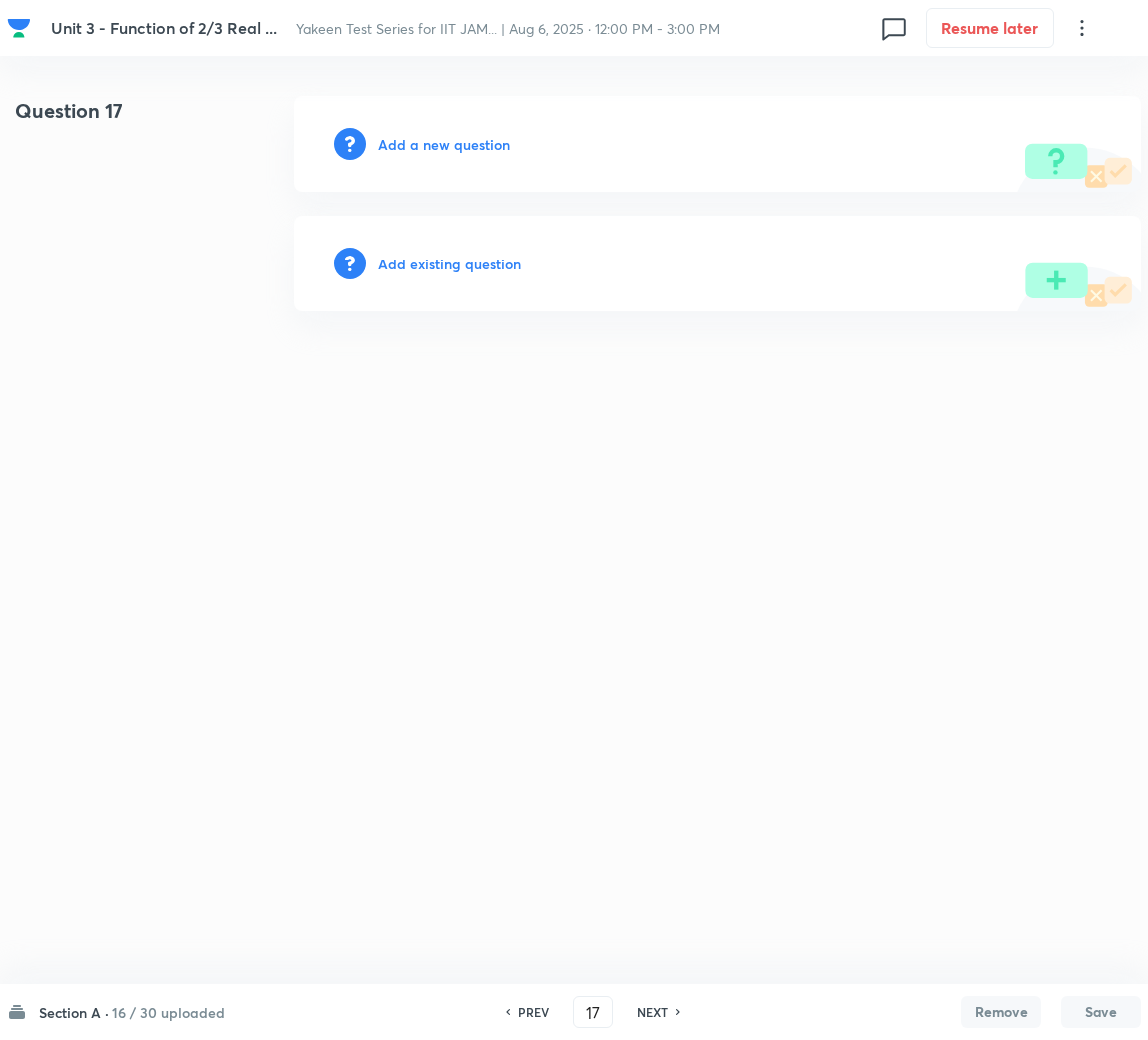 scroll, scrollTop: 0, scrollLeft: 0, axis: both 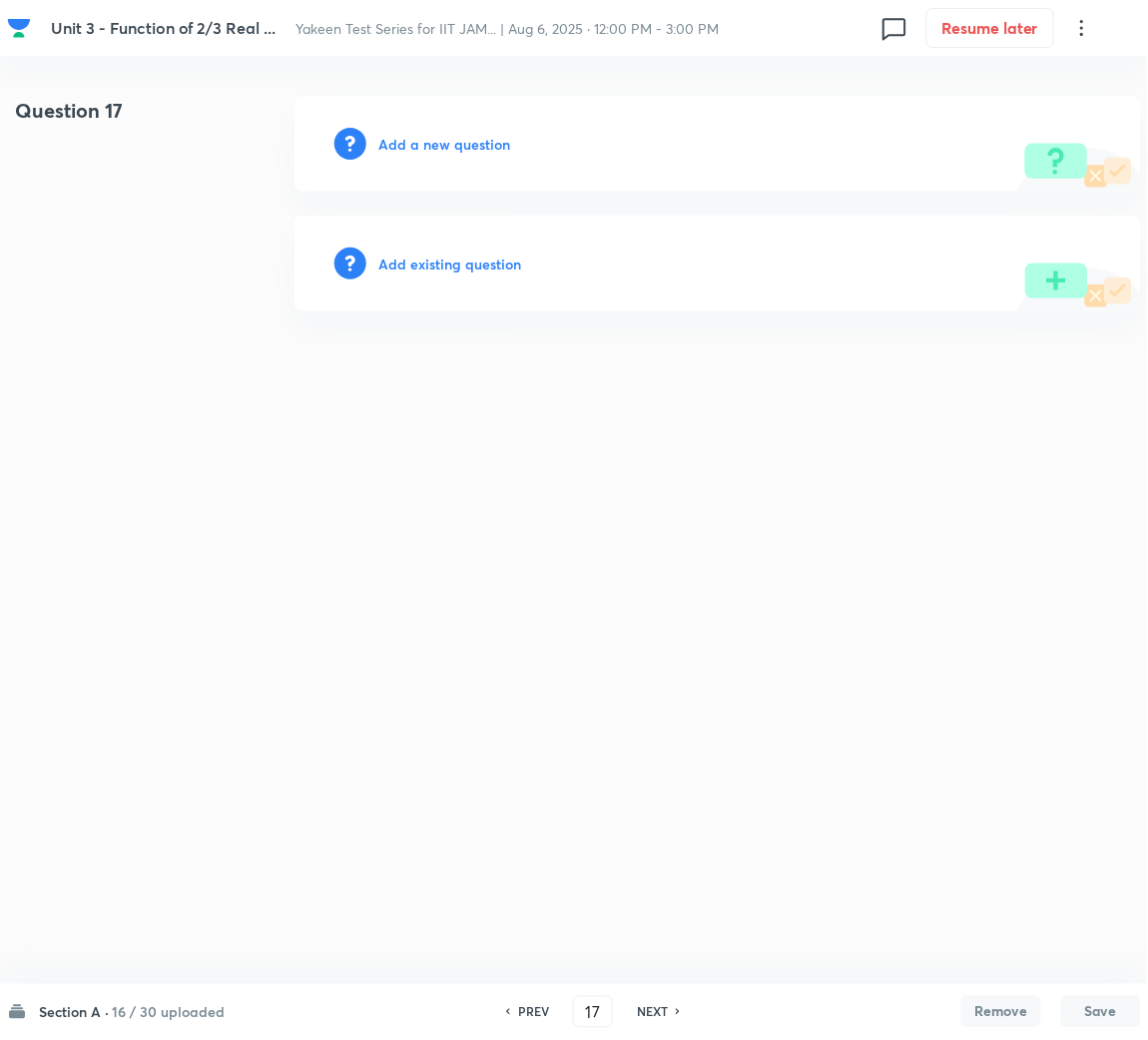 click on "PREV" at bounding box center (533, 1012) 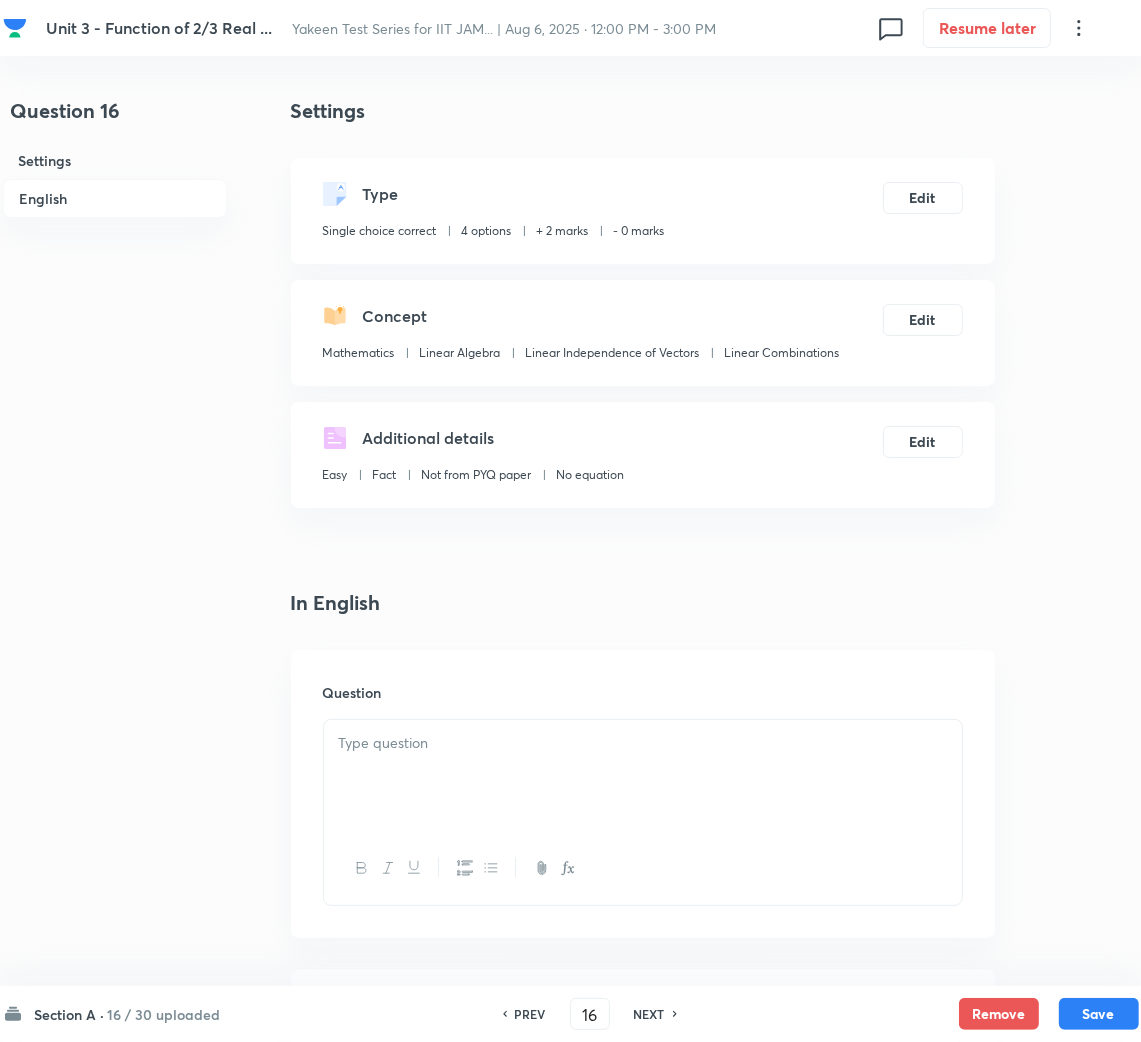 checkbox on "true" 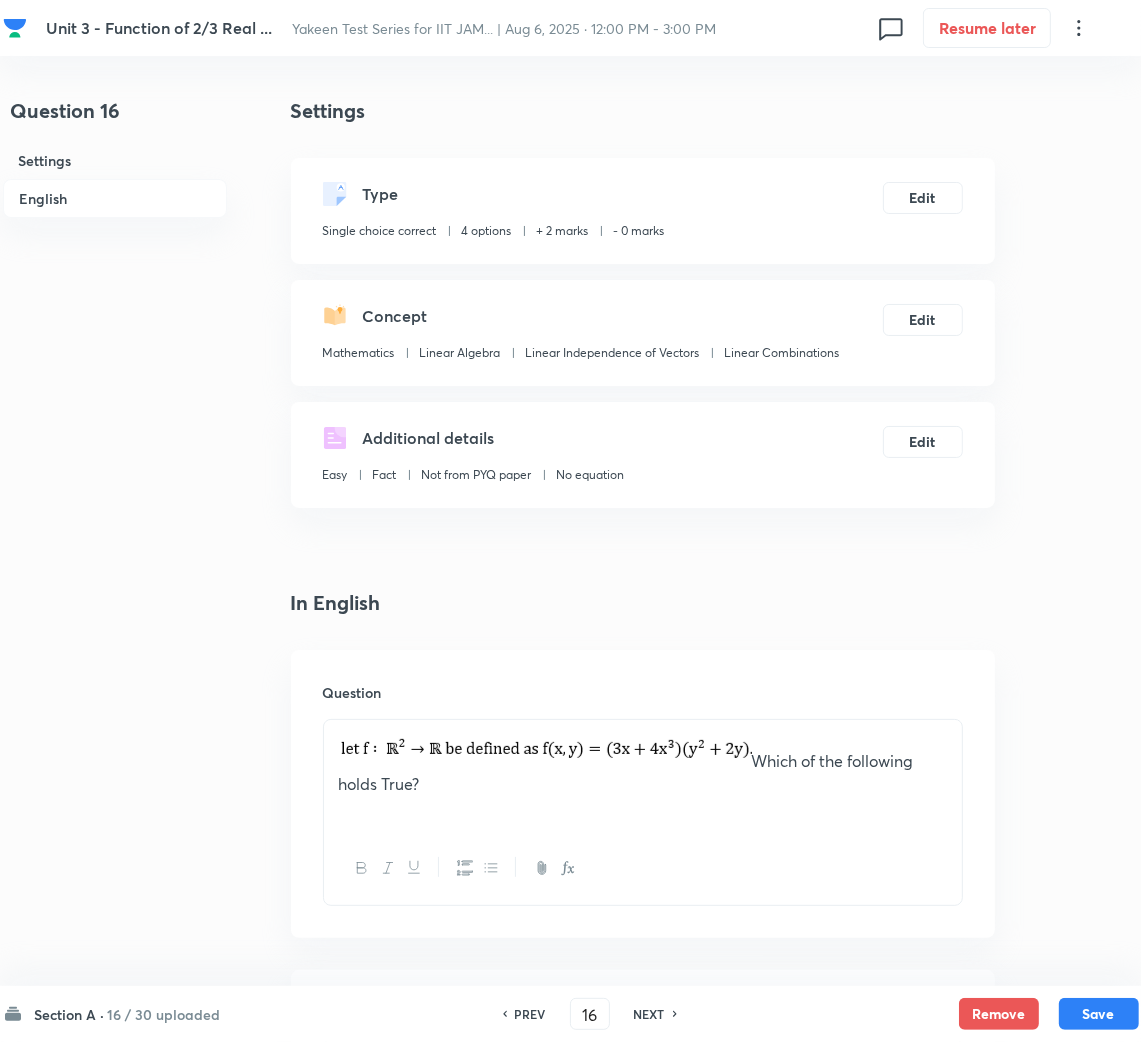click on "NEXT" at bounding box center [649, 1014] 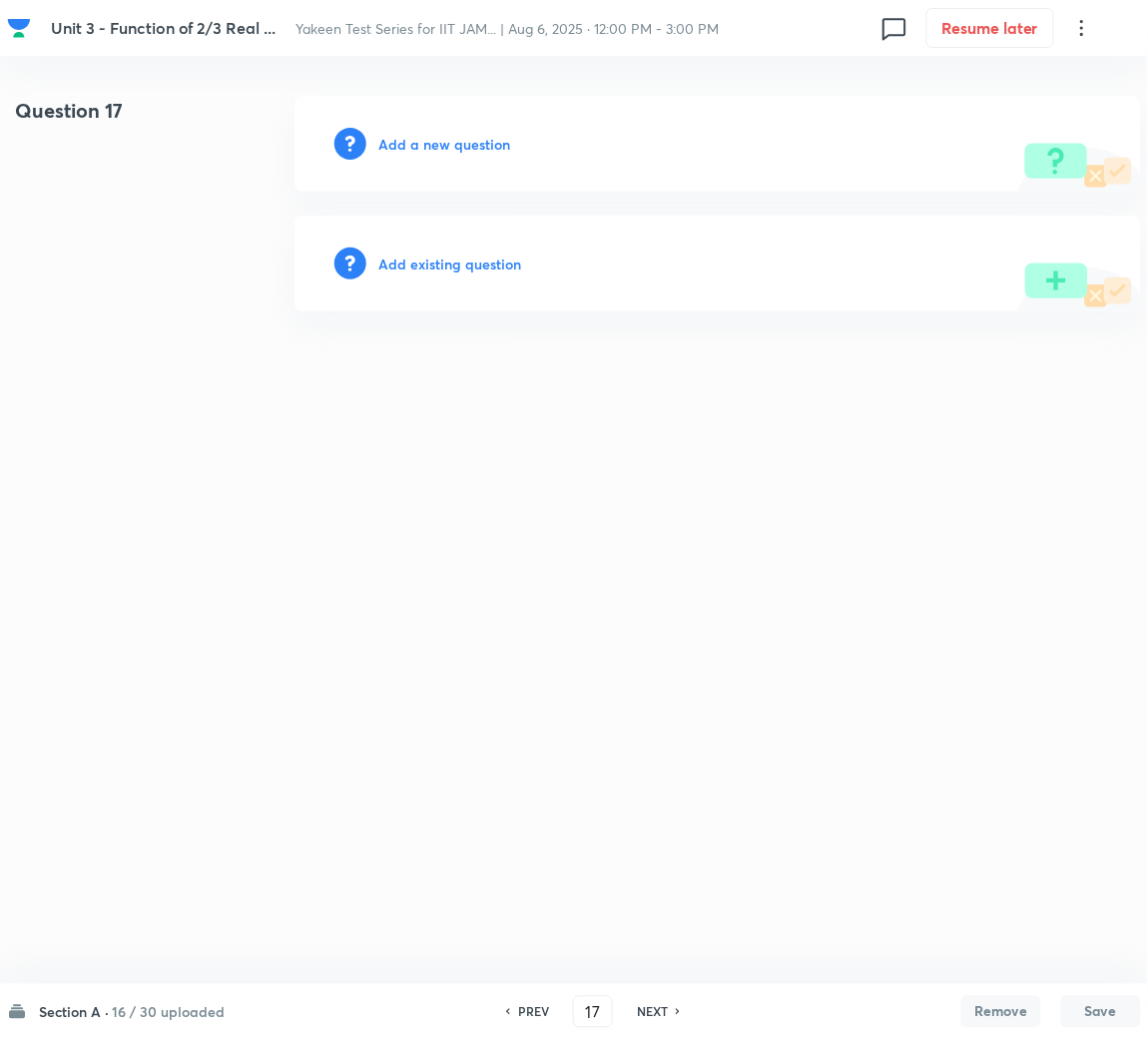 click on "Add a new question" at bounding box center [444, 144] 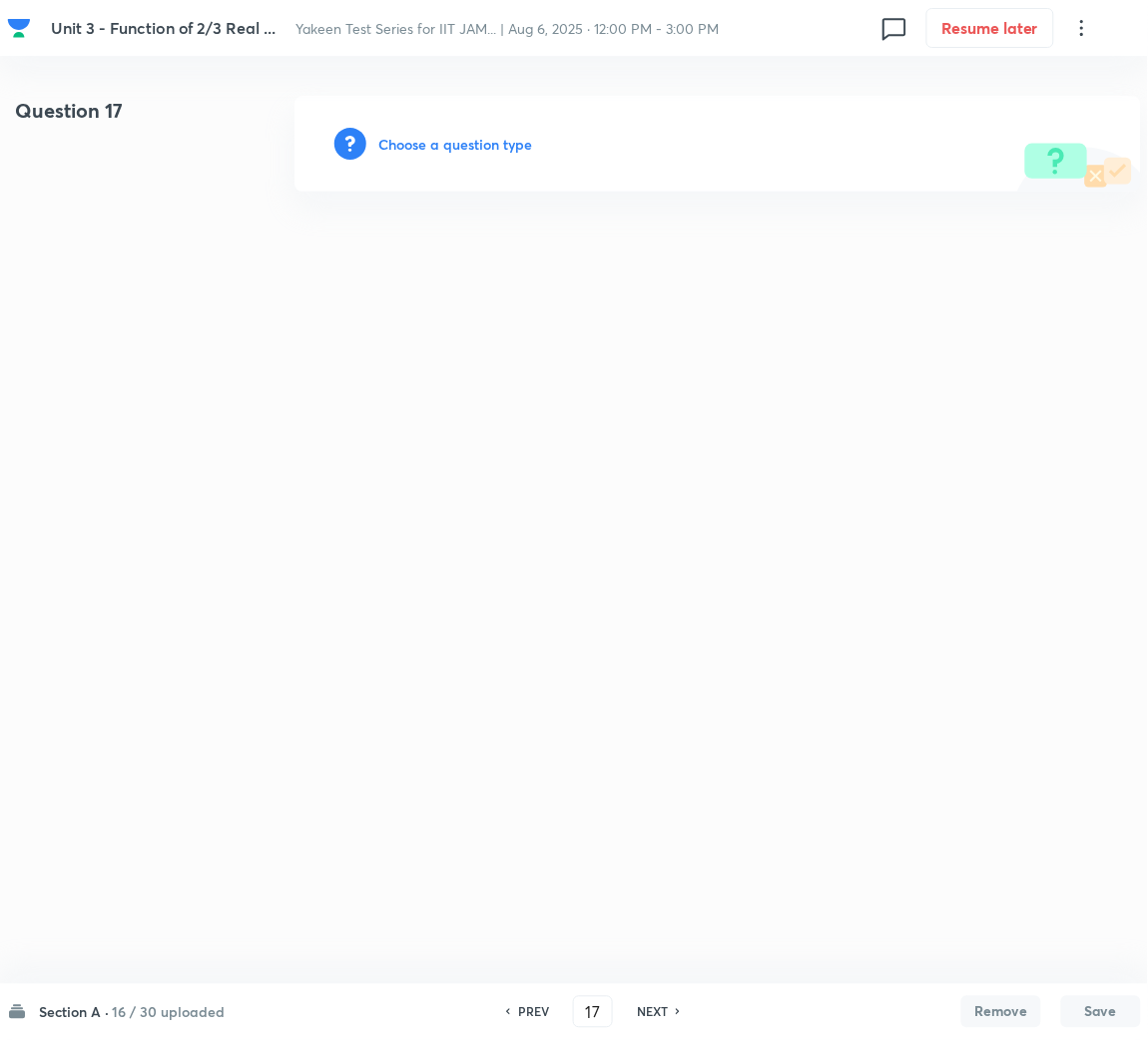click on "Choose a question type" at bounding box center (455, 144) 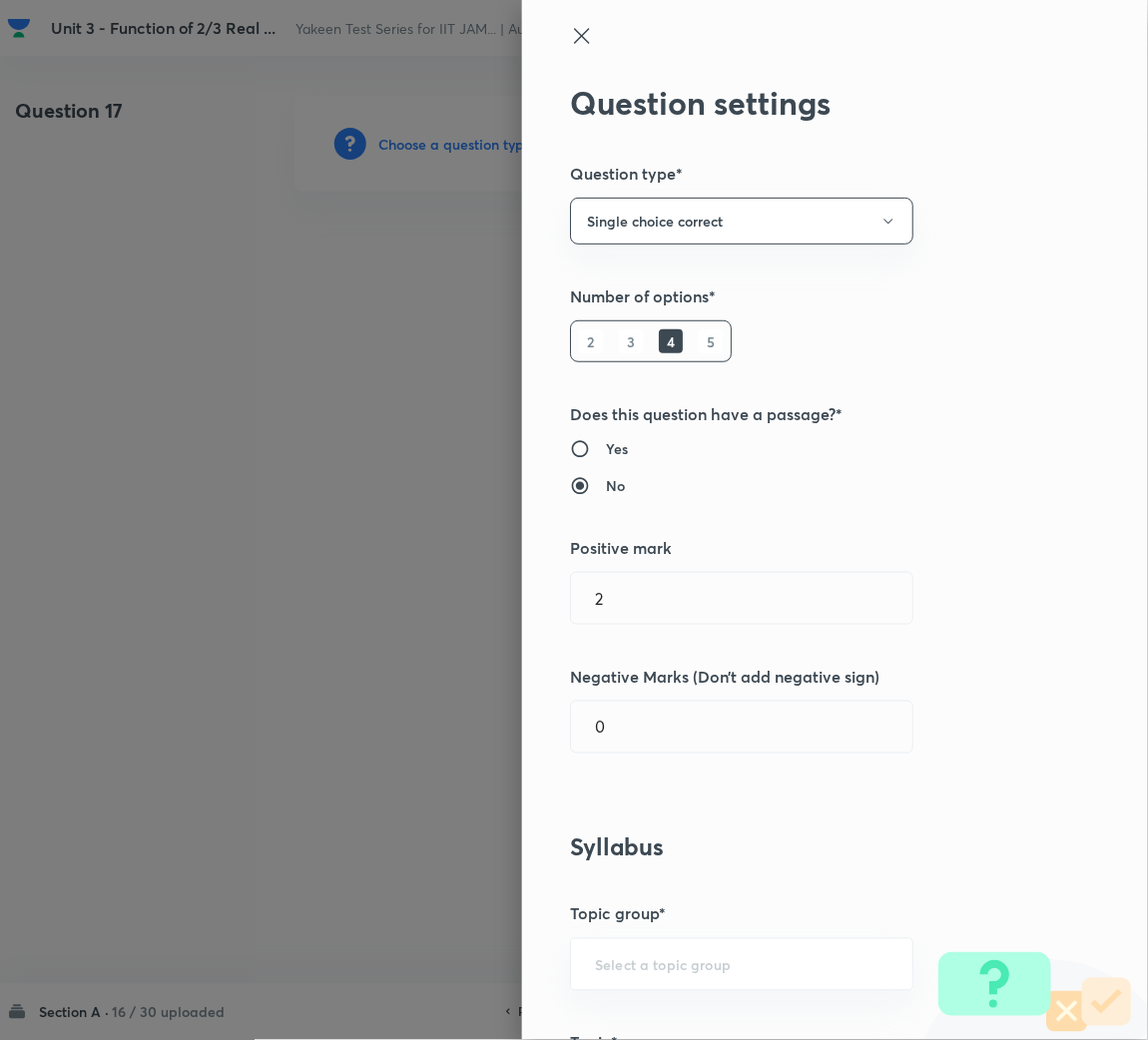 click at bounding box center (574, 520) 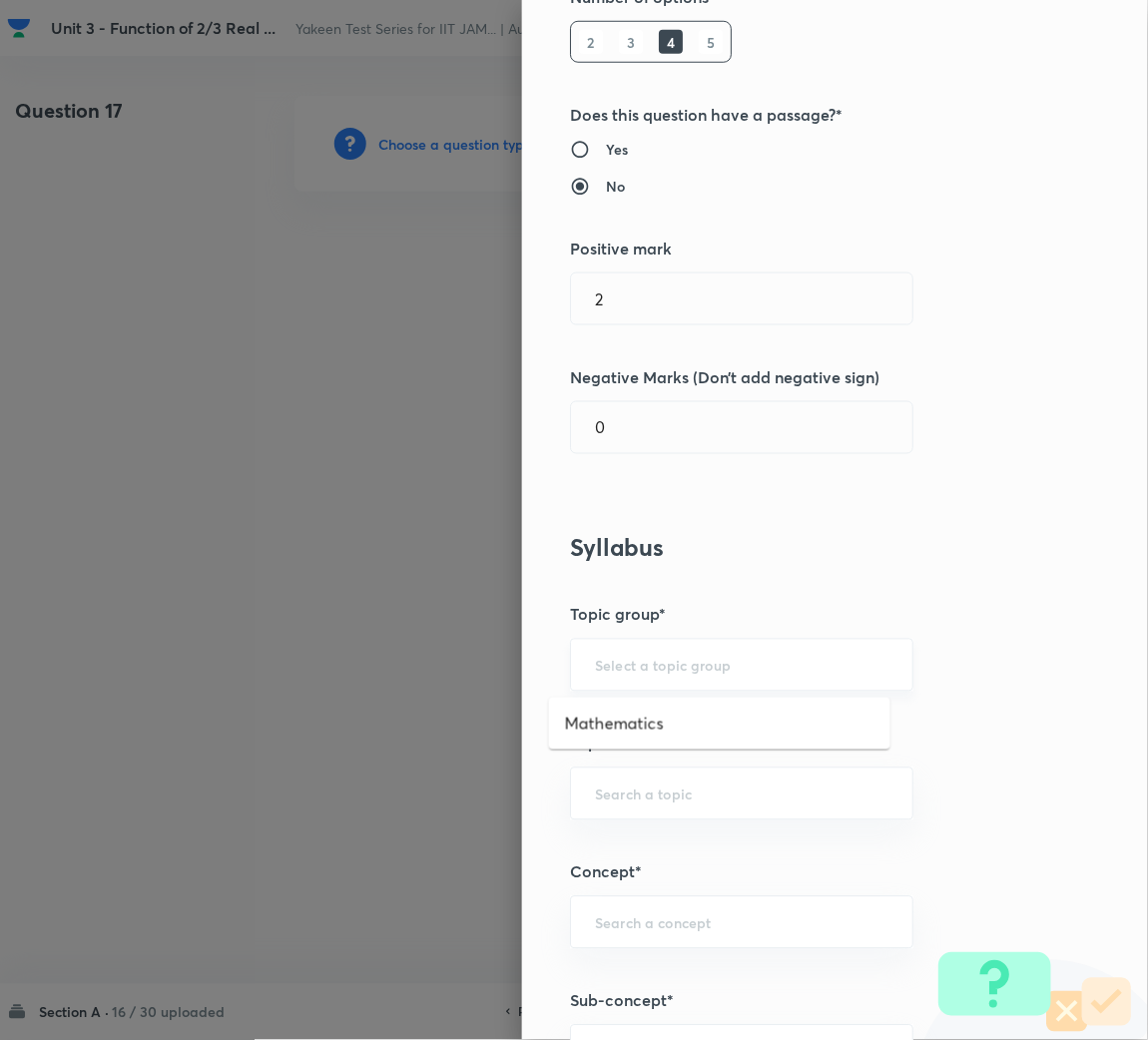 click at bounding box center (742, 665) 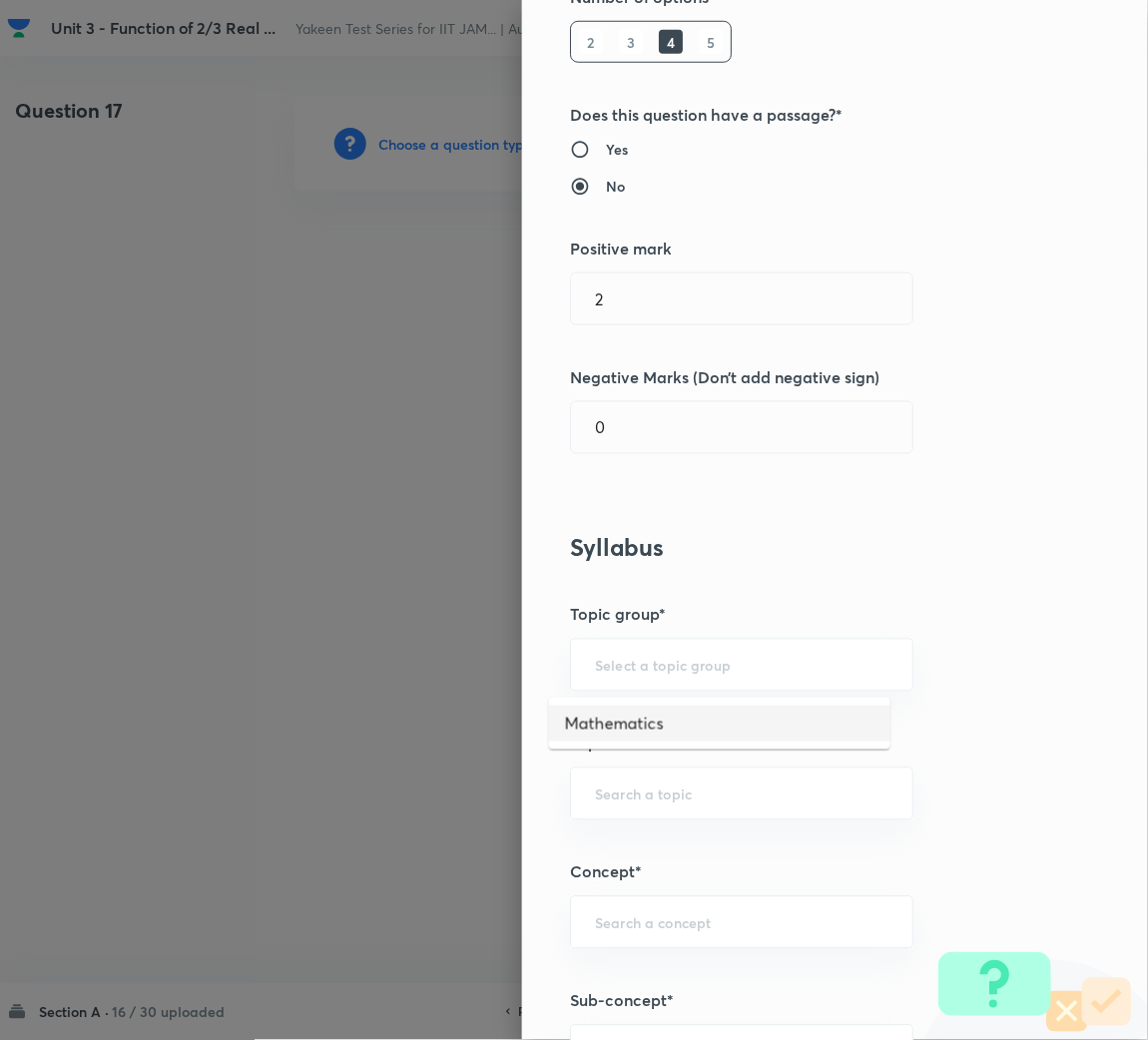 click on "Mathematics" at bounding box center [720, 724] 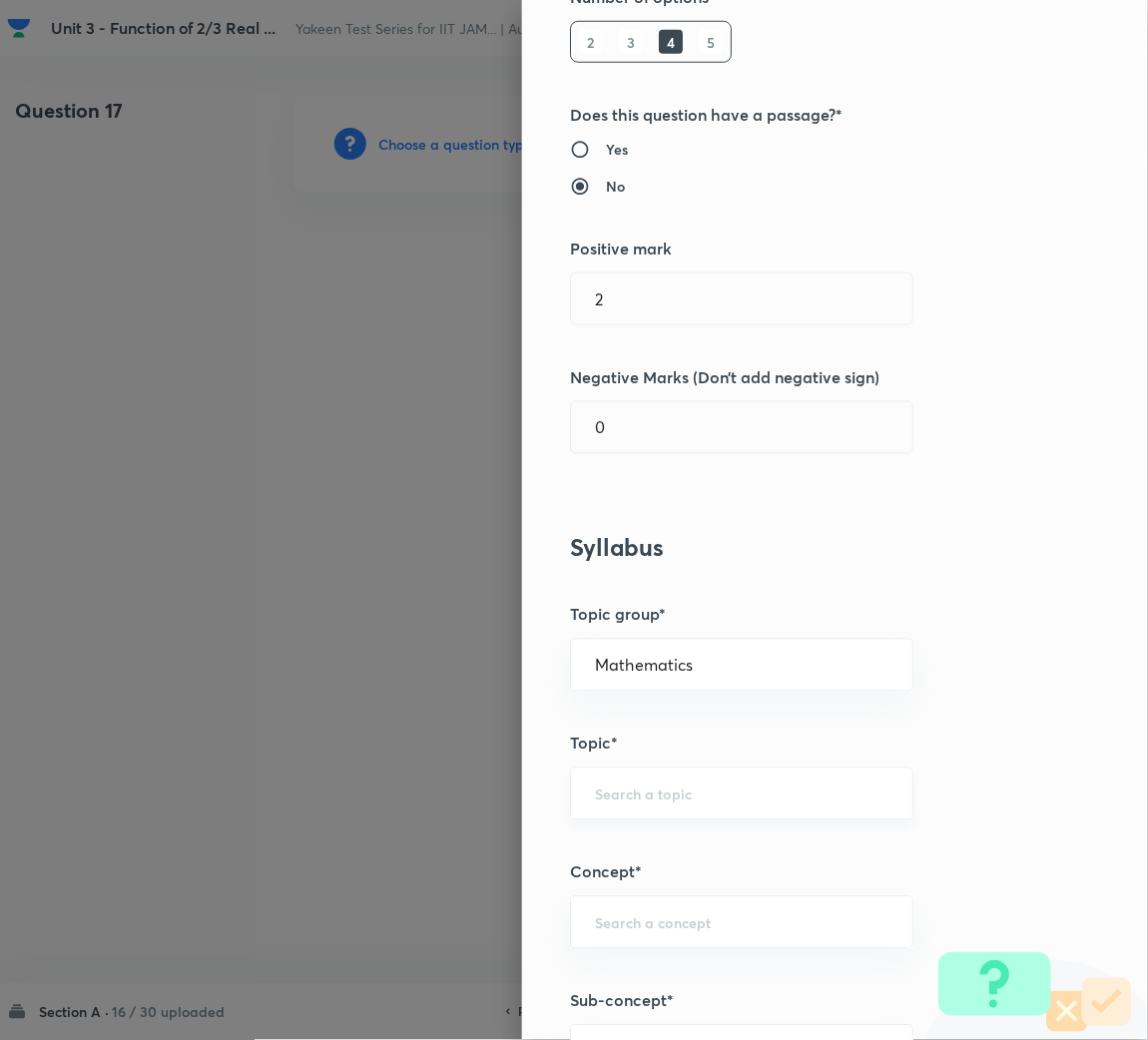 click at bounding box center [742, 793] 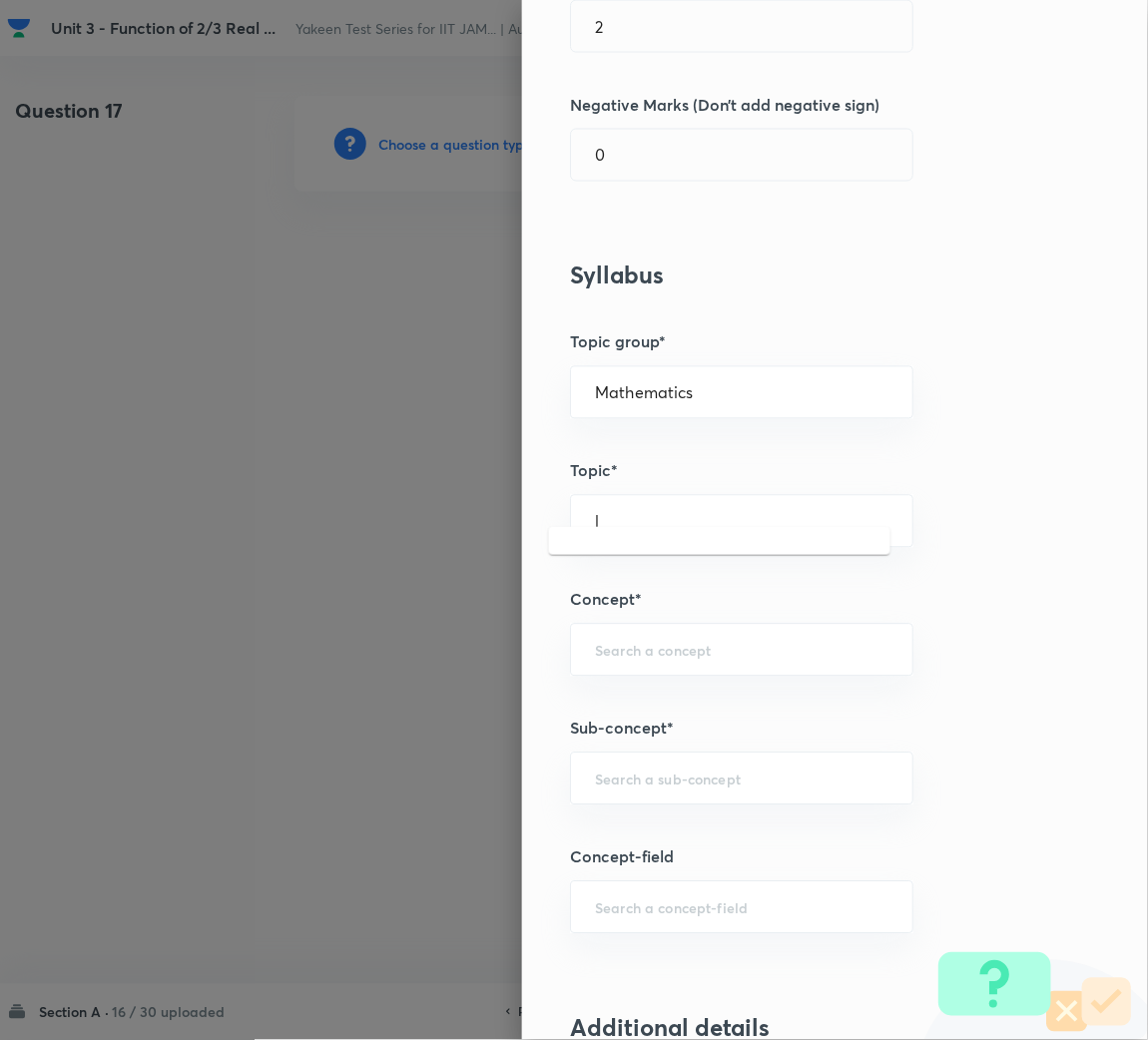 scroll, scrollTop: 599, scrollLeft: 0, axis: vertical 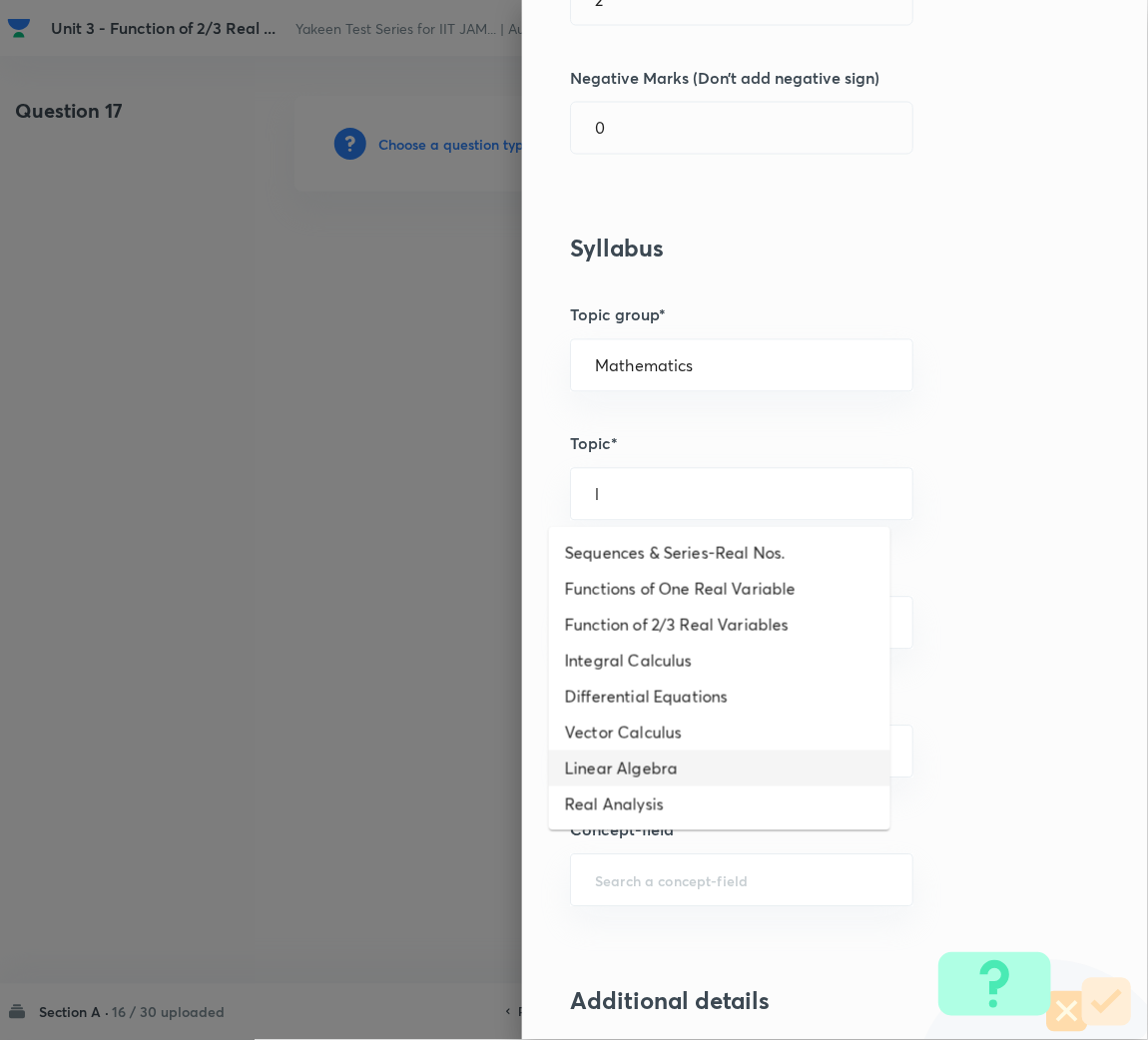 click on "Linear Algebra" at bounding box center (720, 769) 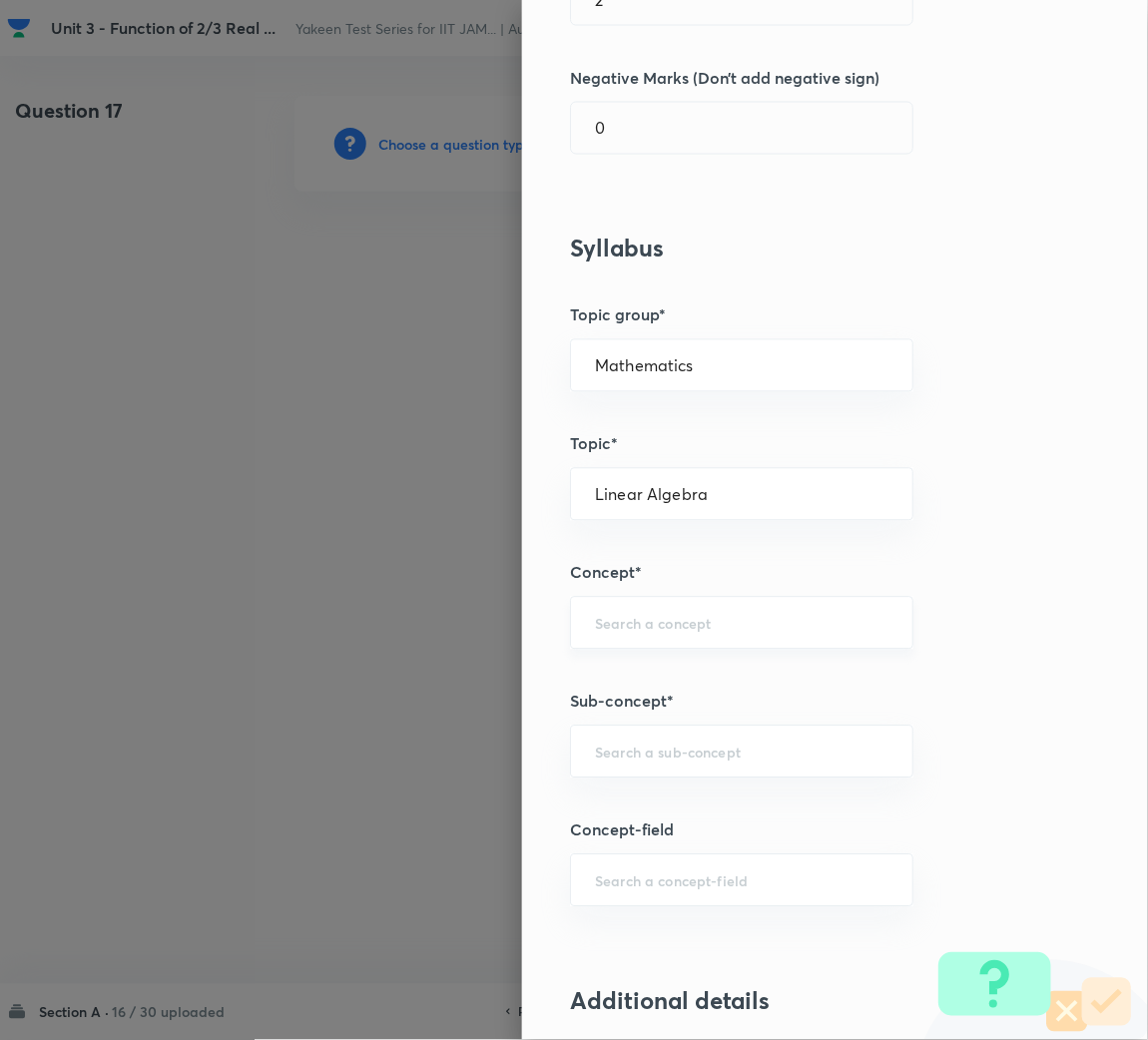 click on "​" at bounding box center (742, 623) 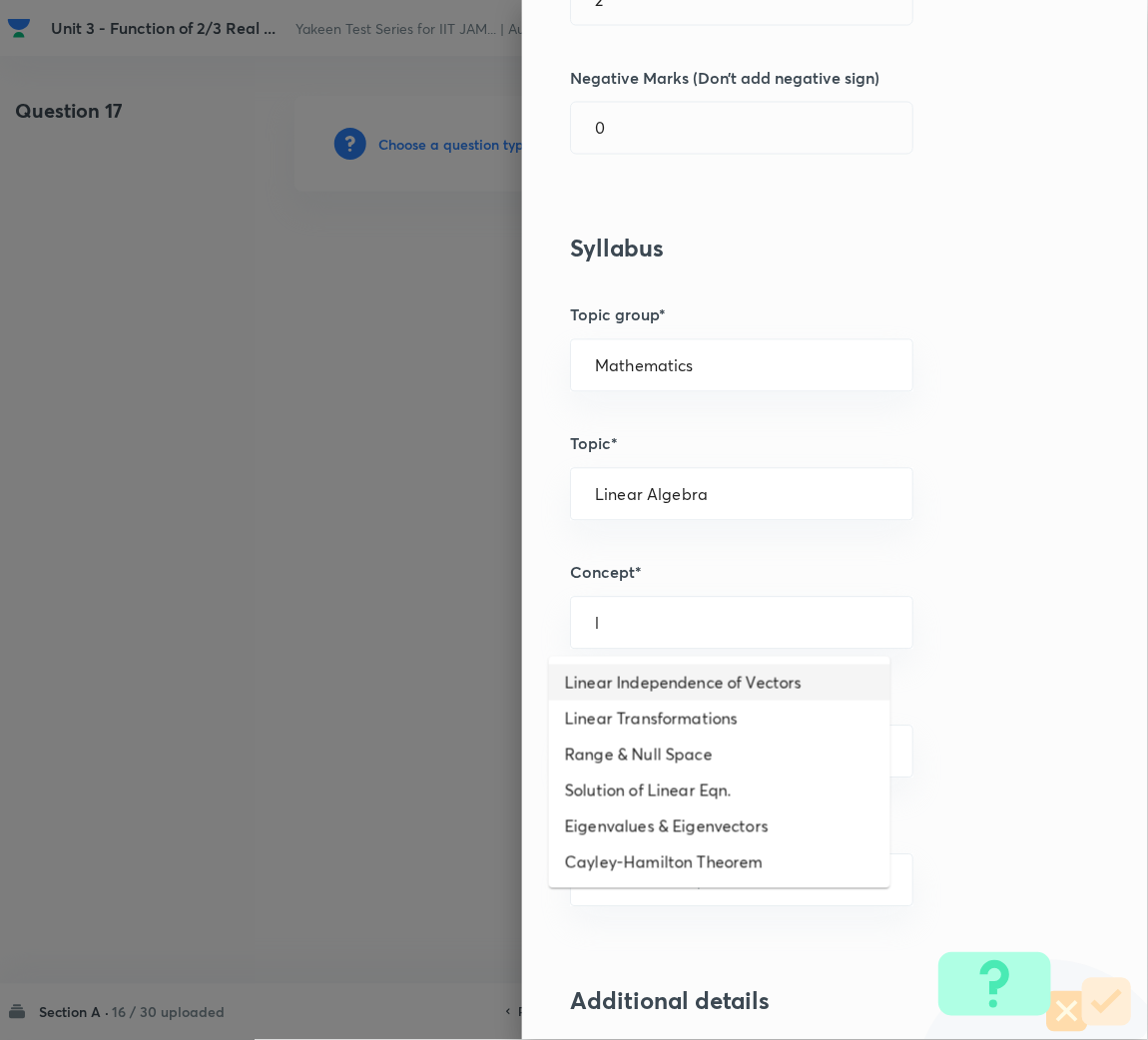 click on "Linear Independence of Vectors" at bounding box center [720, 683] 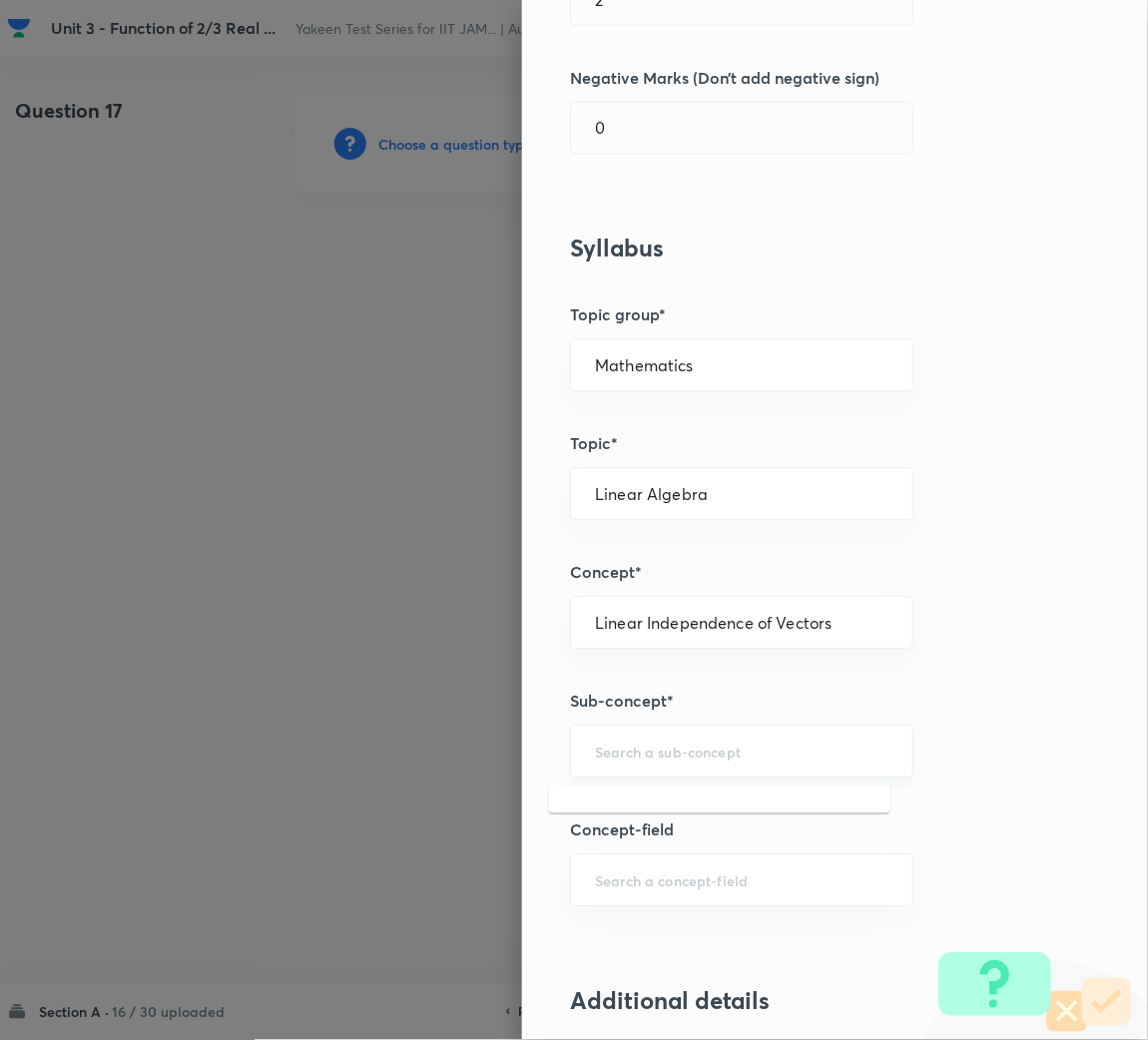 click at bounding box center [742, 752] 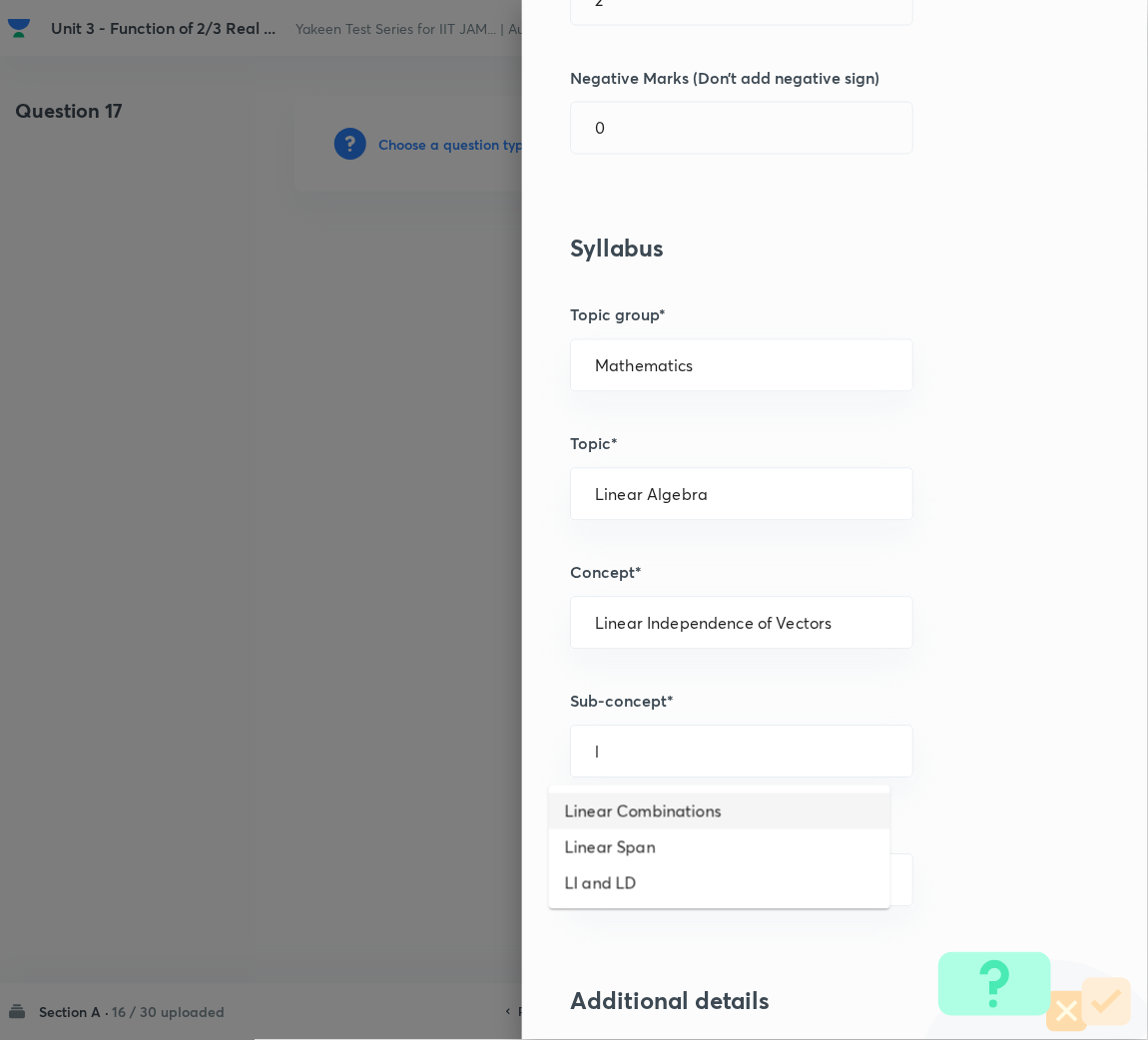 click on "Linear Combinations" at bounding box center (720, 811) 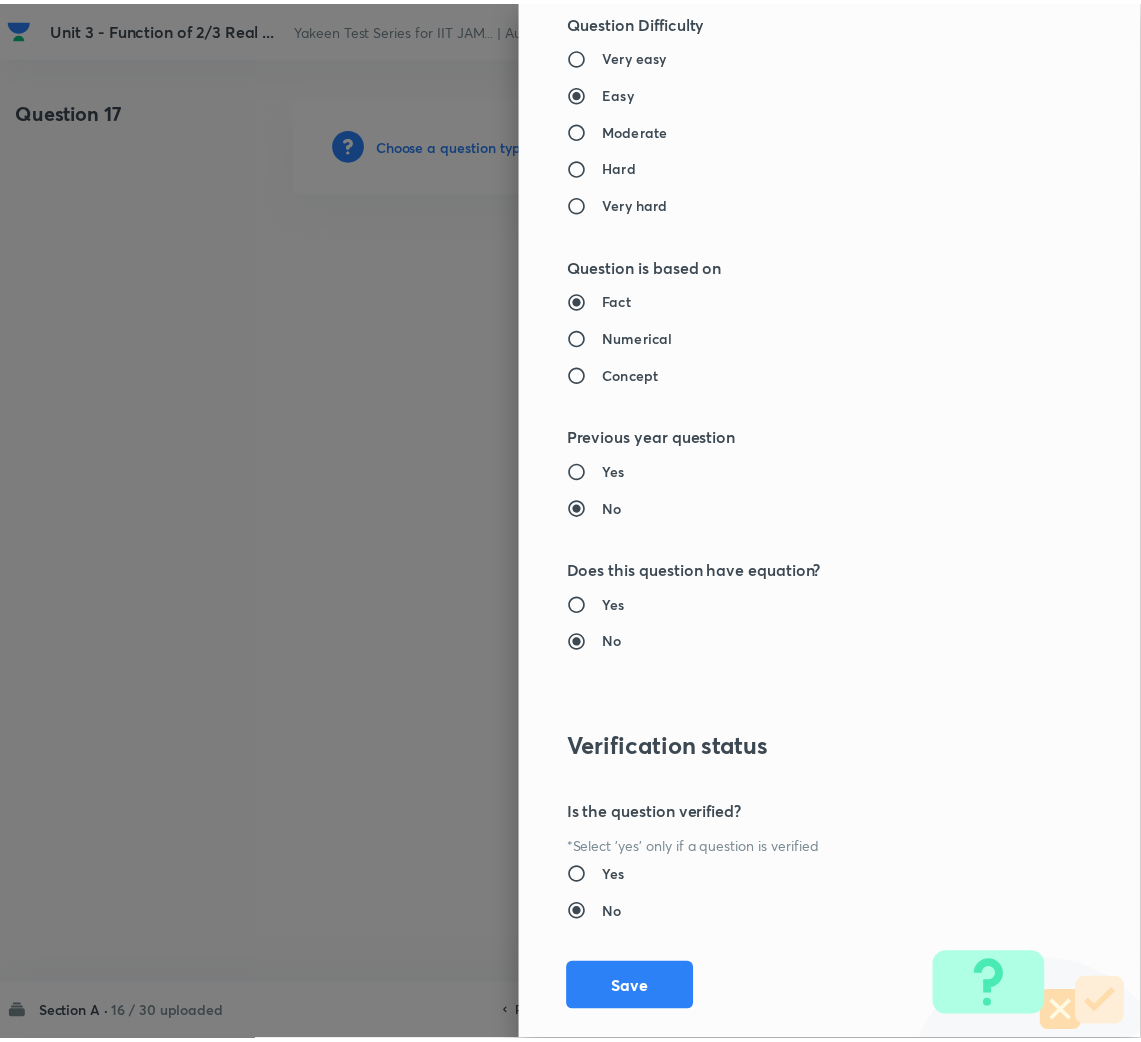 scroll, scrollTop: 1685, scrollLeft: 0, axis: vertical 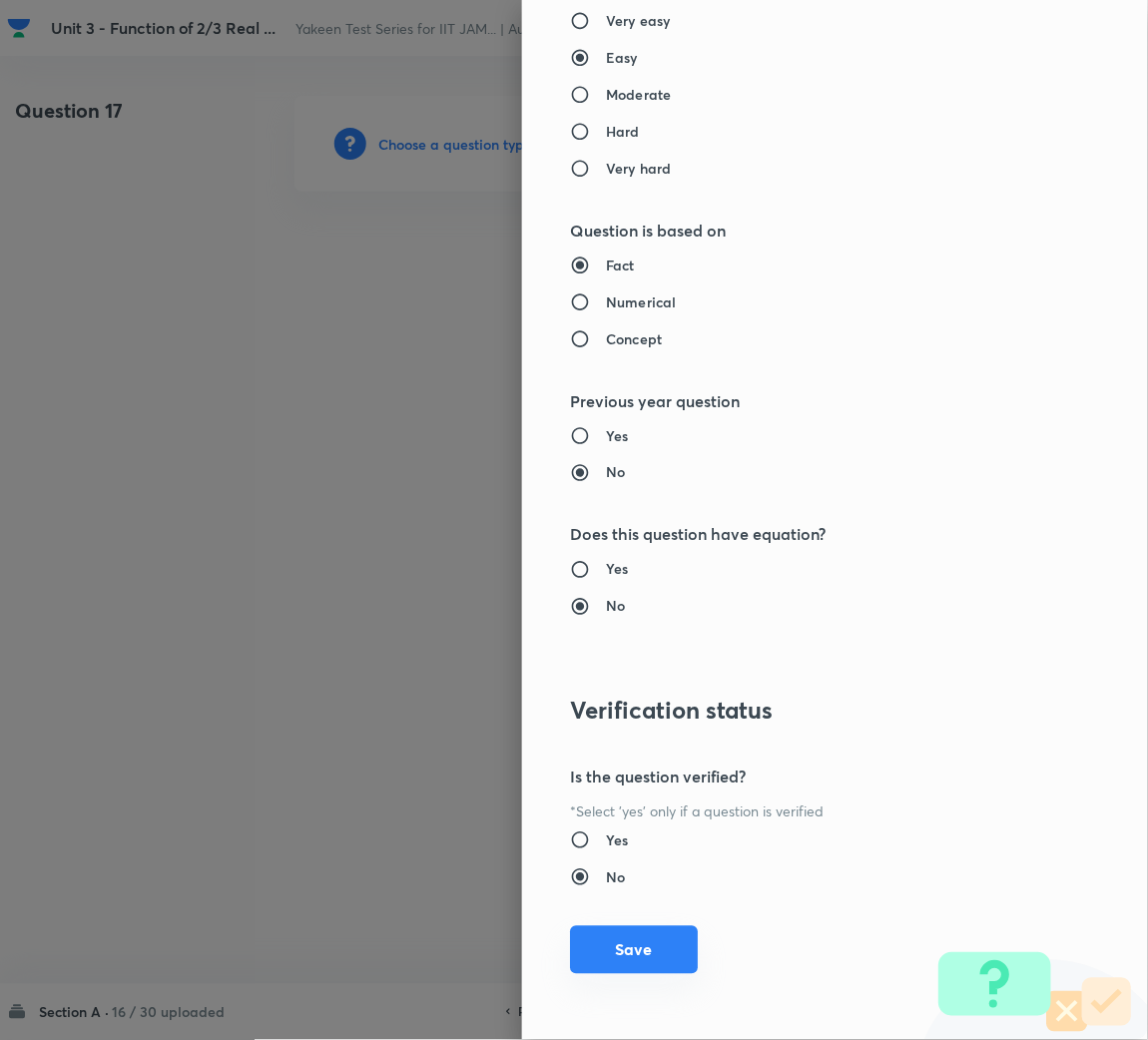 click on "Save" at bounding box center (634, 950) 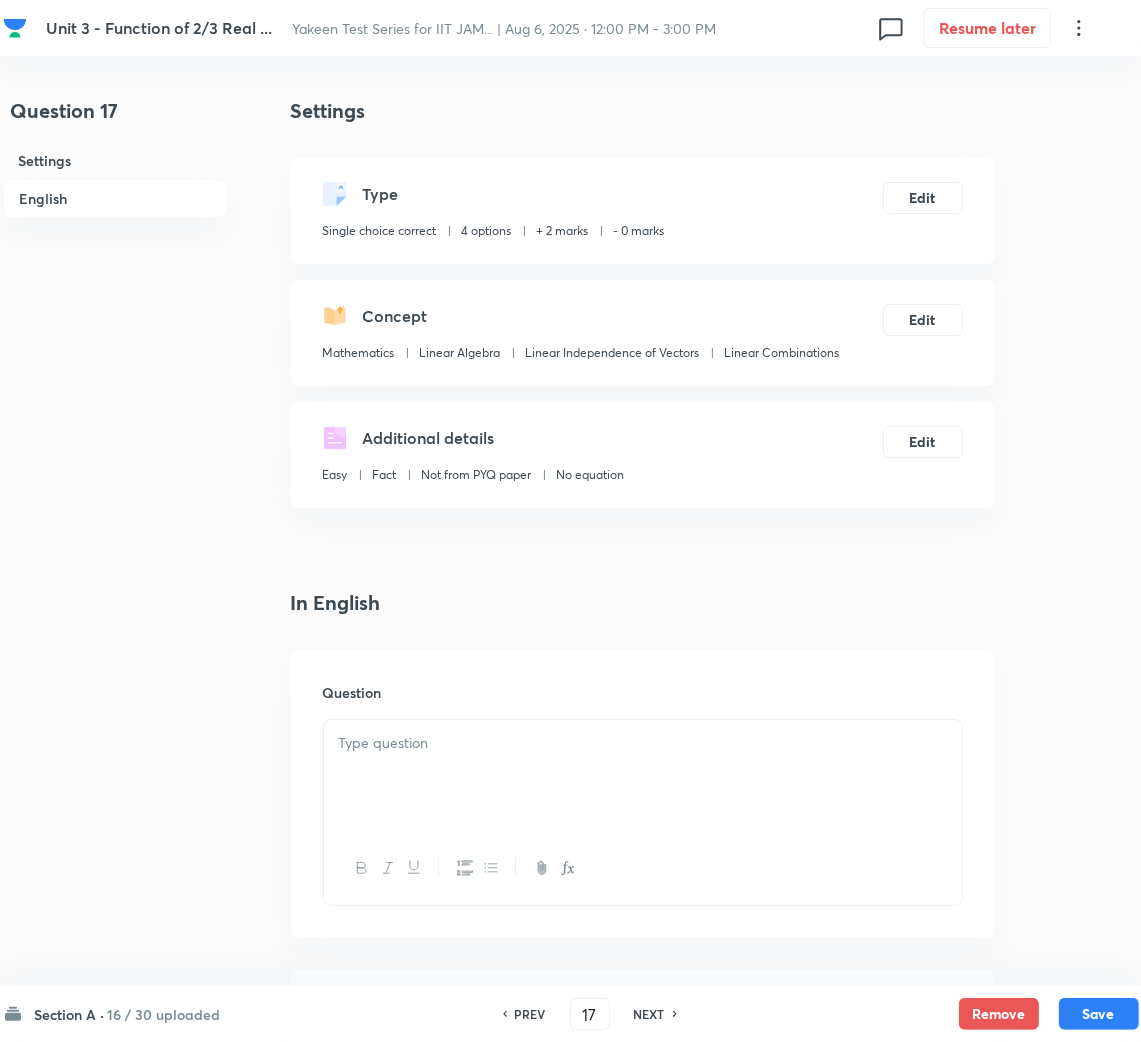 click at bounding box center [643, 743] 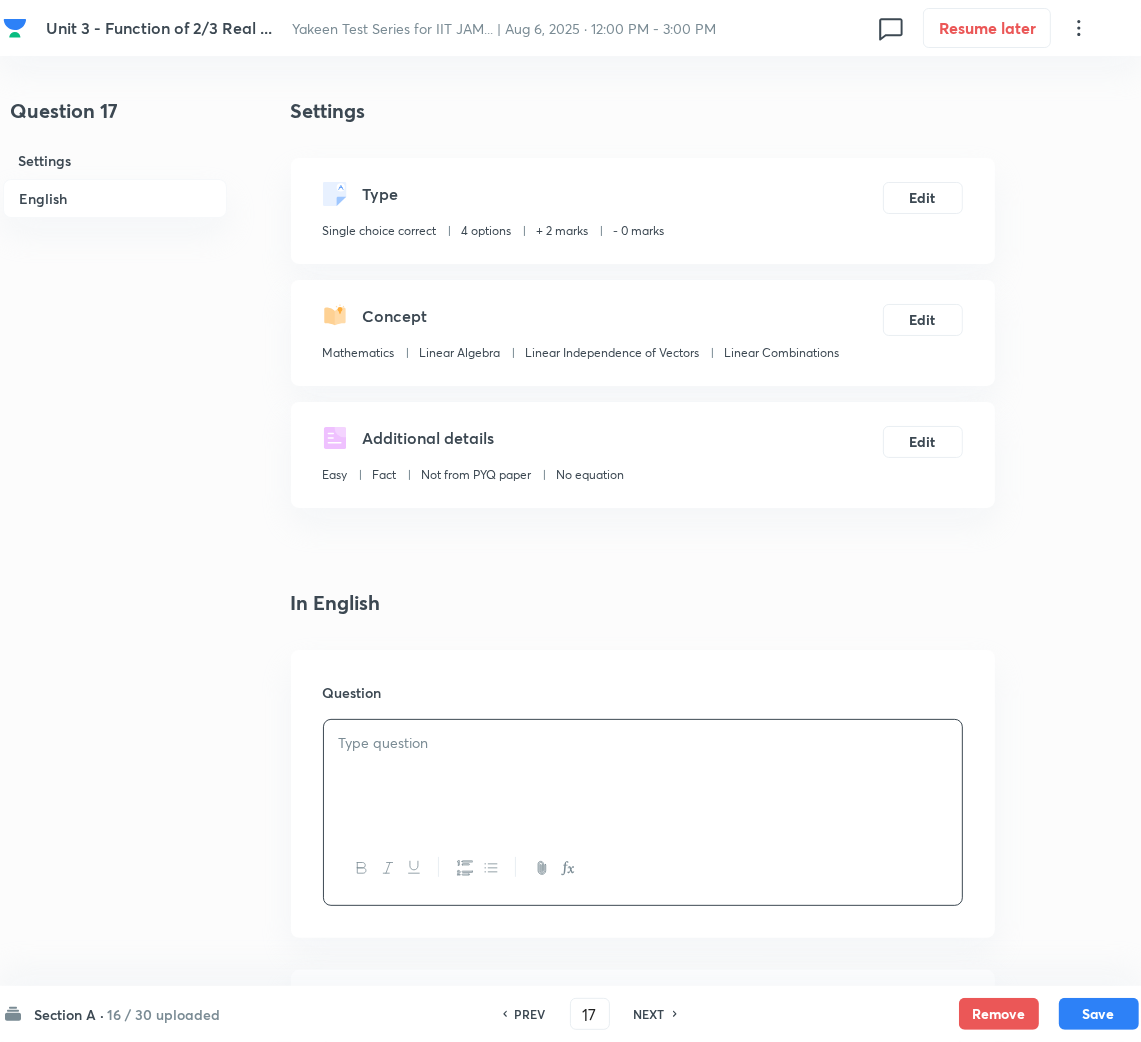click at bounding box center [643, 776] 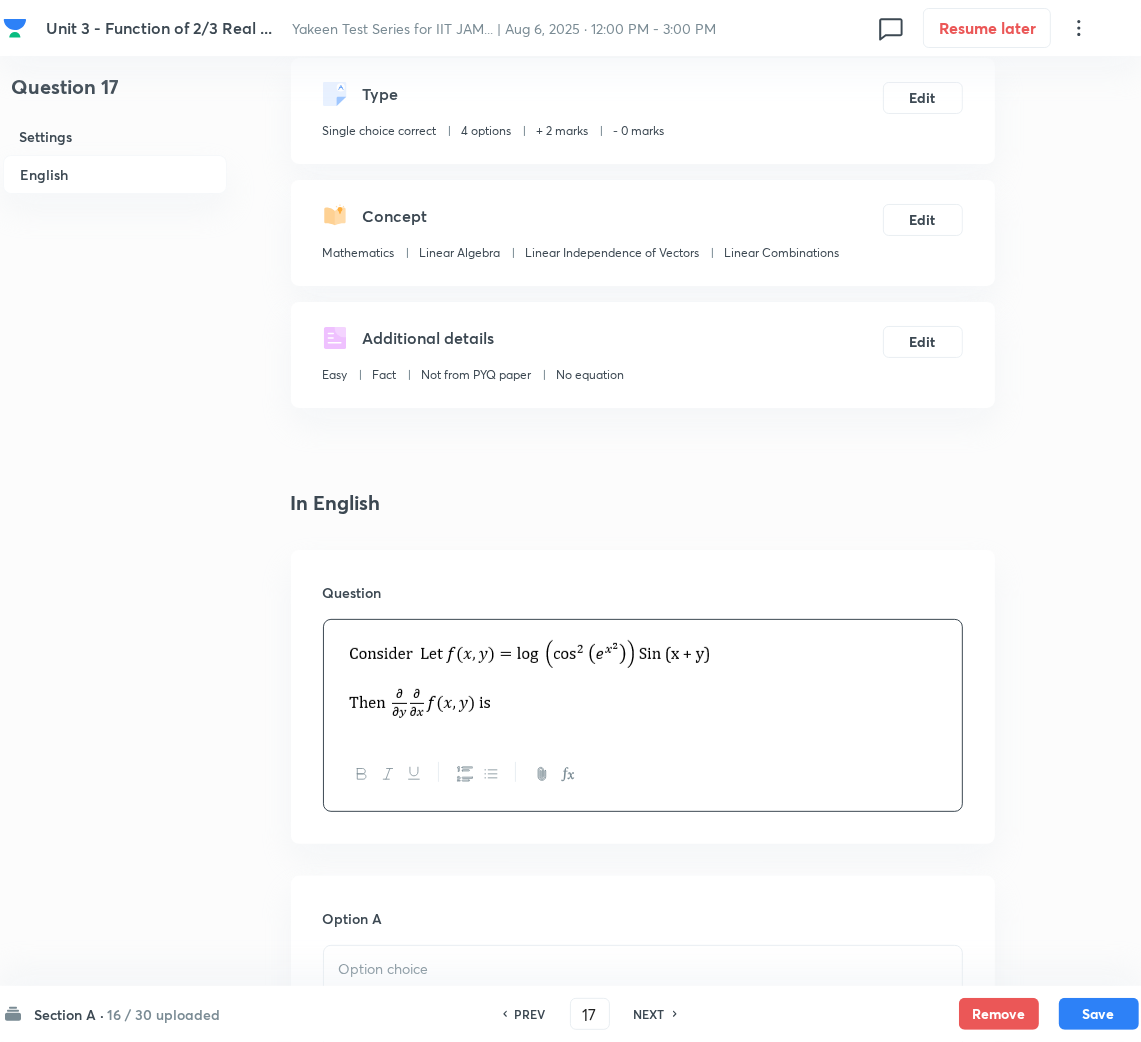 scroll, scrollTop: 300, scrollLeft: 0, axis: vertical 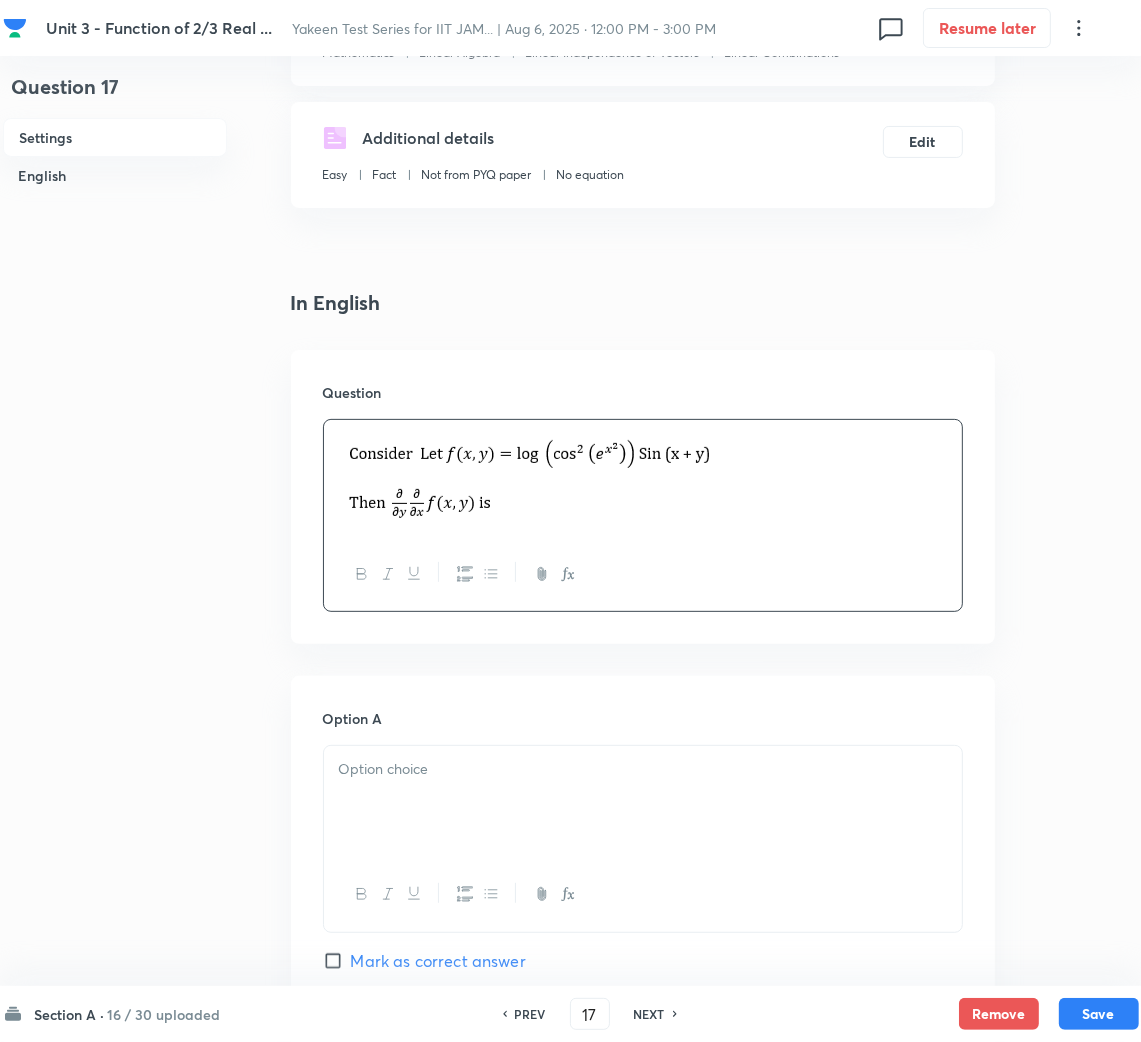 click at bounding box center (643, 802) 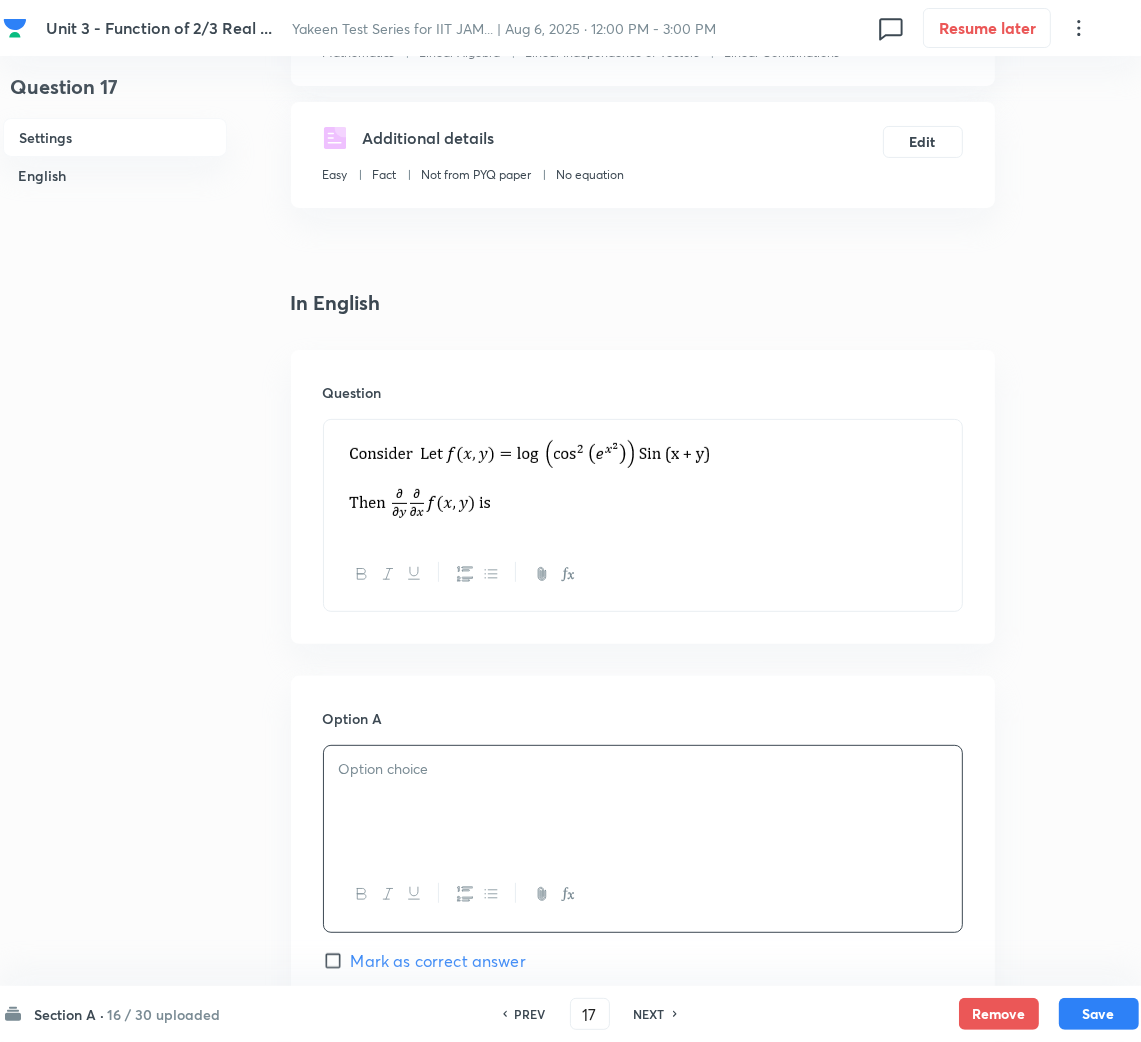 drag, startPoint x: 727, startPoint y: 814, endPoint x: 705, endPoint y: 806, distance: 23.409399 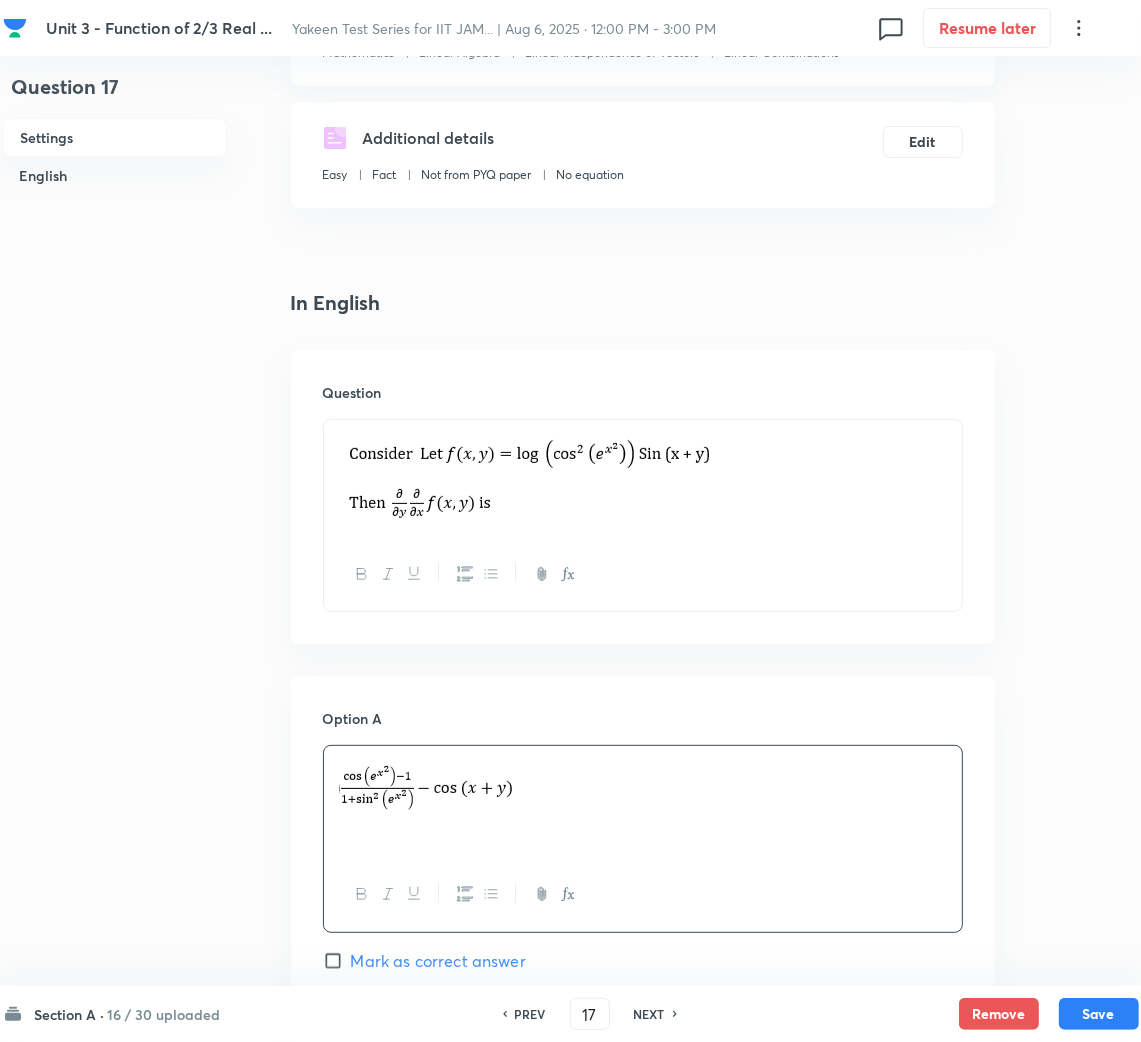 scroll, scrollTop: 899, scrollLeft: 0, axis: vertical 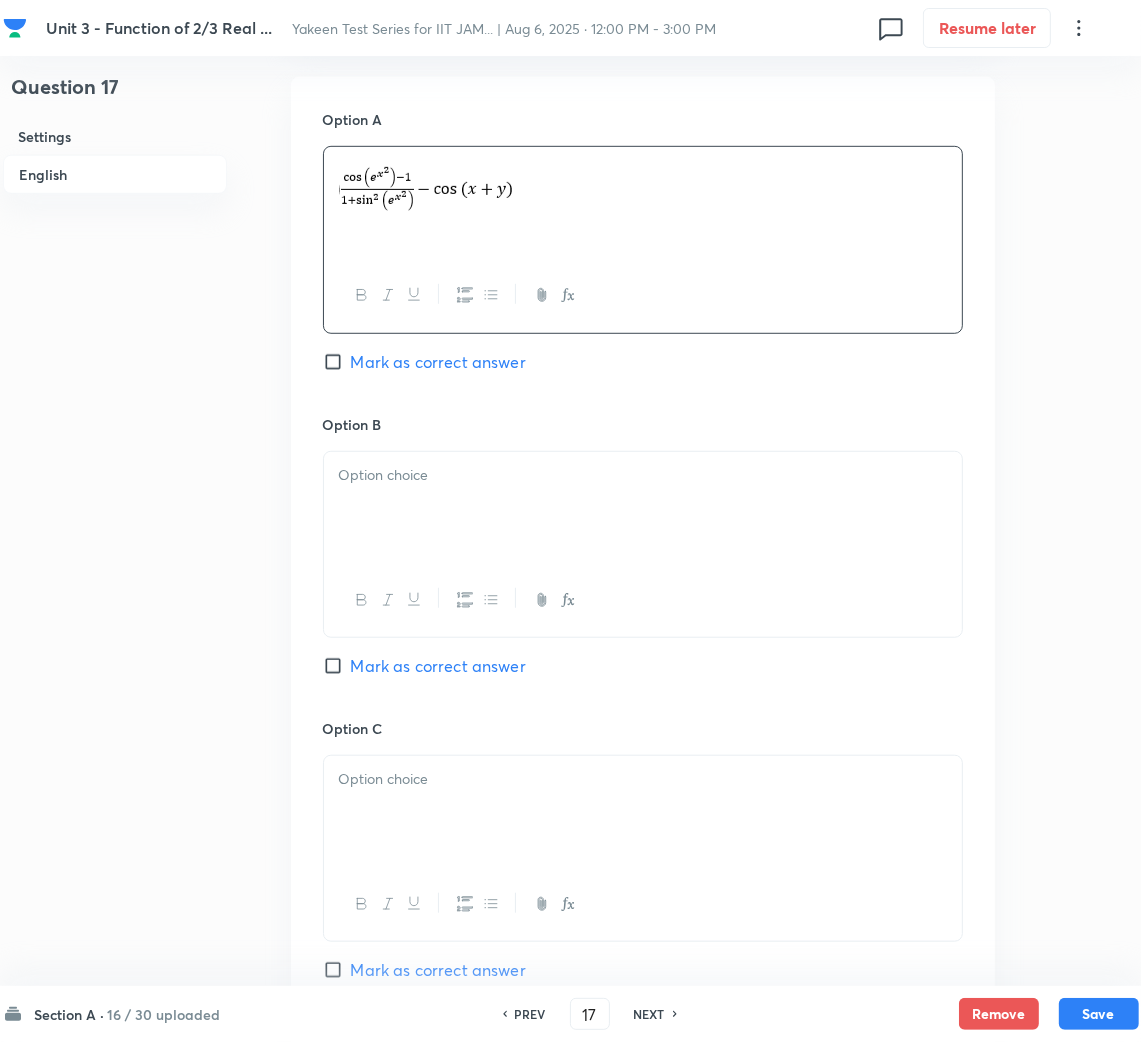 click at bounding box center (643, 475) 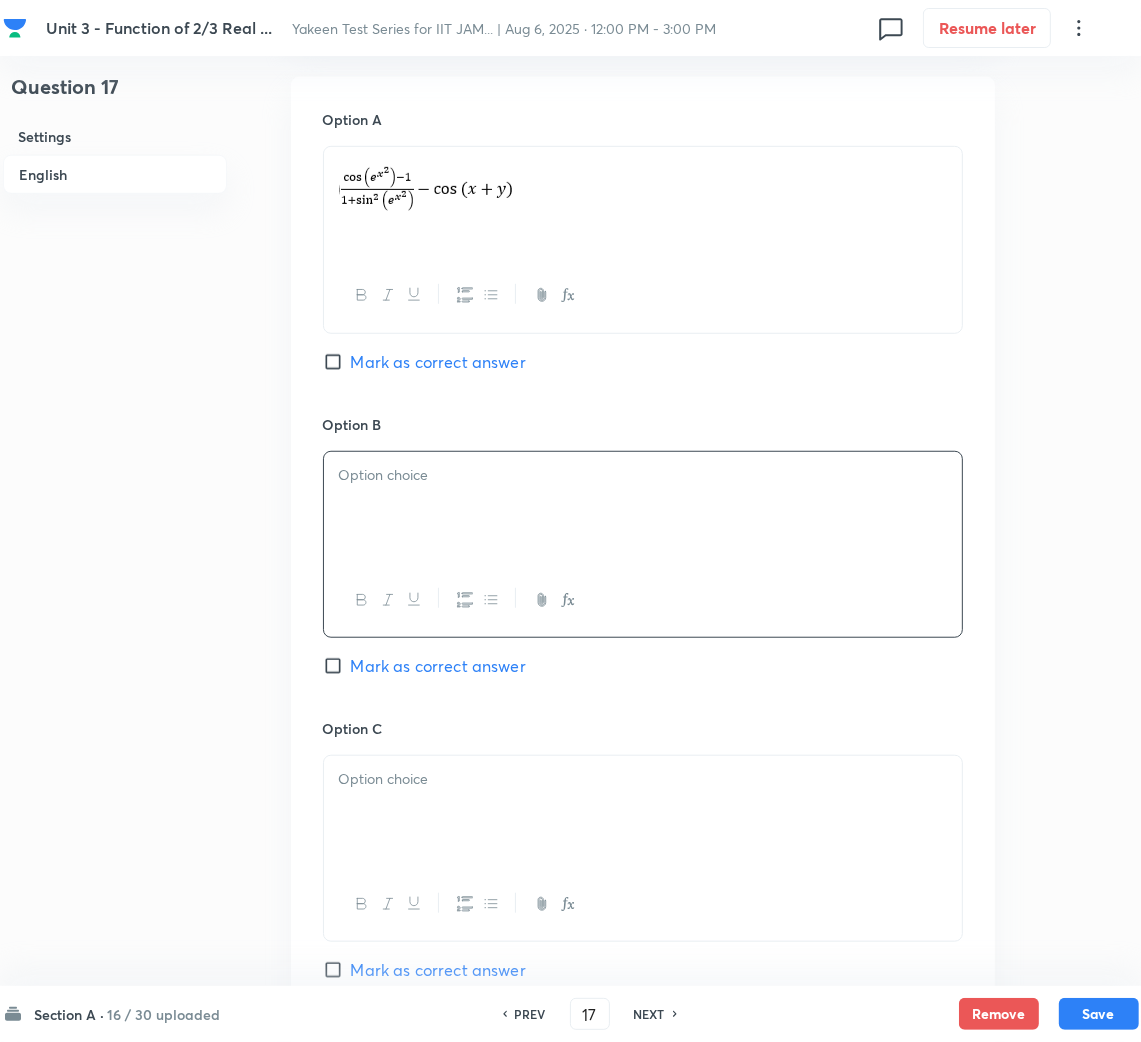 type 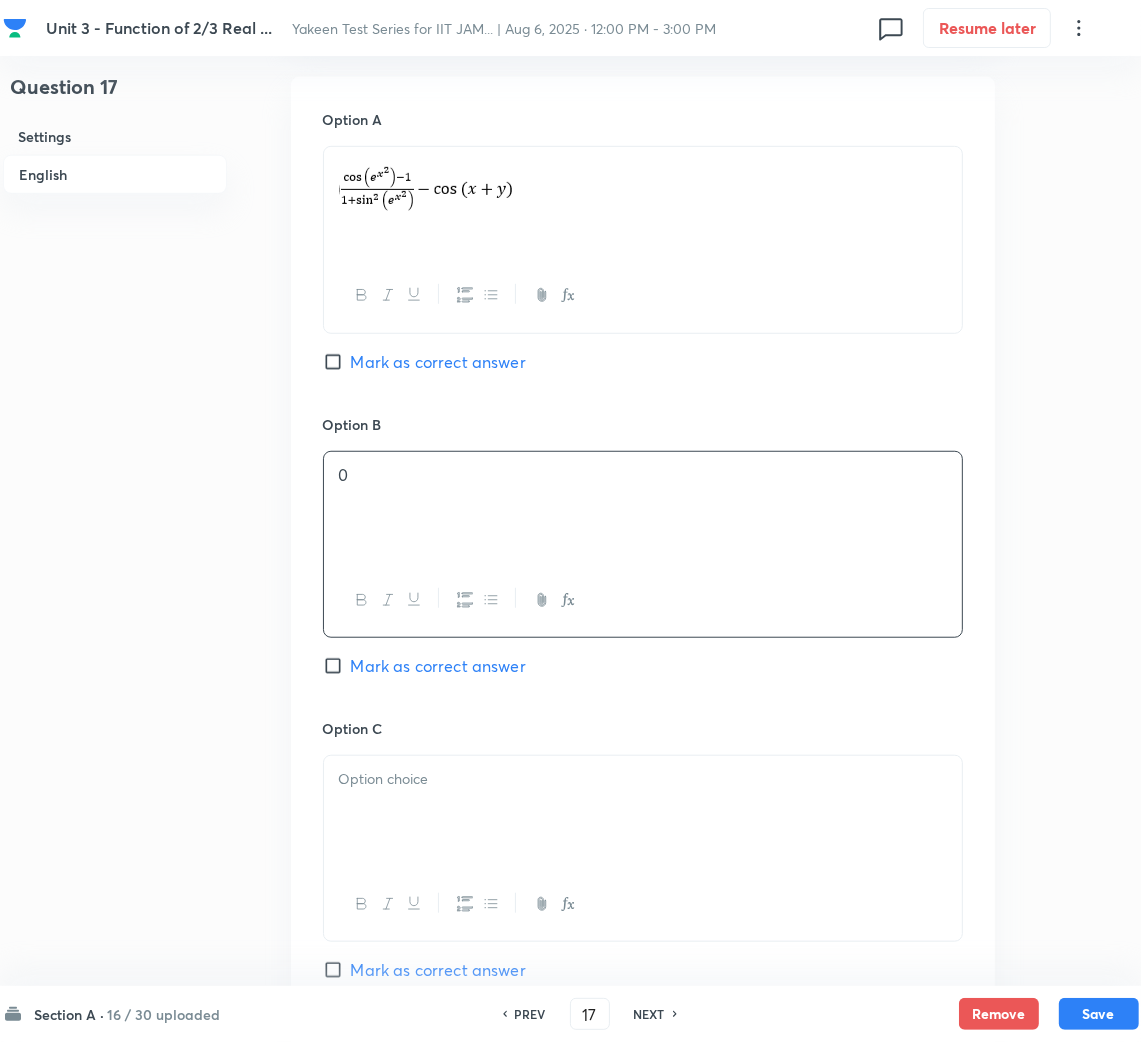 click at bounding box center [643, 812] 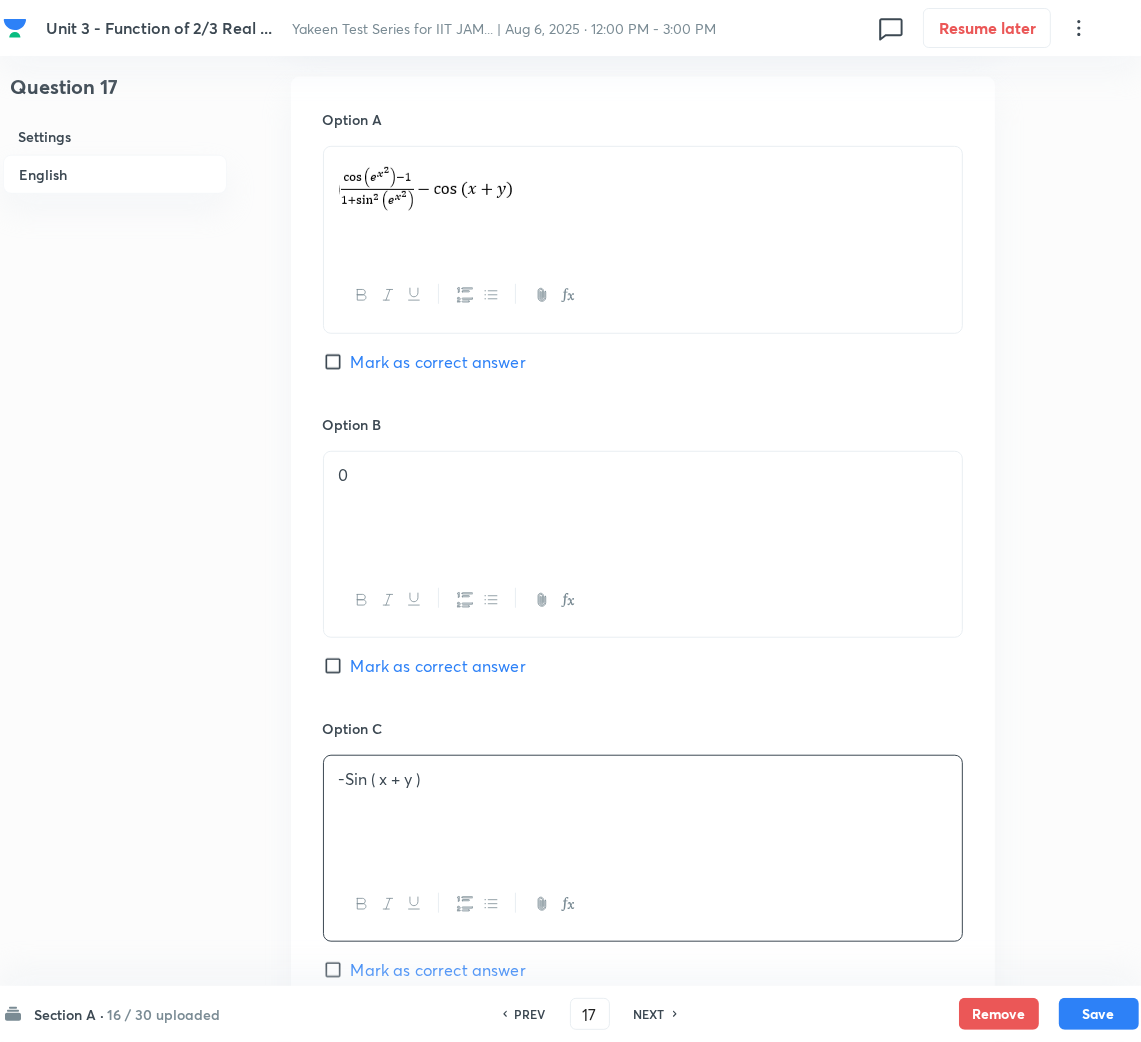 click on "Mark as correct answer" at bounding box center [337, 666] 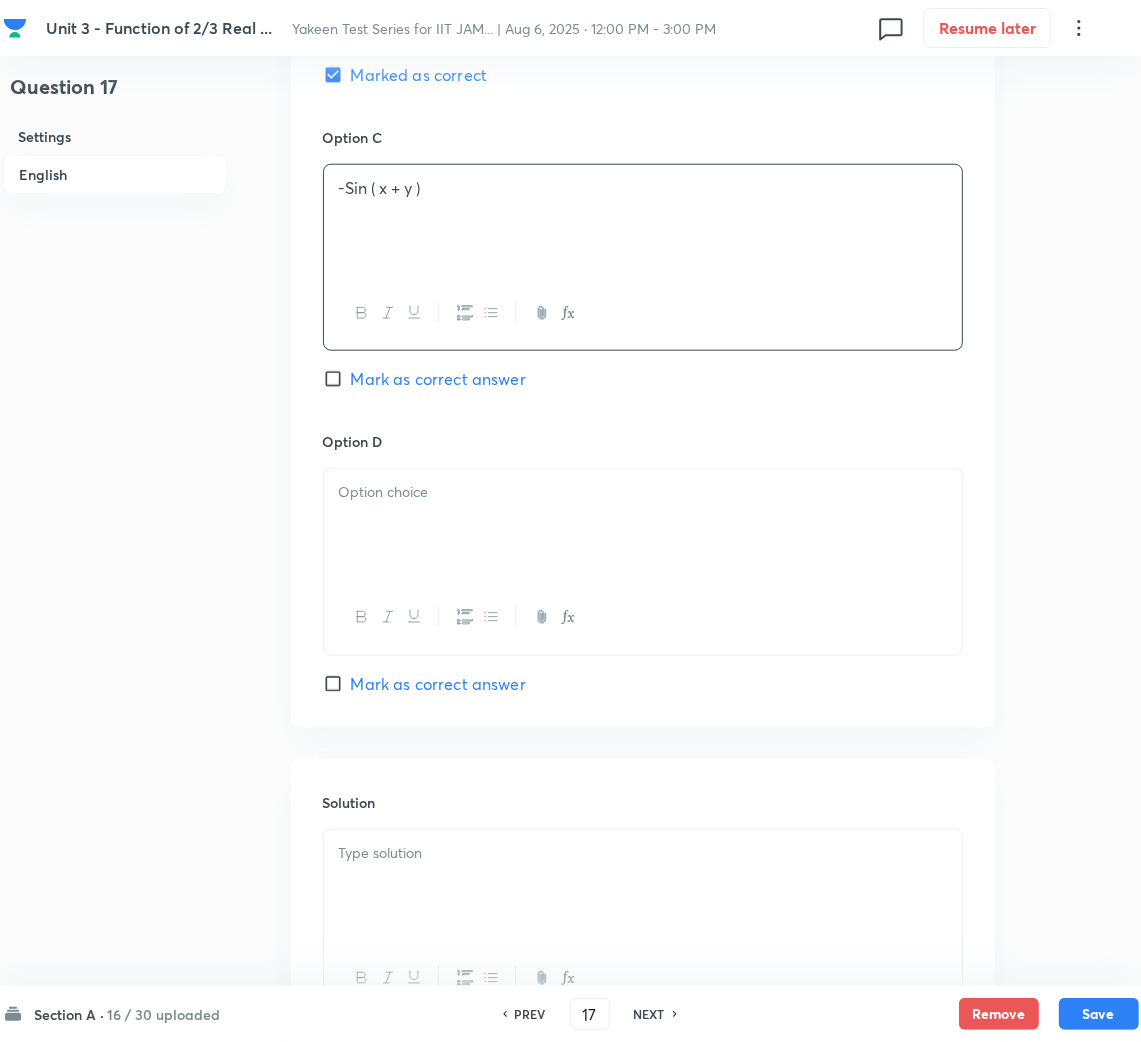scroll, scrollTop: 1499, scrollLeft: 0, axis: vertical 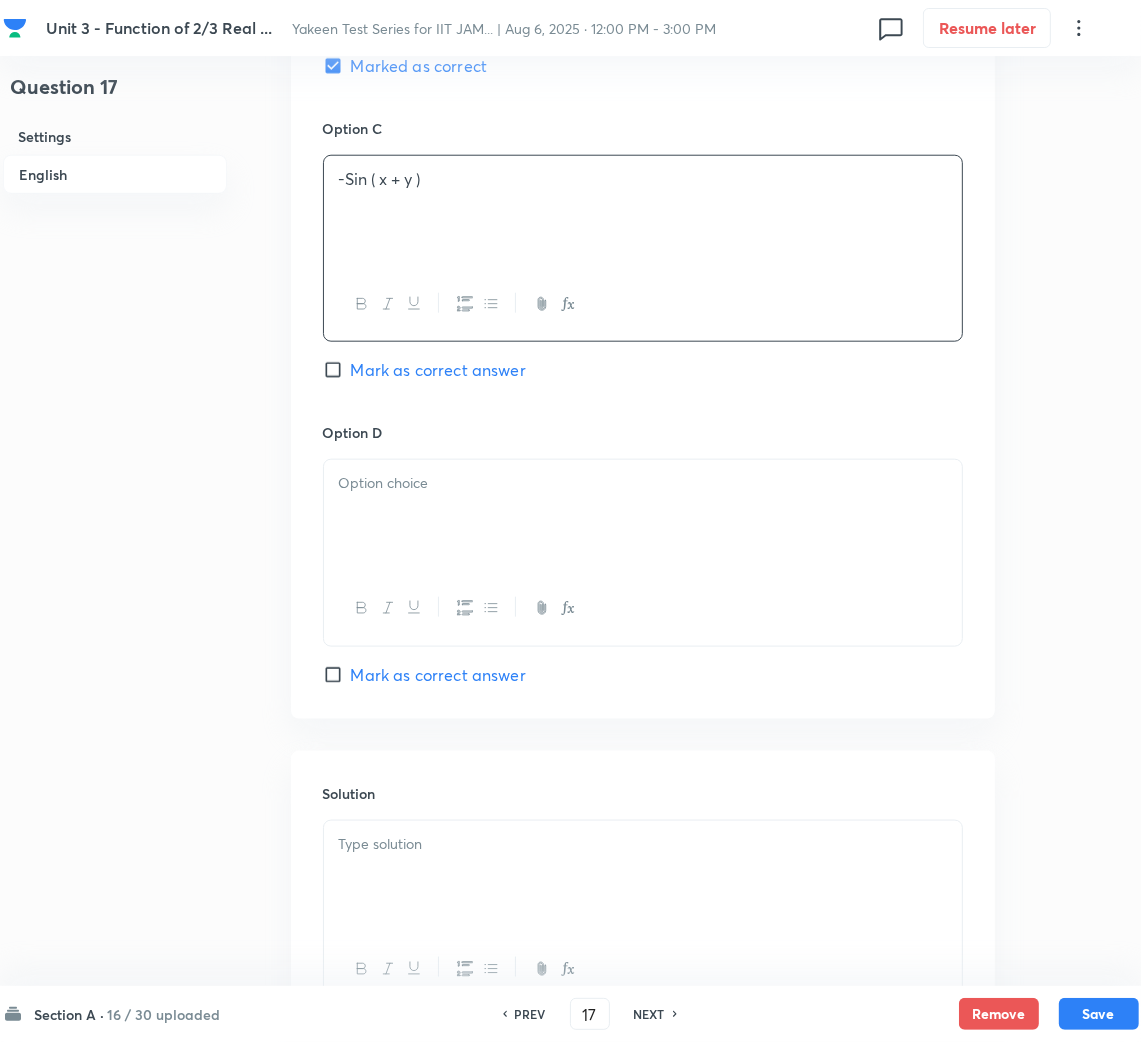 click at bounding box center [643, 483] 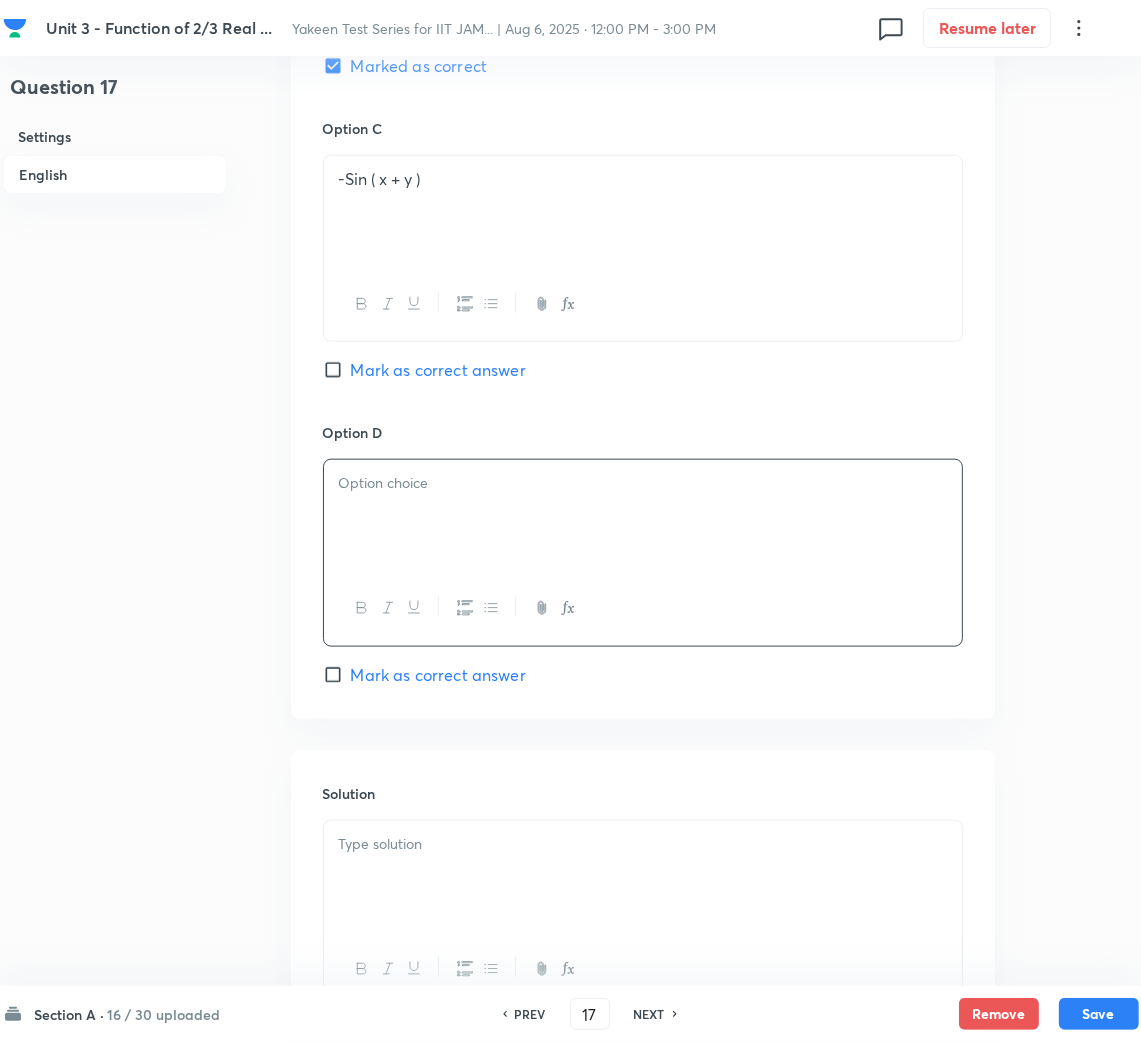 click at bounding box center [643, 516] 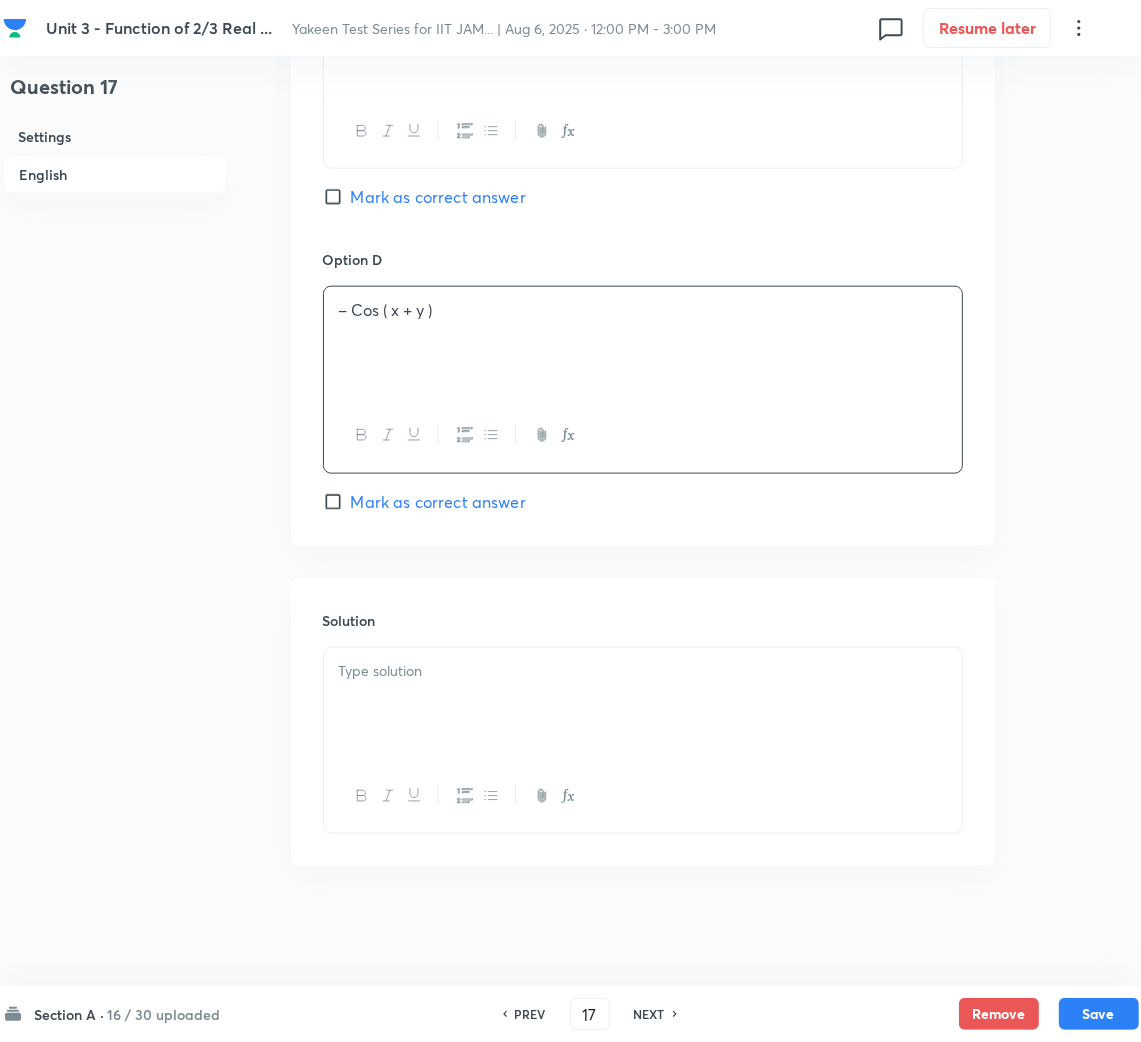 scroll, scrollTop: 1676, scrollLeft: 0, axis: vertical 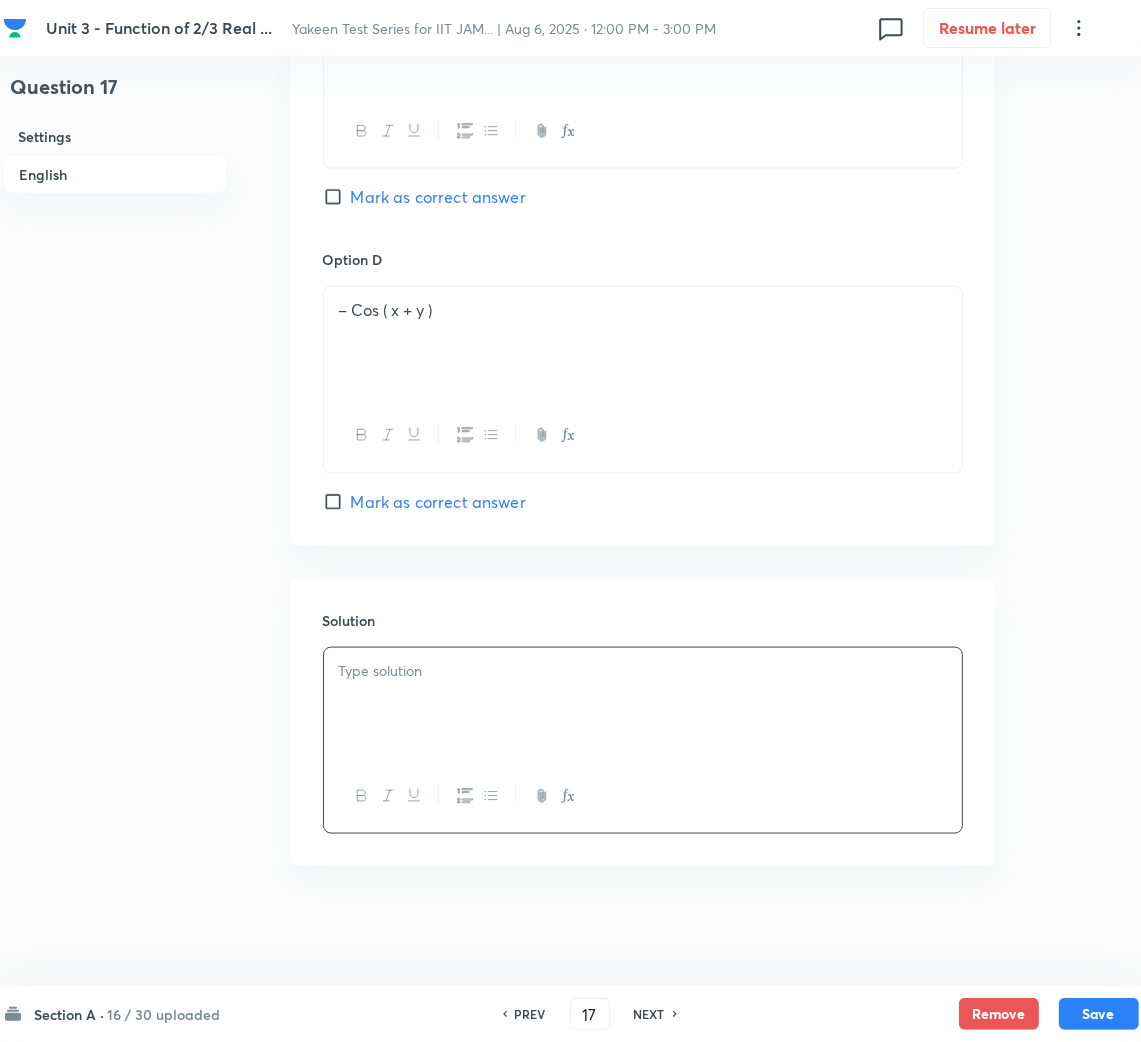 click at bounding box center [643, 704] 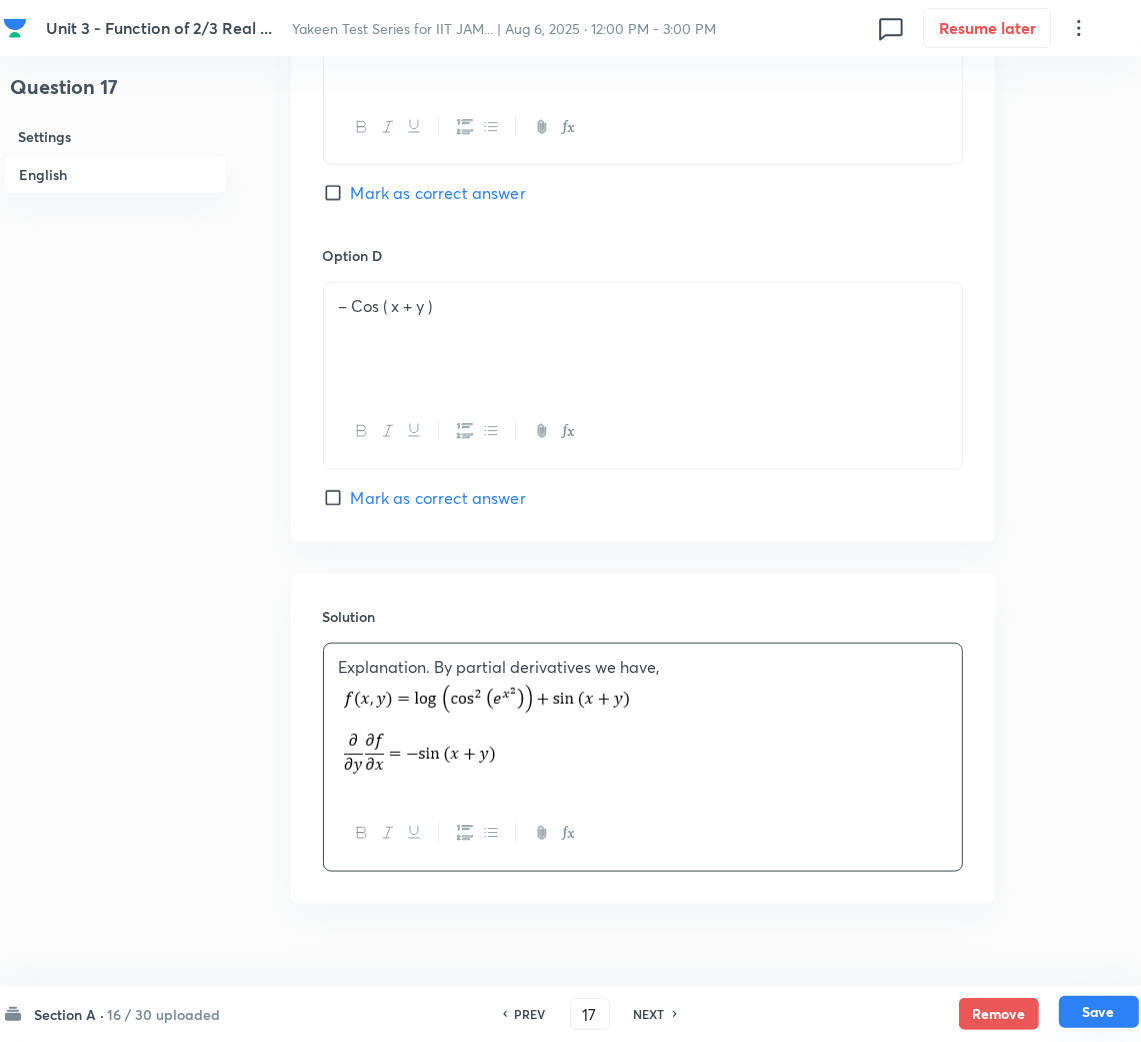 click on "Save" at bounding box center [1099, 1012] 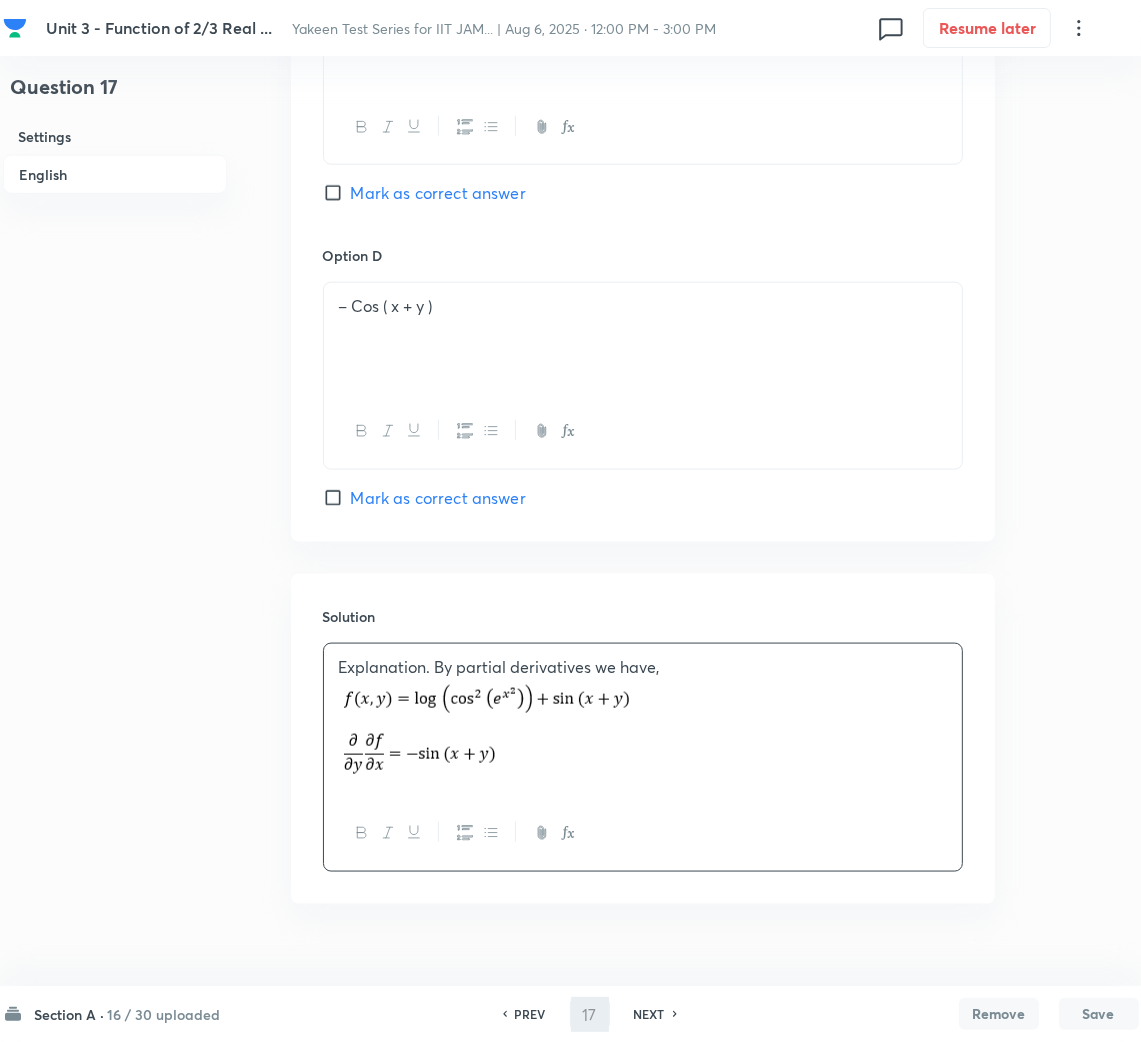 type on "18" 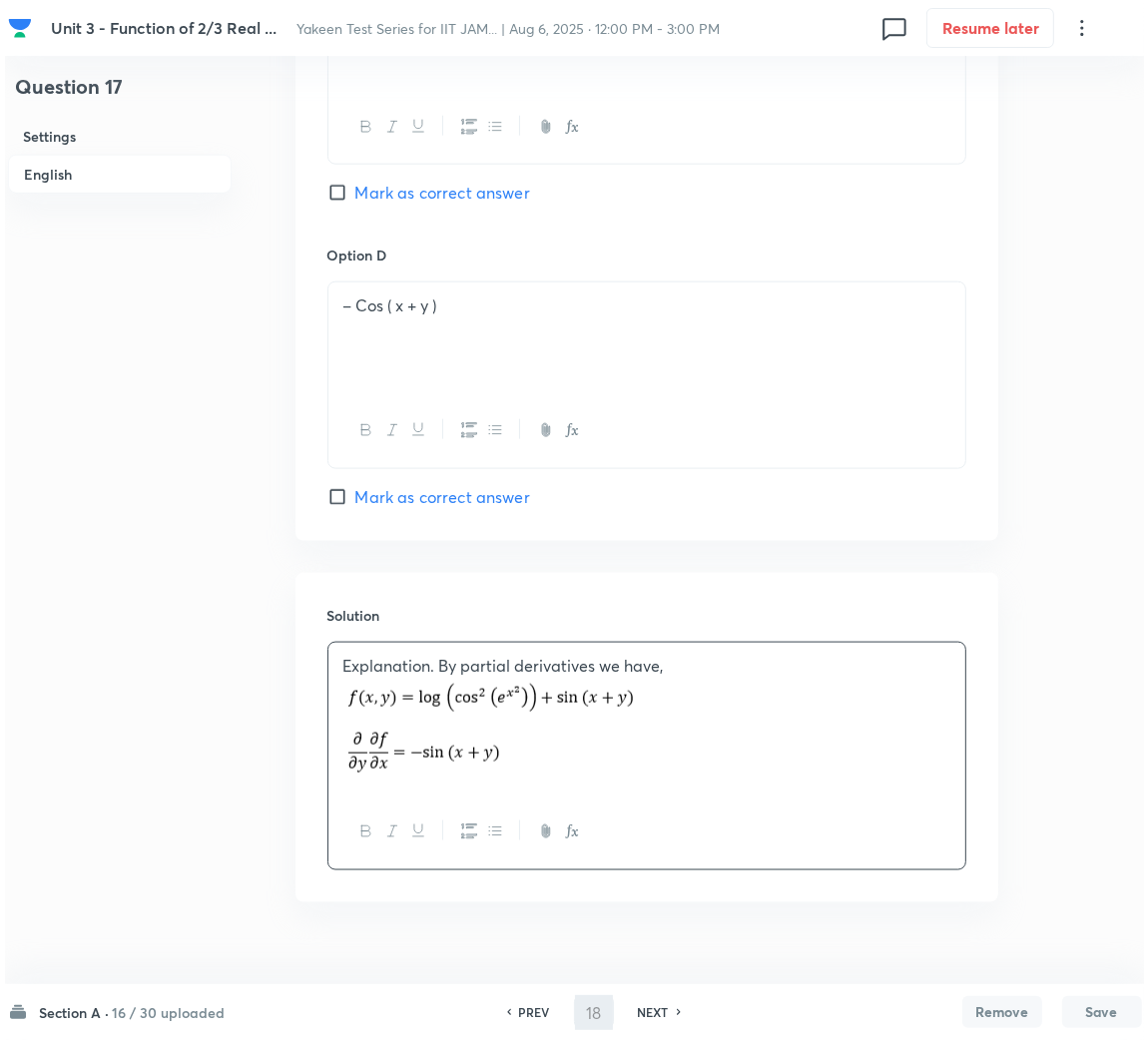 scroll, scrollTop: 0, scrollLeft: 0, axis: both 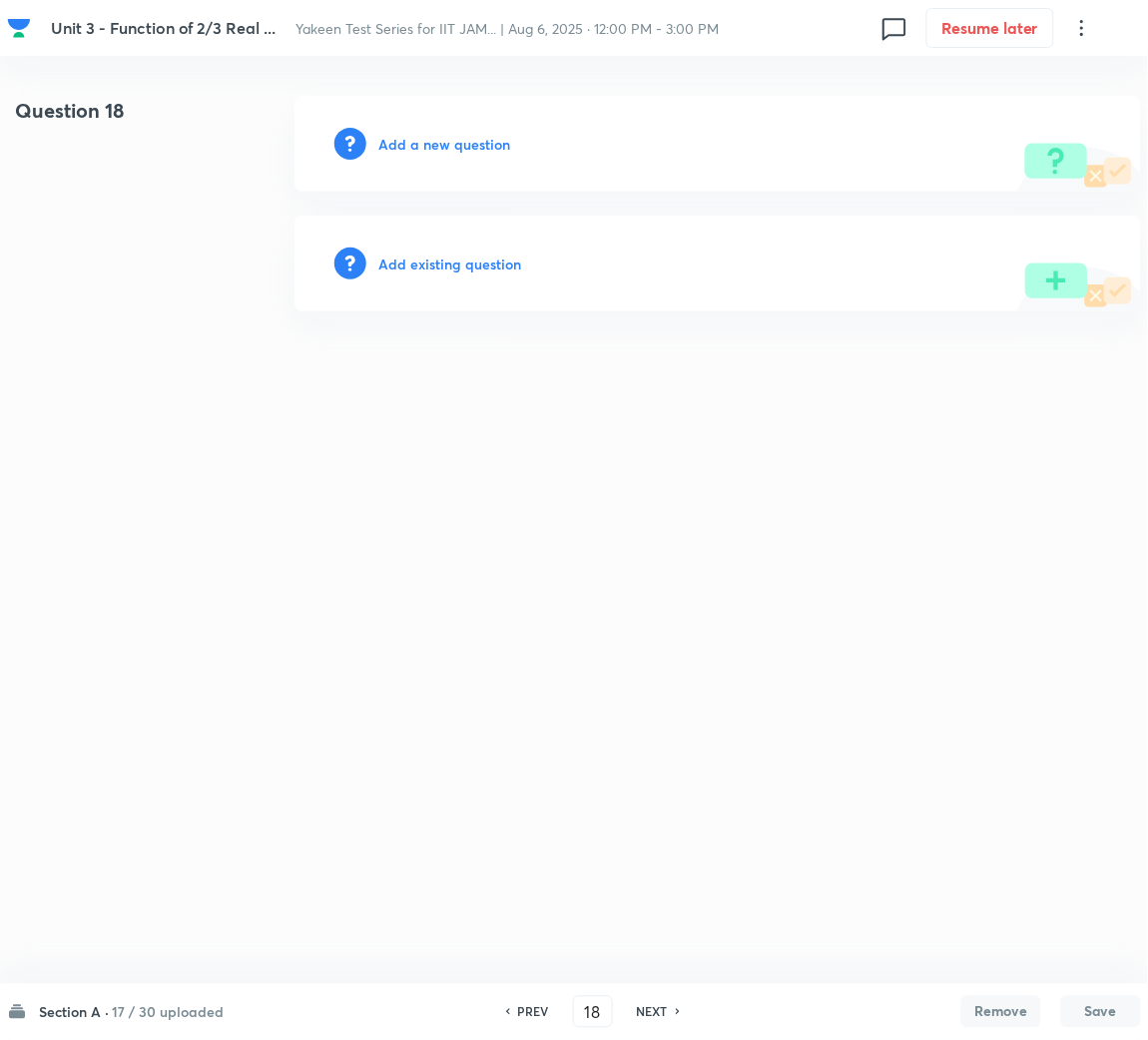 click on "Add a new question" at bounding box center [444, 144] 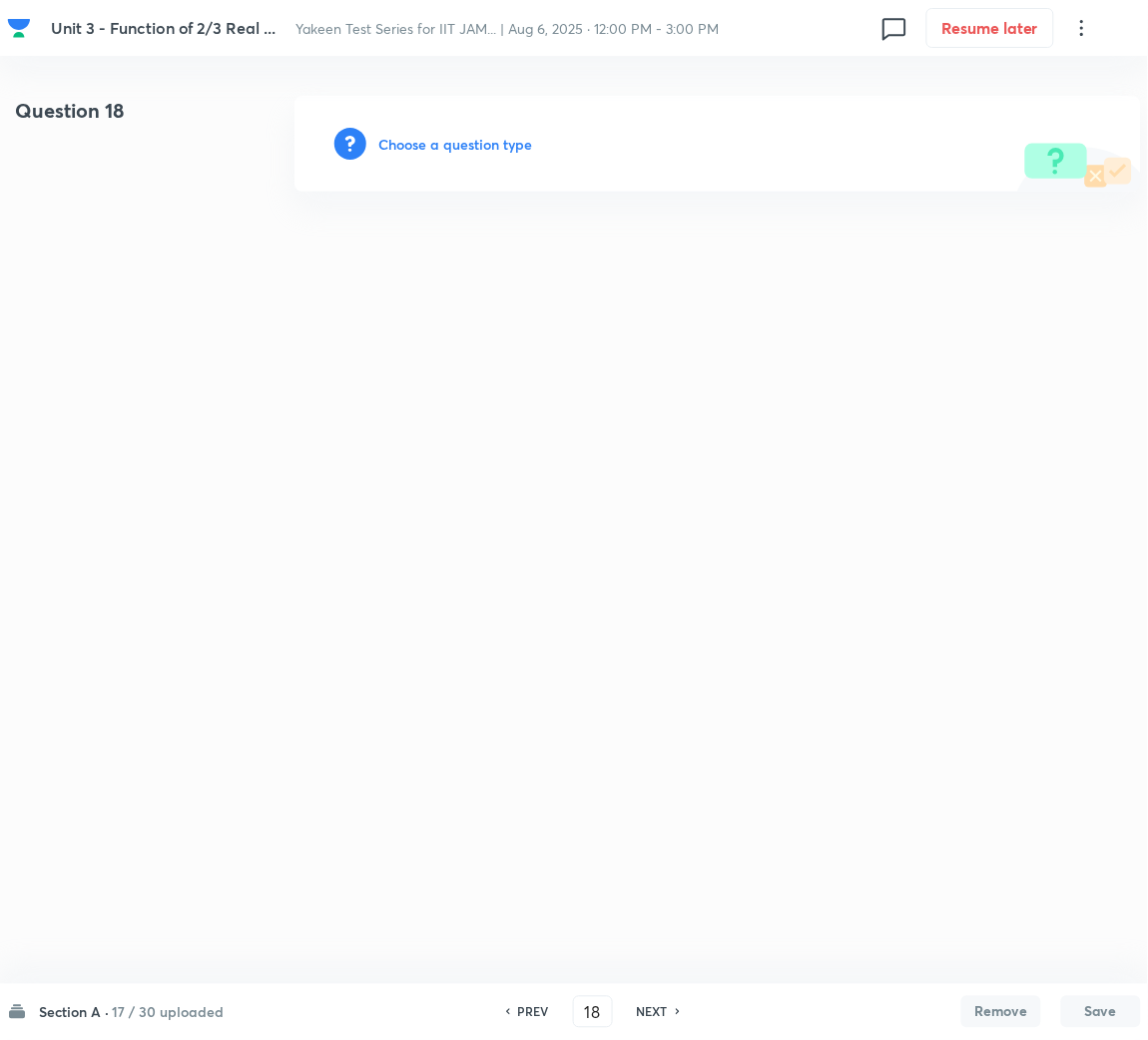 click on "Choose a question type" at bounding box center (455, 144) 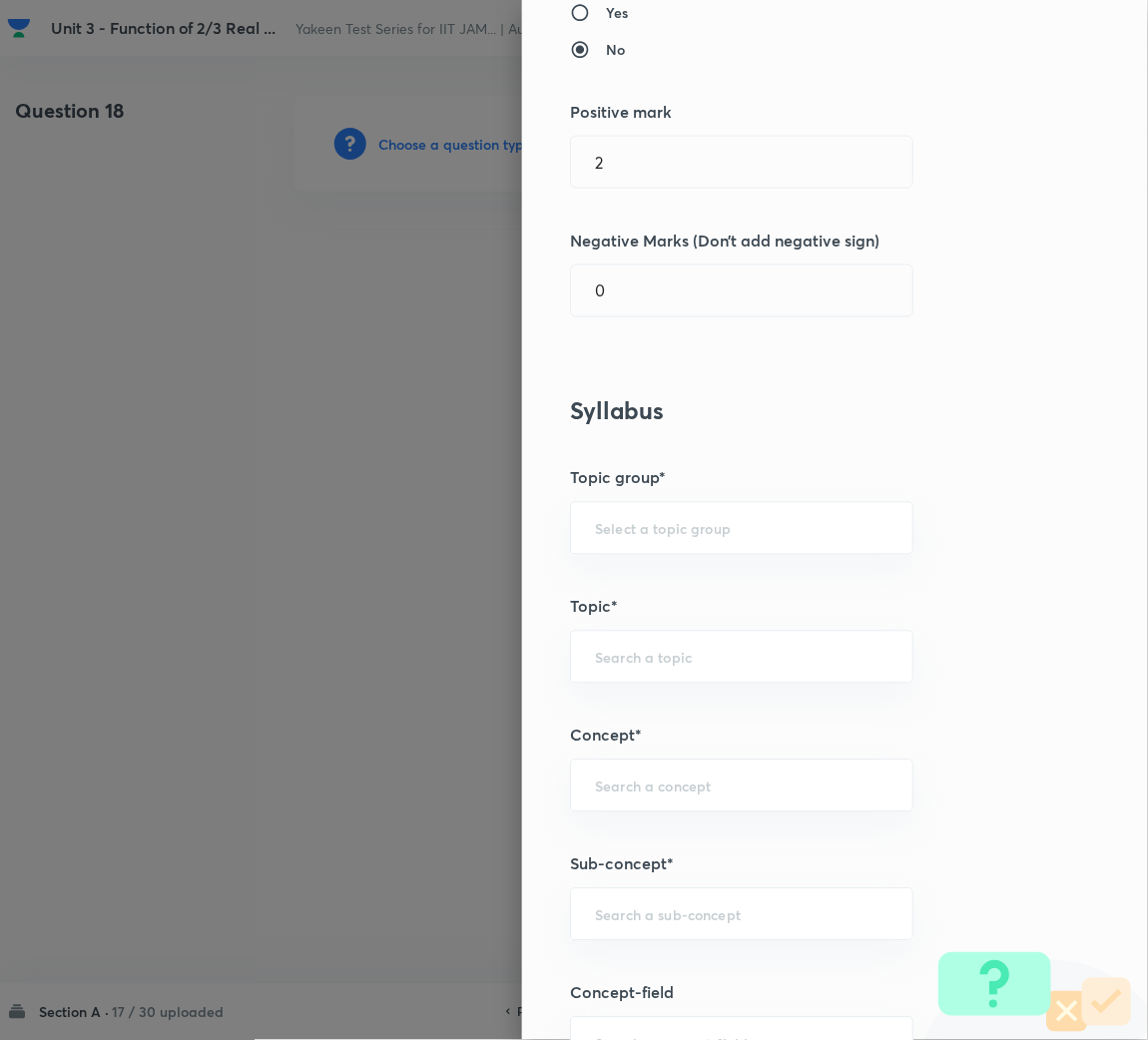 scroll, scrollTop: 599, scrollLeft: 0, axis: vertical 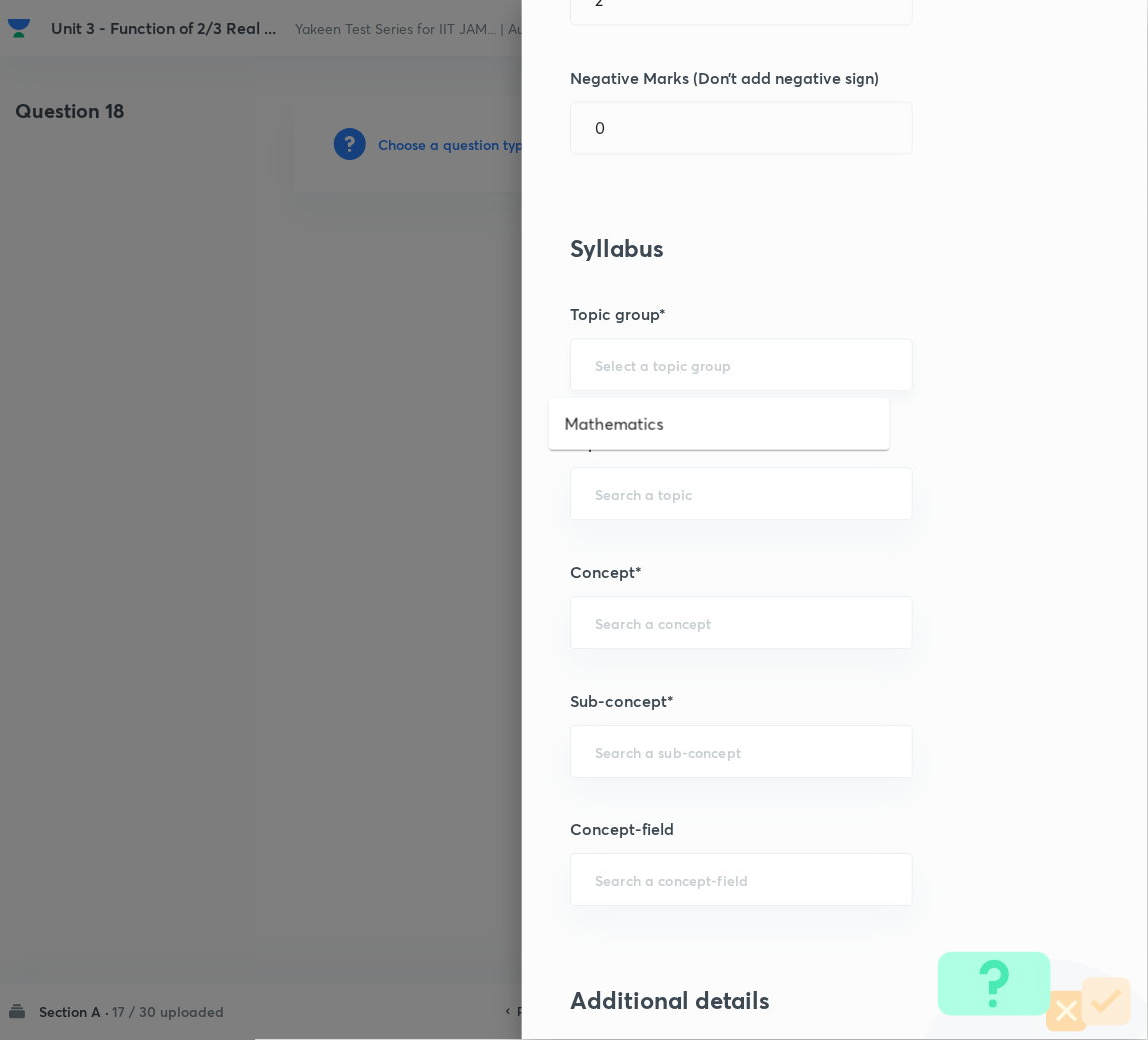click at bounding box center [742, 365] 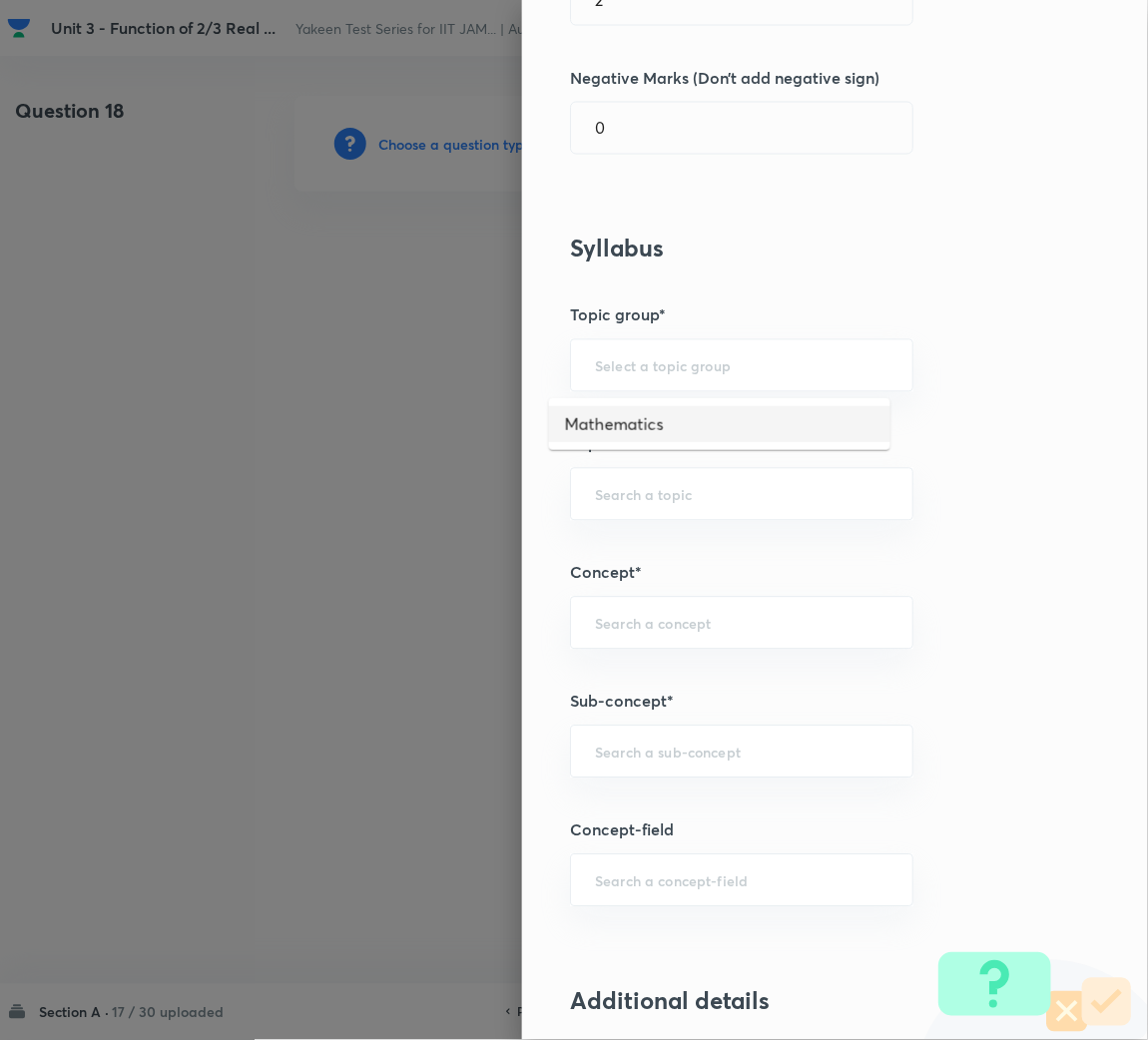 click on "Mathematics" at bounding box center (720, 424) 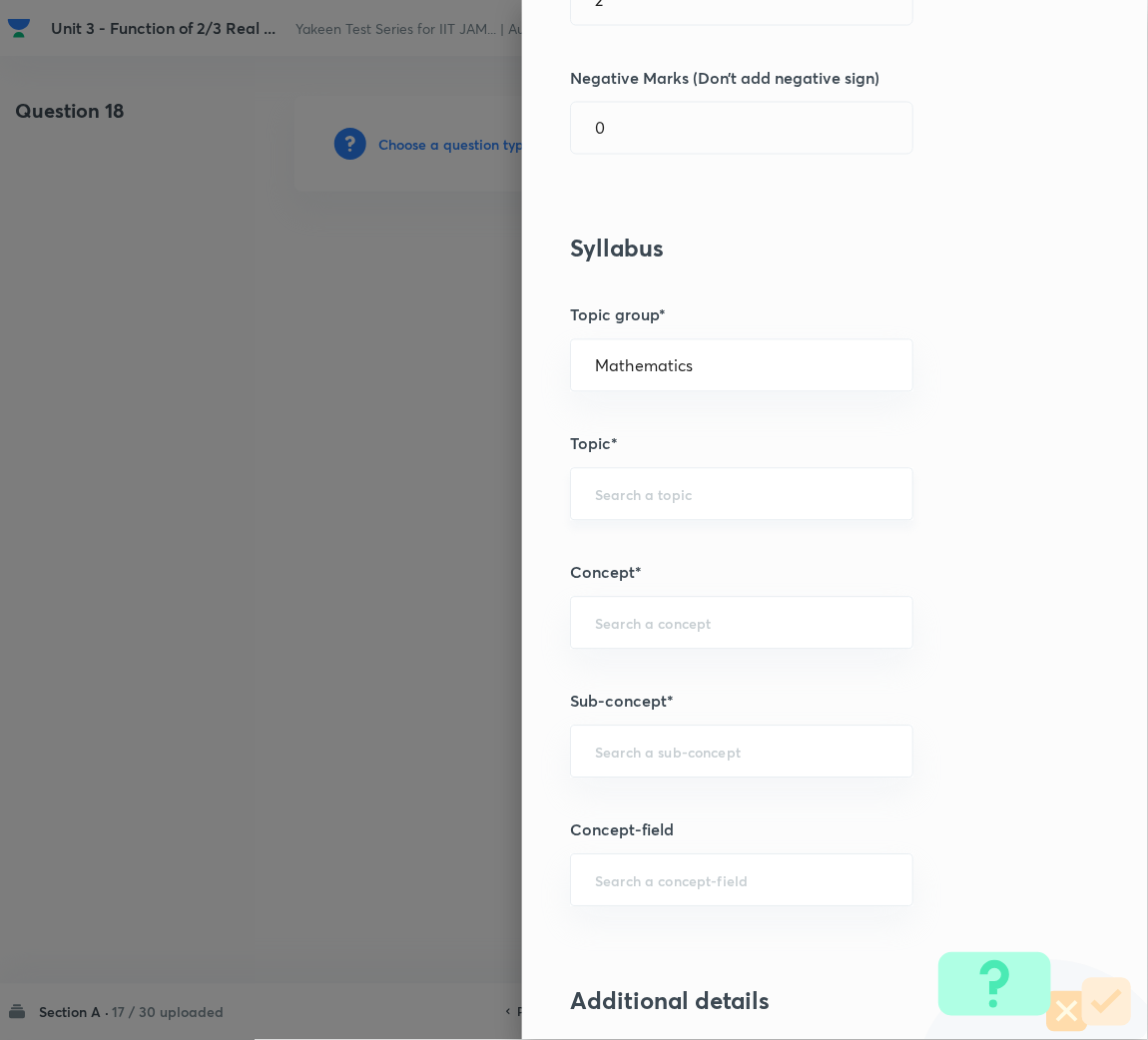 click on "​" at bounding box center [742, 494] 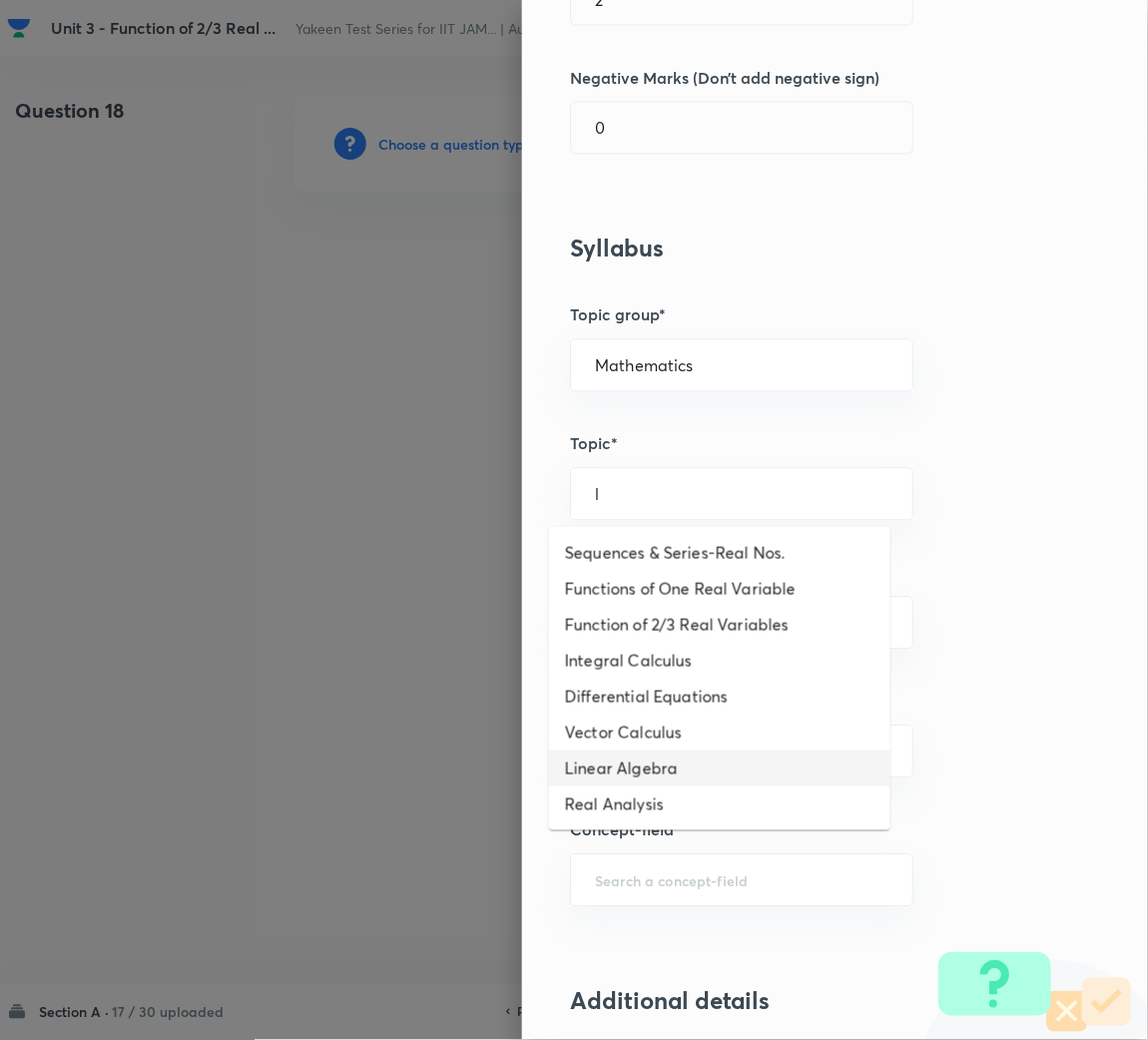 click on "Linear Algebra" at bounding box center (720, 769) 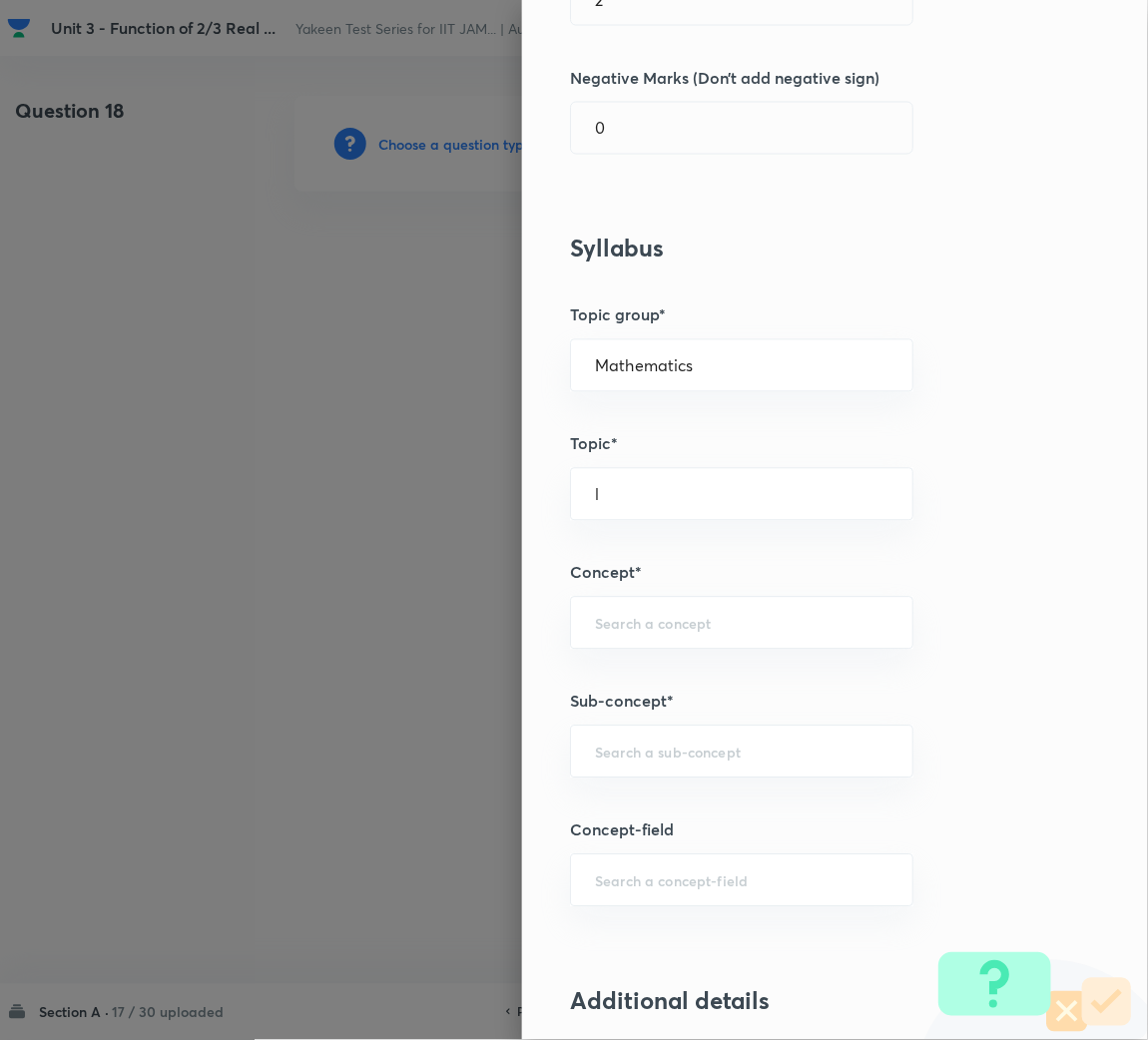 type on "Linear Algebra" 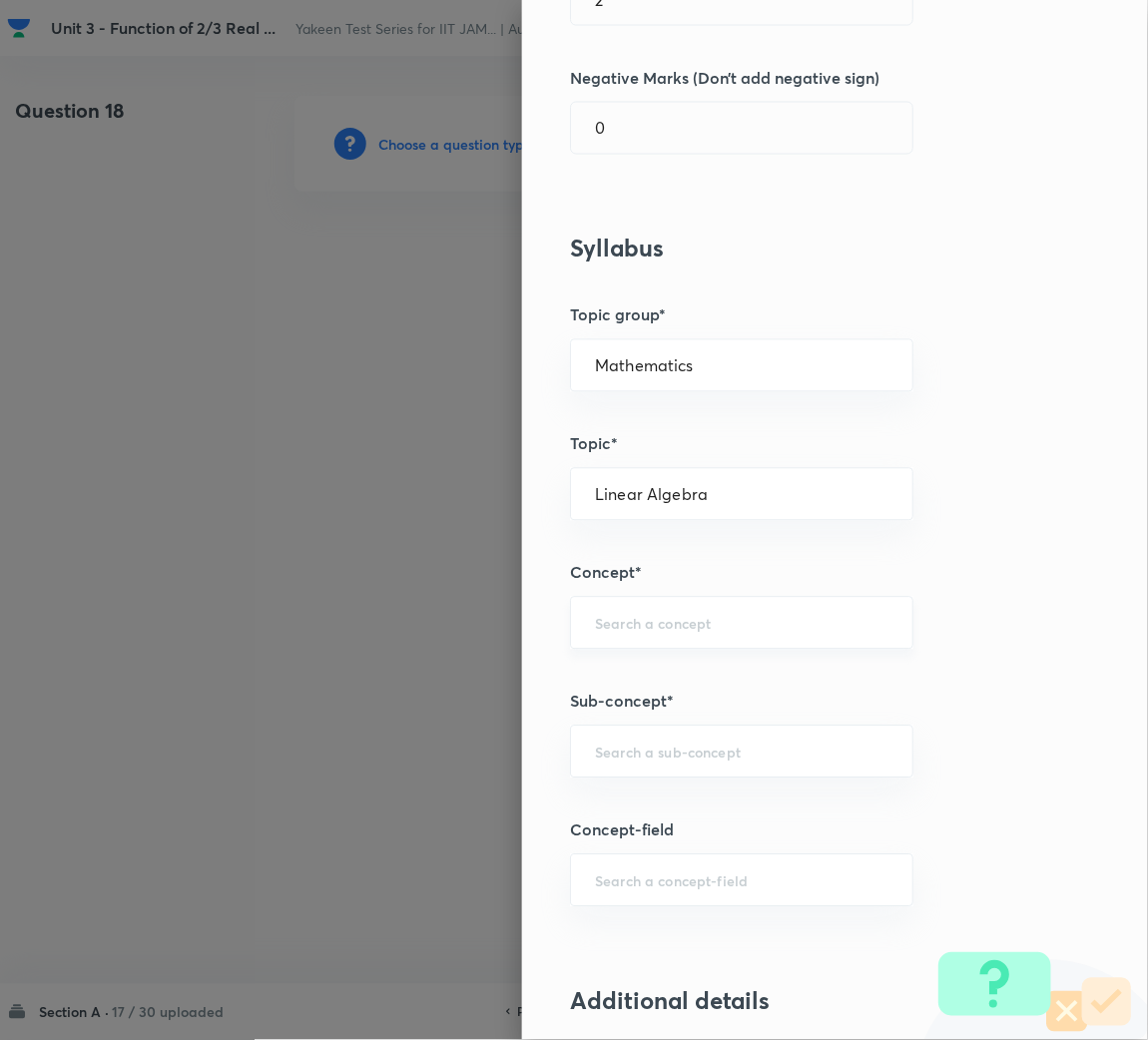 click at bounding box center [742, 623] 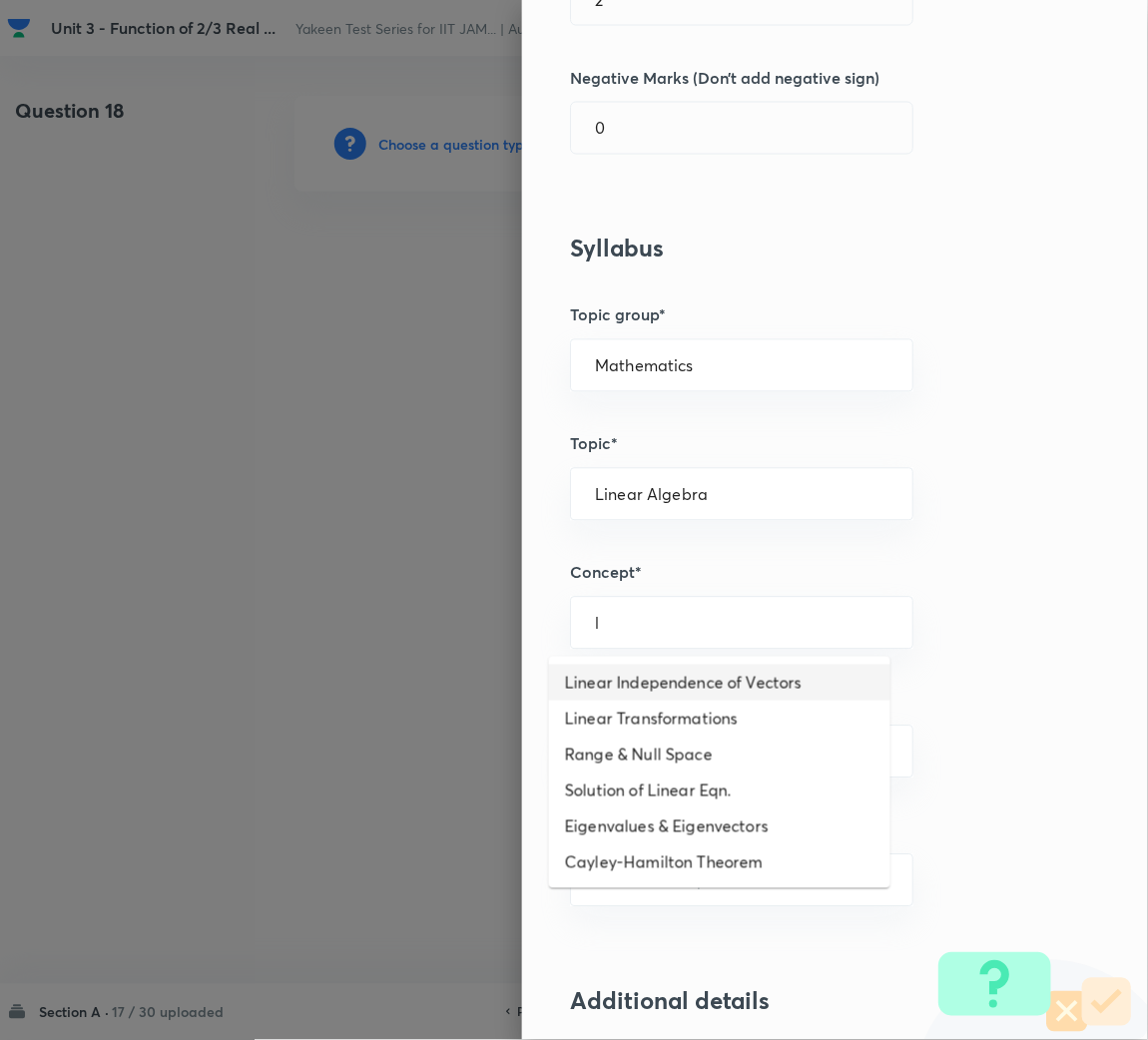 click on "Linear Independence of Vectors" at bounding box center [720, 683] 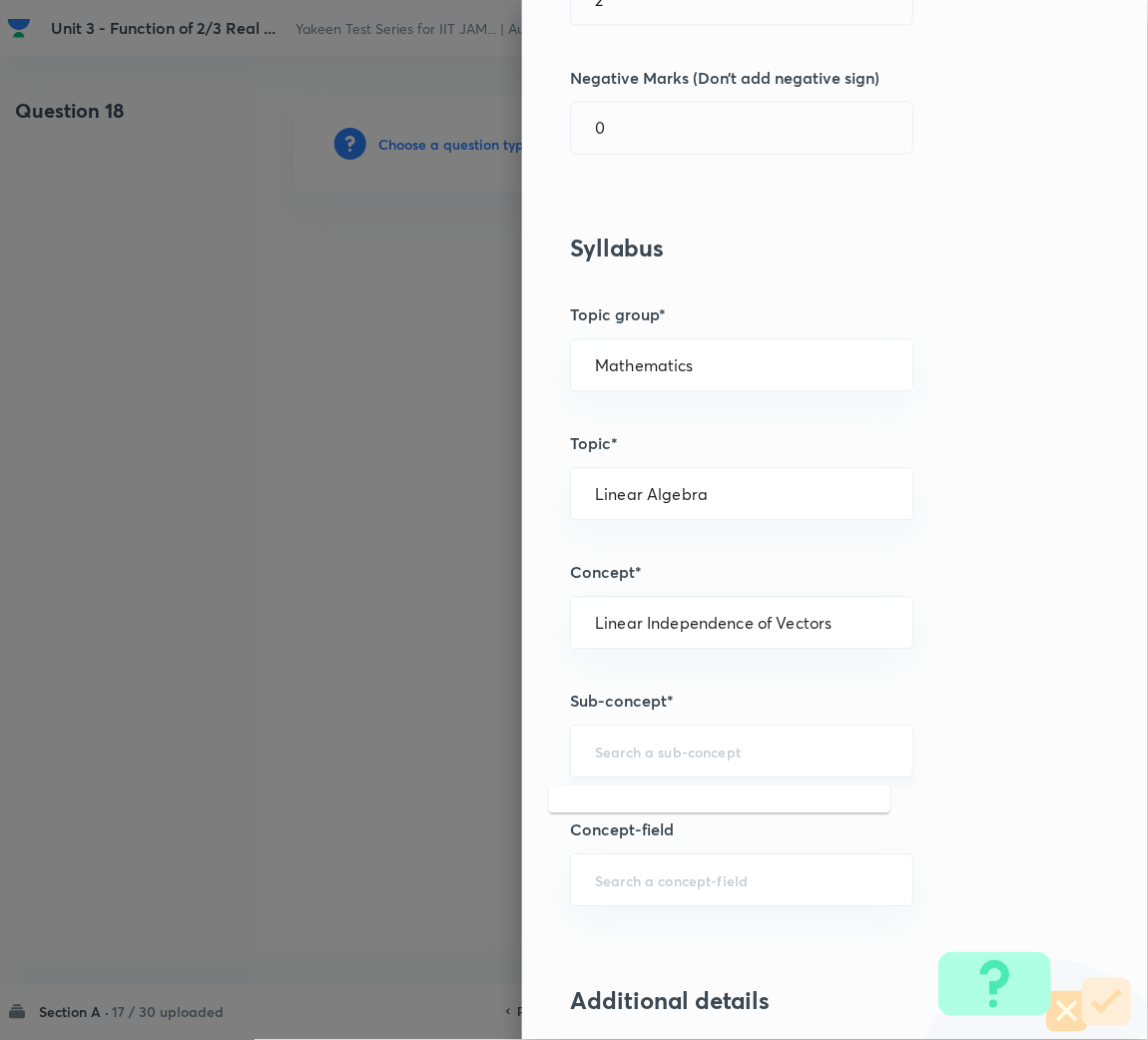 click at bounding box center [742, 752] 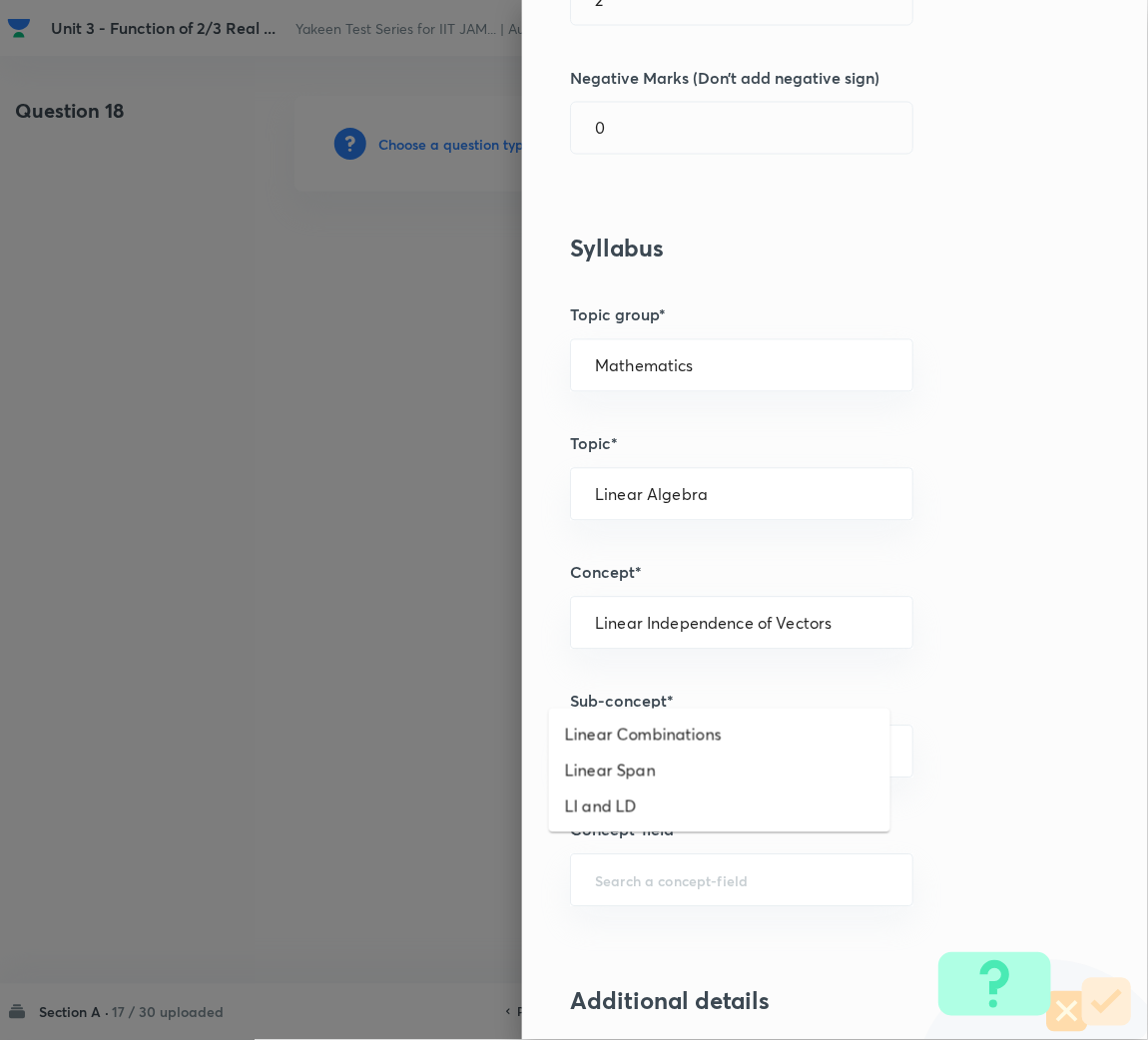 scroll, scrollTop: 748, scrollLeft: 0, axis: vertical 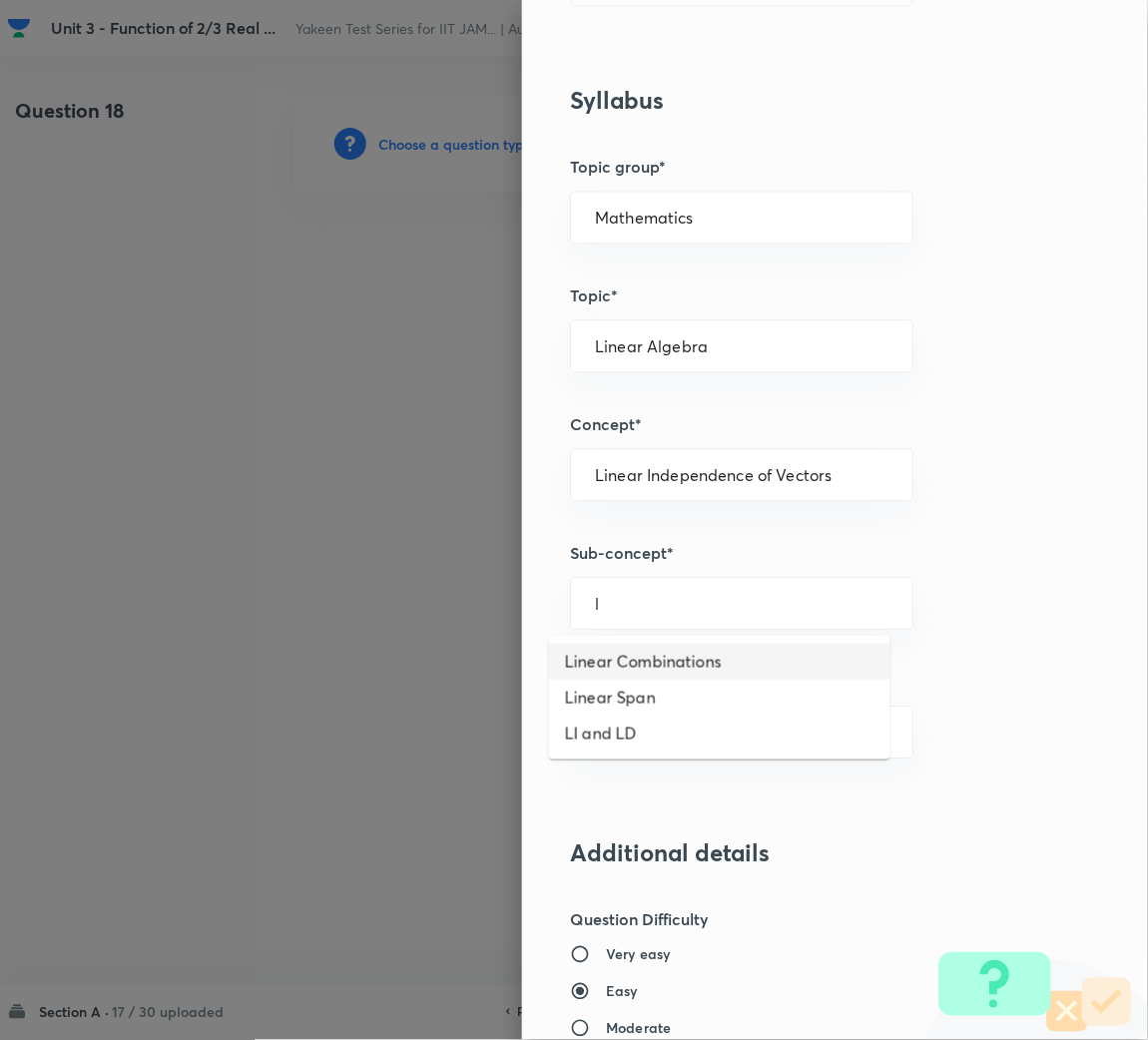 click on "Linear Combinations" at bounding box center [720, 662] 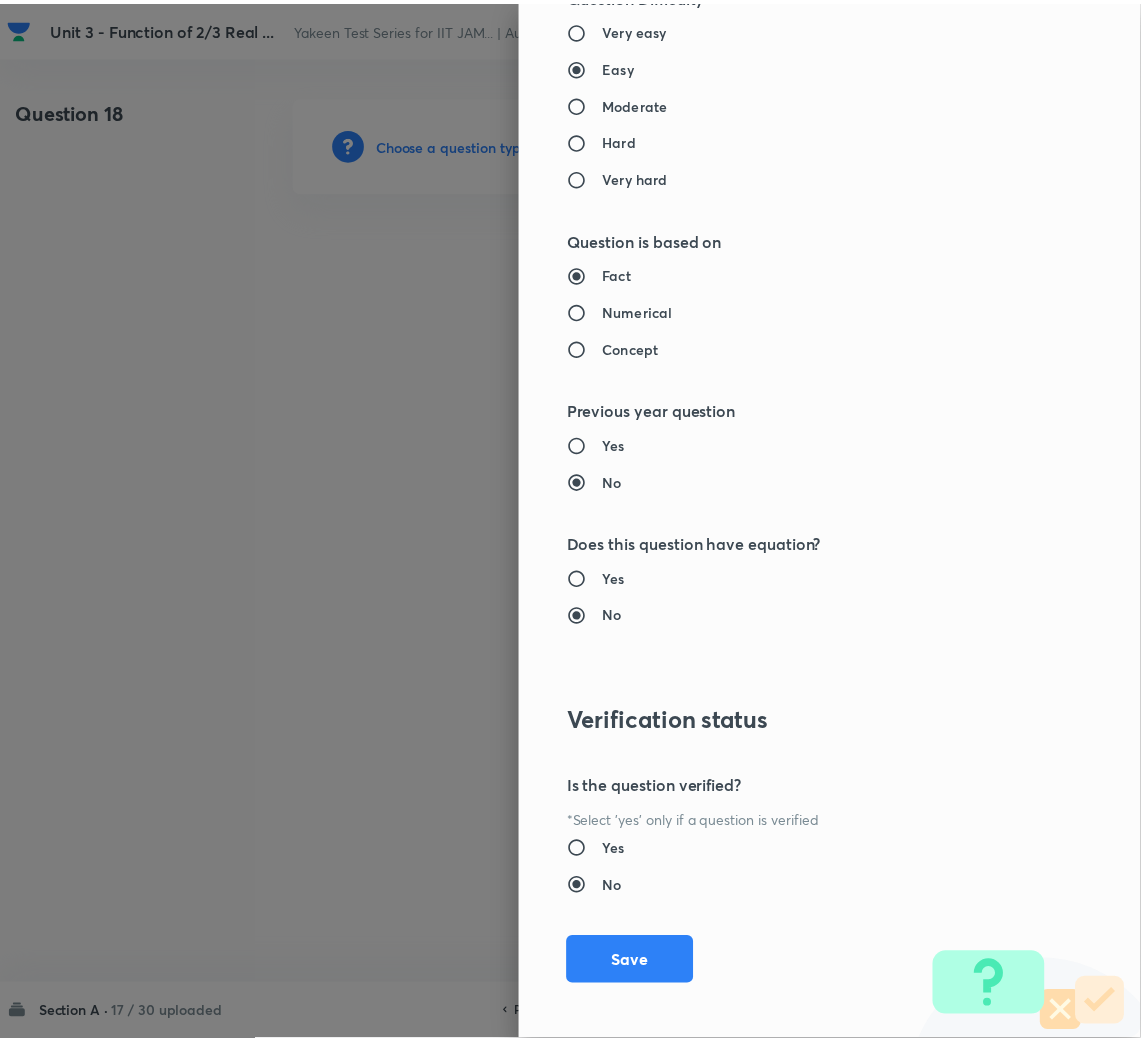 scroll, scrollTop: 1685, scrollLeft: 0, axis: vertical 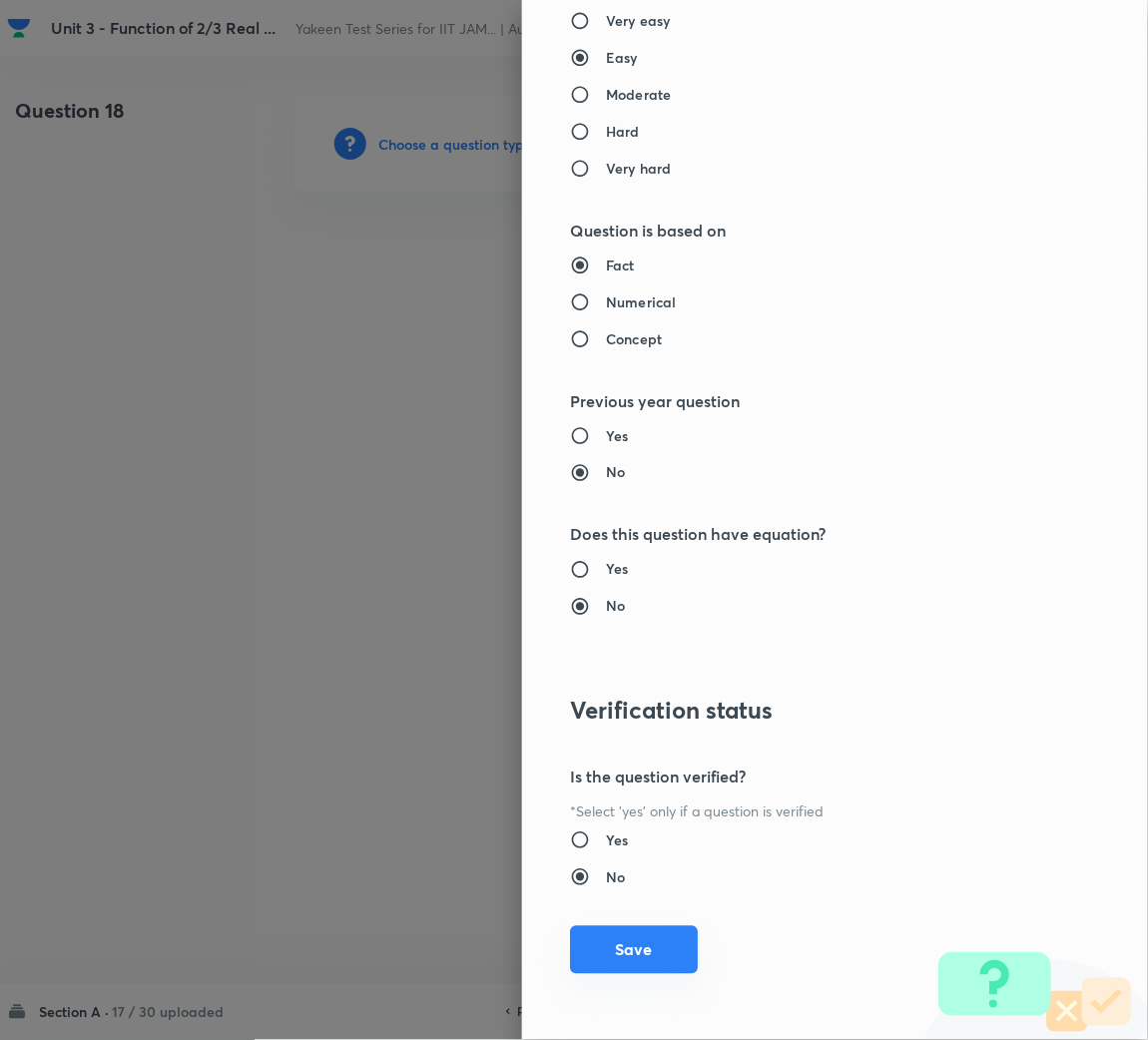 click on "Save" at bounding box center [634, 950] 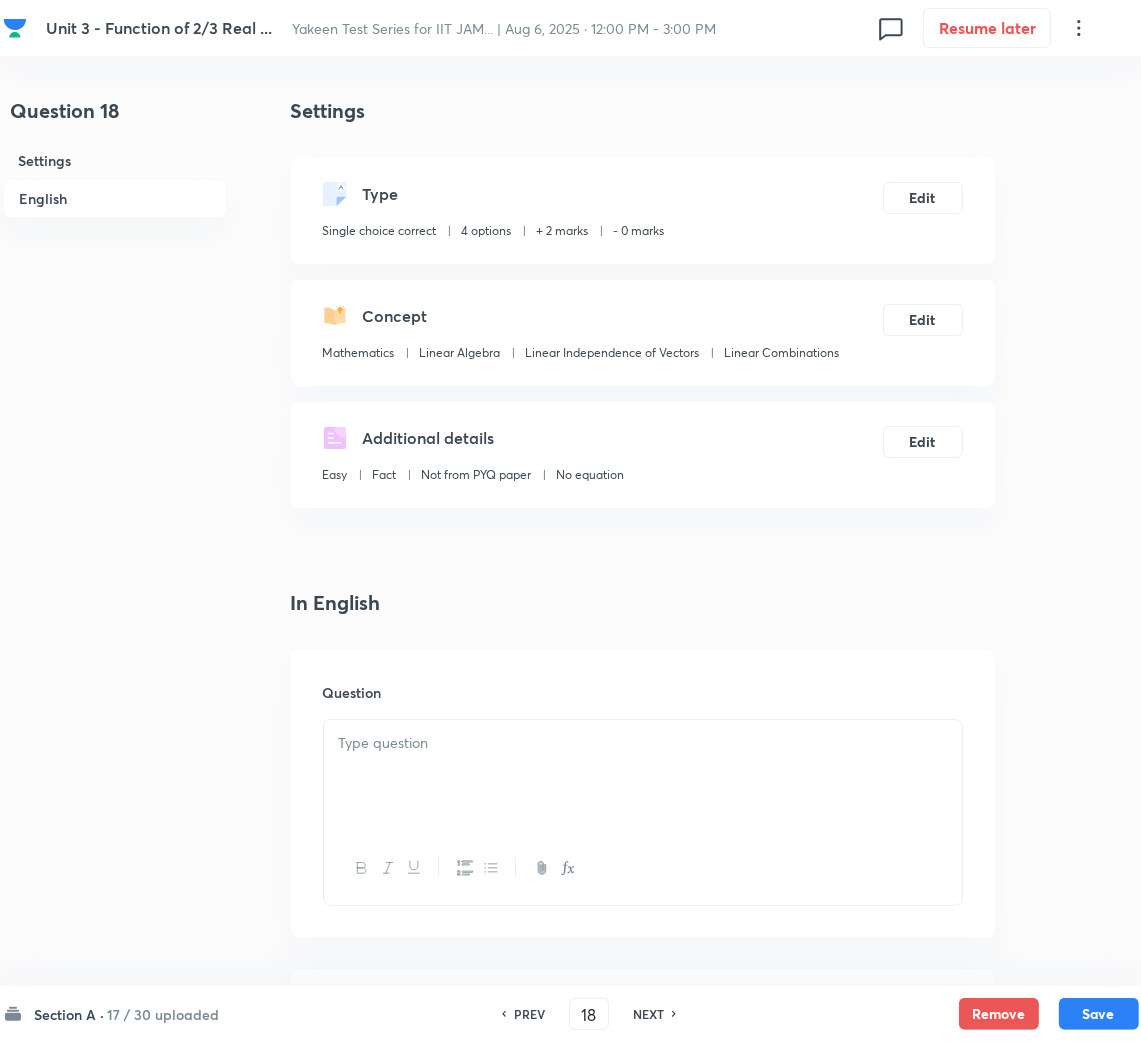click at bounding box center [643, 776] 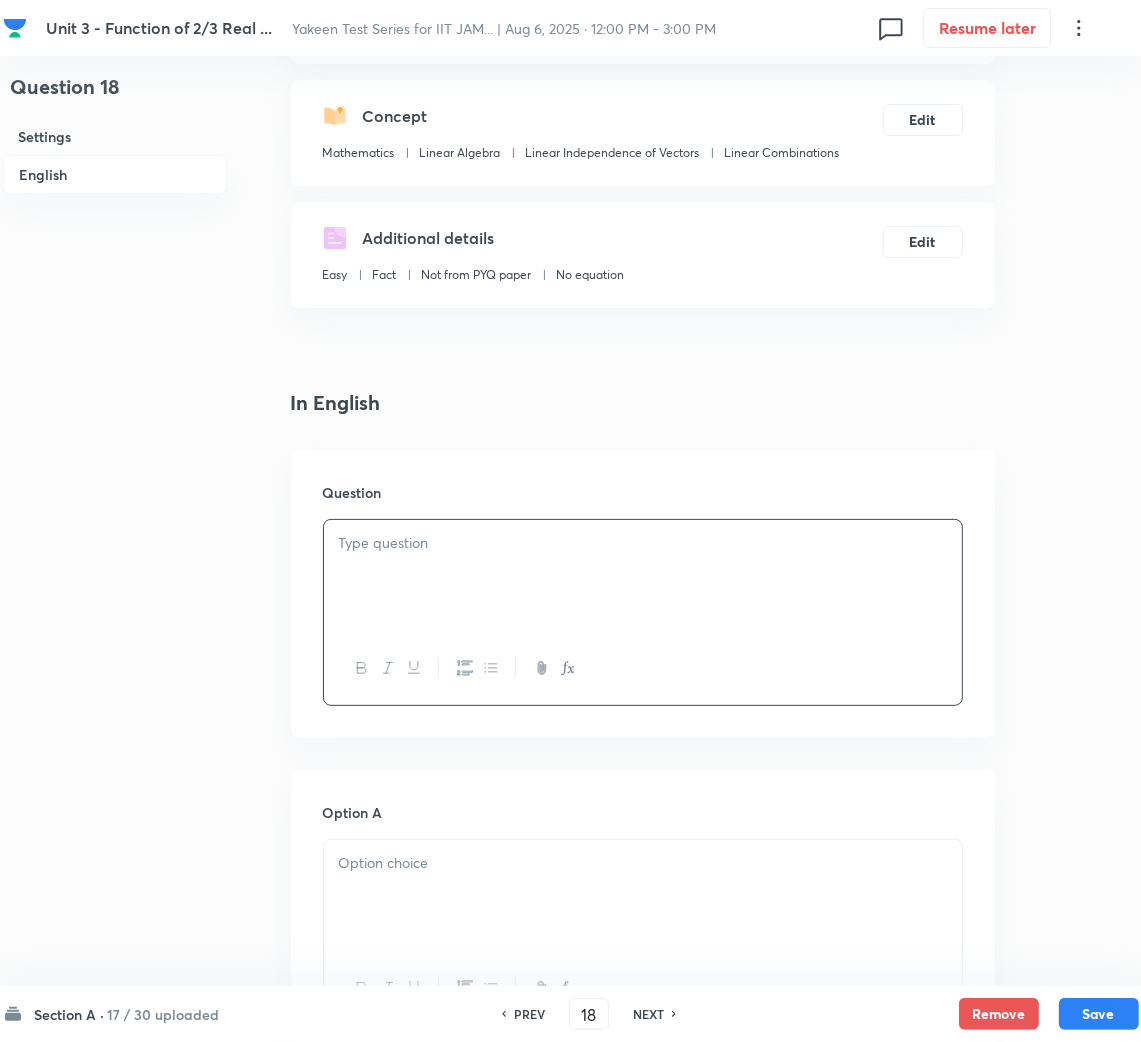 scroll, scrollTop: 449, scrollLeft: 0, axis: vertical 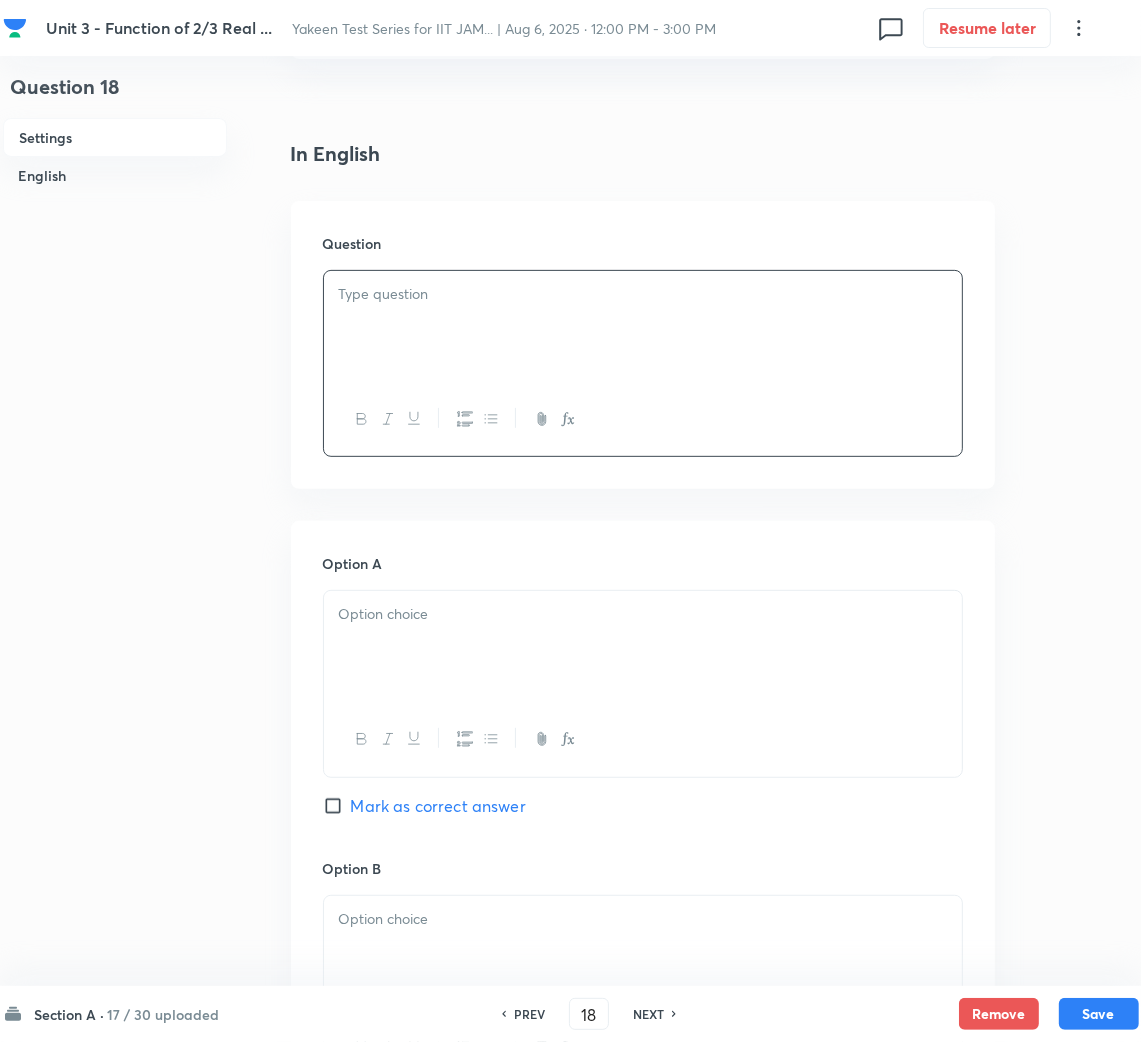 click at bounding box center (643, 327) 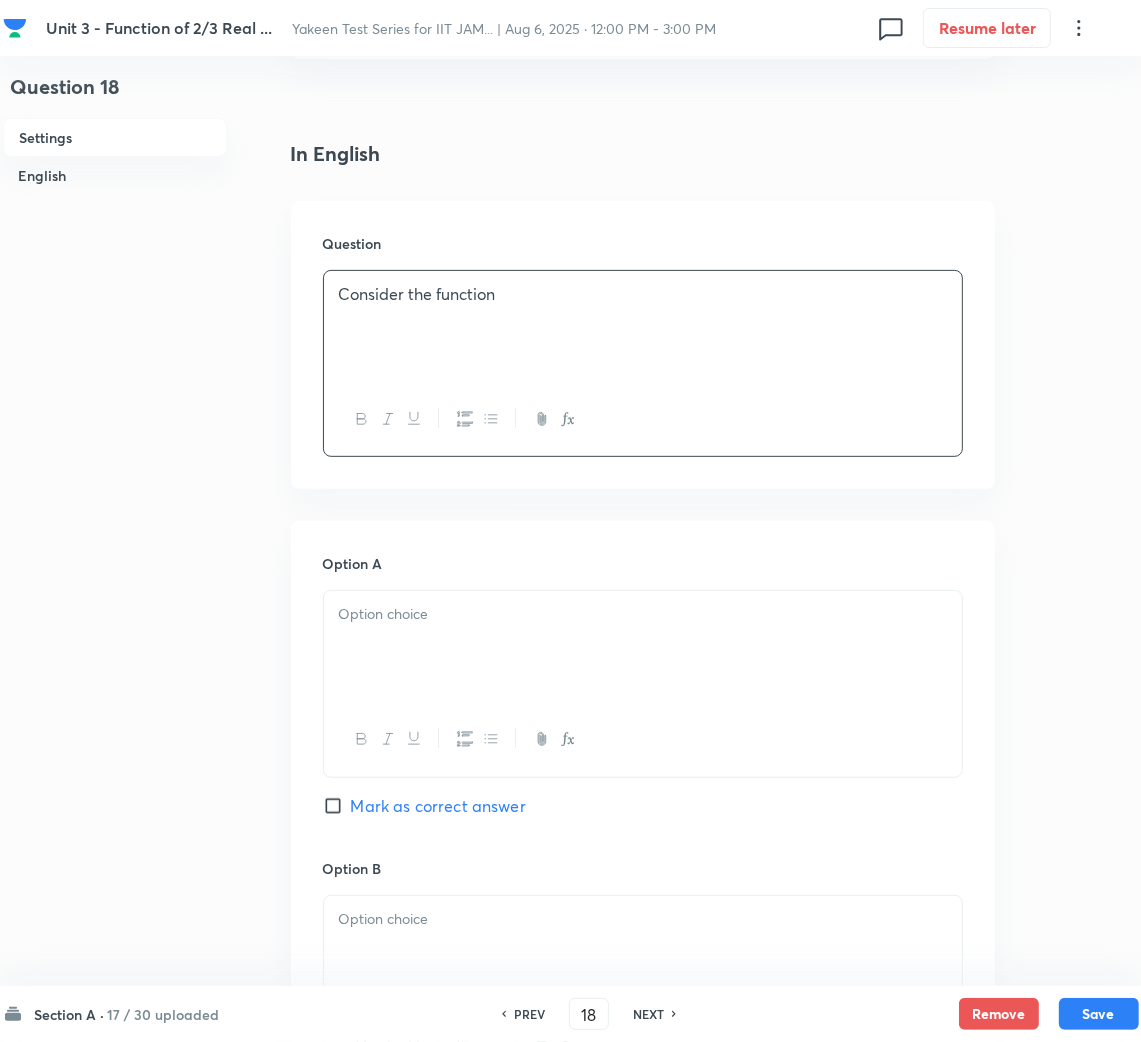 click at bounding box center (643, 317) 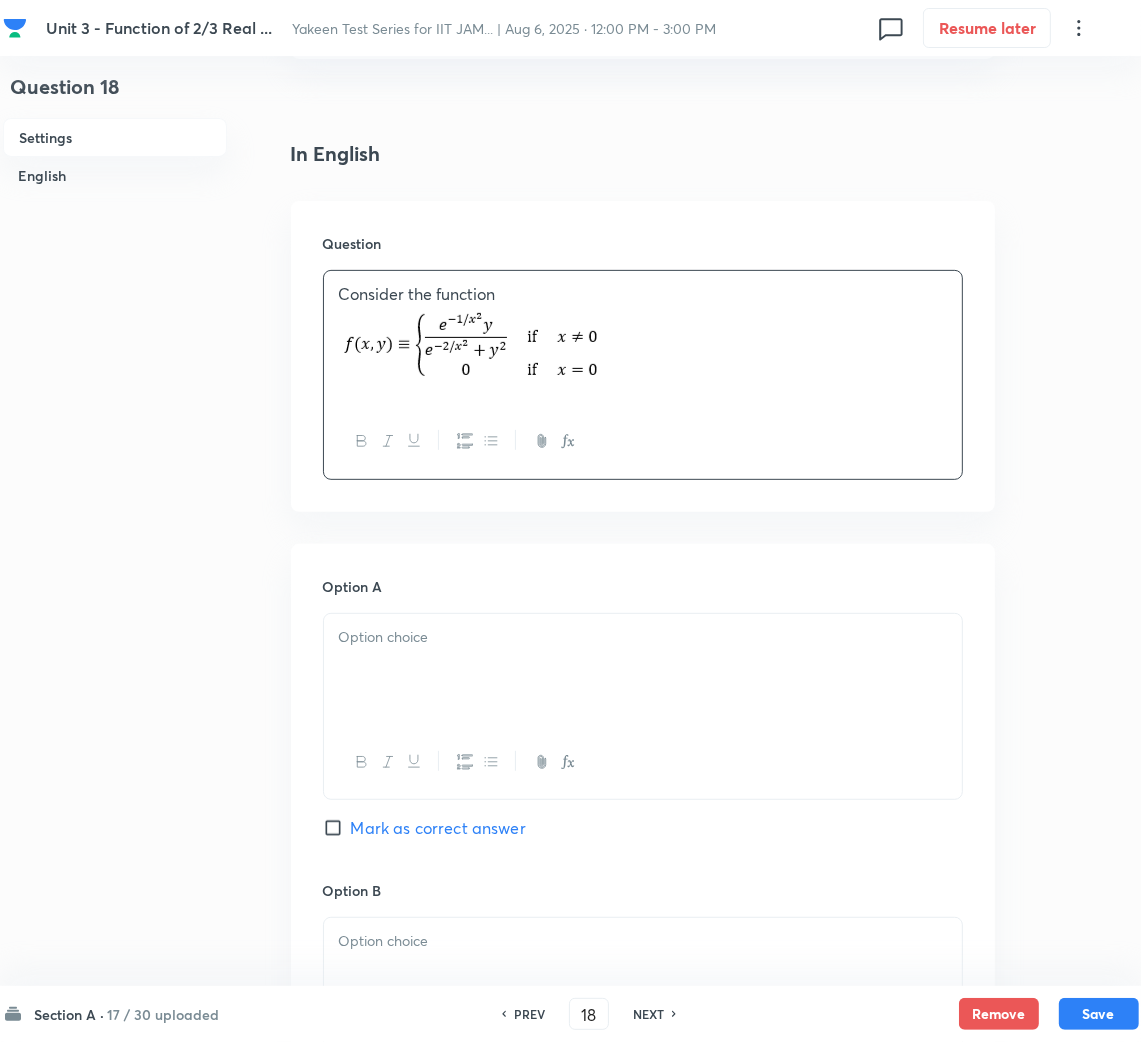 click at bounding box center [643, 350] 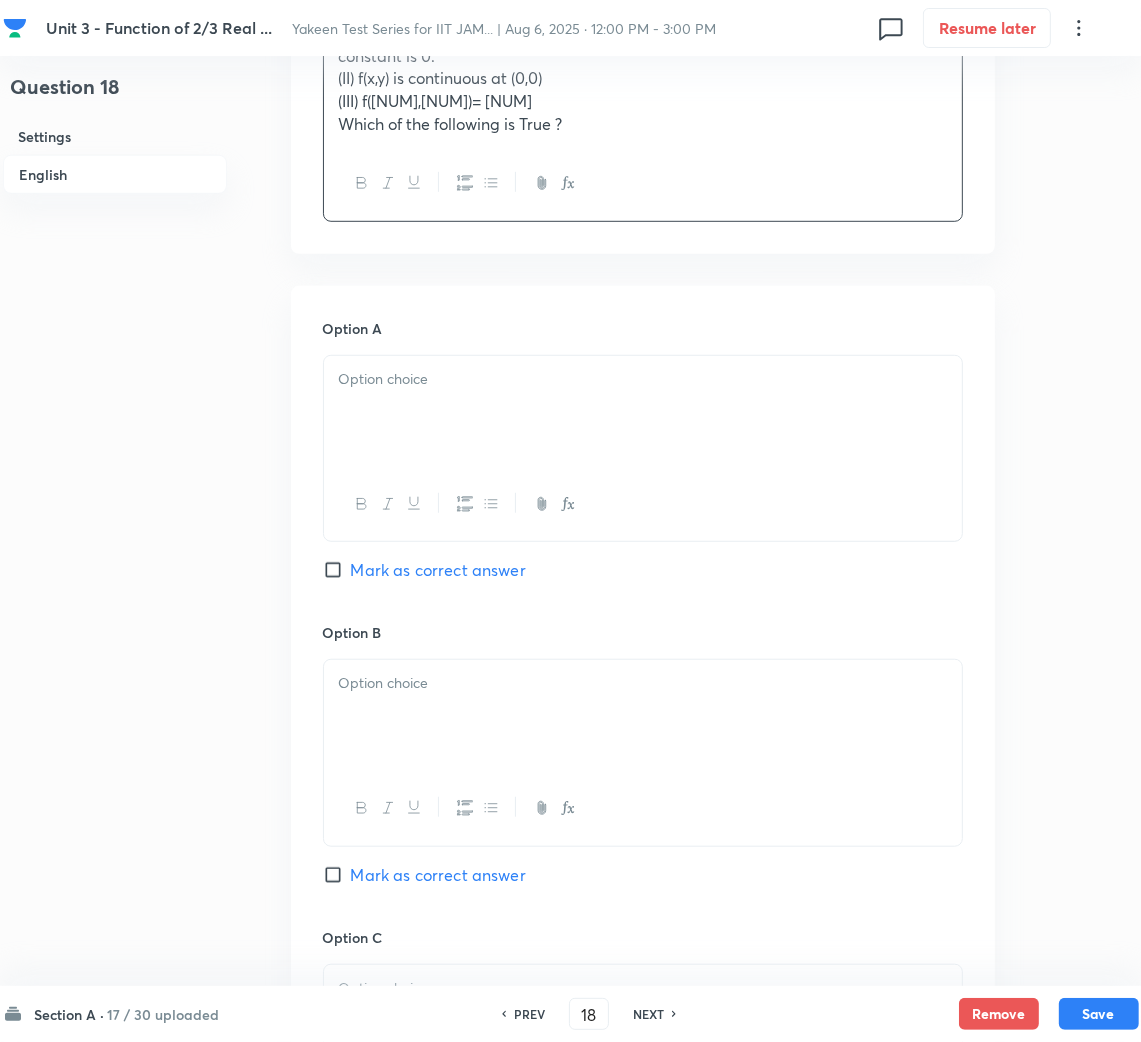 scroll, scrollTop: 899, scrollLeft: 0, axis: vertical 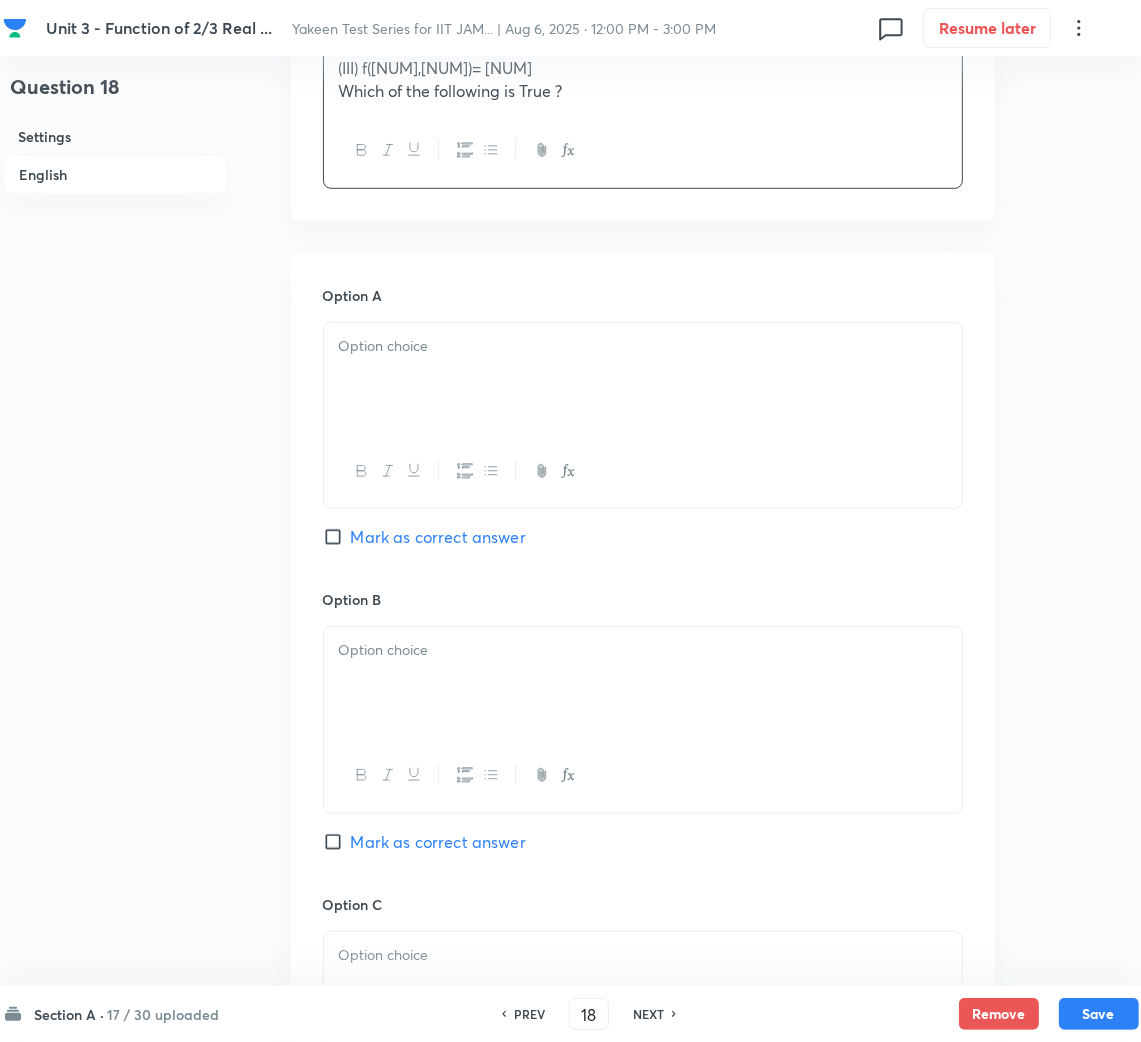 click at bounding box center [643, 346] 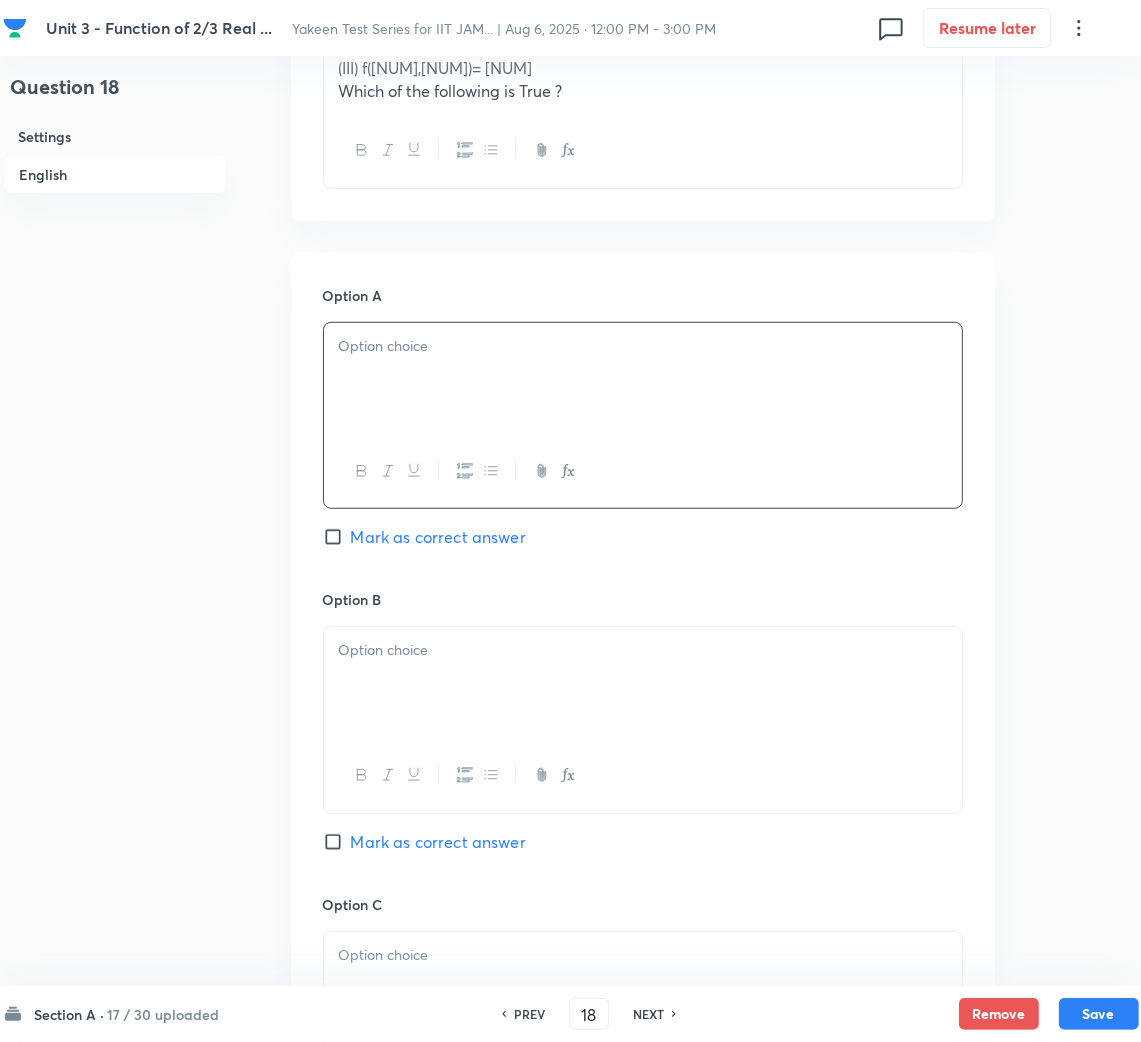 click at bounding box center [643, 379] 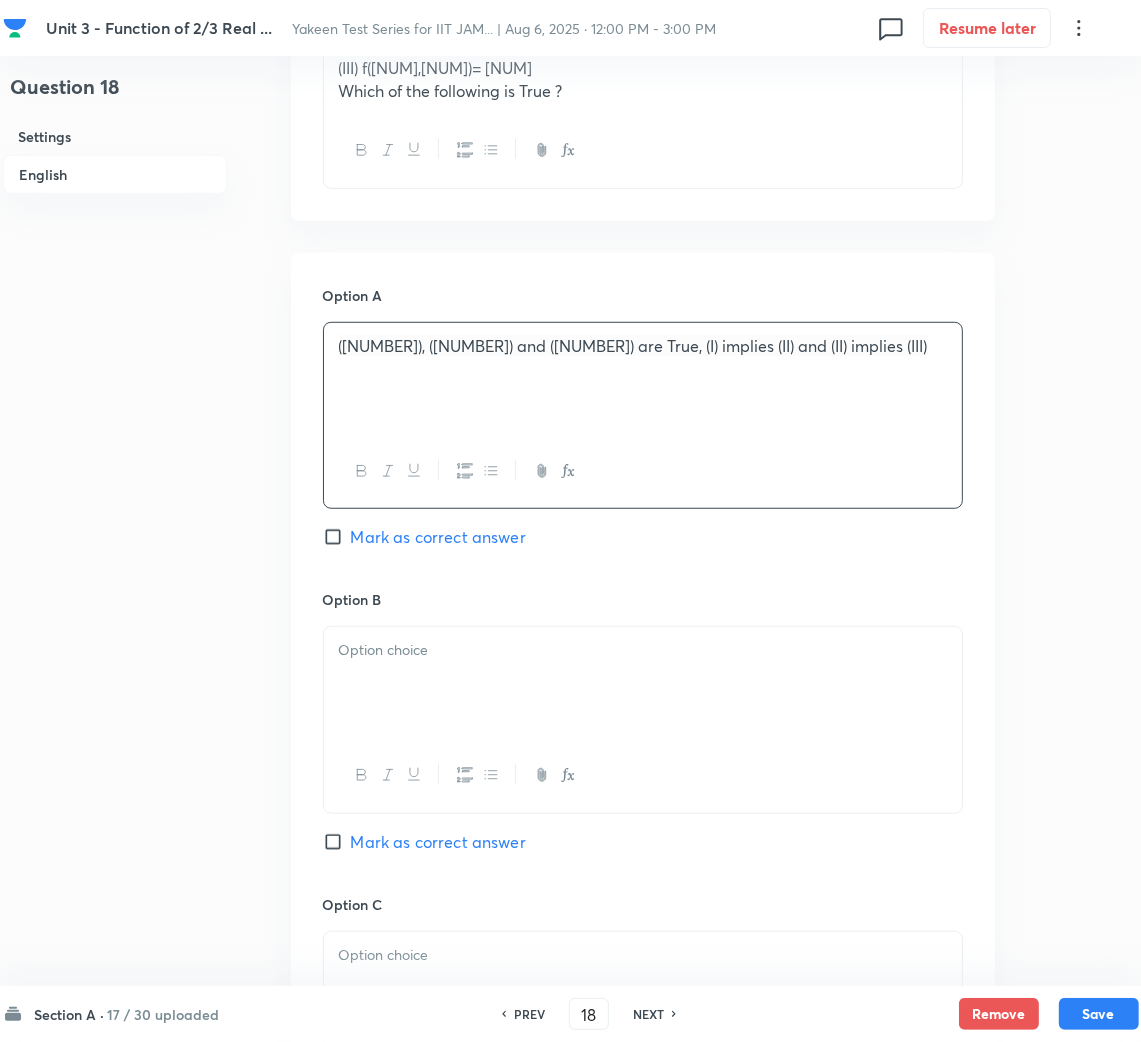 click at bounding box center (643, 683) 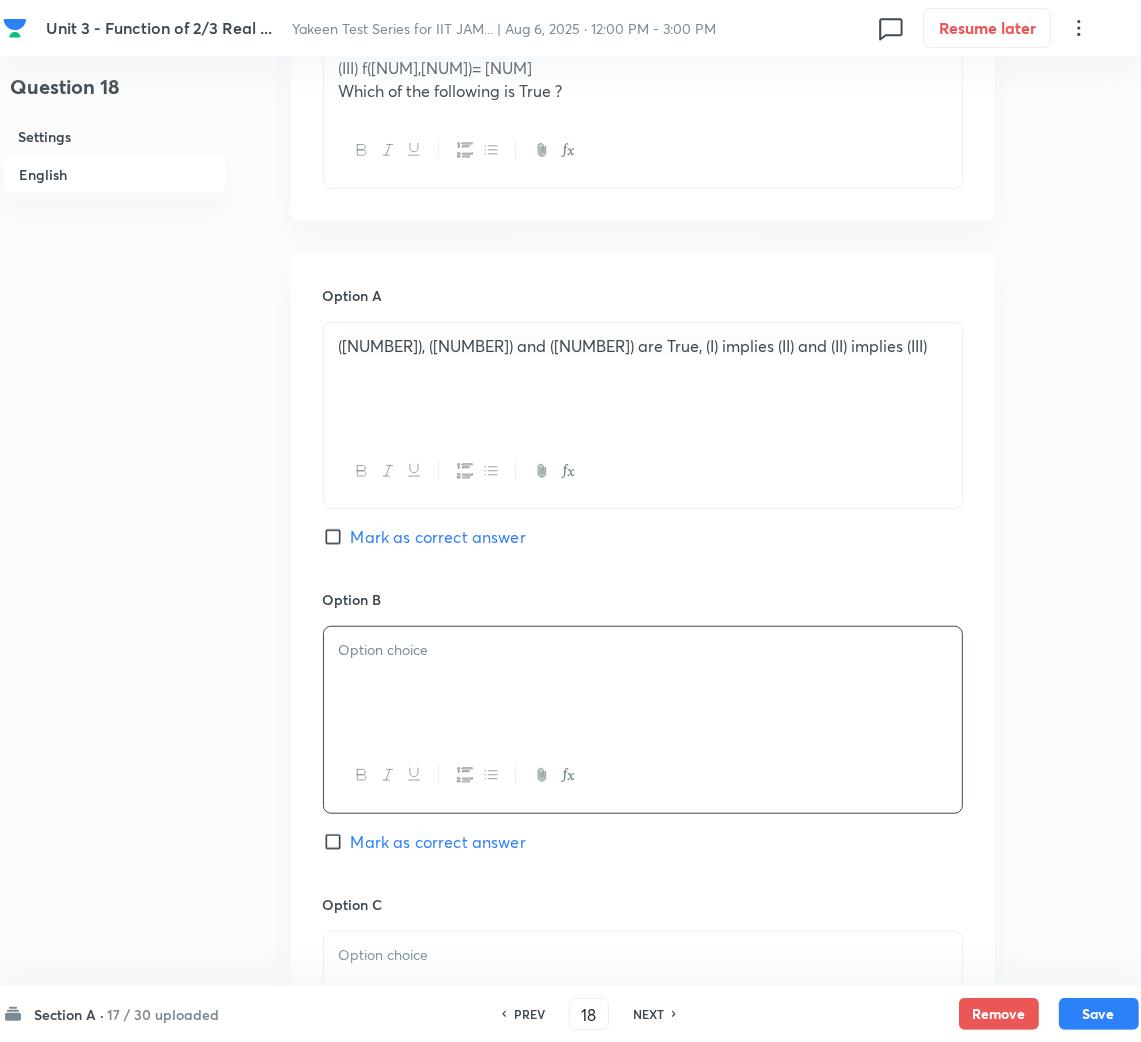 click at bounding box center [643, 683] 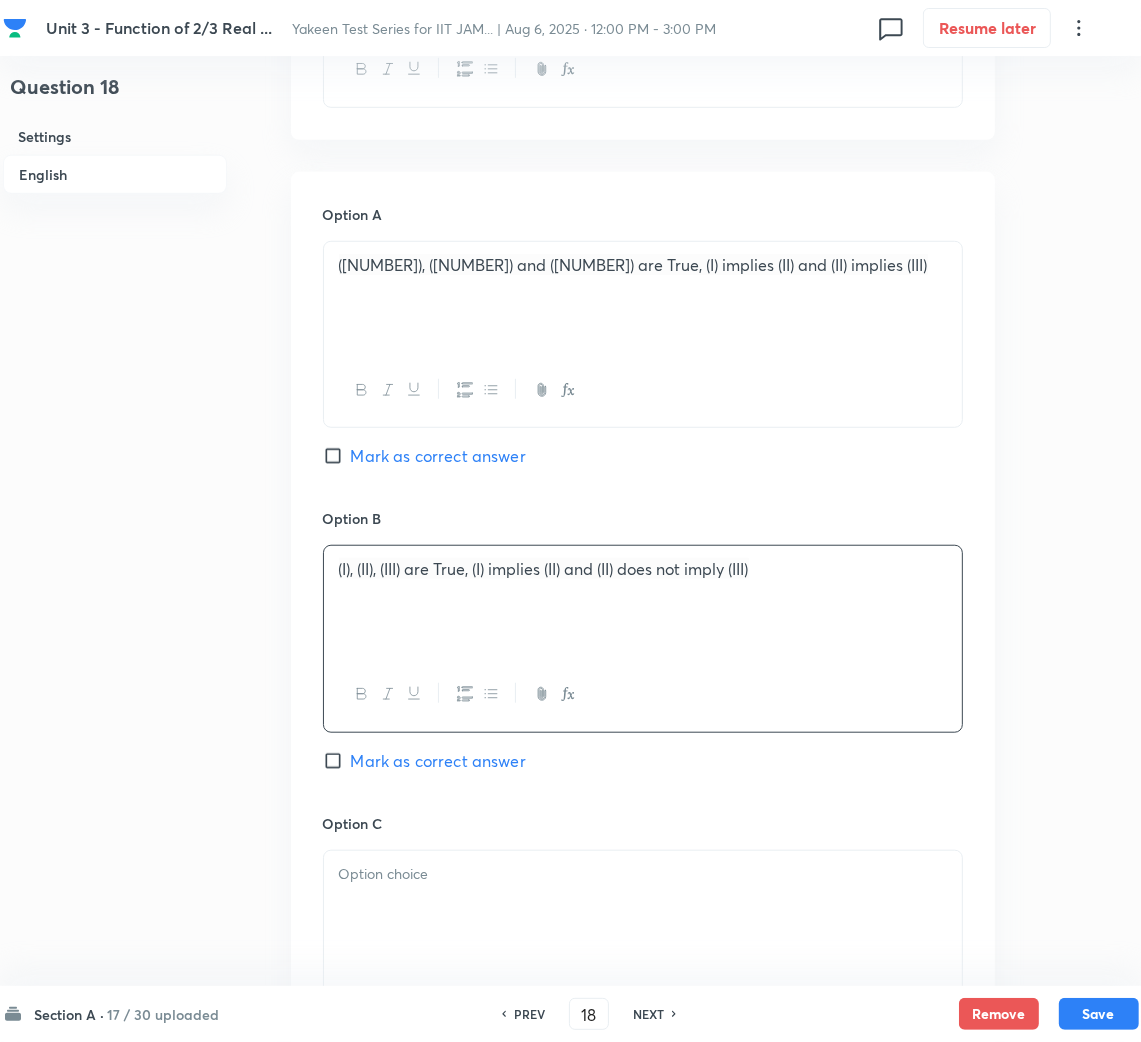 scroll, scrollTop: 1050, scrollLeft: 0, axis: vertical 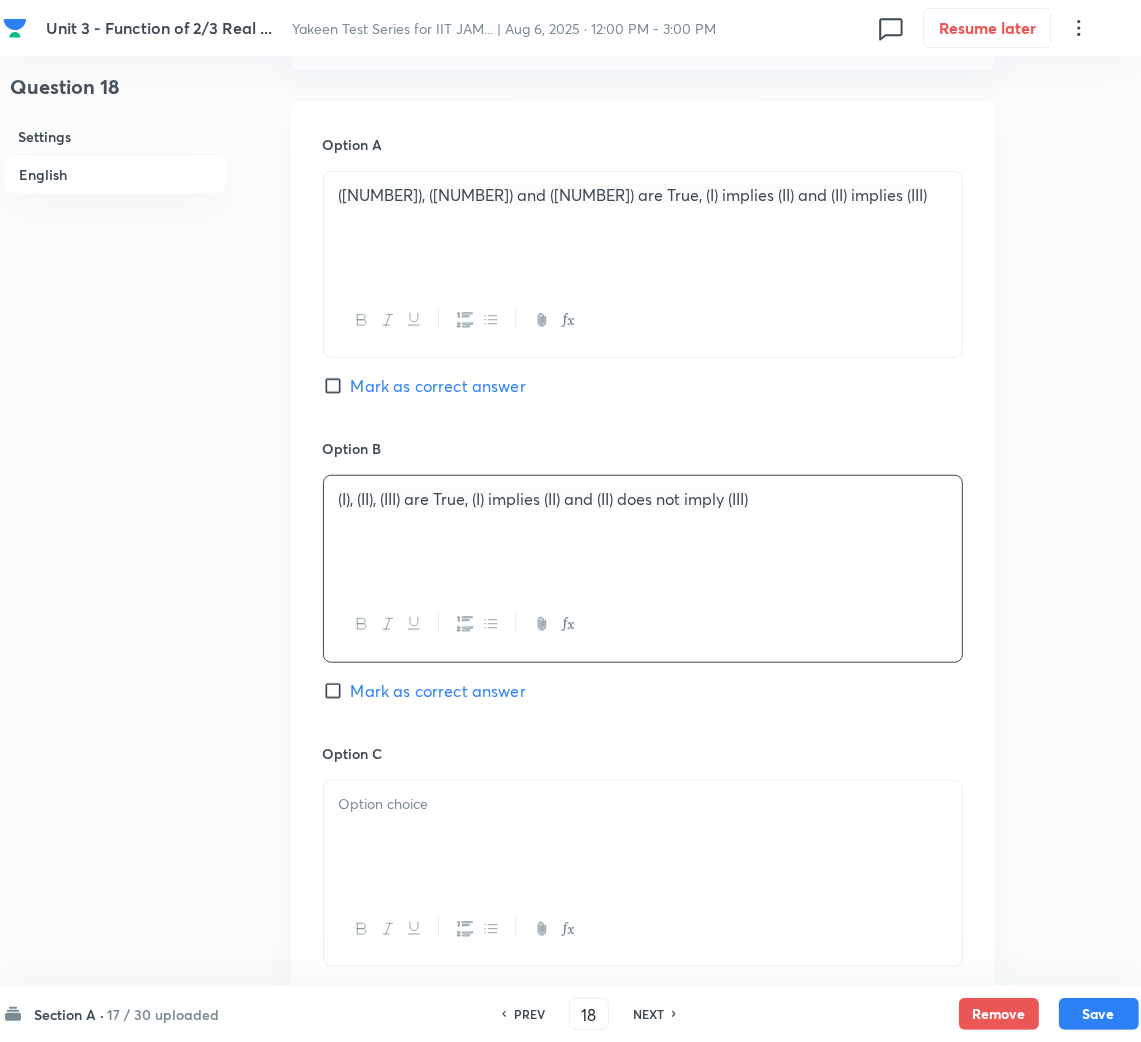 click at bounding box center (643, 837) 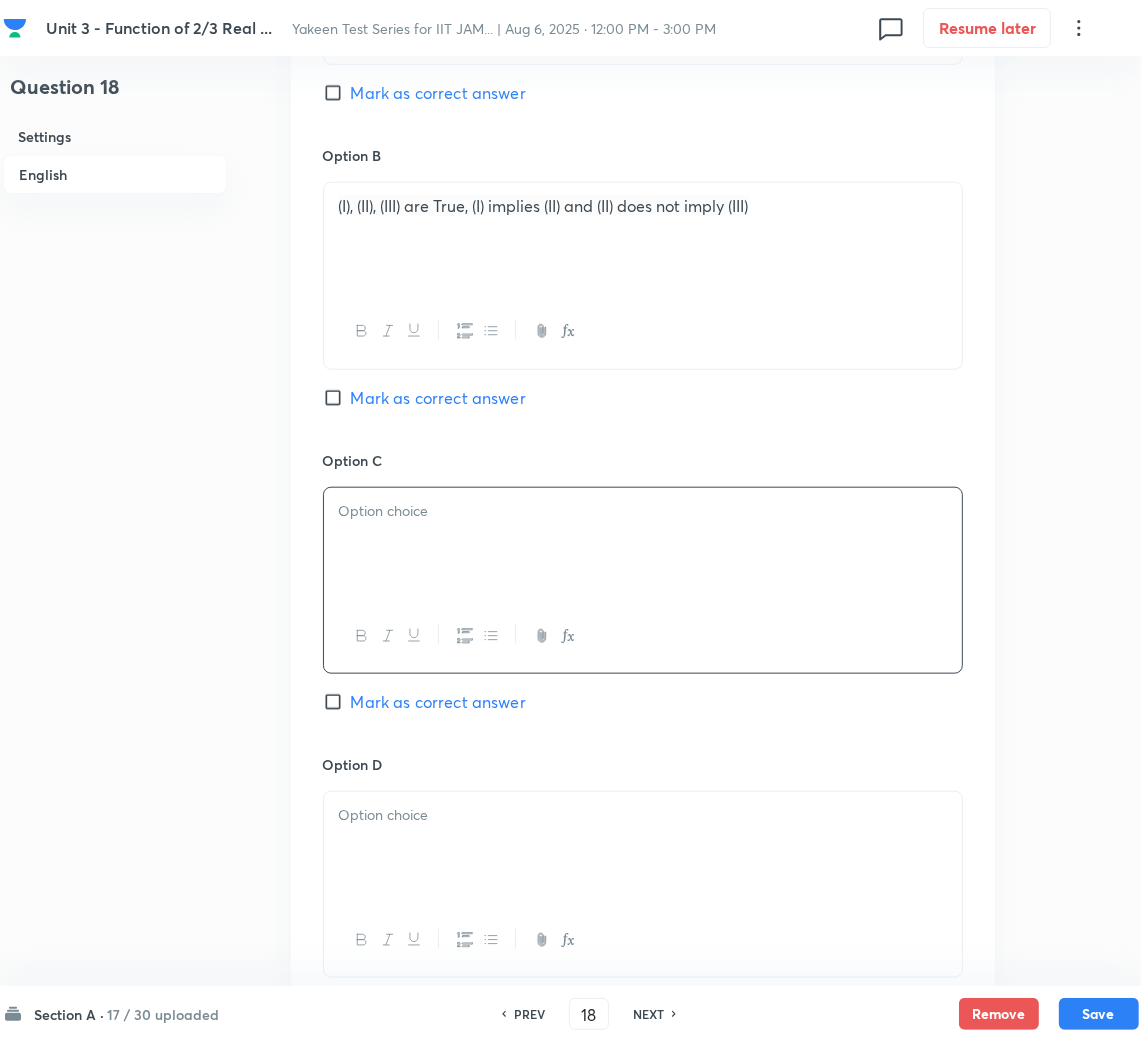 scroll, scrollTop: 1349, scrollLeft: 0, axis: vertical 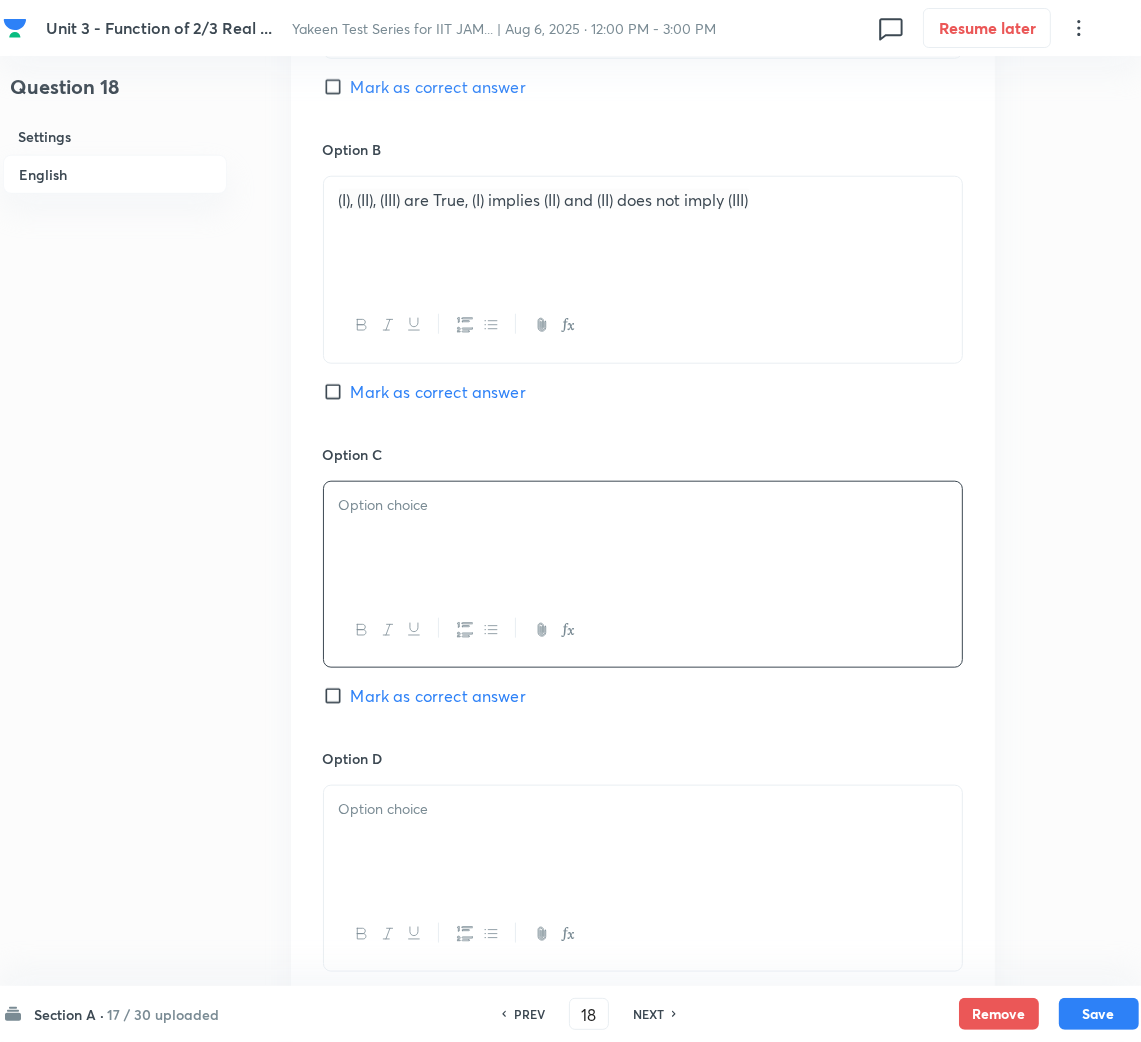 click at bounding box center [643, 538] 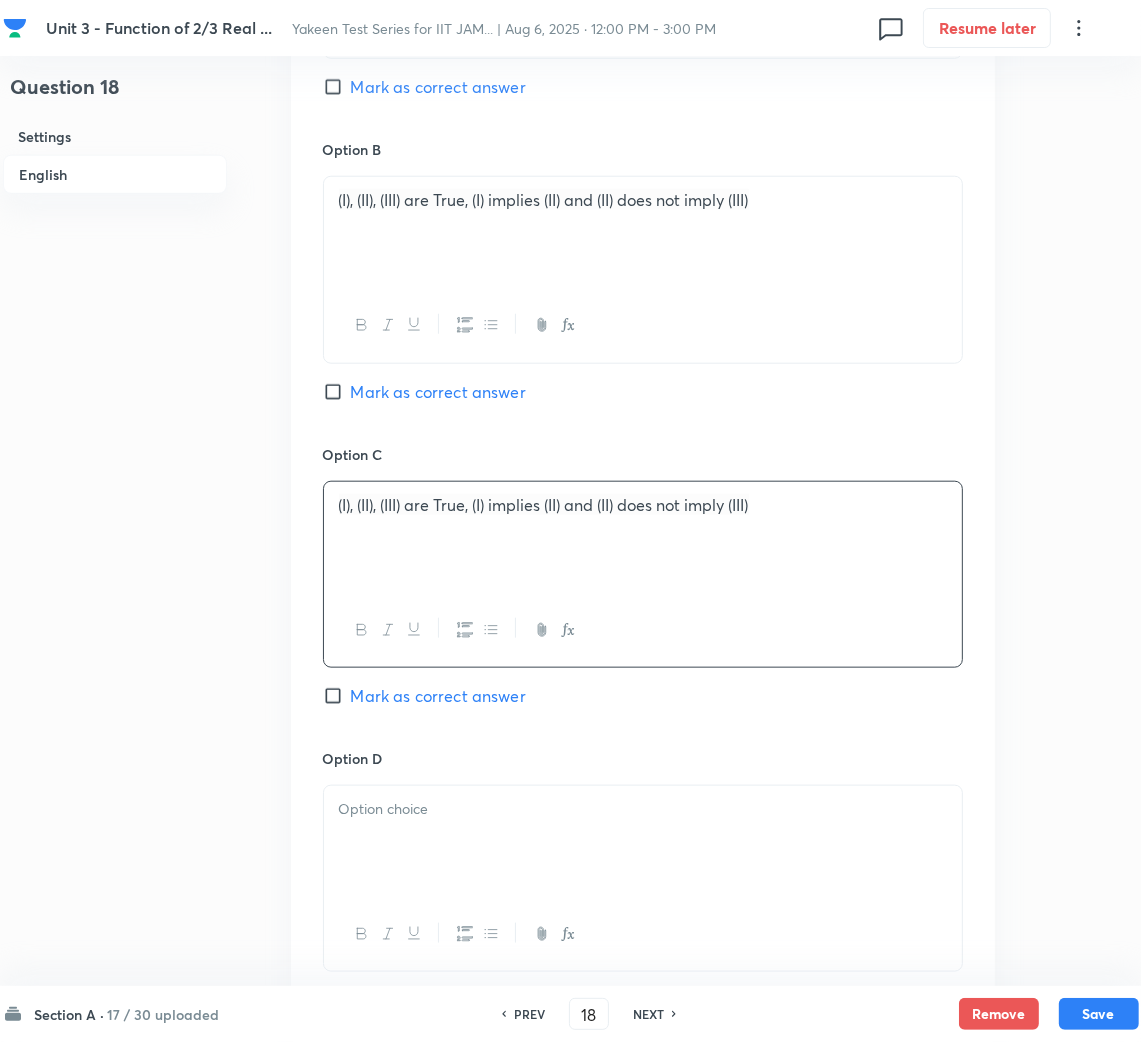 drag, startPoint x: 443, startPoint y: 833, endPoint x: 46, endPoint y: 834, distance: 397.00125 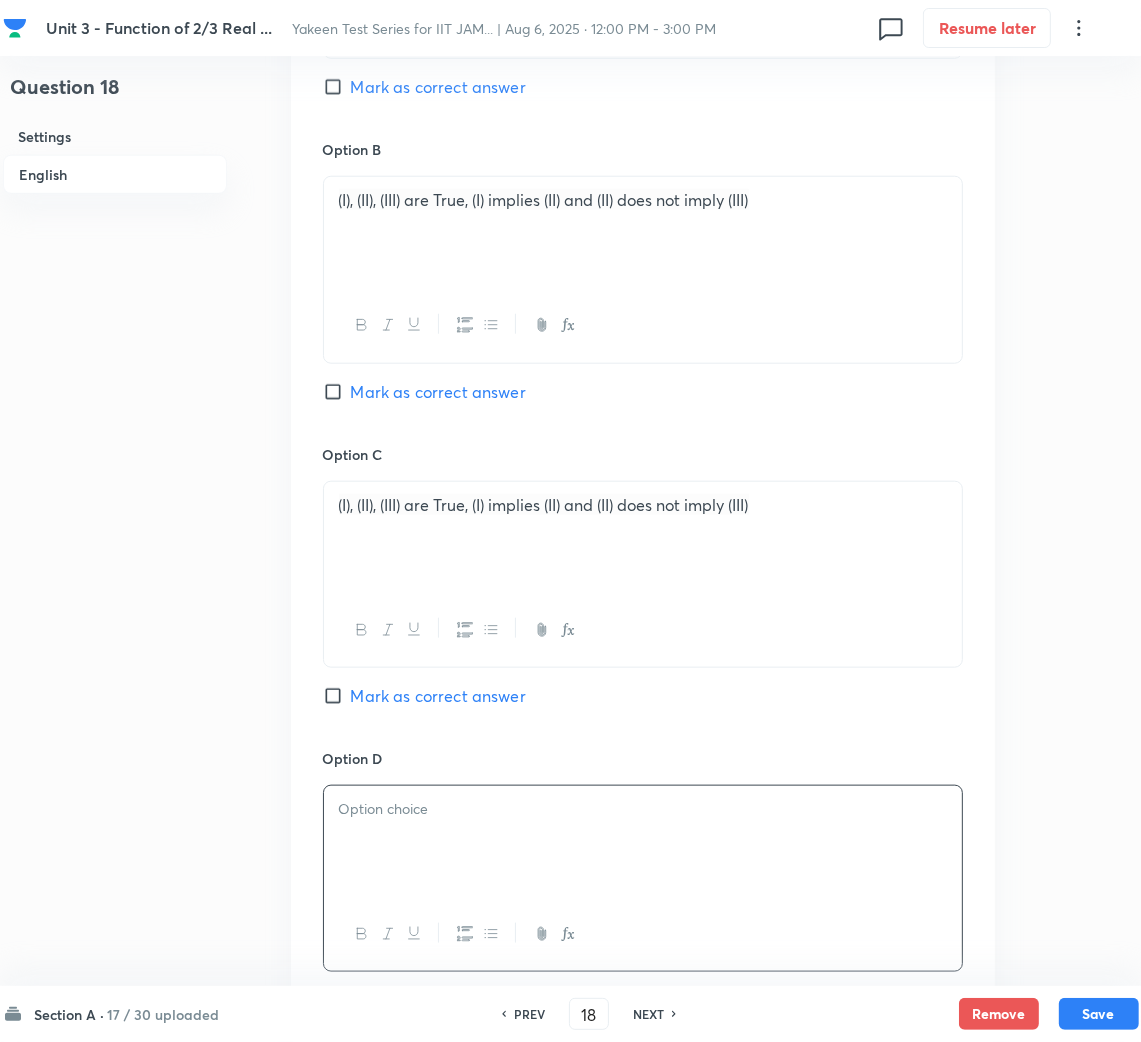 click at bounding box center (643, 842) 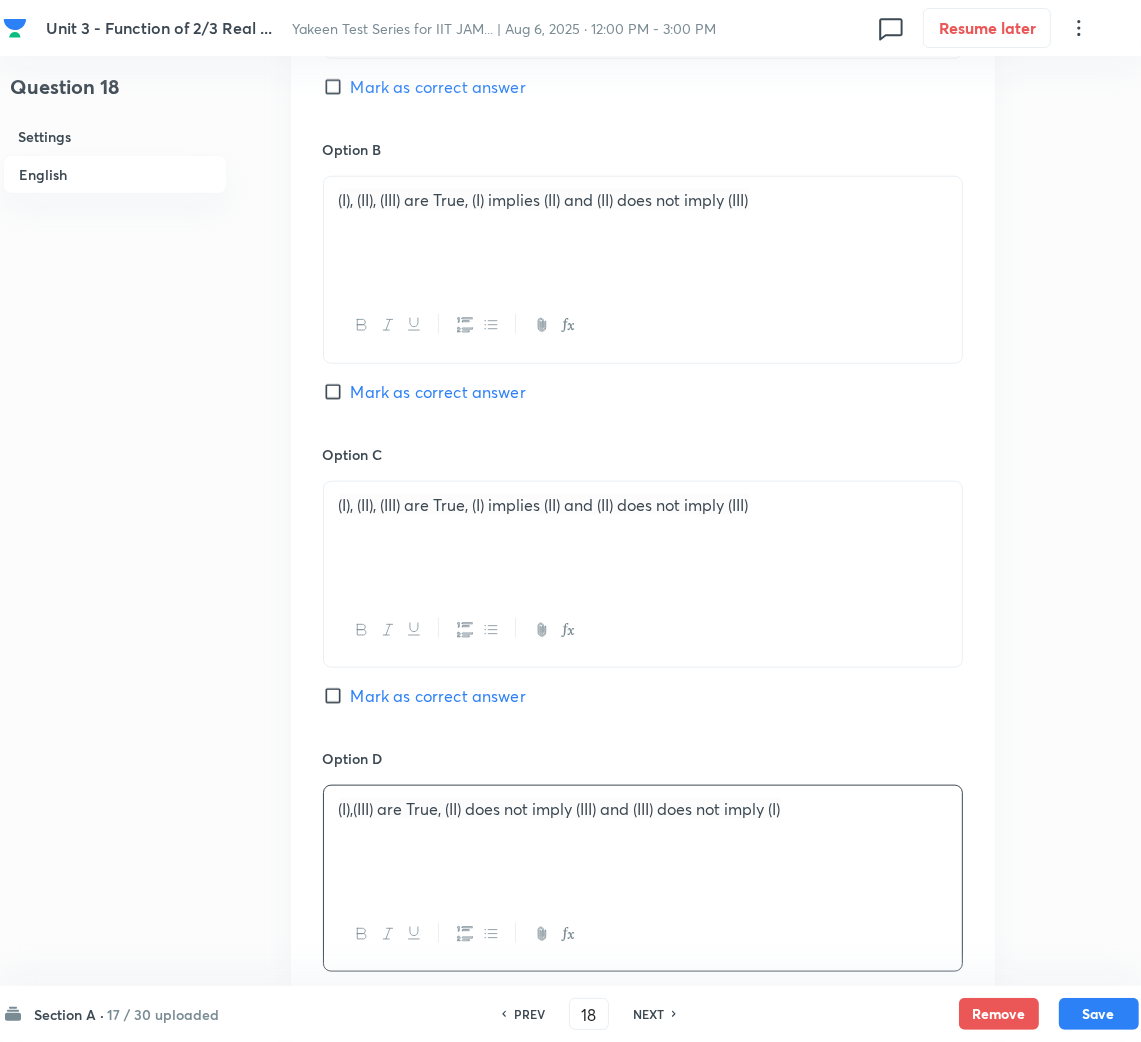 scroll, scrollTop: 1799, scrollLeft: 0, axis: vertical 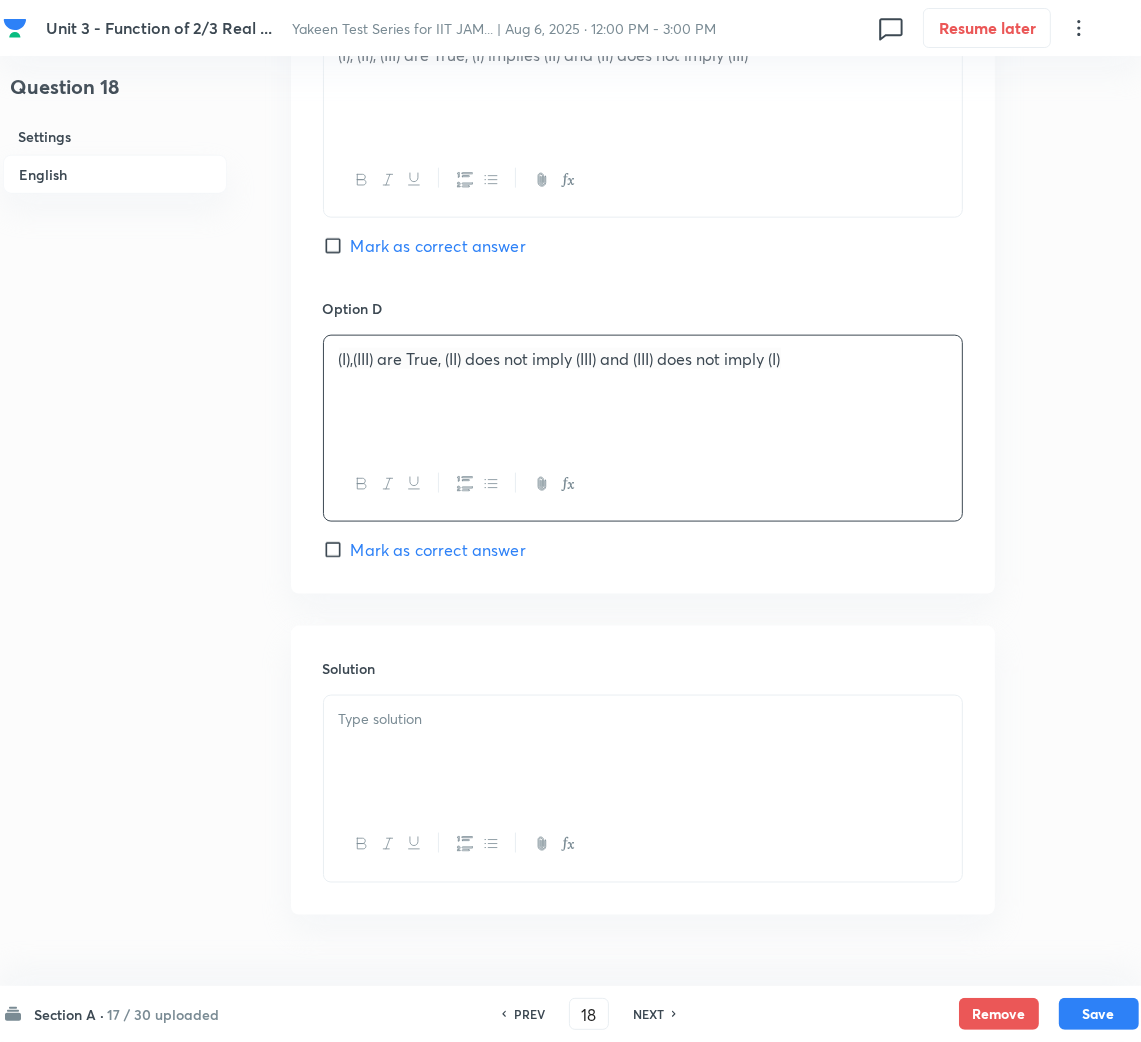 click on "Mark as correct answer" at bounding box center (438, 550) 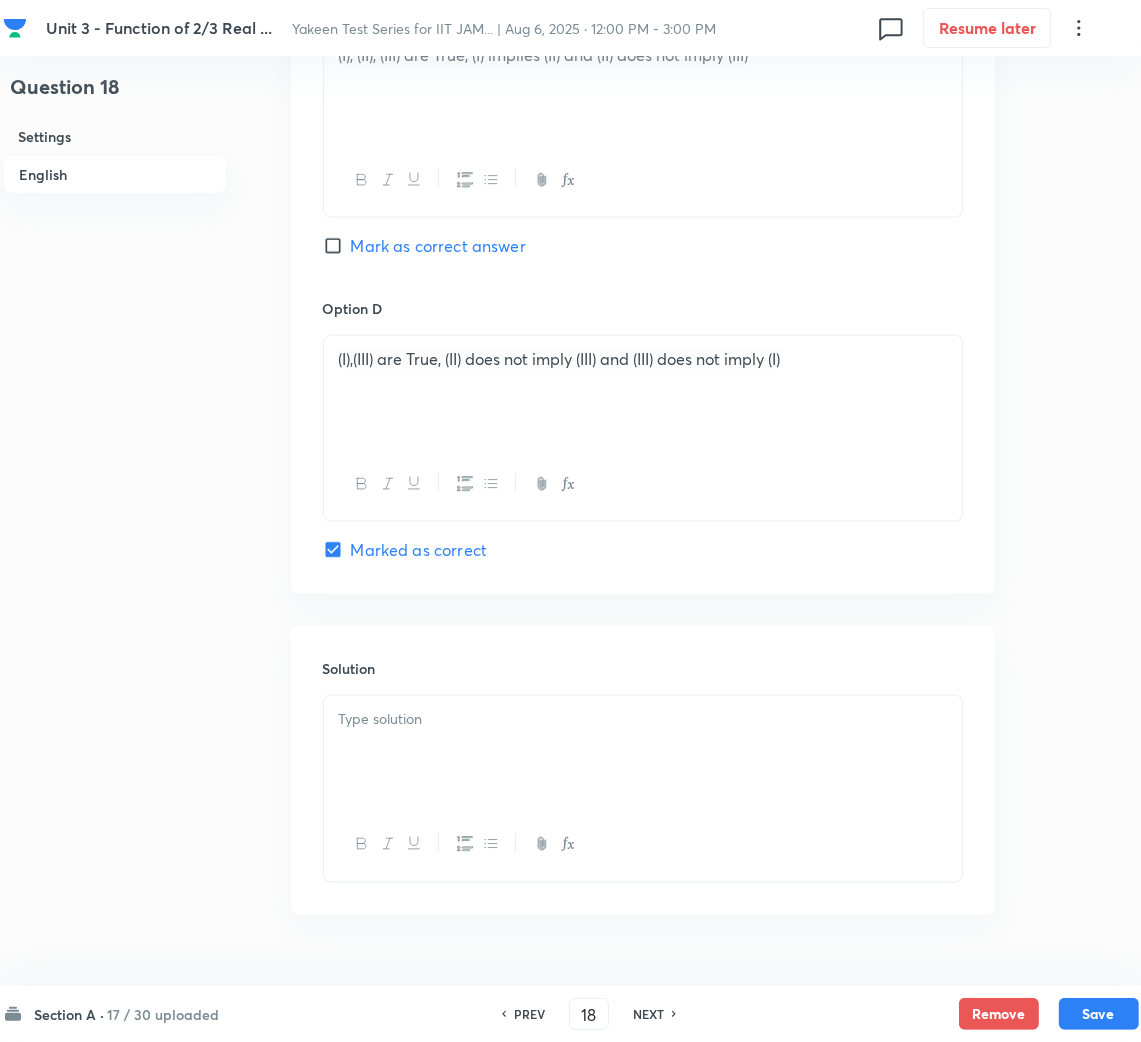 click at bounding box center (643, 719) 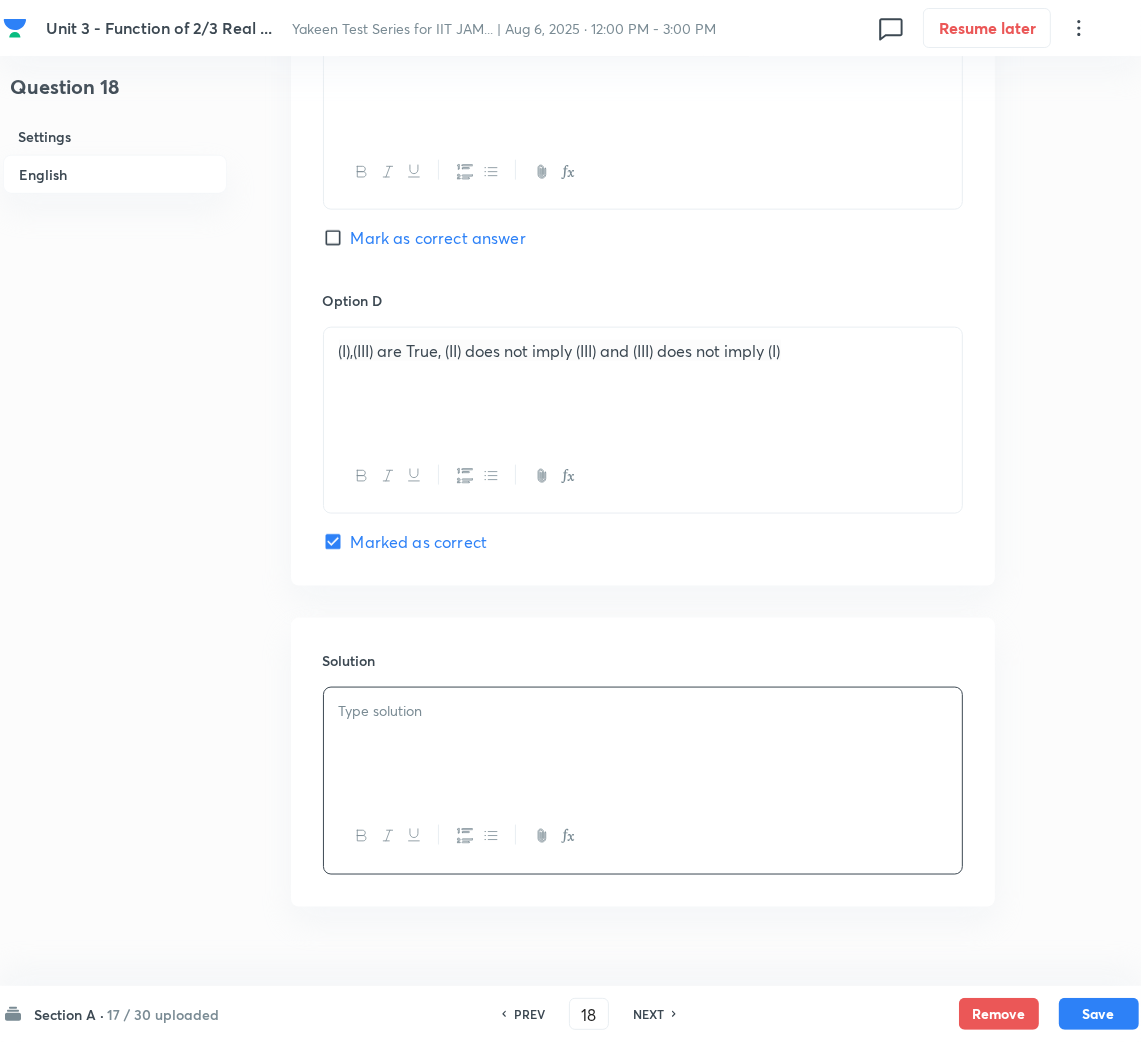 scroll, scrollTop: 1852, scrollLeft: 0, axis: vertical 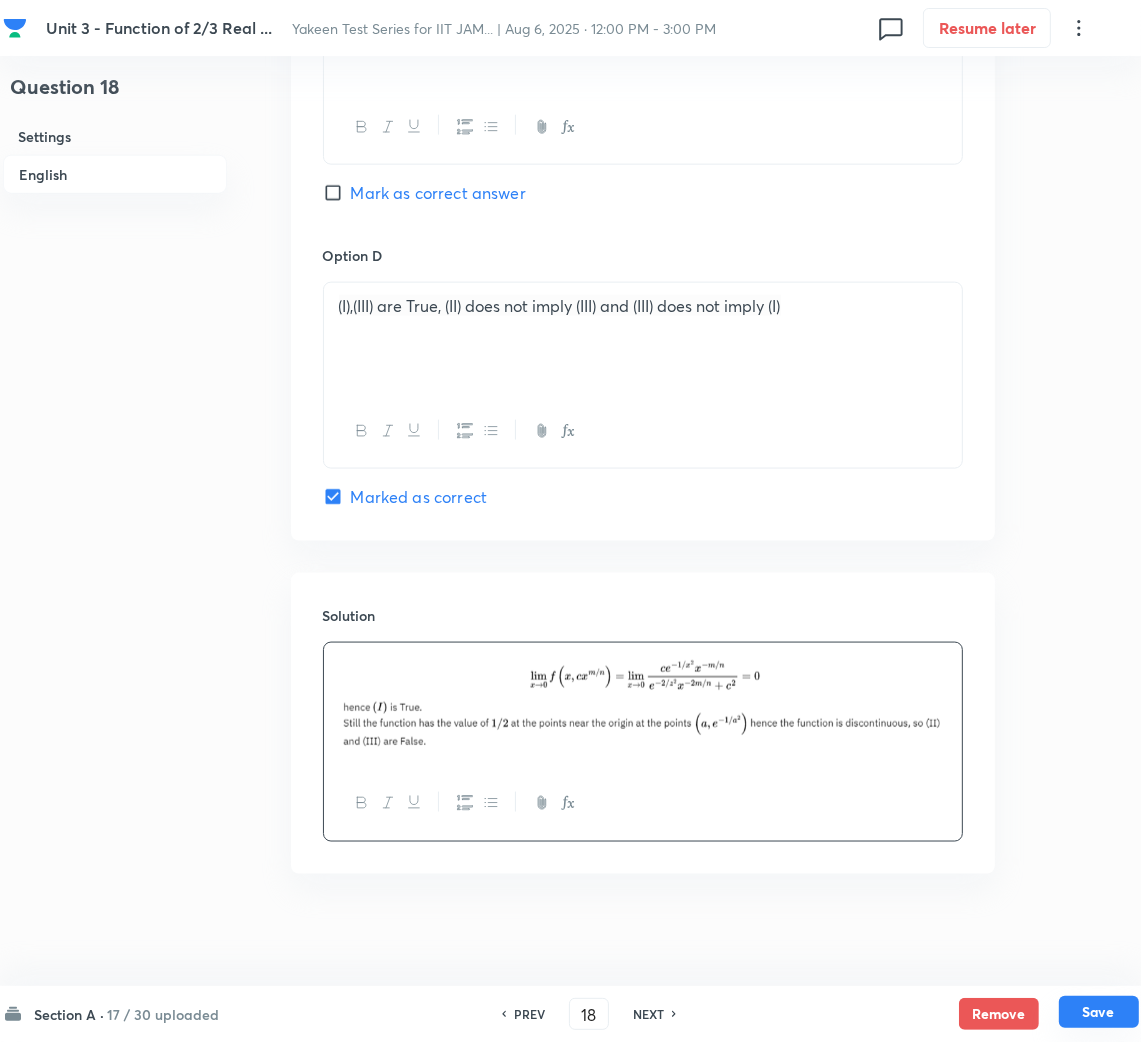 click on "Save" at bounding box center [1099, 1012] 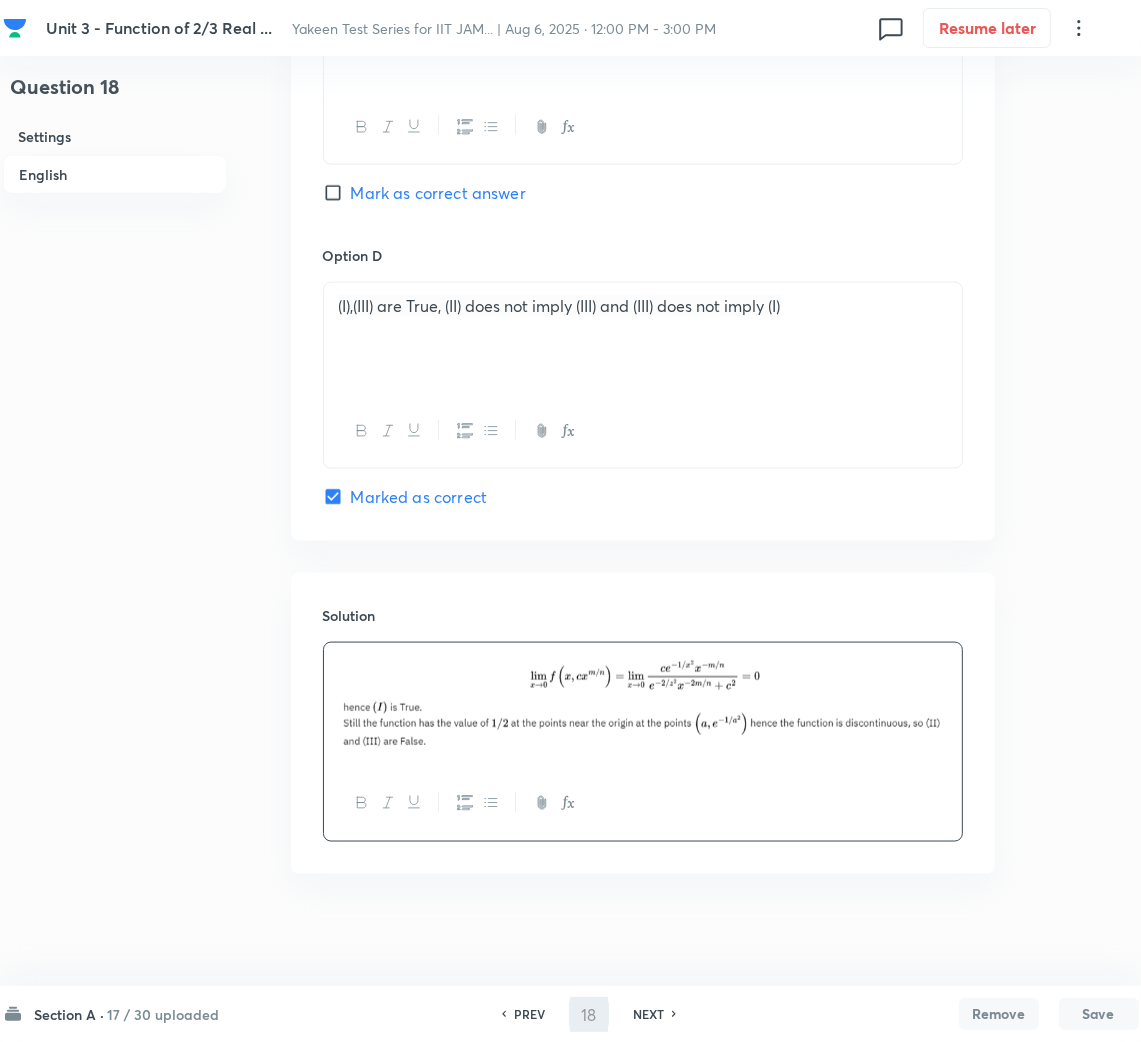 type on "19" 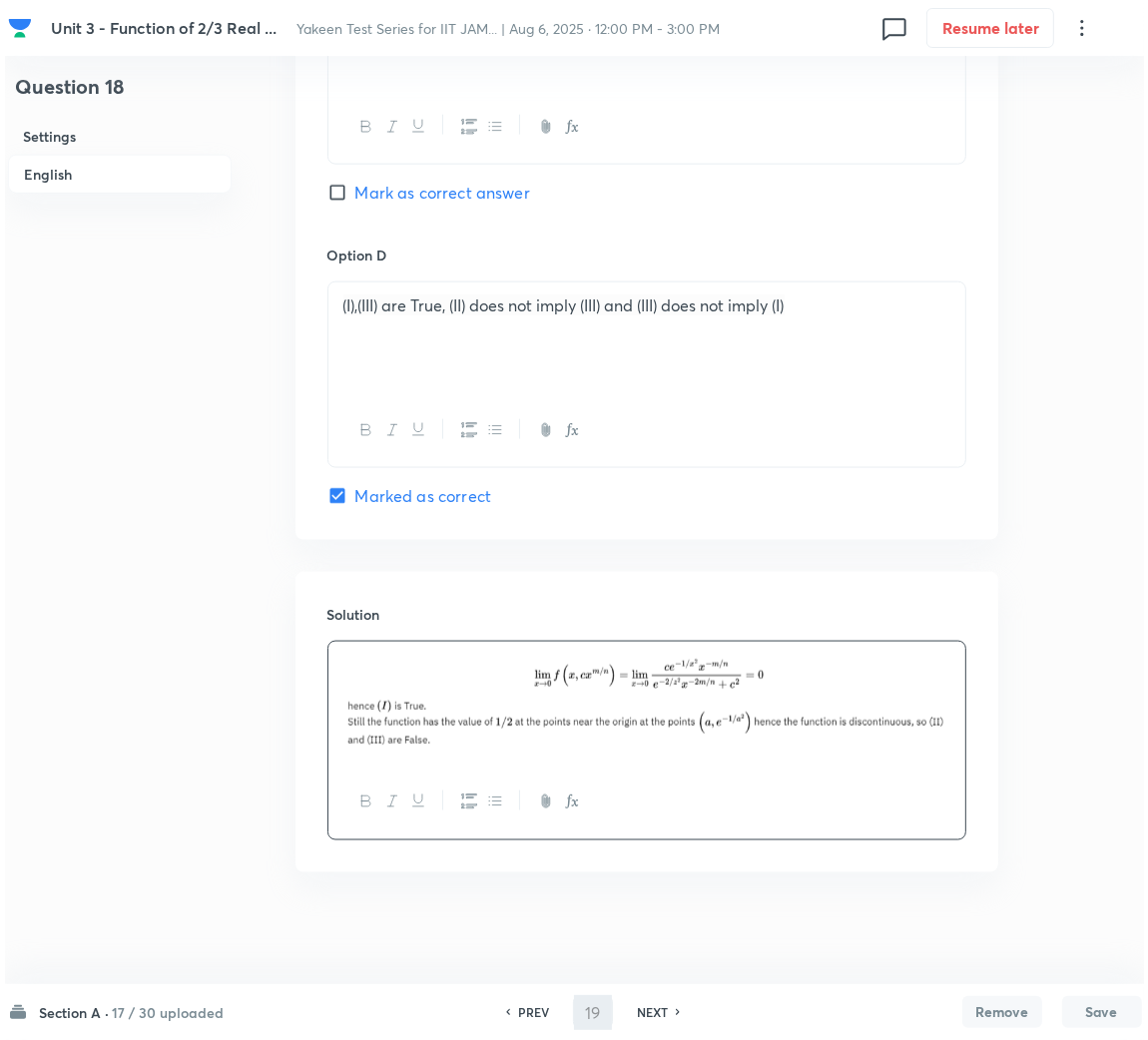 scroll, scrollTop: 0, scrollLeft: 0, axis: both 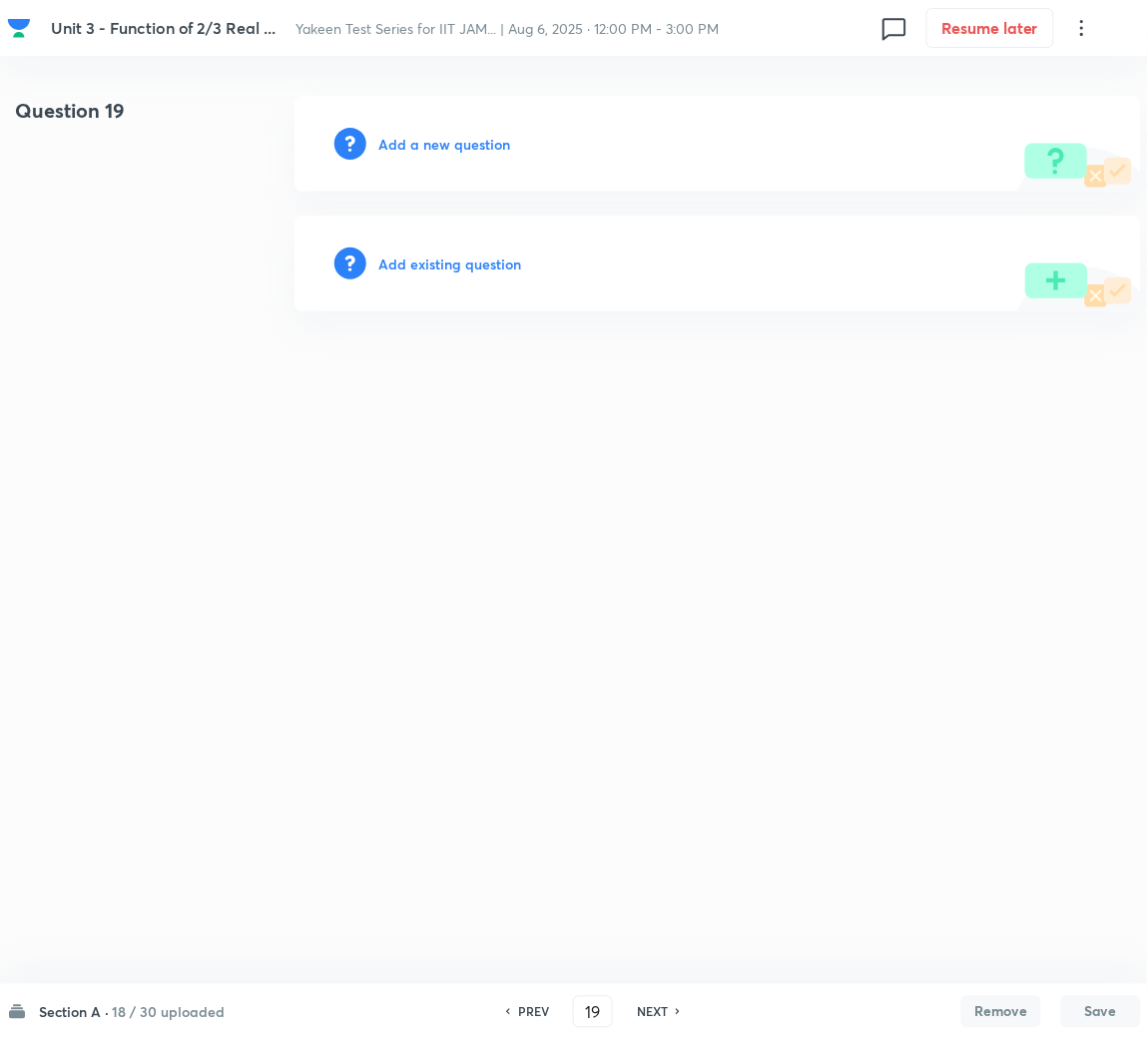 click on "Add a new question" at bounding box center [444, 144] 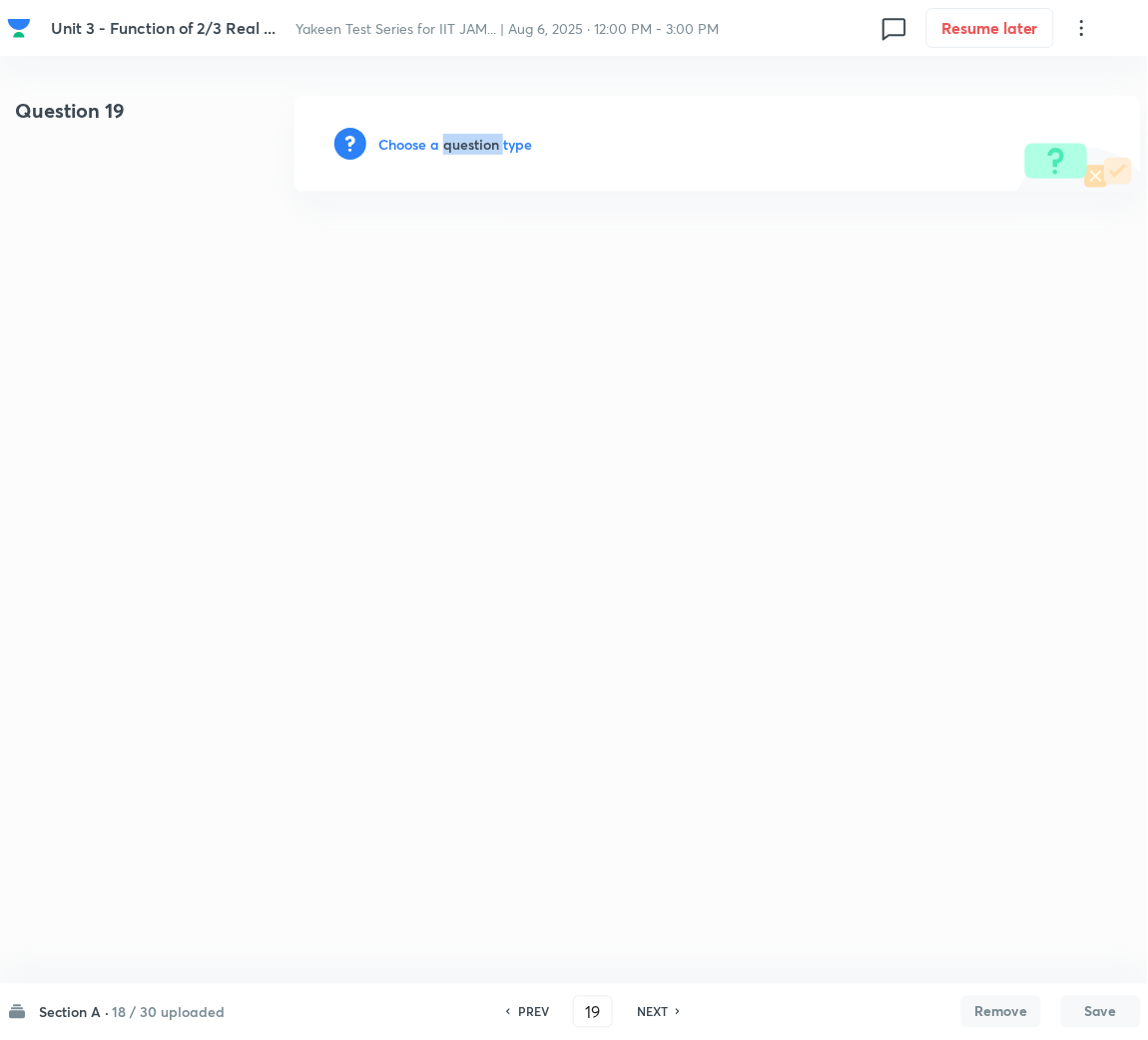 click on "Choose a question type" at bounding box center [455, 144] 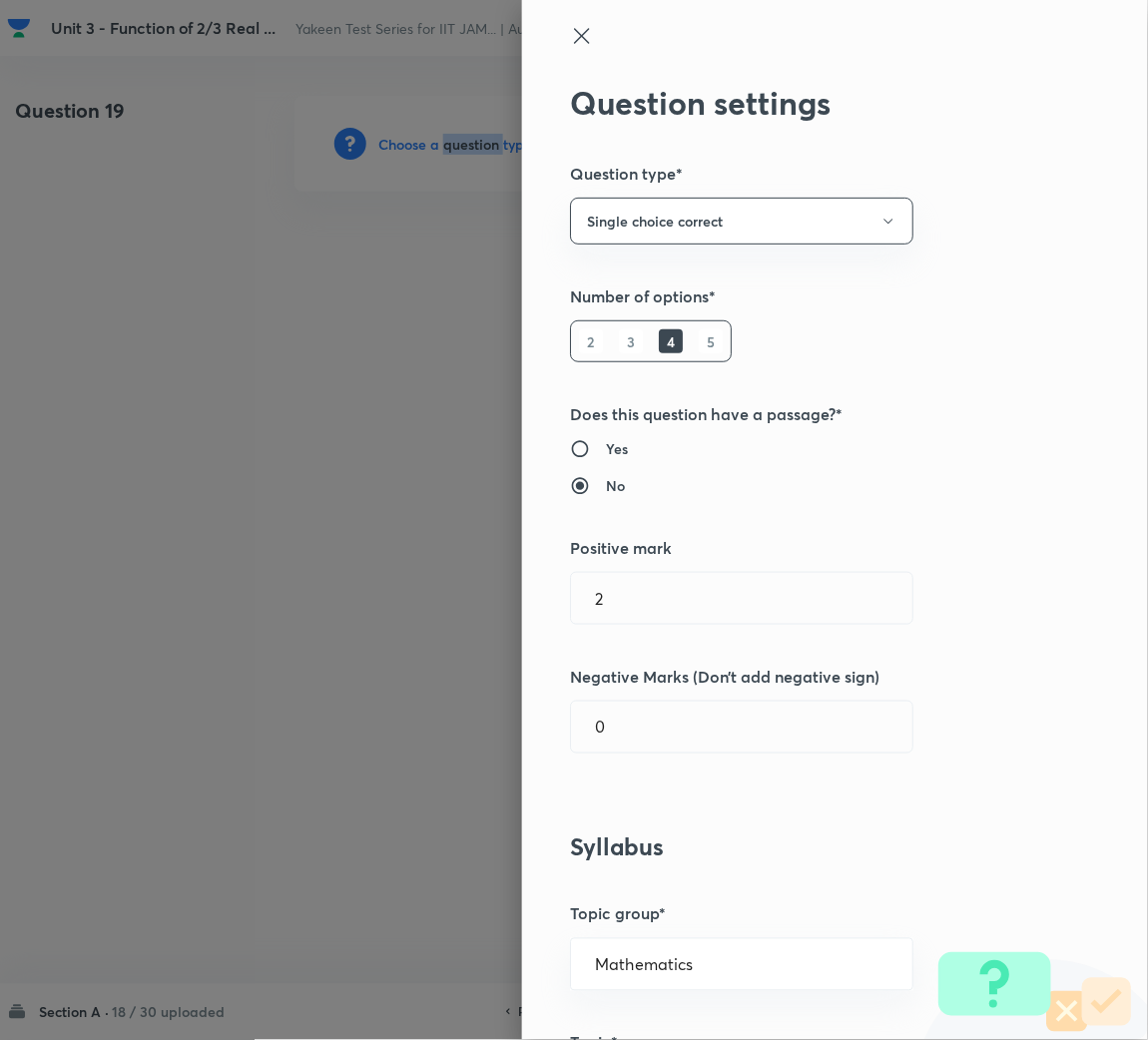 type 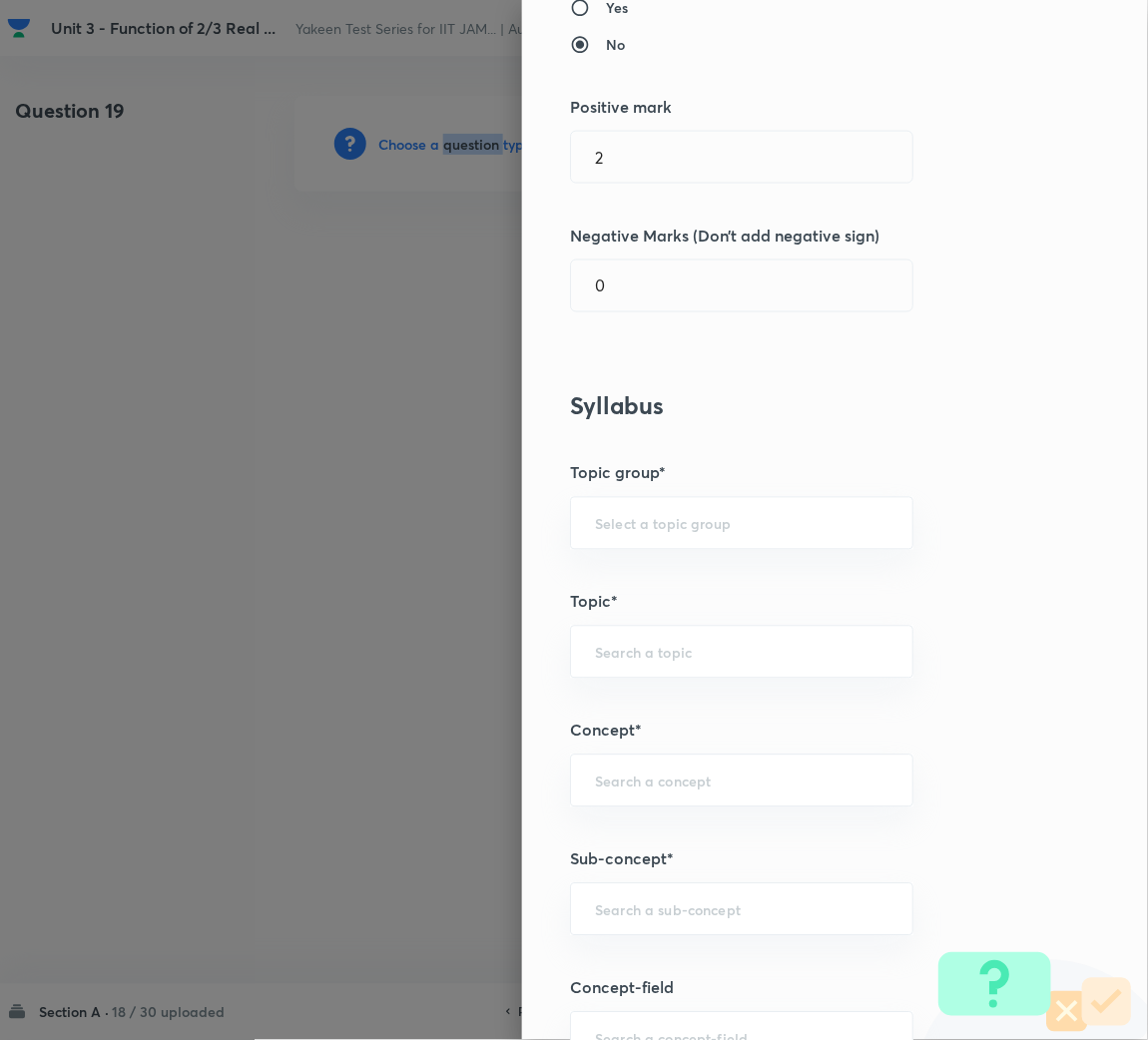 scroll, scrollTop: 448, scrollLeft: 0, axis: vertical 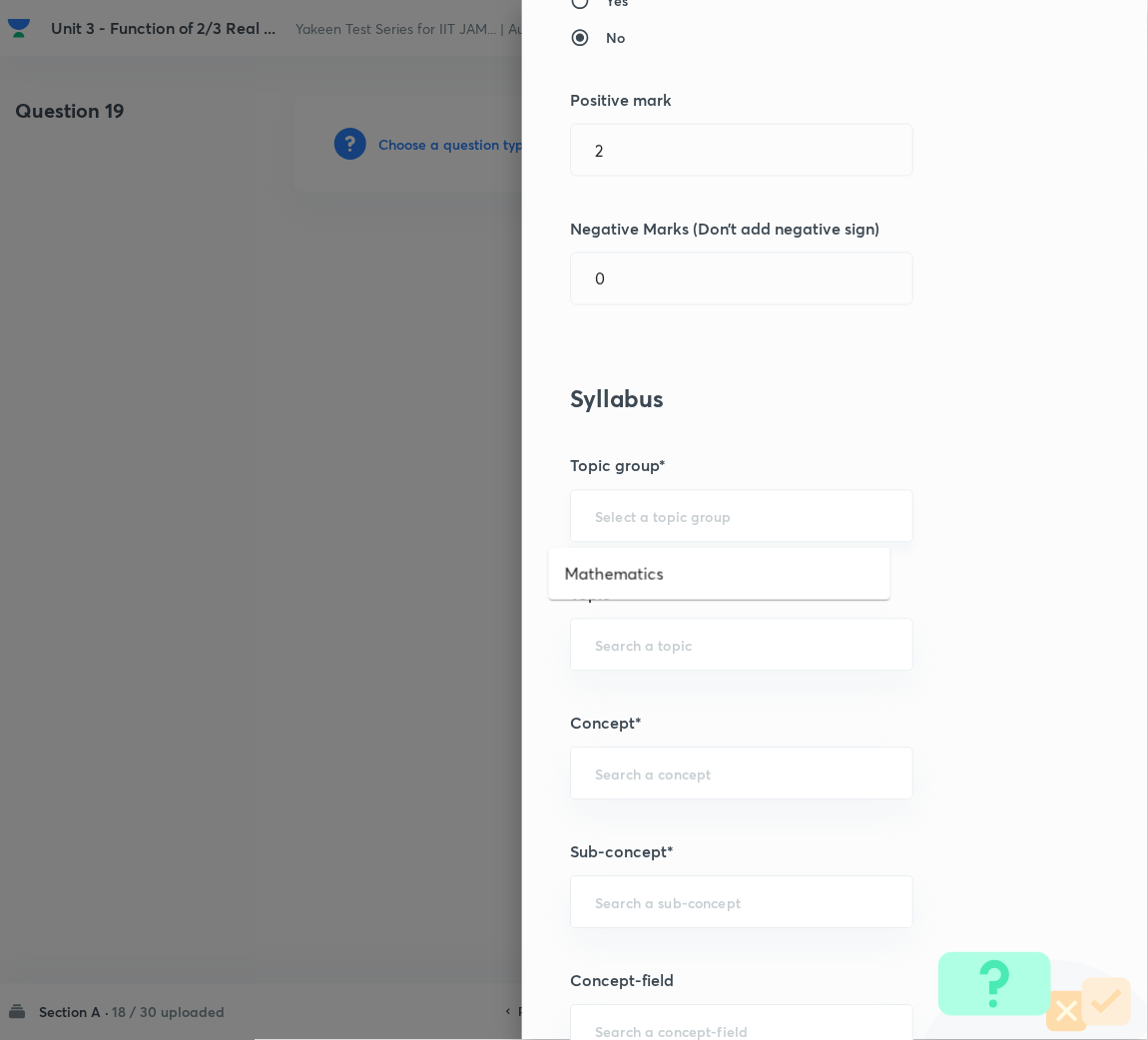 click at bounding box center [742, 516] 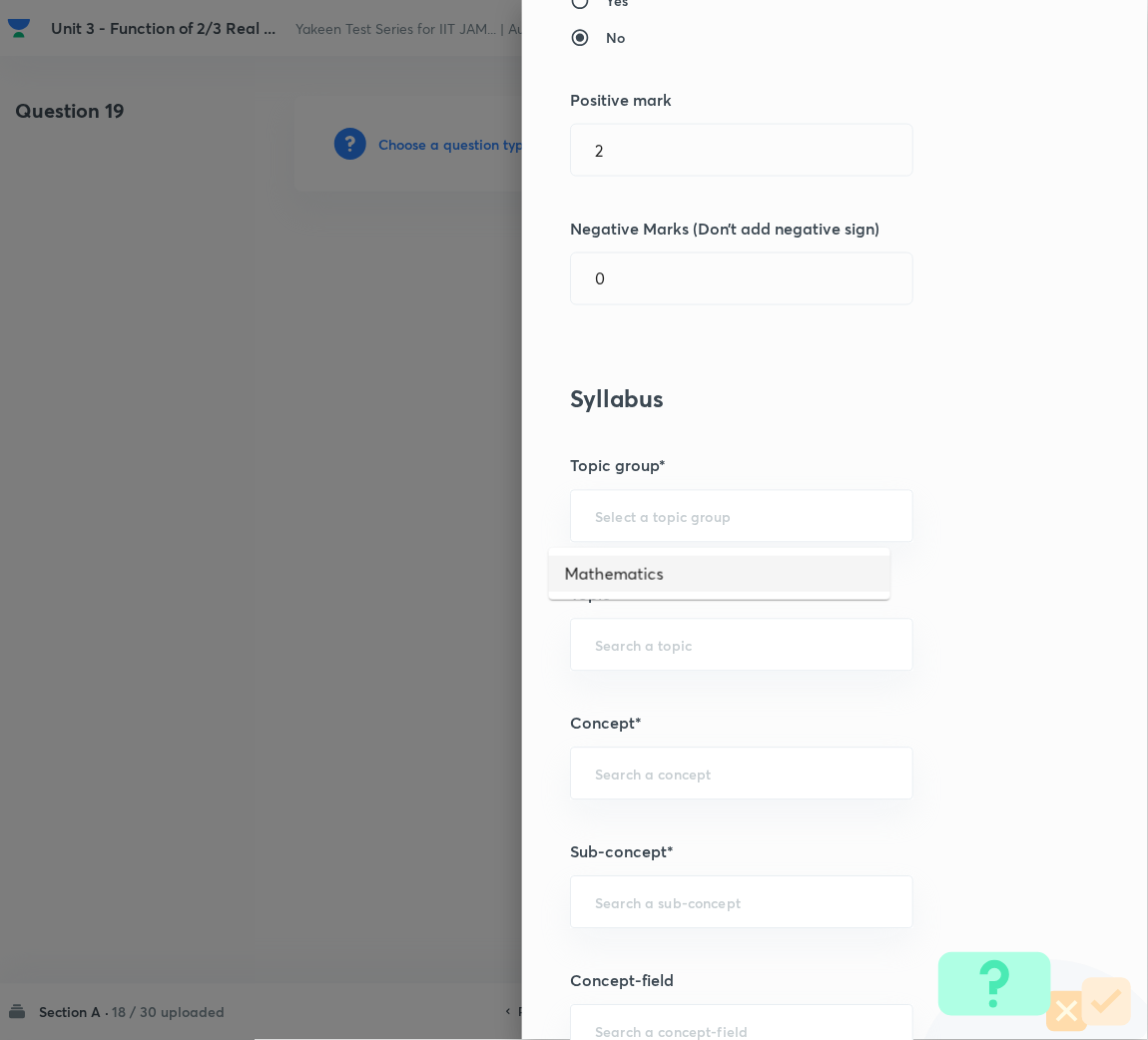 click on "Mathematics" at bounding box center (720, 574) 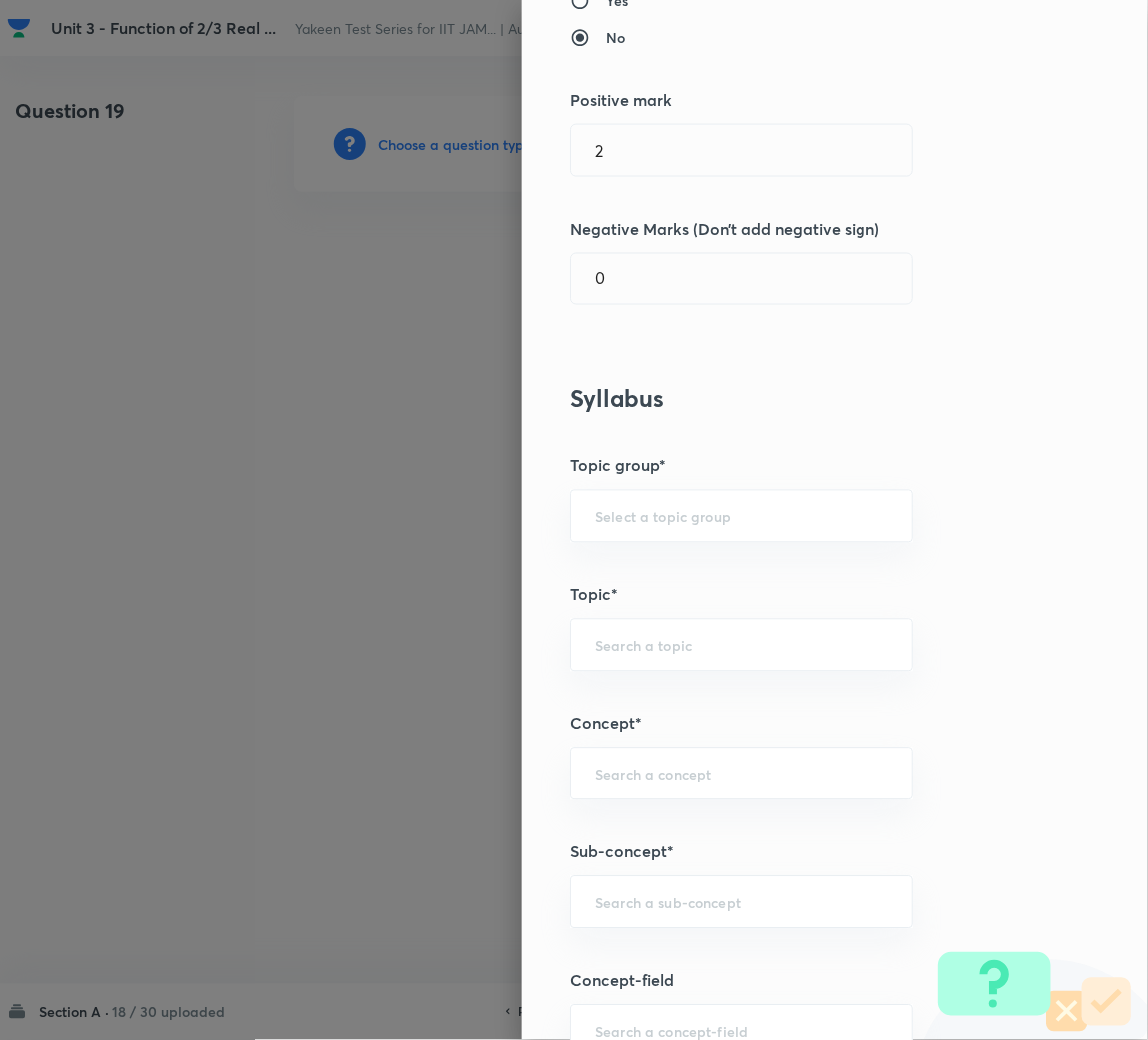type on "Mathematics" 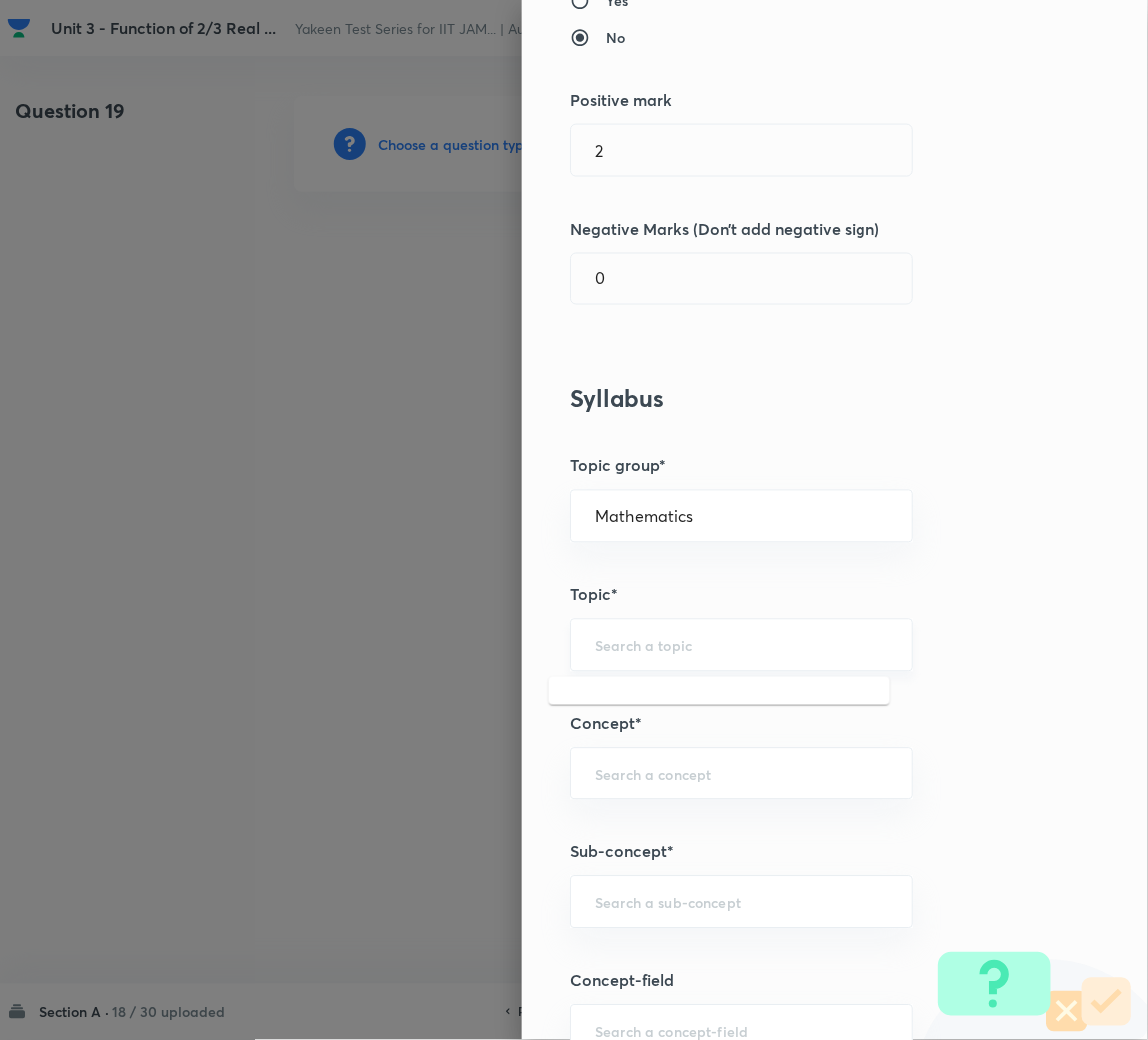 click at bounding box center (742, 645) 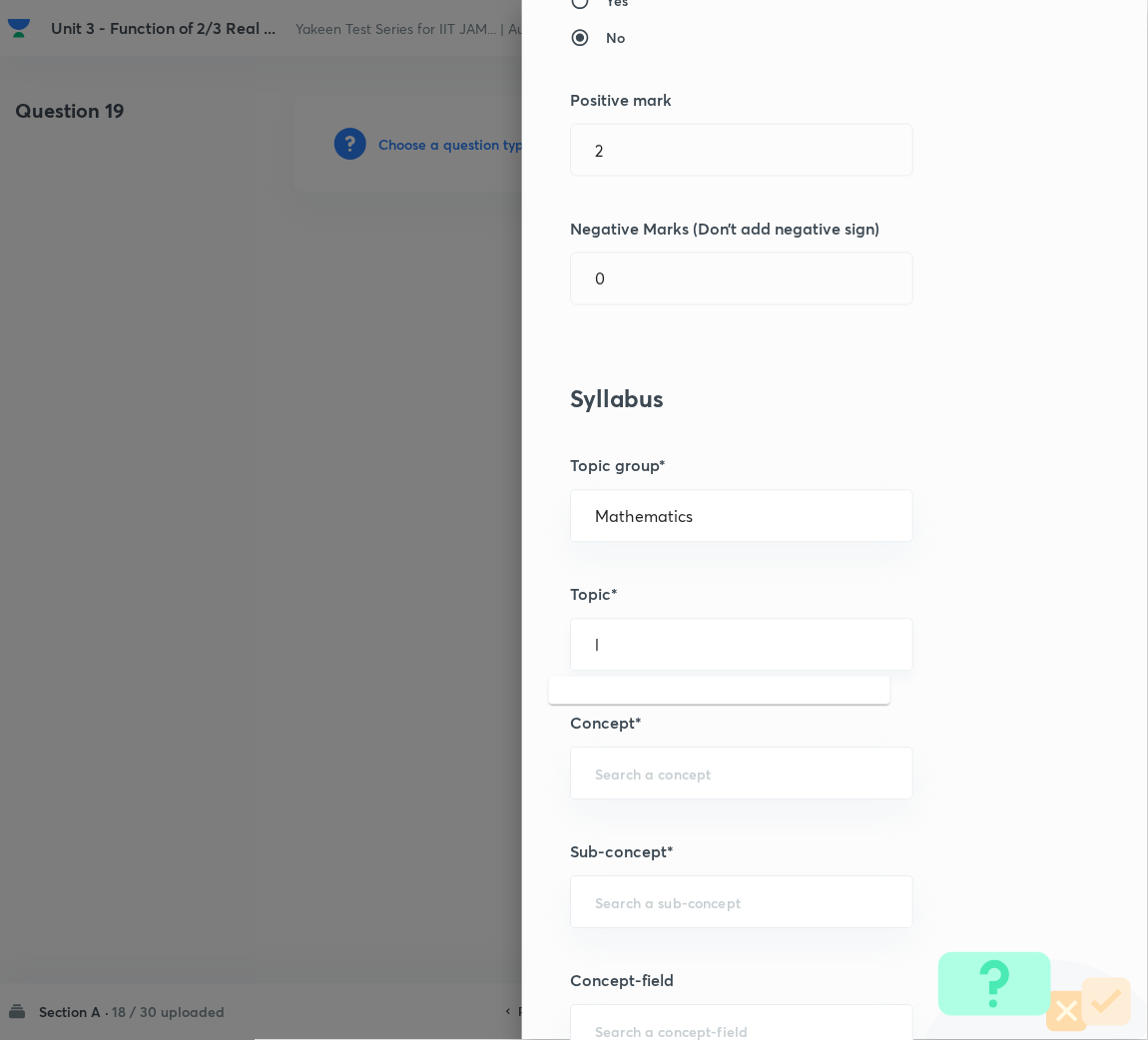 click on "l" at bounding box center [742, 645] 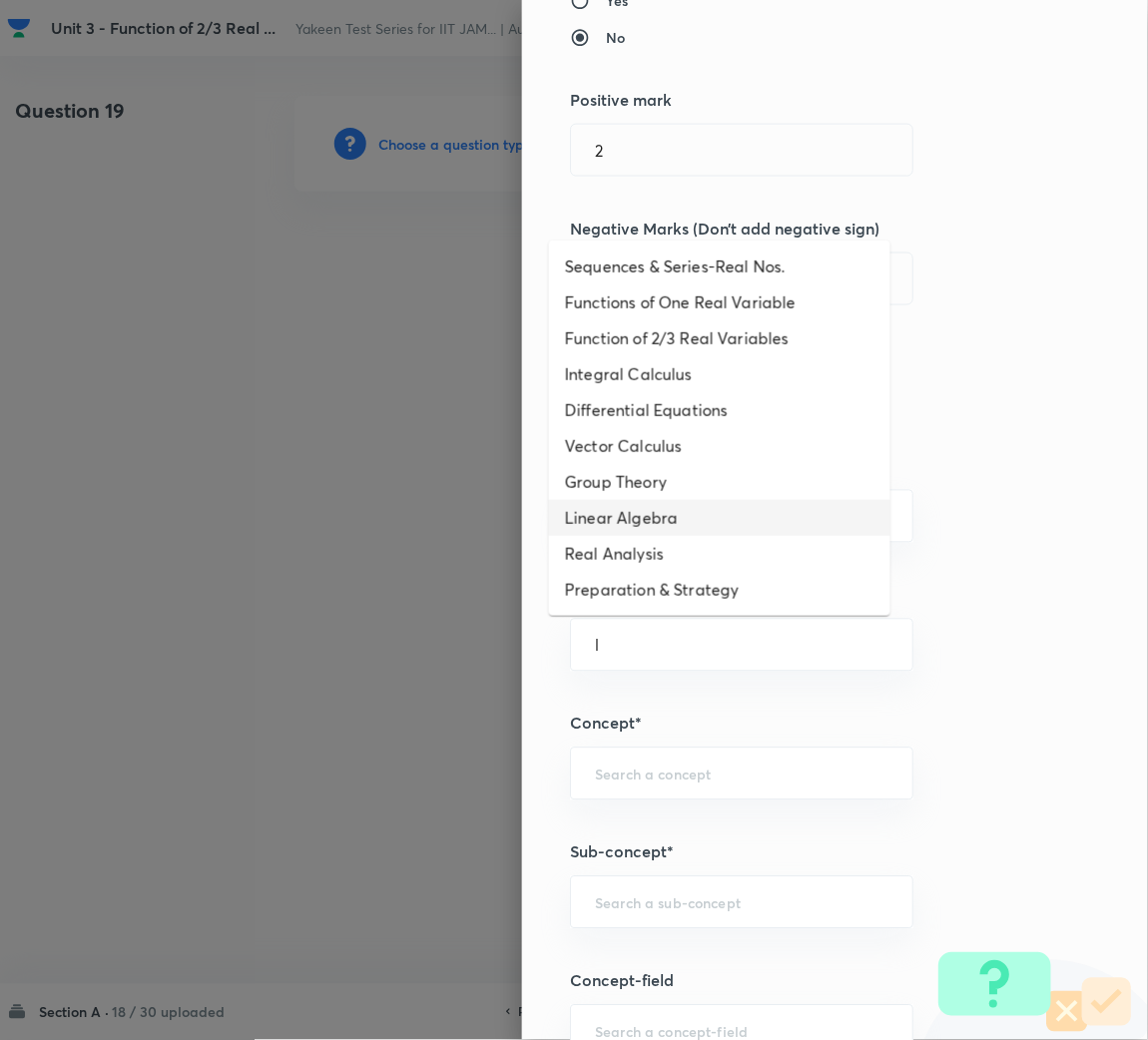 click on "Linear Algebra" at bounding box center [720, 518] 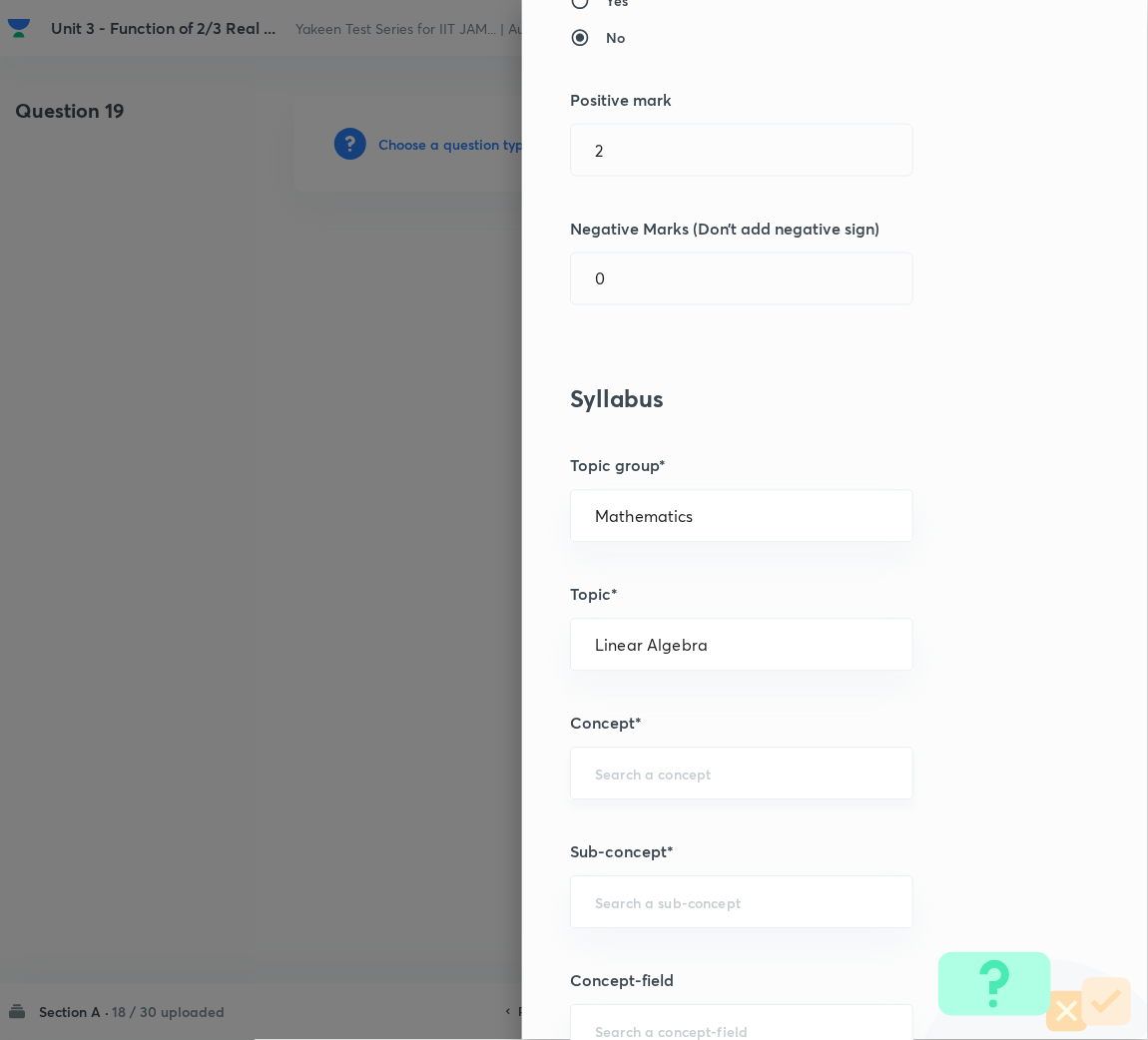 click at bounding box center [742, 774] 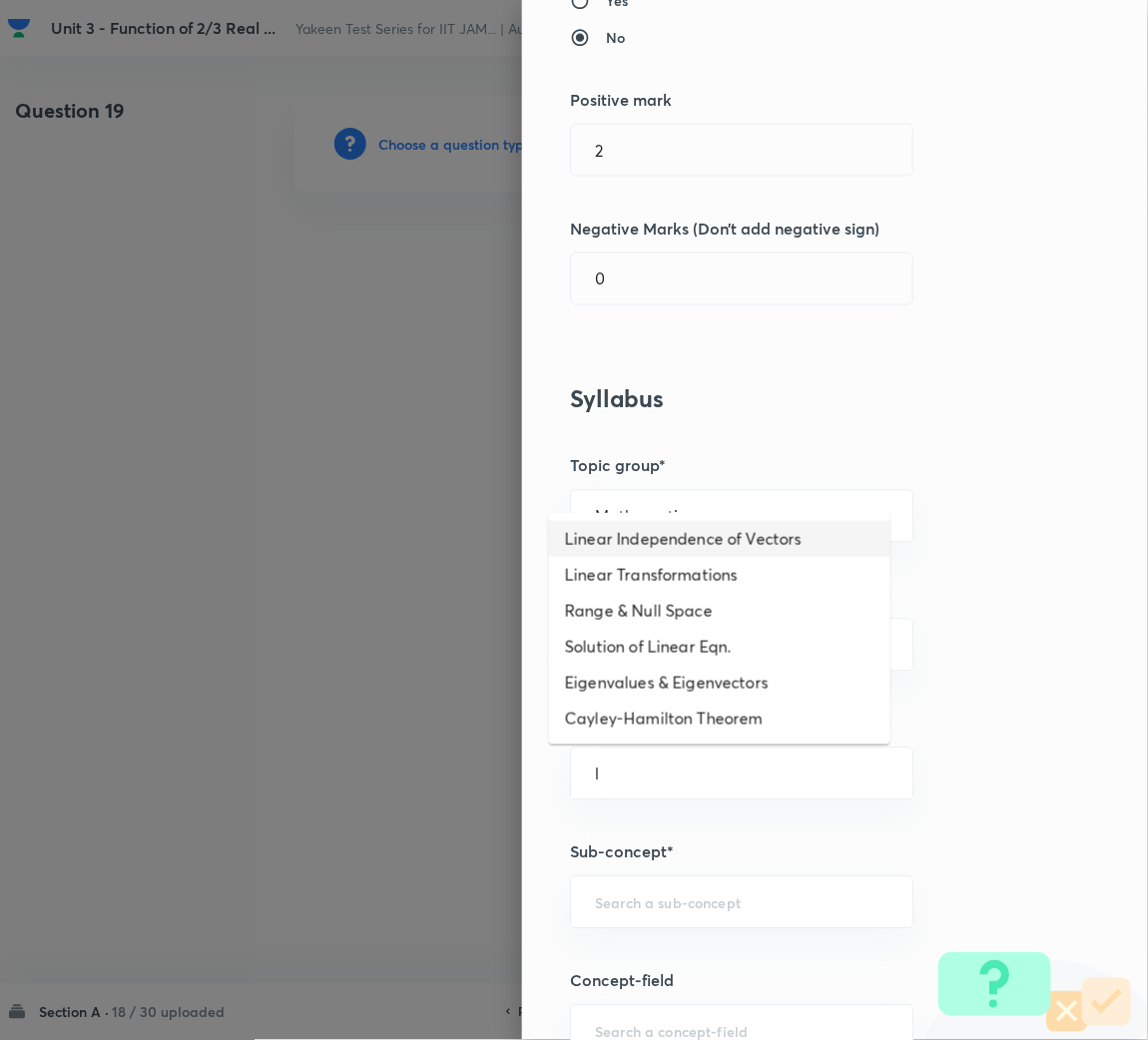 drag, startPoint x: 621, startPoint y: 538, endPoint x: 615, endPoint y: 776, distance: 238.07562 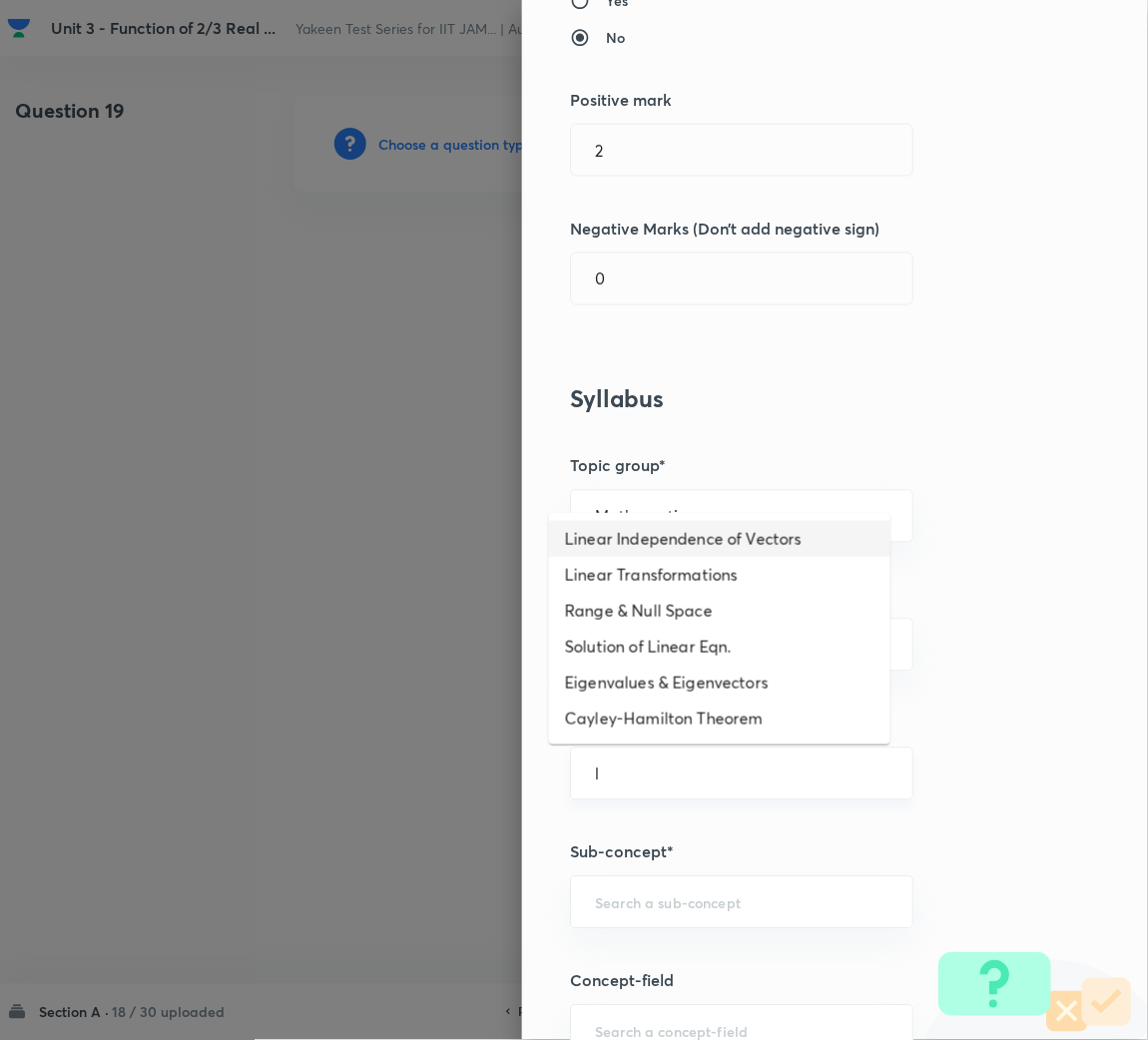 type on "Linear Independence of Vectors" 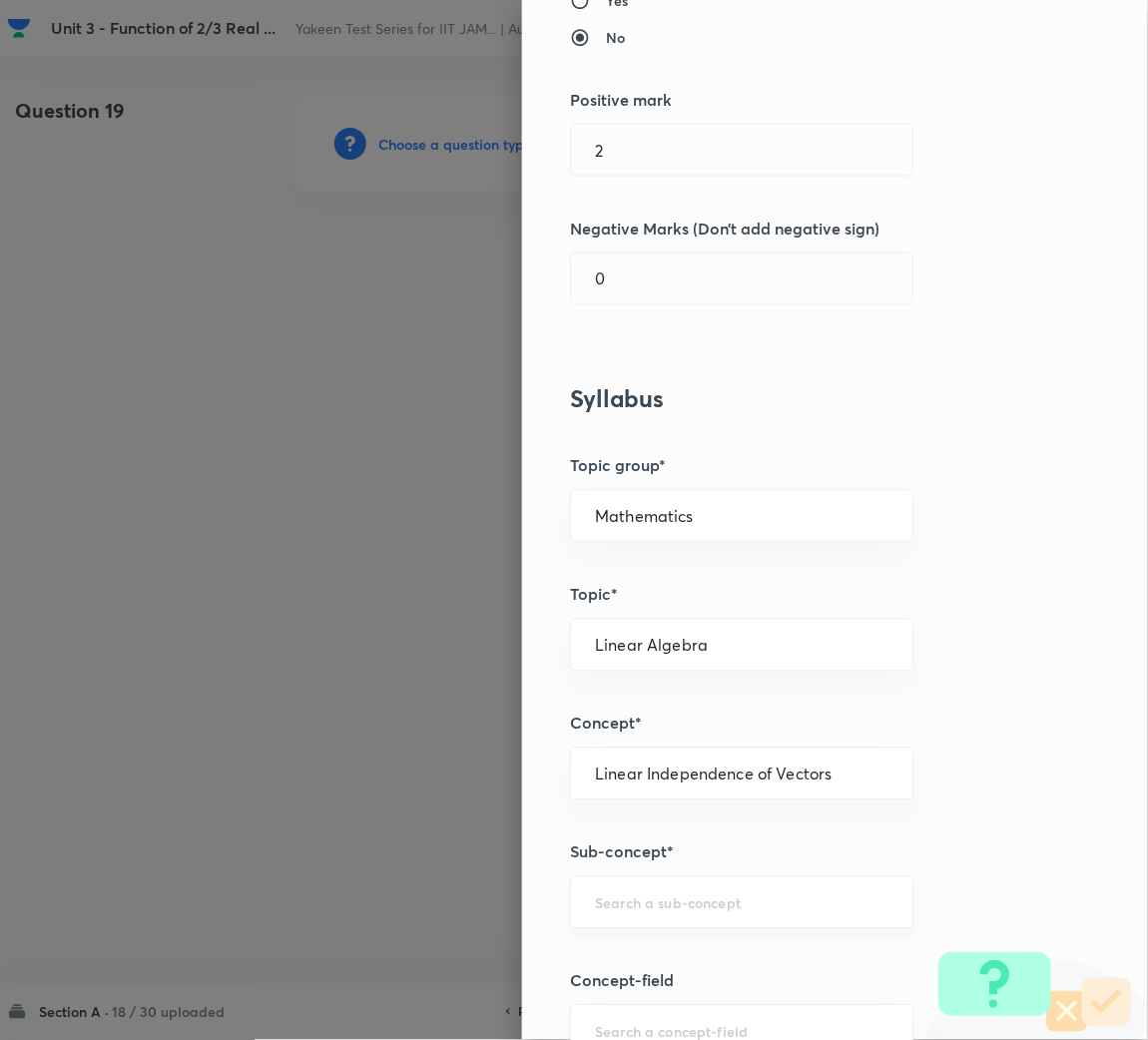 click at bounding box center (742, 902) 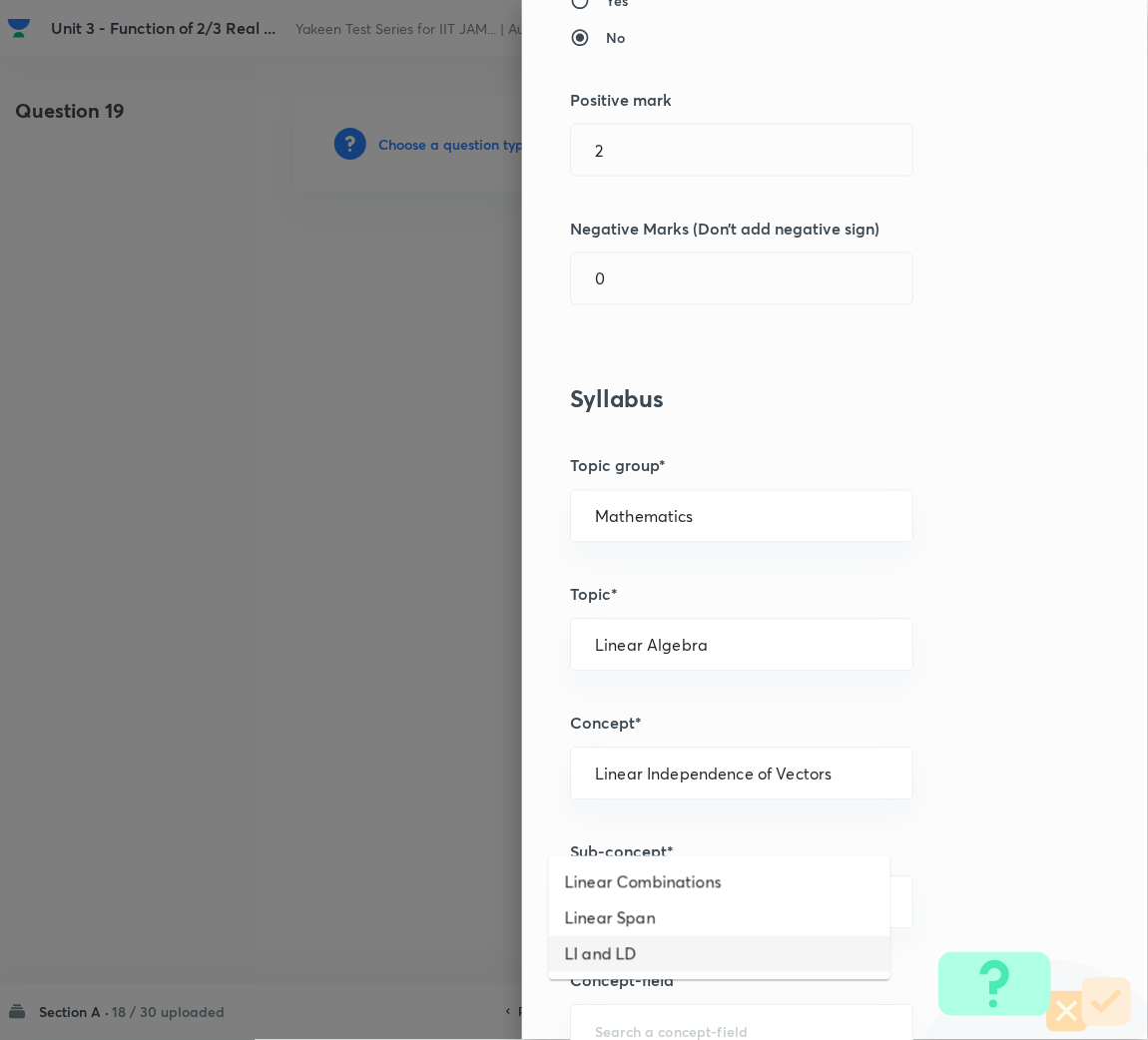 scroll, scrollTop: 599, scrollLeft: 0, axis: vertical 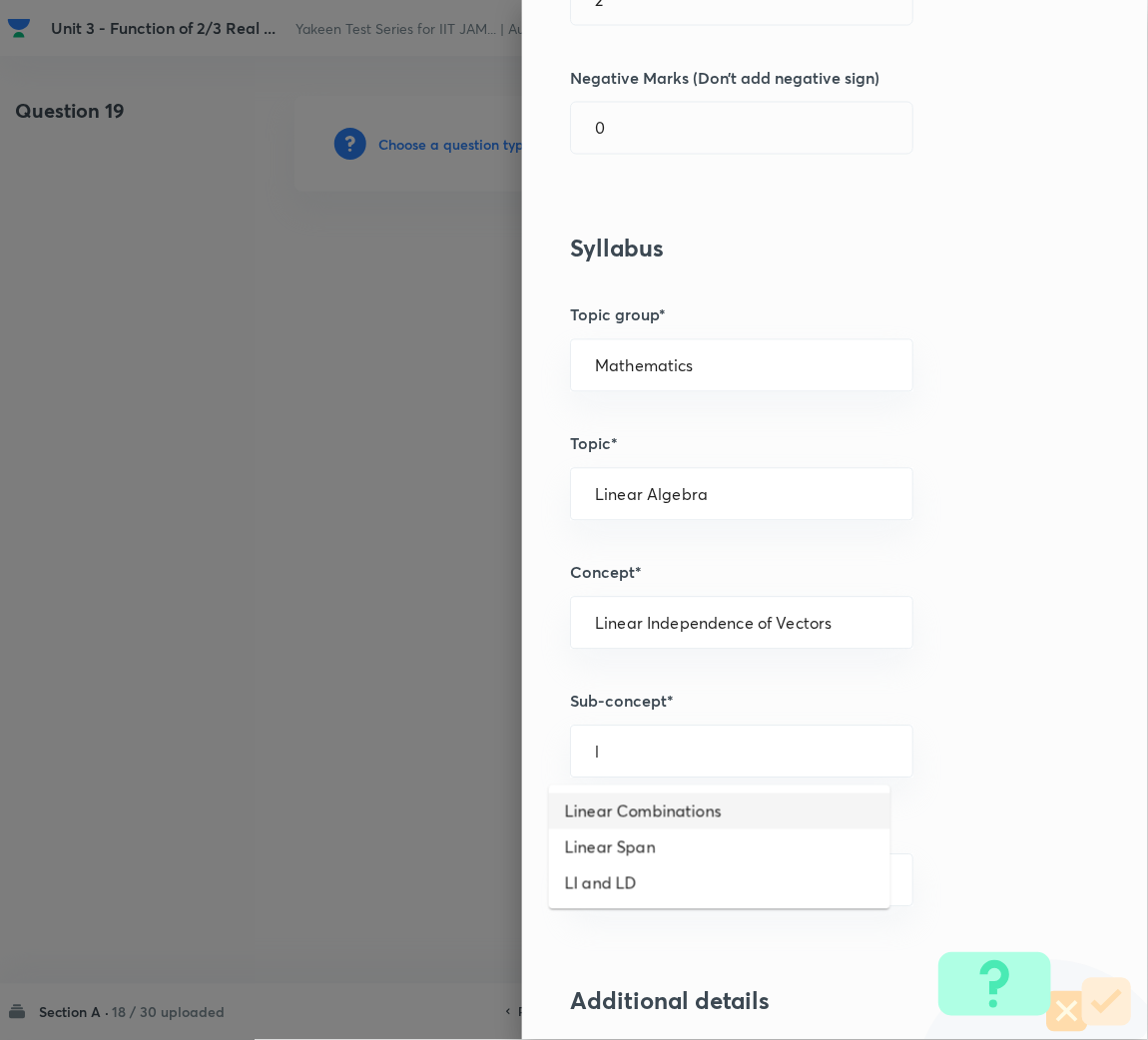 click on "Linear Combinations" at bounding box center [720, 811] 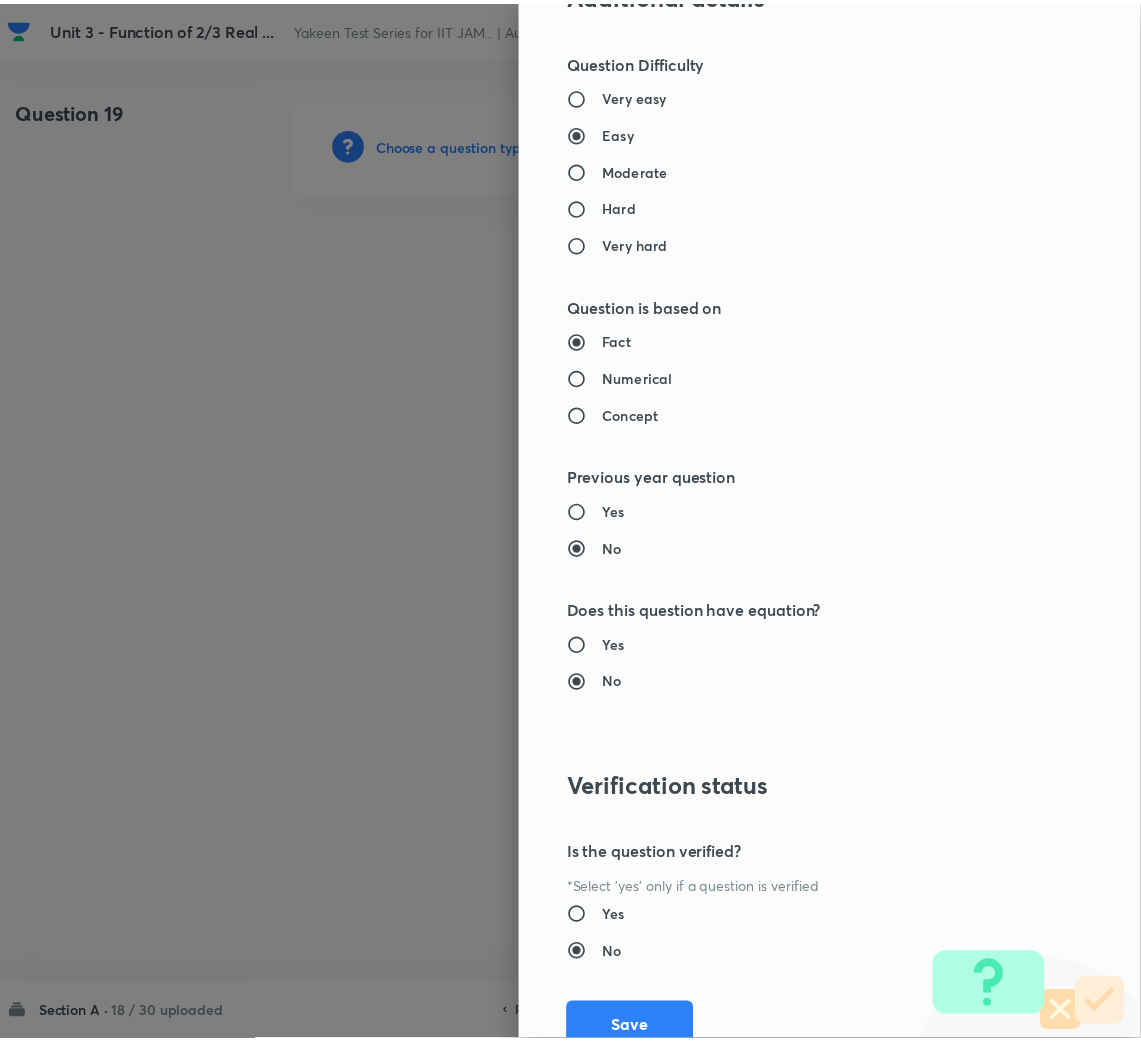 scroll, scrollTop: 1685, scrollLeft: 0, axis: vertical 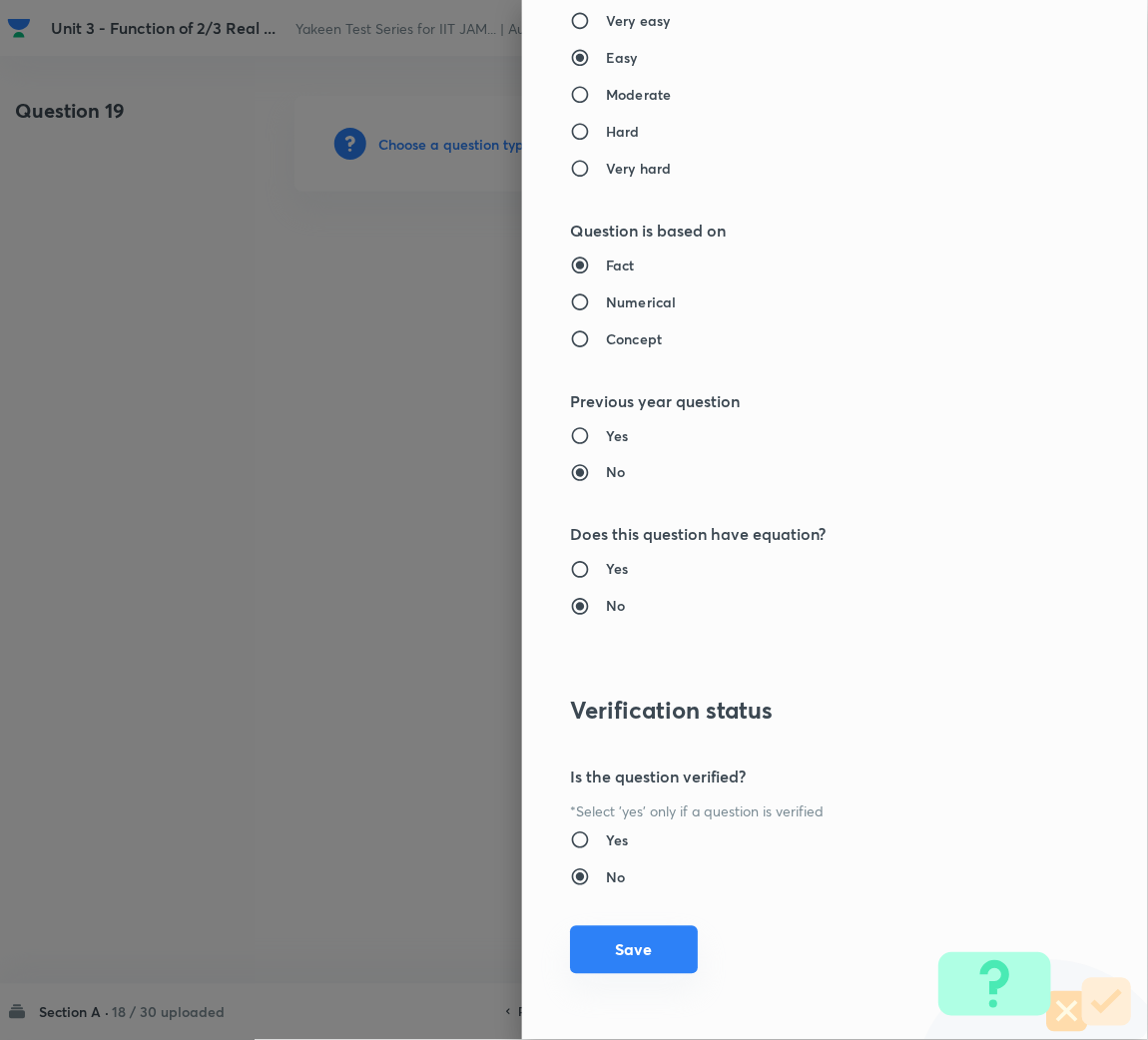 click on "Save" at bounding box center (634, 950) 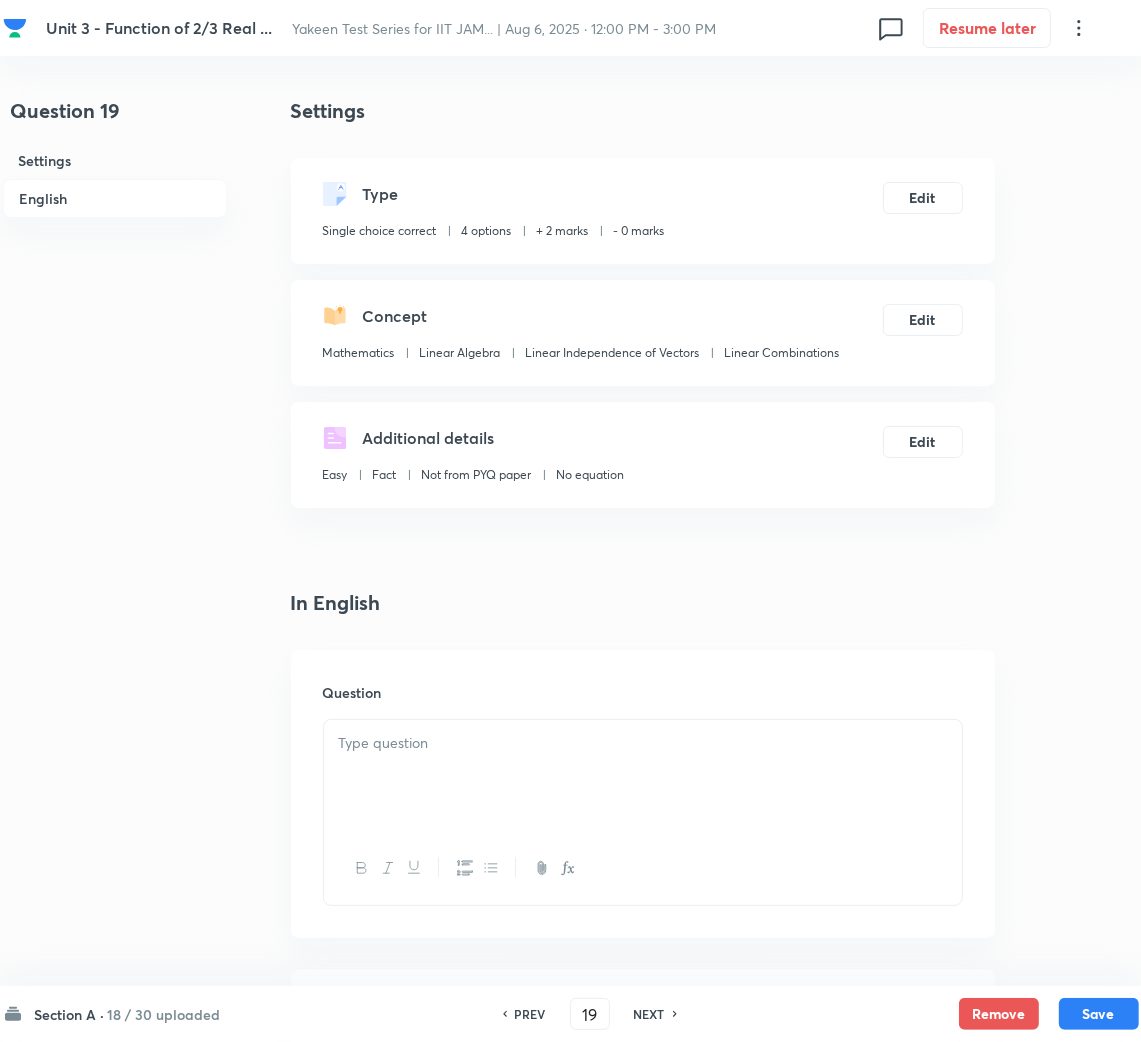 click at bounding box center (643, 776) 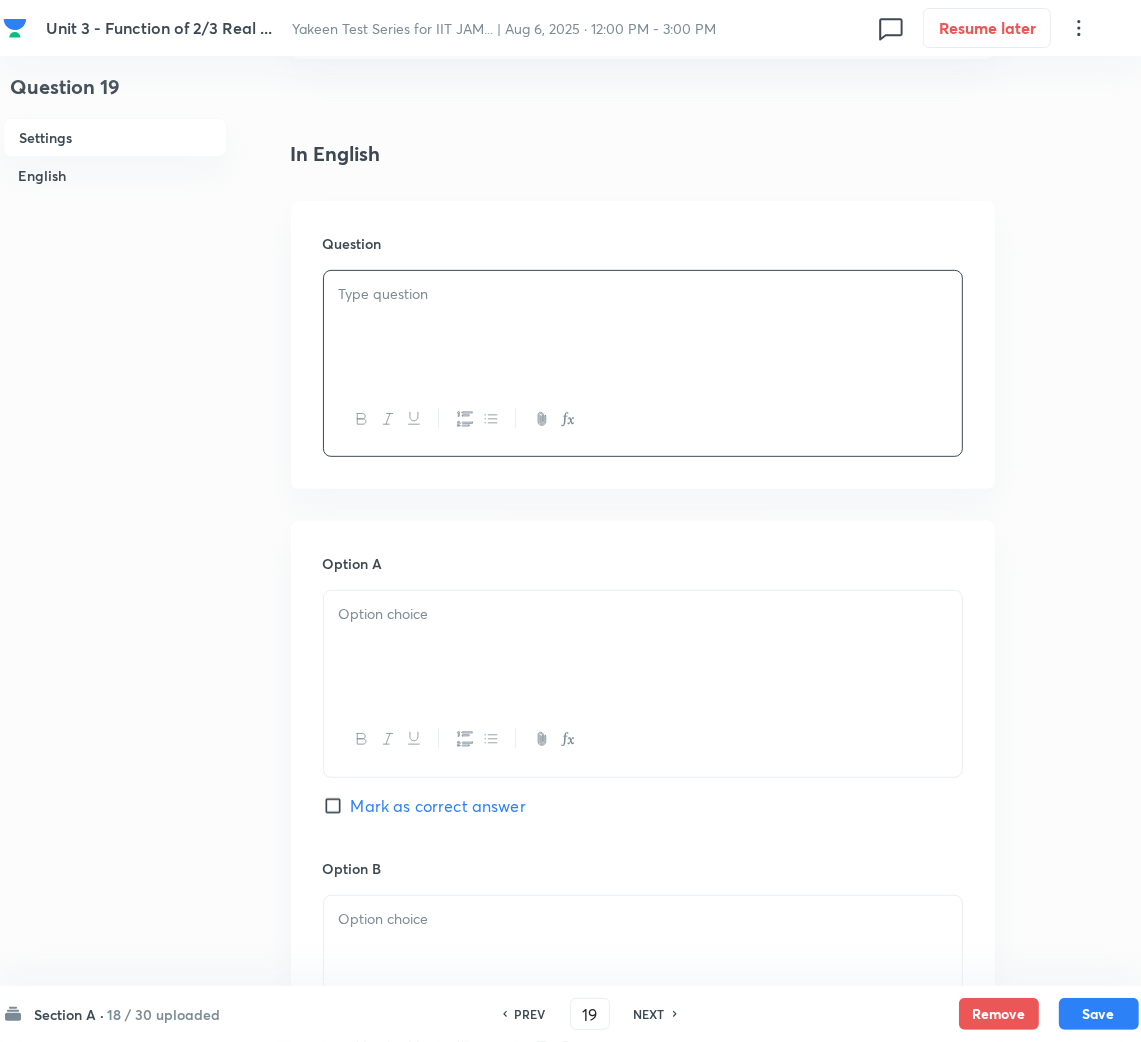 scroll, scrollTop: 300, scrollLeft: 0, axis: vertical 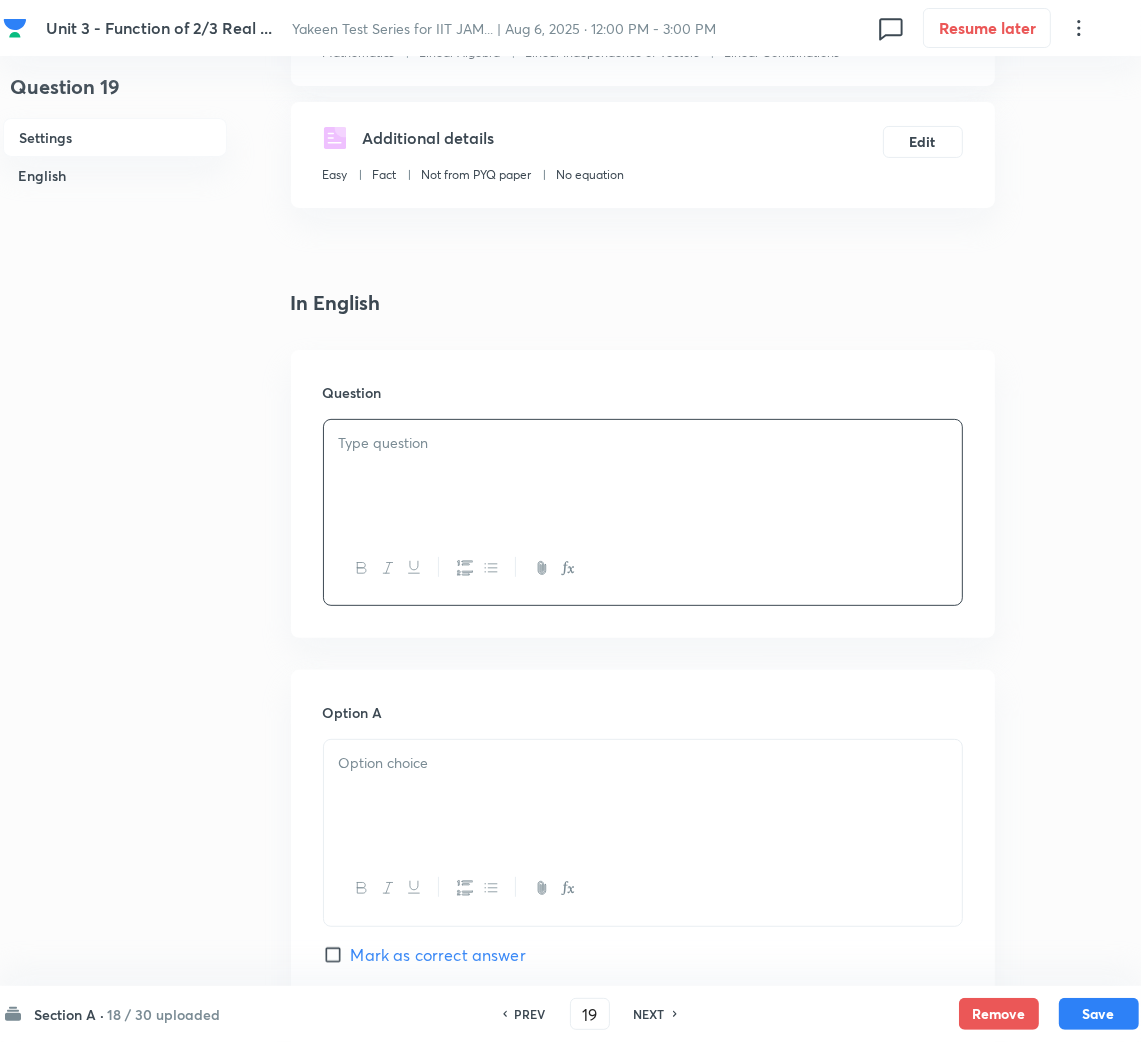 click at bounding box center [643, 476] 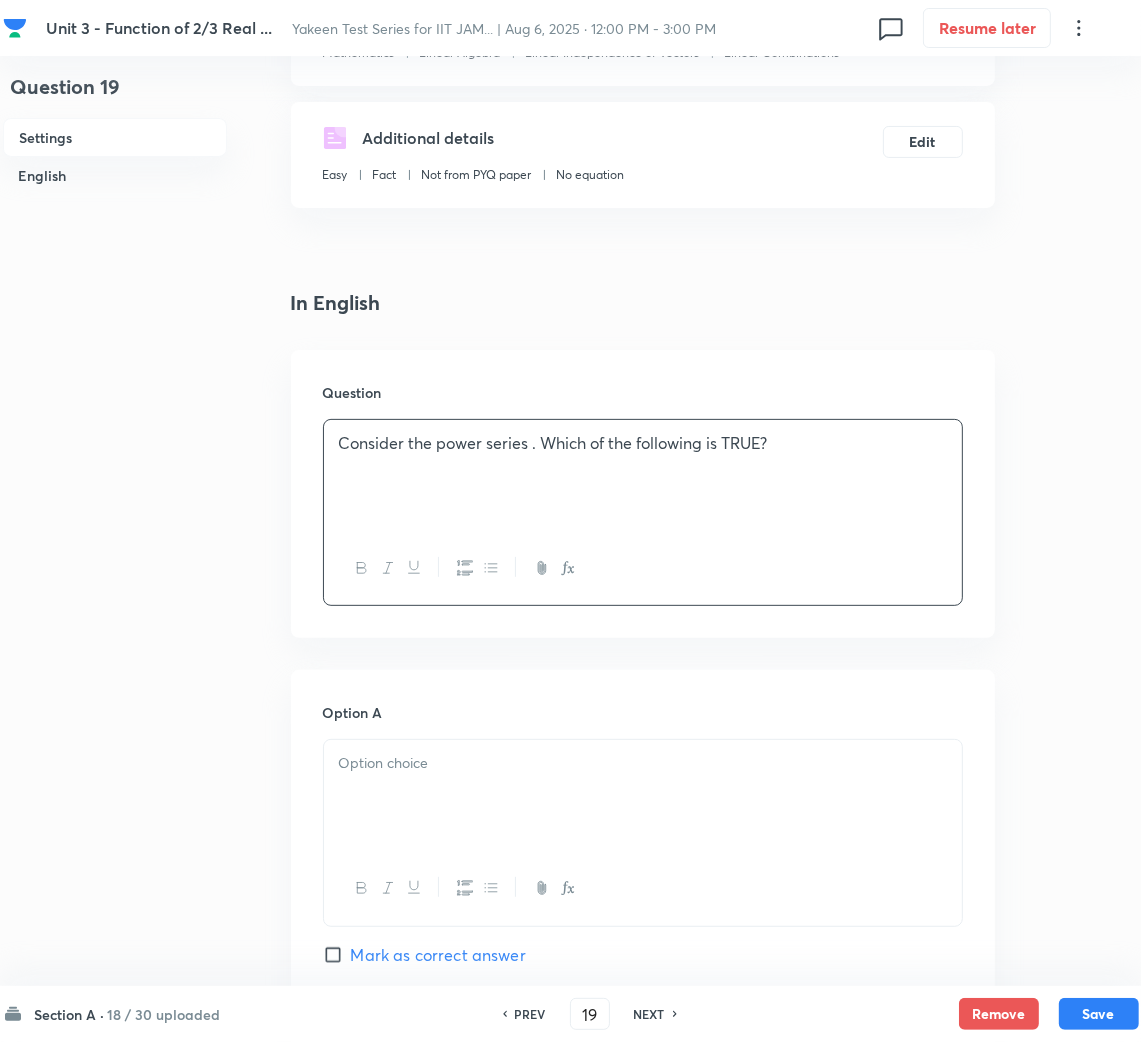 click on "Consider the power series . Which of the following is TRUE?" at bounding box center (643, 443) 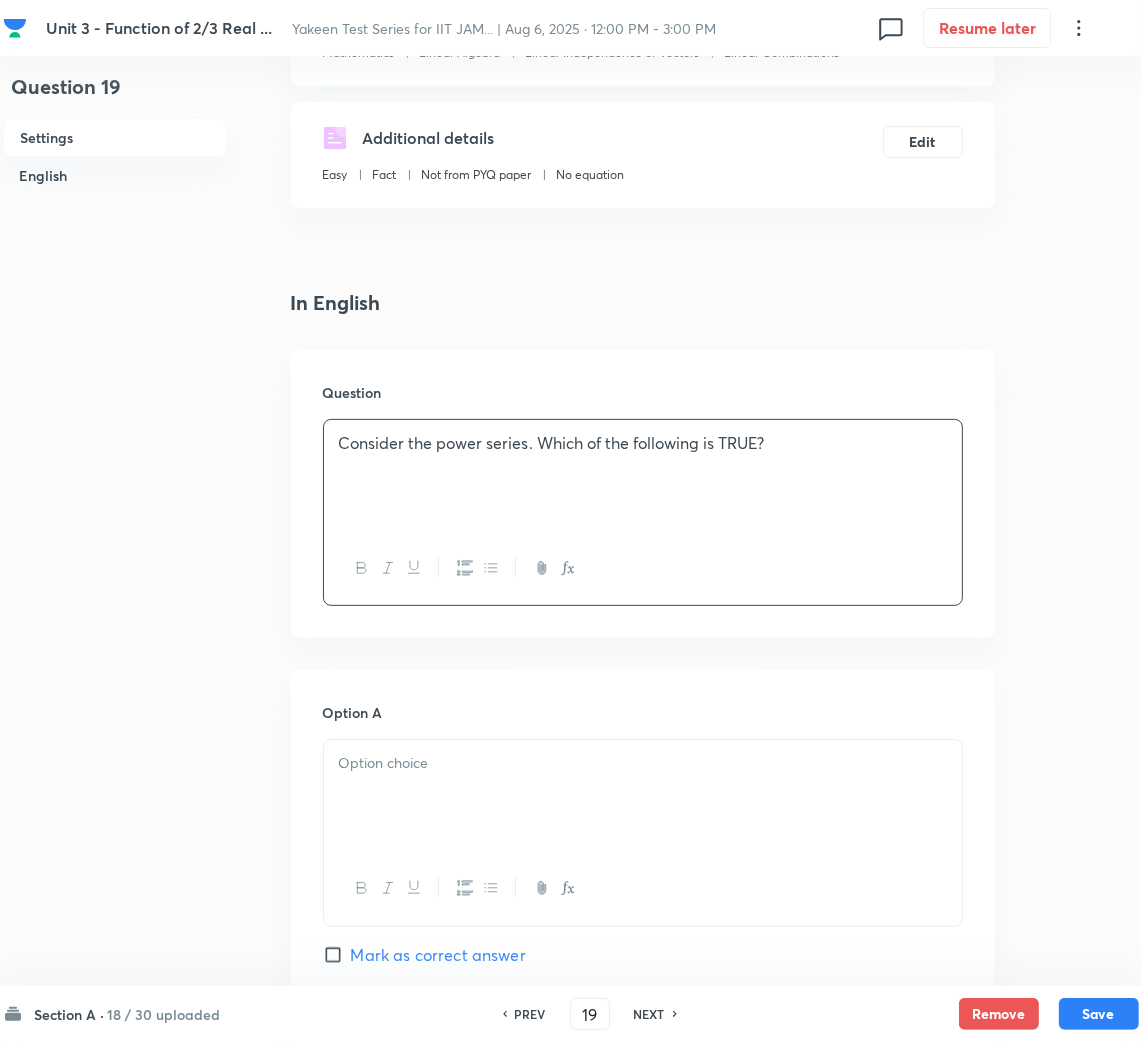 click at bounding box center [643, 796] 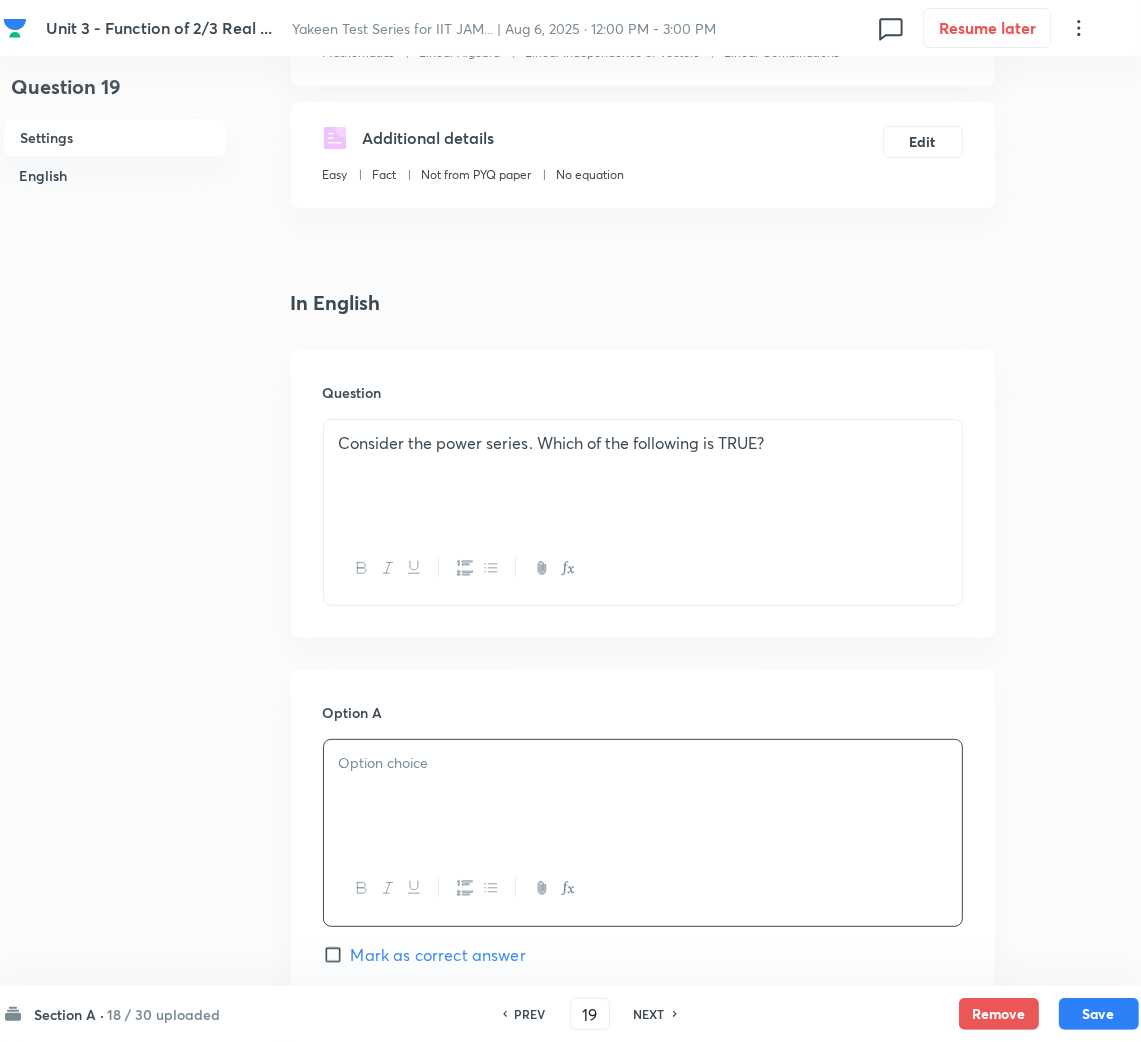 scroll, scrollTop: 600, scrollLeft: 0, axis: vertical 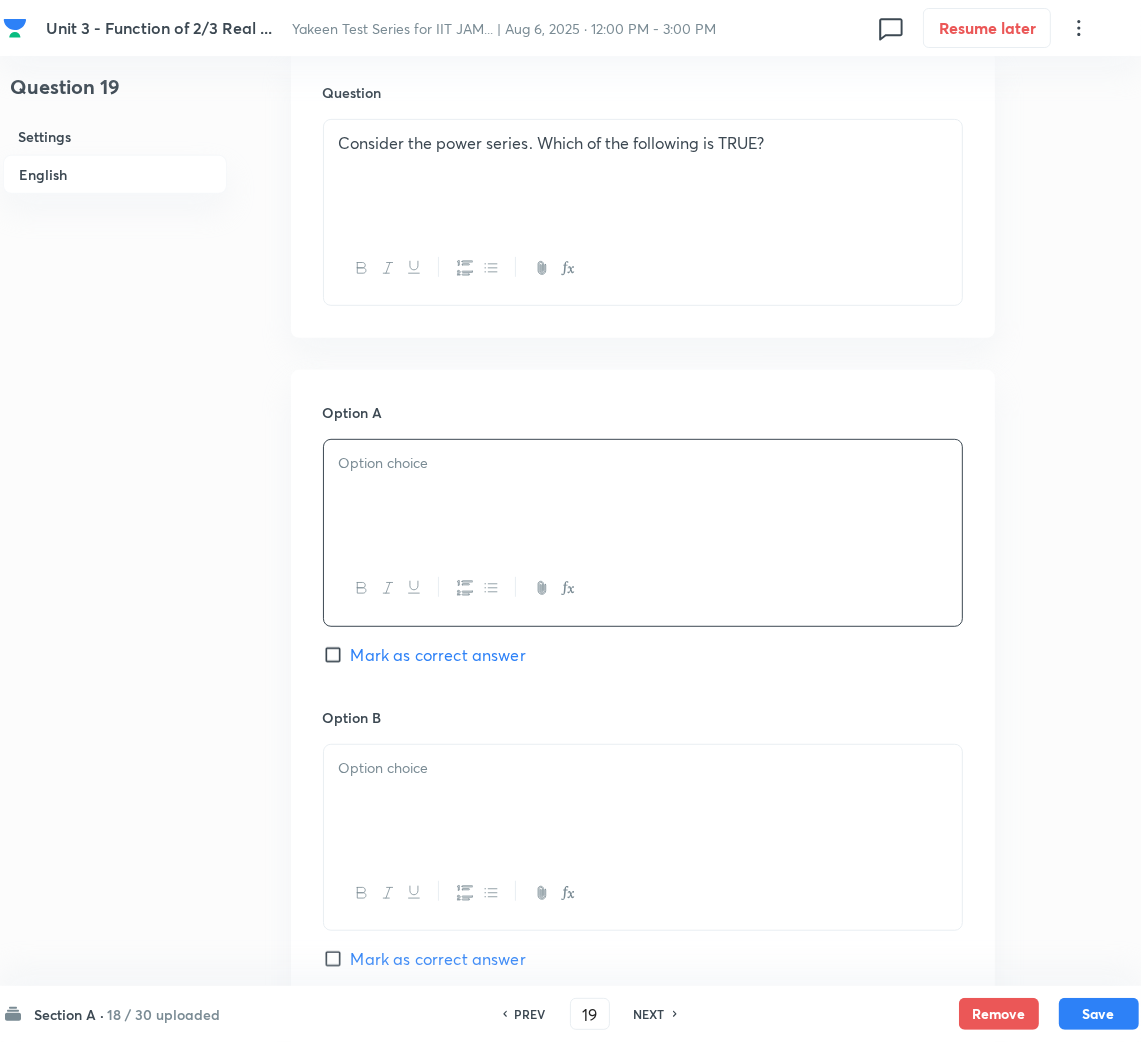 click at bounding box center (643, 496) 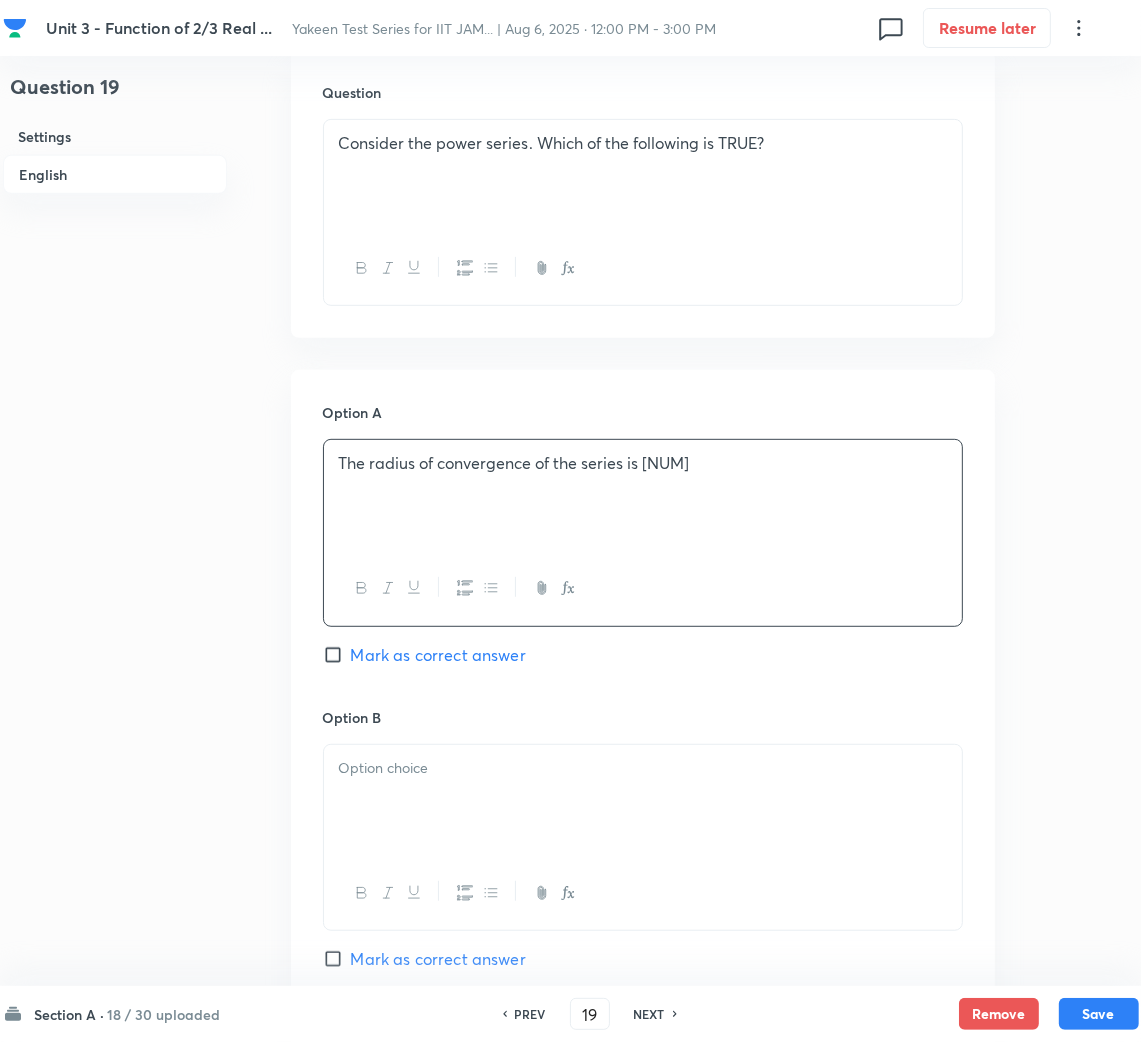 drag, startPoint x: 464, startPoint y: 813, endPoint x: 11, endPoint y: 759, distance: 456.20718 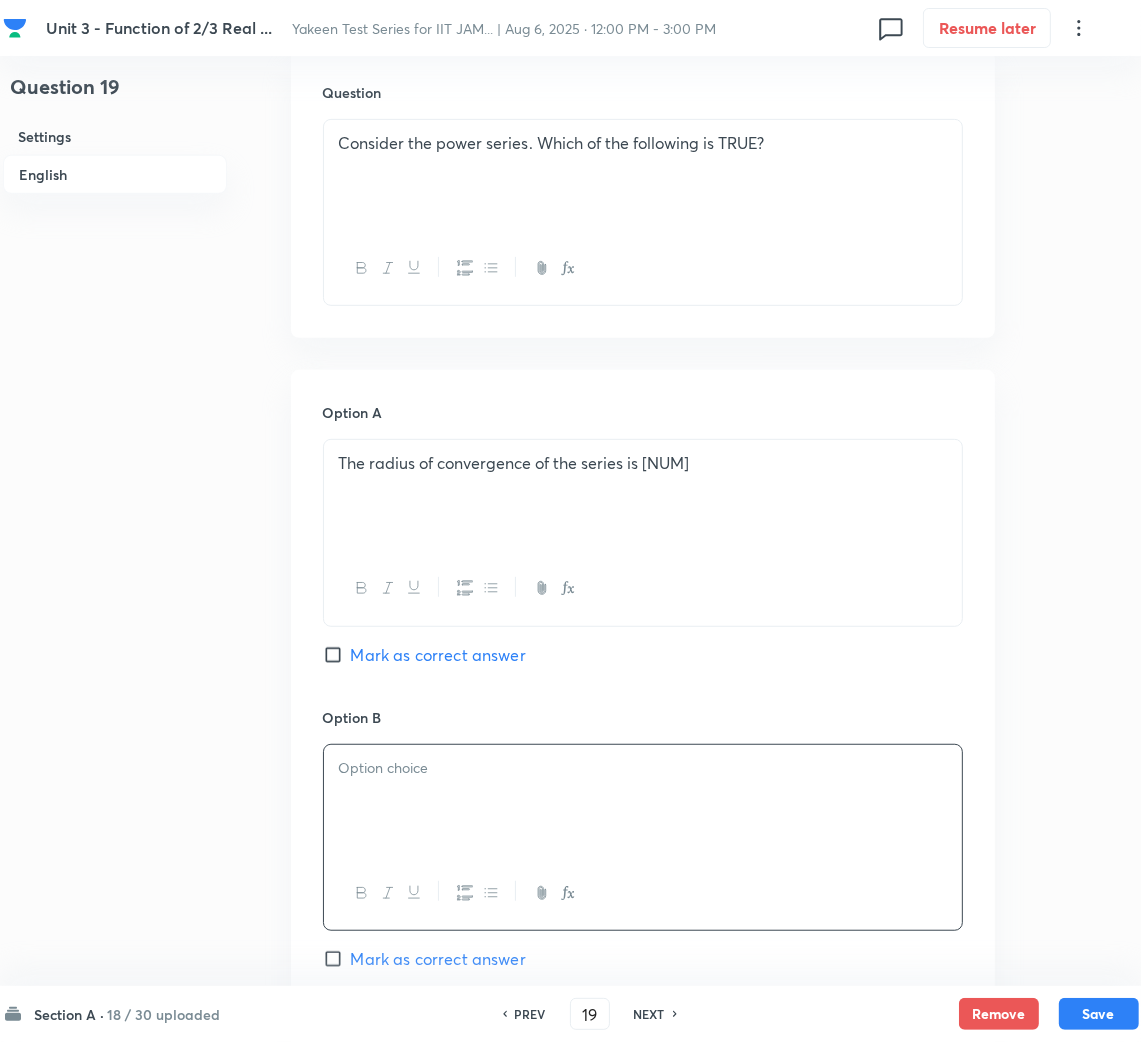 click at bounding box center (643, 801) 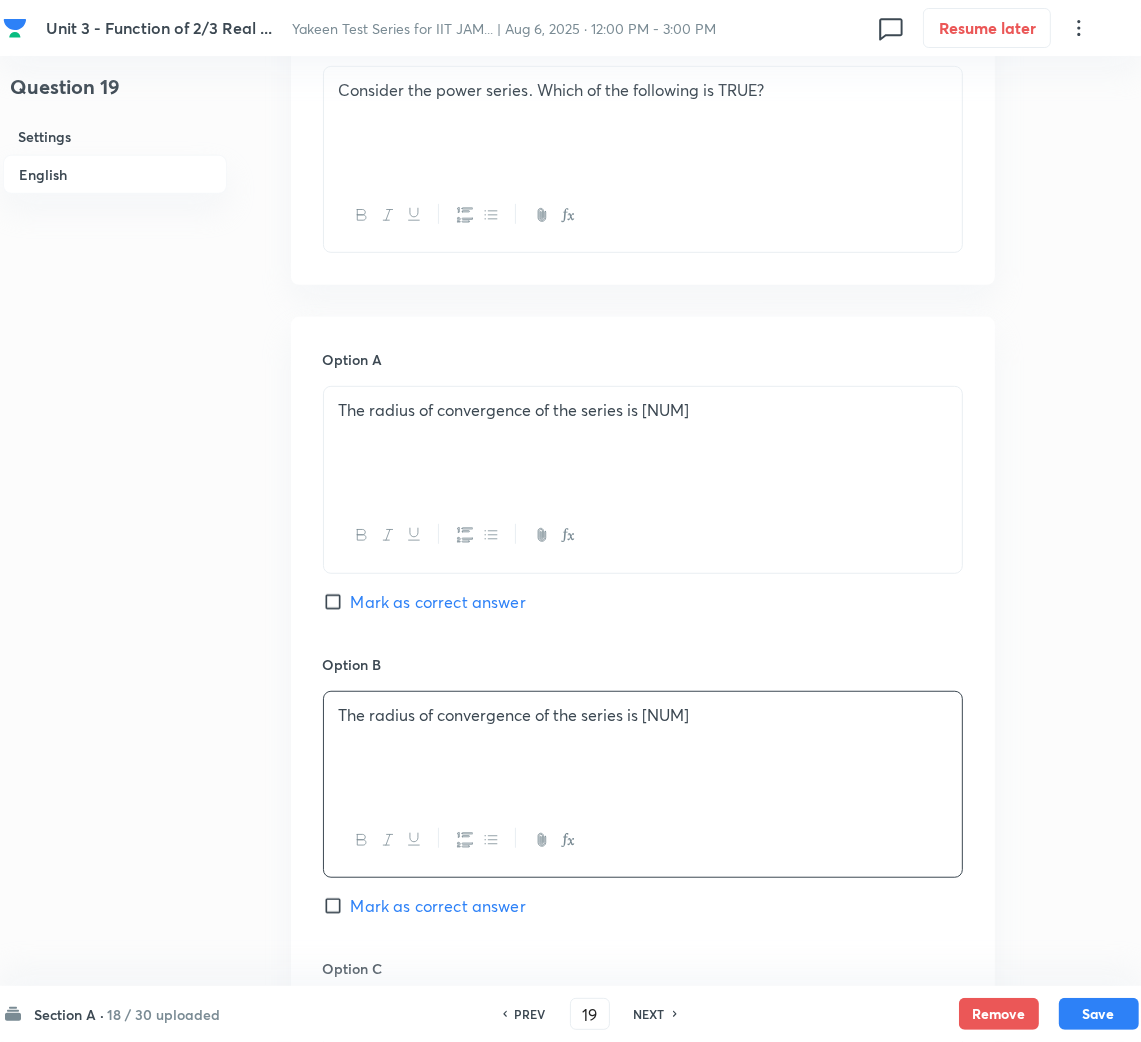 scroll, scrollTop: 1050, scrollLeft: 0, axis: vertical 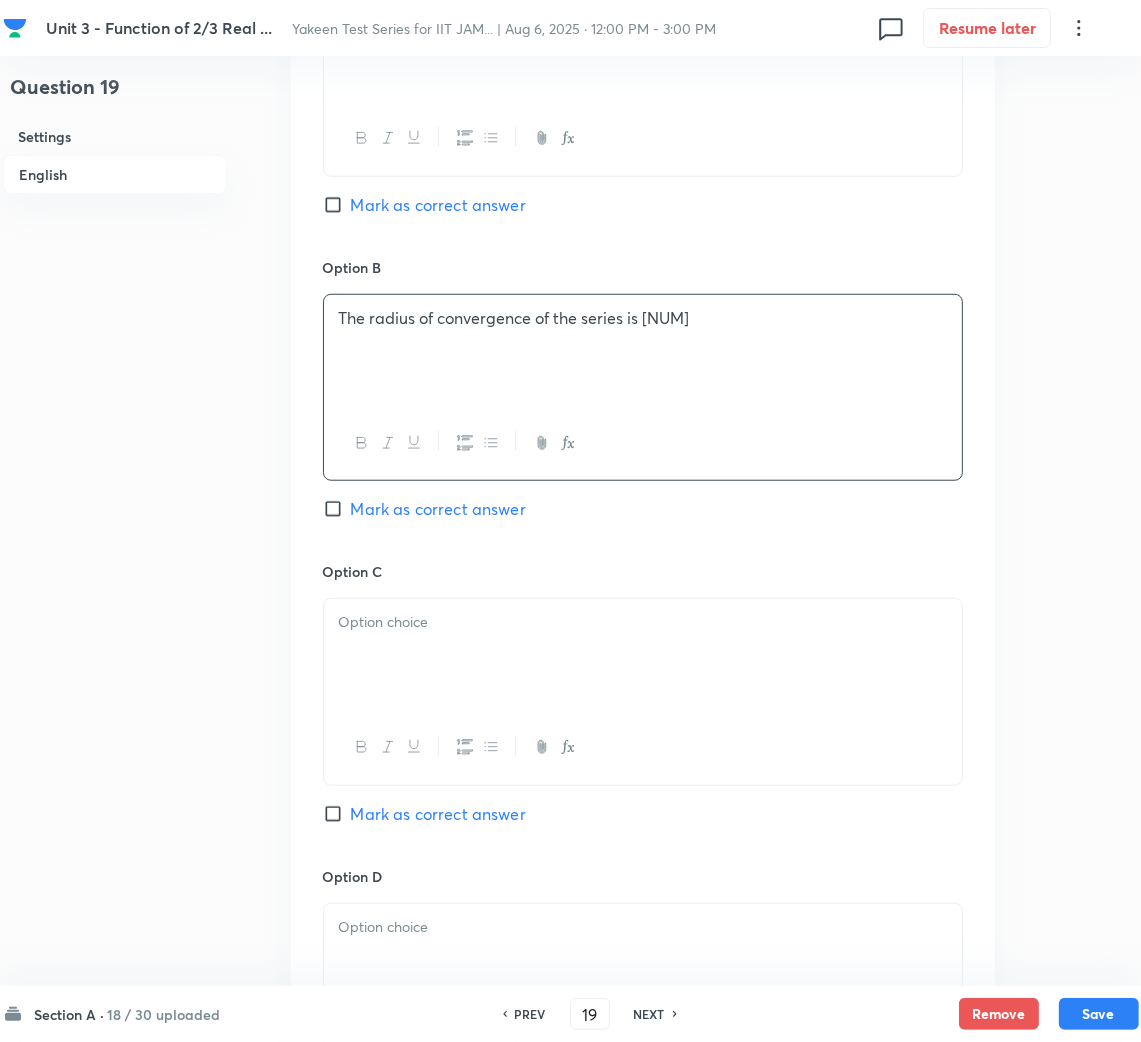 drag, startPoint x: 395, startPoint y: 657, endPoint x: 340, endPoint y: 663, distance: 55.326305 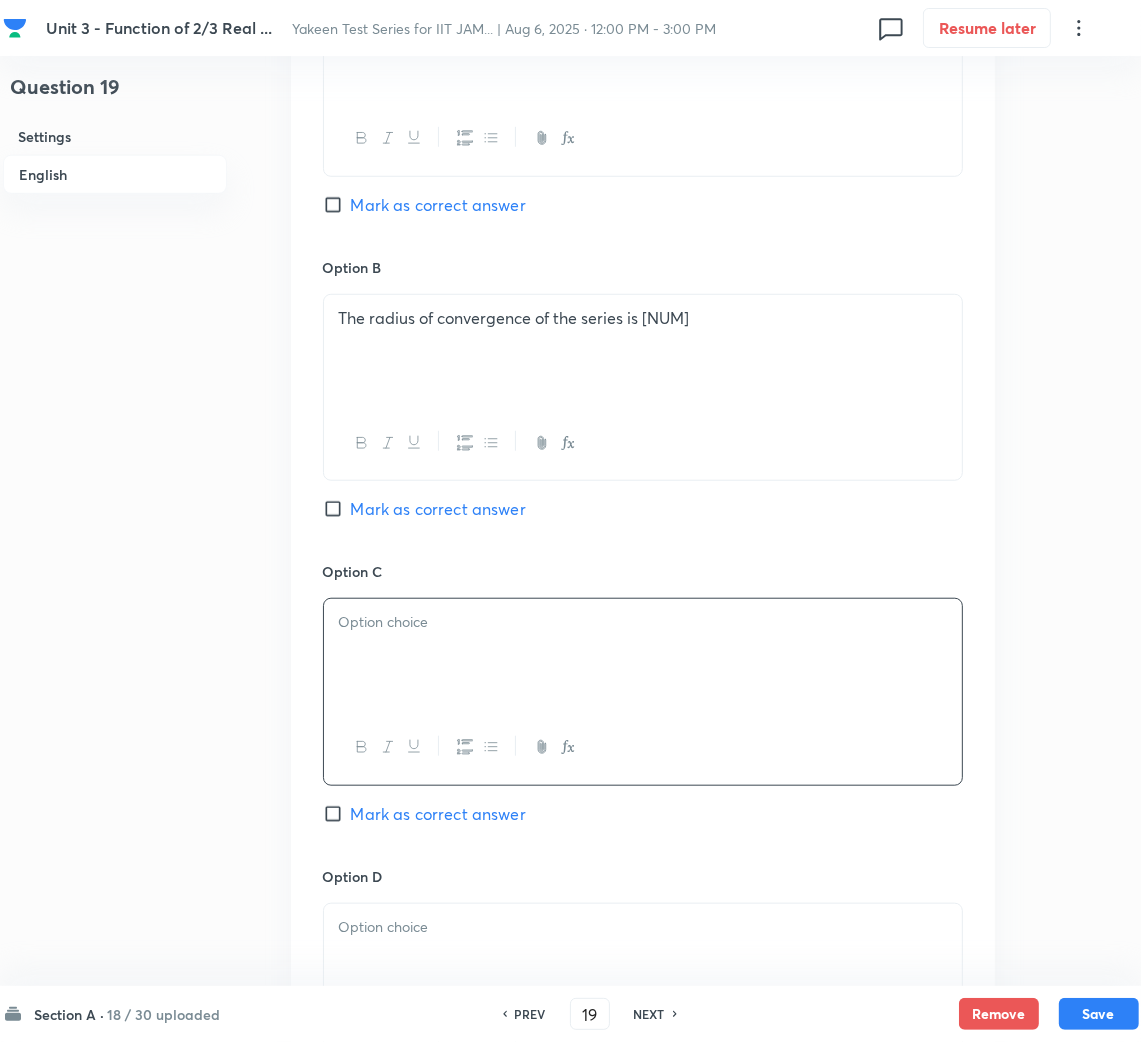 click at bounding box center (643, 655) 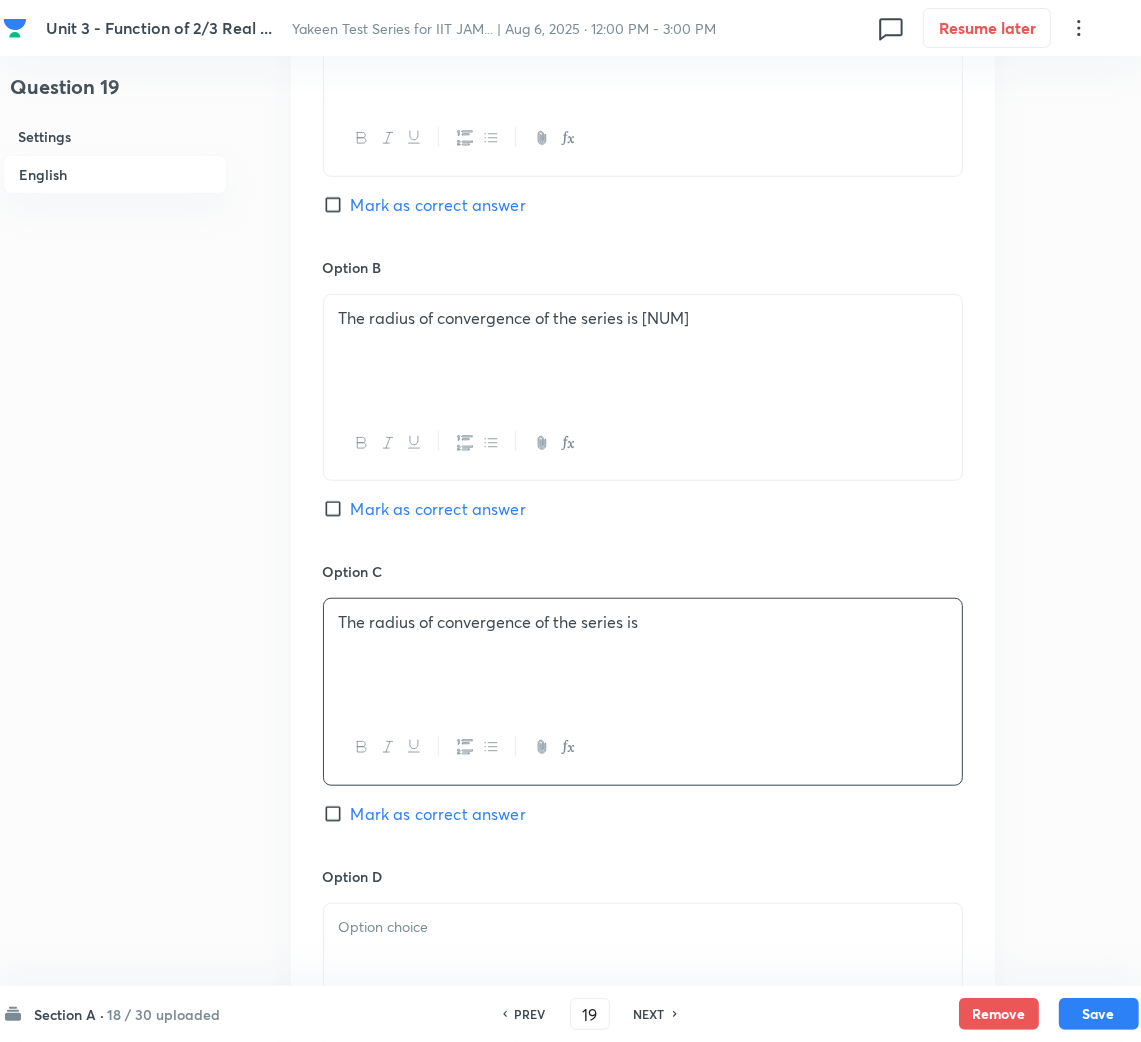 click at bounding box center (643, 927) 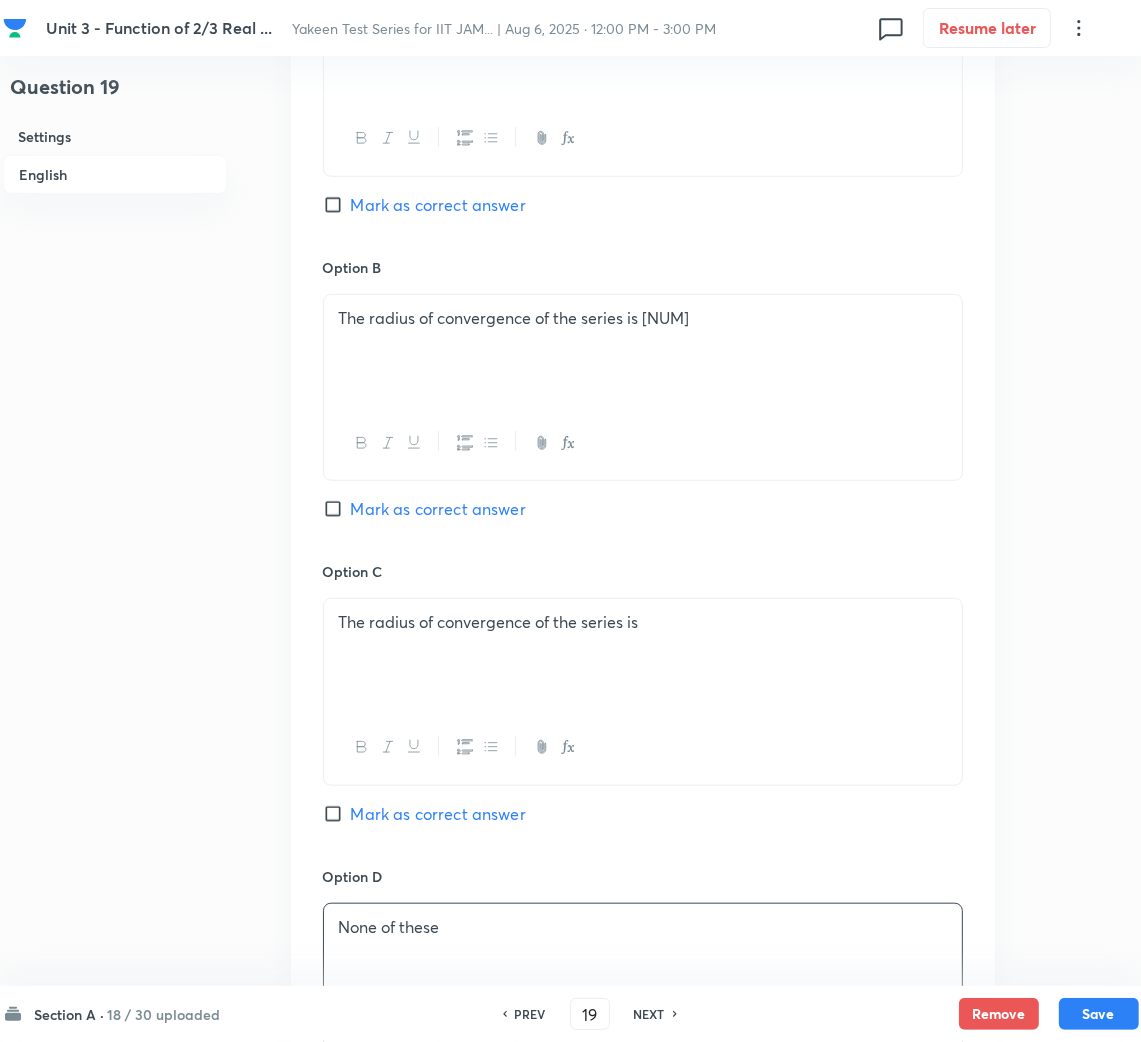 click on "The radius of convergence of the series is" at bounding box center [643, 655] 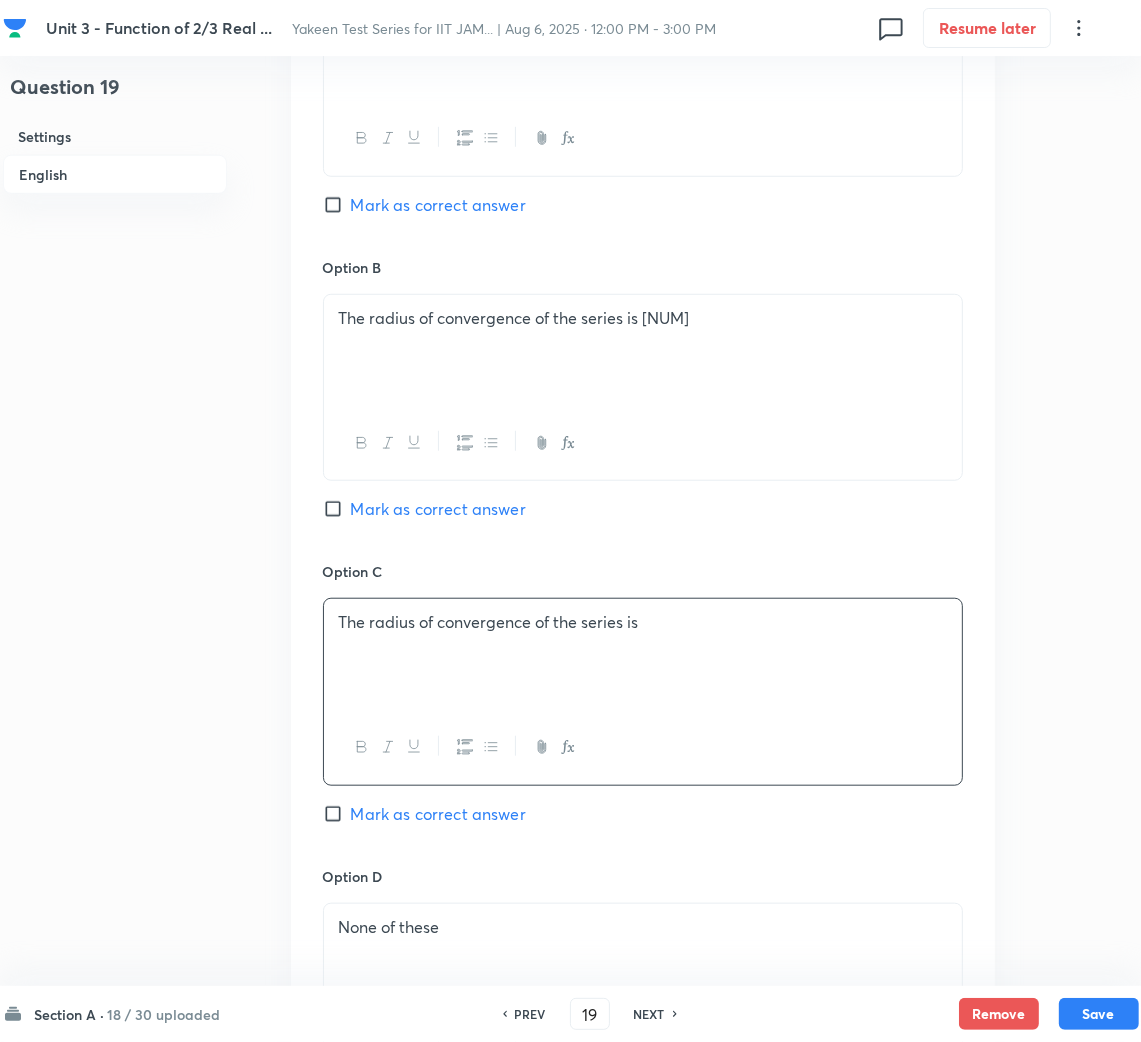 type 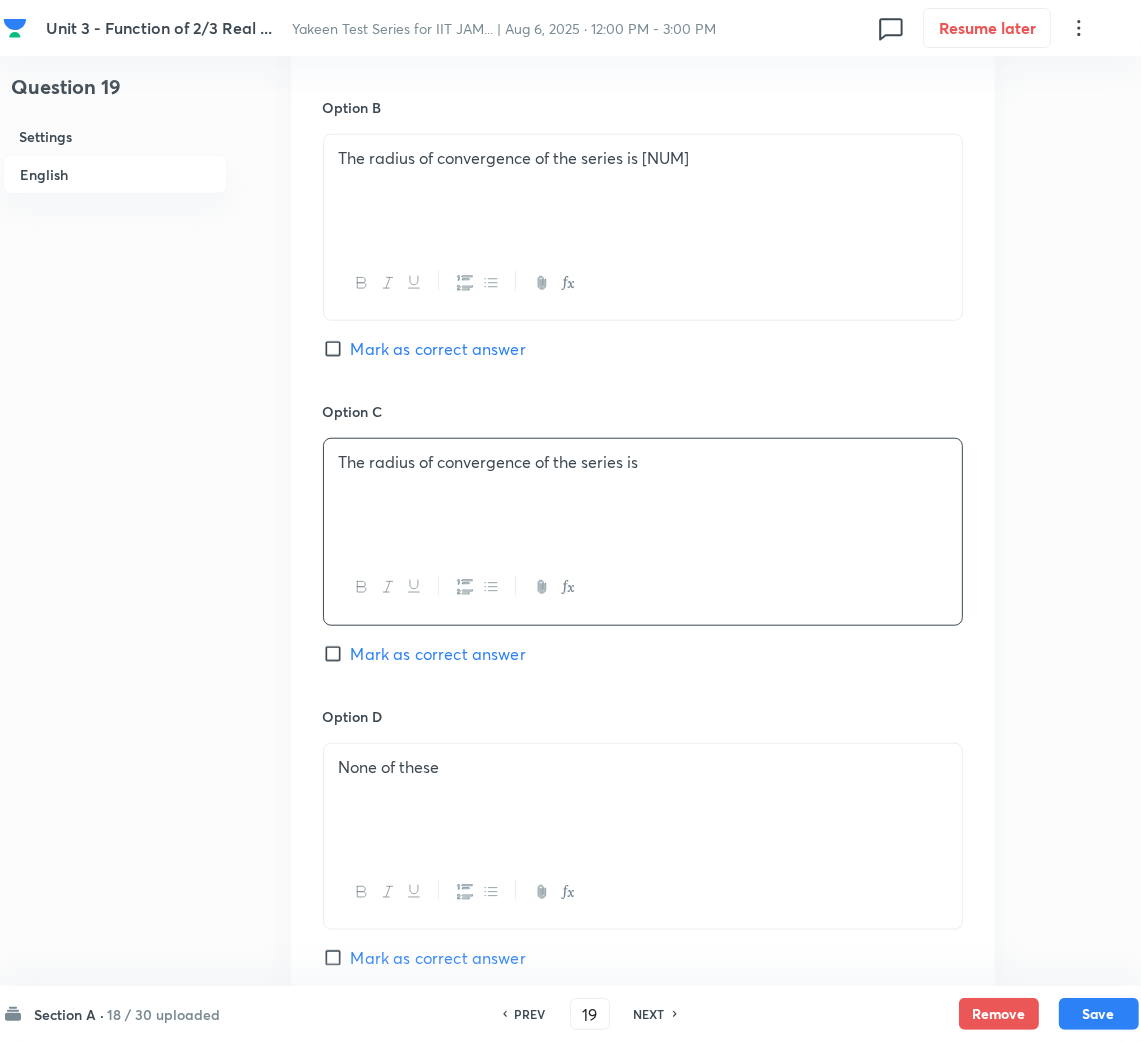 scroll, scrollTop: 1499, scrollLeft: 0, axis: vertical 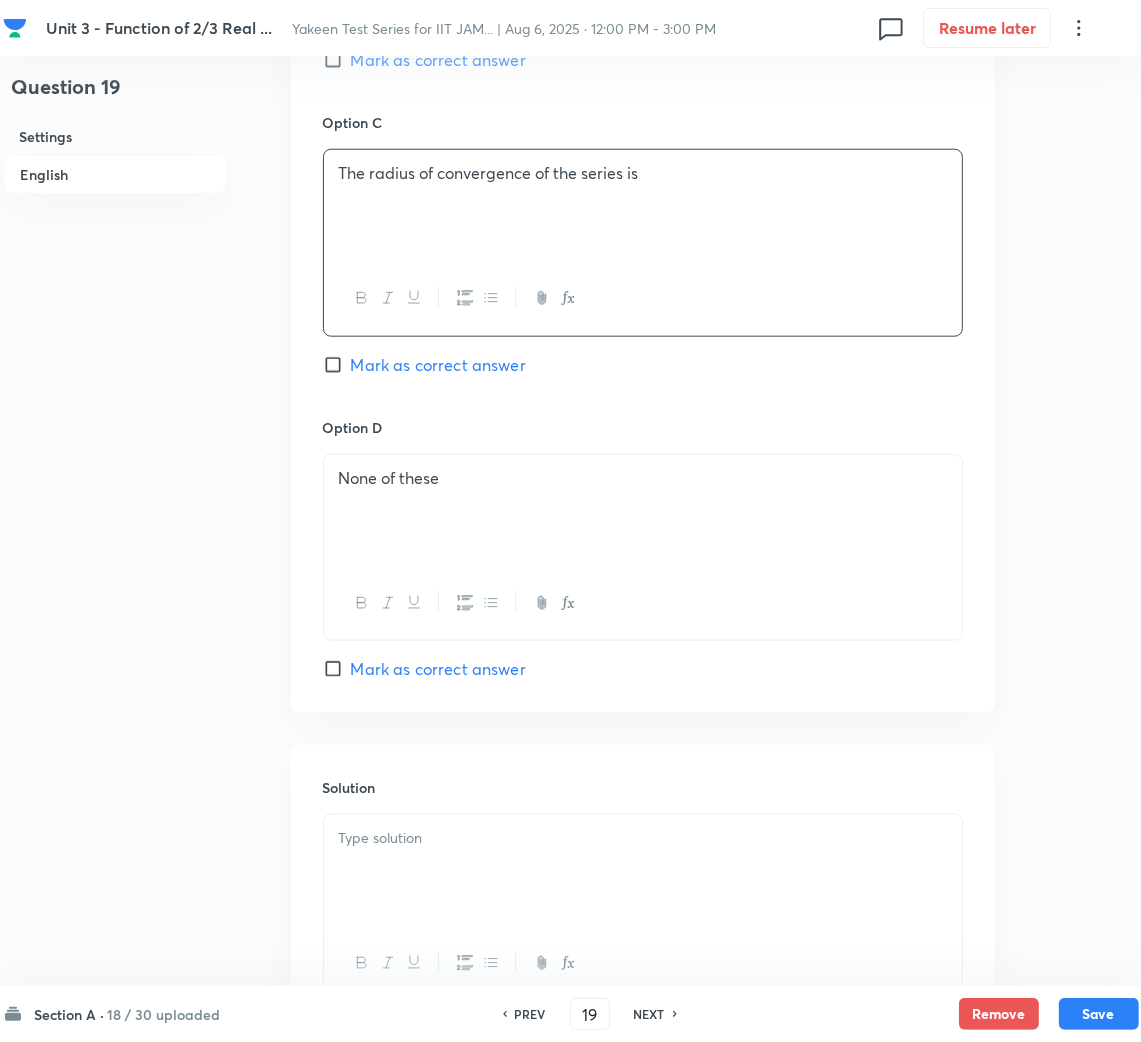 click on "Mark as correct answer" at bounding box center [438, 365] 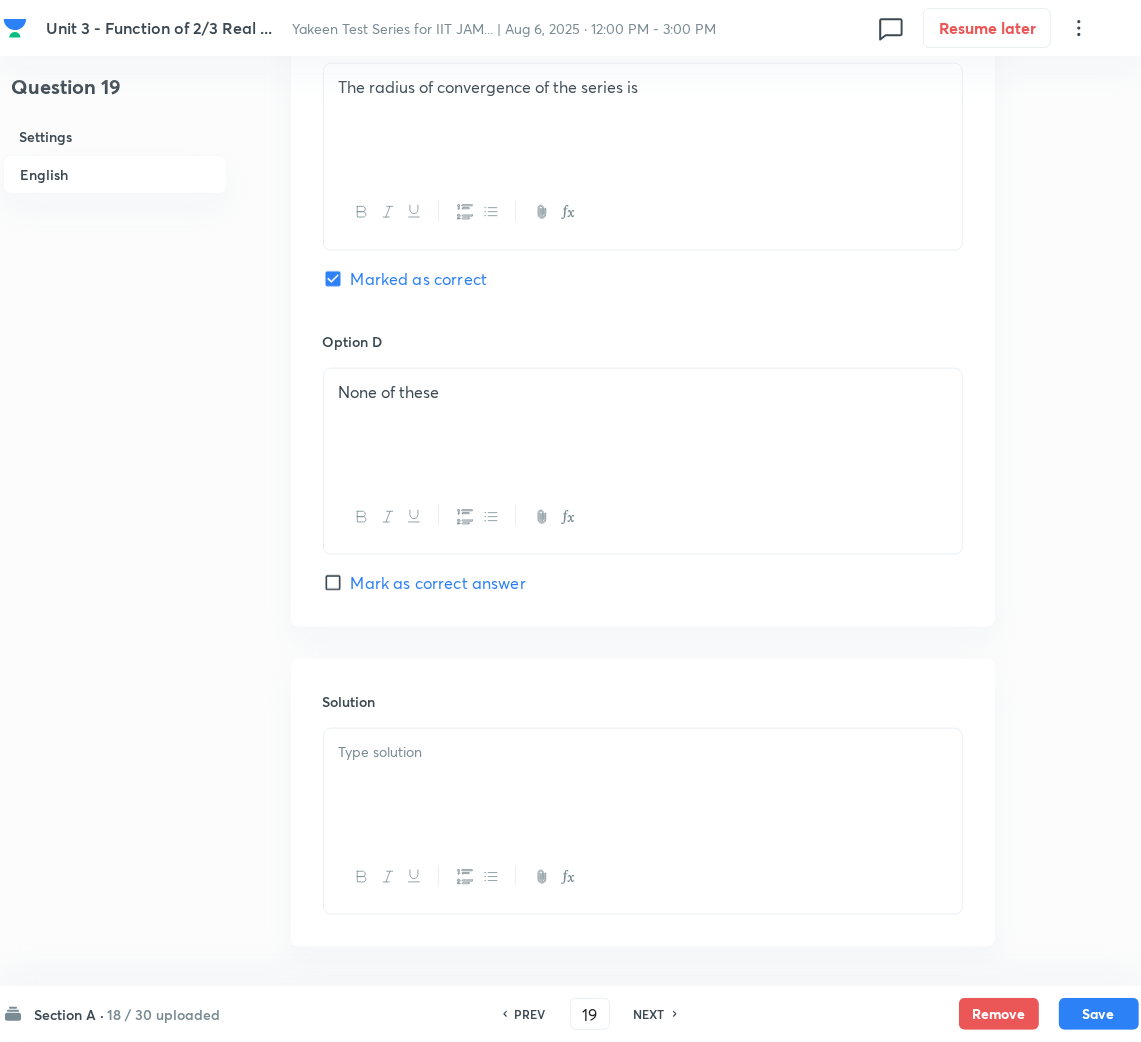 scroll, scrollTop: 1670, scrollLeft: 0, axis: vertical 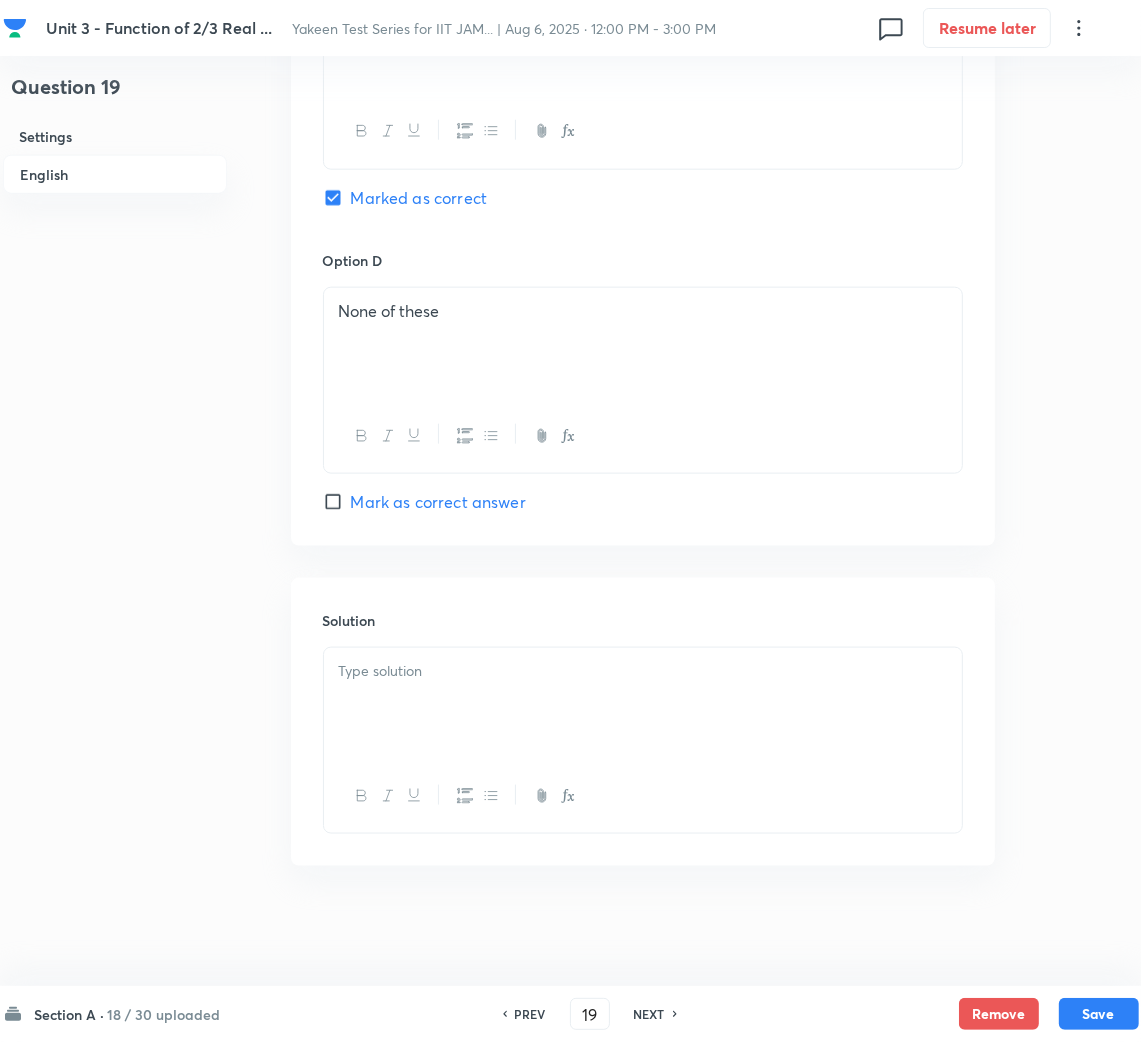 click at bounding box center (643, 704) 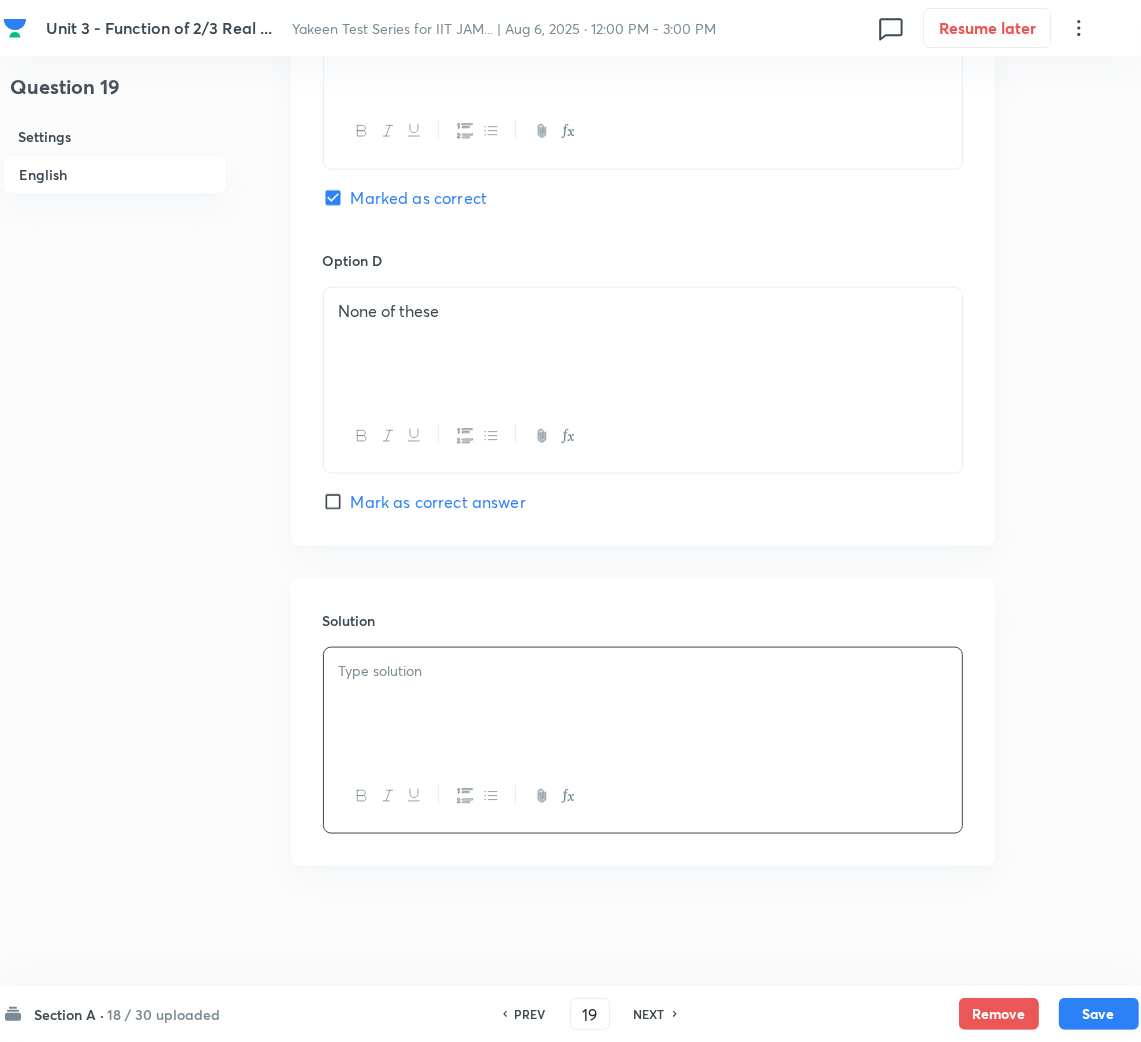click at bounding box center (643, 704) 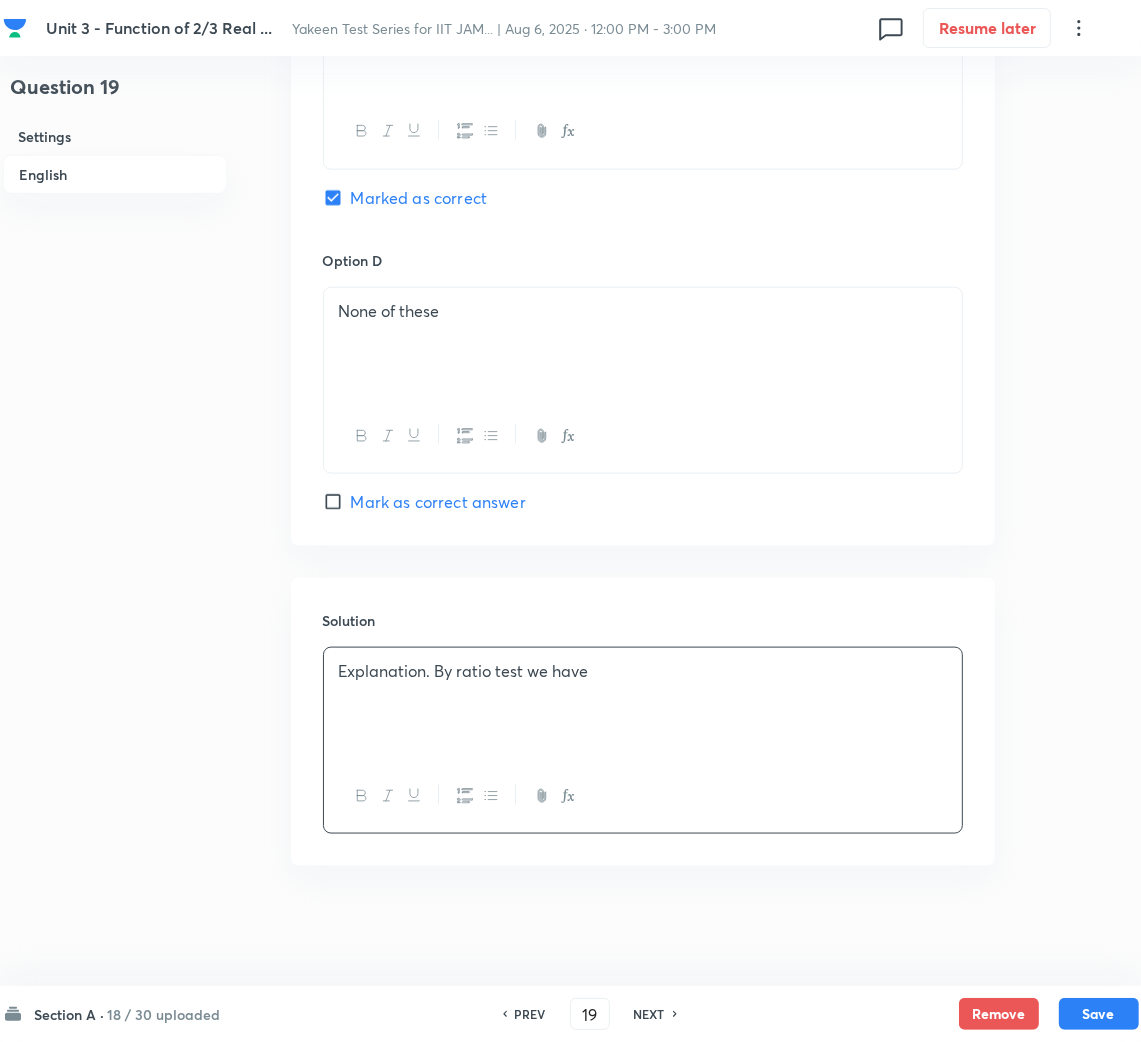 drag, startPoint x: 376, startPoint y: 729, endPoint x: 387, endPoint y: 725, distance: 11.7046995 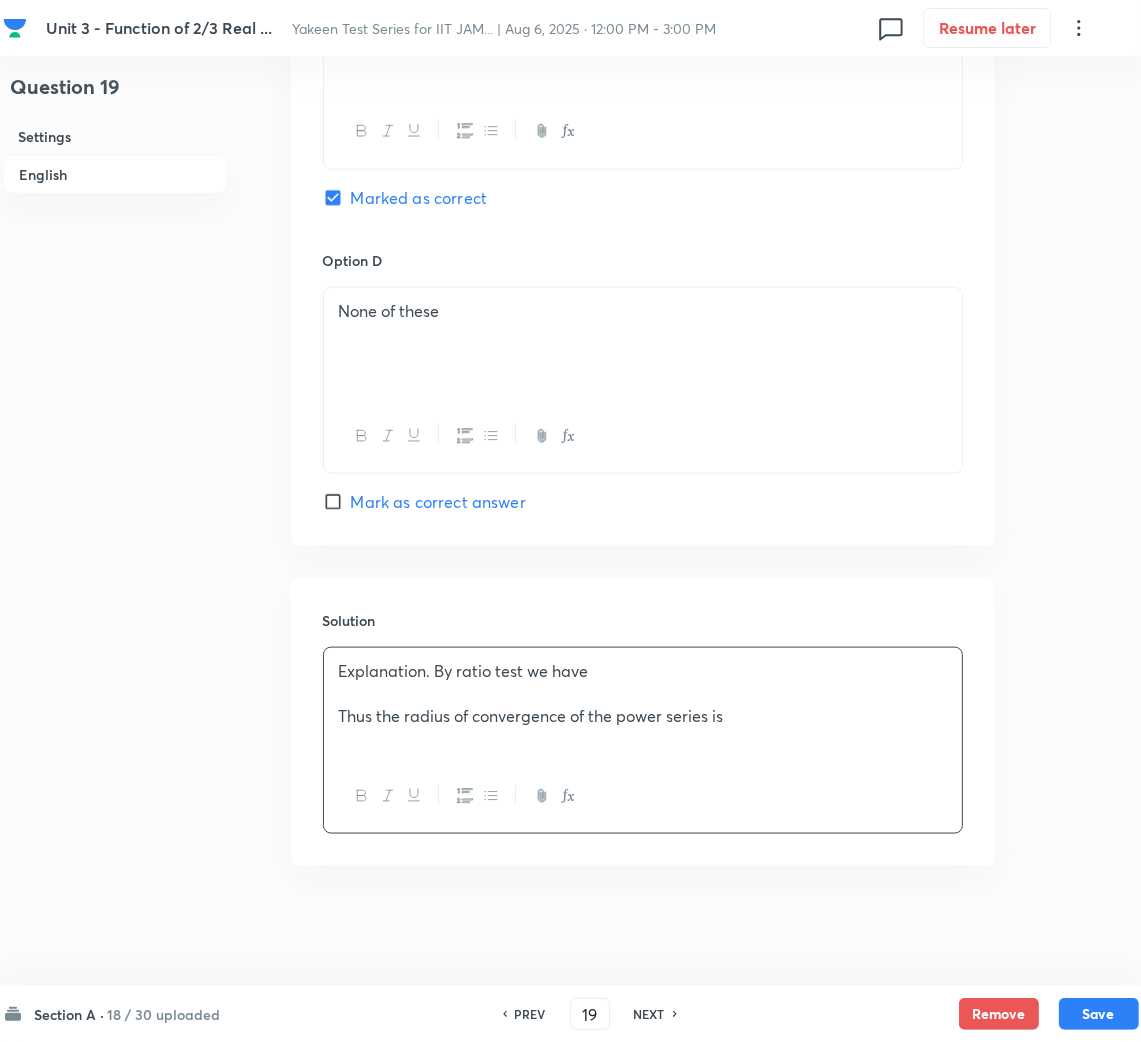 type 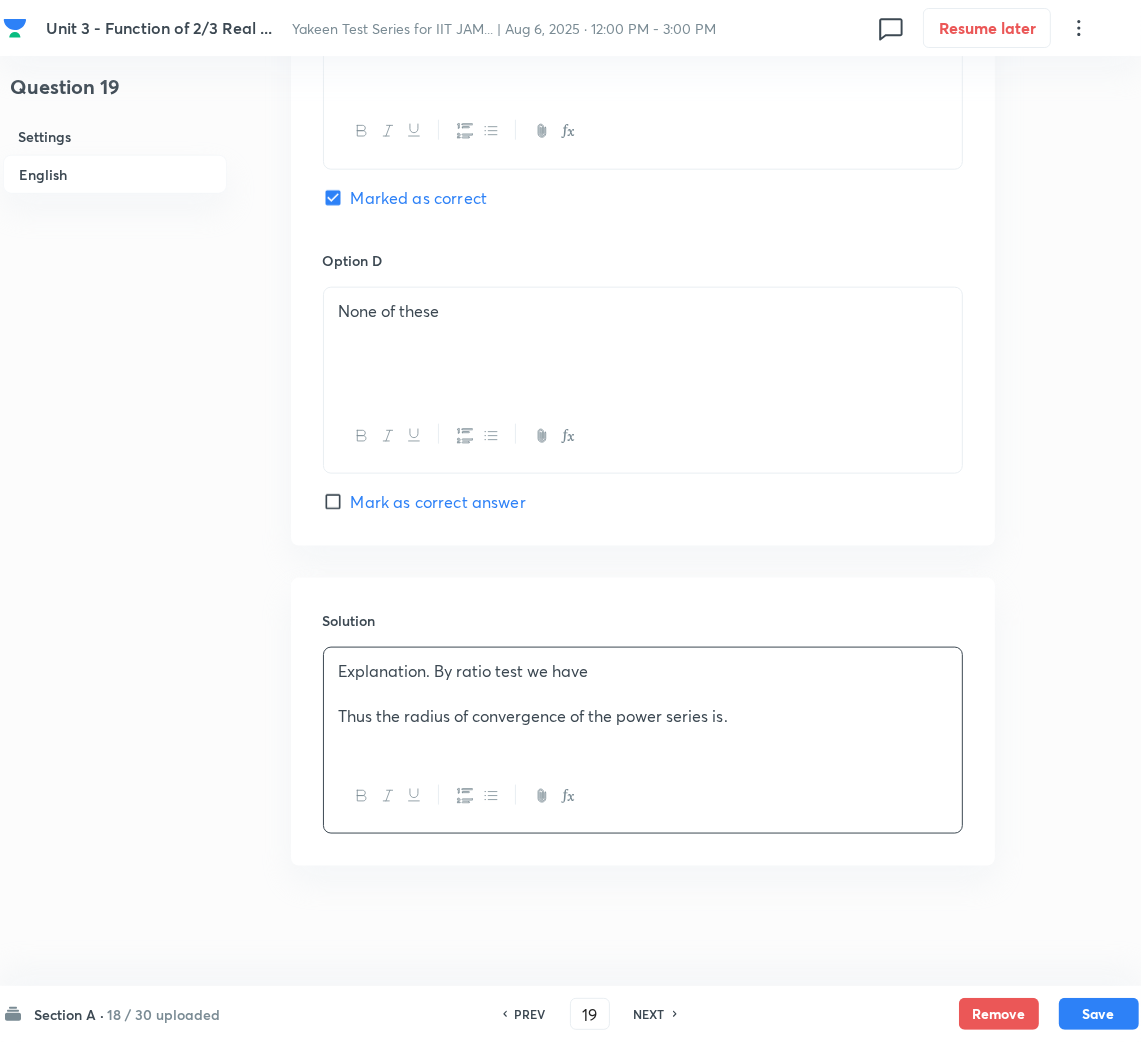 click at bounding box center [643, 694] 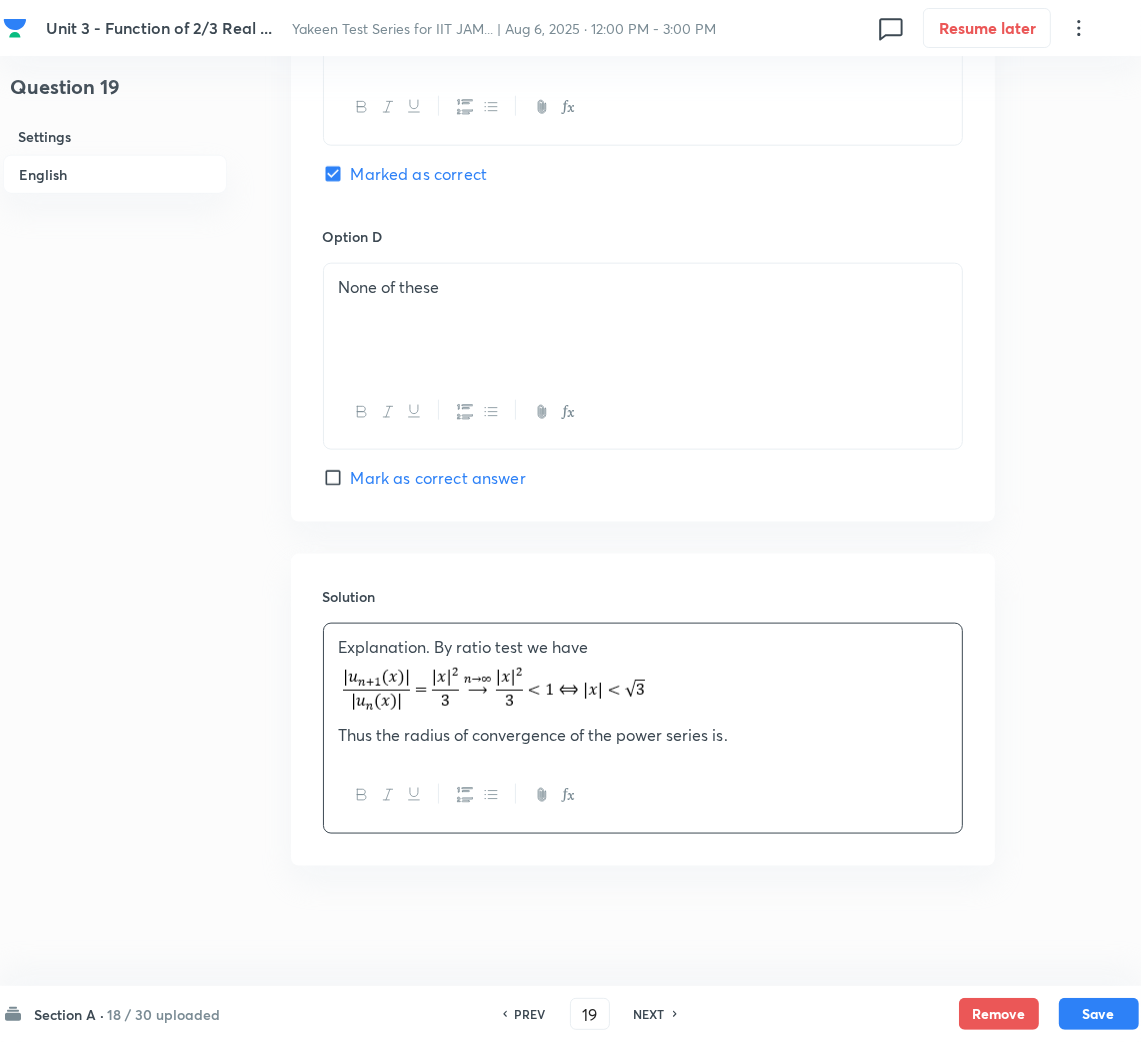 scroll, scrollTop: 1702, scrollLeft: 0, axis: vertical 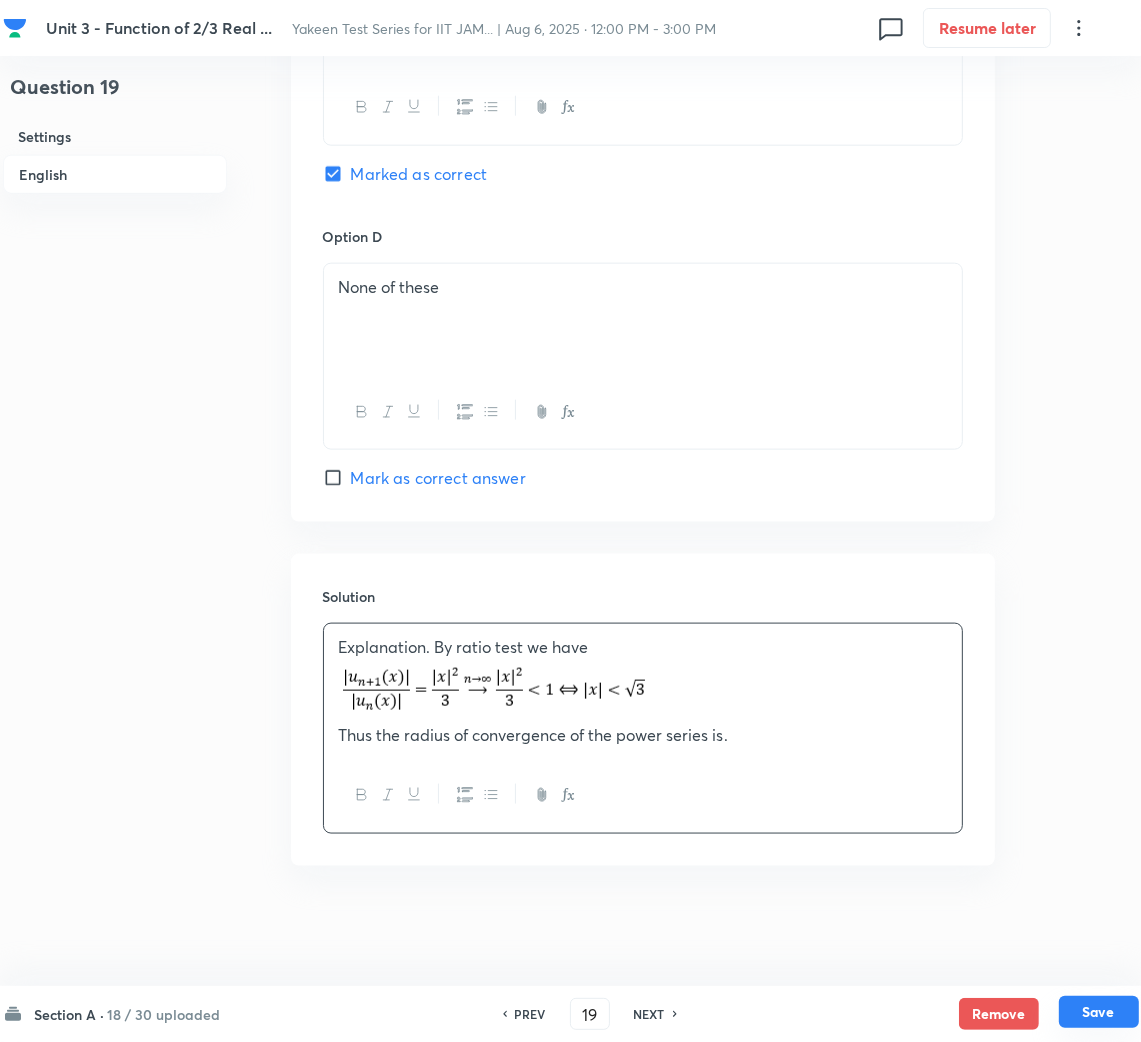click on "Save" at bounding box center (1099, 1012) 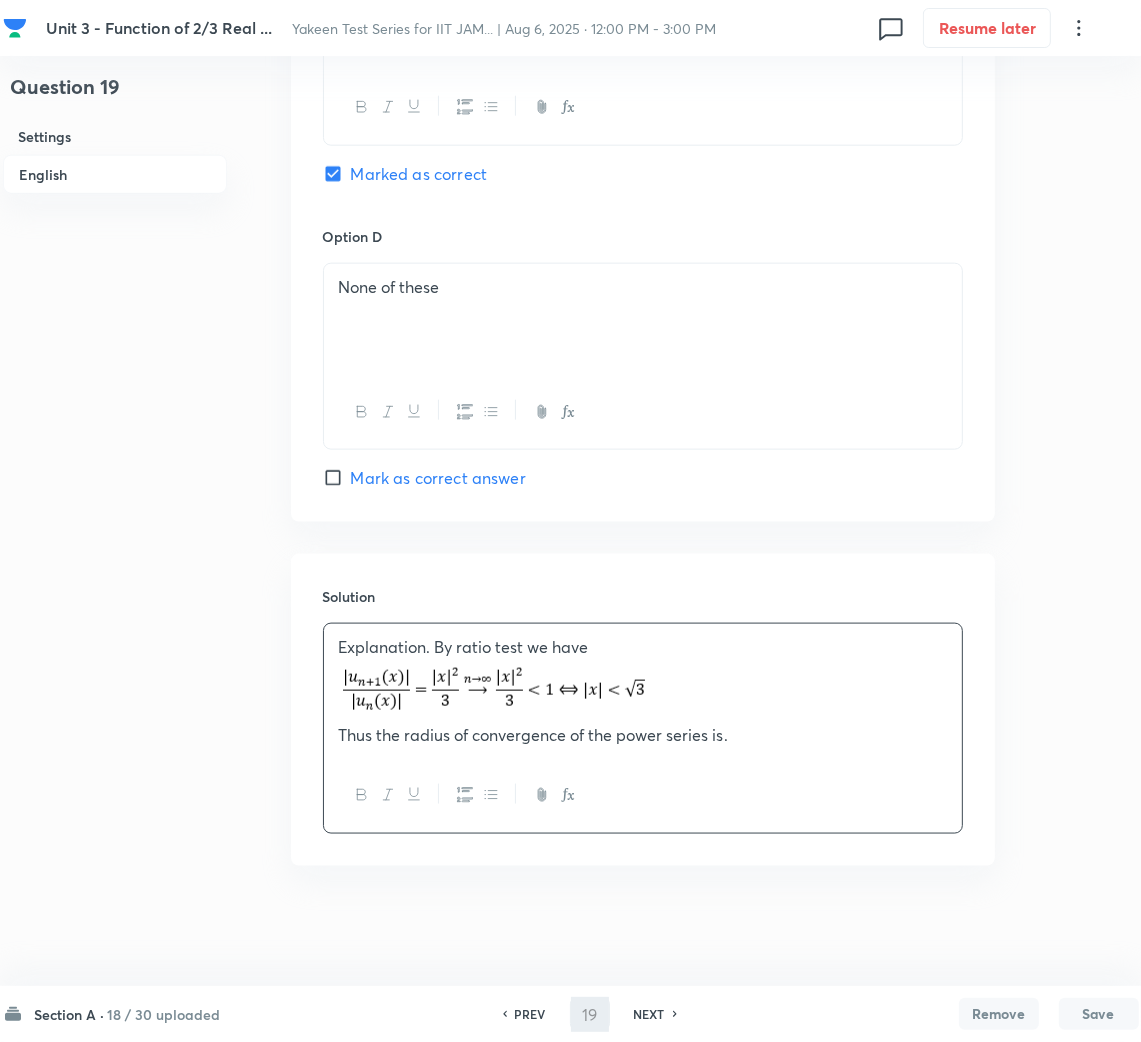 type on "20" 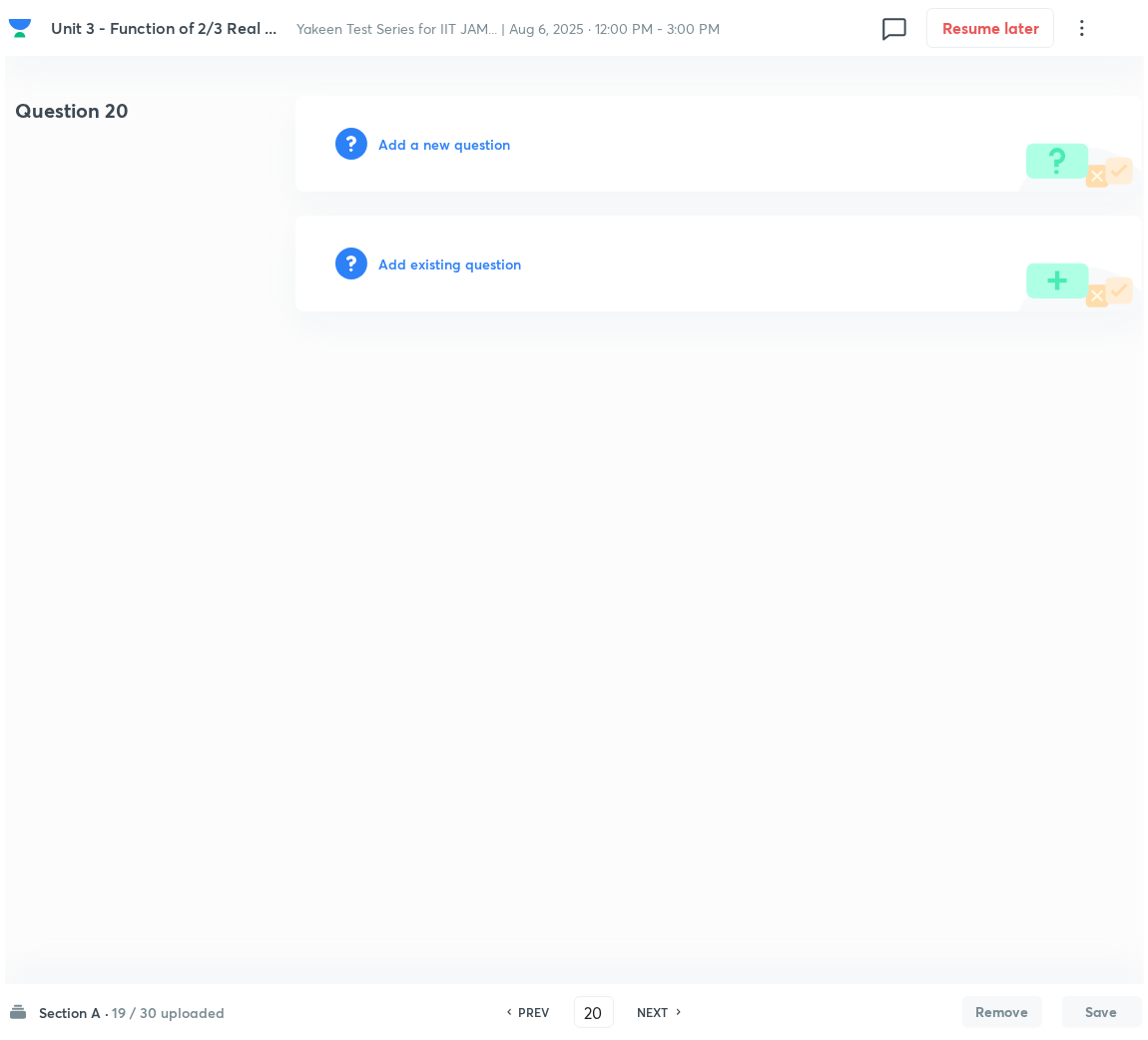 scroll, scrollTop: 0, scrollLeft: 0, axis: both 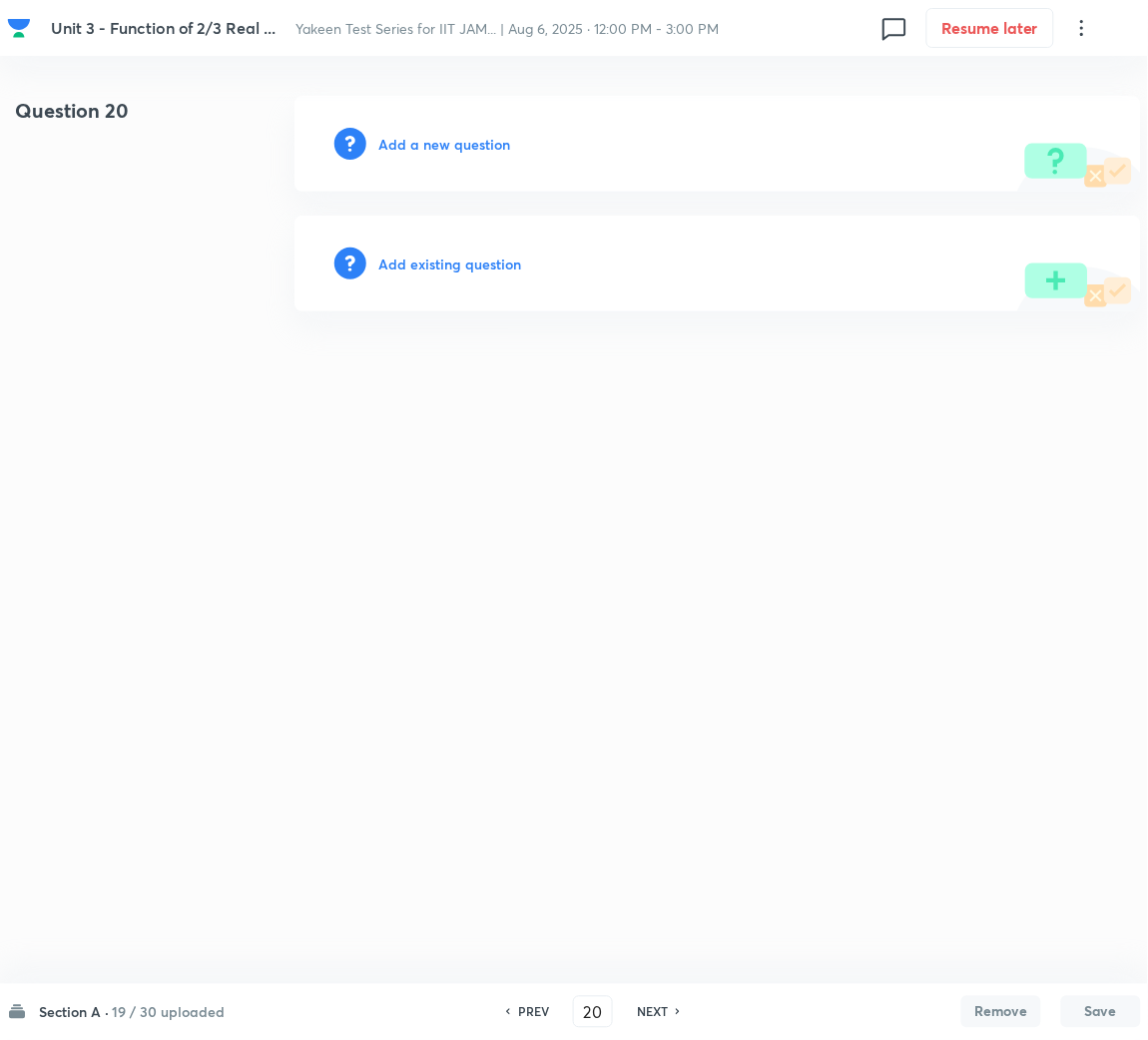 click on "Add a new question" at bounding box center (444, 144) 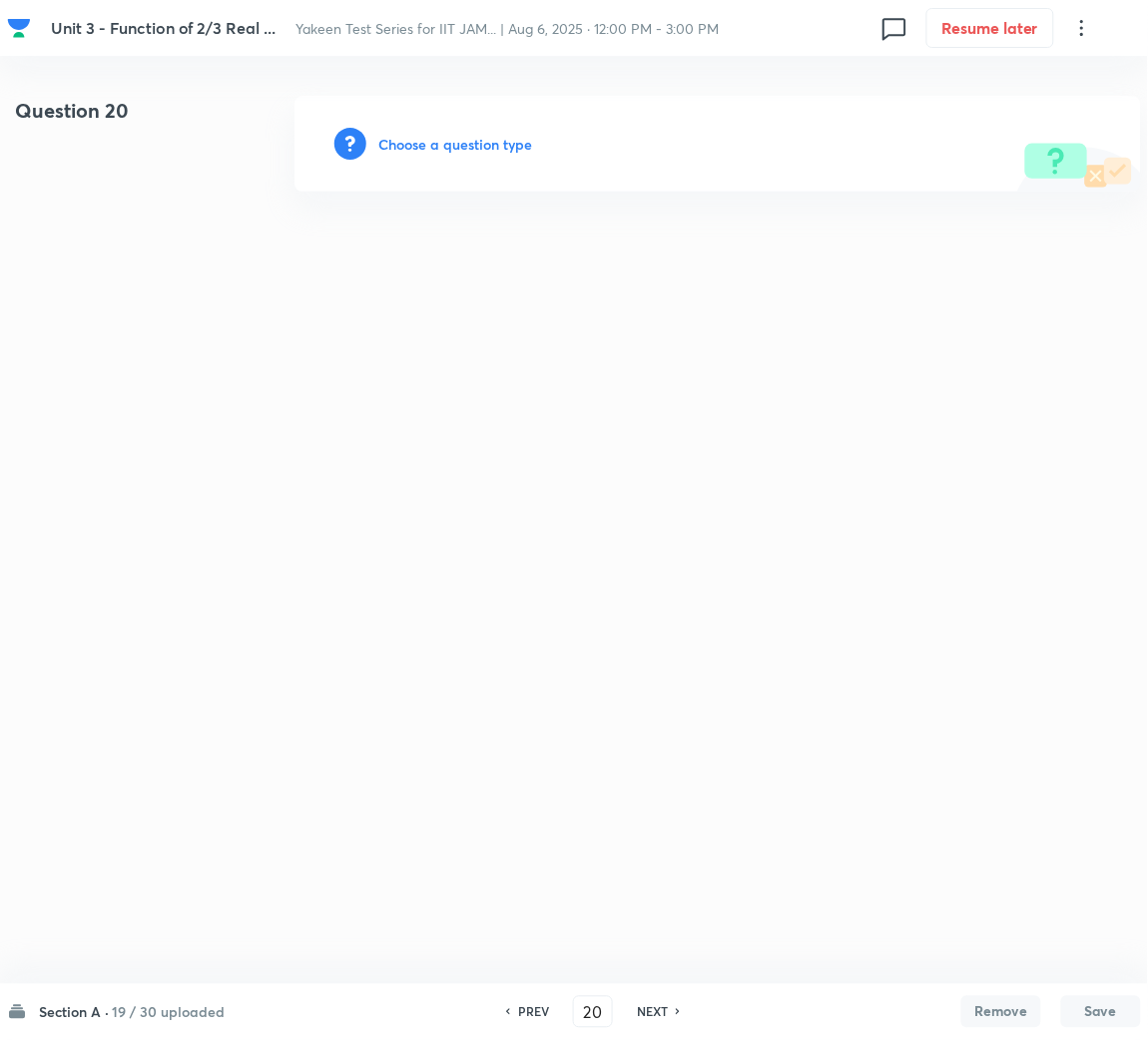 click on "Choose a question type" at bounding box center [455, 144] 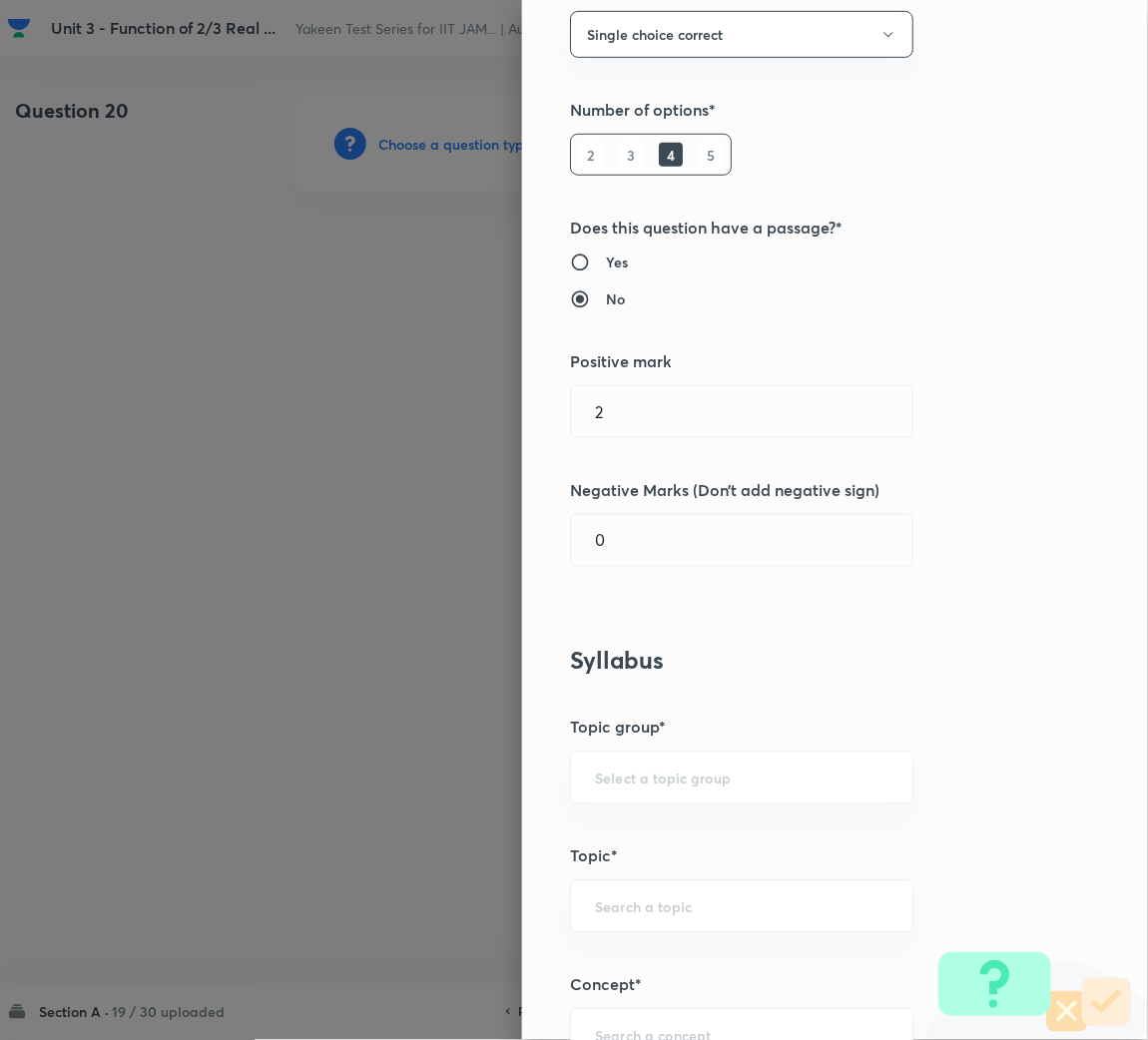 scroll, scrollTop: 299, scrollLeft: 0, axis: vertical 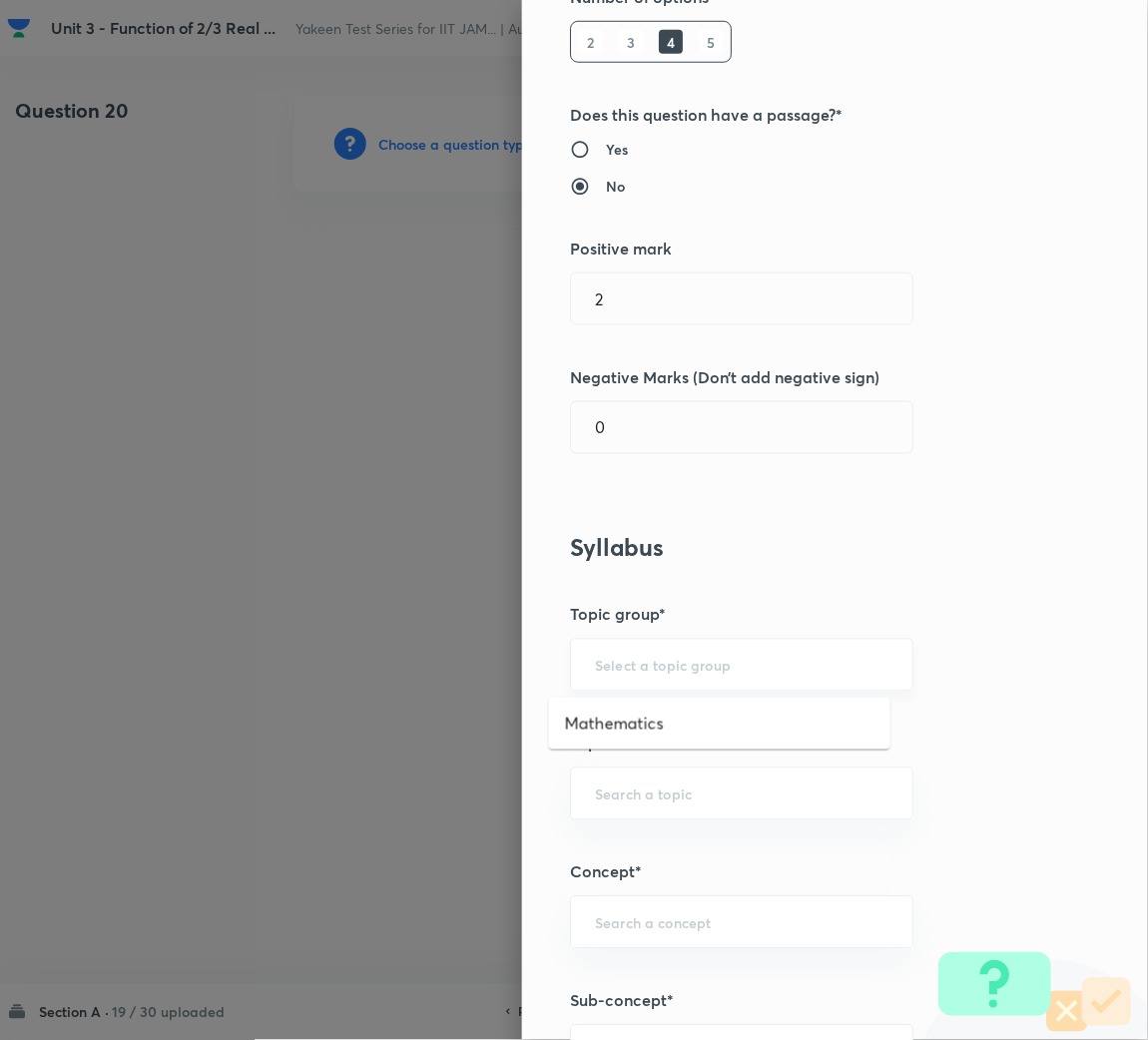 click at bounding box center [742, 665] 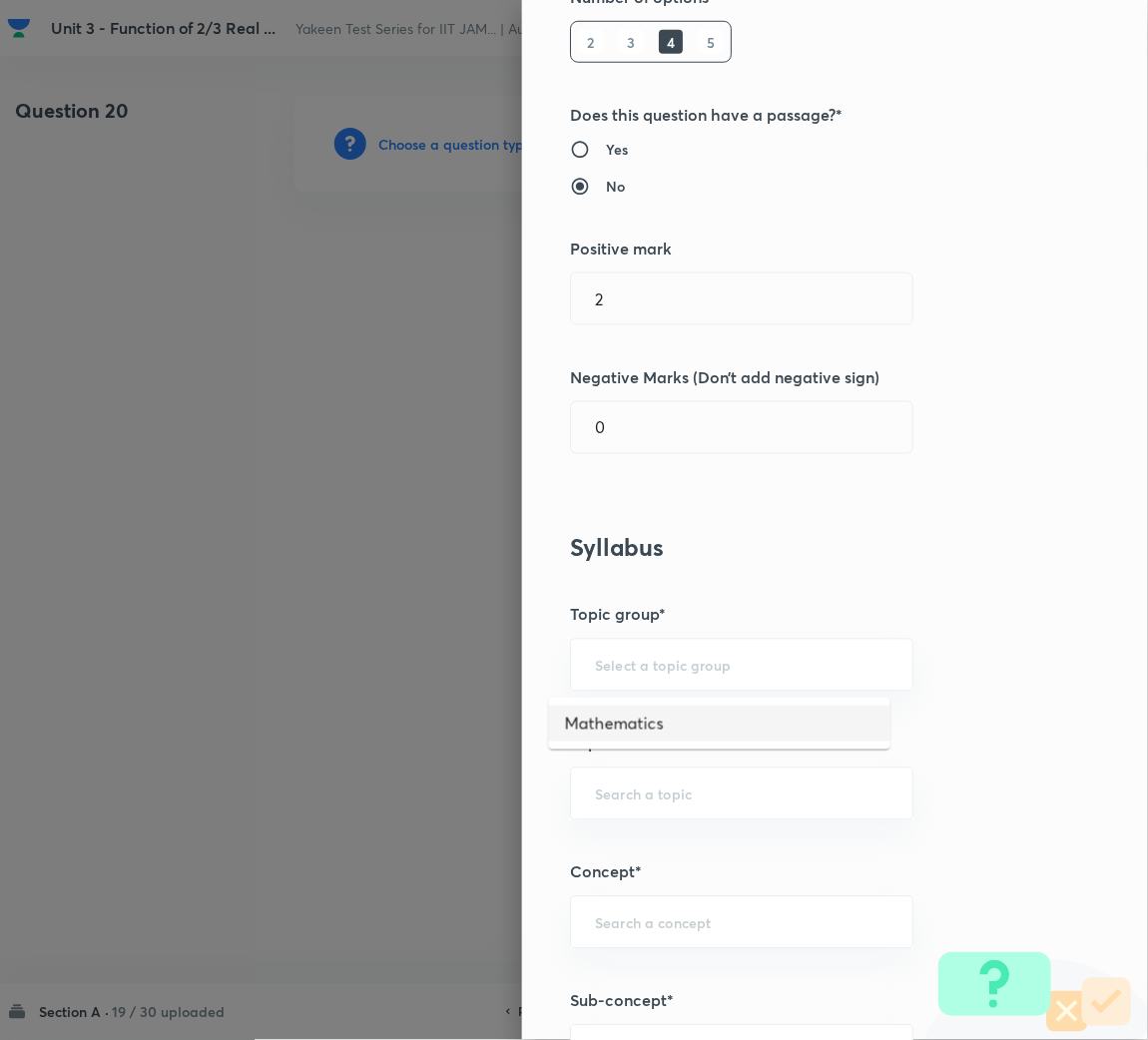 click on "Mathematics" at bounding box center [720, 724] 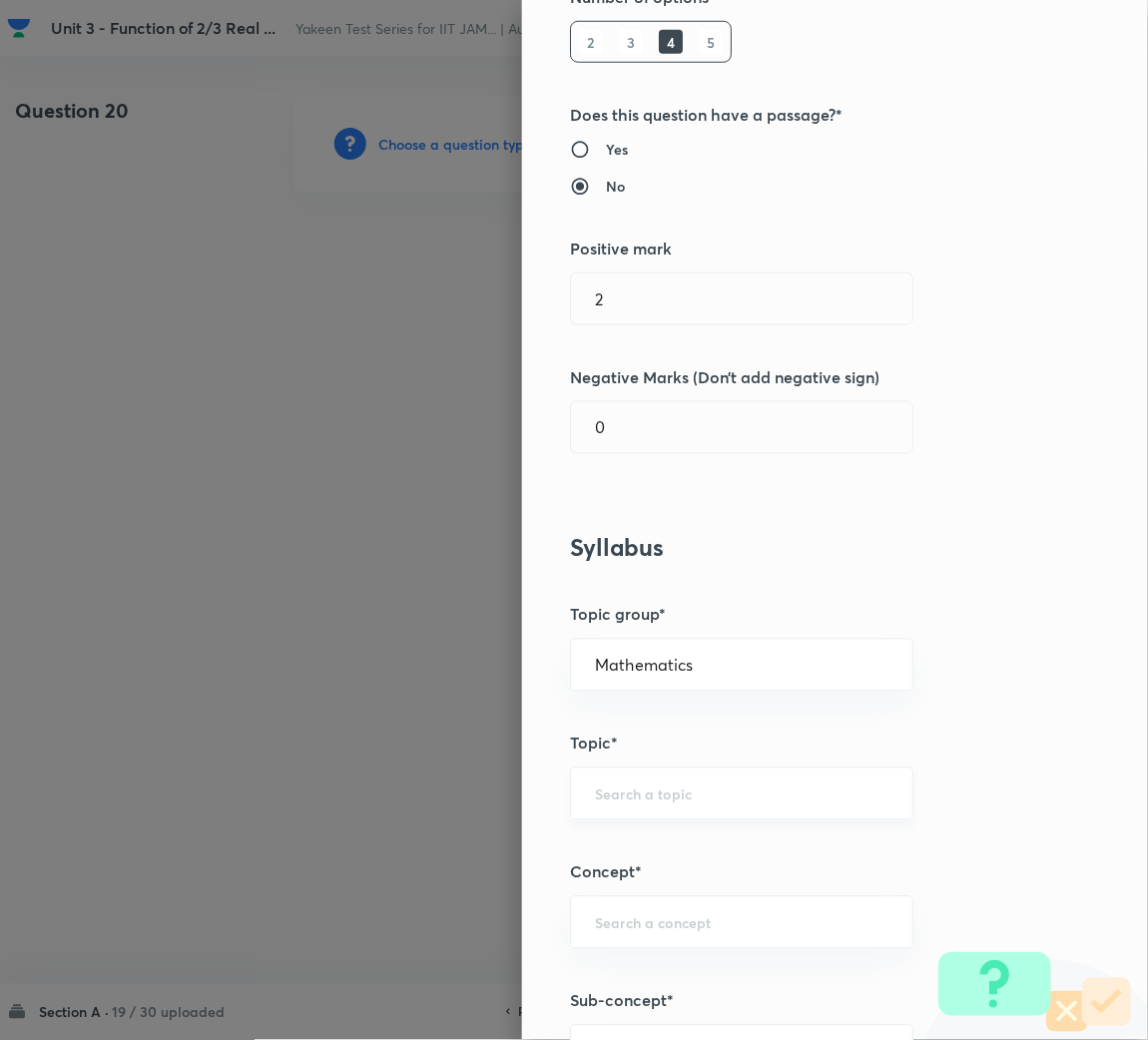 click at bounding box center [742, 793] 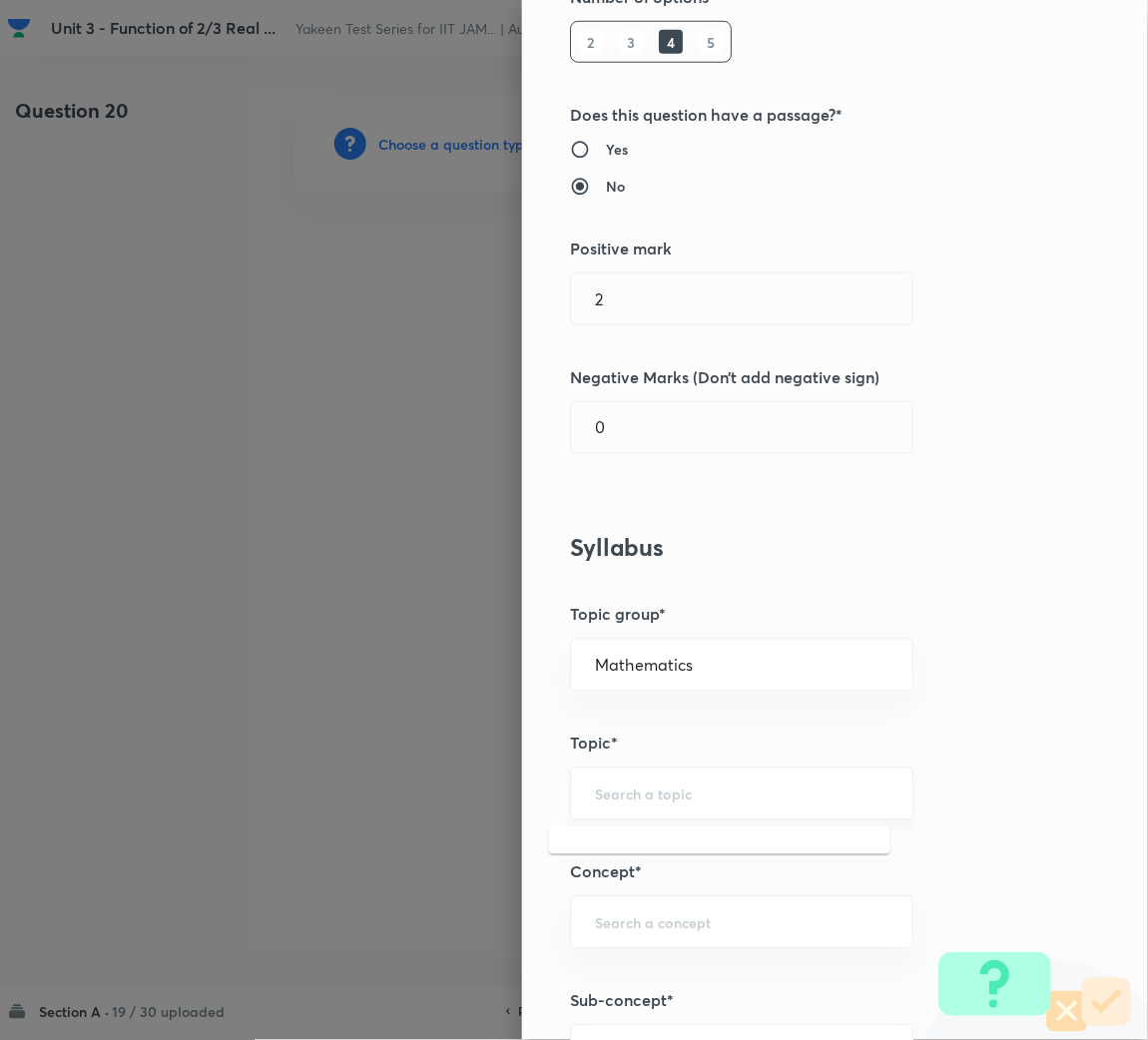 scroll, scrollTop: 448, scrollLeft: 0, axis: vertical 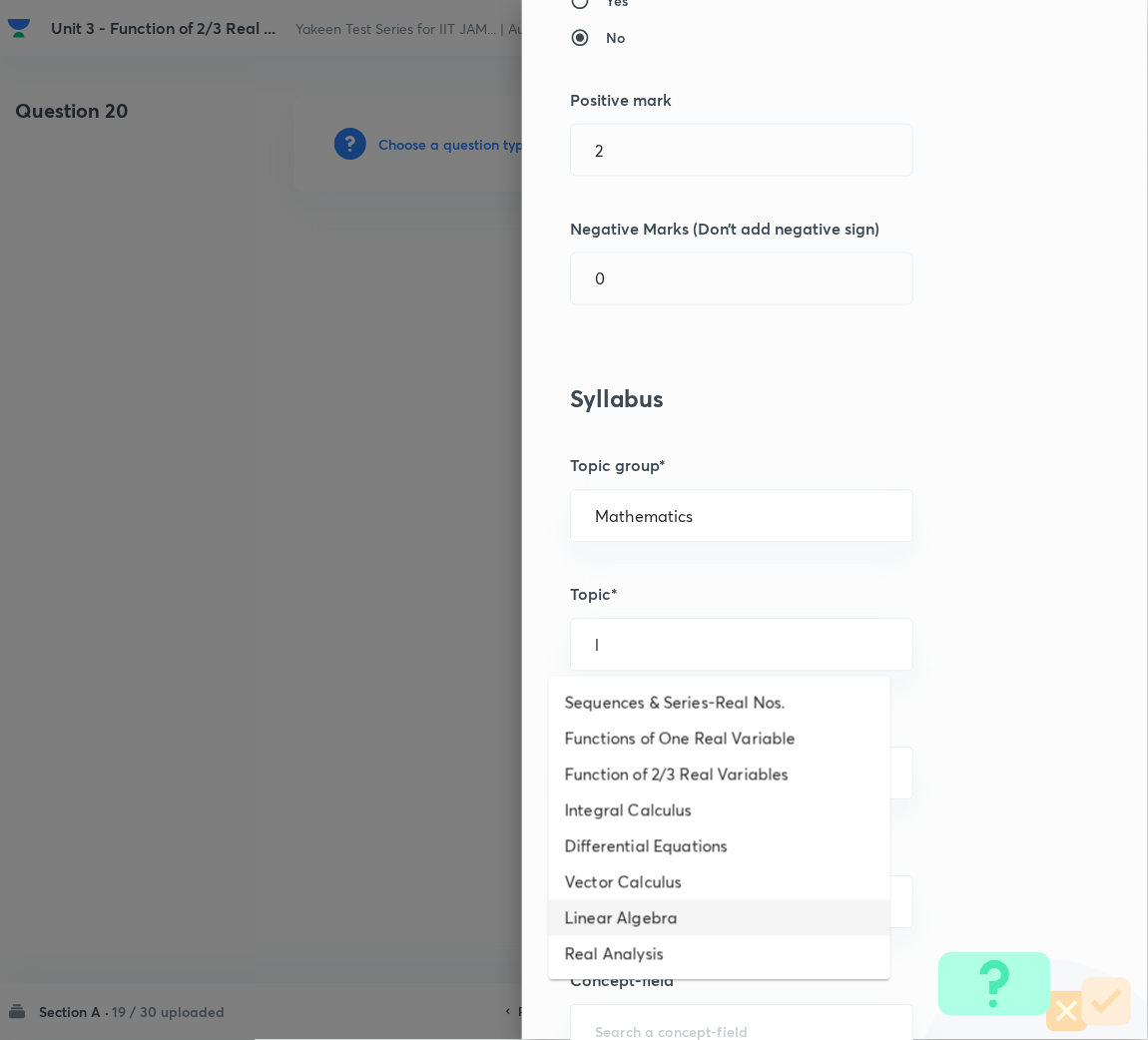 click on "Linear Algebra" at bounding box center (720, 918) 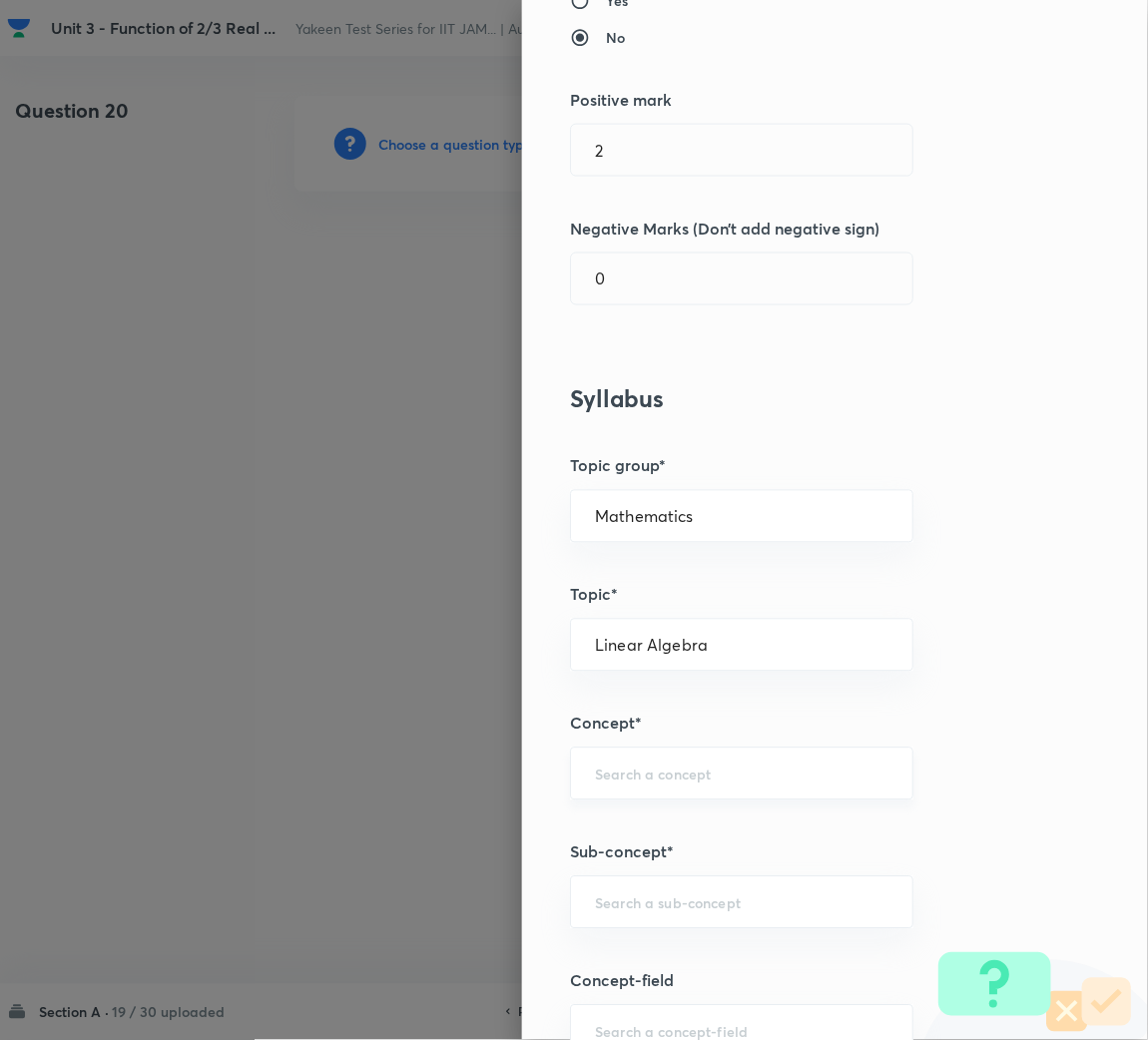 click at bounding box center (742, 774) 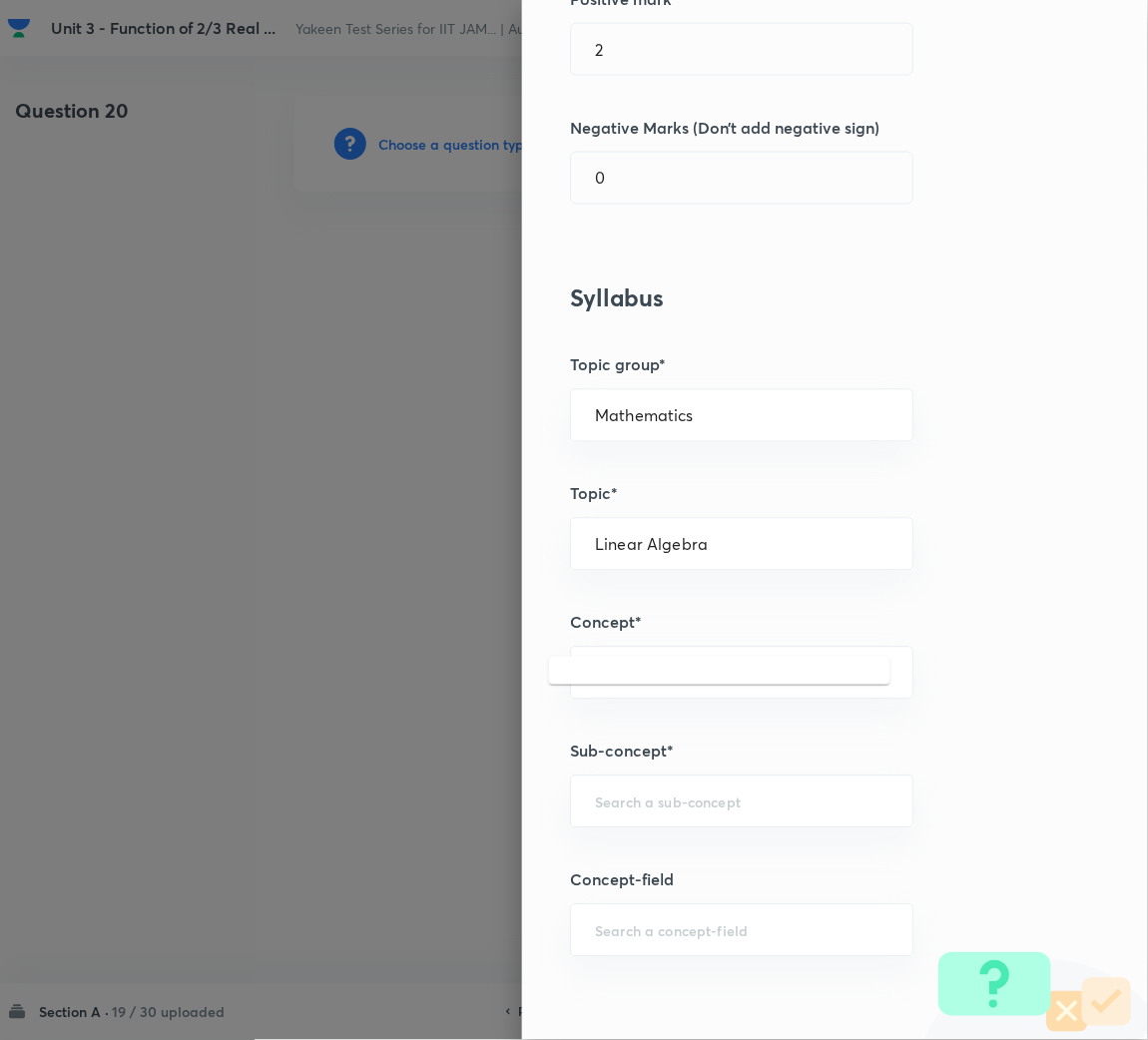 scroll, scrollTop: 599, scrollLeft: 0, axis: vertical 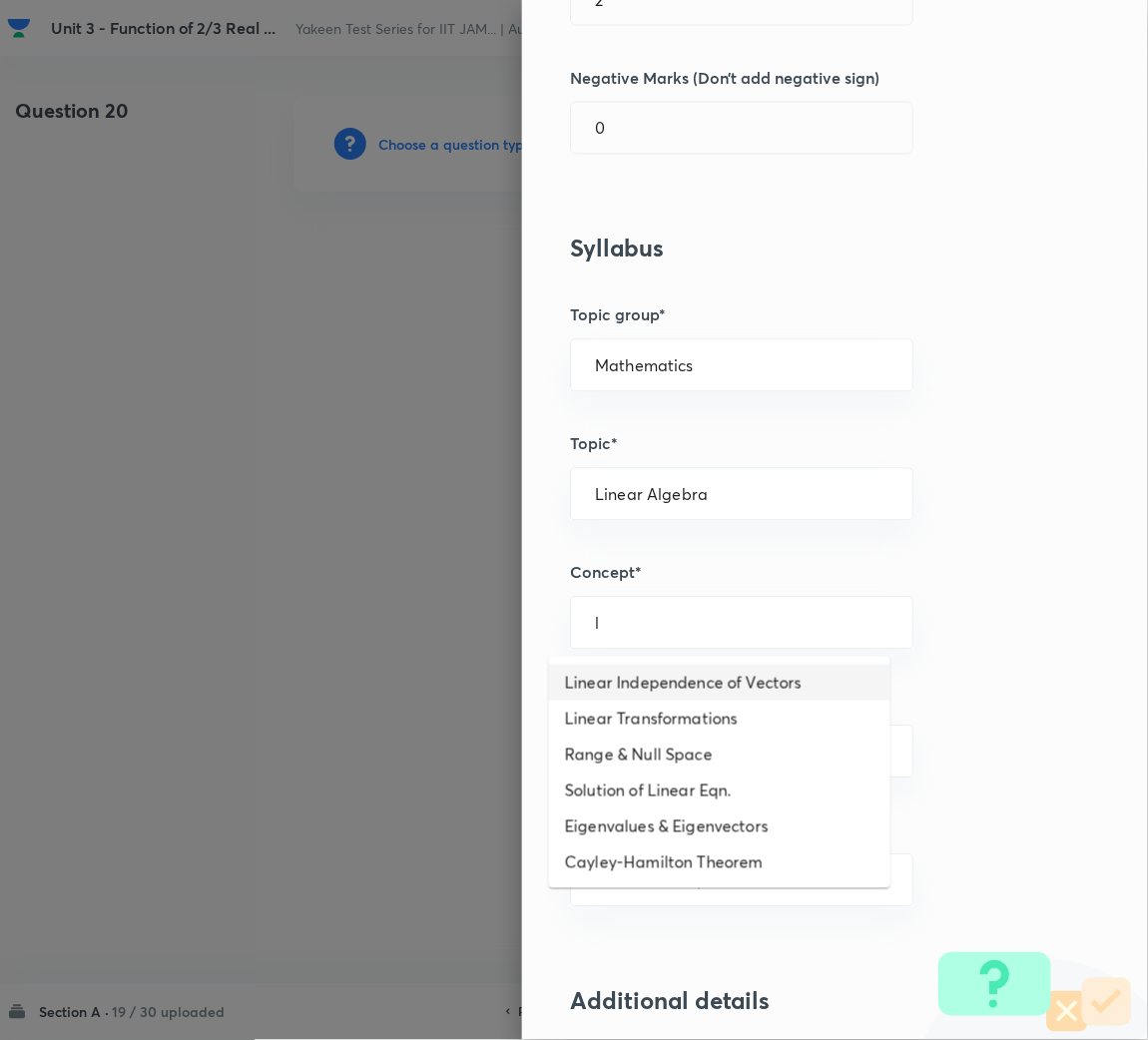 click on "Linear Independence of Vectors" at bounding box center [720, 683] 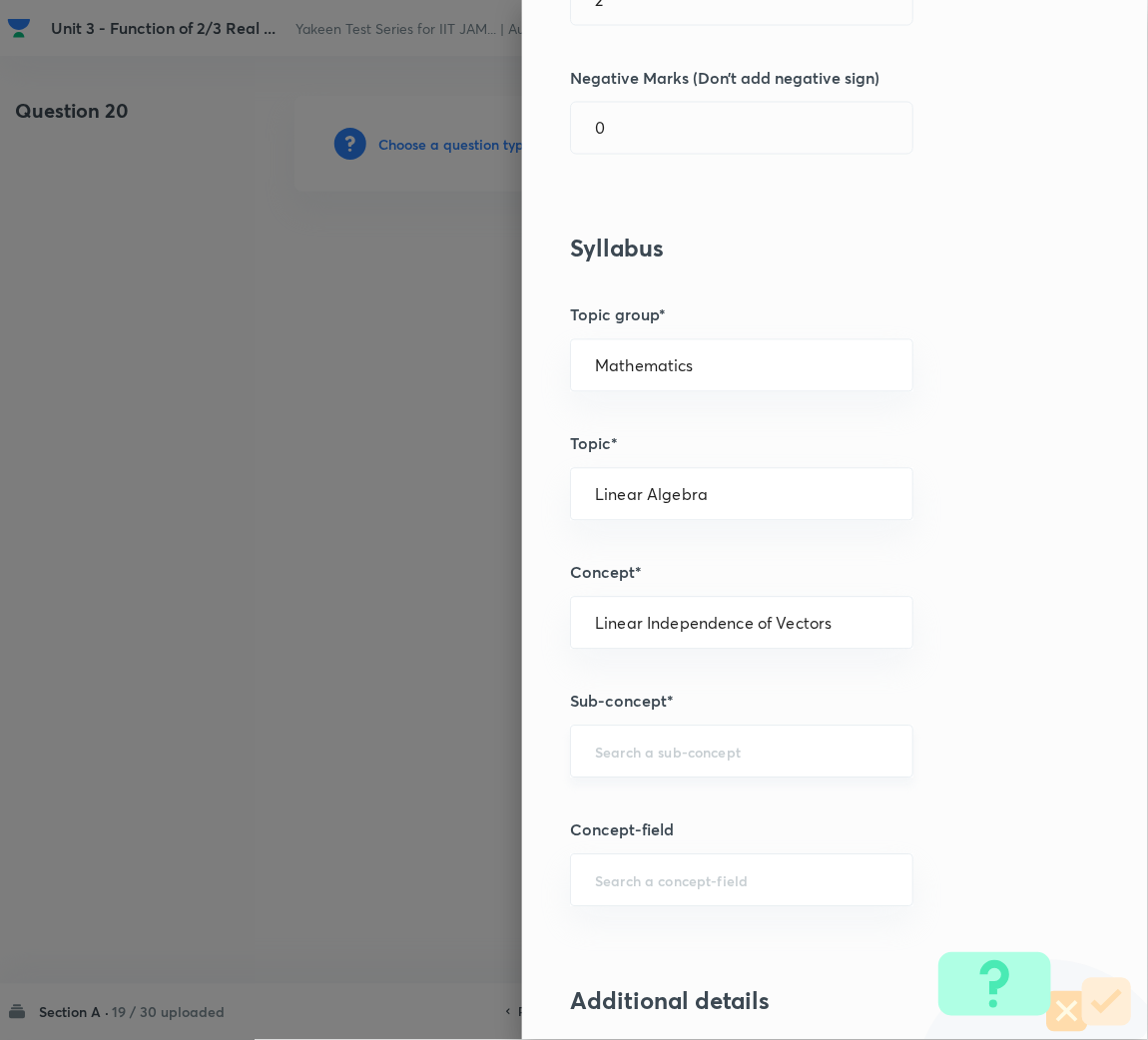 click at bounding box center (742, 752) 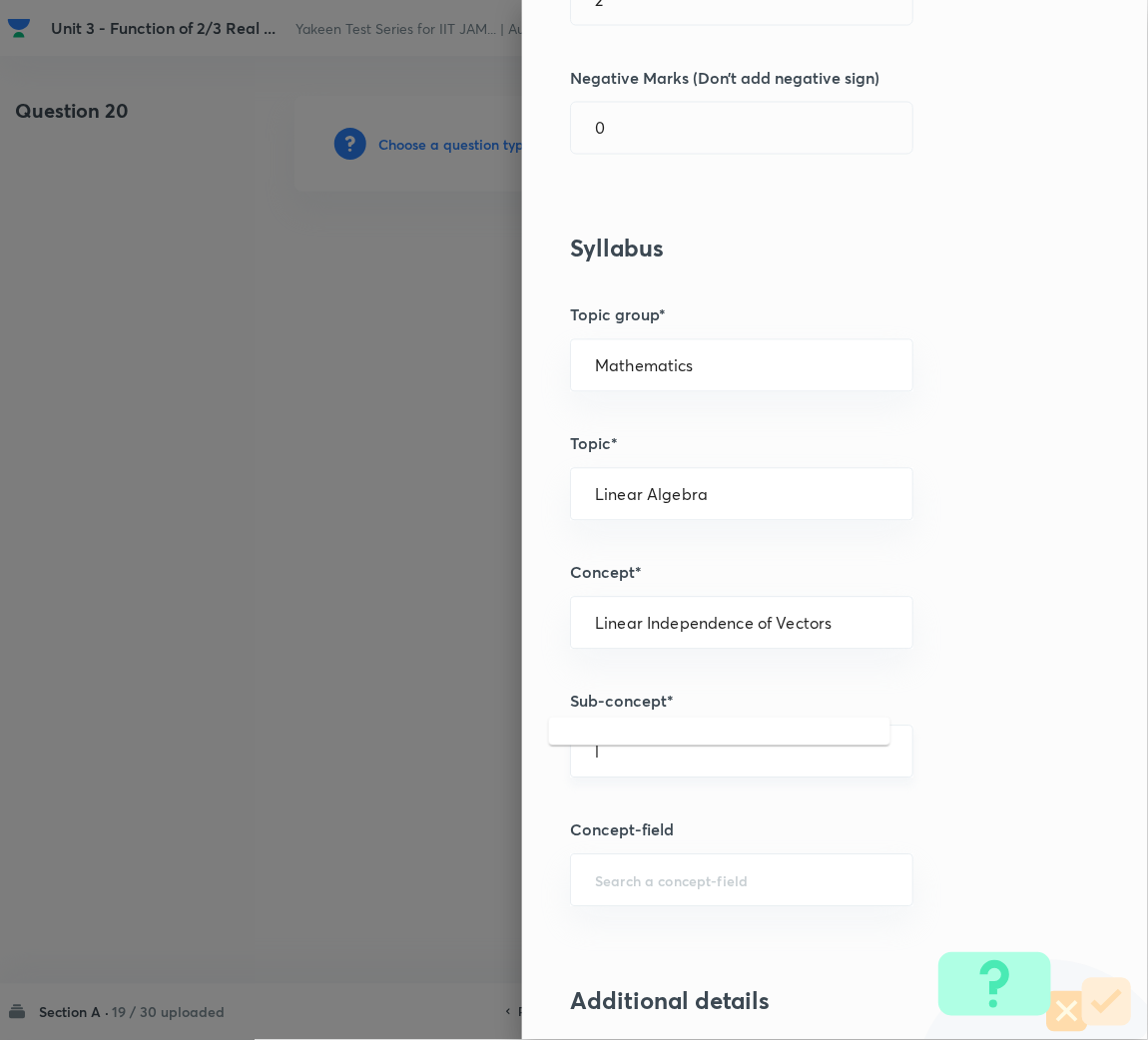 scroll, scrollTop: 897, scrollLeft: 0, axis: vertical 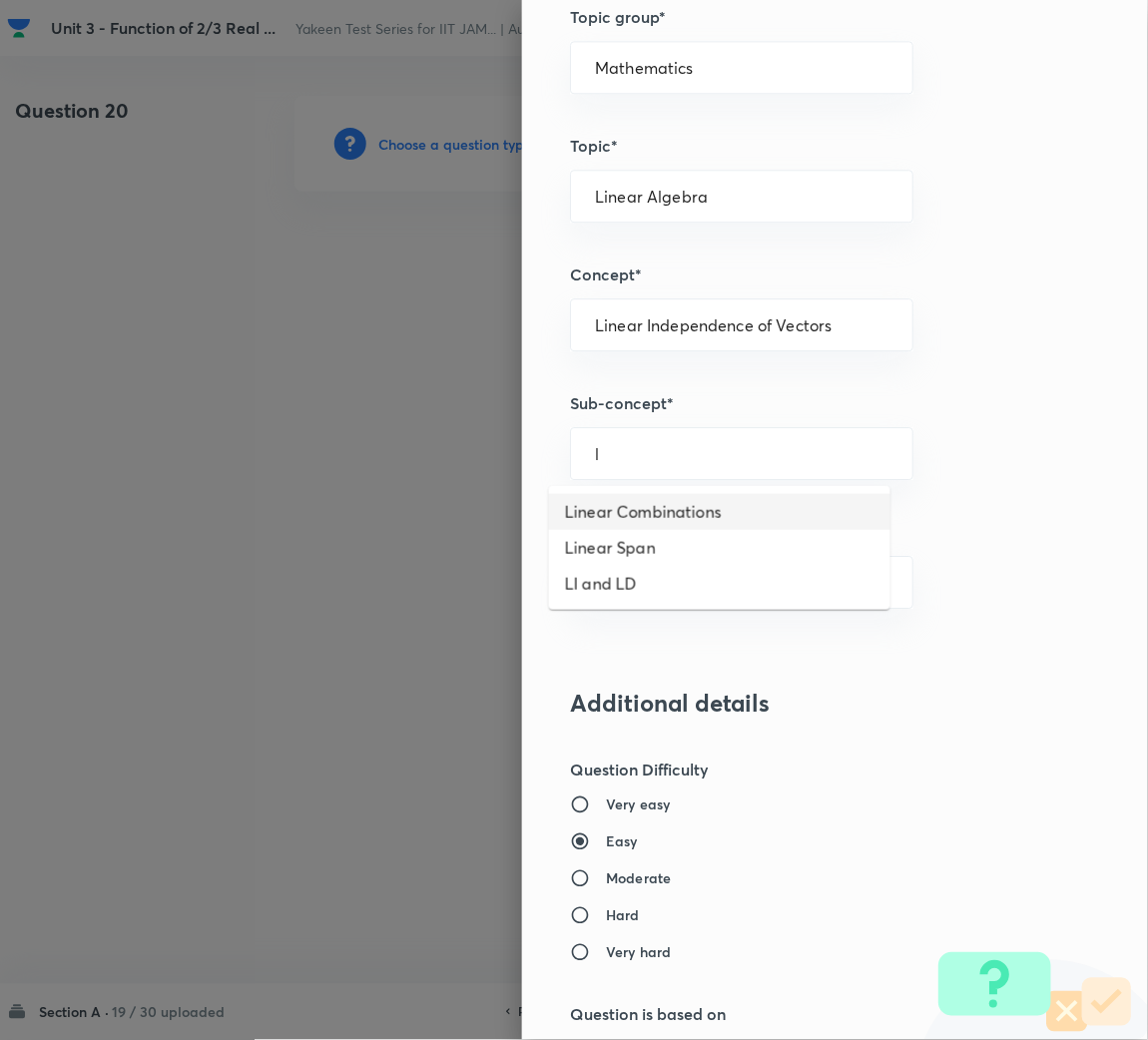 click on "Linear Combinations" at bounding box center [720, 512] 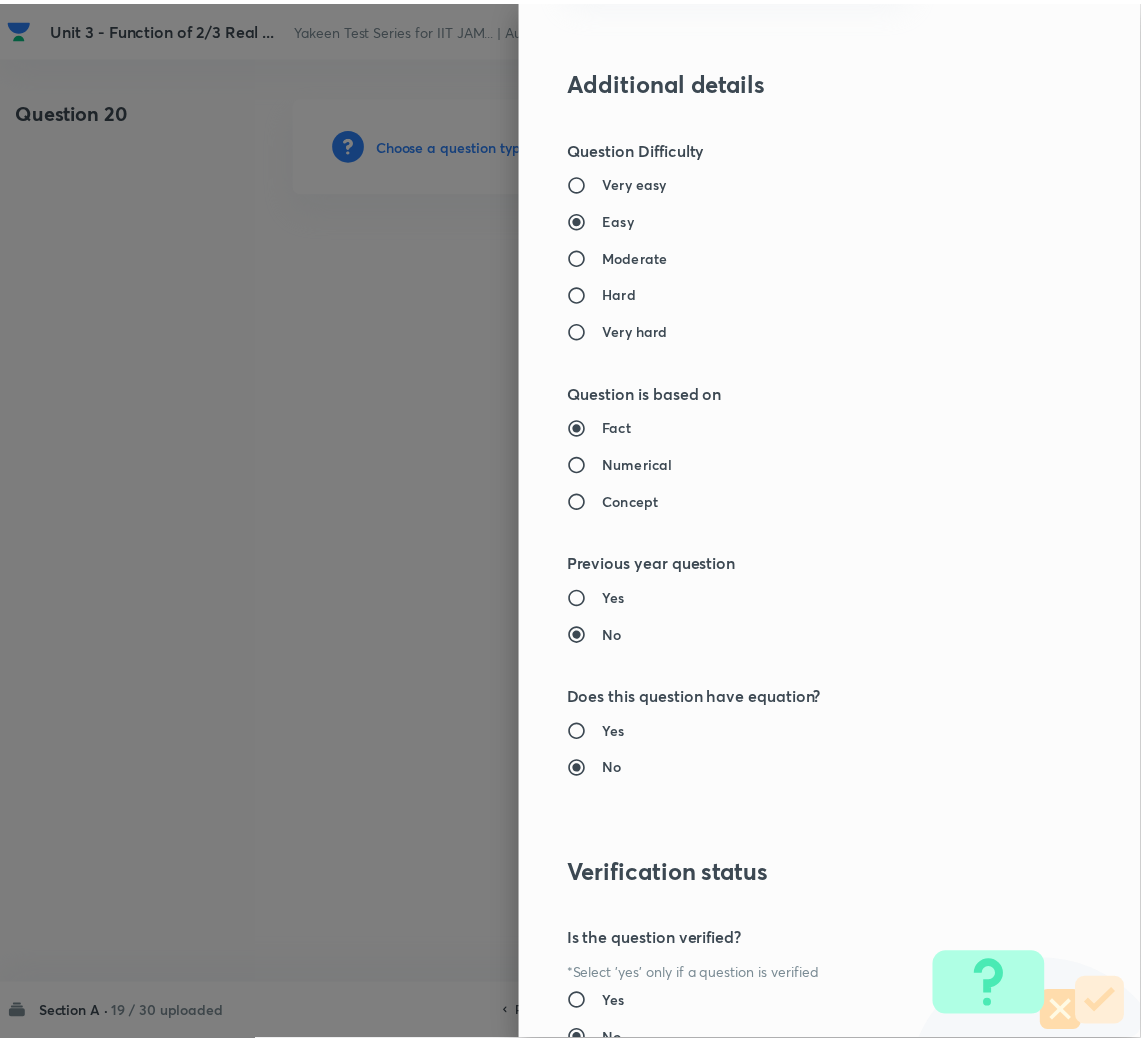 scroll, scrollTop: 1685, scrollLeft: 0, axis: vertical 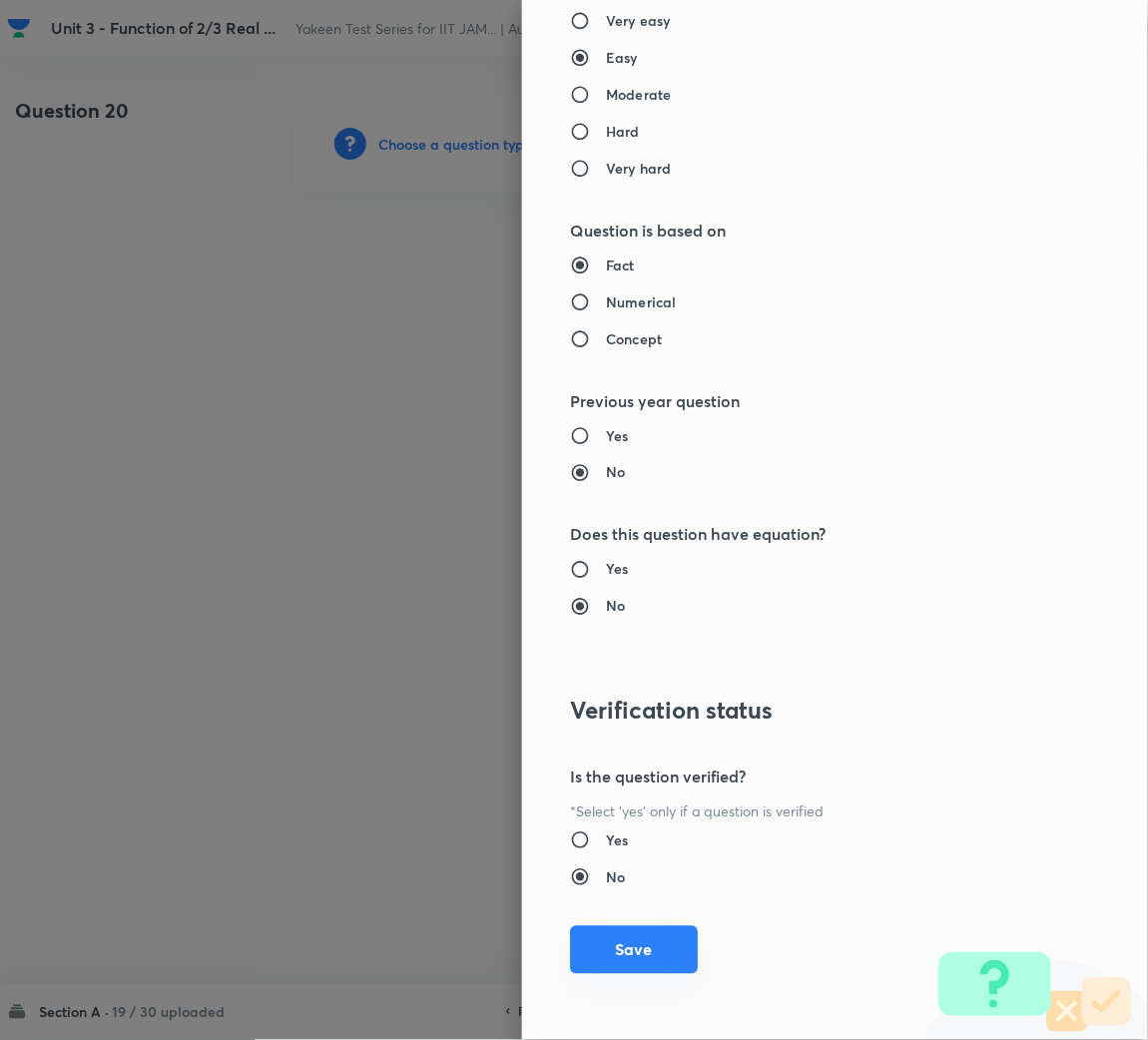 click on "Save" at bounding box center [634, 950] 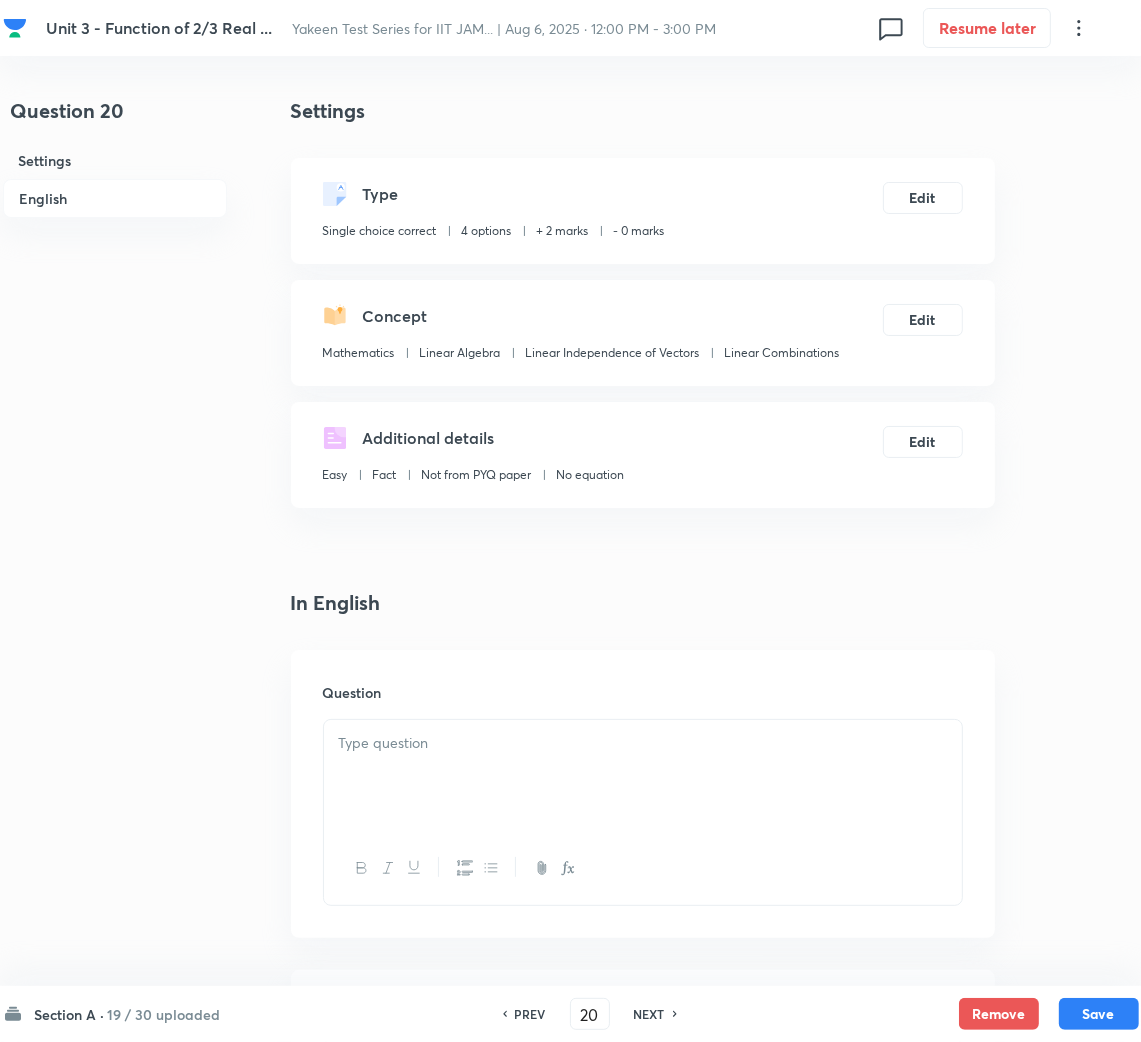 click at bounding box center [643, 743] 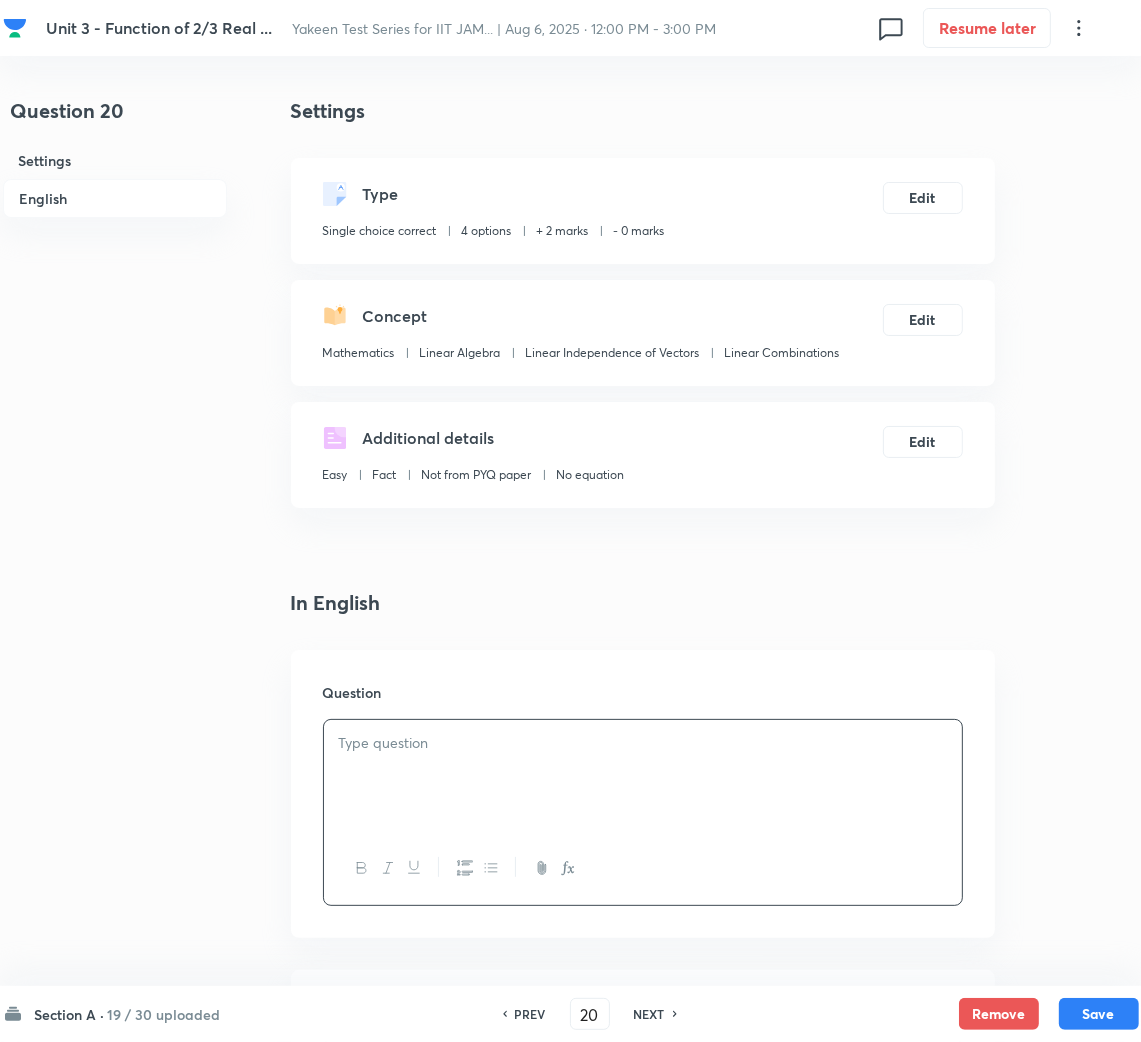 paste 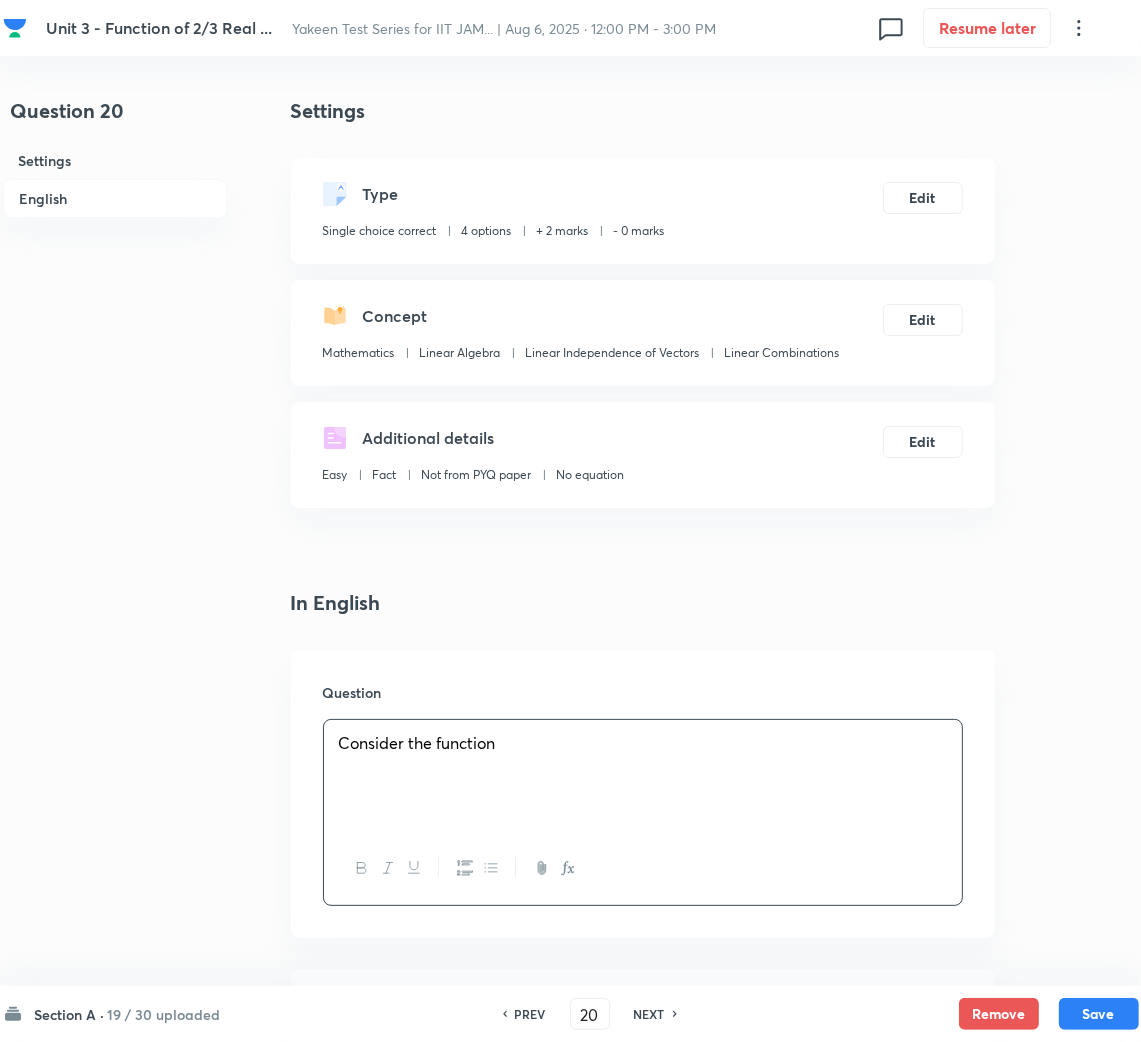 type 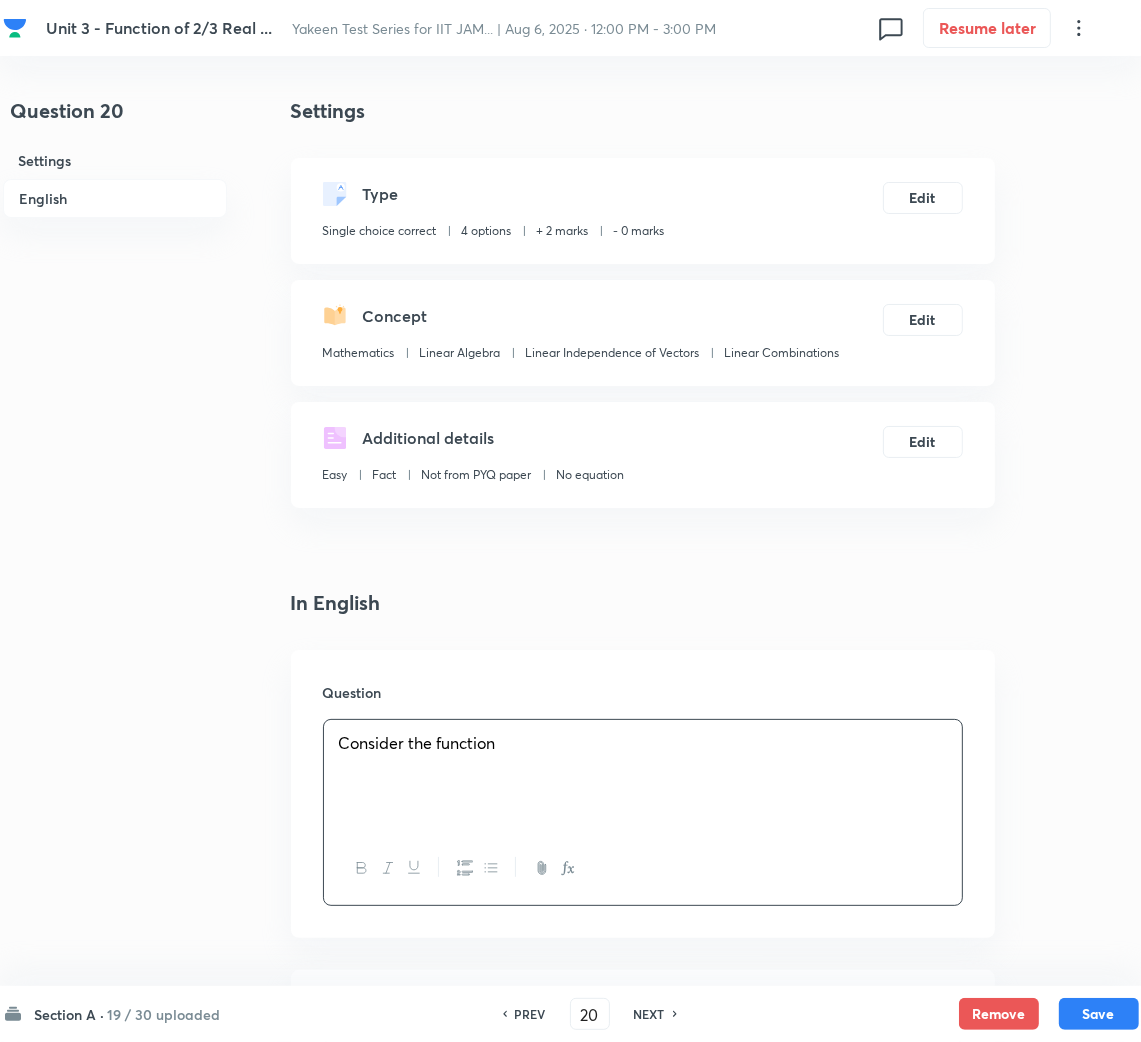 click on "Consider the function" at bounding box center (643, 743) 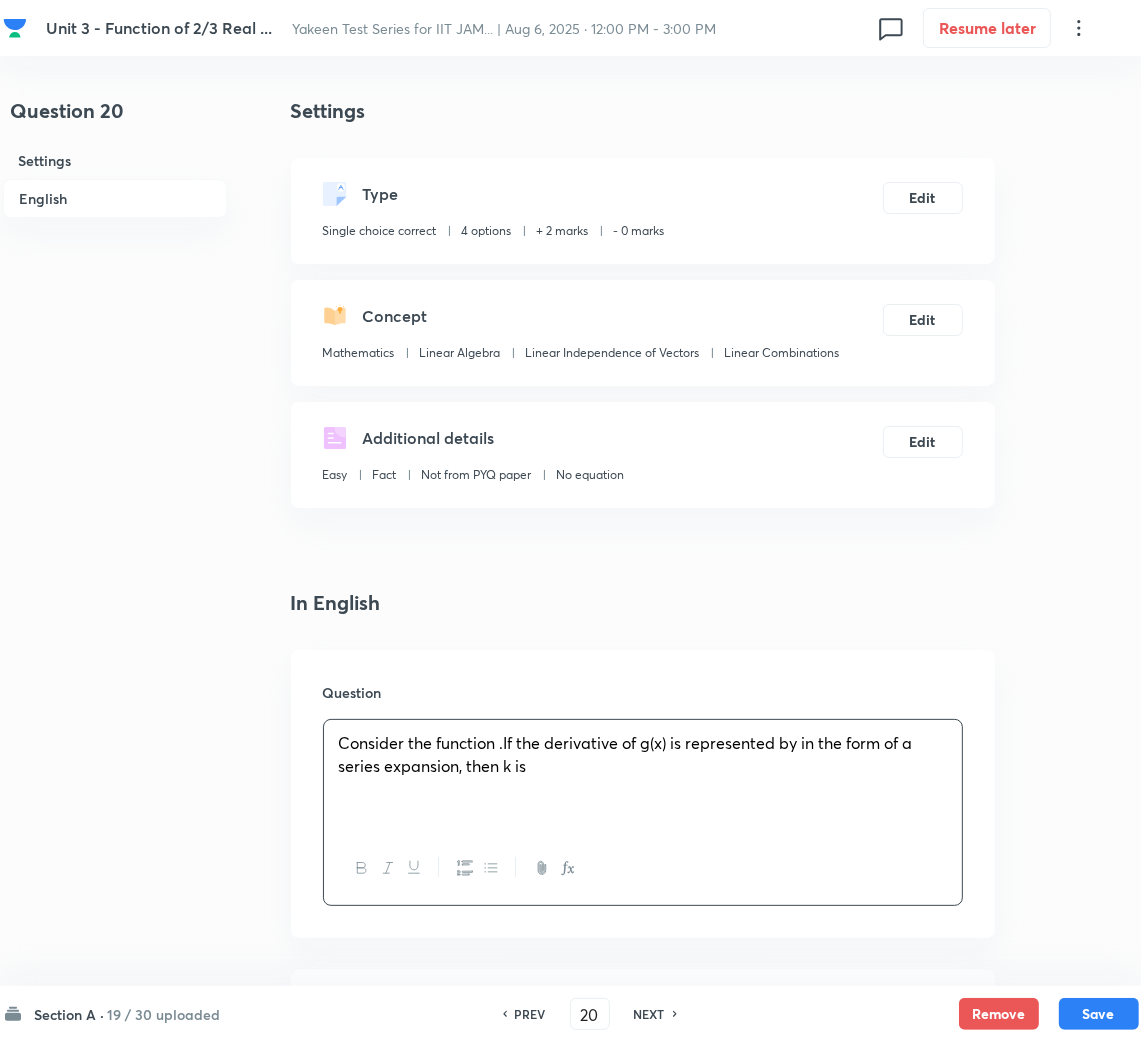 drag, startPoint x: 503, startPoint y: 741, endPoint x: 598, endPoint y: 747, distance: 95.189285 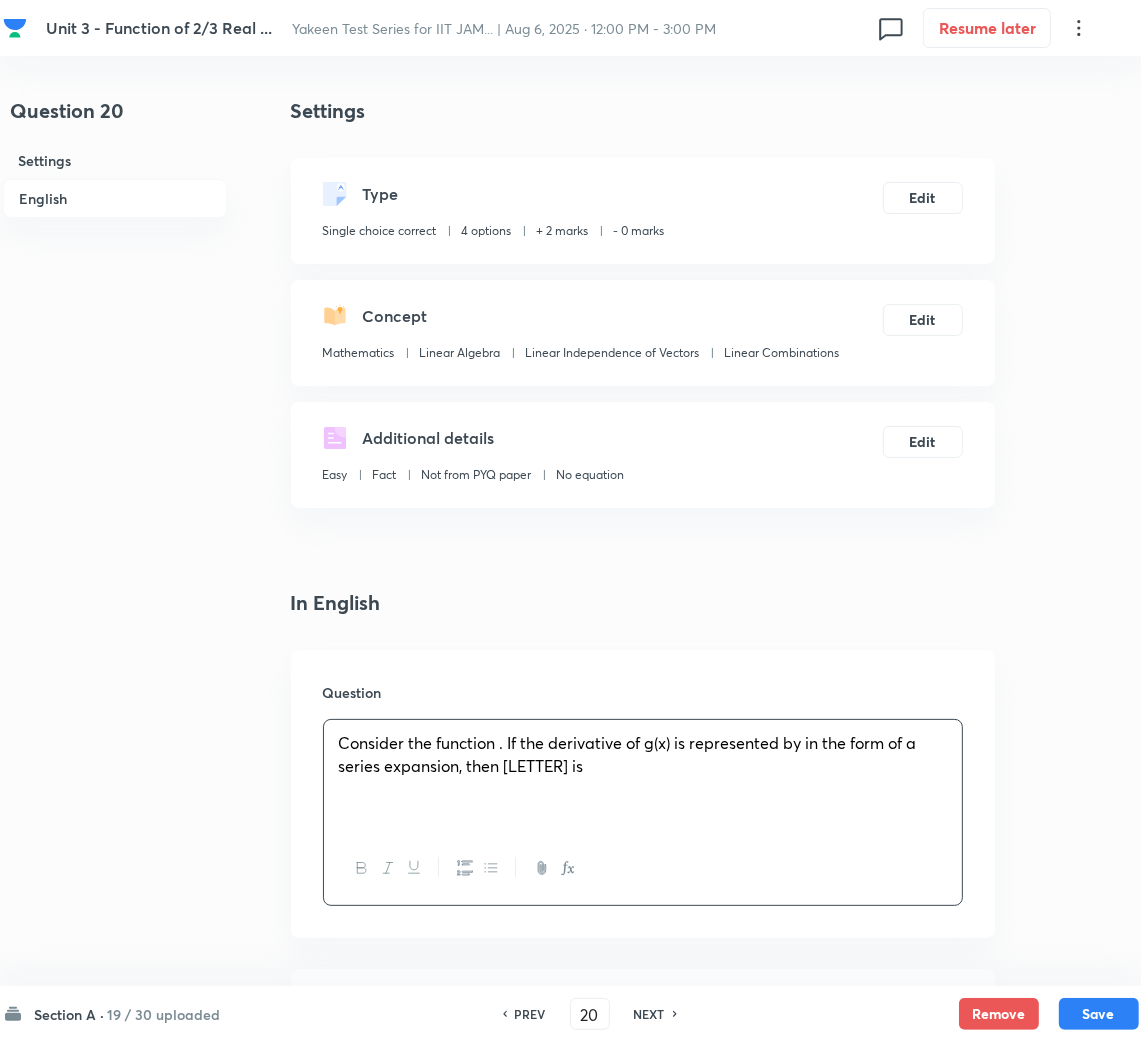 drag, startPoint x: 583, startPoint y: 732, endPoint x: 512, endPoint y: 746, distance: 72.36712 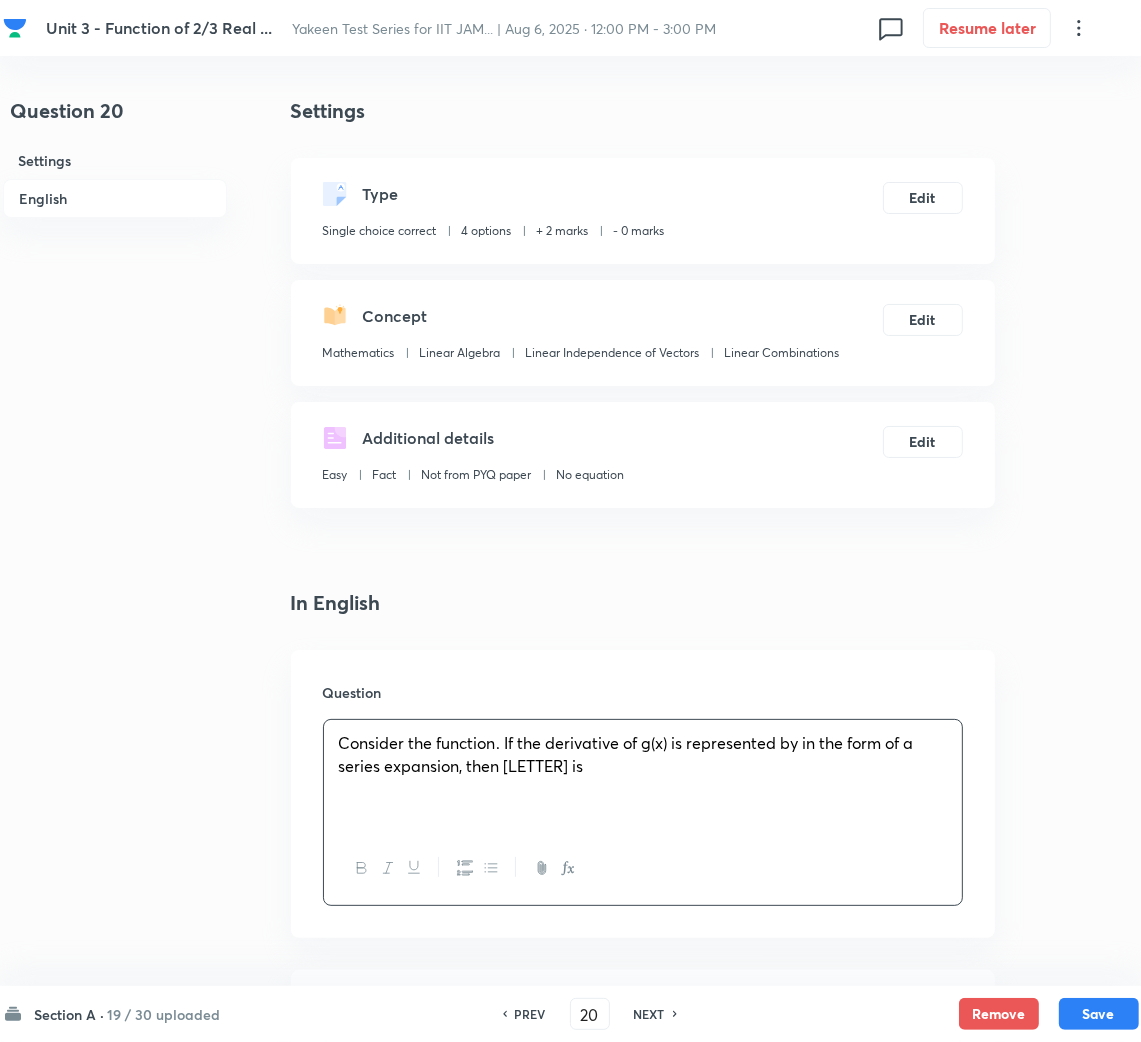 click on "Consider the function . If the derivative of g(x) is represented by in the form of a series expansion, then [LETTER] is" at bounding box center (626, 754) 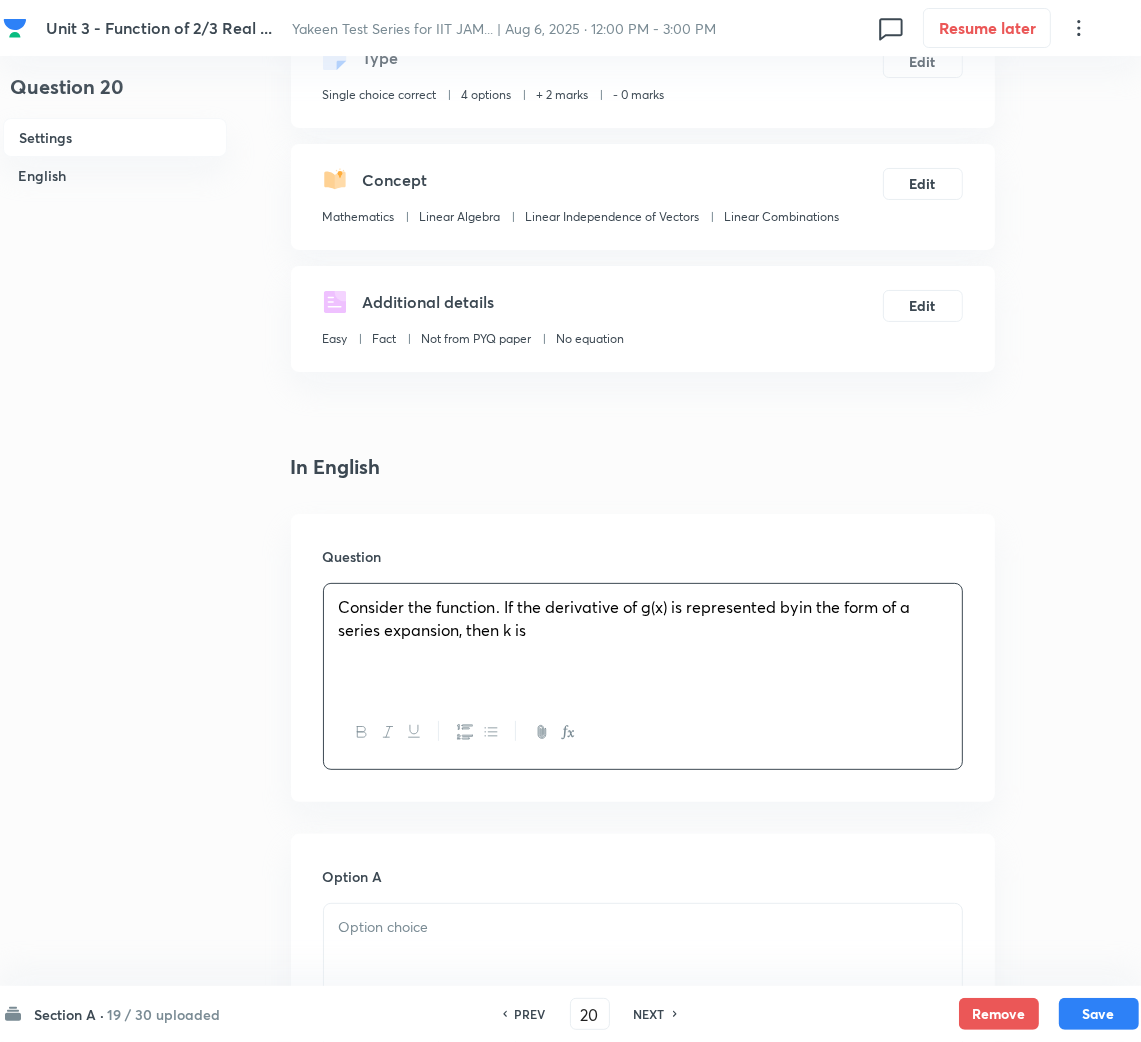 scroll, scrollTop: 300, scrollLeft: 0, axis: vertical 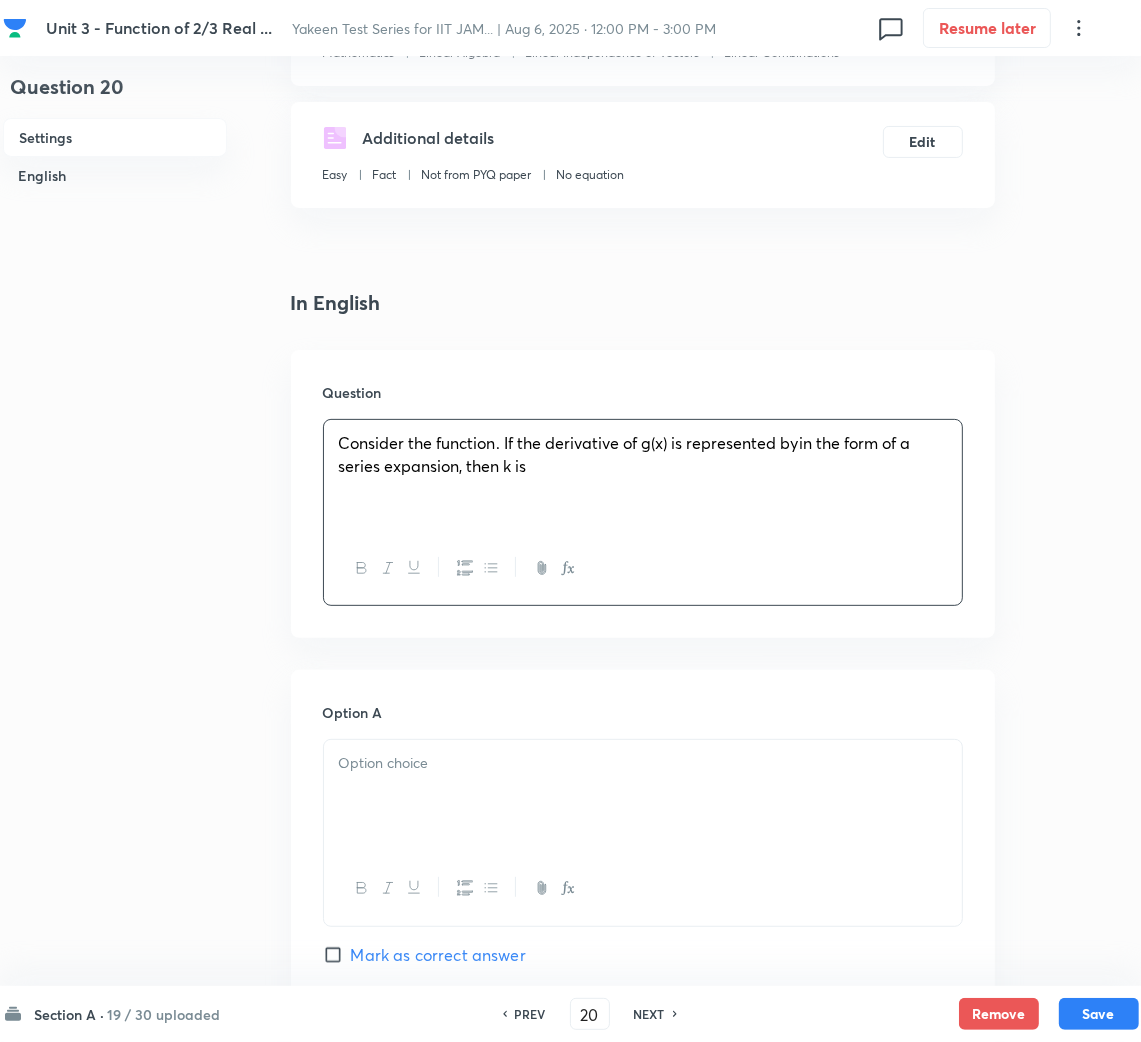 drag, startPoint x: 388, startPoint y: 809, endPoint x: 399, endPoint y: 804, distance: 12.083046 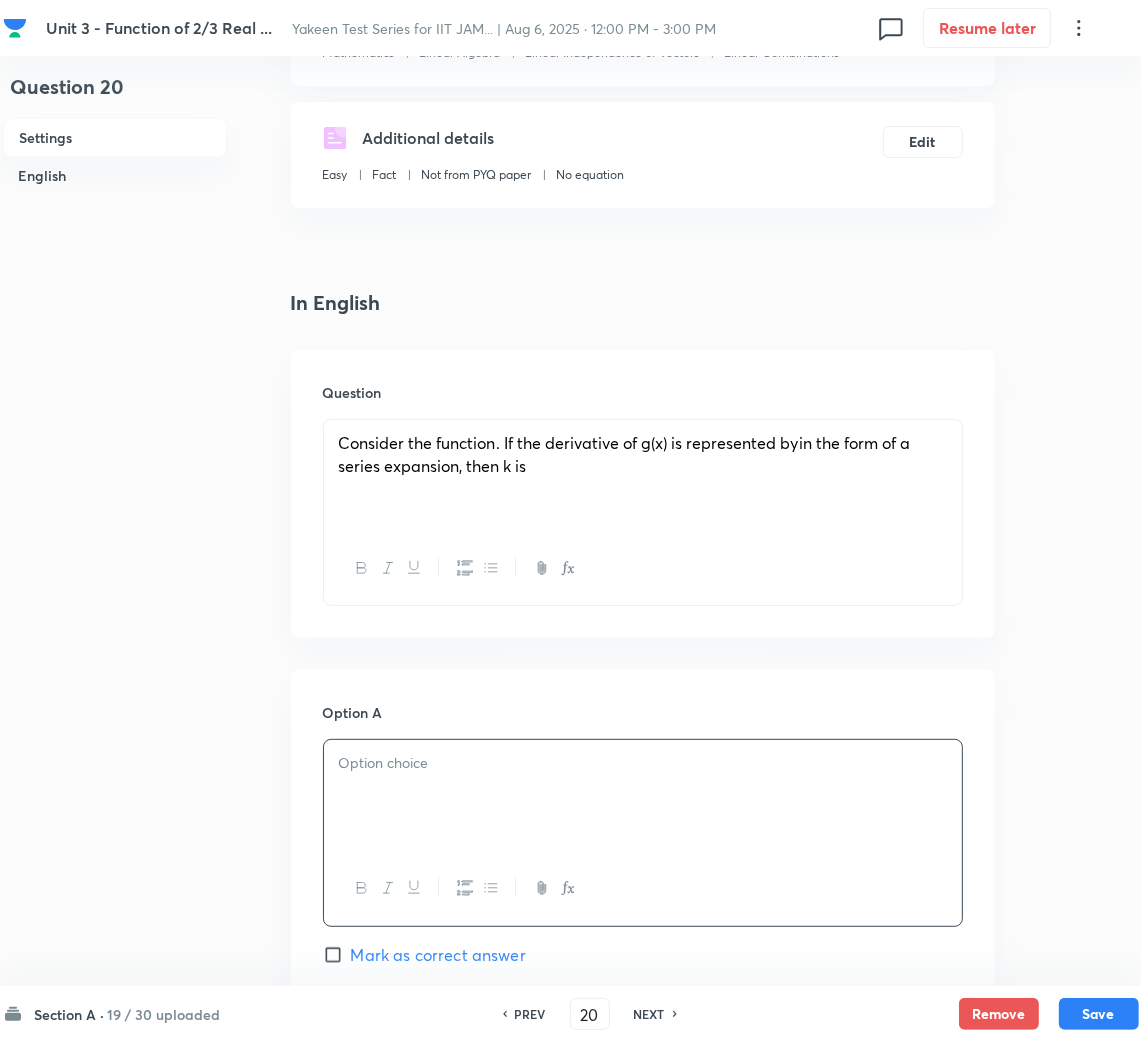 type 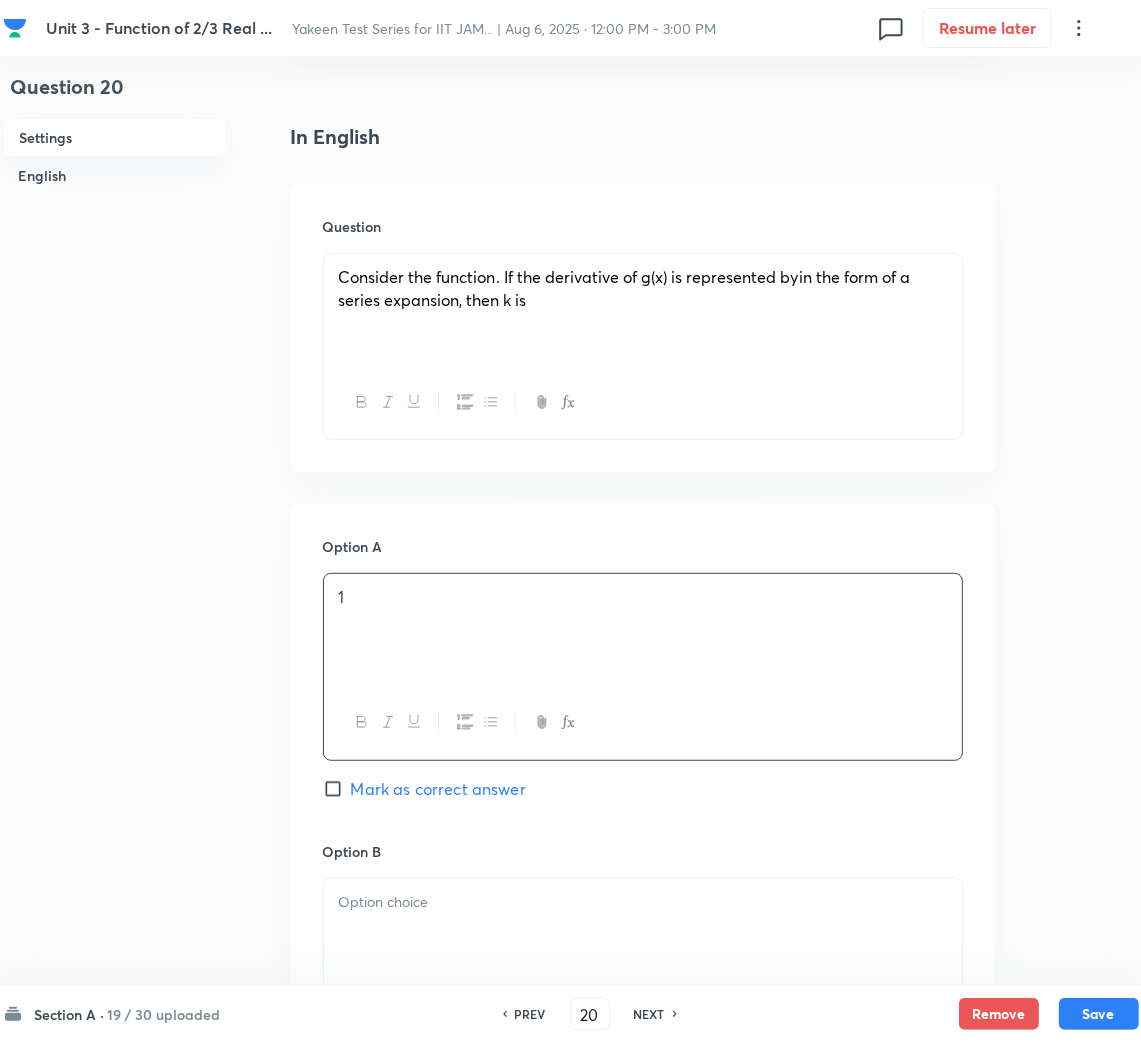 scroll, scrollTop: 899, scrollLeft: 0, axis: vertical 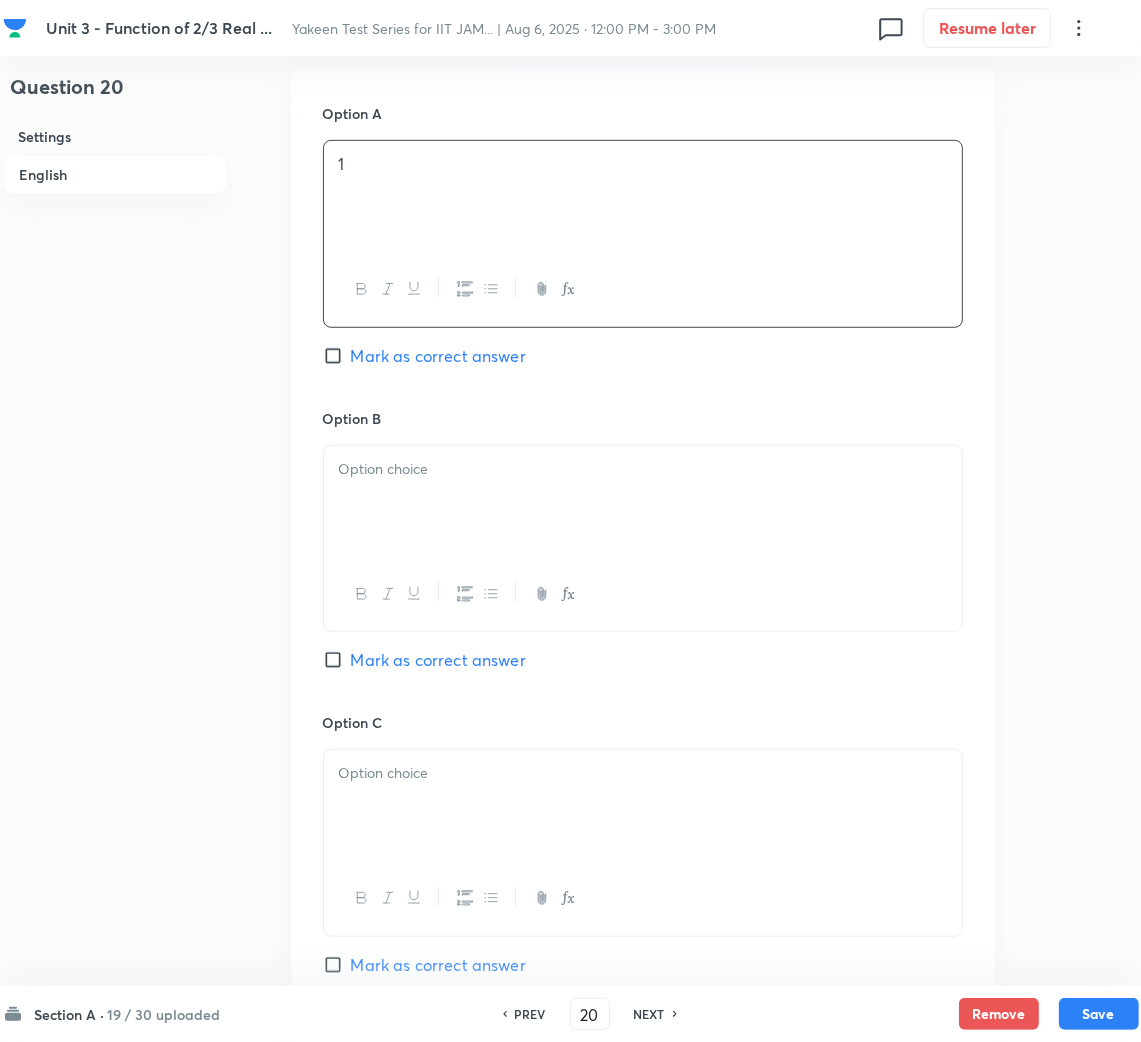 click at bounding box center [643, 502] 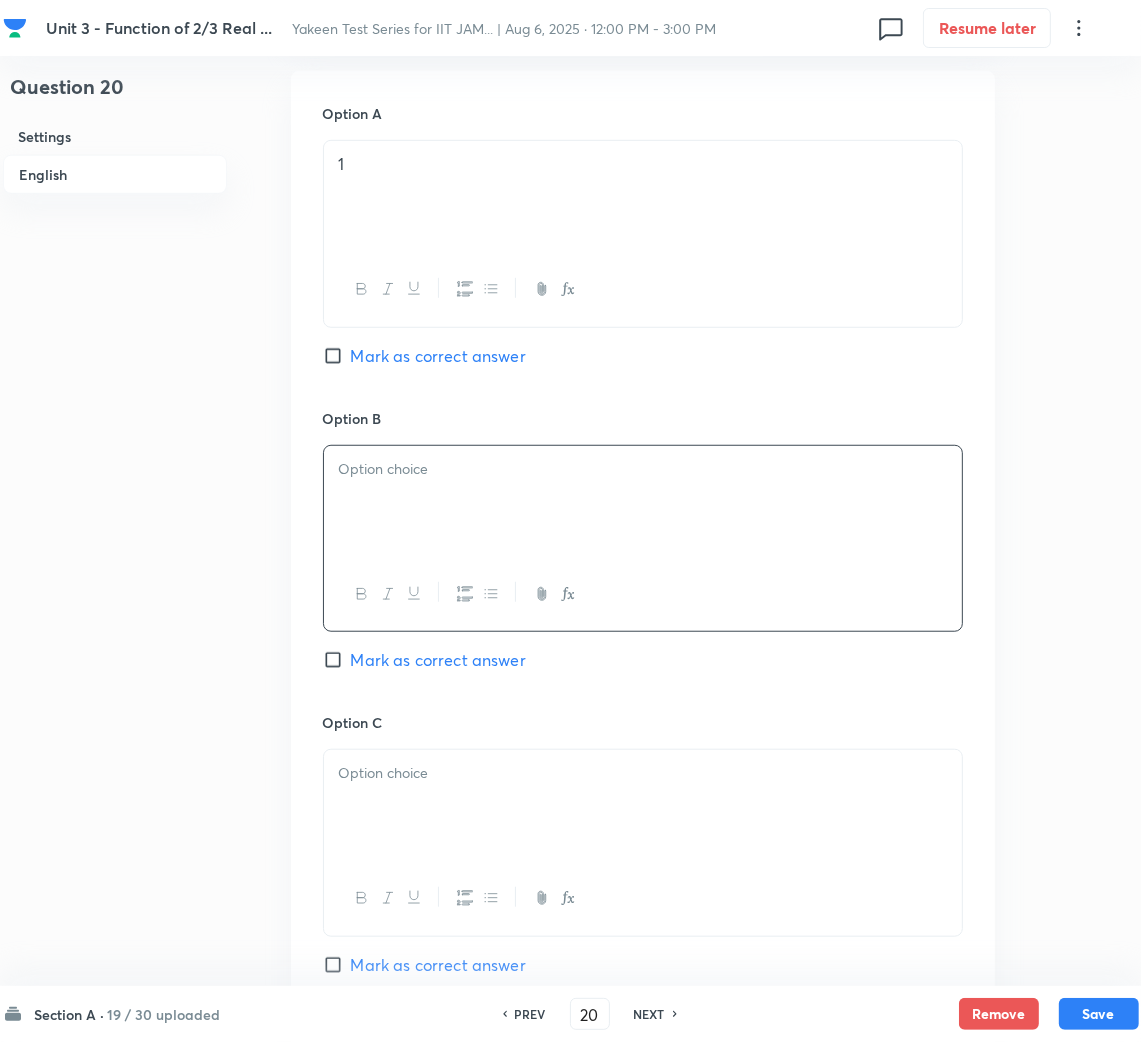 type 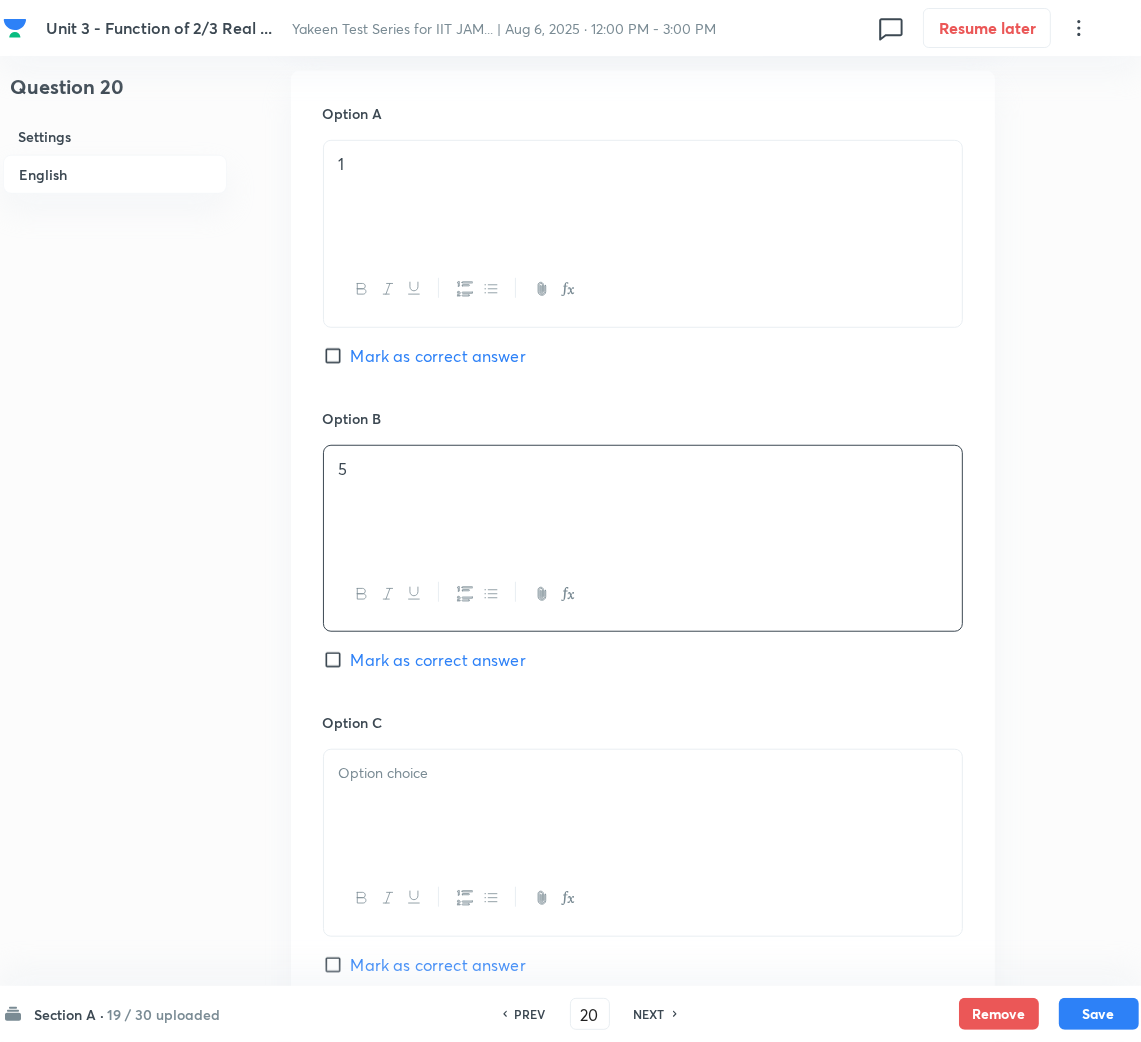 click at bounding box center [643, 806] 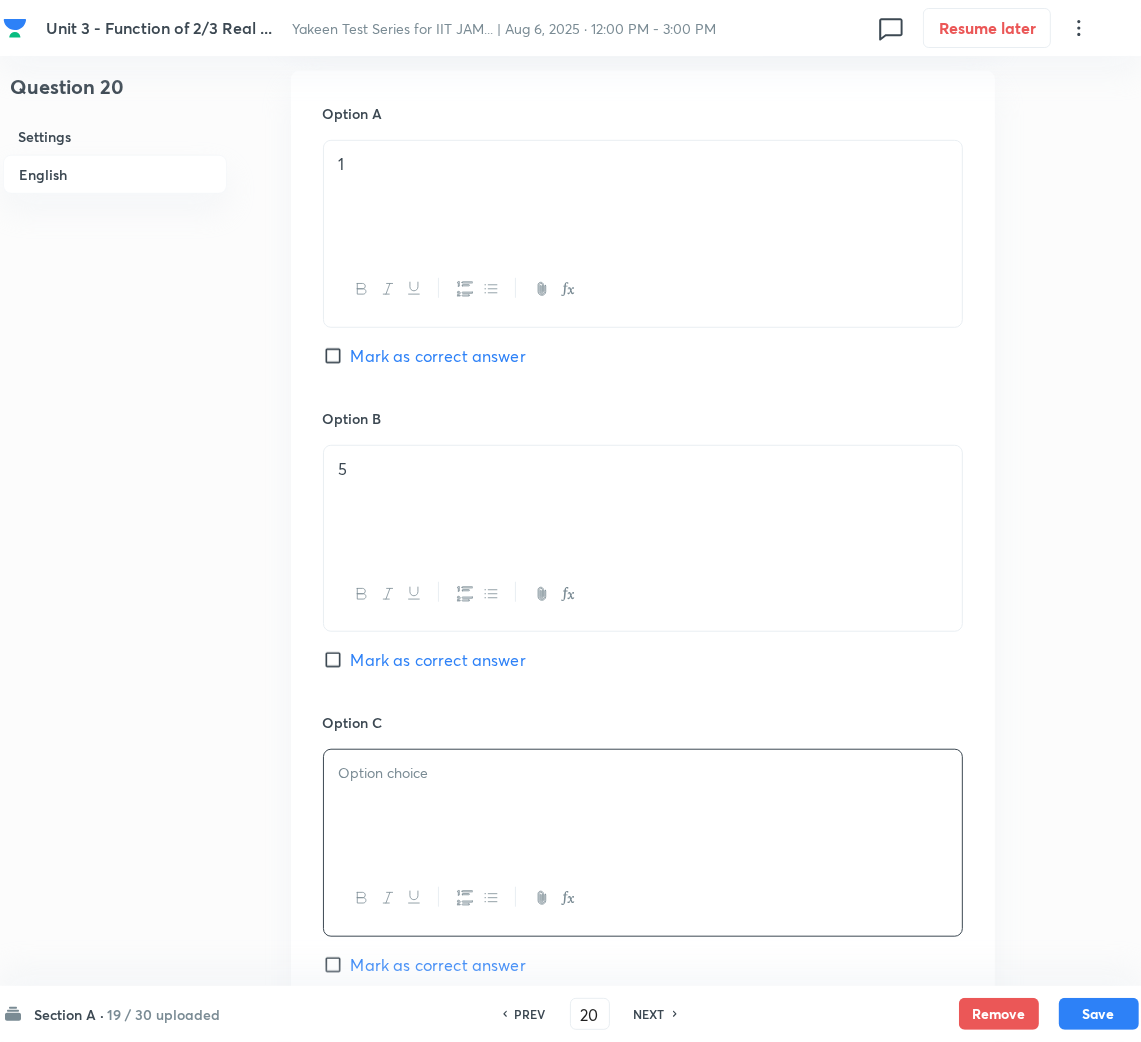 type 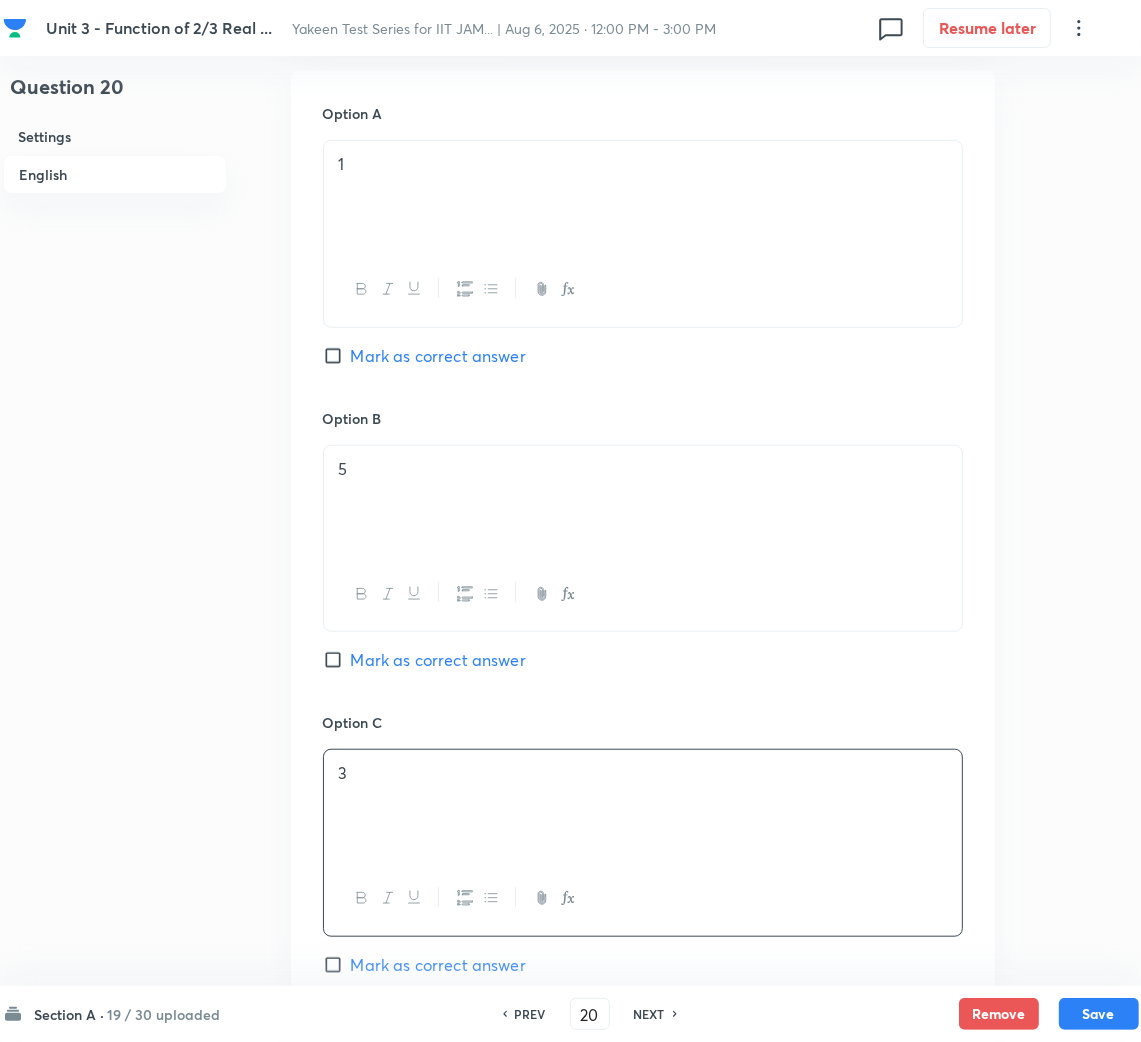 click on "Mark as correct answer" at bounding box center (438, 660) 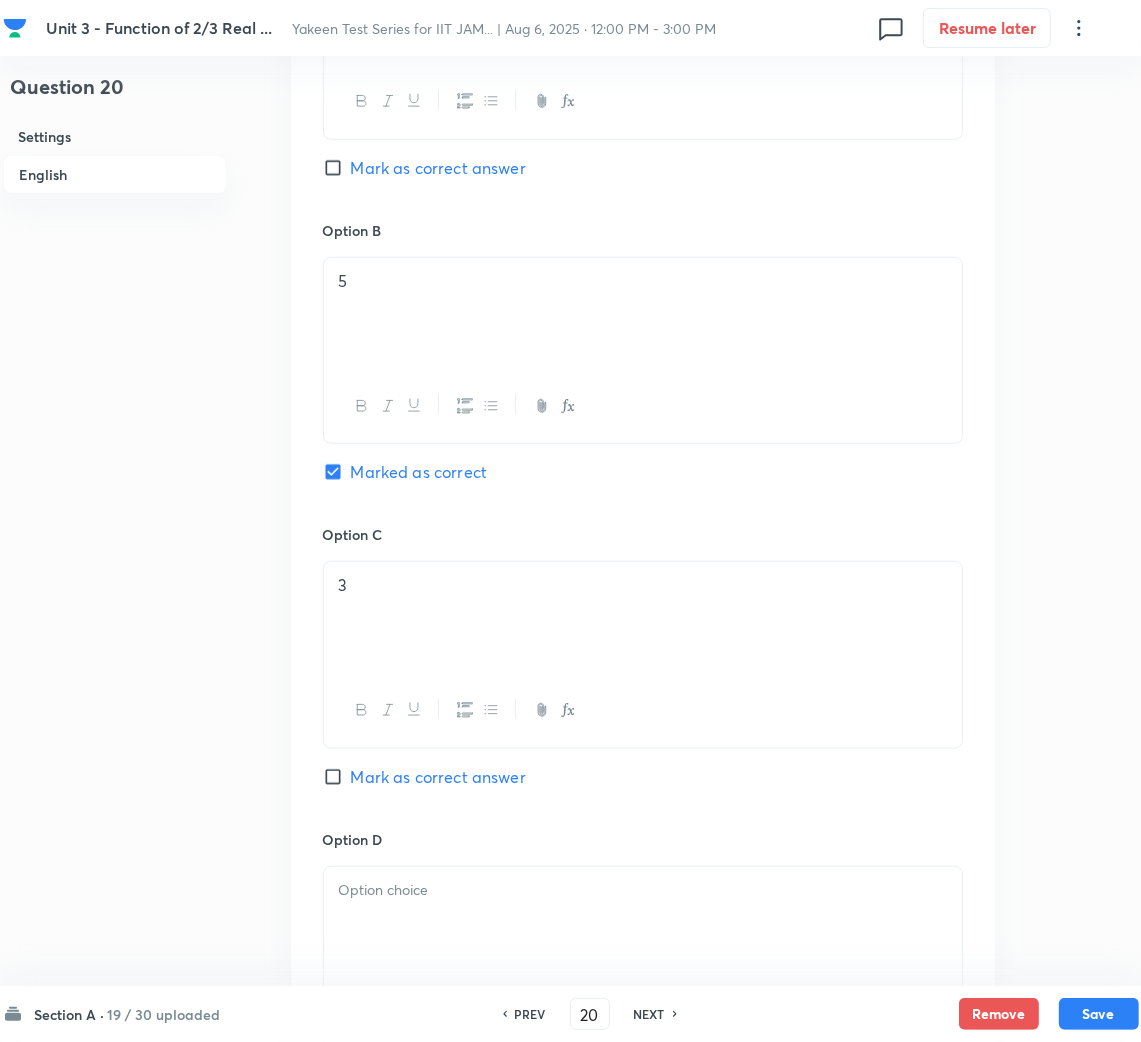 scroll, scrollTop: 1349, scrollLeft: 0, axis: vertical 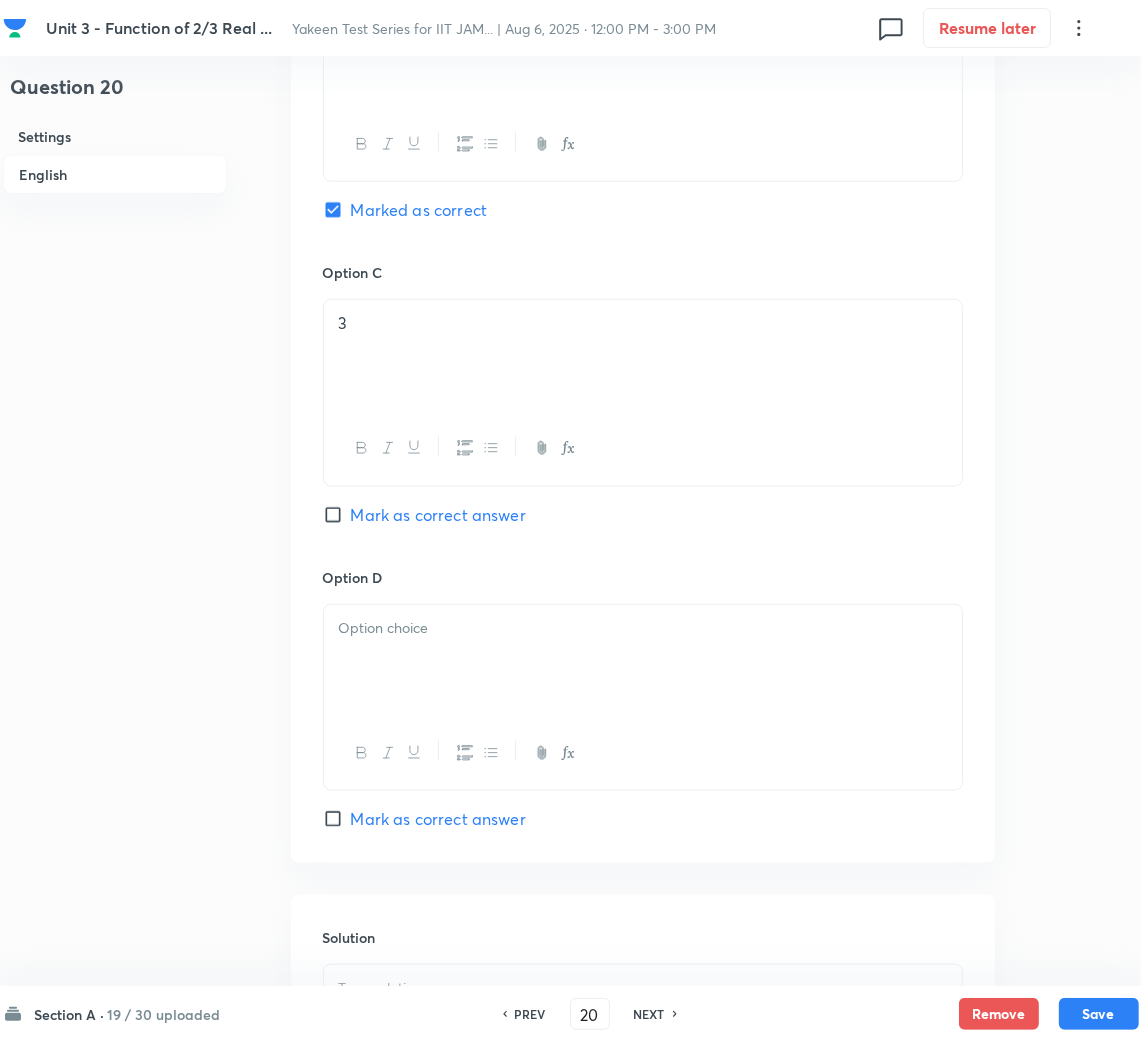 click on "Mark as correct answer" at bounding box center (438, 819) 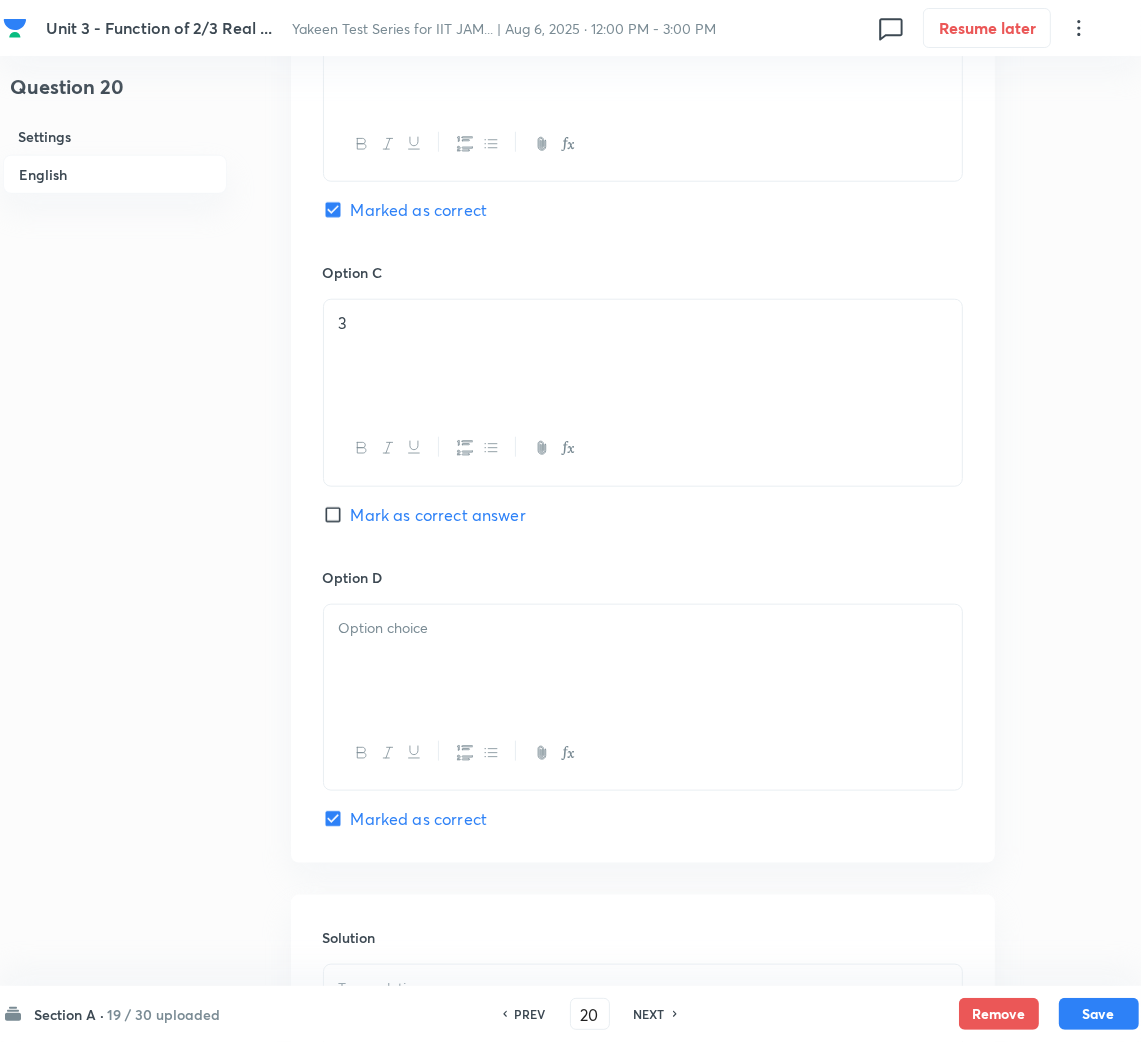 checkbox on "false" 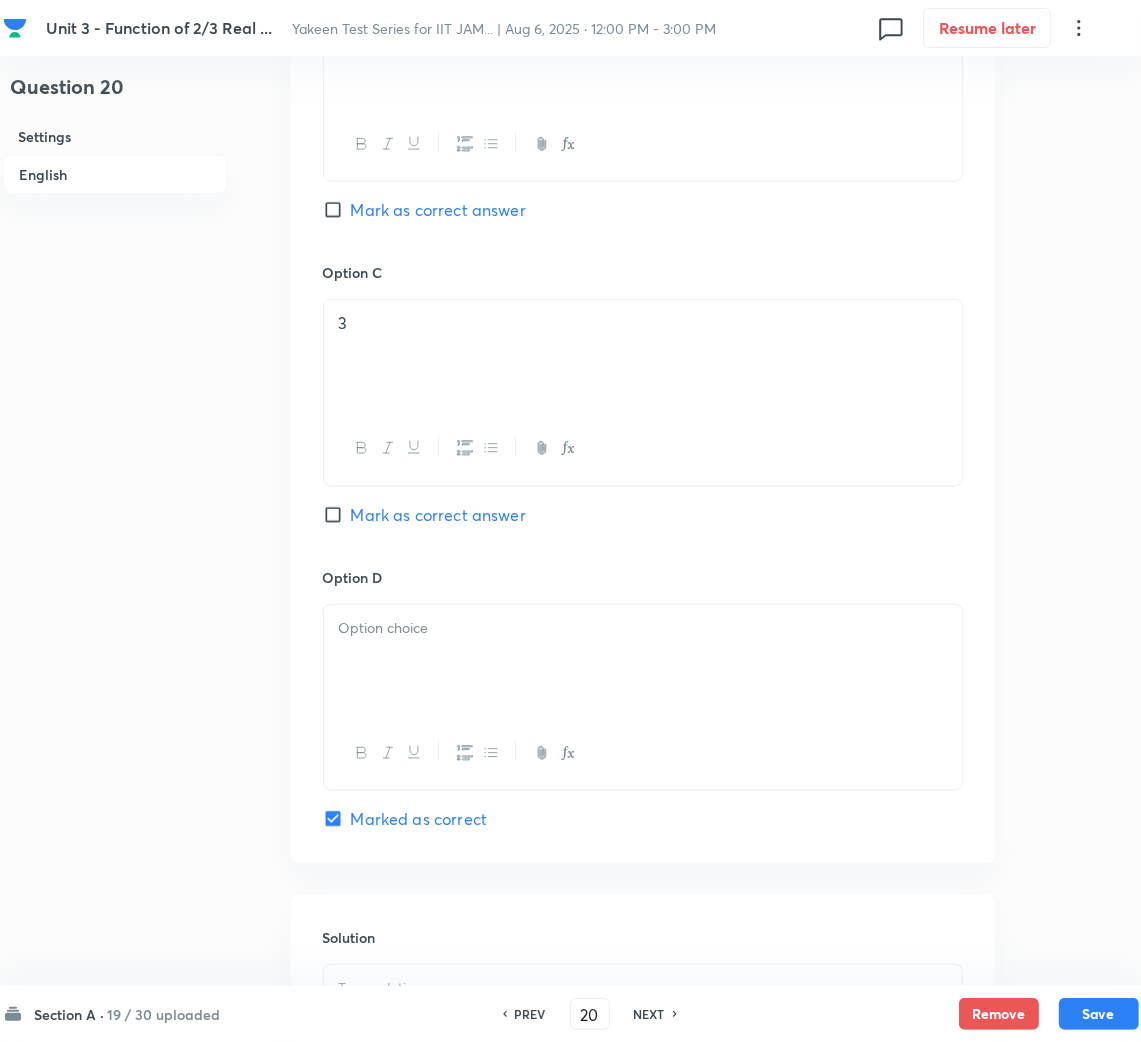 click on "Marked as correct" at bounding box center [419, 819] 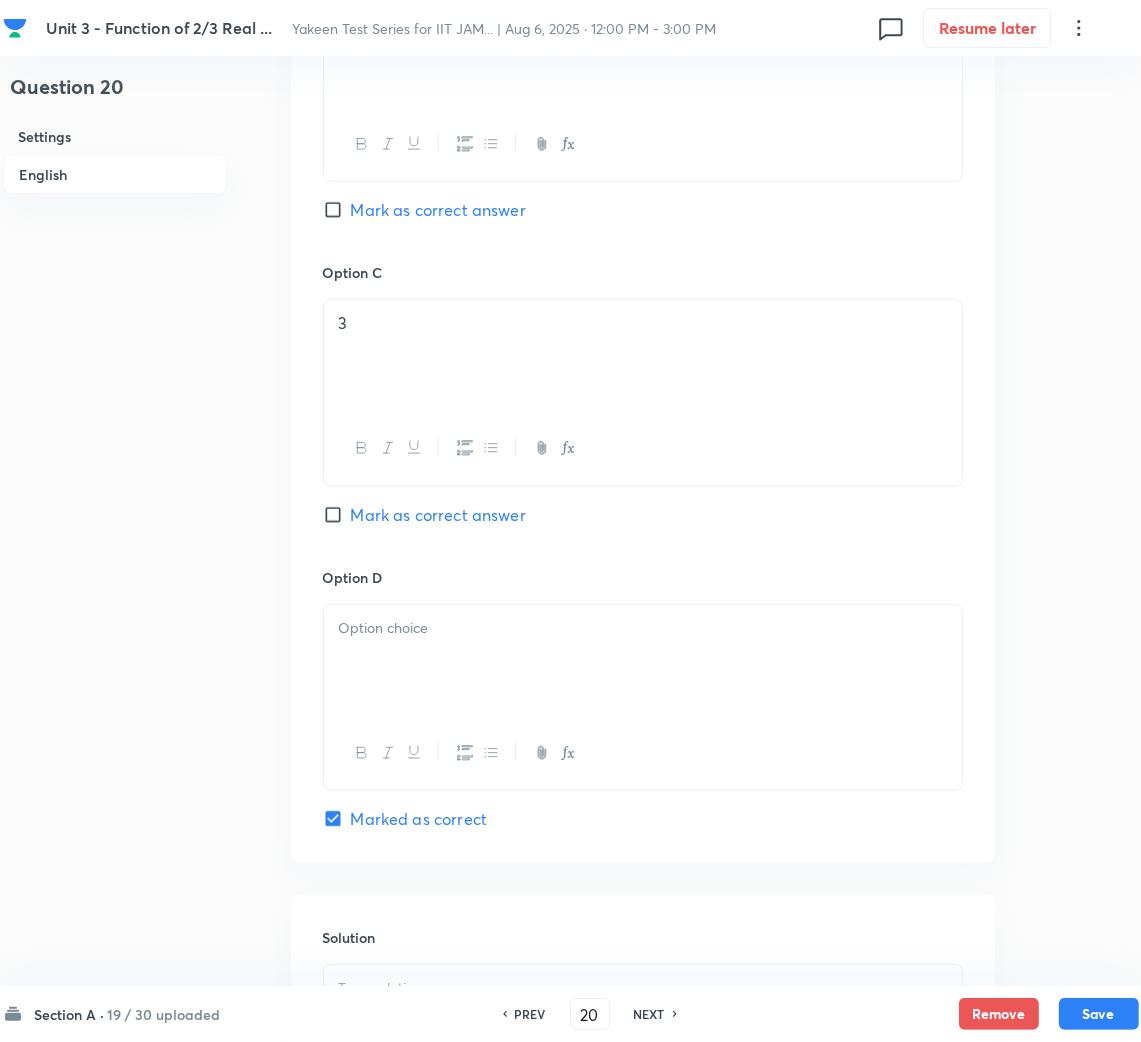 click on "Mark as correct answer" at bounding box center [438, 515] 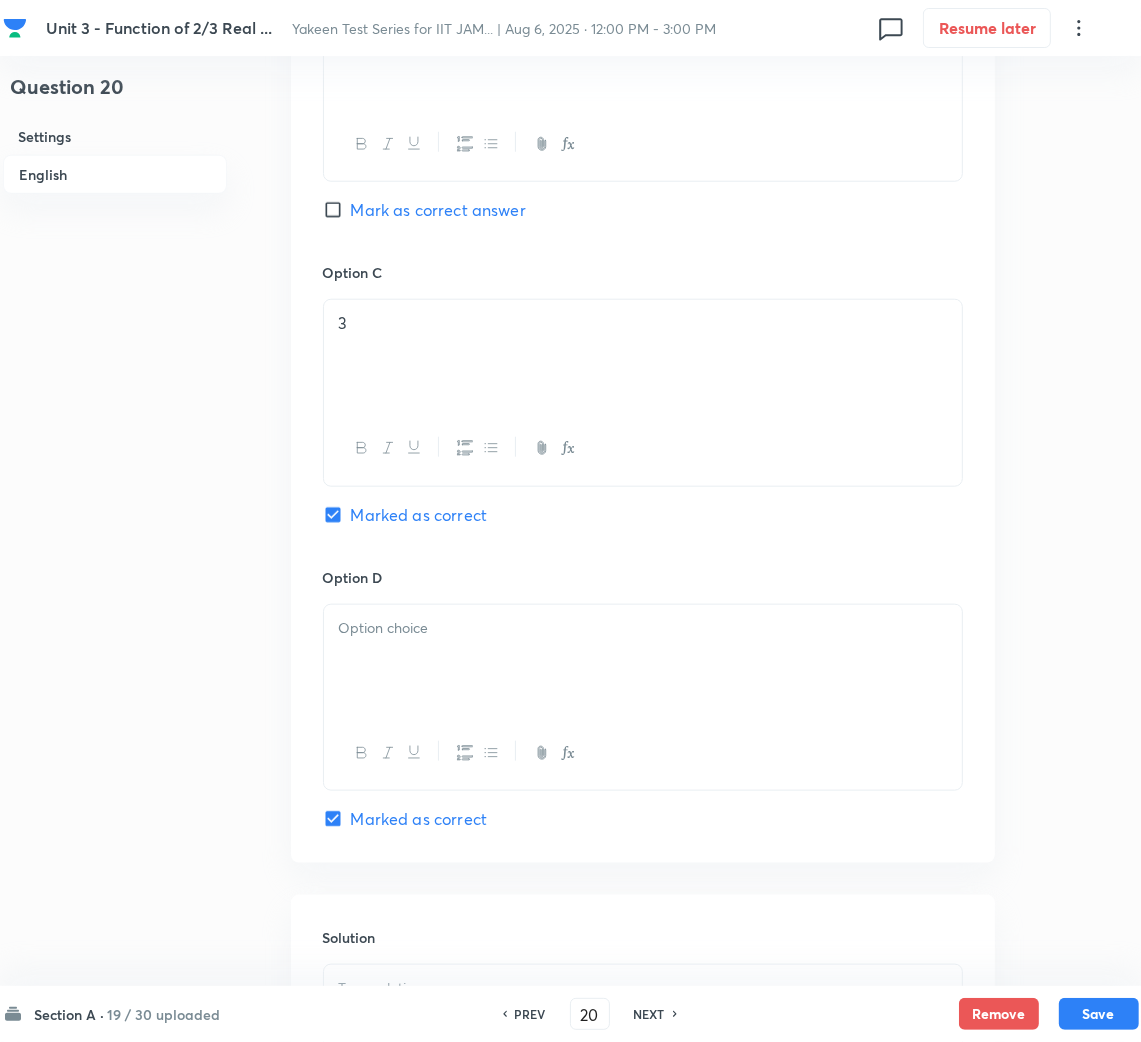checkbox on "false" 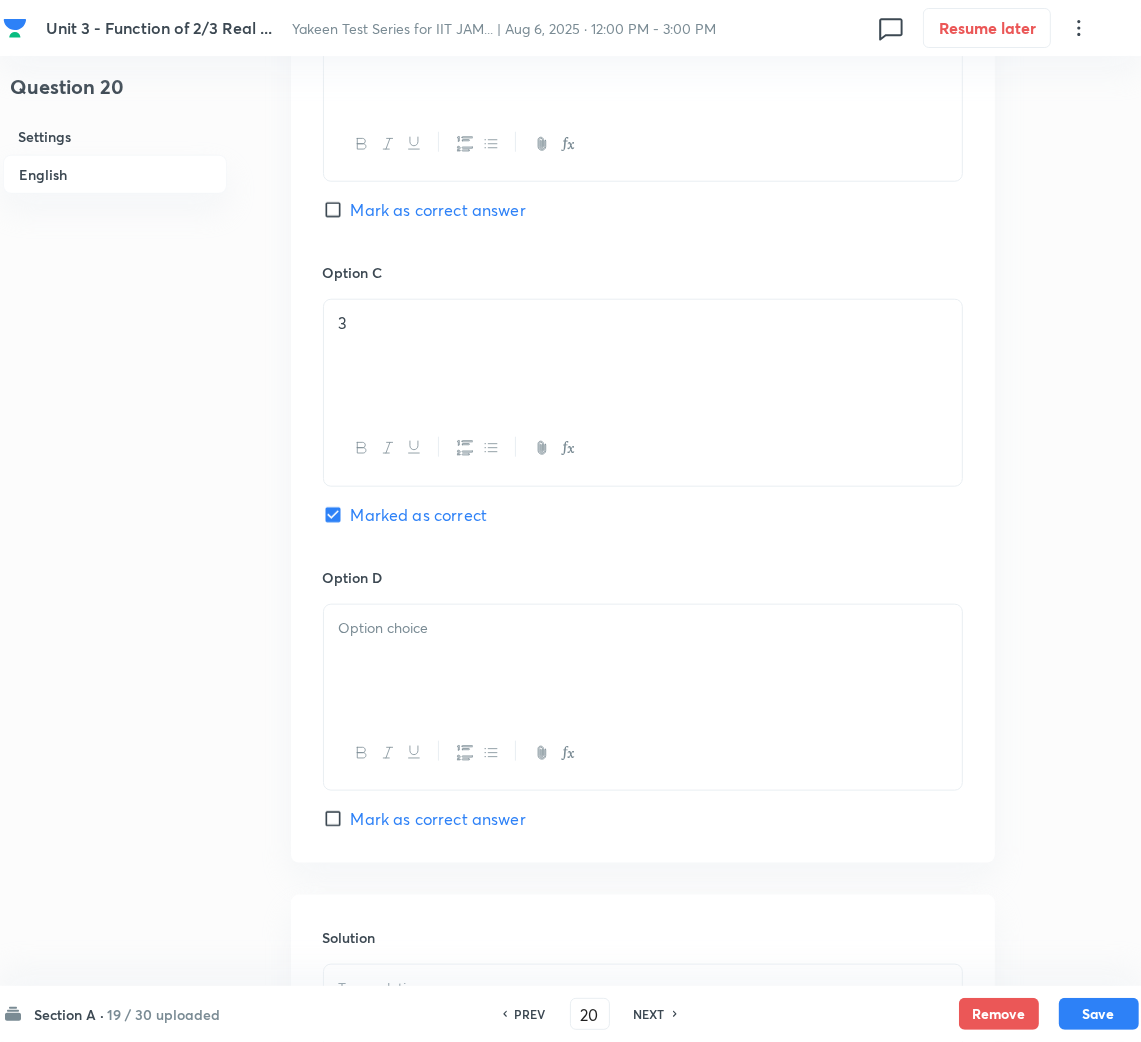 click on "Mark as correct answer" at bounding box center [438, 210] 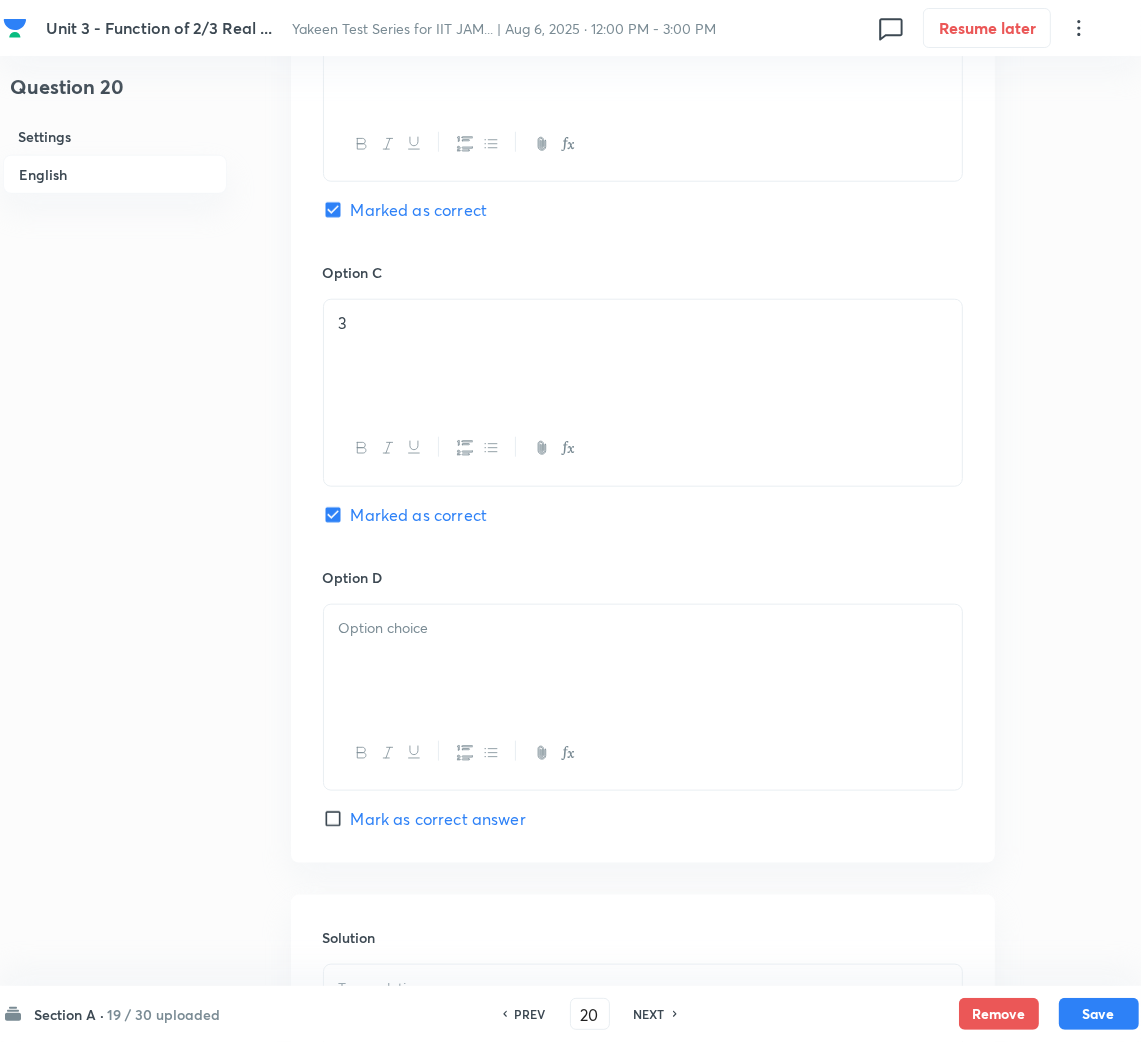 checkbox on "false" 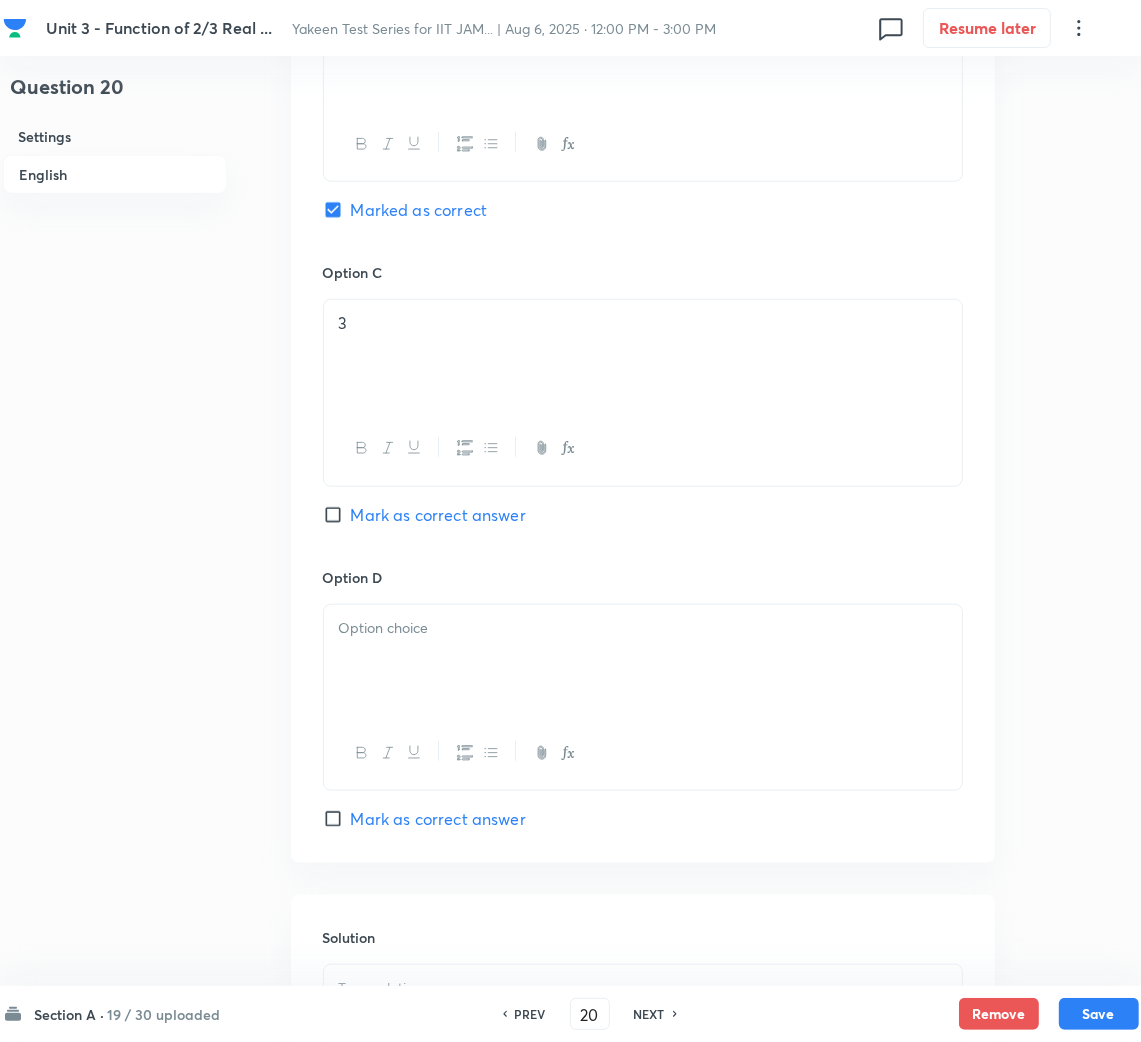 click at bounding box center [643, 661] 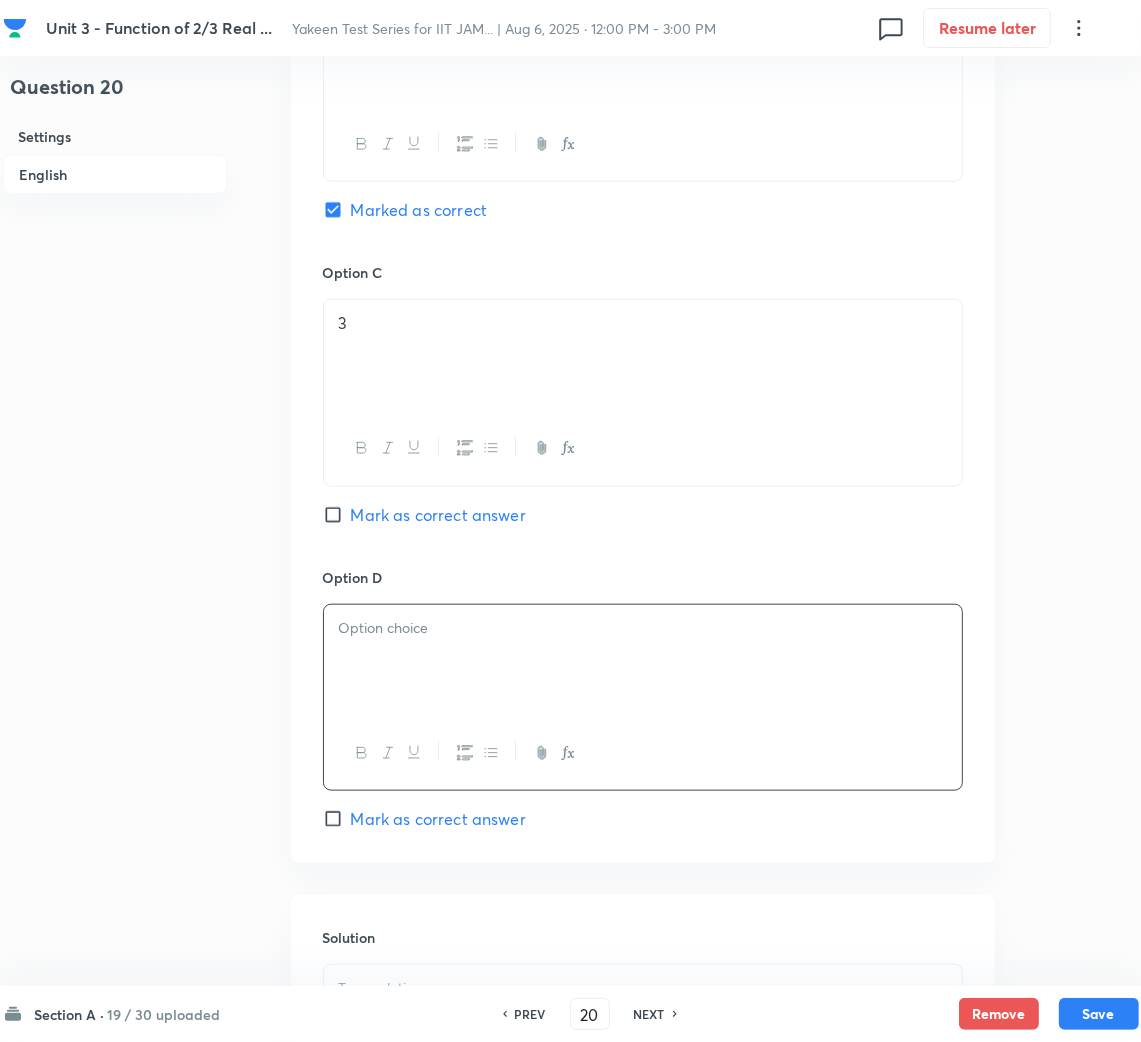 click at bounding box center [643, 661] 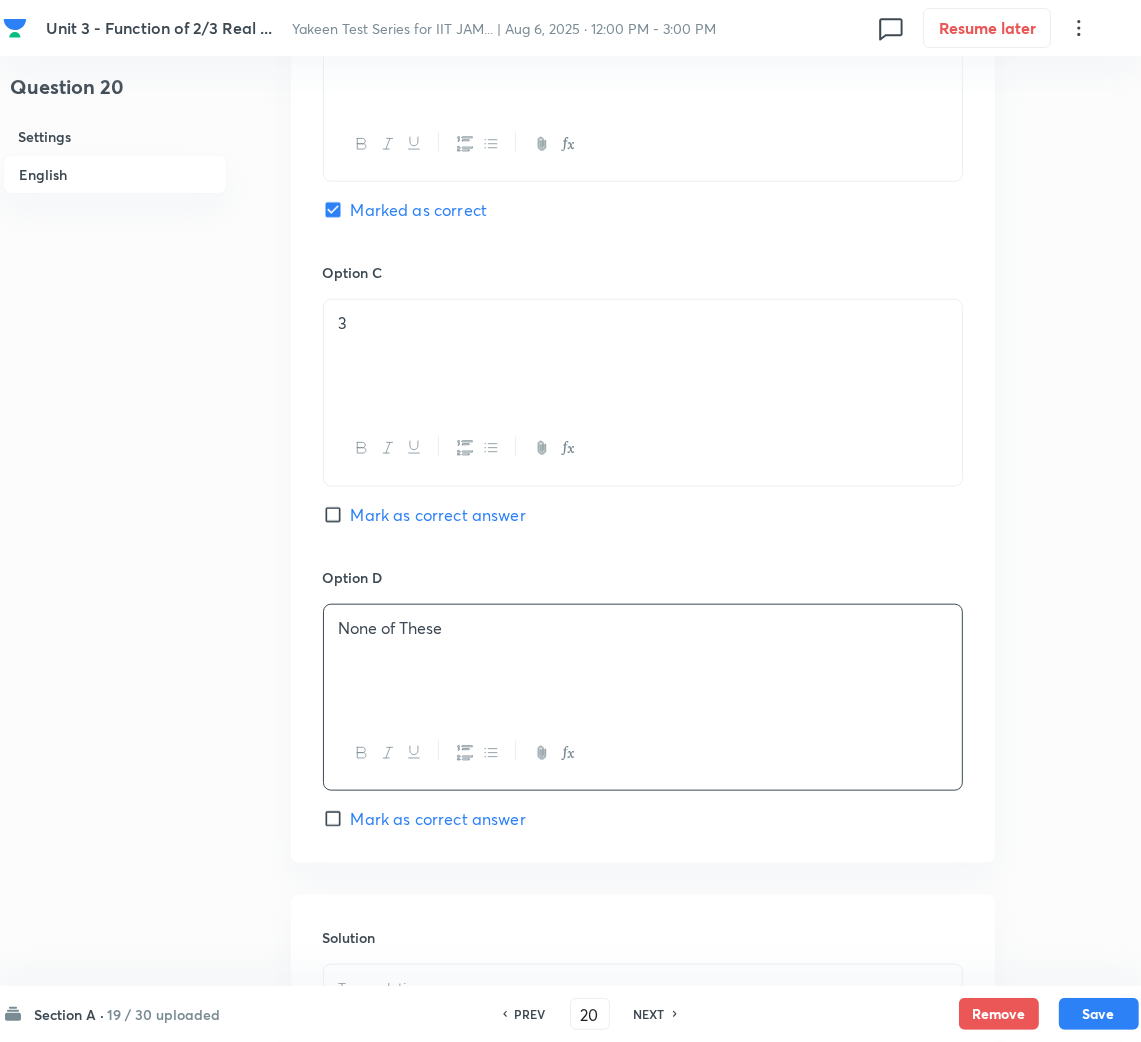 scroll, scrollTop: 1670, scrollLeft: 0, axis: vertical 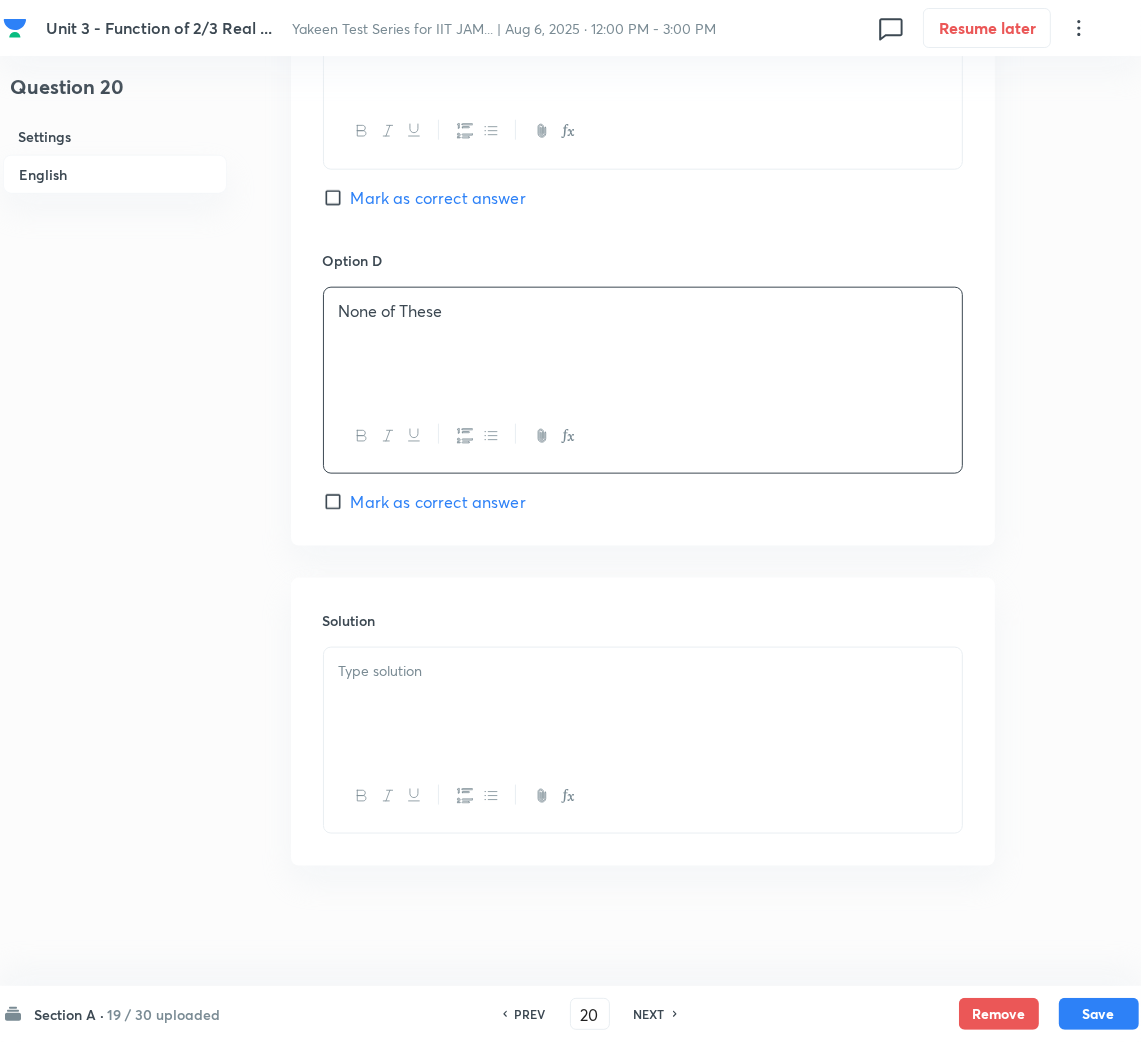 click at bounding box center [643, 704] 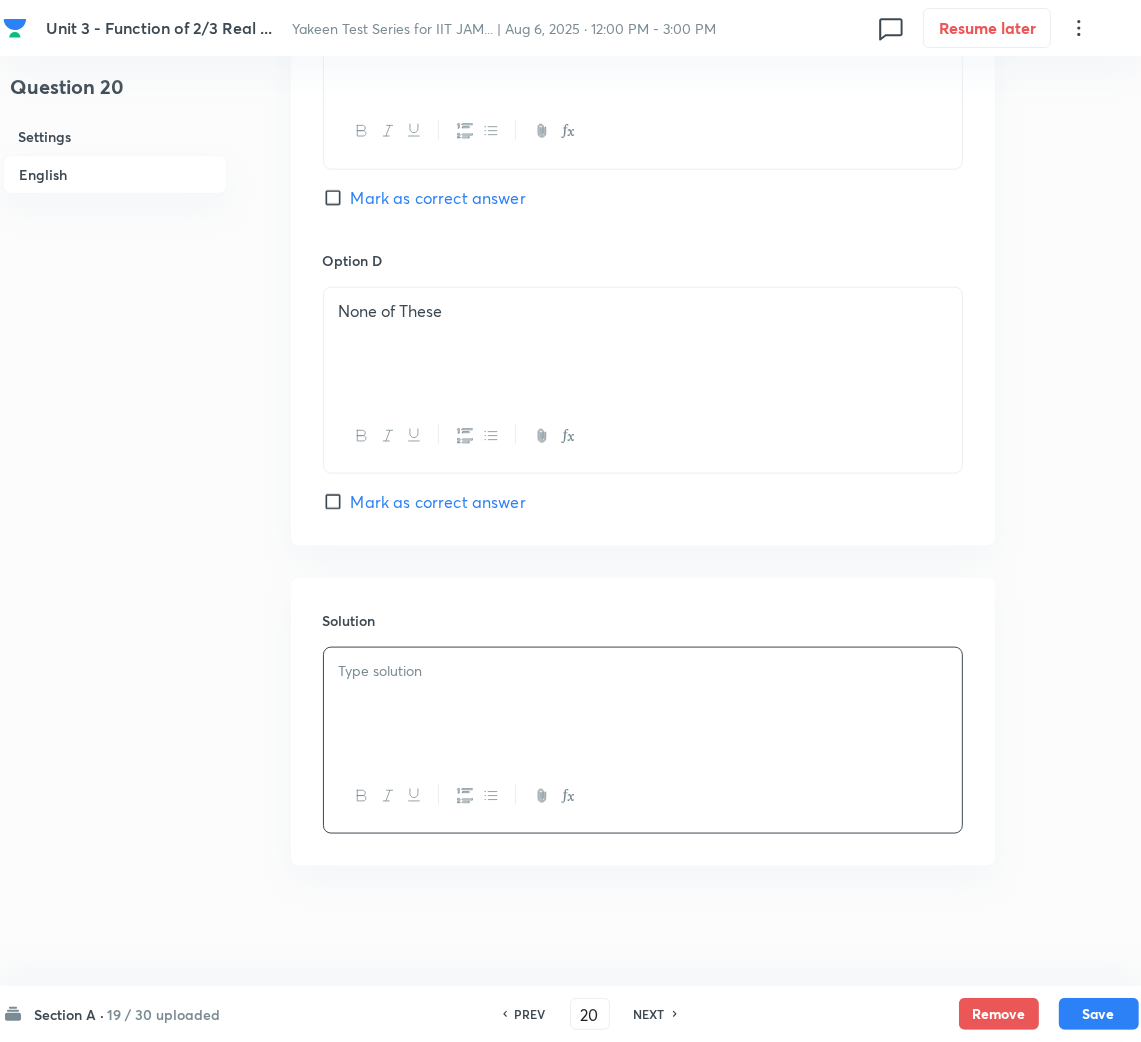 click at bounding box center [643, 671] 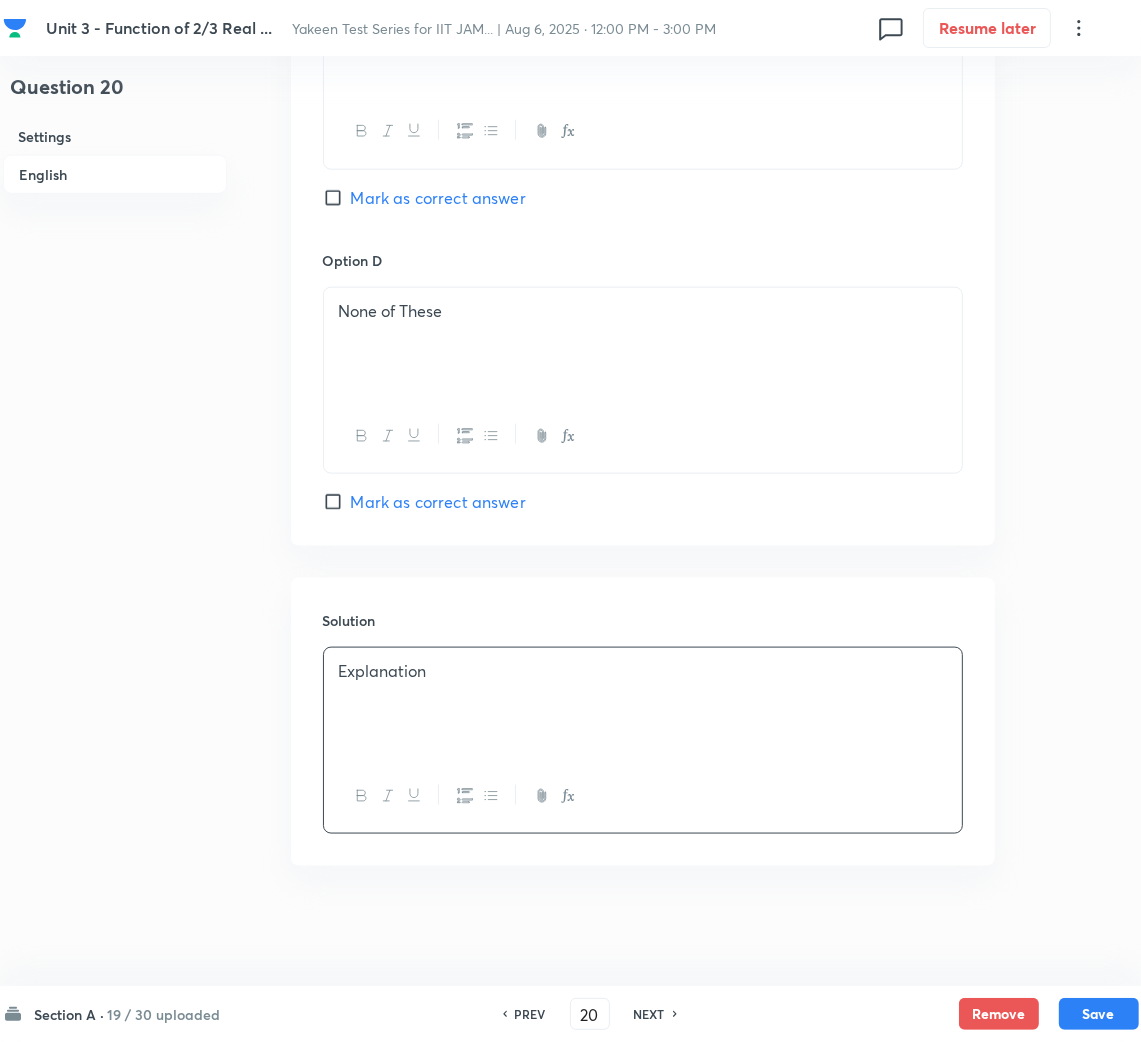 type 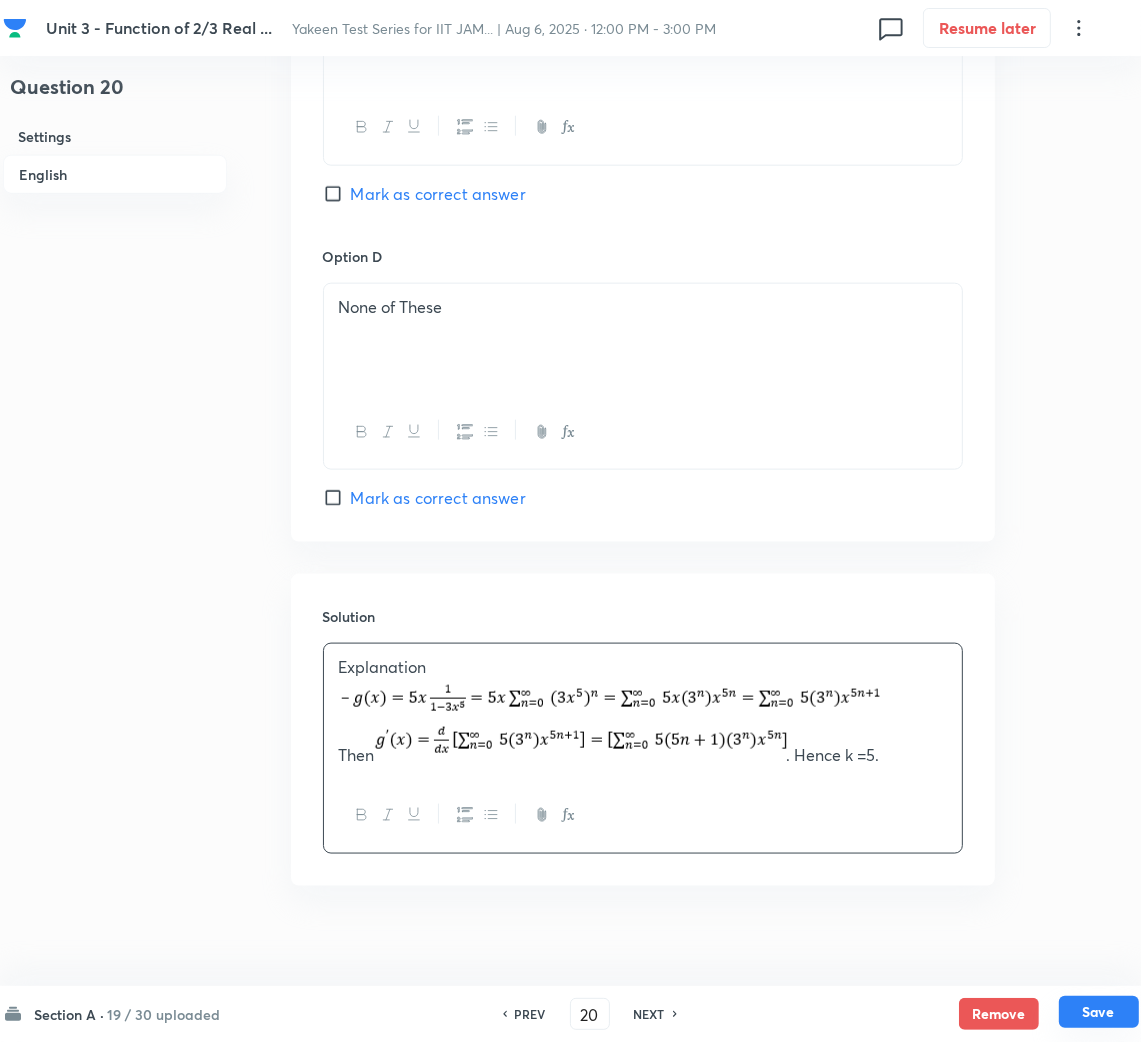 drag, startPoint x: 1105, startPoint y: 1007, endPoint x: 1047, endPoint y: 951, distance: 80.622574 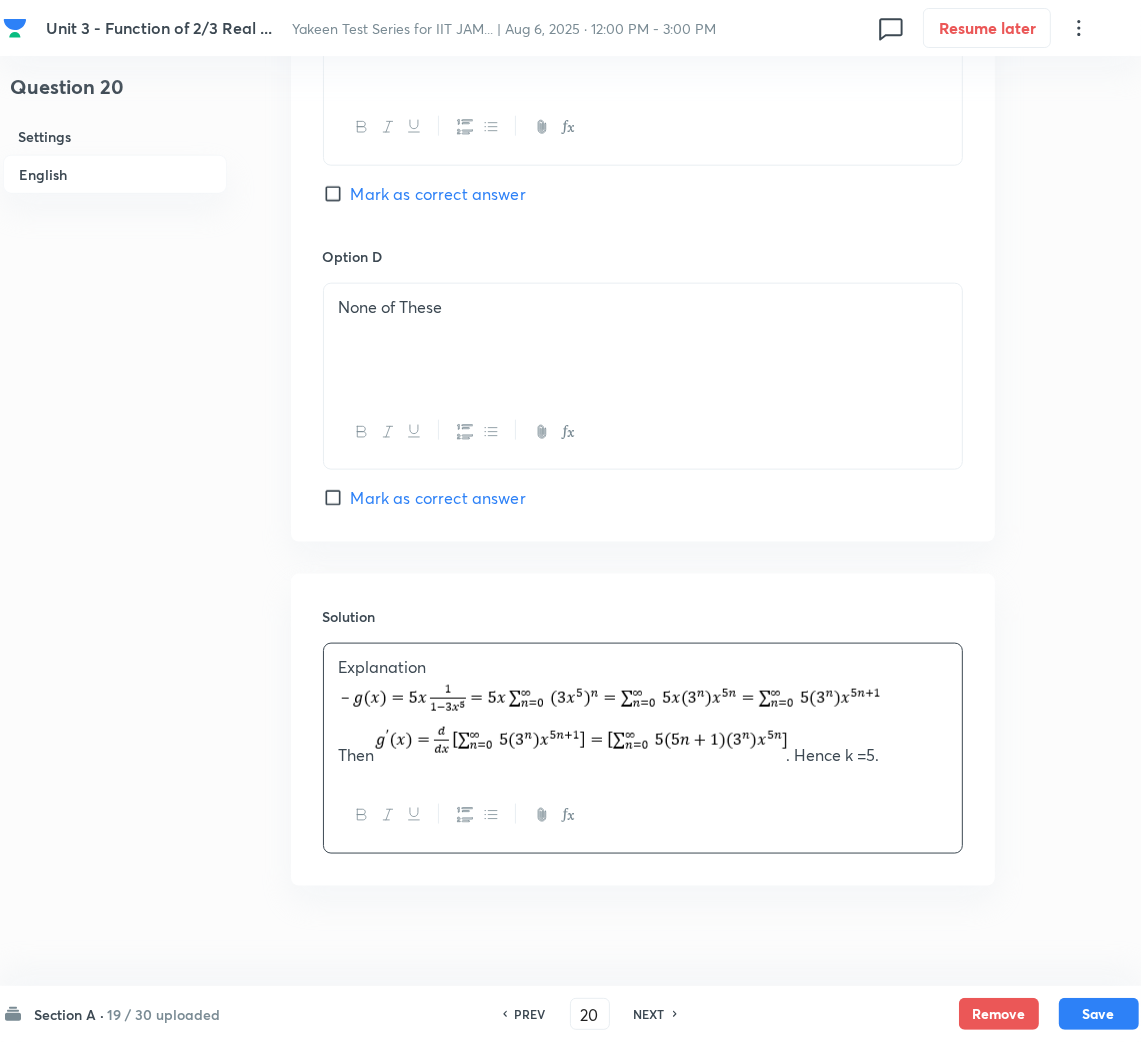 click on "Save" at bounding box center (1099, 1014) 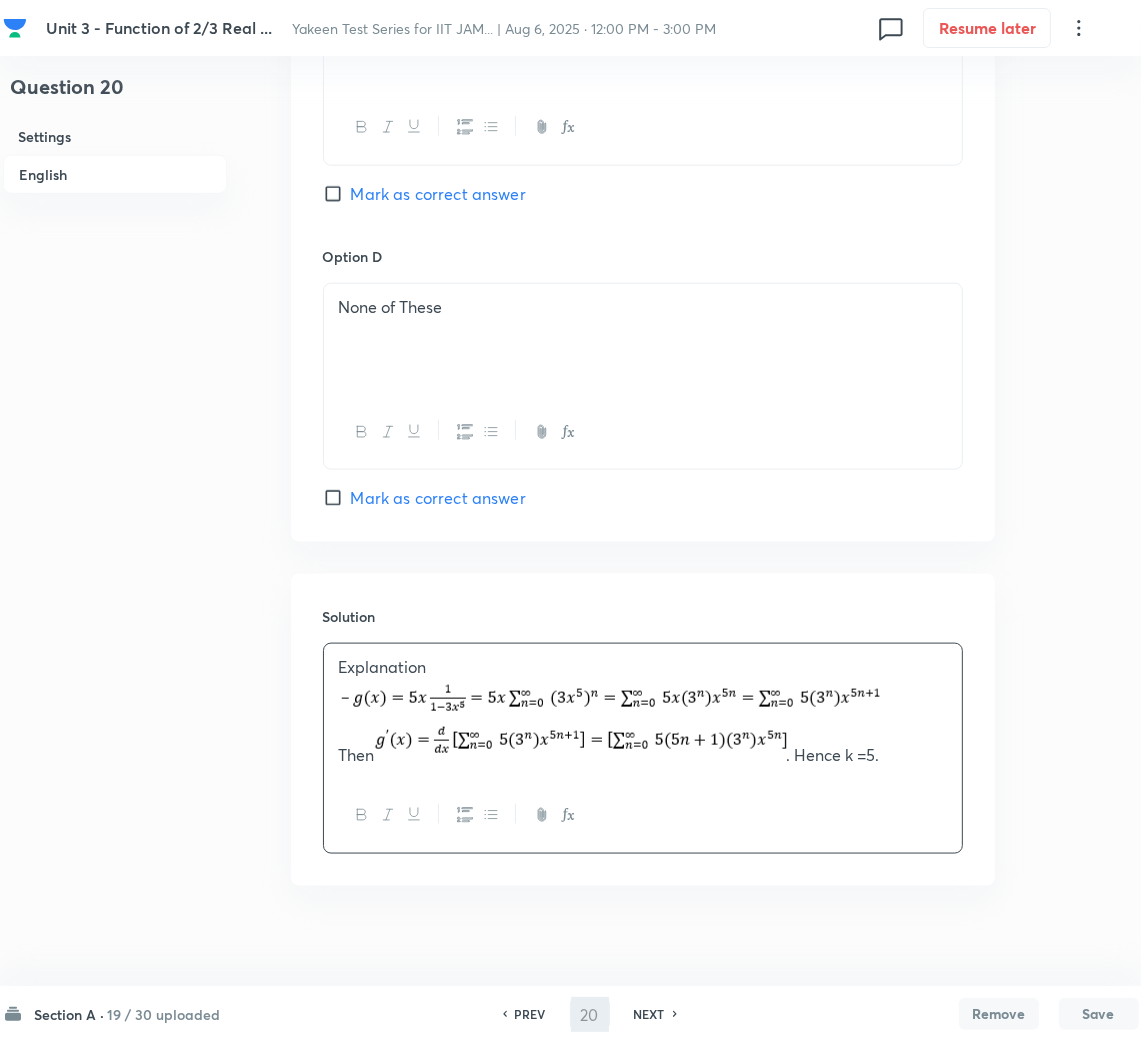 type on "21" 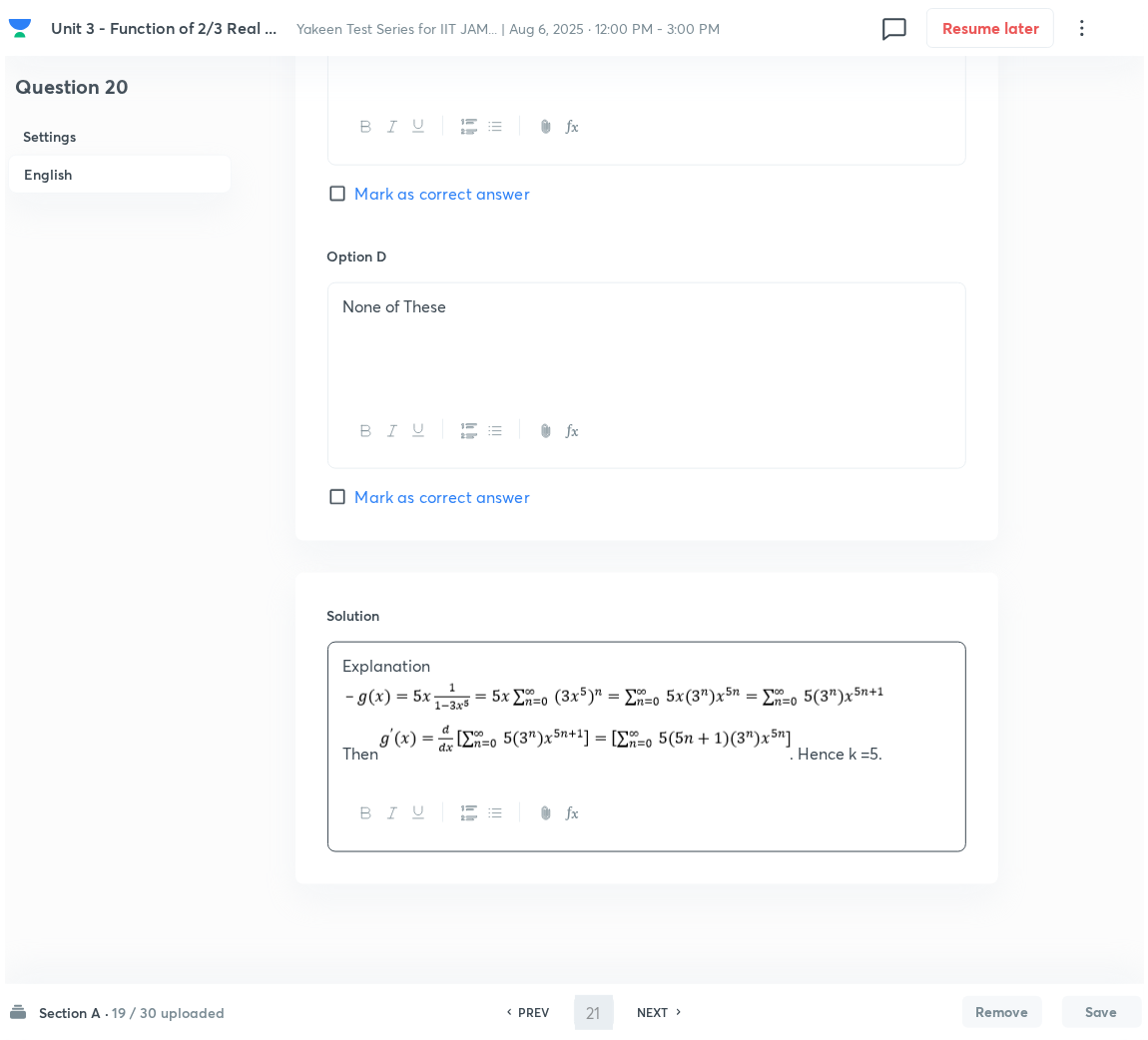 scroll, scrollTop: 0, scrollLeft: 0, axis: both 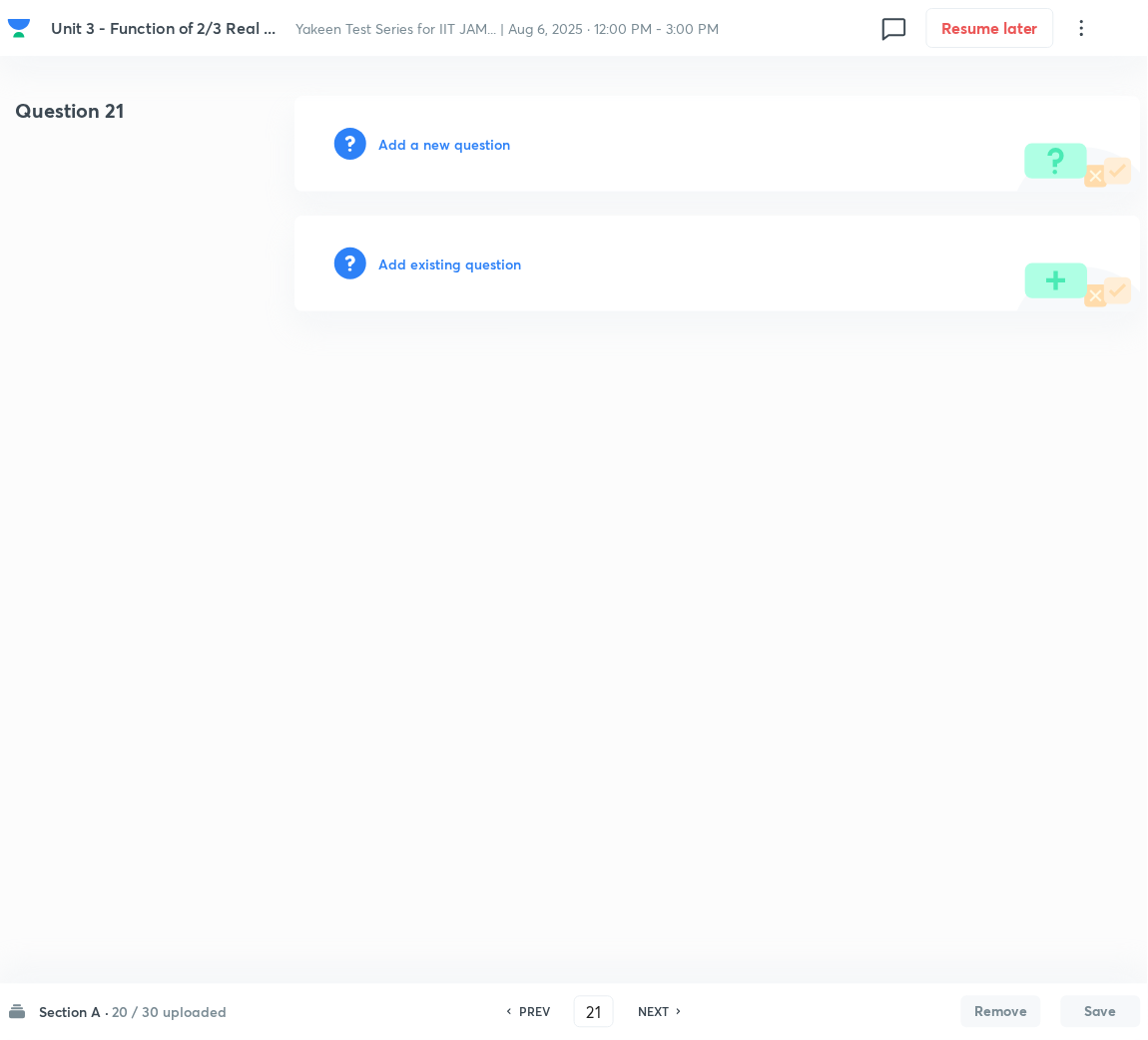 click on "Add a new question" at bounding box center (444, 144) 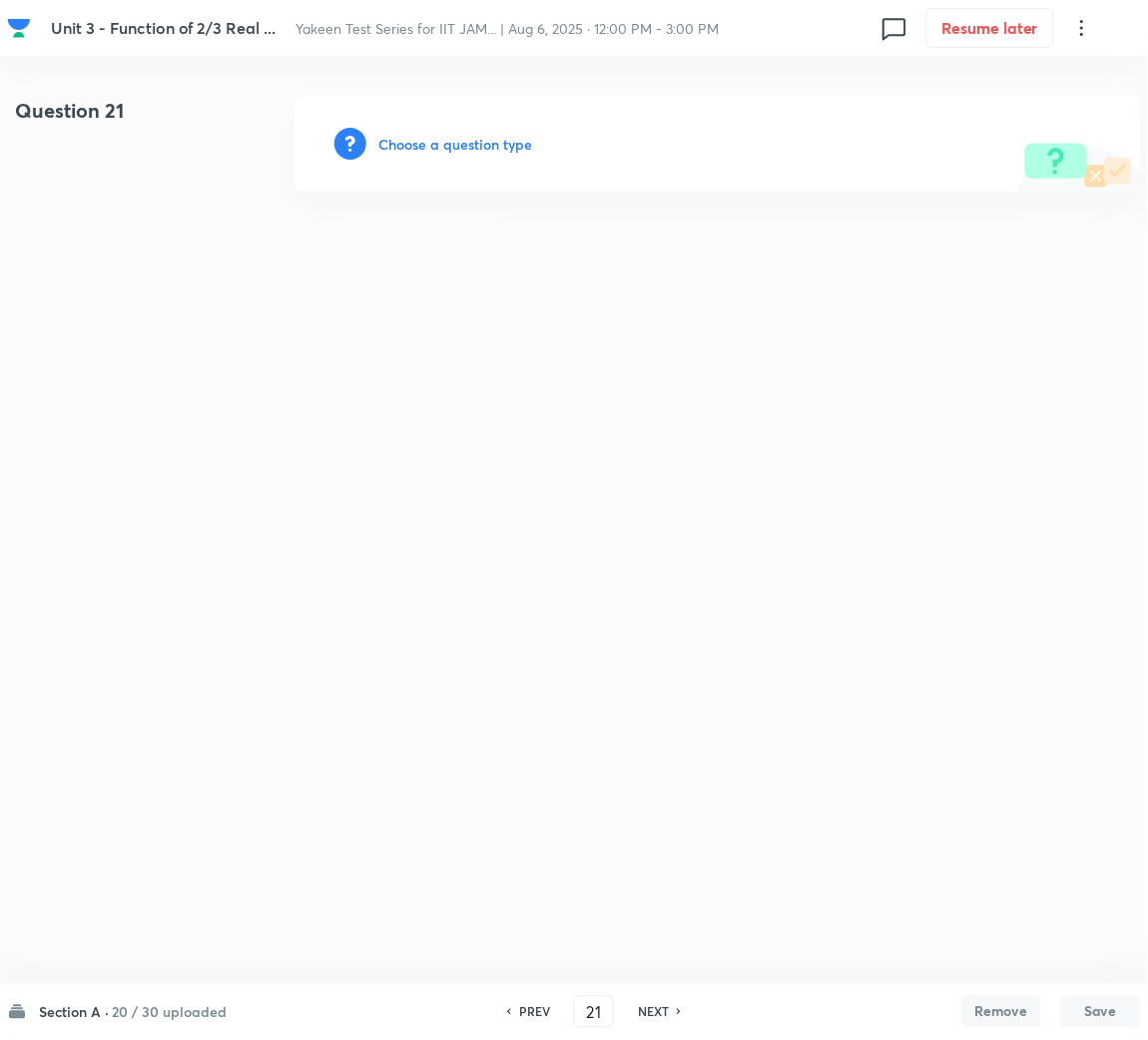 click on "Choose a question type" at bounding box center [455, 144] 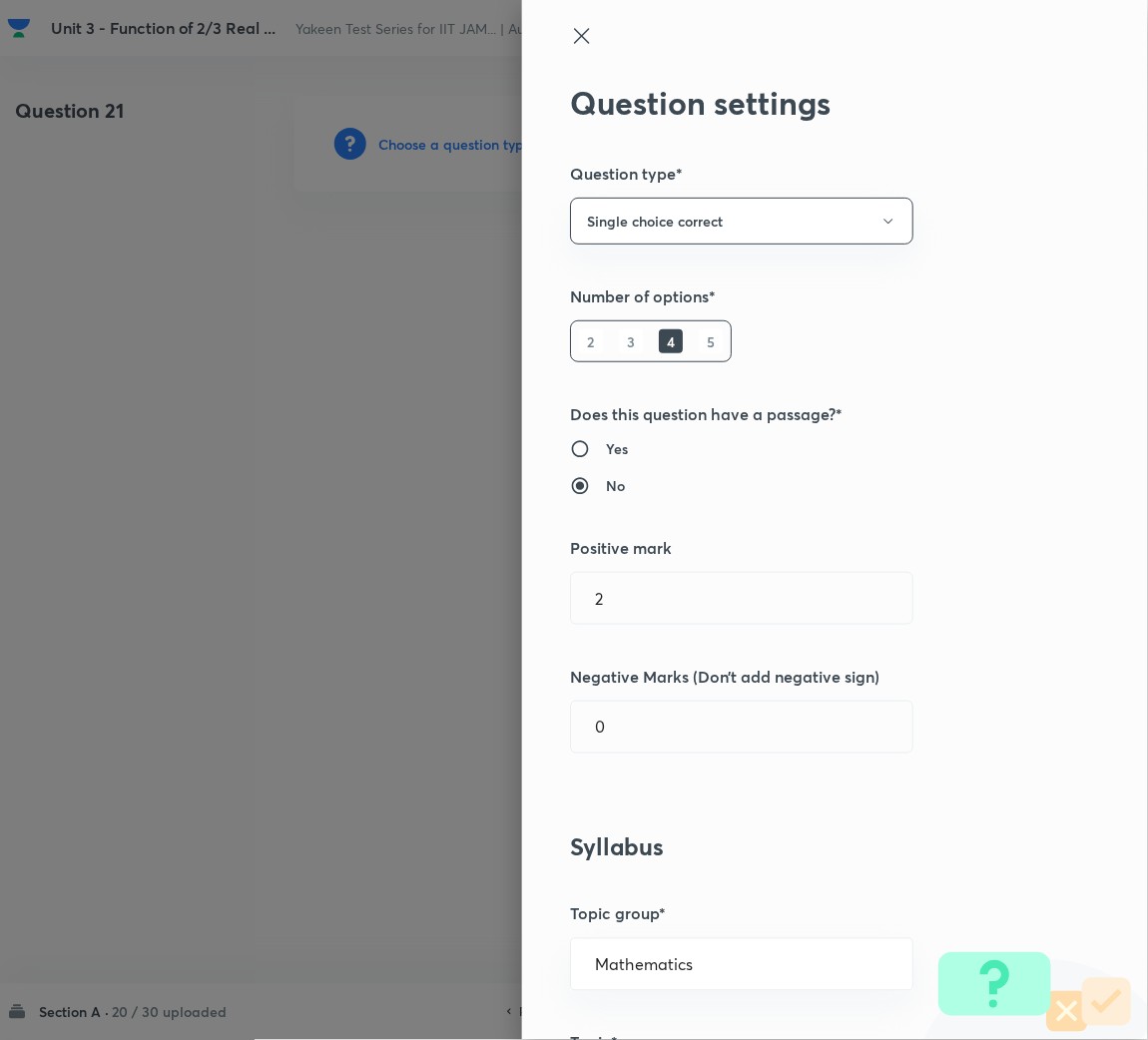 type 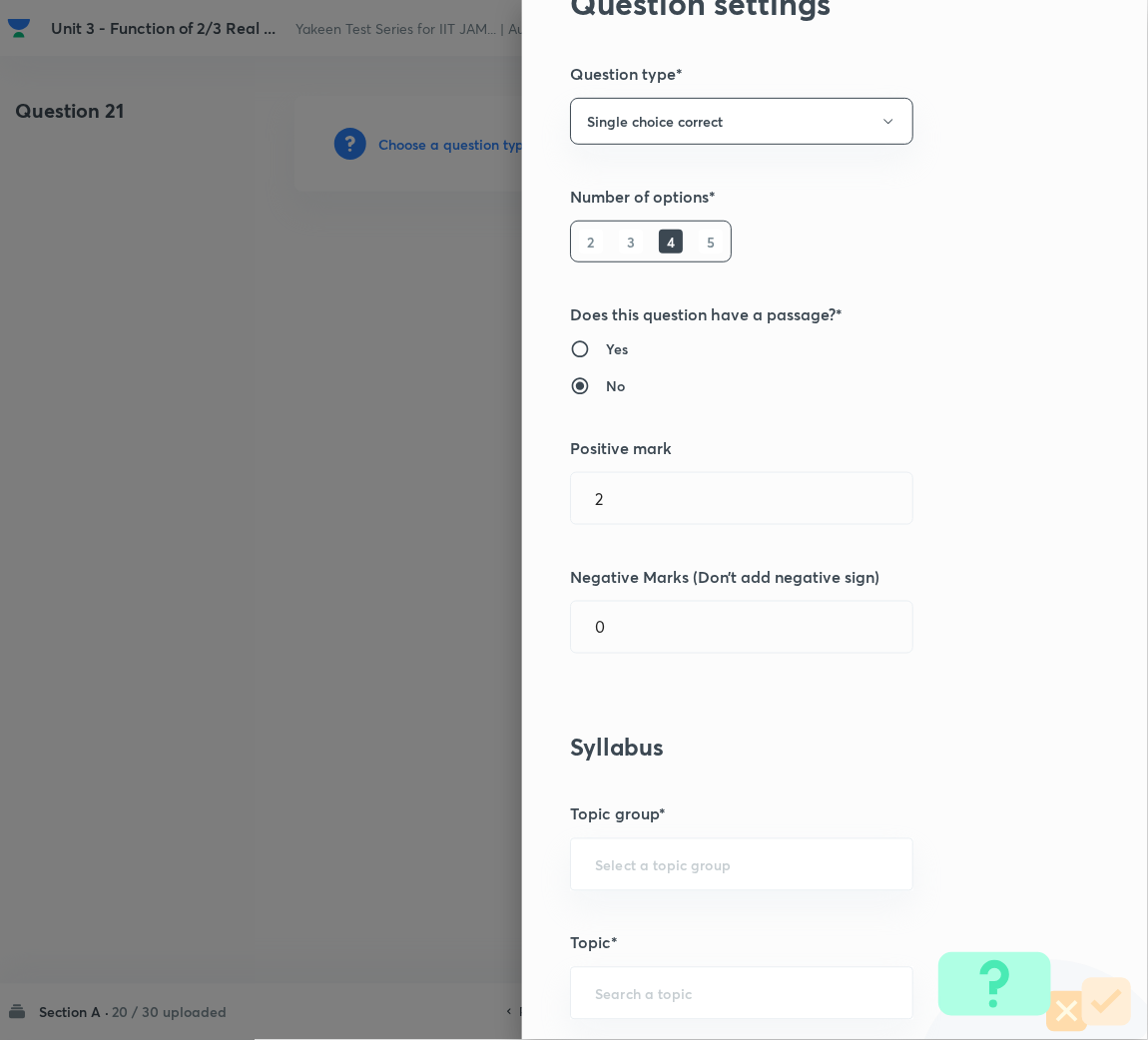scroll, scrollTop: 299, scrollLeft: 0, axis: vertical 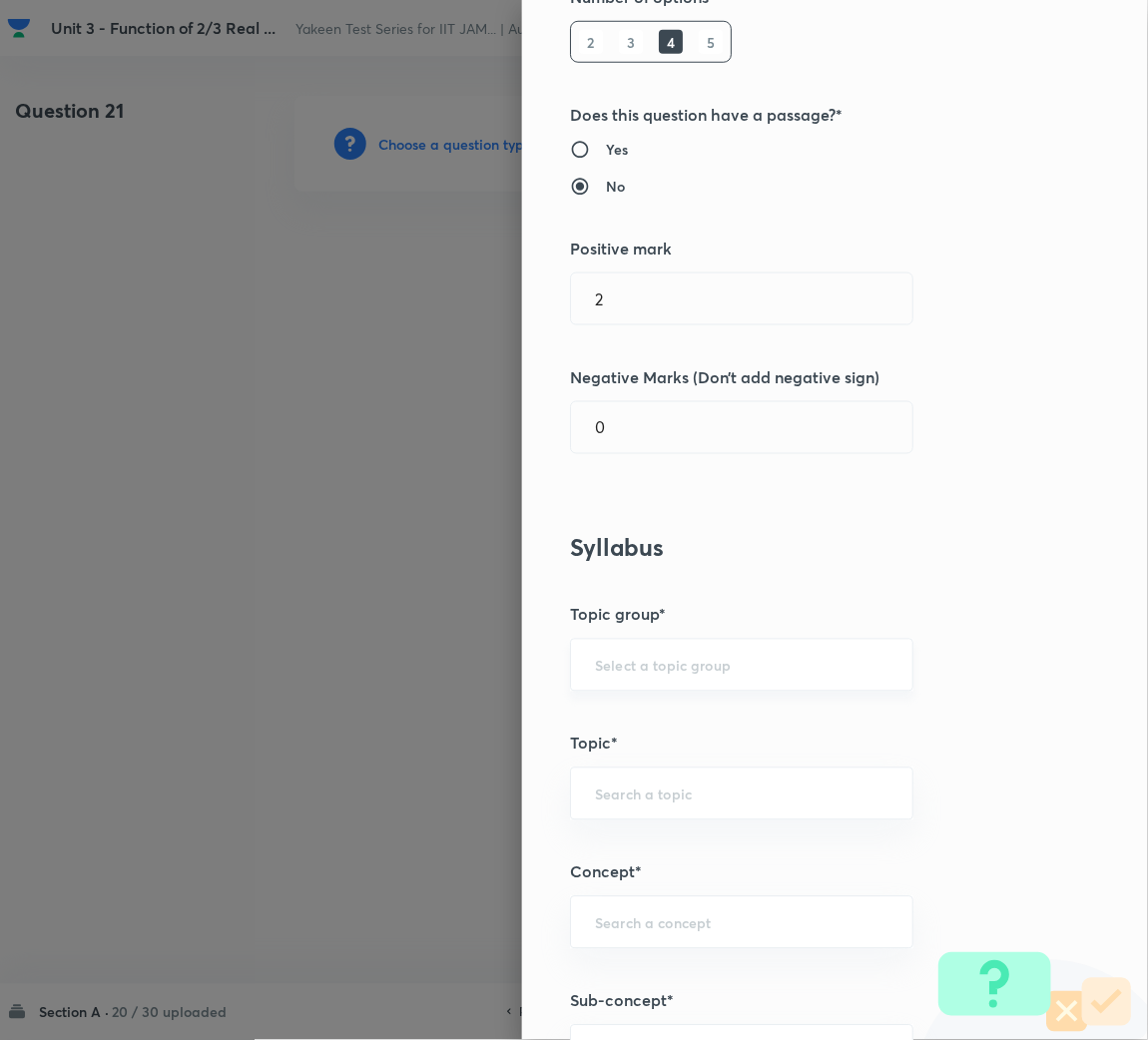 click on "​" at bounding box center [742, 665] 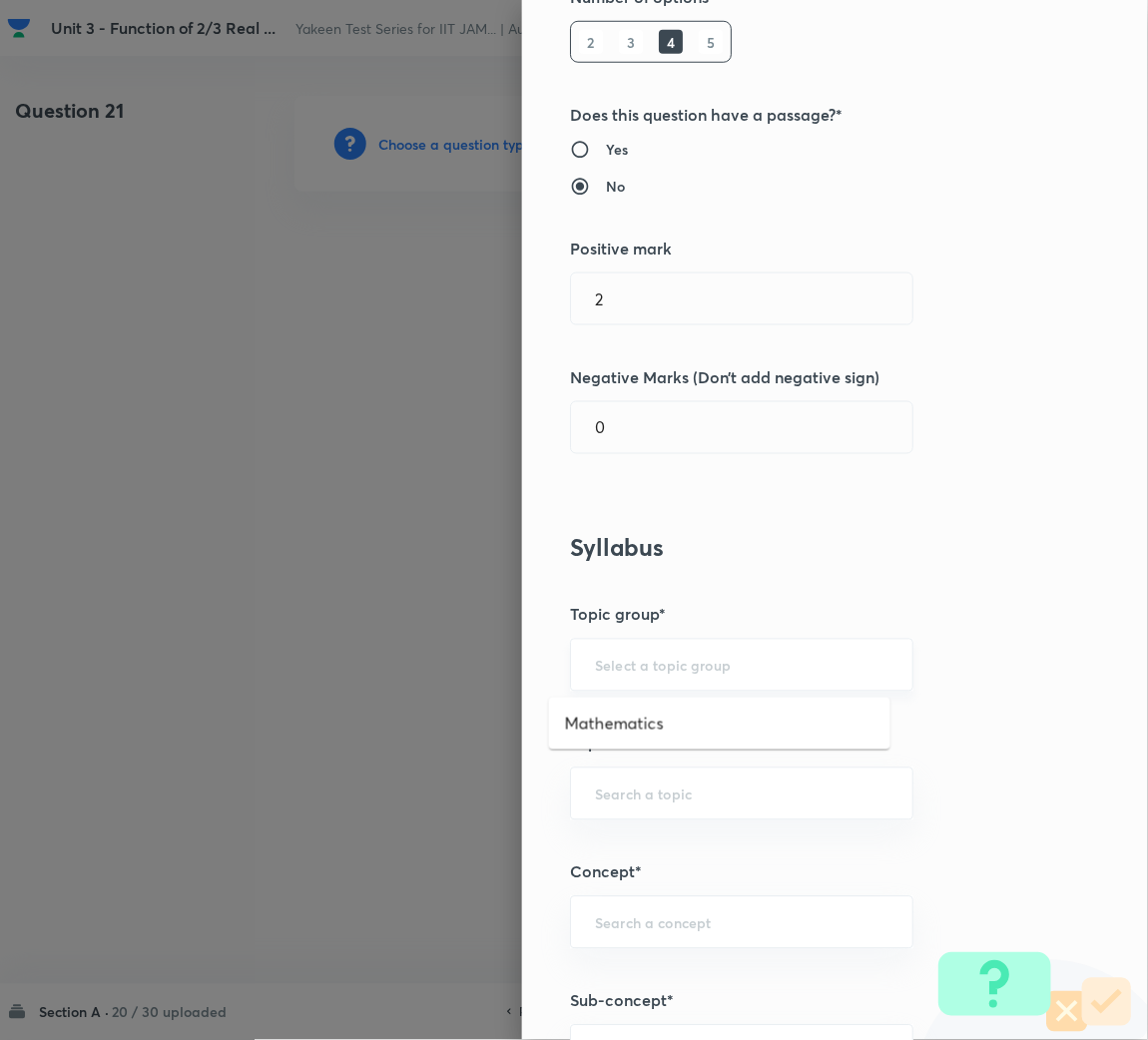 click at bounding box center [742, 665] 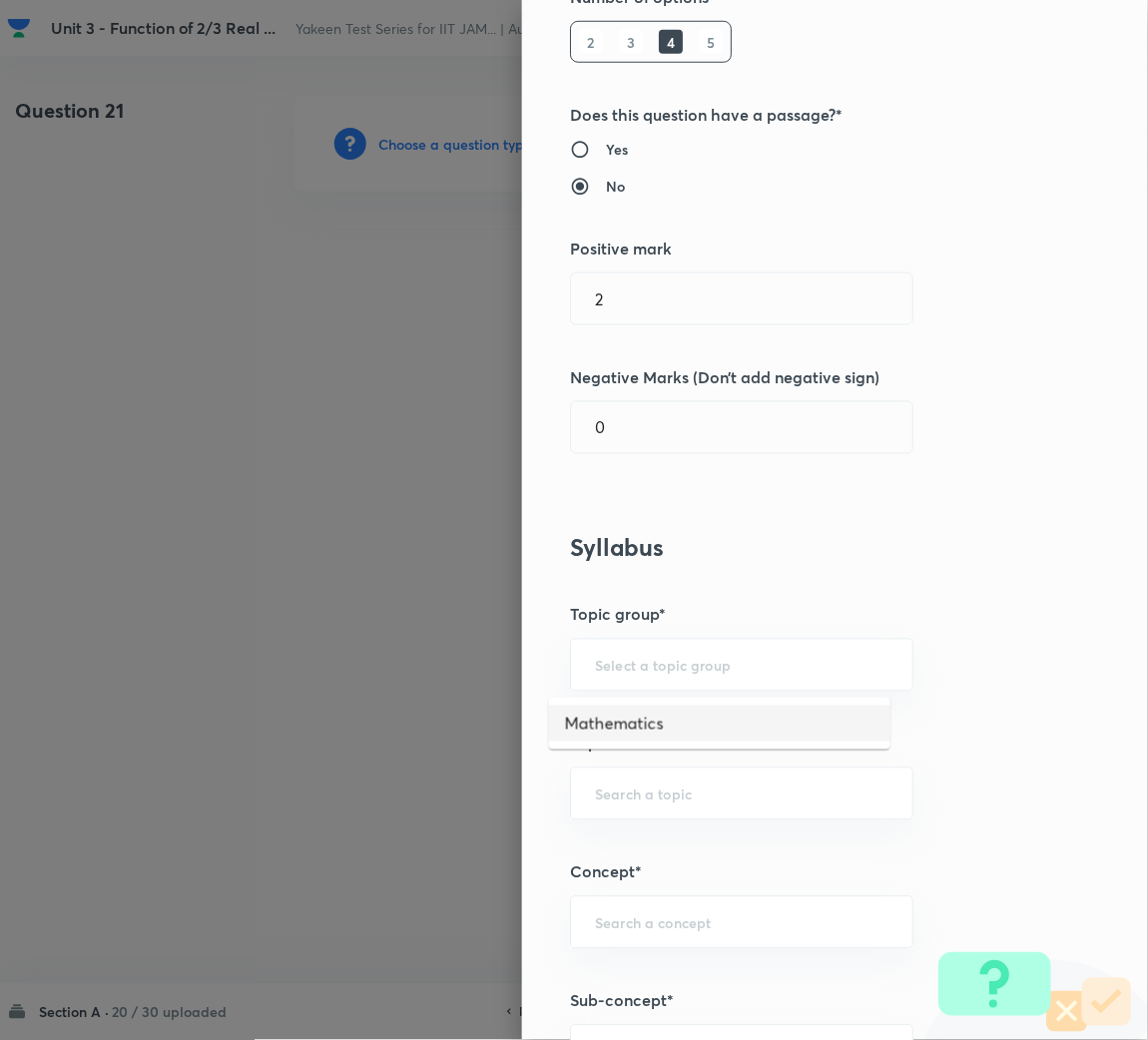 drag, startPoint x: 622, startPoint y: 725, endPoint x: 631, endPoint y: 795, distance: 70.5762 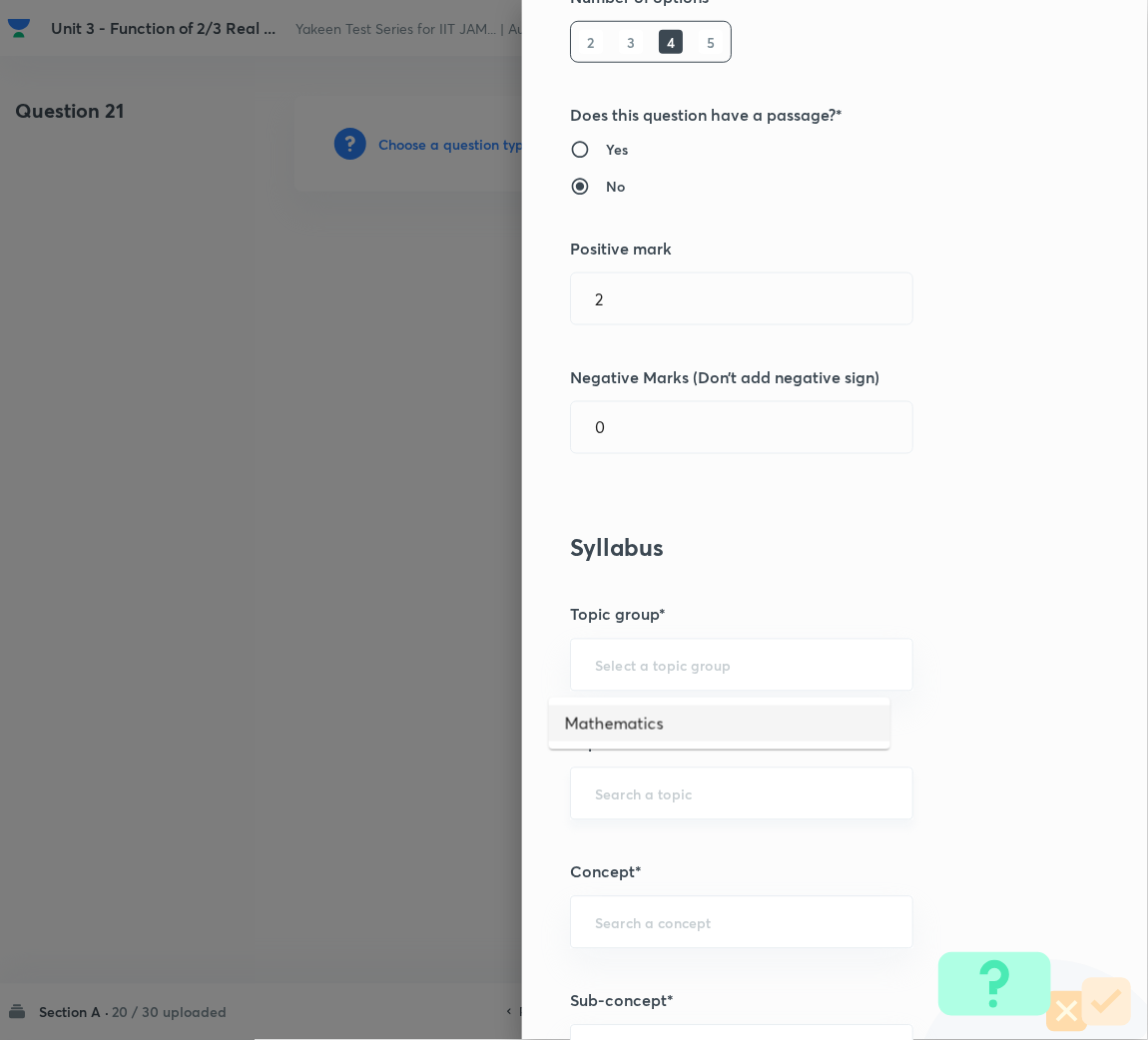 click on "Mathematics" at bounding box center (720, 724) 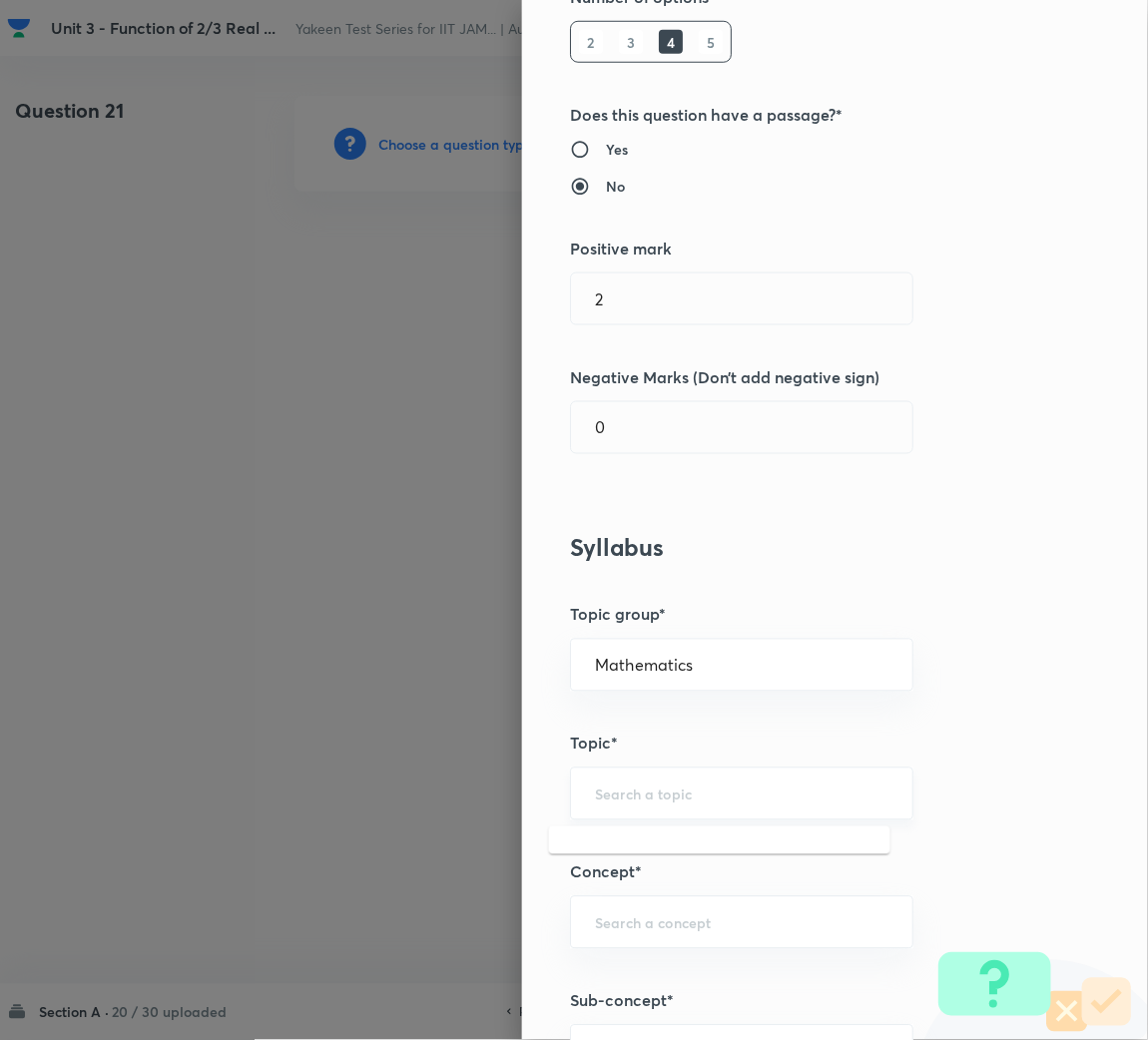 click at bounding box center (742, 793) 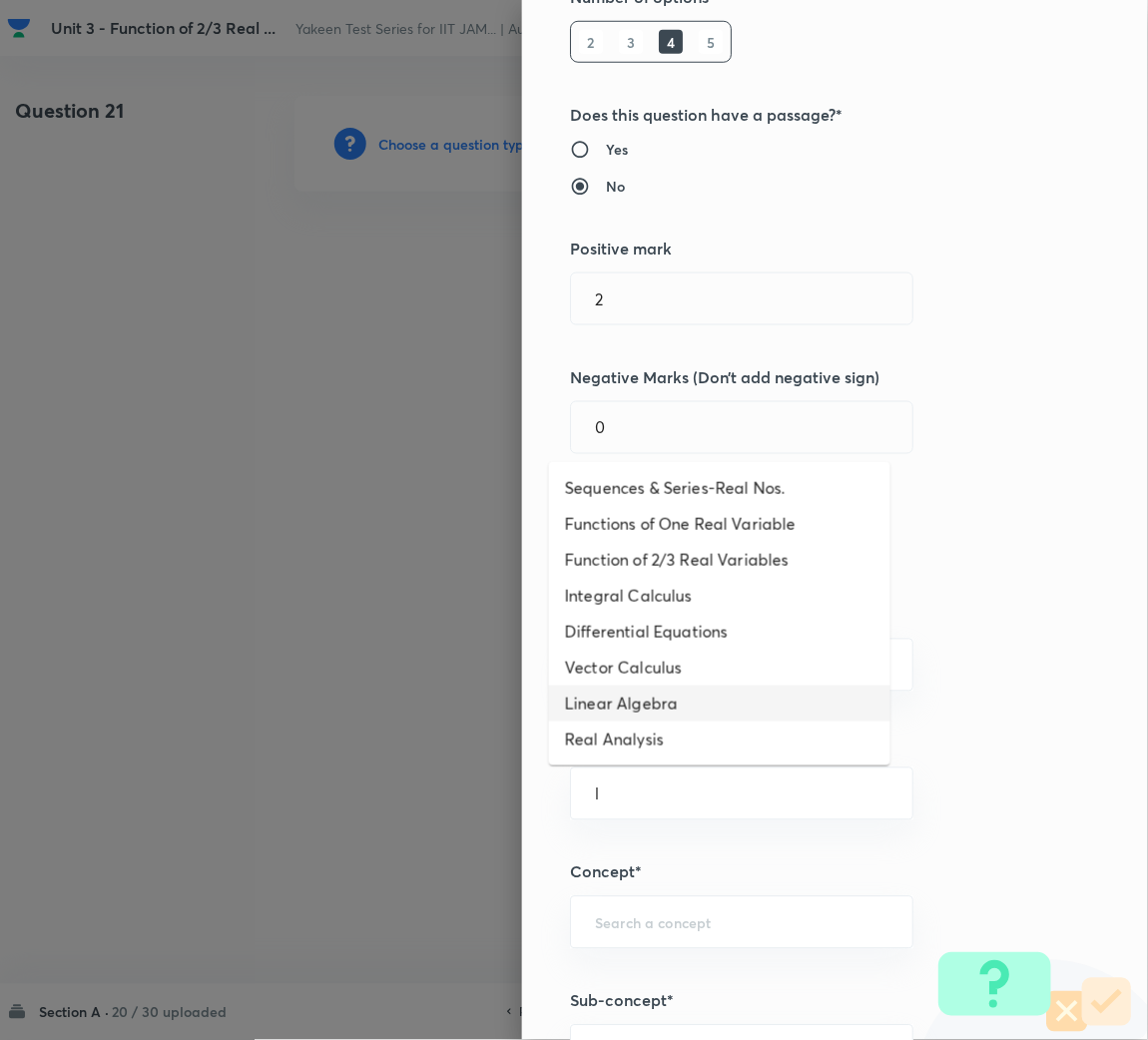 click on "Linear Algebra" at bounding box center [720, 704] 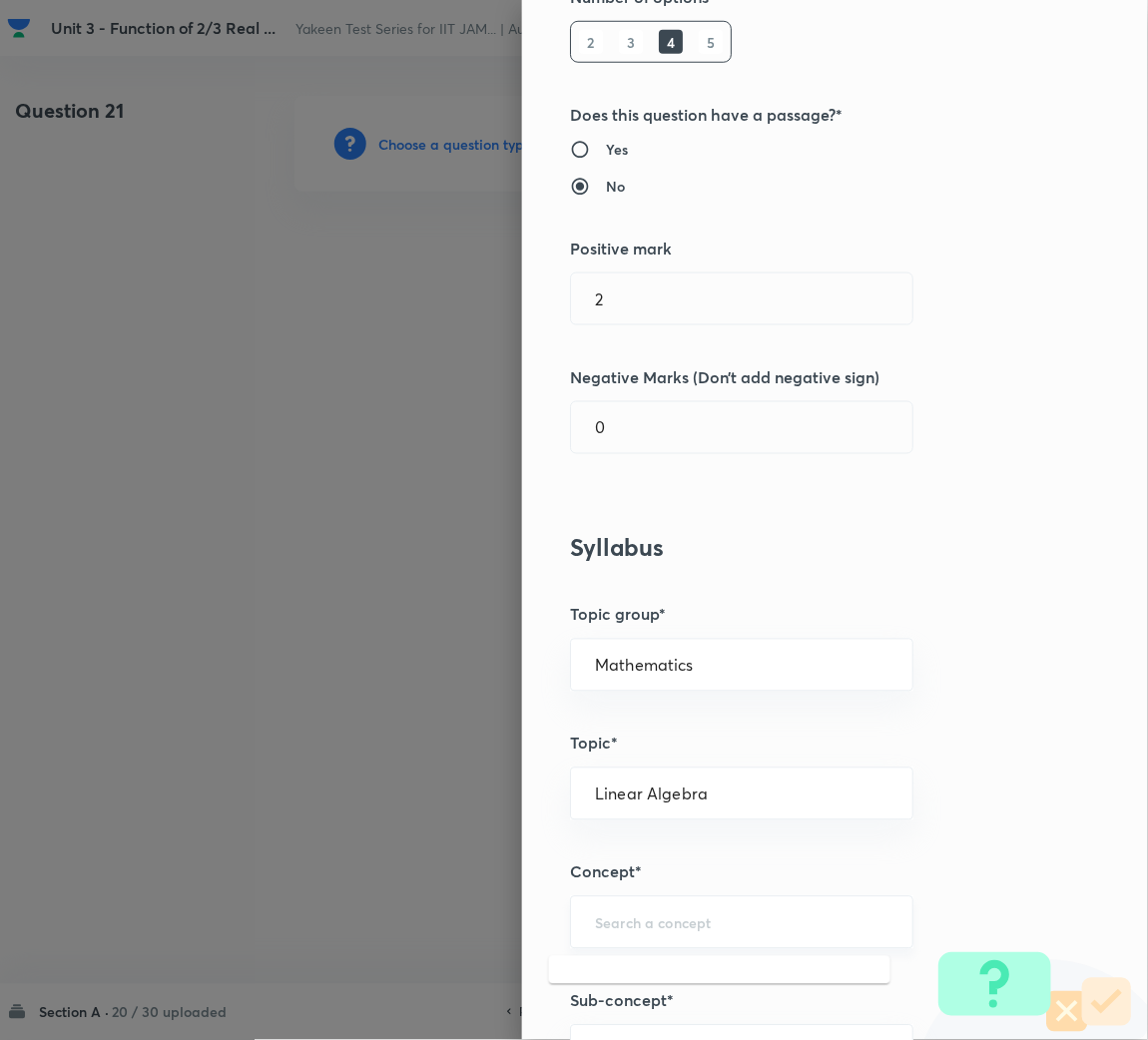 click at bounding box center (742, 922) 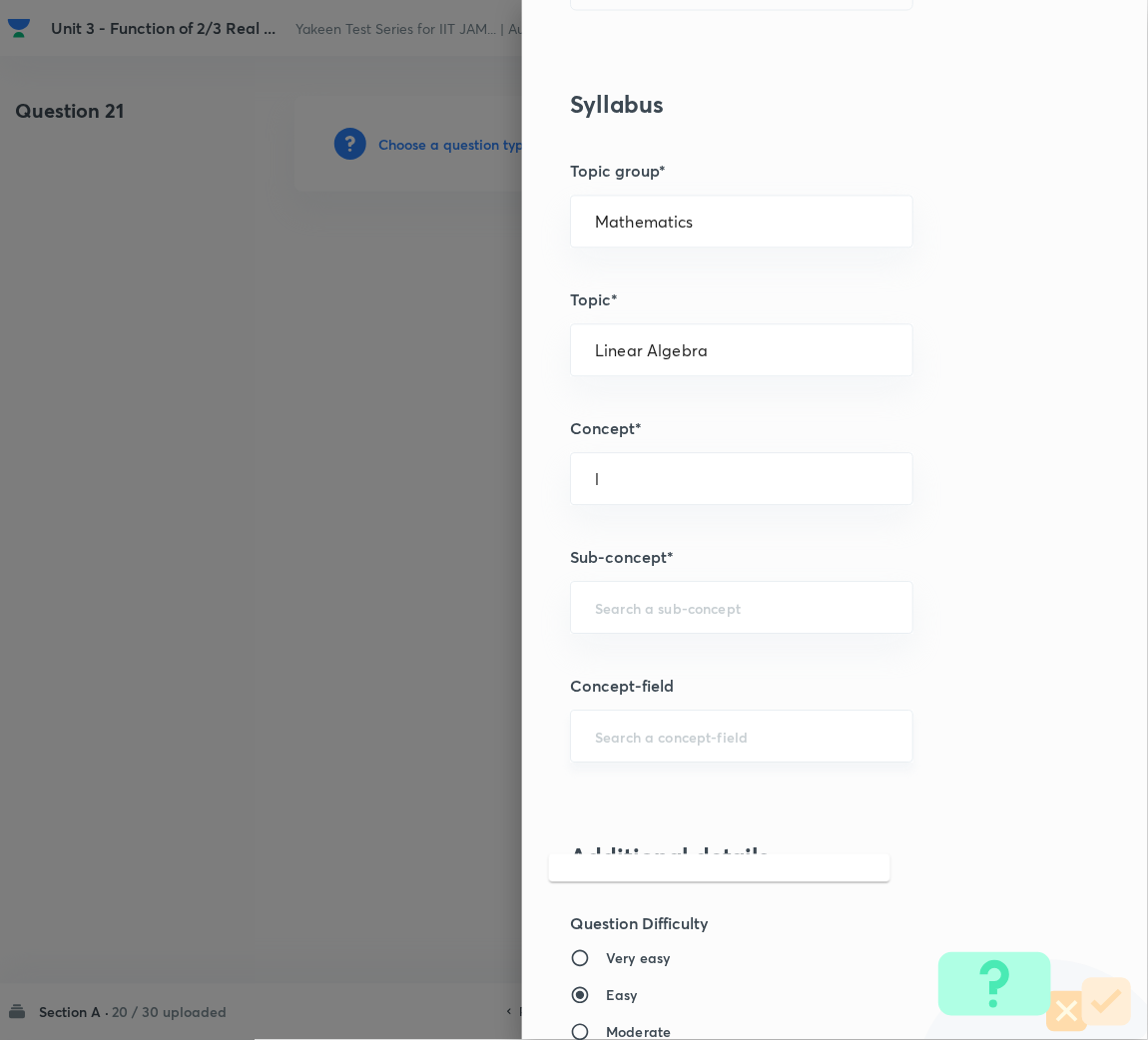 scroll, scrollTop: 748, scrollLeft: 0, axis: vertical 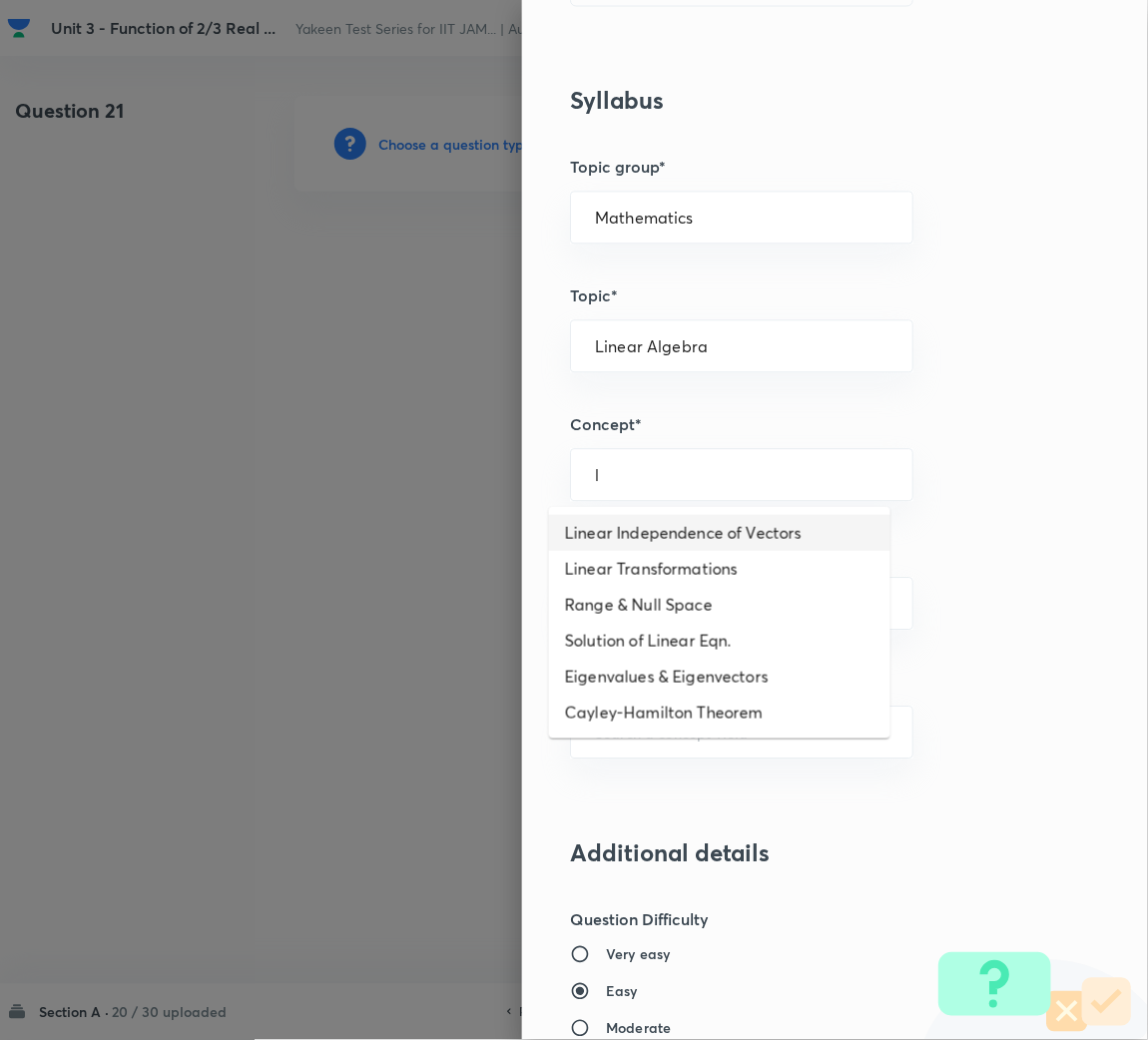 click on "Linear Independence of Vectors" at bounding box center (720, 533) 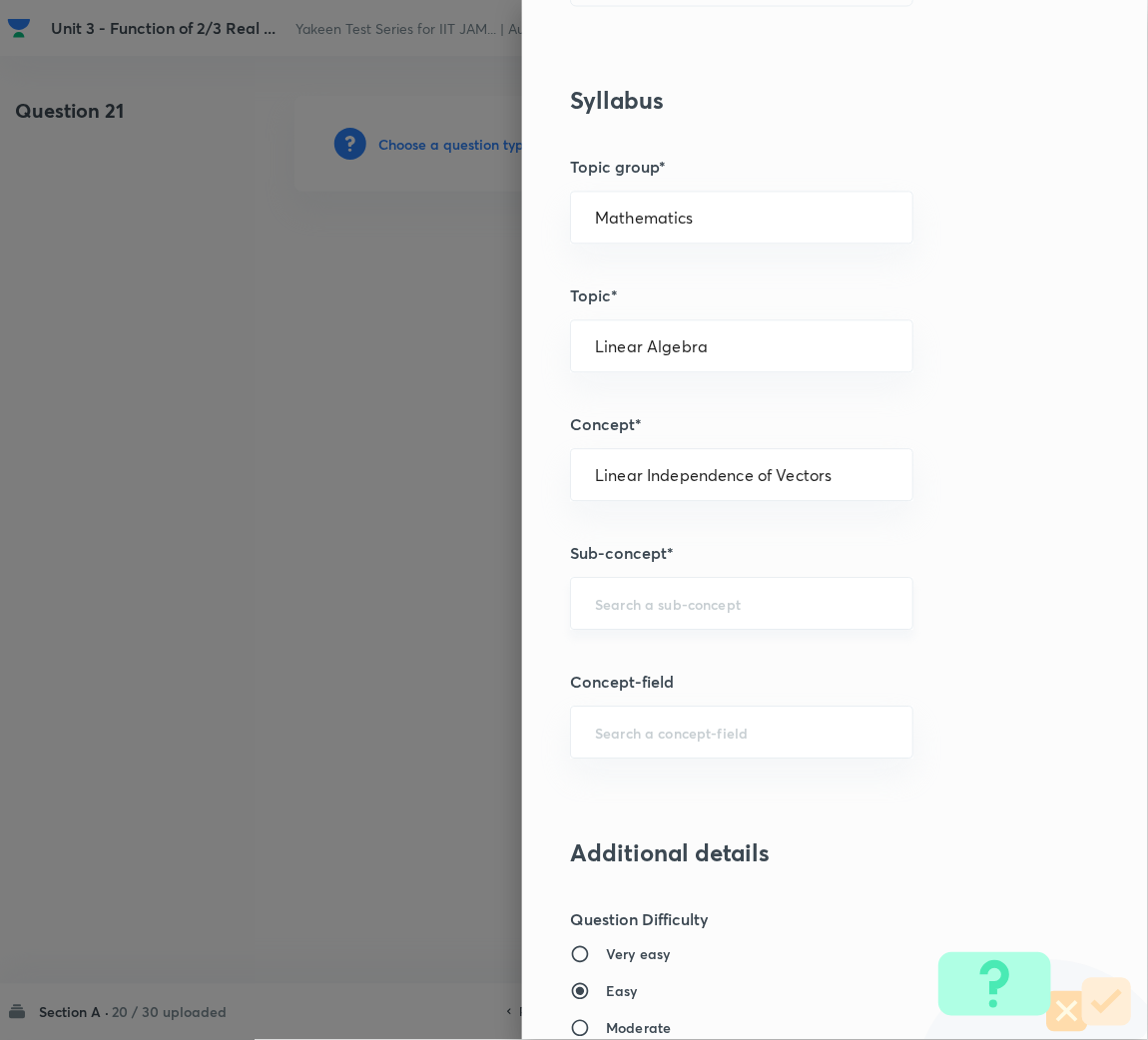 click on "​" at bounding box center [742, 603] 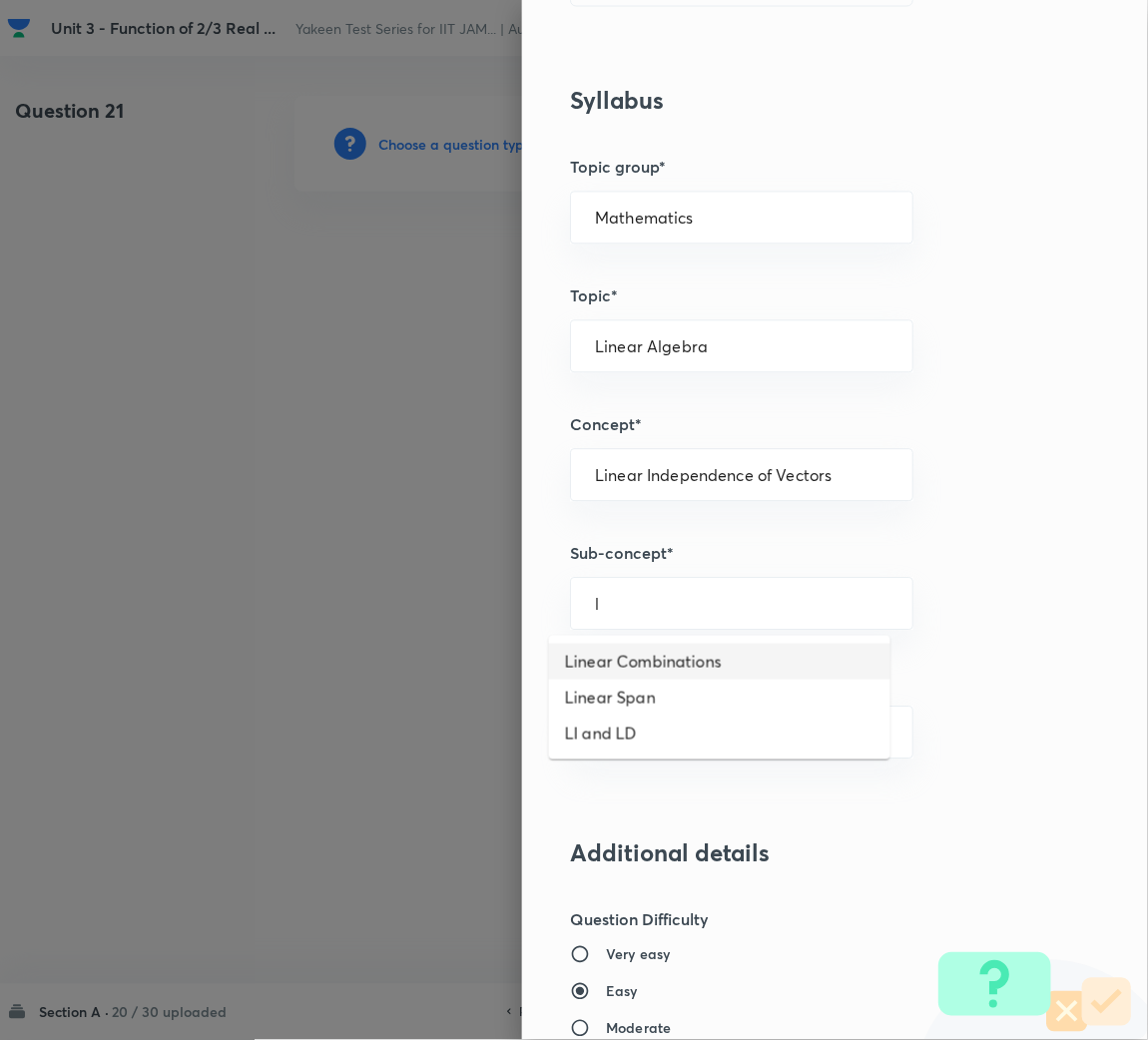 click on "Linear Combinations" at bounding box center (720, 662) 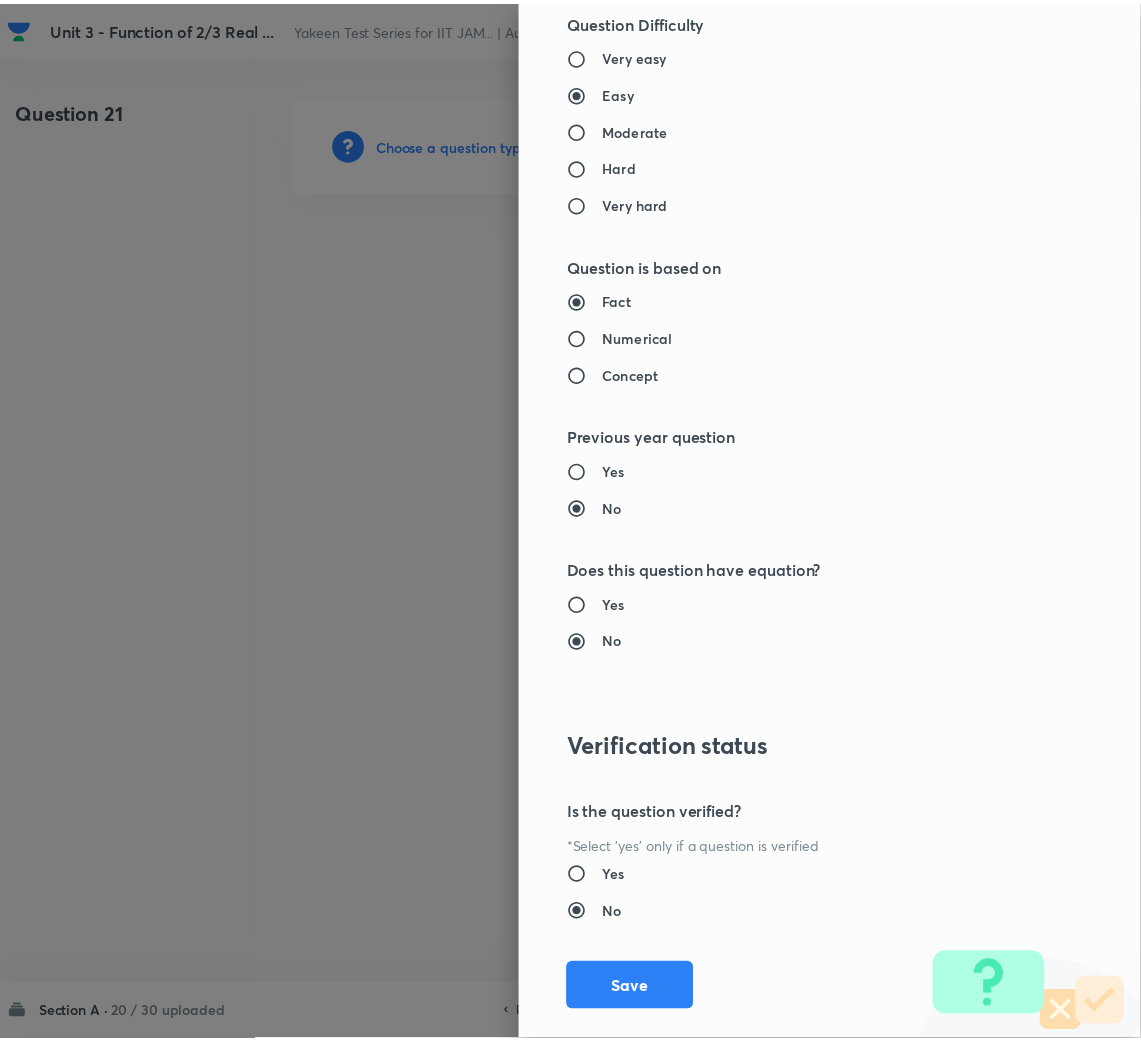 scroll, scrollTop: 1685, scrollLeft: 0, axis: vertical 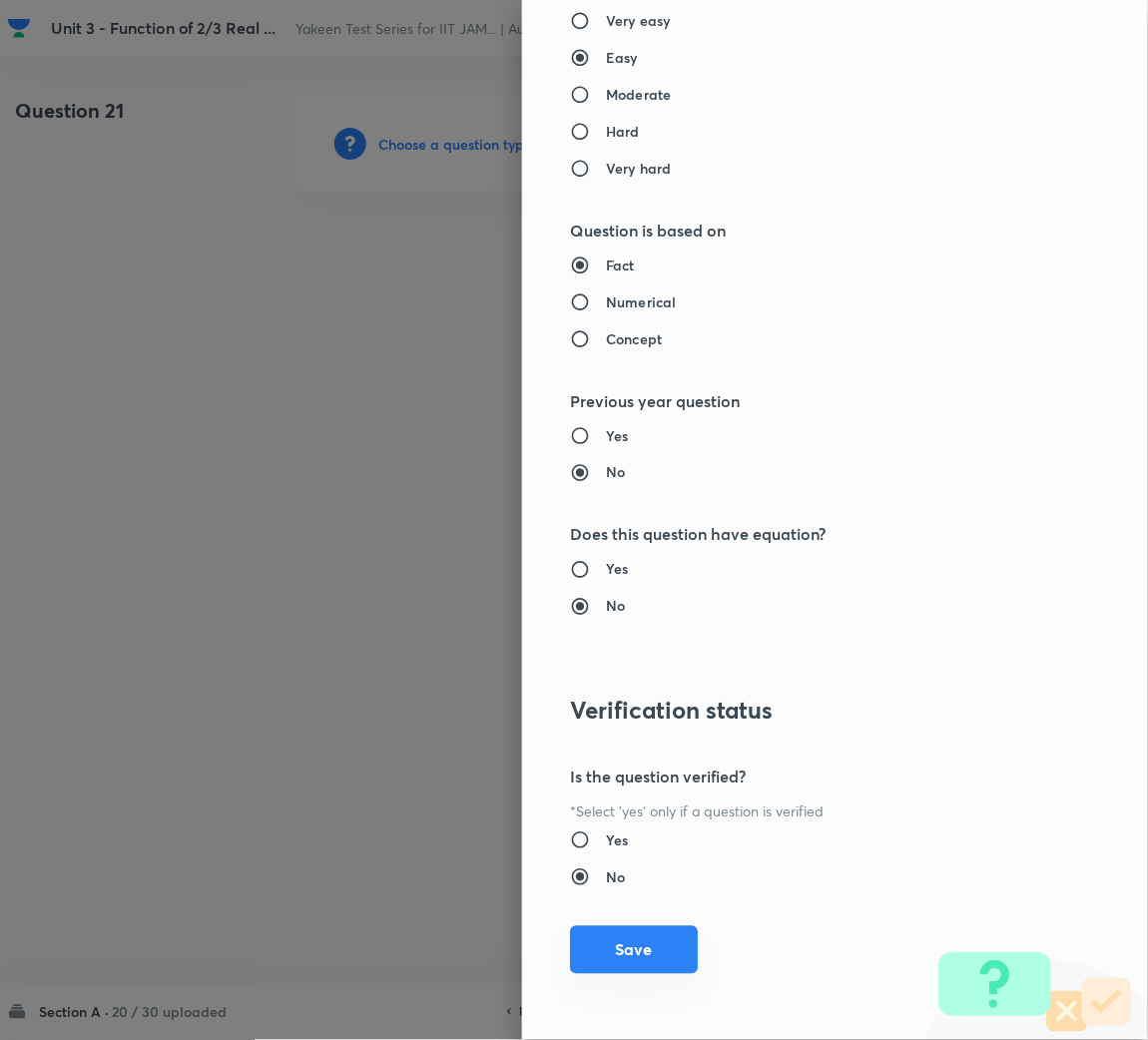 click on "Save" at bounding box center (634, 950) 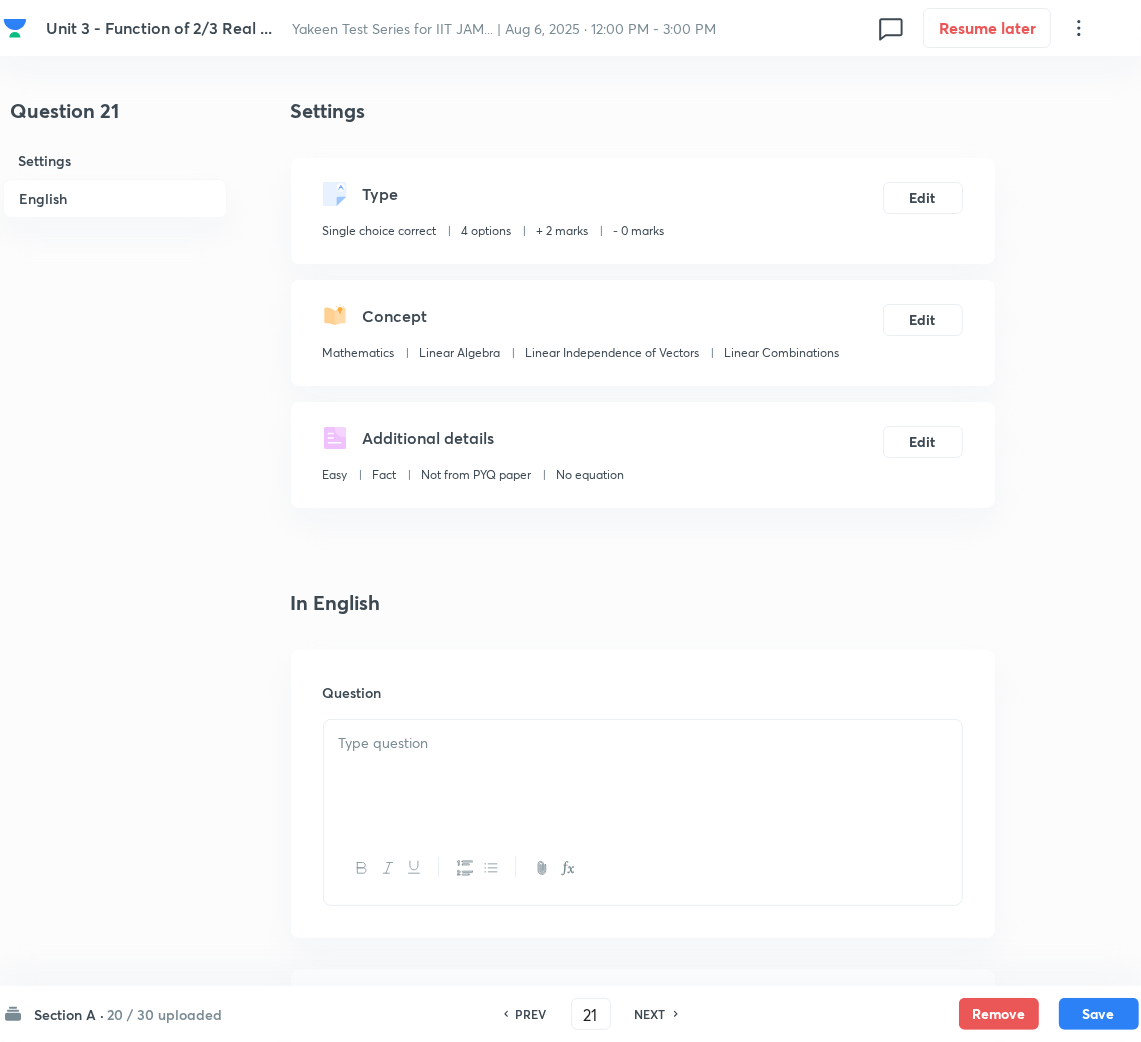 drag, startPoint x: 448, startPoint y: 789, endPoint x: 443, endPoint y: 747, distance: 42.296574 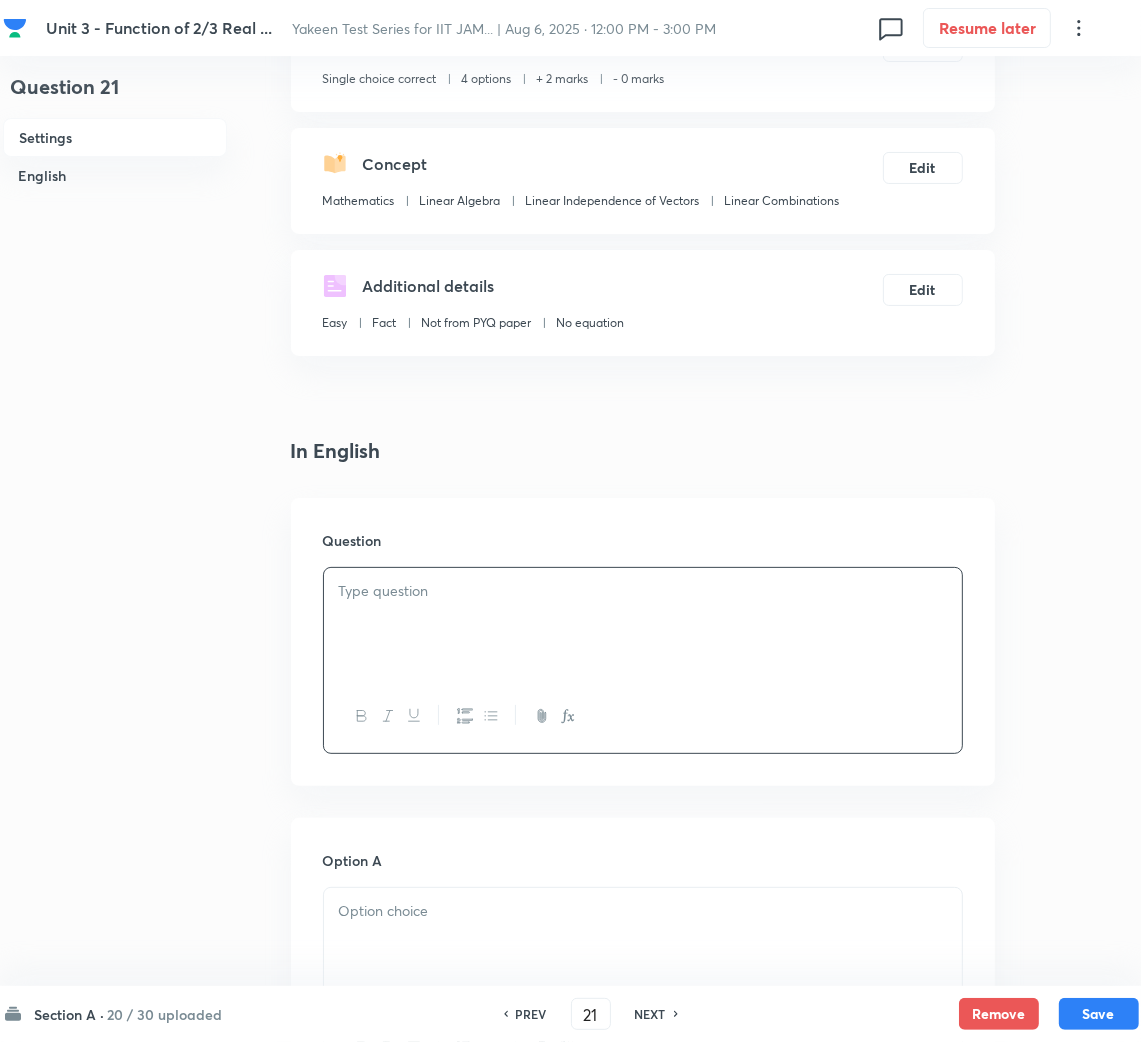 scroll, scrollTop: 300, scrollLeft: 0, axis: vertical 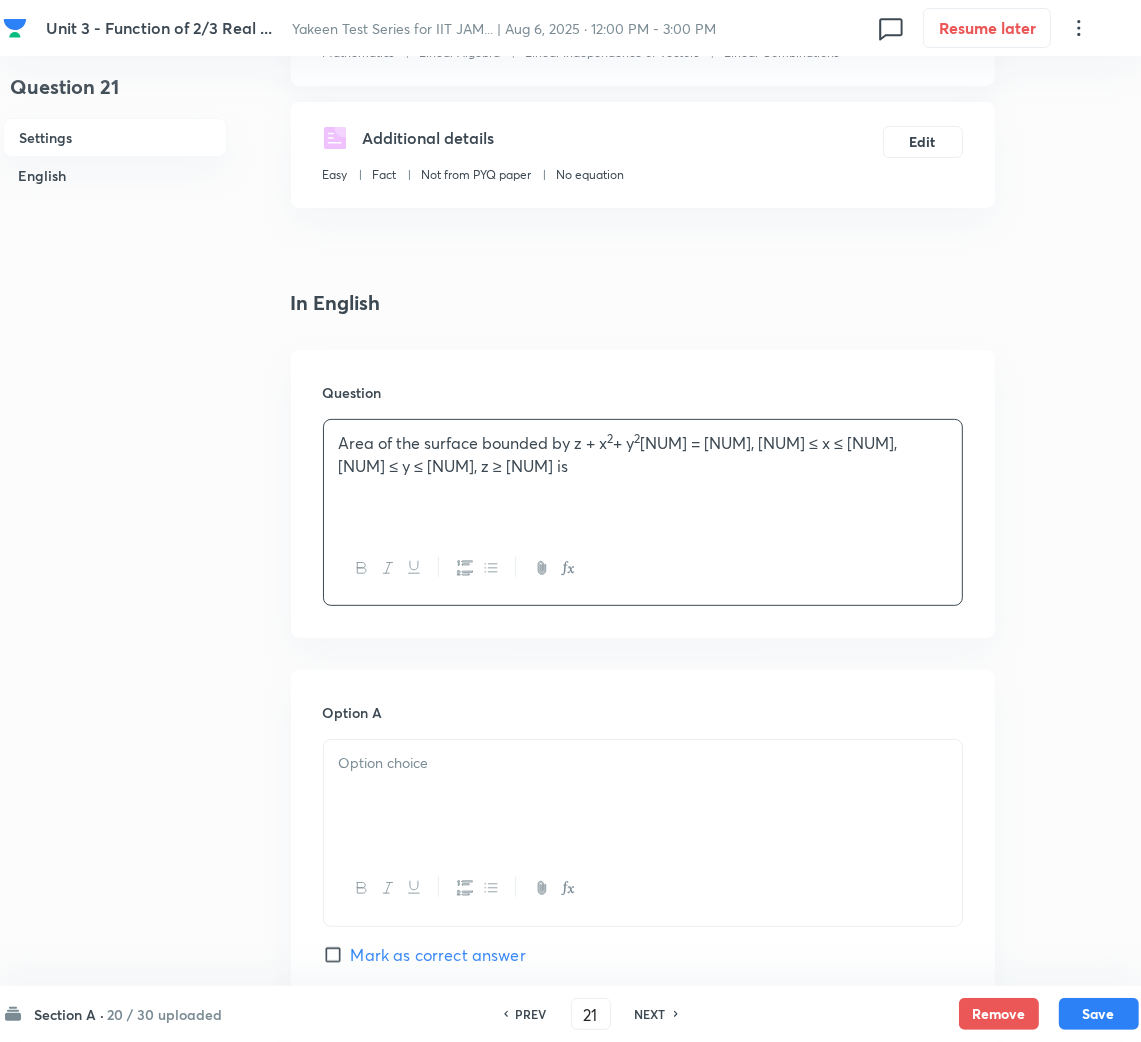 click at bounding box center [643, 796] 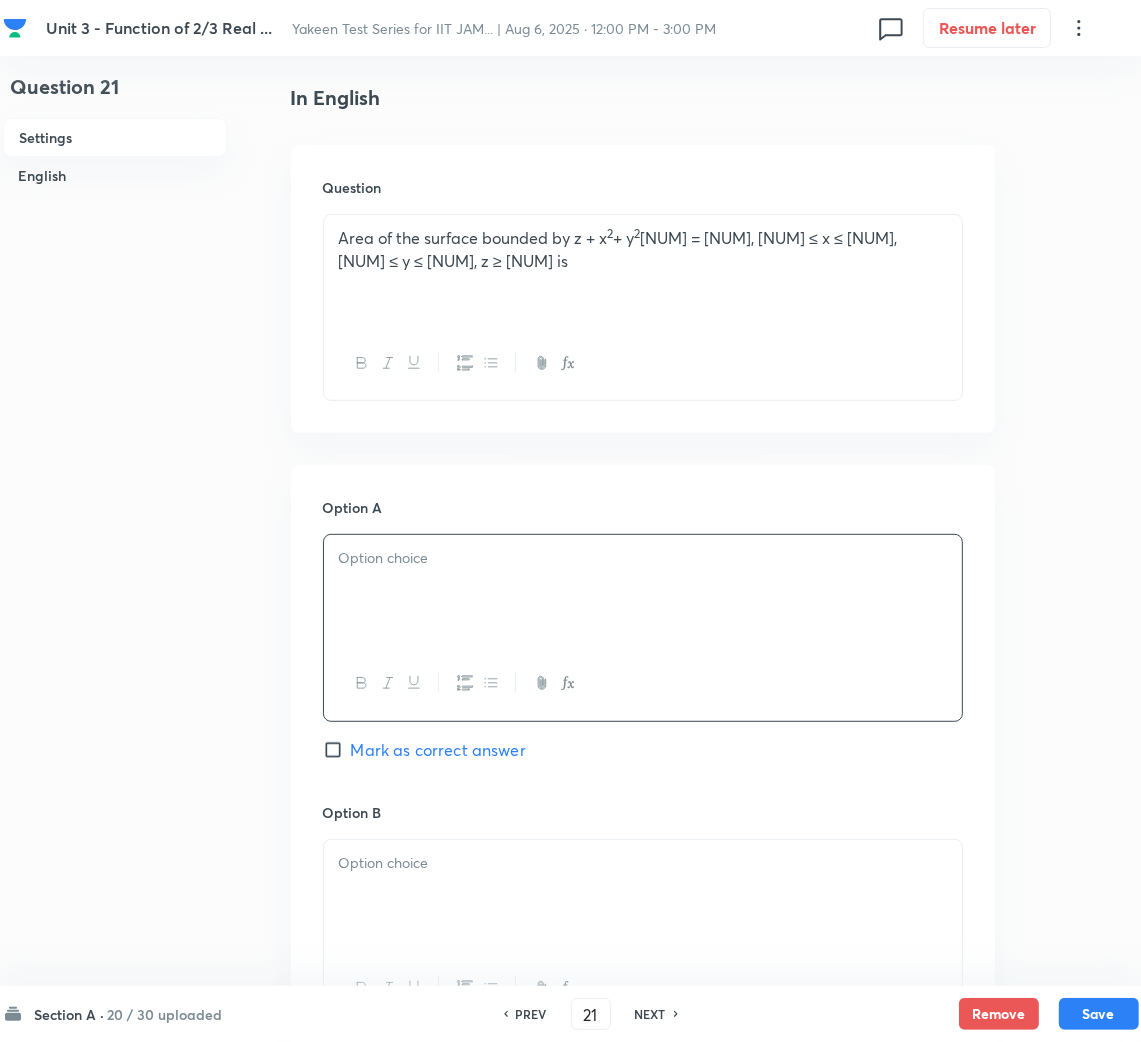 scroll, scrollTop: 749, scrollLeft: 0, axis: vertical 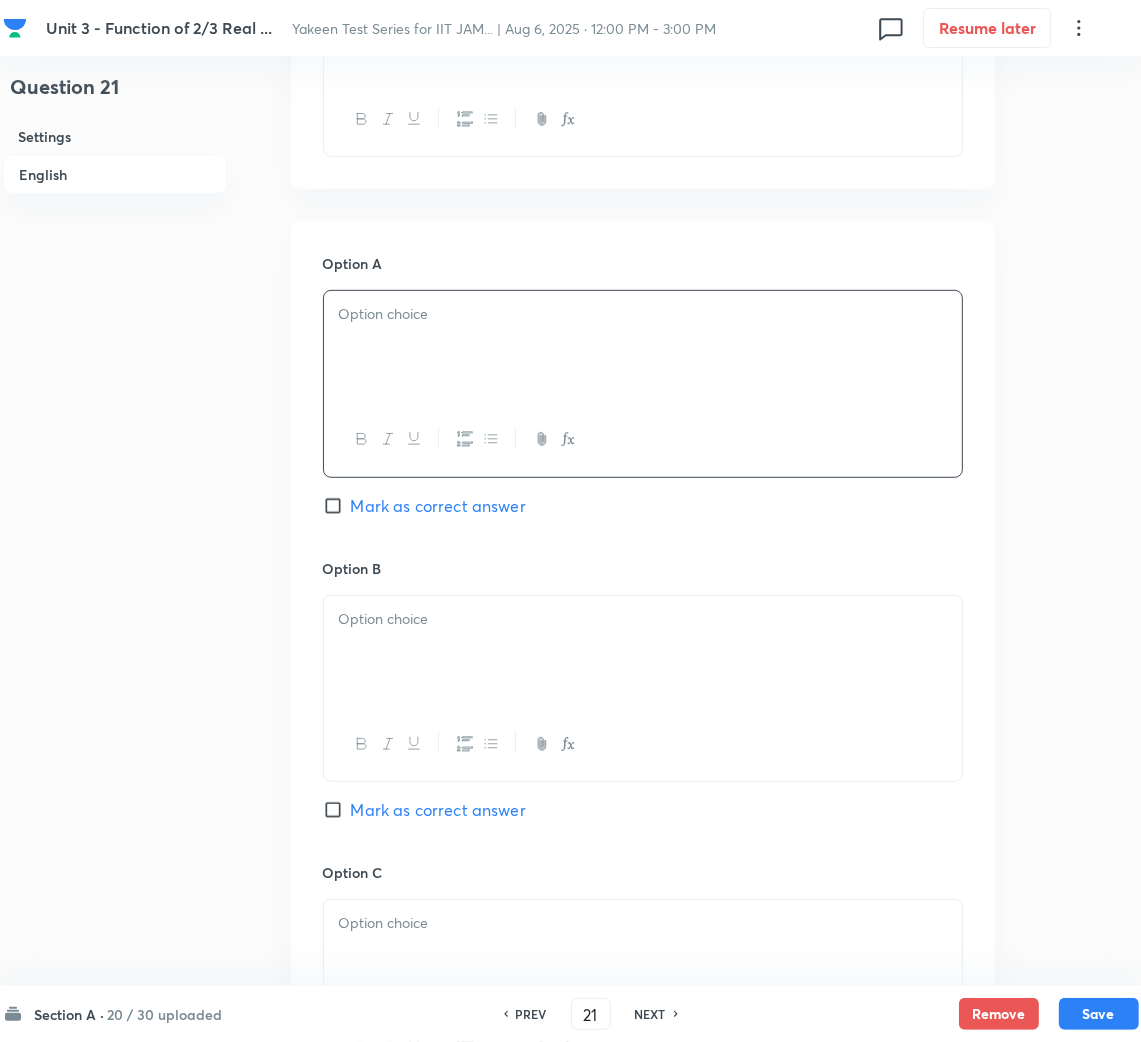 click at bounding box center [643, 347] 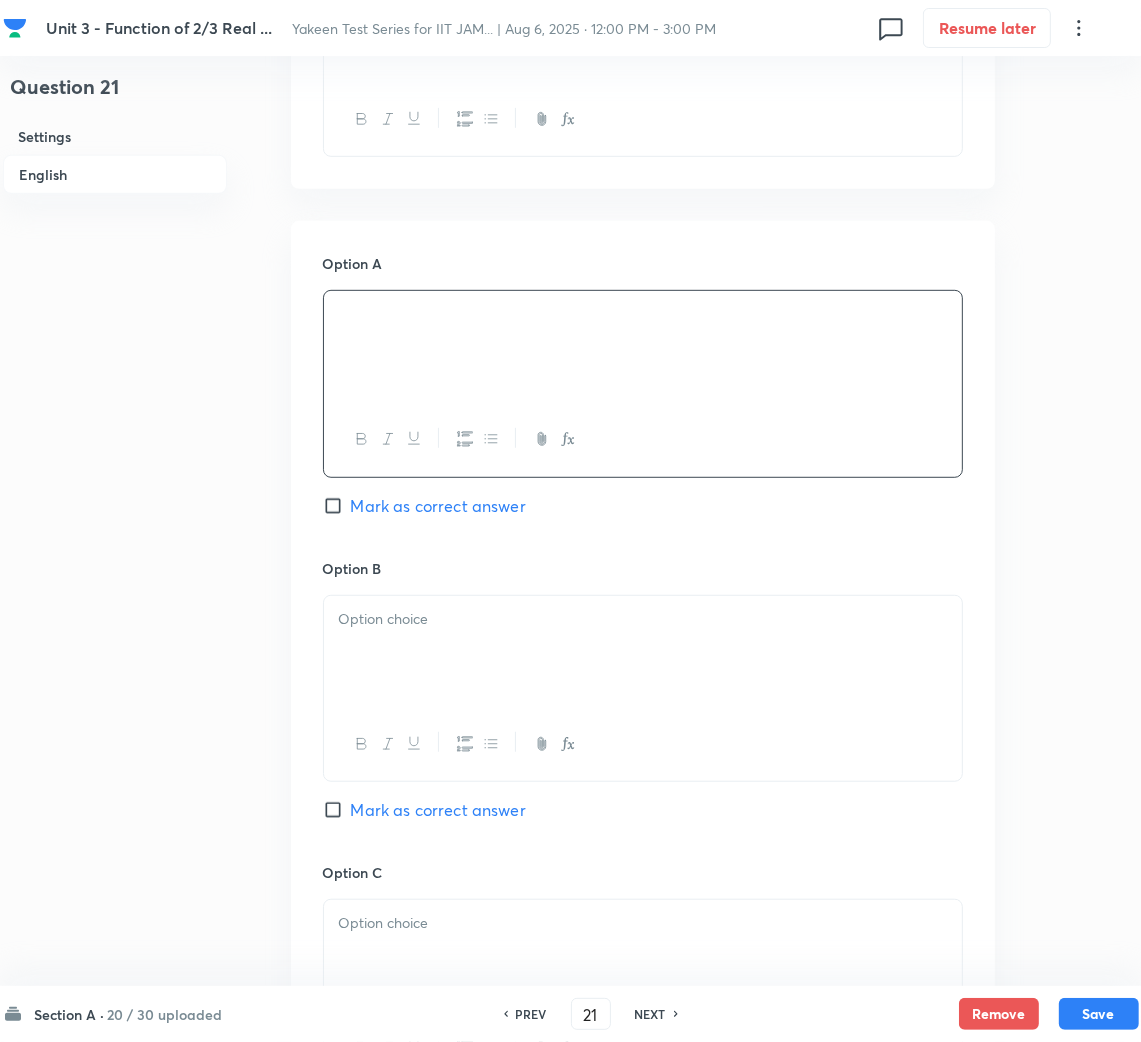 click at bounding box center [643, 652] 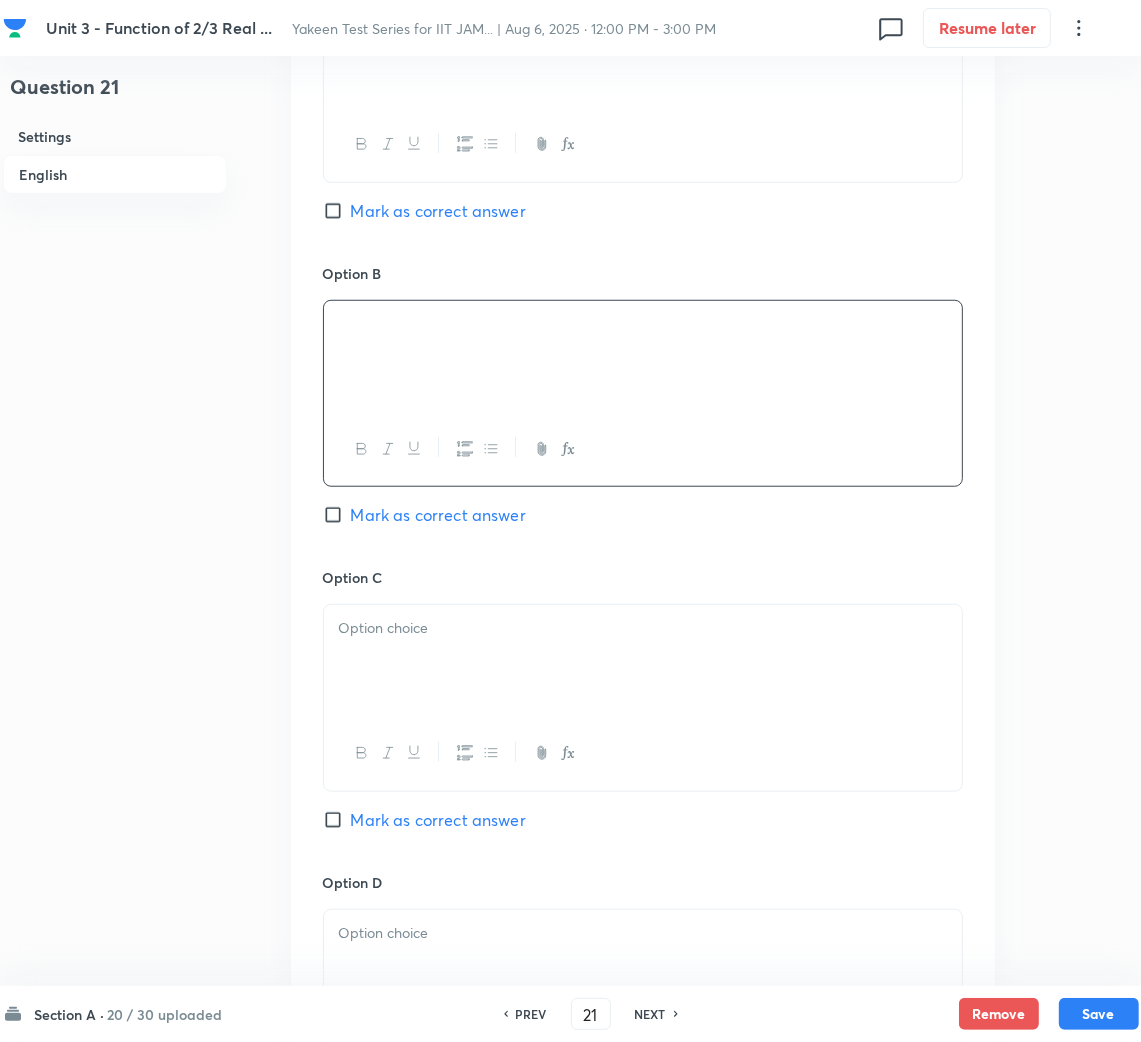 scroll, scrollTop: 1050, scrollLeft: 0, axis: vertical 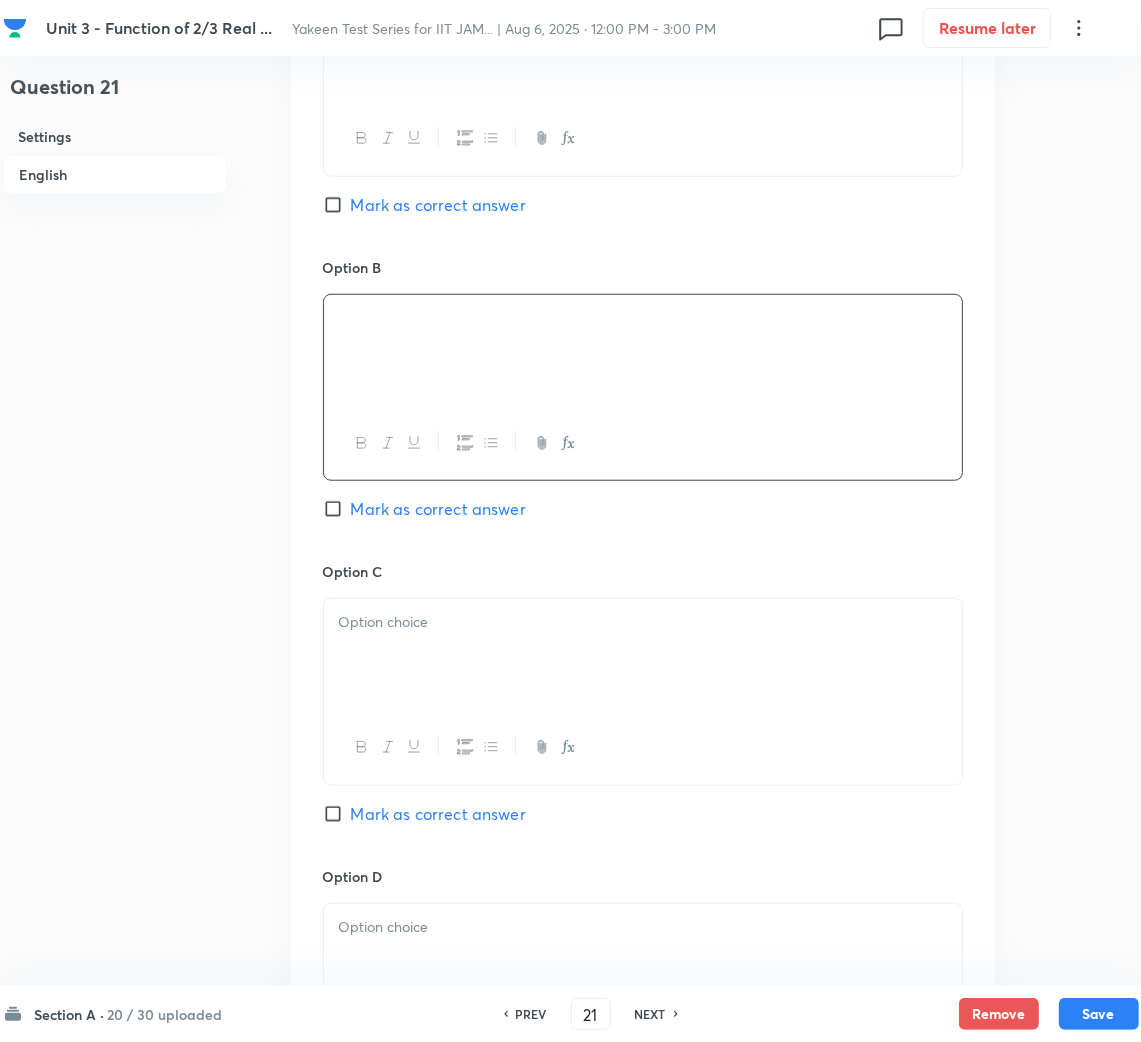 click on "Mark as correct answer" at bounding box center [438, 509] 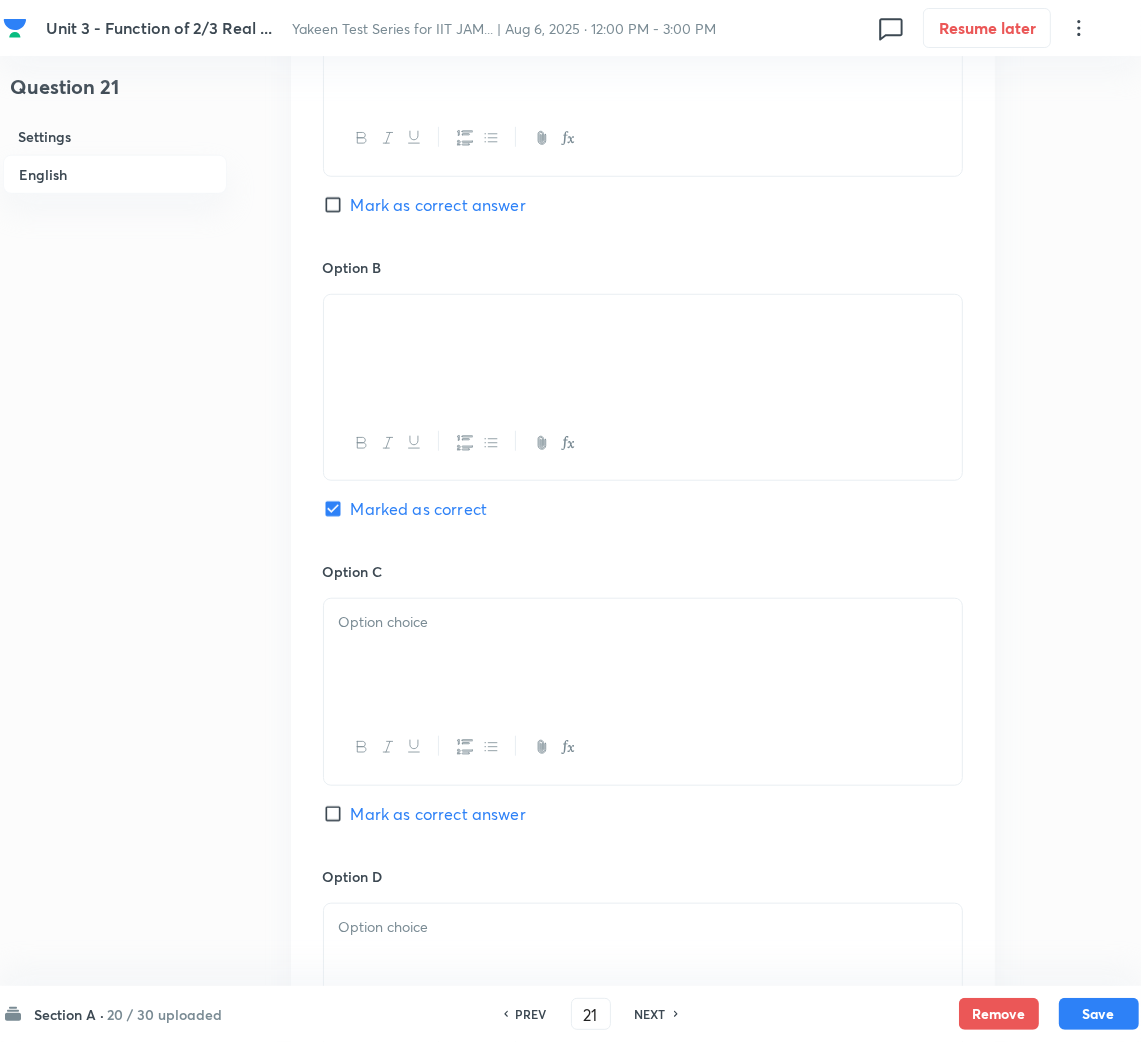 click at bounding box center [643, 655] 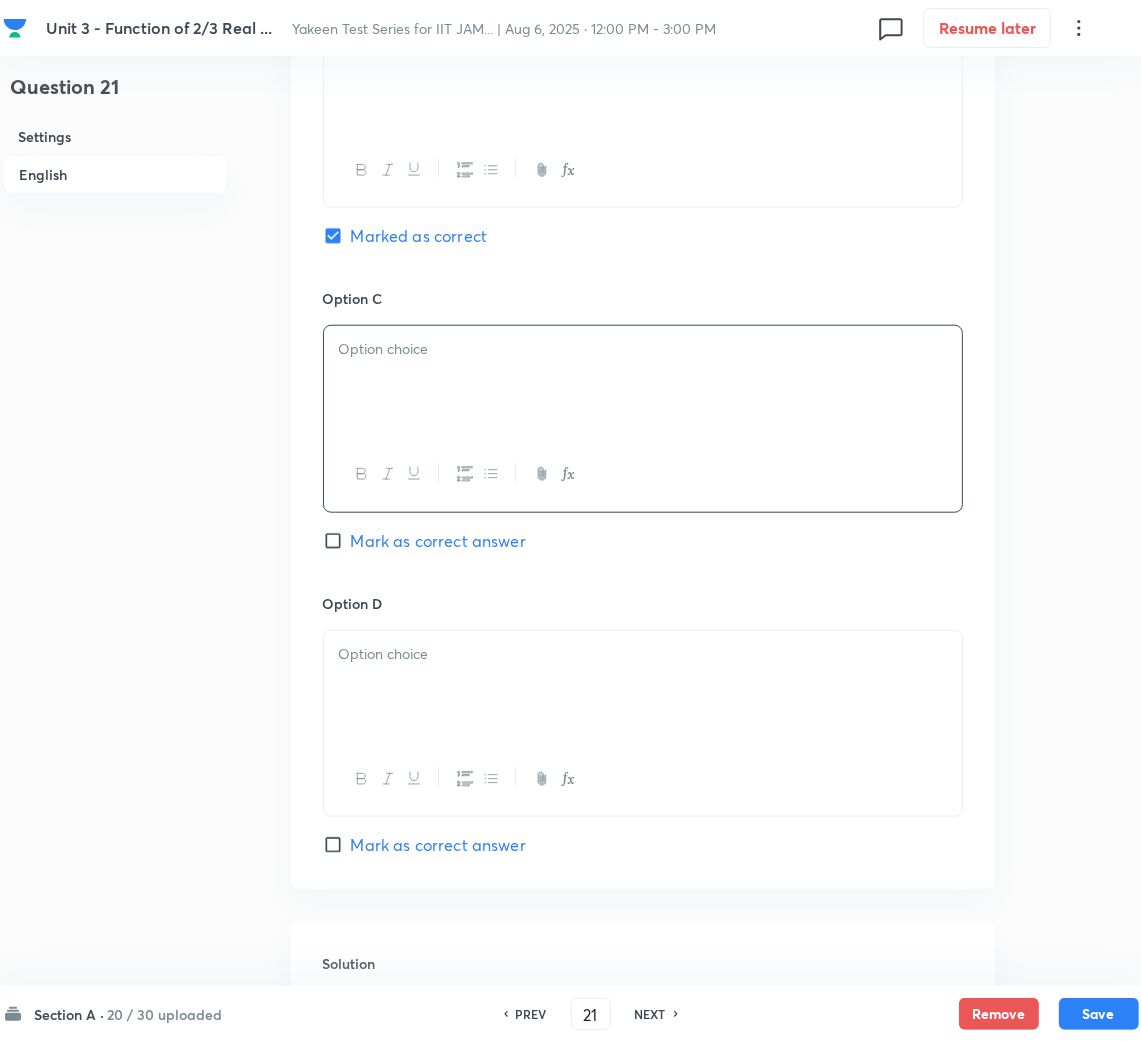 scroll, scrollTop: 1349, scrollLeft: 0, axis: vertical 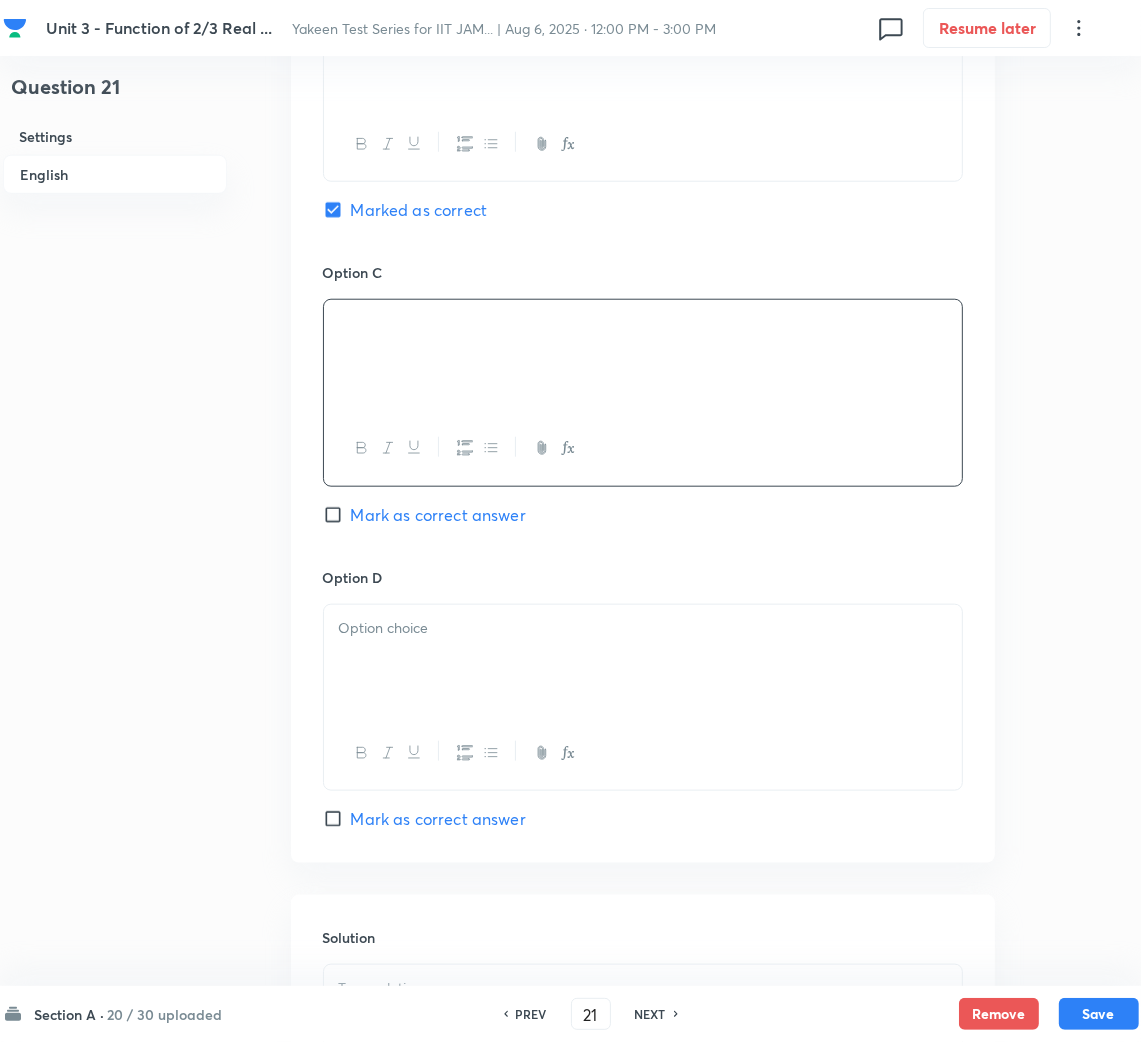 click at bounding box center (643, 628) 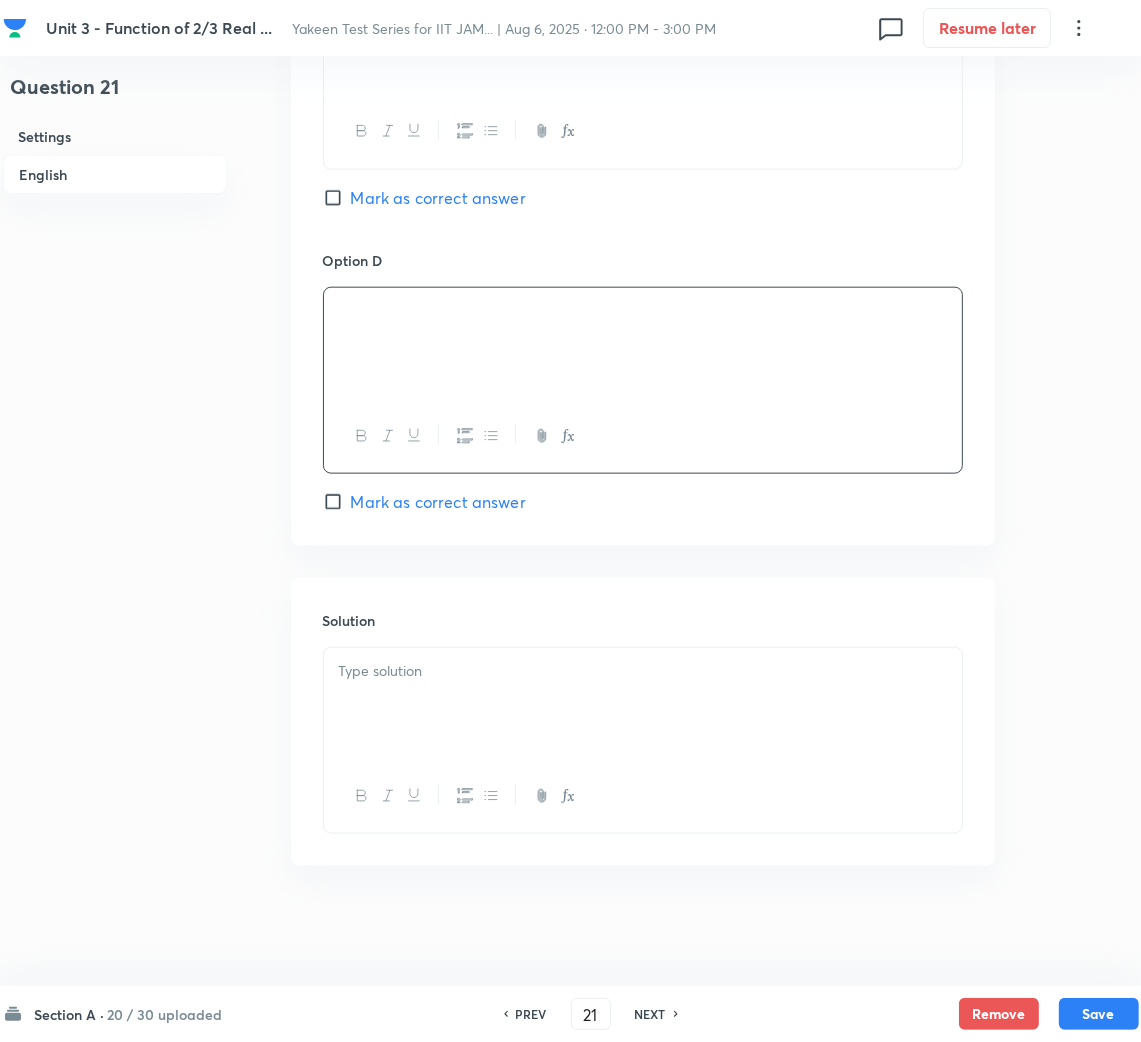 scroll, scrollTop: 1670, scrollLeft: 0, axis: vertical 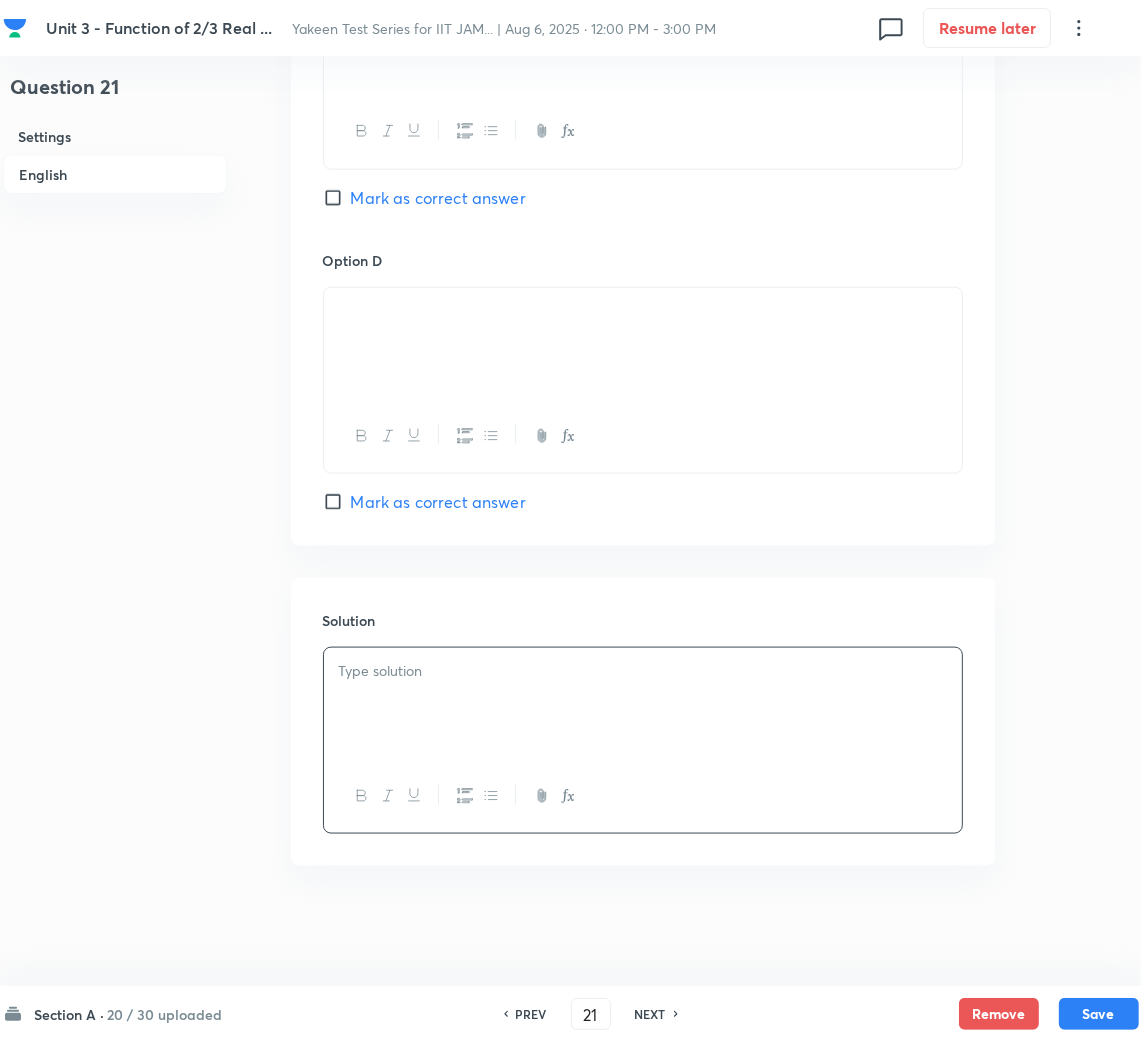 click at bounding box center (643, 704) 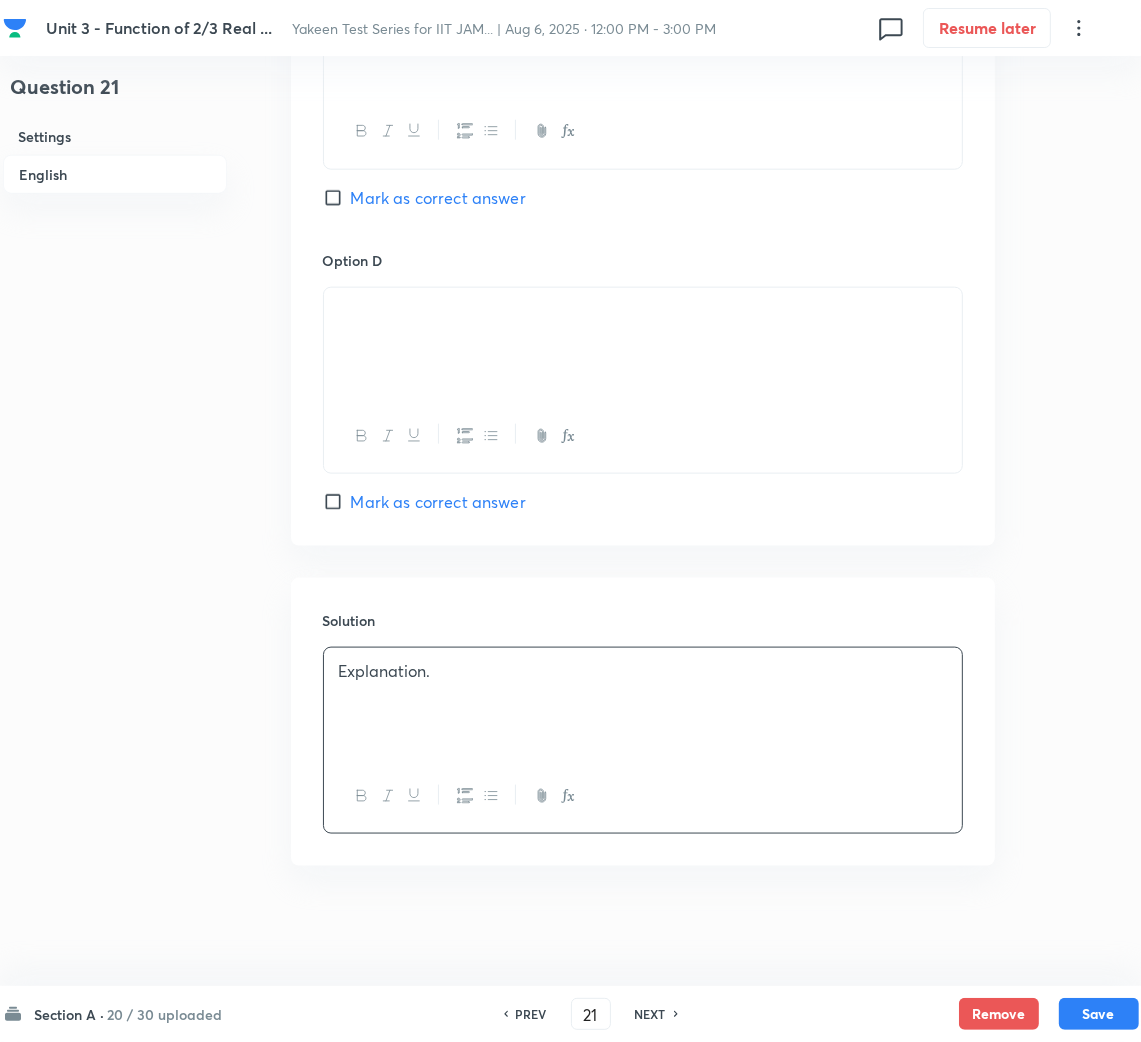 click at bounding box center (643, 694) 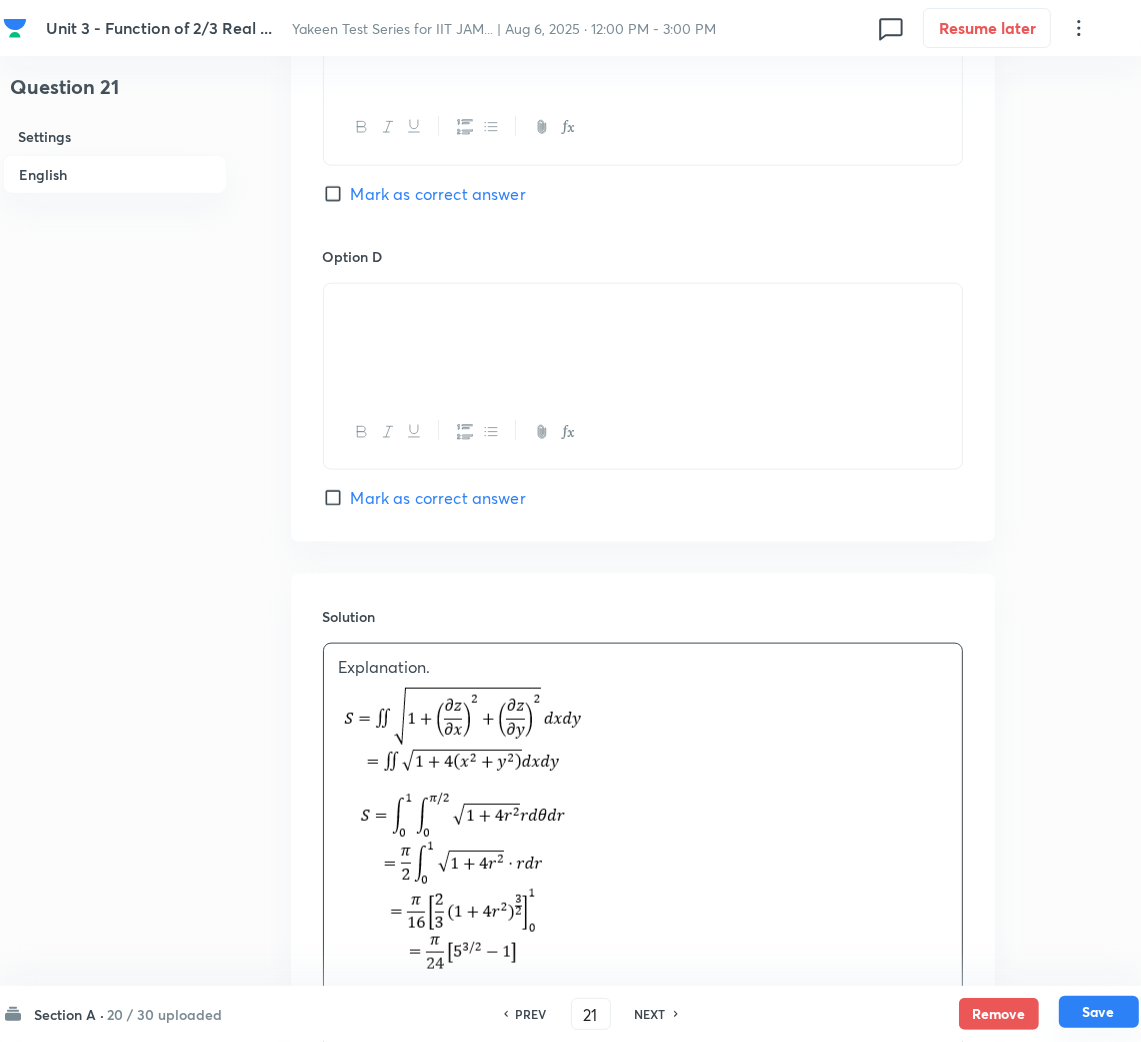 click on "Save" at bounding box center (1099, 1012) 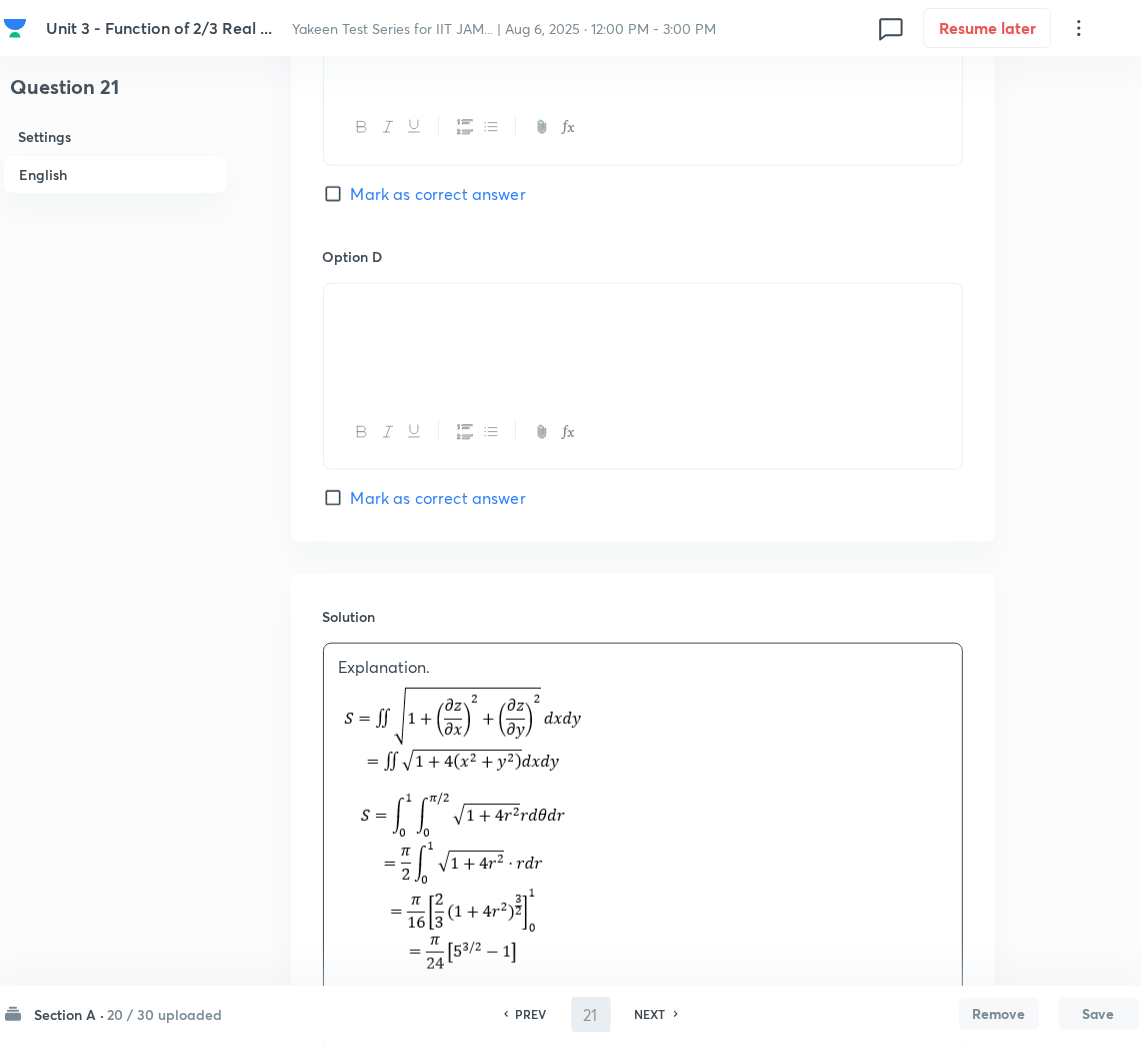 type on "22" 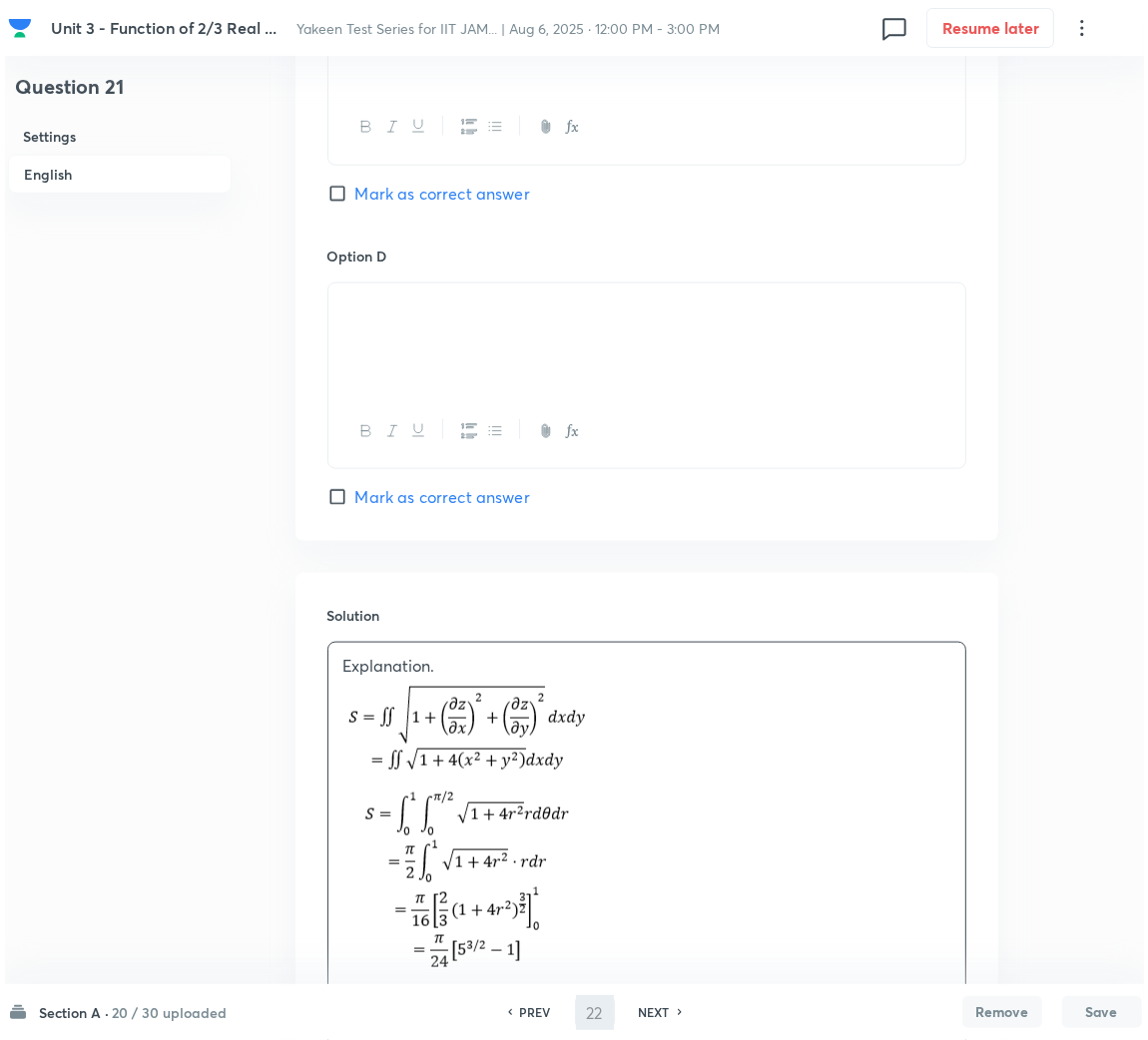 scroll, scrollTop: 0, scrollLeft: 0, axis: both 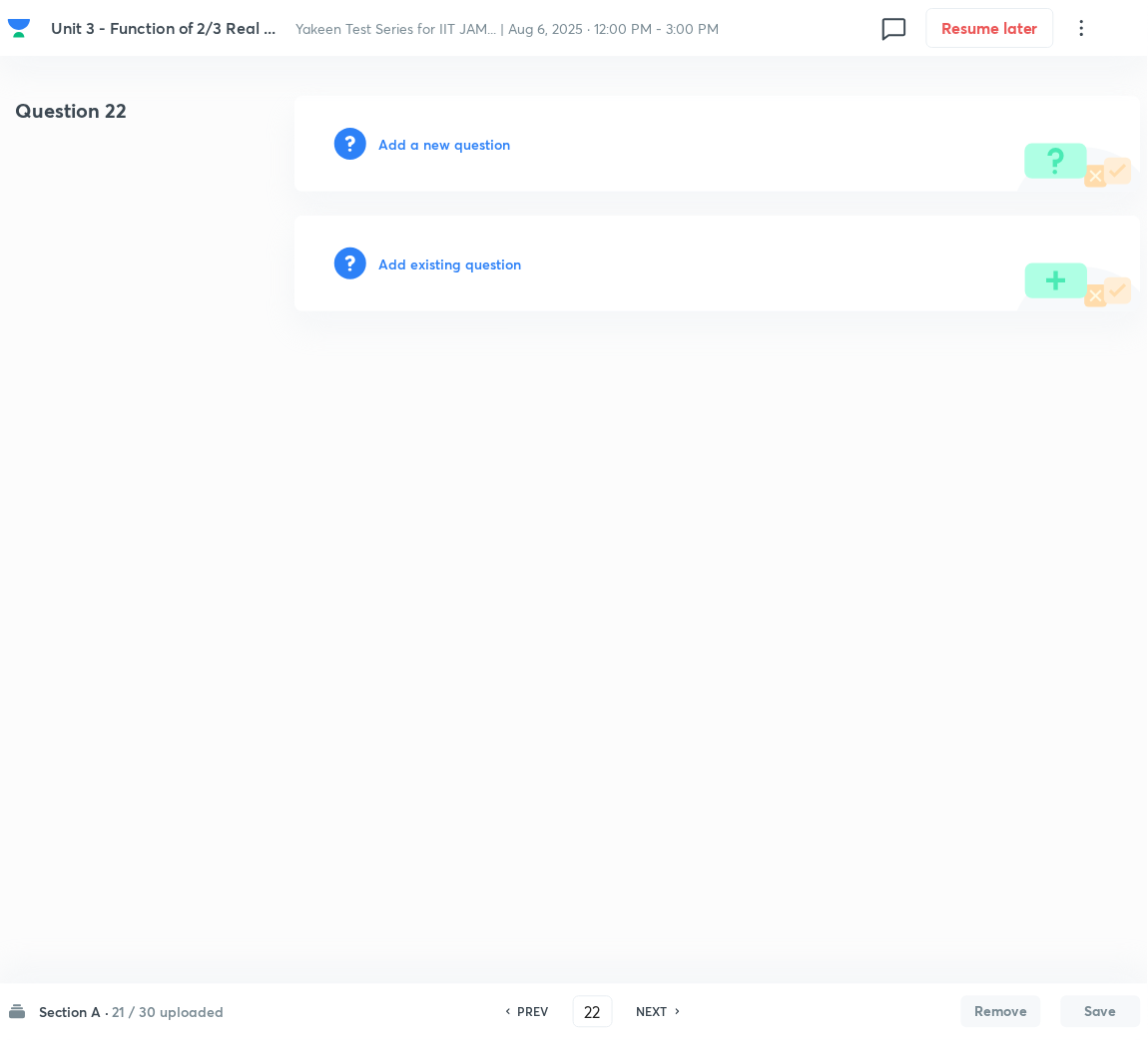 click on "Add a new question" at bounding box center (444, 144) 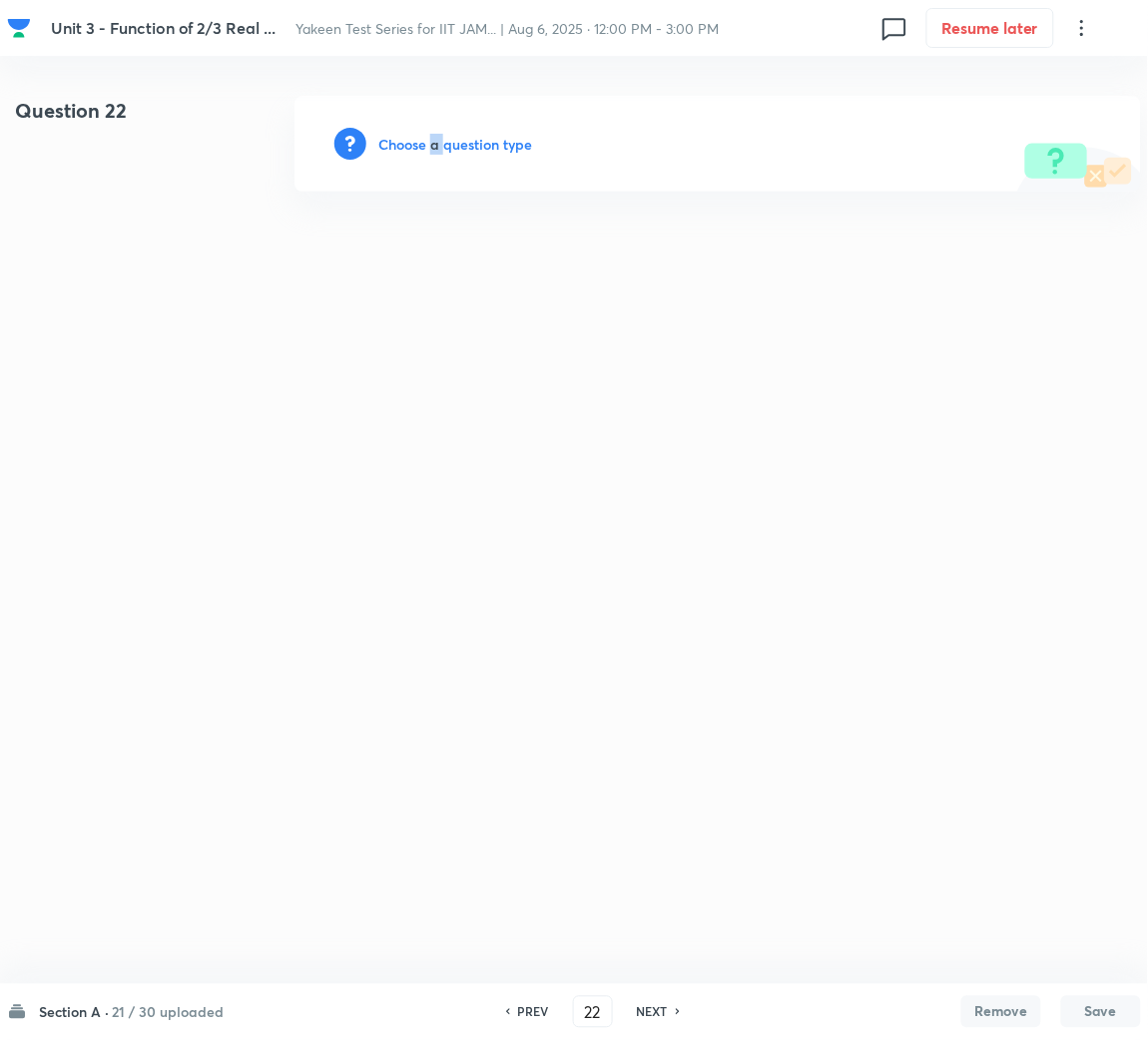 click on "Choose a question type" at bounding box center (455, 144) 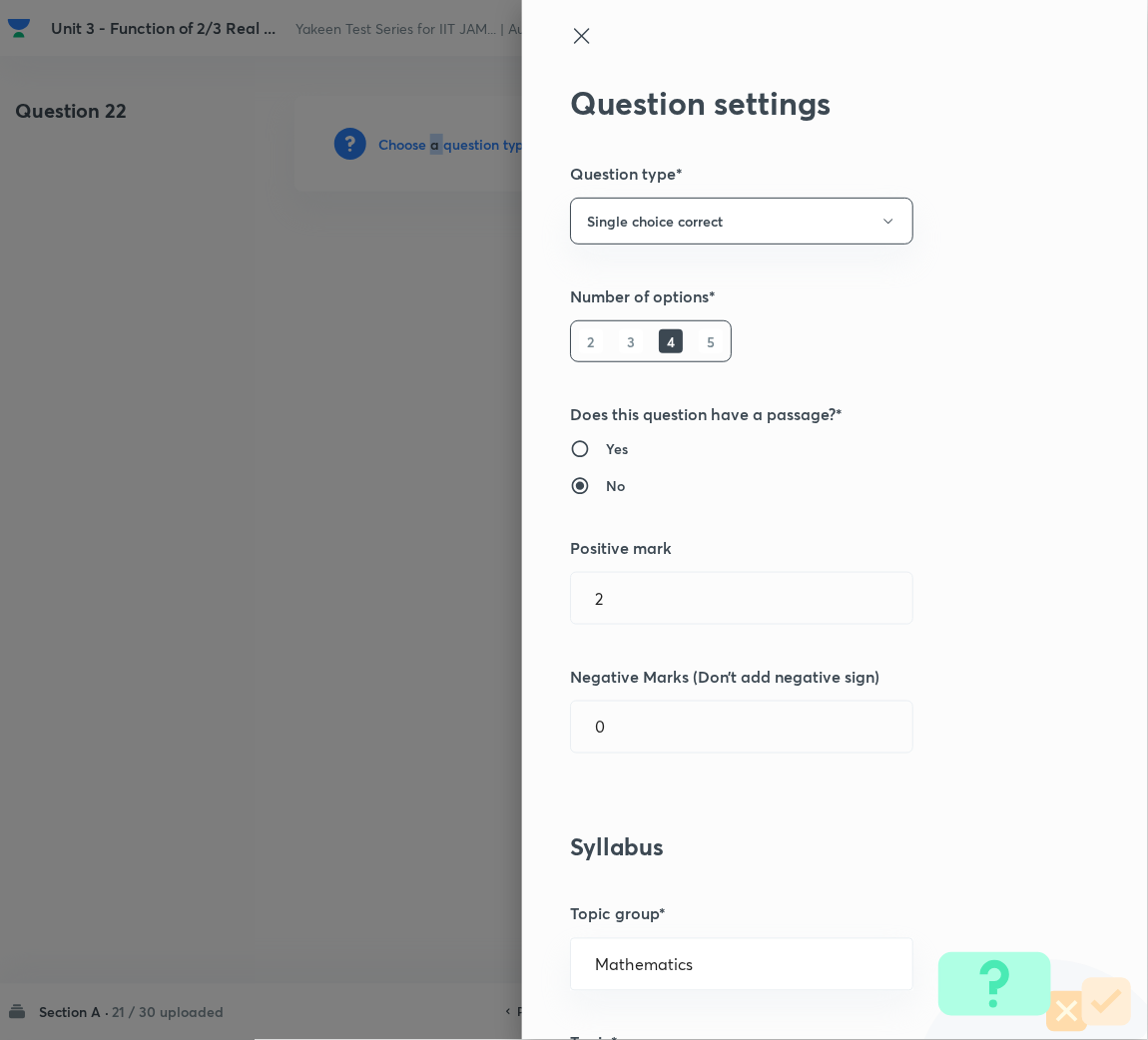 type 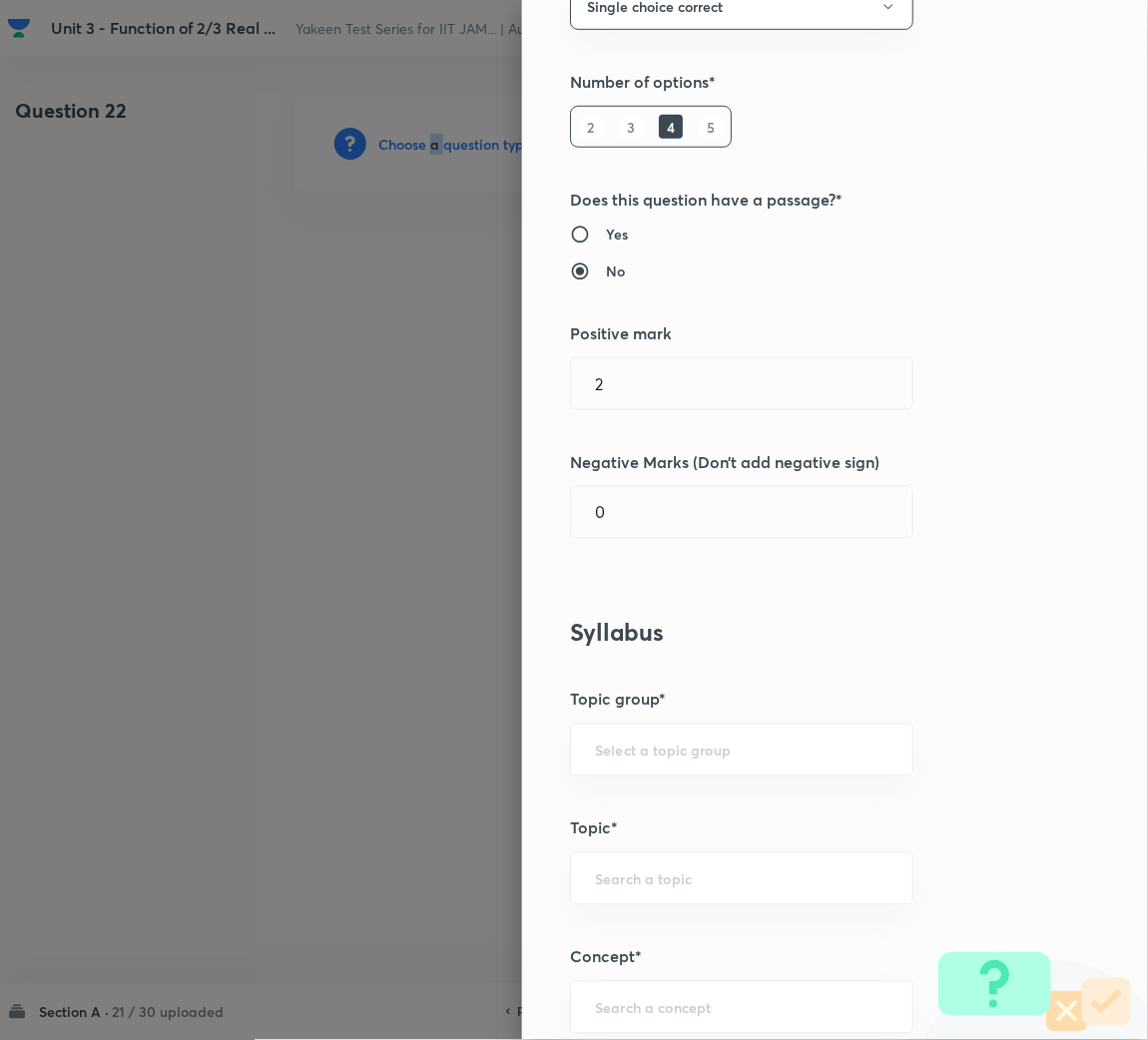 scroll, scrollTop: 448, scrollLeft: 0, axis: vertical 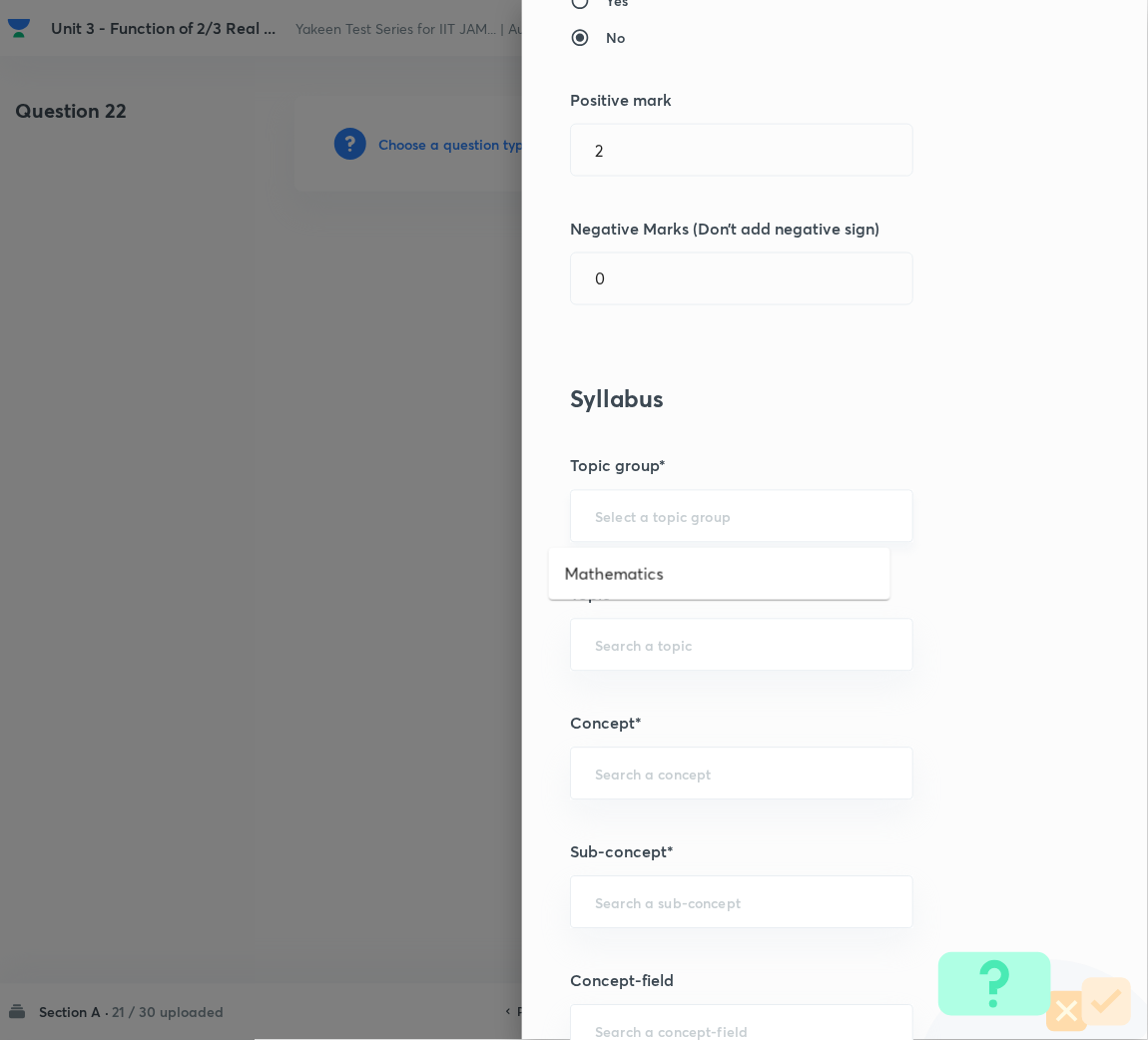 click at bounding box center (742, 516) 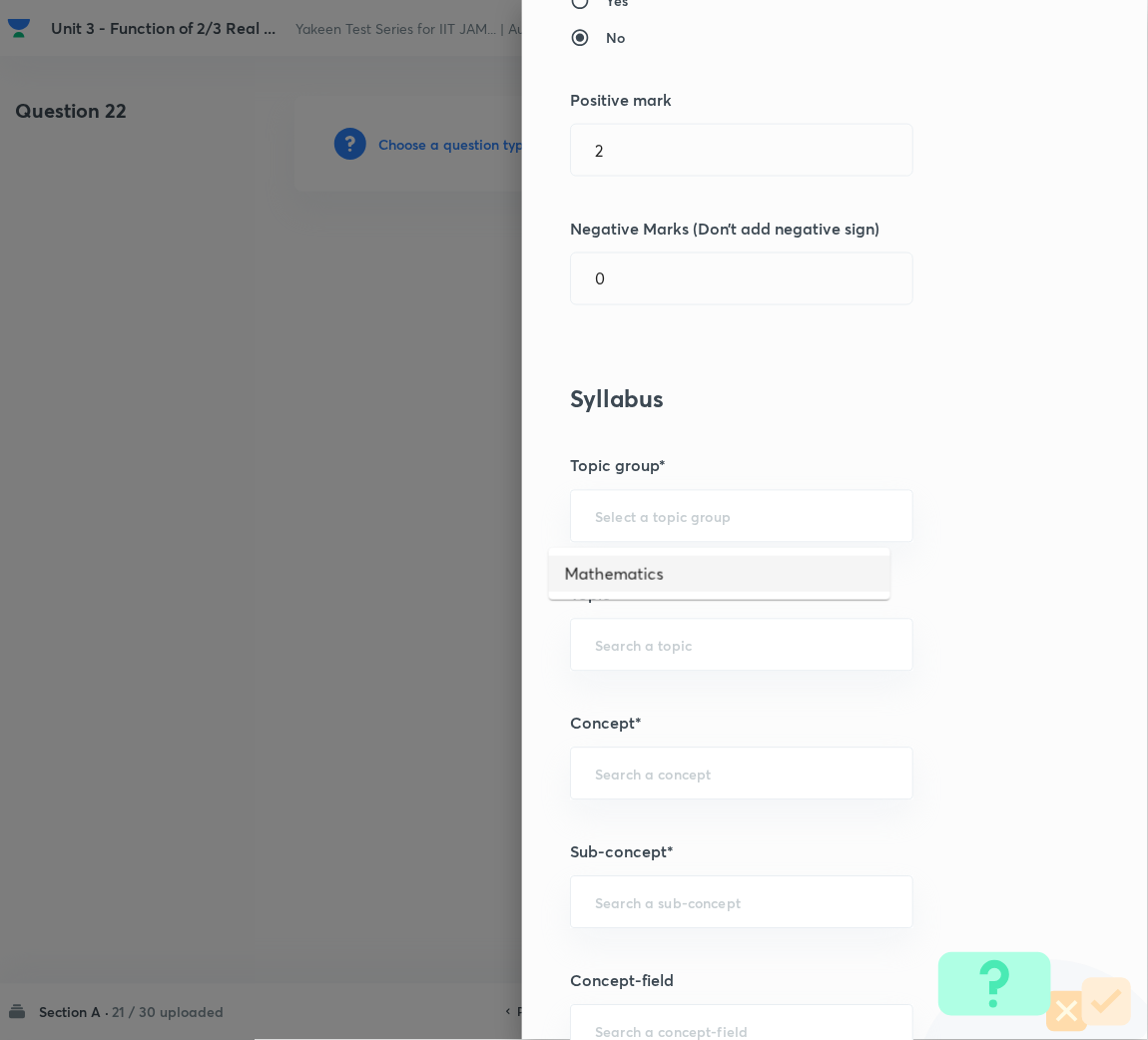 click on "Mathematics" at bounding box center [720, 574] 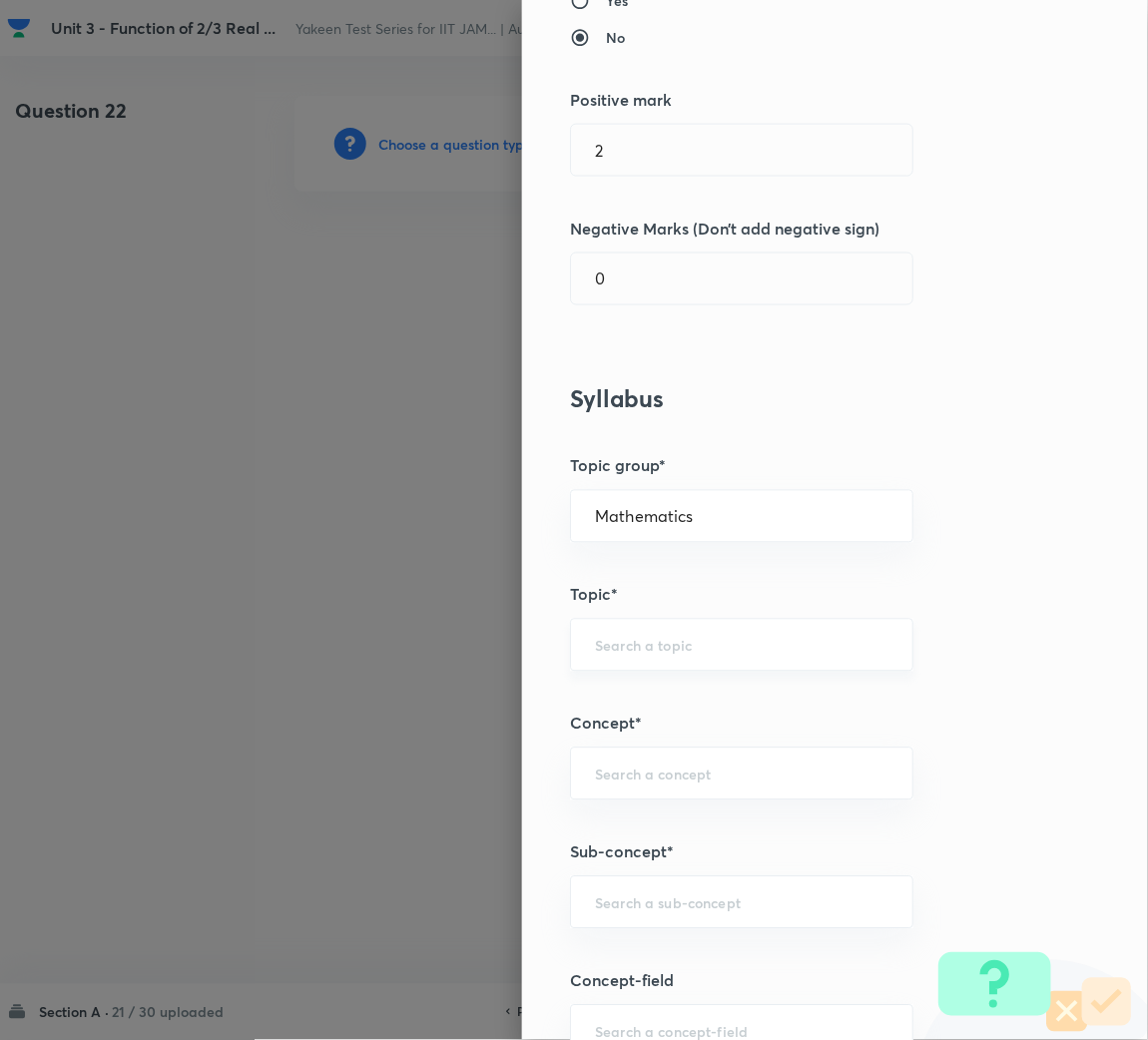 click at bounding box center [742, 645] 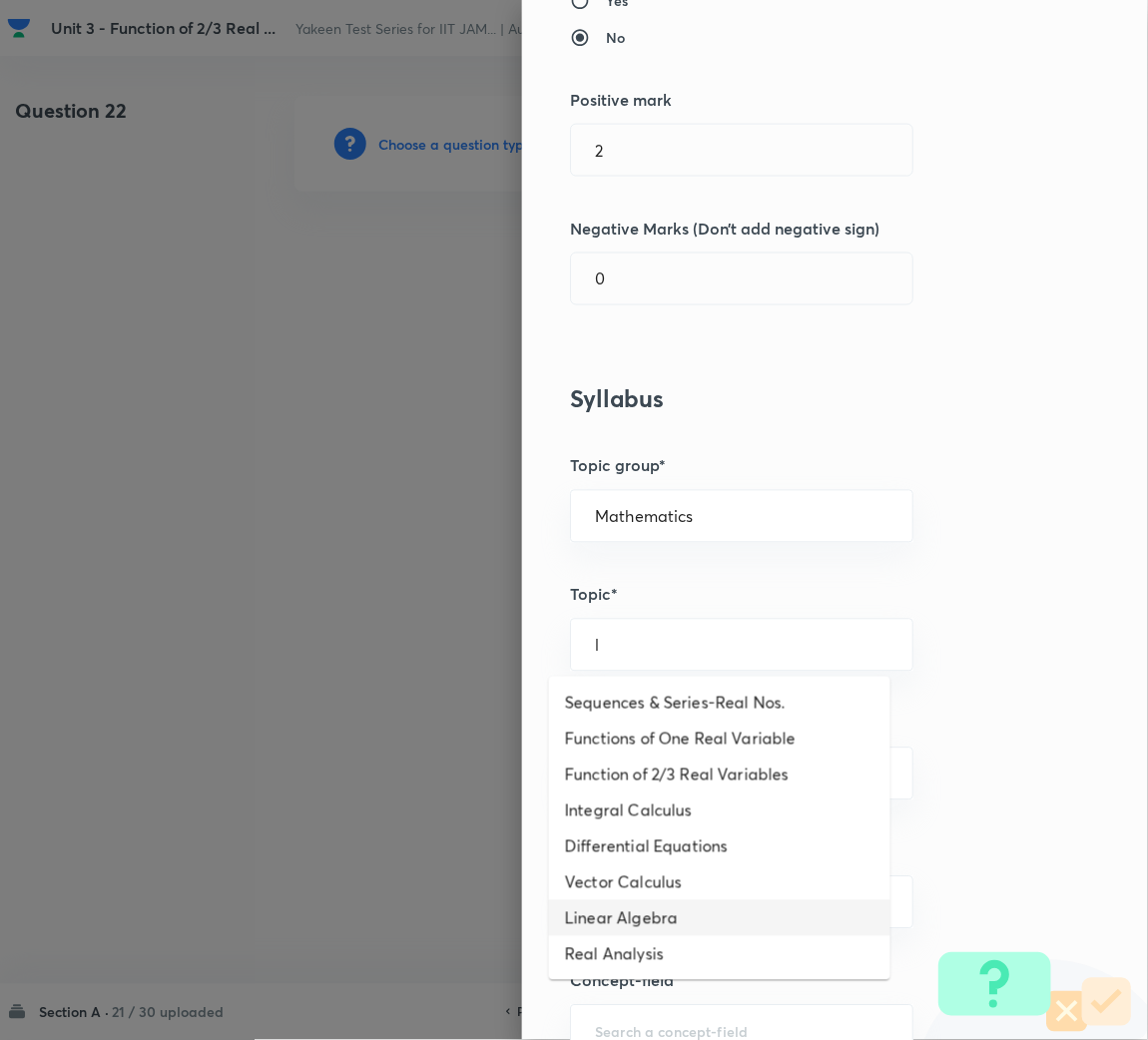 drag, startPoint x: 606, startPoint y: 687, endPoint x: 621, endPoint y: 919, distance: 232.48441 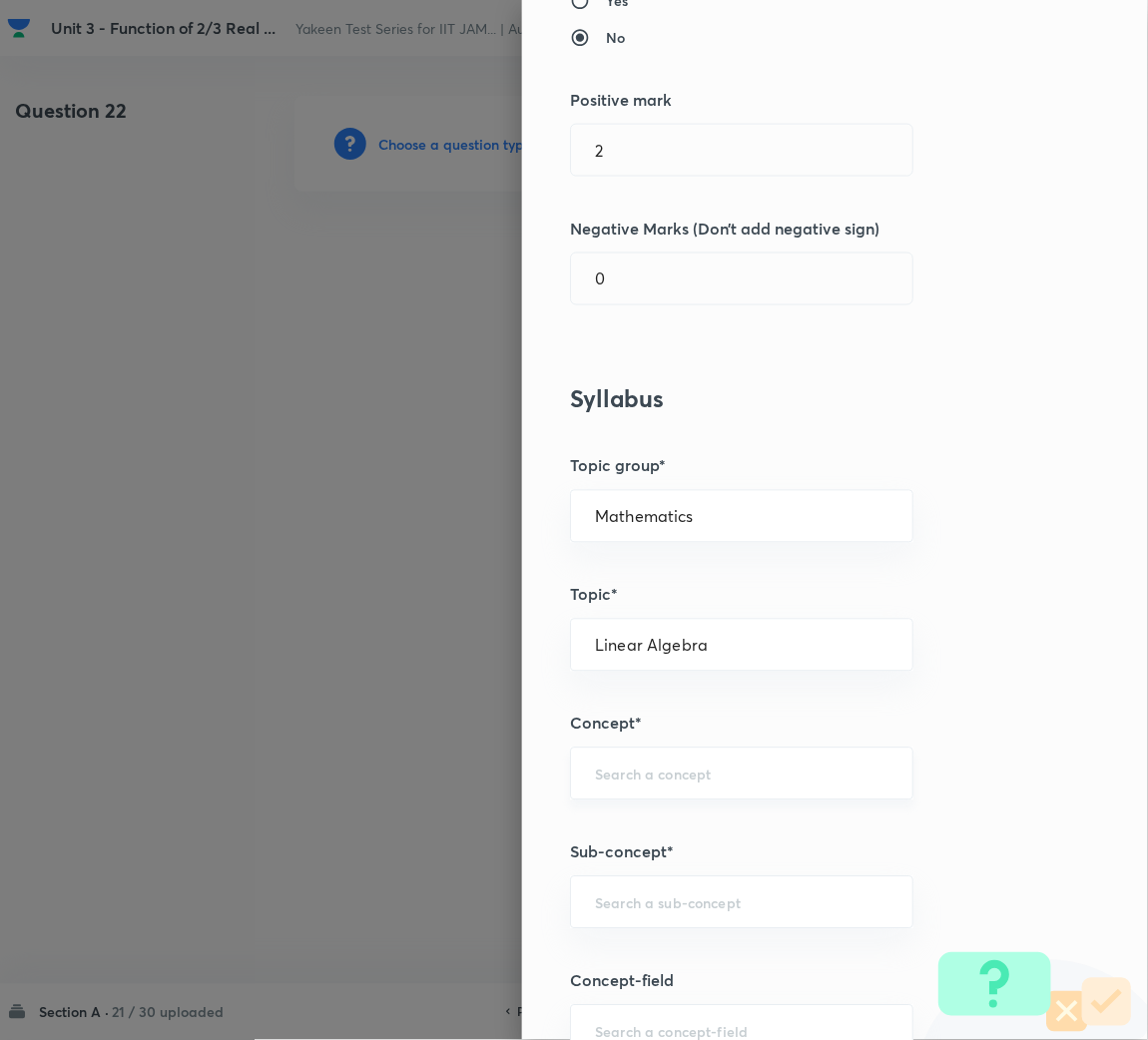 click on "​" at bounding box center [742, 774] 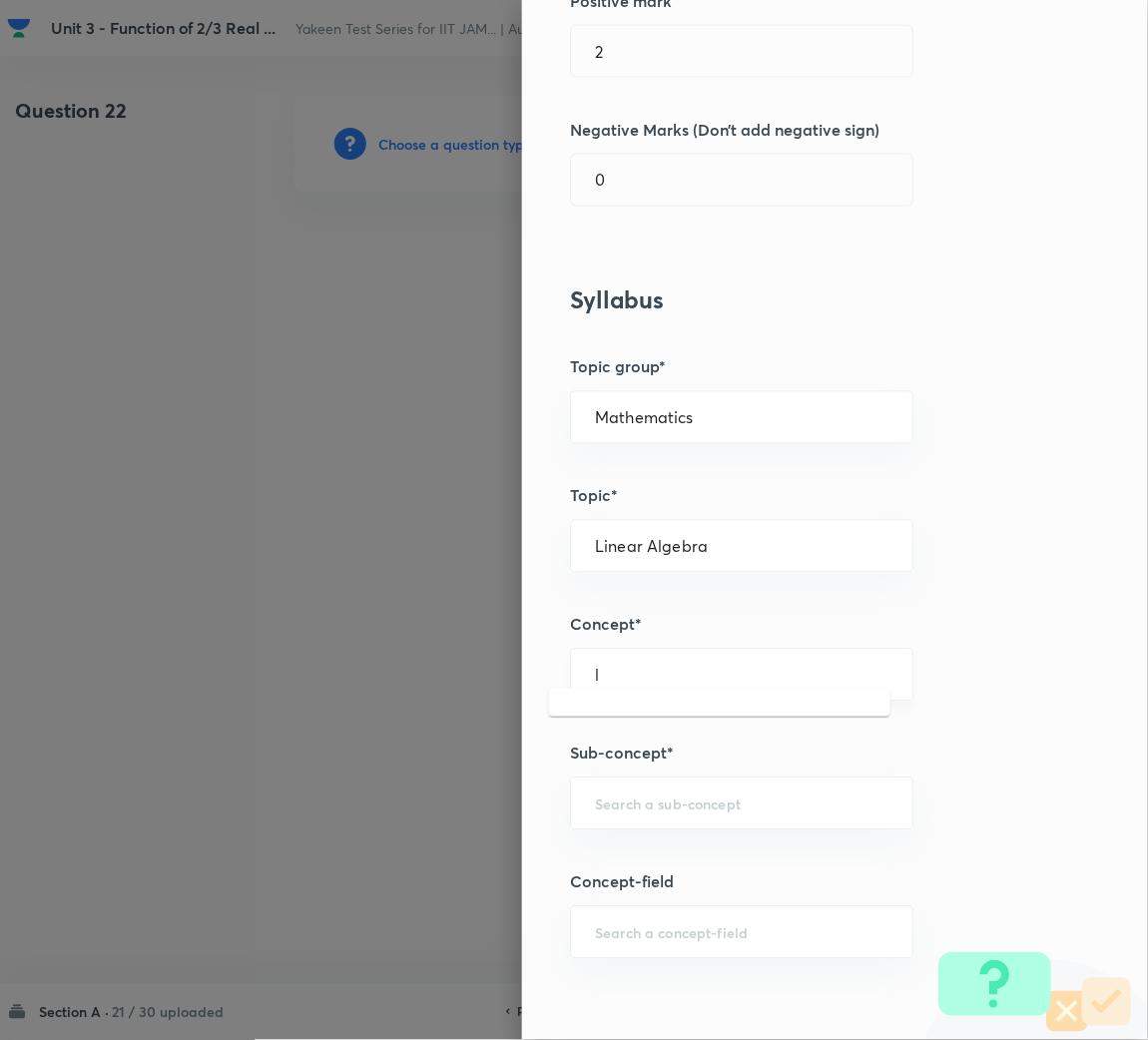 scroll, scrollTop: 599, scrollLeft: 0, axis: vertical 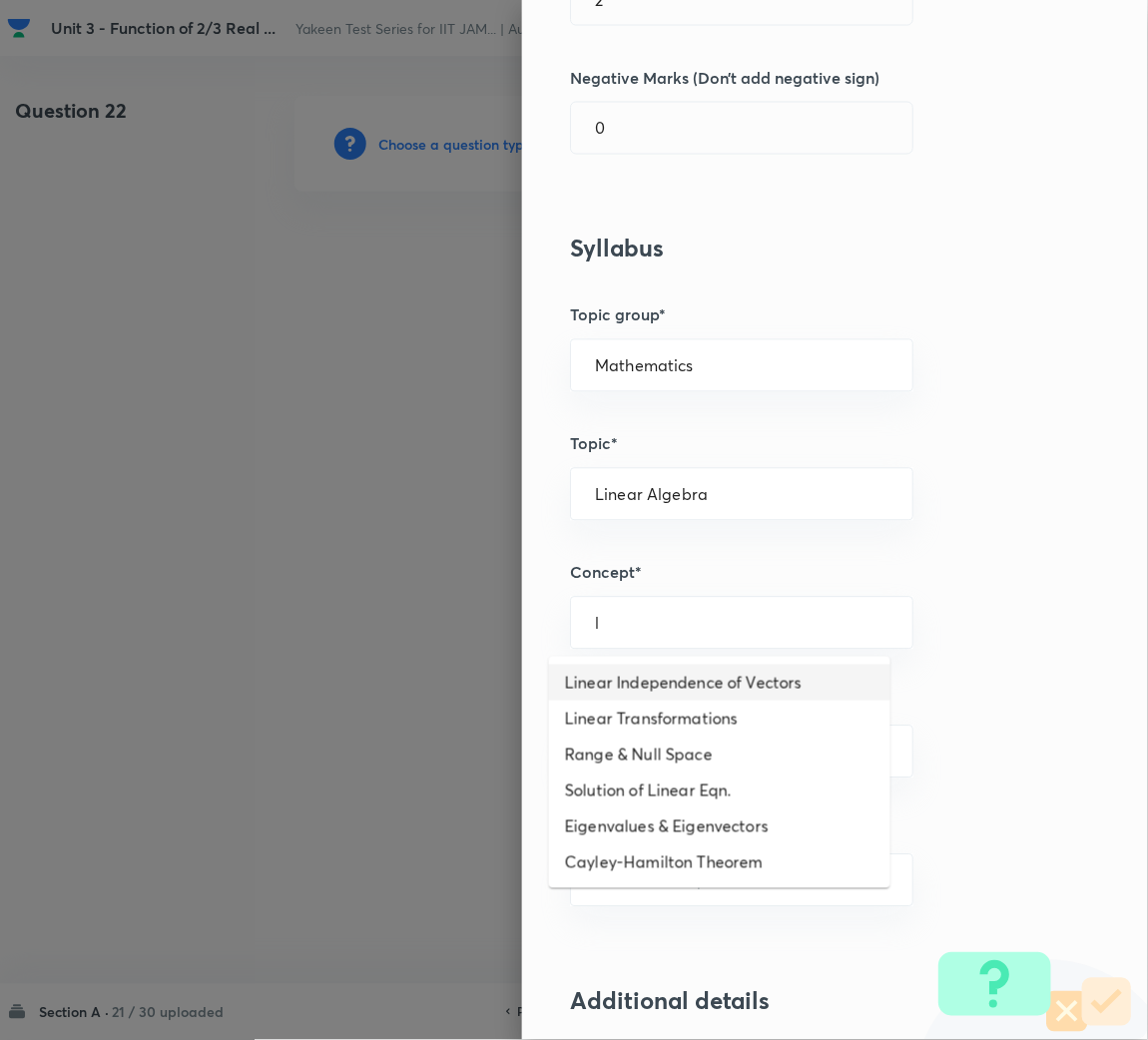 click on "Linear Independence of Vectors" at bounding box center (720, 683) 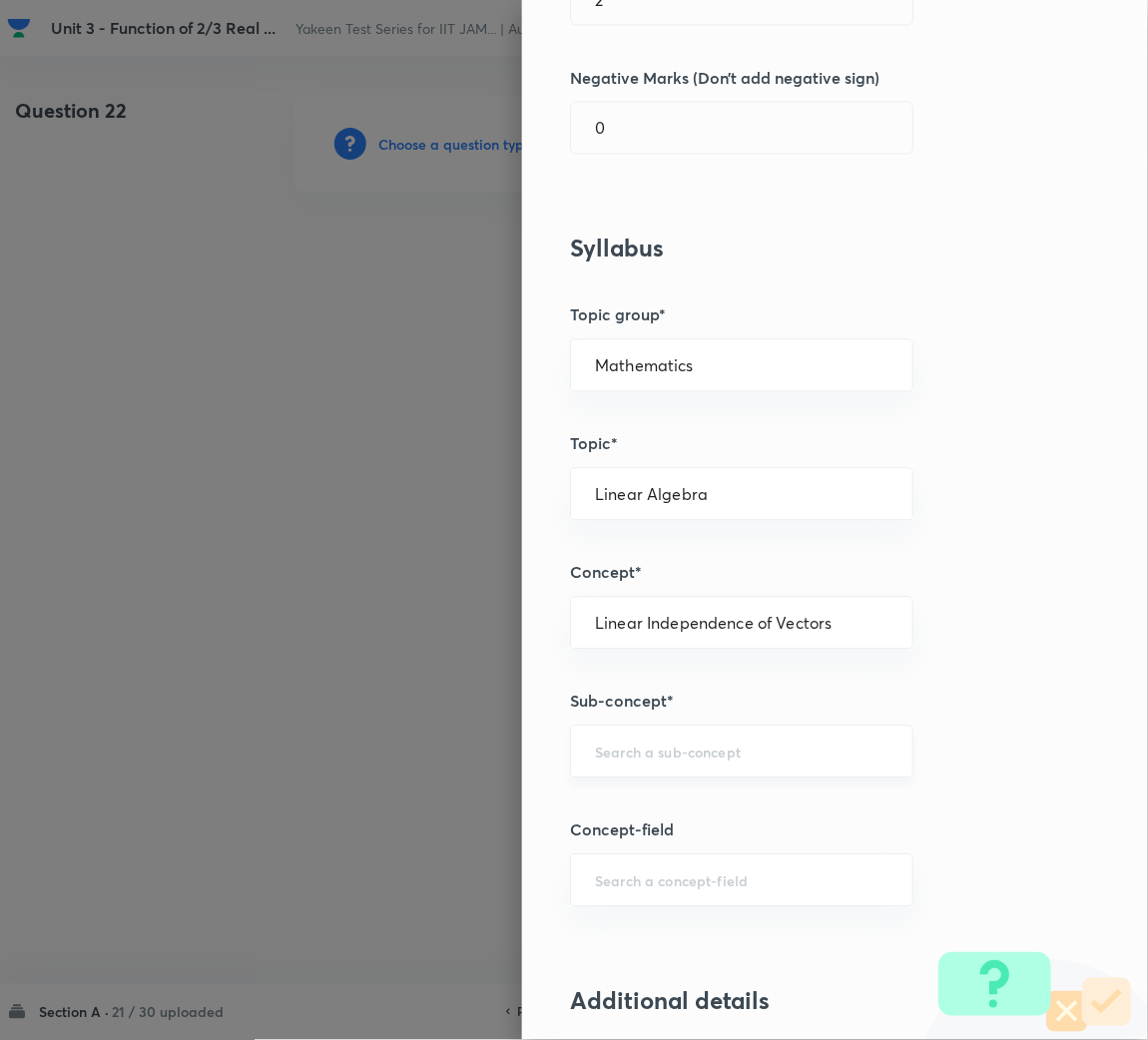 click at bounding box center (742, 752) 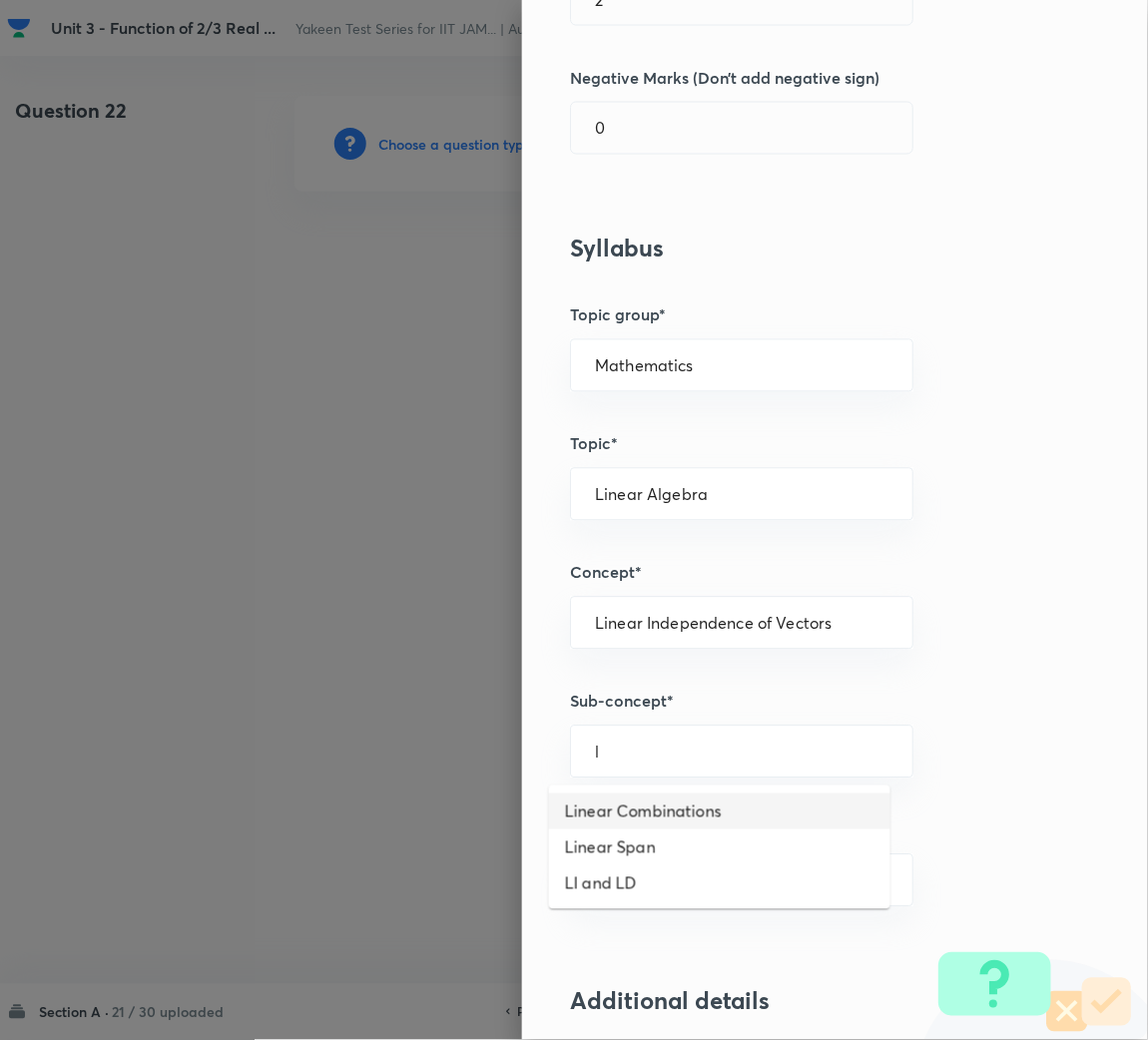click on "Linear Combinations" at bounding box center (720, 811) 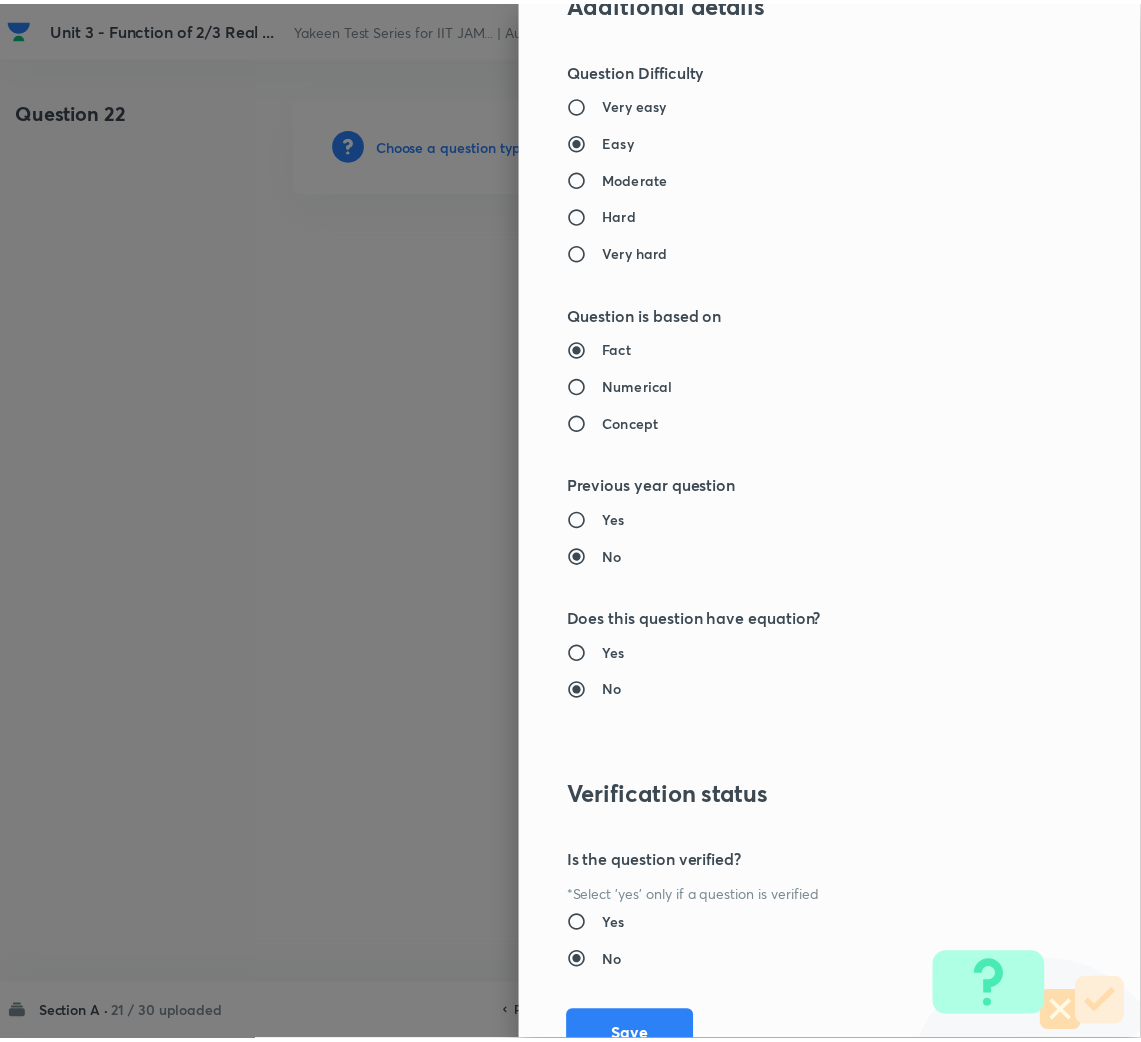 scroll, scrollTop: 1685, scrollLeft: 0, axis: vertical 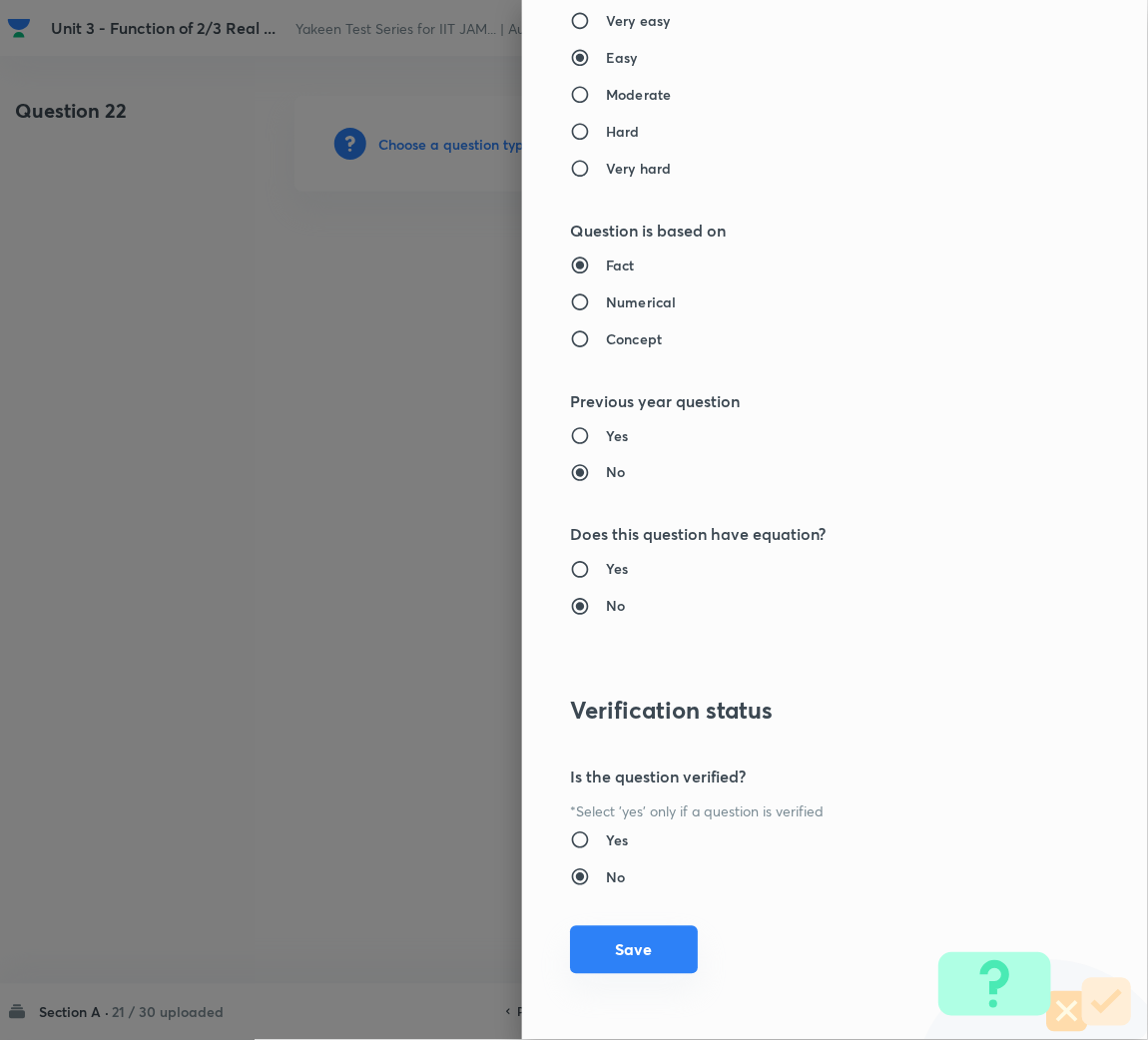 click on "Save" at bounding box center (634, 950) 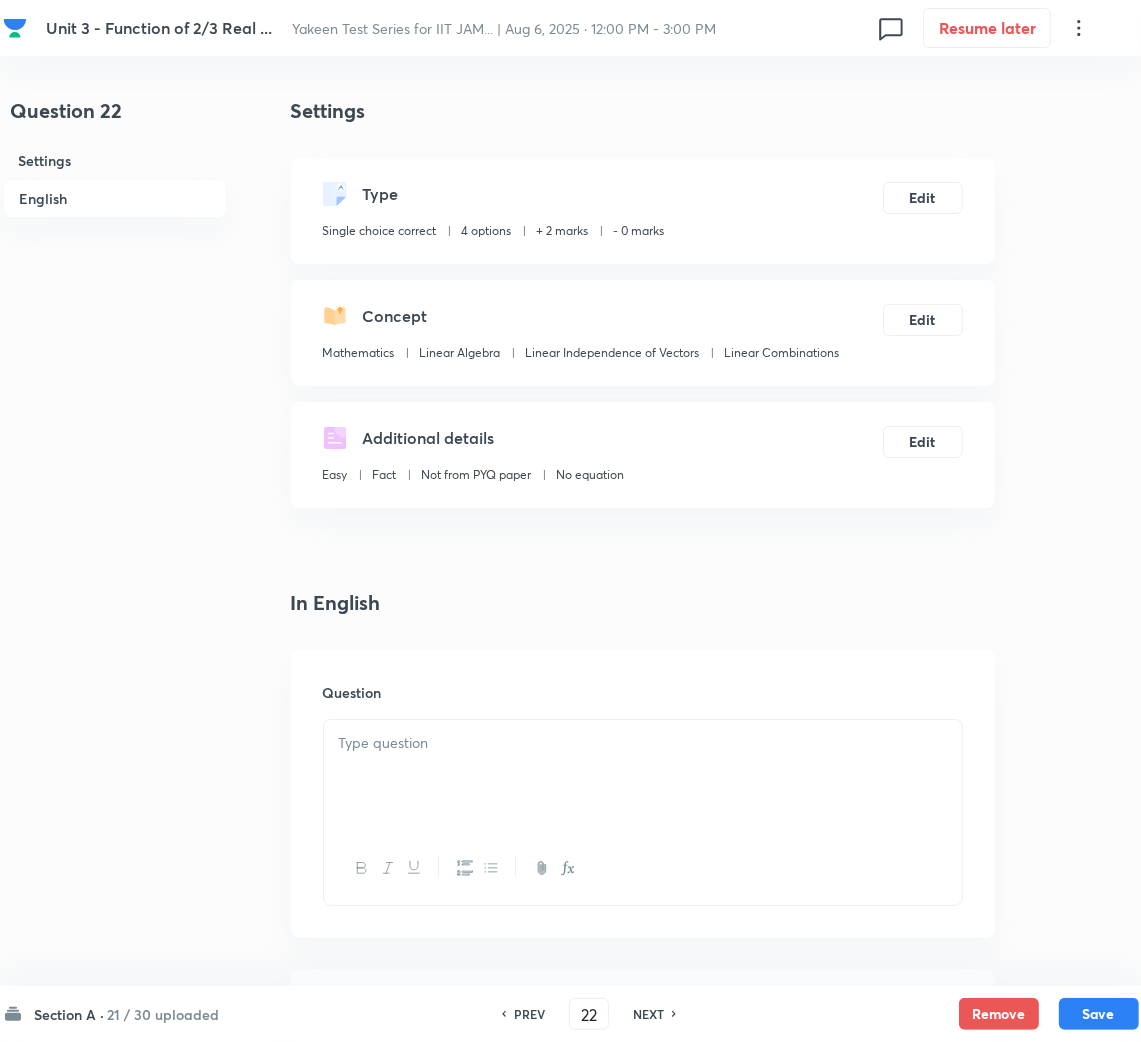 click at bounding box center [643, 743] 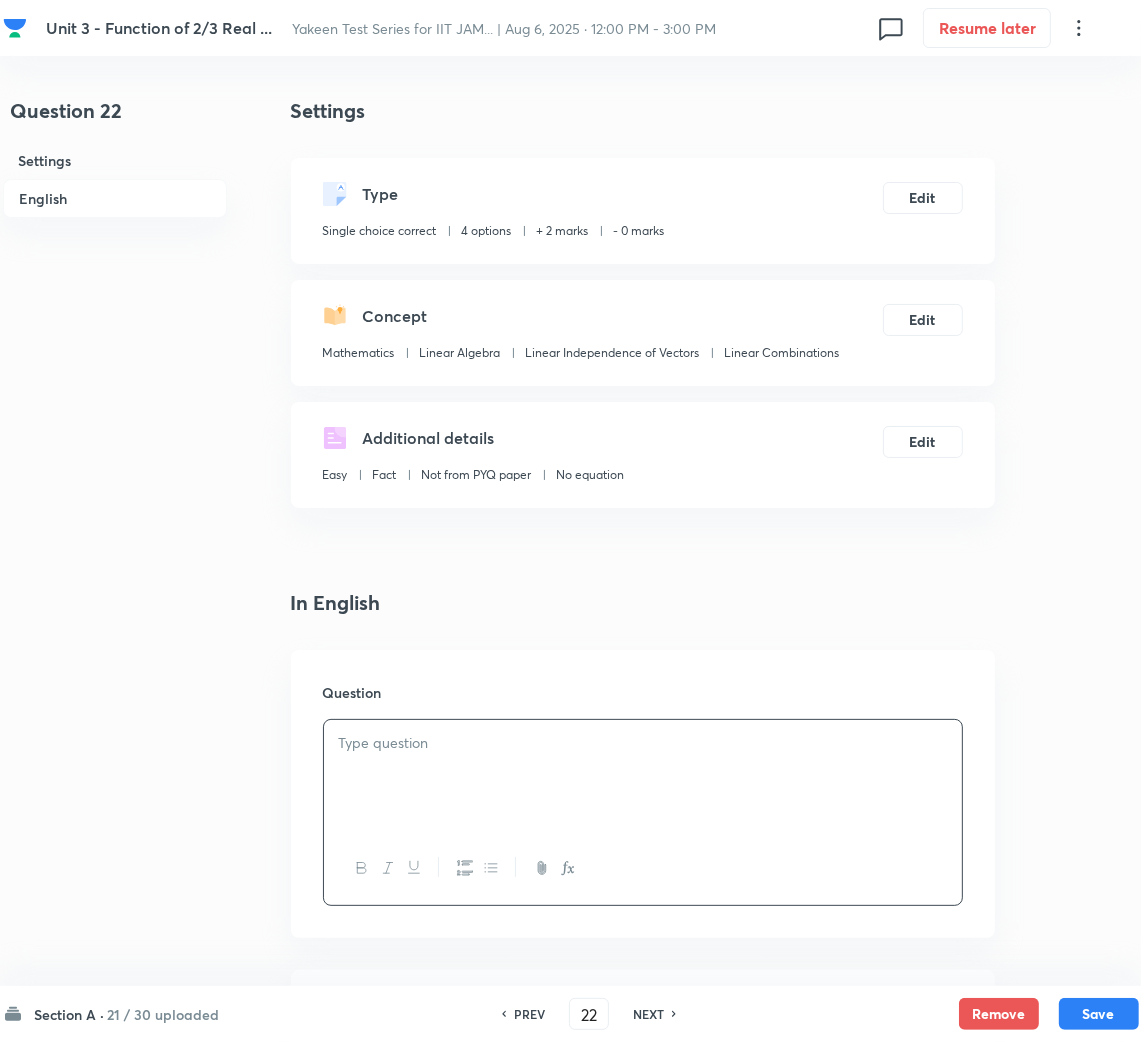 paste 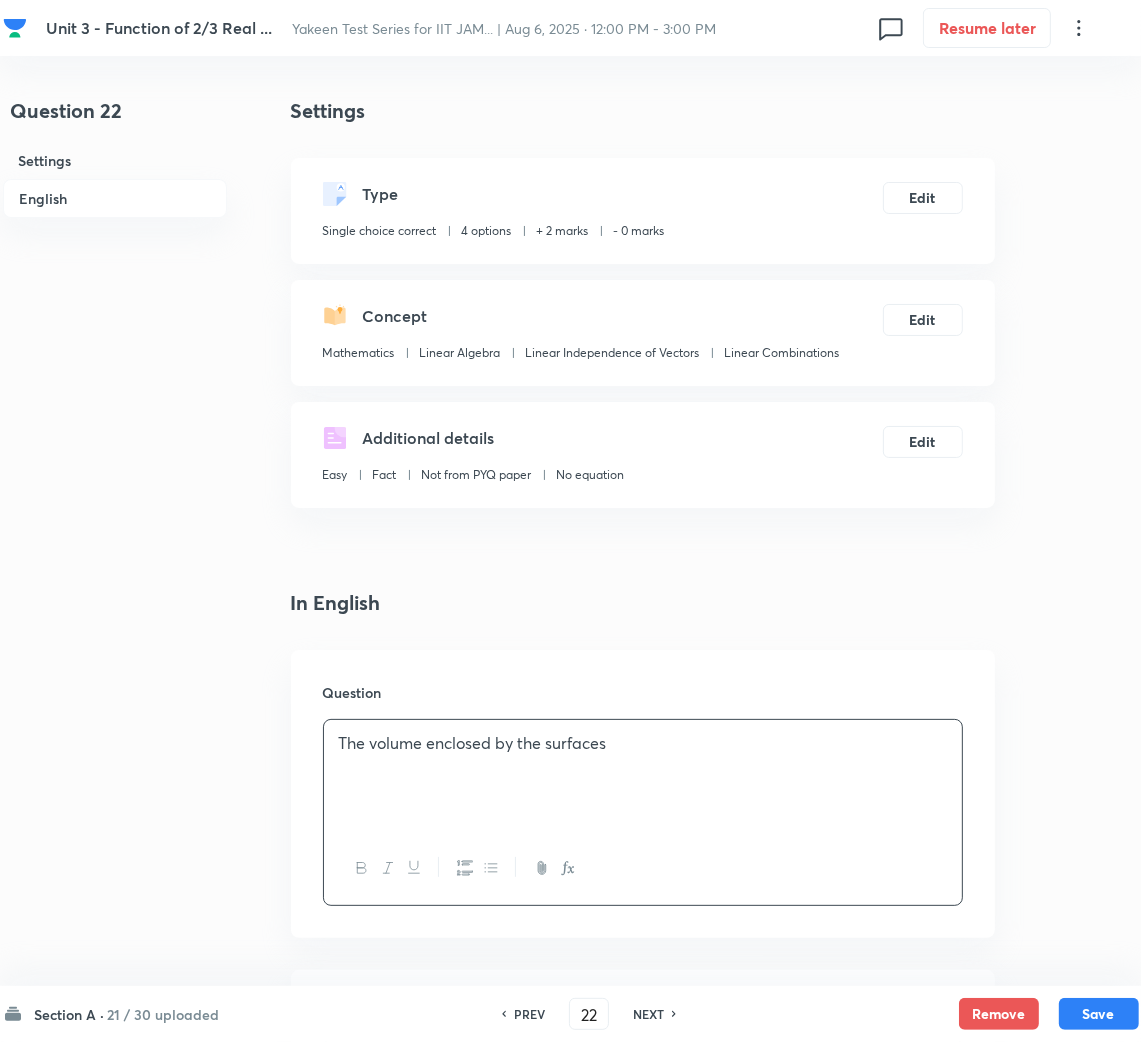 type 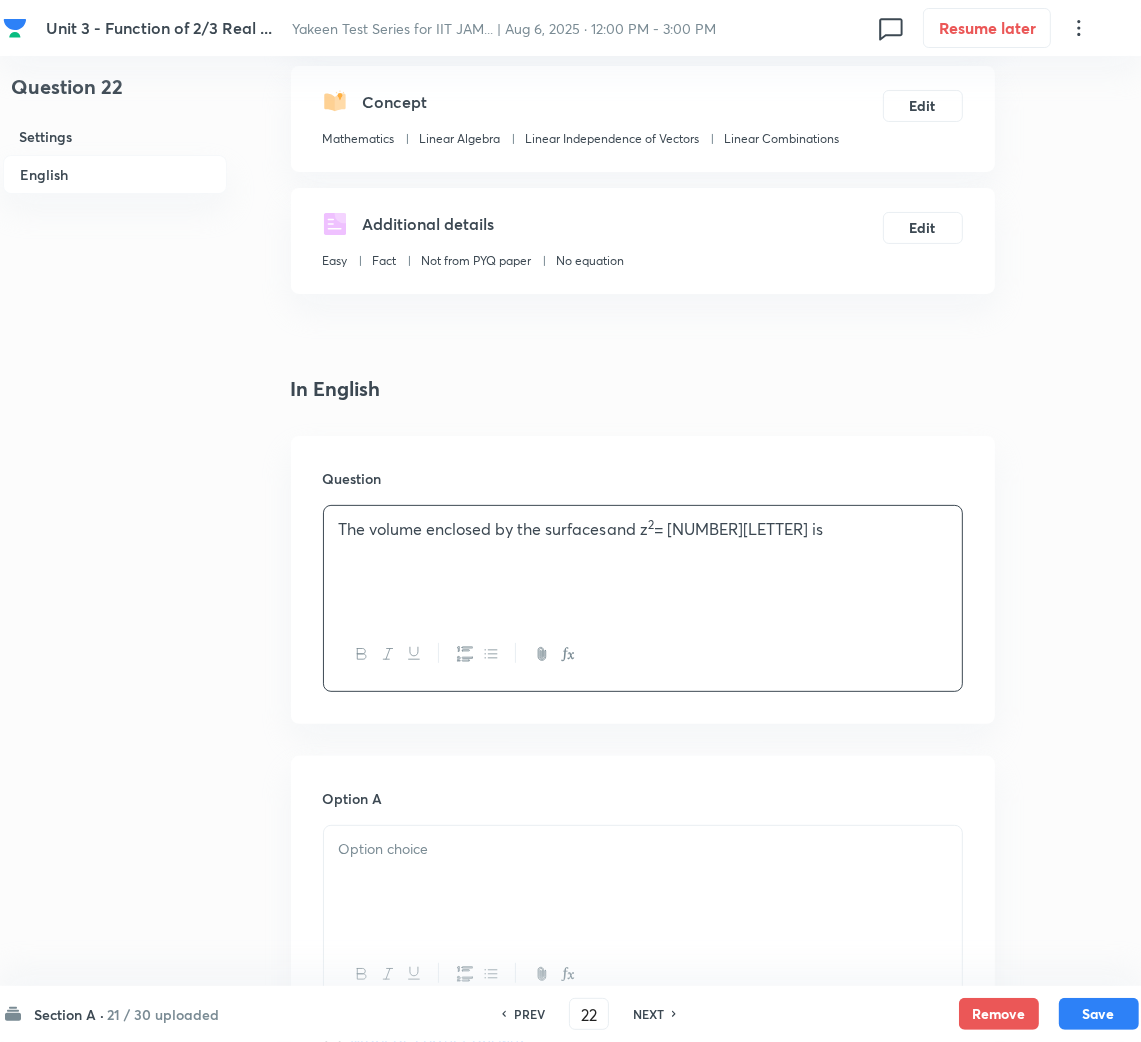 scroll, scrollTop: 600, scrollLeft: 0, axis: vertical 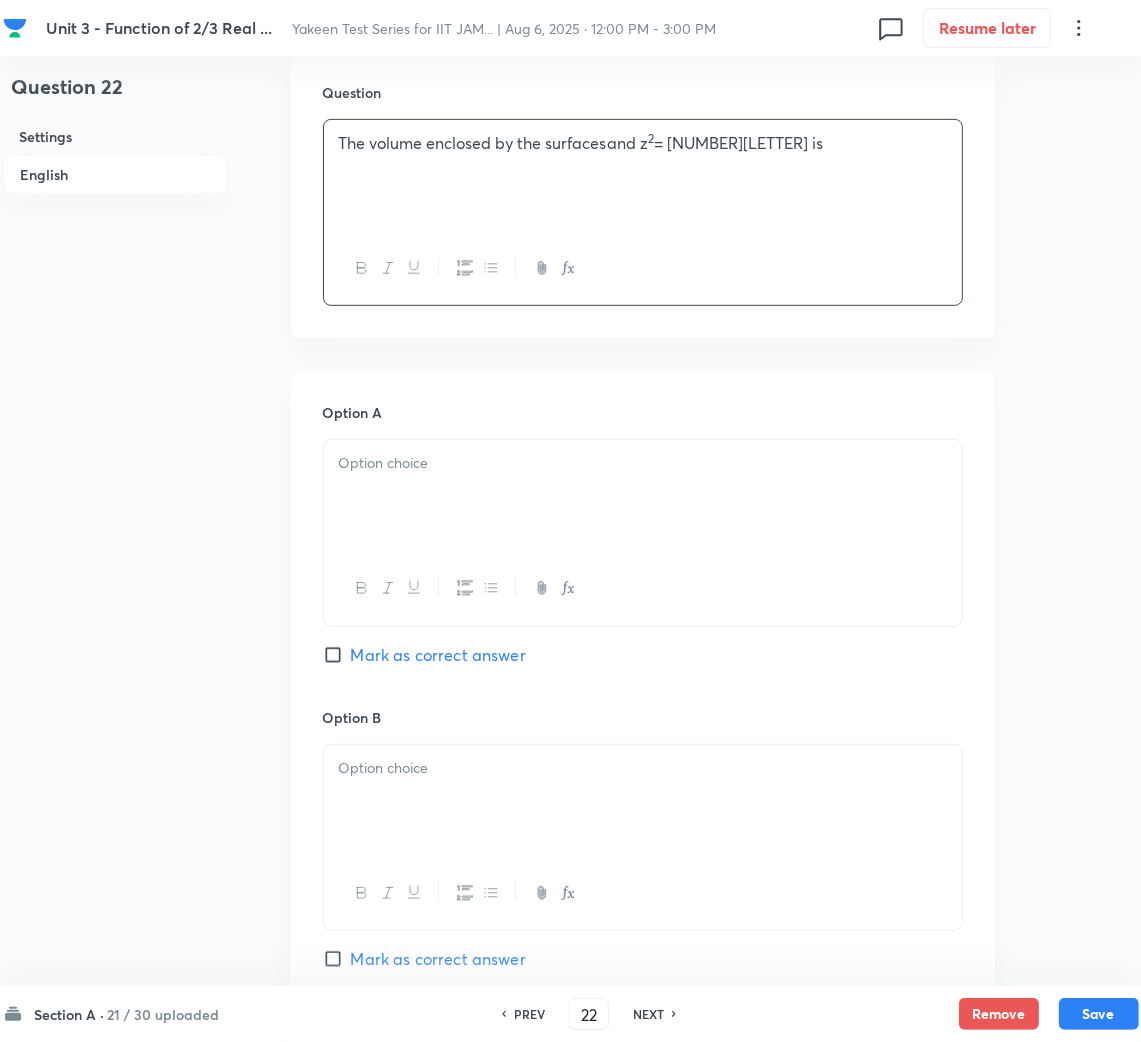click at bounding box center [643, 463] 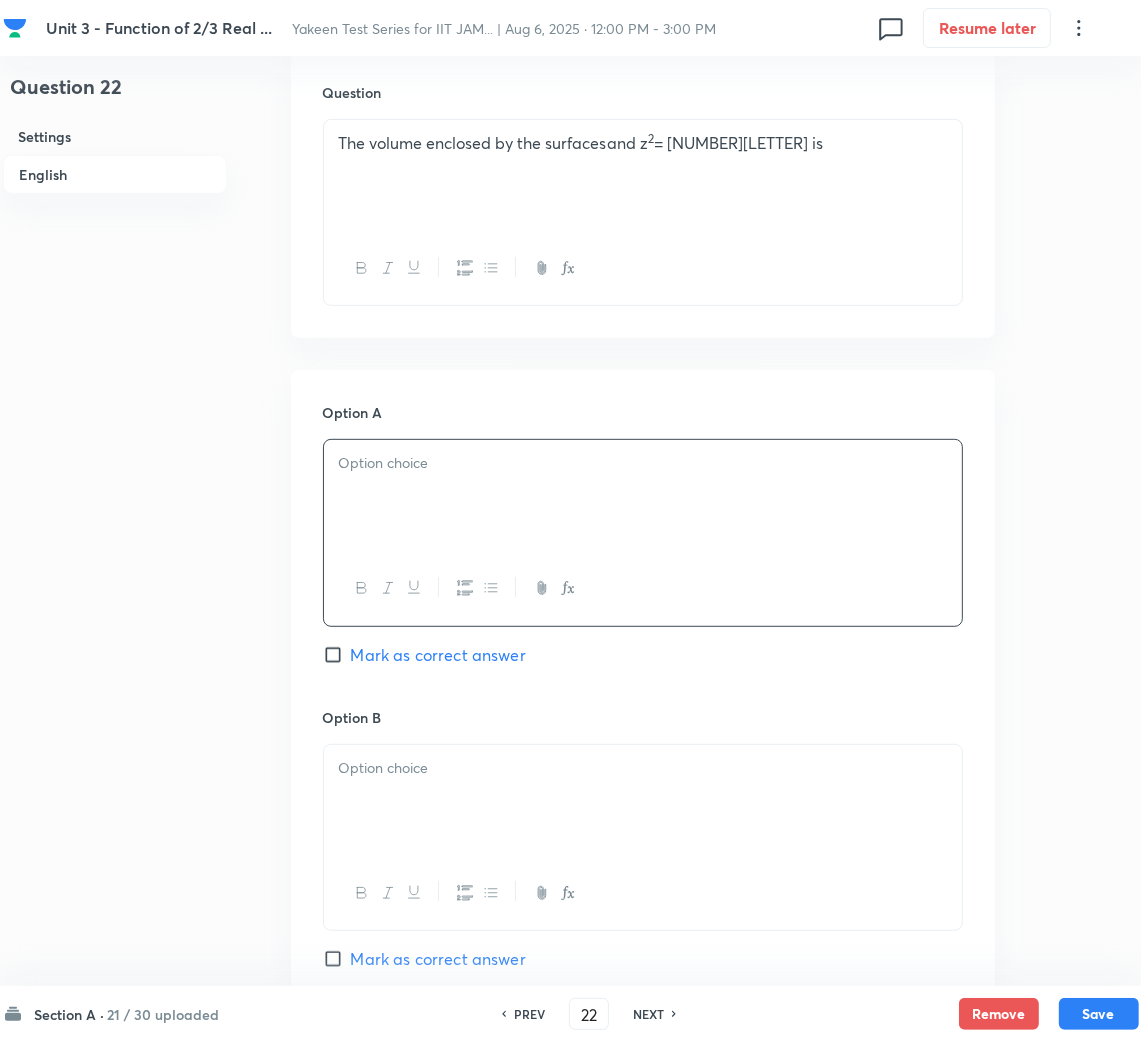 click at bounding box center [643, 496] 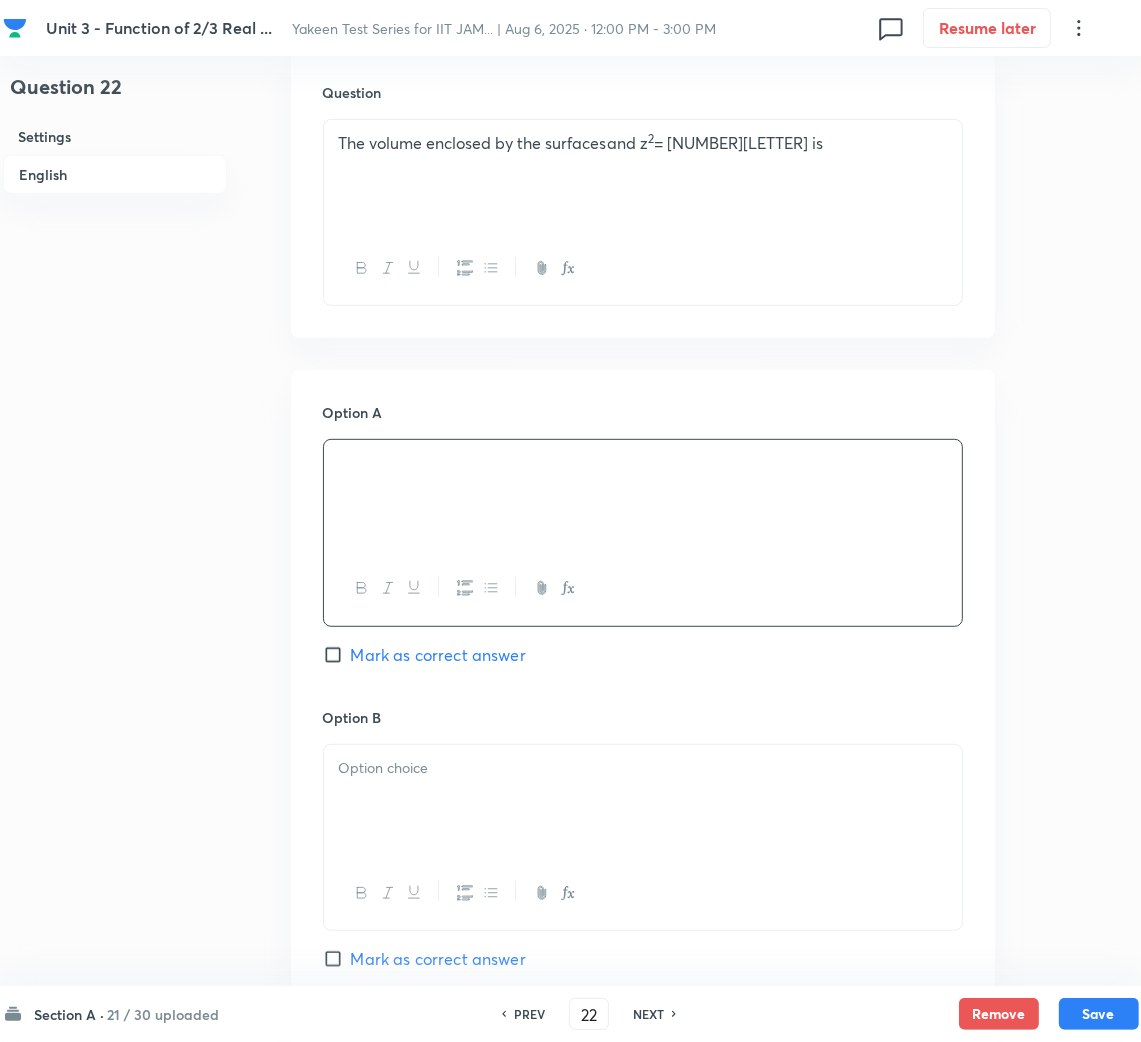 click at bounding box center [643, 801] 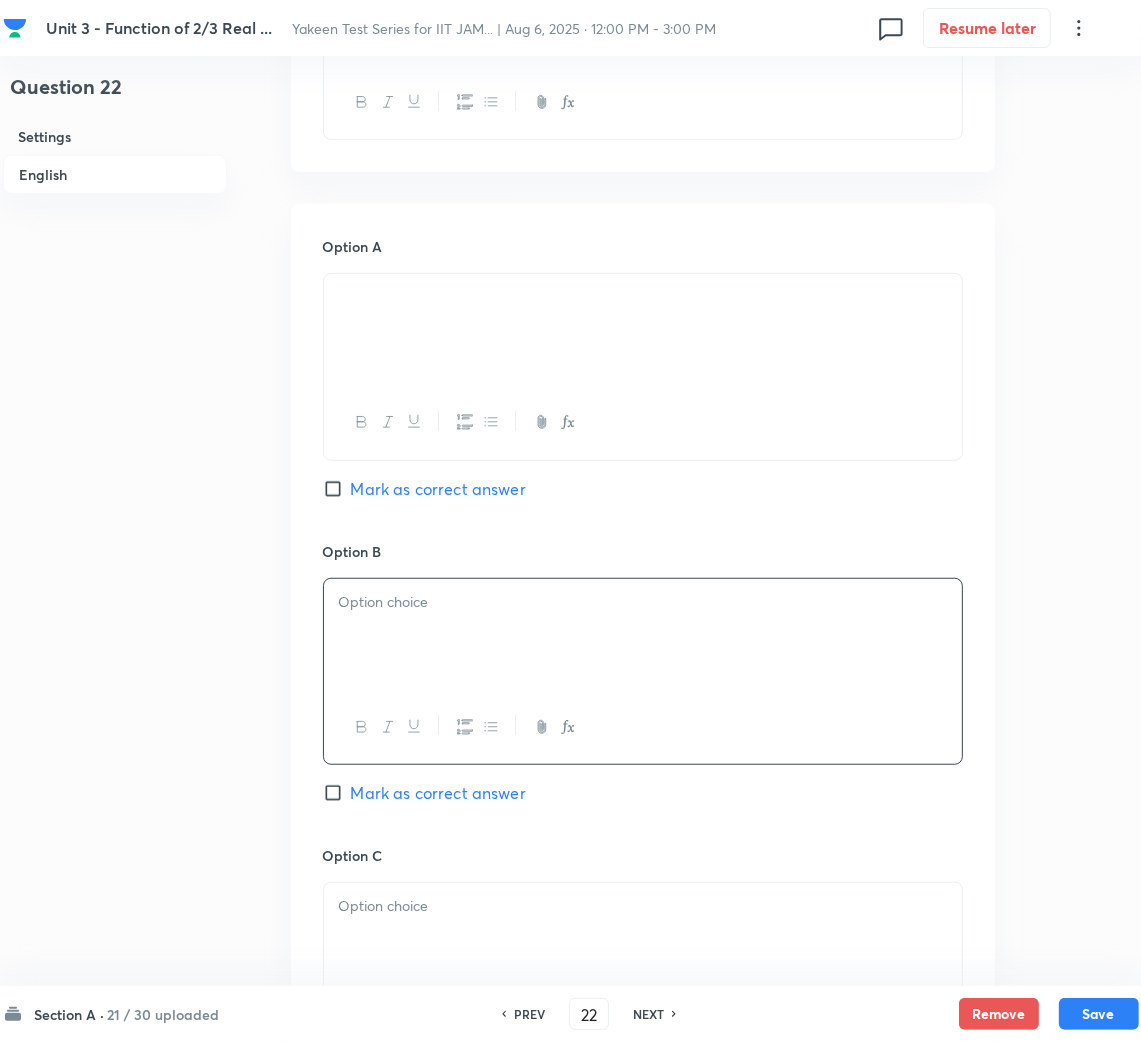 scroll, scrollTop: 1050, scrollLeft: 0, axis: vertical 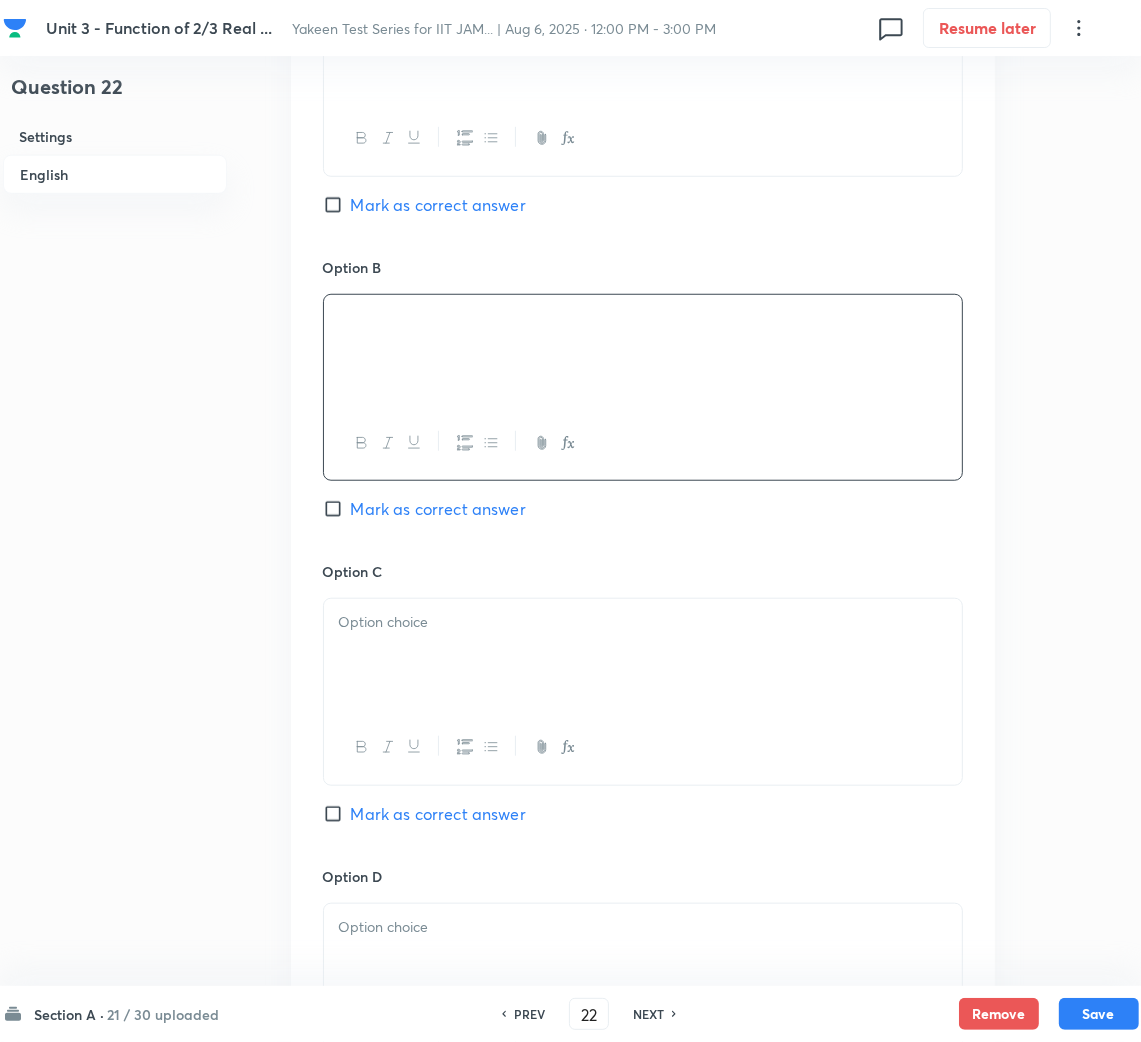 click at bounding box center (643, 655) 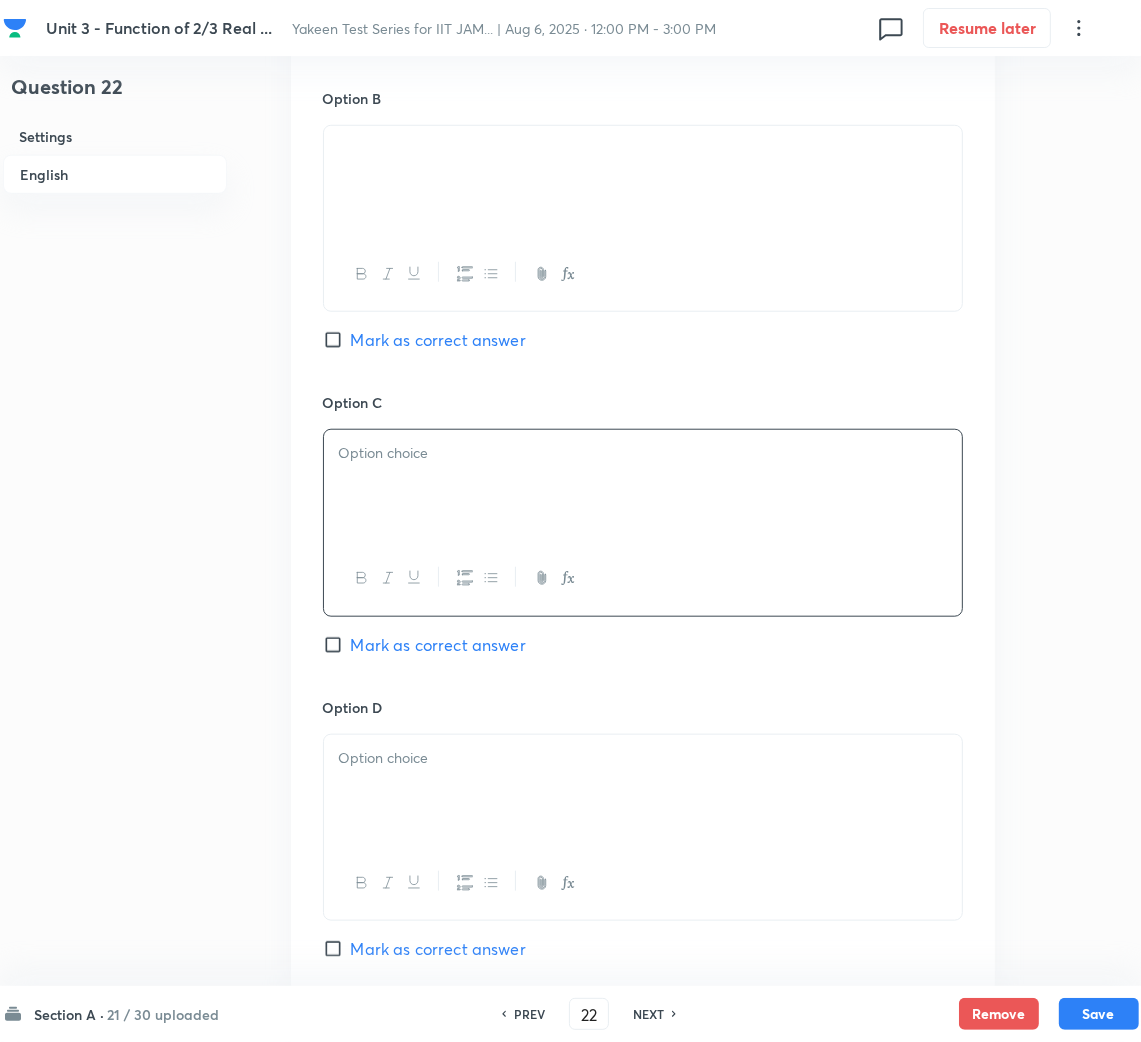 scroll, scrollTop: 1349, scrollLeft: 0, axis: vertical 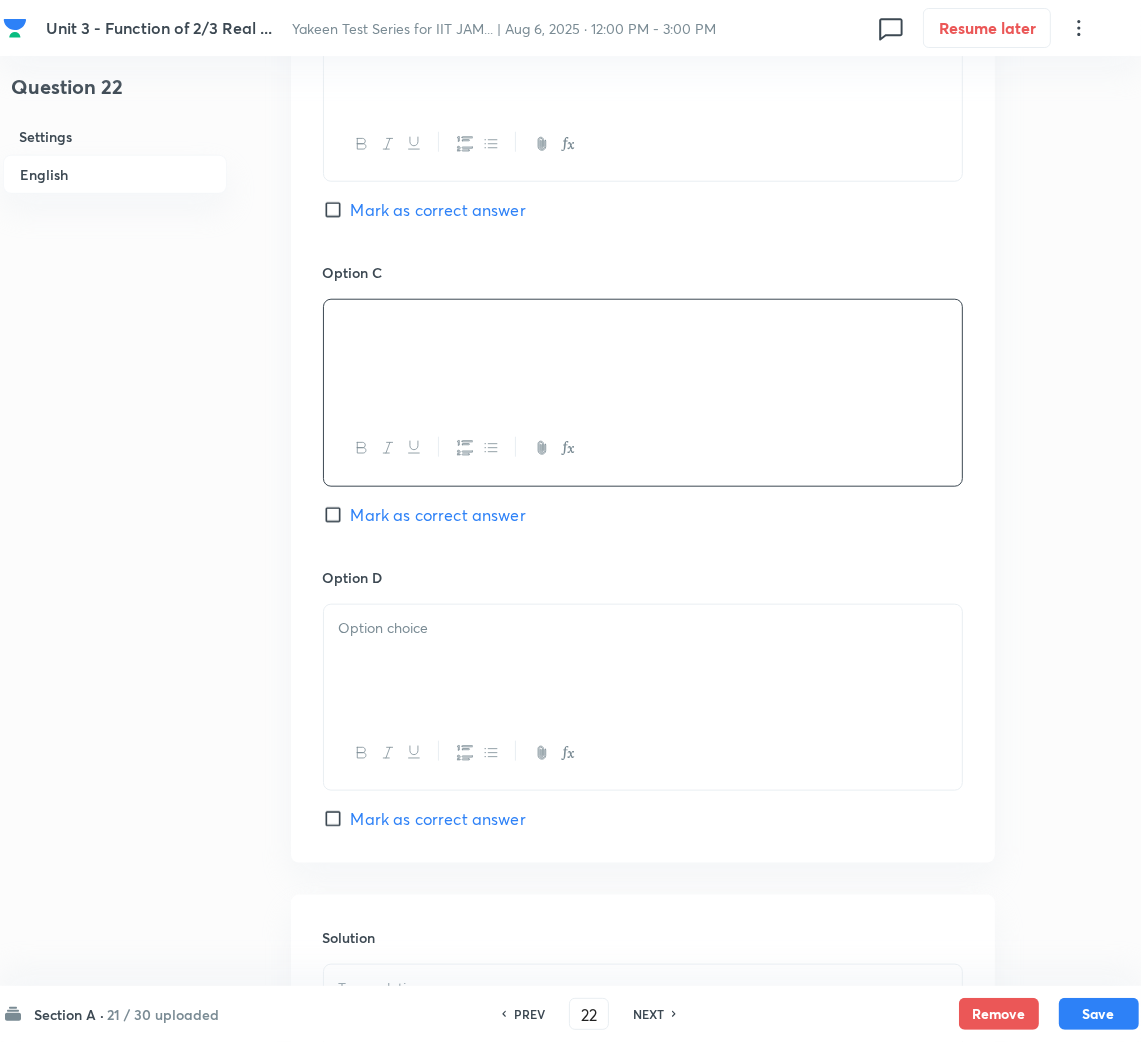 click on "Mark as correct answer" at bounding box center [337, 515] 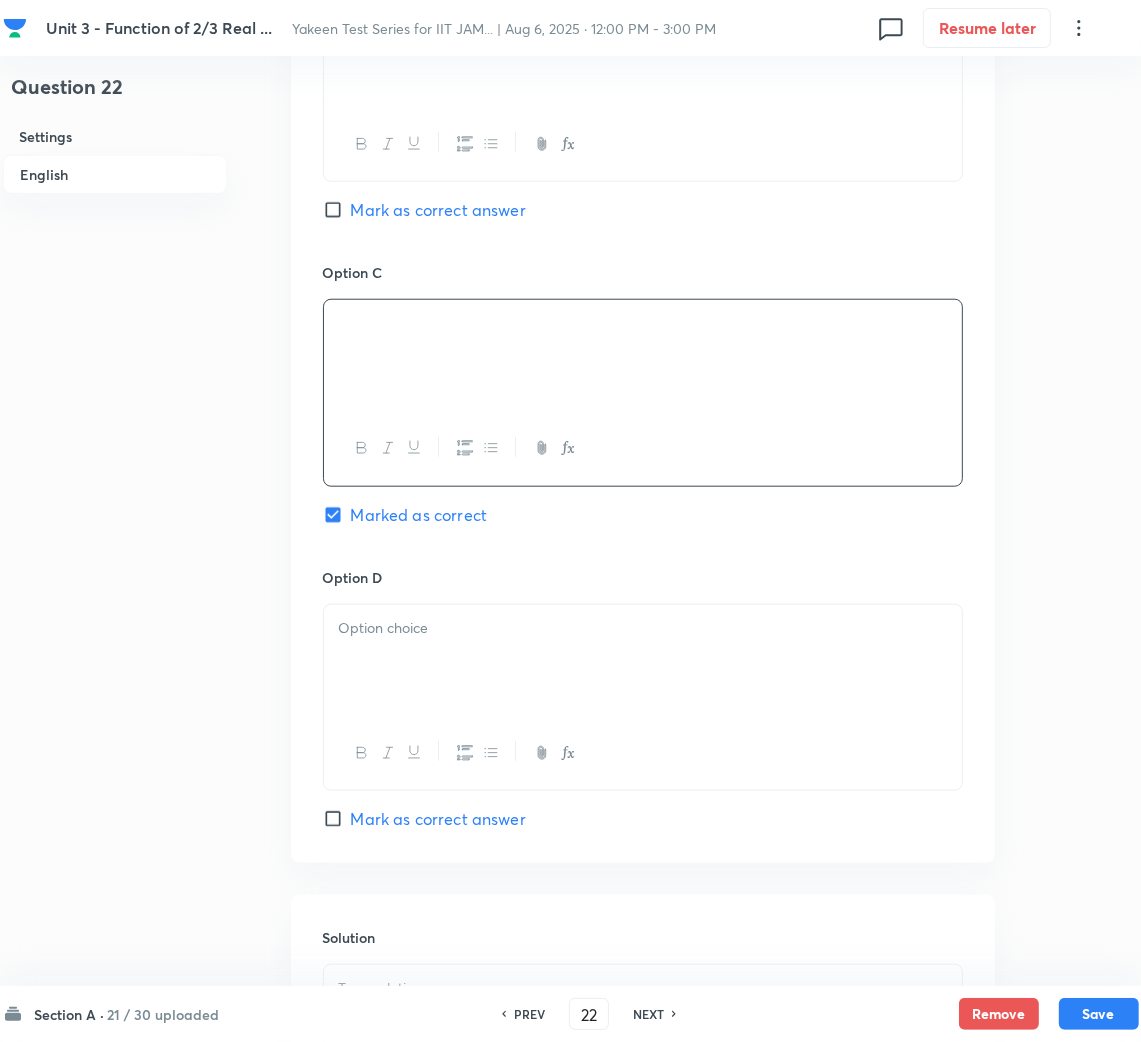 click at bounding box center (643, 661) 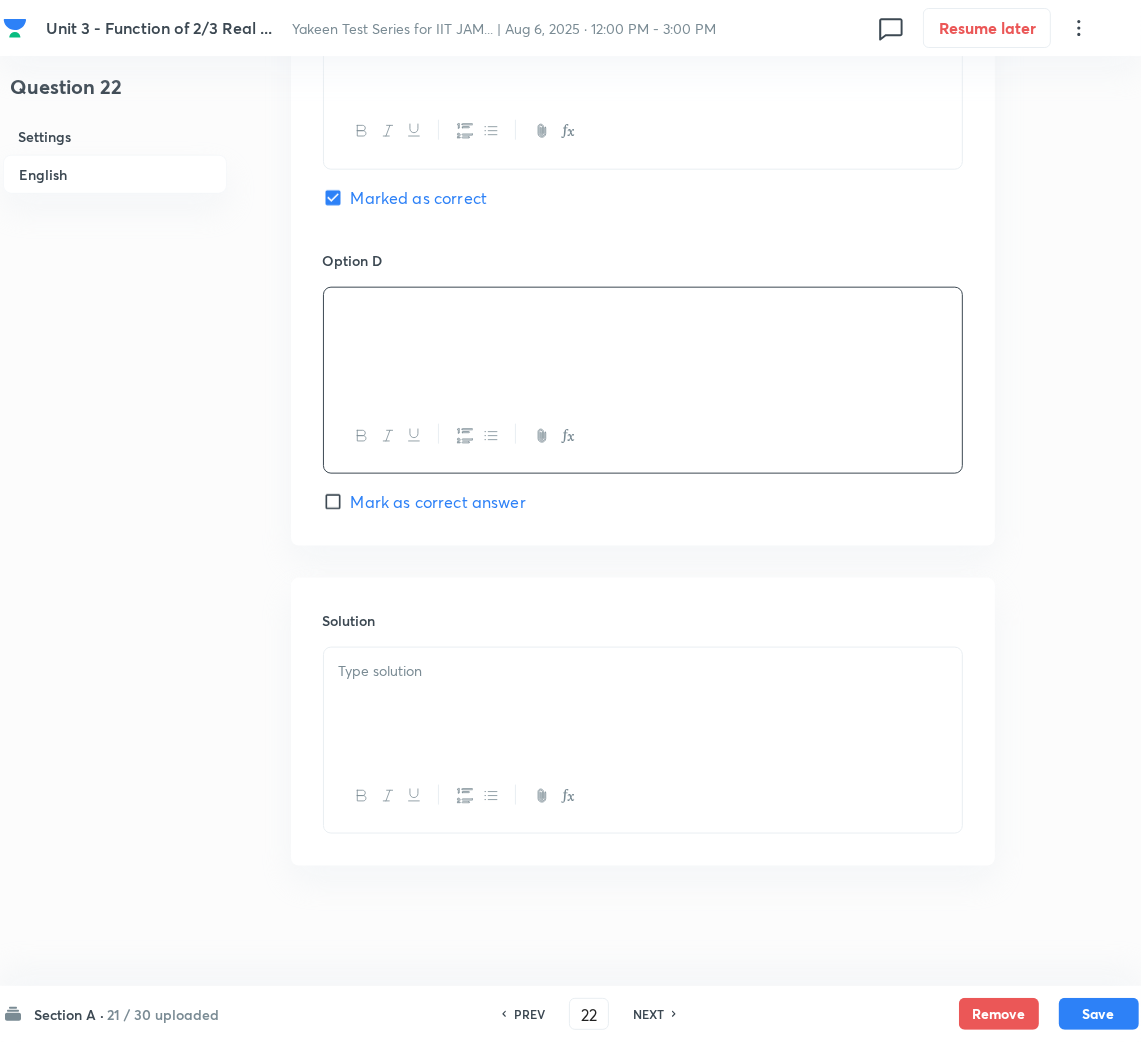 scroll, scrollTop: 1670, scrollLeft: 0, axis: vertical 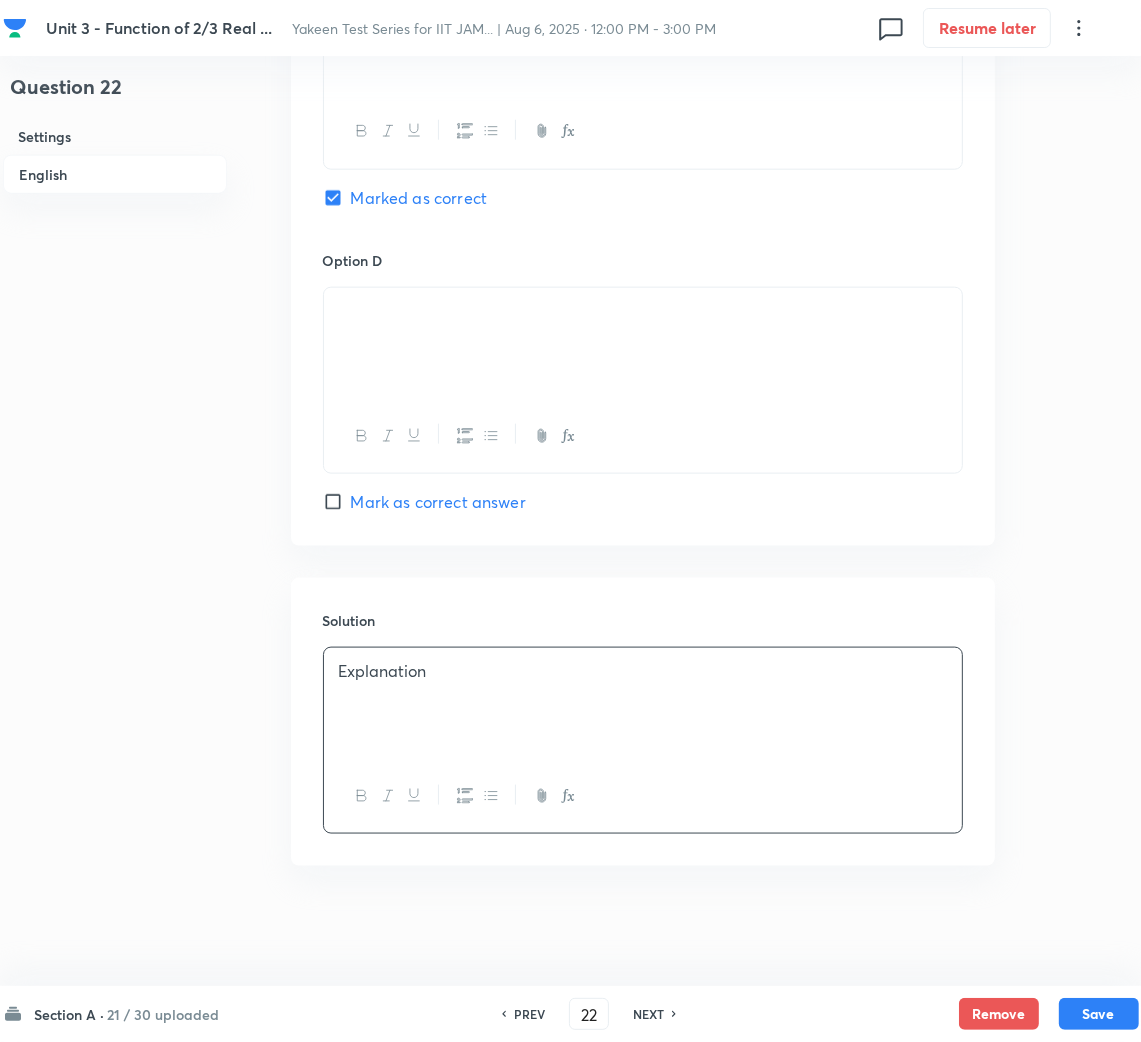 click on "Explanation" at bounding box center (643, 704) 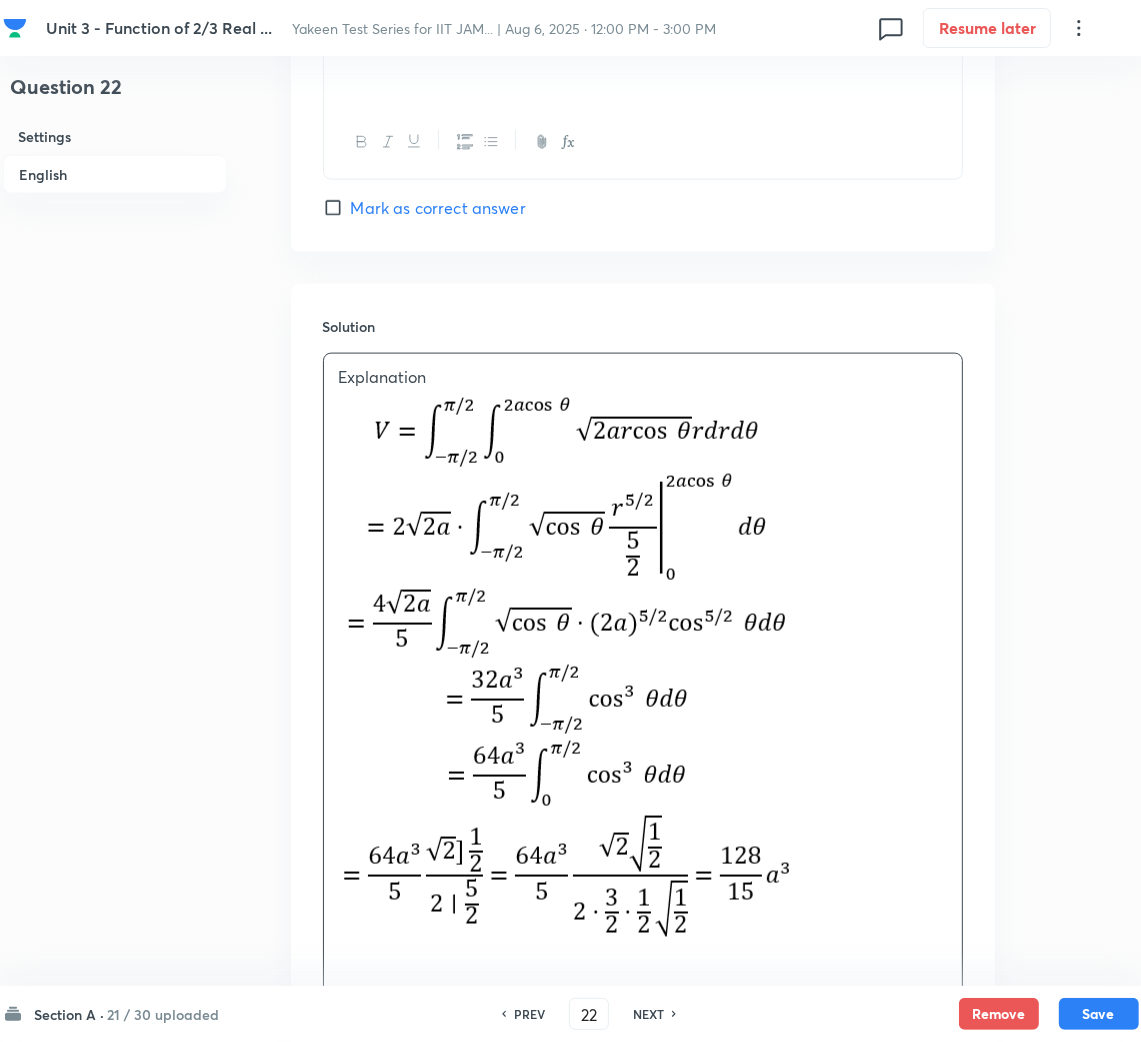 scroll, scrollTop: 2168, scrollLeft: 0, axis: vertical 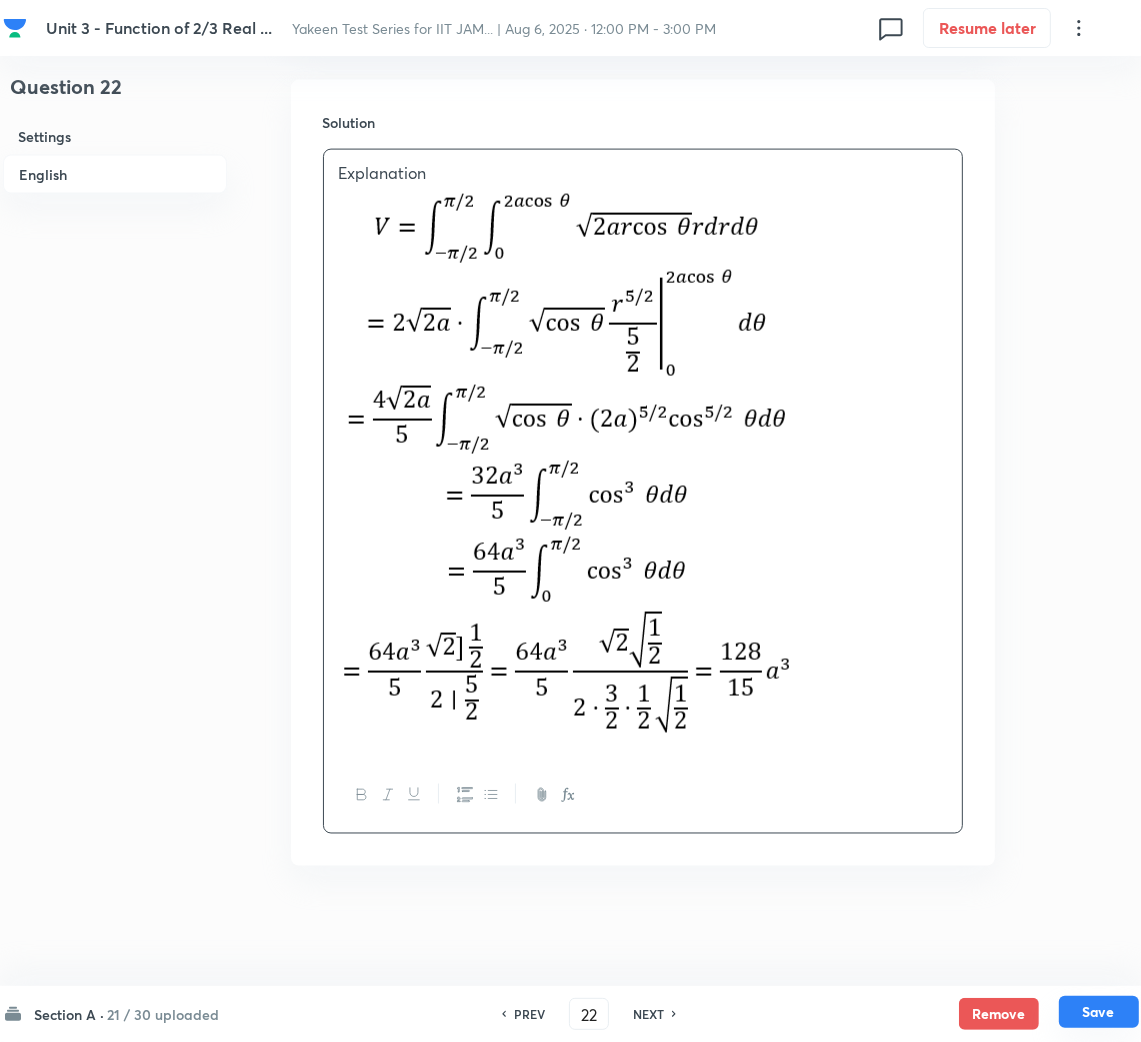 click on "Save" at bounding box center [1099, 1012] 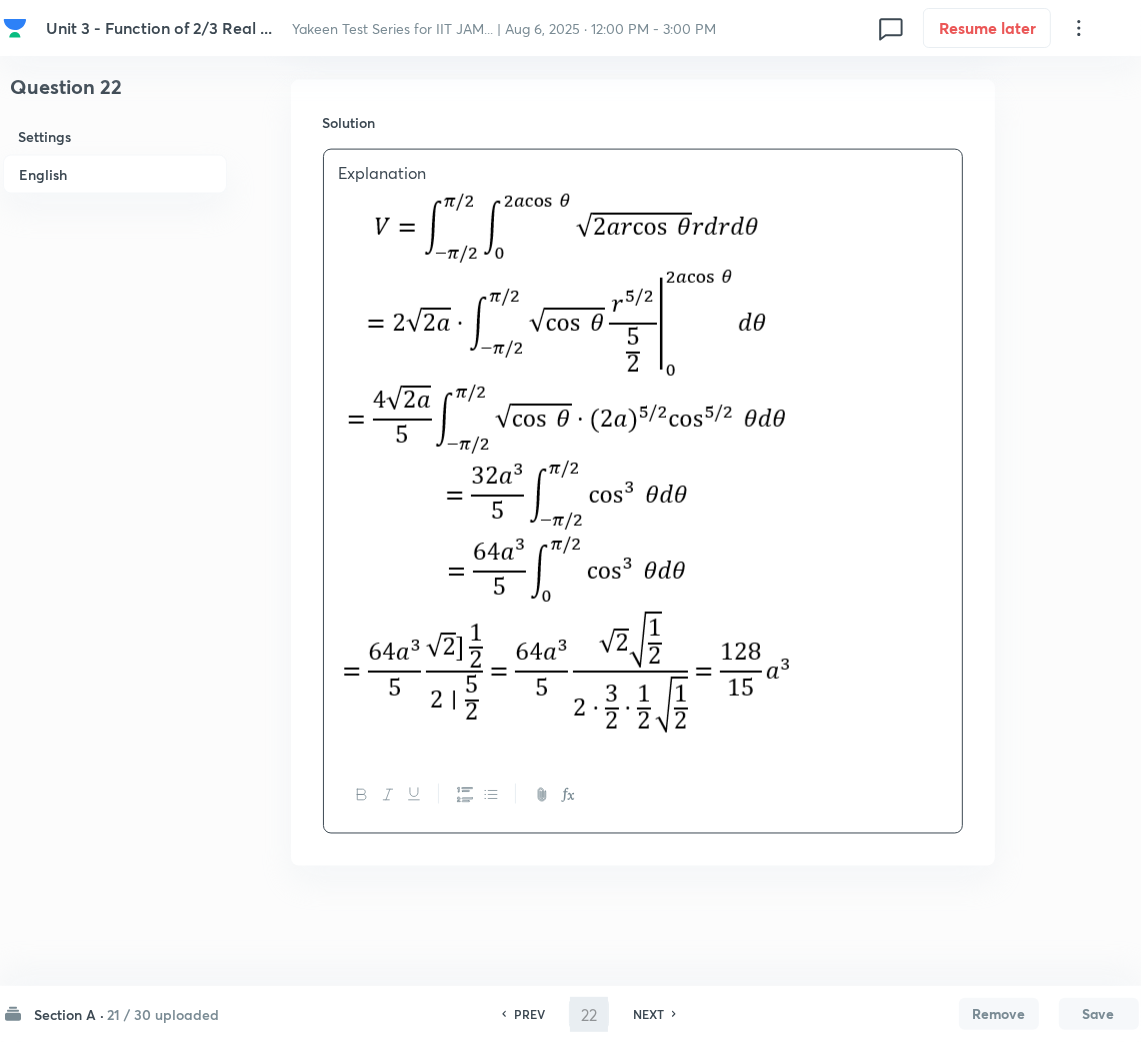 type on "23" 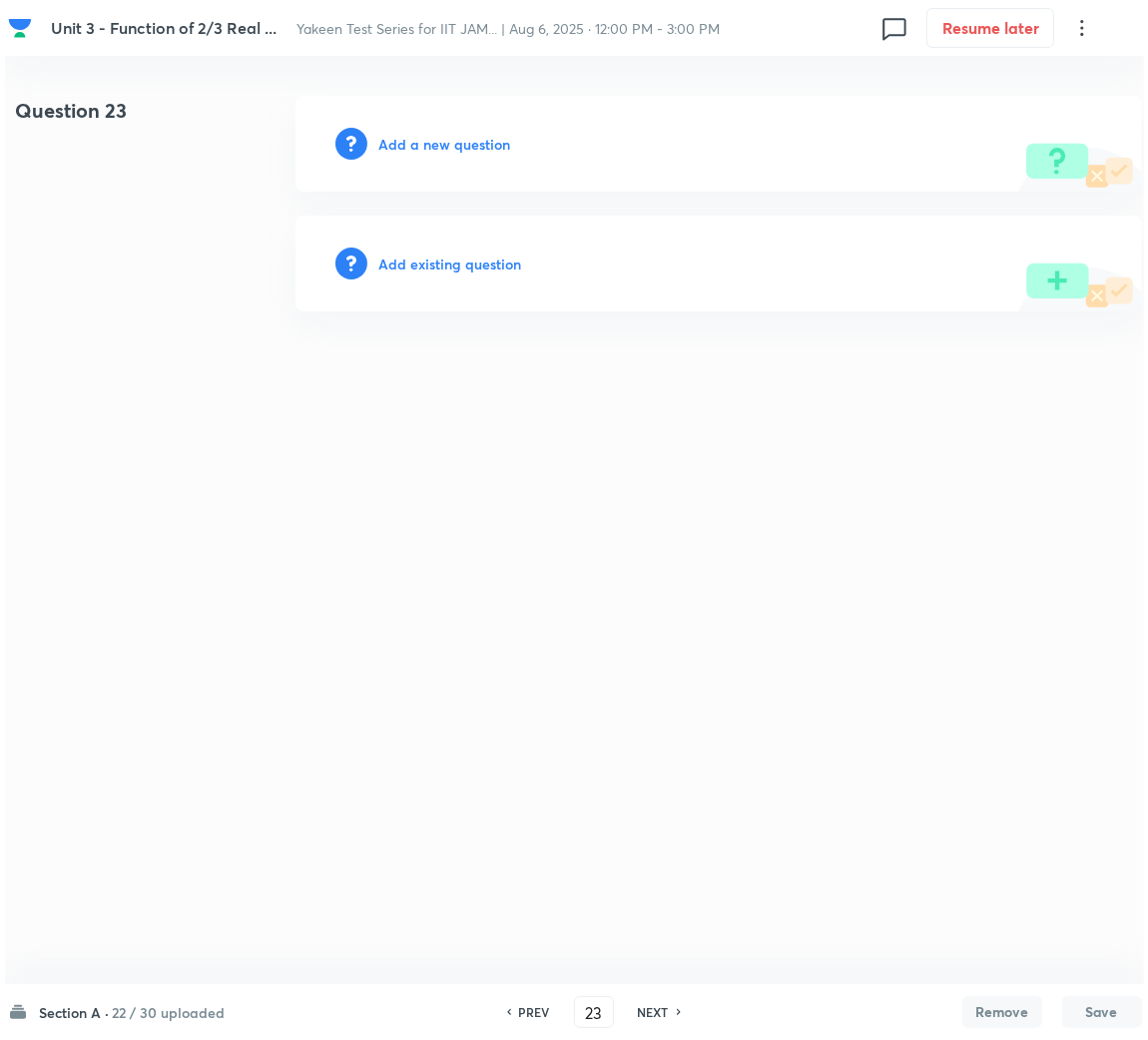 scroll, scrollTop: 0, scrollLeft: 0, axis: both 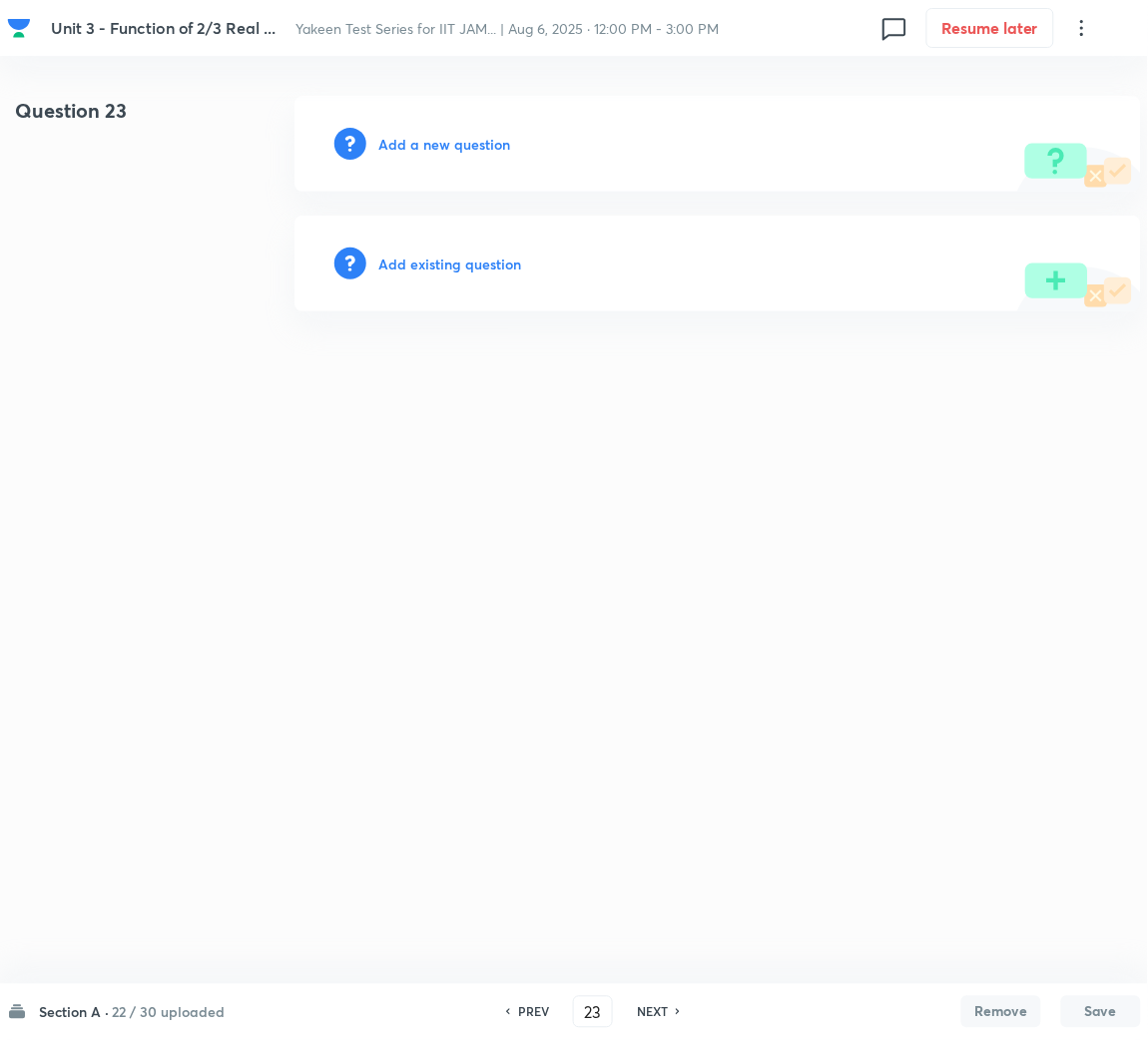 click on "Add a new question" at bounding box center [444, 144] 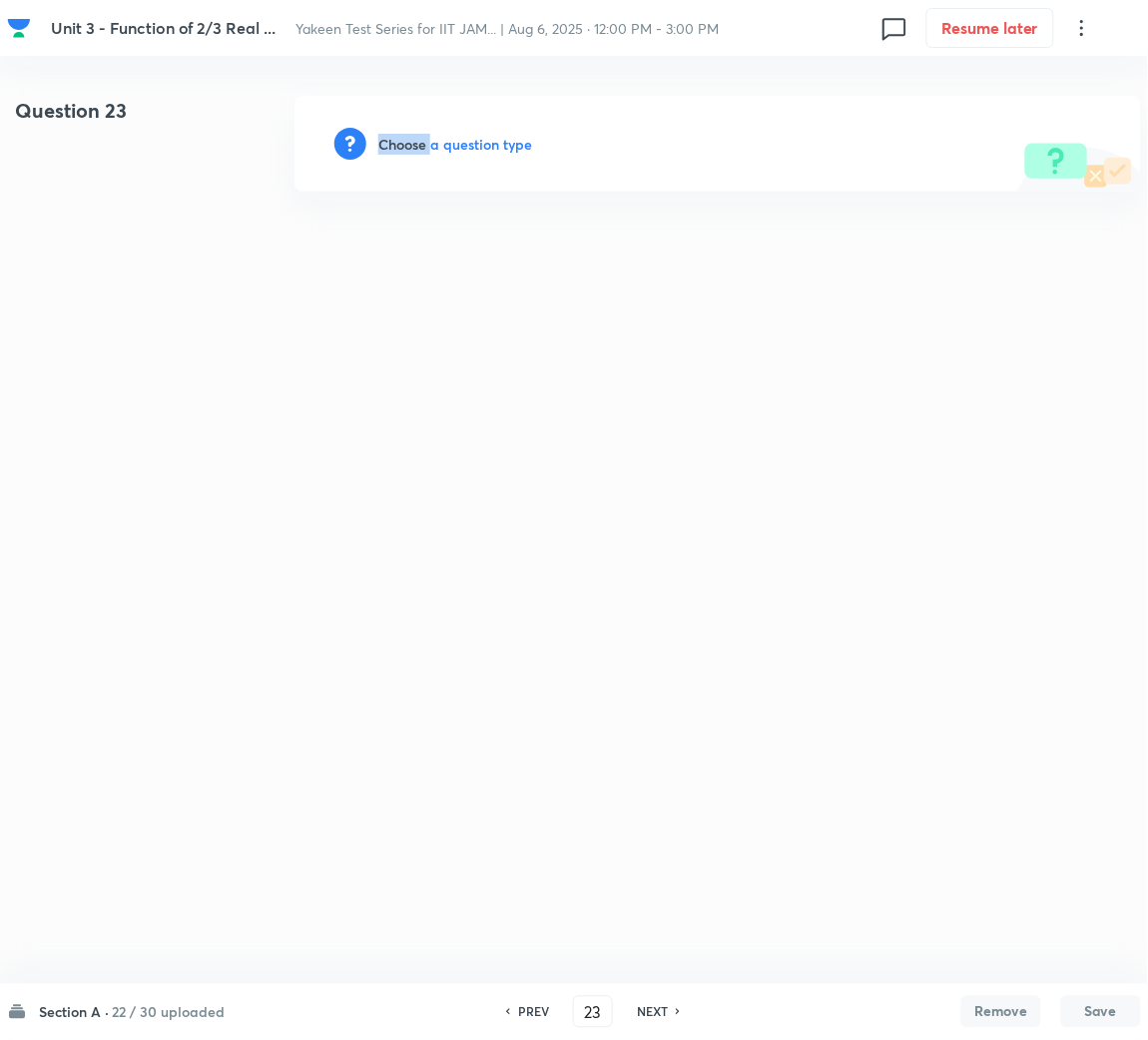 click on "Choose a question type" at bounding box center [455, 144] 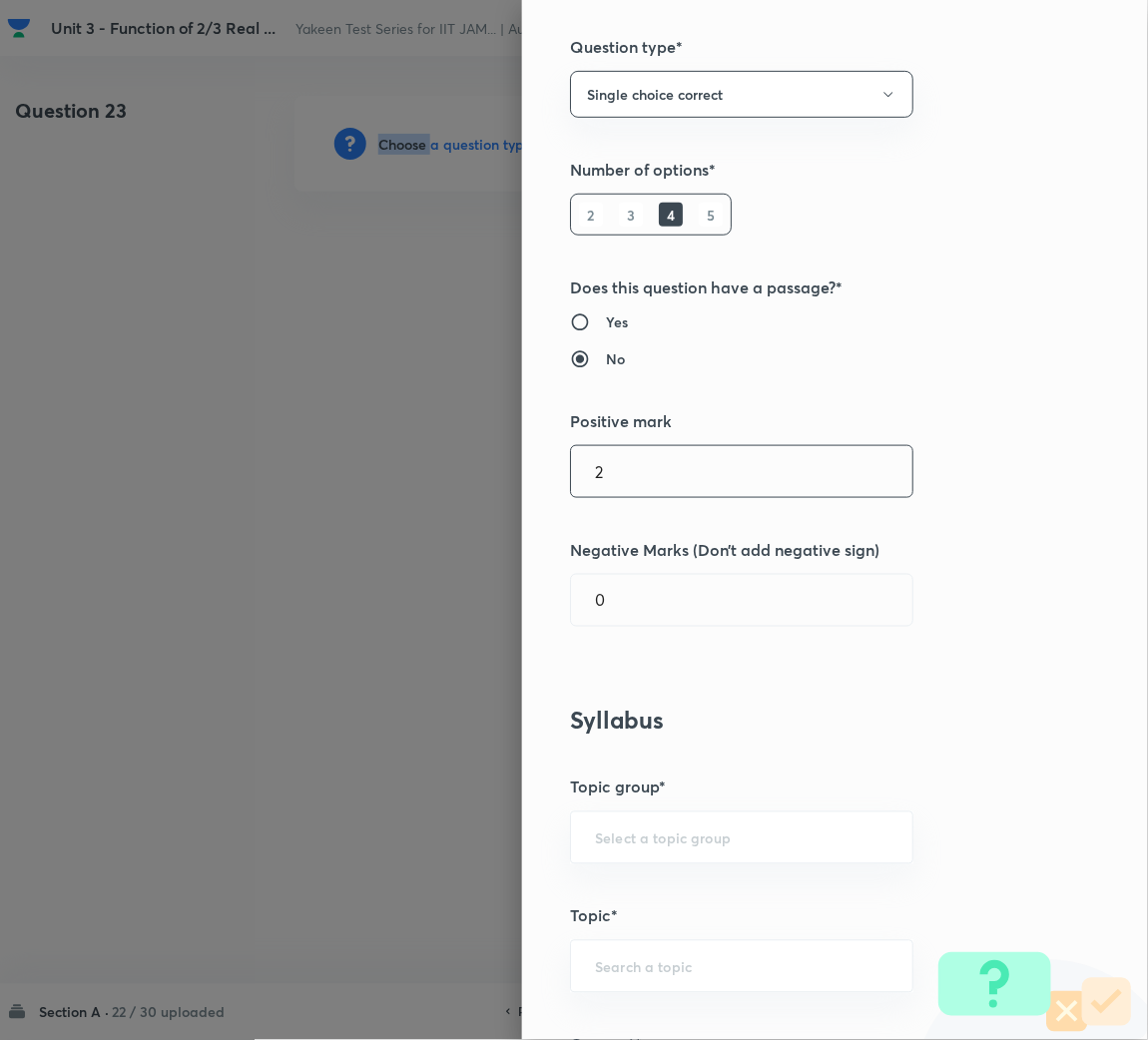 scroll, scrollTop: 299, scrollLeft: 0, axis: vertical 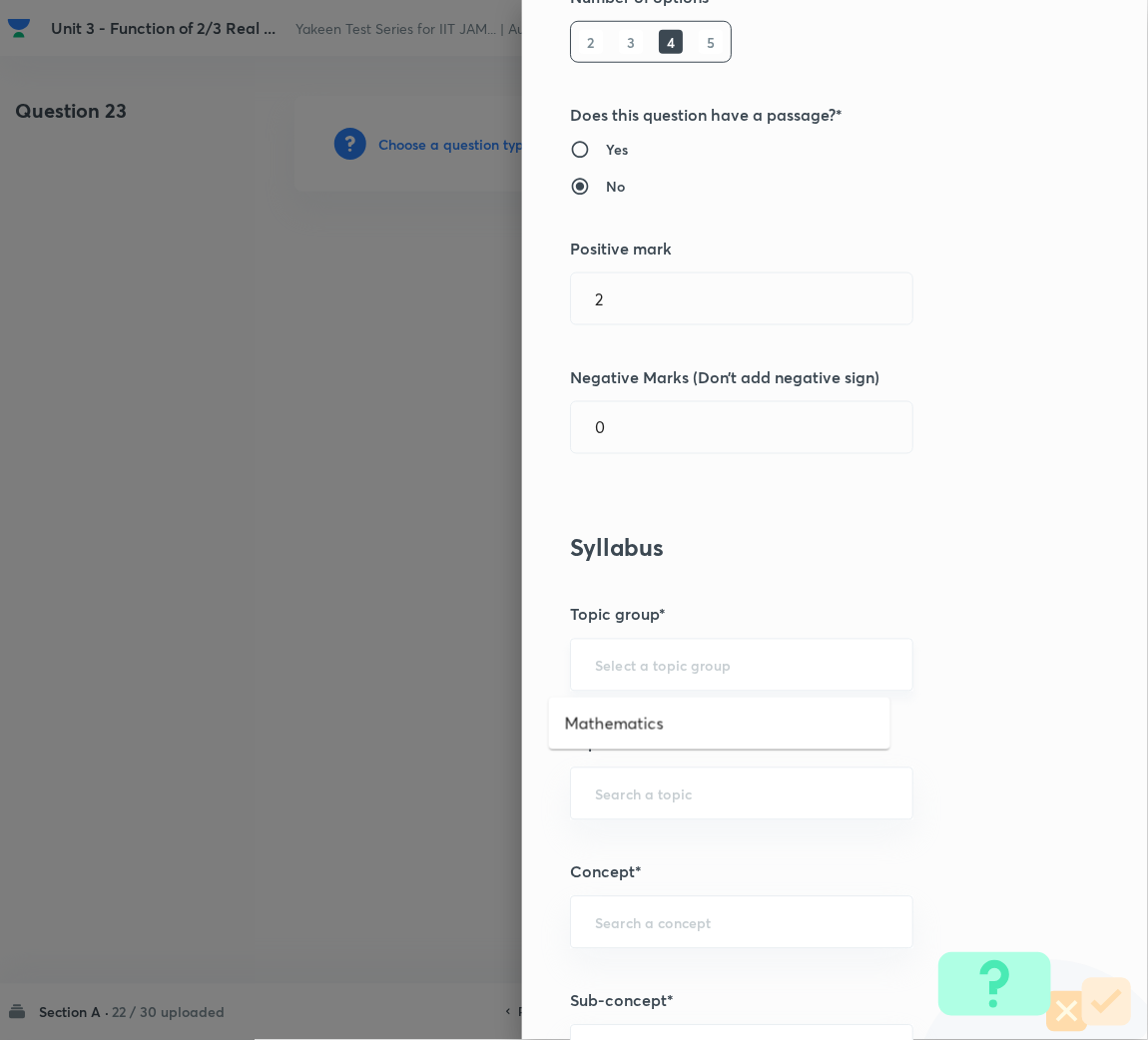 click at bounding box center [742, 665] 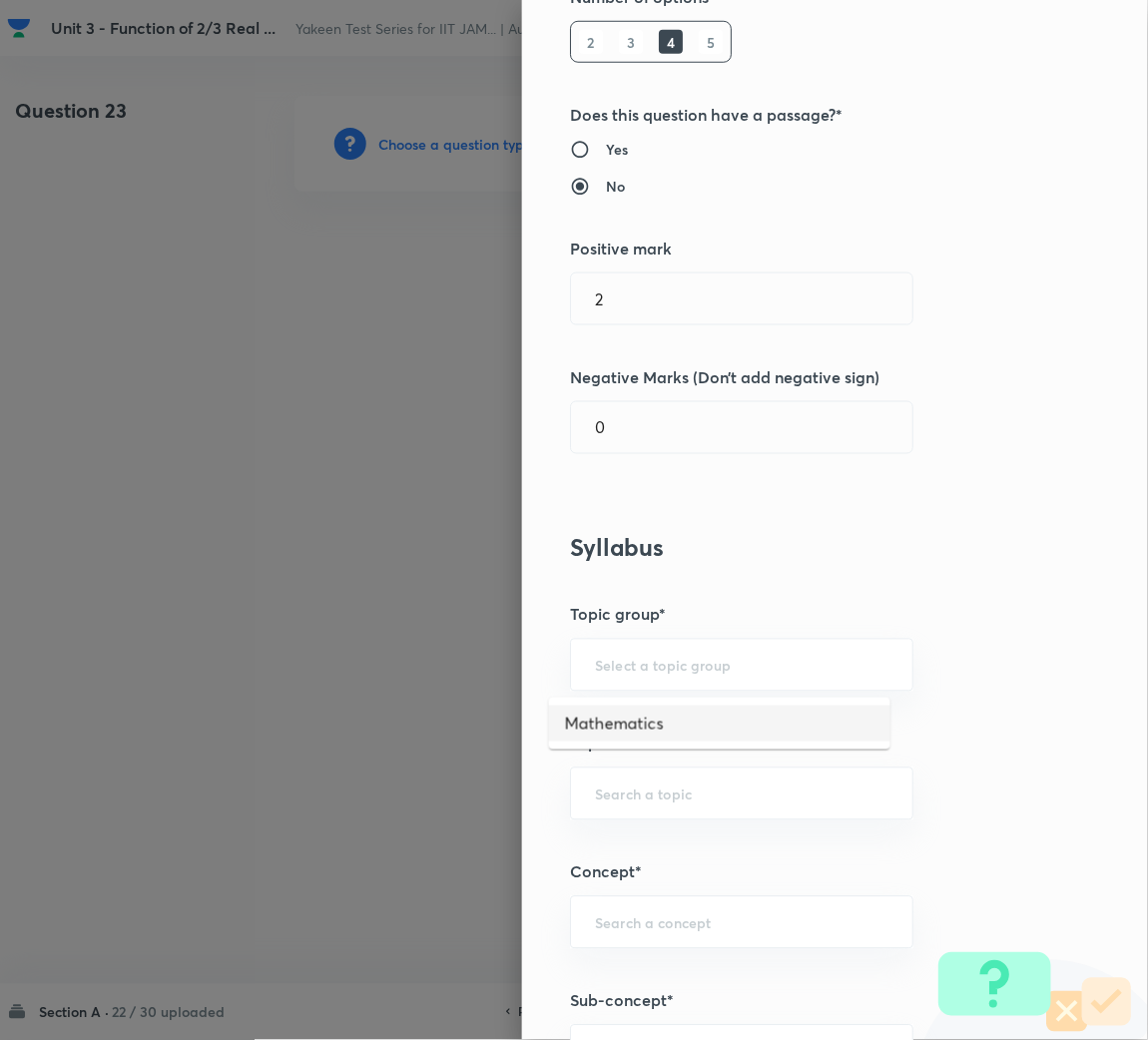 click on "Mathematics" at bounding box center (720, 724) 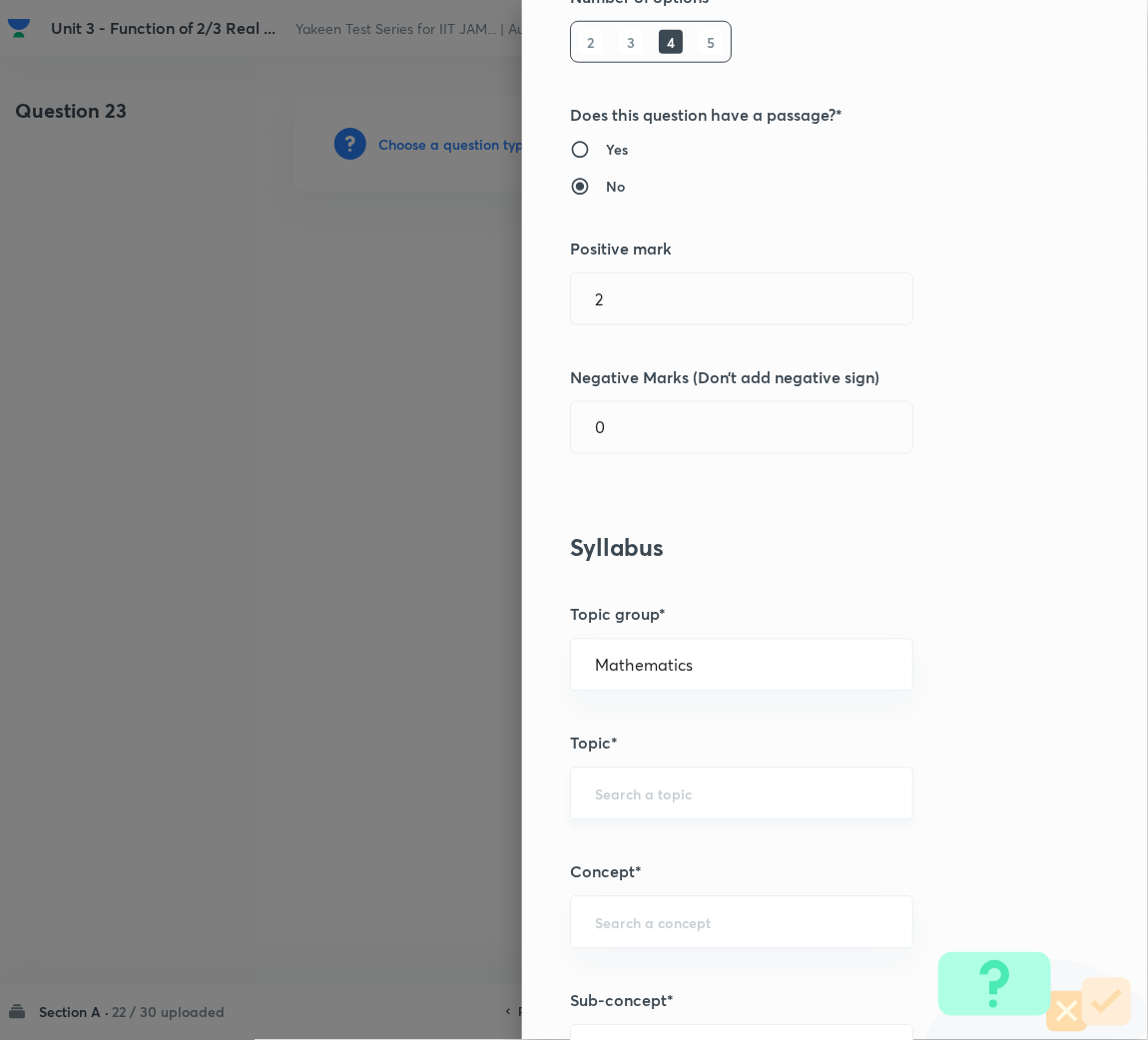click on "​" at bounding box center (742, 793) 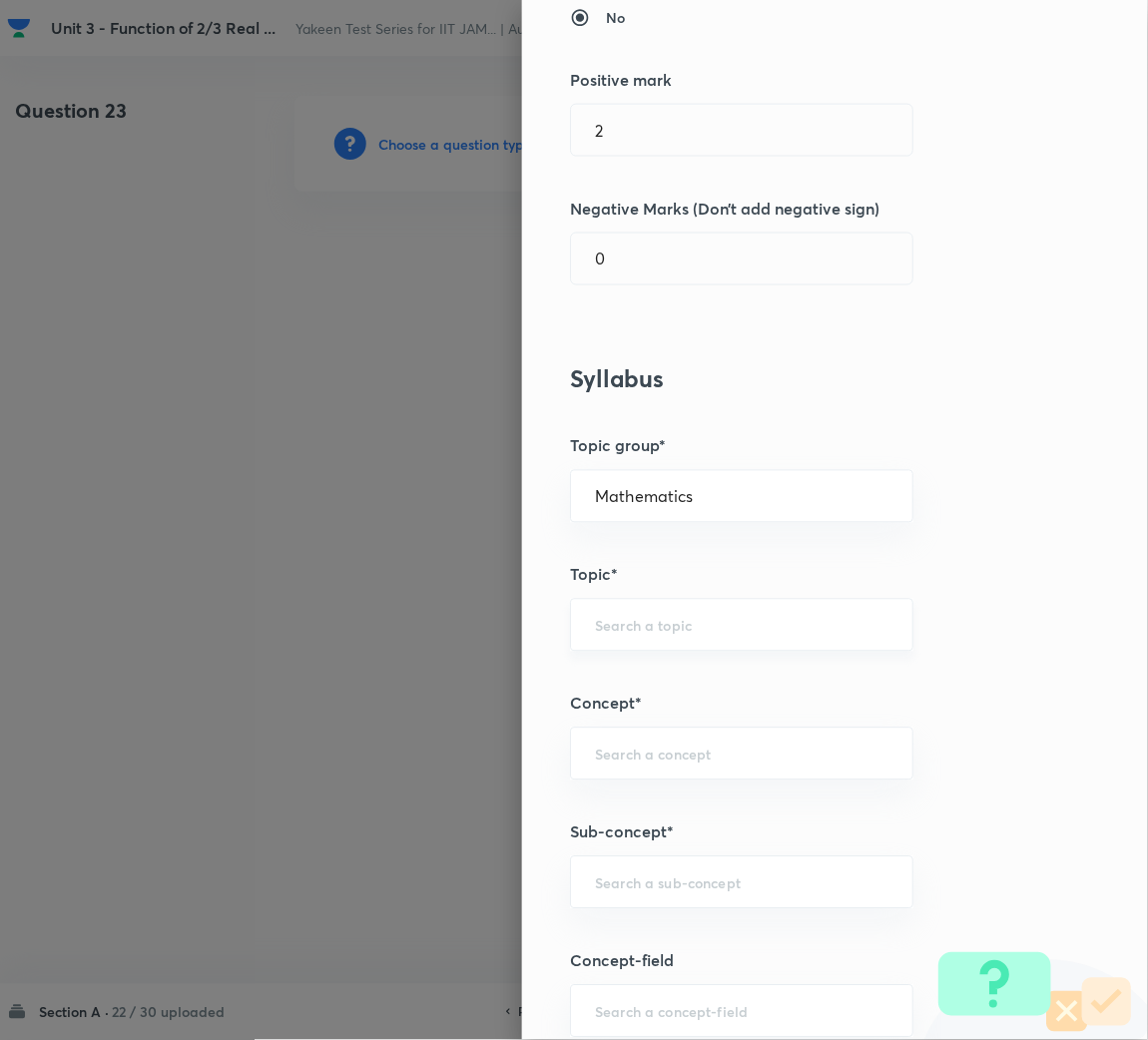 scroll, scrollTop: 599, scrollLeft: 0, axis: vertical 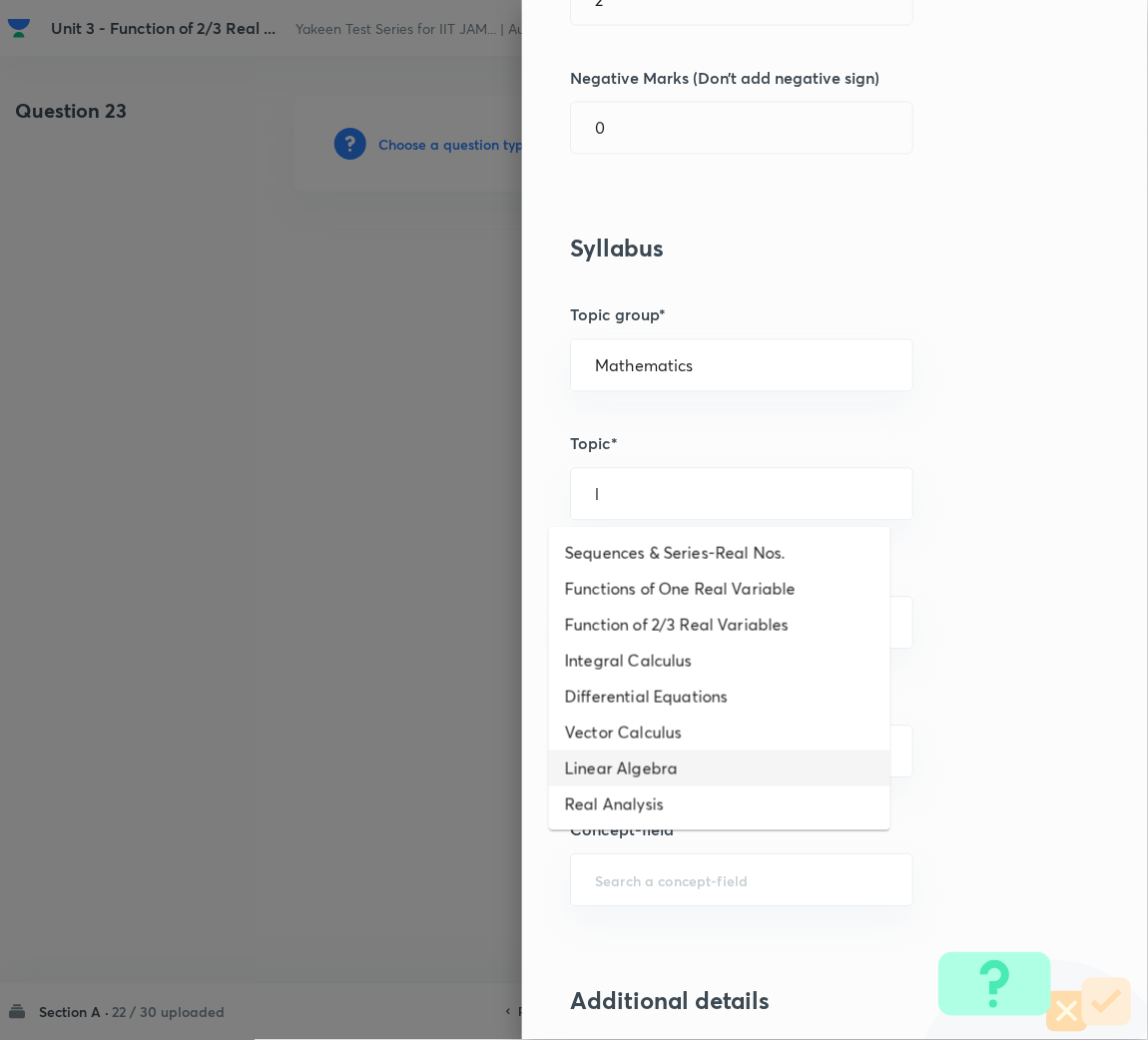 click on "Linear Algebra" at bounding box center [720, 769] 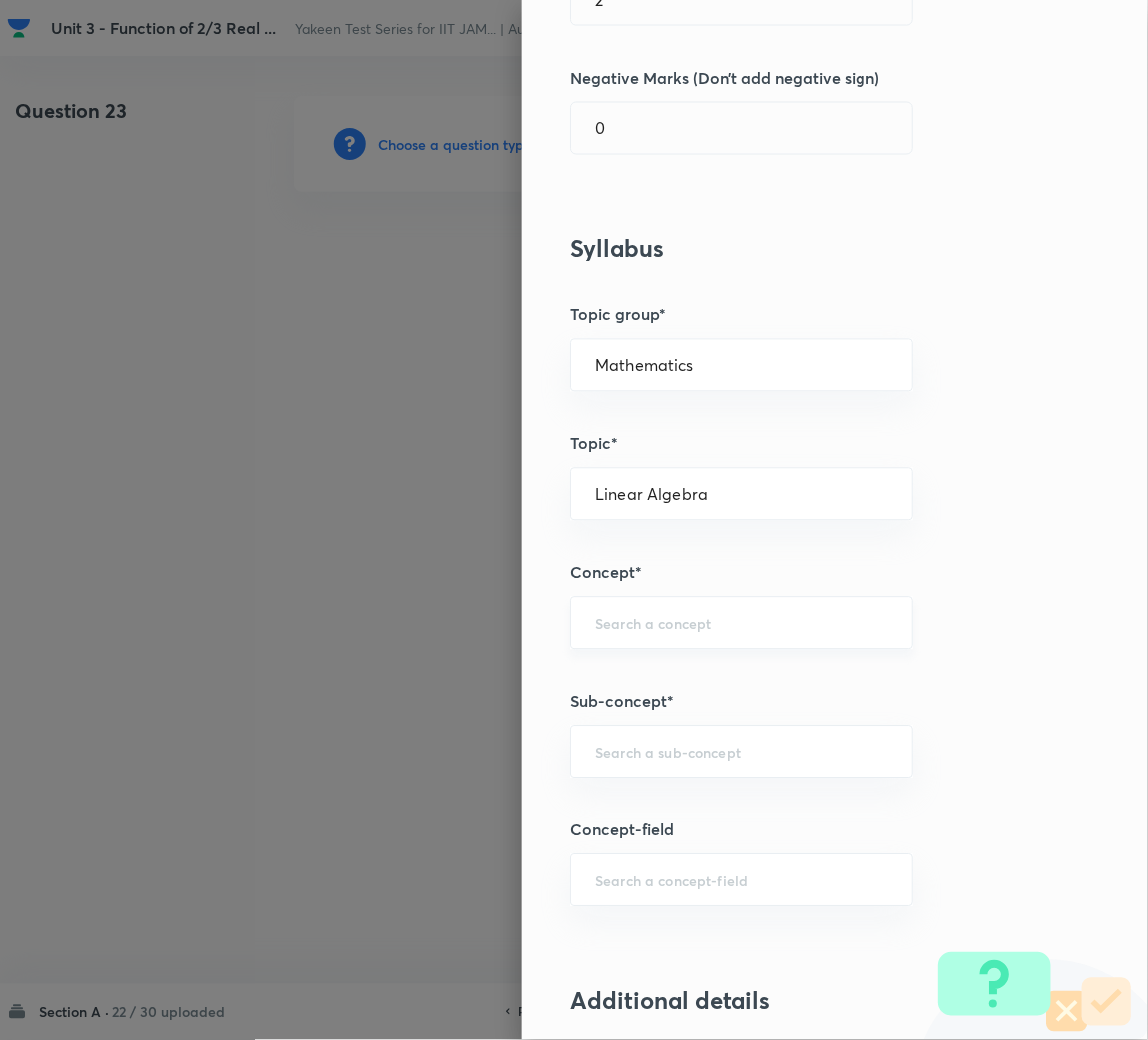 click at bounding box center (742, 623) 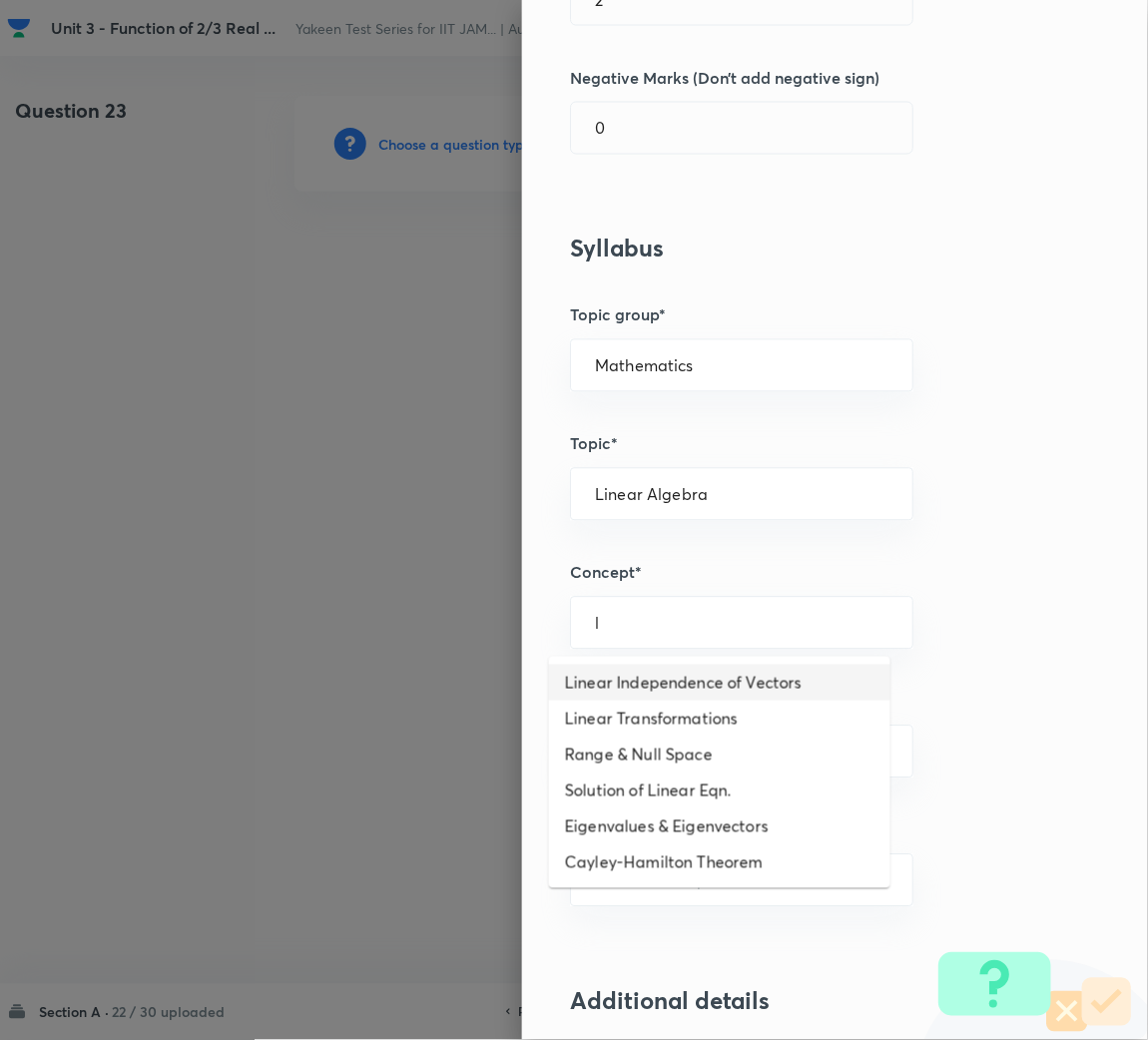 click on "Linear Independence of Vectors" at bounding box center [720, 683] 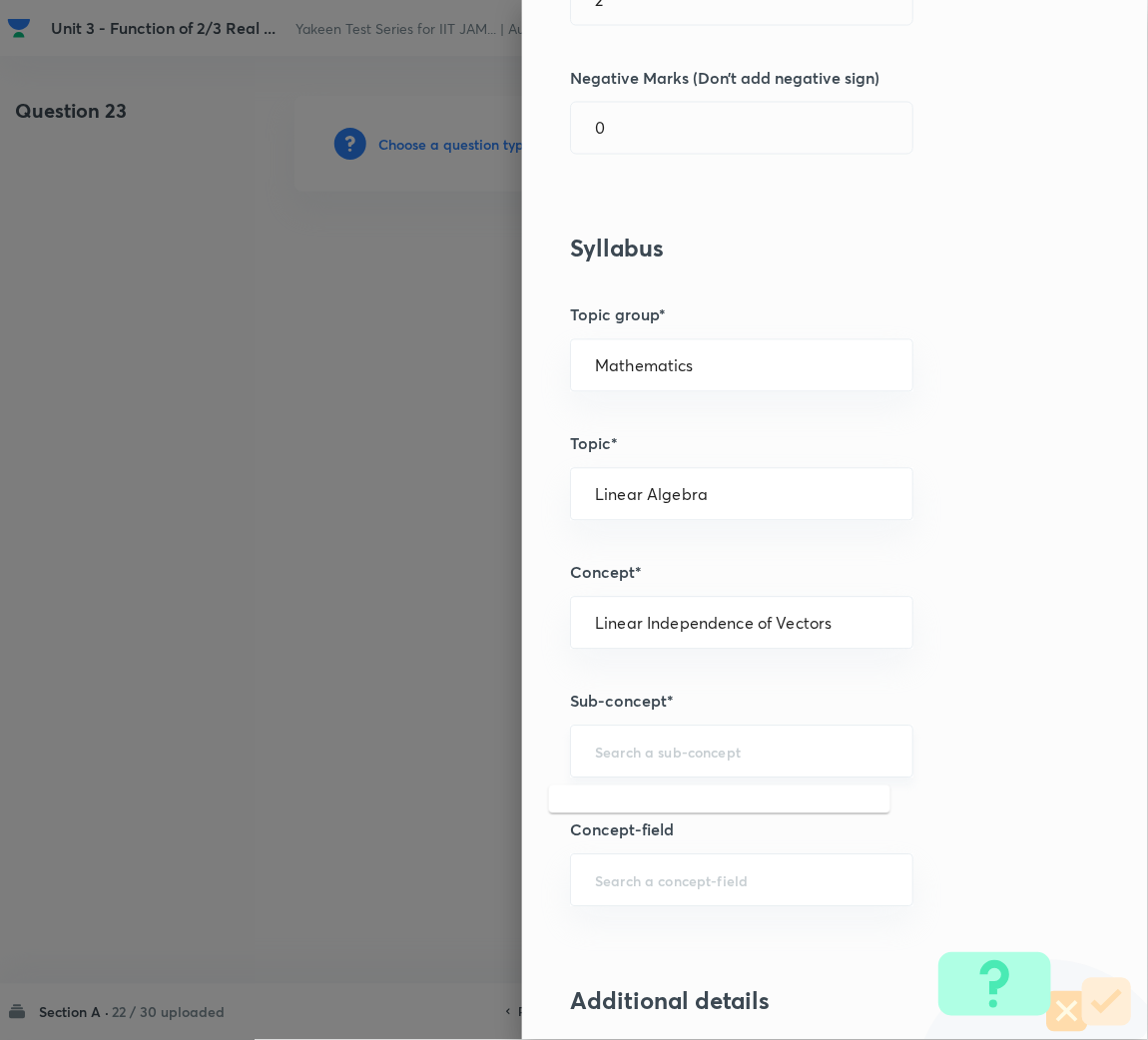 click at bounding box center (742, 752) 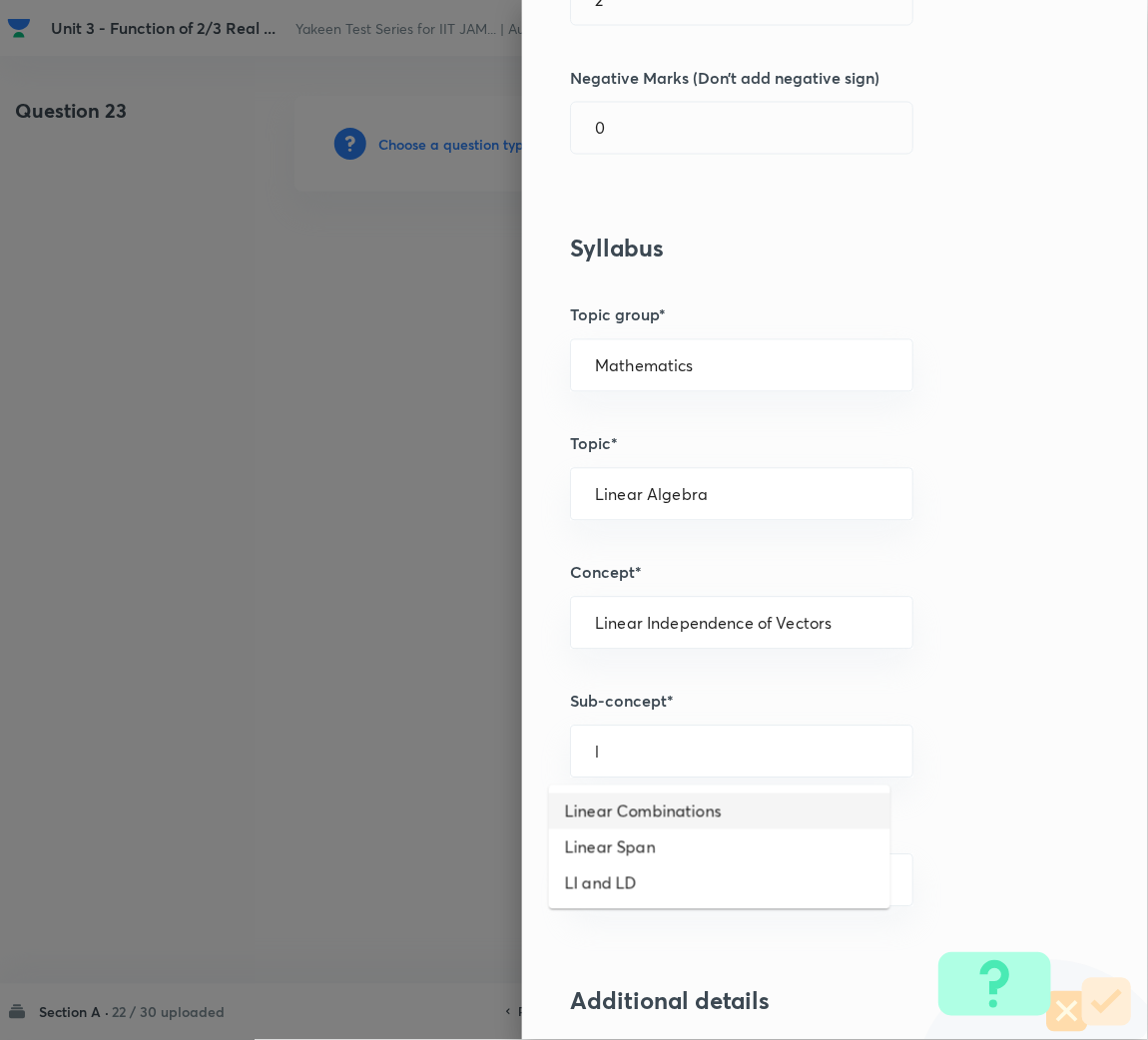 drag, startPoint x: 610, startPoint y: 808, endPoint x: 631, endPoint y: 771, distance: 42.544095 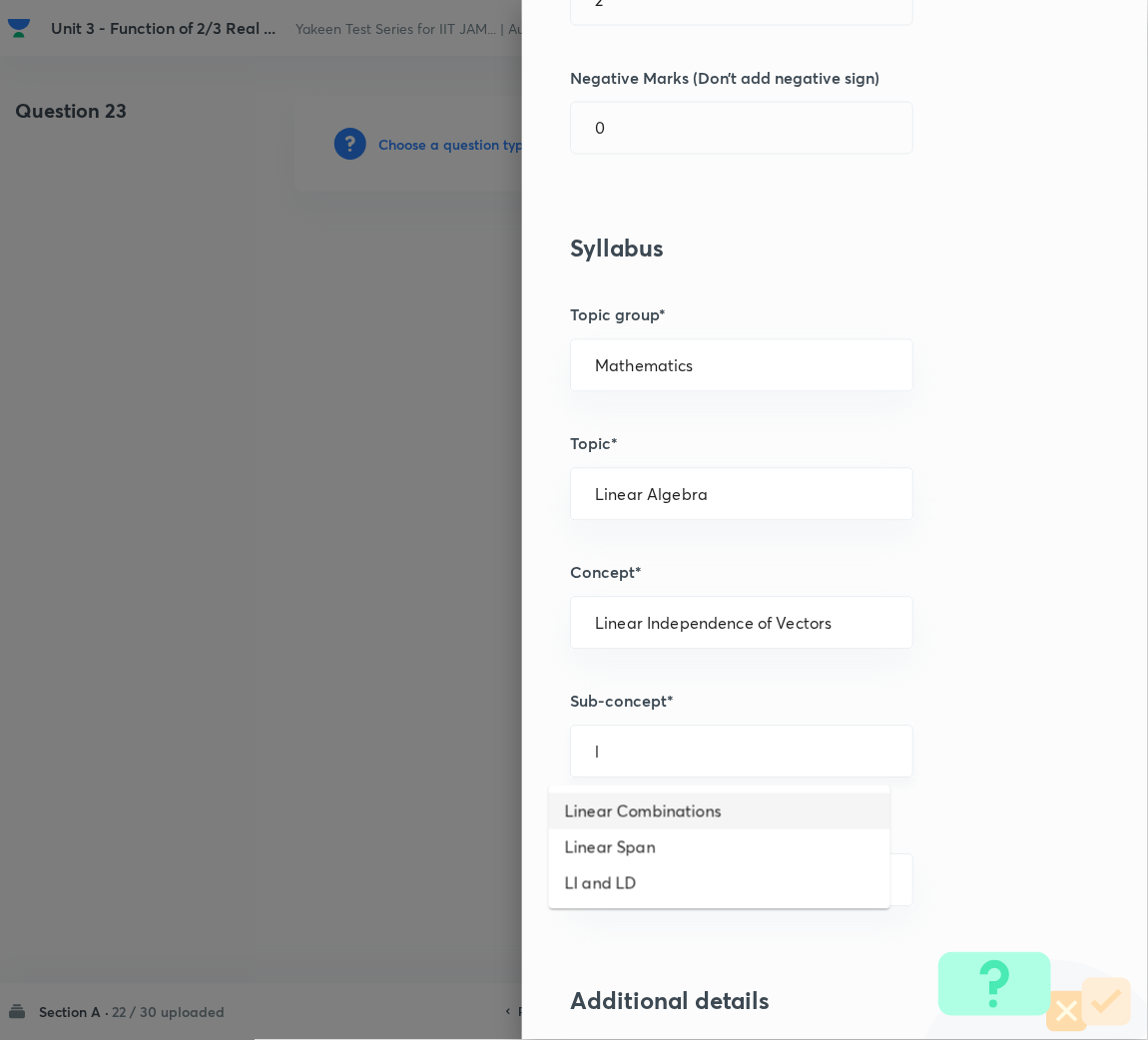 type on "Linear Combinations" 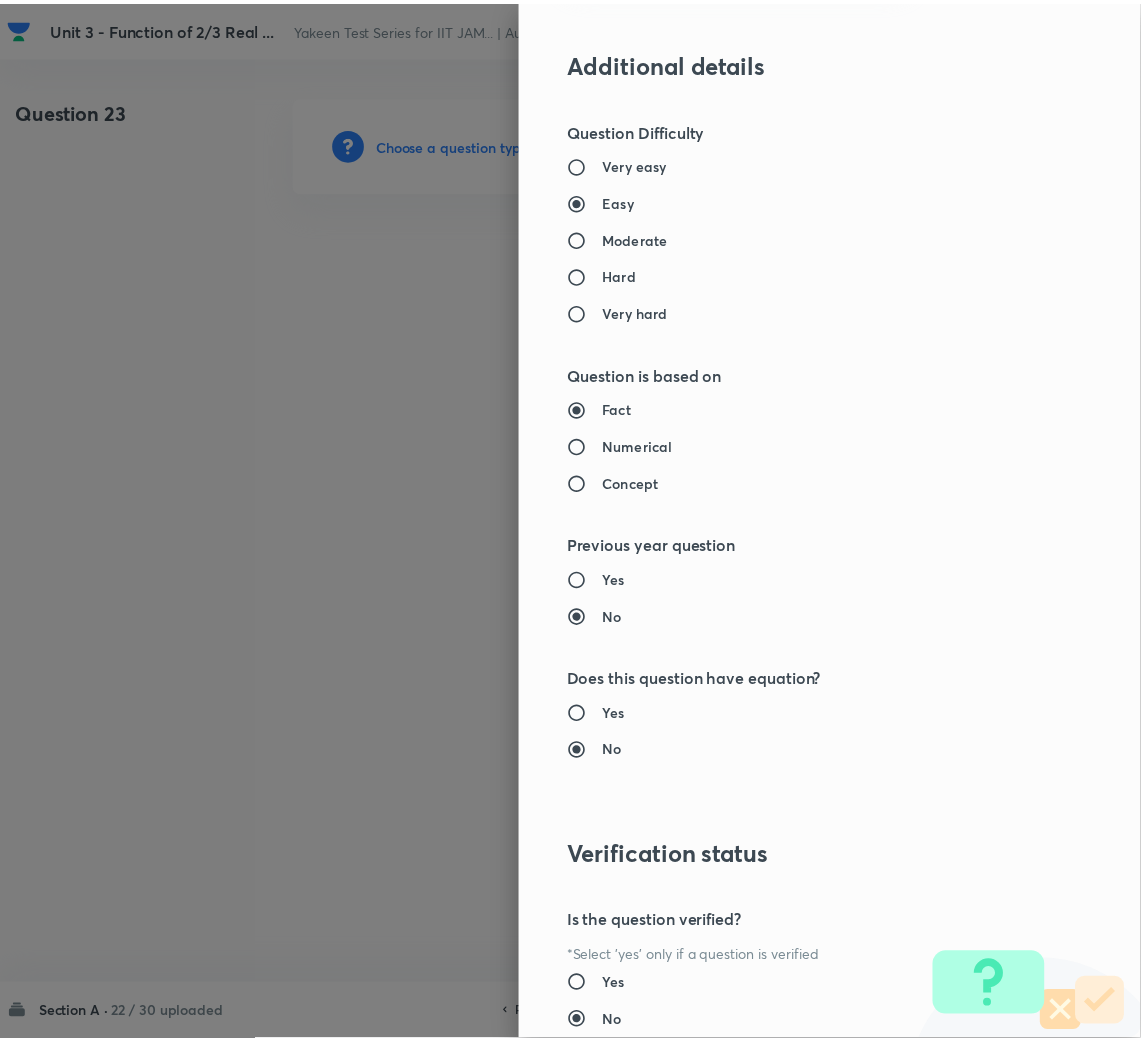 scroll, scrollTop: 1685, scrollLeft: 0, axis: vertical 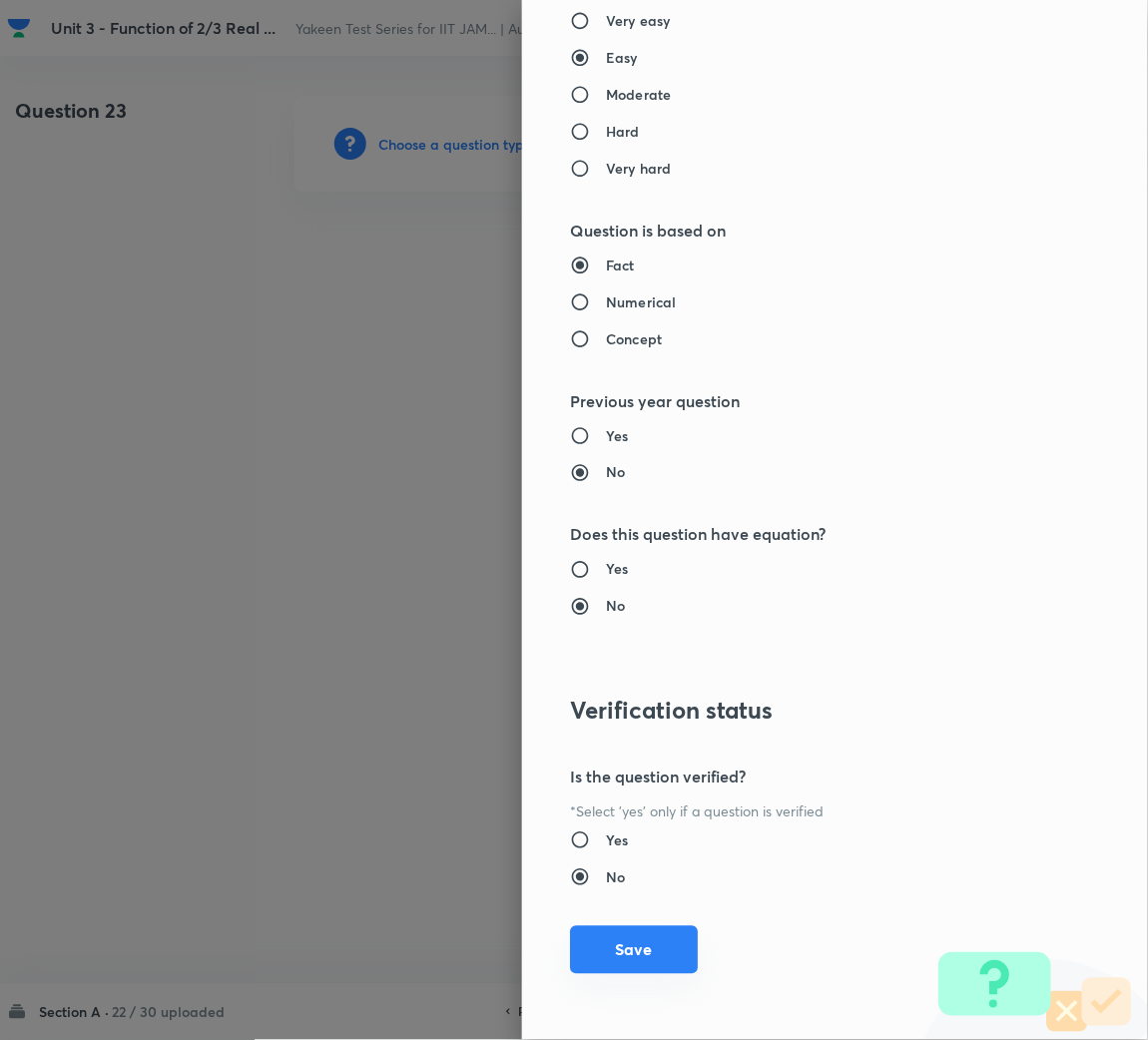click on "Save" at bounding box center (634, 950) 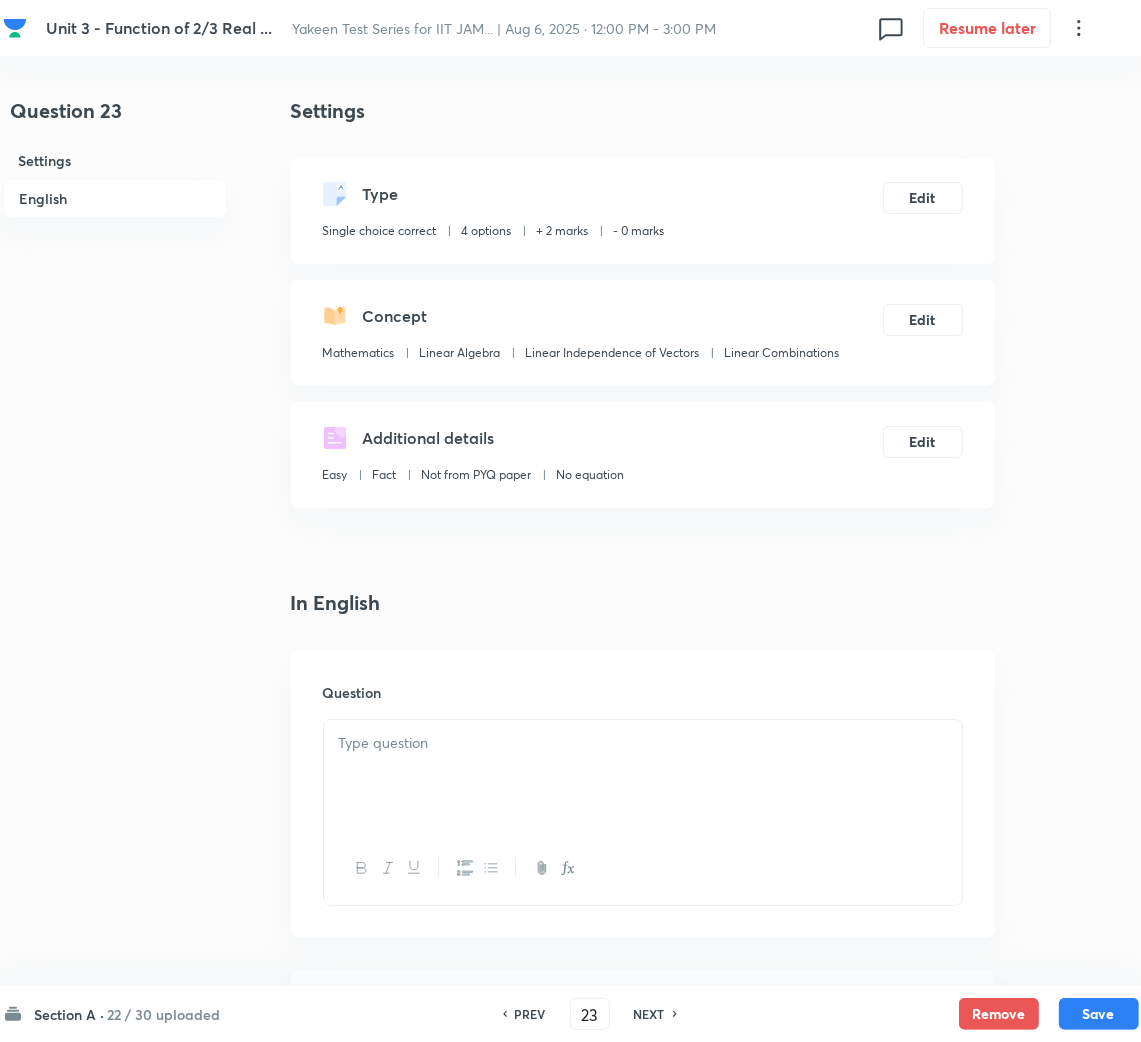drag, startPoint x: 413, startPoint y: 711, endPoint x: 405, endPoint y: 737, distance: 27.202942 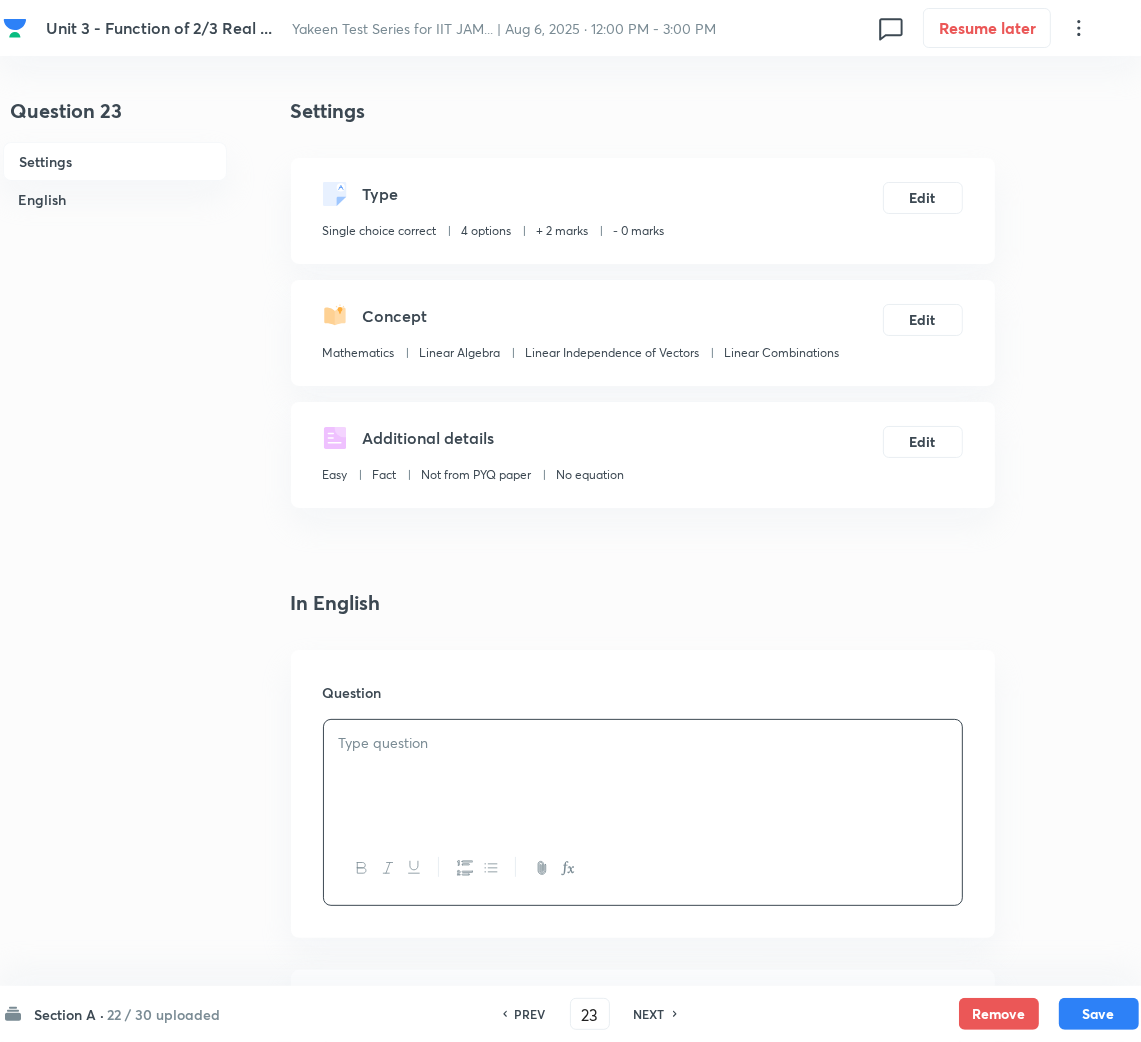 scroll, scrollTop: 150, scrollLeft: 0, axis: vertical 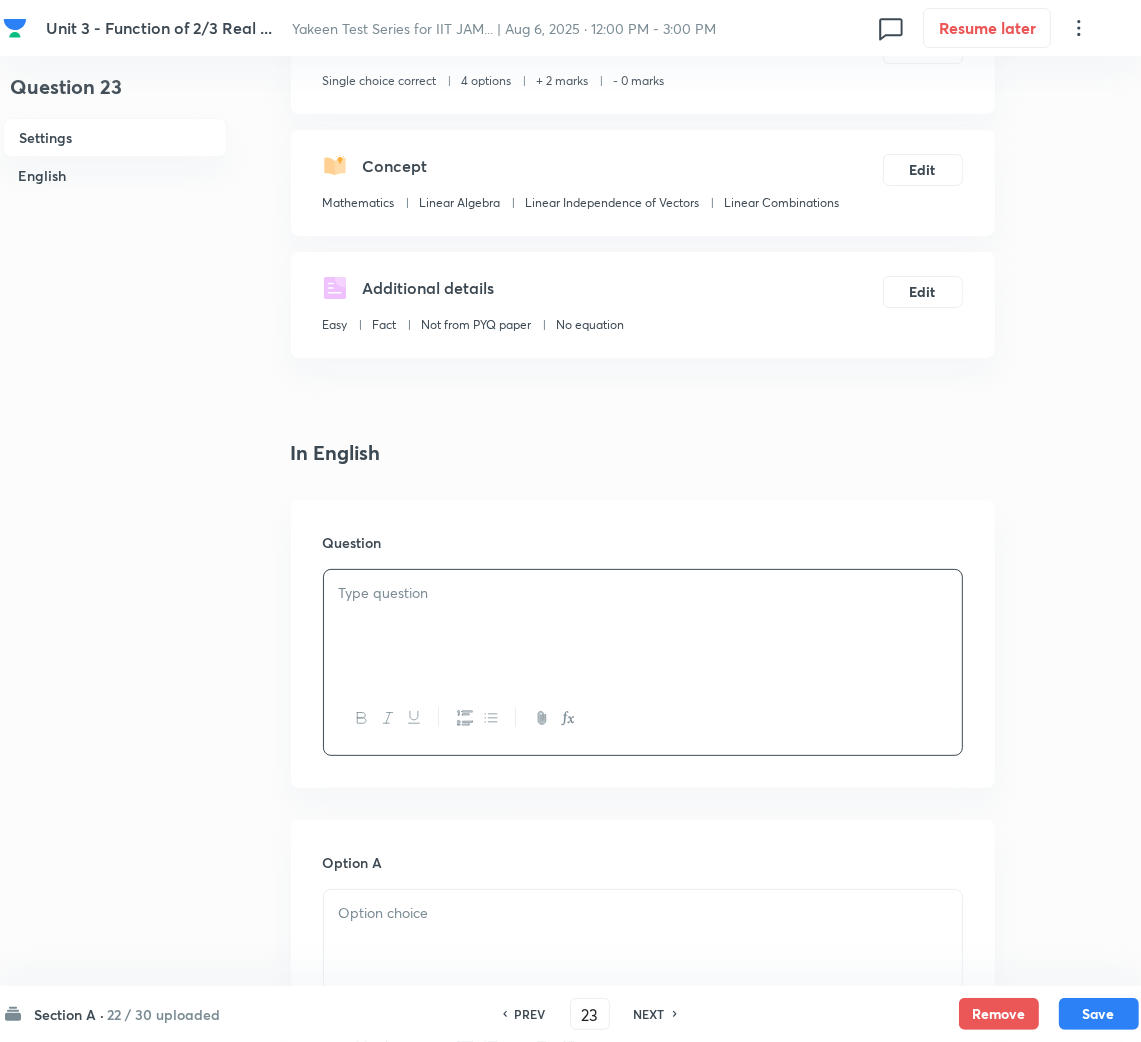 paste 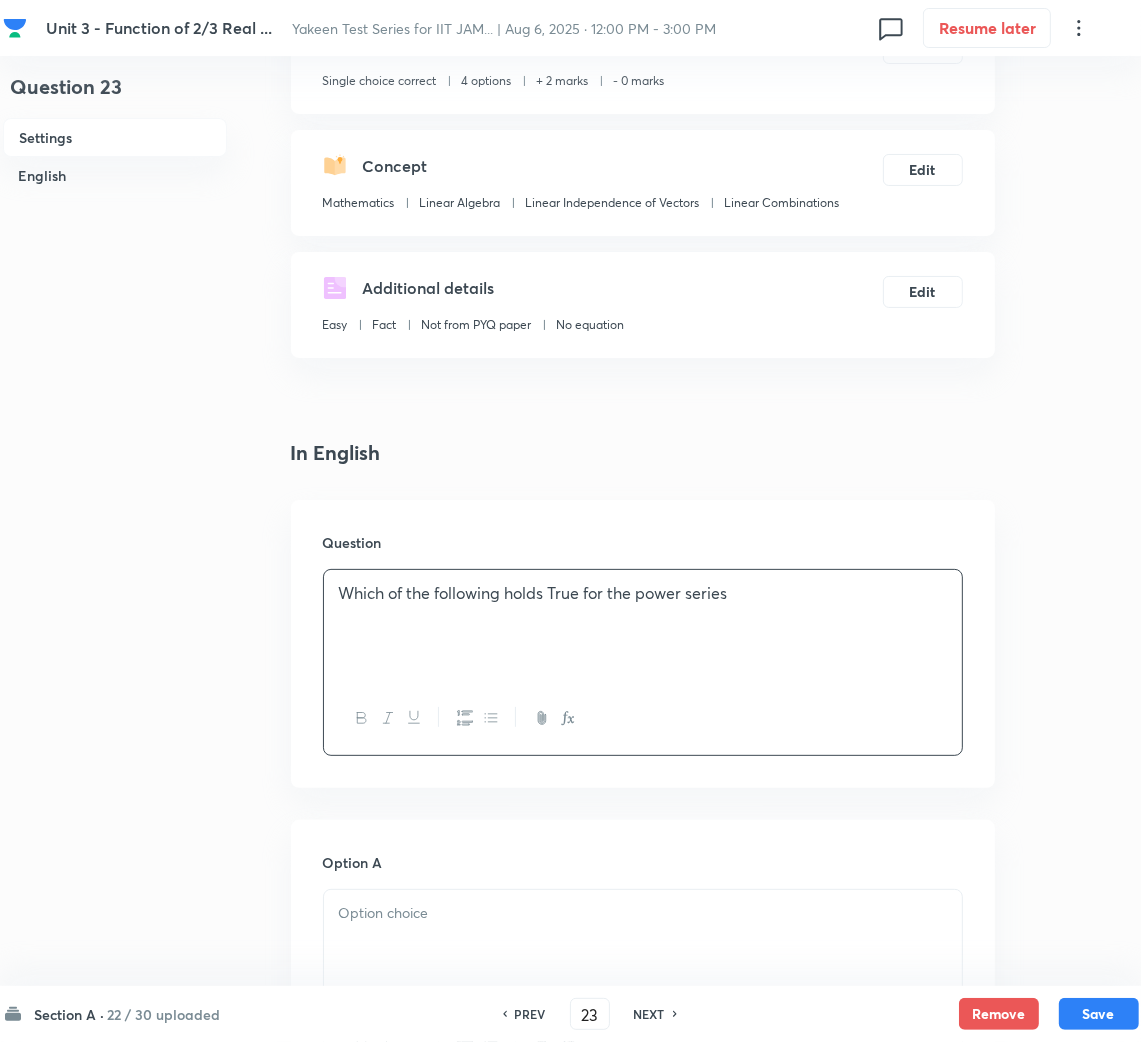 type 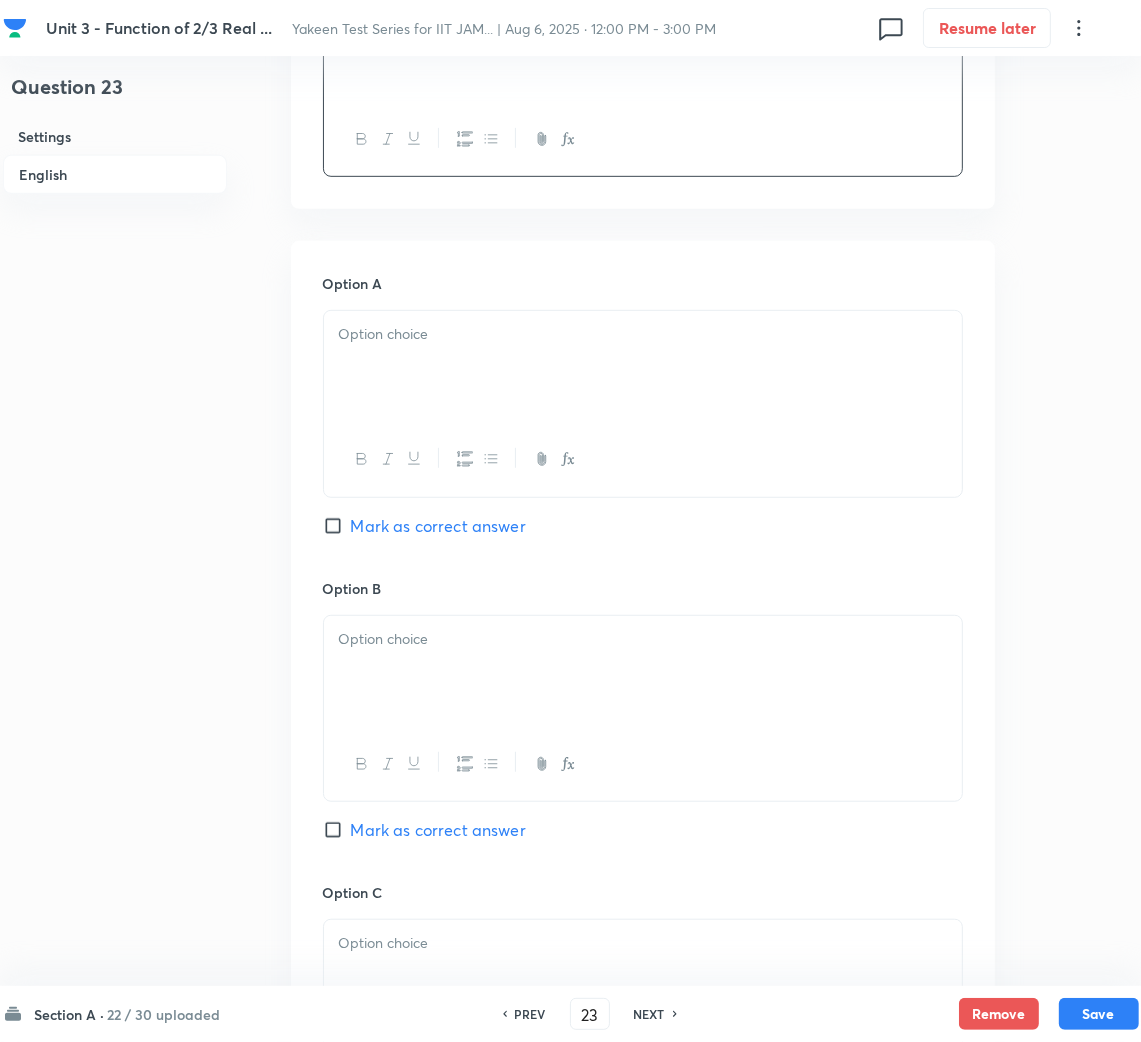 scroll, scrollTop: 749, scrollLeft: 0, axis: vertical 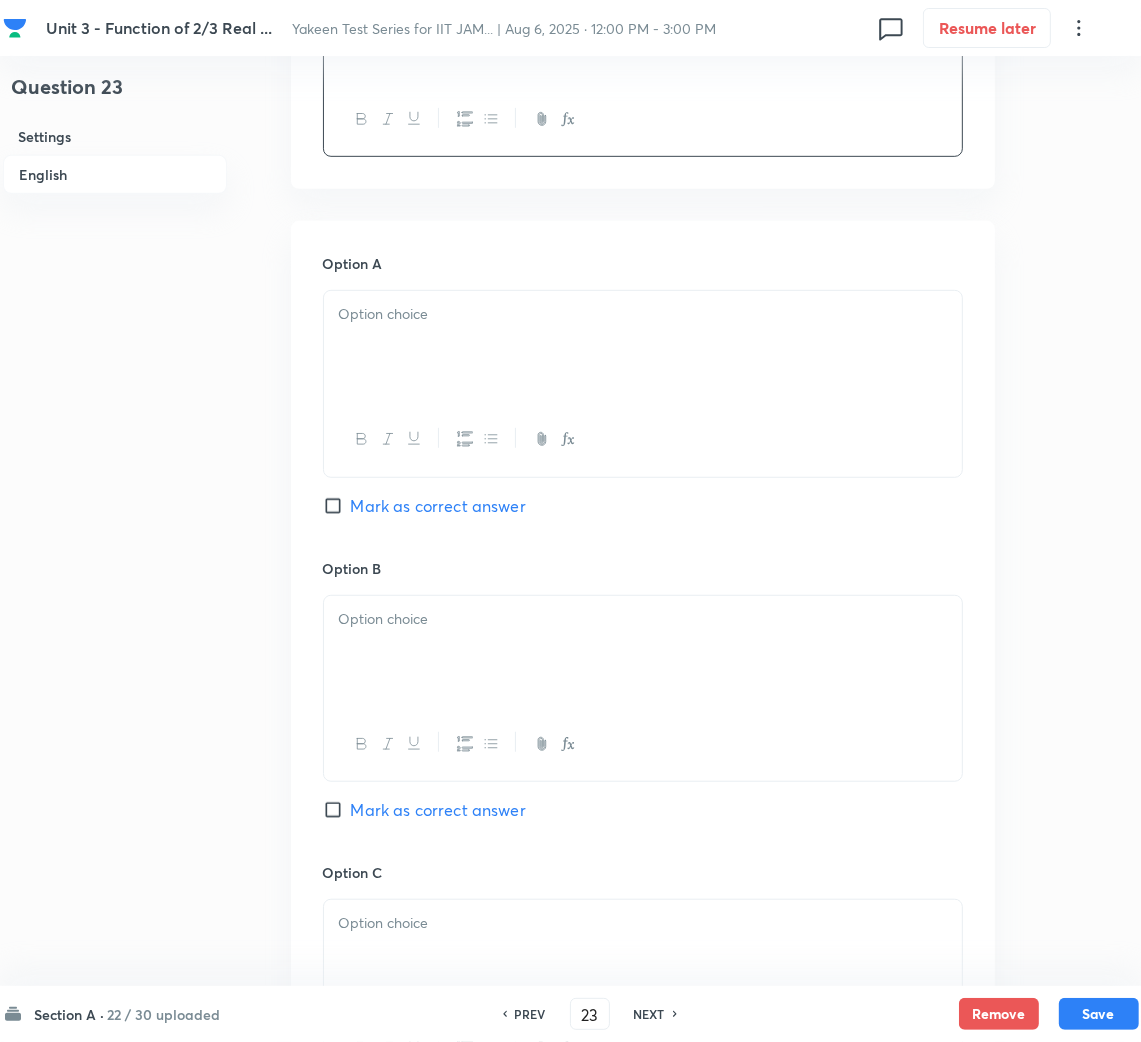 drag, startPoint x: 395, startPoint y: 353, endPoint x: 57, endPoint y: 428, distance: 346.22104 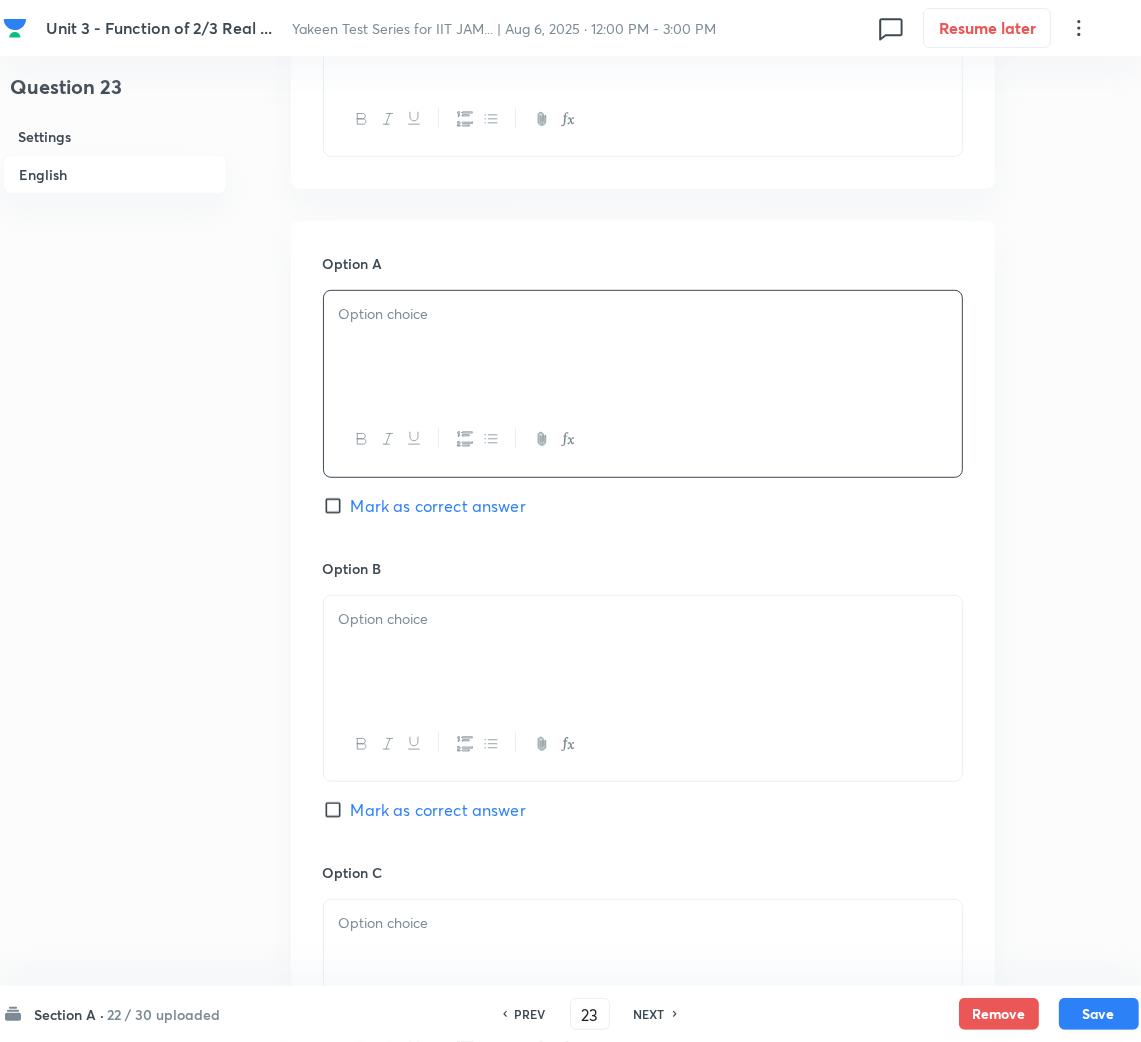 click at bounding box center (643, 347) 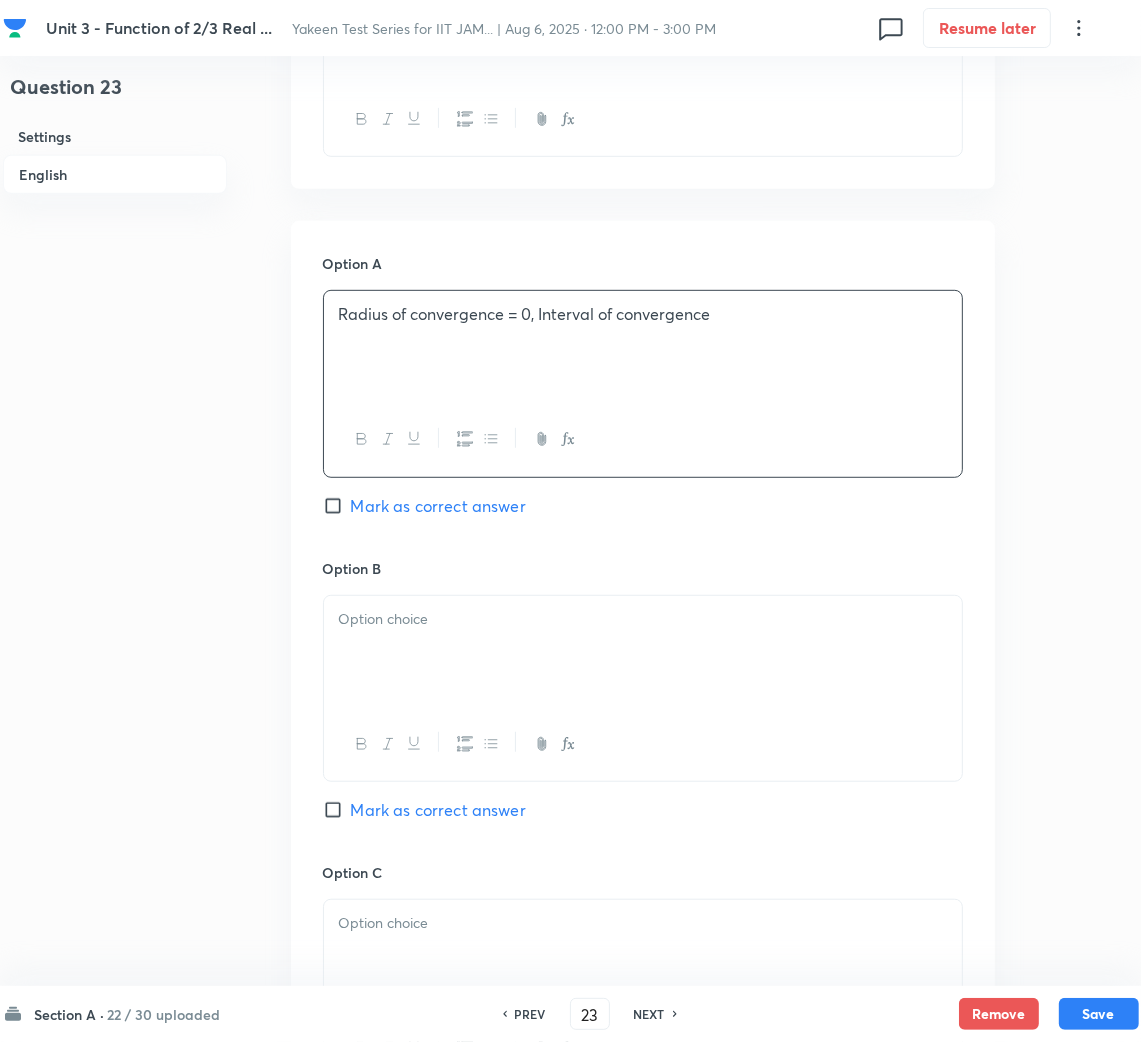type 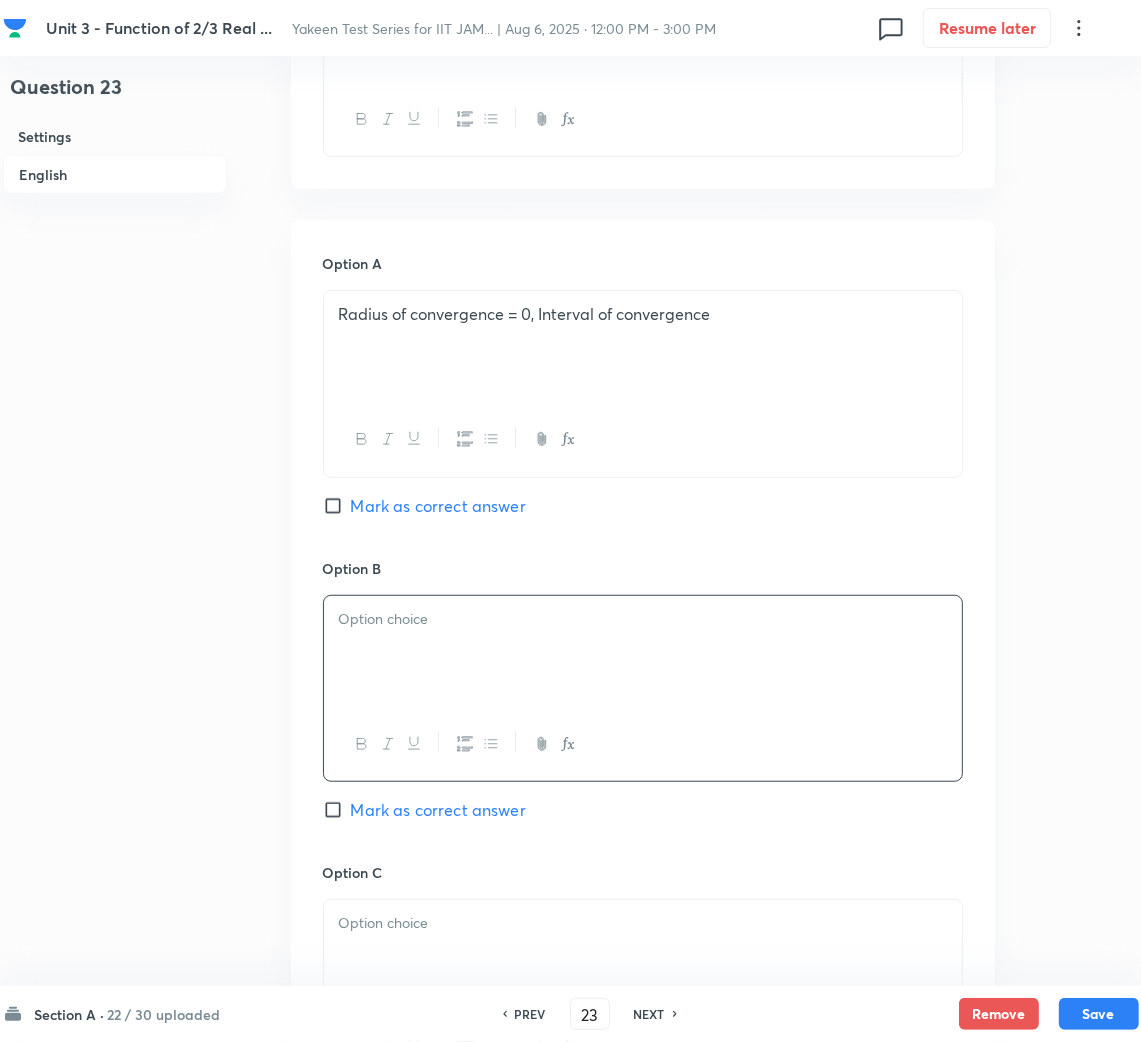 click at bounding box center [643, 652] 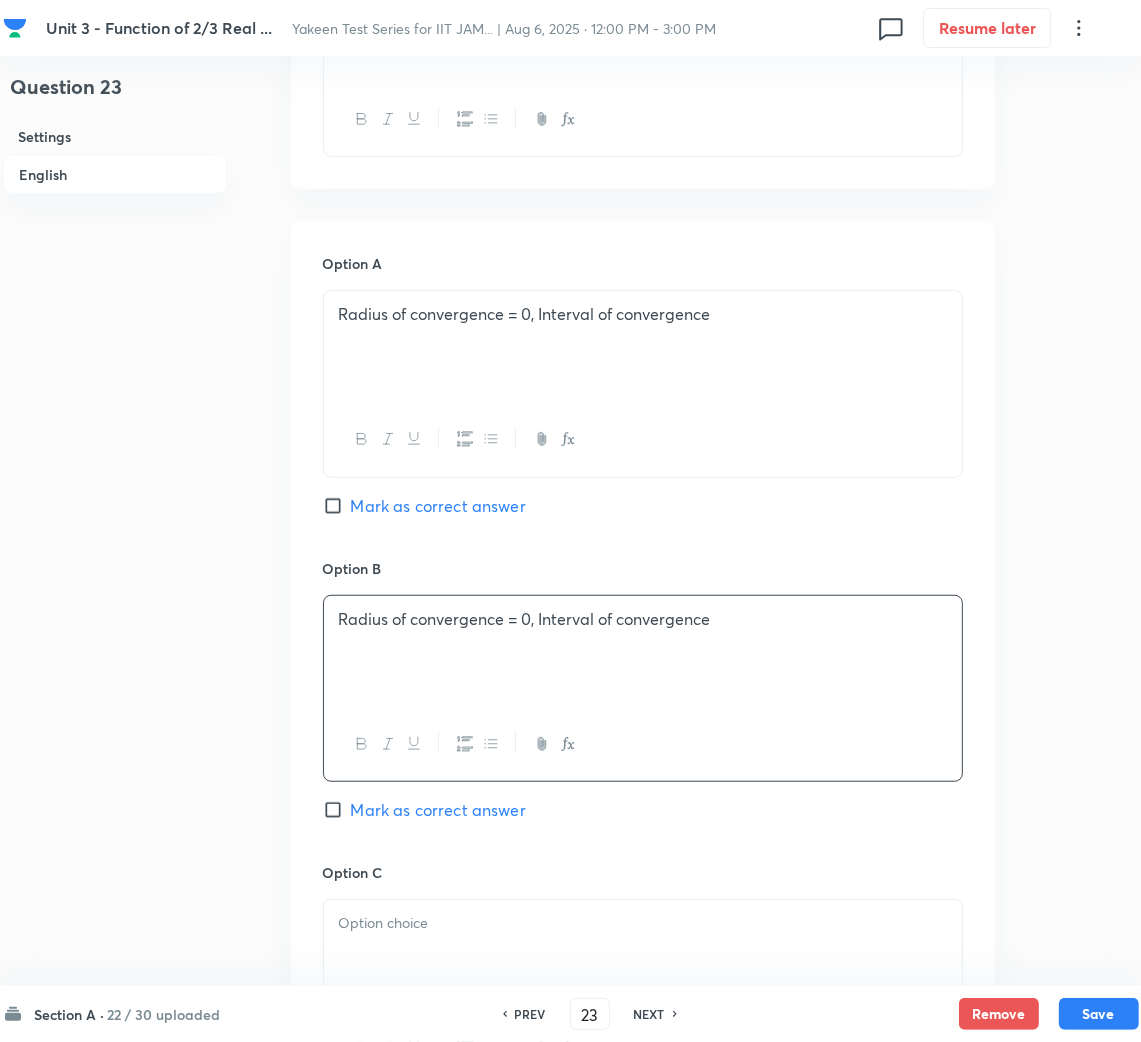 type 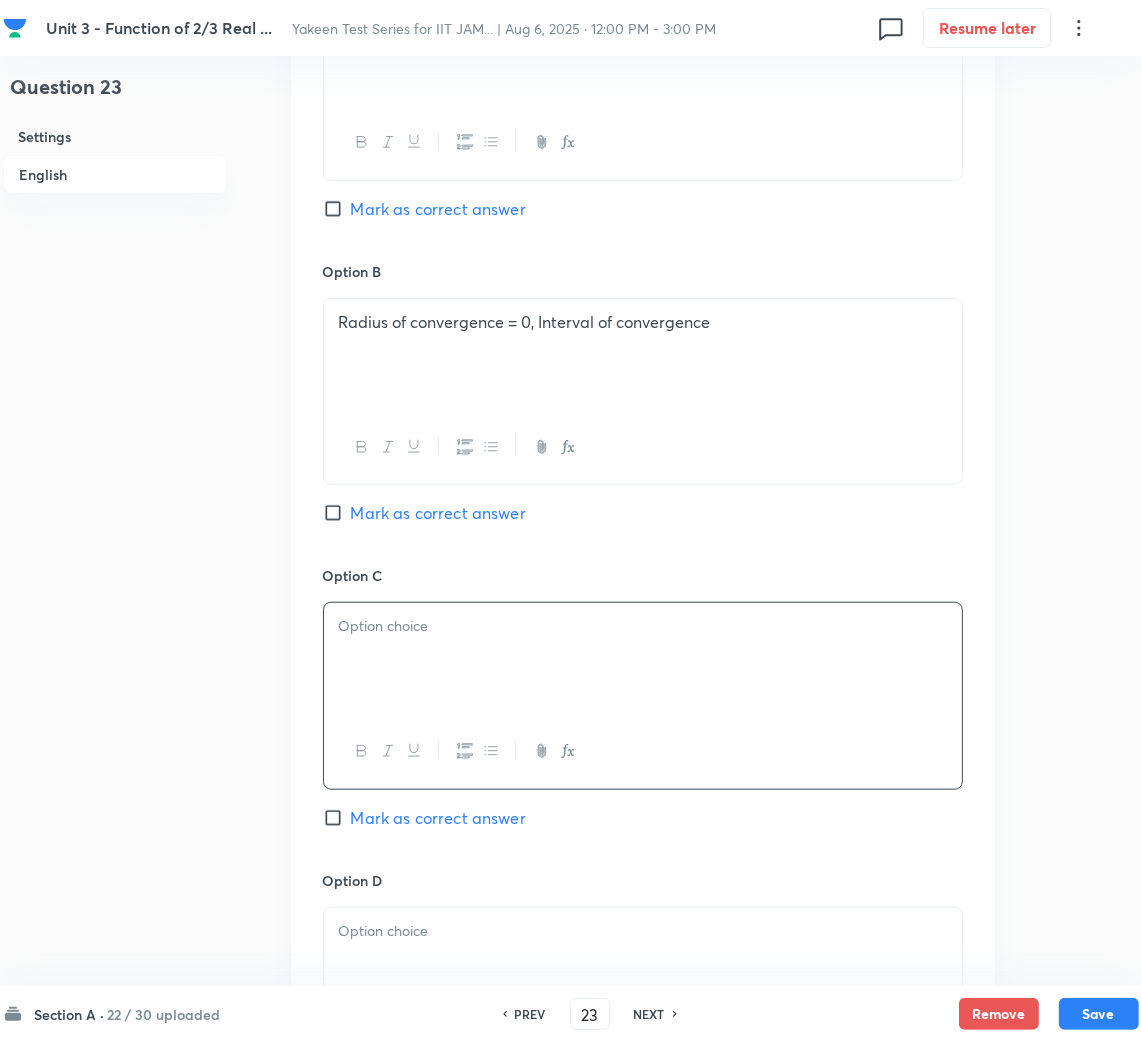 scroll, scrollTop: 1050, scrollLeft: 0, axis: vertical 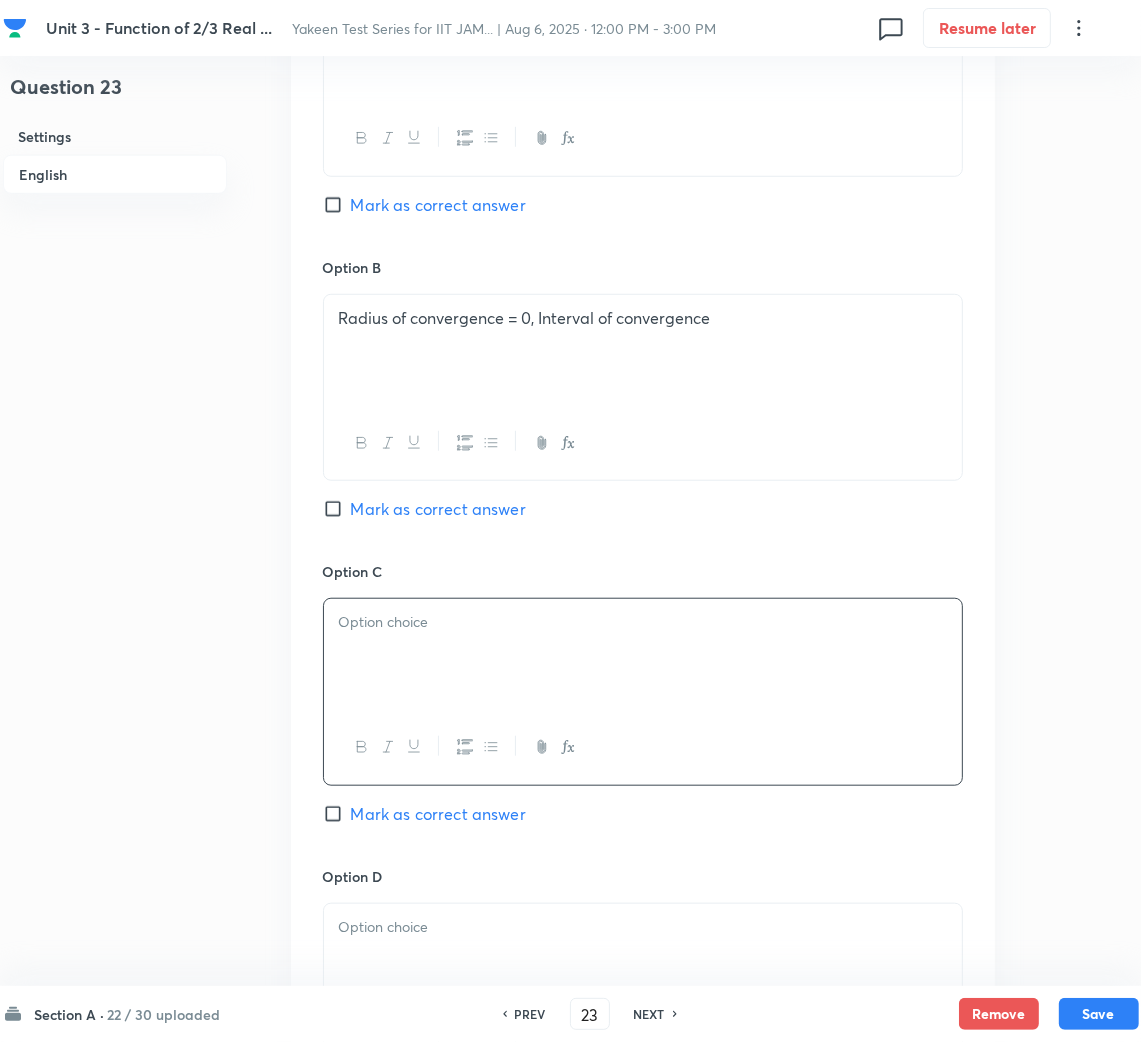 click at bounding box center (643, 655) 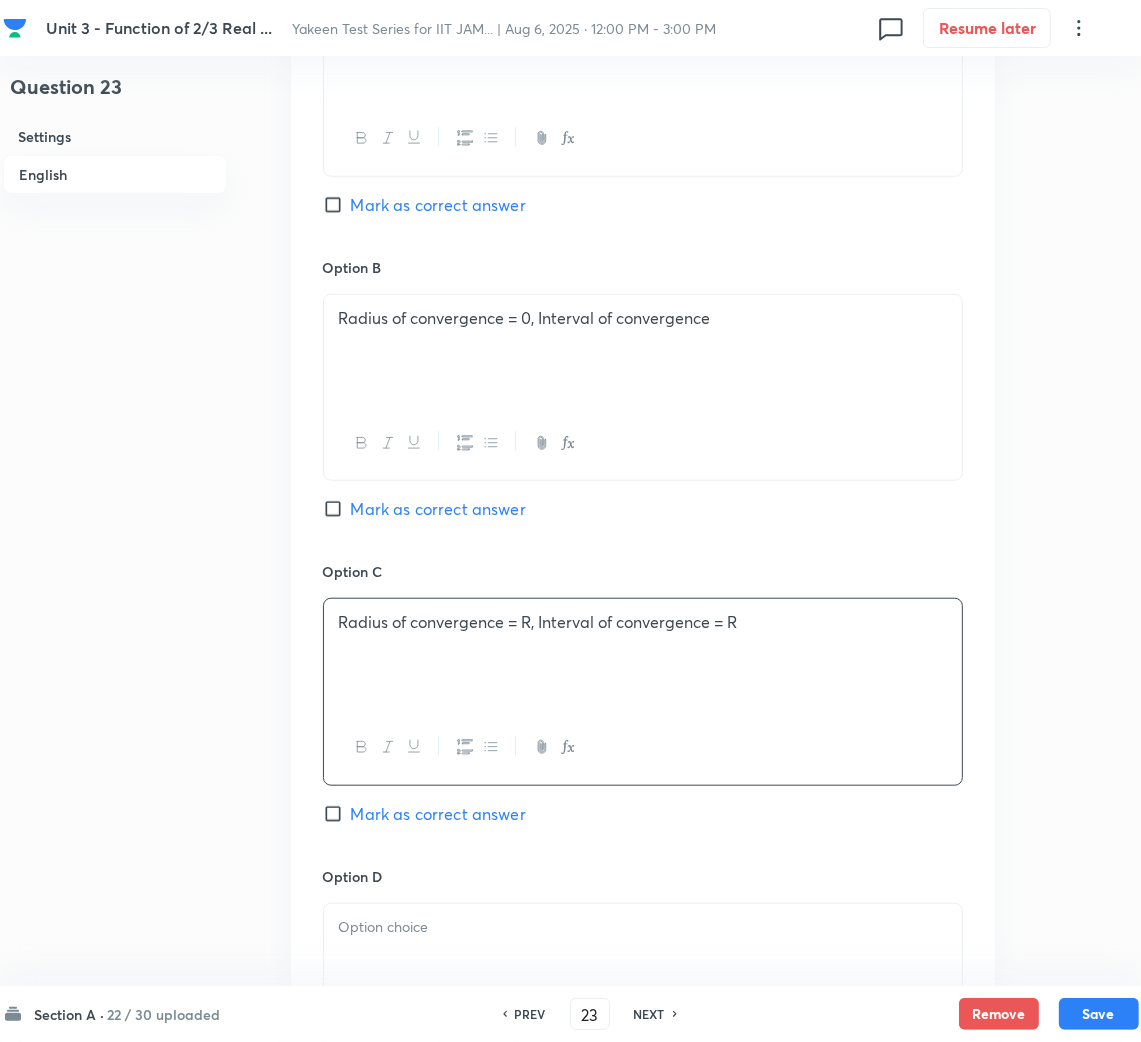 click at bounding box center [643, 927] 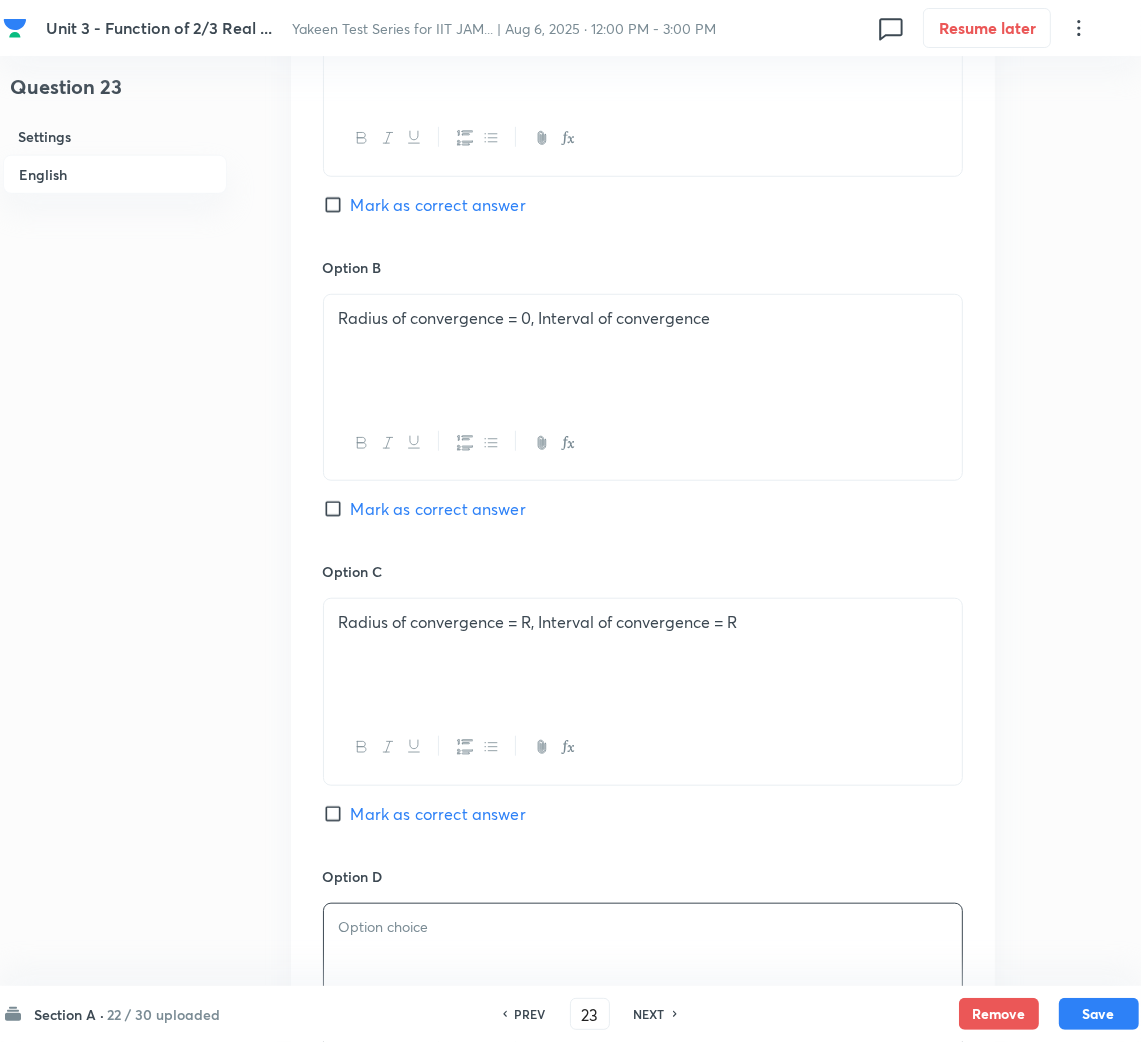 click at bounding box center (643, 960) 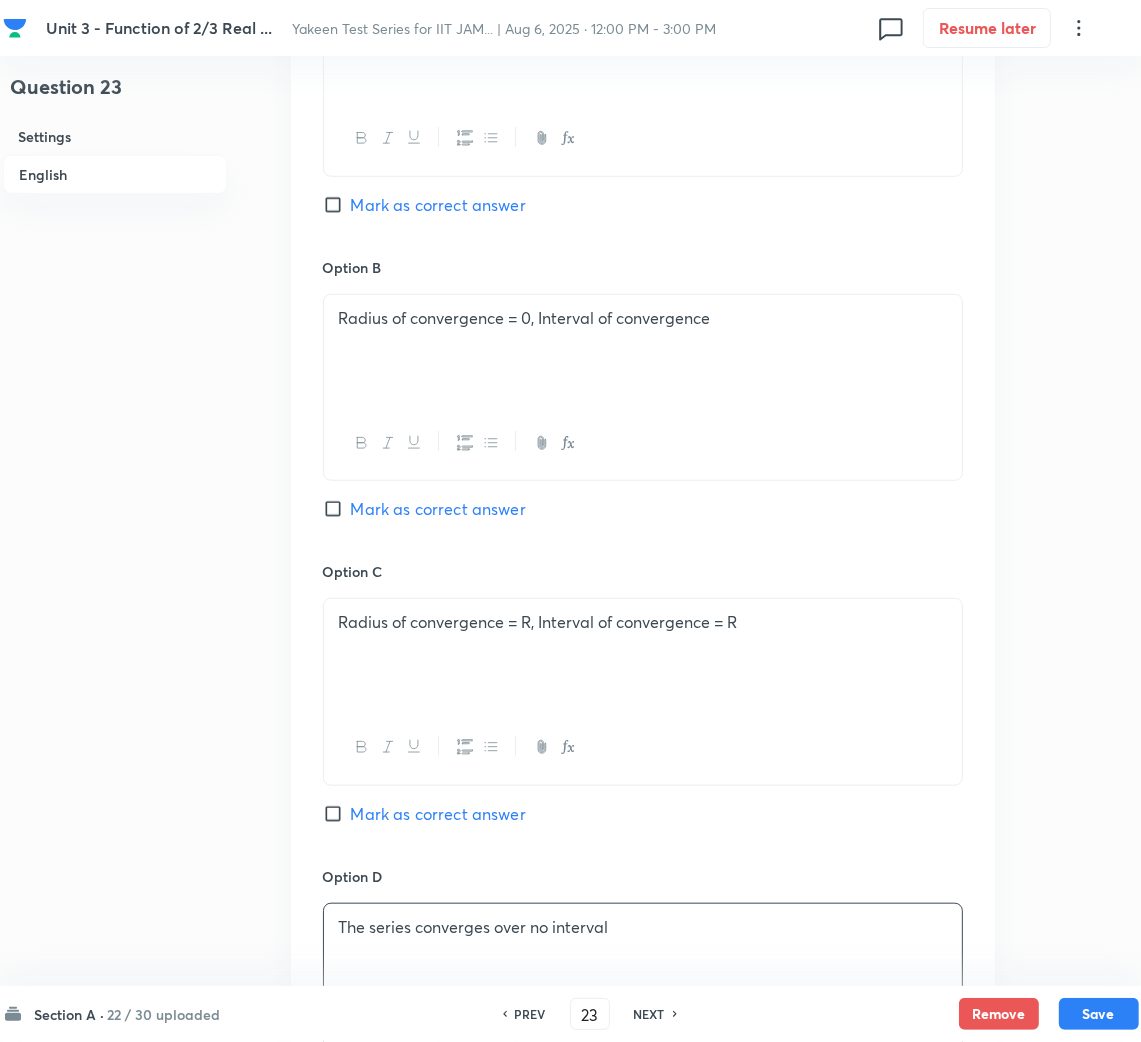 click on "Mark as correct answer" at bounding box center (438, 509) 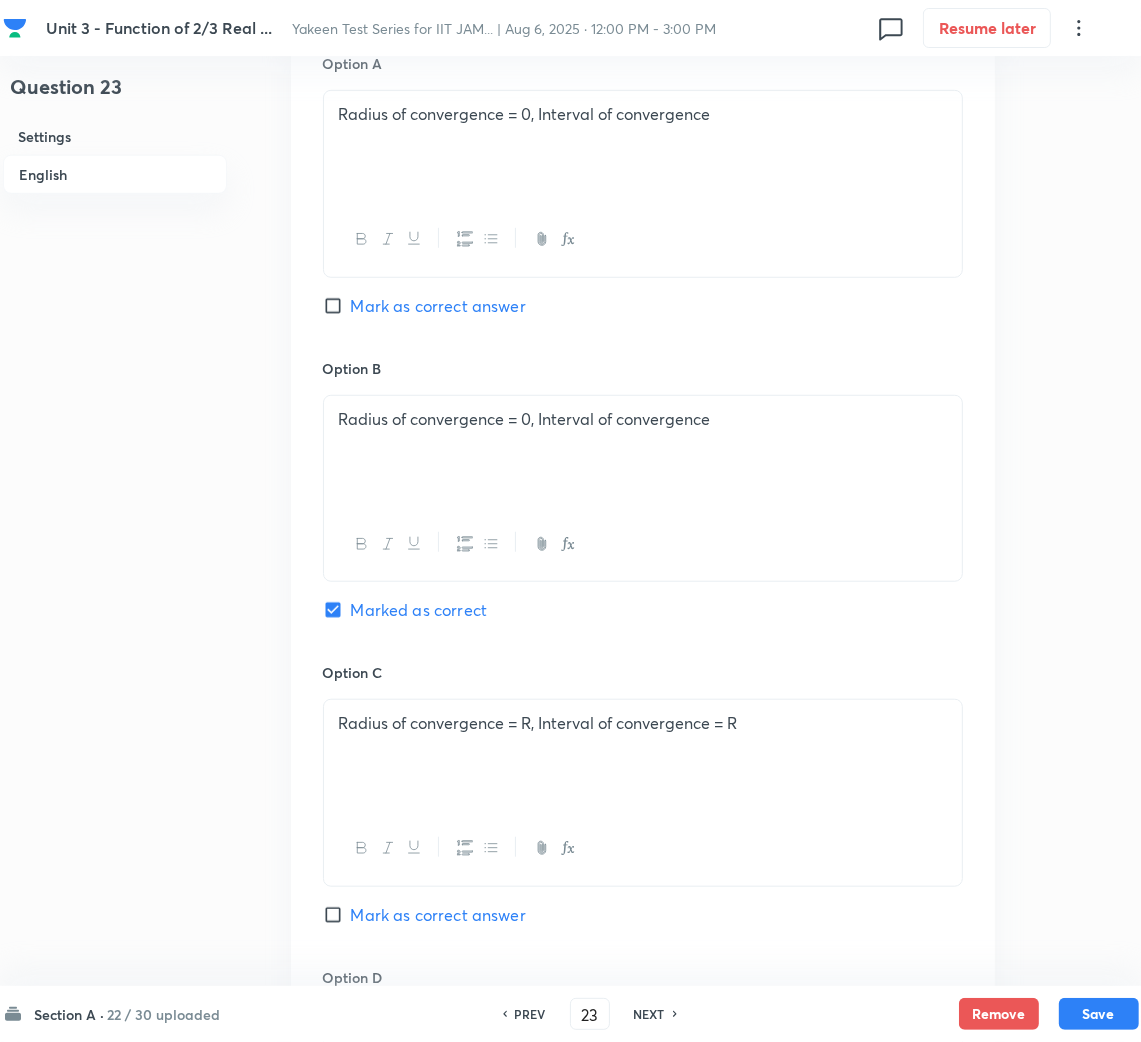 scroll, scrollTop: 899, scrollLeft: 0, axis: vertical 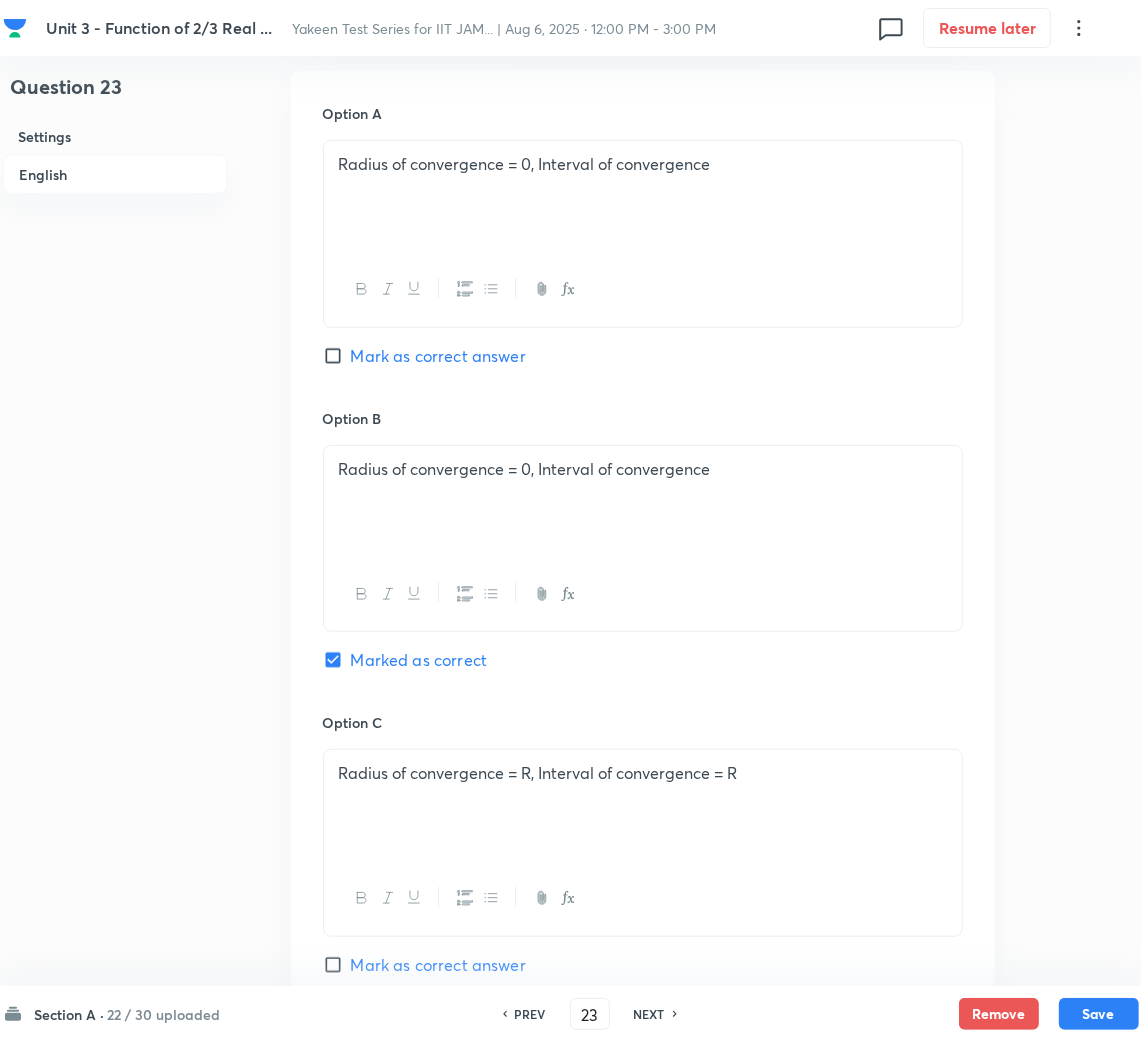 click on "Radius of convergence = 0, Interval of convergence" at bounding box center (643, 164) 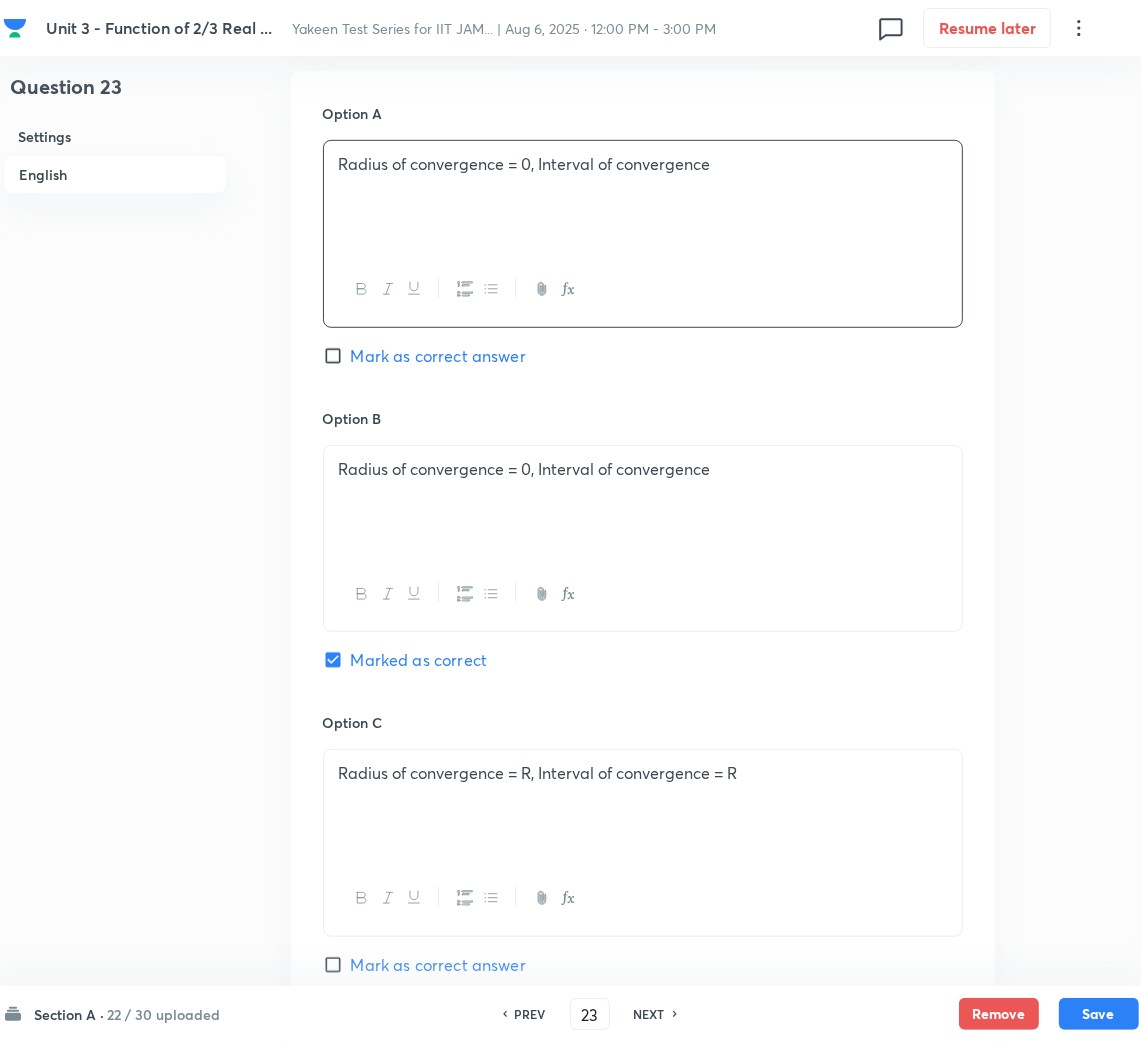 click on "Radius of convergence = 0, Interval of convergence" at bounding box center (643, 502) 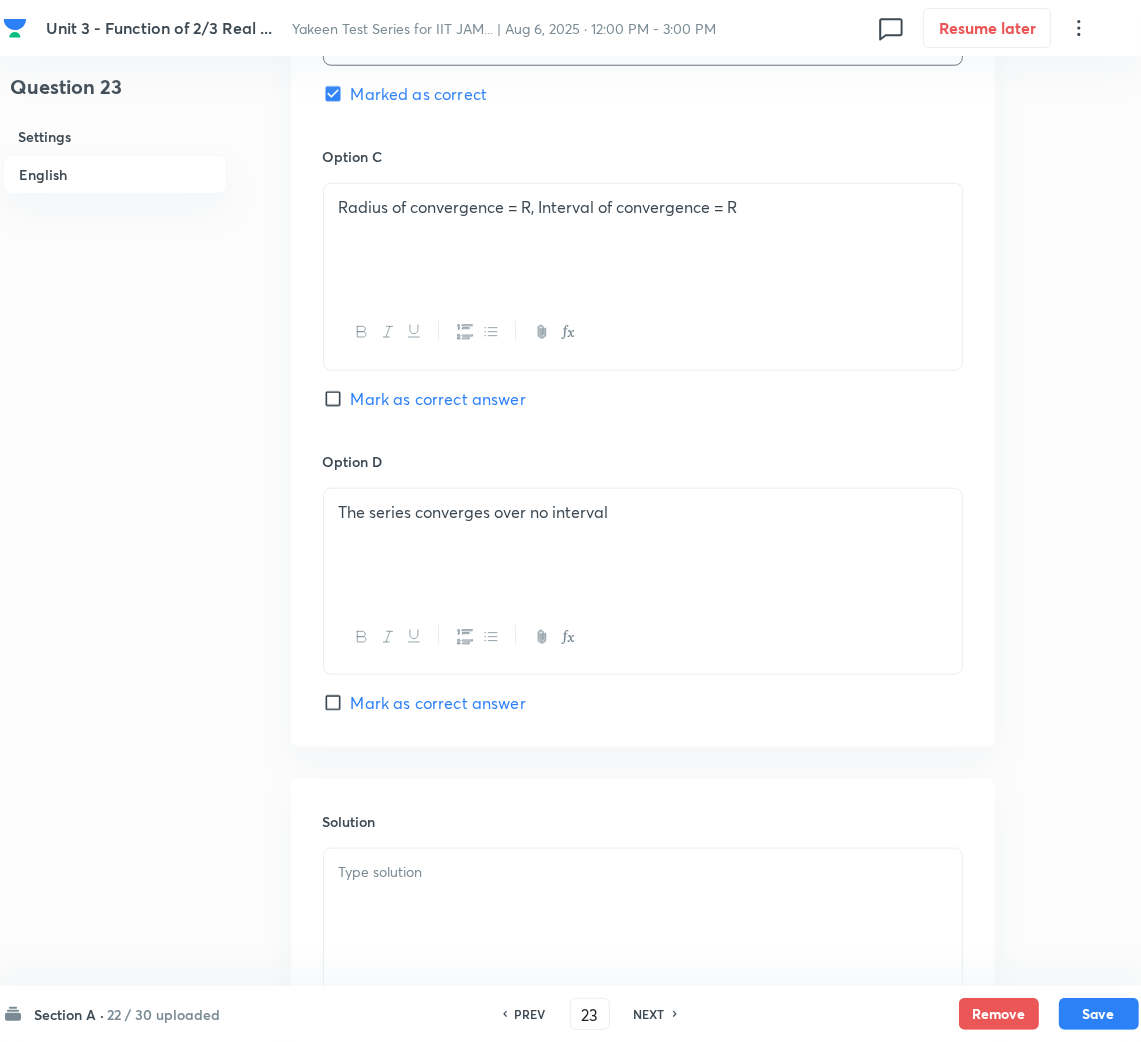 scroll, scrollTop: 1649, scrollLeft: 0, axis: vertical 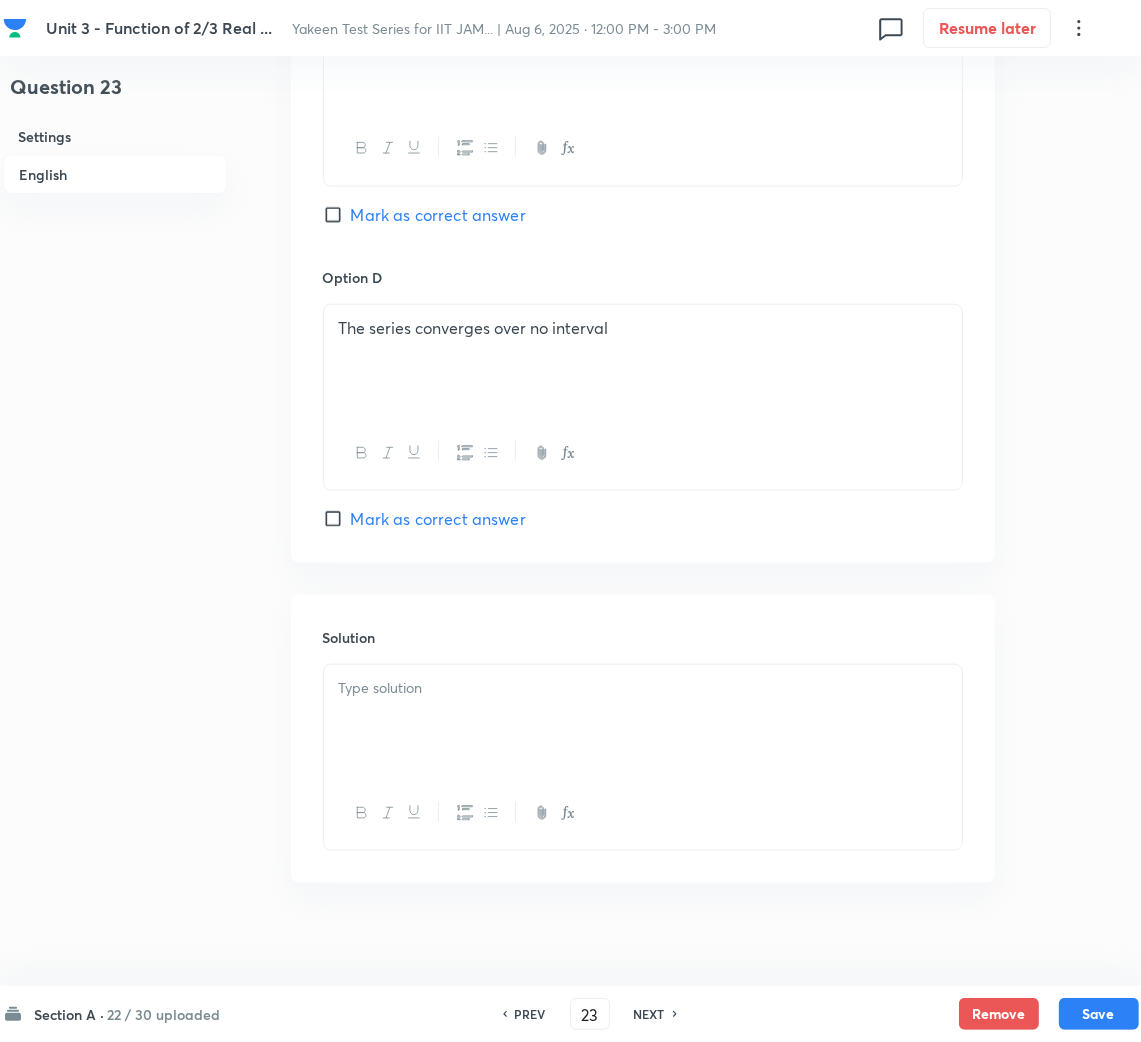 click at bounding box center (643, 721) 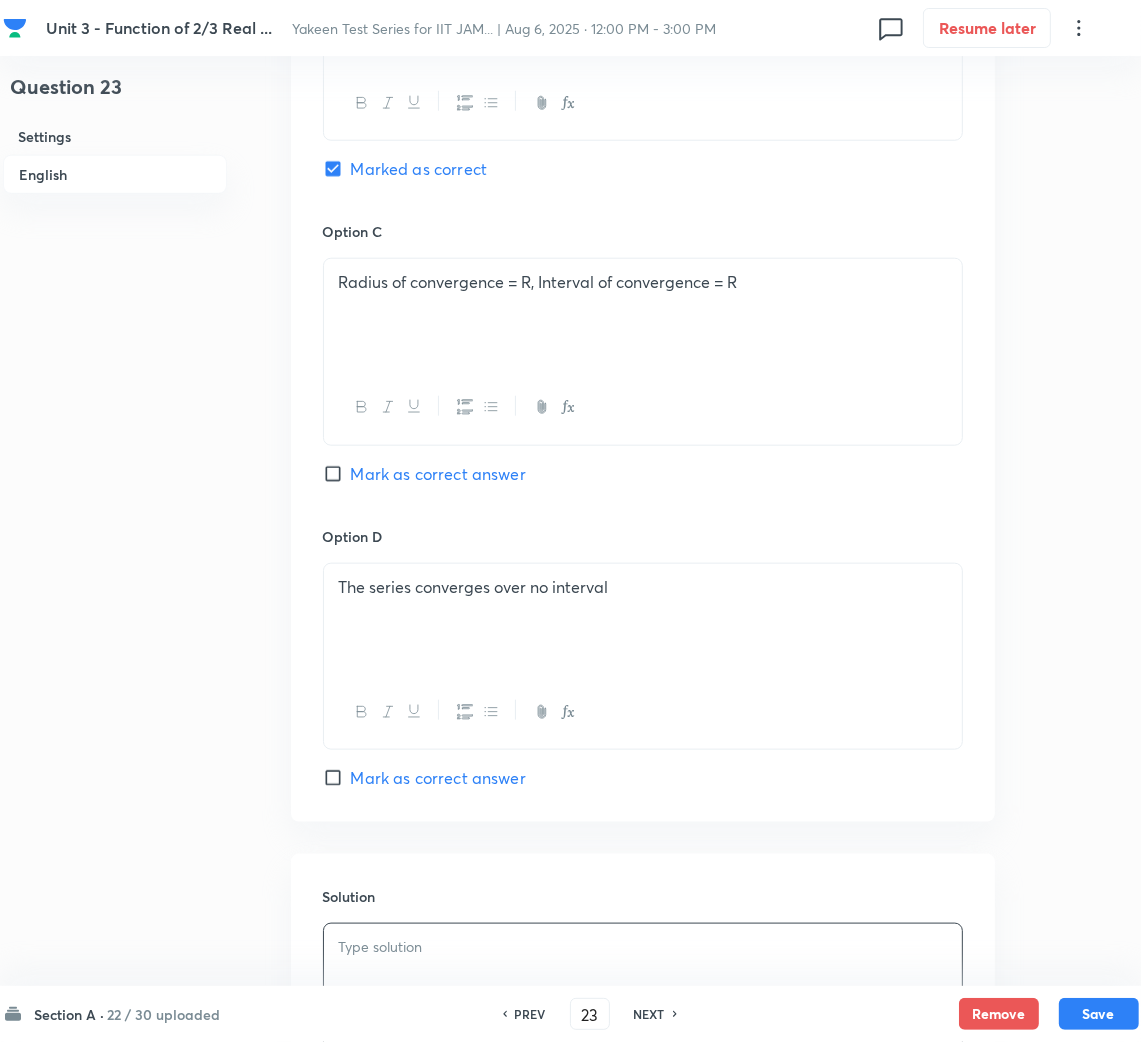 scroll, scrollTop: 1670, scrollLeft: 0, axis: vertical 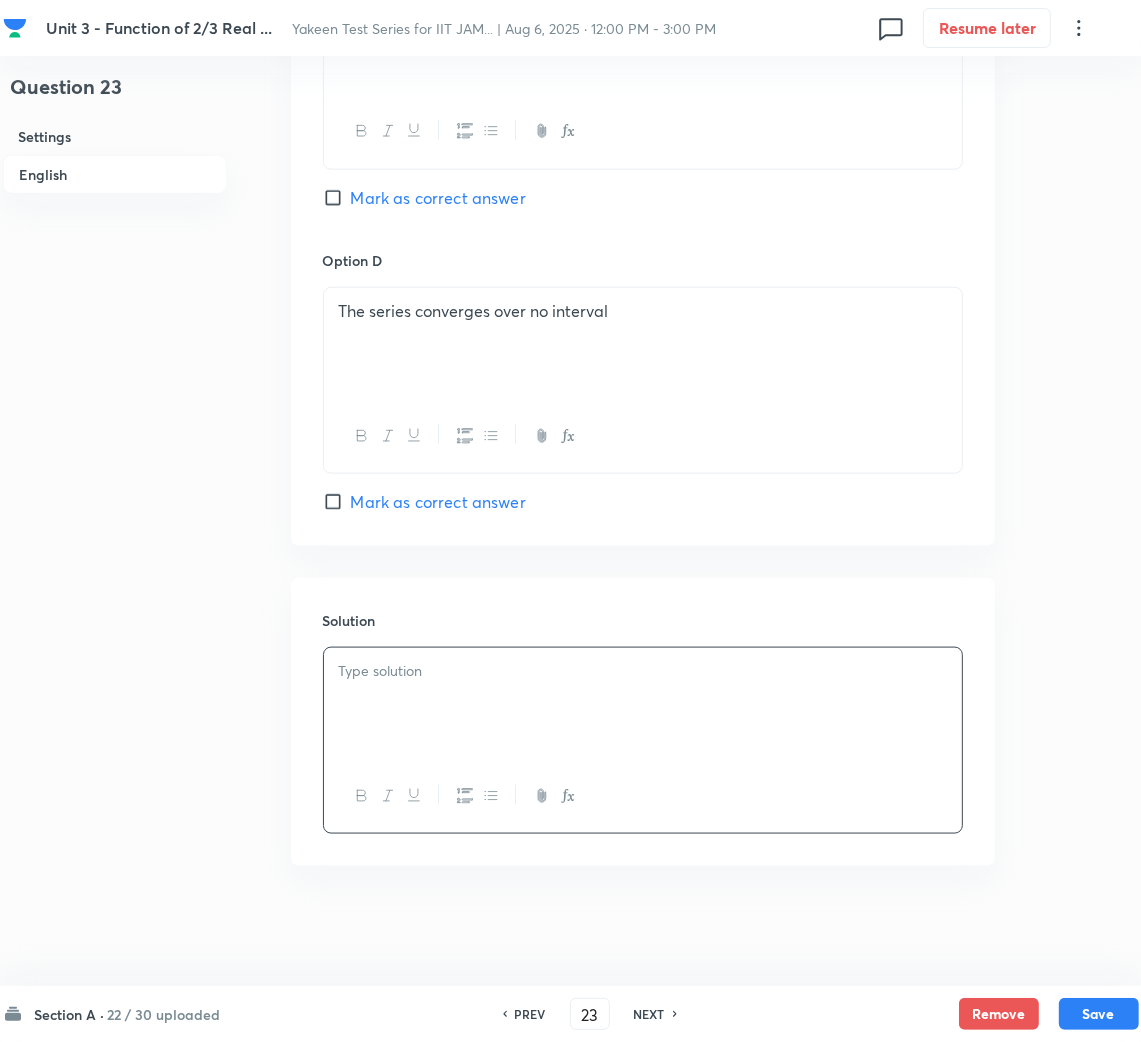 click at bounding box center [643, 704] 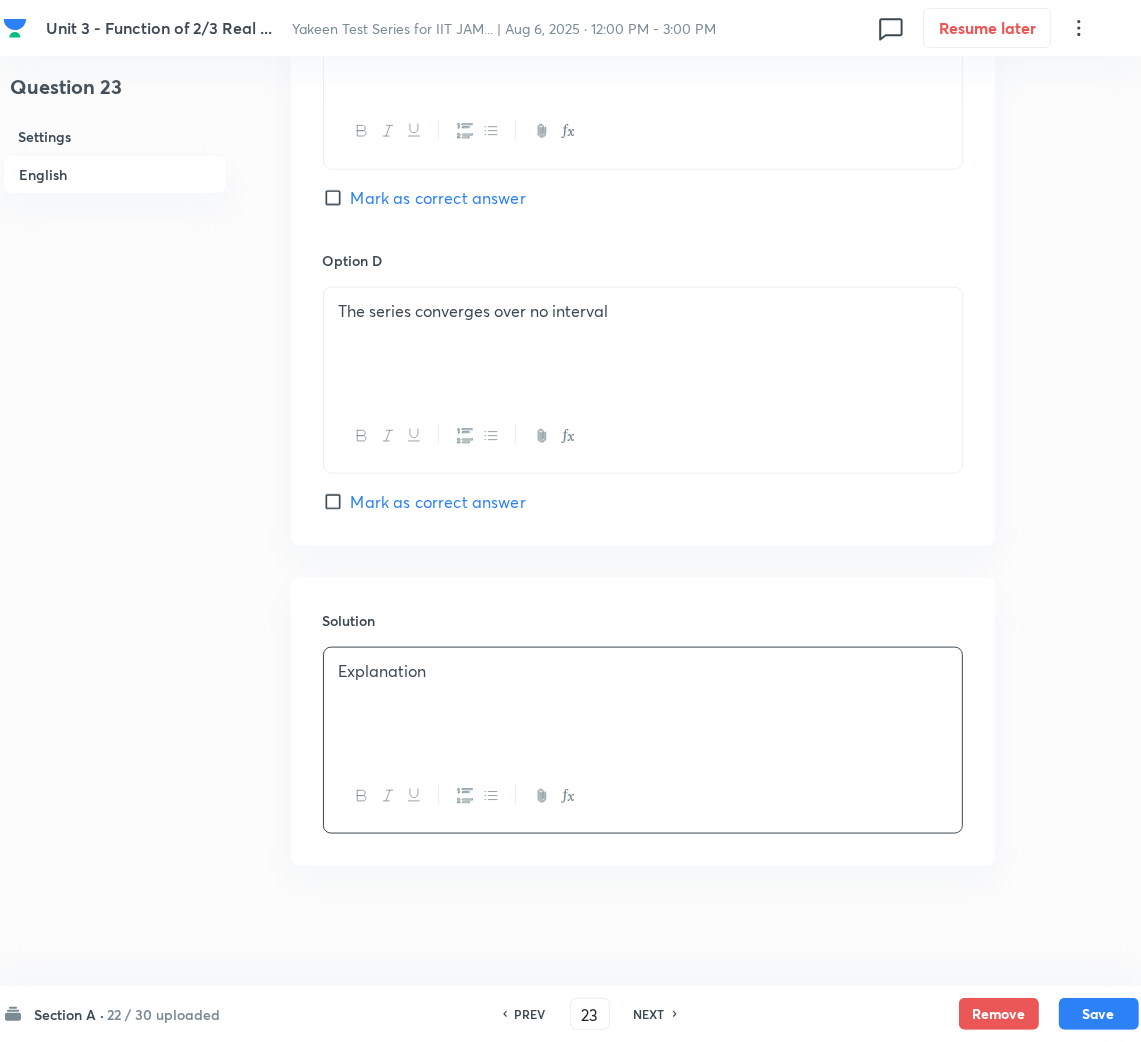 click on "Explanation" at bounding box center (643, 704) 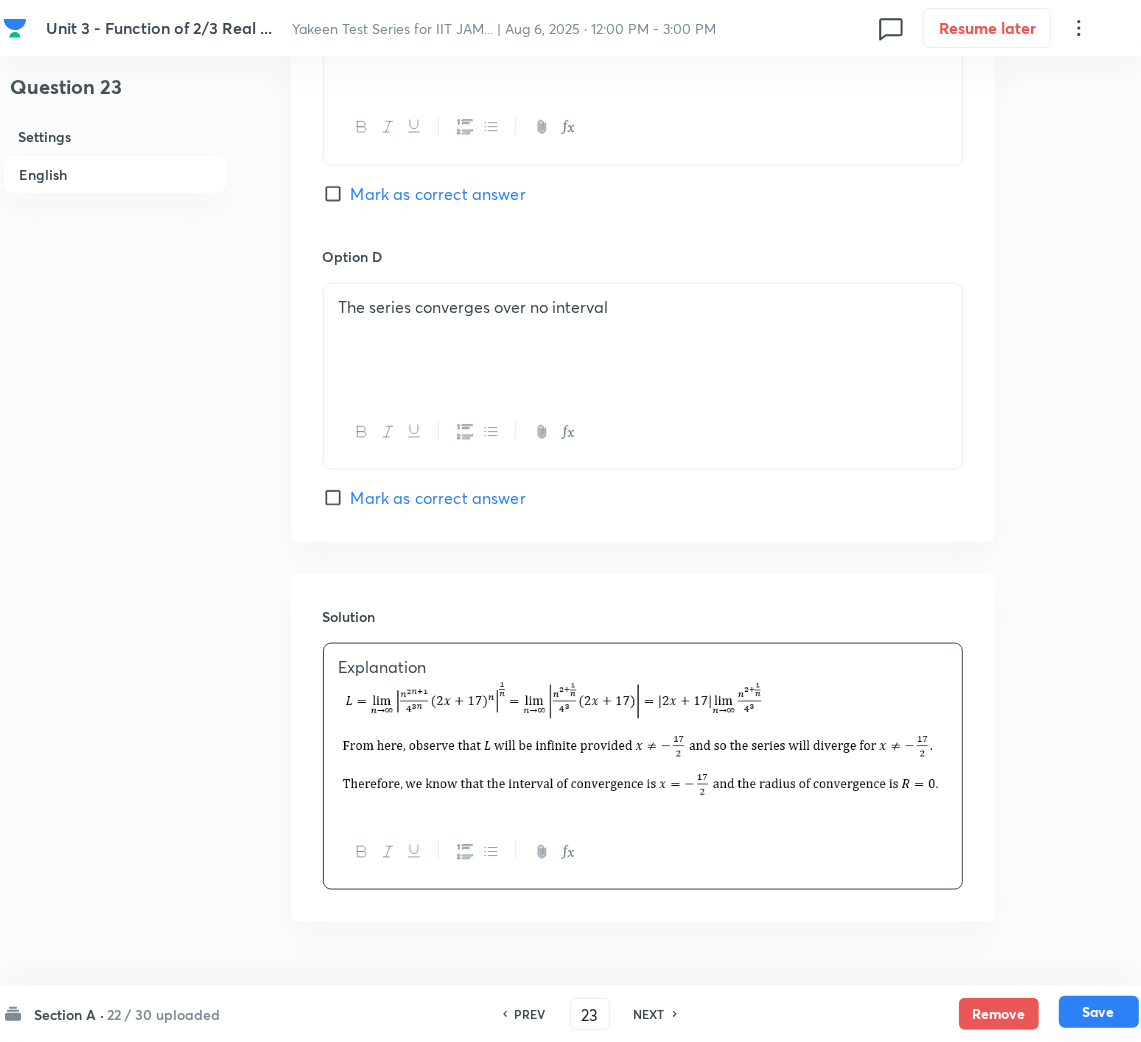 click on "Save" at bounding box center (1099, 1012) 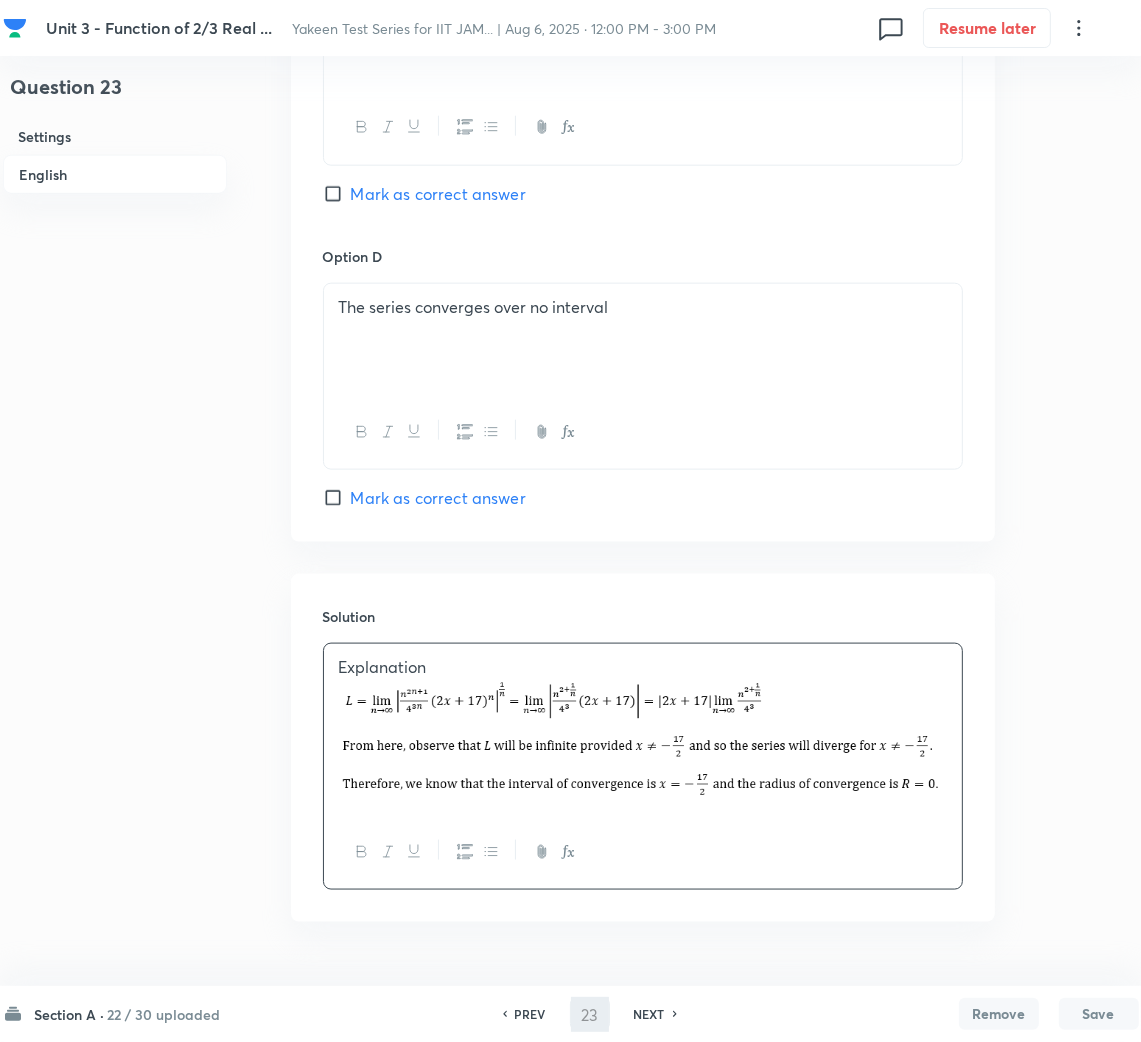 type on "24" 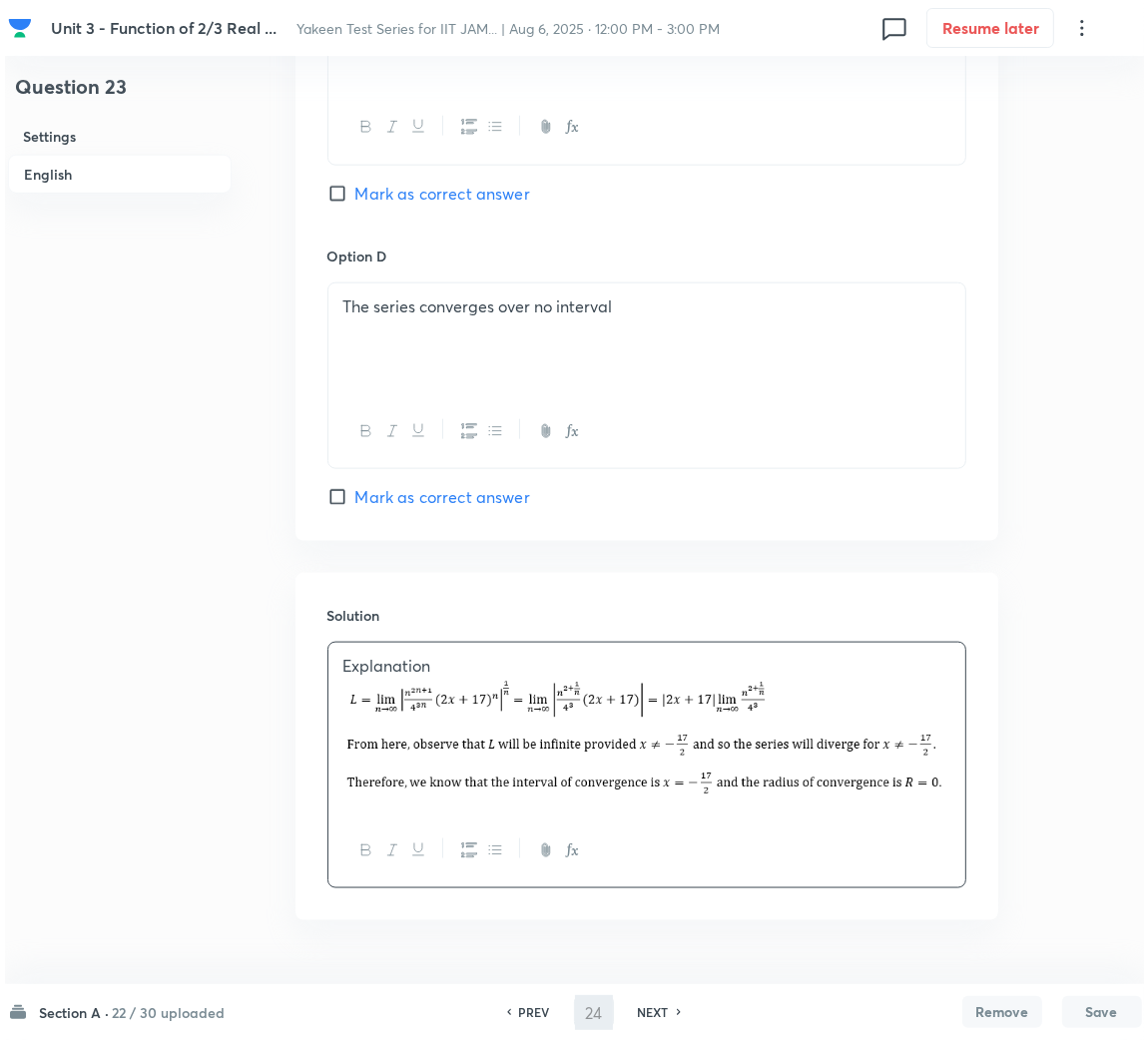scroll, scrollTop: 0, scrollLeft: 0, axis: both 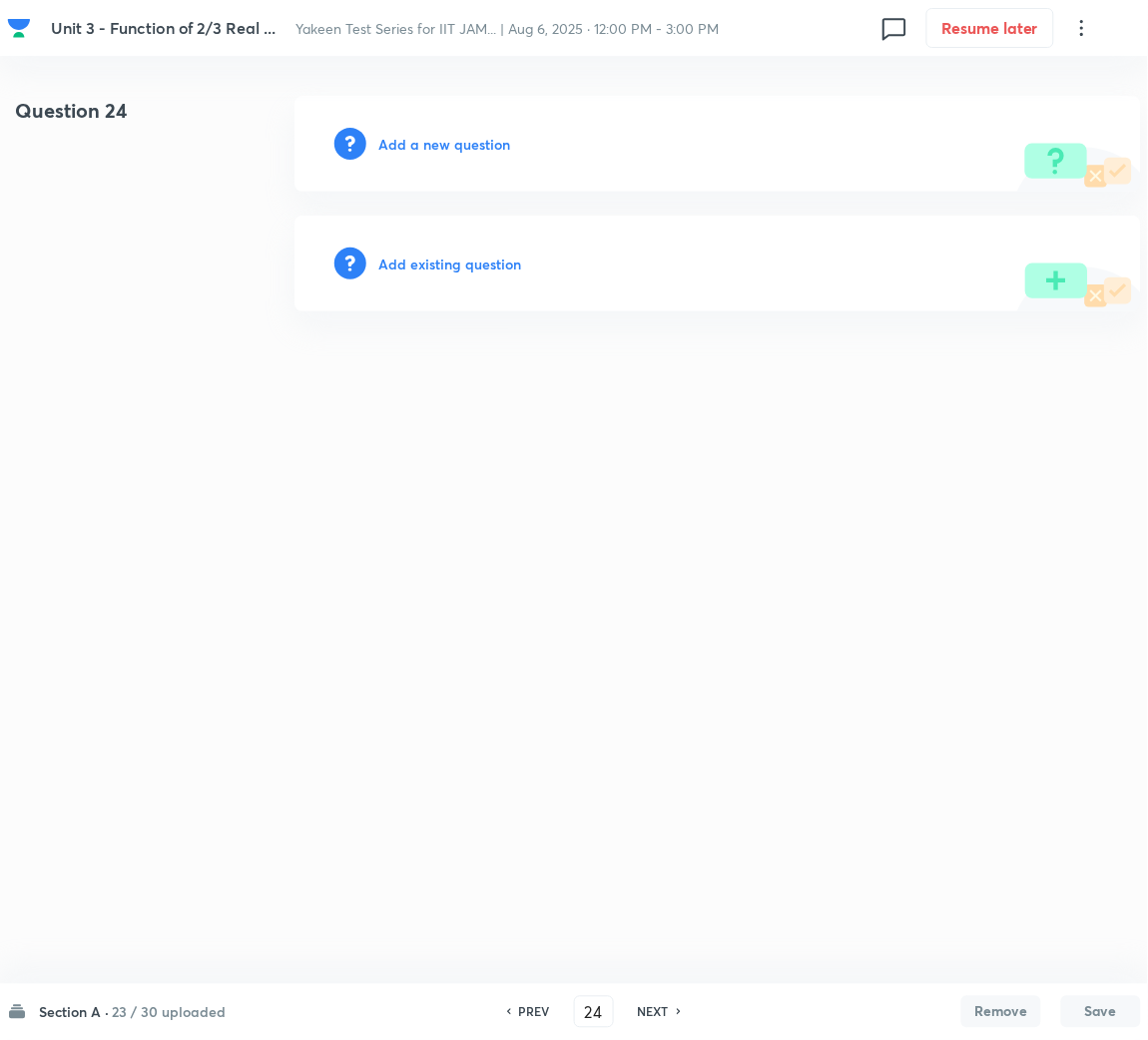 click on "Add a new question" at bounding box center [444, 144] 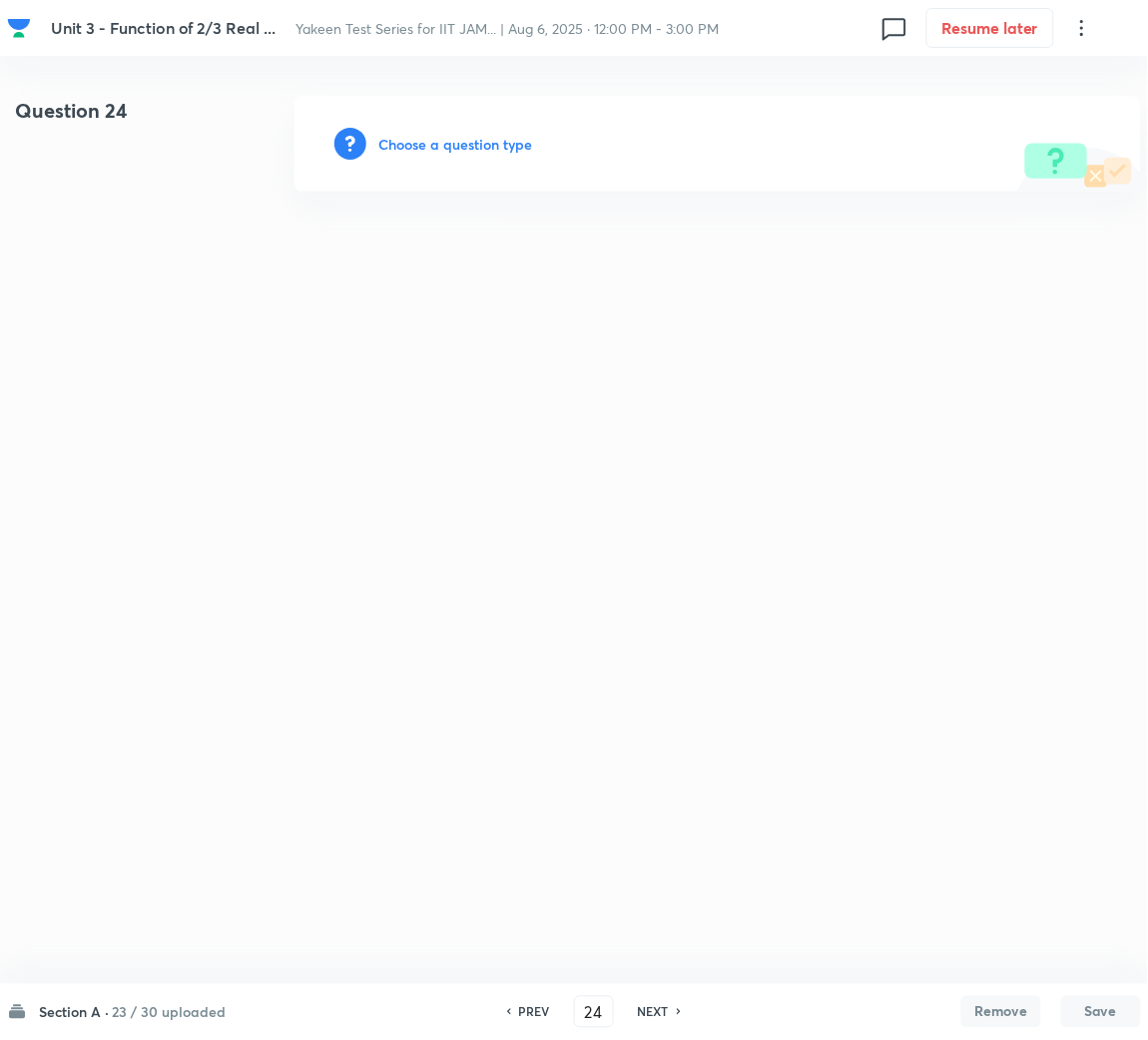 click on "Choose a question type" at bounding box center [455, 144] 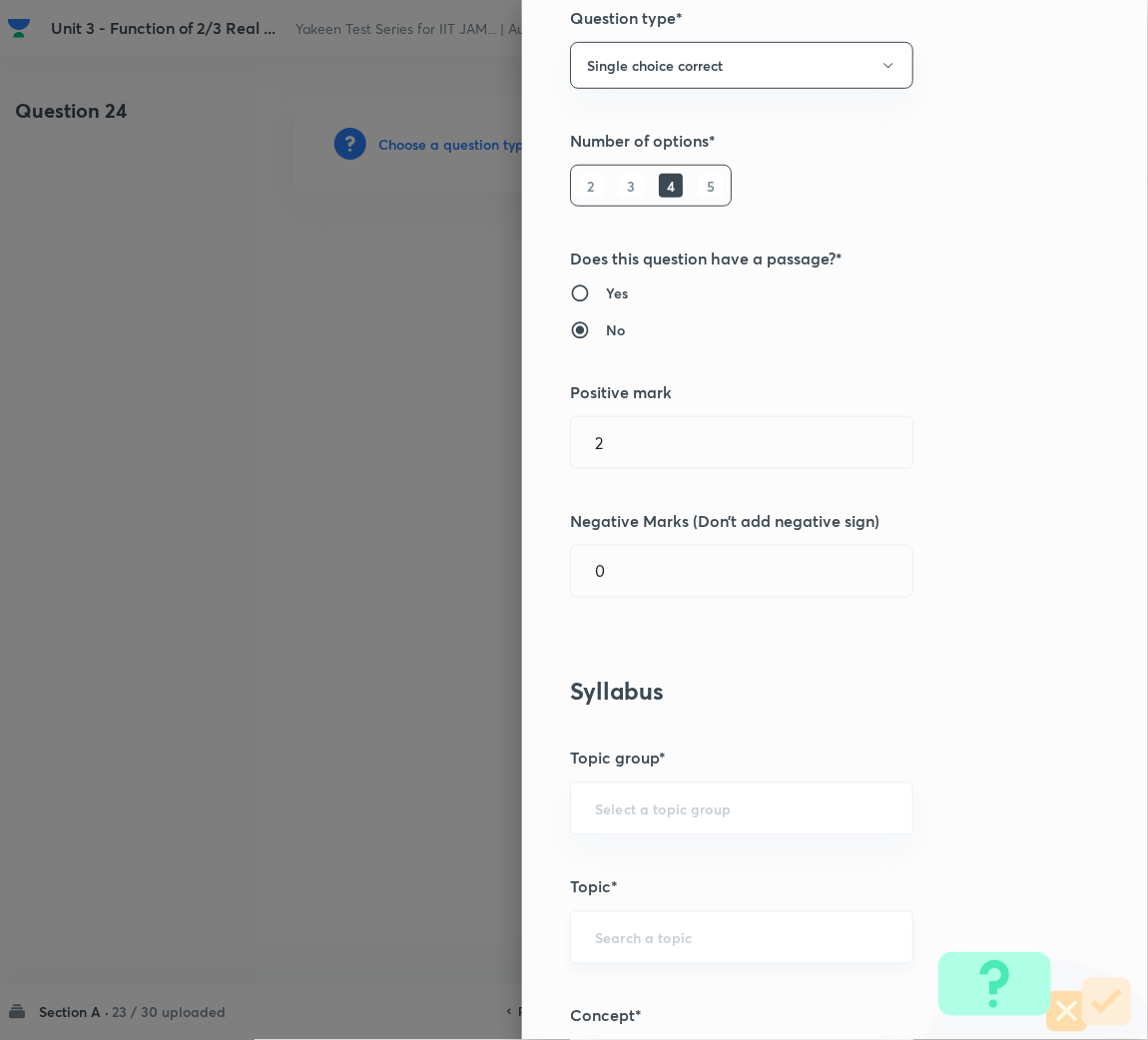 scroll, scrollTop: 448, scrollLeft: 0, axis: vertical 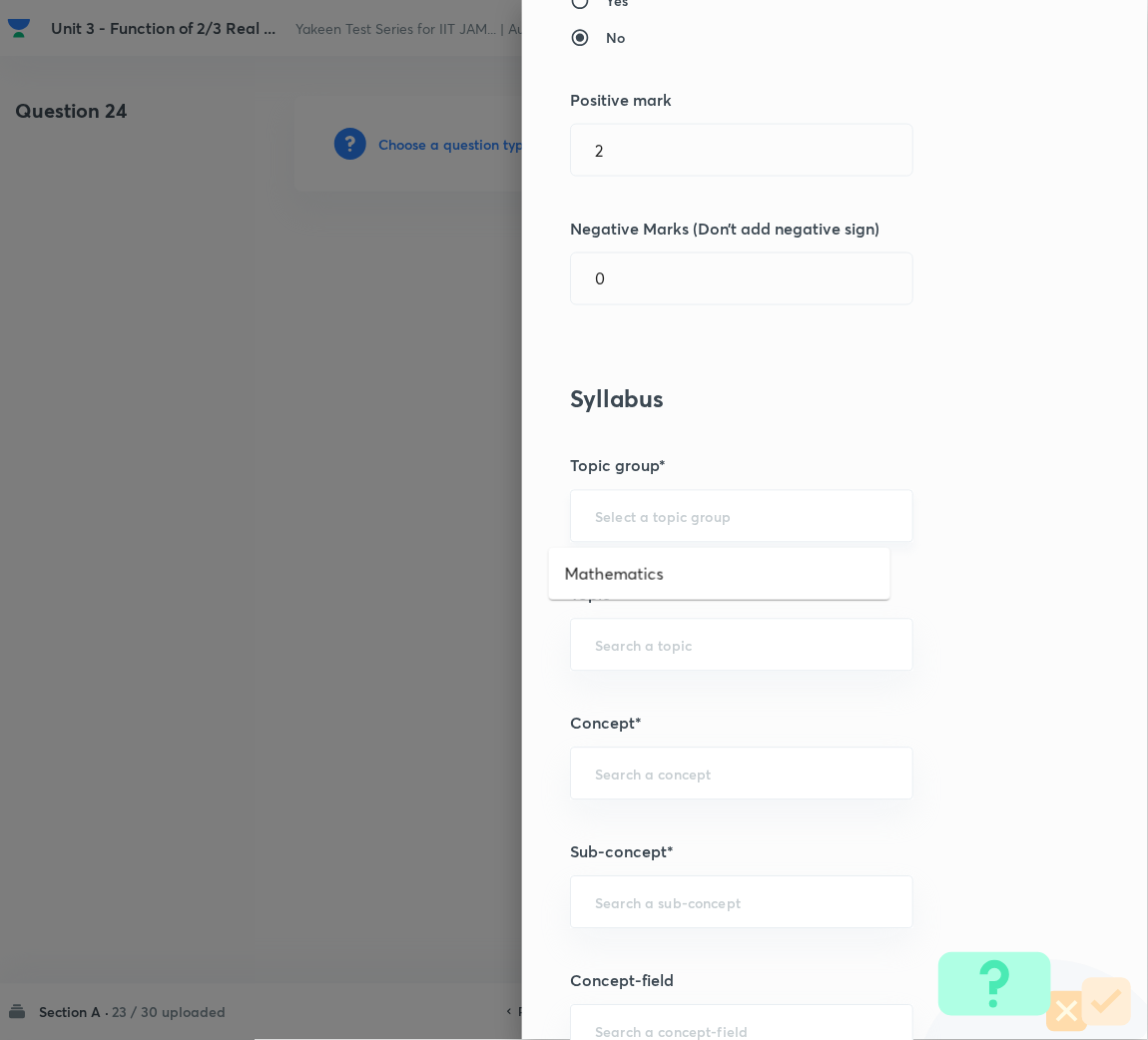 click at bounding box center (742, 516) 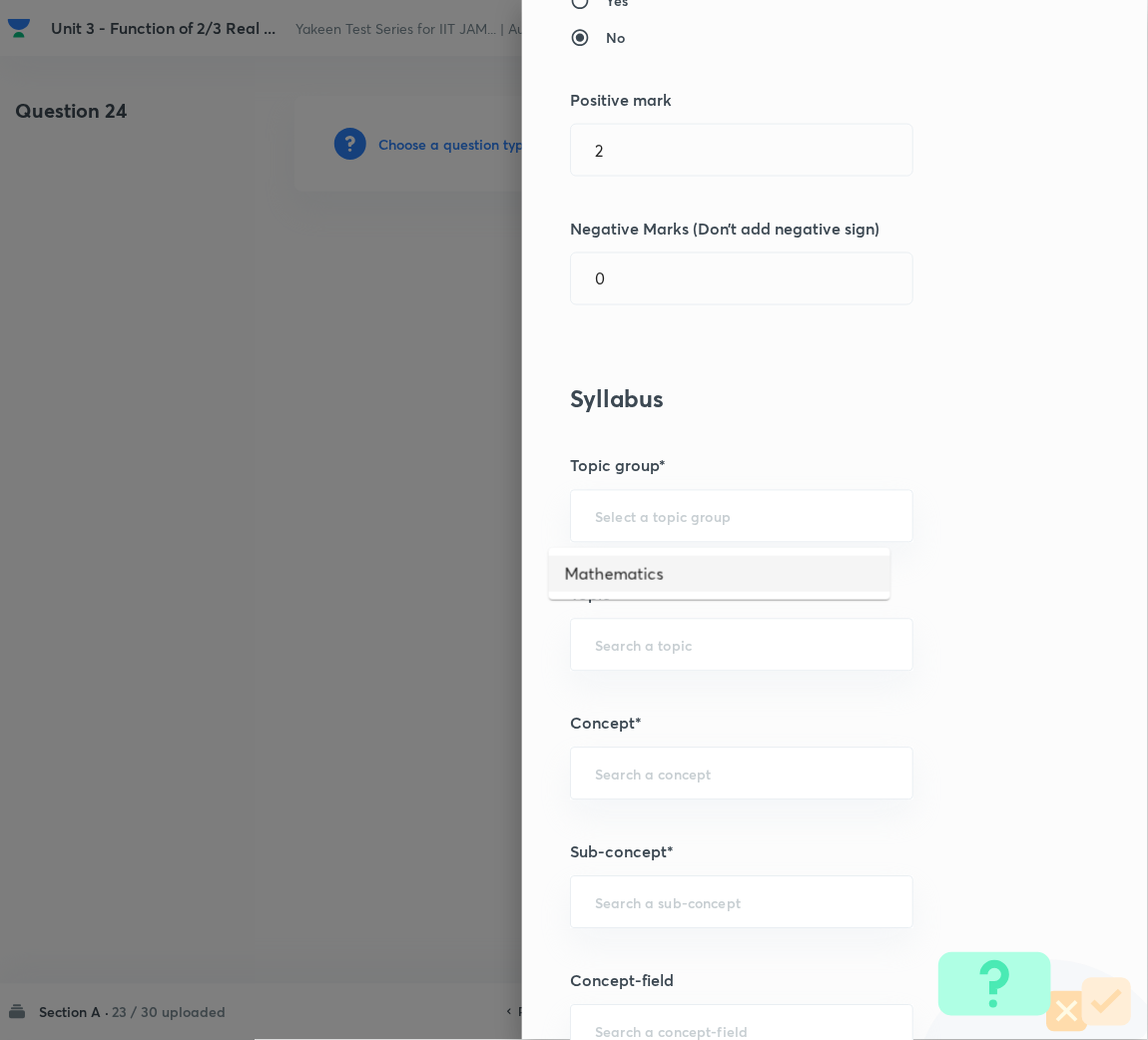 click on "Mathematics" at bounding box center [720, 574] 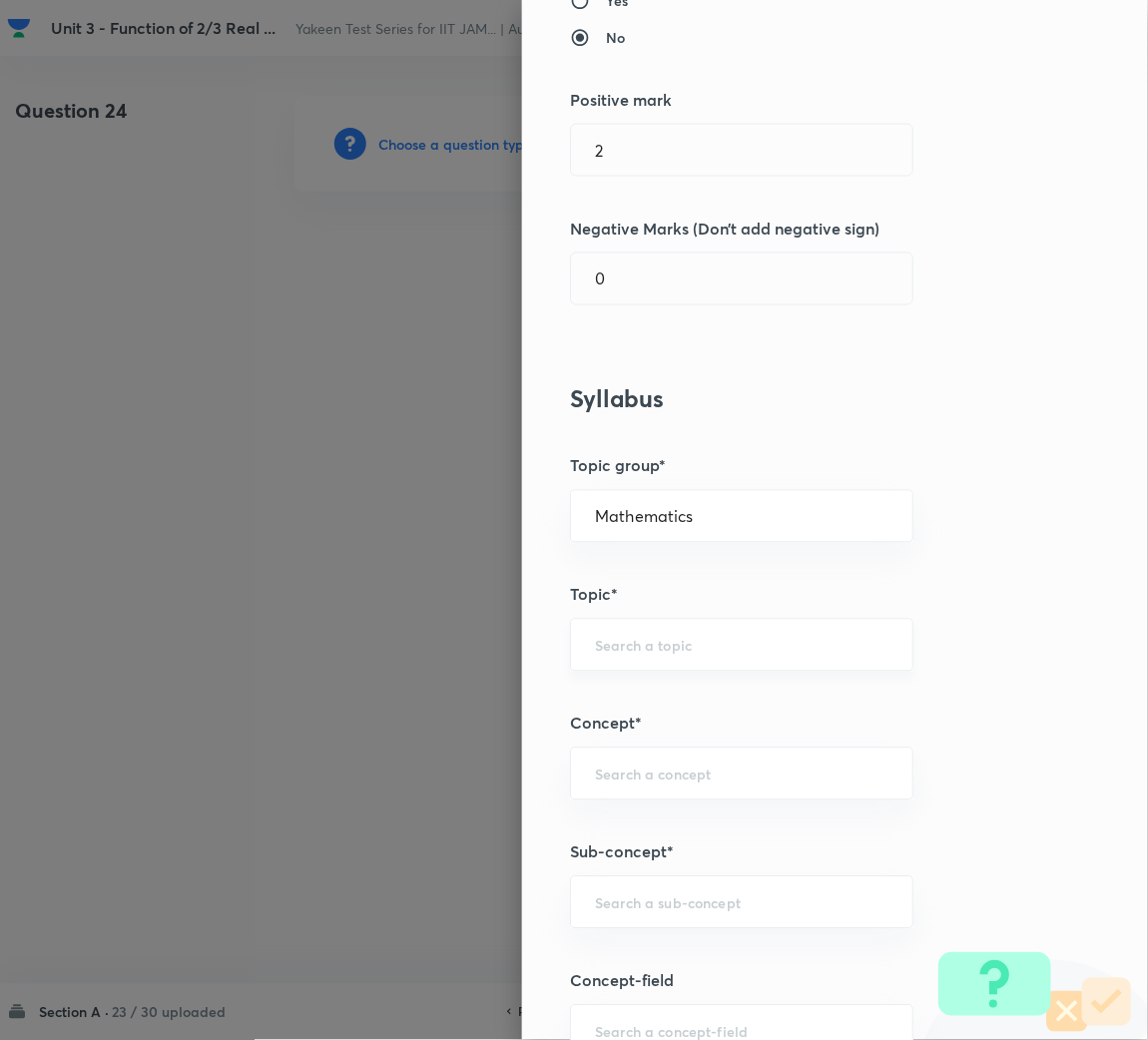 click at bounding box center [742, 645] 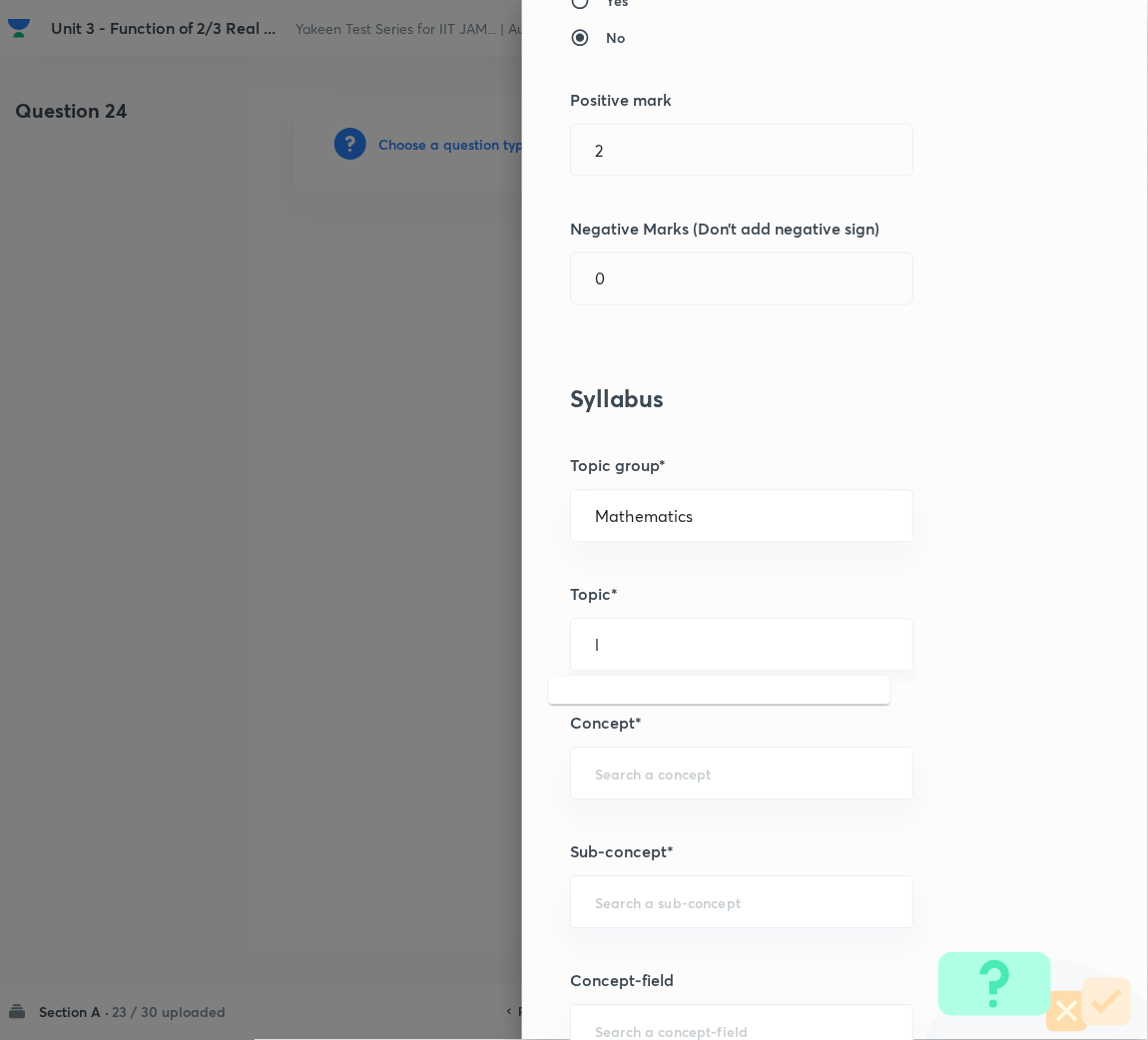 scroll, scrollTop: 748, scrollLeft: 0, axis: vertical 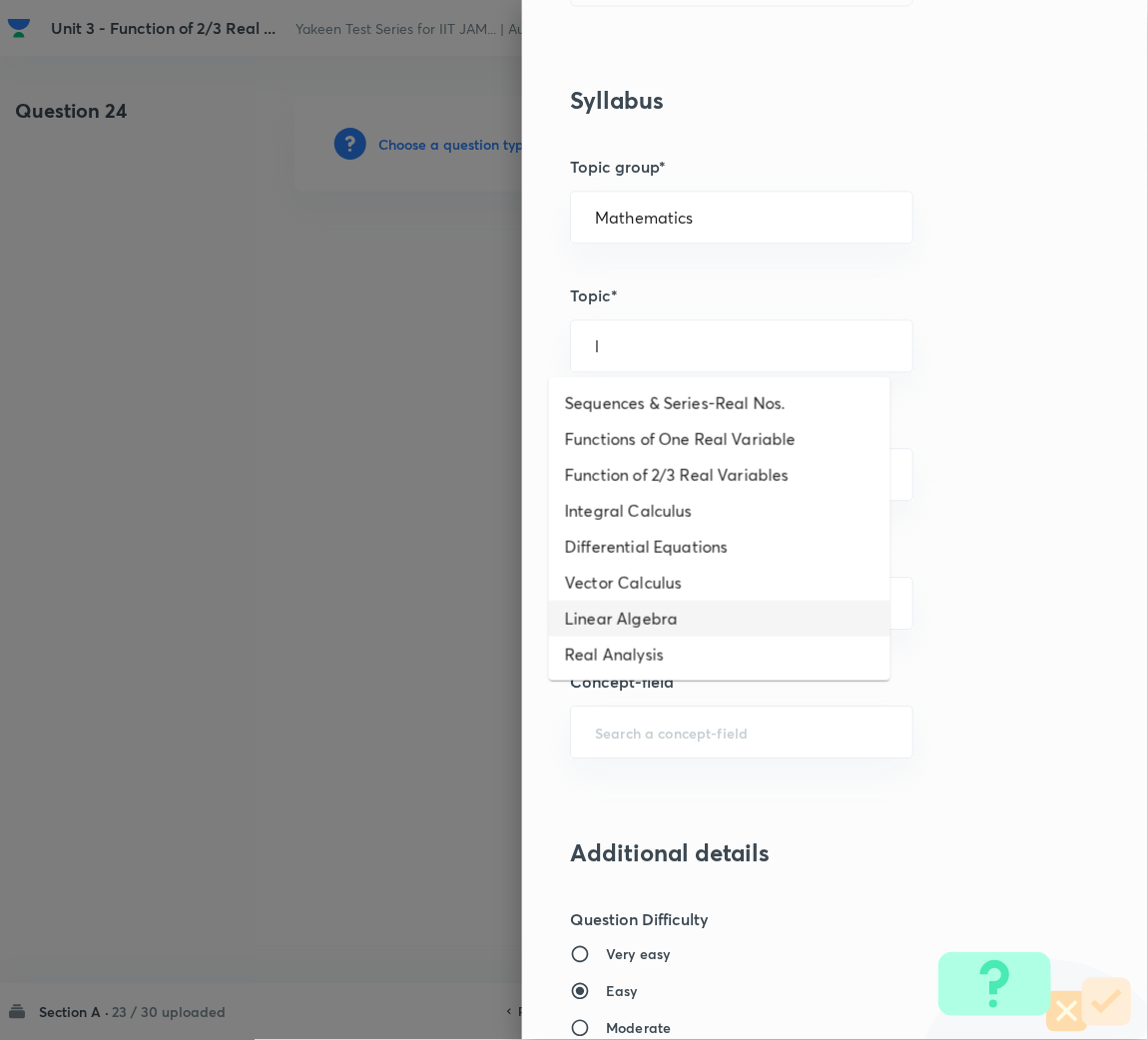 click on "Linear Algebra" at bounding box center [720, 619] 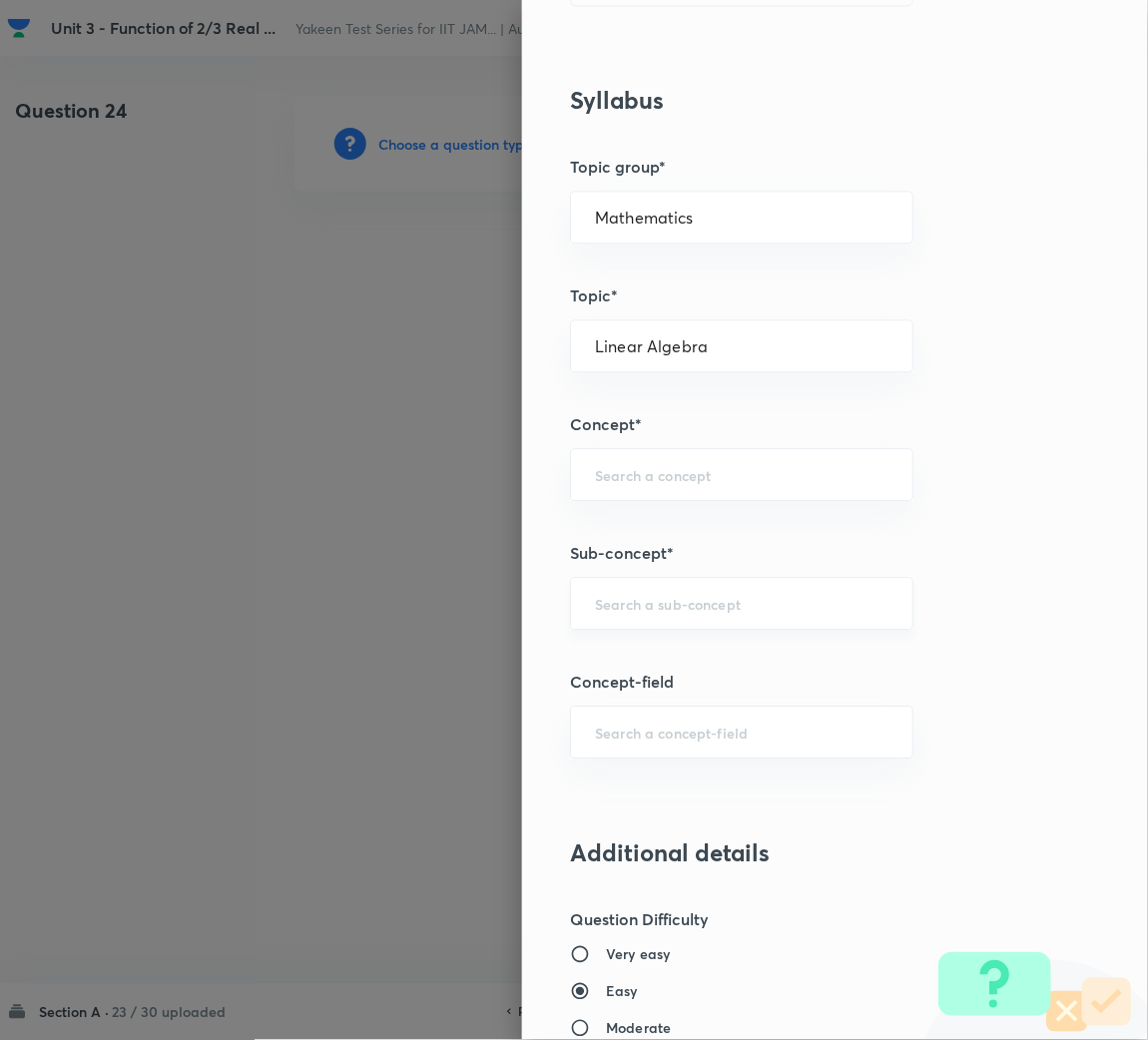 click at bounding box center [742, 603] 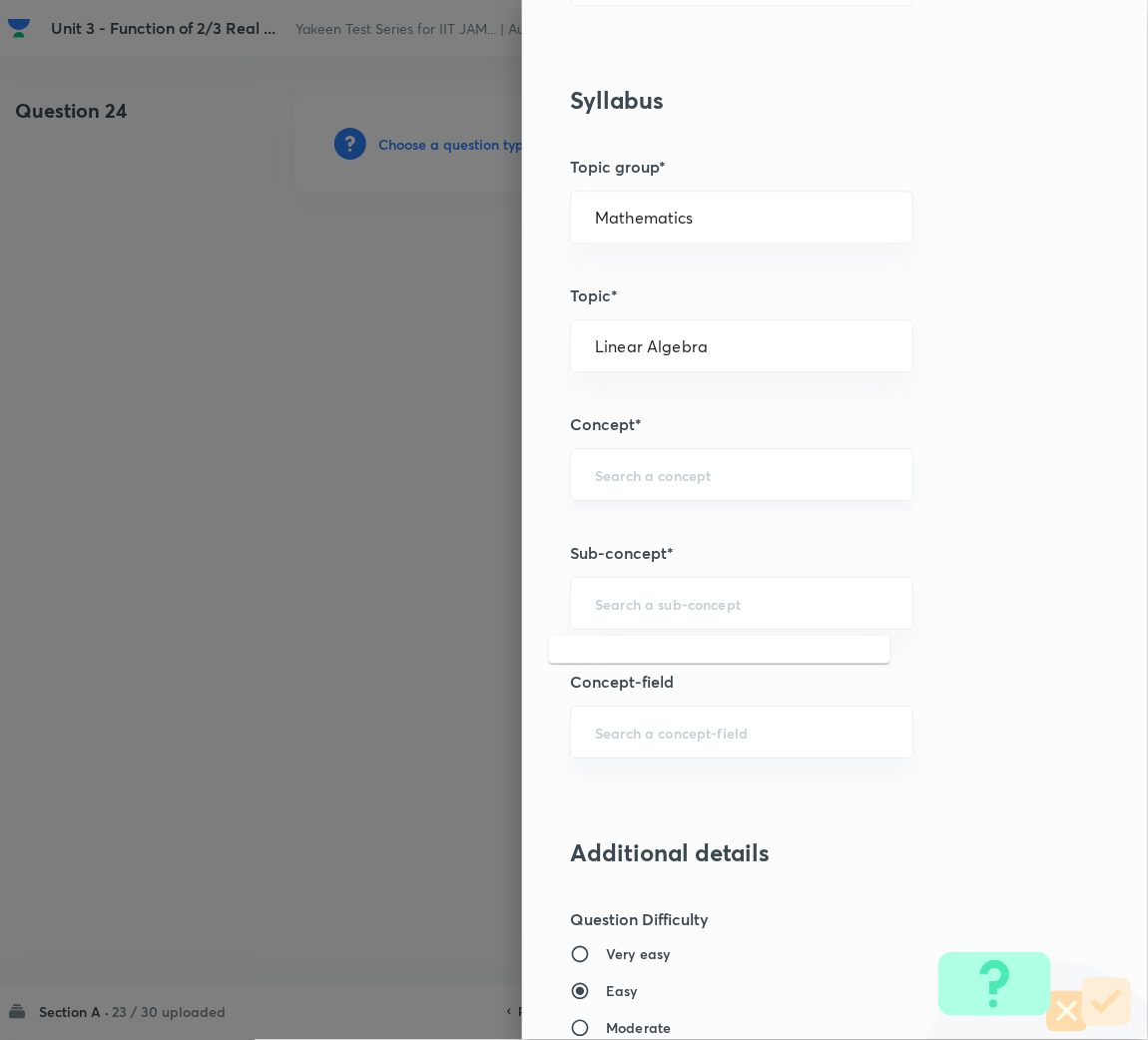 click at bounding box center [742, 474] 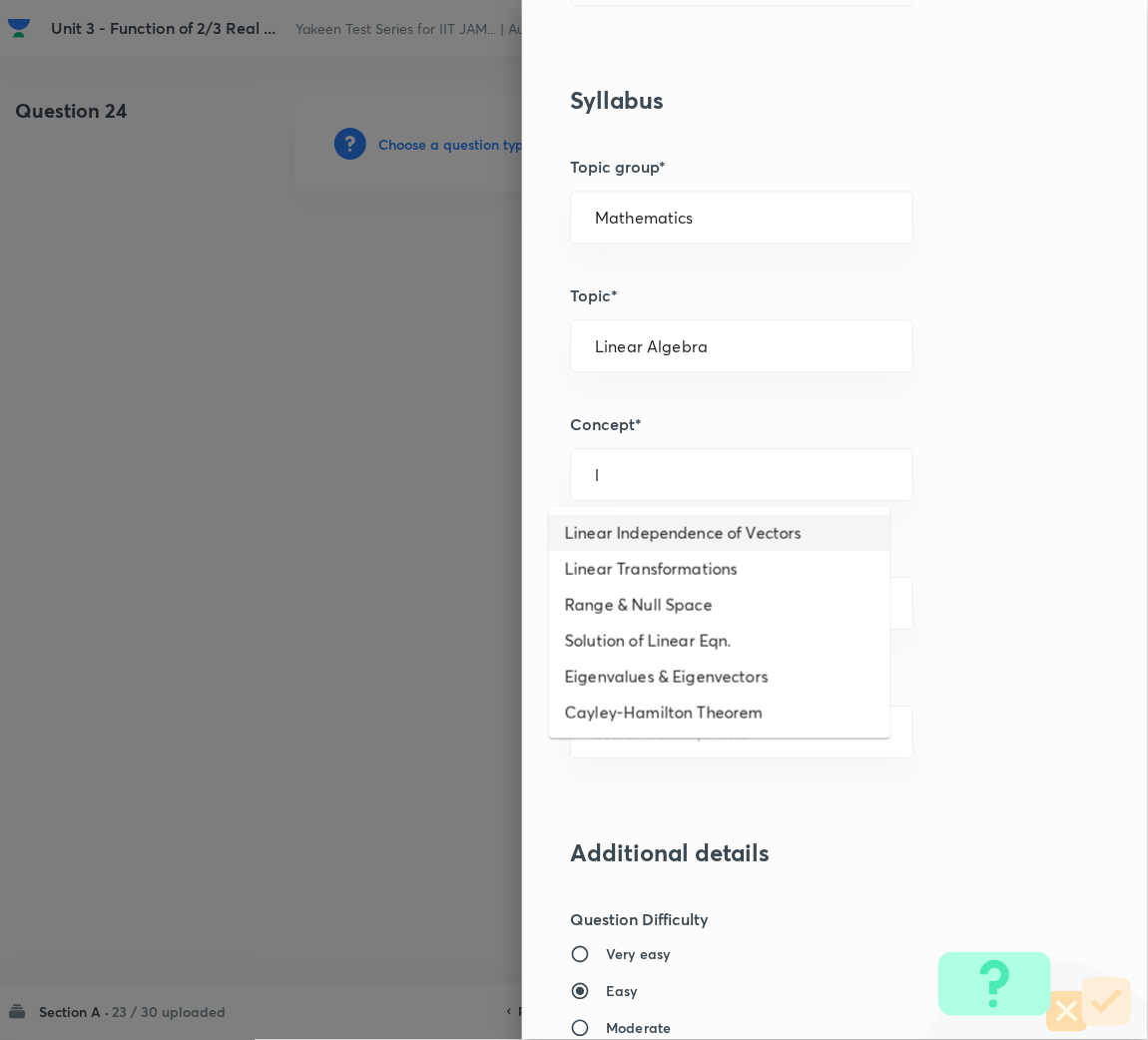 click on "Linear Independence of Vectors" at bounding box center (720, 533) 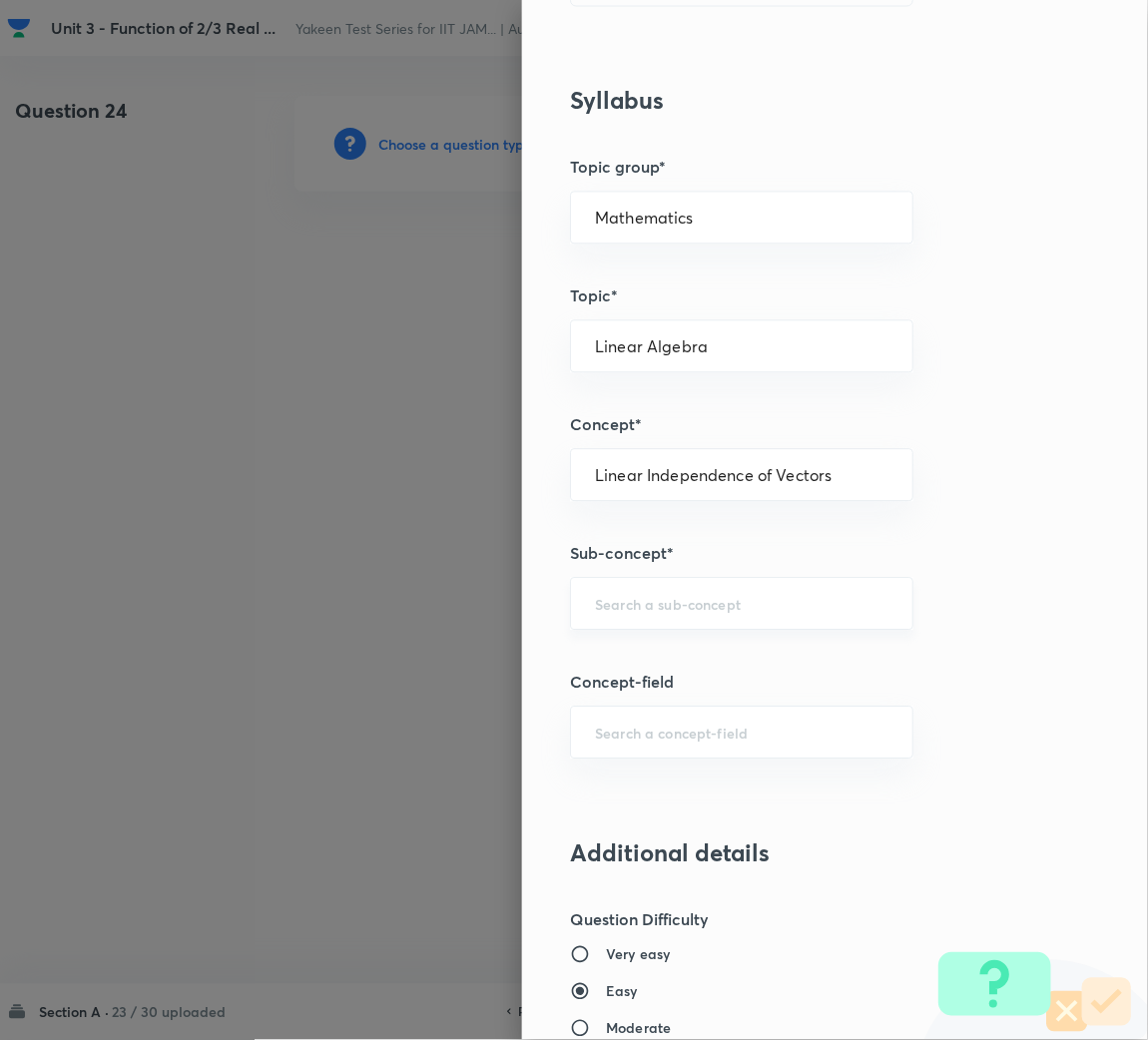 click at bounding box center (742, 603) 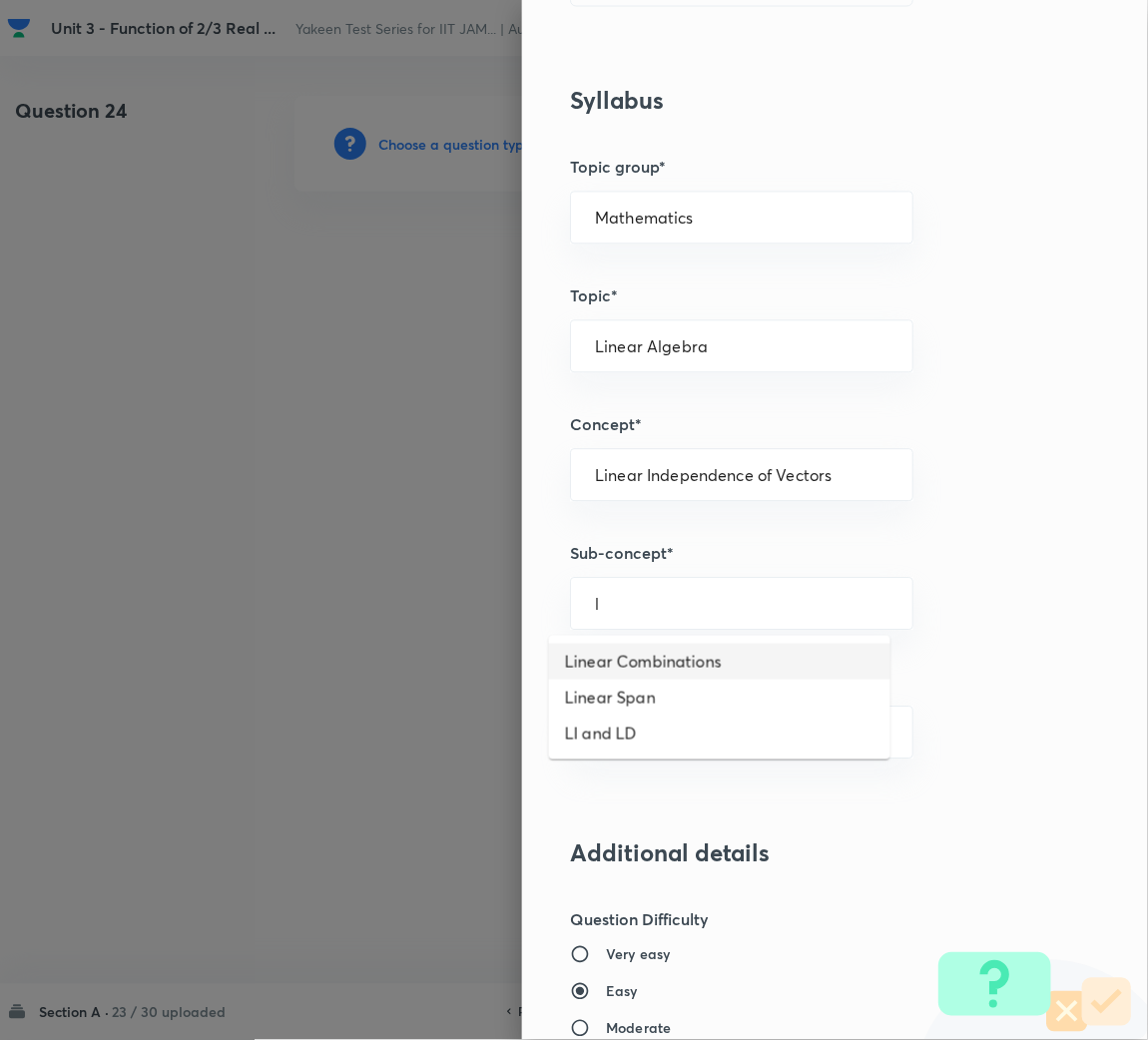 click on "Linear Combinations" at bounding box center [720, 662] 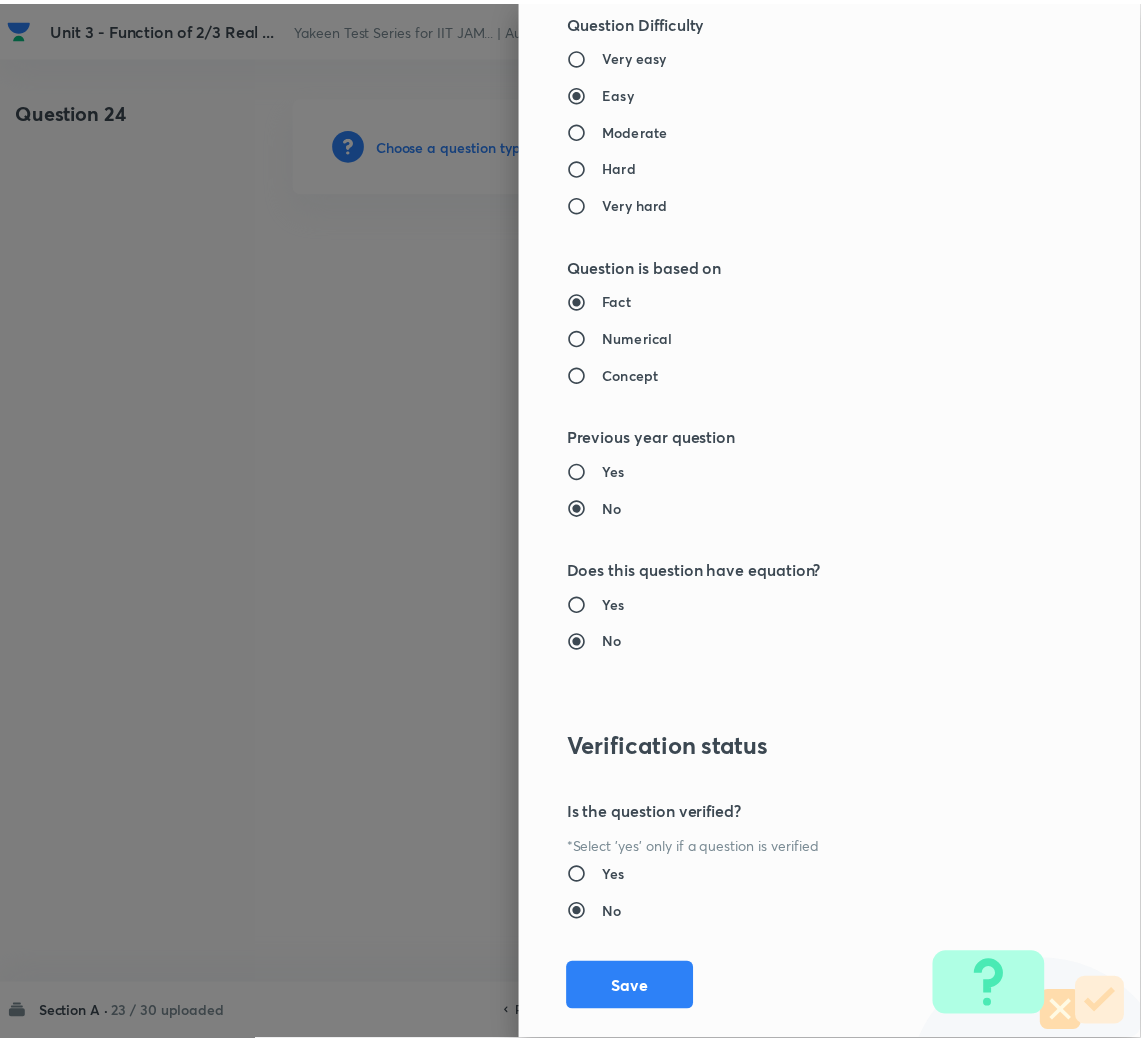 scroll, scrollTop: 1685, scrollLeft: 0, axis: vertical 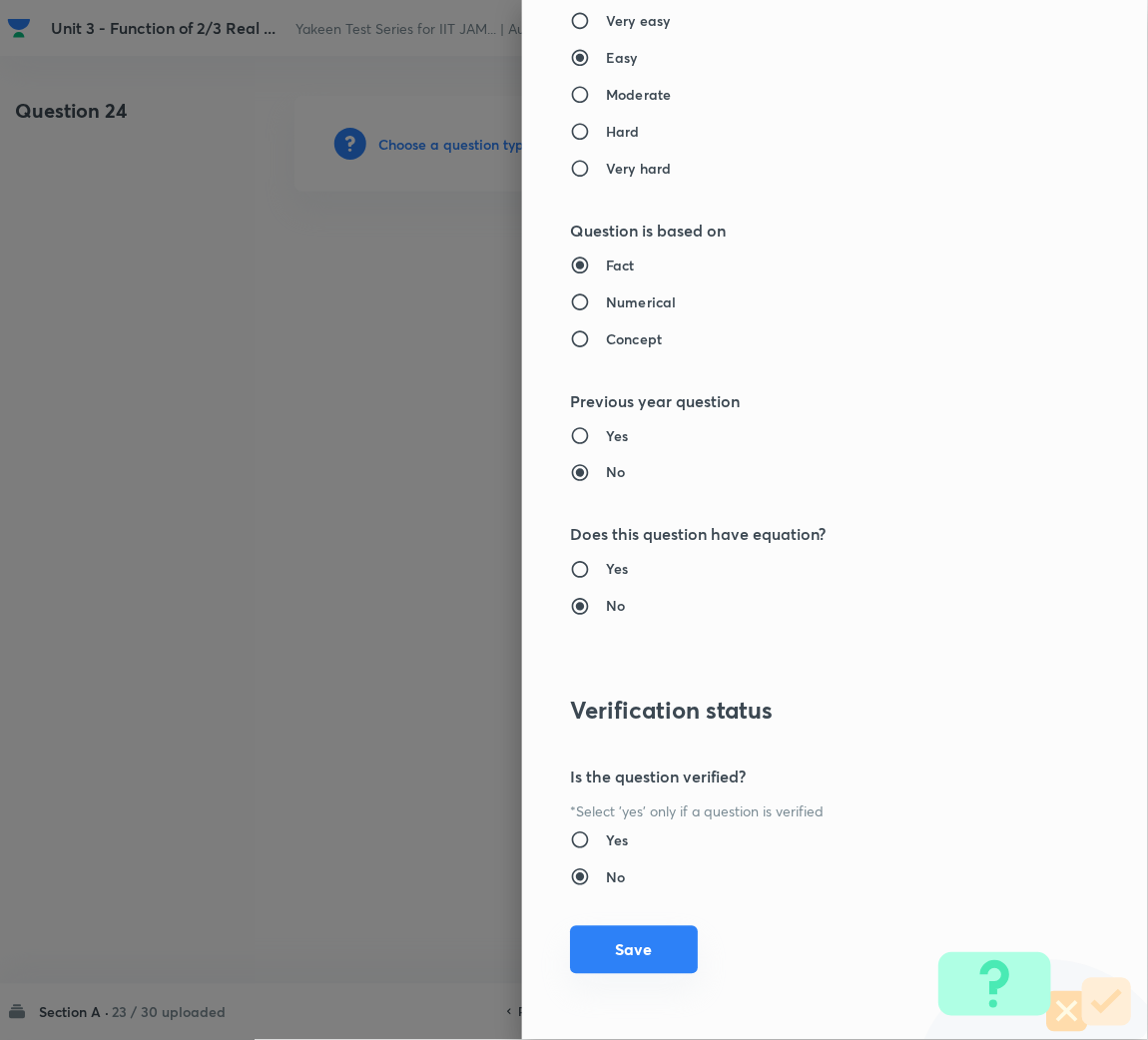 click on "Save" at bounding box center [634, 950] 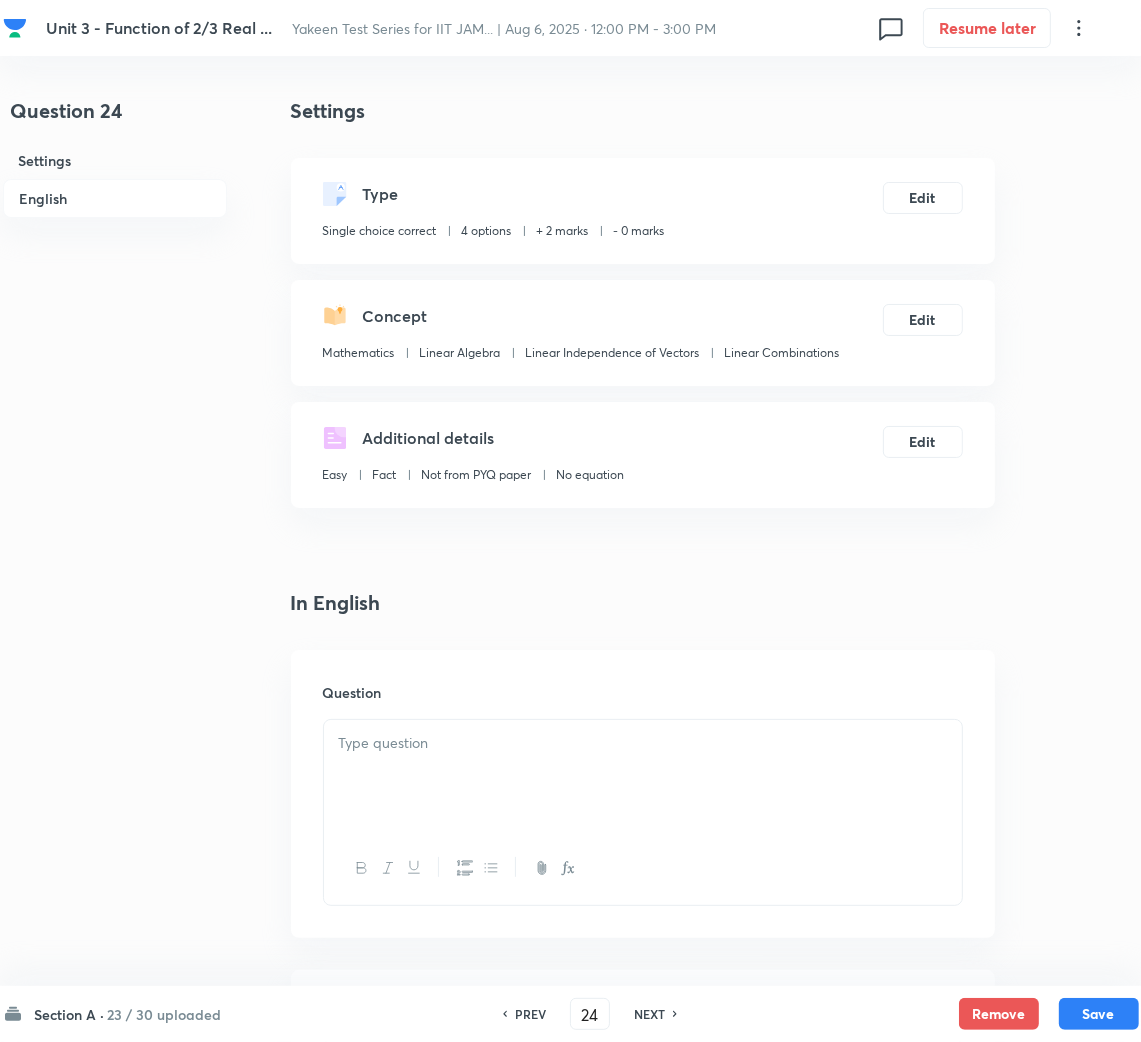 click at bounding box center [643, 776] 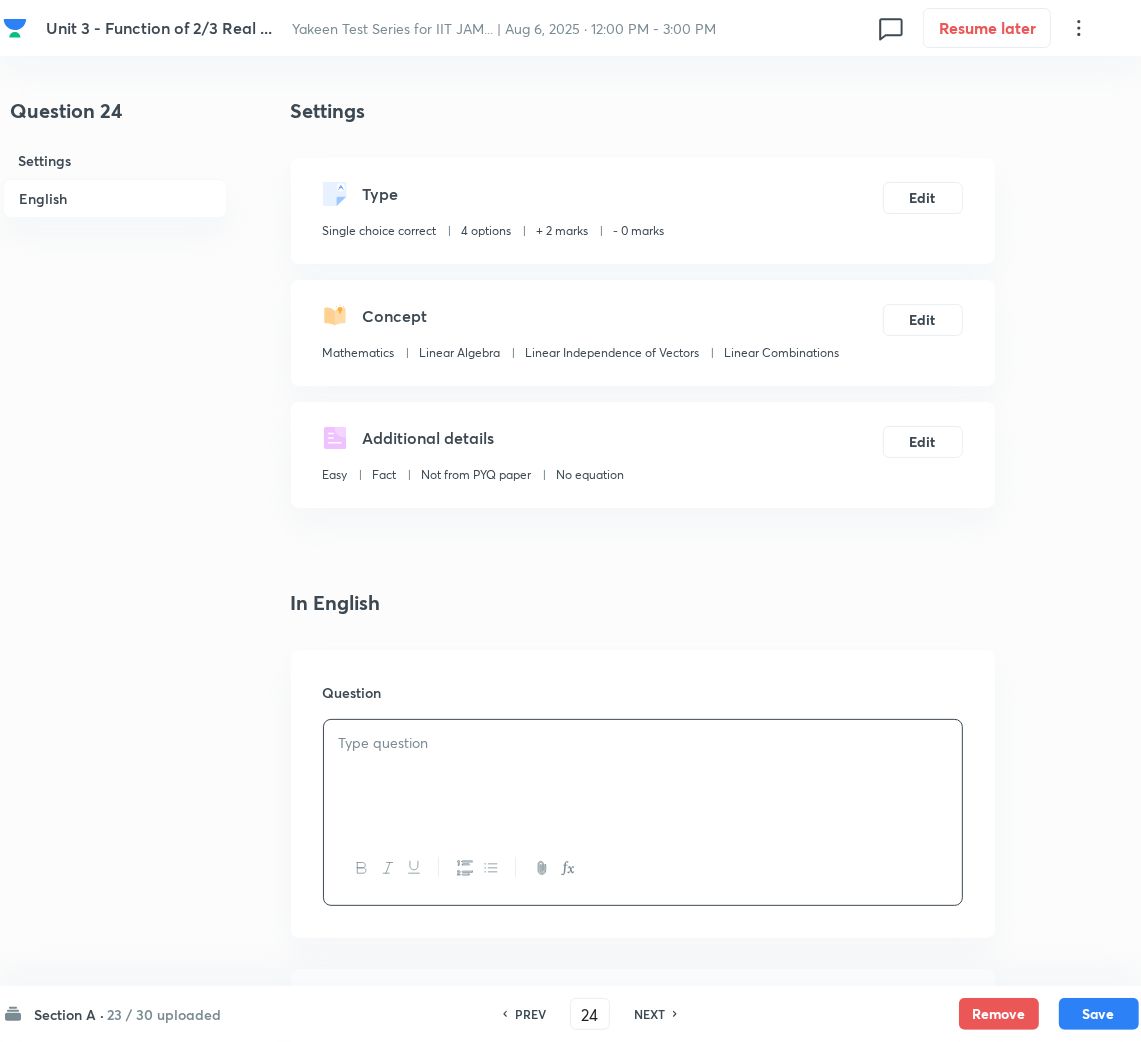 paste 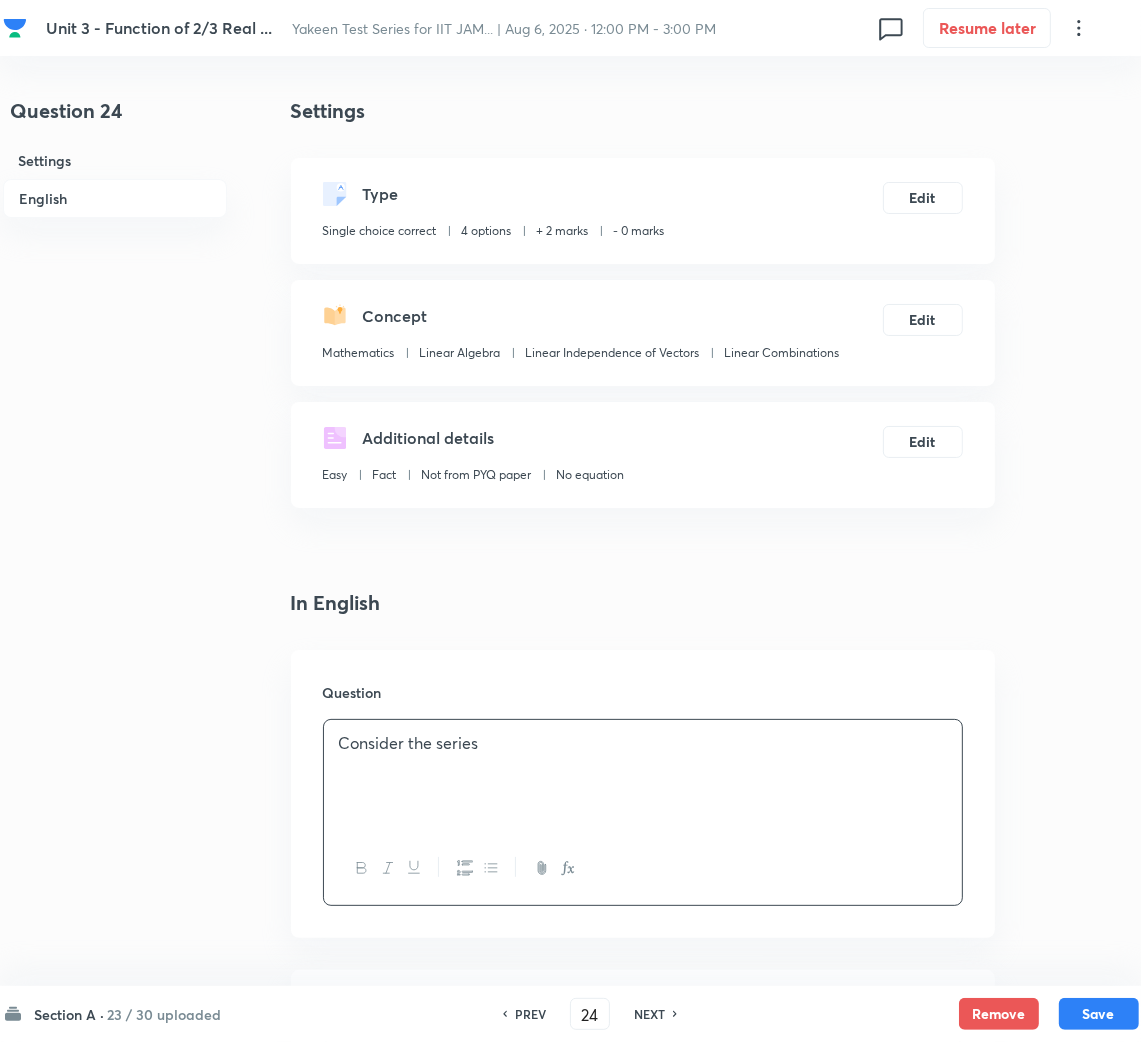 type 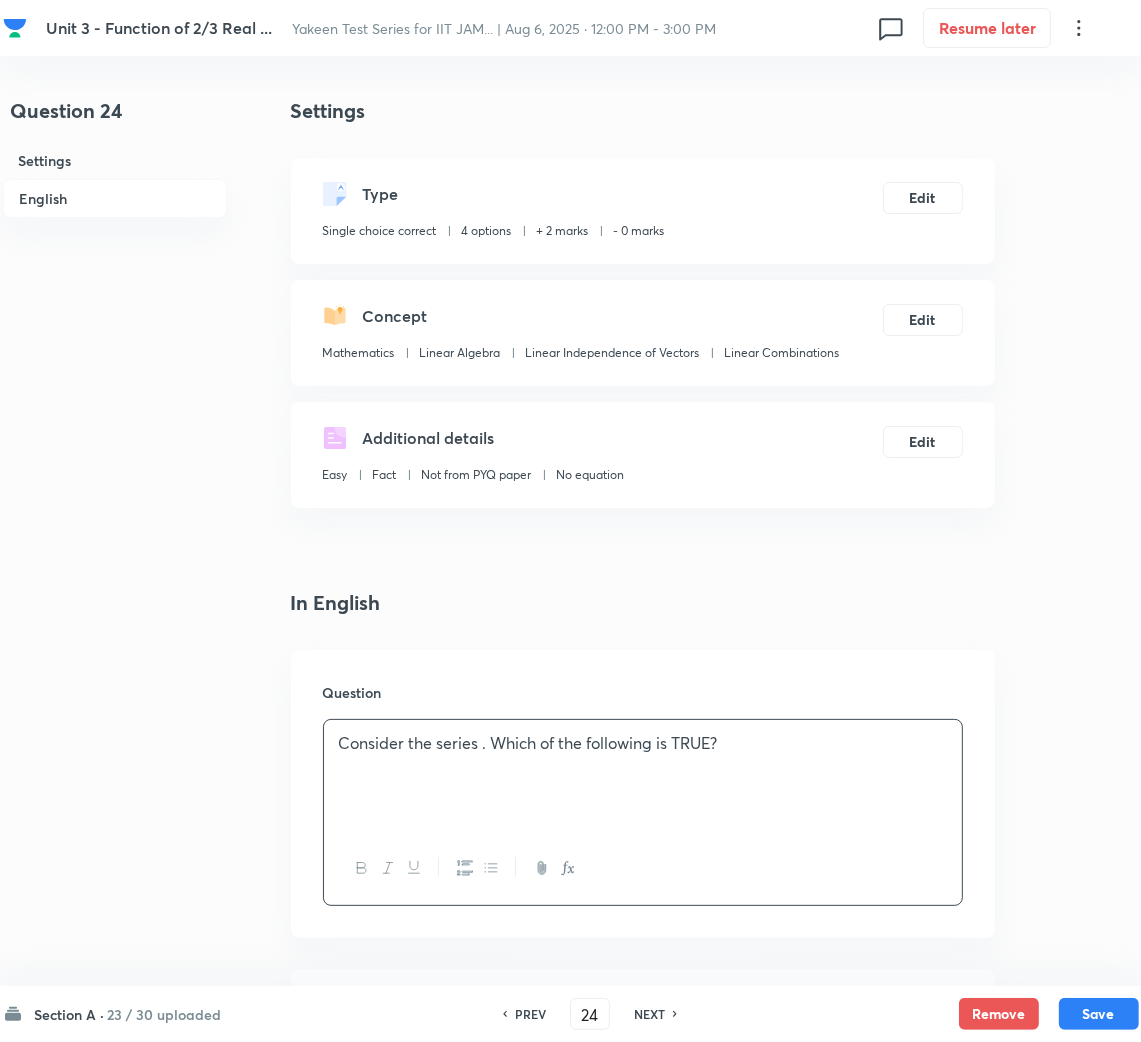 click on "Consider the series . Which of the following is TRUE?" at bounding box center (643, 743) 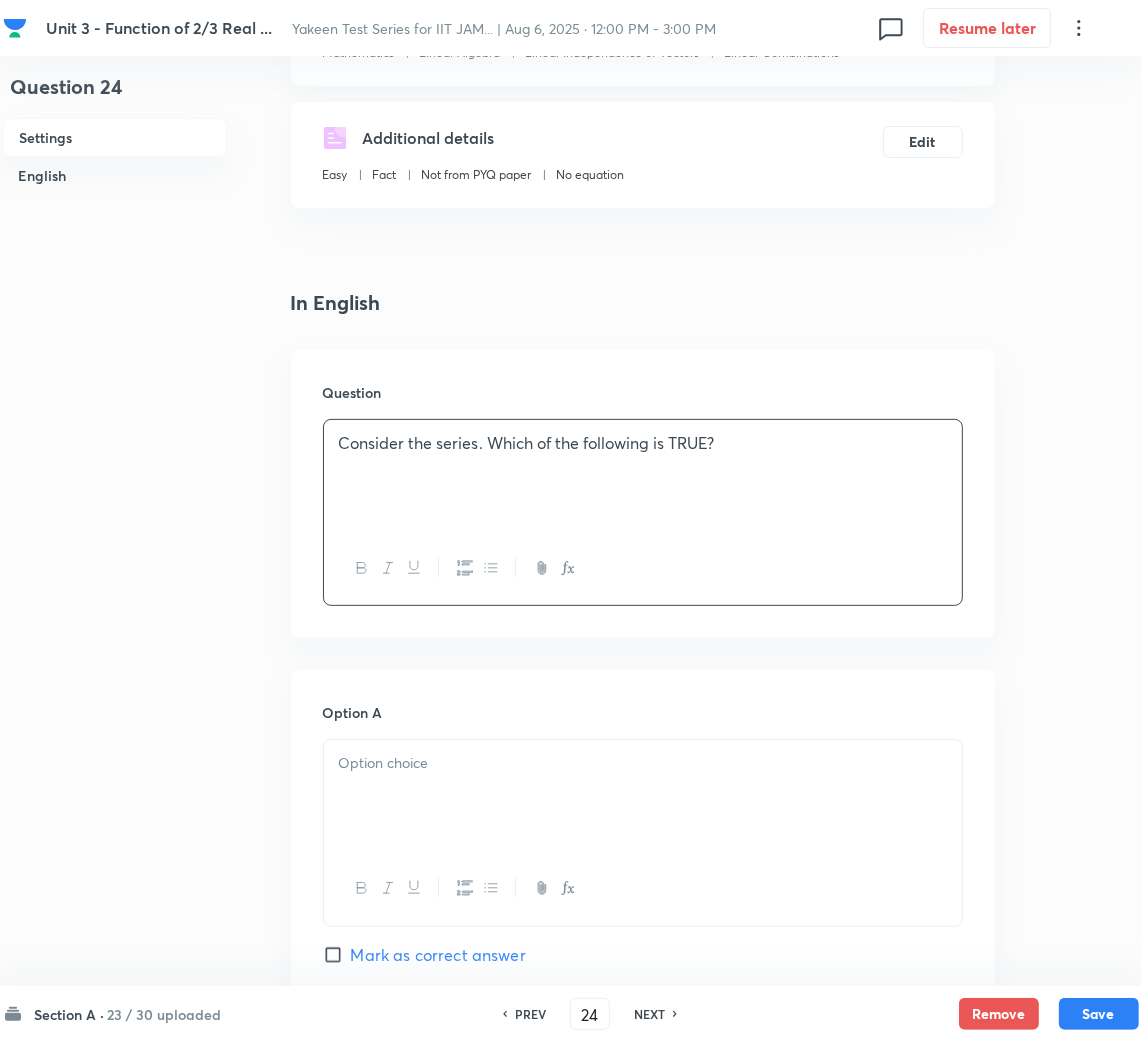 click at bounding box center [643, 796] 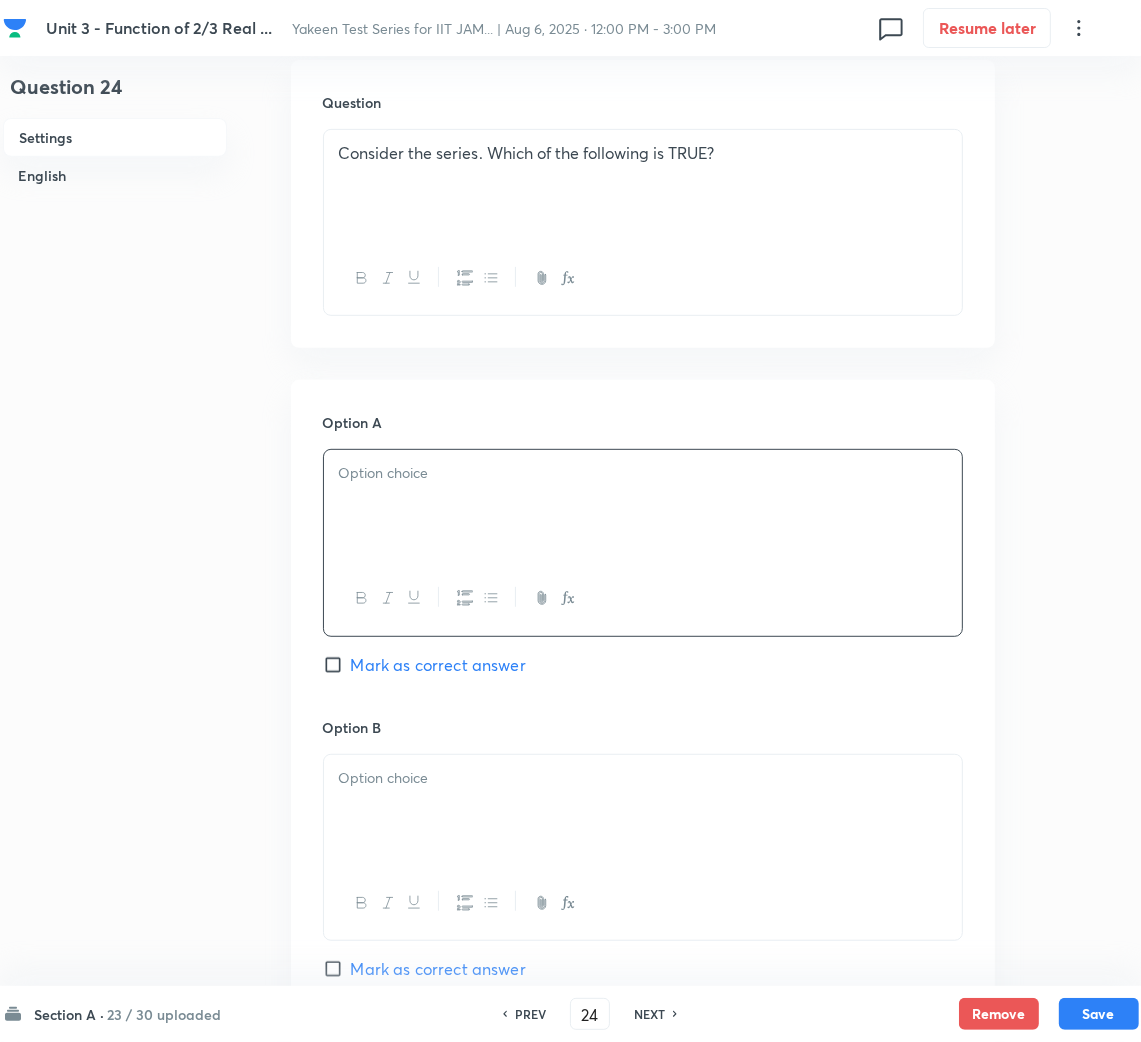 scroll, scrollTop: 600, scrollLeft: 0, axis: vertical 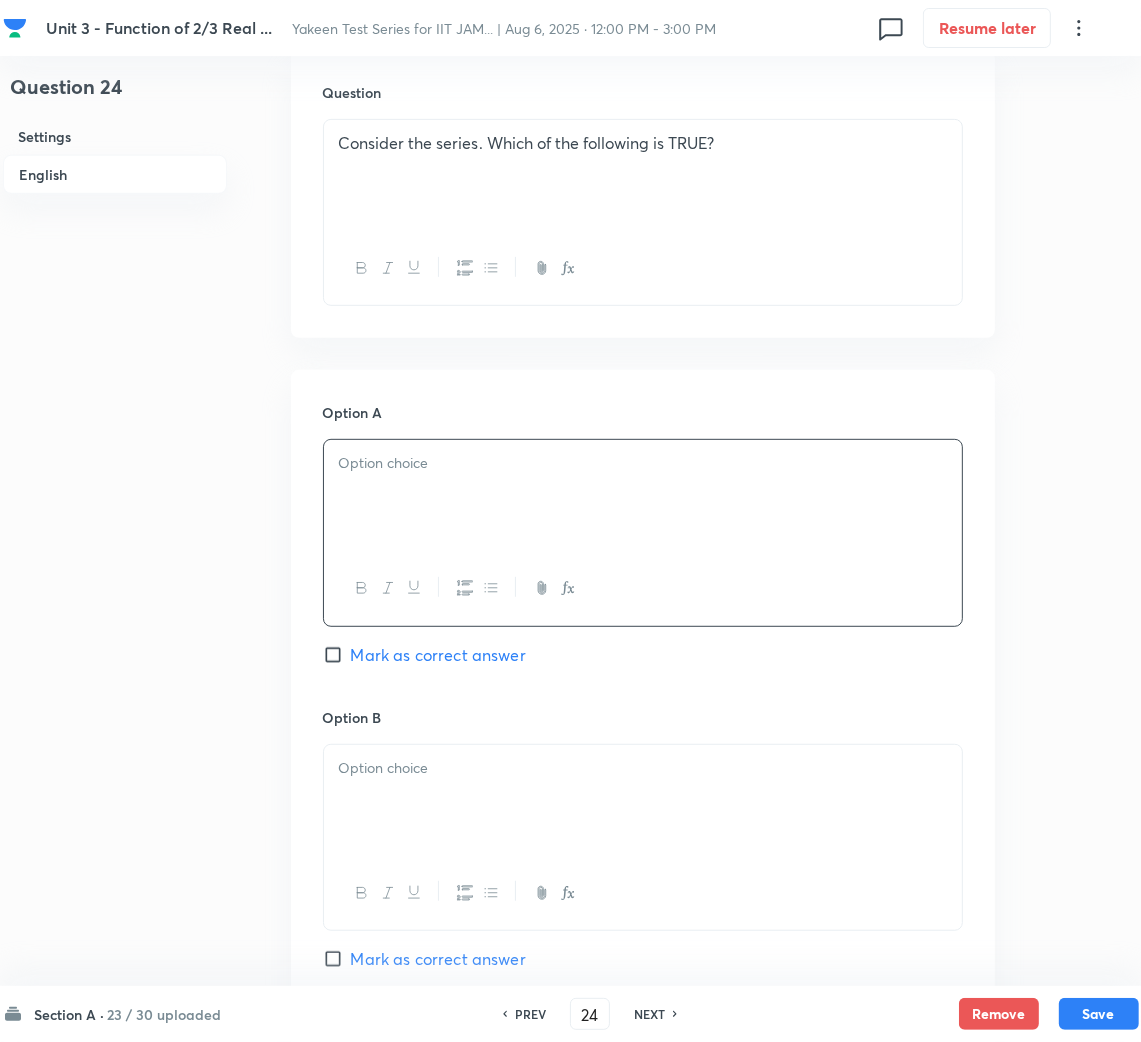 click at bounding box center (643, 496) 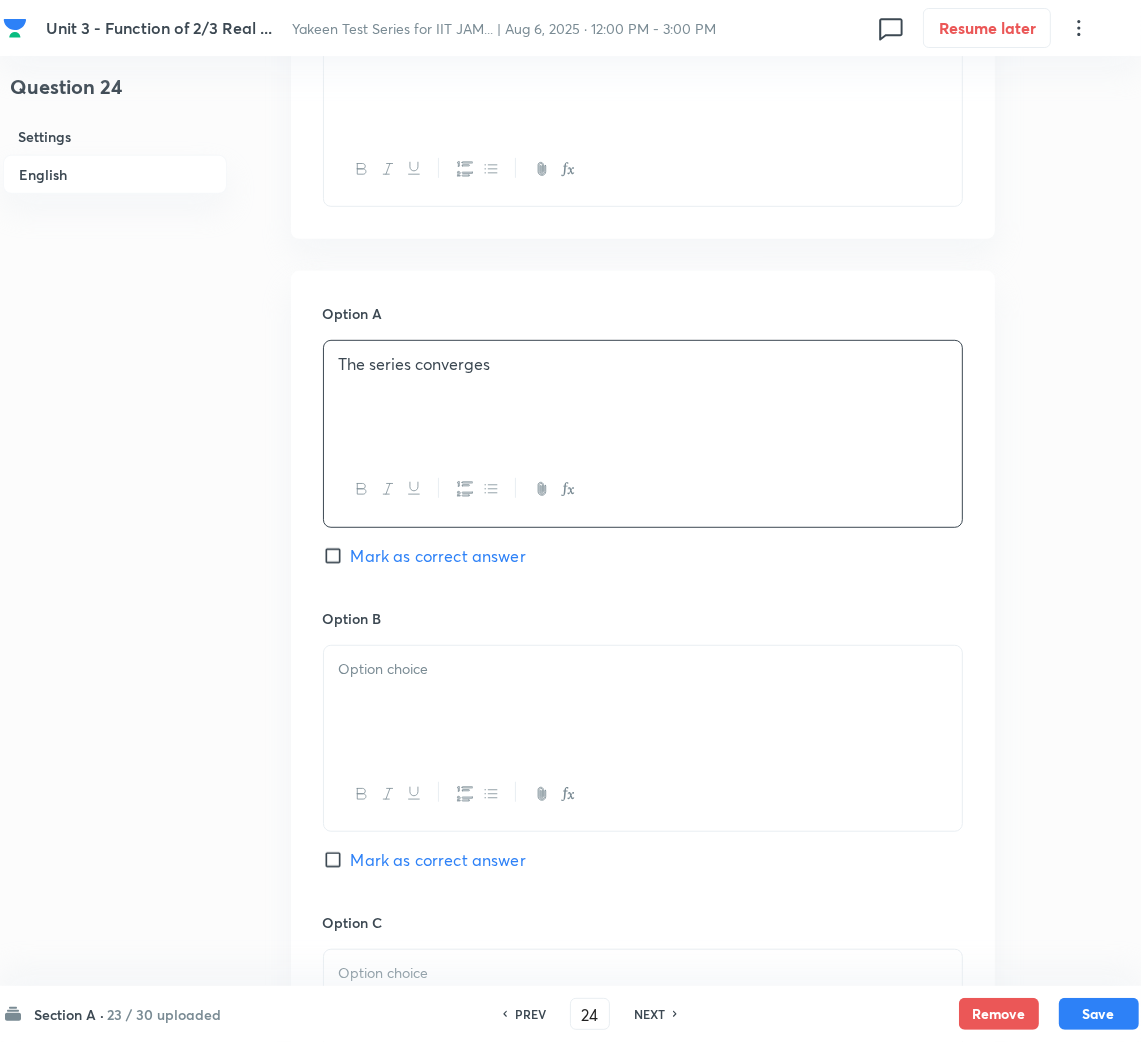 scroll, scrollTop: 749, scrollLeft: 0, axis: vertical 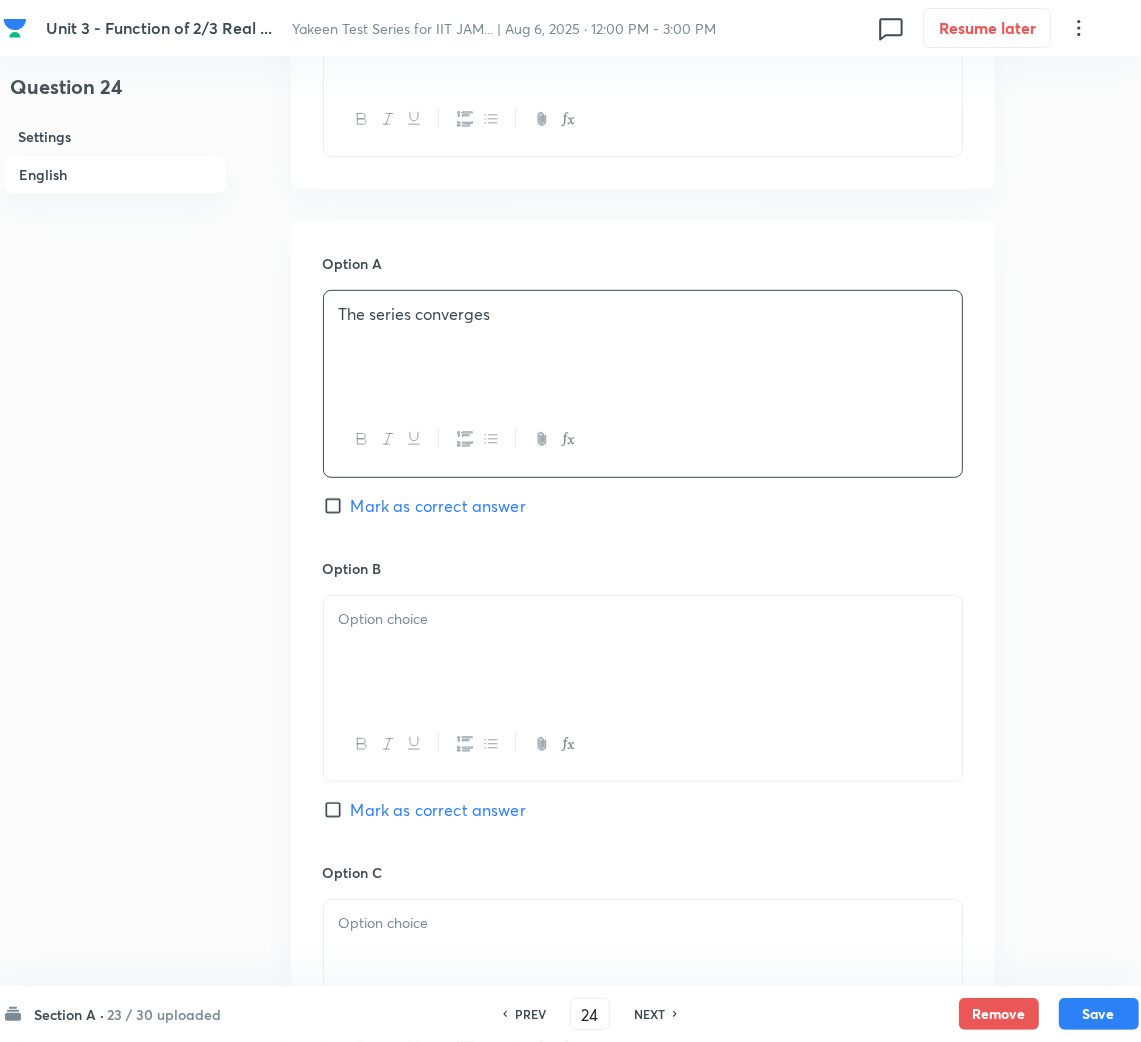 drag, startPoint x: 429, startPoint y: 645, endPoint x: 497, endPoint y: 626, distance: 70.60453 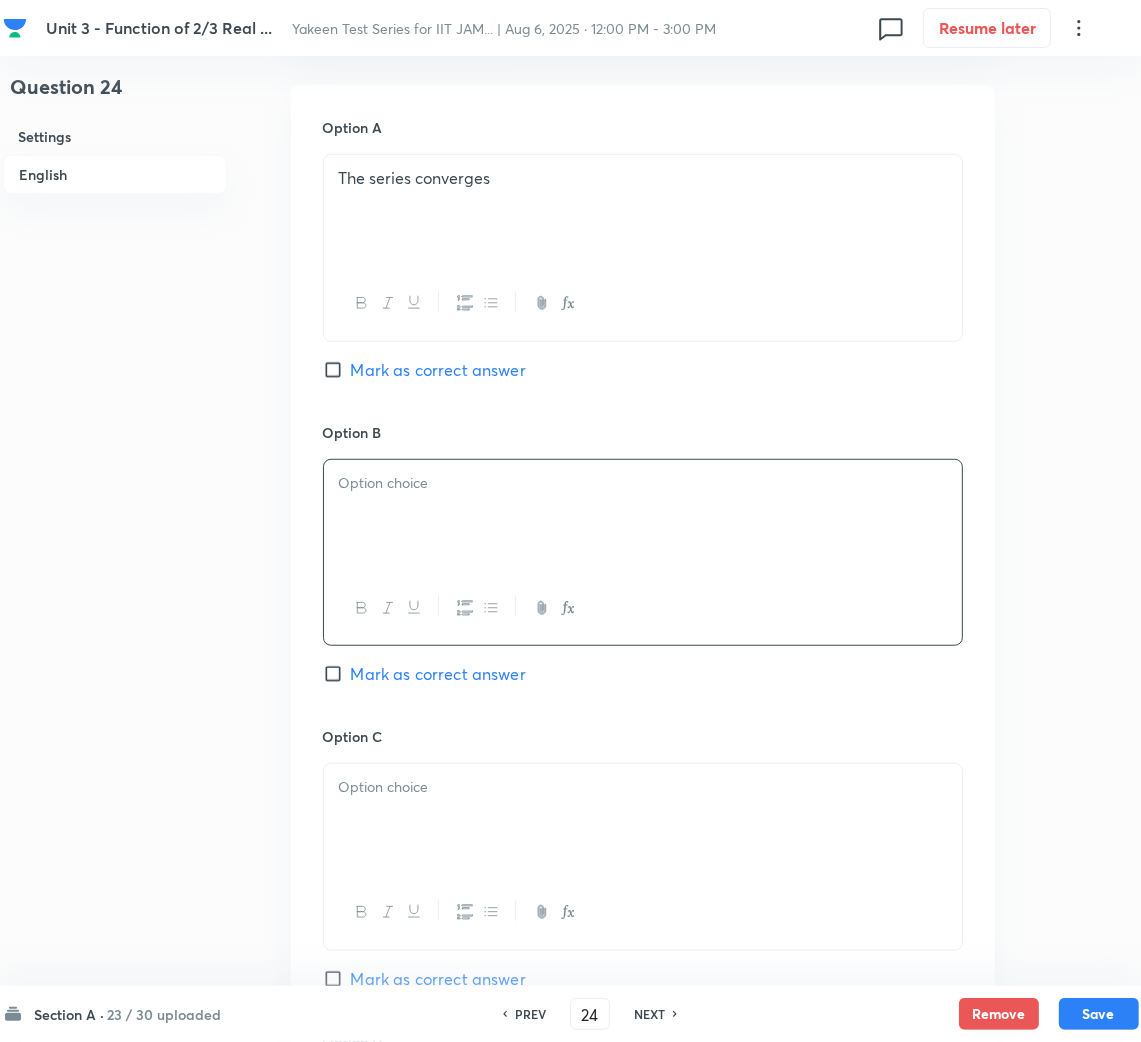 scroll, scrollTop: 1050, scrollLeft: 0, axis: vertical 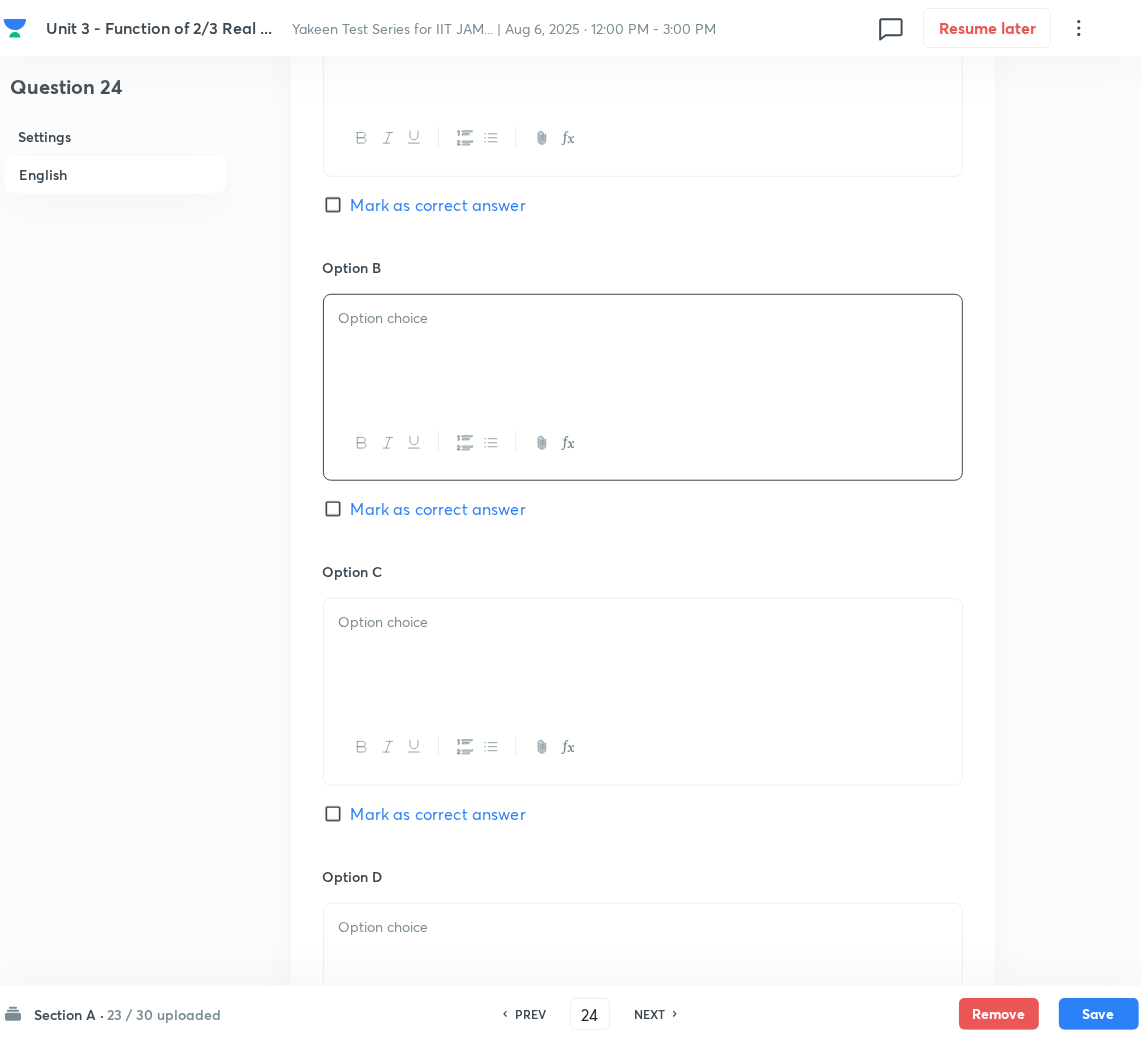 click at bounding box center [643, 351] 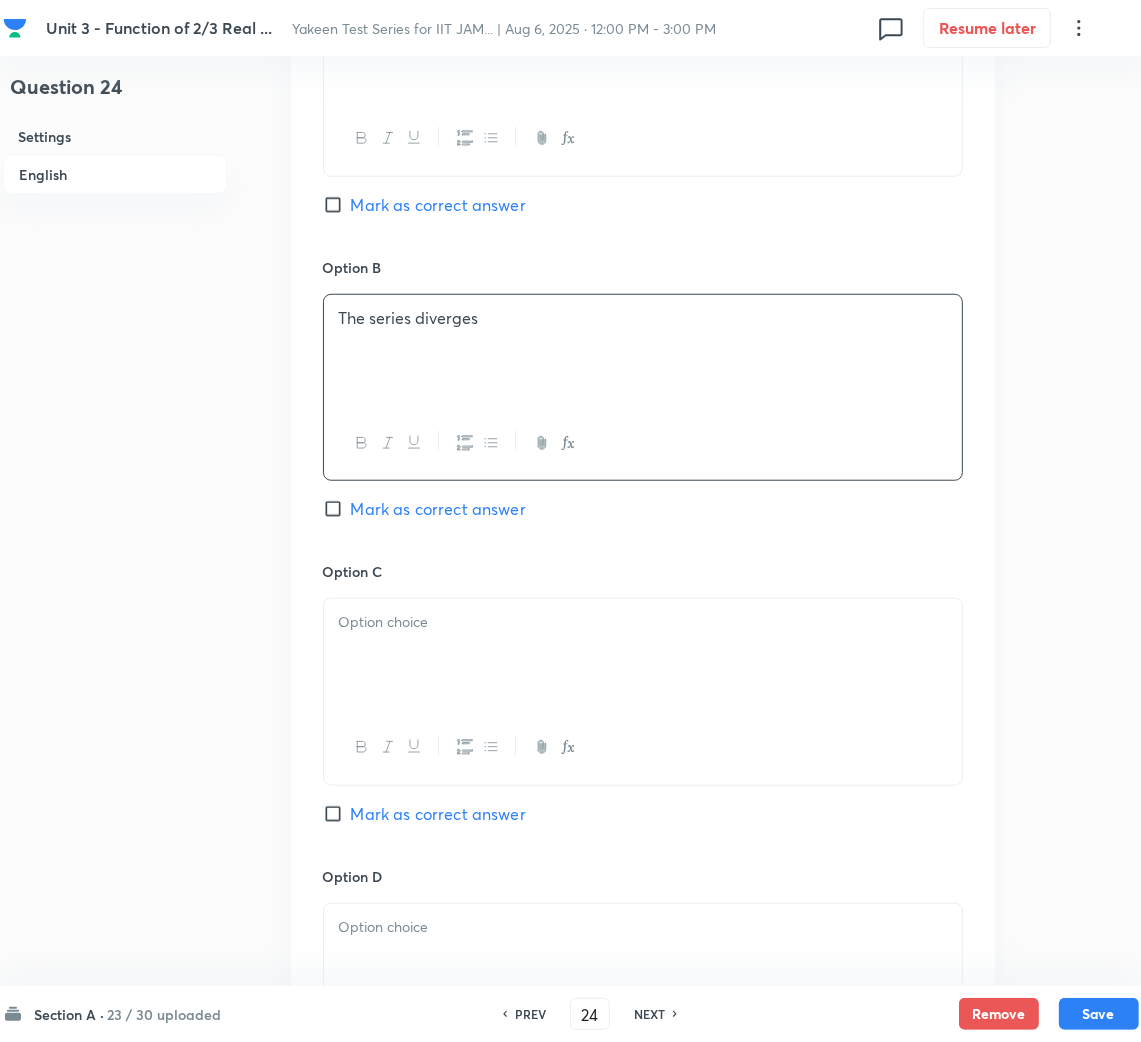 click on "Mark as correct answer" at bounding box center (438, 509) 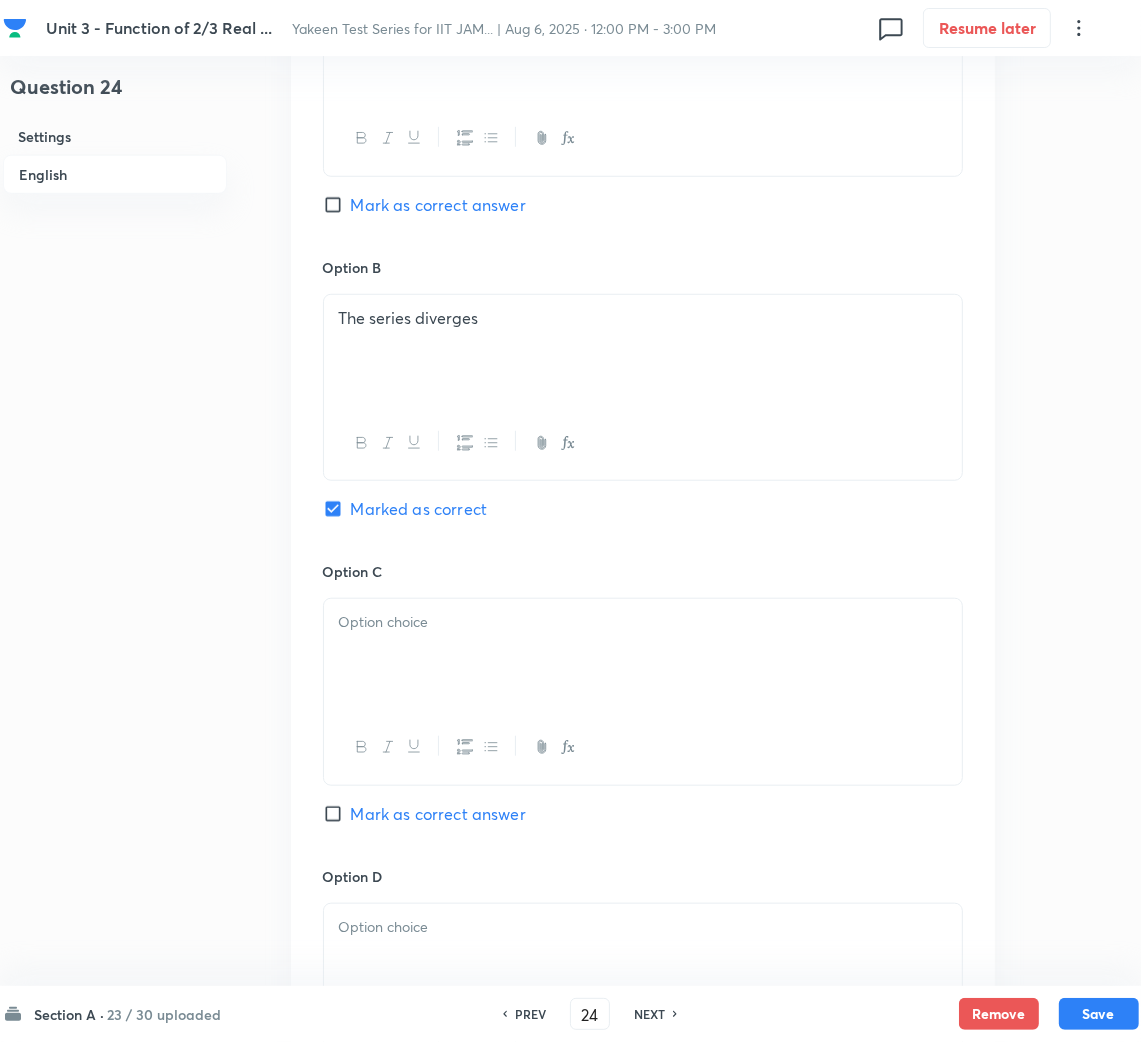 click at bounding box center (643, 622) 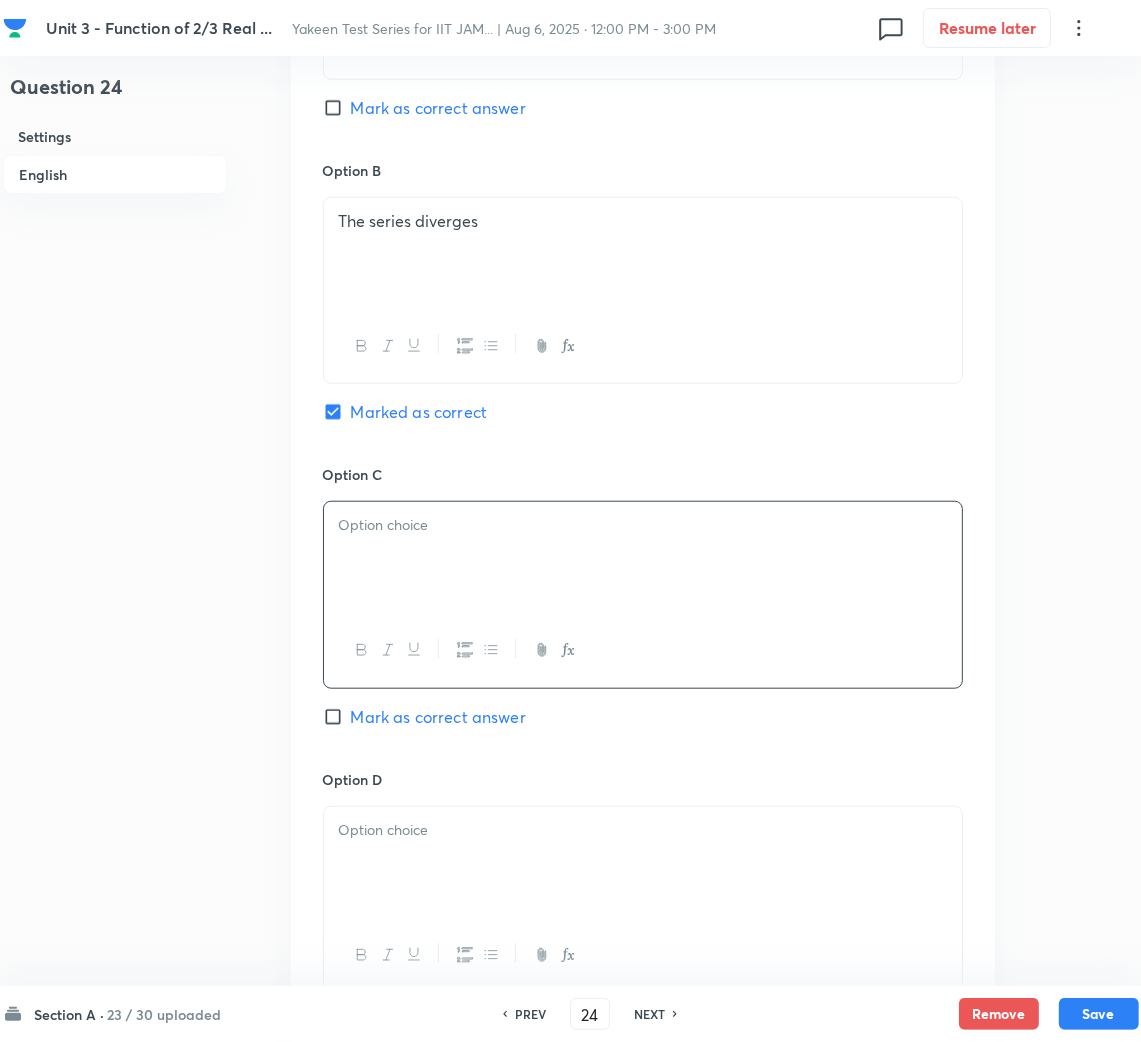 scroll, scrollTop: 1200, scrollLeft: 0, axis: vertical 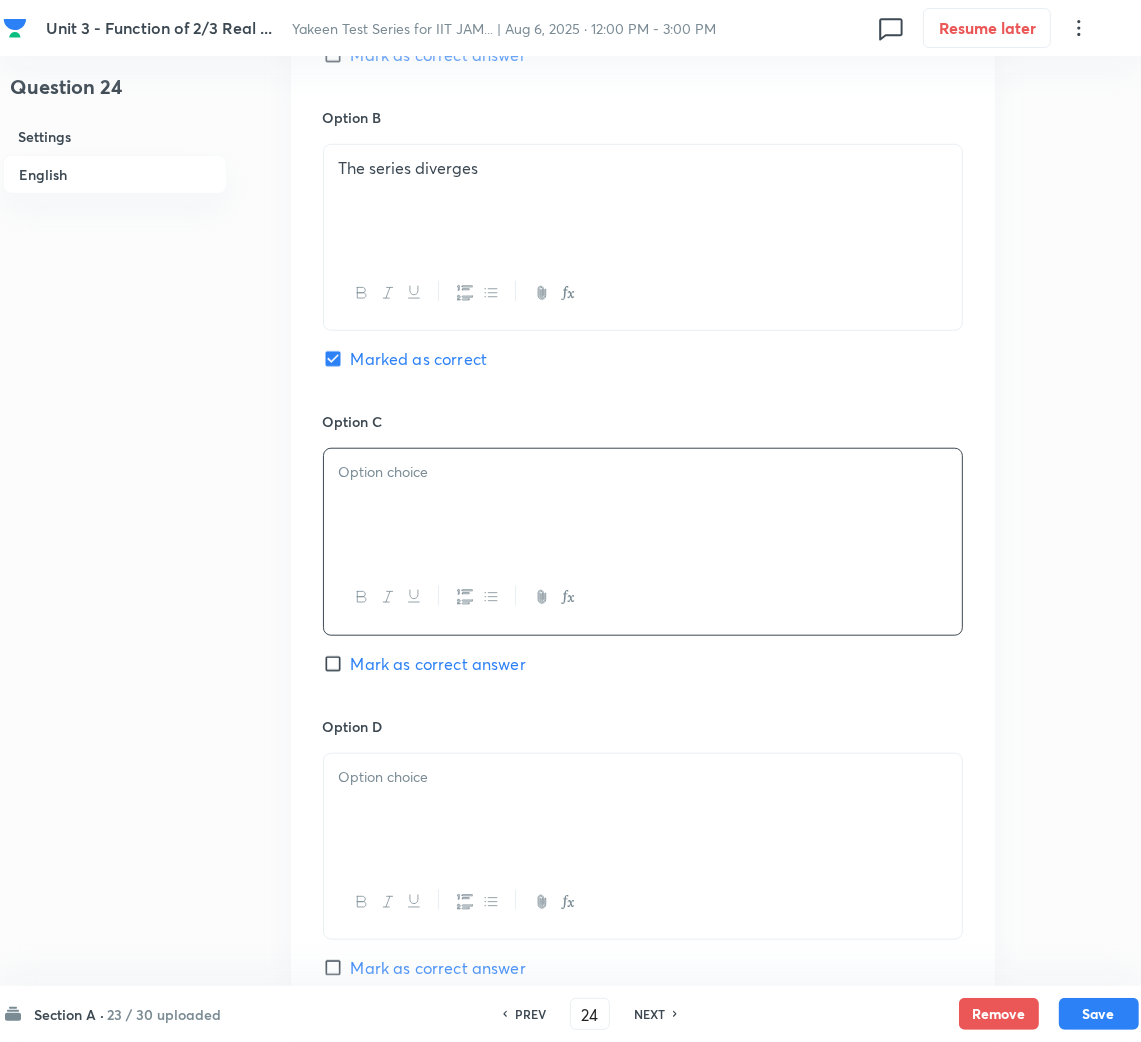 click at bounding box center [643, 505] 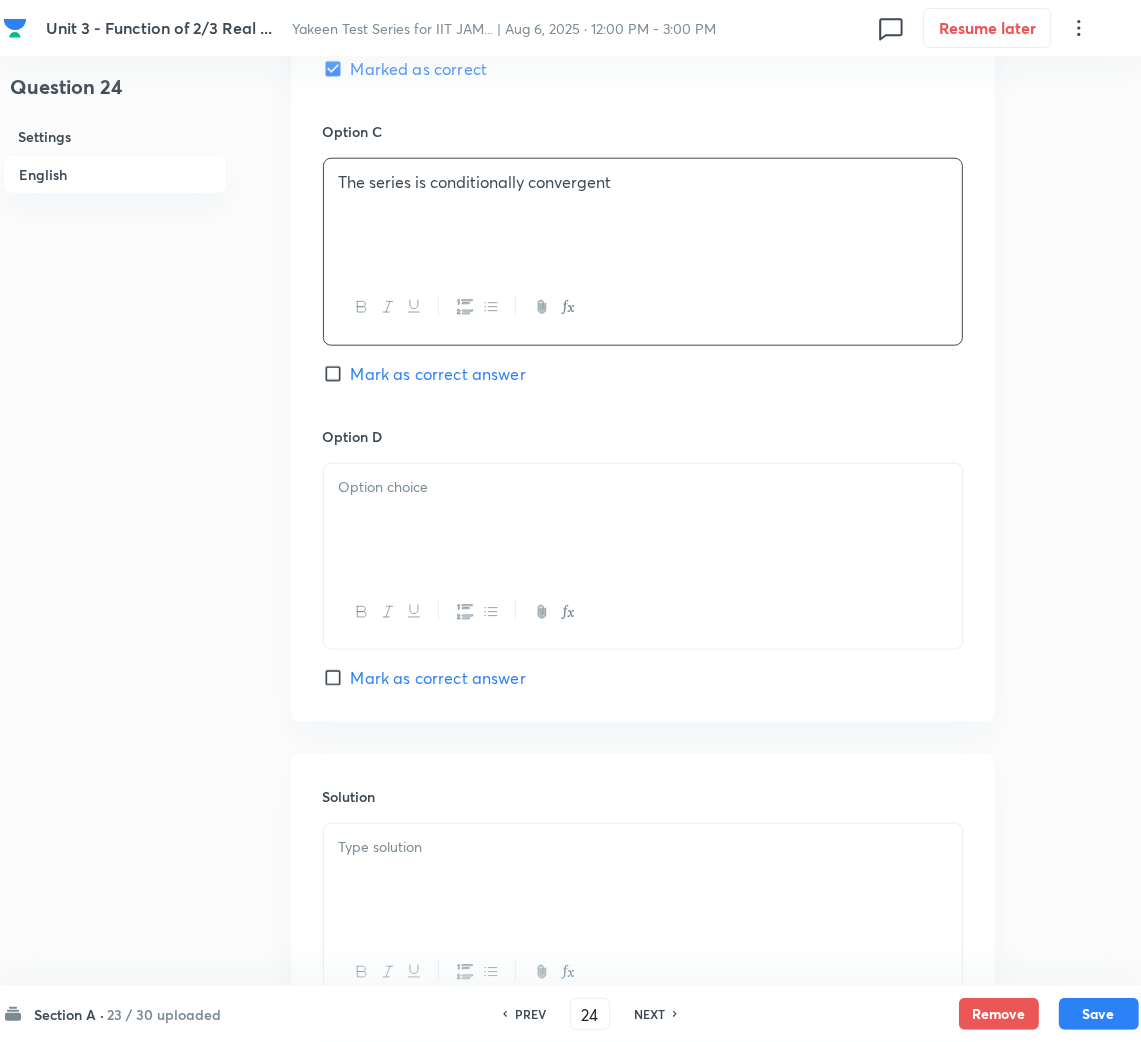 scroll, scrollTop: 1499, scrollLeft: 0, axis: vertical 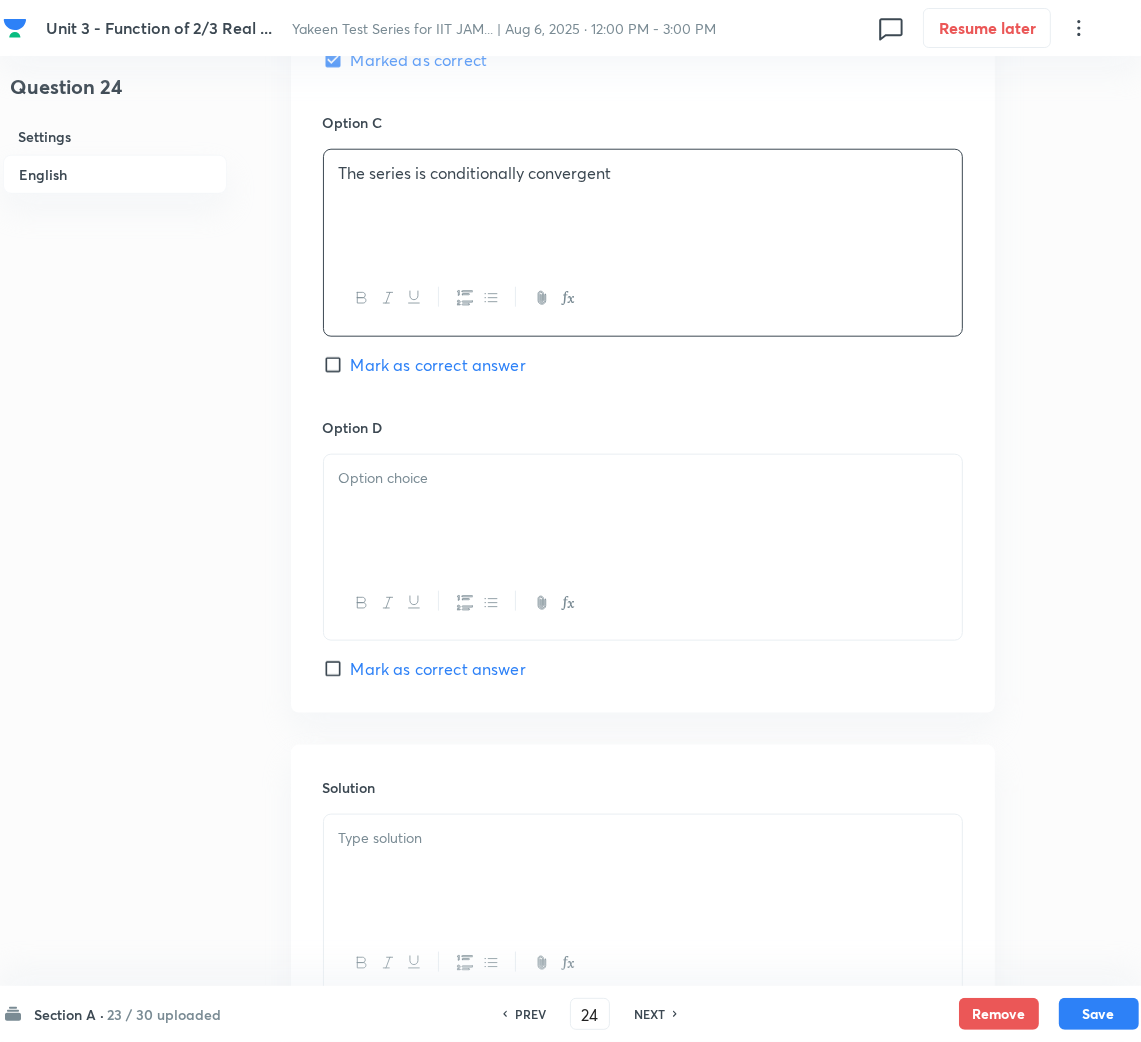 drag, startPoint x: 401, startPoint y: 524, endPoint x: 62, endPoint y: 522, distance: 339.0059 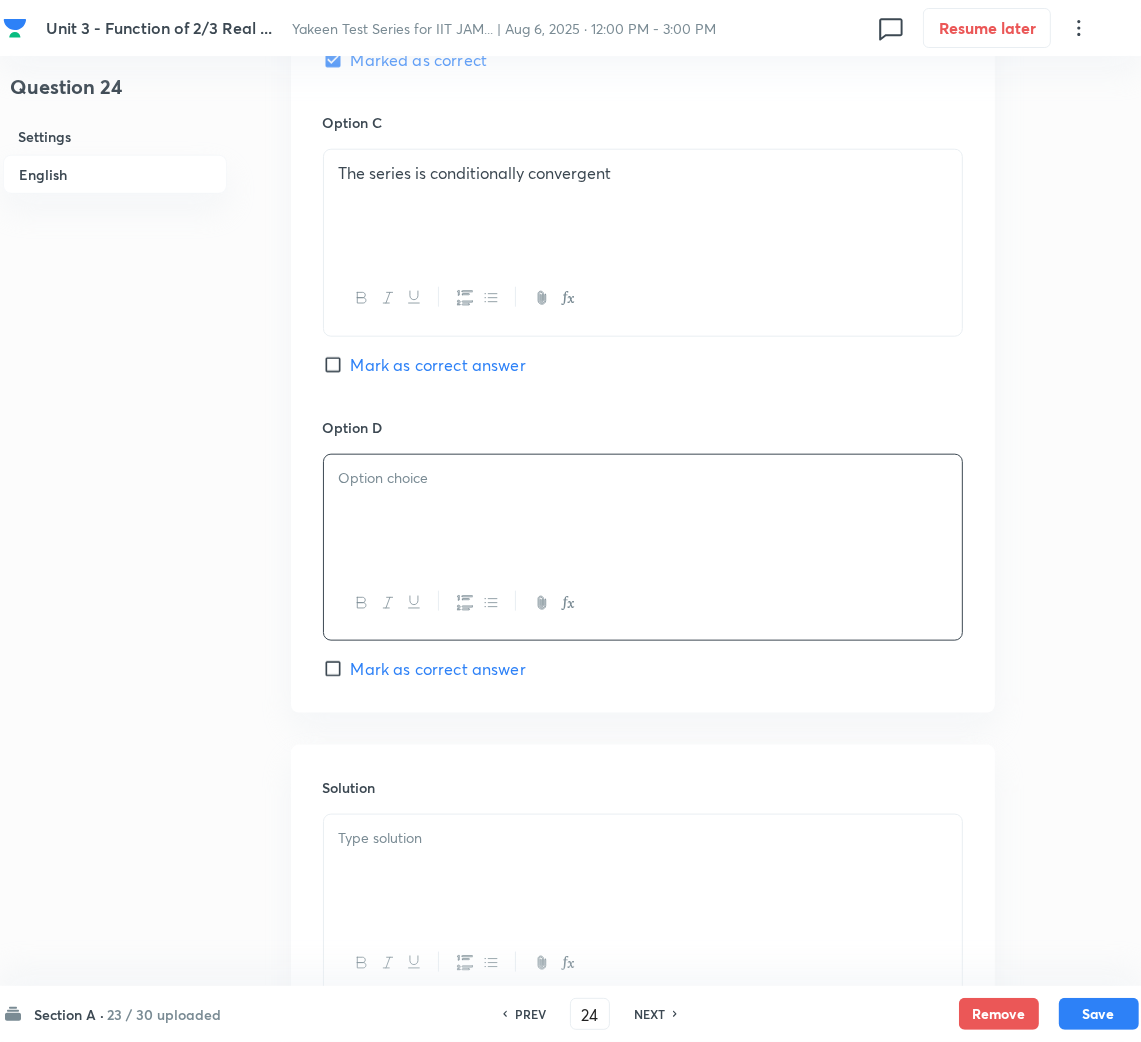 click at bounding box center (643, 478) 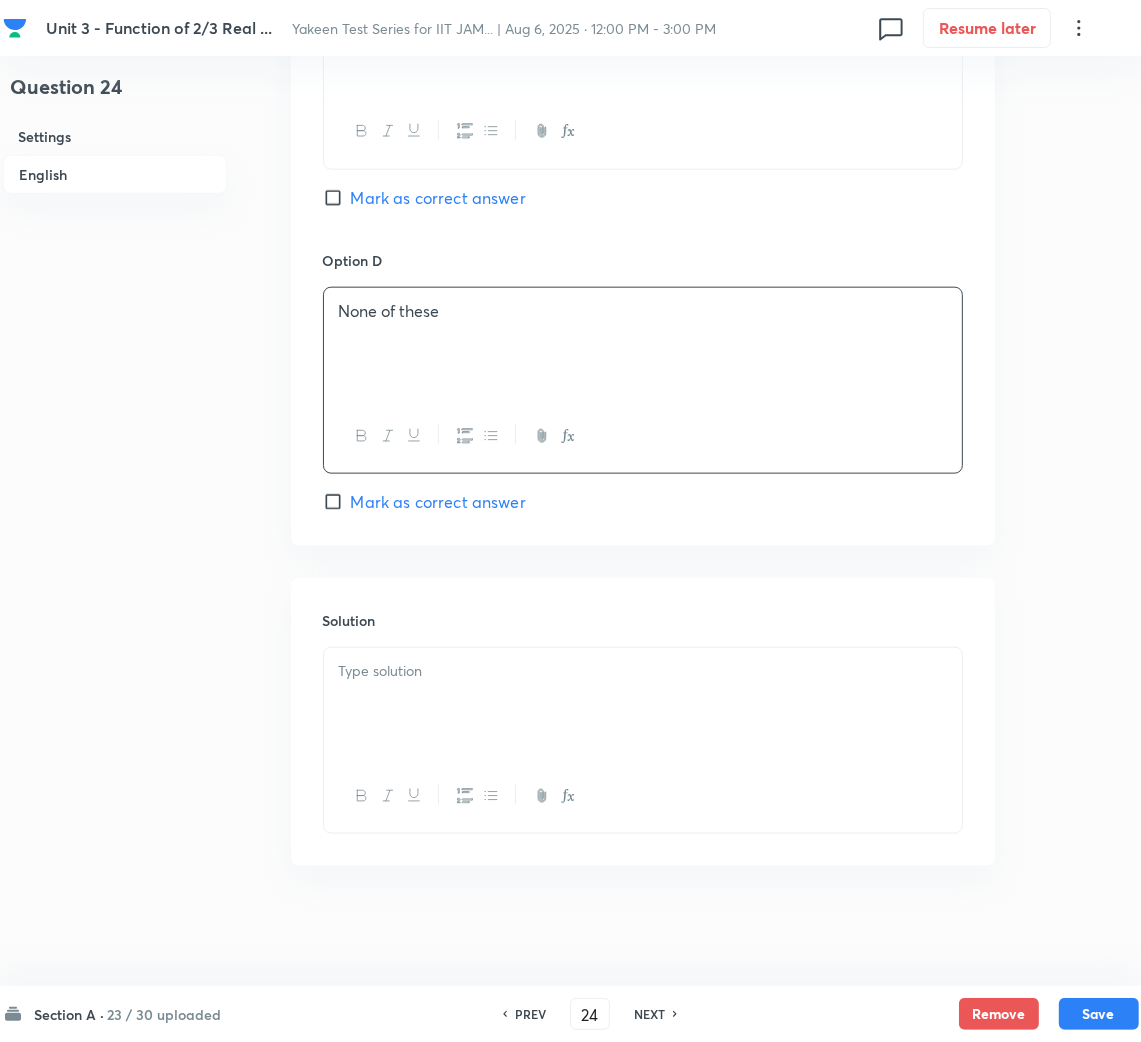 scroll, scrollTop: 1670, scrollLeft: 0, axis: vertical 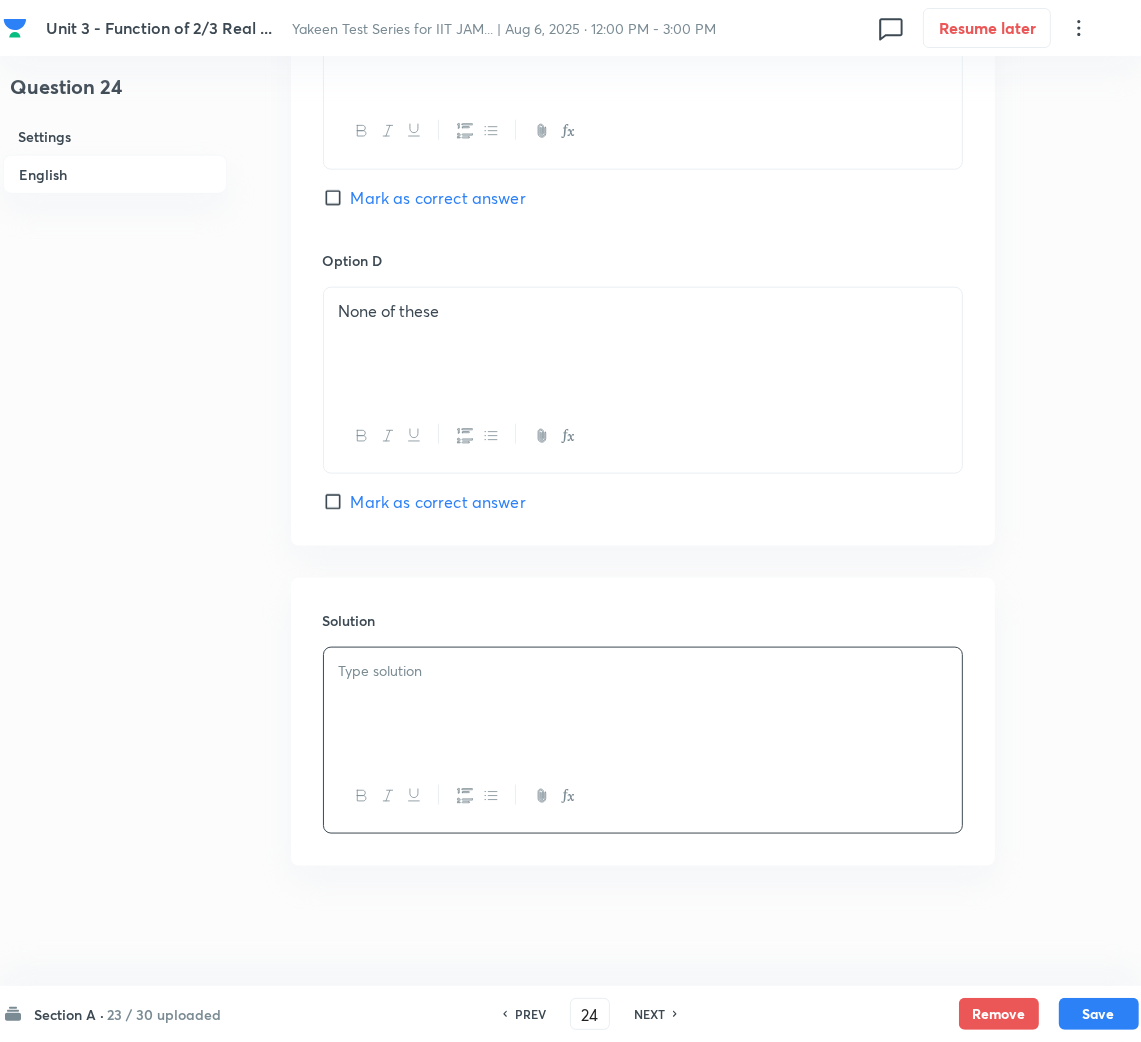 click at bounding box center [643, 671] 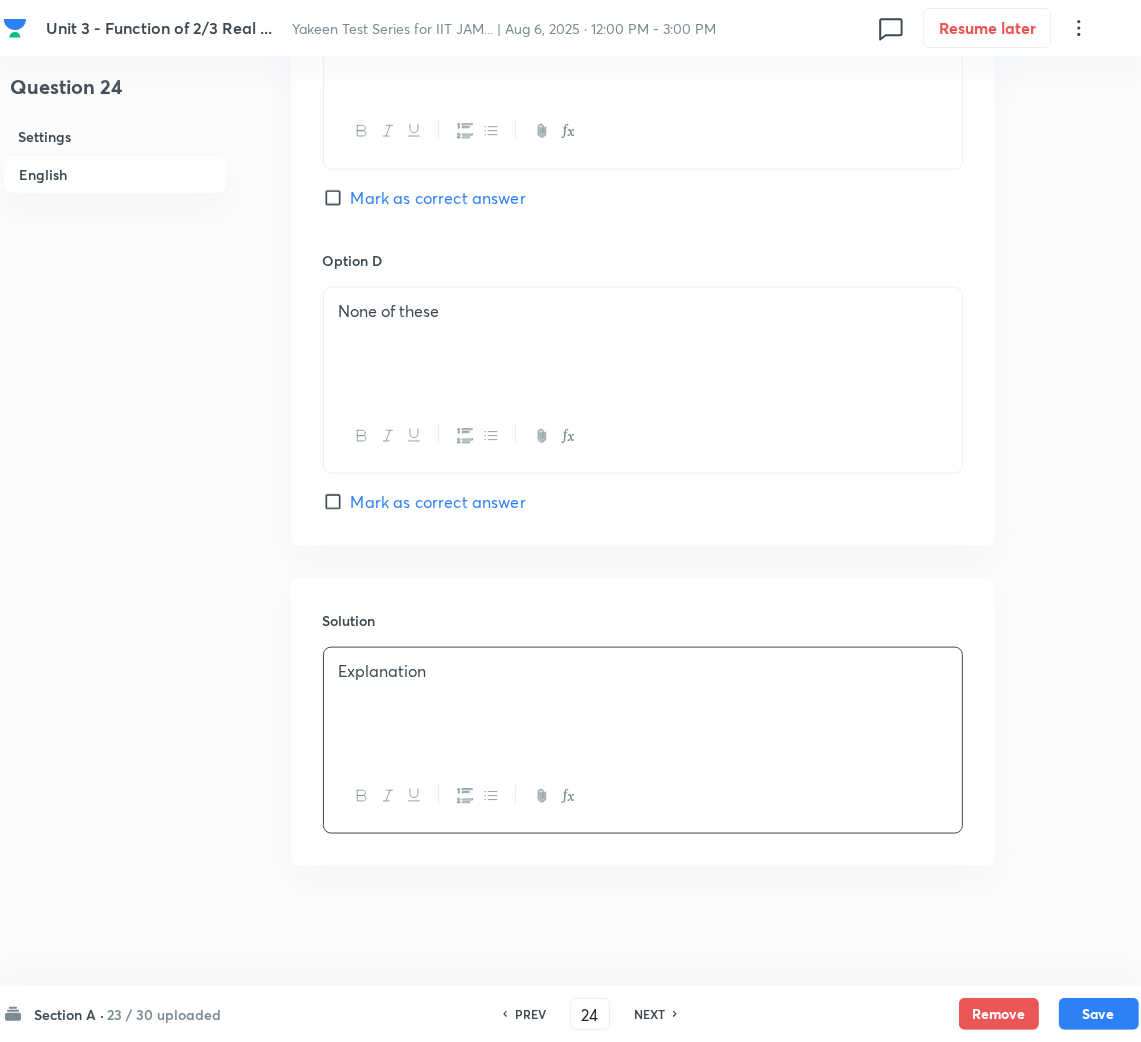 click at bounding box center (643, 694) 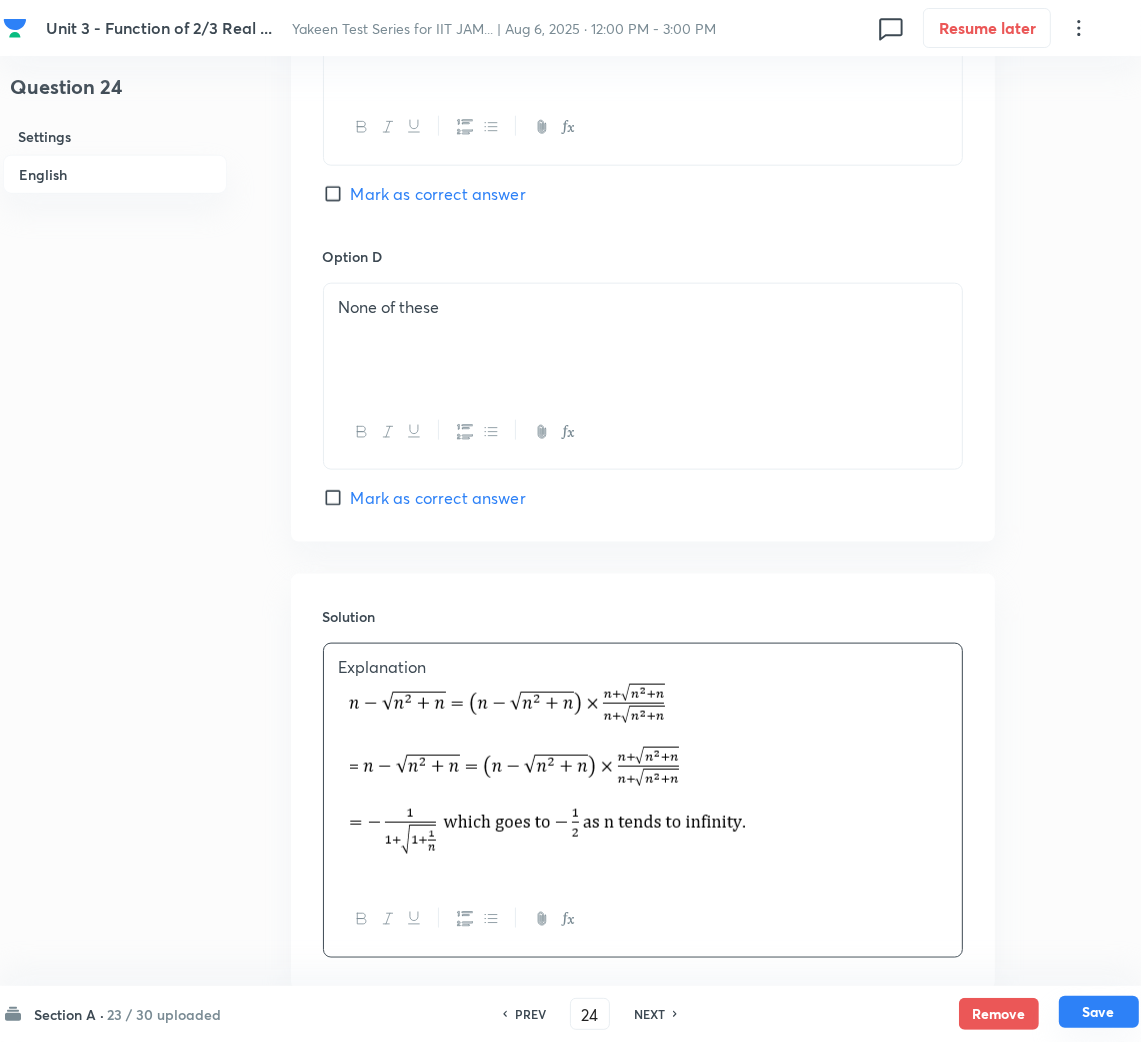click on "Save" at bounding box center [1099, 1012] 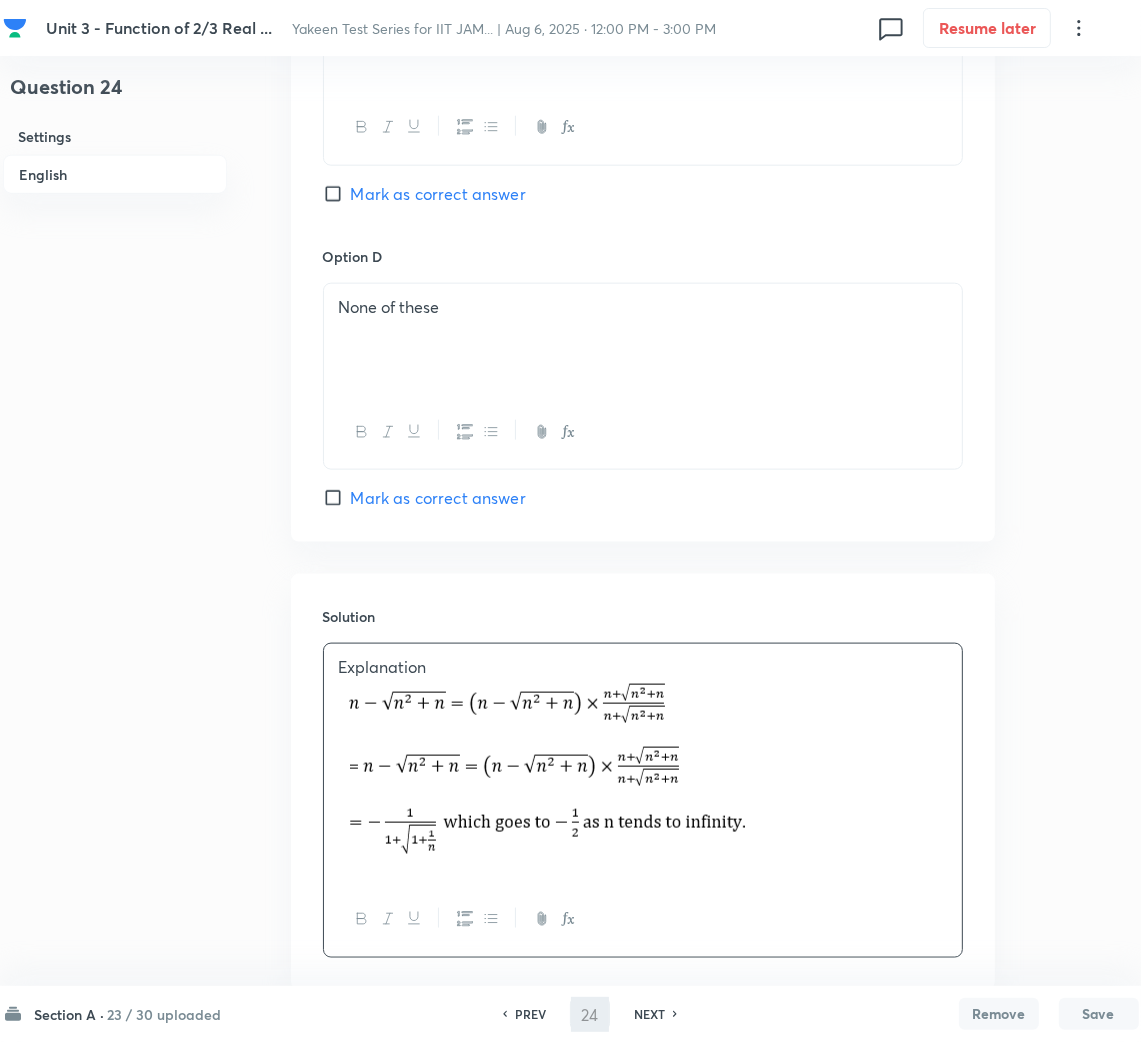 type on "25" 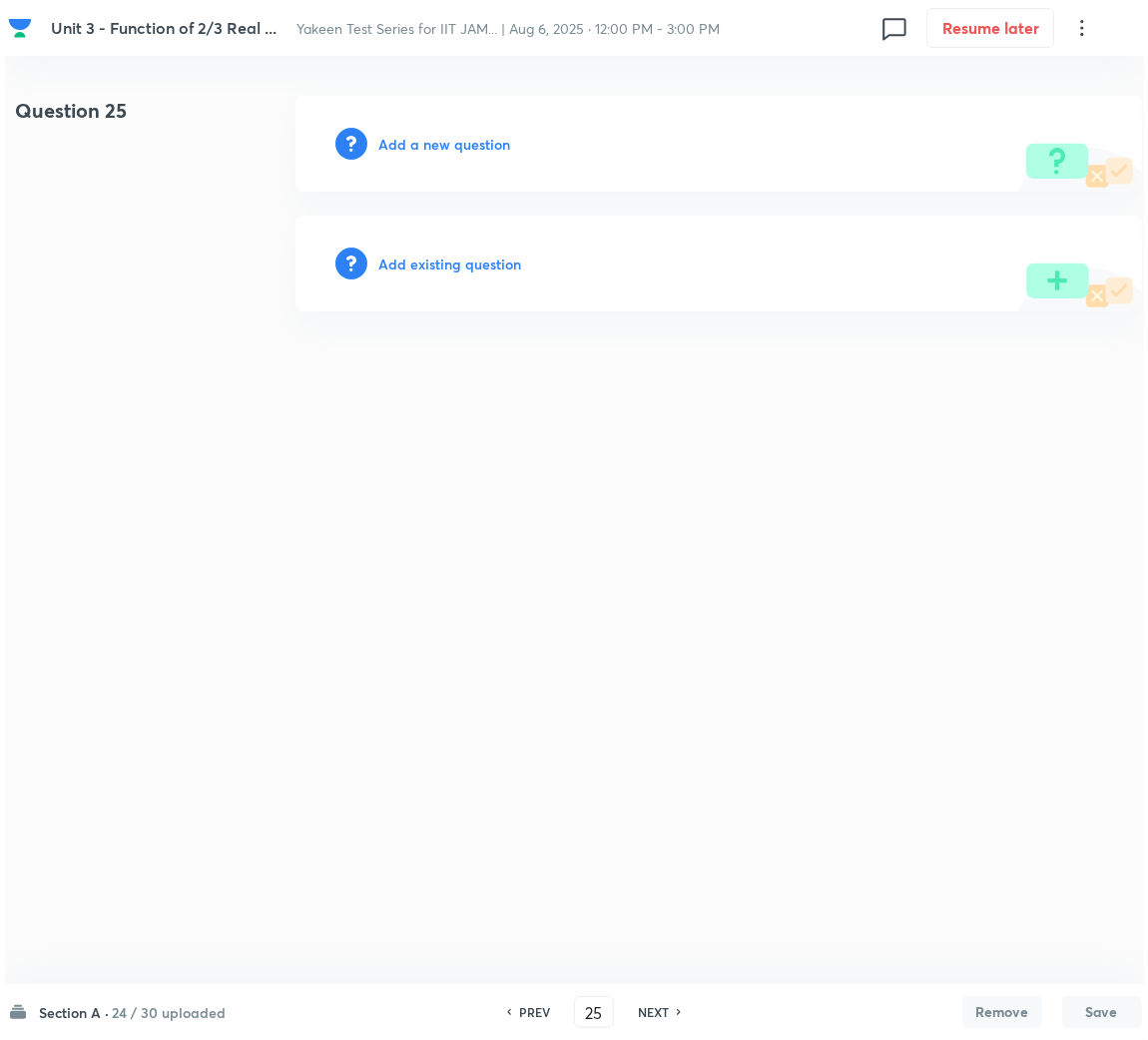 scroll, scrollTop: 0, scrollLeft: 0, axis: both 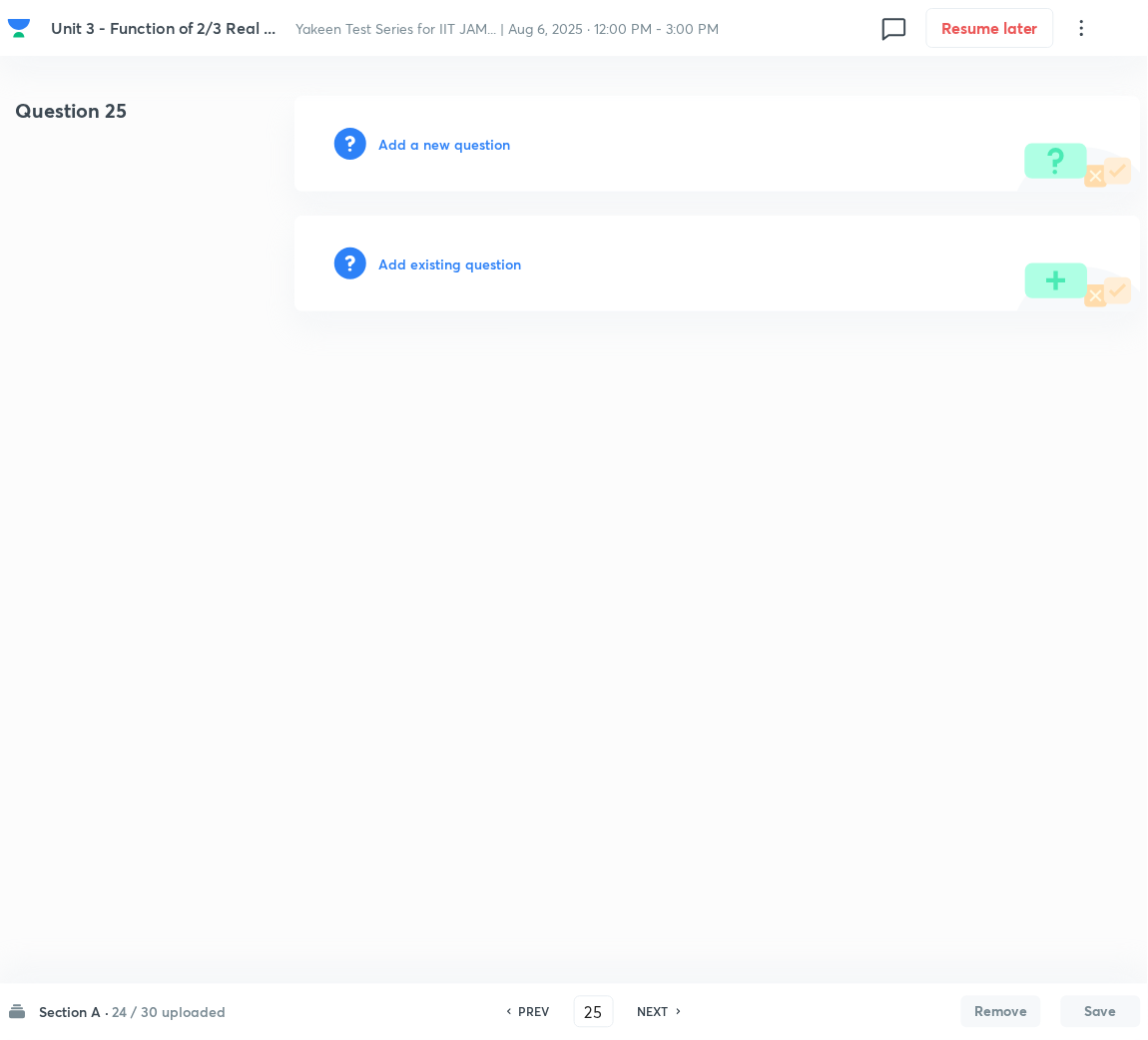type 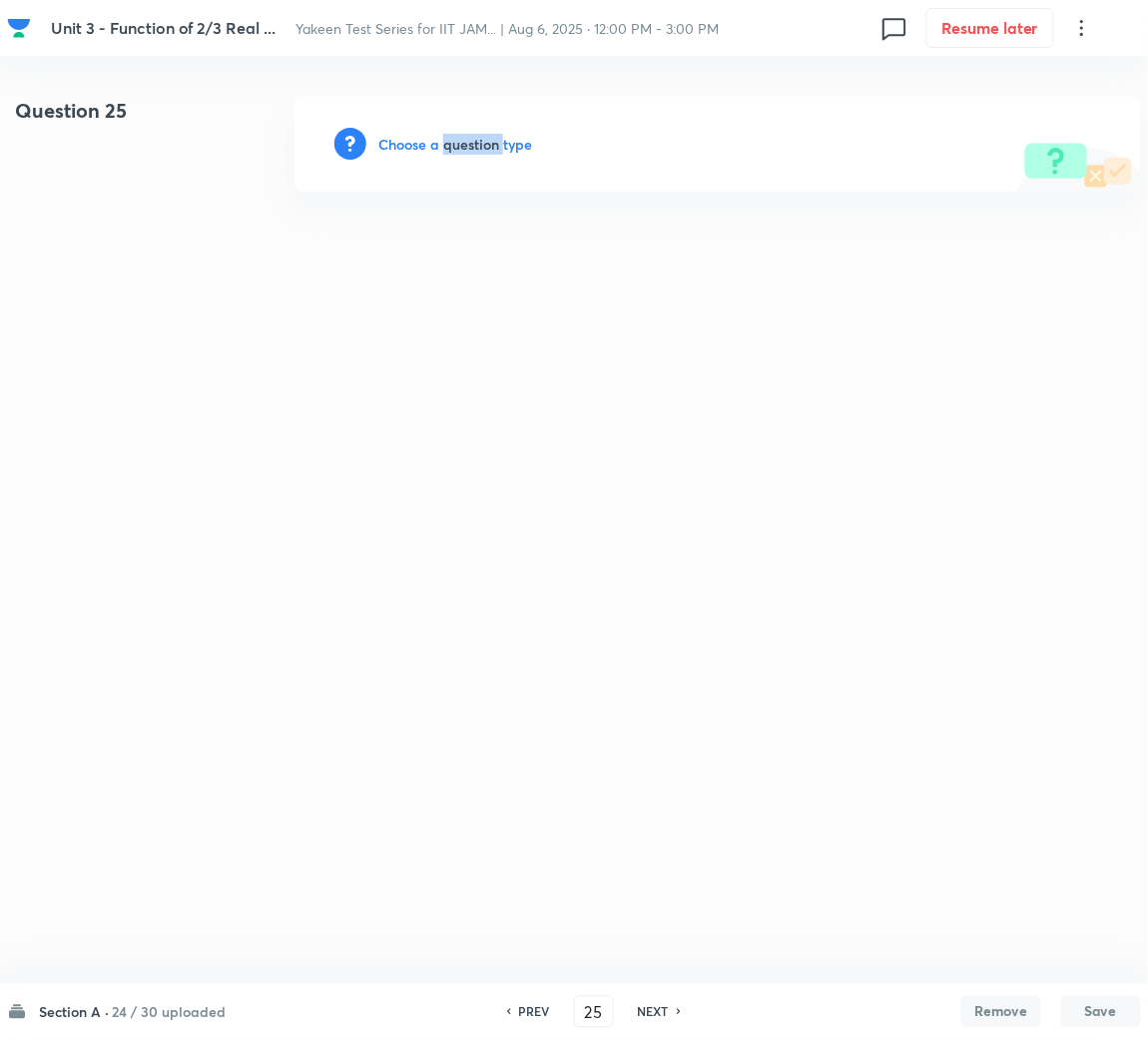 click on "Choose a question type" at bounding box center (455, 144) 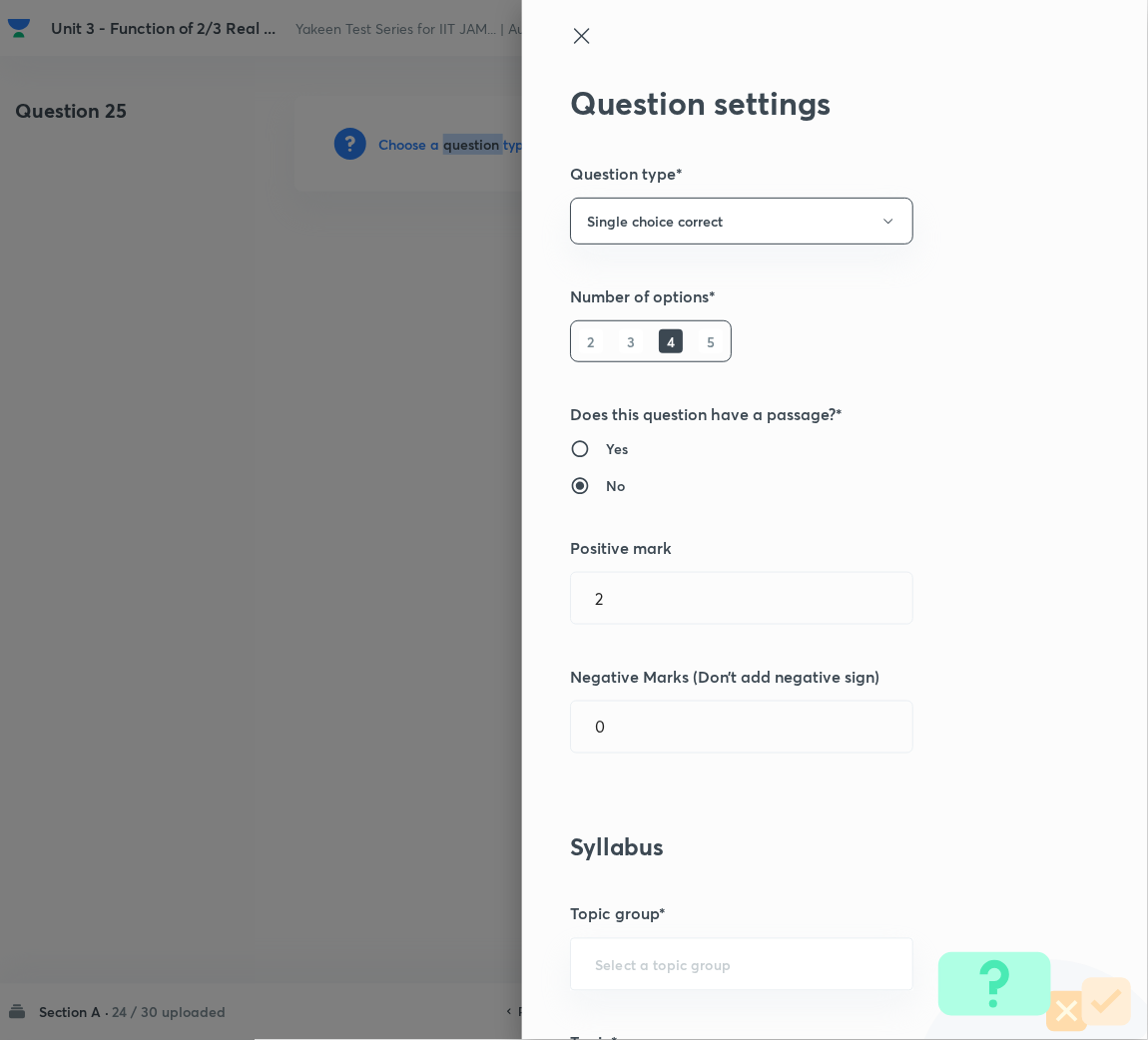 scroll, scrollTop: 299, scrollLeft: 0, axis: vertical 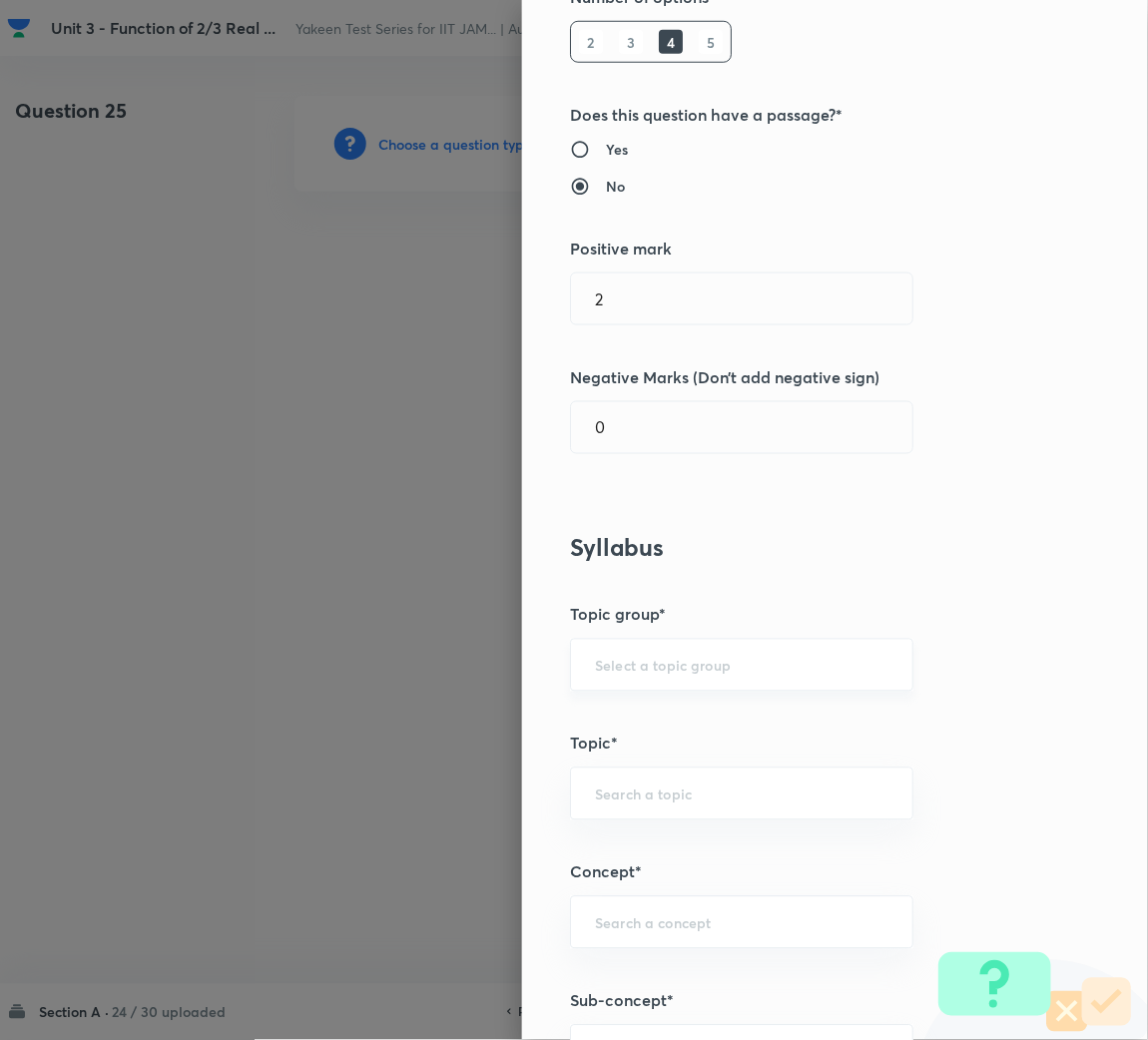click at bounding box center (742, 665) 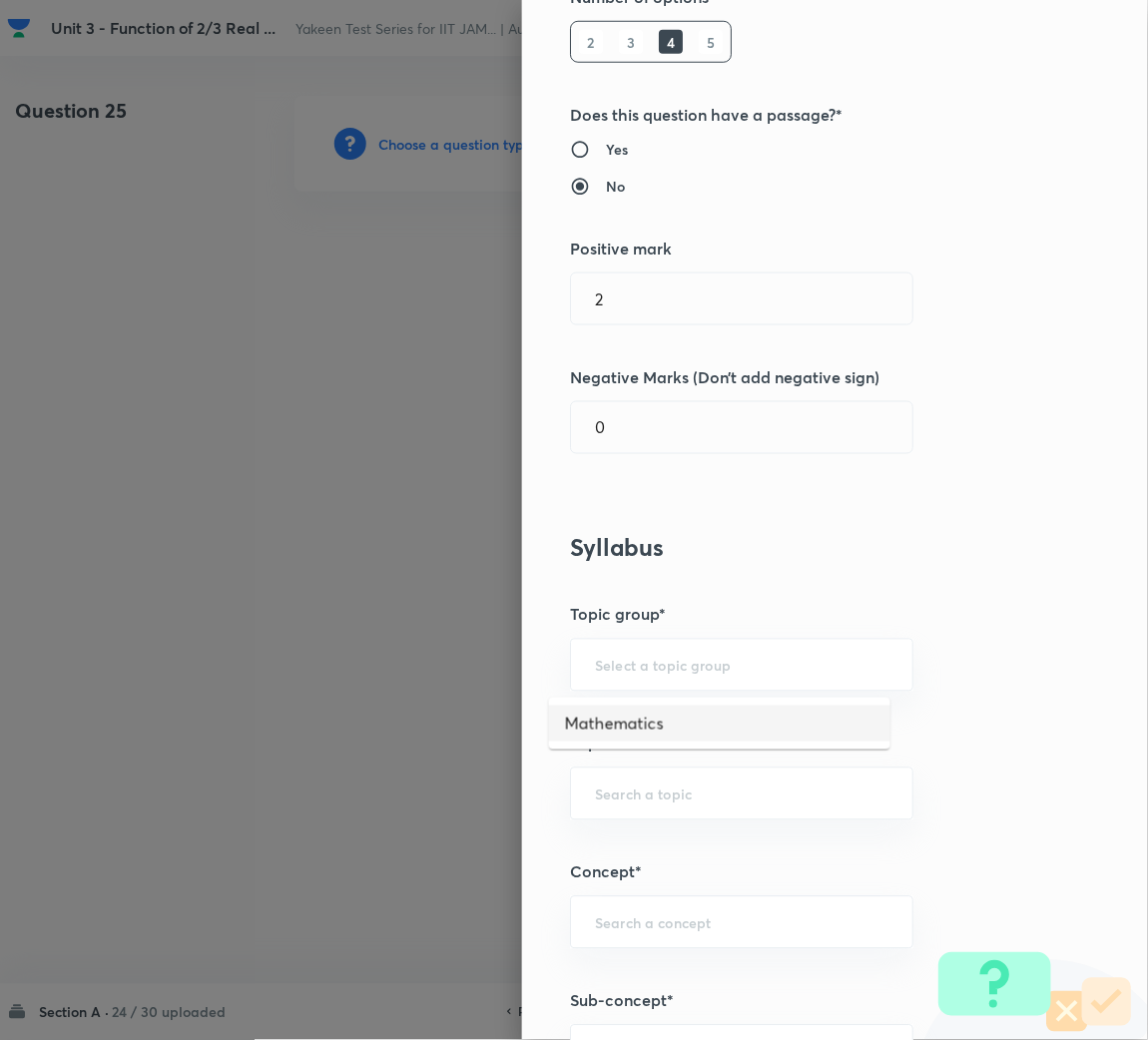 drag, startPoint x: 608, startPoint y: 723, endPoint x: 622, endPoint y: 798, distance: 76.29548 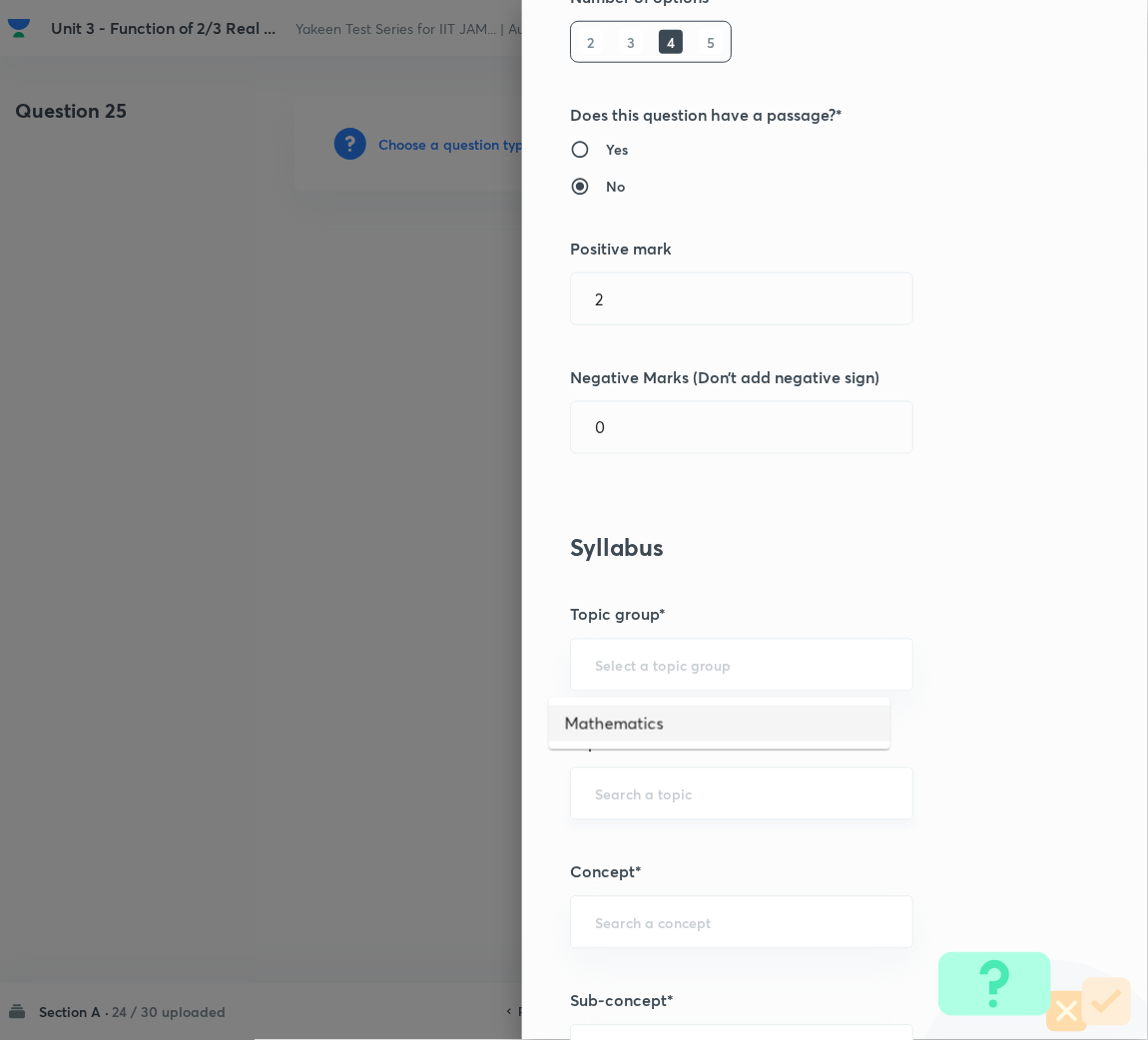 type on "Mathematics" 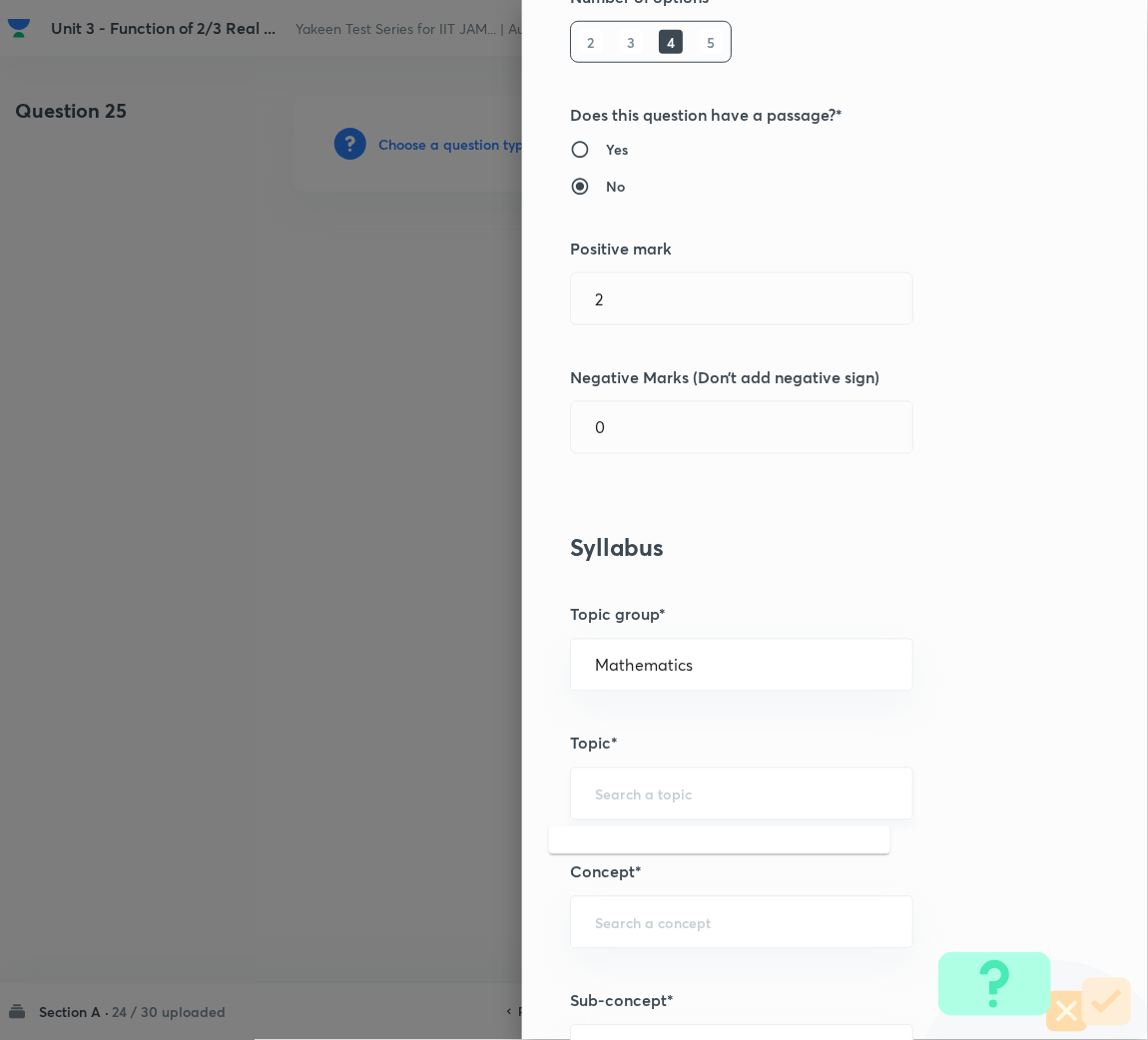 click at bounding box center [742, 793] 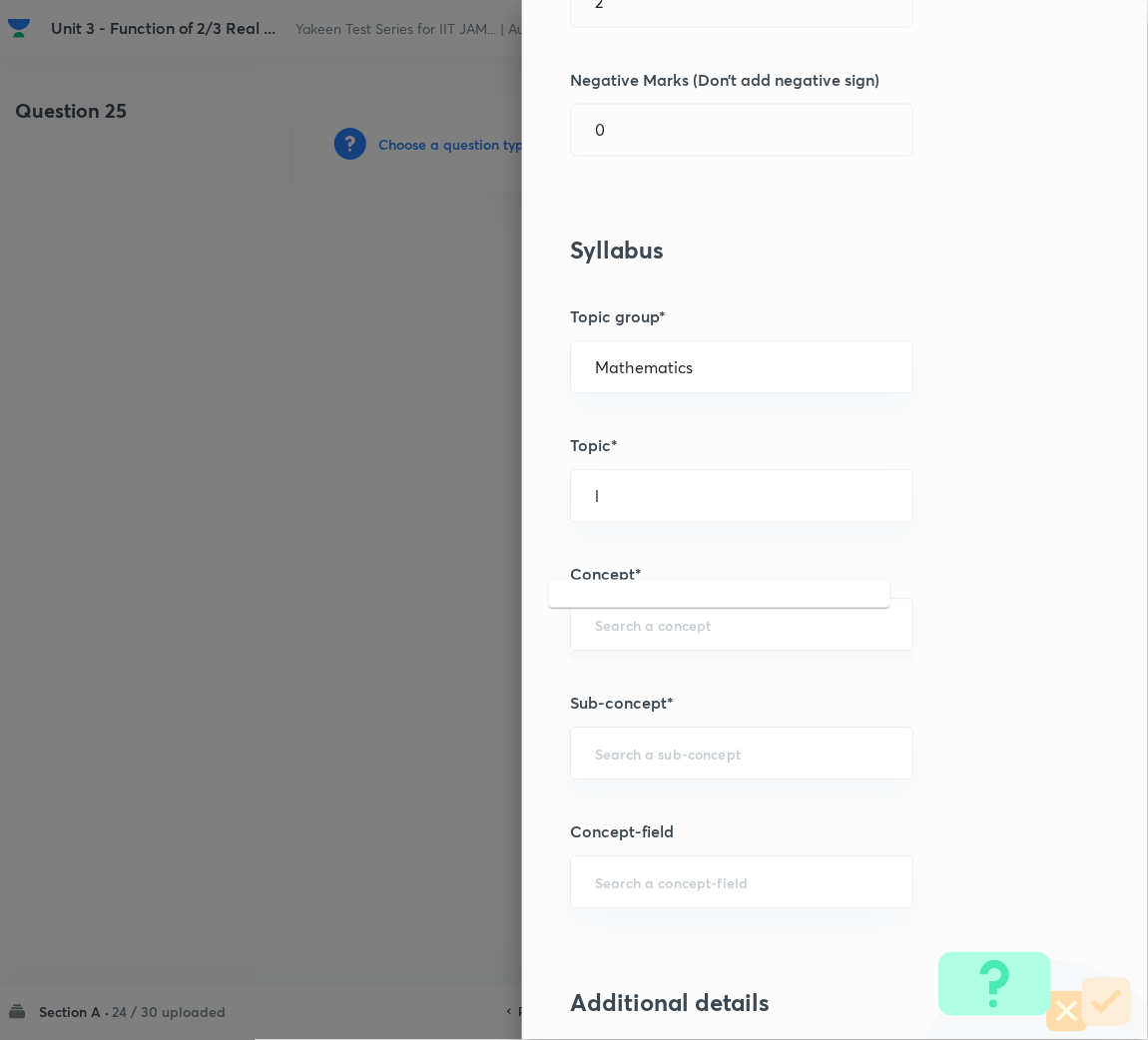 scroll, scrollTop: 599, scrollLeft: 0, axis: vertical 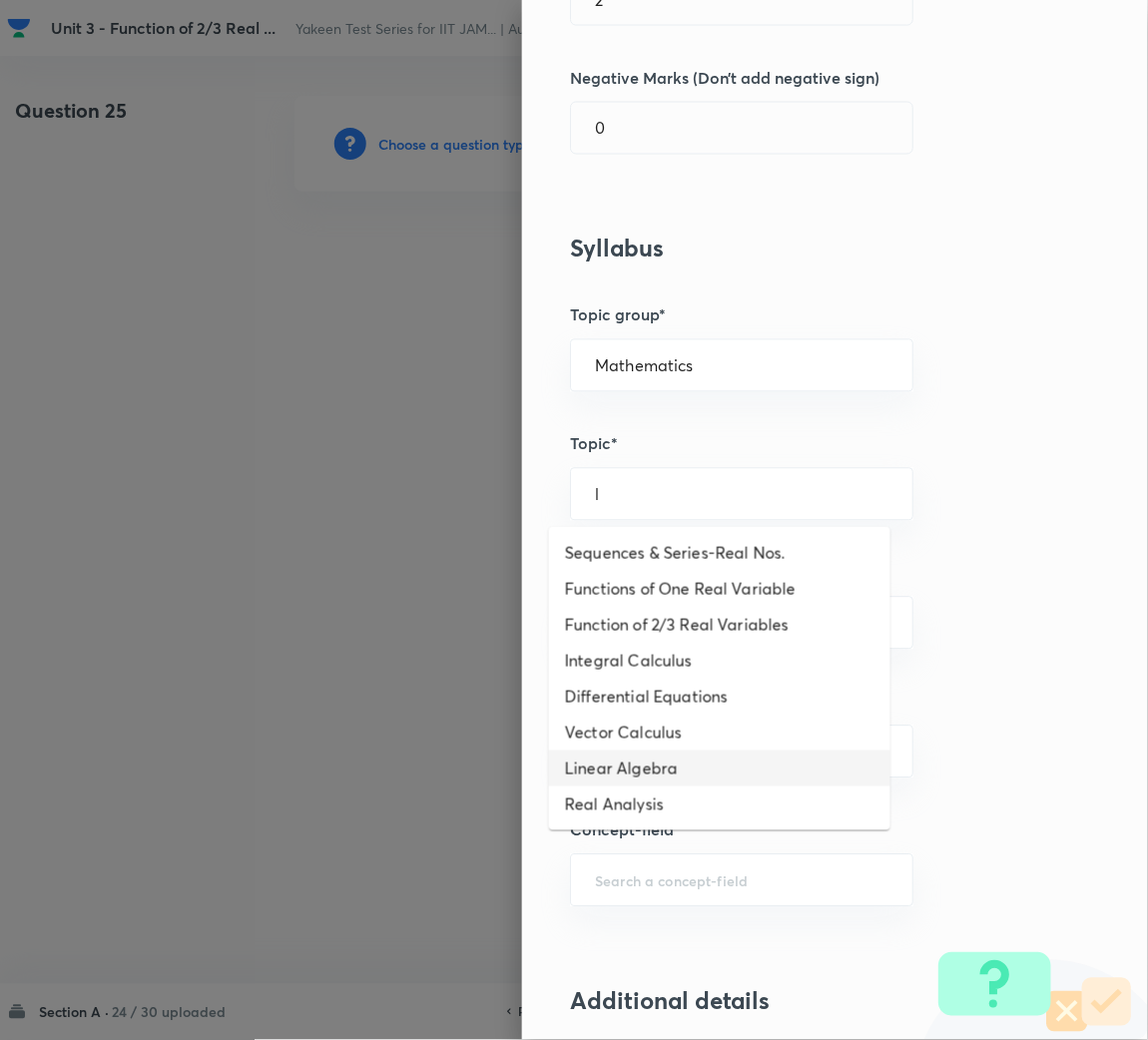 click on "Linear Algebra" at bounding box center (720, 769) 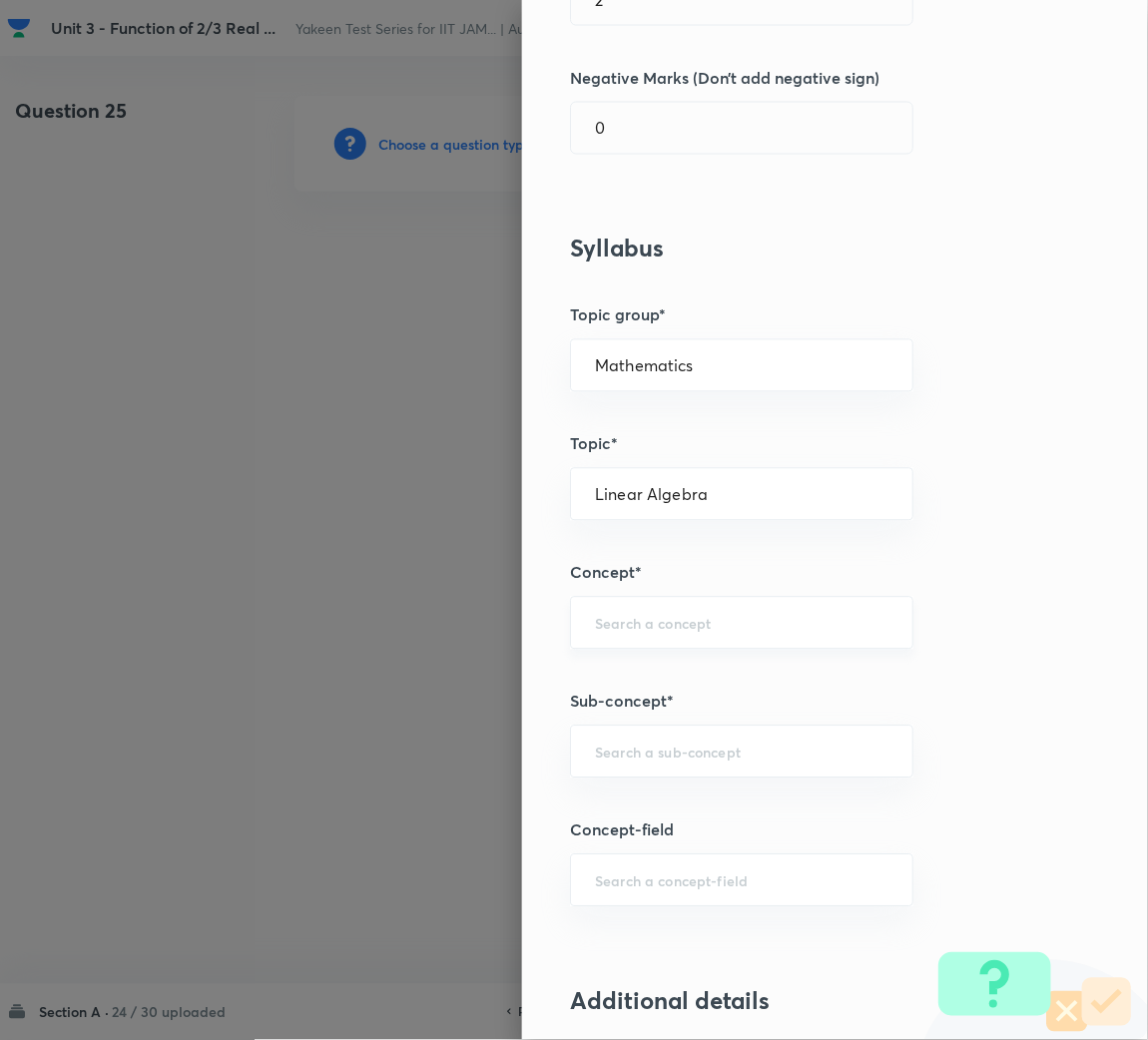 click at bounding box center (742, 623) 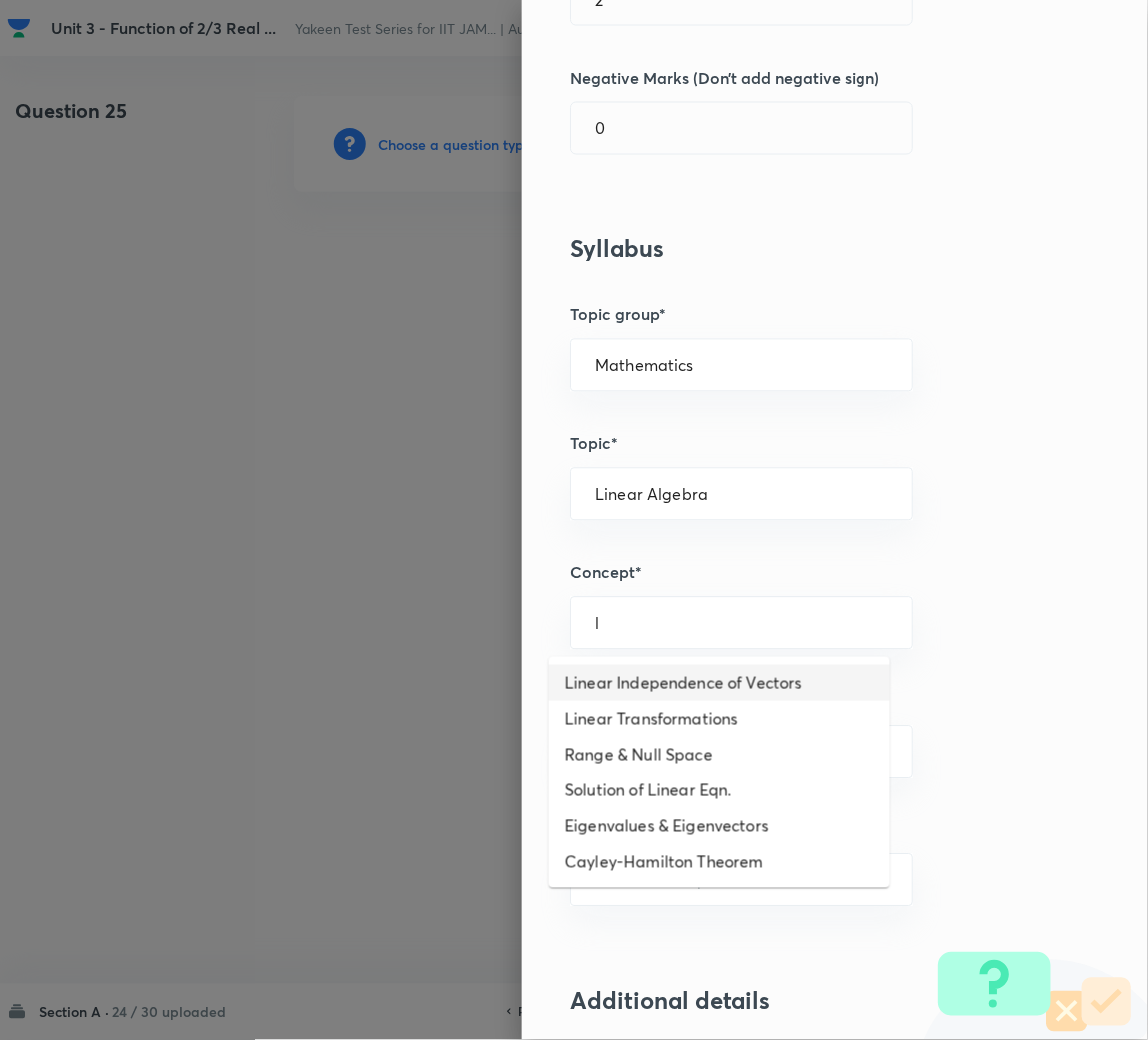 drag, startPoint x: 633, startPoint y: 682, endPoint x: 619, endPoint y: 706, distance: 27.784888 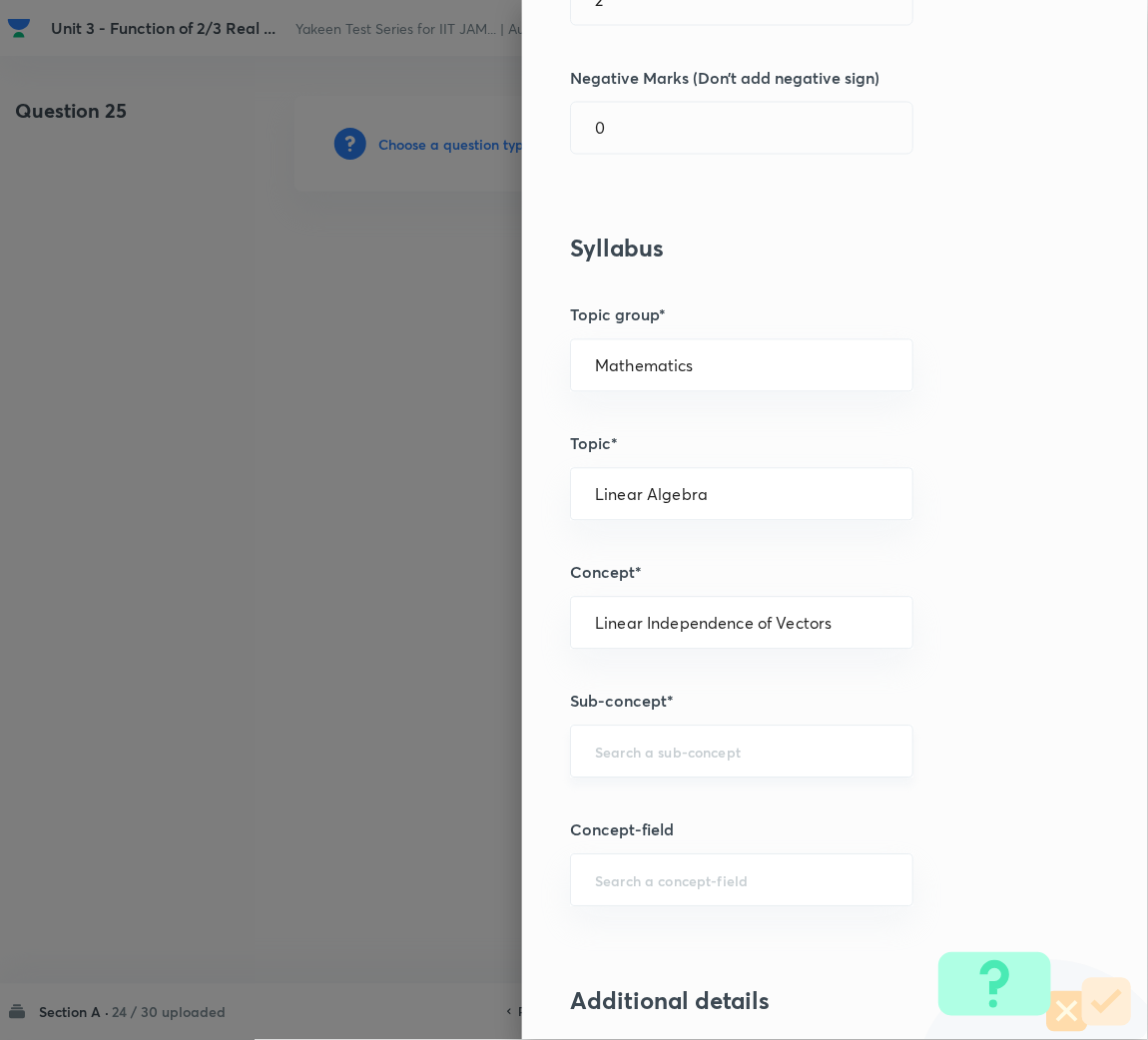 click at bounding box center (742, 752) 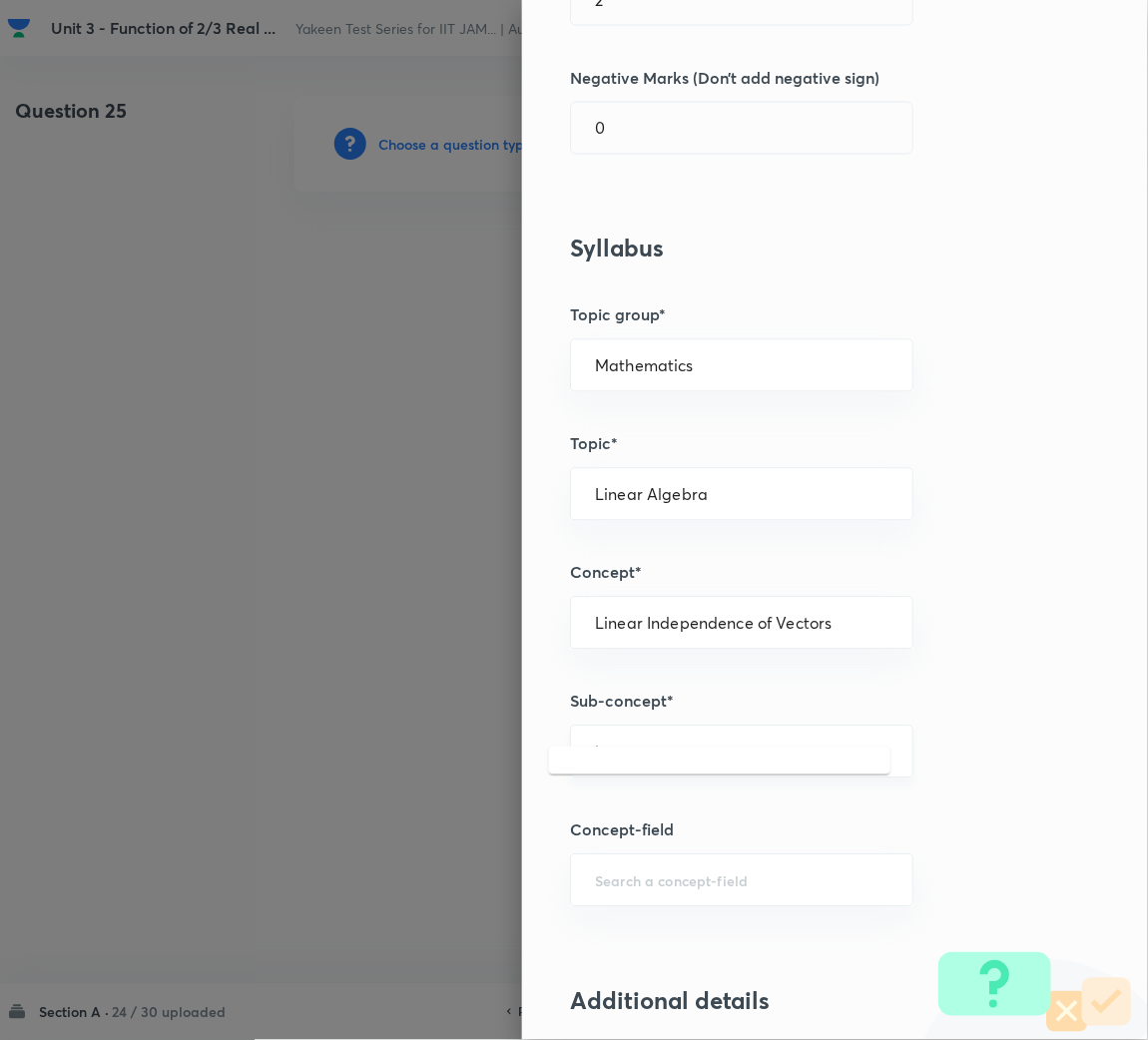 scroll, scrollTop: 748, scrollLeft: 0, axis: vertical 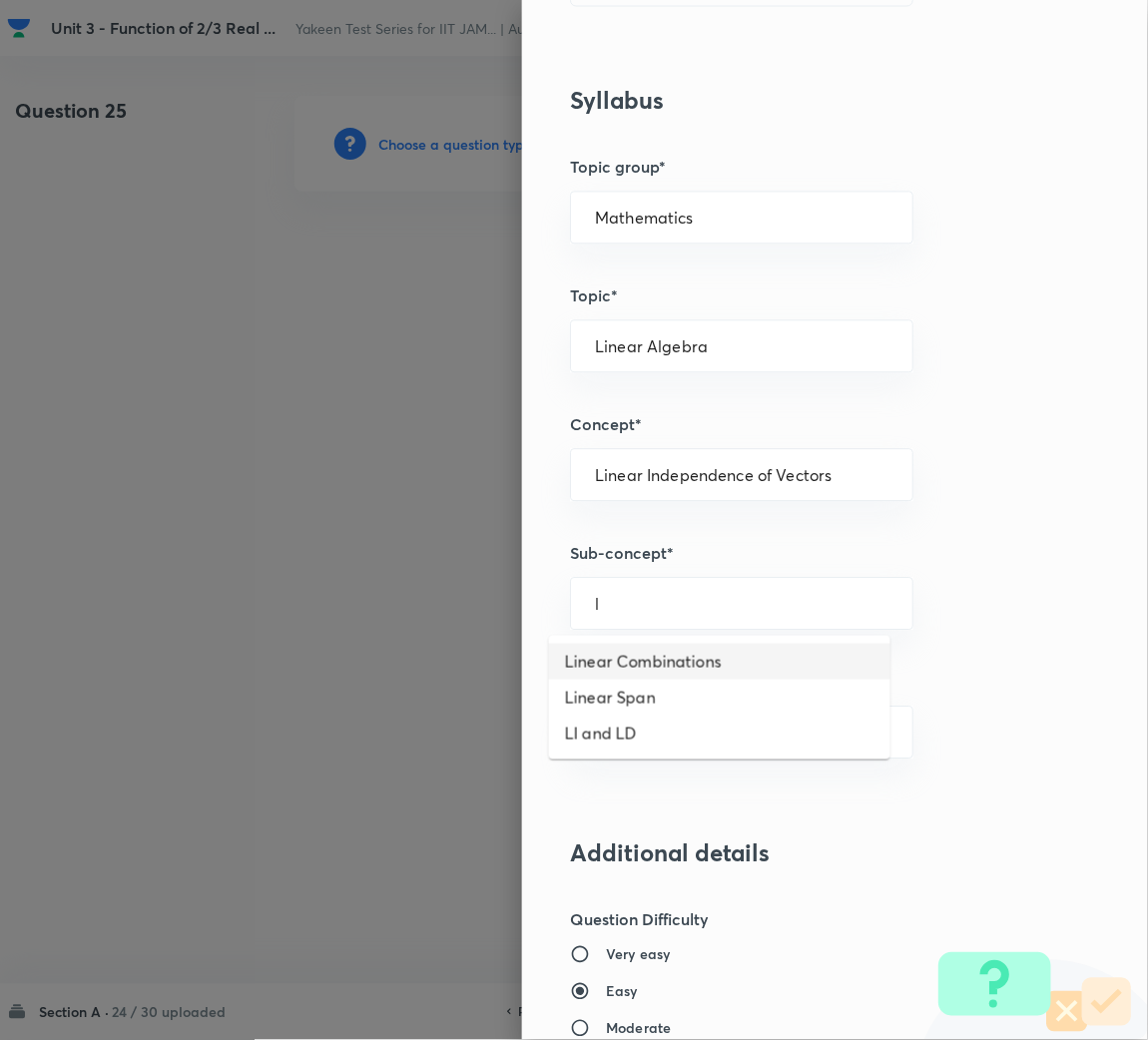 click on "Linear Combinations" at bounding box center [720, 662] 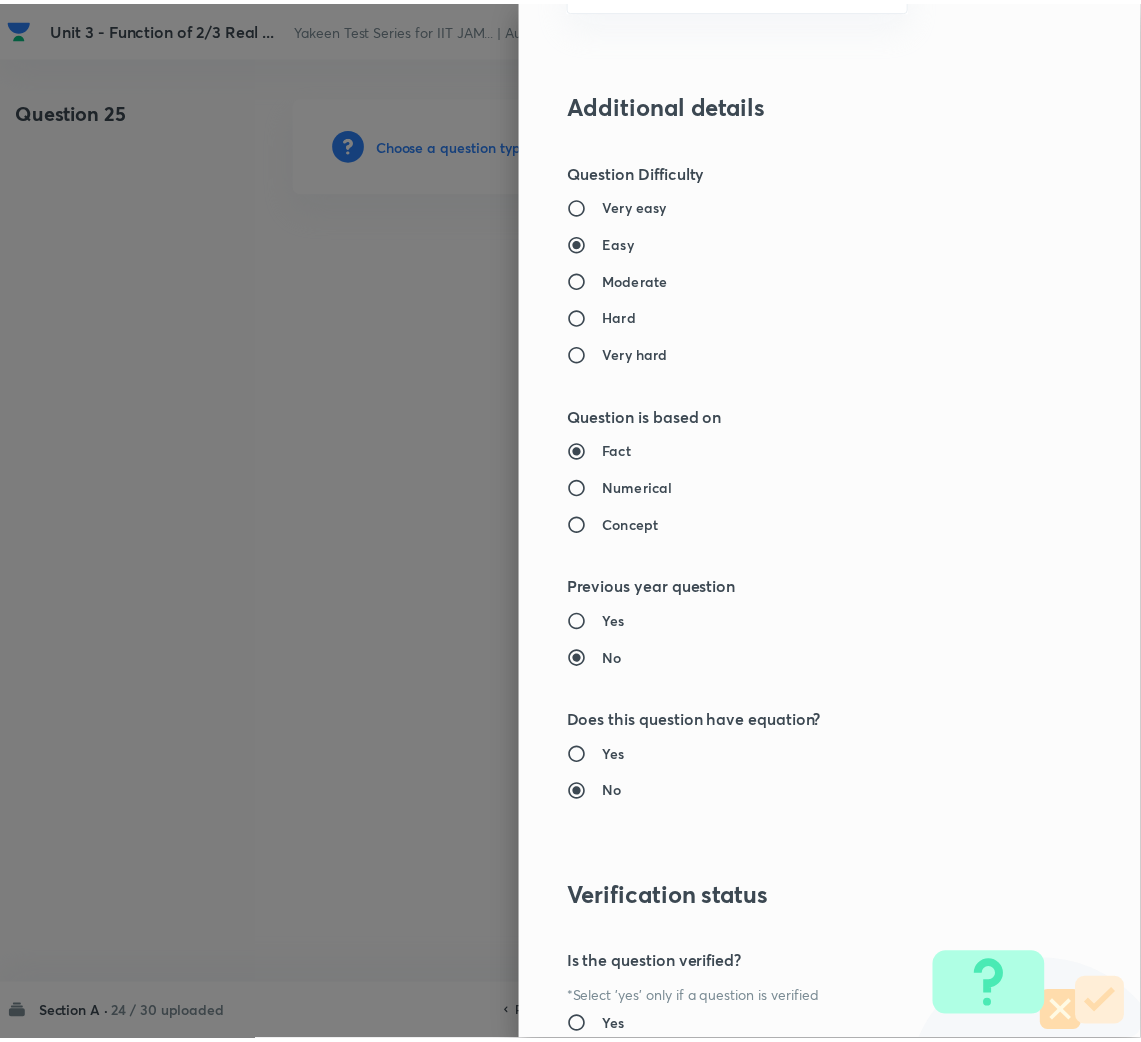 scroll, scrollTop: 1685, scrollLeft: 0, axis: vertical 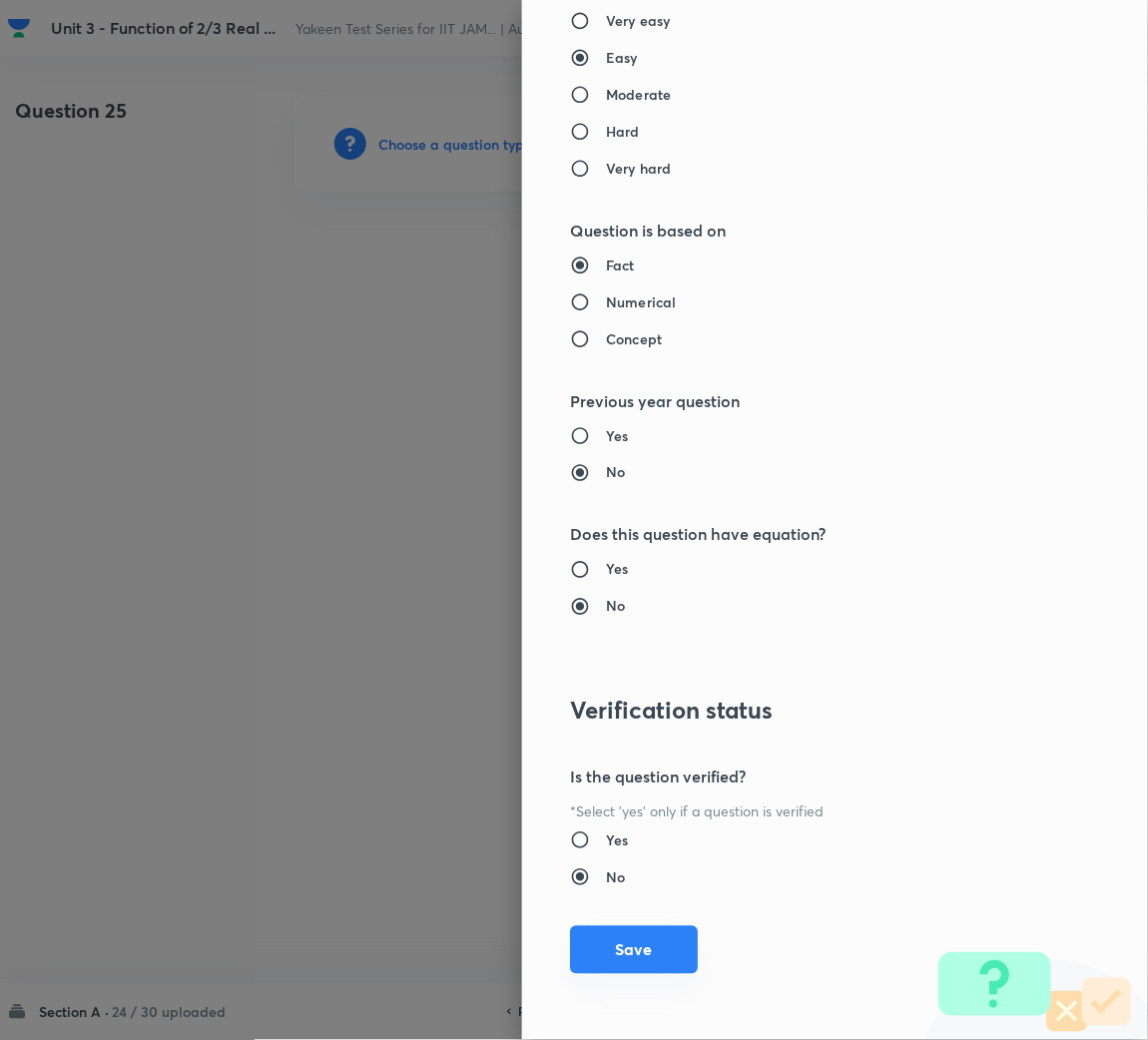 click on "Save" at bounding box center [634, 950] 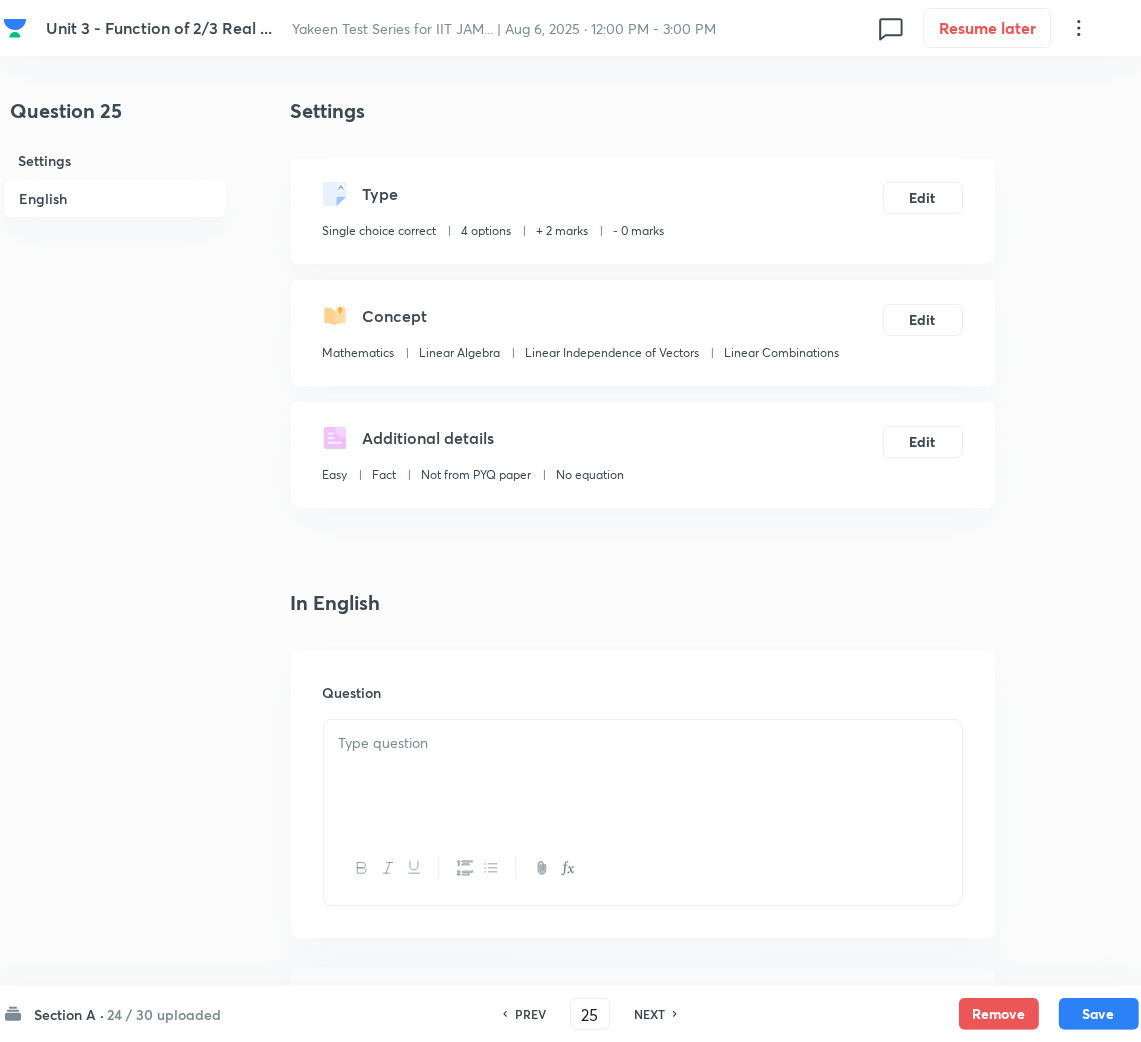 click at bounding box center [643, 776] 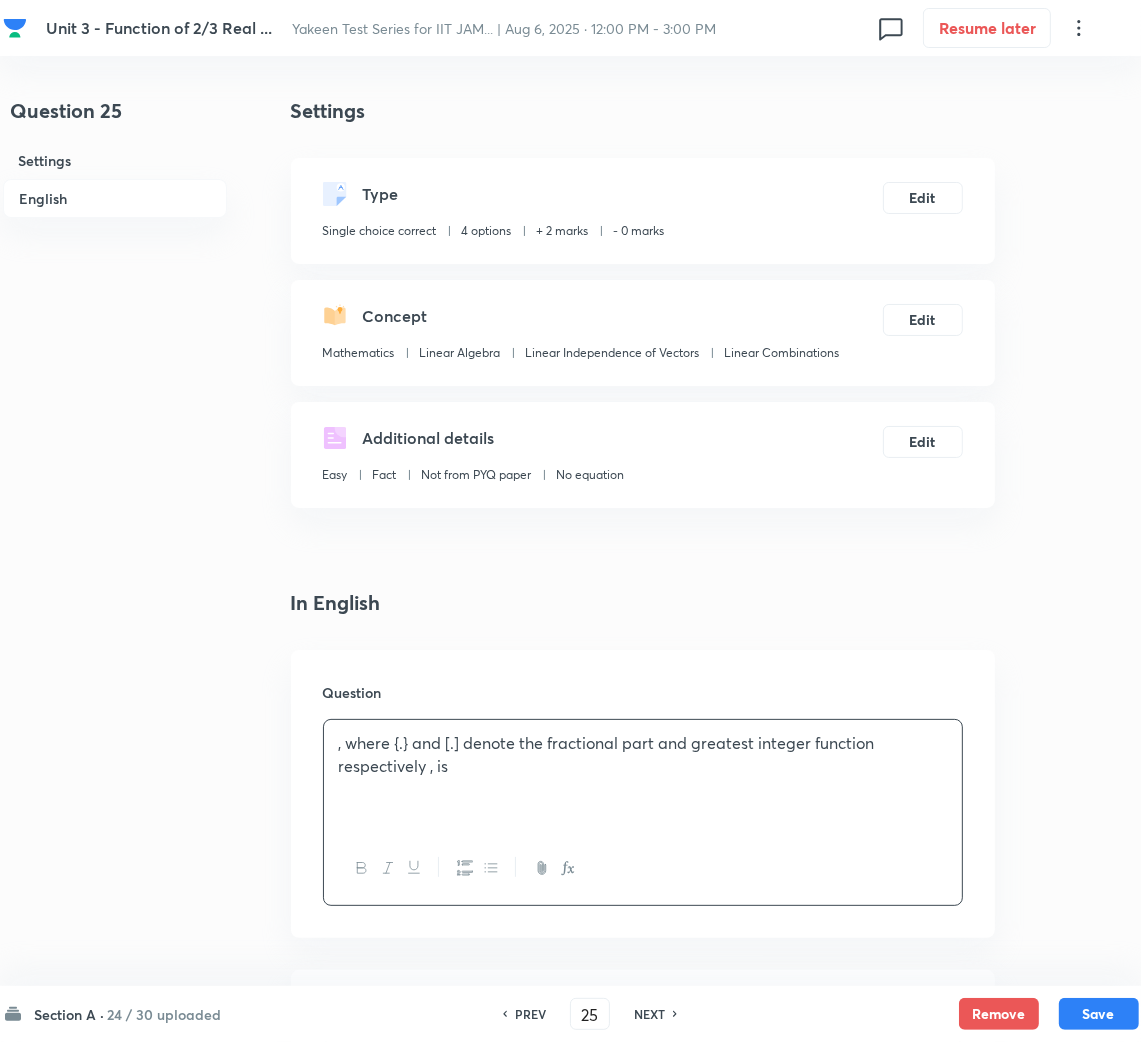 click on ", where {.} and [.] denote the fractional part and greatest integer function respectively , is" at bounding box center (643, 776) 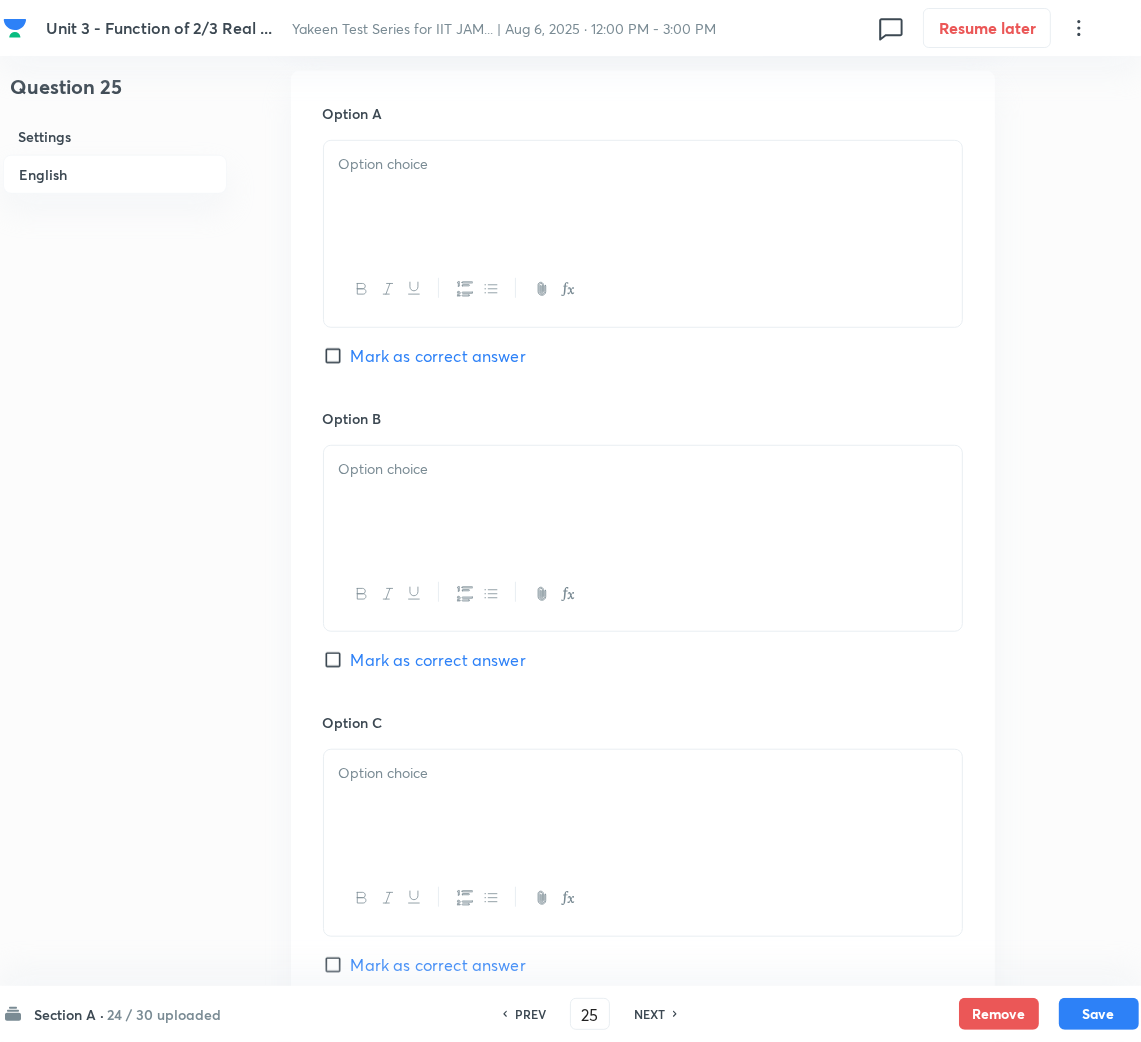 scroll, scrollTop: 749, scrollLeft: 0, axis: vertical 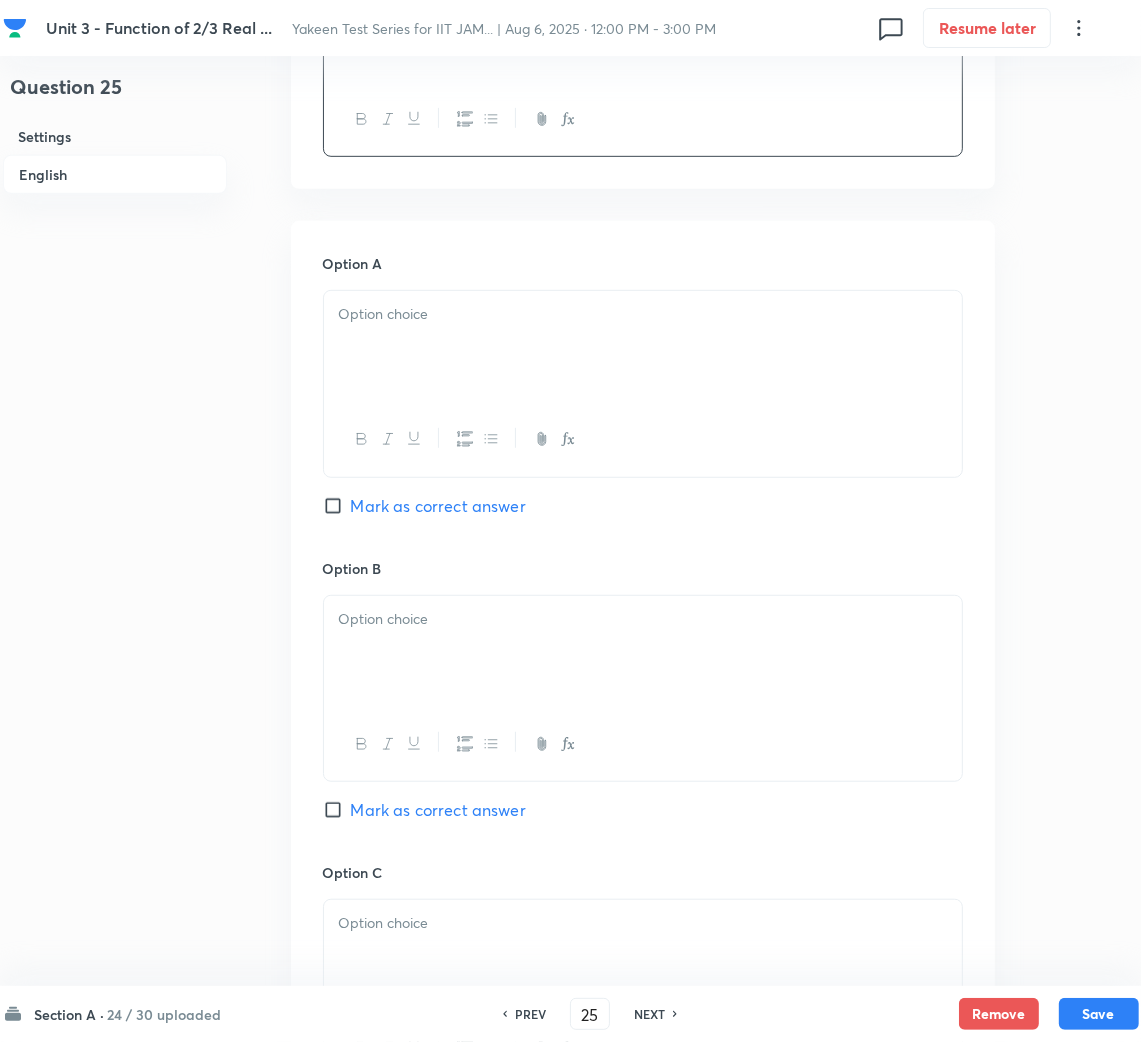 click at bounding box center (643, 347) 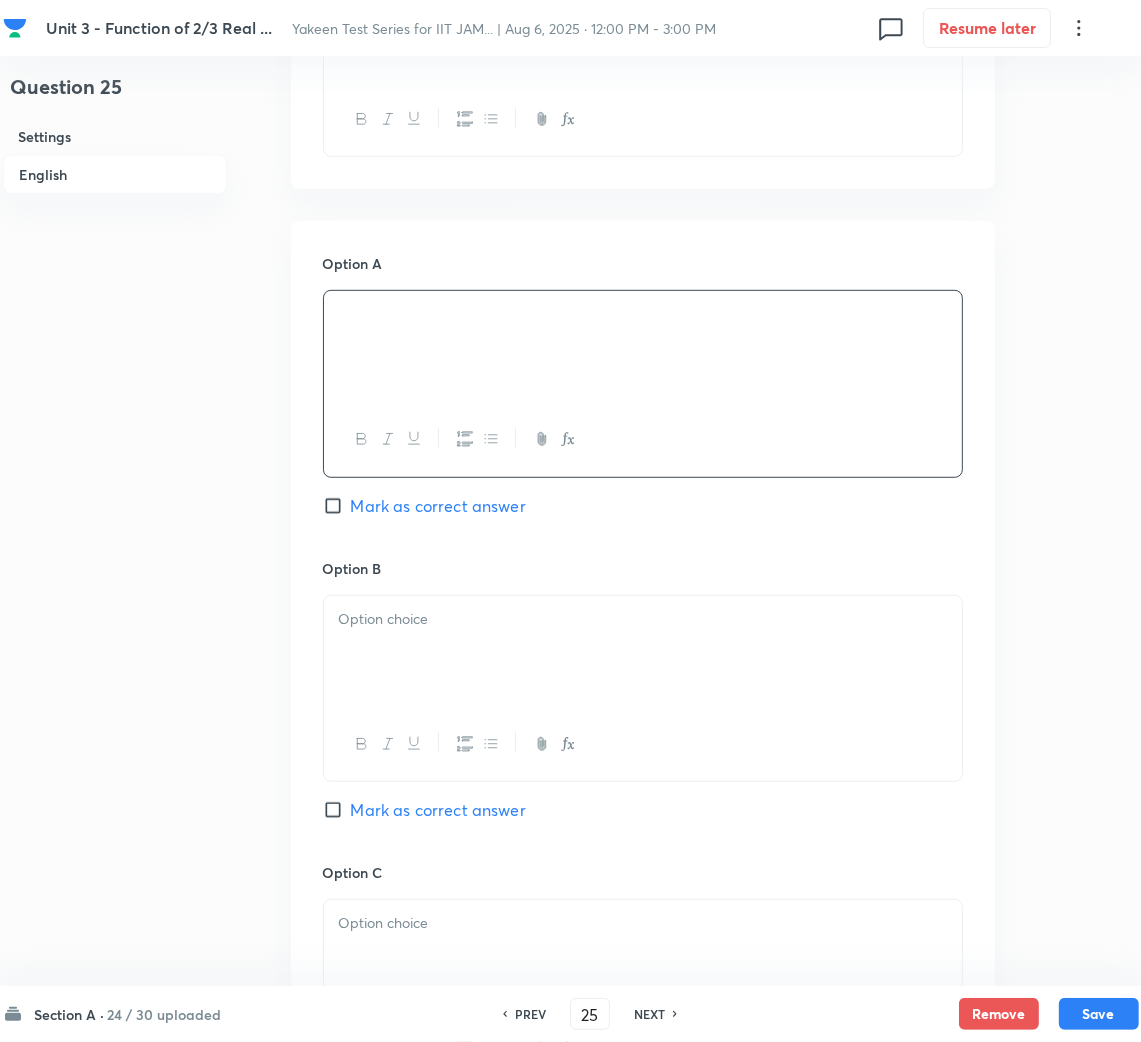 click at bounding box center [643, 652] 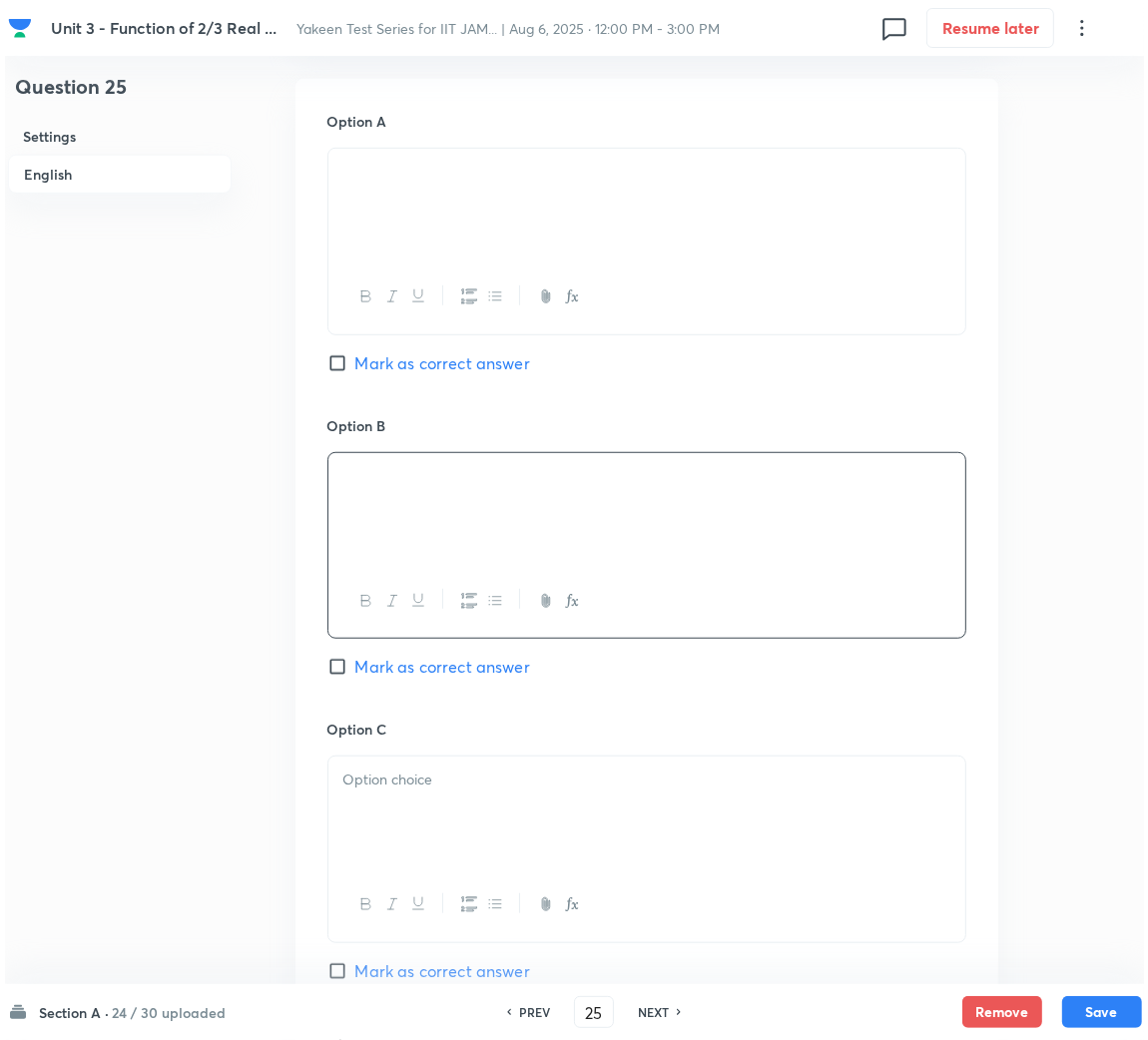 scroll, scrollTop: 1048, scrollLeft: 0, axis: vertical 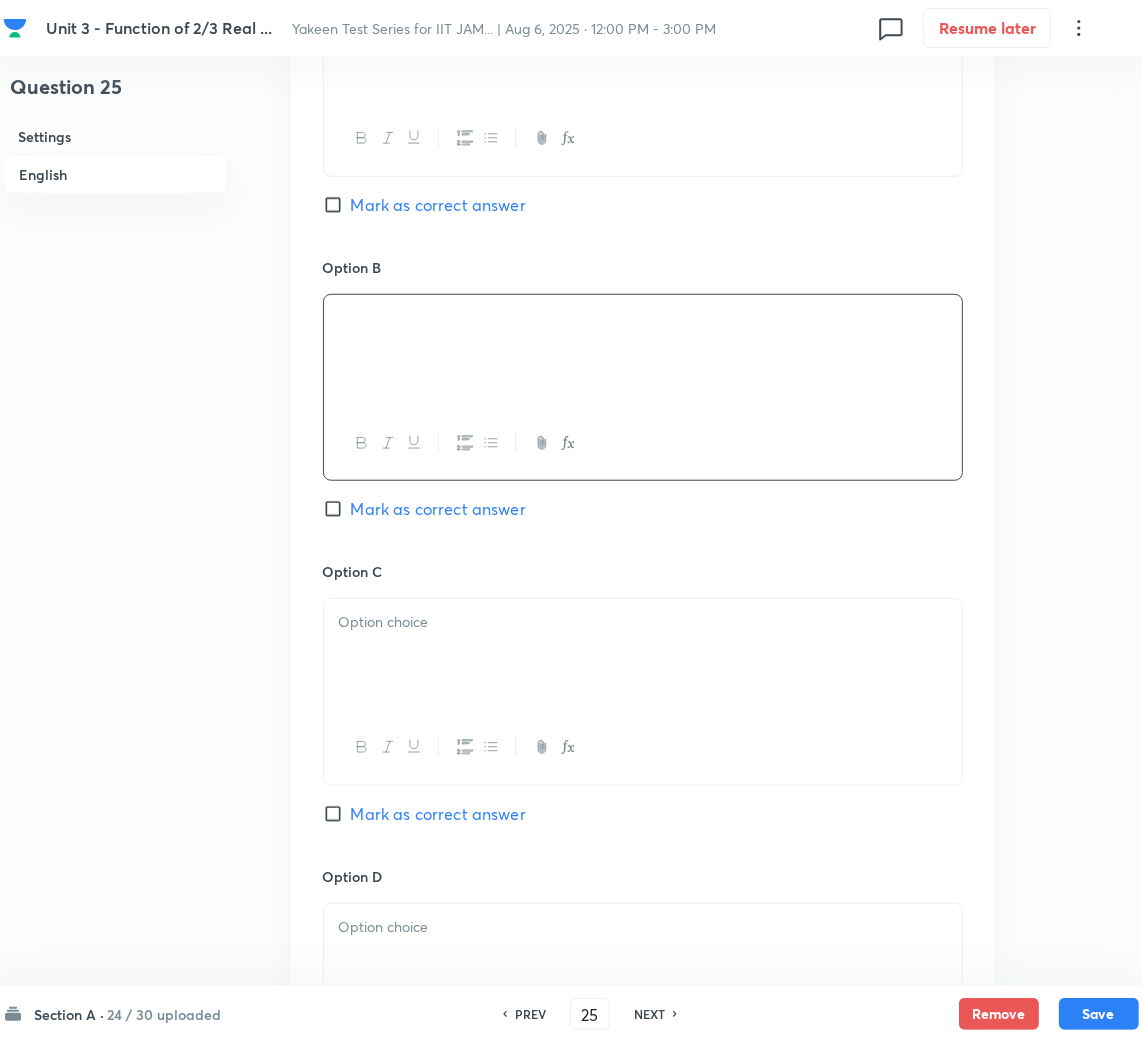 click at bounding box center [643, 622] 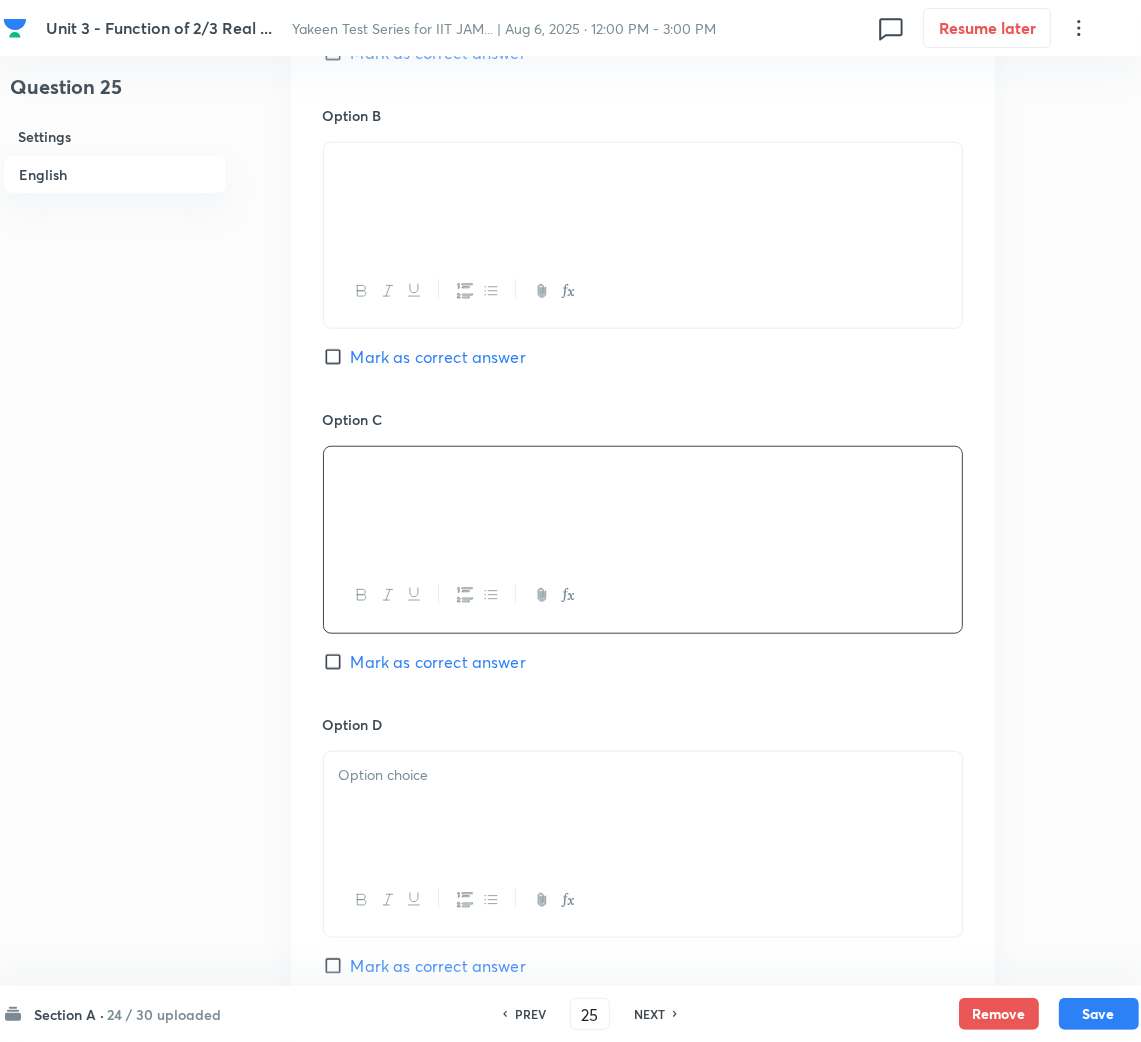 scroll, scrollTop: 1499, scrollLeft: 0, axis: vertical 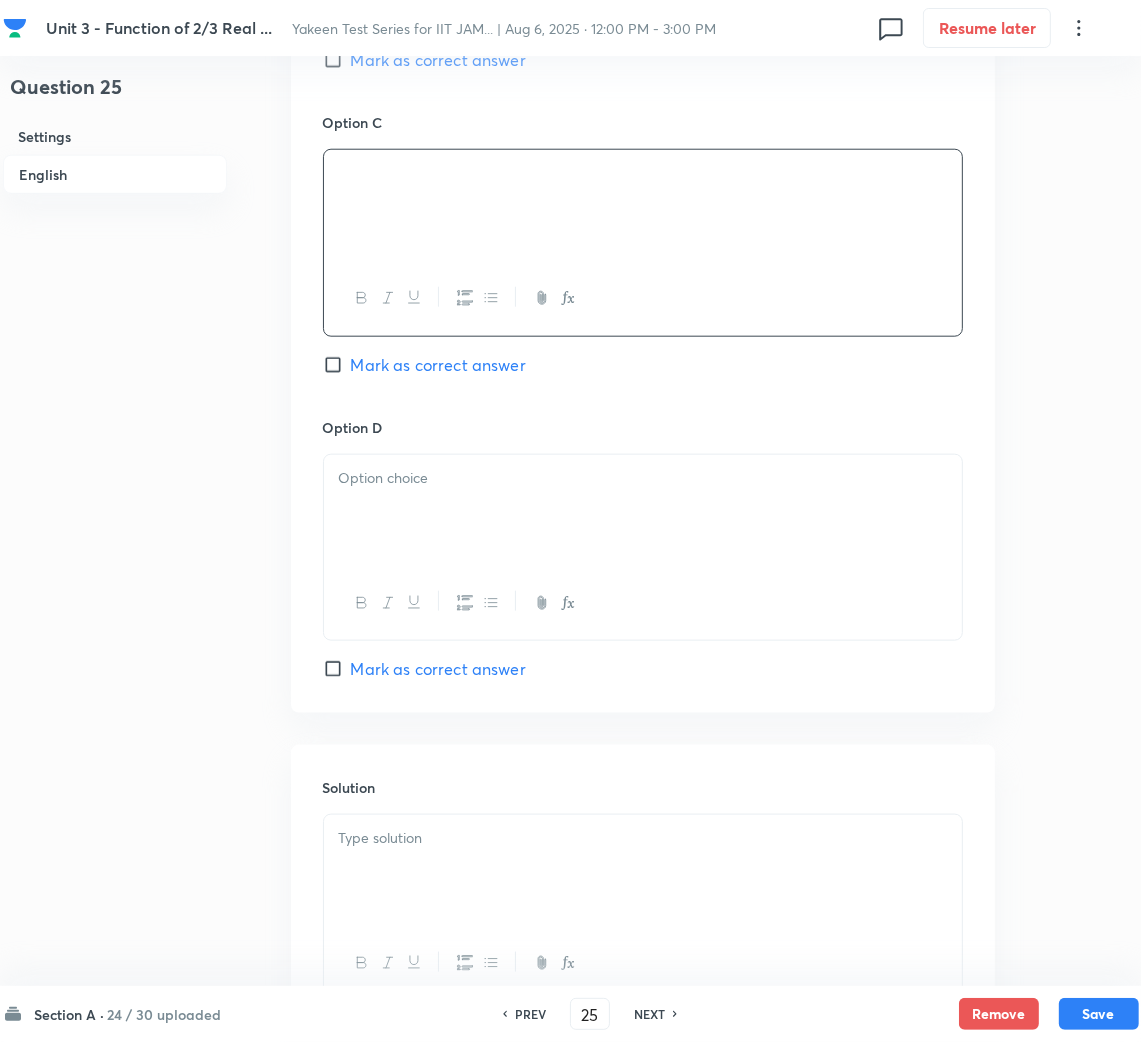 click at bounding box center (643, 511) 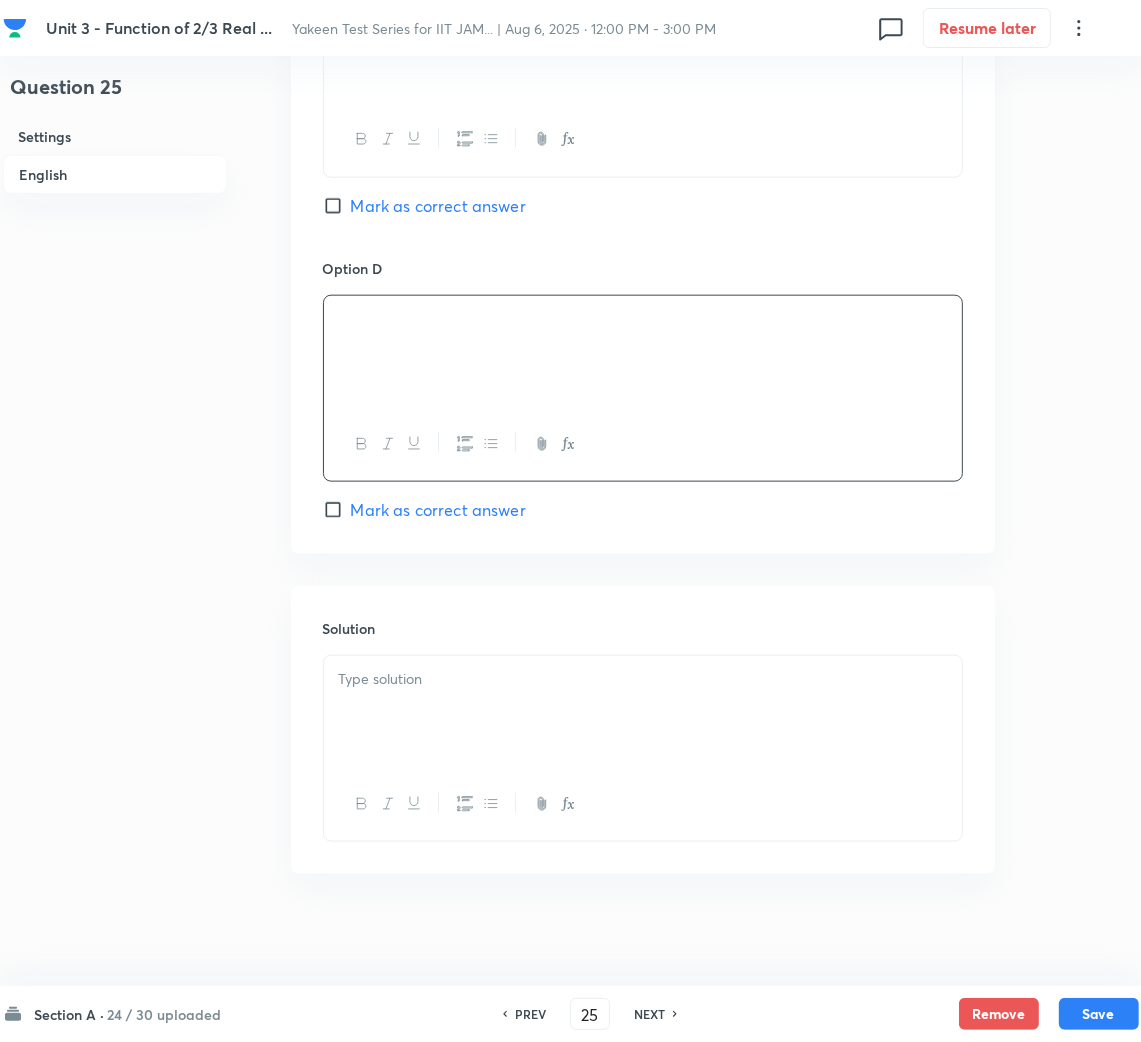 scroll, scrollTop: 1670, scrollLeft: 0, axis: vertical 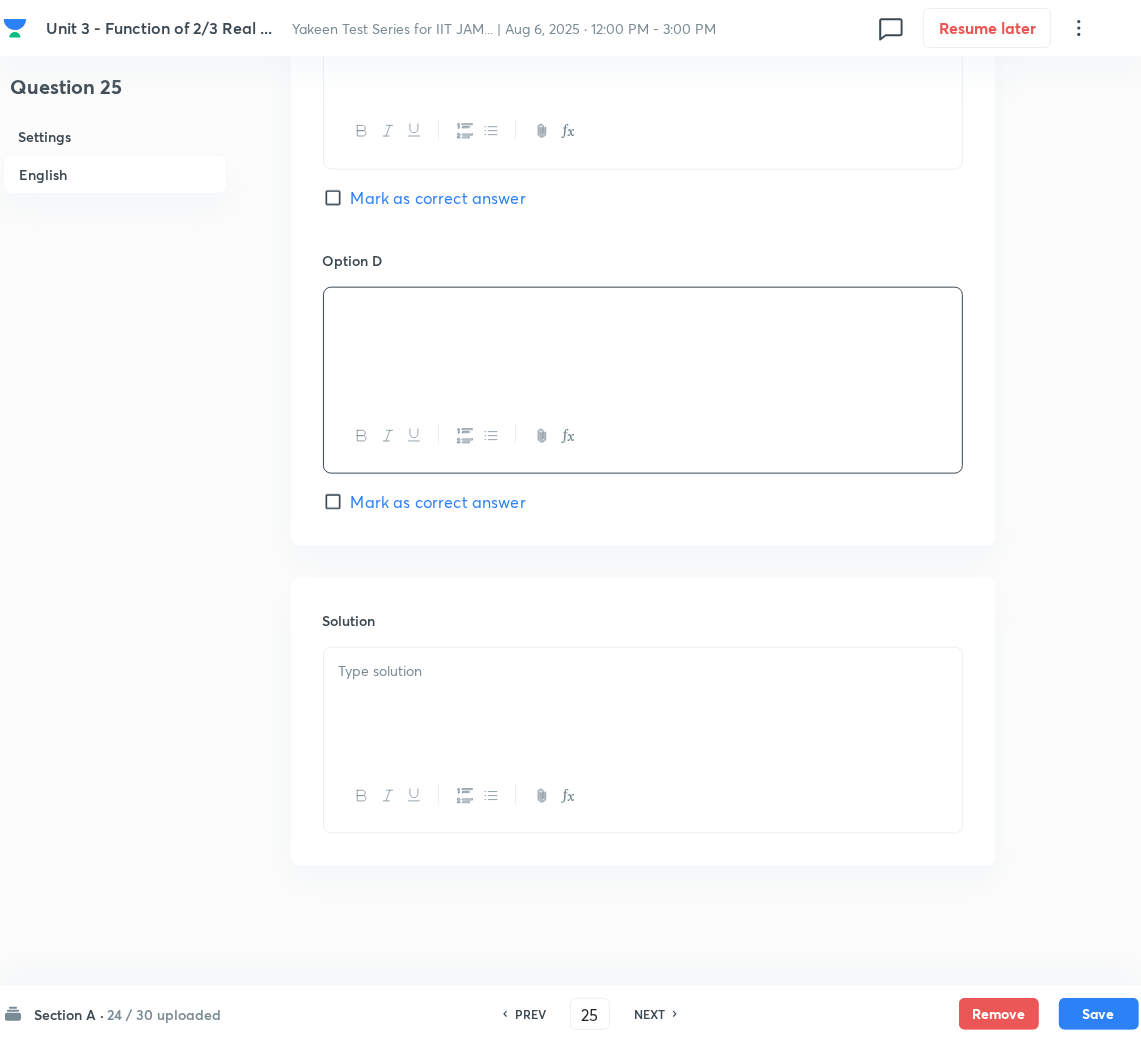 click at bounding box center (643, 704) 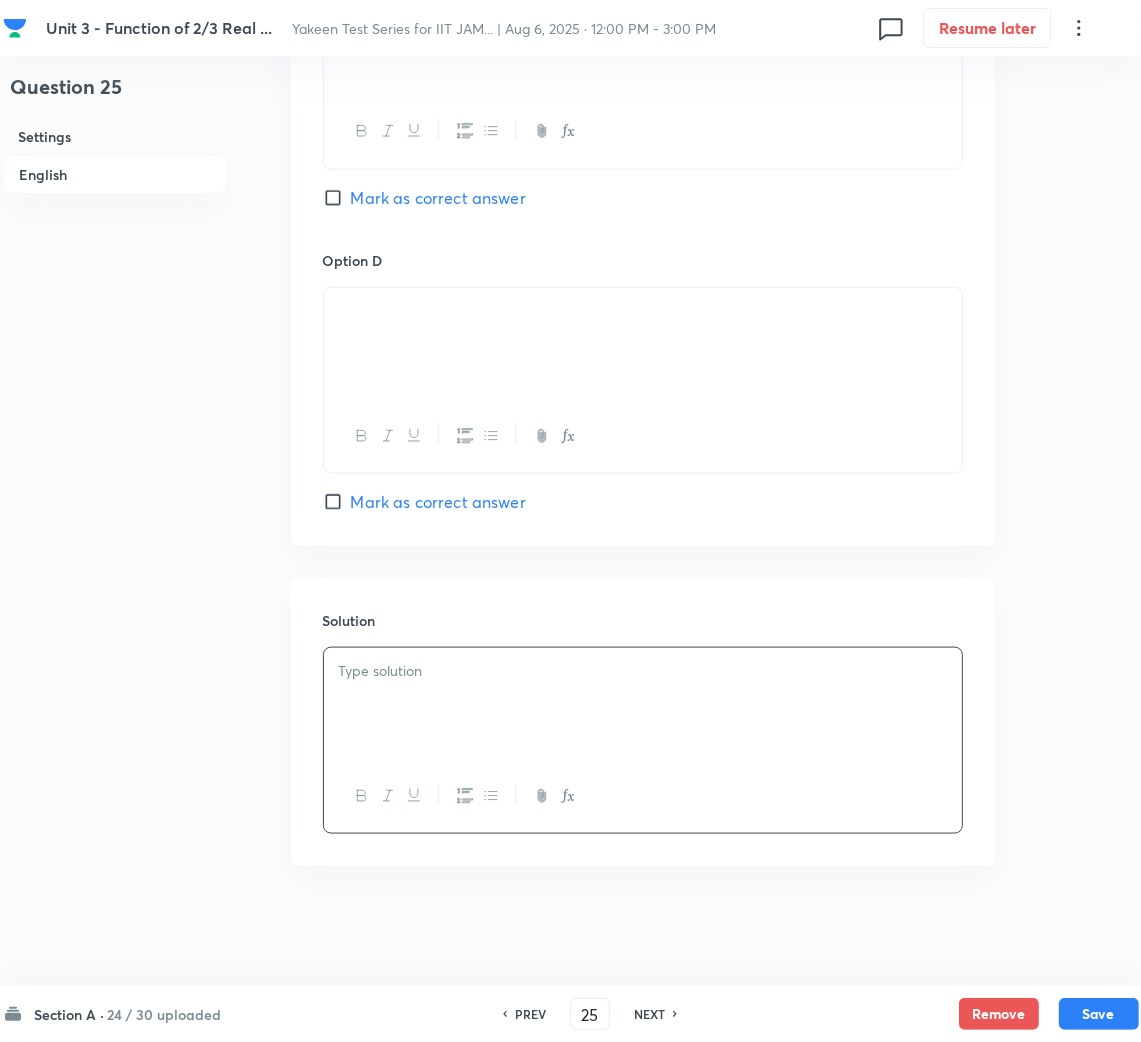 drag, startPoint x: 363, startPoint y: 500, endPoint x: 369, endPoint y: 555, distance: 55.326305 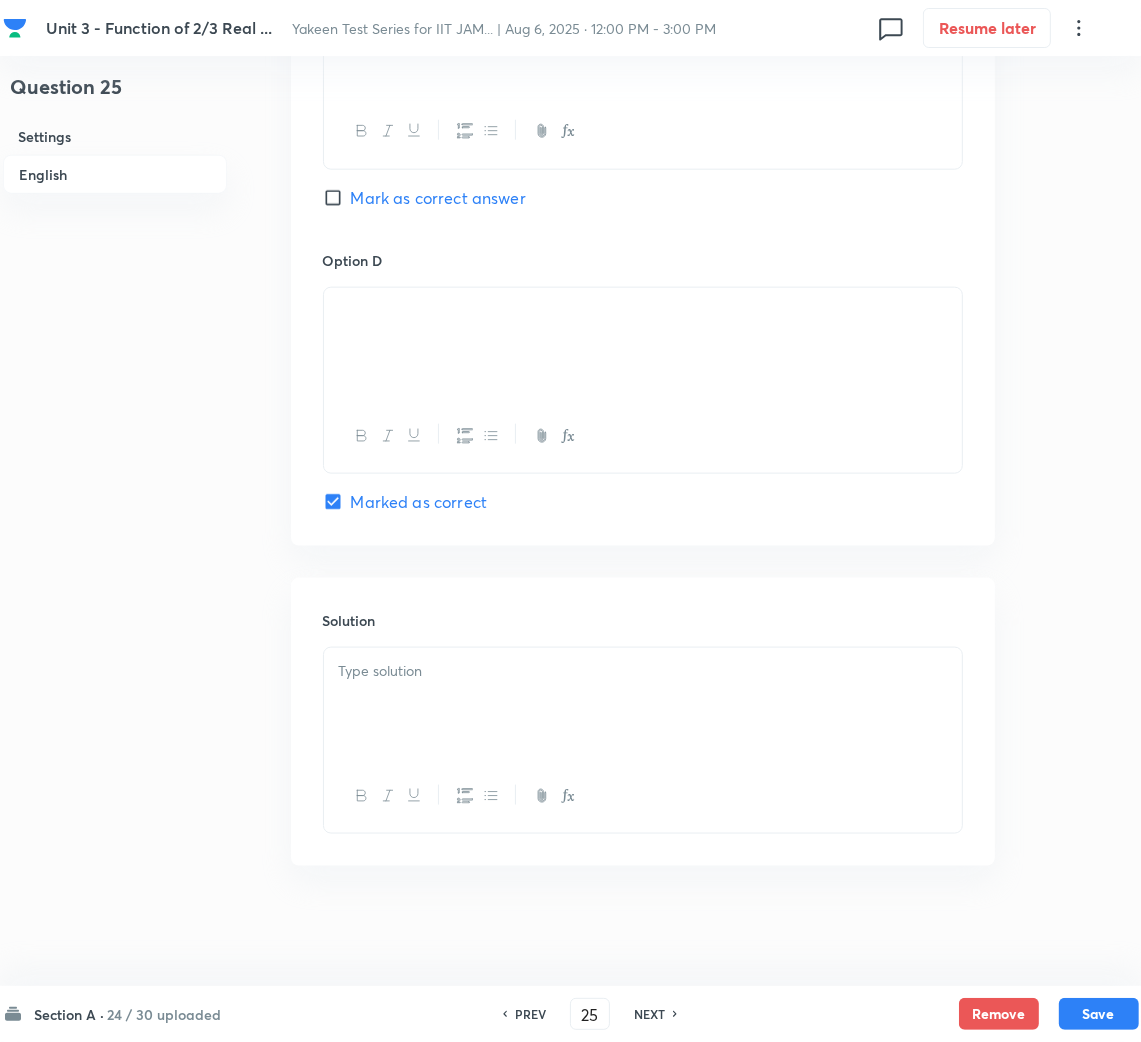 click at bounding box center [643, 704] 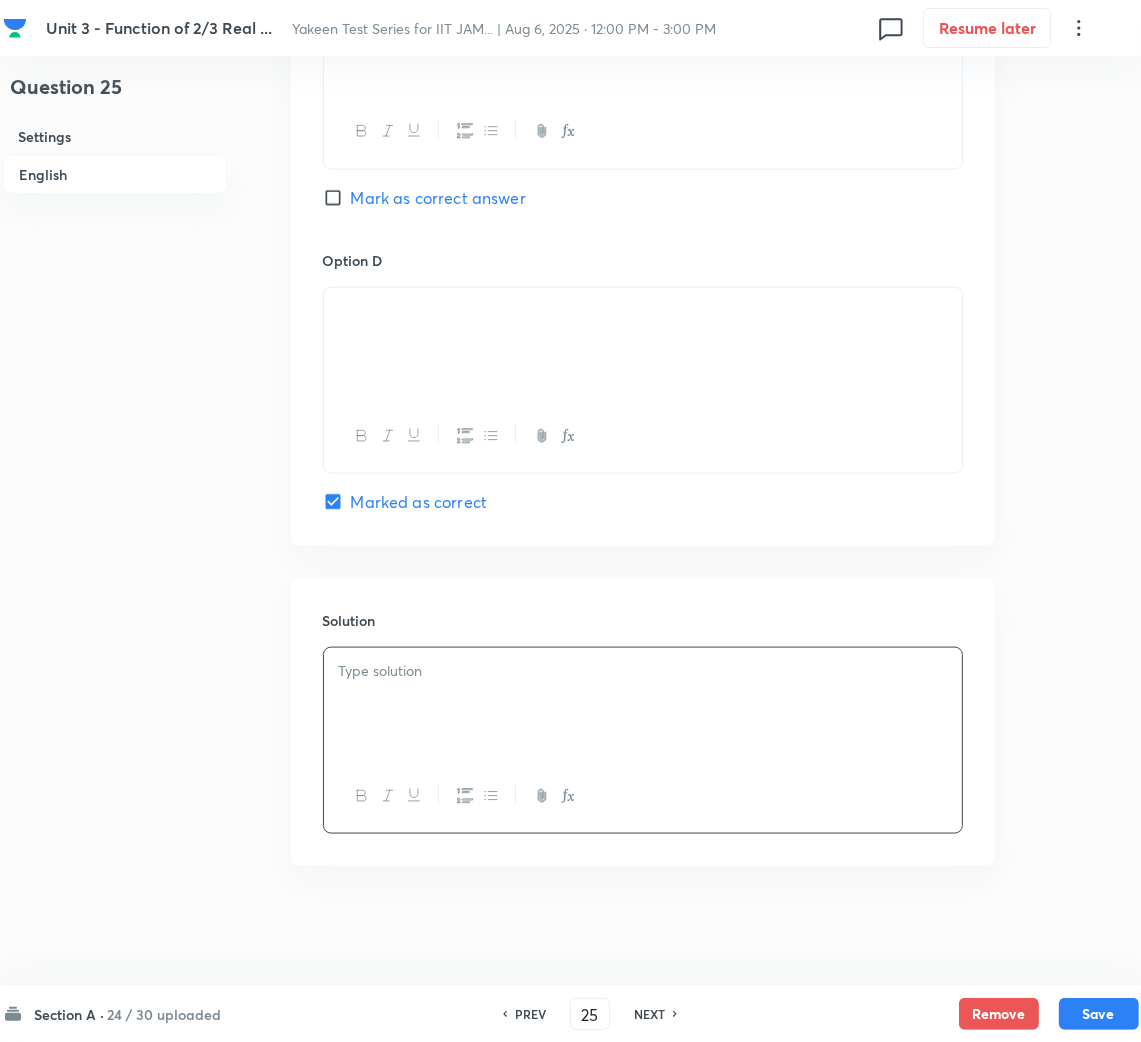 click at bounding box center [643, 671] 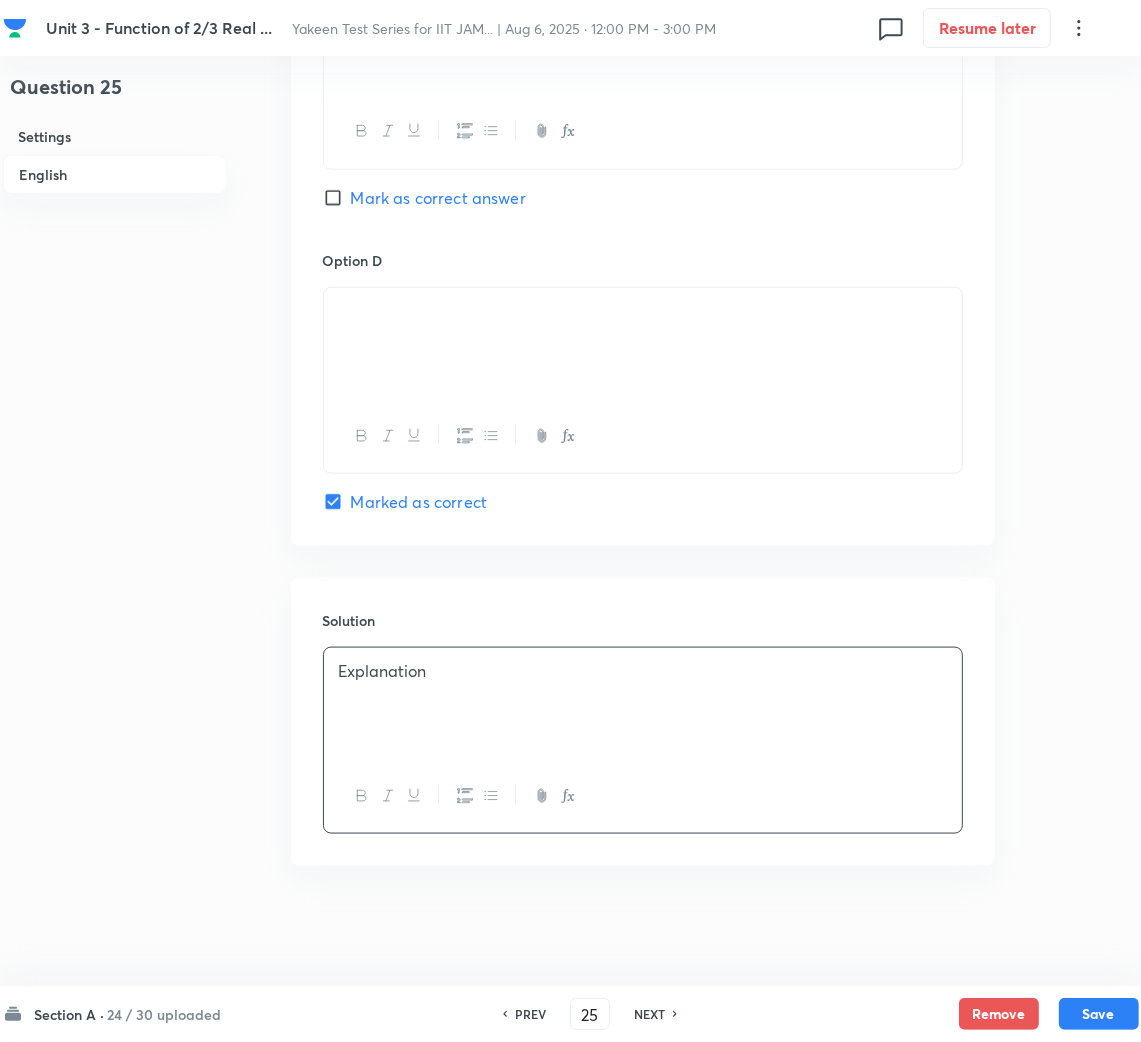 click at bounding box center (643, 694) 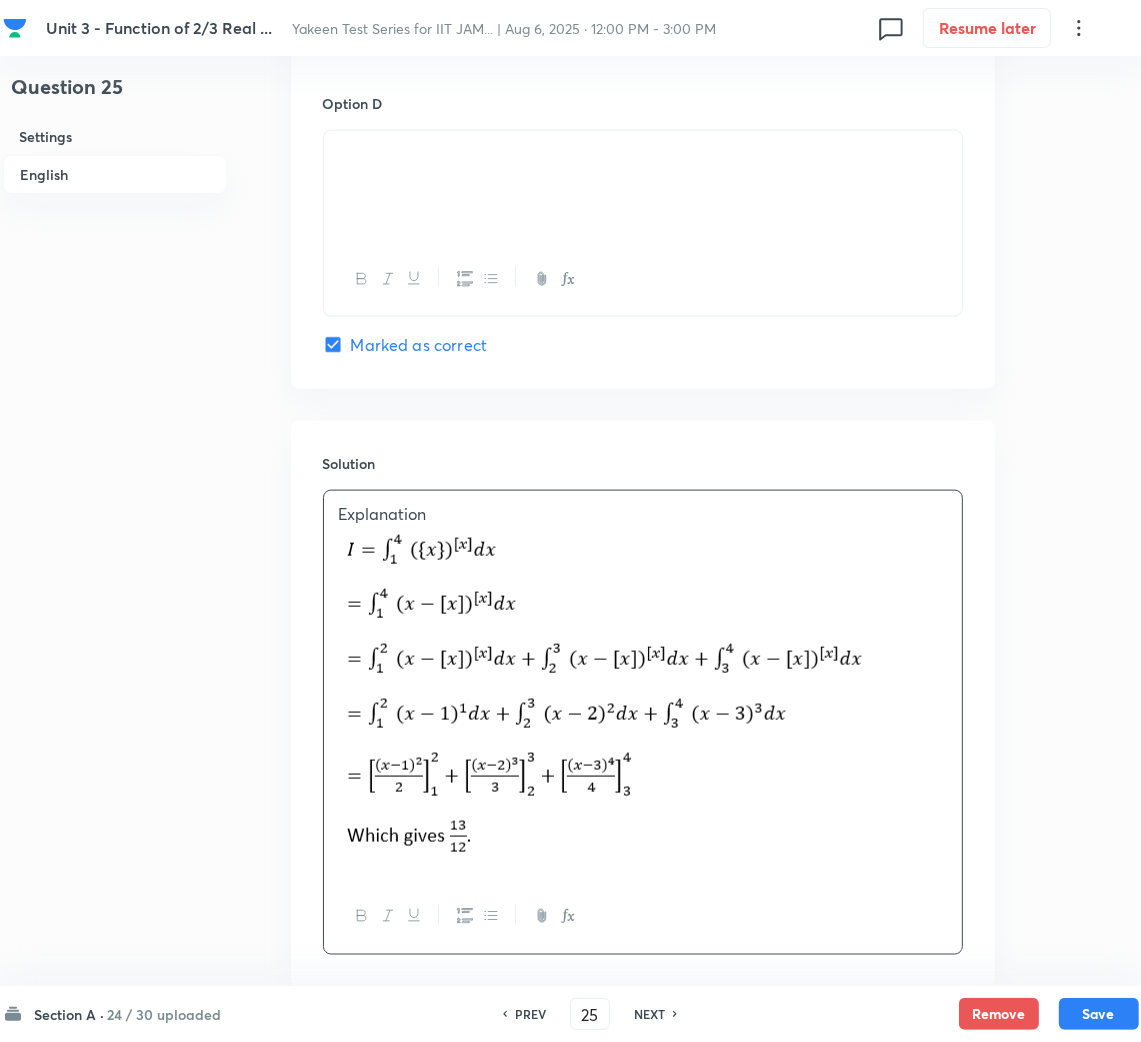 scroll, scrollTop: 1948, scrollLeft: 0, axis: vertical 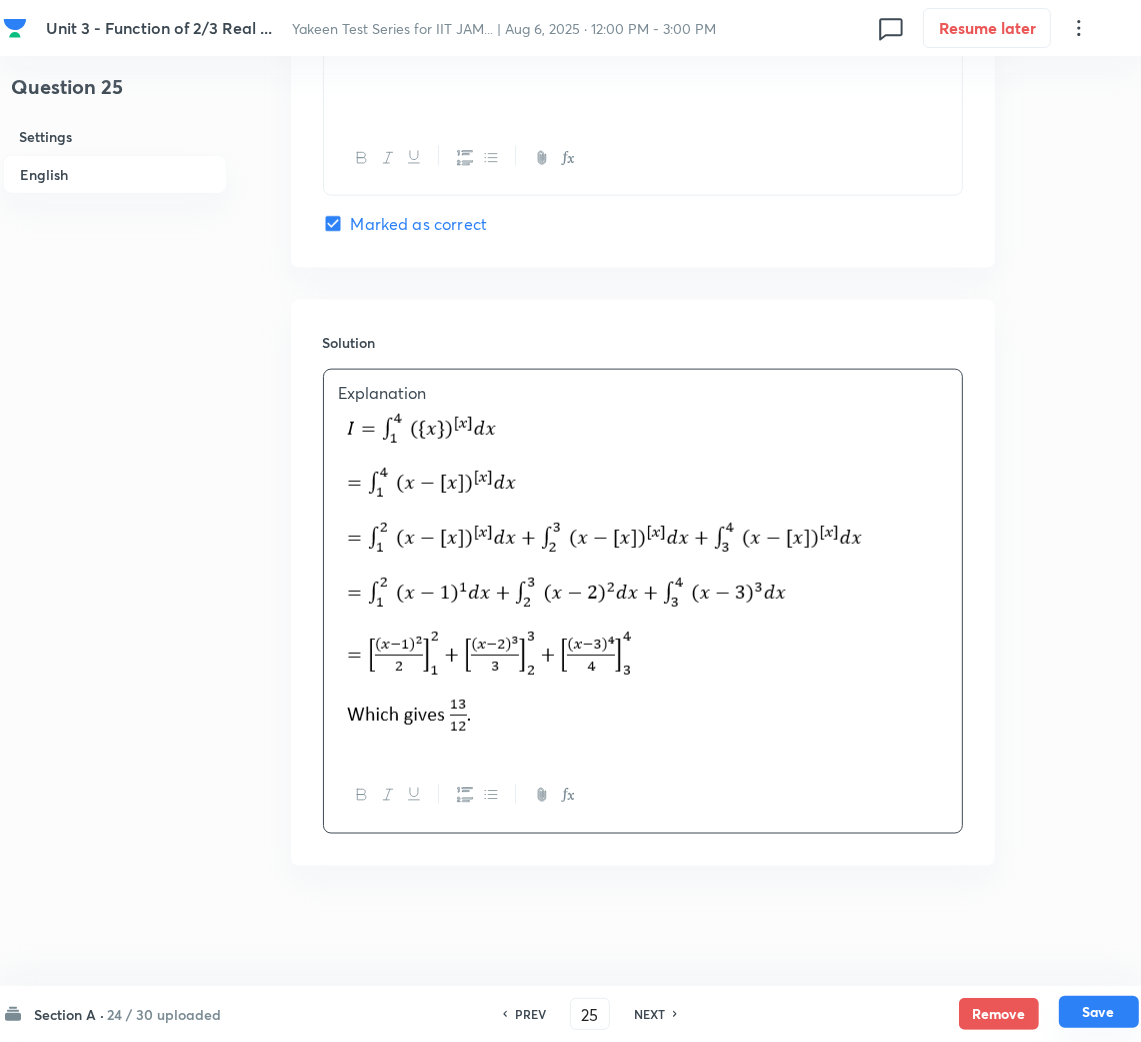 click on "Save" at bounding box center (1099, 1012) 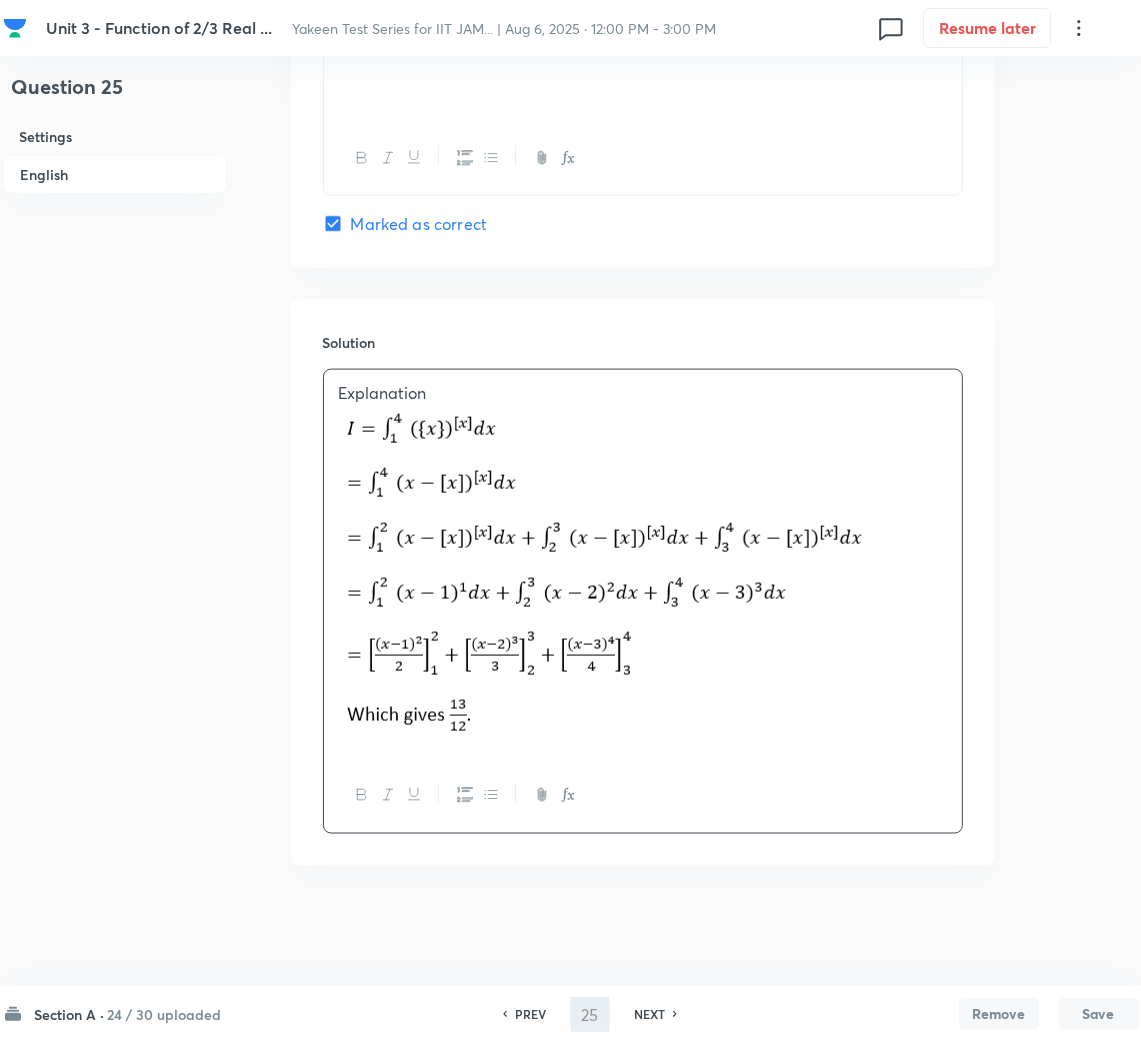 type on "26" 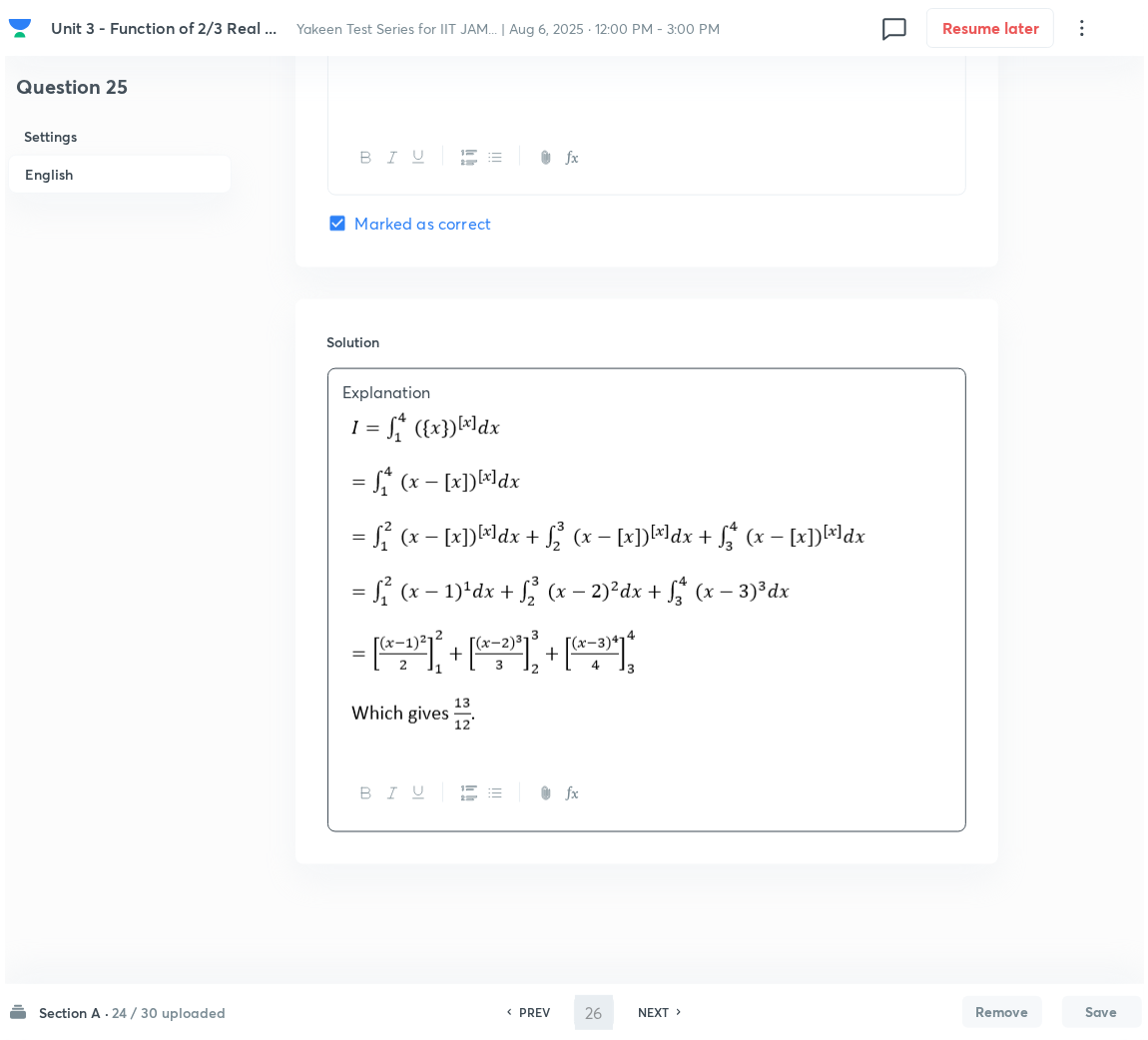 scroll, scrollTop: 0, scrollLeft: 0, axis: both 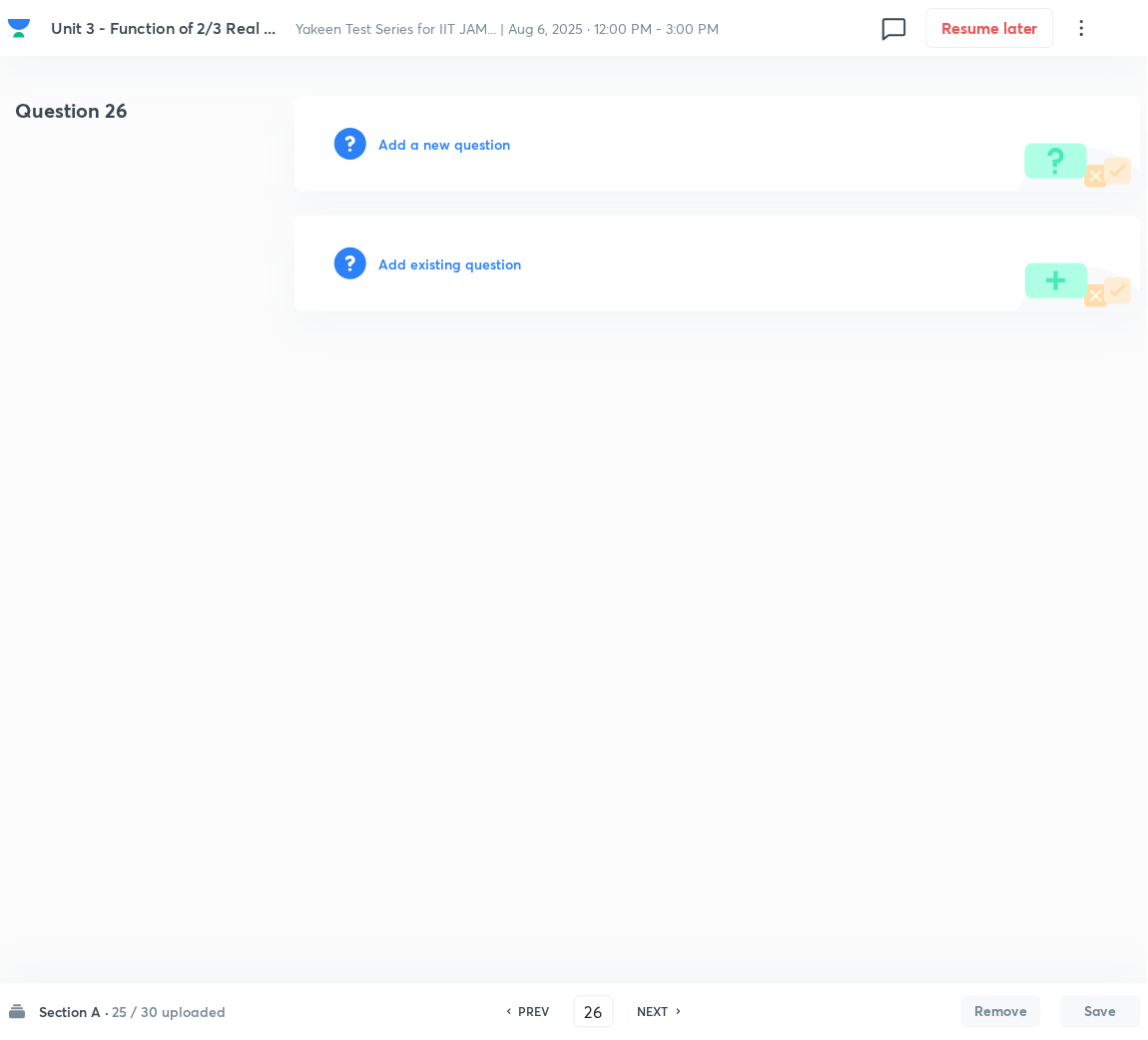 click on "Add a new question" at bounding box center [444, 144] 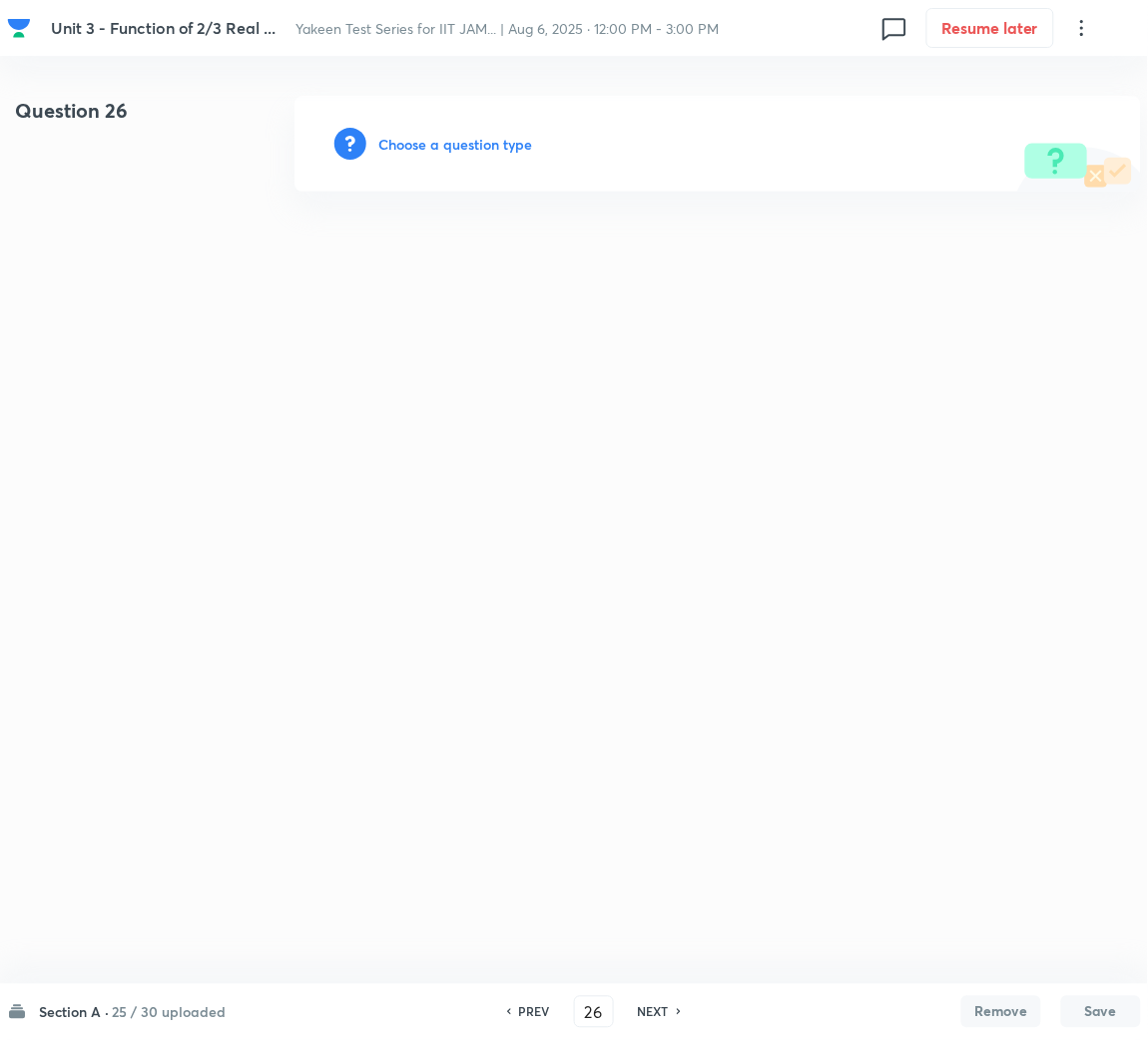 click on "Choose a question type" at bounding box center [455, 144] 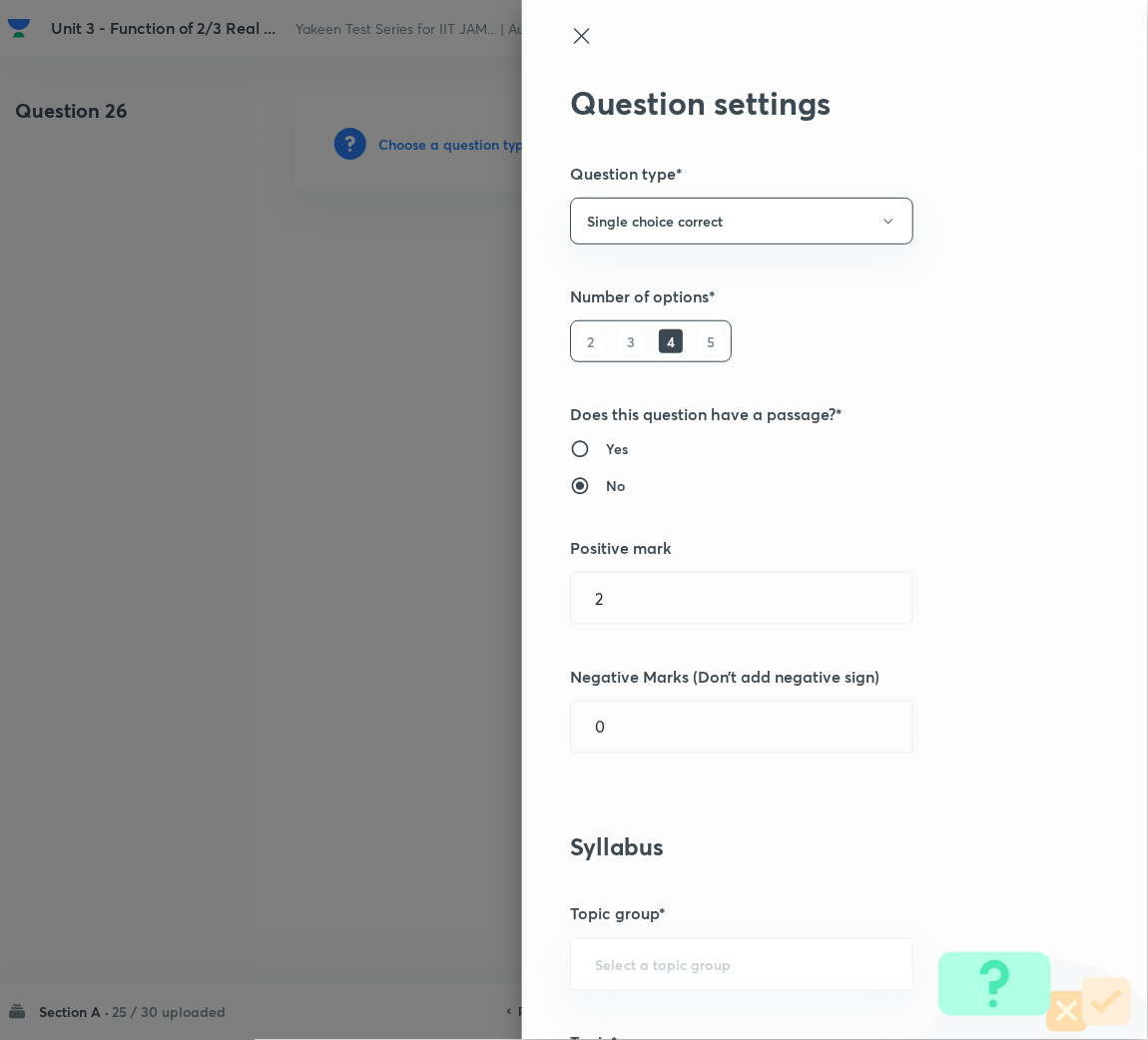 scroll, scrollTop: 448, scrollLeft: 0, axis: vertical 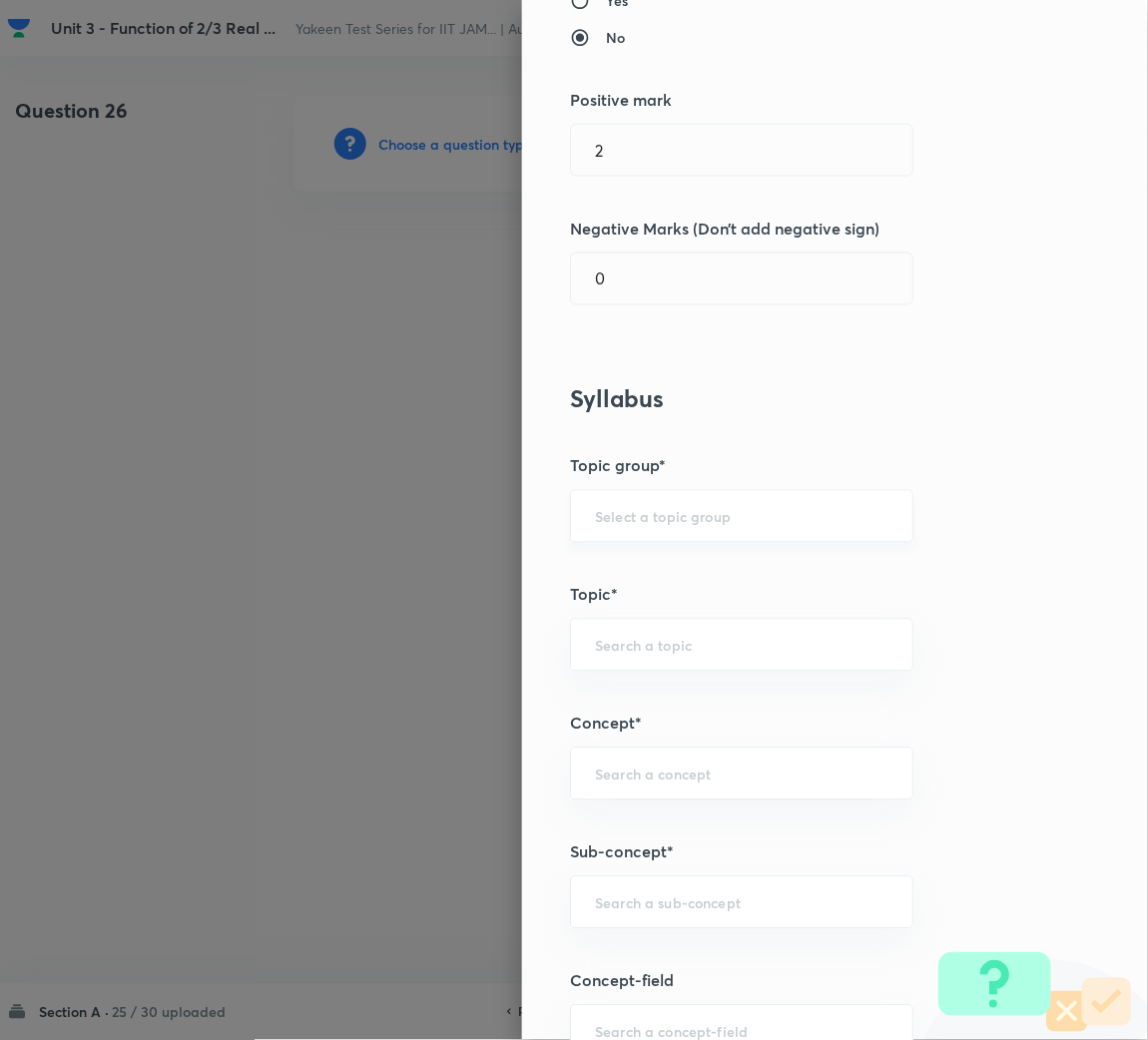 click at bounding box center (742, 516) 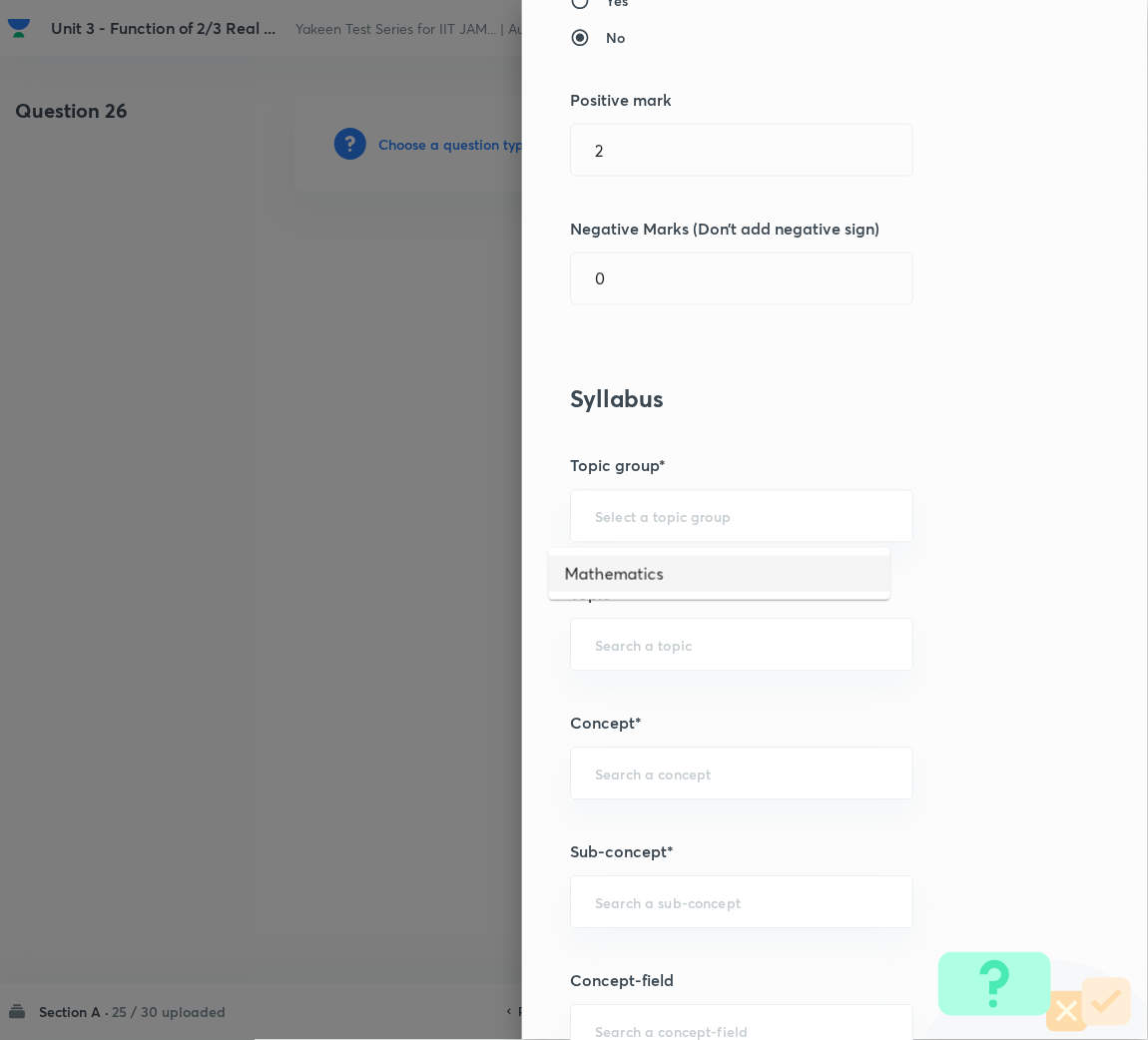click on "Mathematics" at bounding box center (720, 574) 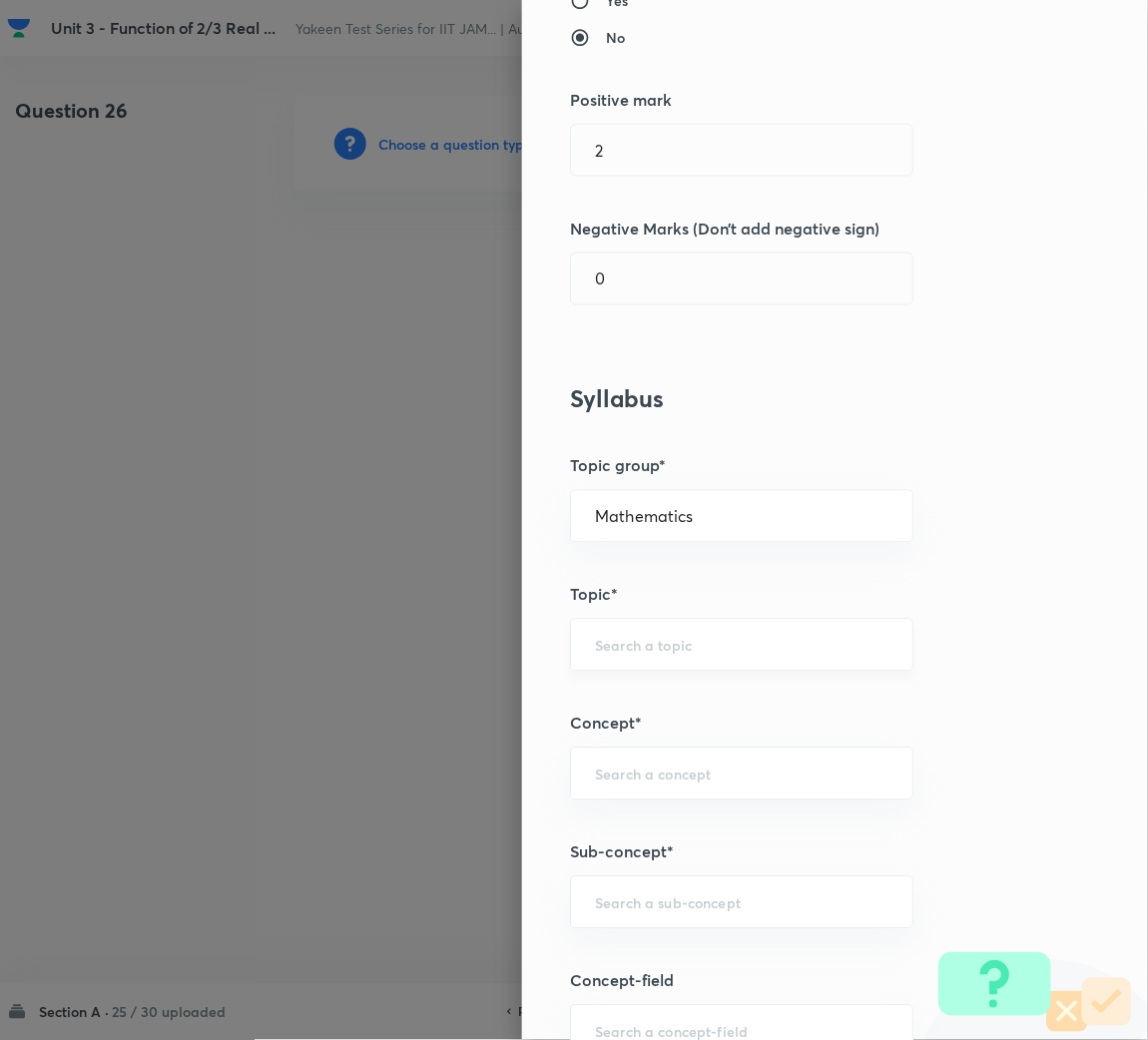 click at bounding box center [742, 645] 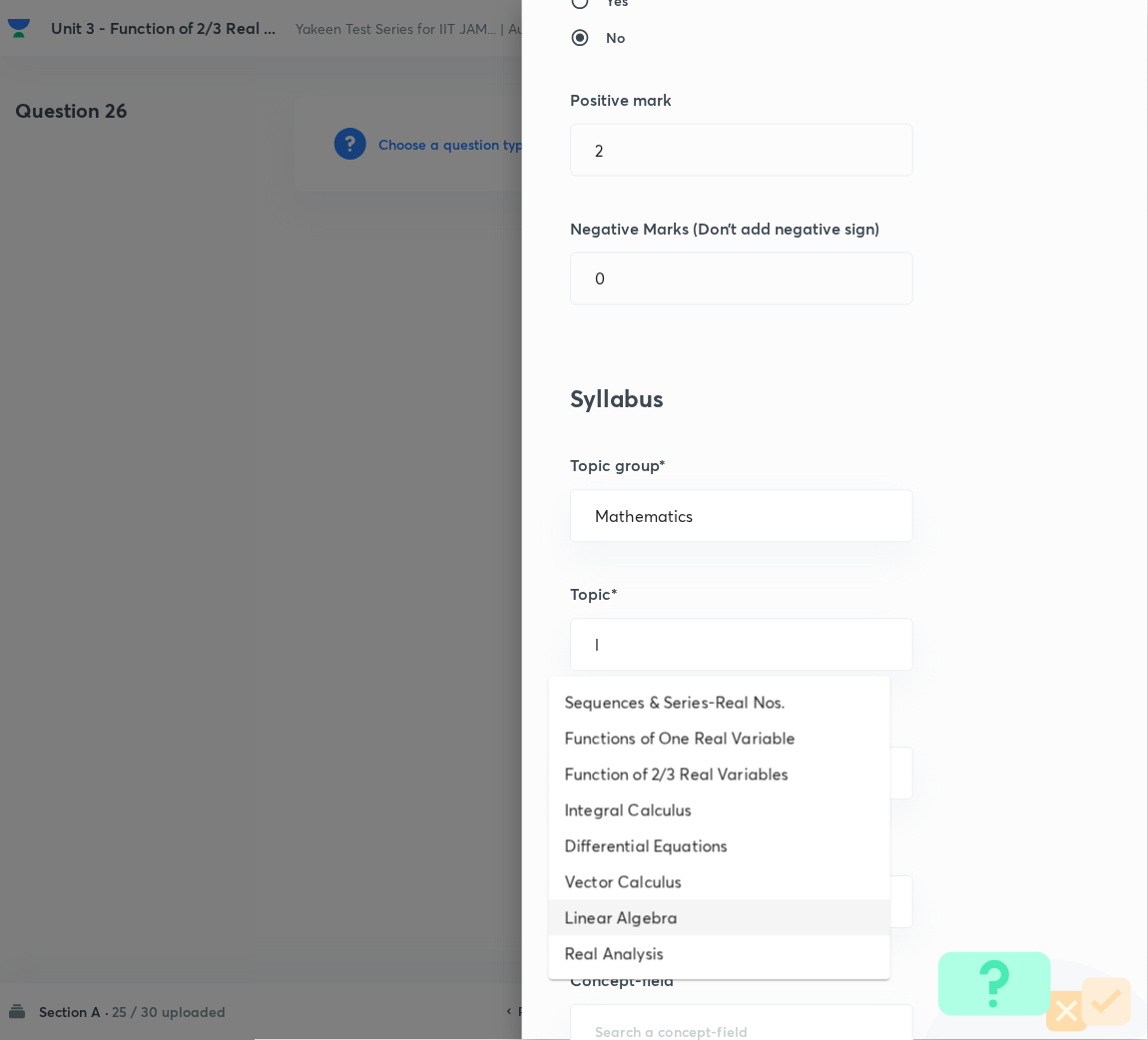 click on "Linear Algebra" at bounding box center (720, 918) 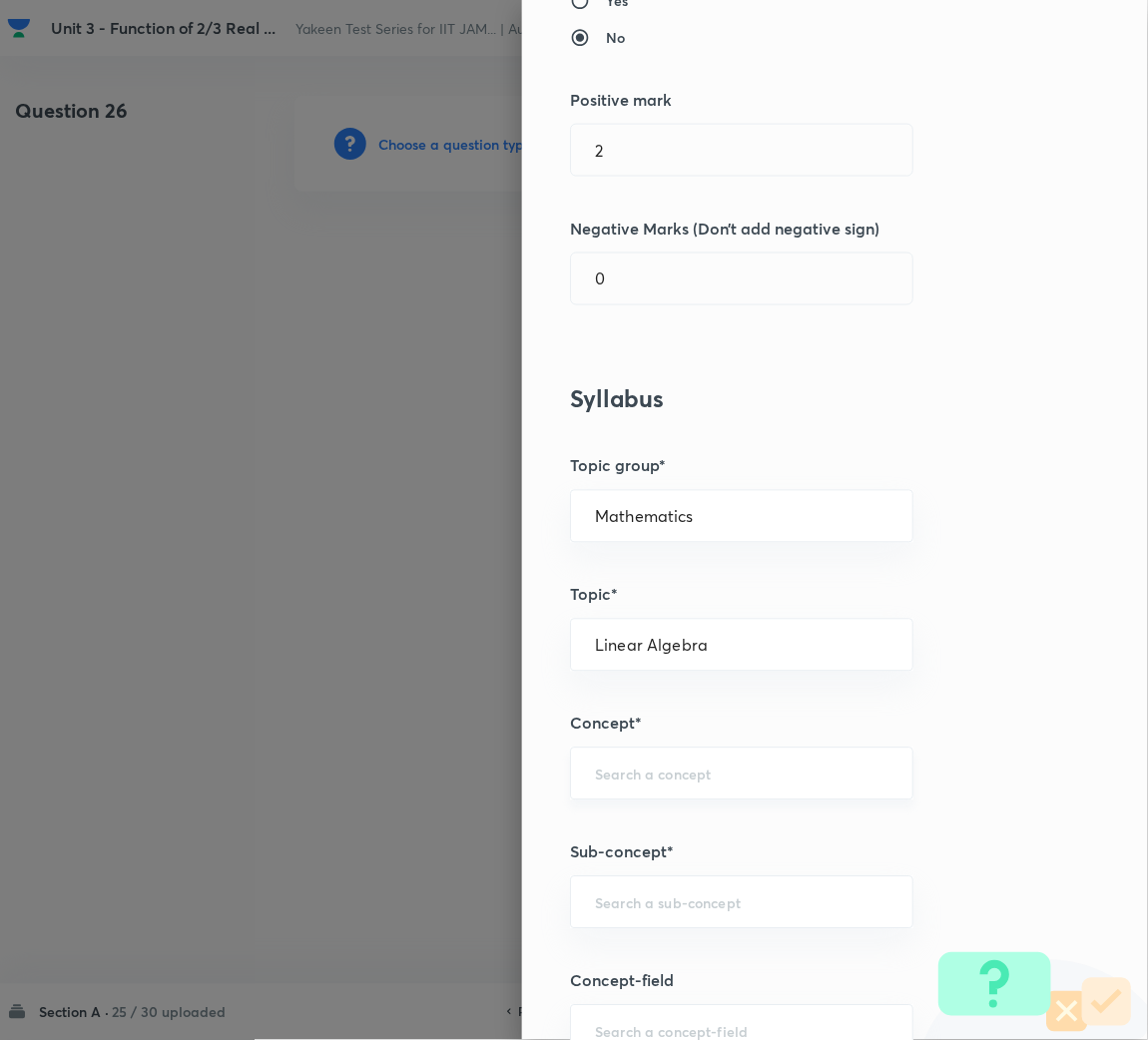 click at bounding box center [742, 774] 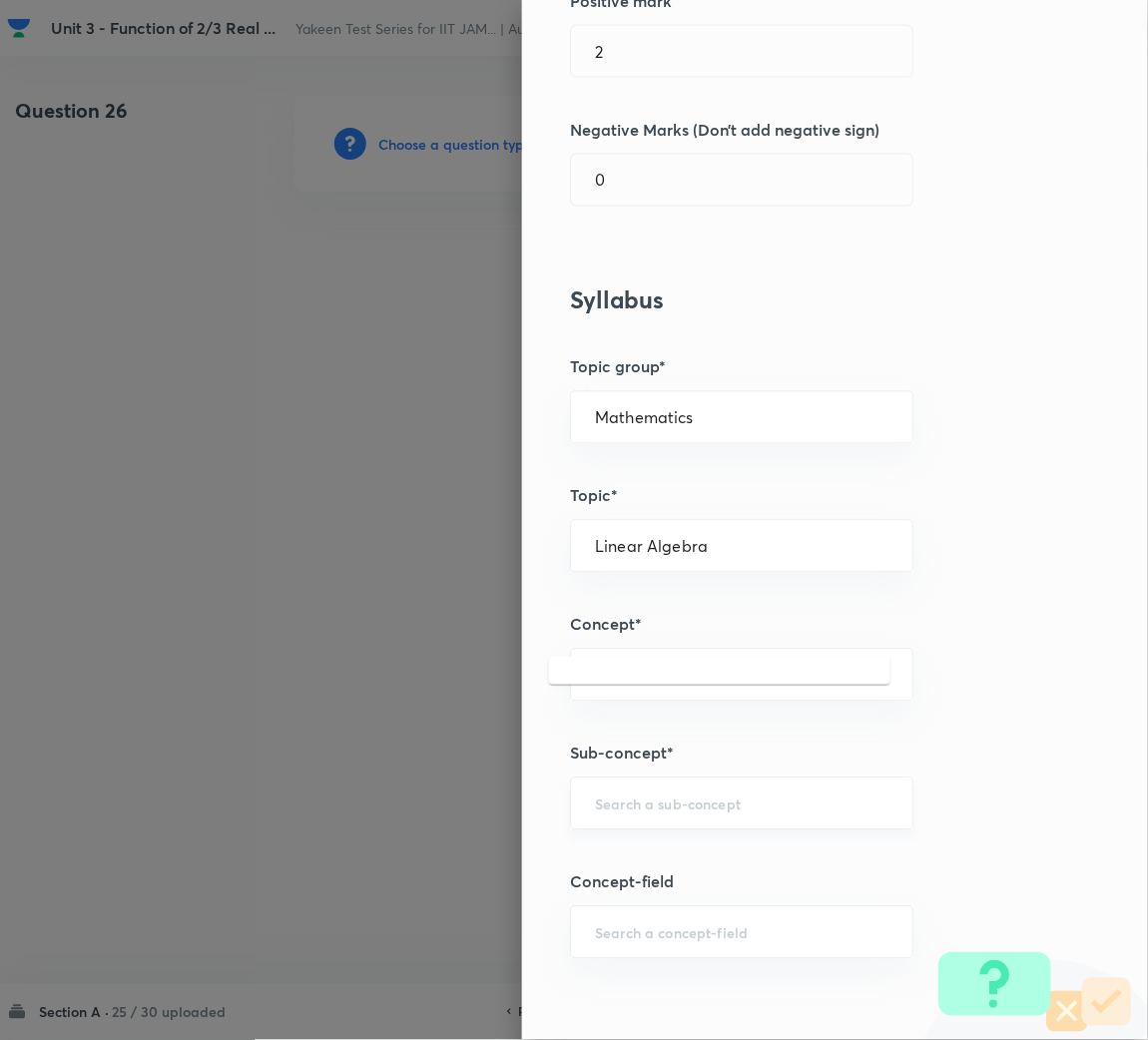 scroll, scrollTop: 599, scrollLeft: 0, axis: vertical 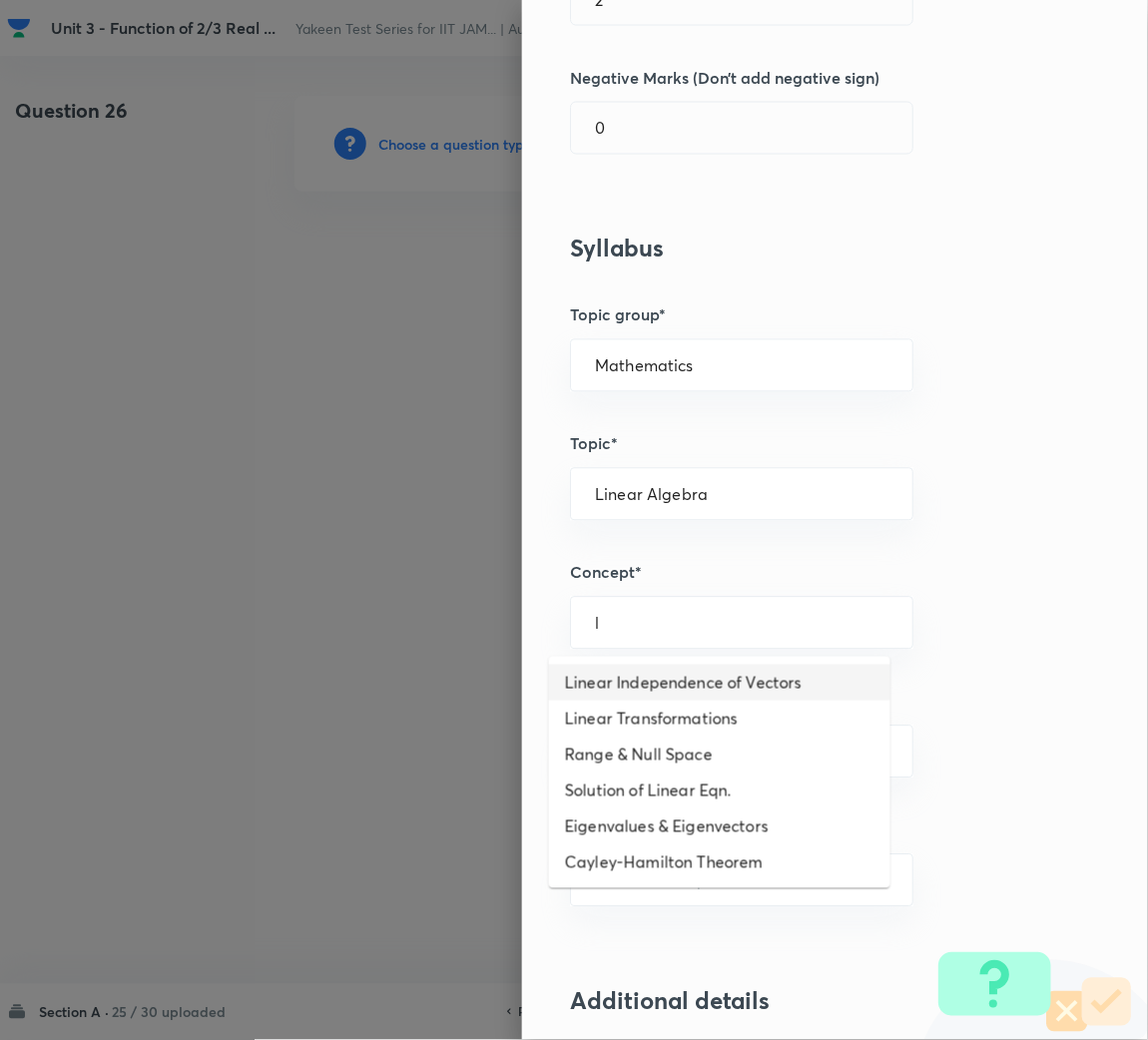 click on "Linear Independence of Vectors" at bounding box center [720, 683] 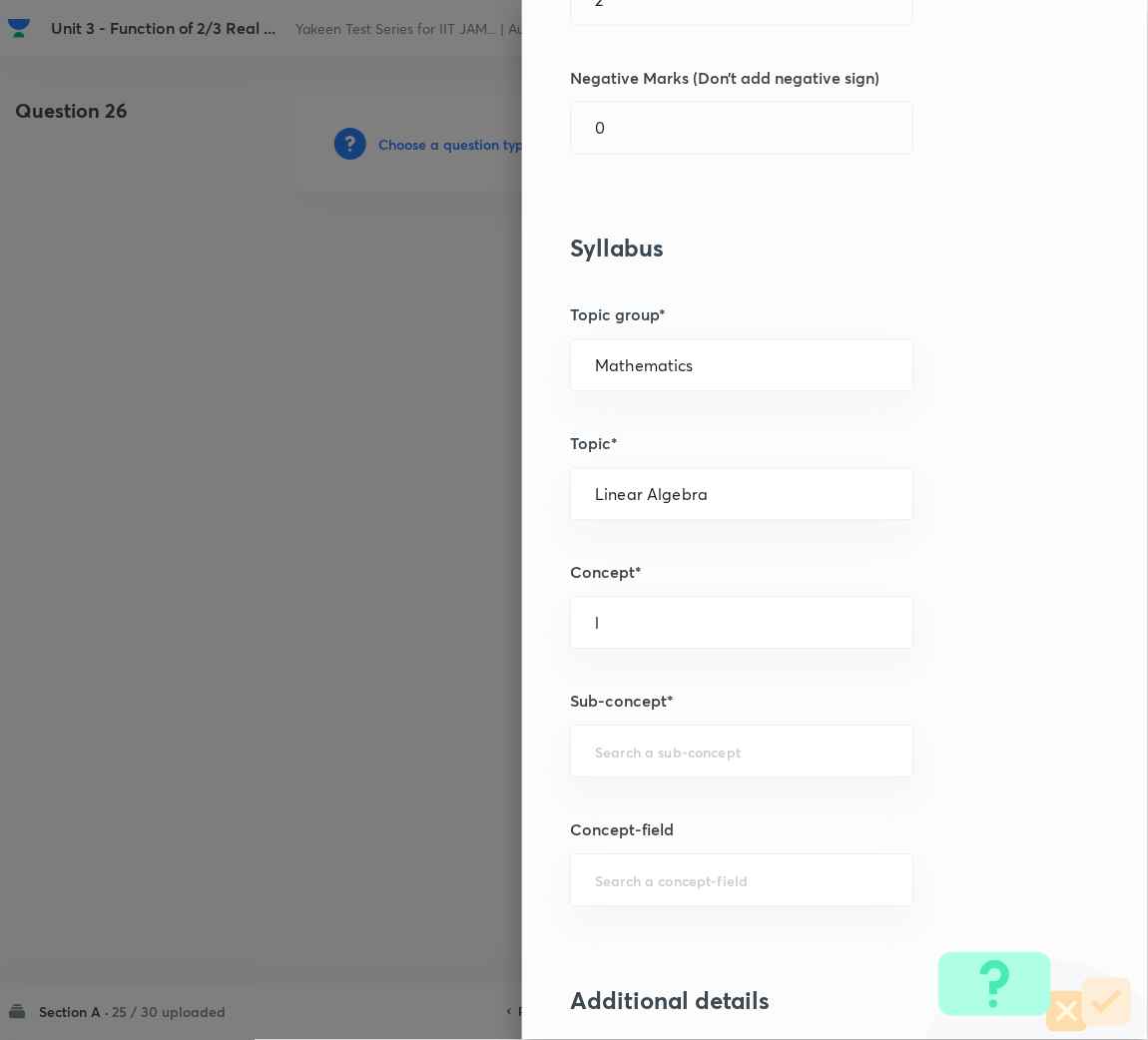 type on "Linear Independence of Vectors" 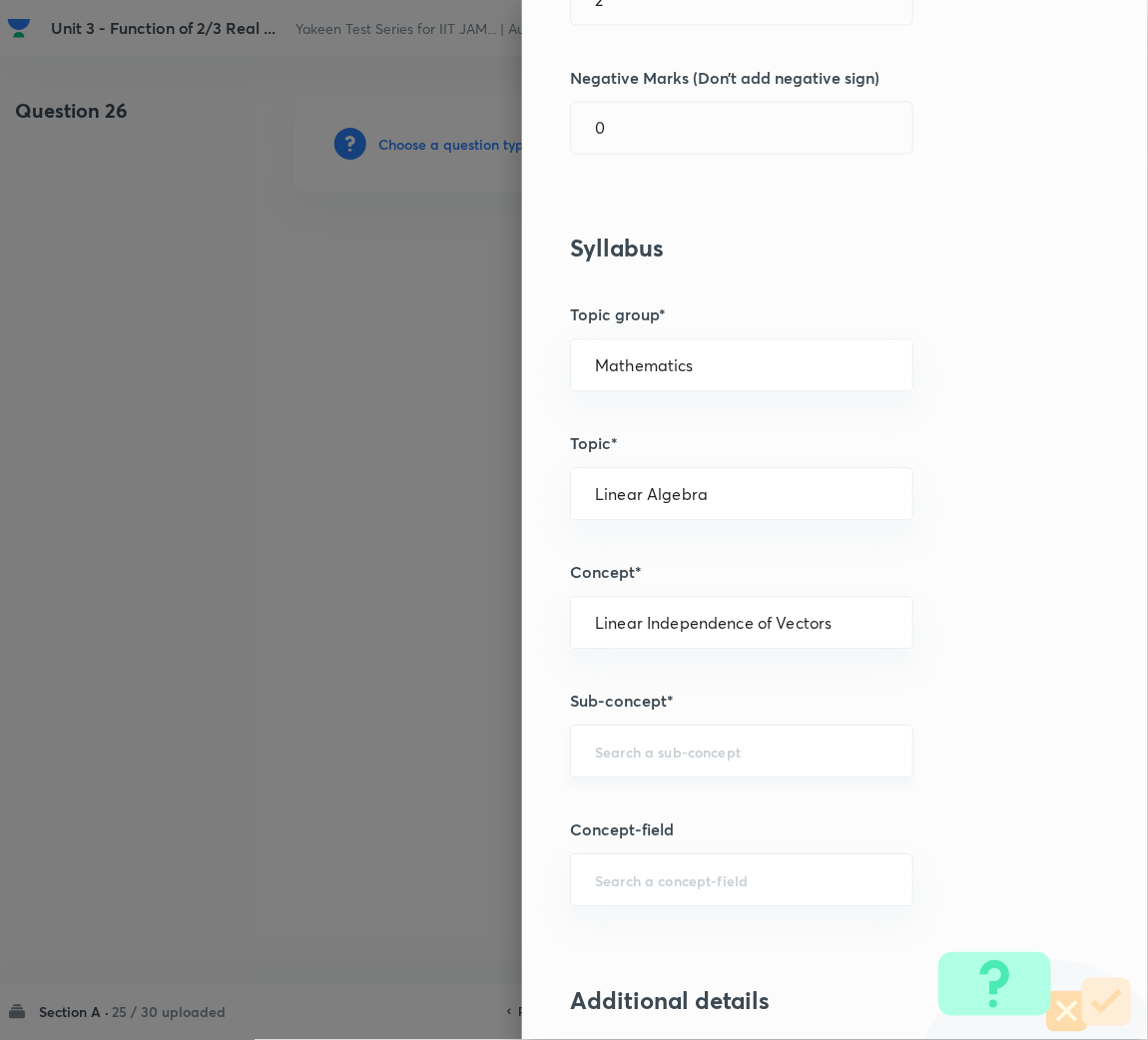 click at bounding box center (742, 752) 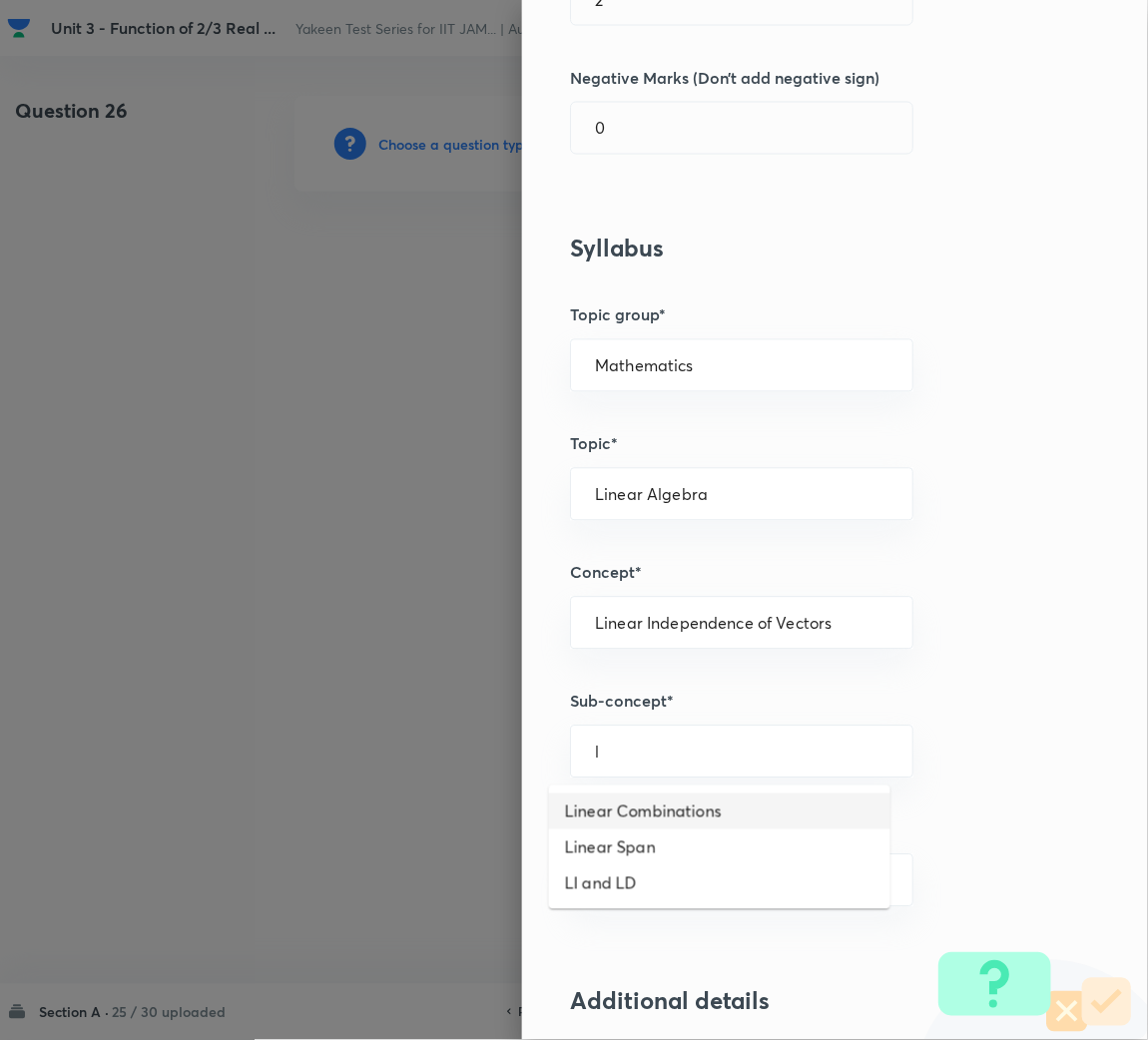 click on "Linear Combinations" at bounding box center (720, 811) 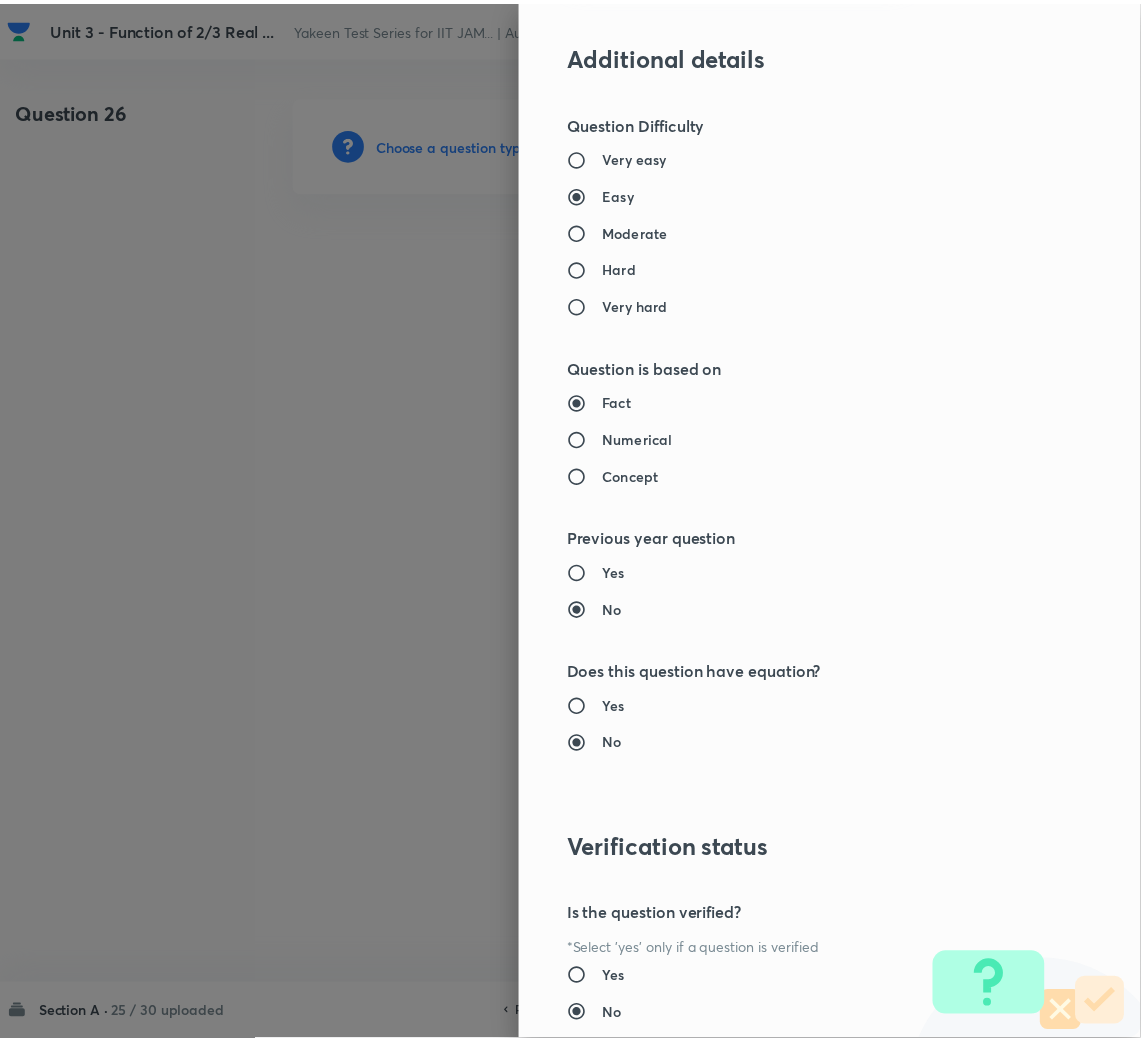 scroll, scrollTop: 1685, scrollLeft: 0, axis: vertical 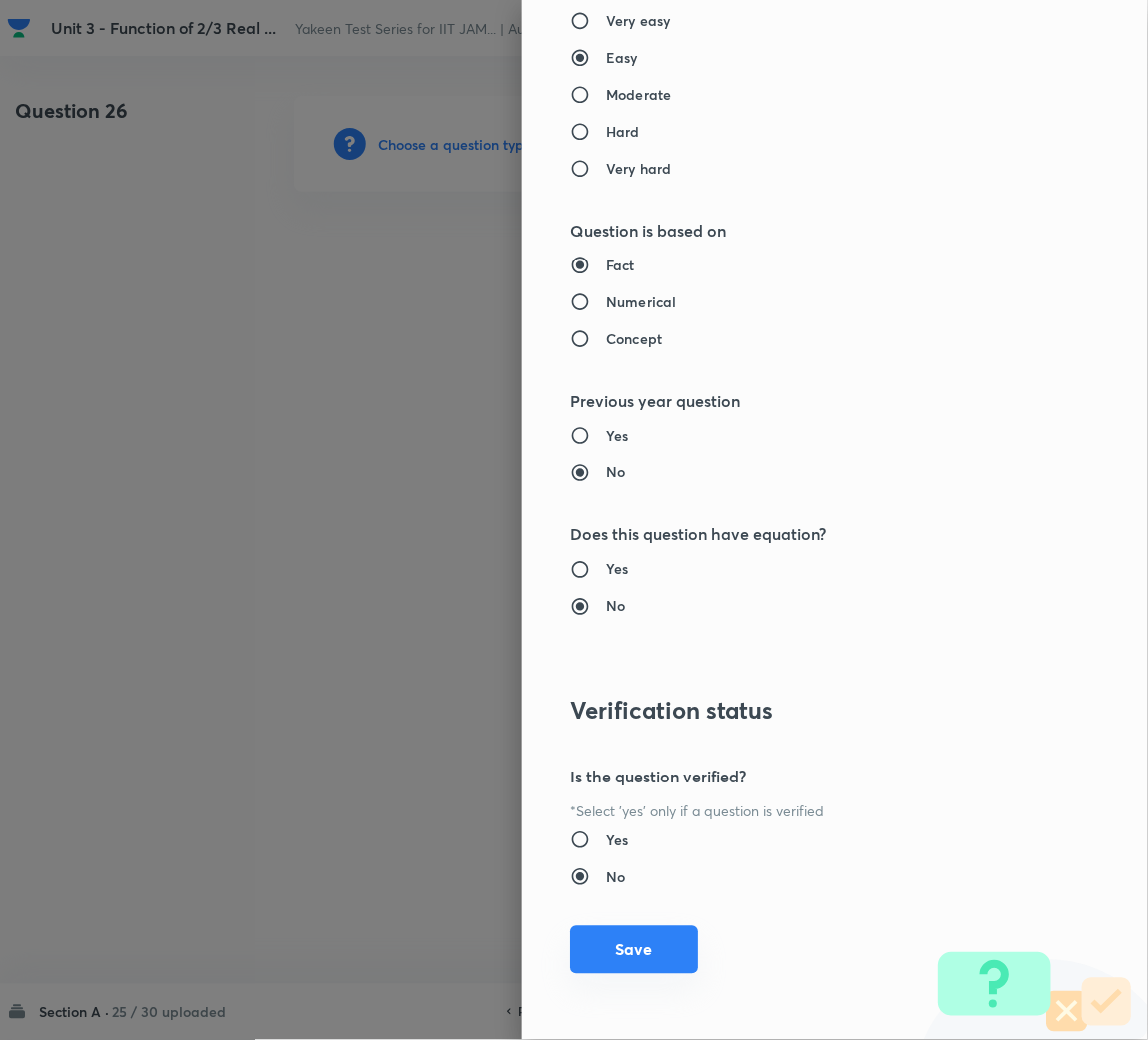 click on "Save" at bounding box center (634, 950) 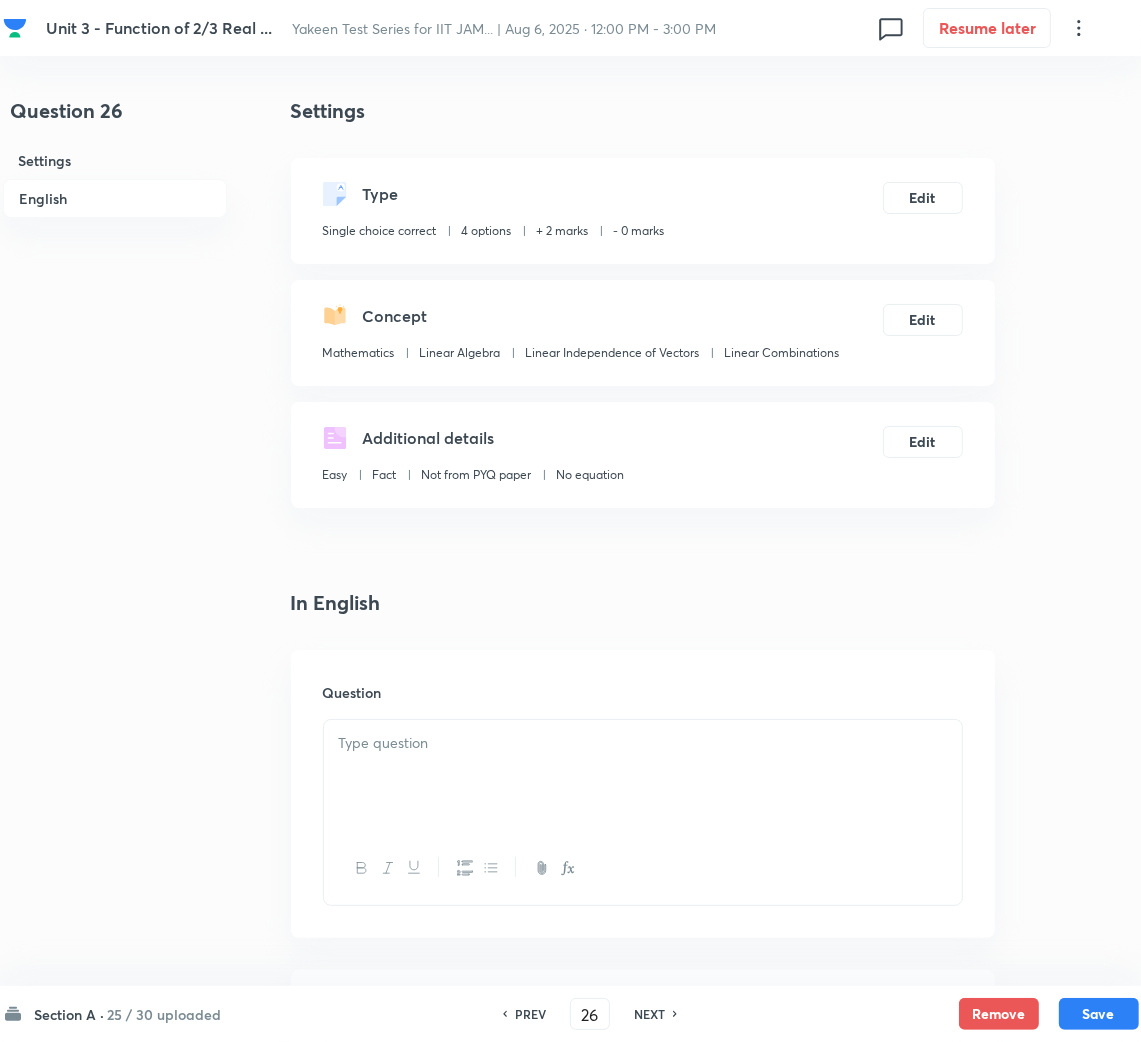 click at bounding box center (643, 776) 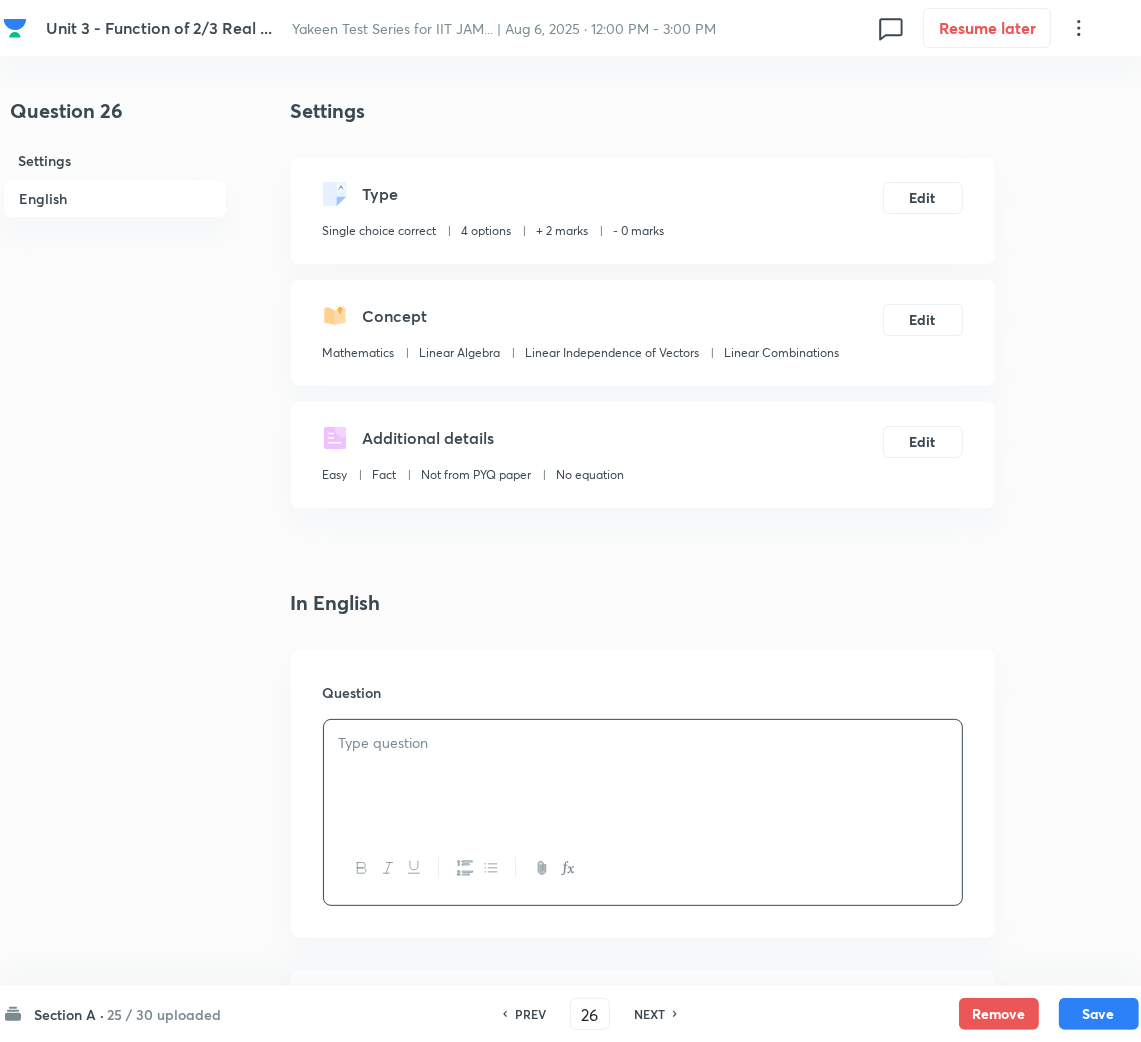 paste 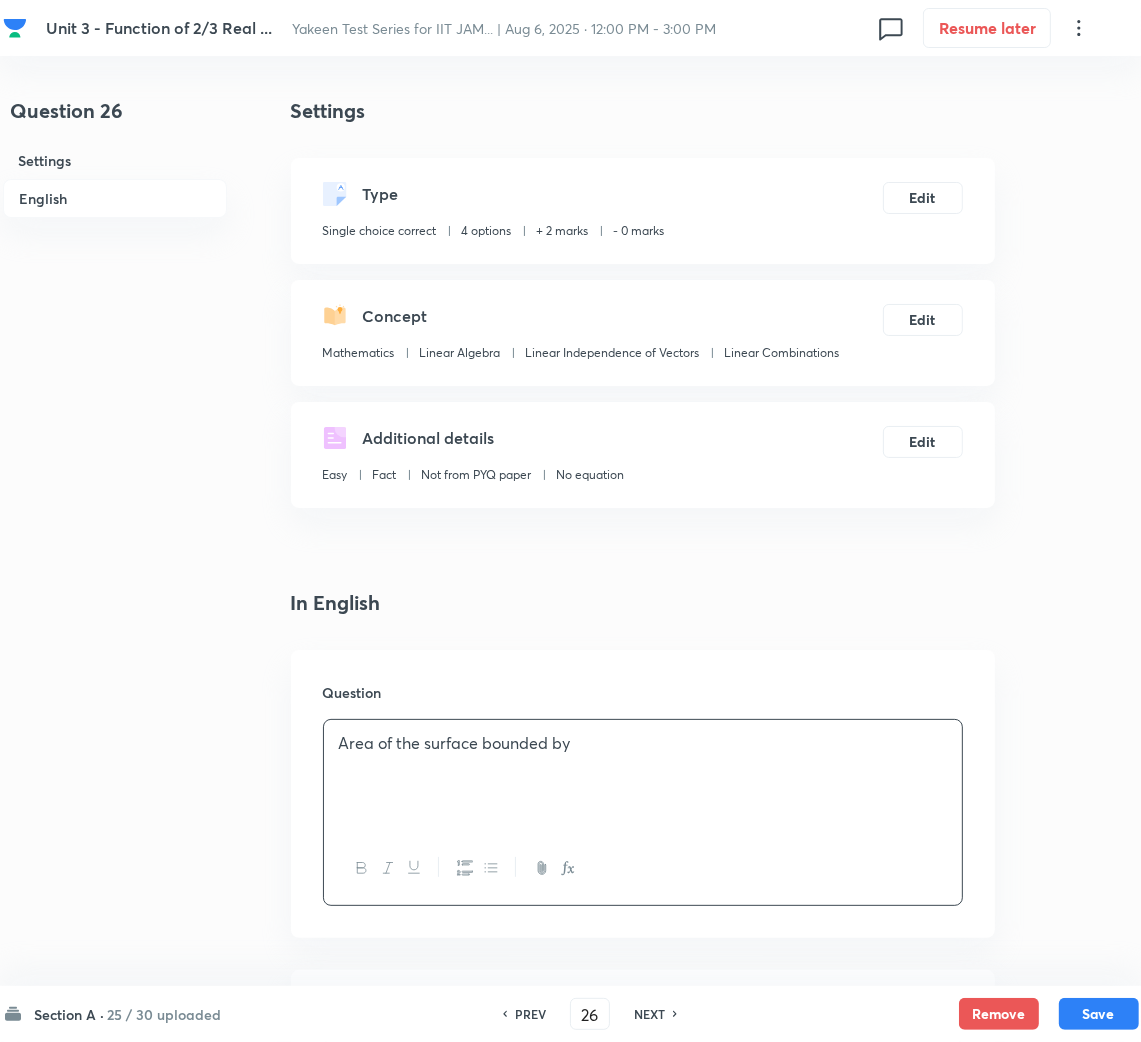 type 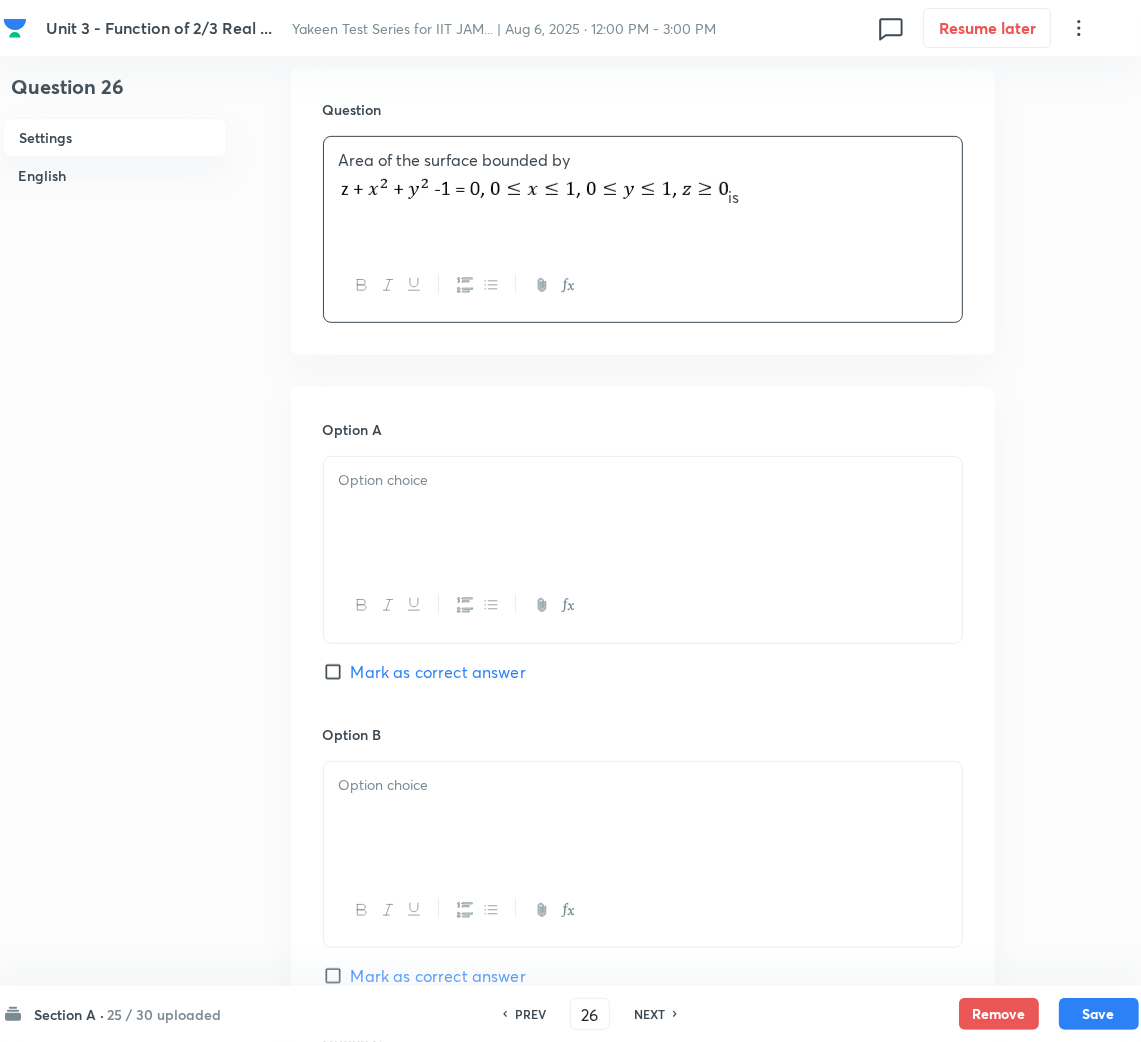 scroll, scrollTop: 600, scrollLeft: 0, axis: vertical 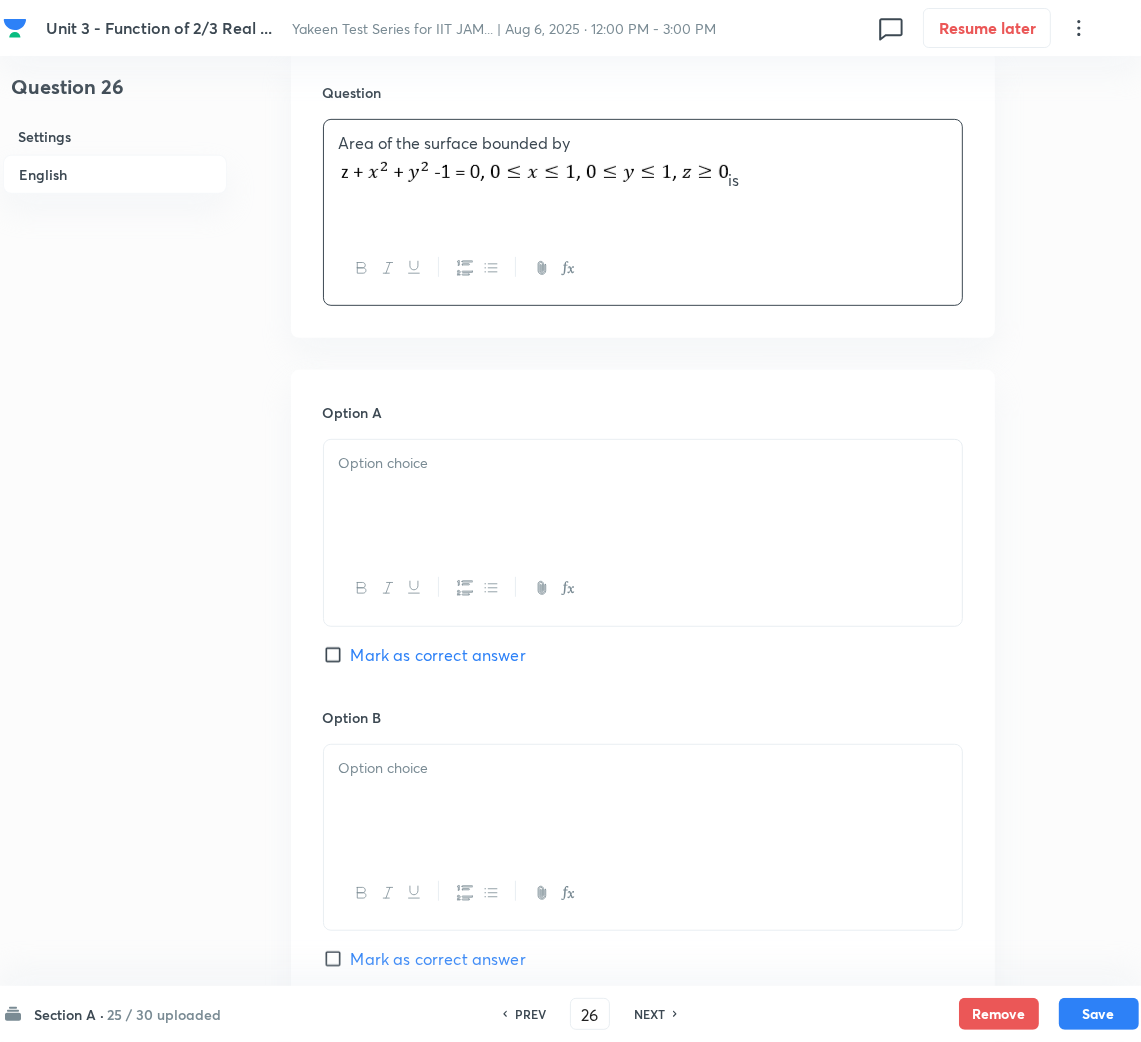 click at bounding box center (643, 463) 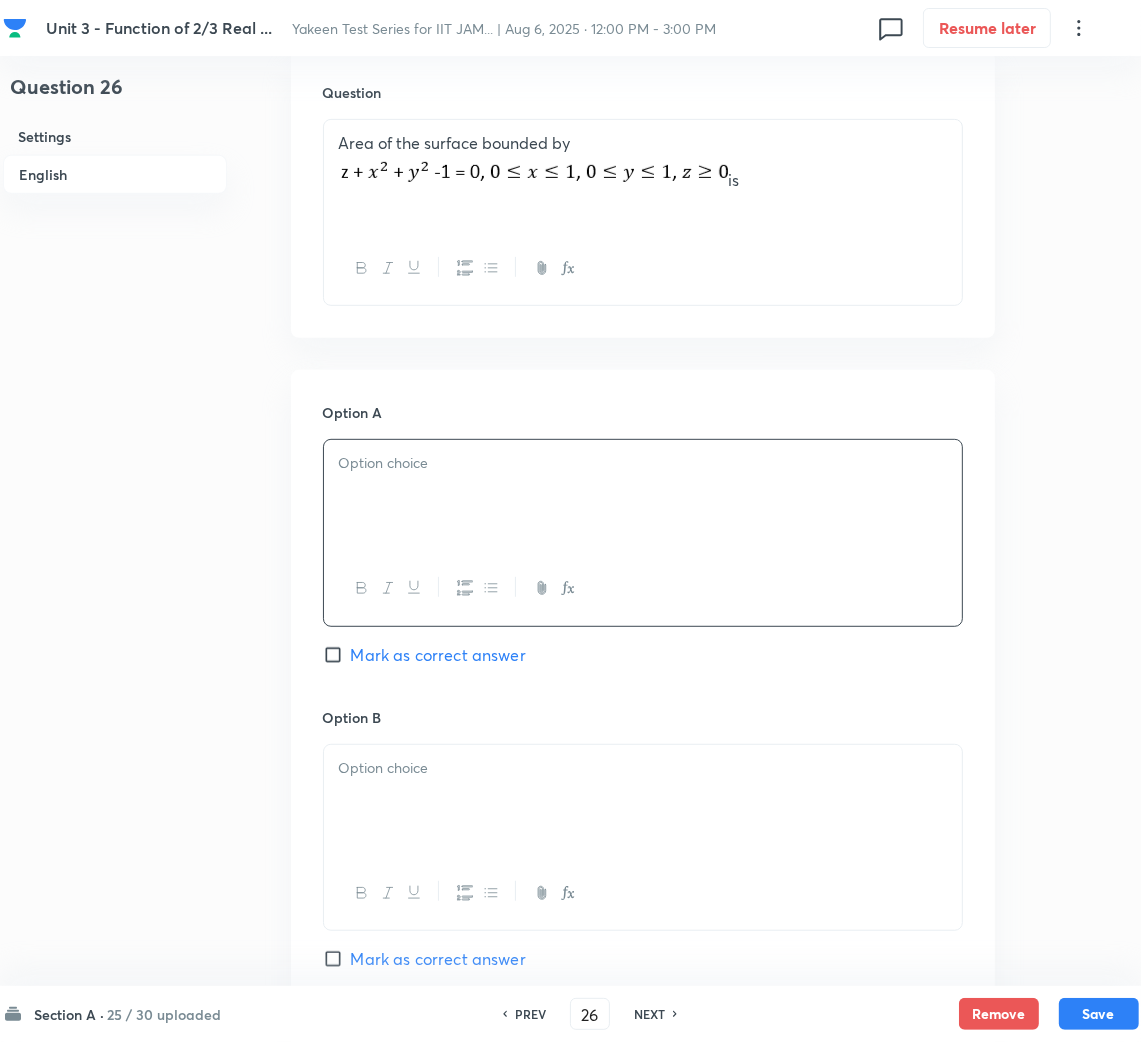 click at bounding box center (643, 496) 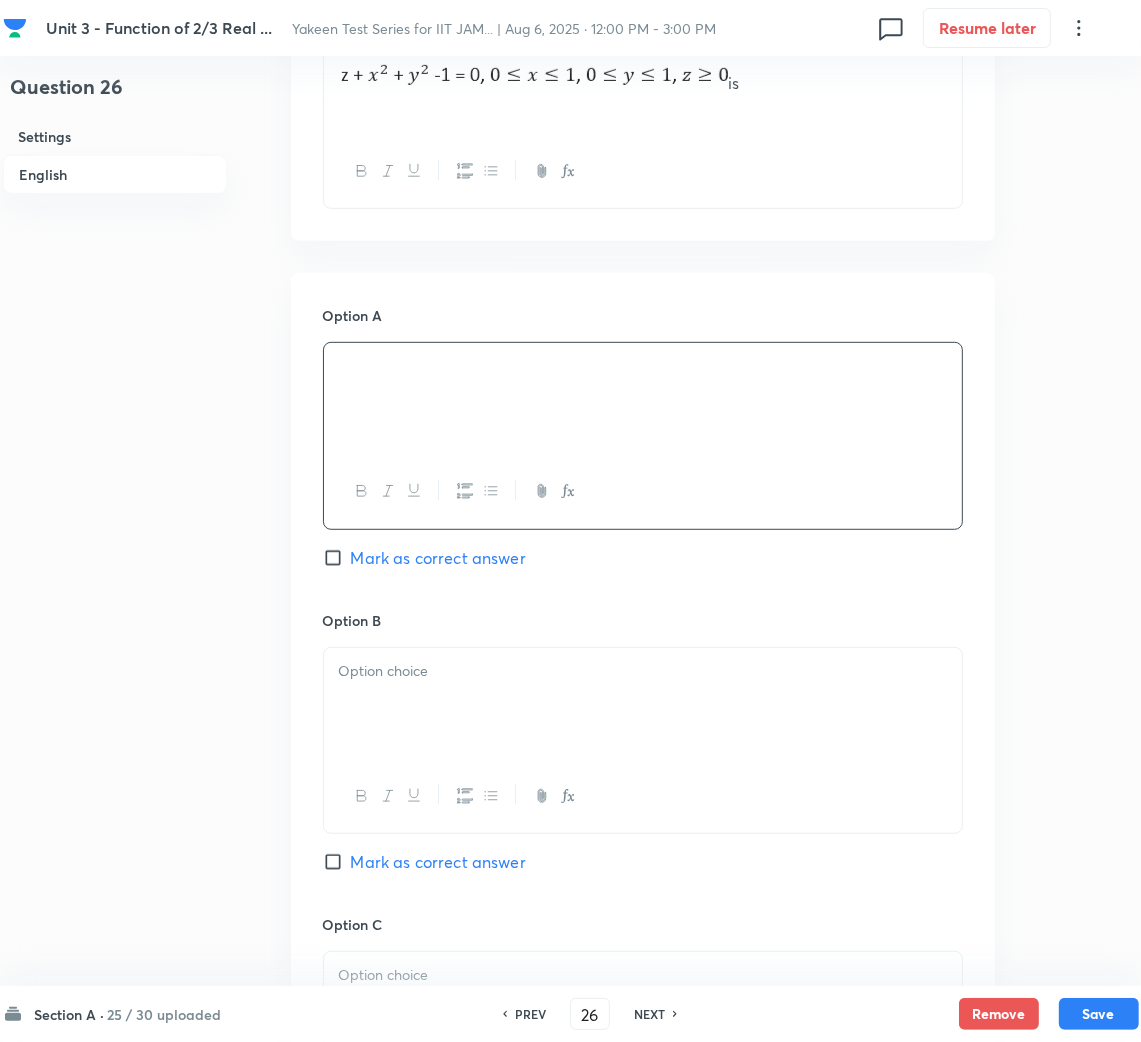 scroll, scrollTop: 749, scrollLeft: 0, axis: vertical 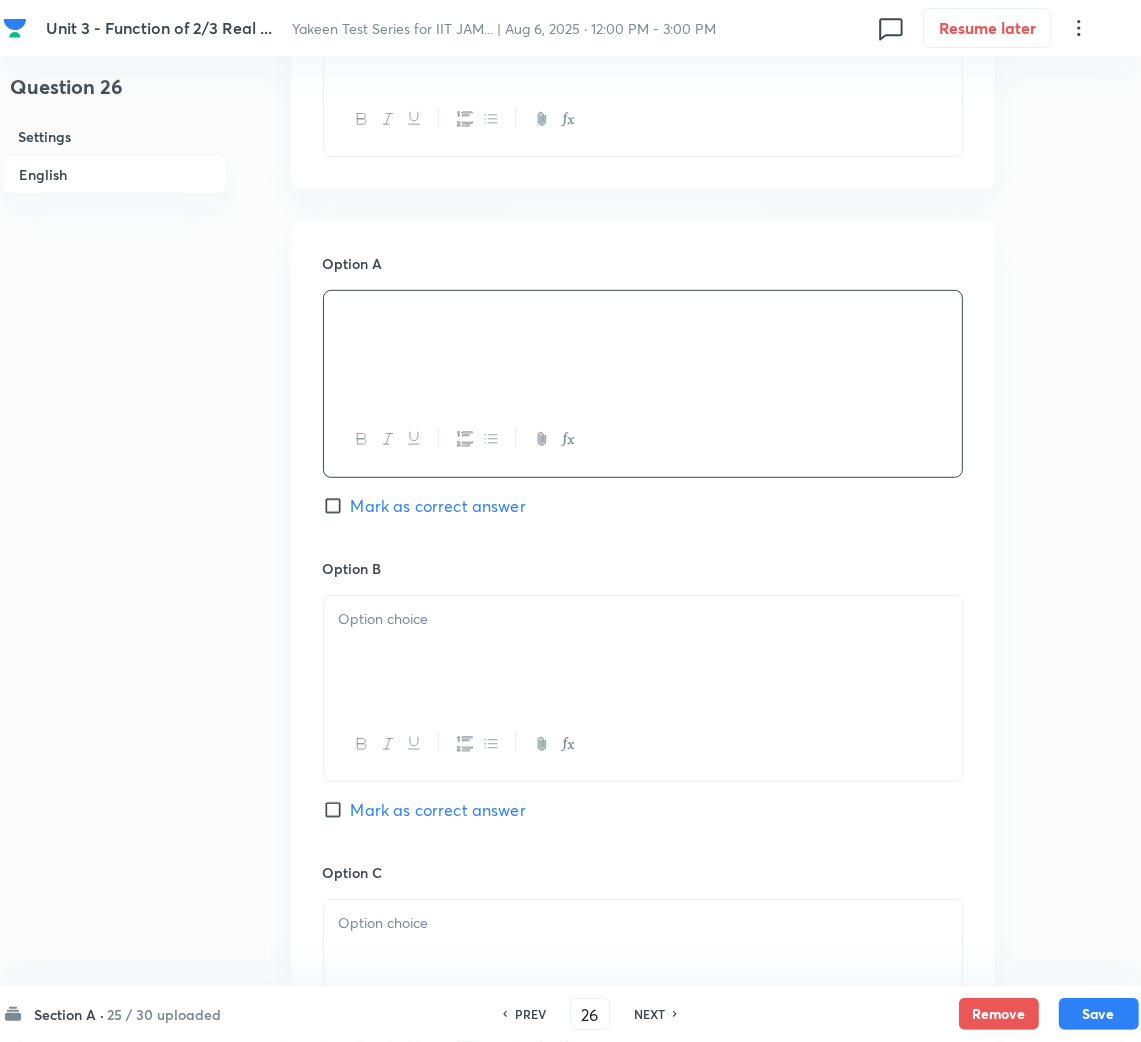 click at bounding box center (643, 652) 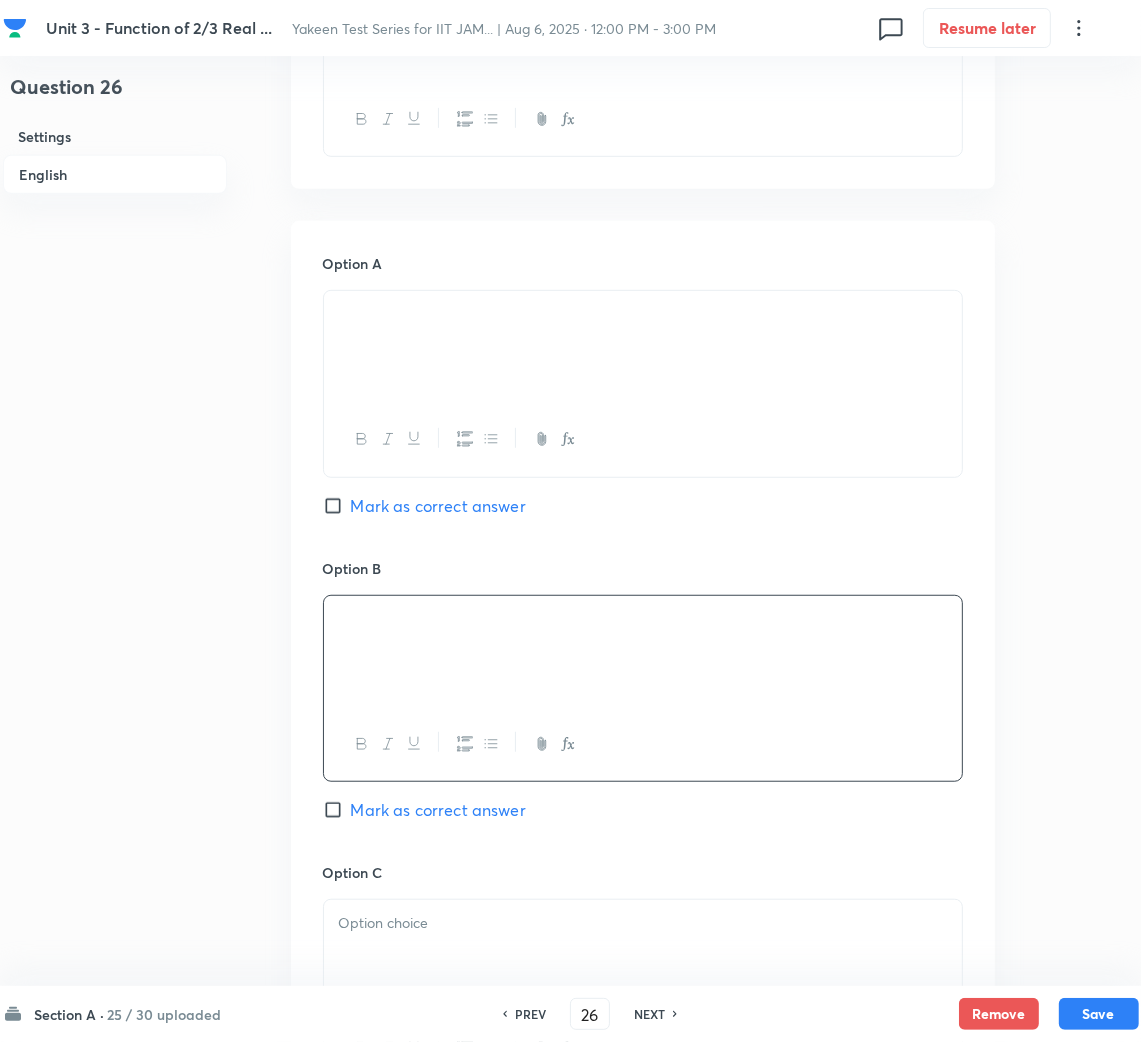 scroll, scrollTop: 1050, scrollLeft: 0, axis: vertical 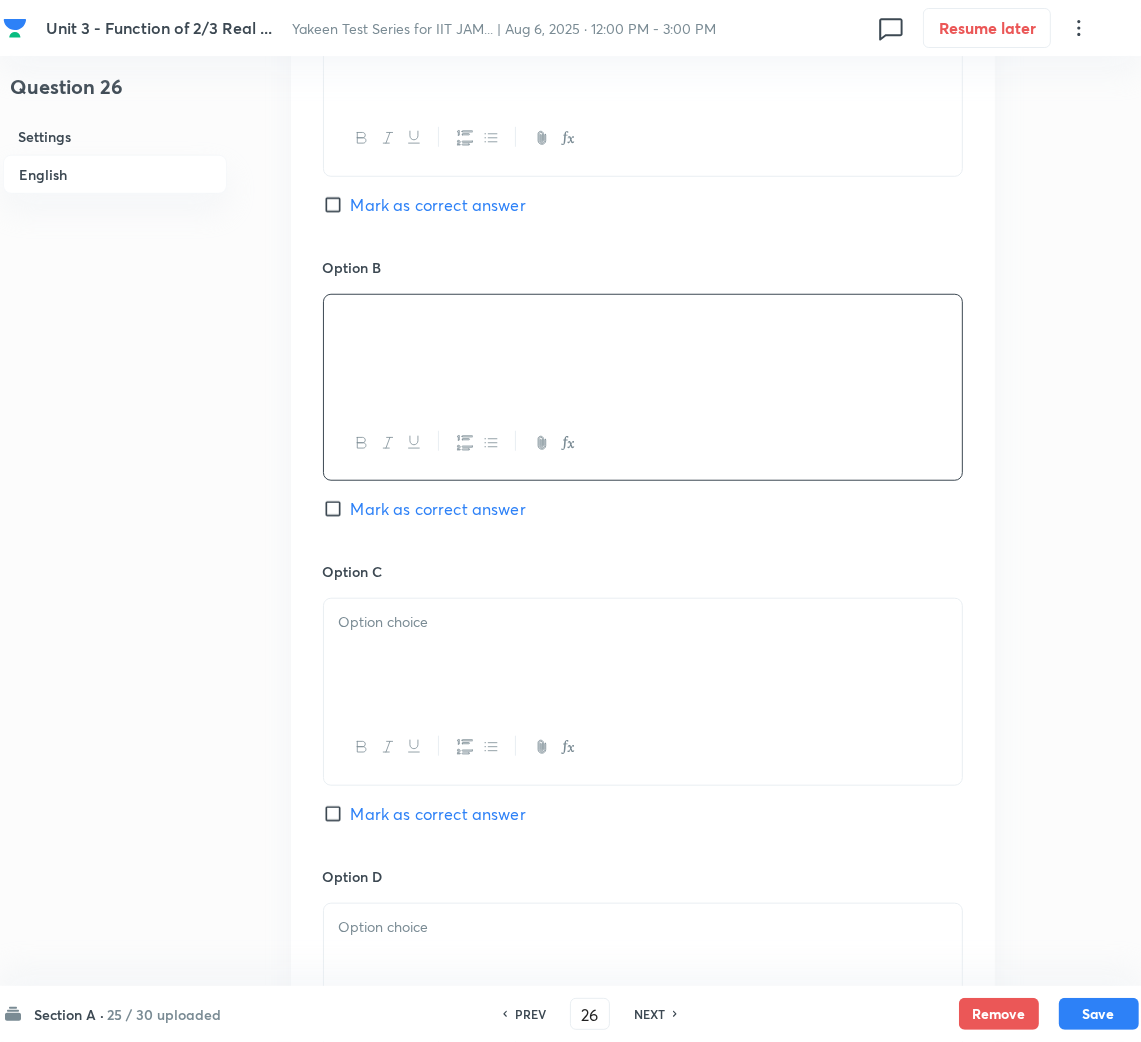 click on "Mark as correct answer" at bounding box center (438, 509) 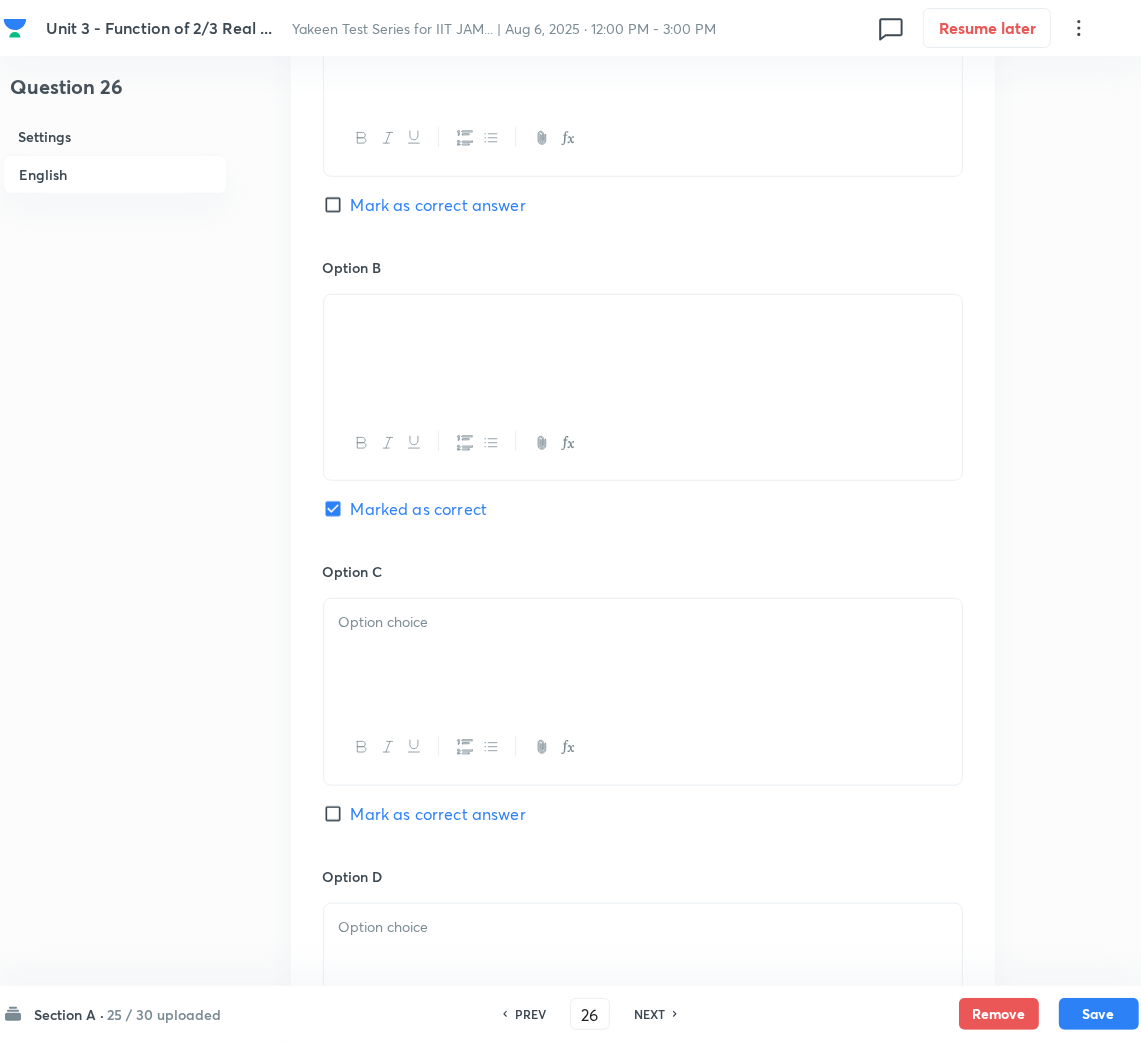 drag, startPoint x: 398, startPoint y: 672, endPoint x: 400, endPoint y: 682, distance: 10.198039 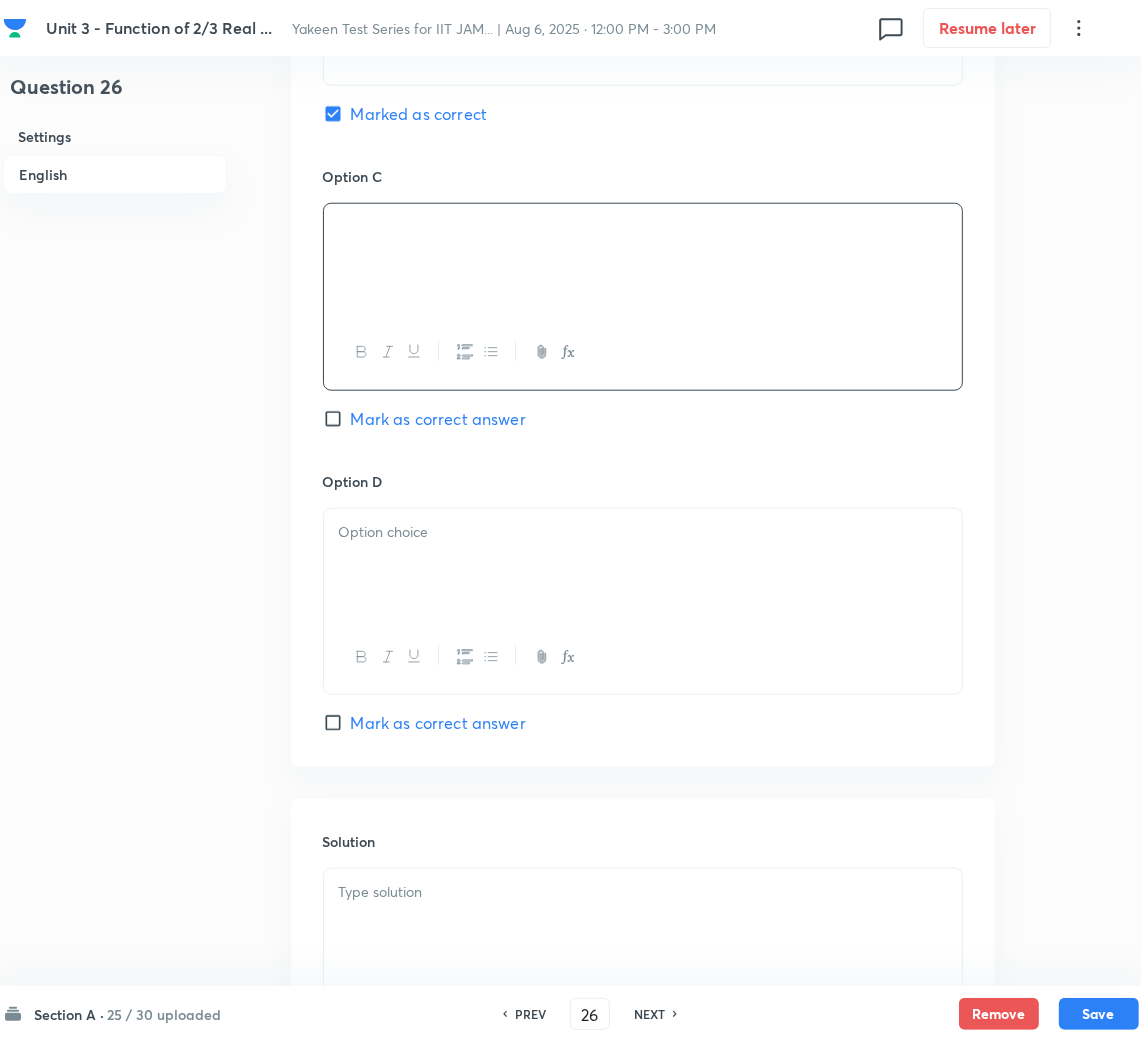 scroll, scrollTop: 1499, scrollLeft: 0, axis: vertical 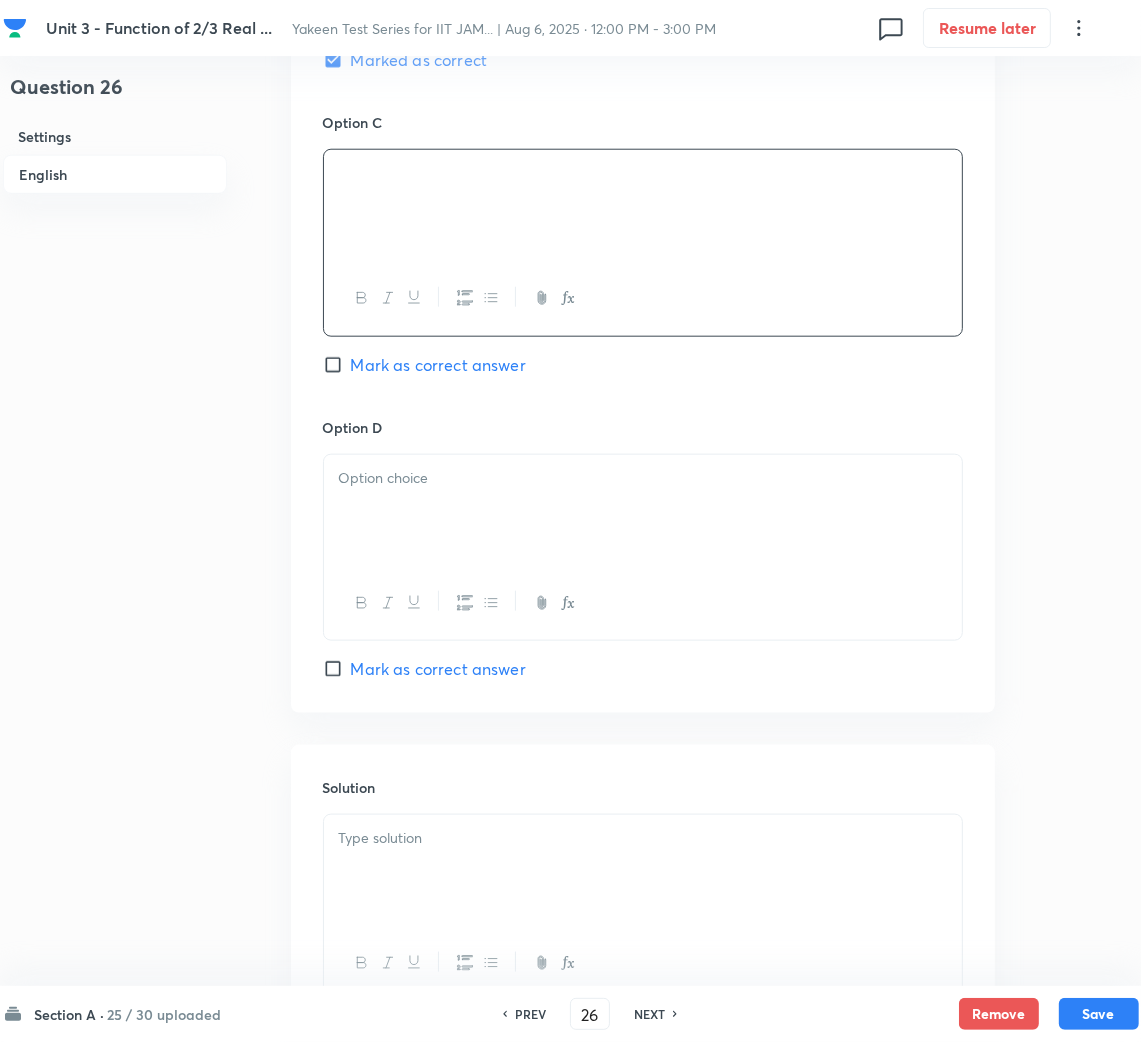 click at bounding box center (643, 511) 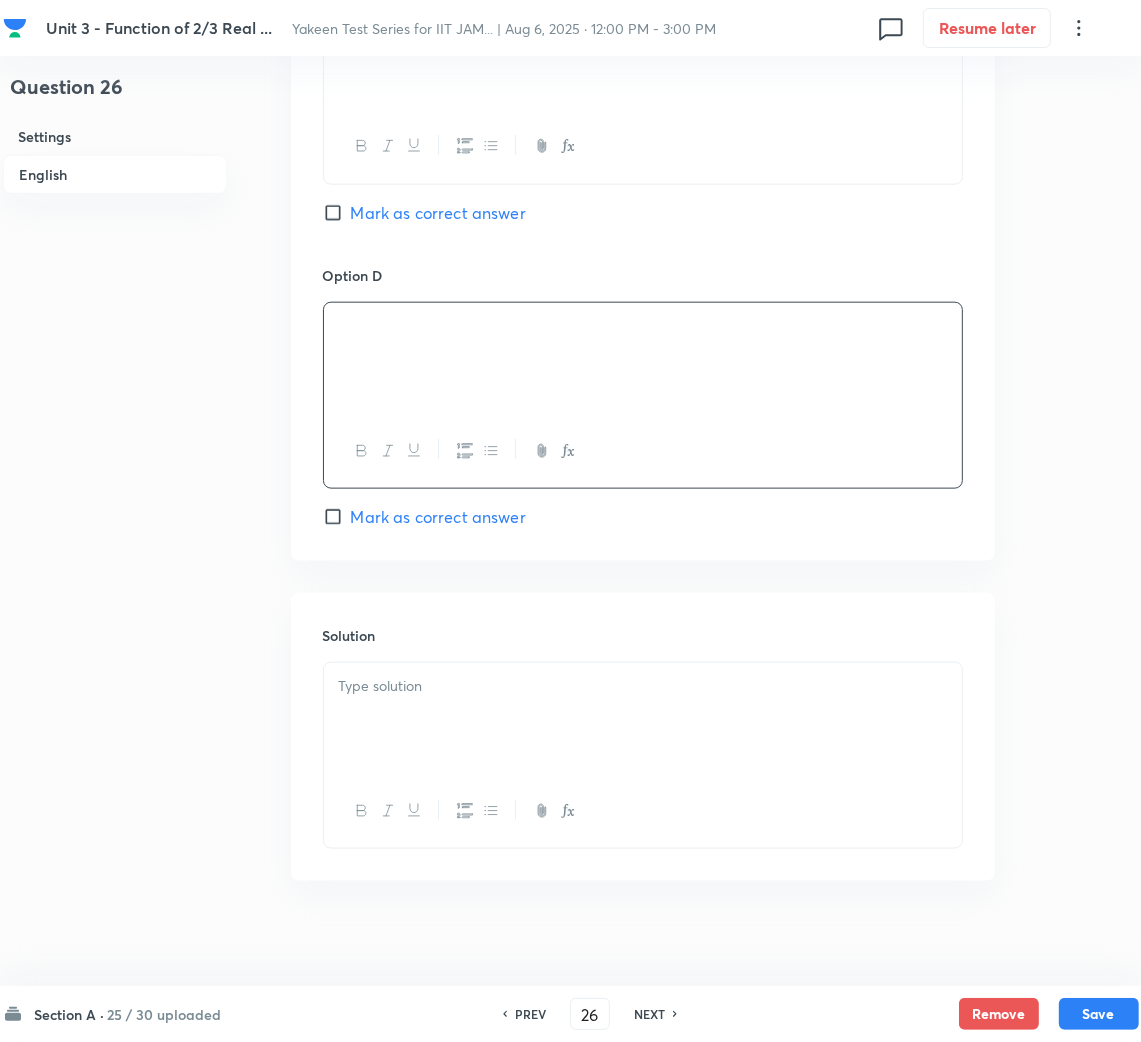 scroll, scrollTop: 1670, scrollLeft: 0, axis: vertical 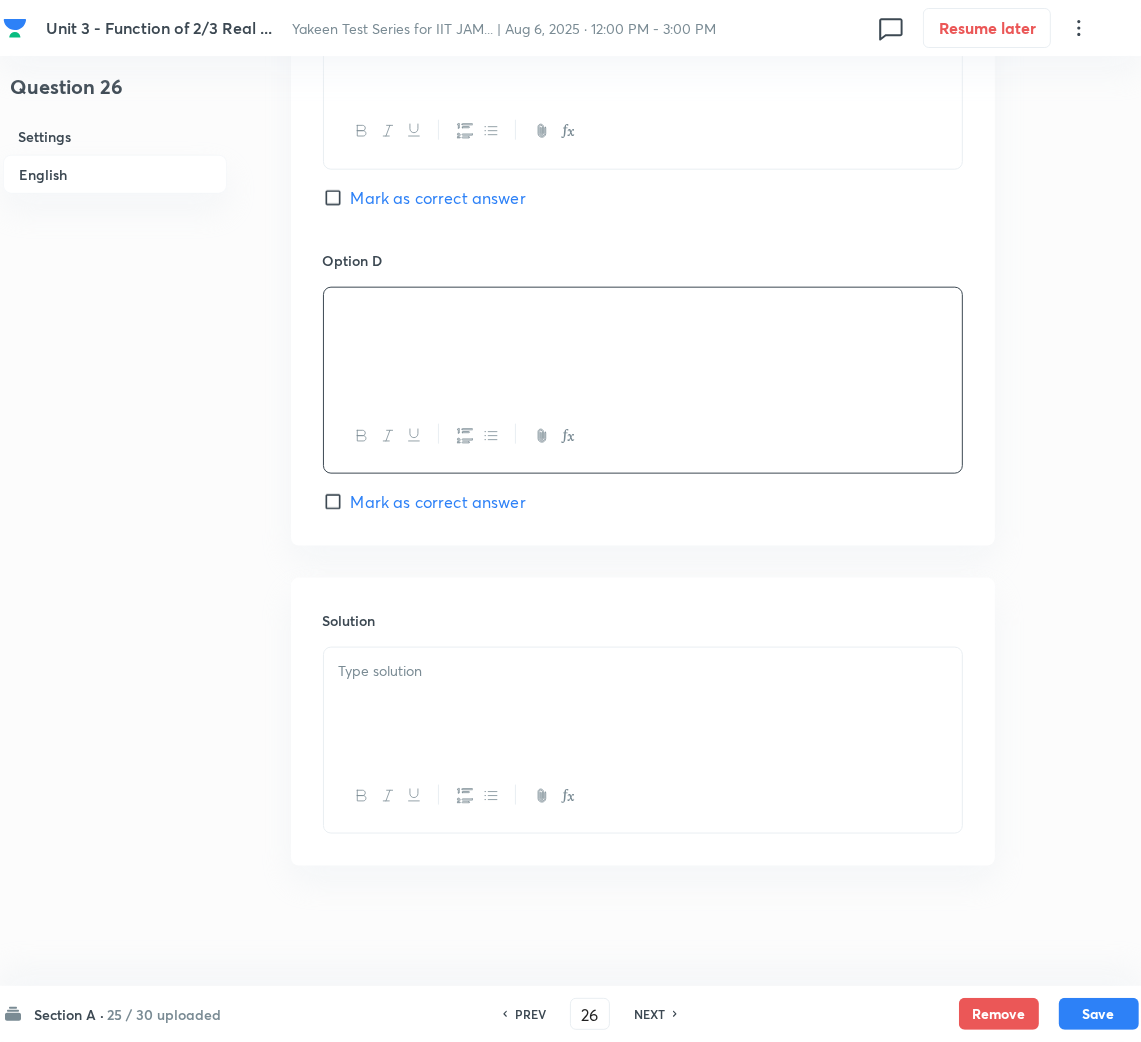 click at bounding box center (643, 704) 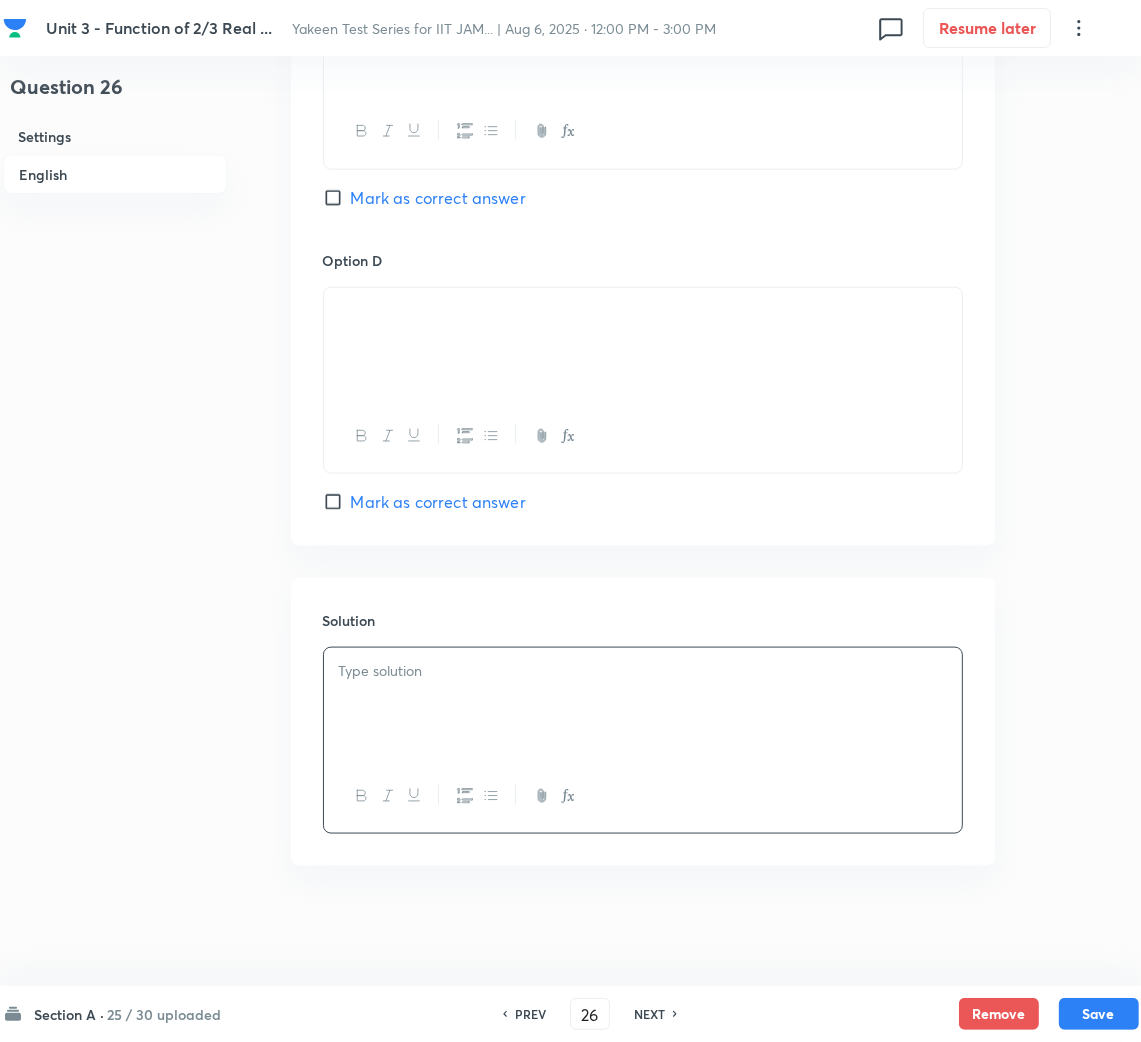 click at bounding box center (643, 704) 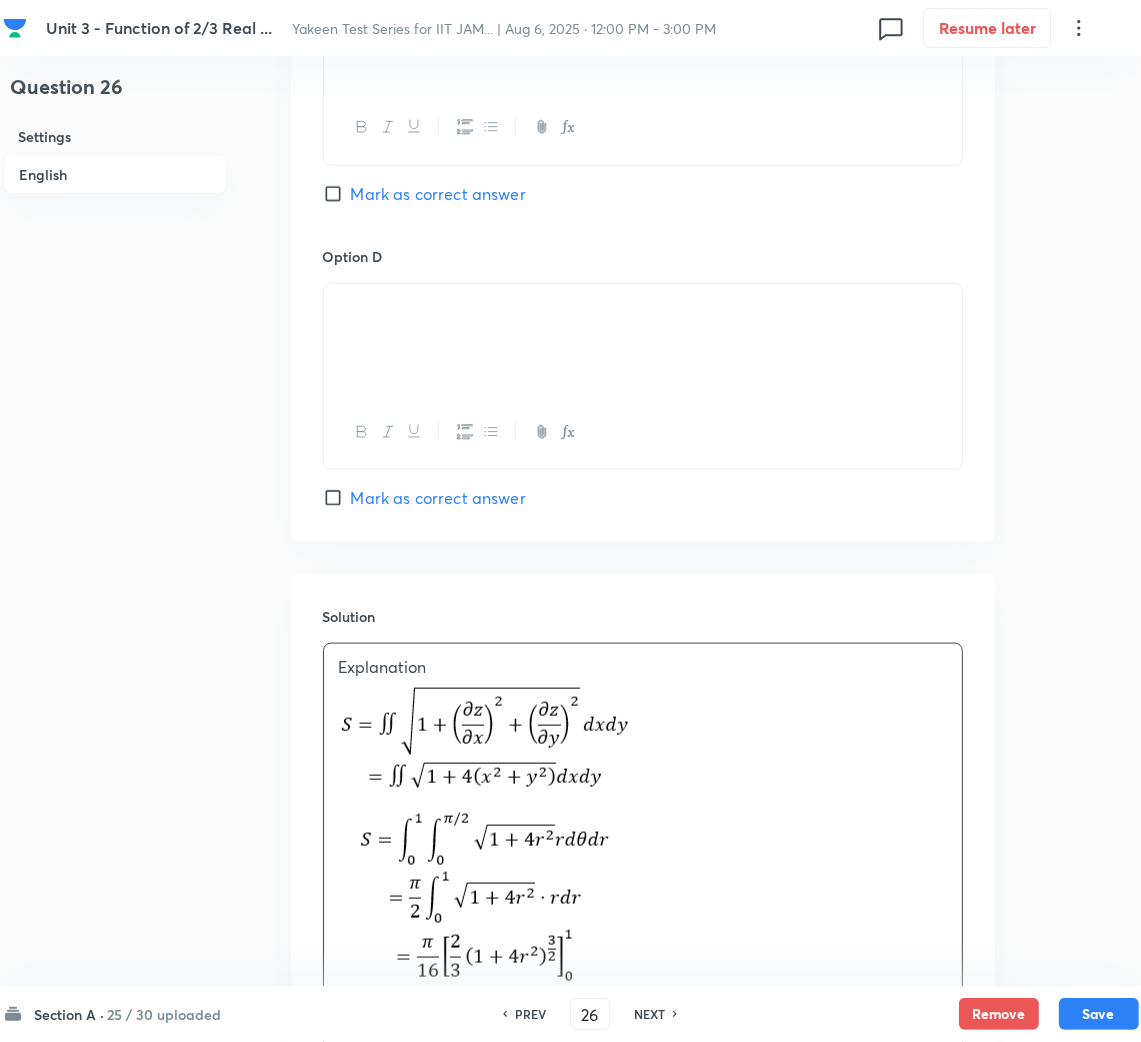 scroll, scrollTop: 1966, scrollLeft: 0, axis: vertical 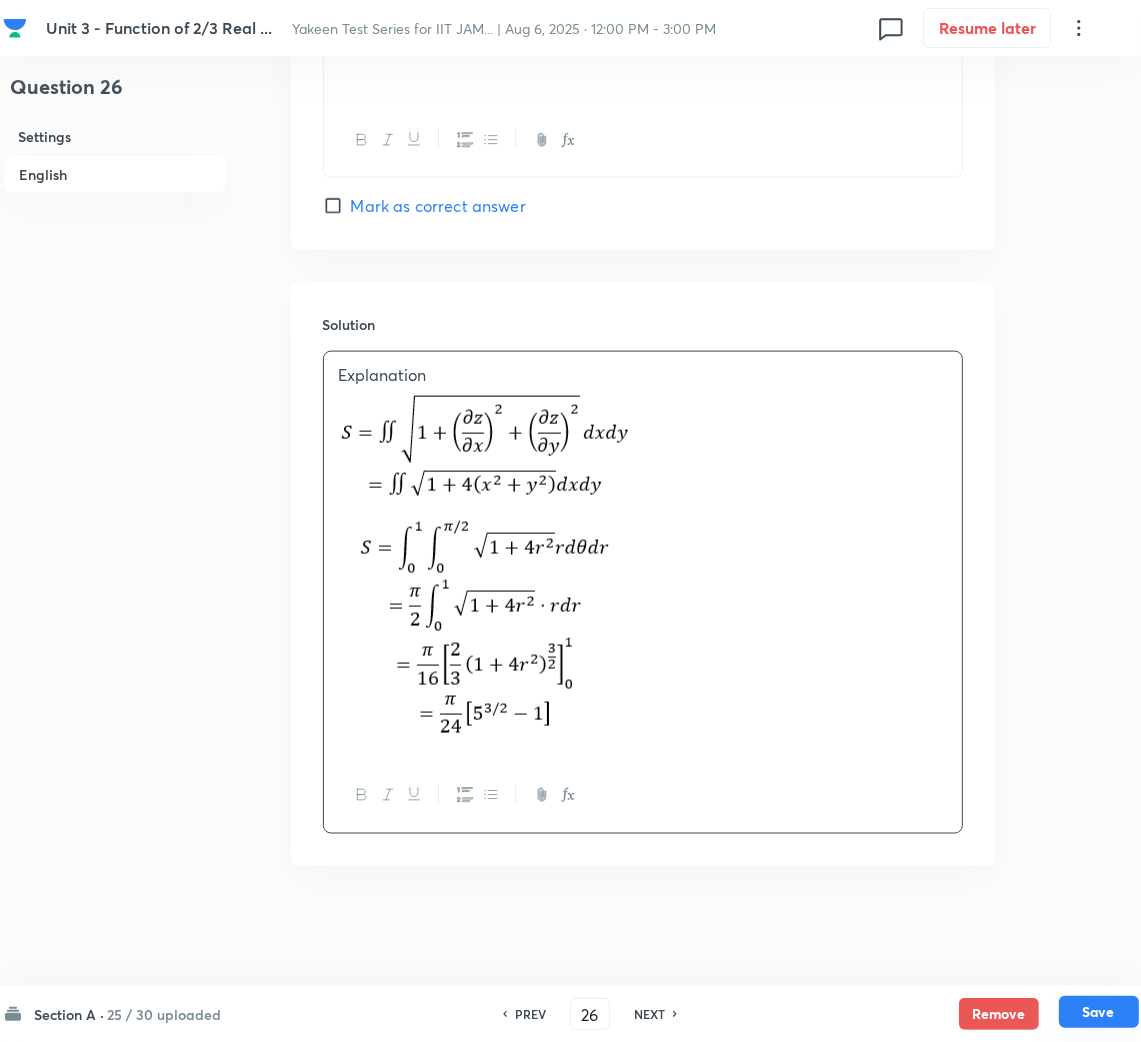click on "Save" at bounding box center (1099, 1012) 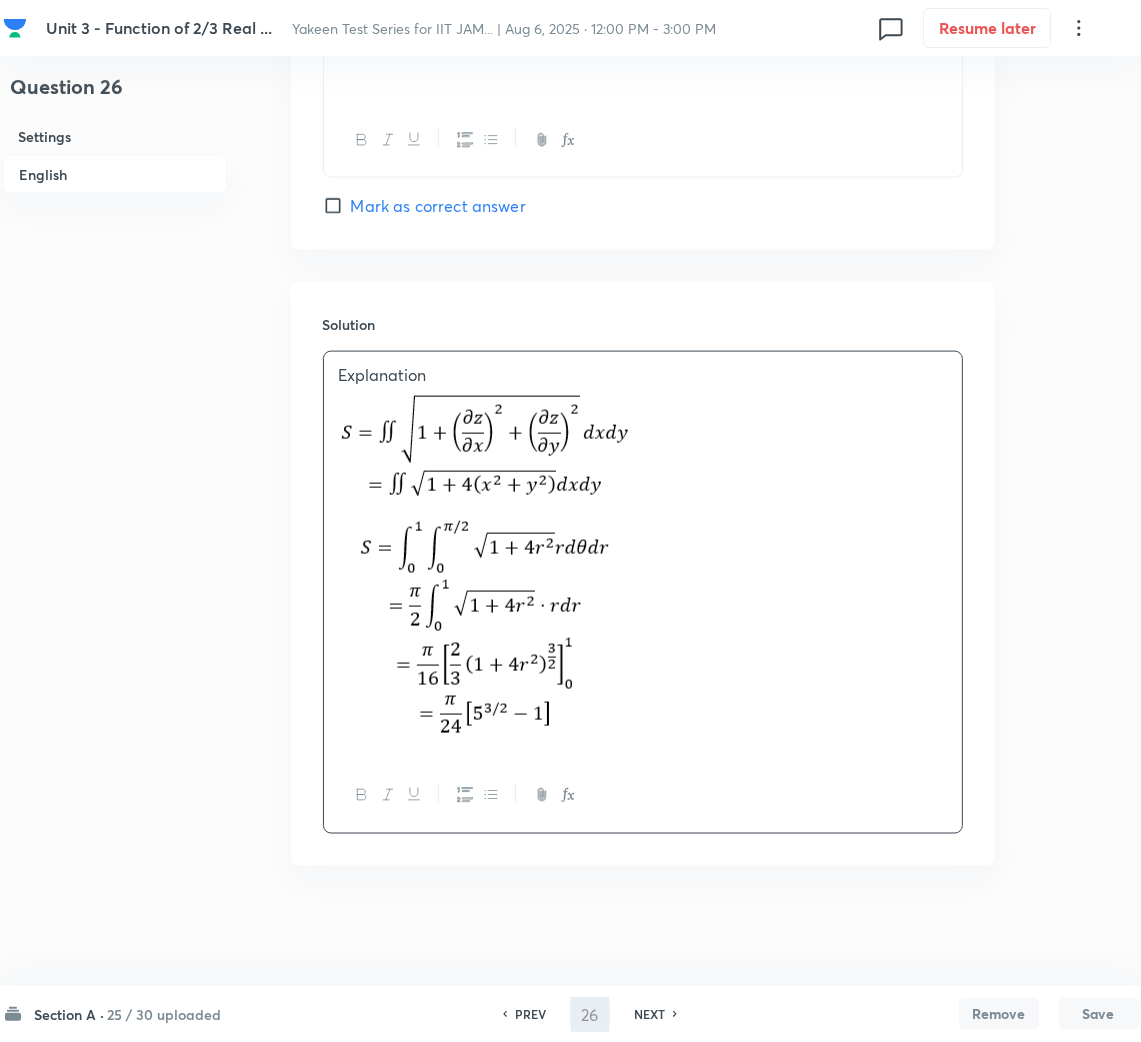 type on "27" 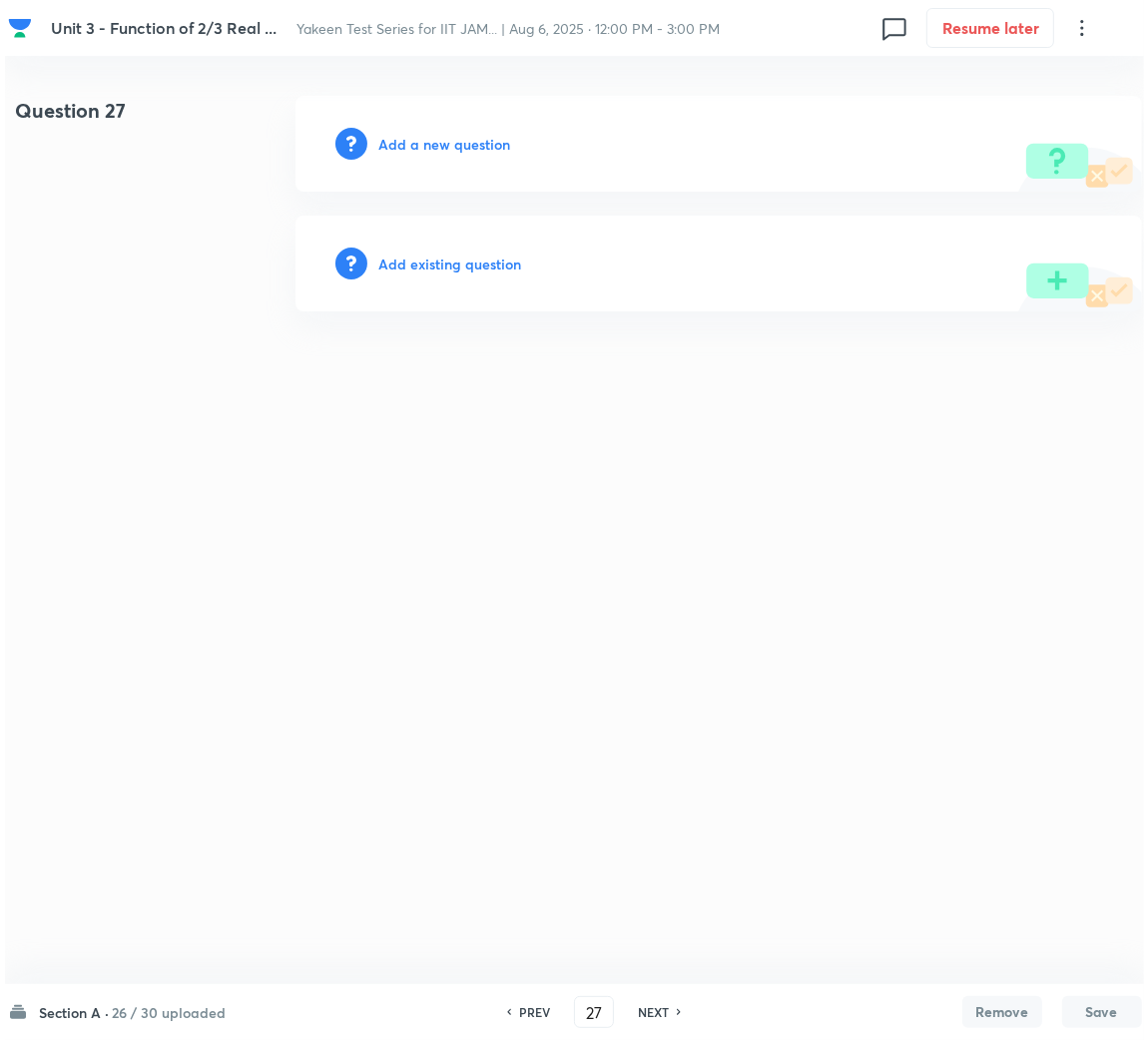 scroll, scrollTop: 0, scrollLeft: 0, axis: both 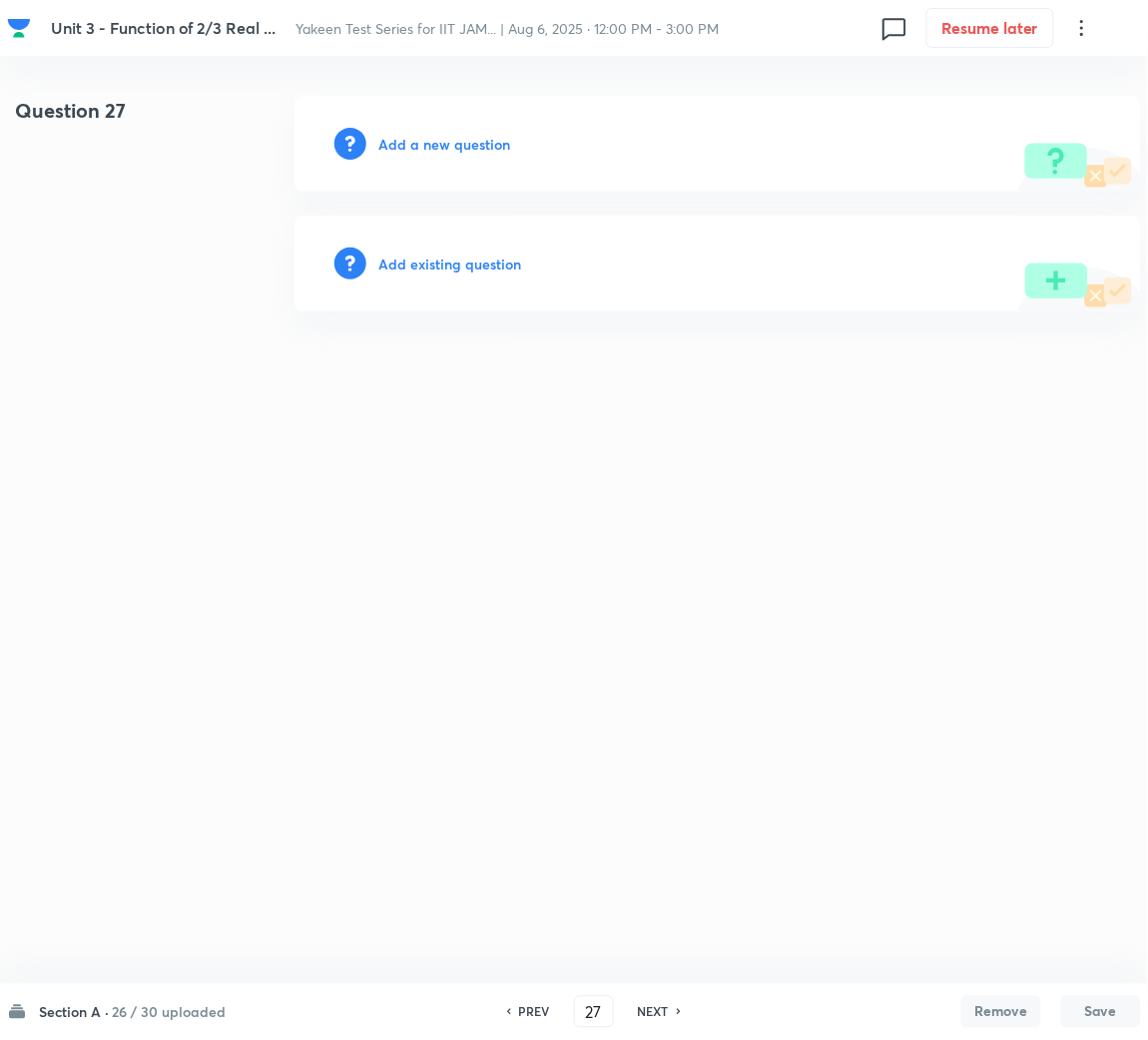 click on "Add a new question" at bounding box center [444, 144] 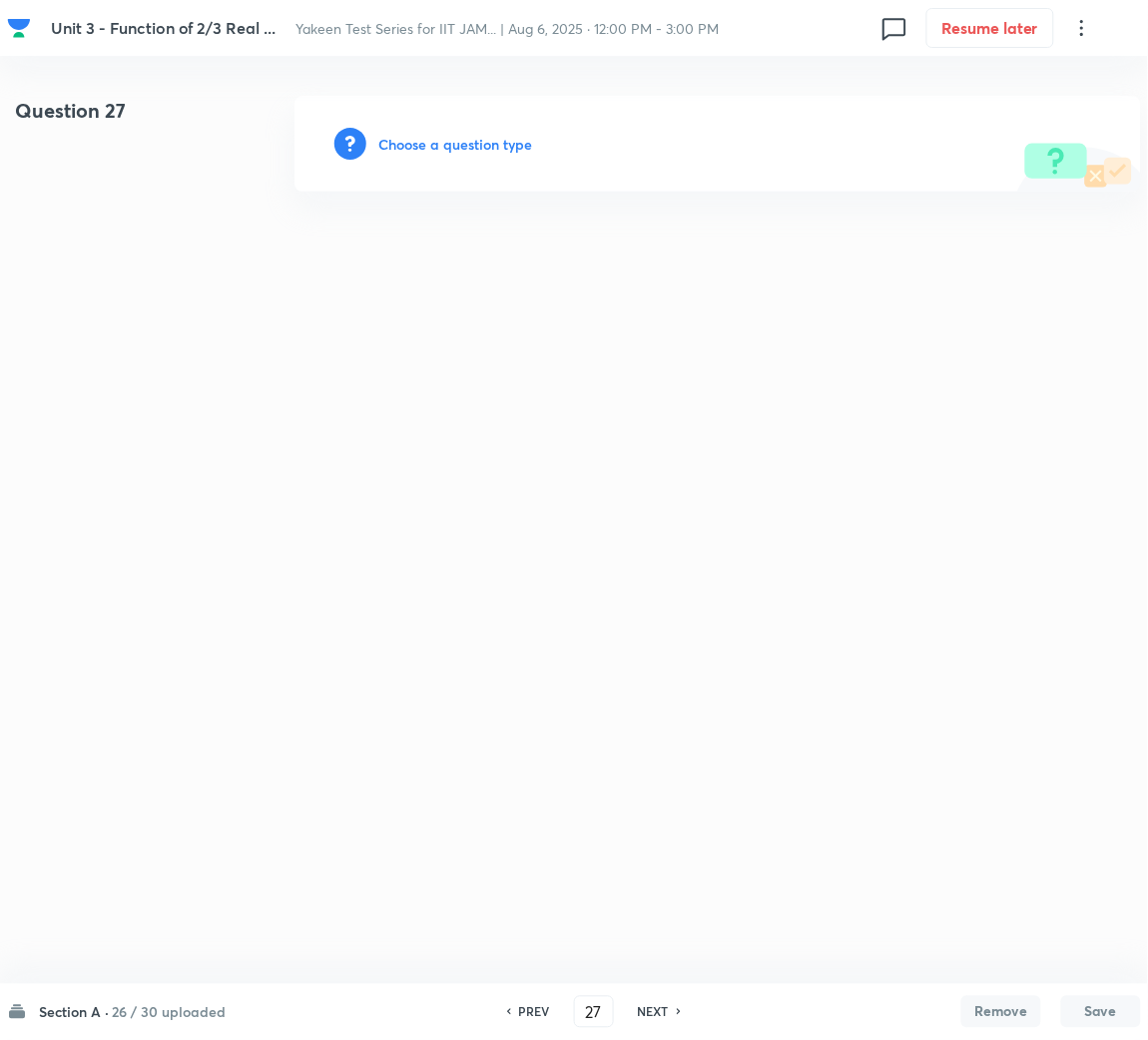 click on "Choose a question type" at bounding box center (455, 144) 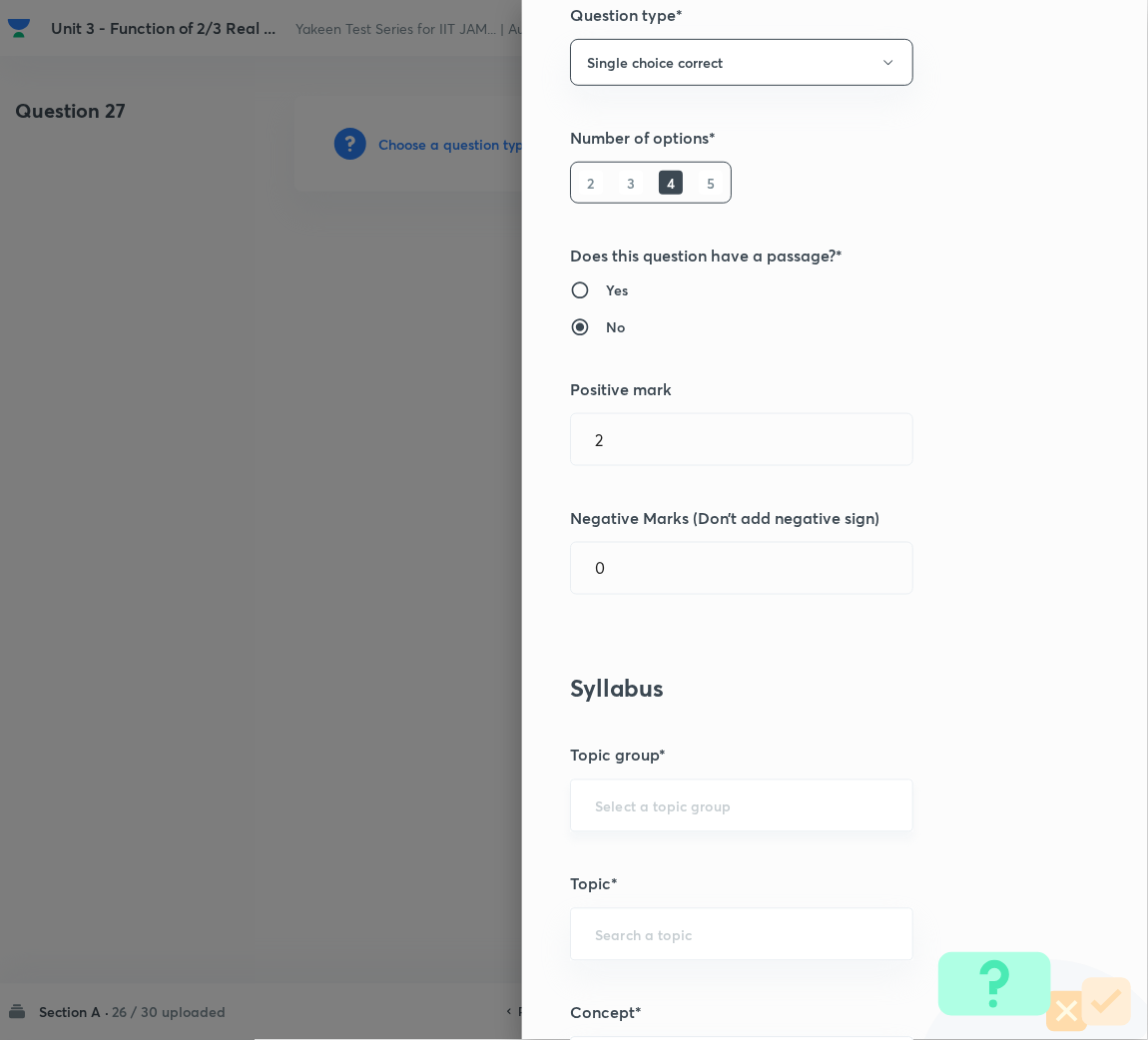 scroll, scrollTop: 299, scrollLeft: 0, axis: vertical 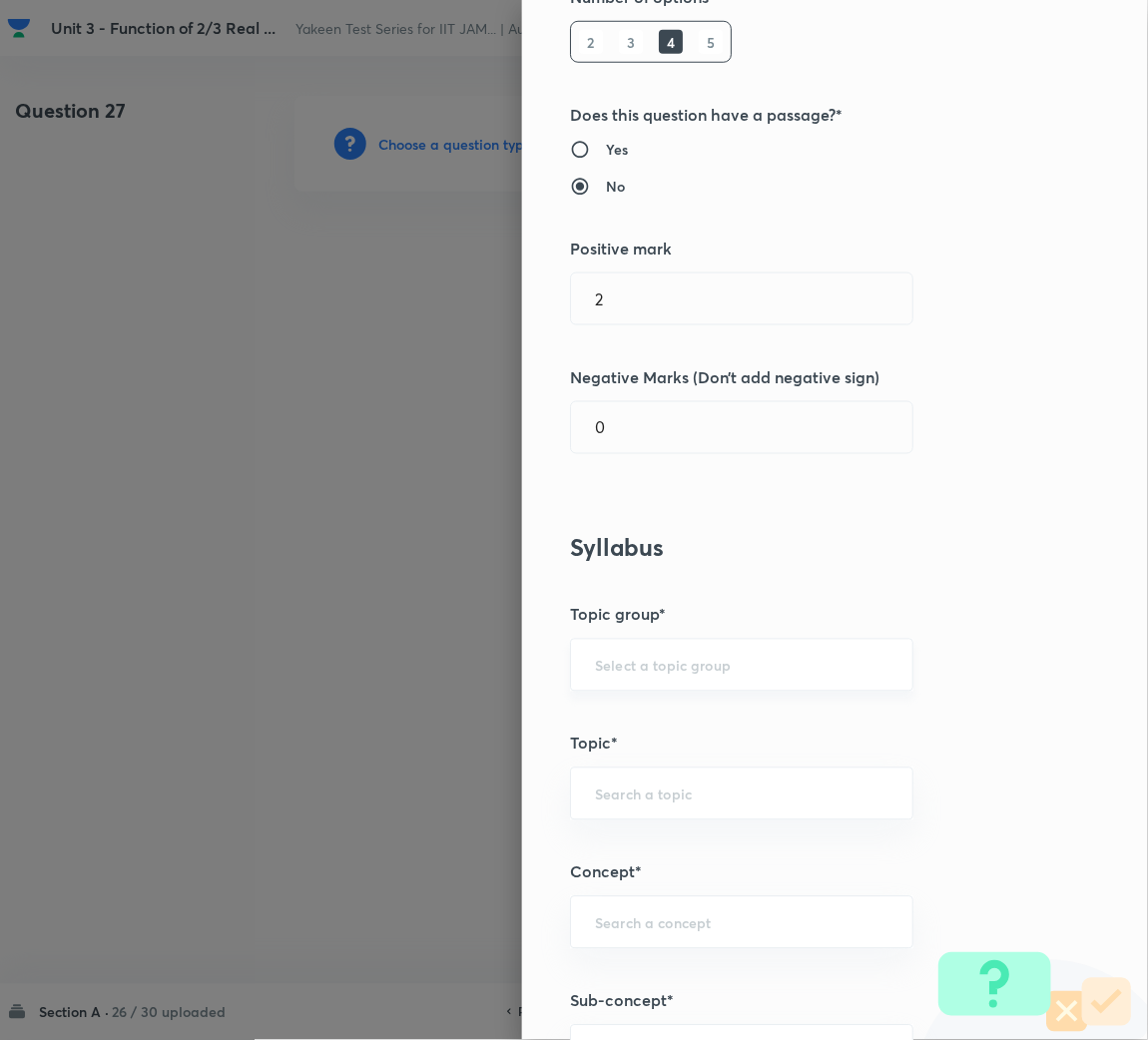 click at bounding box center [742, 665] 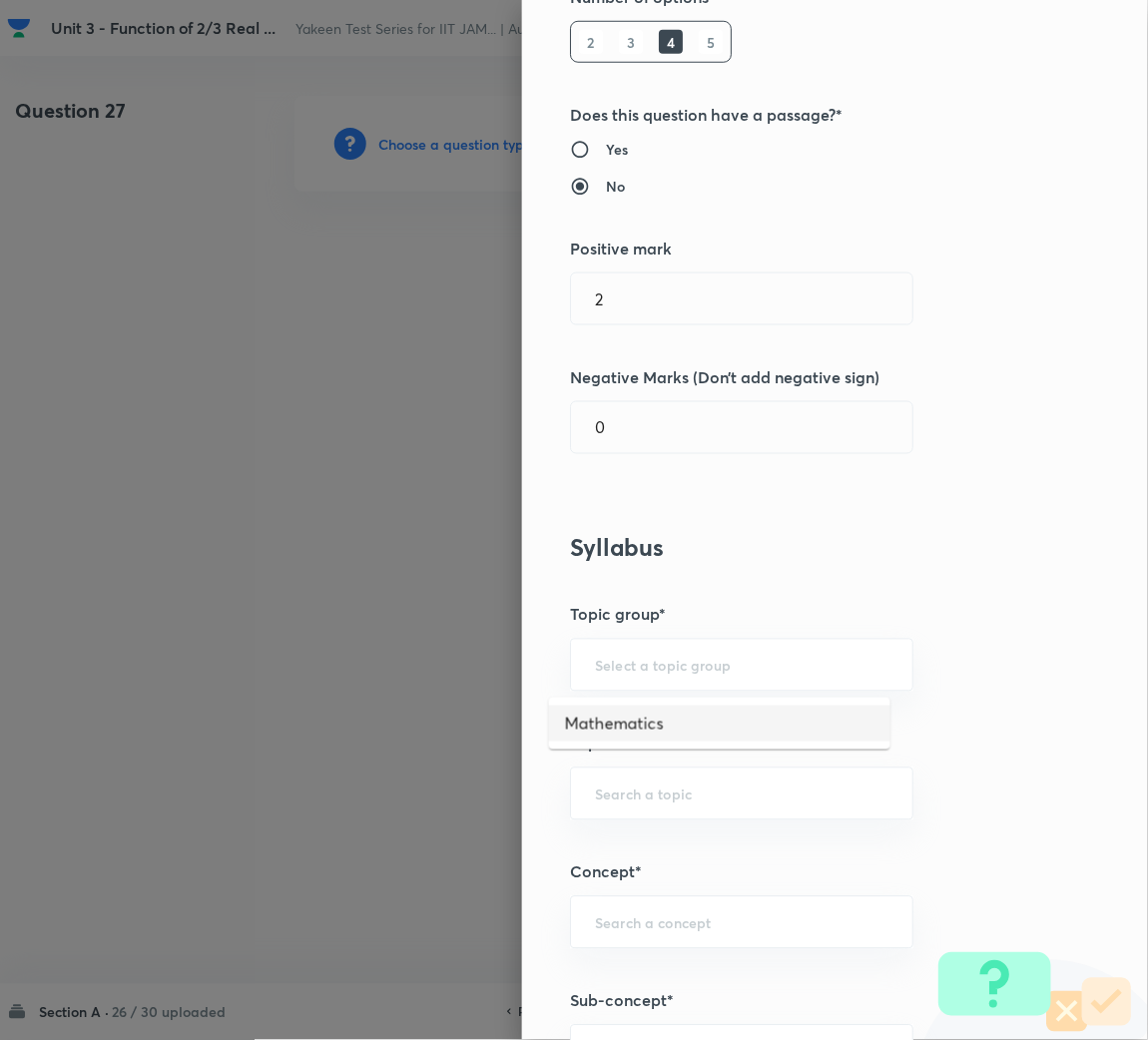 drag, startPoint x: 615, startPoint y: 721, endPoint x: 640, endPoint y: 834, distance: 115.73245 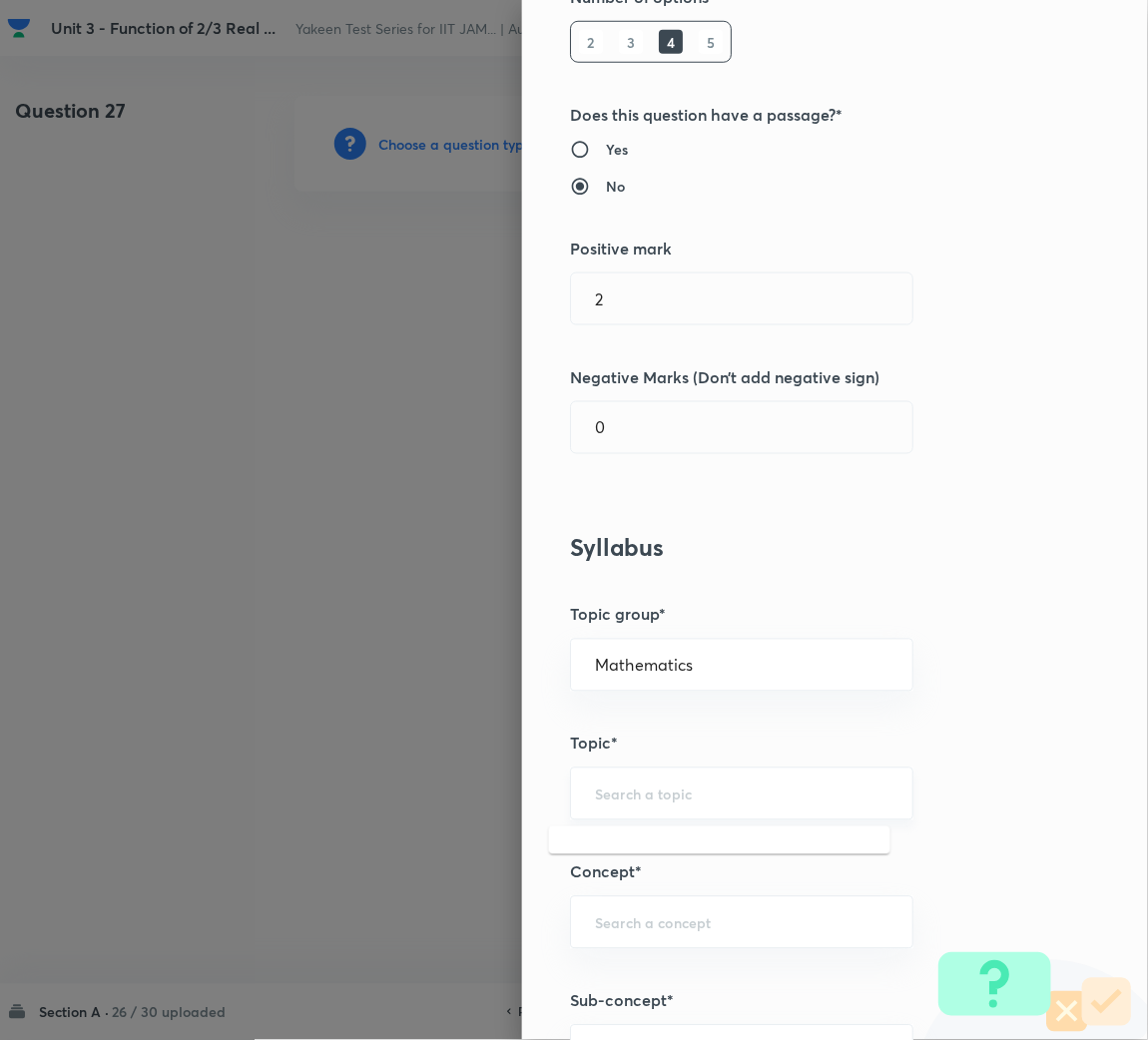 click at bounding box center (742, 793) 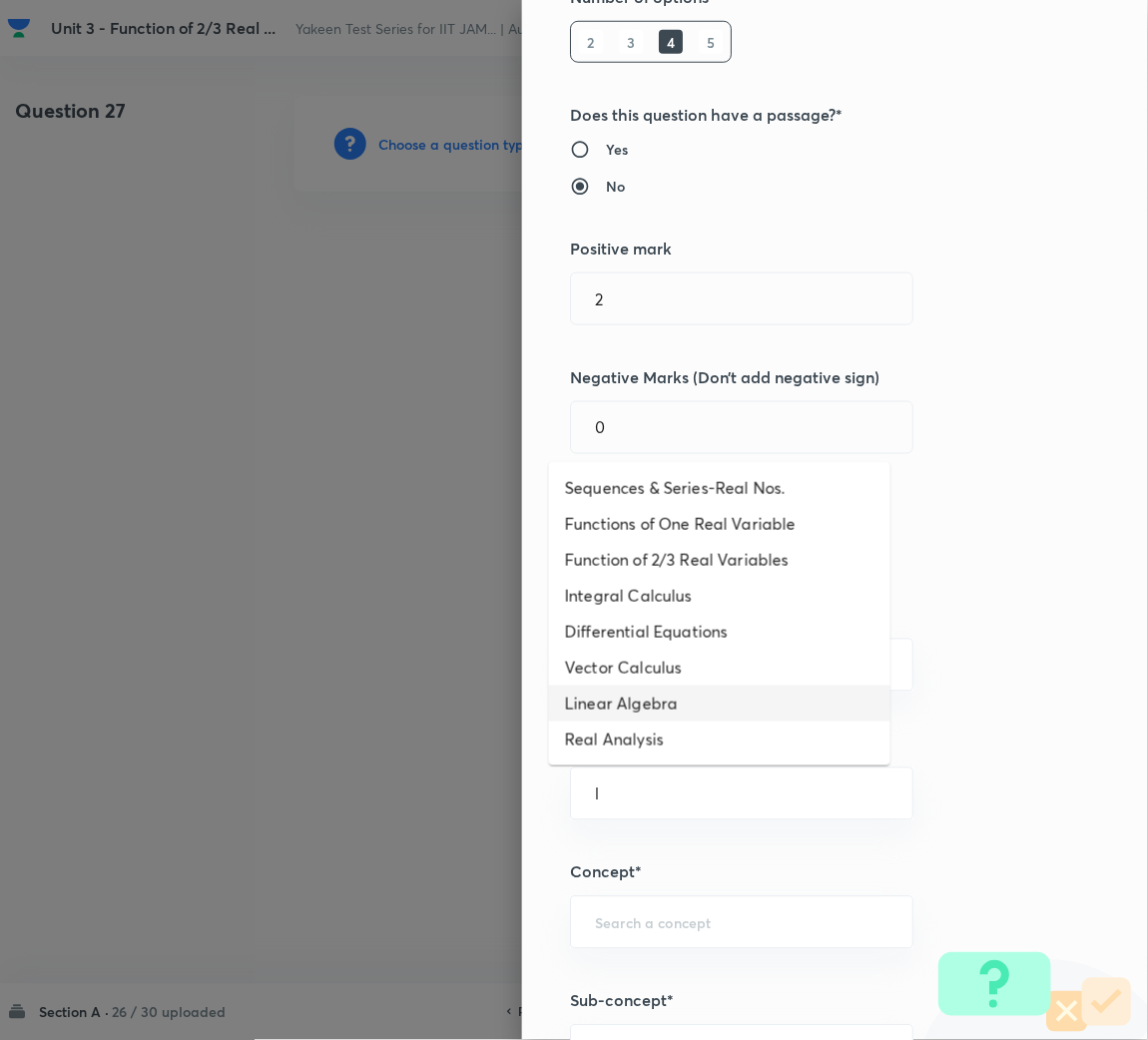click on "Linear Algebra" at bounding box center (720, 704) 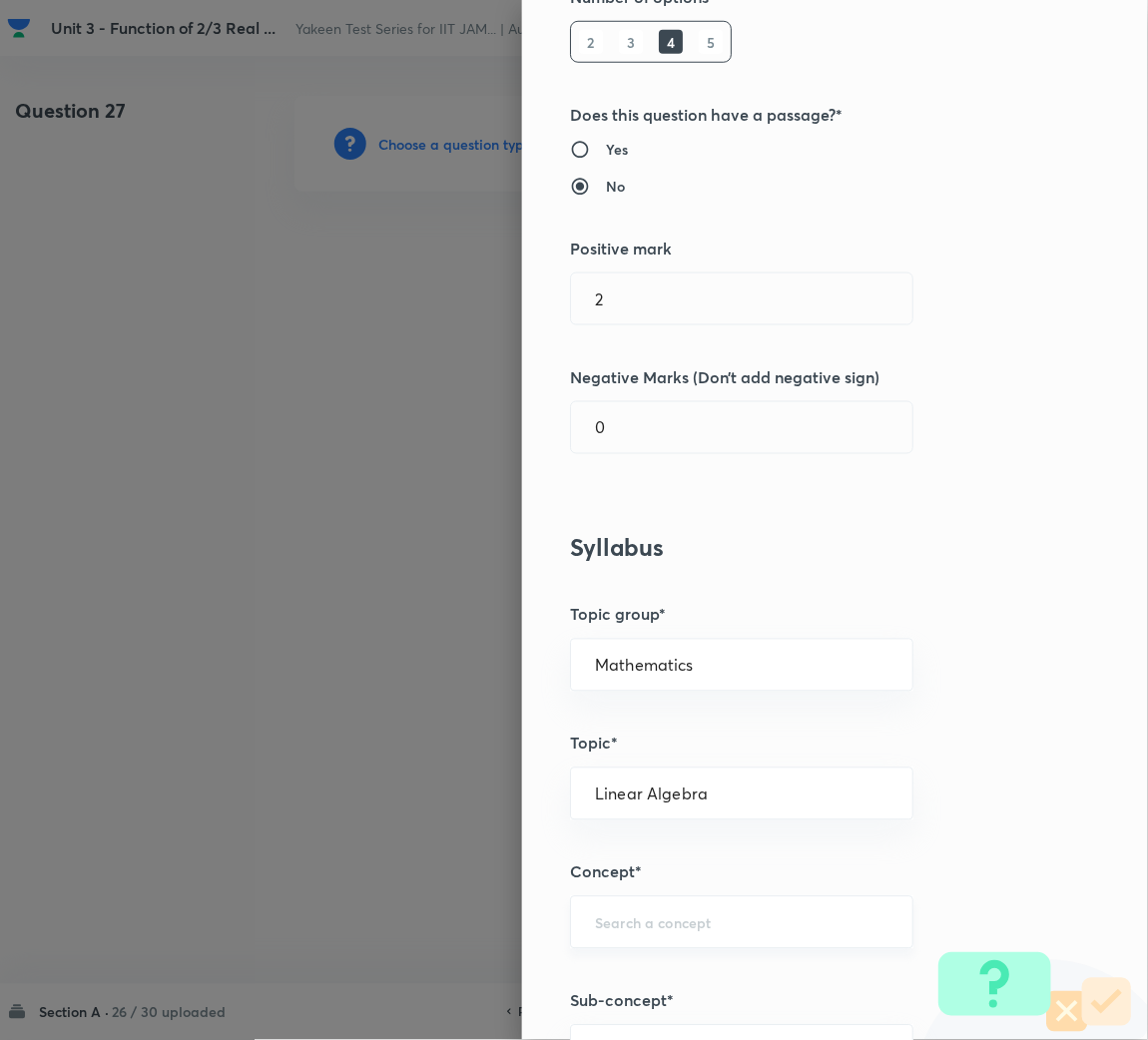 click at bounding box center (742, 922) 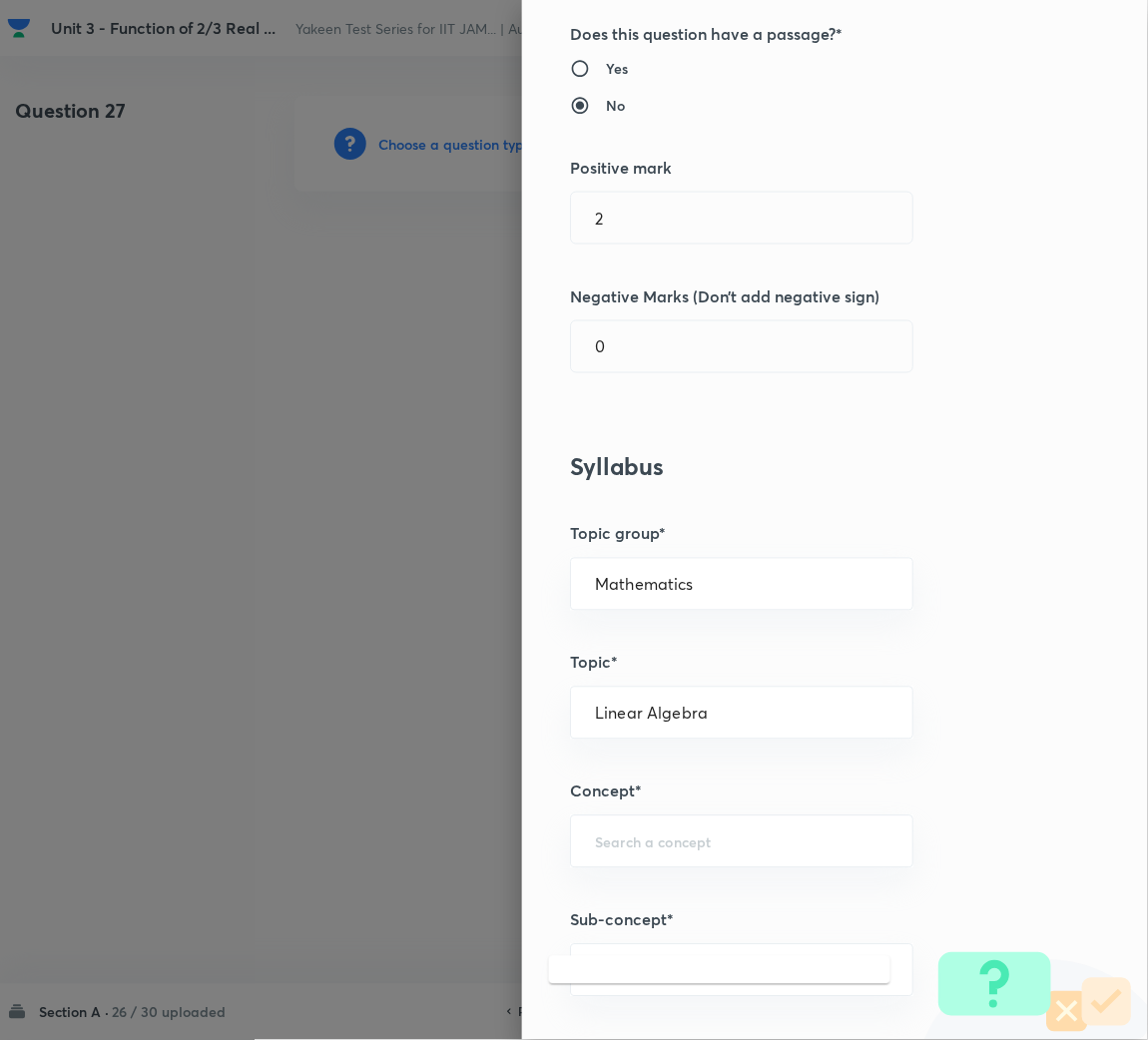 scroll, scrollTop: 448, scrollLeft: 0, axis: vertical 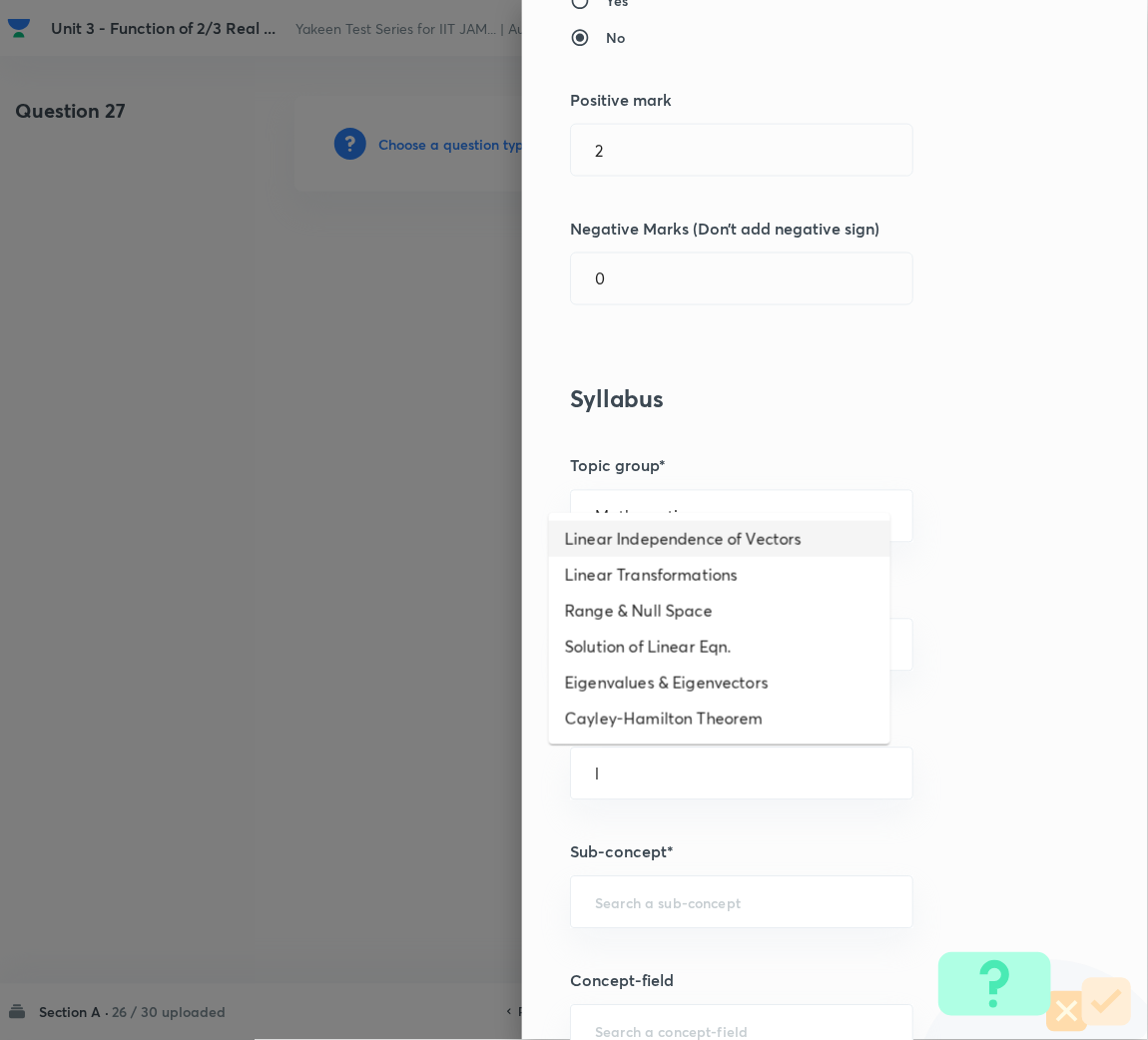 click on "Linear Independence of Vectors" at bounding box center [720, 539] 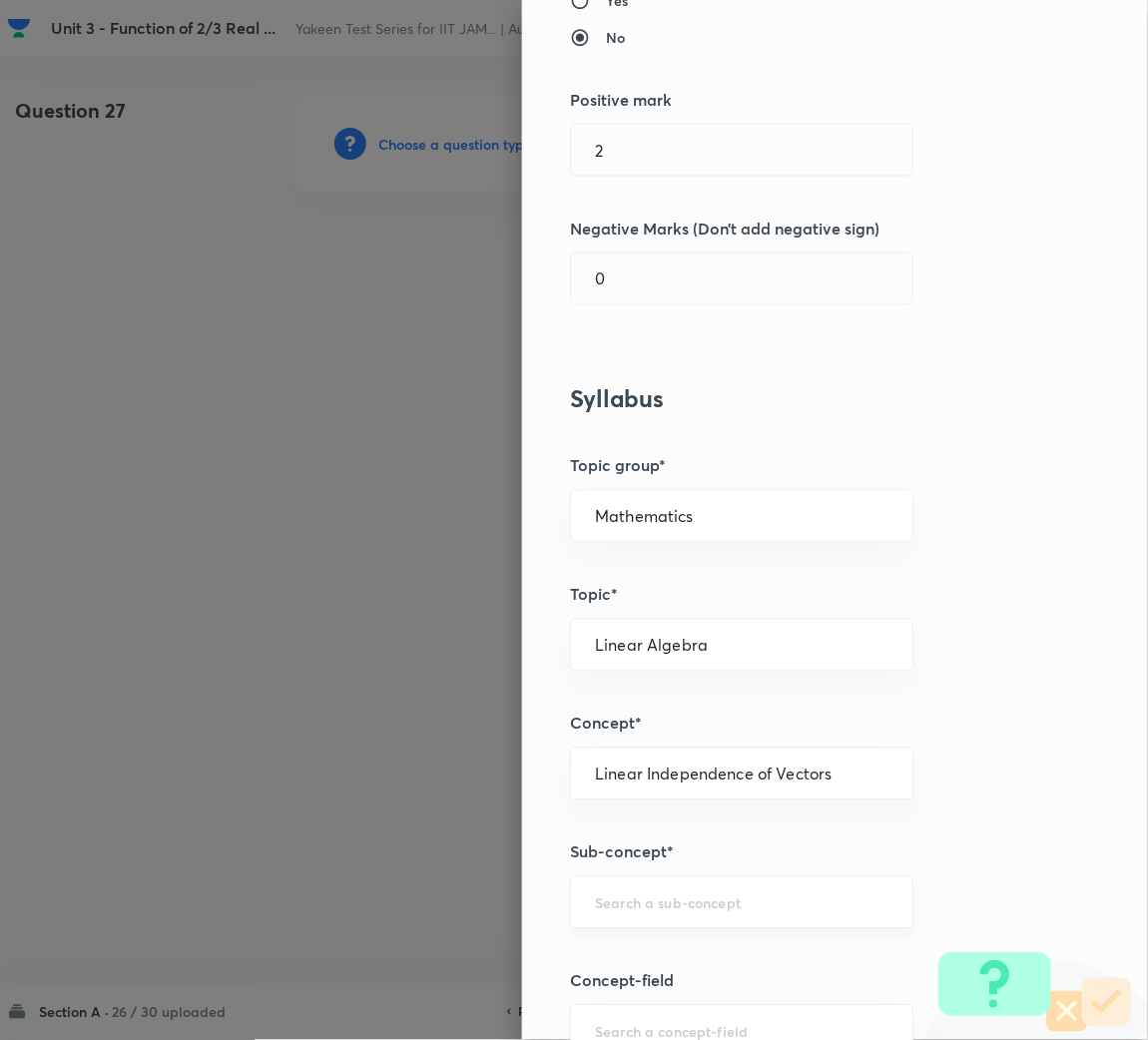 click at bounding box center [742, 902] 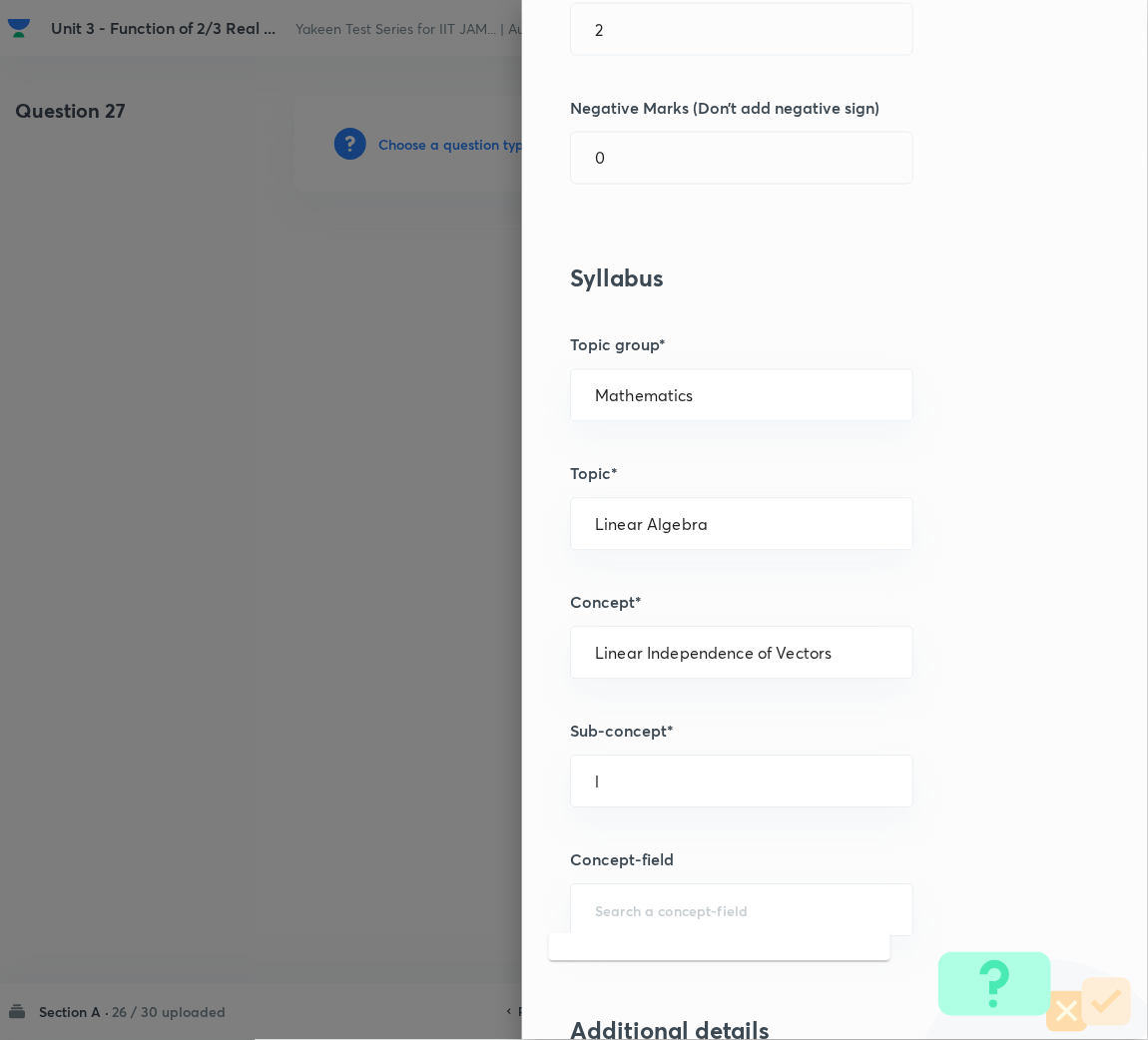 scroll, scrollTop: 748, scrollLeft: 0, axis: vertical 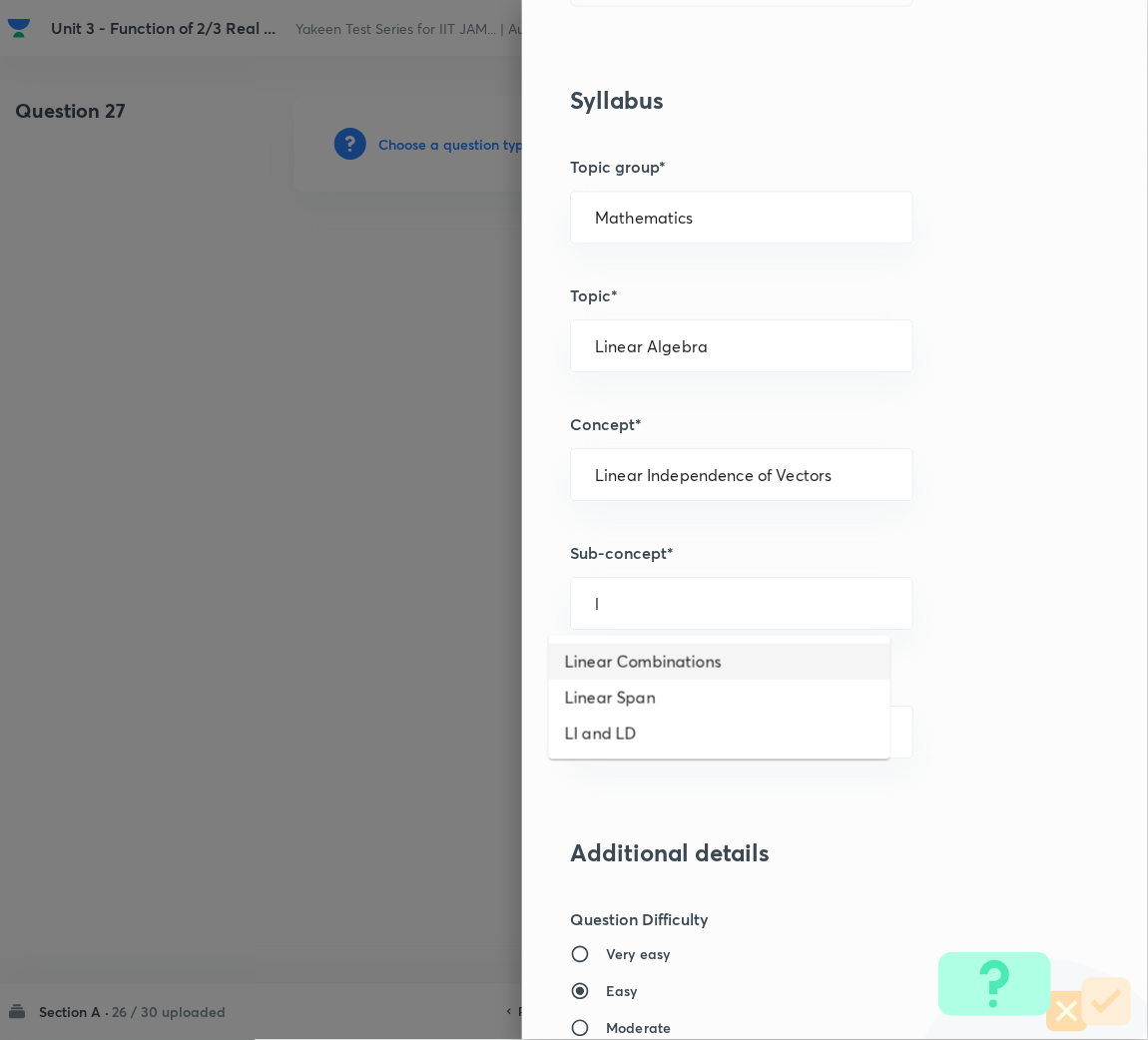click on "Linear Combinations" at bounding box center (720, 662) 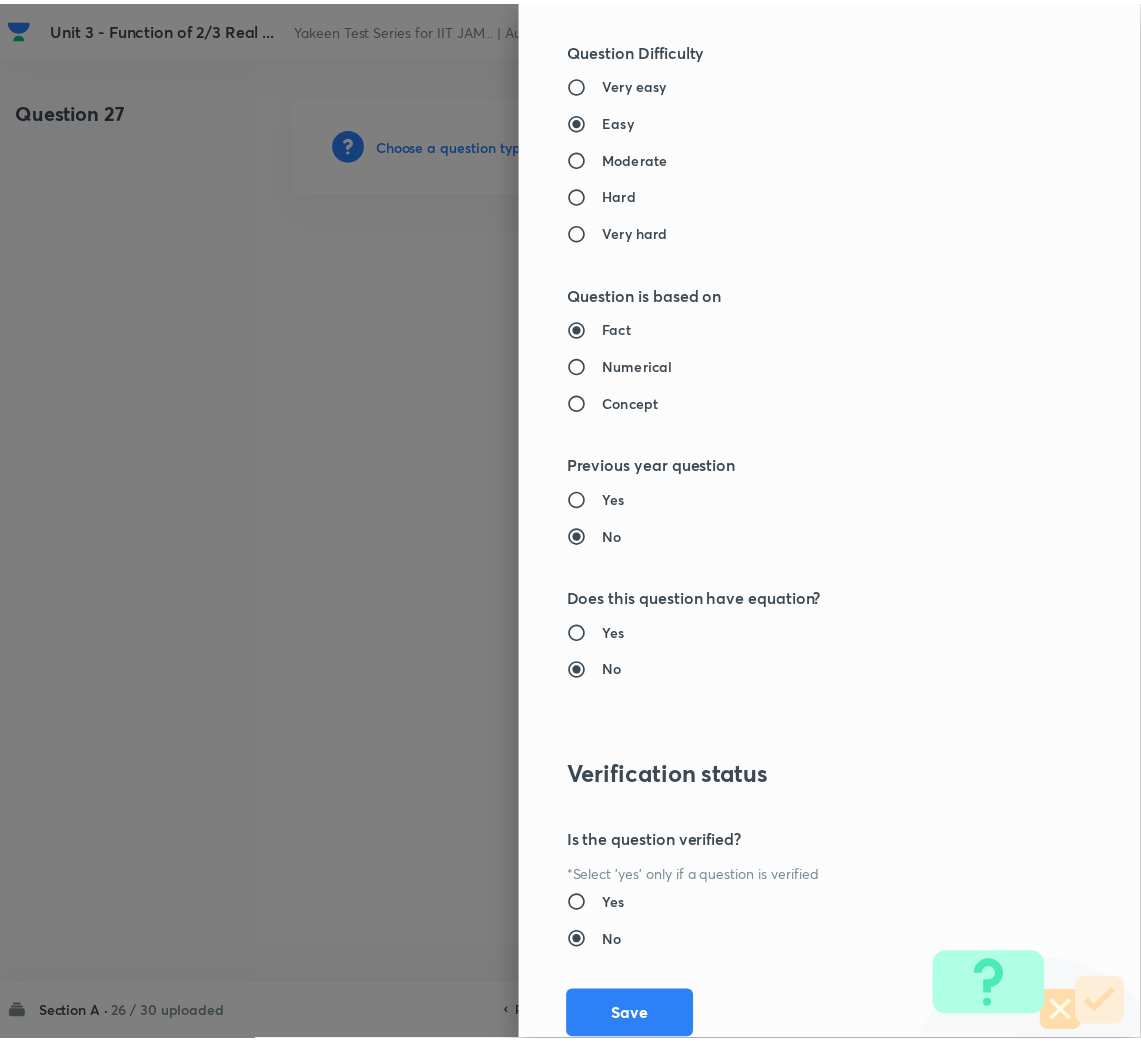 scroll, scrollTop: 1685, scrollLeft: 0, axis: vertical 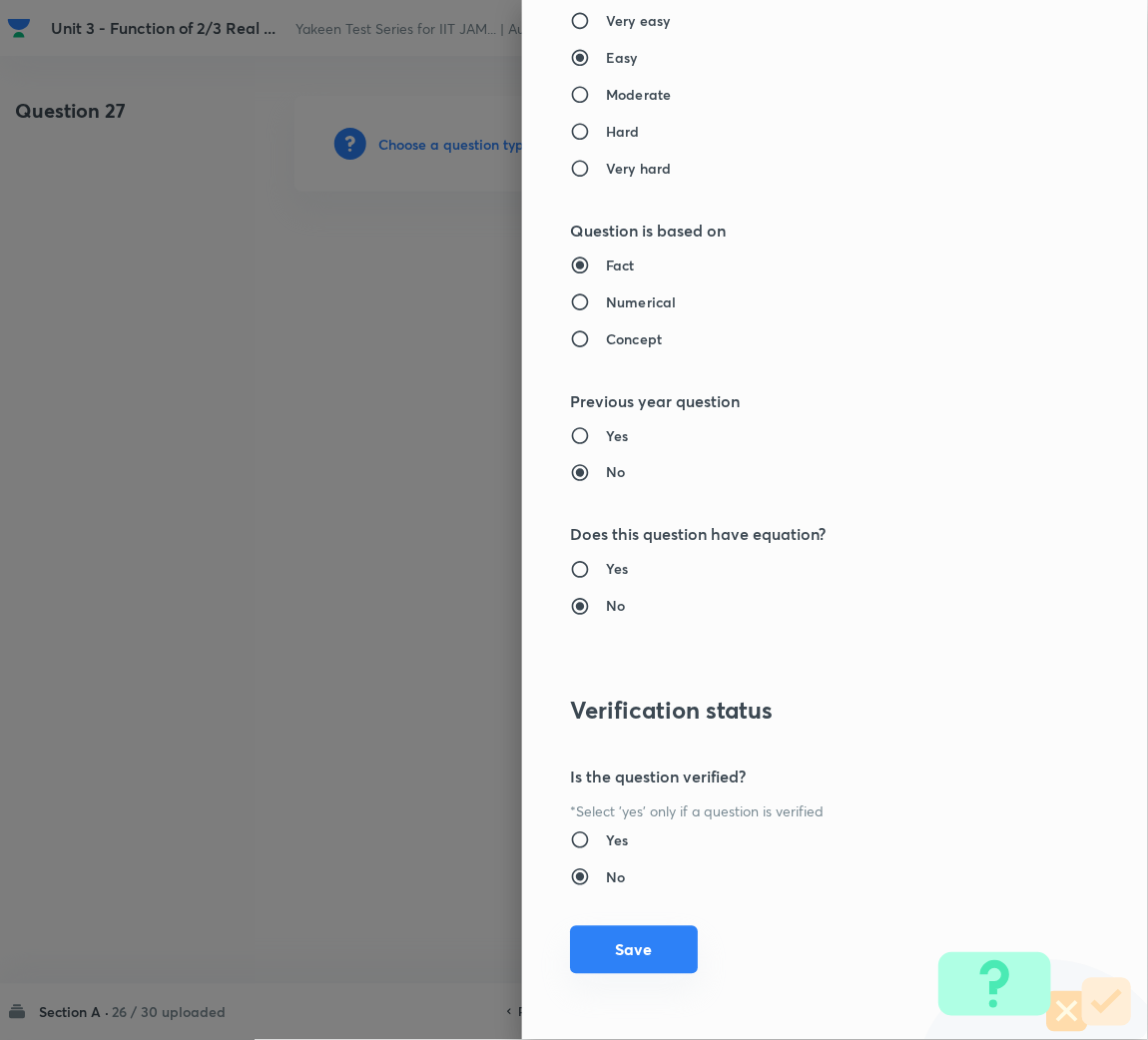 click on "Save" at bounding box center (634, 950) 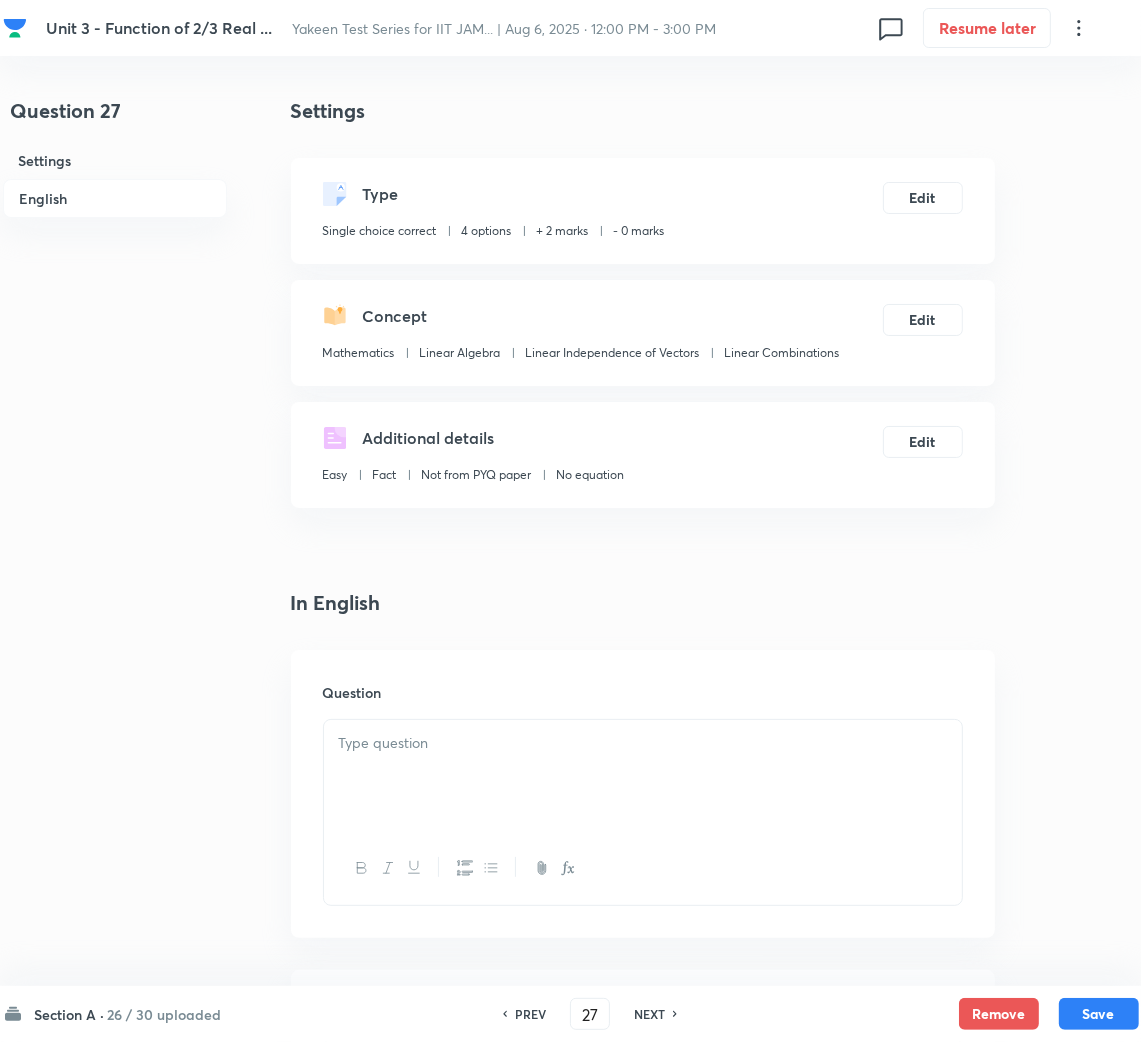 drag, startPoint x: 319, startPoint y: 753, endPoint x: 416, endPoint y: 754, distance: 97.00516 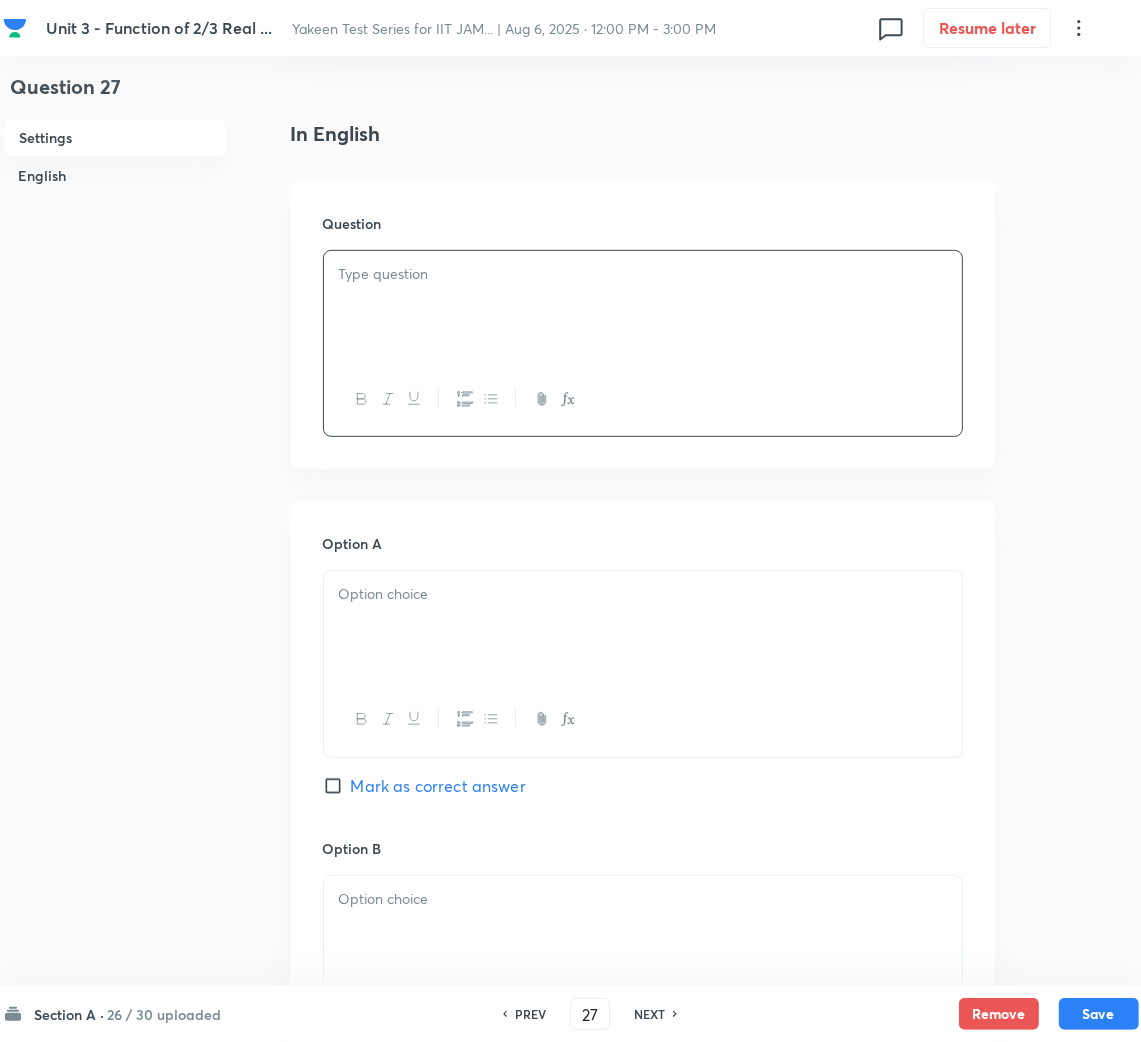 scroll, scrollTop: 449, scrollLeft: 0, axis: vertical 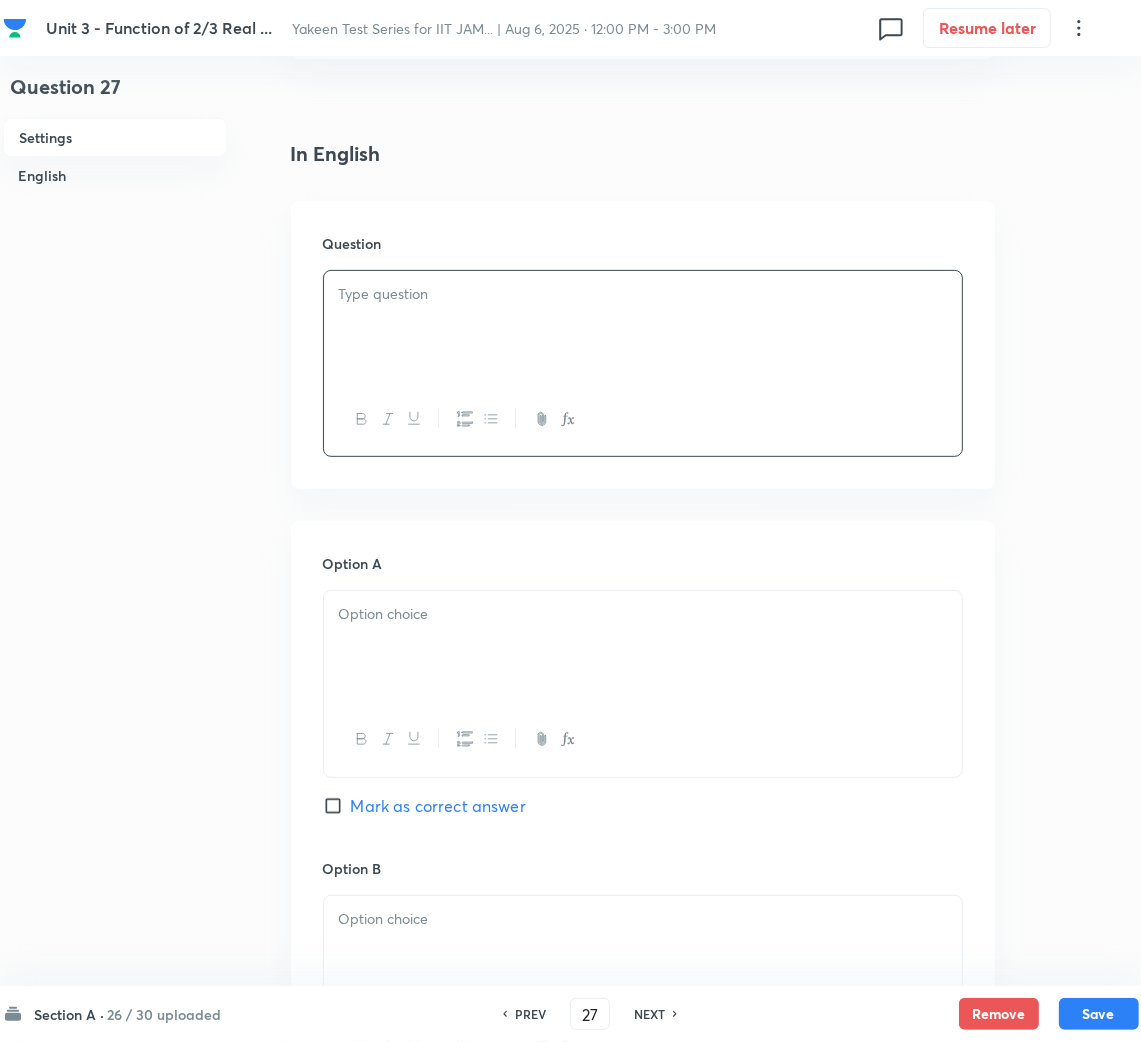 click at bounding box center [643, 327] 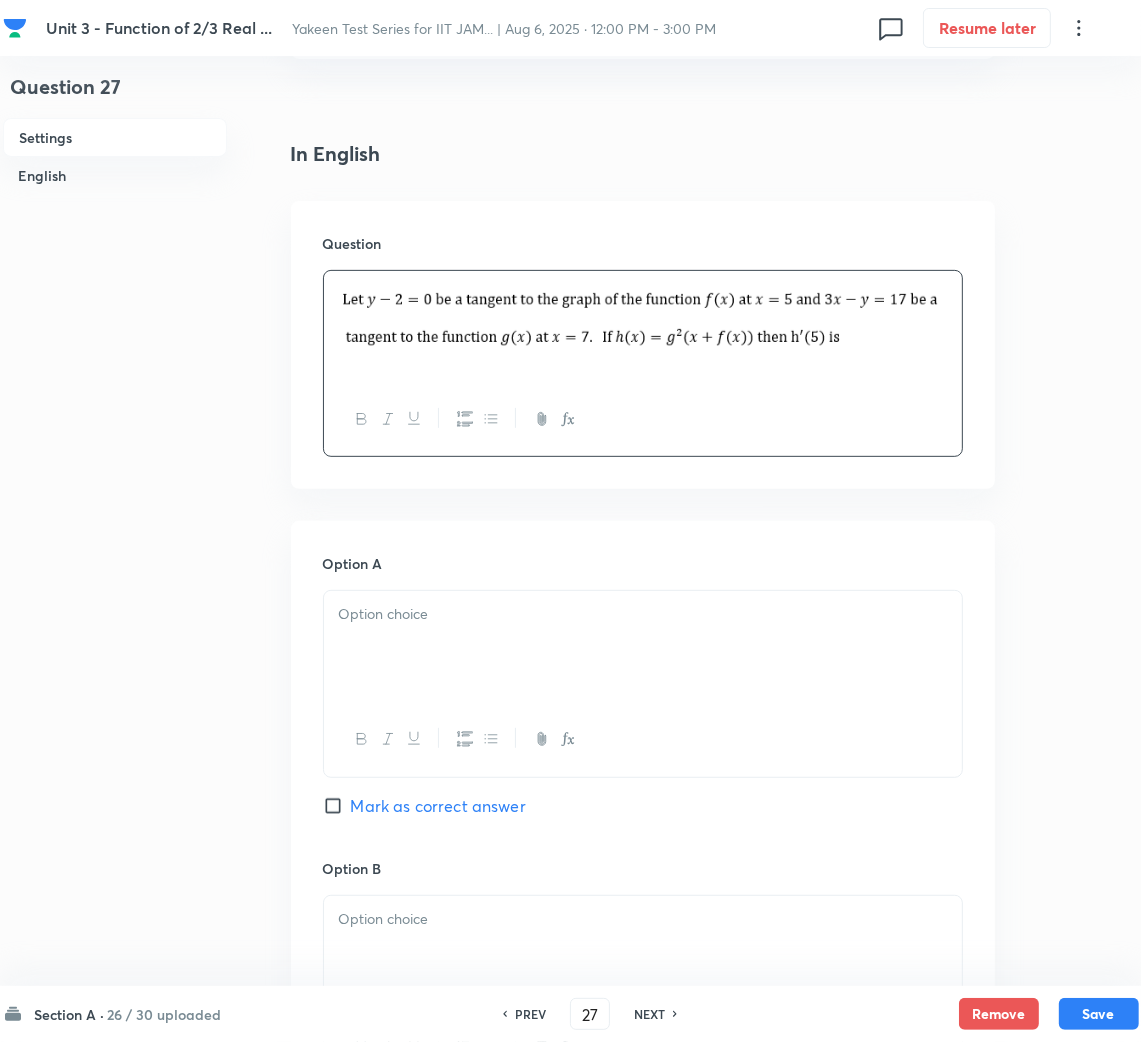 click at bounding box center (643, 647) 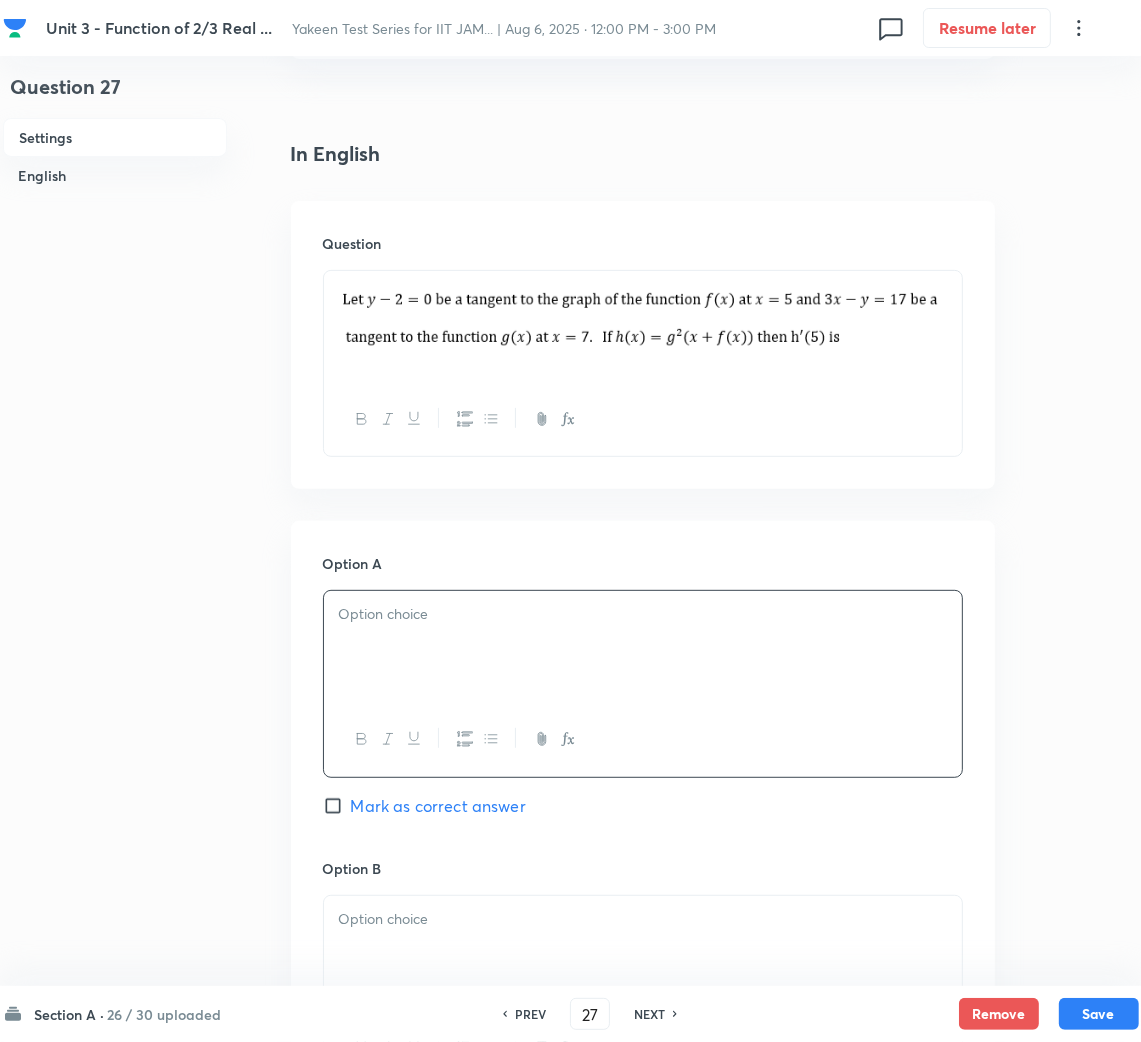 type 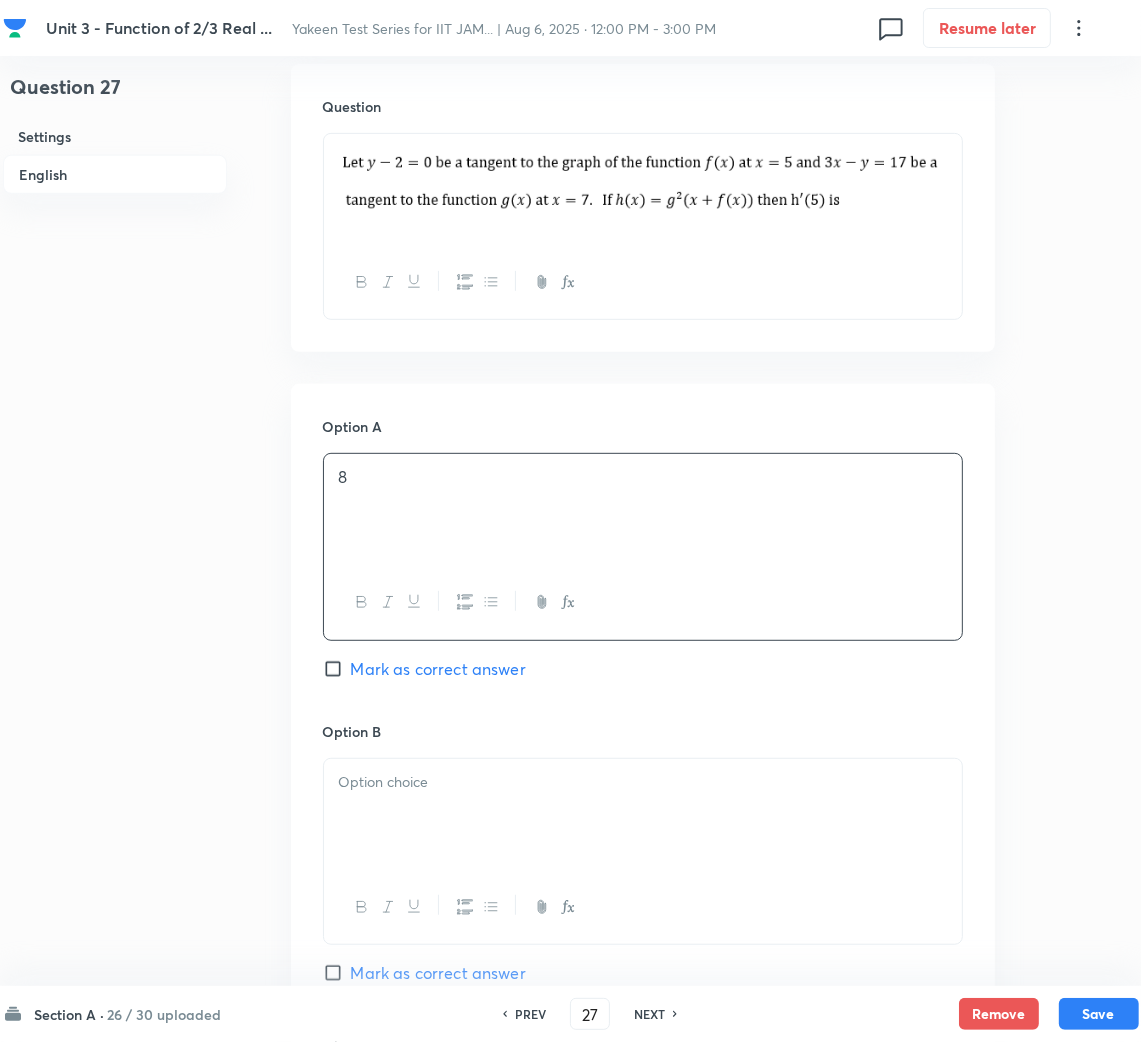 scroll, scrollTop: 749, scrollLeft: 0, axis: vertical 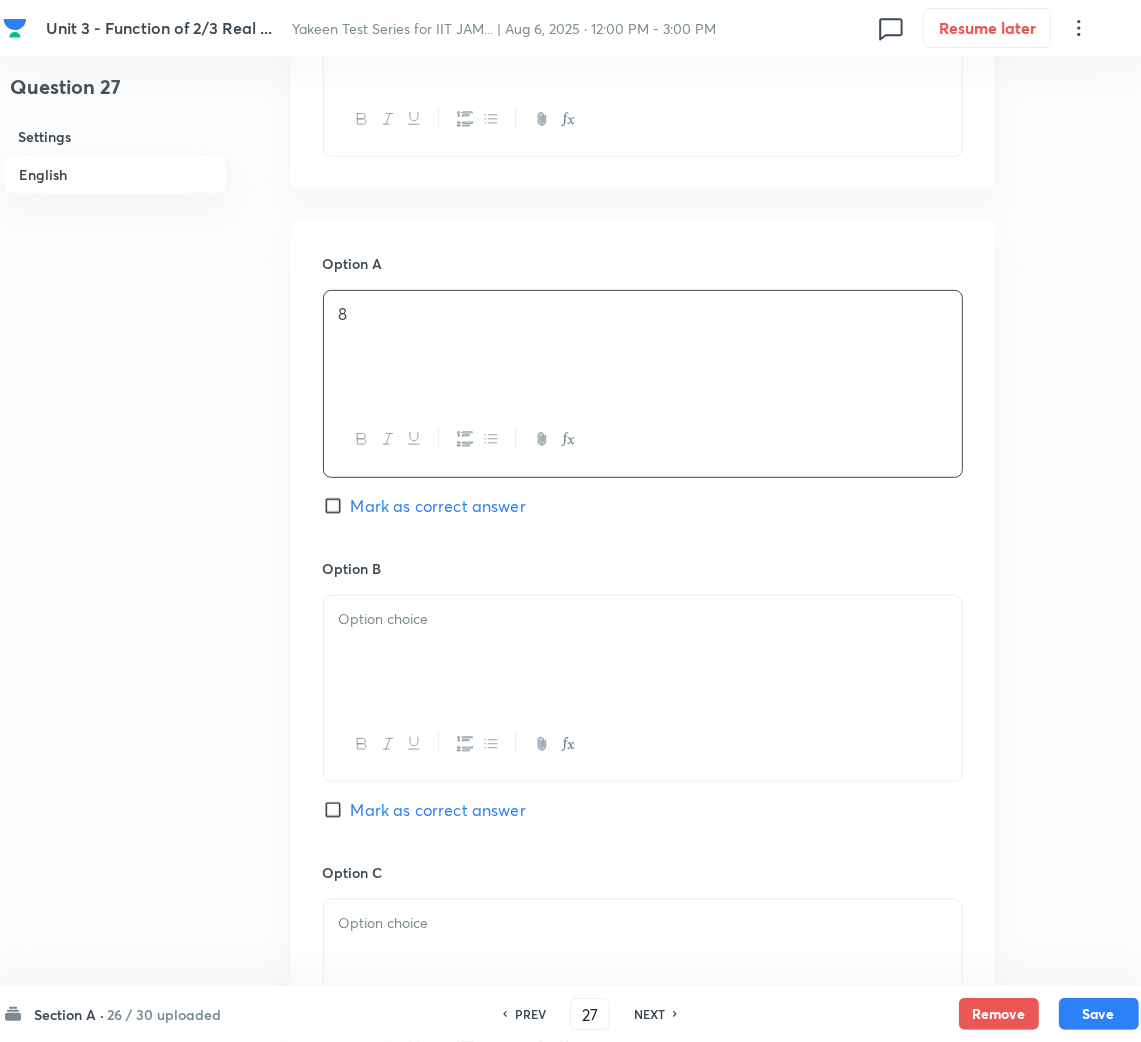 click at bounding box center [643, 652] 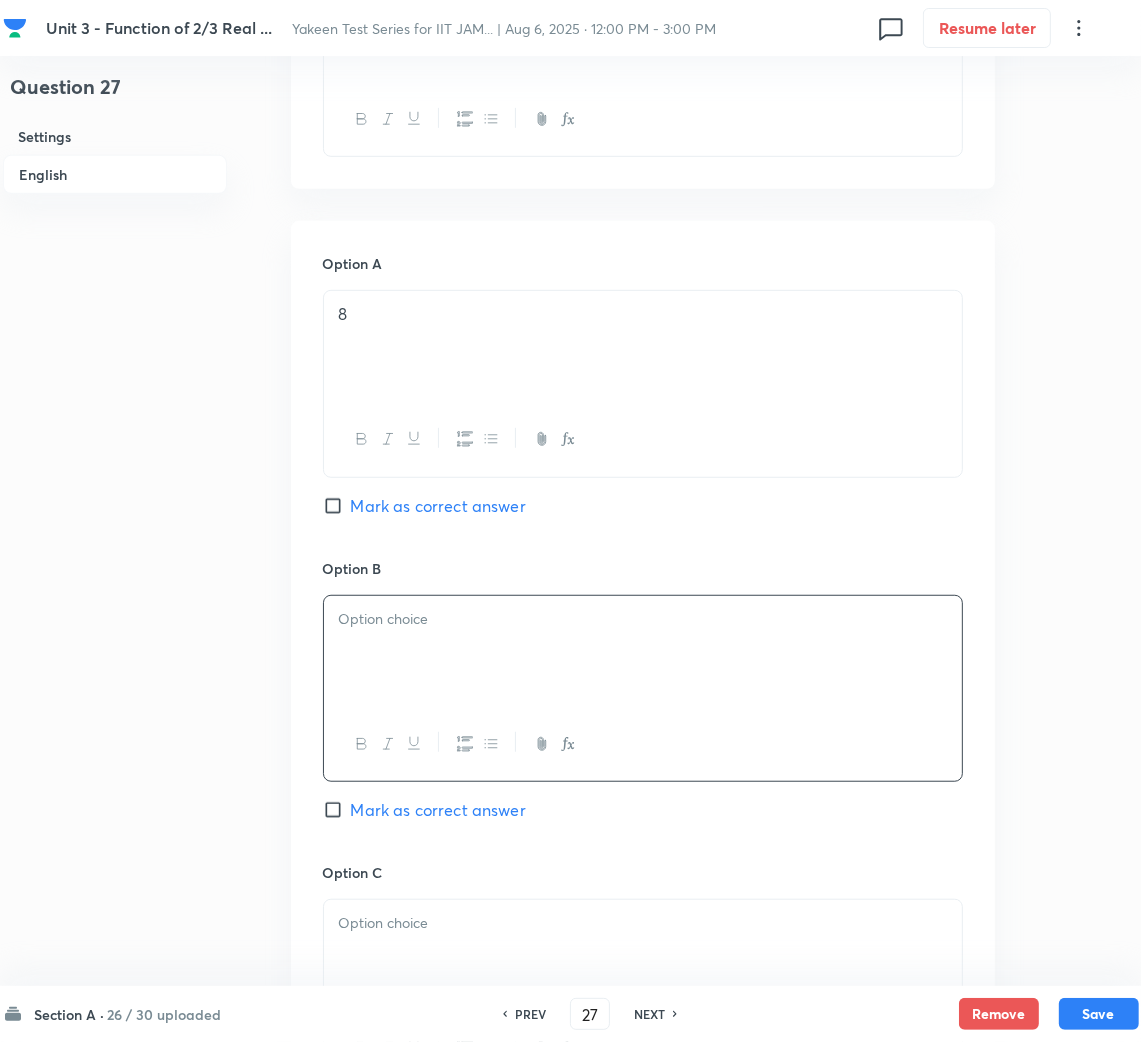 type 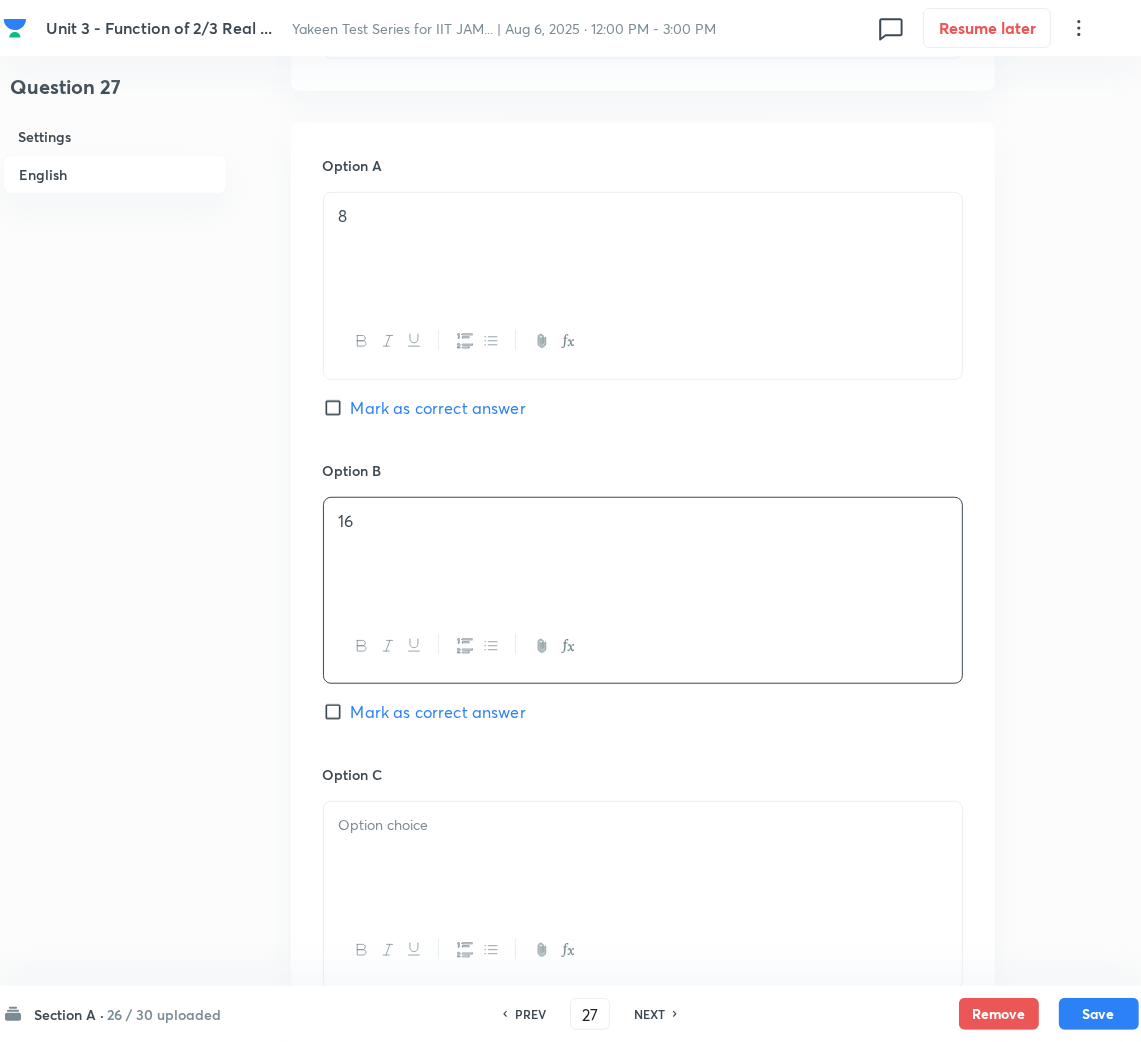 scroll, scrollTop: 899, scrollLeft: 0, axis: vertical 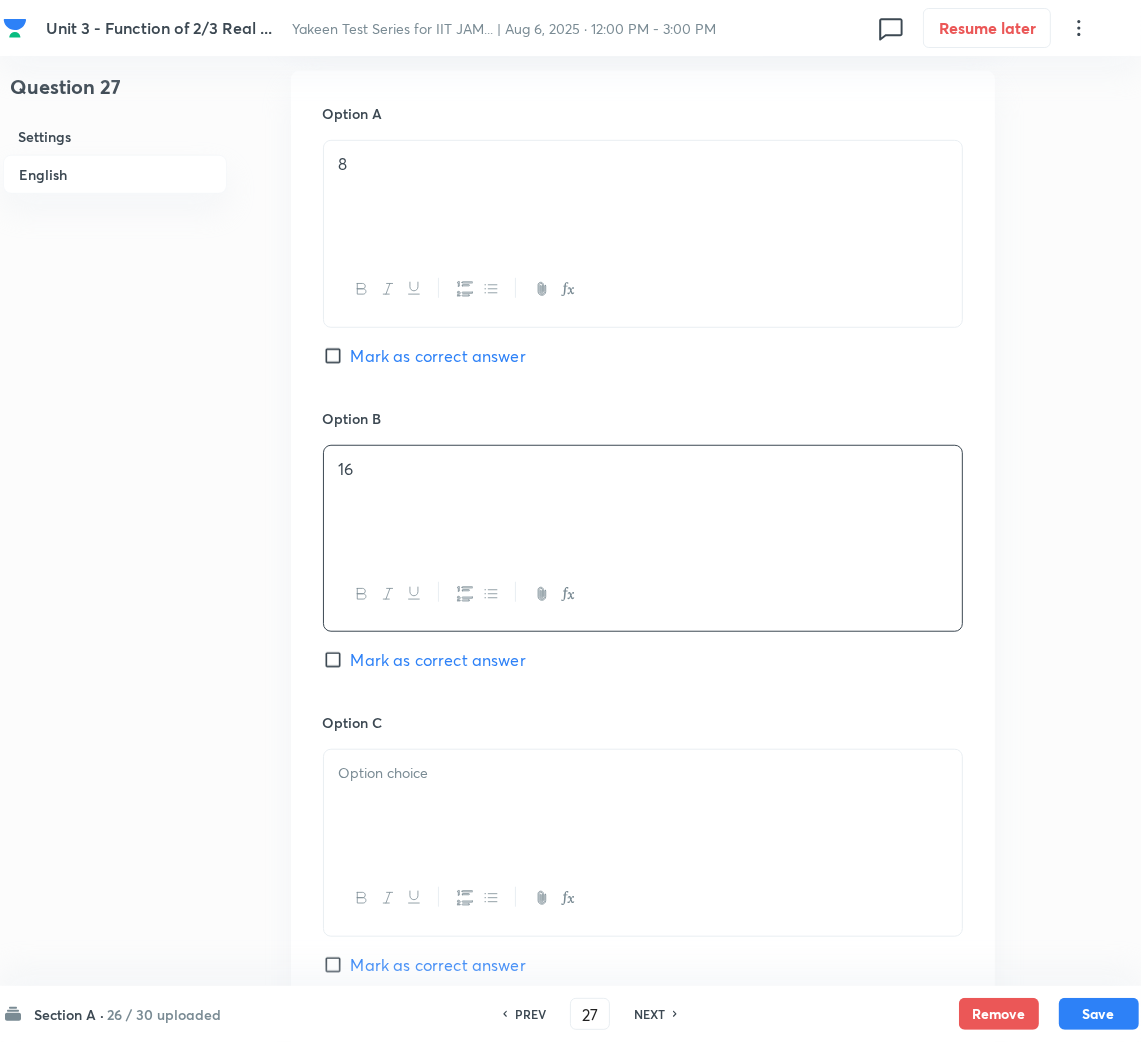 click at bounding box center (643, 773) 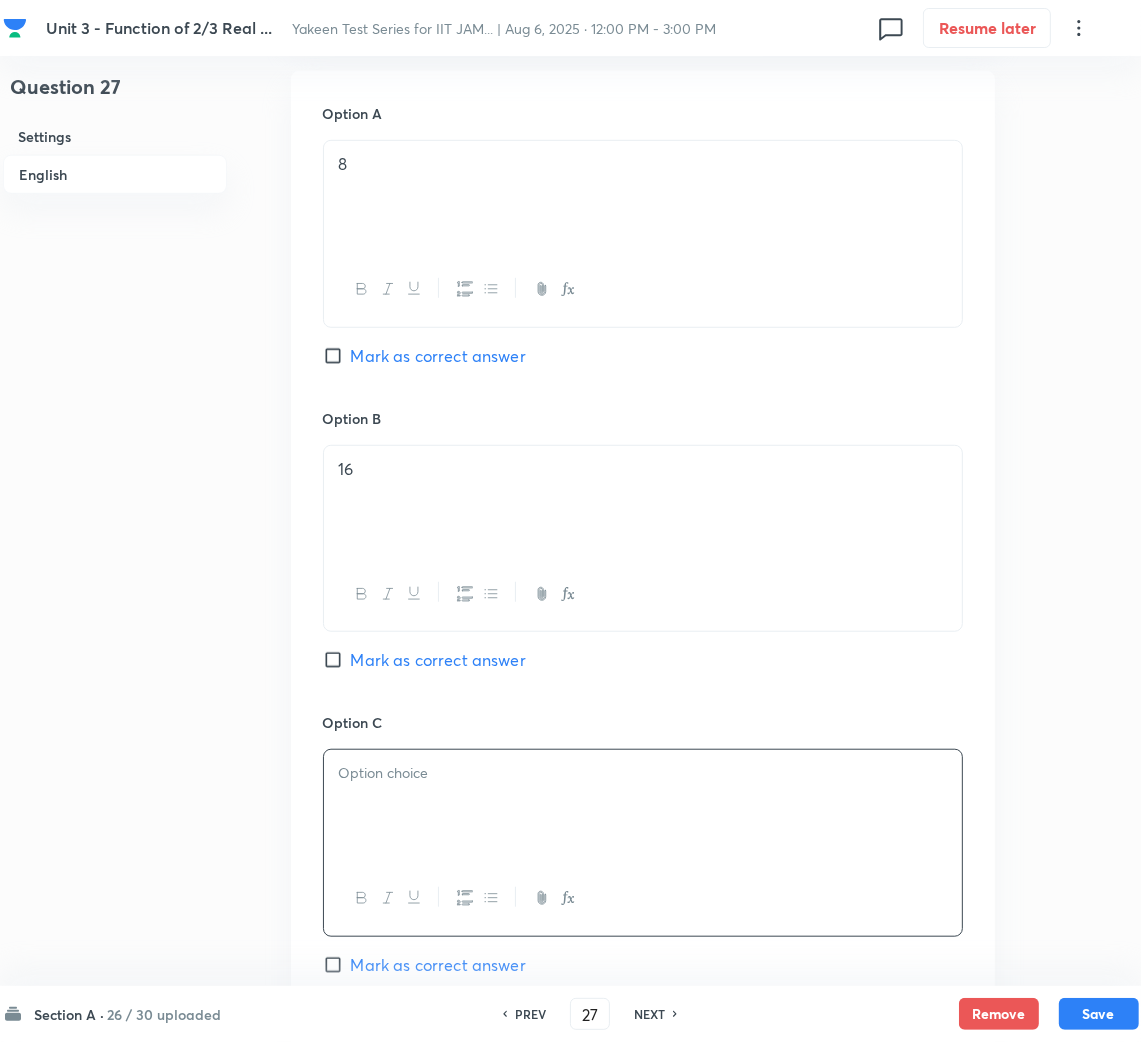 type 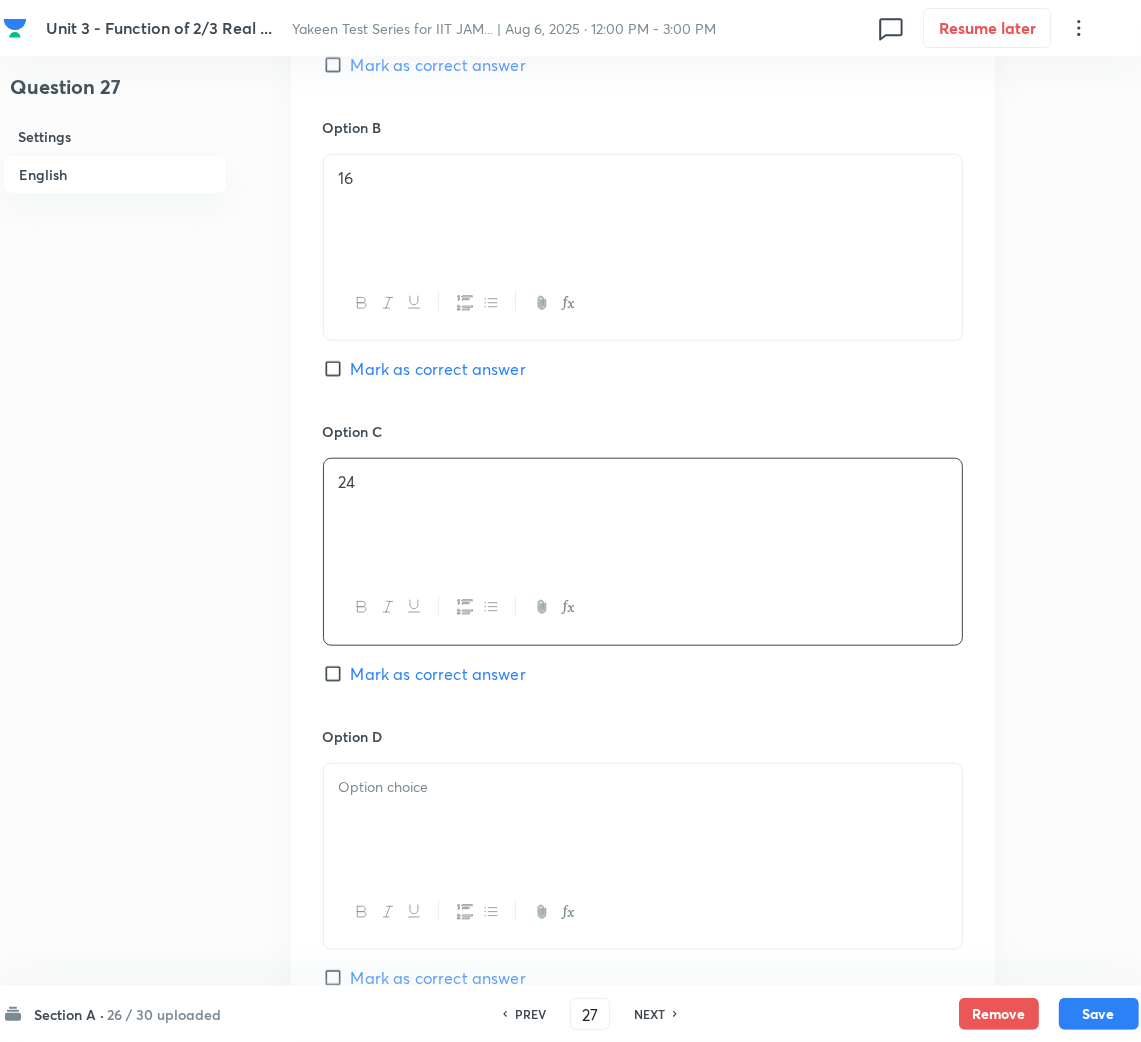 scroll, scrollTop: 1200, scrollLeft: 0, axis: vertical 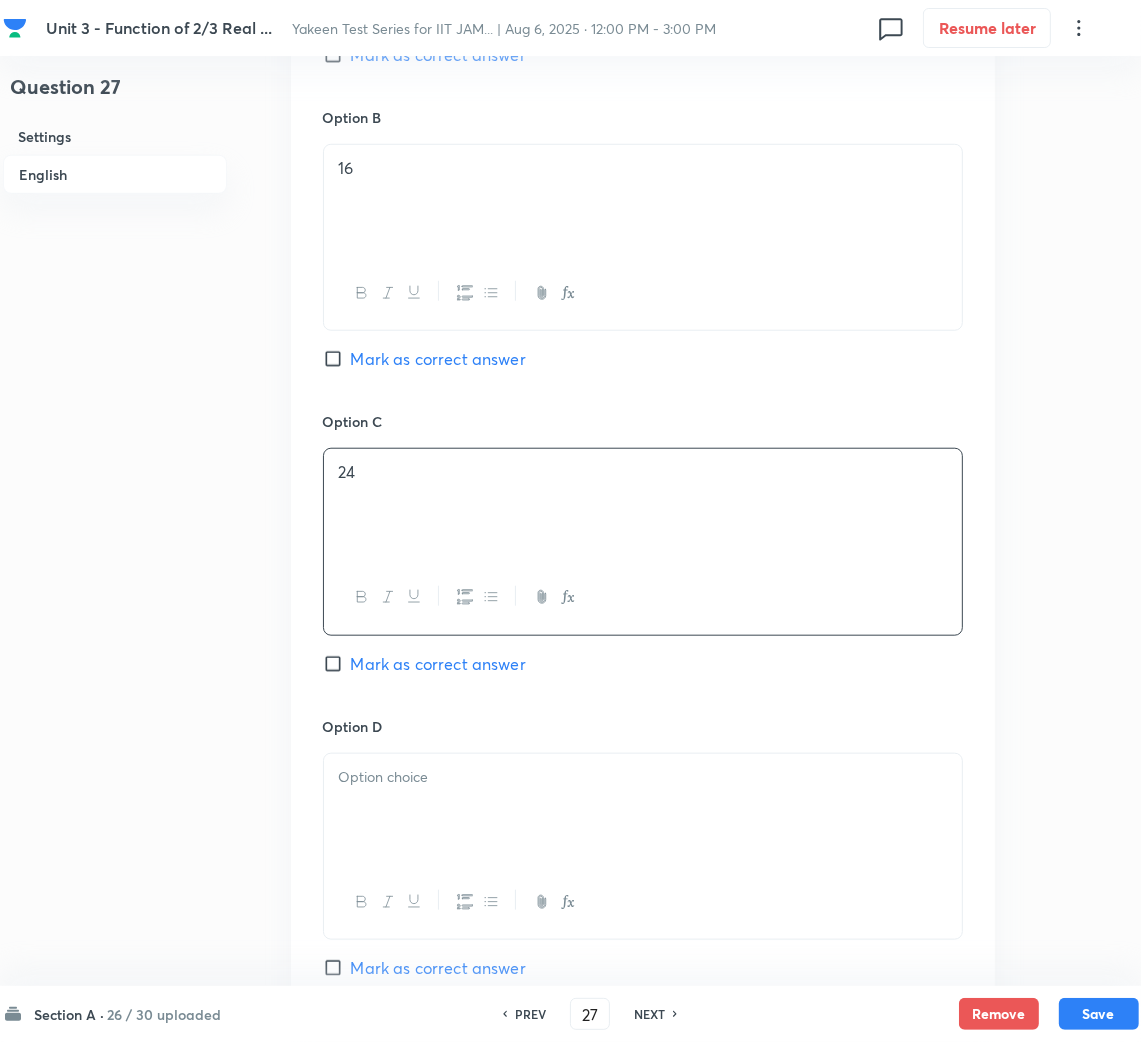 click at bounding box center (643, 810) 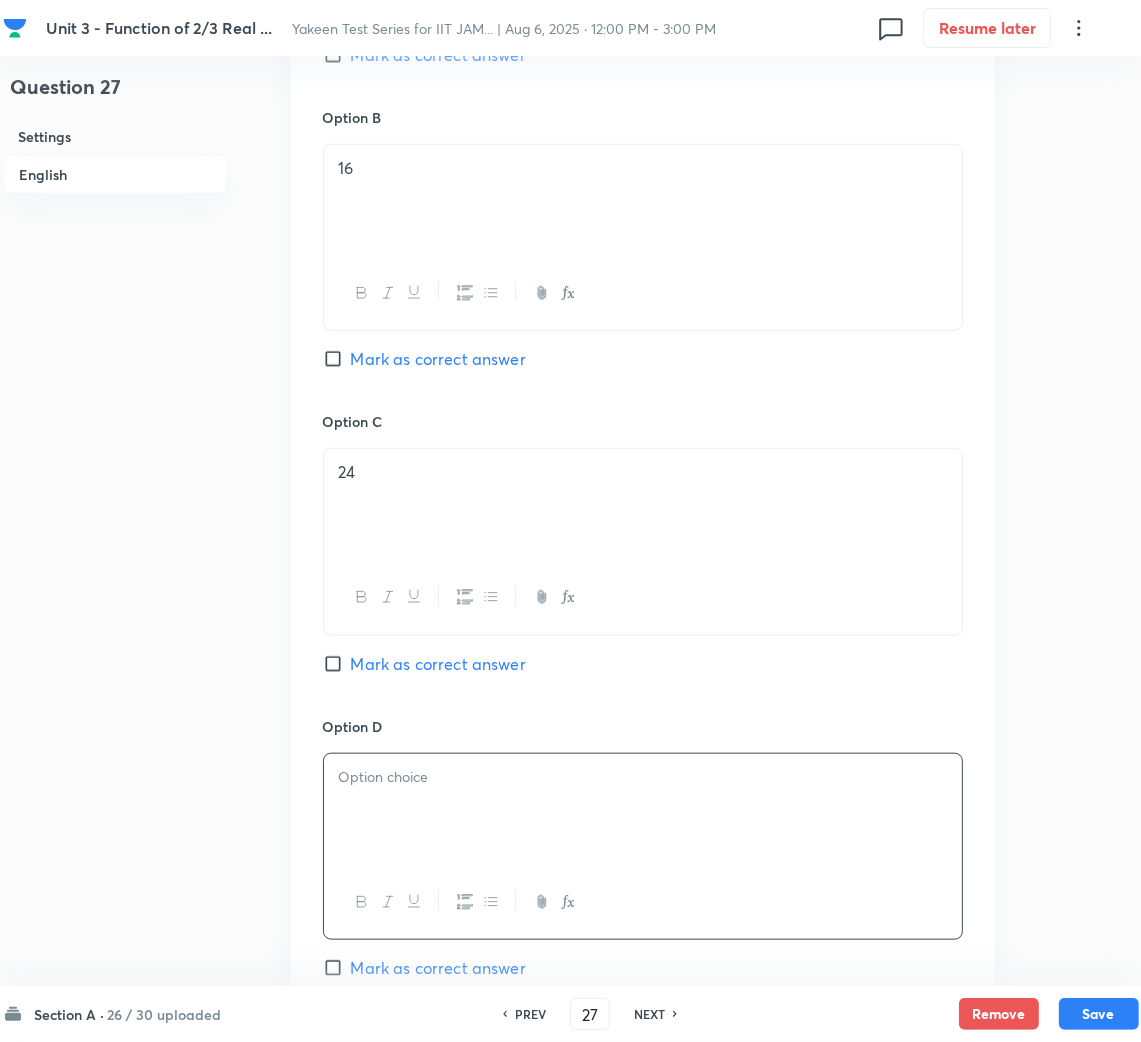 type 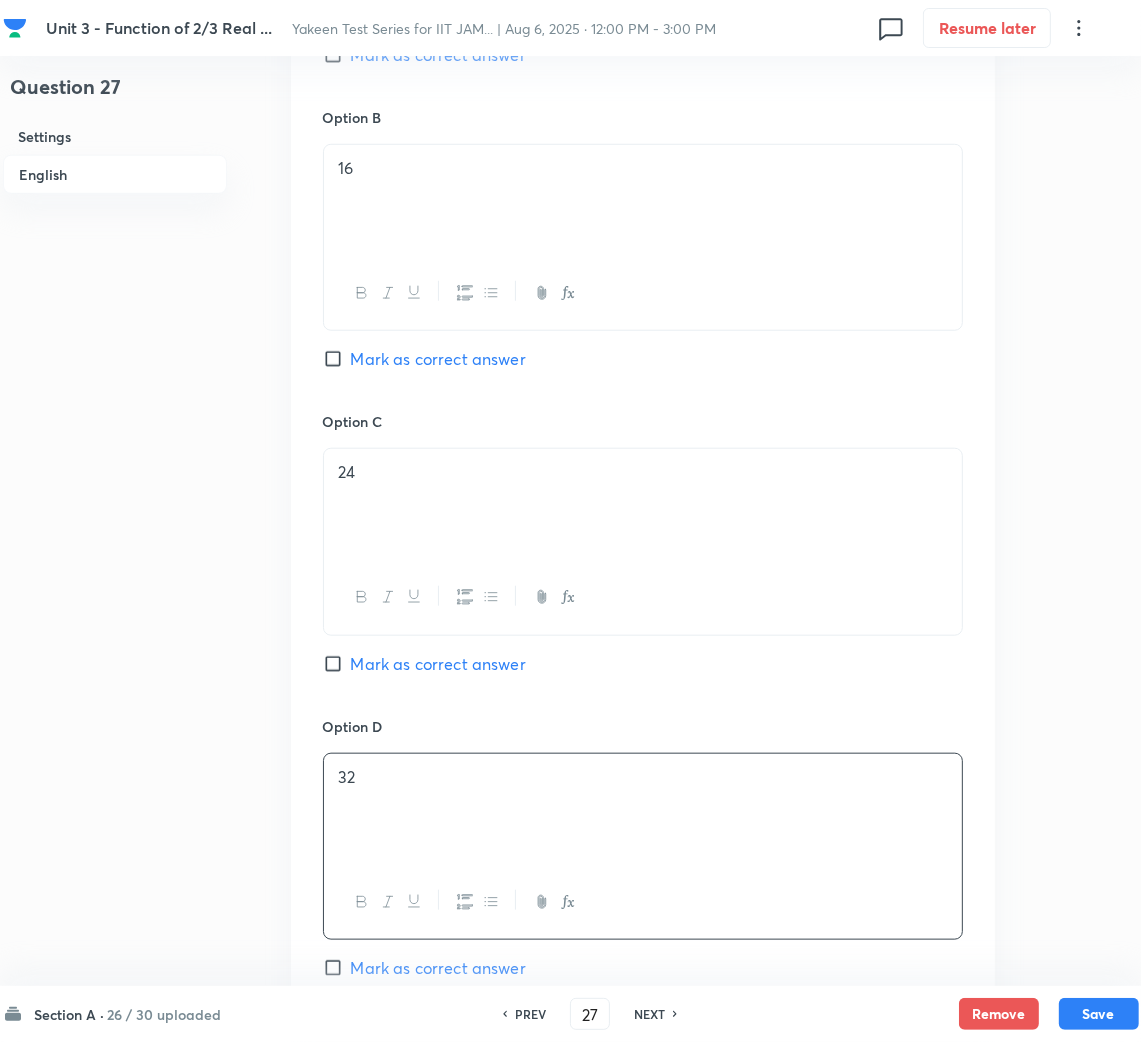 click on "Mark as correct answer" at bounding box center (438, 664) 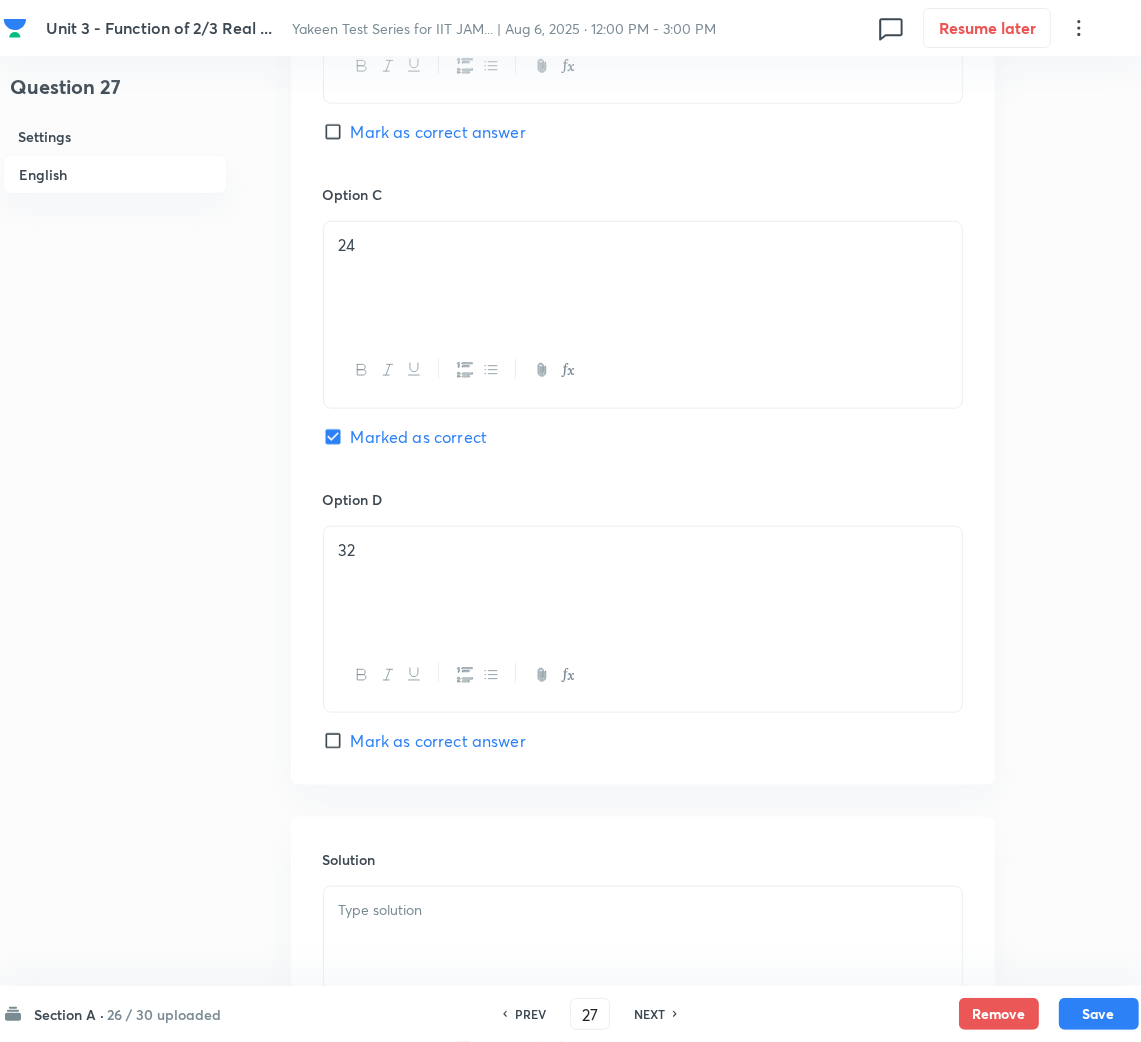 scroll, scrollTop: 1670, scrollLeft: 0, axis: vertical 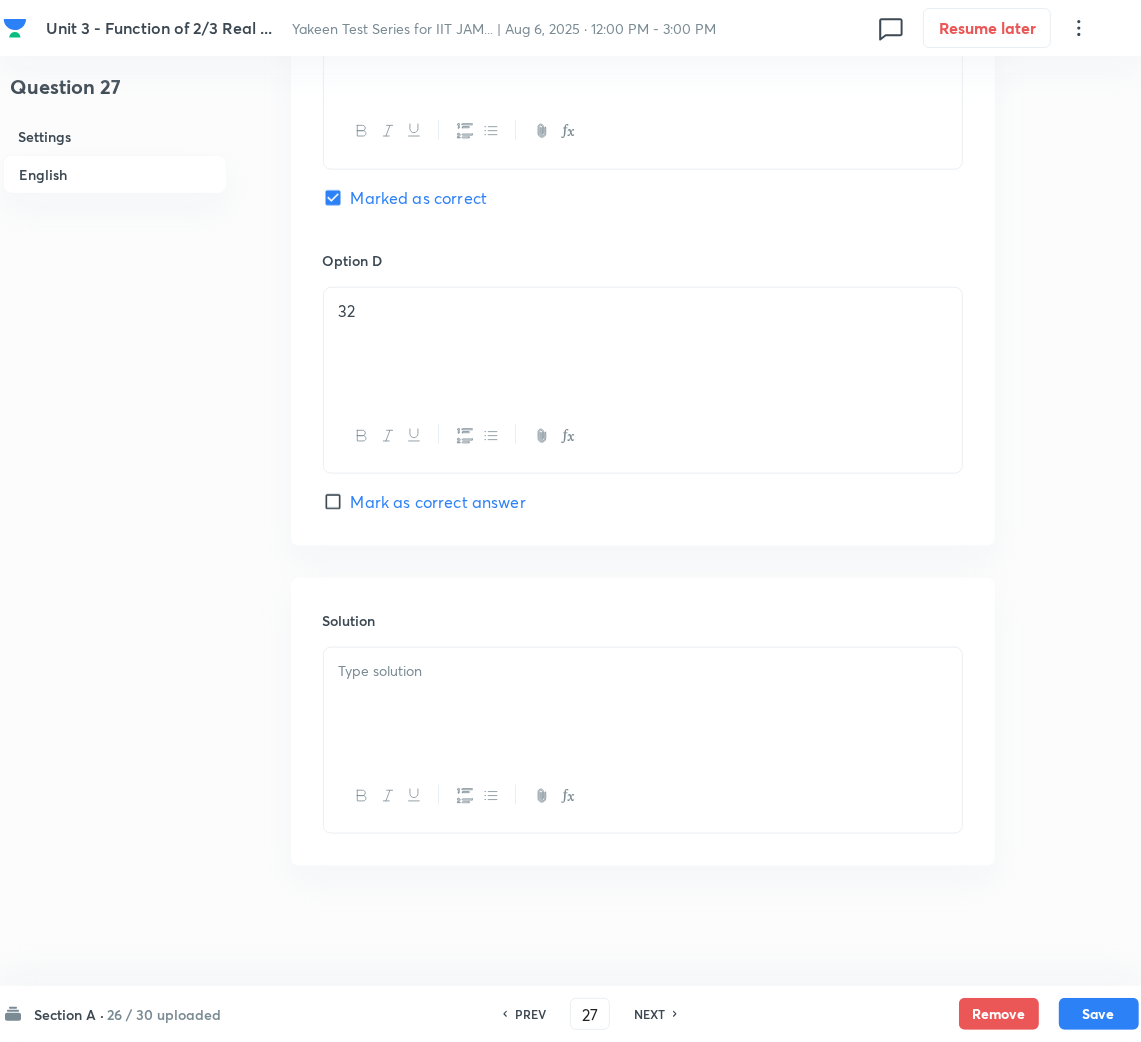 click at bounding box center [643, 704] 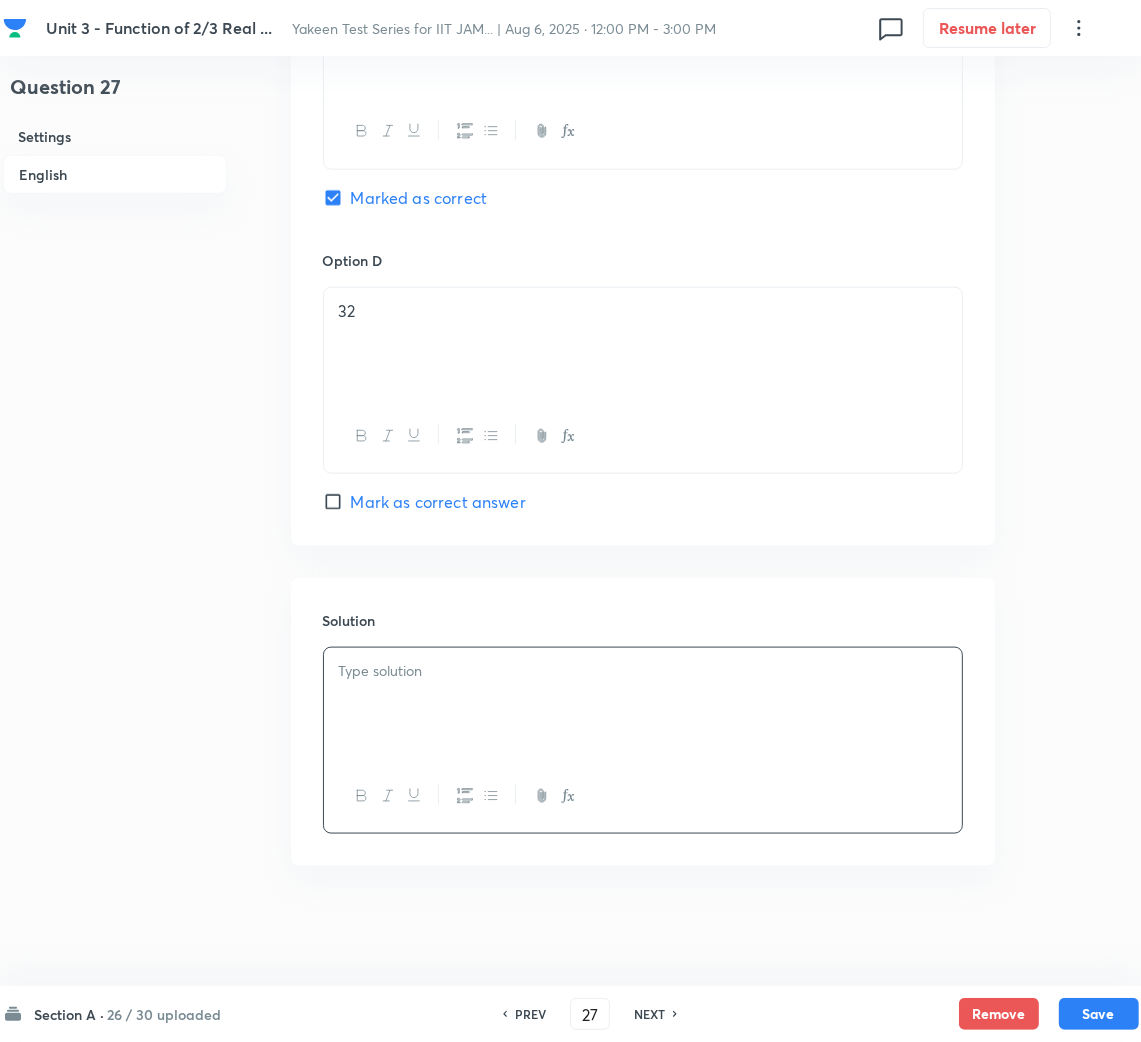 click at bounding box center [643, 704] 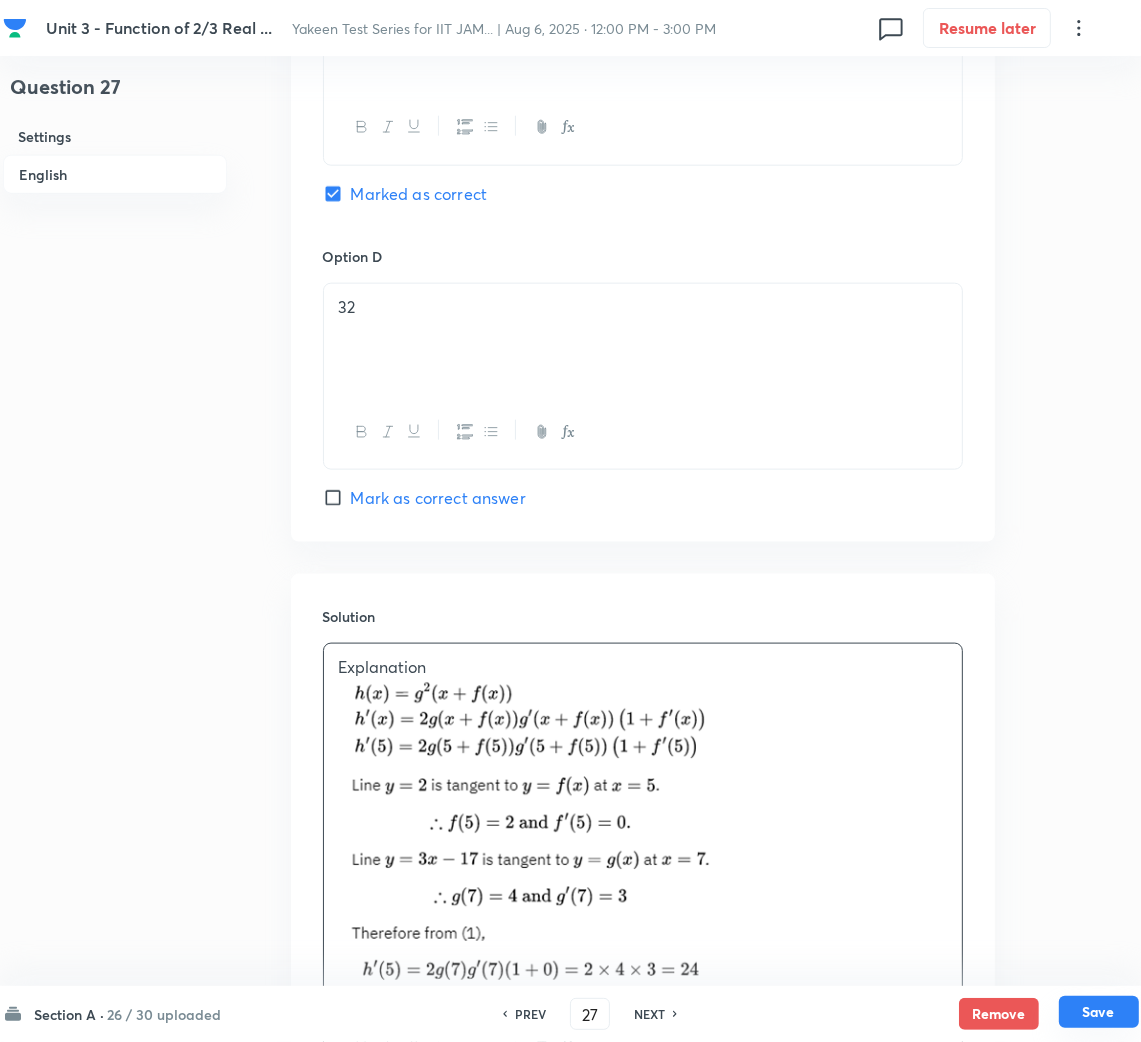 click on "Save" at bounding box center [1099, 1012] 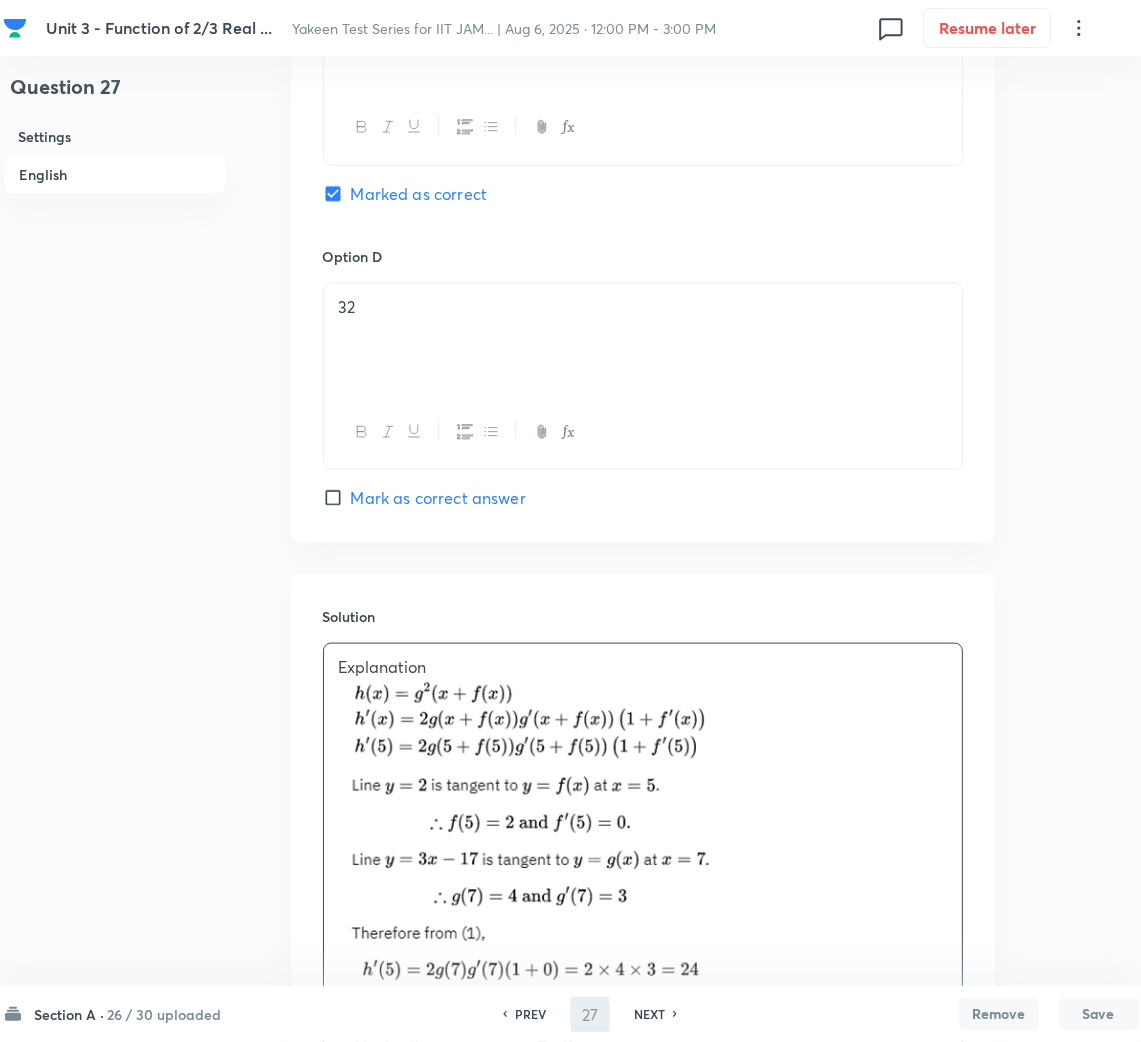 type on "28" 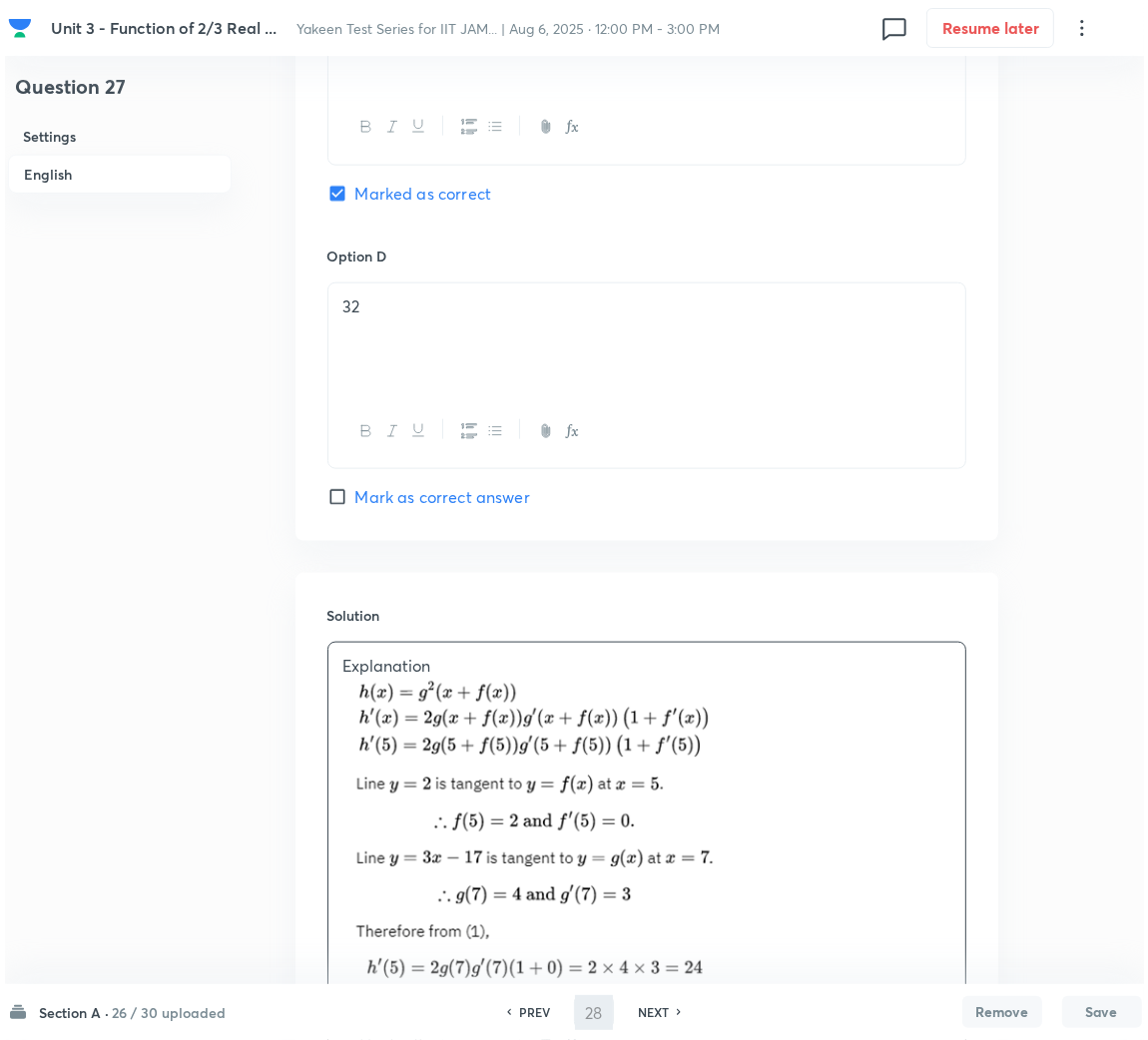 scroll, scrollTop: 0, scrollLeft: 0, axis: both 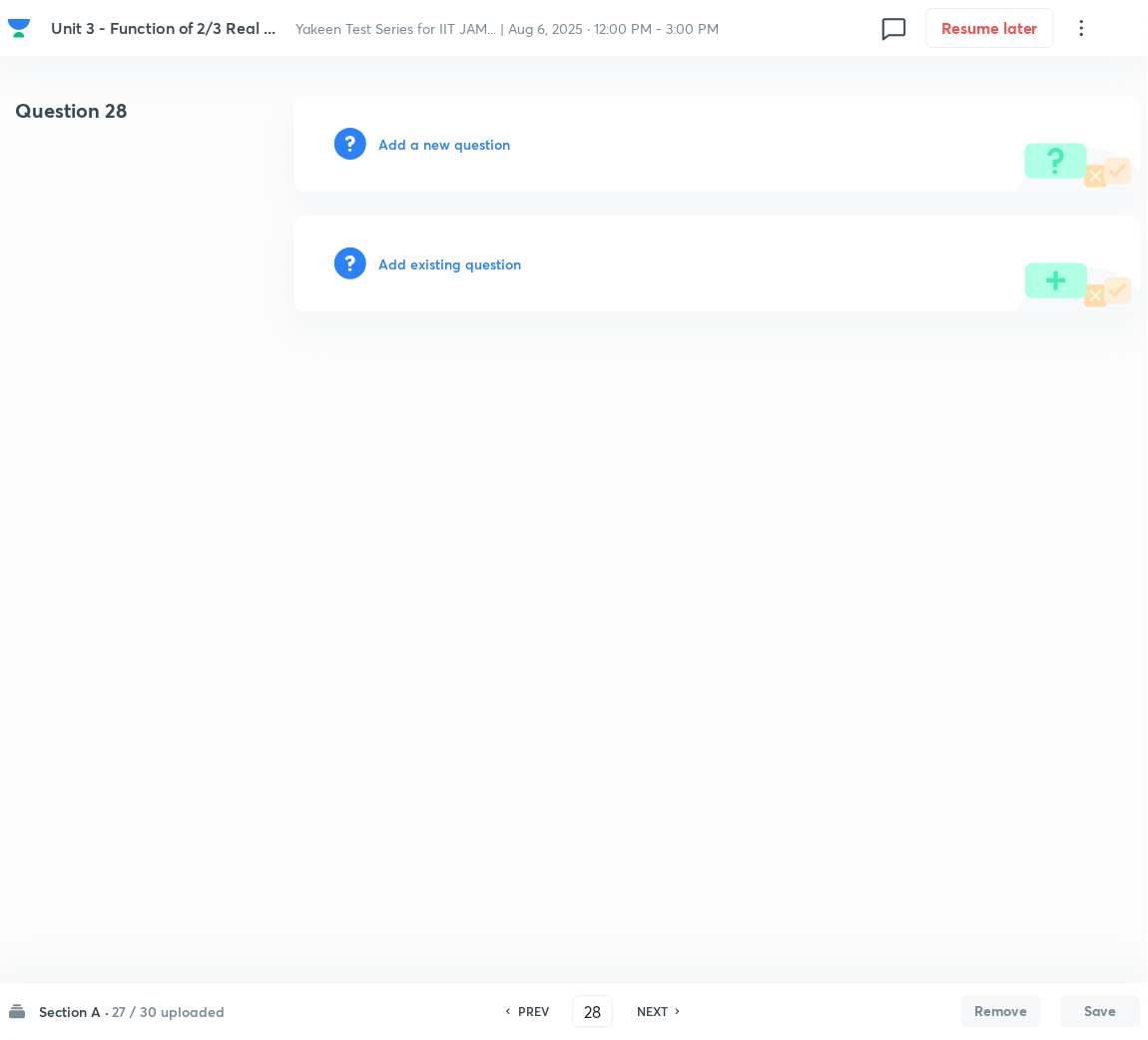 click on "Add a new question" at bounding box center (444, 144) 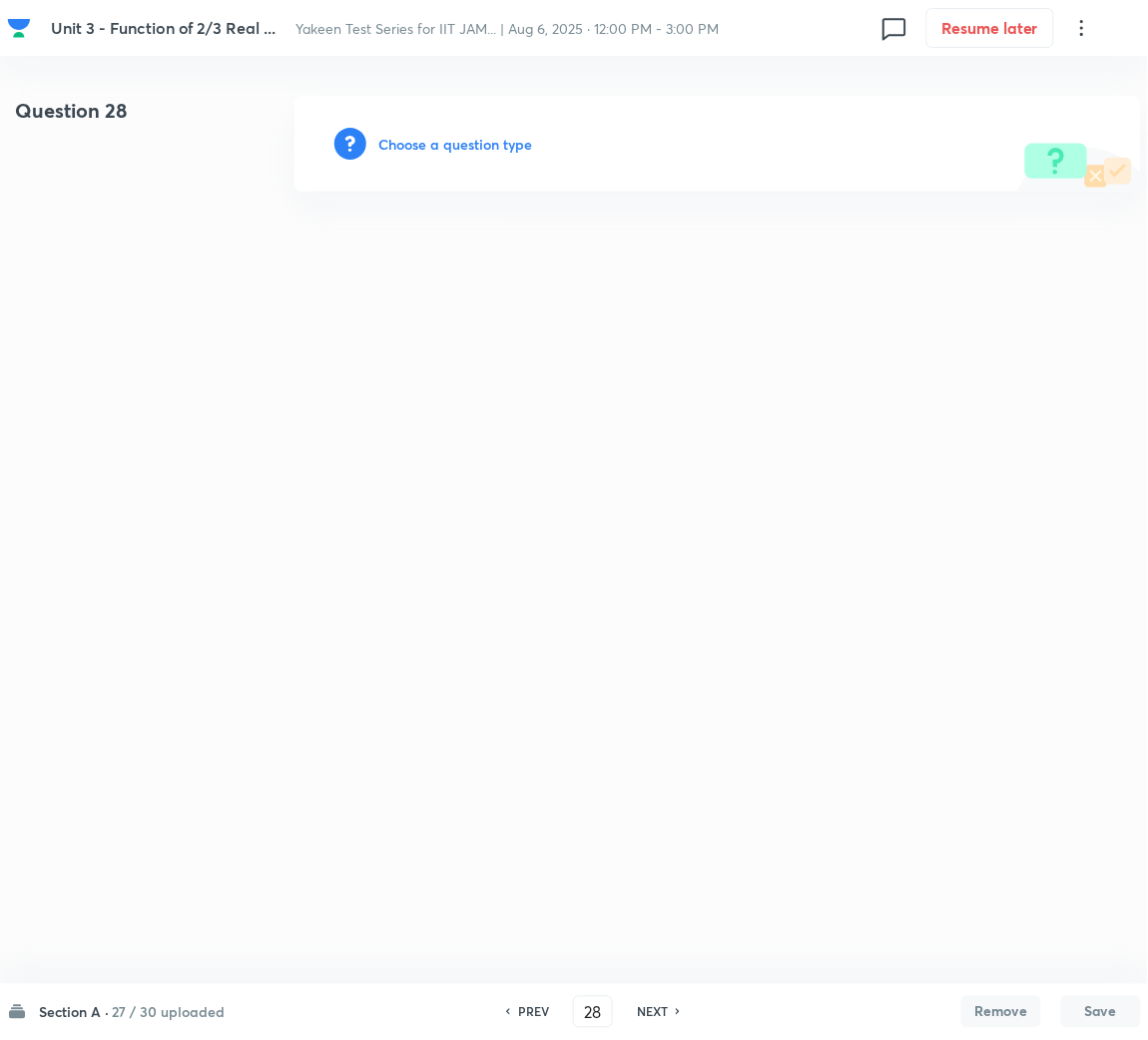 click on "Choose a question type" at bounding box center [455, 144] 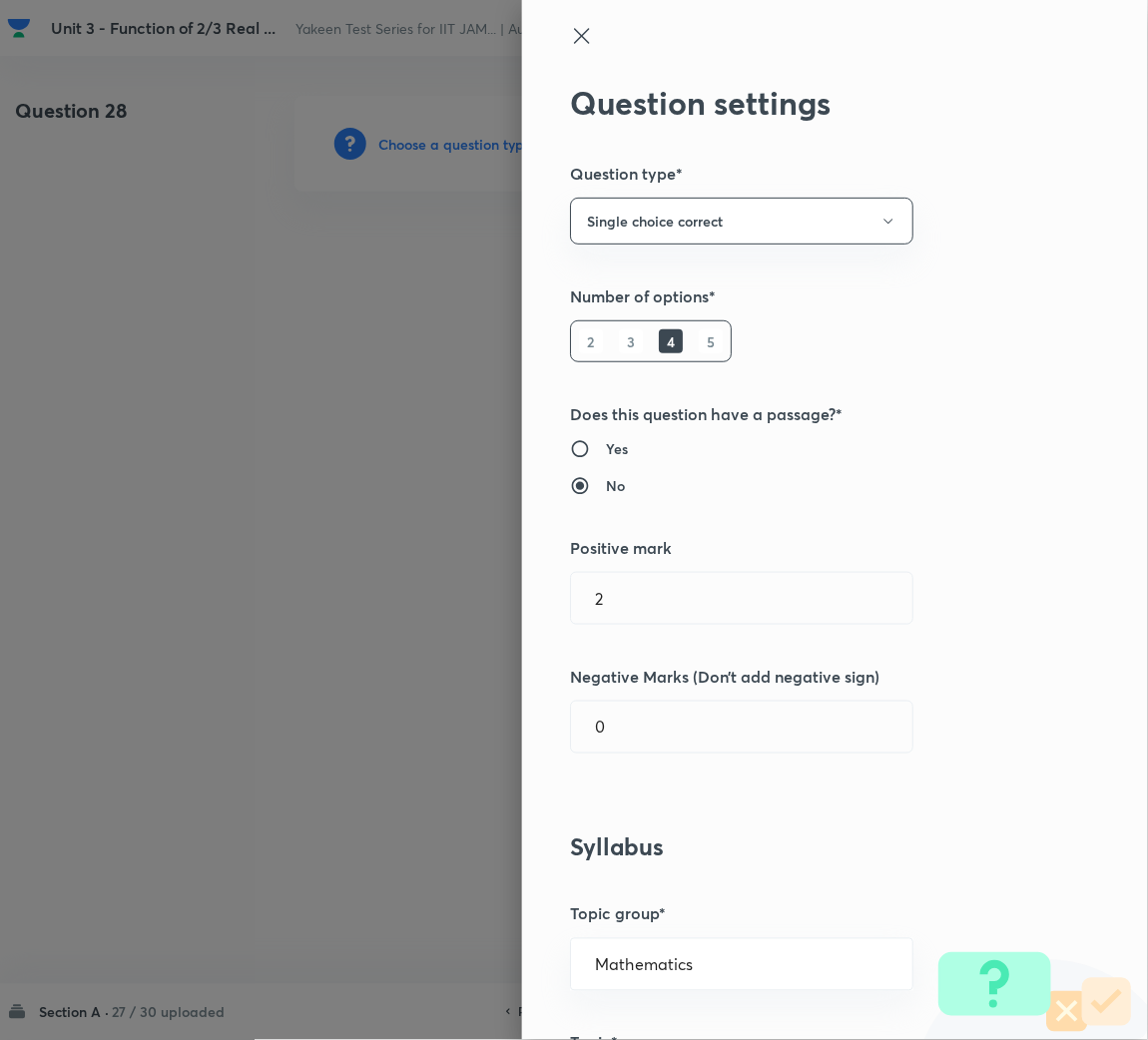 type 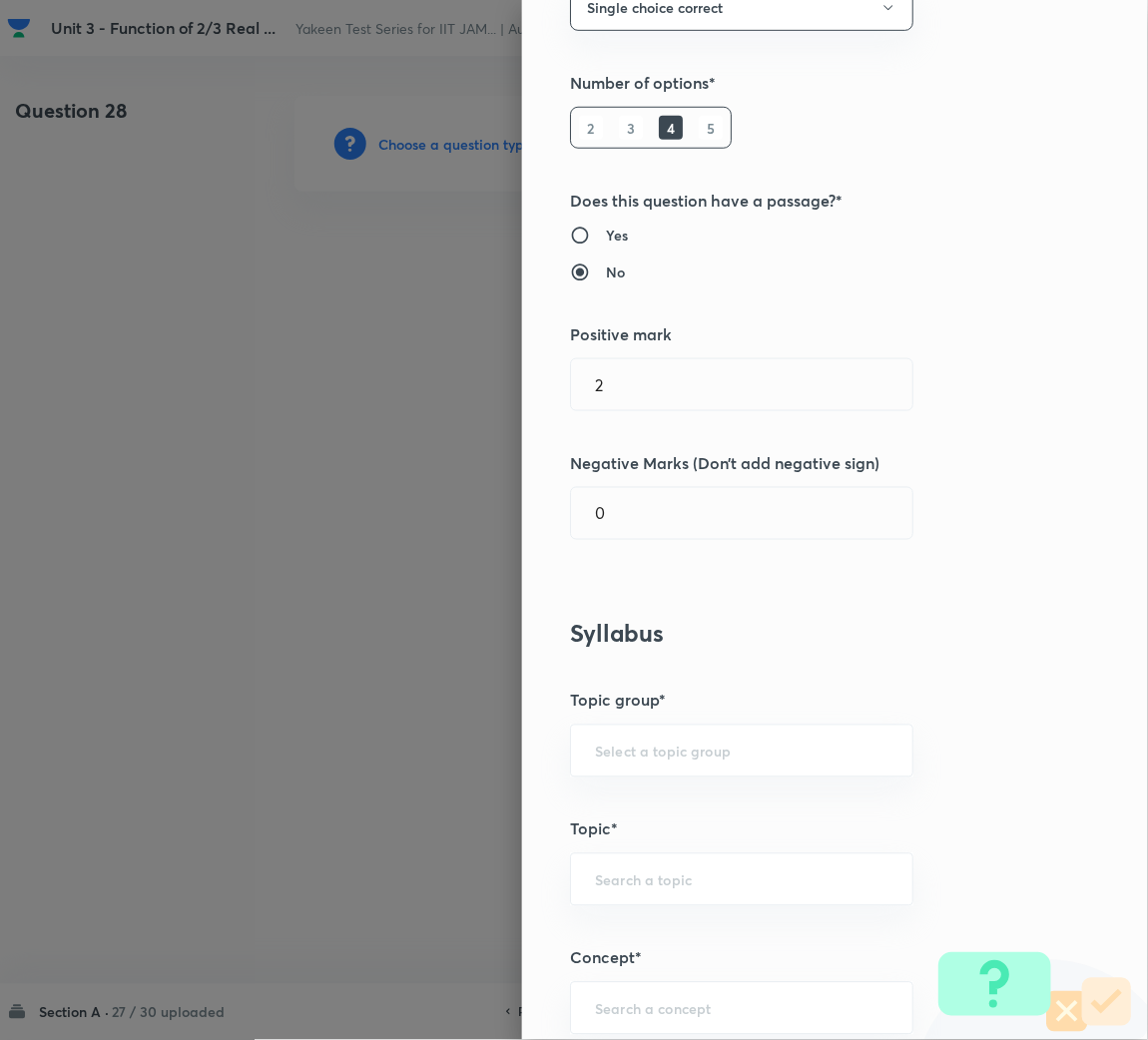 scroll, scrollTop: 448, scrollLeft: 0, axis: vertical 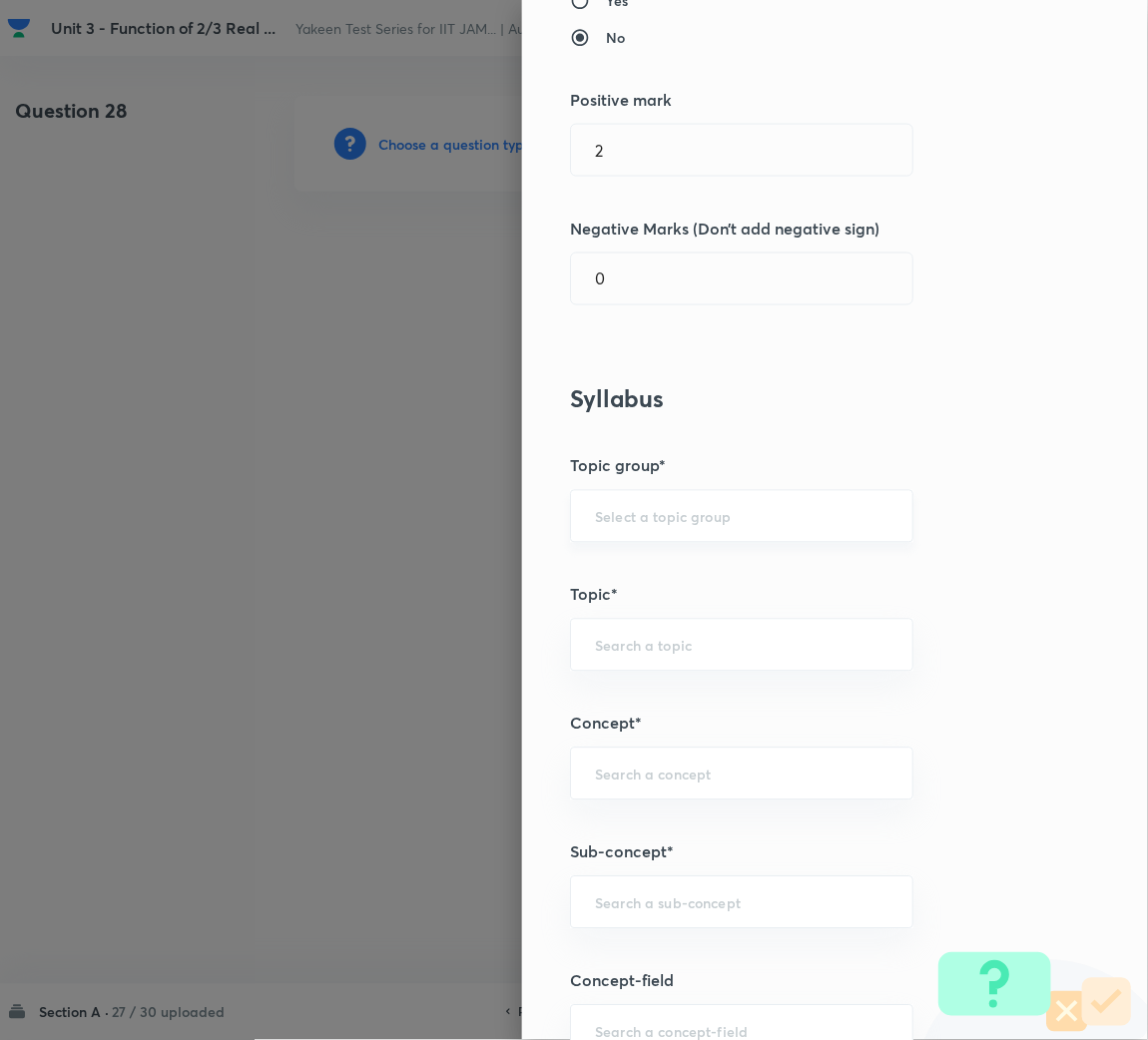 click at bounding box center [742, 516] 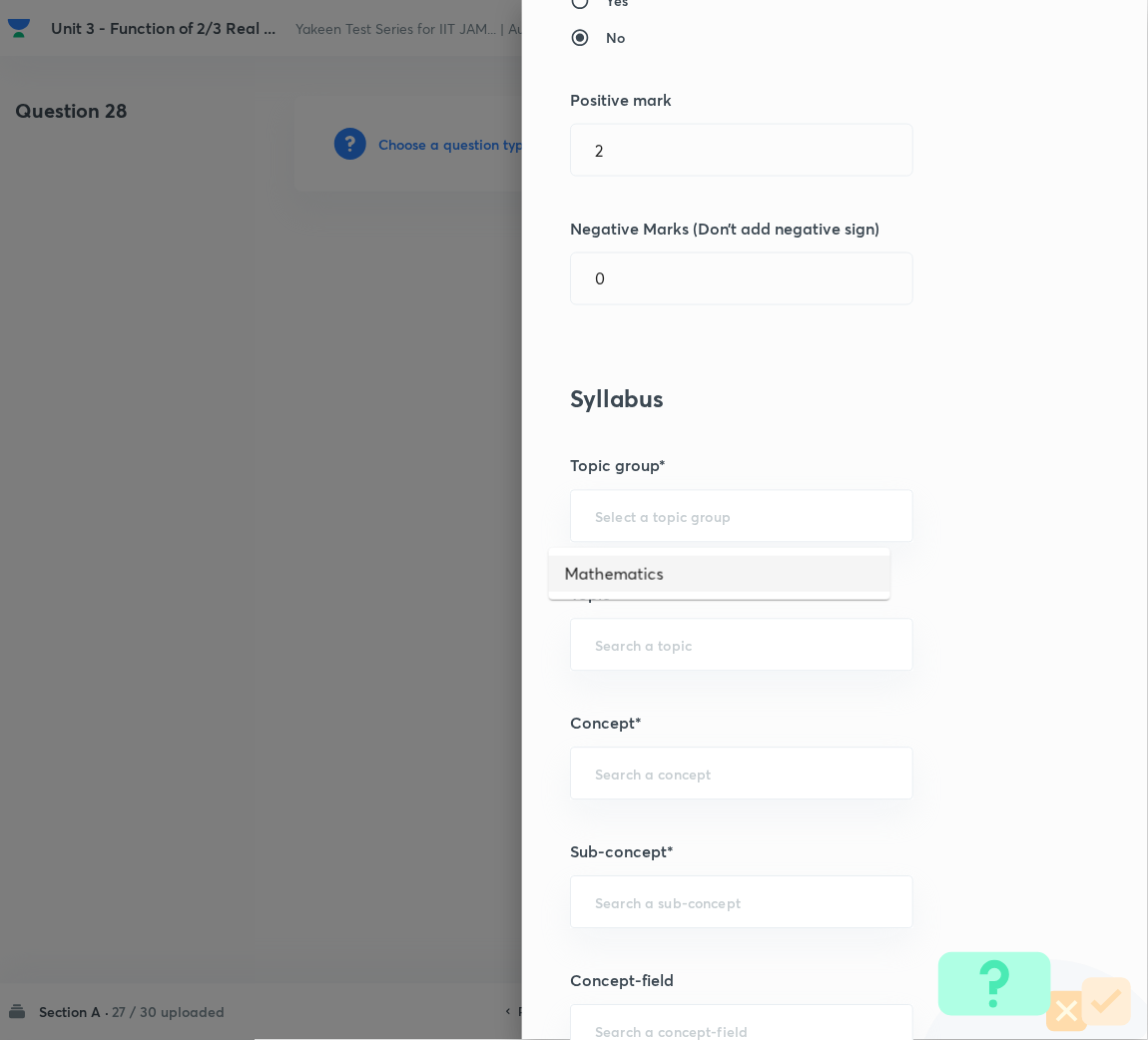 click on "Mathematics" at bounding box center [720, 574] 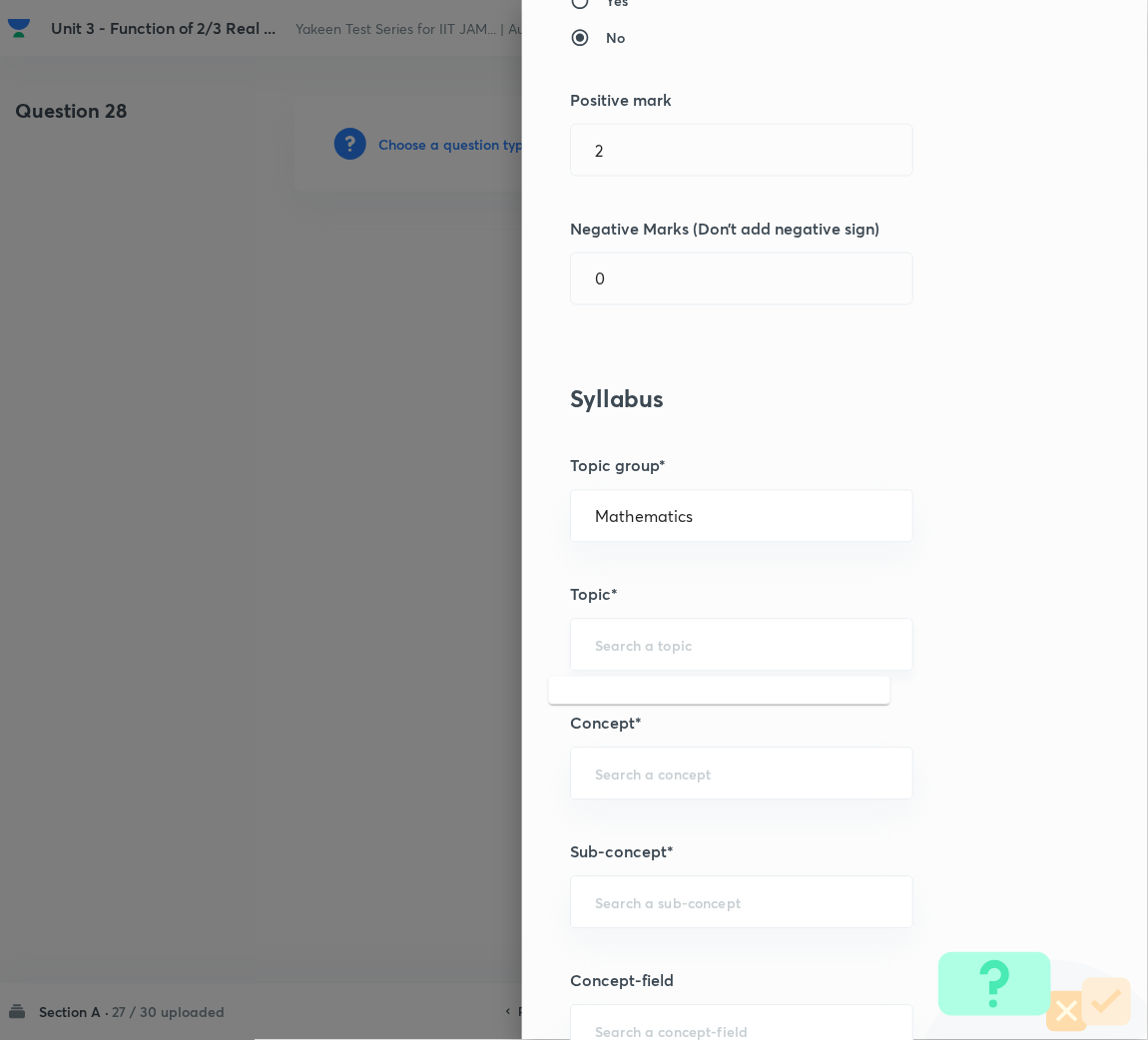 click at bounding box center (742, 645) 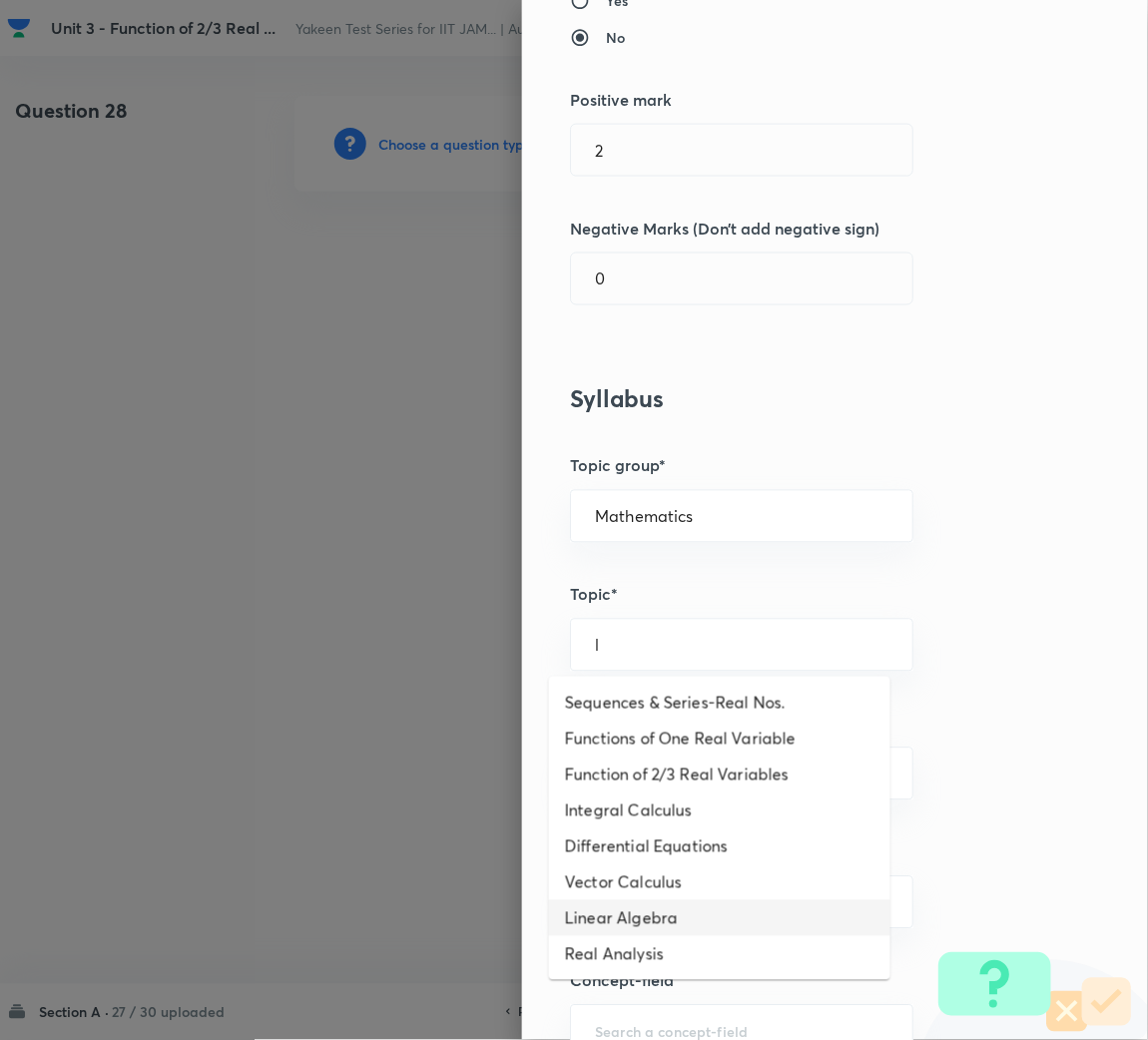 click on "Linear Algebra" at bounding box center [720, 918] 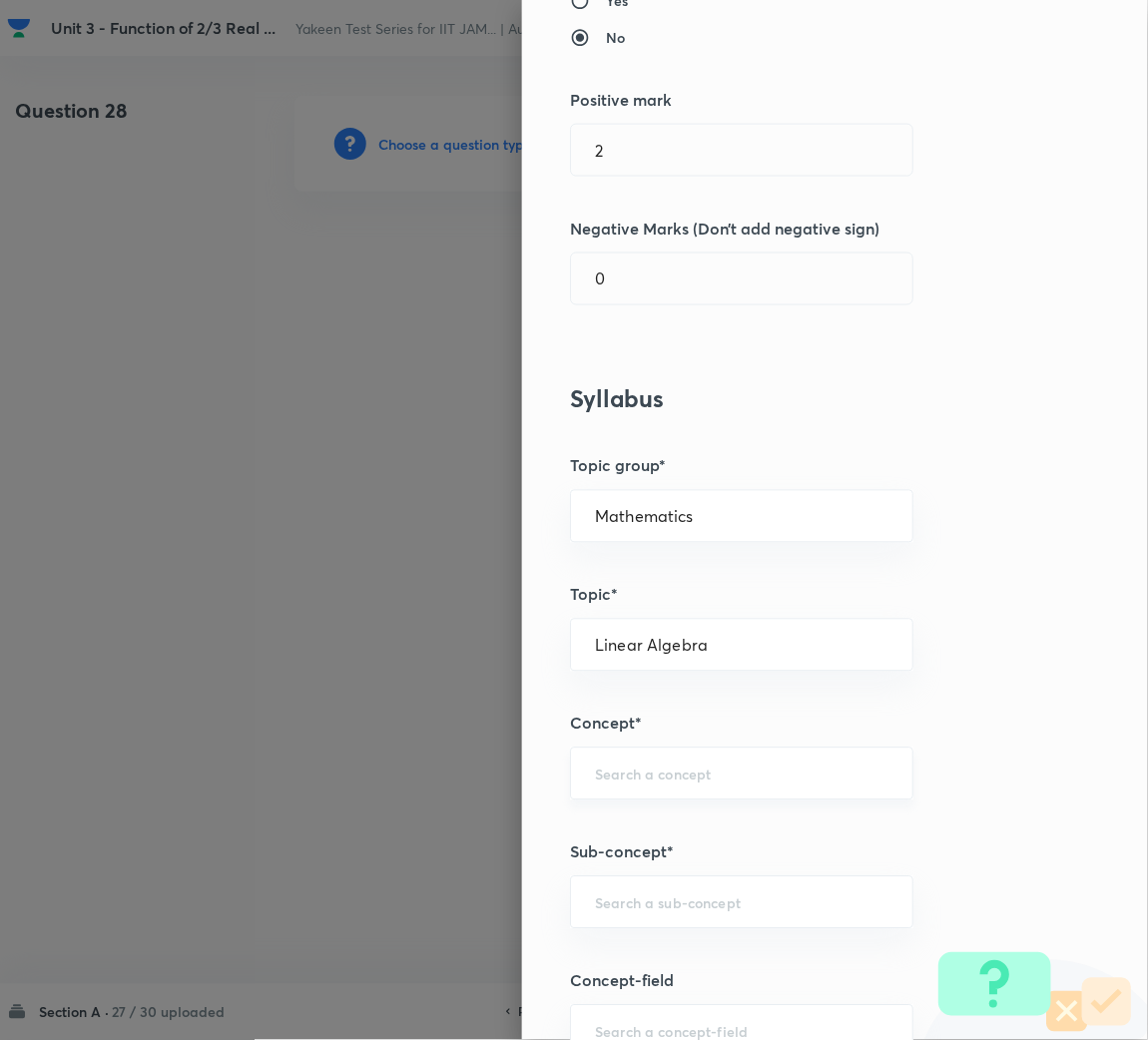 click on "​" at bounding box center (742, 774) 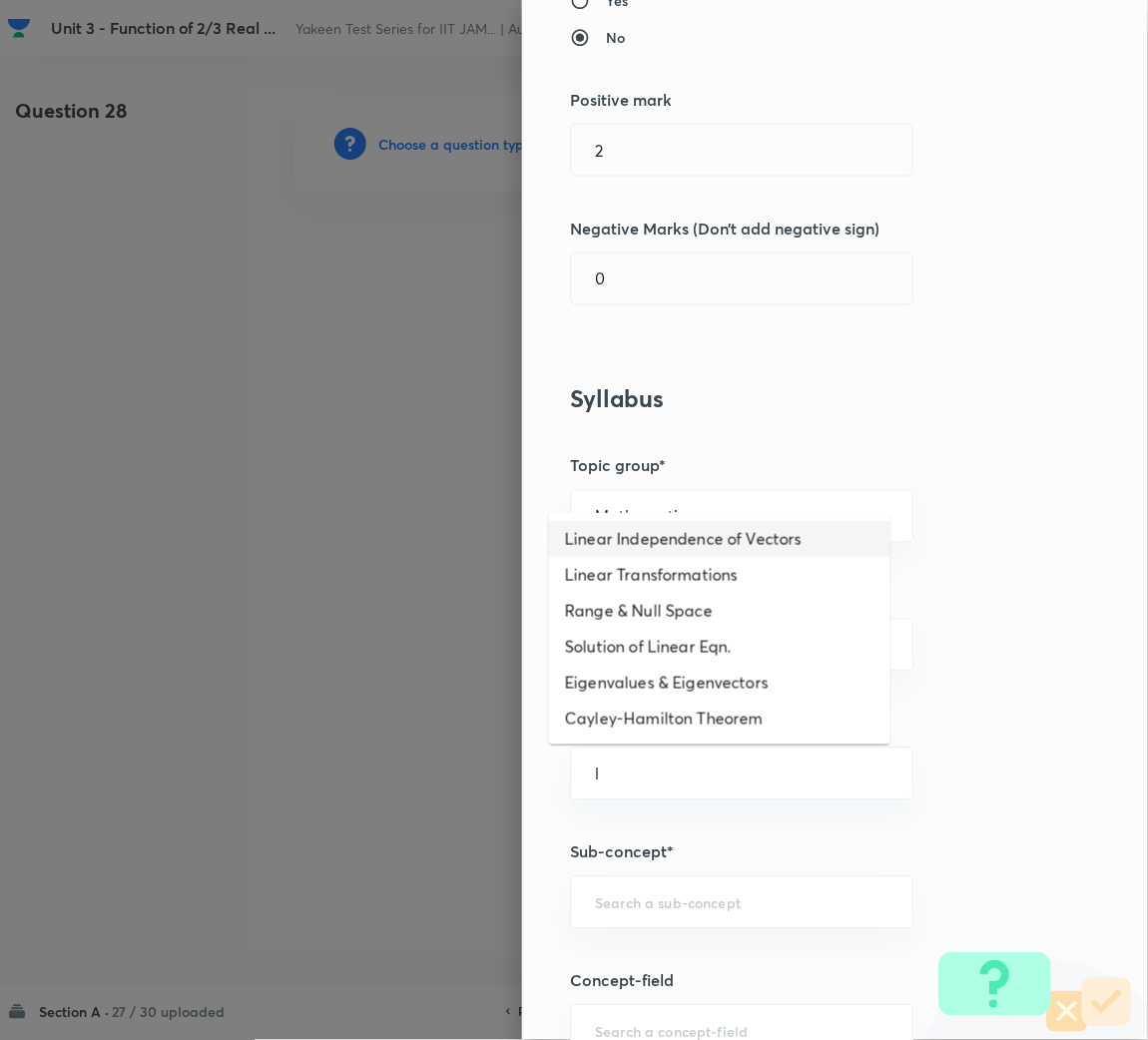 click on "Linear Independence of Vectors" at bounding box center (720, 539) 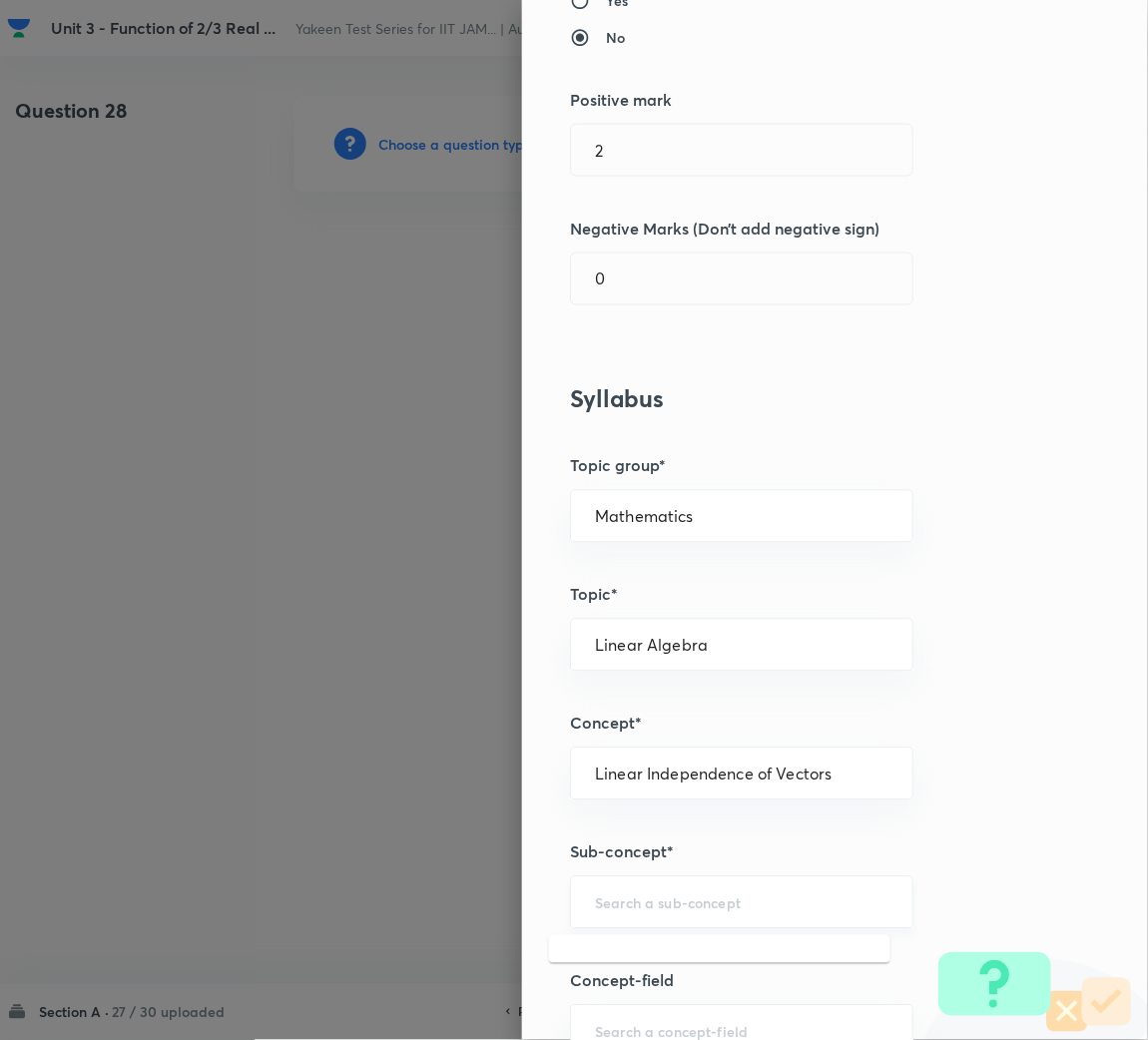 click at bounding box center (742, 902) 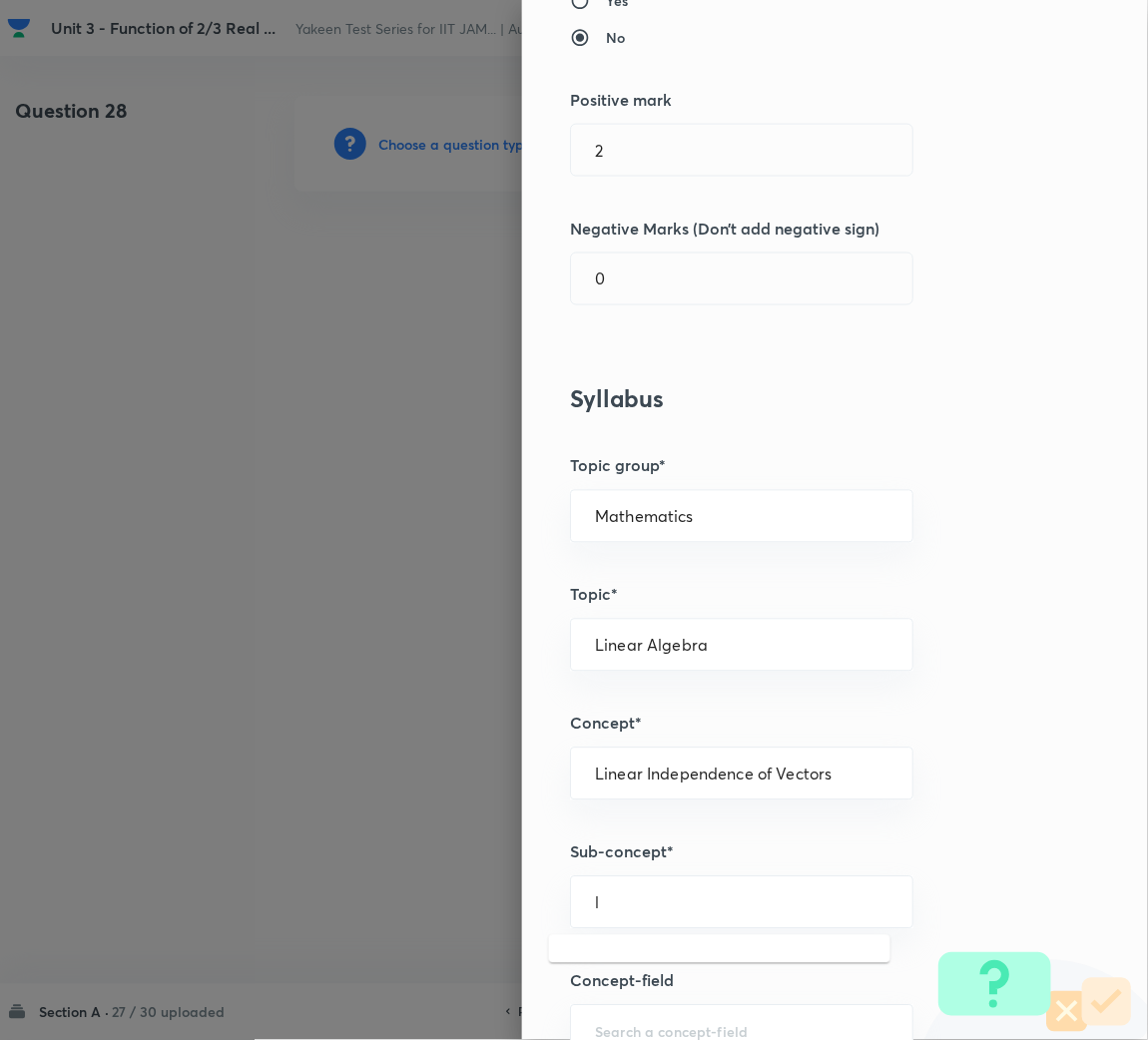 scroll, scrollTop: 897, scrollLeft: 0, axis: vertical 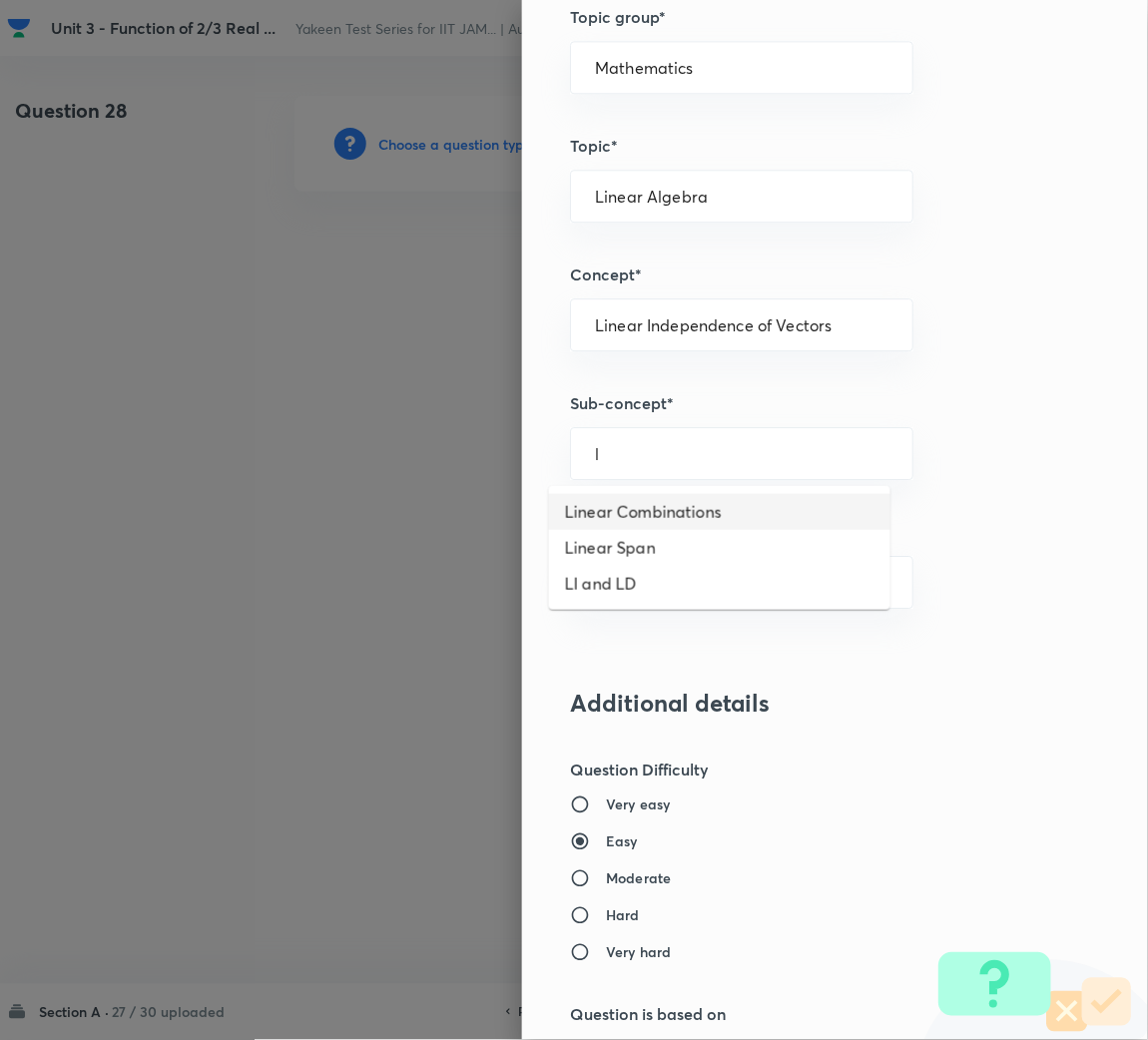 click on "Linear Combinations" at bounding box center [720, 512] 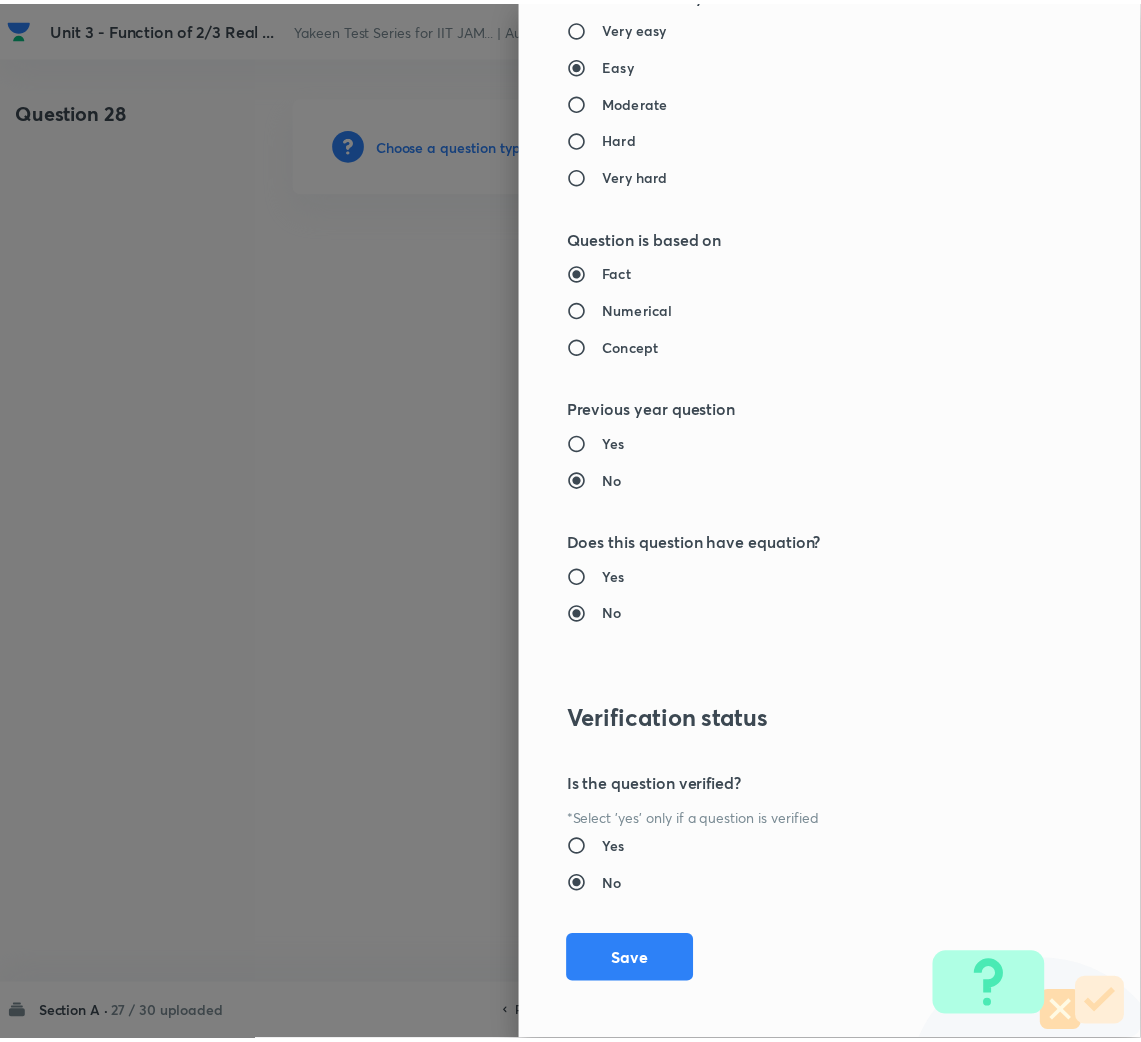 scroll, scrollTop: 1685, scrollLeft: 0, axis: vertical 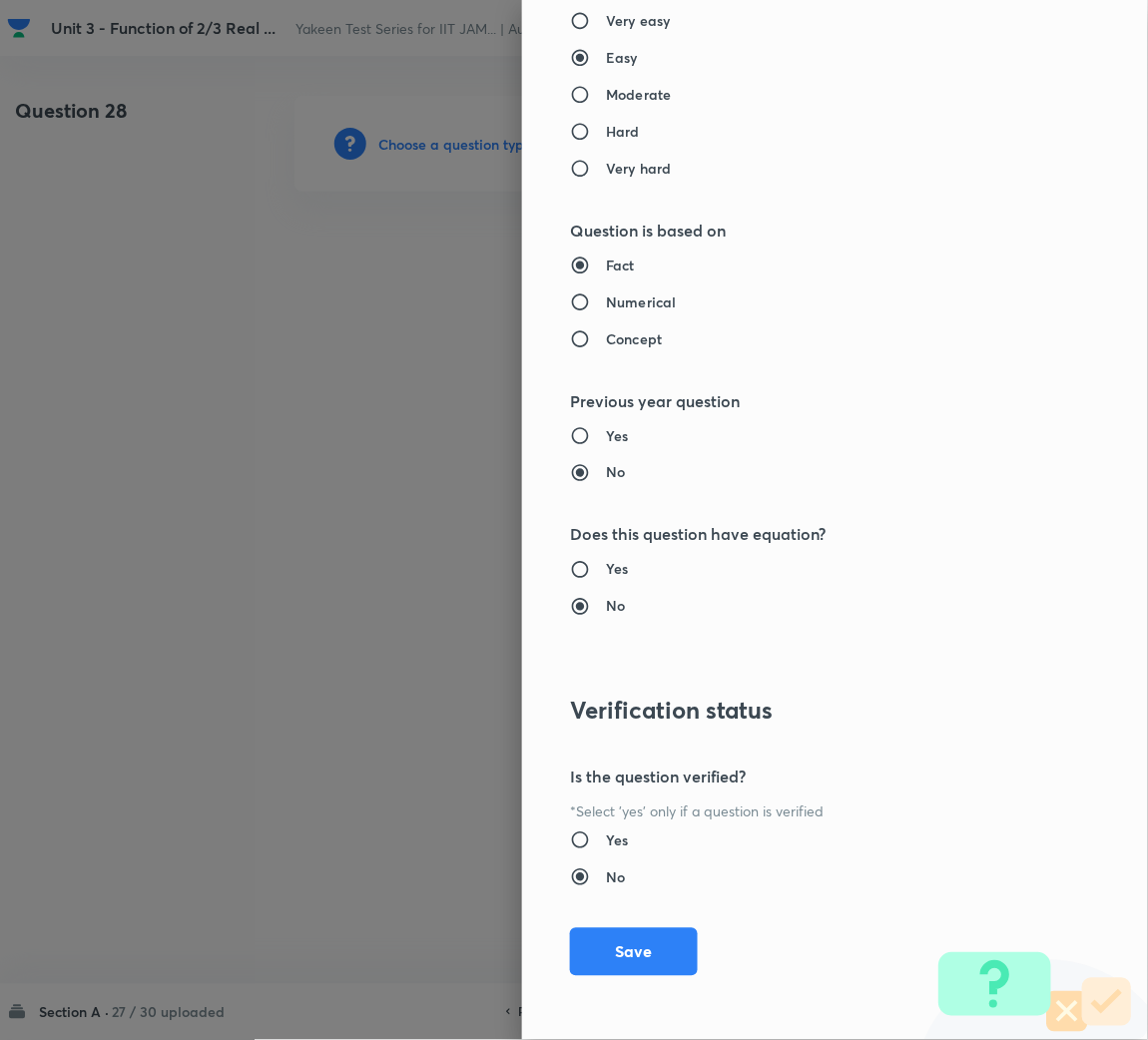 drag, startPoint x: 642, startPoint y: 937, endPoint x: 602, endPoint y: 870, distance: 78.03204 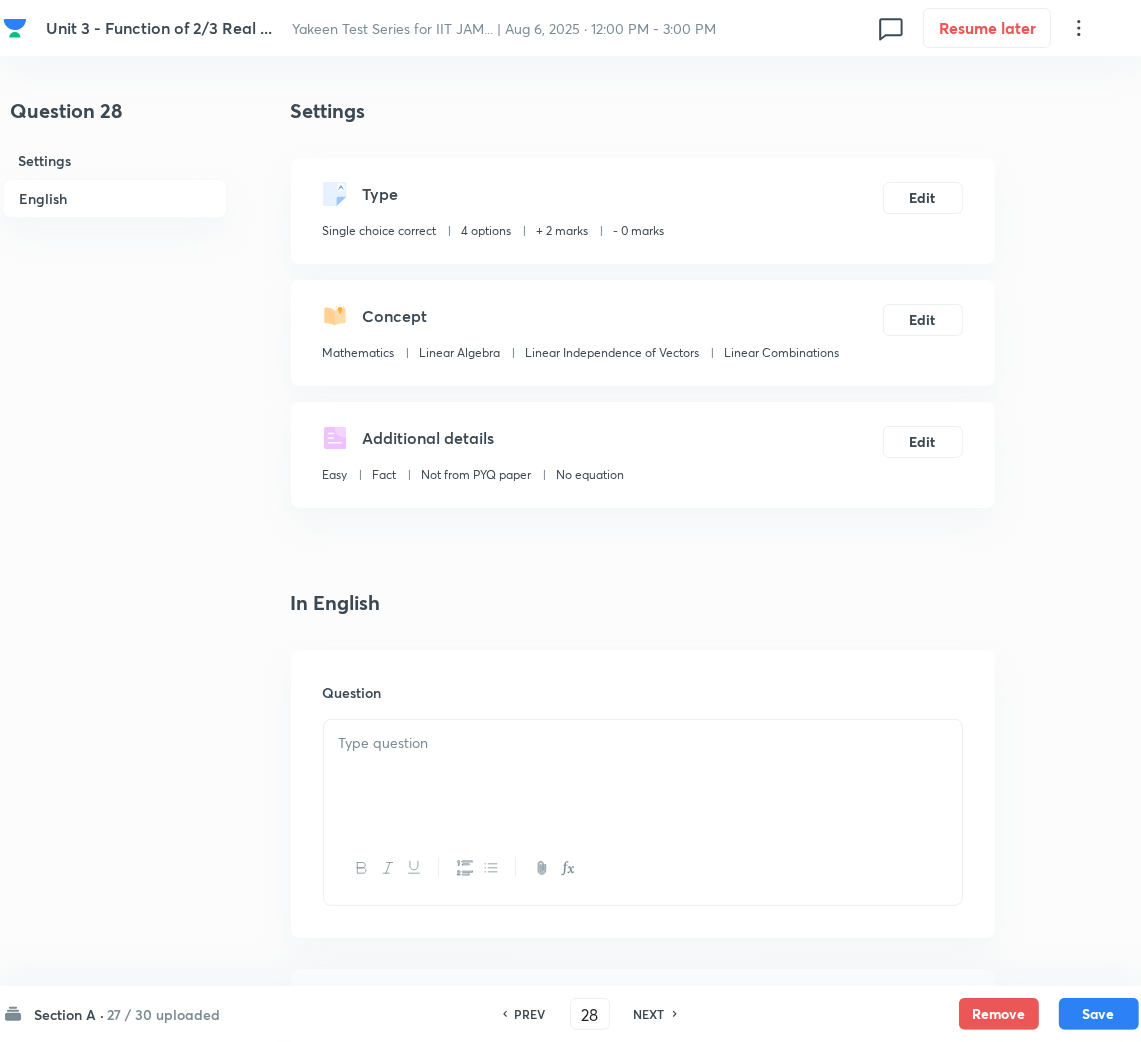 click at bounding box center (643, 743) 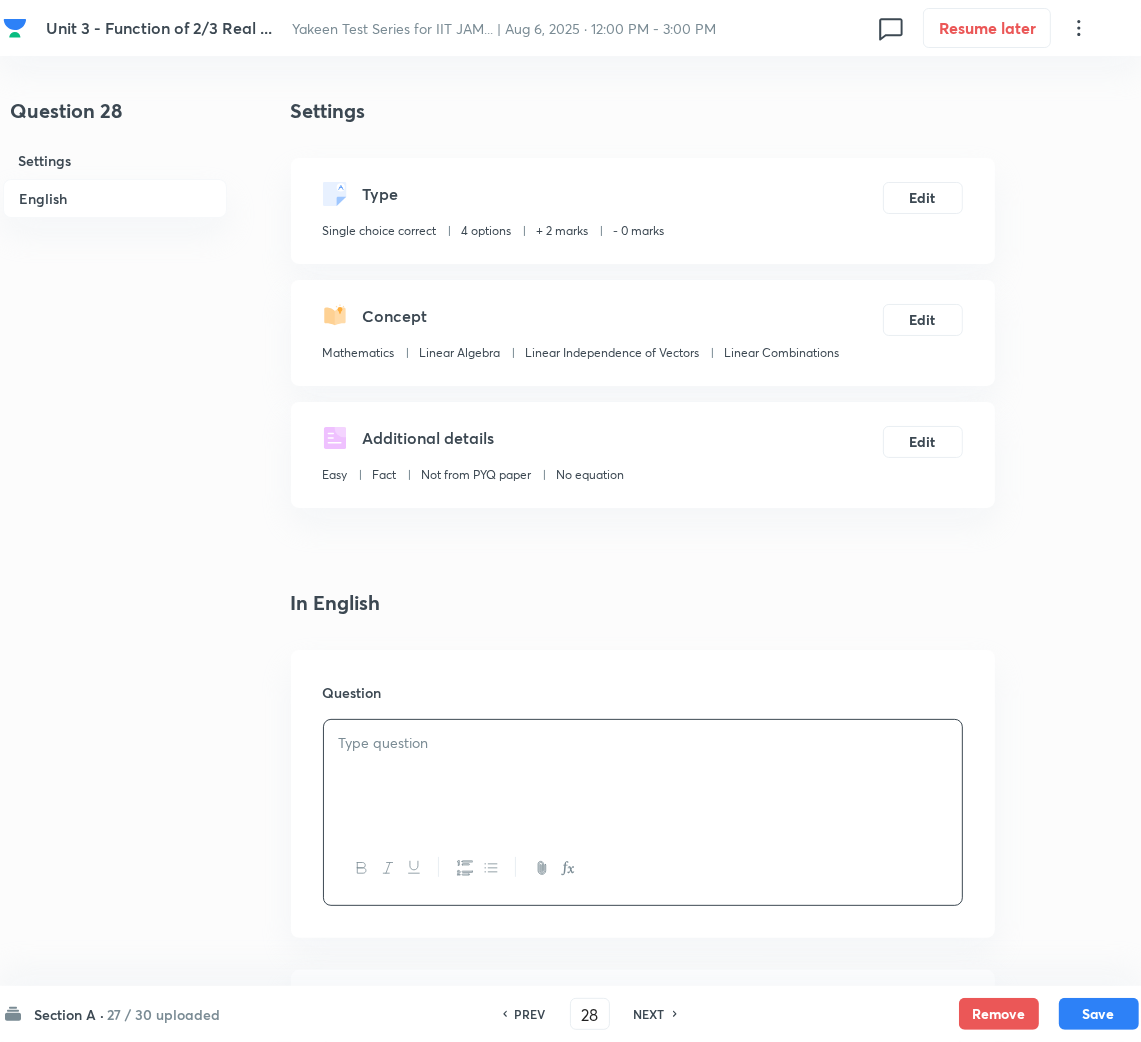click at bounding box center [643, 743] 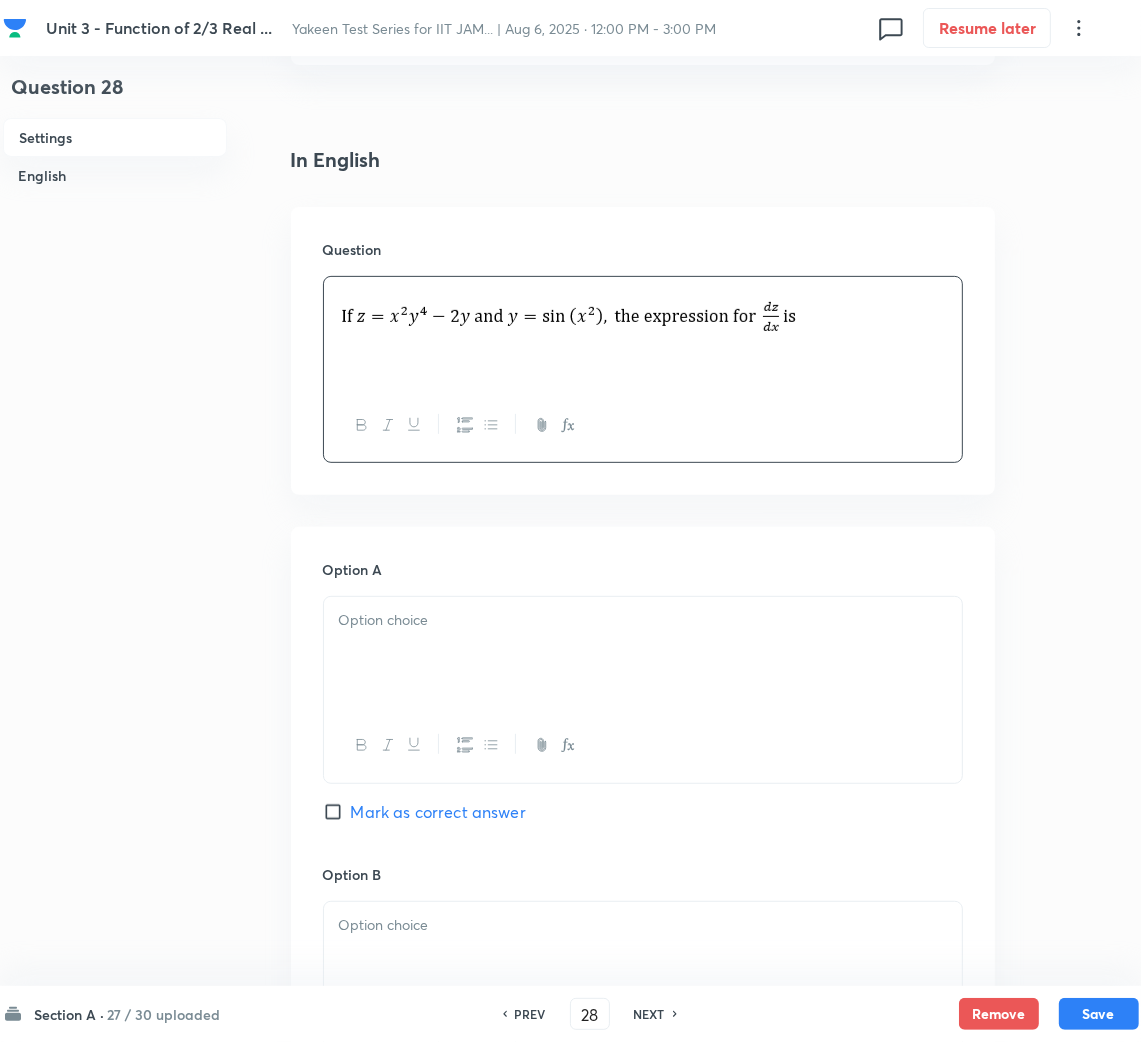 scroll, scrollTop: 449, scrollLeft: 0, axis: vertical 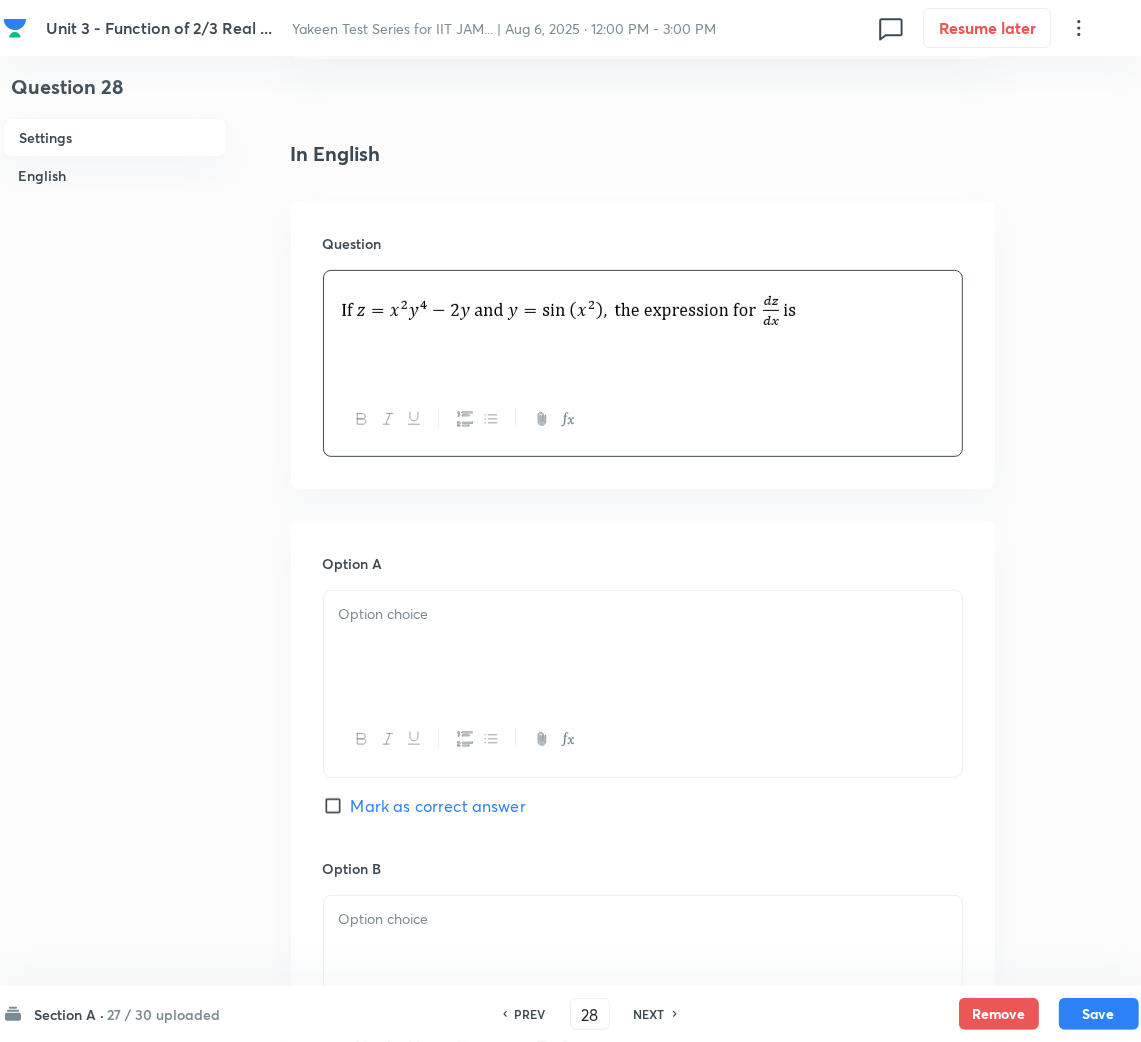 click at bounding box center [643, 647] 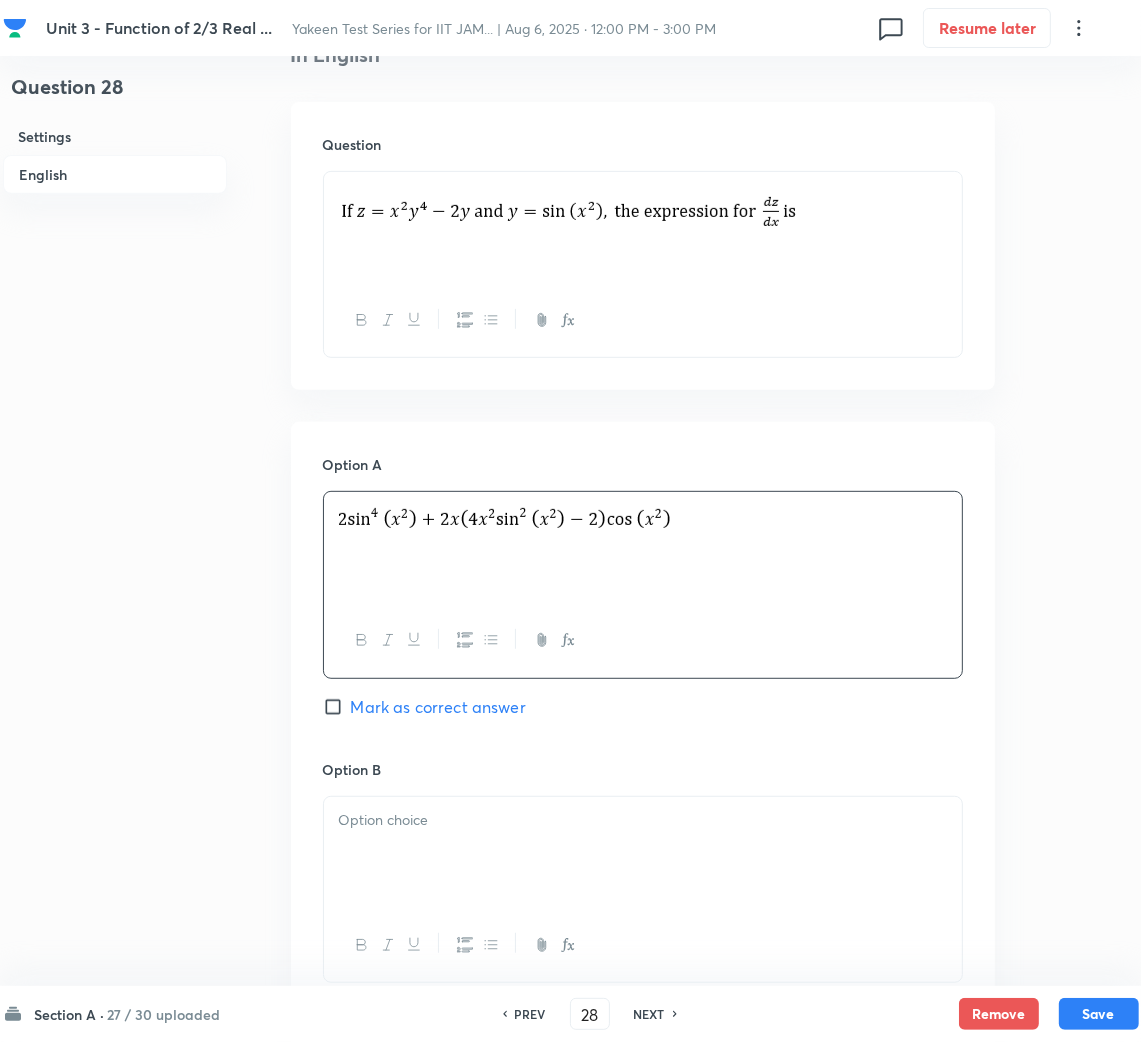 scroll, scrollTop: 600, scrollLeft: 0, axis: vertical 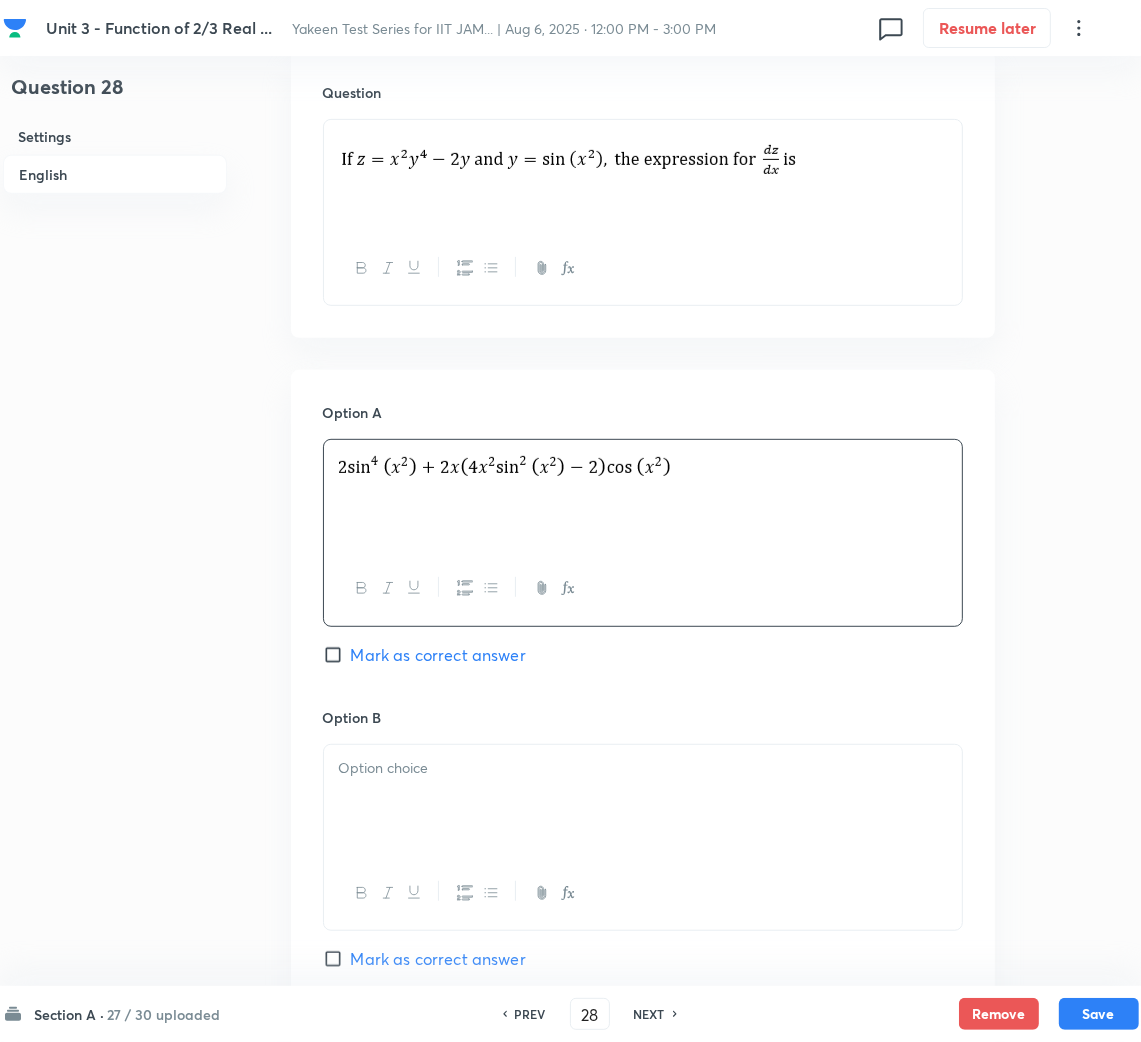 click at bounding box center (643, 801) 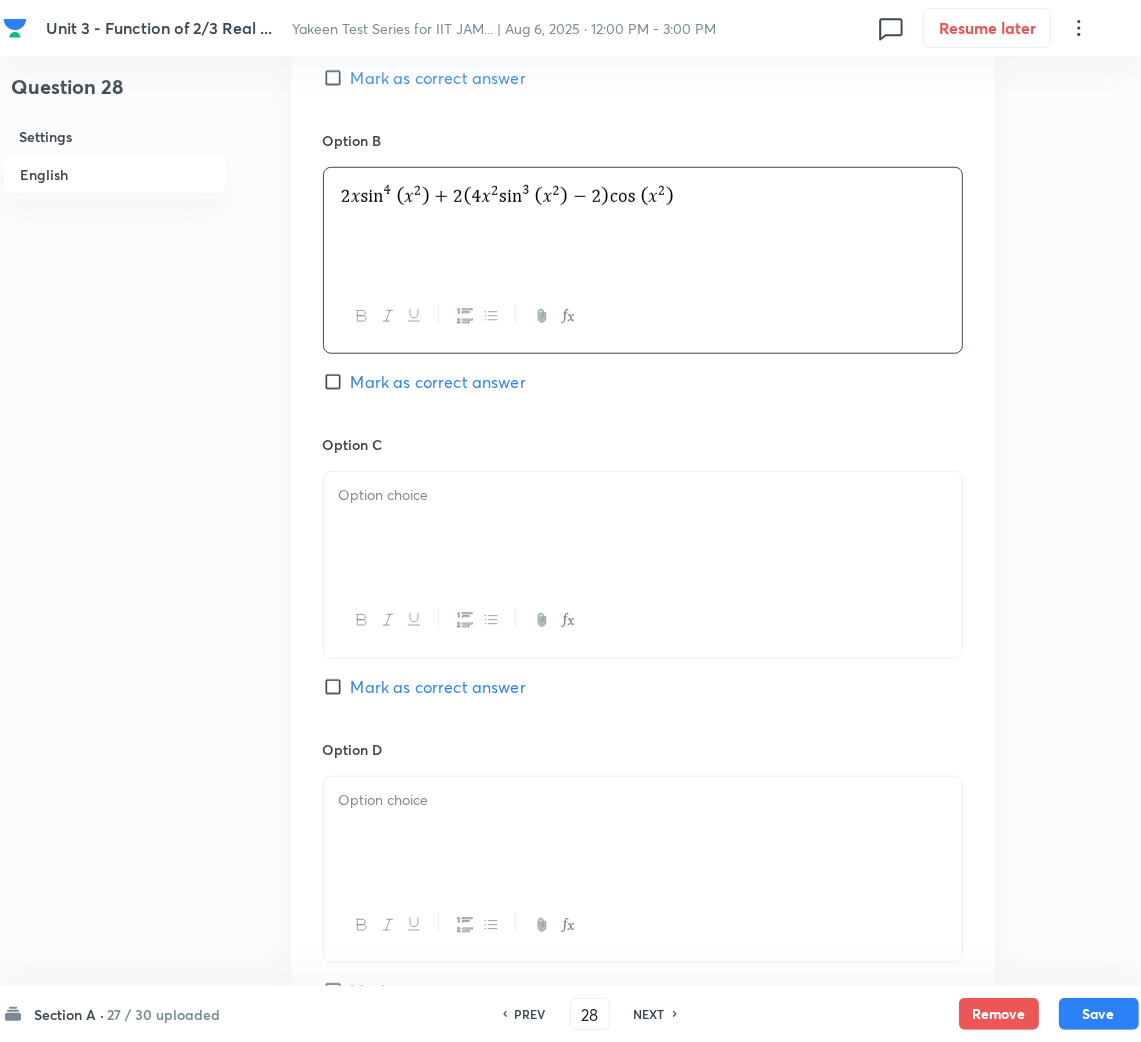 scroll, scrollTop: 1200, scrollLeft: 0, axis: vertical 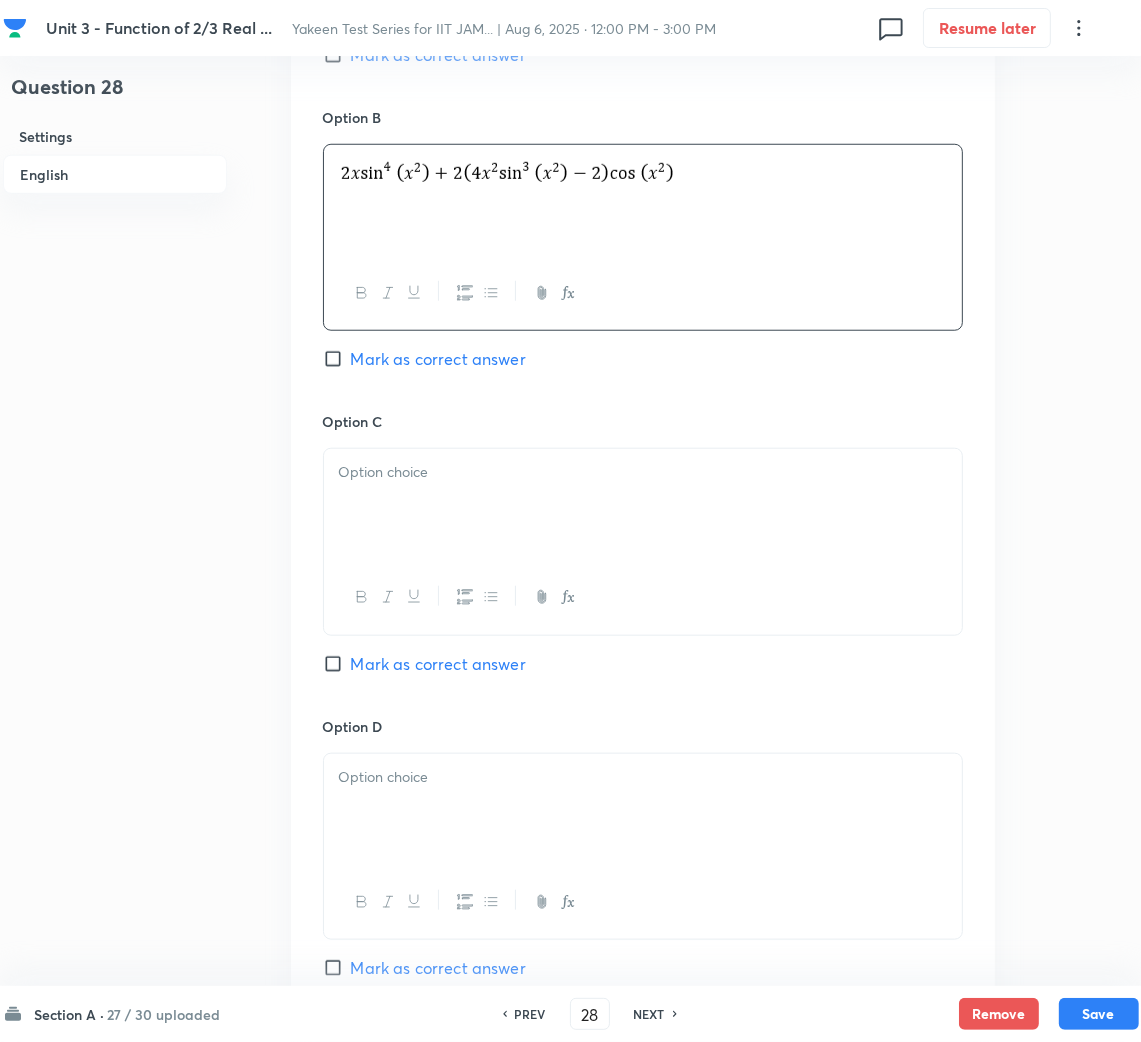 click at bounding box center [643, 505] 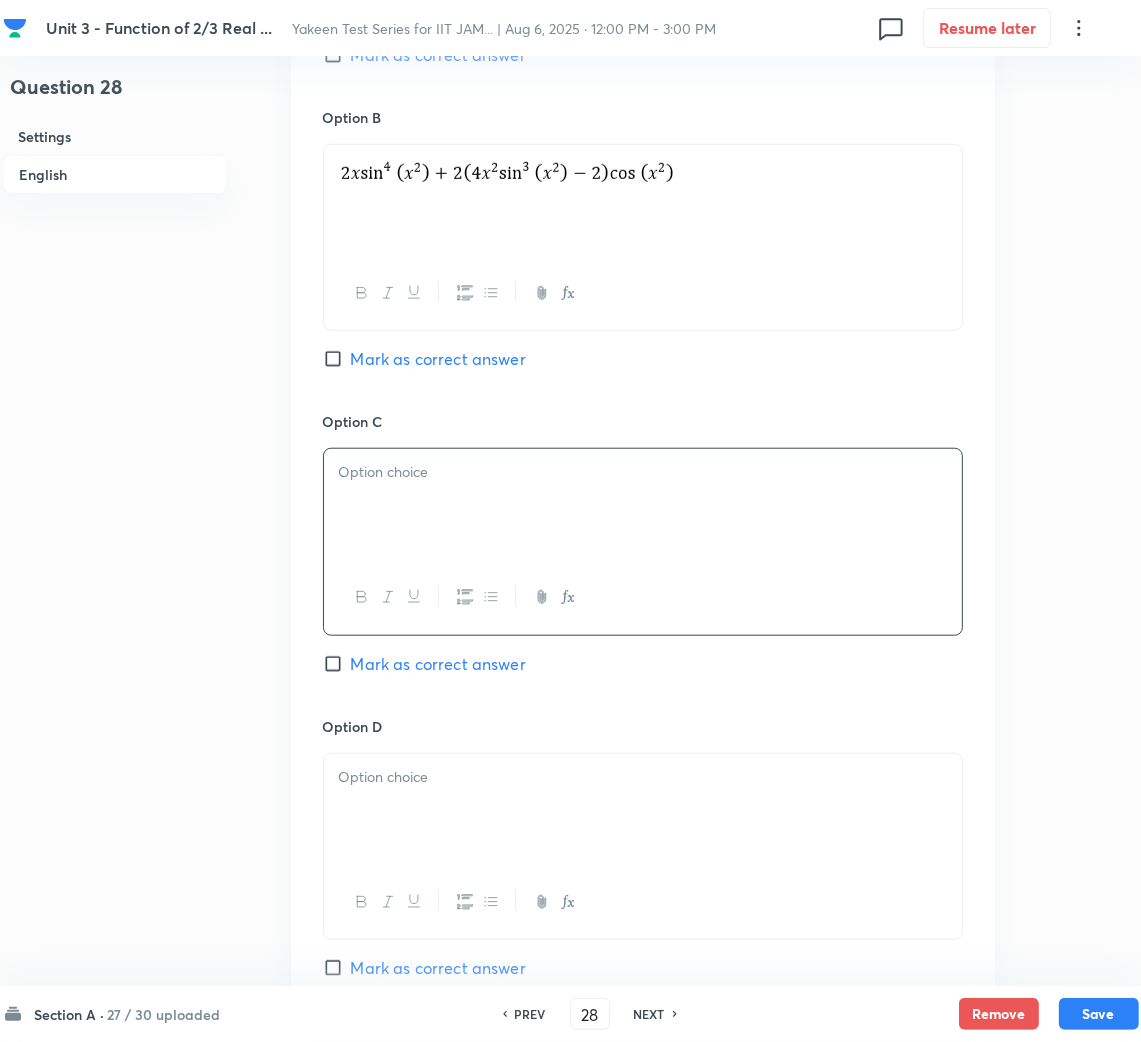 click at bounding box center [643, 505] 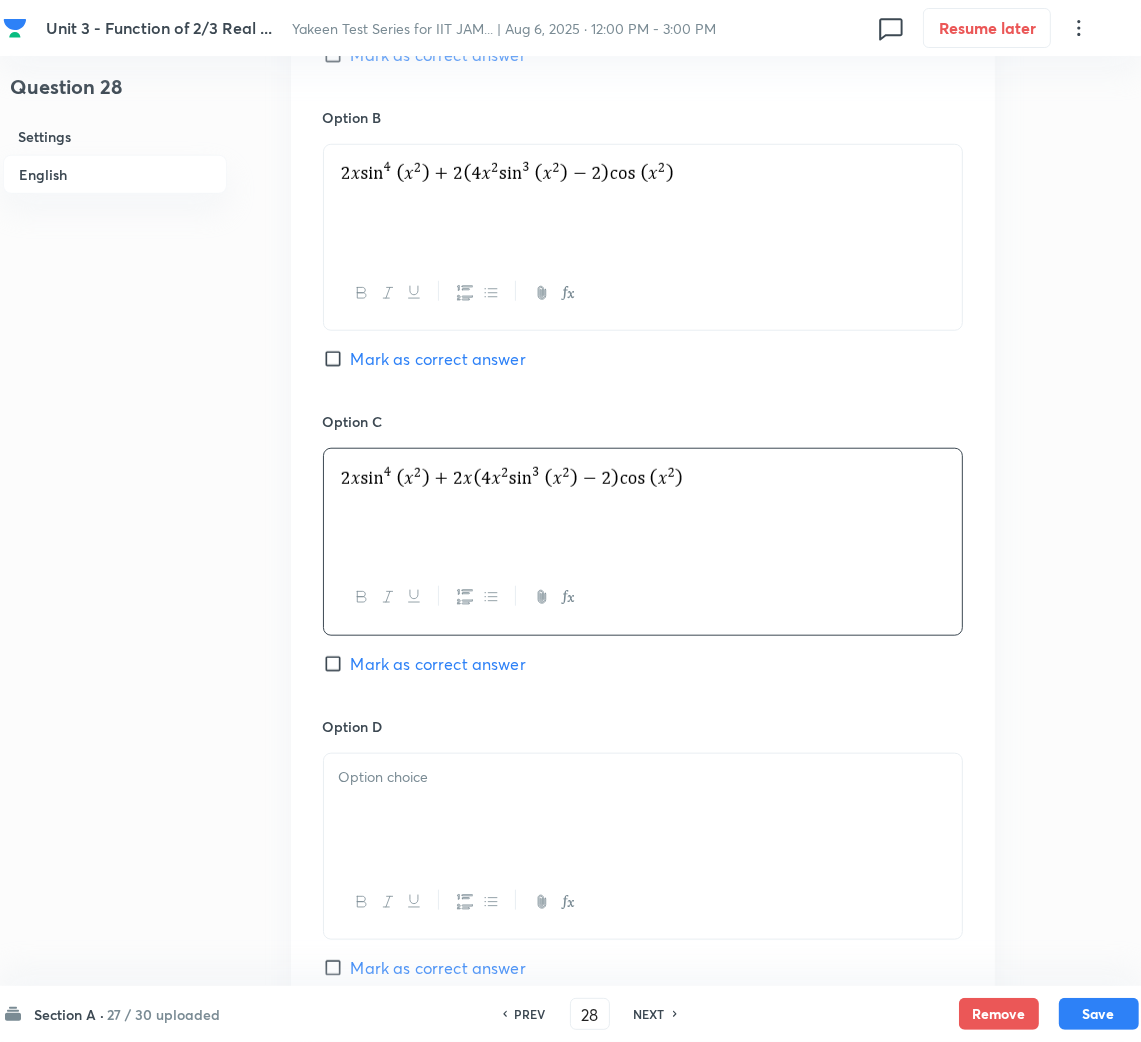 click on "Mark as correct answer" at bounding box center (337, 664) 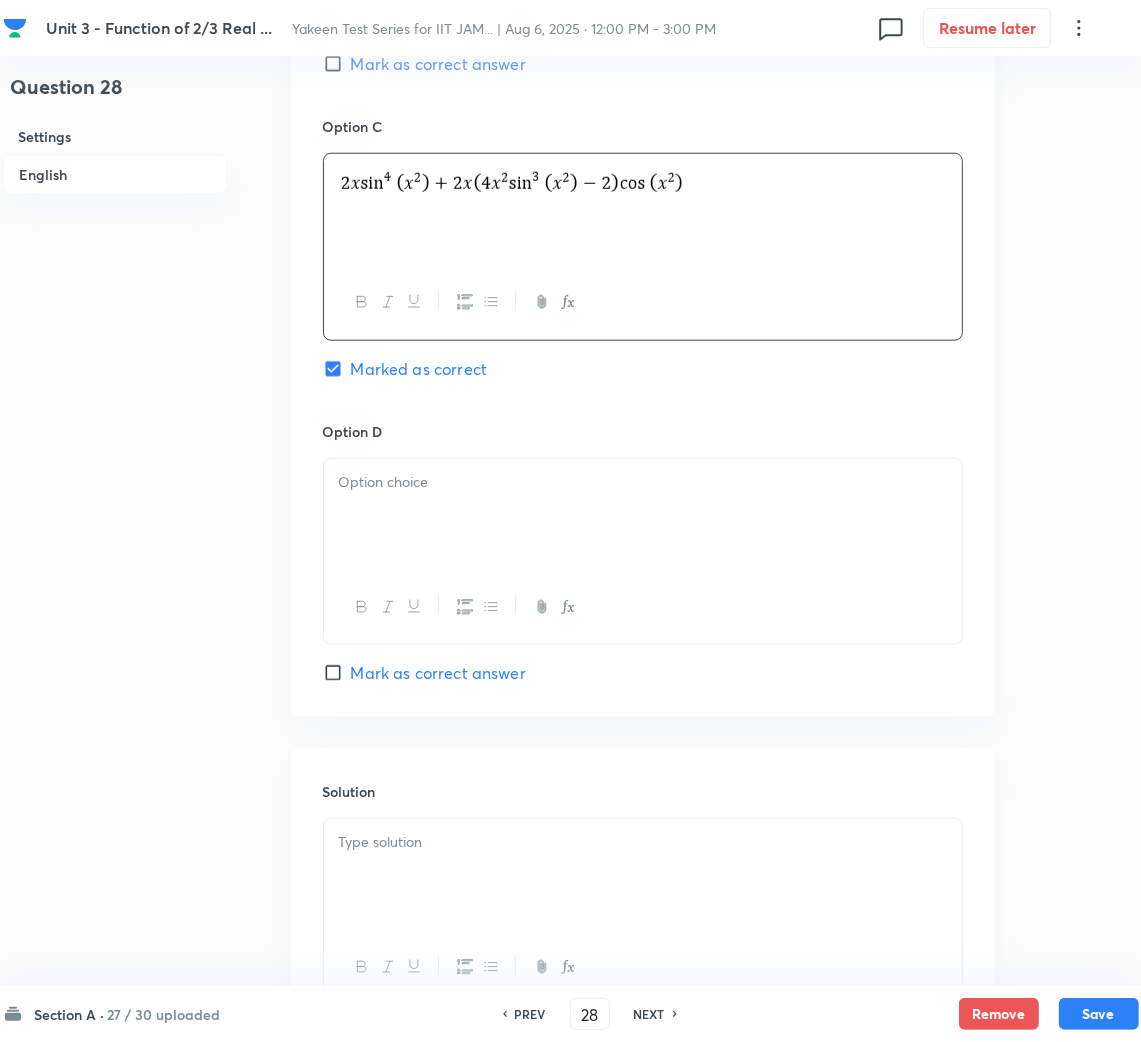 scroll, scrollTop: 1499, scrollLeft: 0, axis: vertical 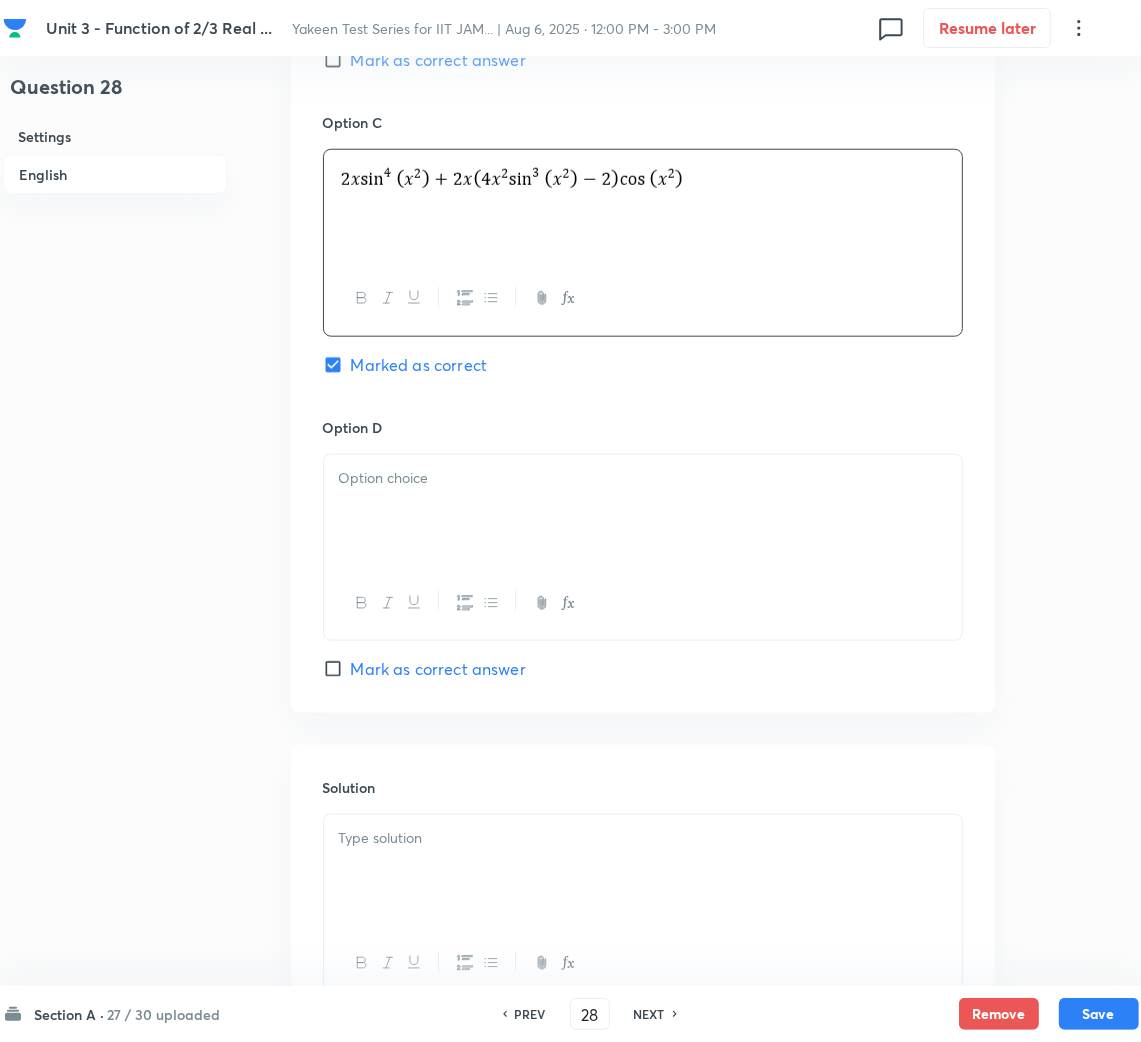 click at bounding box center (643, 511) 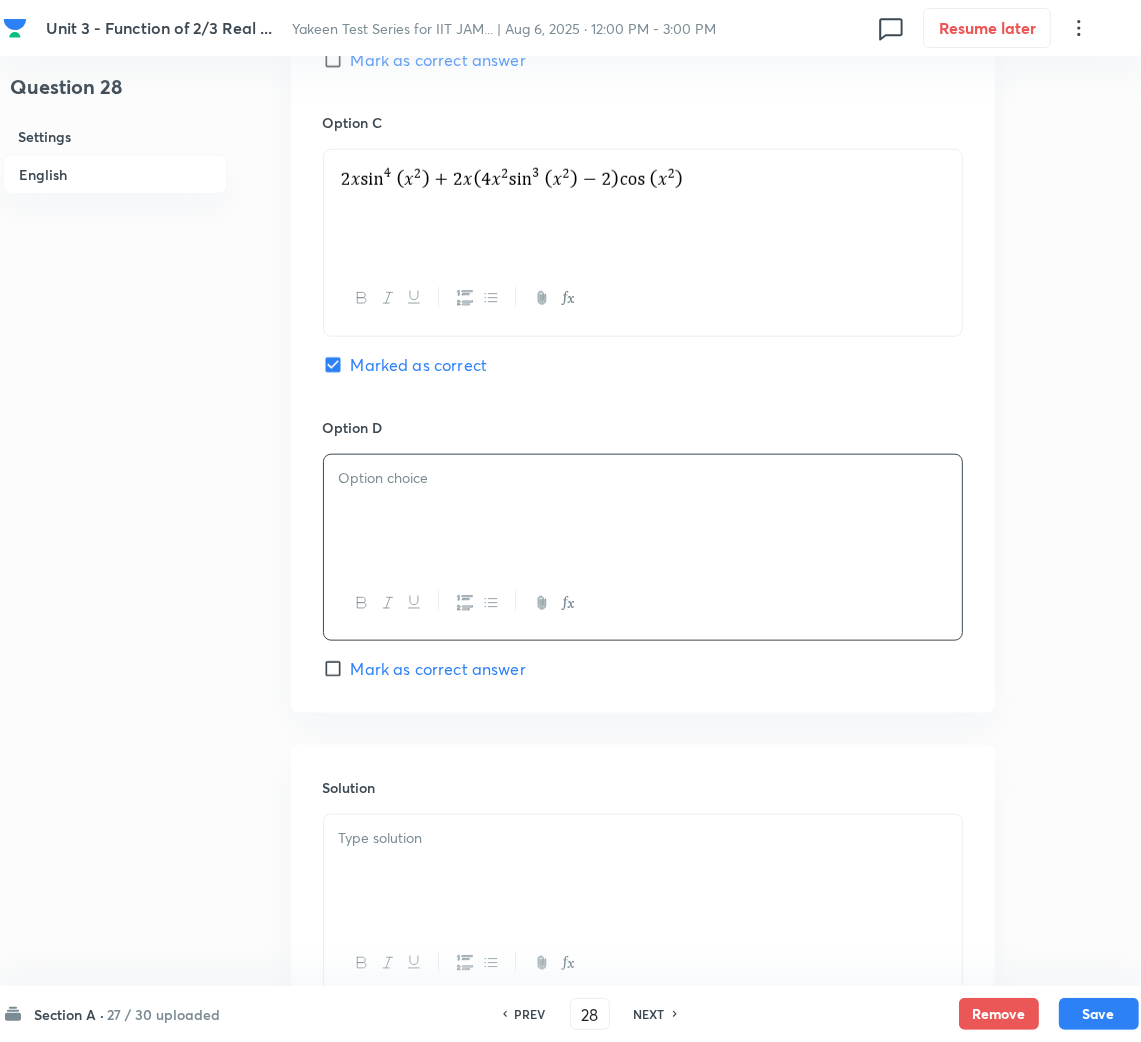 click at bounding box center [643, 511] 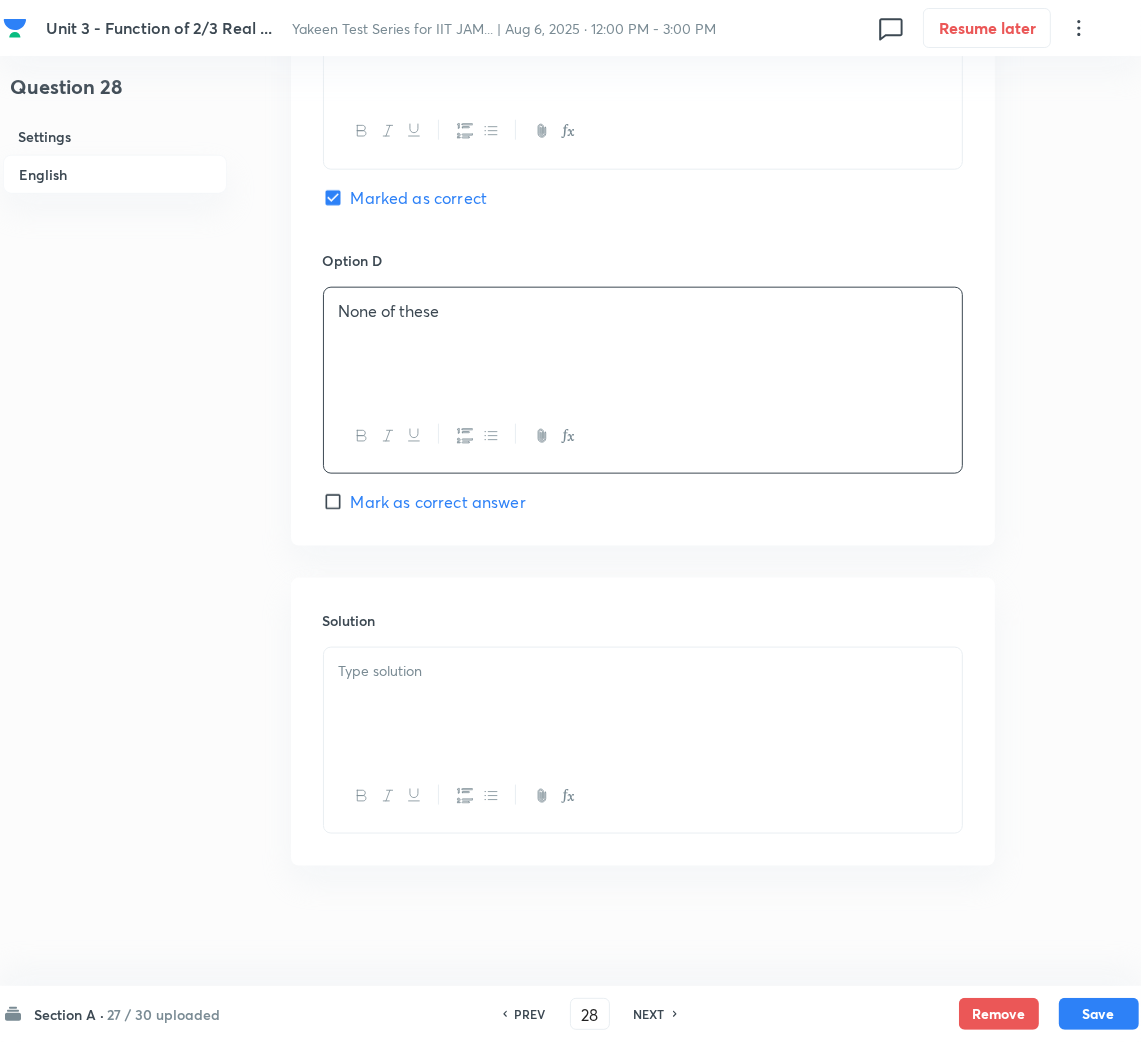 scroll, scrollTop: 1670, scrollLeft: 0, axis: vertical 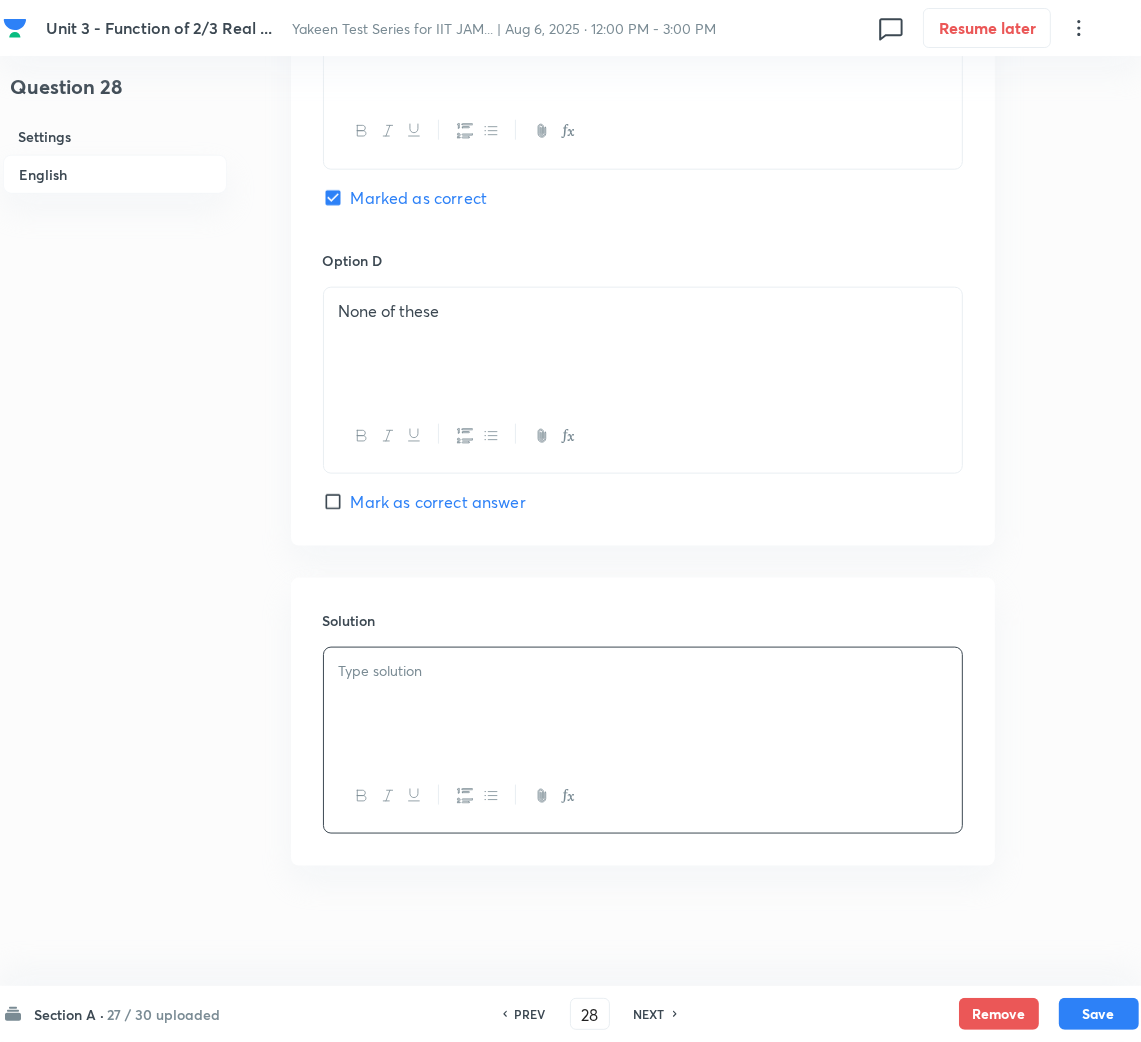 click at bounding box center (643, 704) 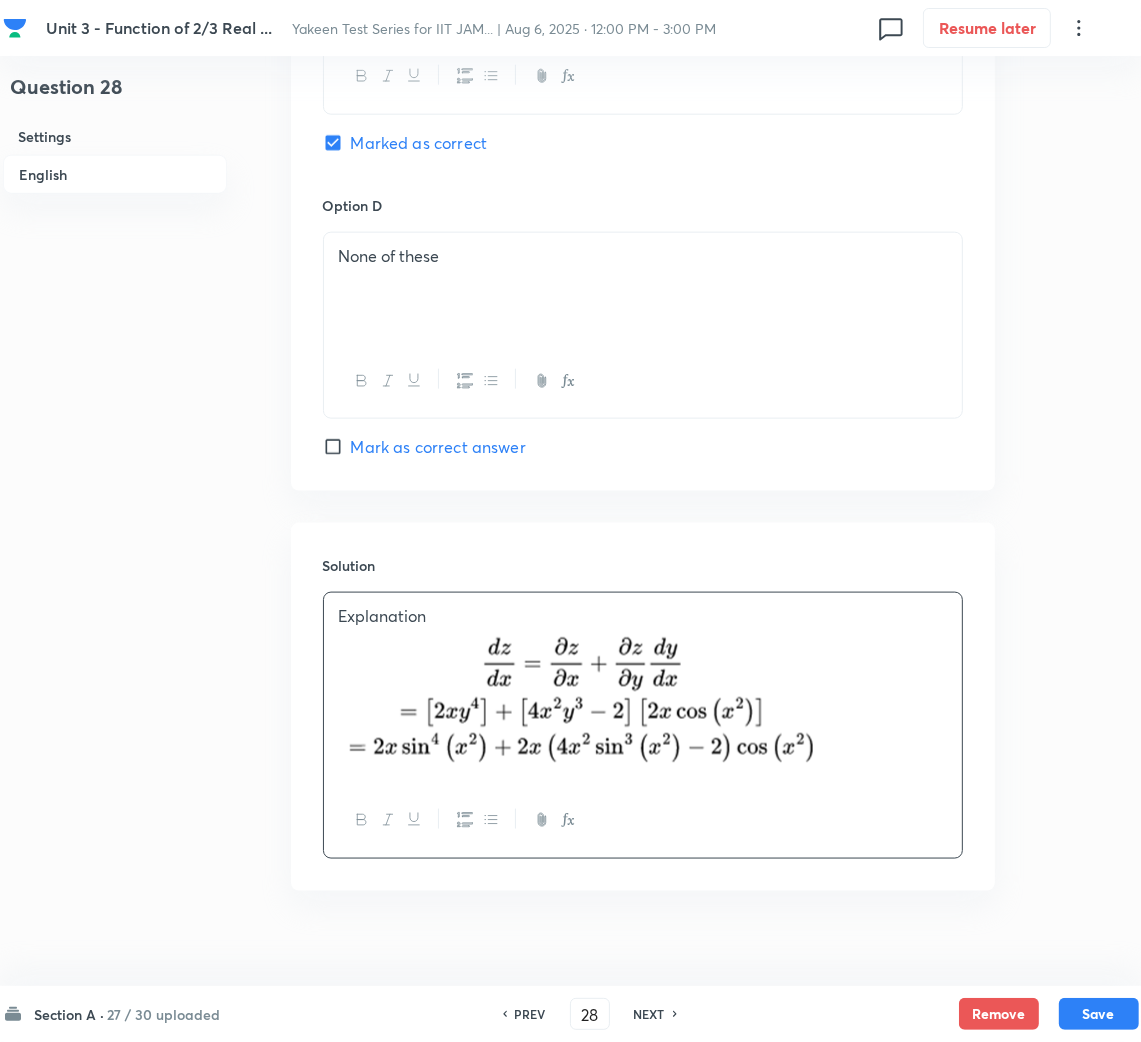 scroll, scrollTop: 1750, scrollLeft: 0, axis: vertical 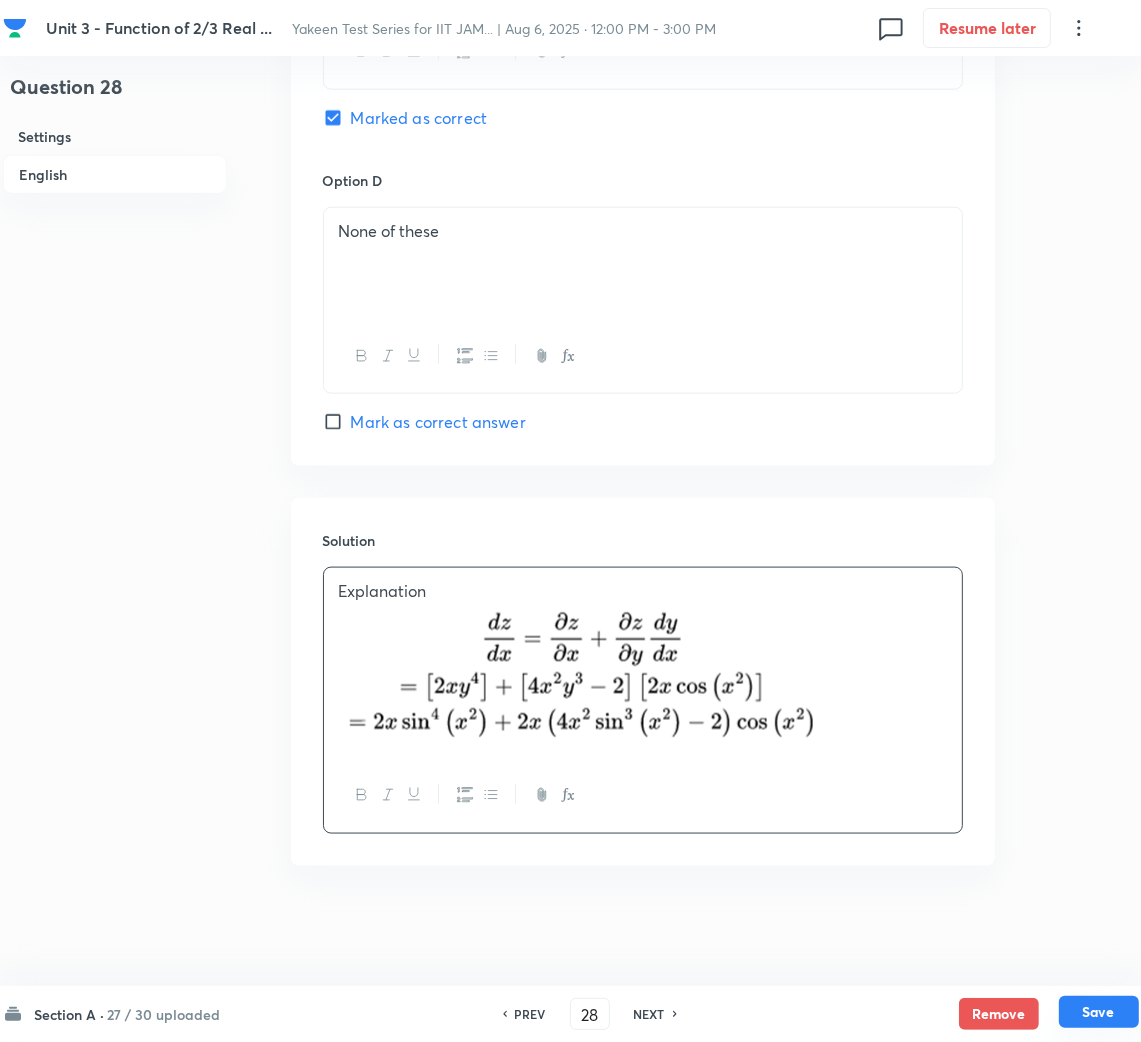 click on "Save" at bounding box center [1099, 1012] 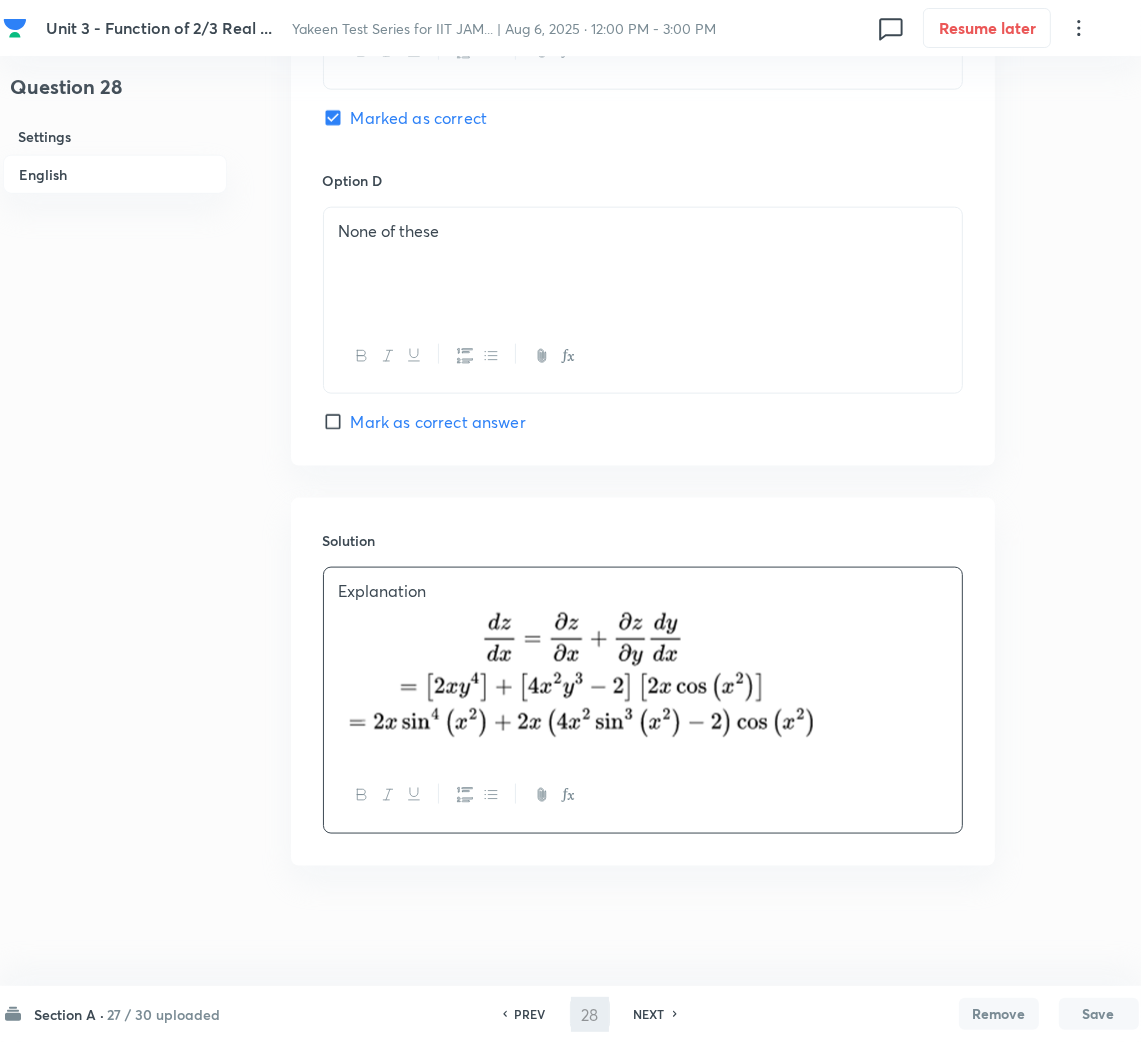 type on "29" 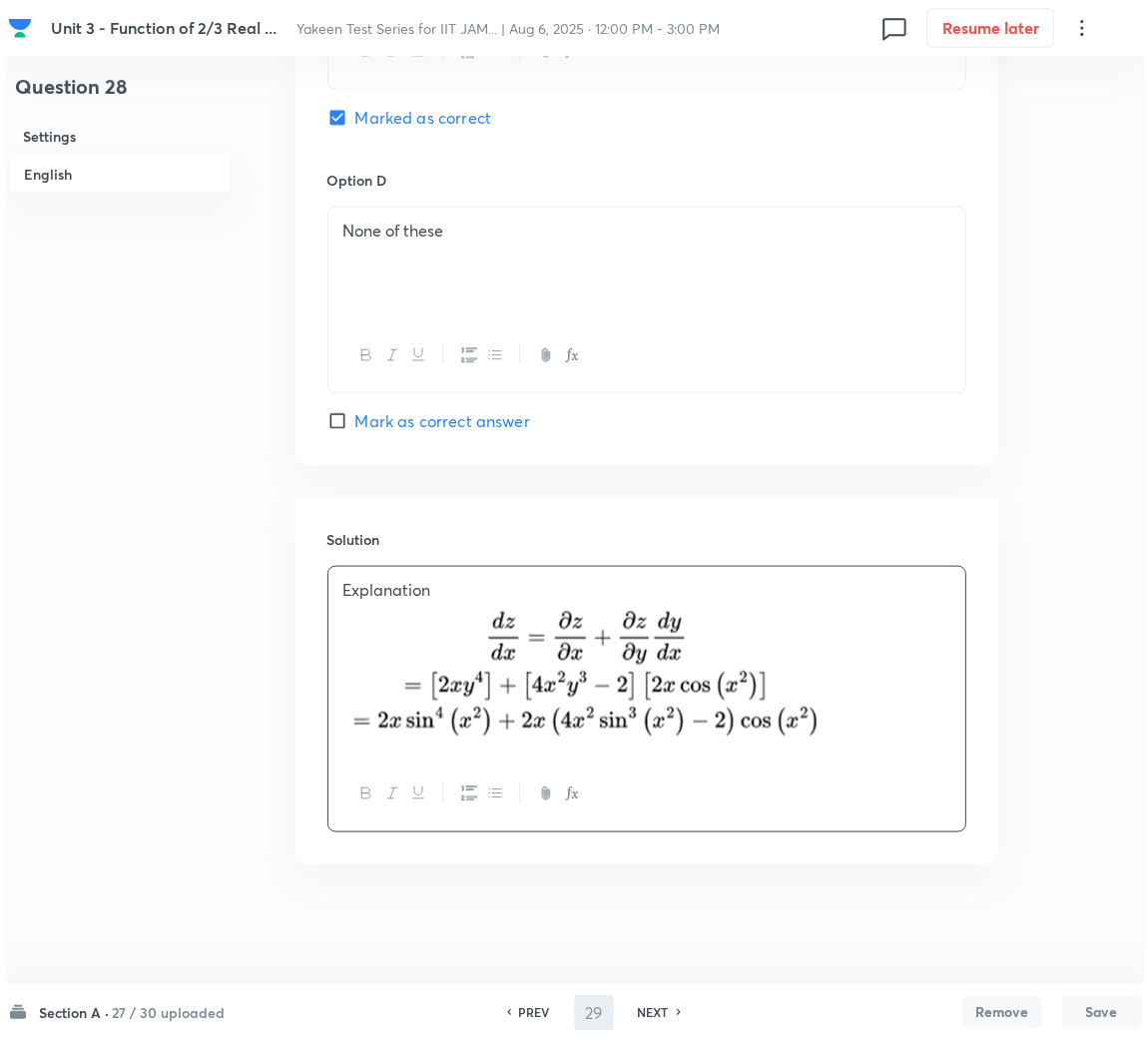 scroll, scrollTop: 0, scrollLeft: 0, axis: both 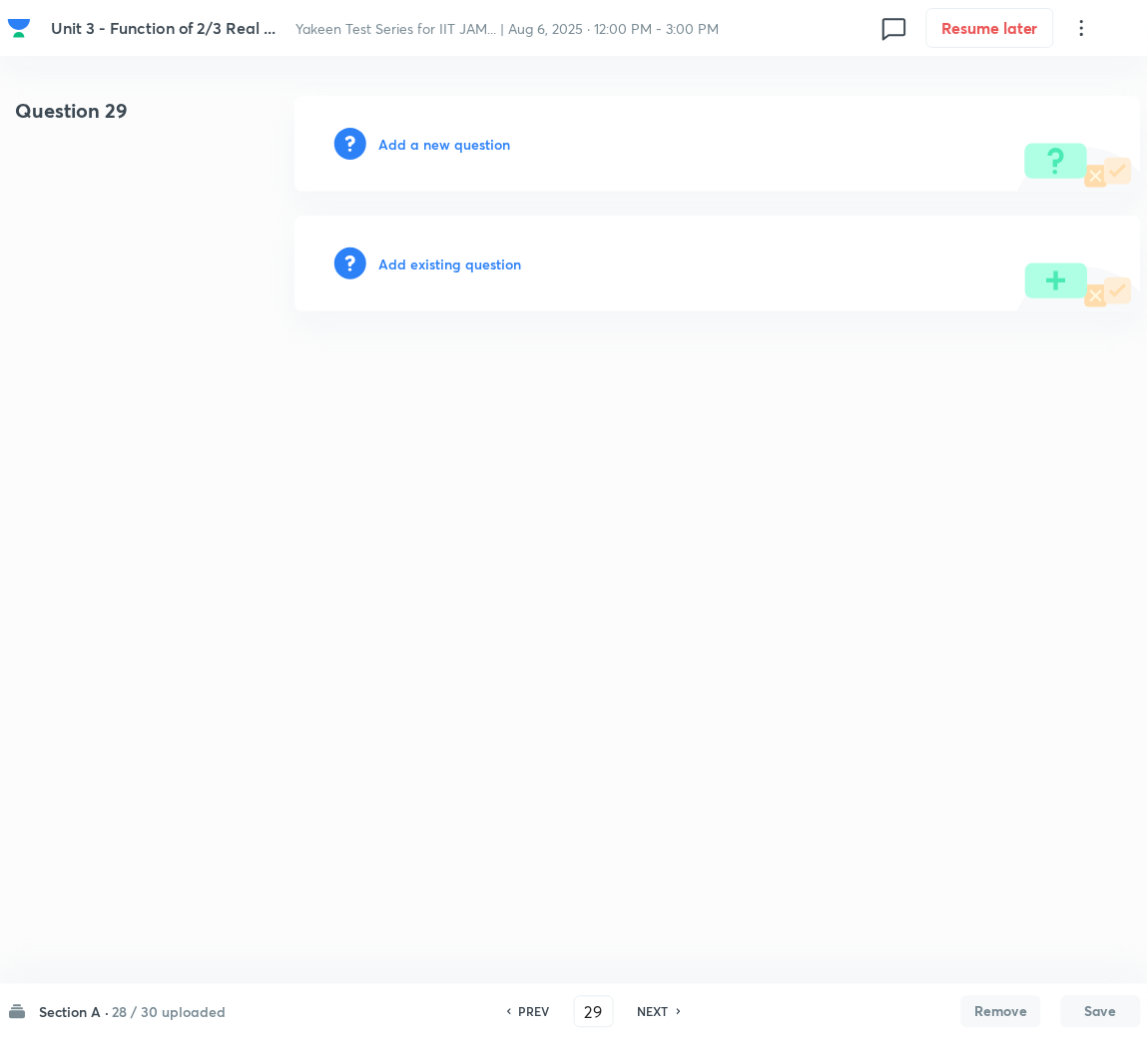 click on "Add a new question" at bounding box center [444, 144] 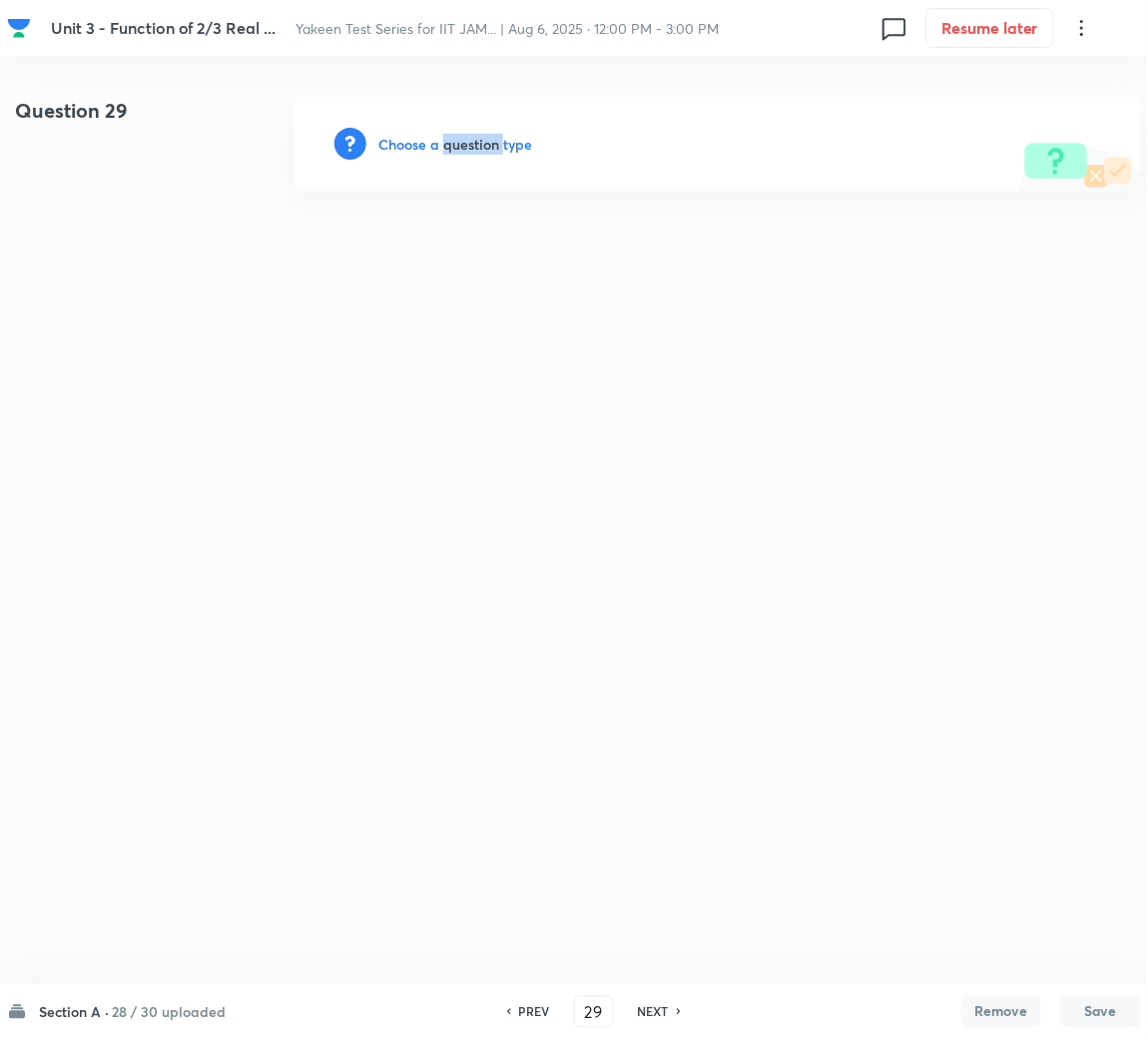 click on "Choose a question type" at bounding box center (455, 144) 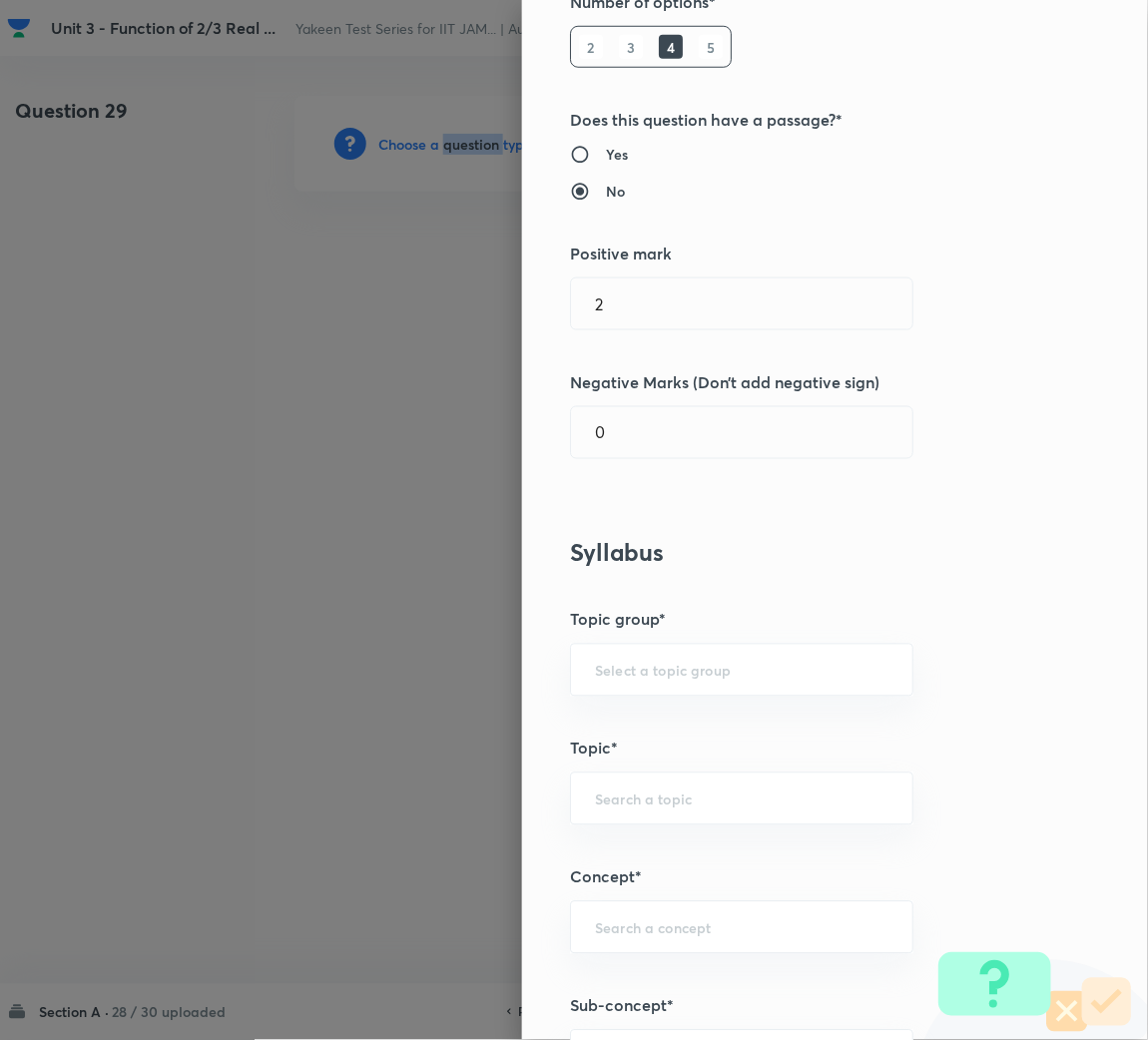 scroll, scrollTop: 299, scrollLeft: 0, axis: vertical 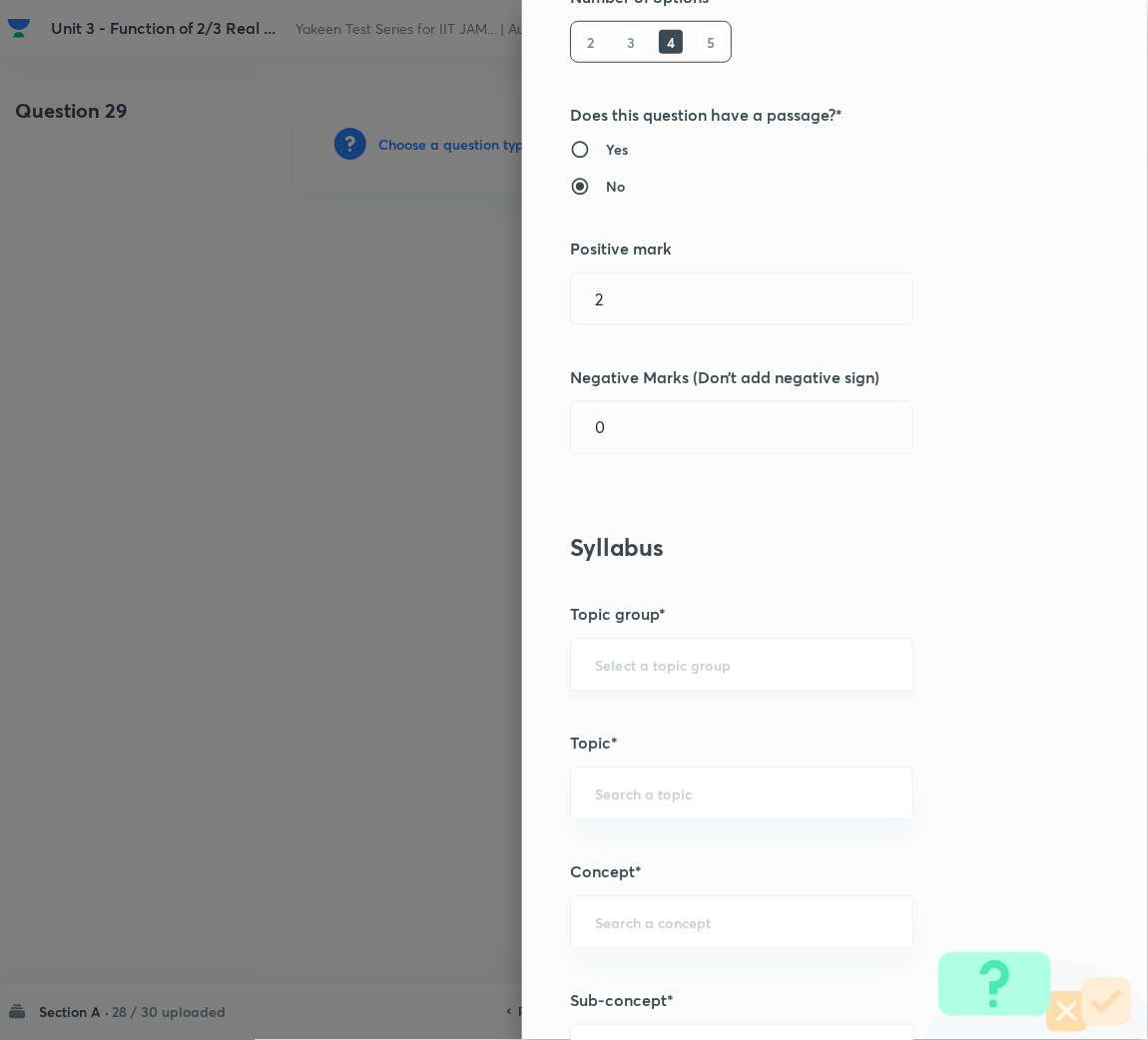 click at bounding box center (742, 665) 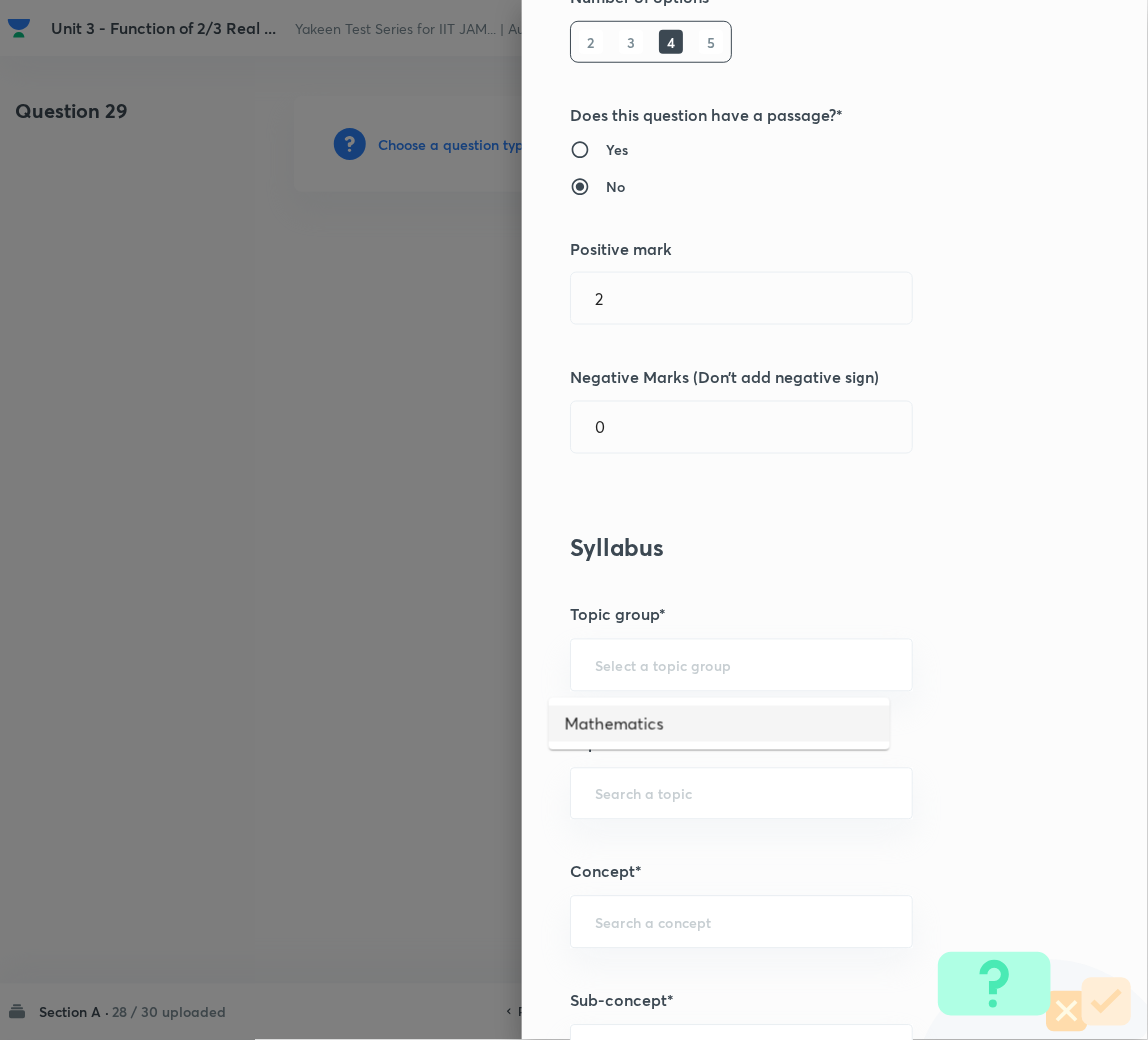 click on "Mathematics" at bounding box center (720, 724) 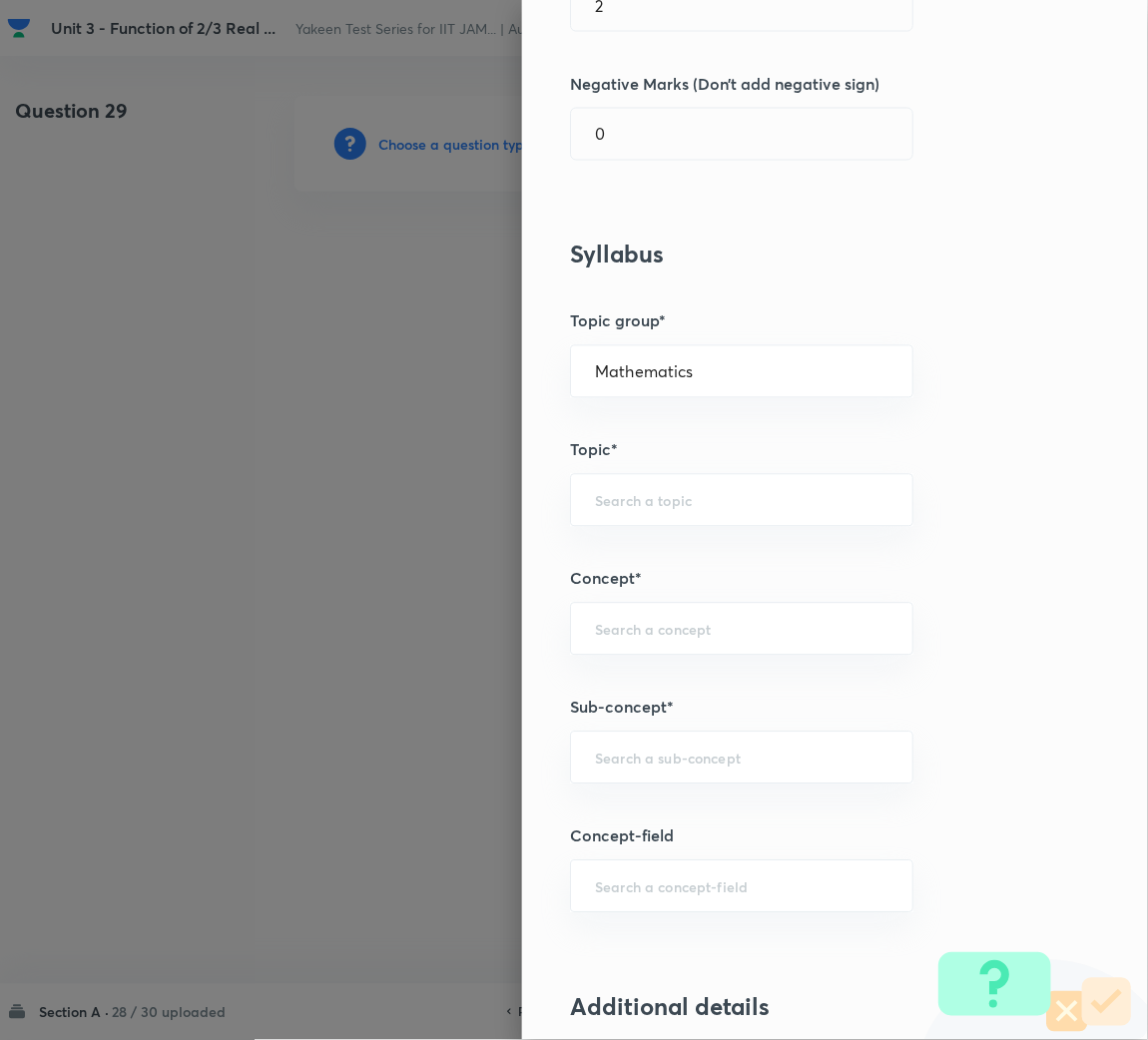 scroll, scrollTop: 599, scrollLeft: 0, axis: vertical 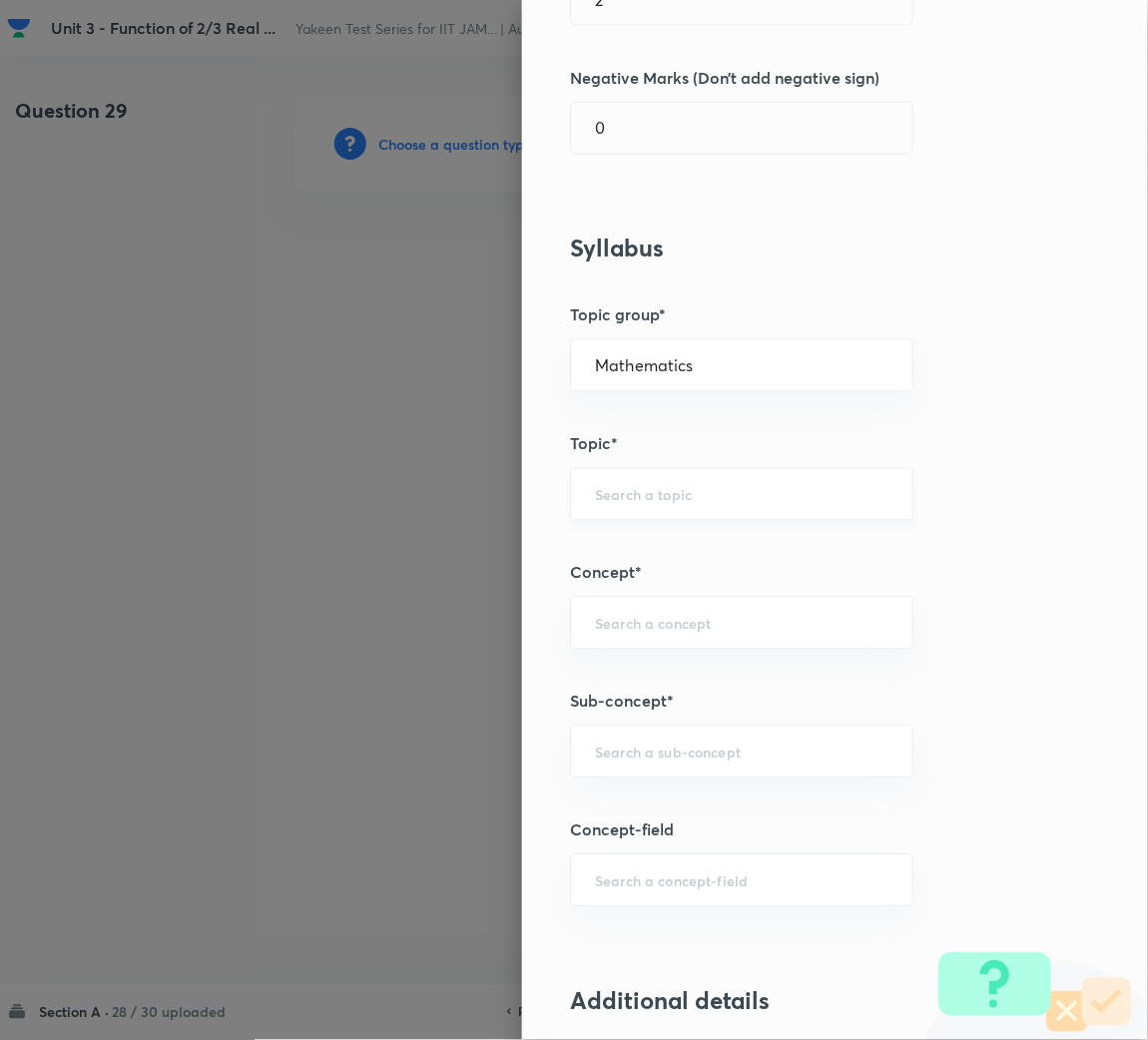 click at bounding box center [742, 494] 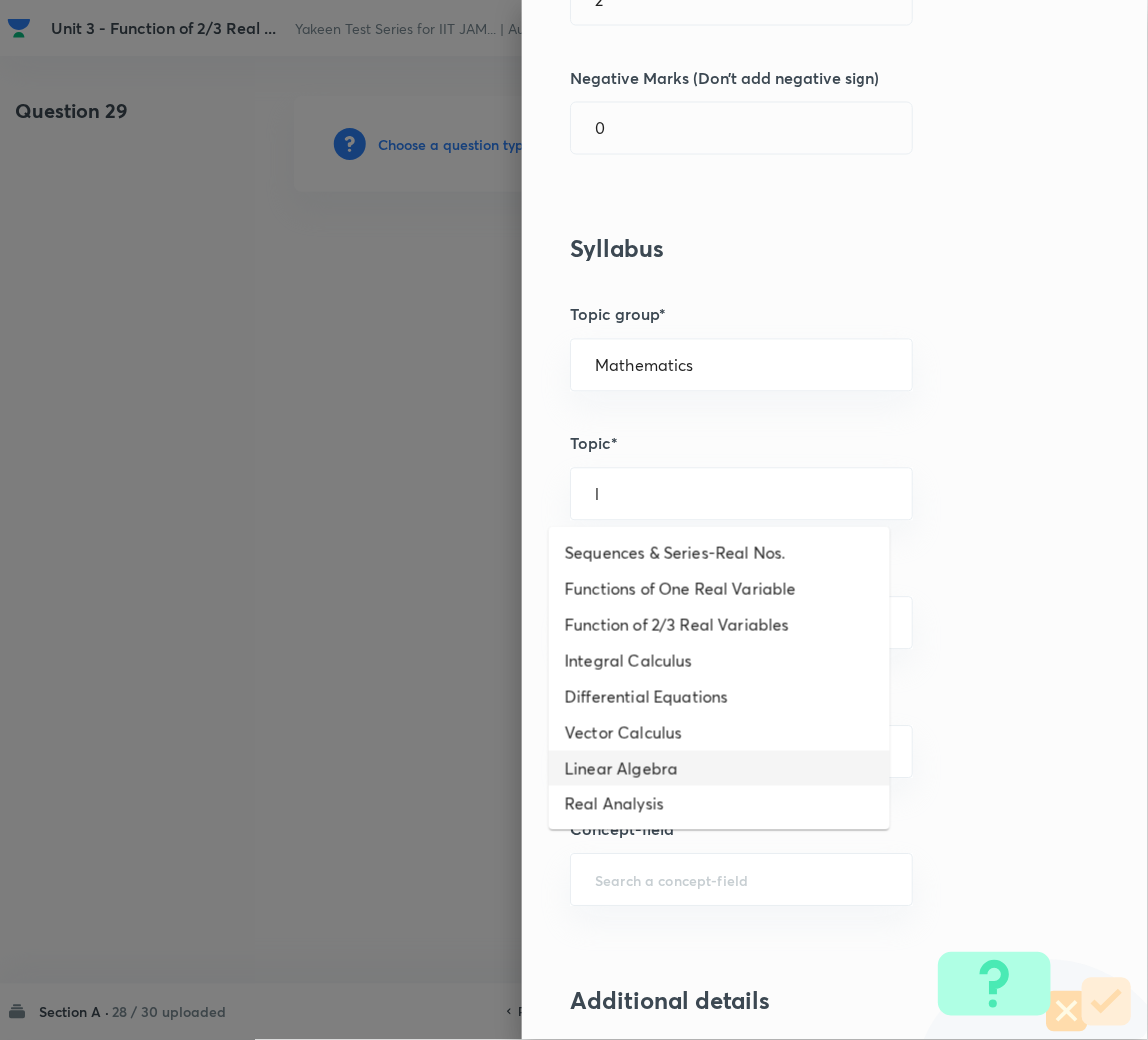 drag, startPoint x: 619, startPoint y: 551, endPoint x: 634, endPoint y: 775, distance: 224.50167 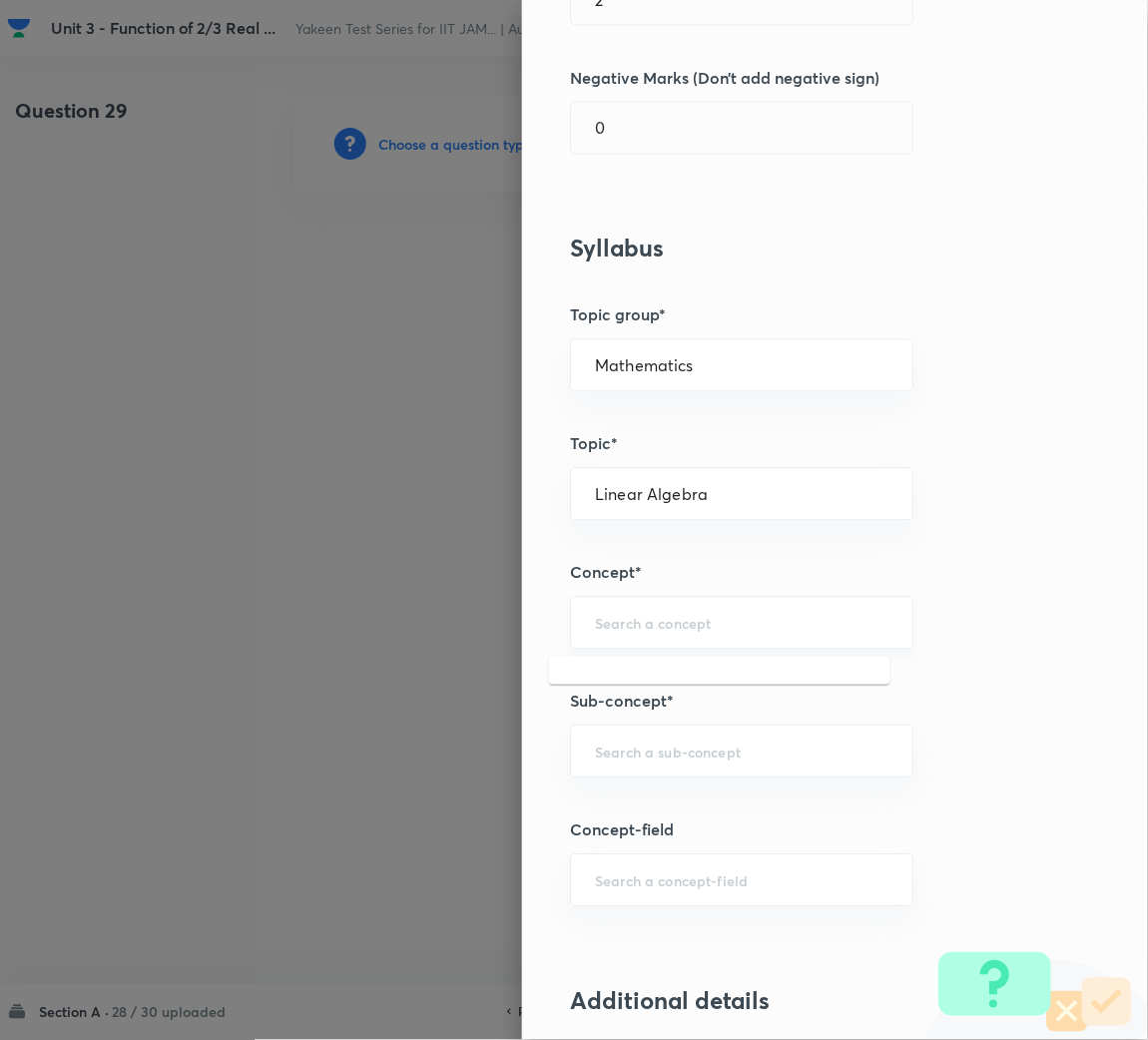 click at bounding box center [742, 623] 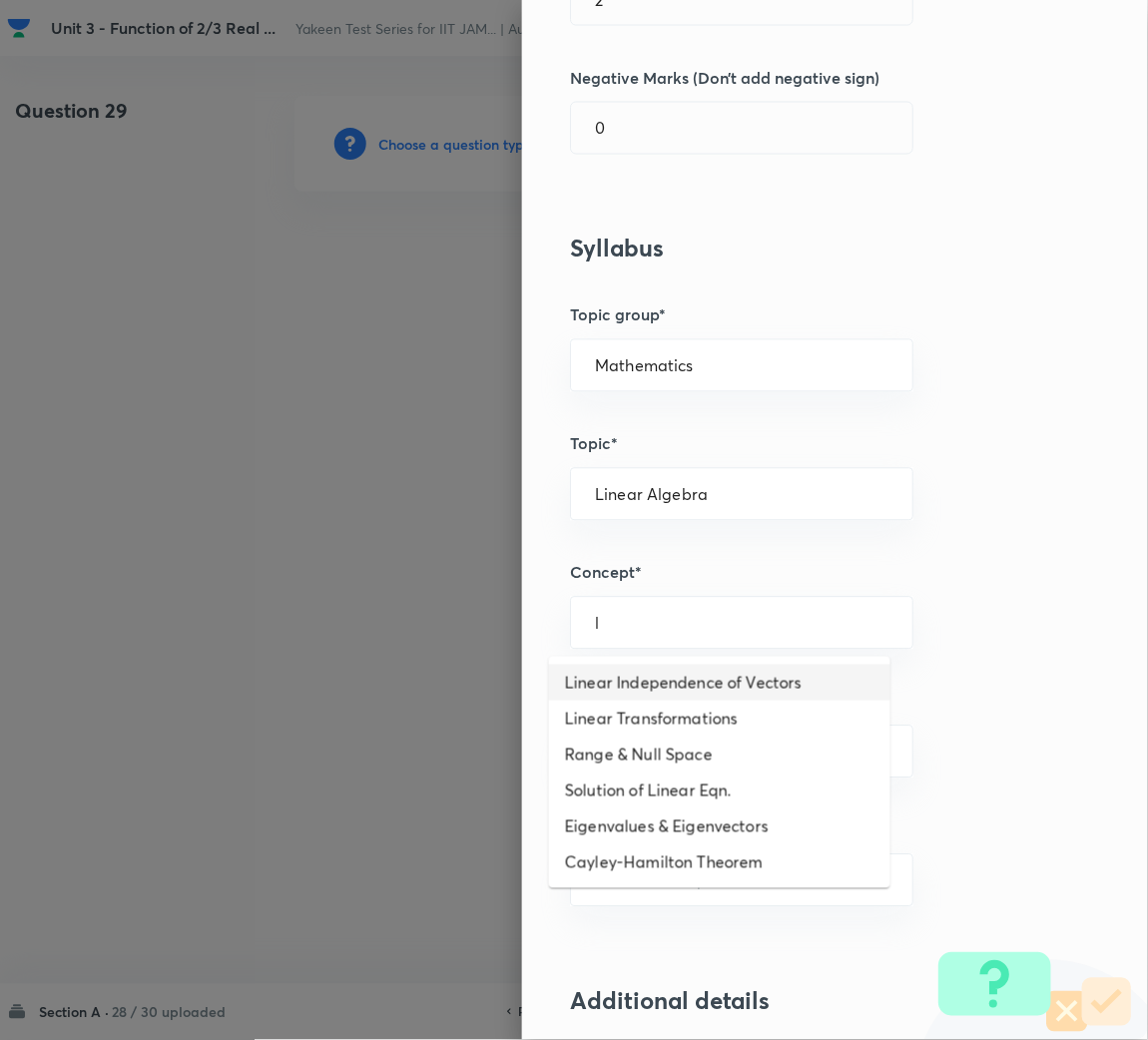 click on "Linear Independence of Vectors" at bounding box center [720, 683] 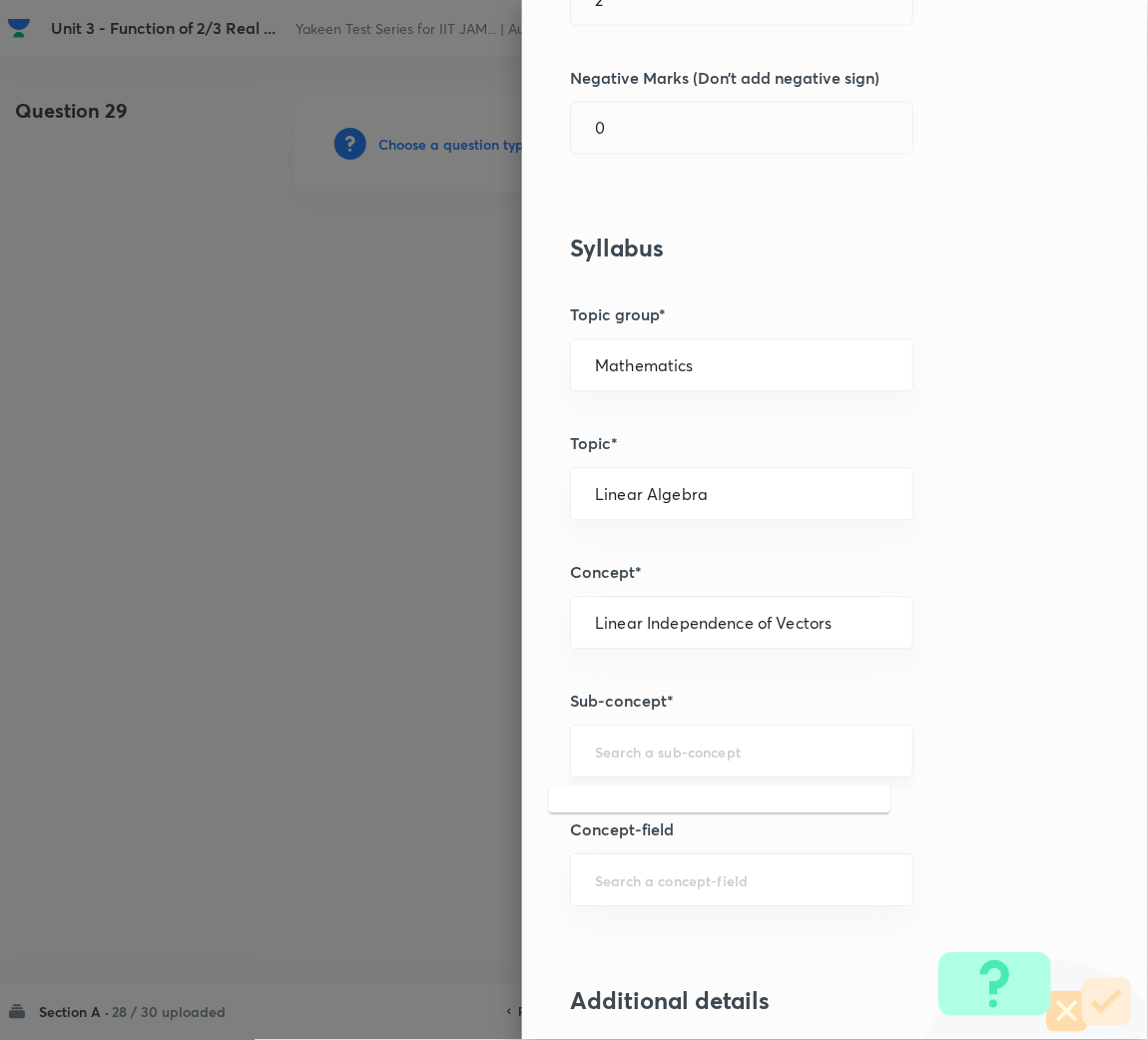 click at bounding box center (742, 752) 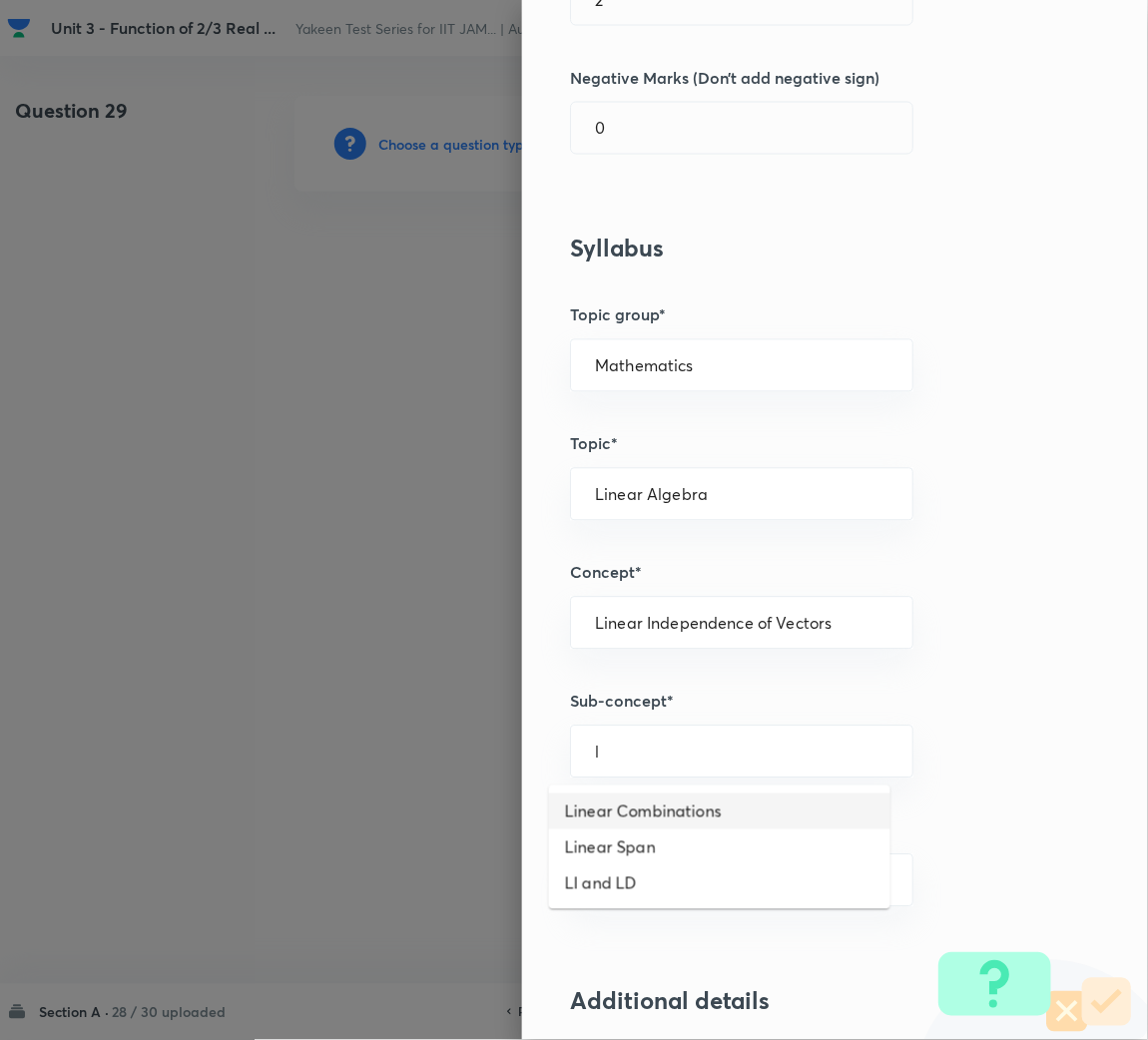 click on "Linear Combinations" at bounding box center (720, 811) 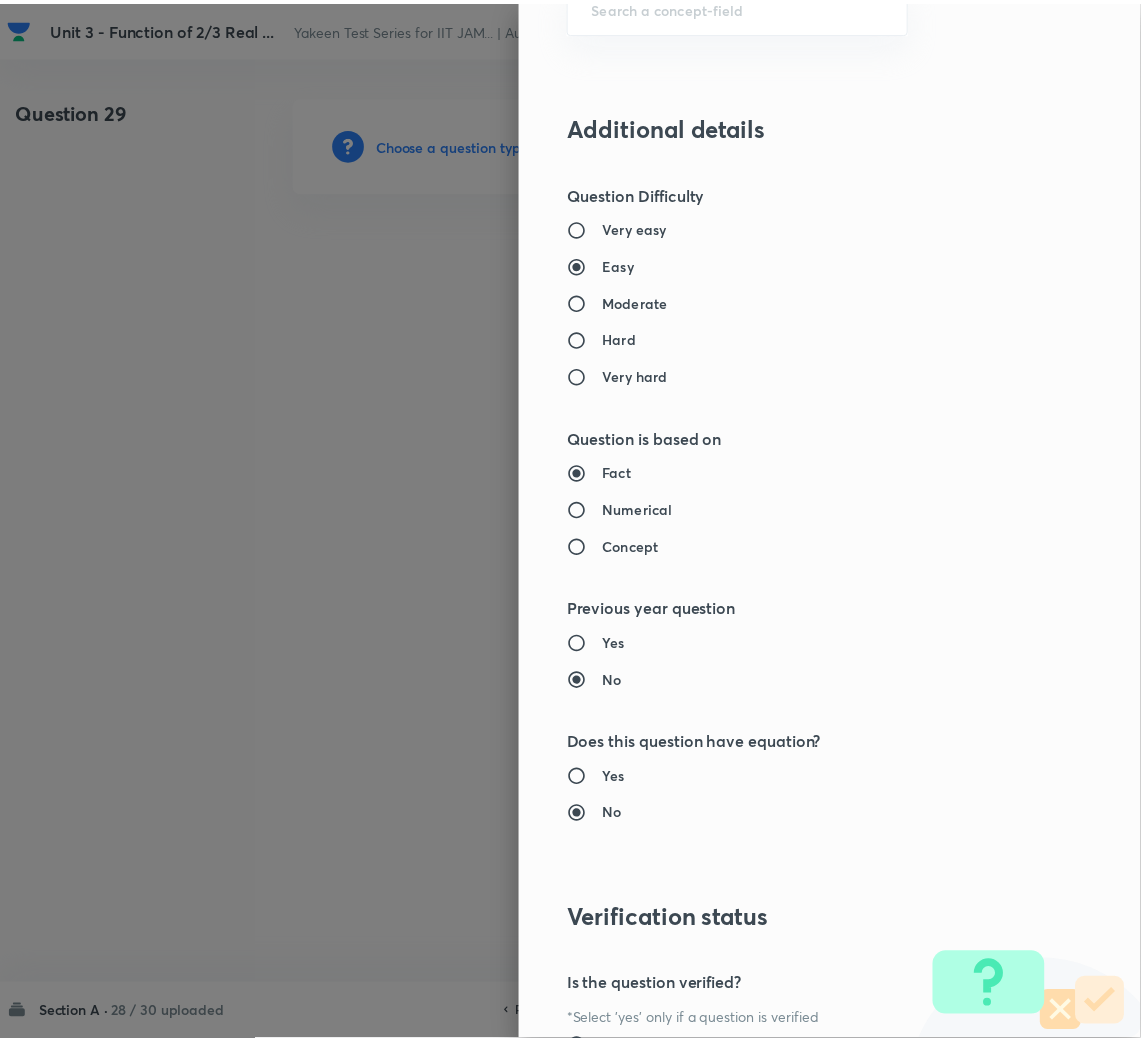 scroll, scrollTop: 1685, scrollLeft: 0, axis: vertical 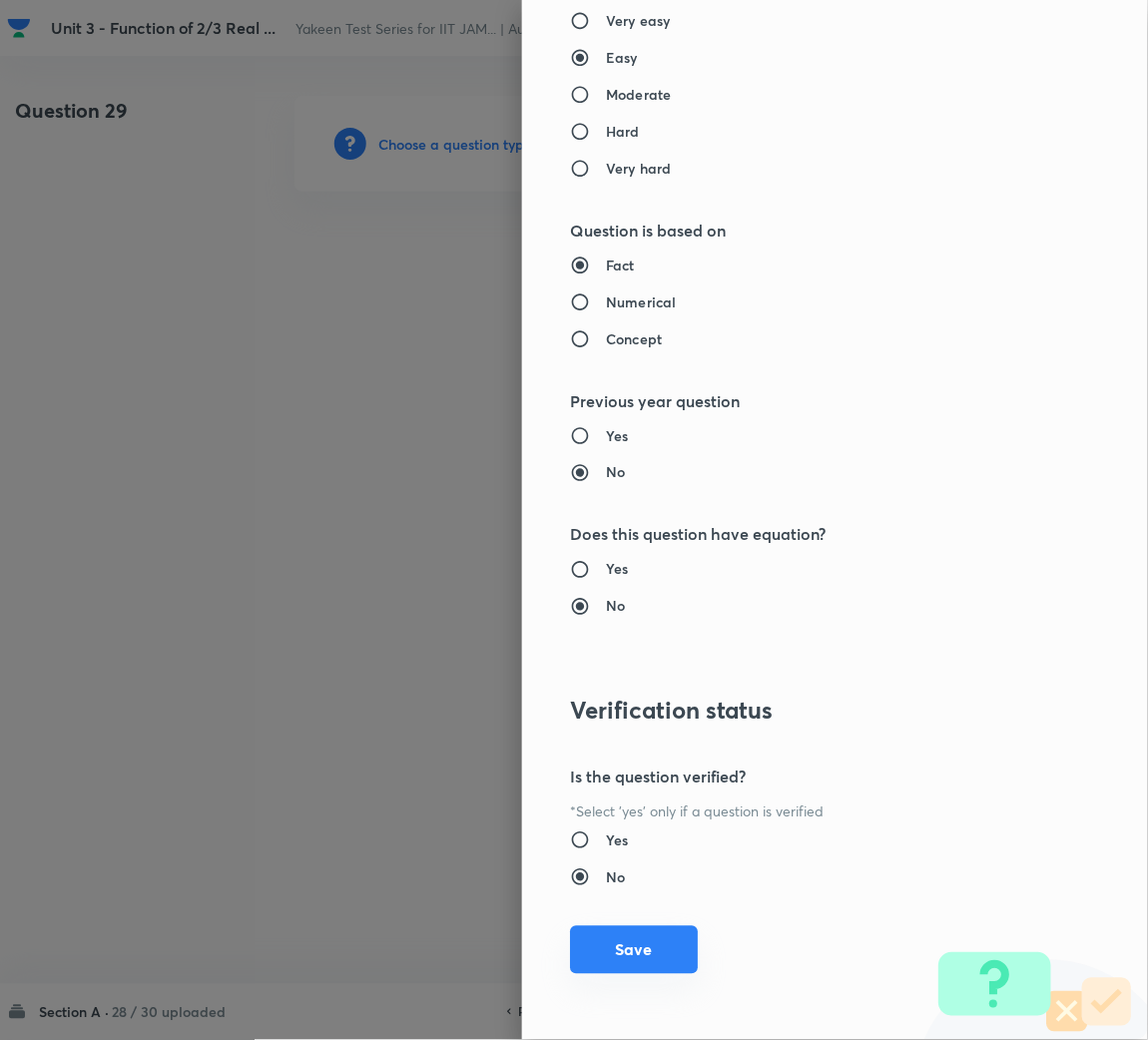 click on "Save" at bounding box center [634, 950] 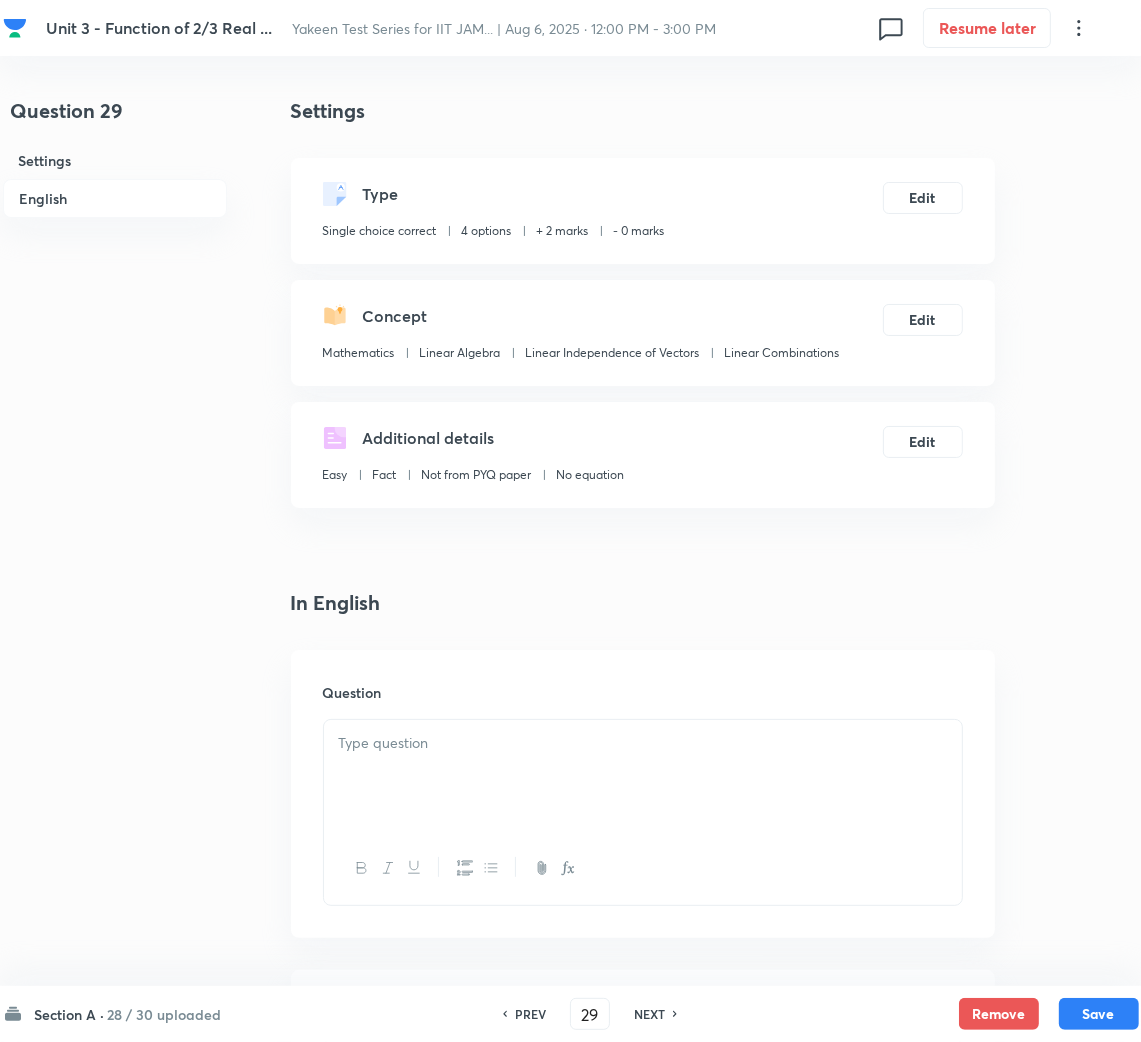 click at bounding box center (643, 776) 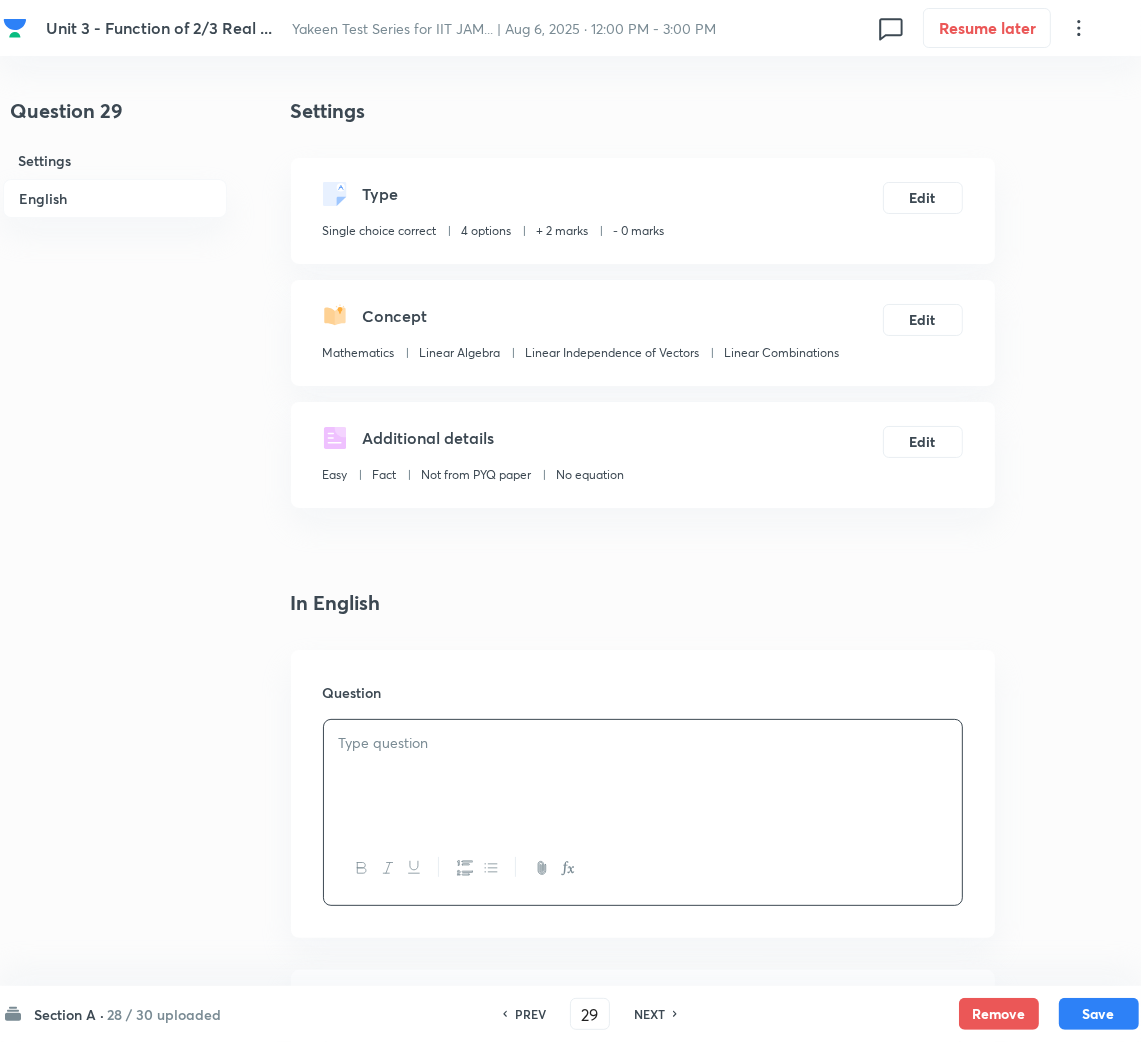 click at bounding box center [643, 743] 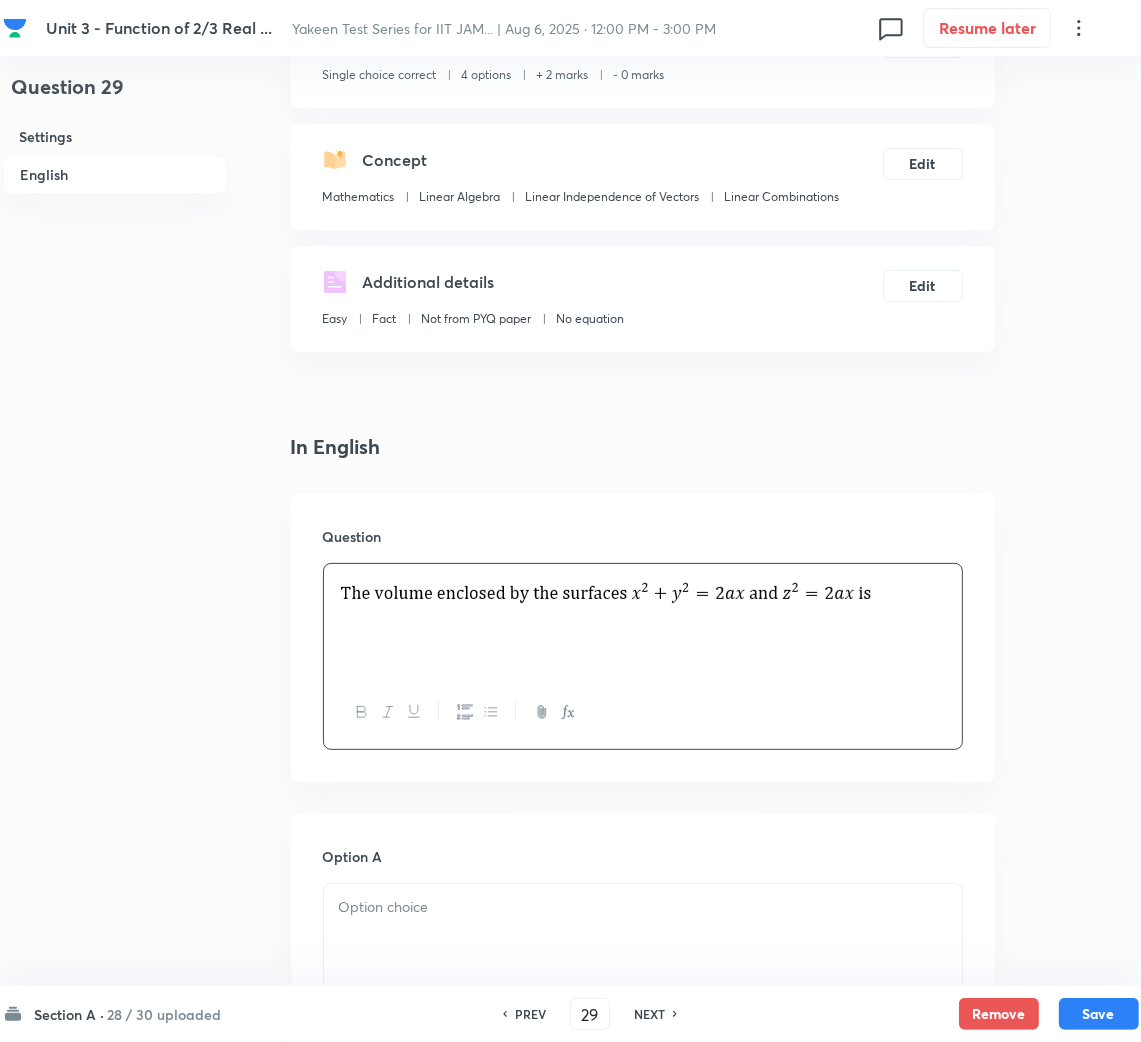 scroll, scrollTop: 300, scrollLeft: 0, axis: vertical 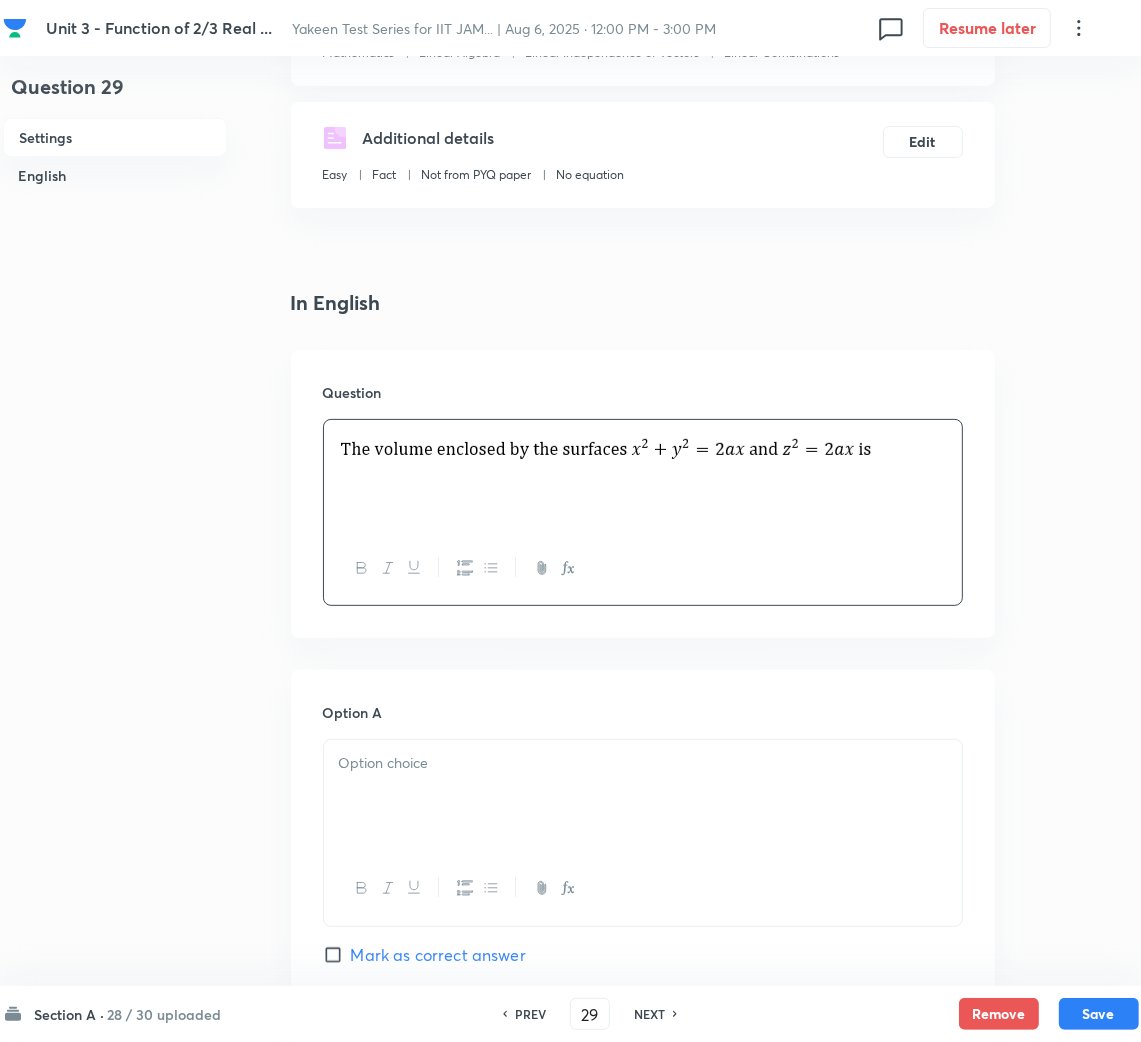 drag, startPoint x: 400, startPoint y: 772, endPoint x: 631, endPoint y: 1040, distance: 353.8149 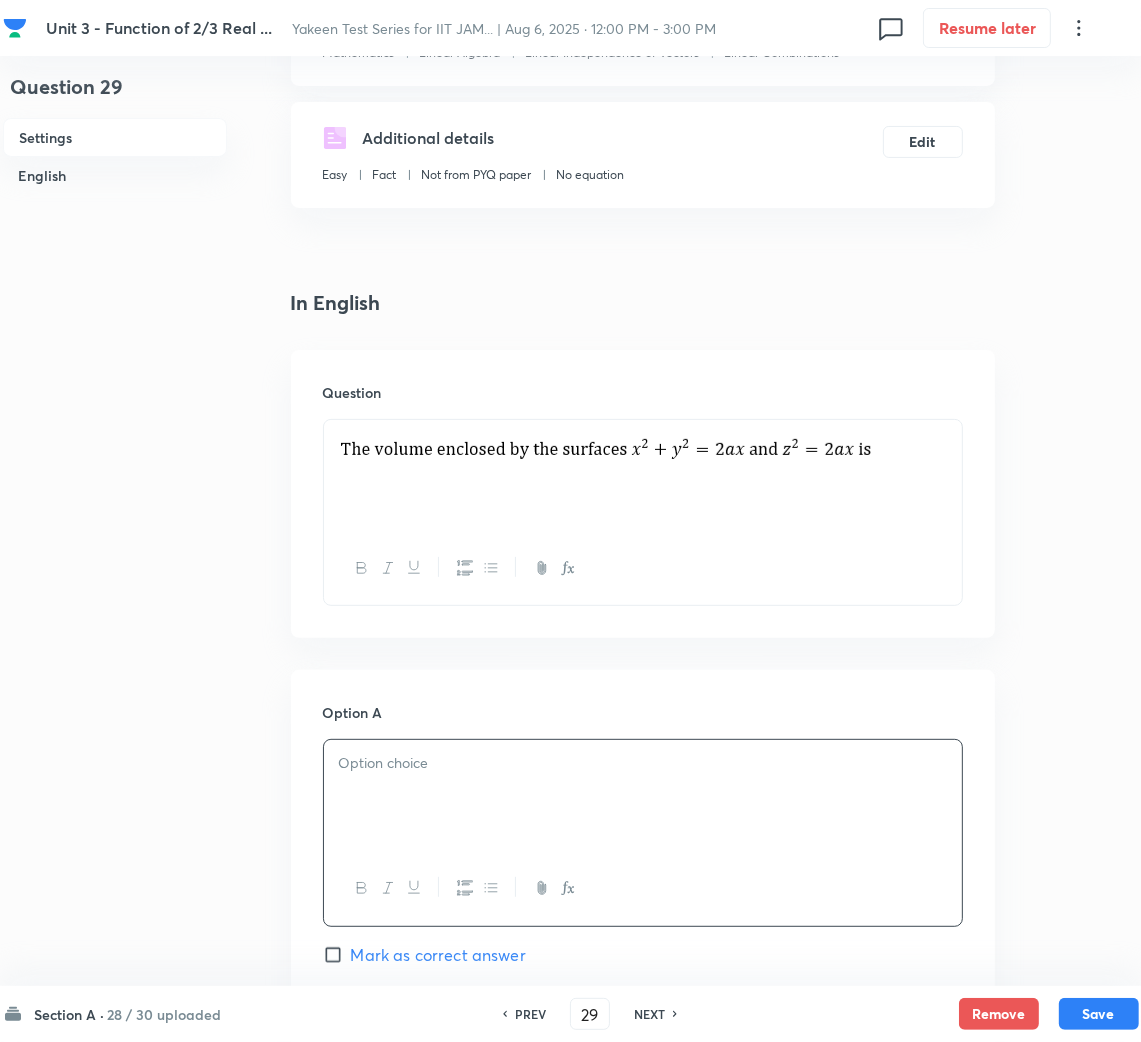 click at bounding box center [643, 796] 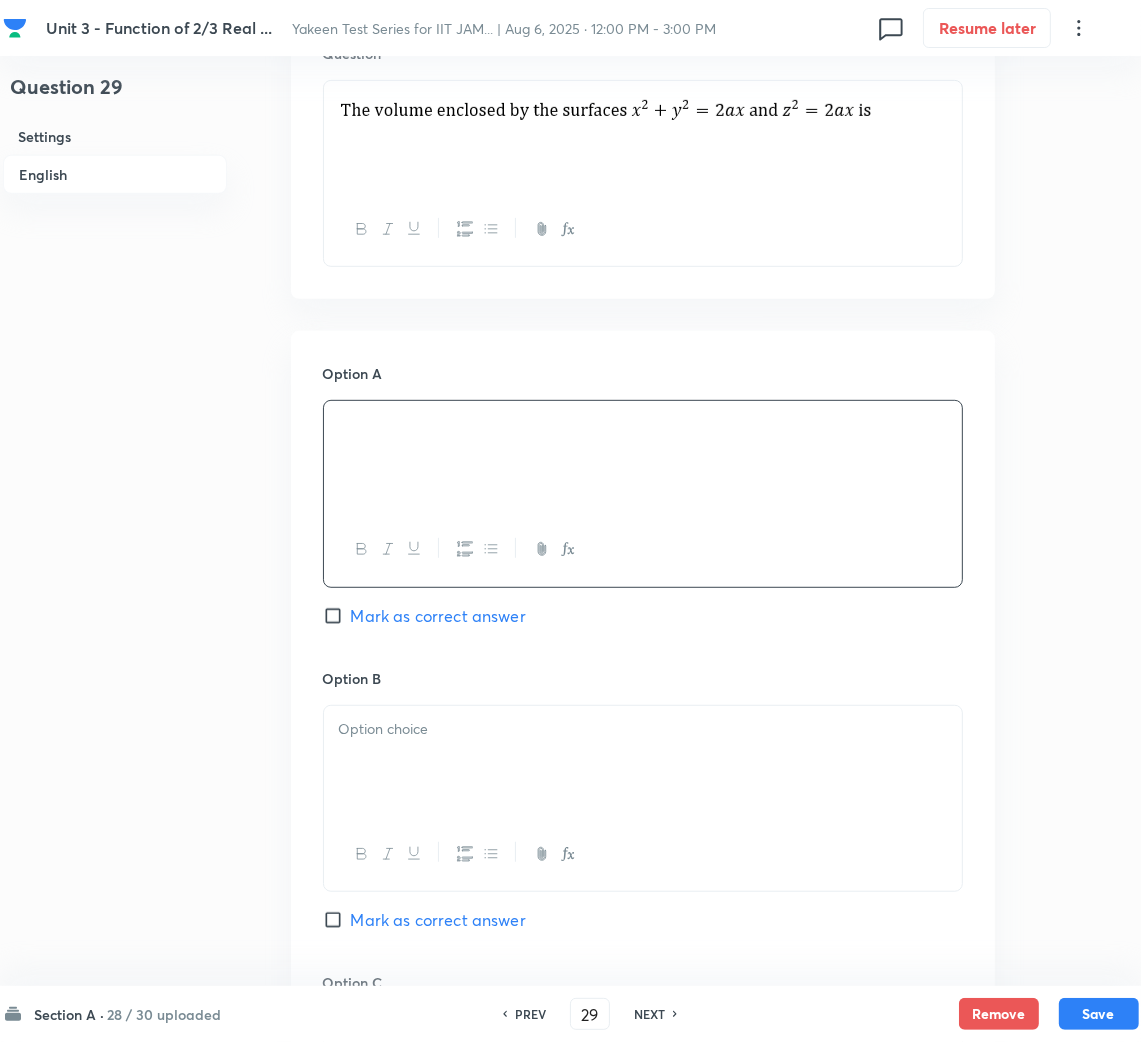 scroll, scrollTop: 899, scrollLeft: 0, axis: vertical 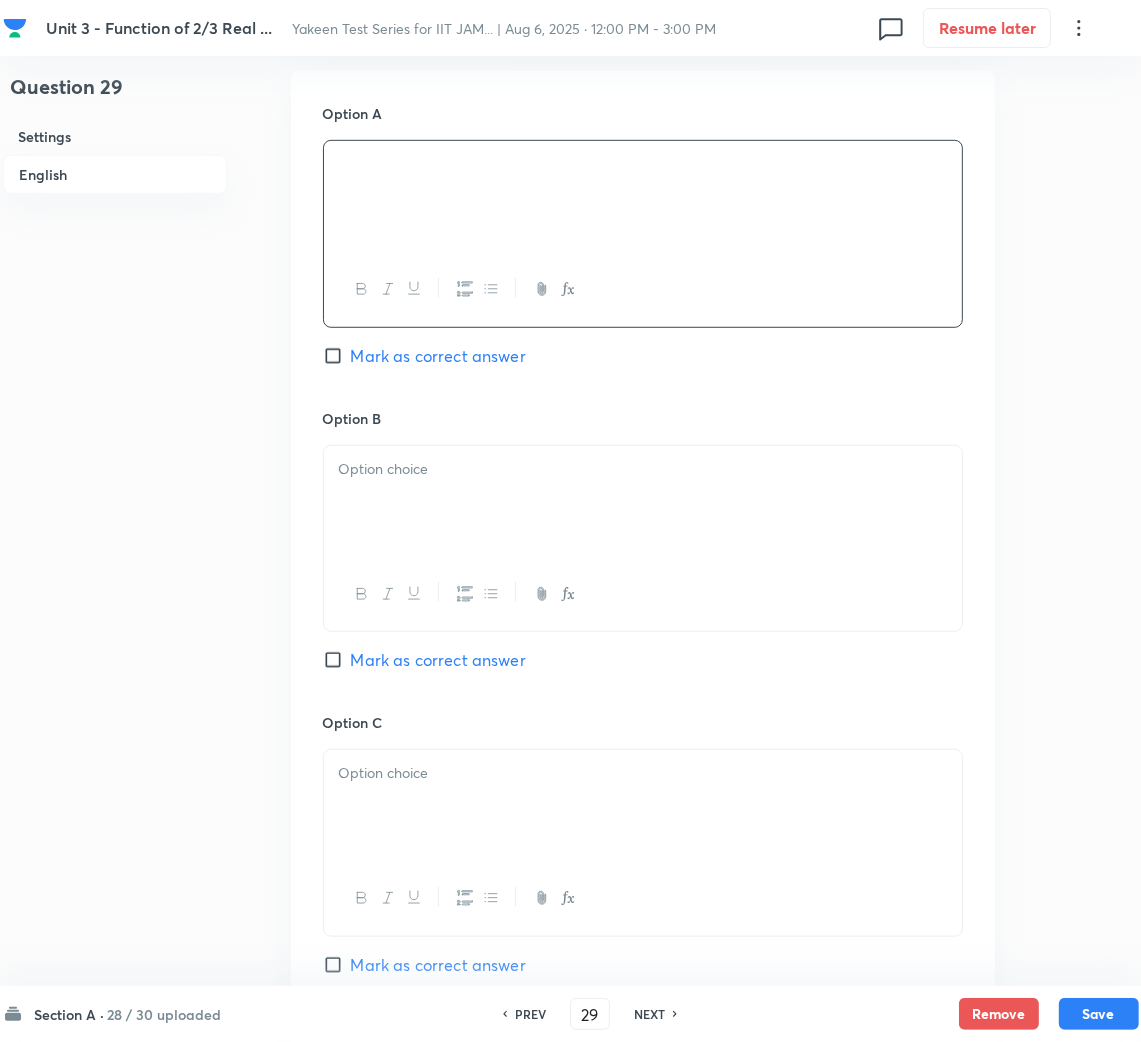 click at bounding box center (643, 502) 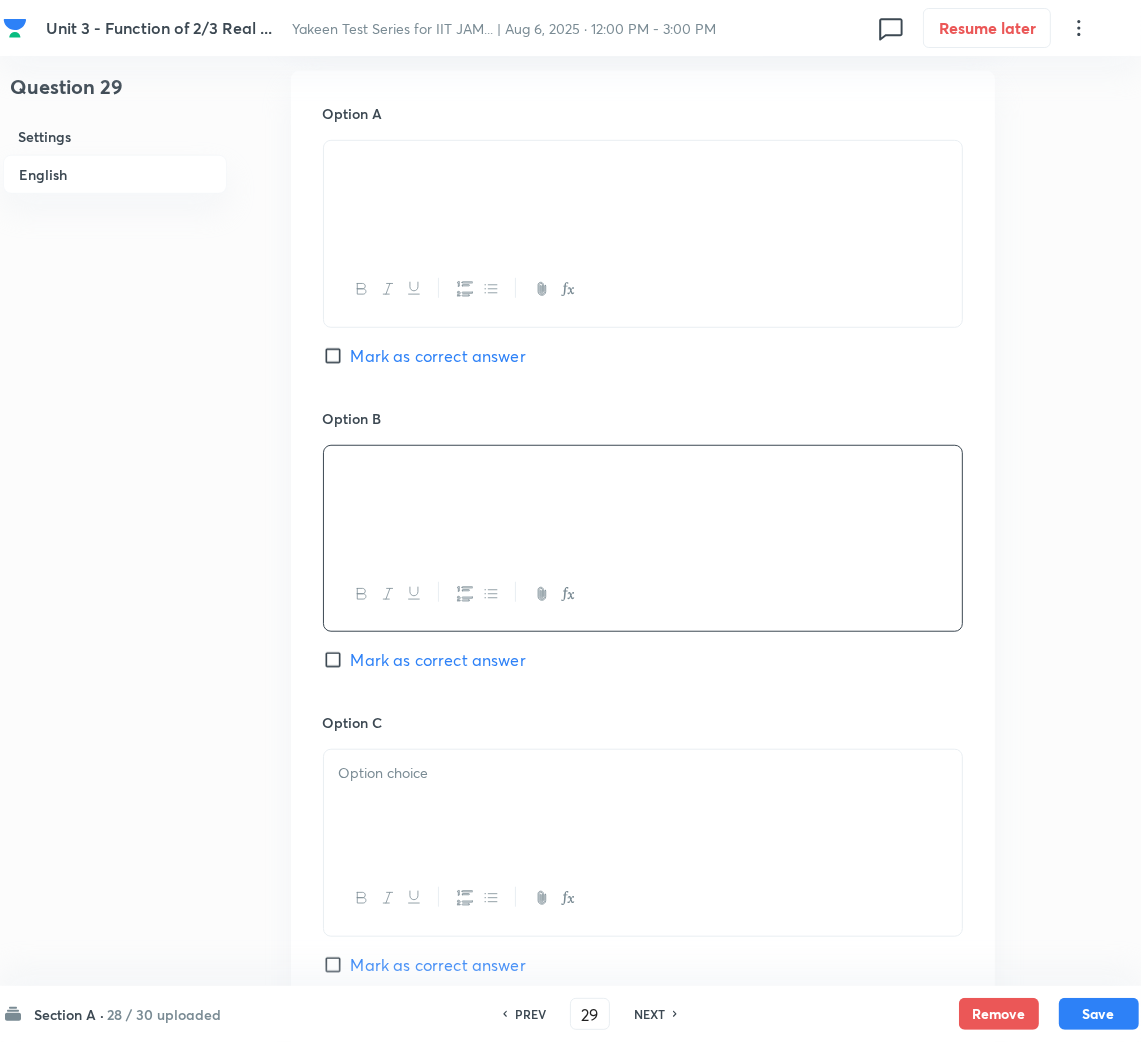 click at bounding box center (643, 806) 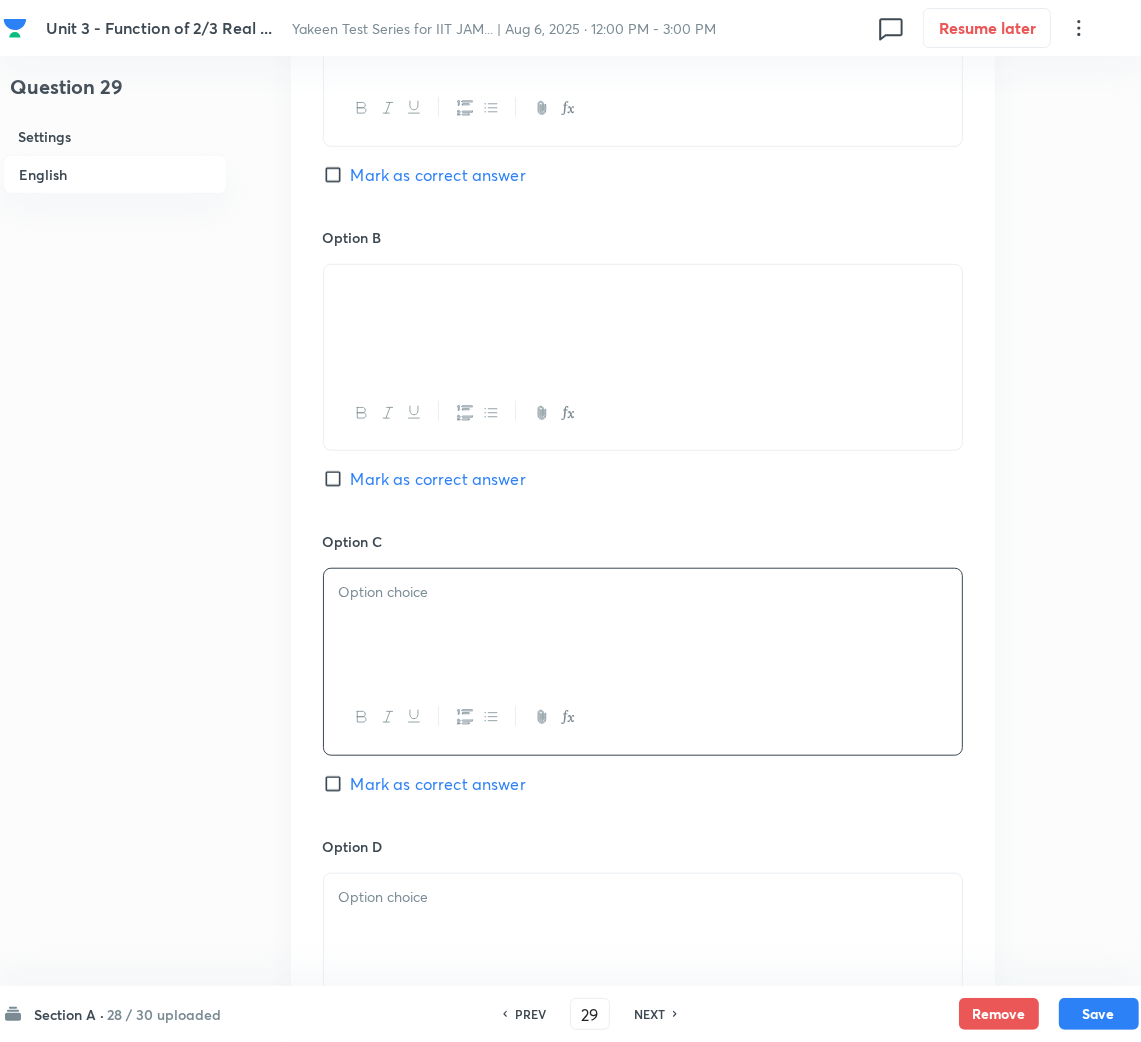 scroll, scrollTop: 1200, scrollLeft: 0, axis: vertical 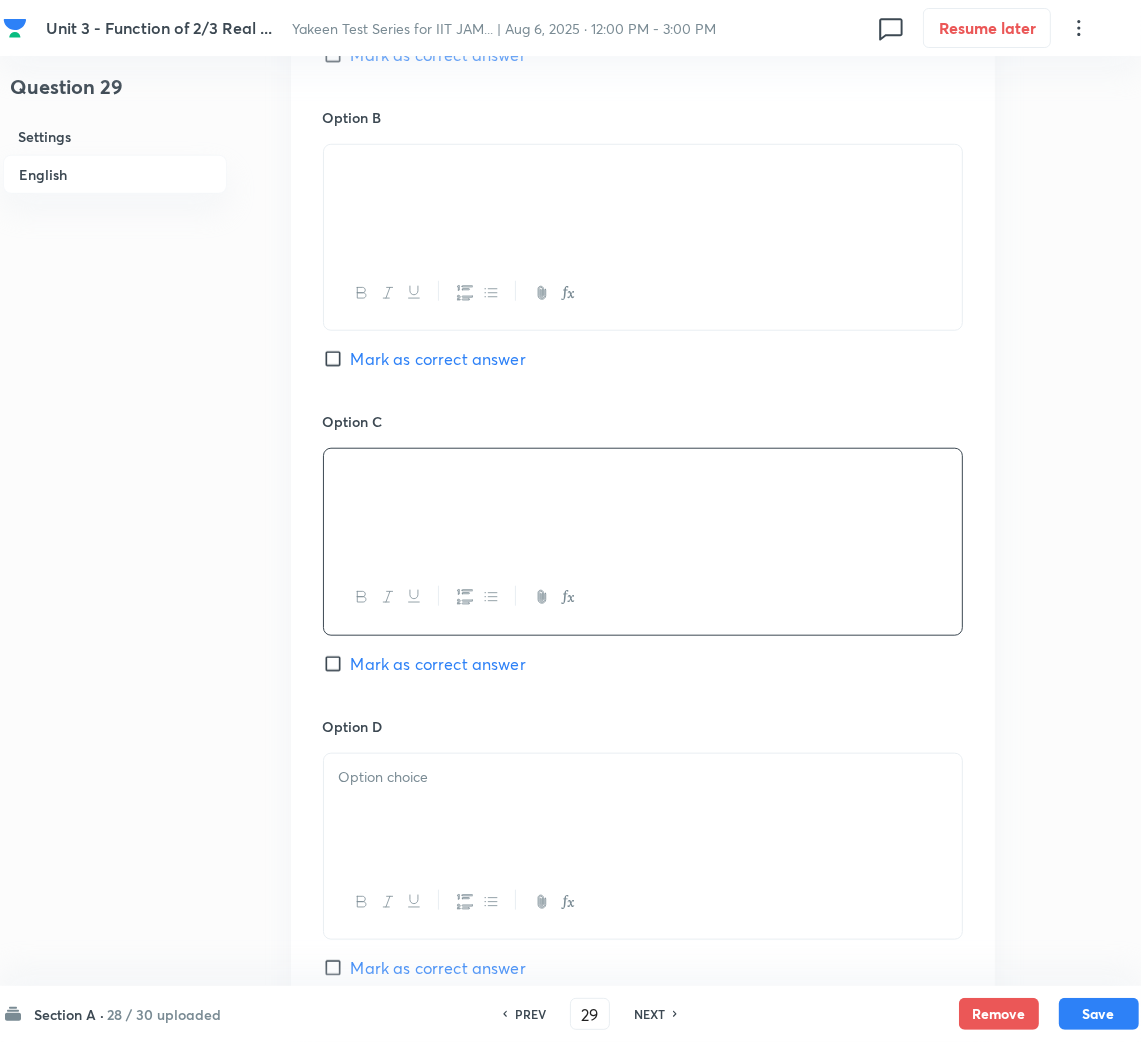 click at bounding box center (643, 810) 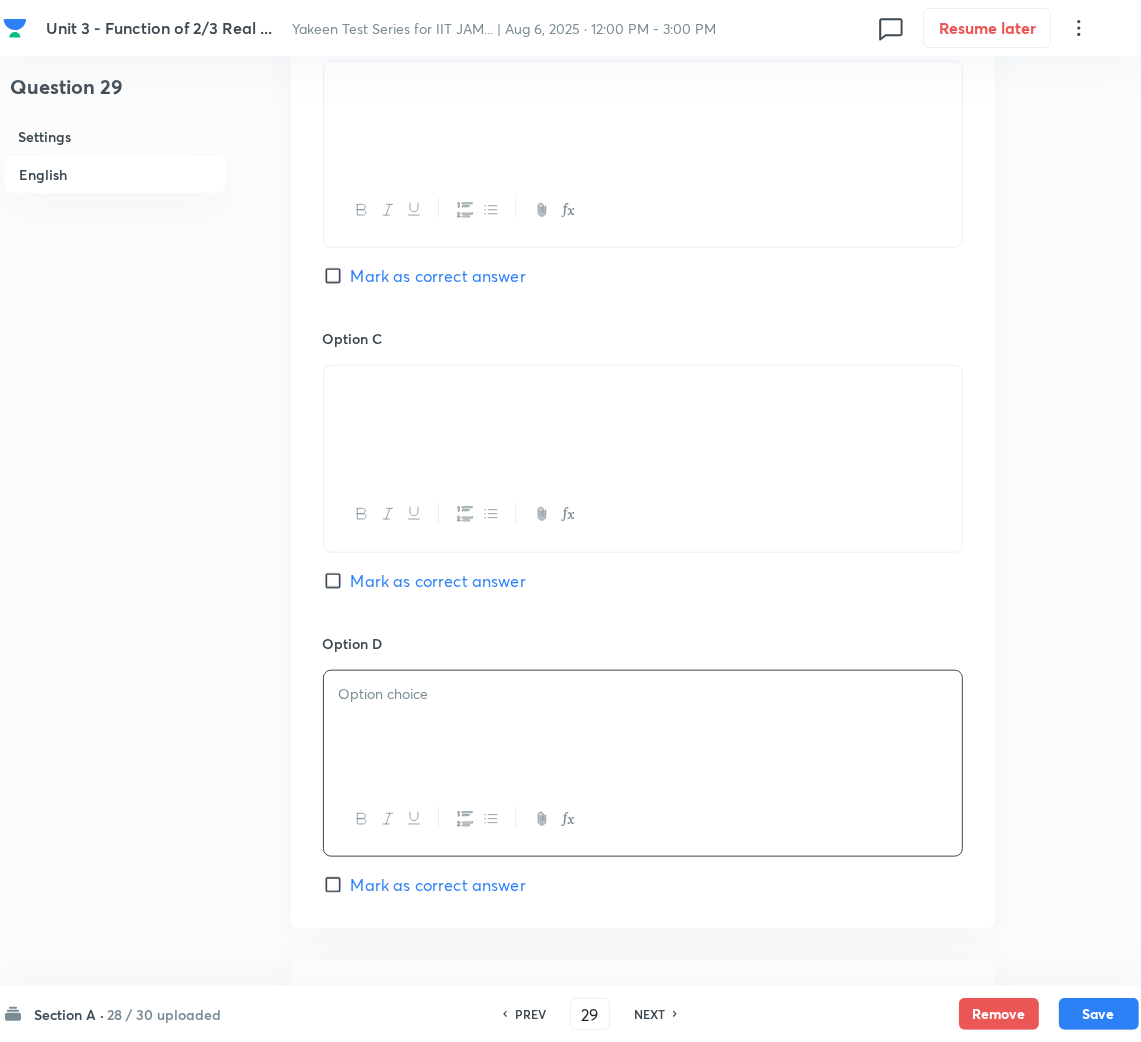 scroll, scrollTop: 1200, scrollLeft: 0, axis: vertical 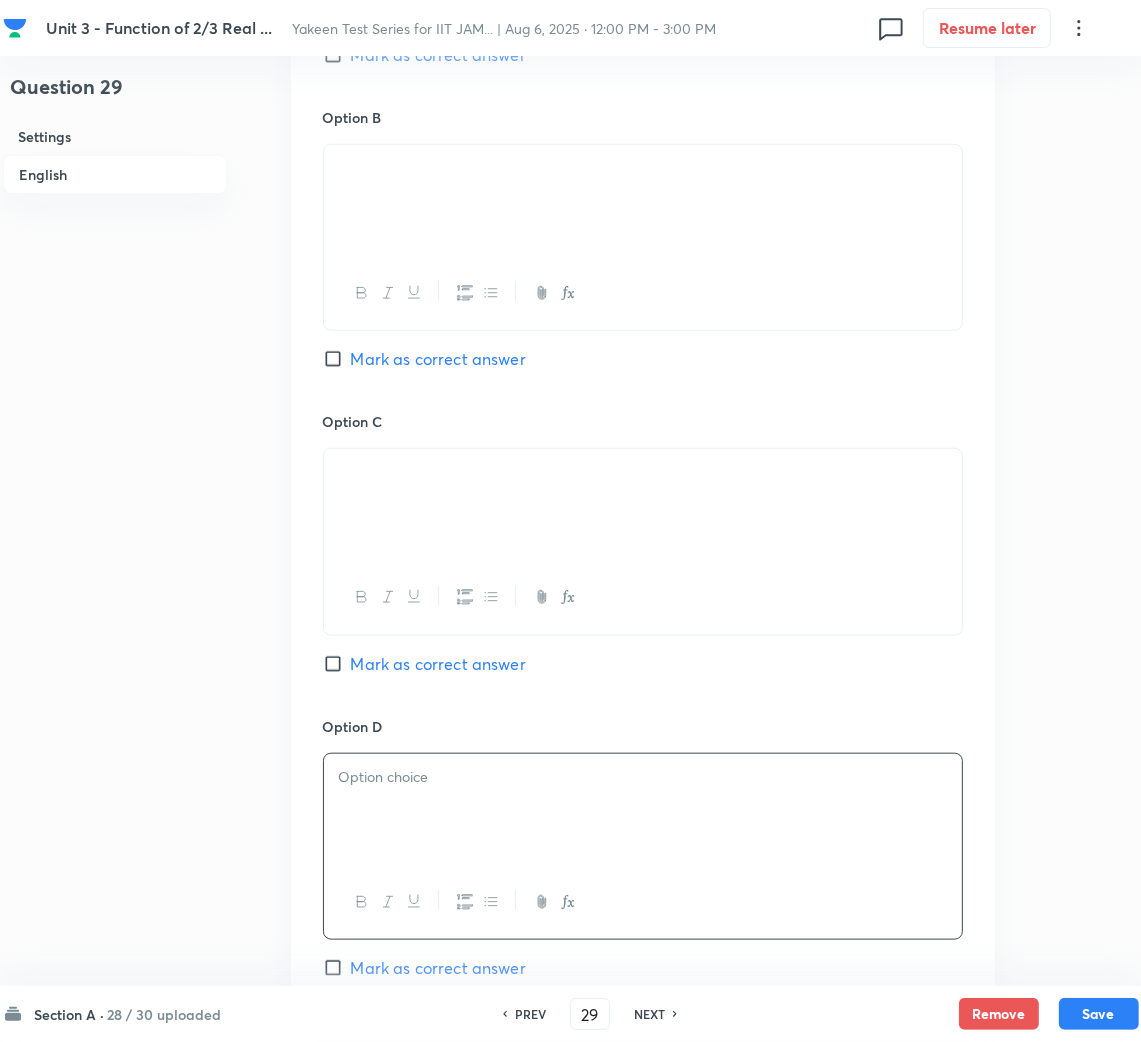 click on "Mark as correct answer" at bounding box center [337, 359] 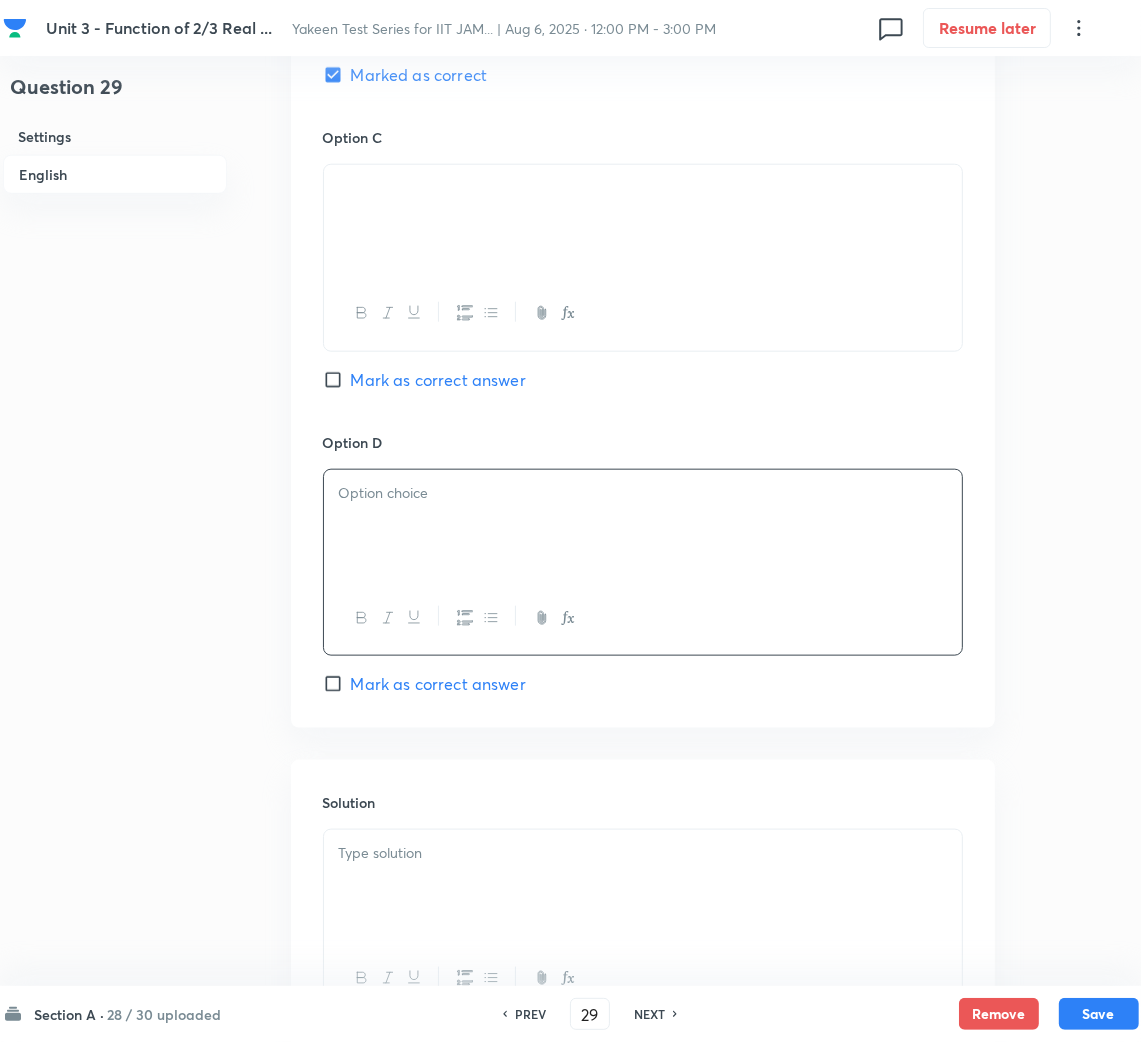 scroll, scrollTop: 1499, scrollLeft: 0, axis: vertical 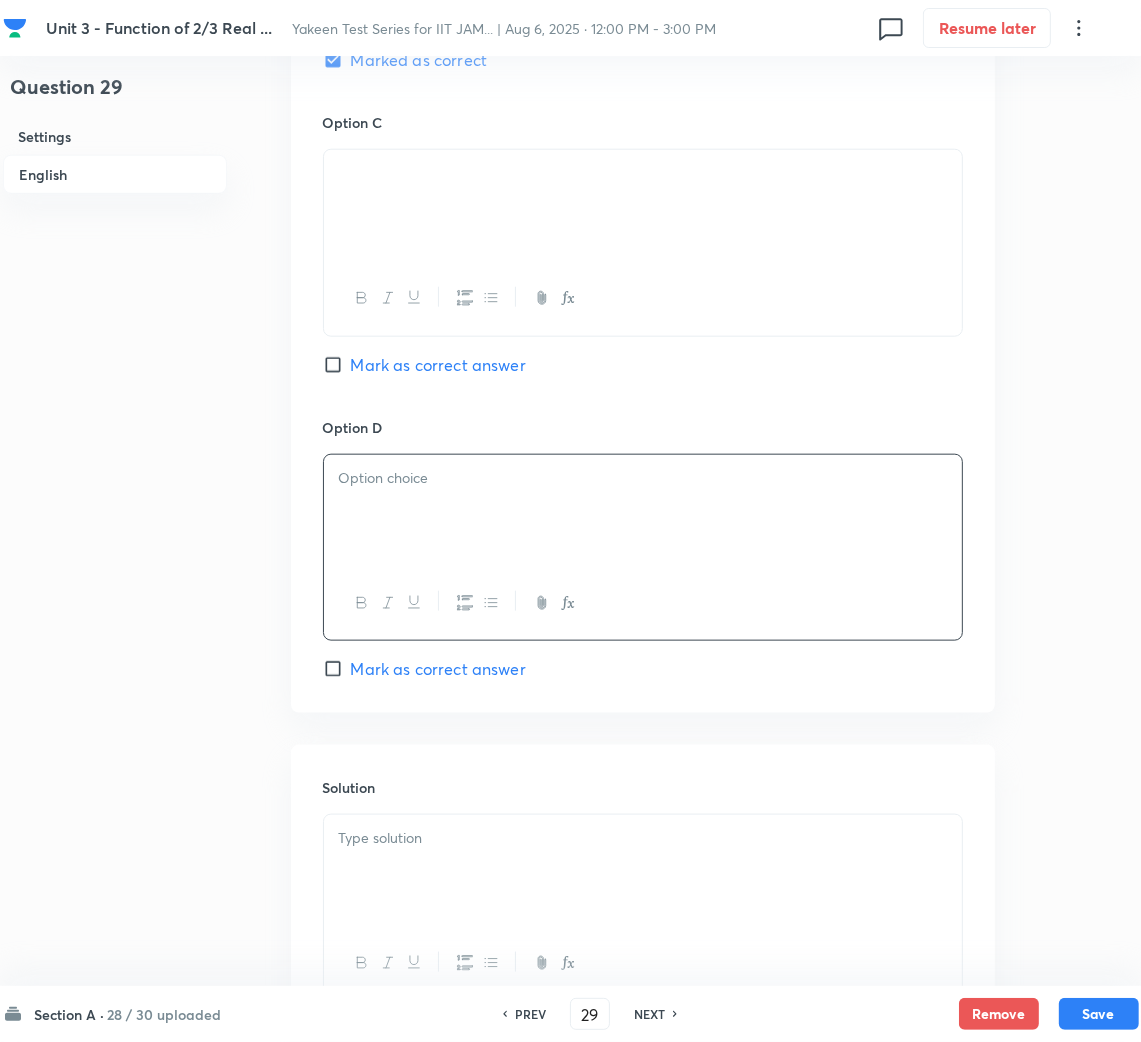 click at bounding box center [643, 478] 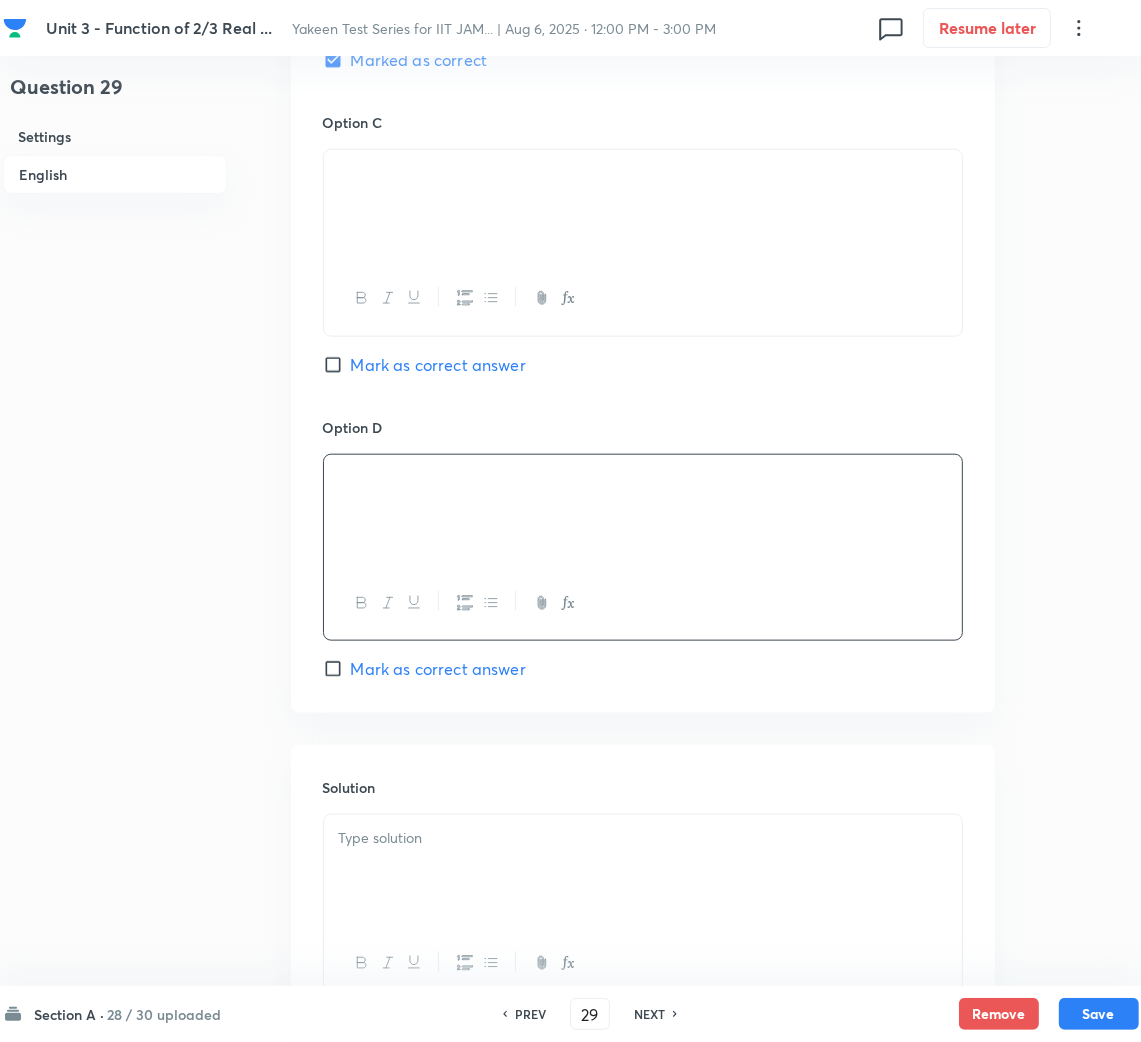 click at bounding box center (643, 871) 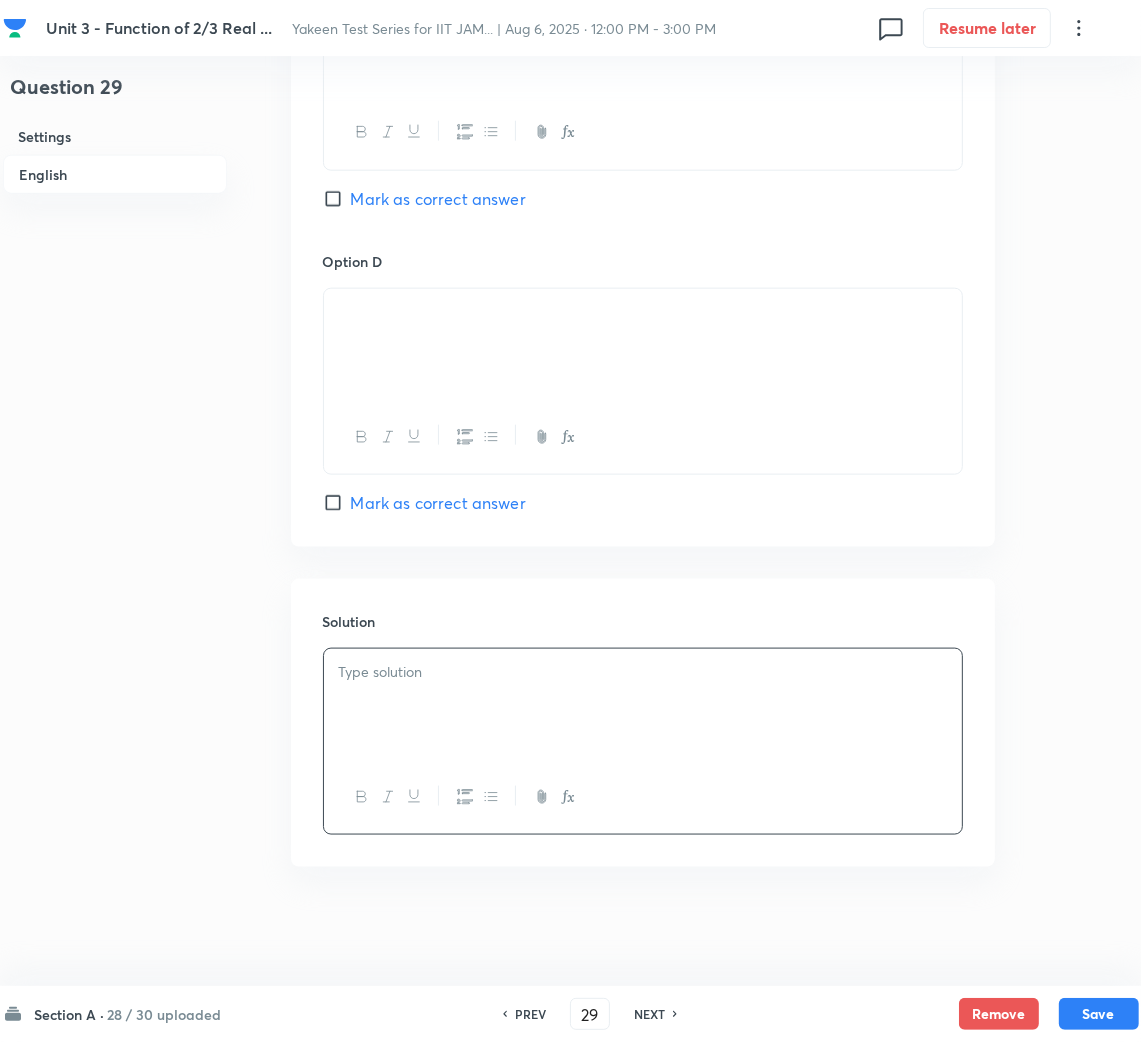scroll, scrollTop: 1670, scrollLeft: 0, axis: vertical 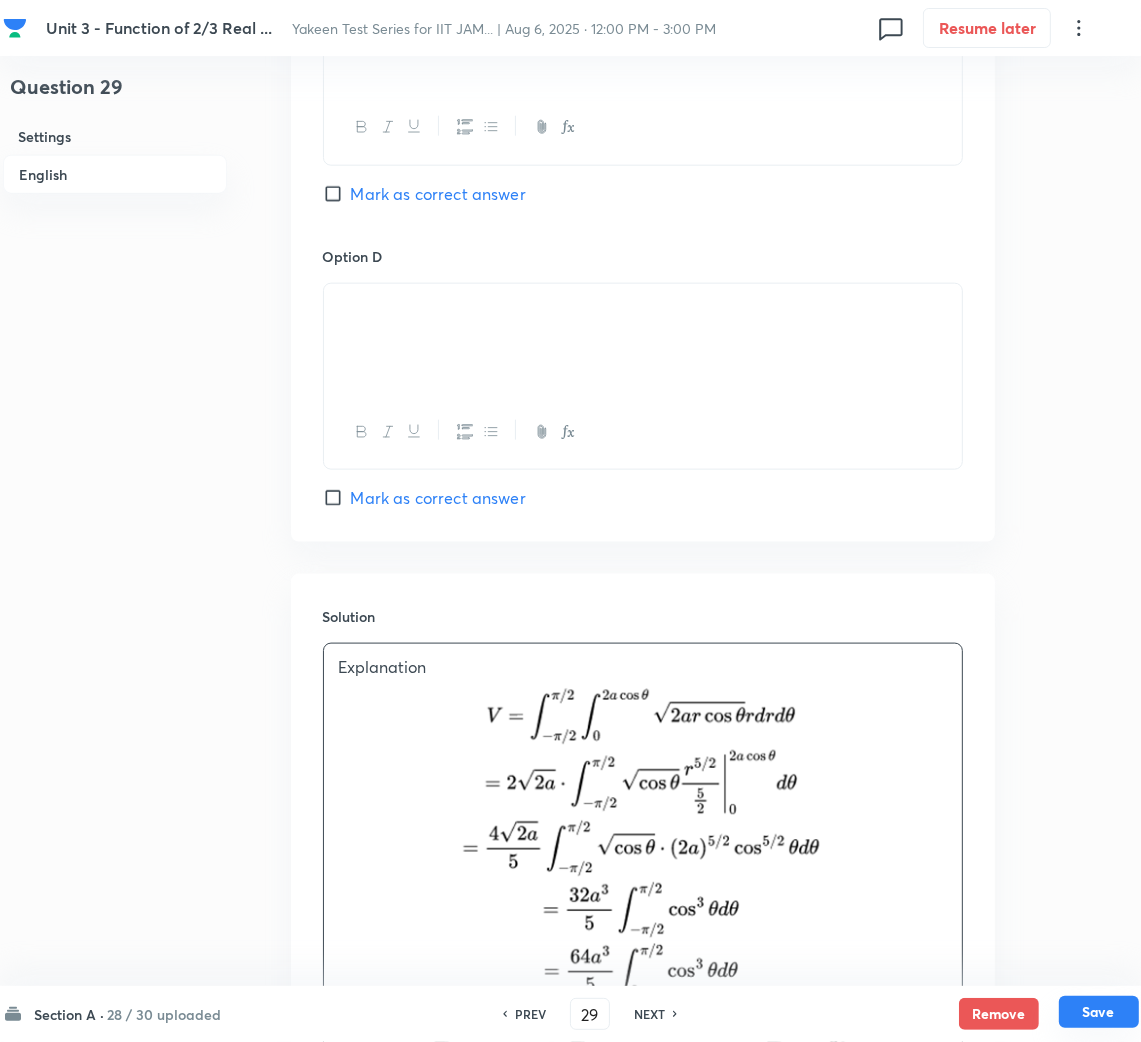 click on "Save" at bounding box center (1099, 1012) 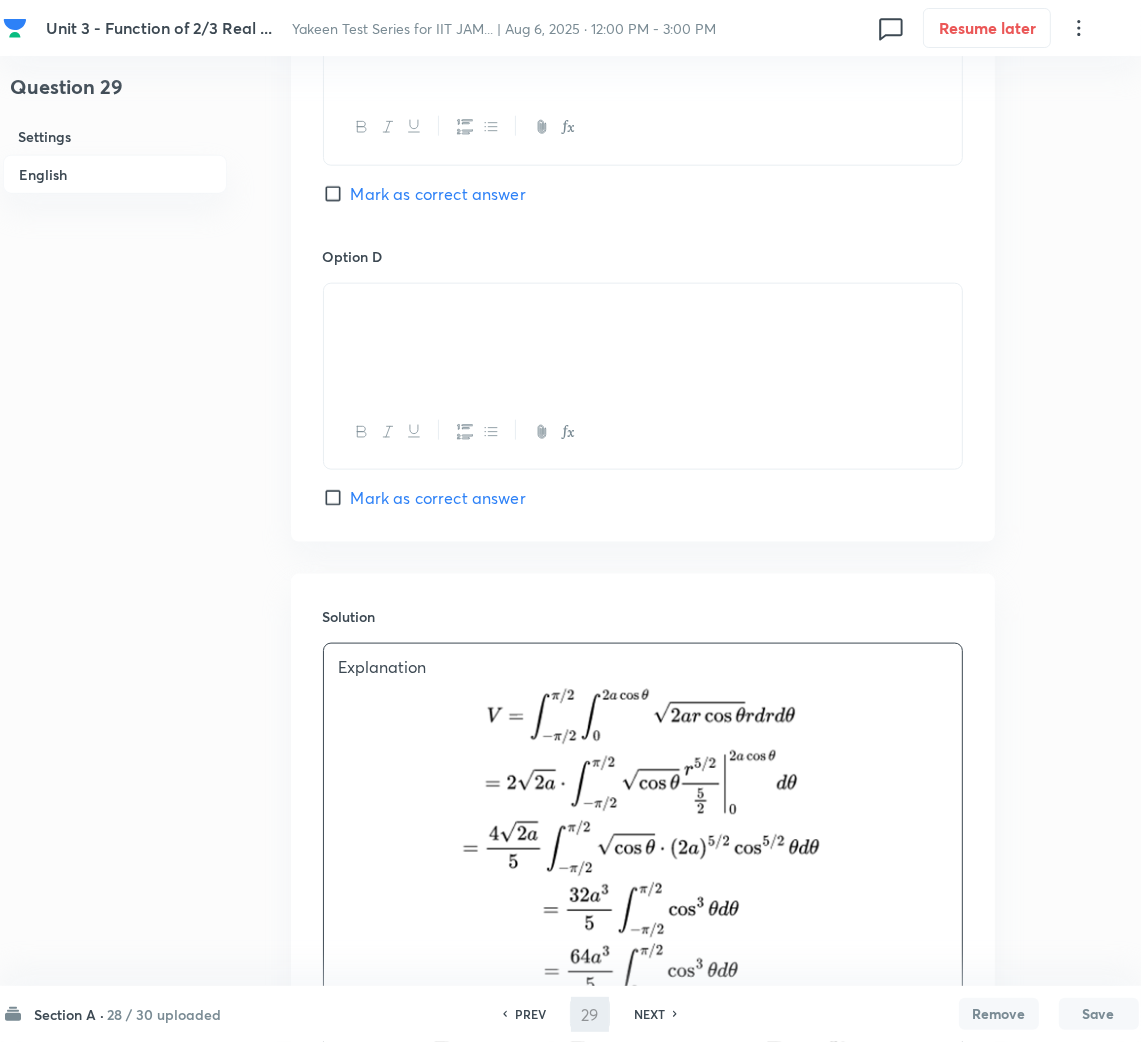 type on "30" 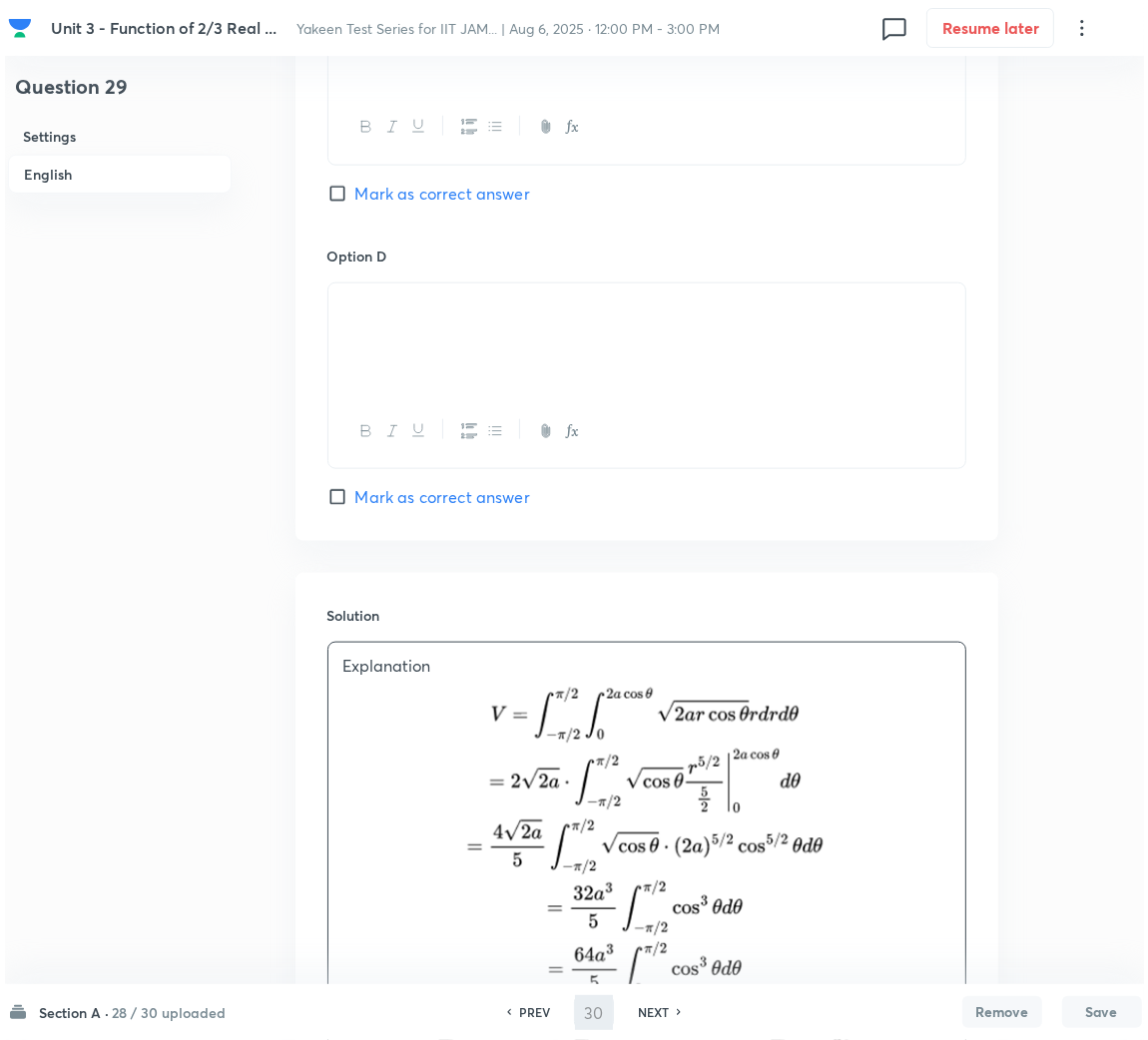 scroll, scrollTop: 0, scrollLeft: 0, axis: both 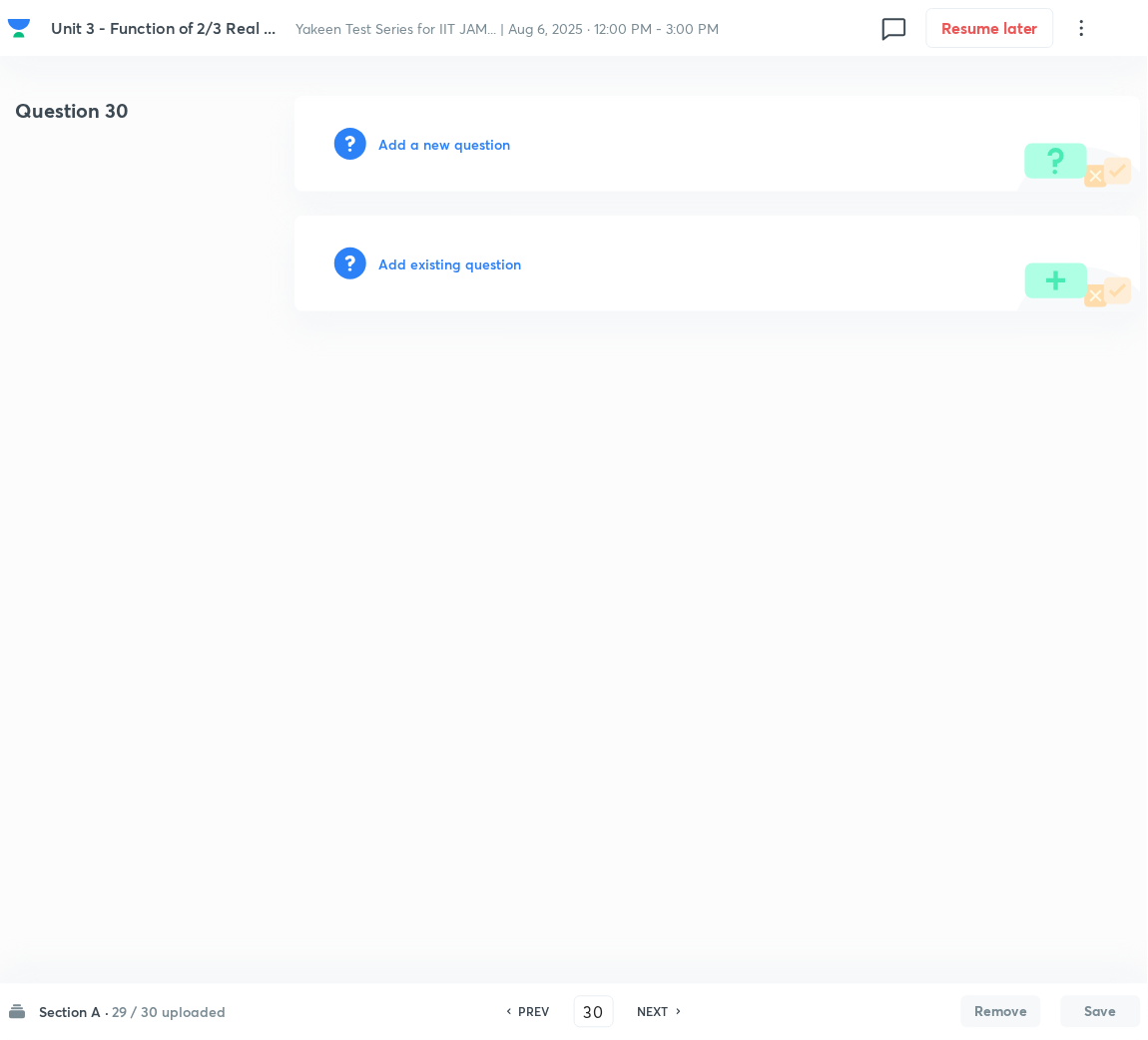 click on "Add a new question" at bounding box center (444, 144) 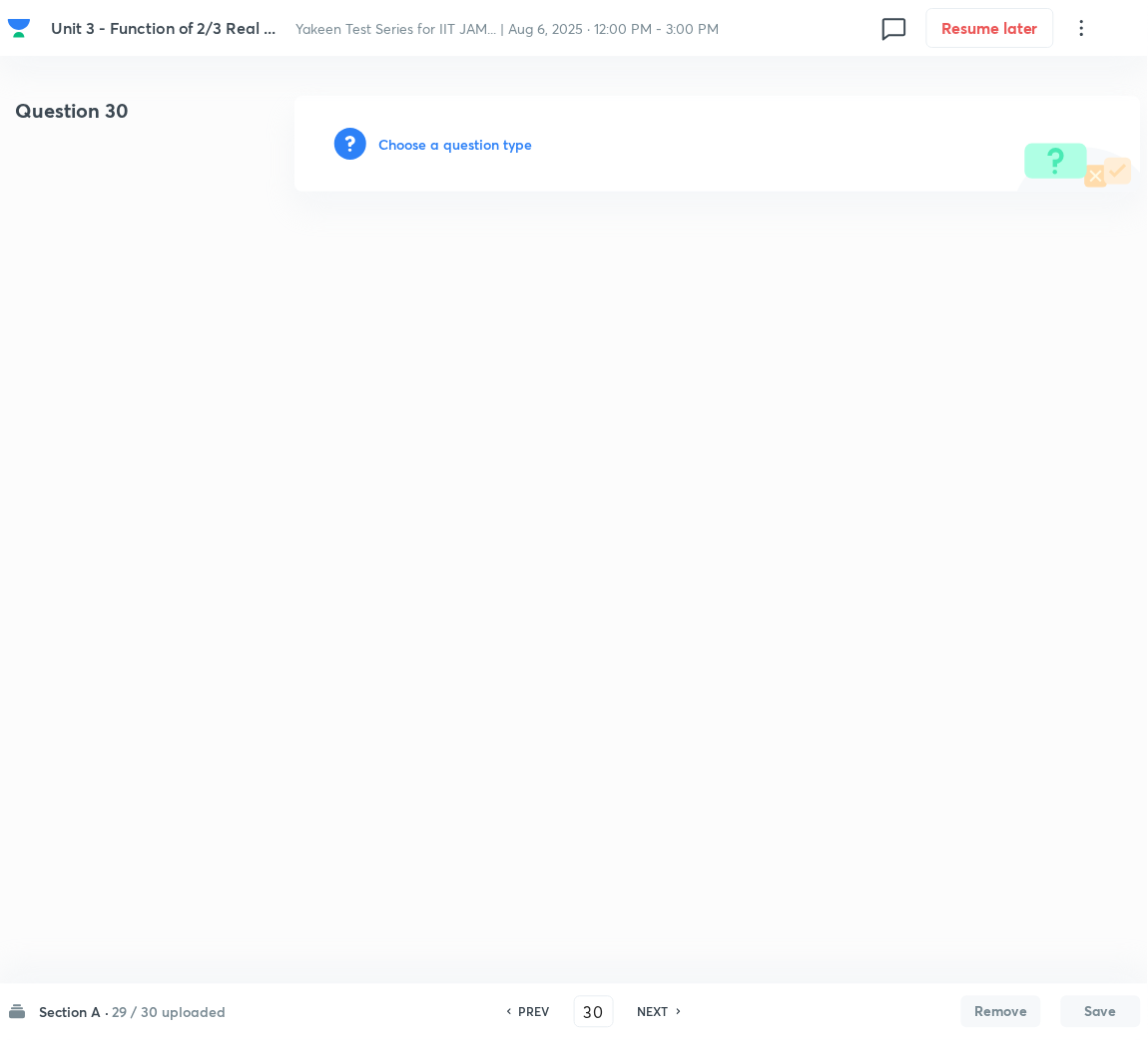 click on "Choose a question type" at bounding box center [455, 144] 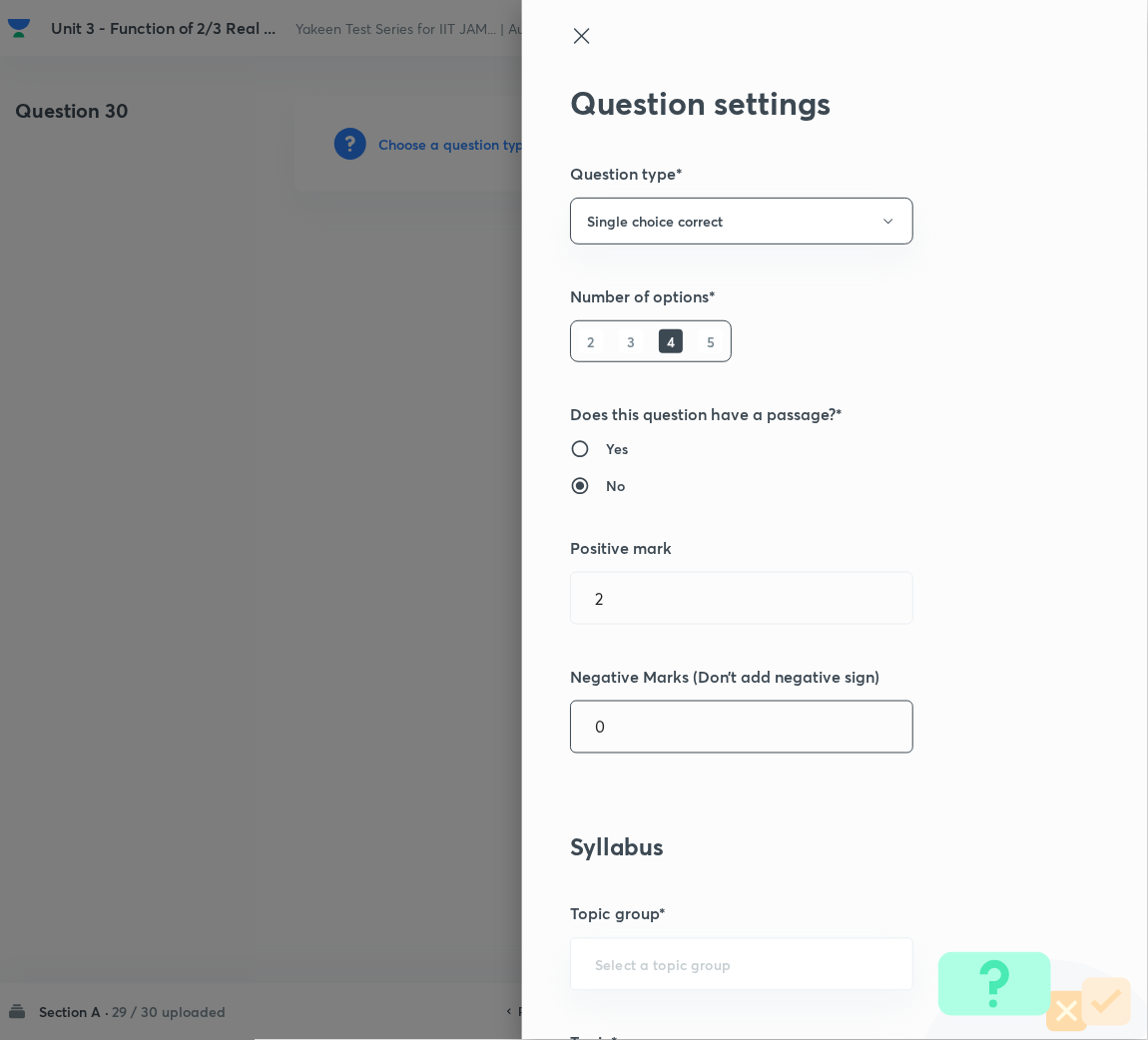 scroll, scrollTop: 299, scrollLeft: 0, axis: vertical 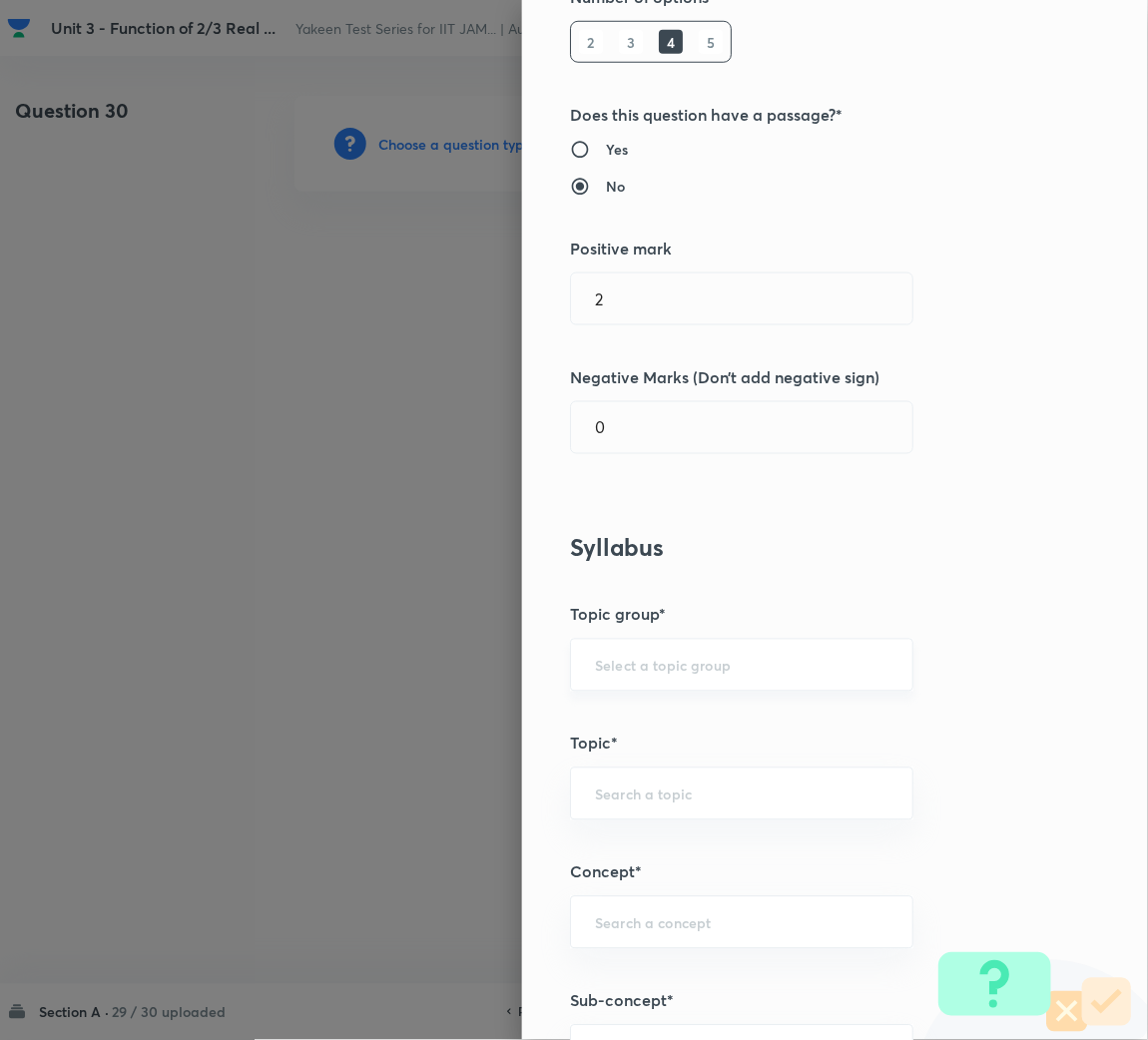 click at bounding box center (742, 665) 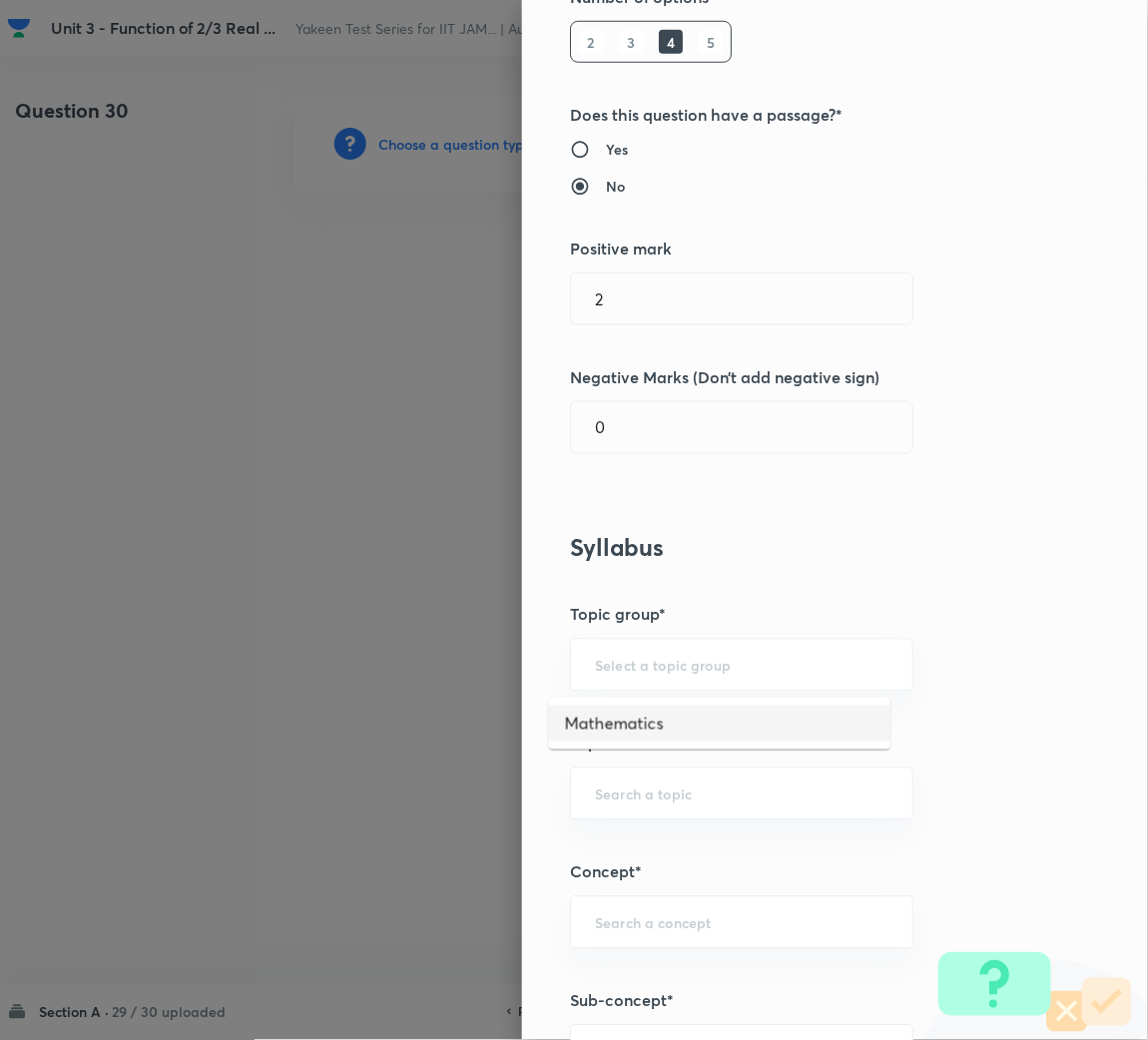 click on "Mathematics" at bounding box center [720, 724] 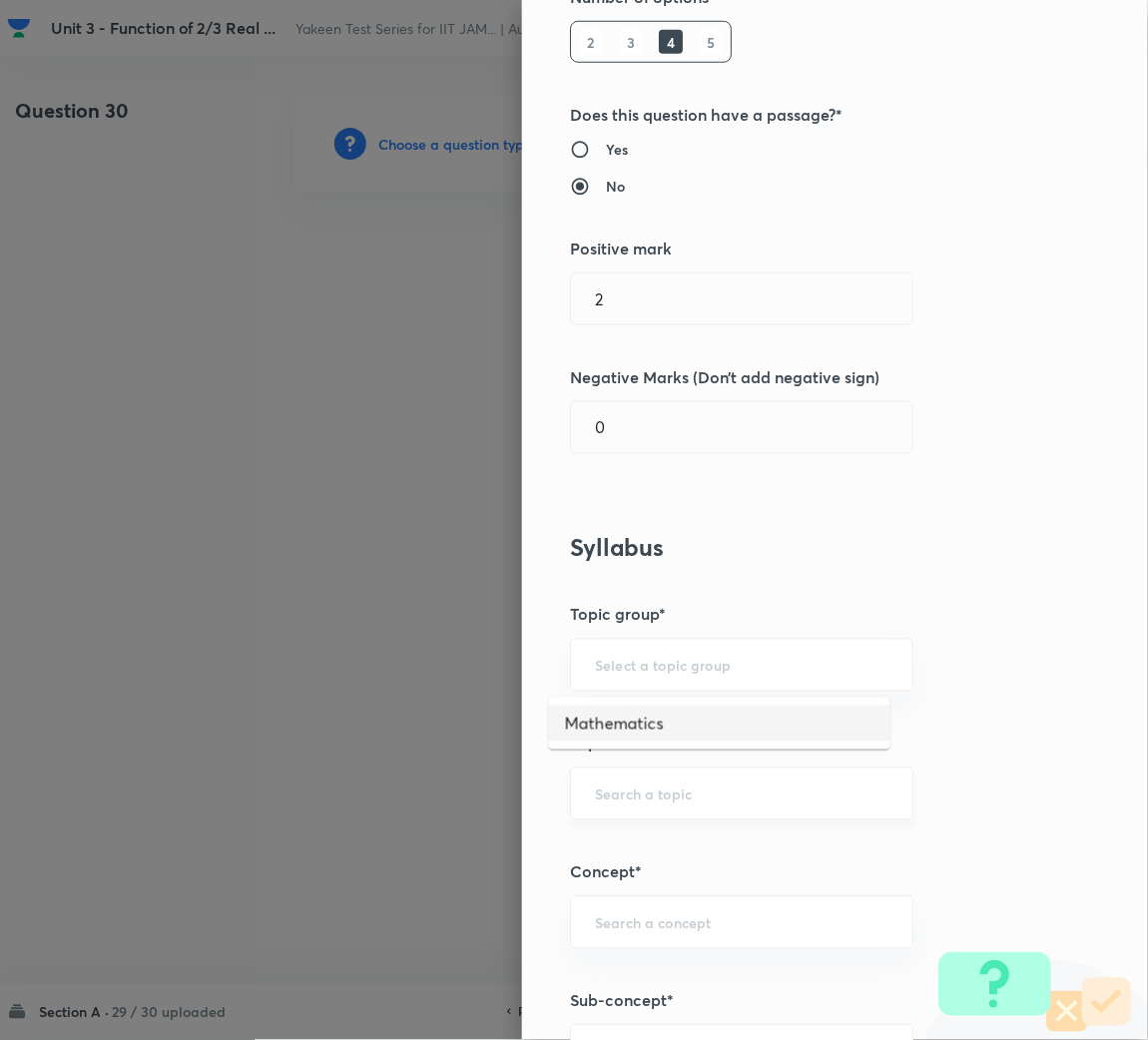 type on "Mathematics" 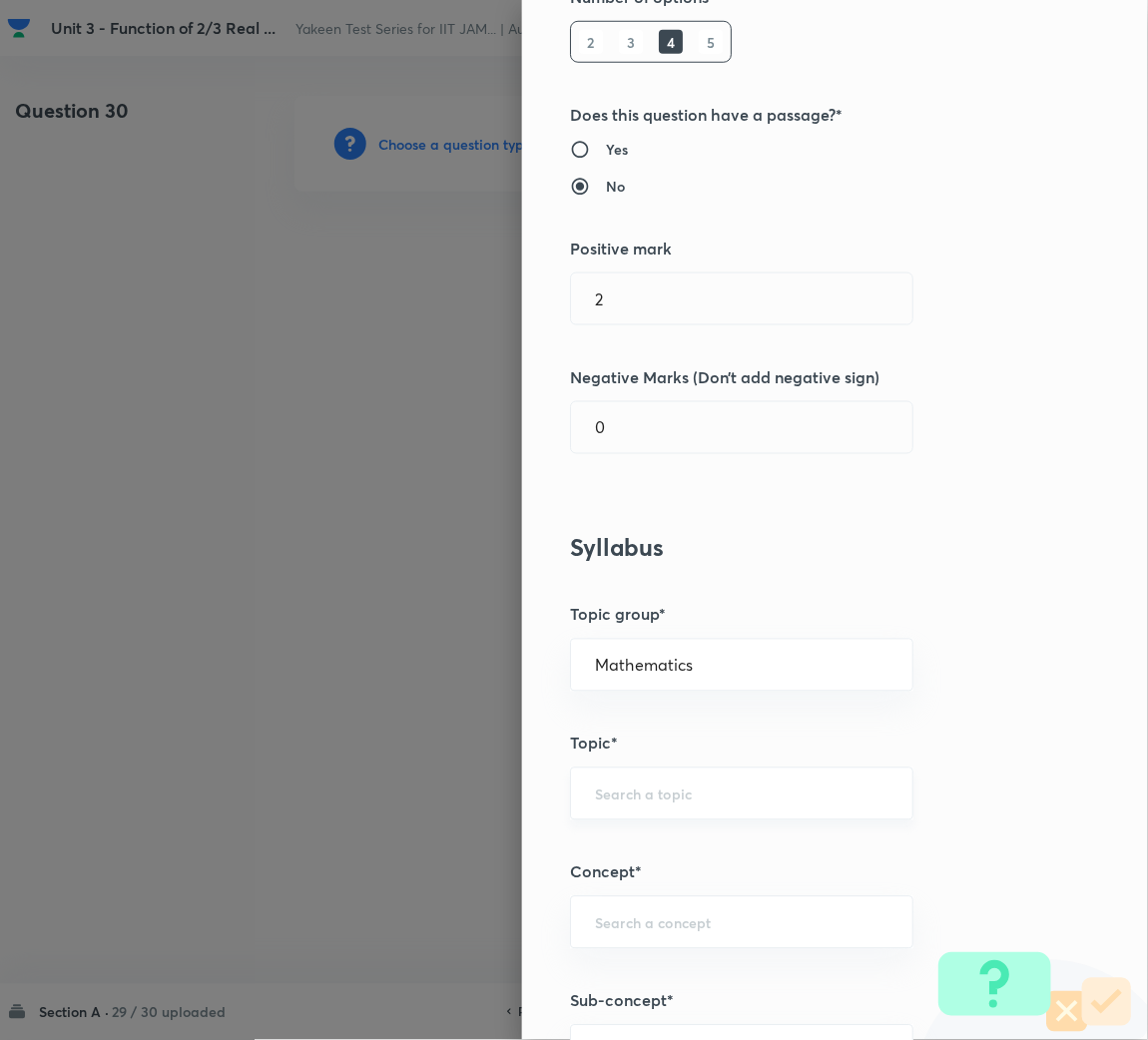 click at bounding box center (742, 793) 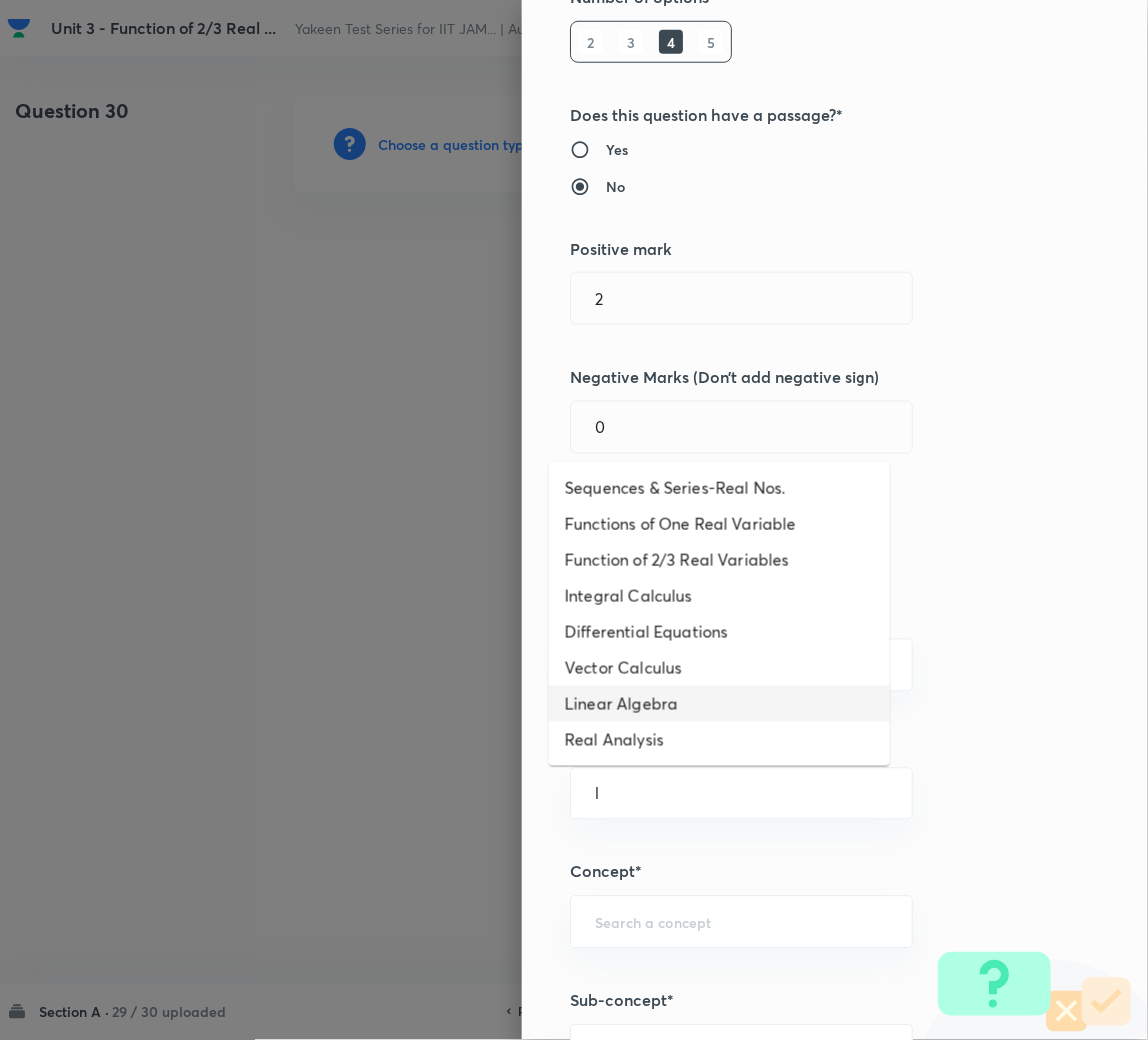 click on "Linear Algebra" at bounding box center (720, 704) 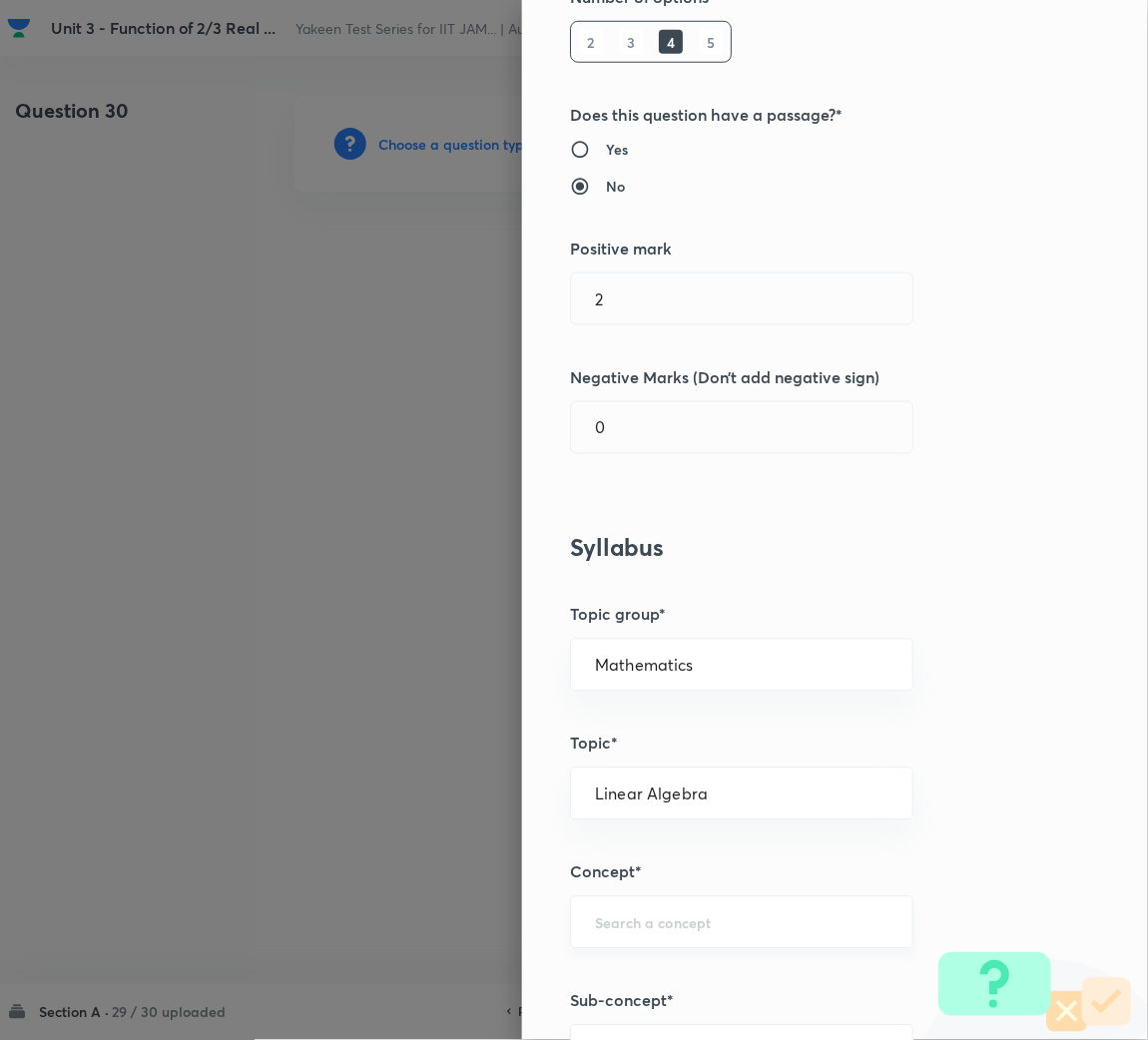 click on "​" at bounding box center [742, 922] 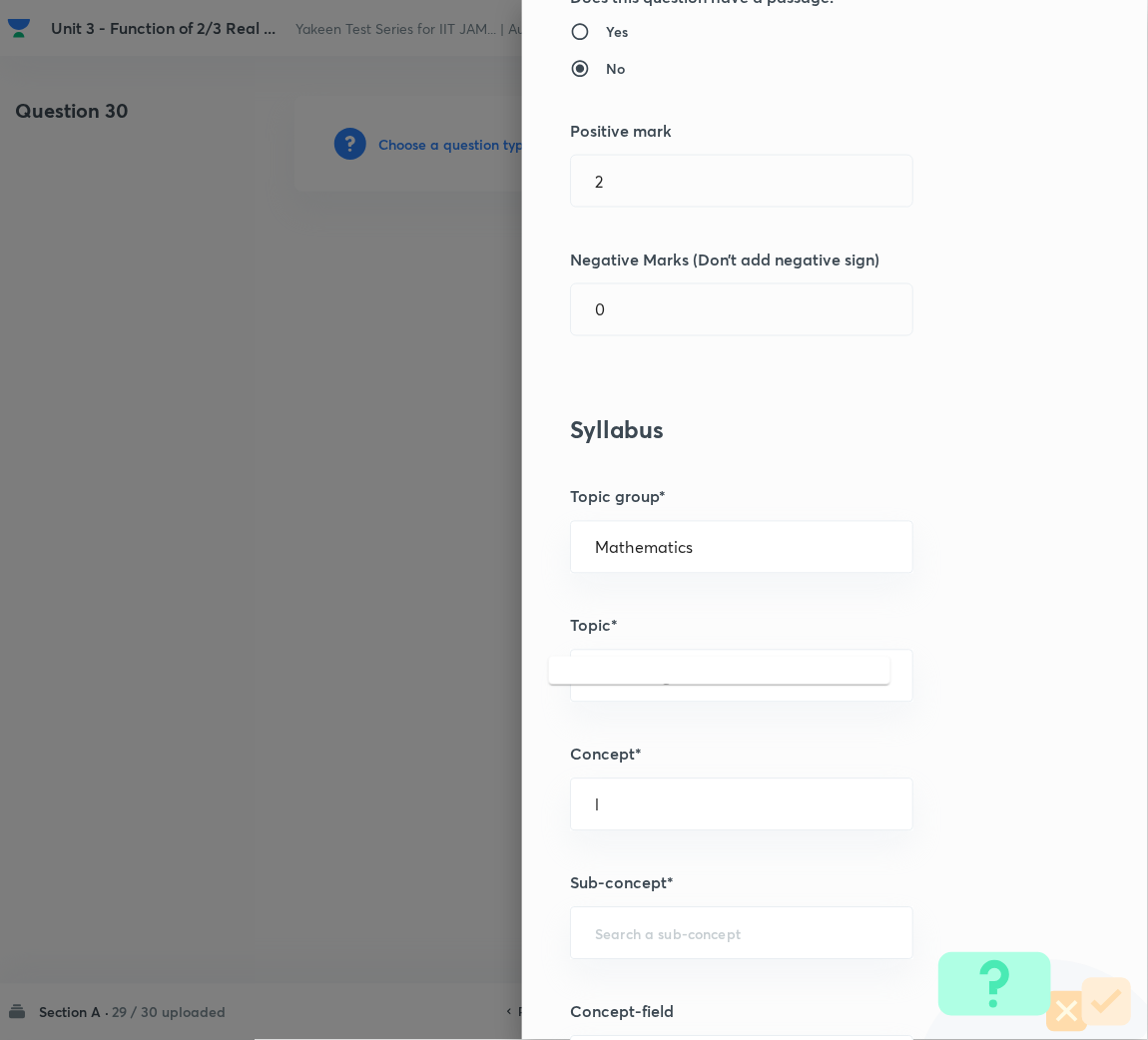 scroll, scrollTop: 599, scrollLeft: 0, axis: vertical 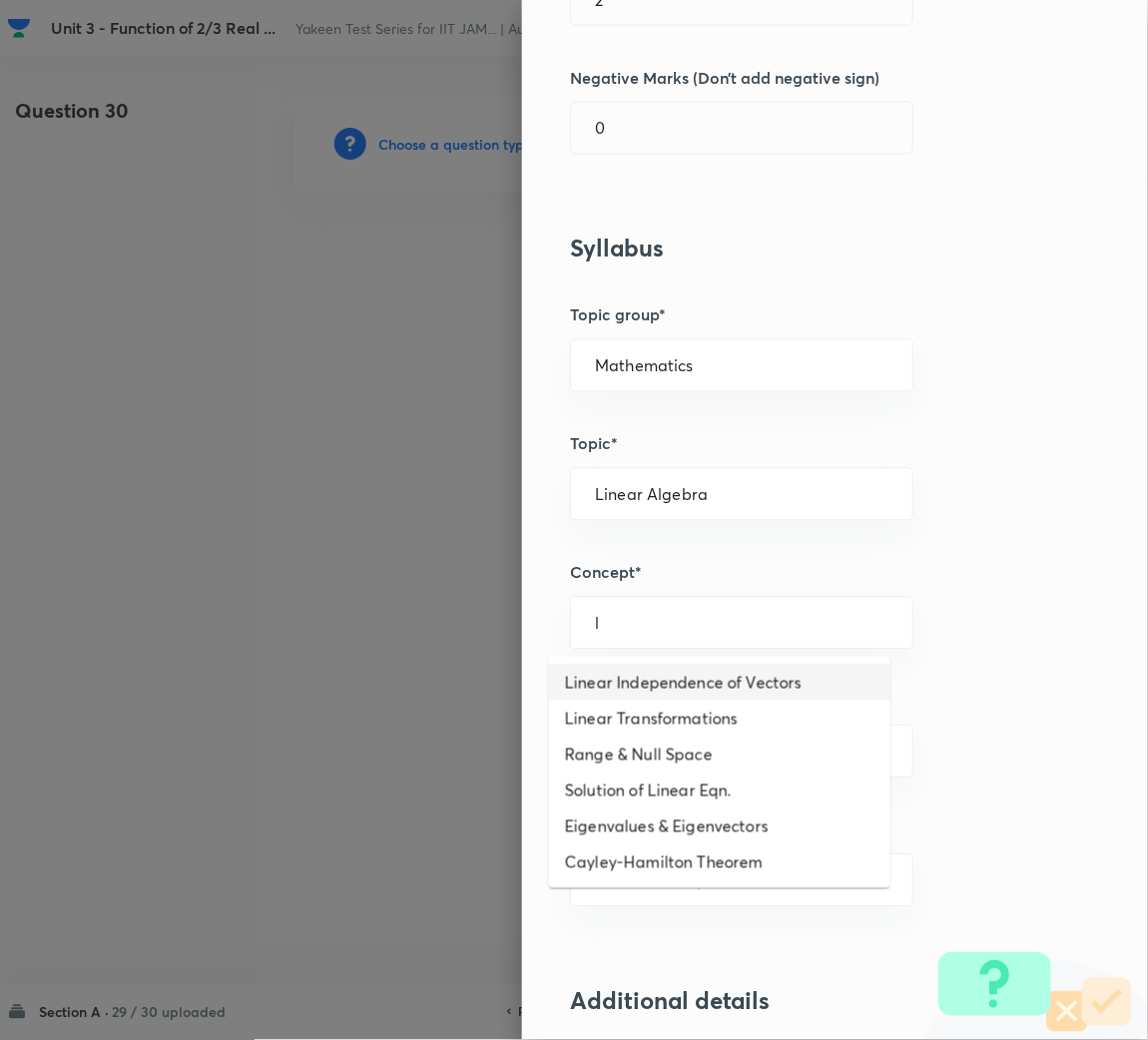 click on "Linear Independence of Vectors" at bounding box center [720, 683] 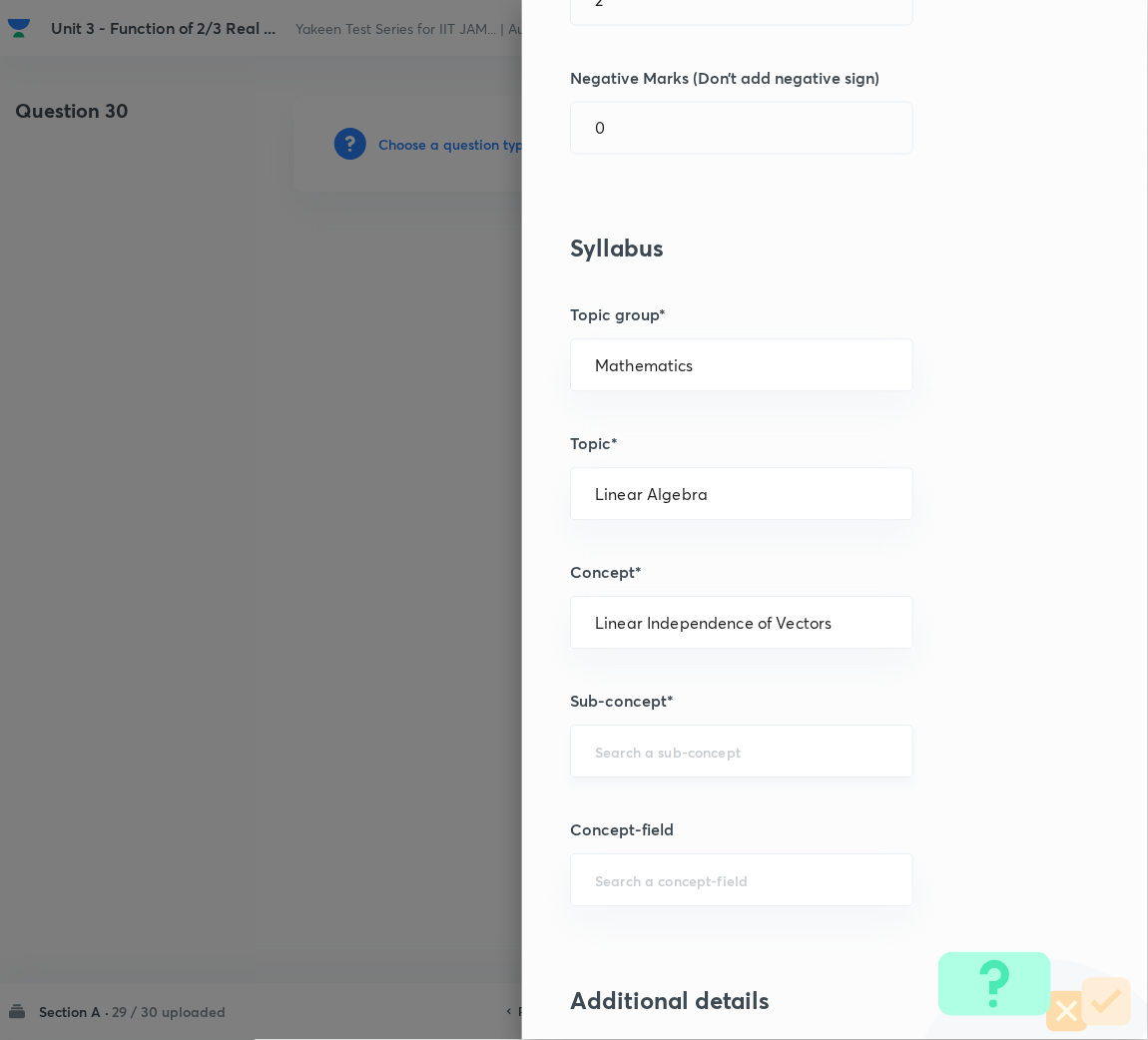 click at bounding box center (742, 752) 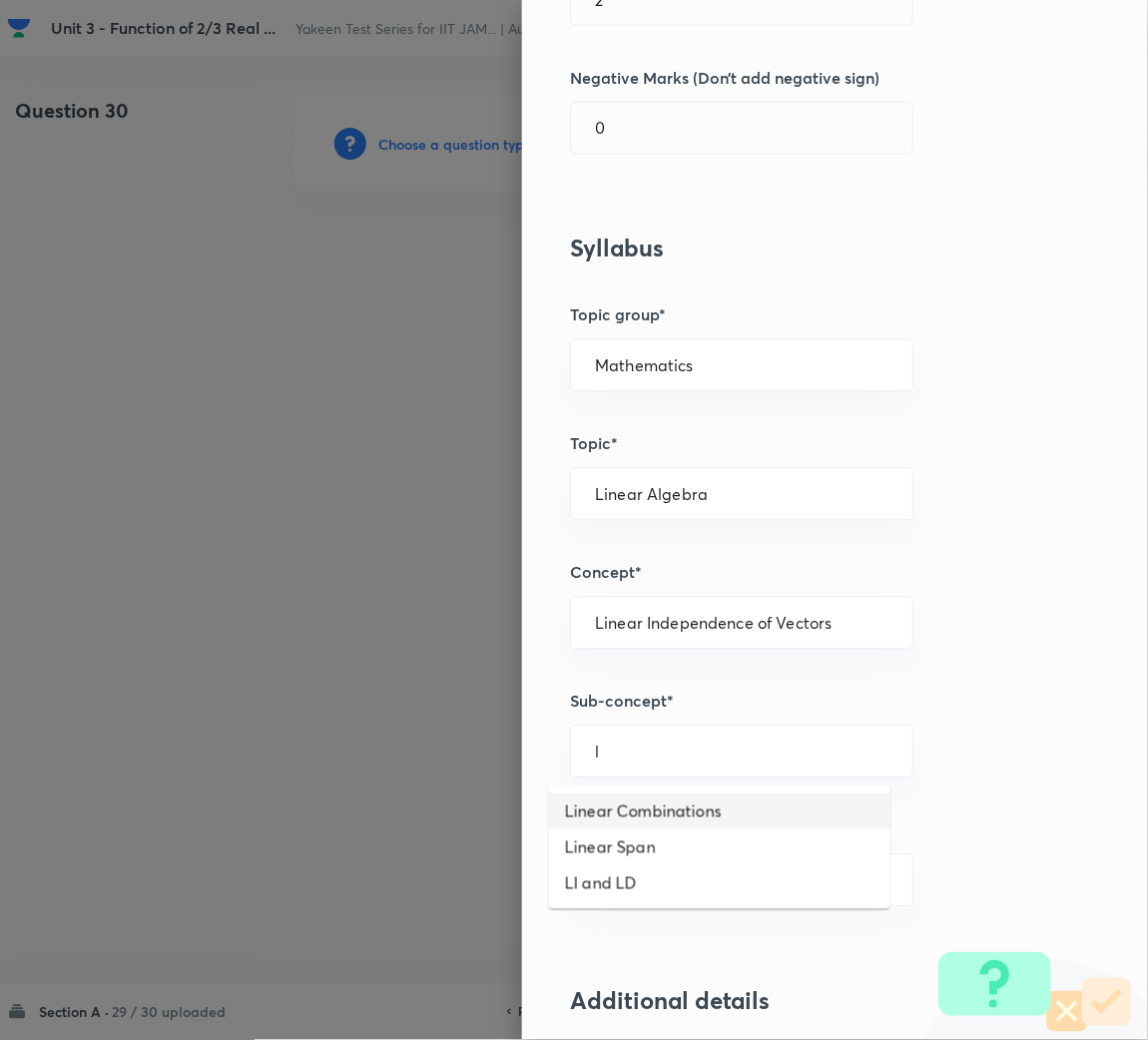 click on "Linear Combinations" at bounding box center [720, 811] 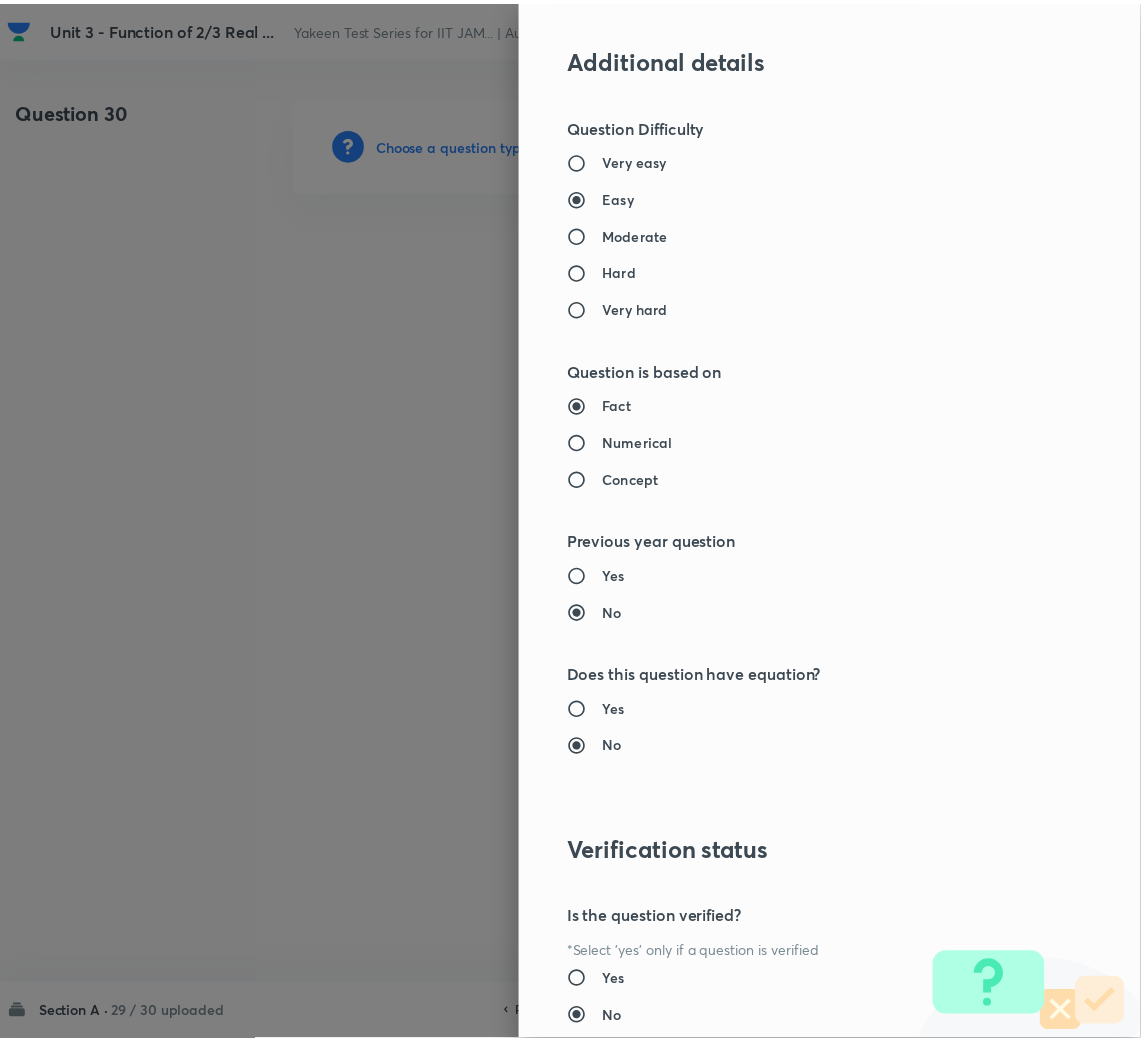 scroll, scrollTop: 1685, scrollLeft: 0, axis: vertical 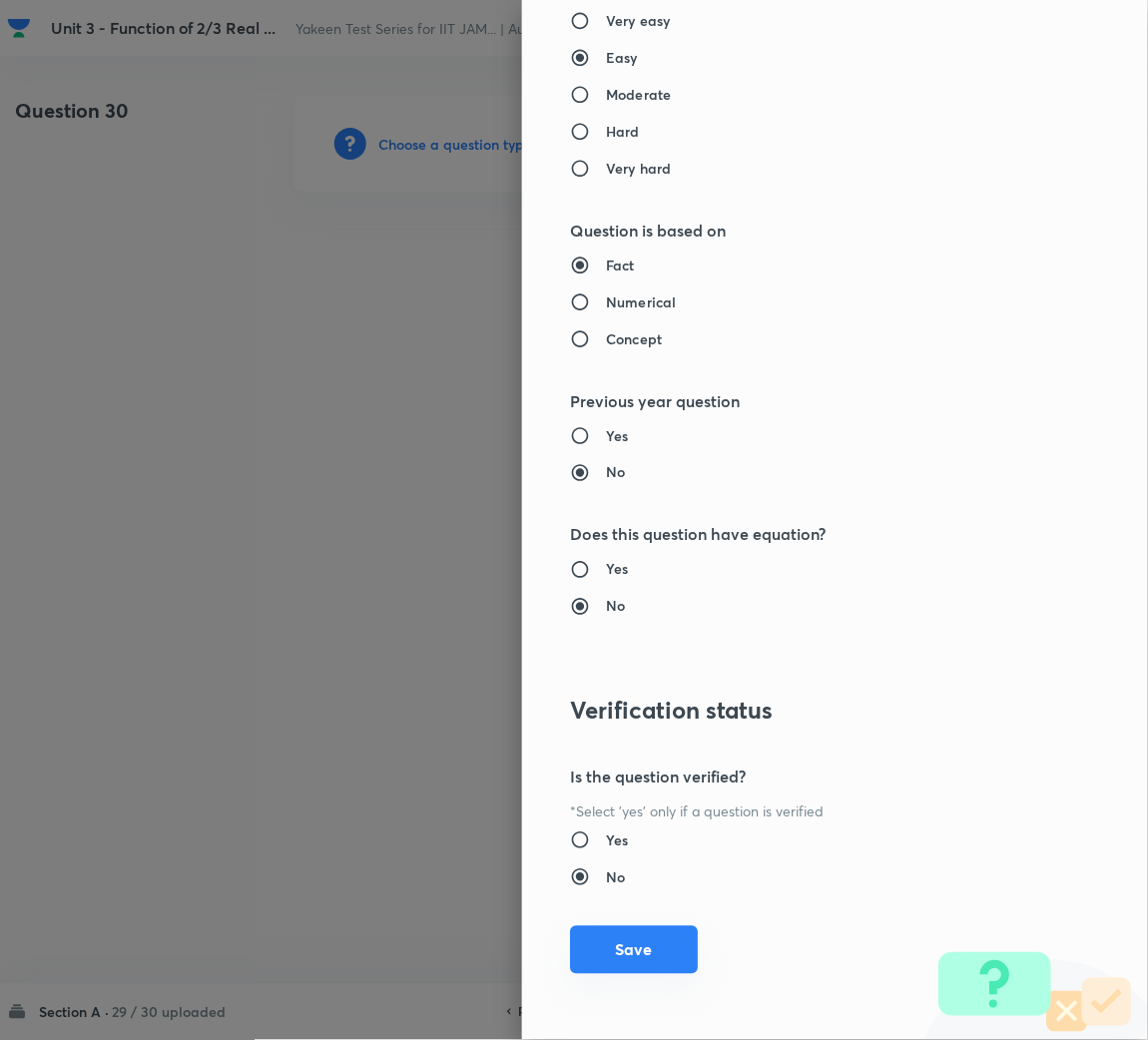 click on "Save" at bounding box center [634, 950] 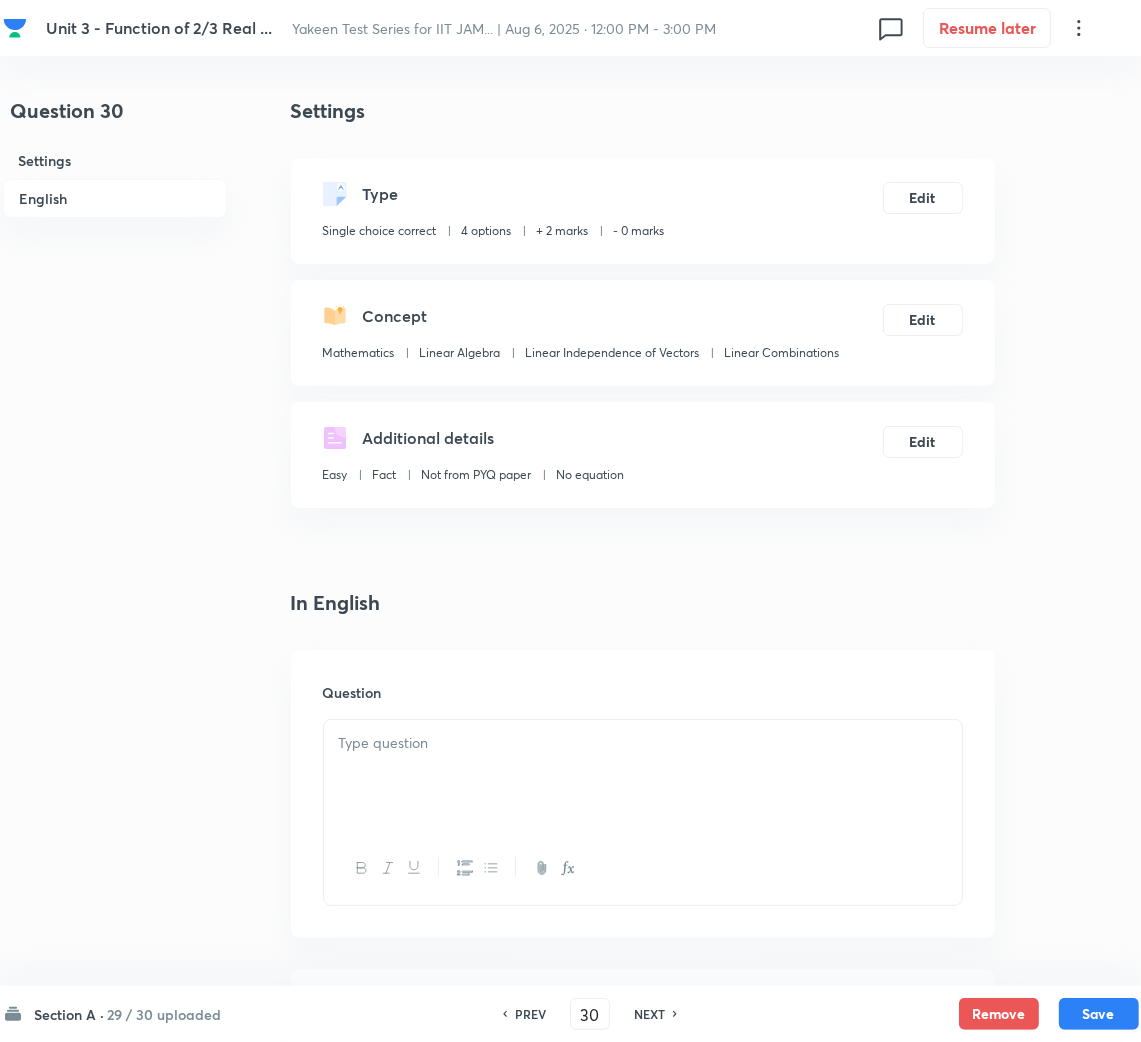 click at bounding box center [643, 868] 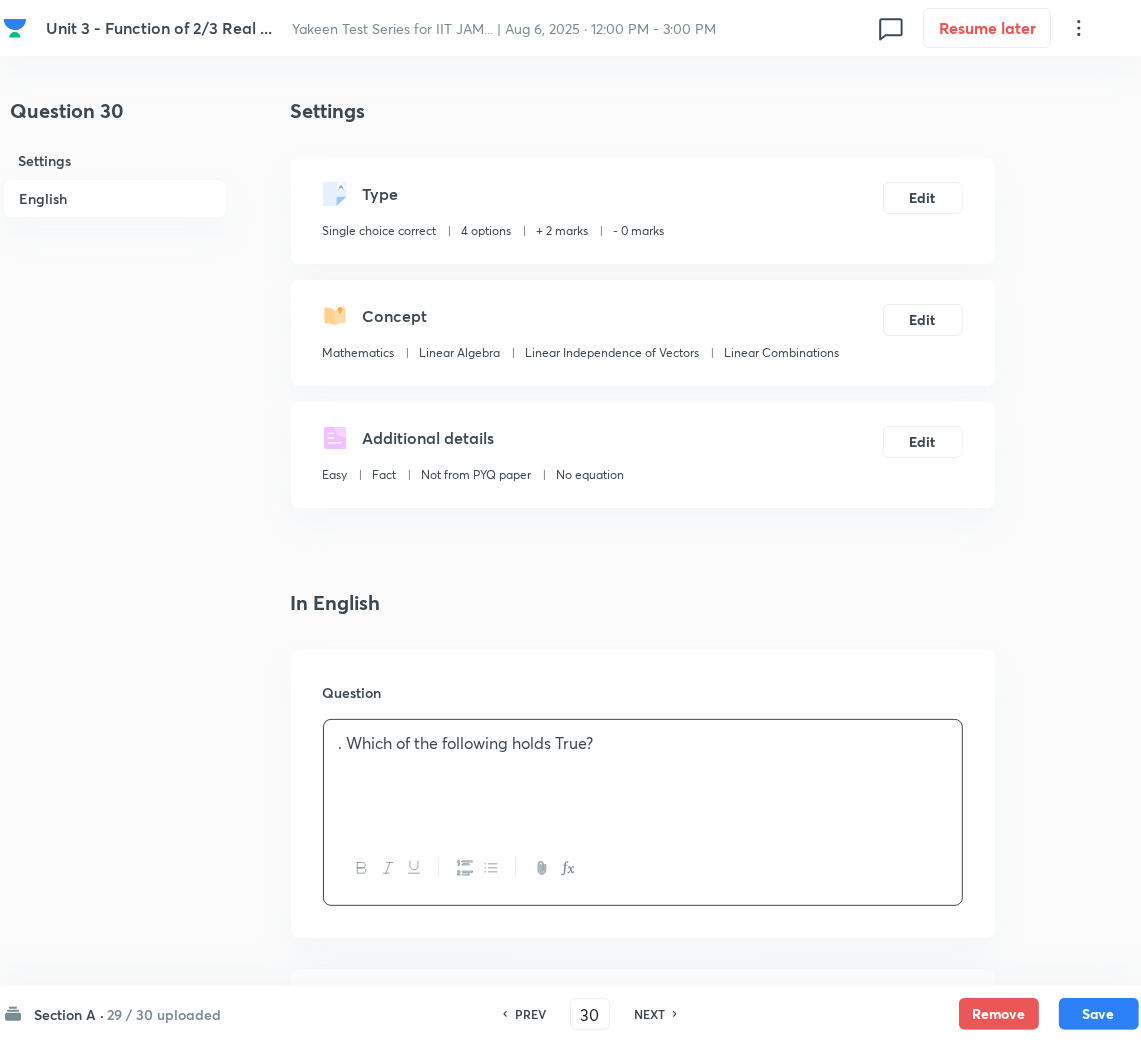 click on ". Which of the following holds True?" at bounding box center [643, 743] 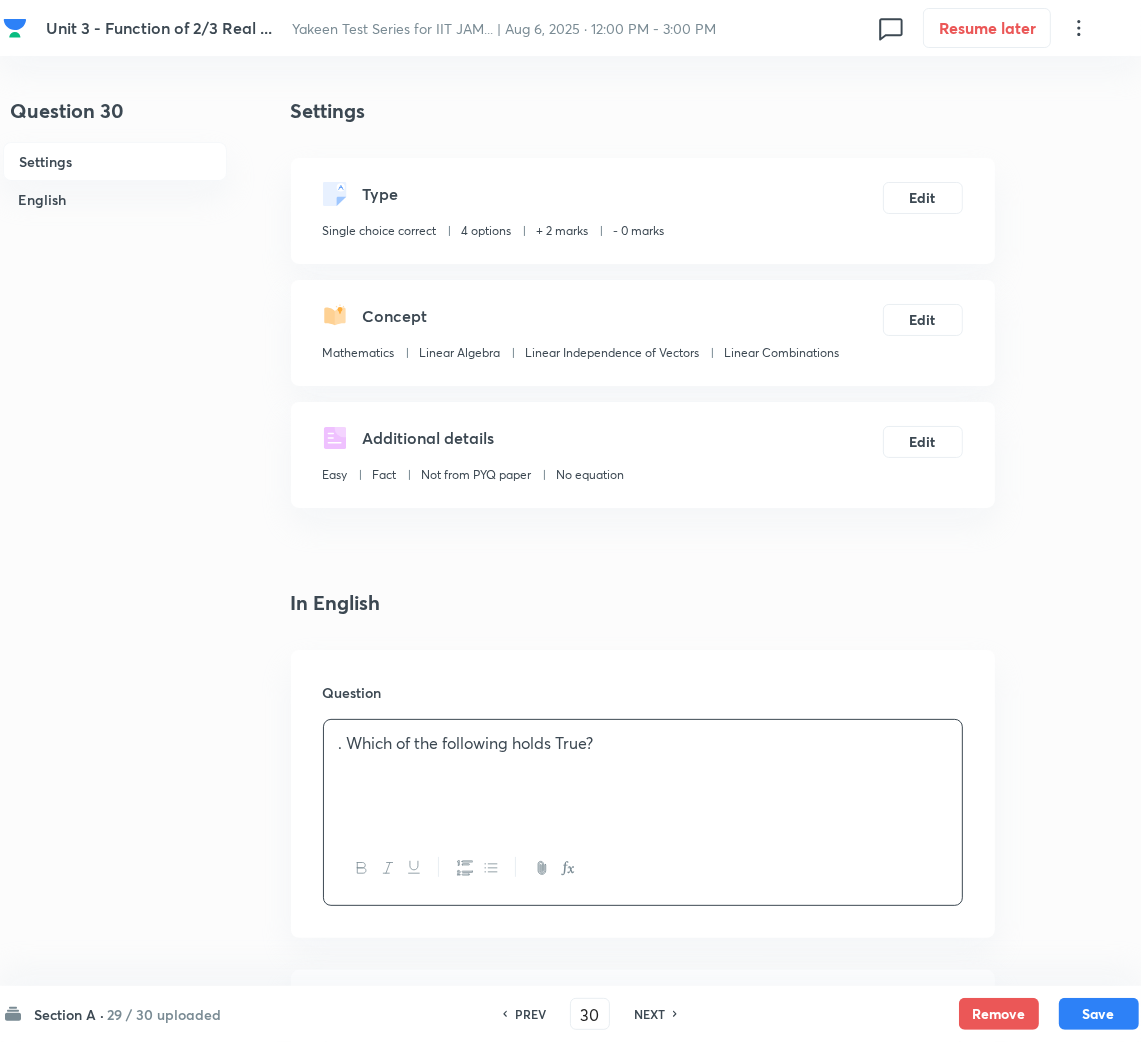 scroll, scrollTop: 449, scrollLeft: 0, axis: vertical 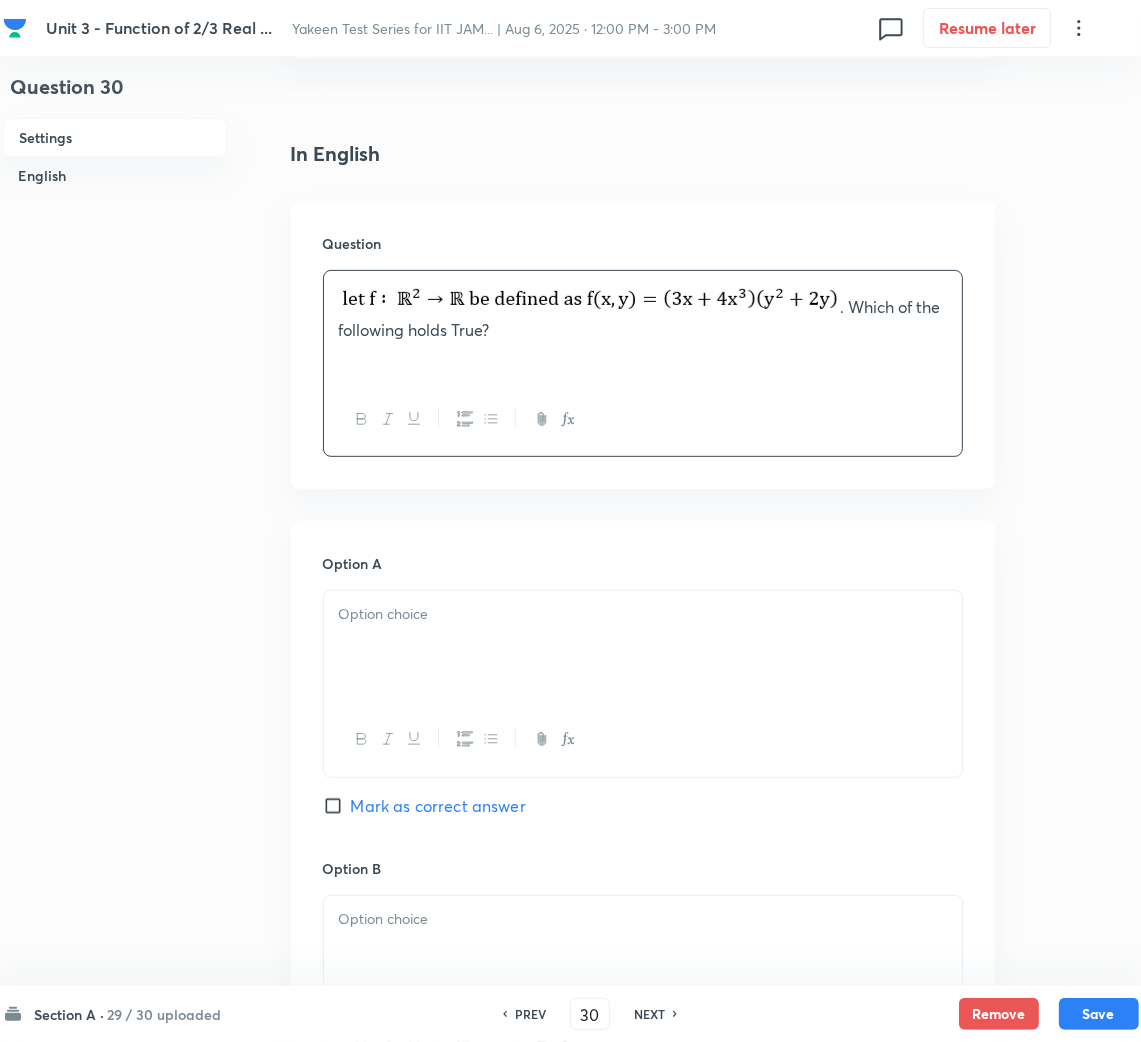click at bounding box center (643, 647) 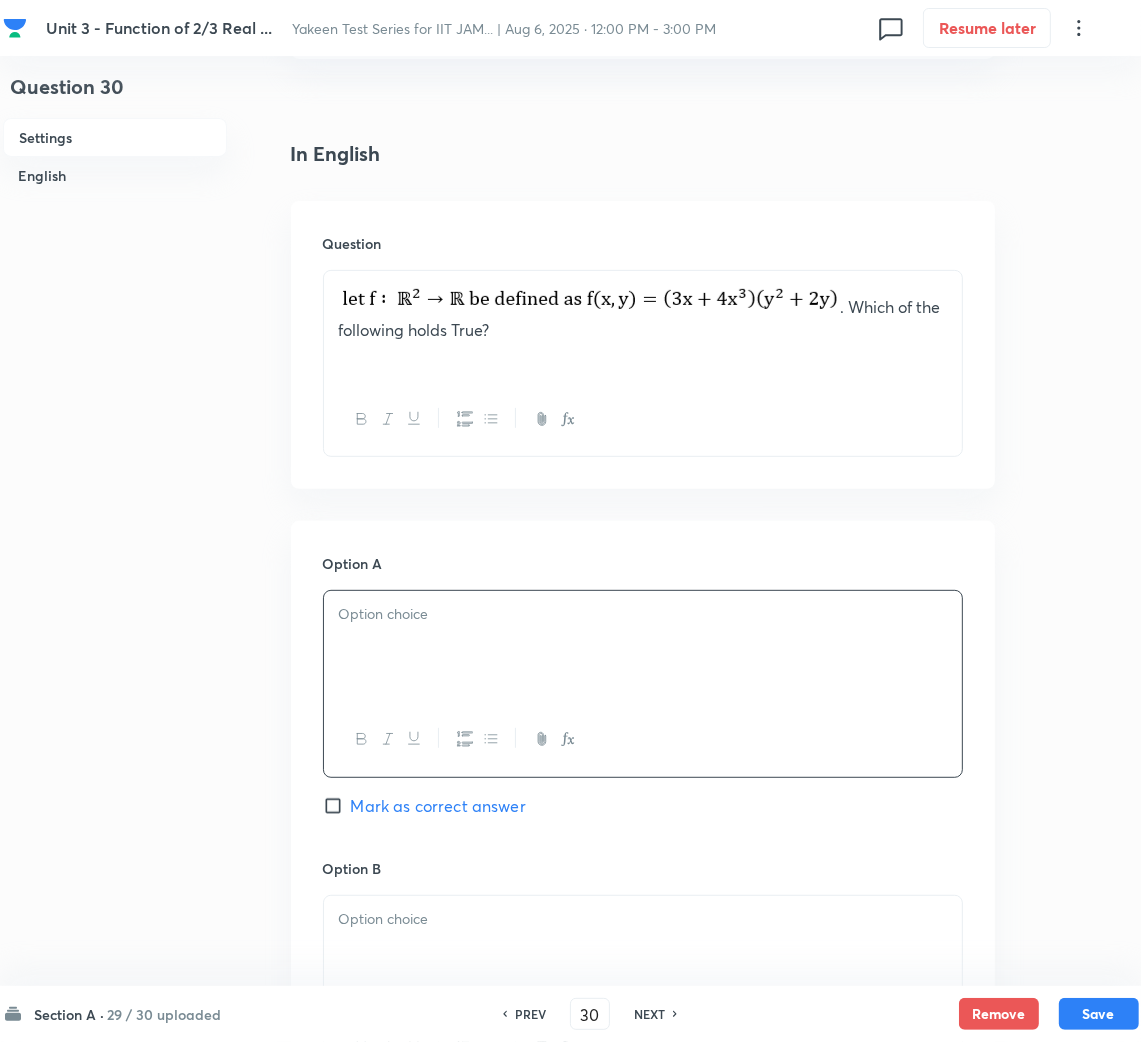 click at bounding box center (643, 647) 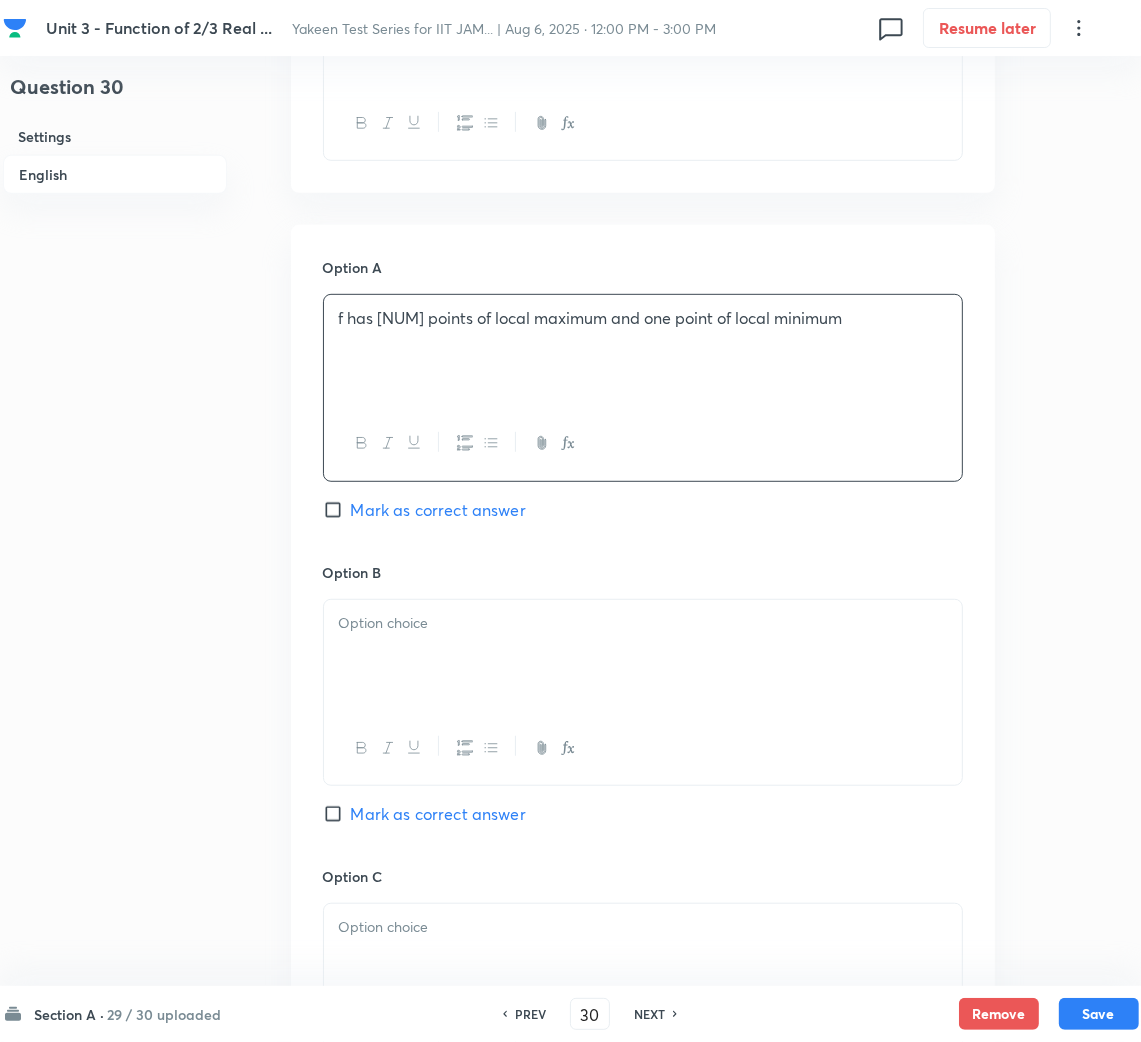 scroll, scrollTop: 749, scrollLeft: 0, axis: vertical 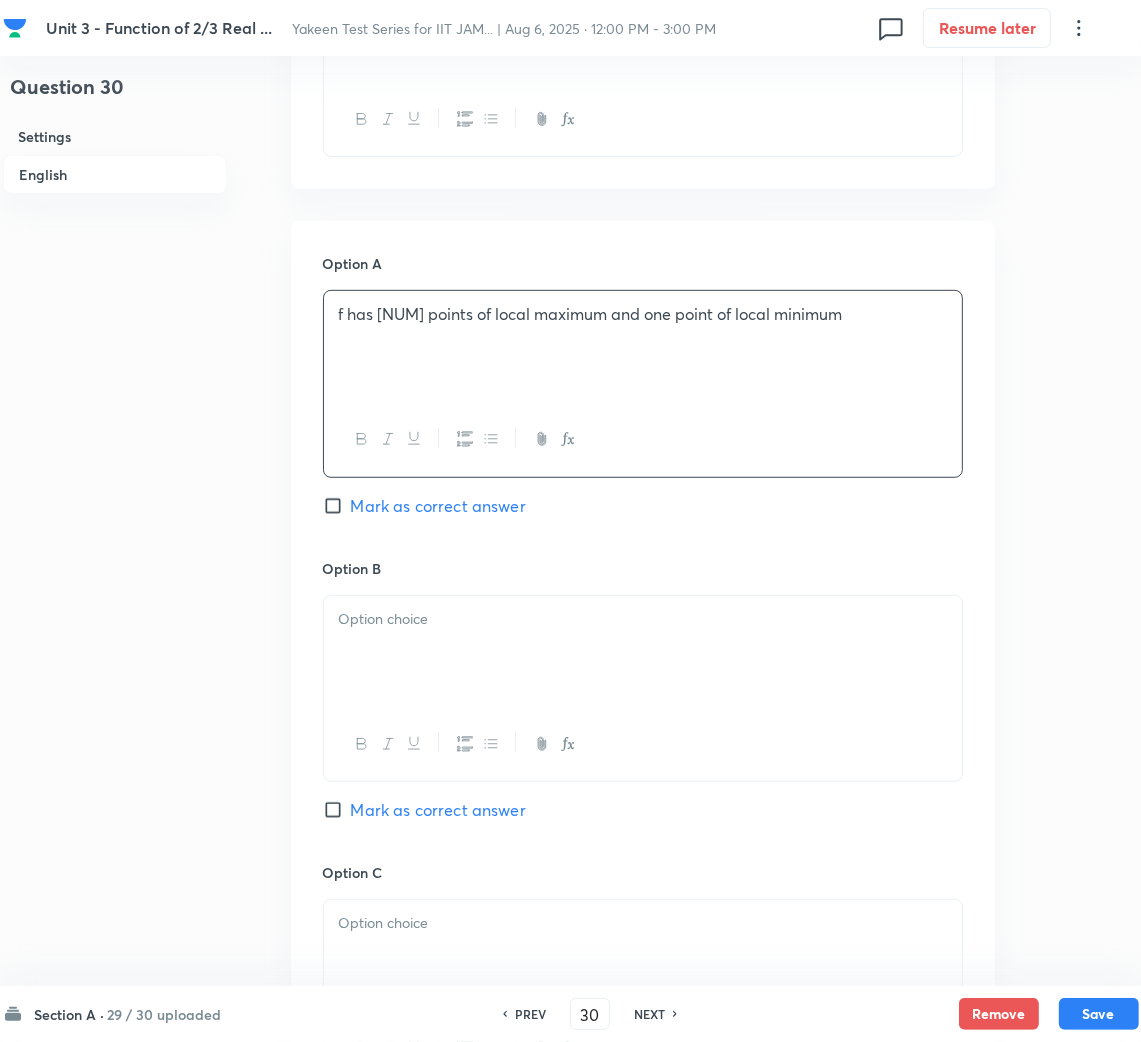 click at bounding box center [643, 652] 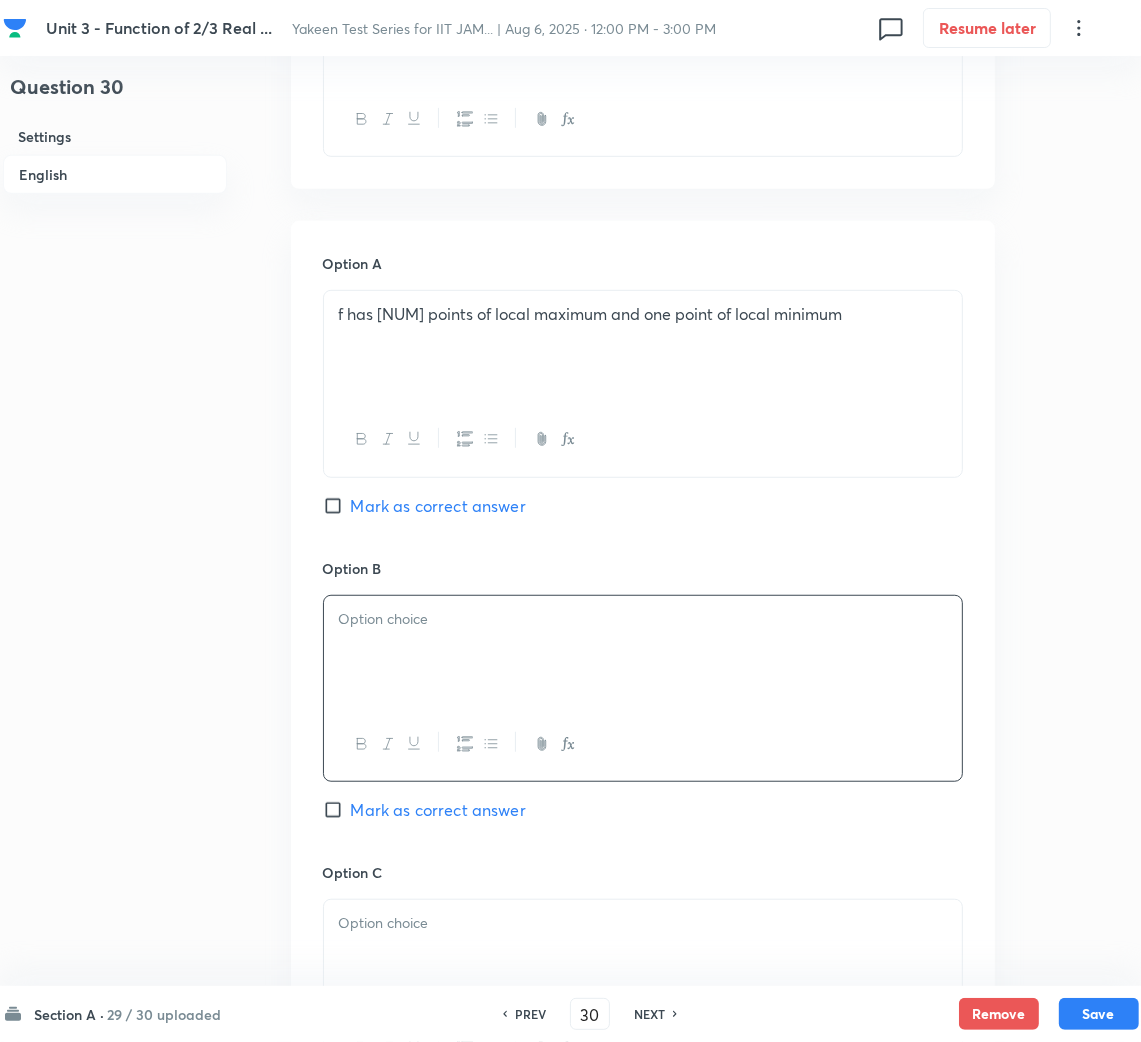 click at bounding box center [643, 652] 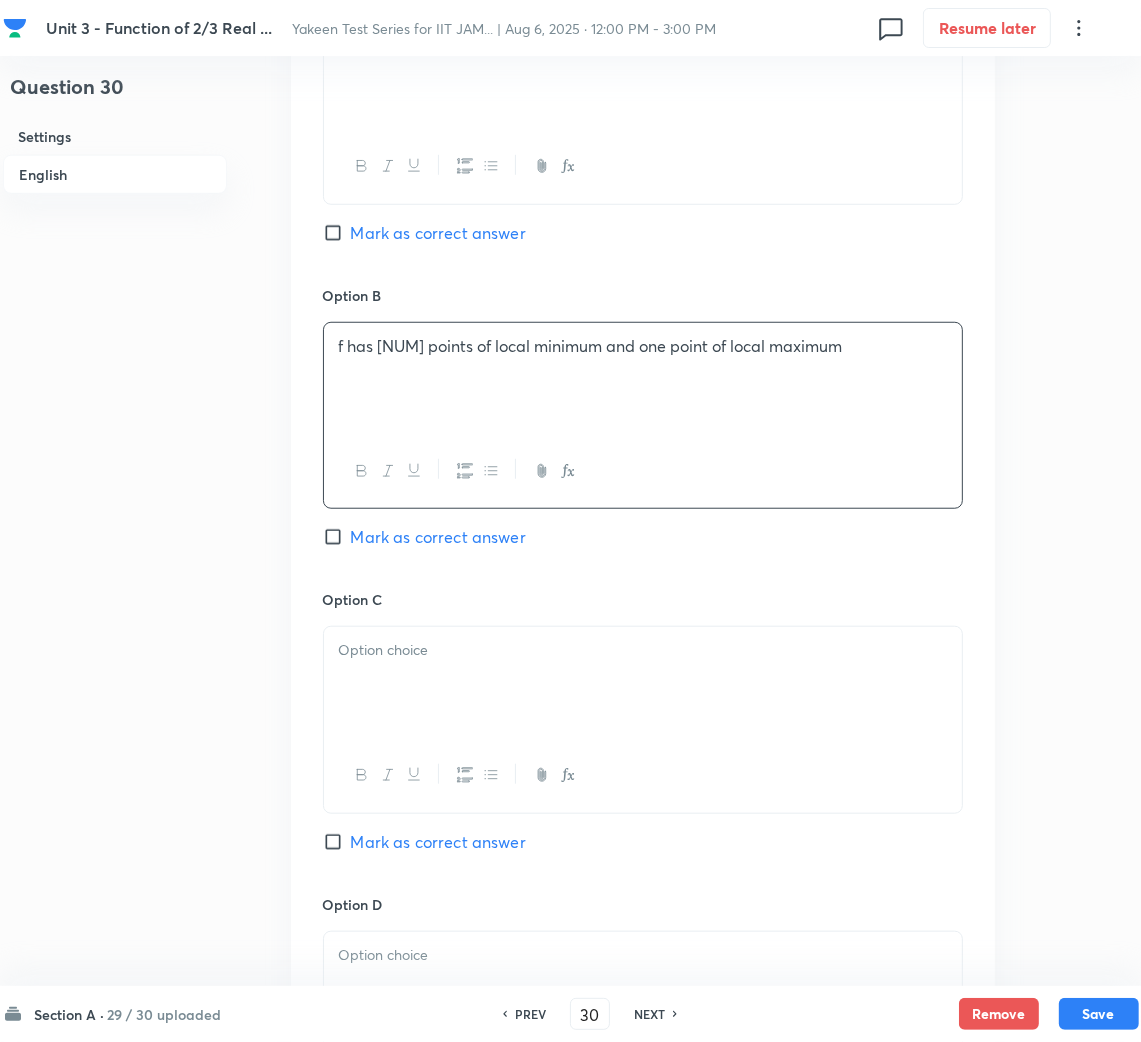 scroll, scrollTop: 1050, scrollLeft: 0, axis: vertical 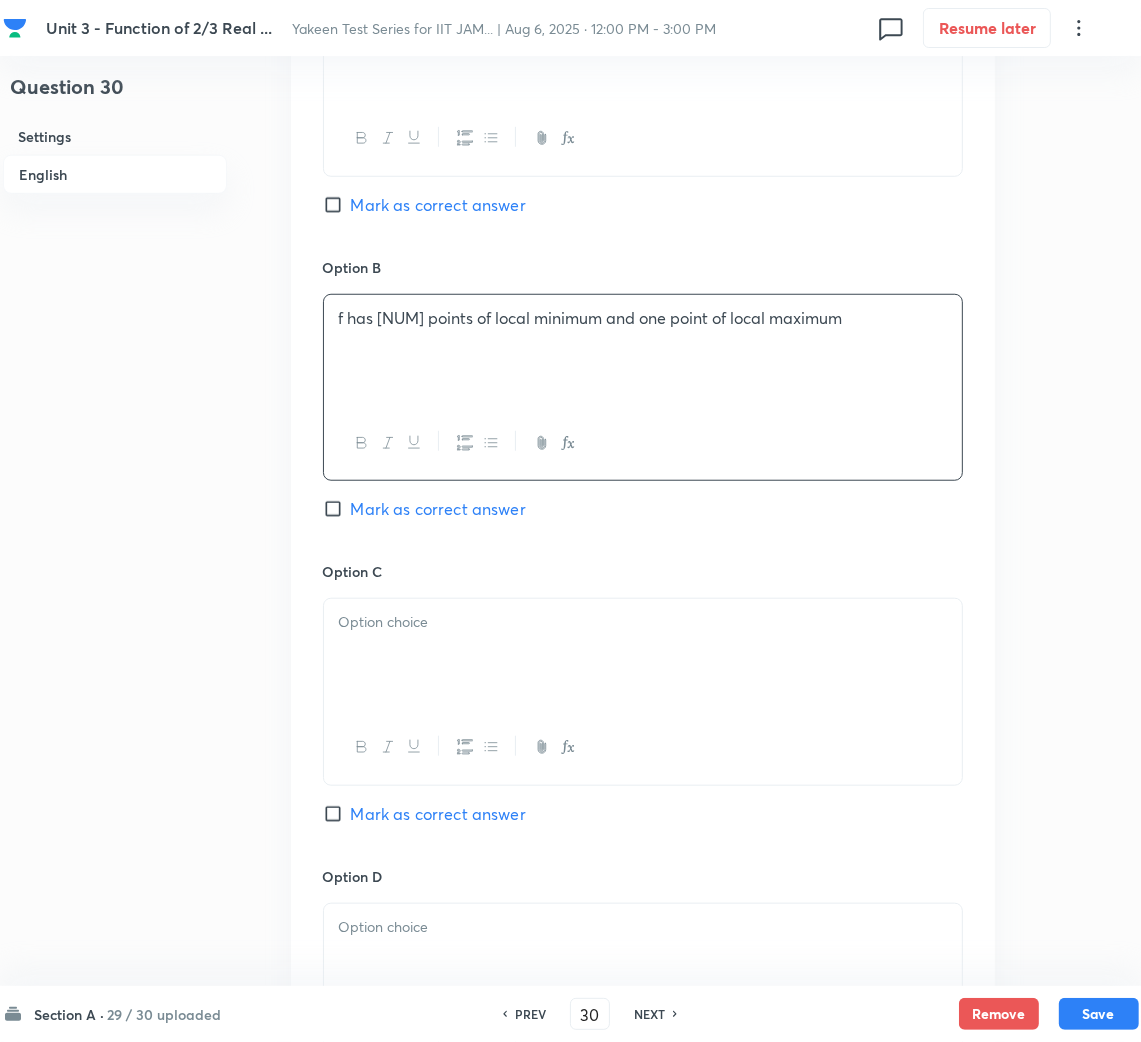 drag, startPoint x: 416, startPoint y: 686, endPoint x: 47, endPoint y: 676, distance: 369.13547 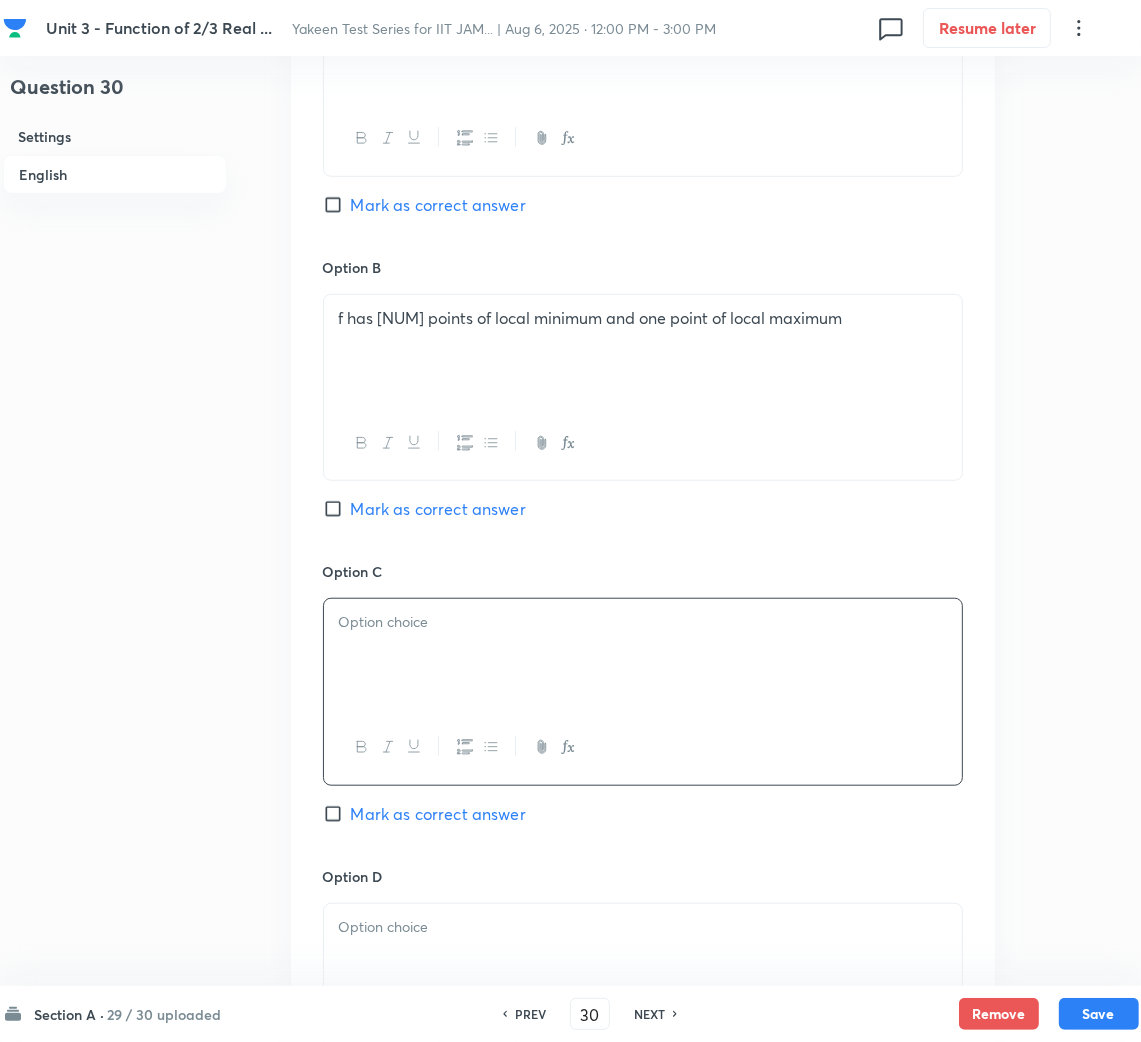 click at bounding box center [643, 655] 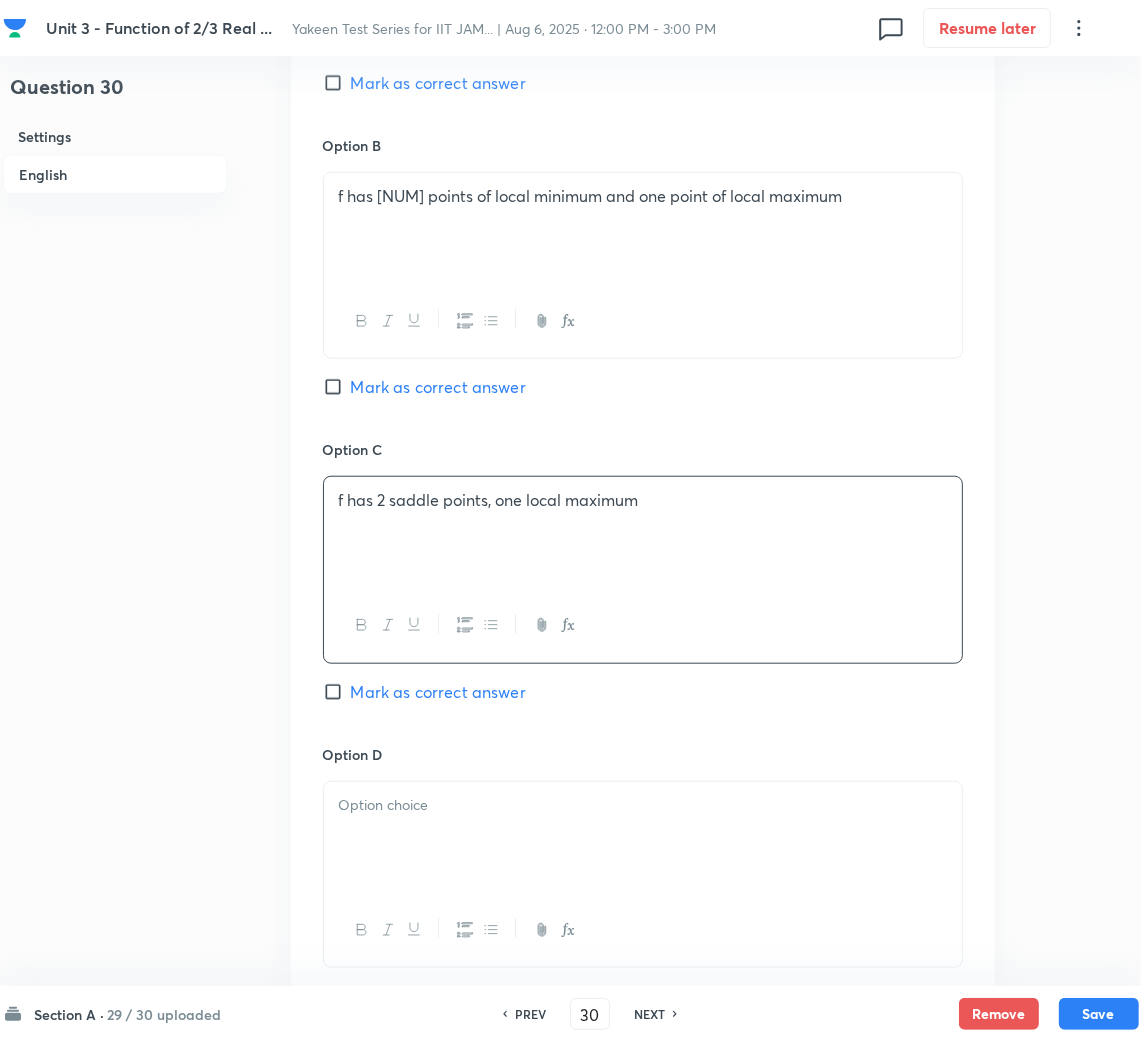 scroll, scrollTop: 1349, scrollLeft: 0, axis: vertical 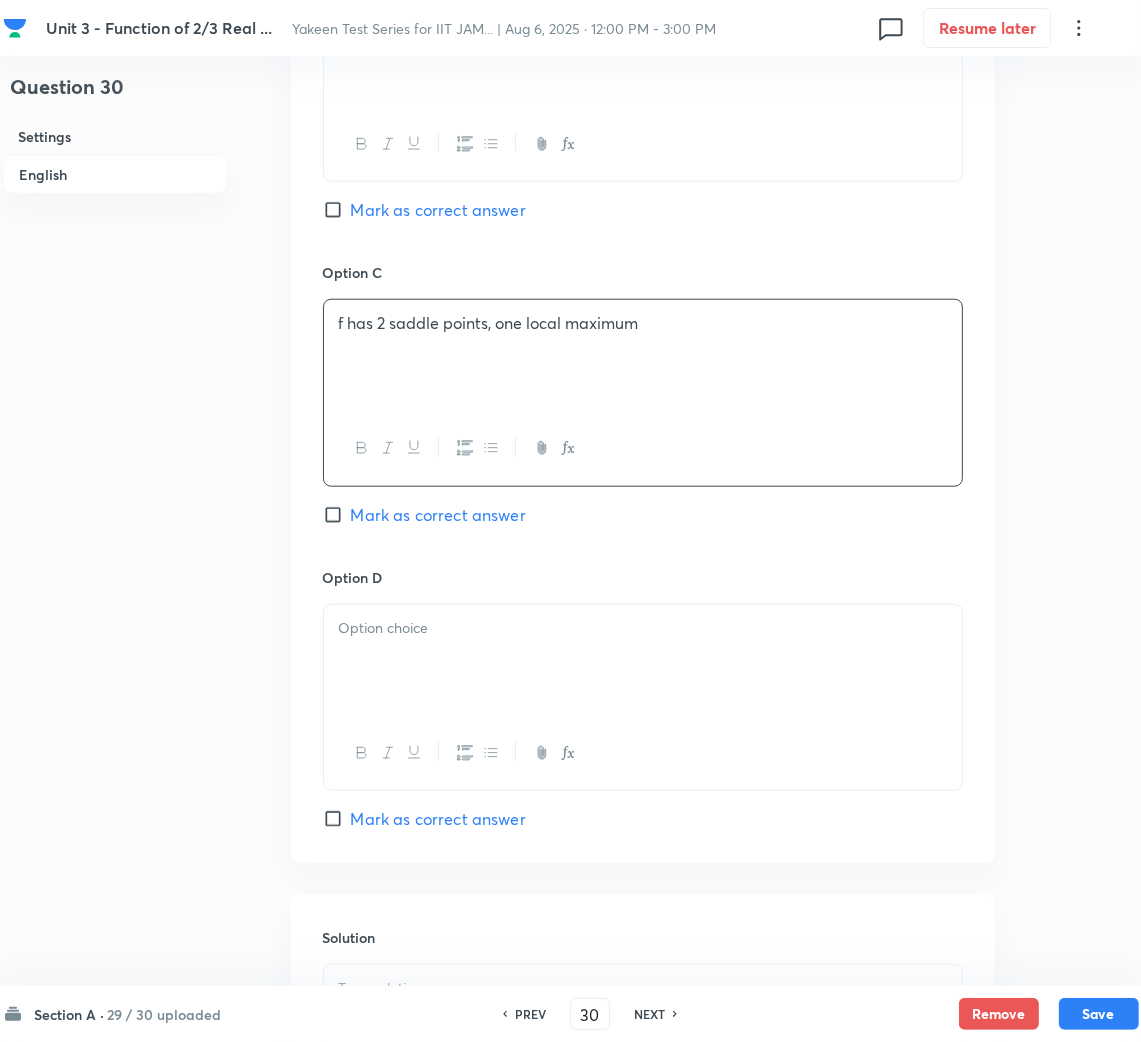 drag, startPoint x: 376, startPoint y: 699, endPoint x: 83, endPoint y: 687, distance: 293.24564 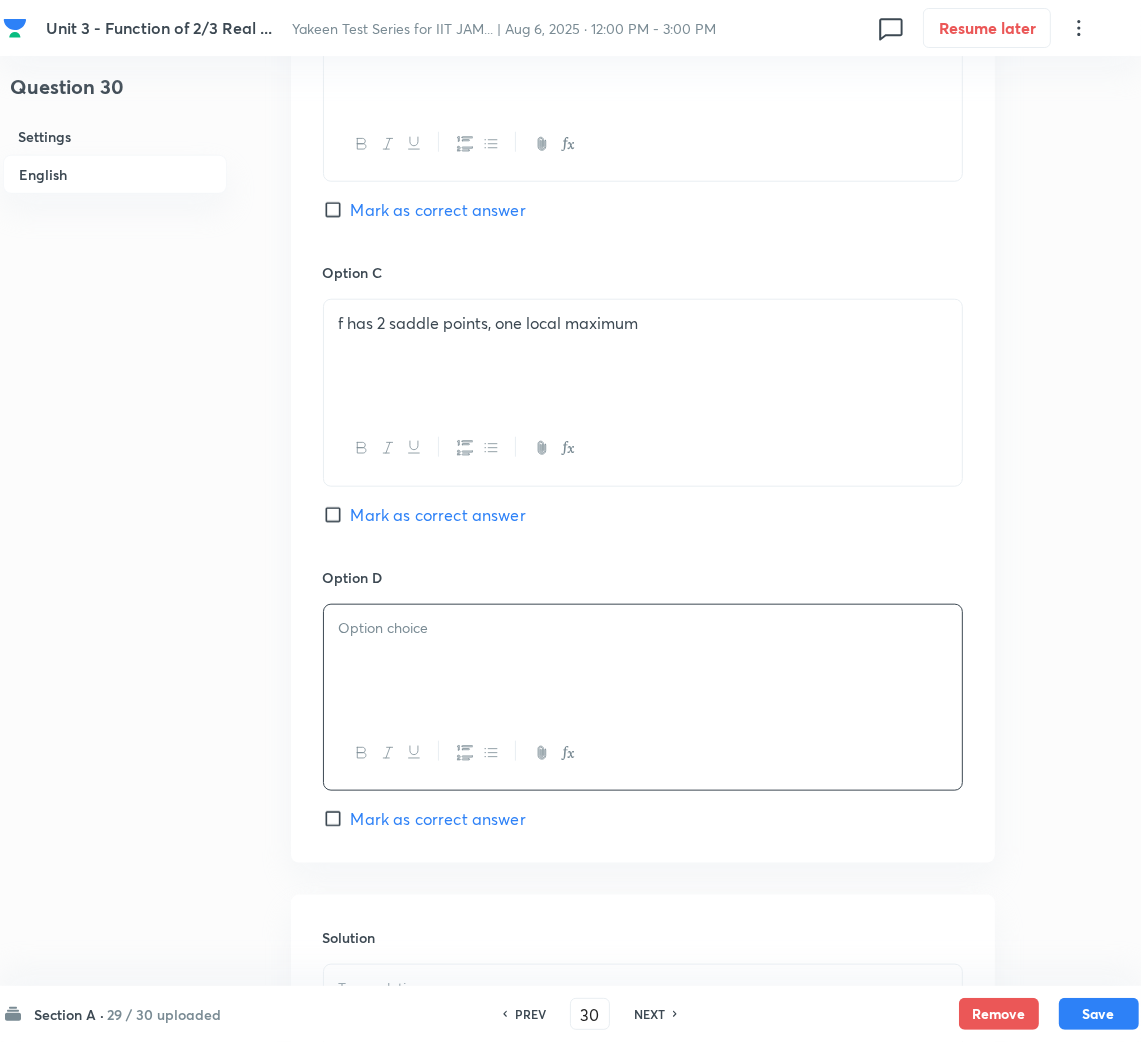 click at bounding box center [643, 661] 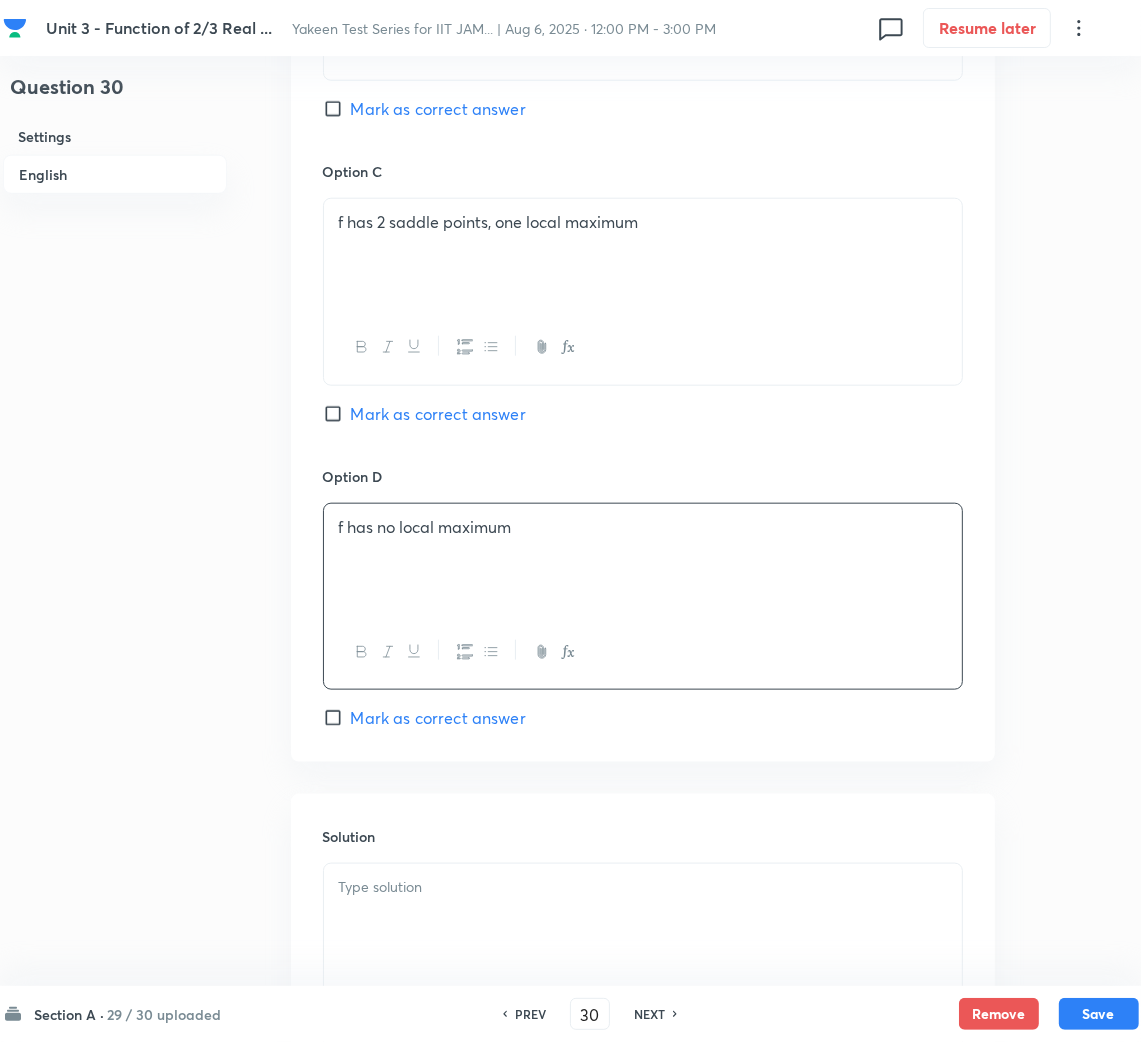 scroll, scrollTop: 1499, scrollLeft: 0, axis: vertical 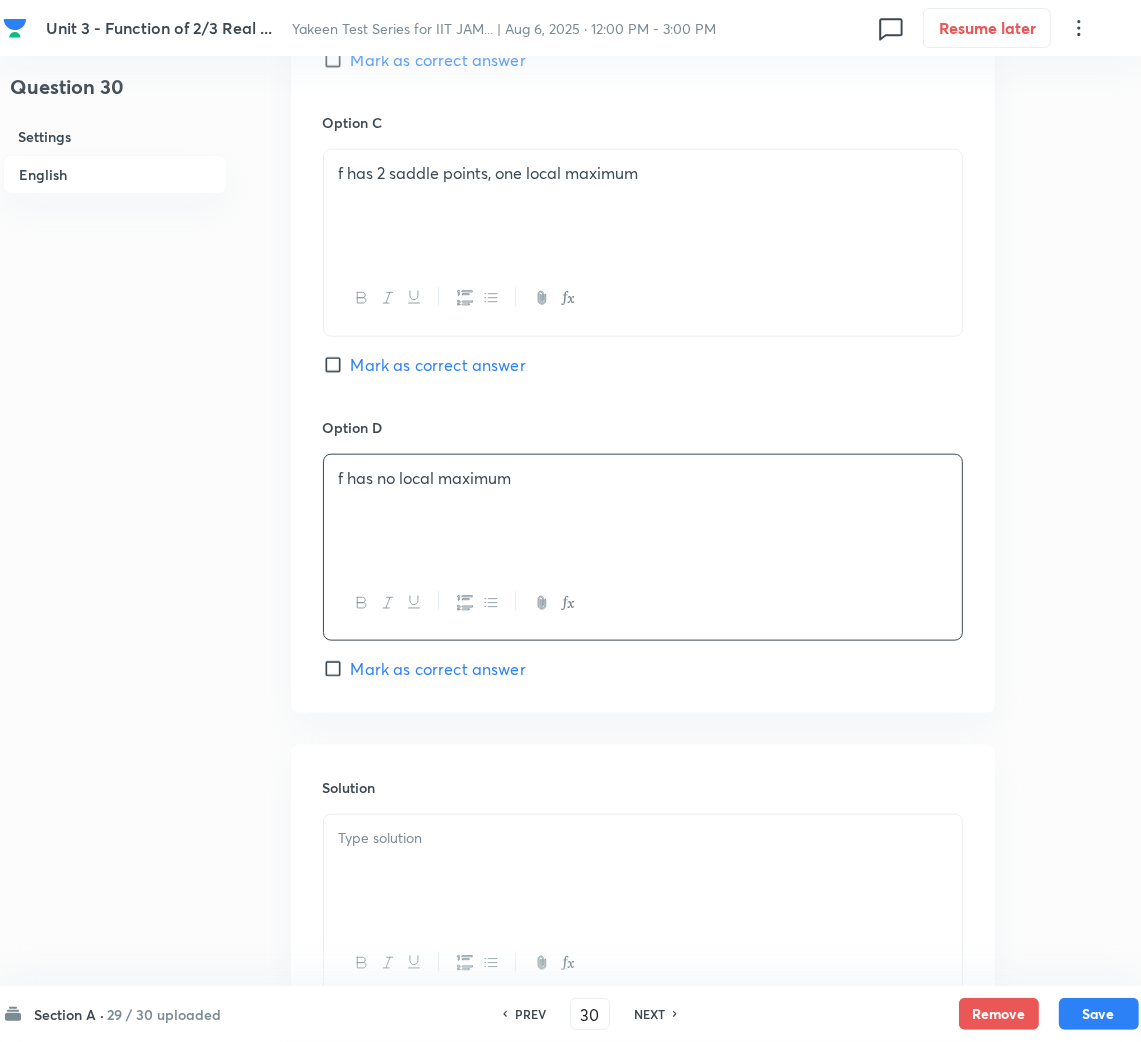click on "Mark as correct answer" at bounding box center [438, 669] 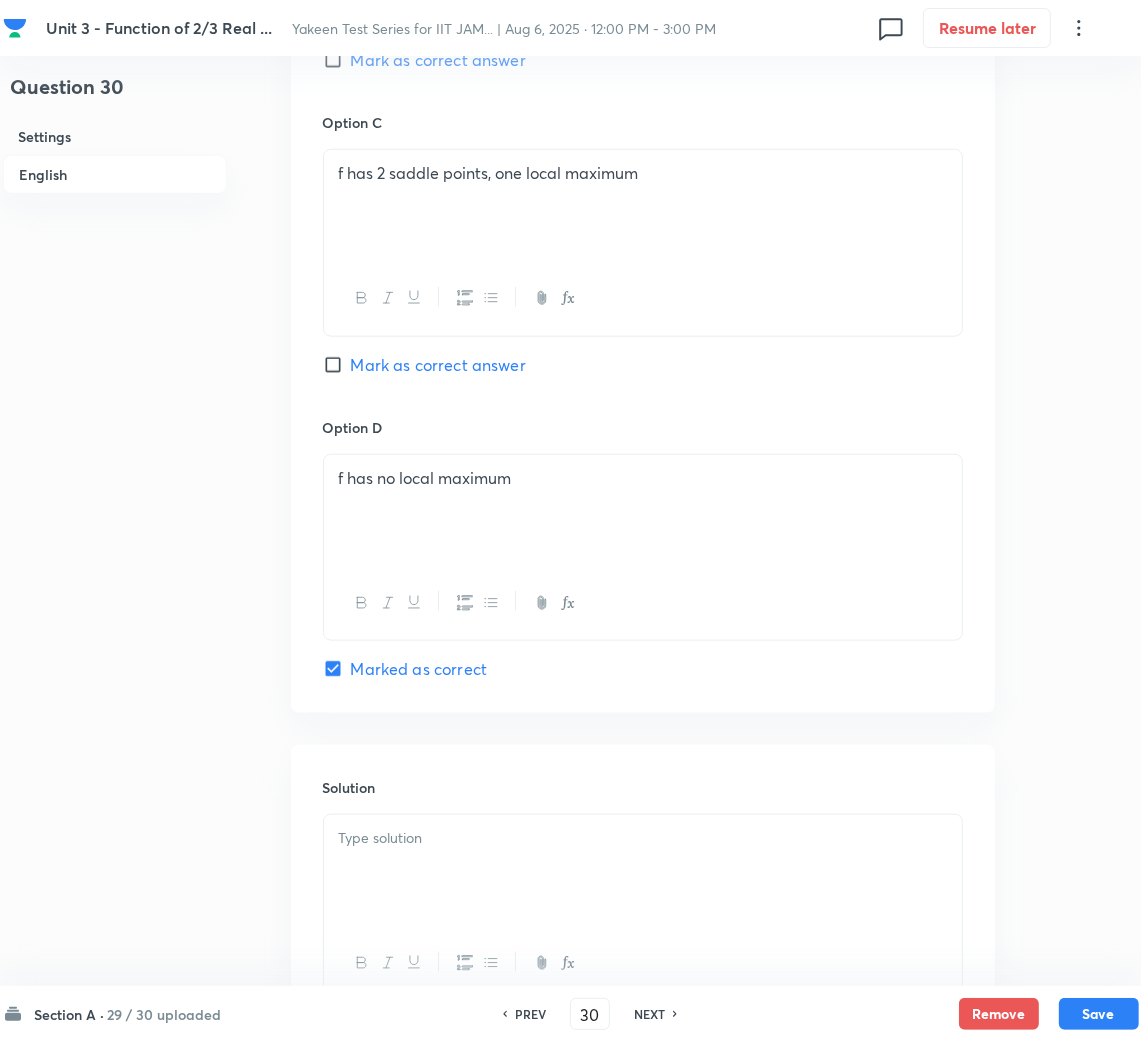 click at bounding box center (643, 871) 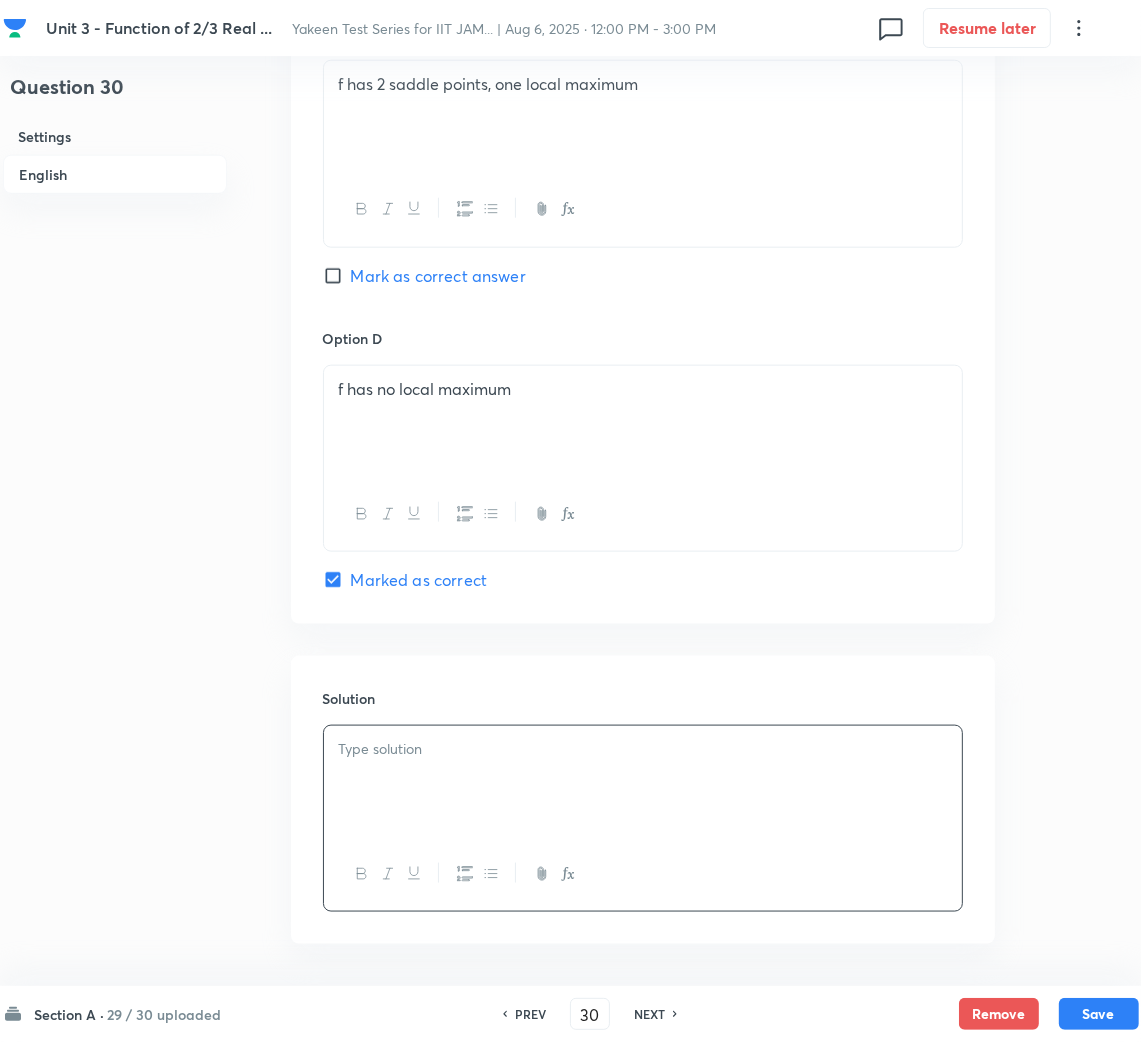 scroll, scrollTop: 1670, scrollLeft: 0, axis: vertical 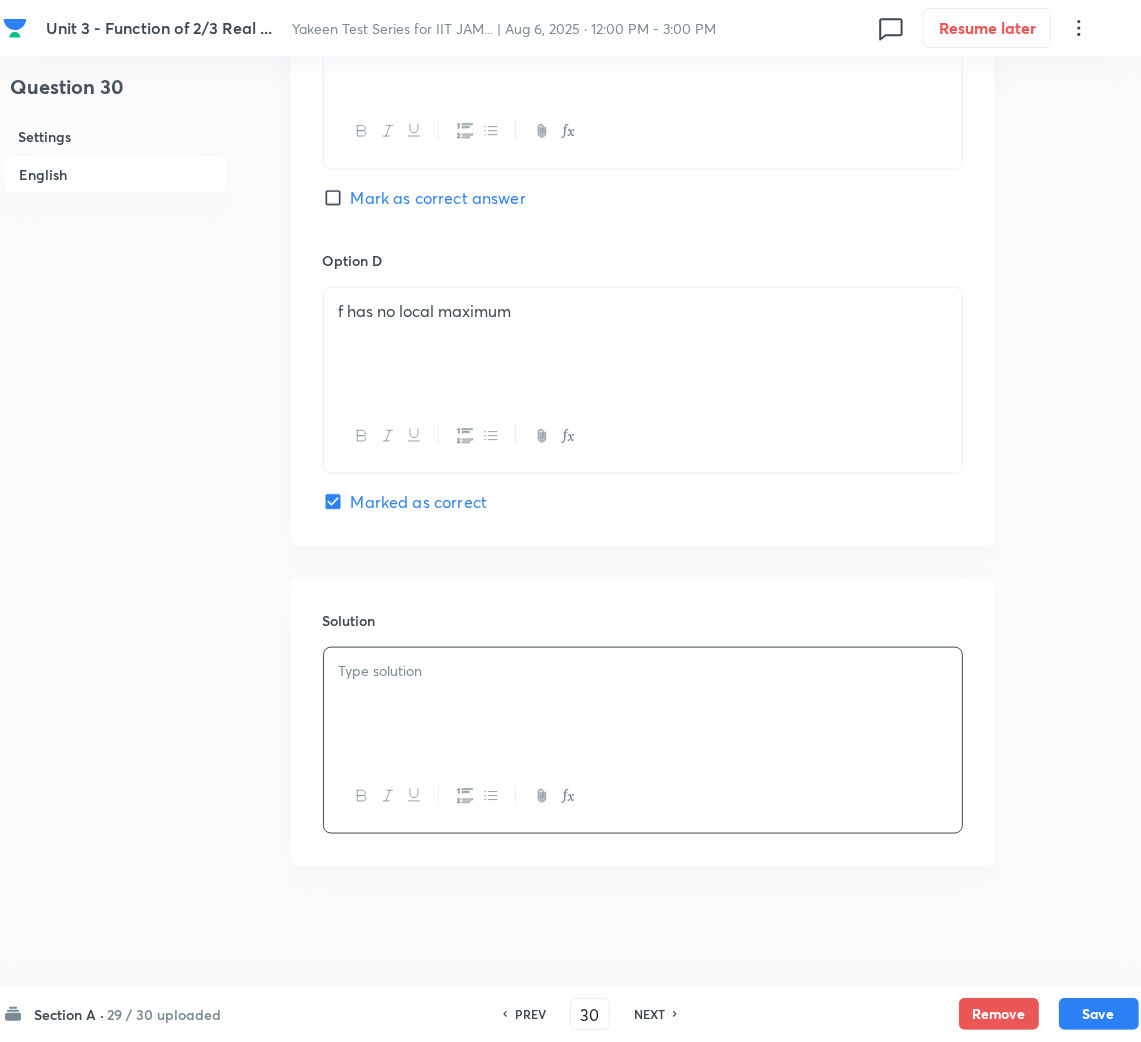 click at bounding box center [643, 704] 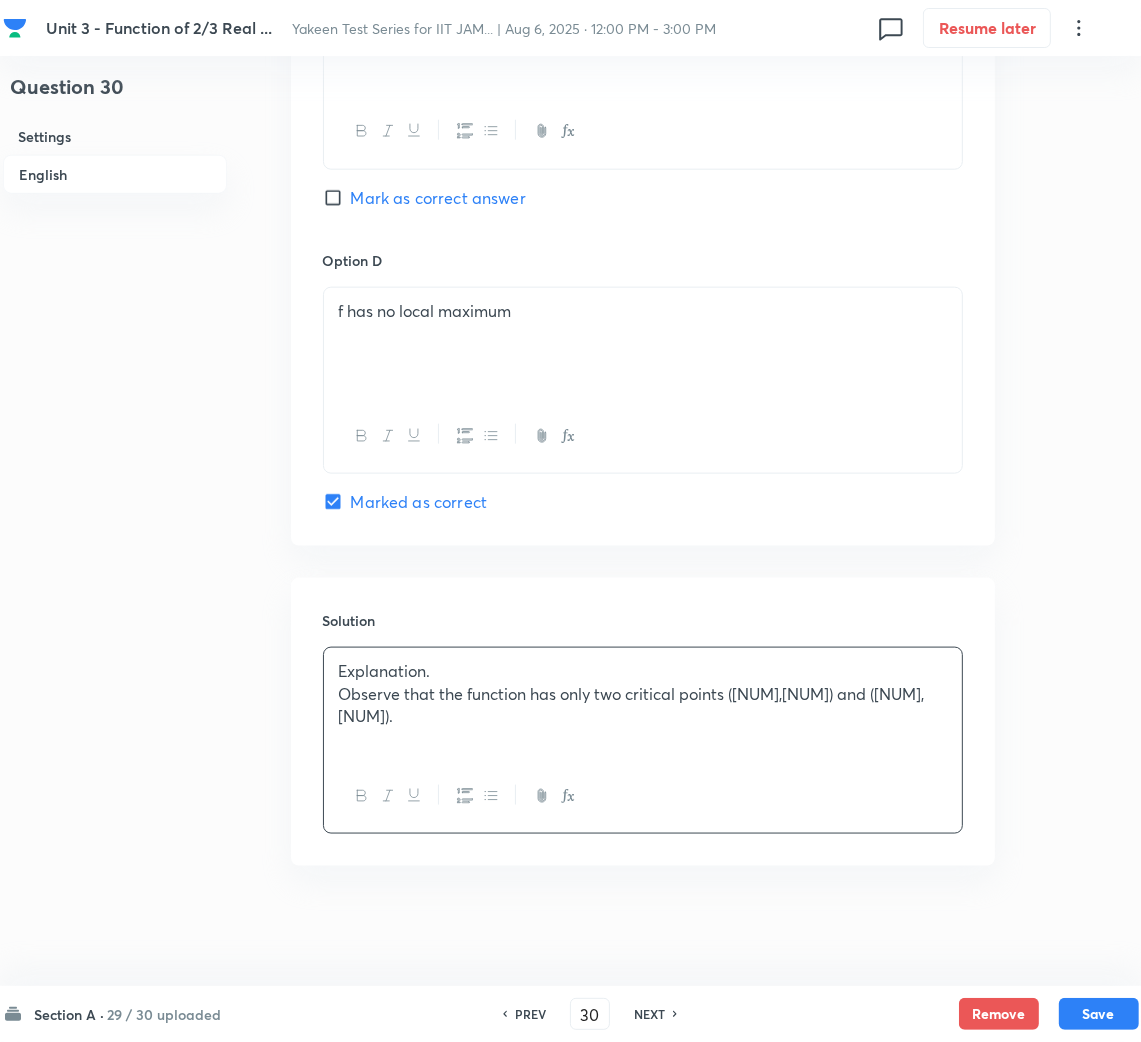click on "Explanation. Observe that the function has only two critical points ([NUM],[NUM]) and ([NUM],[NUM])." at bounding box center (643, 704) 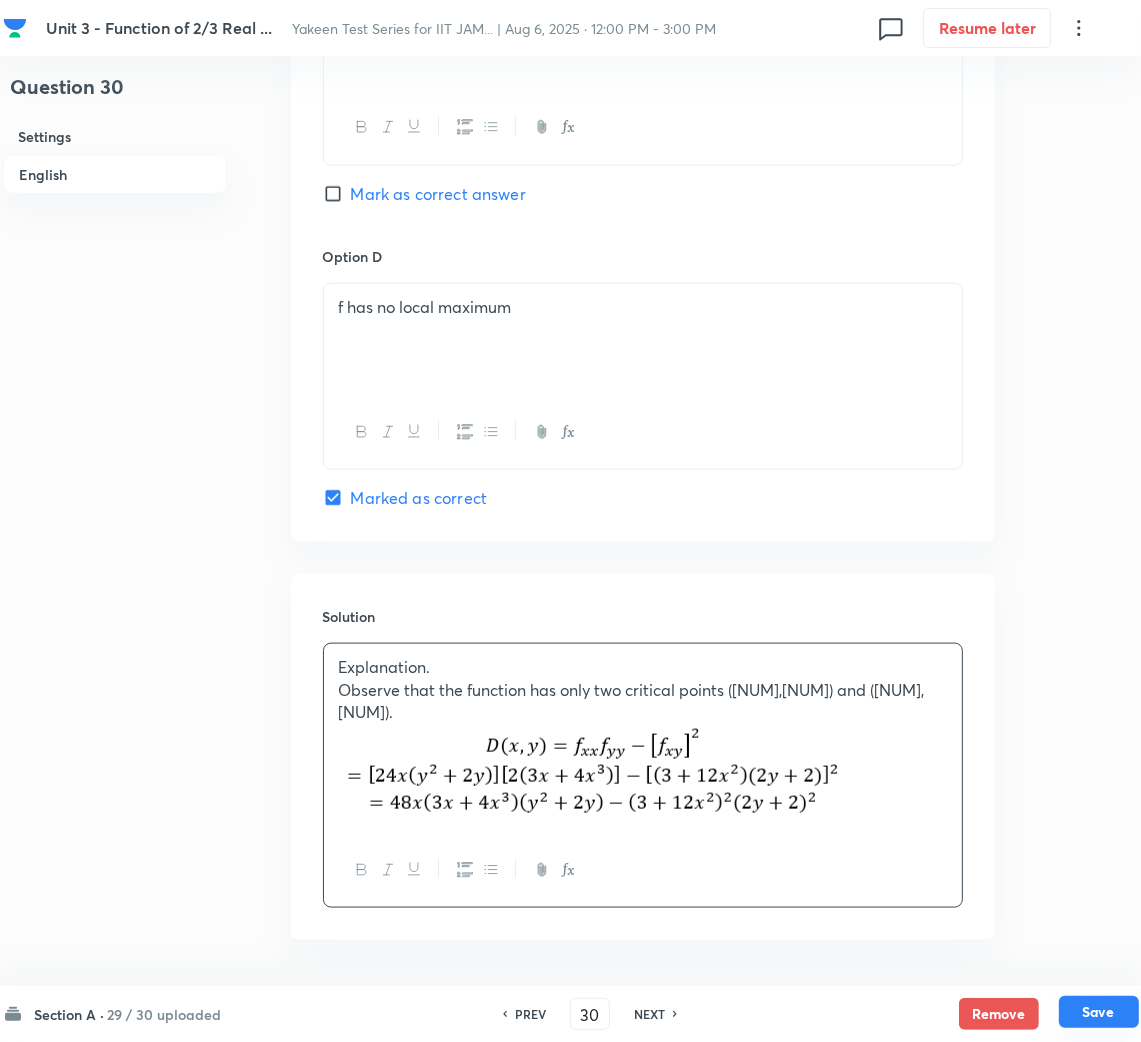 click on "Save" at bounding box center [1099, 1012] 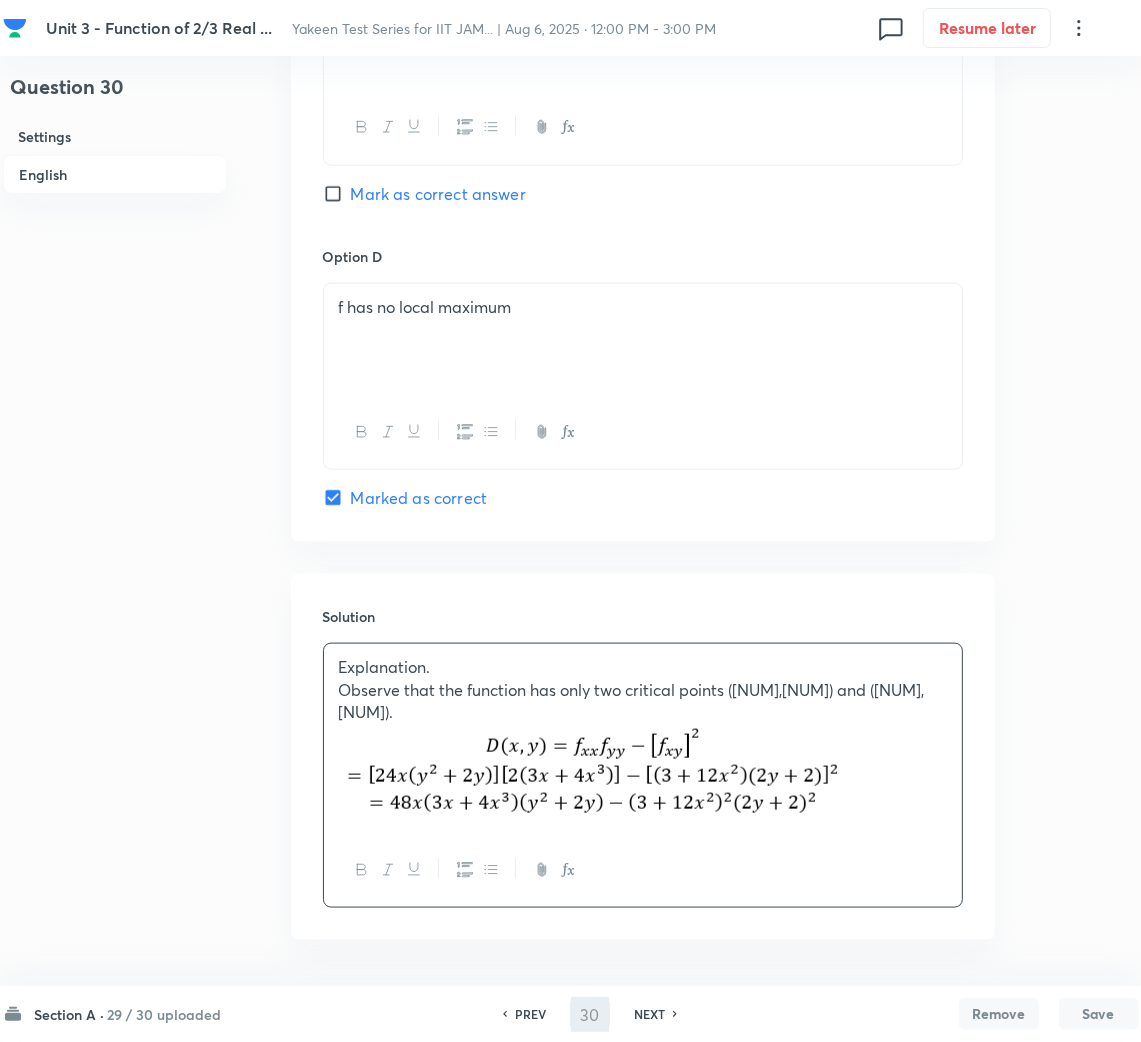 type on "31" 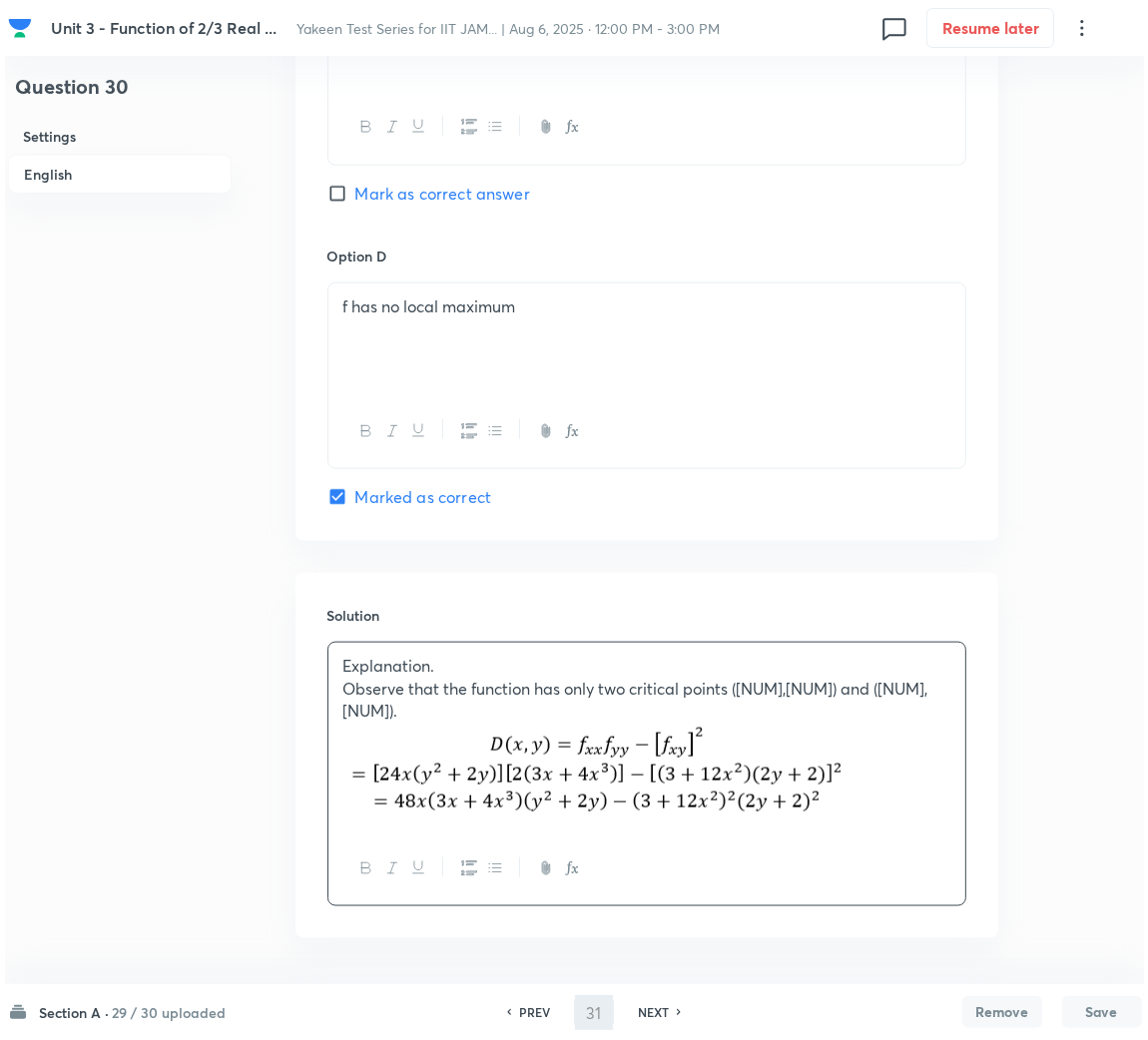 scroll, scrollTop: 0, scrollLeft: 0, axis: both 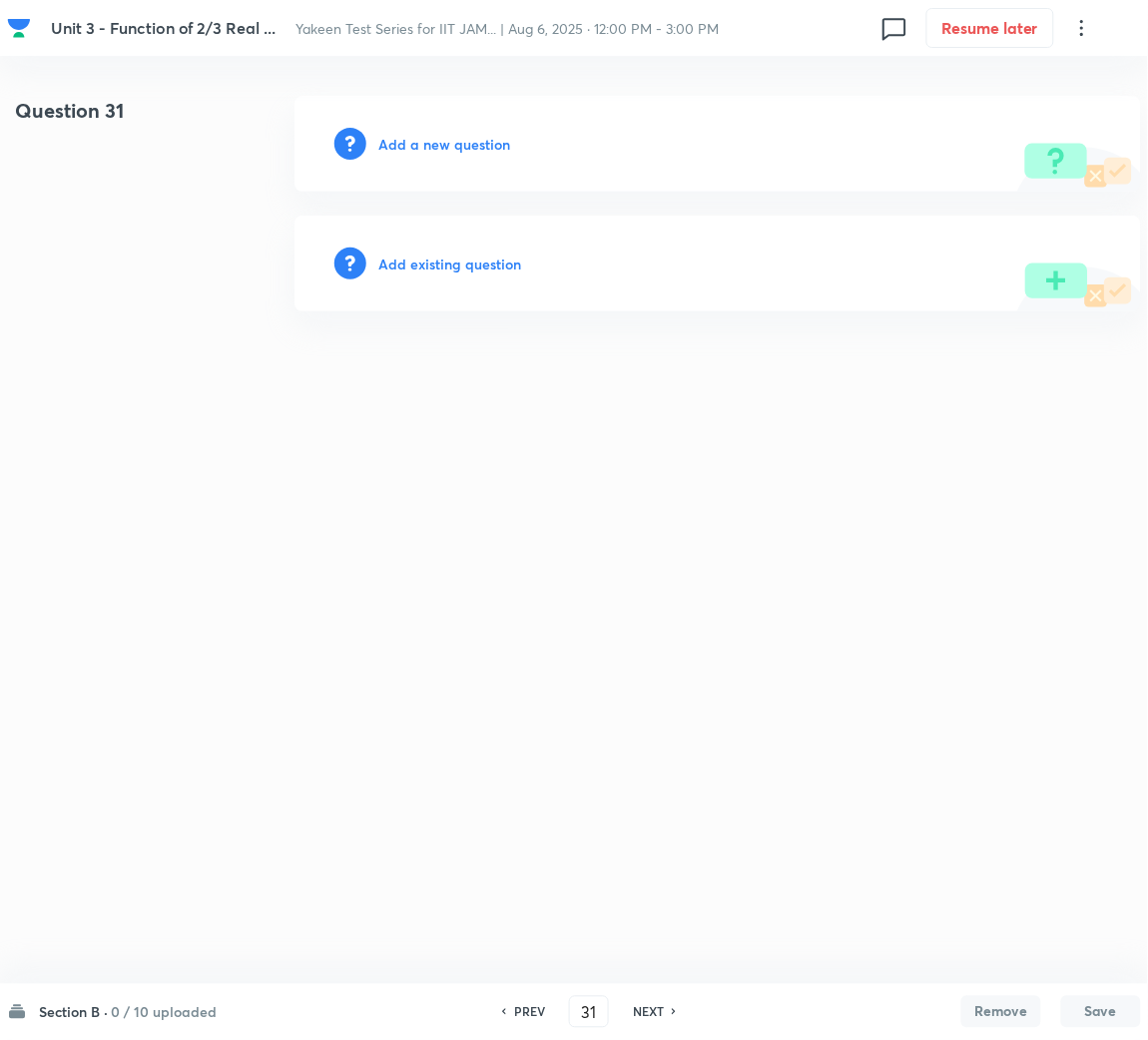 click on "Add a new question" at bounding box center (444, 144) 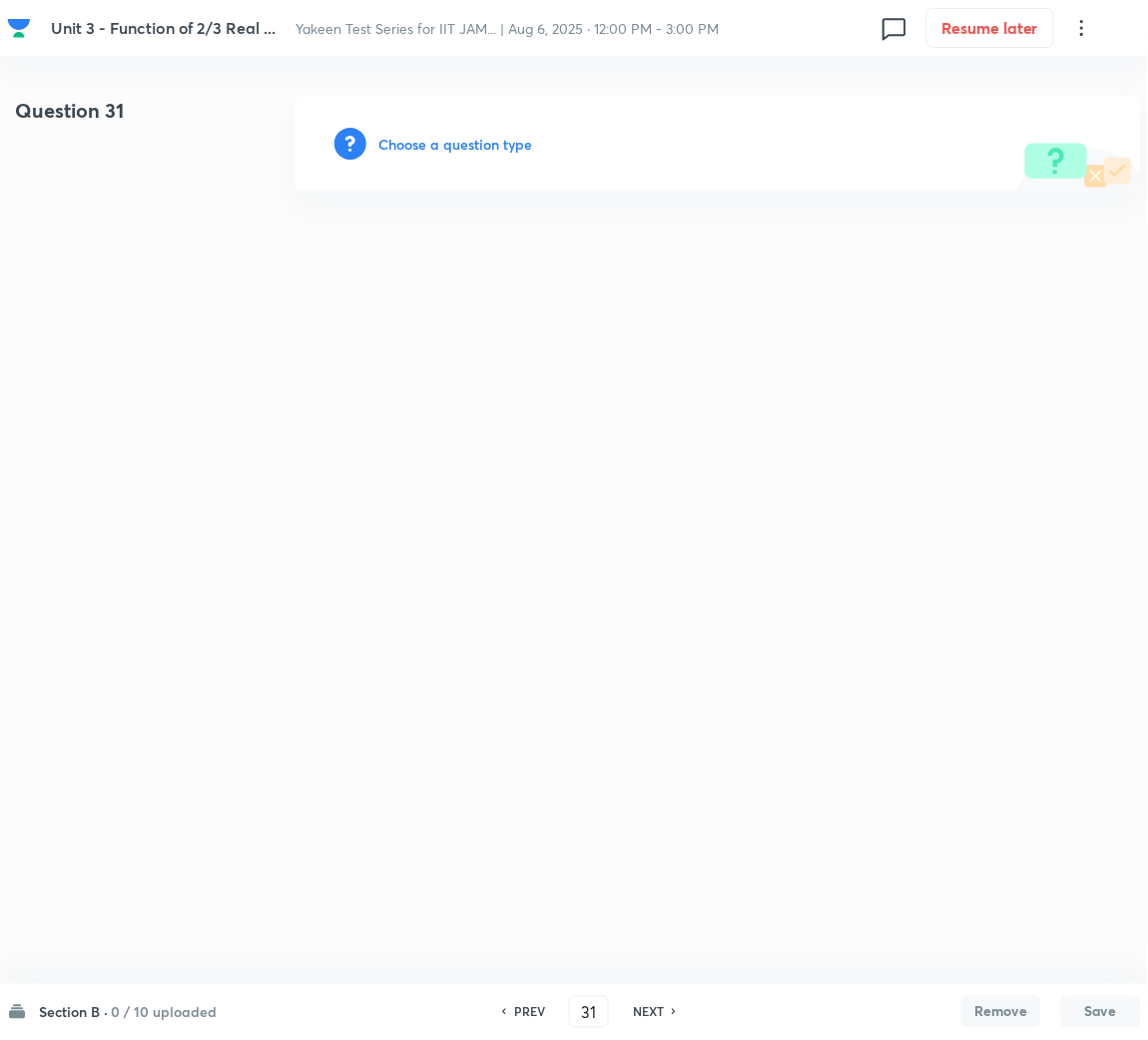 click on "Choose a question type" at bounding box center [455, 144] 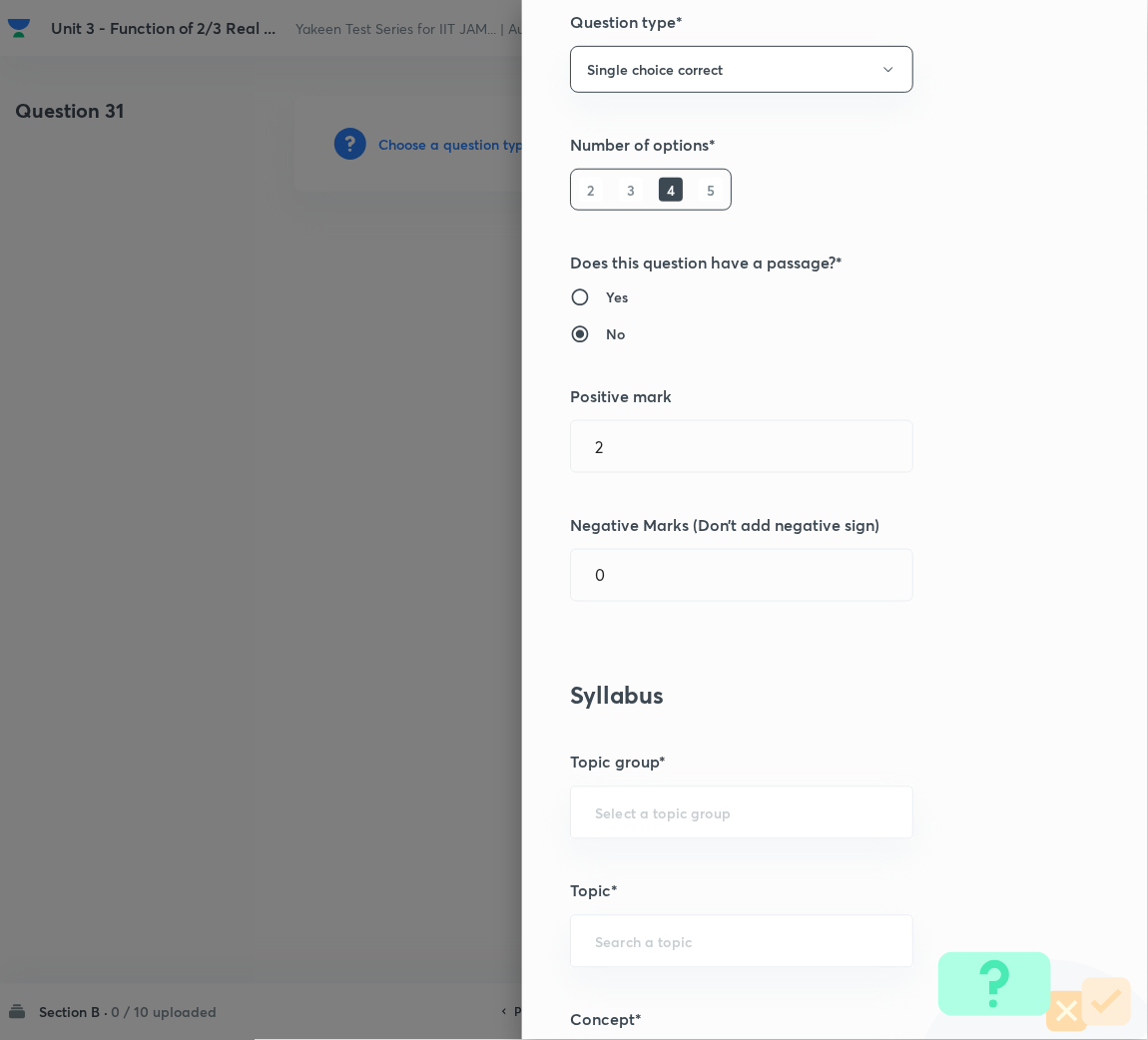 scroll, scrollTop: 299, scrollLeft: 0, axis: vertical 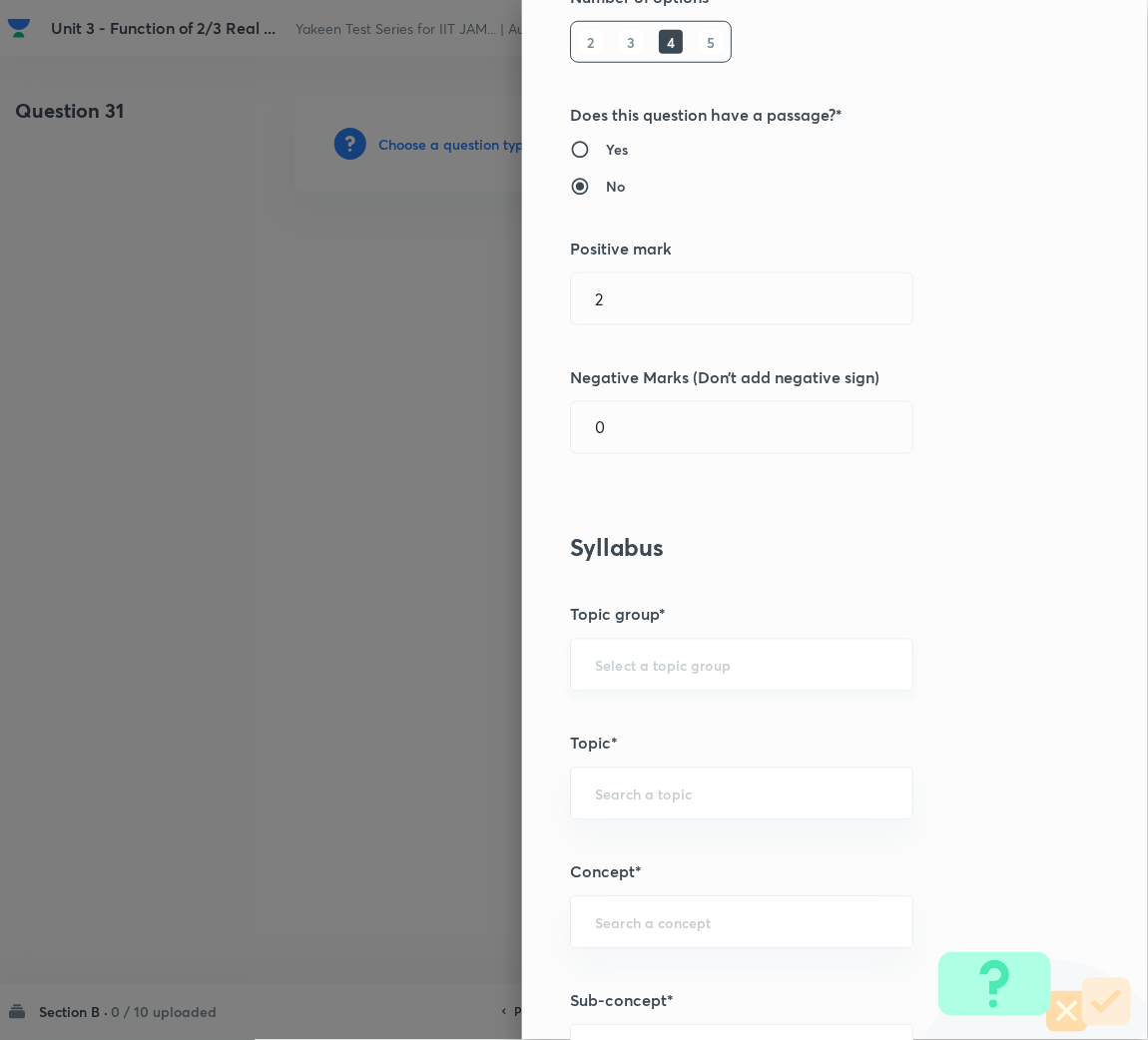 click on "​" at bounding box center (742, 665) 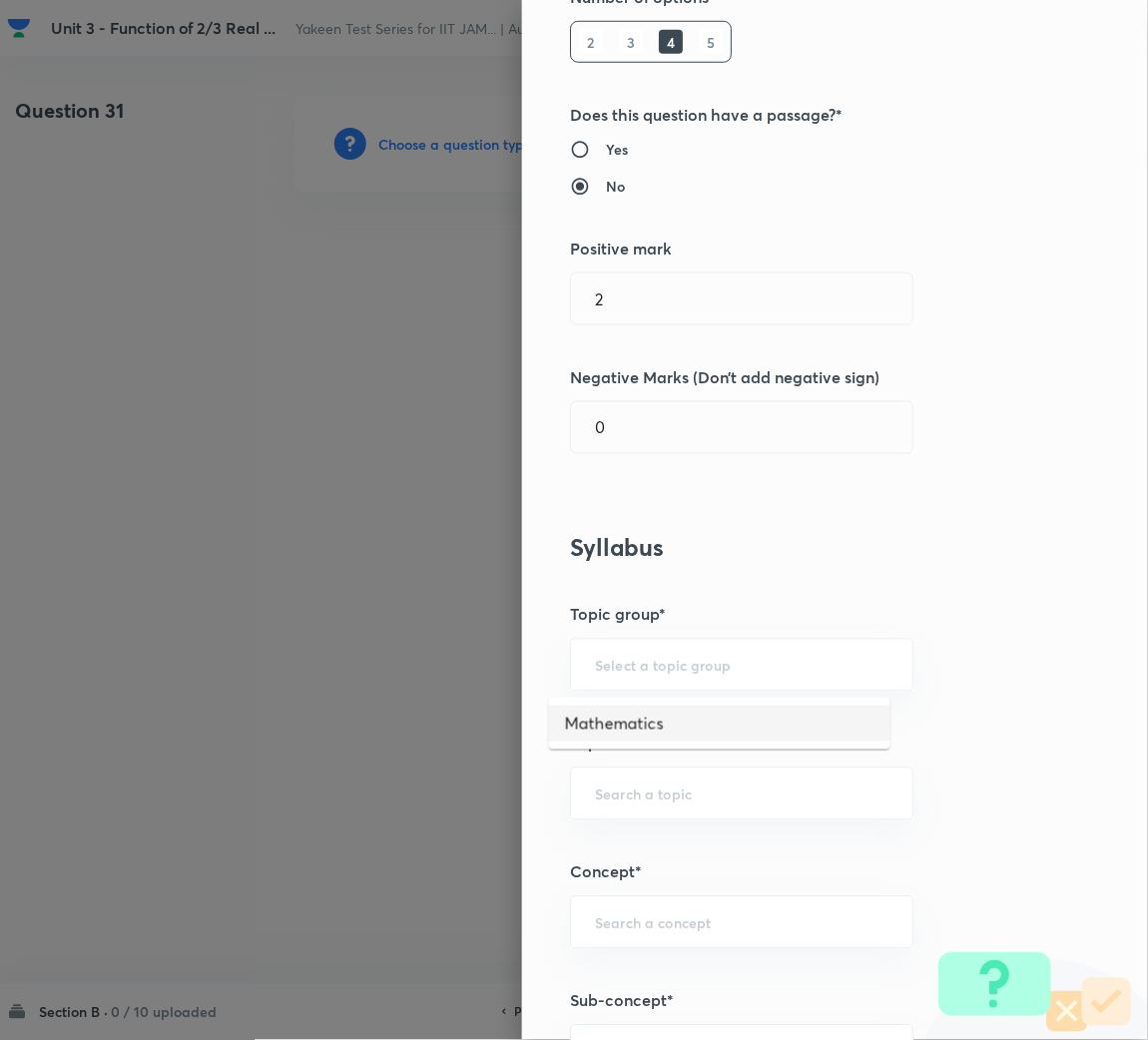click on "Mathematics" at bounding box center [720, 724] 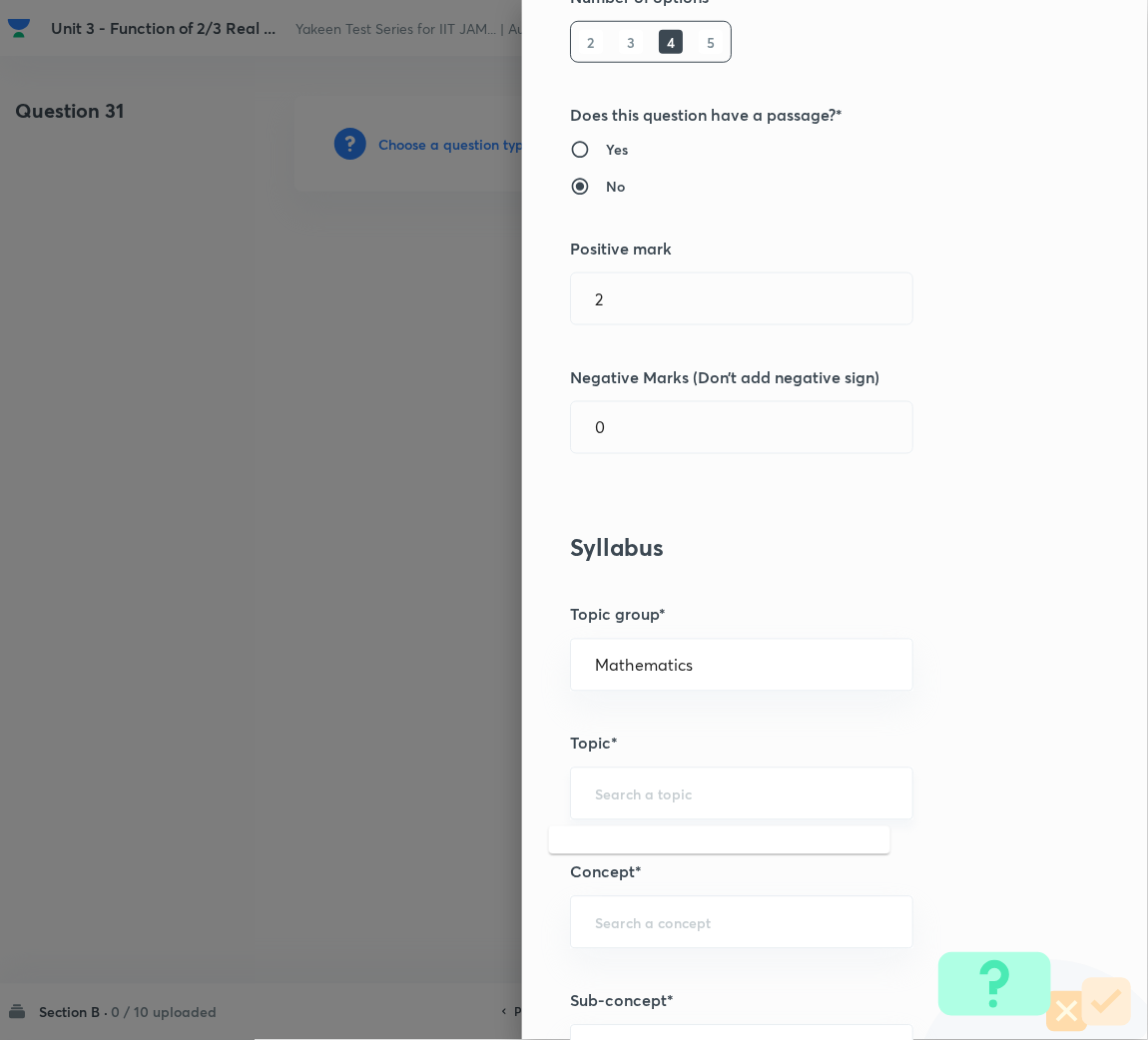 click at bounding box center [742, 793] 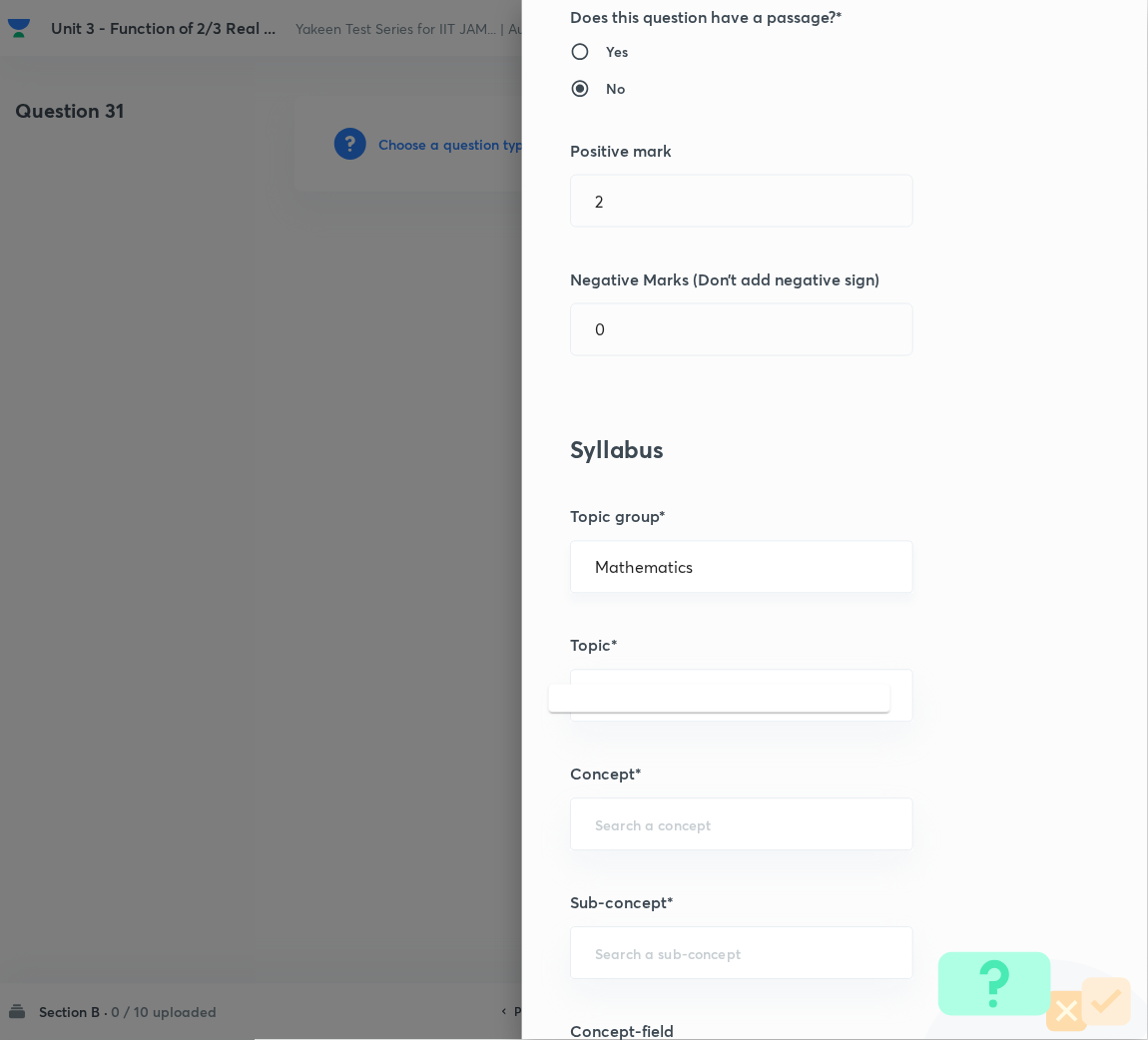scroll, scrollTop: 448, scrollLeft: 0, axis: vertical 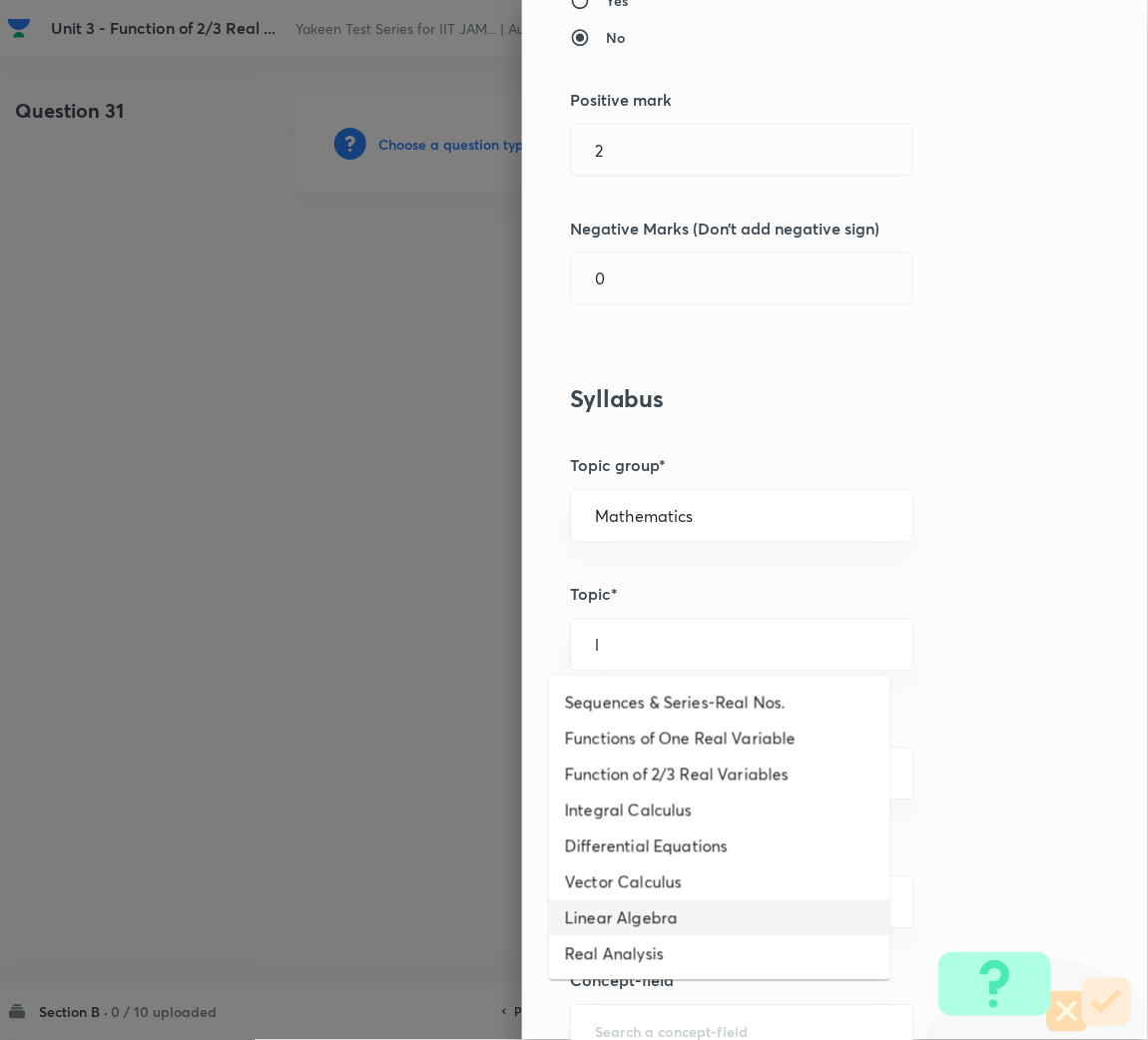 click on "Linear Algebra" at bounding box center [720, 918] 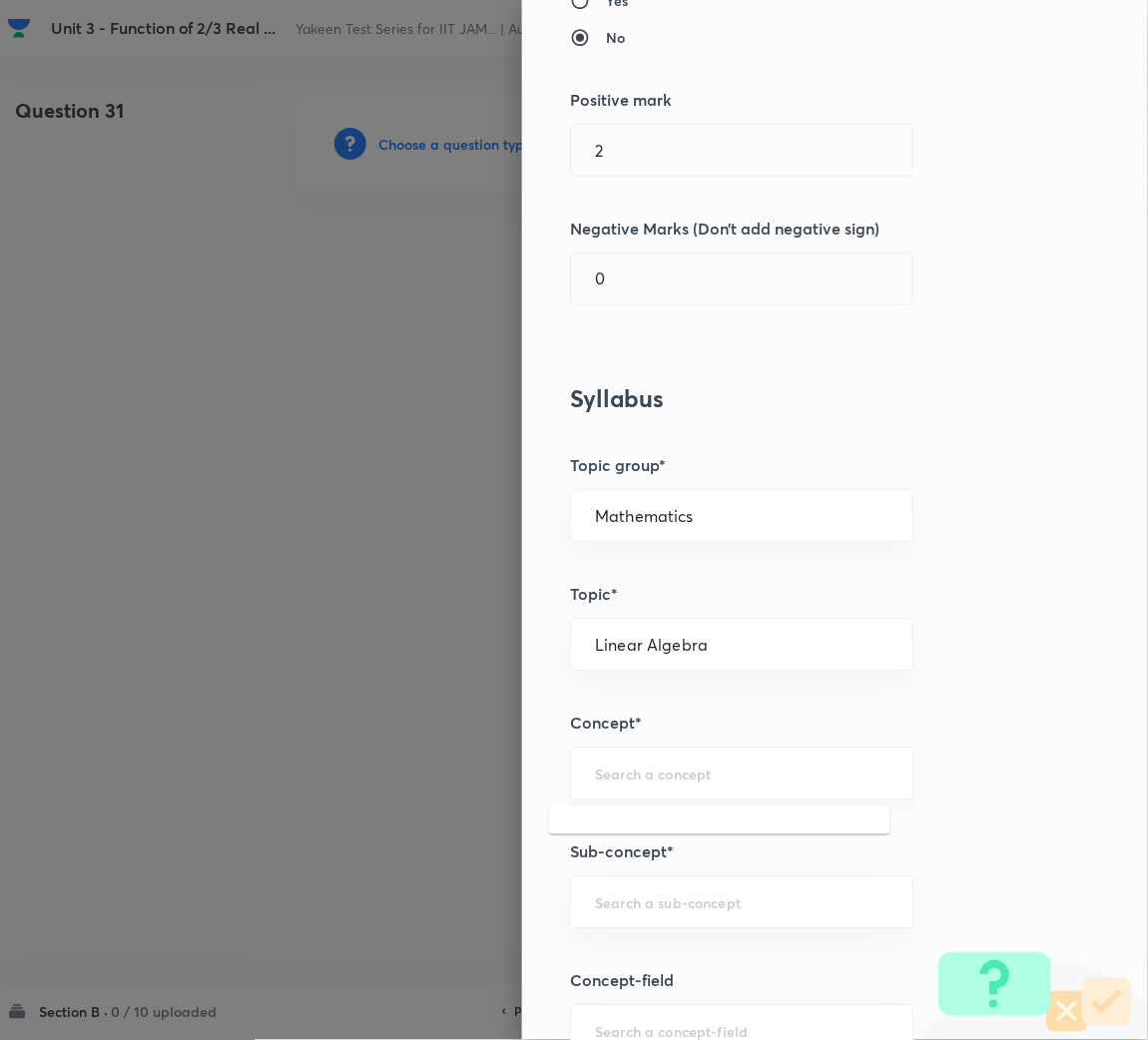 click at bounding box center [742, 774] 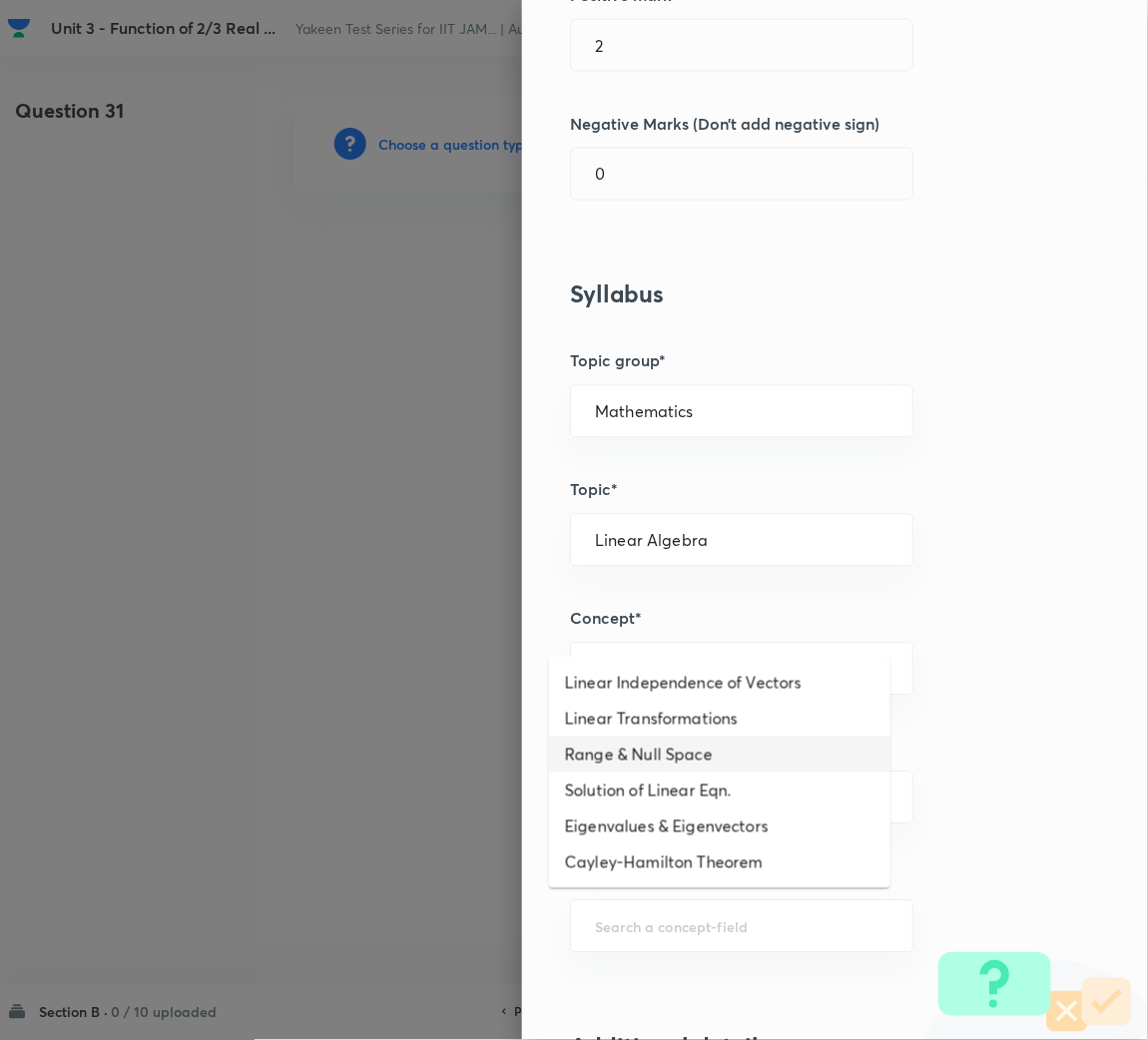 scroll, scrollTop: 599, scrollLeft: 0, axis: vertical 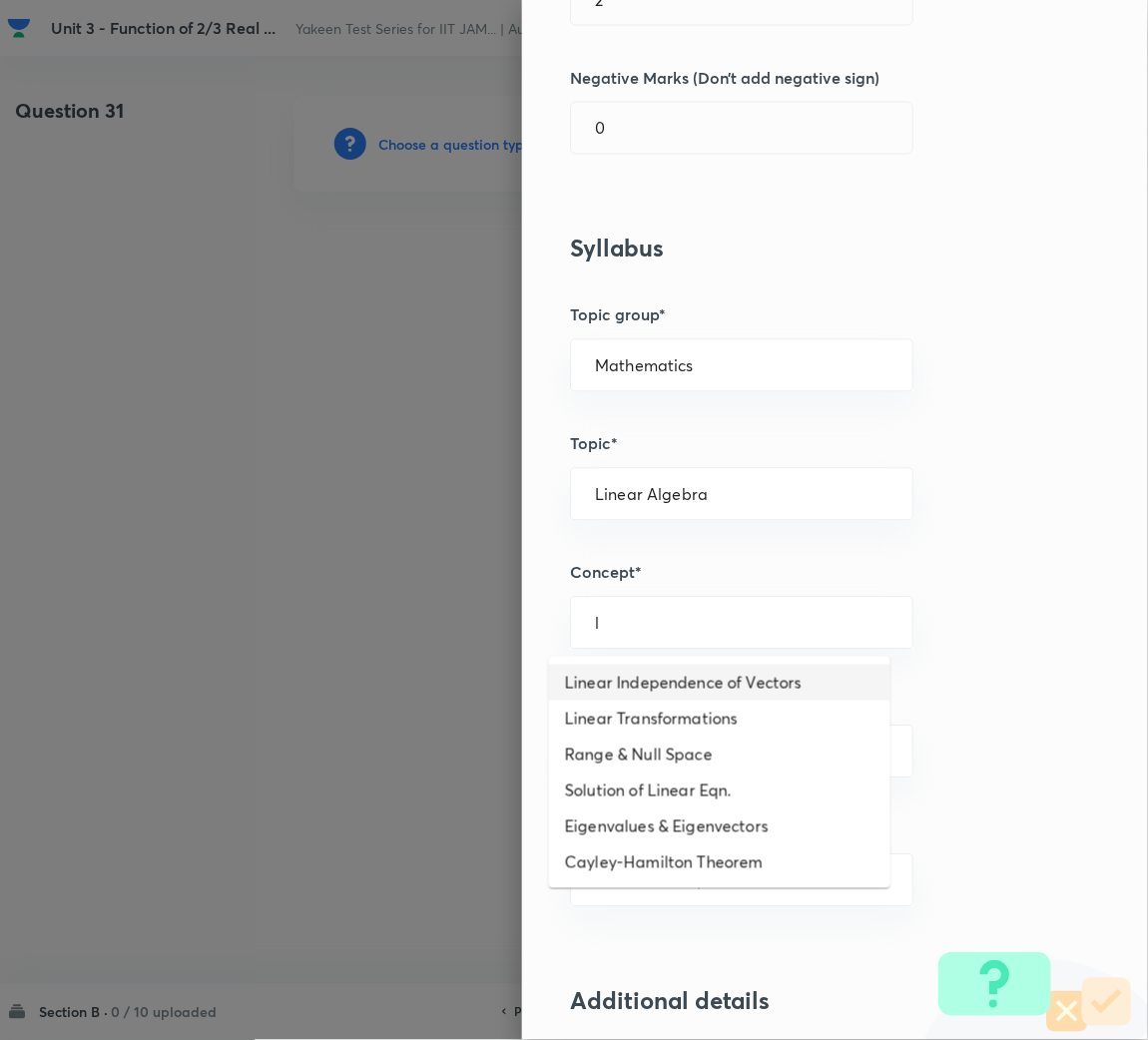 click on "Linear Independence of Vectors" at bounding box center (720, 683) 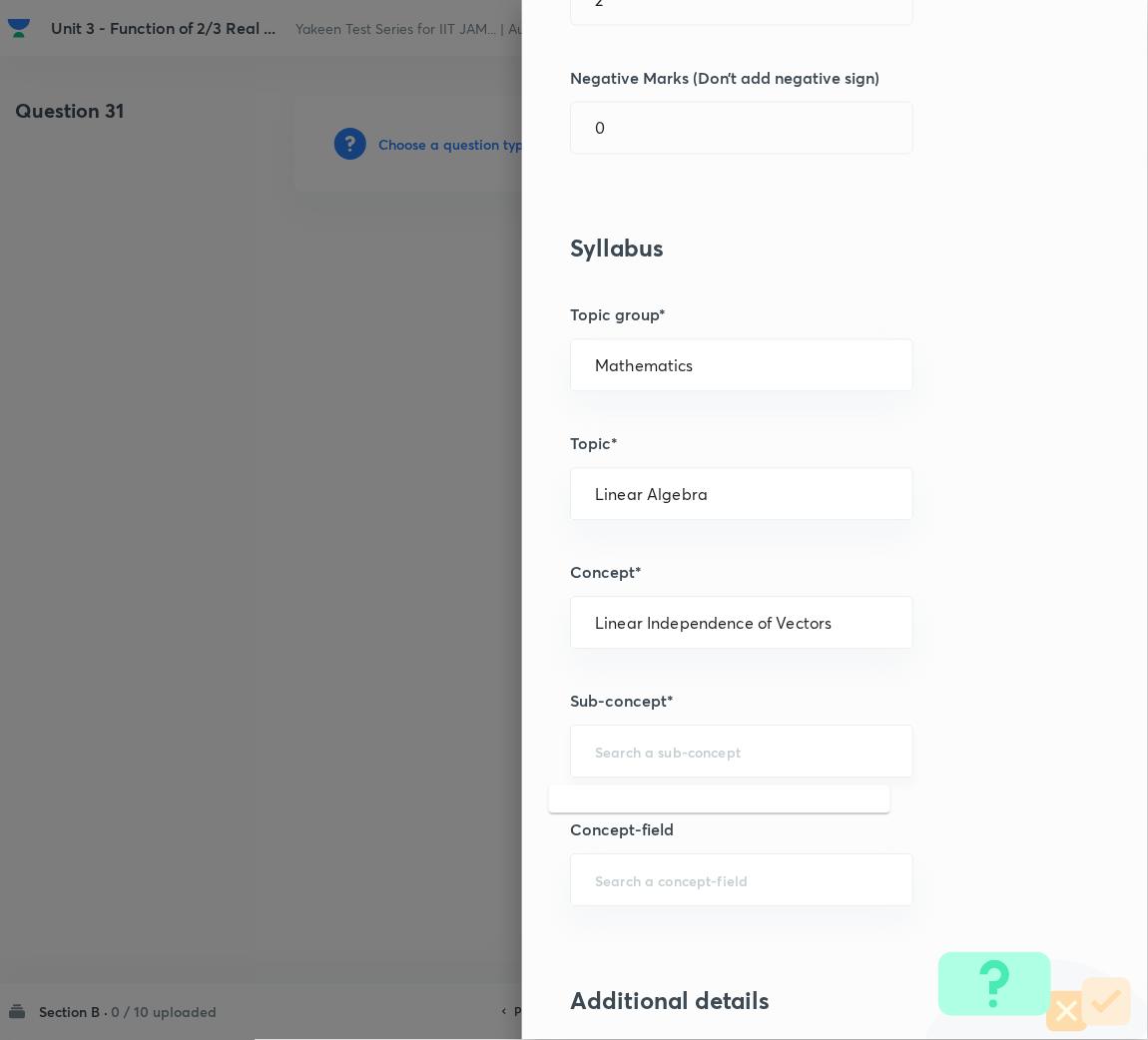 click at bounding box center [742, 752] 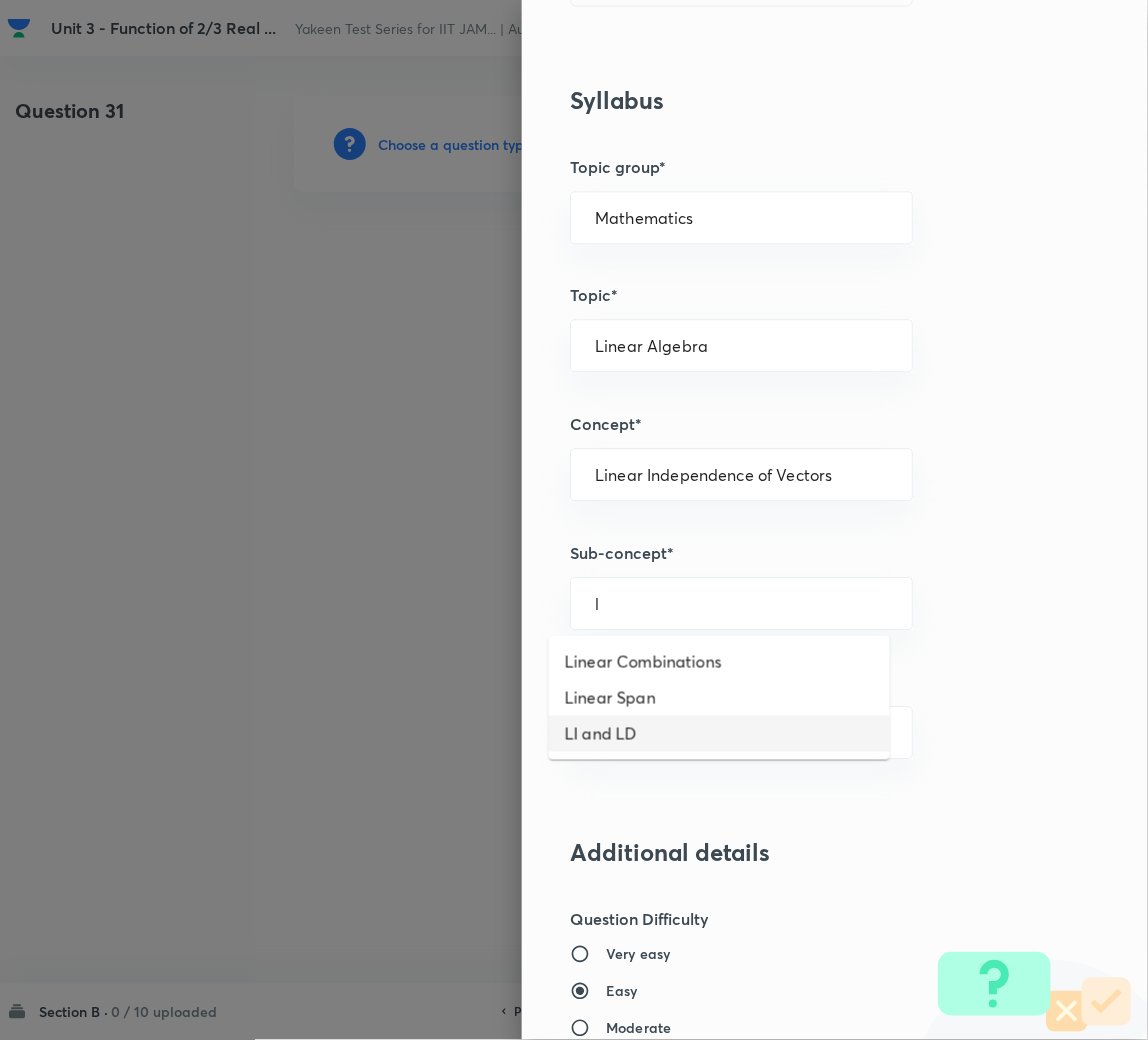 scroll, scrollTop: 897, scrollLeft: 0, axis: vertical 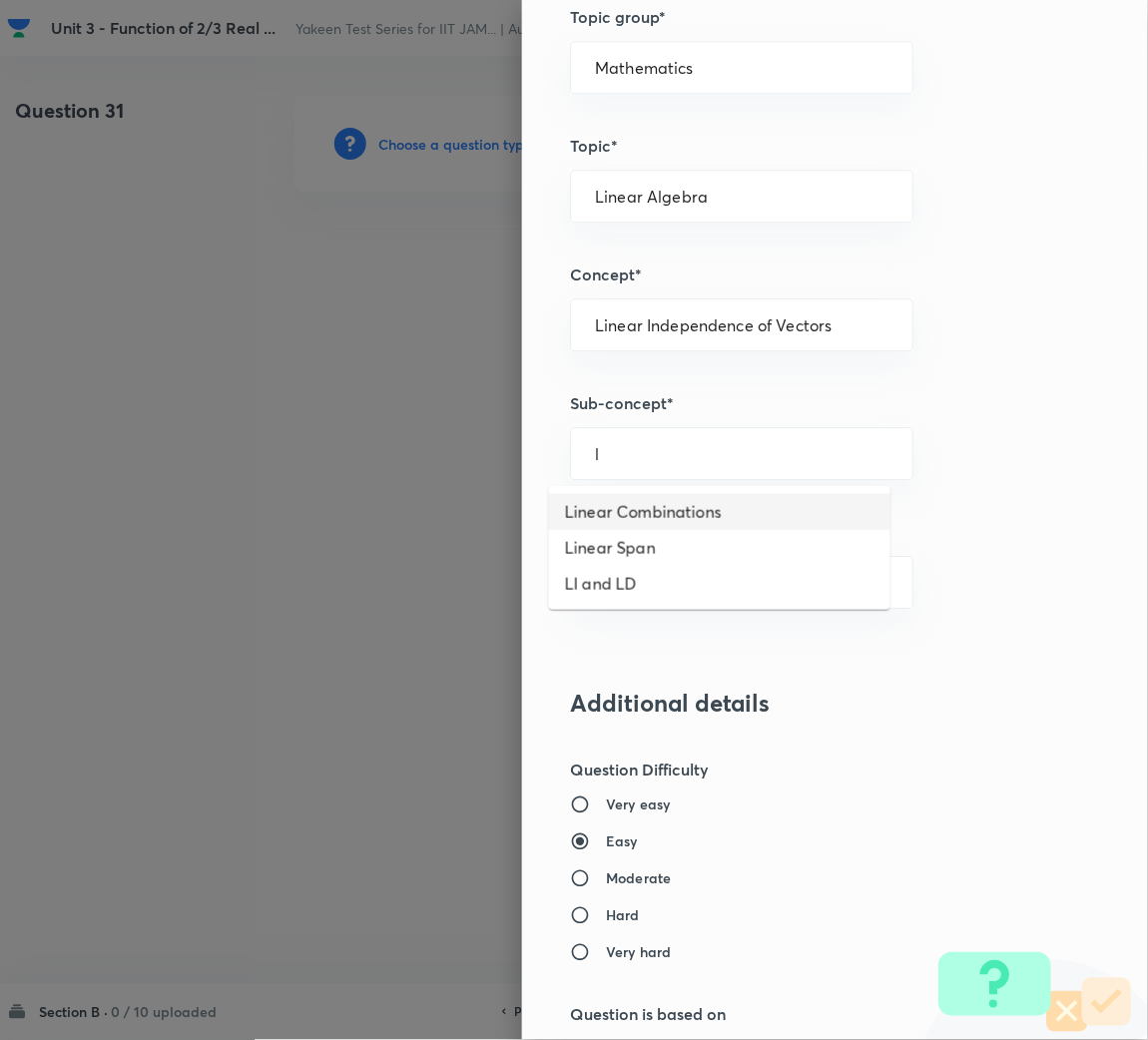 click on "Linear Combinations" at bounding box center [720, 512] 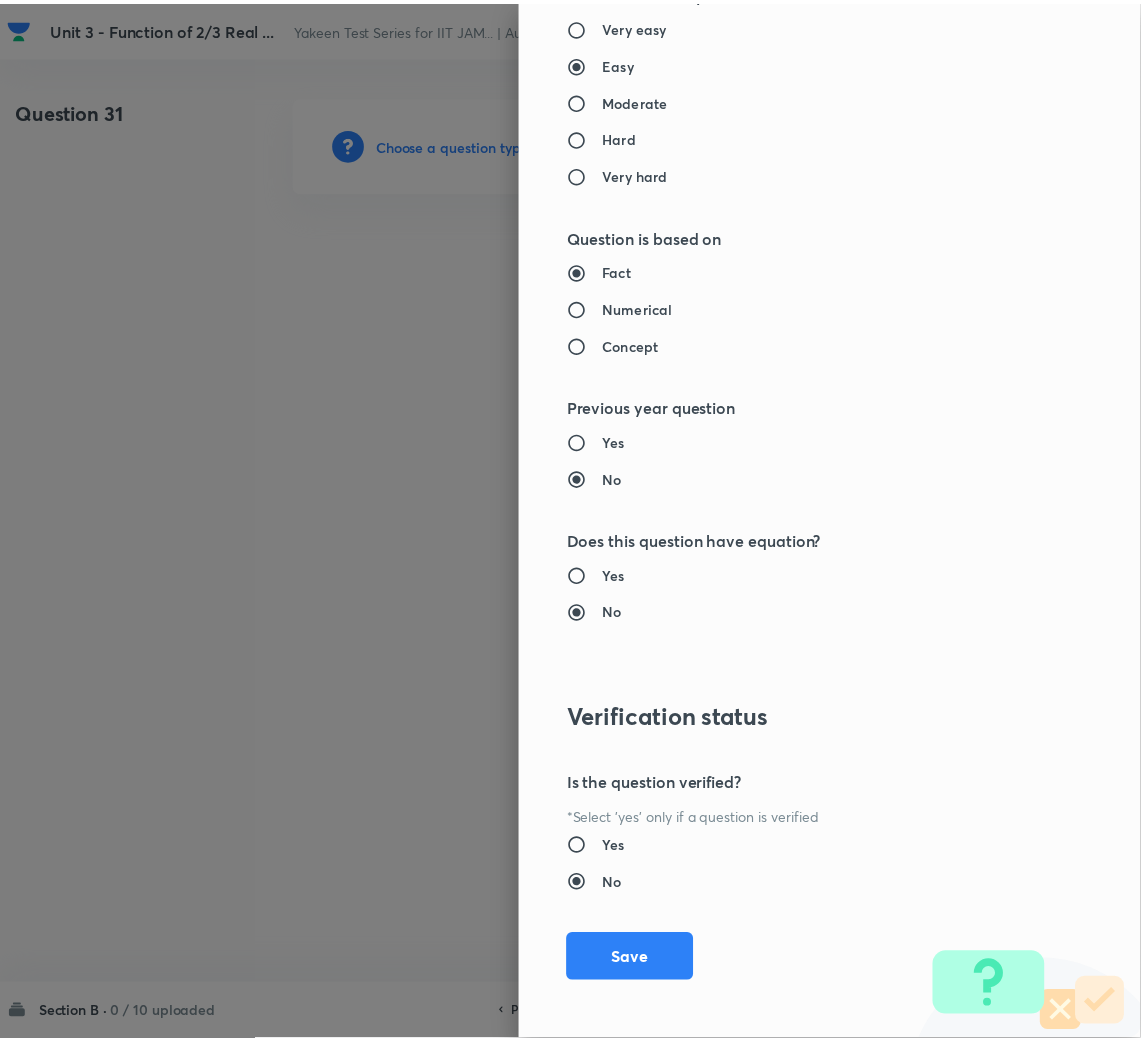 scroll, scrollTop: 1685, scrollLeft: 0, axis: vertical 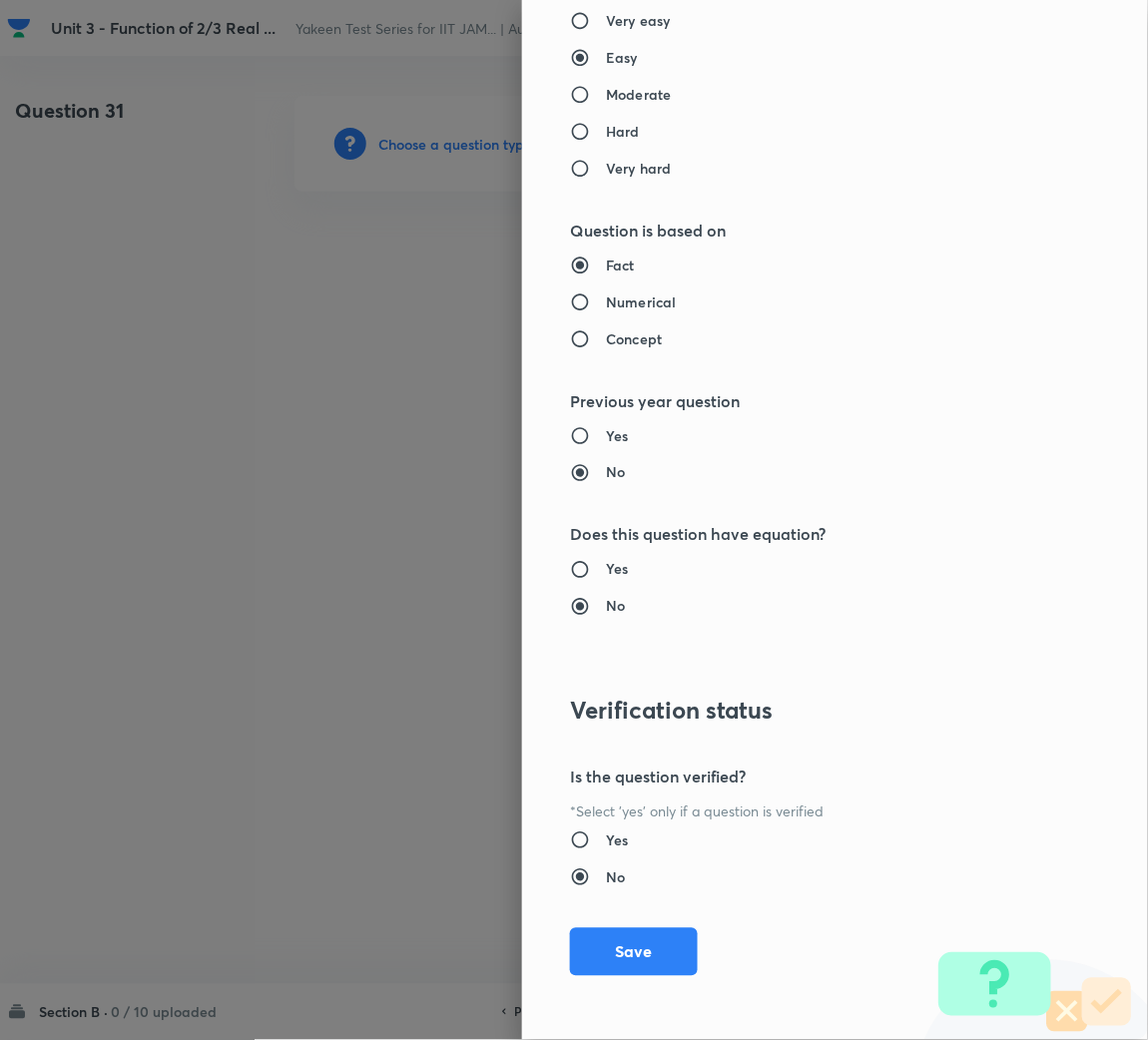 drag, startPoint x: 625, startPoint y: 950, endPoint x: 523, endPoint y: 781, distance: 197.39554 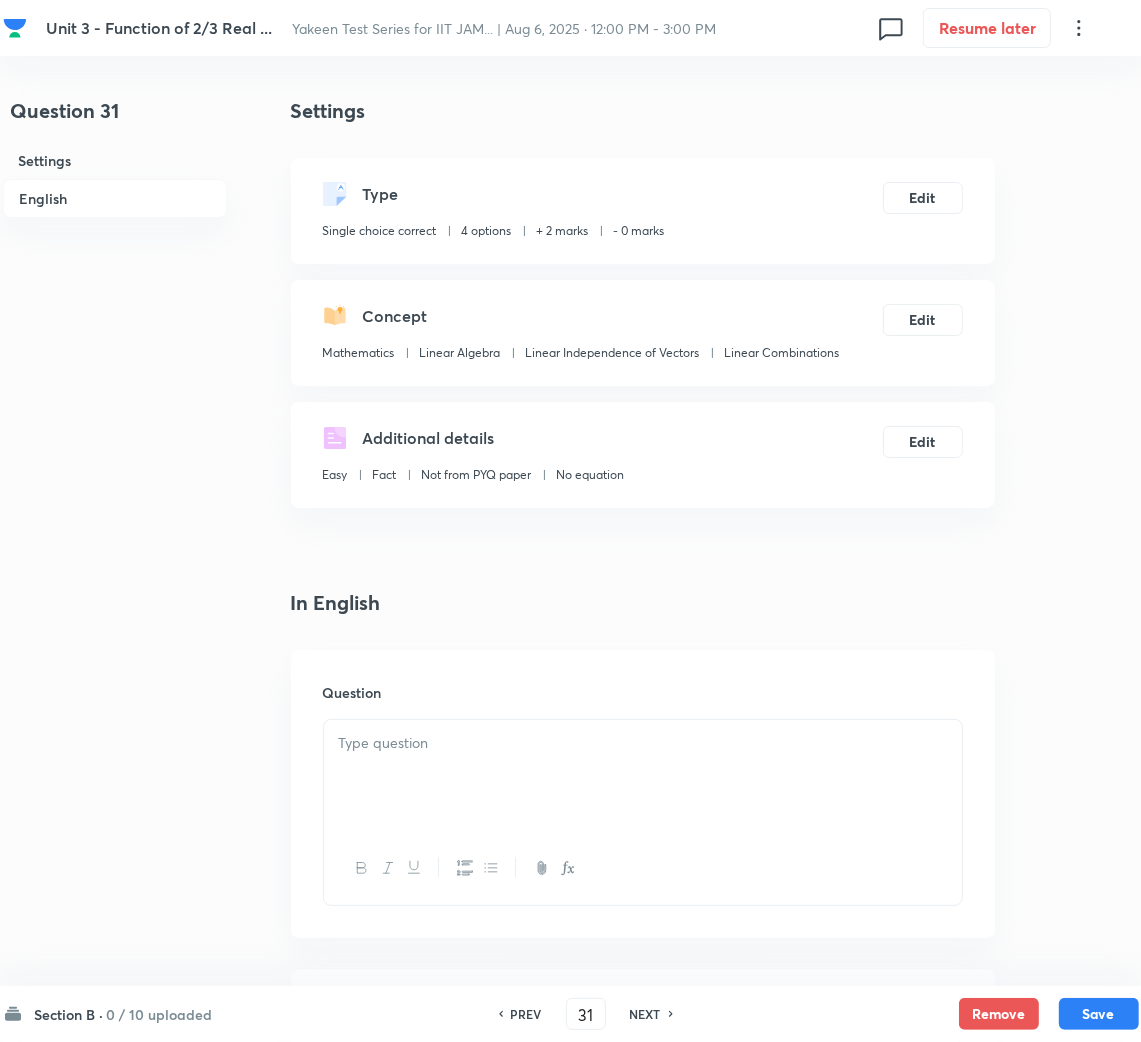 click at bounding box center (643, 776) 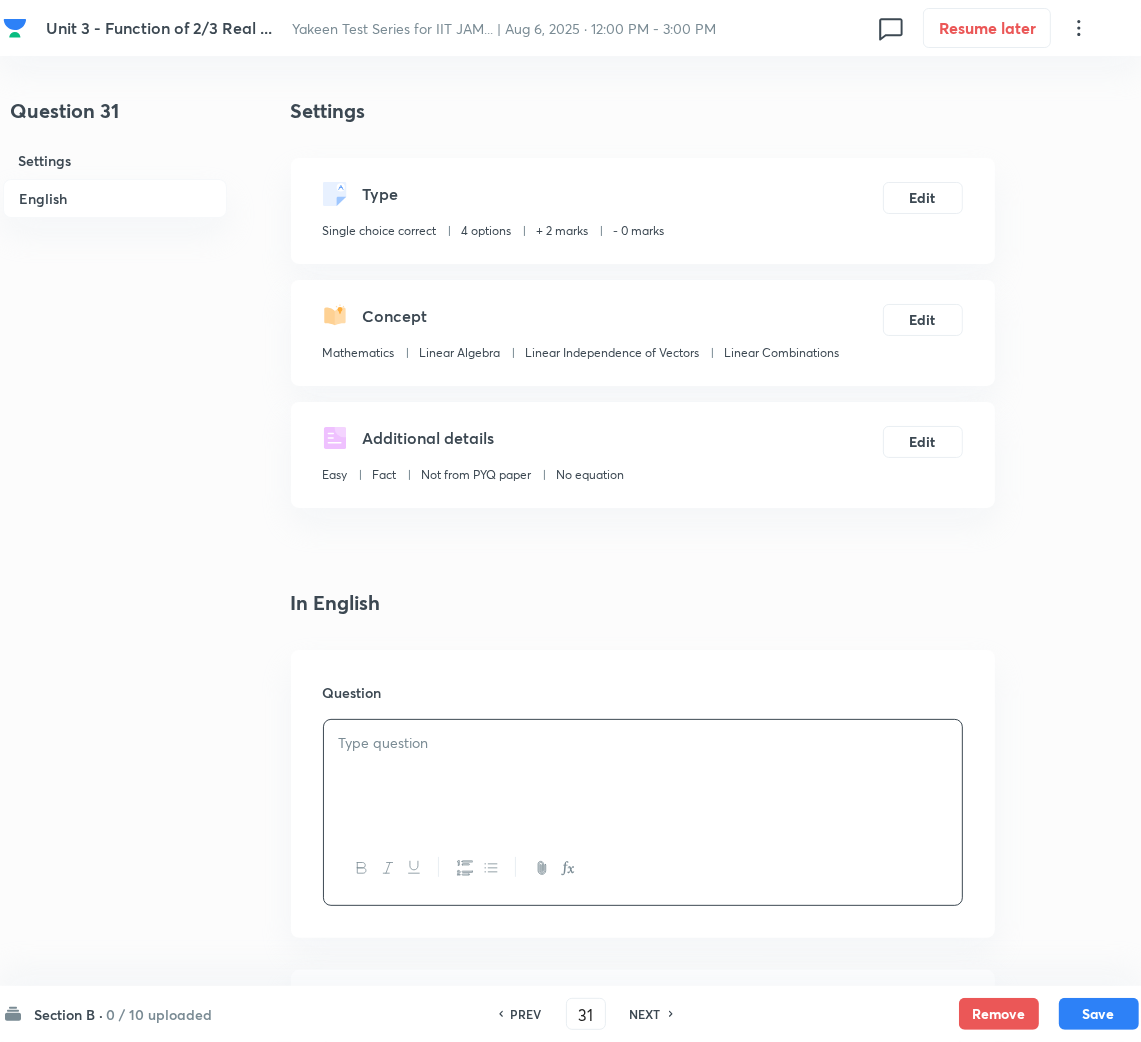 click at bounding box center [643, 743] 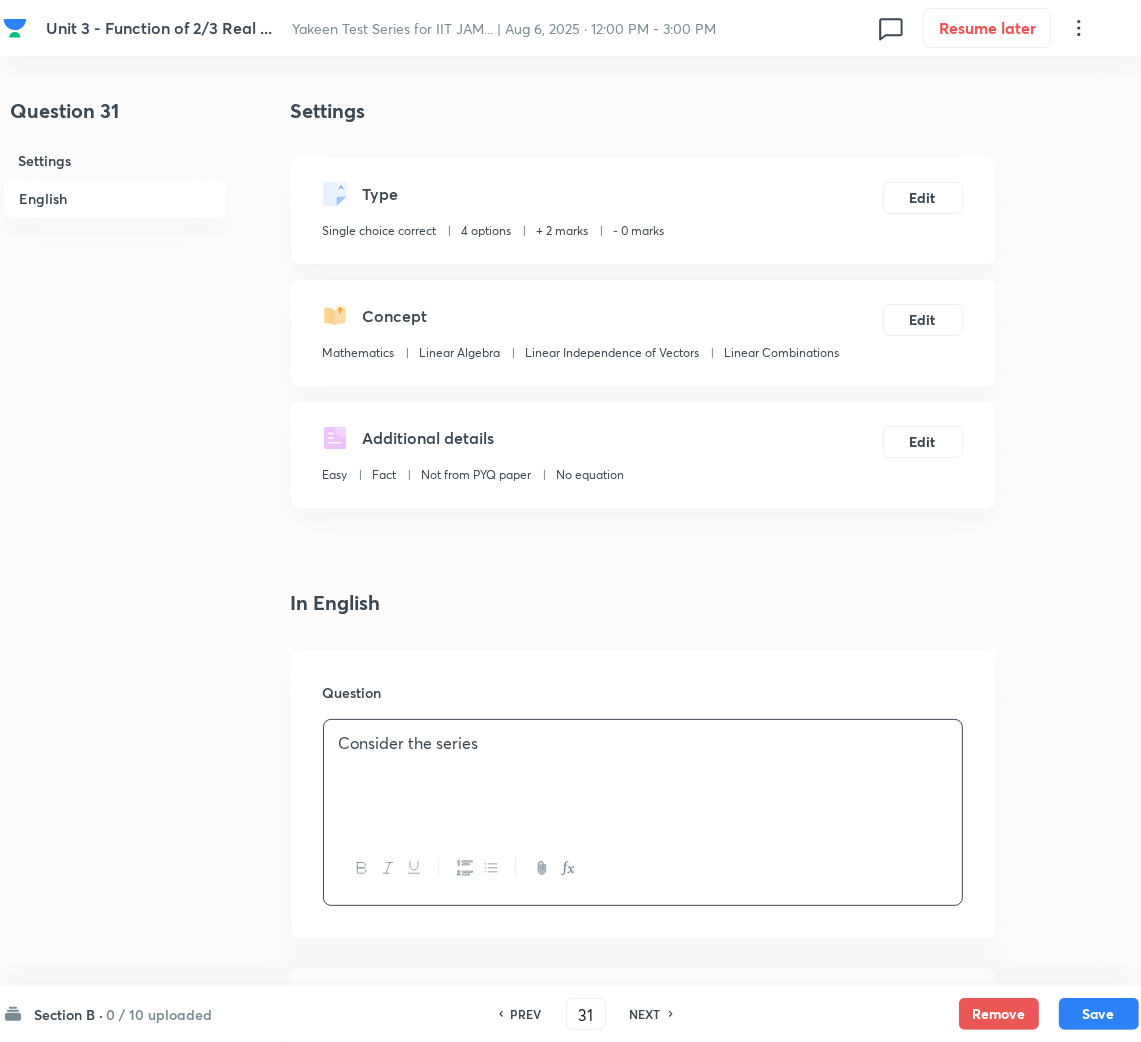 type 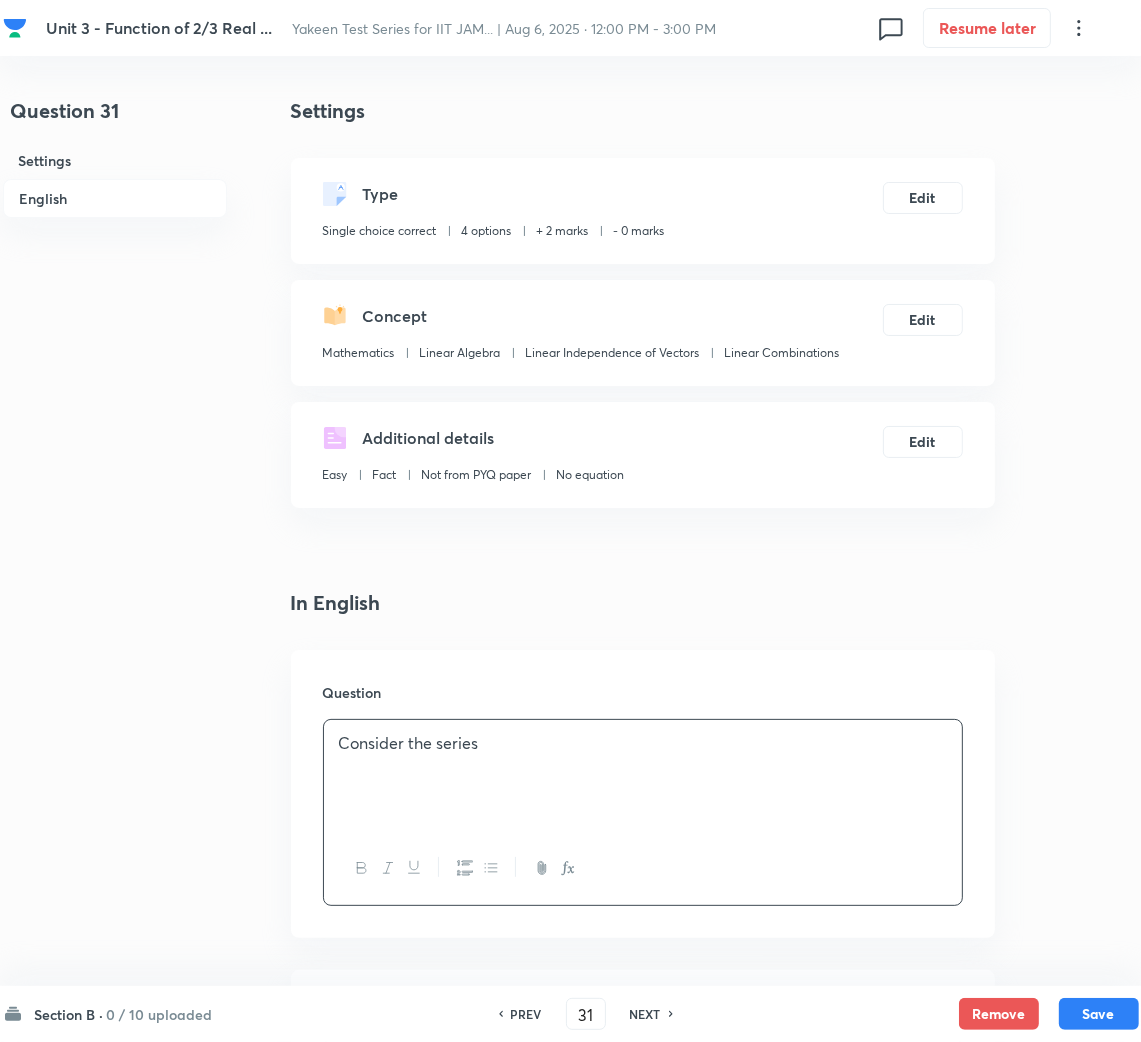 click on "Consider the series" at bounding box center [643, 743] 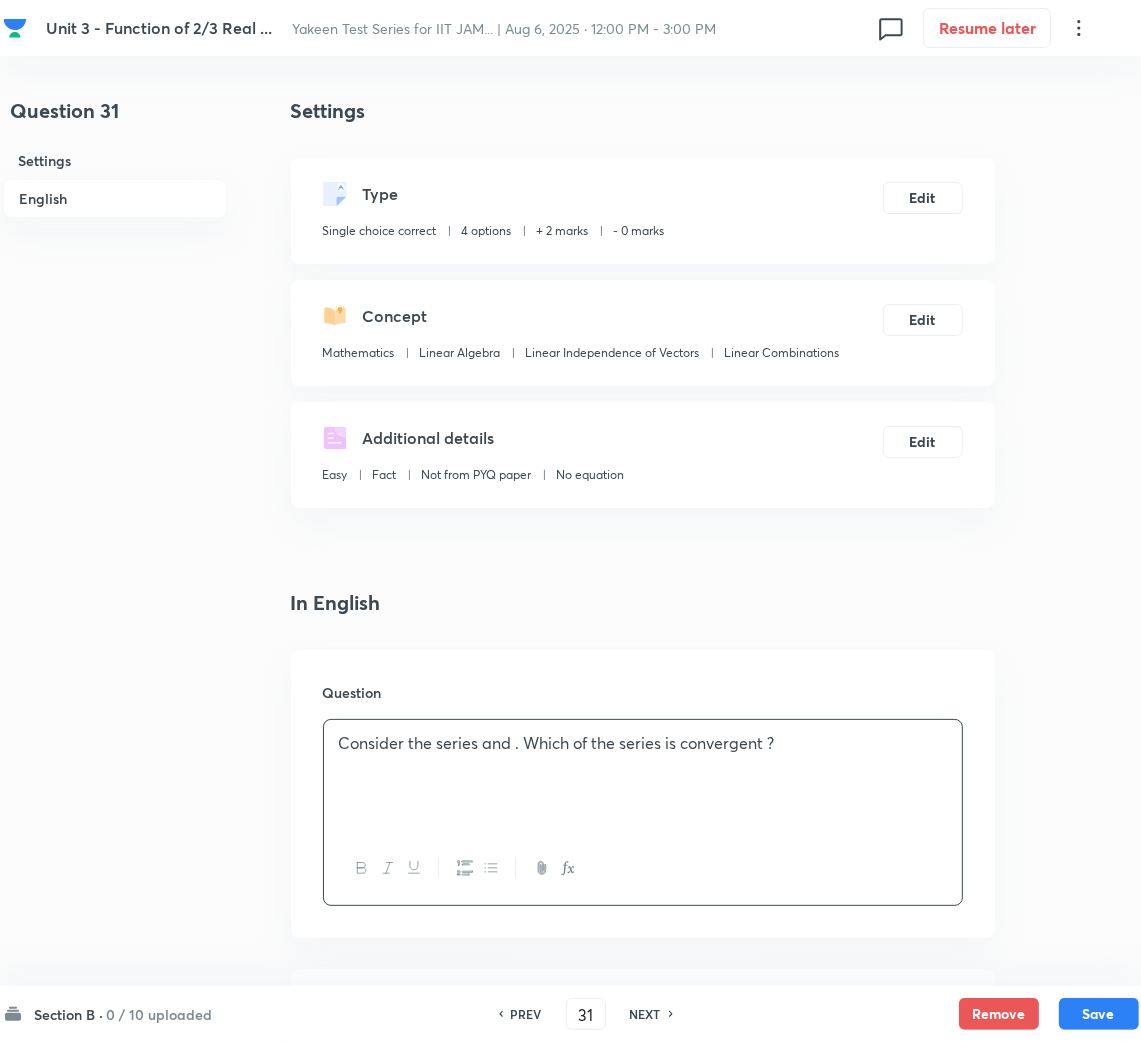 click on "Consider the series and . Which of the series is convergent ?" at bounding box center [643, 743] 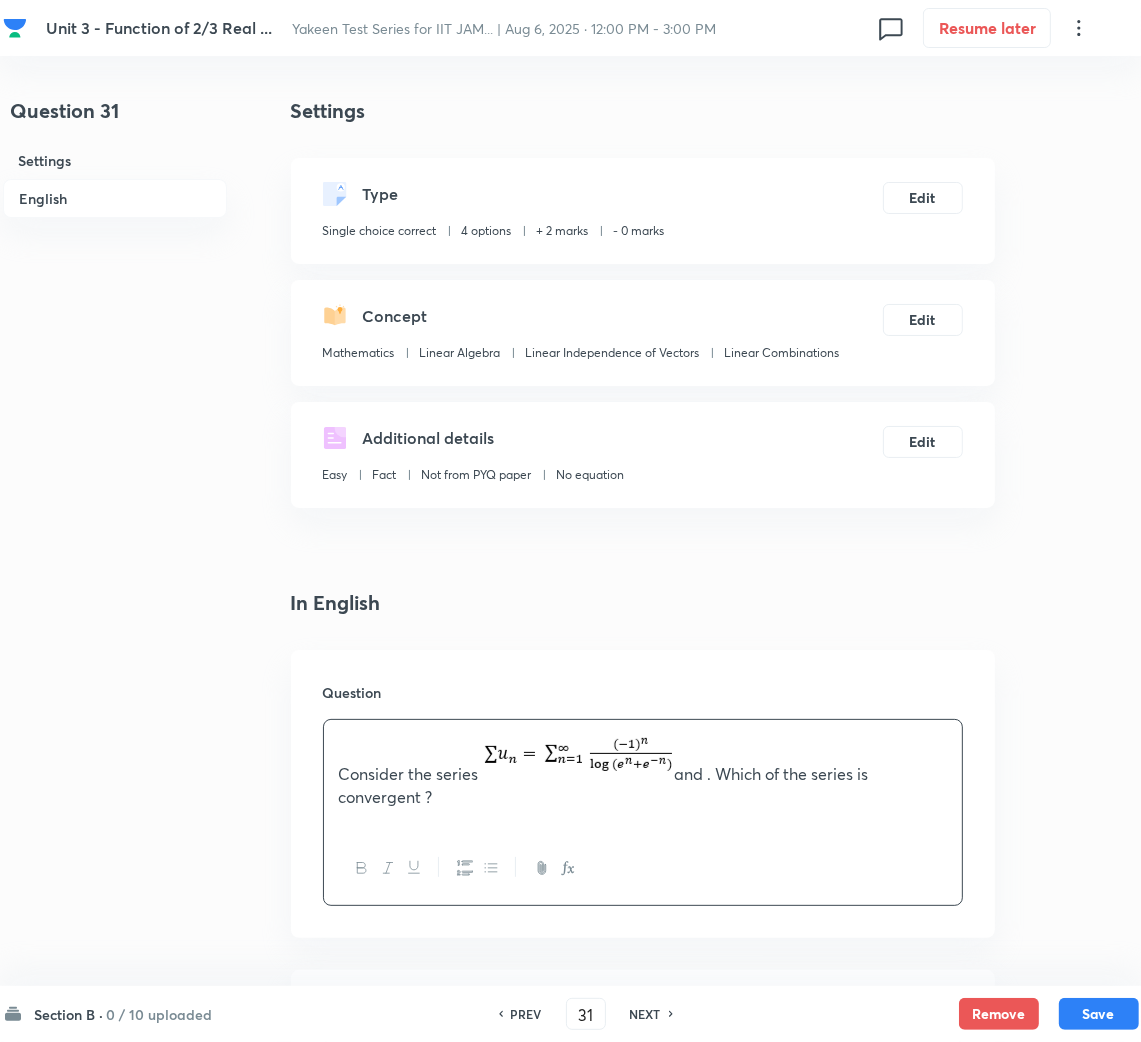 click on "Consider the series   and . Which of the series is convergent ?" at bounding box center [643, 770] 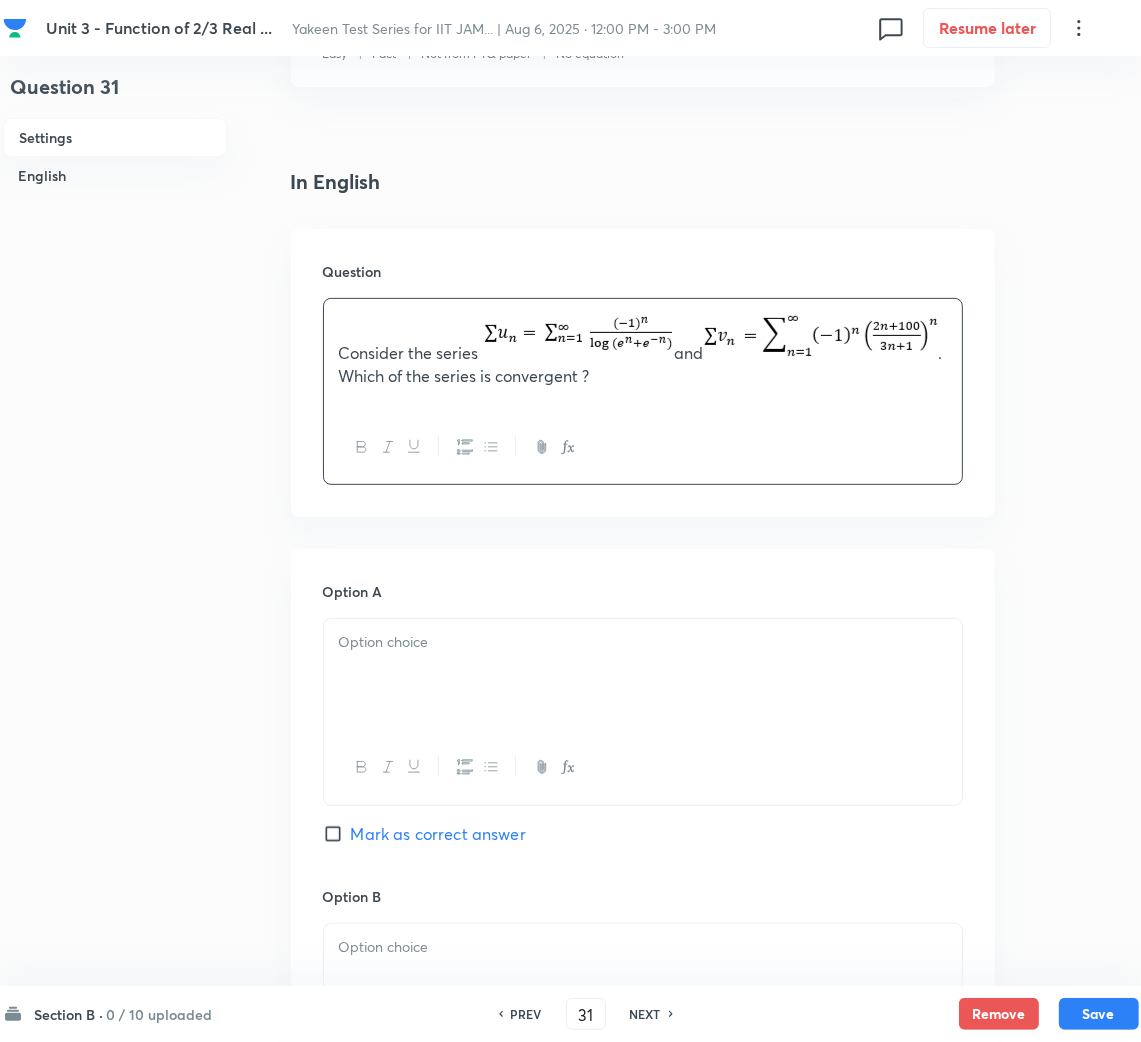 scroll, scrollTop: 449, scrollLeft: 0, axis: vertical 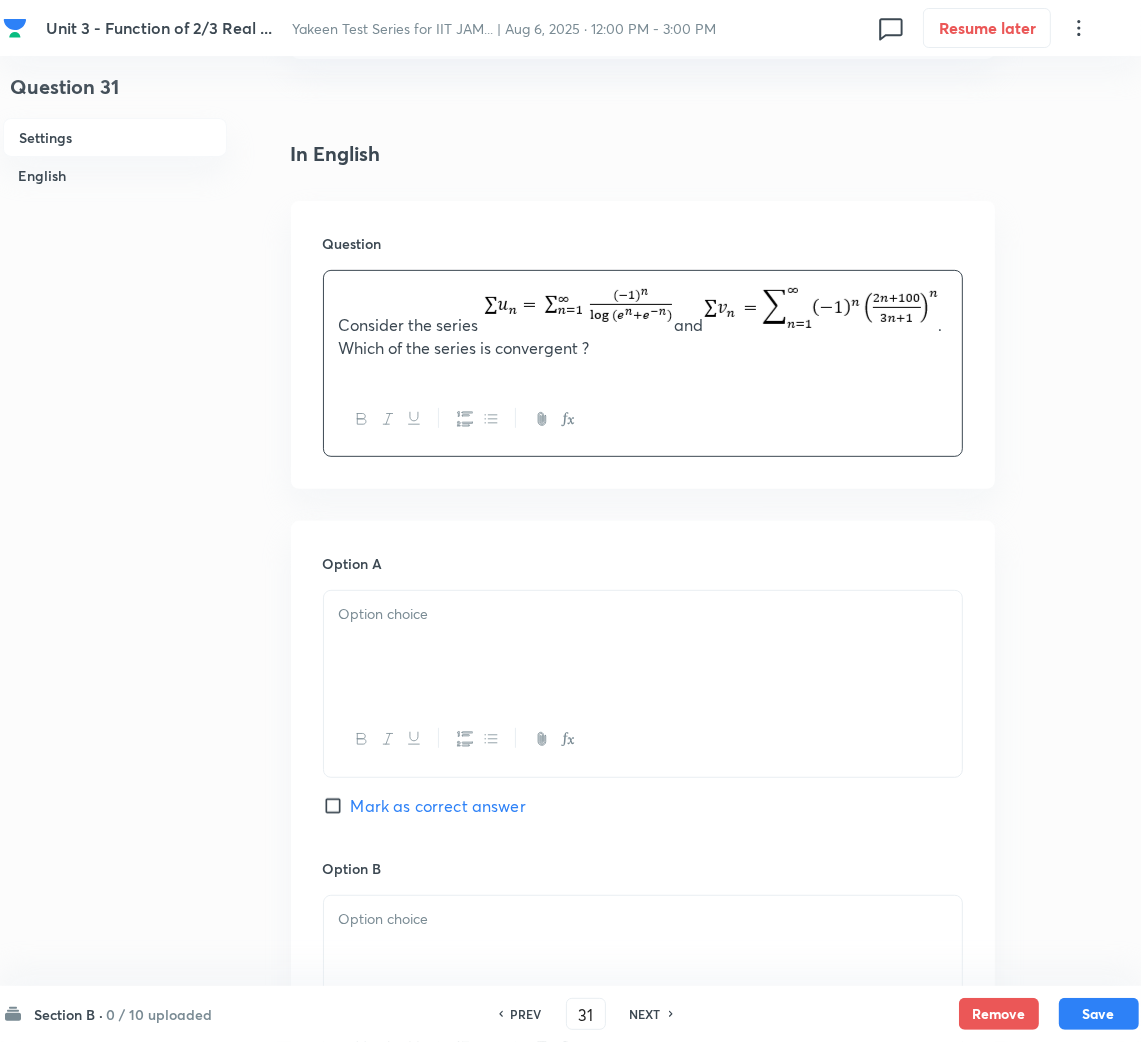 click at bounding box center [643, 647] 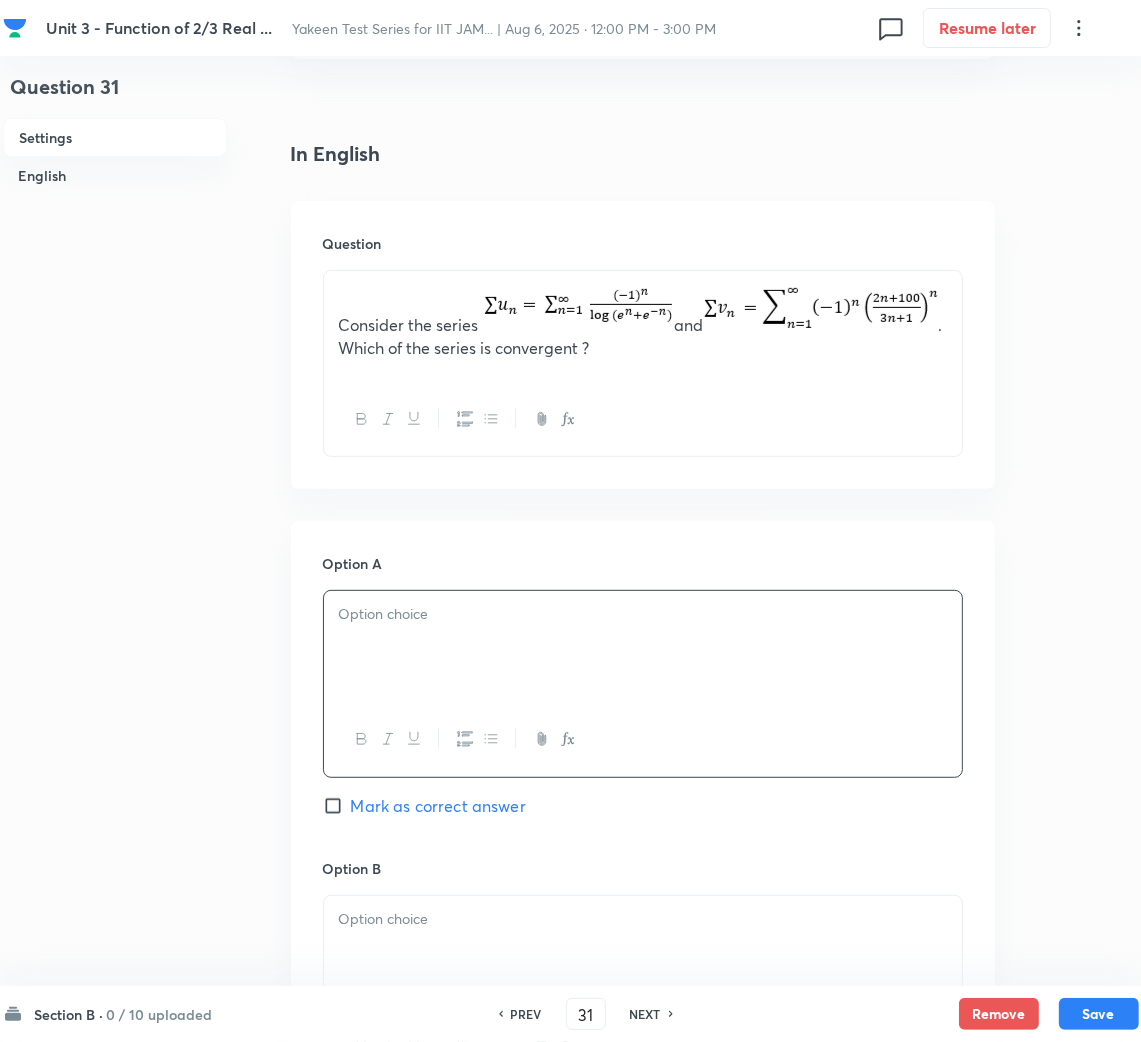 click at bounding box center (643, 647) 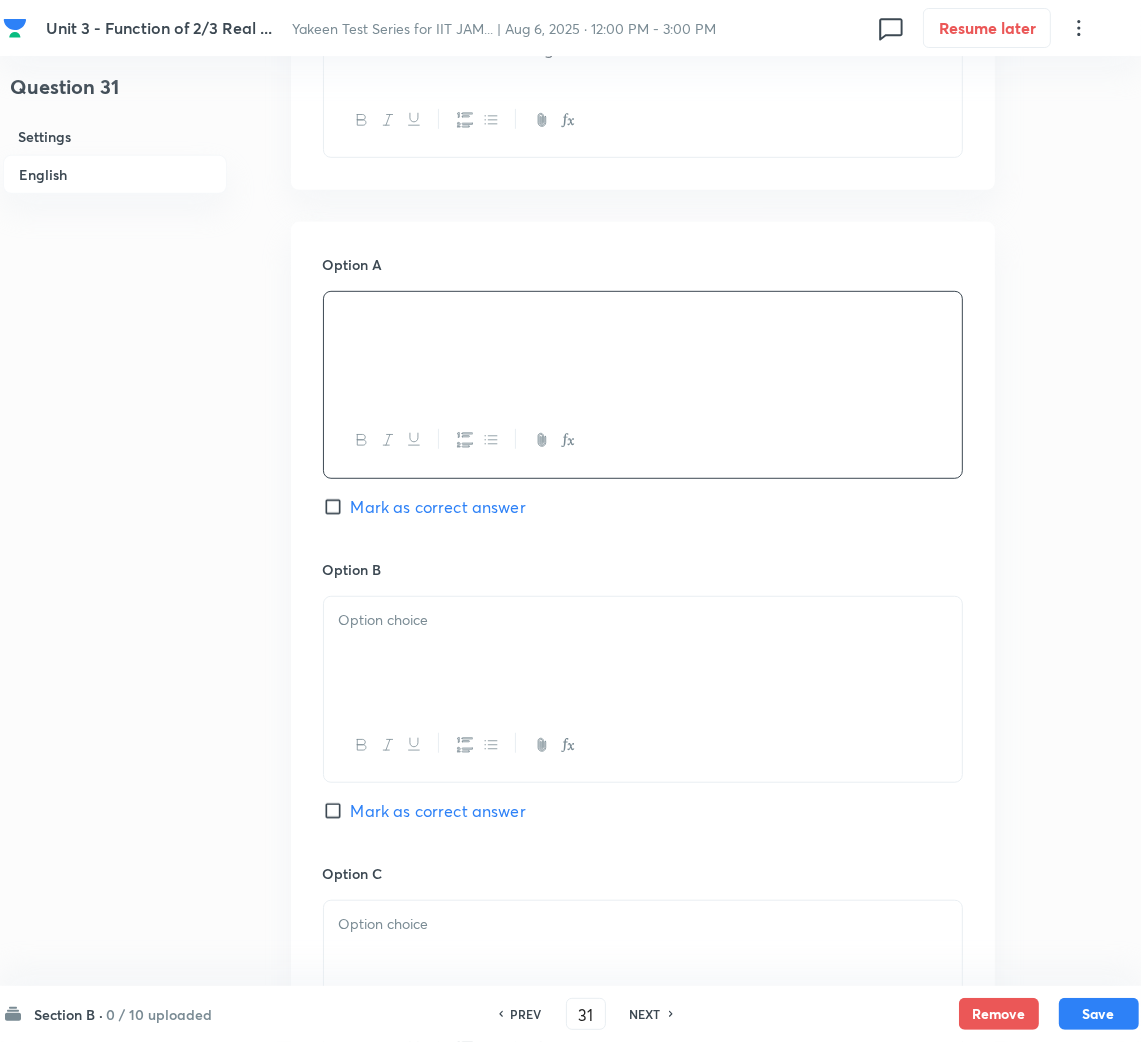 scroll, scrollTop: 749, scrollLeft: 0, axis: vertical 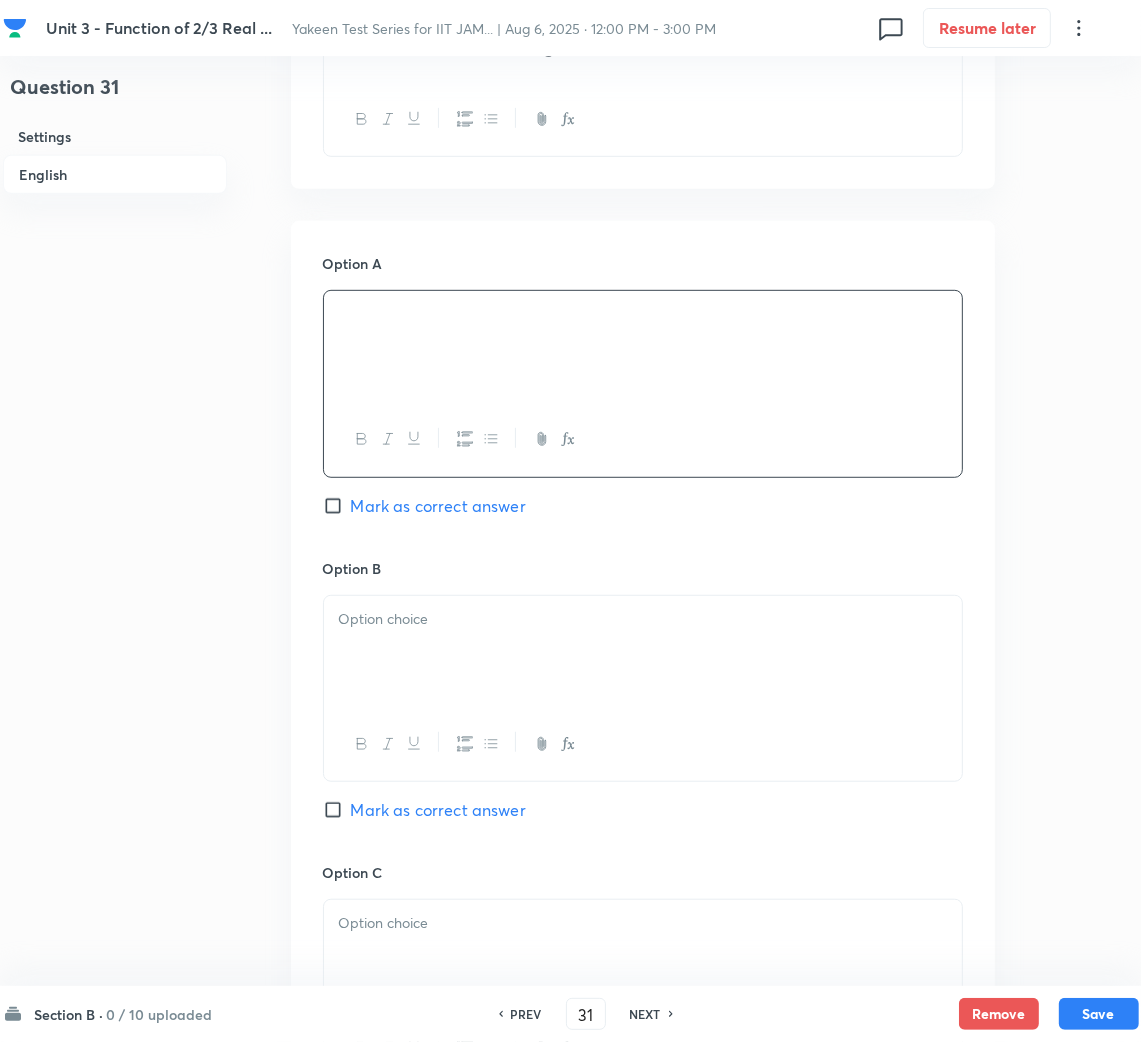 click at bounding box center [643, 652] 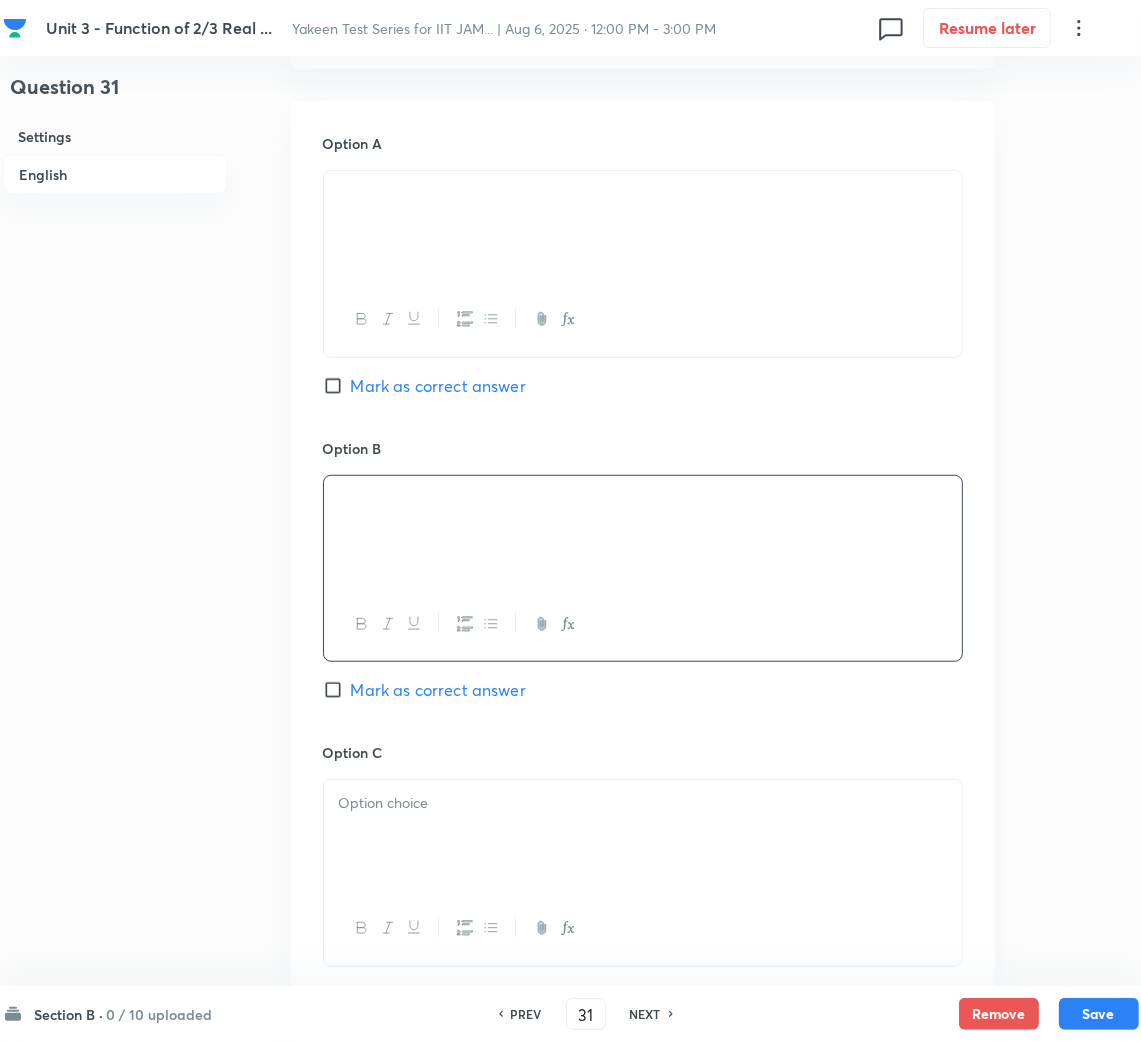 scroll, scrollTop: 1050, scrollLeft: 0, axis: vertical 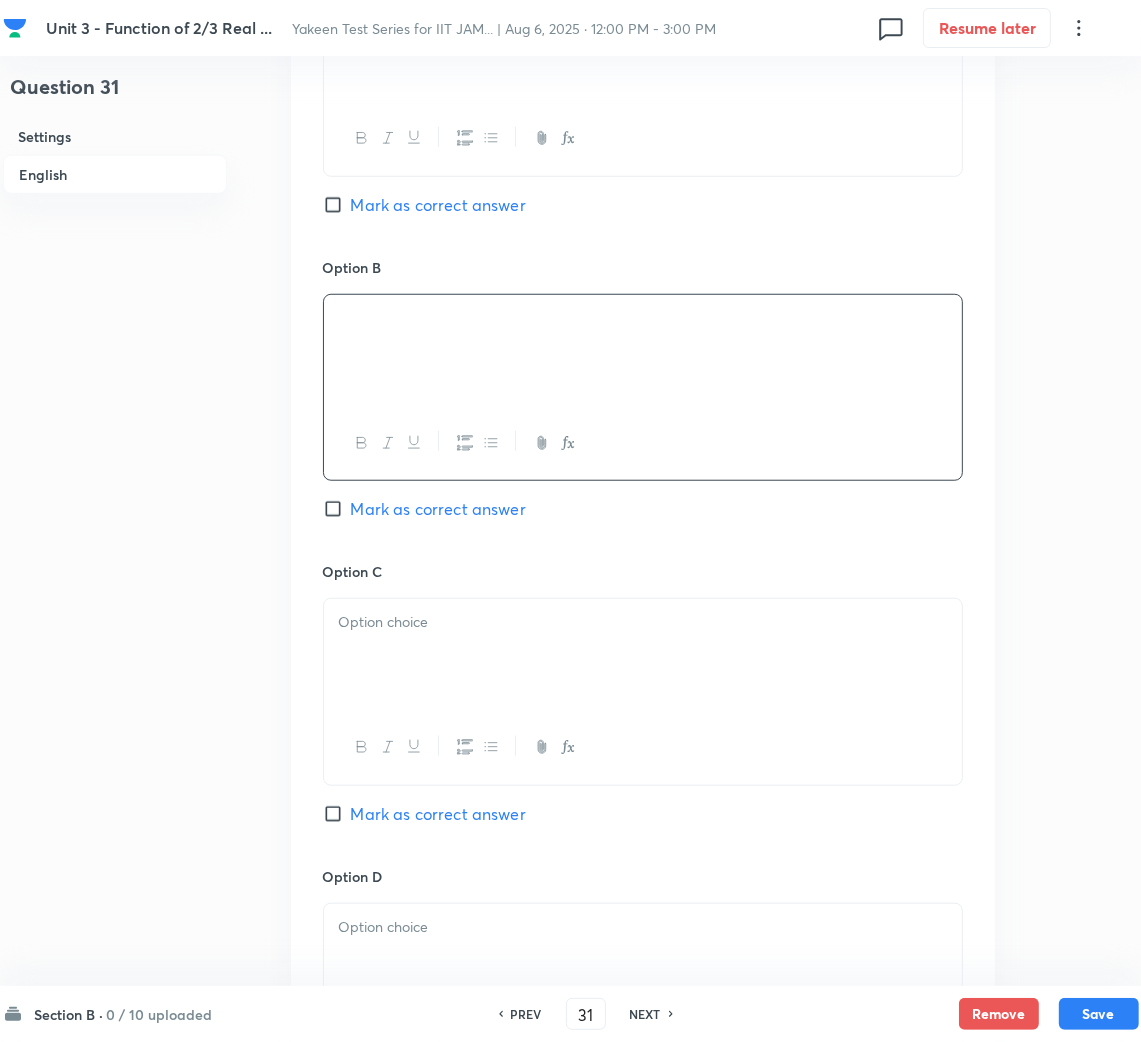 click at bounding box center [643, 622] 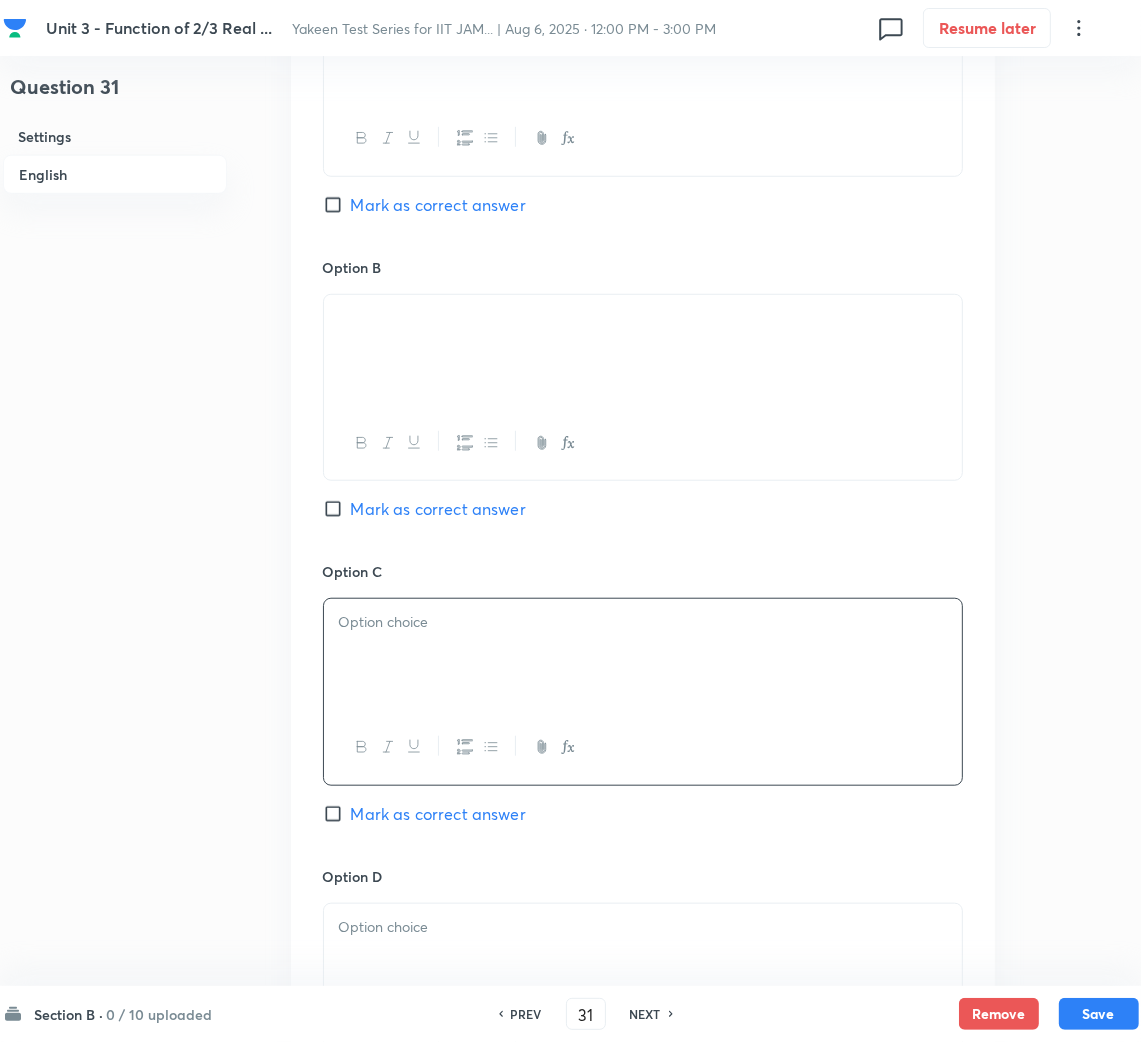 click at bounding box center [643, 655] 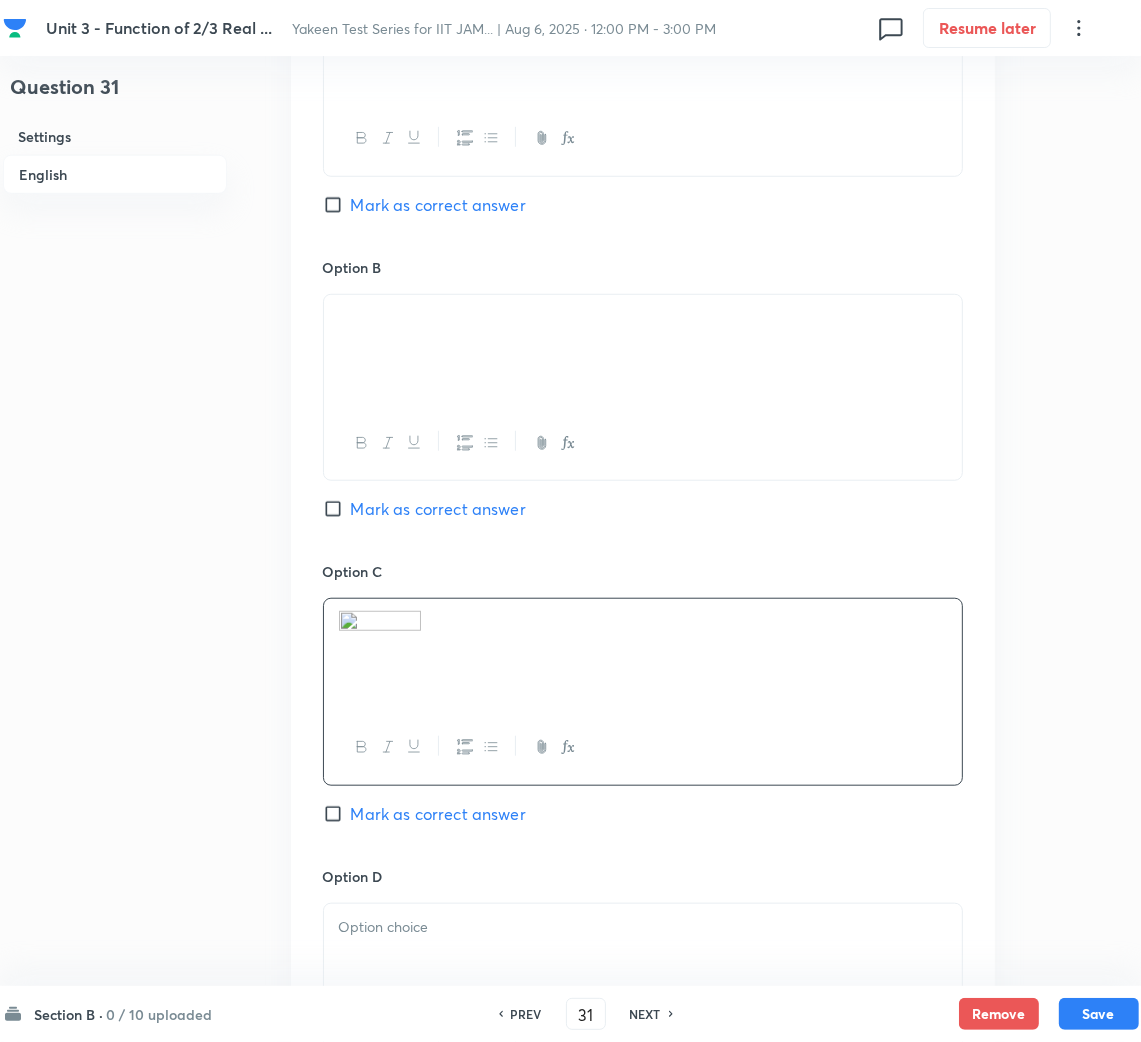 click at bounding box center (380, 624) 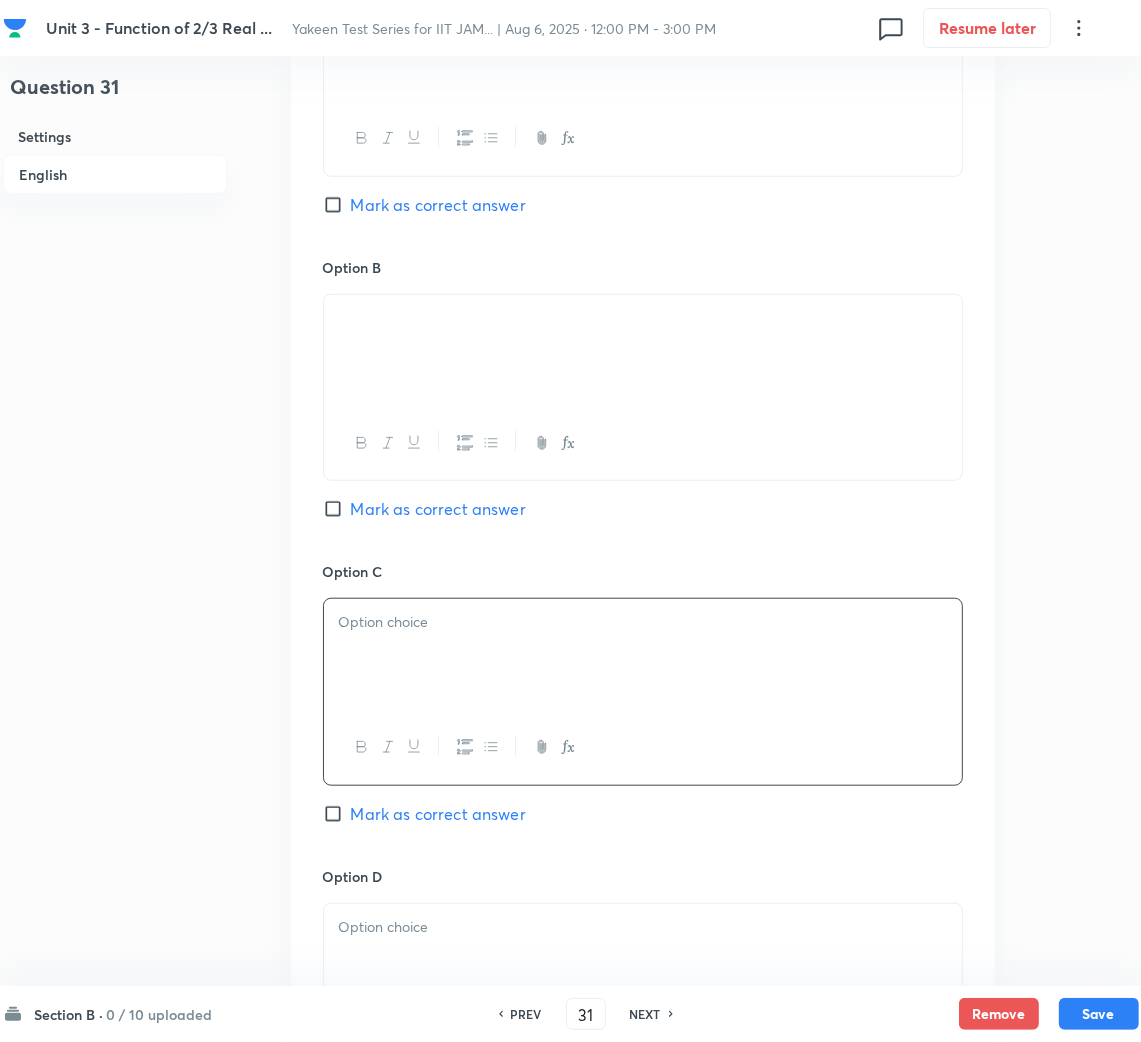 type 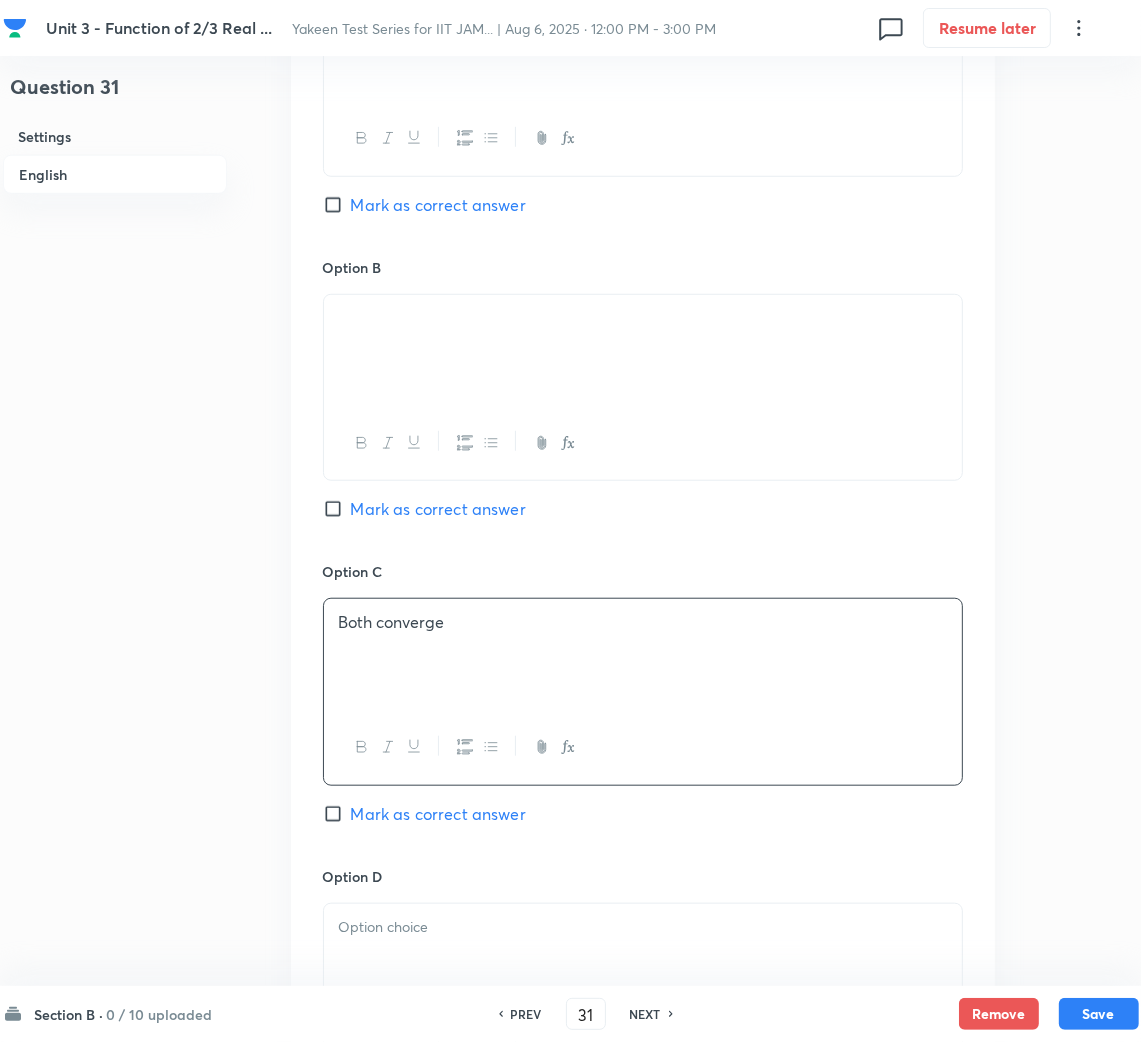 scroll, scrollTop: 1200, scrollLeft: 0, axis: vertical 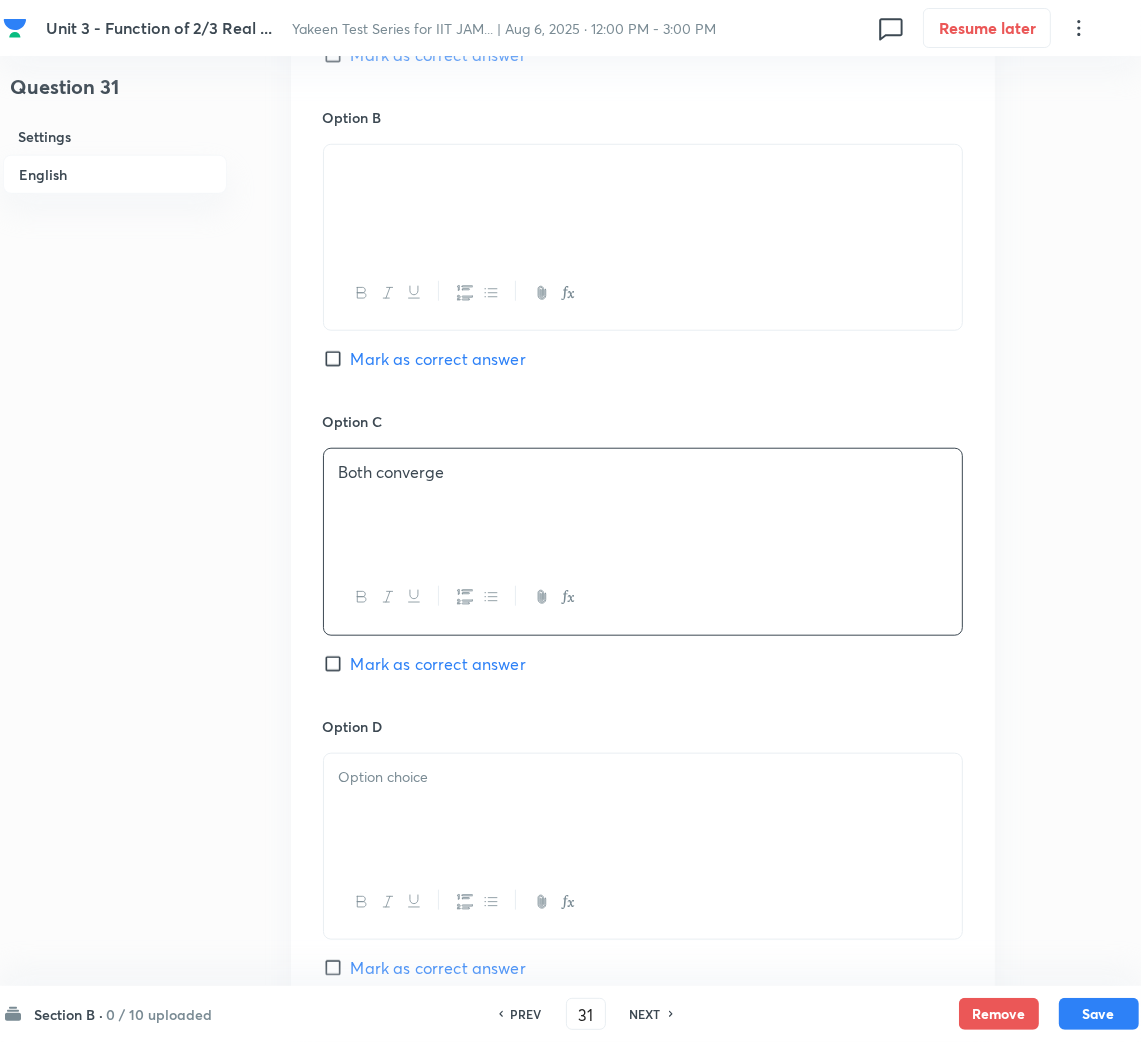 click on "Option C Both converge Mark as correct answer" at bounding box center [643, 563] 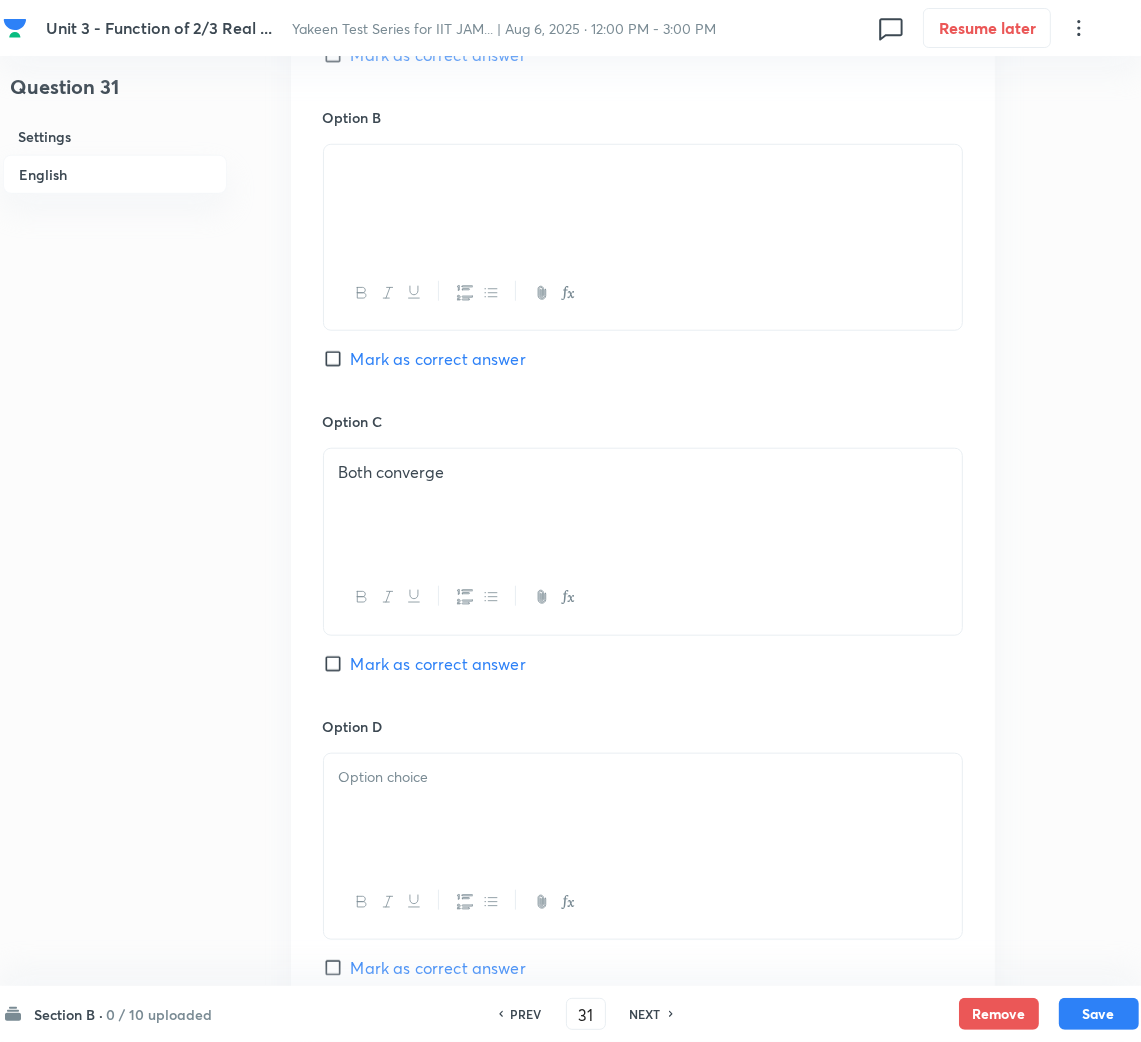 click on "Mark as correct answer" at bounding box center [438, 664] 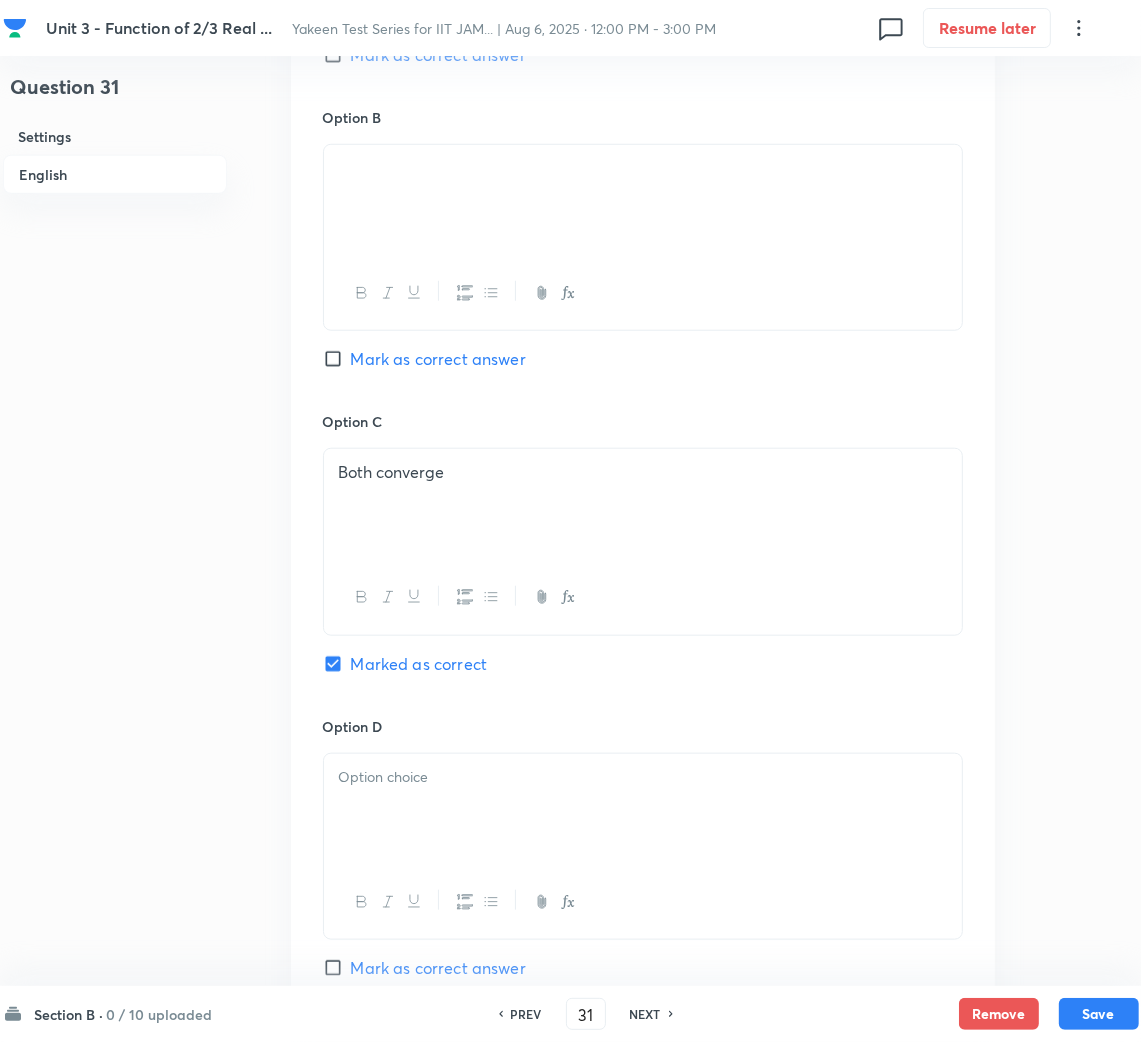 click at bounding box center (643, 810) 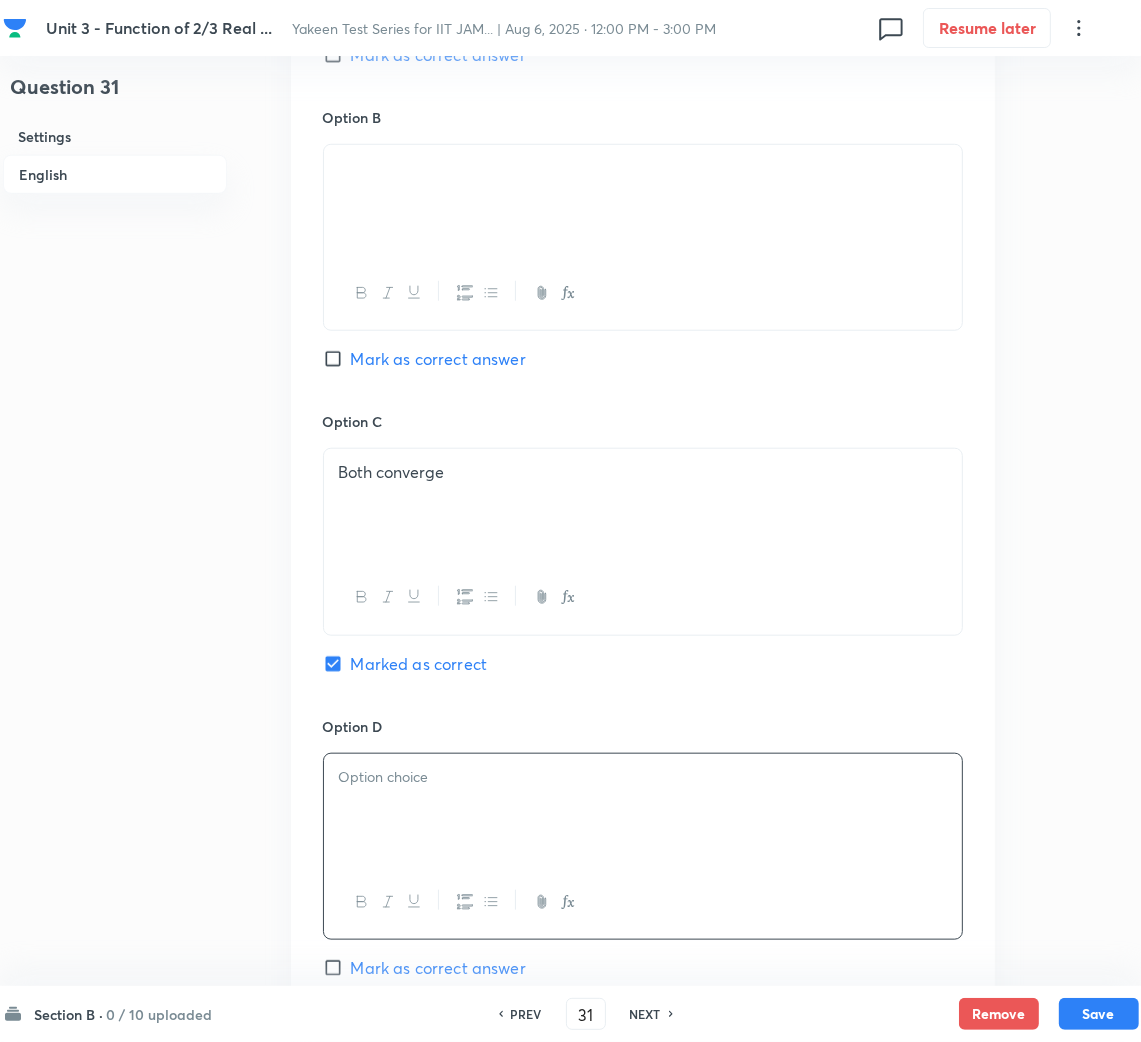 scroll, scrollTop: 1499, scrollLeft: 0, axis: vertical 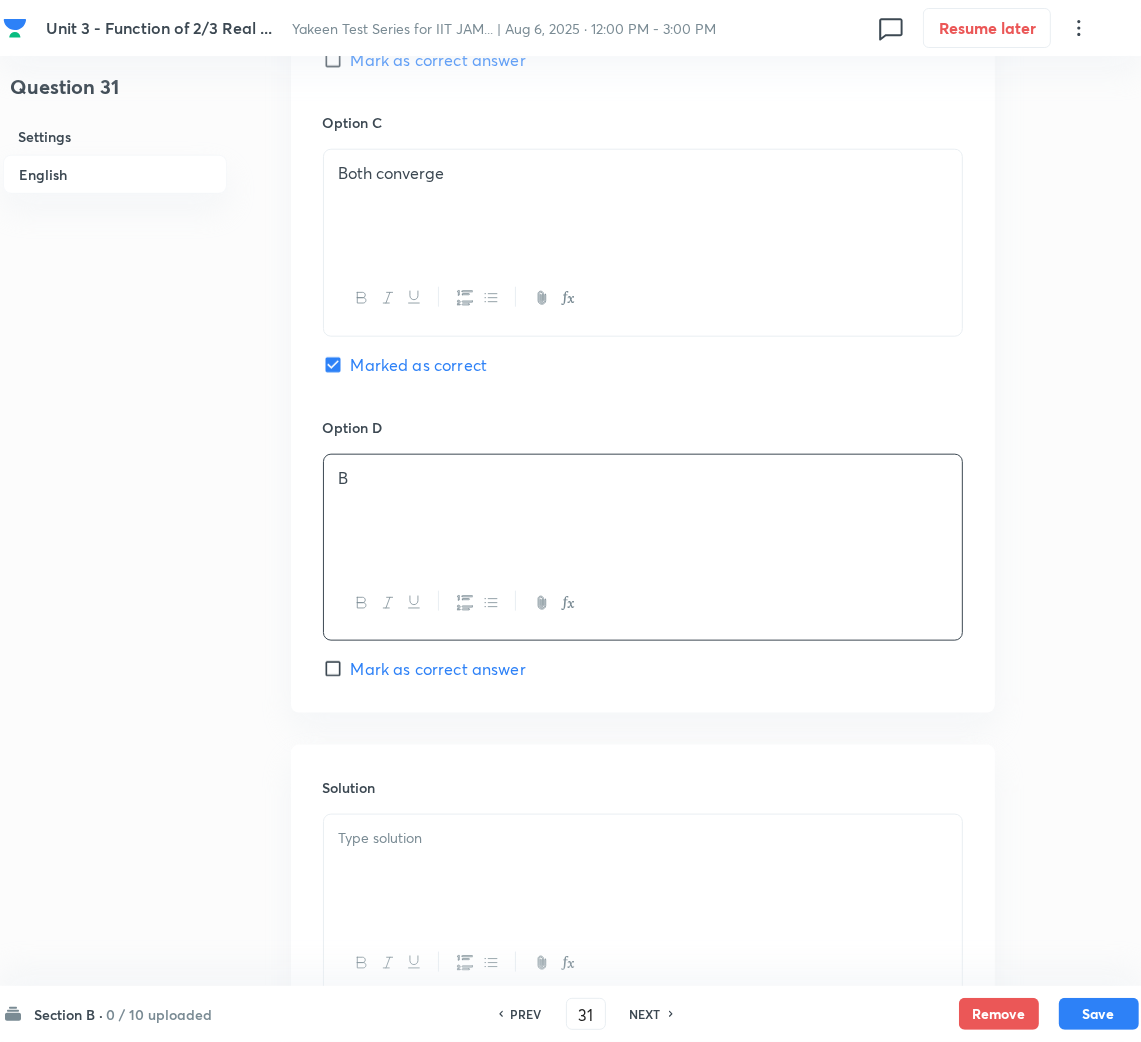 type 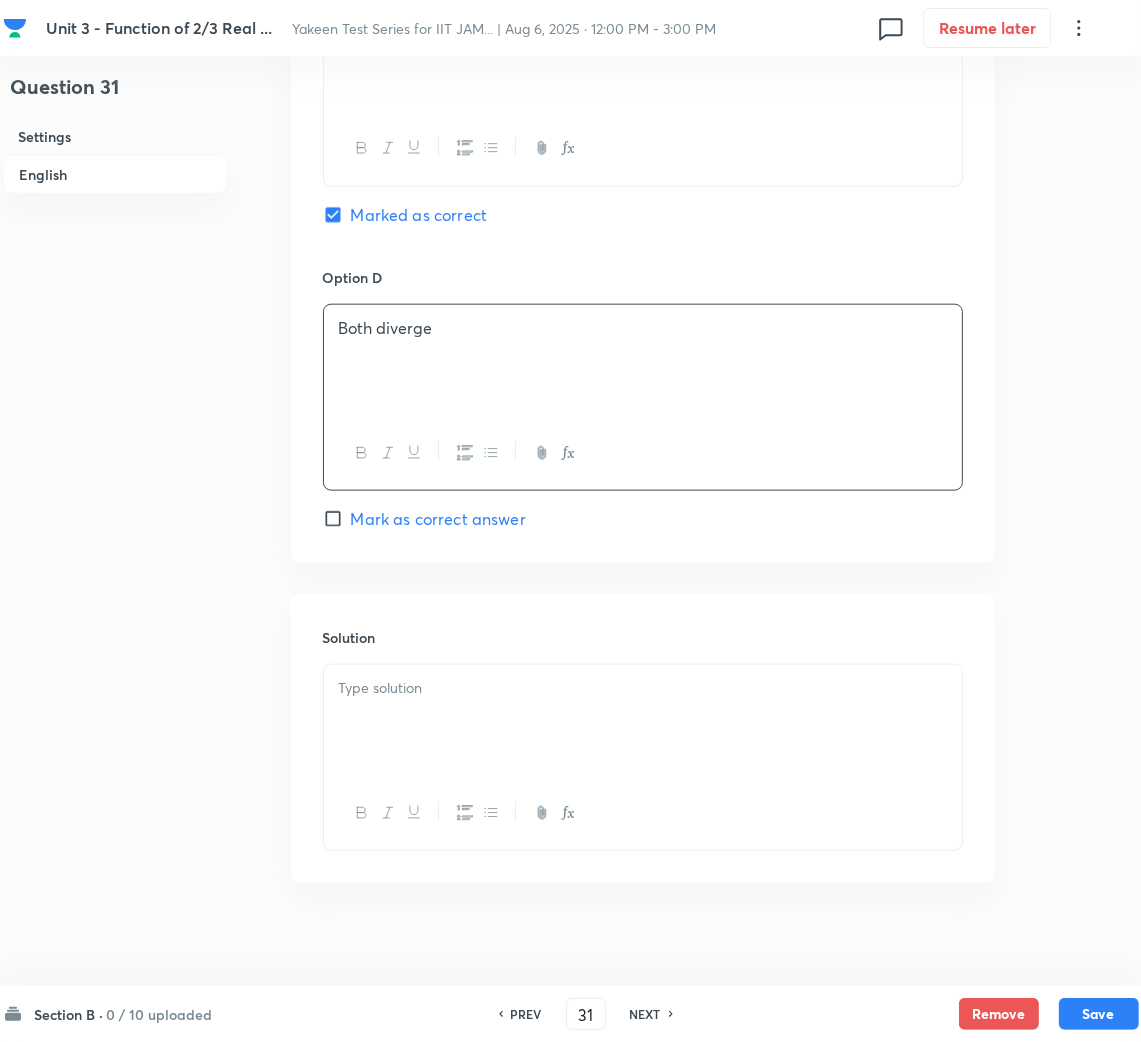 click at bounding box center [643, 721] 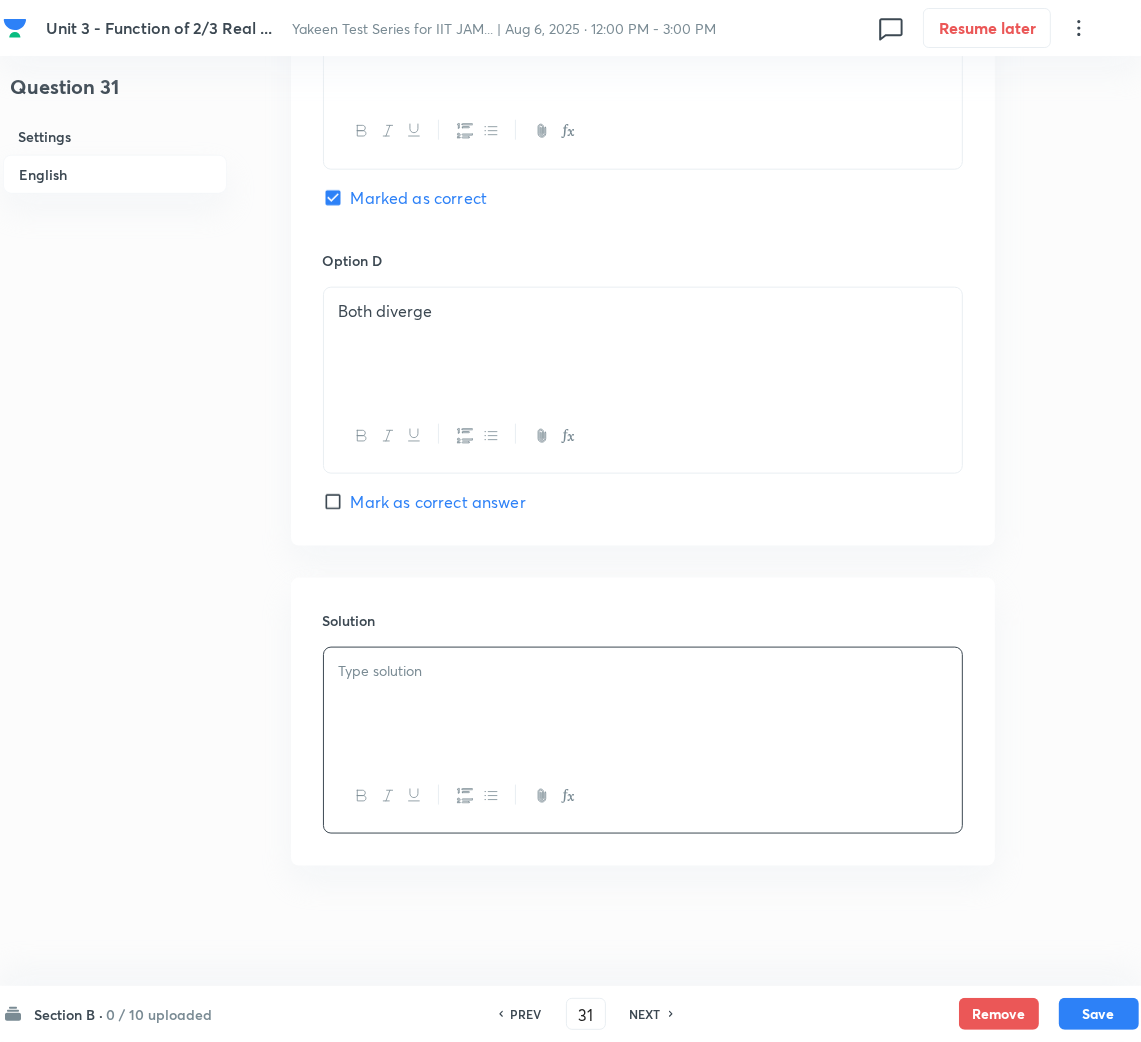 scroll, scrollTop: 1689, scrollLeft: 0, axis: vertical 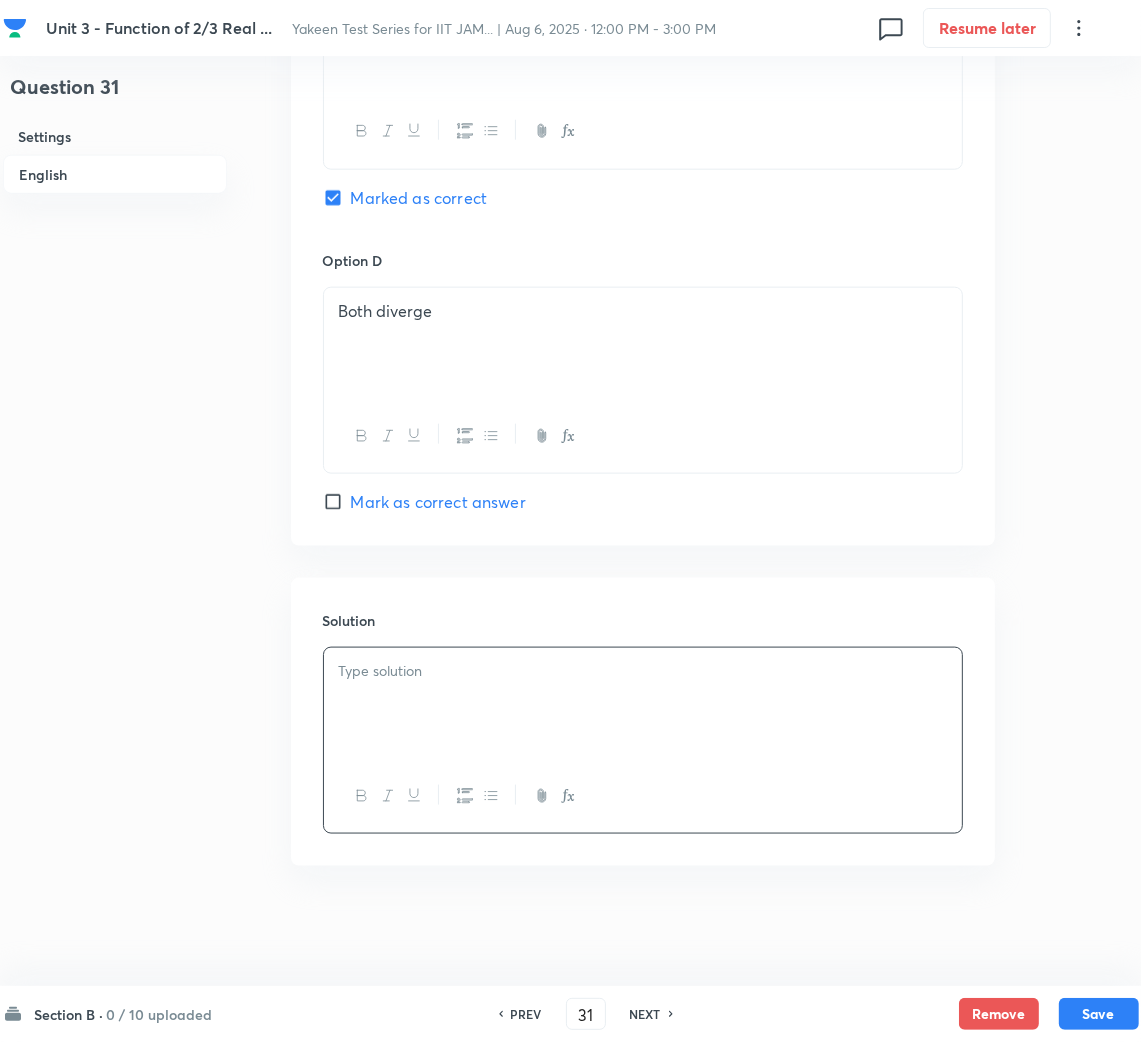 click at bounding box center (643, 704) 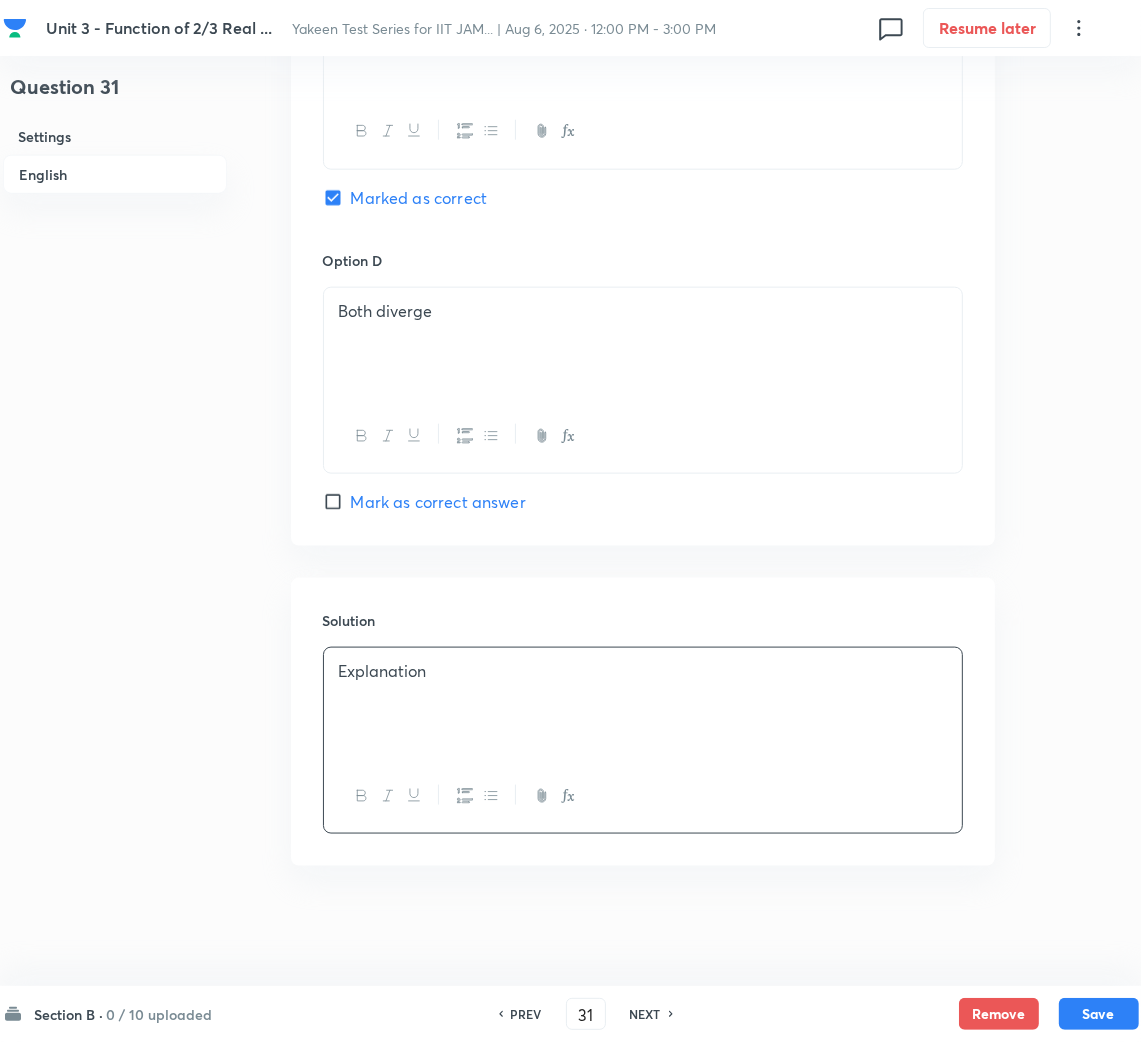 paste 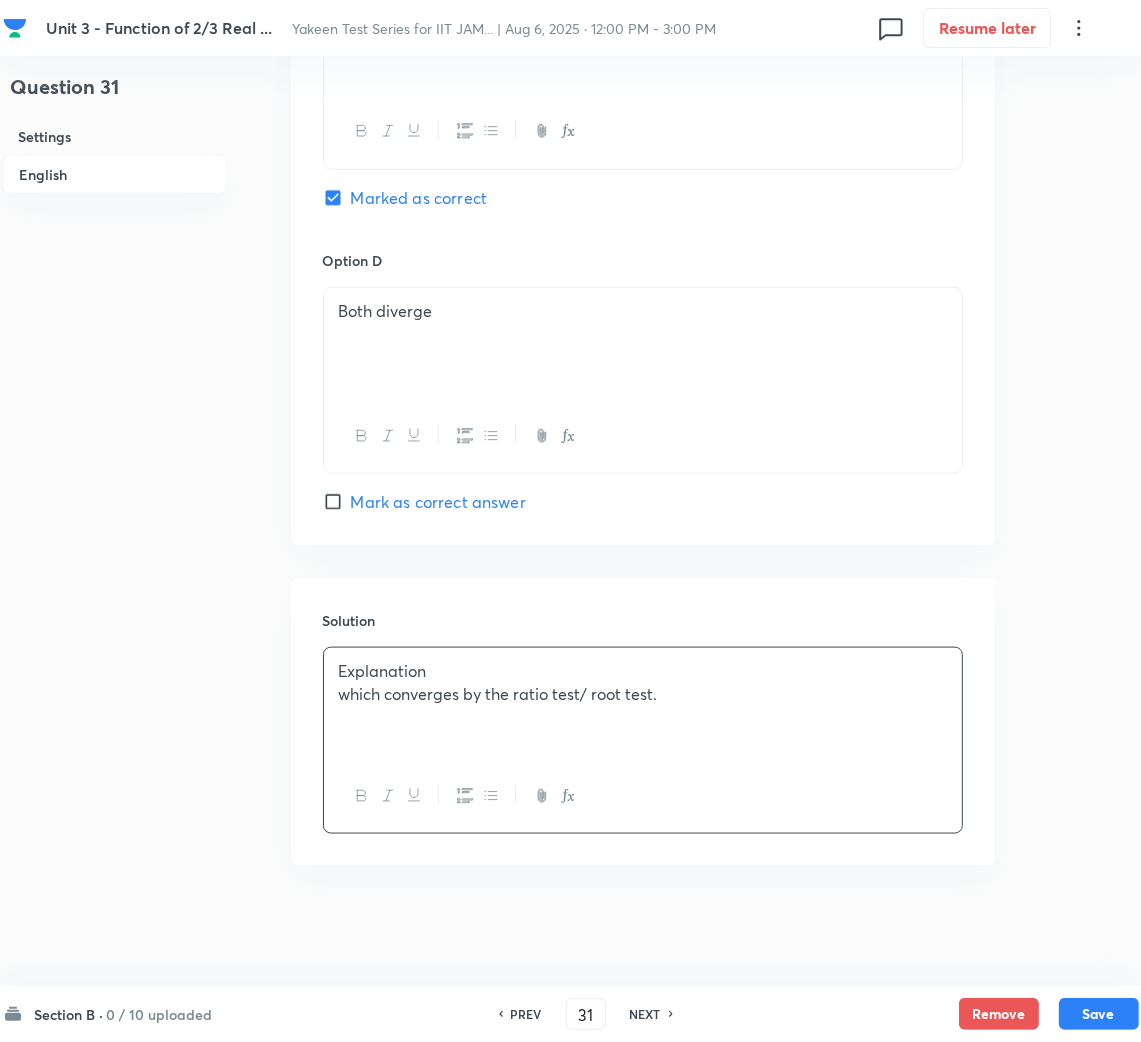 type 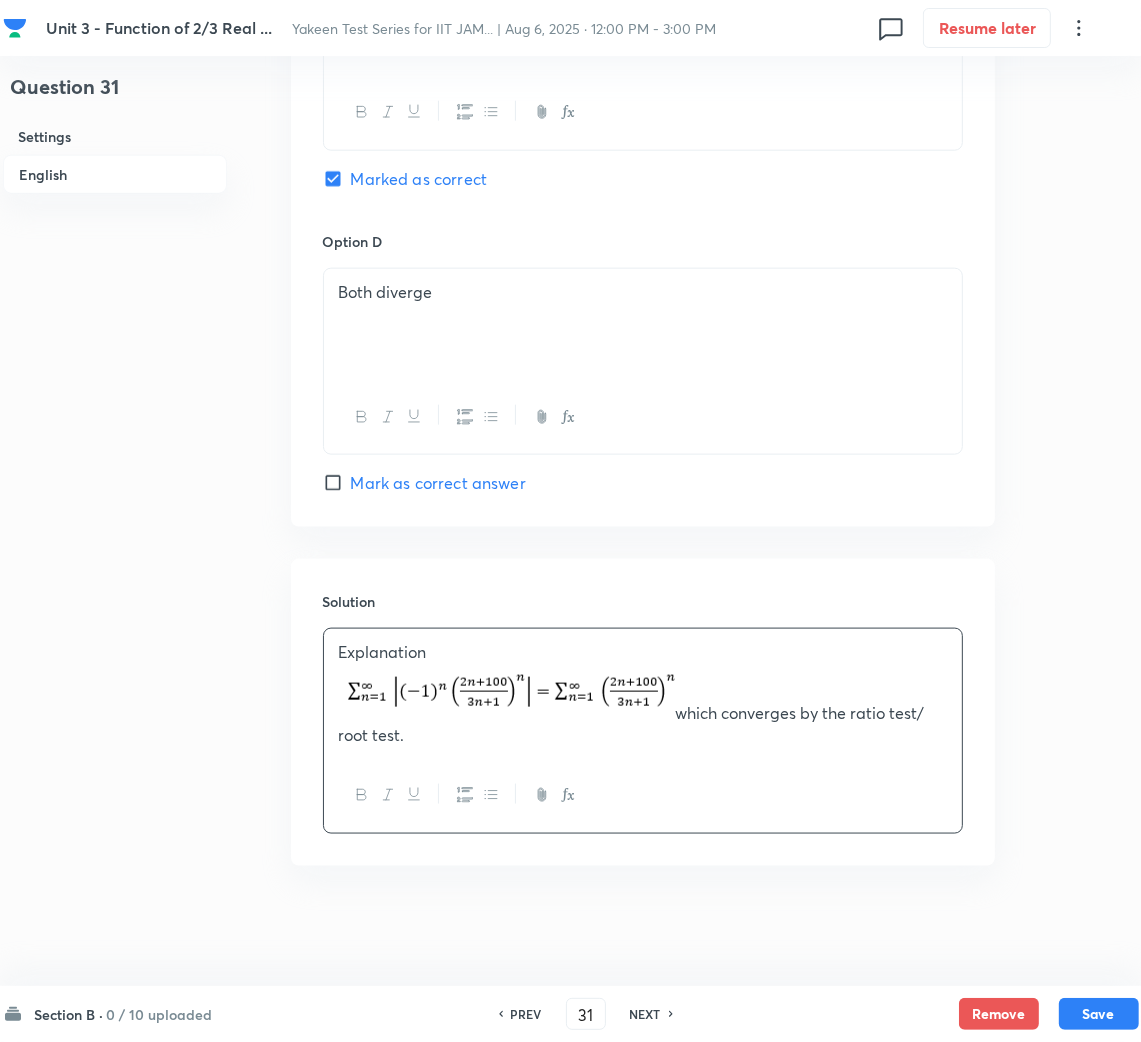 click on "which converges by the ratio test/ root test." at bounding box center (643, 705) 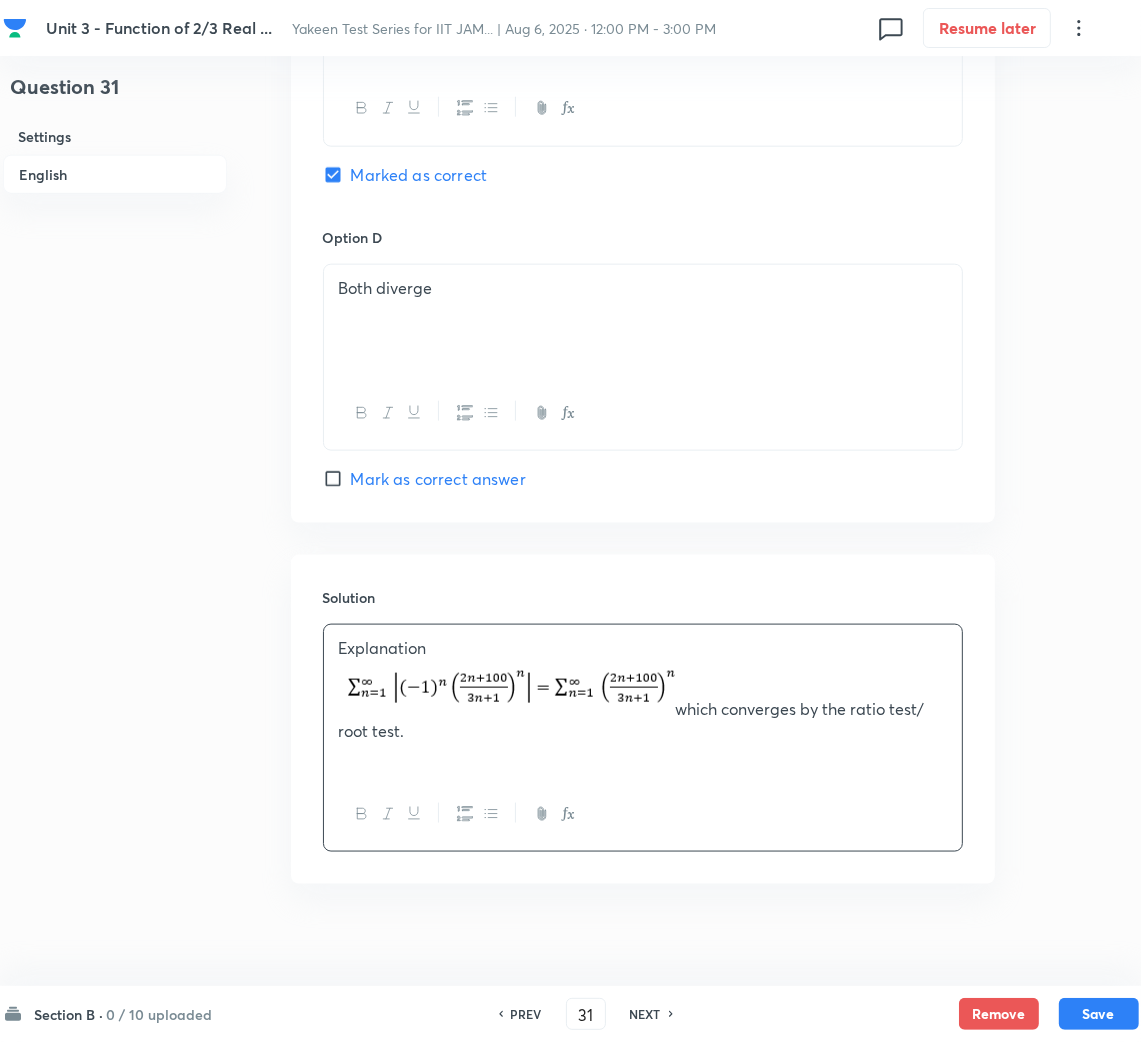 click on "Explanation which converges by the ratio test/ root test." at bounding box center [643, 701] 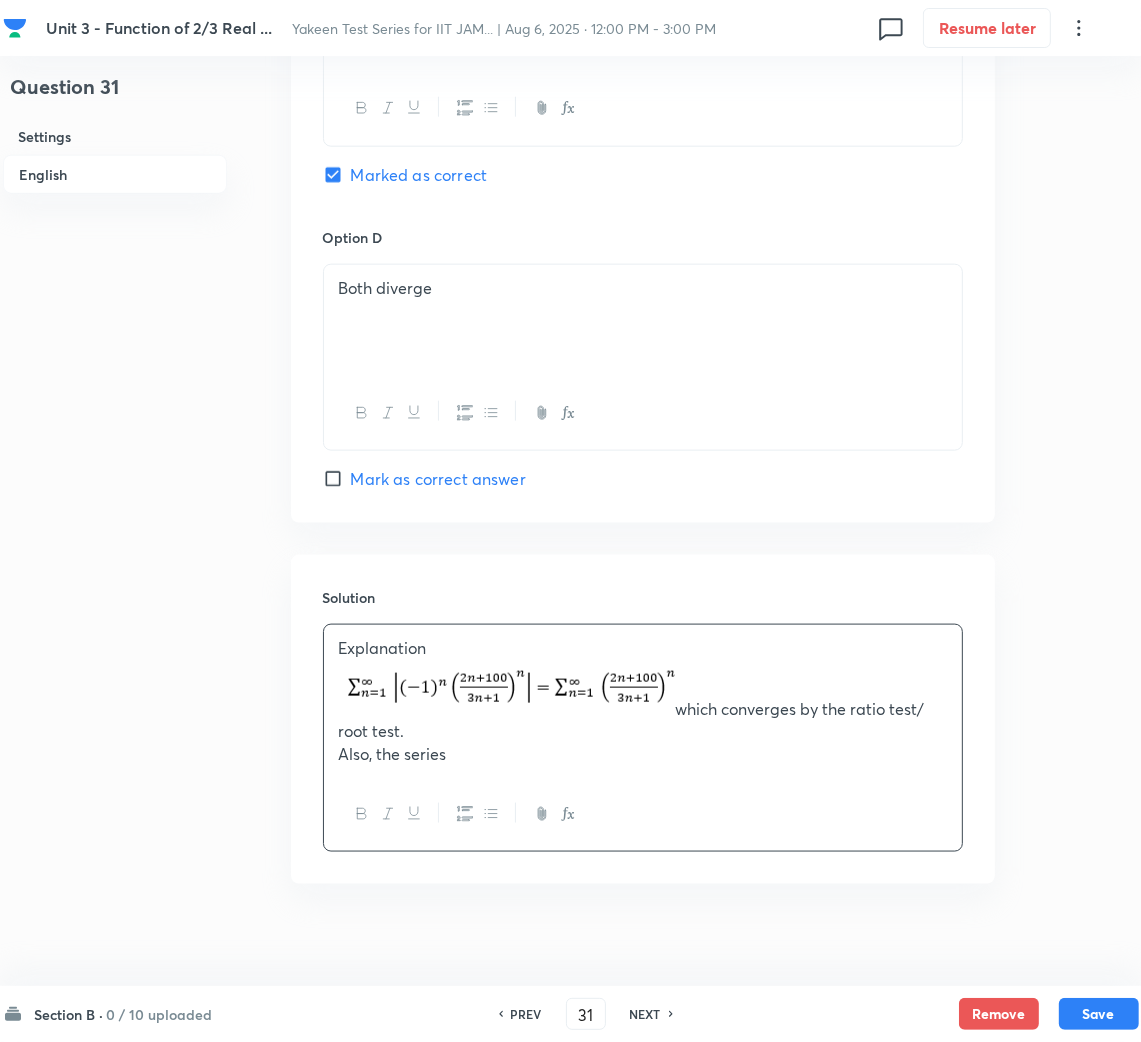 click on "which converges by the ratio test/ root test." at bounding box center (643, 701) 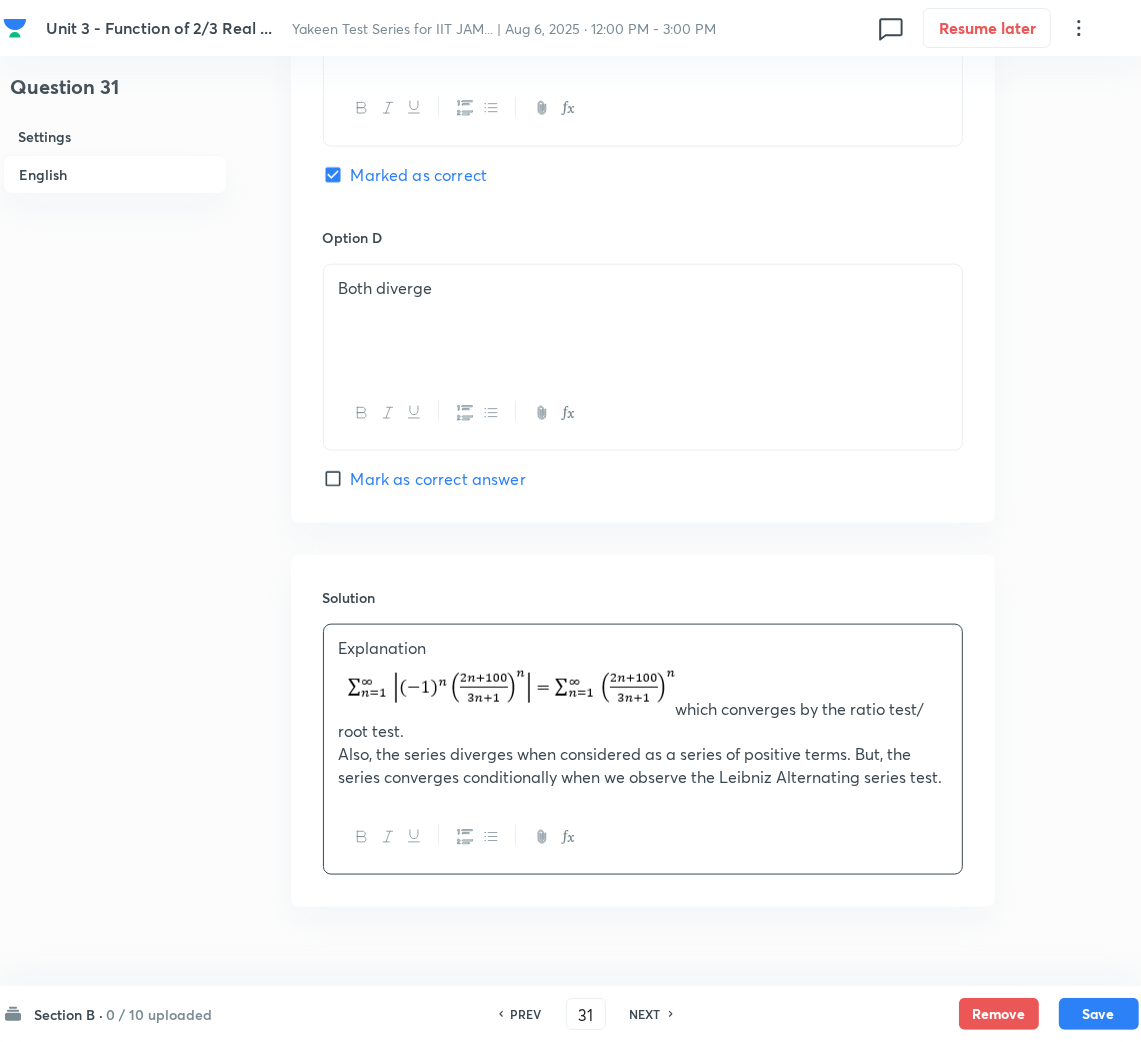 click on "Also, the series diverges when considered as a series of positive terms. But, the series converges conditionally when we observe the Leibniz Alternating series test." at bounding box center (643, 765) 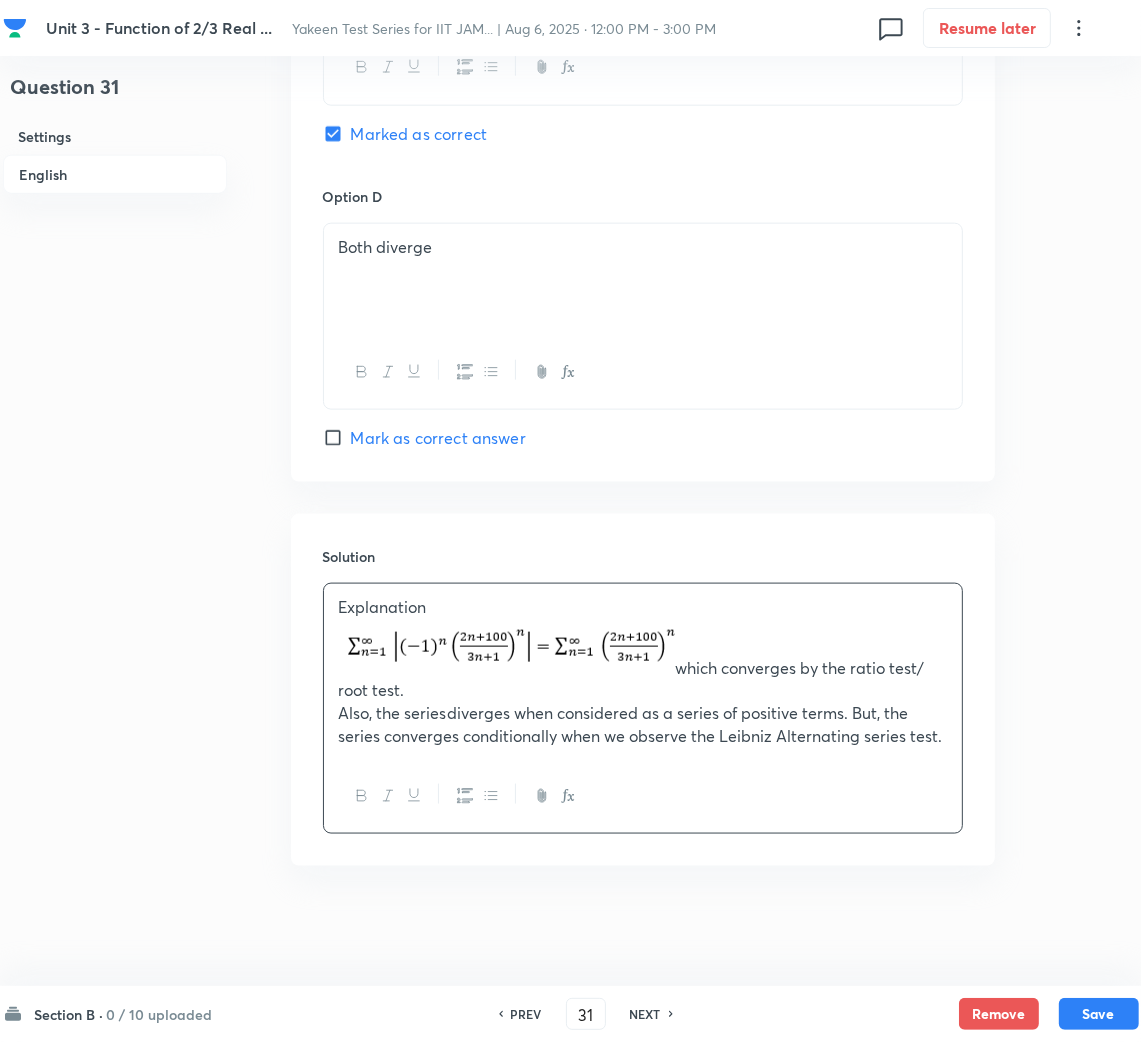scroll, scrollTop: 1804, scrollLeft: 0, axis: vertical 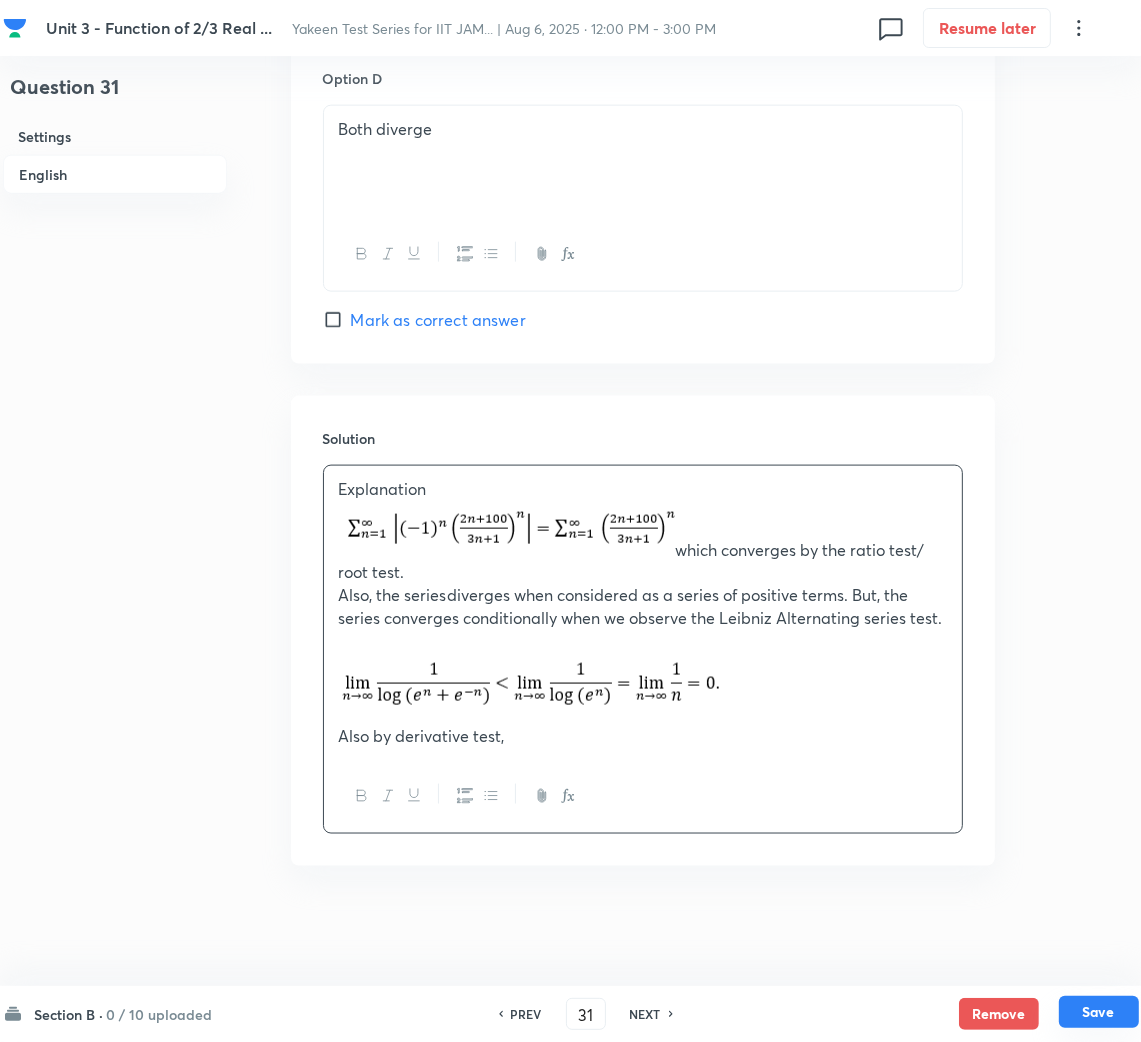 click on "Save" at bounding box center [1099, 1012] 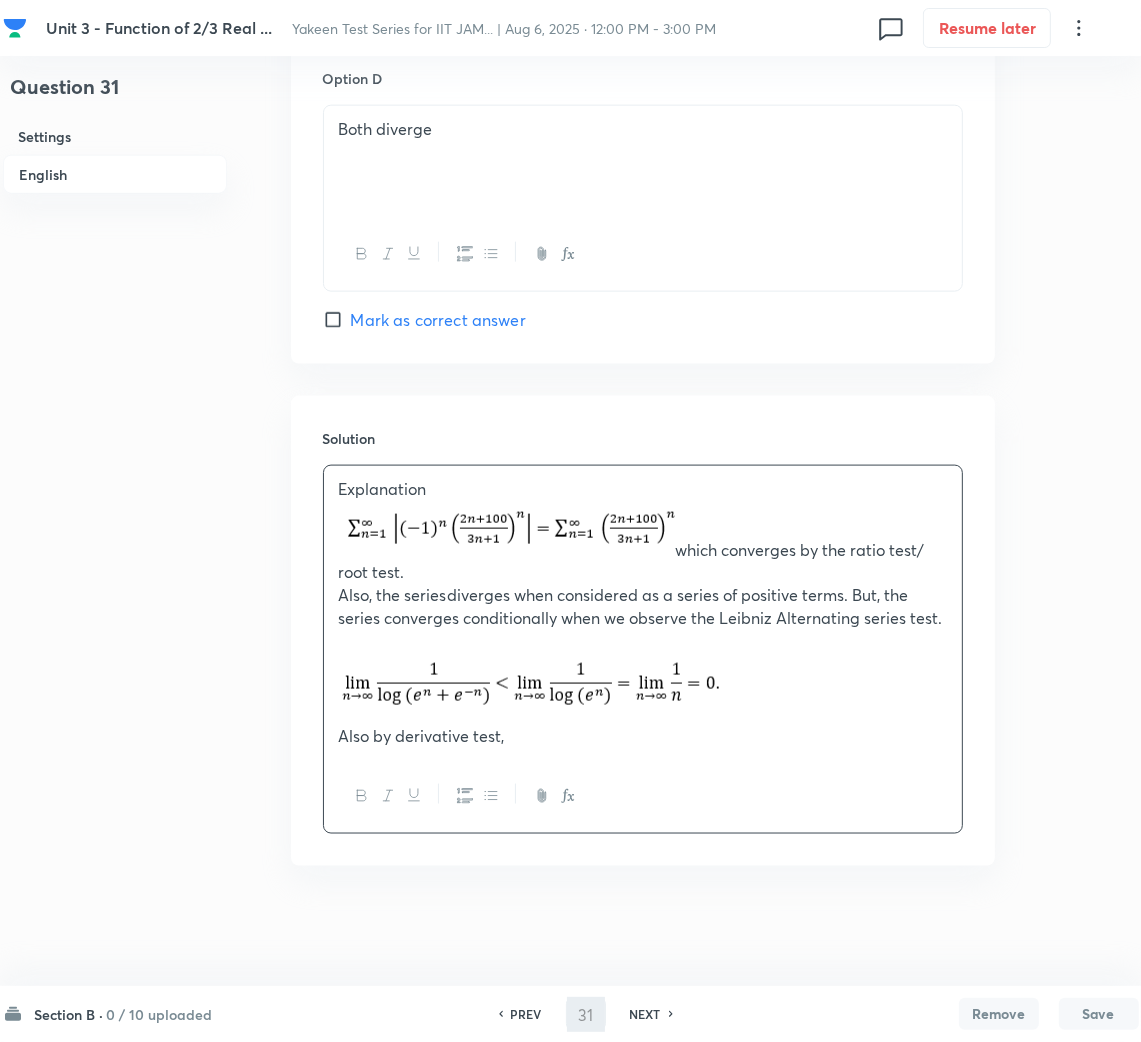 type on "32" 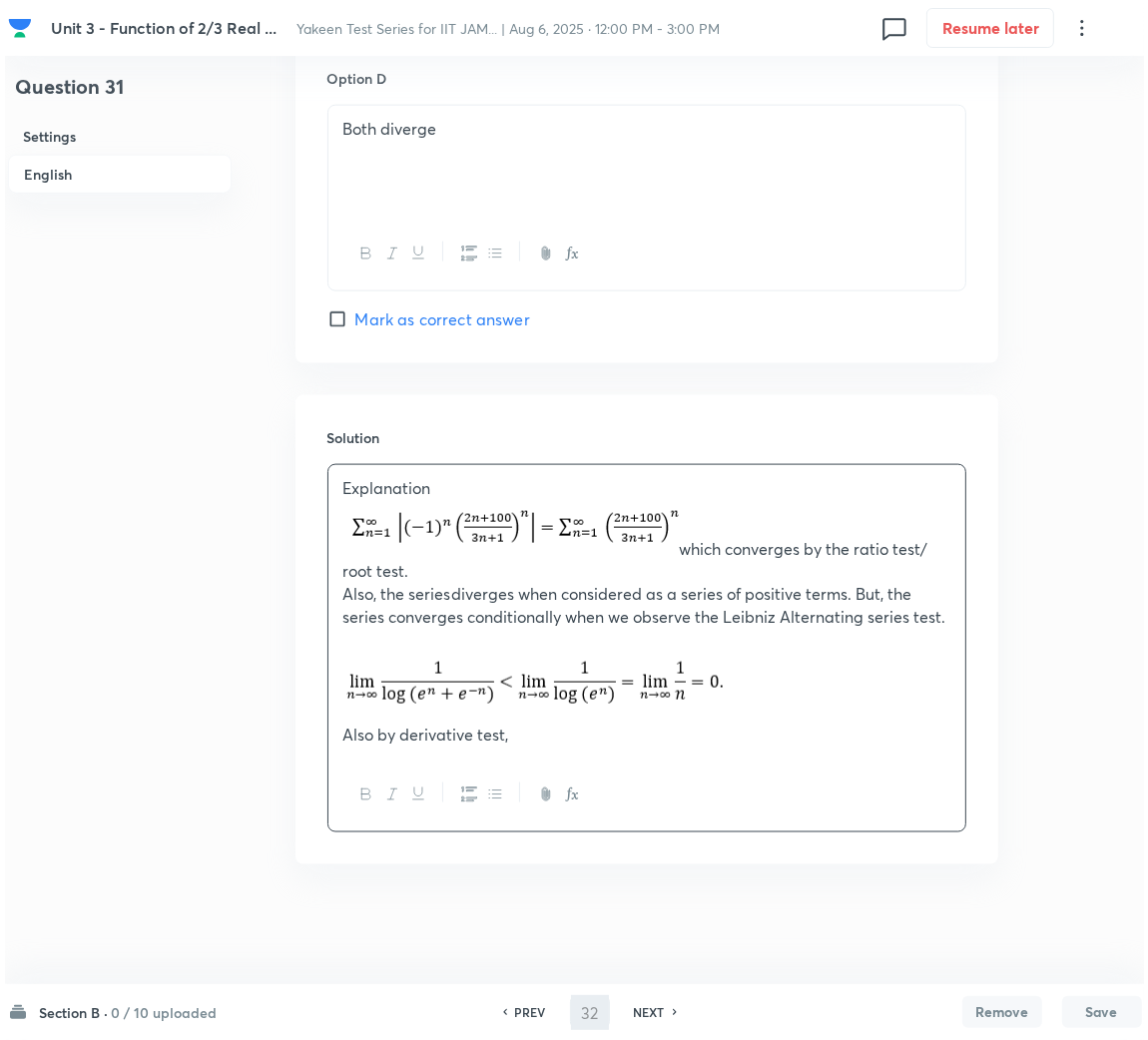 scroll, scrollTop: 0, scrollLeft: 0, axis: both 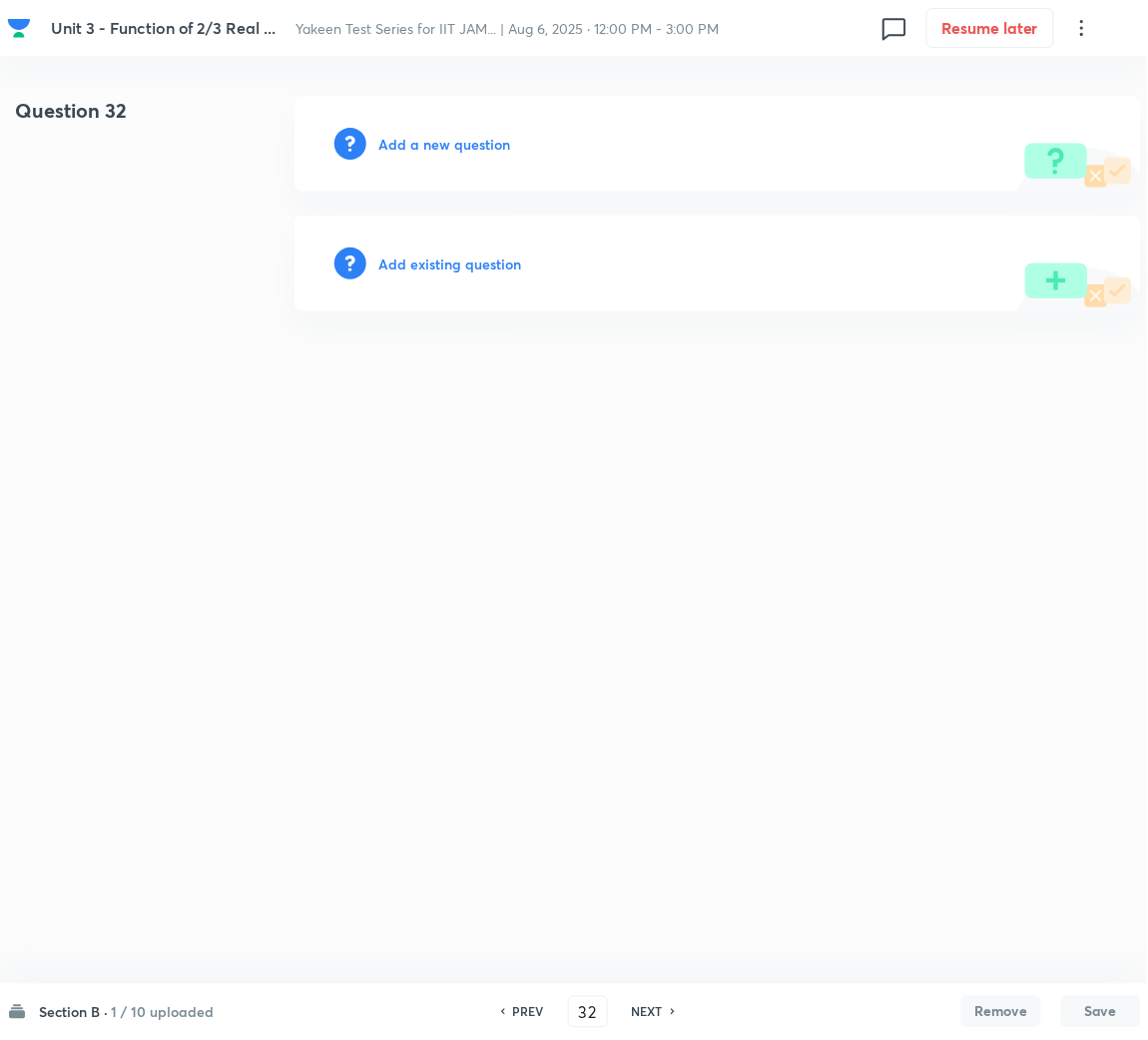 click on "Add a new question" at bounding box center [444, 144] 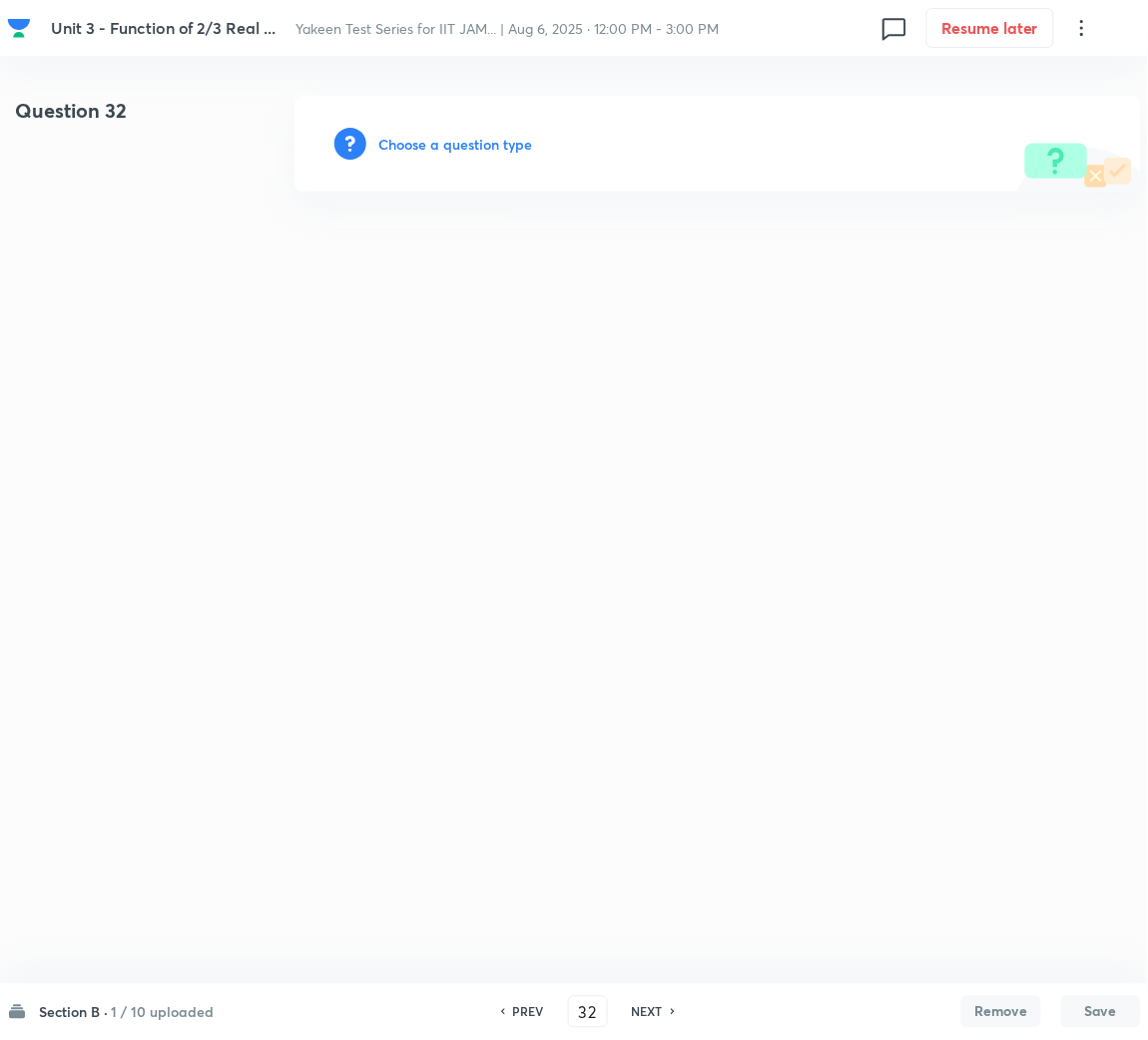 click on "Choose a question type" at bounding box center (455, 144) 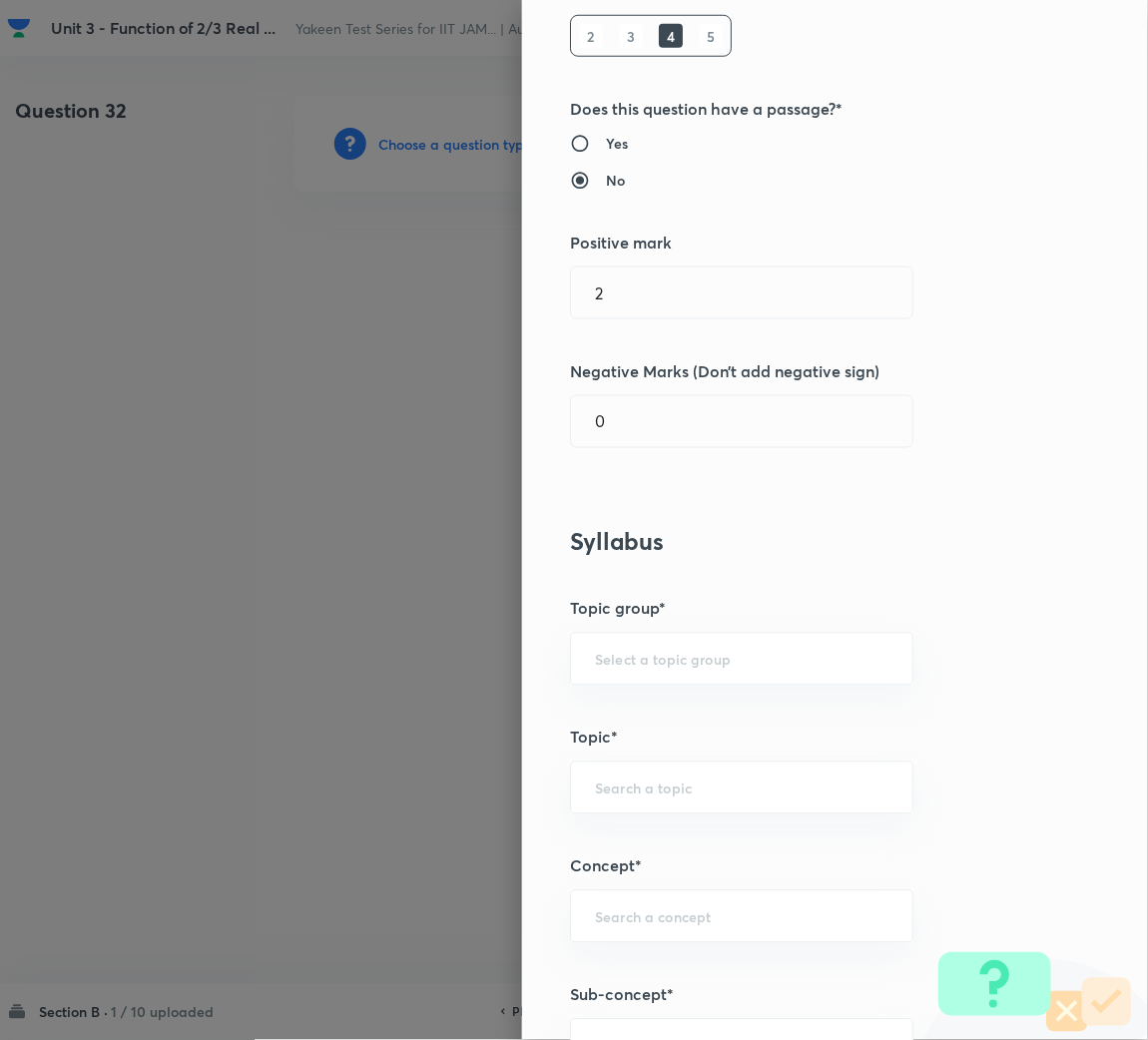 scroll, scrollTop: 448, scrollLeft: 0, axis: vertical 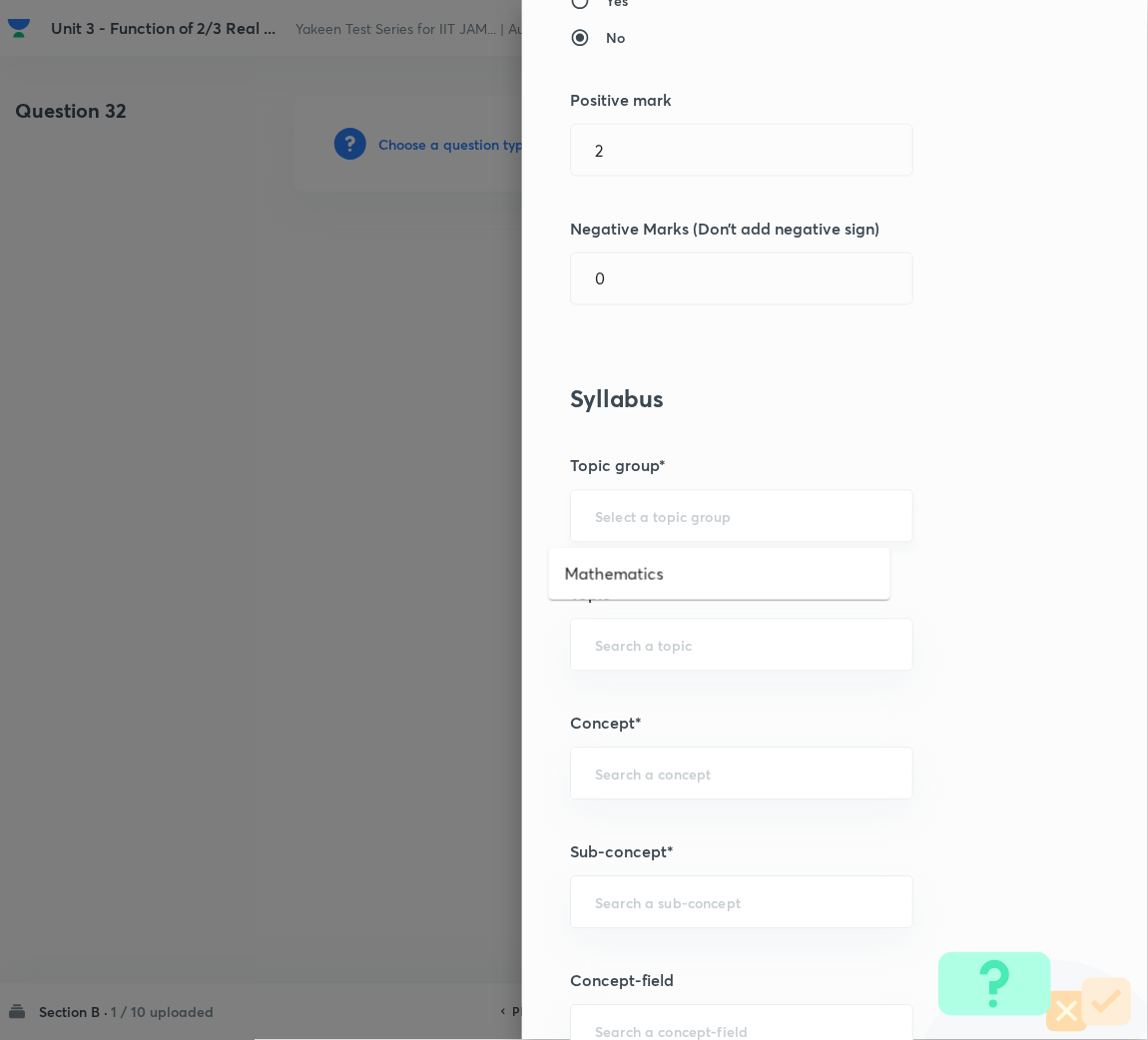 click at bounding box center [742, 516] 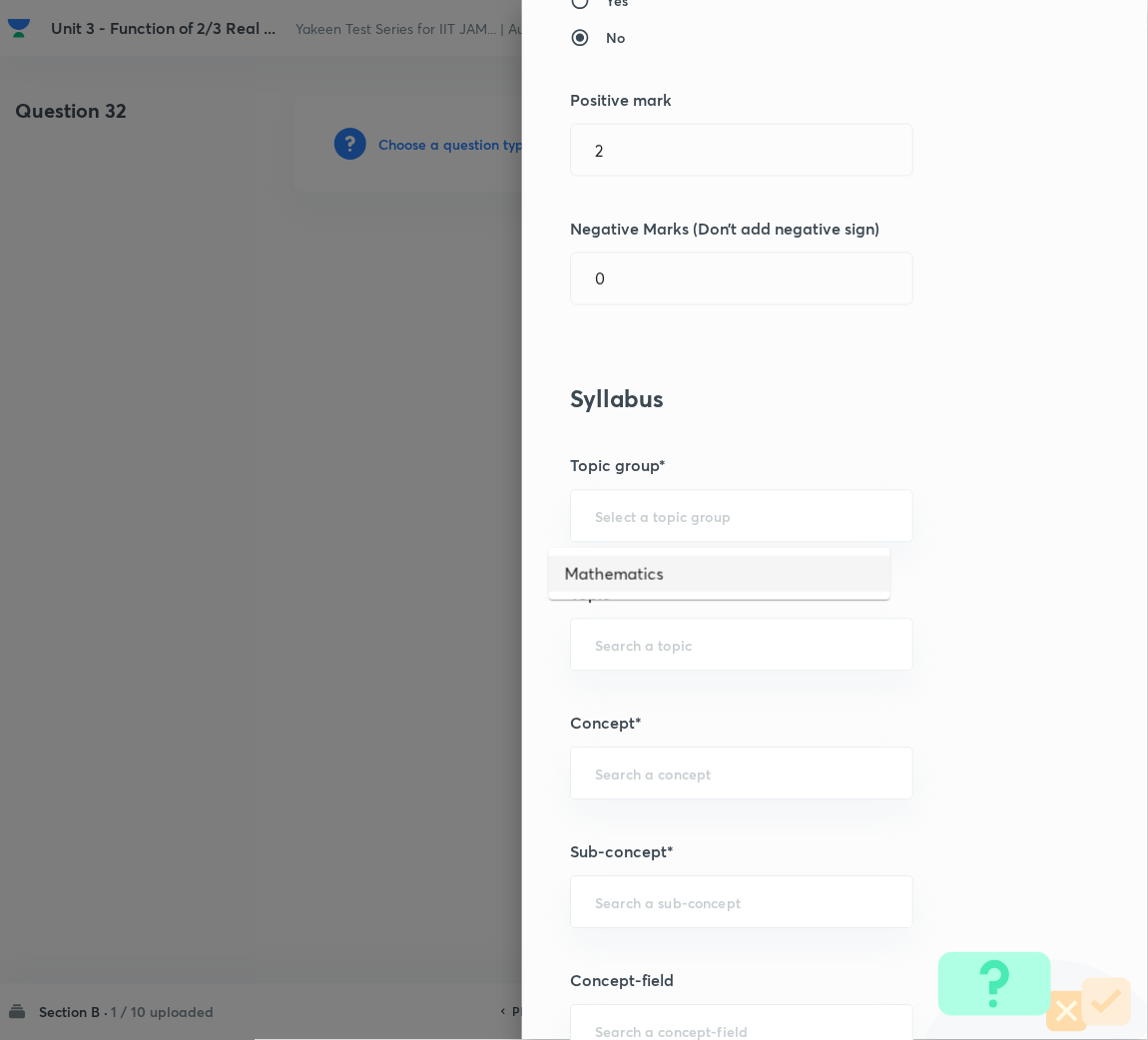 click on "Mathematics" at bounding box center [720, 574] 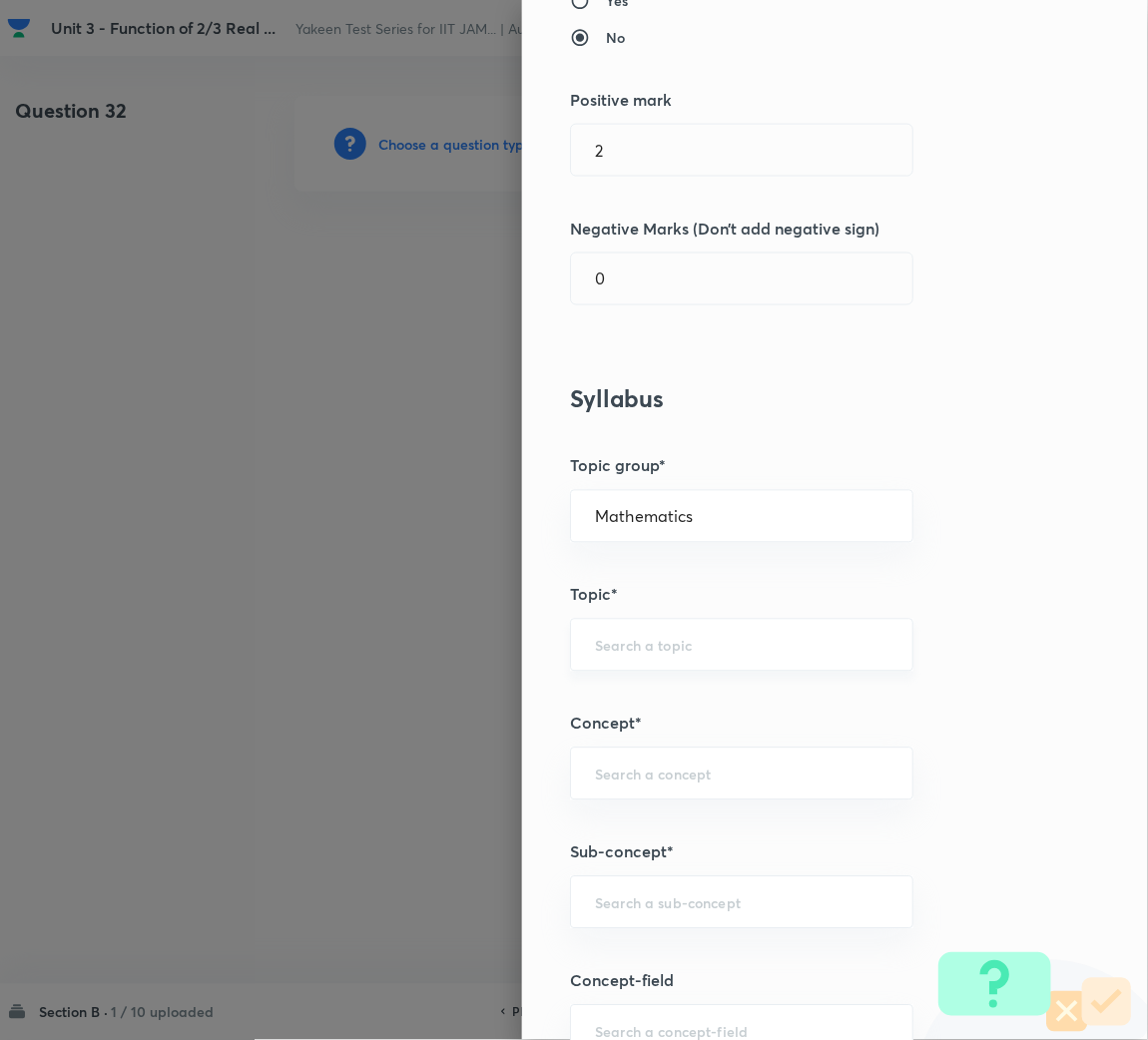 click on "​" at bounding box center [742, 645] 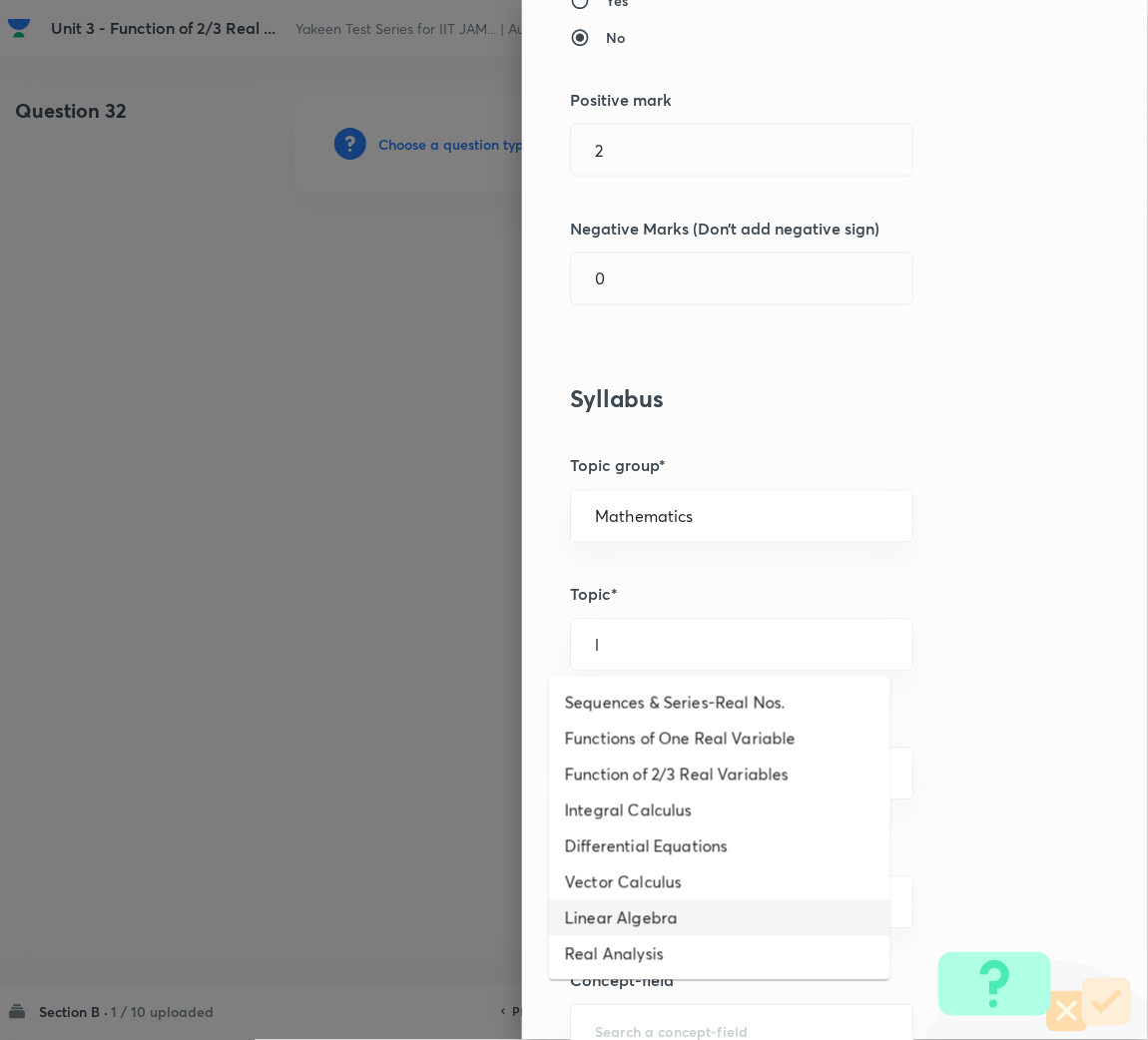 click on "Linear Algebra" at bounding box center [720, 918] 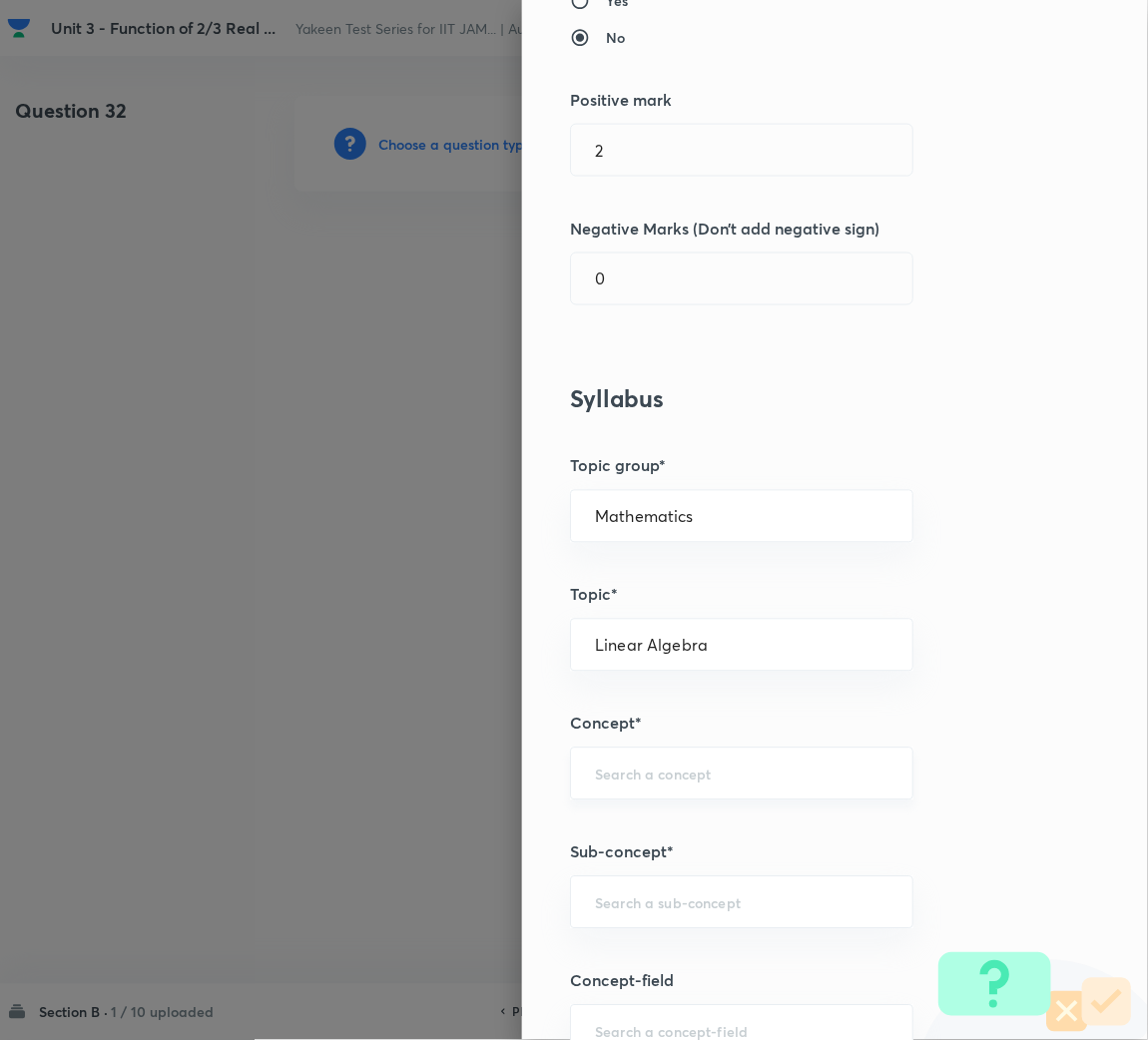 click at bounding box center [742, 774] 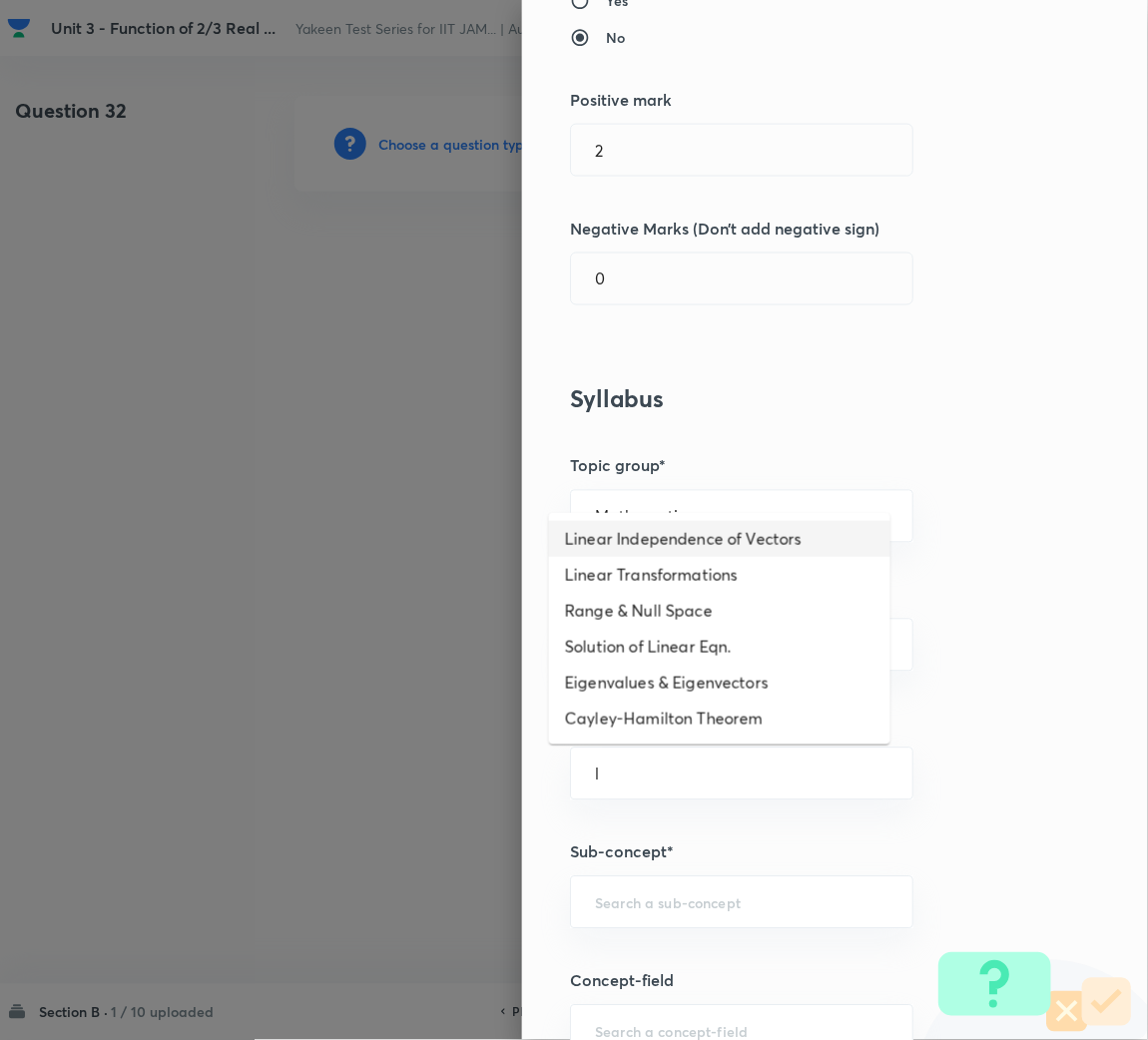 click on "Linear Independence of Vectors" at bounding box center (720, 539) 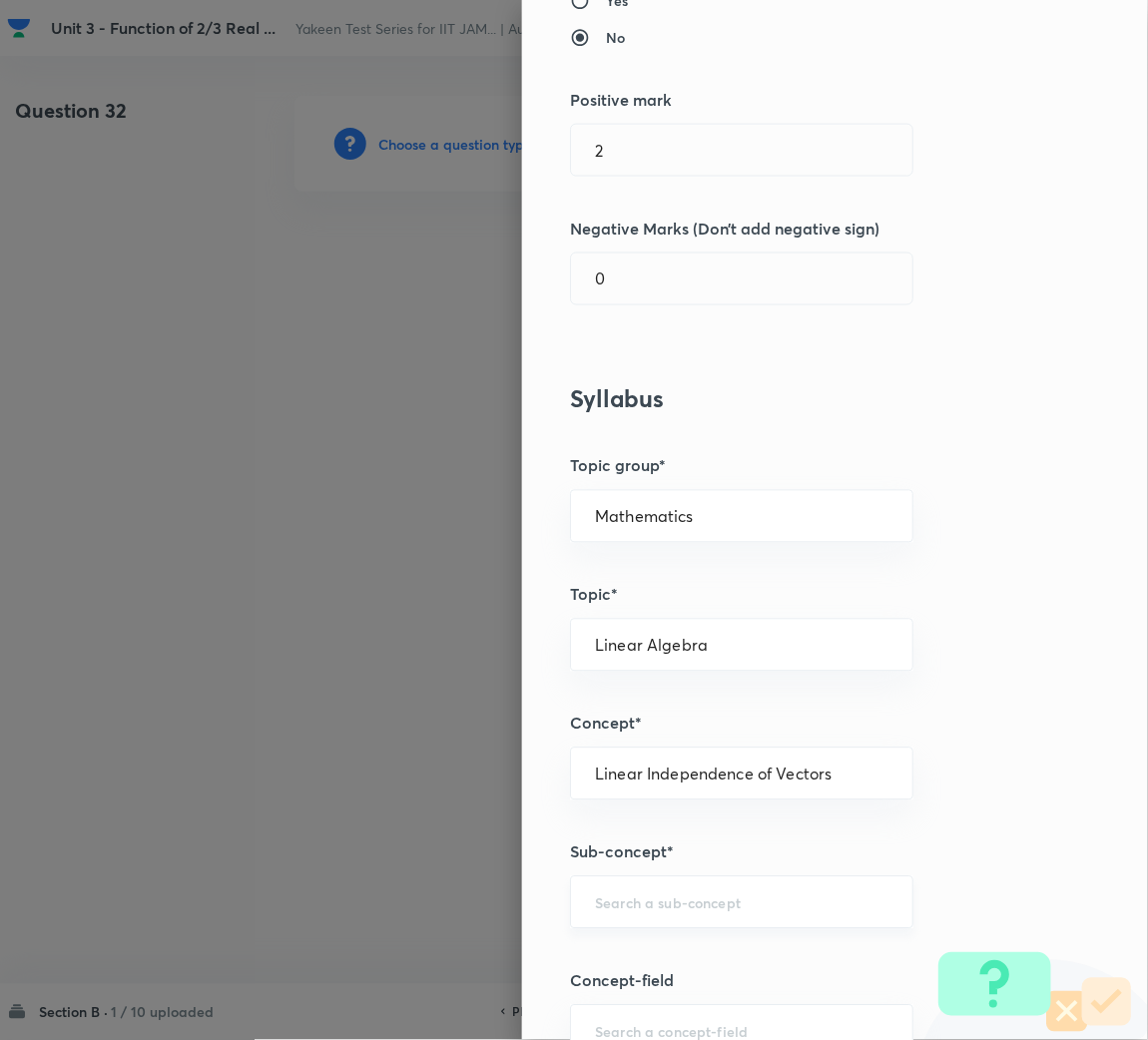 click at bounding box center (742, 902) 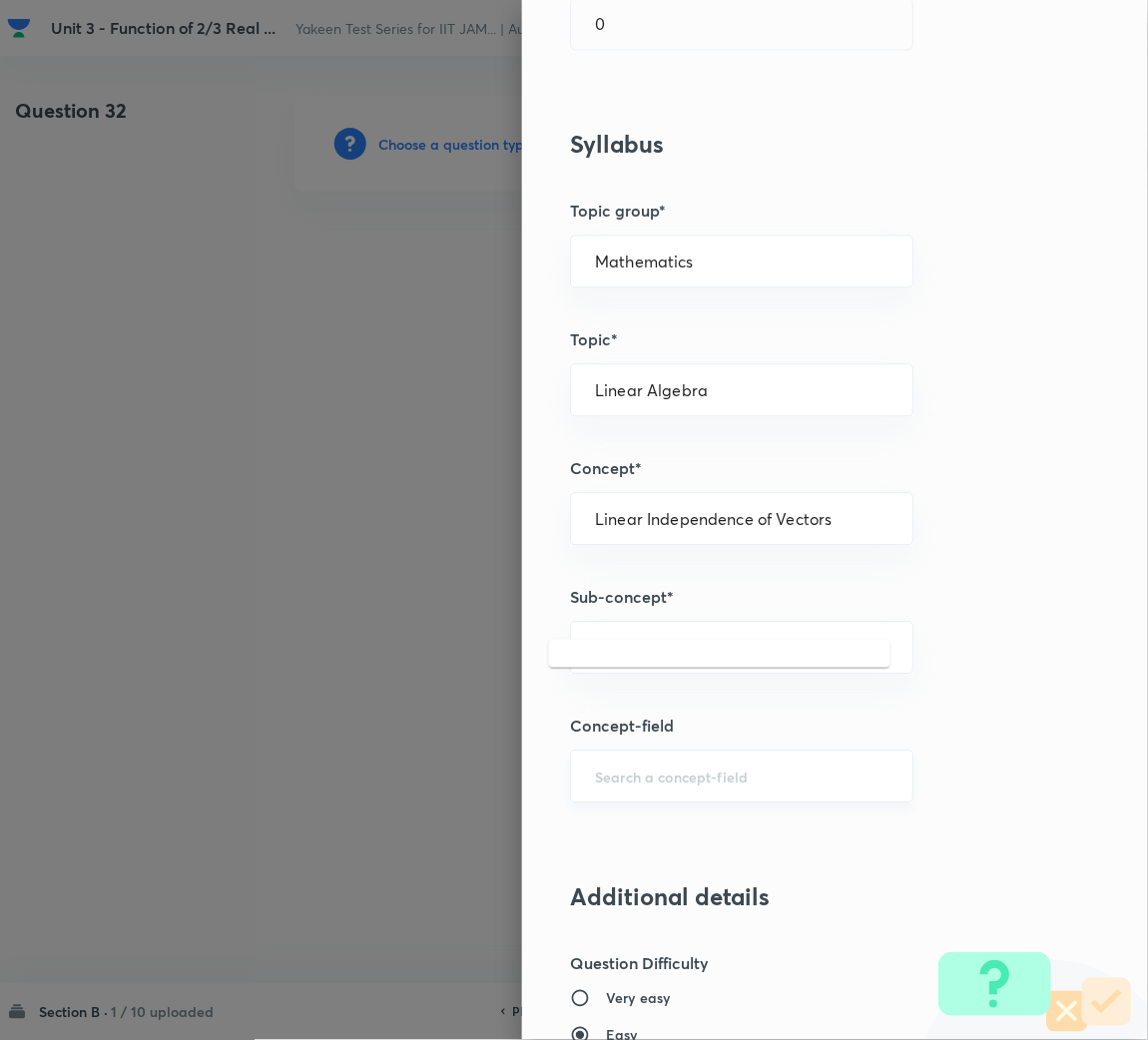 scroll, scrollTop: 748, scrollLeft: 0, axis: vertical 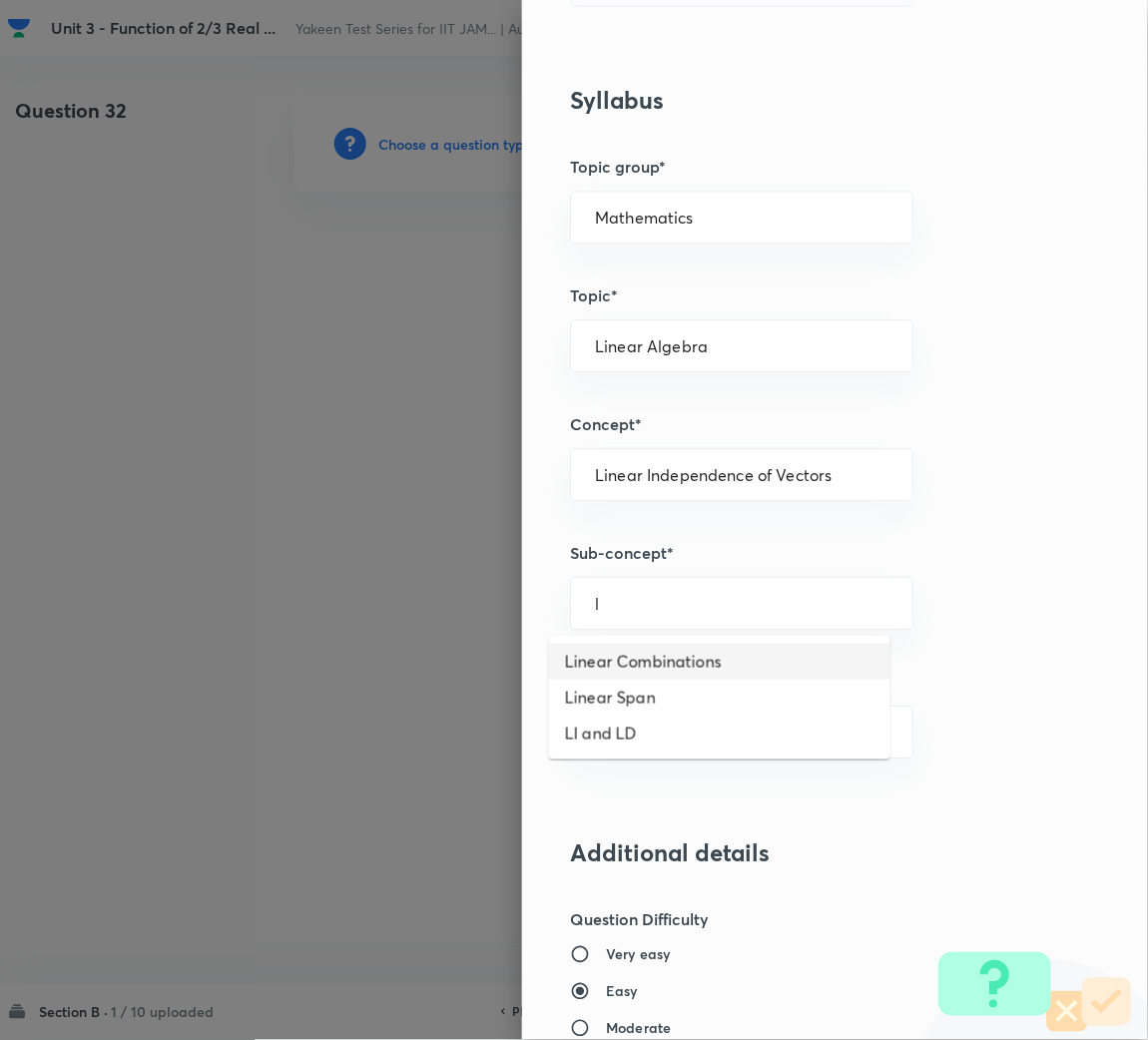 drag, startPoint x: 625, startPoint y: 662, endPoint x: 616, endPoint y: 667, distance: 10.29563 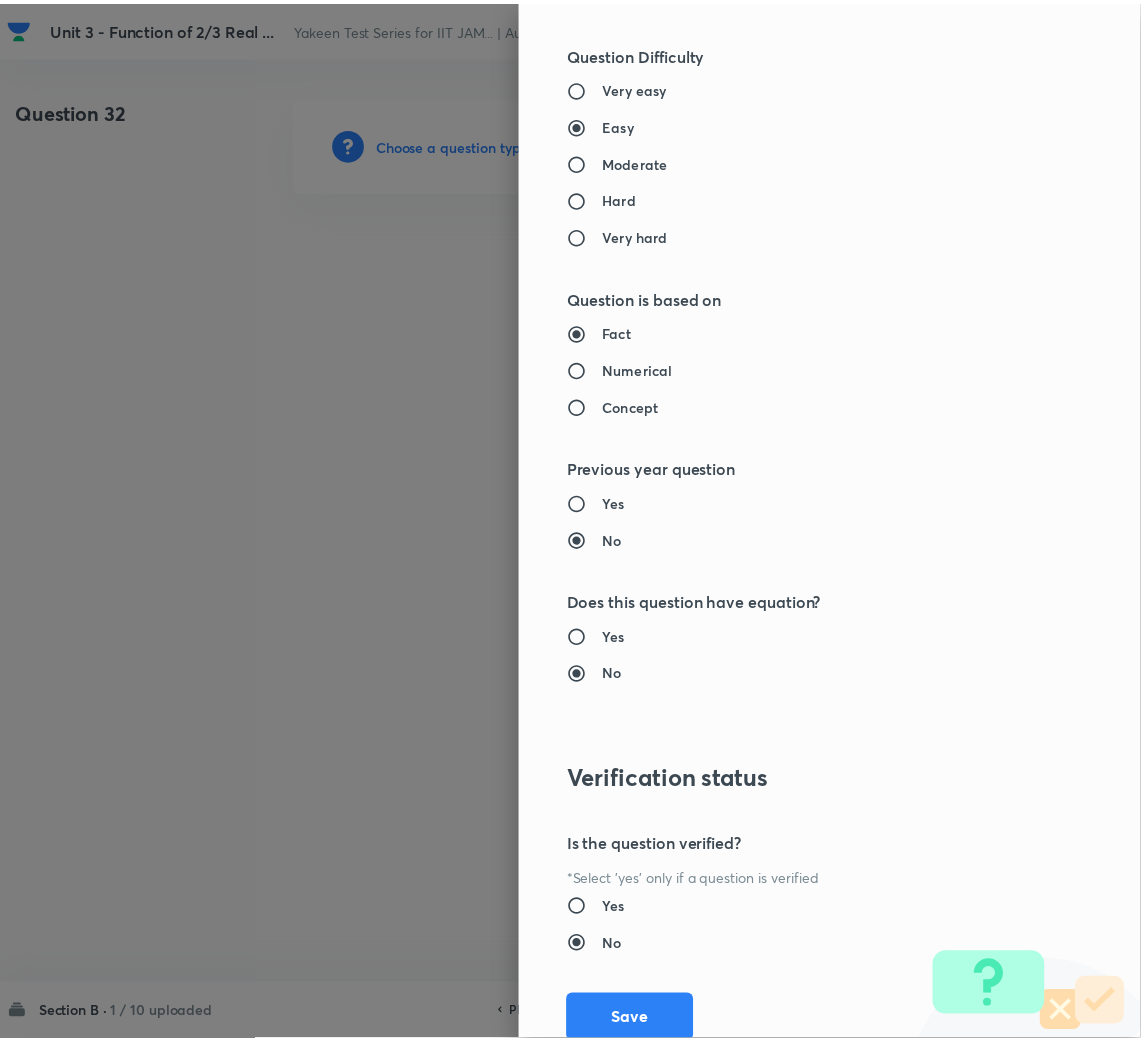 scroll, scrollTop: 1685, scrollLeft: 0, axis: vertical 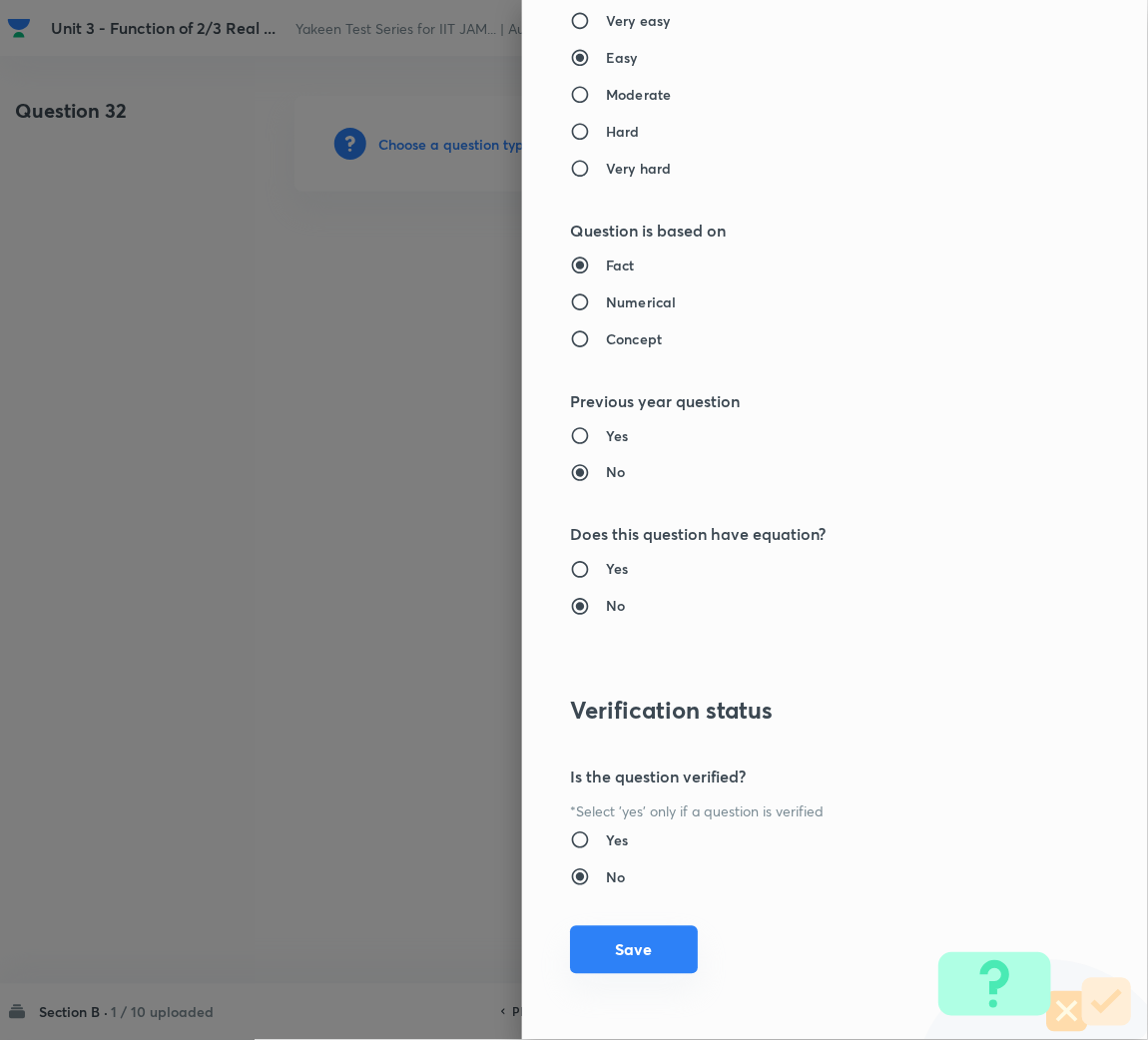 click on "Save" at bounding box center (634, 950) 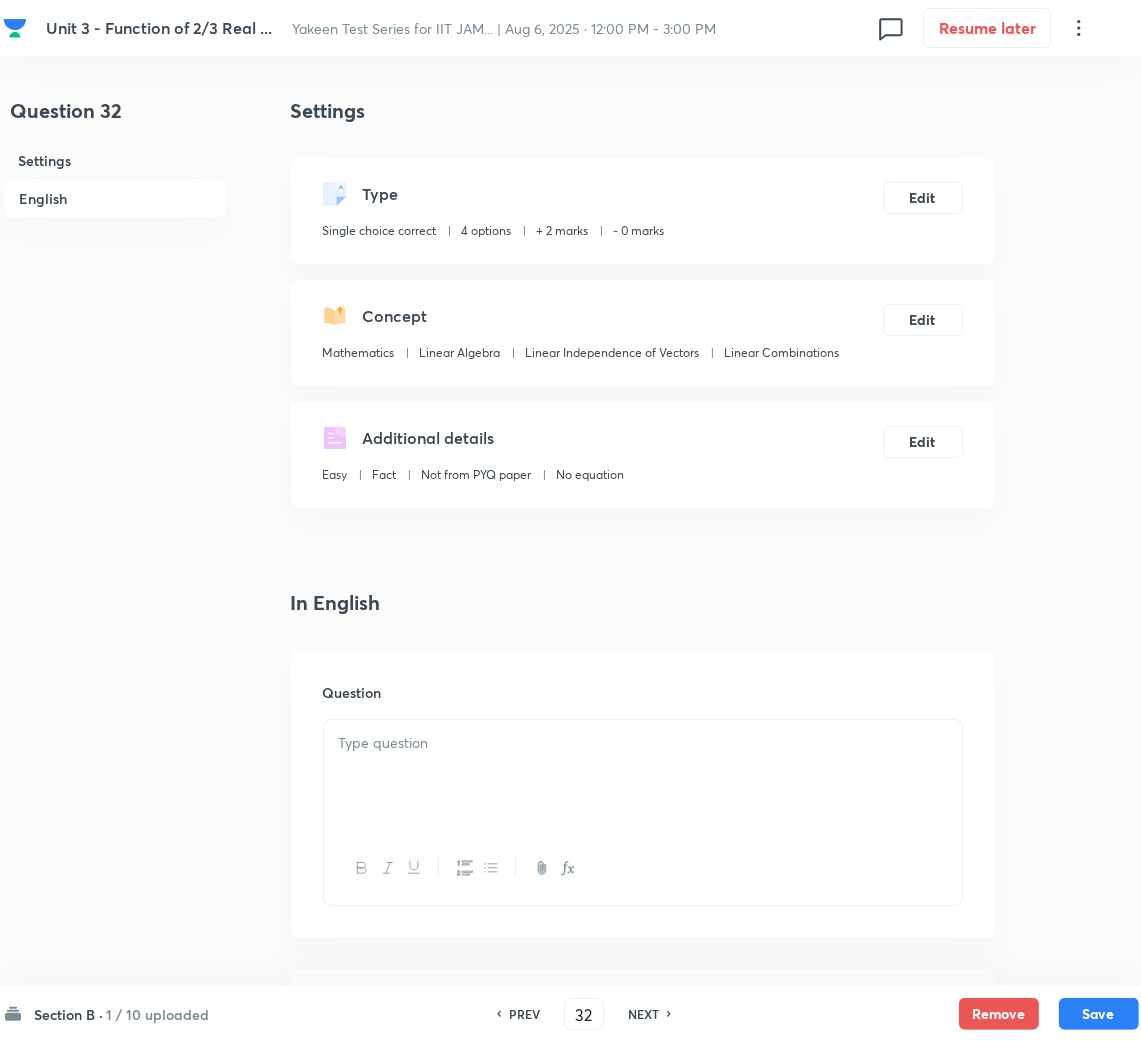 click at bounding box center (643, 743) 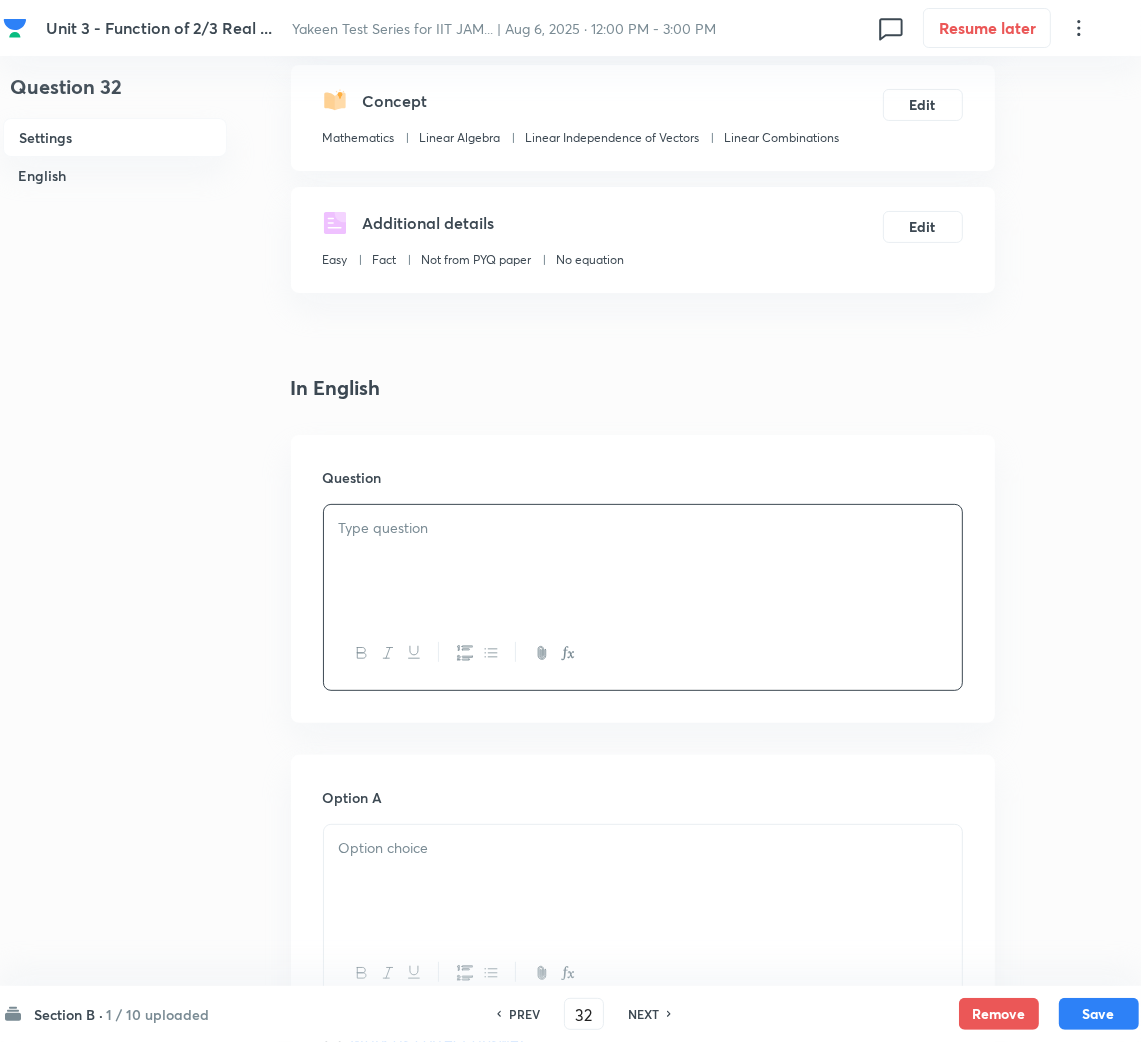 scroll, scrollTop: 449, scrollLeft: 0, axis: vertical 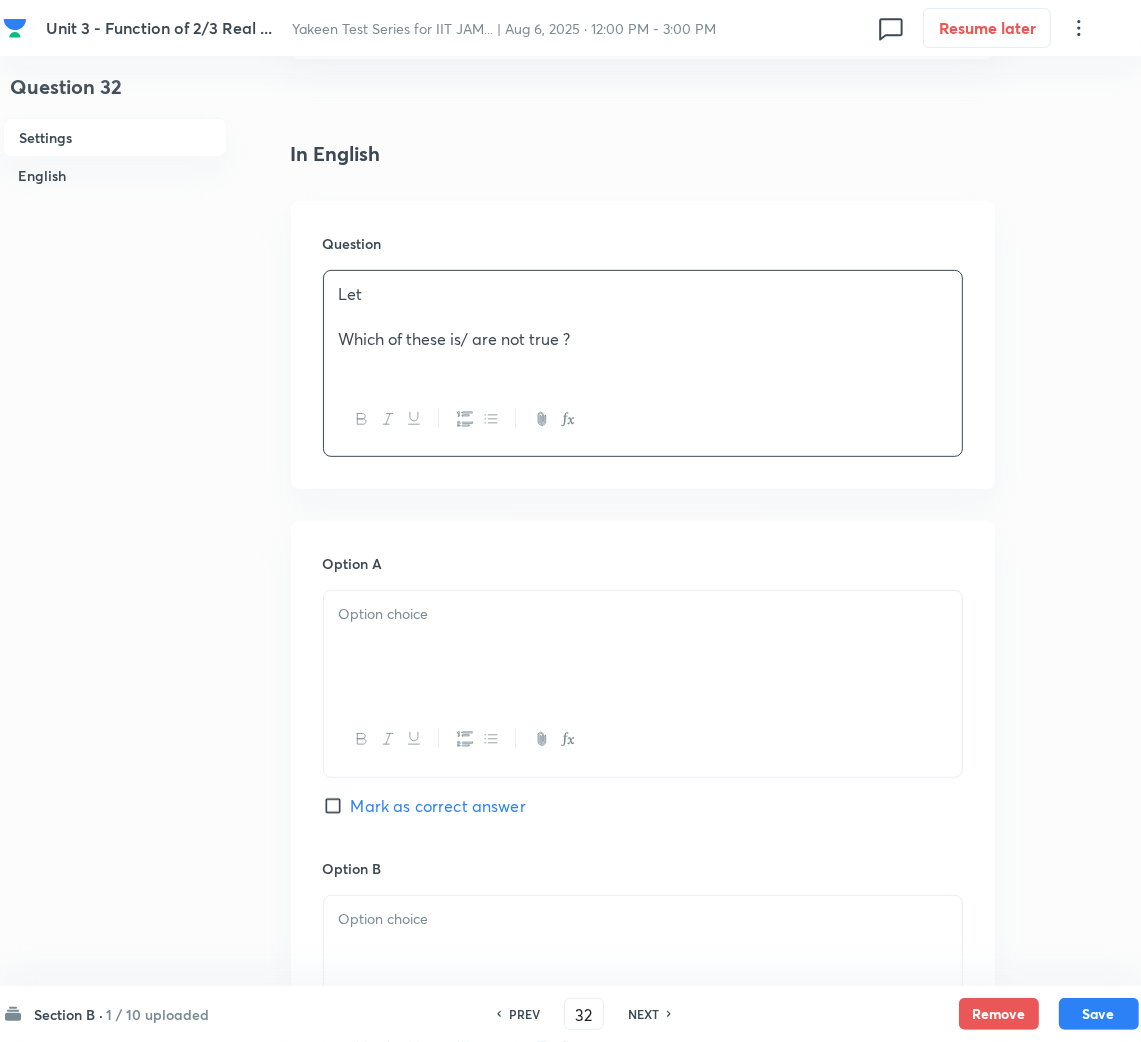 click at bounding box center (643, 317) 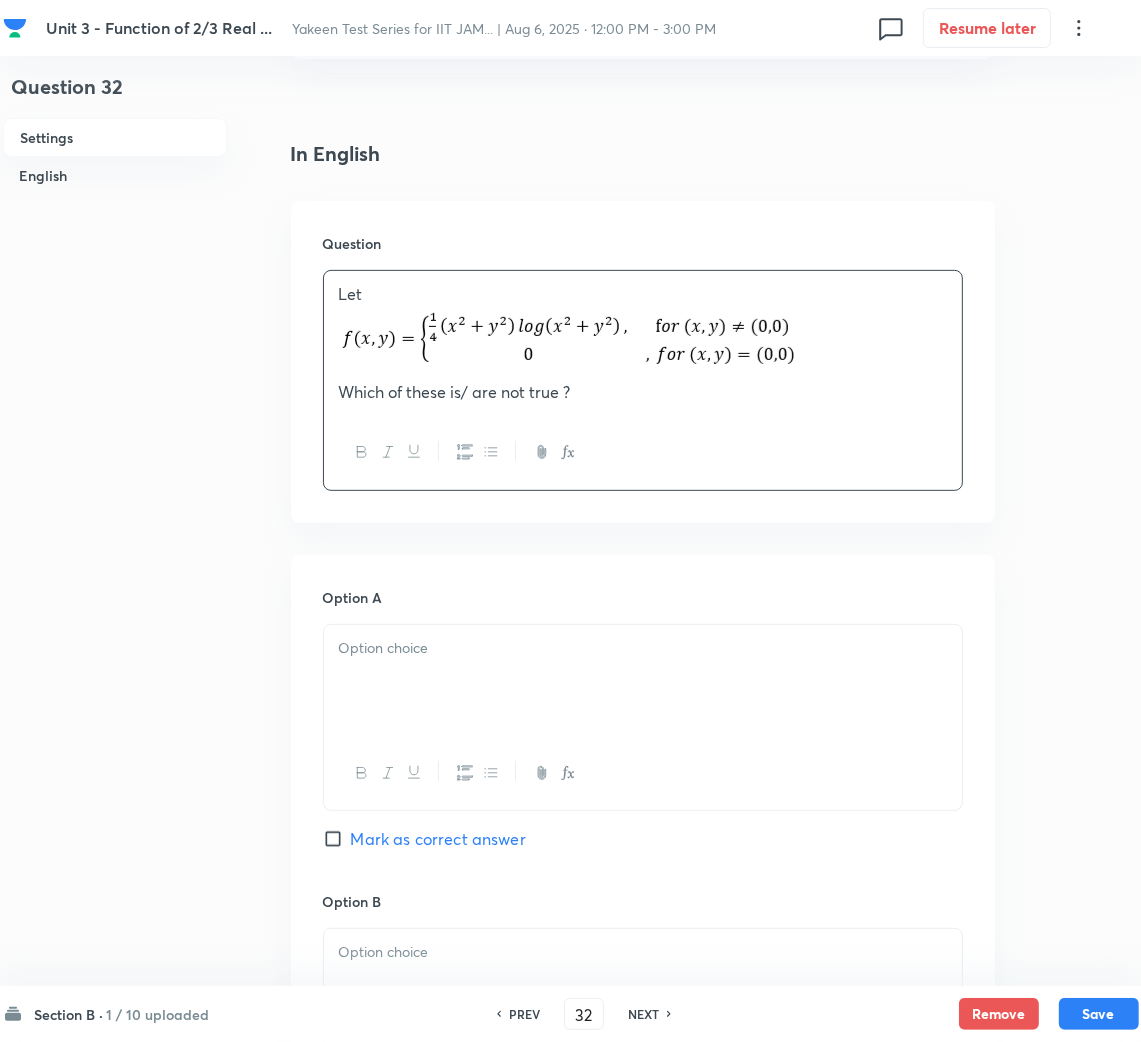 click at bounding box center (643, 681) 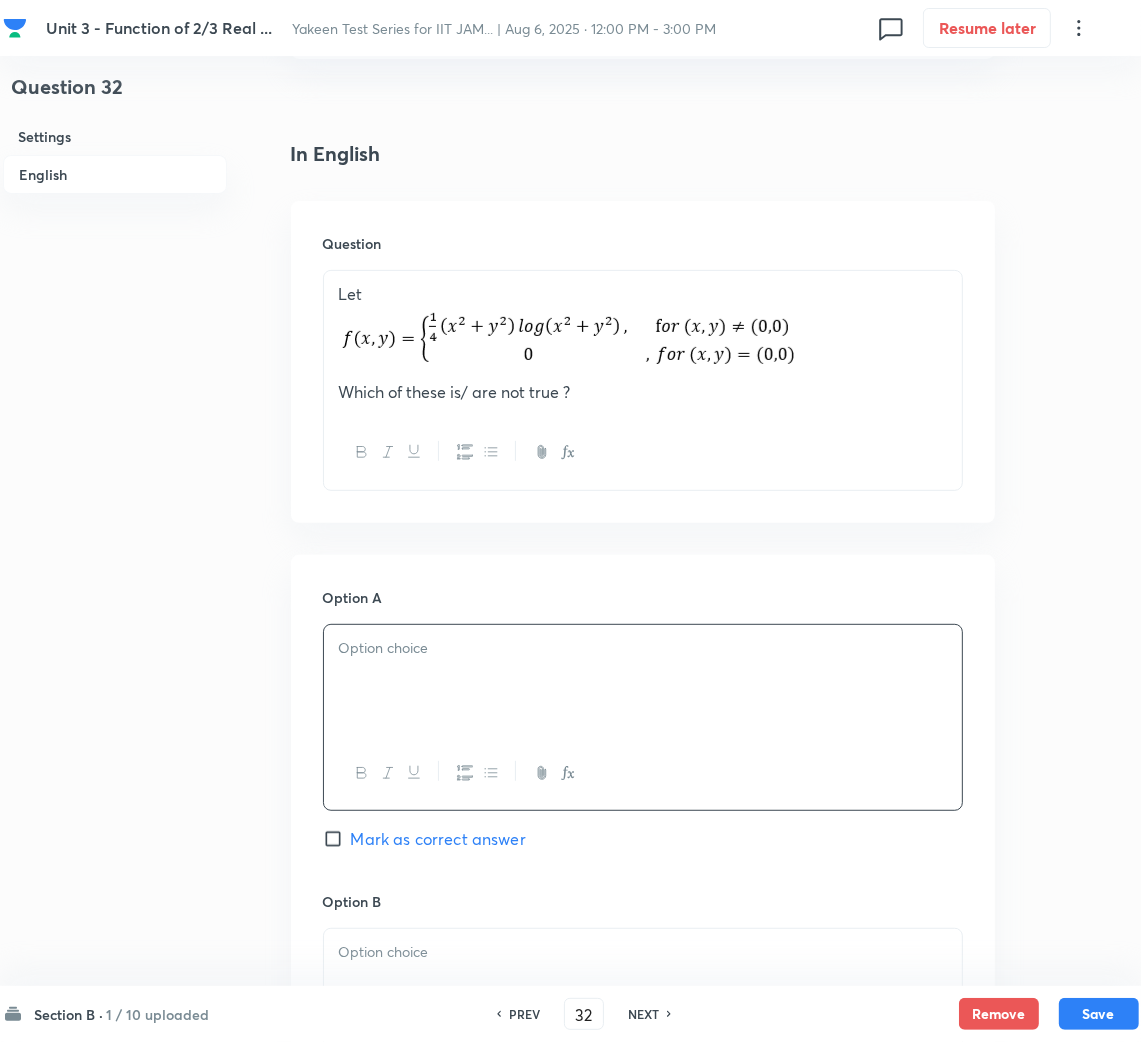 scroll, scrollTop: 749, scrollLeft: 0, axis: vertical 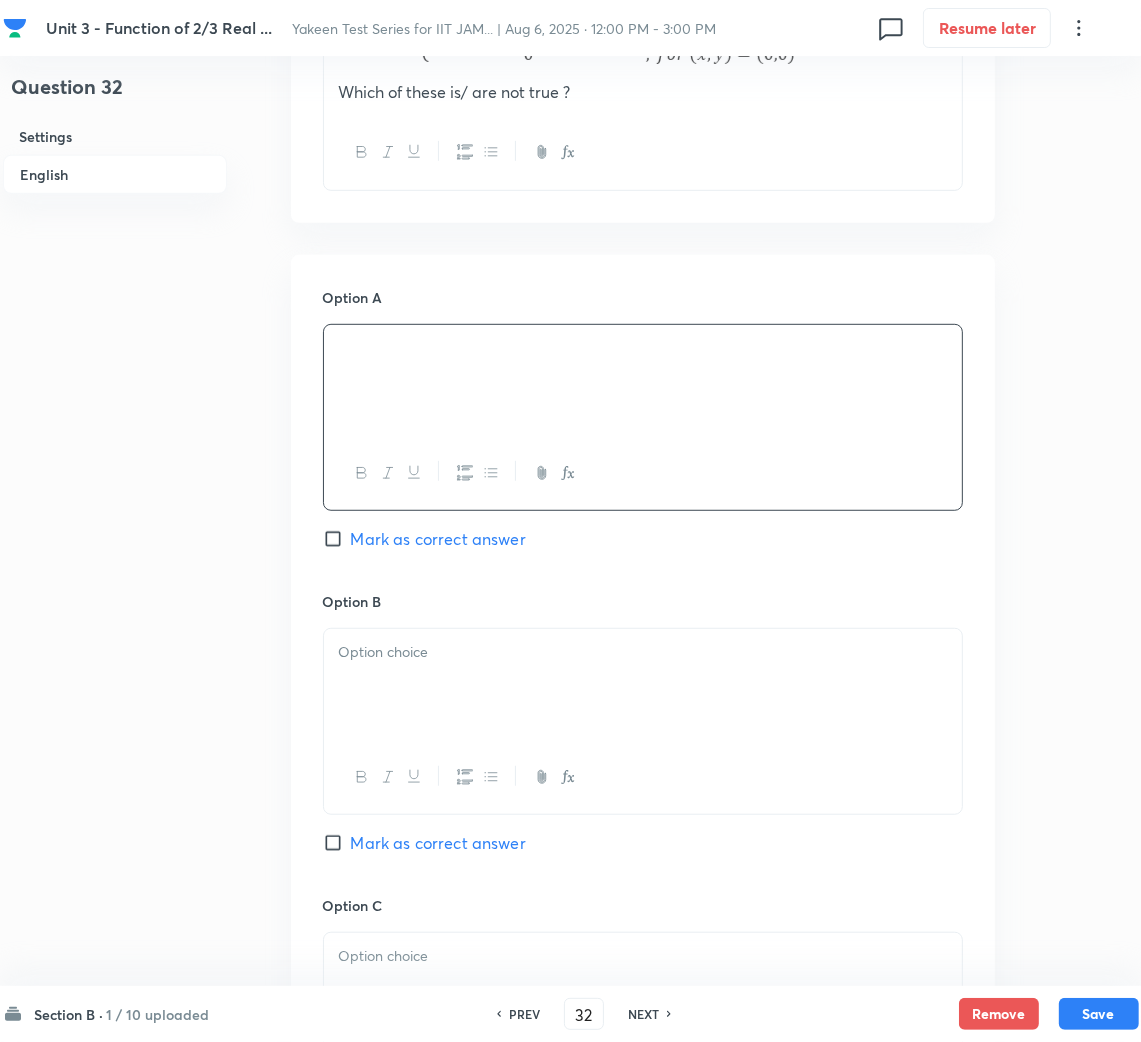 click at bounding box center [643, 685] 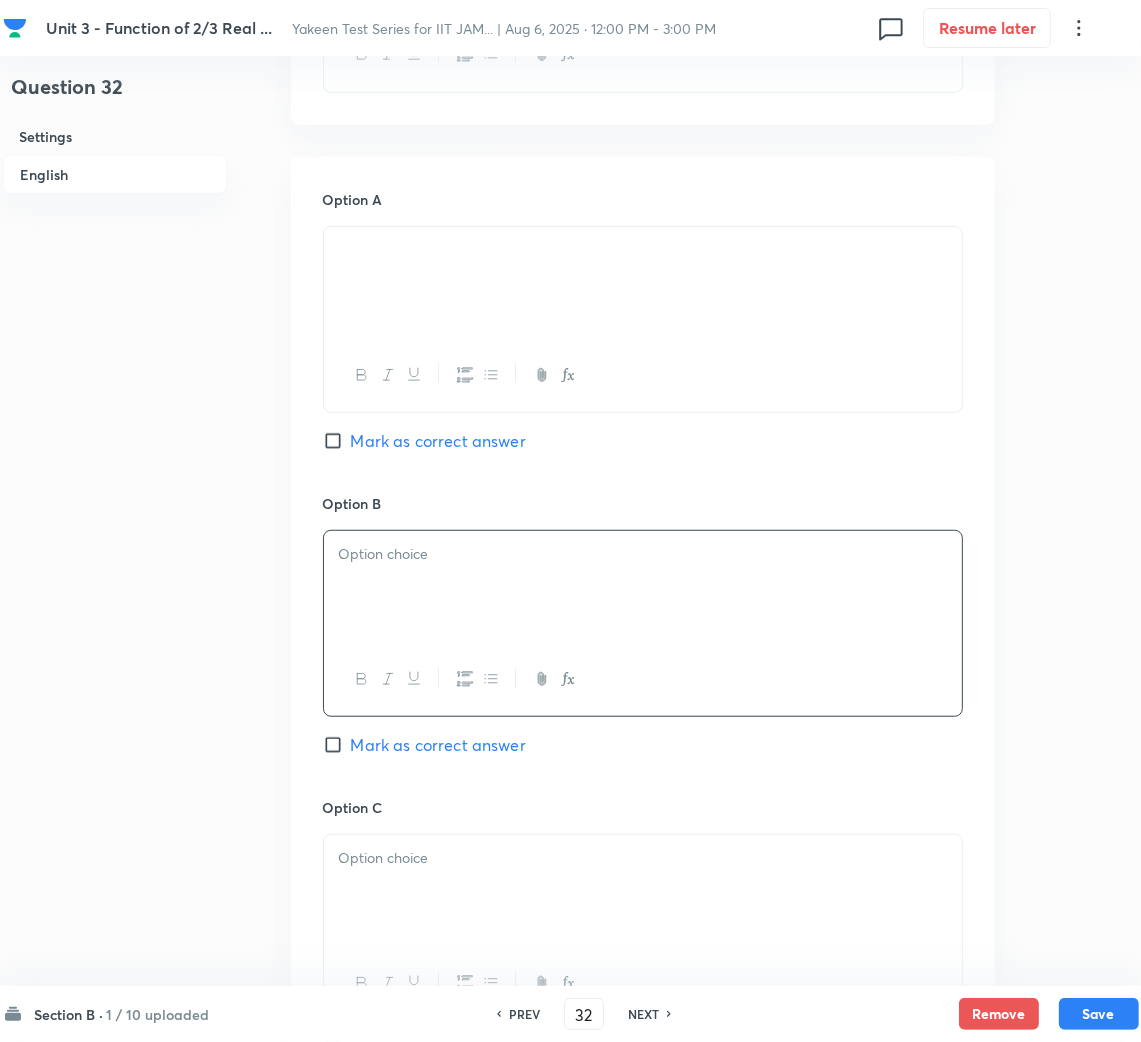 scroll, scrollTop: 899, scrollLeft: 0, axis: vertical 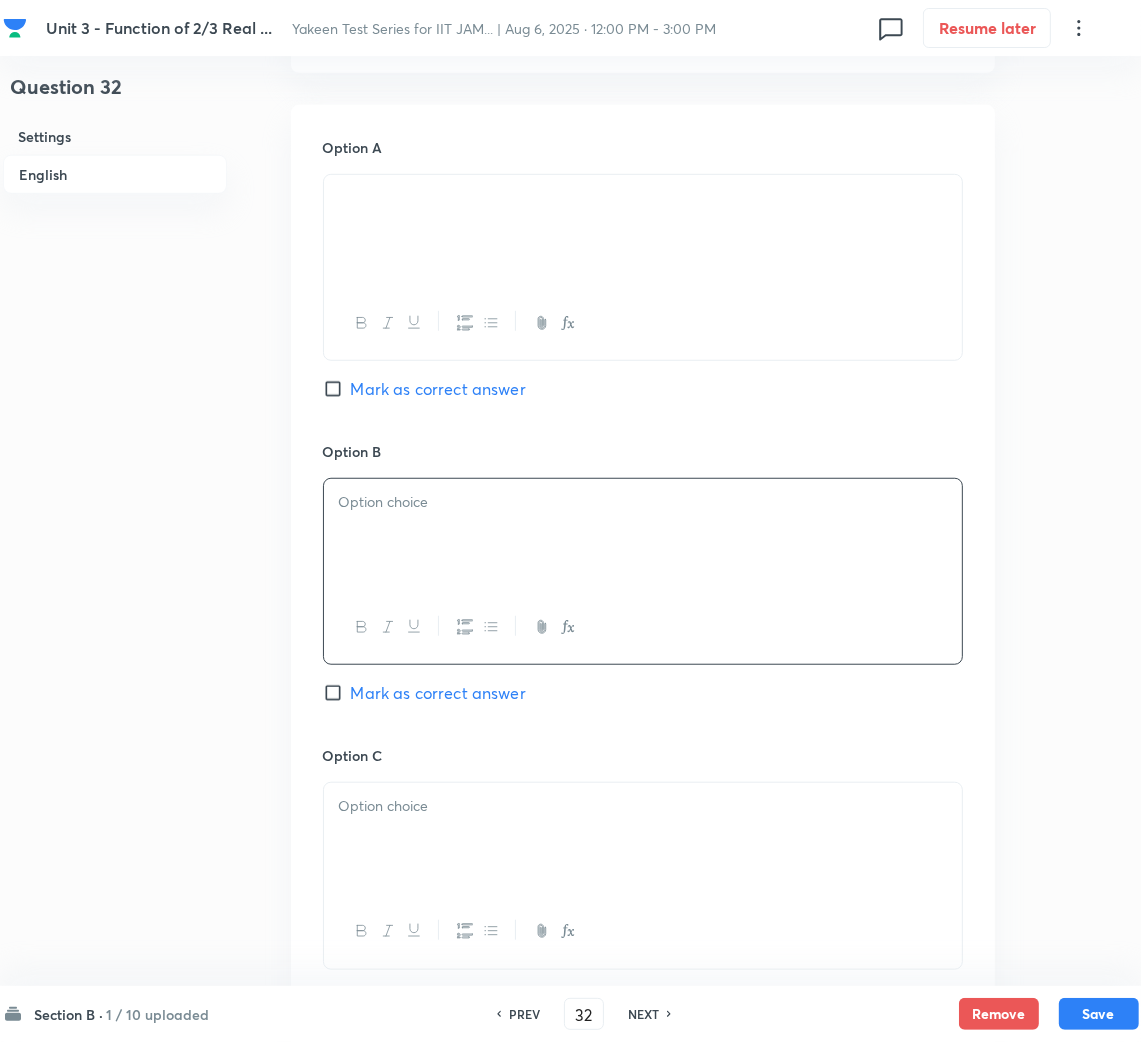 click at bounding box center (643, 535) 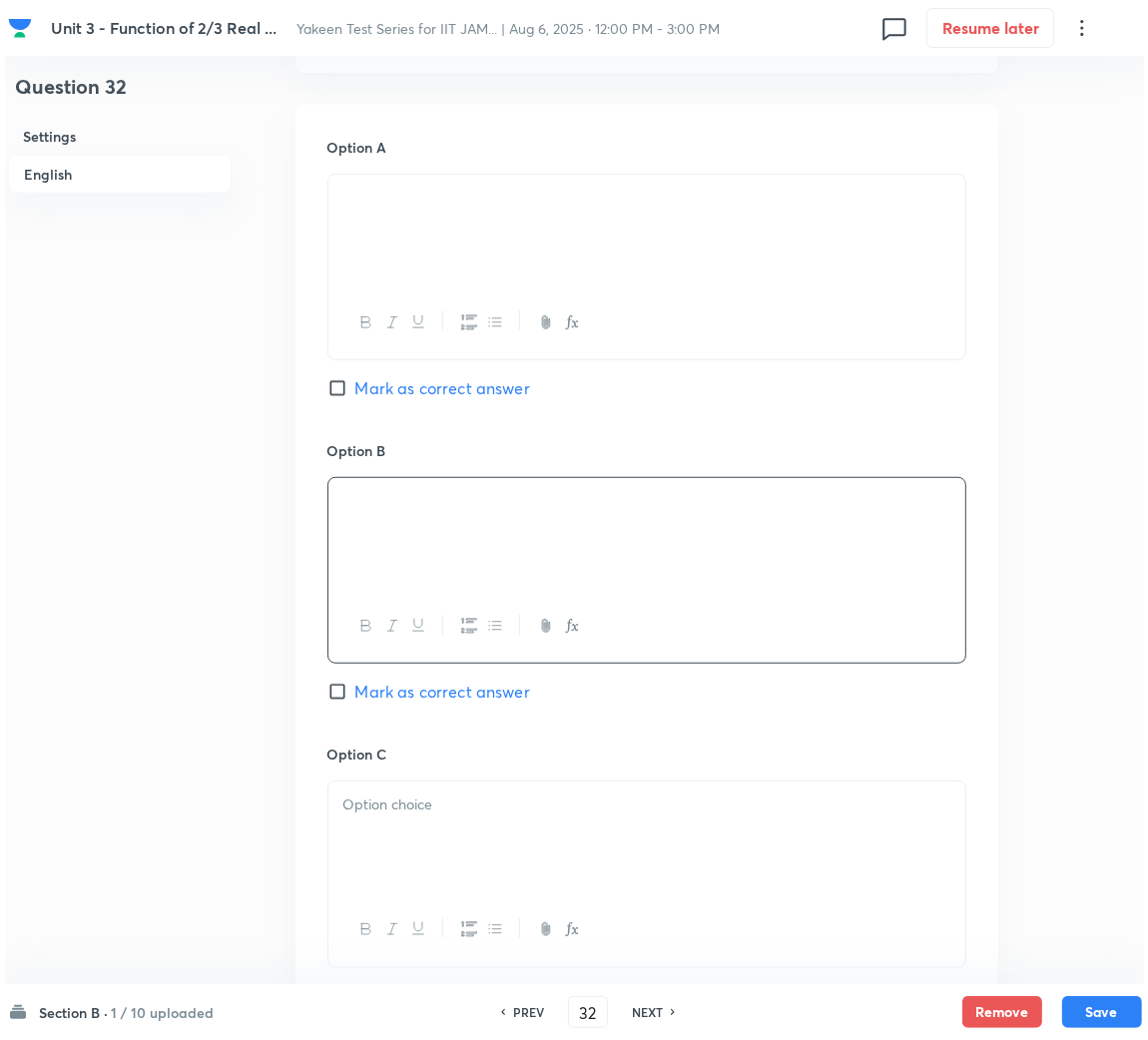 scroll, scrollTop: 0, scrollLeft: 0, axis: both 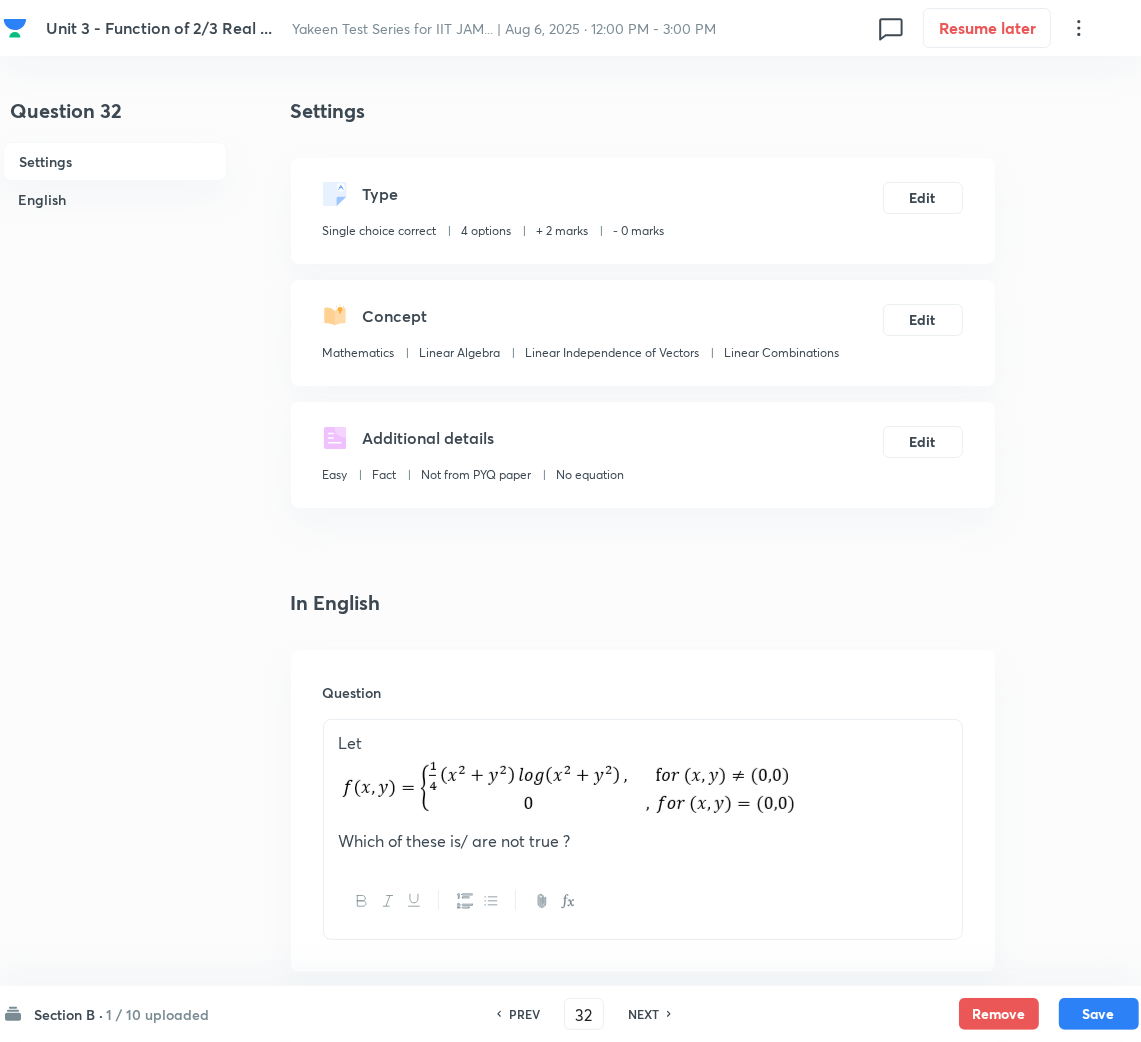 click on "PREV" at bounding box center [524, 1014] 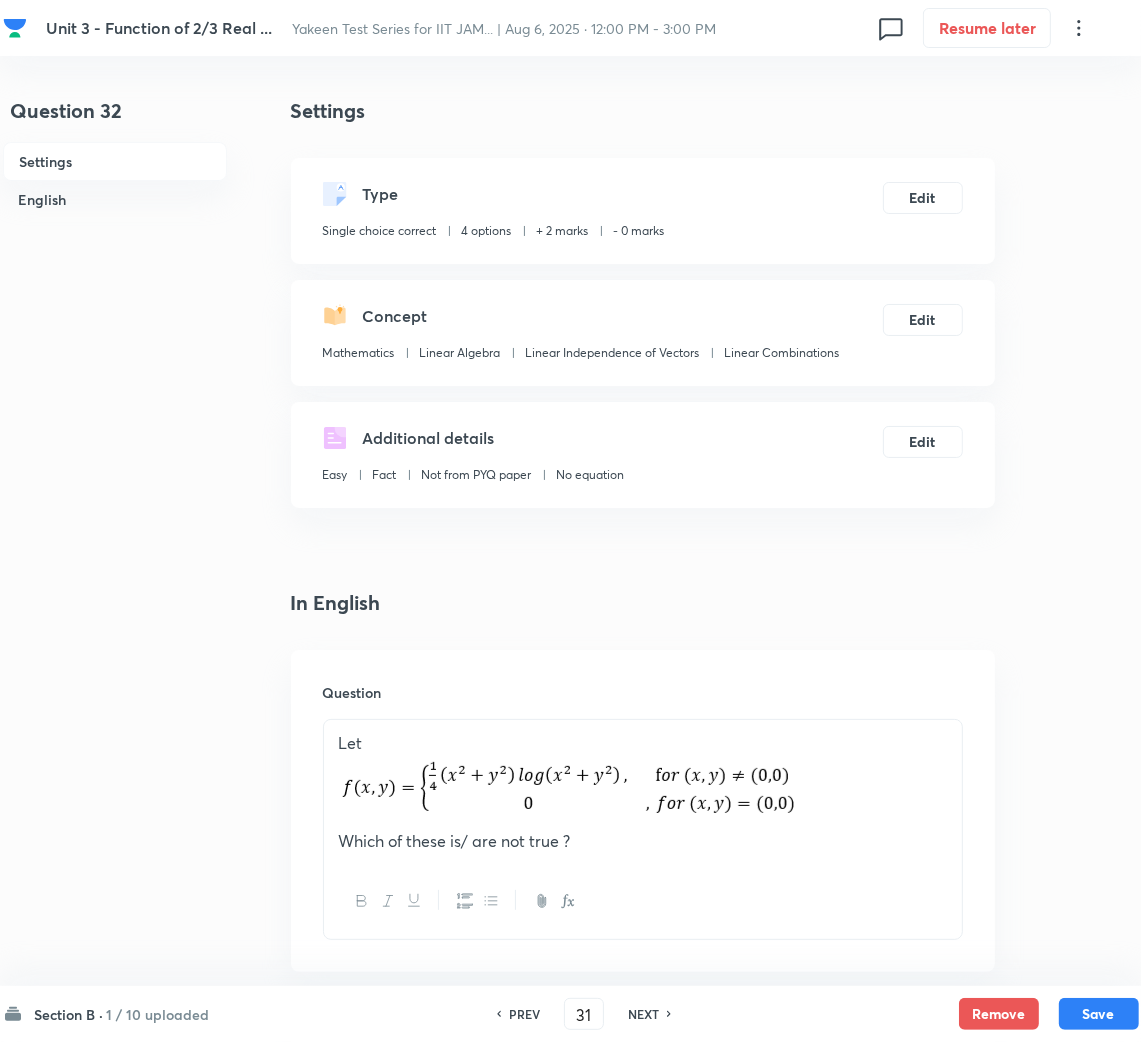 checkbox on "true" 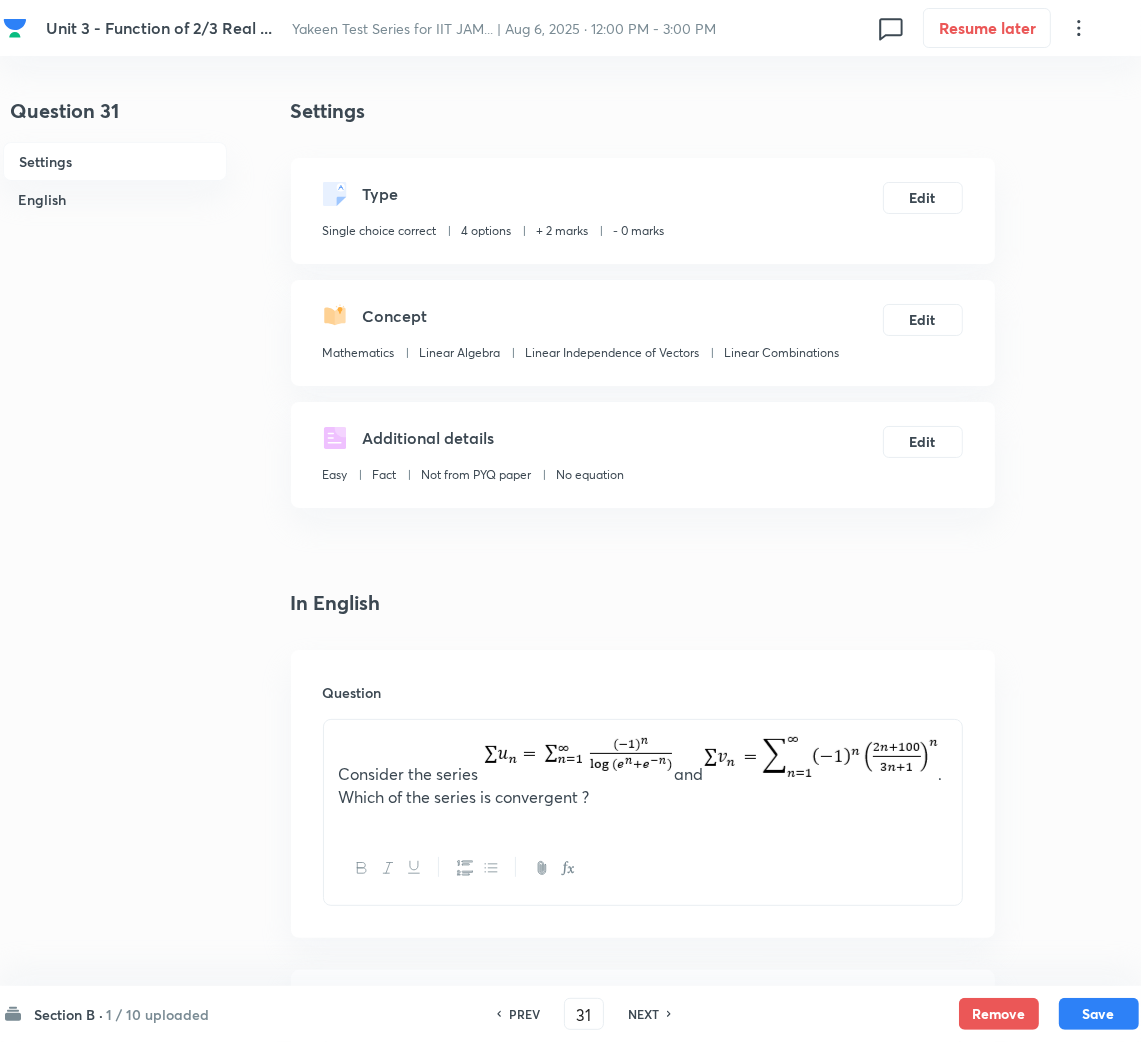 click on "NEXT" at bounding box center [643, 1014] 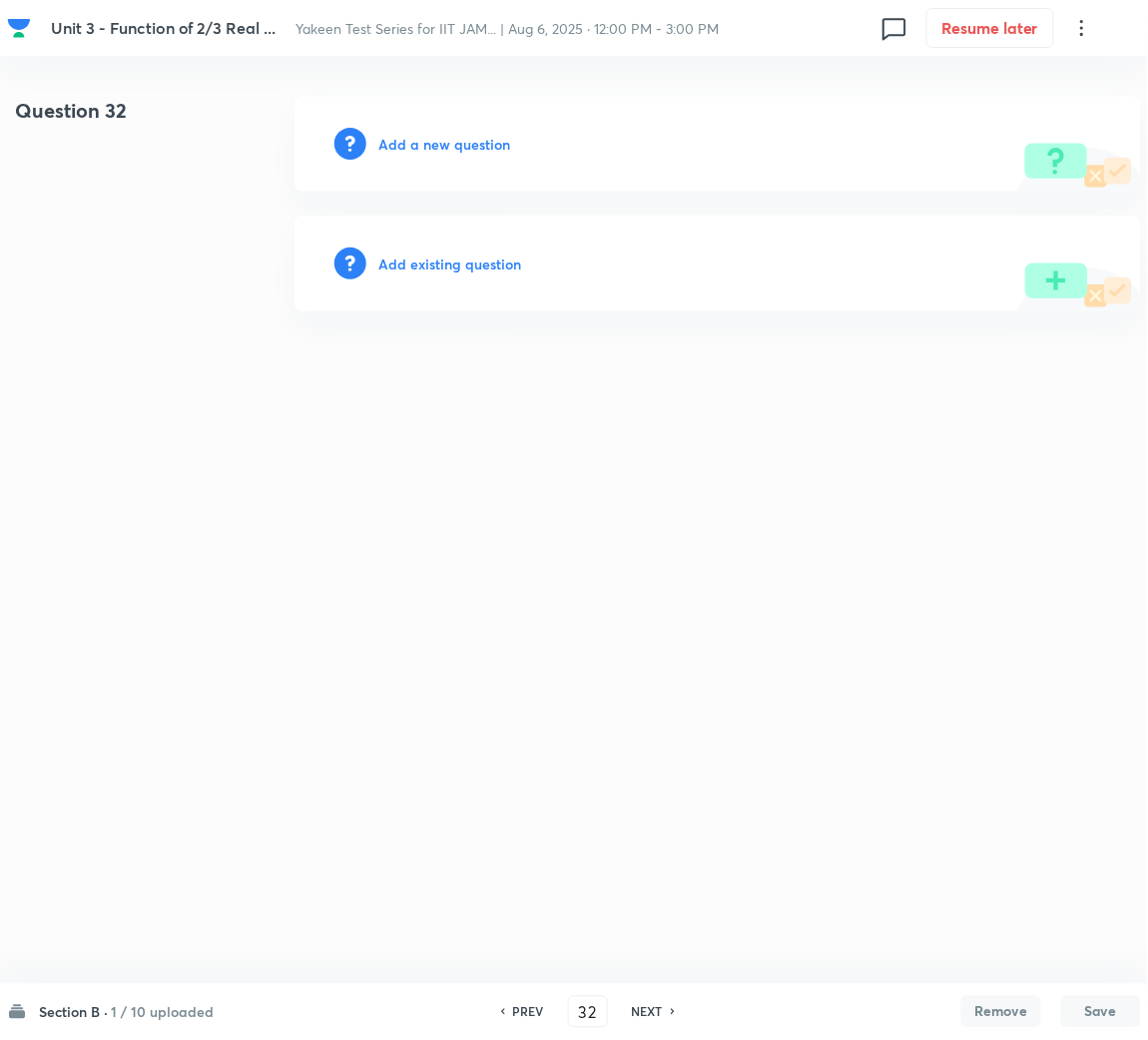 click on "Add a new question" at bounding box center [444, 144] 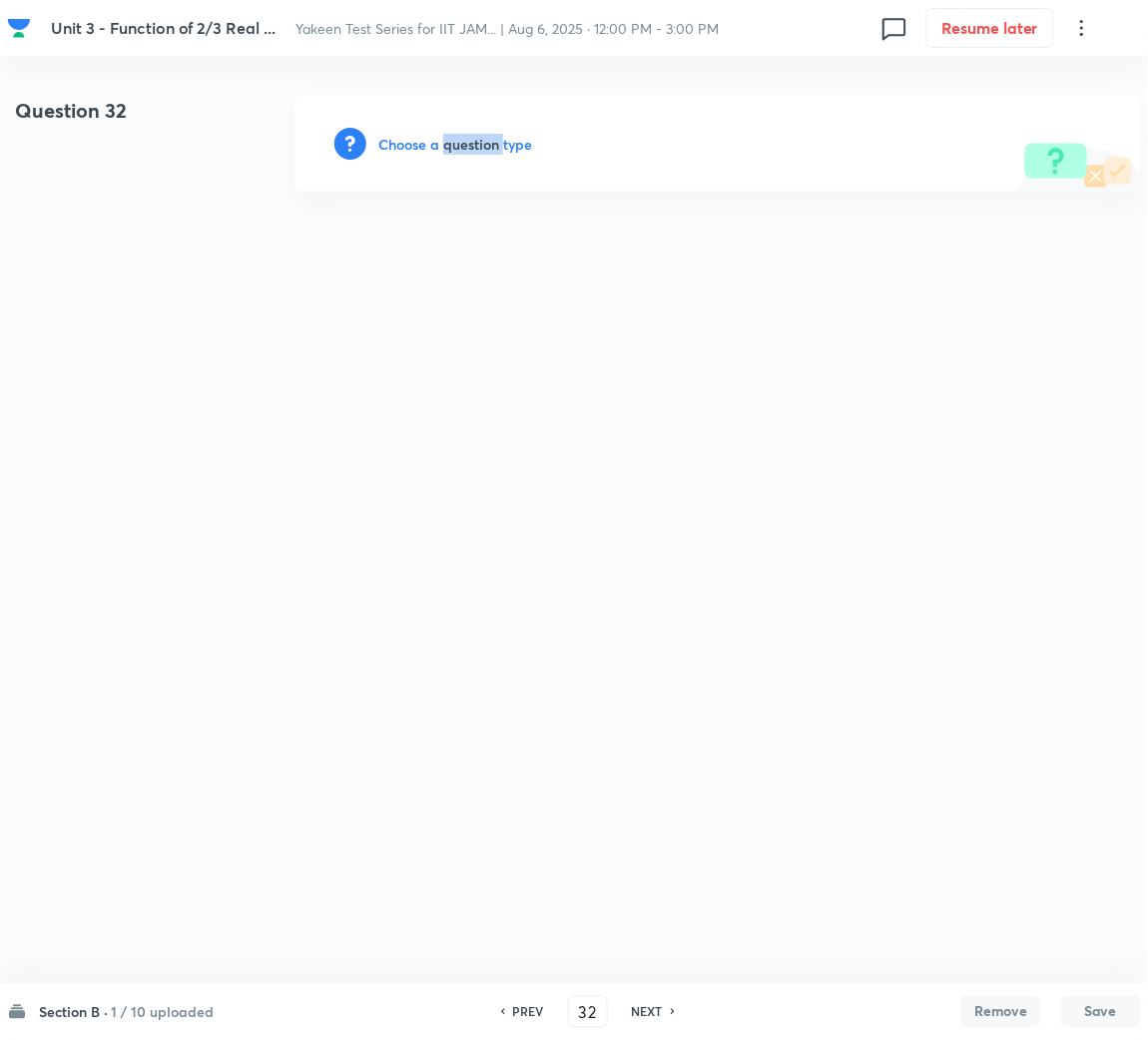 click on "Choose a question type" at bounding box center (455, 144) 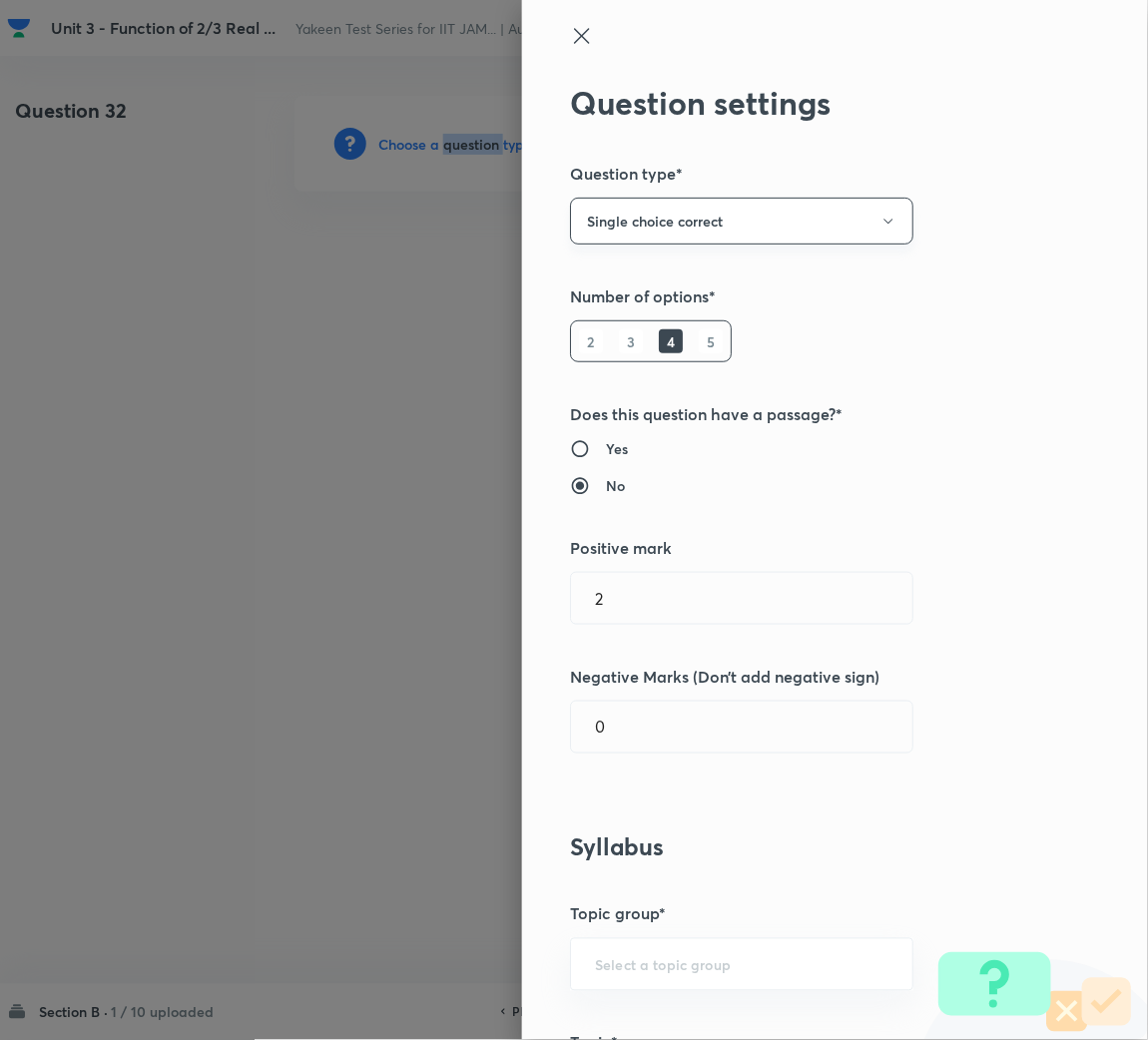 click on "Single choice correct" at bounding box center [742, 221] 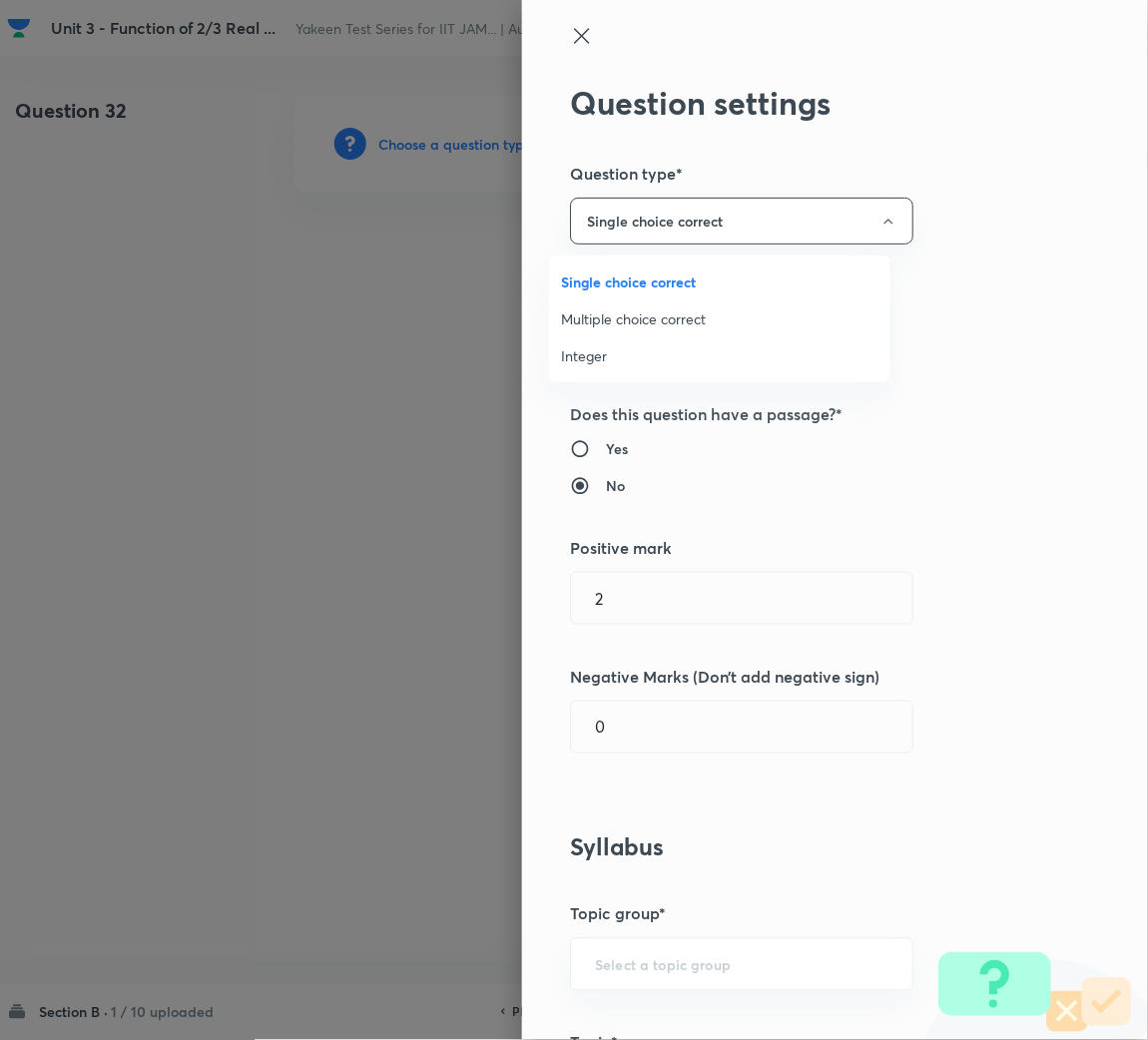click on "Multiple choice correct" at bounding box center (720, 318) 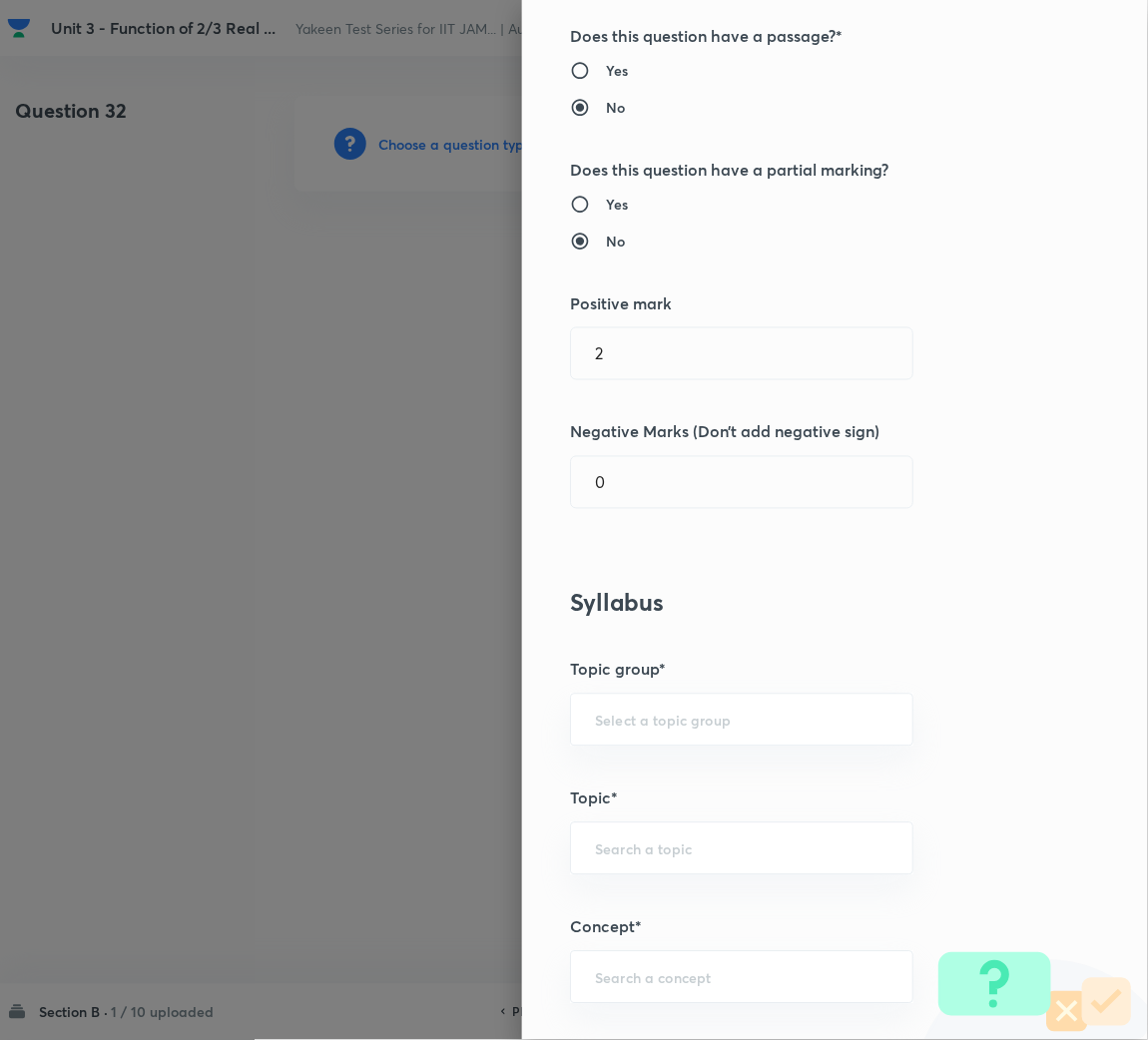scroll, scrollTop: 599, scrollLeft: 0, axis: vertical 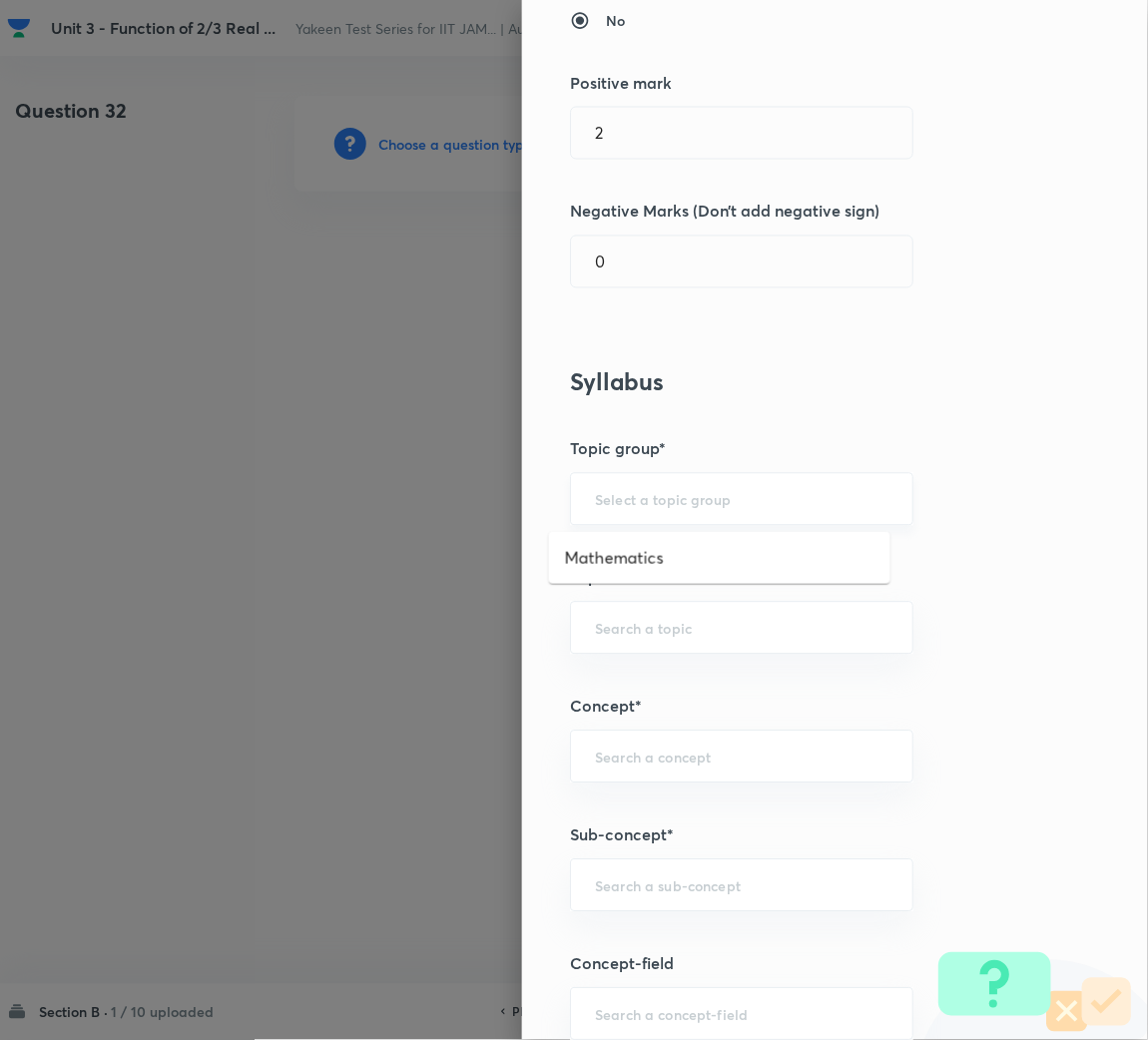 click at bounding box center [742, 499] 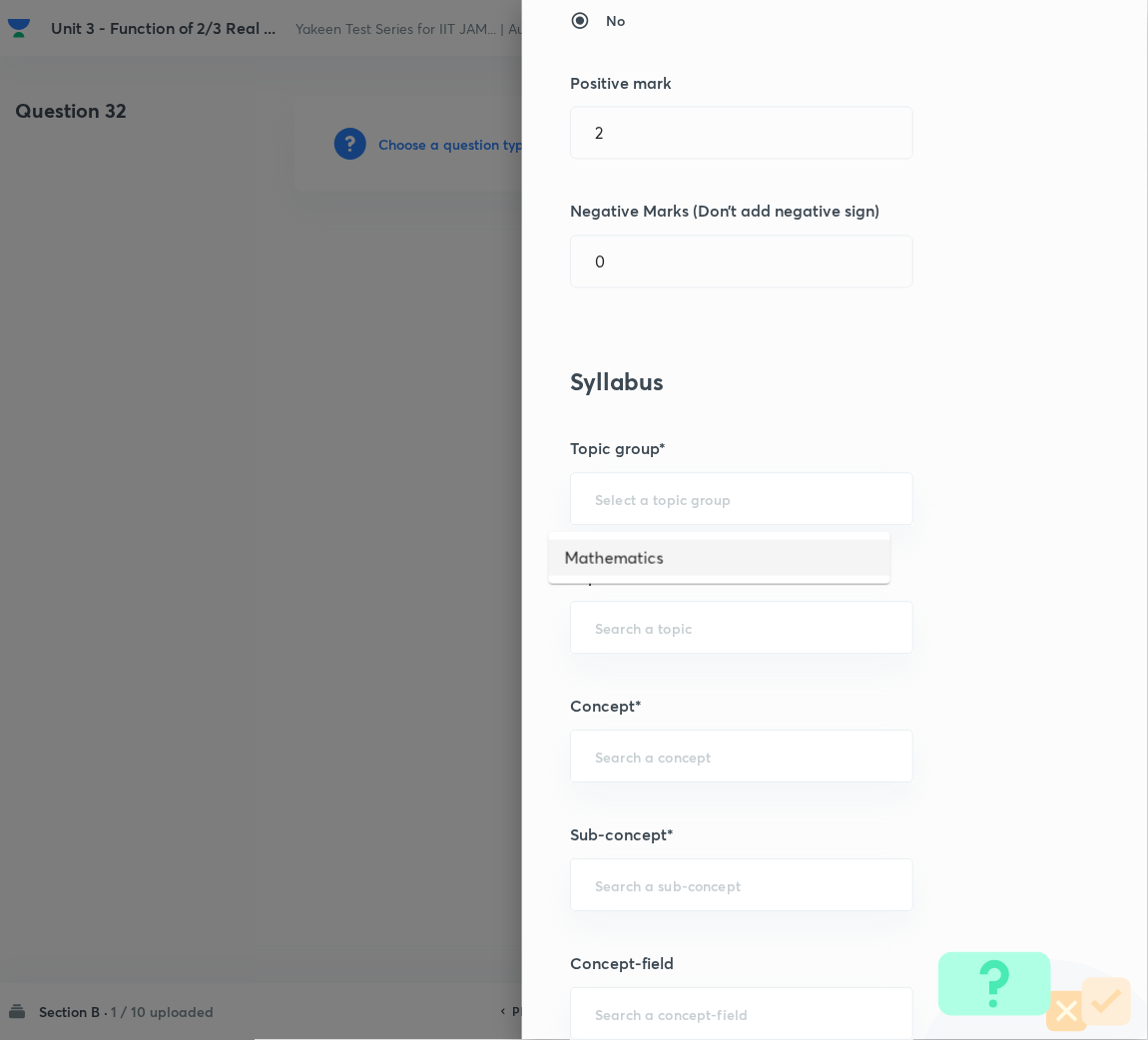click on "Mathematics" at bounding box center [720, 558] 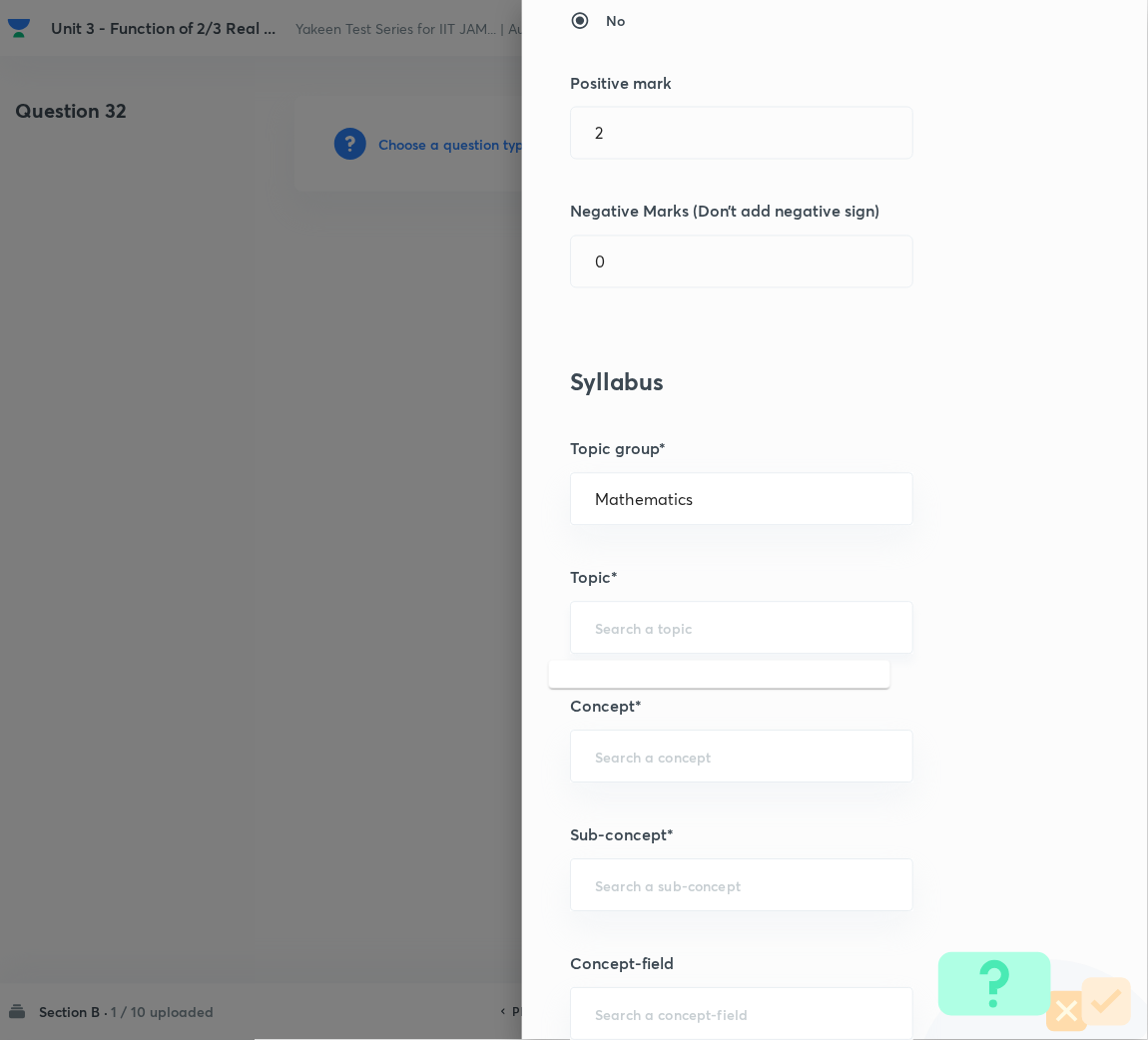 click at bounding box center [742, 628] 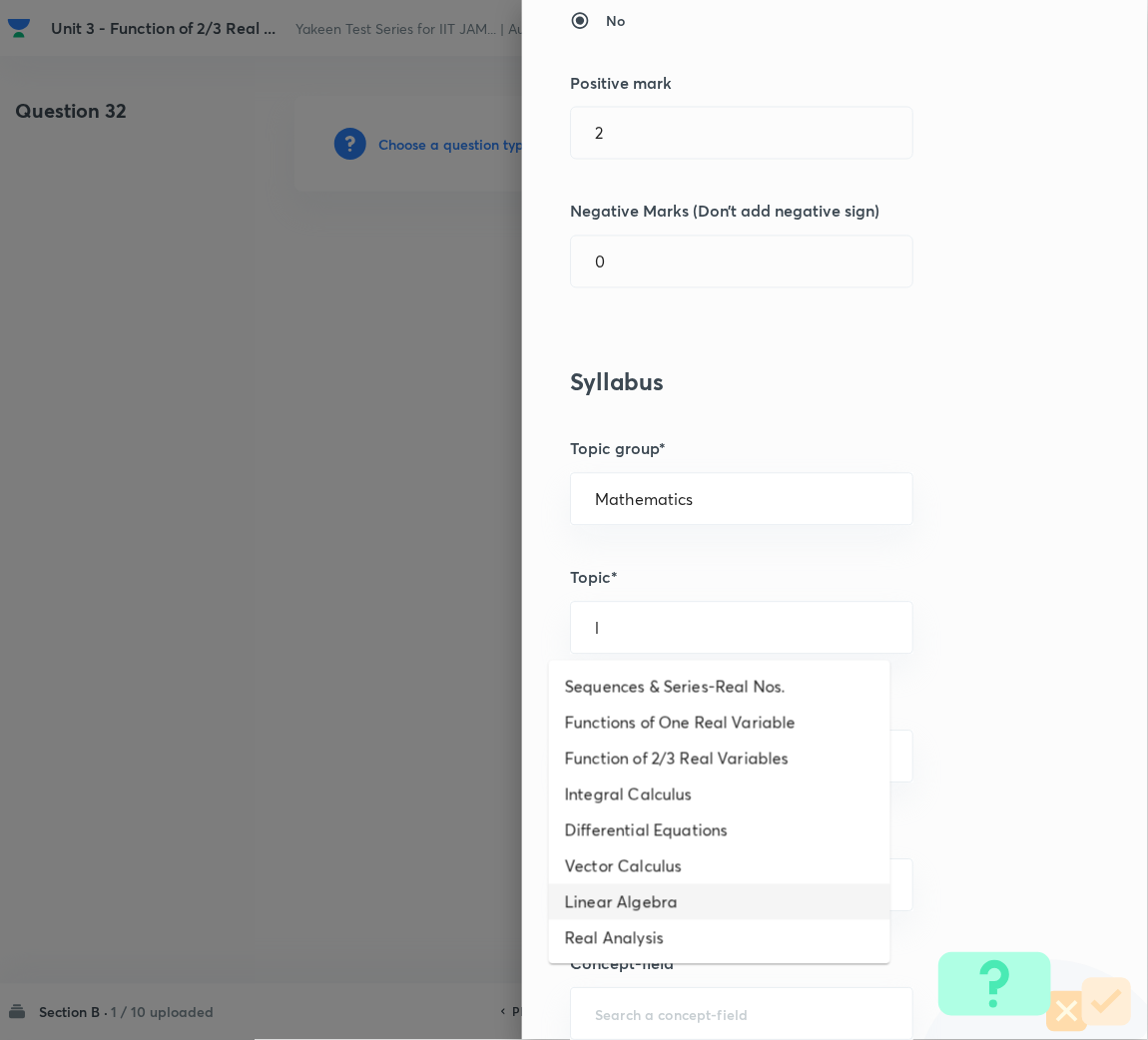 click on "Linear Algebra" at bounding box center (720, 902) 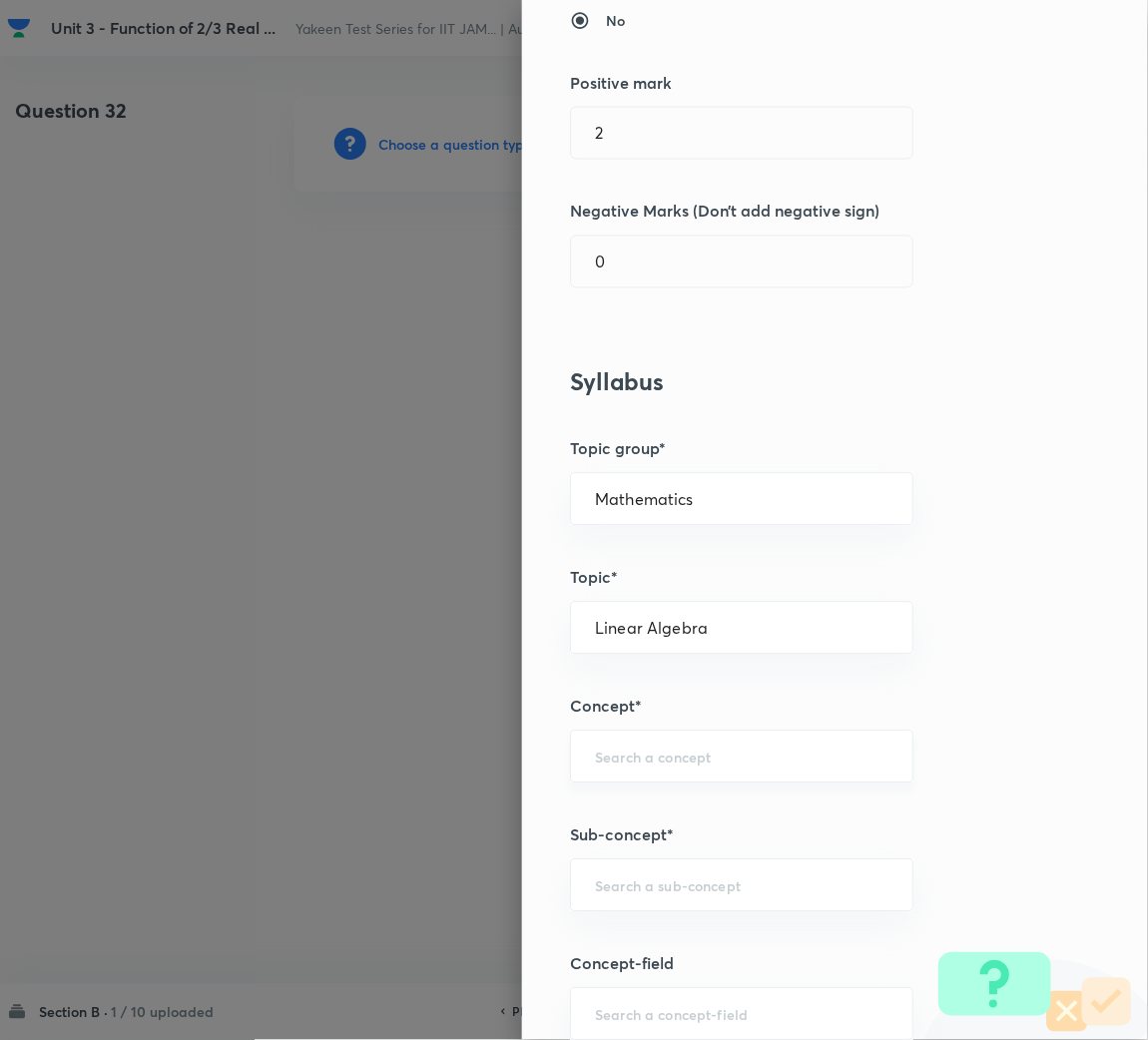 click on "​" at bounding box center [742, 757] 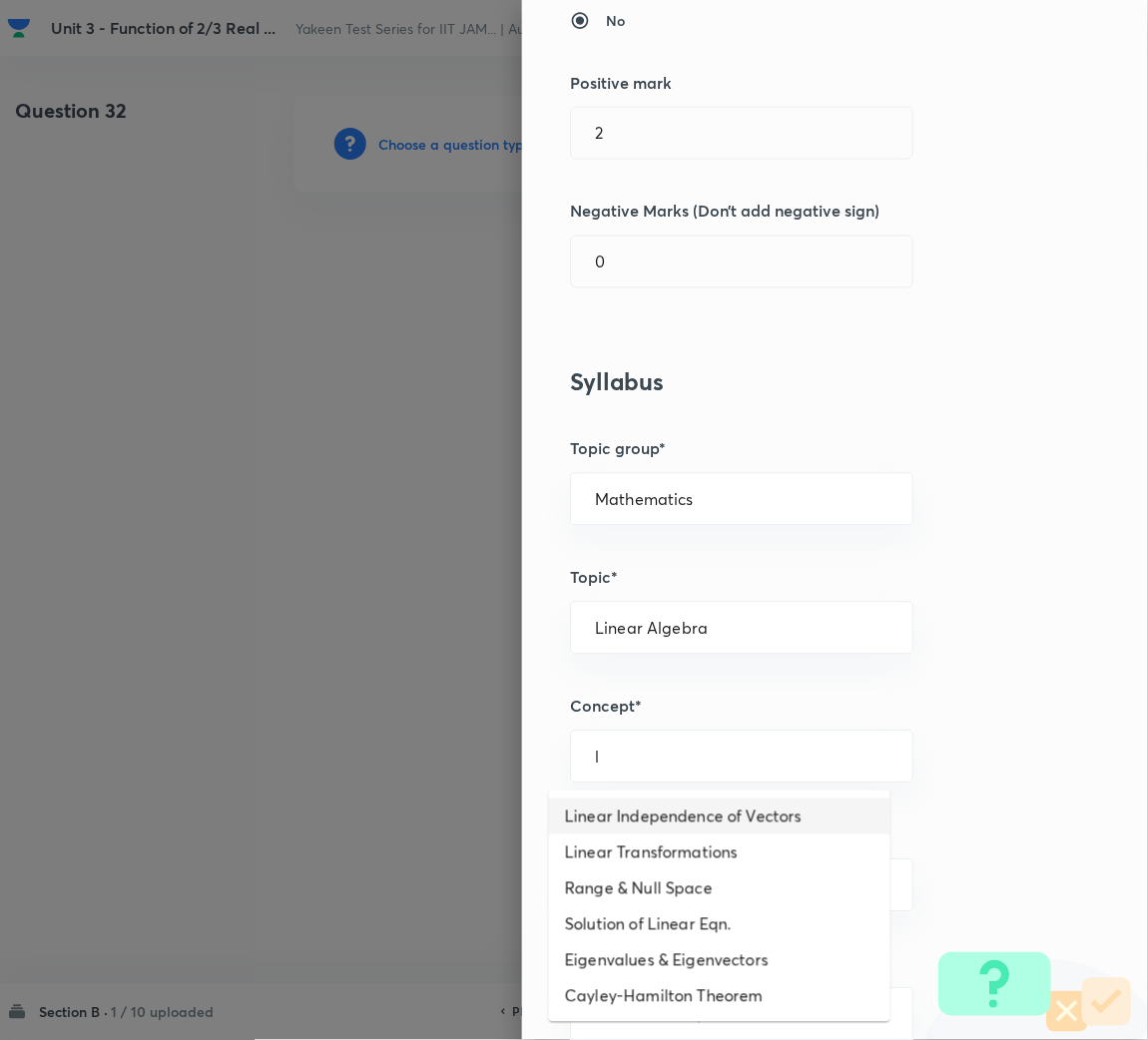 click on "Linear Independence of Vectors" at bounding box center [720, 816] 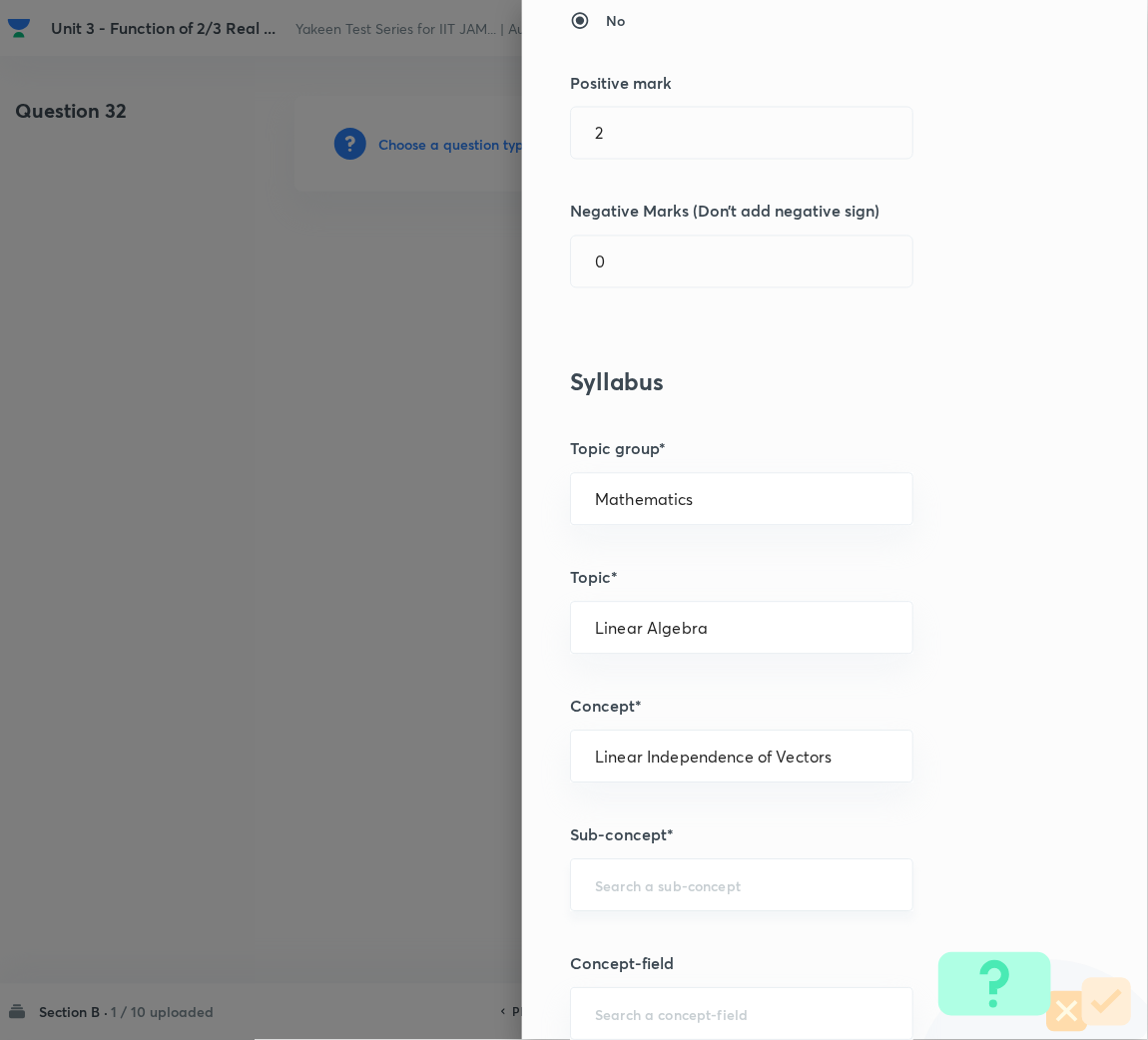 click at bounding box center [742, 885] 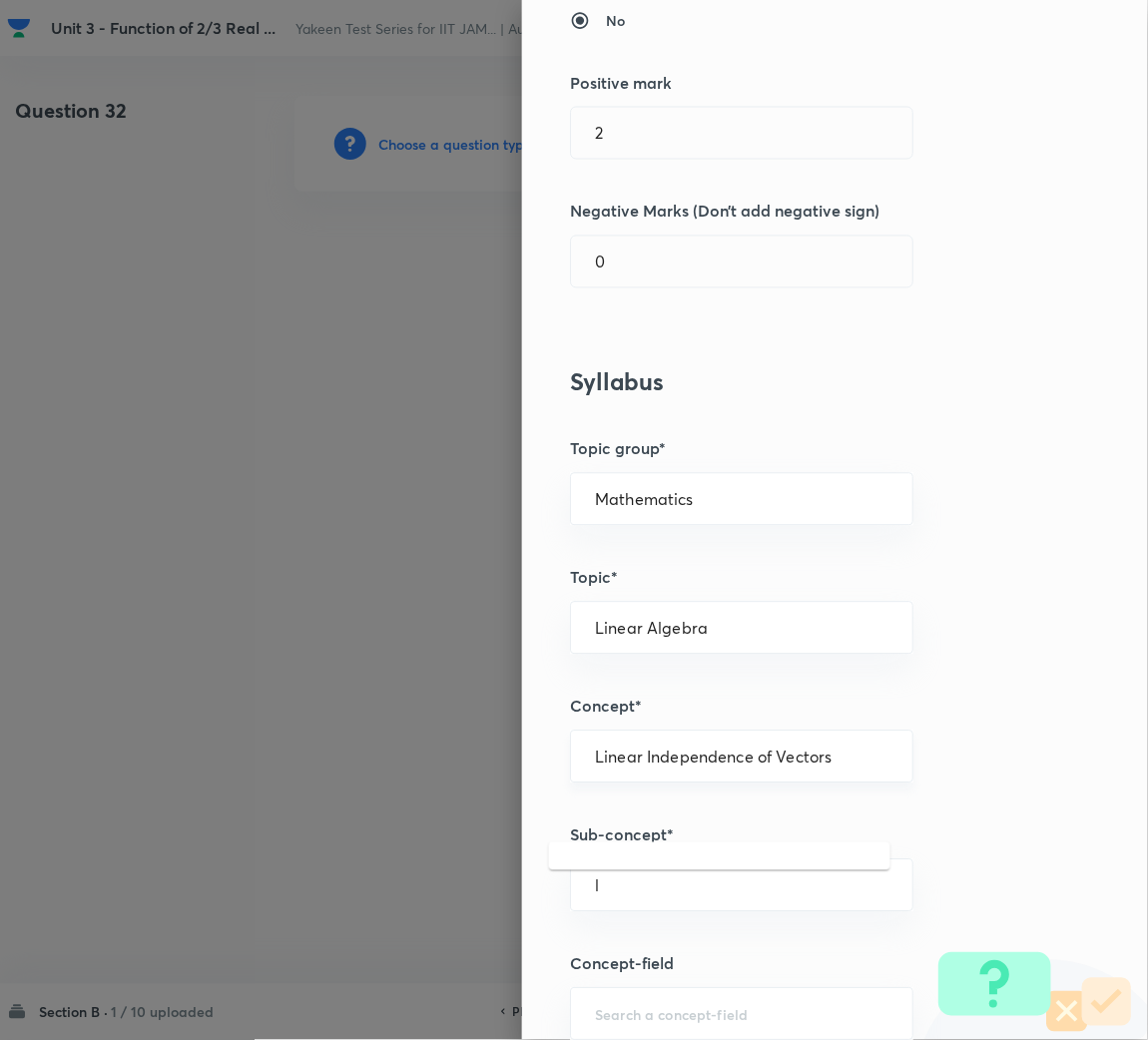 scroll, scrollTop: 748, scrollLeft: 0, axis: vertical 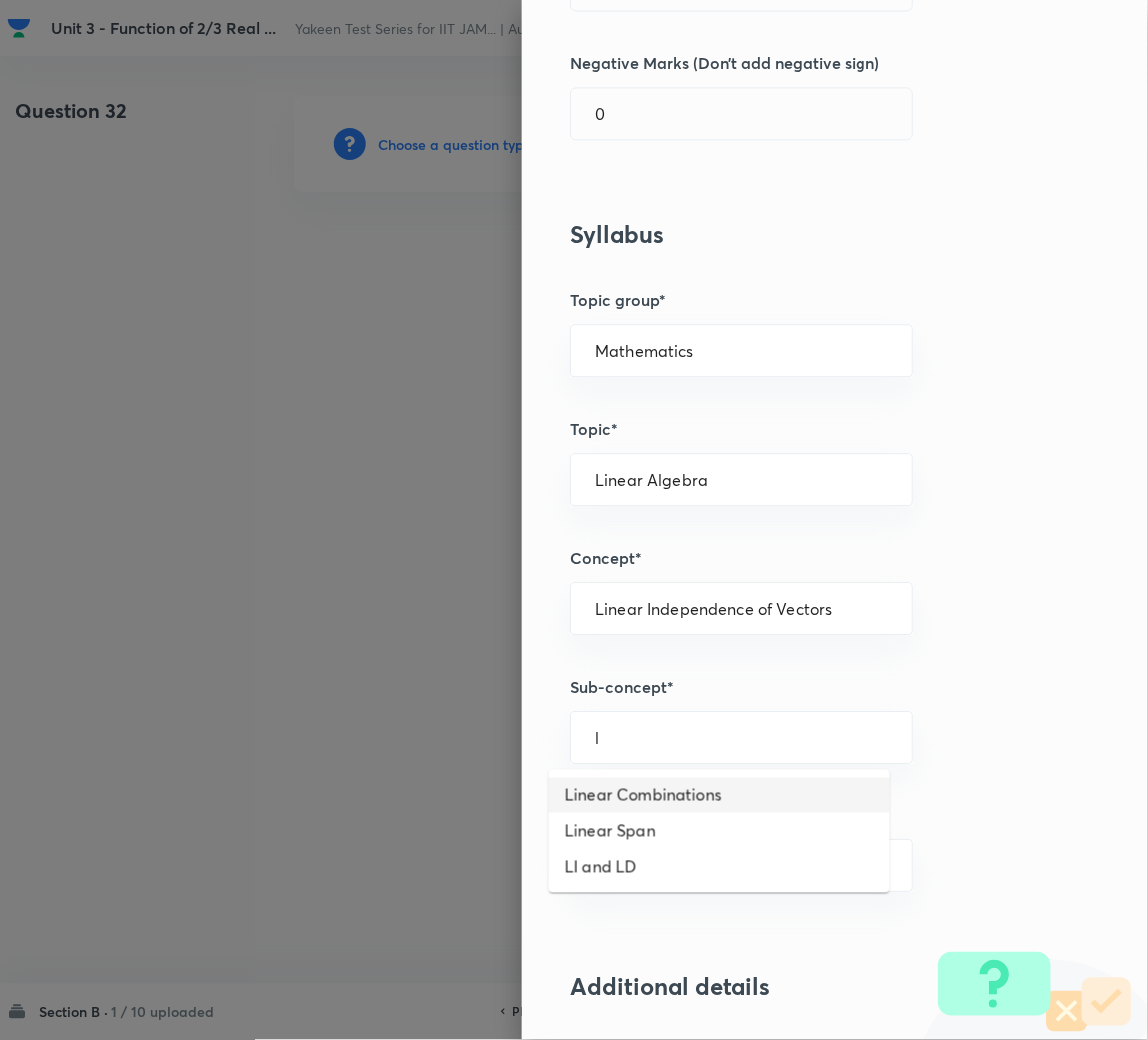 click on "Linear Combinations" at bounding box center [720, 795] 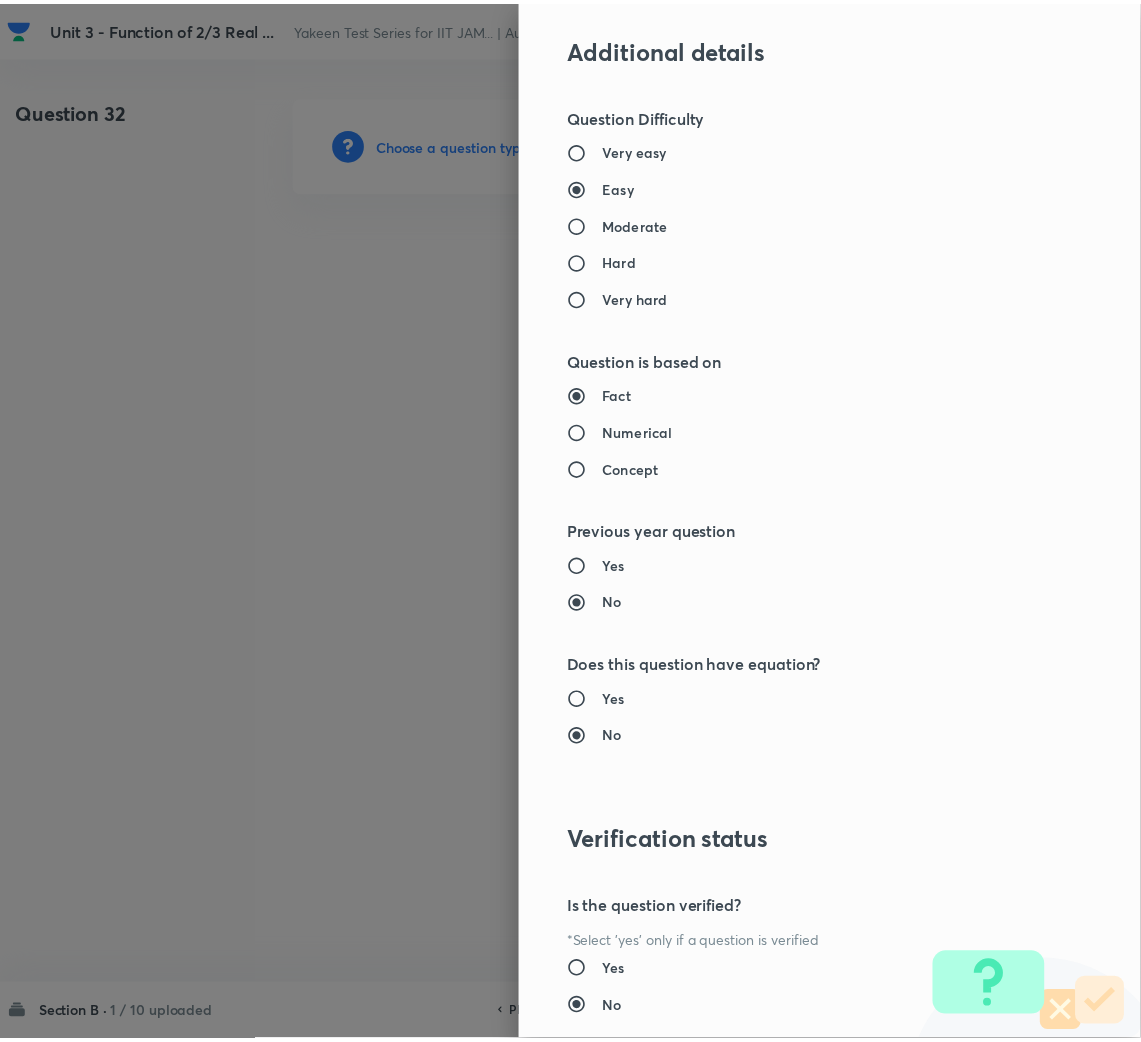 scroll, scrollTop: 1820, scrollLeft: 0, axis: vertical 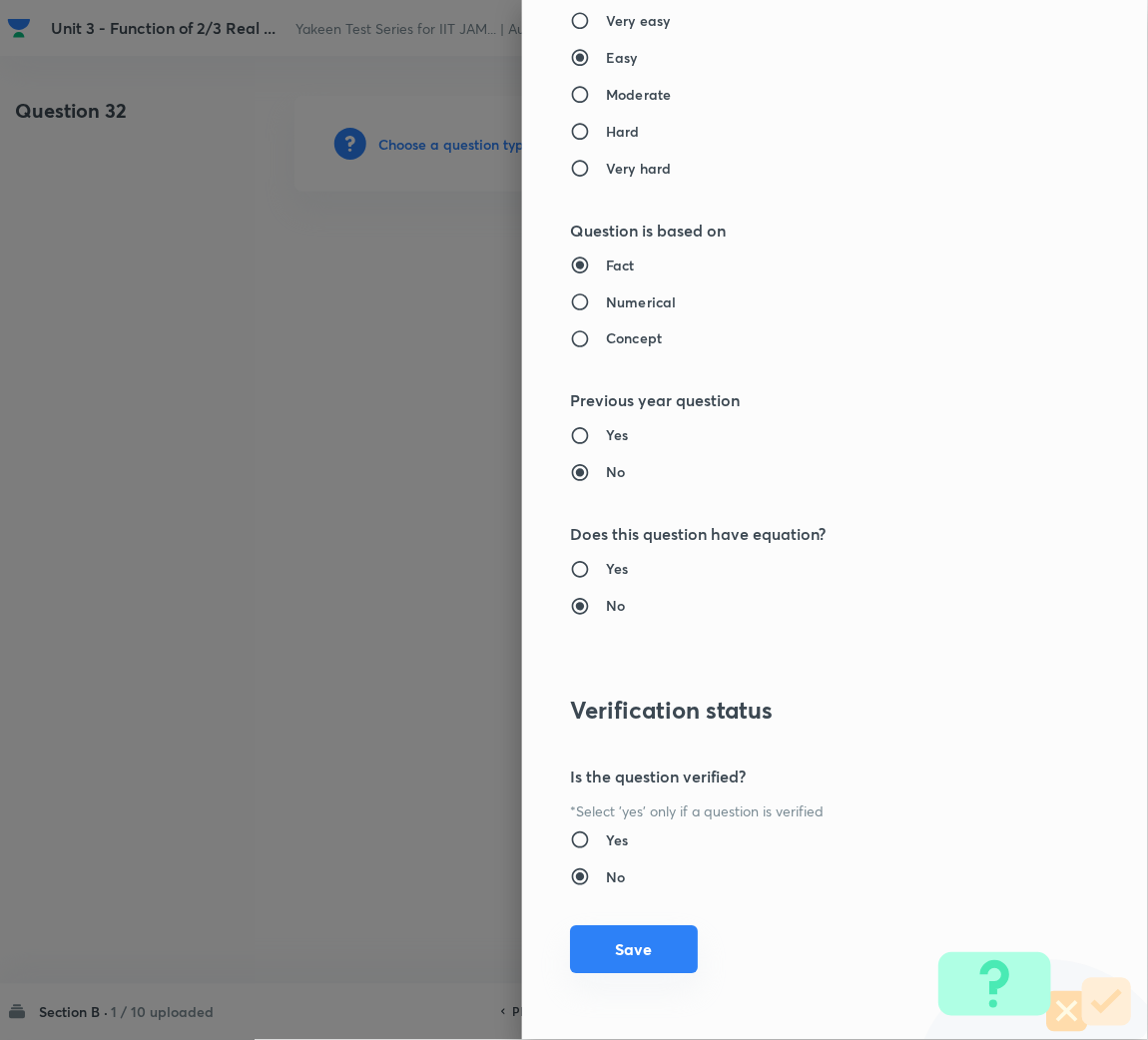 click on "Save" at bounding box center (634, 950) 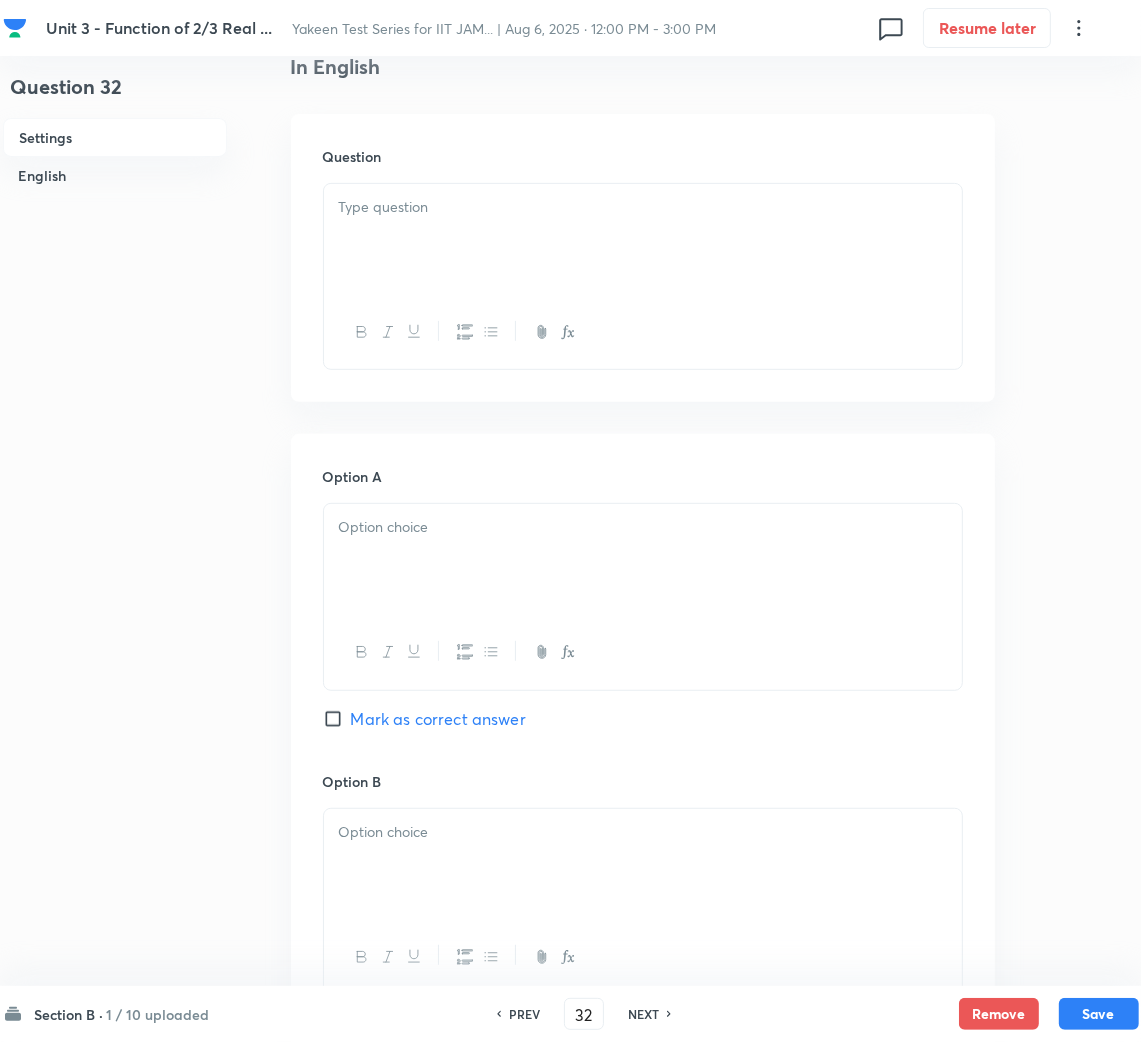 scroll, scrollTop: 749, scrollLeft: 0, axis: vertical 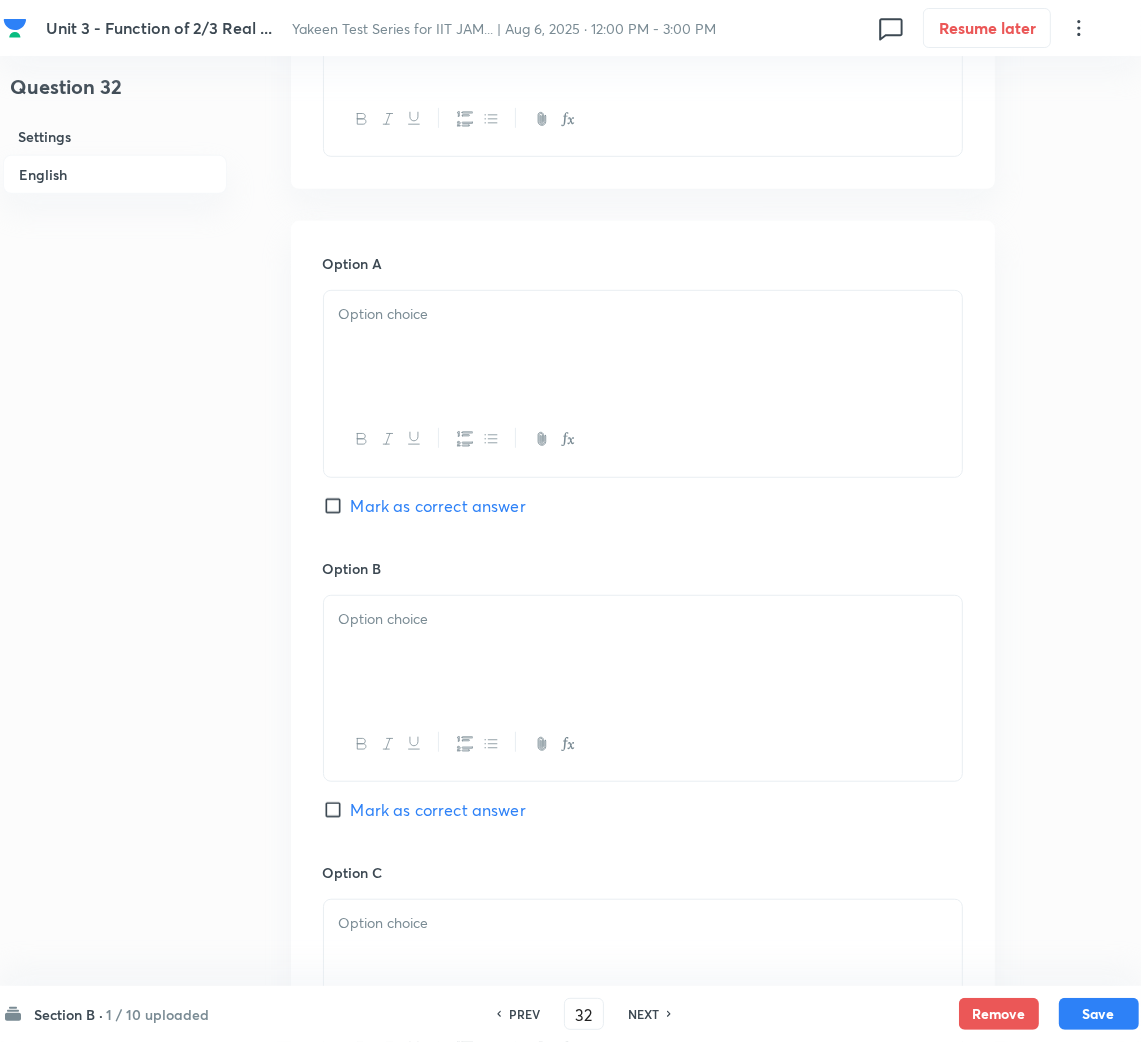 click at bounding box center [643, 652] 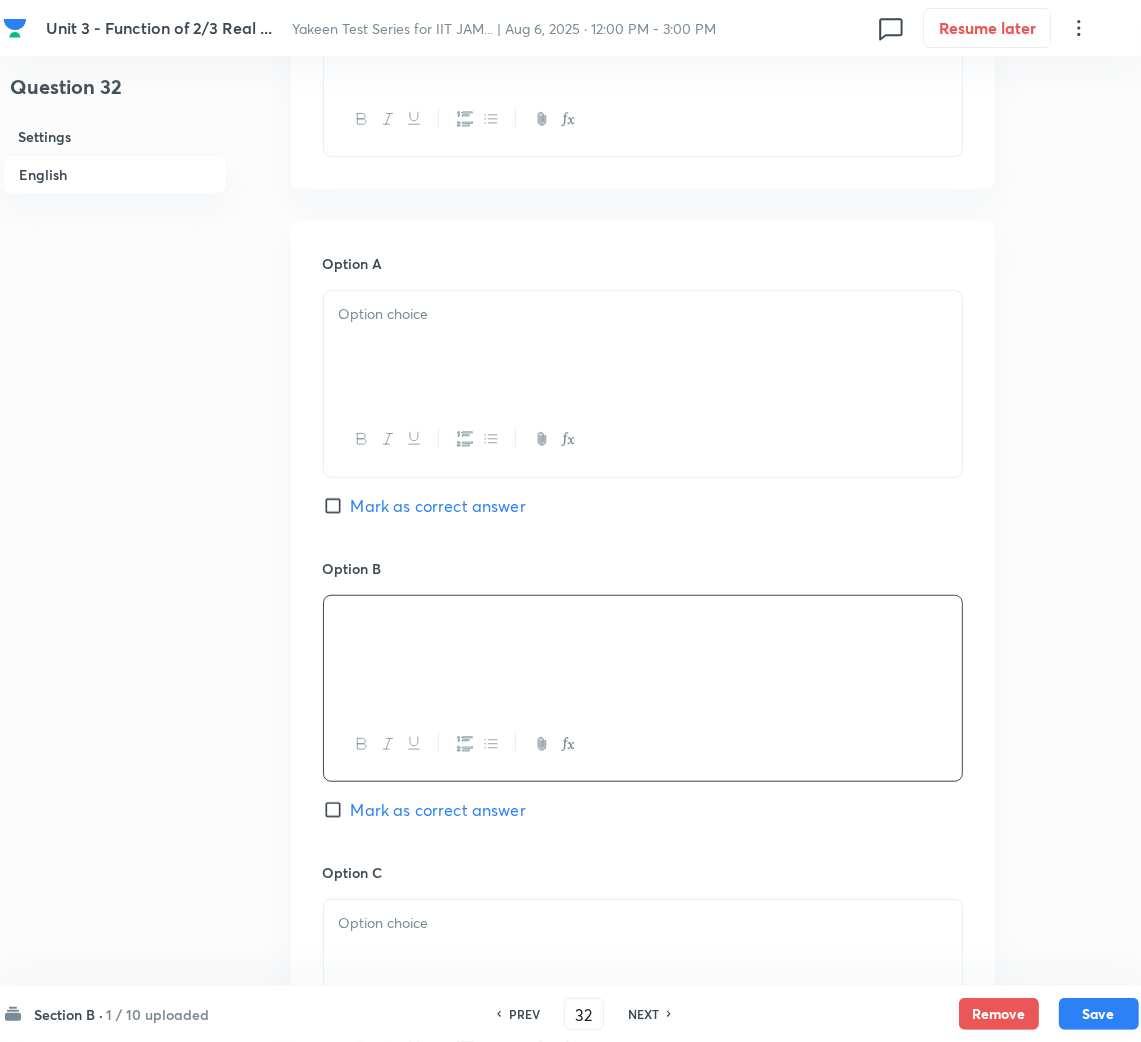 click at bounding box center (643, 347) 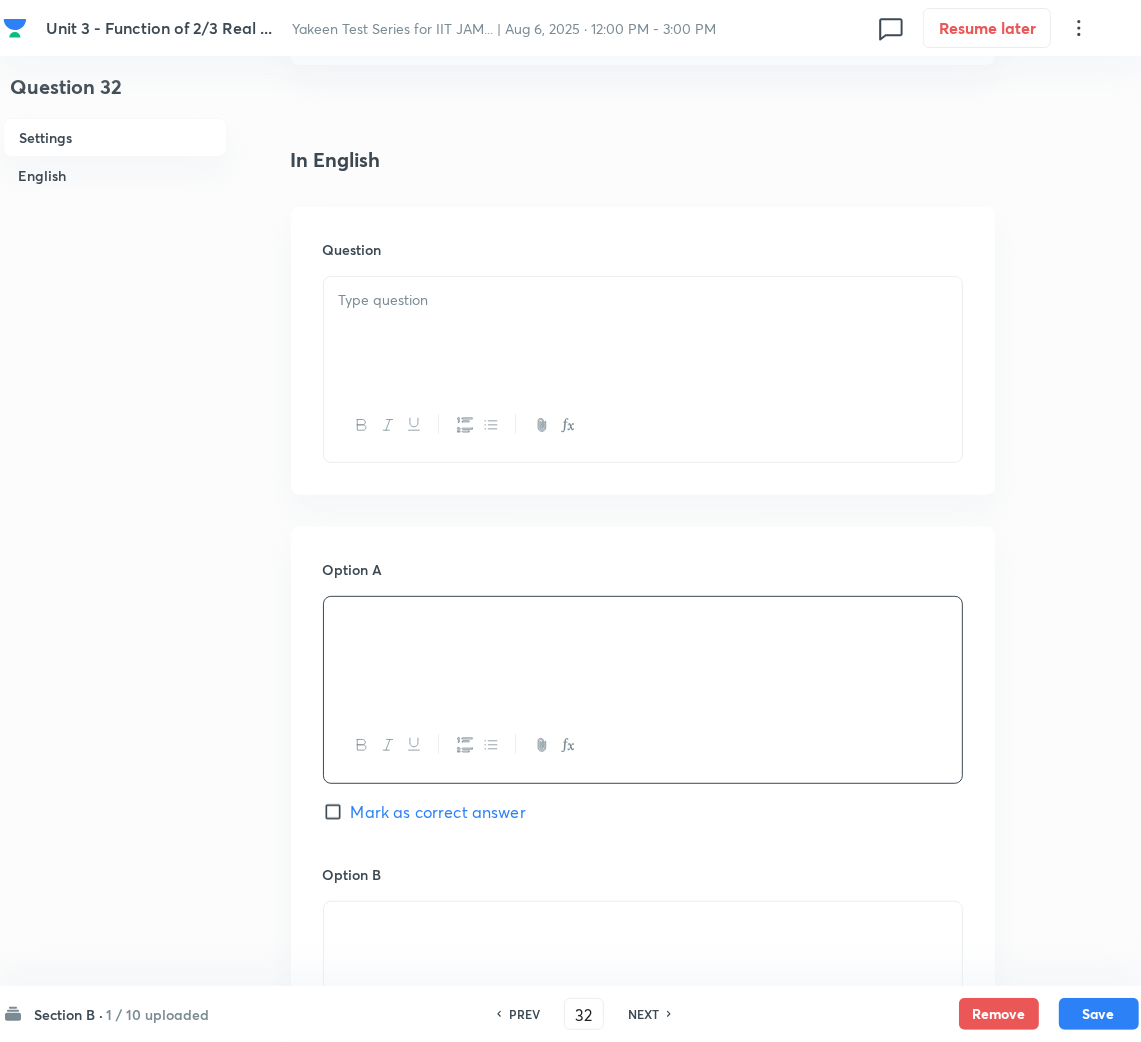 scroll, scrollTop: 300, scrollLeft: 0, axis: vertical 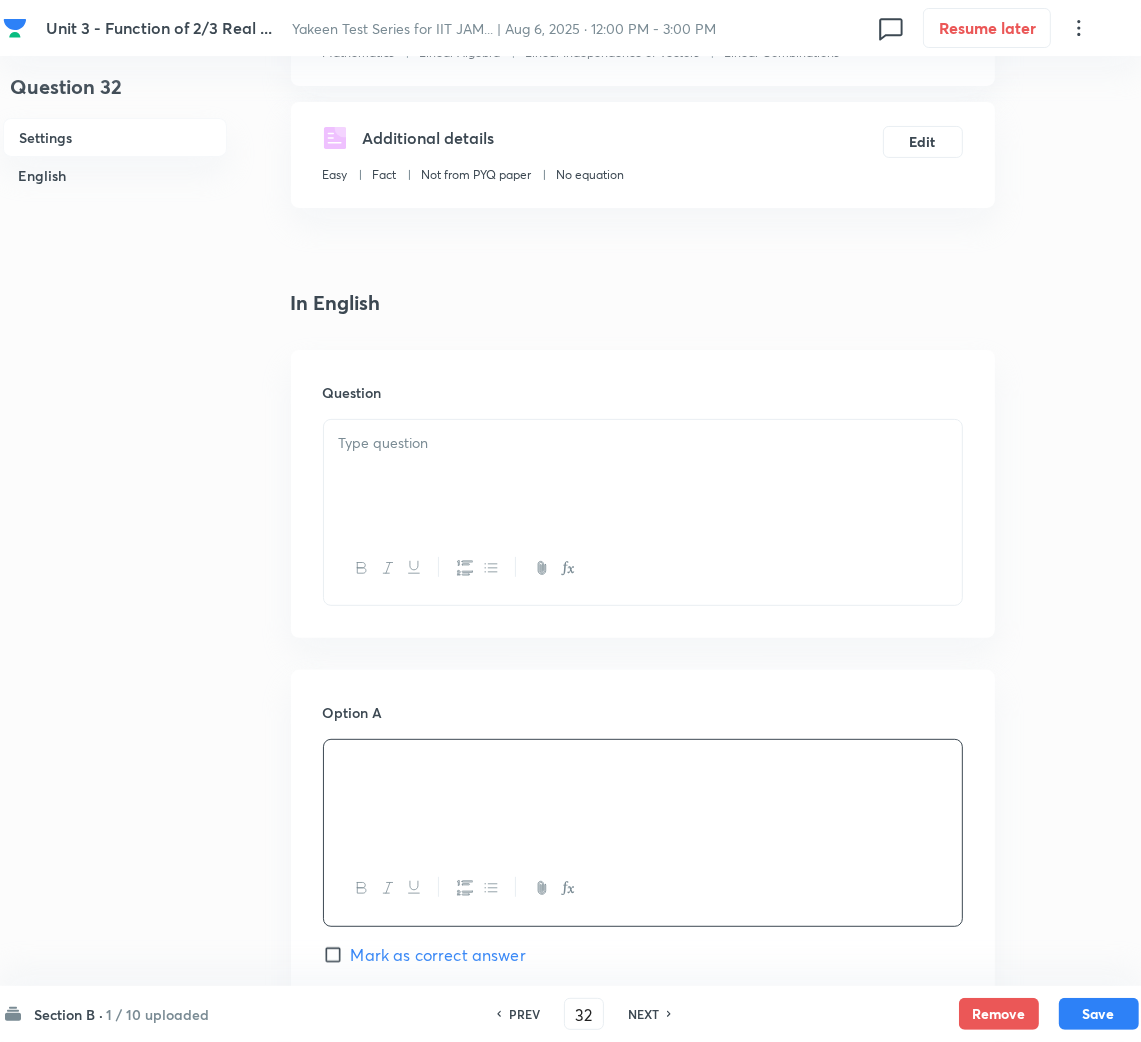 click at bounding box center (643, 476) 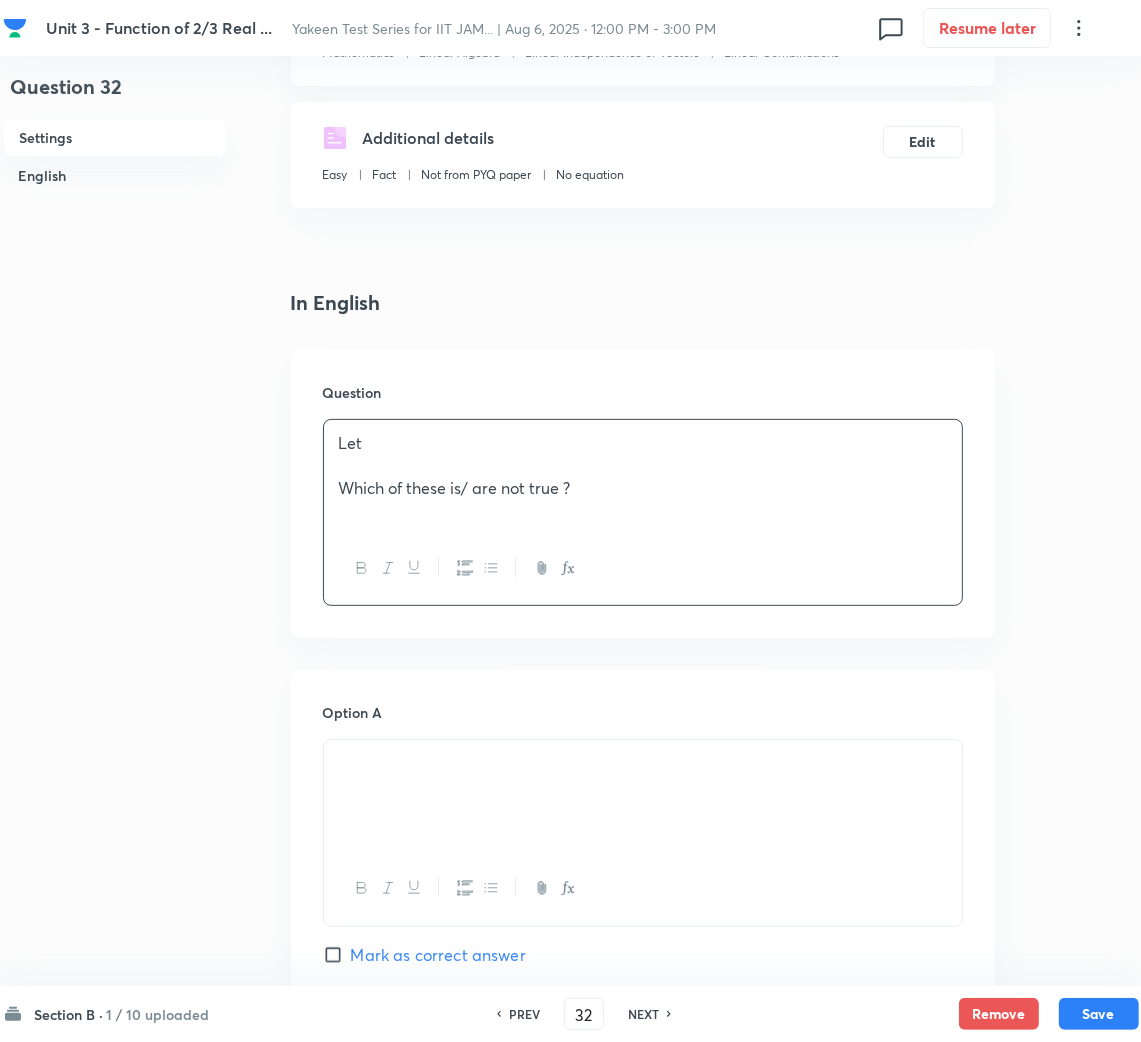 click at bounding box center [643, 466] 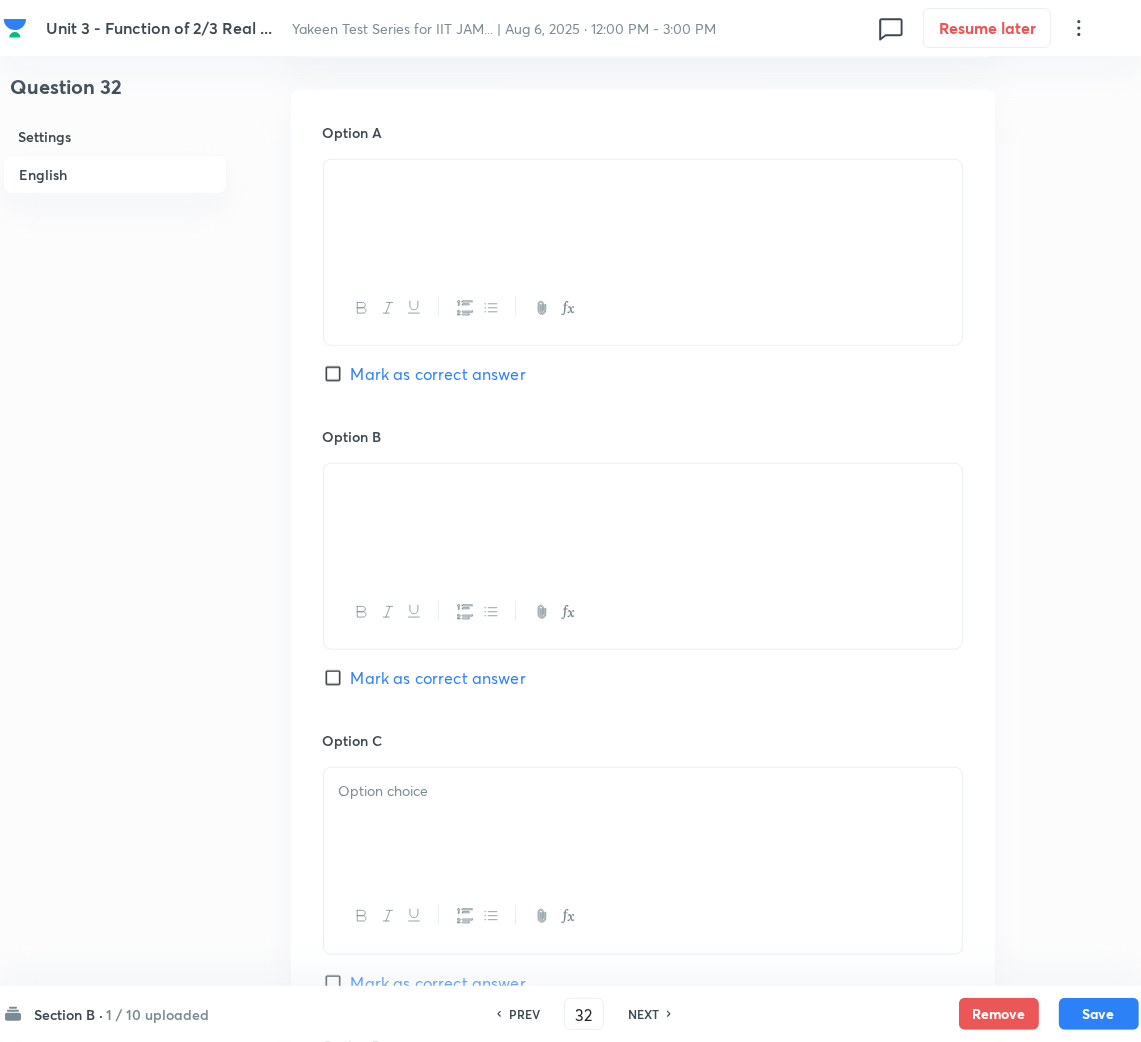 scroll, scrollTop: 1050, scrollLeft: 0, axis: vertical 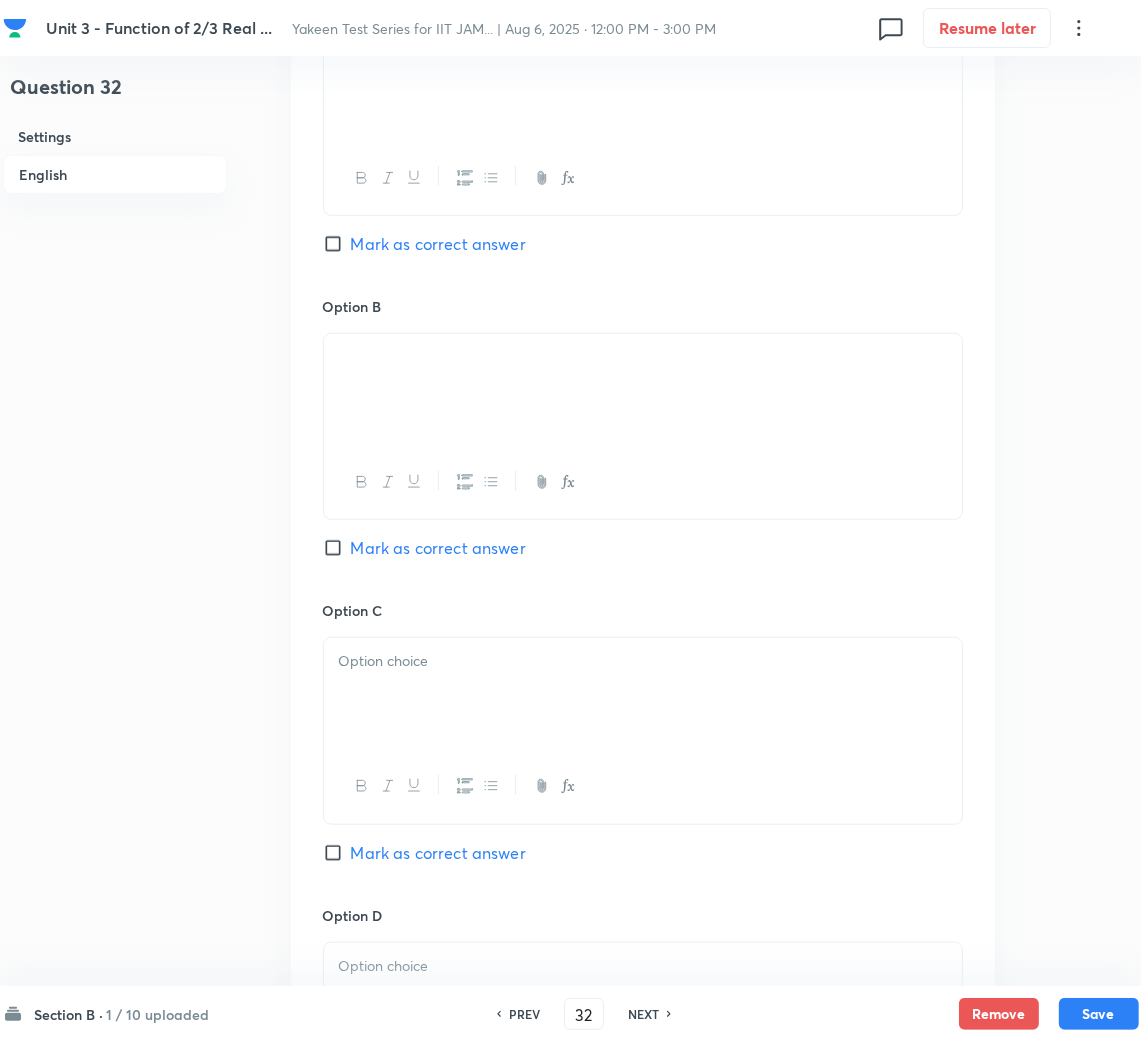 click at bounding box center (643, 694) 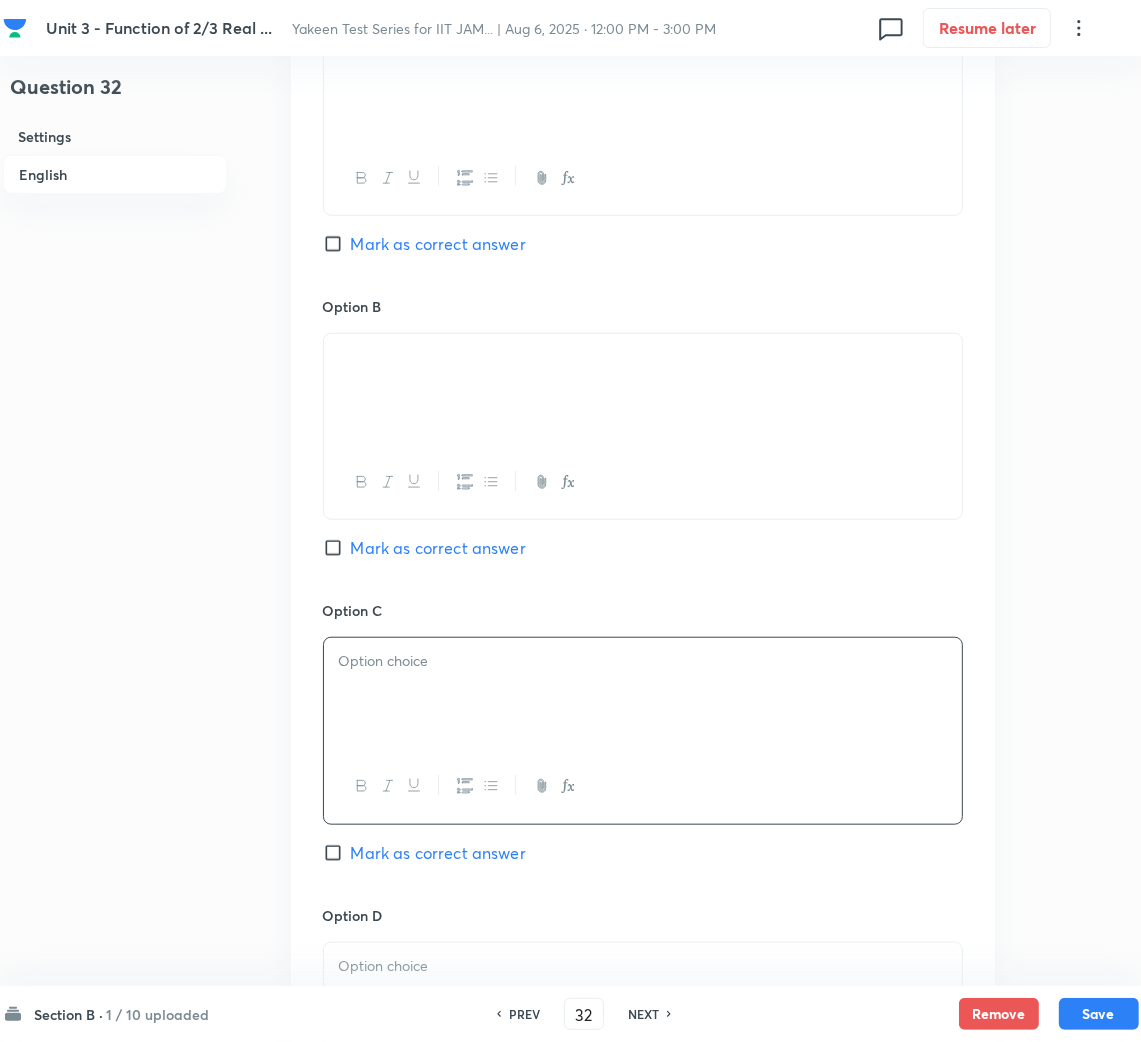 click on "Mark as correct answer" at bounding box center (438, 548) 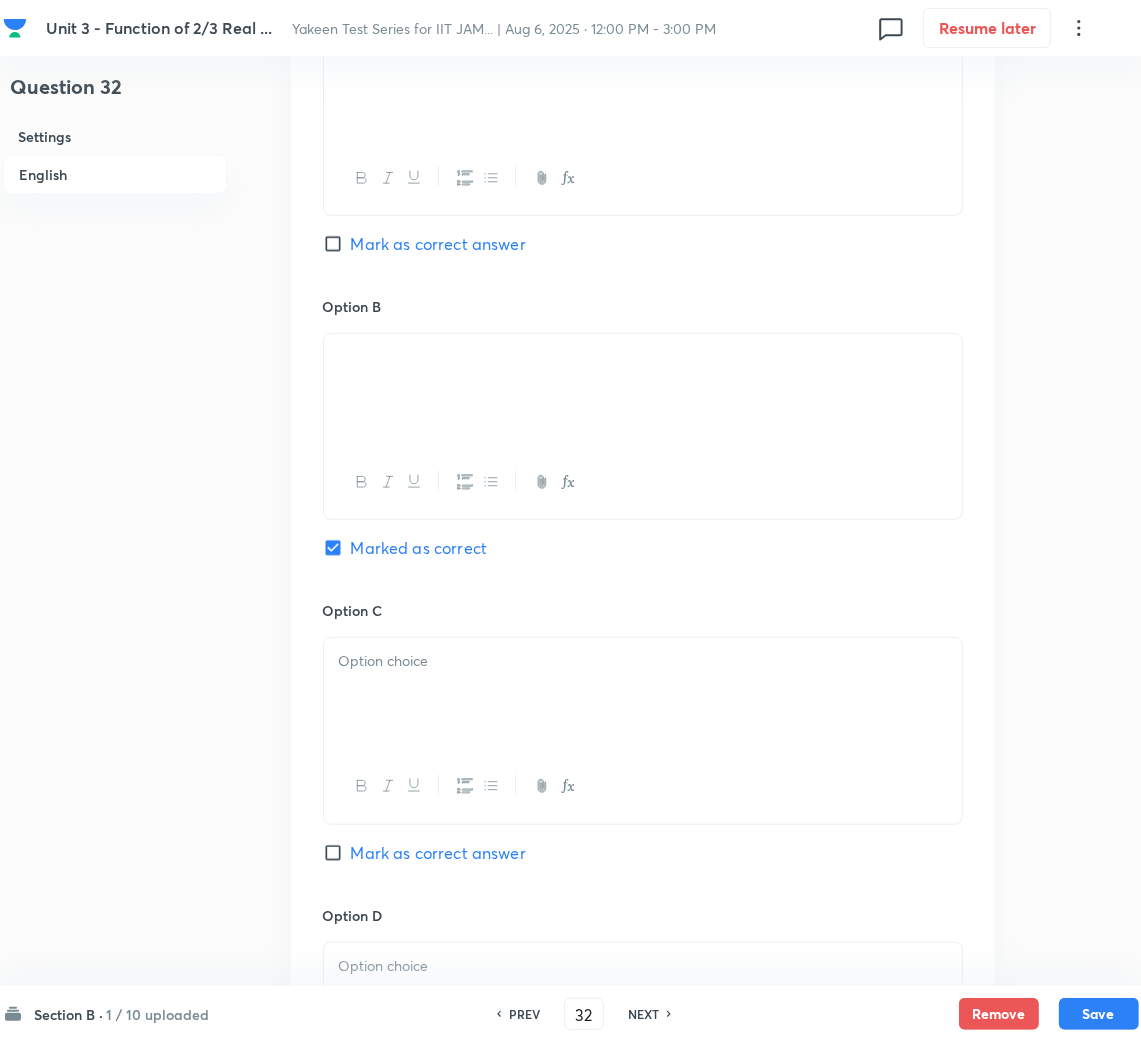 click at bounding box center [643, 694] 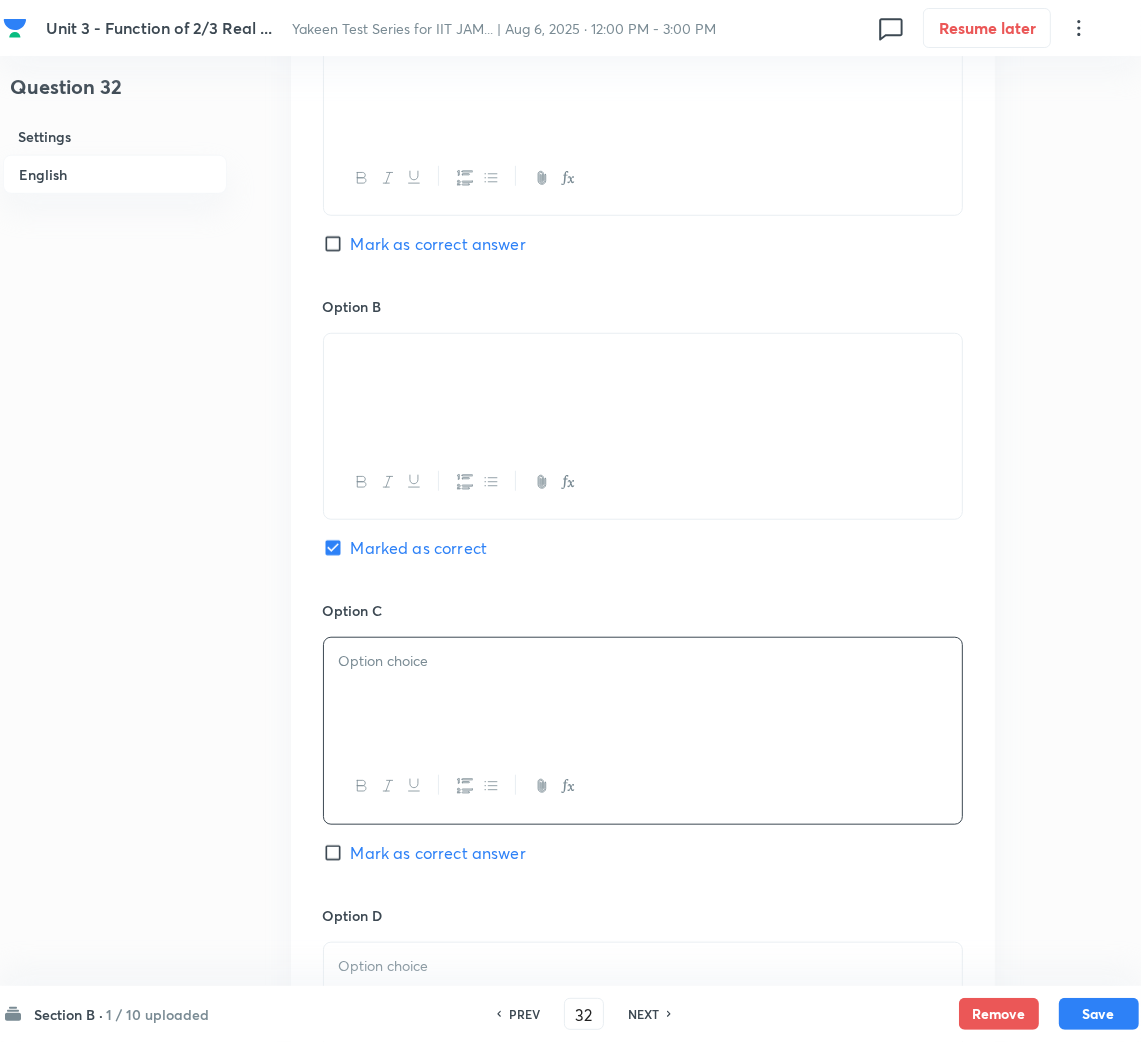 scroll, scrollTop: 1499, scrollLeft: 0, axis: vertical 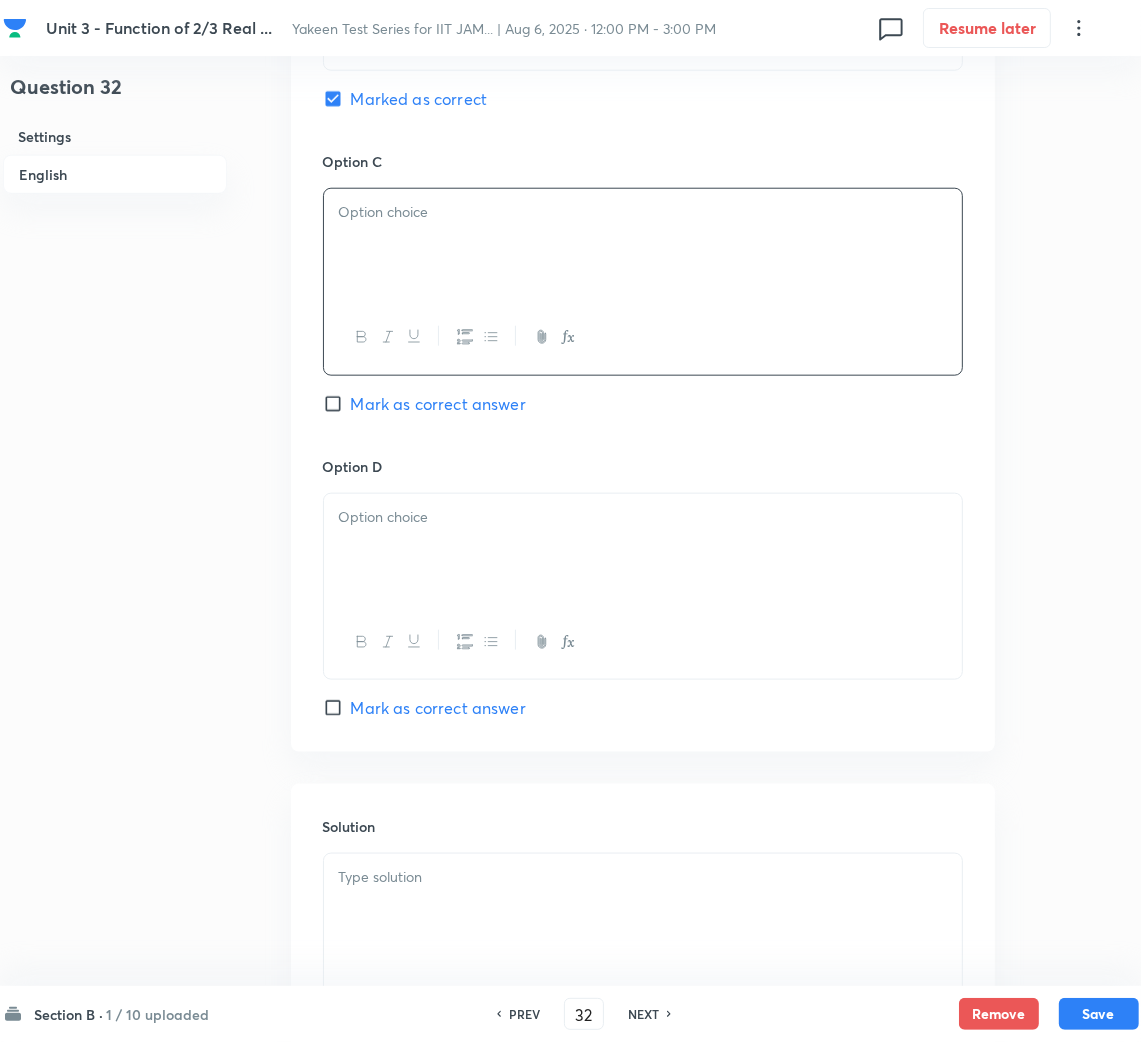 drag, startPoint x: 377, startPoint y: 407, endPoint x: 349, endPoint y: 612, distance: 206.90337 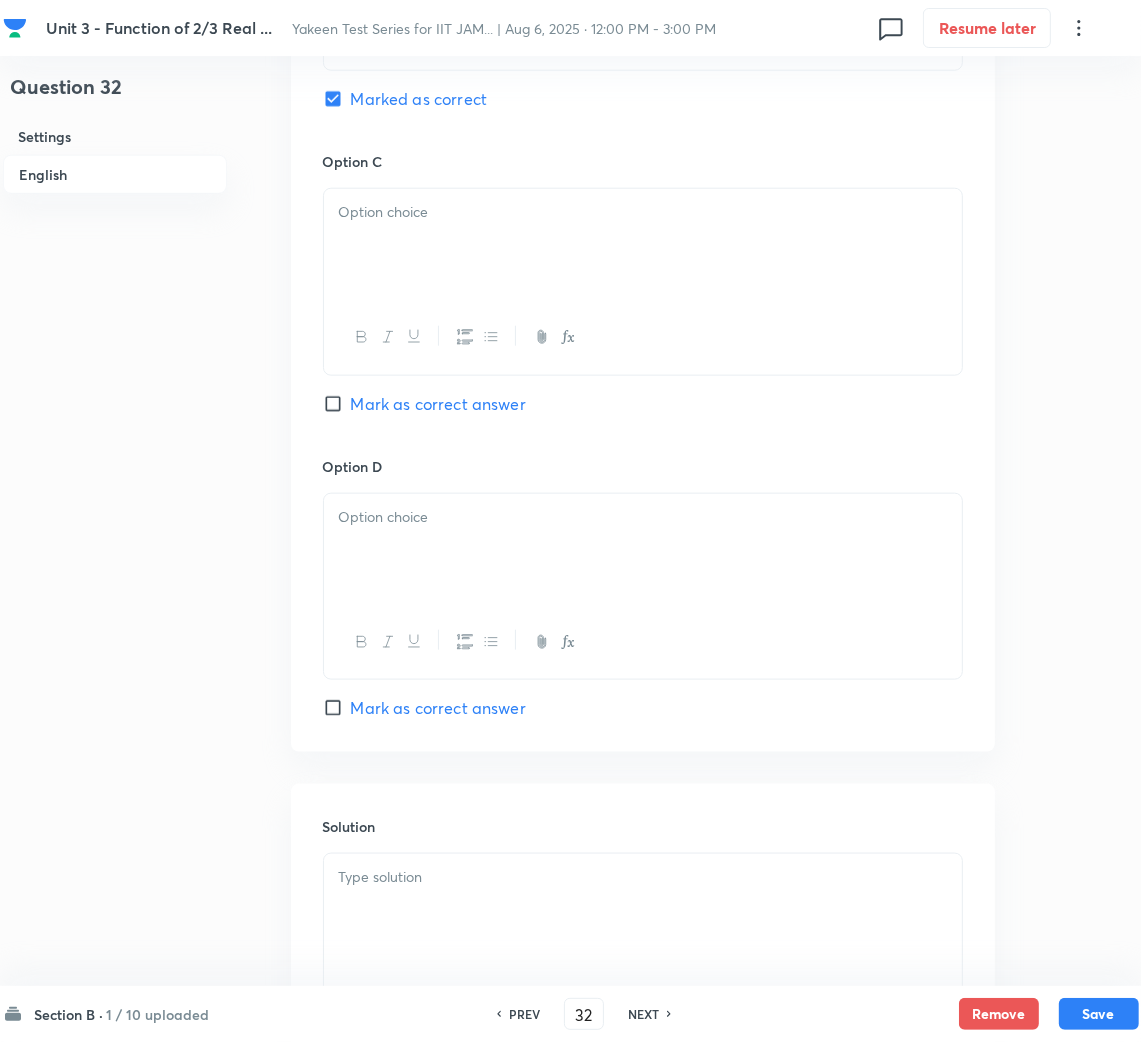 click on "Mark as correct answer" at bounding box center [424, 708] 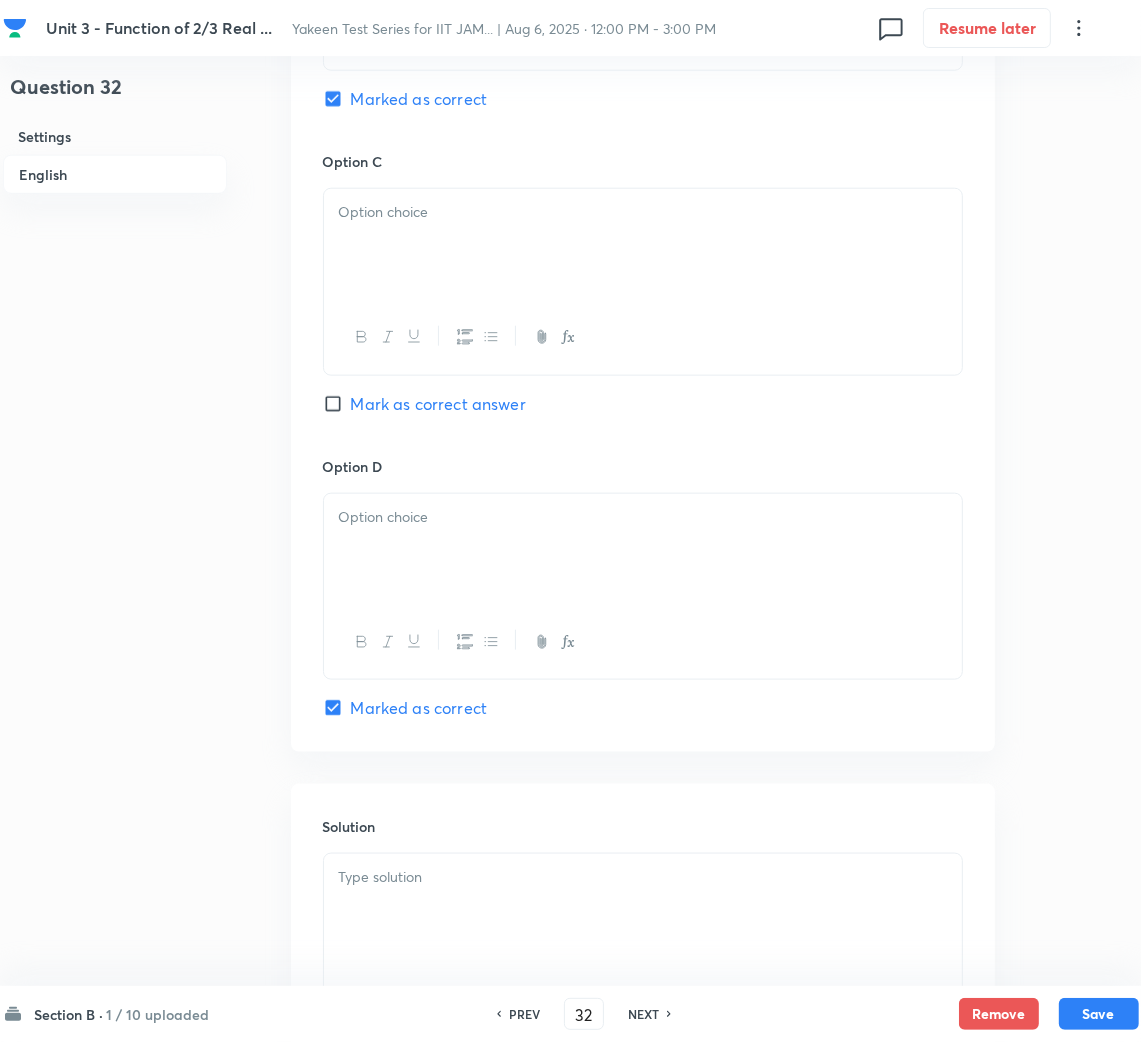 click on "Mark as correct answer" at bounding box center (337, 404) 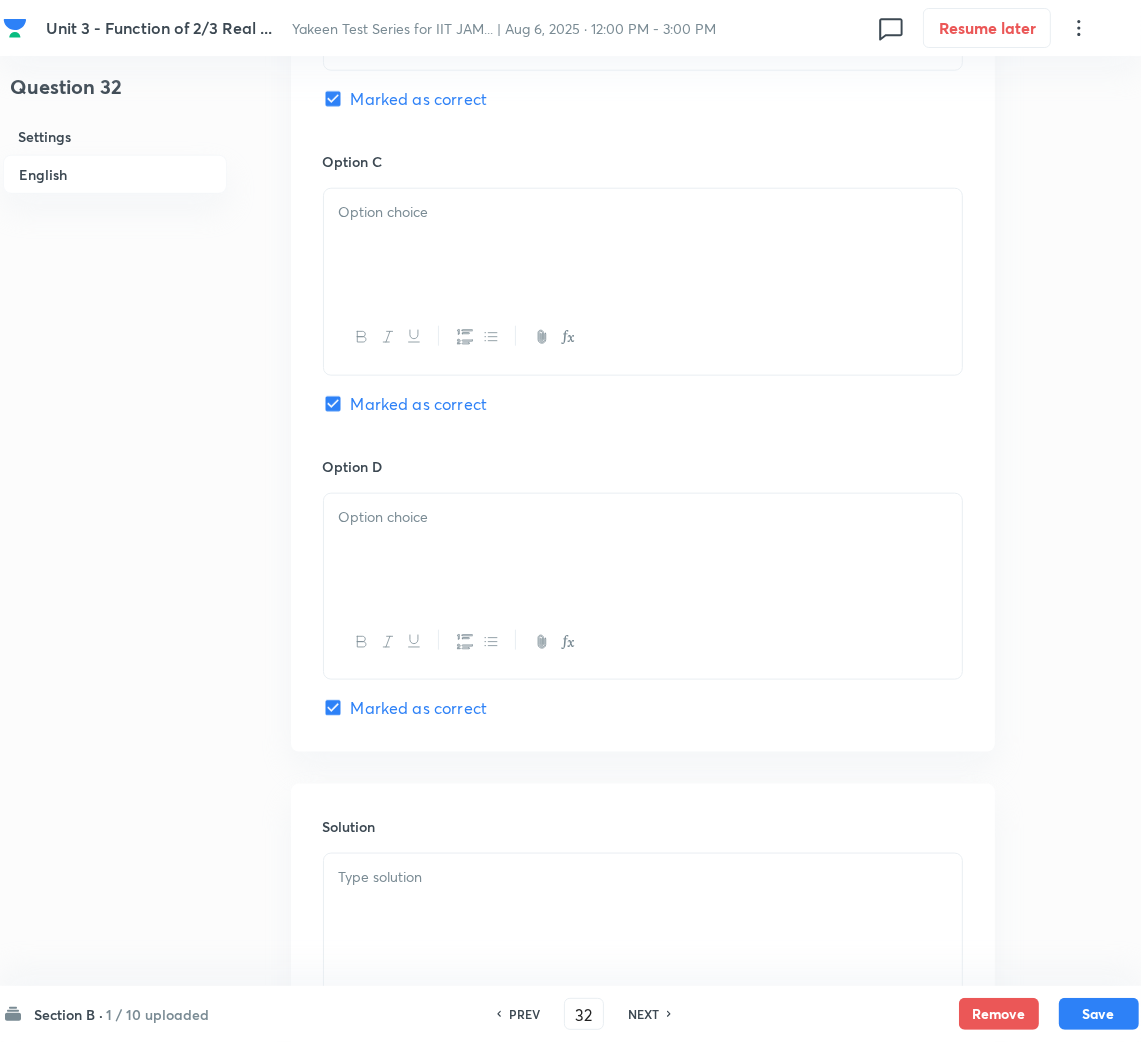 click at bounding box center [643, 245] 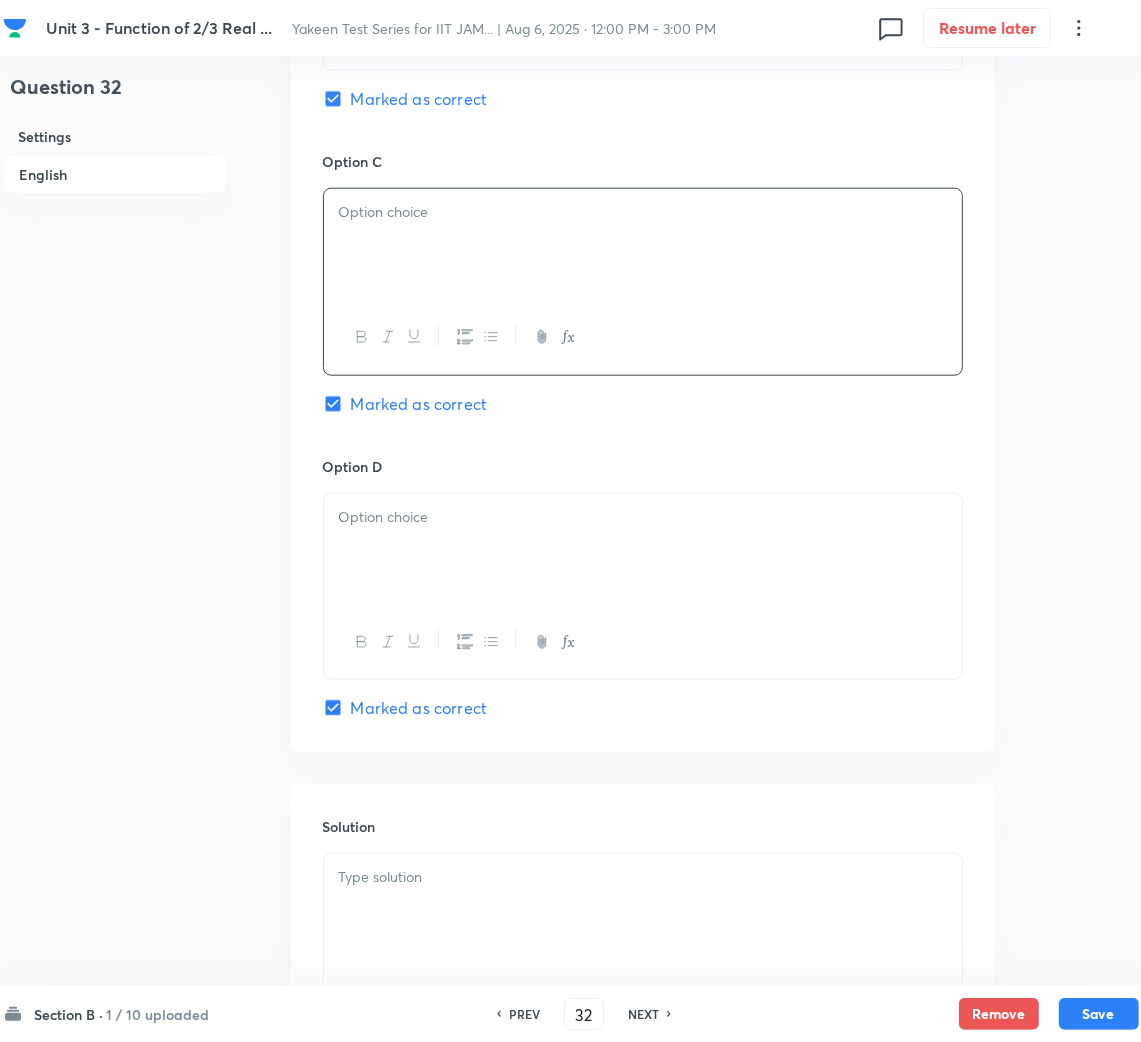 click at bounding box center (643, 245) 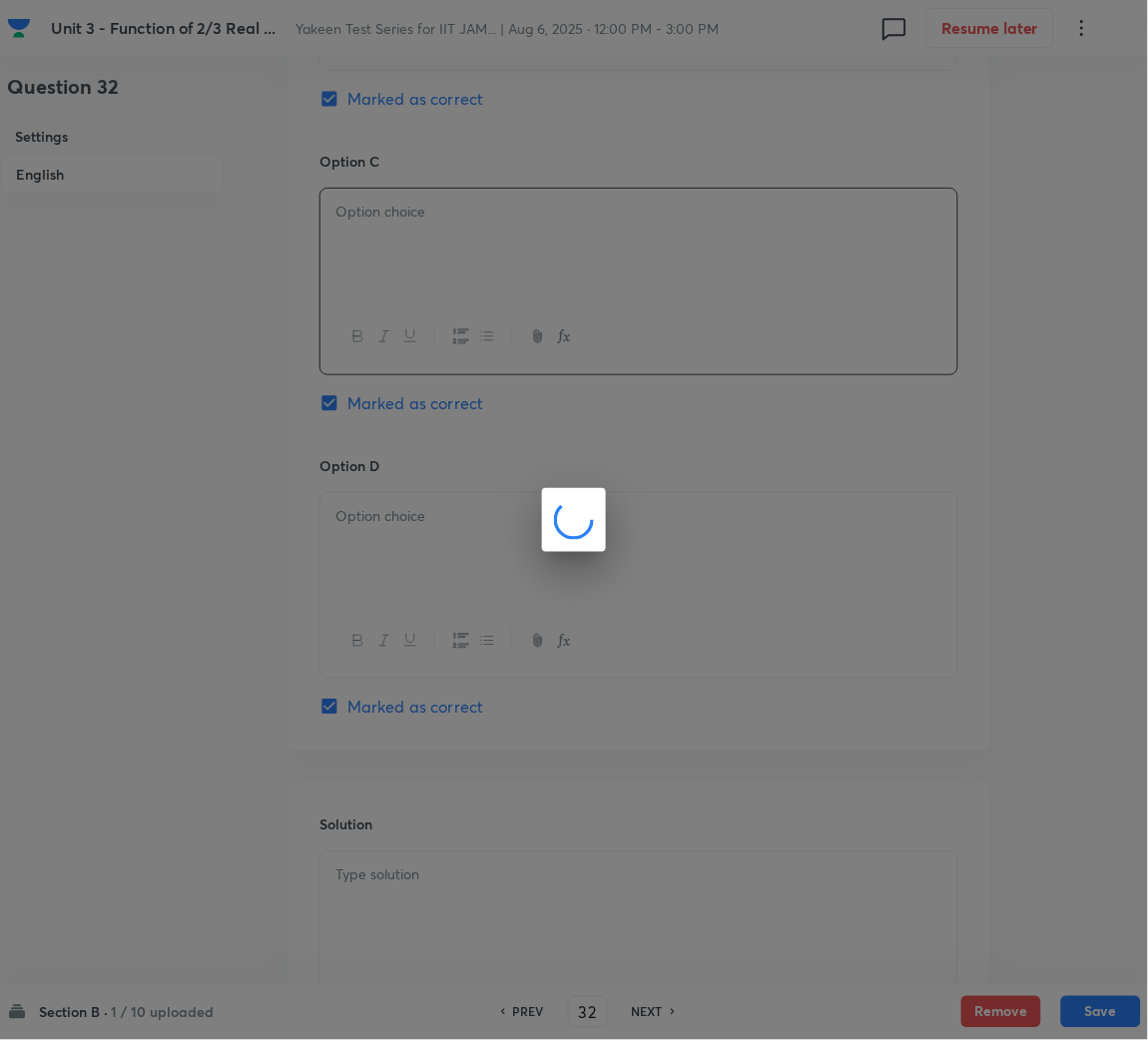 click at bounding box center (574, 520) 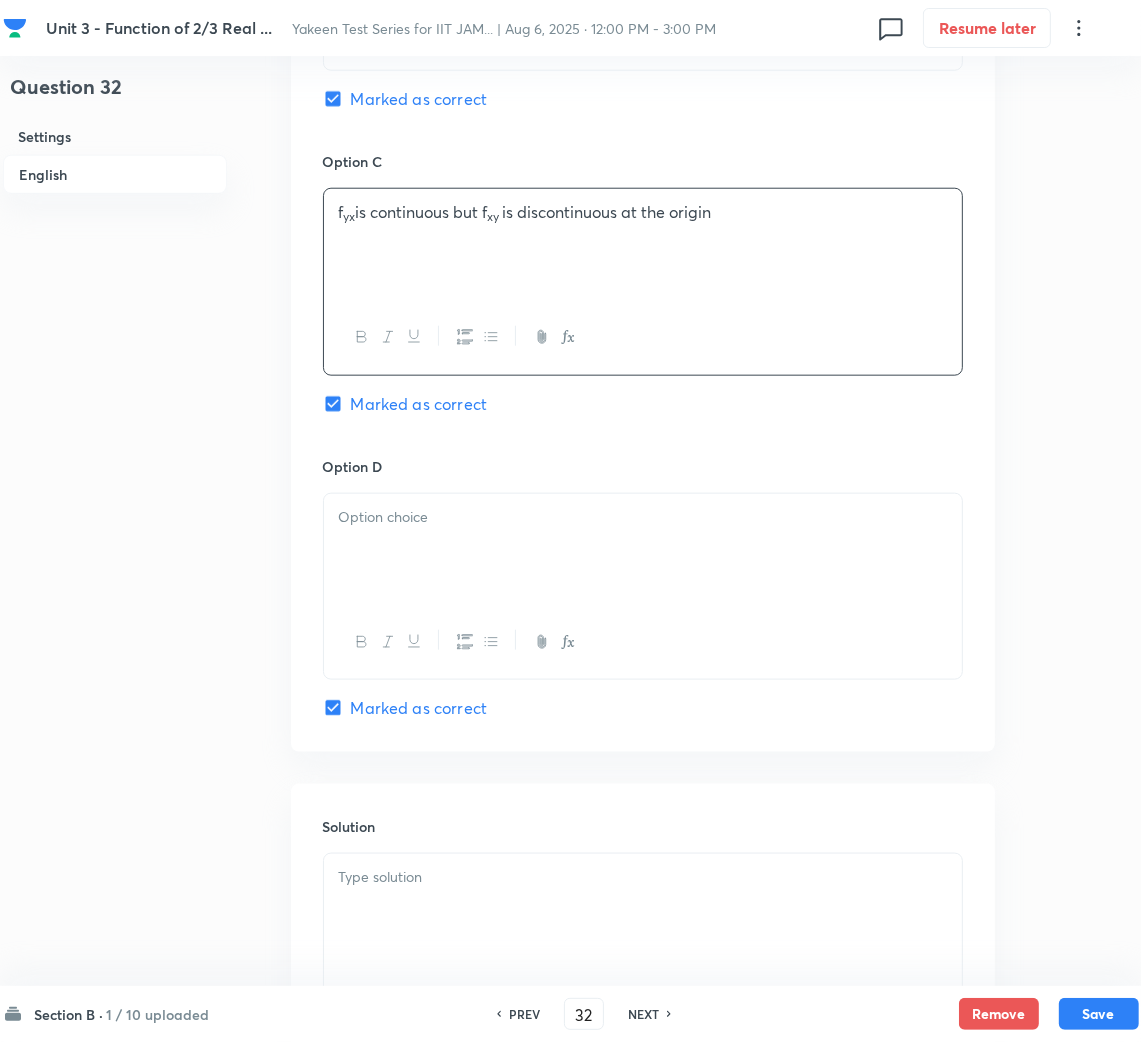 click at bounding box center [643, 550] 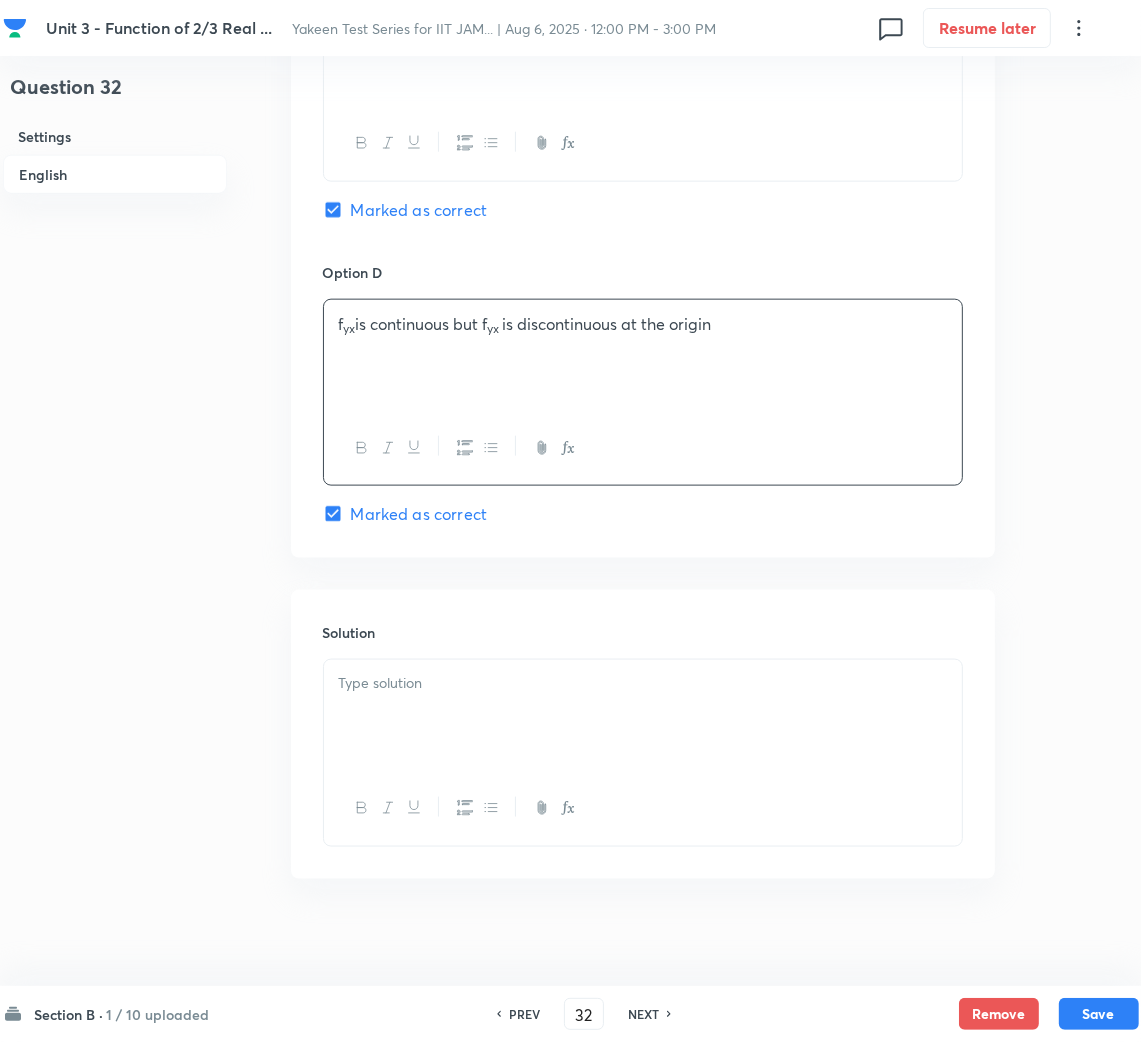 scroll, scrollTop: 1709, scrollLeft: 0, axis: vertical 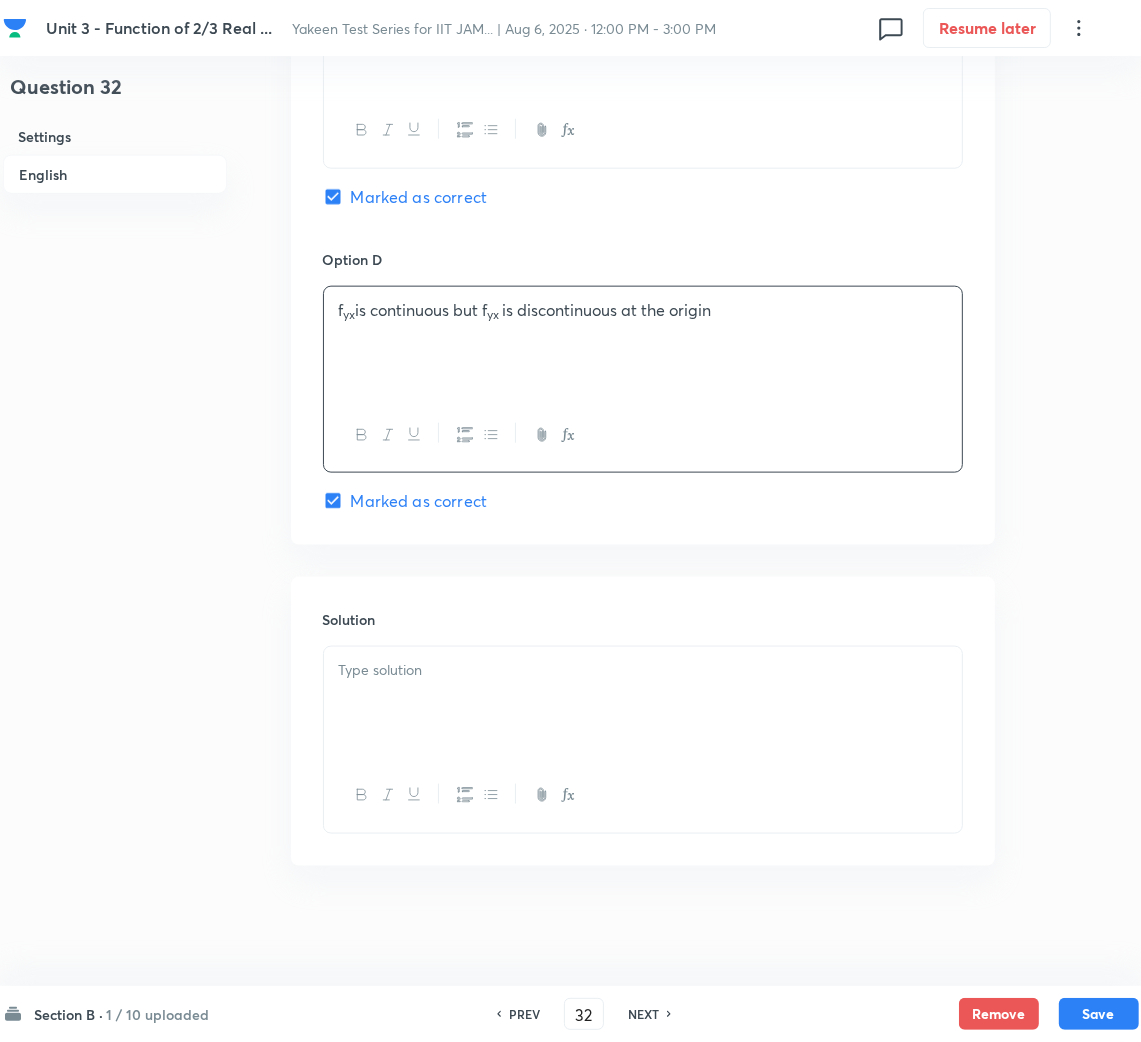 click at bounding box center (643, 703) 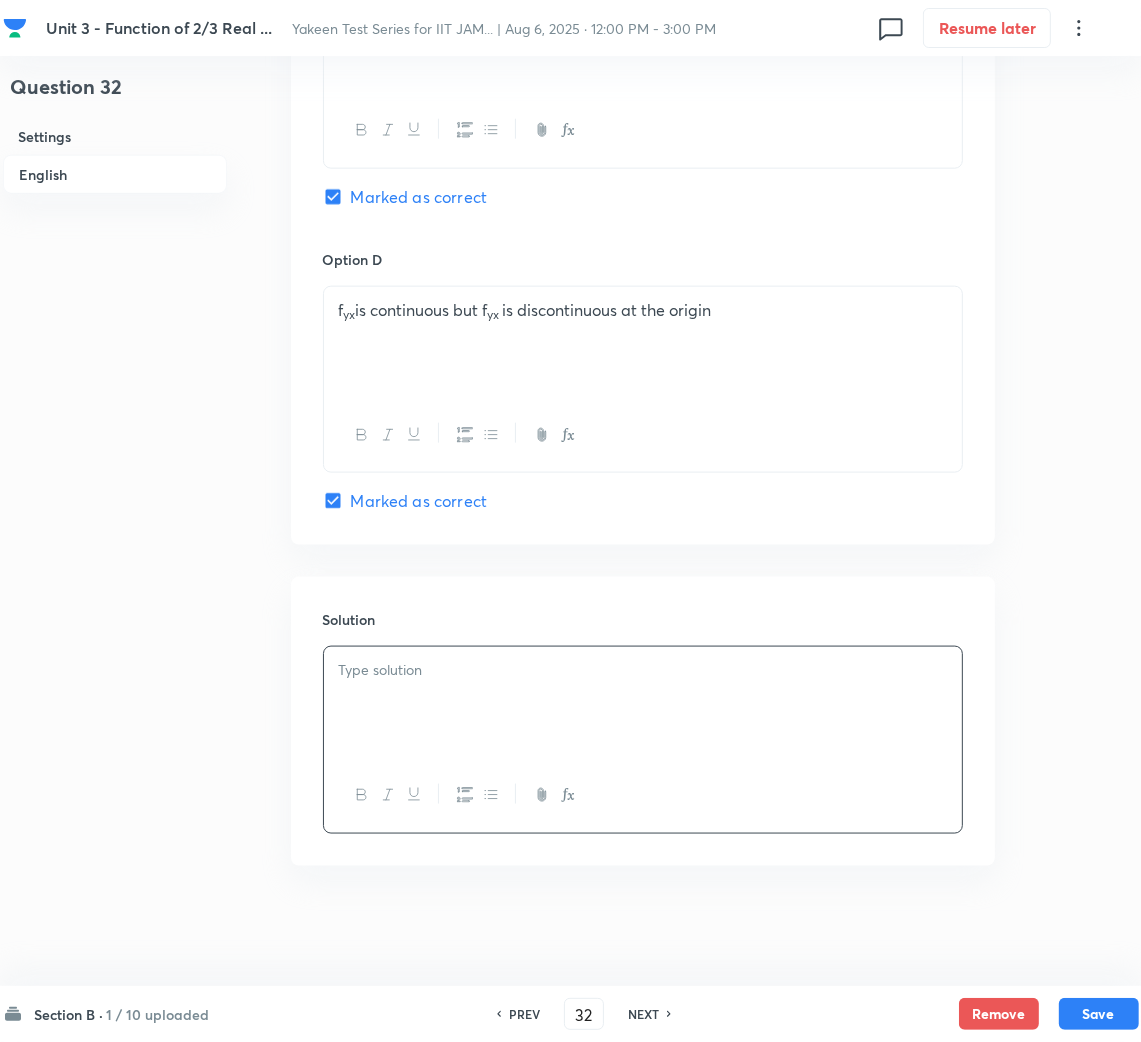 click at bounding box center (643, 703) 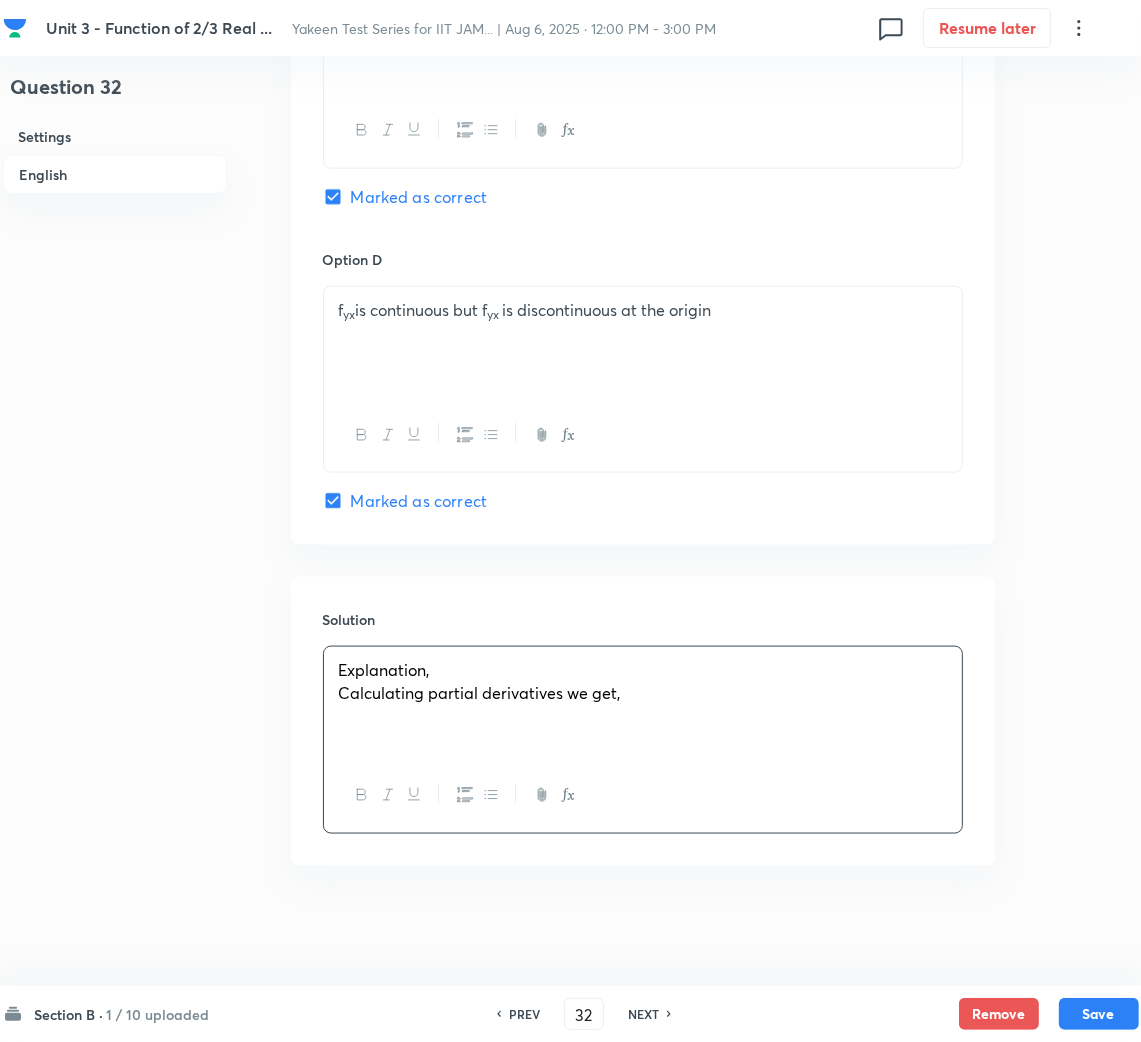 click at bounding box center [643, 716] 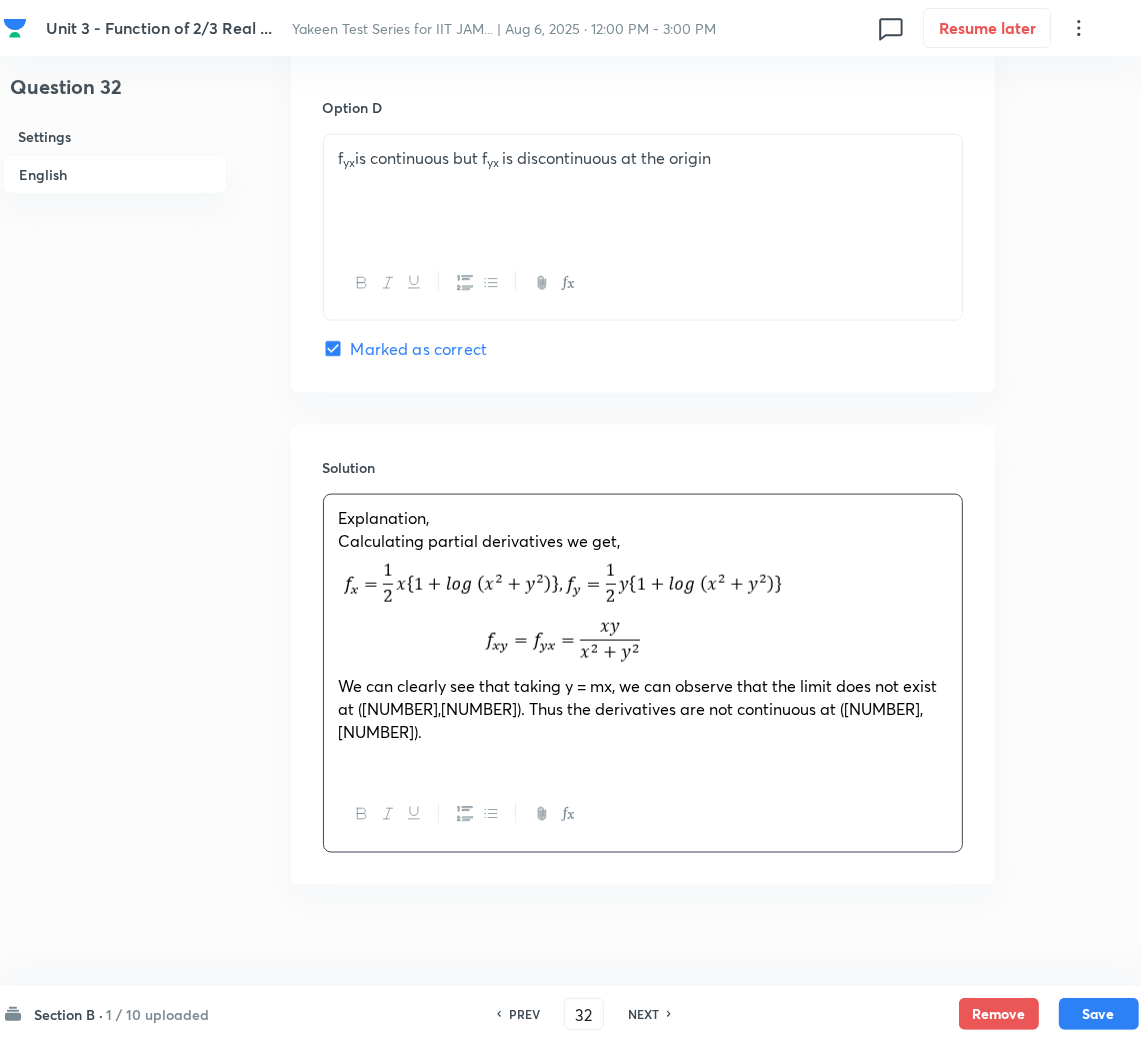 scroll, scrollTop: 1835, scrollLeft: 0, axis: vertical 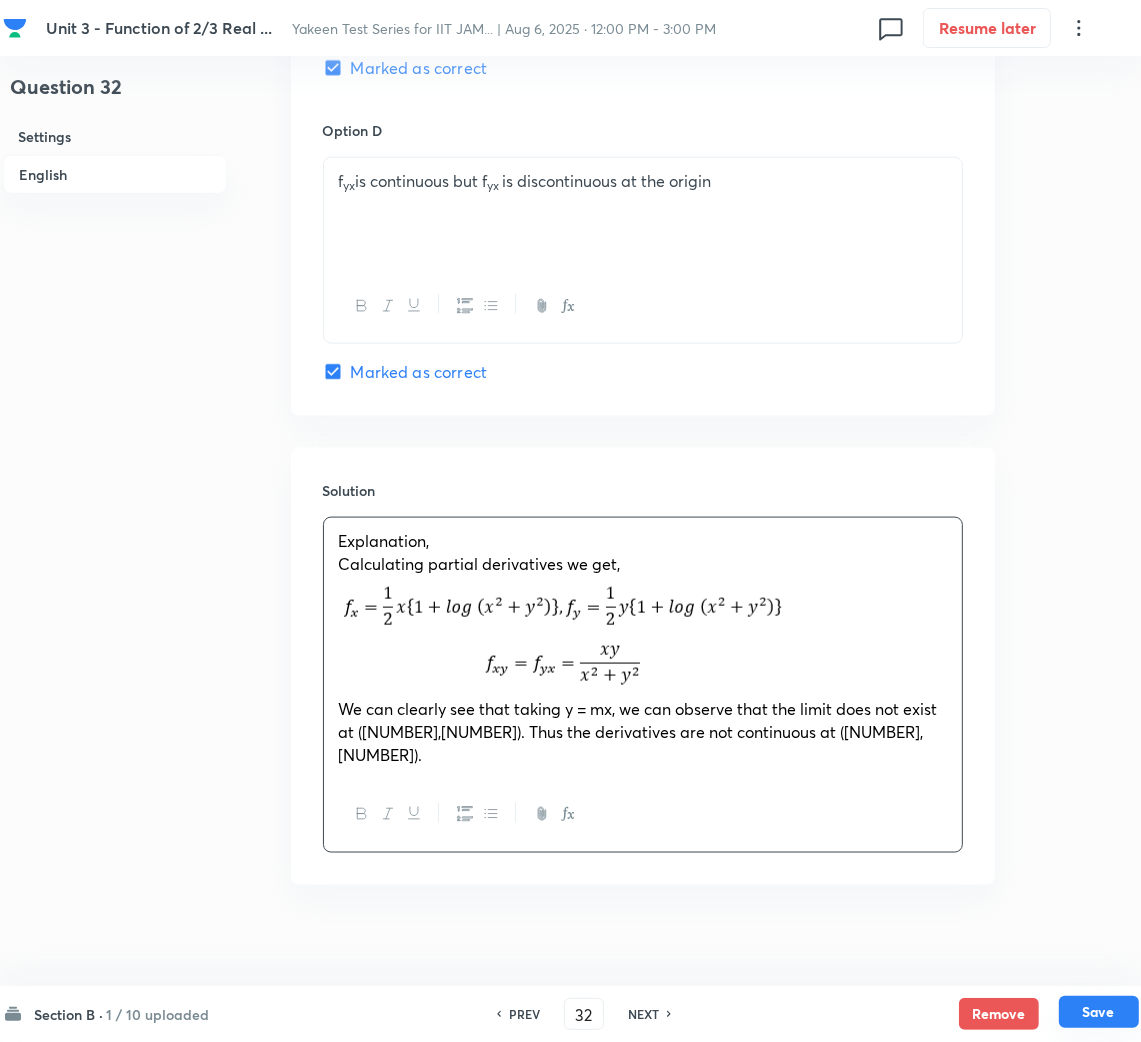 click on "Save" at bounding box center [1099, 1012] 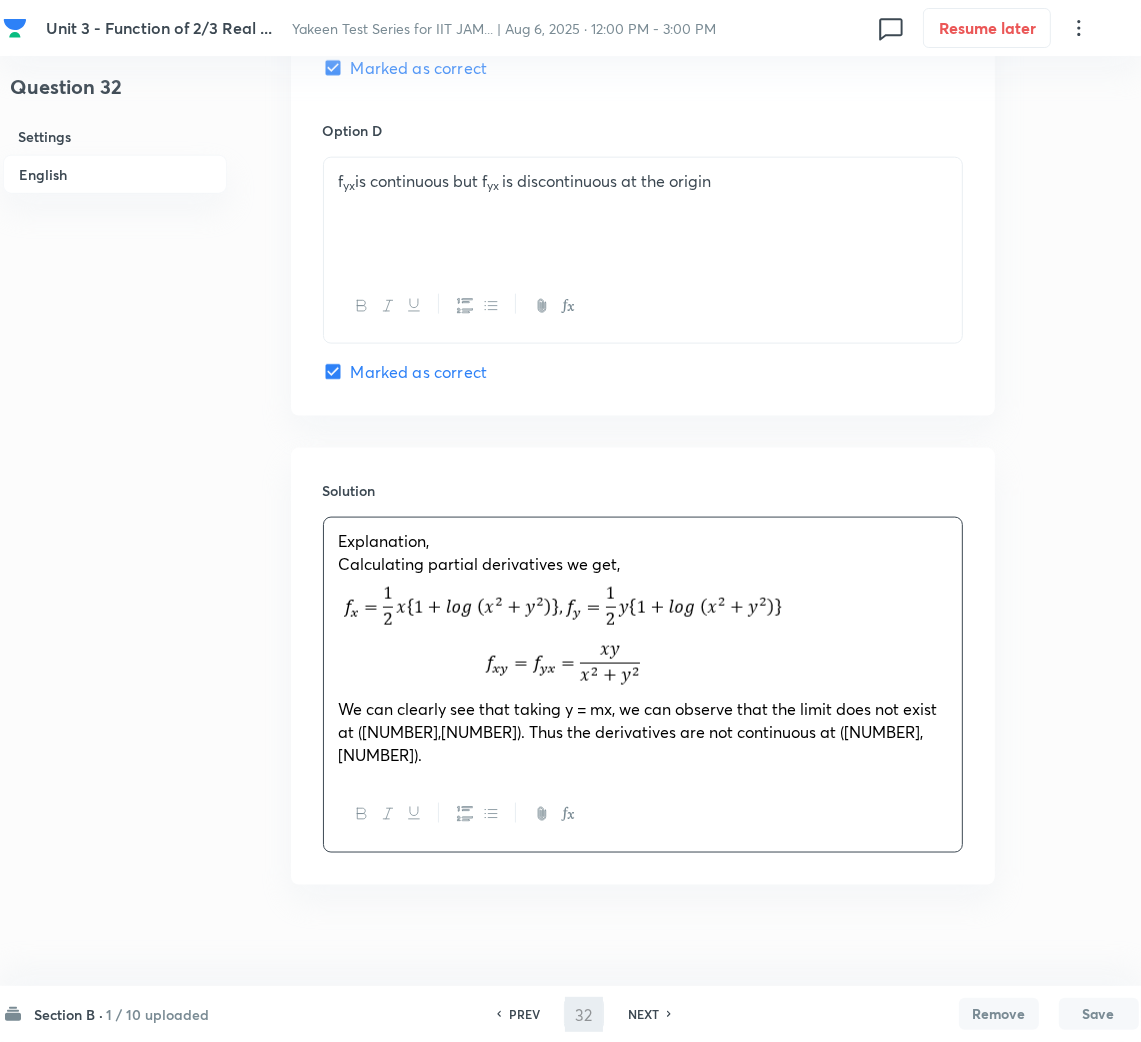 type on "33" 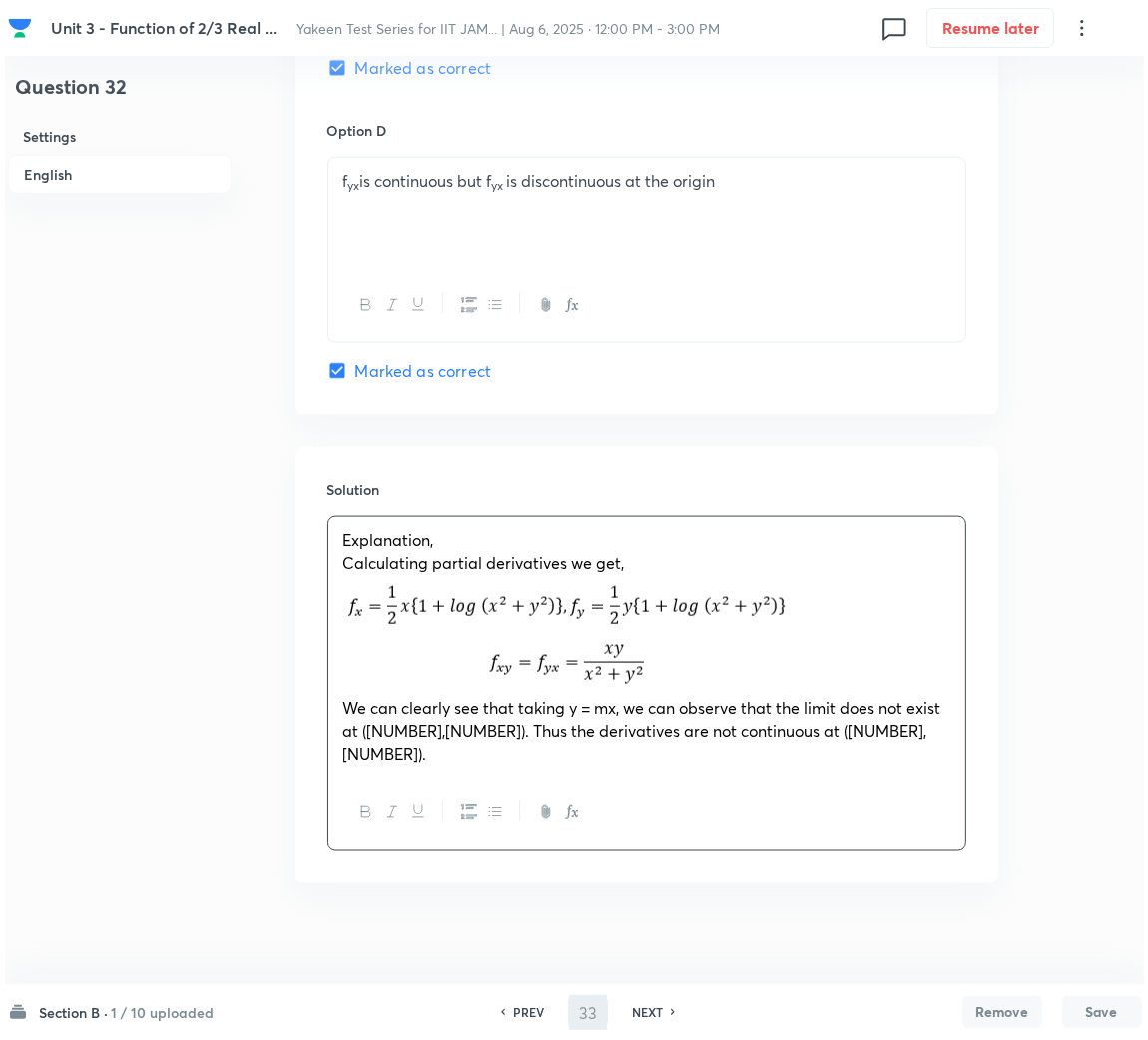 scroll, scrollTop: 0, scrollLeft: 0, axis: both 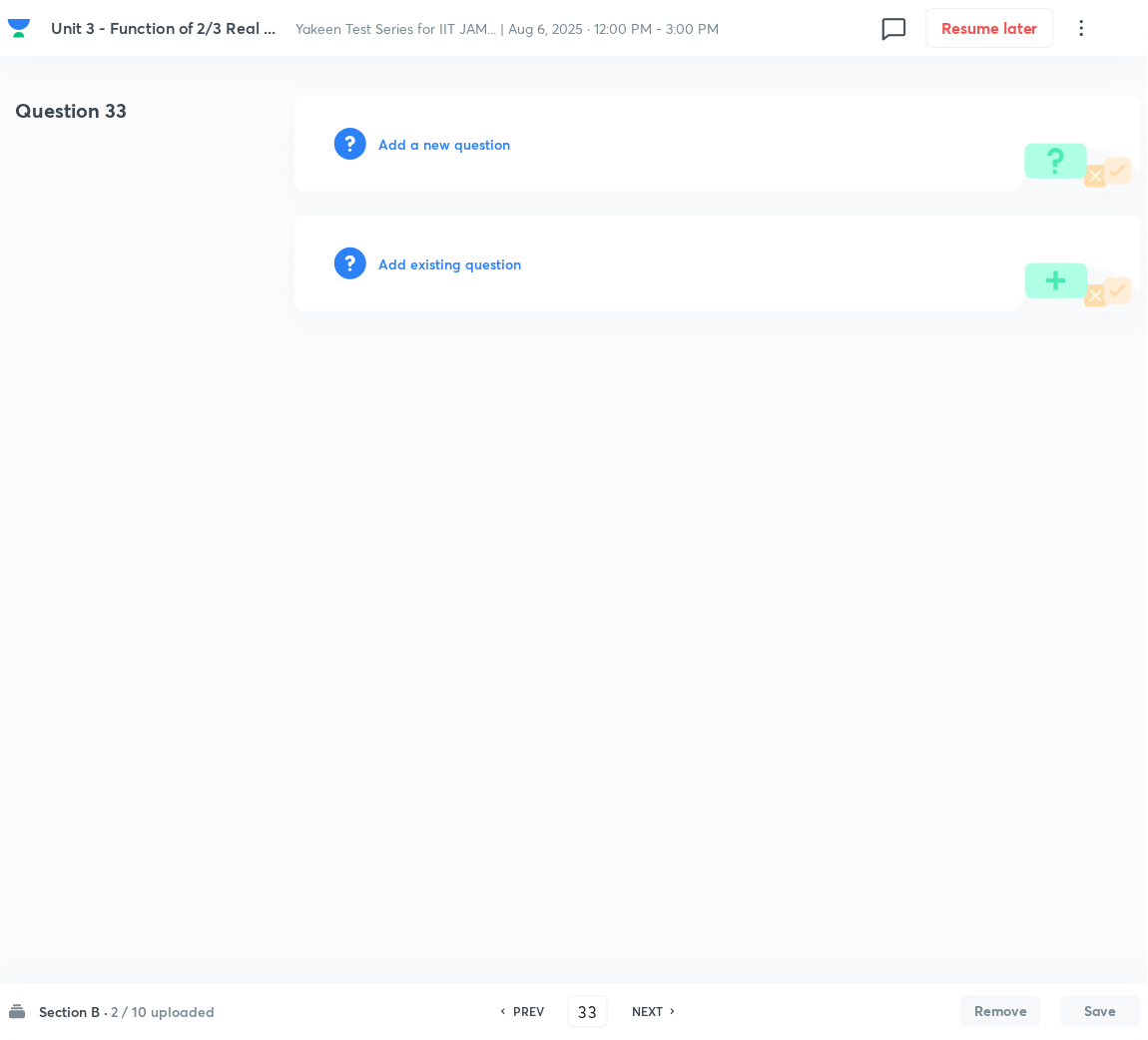 click on "Add a new question" at bounding box center (444, 144) 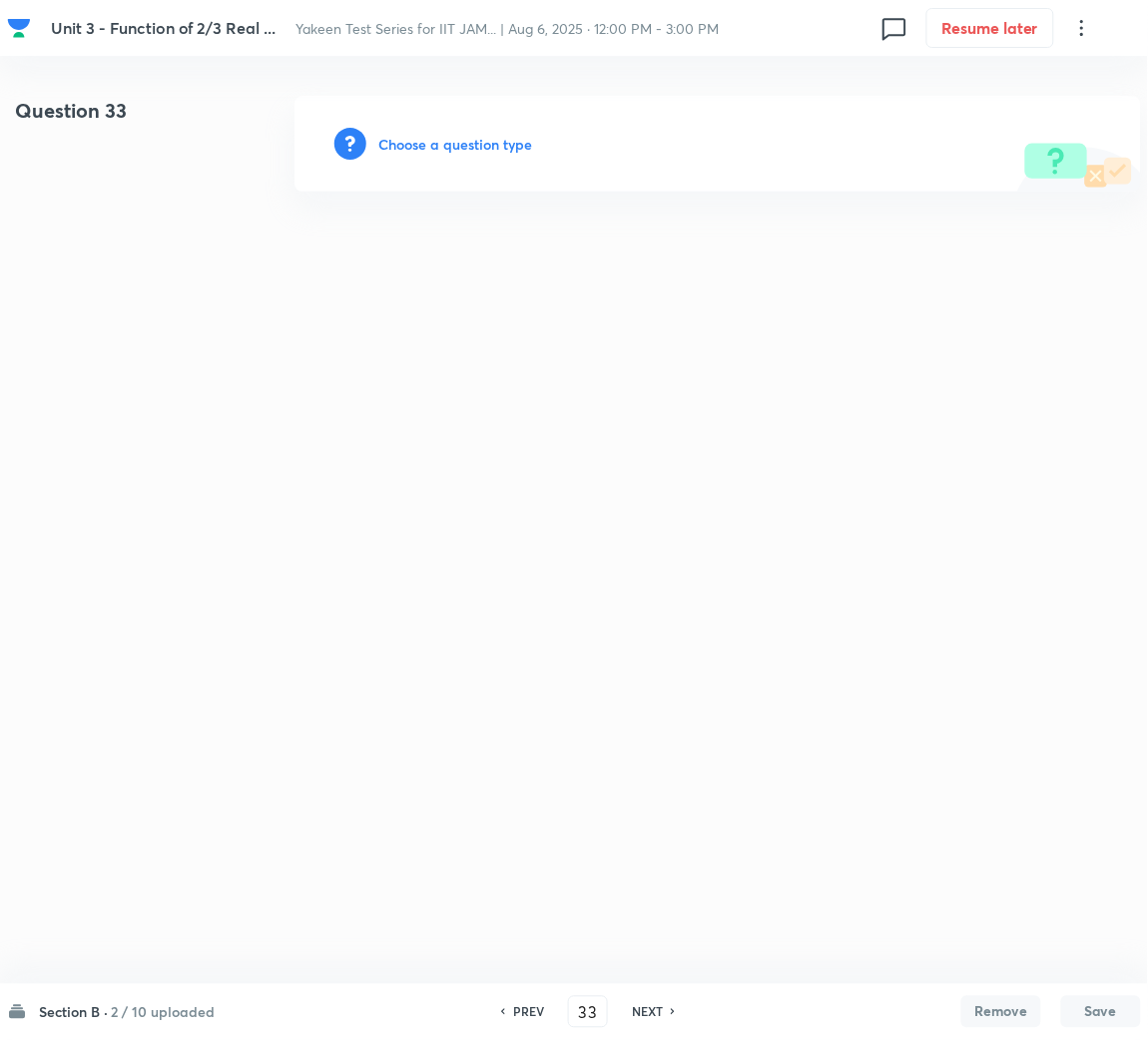 click on "Choose a question type" at bounding box center [455, 144] 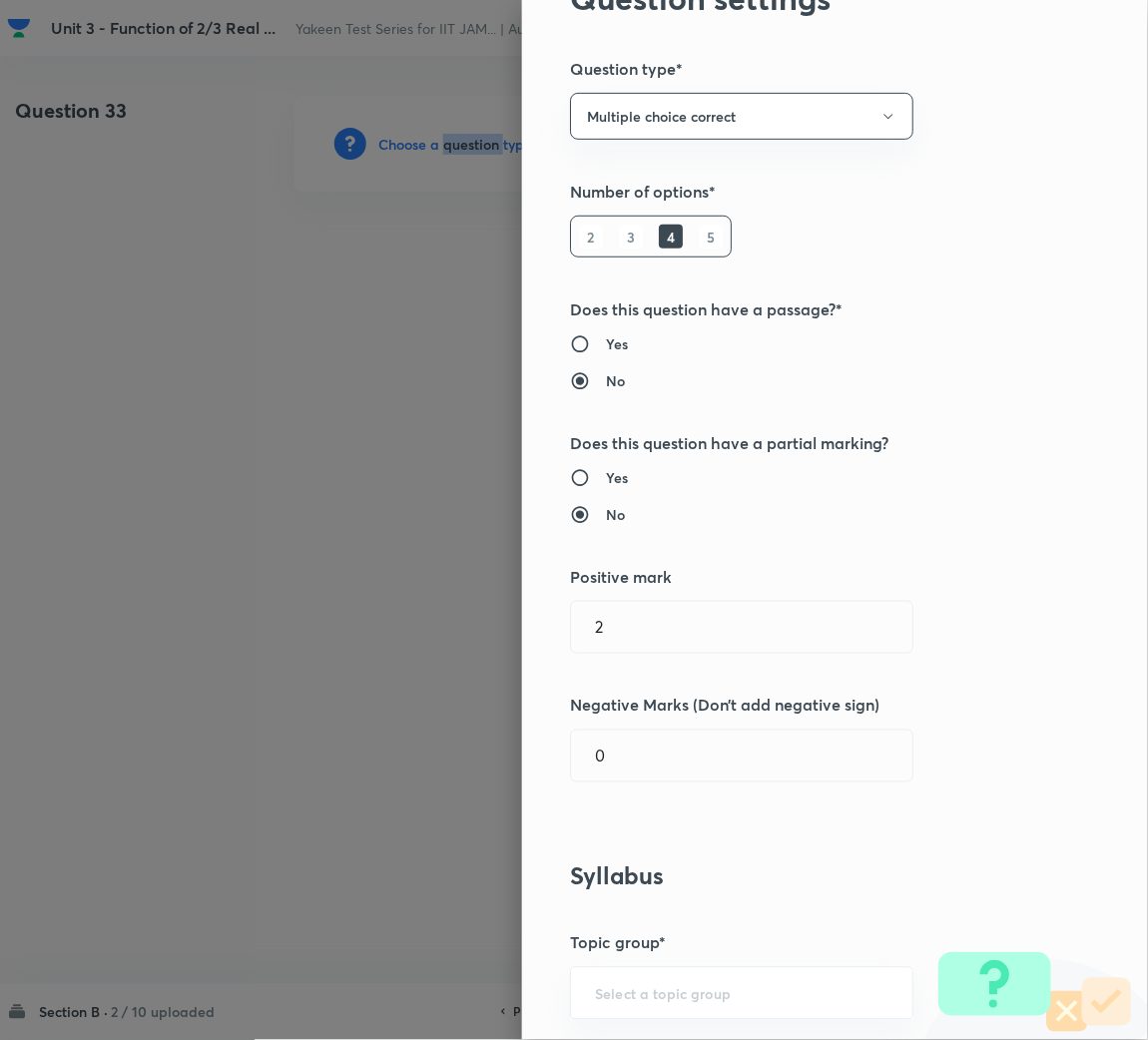 scroll, scrollTop: 150, scrollLeft: 0, axis: vertical 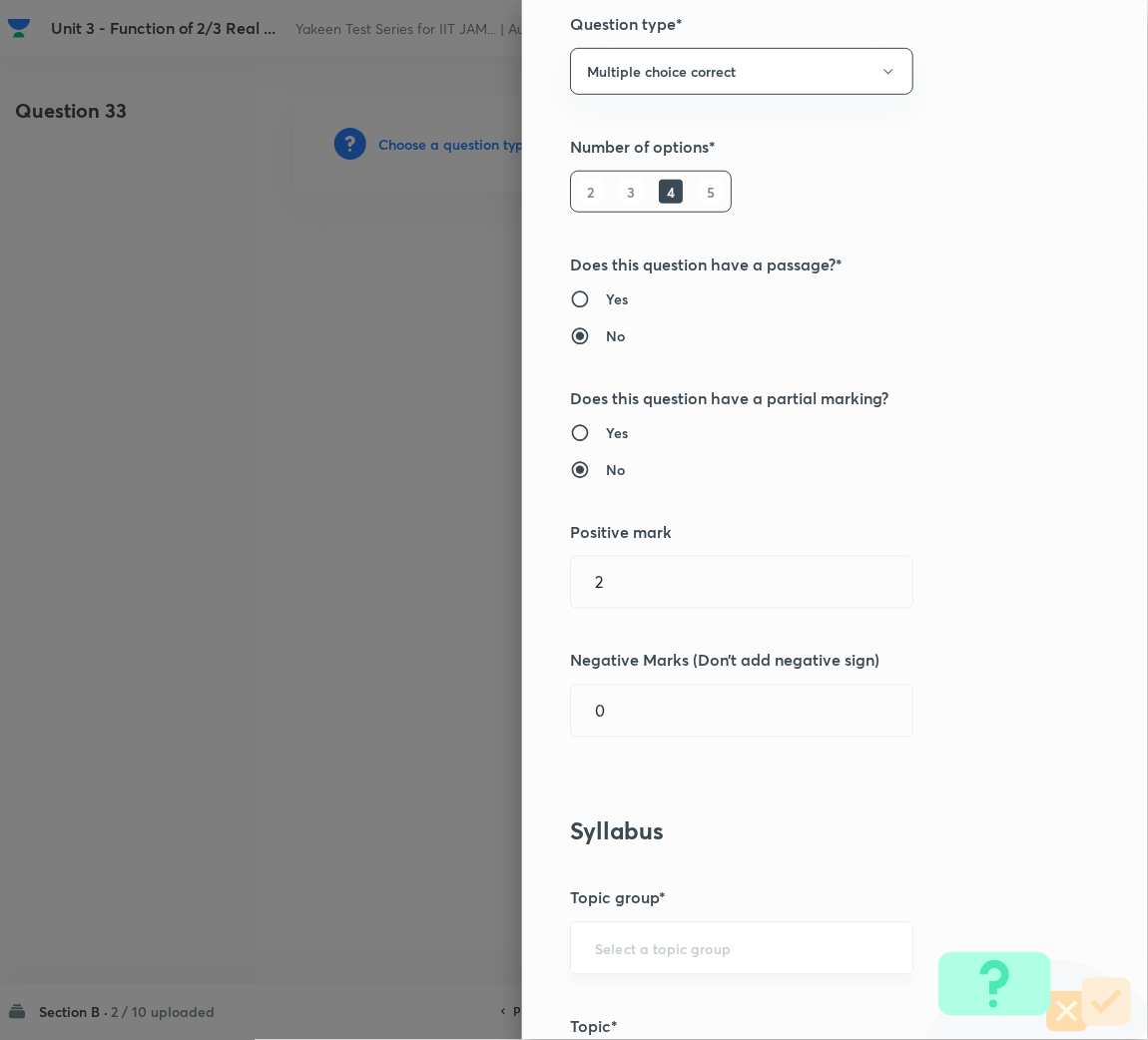click at bounding box center [742, 948] 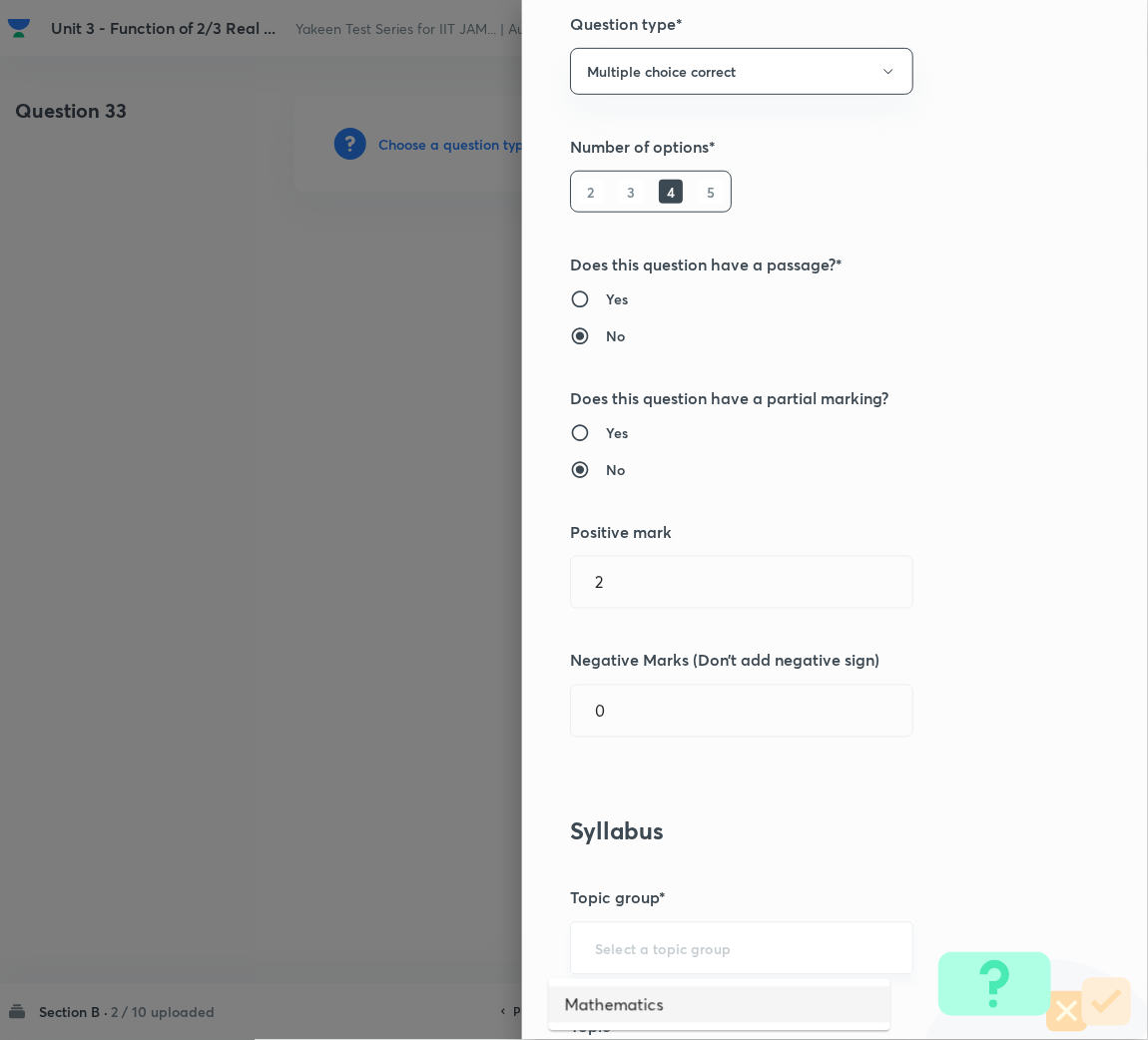 scroll, scrollTop: 299, scrollLeft: 0, axis: vertical 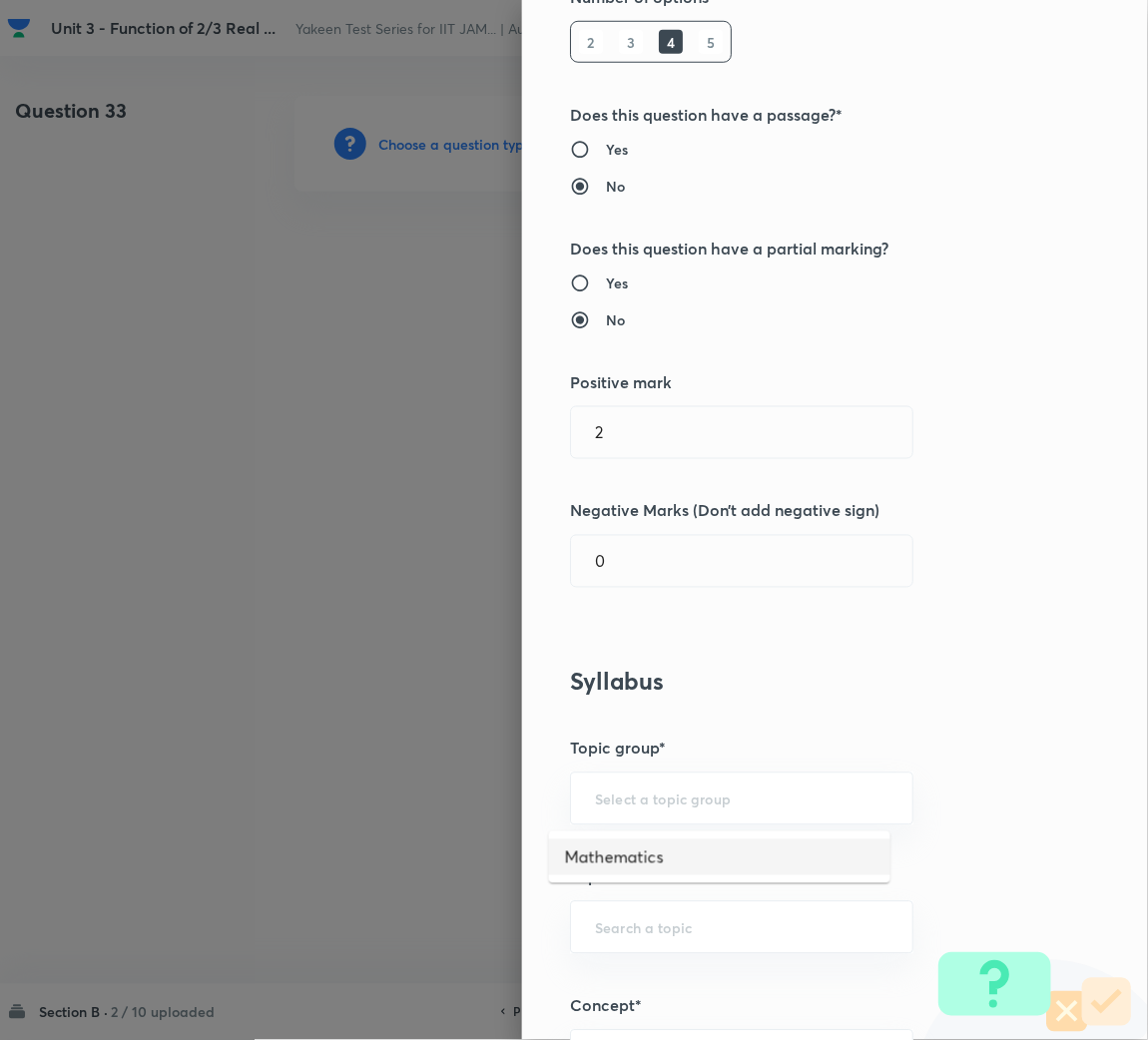 click on "Mathematics" at bounding box center (720, 857) 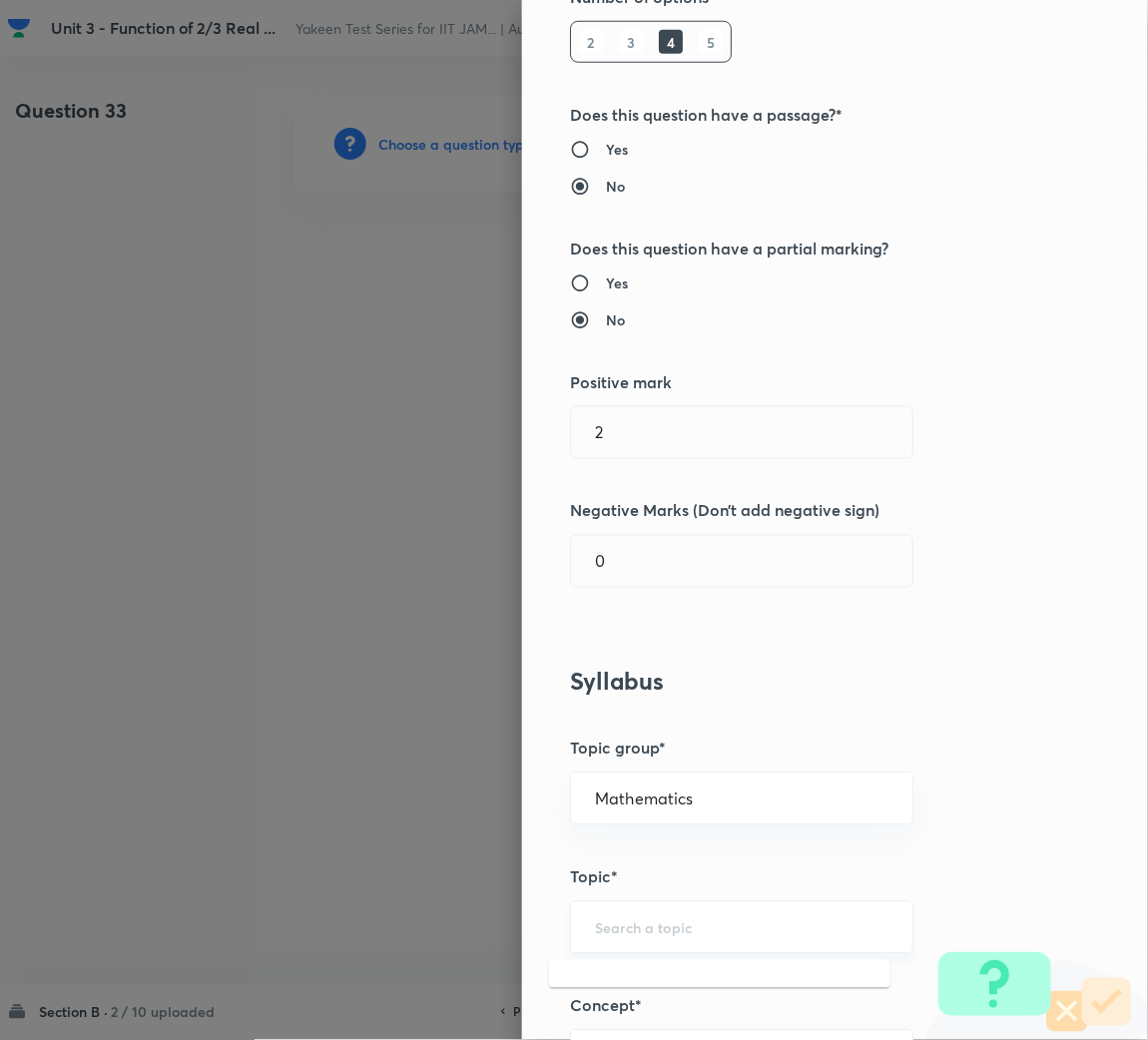 click at bounding box center [742, 927] 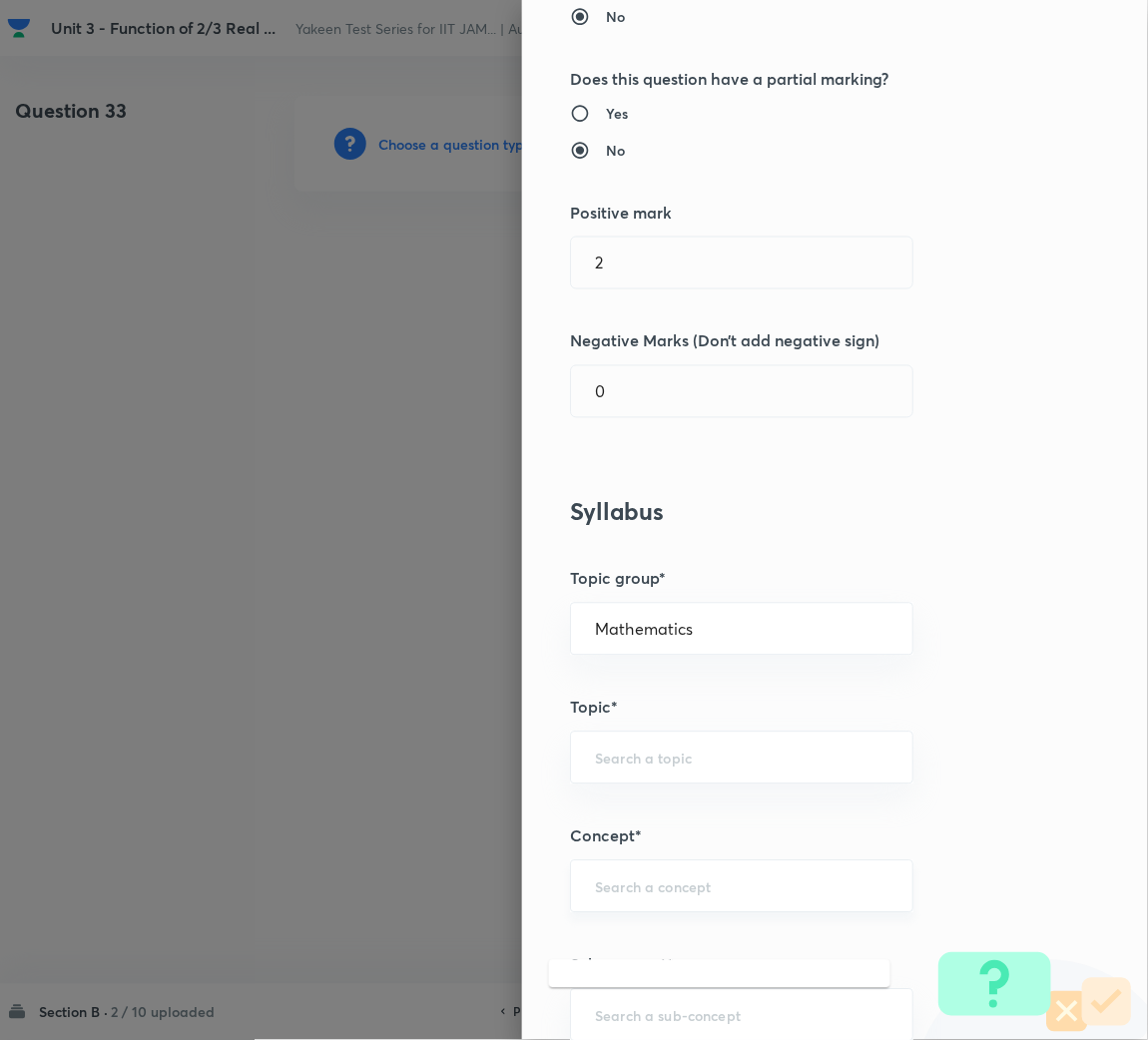 scroll, scrollTop: 599, scrollLeft: 0, axis: vertical 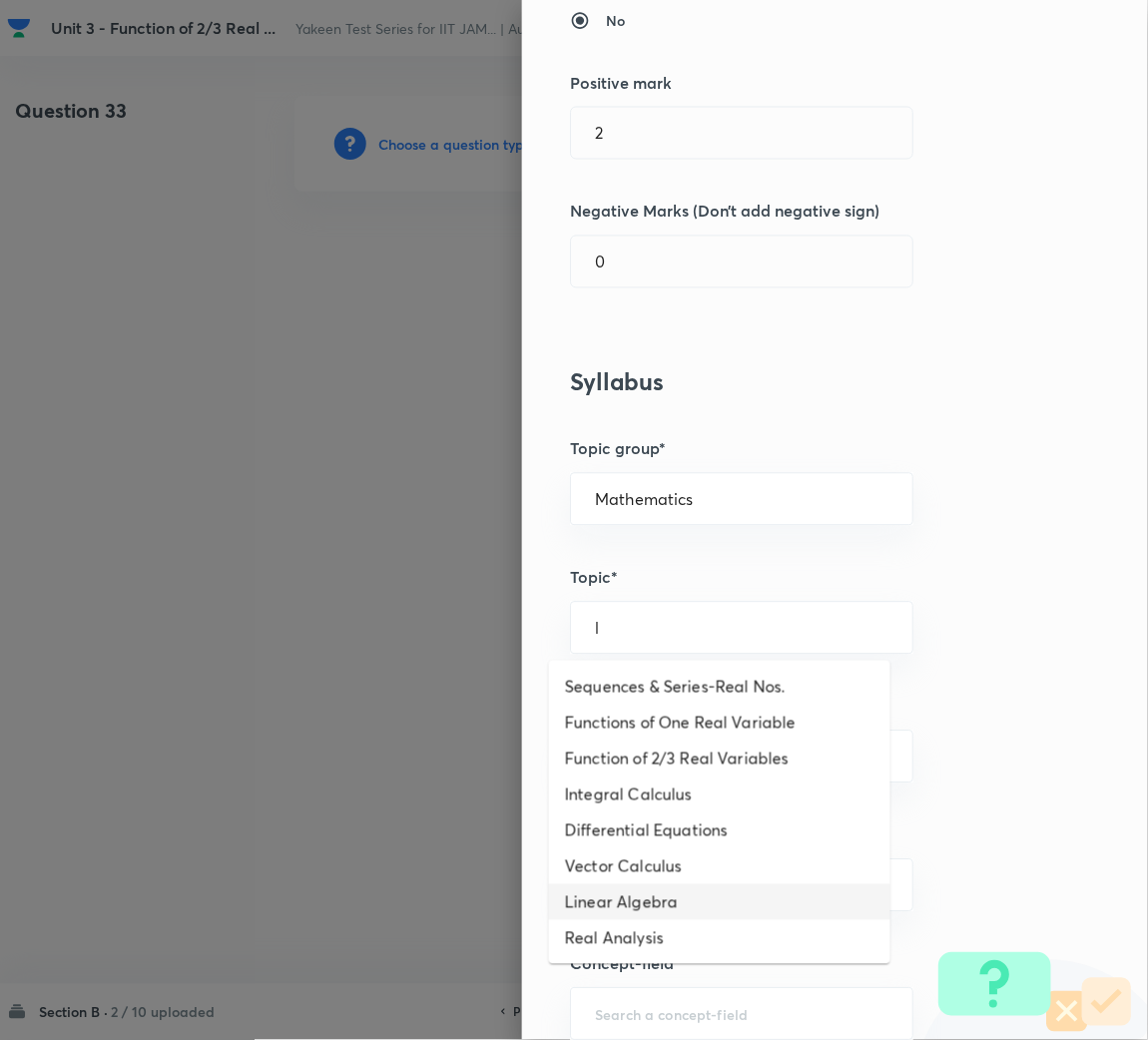 click on "Linear Algebra" at bounding box center (720, 902) 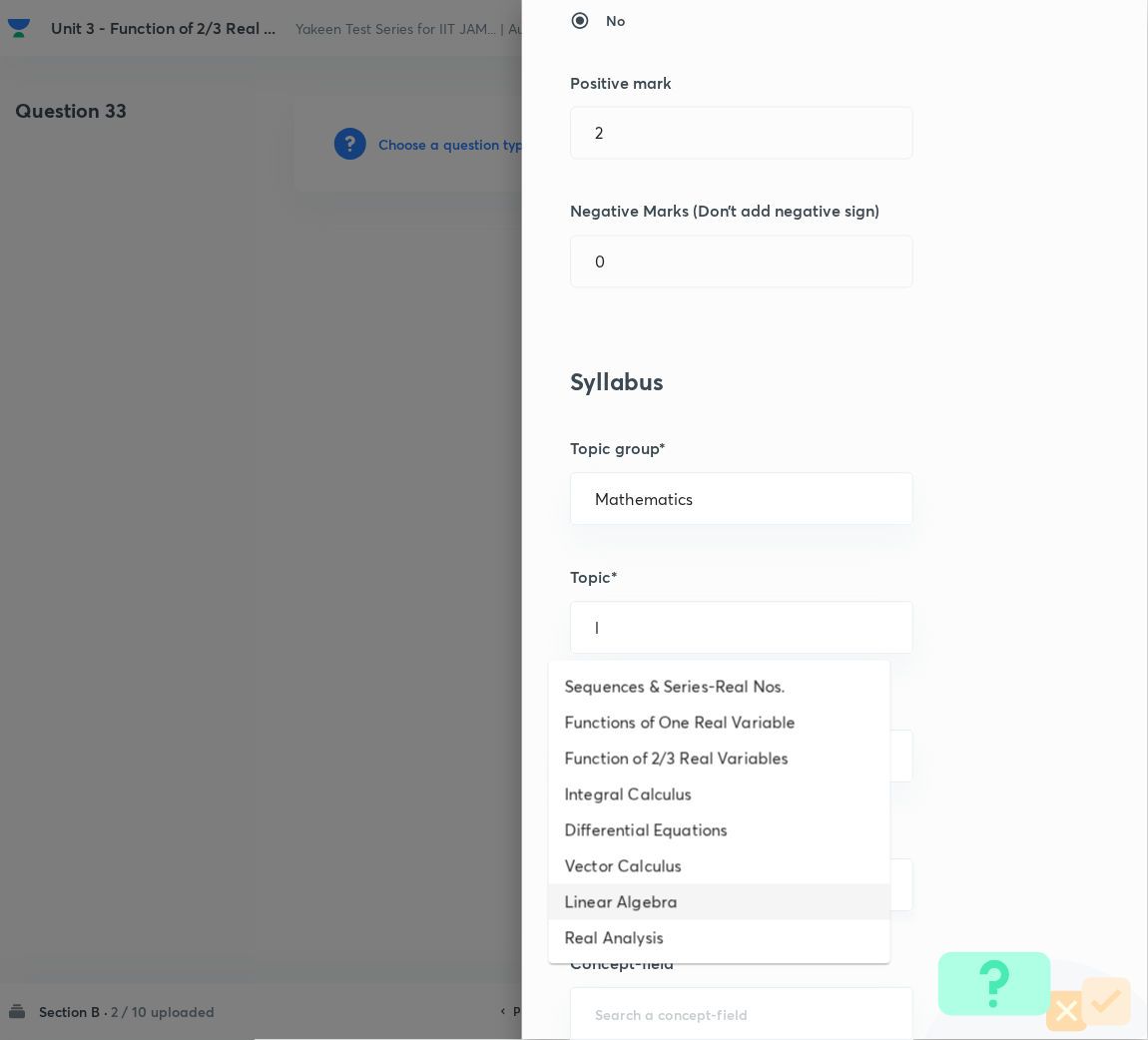 type on "Linear Algebra" 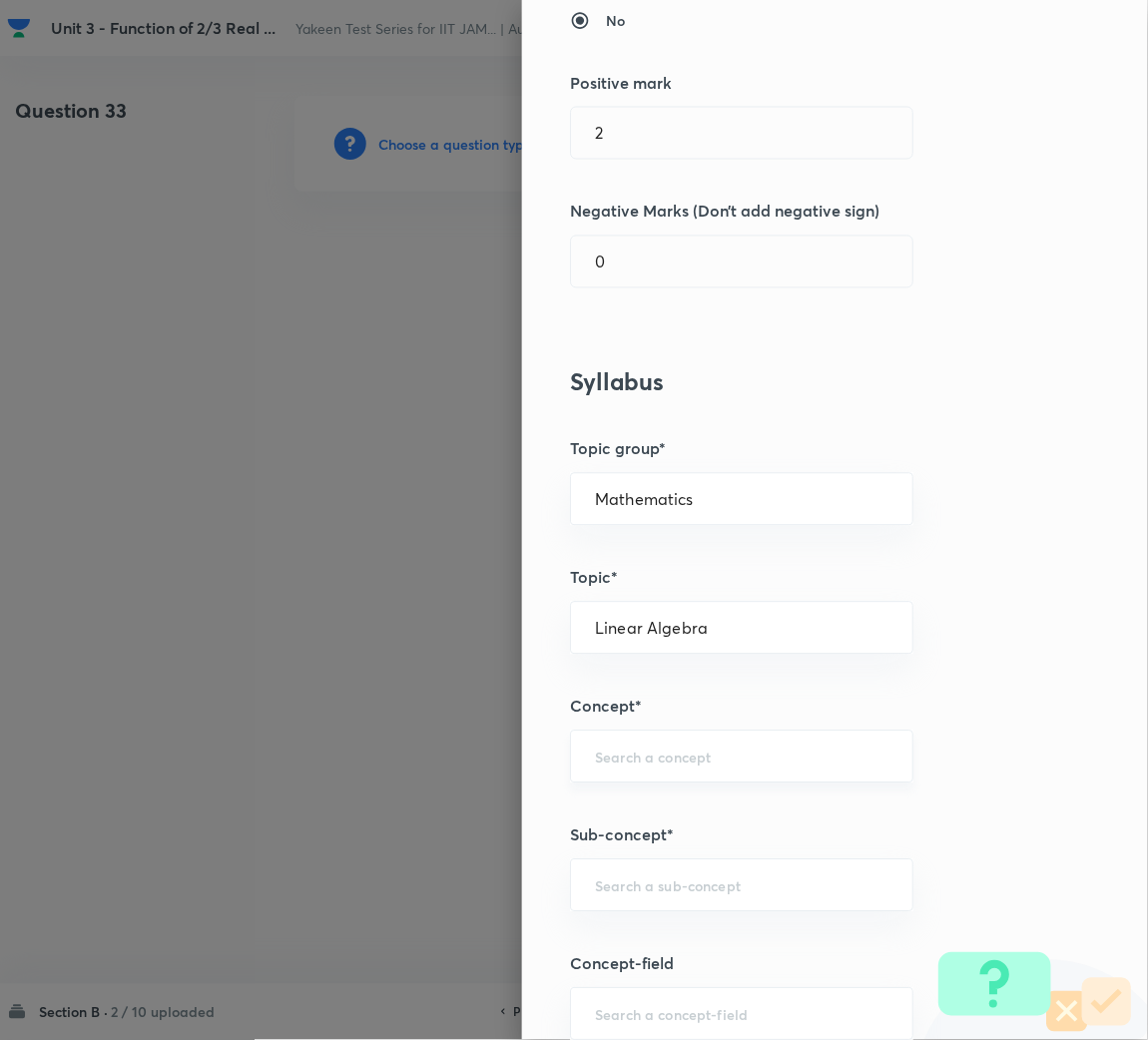 click on "​" at bounding box center (742, 757) 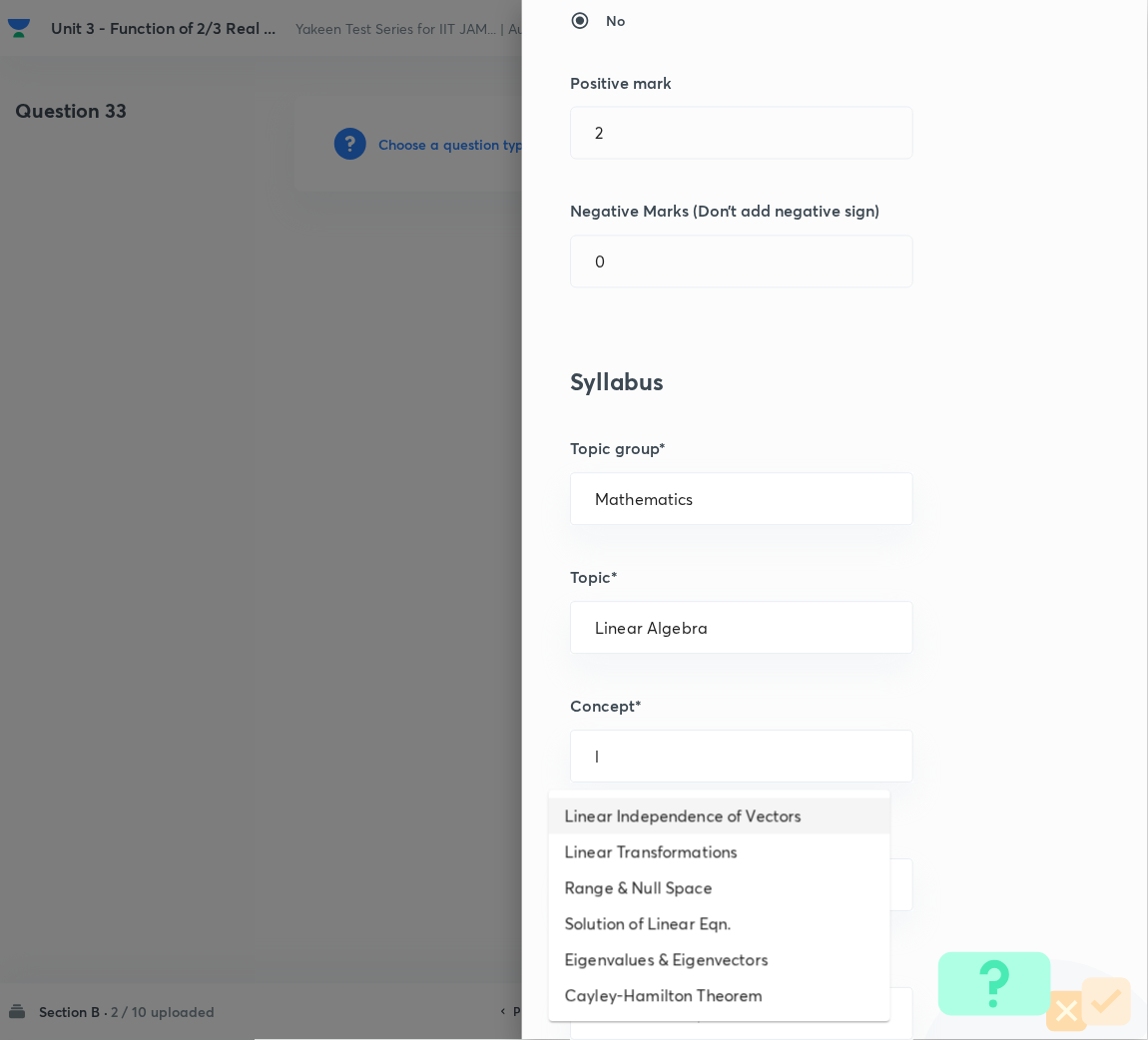 click on "Linear Independence of Vectors" at bounding box center (720, 816) 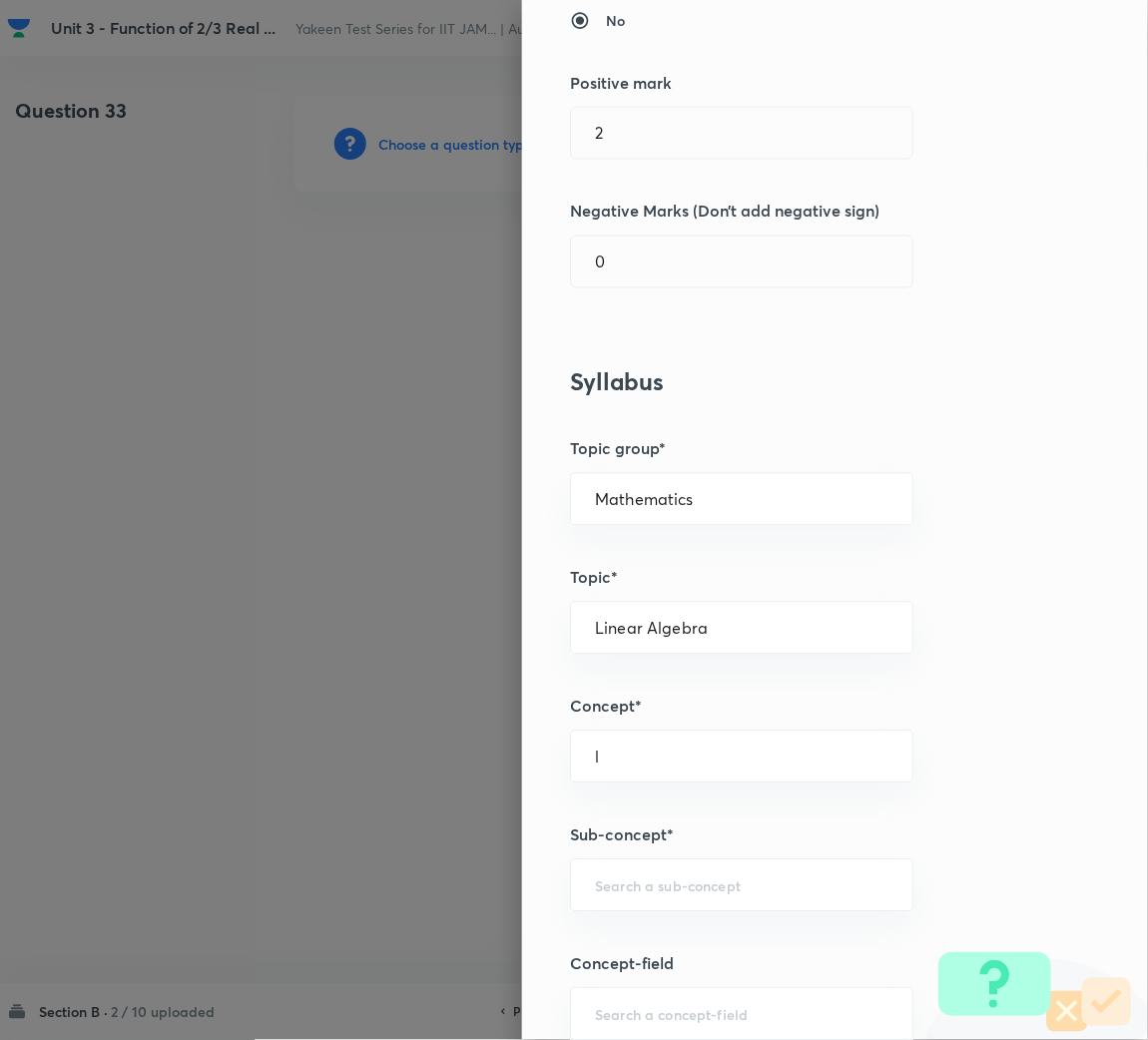 type on "Linear Independence of Vectors" 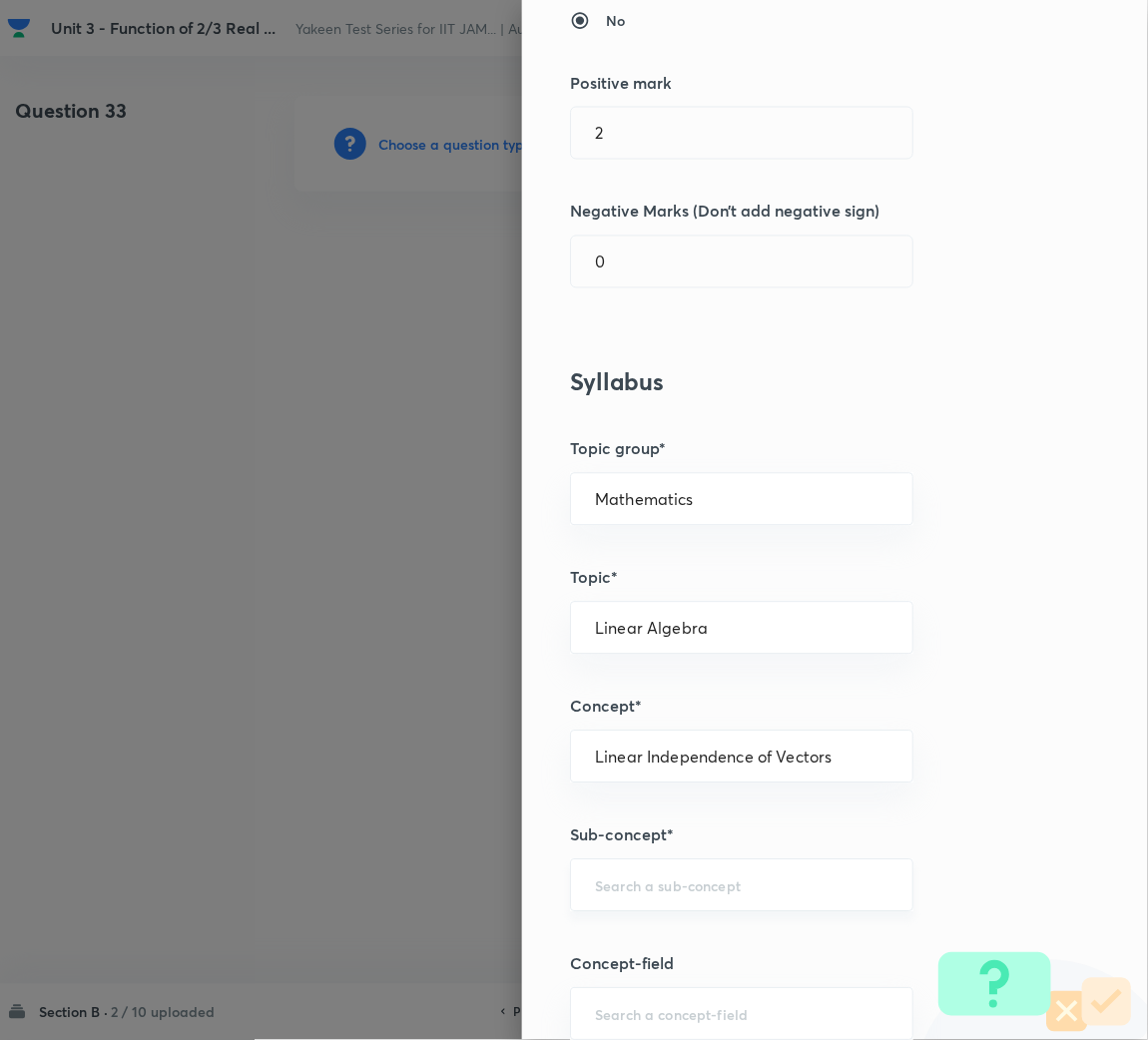drag, startPoint x: 616, startPoint y: 868, endPoint x: 616, endPoint y: 882, distance: 14 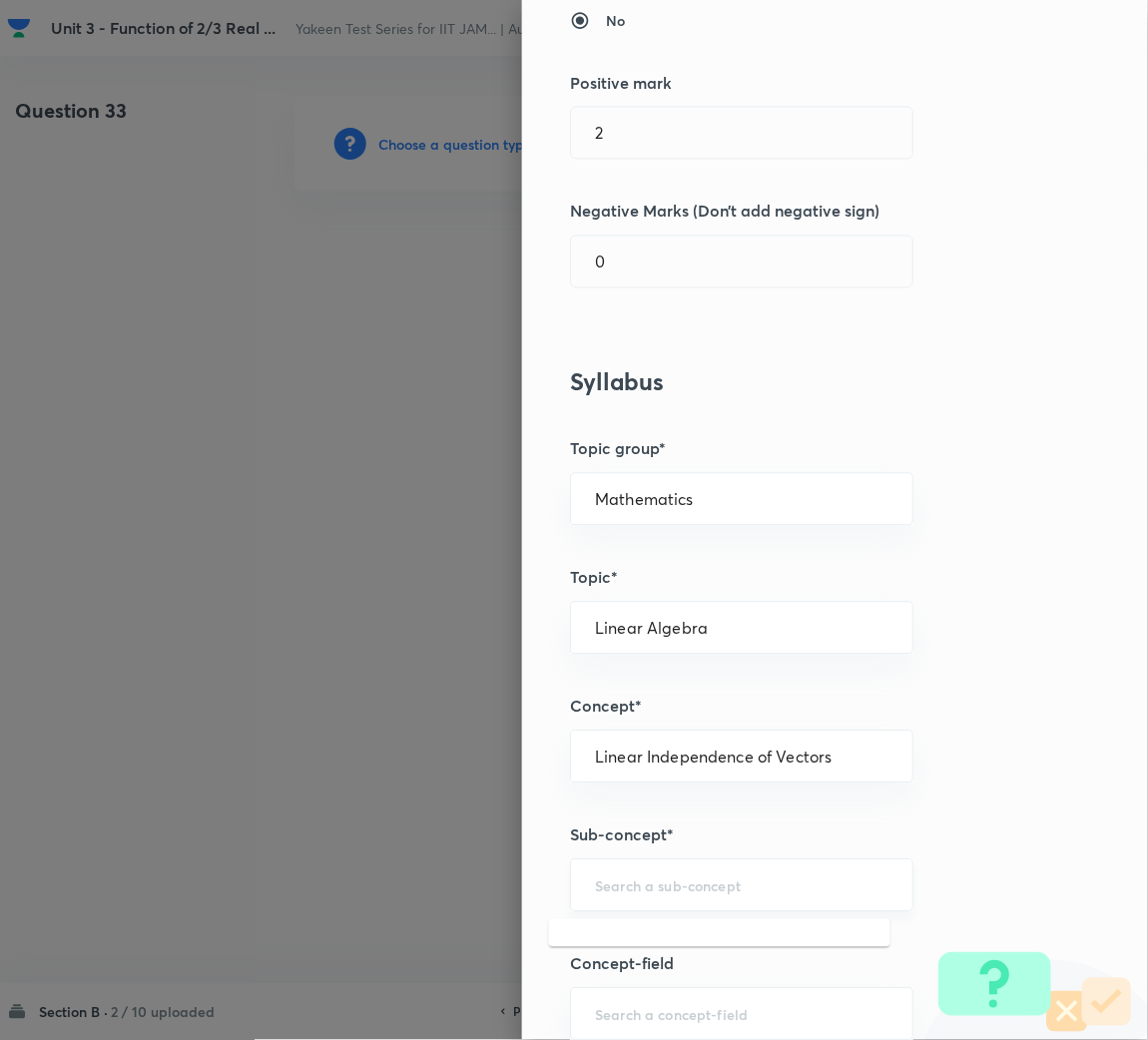 click at bounding box center [742, 885] 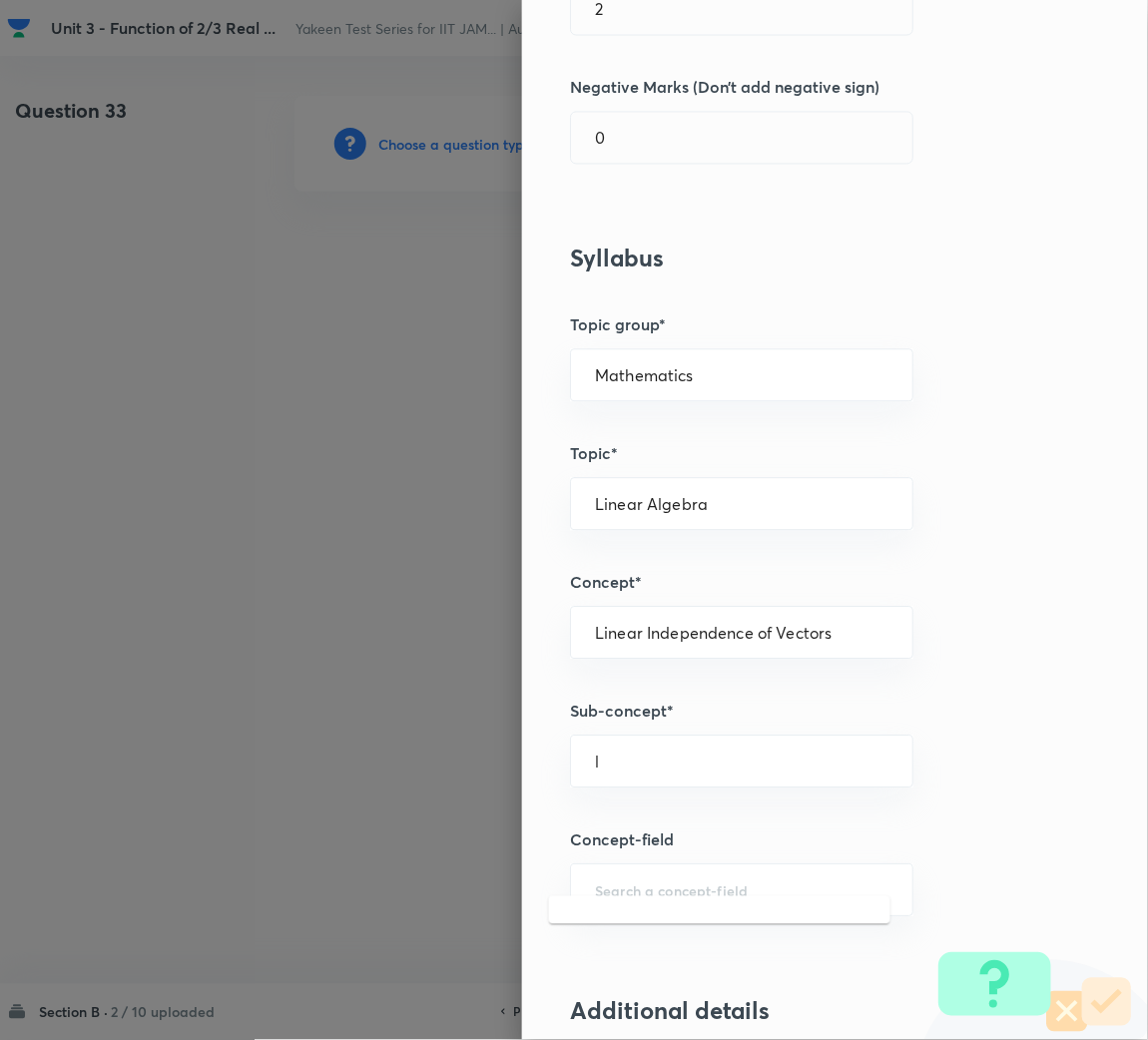 scroll, scrollTop: 897, scrollLeft: 0, axis: vertical 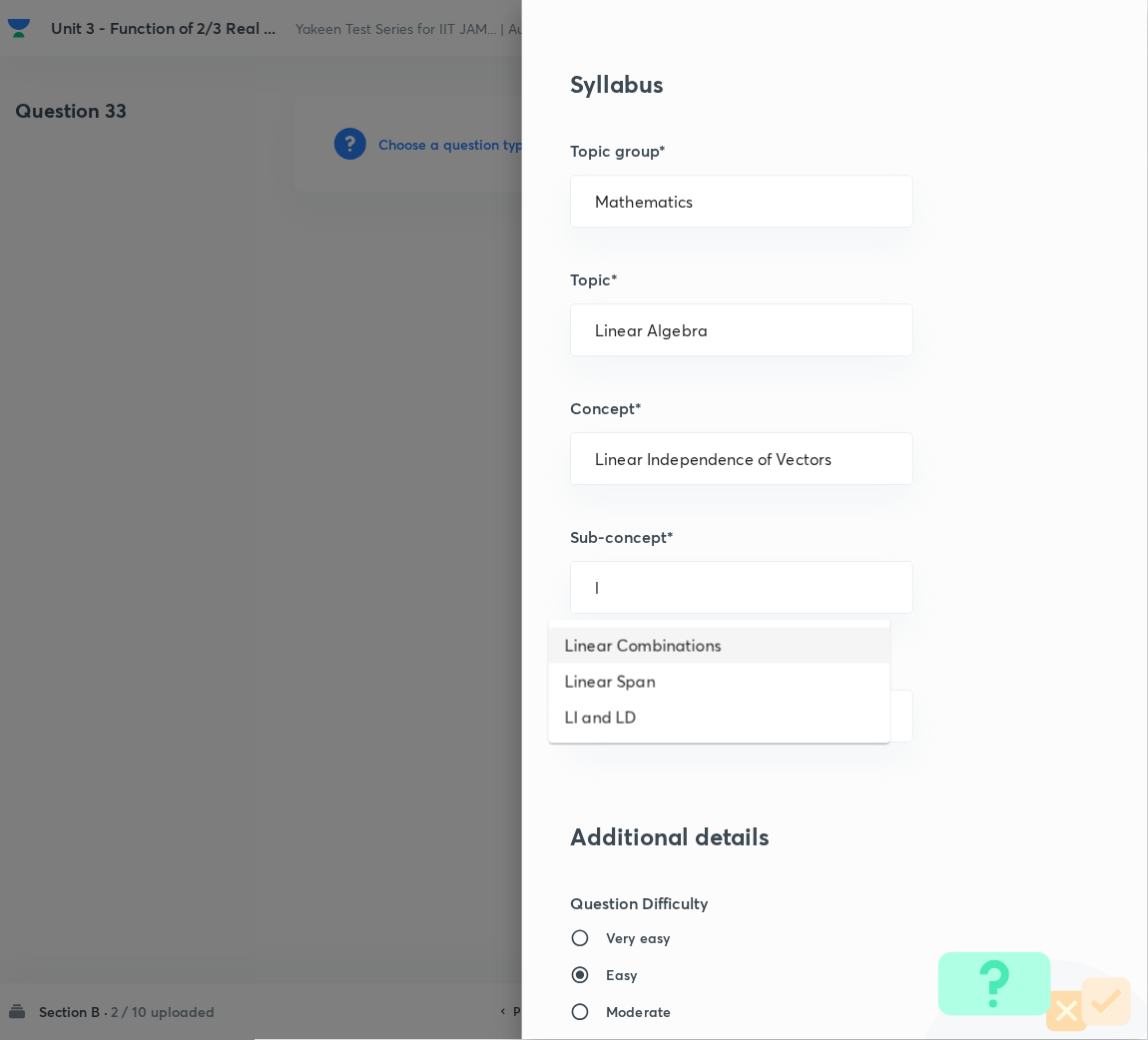 click on "Linear Combinations" at bounding box center [720, 646] 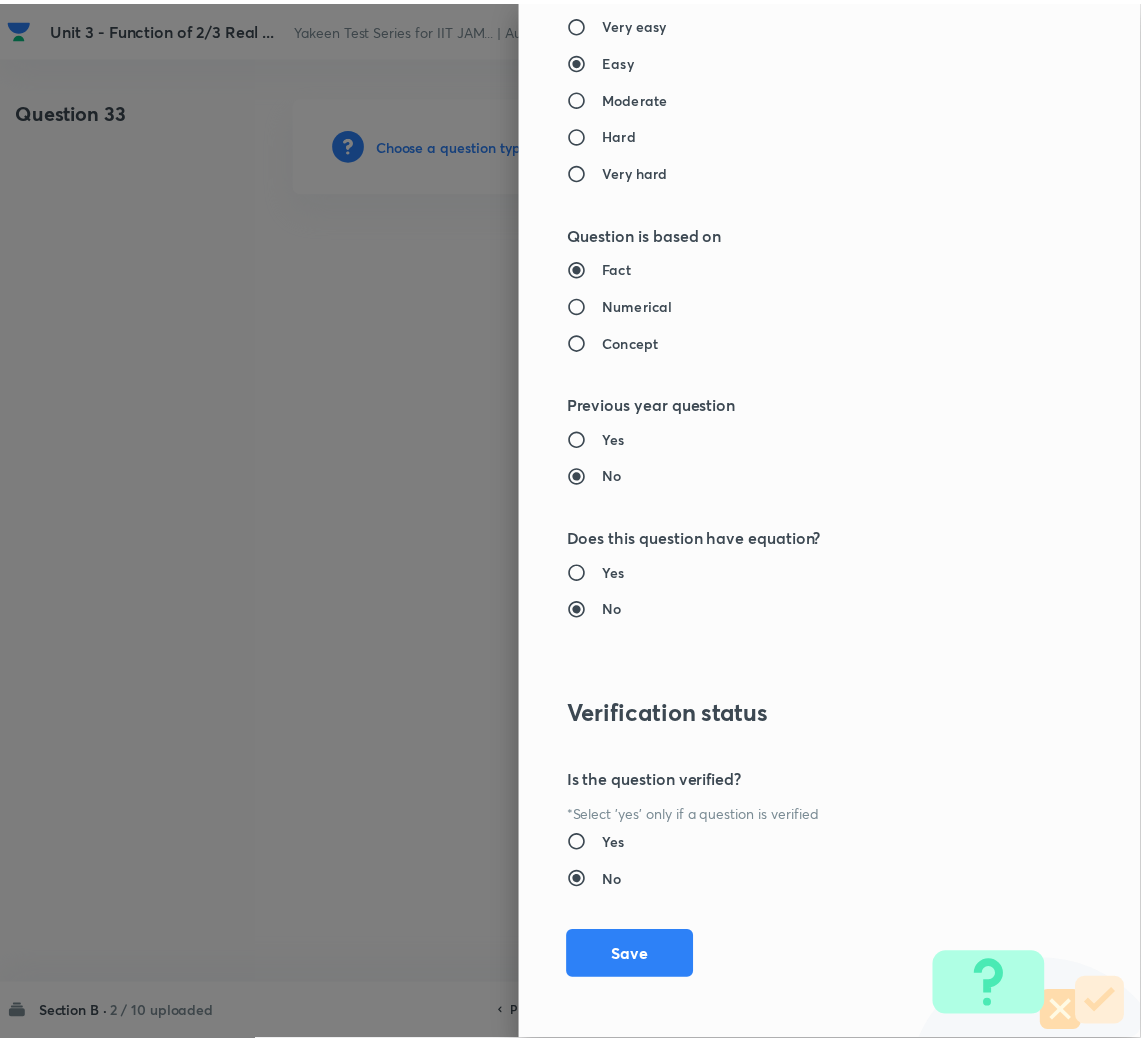 scroll, scrollTop: 1820, scrollLeft: 0, axis: vertical 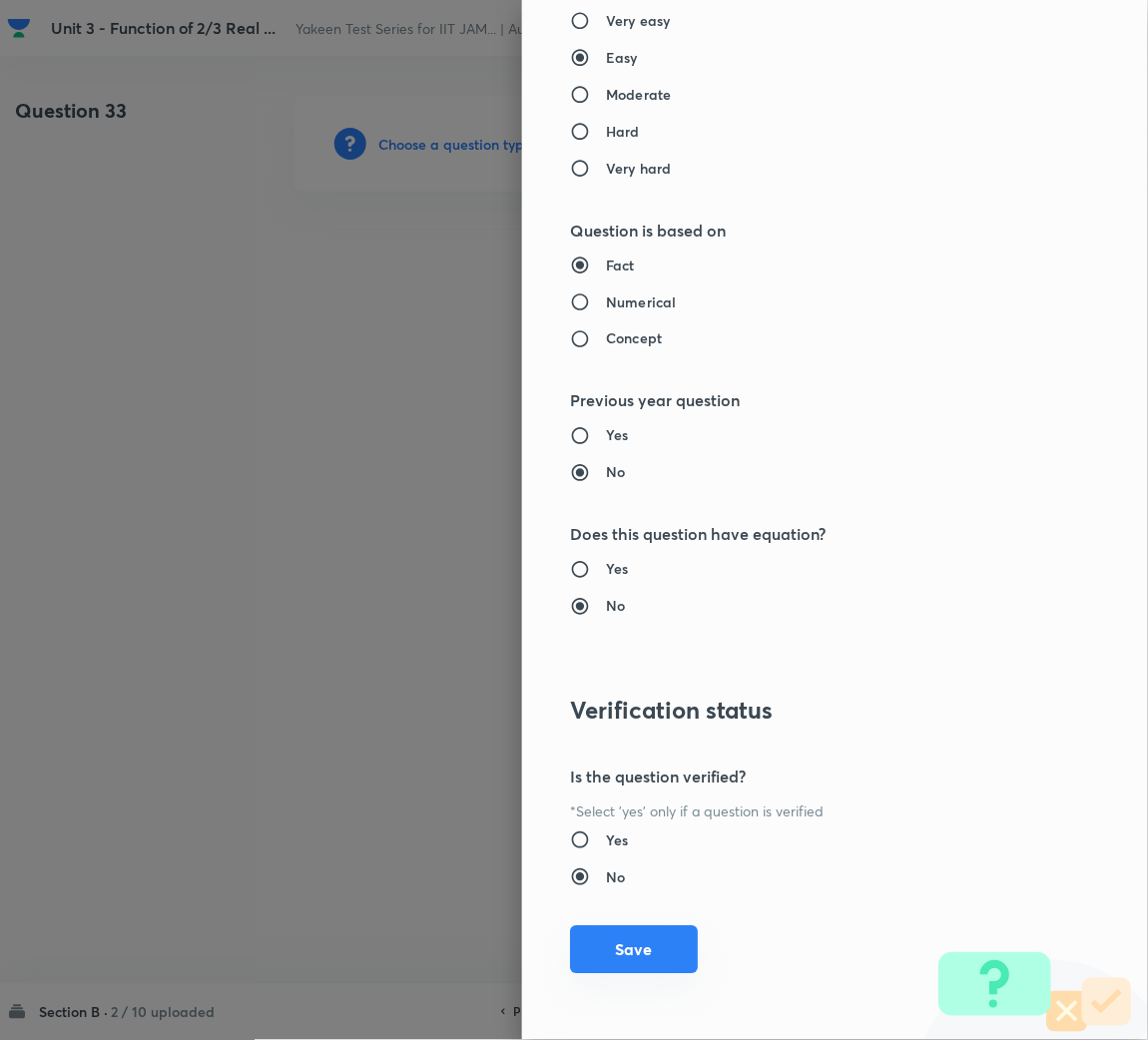 click on "Save" at bounding box center [634, 950] 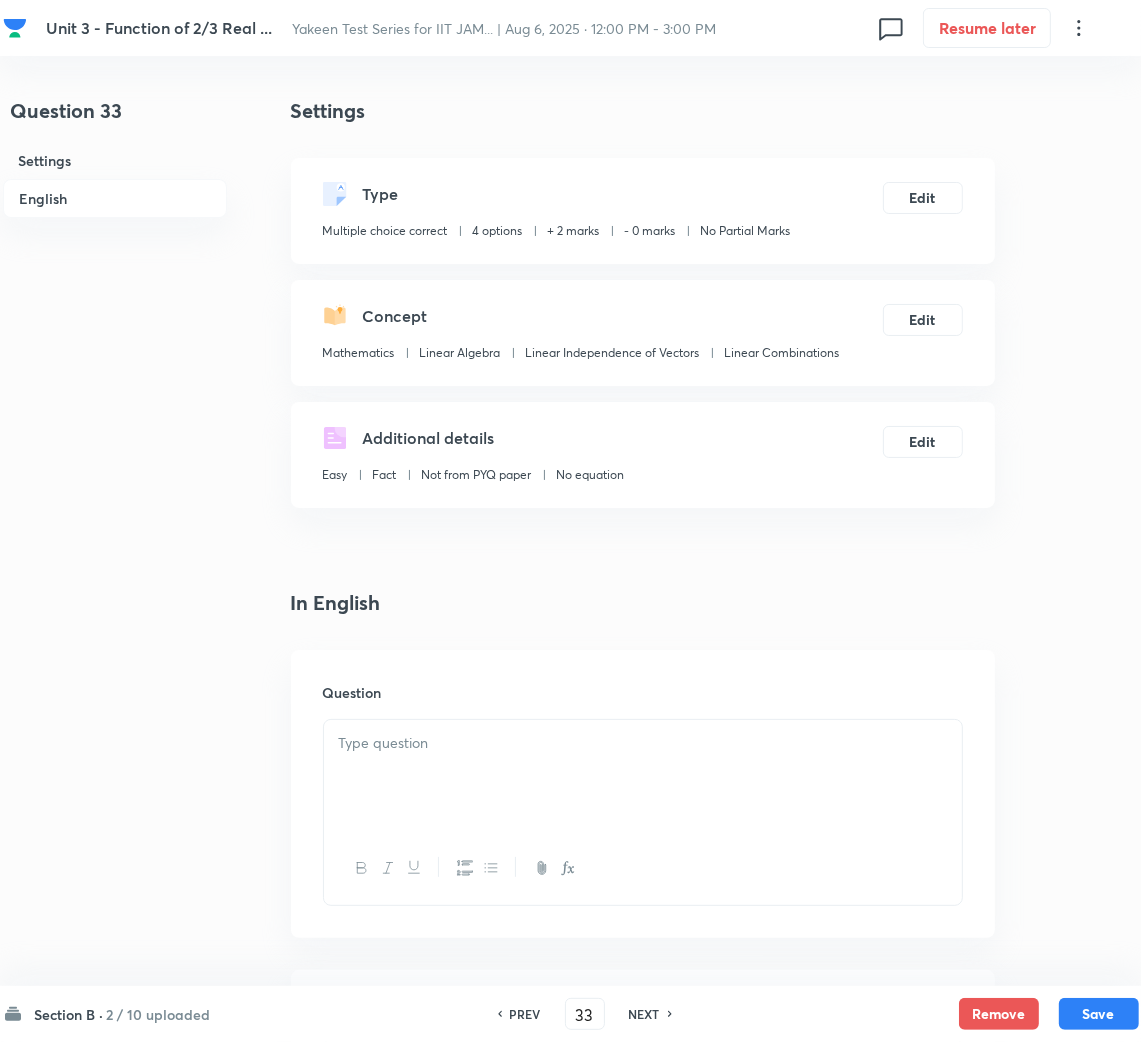 click at bounding box center [643, 743] 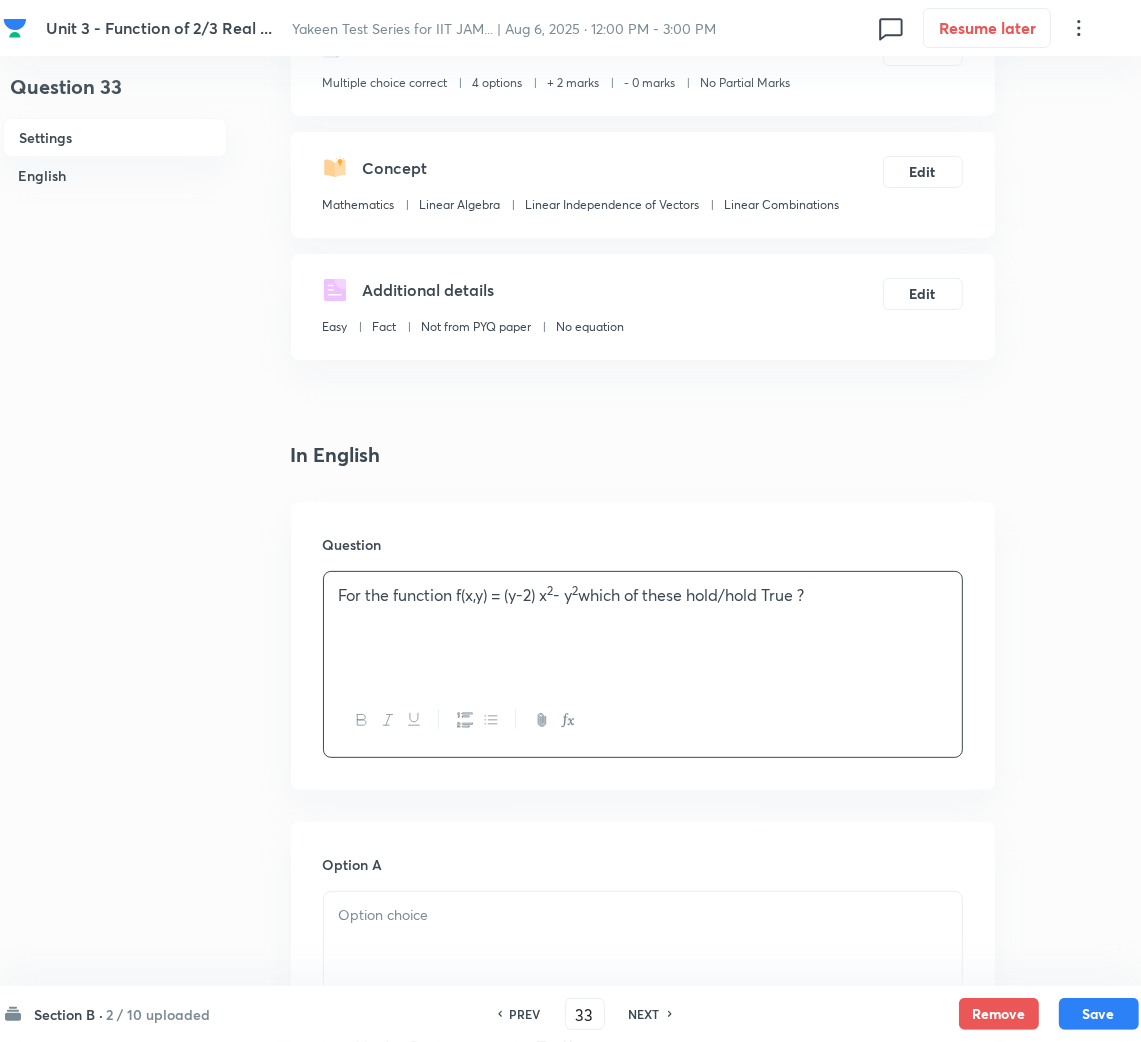 scroll, scrollTop: 300, scrollLeft: 0, axis: vertical 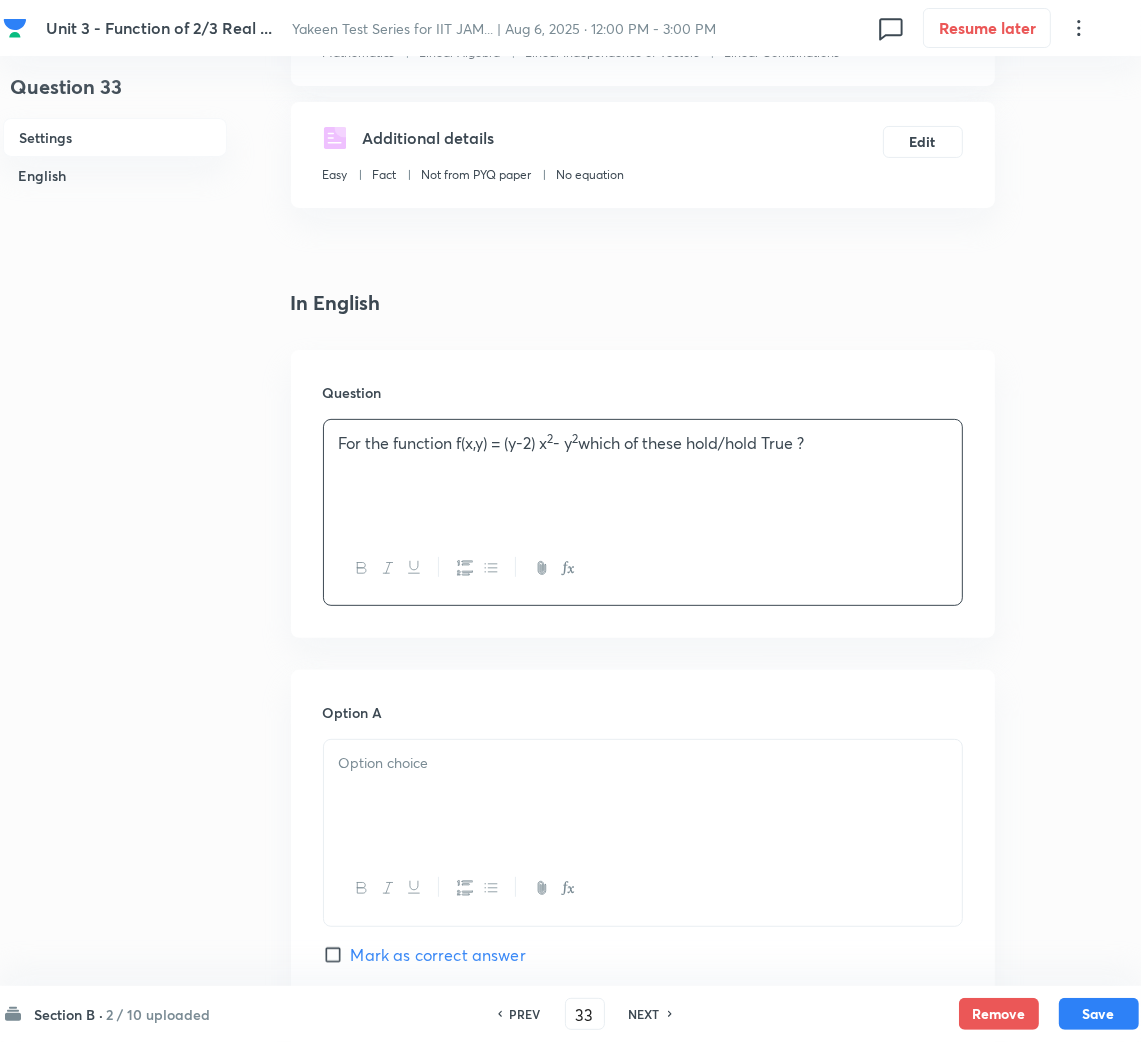 drag, startPoint x: 412, startPoint y: 845, endPoint x: 278, endPoint y: 786, distance: 146.4138 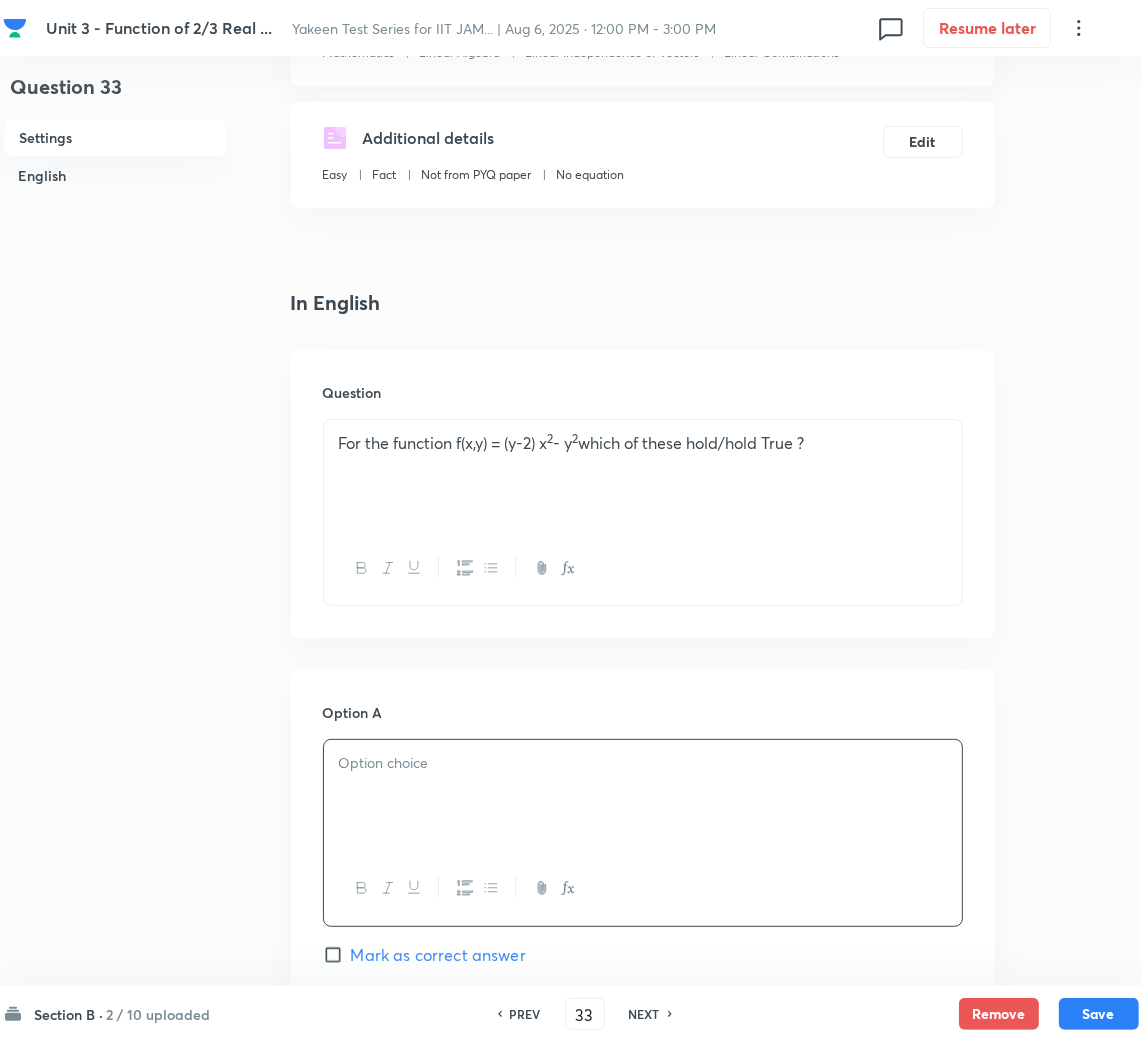 click at bounding box center [643, 763] 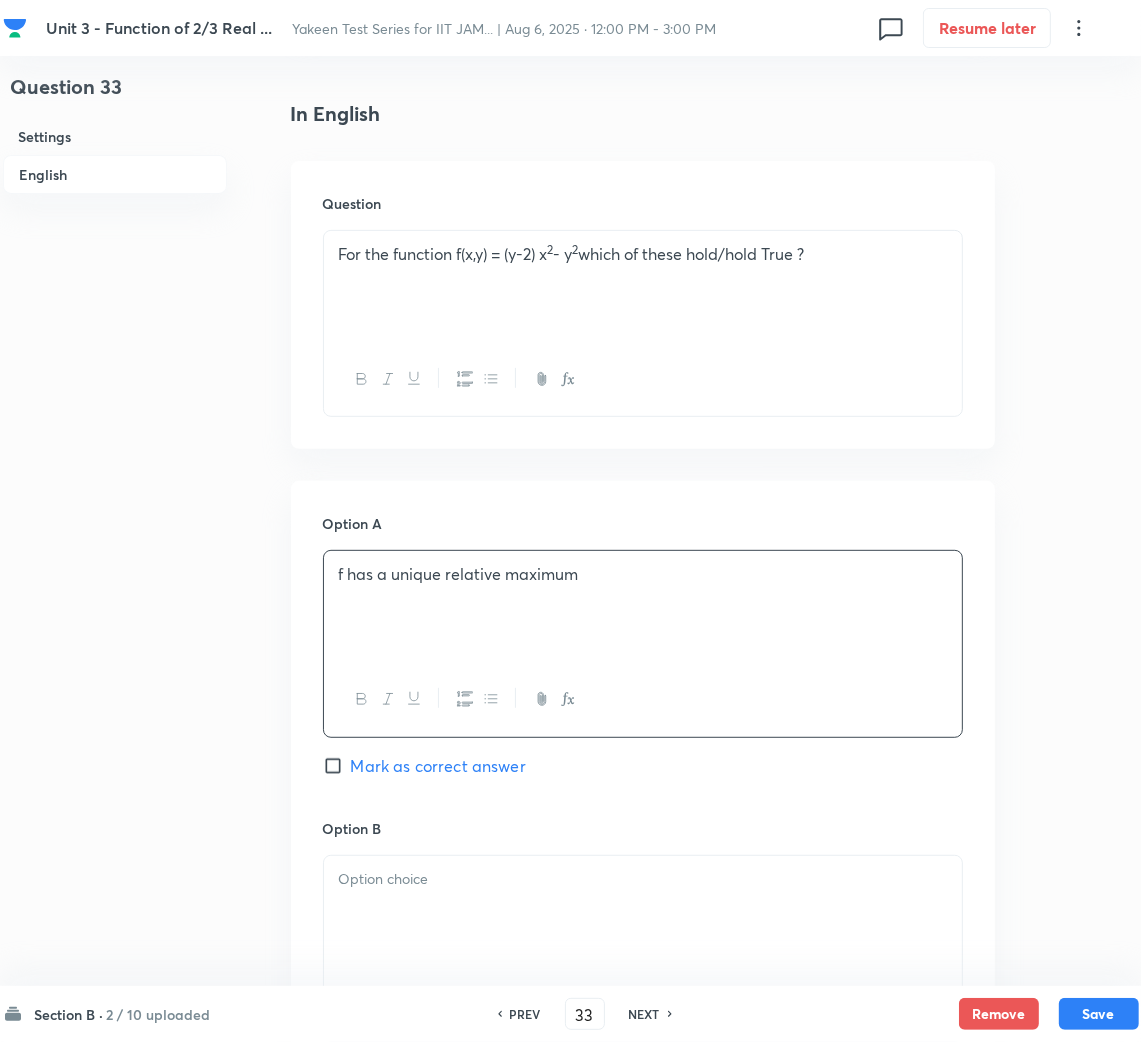 scroll, scrollTop: 749, scrollLeft: 0, axis: vertical 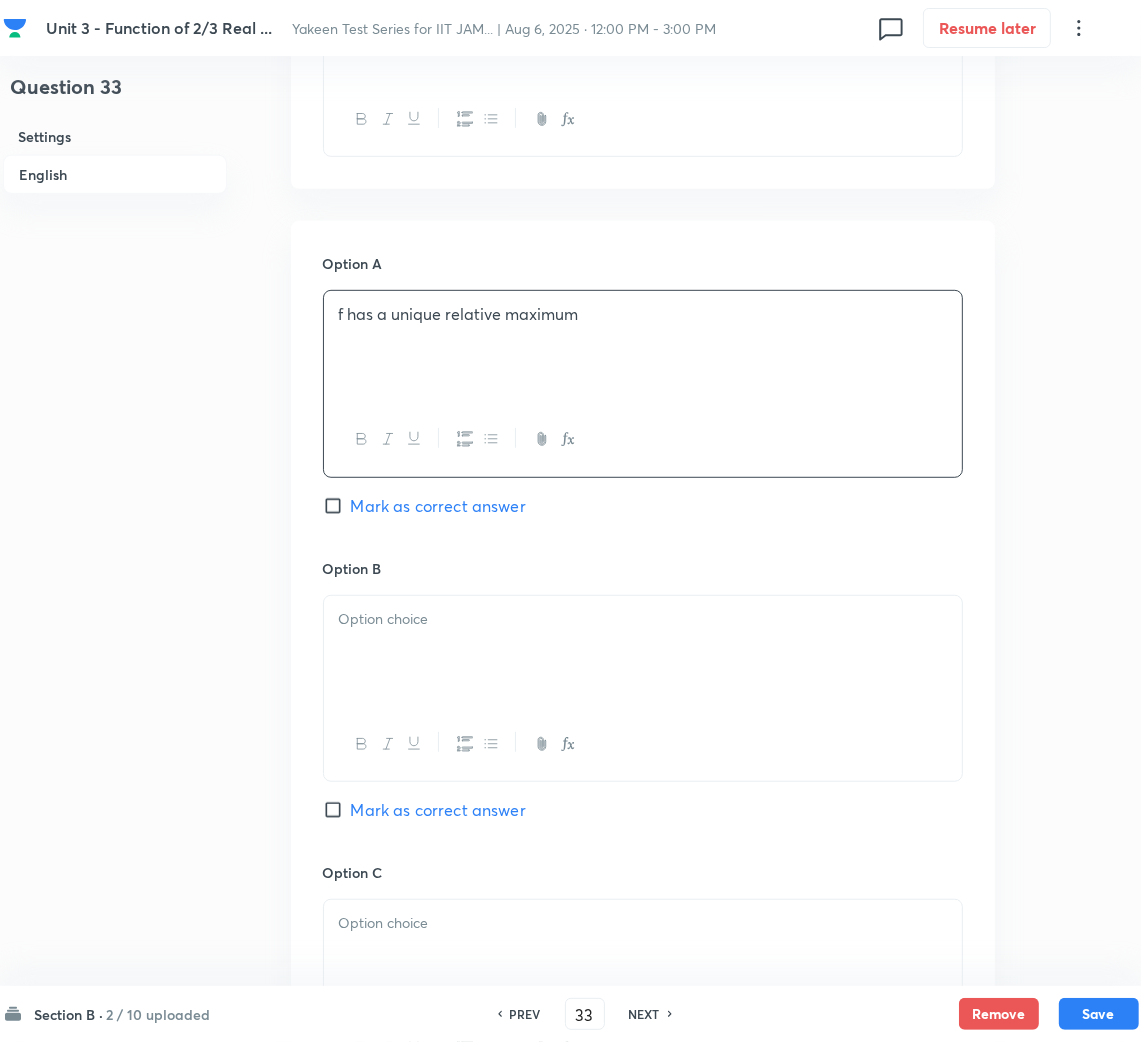 drag, startPoint x: 427, startPoint y: 629, endPoint x: 417, endPoint y: 628, distance: 10.049875 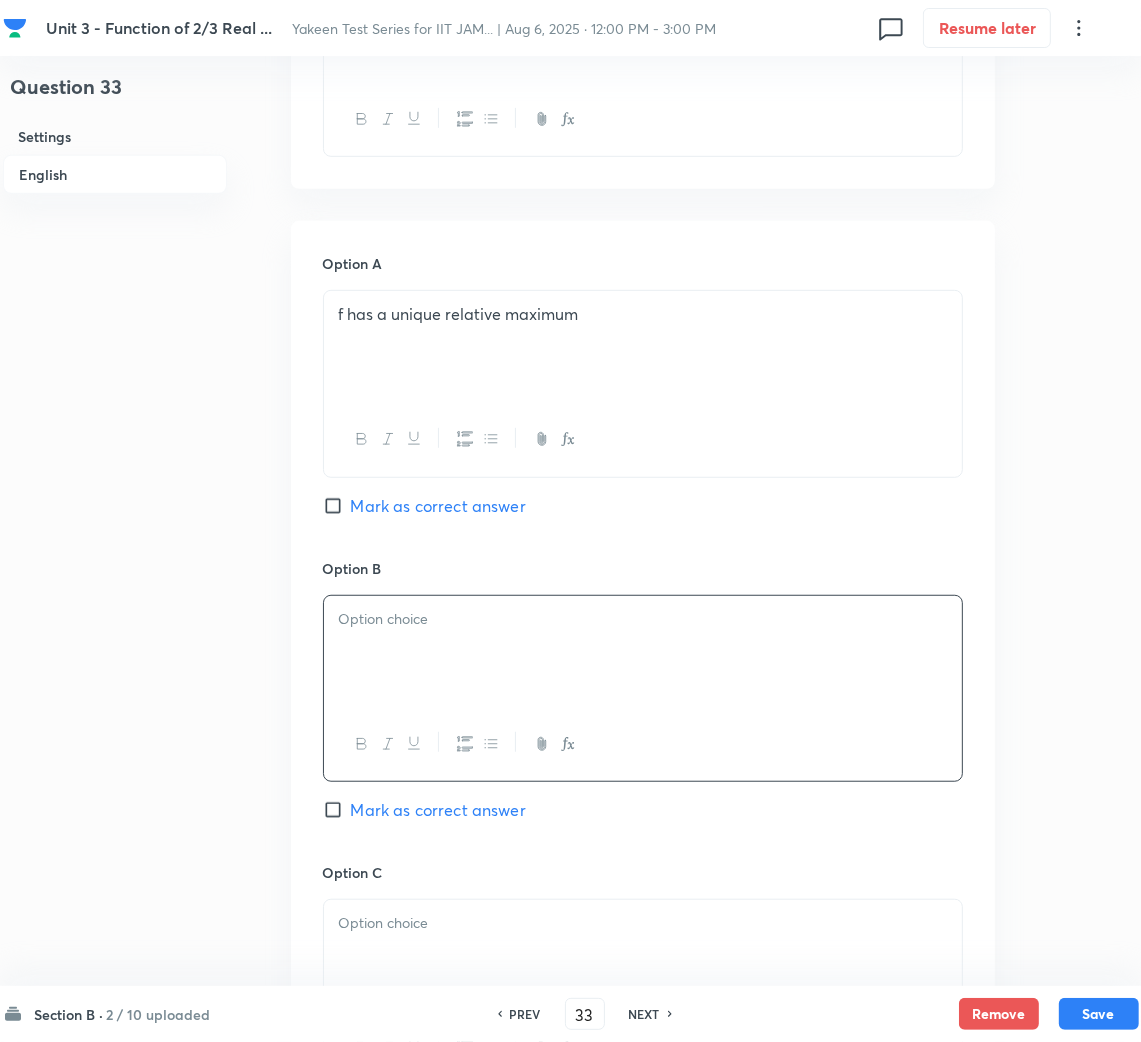 click at bounding box center (643, 652) 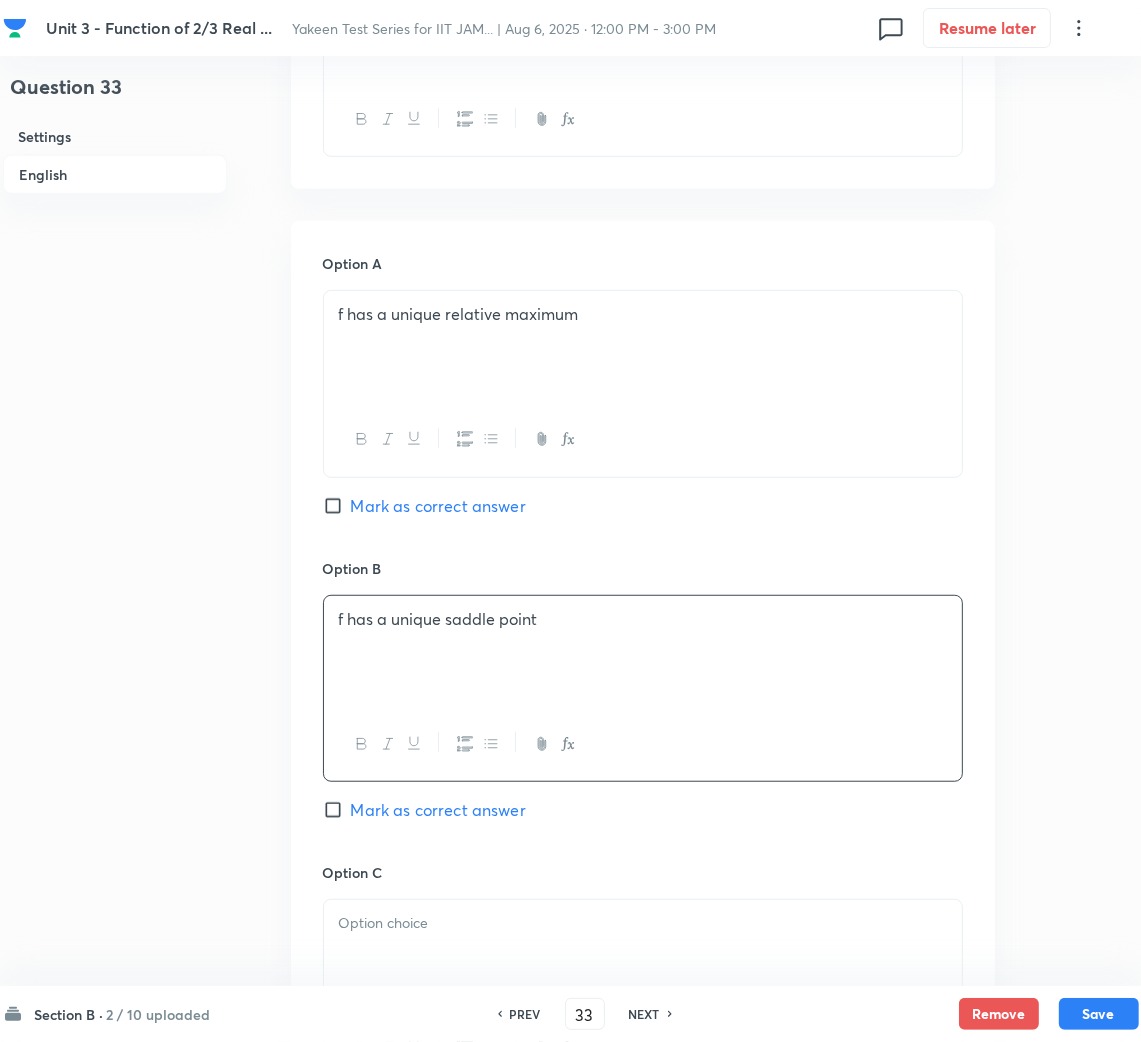 click at bounding box center (643, 923) 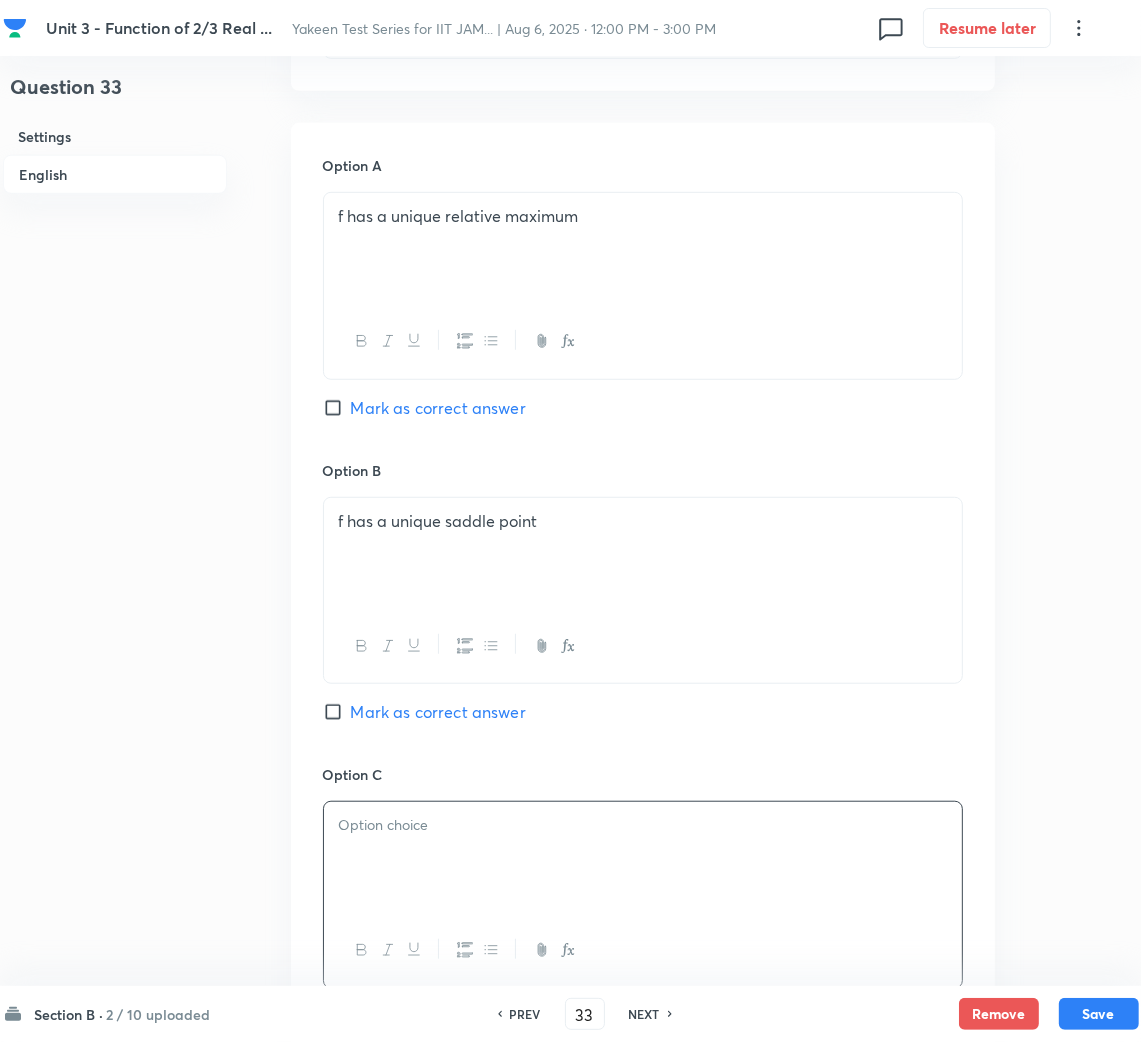 scroll, scrollTop: 899, scrollLeft: 0, axis: vertical 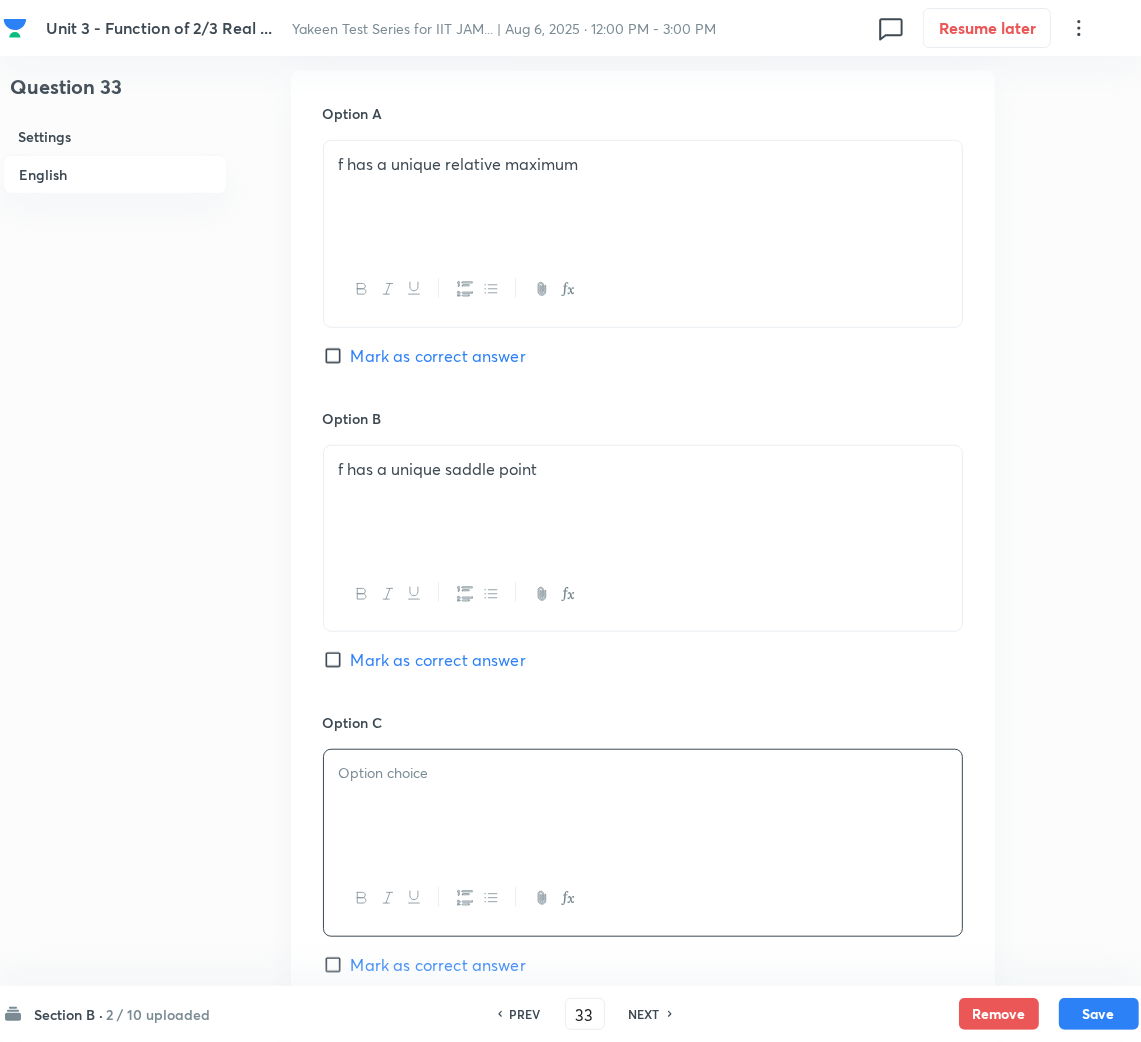 click on "Mark as correct answer" at bounding box center [438, 356] 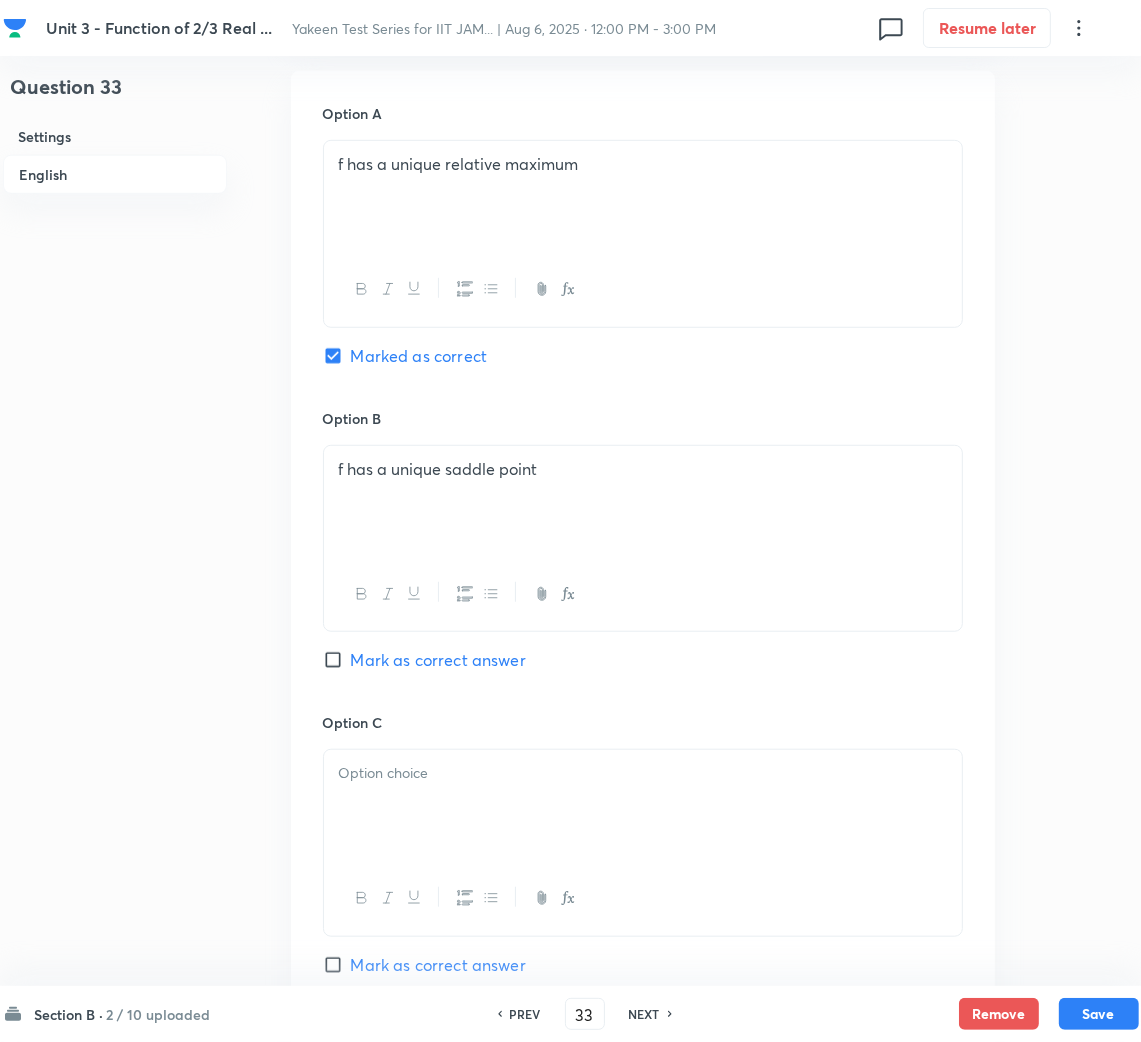 click at bounding box center [643, 806] 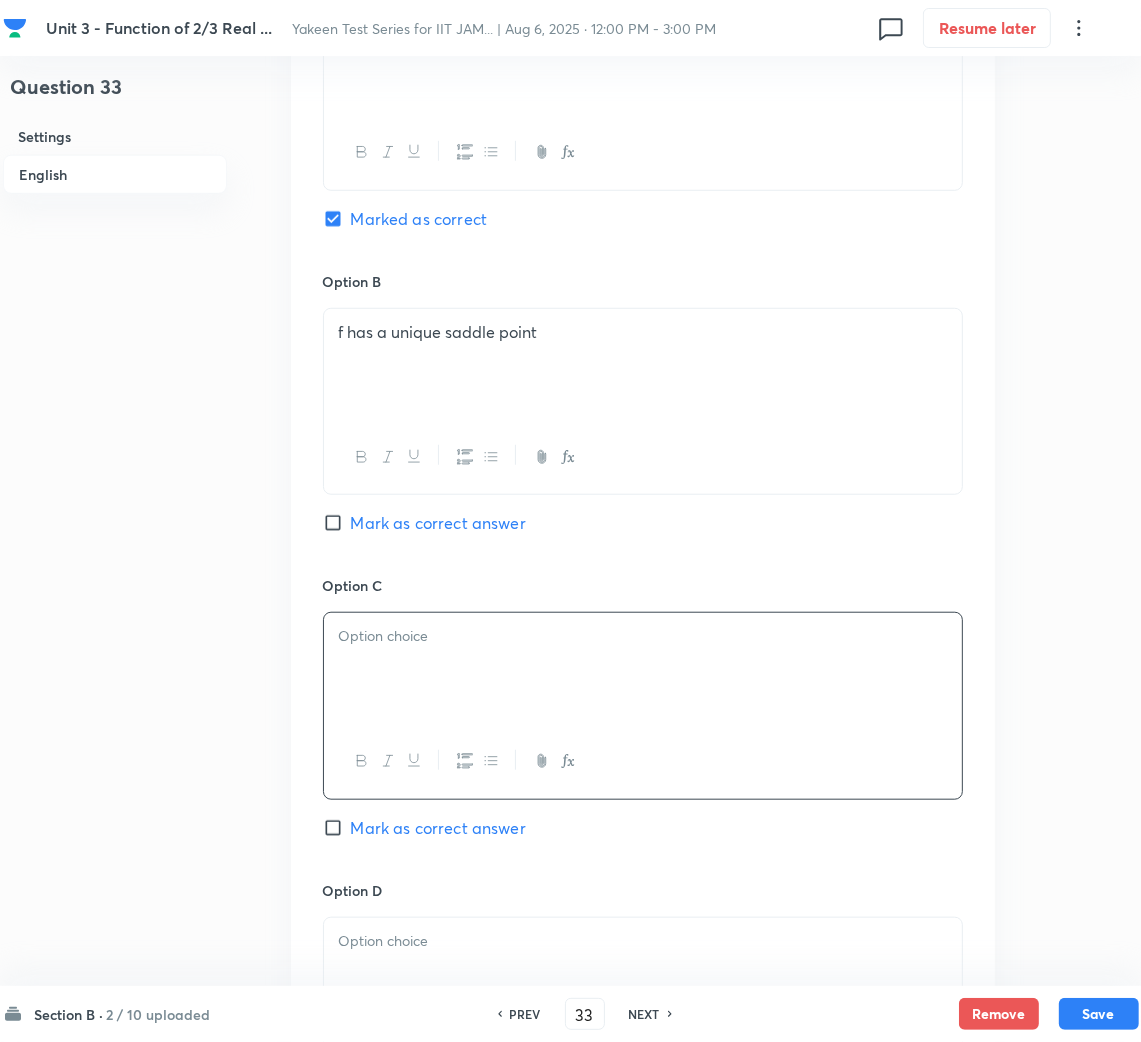 scroll, scrollTop: 1200, scrollLeft: 0, axis: vertical 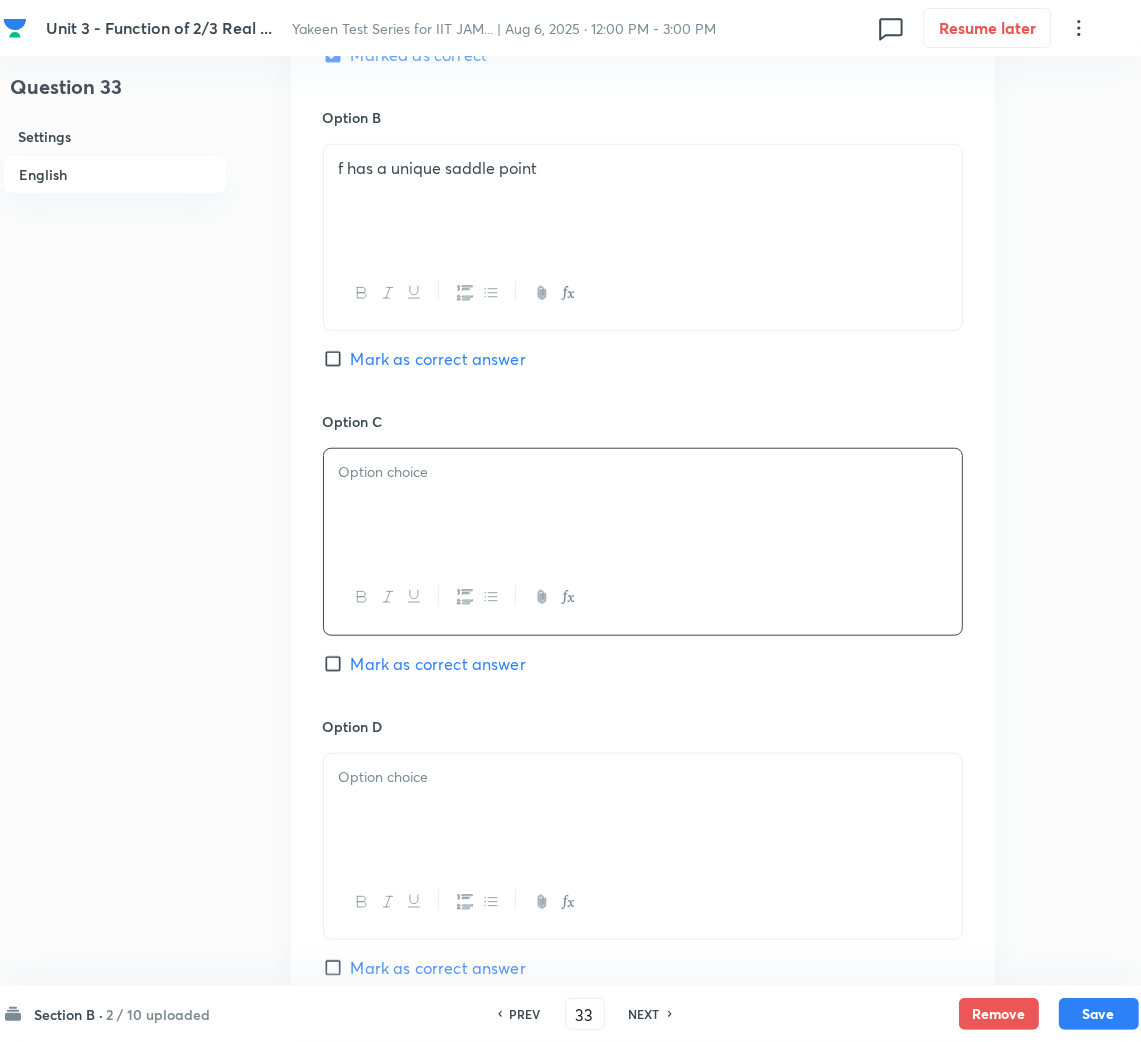 click at bounding box center [643, 472] 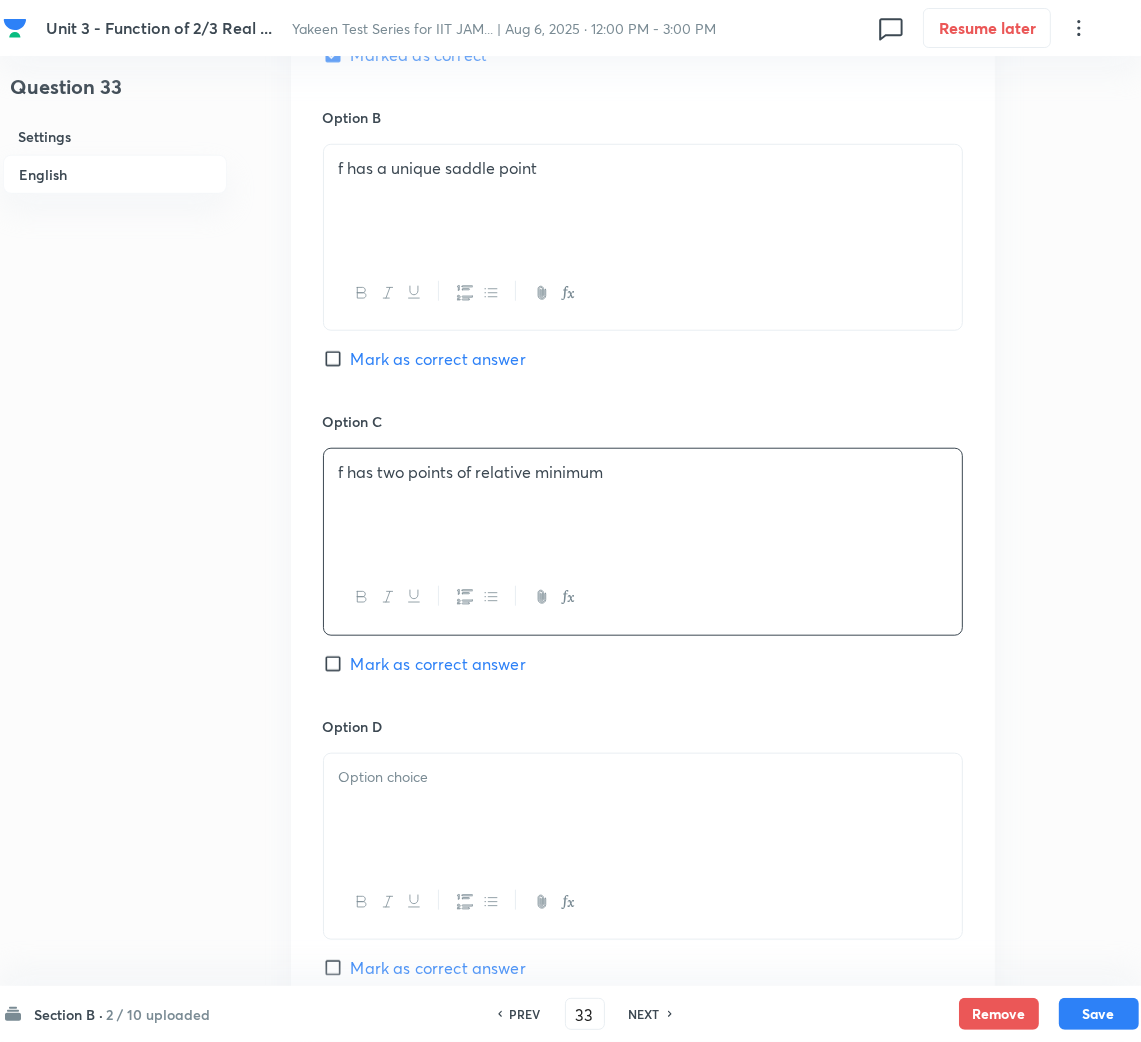 click at bounding box center [643, 777] 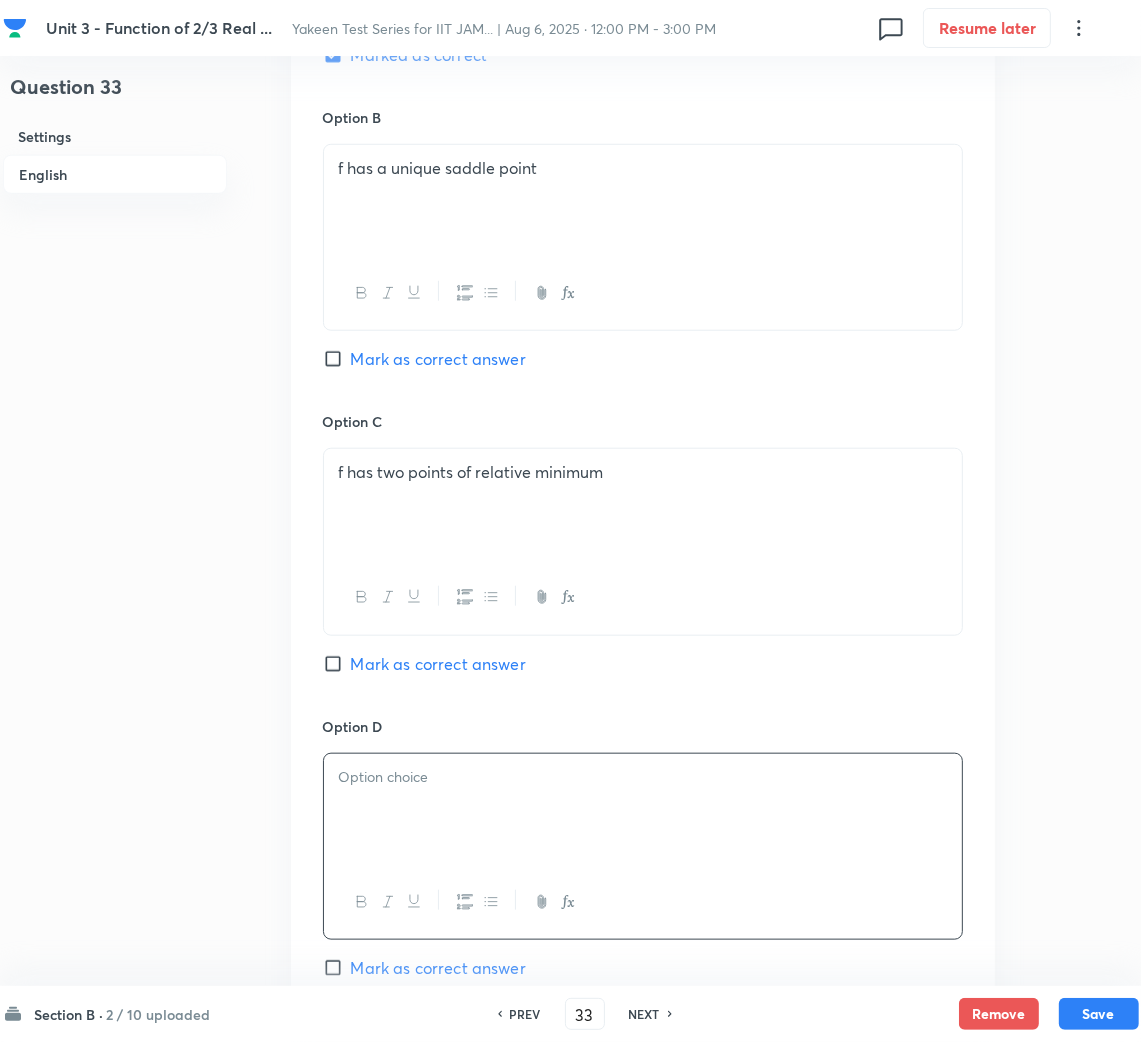 click at bounding box center (643, 810) 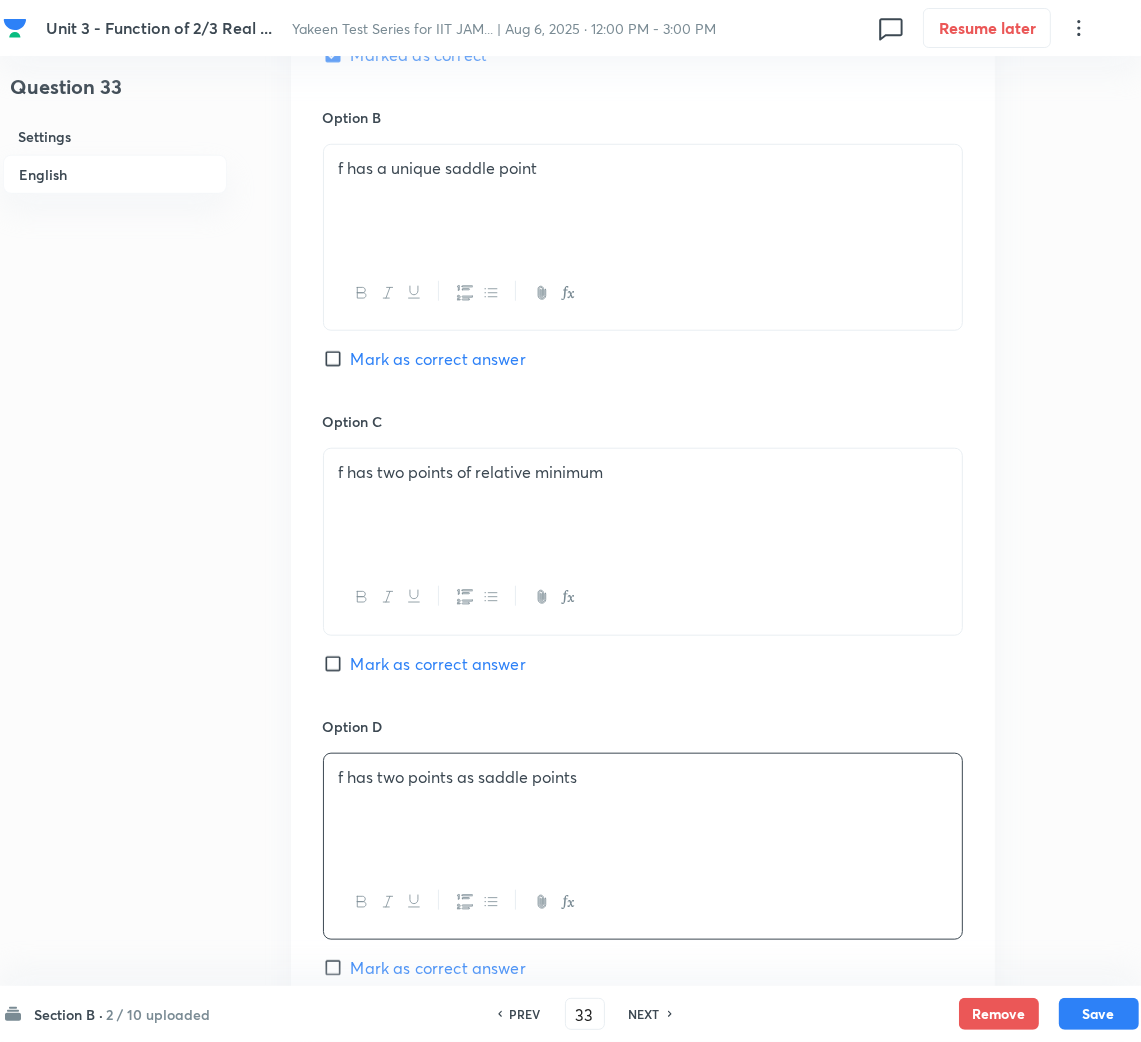 scroll, scrollTop: 1349, scrollLeft: 0, axis: vertical 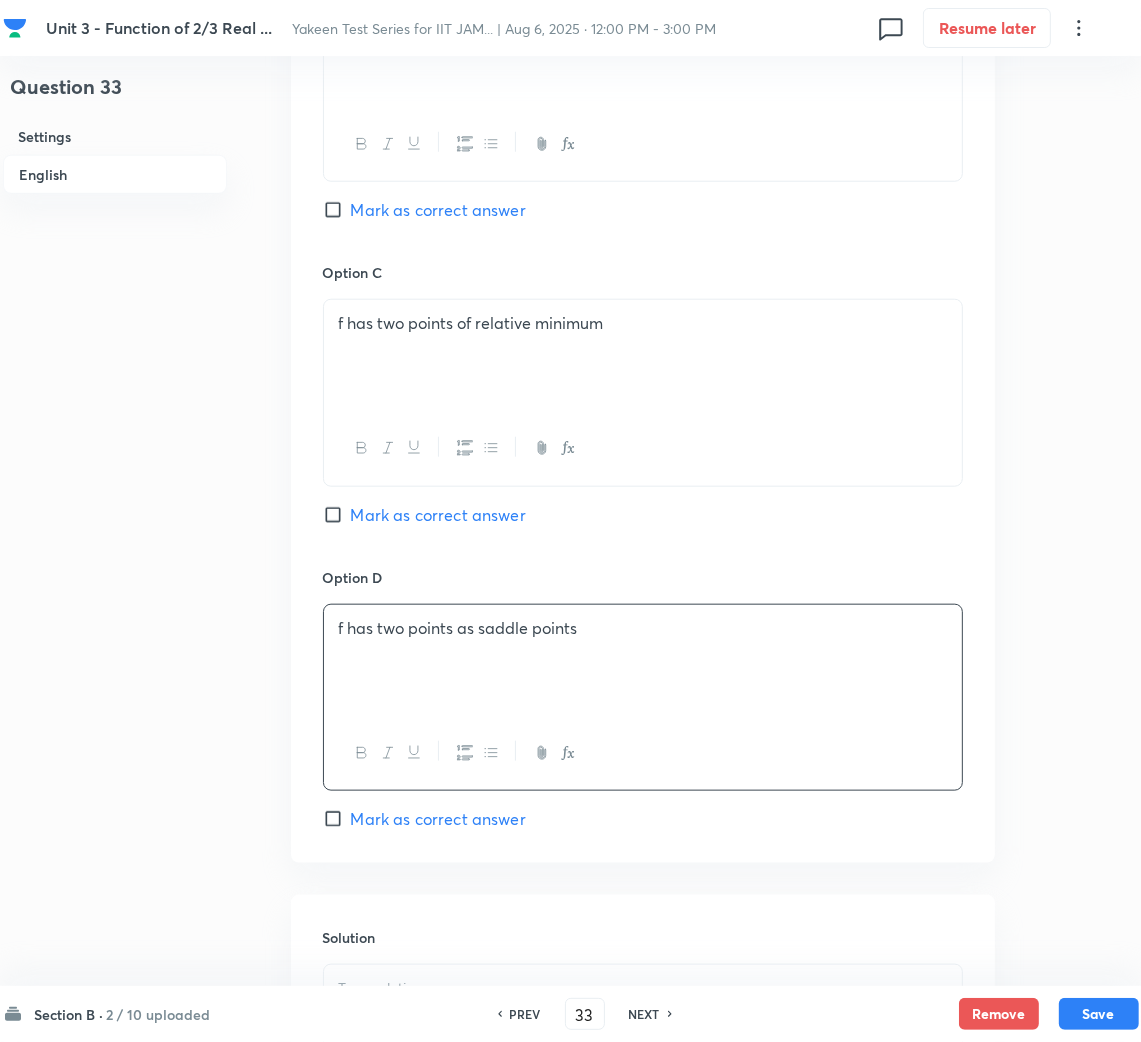 click on "Mark as correct answer" at bounding box center (438, 819) 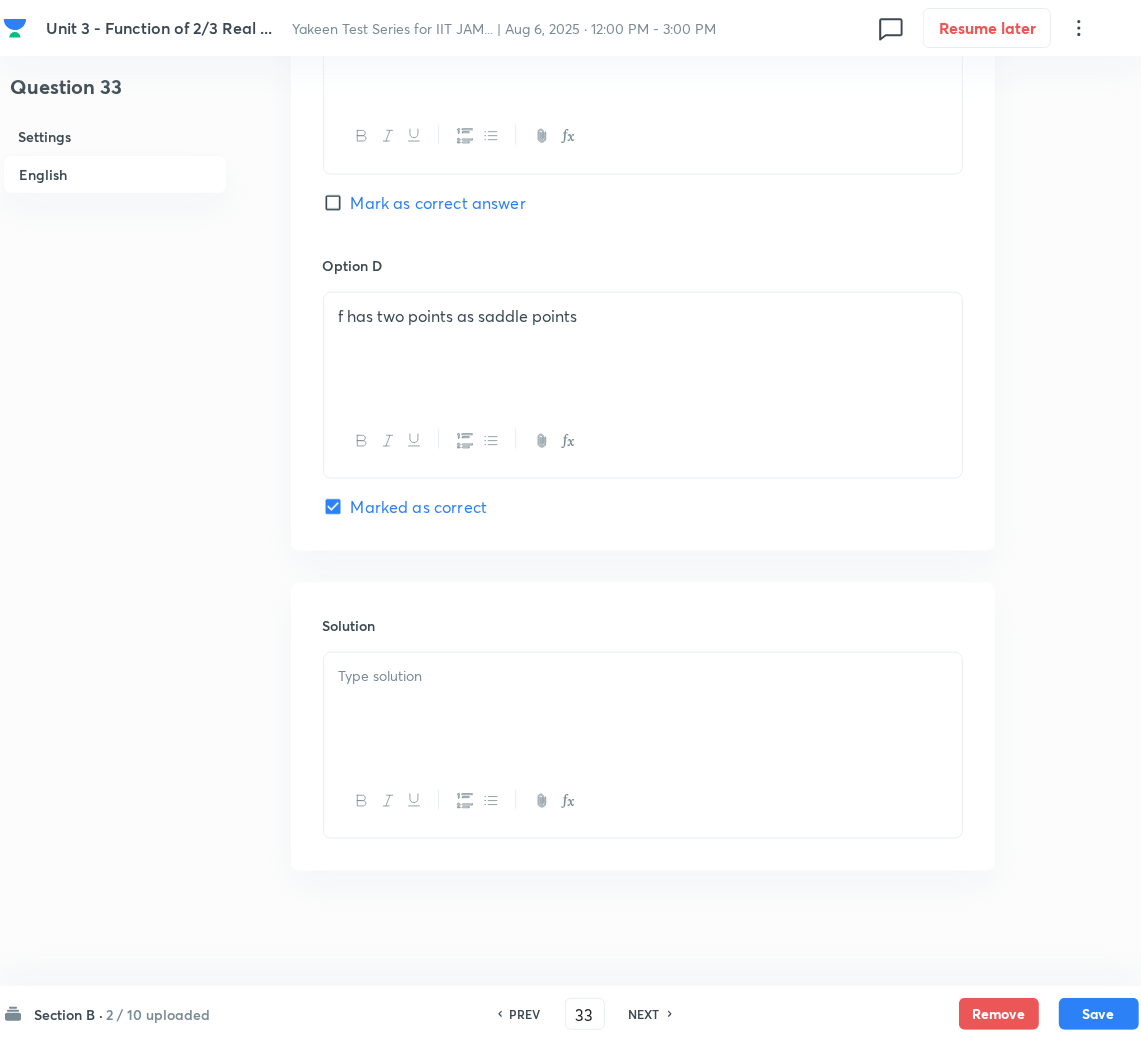 scroll, scrollTop: 1670, scrollLeft: 0, axis: vertical 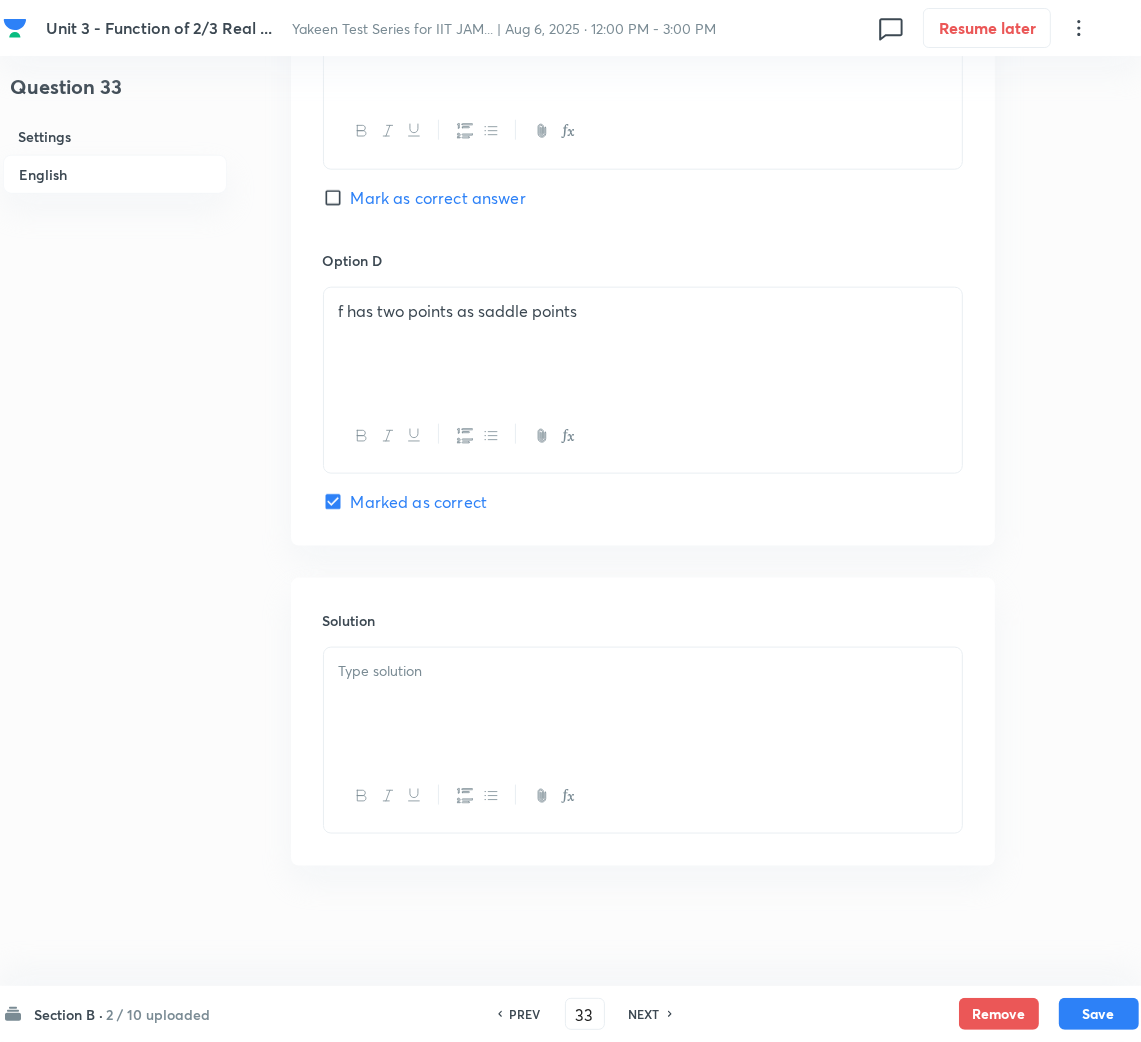 click at bounding box center (643, 704) 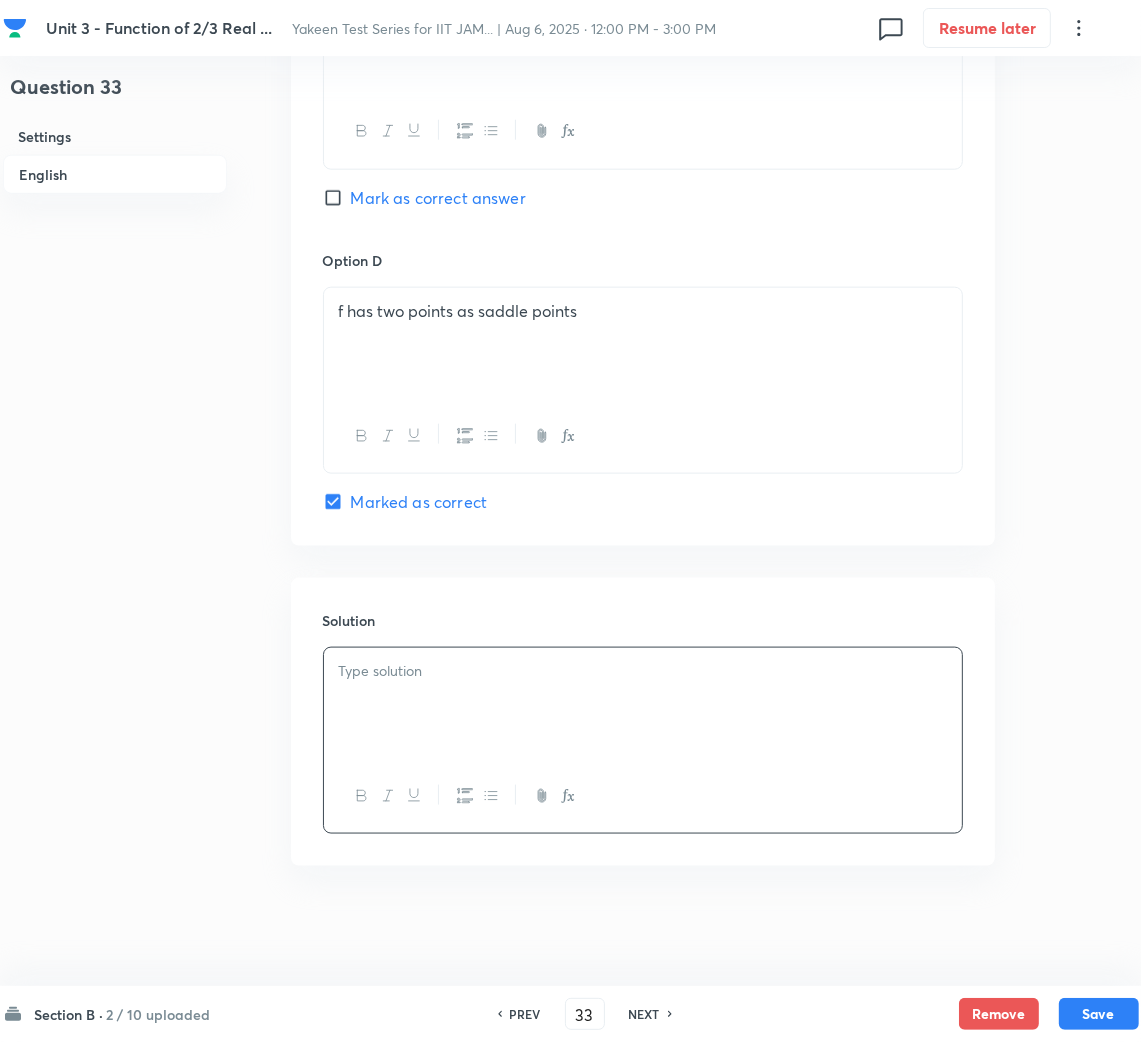 click at bounding box center (643, 671) 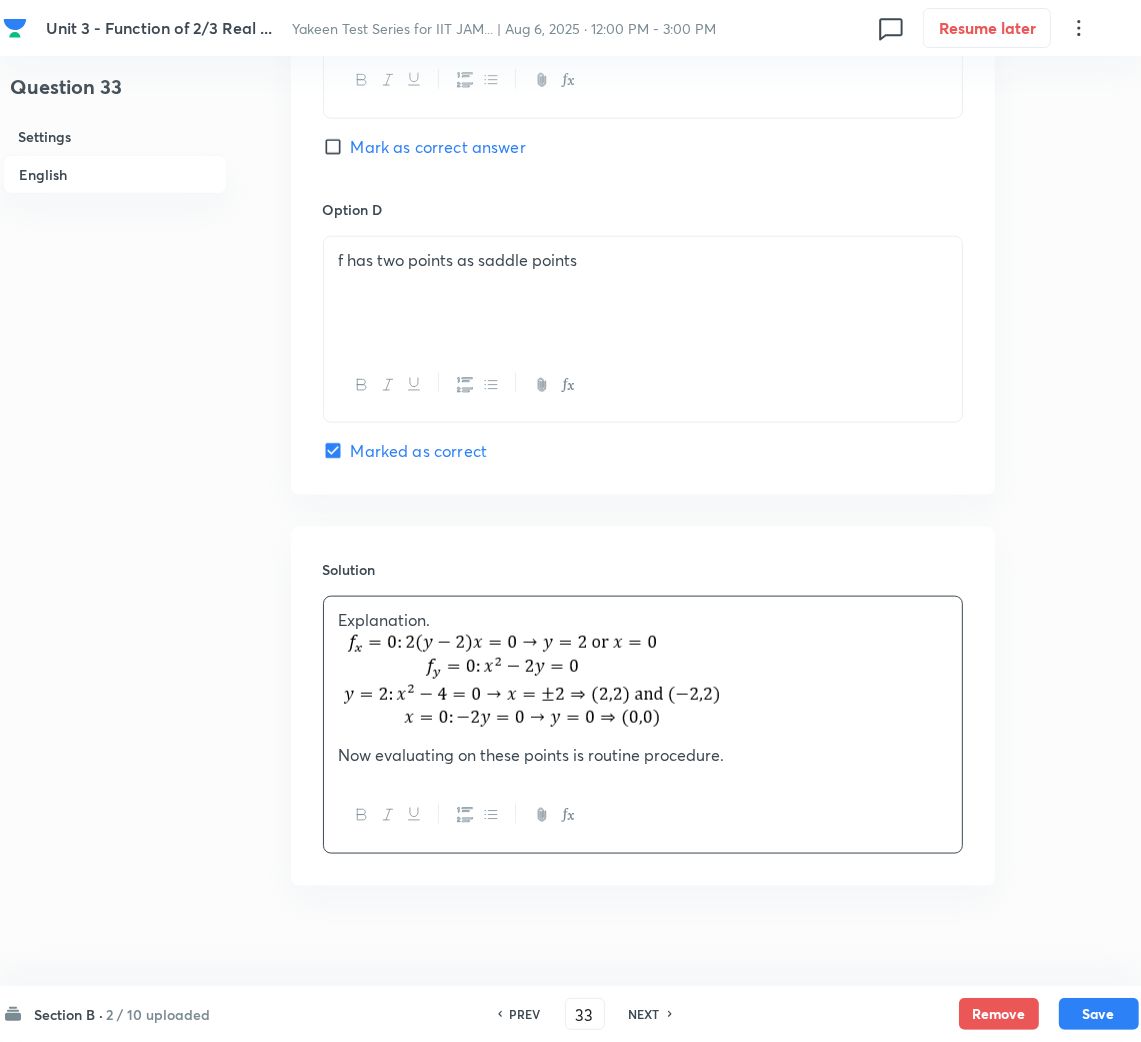 scroll, scrollTop: 1741, scrollLeft: 0, axis: vertical 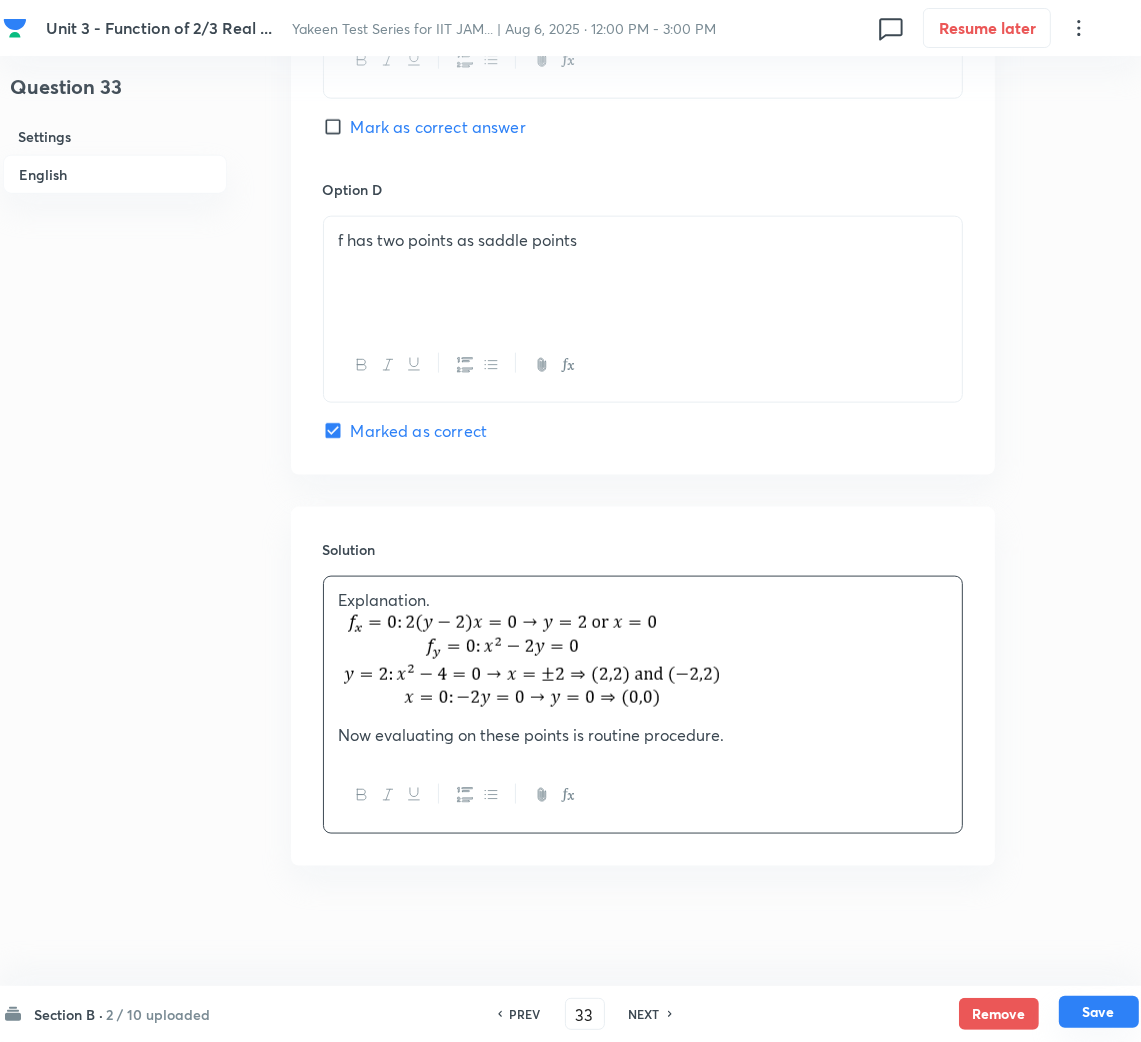 drag, startPoint x: 1093, startPoint y: 1017, endPoint x: 963, endPoint y: 935, distance: 153.701 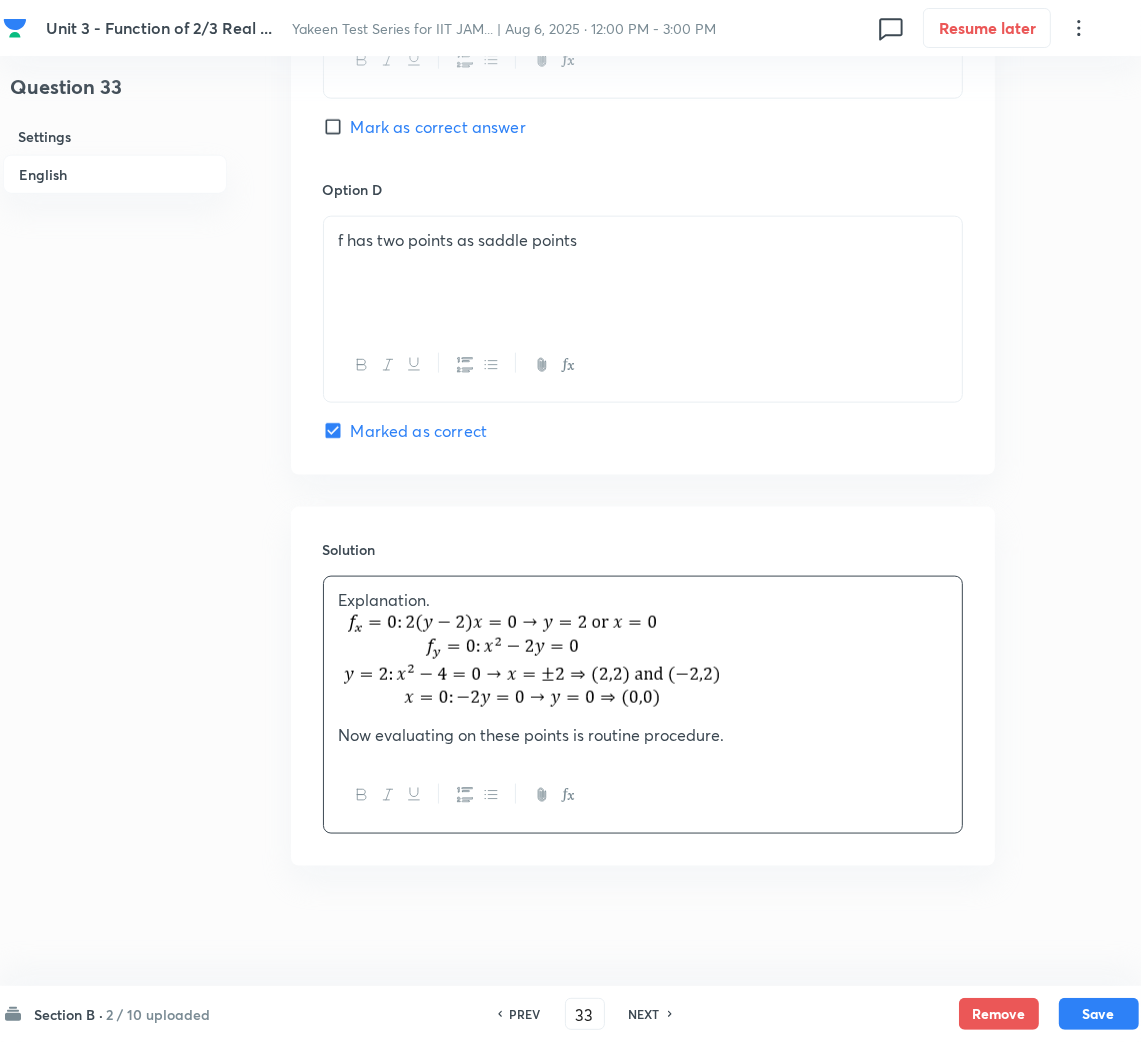 click on "Save" at bounding box center (1099, 1014) 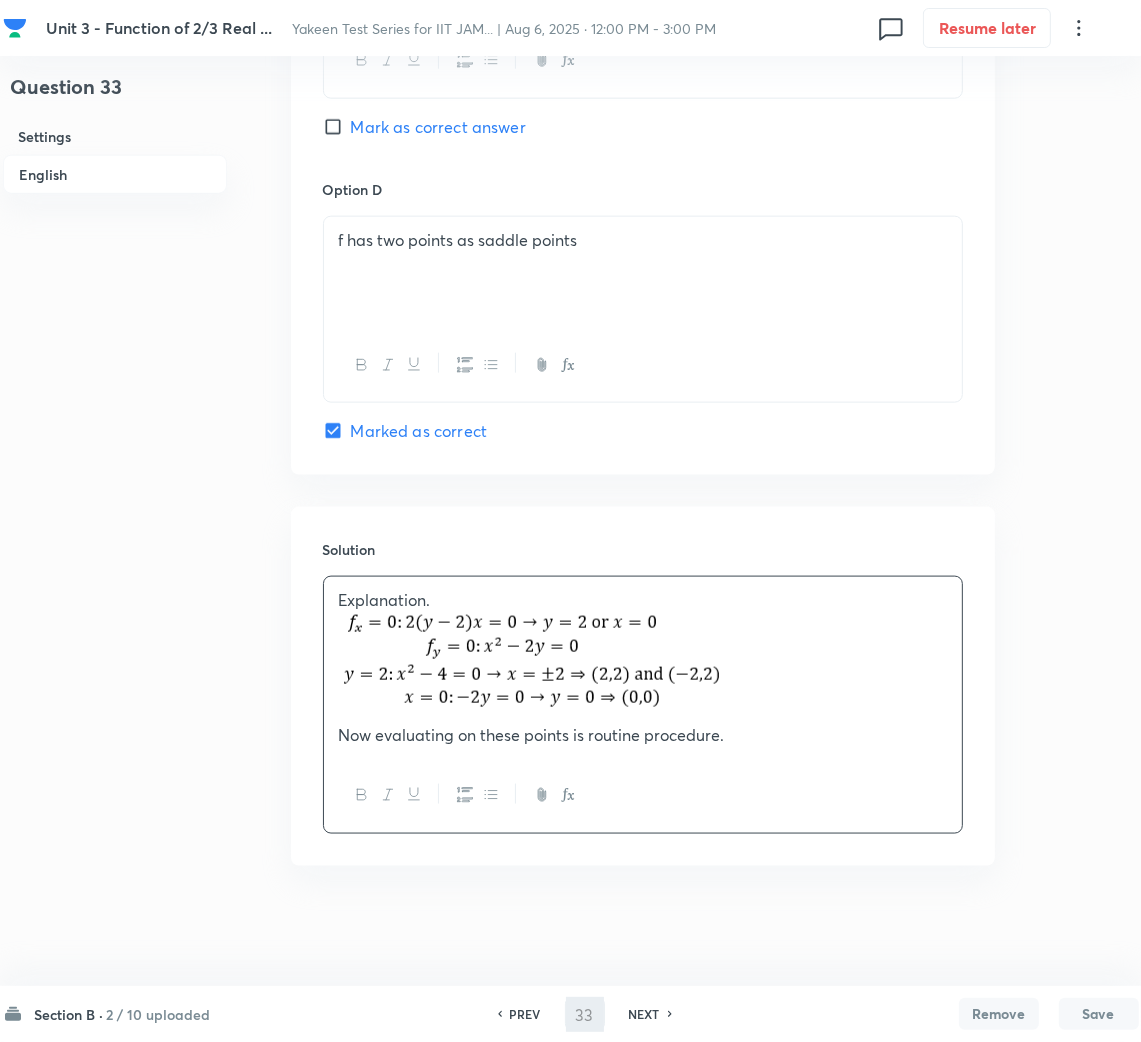 type on "34" 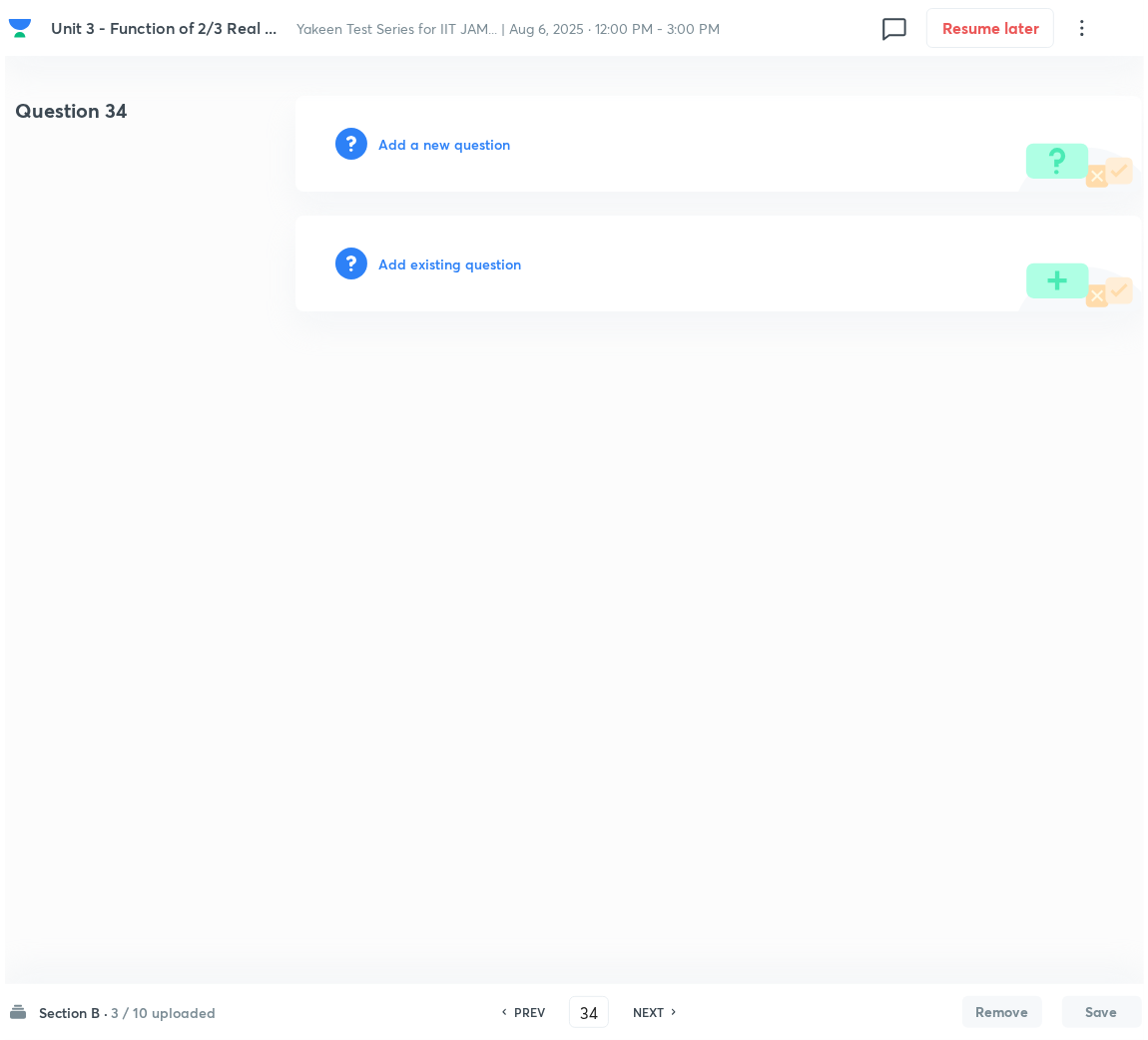 scroll, scrollTop: 0, scrollLeft: 0, axis: both 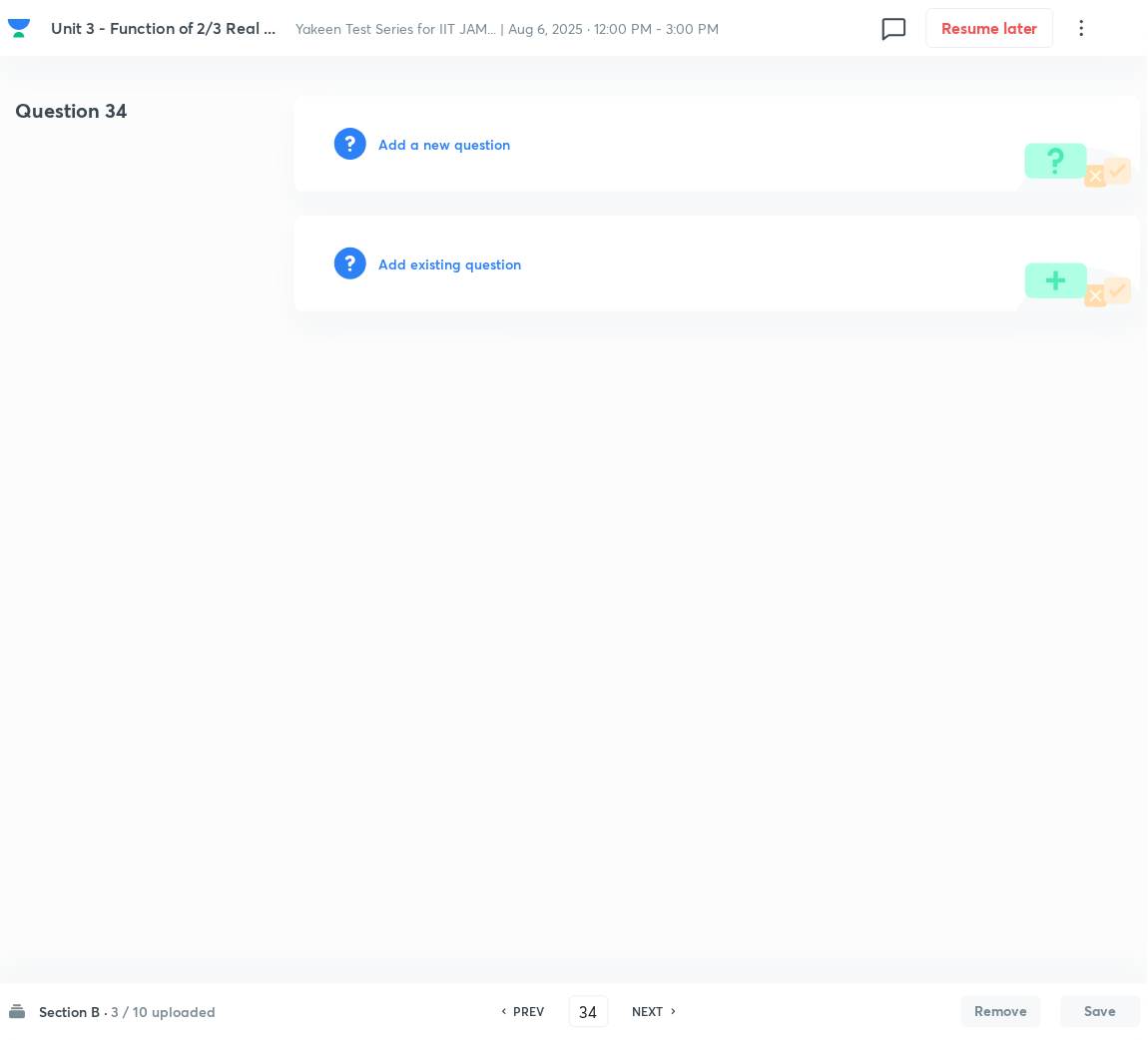click on "Add a new question" at bounding box center [444, 144] 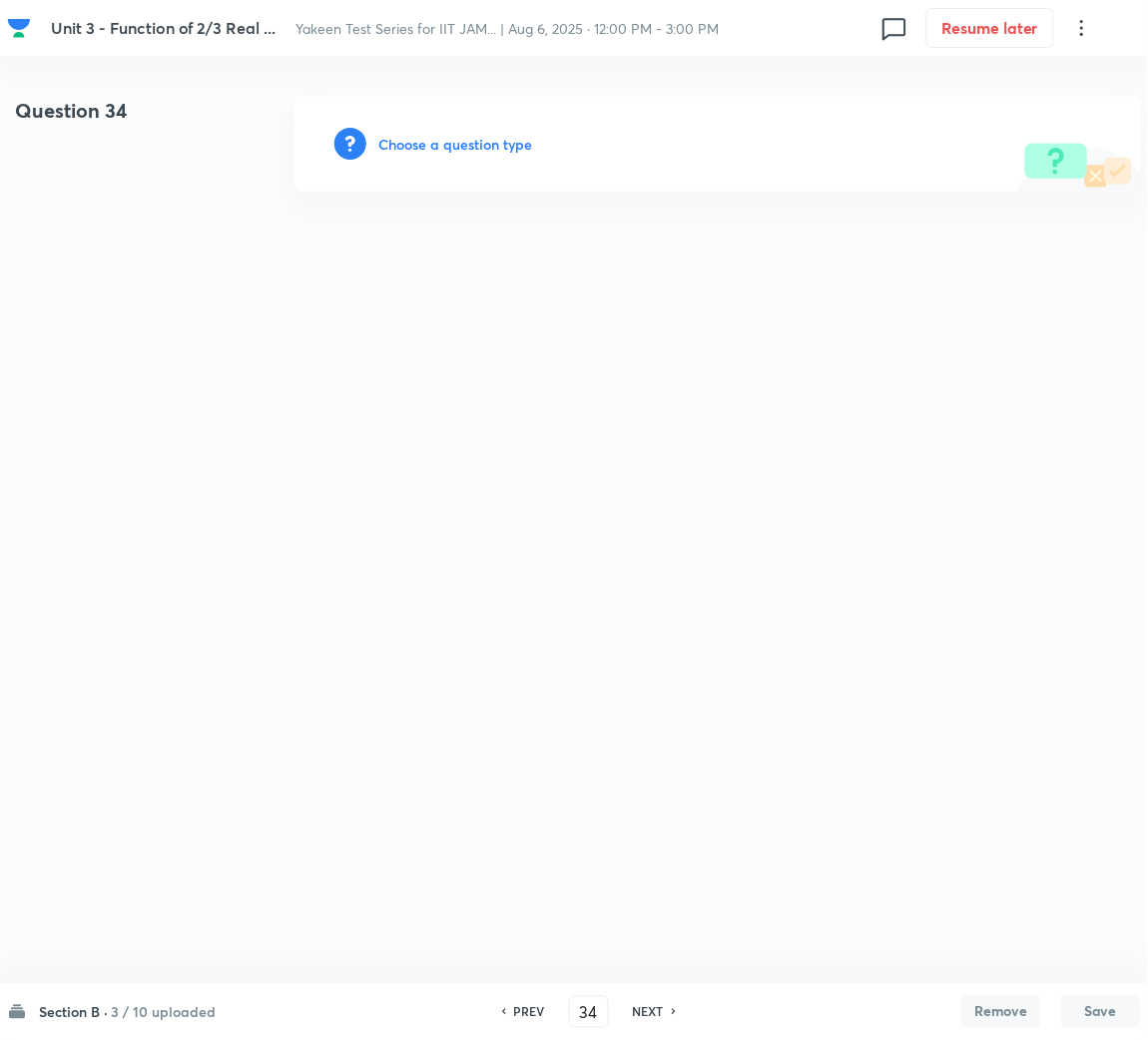 click on "Choose a question type" at bounding box center [455, 144] 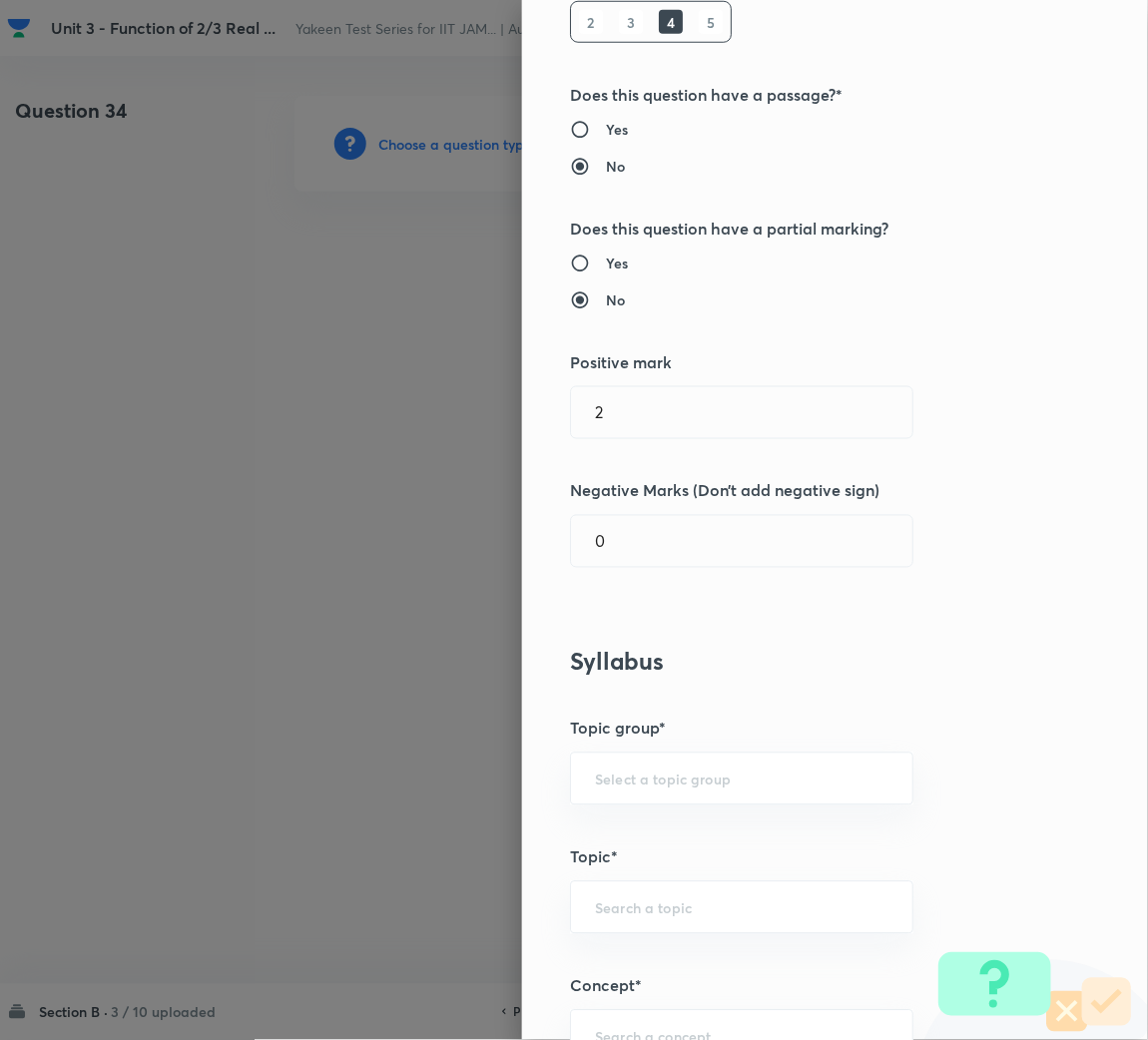 scroll, scrollTop: 448, scrollLeft: 0, axis: vertical 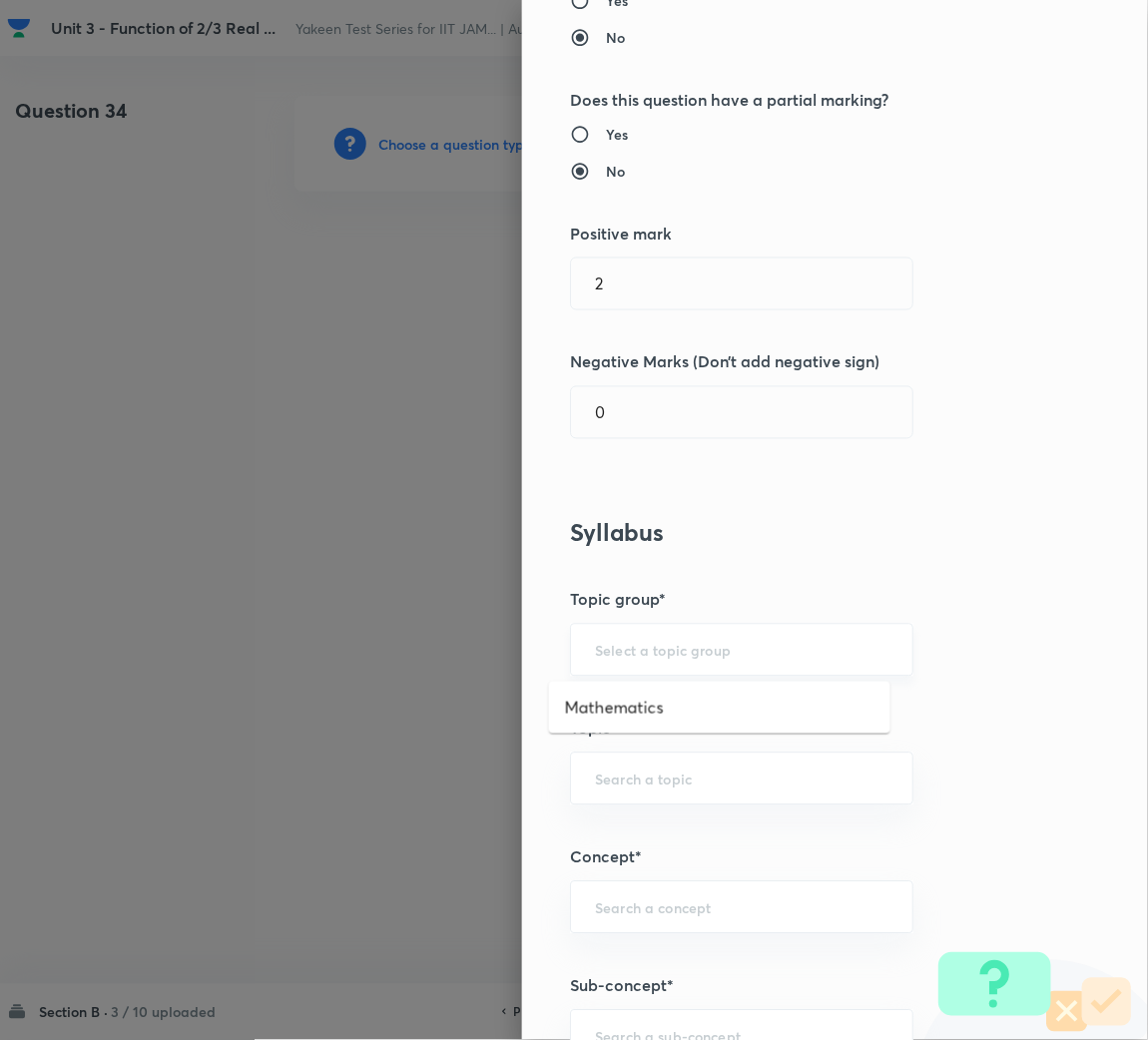 click at bounding box center (742, 650) 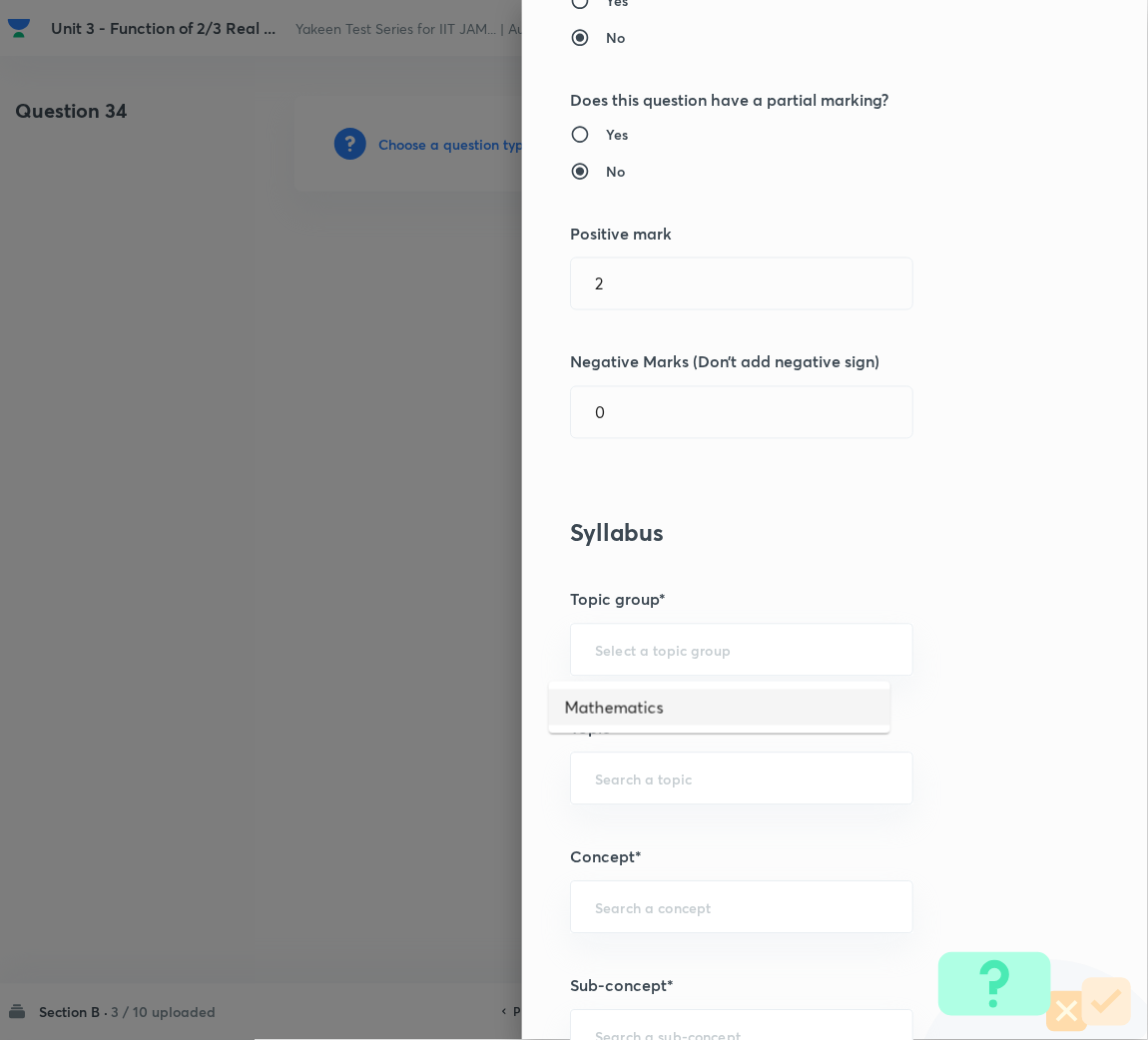 click on "Mathematics" at bounding box center [720, 708] 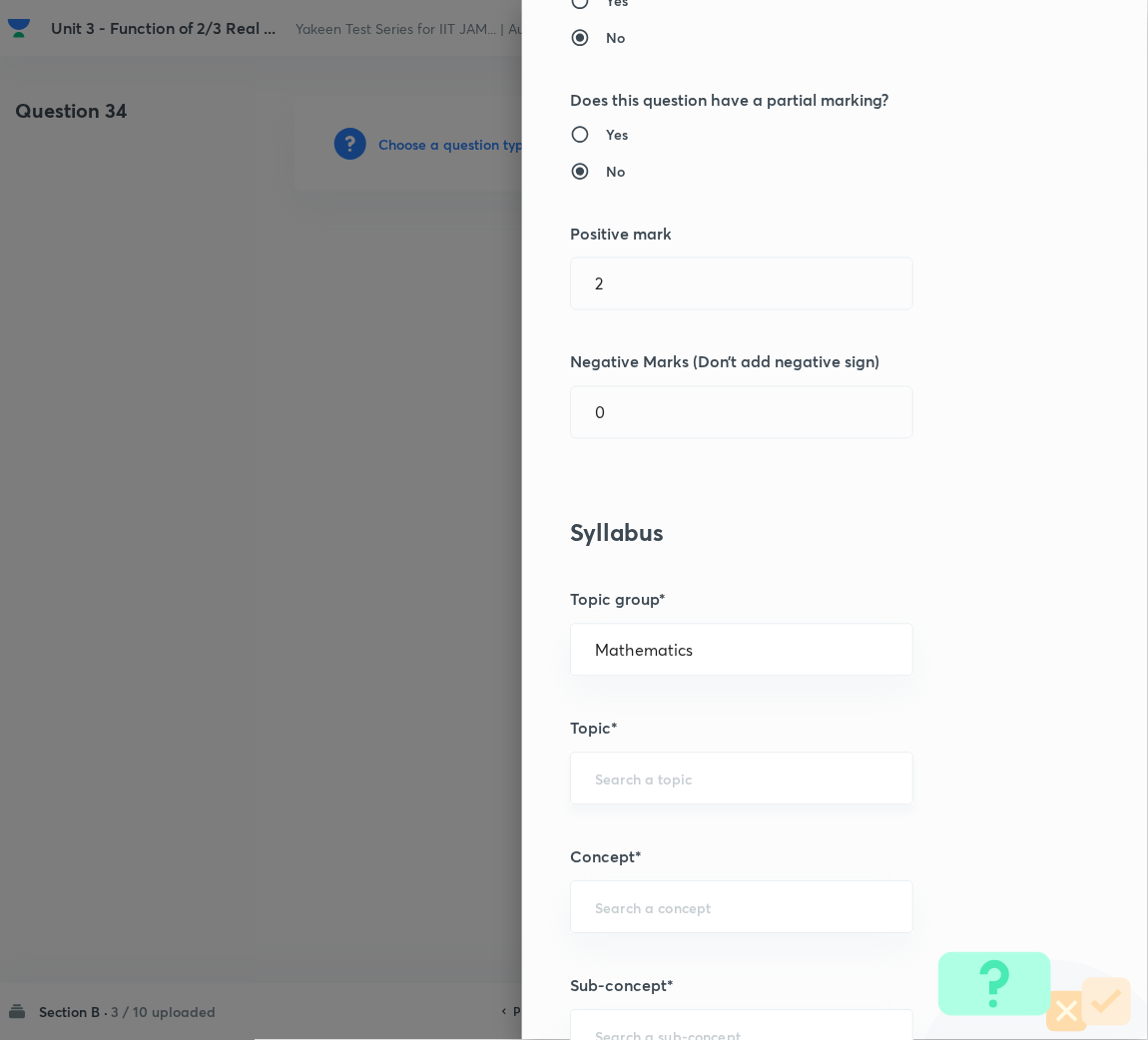 click at bounding box center (742, 779) 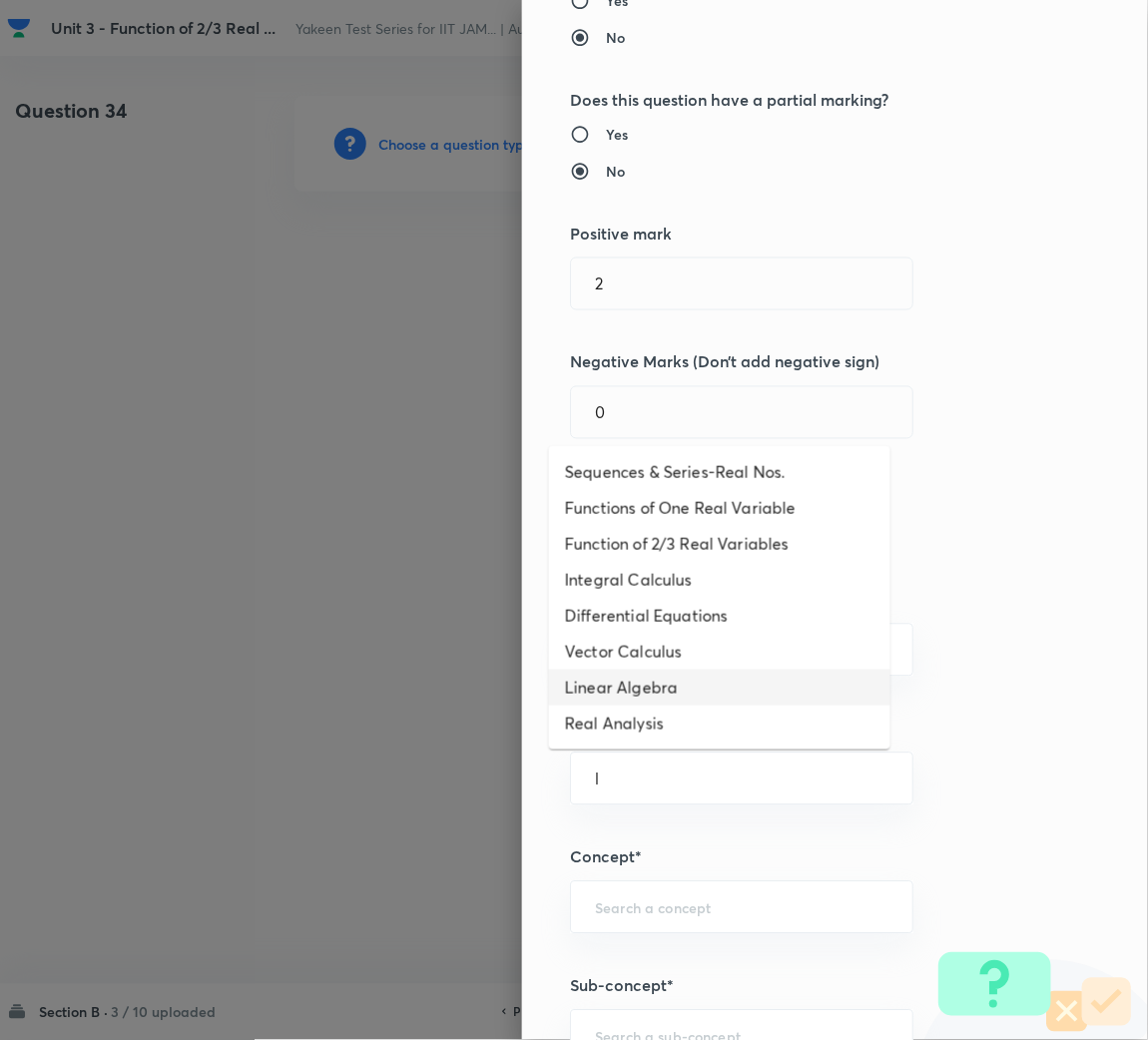 drag, startPoint x: 654, startPoint y: 460, endPoint x: 633, endPoint y: 683, distance: 223.9866 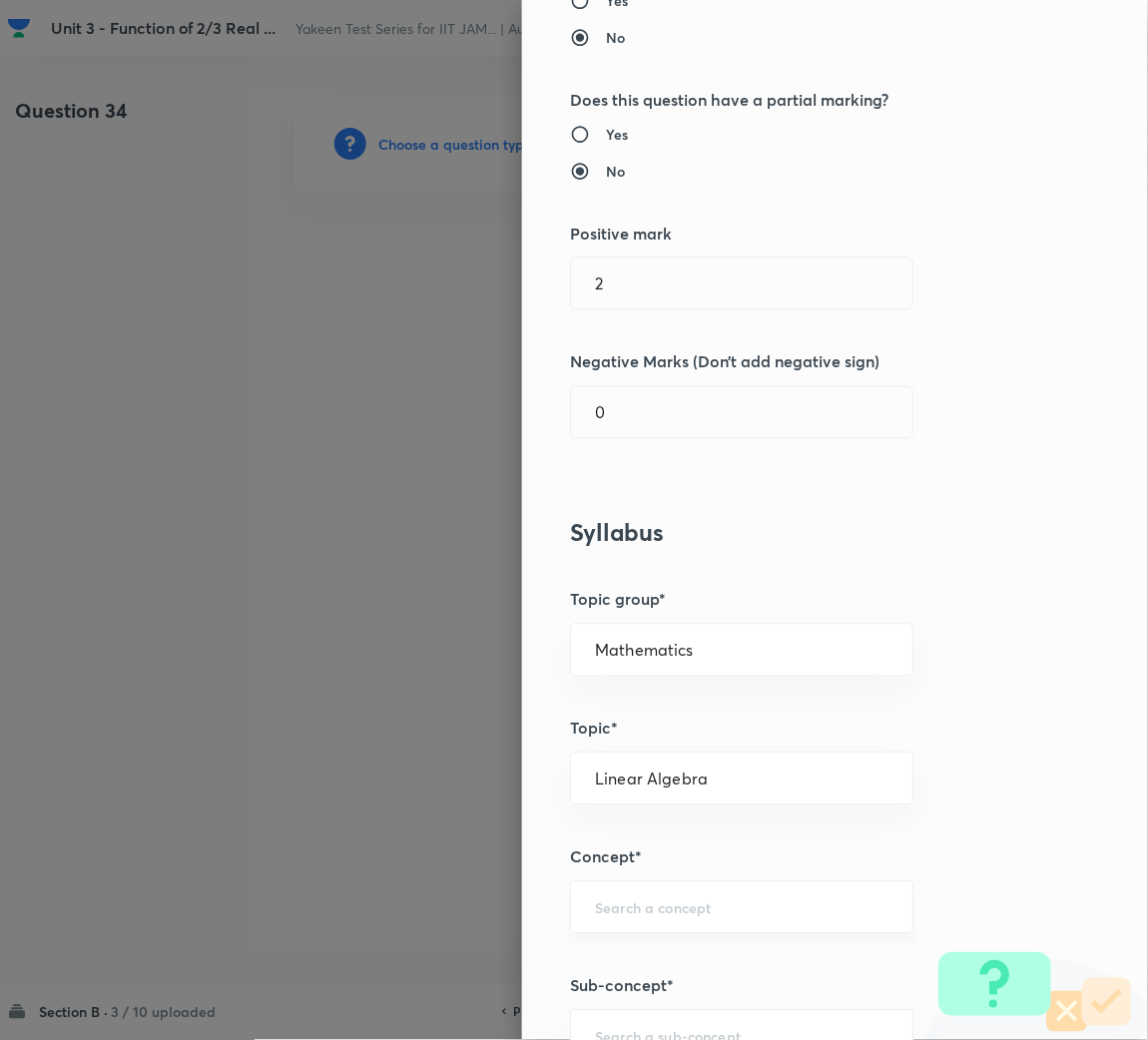 click on "​" at bounding box center [742, 907] 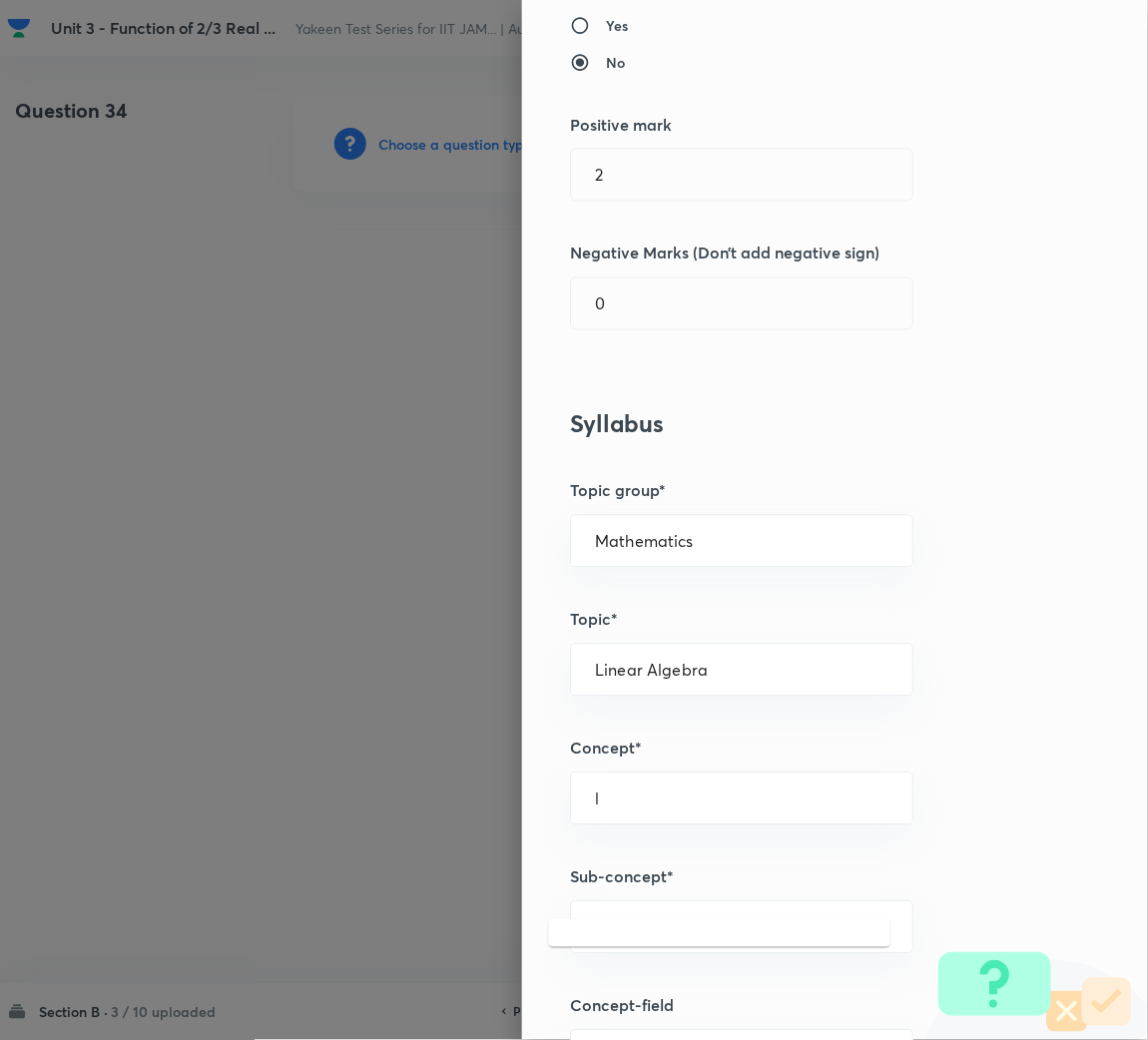 scroll, scrollTop: 748, scrollLeft: 0, axis: vertical 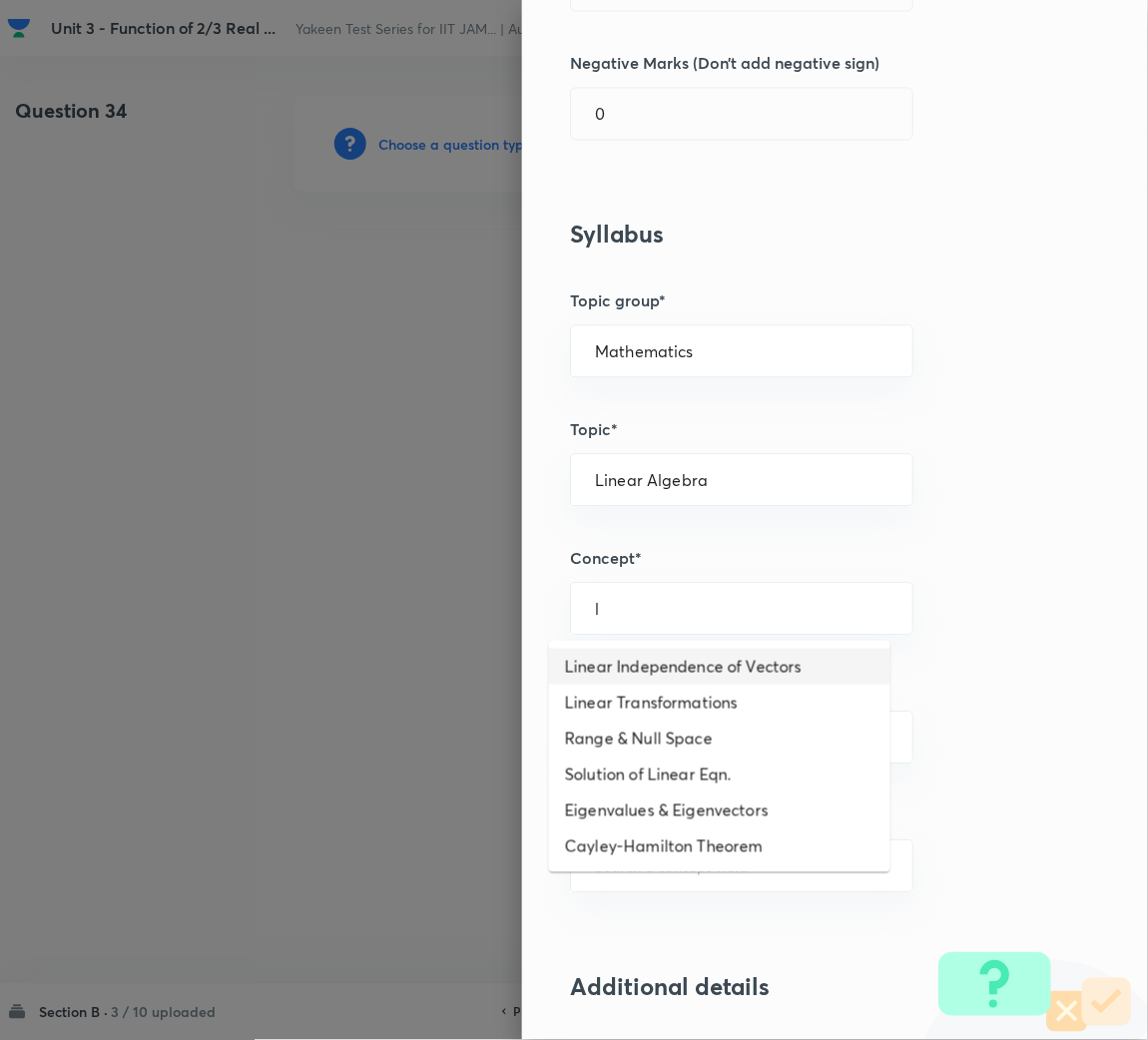 click on "Linear Independence of Vectors" at bounding box center [720, 667] 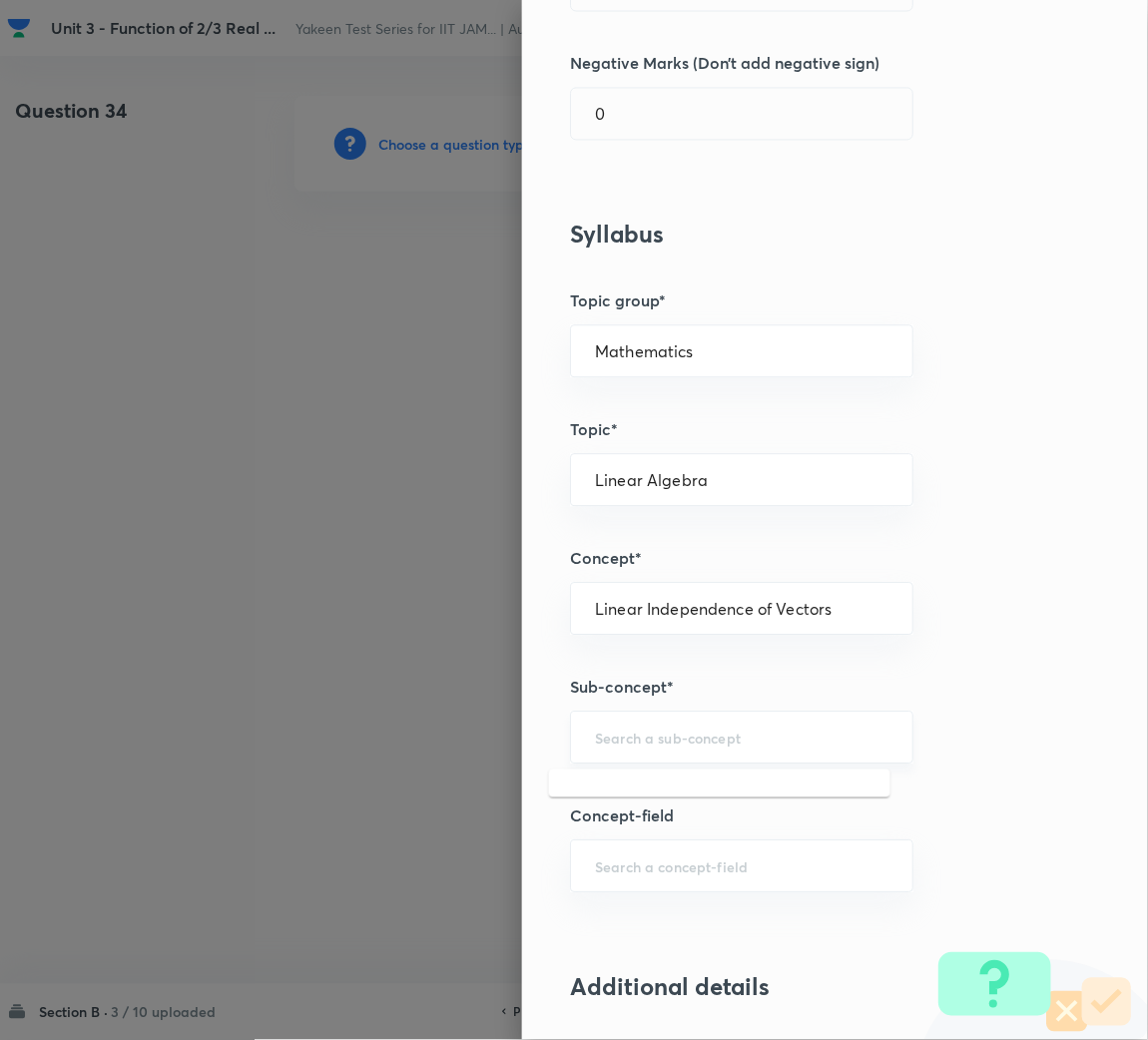 click at bounding box center (742, 737) 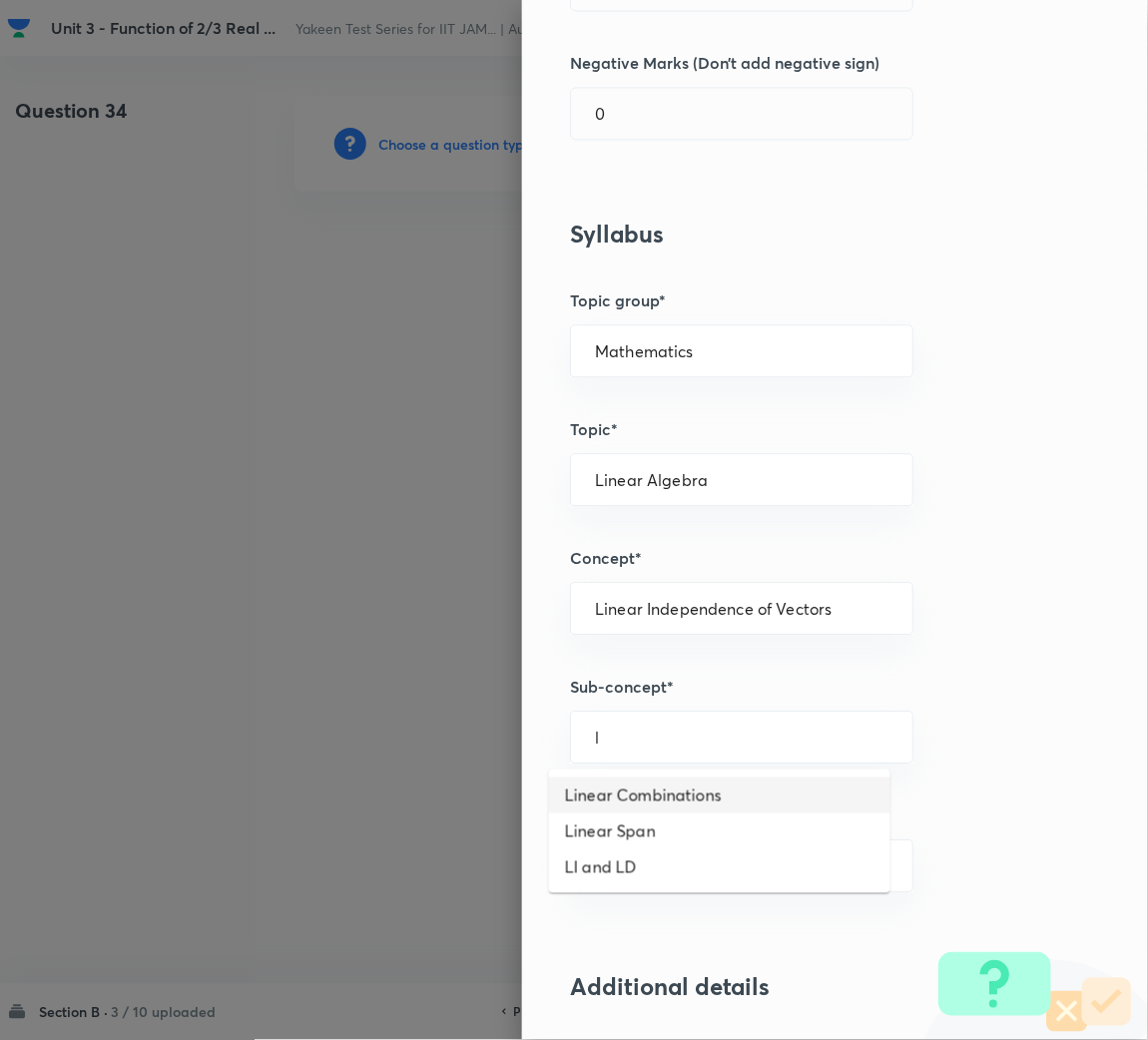 click on "Linear Combinations" at bounding box center [720, 795] 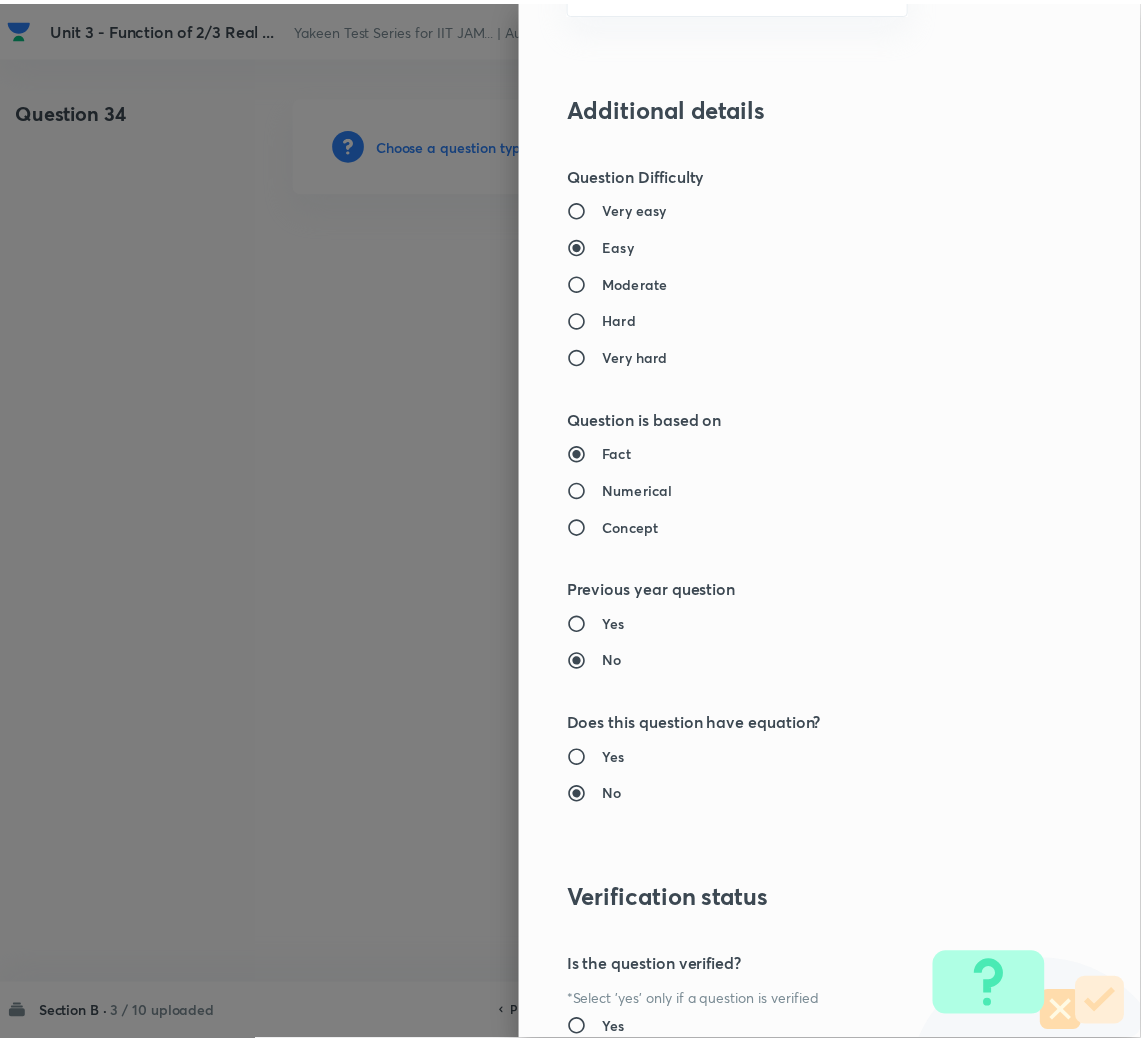 scroll, scrollTop: 1820, scrollLeft: 0, axis: vertical 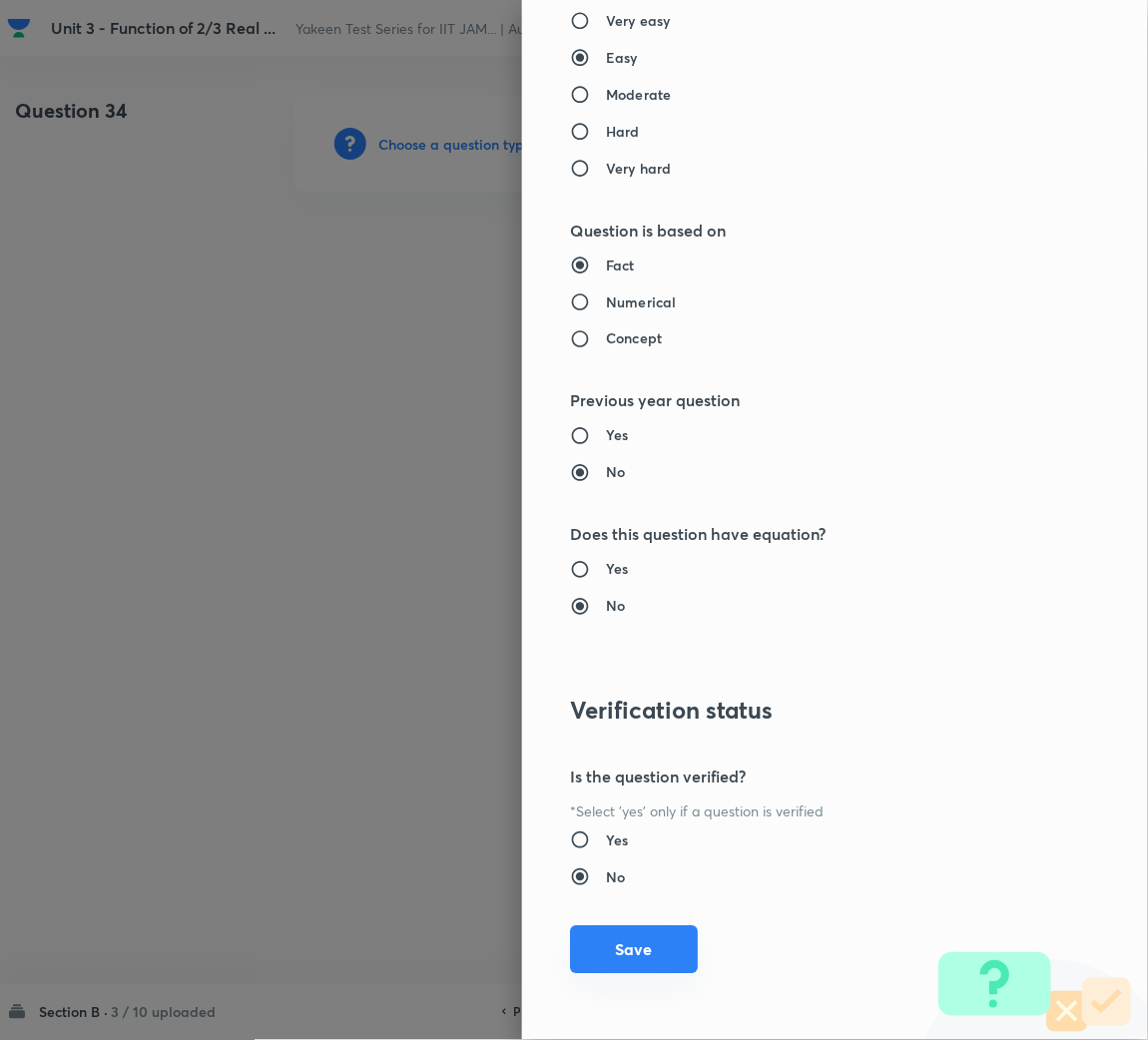 click on "Save" at bounding box center [634, 950] 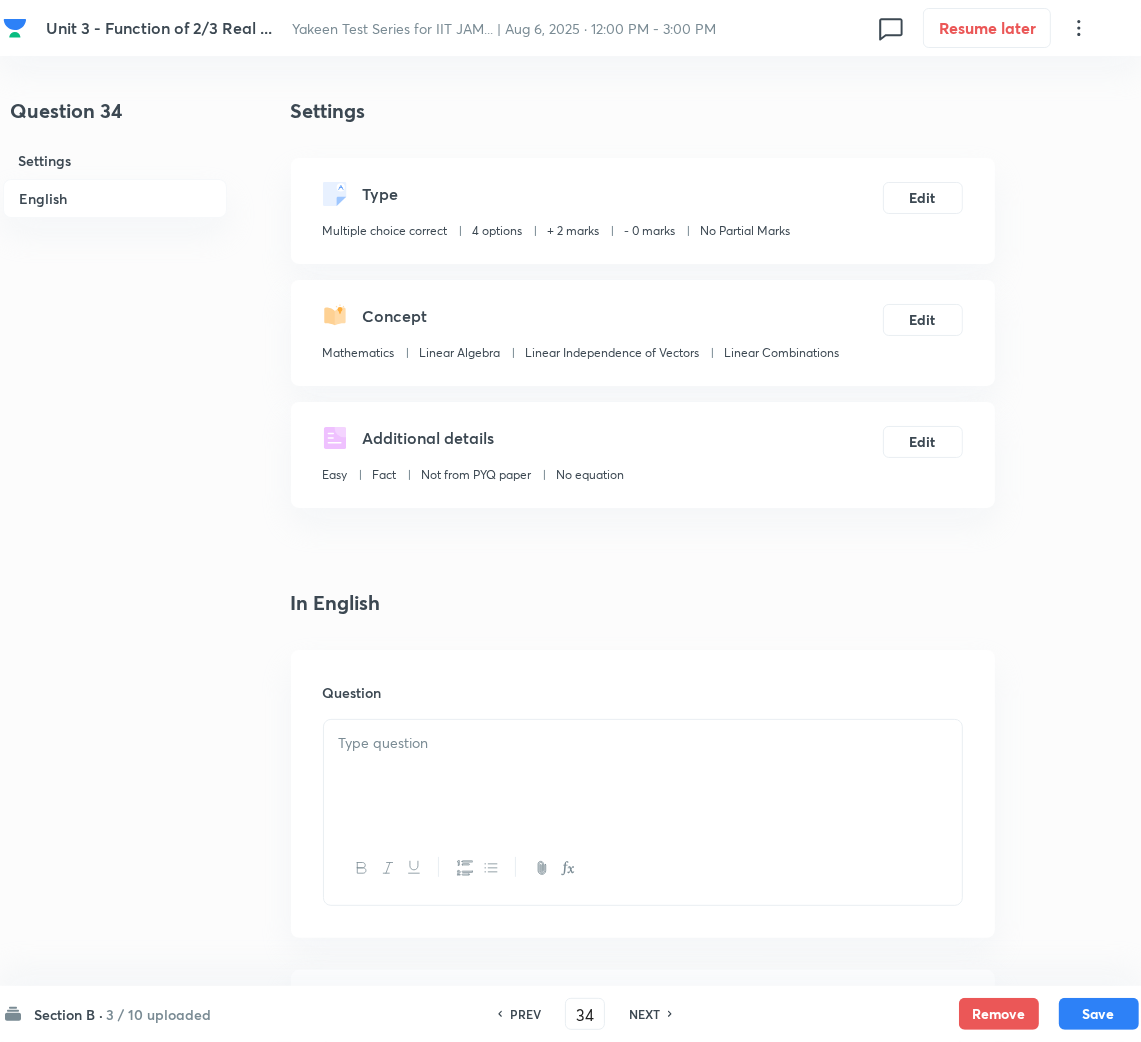 click at bounding box center (643, 776) 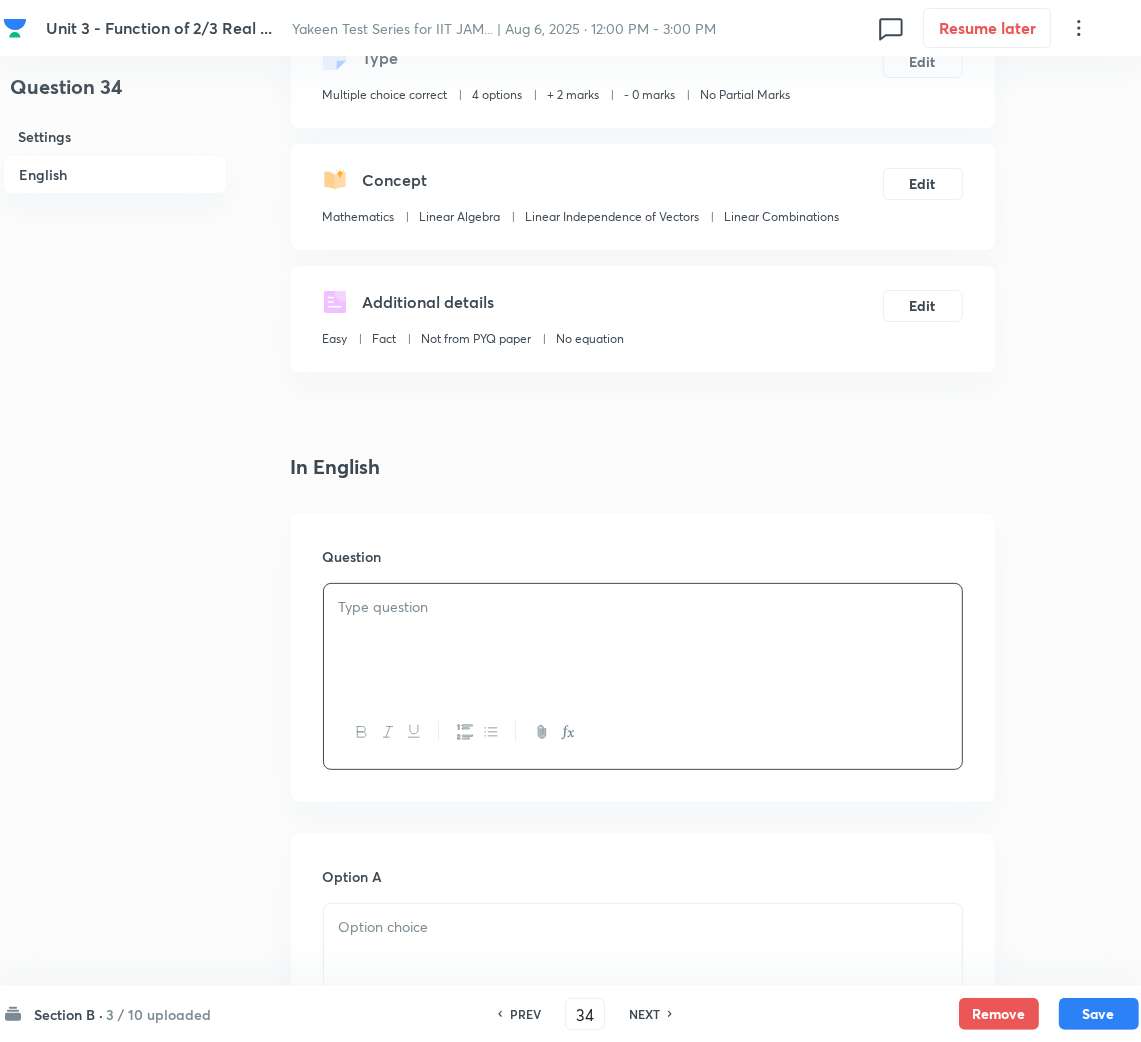 scroll, scrollTop: 300, scrollLeft: 0, axis: vertical 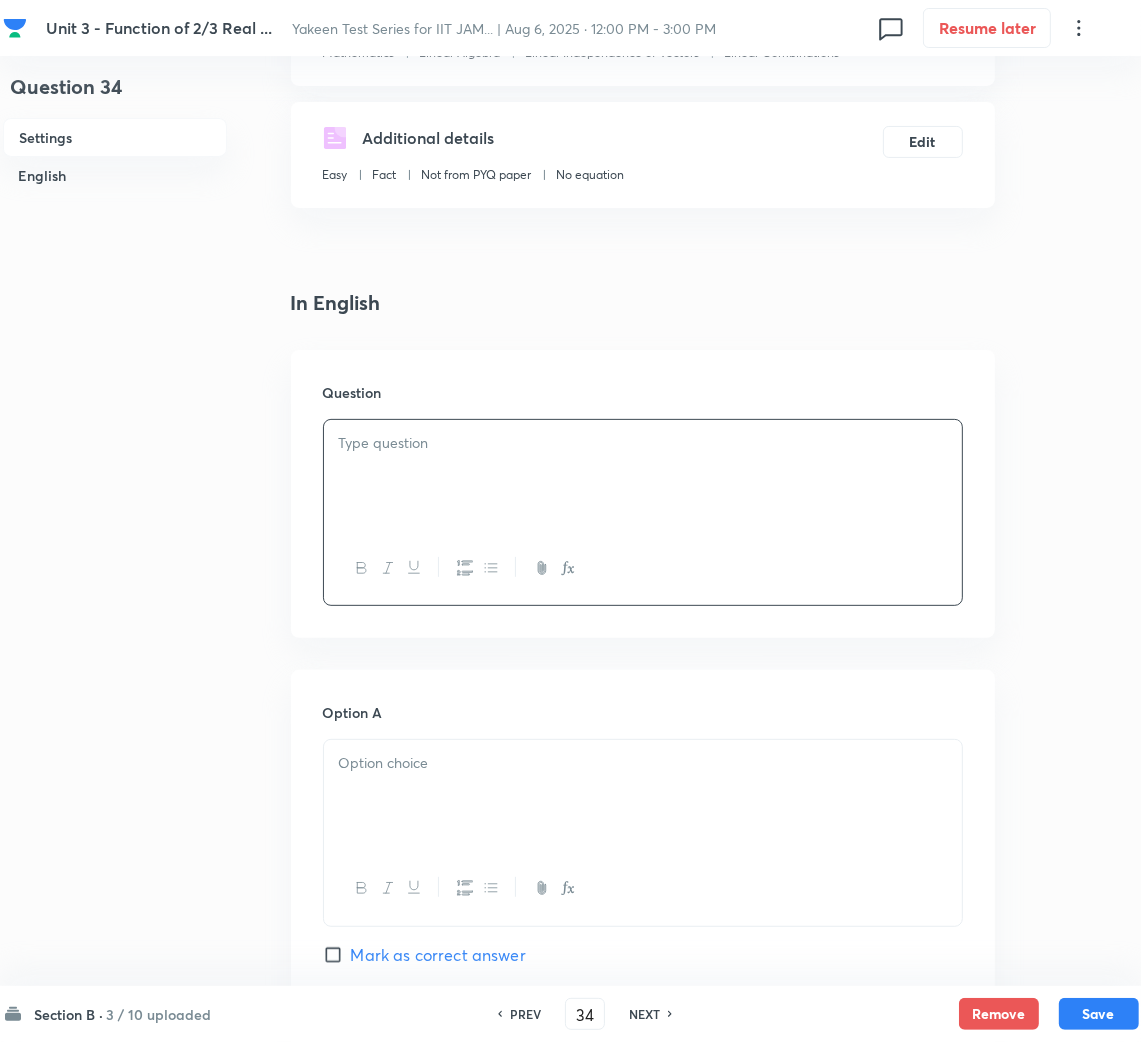 click at bounding box center [643, 443] 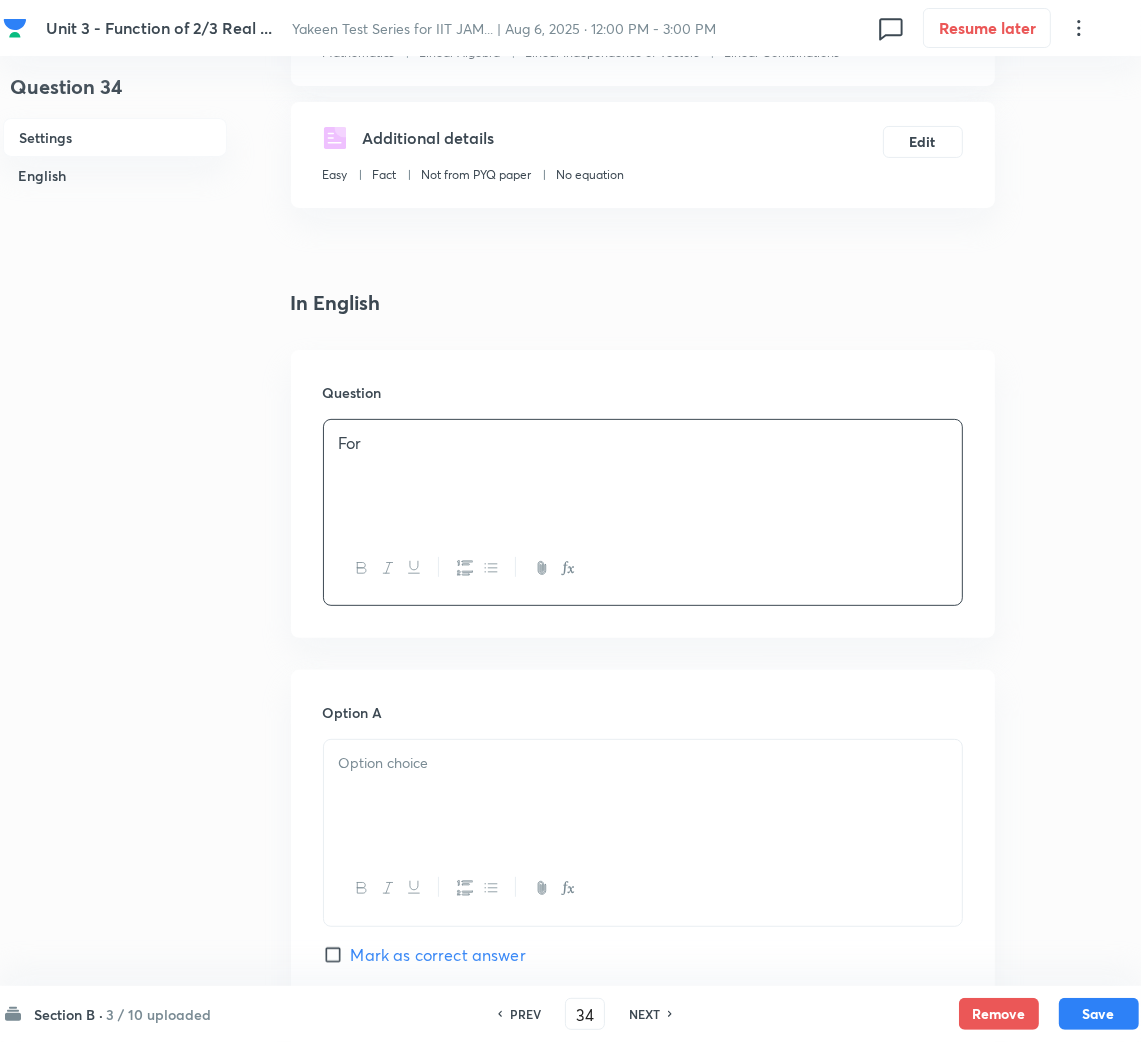 type 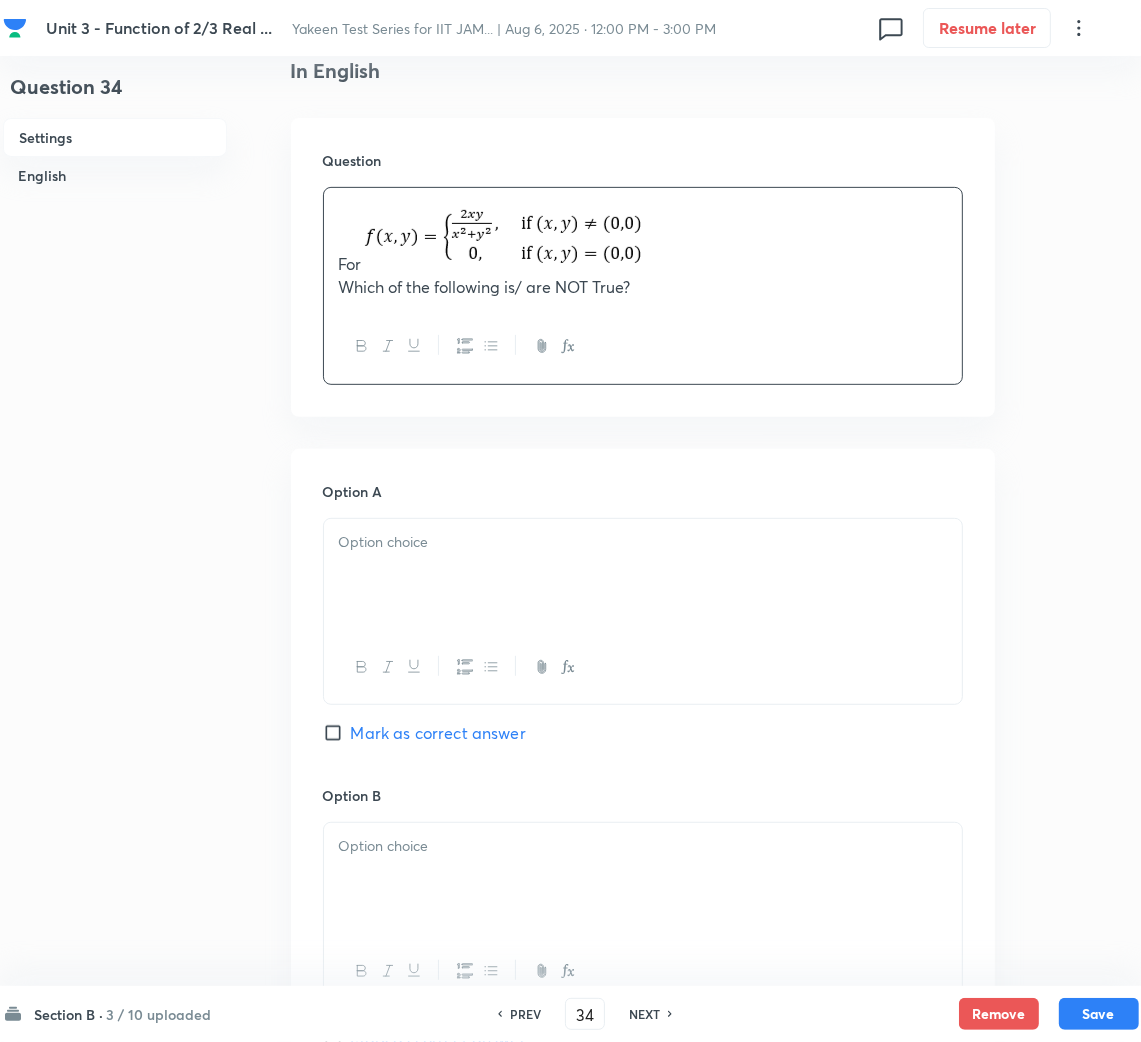 scroll, scrollTop: 600, scrollLeft: 0, axis: vertical 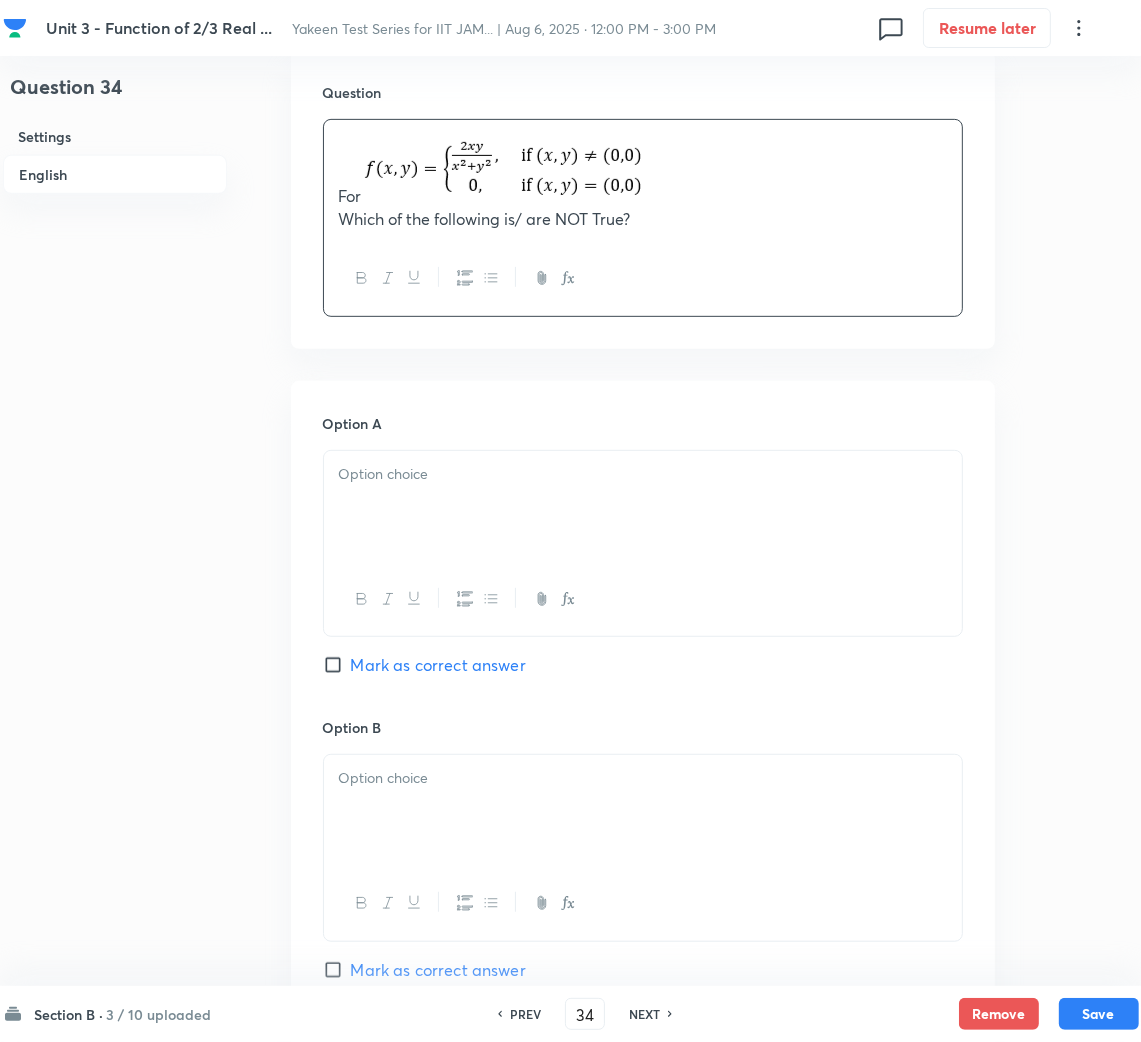 click at bounding box center [643, 507] 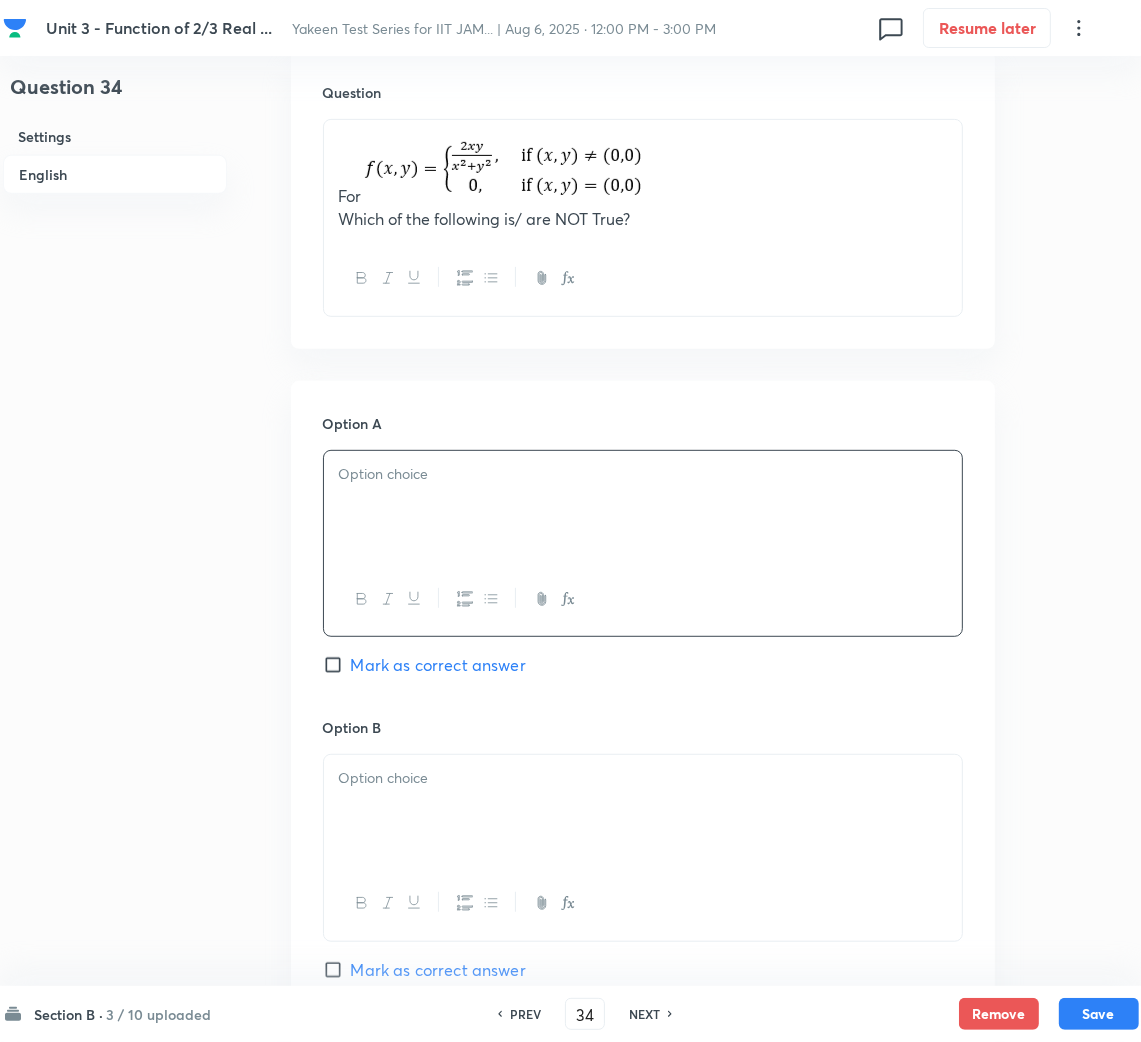 click at bounding box center [643, 507] 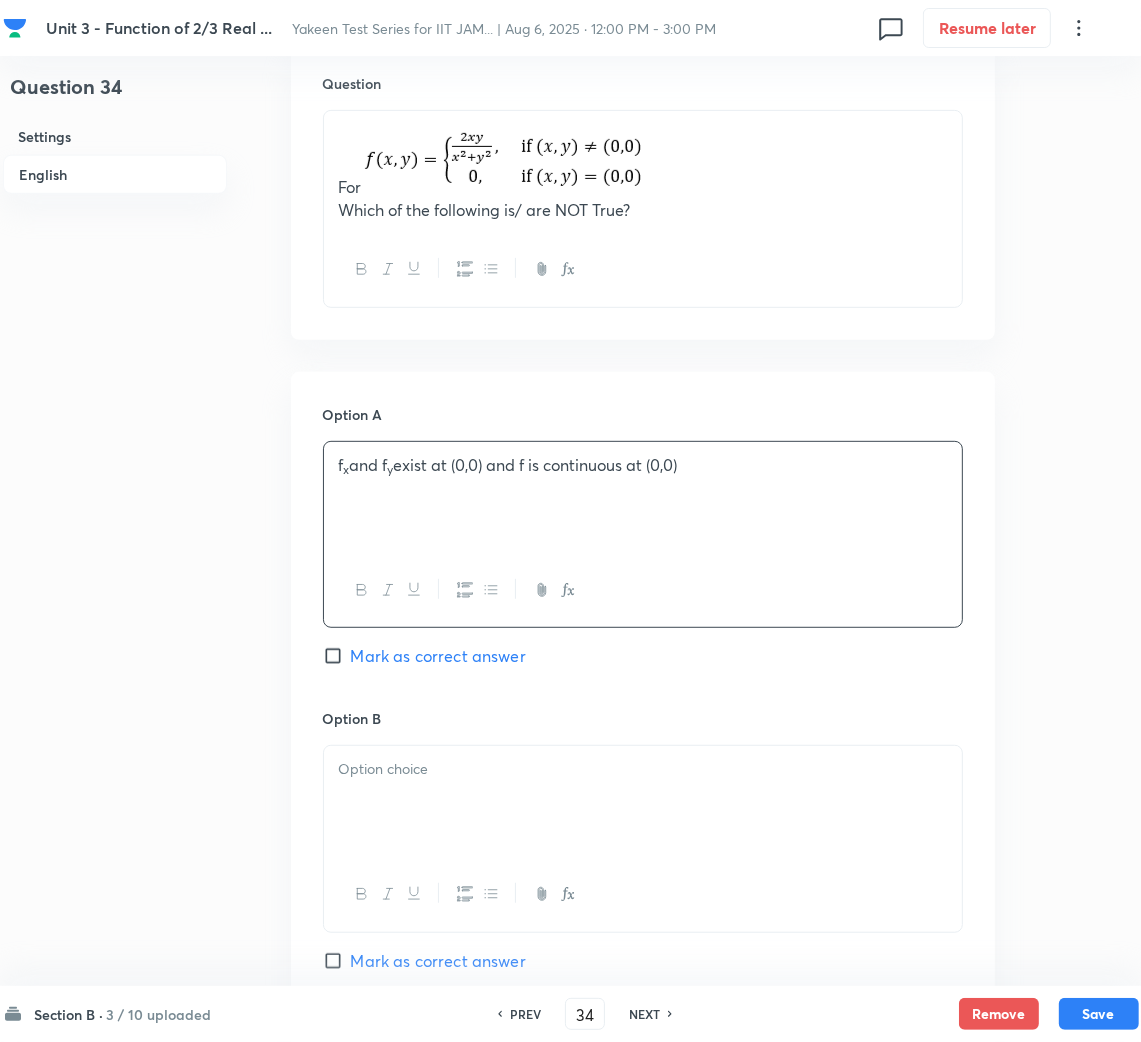 scroll, scrollTop: 749, scrollLeft: 0, axis: vertical 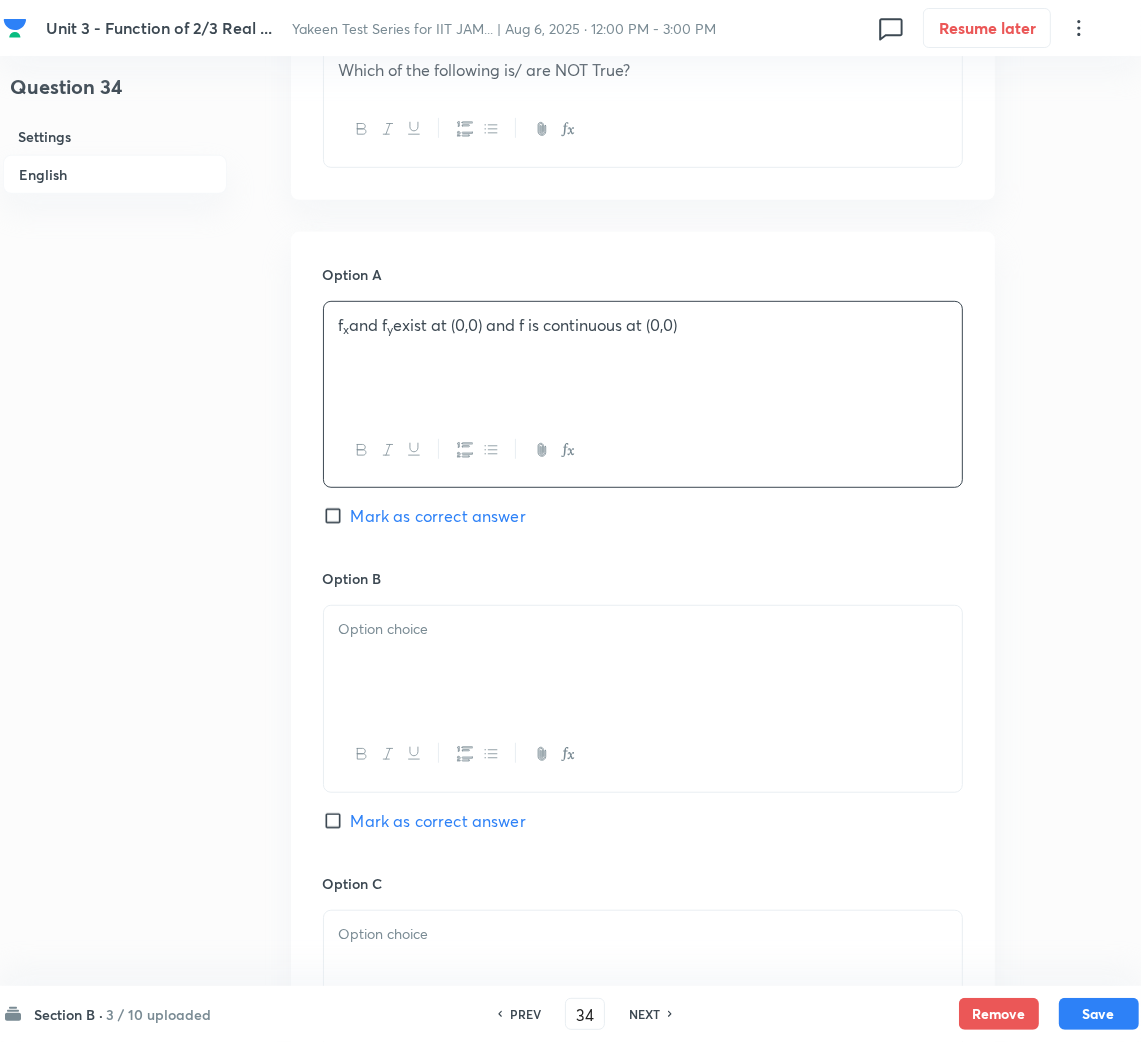 drag, startPoint x: 421, startPoint y: 665, endPoint x: 32, endPoint y: 663, distance: 389.00513 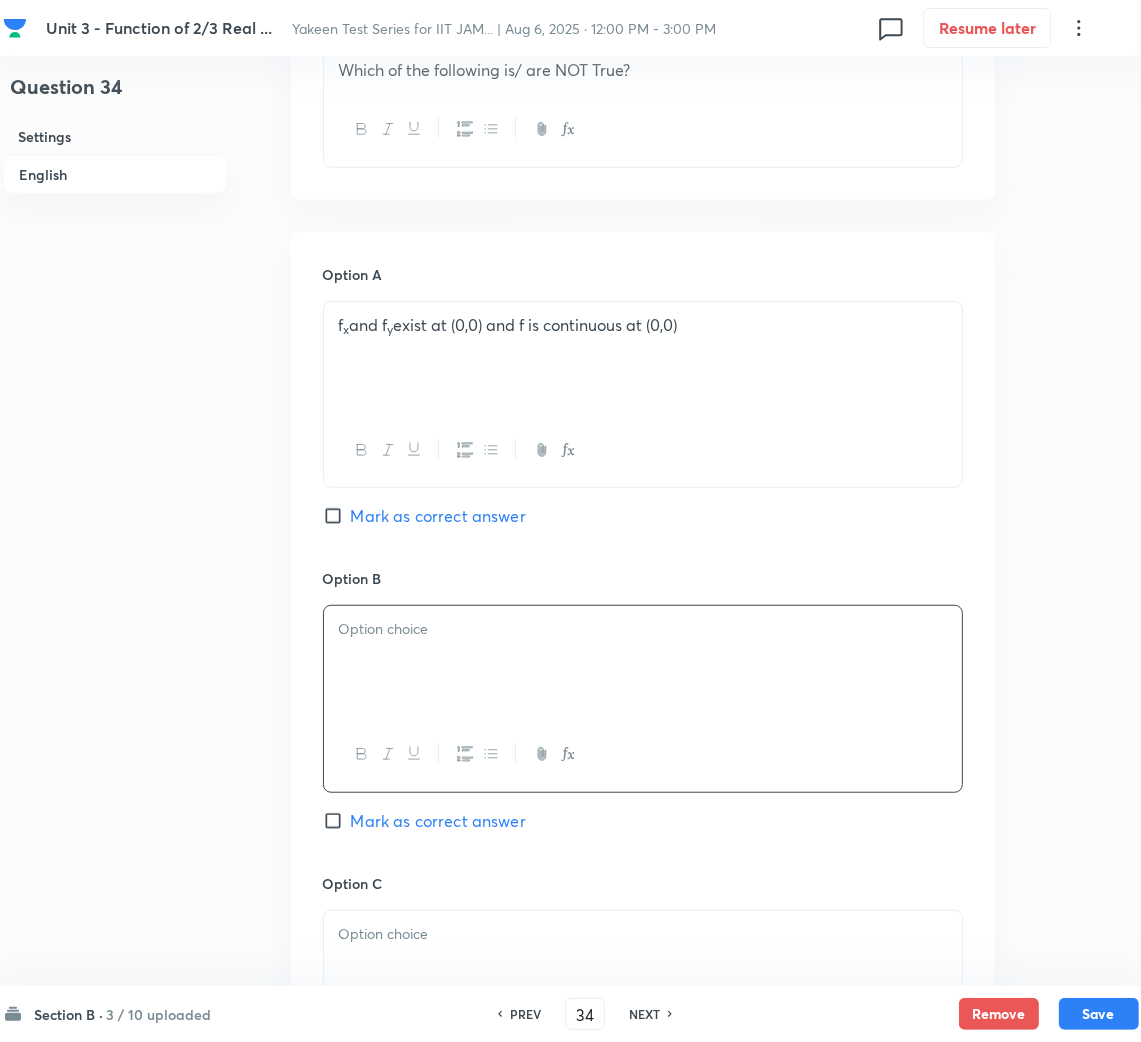 click at bounding box center [643, 629] 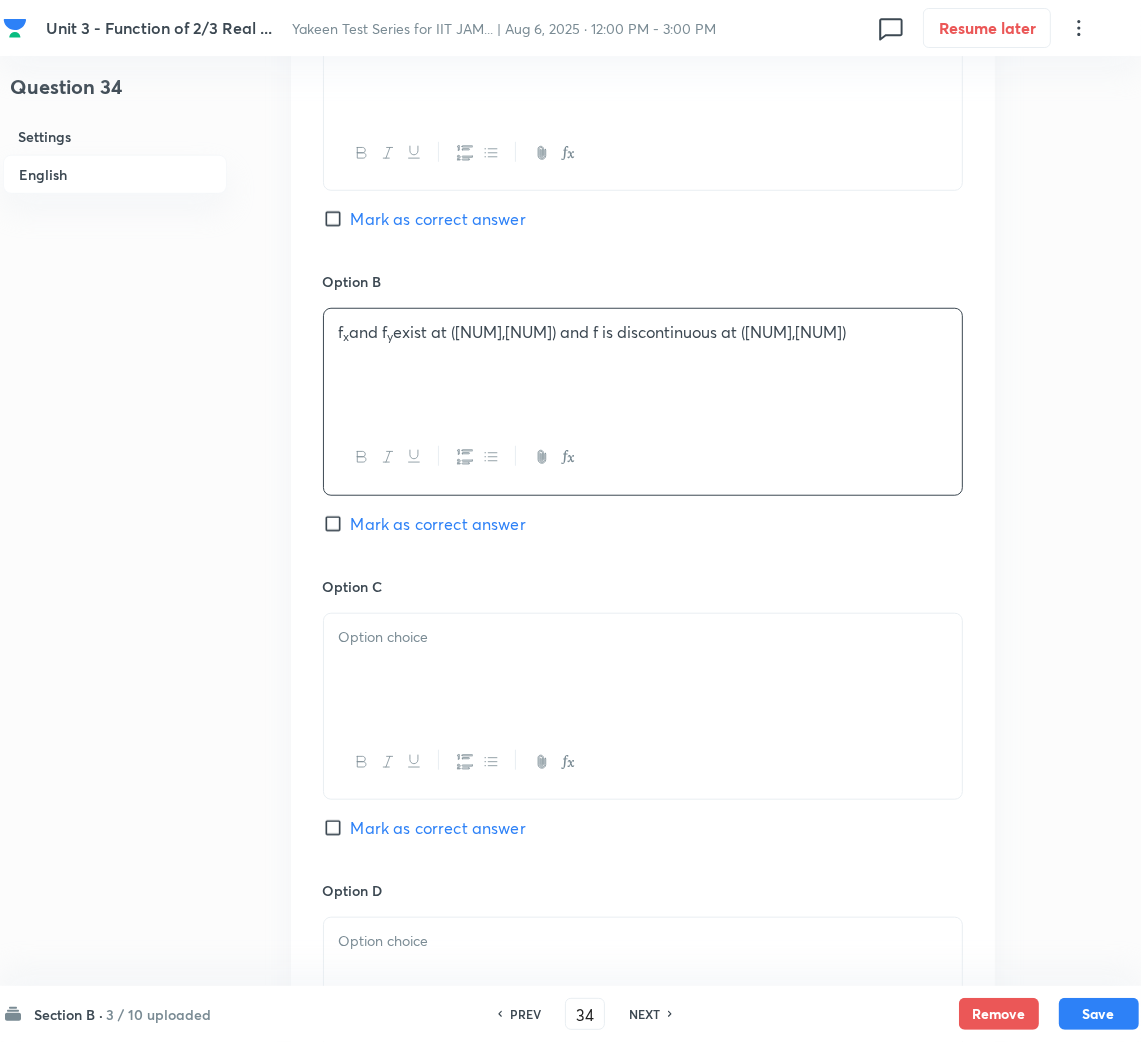 scroll, scrollTop: 1050, scrollLeft: 0, axis: vertical 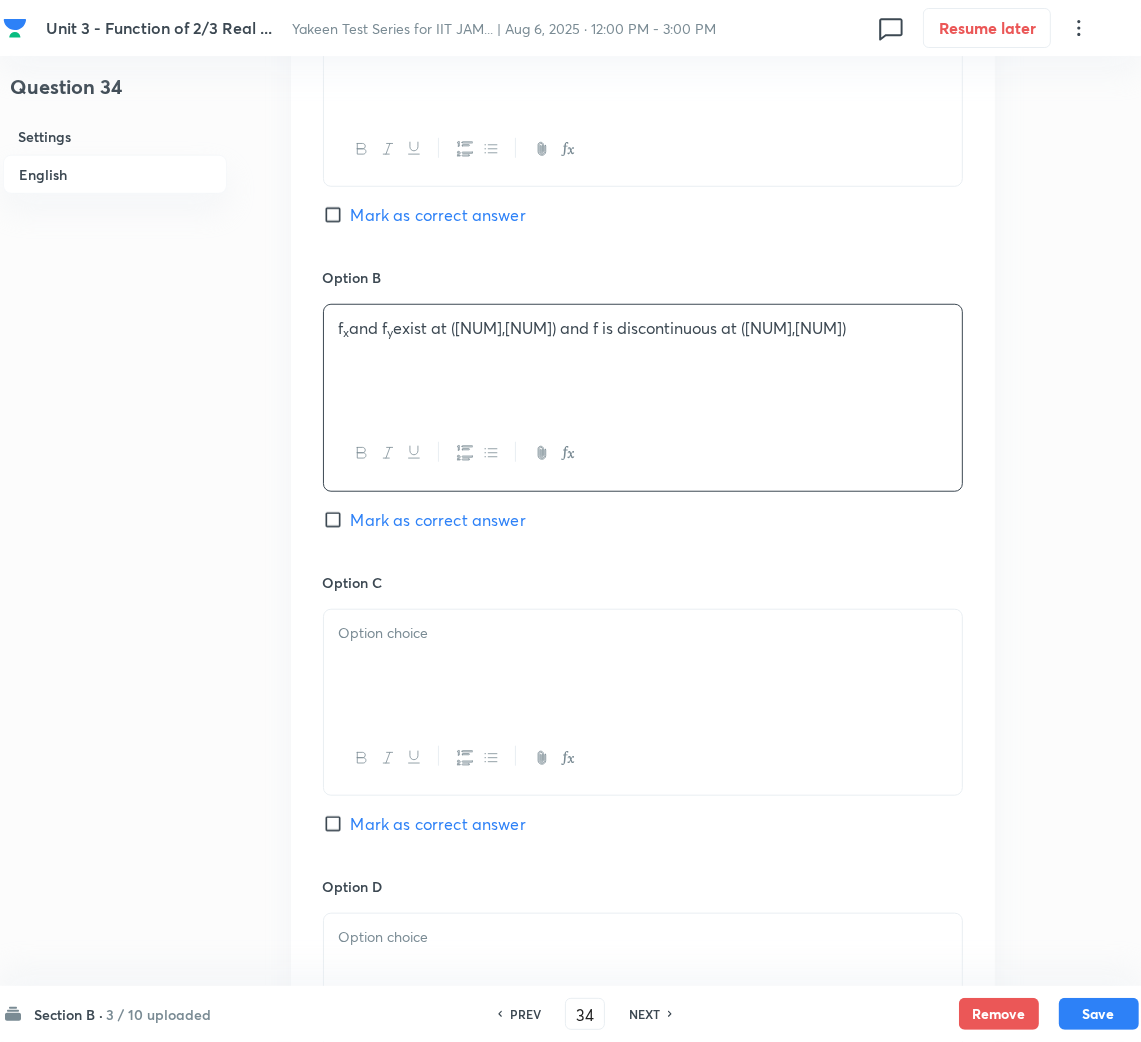 click at bounding box center [643, 666] 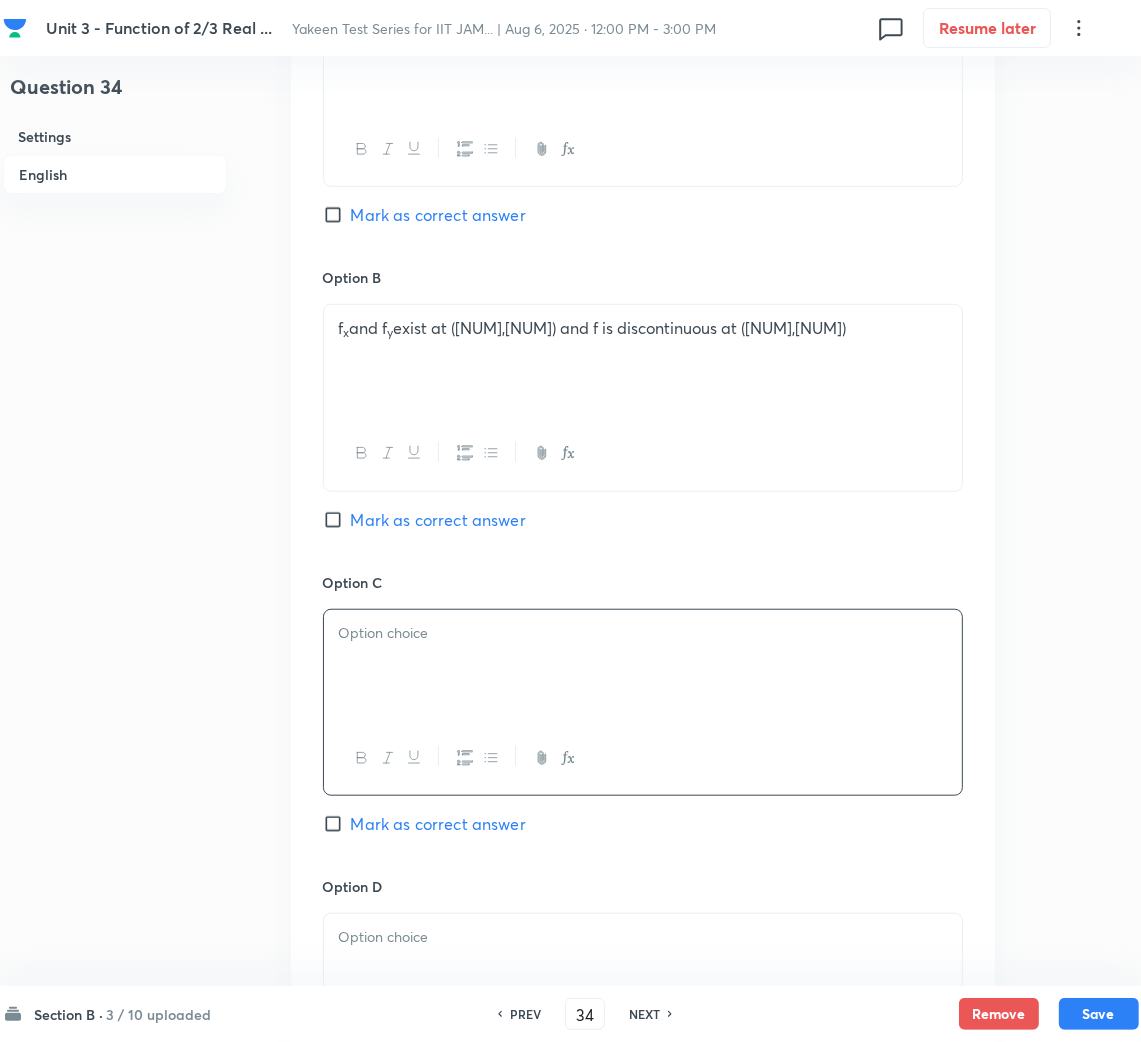 click at bounding box center (643, 666) 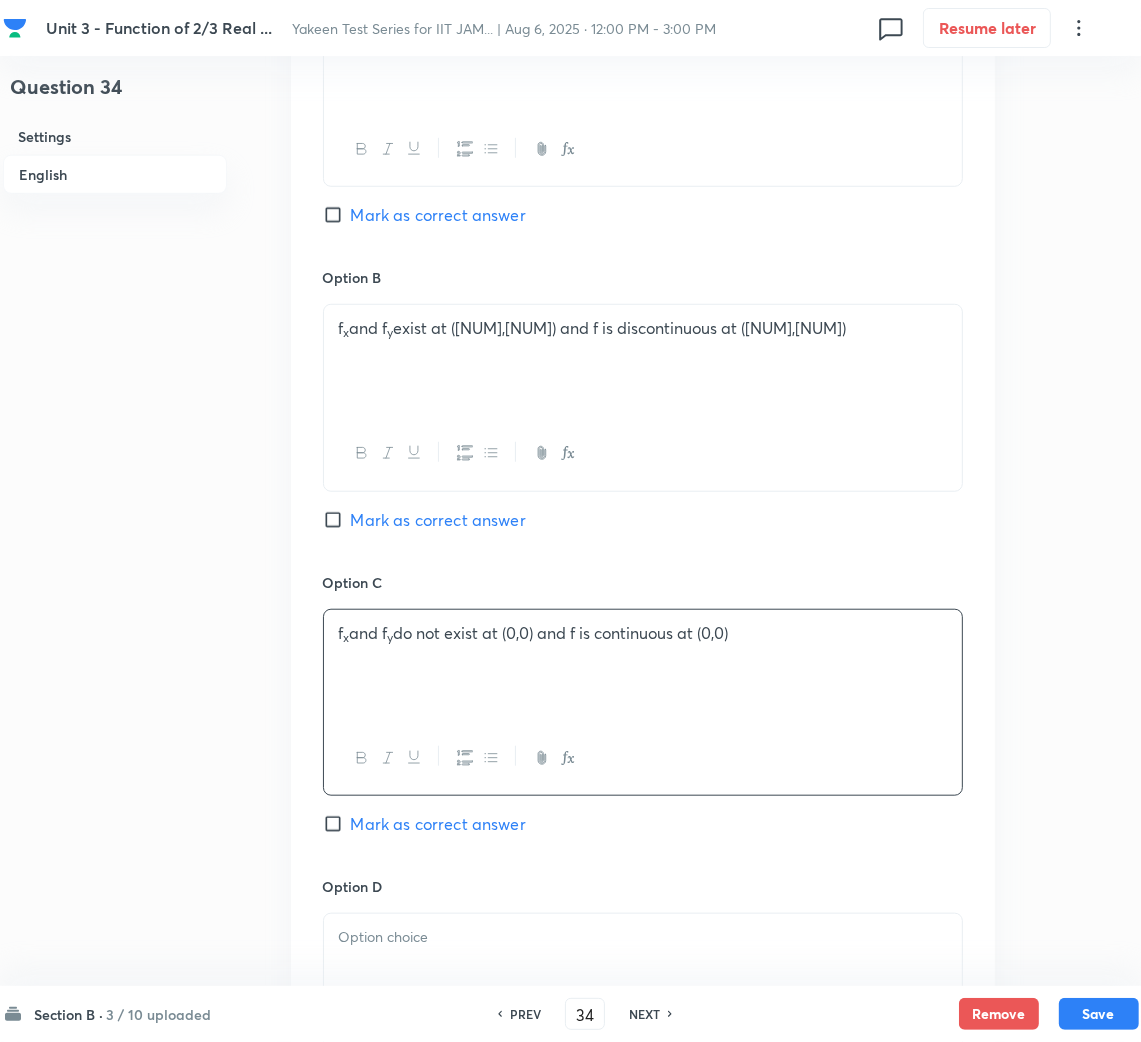 click on "Mark as correct answer" at bounding box center (337, 215) 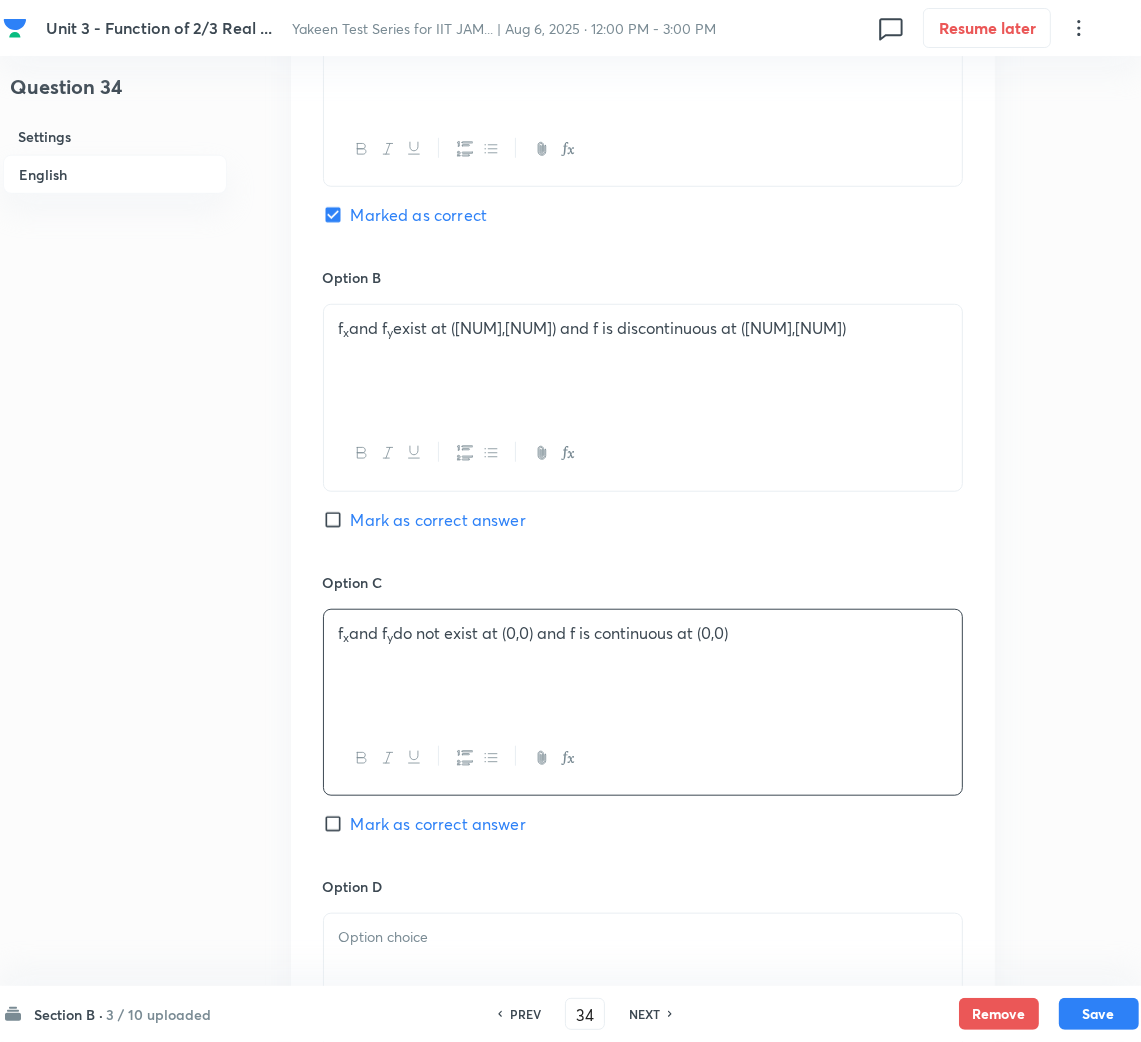 click on "Mark as correct answer" at bounding box center [438, 824] 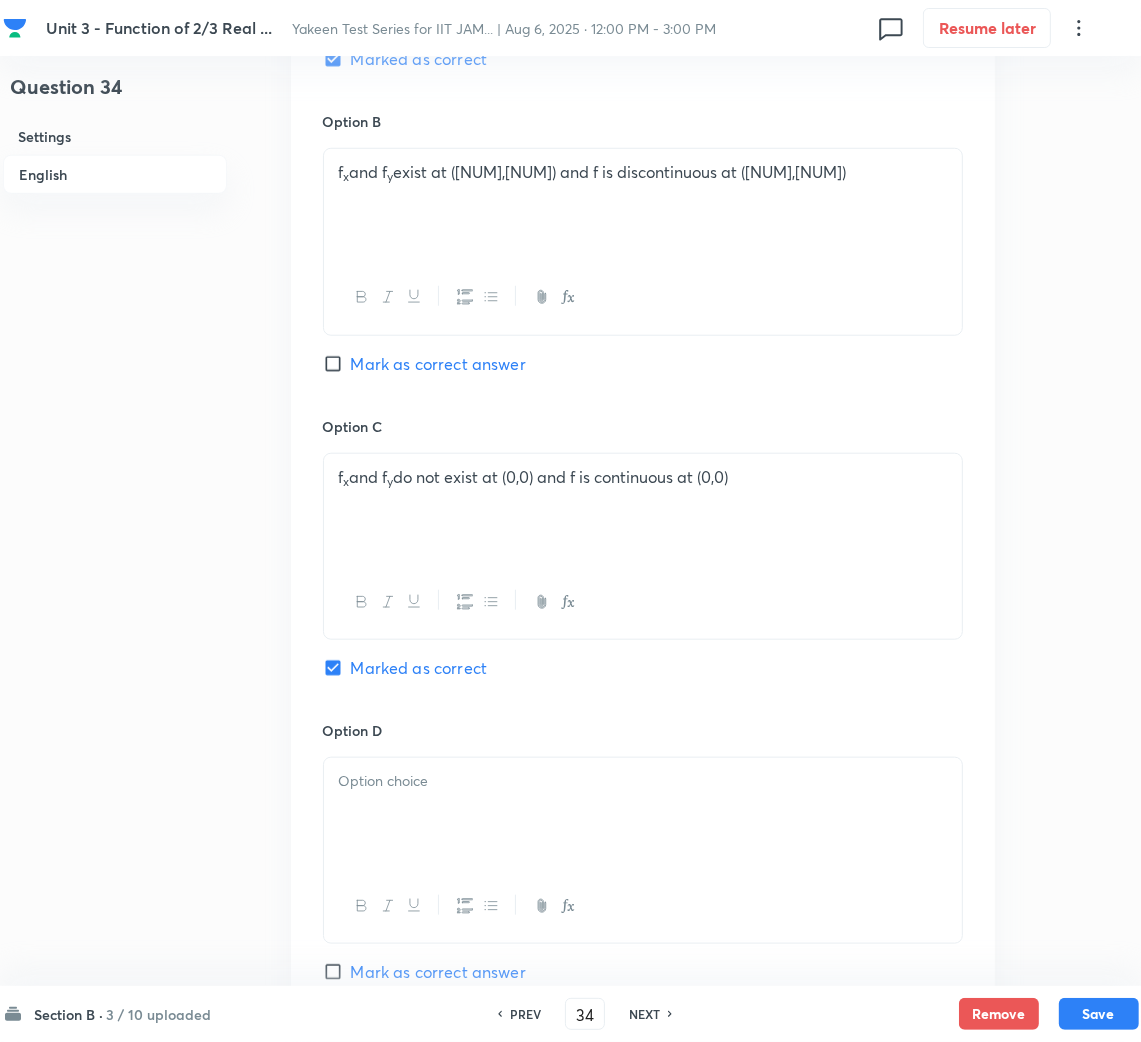 scroll, scrollTop: 1349, scrollLeft: 0, axis: vertical 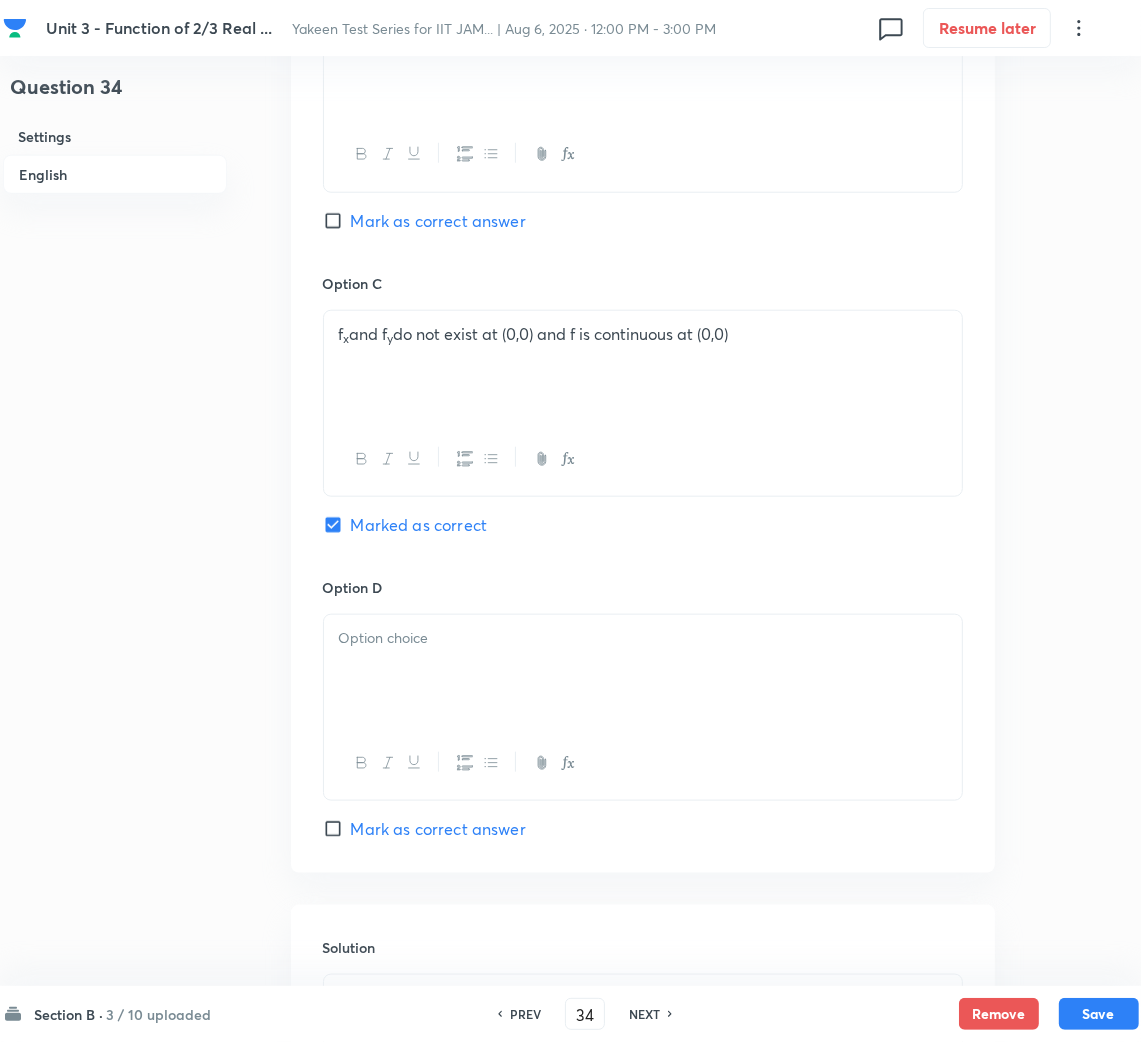 click at bounding box center (643, 671) 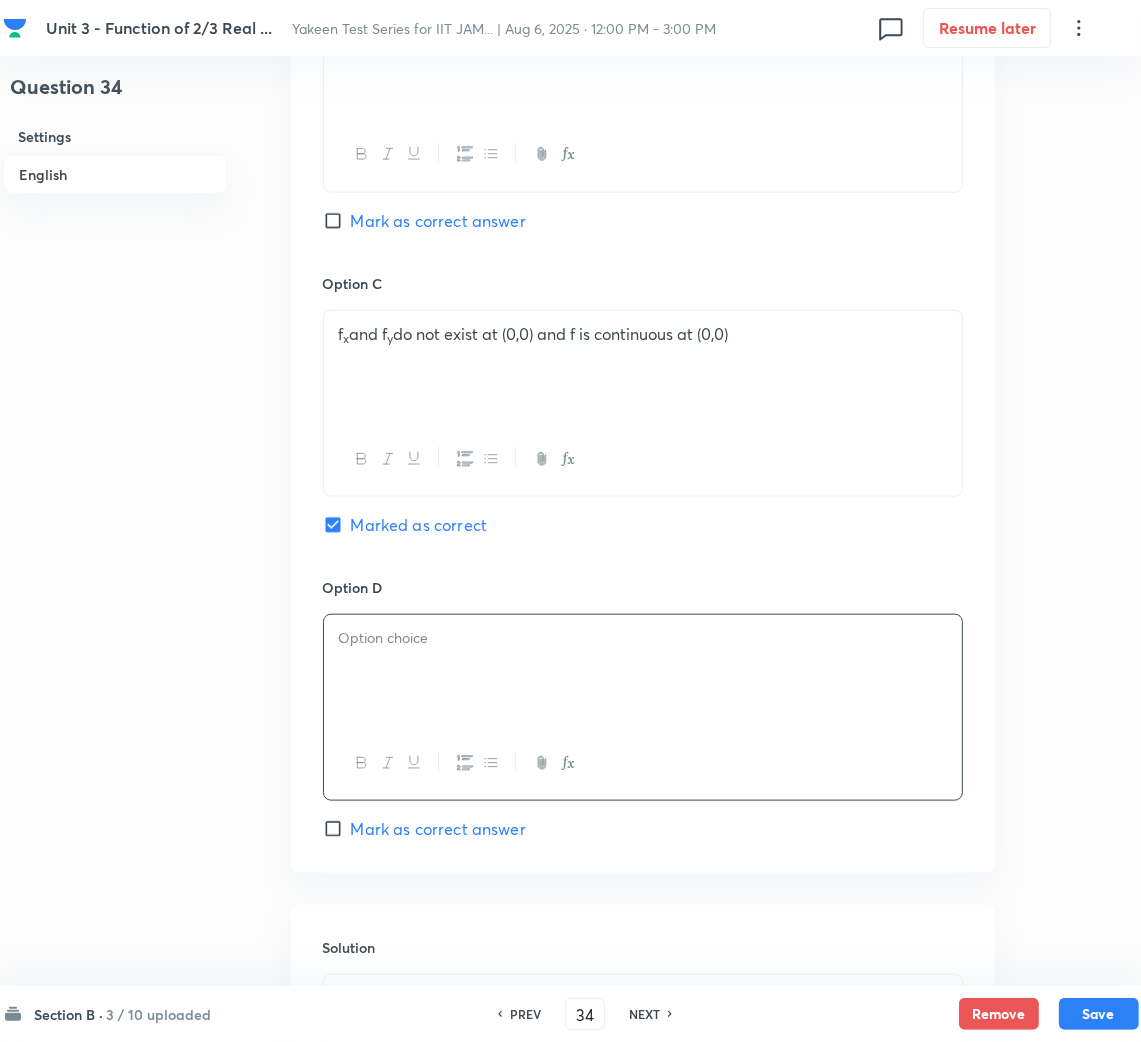 click at bounding box center (643, 671) 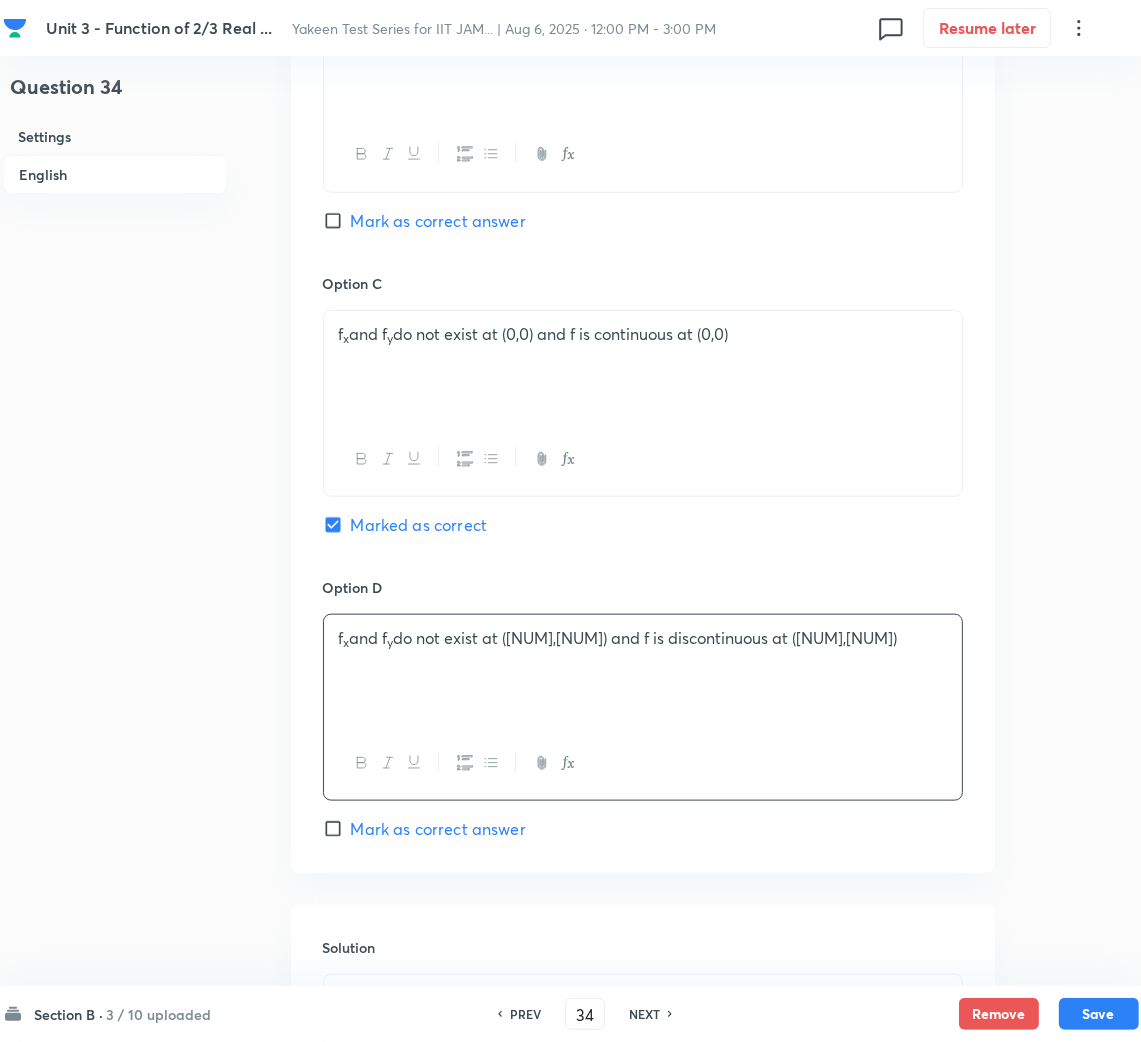 click on "Option D f x and f y do not exist at (0,0) and f is discontinuous at (0,0) Mark as correct answer" at bounding box center [643, 709] 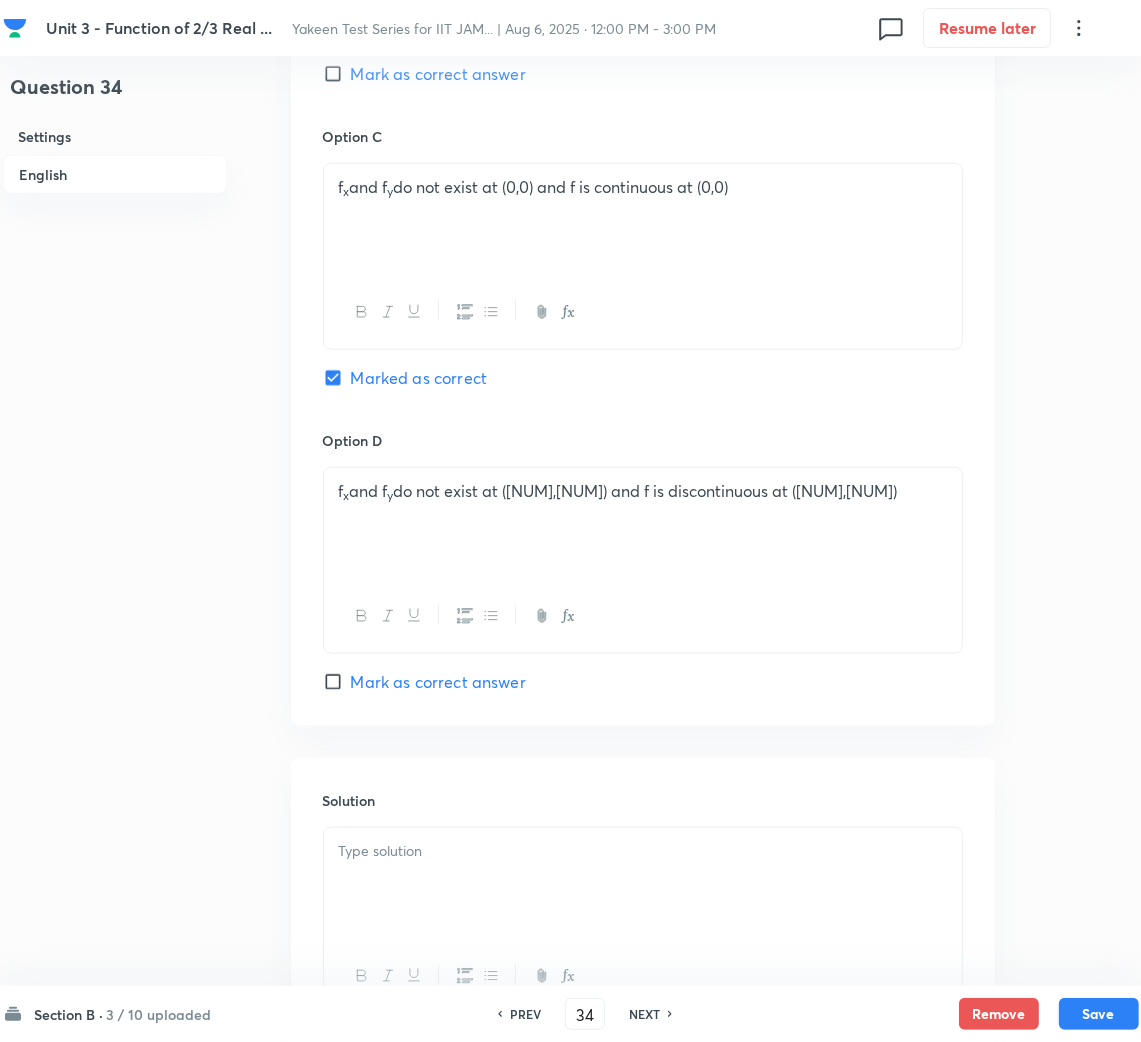 scroll, scrollTop: 1649, scrollLeft: 0, axis: vertical 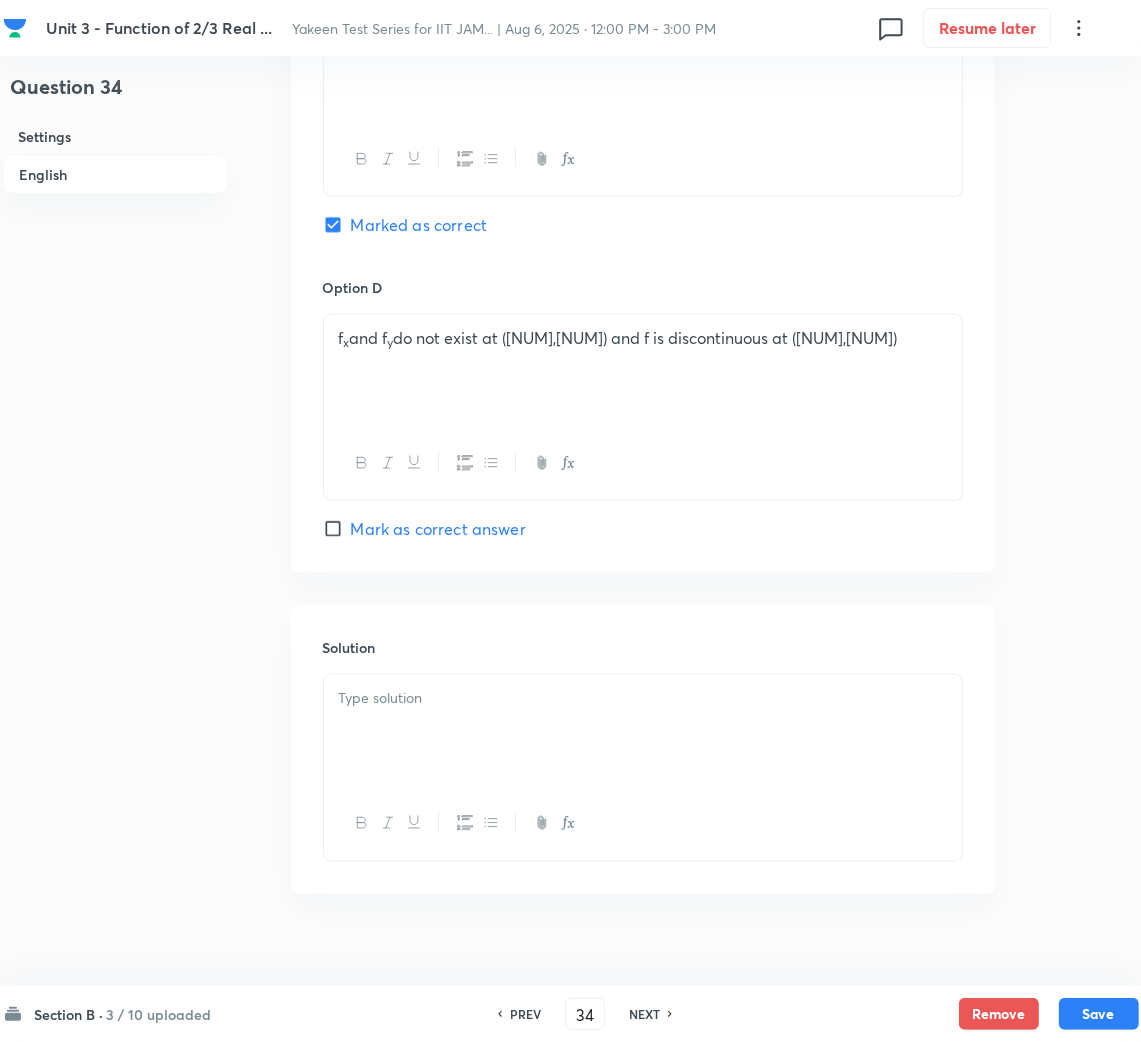 click on "Mark as correct answer" at bounding box center [337, 529] 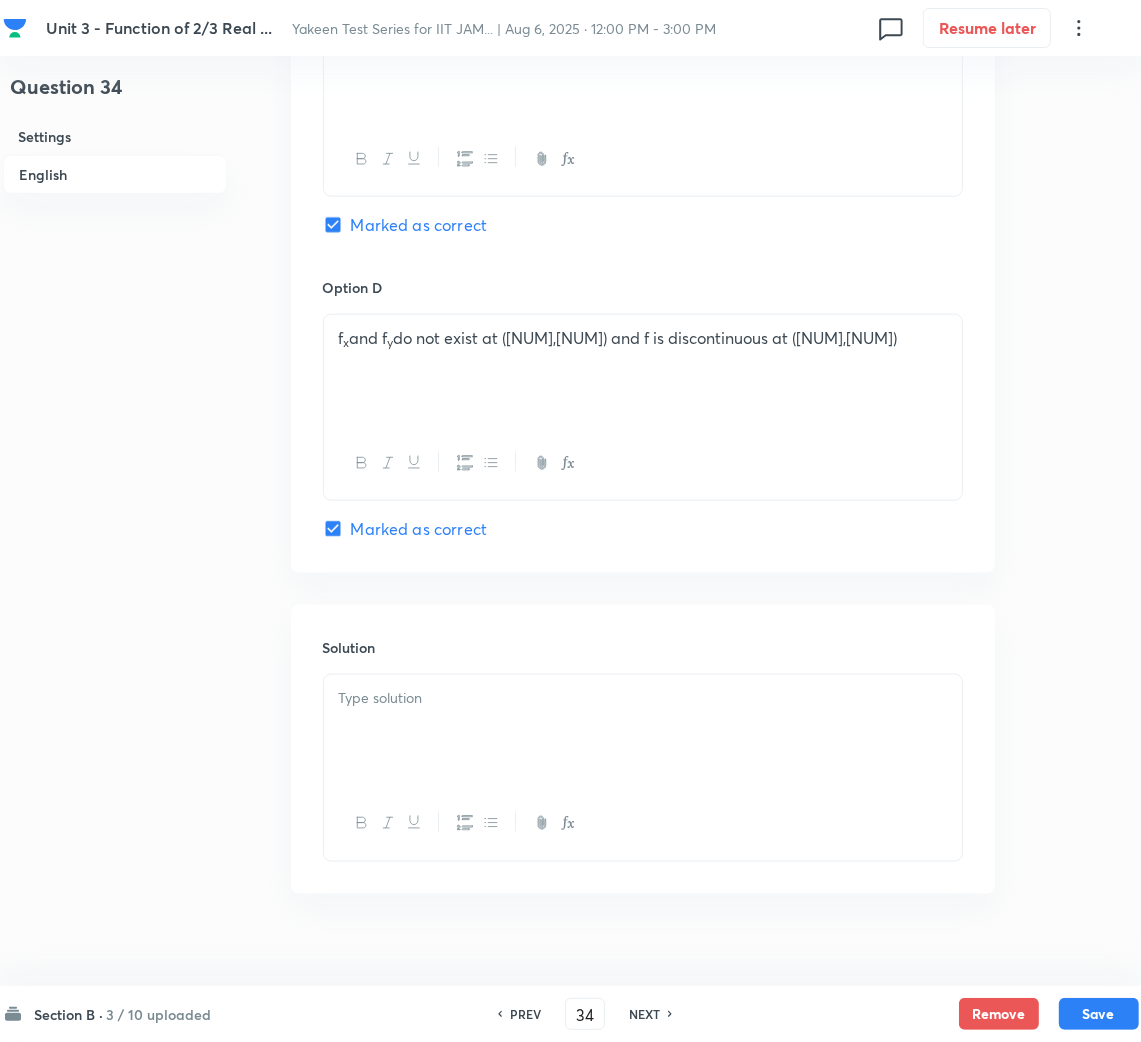 click at bounding box center [643, 731] 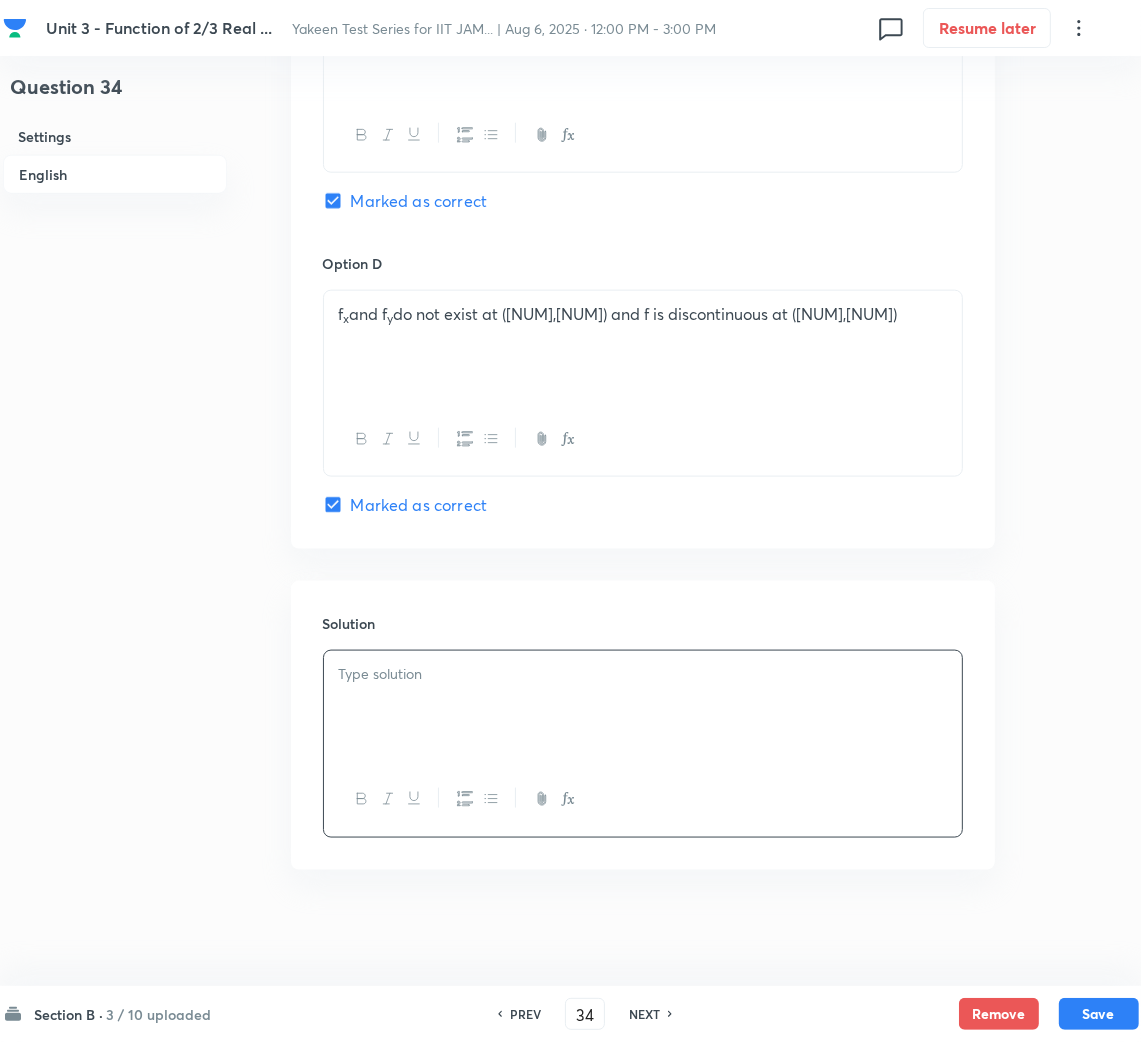 scroll, scrollTop: 1681, scrollLeft: 0, axis: vertical 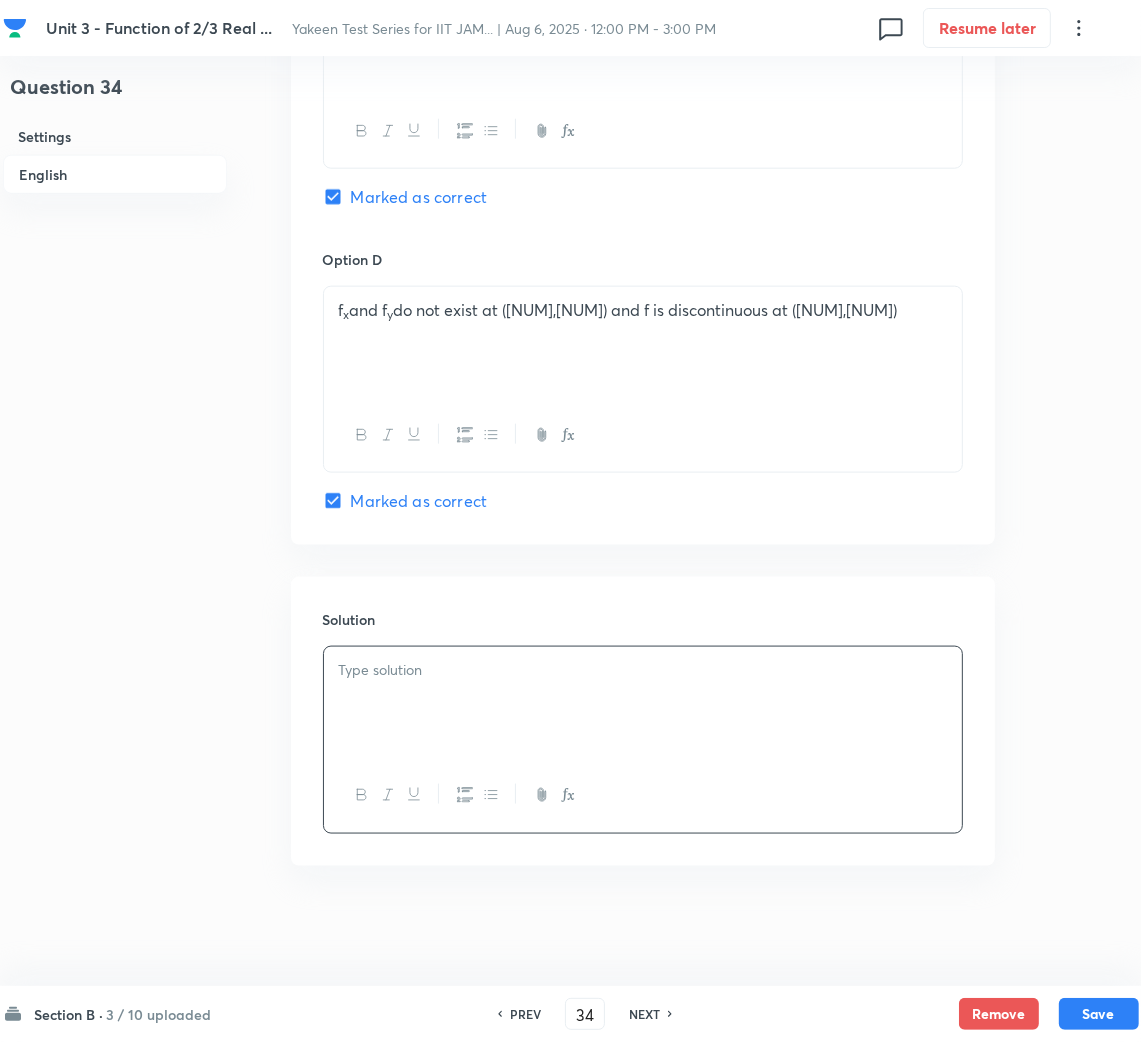 click at bounding box center [643, 703] 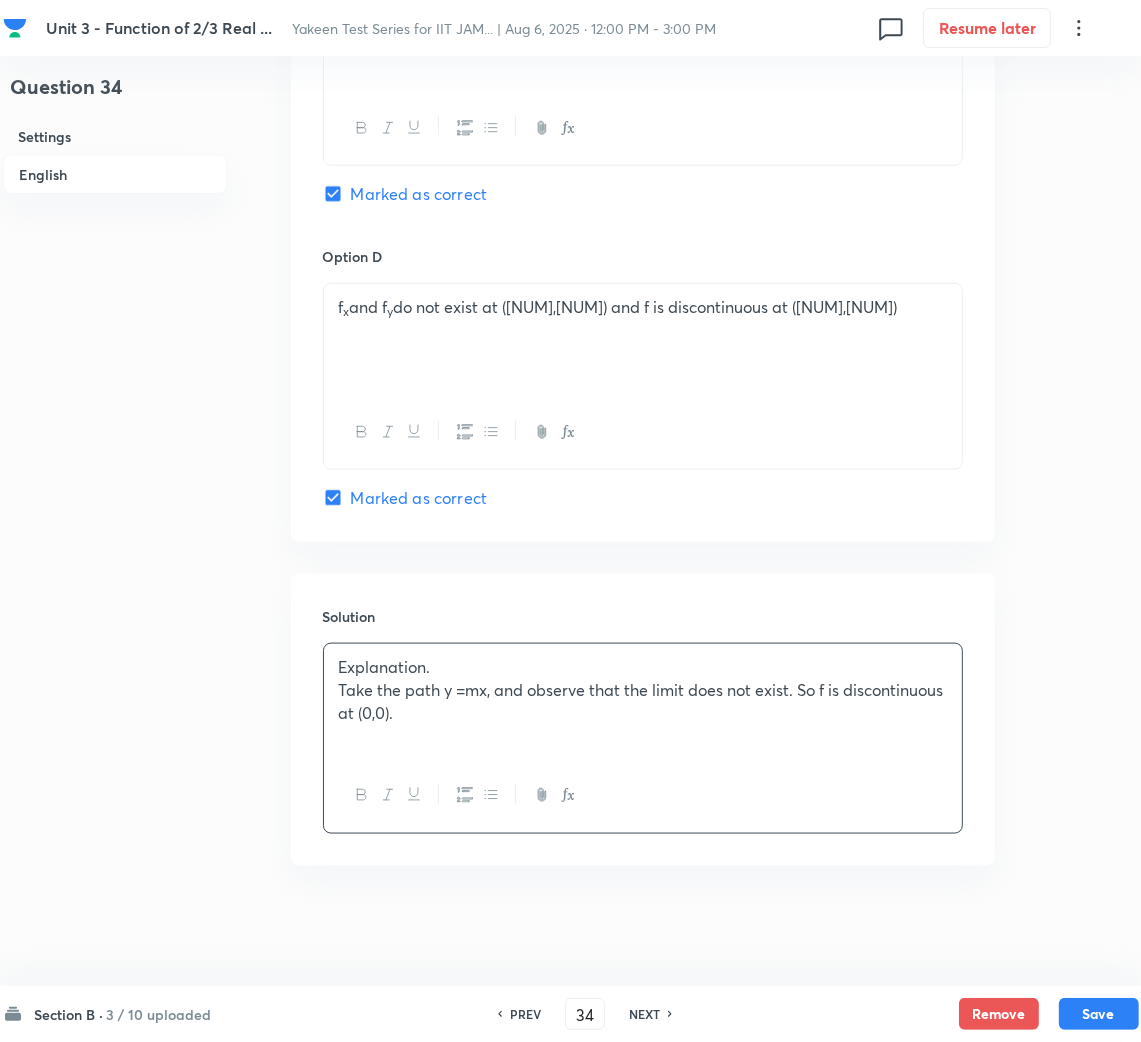 scroll, scrollTop: 1684, scrollLeft: 0, axis: vertical 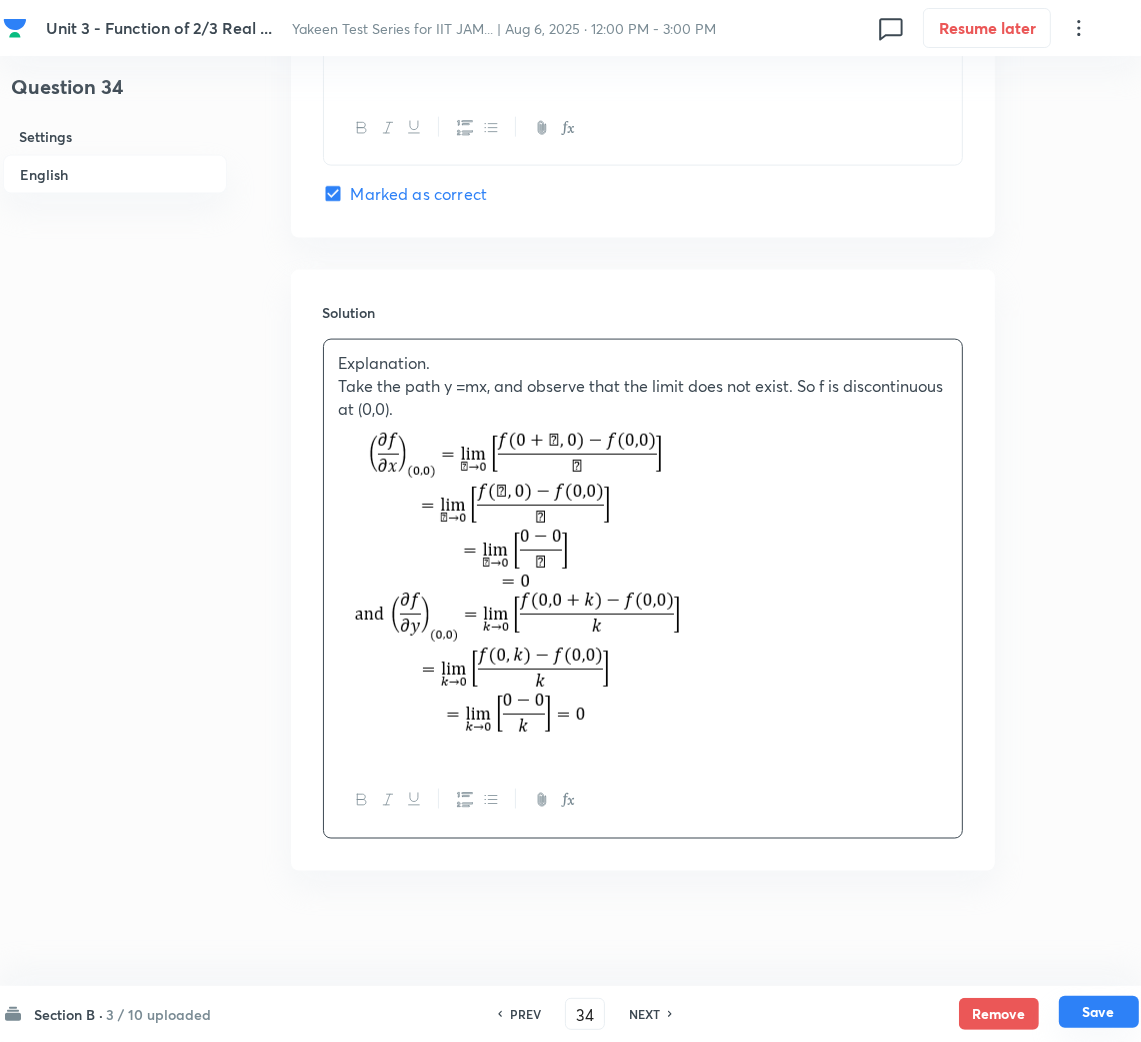 click on "Save" at bounding box center (1099, 1012) 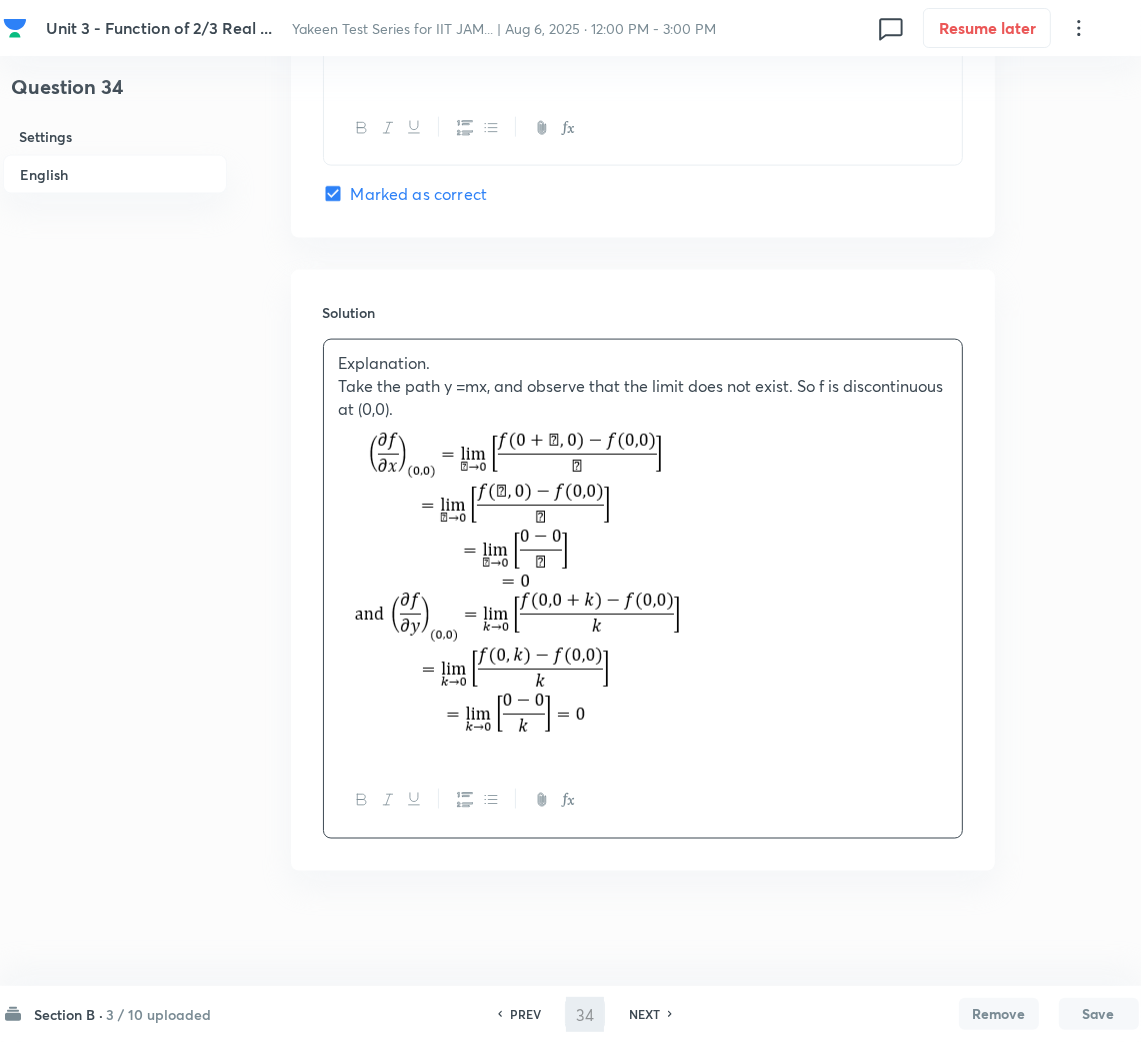 type on "35" 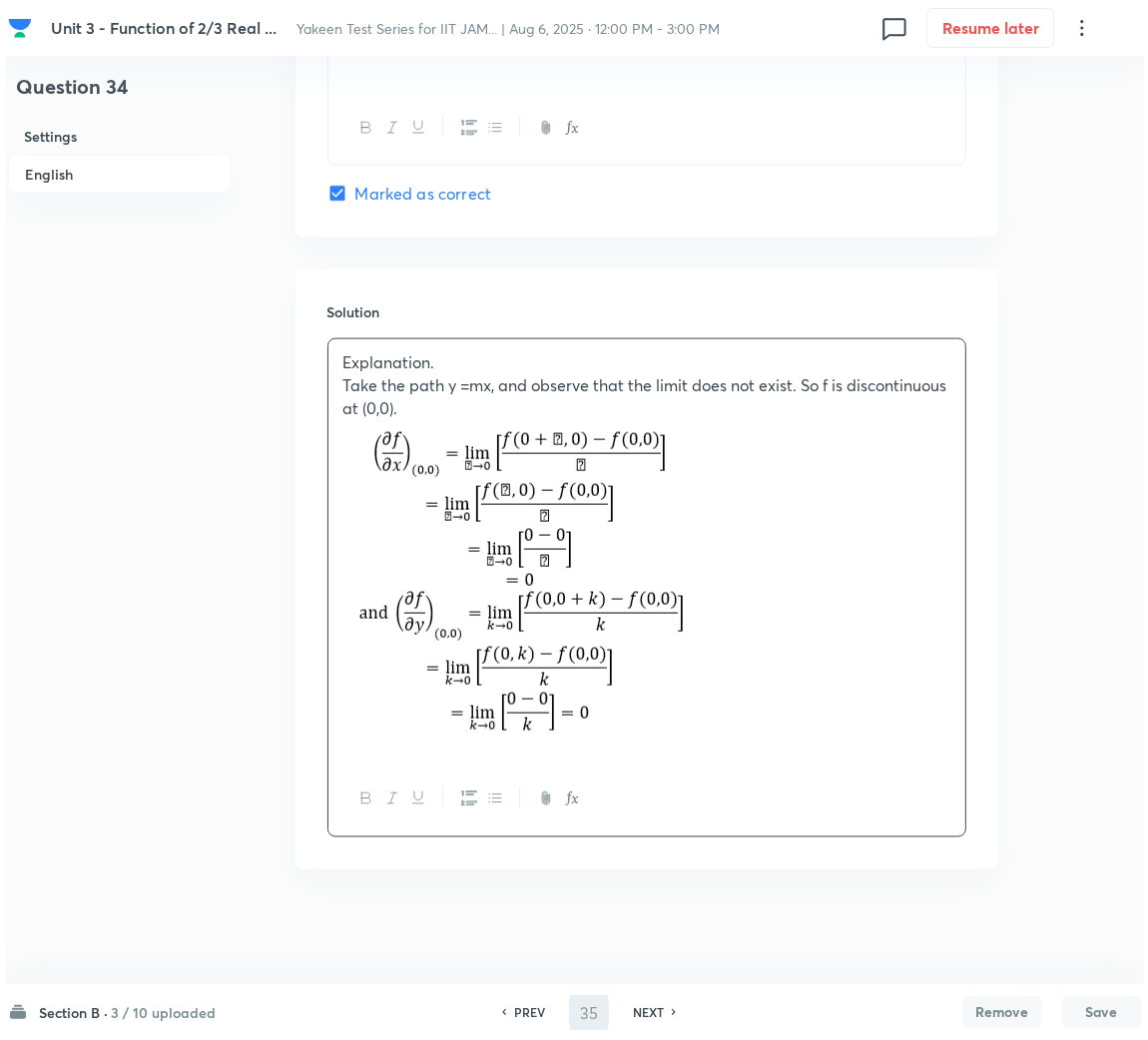 scroll, scrollTop: 0, scrollLeft: 0, axis: both 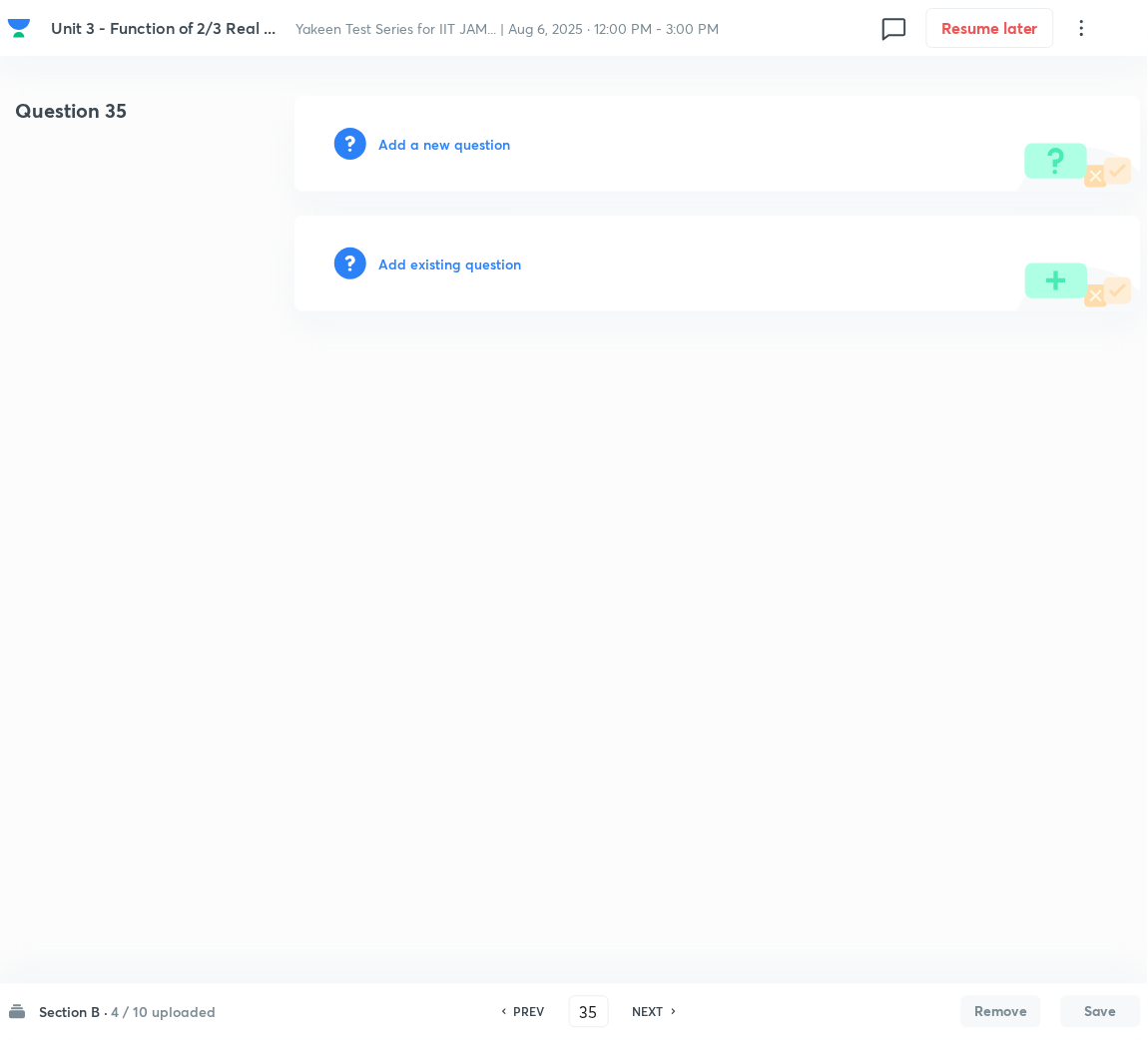 click on "Add a new question" at bounding box center (444, 144) 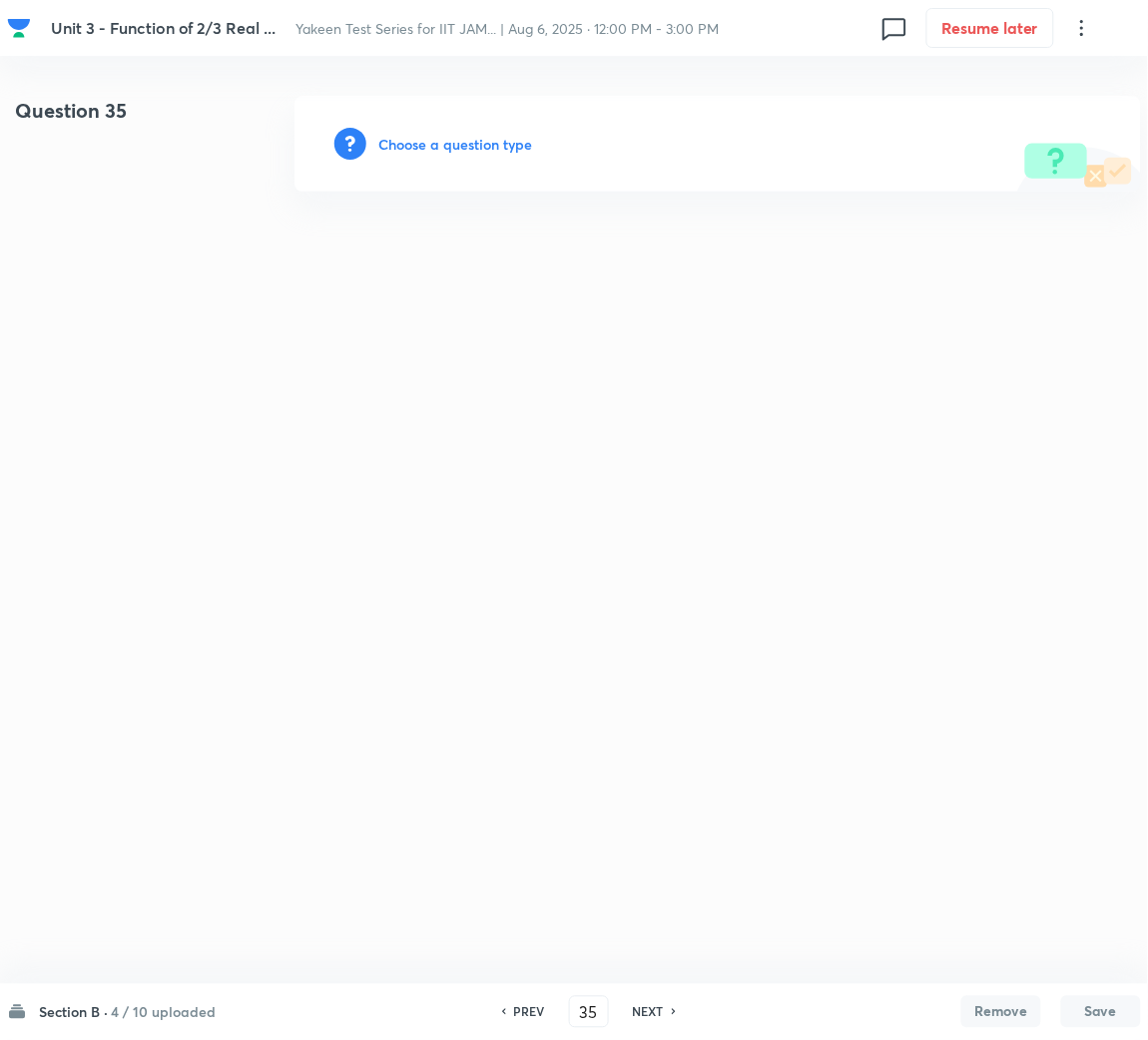 click on "Choose a question type" at bounding box center (455, 144) 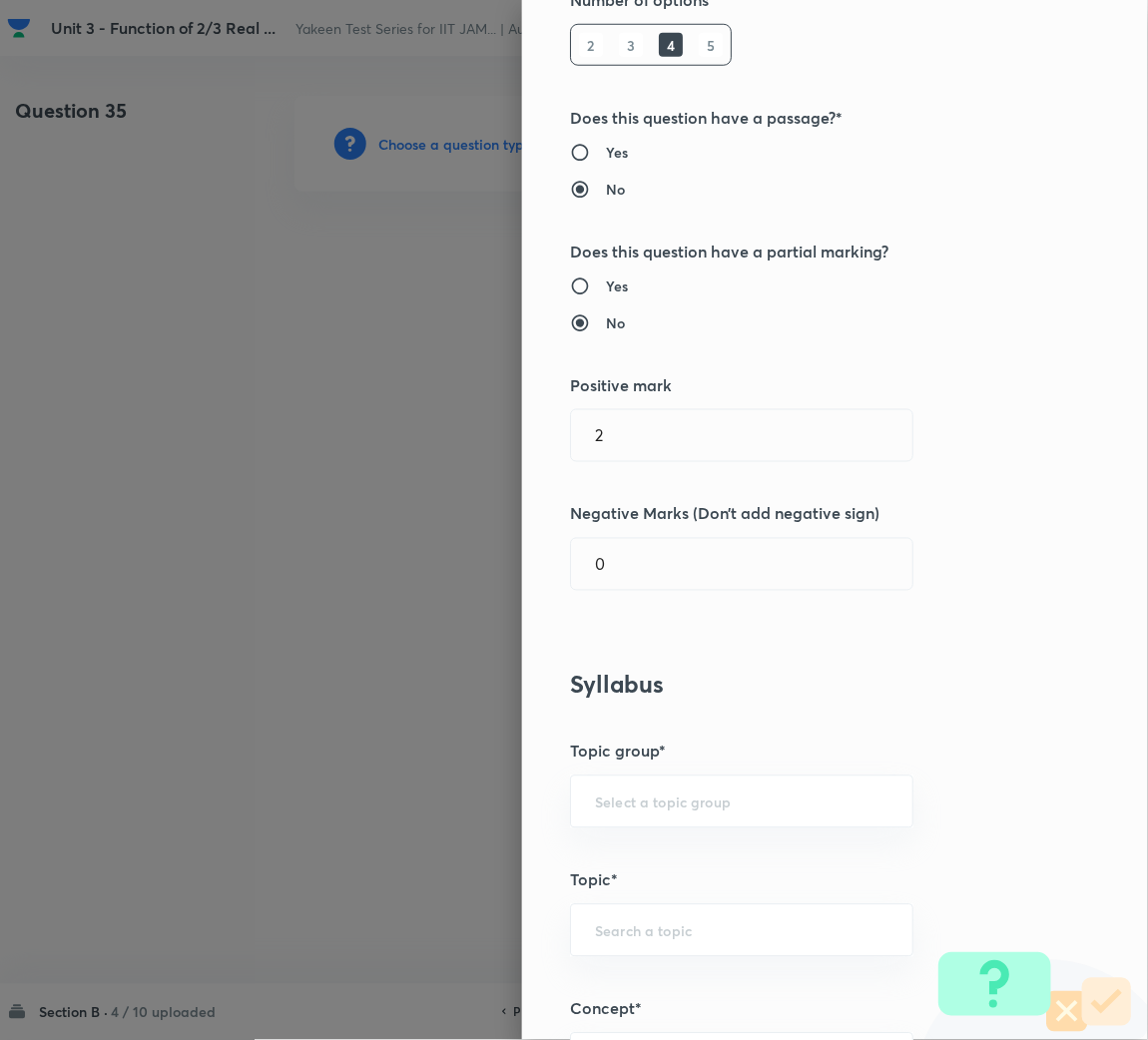 scroll, scrollTop: 599, scrollLeft: 0, axis: vertical 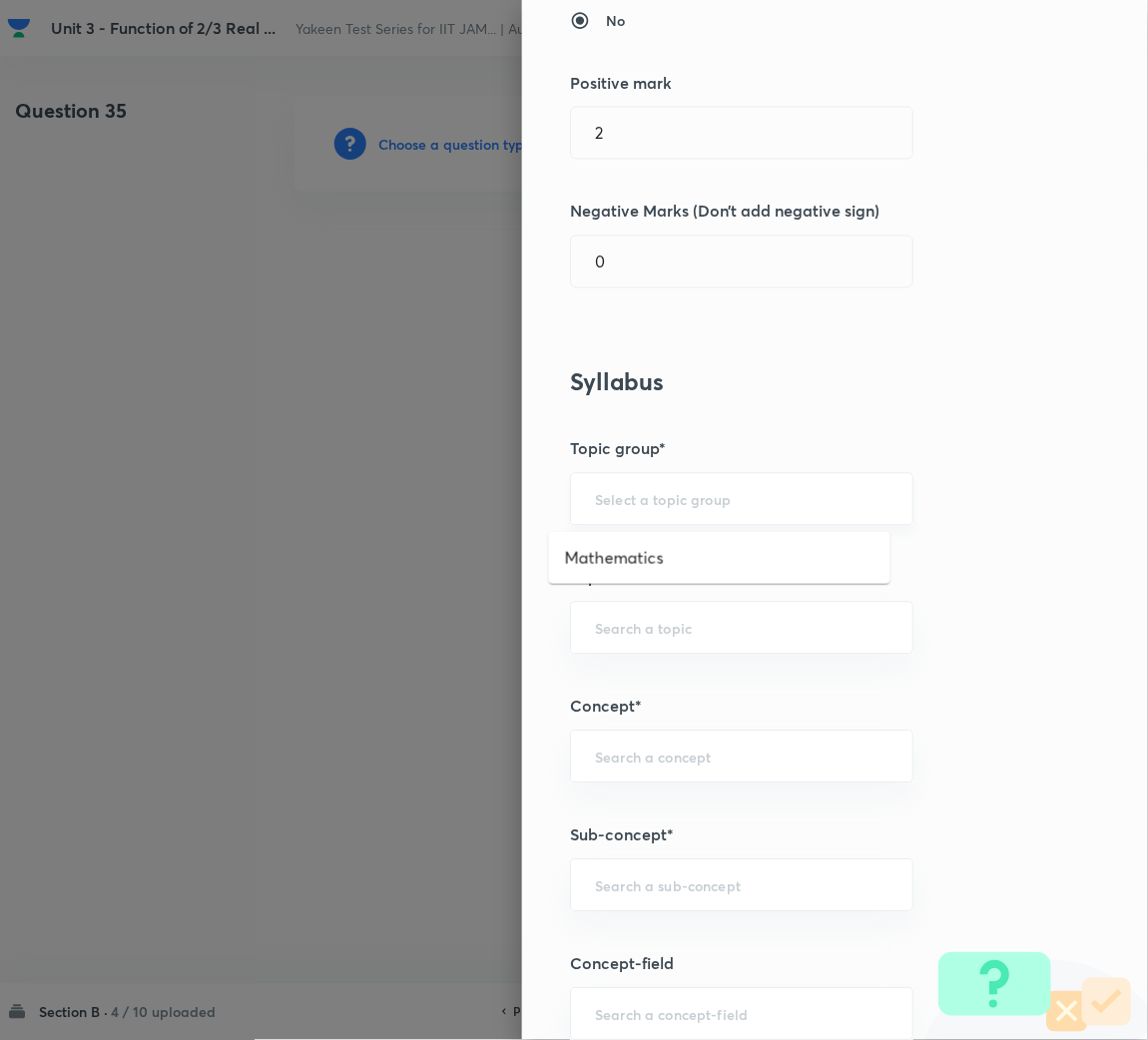 click at bounding box center (742, 499) 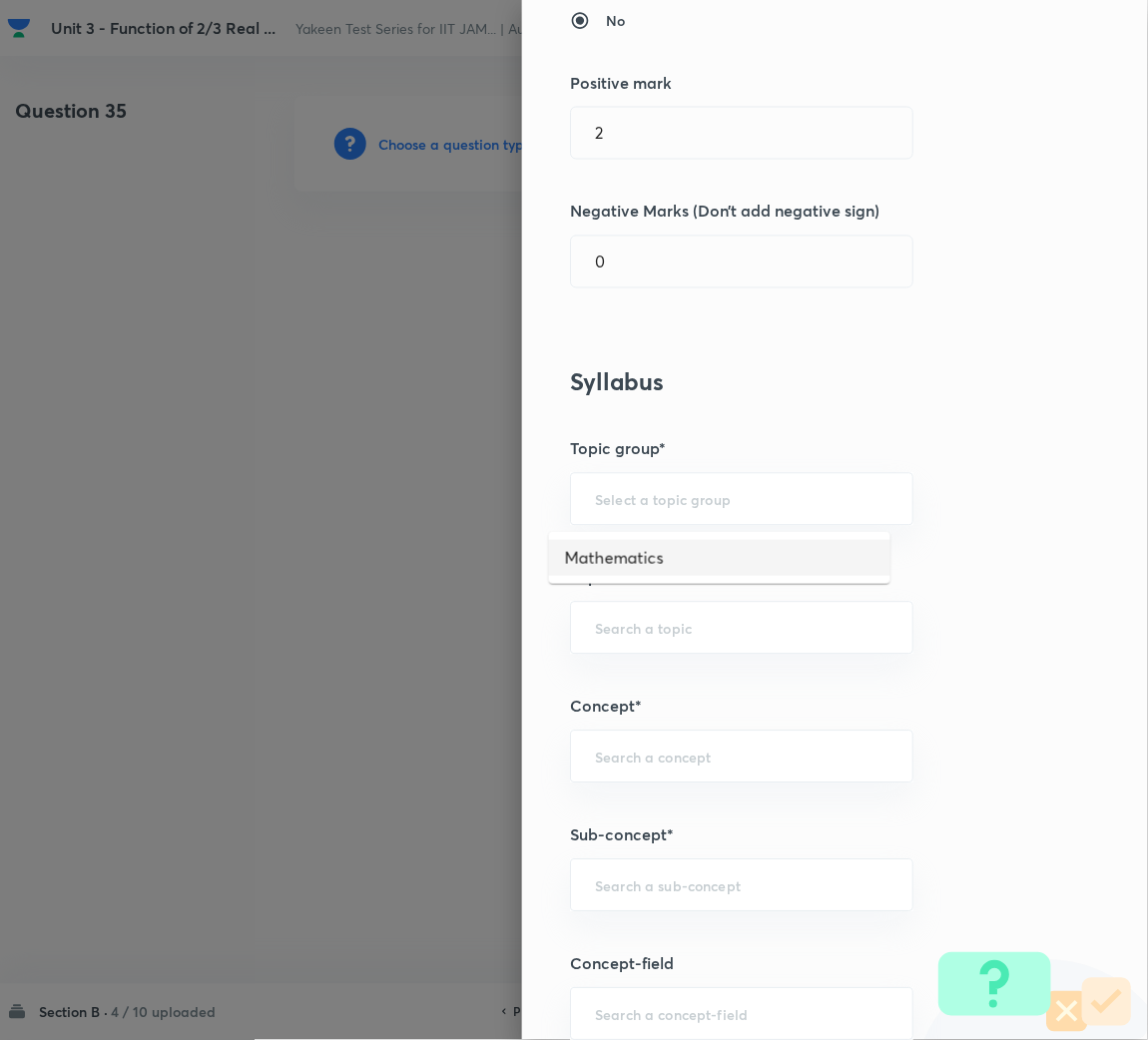click on "Mathematics" at bounding box center [720, 558] 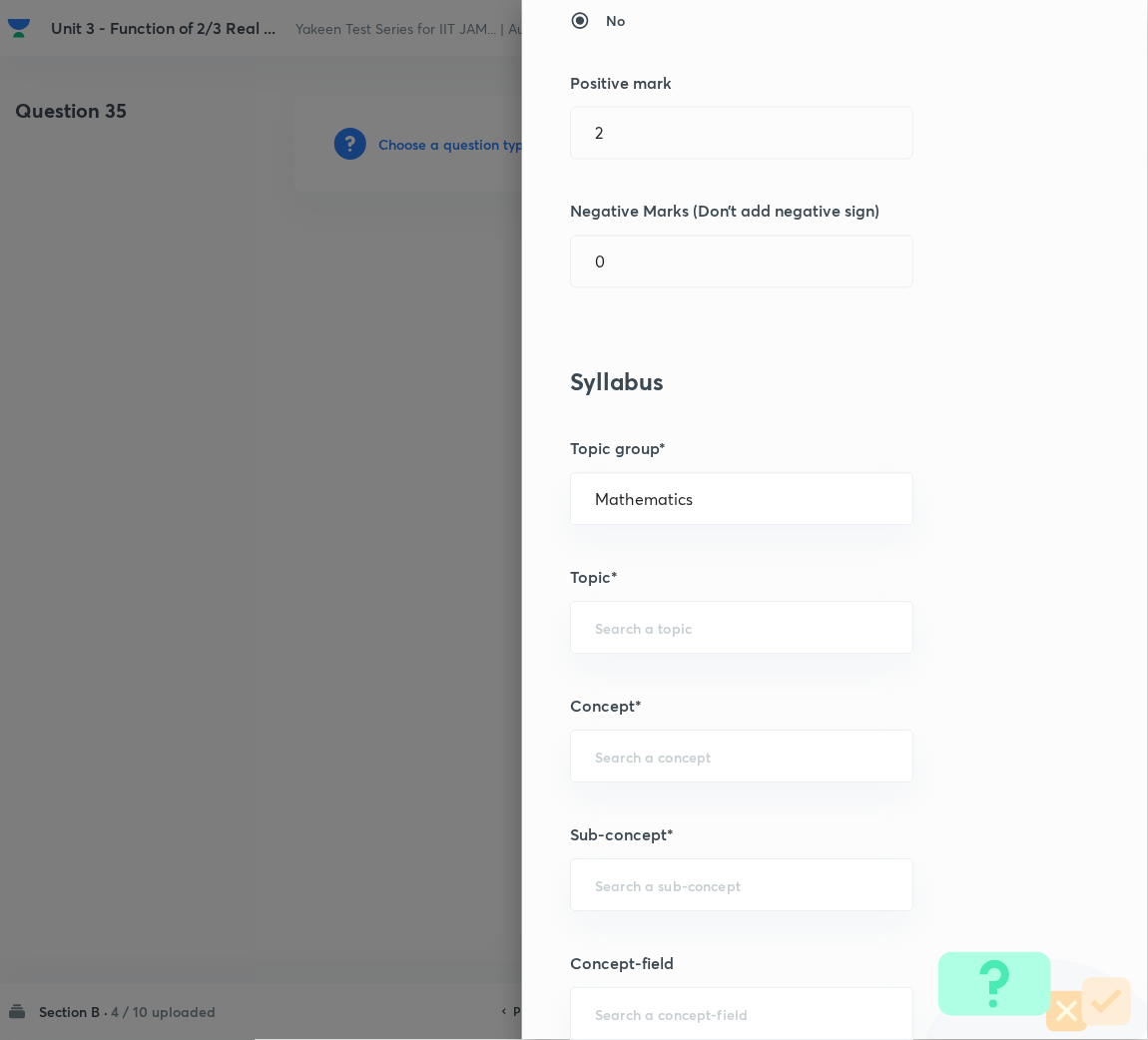 type on "Mathematics" 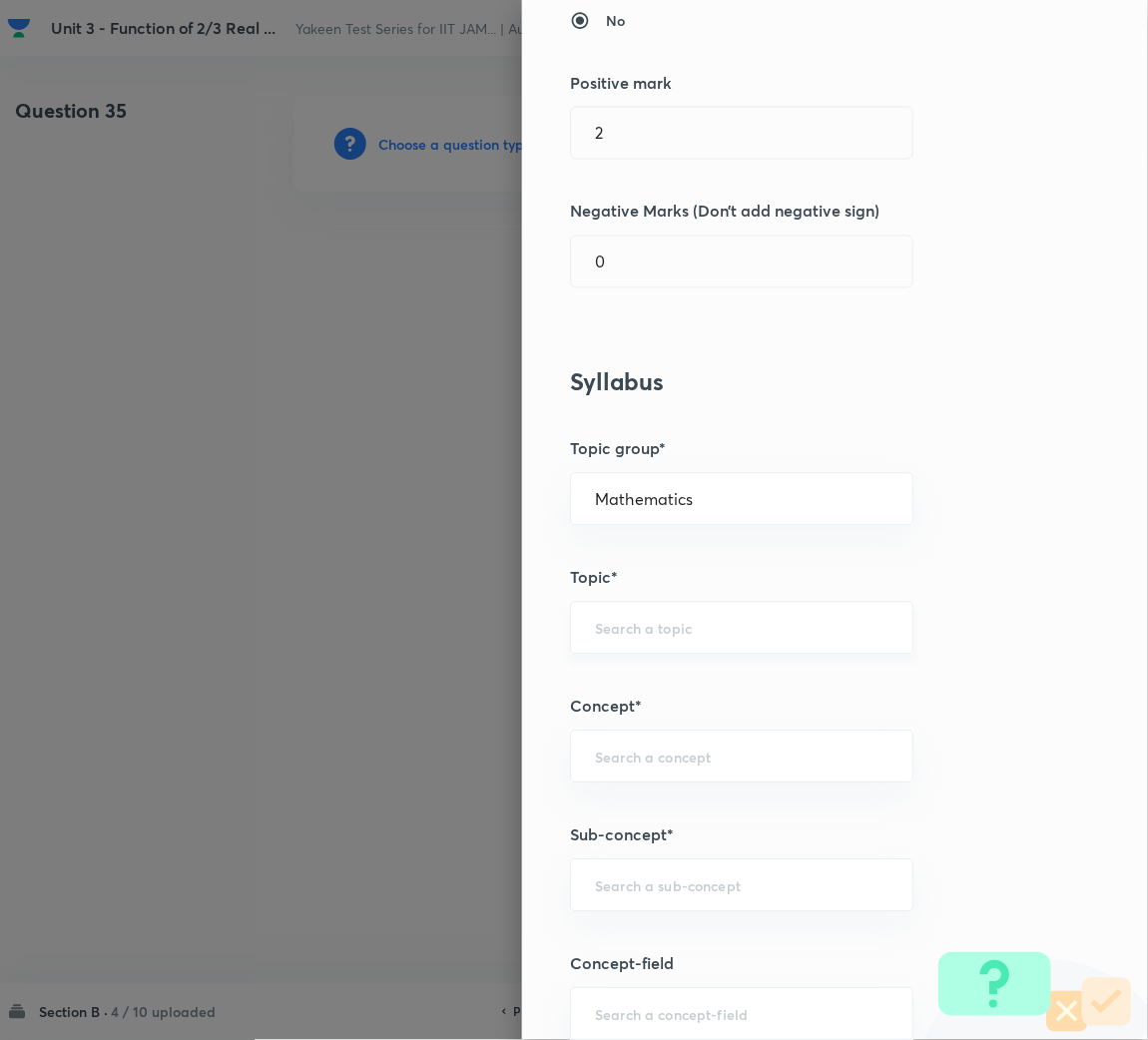 click at bounding box center (742, 628) 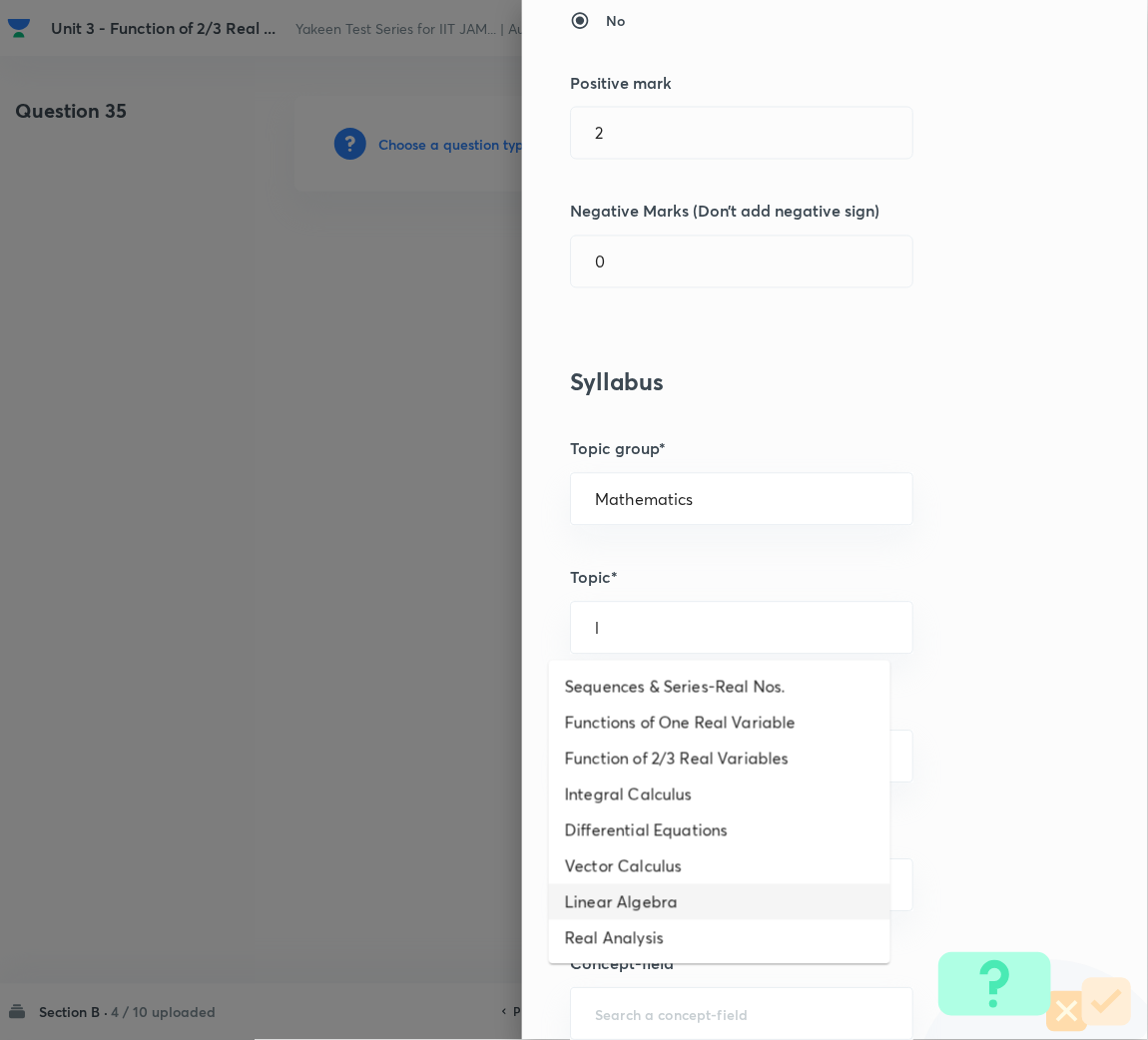 click on "Linear Algebra" at bounding box center (720, 902) 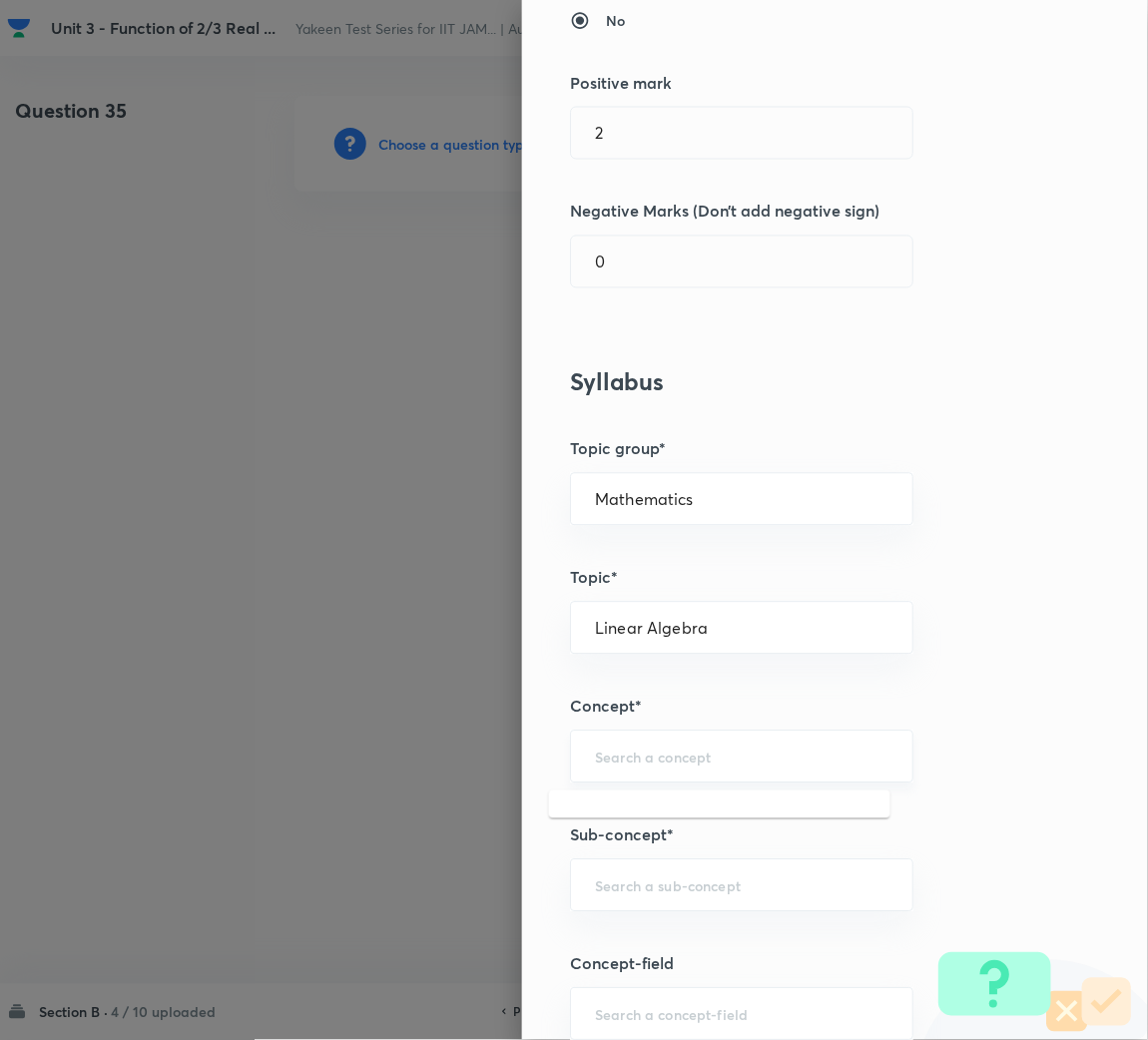 click at bounding box center (742, 757) 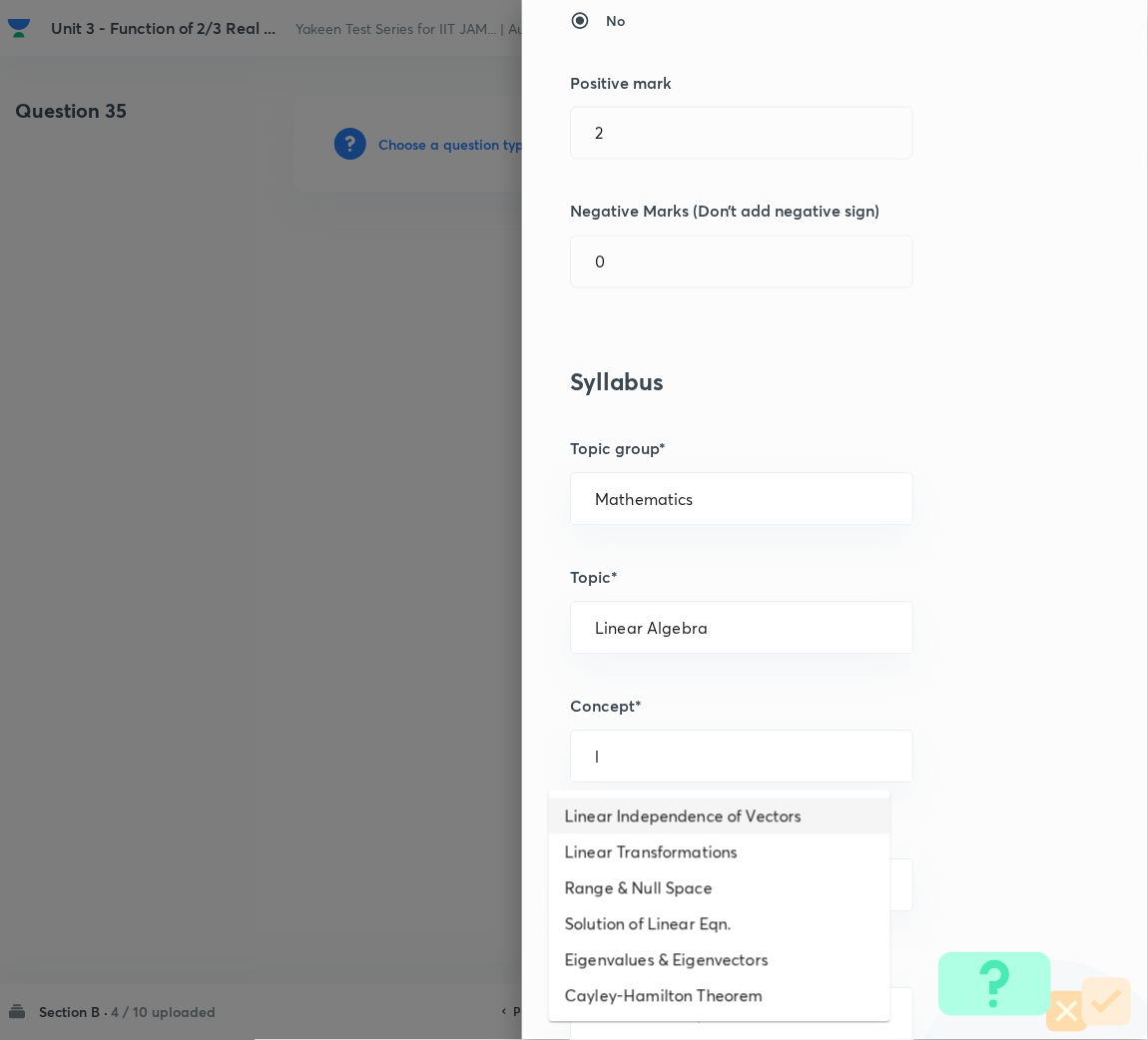 click on "Linear Independence of Vectors" at bounding box center [720, 816] 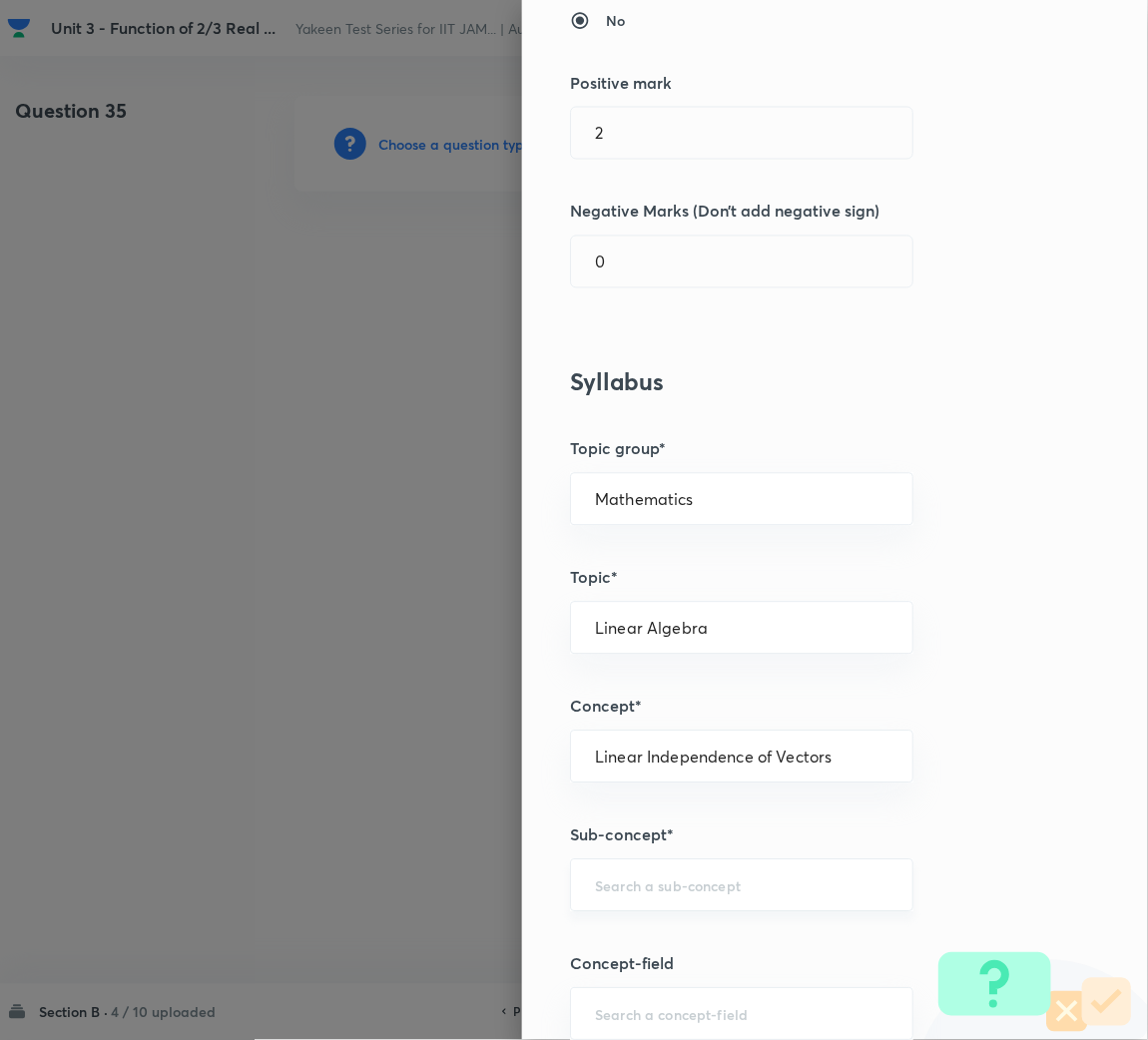 click at bounding box center [742, 885] 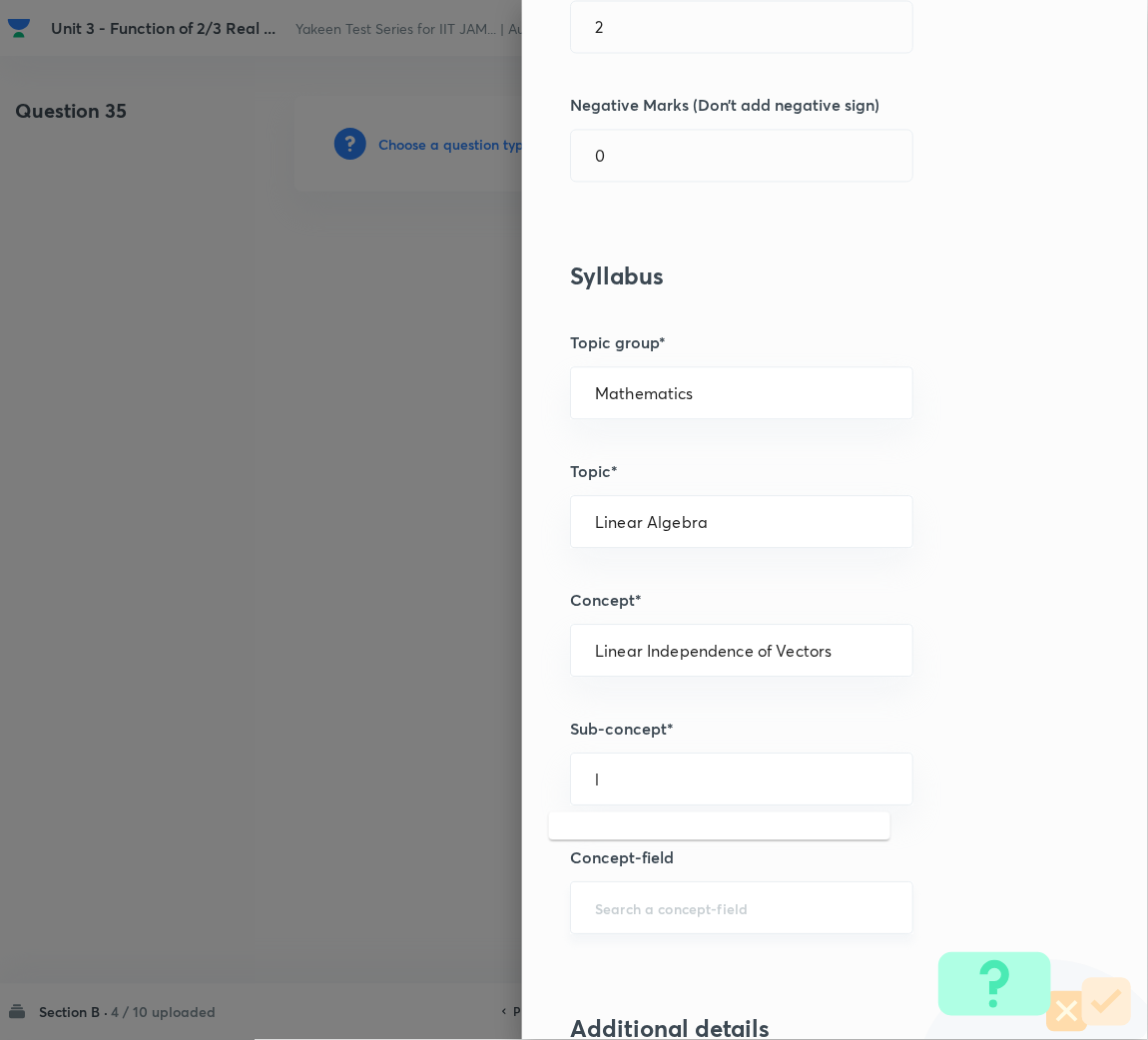 scroll, scrollTop: 748, scrollLeft: 0, axis: vertical 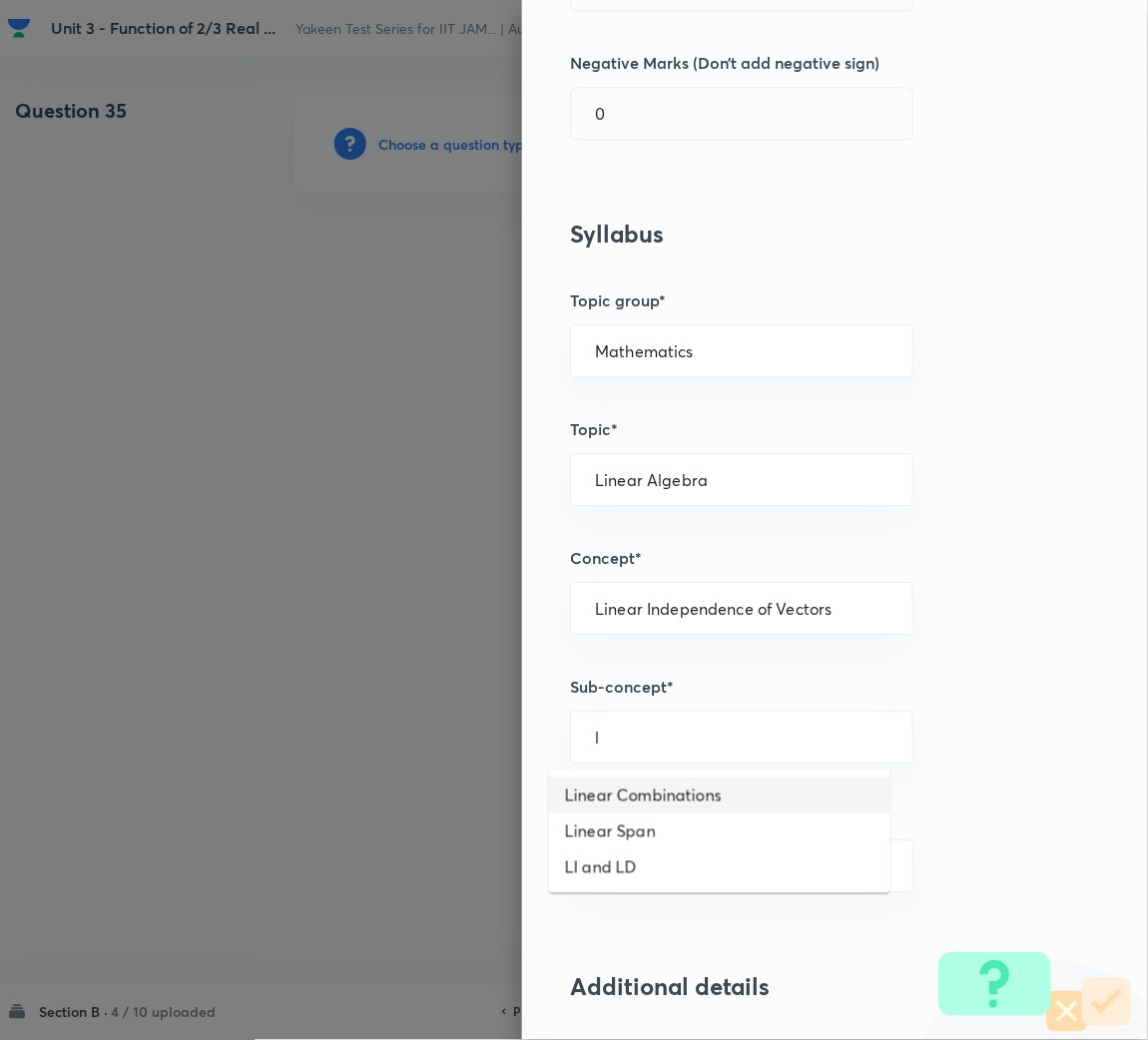 click on "Linear Combinations" at bounding box center (720, 795) 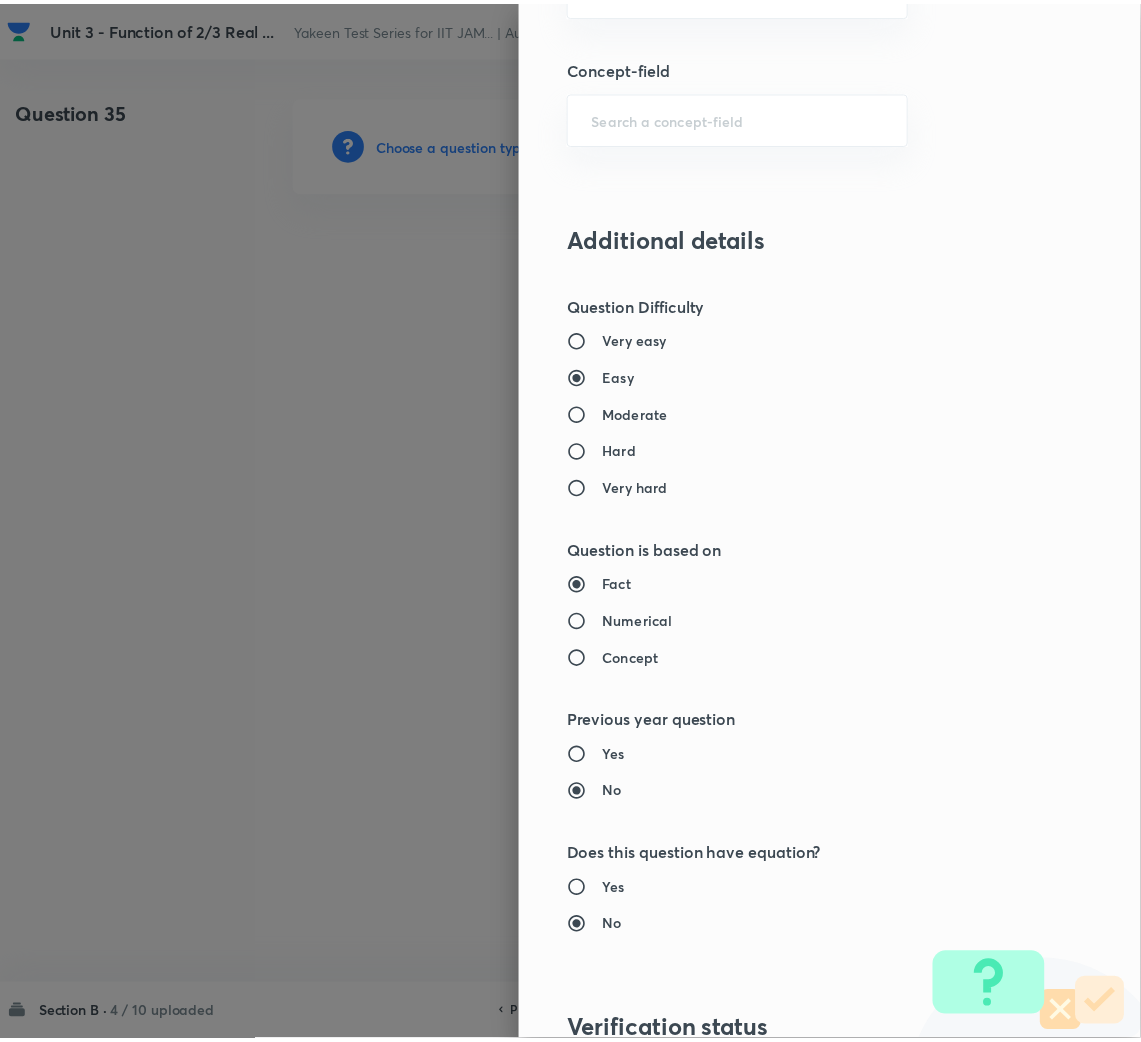scroll, scrollTop: 1820, scrollLeft: 0, axis: vertical 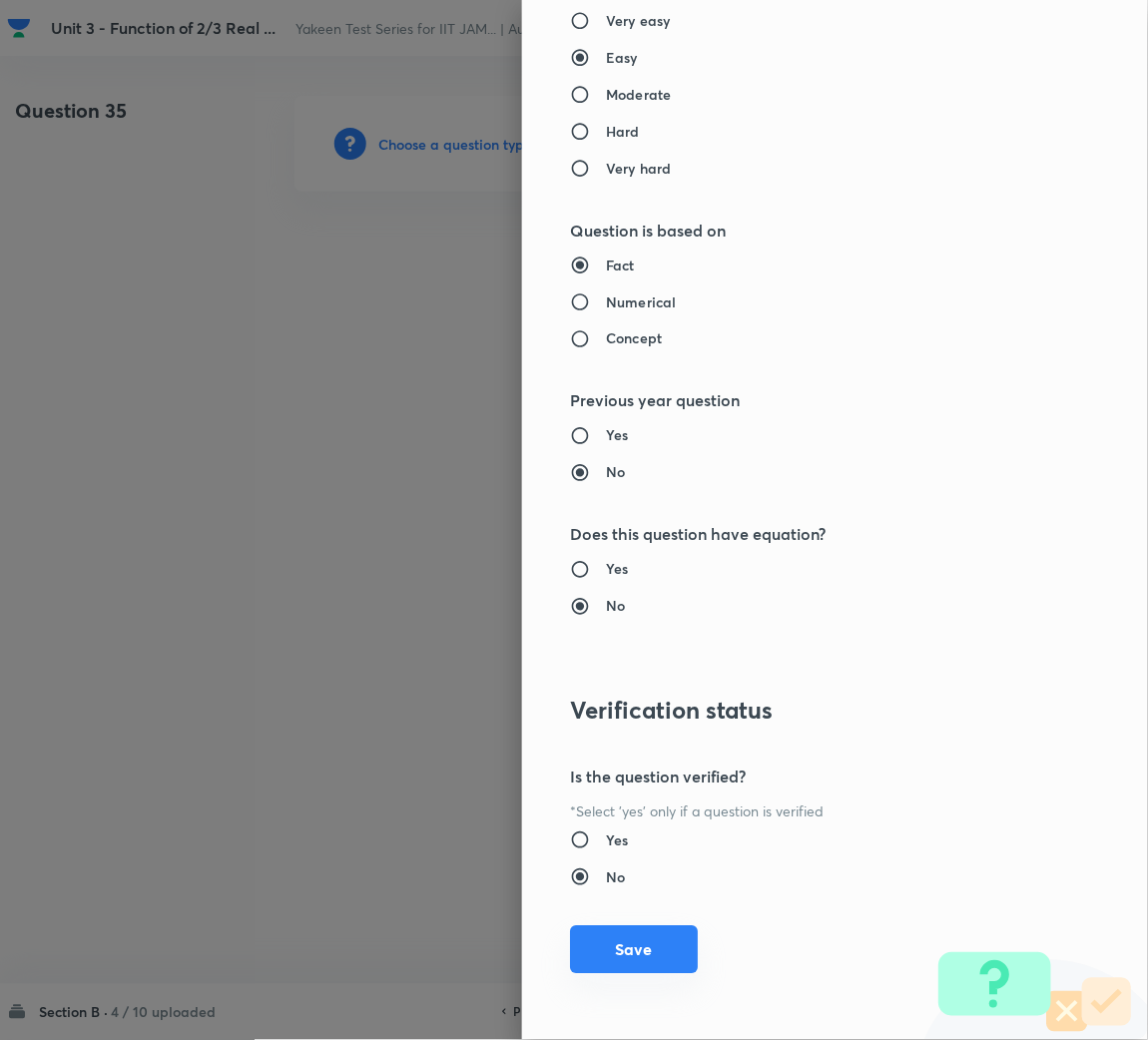 click on "Save" at bounding box center [634, 950] 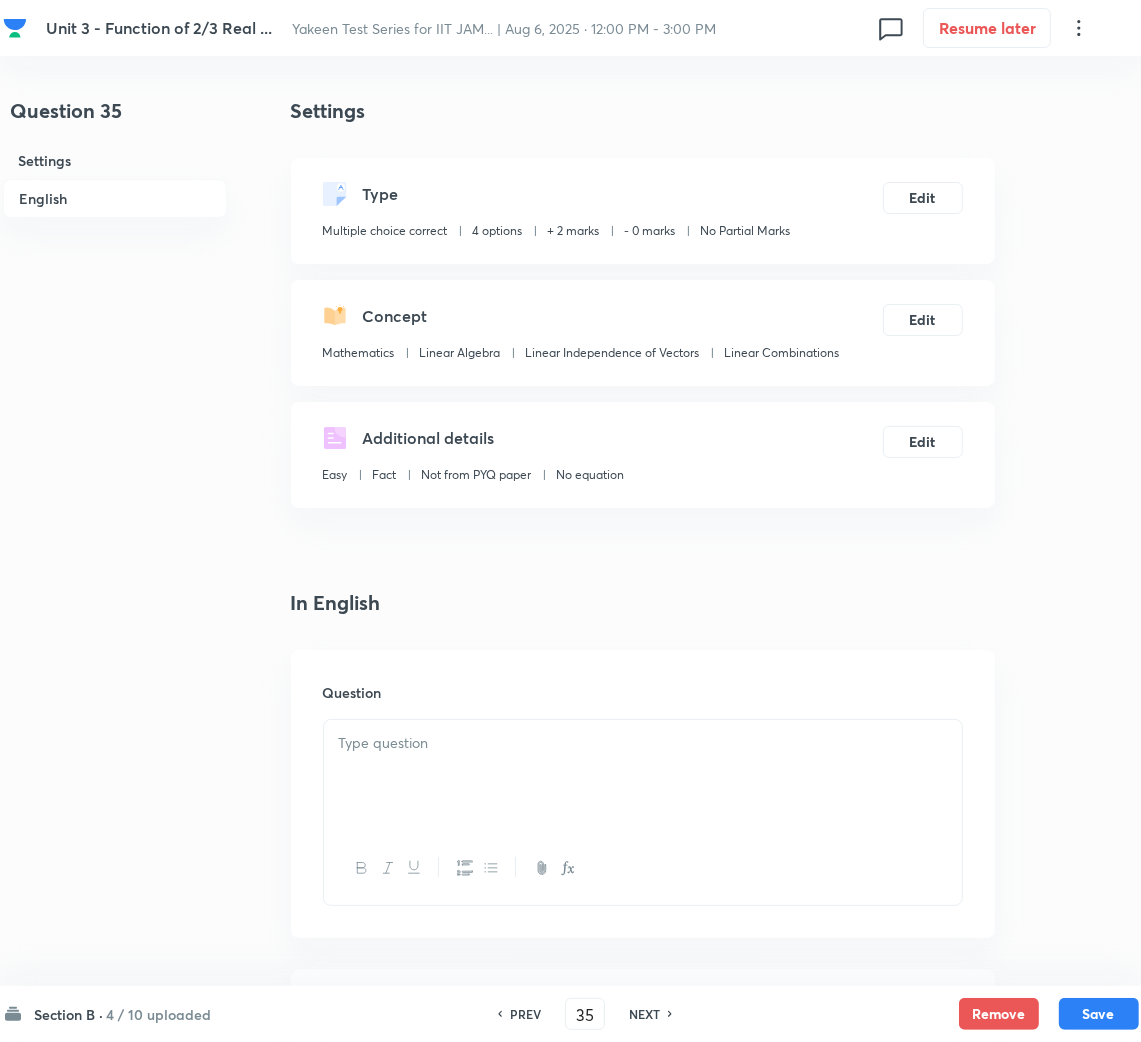click at bounding box center [643, 776] 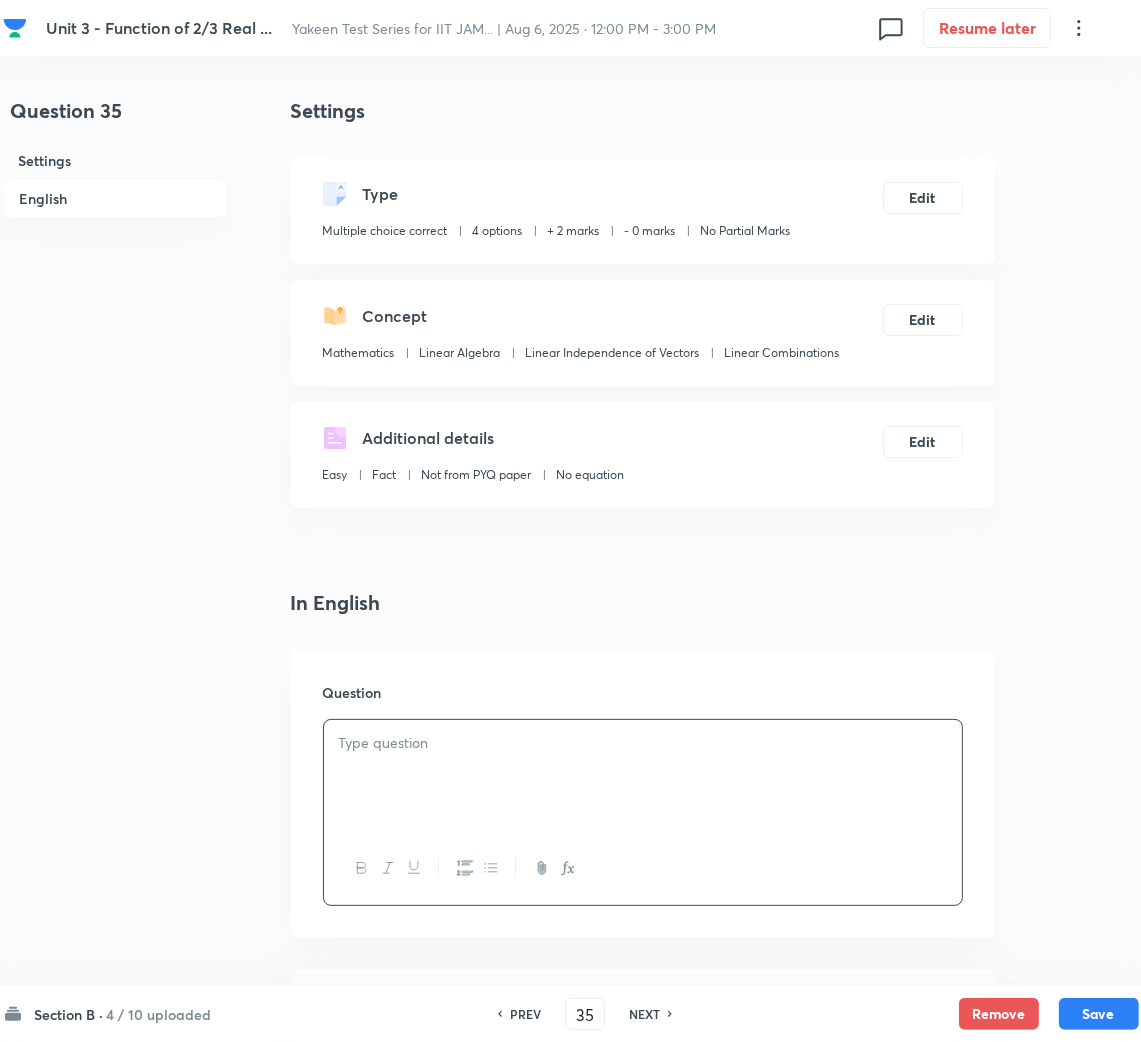 click at bounding box center (643, 743) 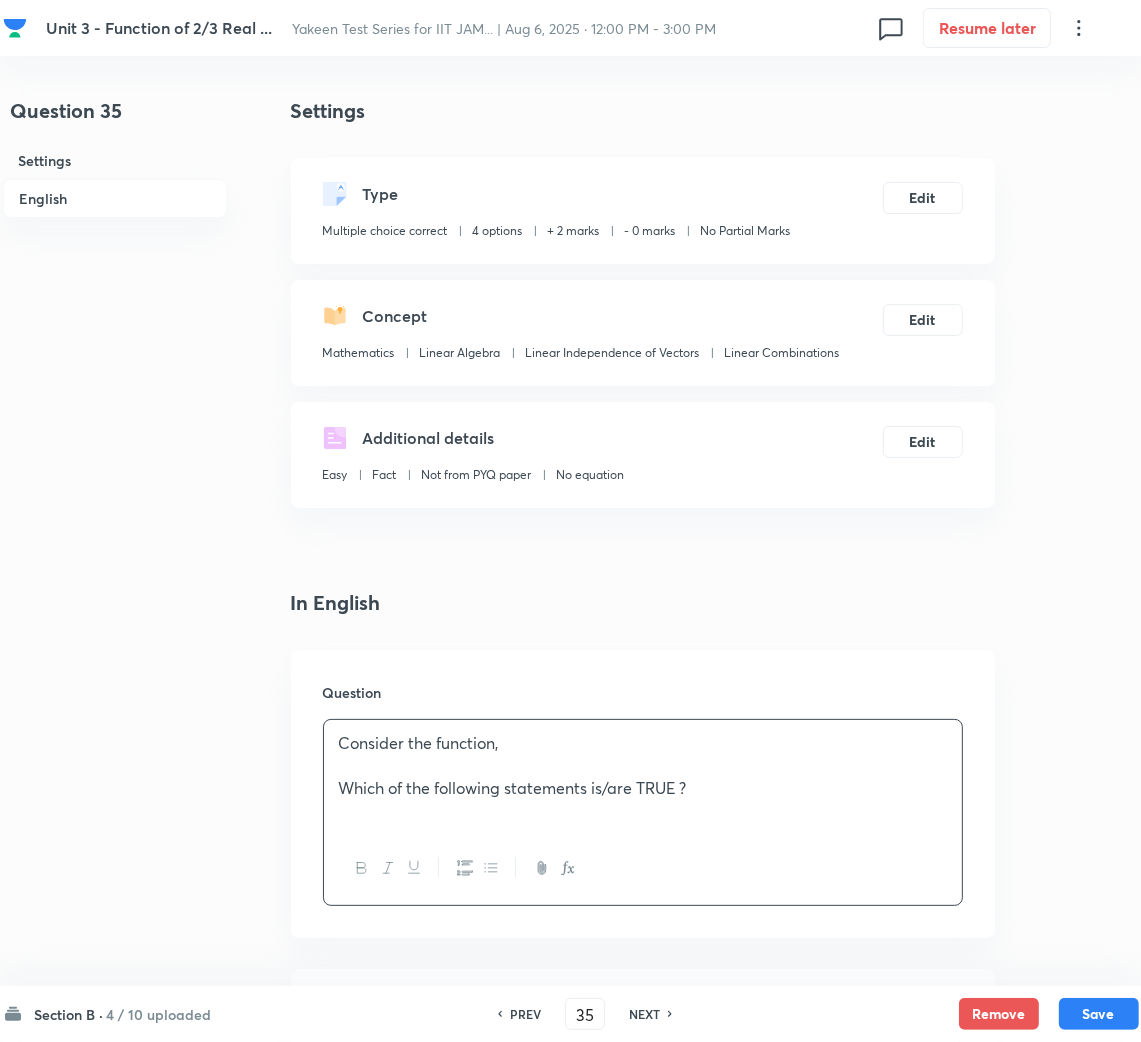 click at bounding box center (643, 766) 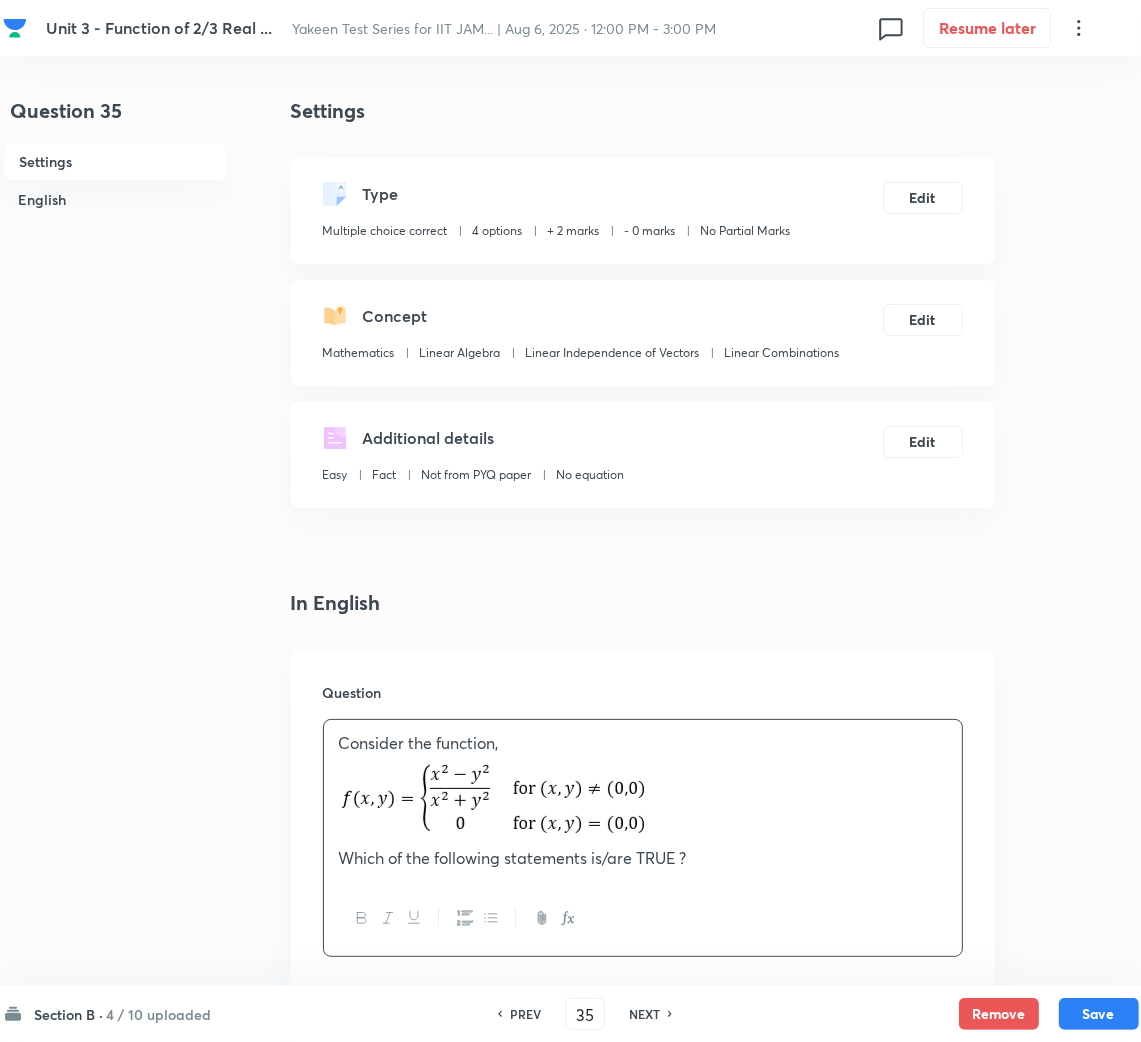 scroll, scrollTop: 600, scrollLeft: 0, axis: vertical 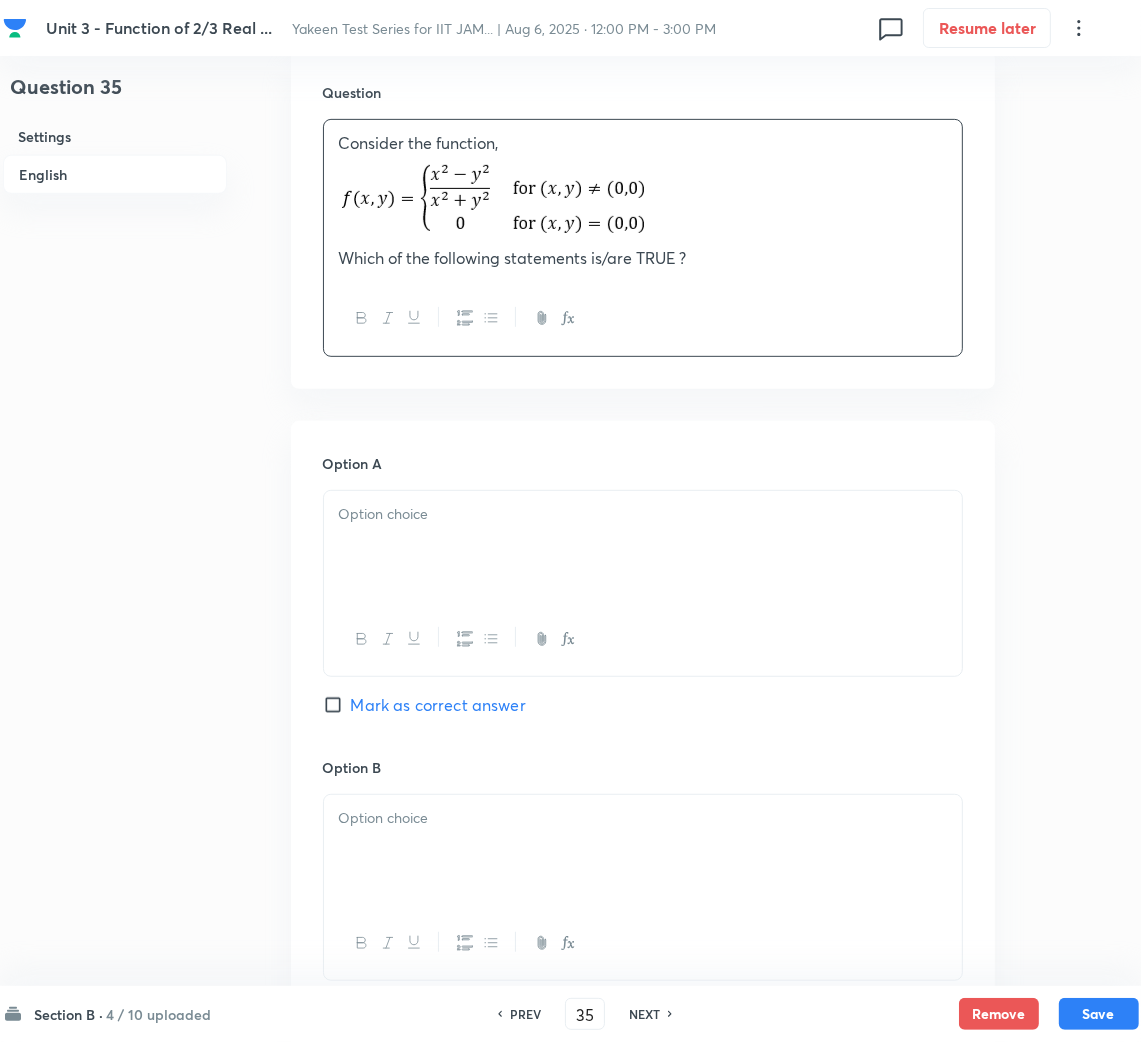 drag, startPoint x: 383, startPoint y: 545, endPoint x: 20, endPoint y: 548, distance: 363.0124 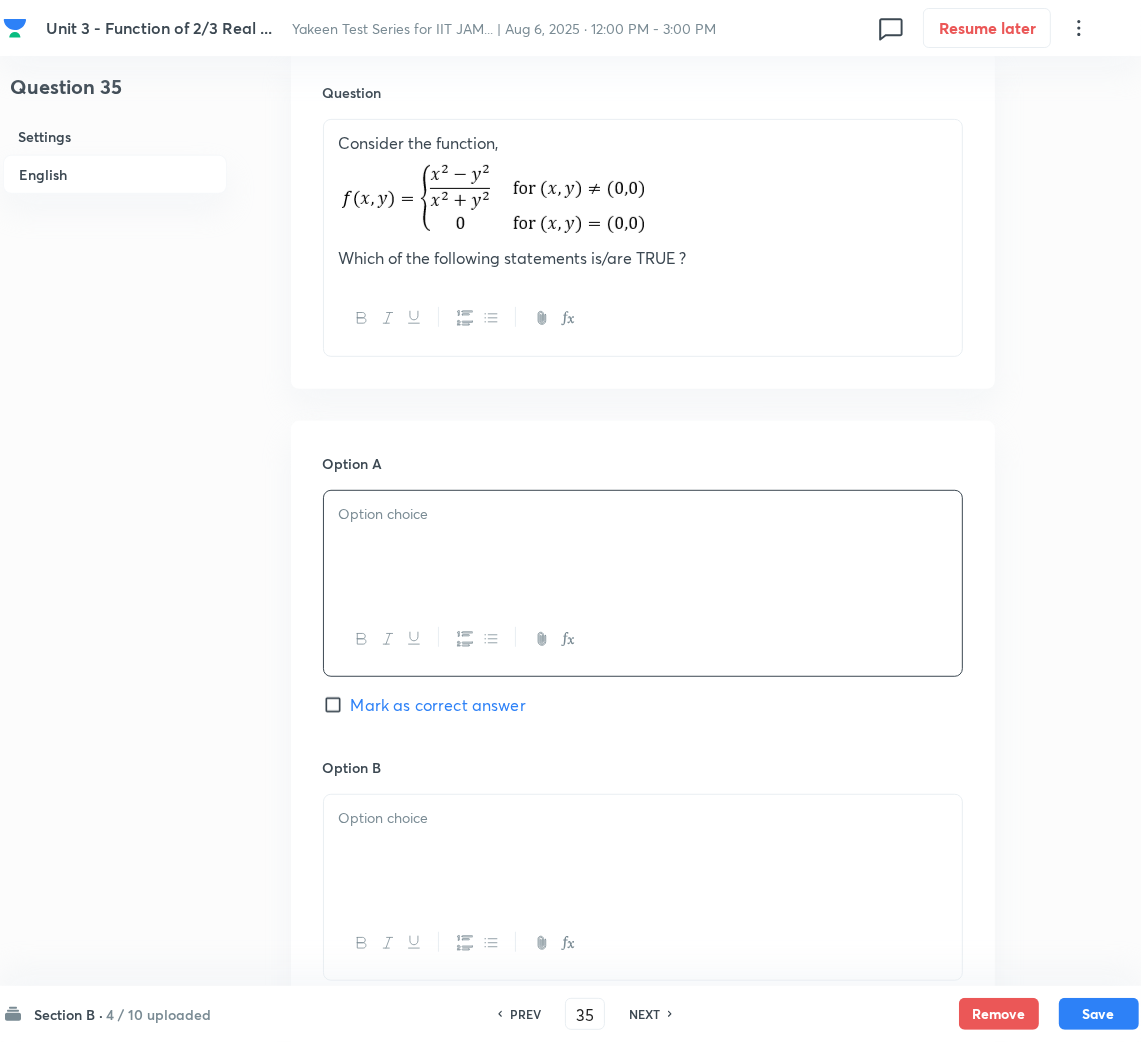 click at bounding box center (643, 514) 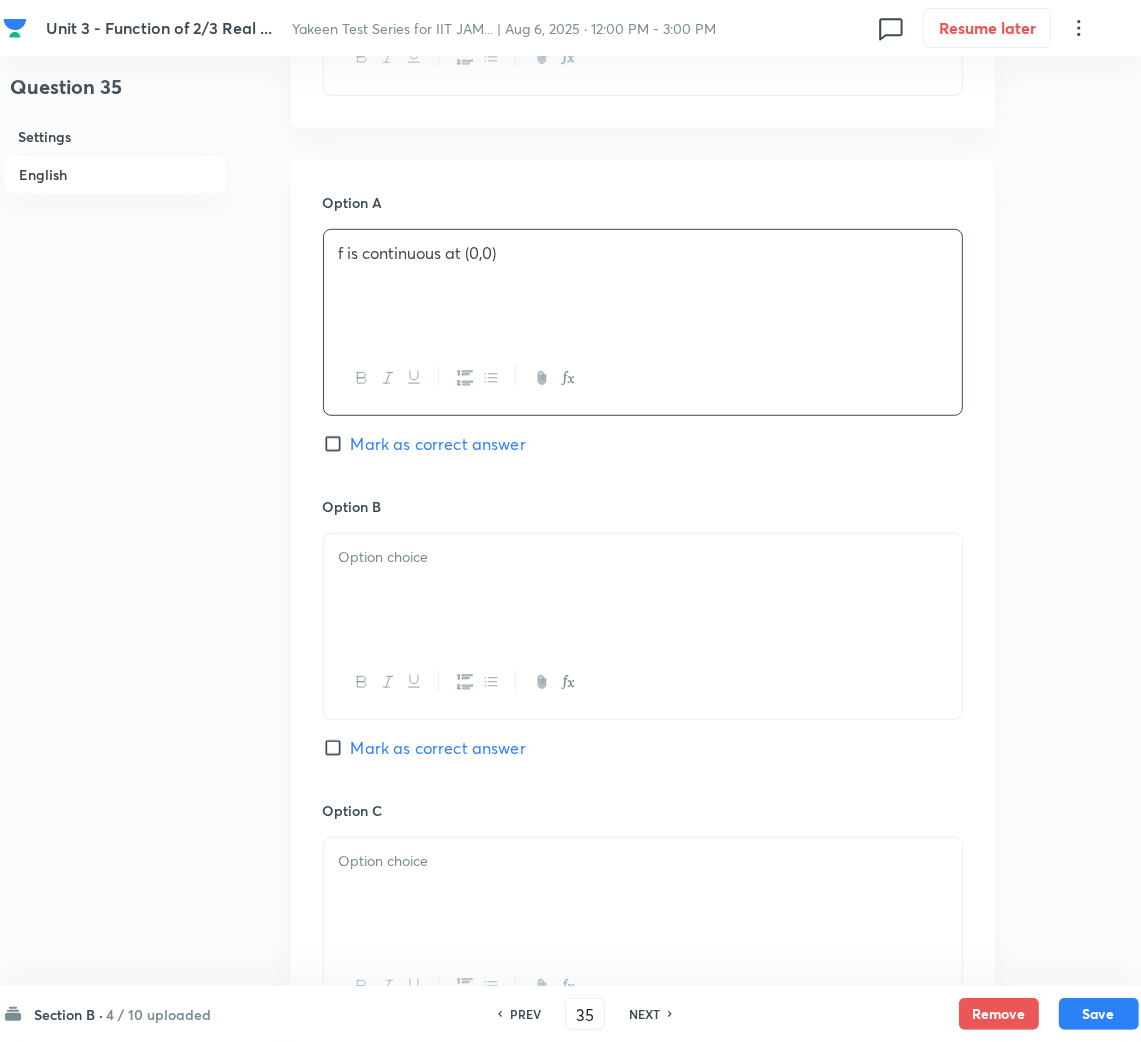 scroll, scrollTop: 899, scrollLeft: 0, axis: vertical 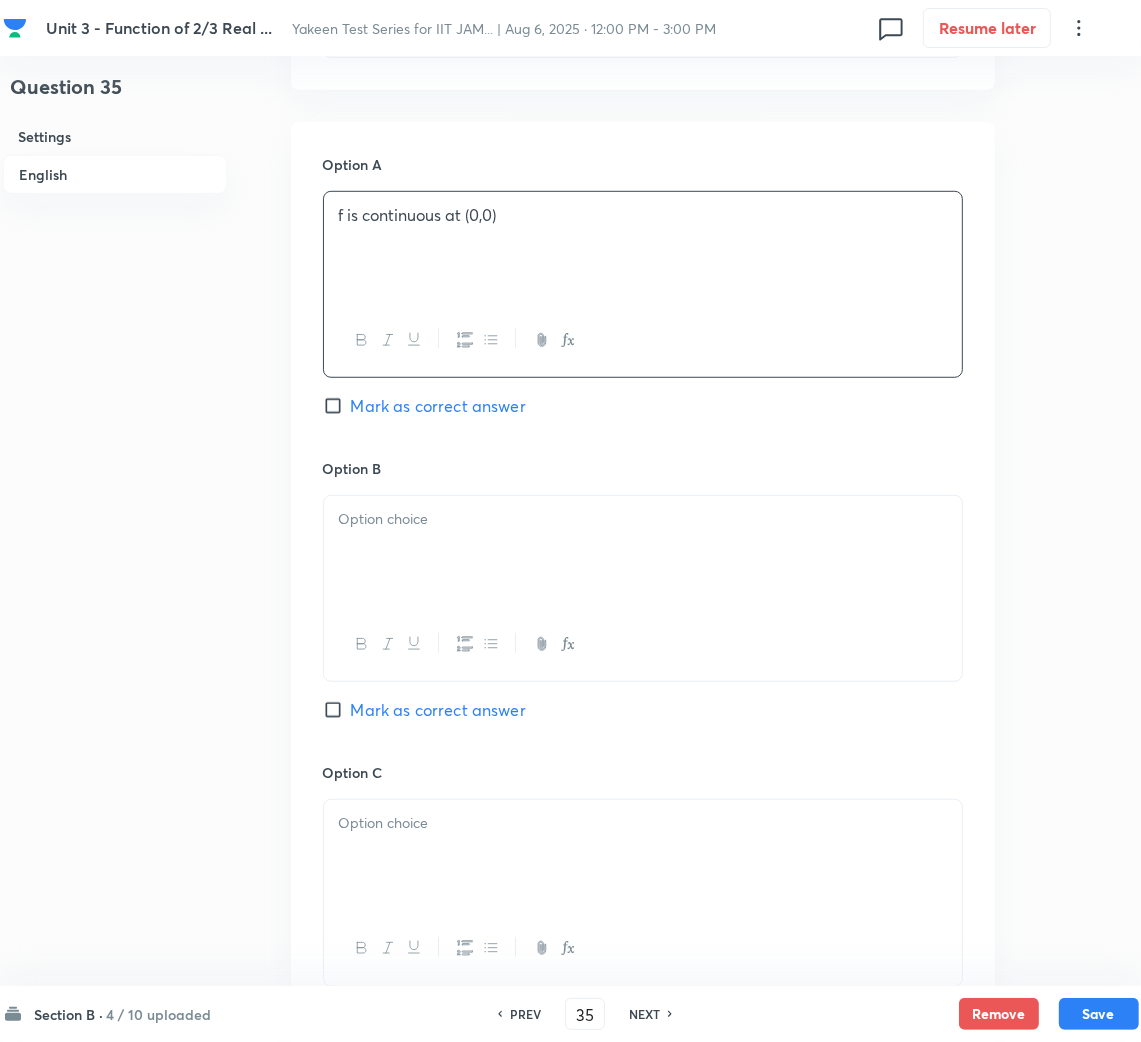 click at bounding box center (643, 552) 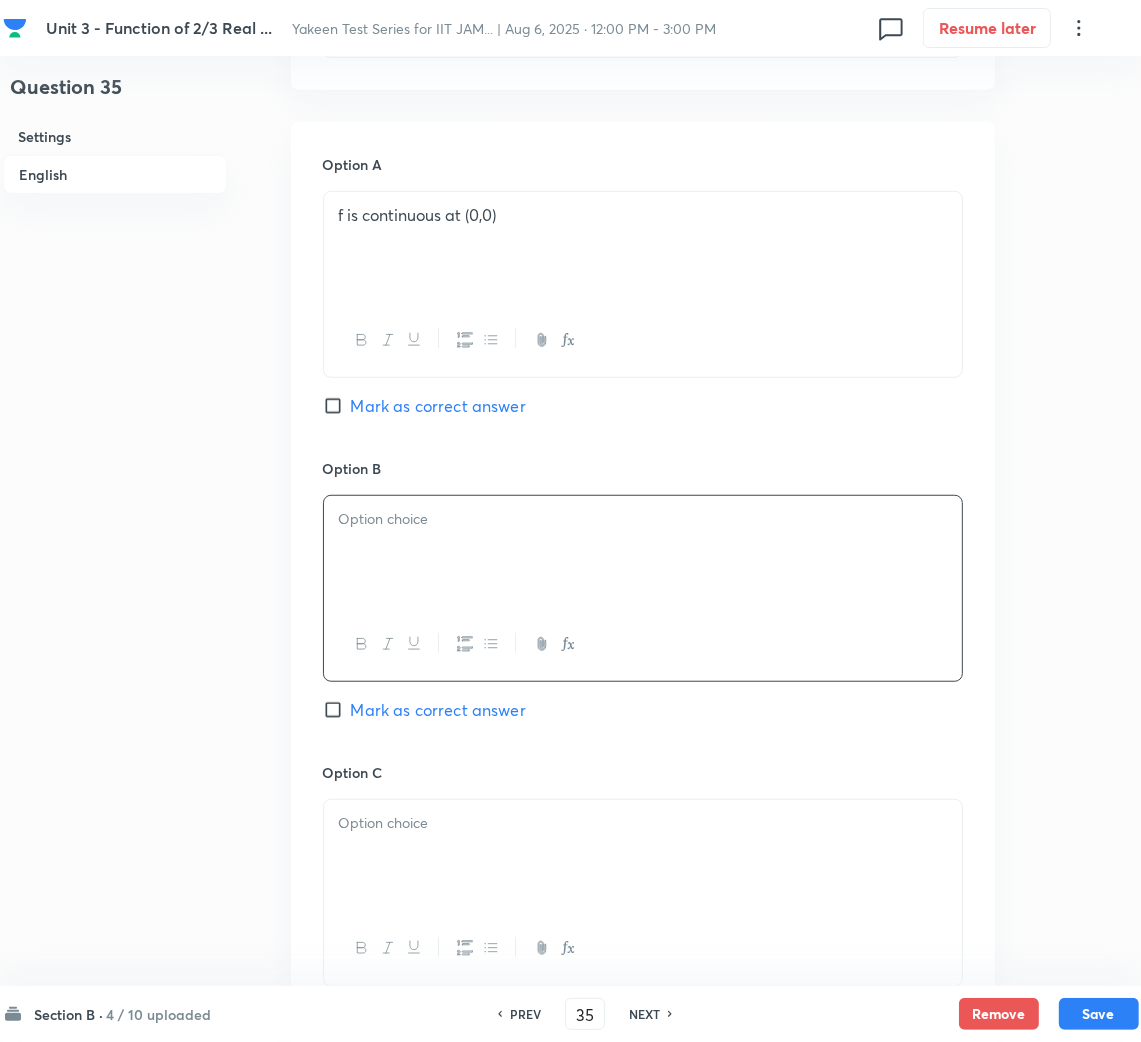 click at bounding box center [643, 552] 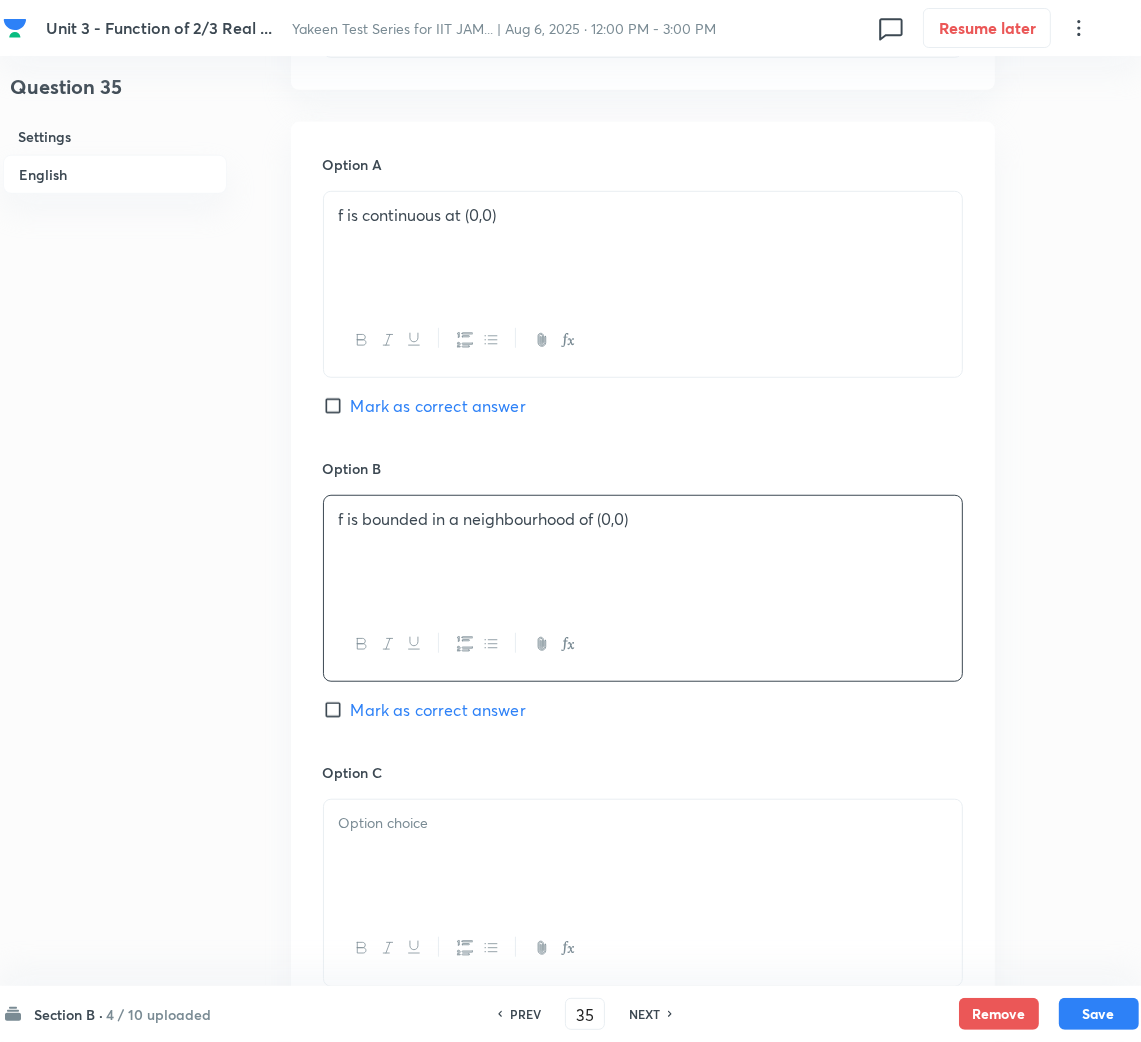 click at bounding box center [643, 823] 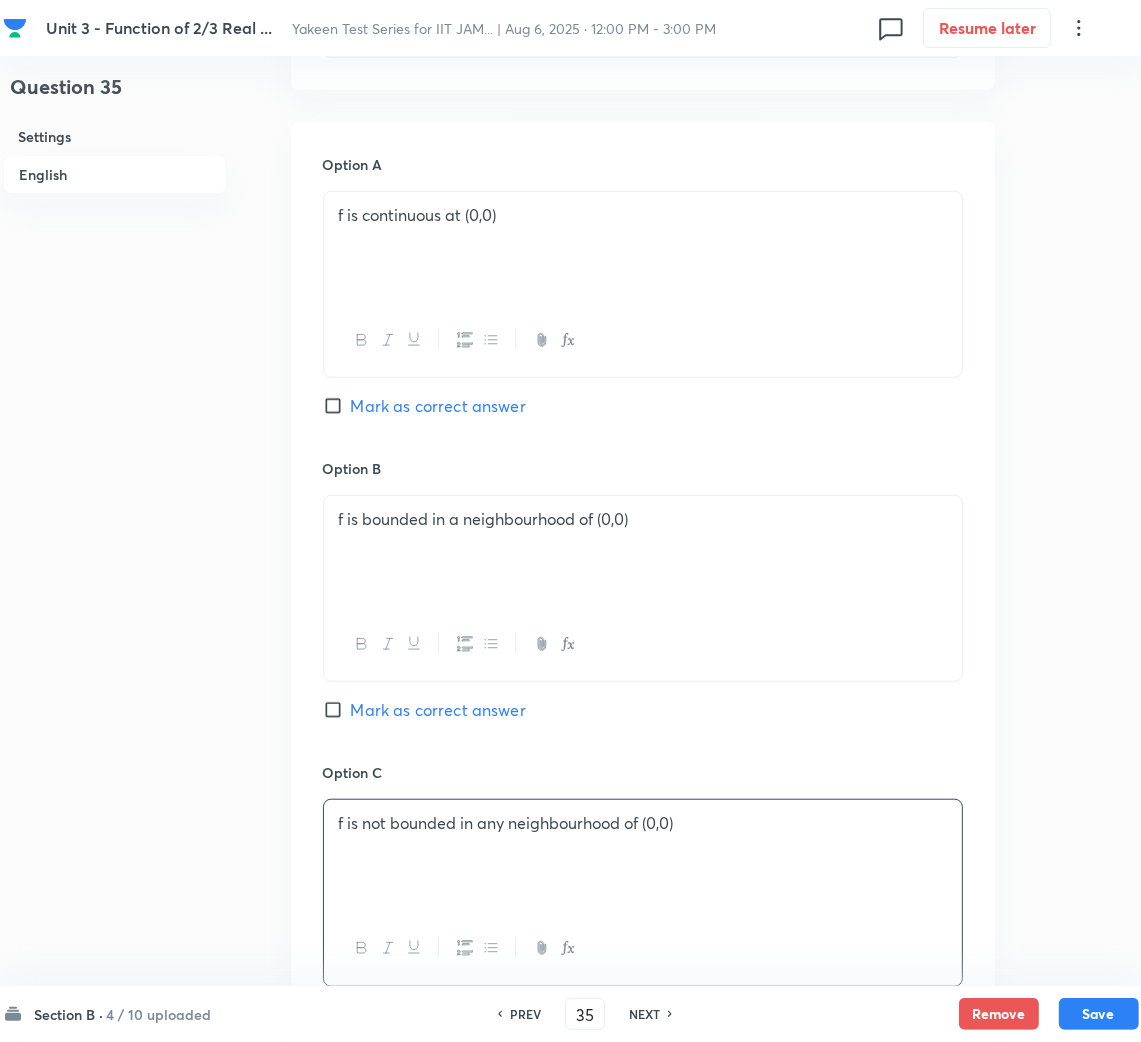 click on "Mark as correct answer" at bounding box center (438, 710) 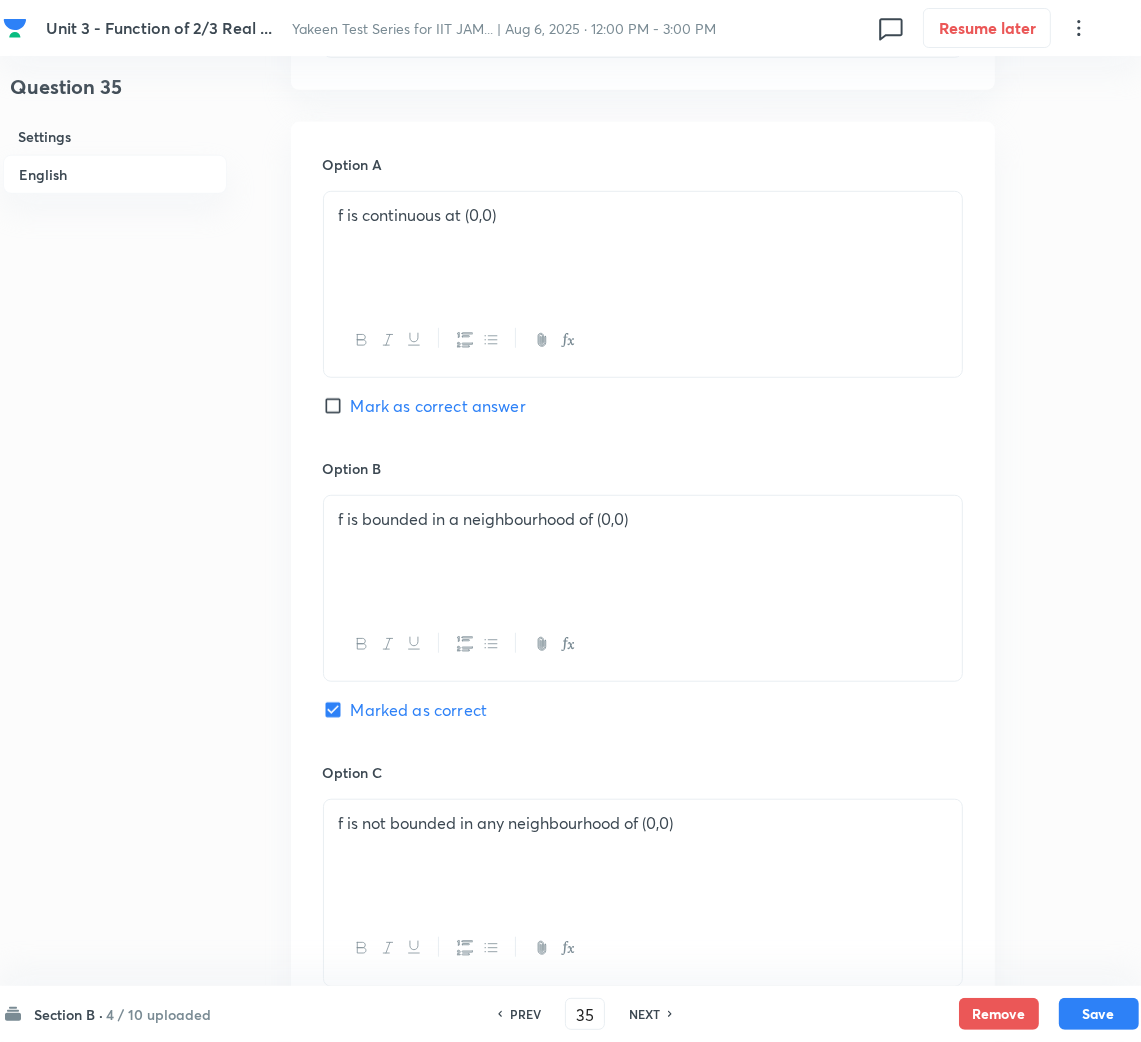 scroll, scrollTop: 1349, scrollLeft: 0, axis: vertical 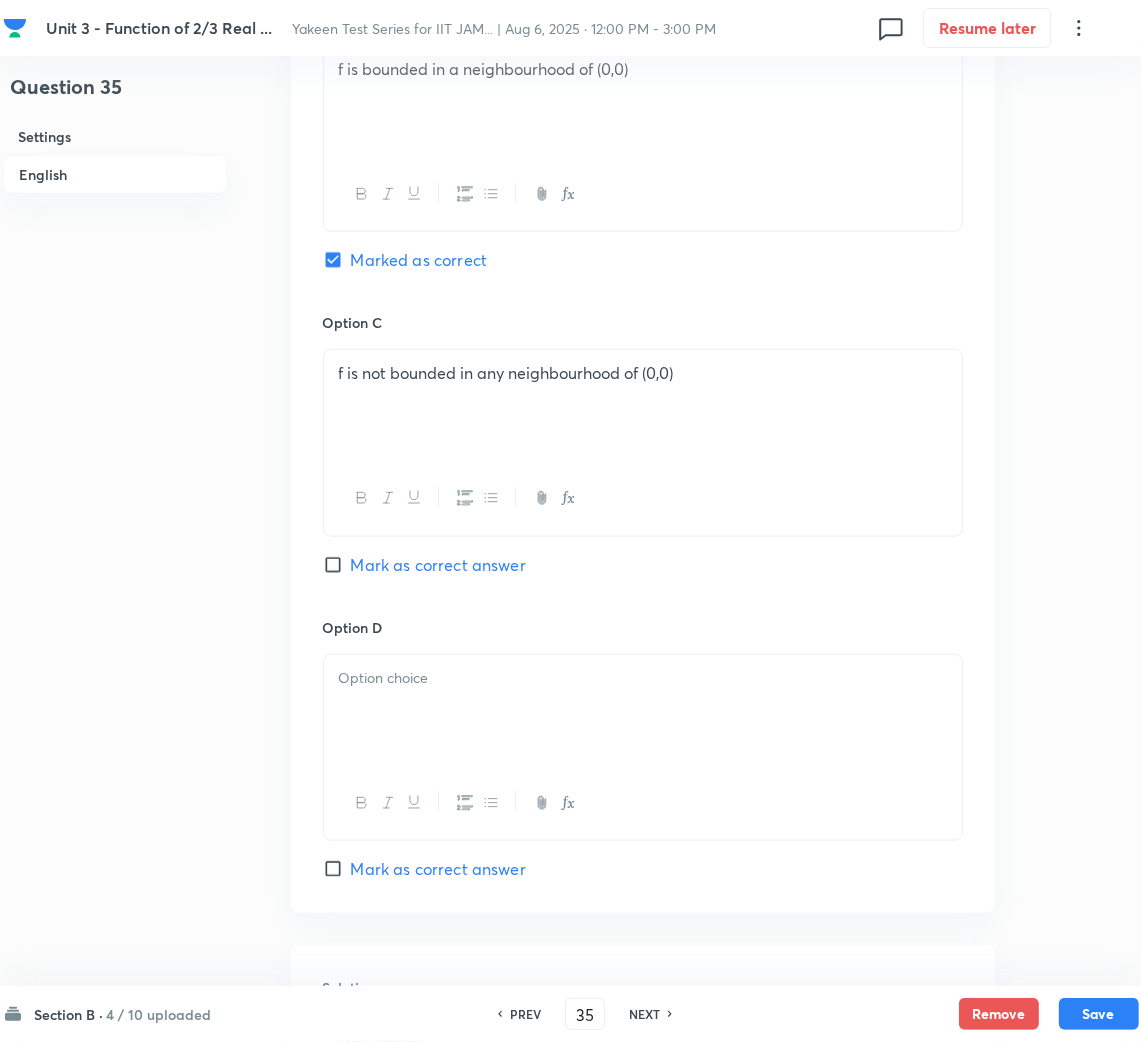click at bounding box center (643, 711) 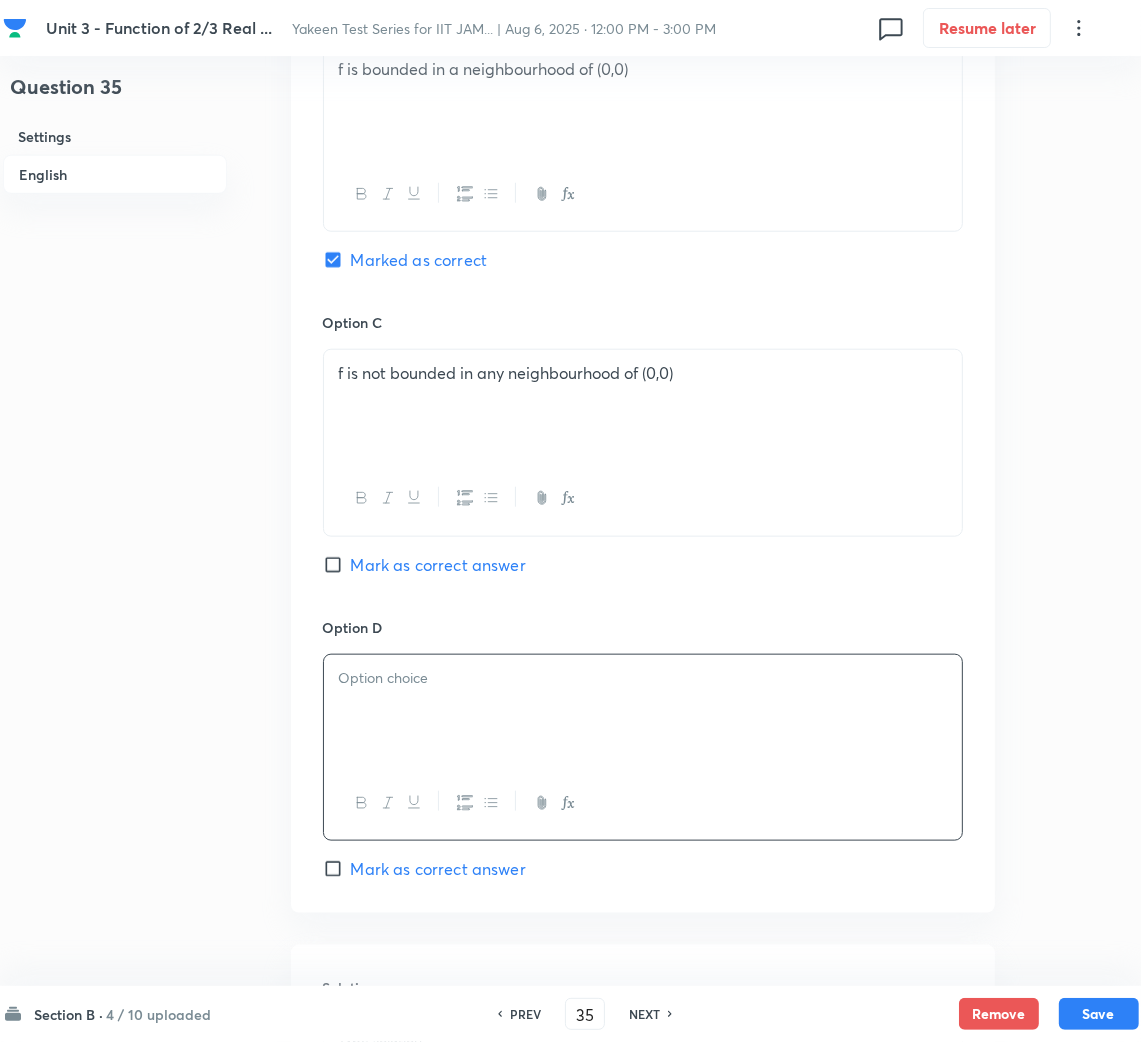 click at bounding box center (643, 711) 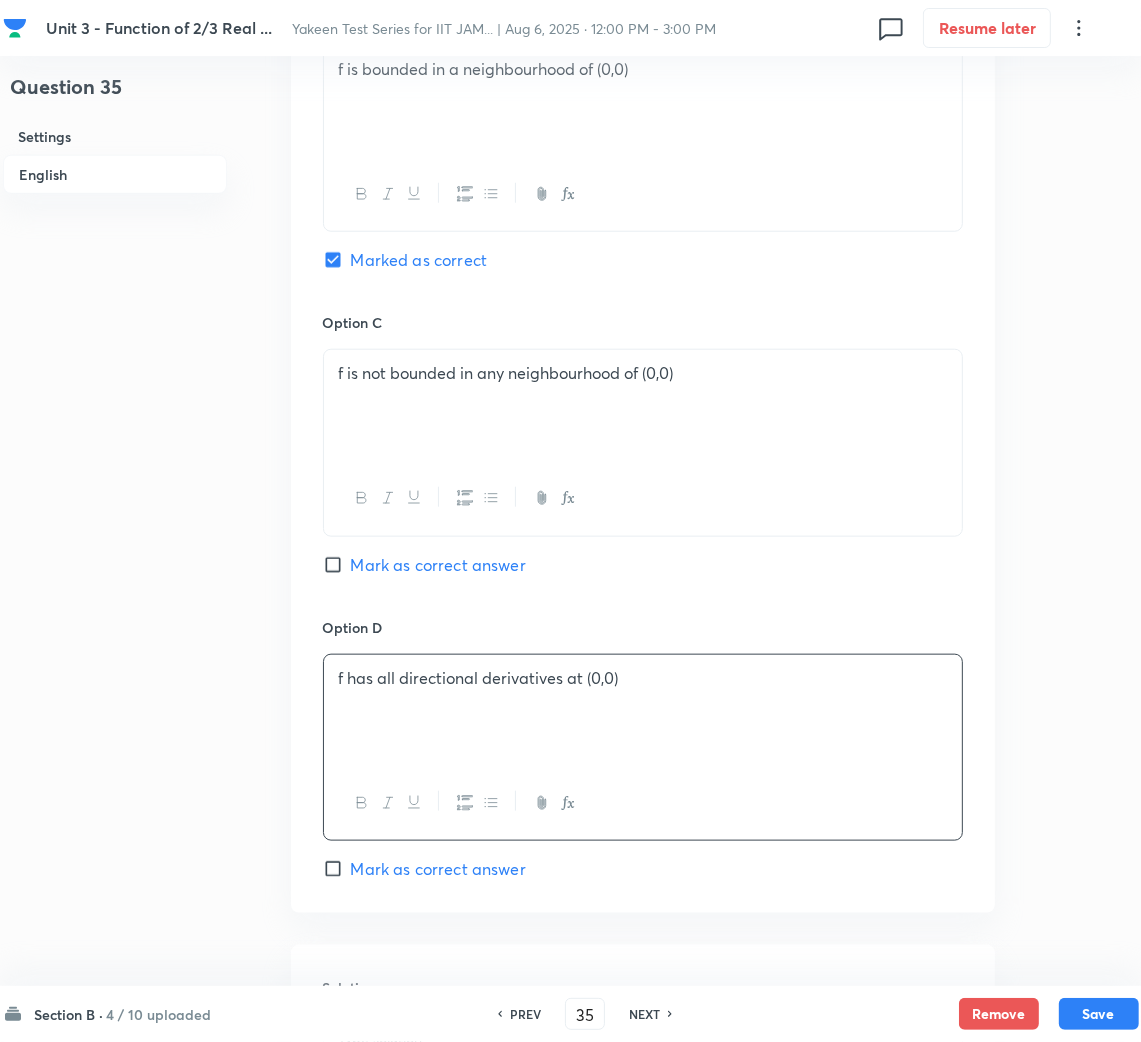 scroll, scrollTop: 1720, scrollLeft: 0, axis: vertical 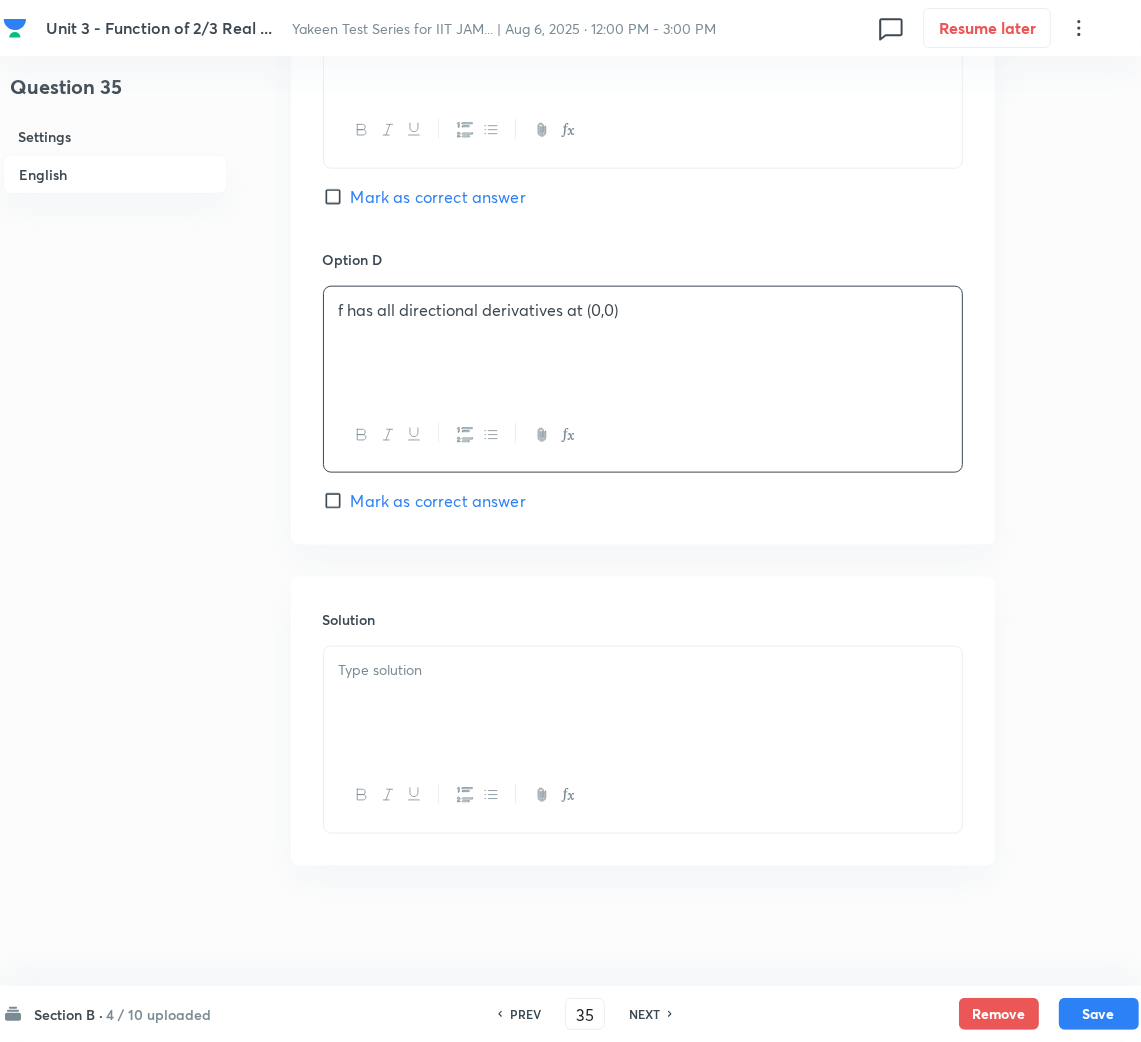 drag, startPoint x: 416, startPoint y: 694, endPoint x: 106, endPoint y: 716, distance: 310.77966 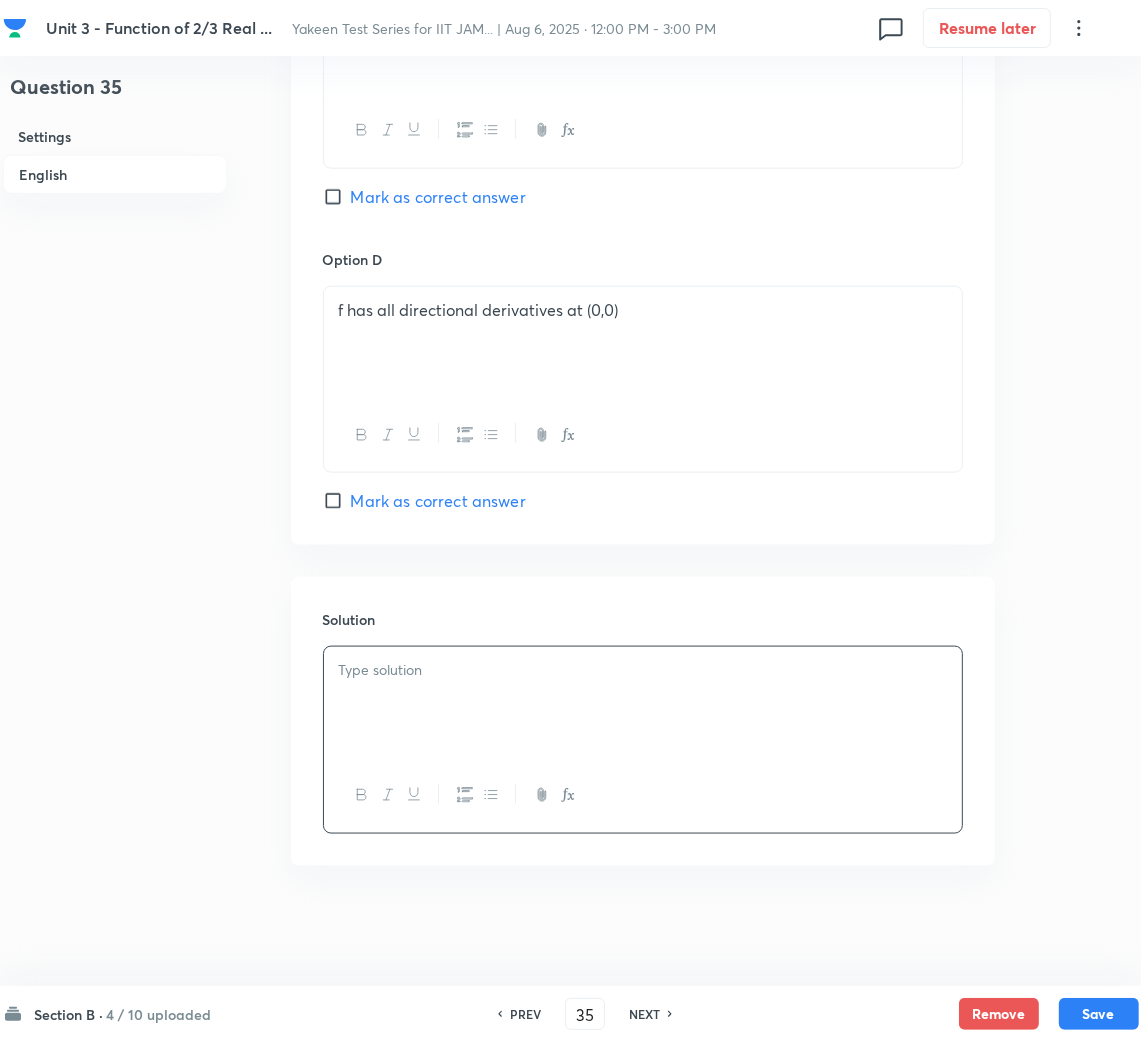 click at bounding box center [643, 703] 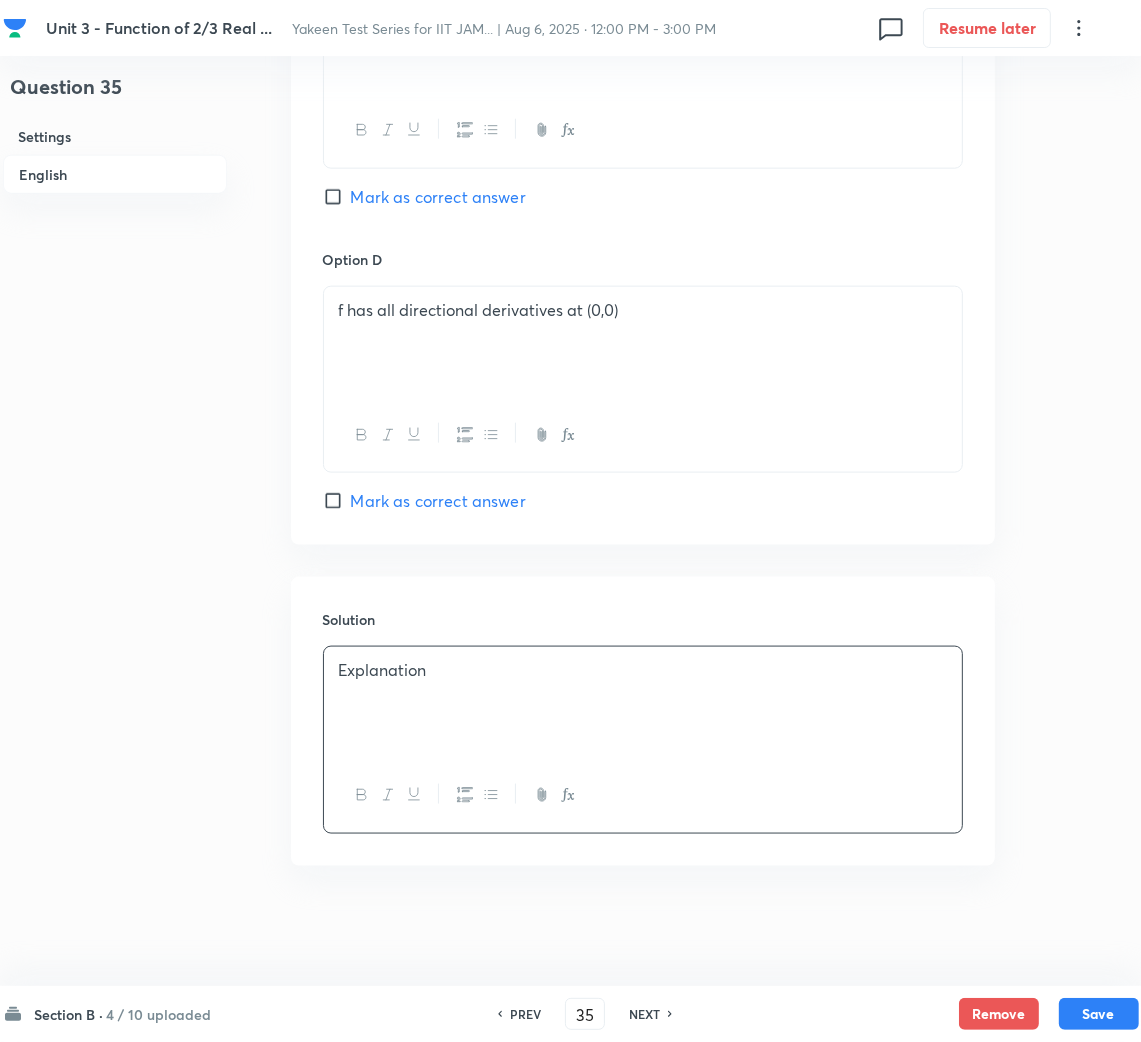 click on "Explanation" at bounding box center (643, 703) 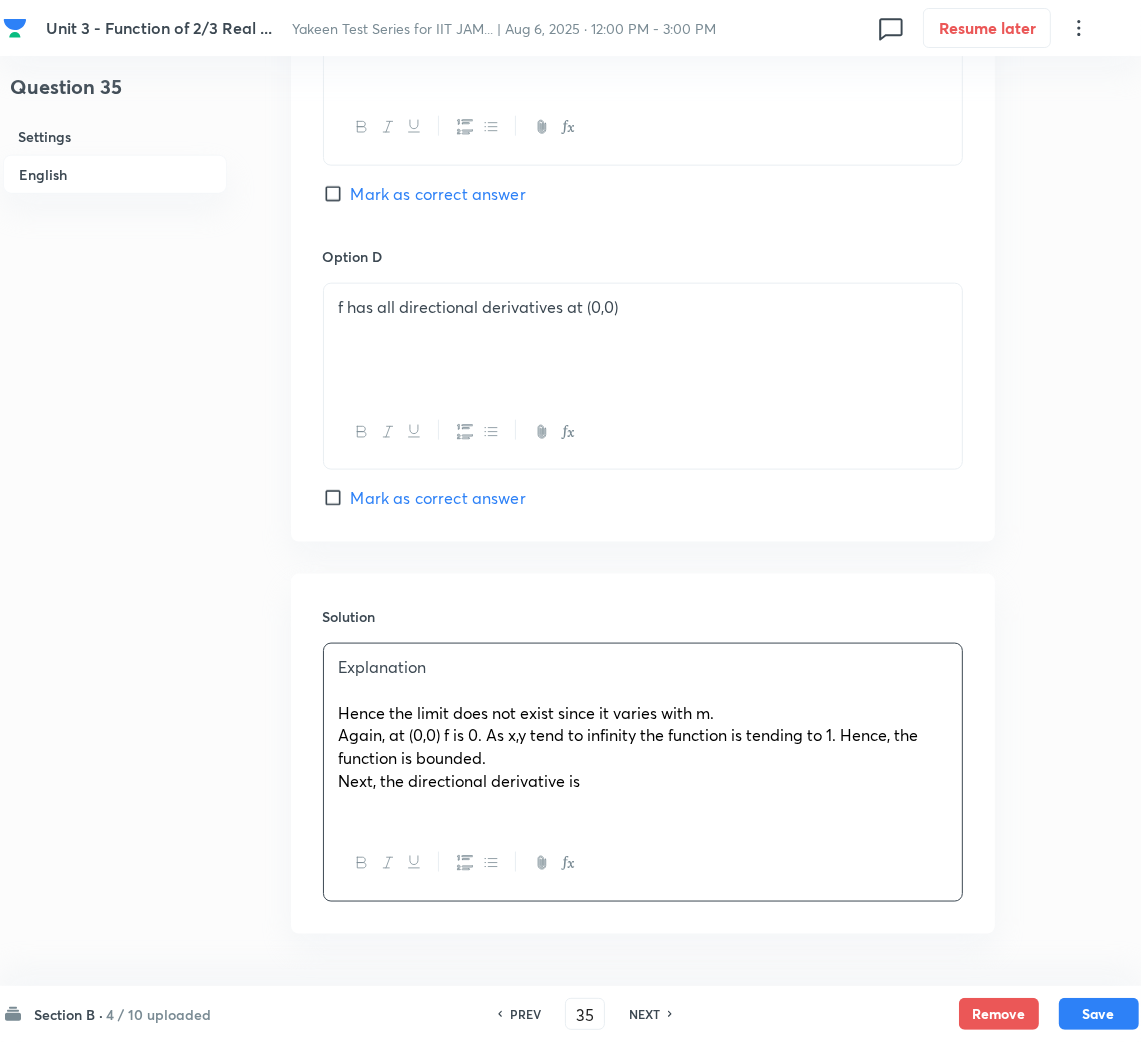 click at bounding box center [643, 690] 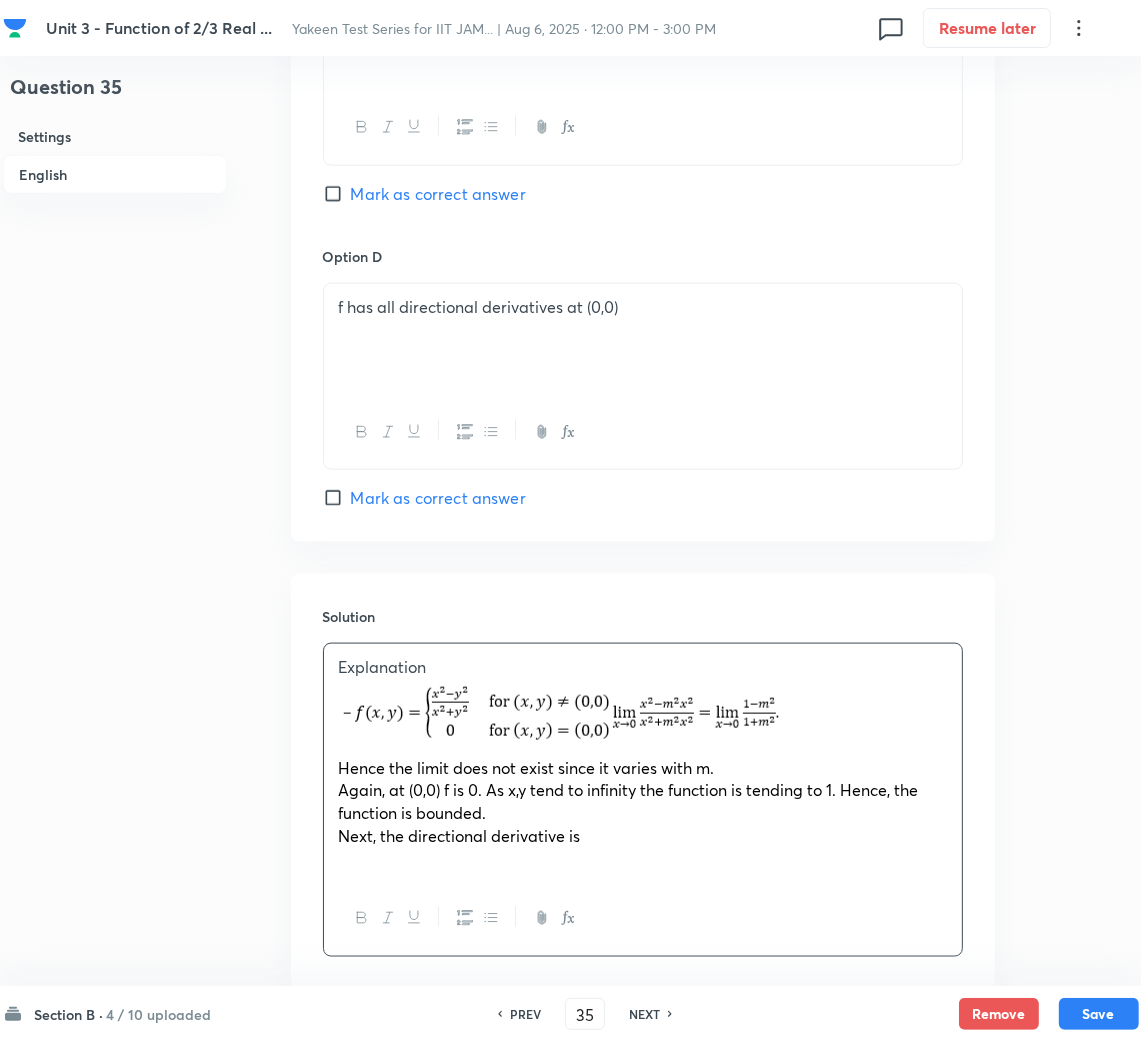 click on "Next, the directional derivative is" at bounding box center [643, 836] 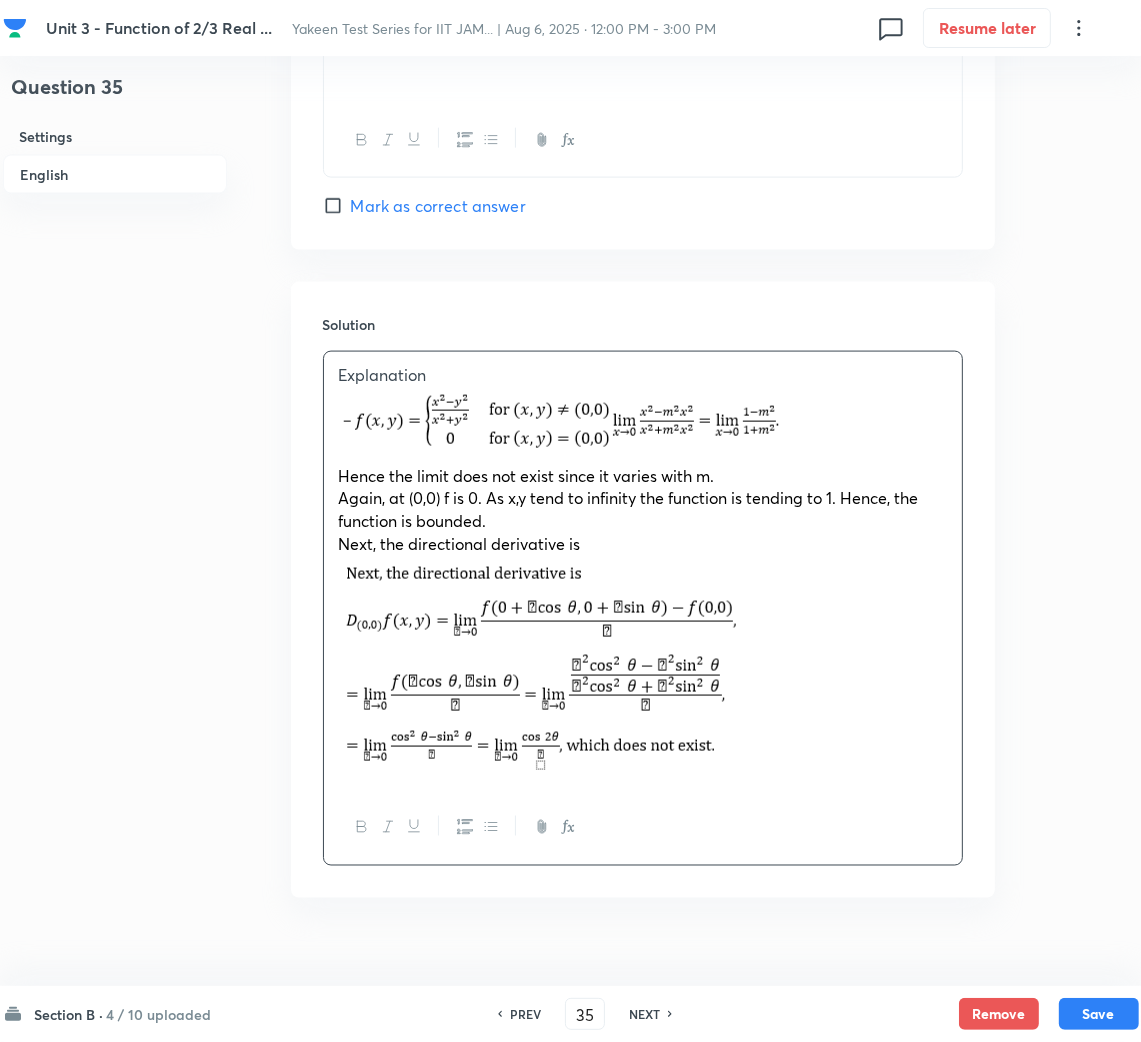 scroll, scrollTop: 2048, scrollLeft: 0, axis: vertical 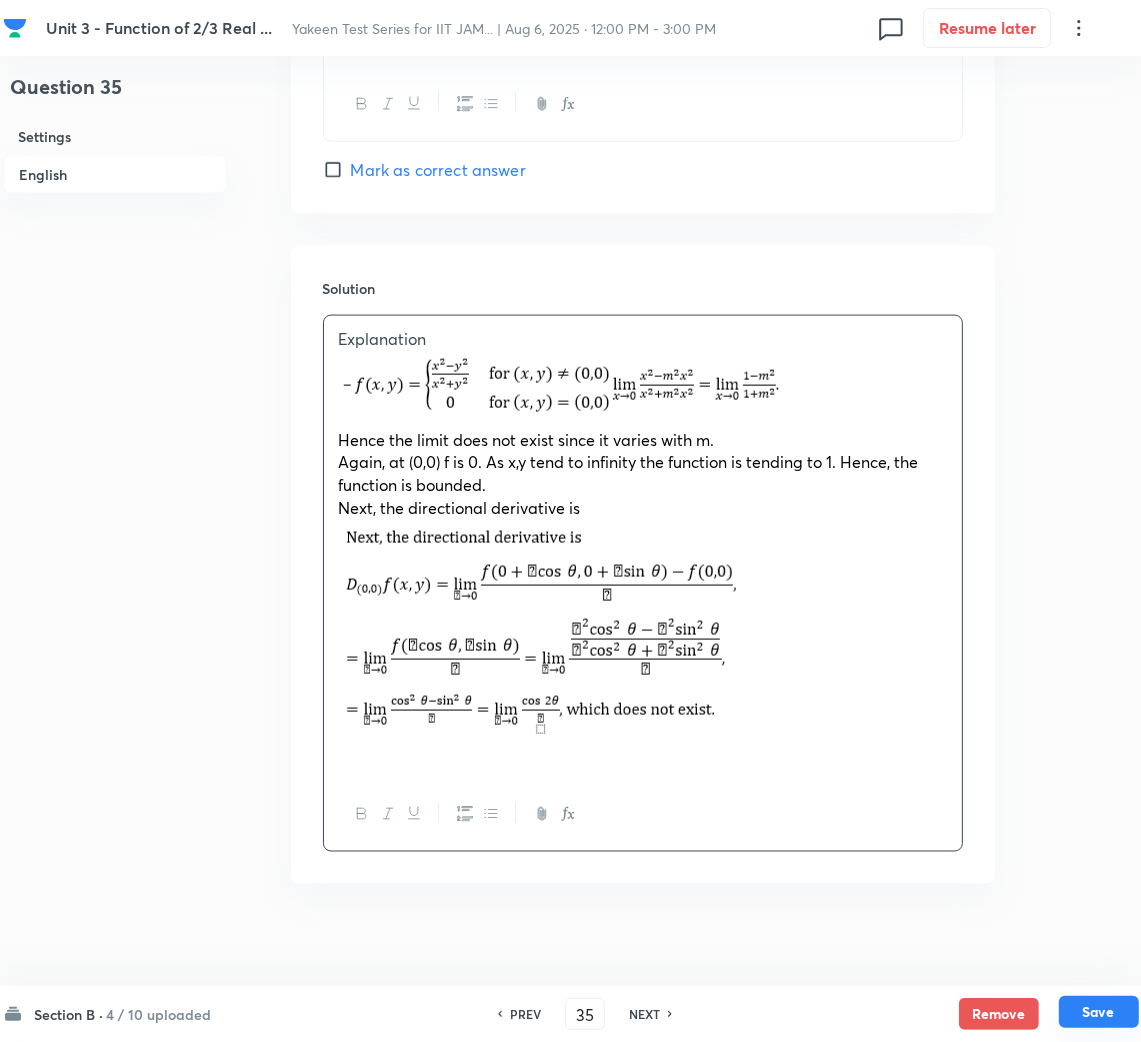 click on "Save" at bounding box center (1099, 1012) 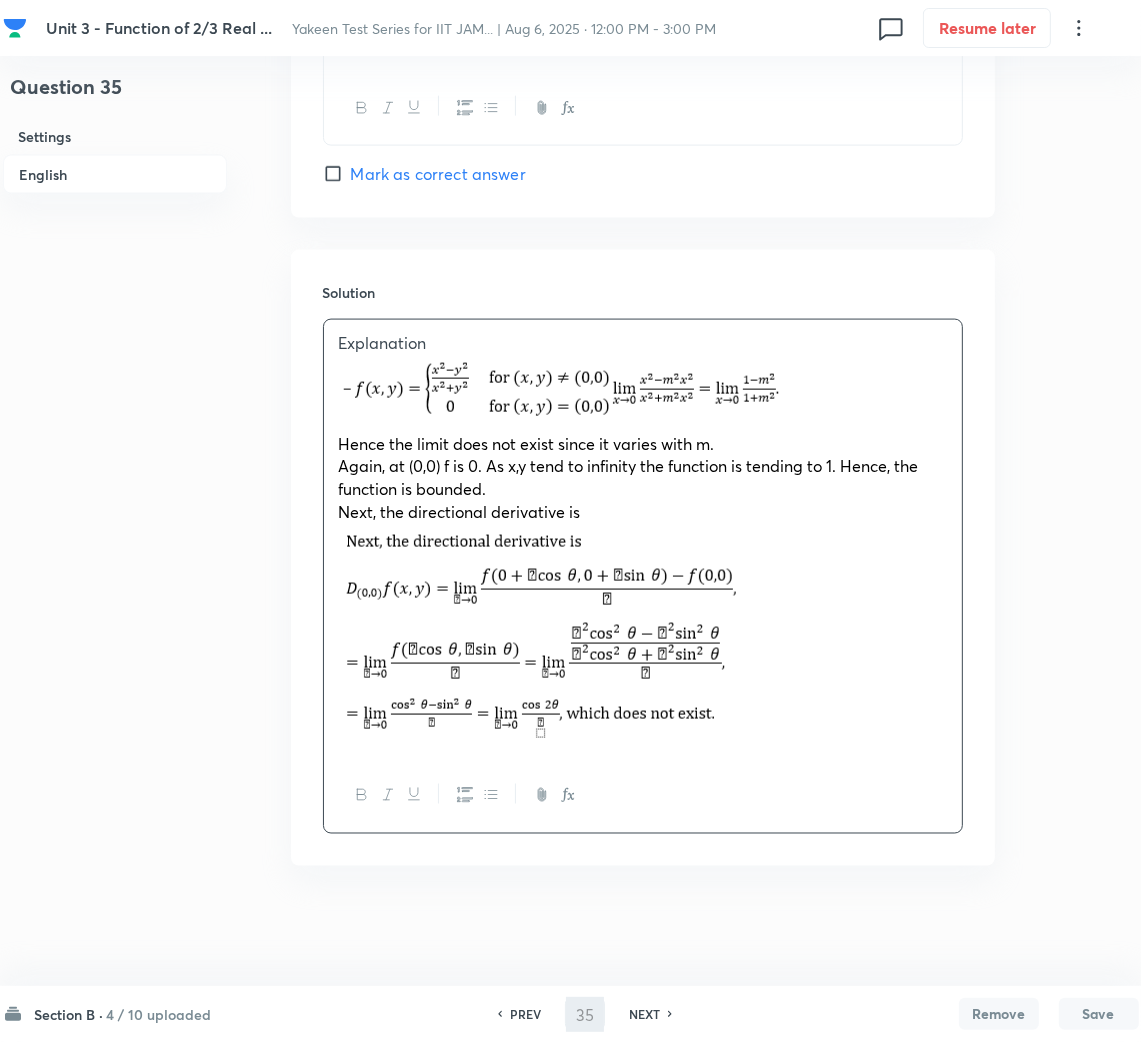 type on "36" 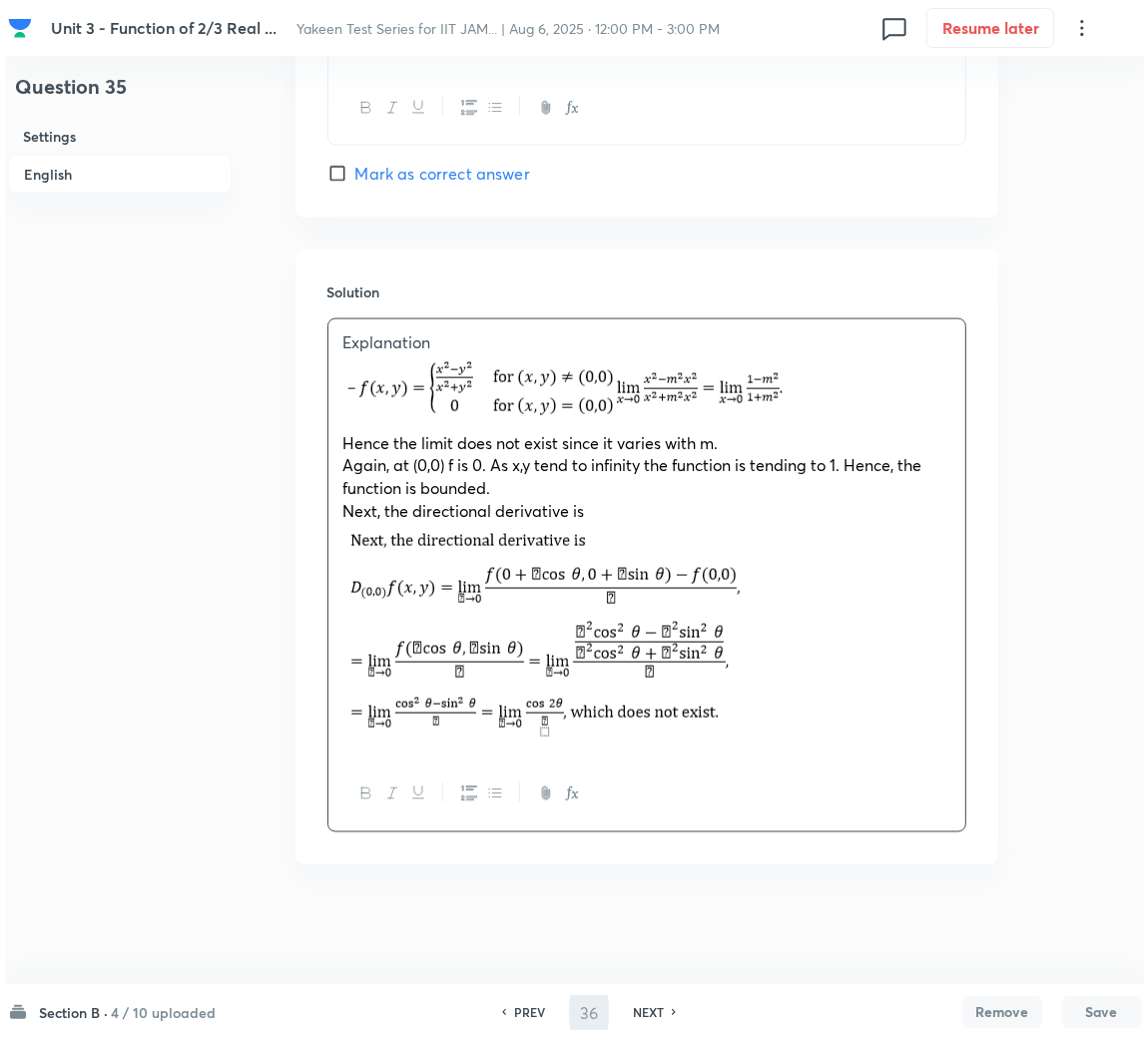 scroll, scrollTop: 0, scrollLeft: 0, axis: both 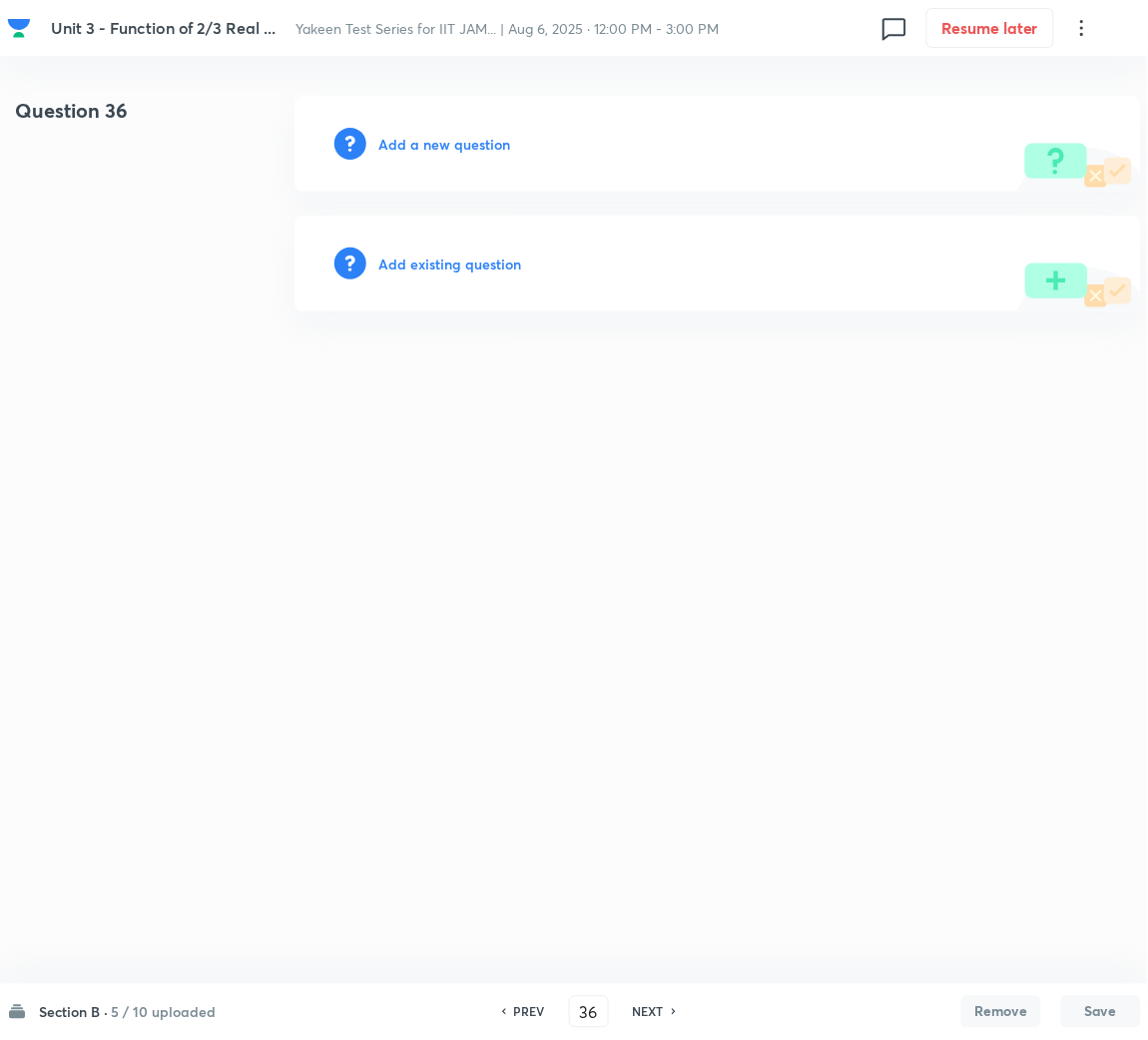 click on "Add a new question" at bounding box center (718, 144) 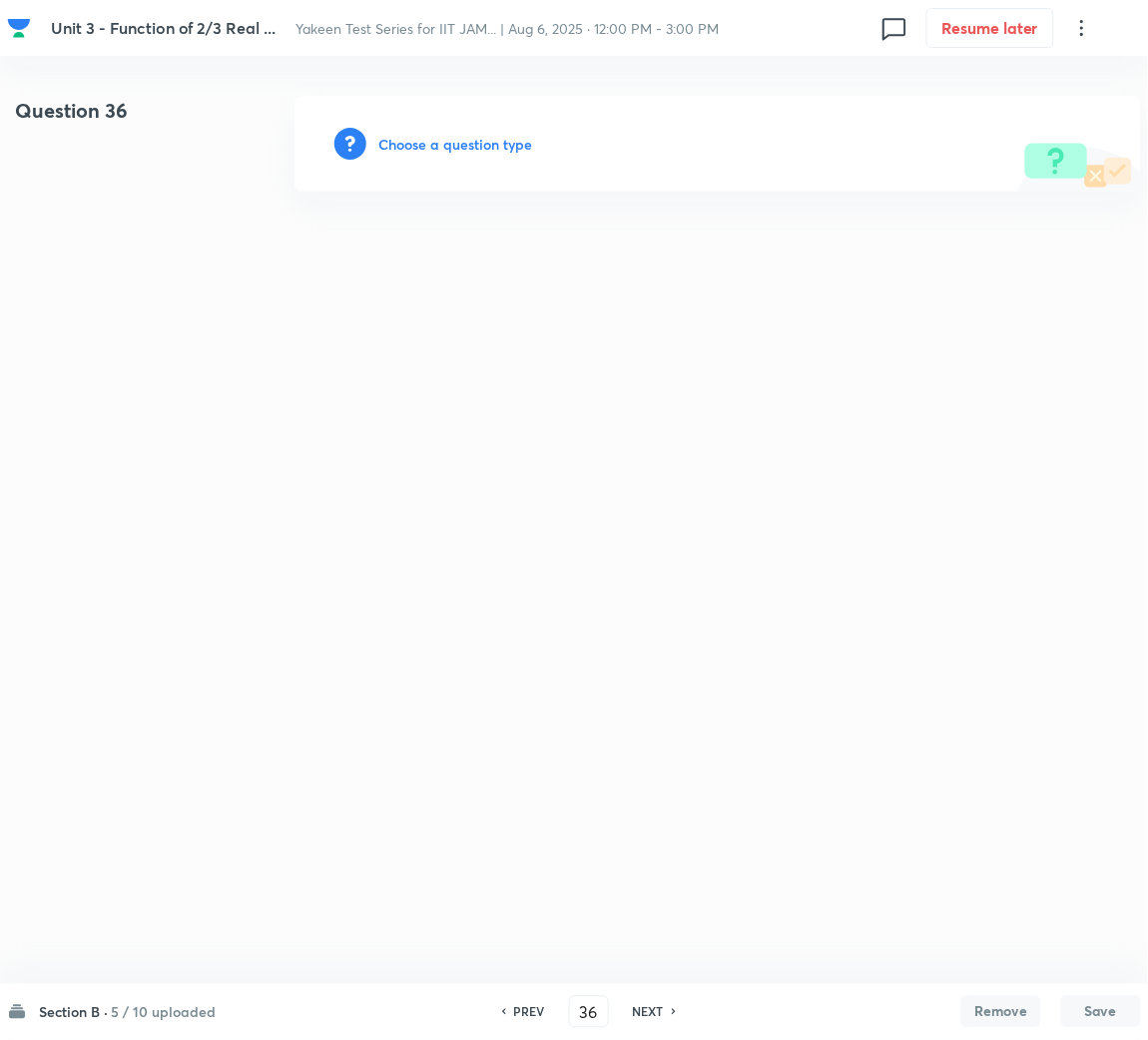 click on "Choose a question type" at bounding box center [455, 144] 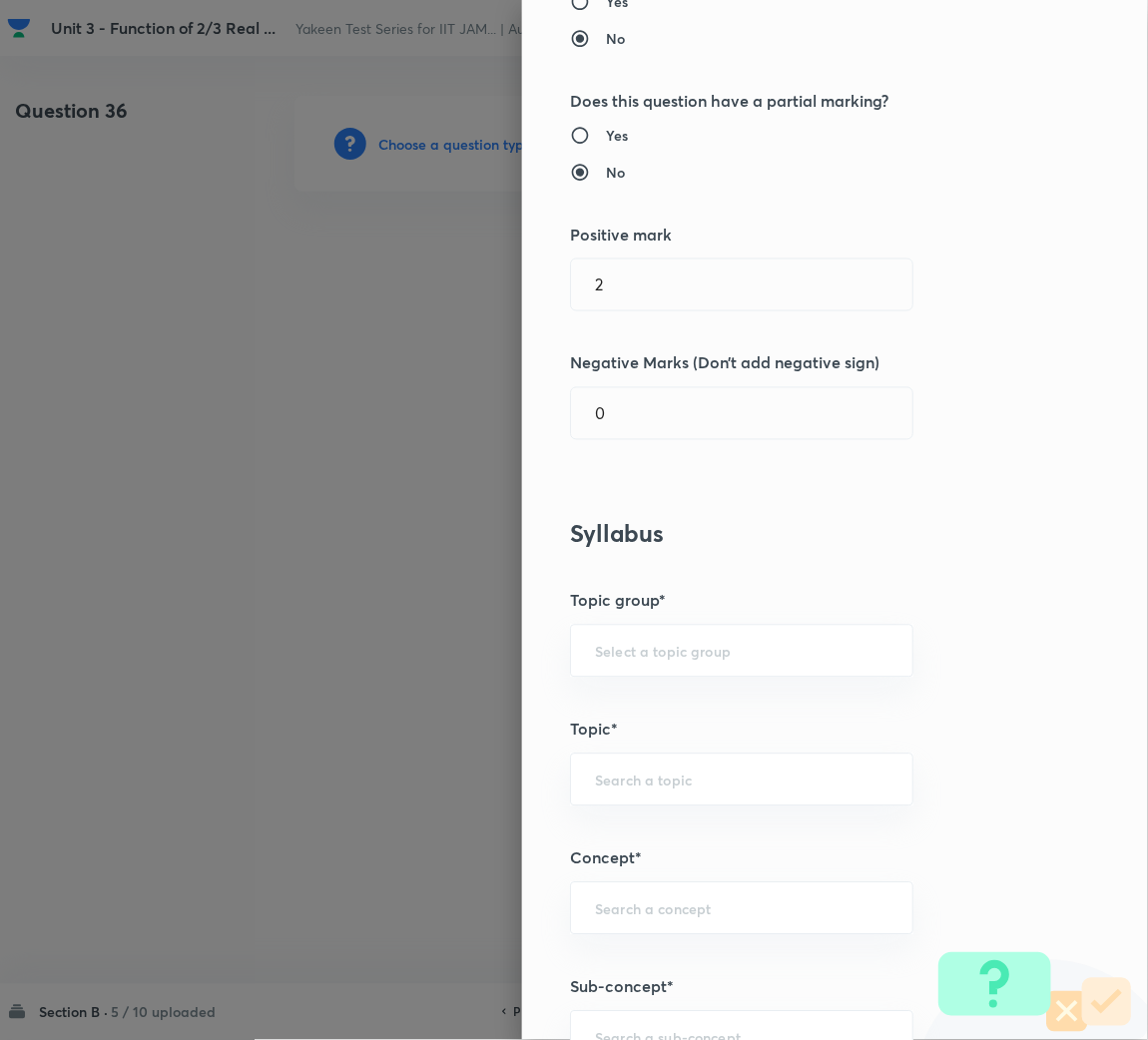 scroll, scrollTop: 448, scrollLeft: 0, axis: vertical 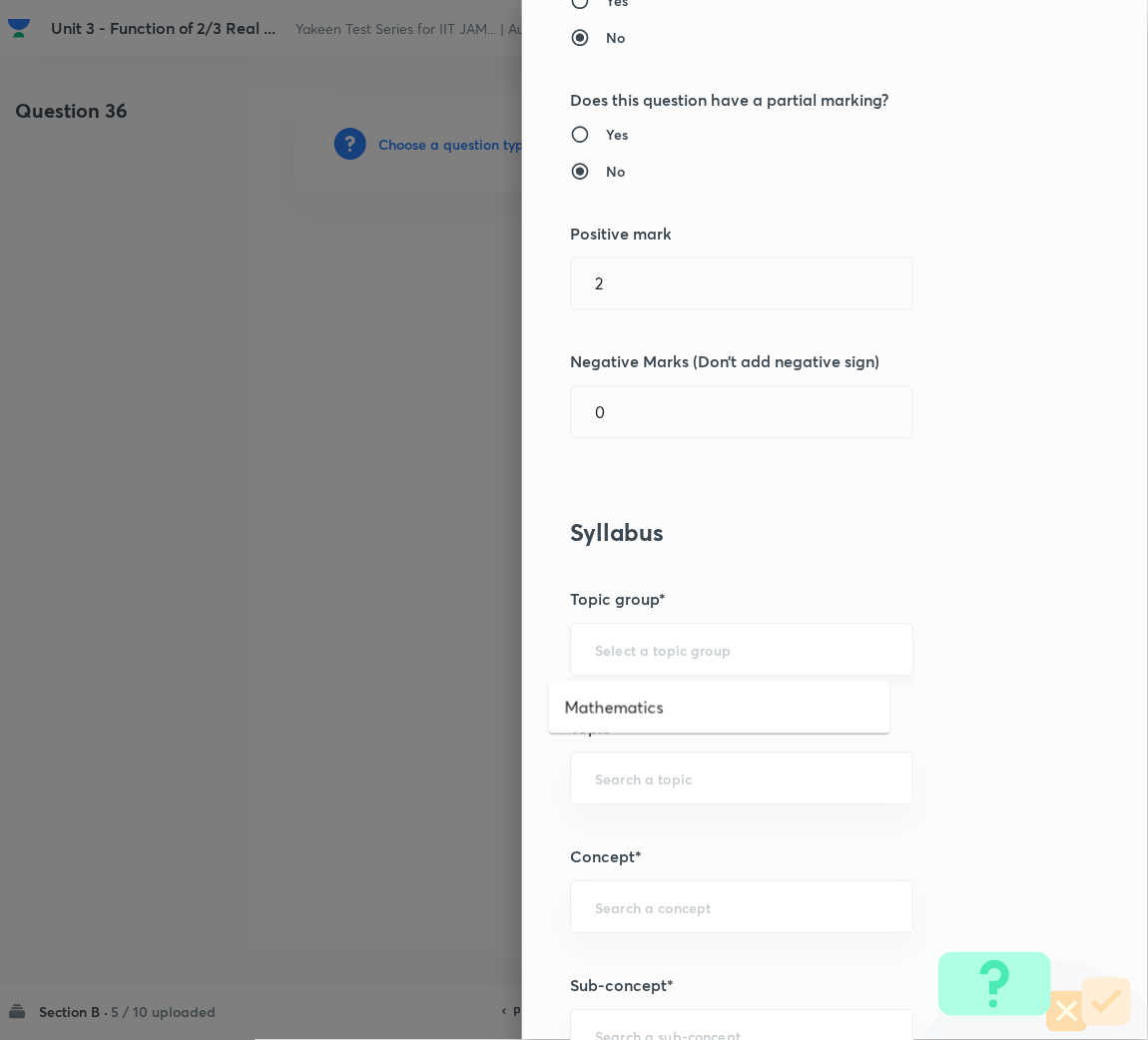 click at bounding box center [742, 650] 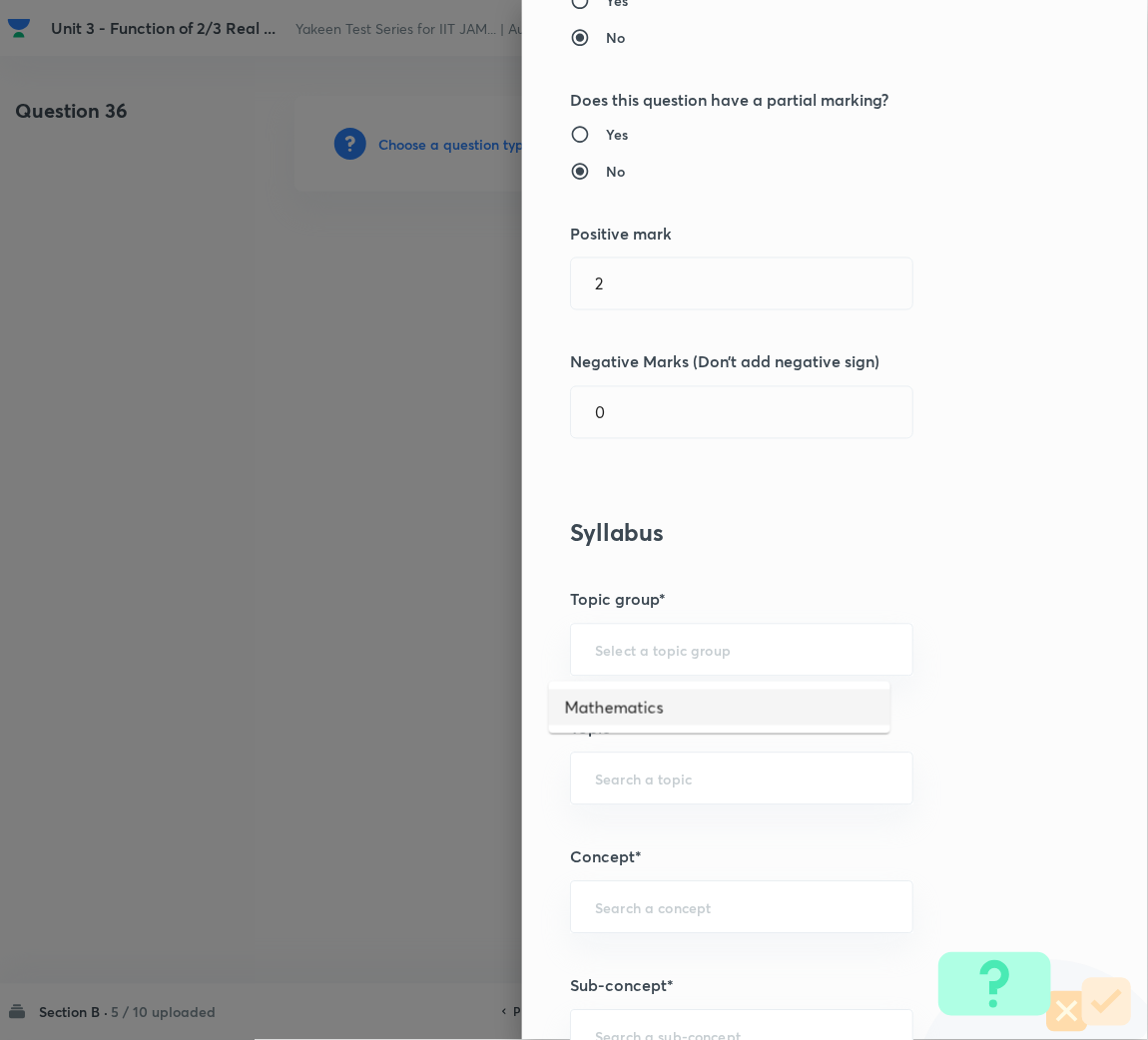 click on "Mathematics" at bounding box center [720, 708] 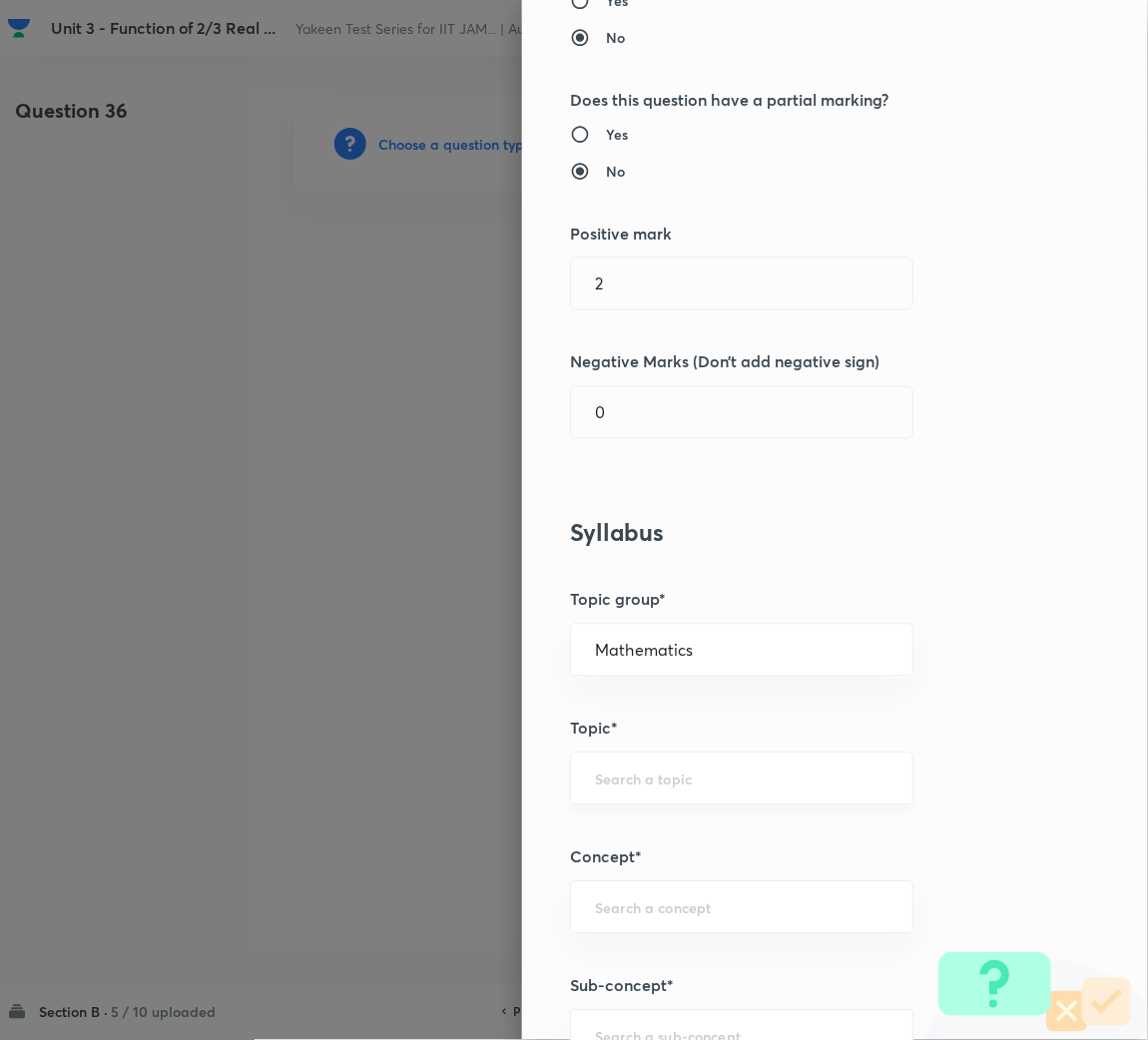 click at bounding box center (742, 779) 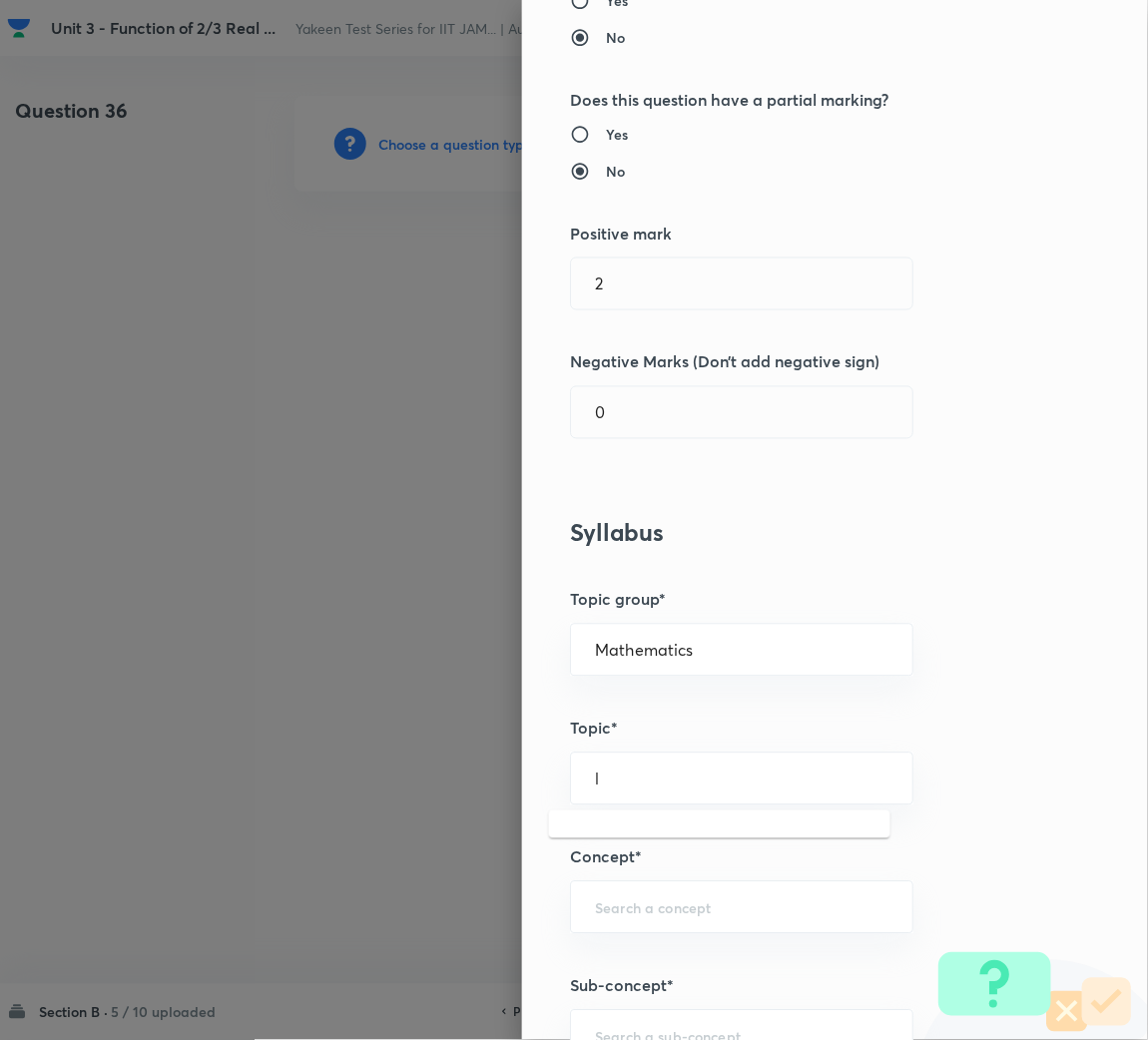 scroll, scrollTop: 748, scrollLeft: 0, axis: vertical 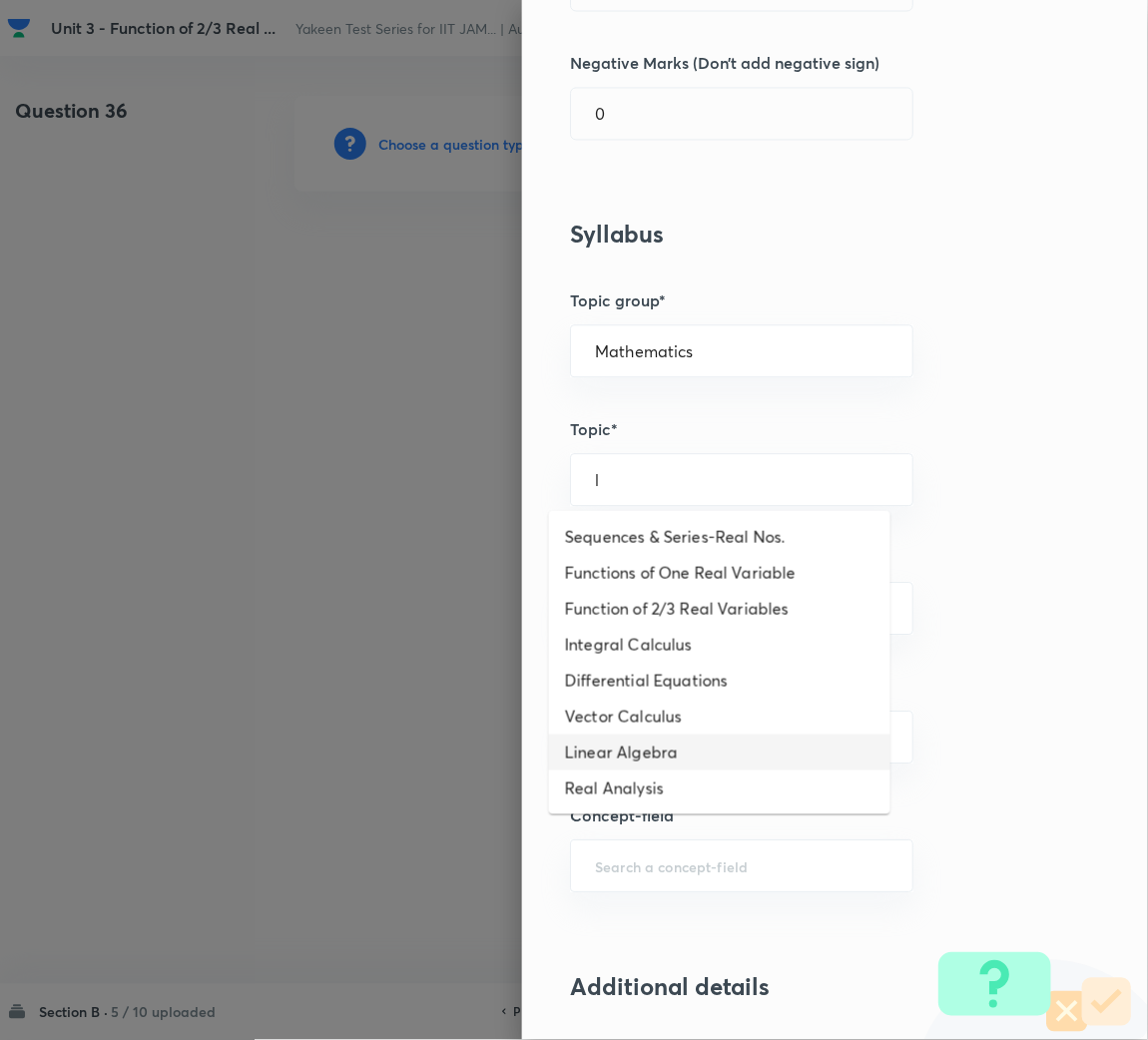 click on "Linear Algebra" at bounding box center (720, 753) 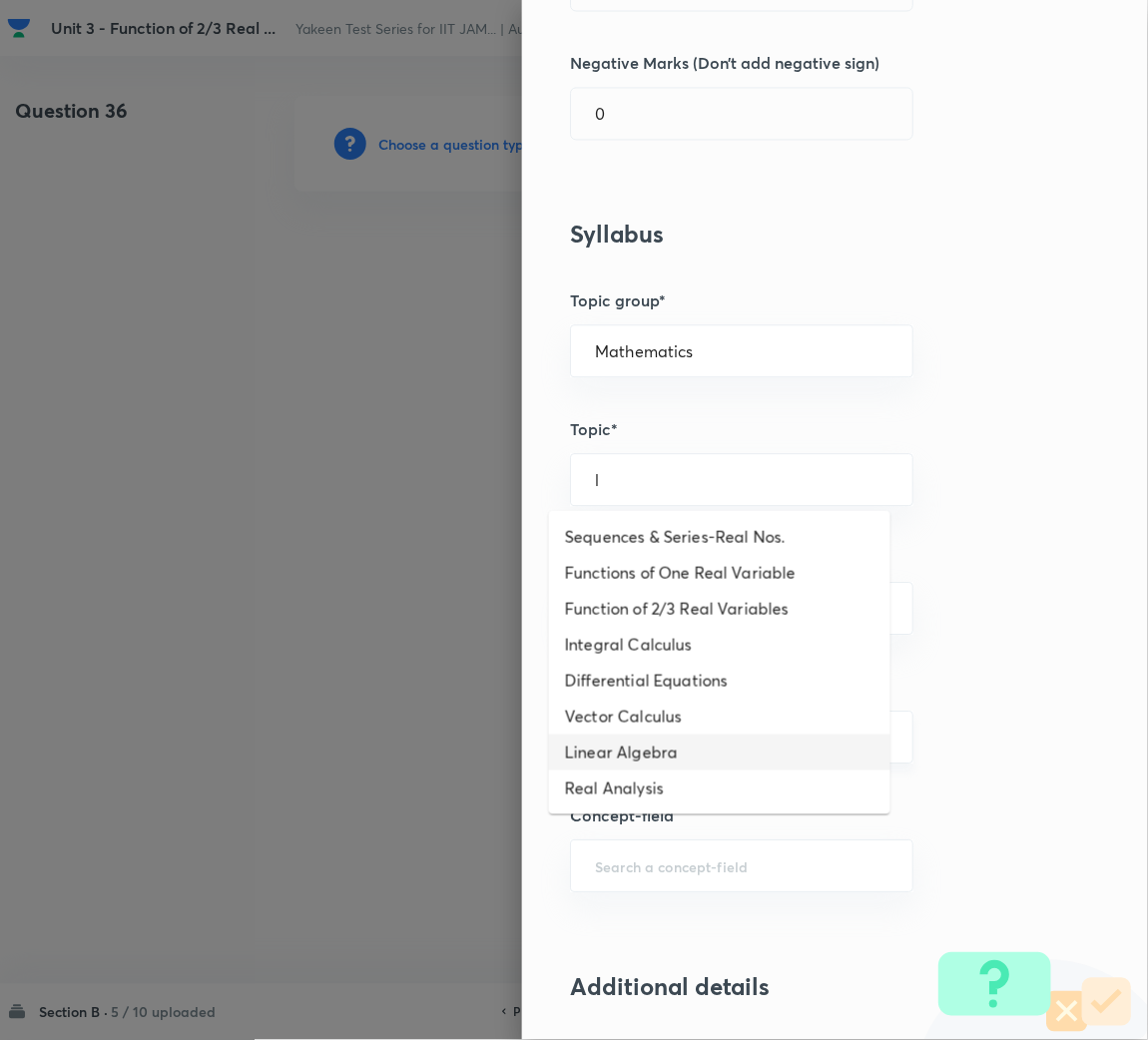 type on "Linear Algebra" 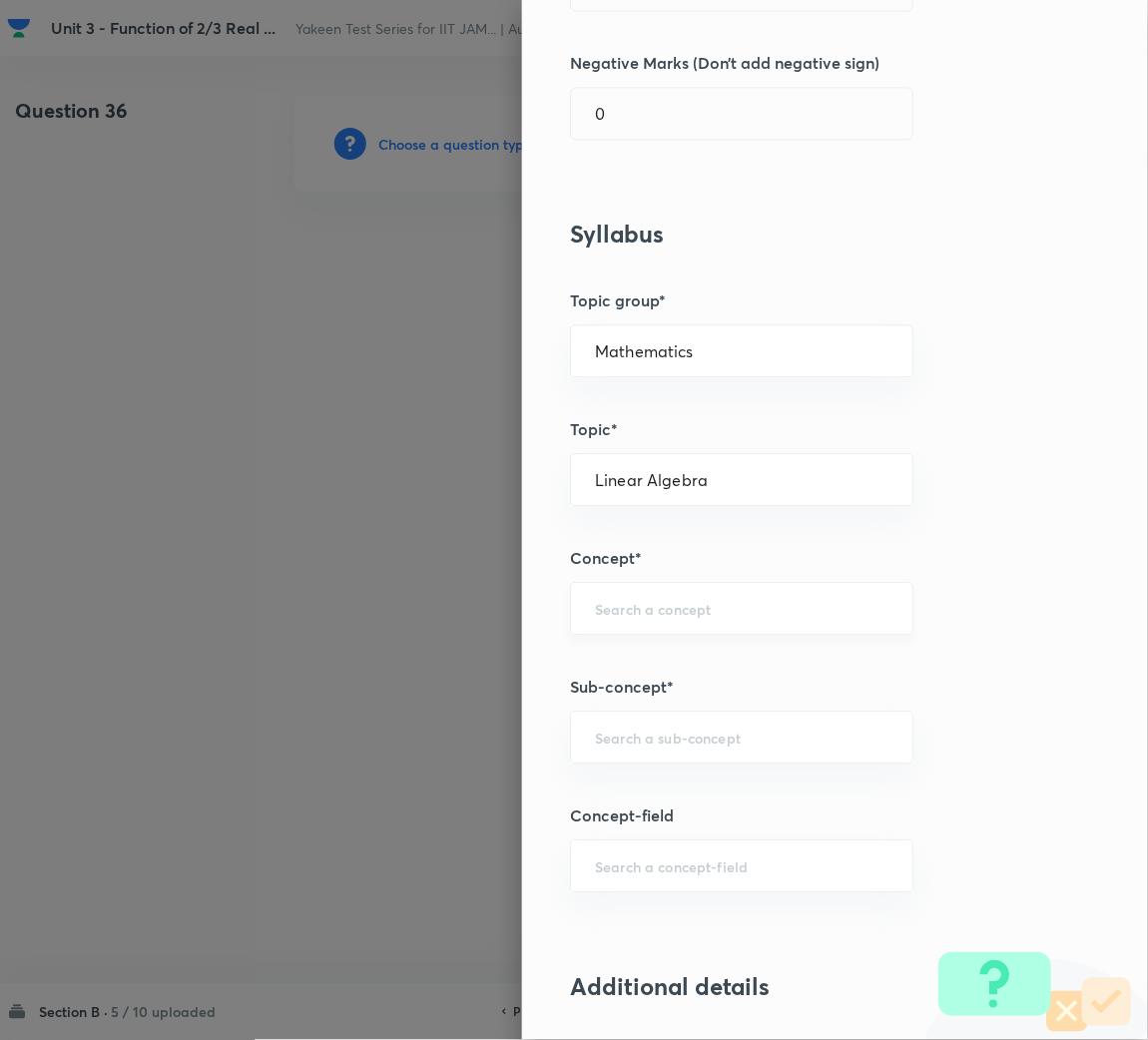 click on "​" at bounding box center (742, 608) 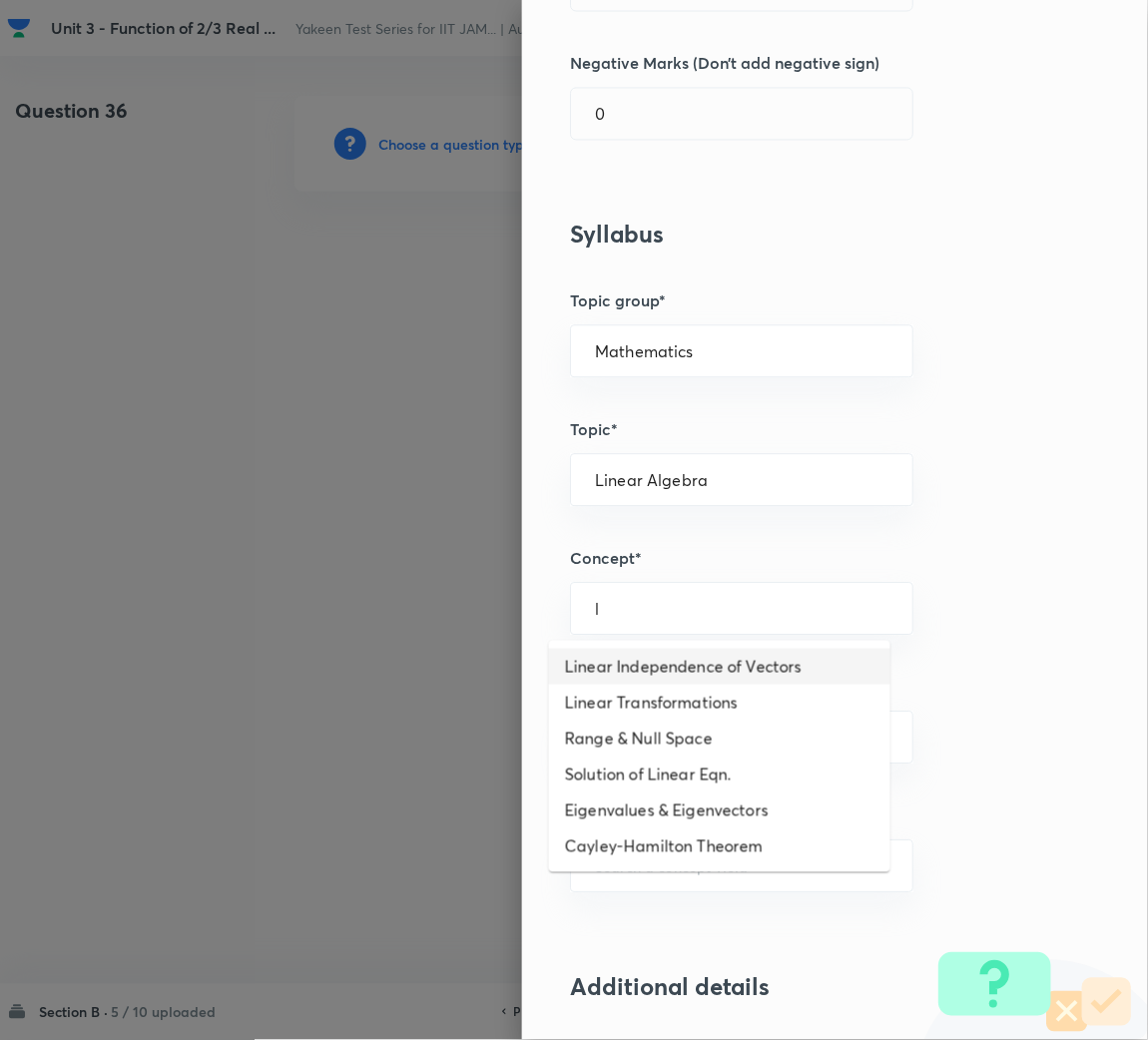 click on "Linear Independence of Vectors" at bounding box center [720, 667] 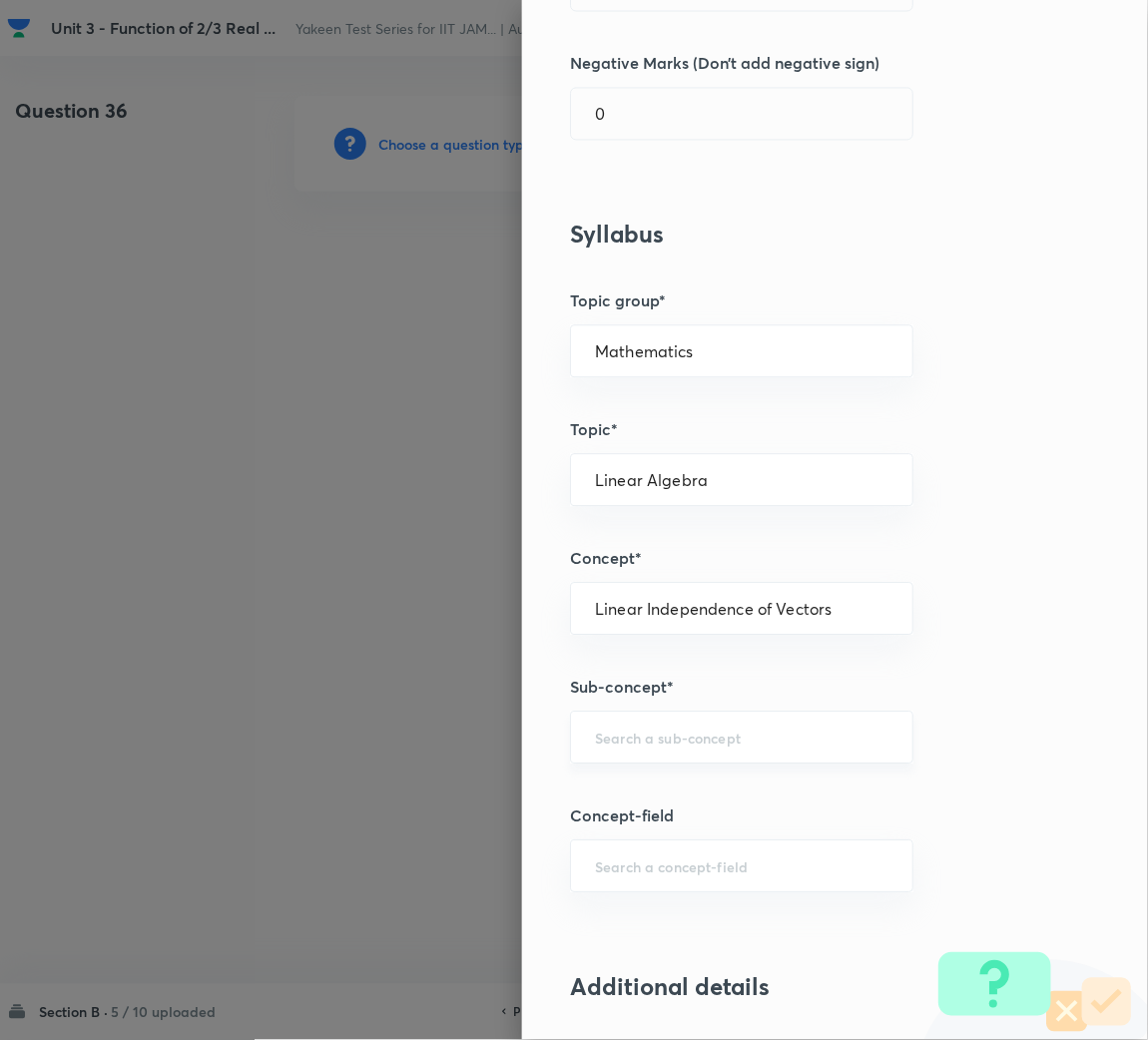click on "​" at bounding box center (742, 737) 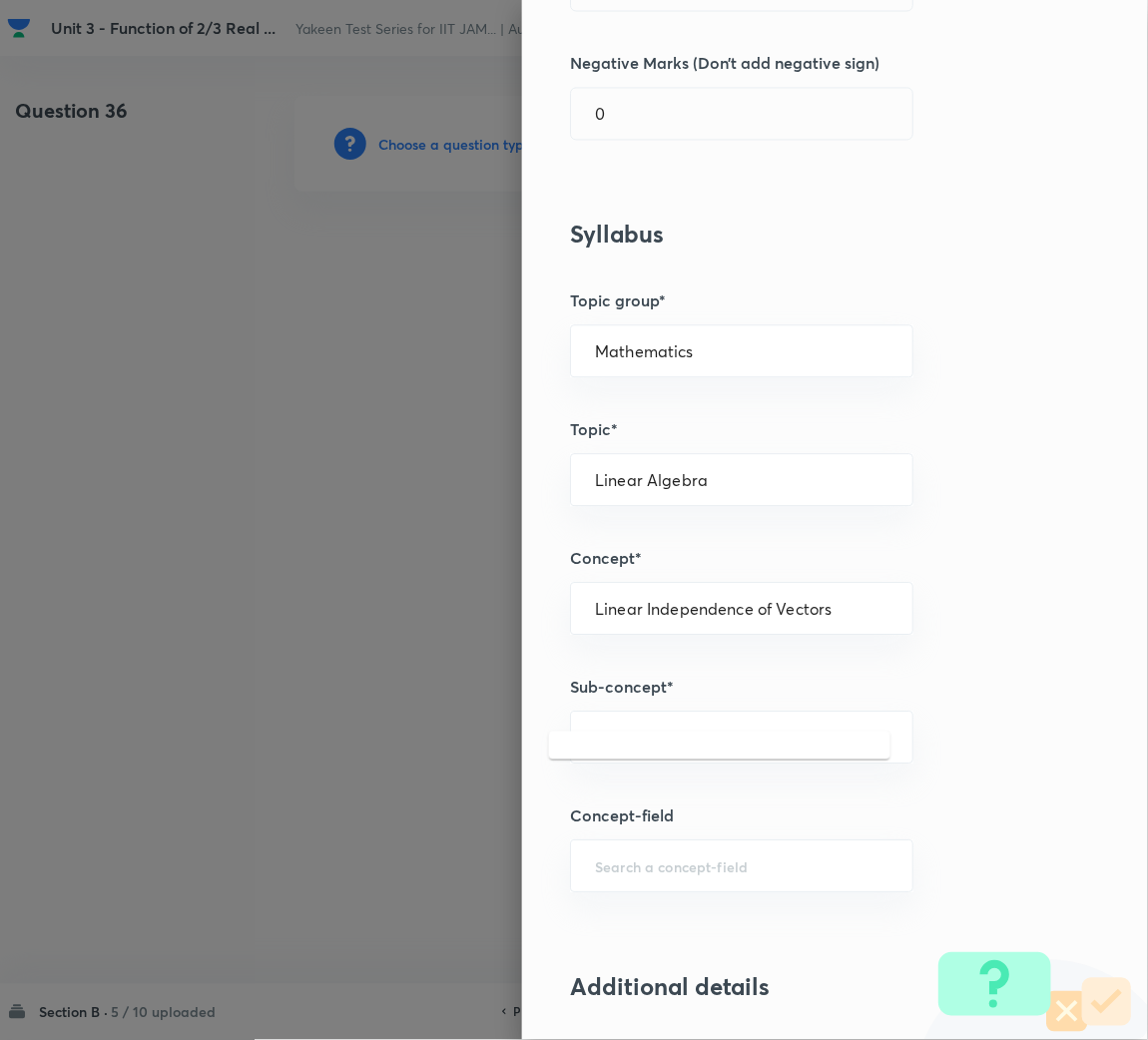 scroll, scrollTop: 1048, scrollLeft: 0, axis: vertical 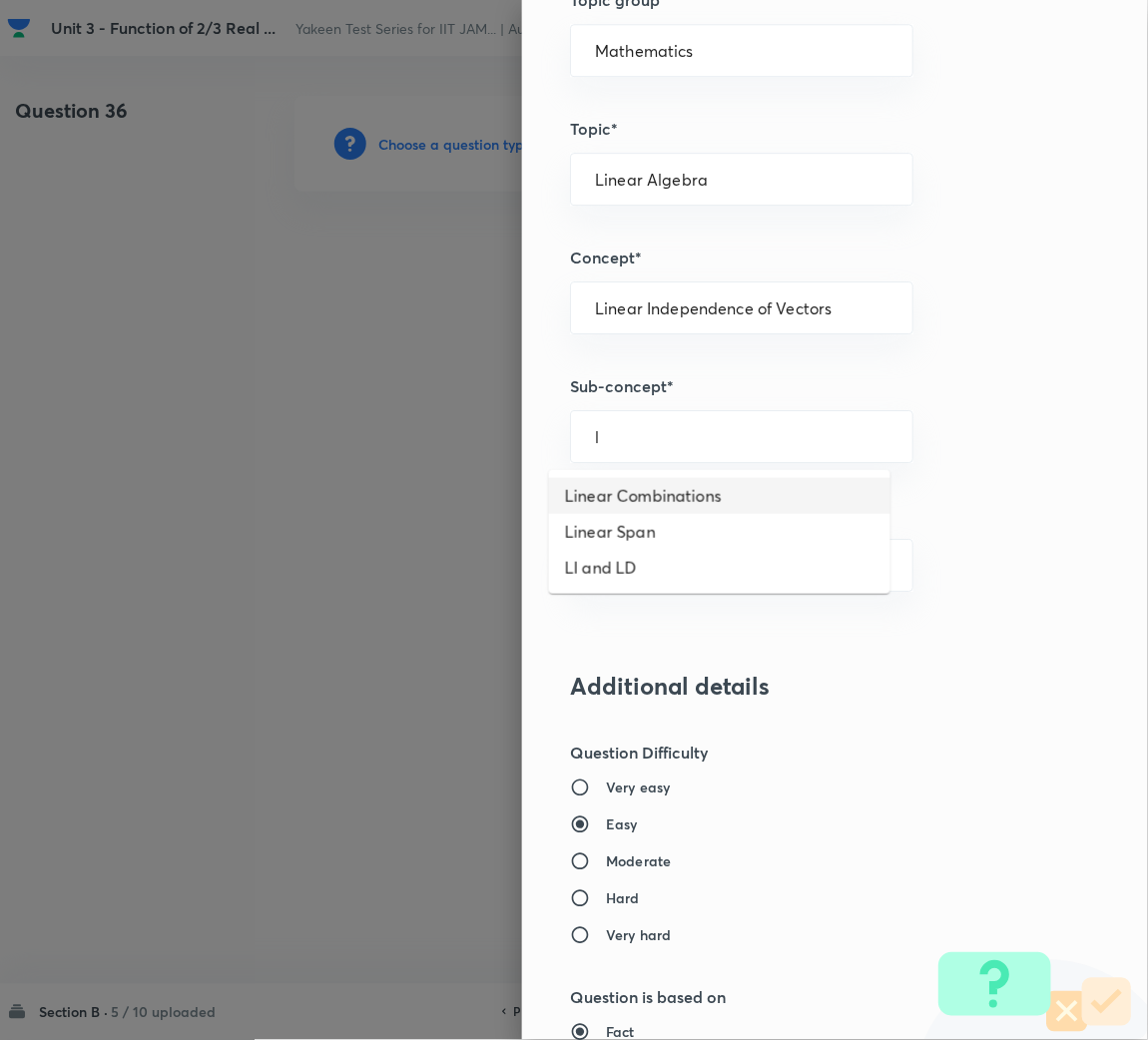 click on "Linear Combinations" at bounding box center [720, 496] 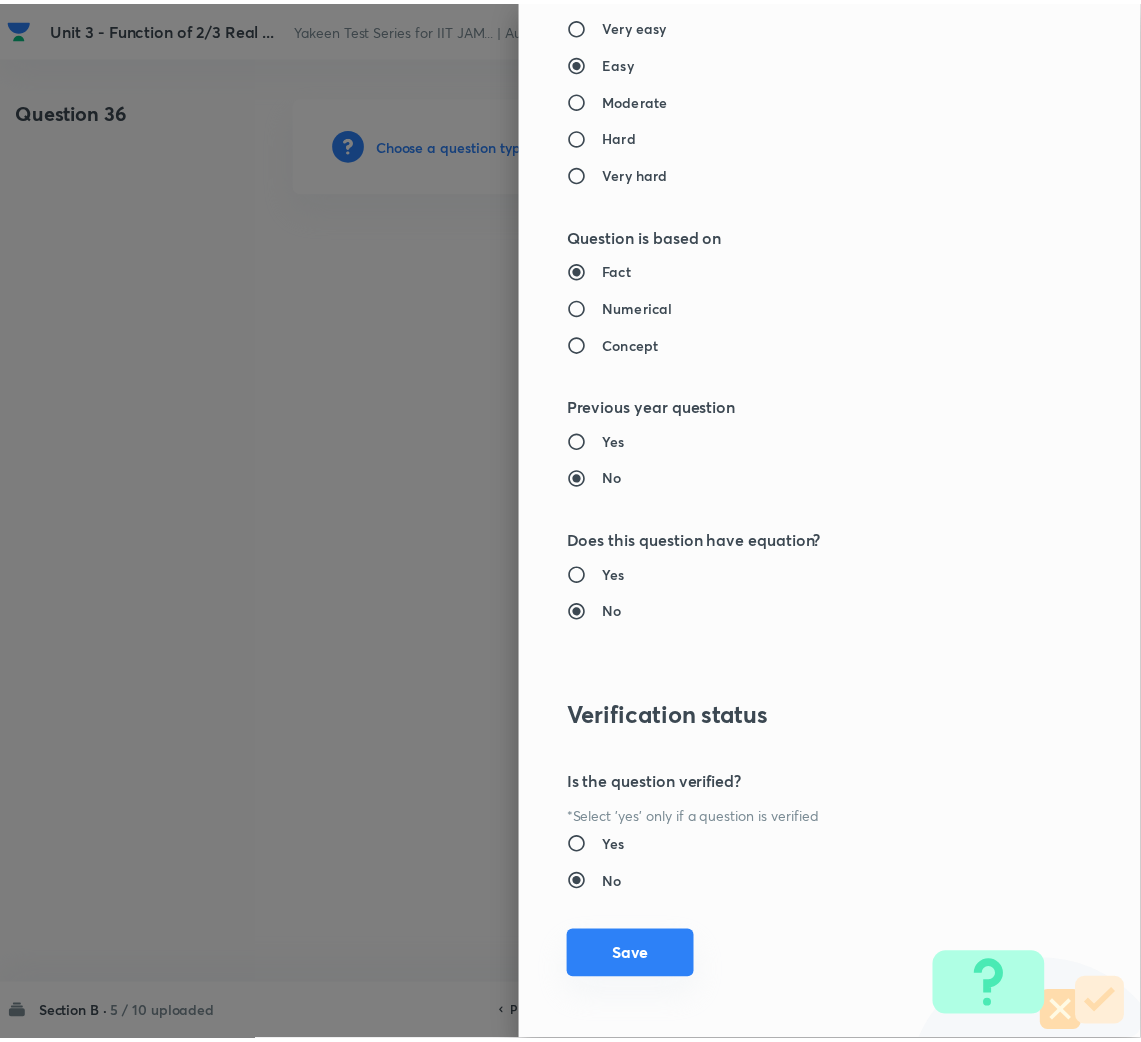 scroll, scrollTop: 1820, scrollLeft: 0, axis: vertical 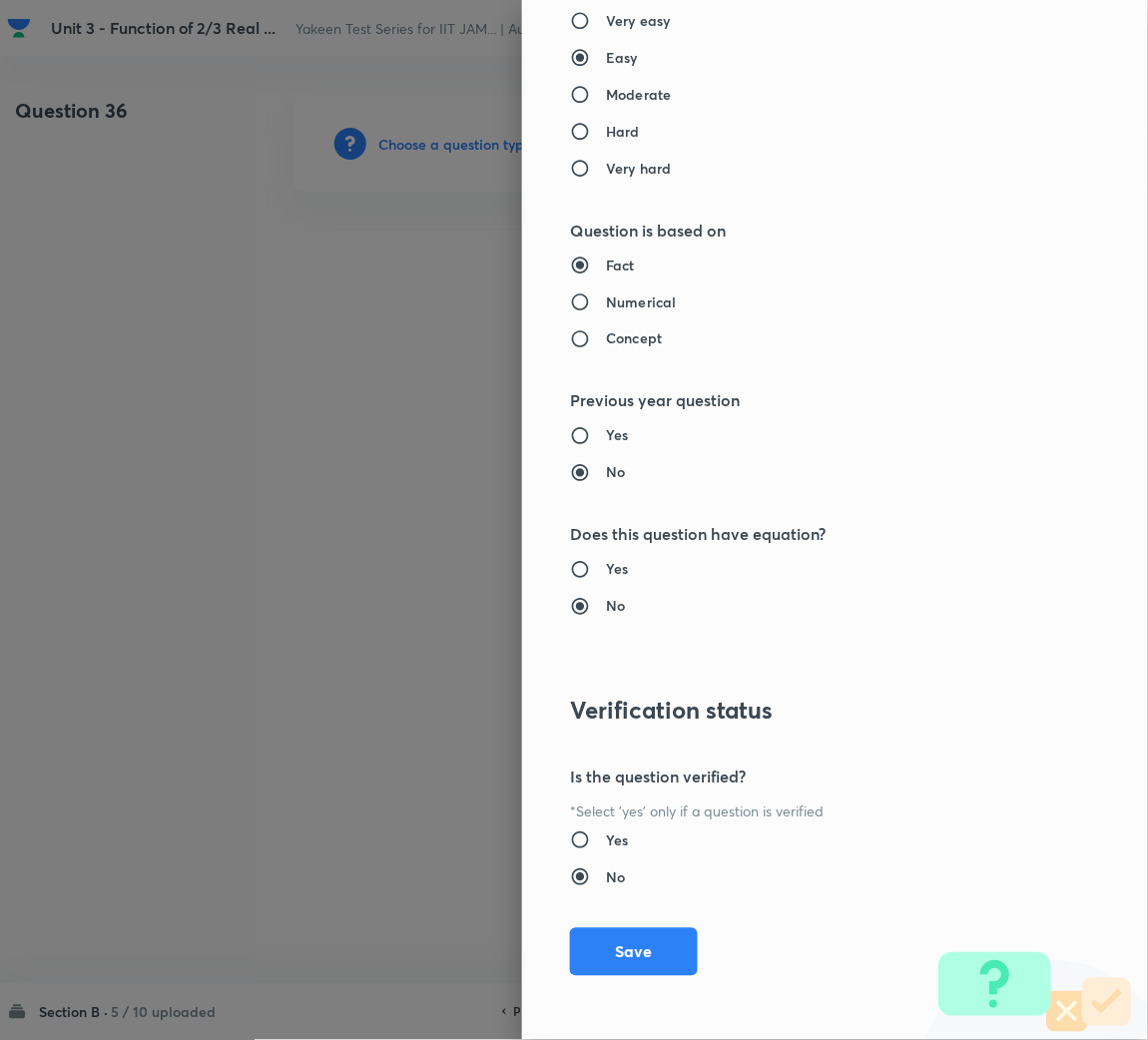 drag, startPoint x: 619, startPoint y: 954, endPoint x: 428, endPoint y: 745, distance: 283.12895 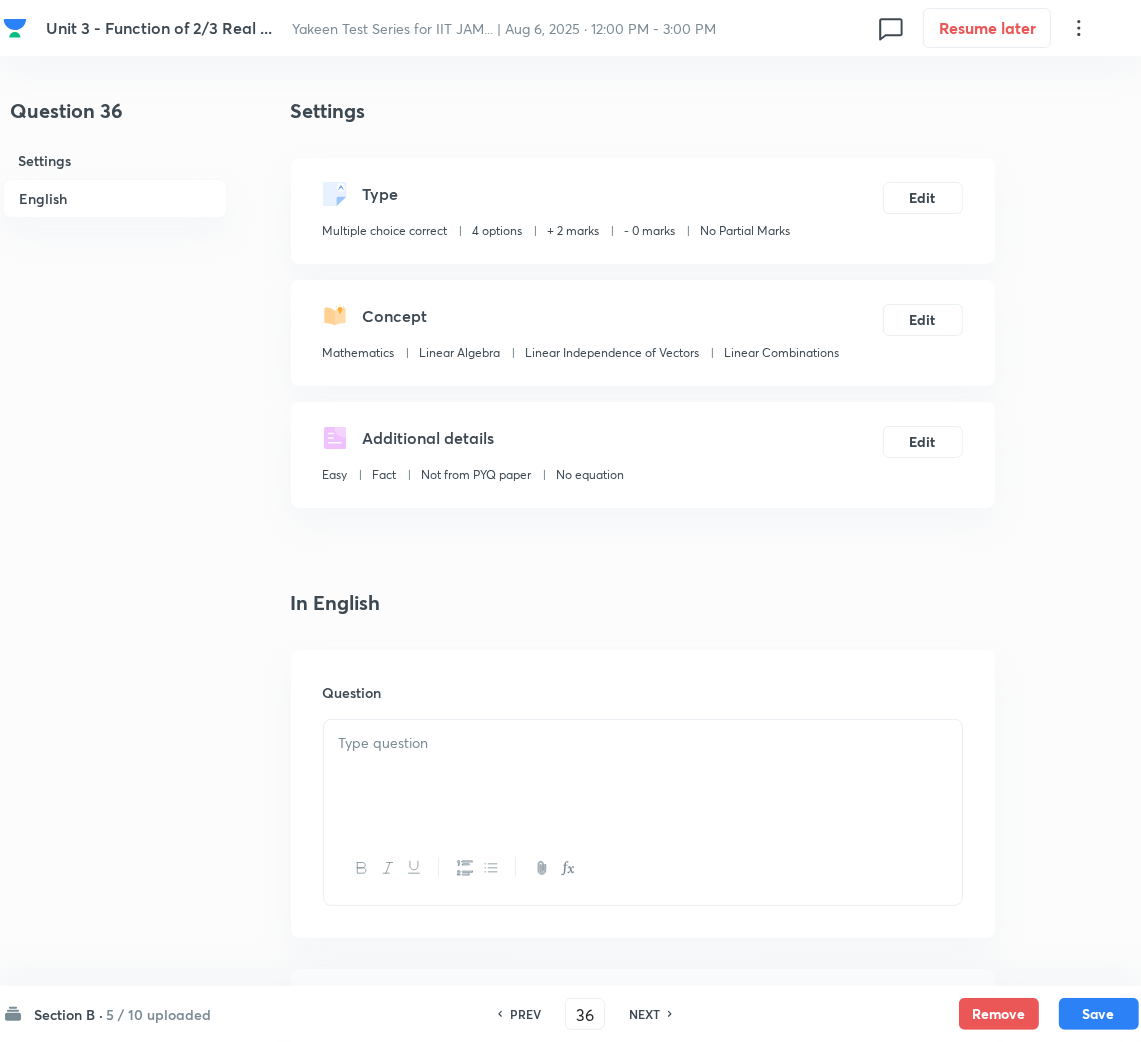 click at bounding box center (643, 776) 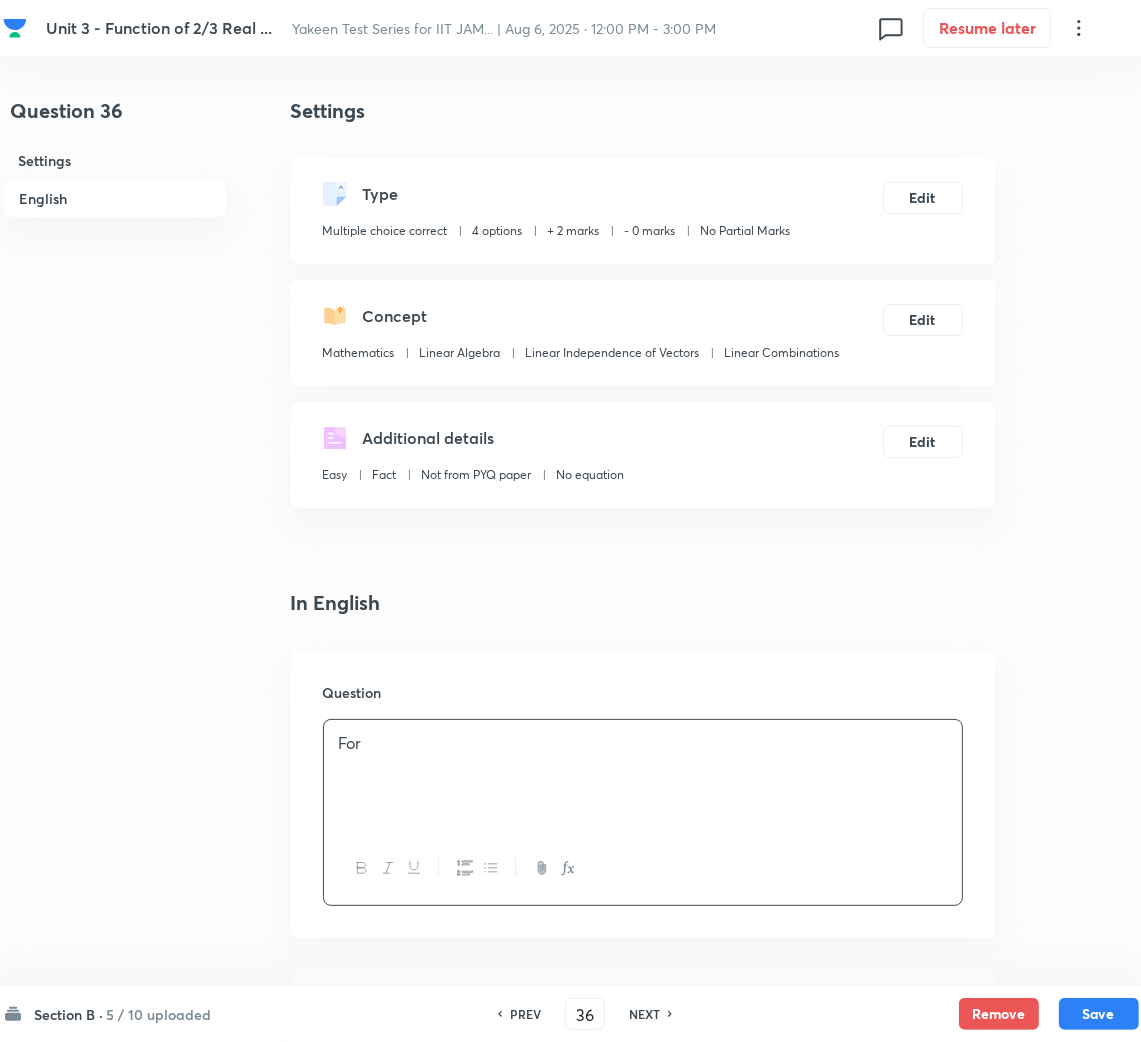 type 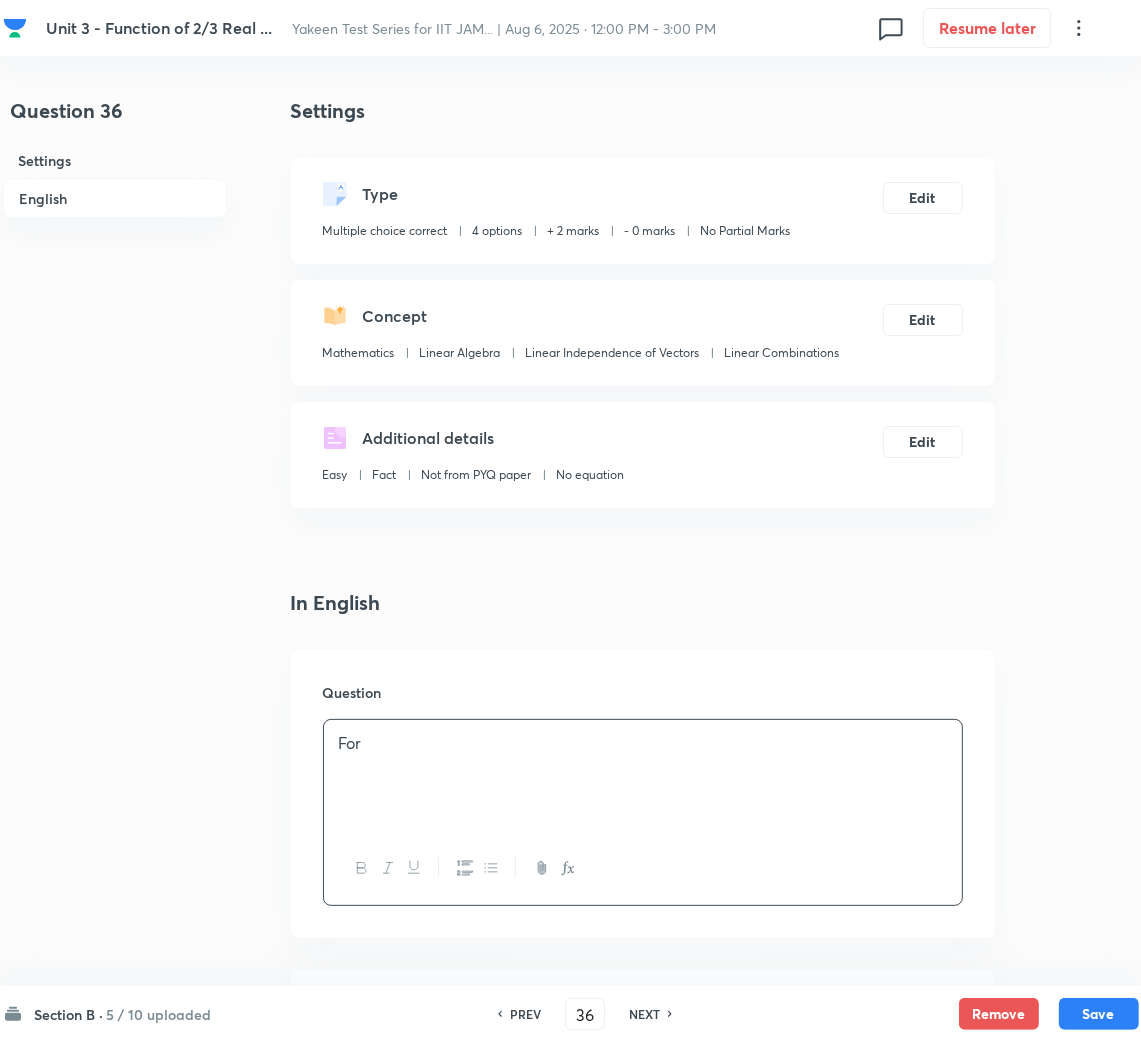 click on "For" at bounding box center [643, 743] 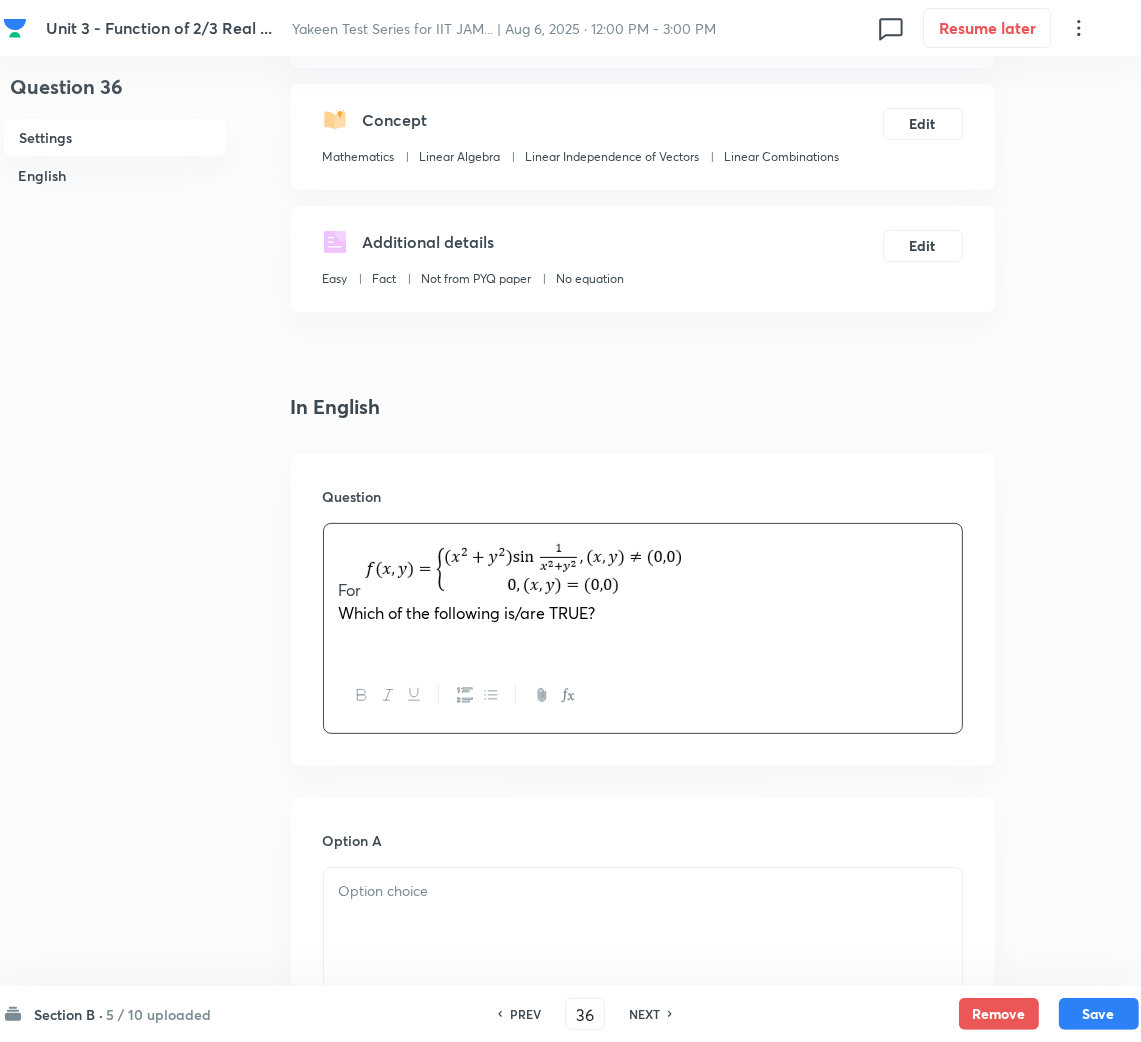 scroll, scrollTop: 749, scrollLeft: 0, axis: vertical 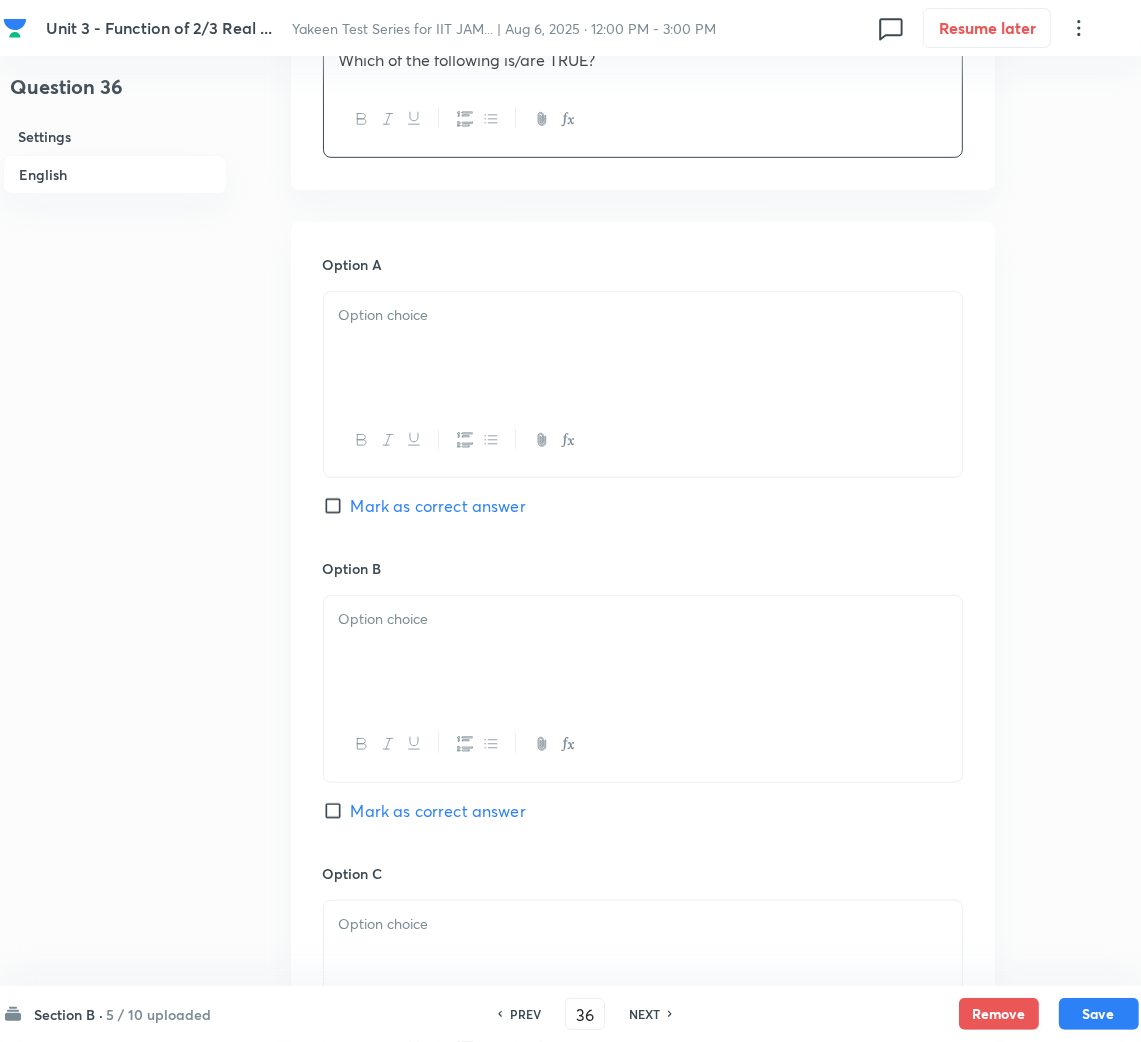 drag, startPoint x: 422, startPoint y: 353, endPoint x: 1, endPoint y: 443, distance: 430.51248 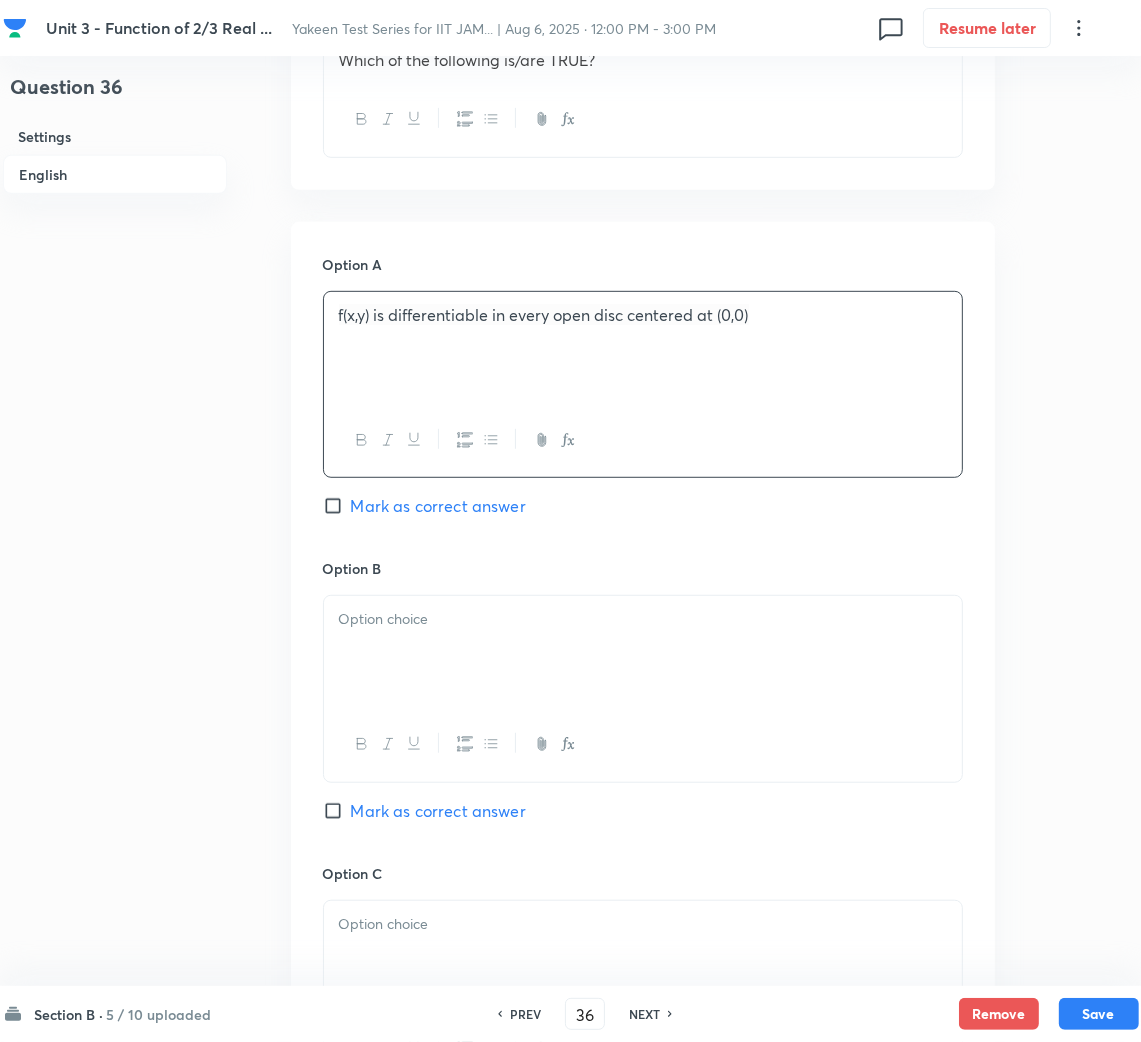 click at bounding box center [643, 619] 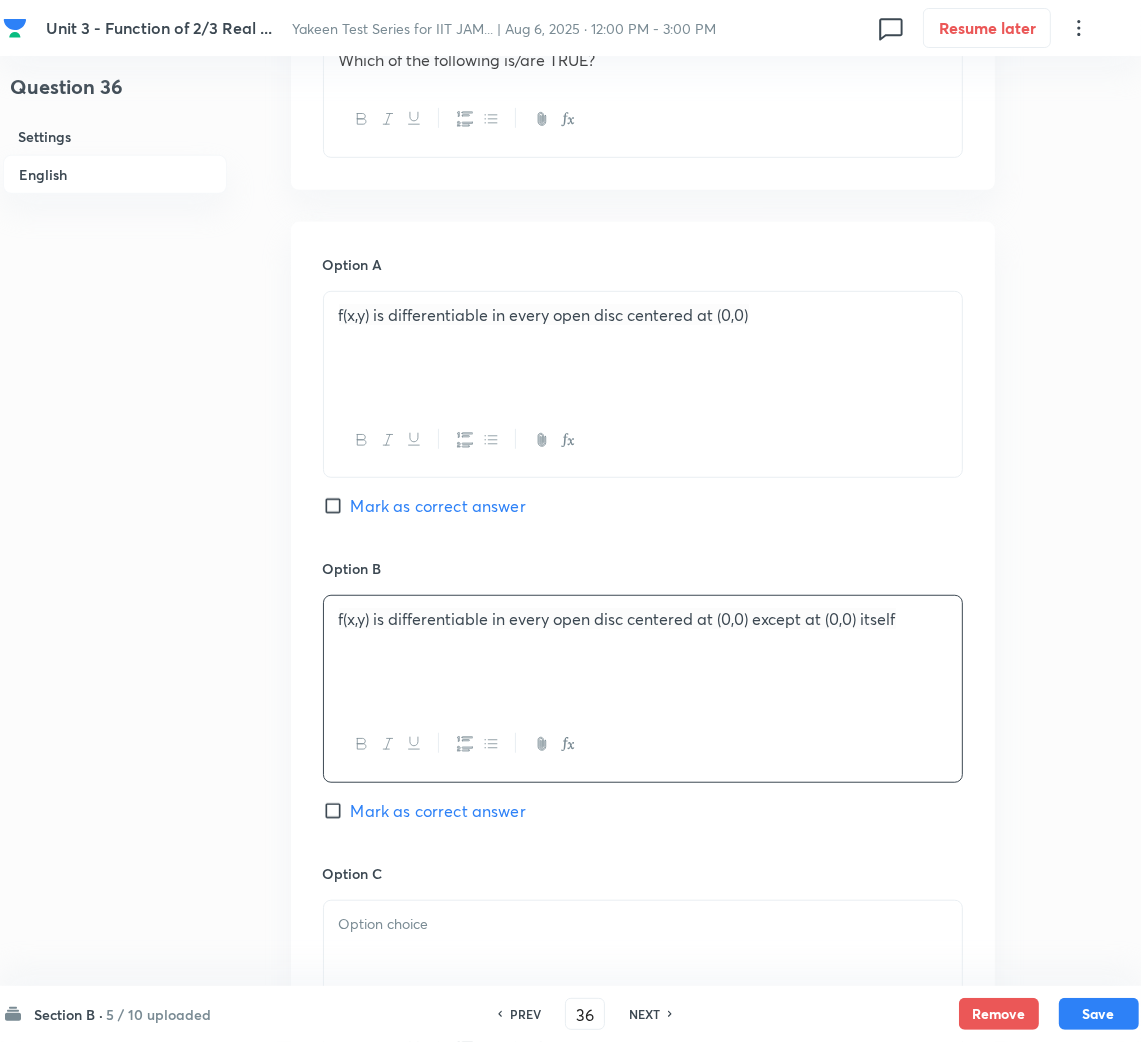 click on "Mark as correct answer" at bounding box center [337, 506] 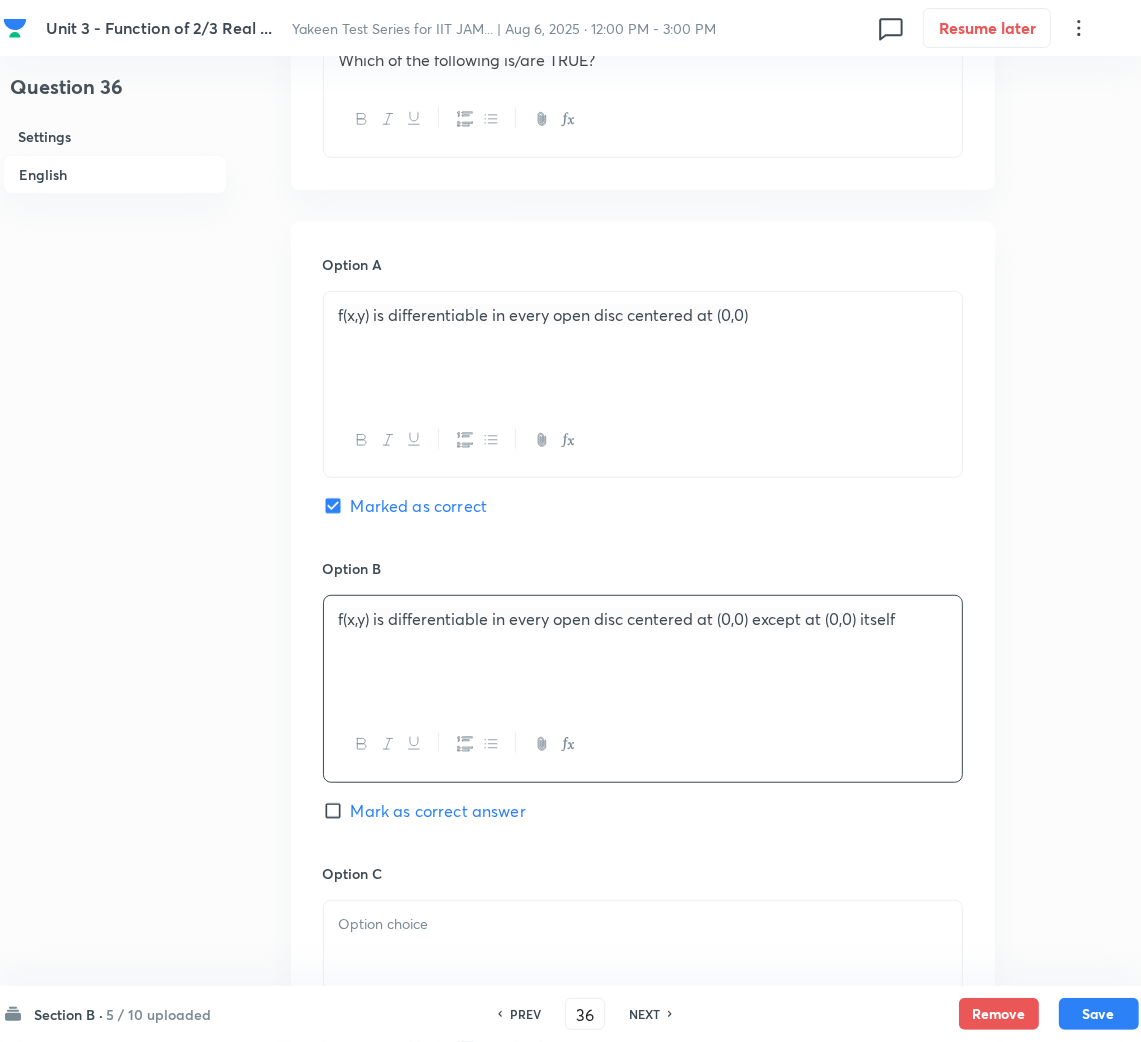 click at bounding box center [643, 957] 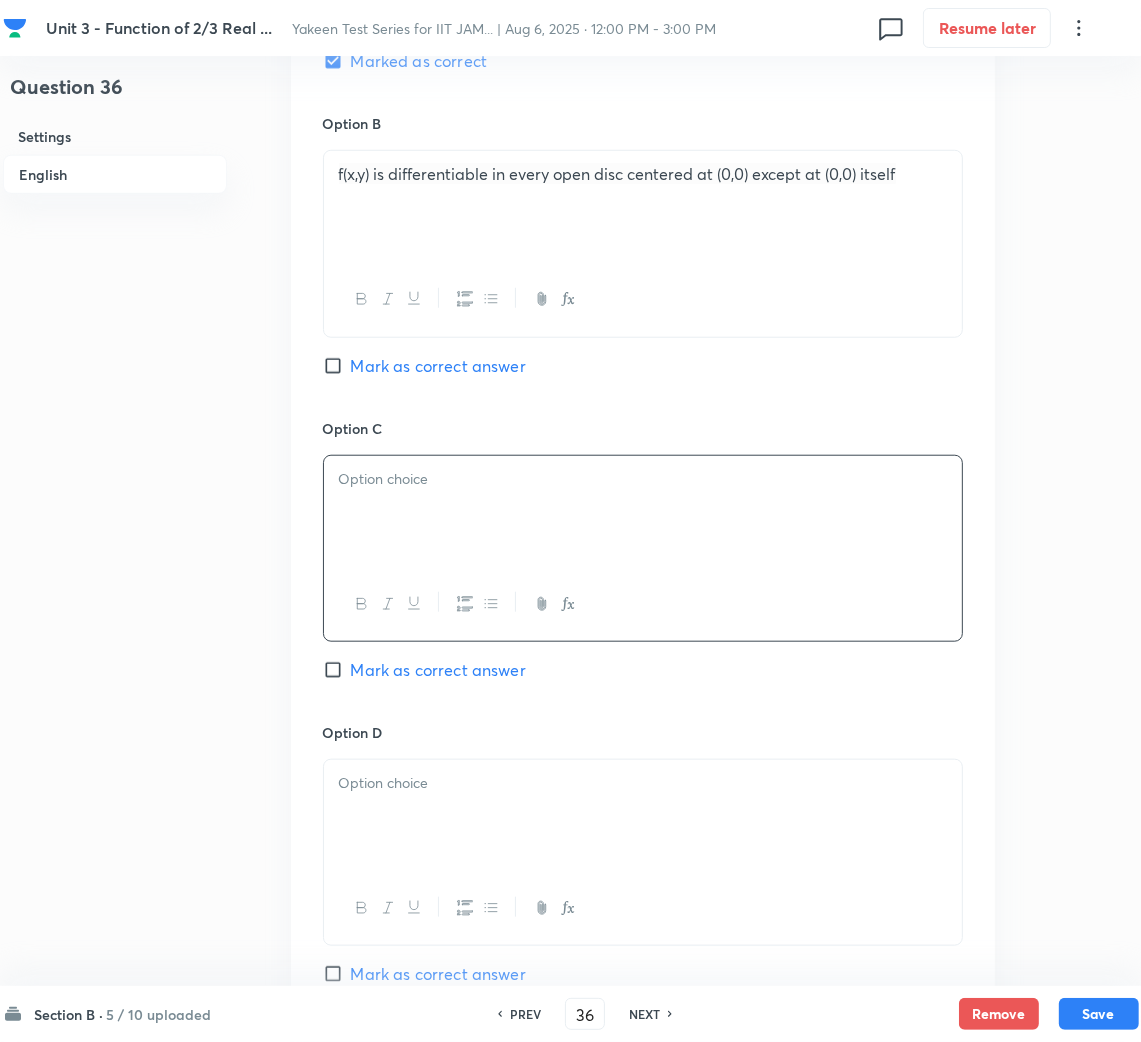 scroll, scrollTop: 1200, scrollLeft: 0, axis: vertical 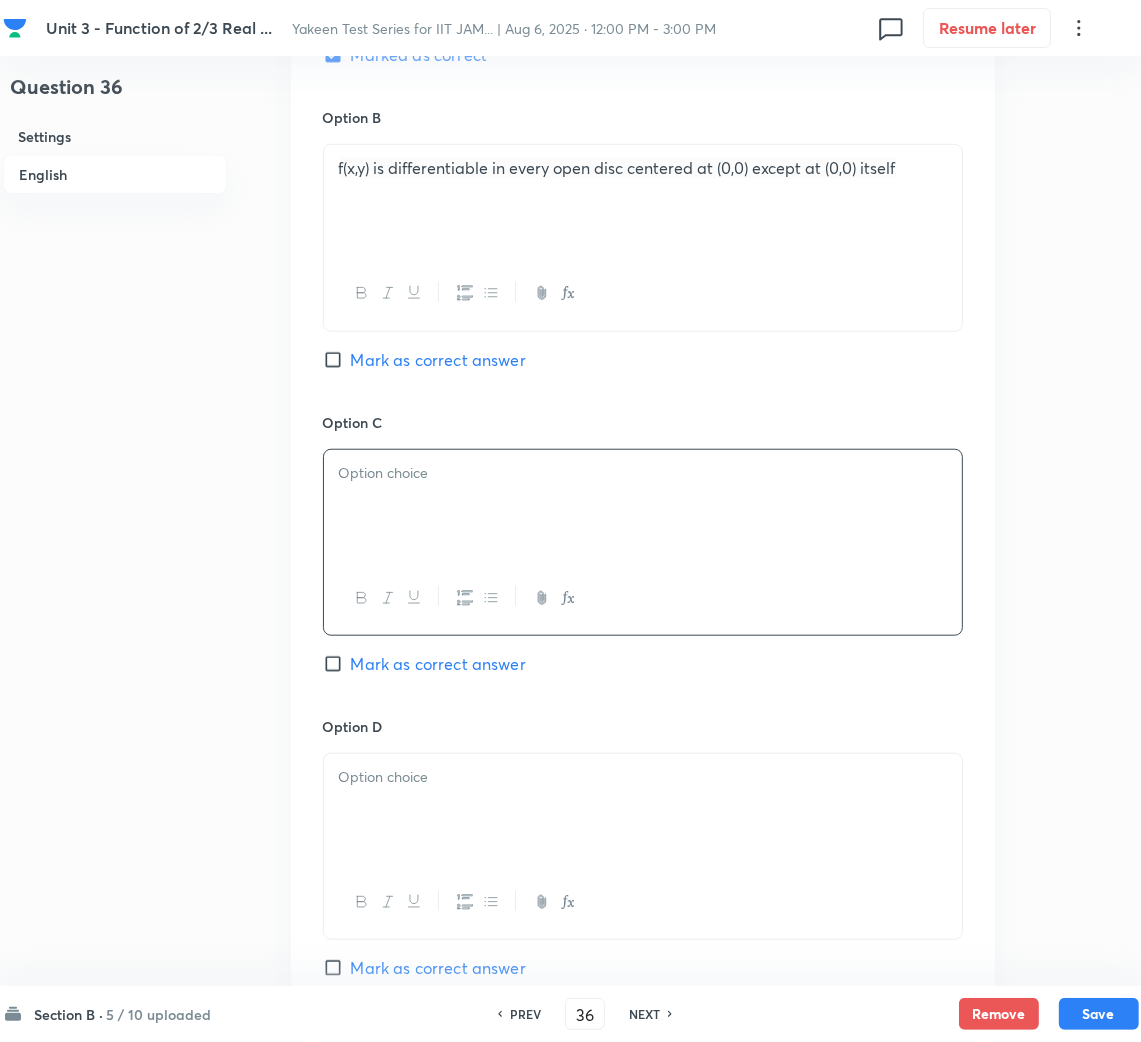 click at bounding box center [643, 473] 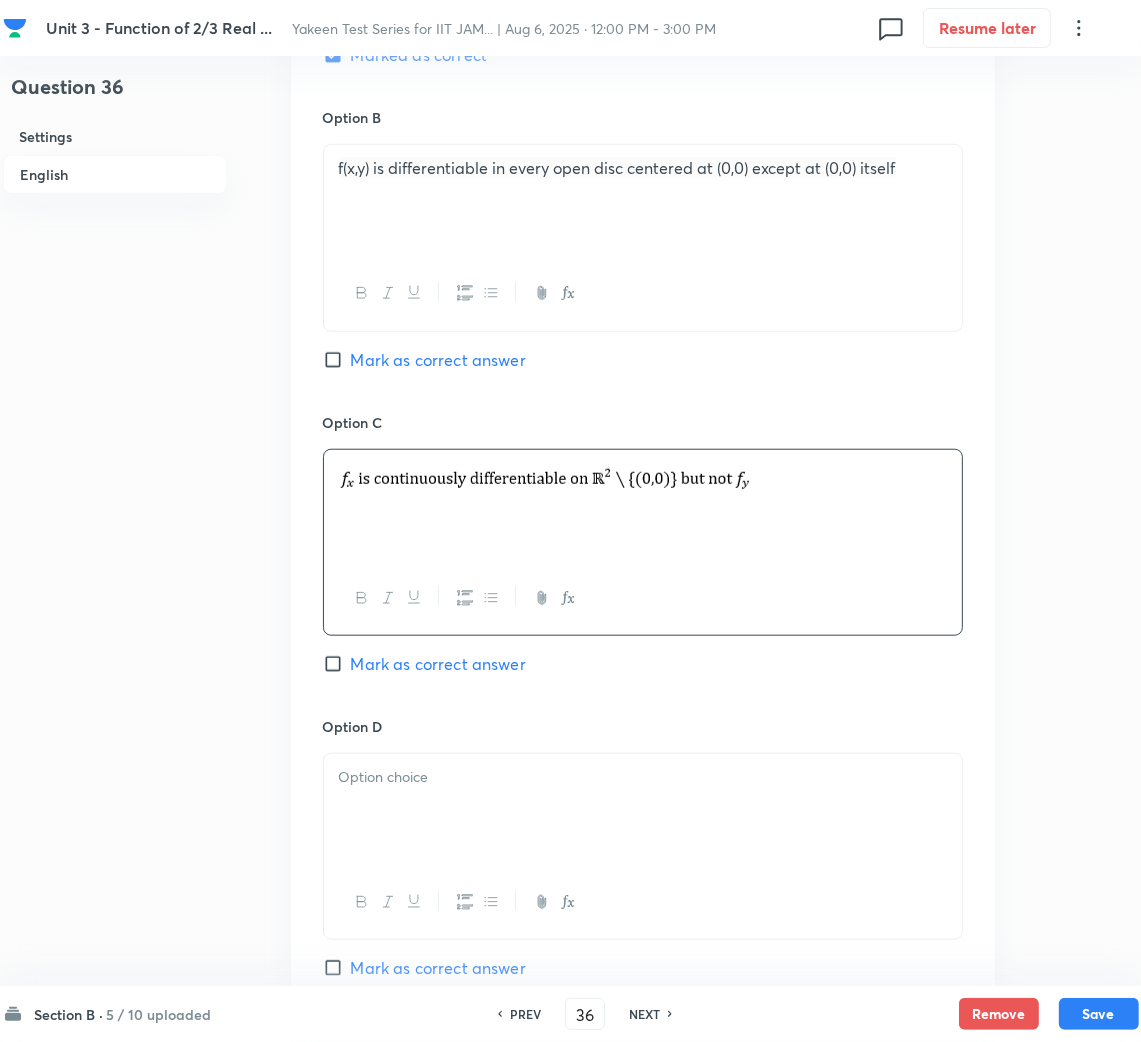 click at bounding box center [643, 777] 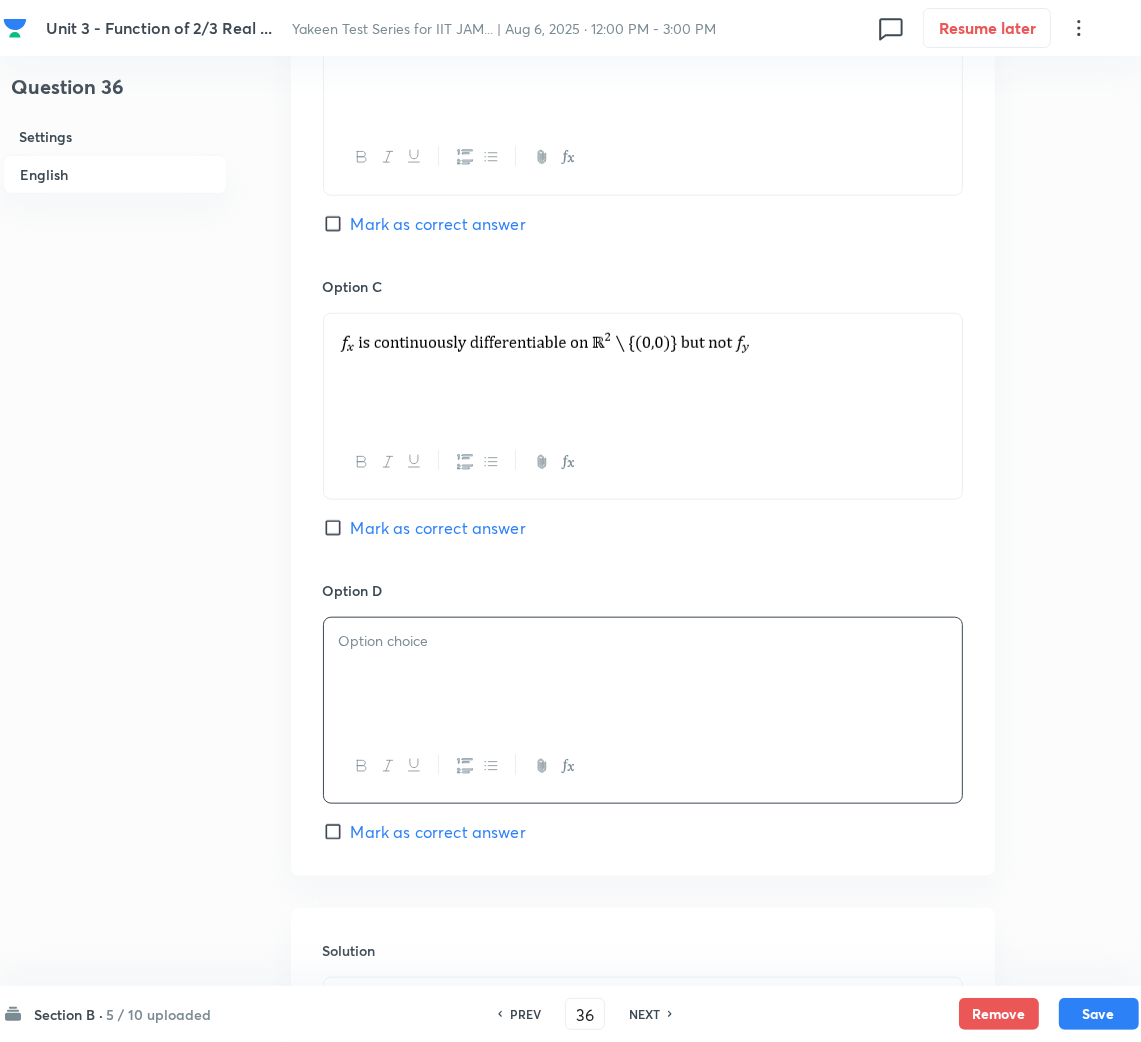 scroll, scrollTop: 1499, scrollLeft: 0, axis: vertical 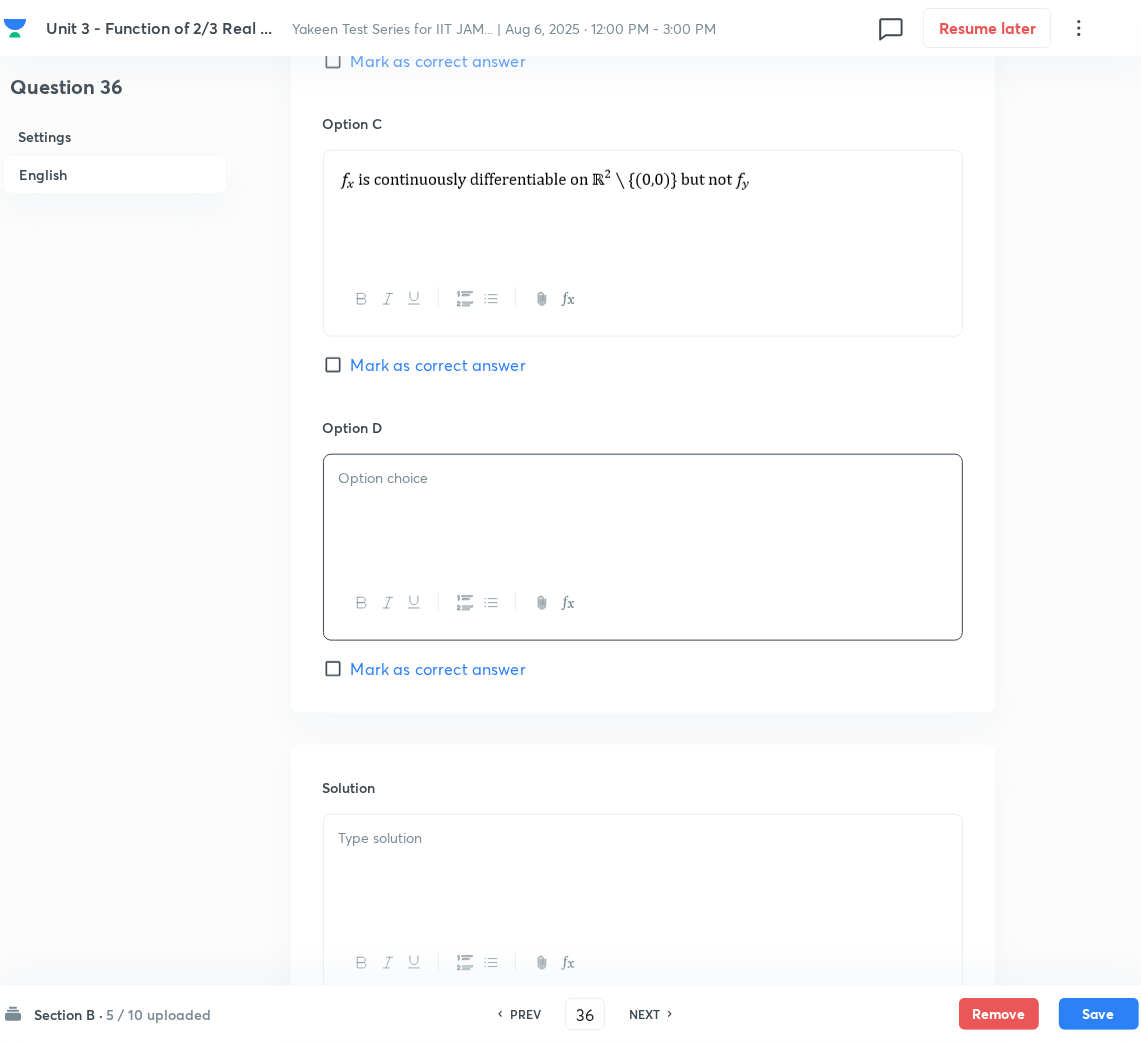 click at bounding box center [643, 511] 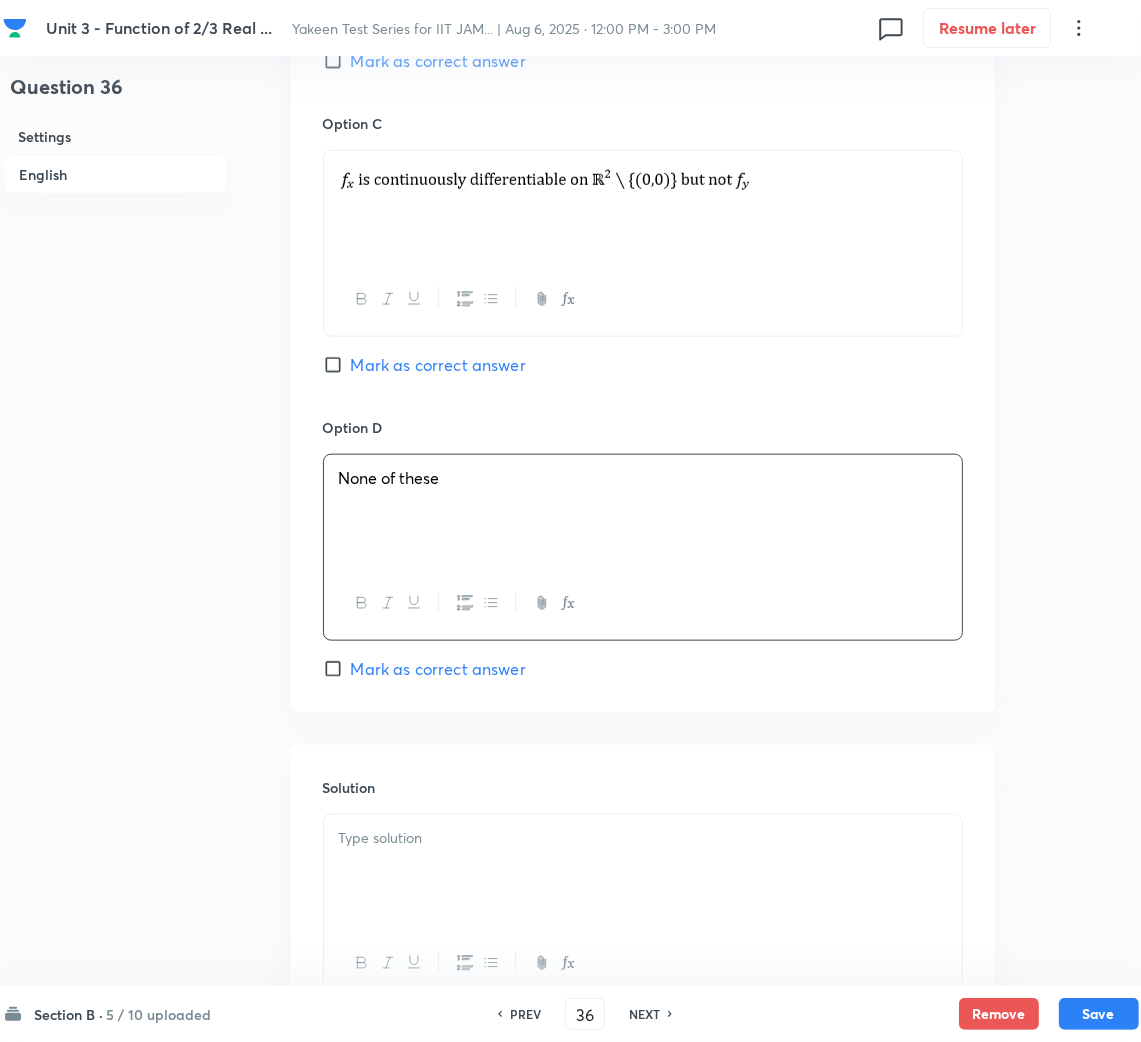 scroll, scrollTop: 1671, scrollLeft: 0, axis: vertical 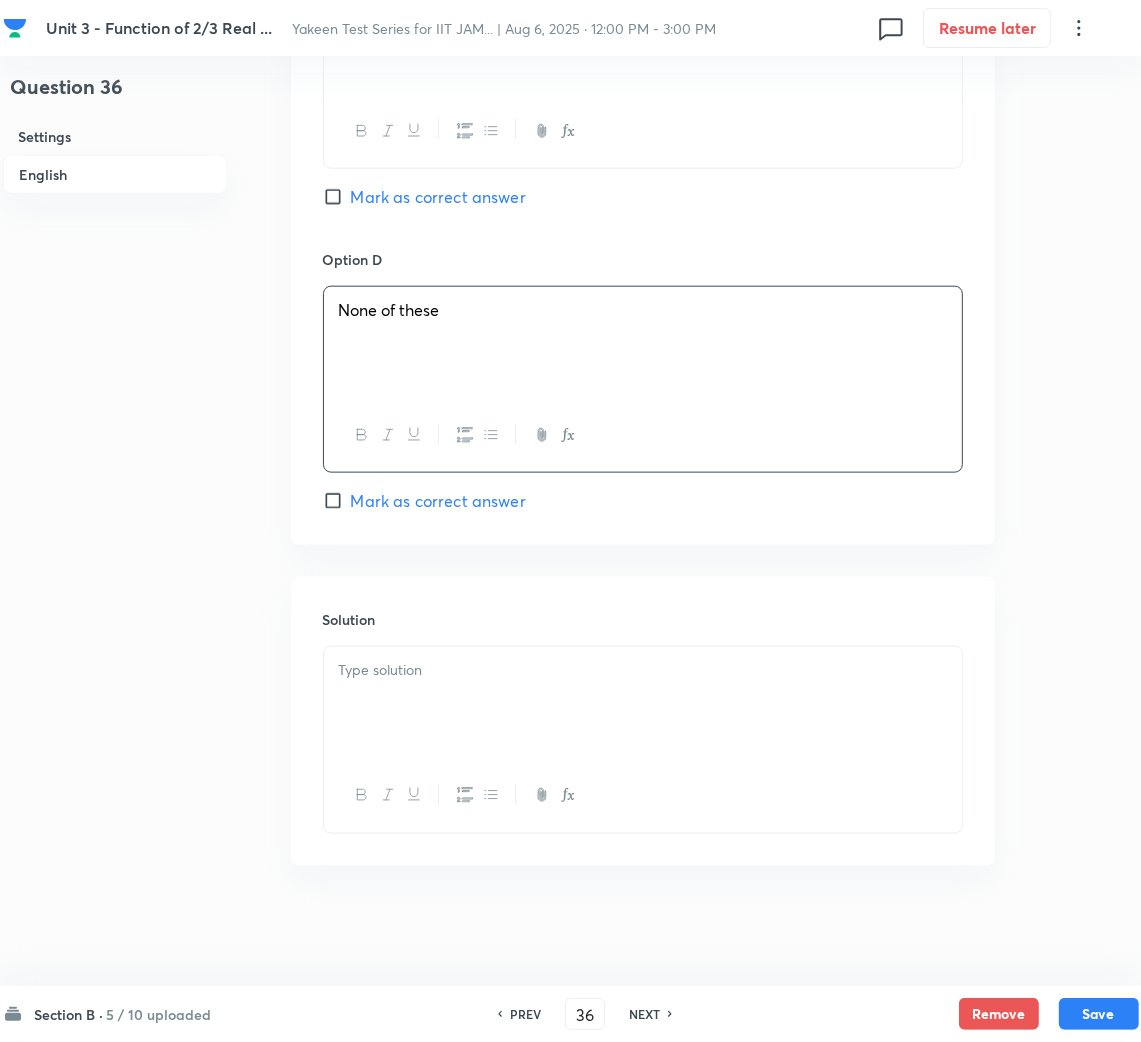 click at bounding box center (643, 670) 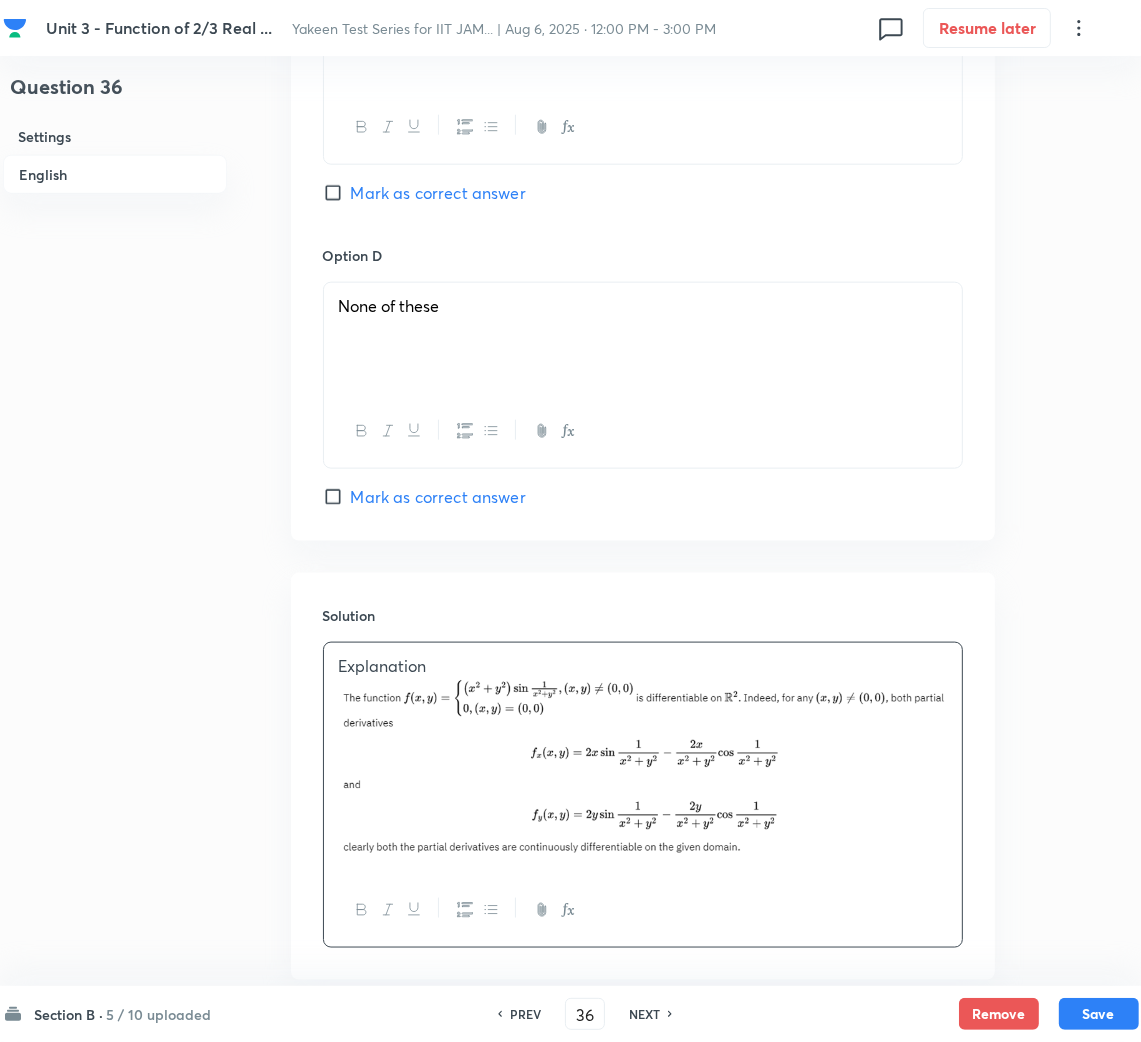 drag, startPoint x: 1127, startPoint y: 1017, endPoint x: 1099, endPoint y: 975, distance: 50.47772 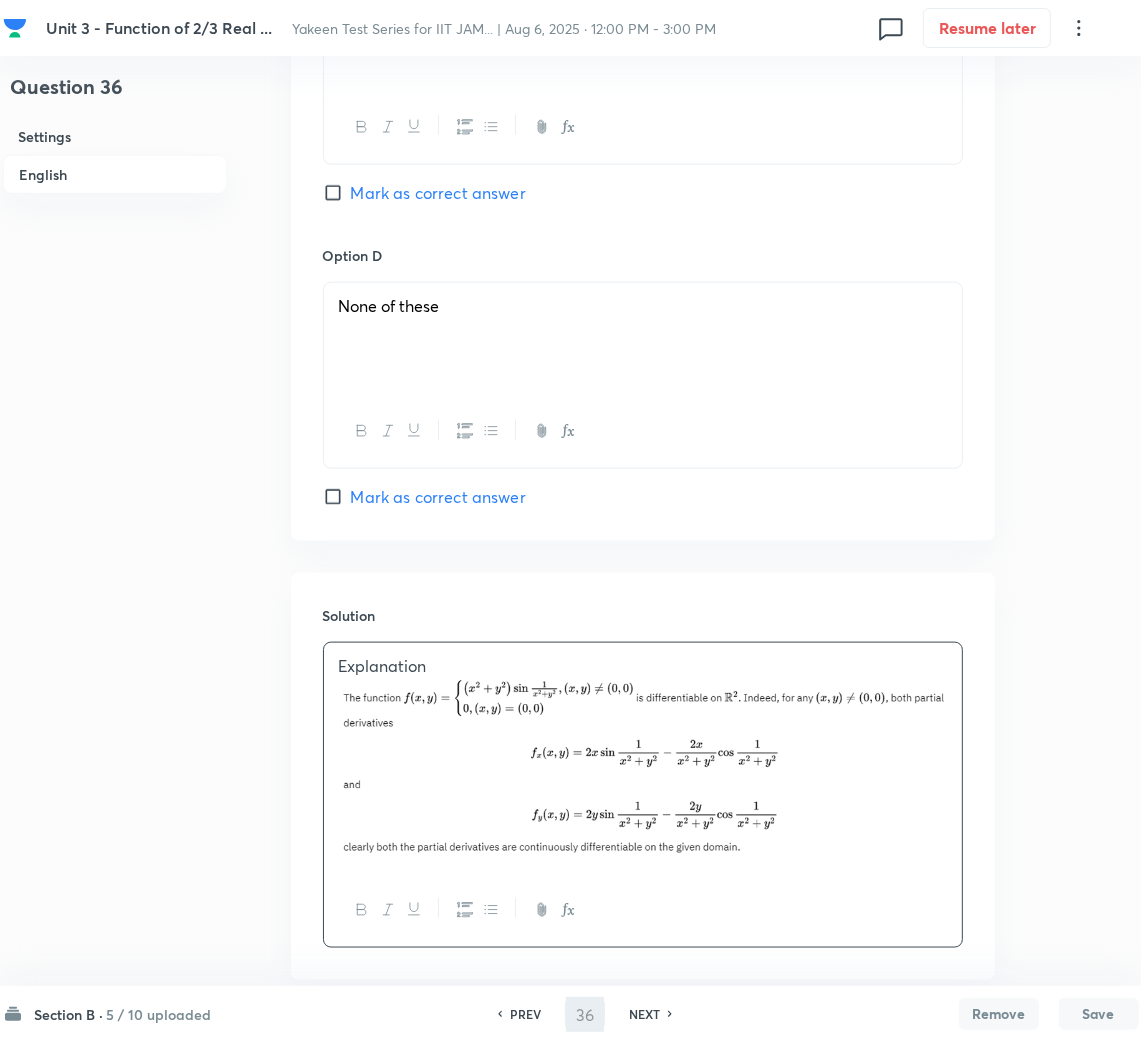 type on "37" 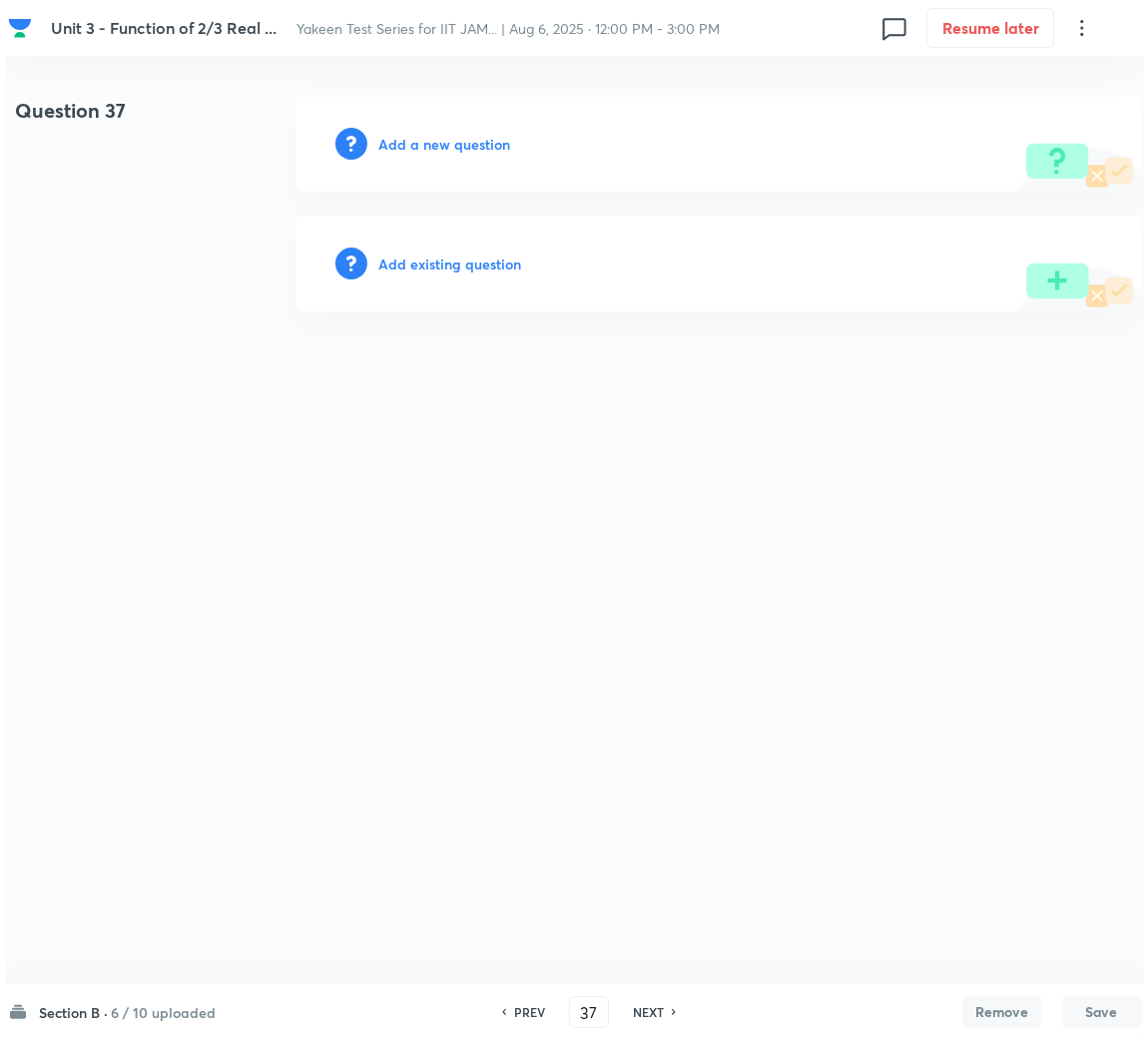 scroll, scrollTop: 0, scrollLeft: 0, axis: both 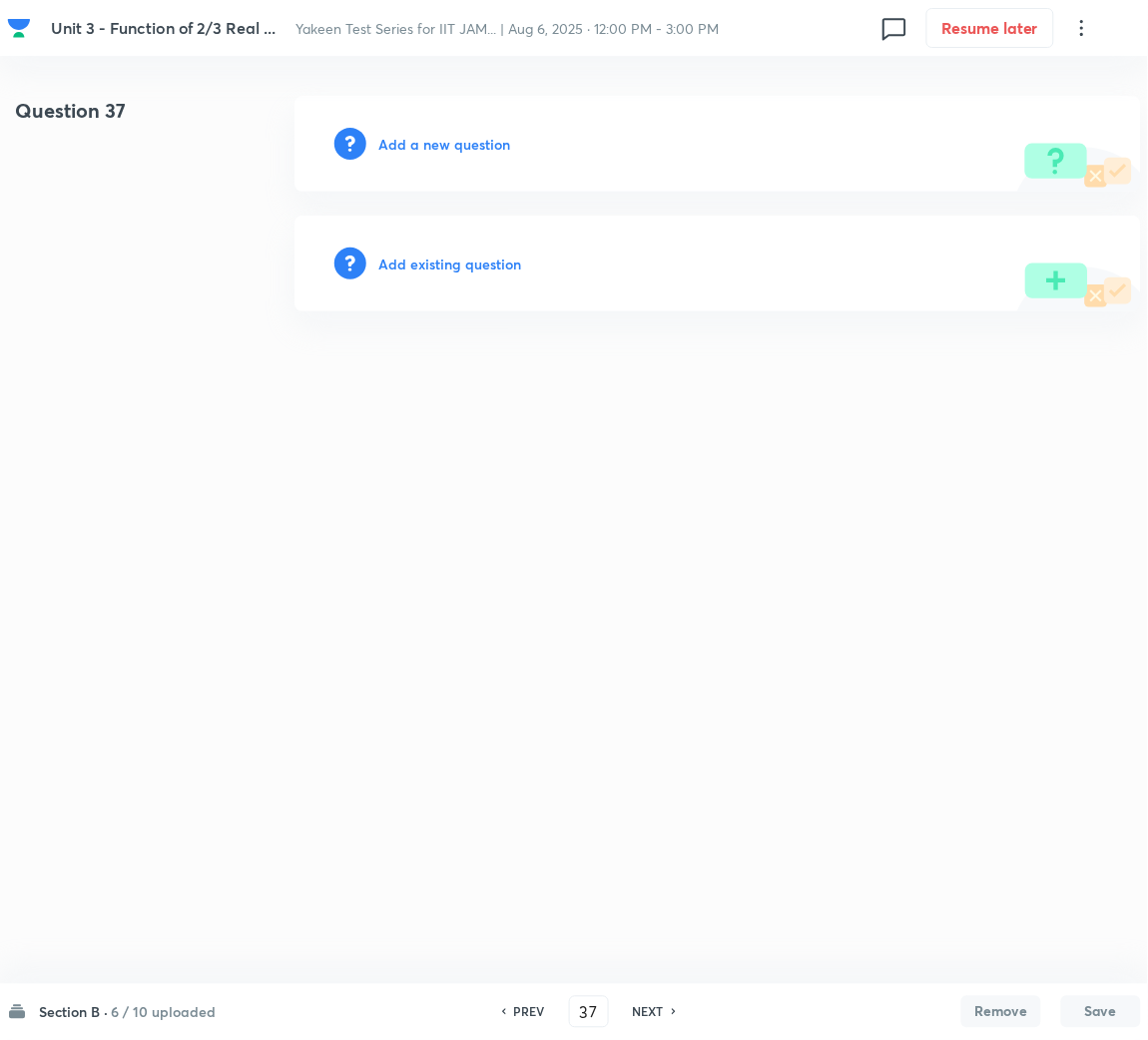 click on "Add a new question" at bounding box center [444, 144] 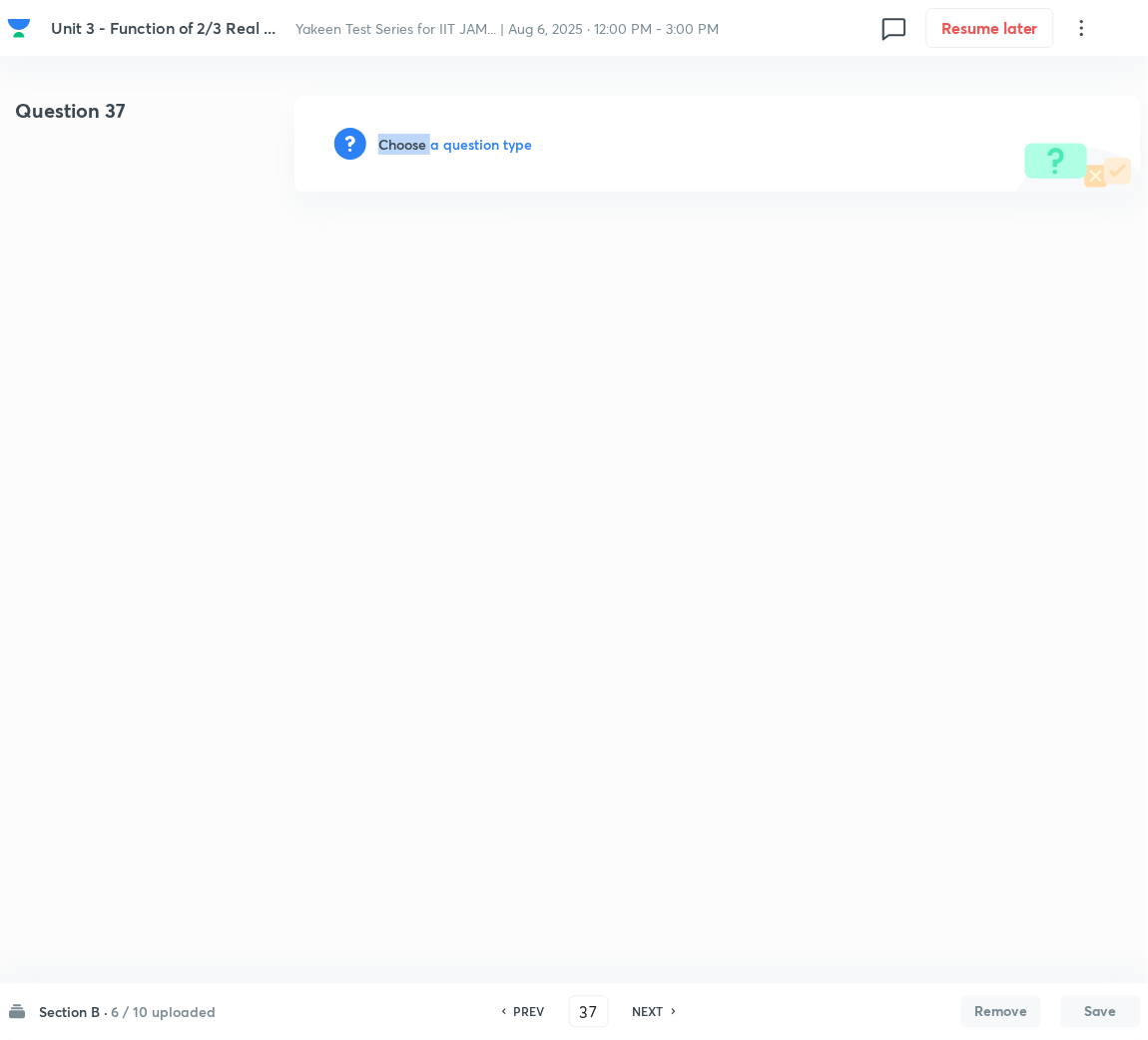 click on "Choose a question type" at bounding box center [455, 144] 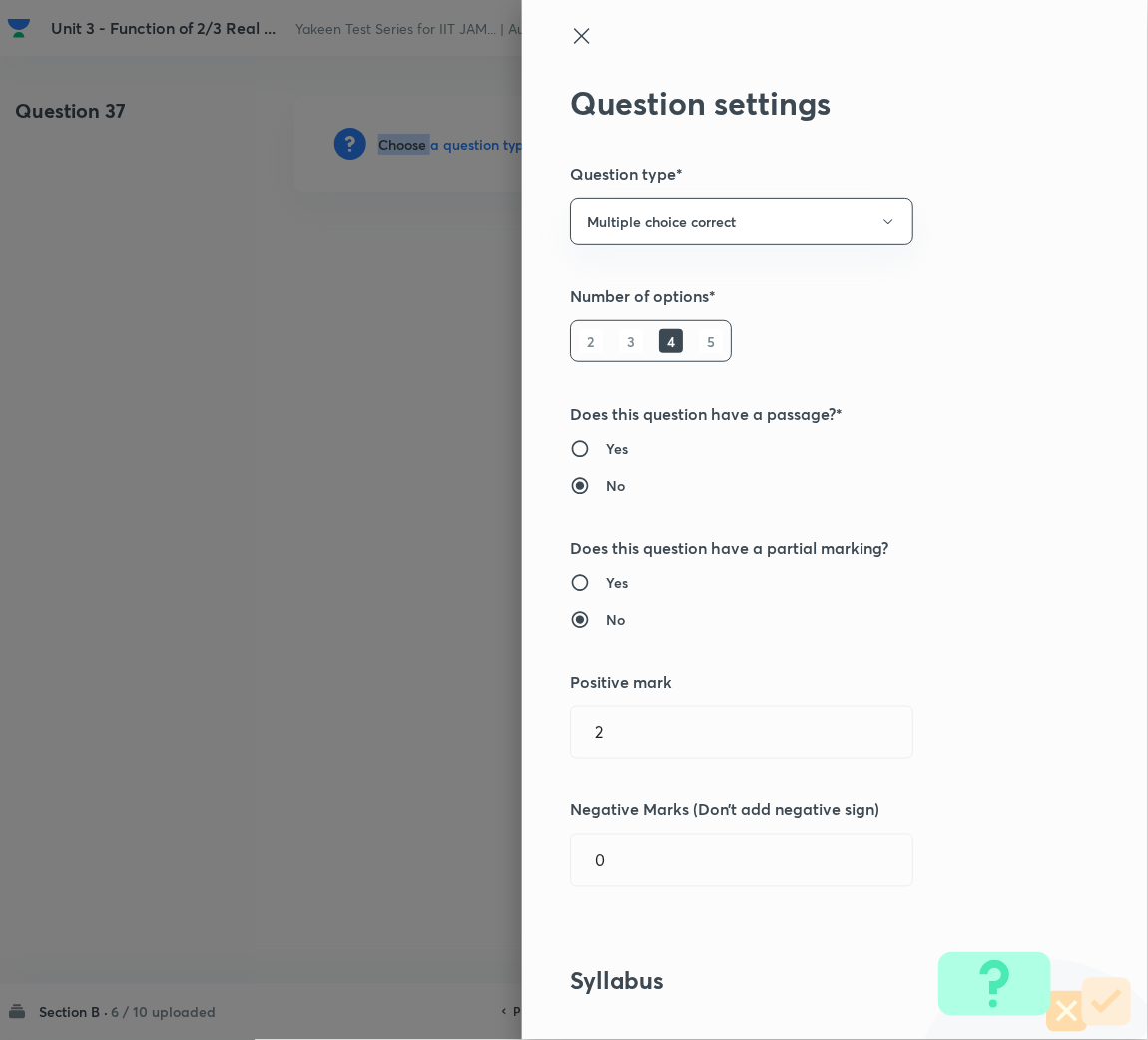 scroll, scrollTop: 299, scrollLeft: 0, axis: vertical 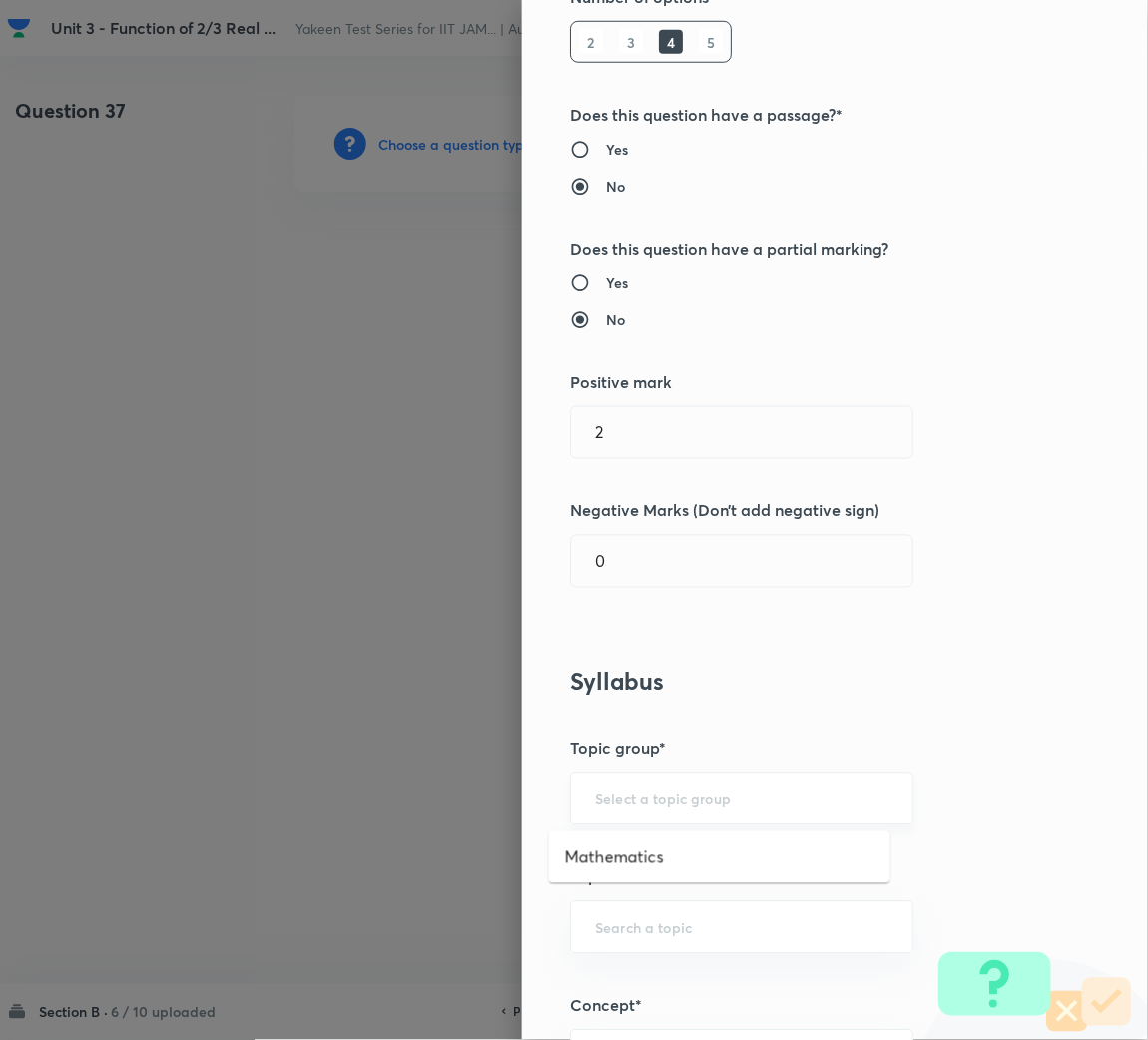 click at bounding box center (742, 798) 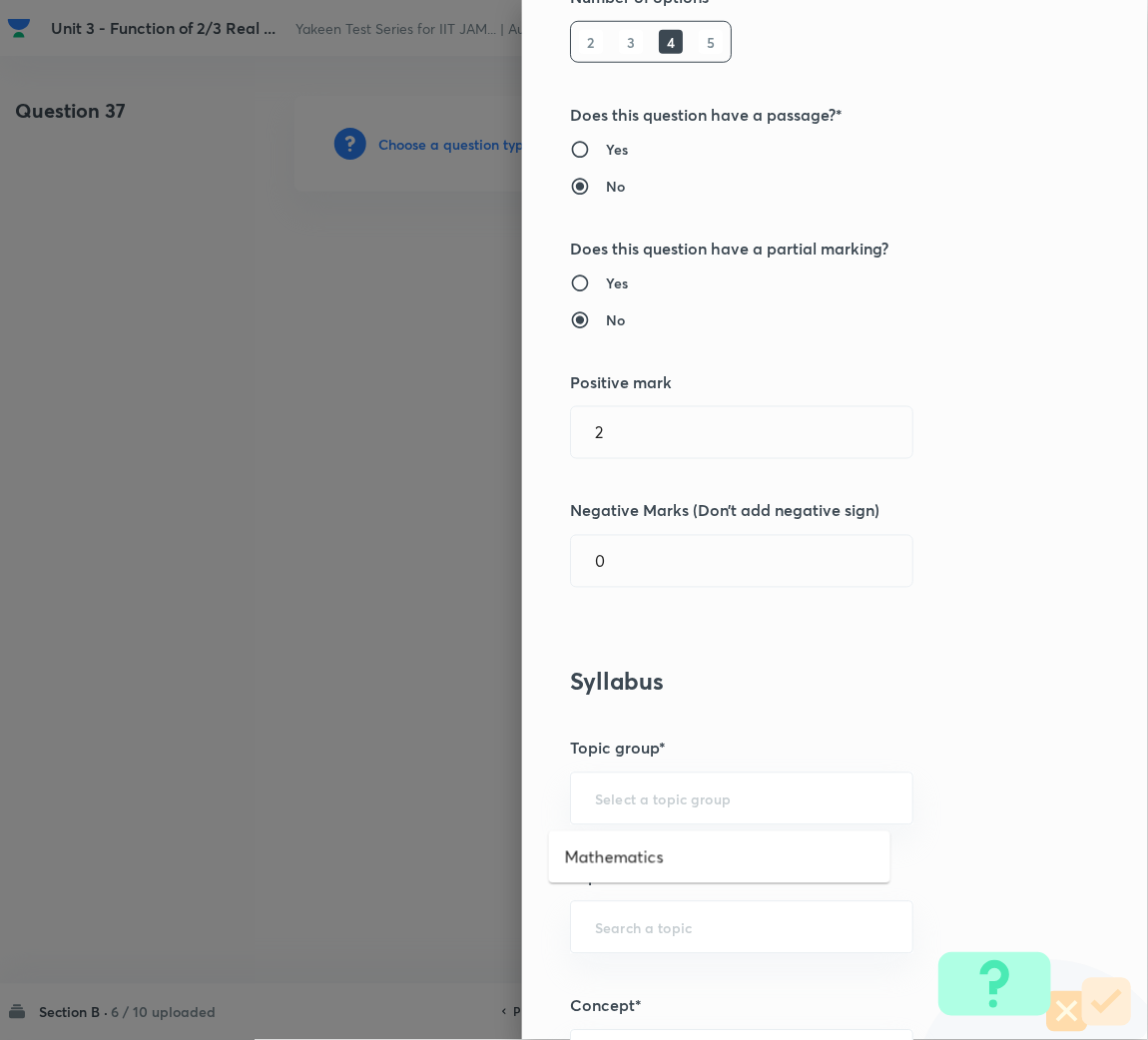 click on "Mathematics" at bounding box center [720, 857] 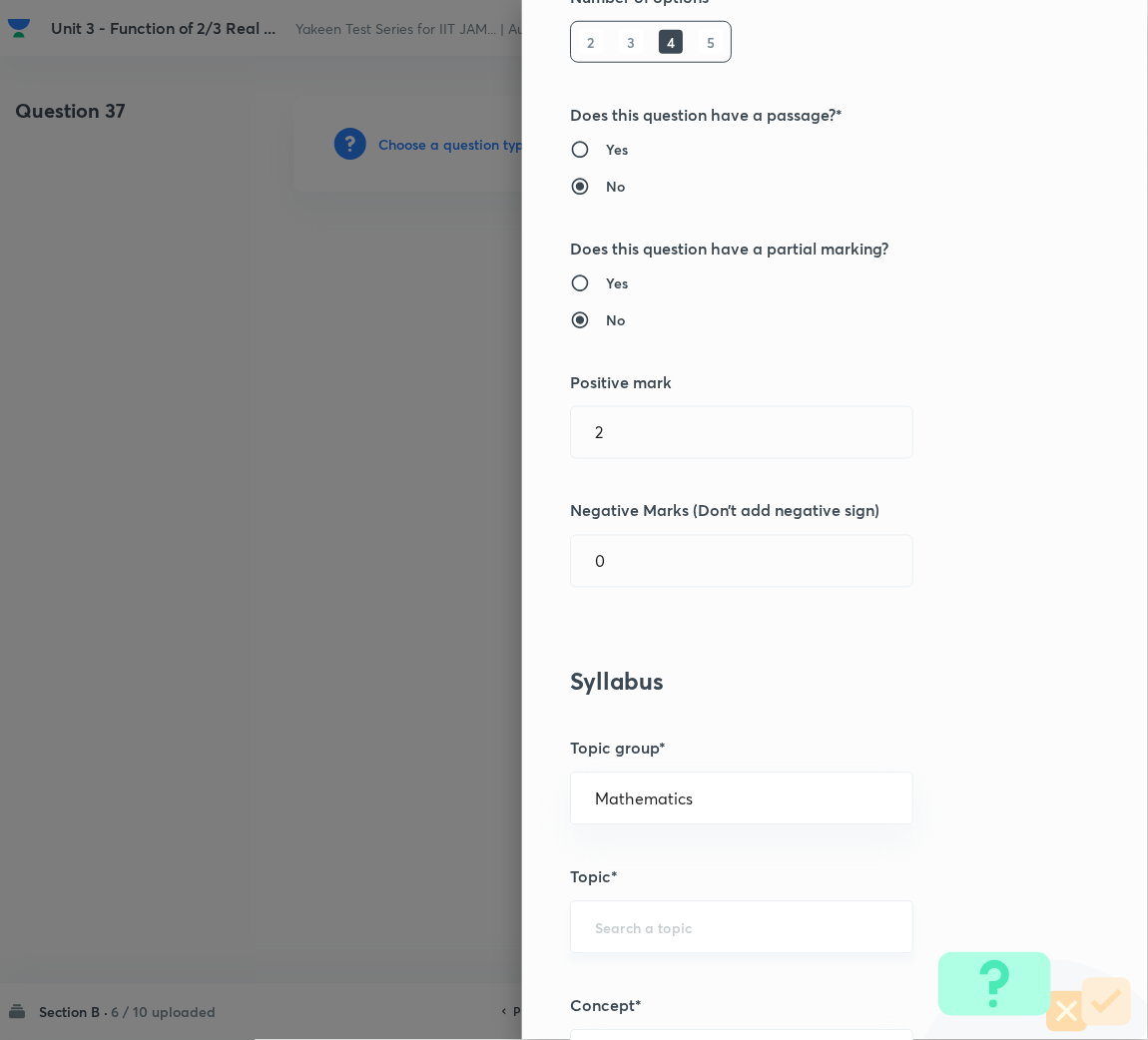 click on "​" at bounding box center [742, 927] 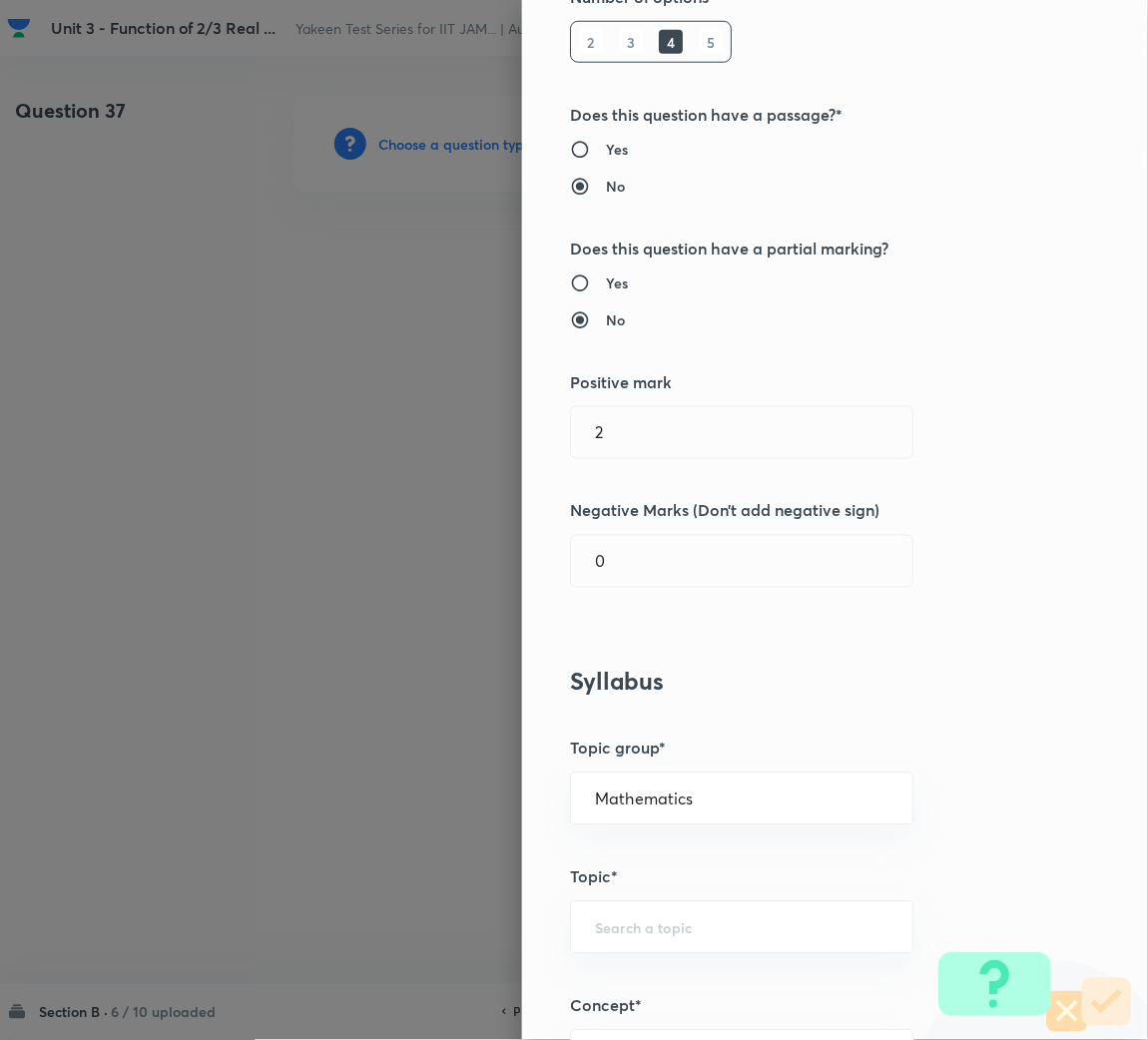 scroll, scrollTop: 599, scrollLeft: 0, axis: vertical 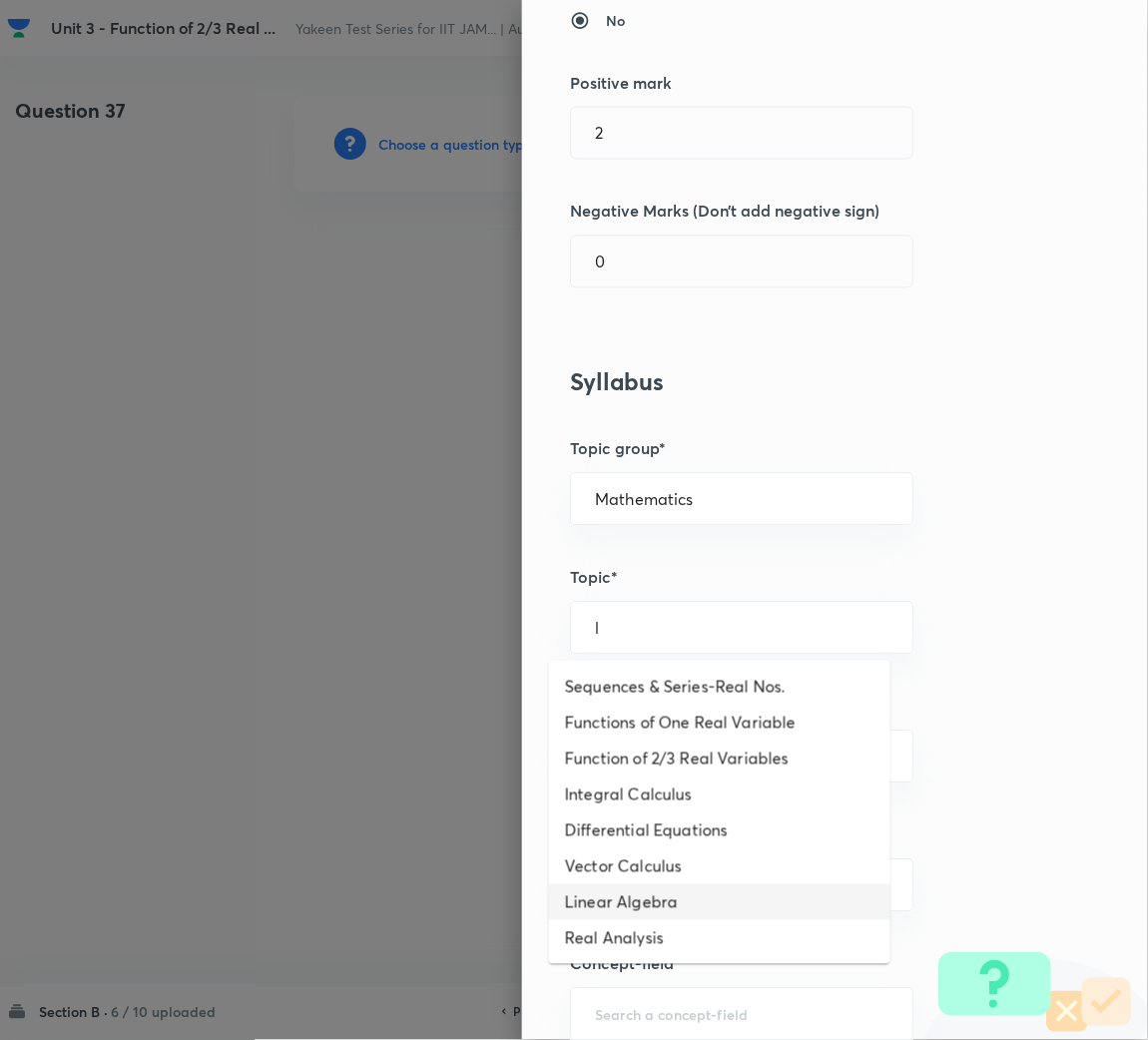 click on "Linear Algebra" at bounding box center [720, 902] 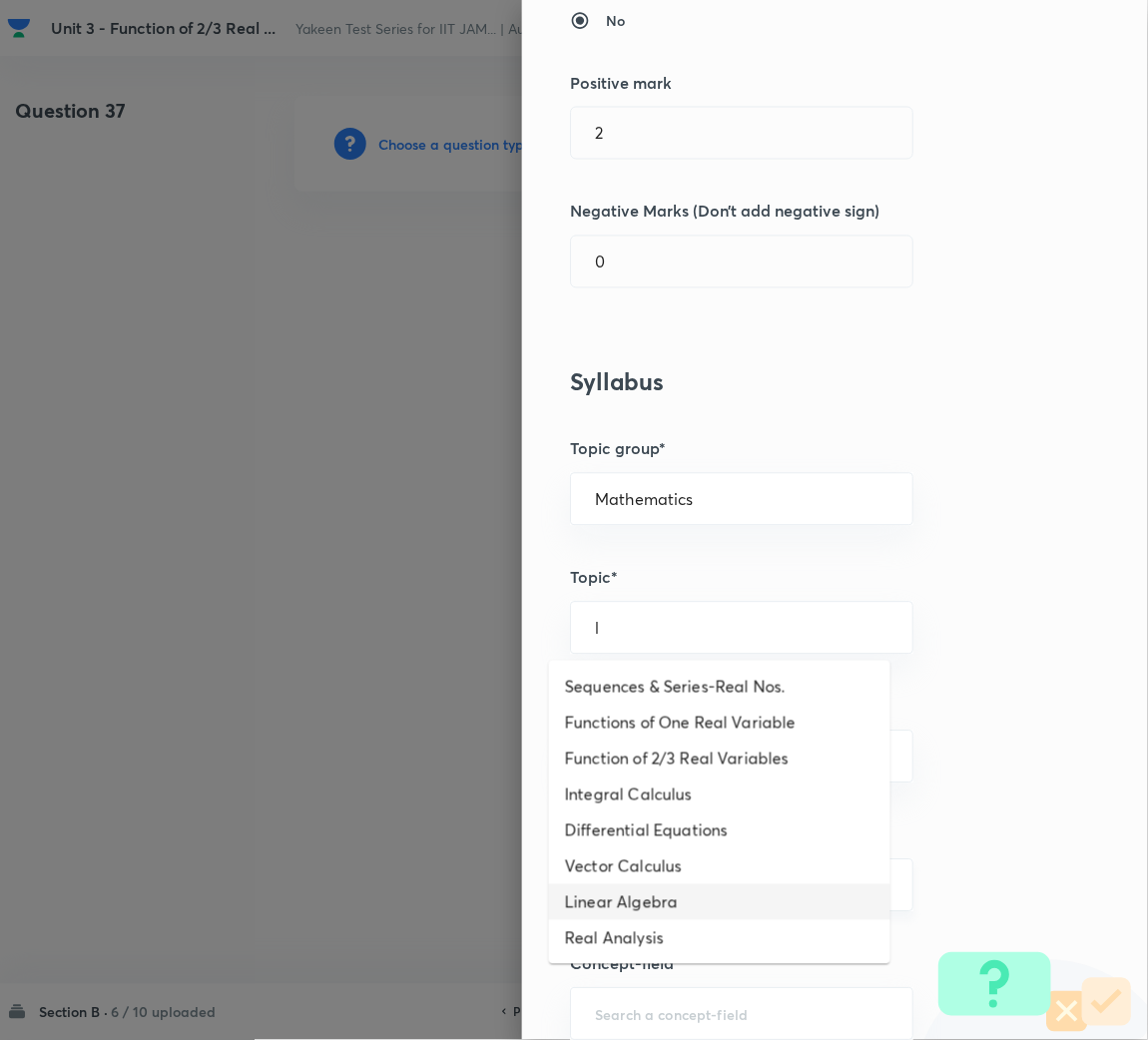 type on "Linear Algebra" 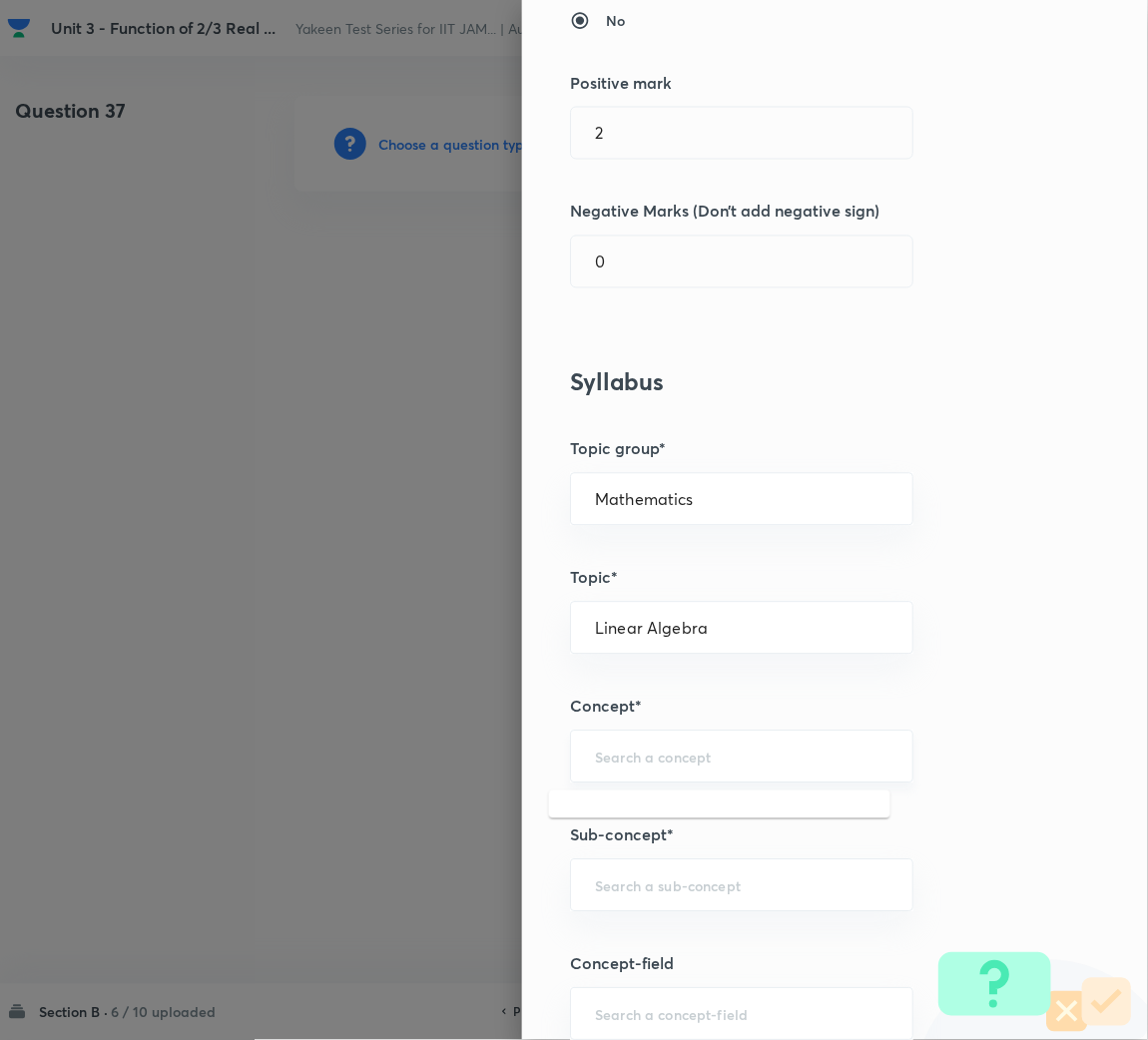 click at bounding box center [742, 757] 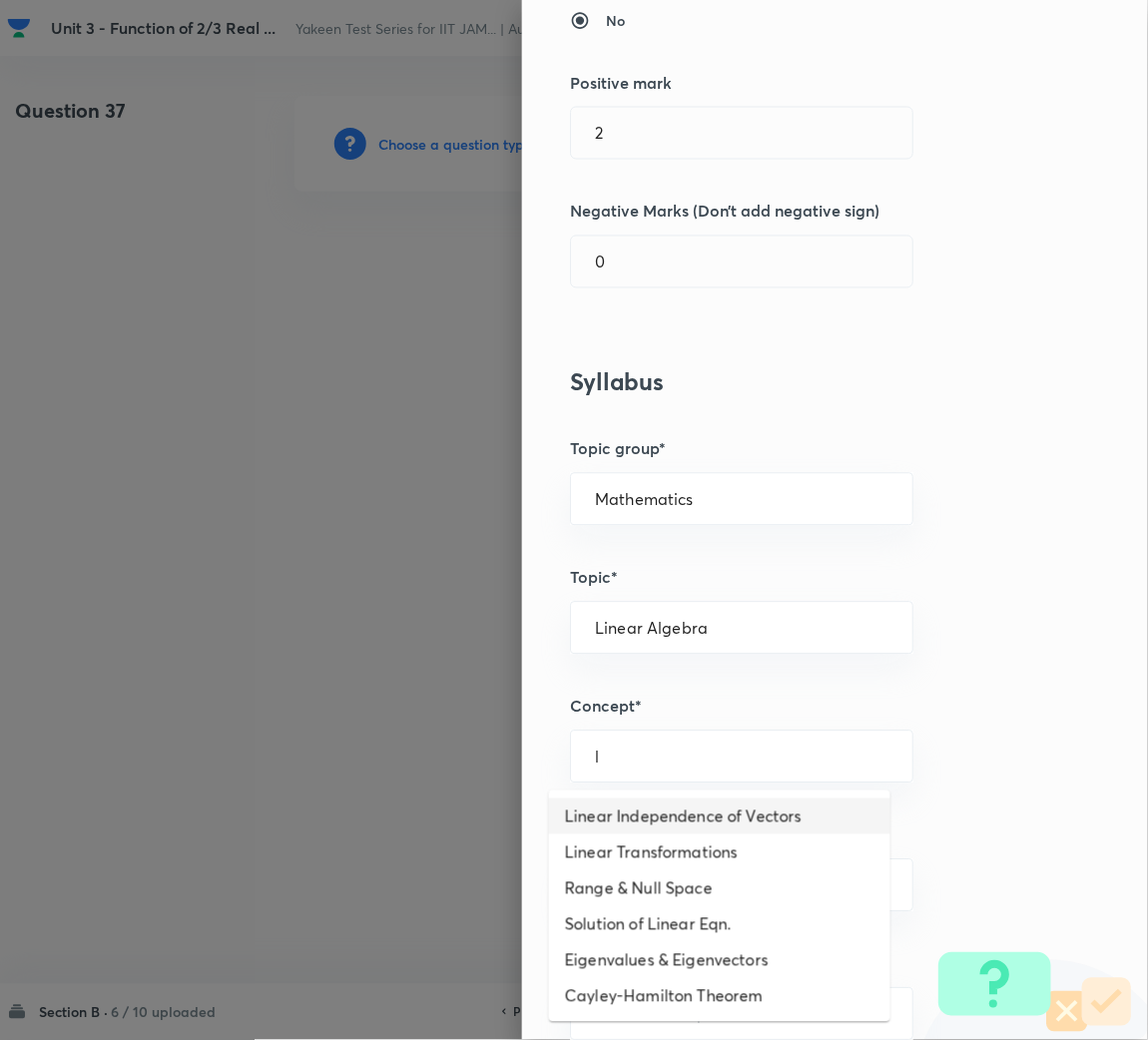 click on "Linear Independence of Vectors" at bounding box center [720, 816] 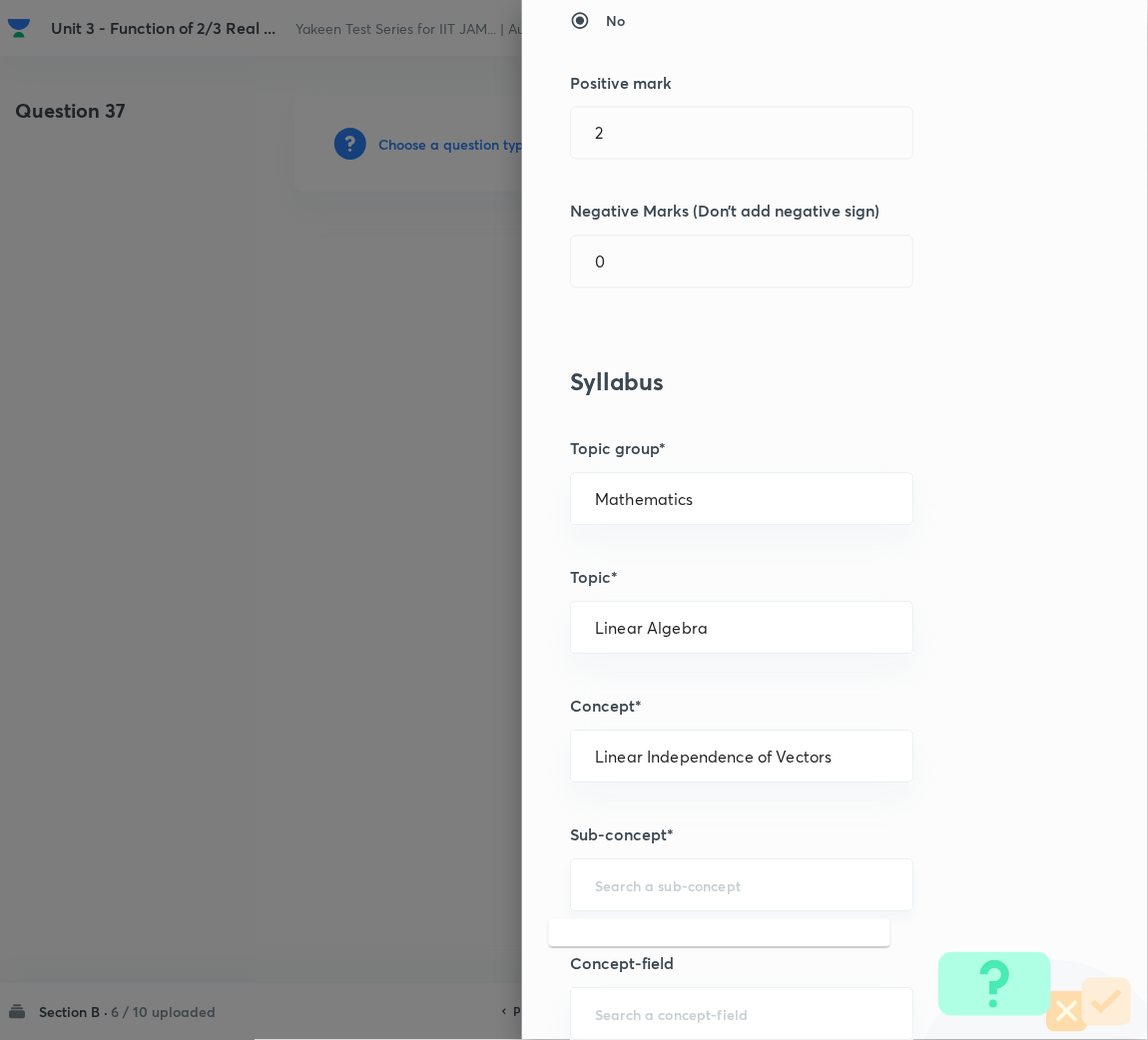 click at bounding box center [742, 885] 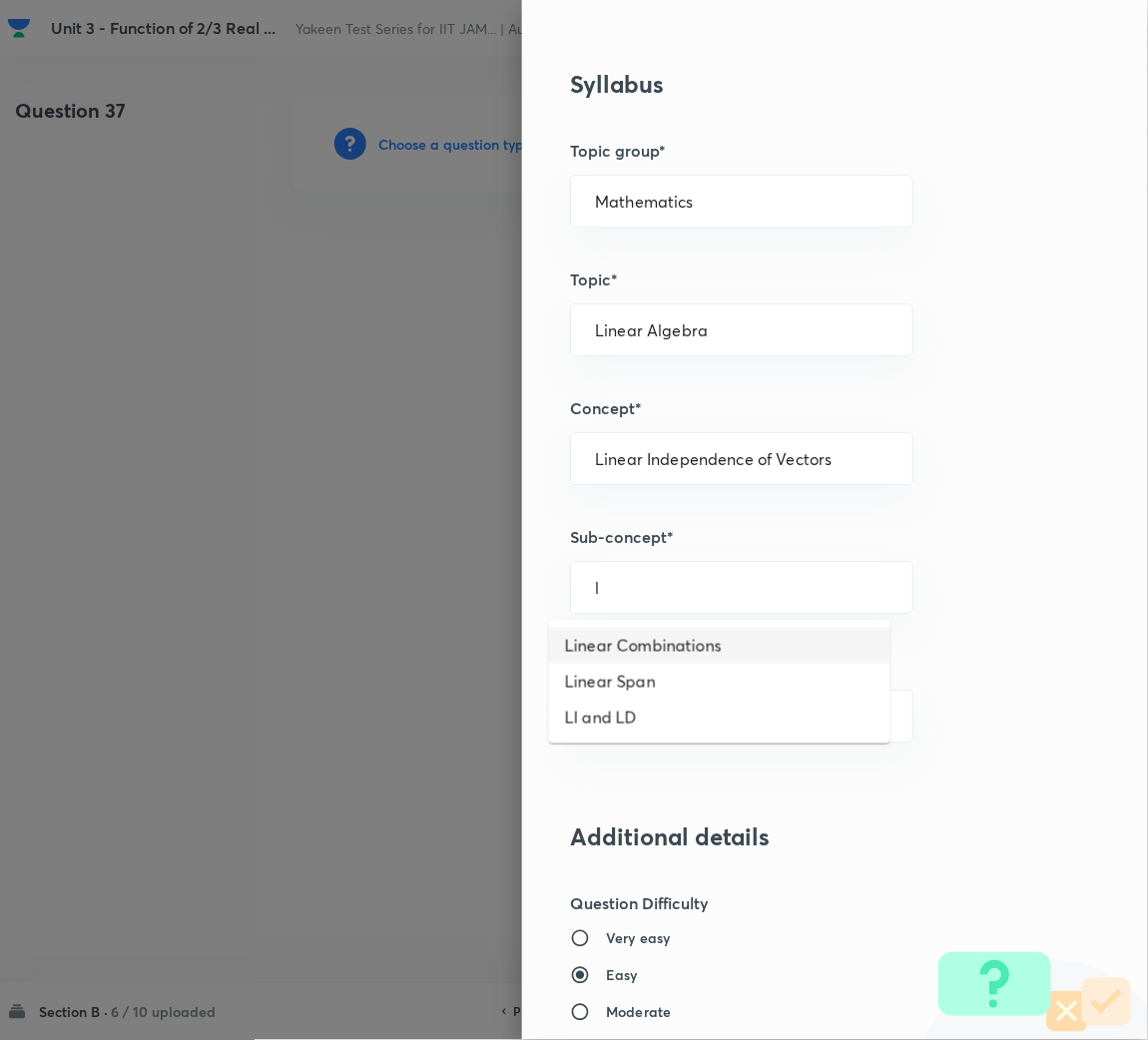 click on "Linear Combinations Linear Span LI and LD" at bounding box center [720, 682] 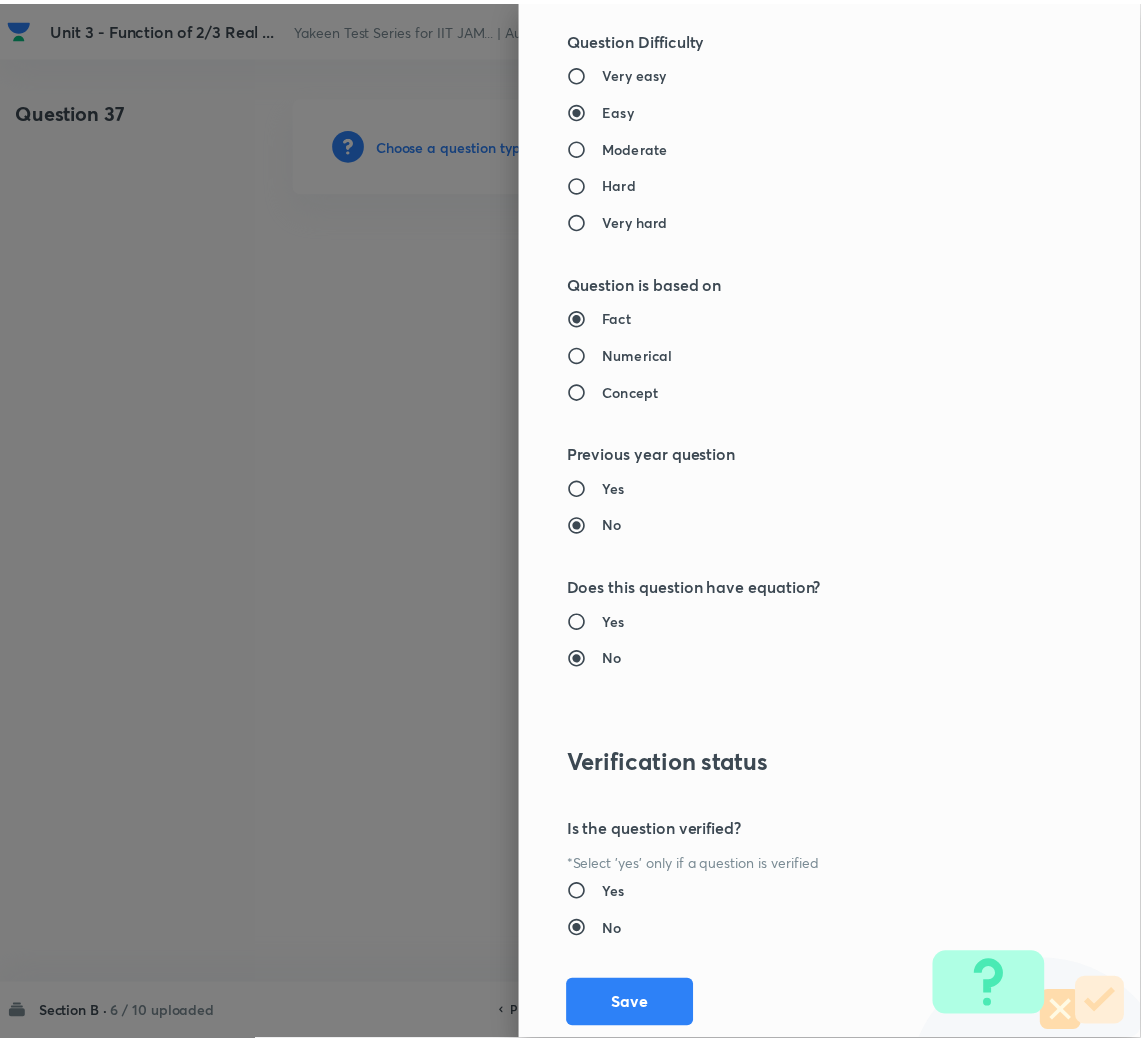 scroll, scrollTop: 1820, scrollLeft: 0, axis: vertical 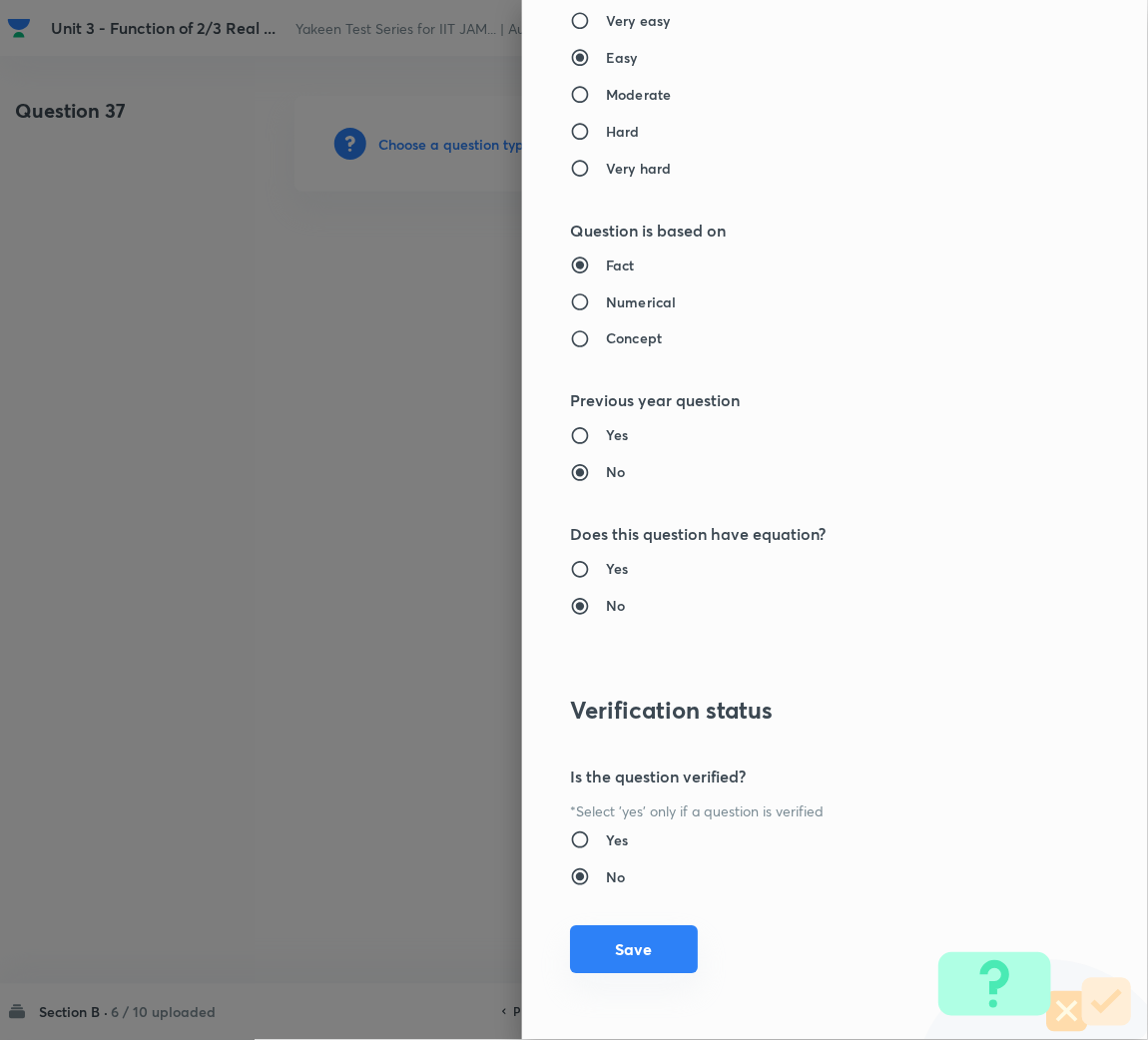 click on "Save" at bounding box center (634, 950) 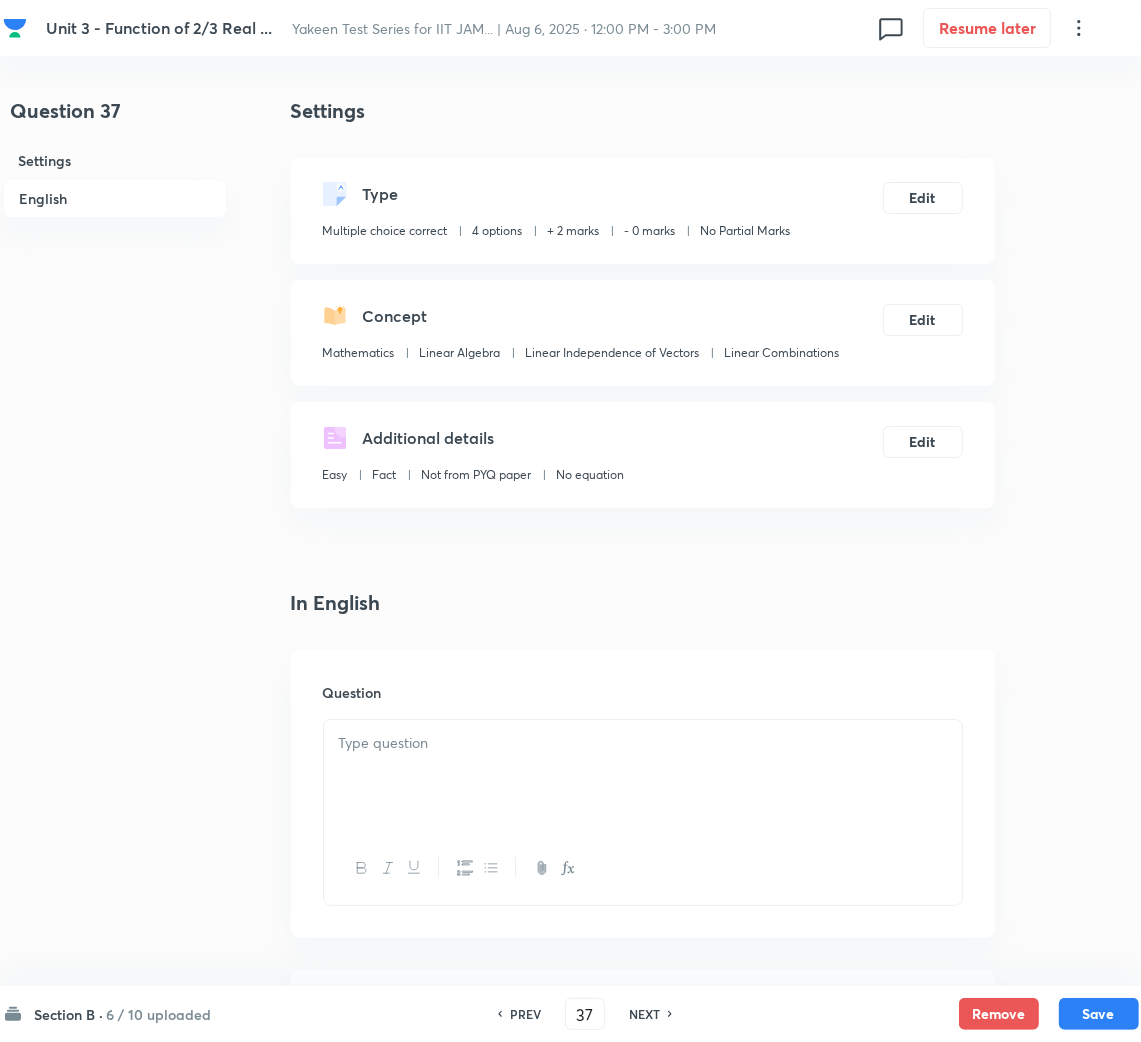 click at bounding box center (643, 776) 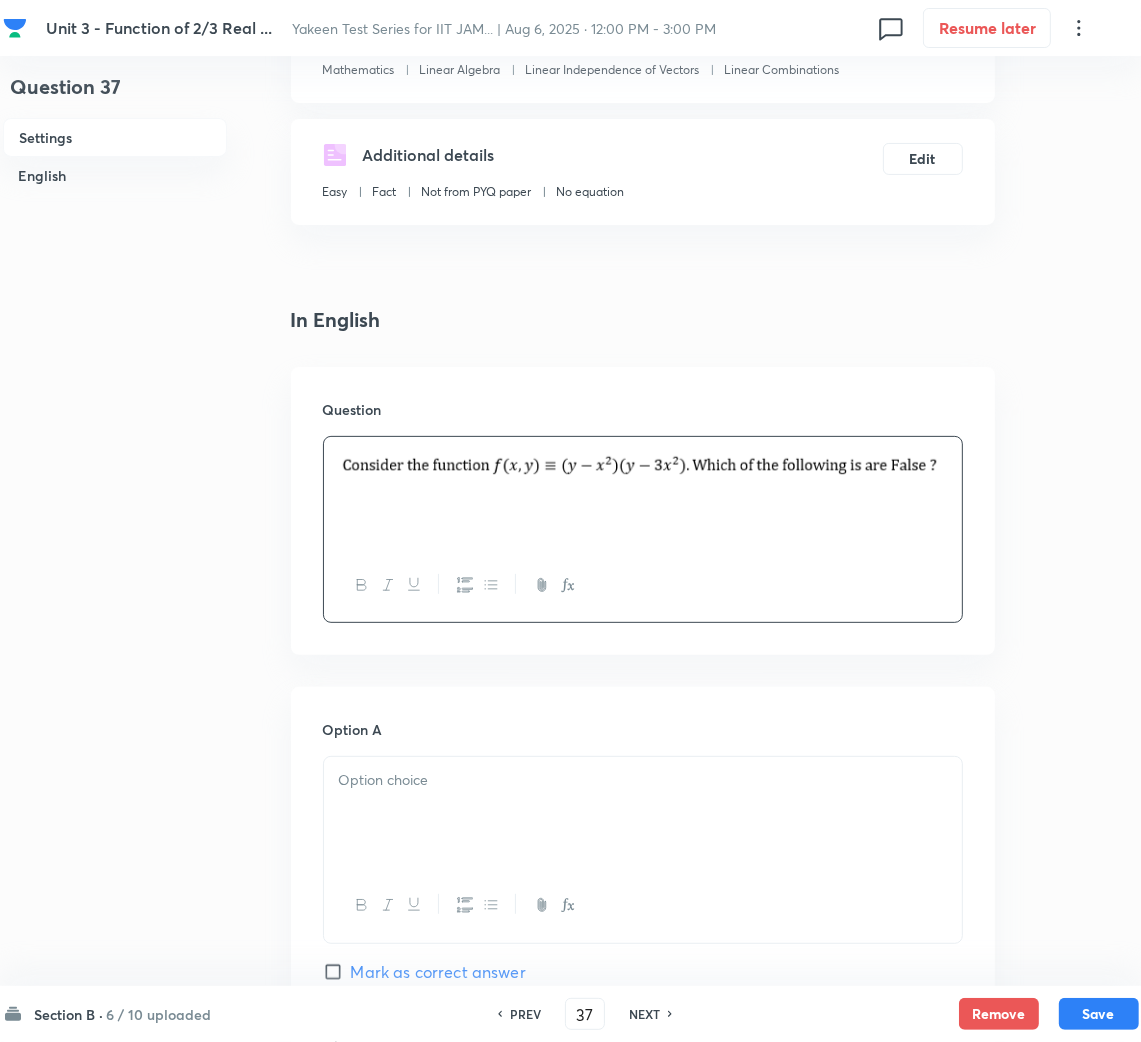scroll, scrollTop: 300, scrollLeft: 0, axis: vertical 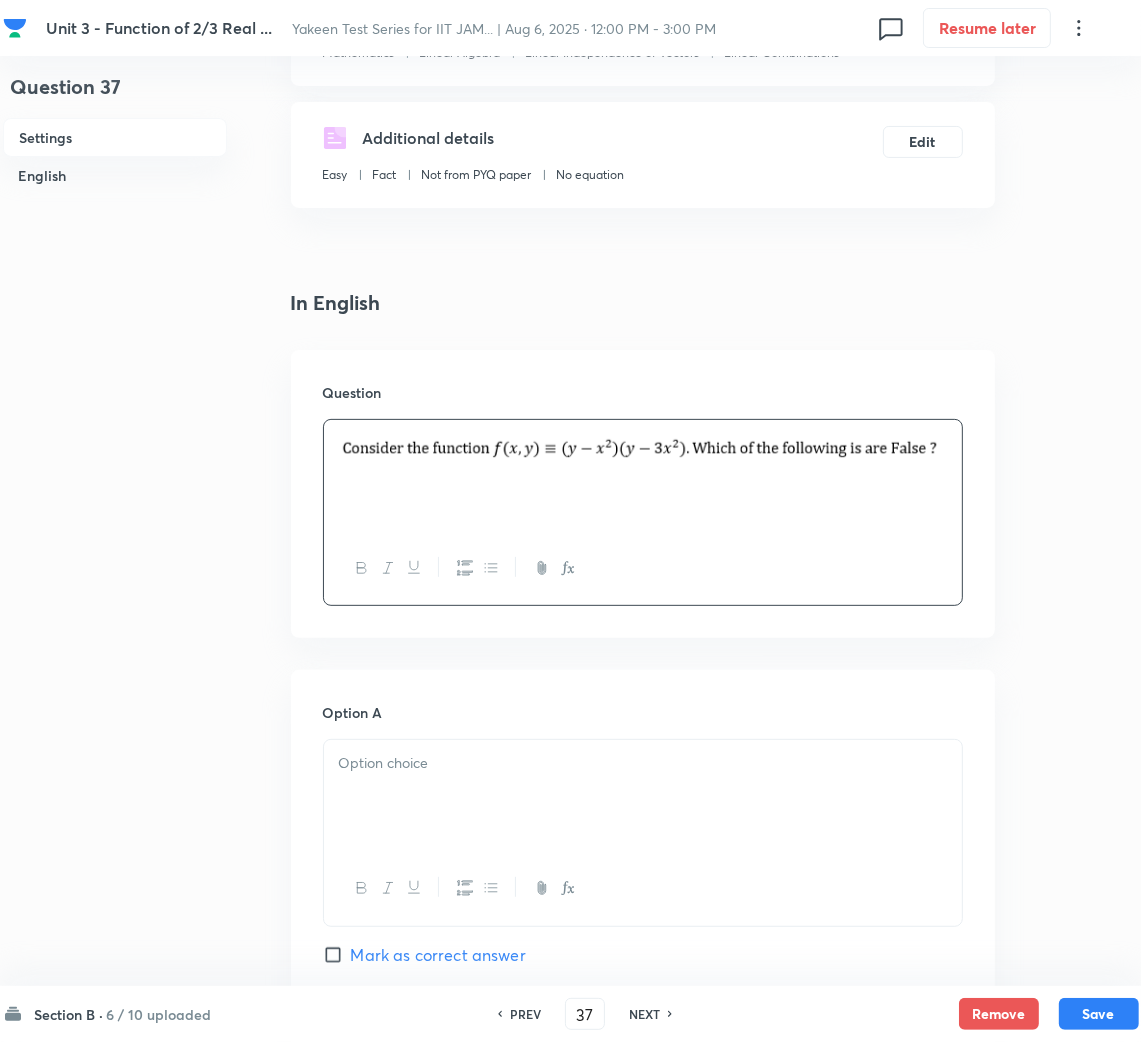 click at bounding box center [643, 796] 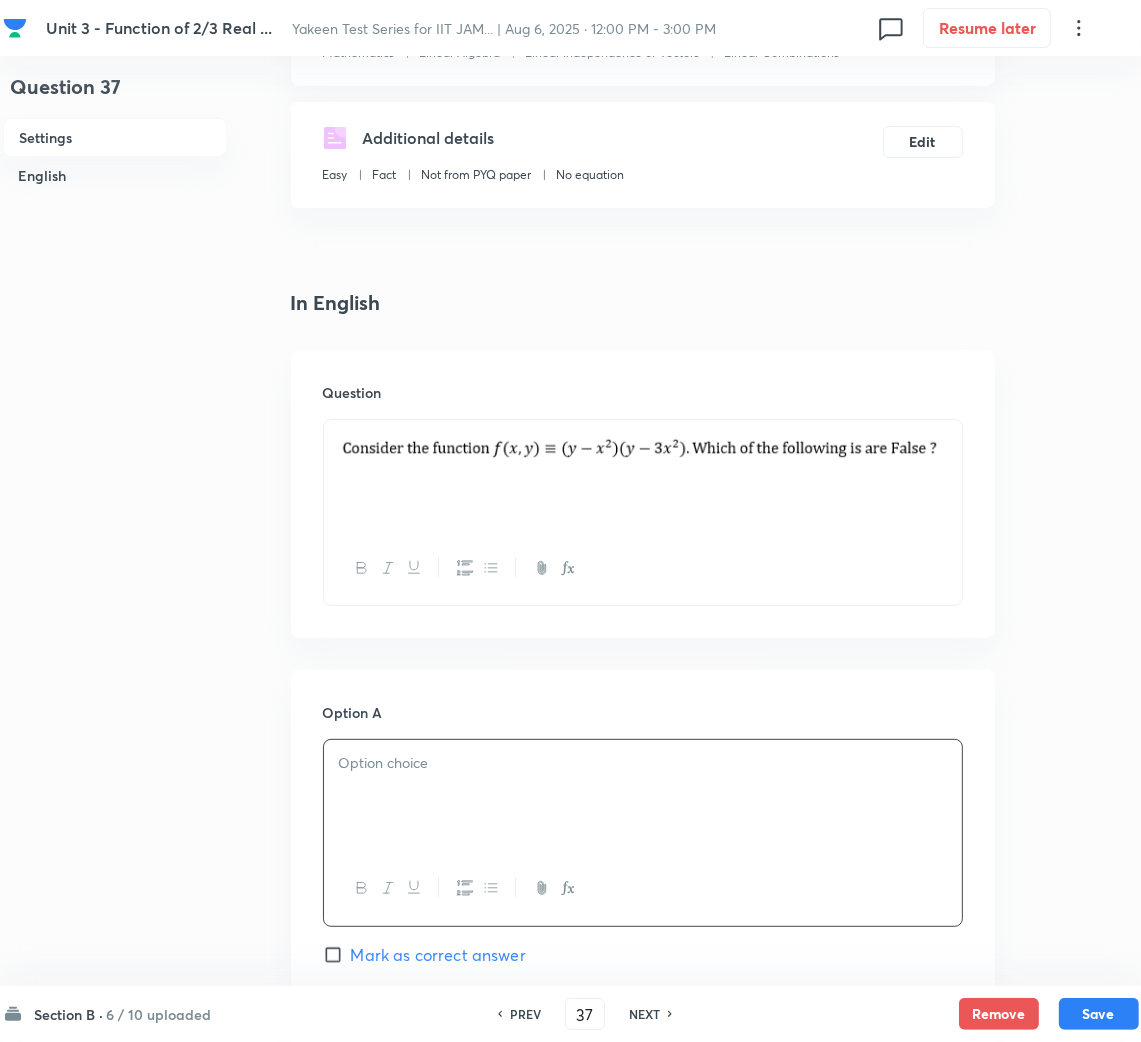 click at bounding box center (643, 796) 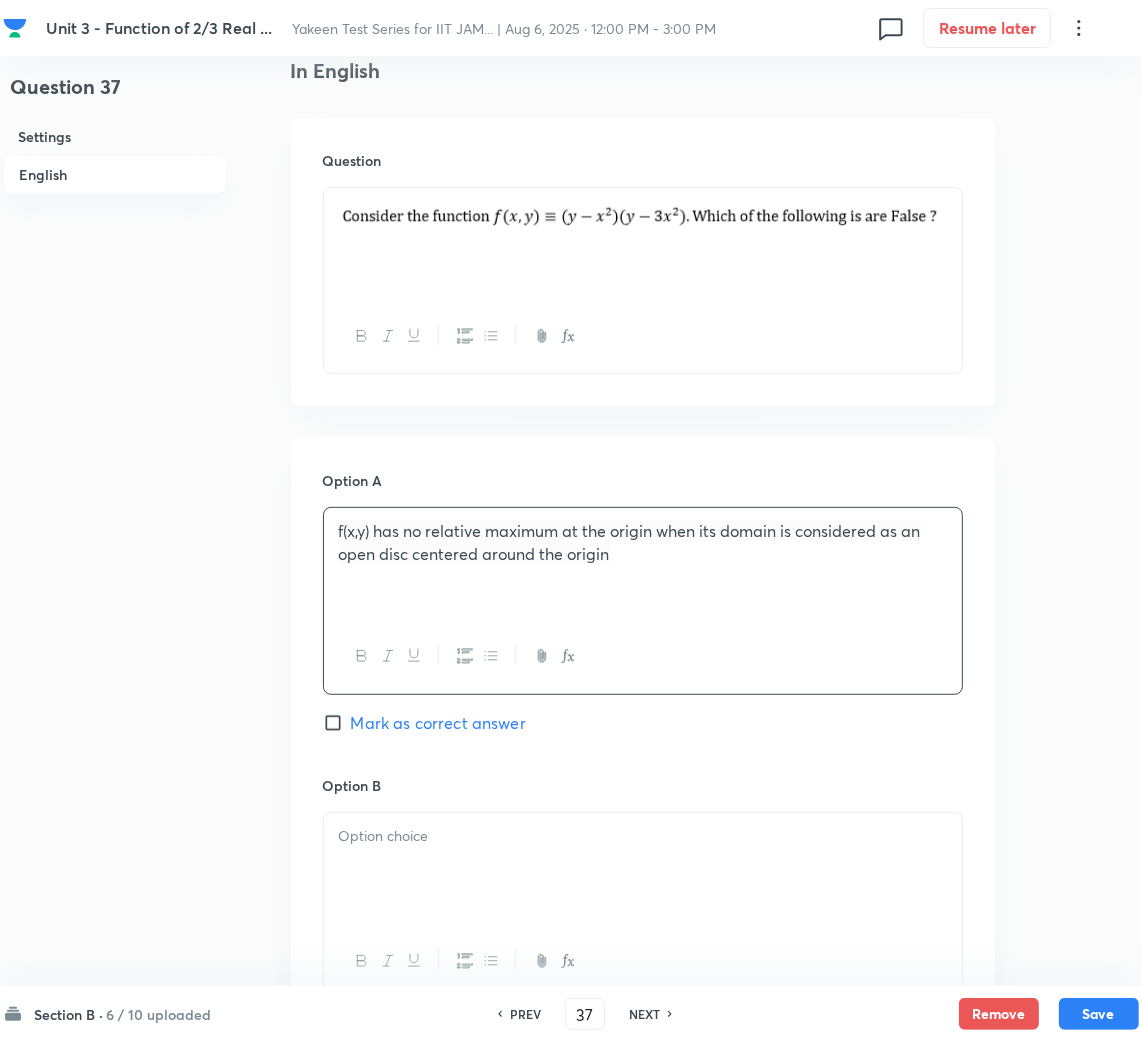 scroll, scrollTop: 749, scrollLeft: 0, axis: vertical 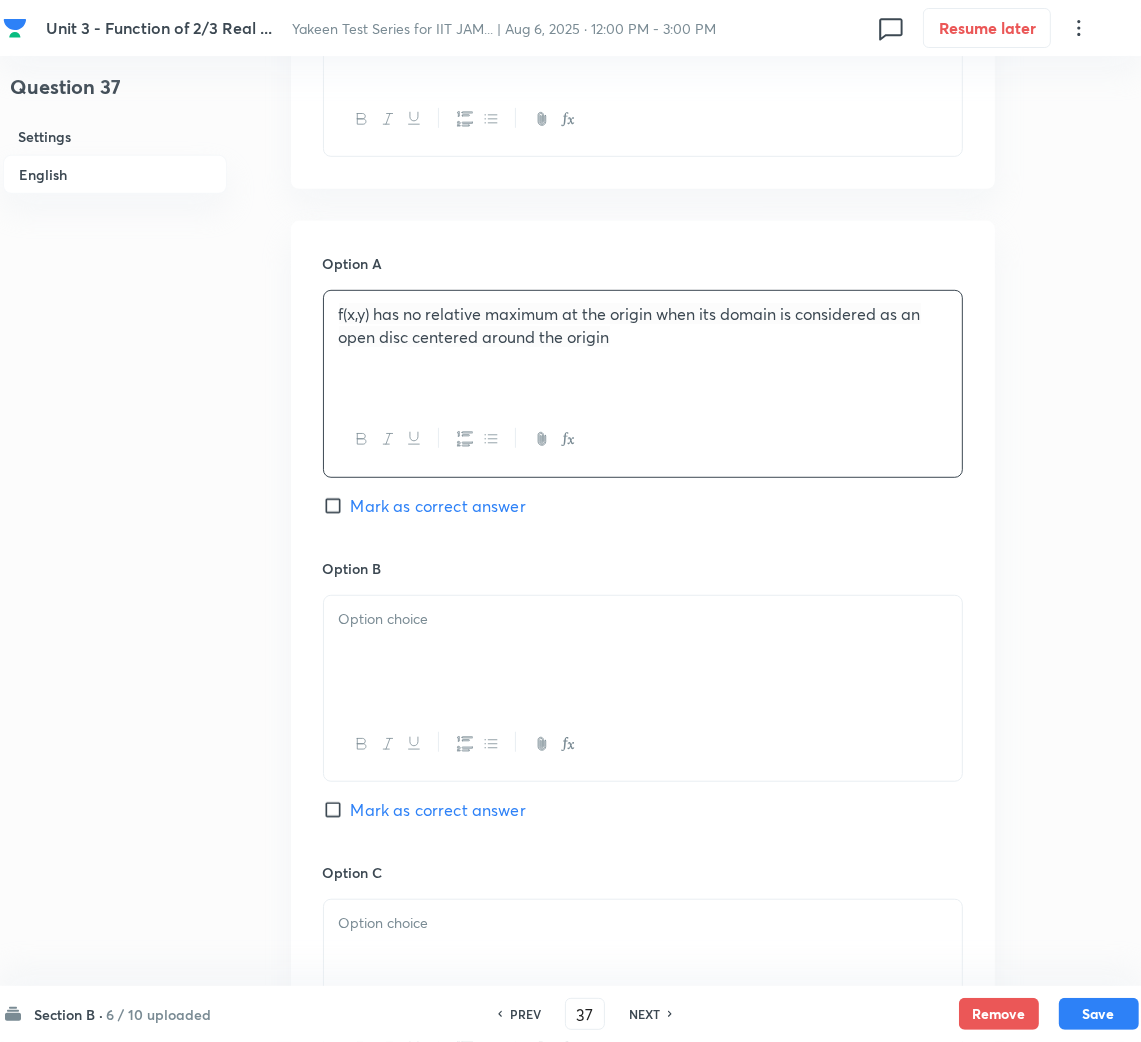 click at bounding box center [643, 619] 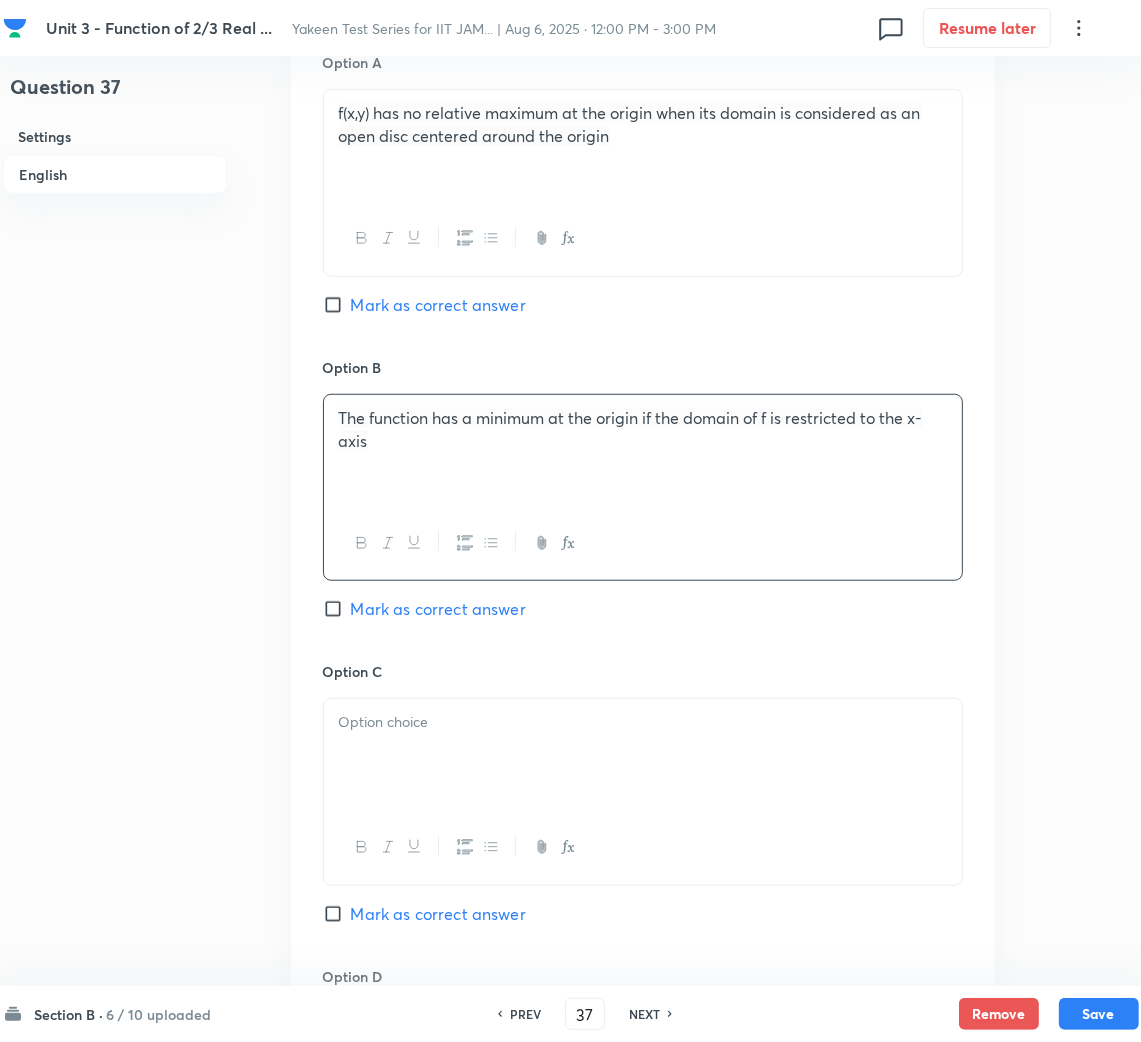 scroll, scrollTop: 1200, scrollLeft: 0, axis: vertical 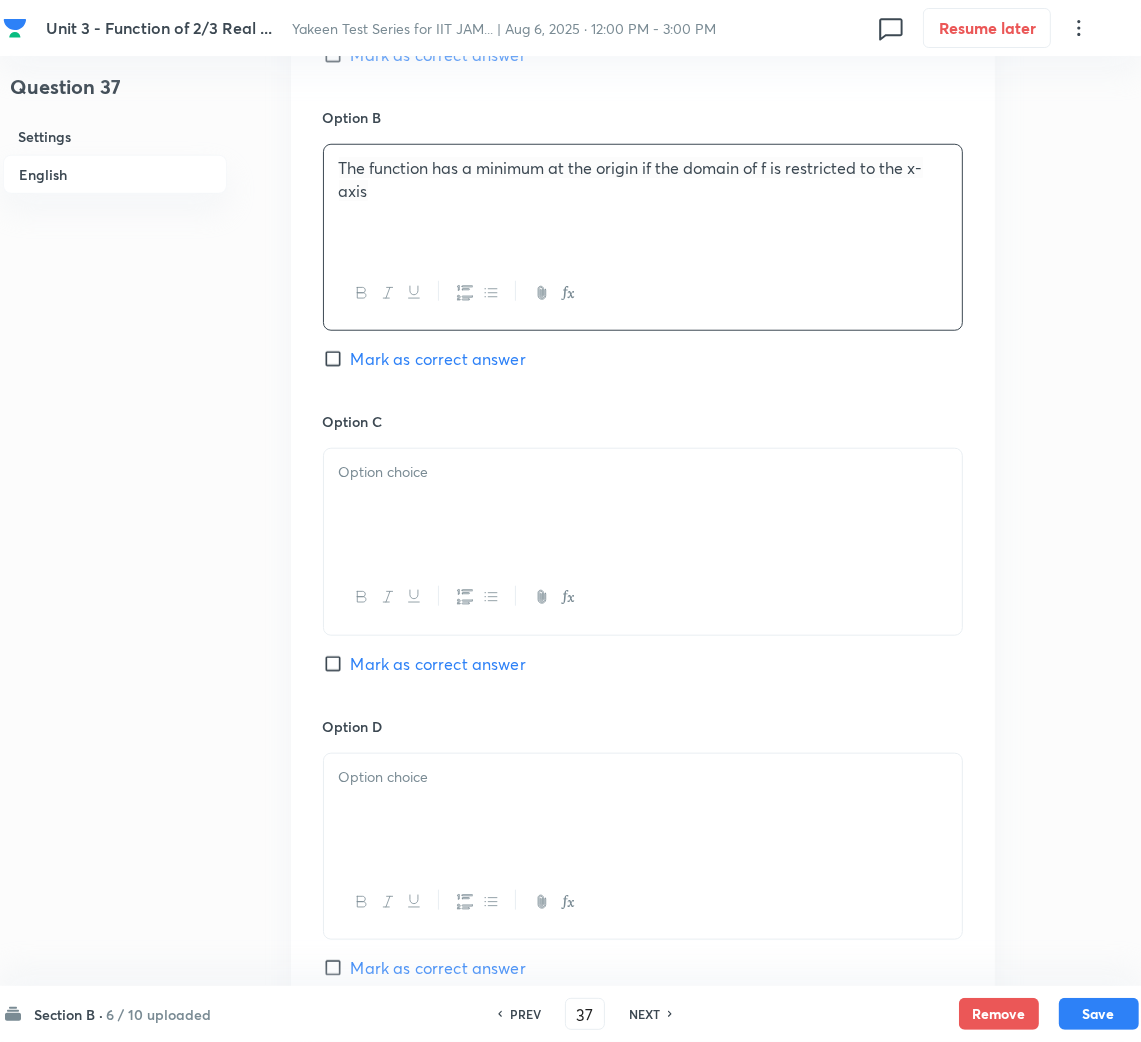 click at bounding box center [643, 505] 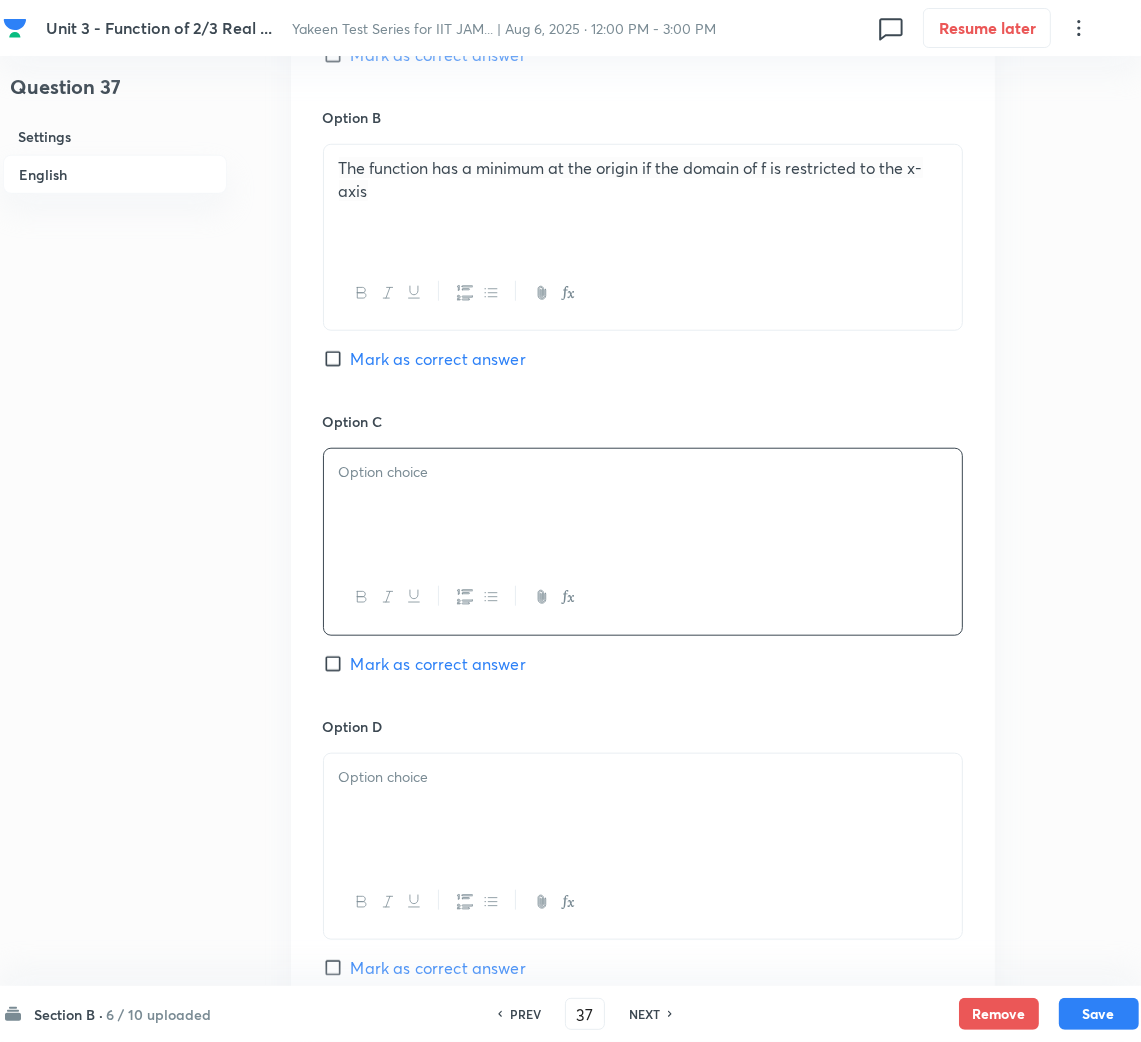 click at bounding box center [643, 505] 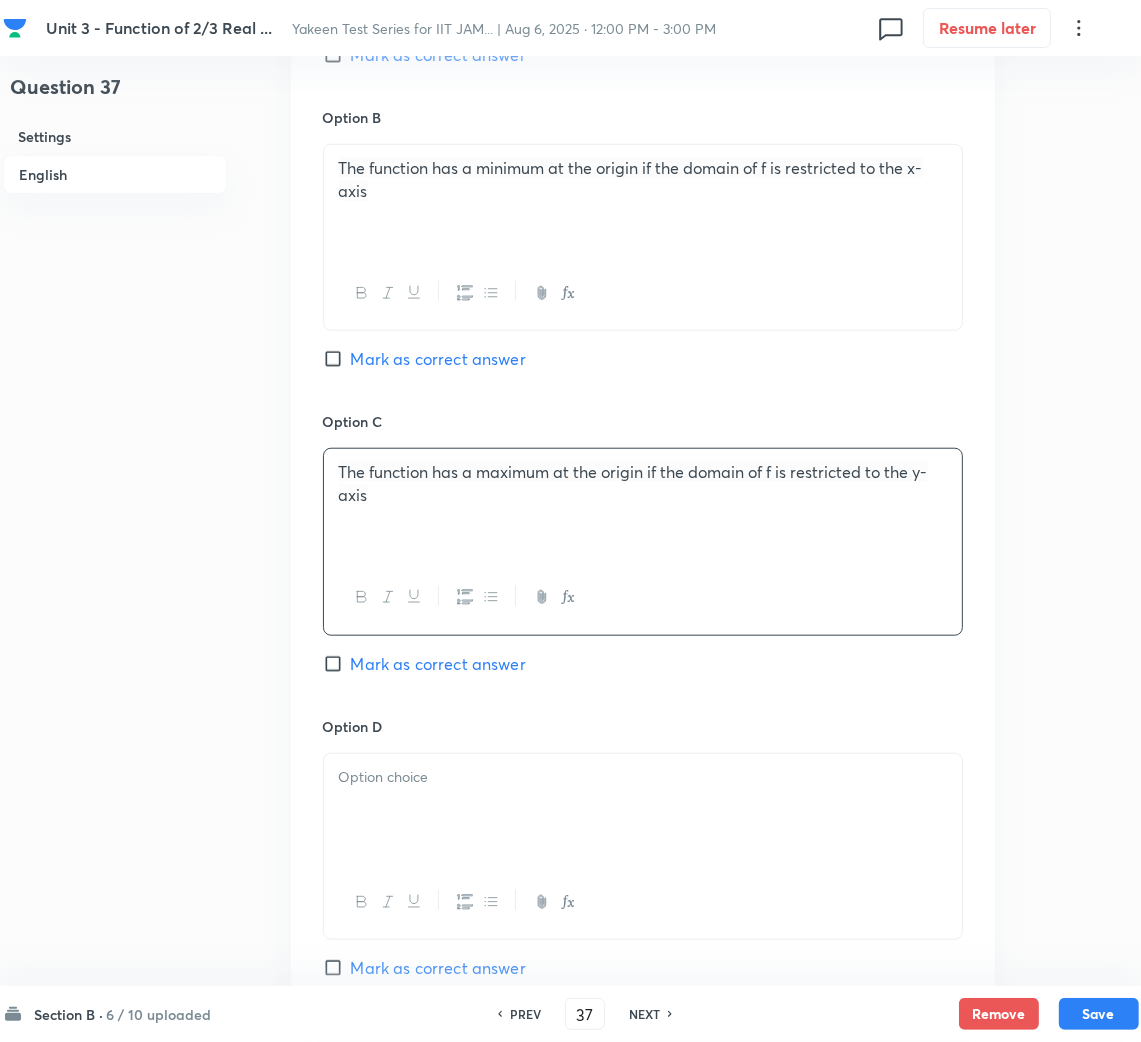 click on "Mark as correct answer" at bounding box center (438, 664) 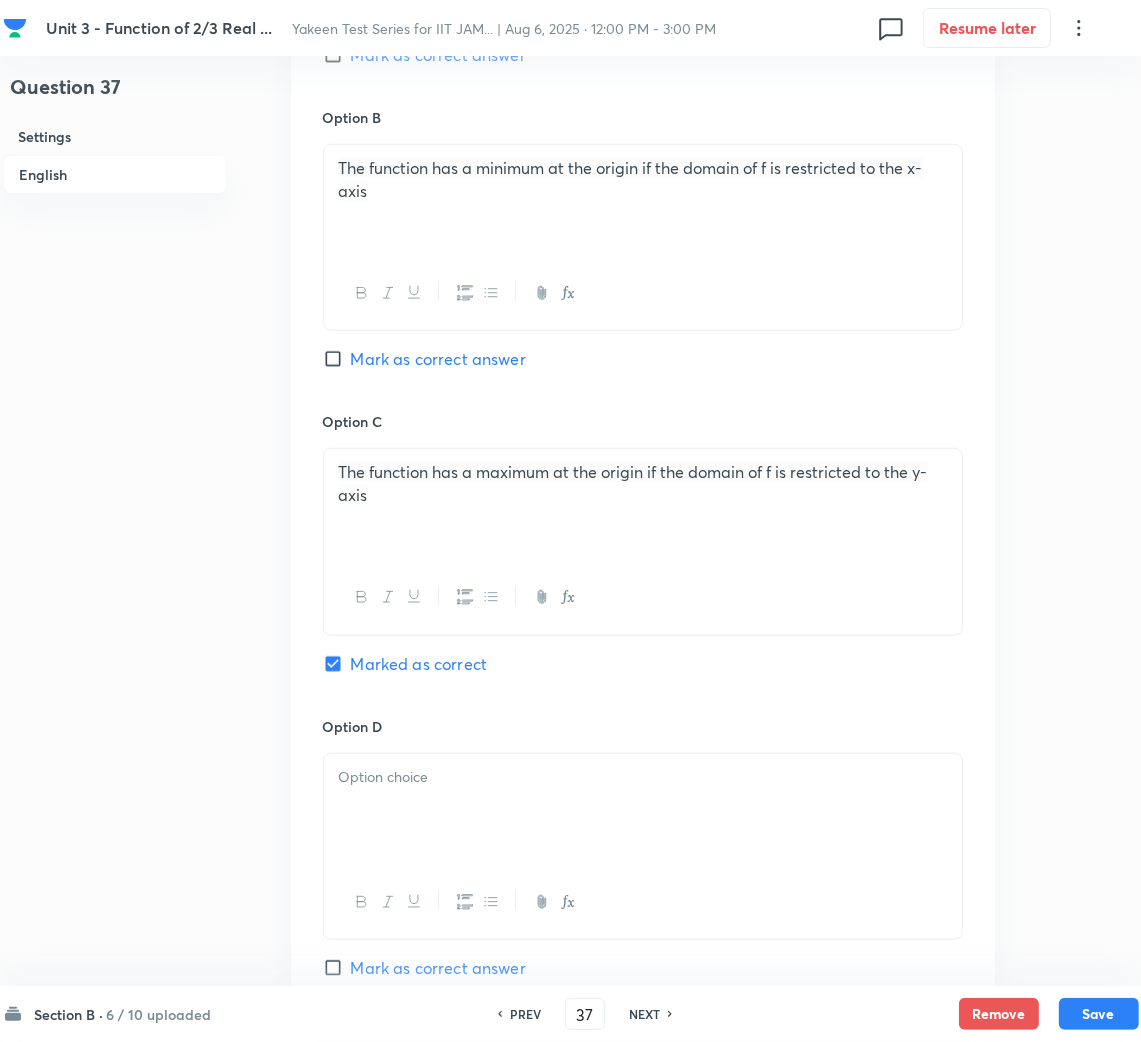 drag, startPoint x: 355, startPoint y: 821, endPoint x: 23, endPoint y: 755, distance: 338.49667 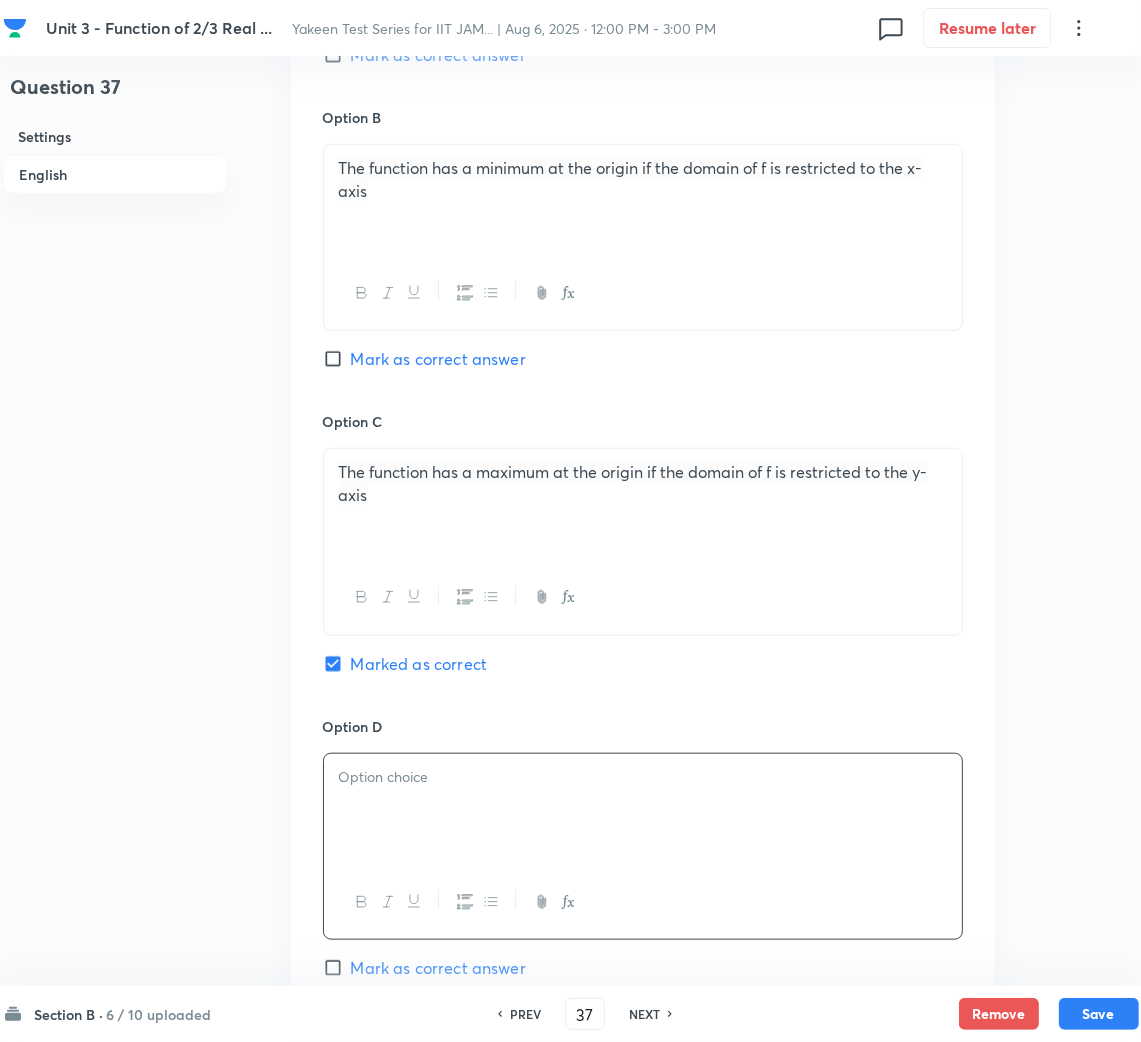 click at bounding box center [643, 810] 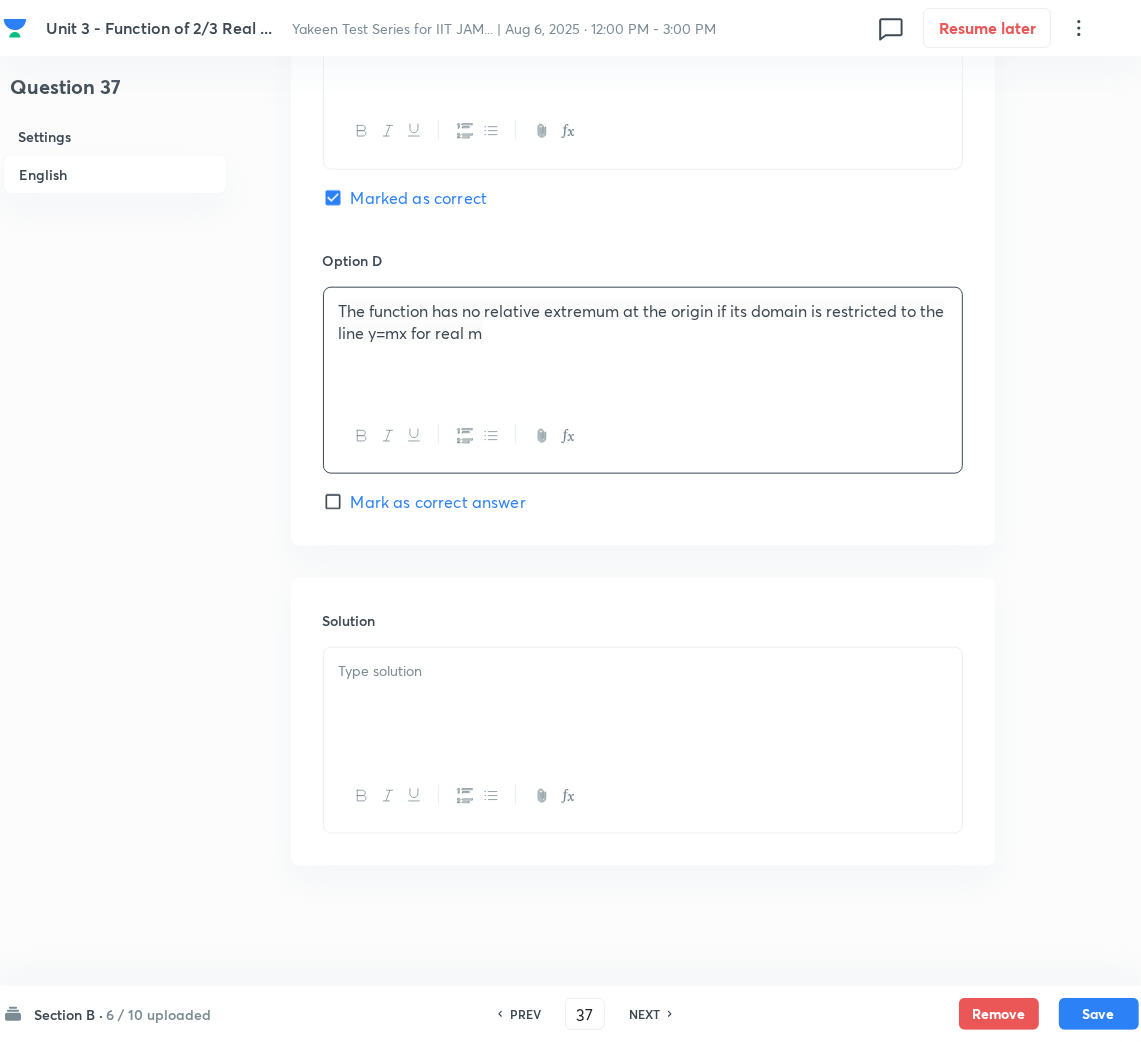 scroll, scrollTop: 1670, scrollLeft: 0, axis: vertical 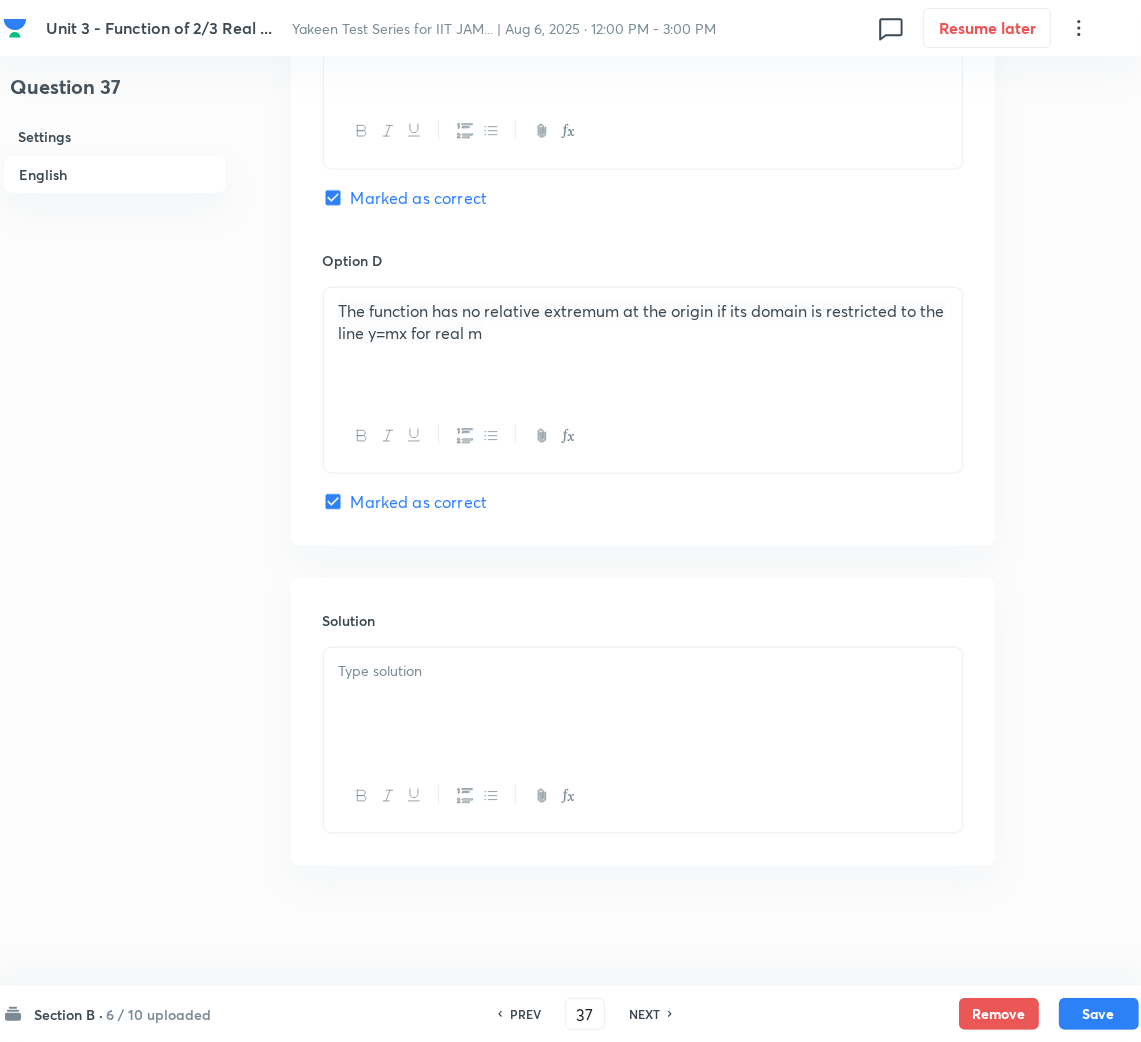 click at bounding box center [643, 704] 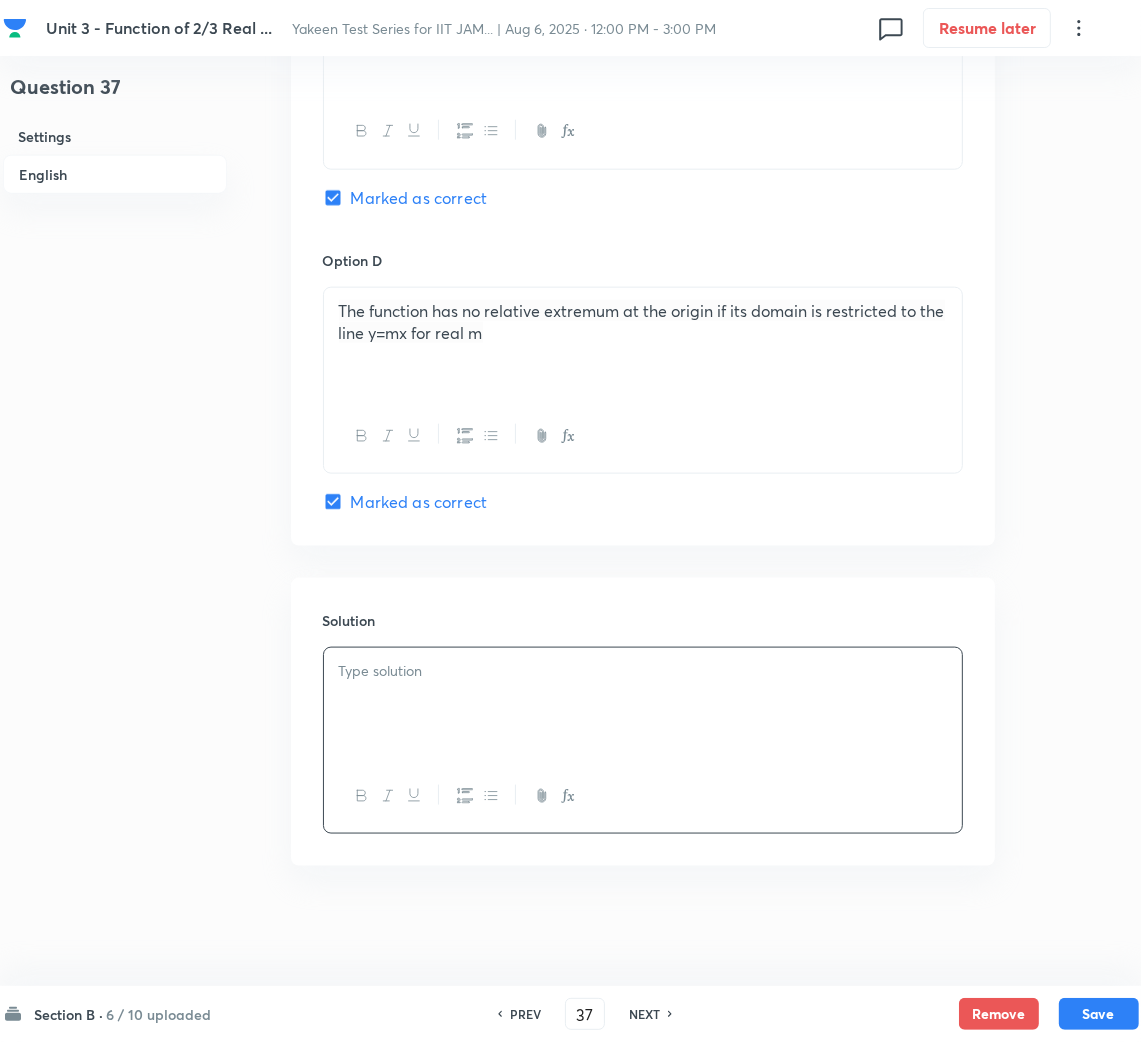 click at bounding box center [643, 704] 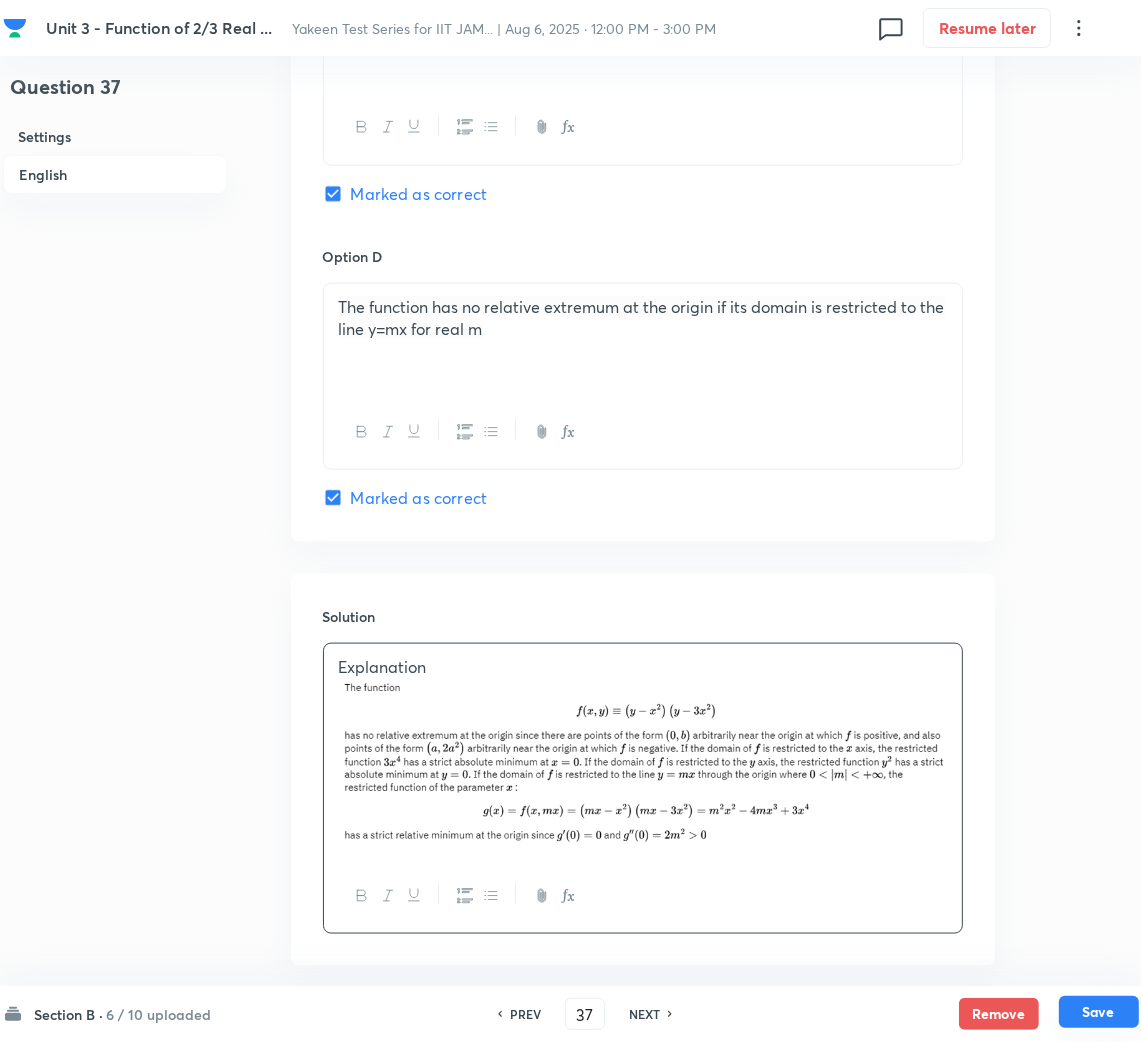 click on "Save" at bounding box center [1099, 1012] 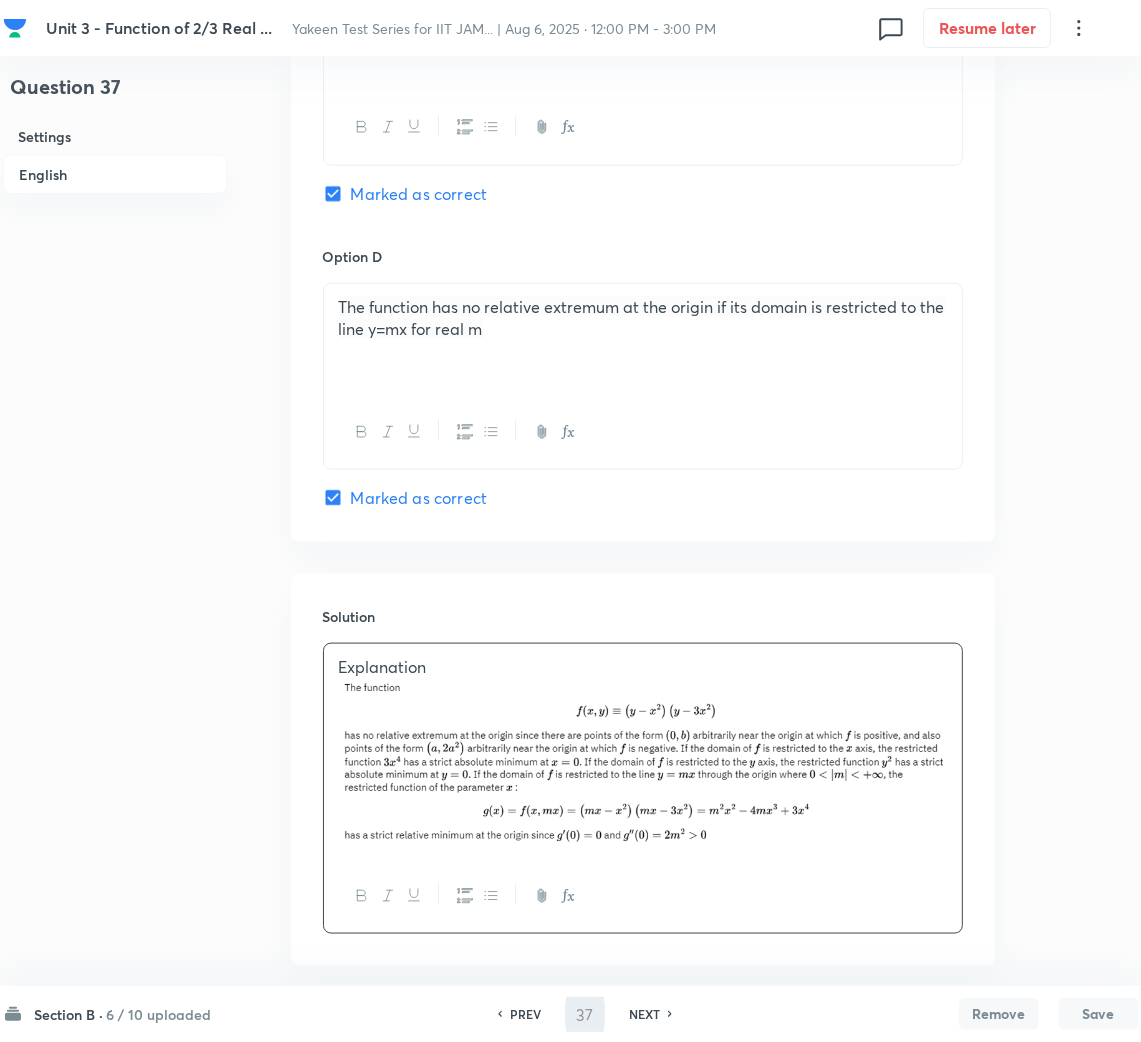 type on "38" 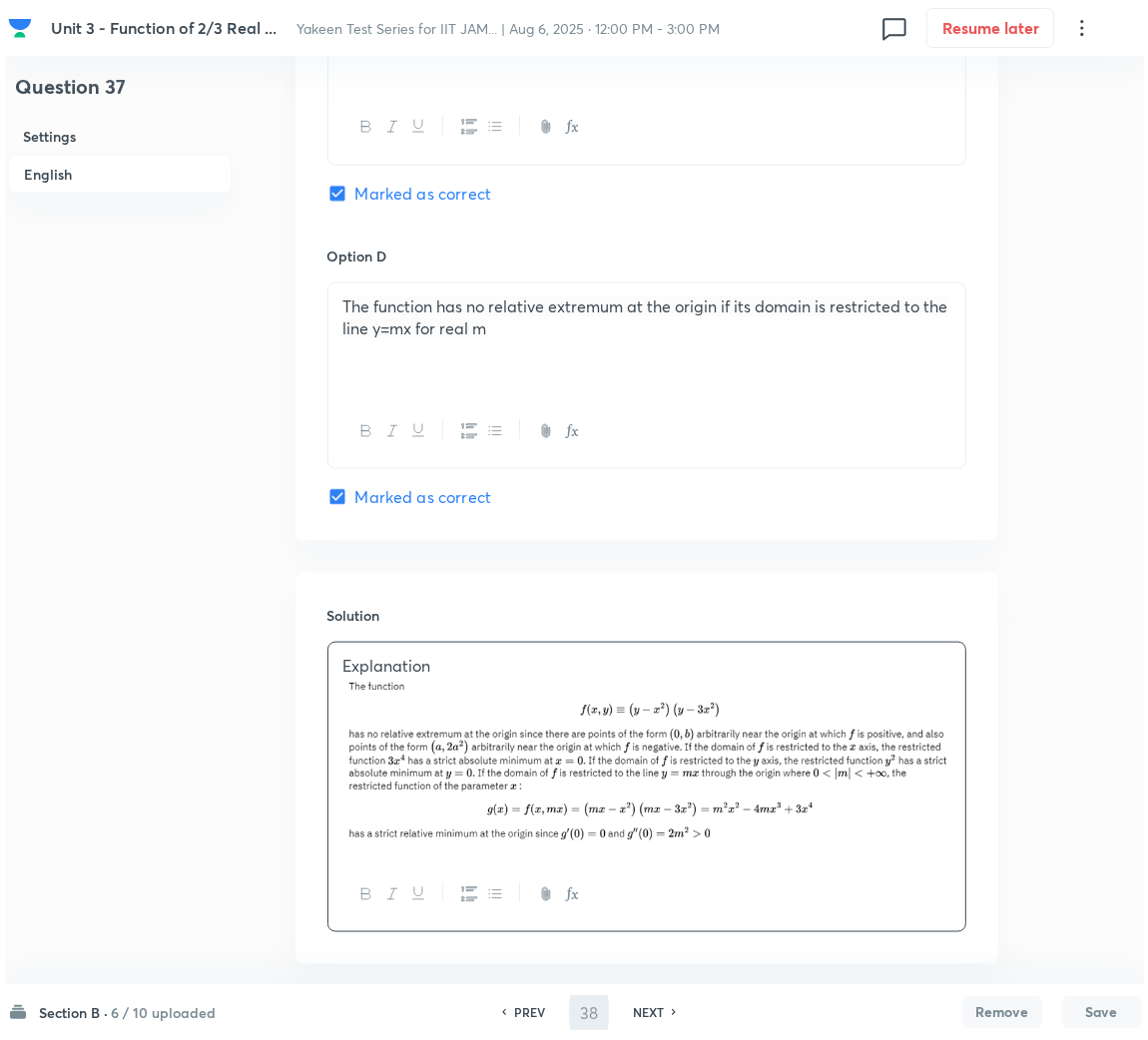 scroll, scrollTop: 0, scrollLeft: 0, axis: both 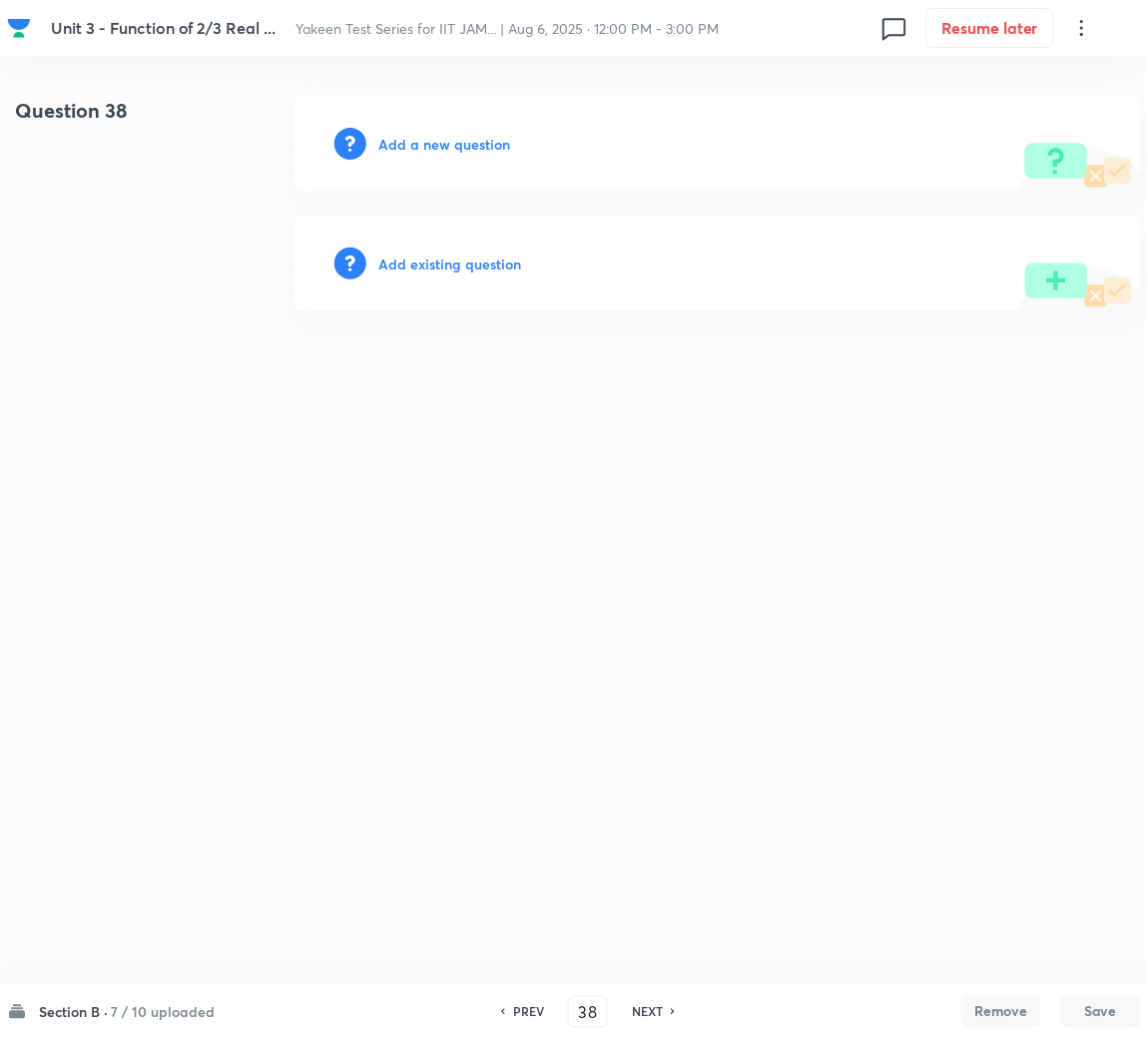 click on "Add a new question" at bounding box center [444, 144] 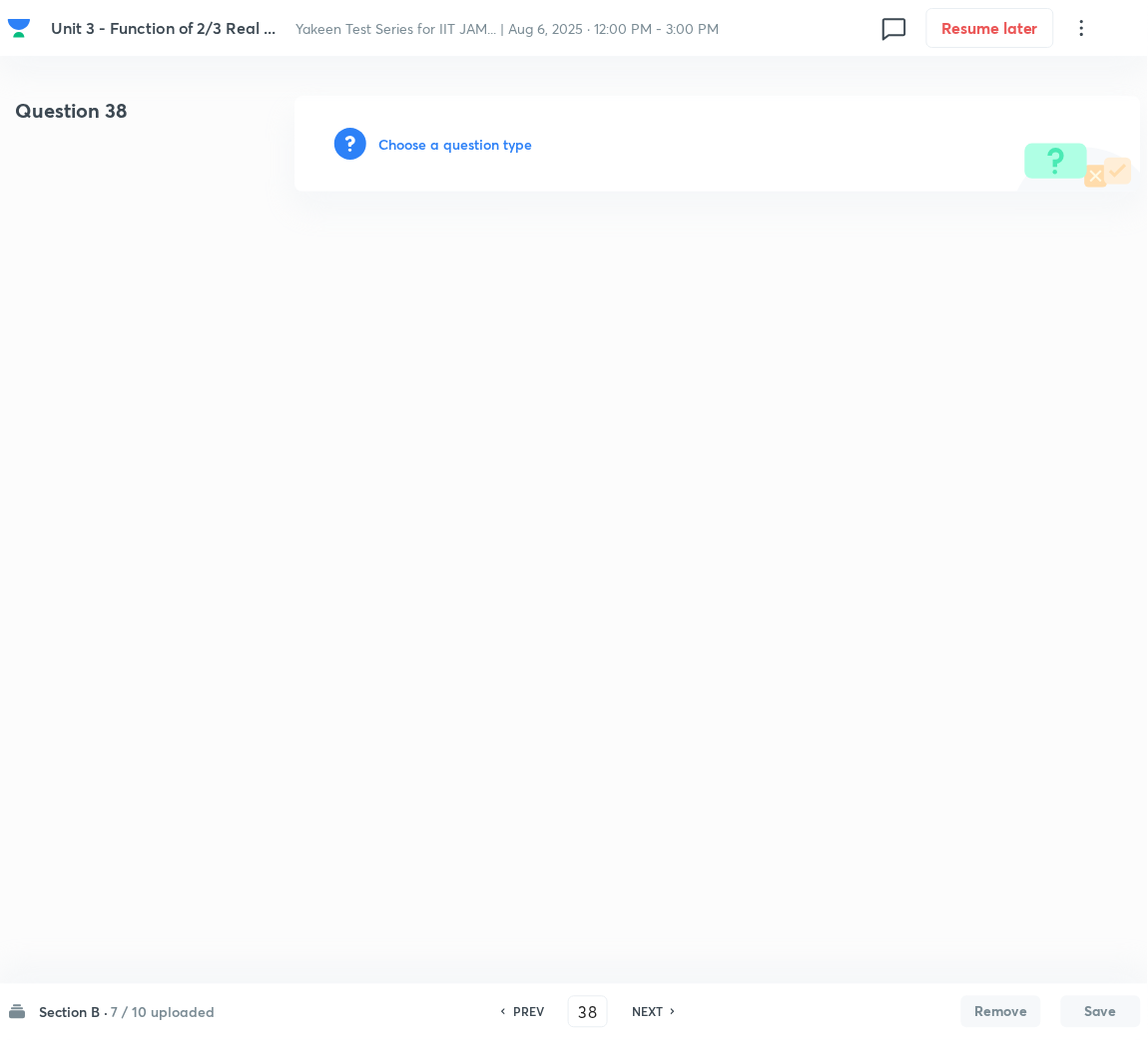 click on "Choose a question type" at bounding box center [455, 144] 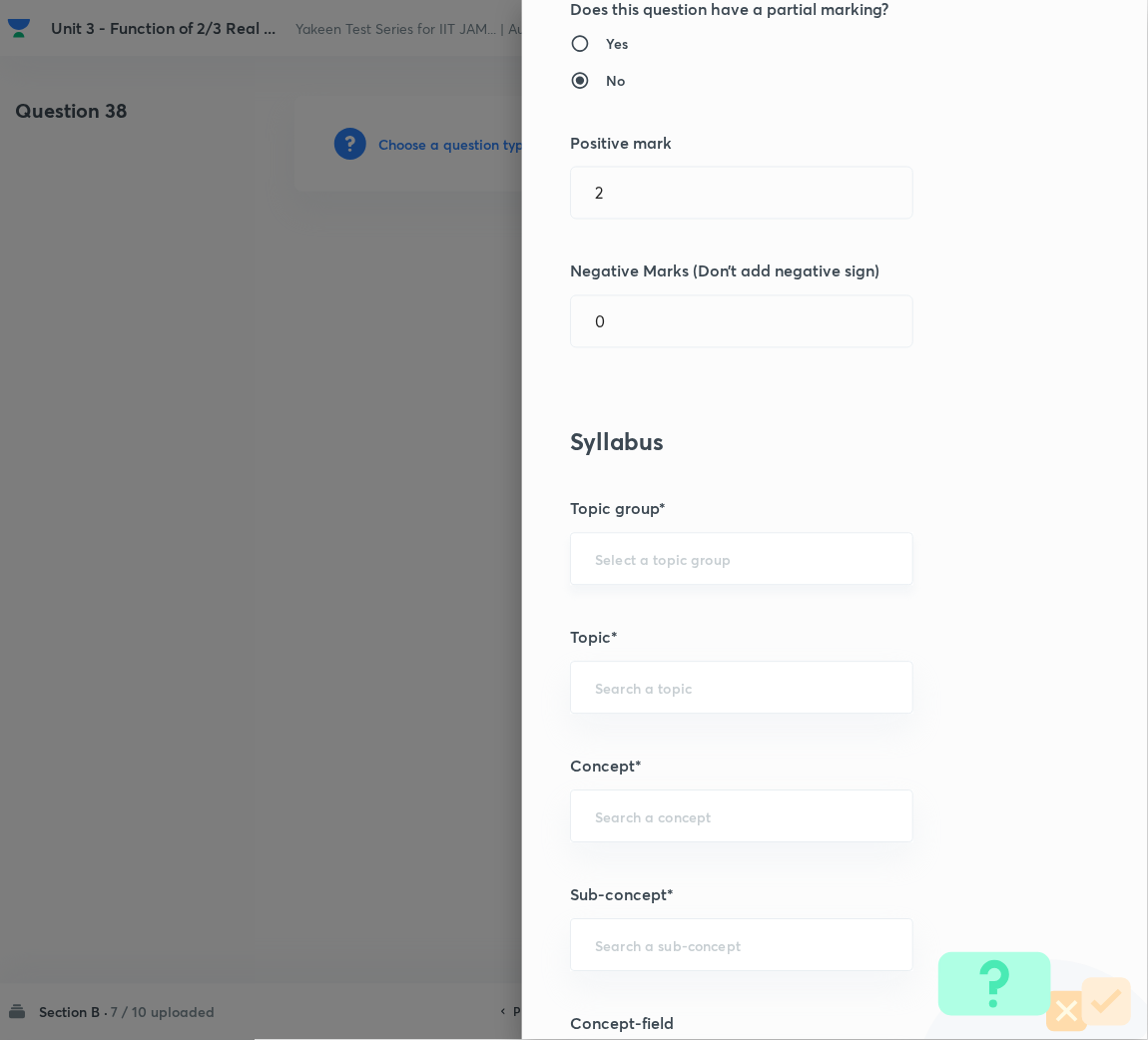 scroll, scrollTop: 599, scrollLeft: 0, axis: vertical 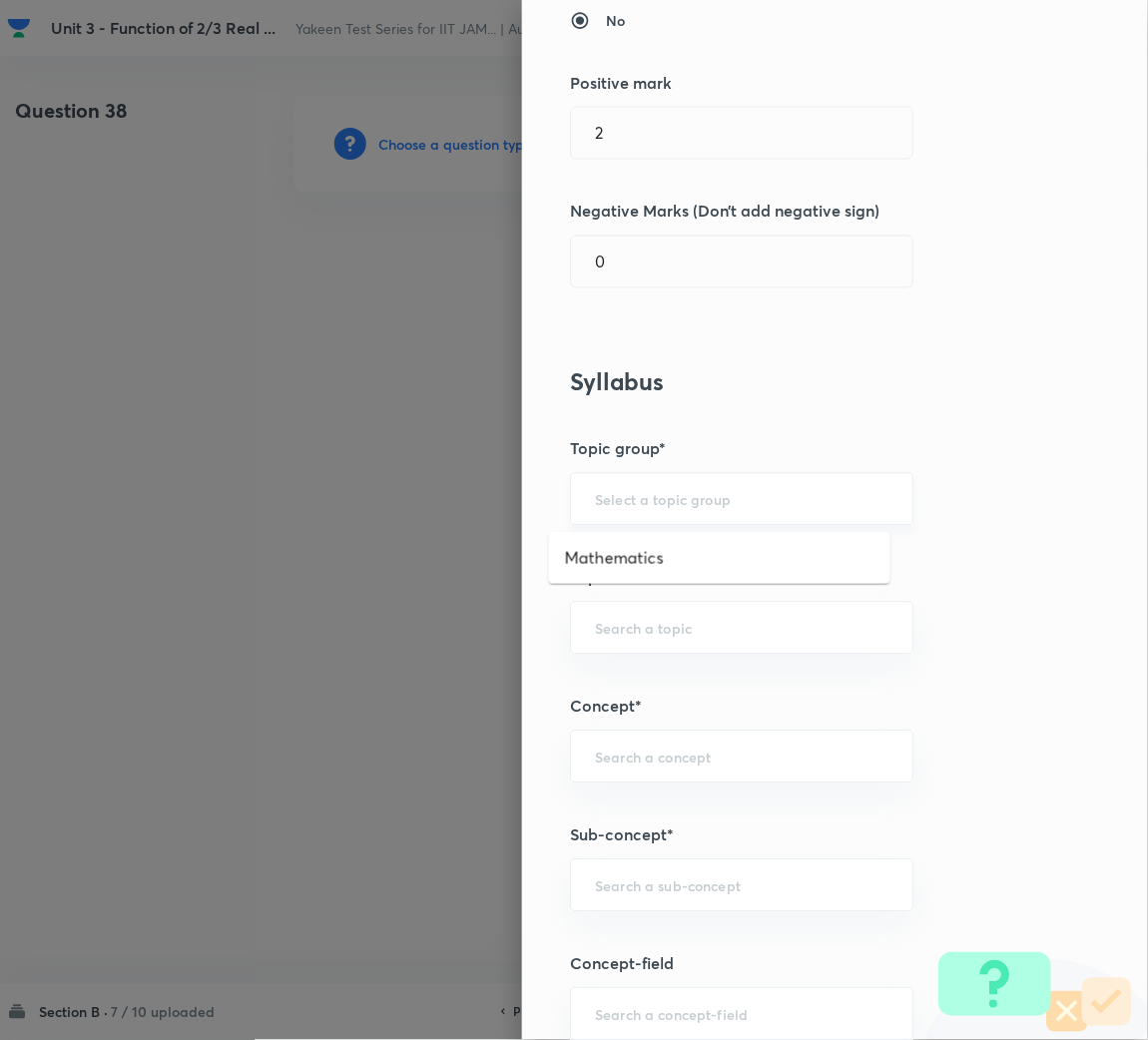click at bounding box center (742, 499) 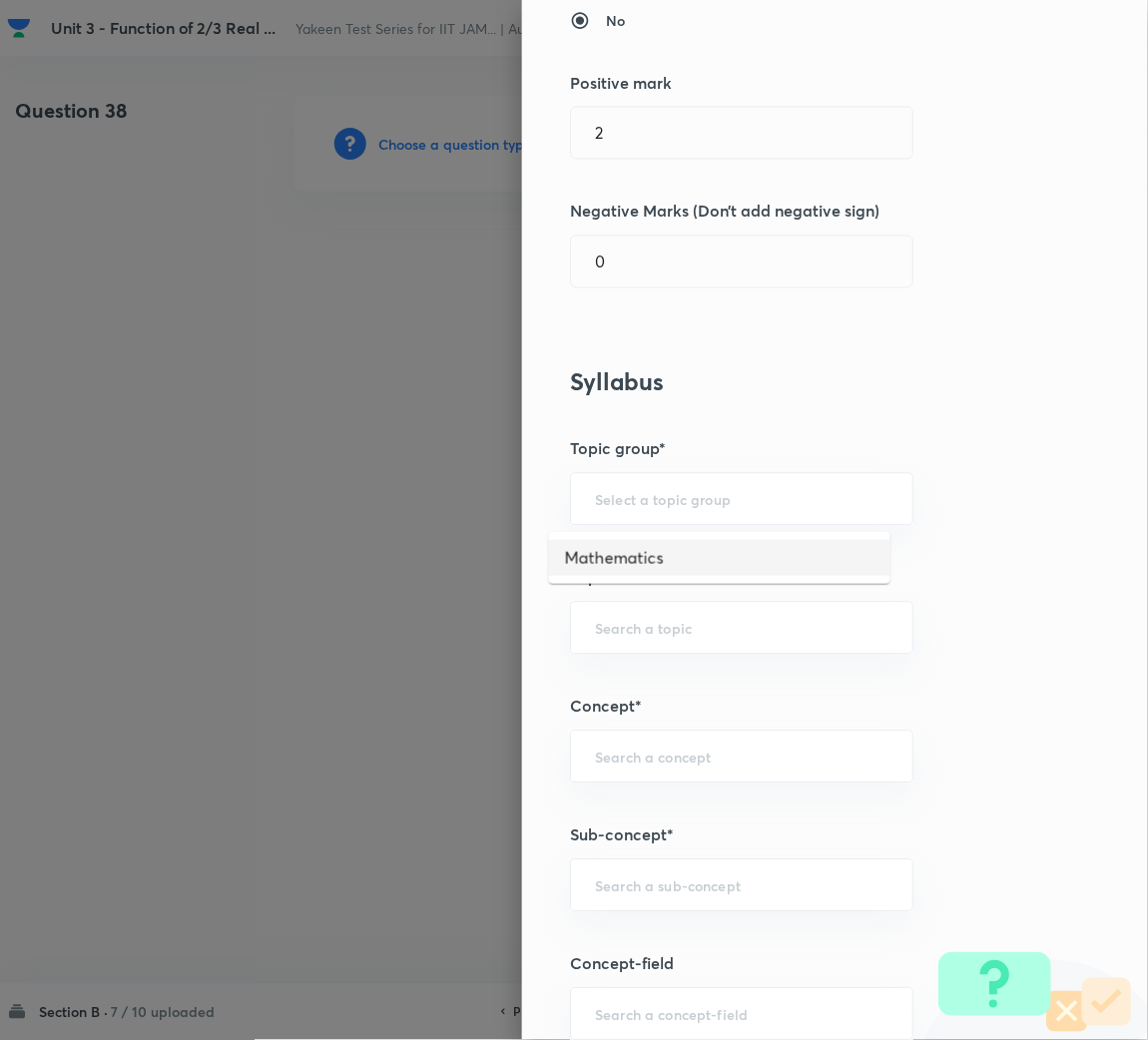 drag, startPoint x: 601, startPoint y: 543, endPoint x: 601, endPoint y: 585, distance: 42 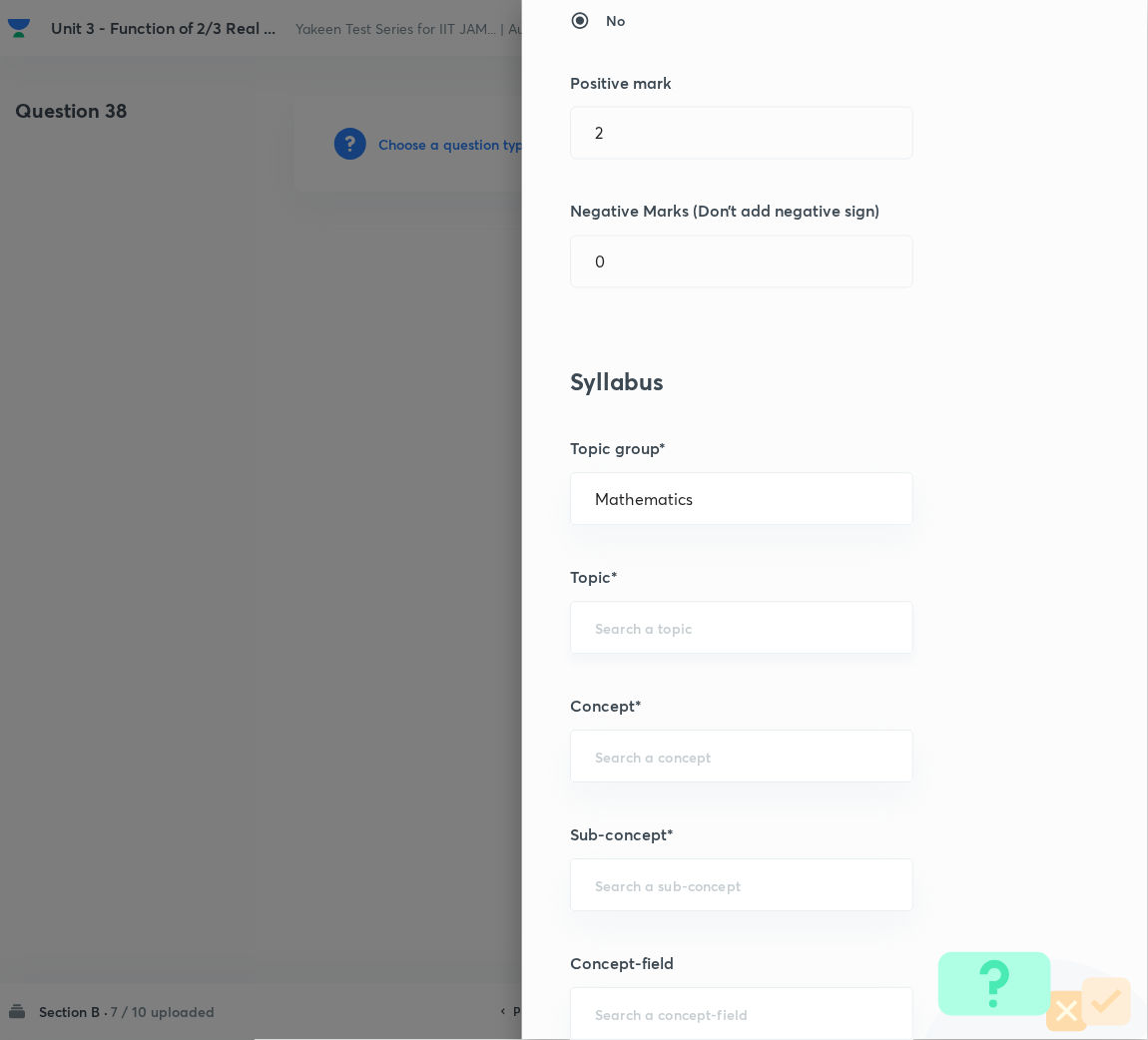click at bounding box center [742, 628] 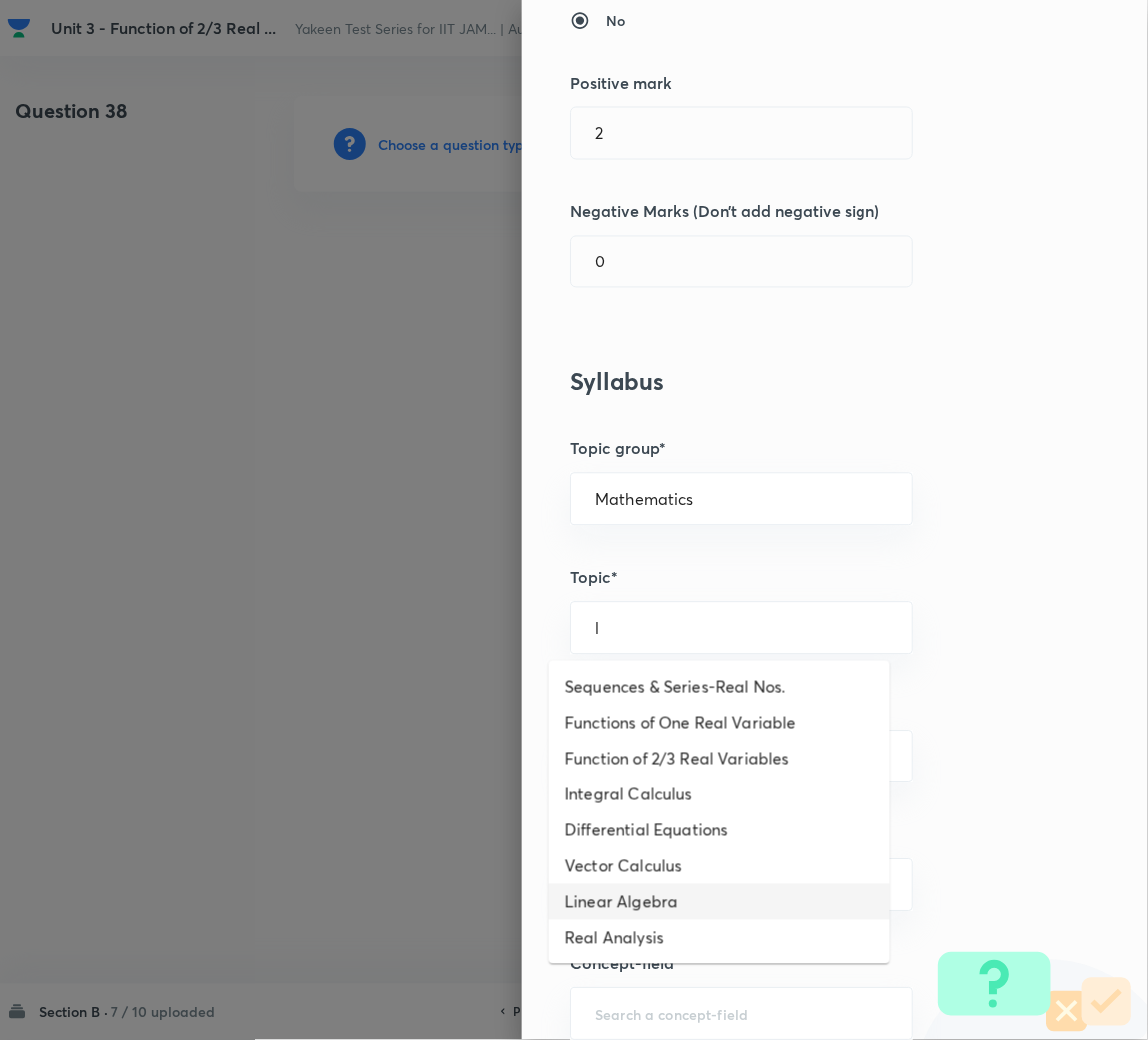 click on "Linear Algebra" at bounding box center (720, 902) 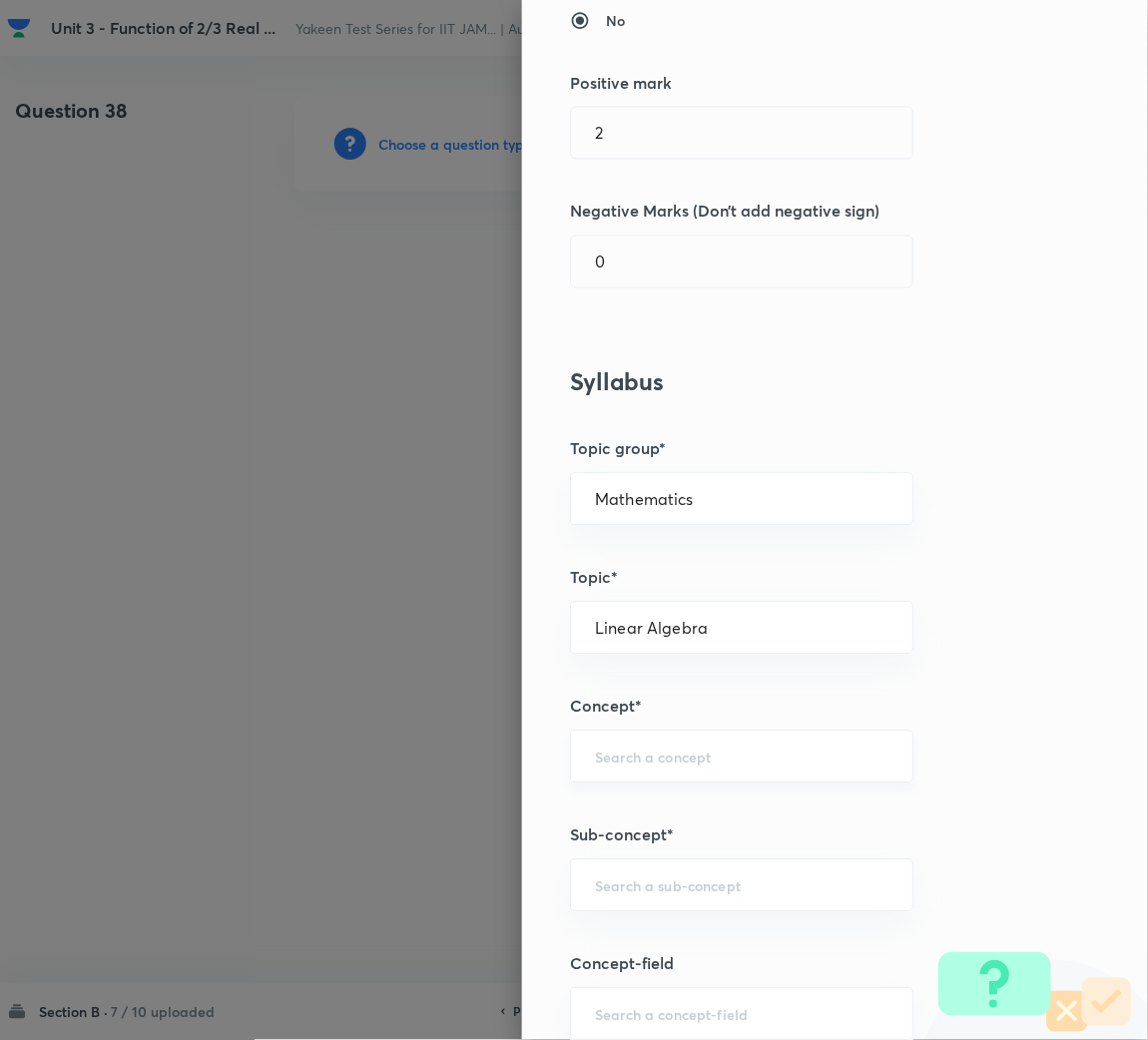 click at bounding box center (742, 757) 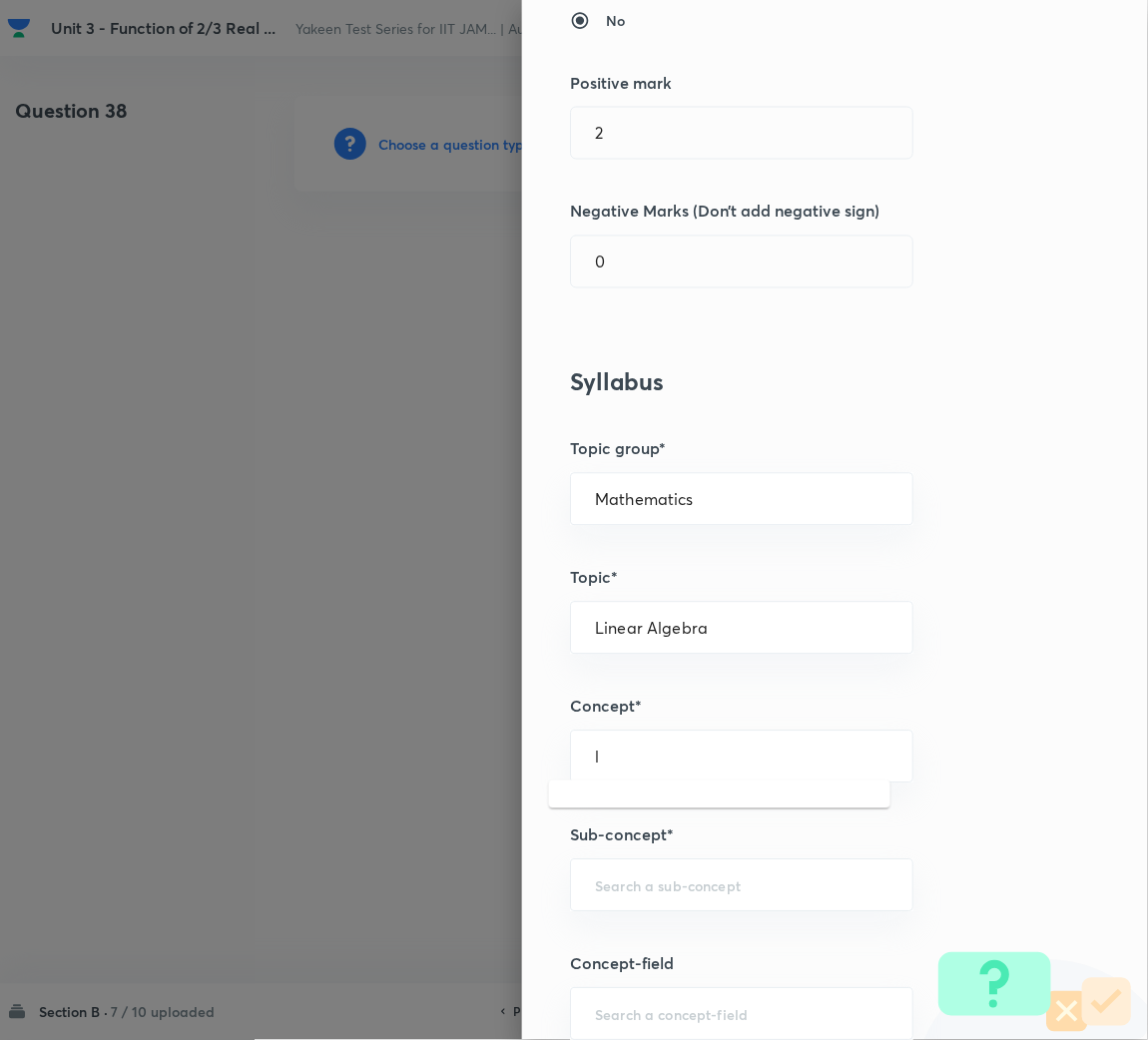 scroll, scrollTop: 748, scrollLeft: 0, axis: vertical 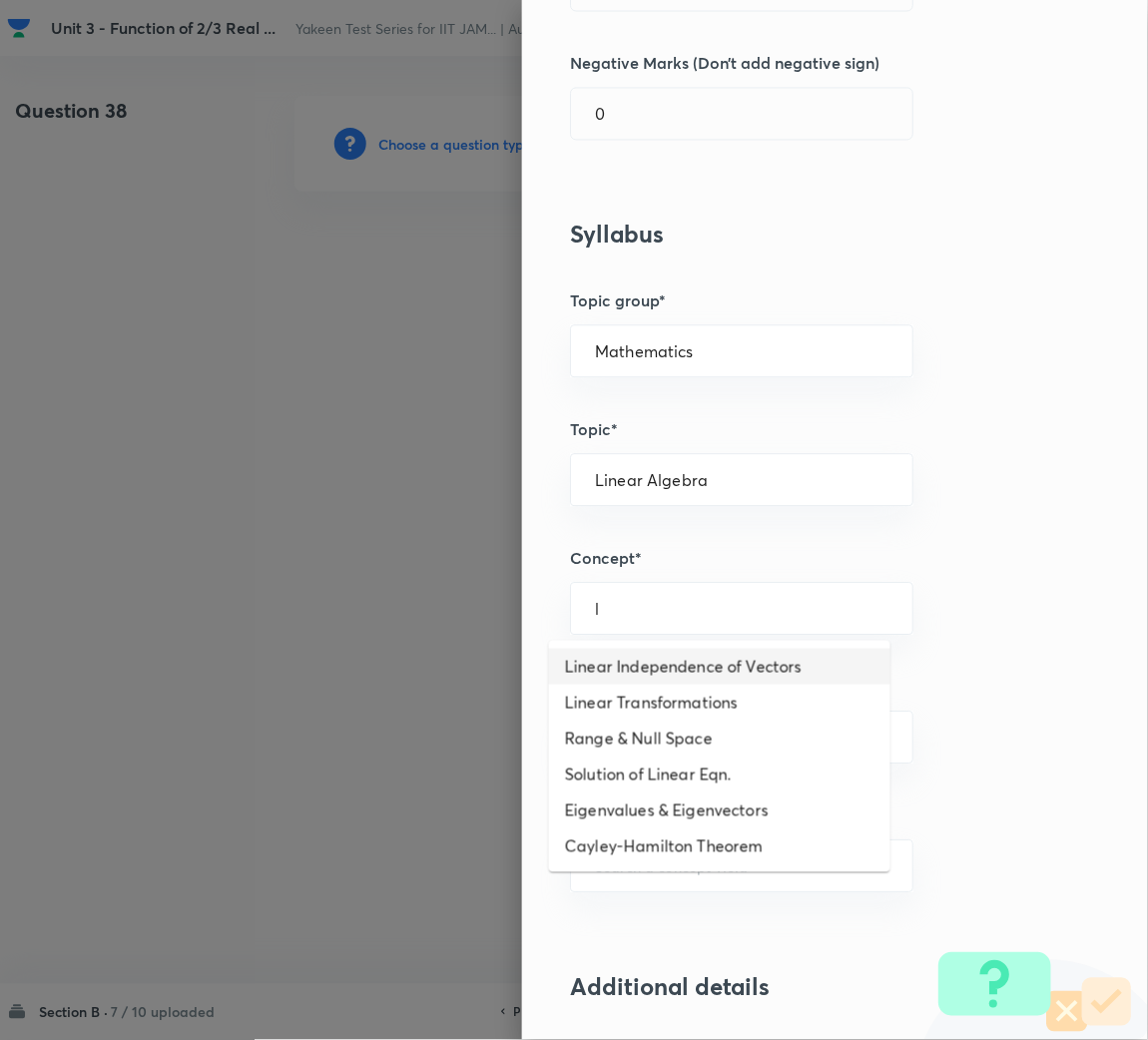 click on "Linear Independence of Vectors" at bounding box center (720, 667) 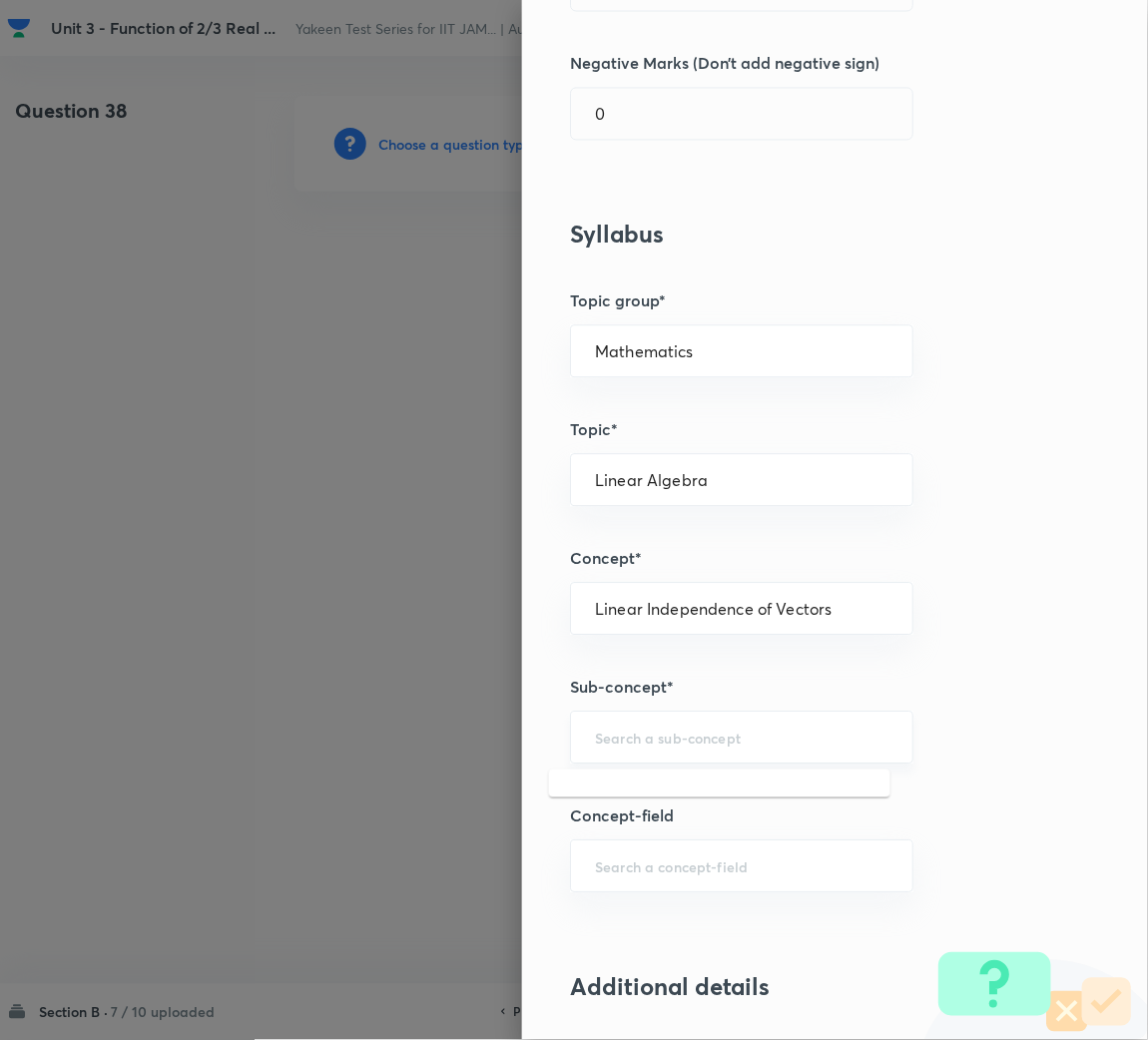 click at bounding box center (742, 737) 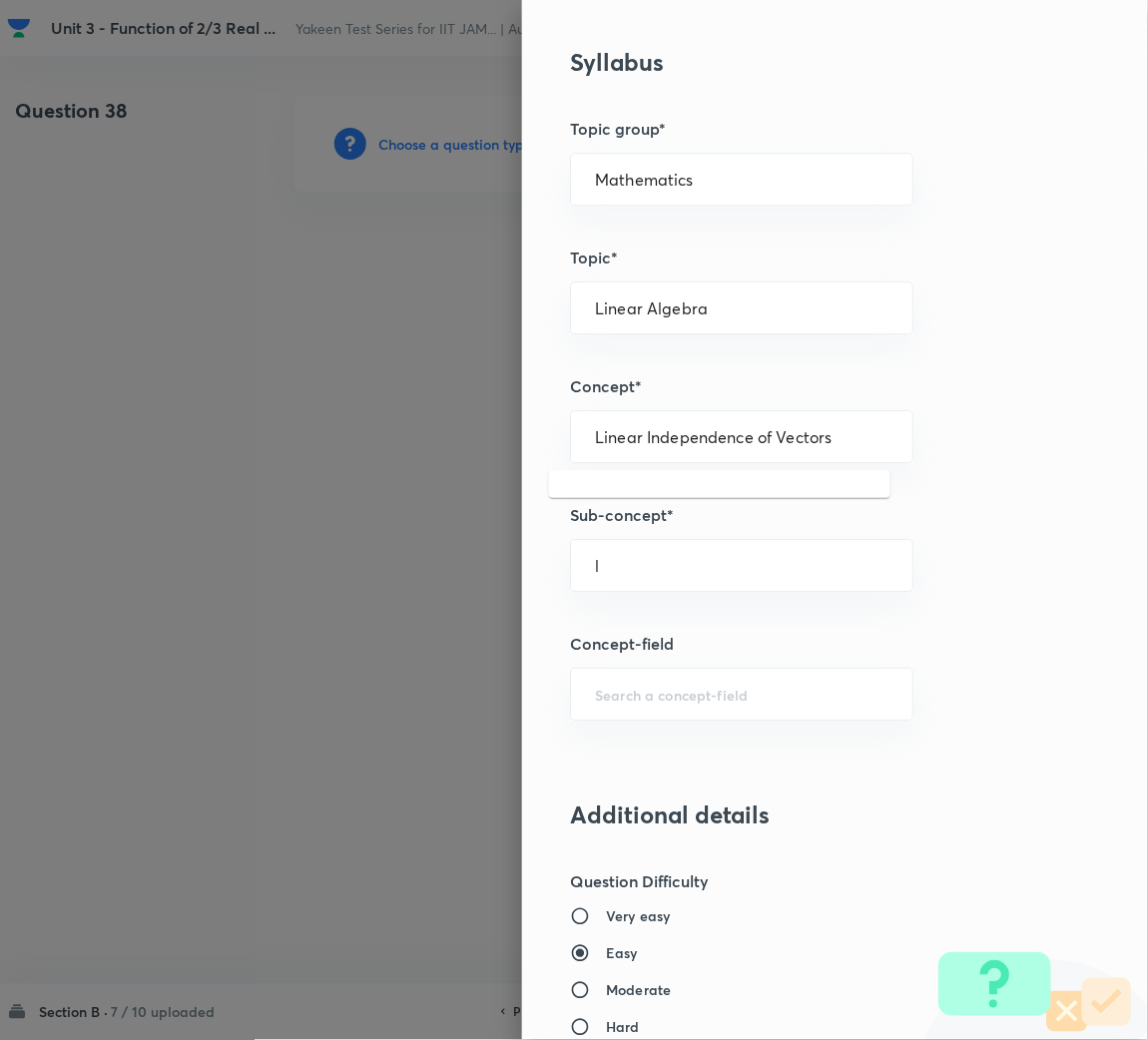 scroll, scrollTop: 1048, scrollLeft: 0, axis: vertical 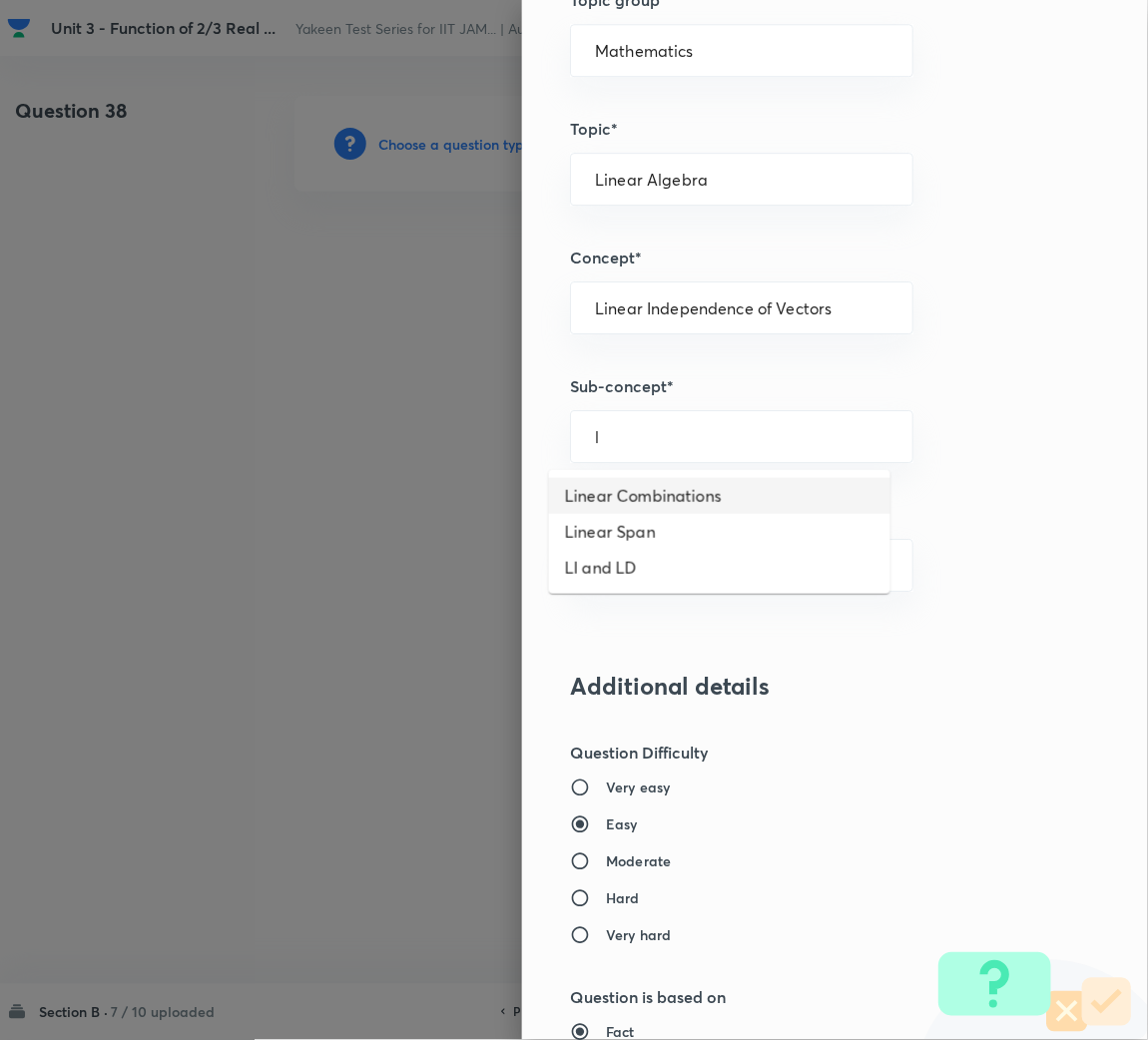 click on "Linear Combinations Linear Span LI and LD" at bounding box center [720, 532] 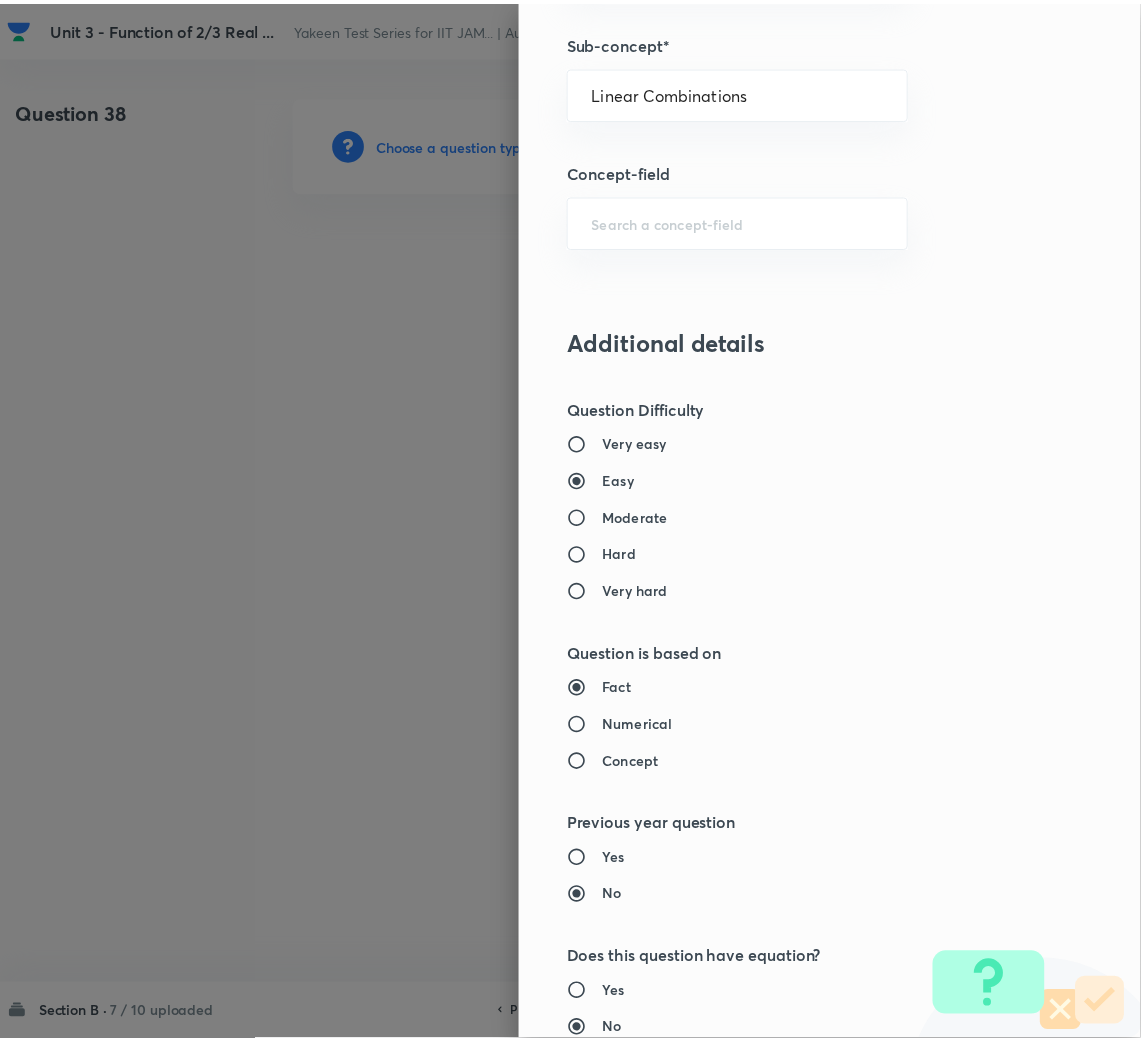 scroll, scrollTop: 1820, scrollLeft: 0, axis: vertical 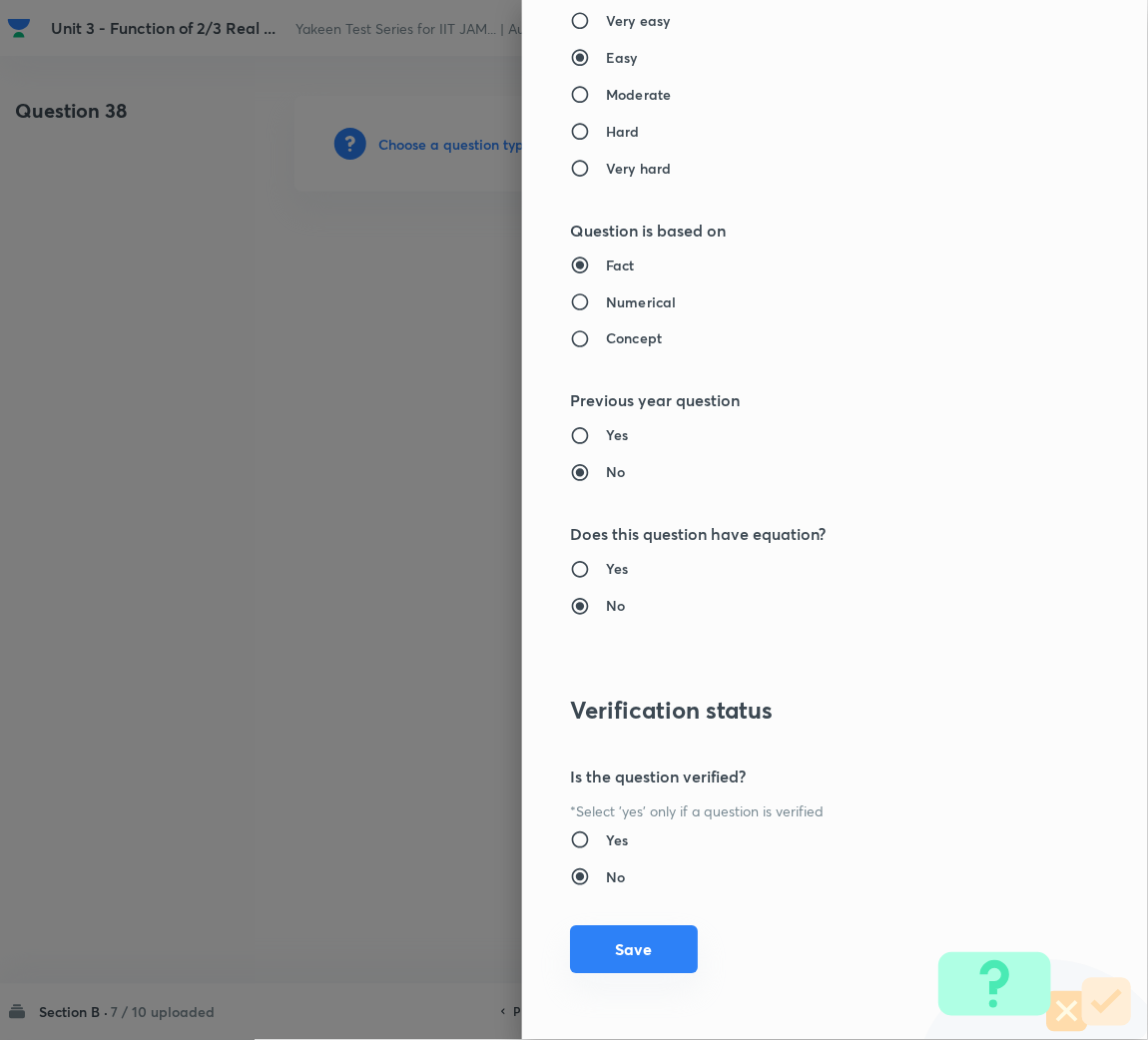 click on "Save" at bounding box center [634, 950] 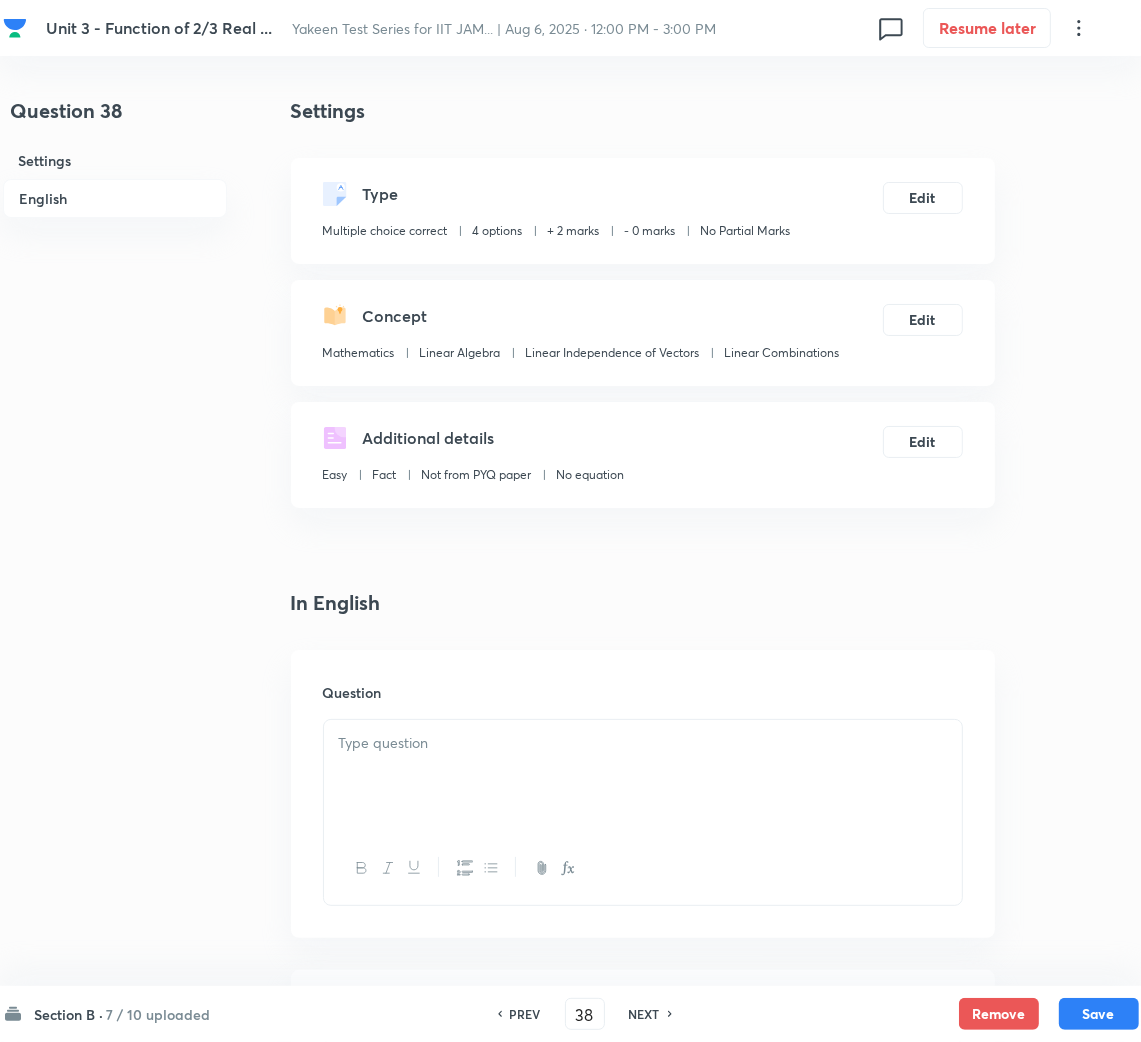 click at bounding box center [643, 776] 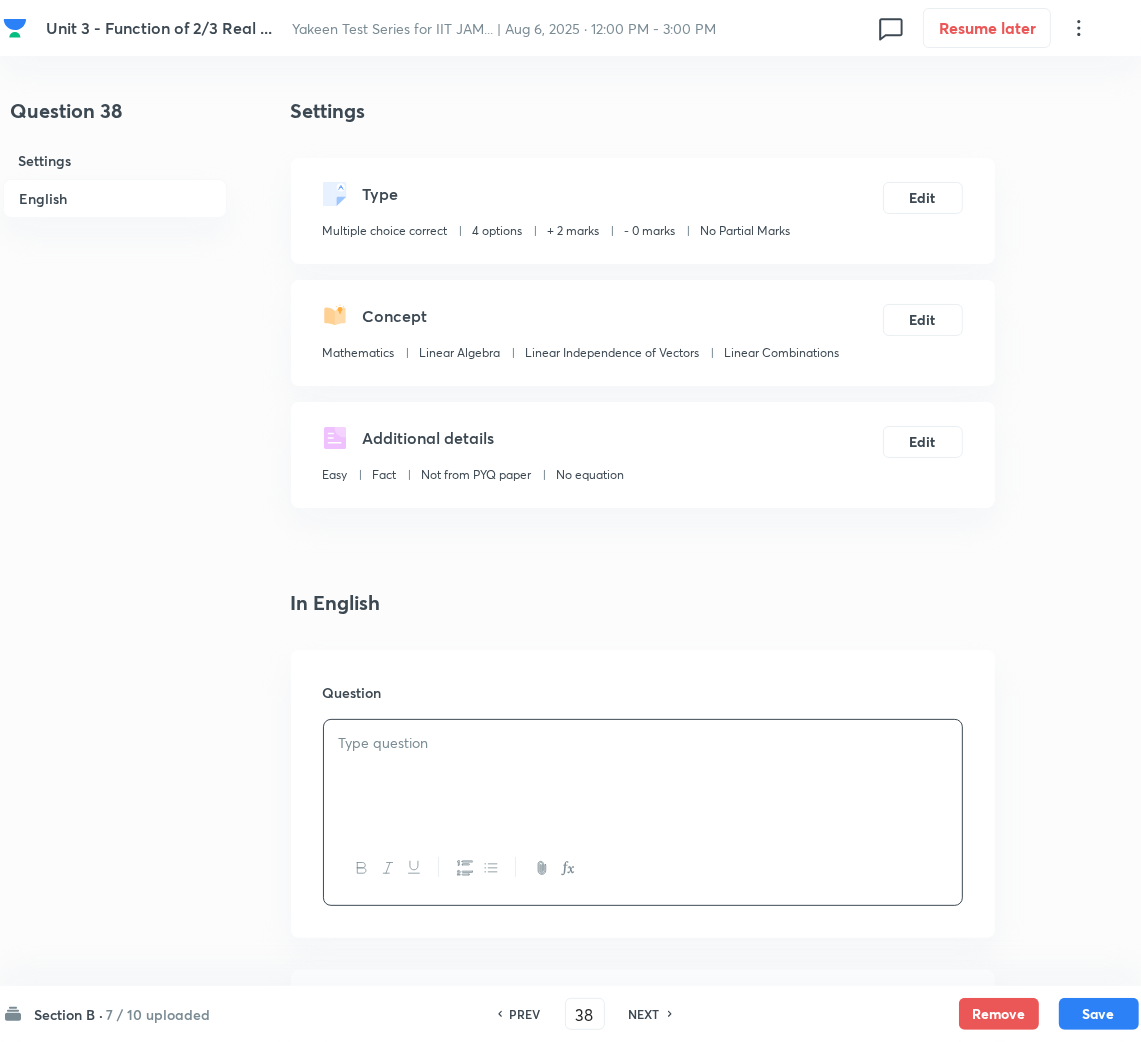paste 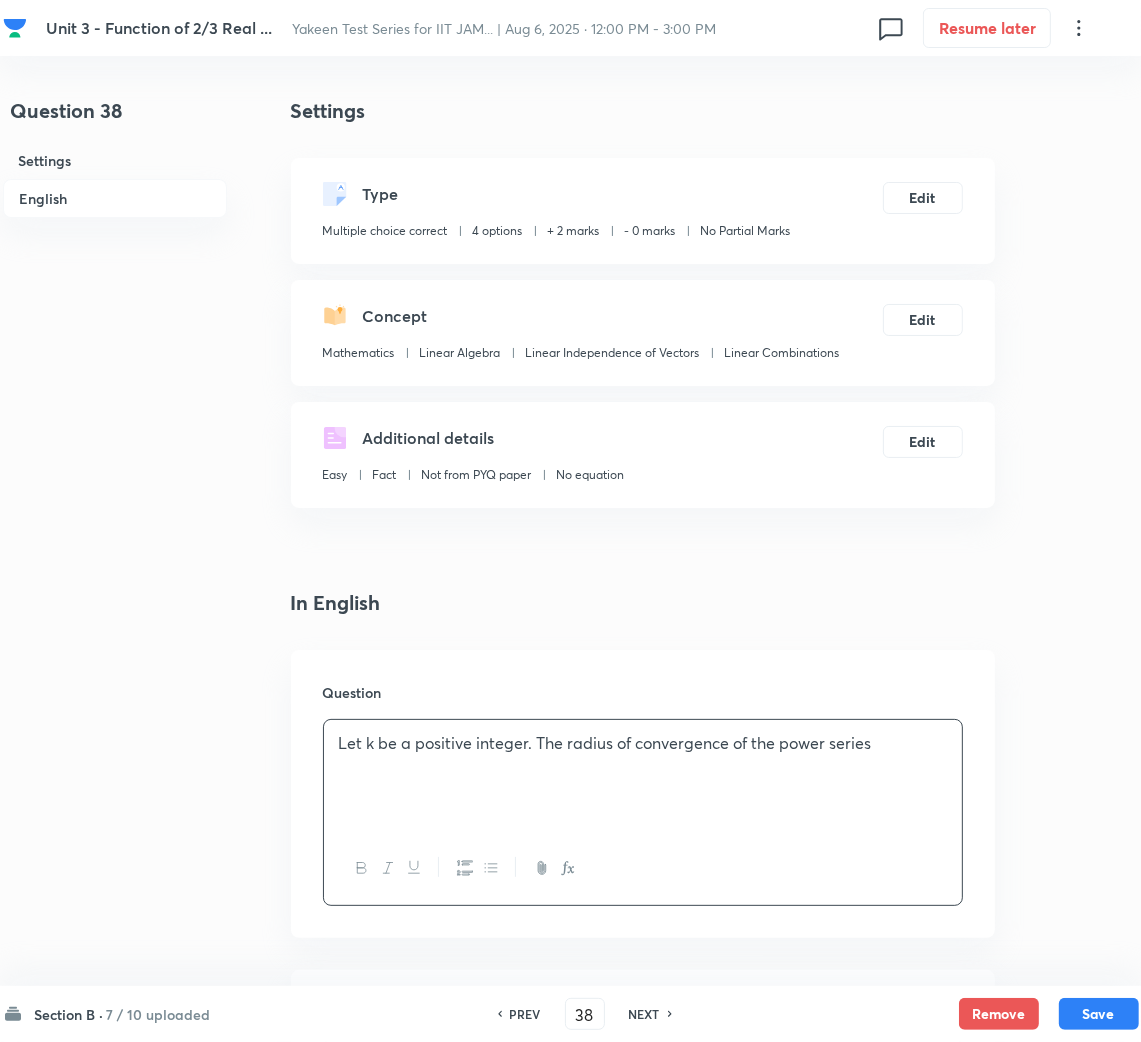 type 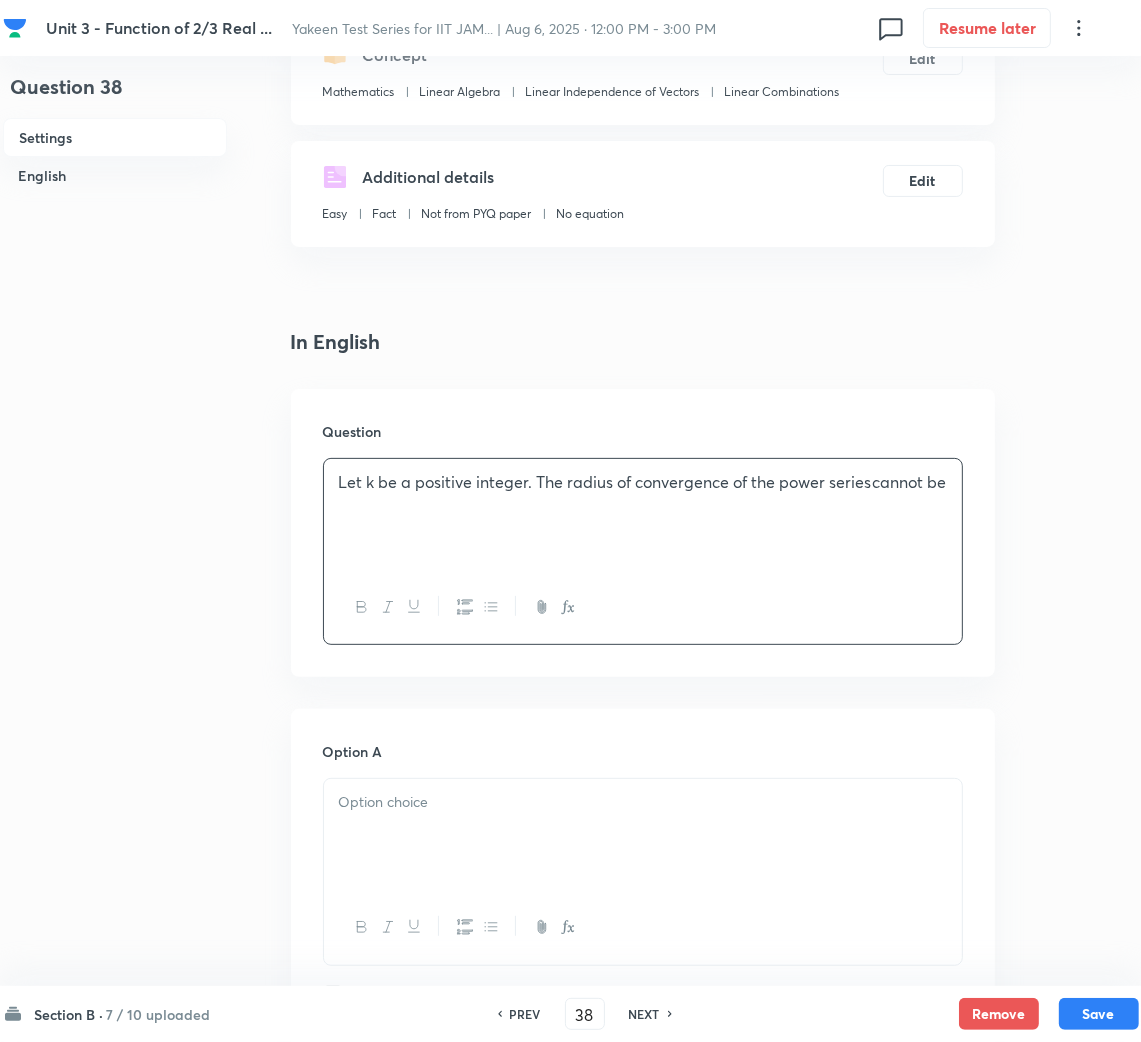 scroll, scrollTop: 600, scrollLeft: 0, axis: vertical 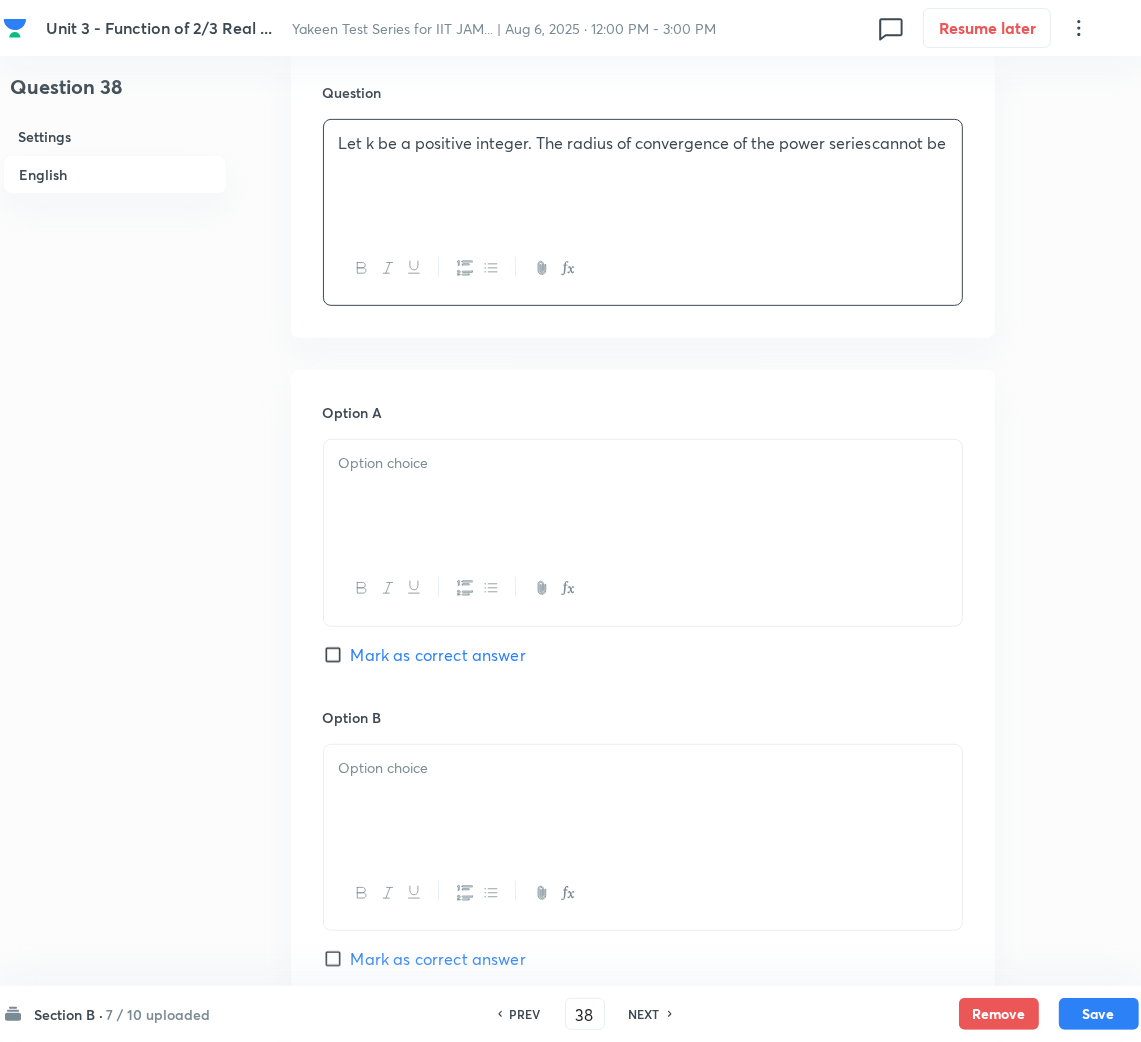 click at bounding box center (643, 496) 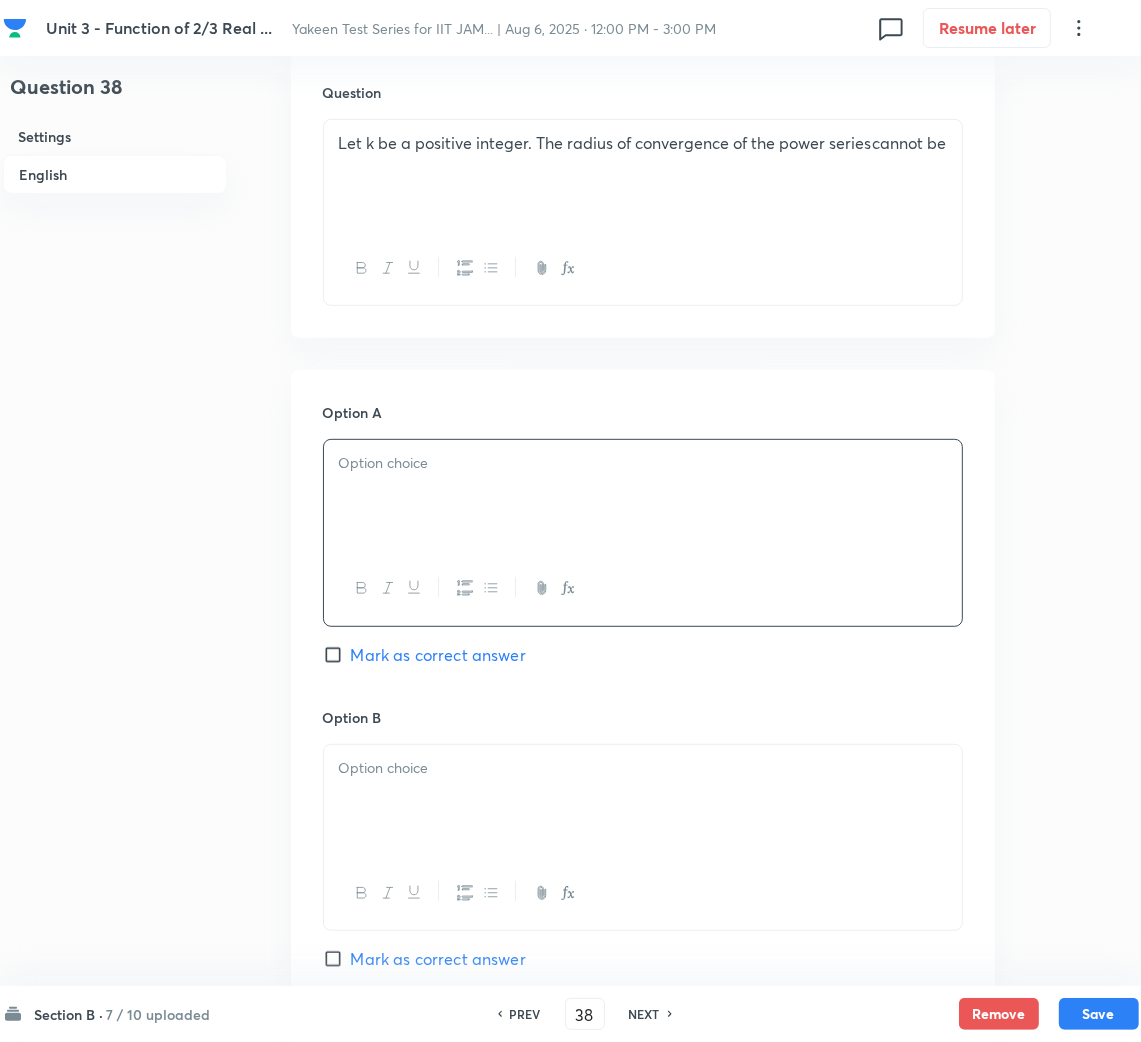 type 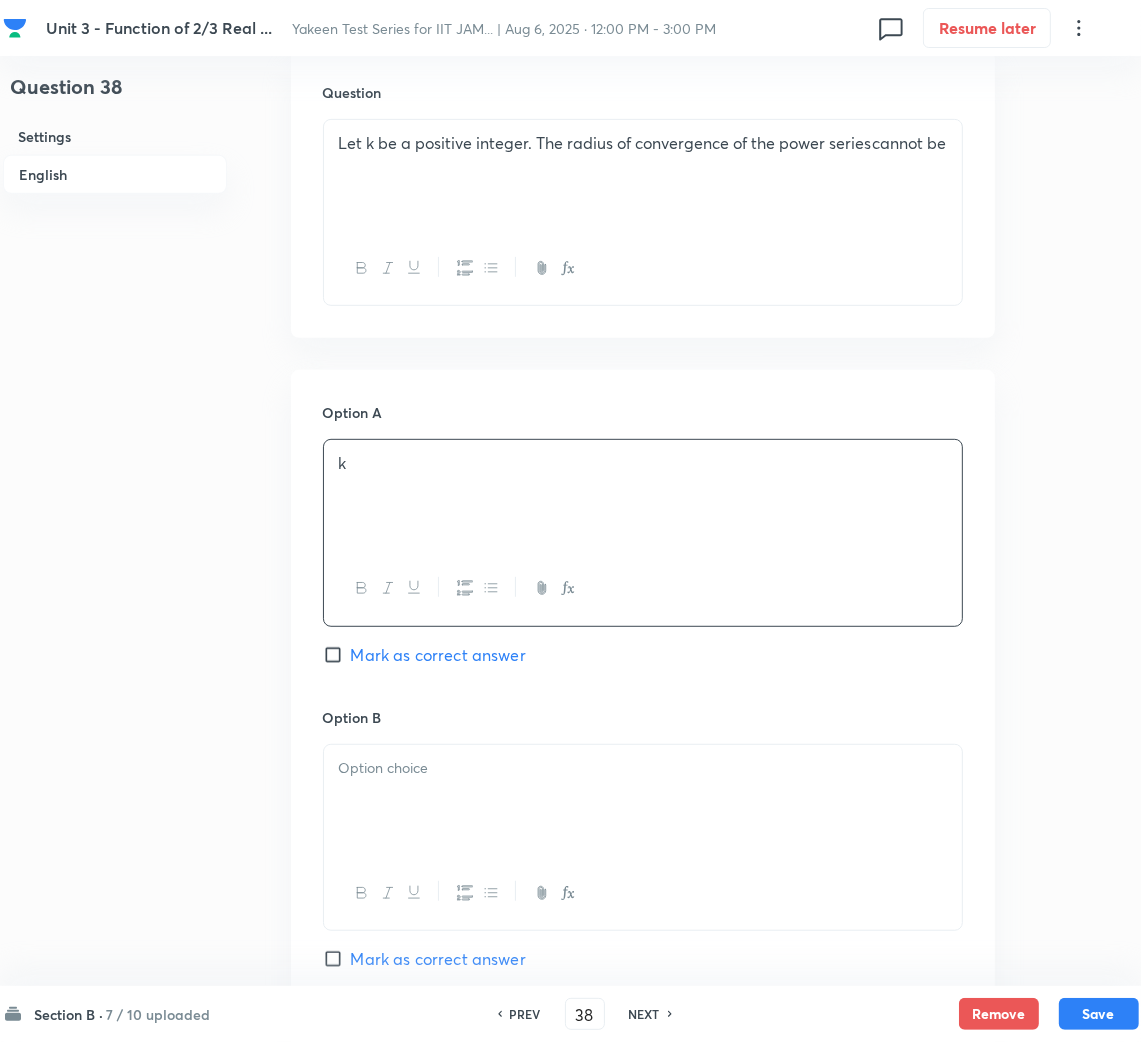 click at bounding box center (643, 801) 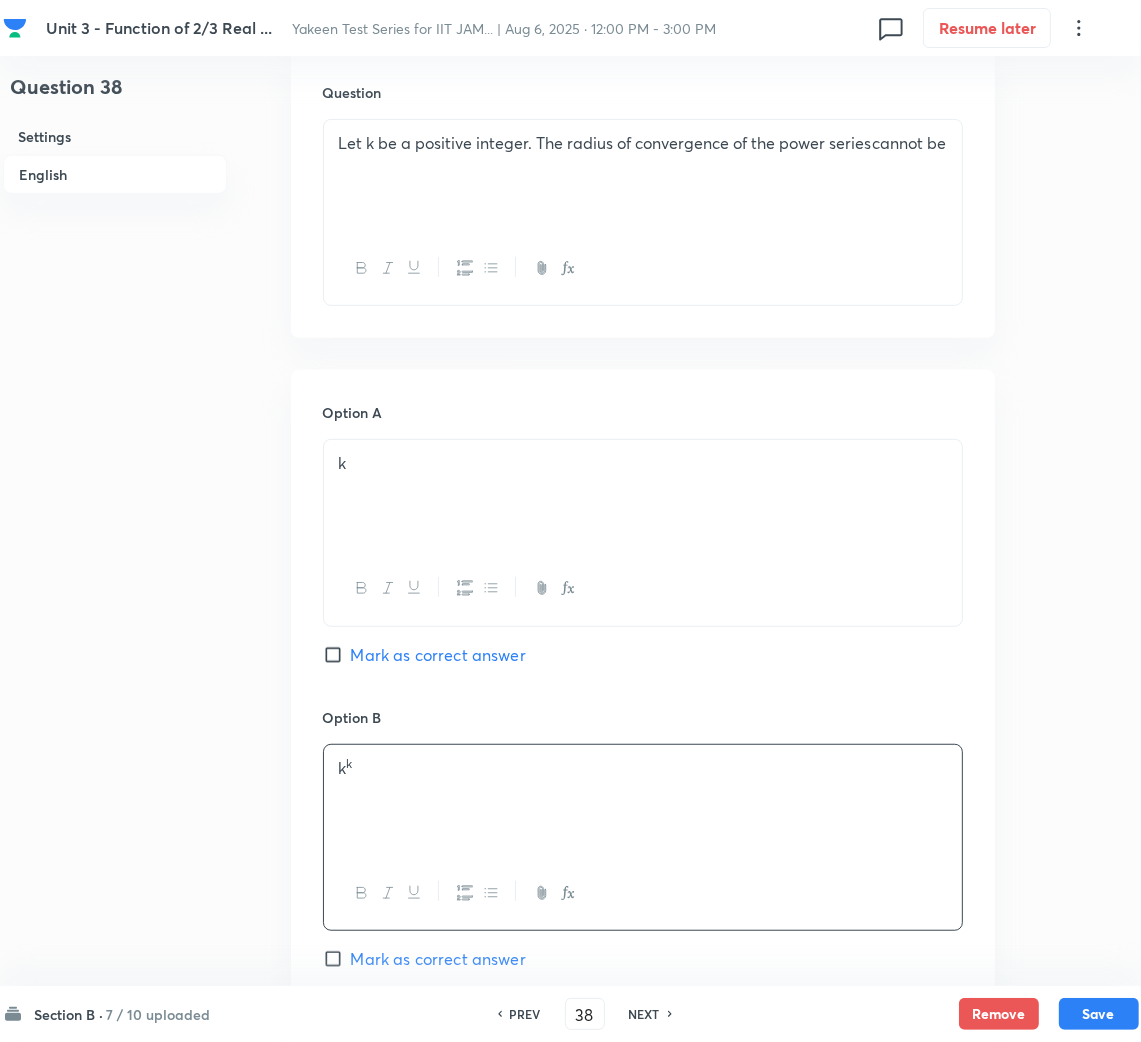 click on "Mark as correct answer" at bounding box center (438, 655) 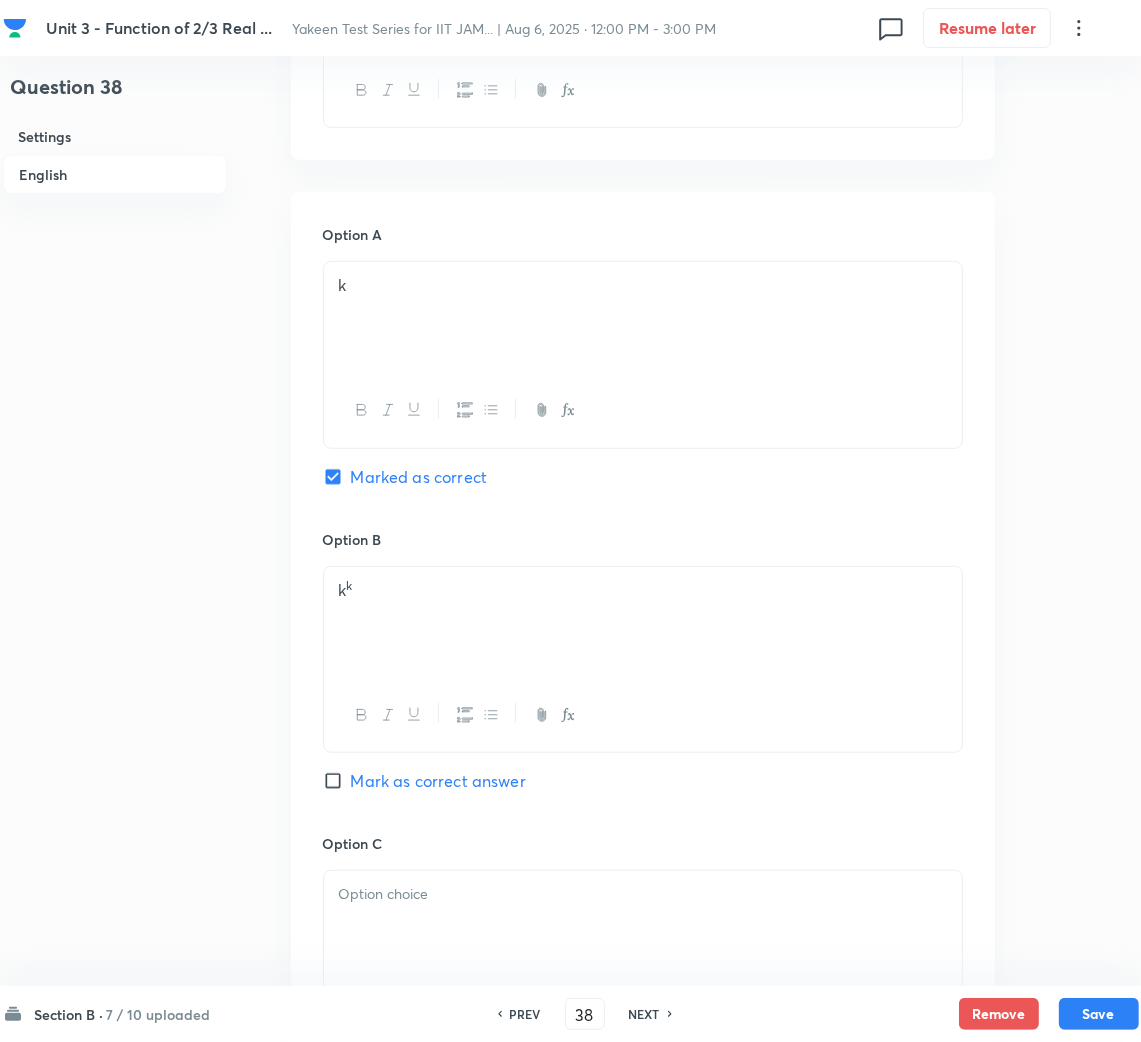 scroll, scrollTop: 1050, scrollLeft: 0, axis: vertical 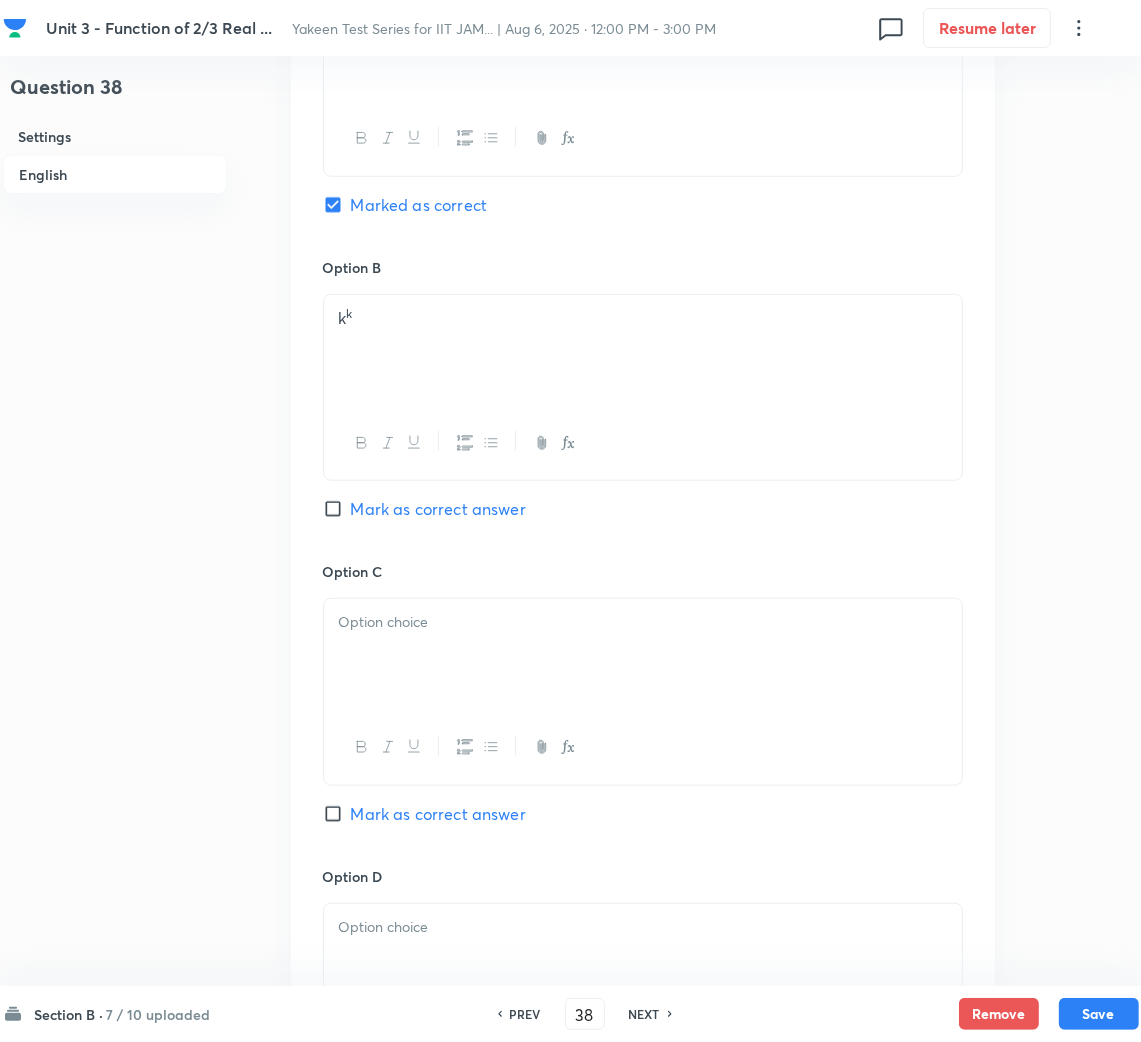 click at bounding box center (643, 655) 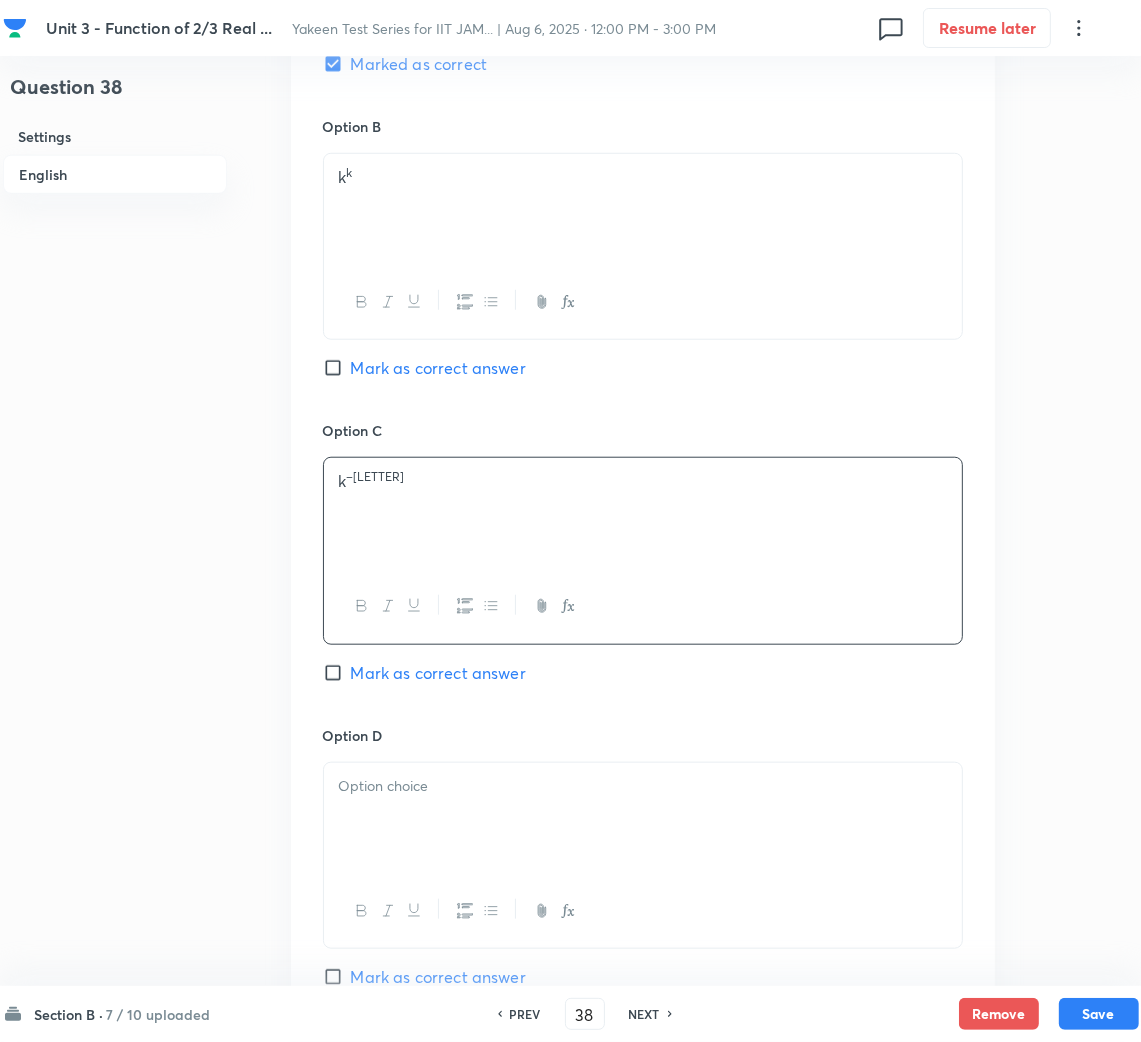 scroll, scrollTop: 1349, scrollLeft: 0, axis: vertical 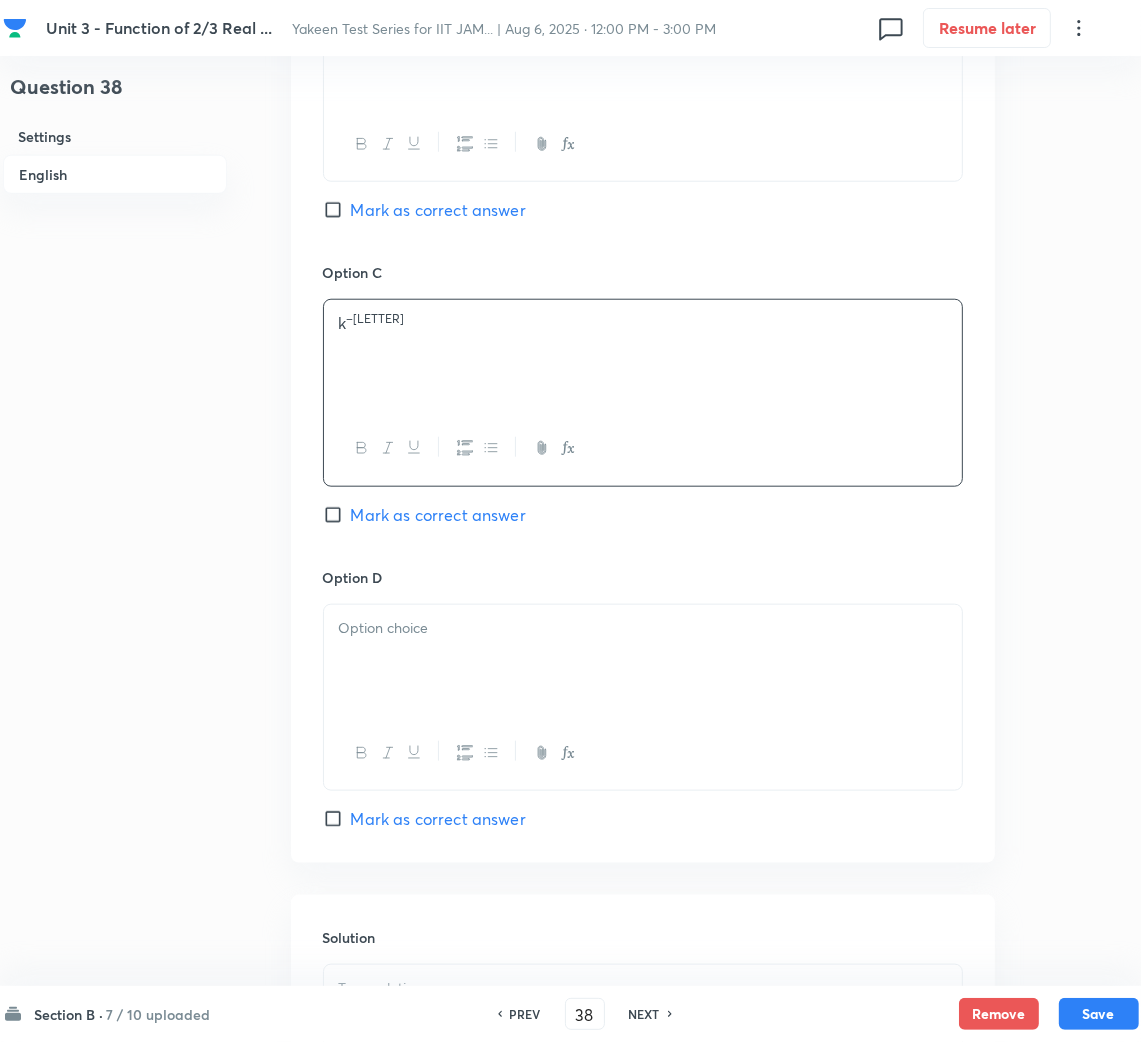 click on "Option C [LETTER] –[LETTER] Mark as correct answer" at bounding box center (643, 414) 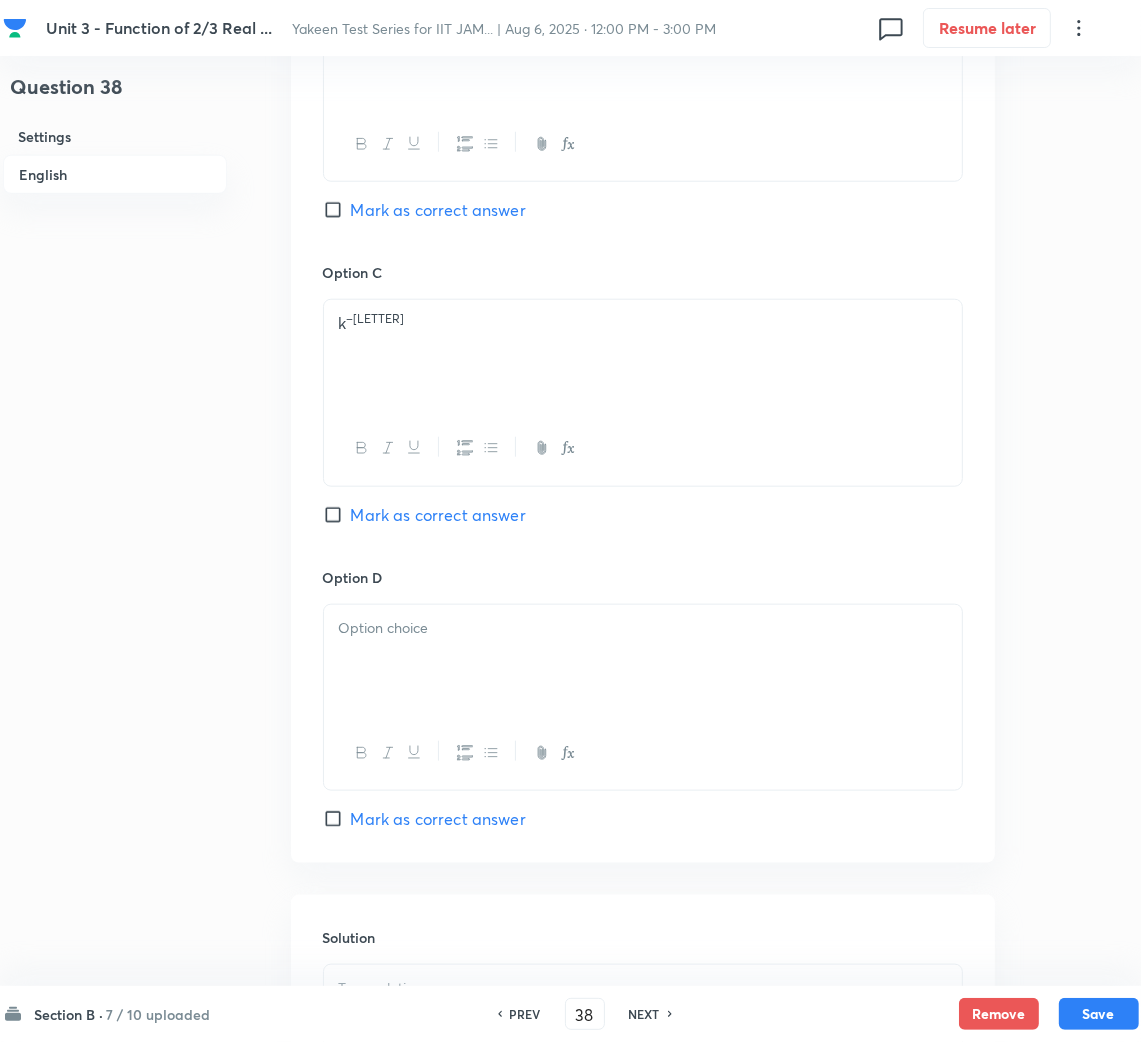 drag, startPoint x: 379, startPoint y: 524, endPoint x: 357, endPoint y: 677, distance: 154.57361 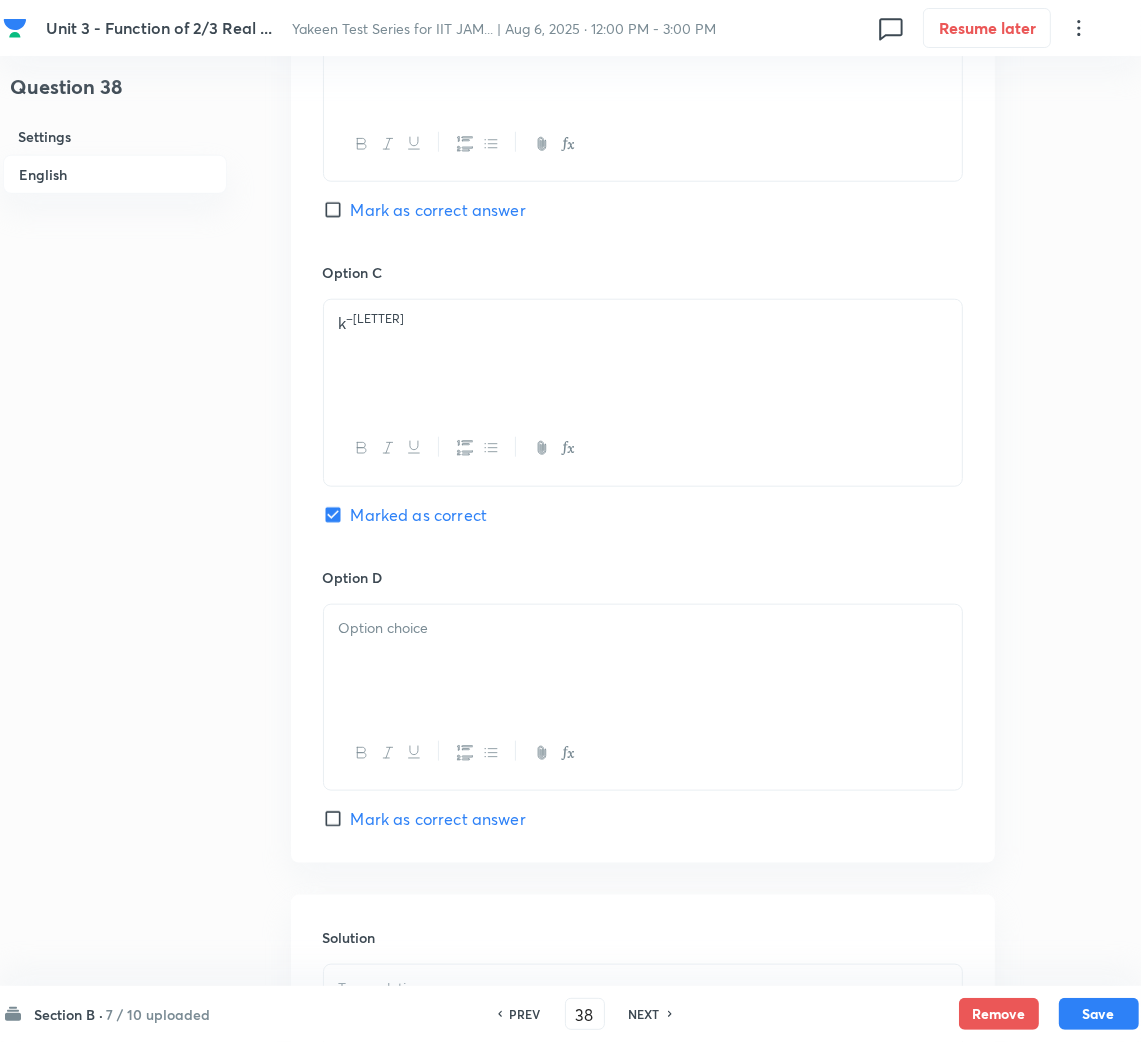 drag, startPoint x: 357, startPoint y: 818, endPoint x: 406, endPoint y: 696, distance: 131.47243 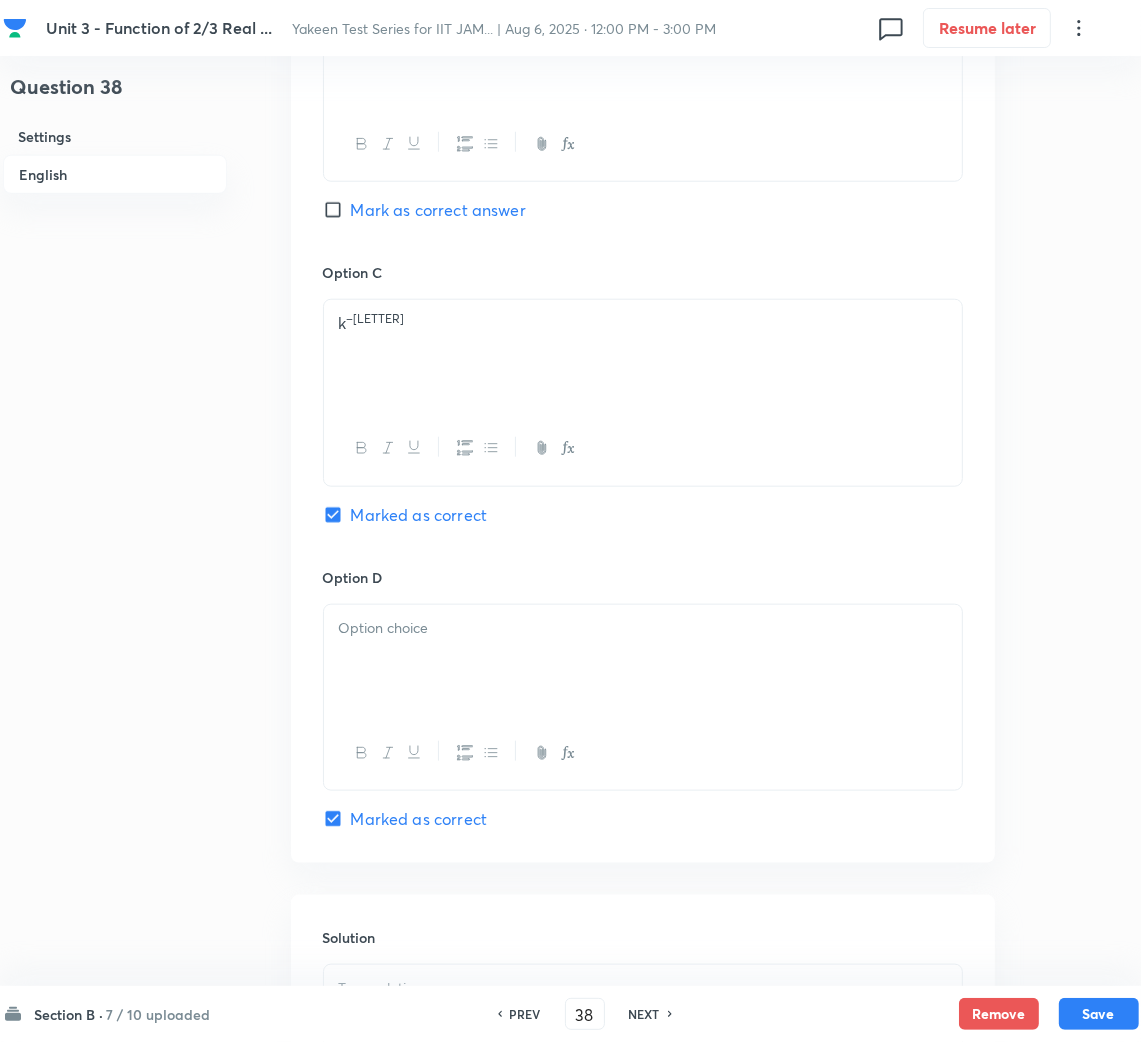 click at bounding box center [643, 661] 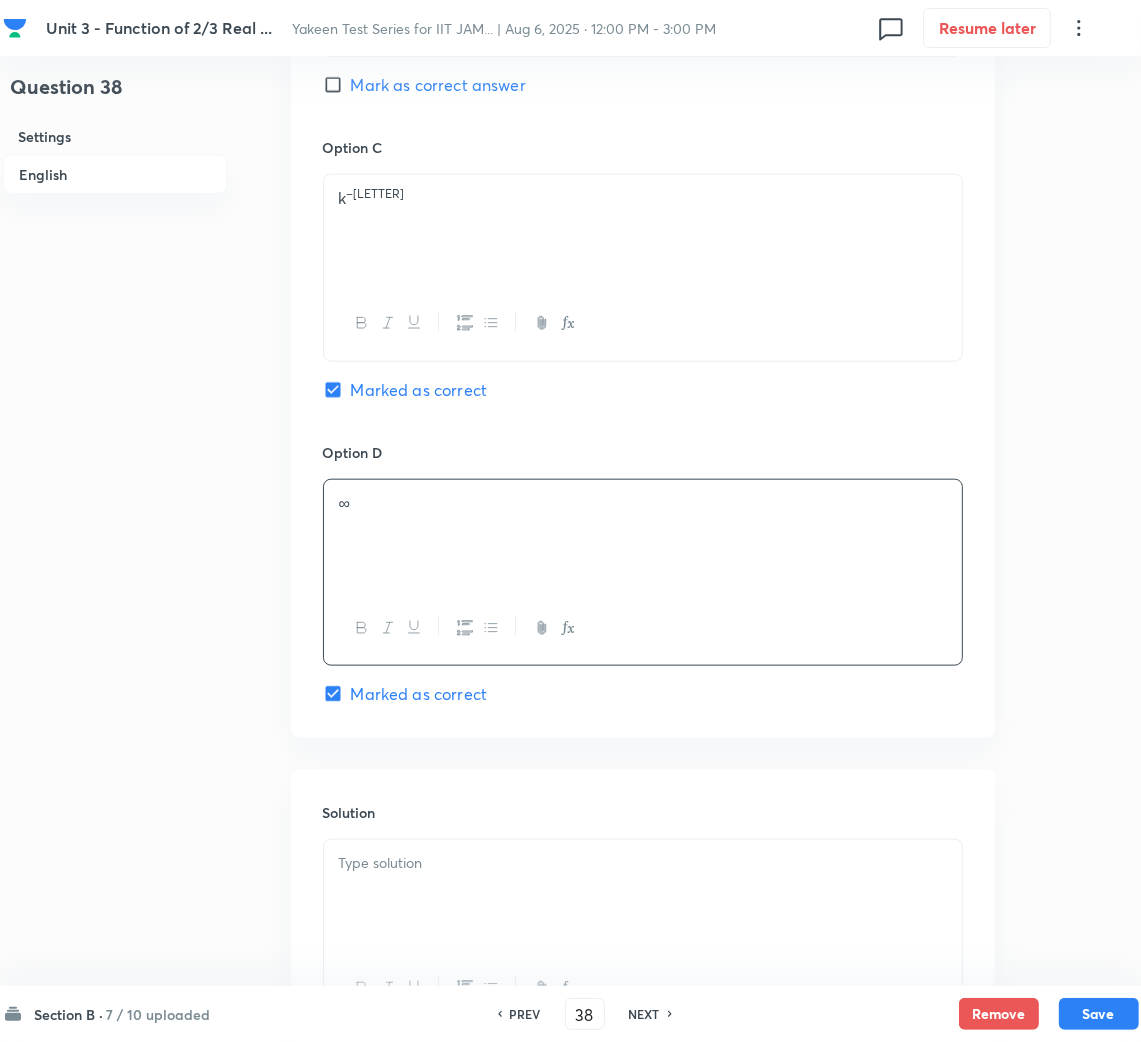 scroll, scrollTop: 1649, scrollLeft: 0, axis: vertical 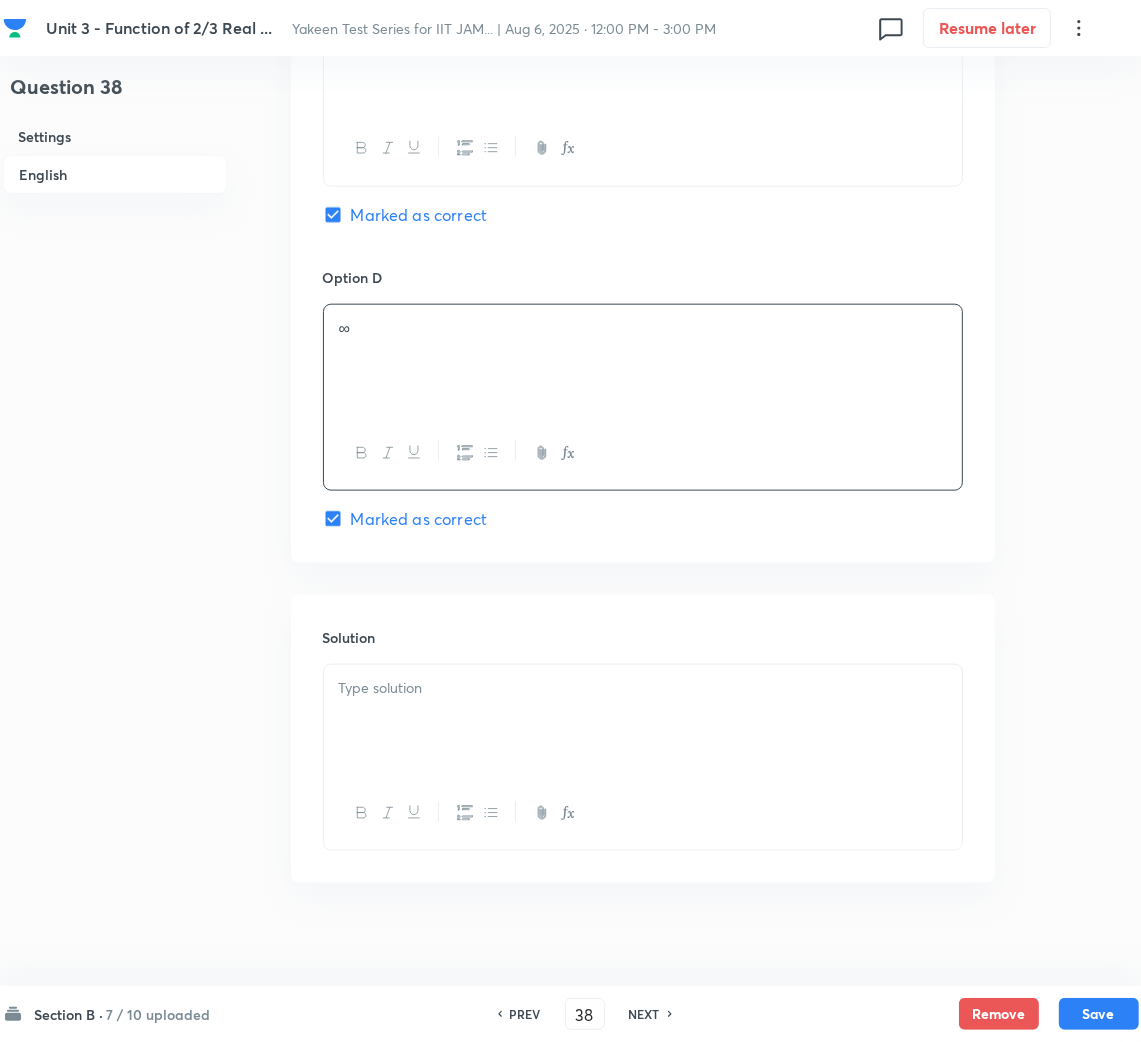 drag, startPoint x: 391, startPoint y: 713, endPoint x: 40, endPoint y: 713, distance: 351 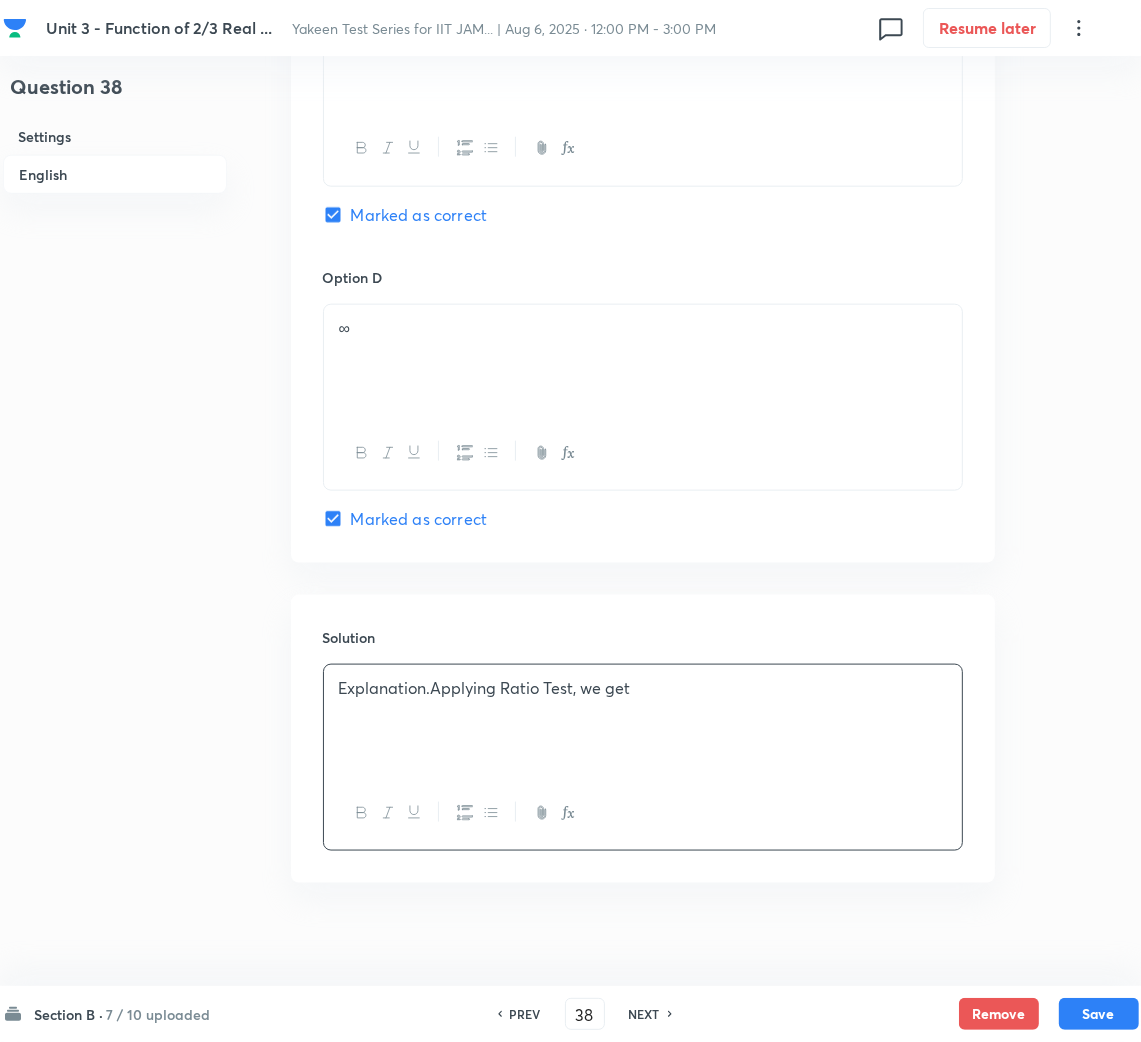 click on "Explanation.Applying Ratio Test, we get" at bounding box center (643, 688) 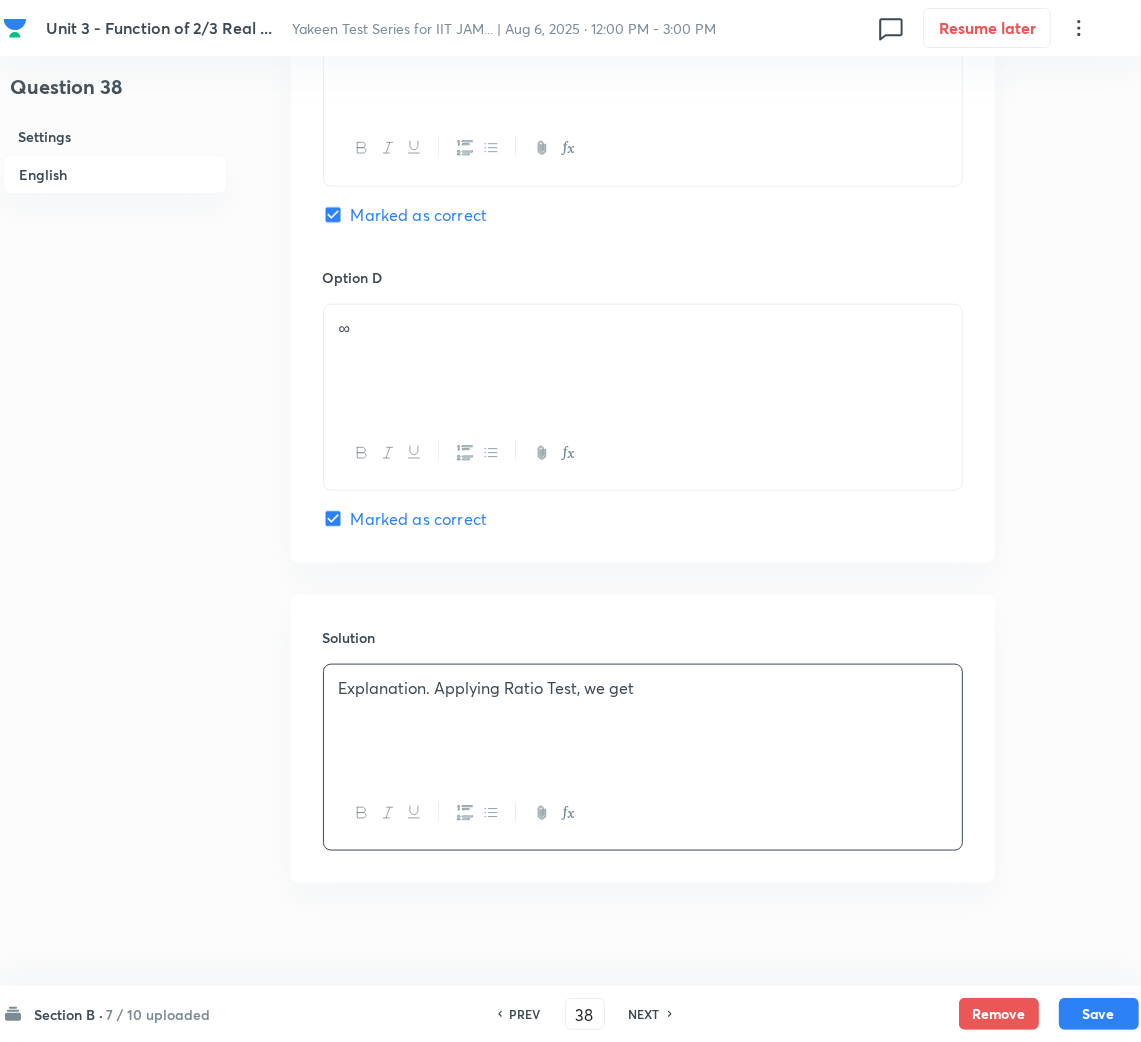 click on "Explanation. Applying Ratio Test, we get" at bounding box center [643, 688] 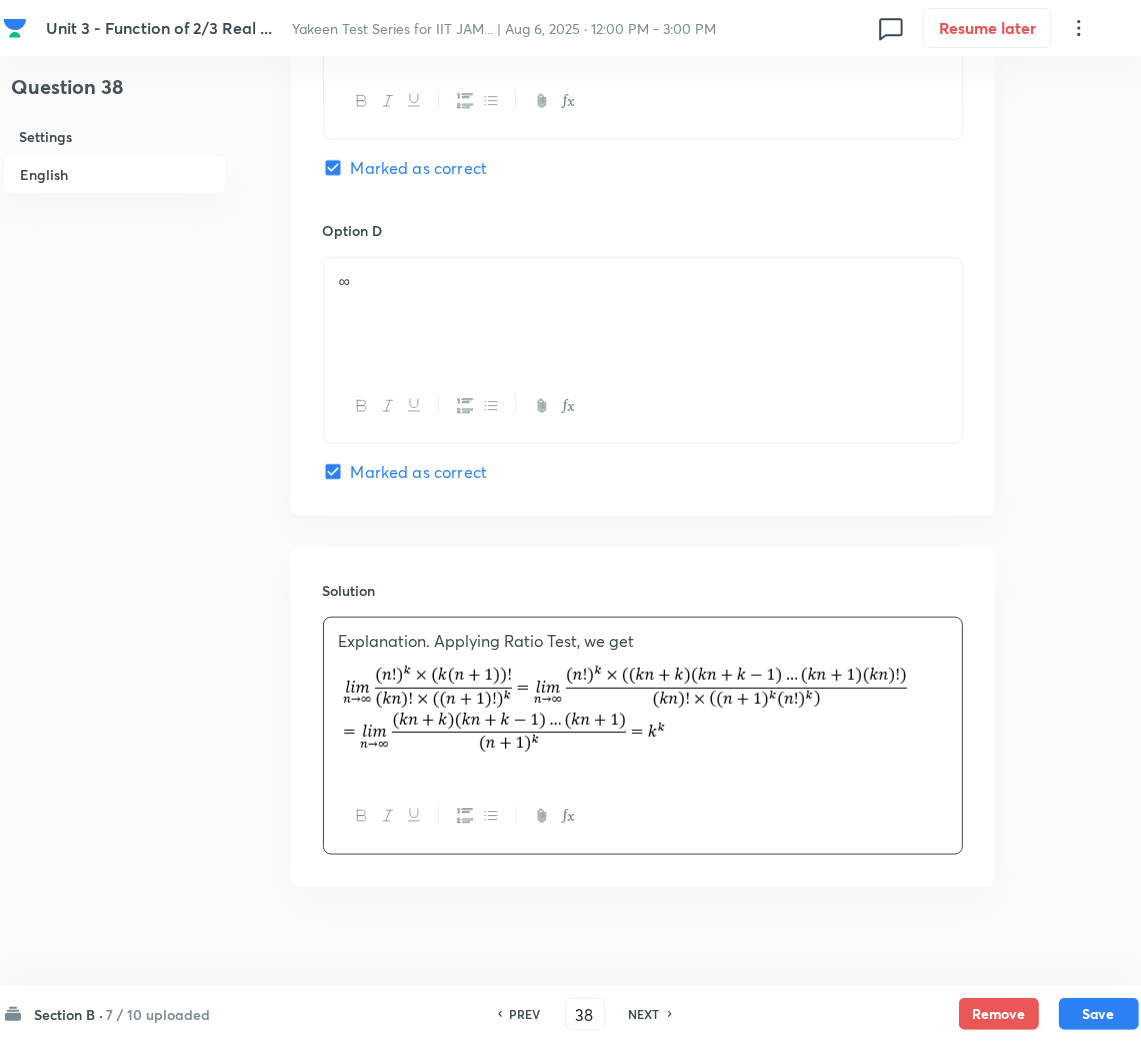 scroll, scrollTop: 1721, scrollLeft: 0, axis: vertical 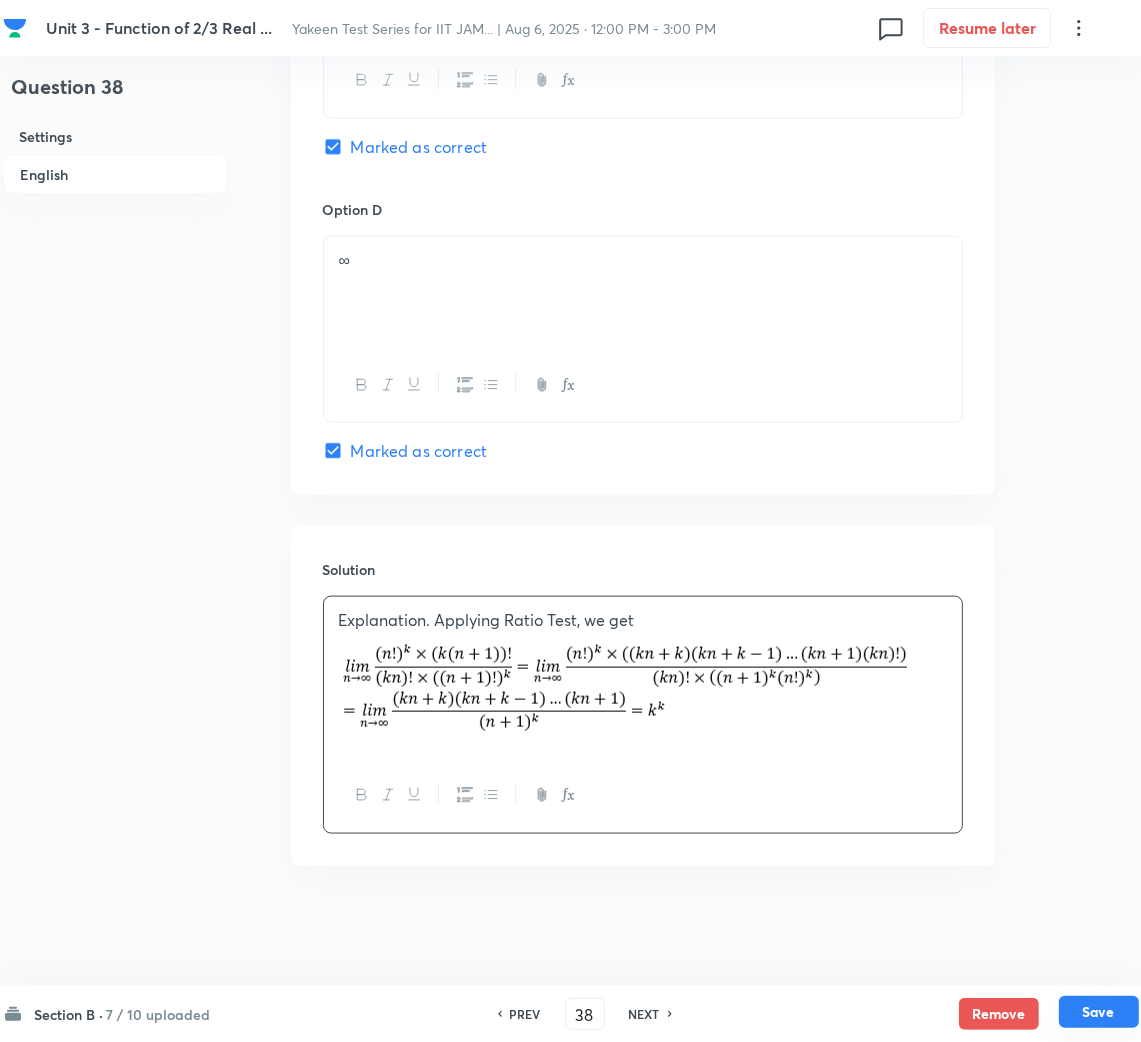 click on "Save" at bounding box center (1099, 1012) 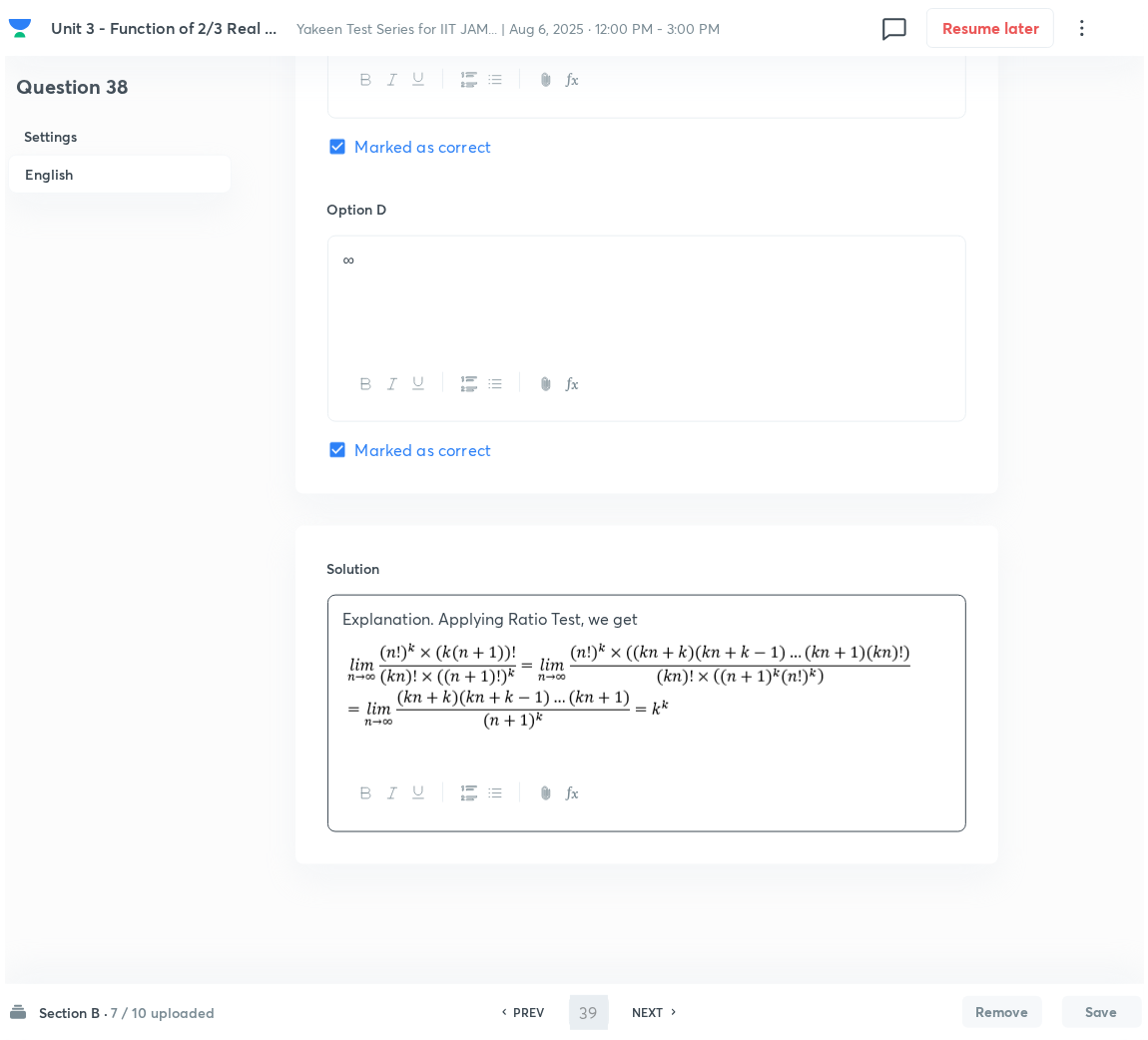 scroll, scrollTop: 0, scrollLeft: 0, axis: both 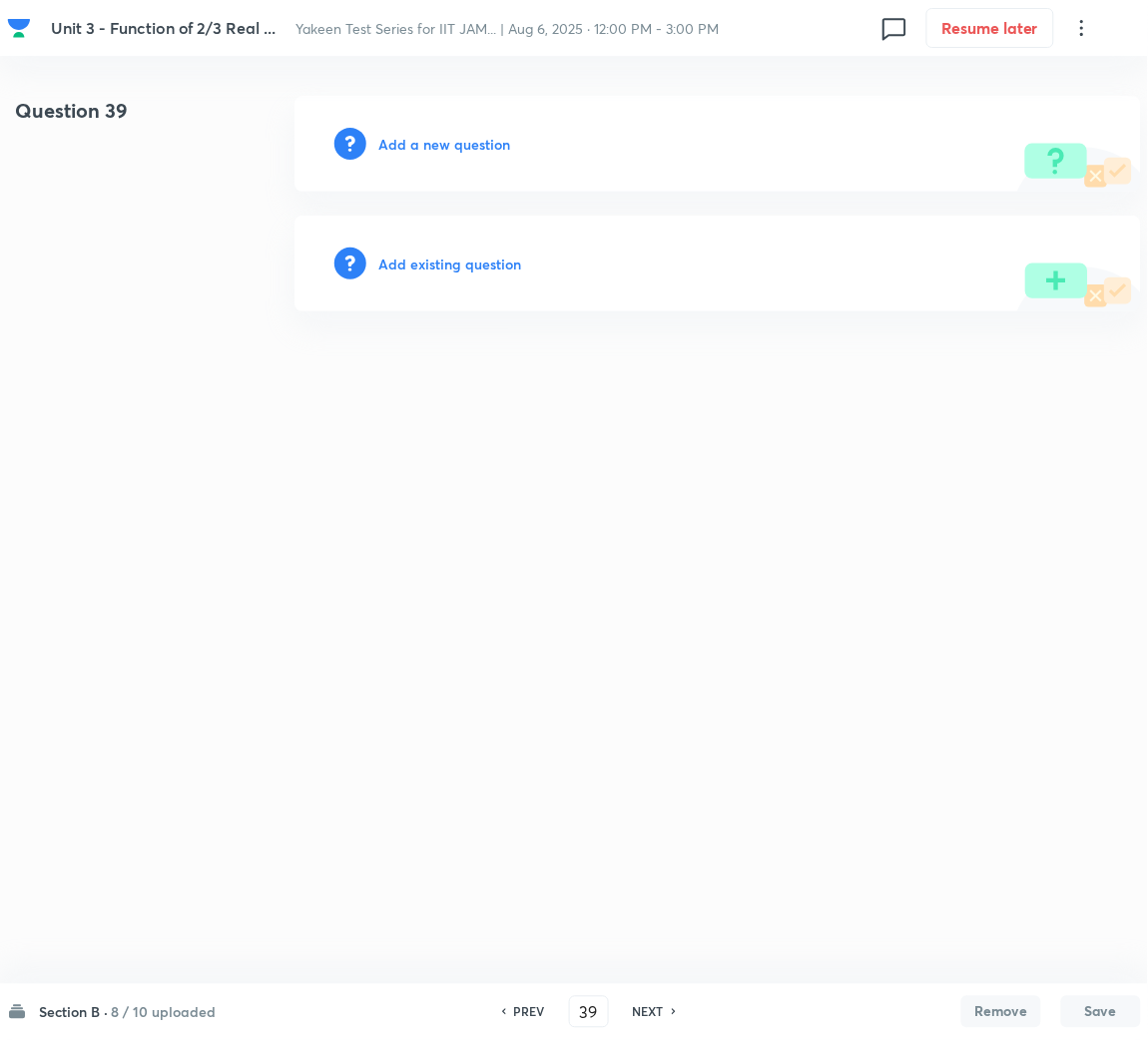 click on "Add a new question" at bounding box center [444, 144] 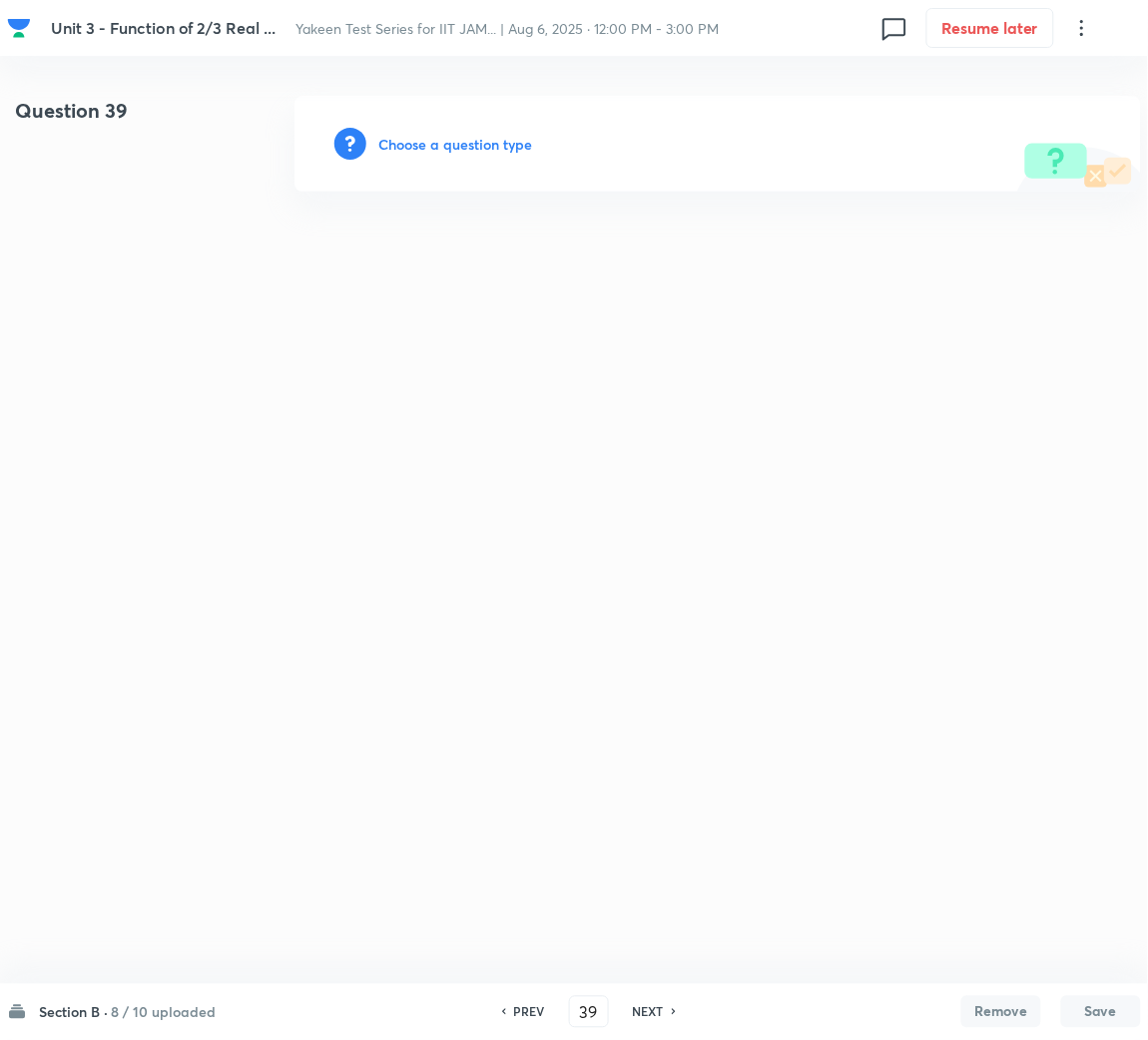 click on "Choose a question type" at bounding box center [455, 144] 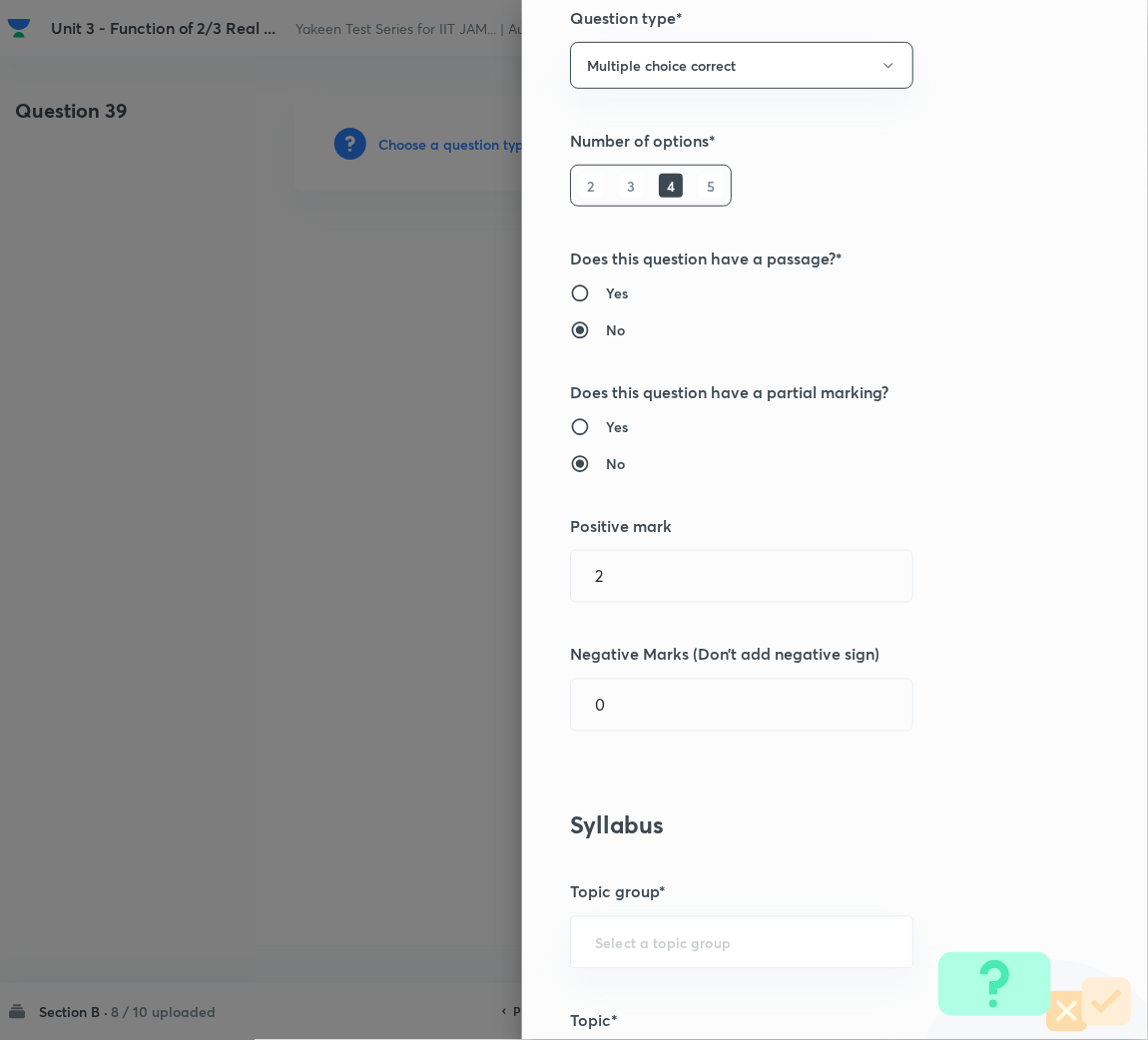 scroll, scrollTop: 299, scrollLeft: 0, axis: vertical 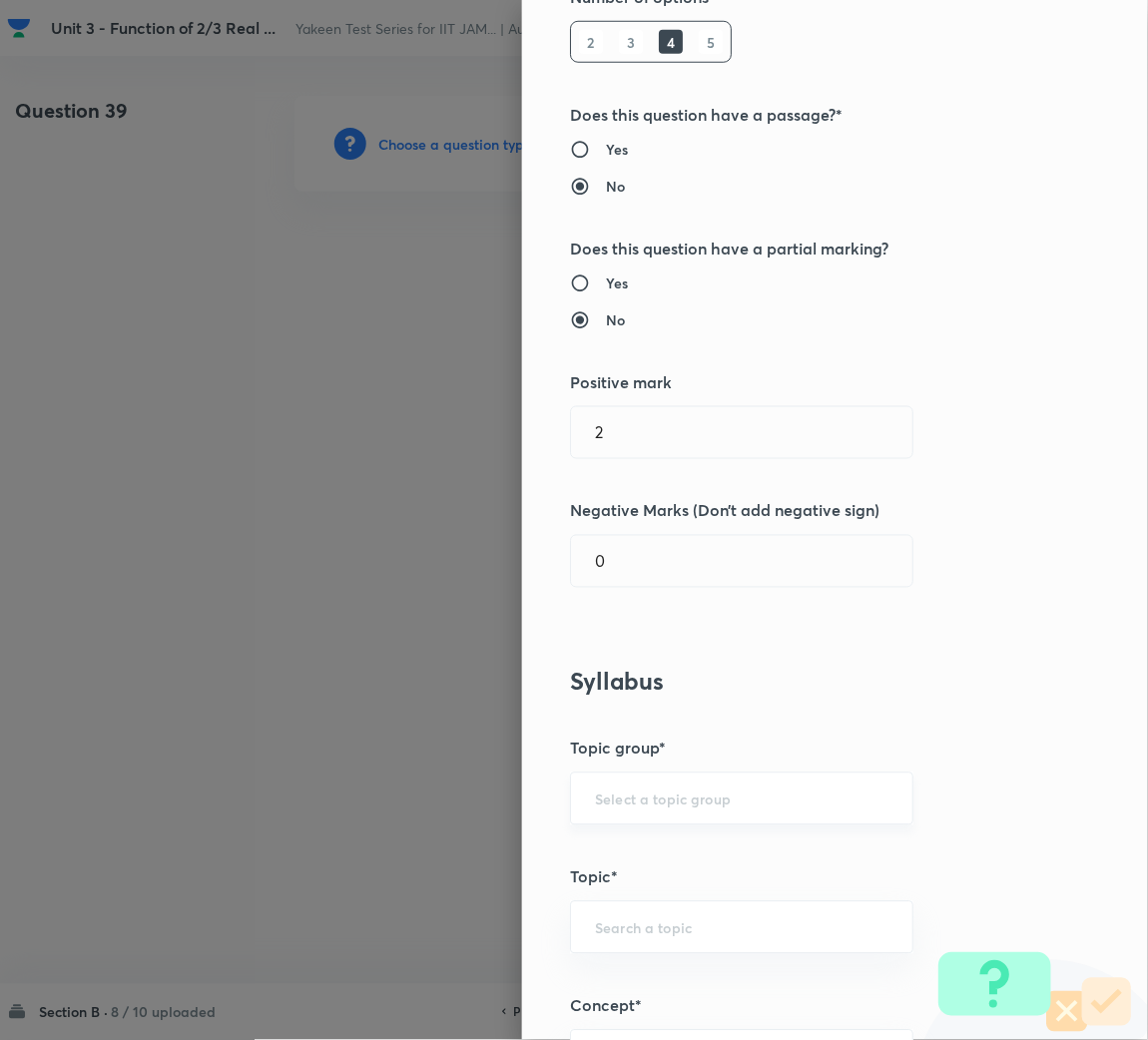 click at bounding box center [742, 798] 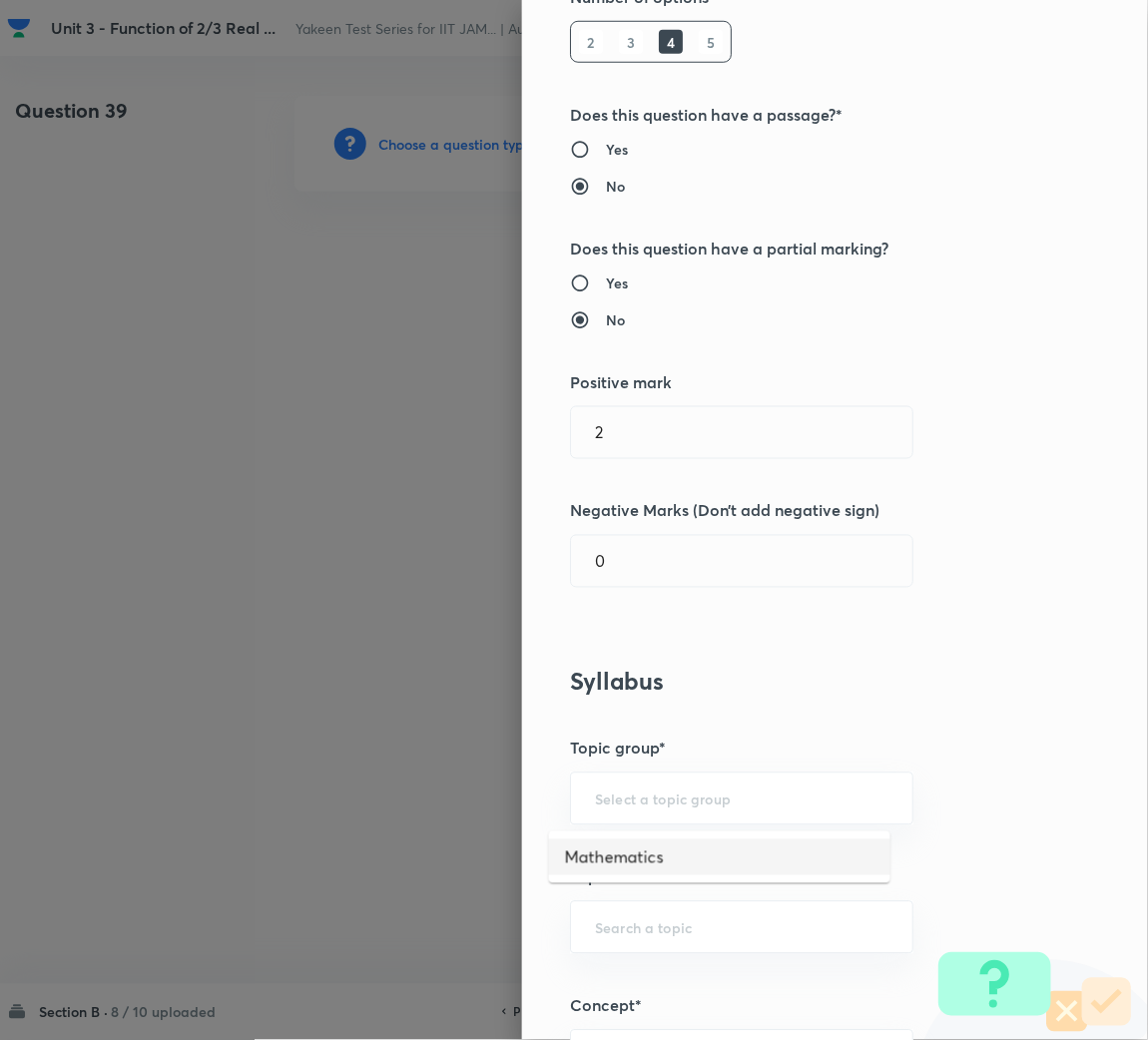 click on "Mathematics" at bounding box center [720, 857] 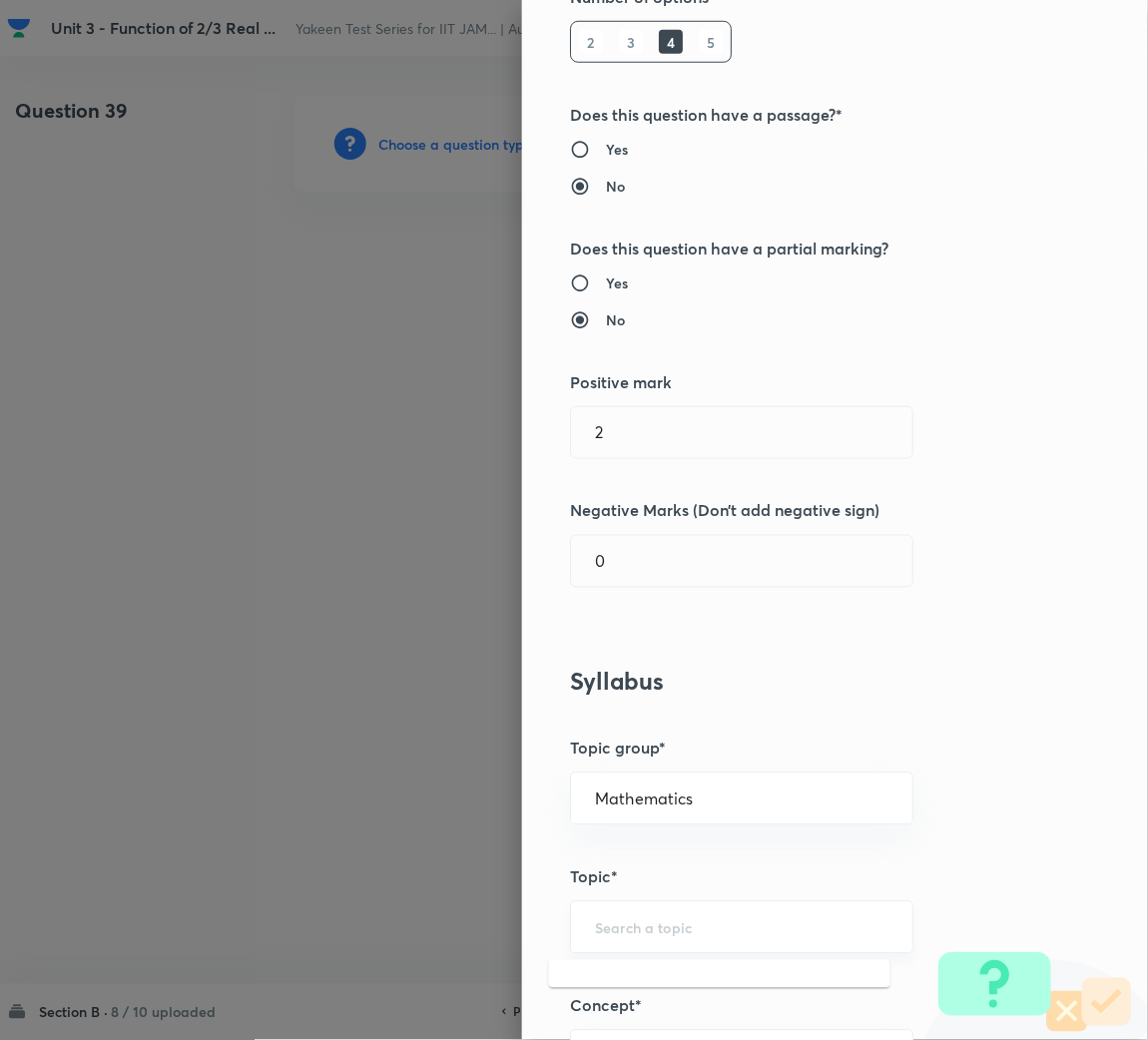 click at bounding box center (742, 927) 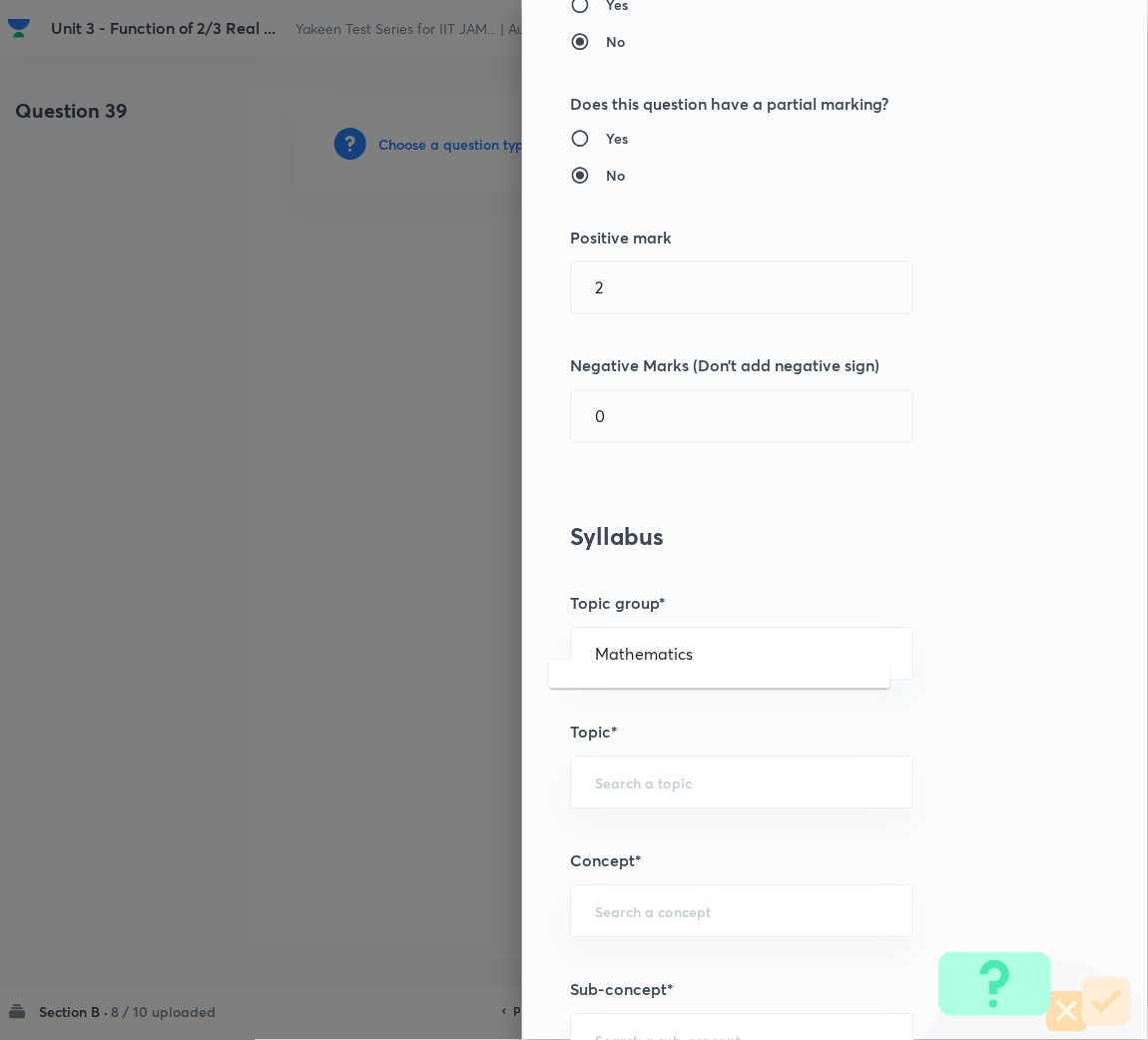 scroll, scrollTop: 599, scrollLeft: 0, axis: vertical 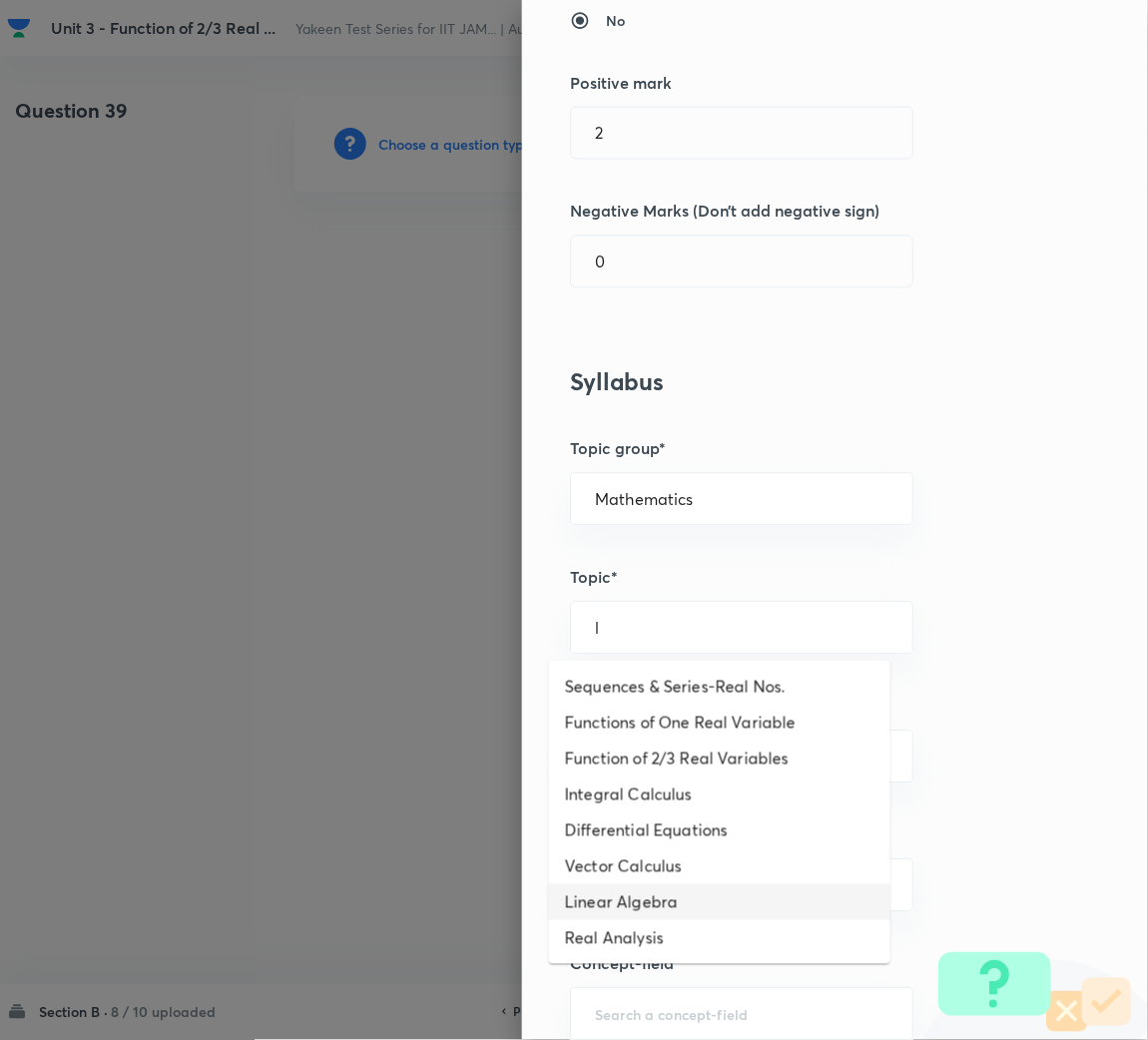 click on "Linear Algebra" at bounding box center (720, 902) 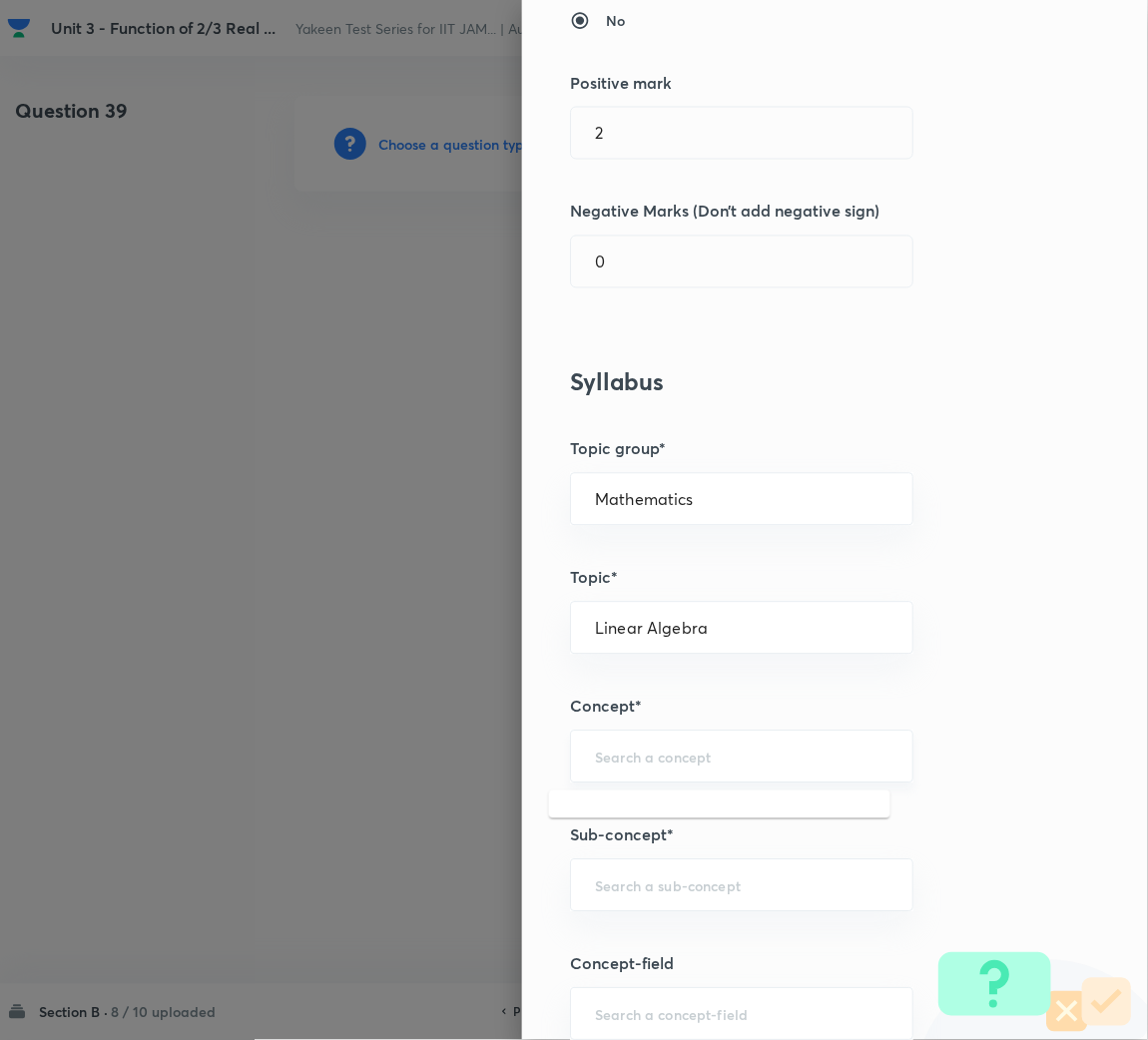 click at bounding box center (742, 757) 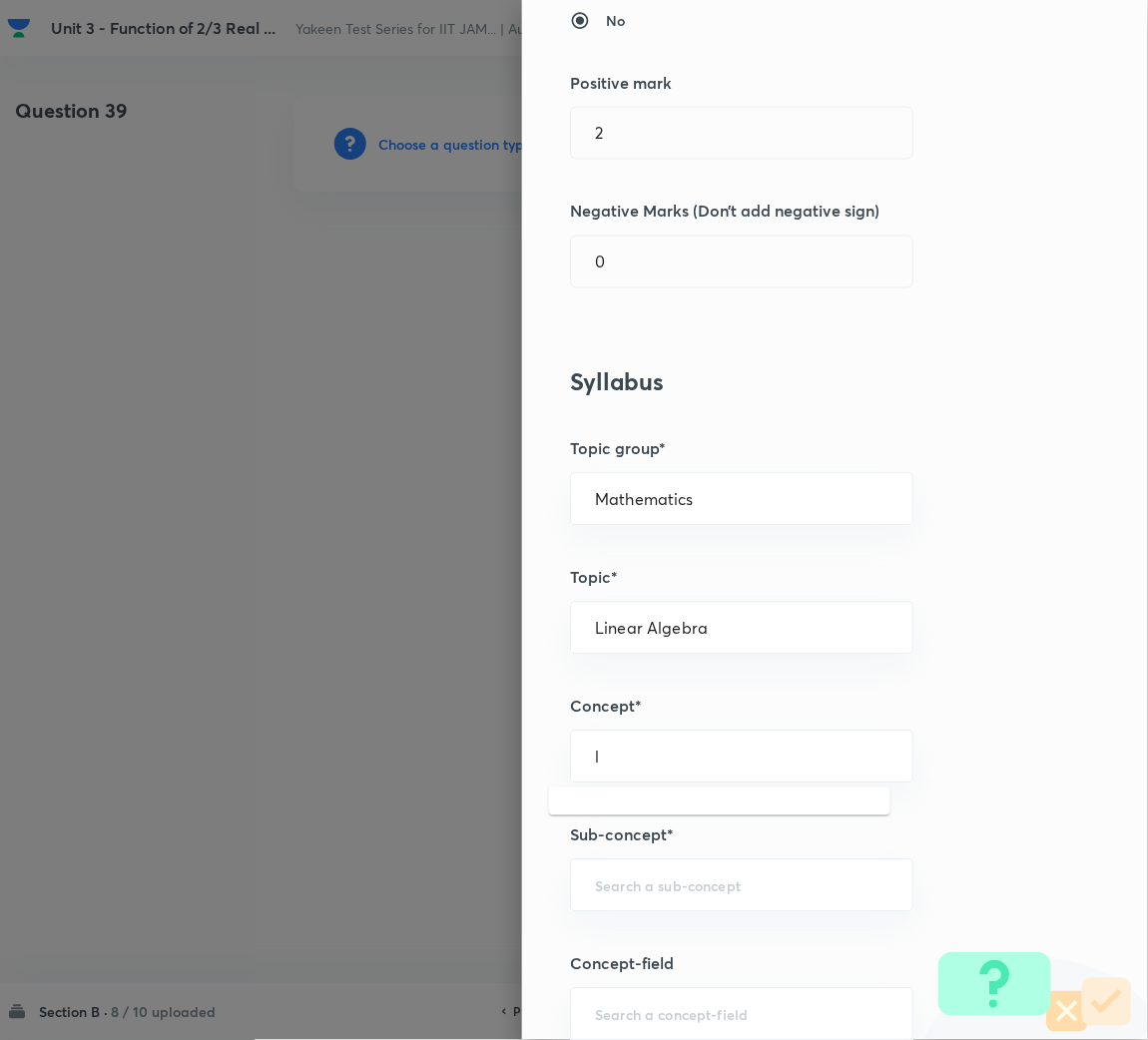 scroll, scrollTop: 748, scrollLeft: 0, axis: vertical 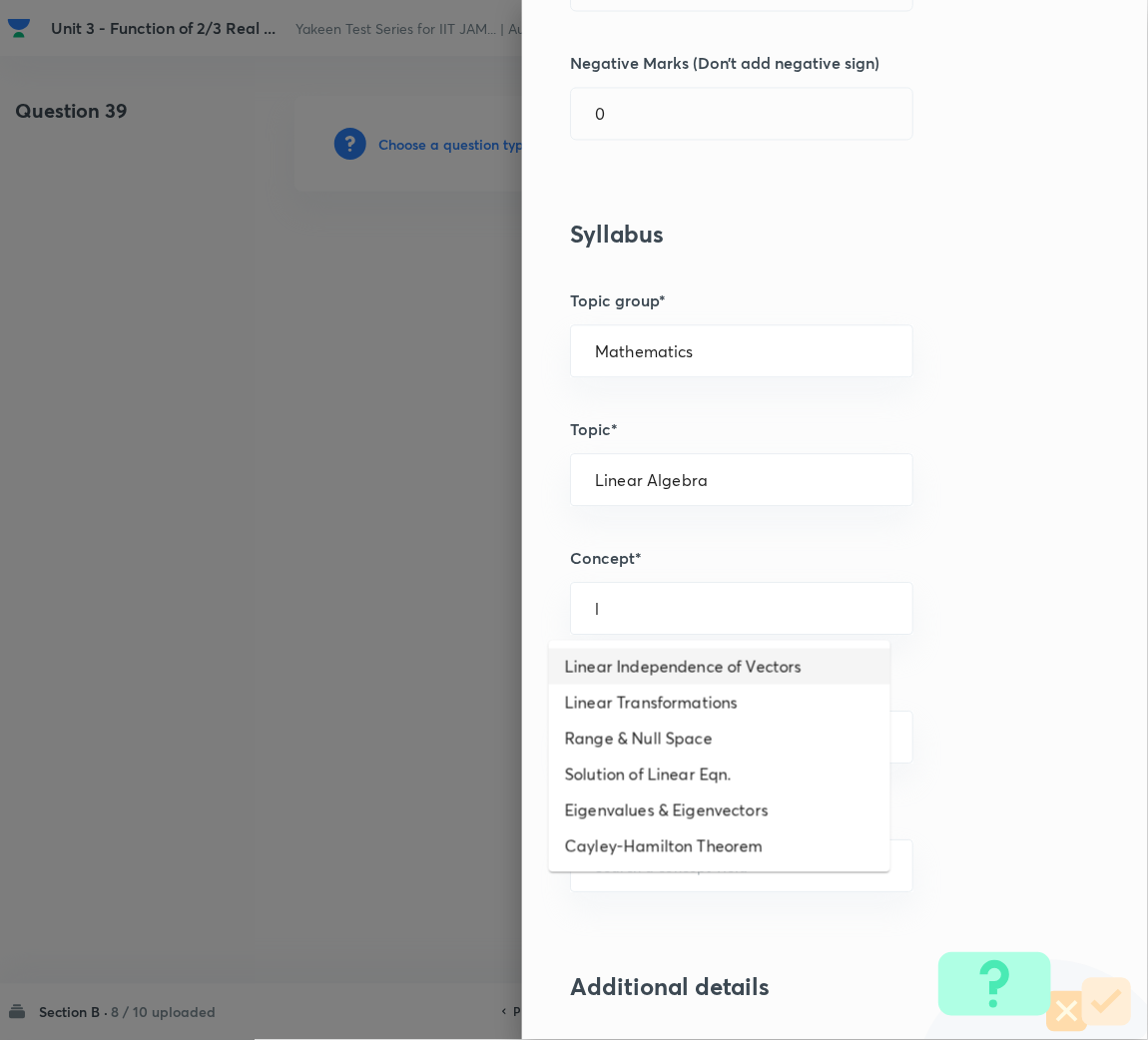 click on "Linear Independence of Vectors" at bounding box center (720, 667) 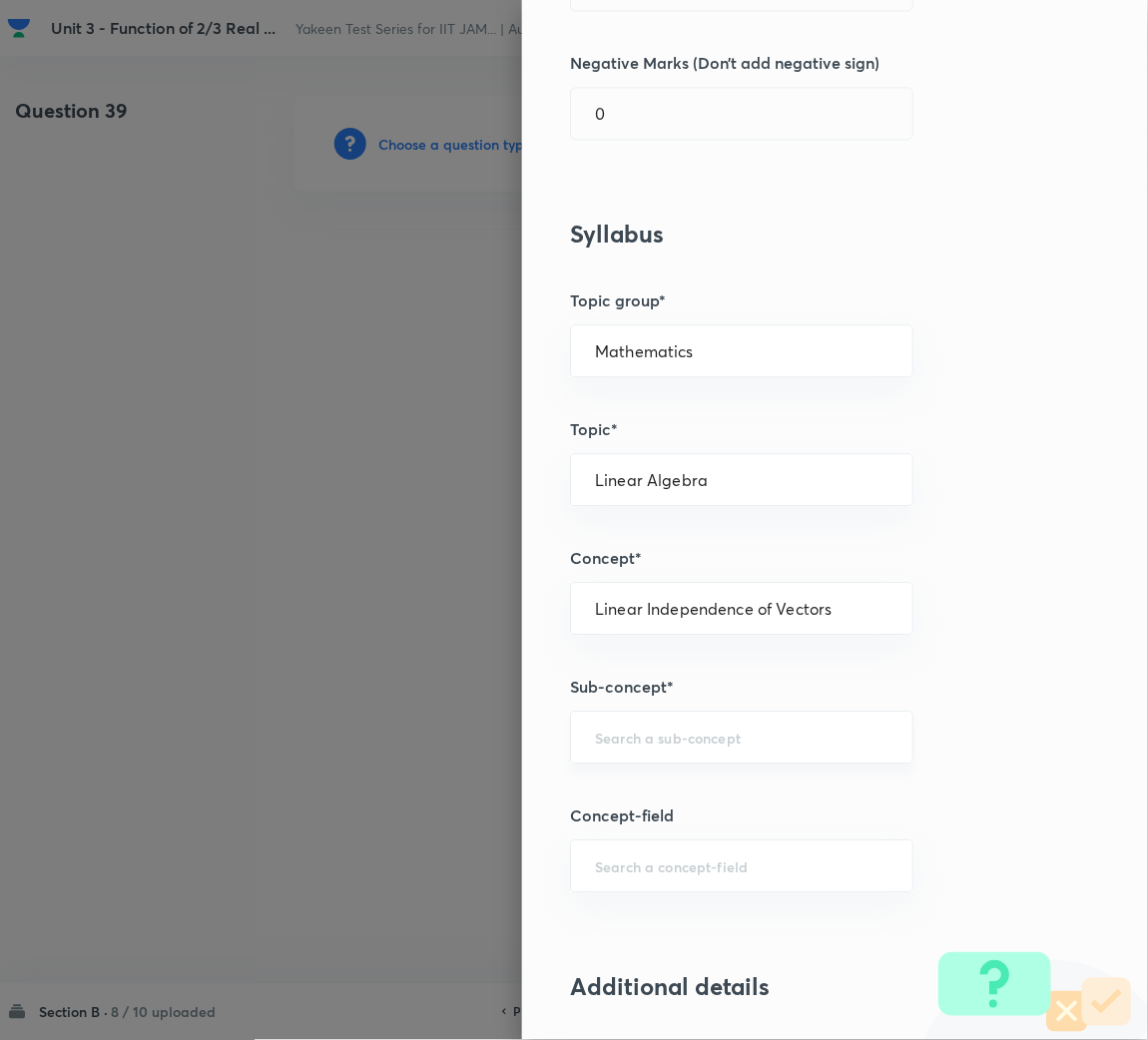 click at bounding box center [742, 737] 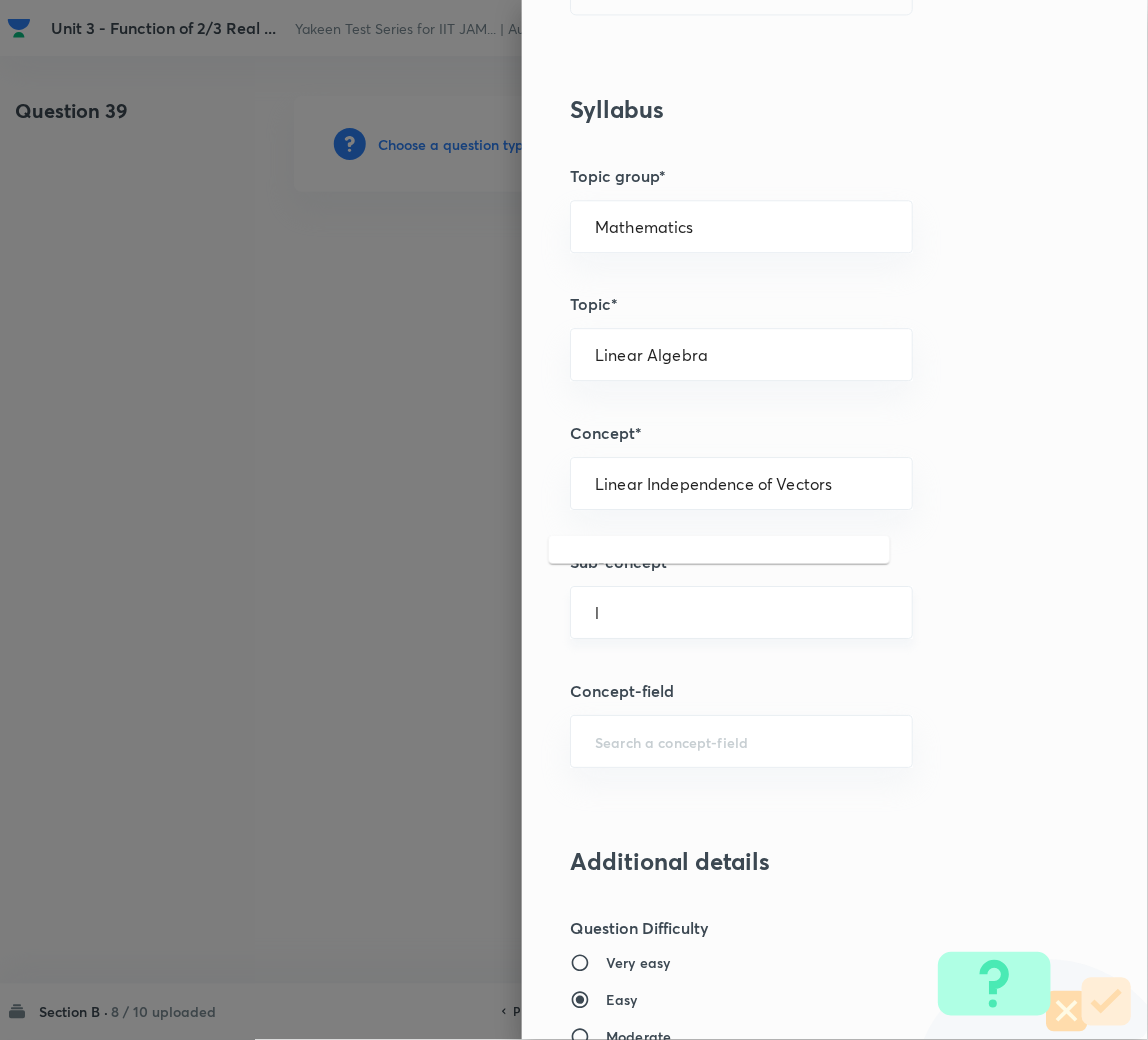 scroll, scrollTop: 1048, scrollLeft: 0, axis: vertical 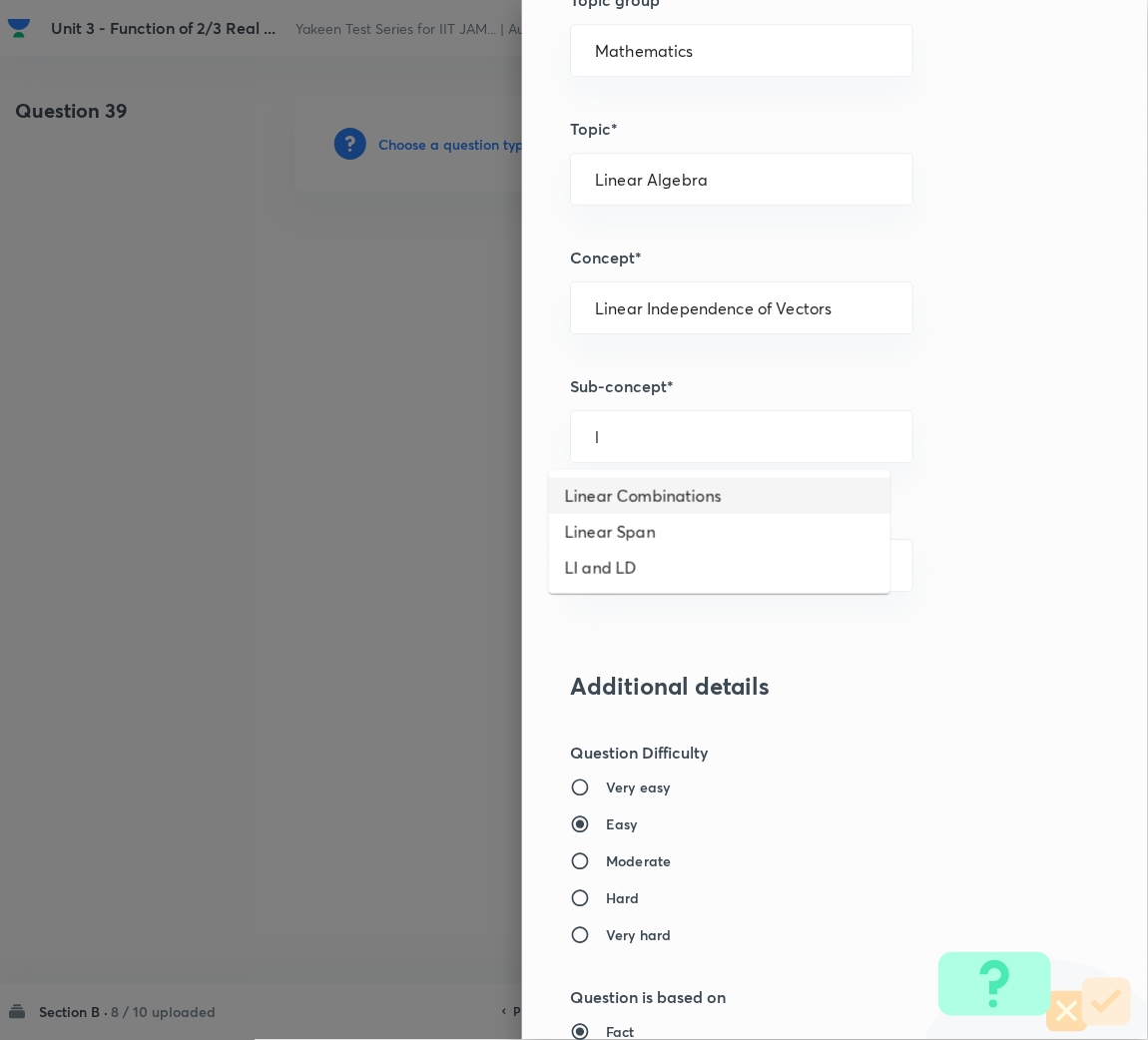 click on "Linear Combinations" at bounding box center (720, 496) 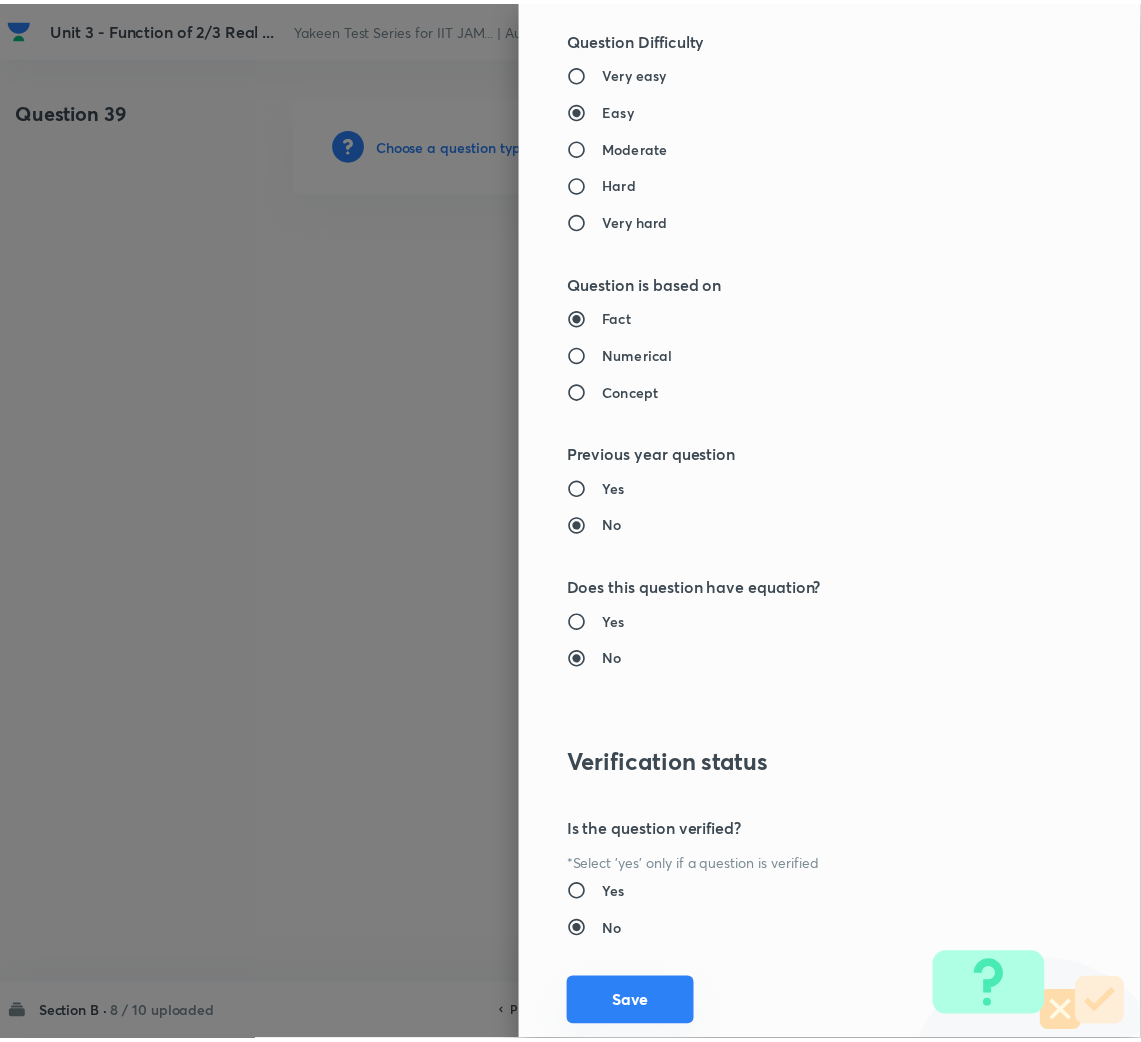 scroll, scrollTop: 1820, scrollLeft: 0, axis: vertical 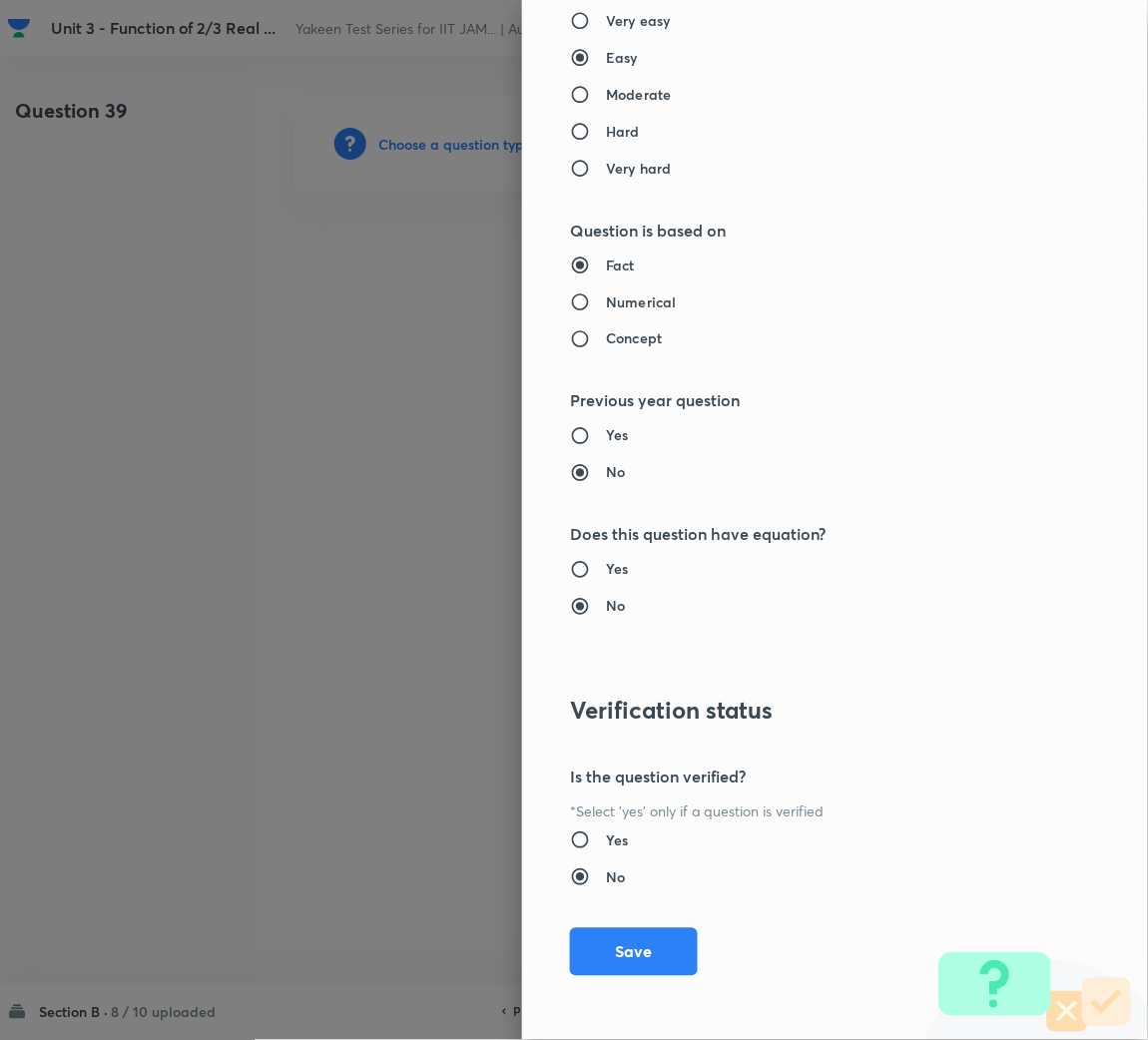 click on "Save" at bounding box center [634, 952] 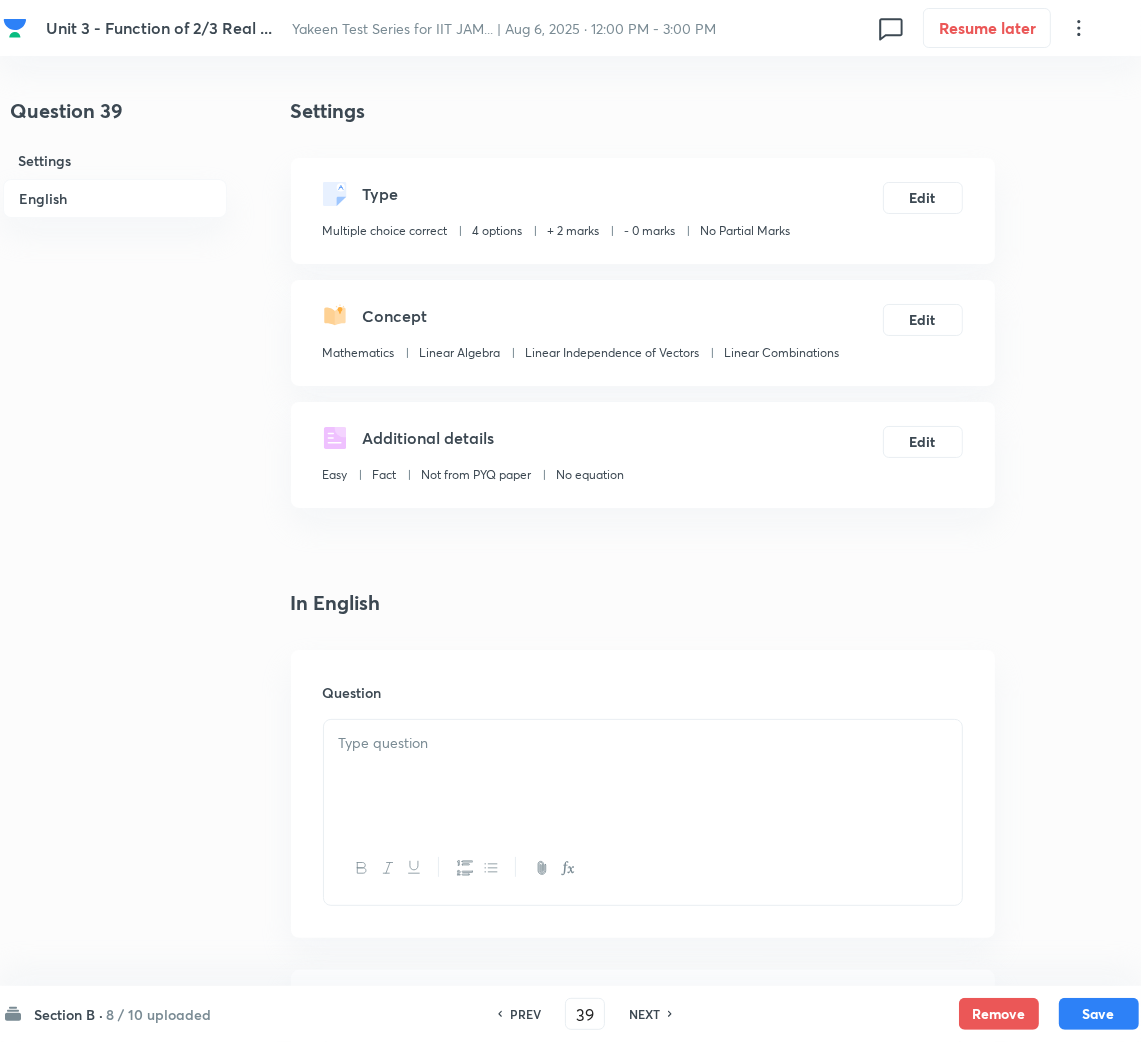 click at bounding box center (643, 743) 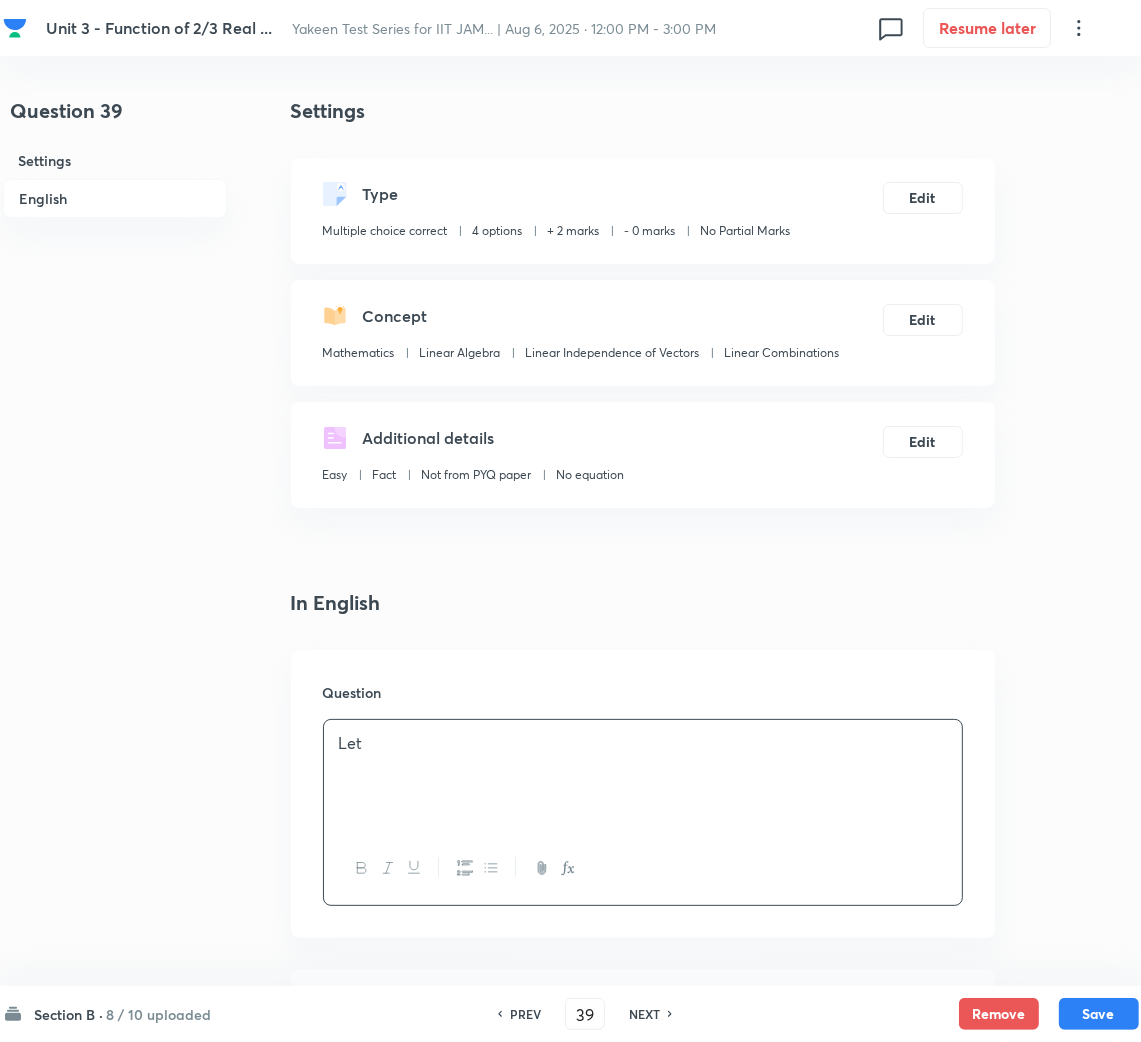 paste 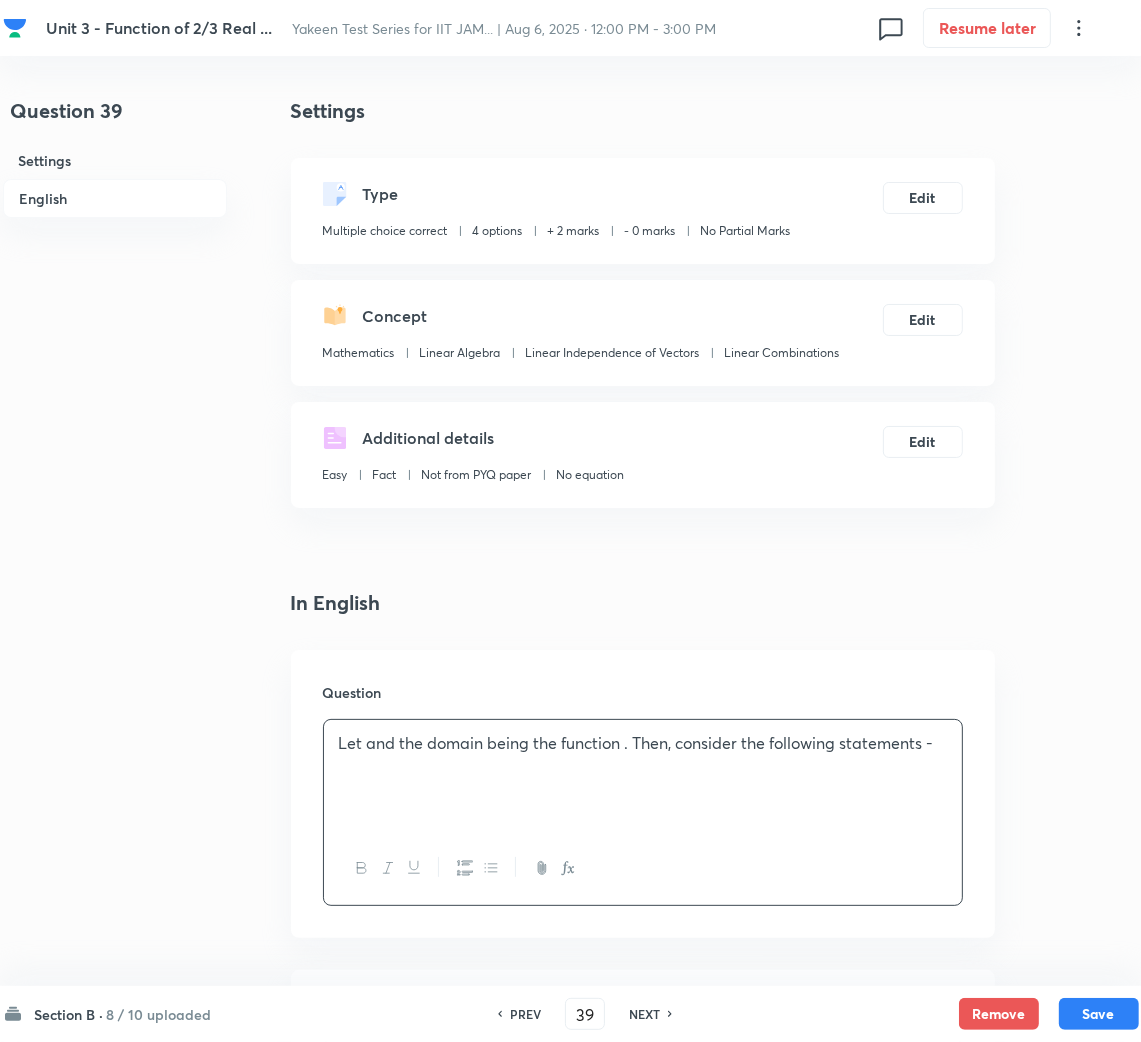 drag, startPoint x: 367, startPoint y: 743, endPoint x: 616, endPoint y: 720, distance: 250.06 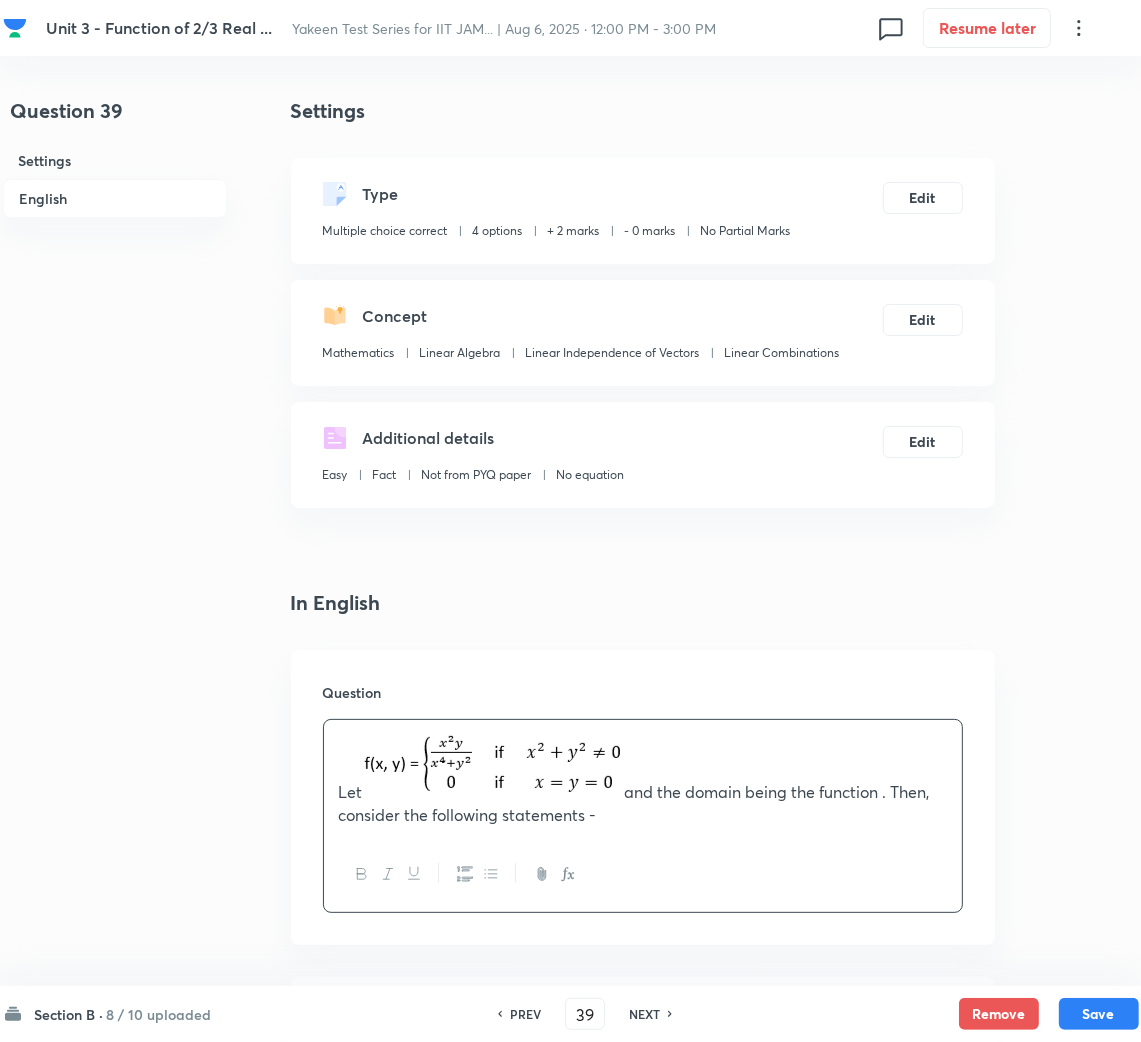 click on "Let and the domain being the function . Then, consider the following statements -" at bounding box center (643, 779) 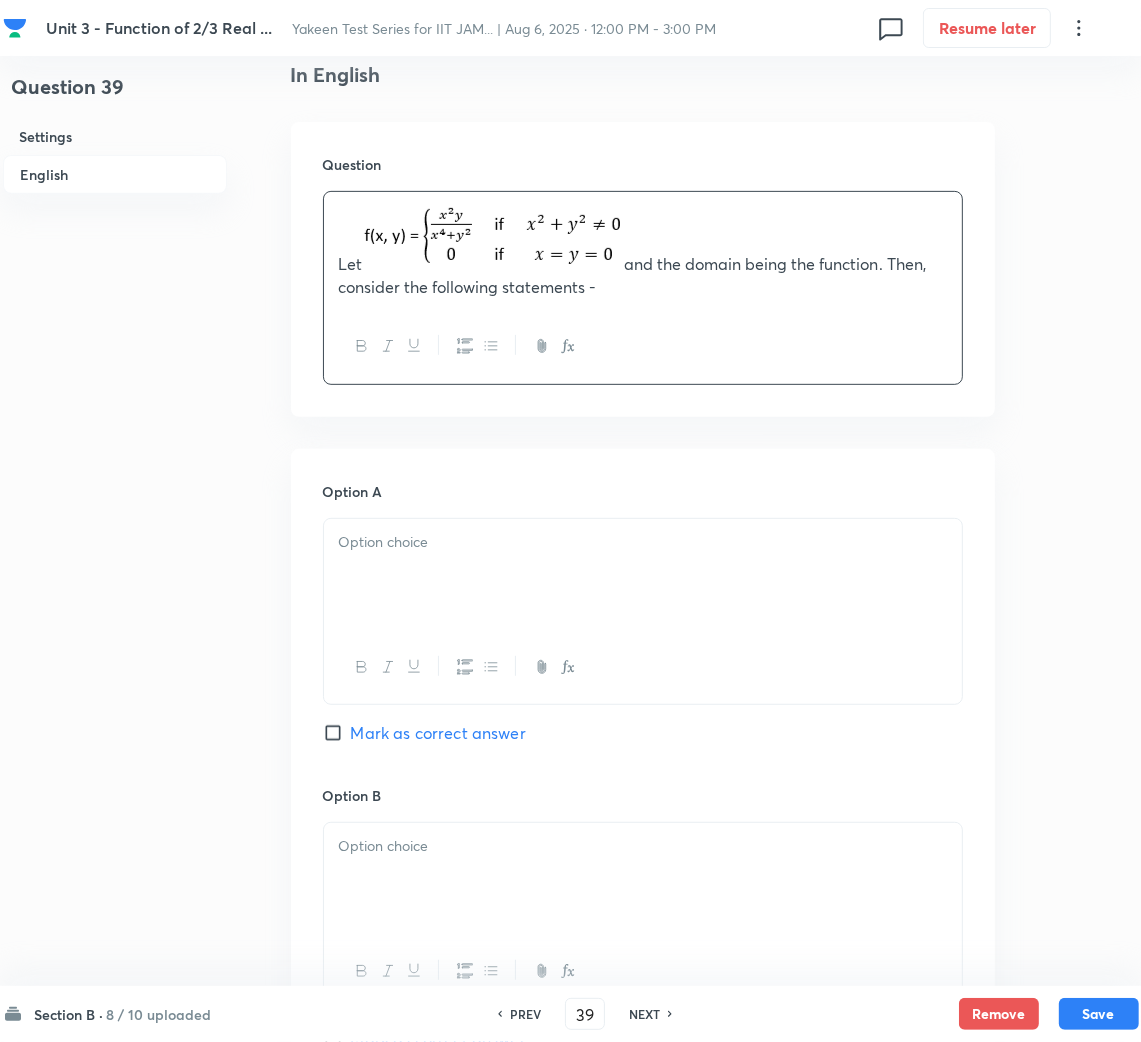 scroll, scrollTop: 600, scrollLeft: 0, axis: vertical 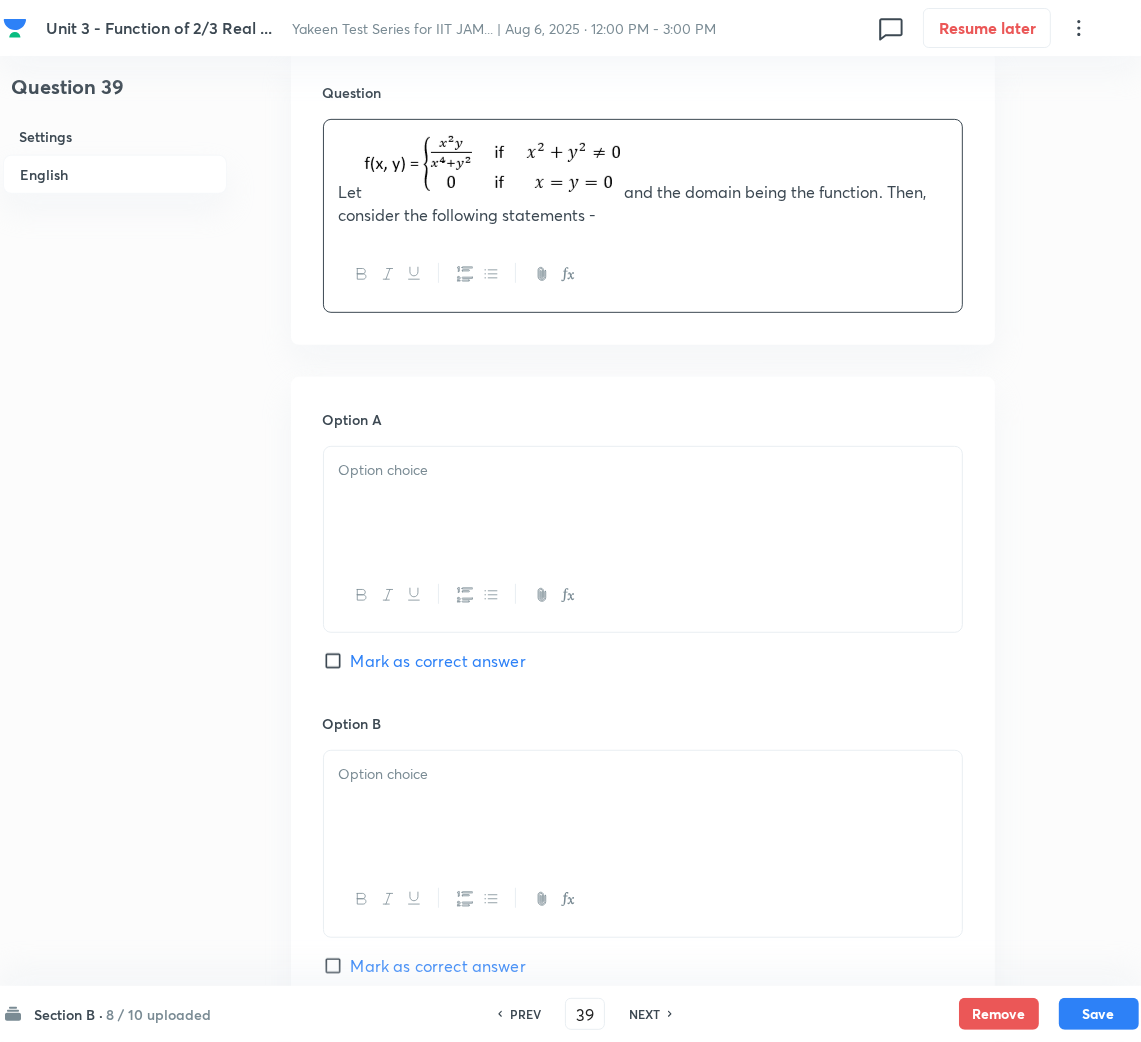 click at bounding box center (643, 503) 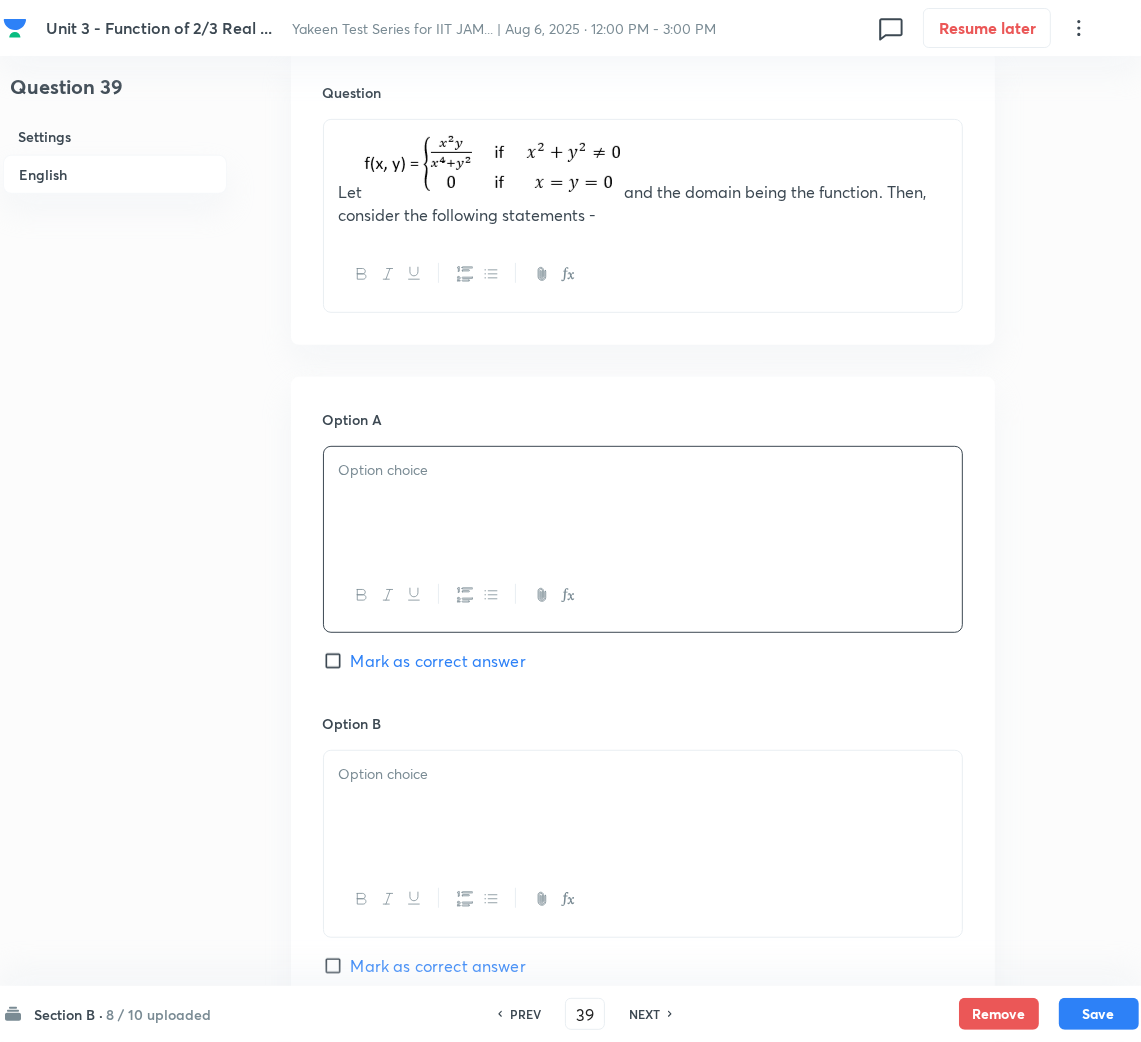 drag, startPoint x: 622, startPoint y: 216, endPoint x: 632, endPoint y: 220, distance: 10.770329 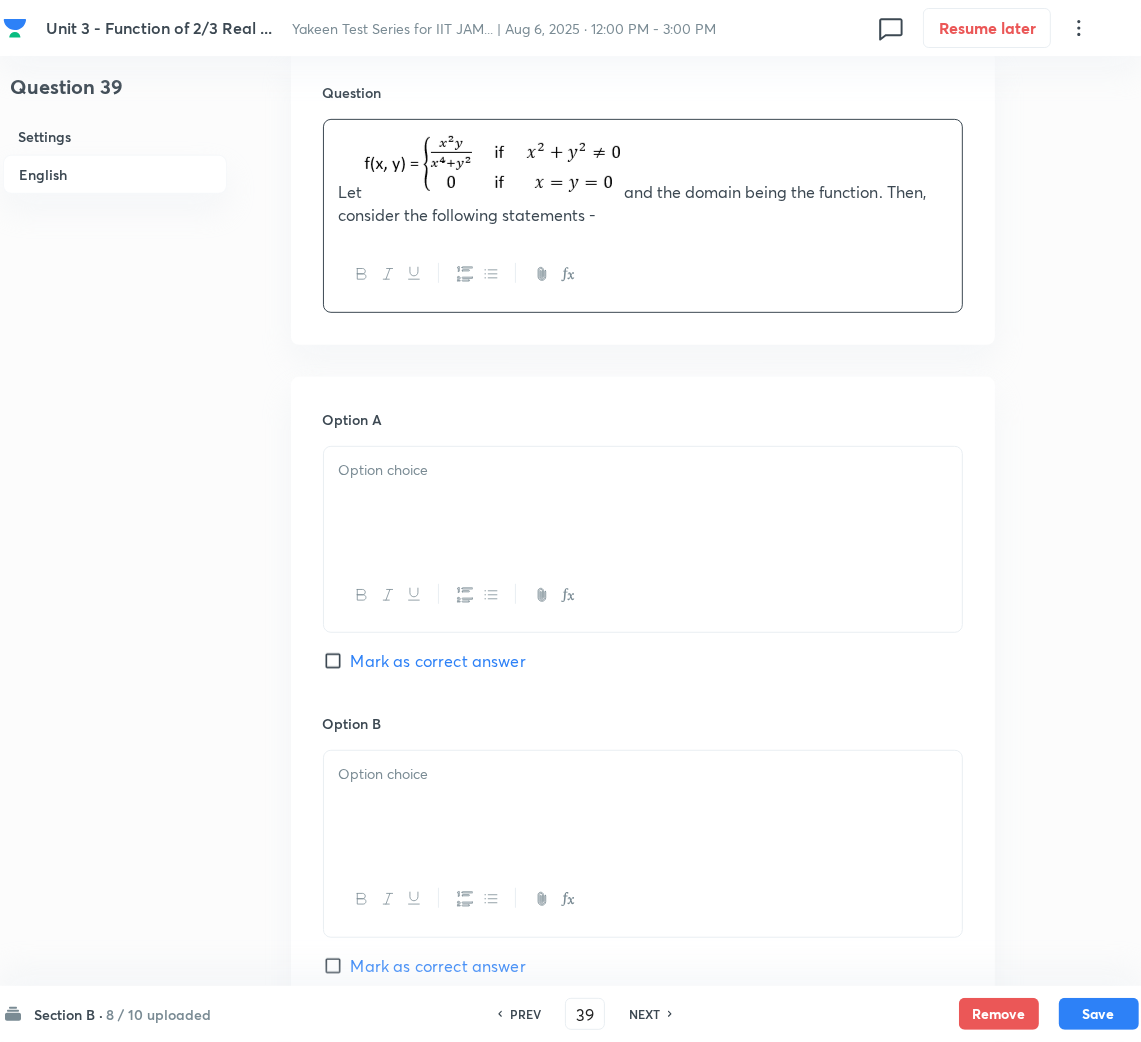 click on "Let and the domain being the function . Then, consider the following statements -" at bounding box center [643, 179] 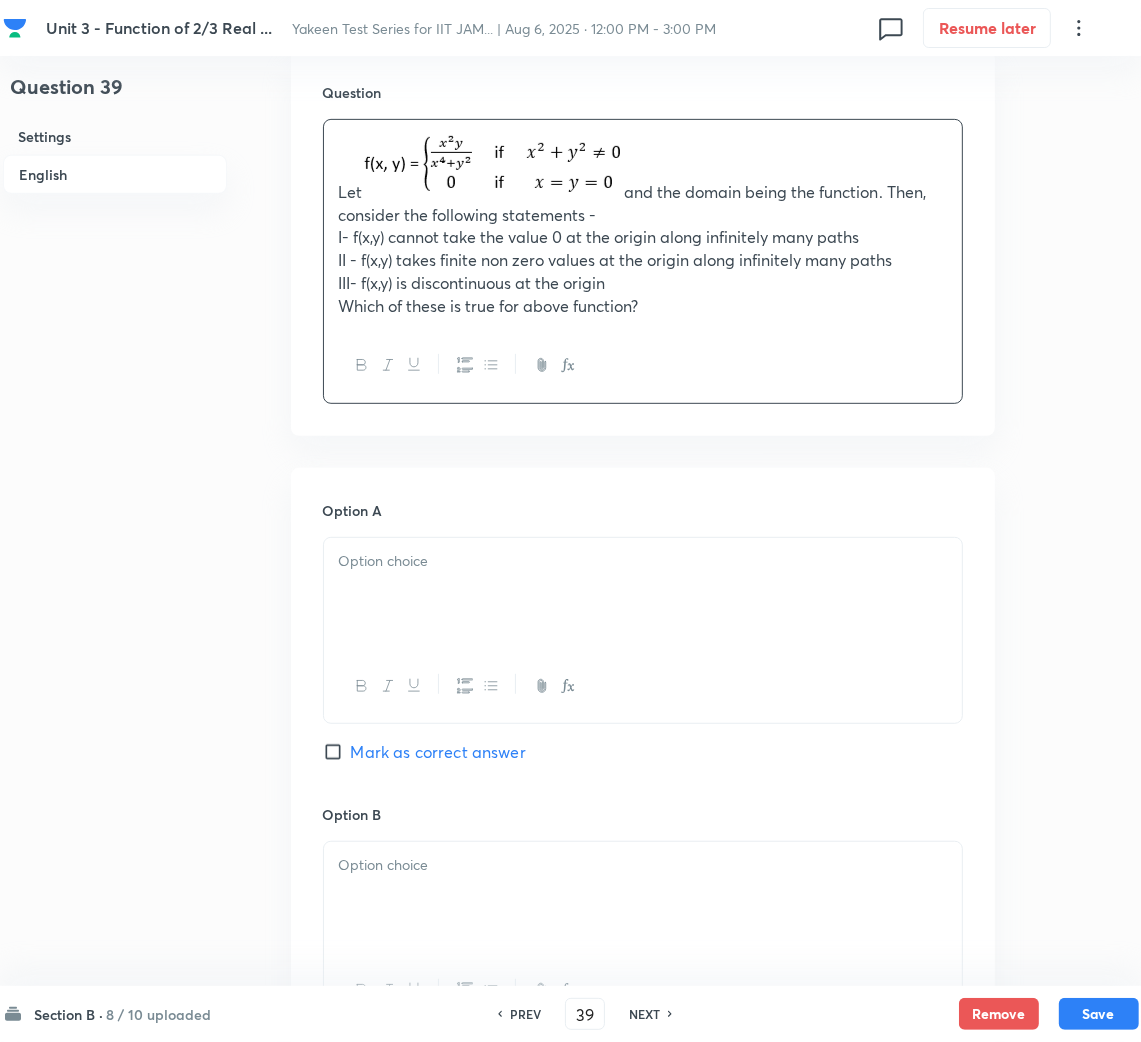 click at bounding box center [643, 561] 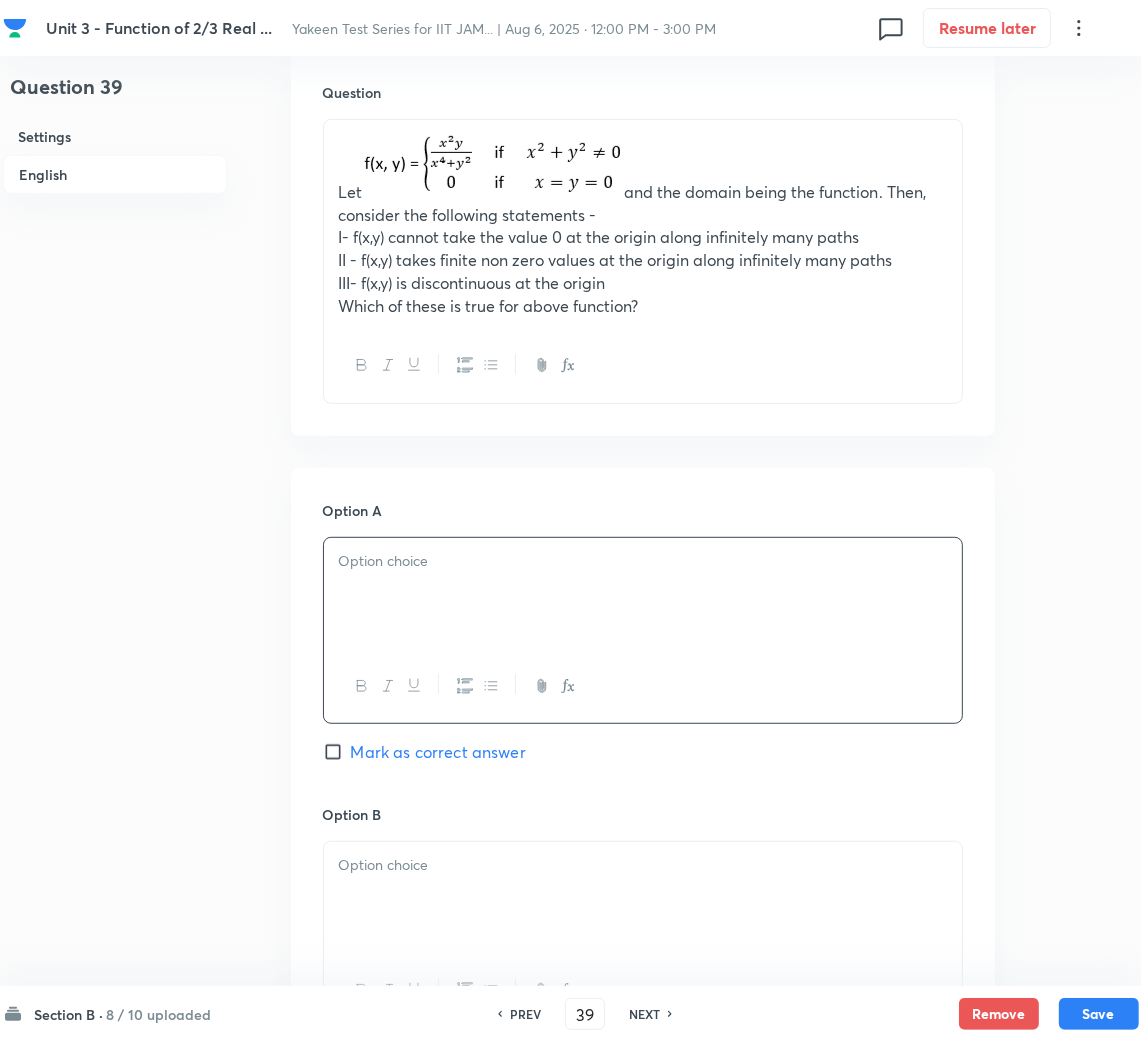 click at bounding box center [643, 594] 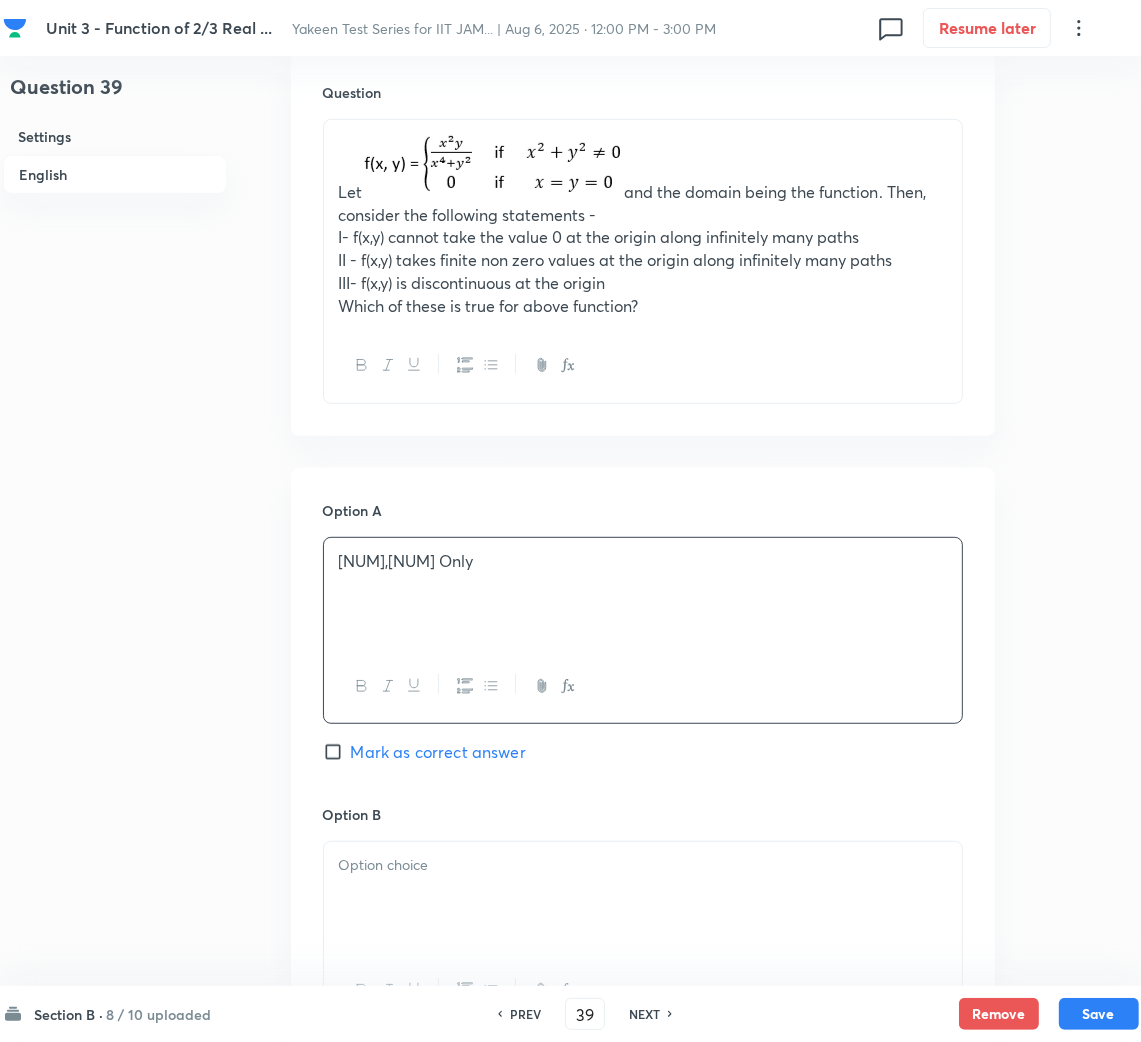 click at bounding box center (643, 865) 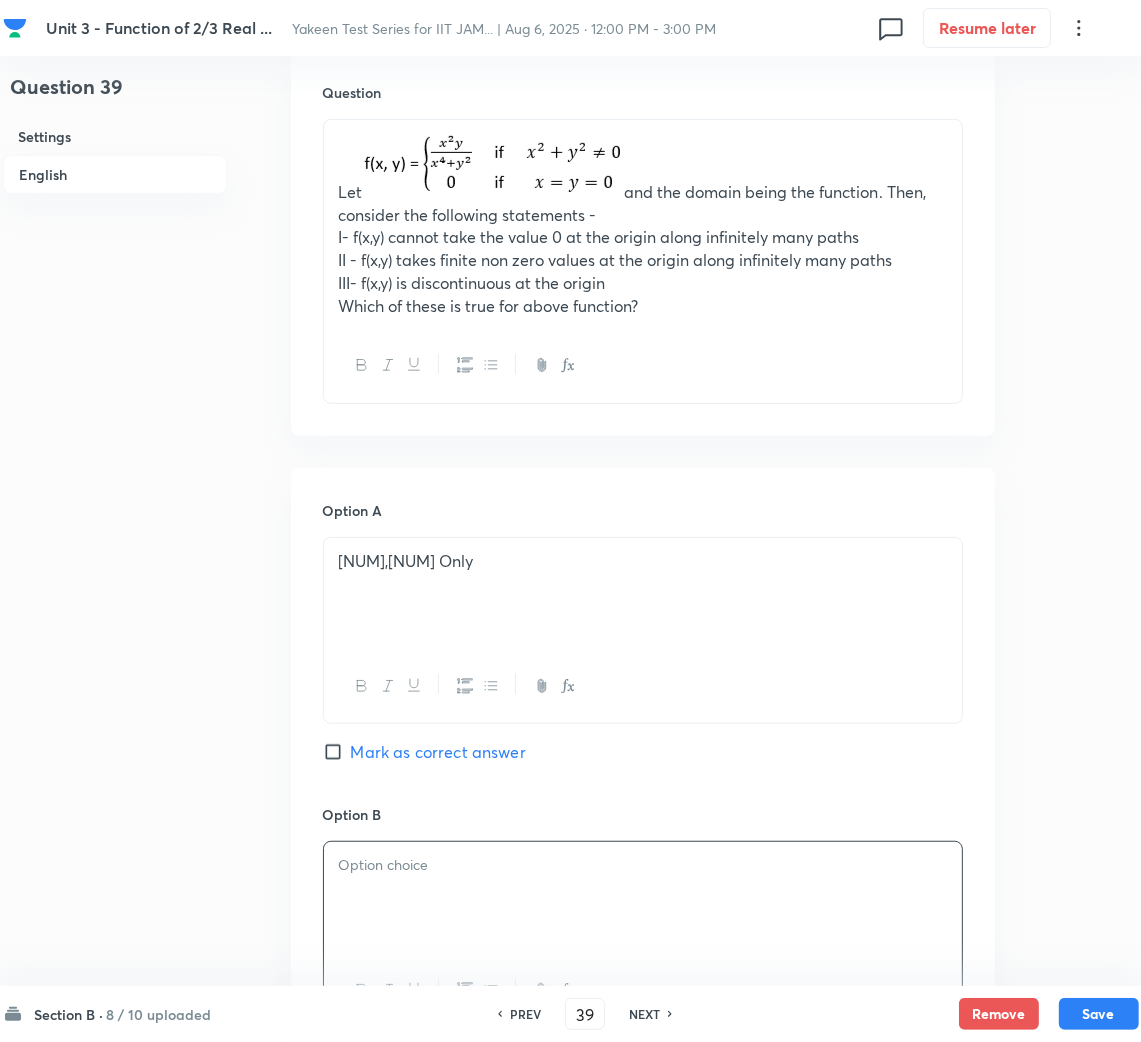 scroll, scrollTop: 1050, scrollLeft: 0, axis: vertical 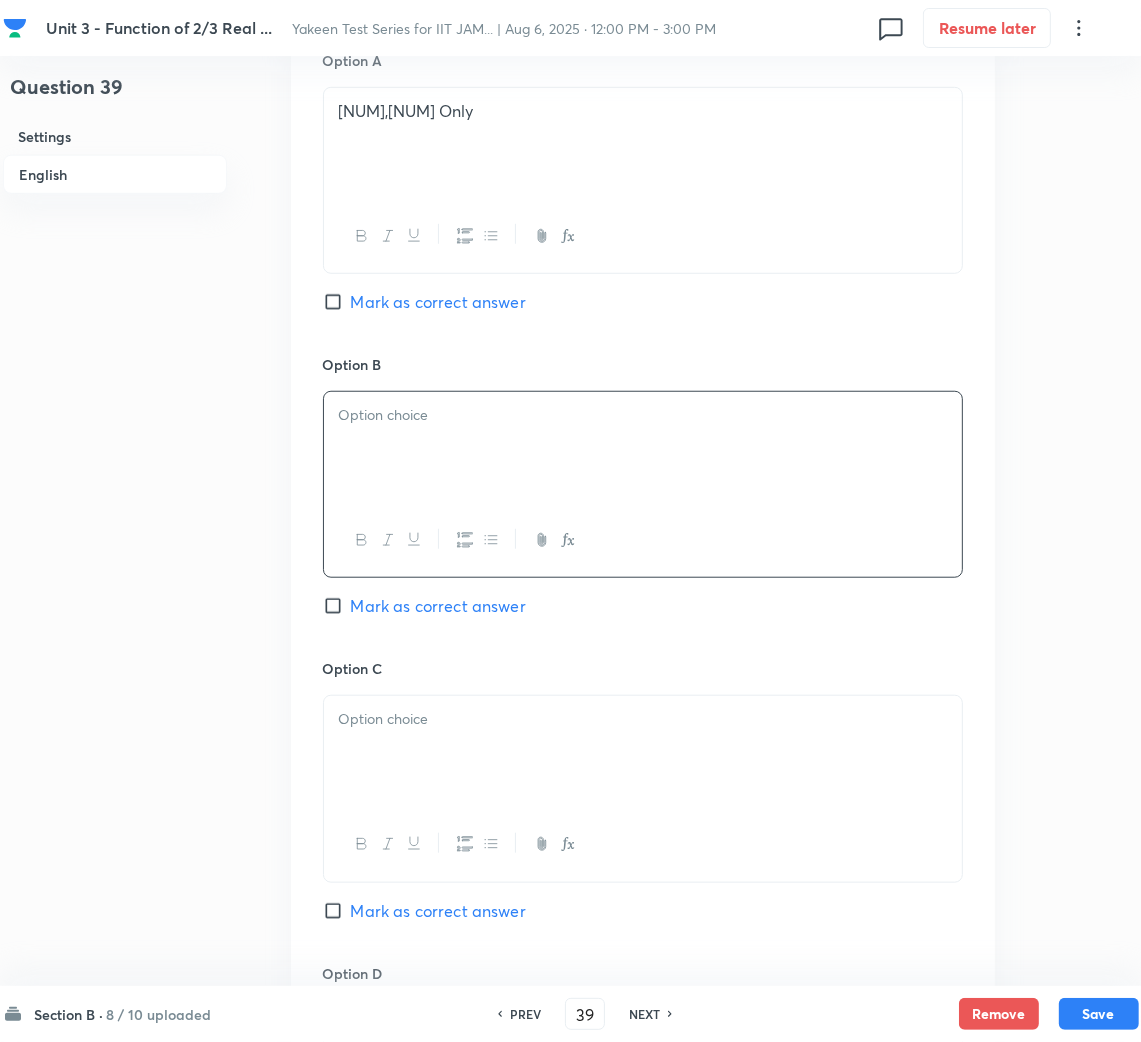 click at bounding box center [643, 448] 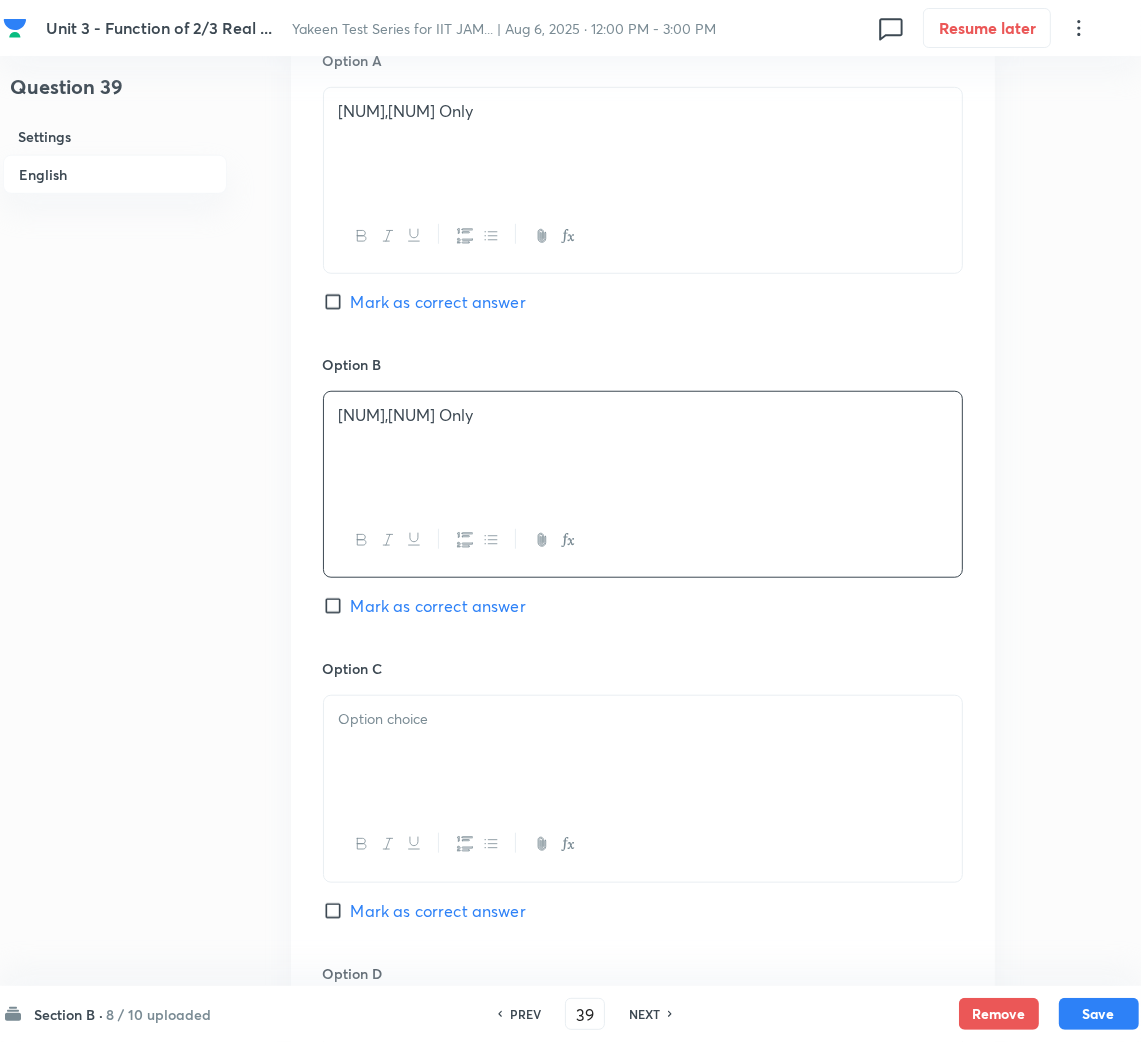 drag, startPoint x: 410, startPoint y: 759, endPoint x: 365, endPoint y: 752, distance: 45.54119 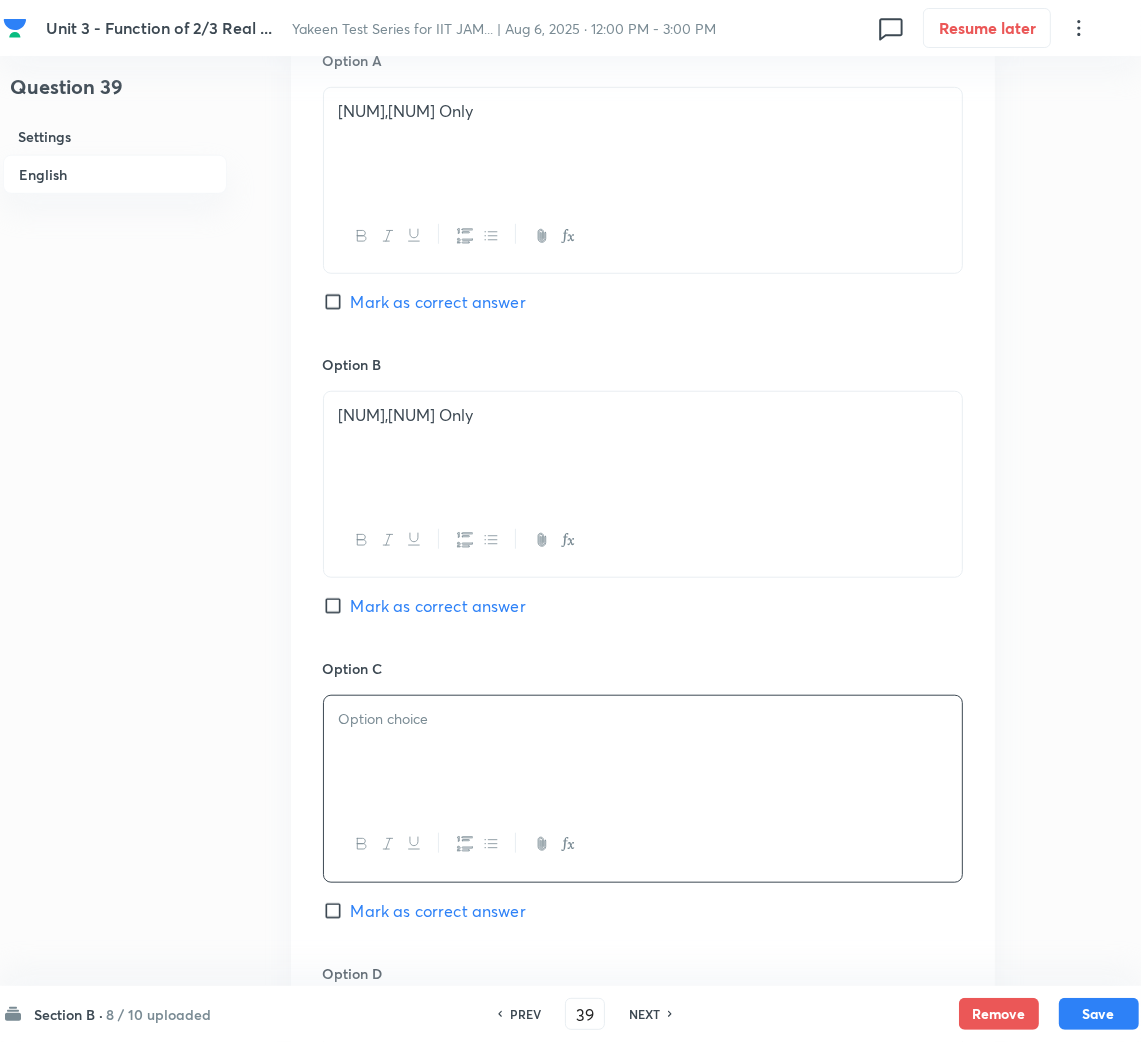 click at bounding box center (643, 752) 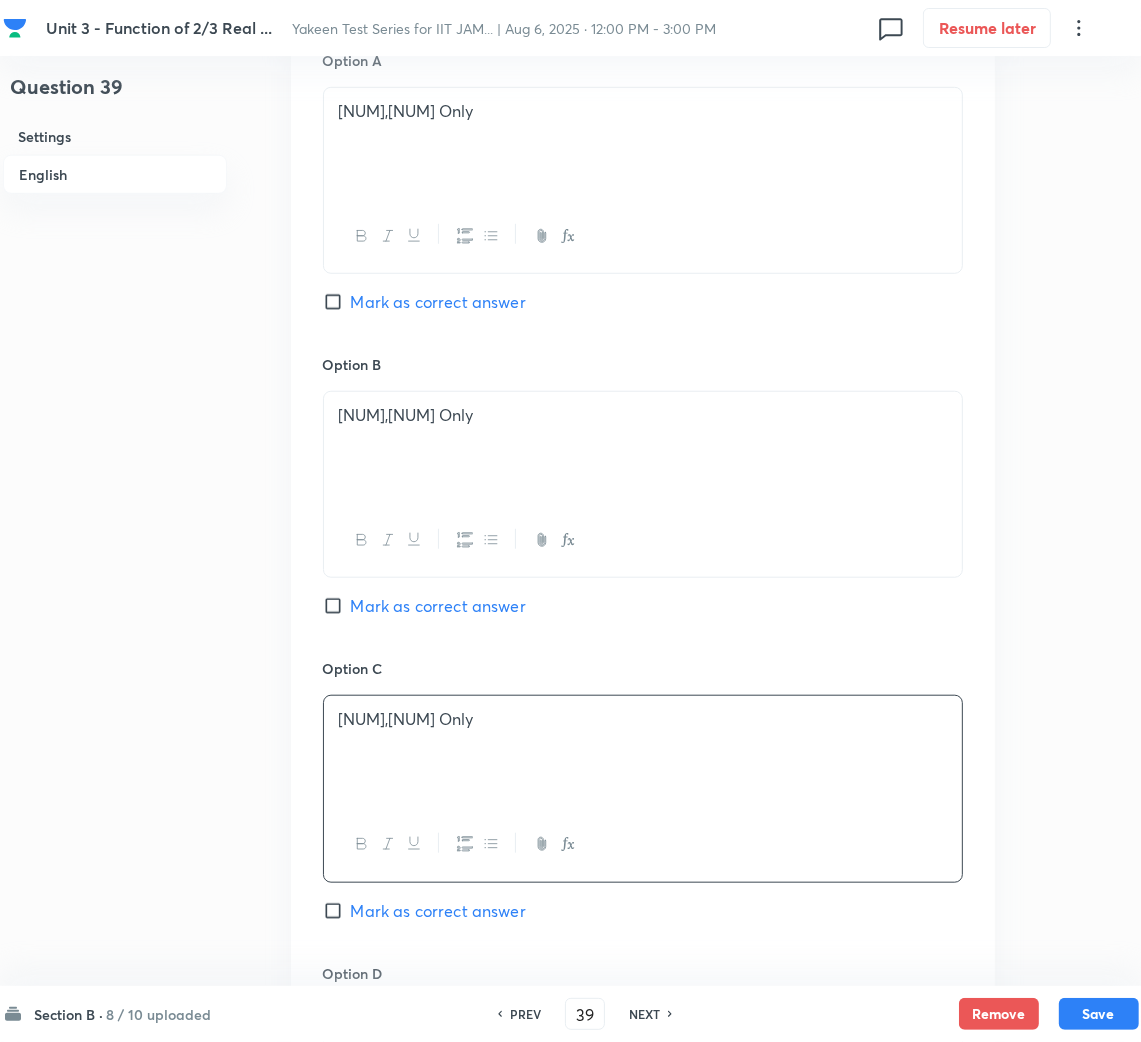 click on "Mark as correct answer" at bounding box center [438, 911] 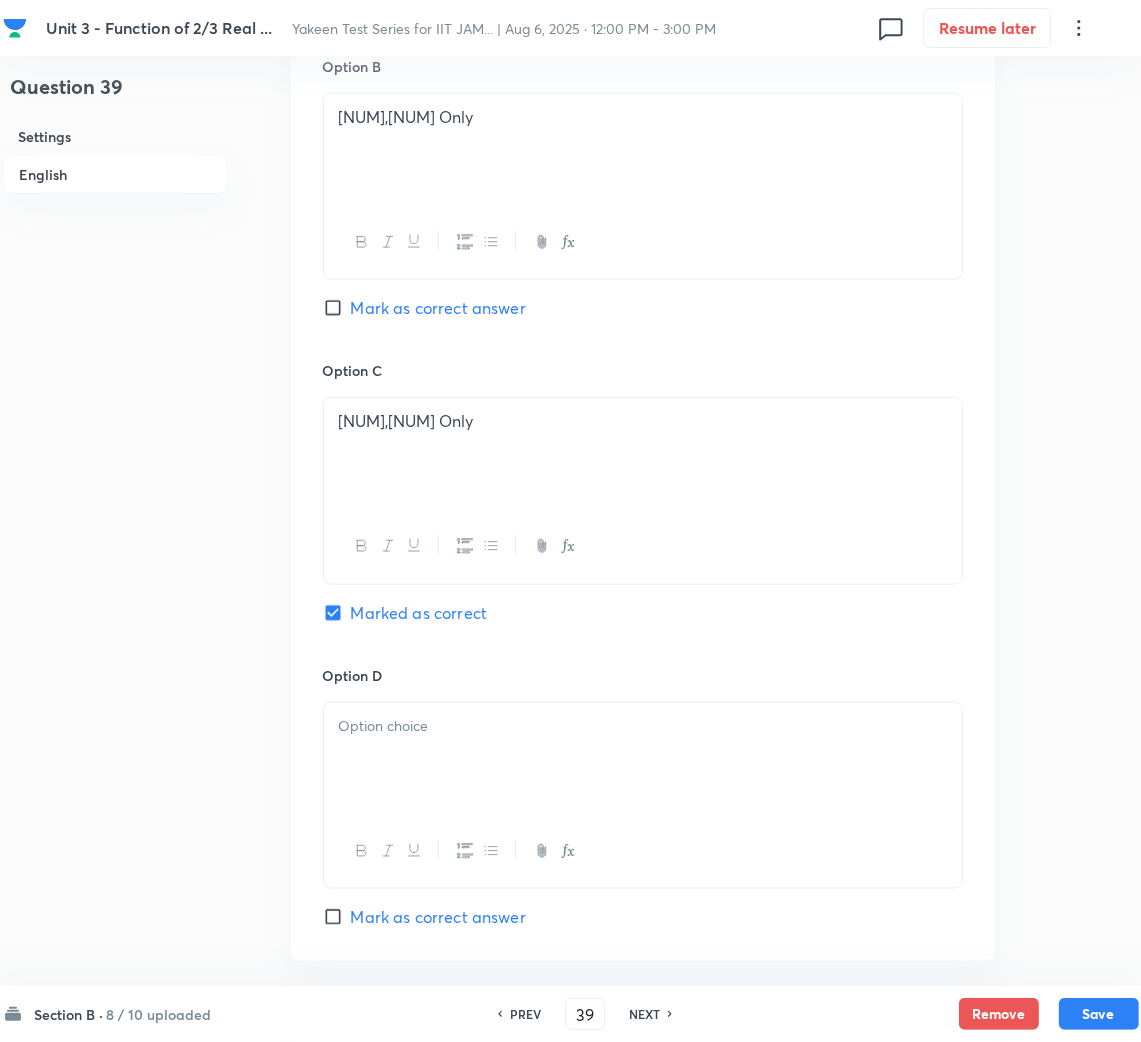 scroll, scrollTop: 1349, scrollLeft: 0, axis: vertical 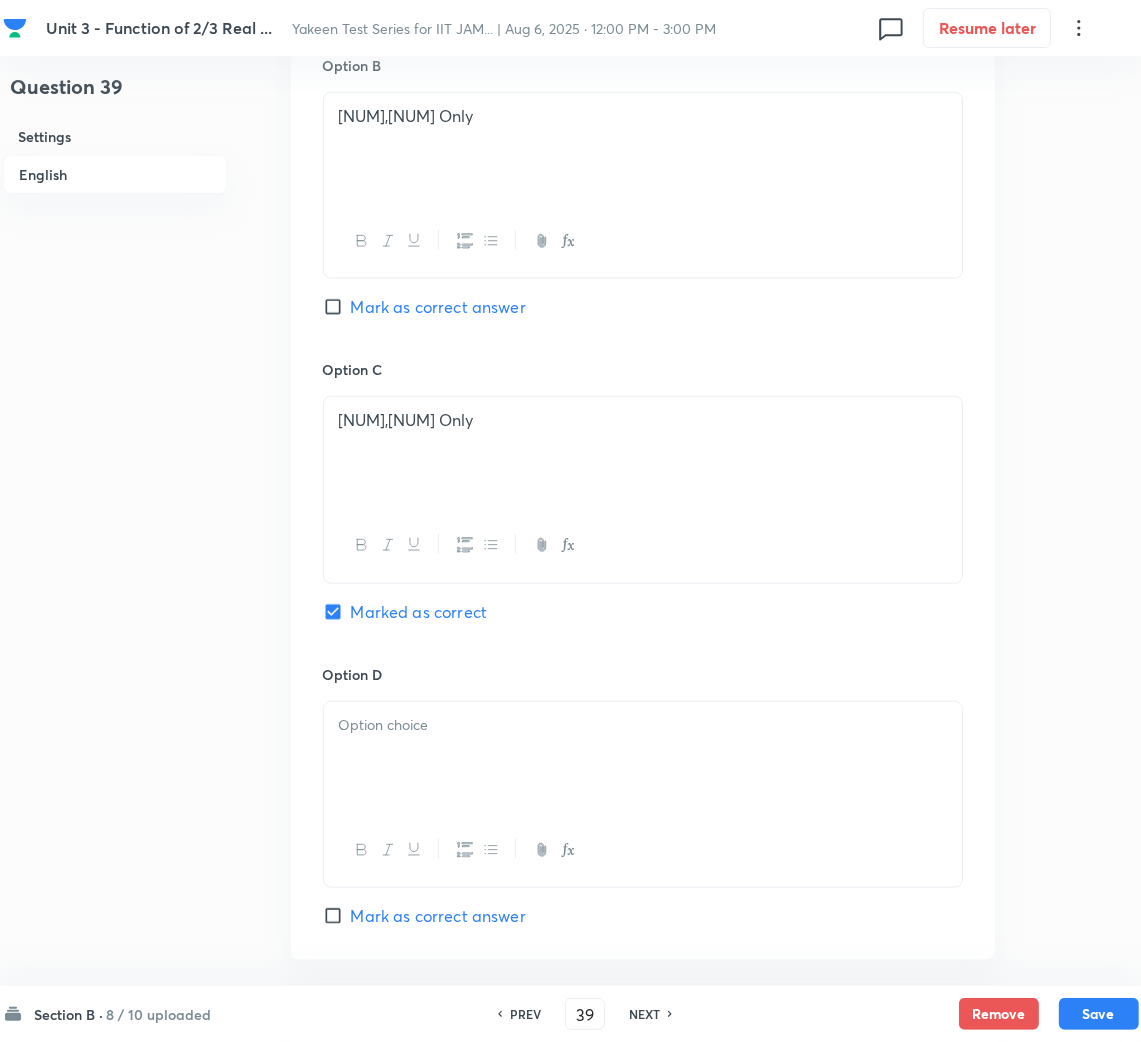 click at bounding box center (643, 758) 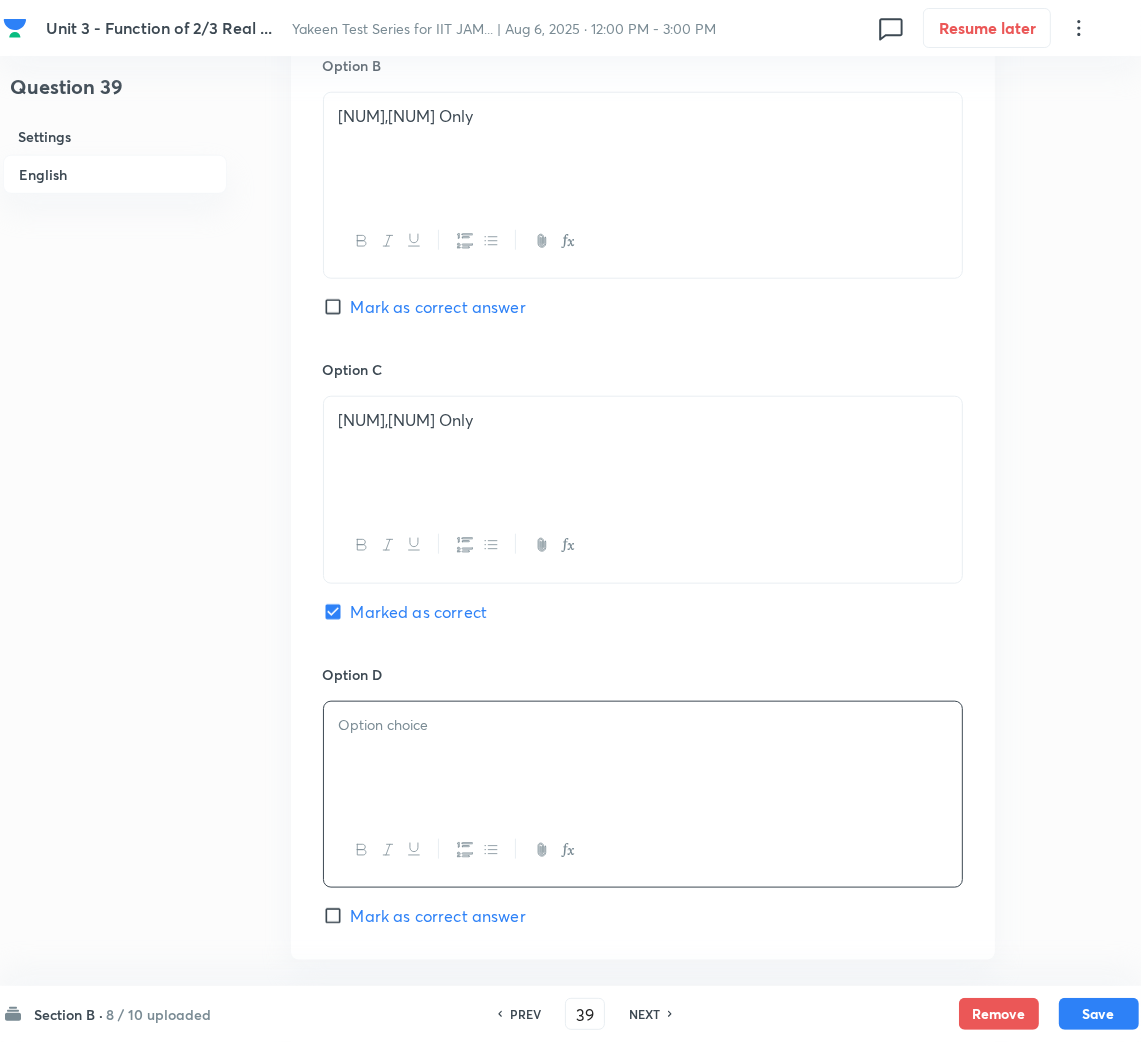 click at bounding box center (643, 758) 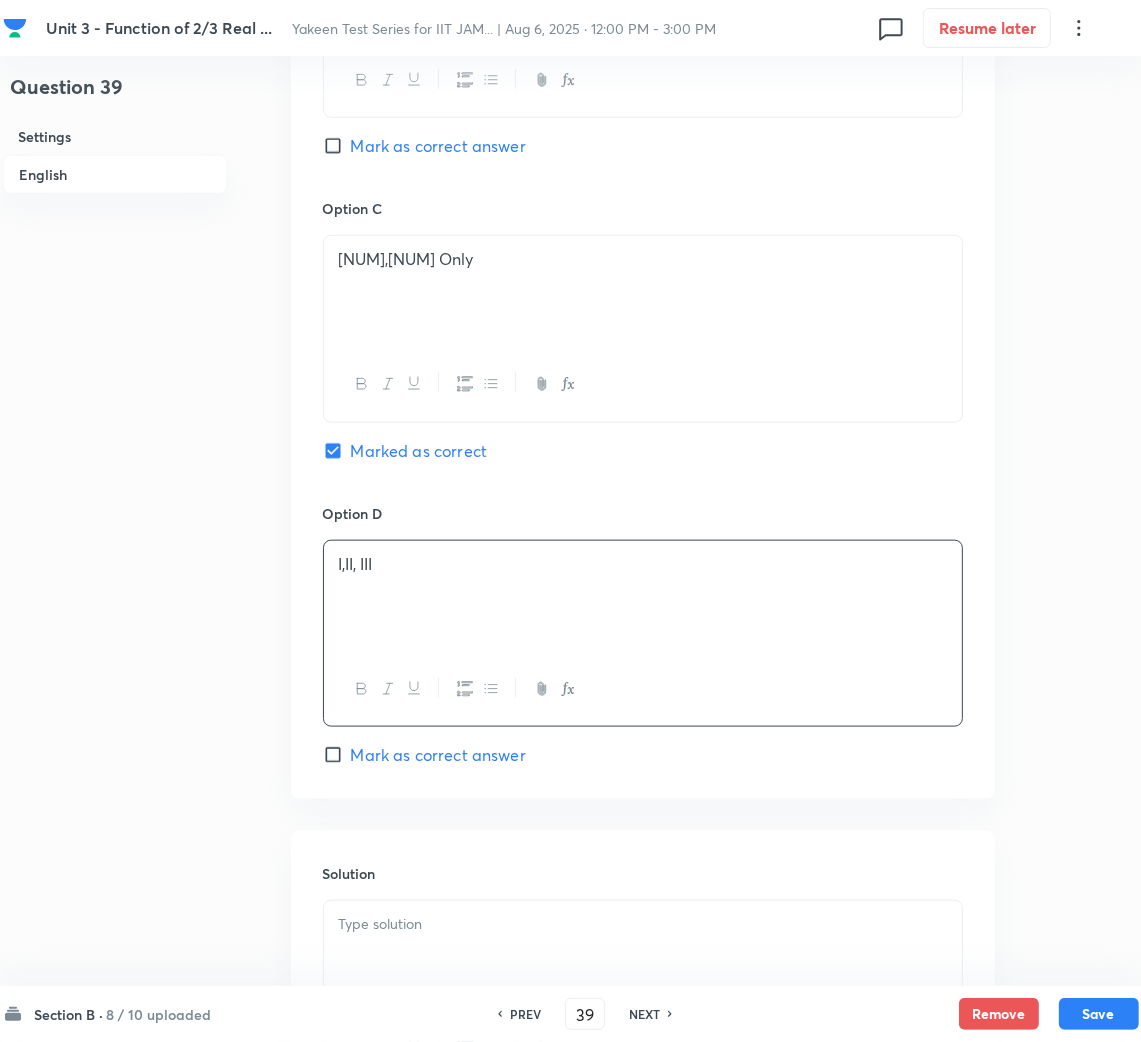 scroll, scrollTop: 1768, scrollLeft: 0, axis: vertical 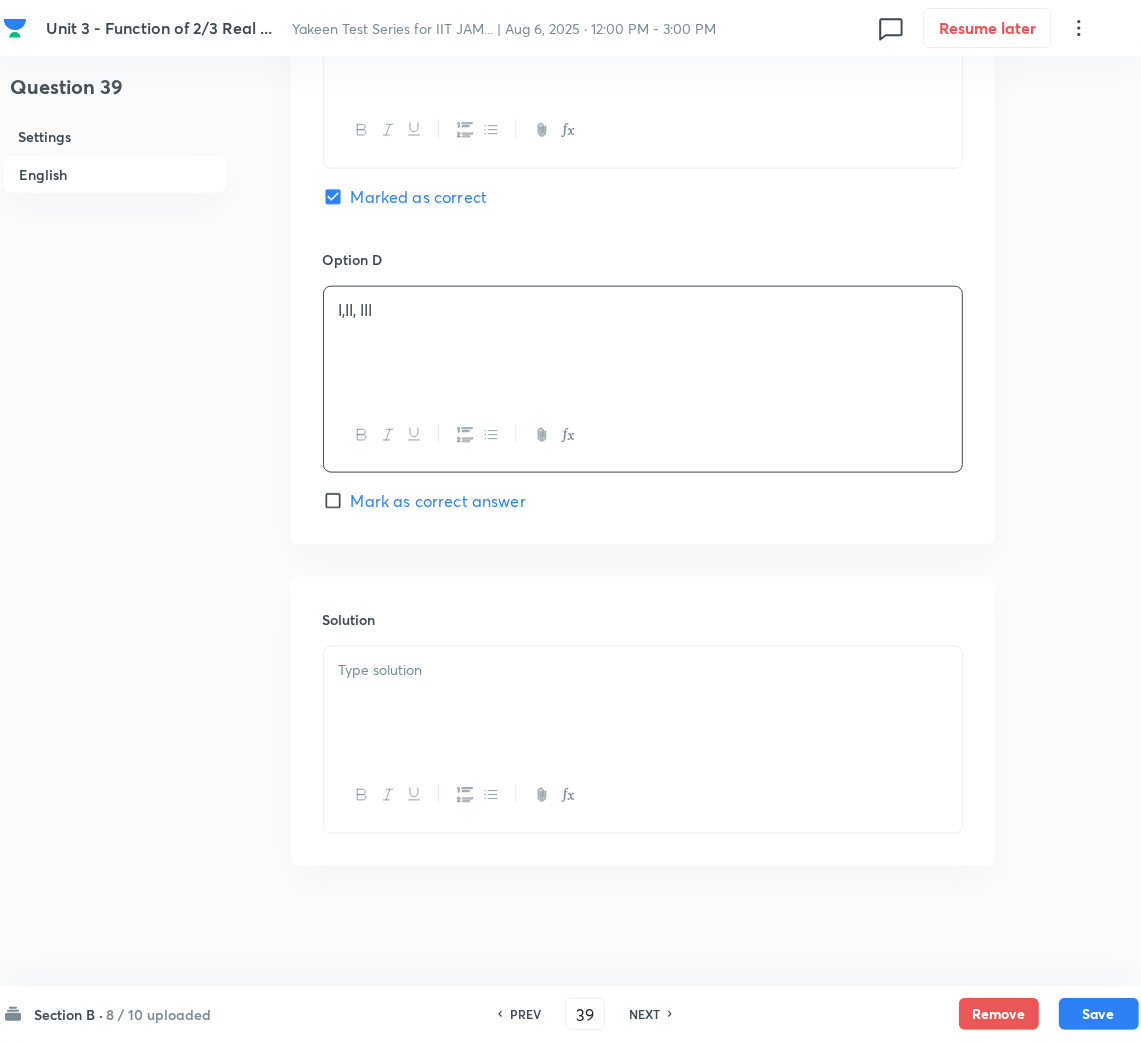 click at bounding box center [643, 703] 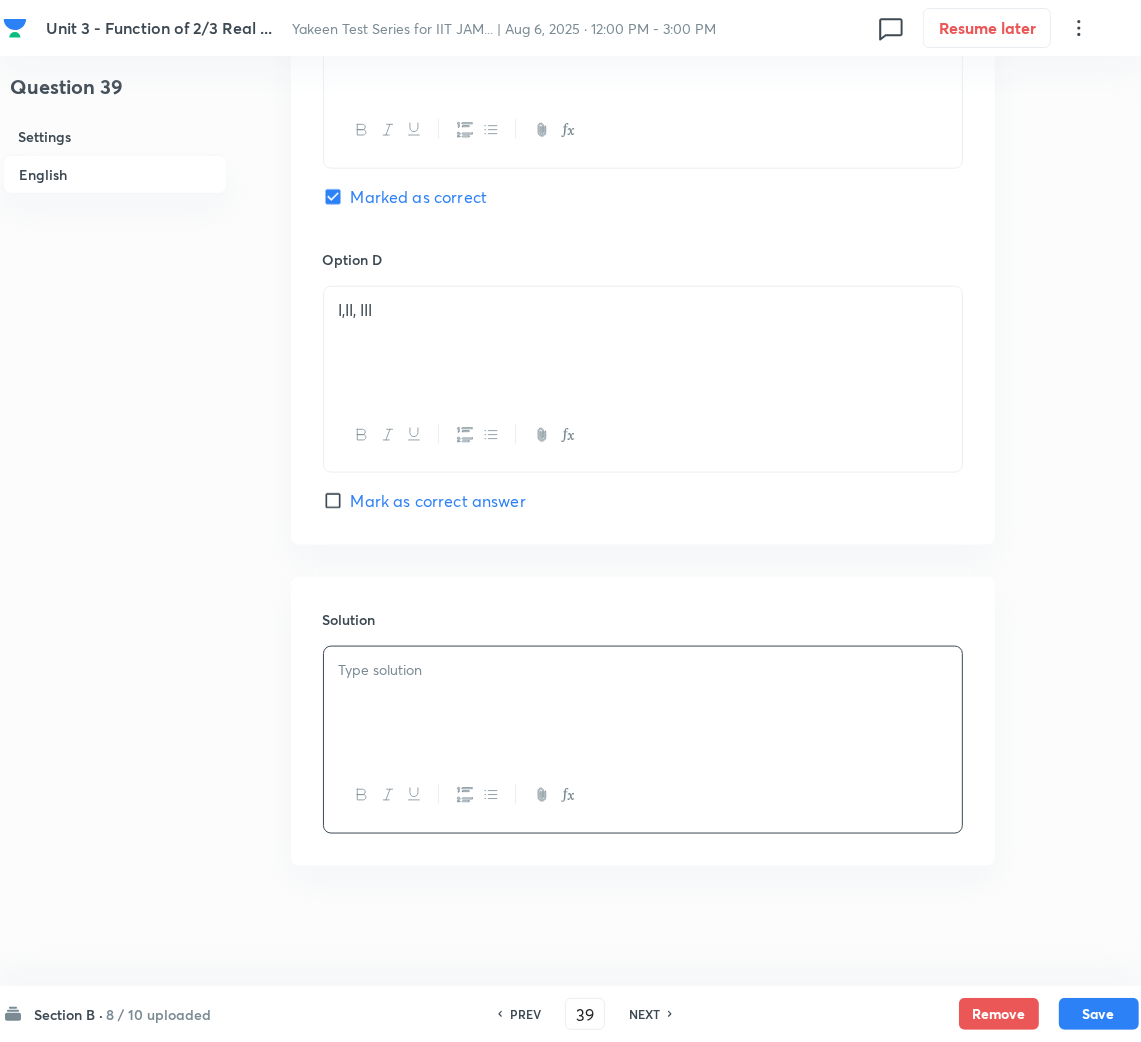 click at bounding box center [643, 703] 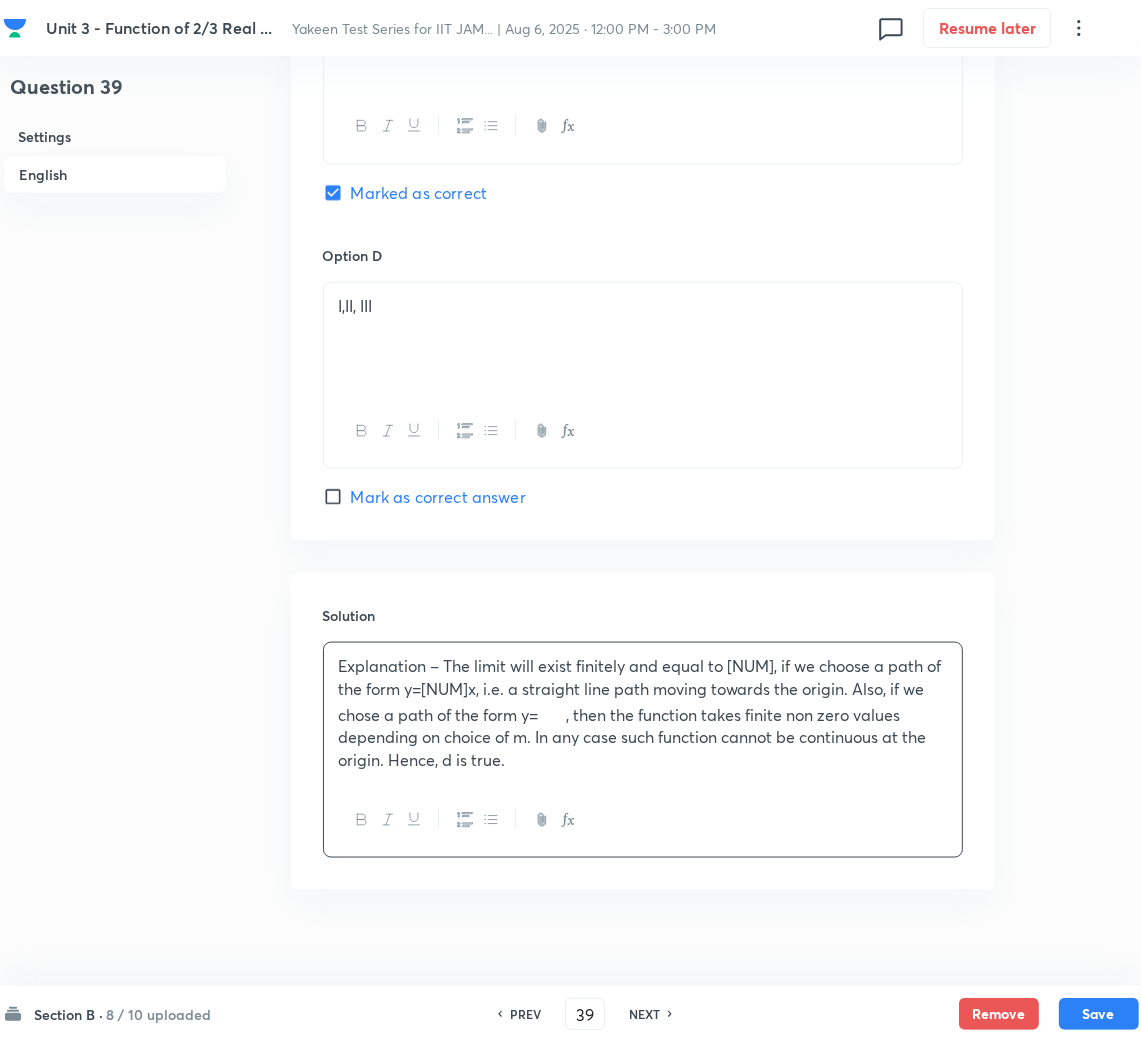 click on "Explanation – The limit will exist finitely and equal to zero, if we choose a path of the form y=mx, i.e. a straight line path moving towards the origin. Also, if we chose a path of the form y= , then the function takes finite non zero values depending on choice of m. In any case such function cannot be continuous at the origin. Hence, d is true." at bounding box center (643, 713) 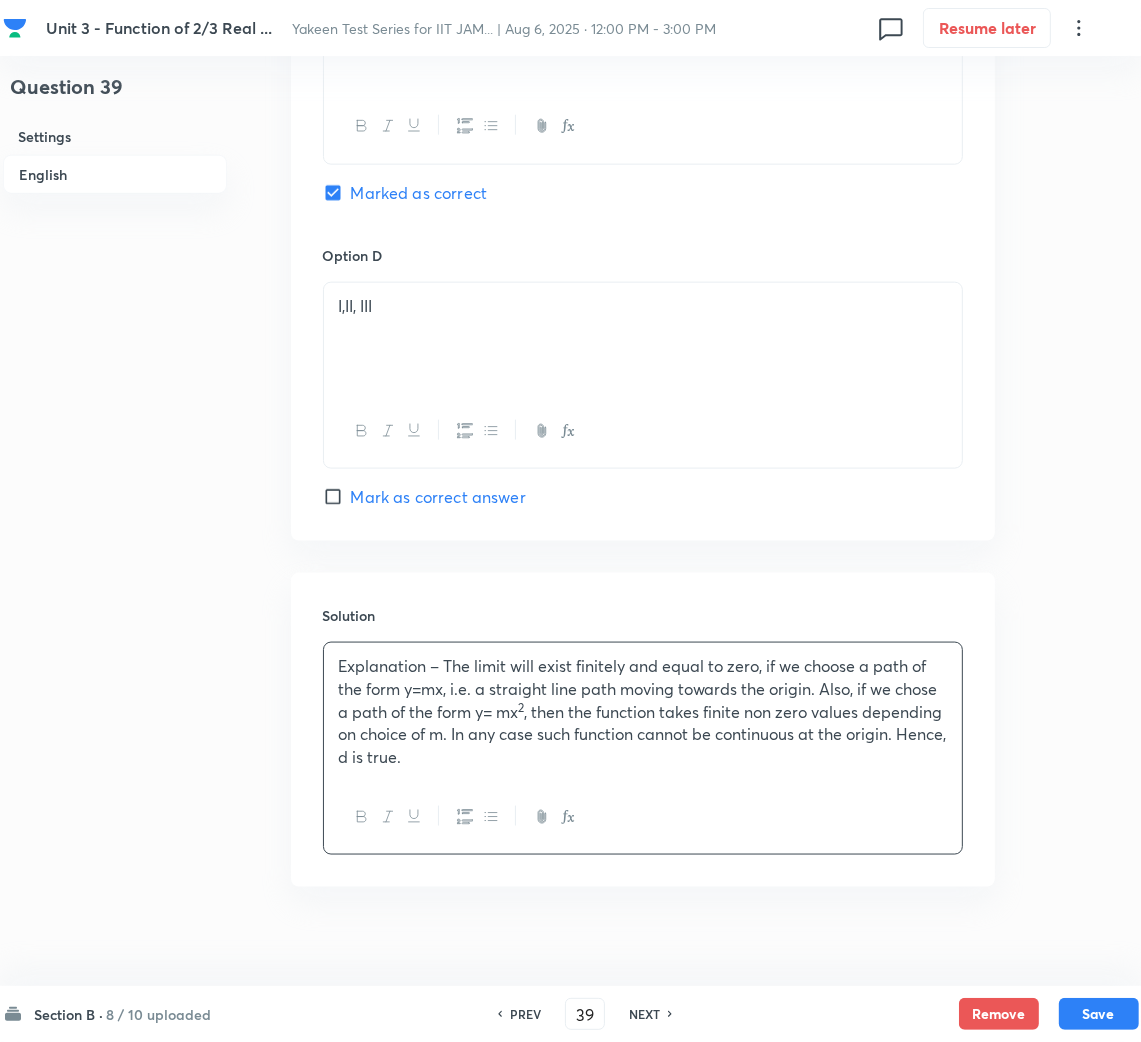 scroll, scrollTop: 1793, scrollLeft: 0, axis: vertical 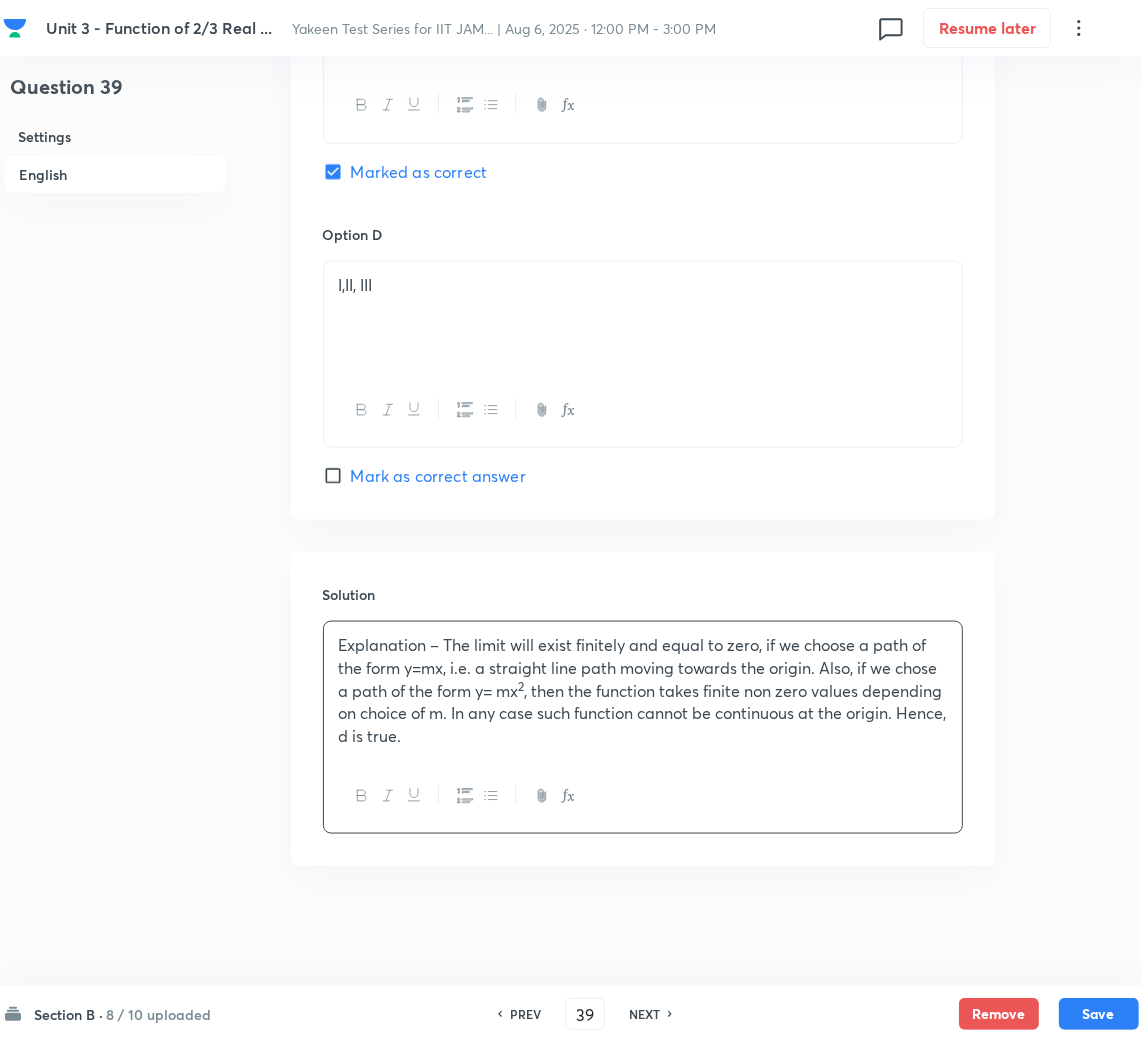 click on "Section B ·
8 / 10 uploaded
PREV 39 ​ NEXT Remove Save" at bounding box center [571, 1014] 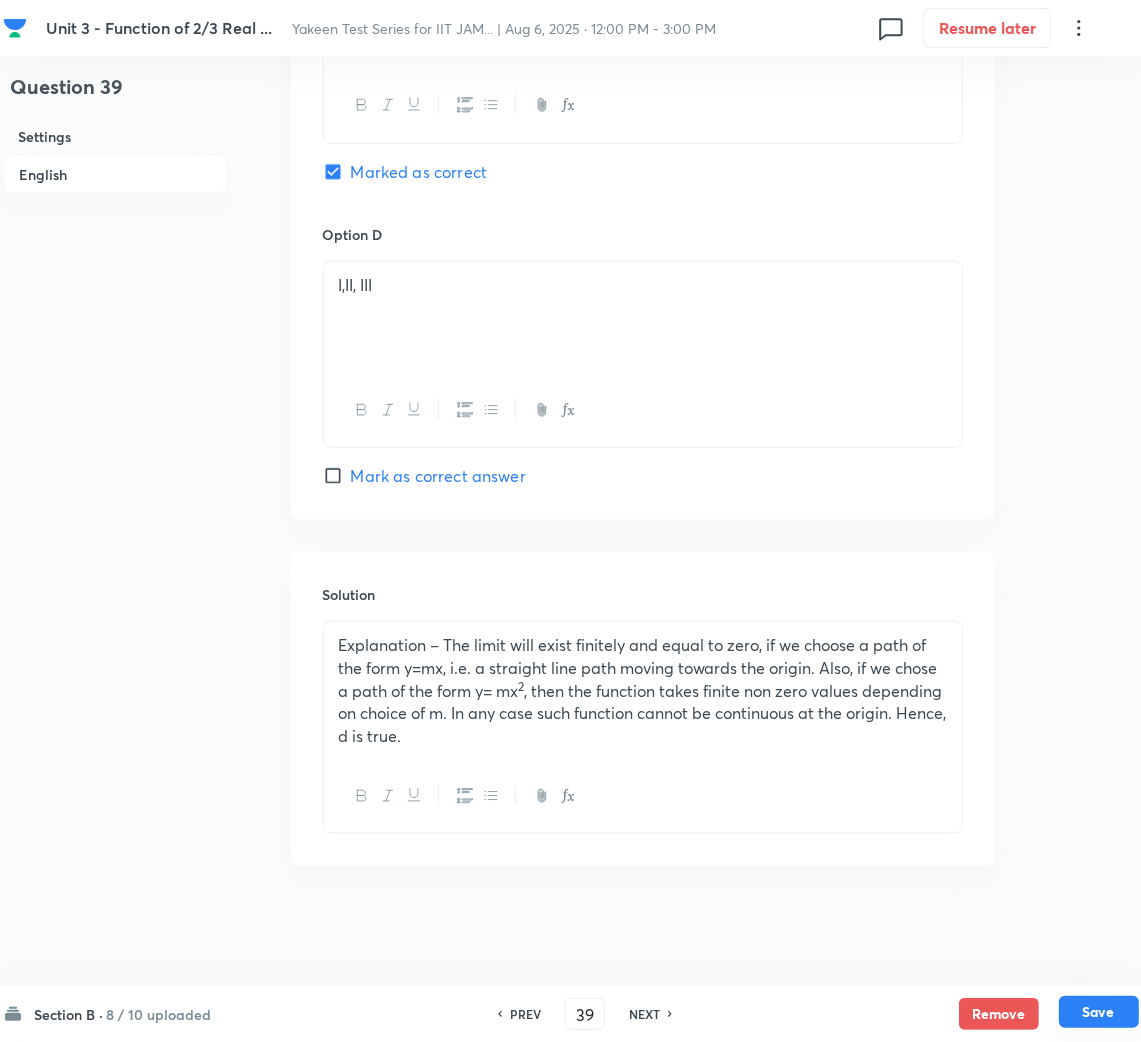 click on "Save" at bounding box center [1099, 1012] 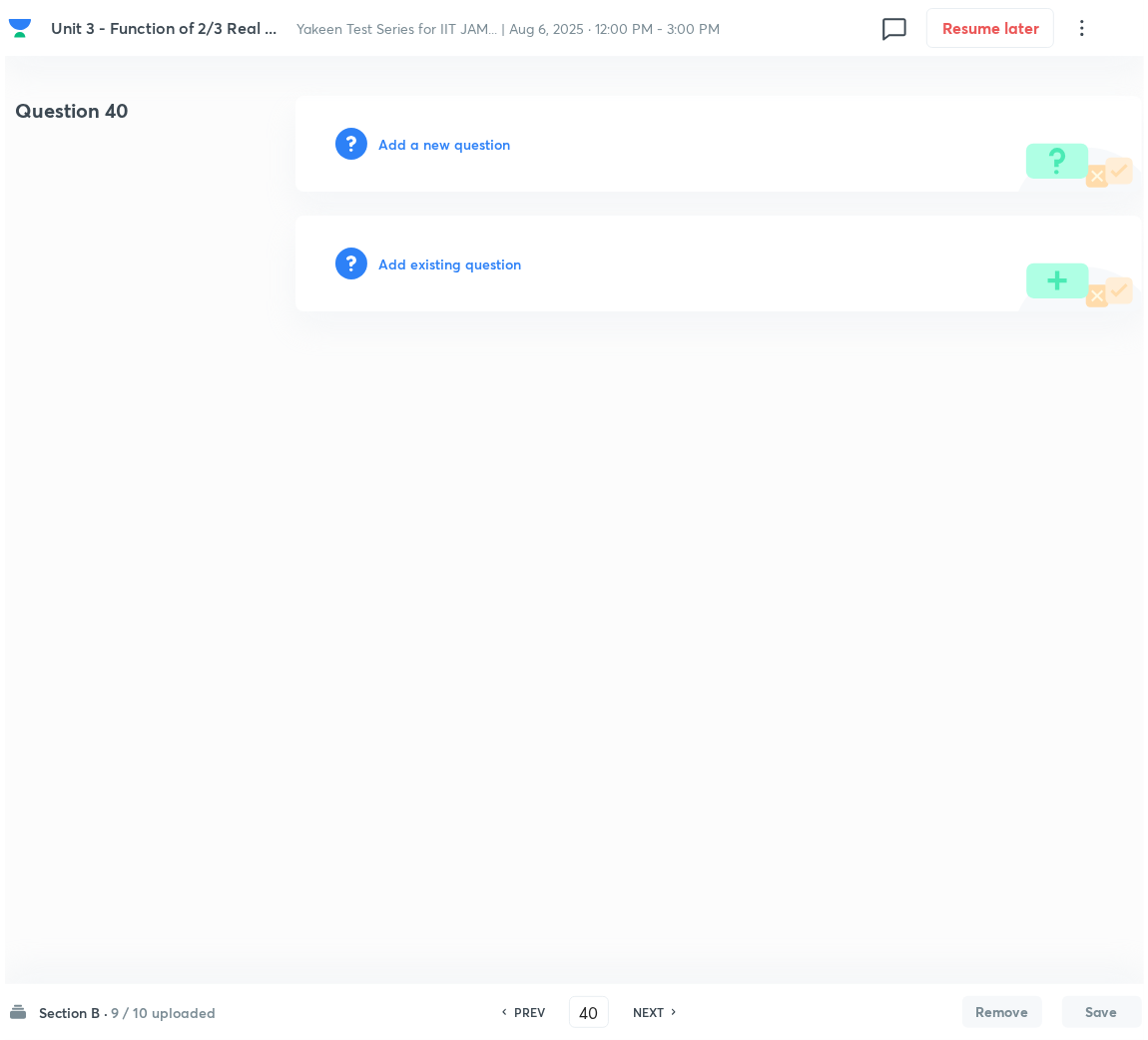 scroll, scrollTop: 0, scrollLeft: 0, axis: both 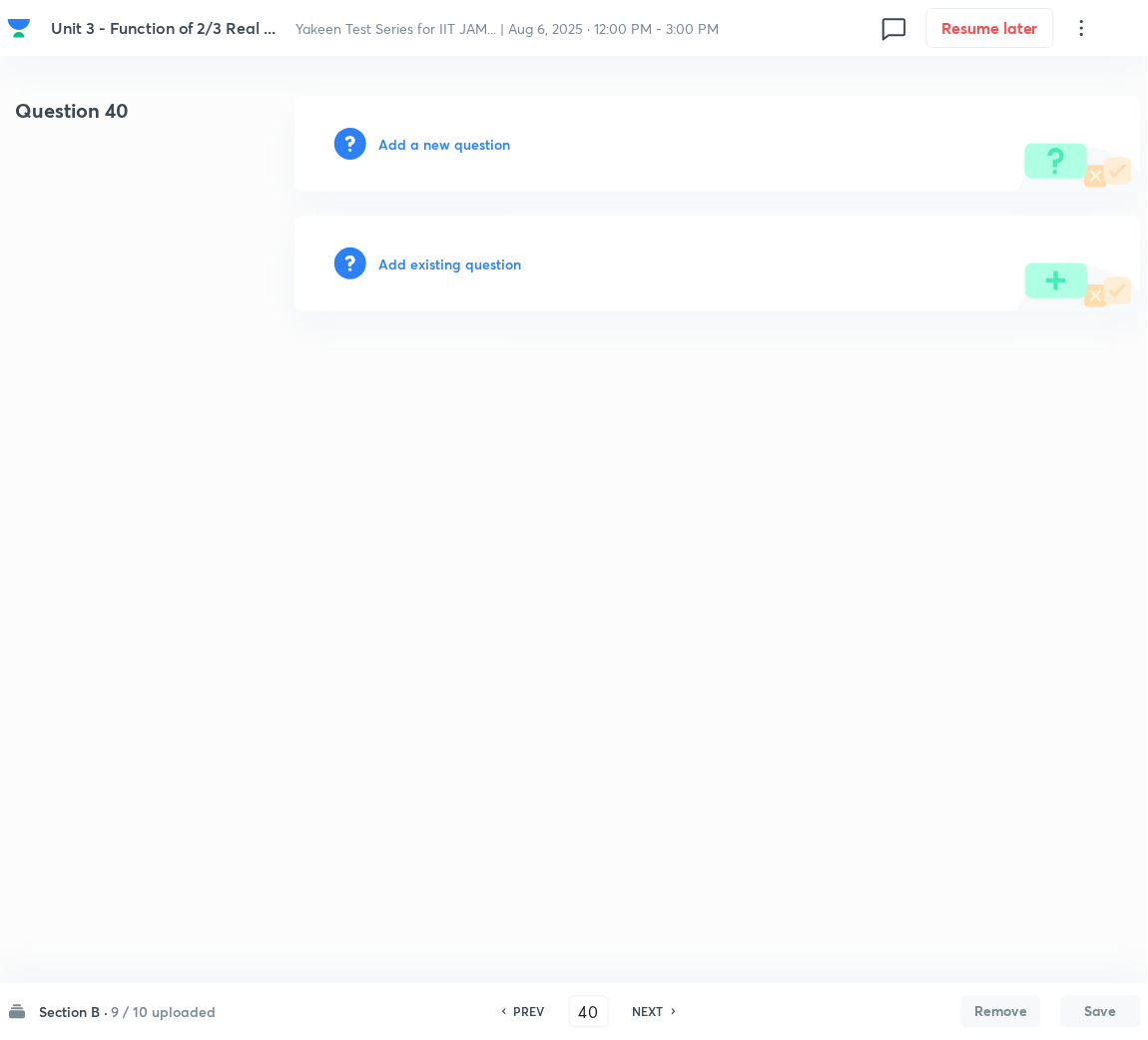 click on "Add a new question" at bounding box center [444, 144] 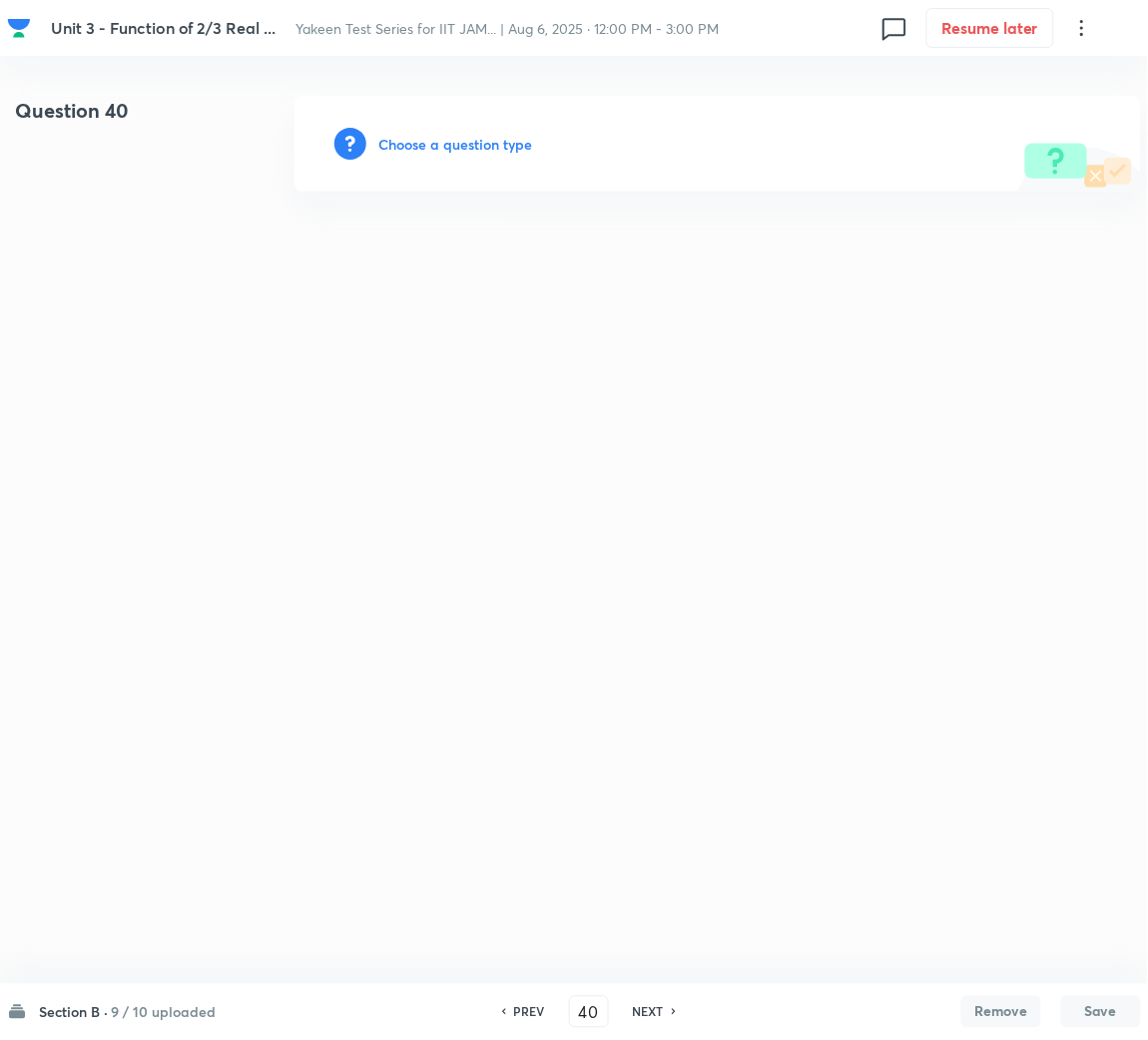 click on "Choose a question type" at bounding box center (455, 144) 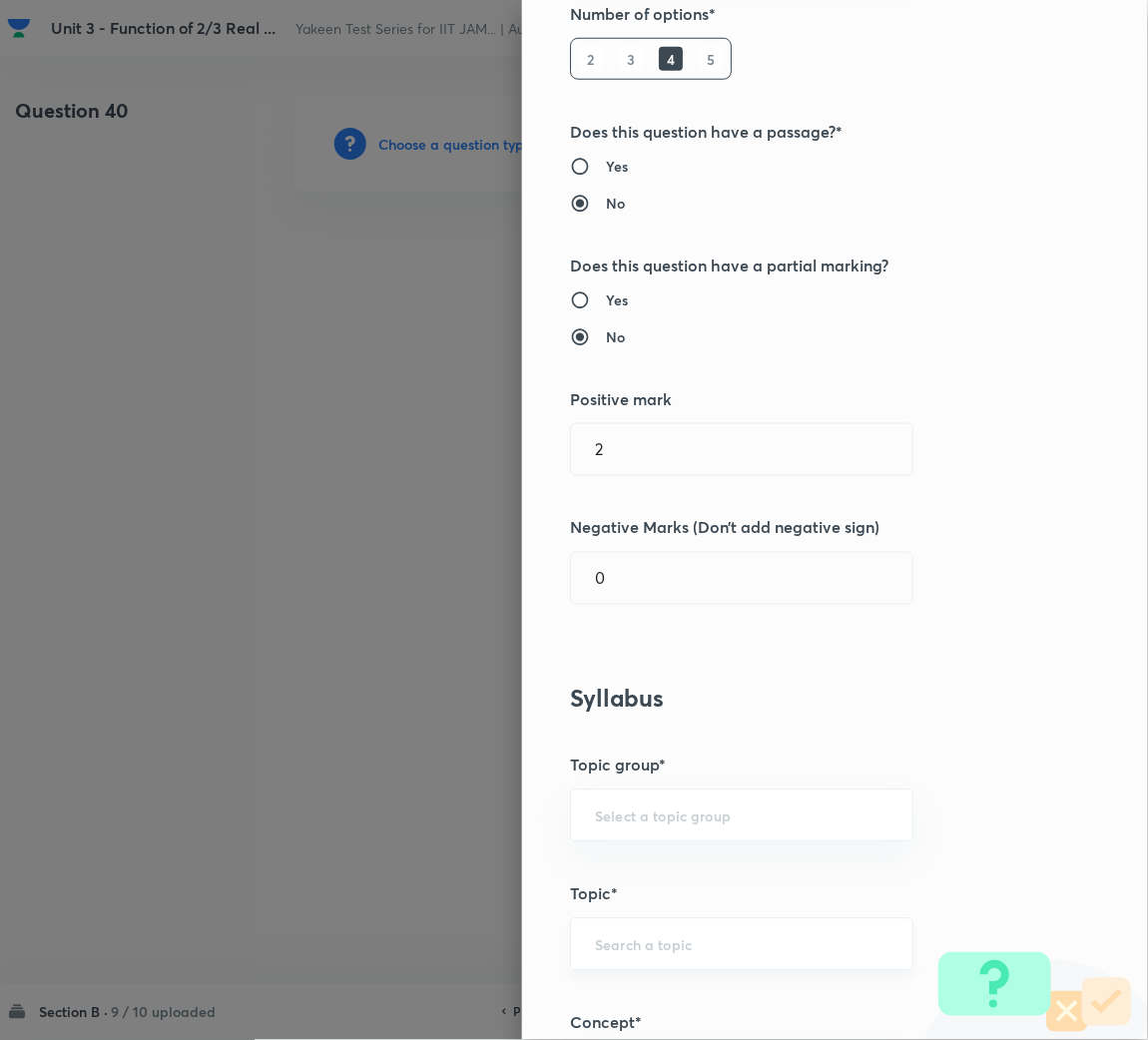 scroll, scrollTop: 599, scrollLeft: 0, axis: vertical 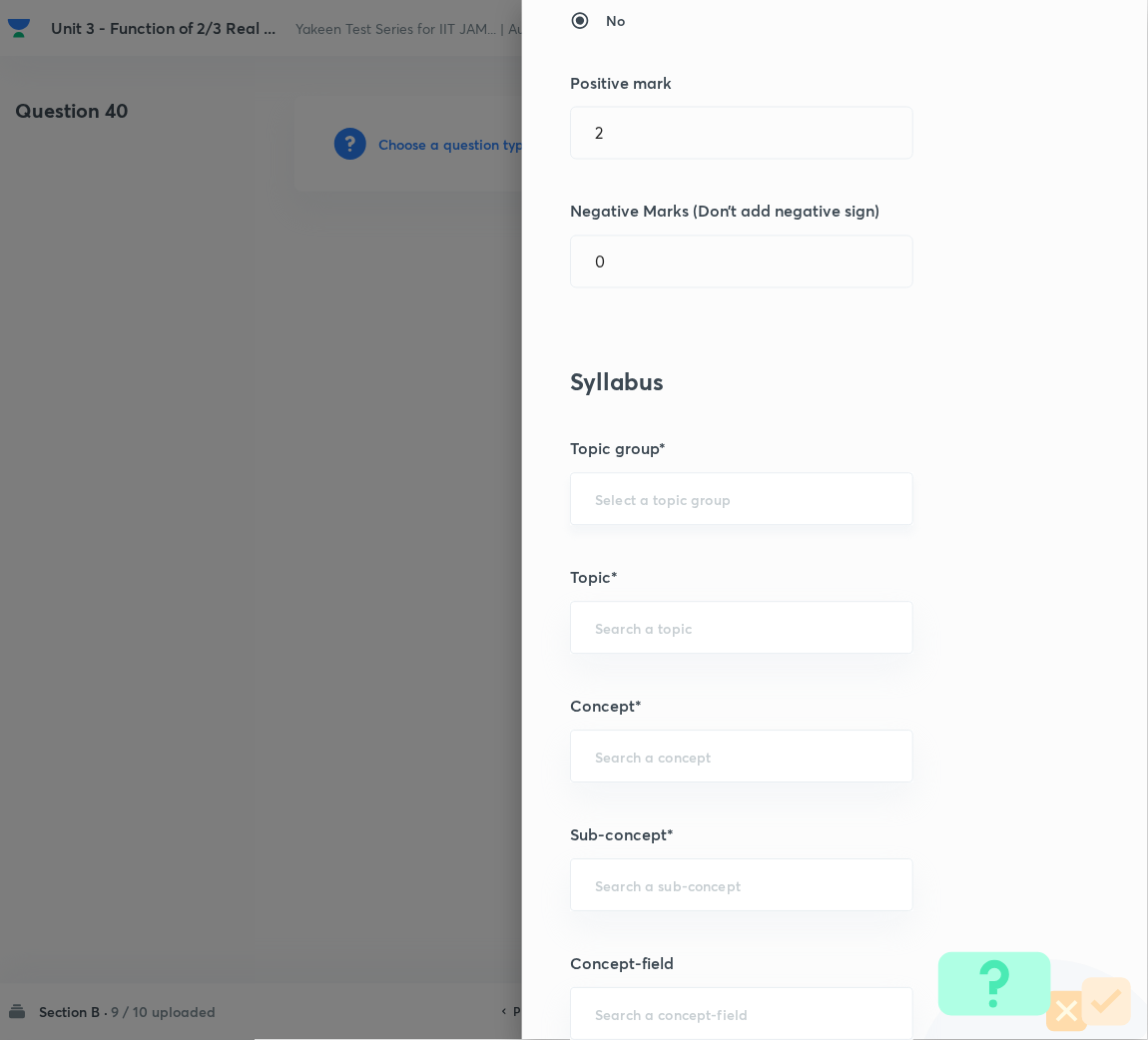 click at bounding box center [742, 499] 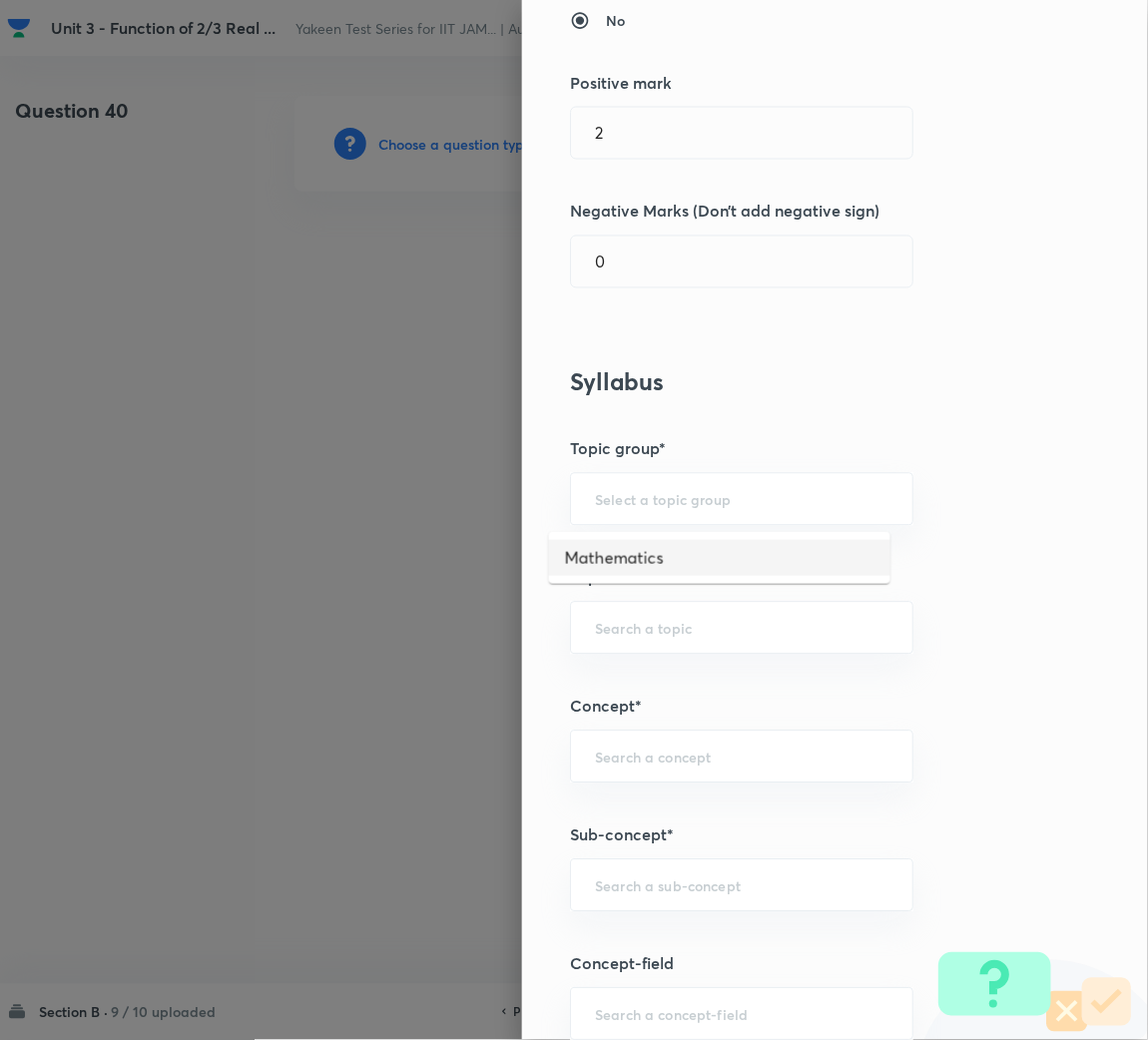 click on "Mathematics" at bounding box center [720, 558] 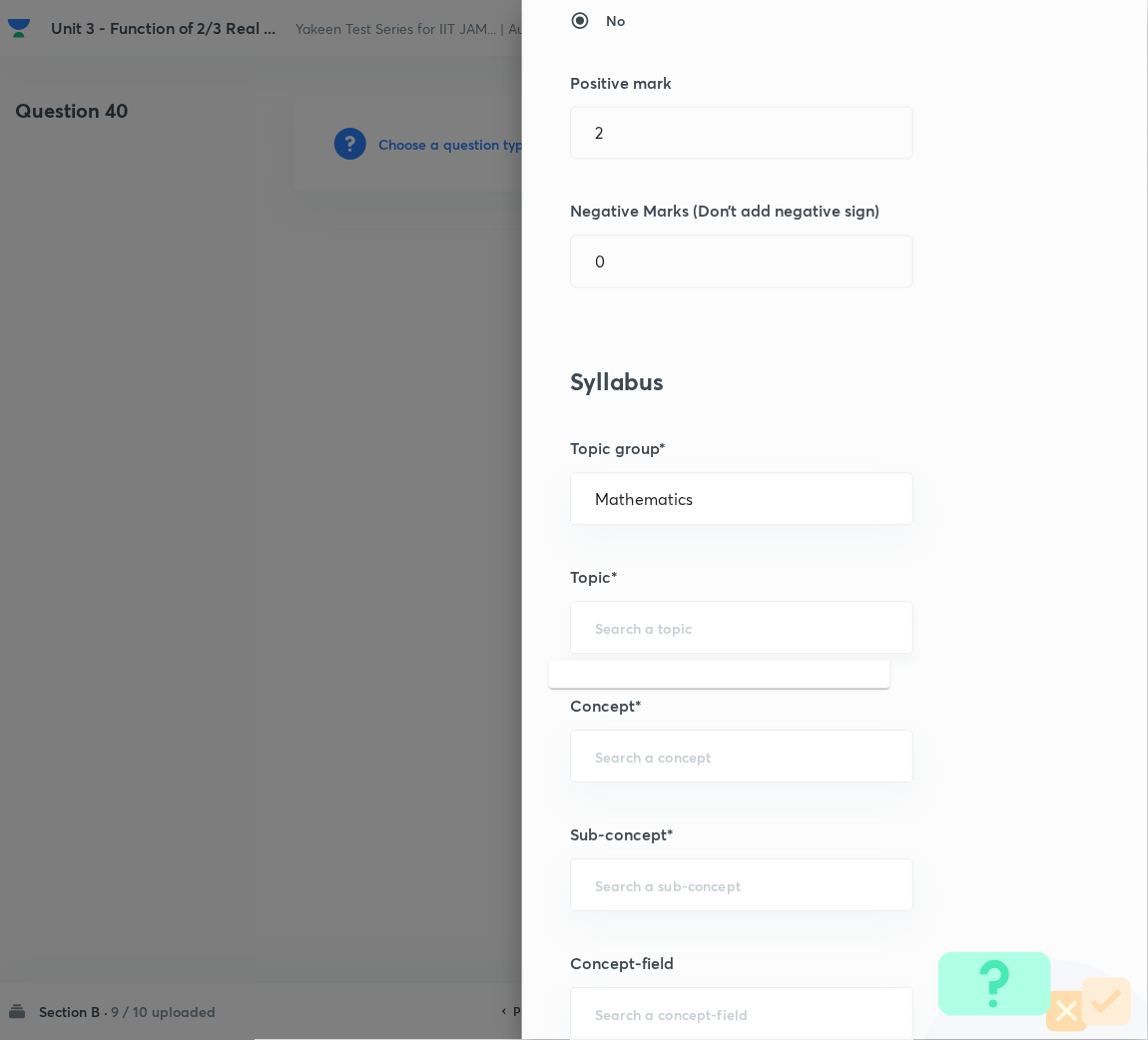 click at bounding box center [742, 628] 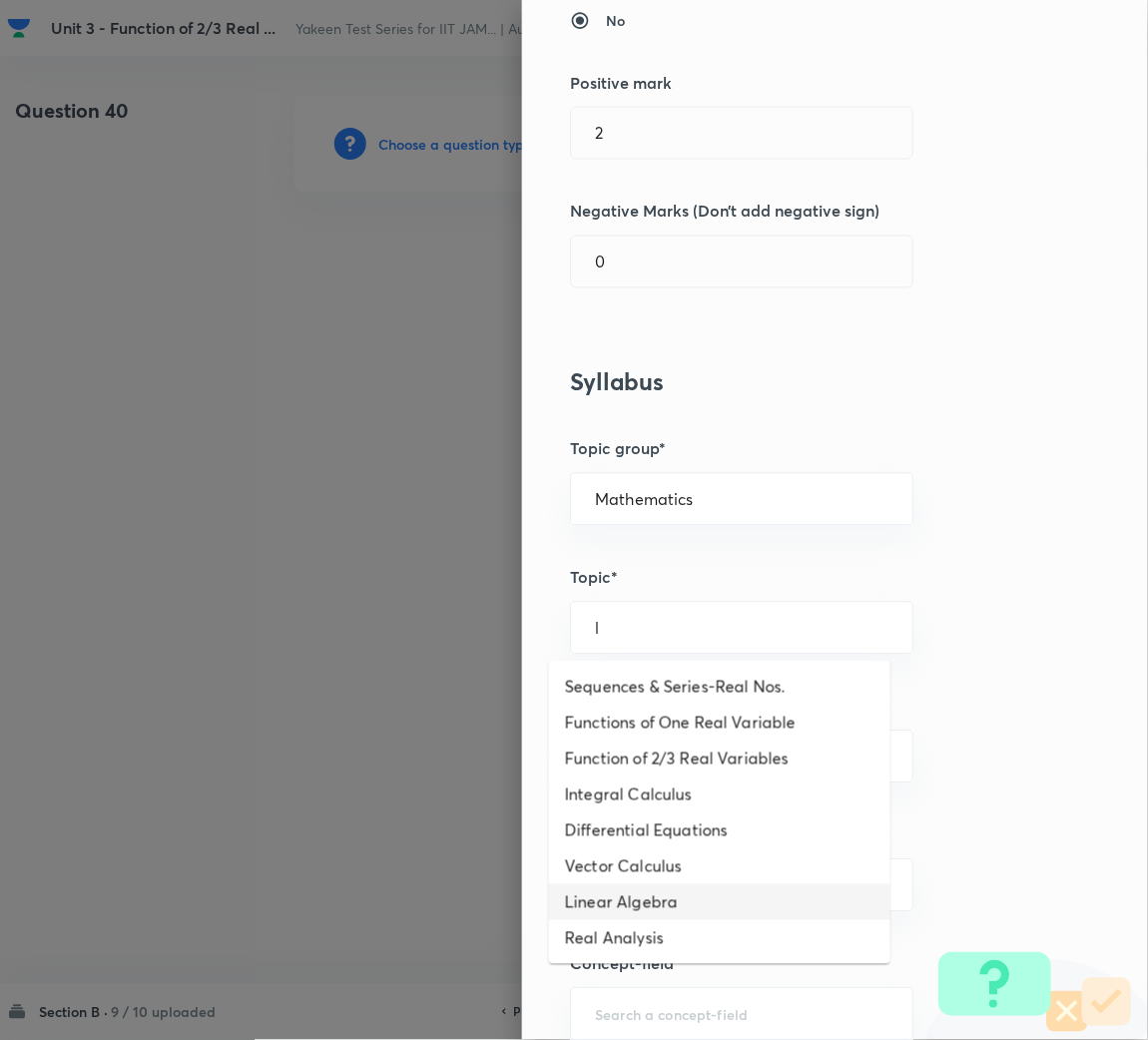 click on "Linear Algebra" at bounding box center (720, 902) 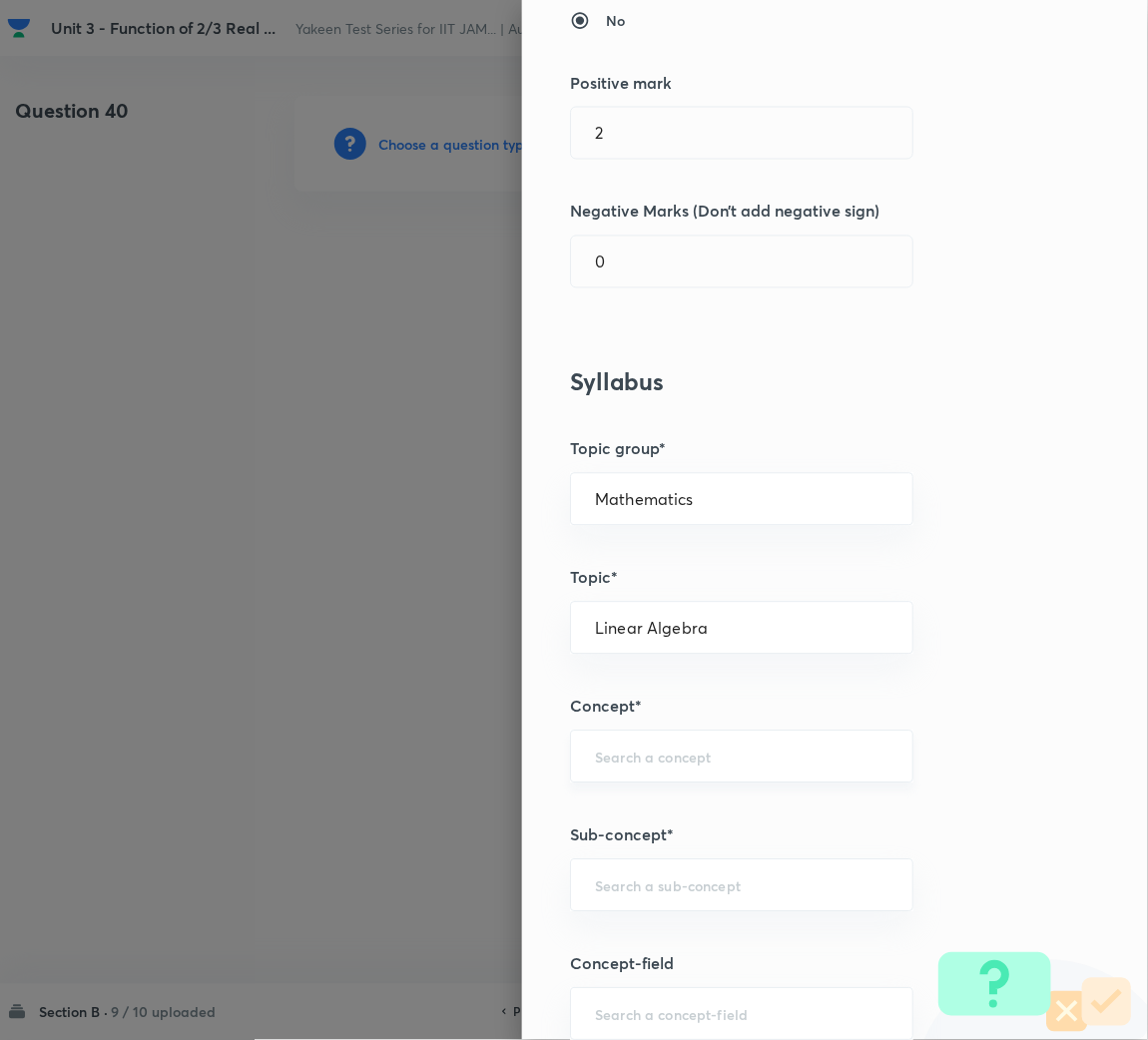 click at bounding box center [742, 757] 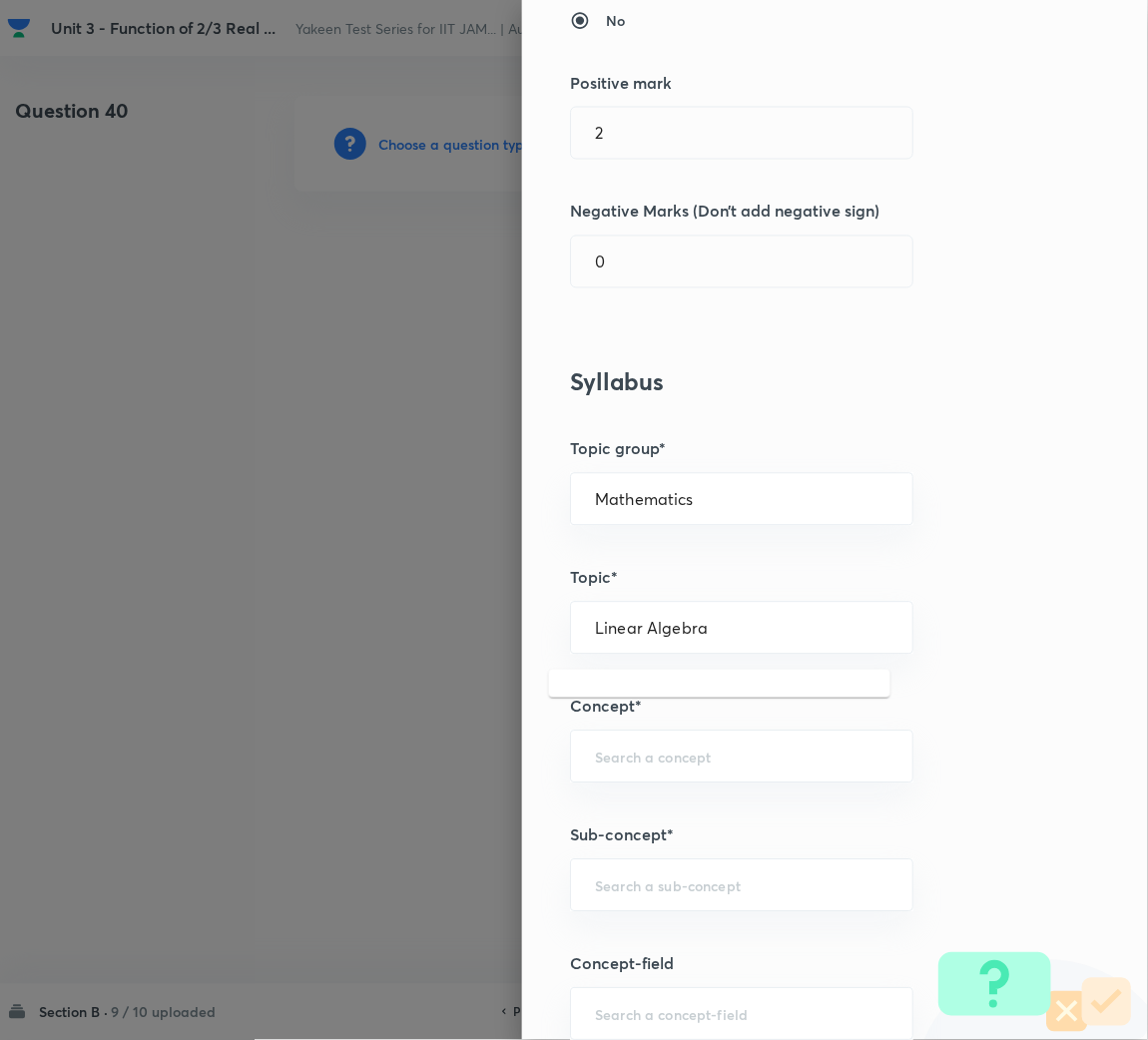 scroll, scrollTop: 897, scrollLeft: 0, axis: vertical 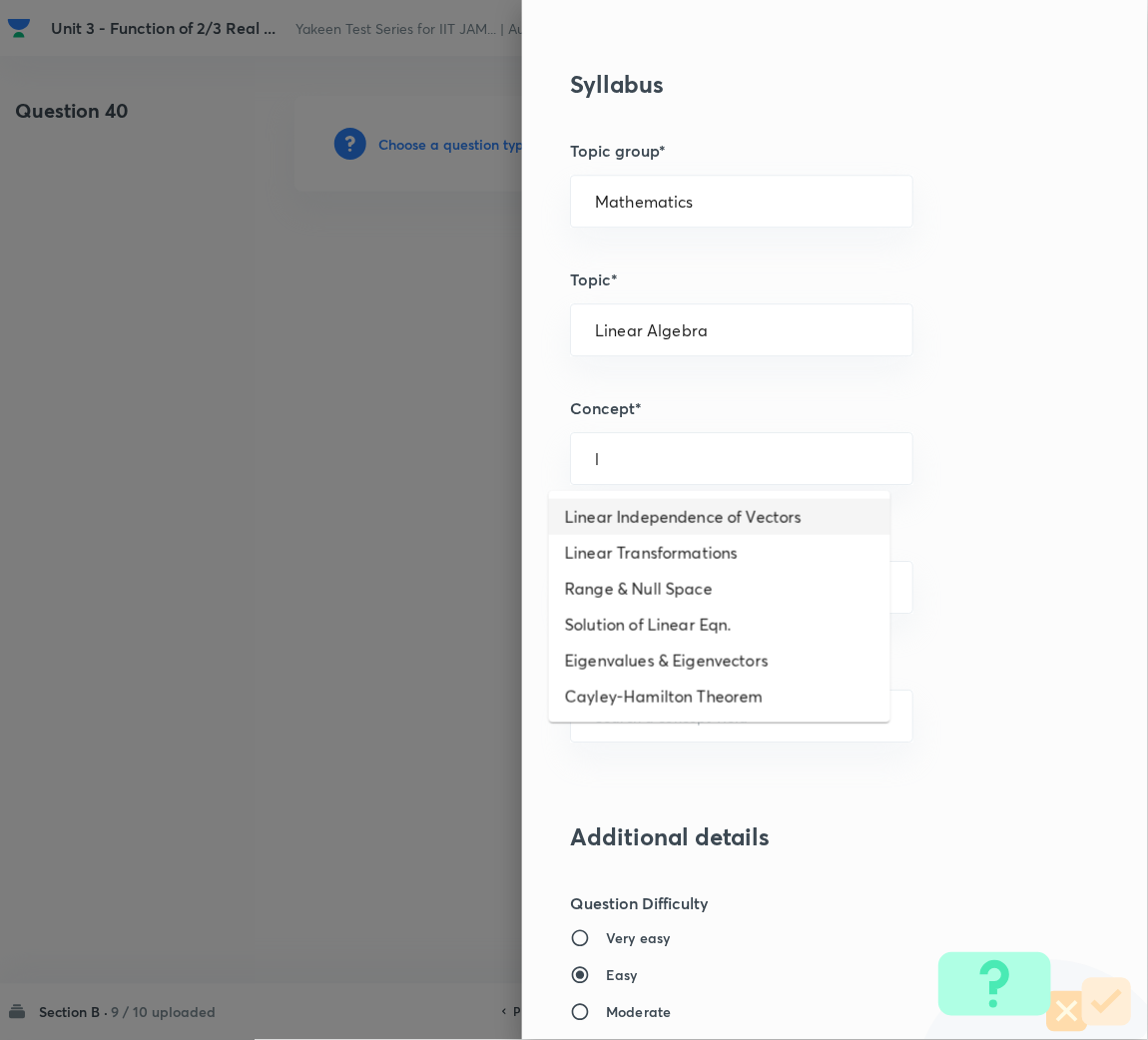 drag, startPoint x: 658, startPoint y: 526, endPoint x: 663, endPoint y: 603, distance: 77.16217 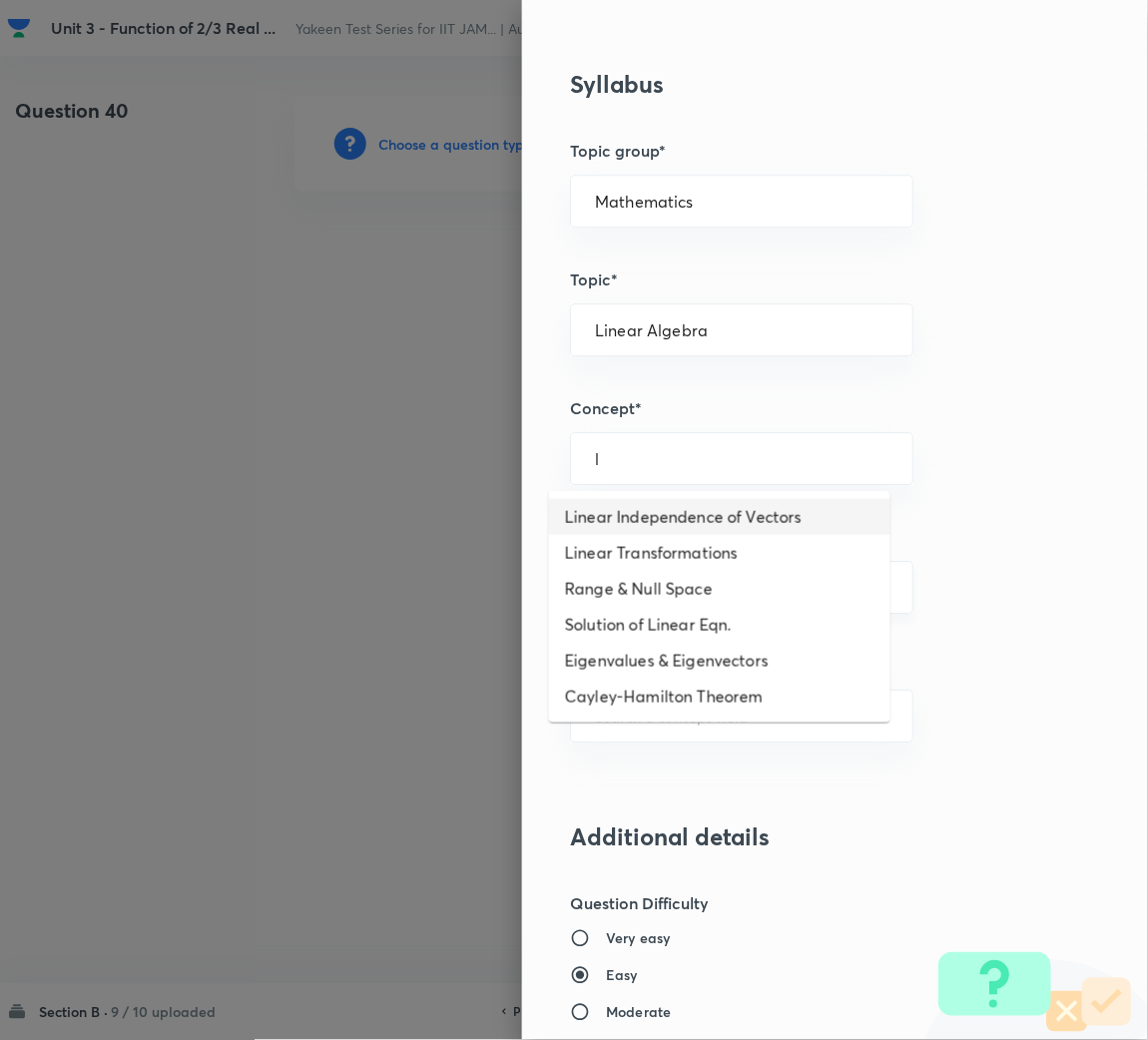 click on "Linear Independence of Vectors" at bounding box center [720, 517] 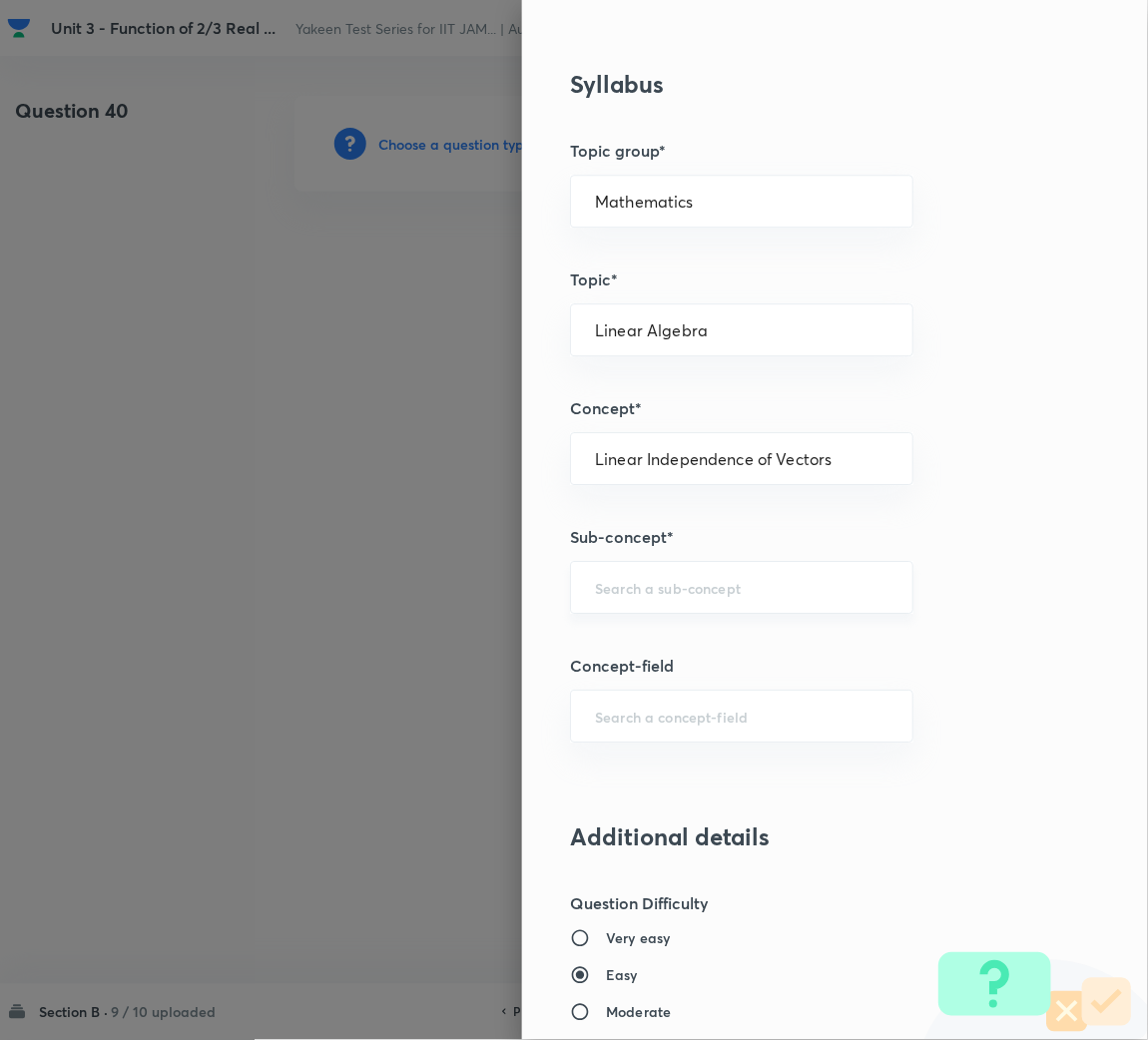 click on "​" at bounding box center (742, 587) 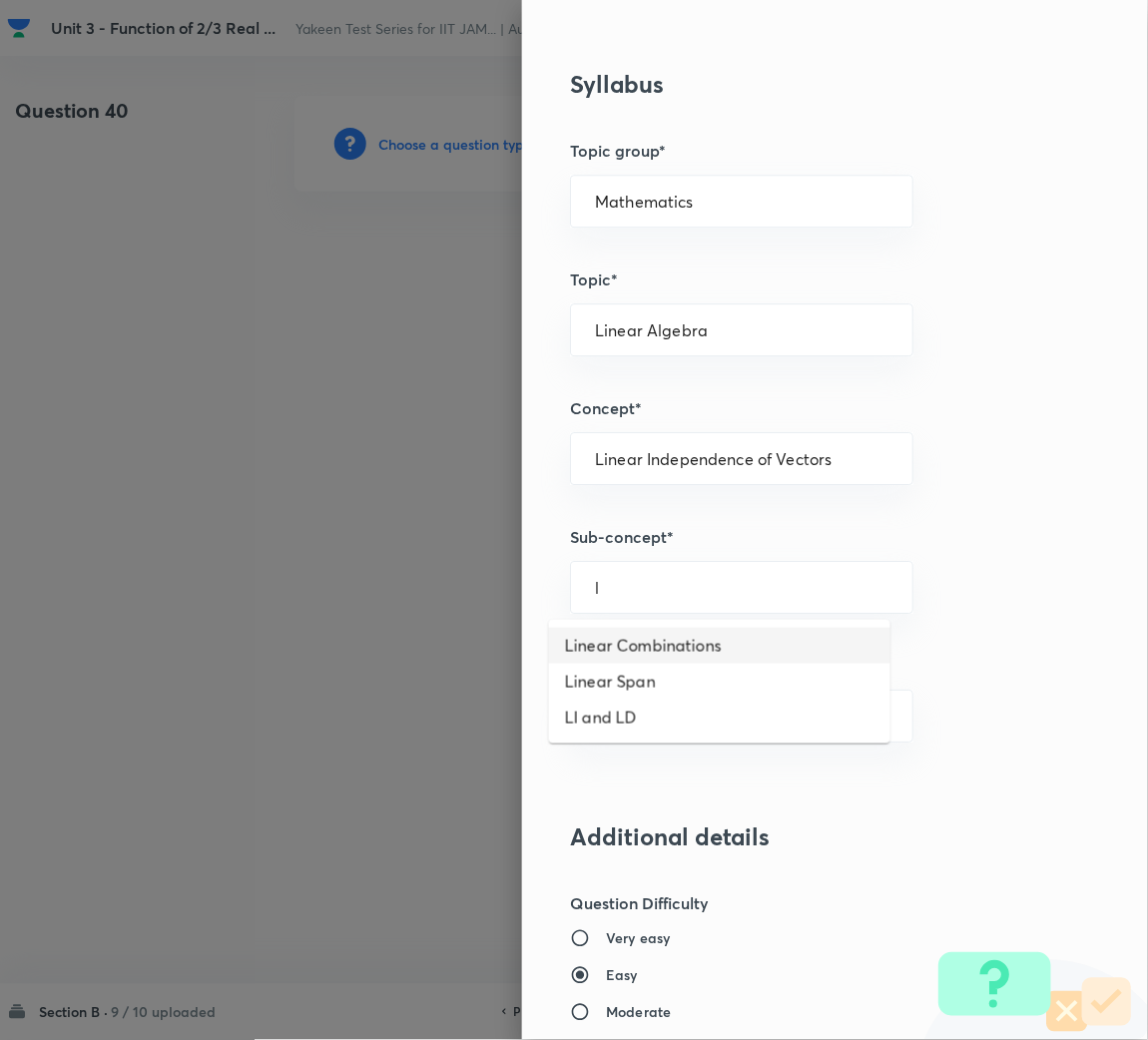 click on "Linear Combinations" at bounding box center (720, 646) 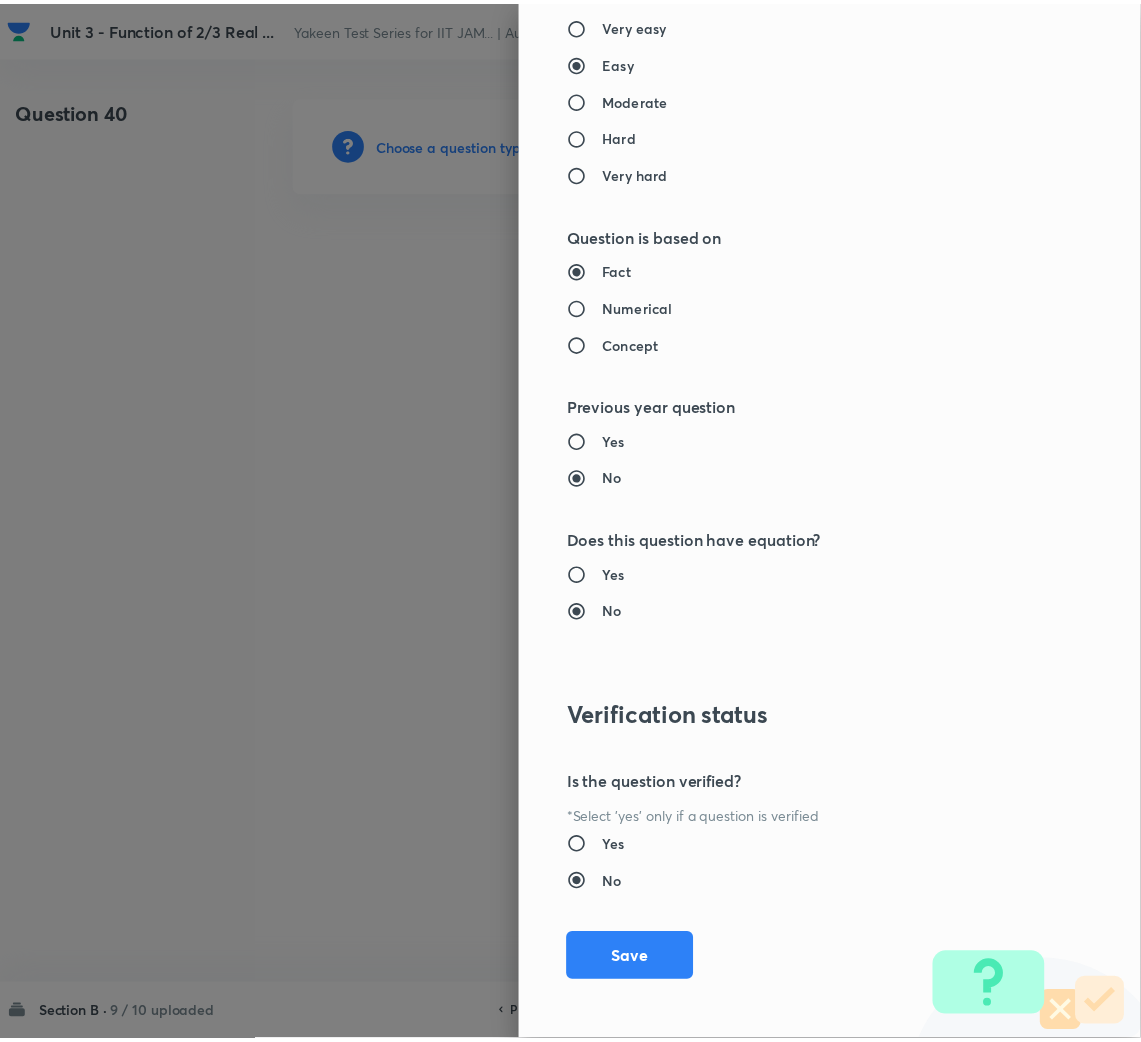 scroll, scrollTop: 1820, scrollLeft: 0, axis: vertical 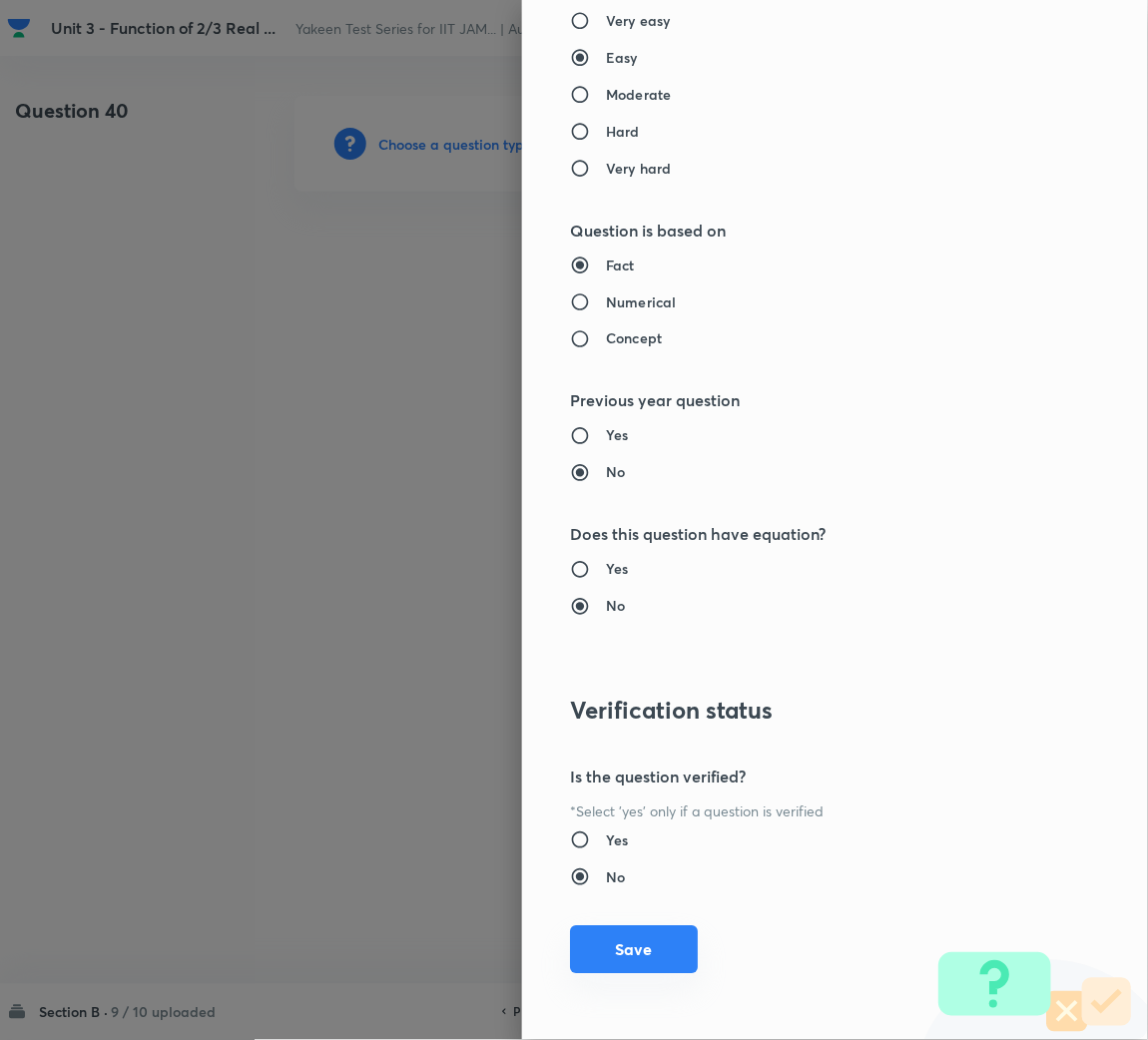 click on "Save" at bounding box center (634, 950) 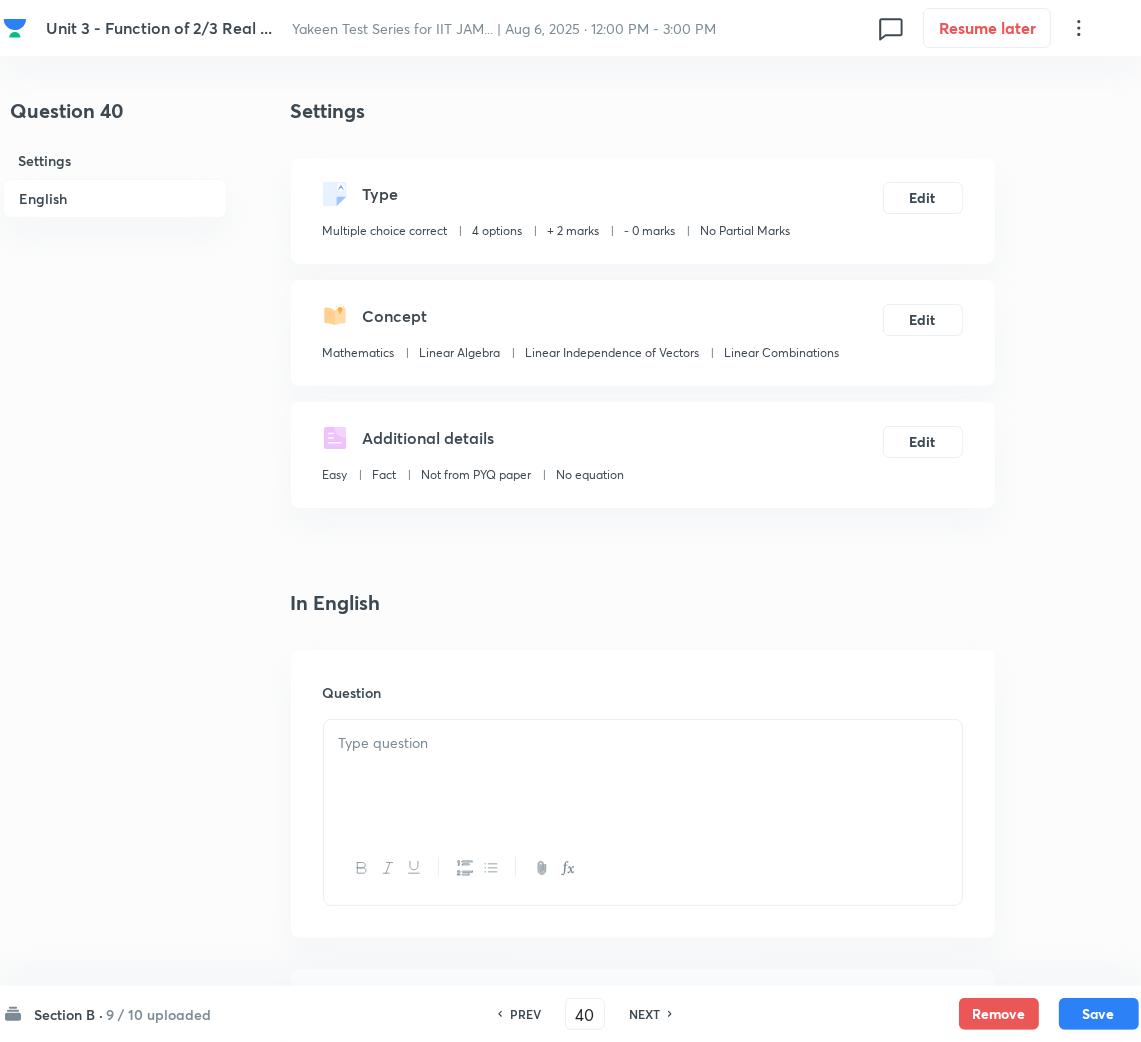 click at bounding box center (643, 776) 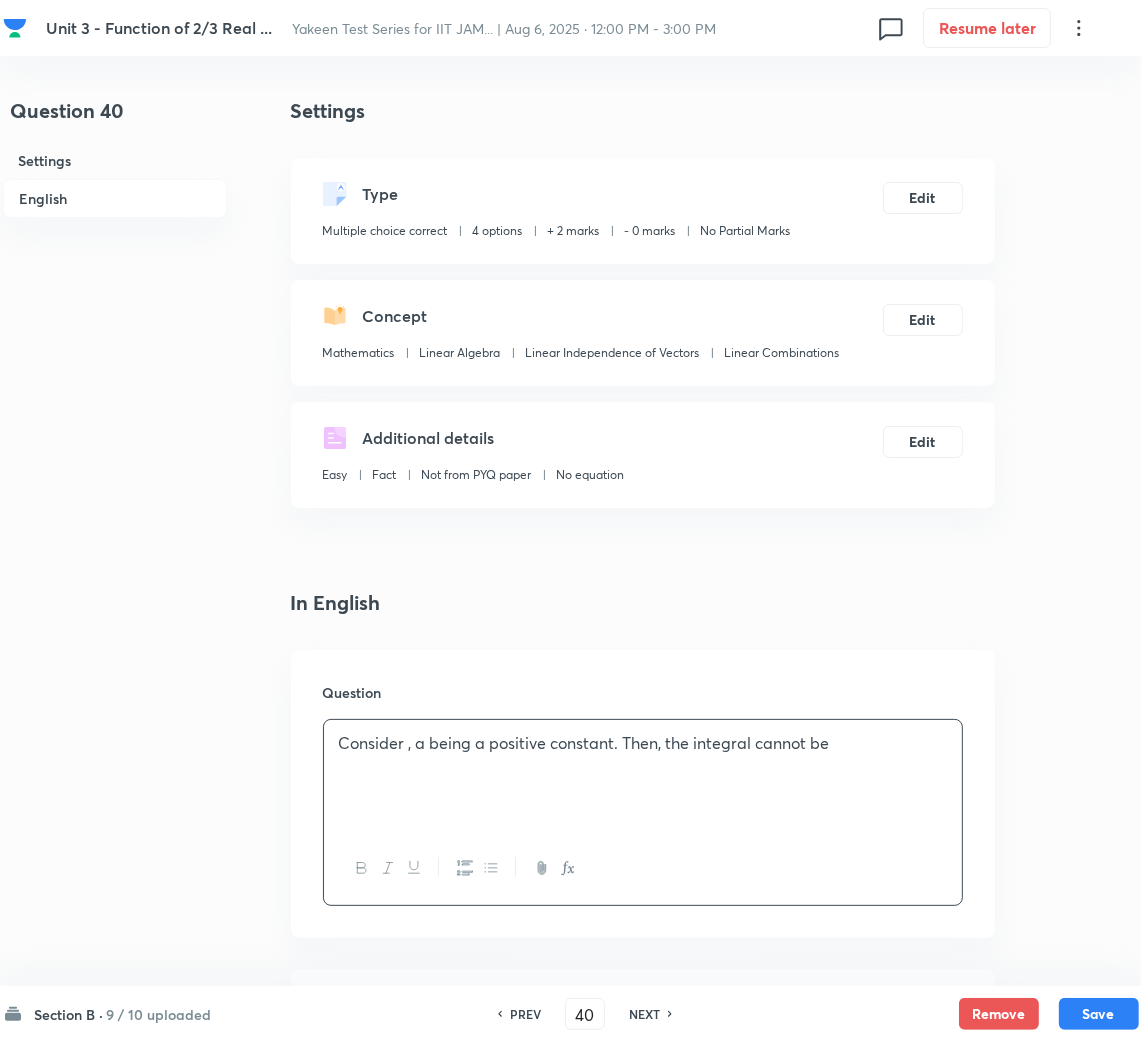 click on "Consider , a being a positive constant. Then, the integral cannot be" at bounding box center [643, 743] 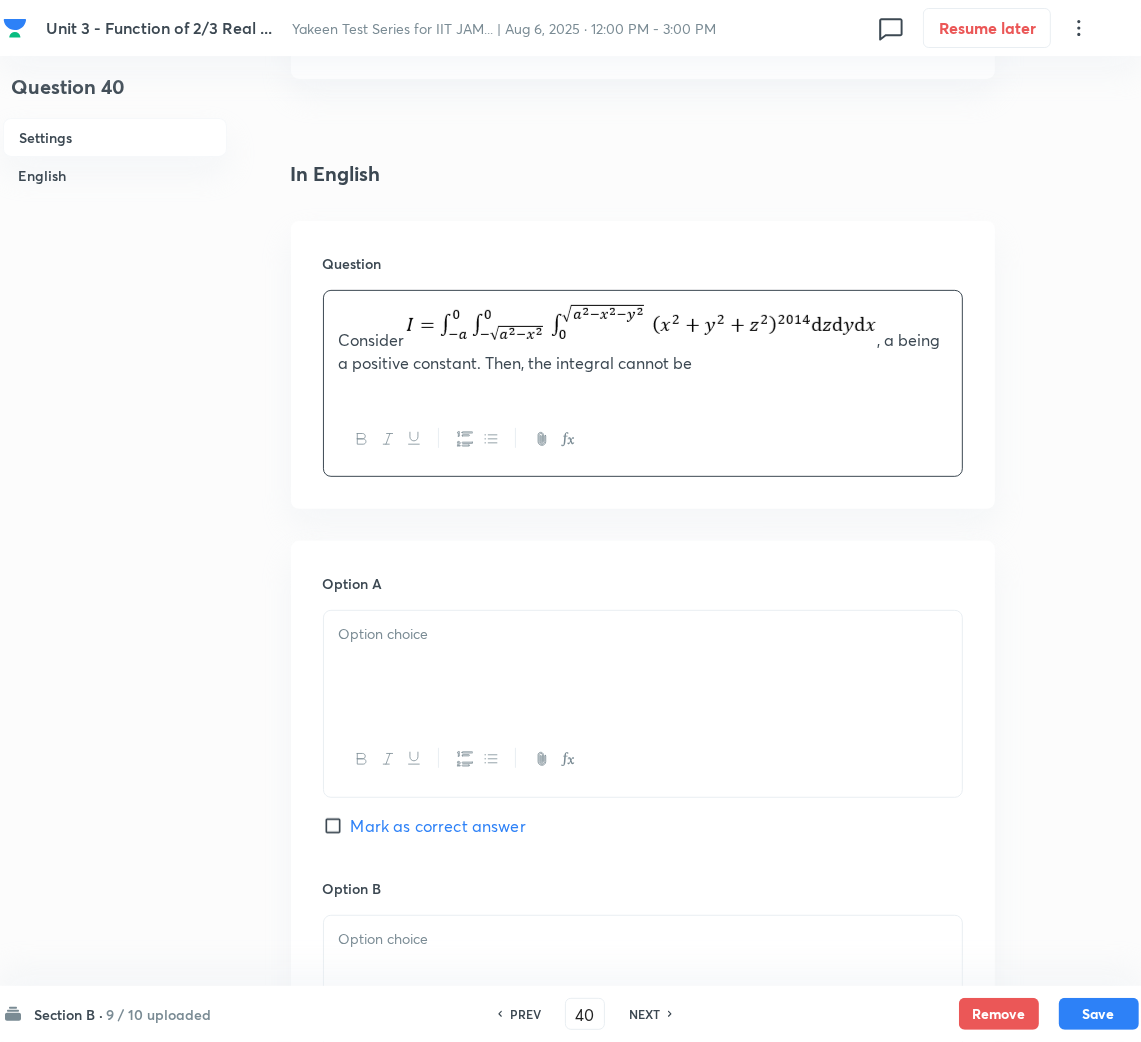 scroll, scrollTop: 449, scrollLeft: 0, axis: vertical 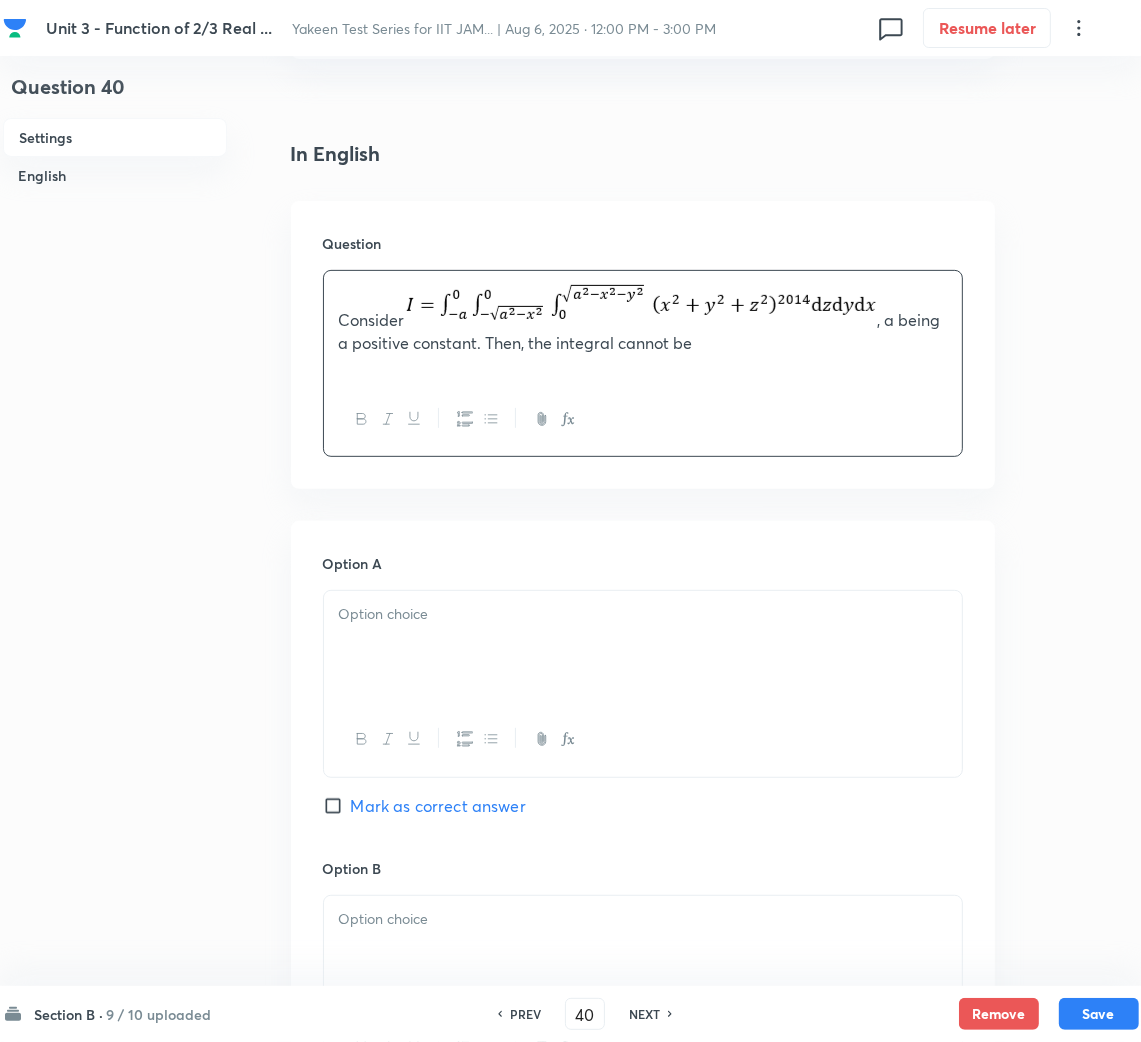 click at bounding box center [643, 614] 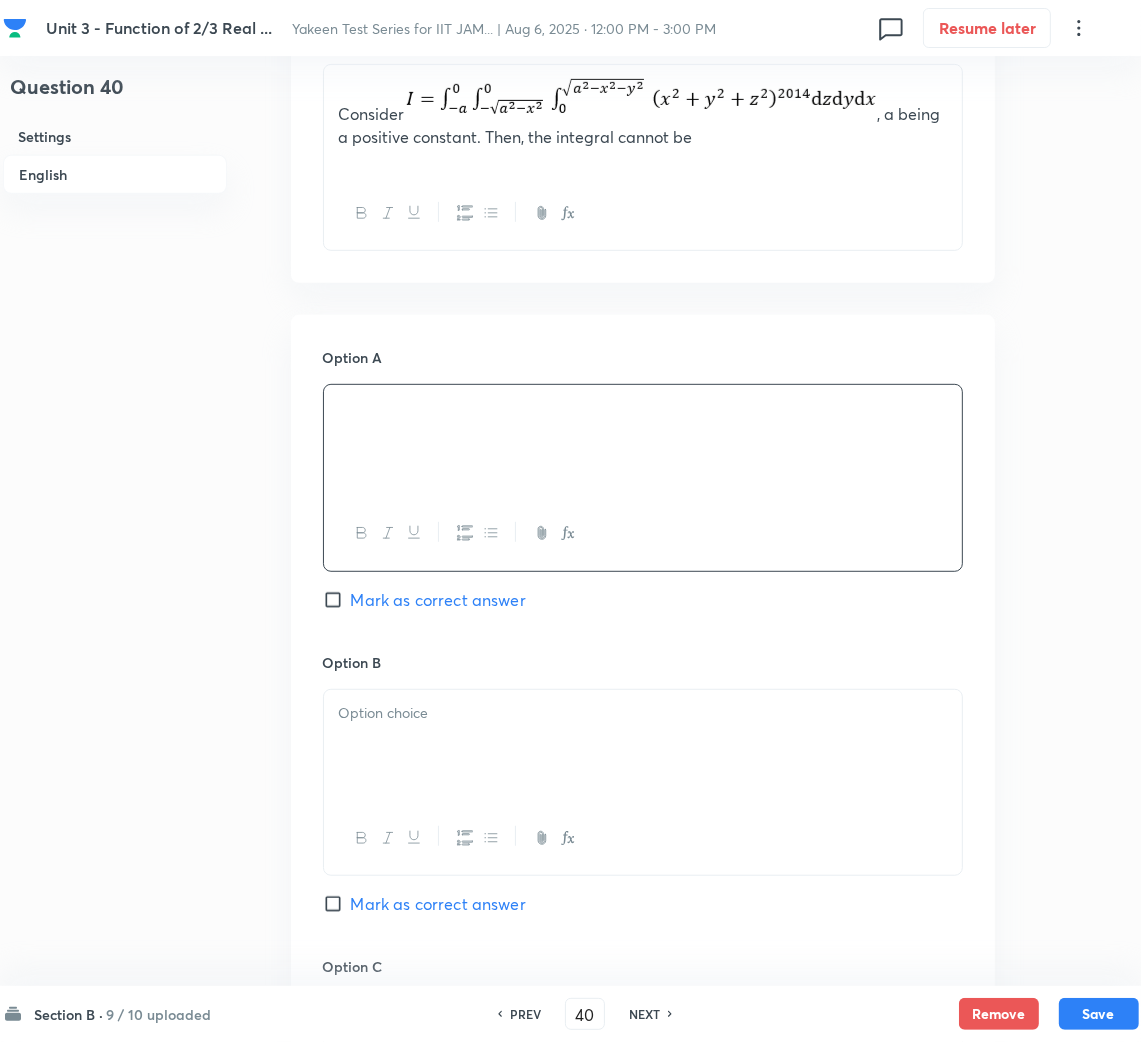 scroll, scrollTop: 749, scrollLeft: 0, axis: vertical 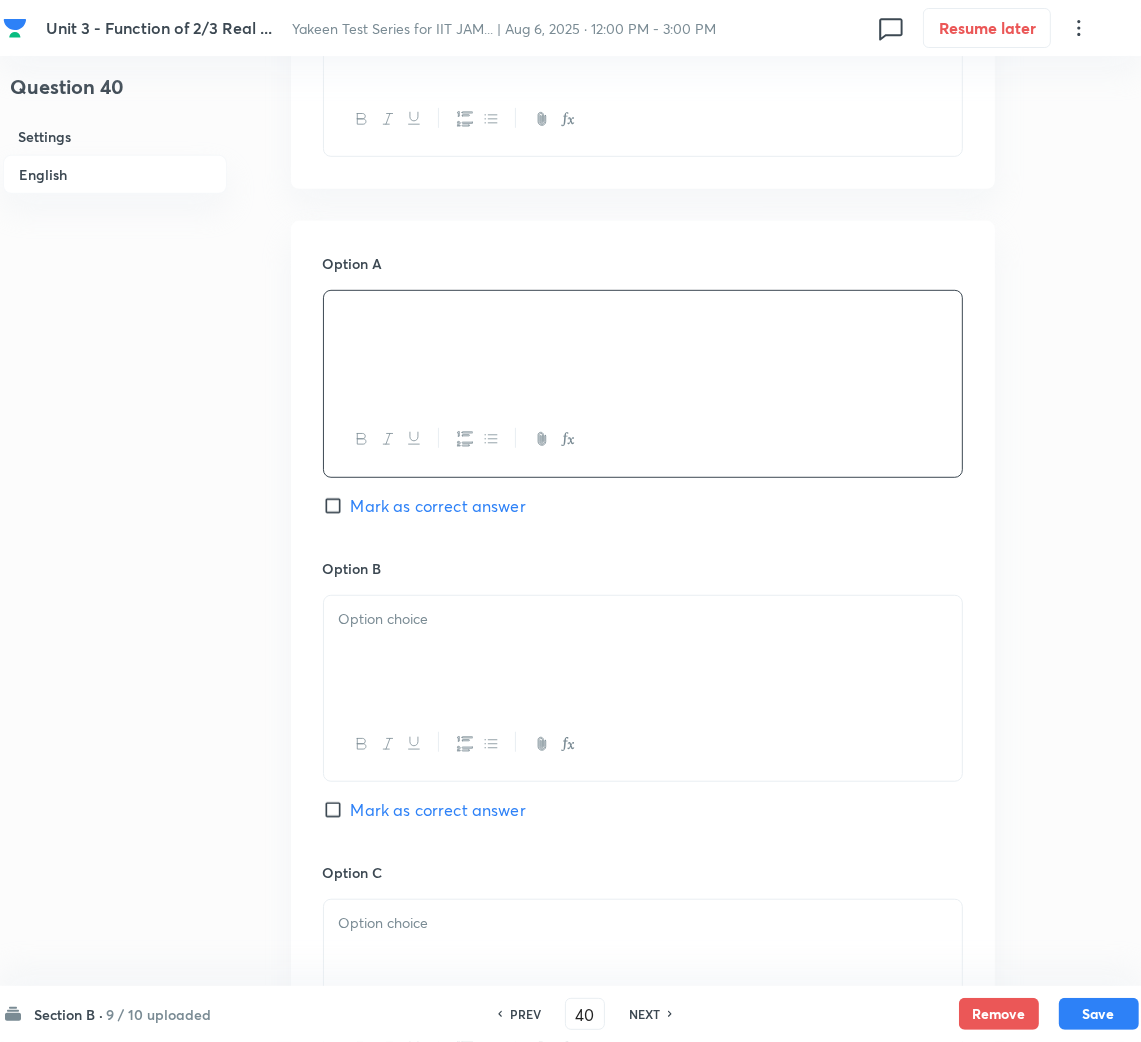 click at bounding box center (643, 652) 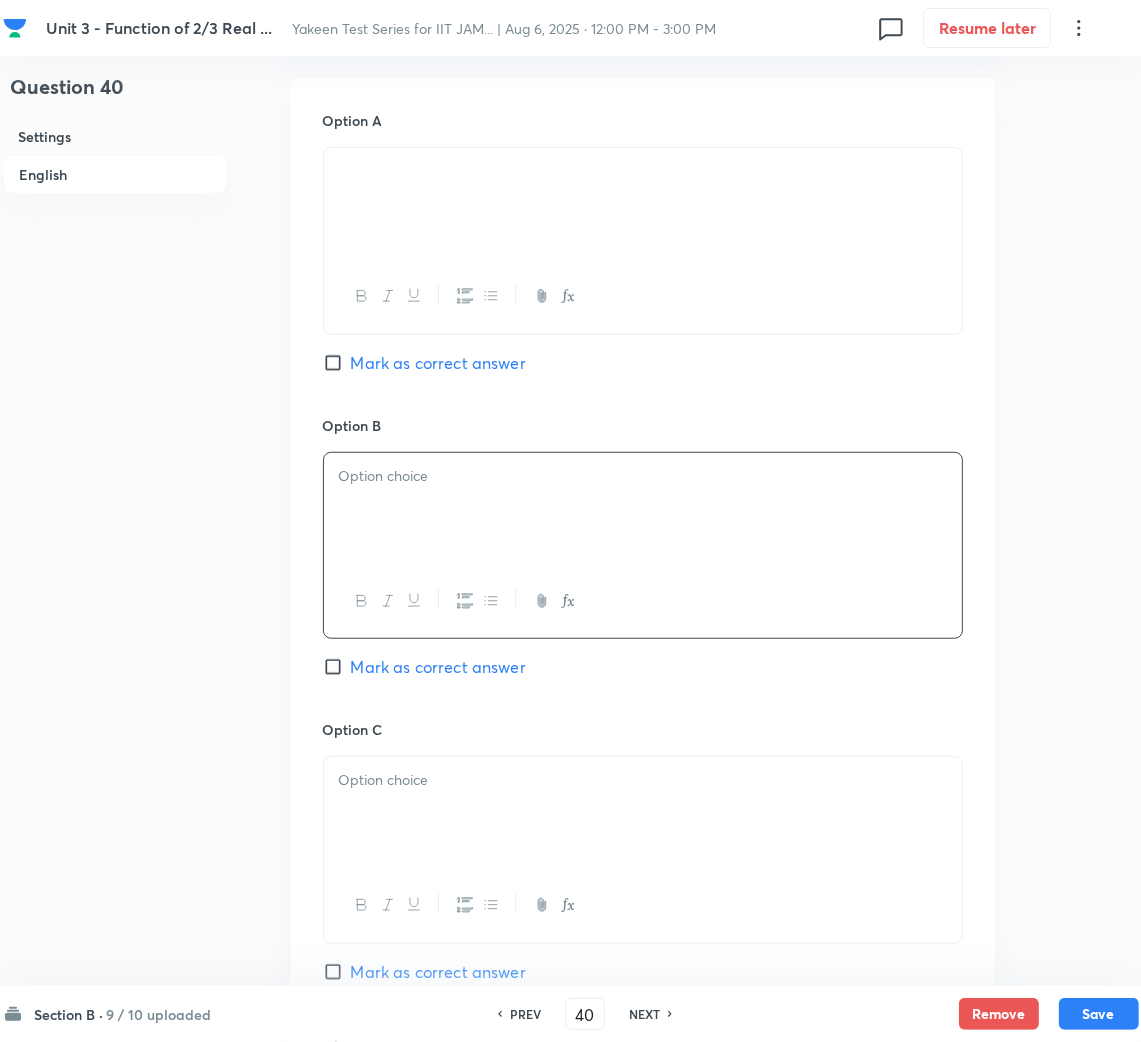 scroll, scrollTop: 1050, scrollLeft: 0, axis: vertical 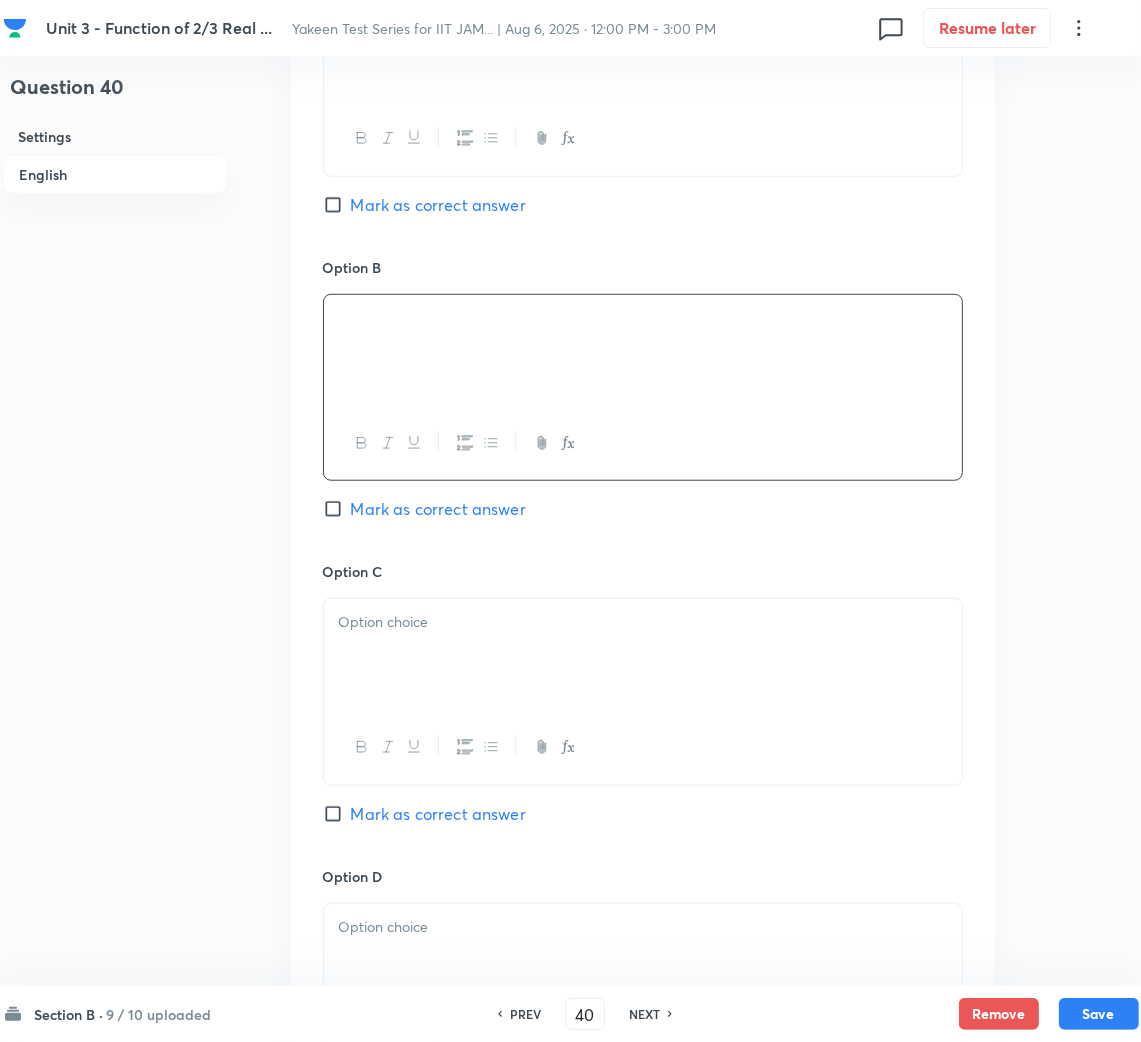 click on "Mark as correct answer" at bounding box center [337, 509] 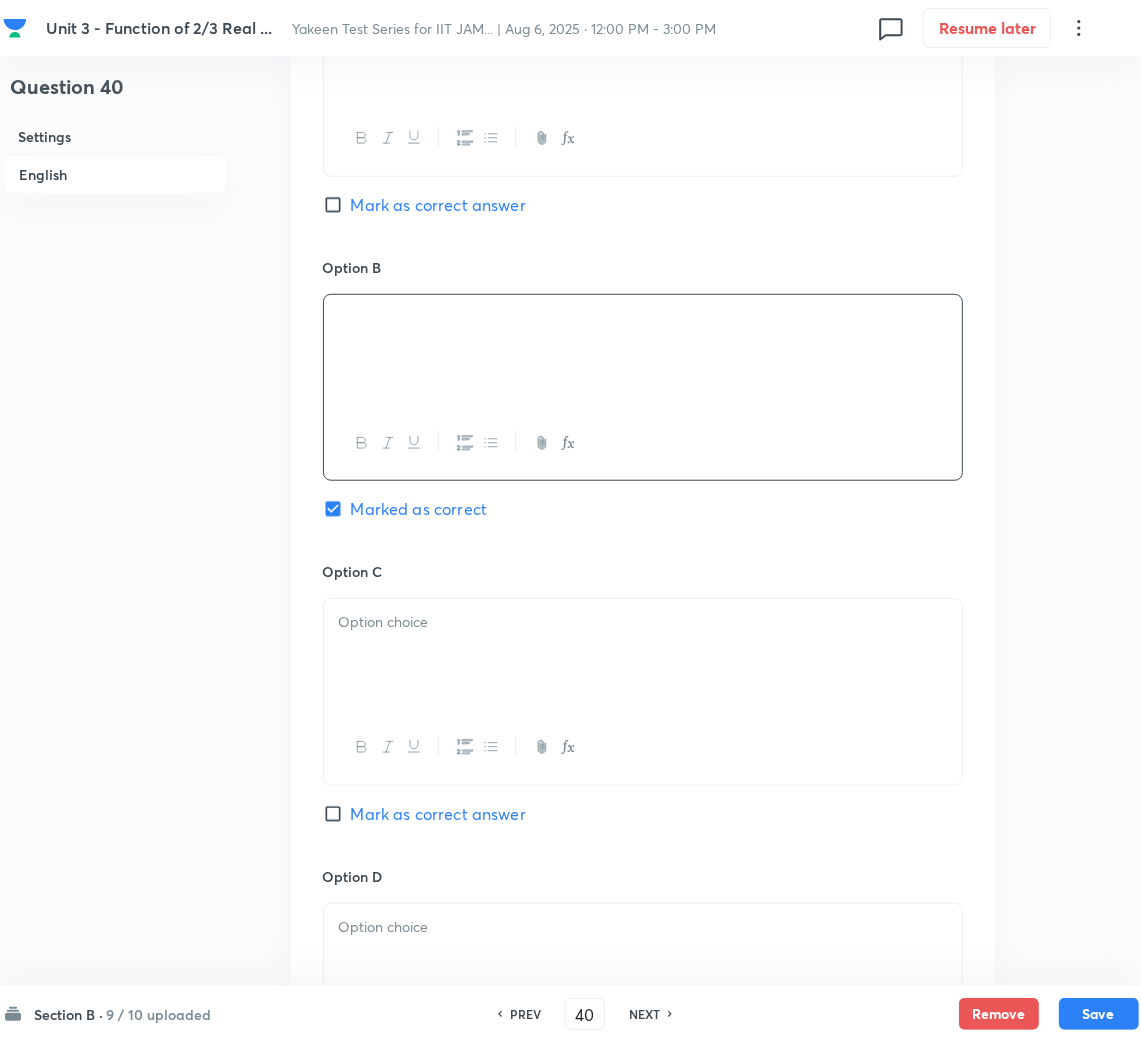click at bounding box center (643, 655) 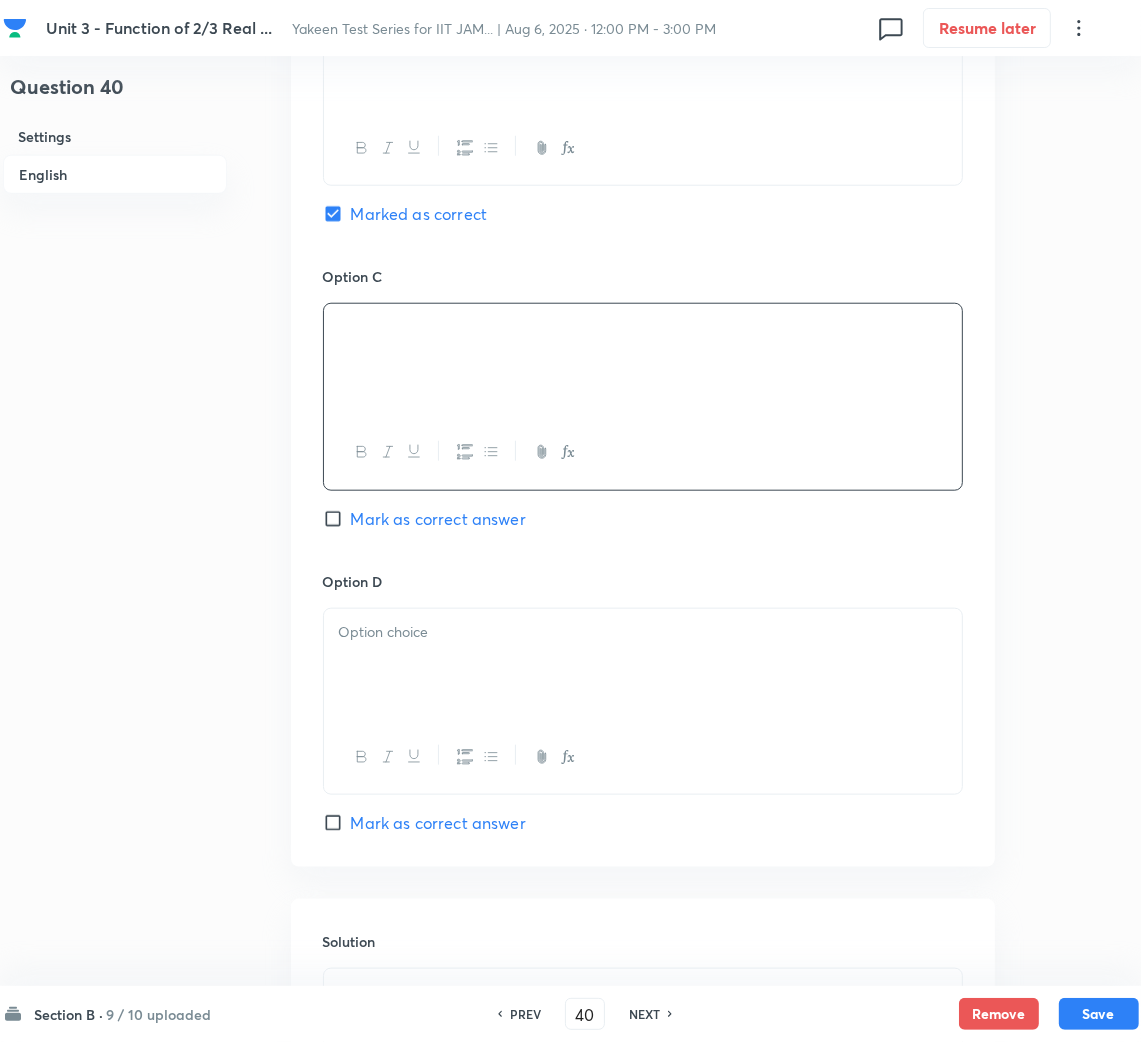scroll, scrollTop: 1349, scrollLeft: 0, axis: vertical 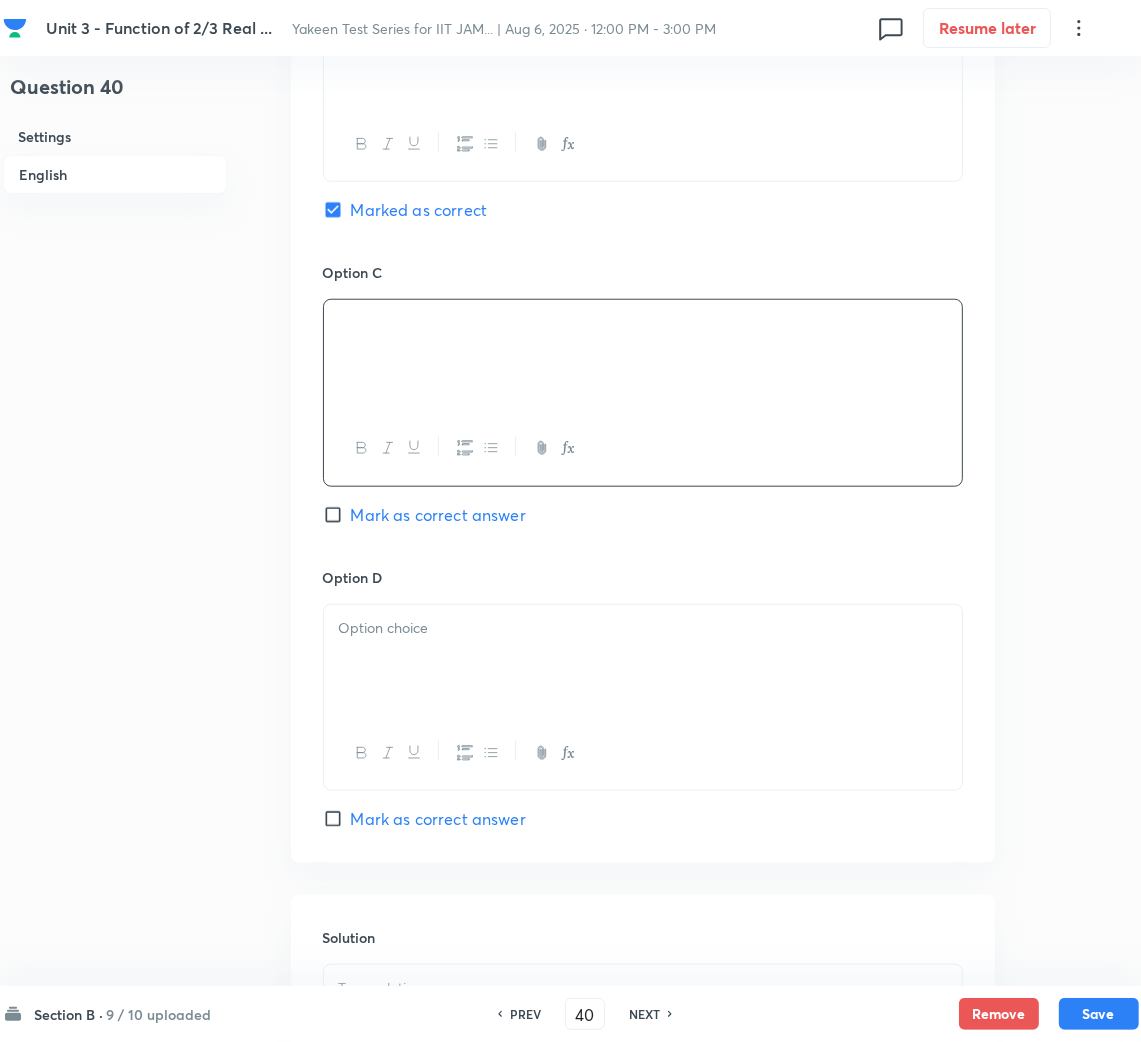 click at bounding box center (643, 661) 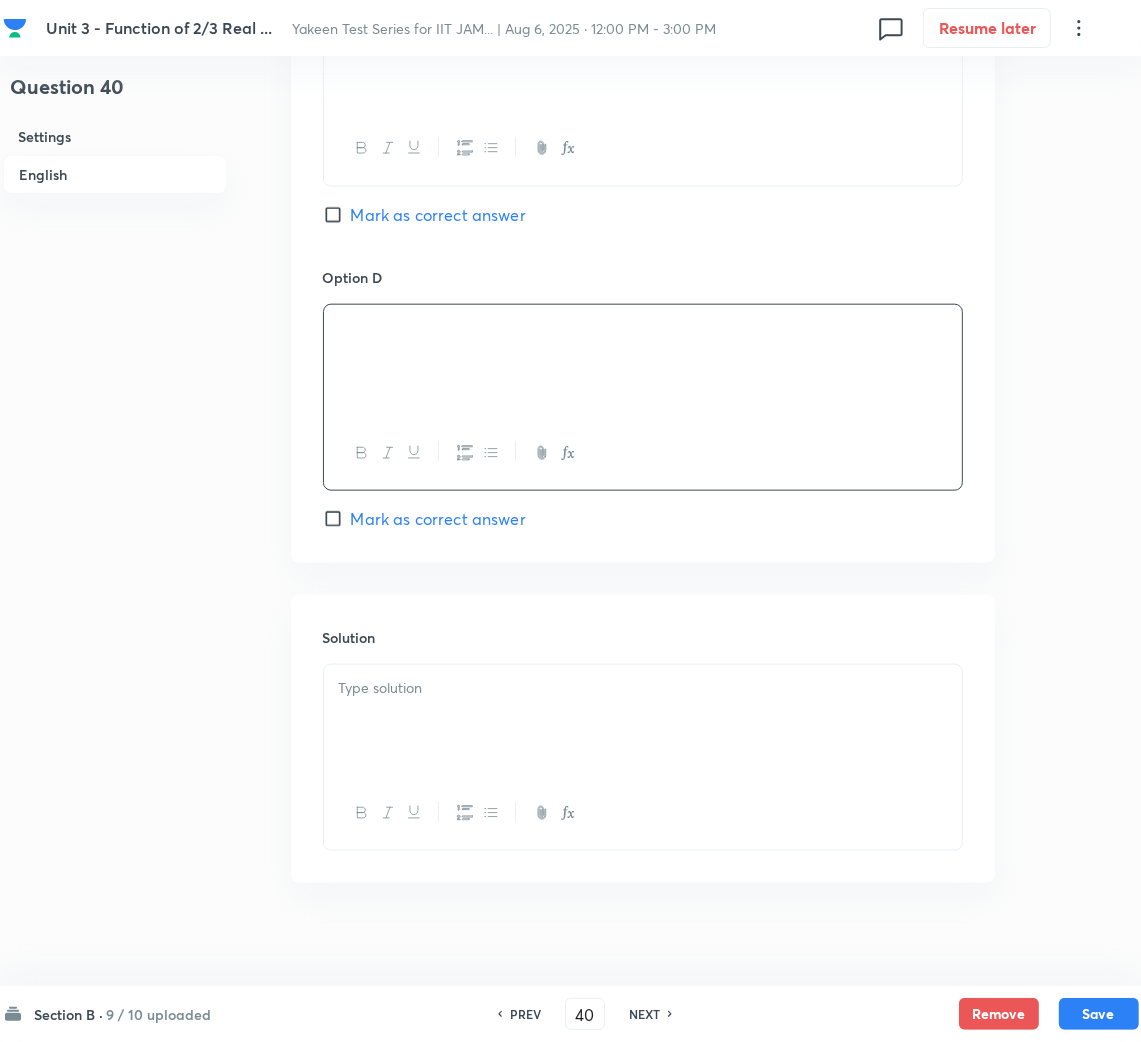 click at bounding box center (643, 688) 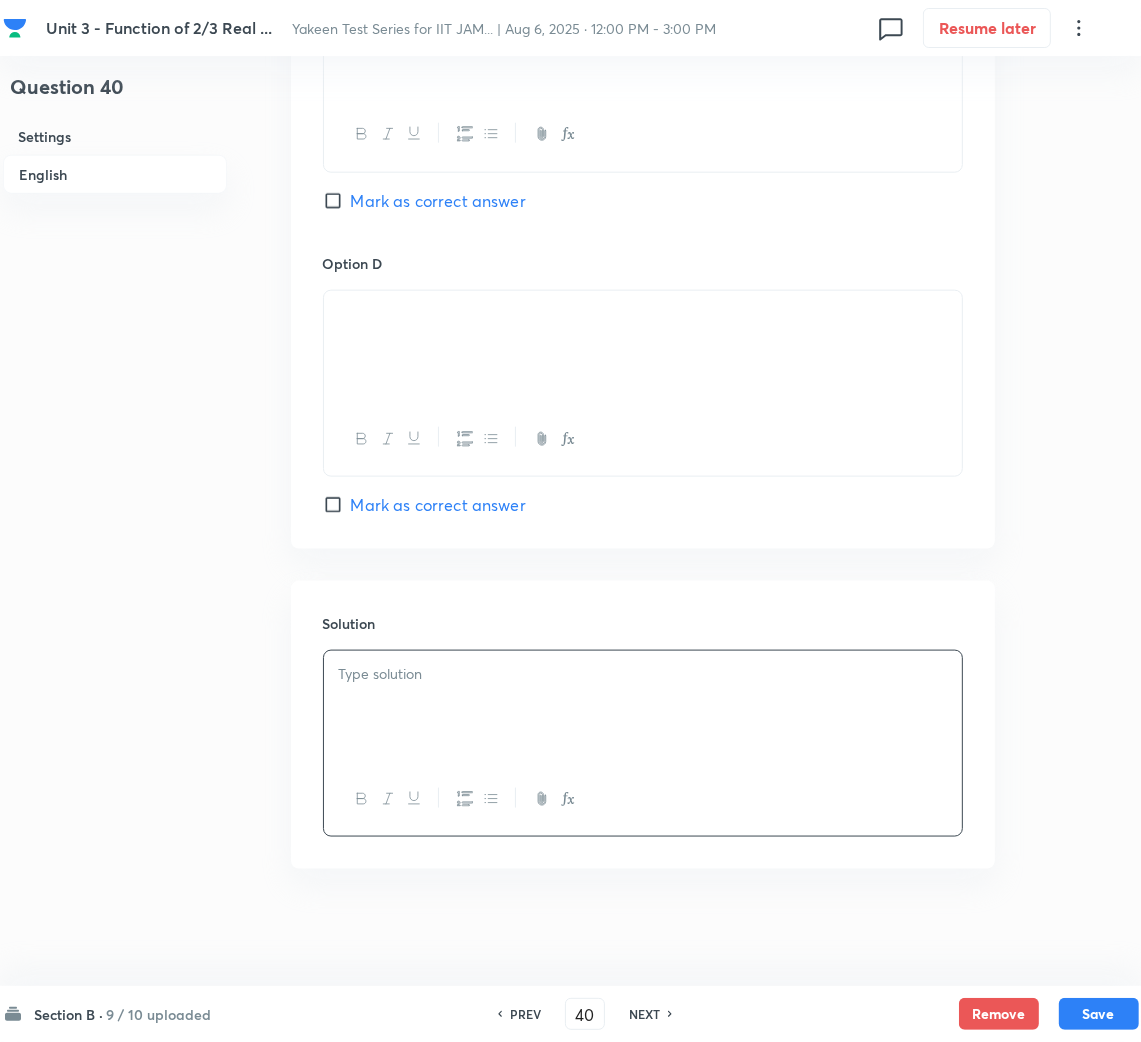 scroll, scrollTop: 1670, scrollLeft: 0, axis: vertical 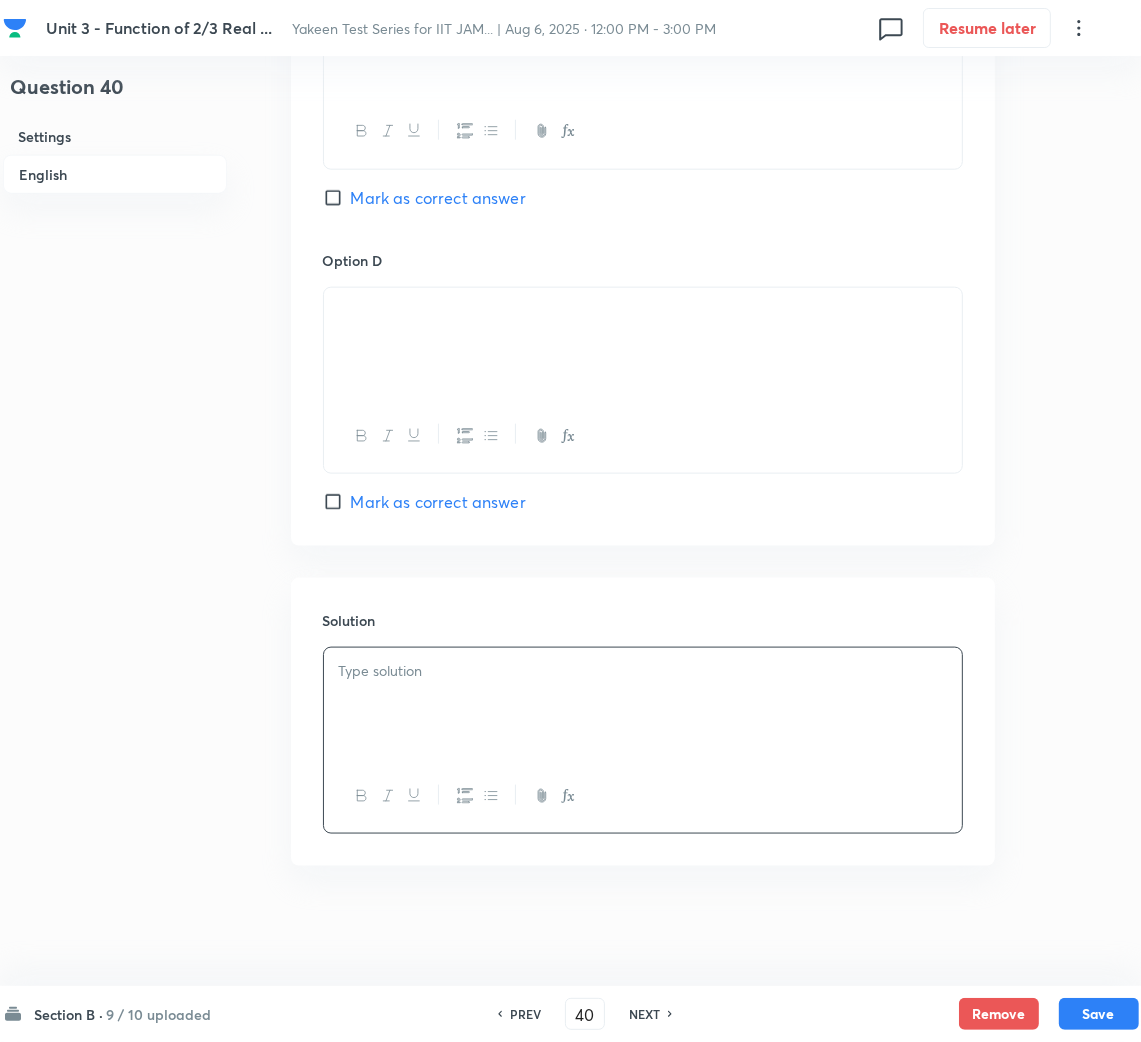 drag, startPoint x: 387, startPoint y: 500, endPoint x: 381, endPoint y: 470, distance: 30.594116 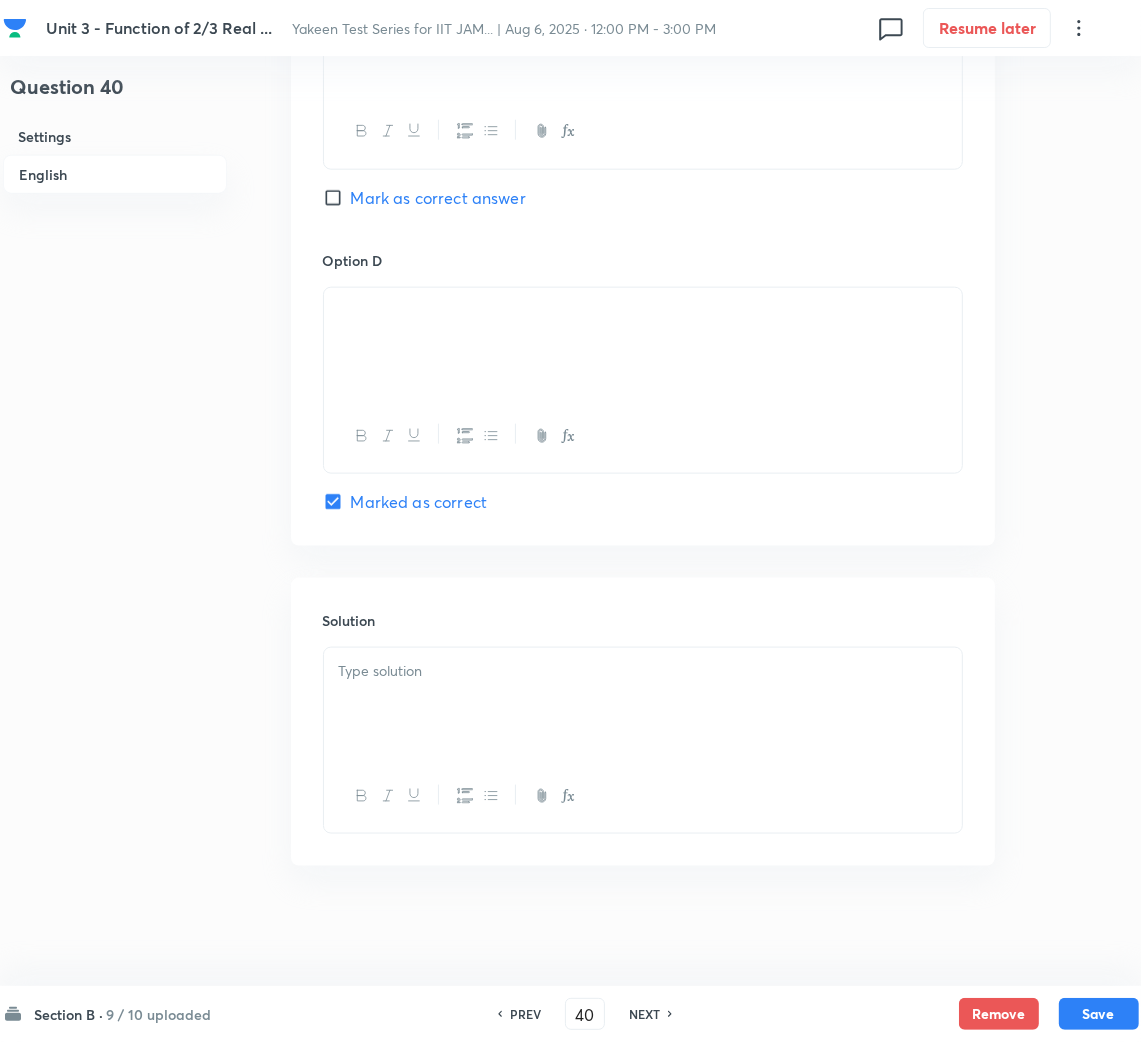 click on "Mark as correct answer" at bounding box center [438, 198] 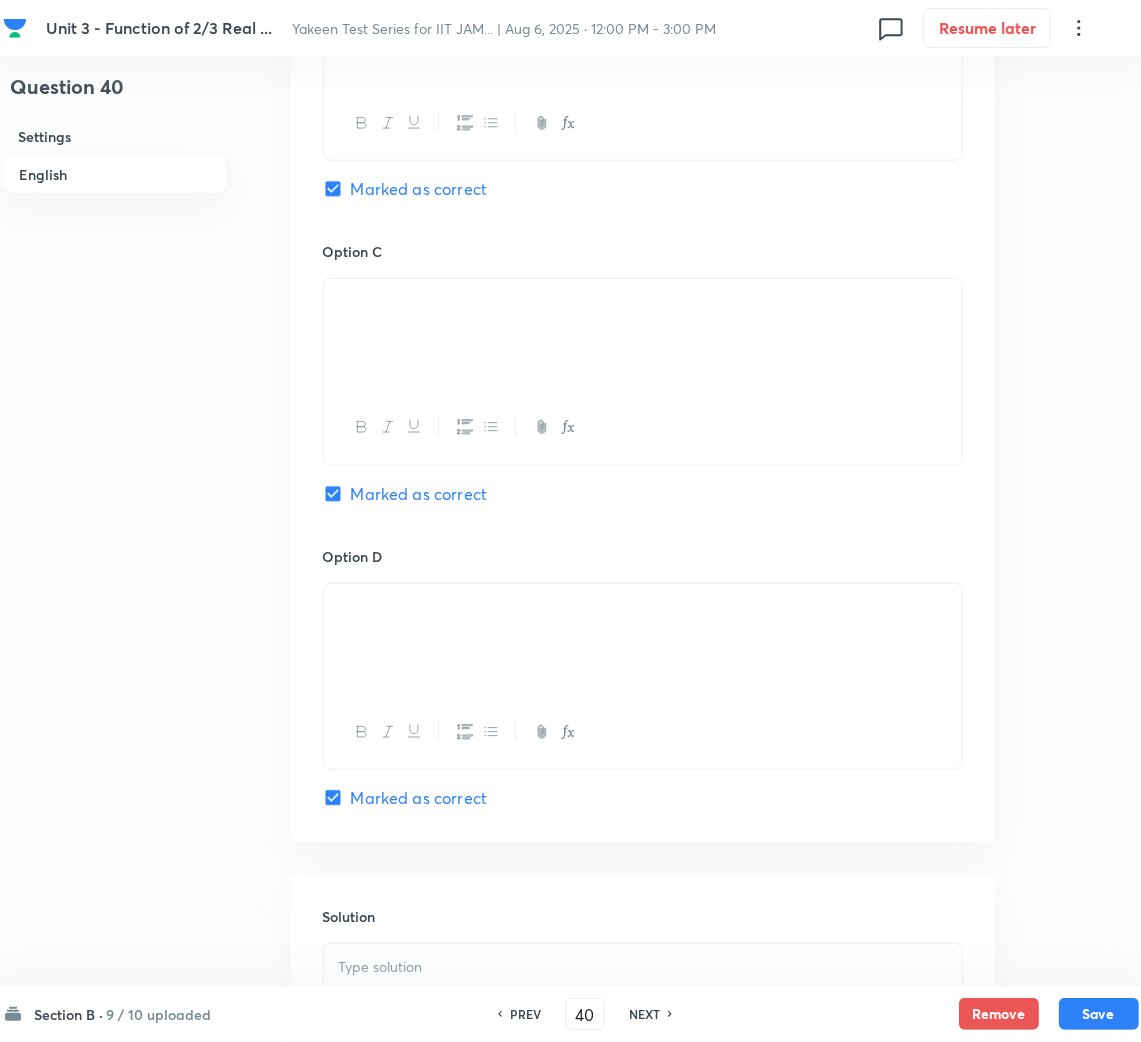 scroll, scrollTop: 1670, scrollLeft: 0, axis: vertical 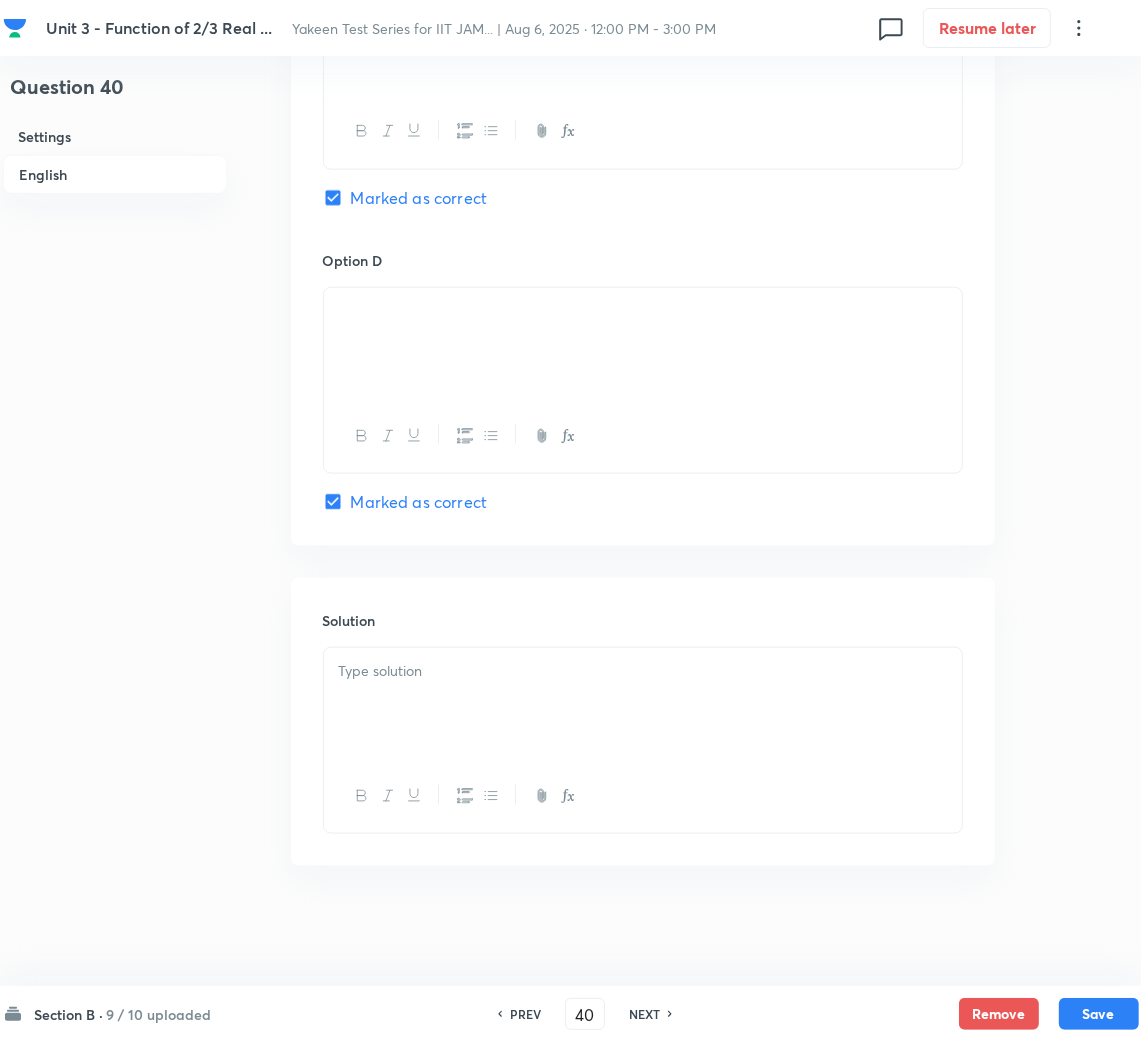 click at bounding box center [643, 704] 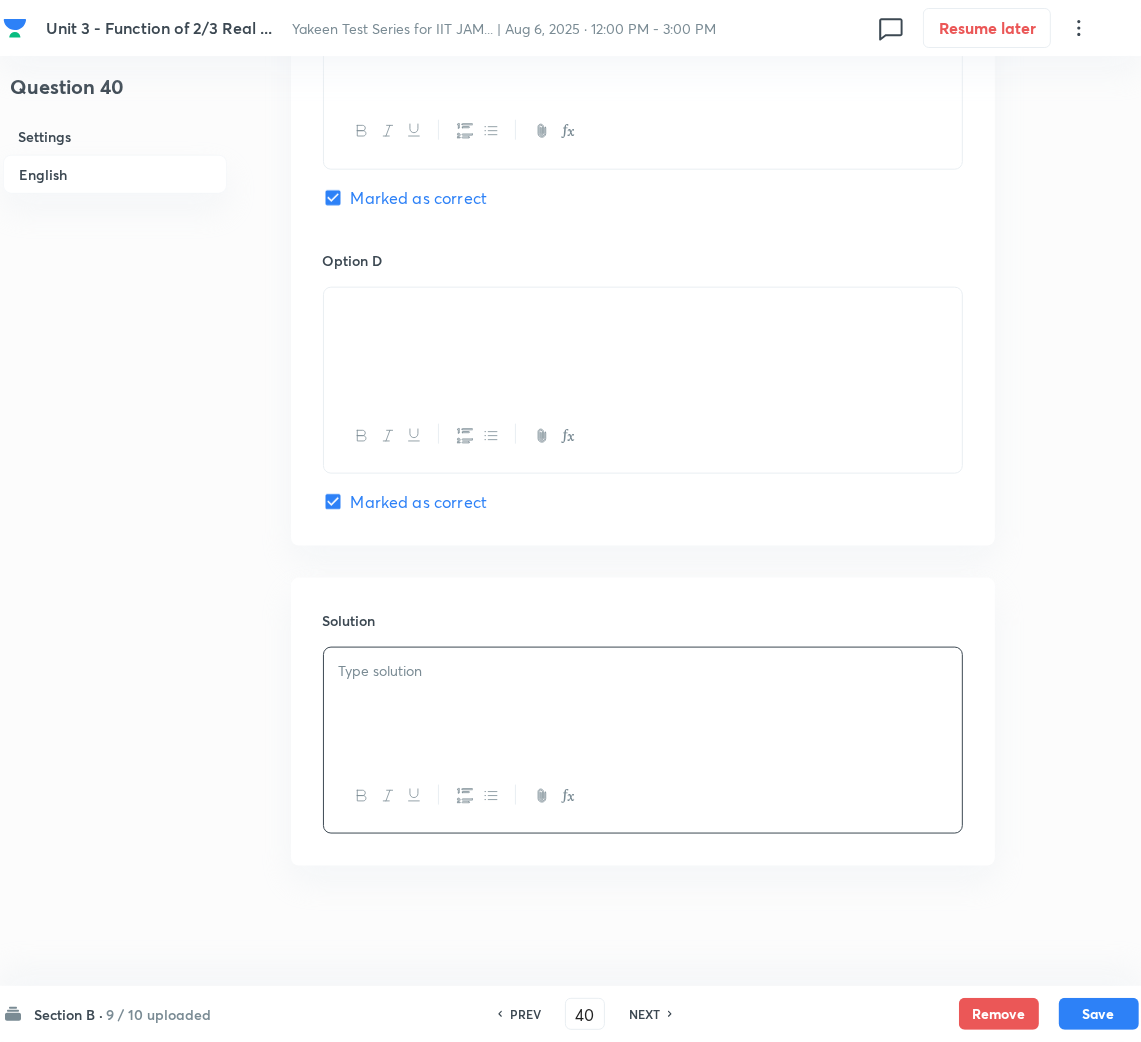 click at bounding box center [643, 671] 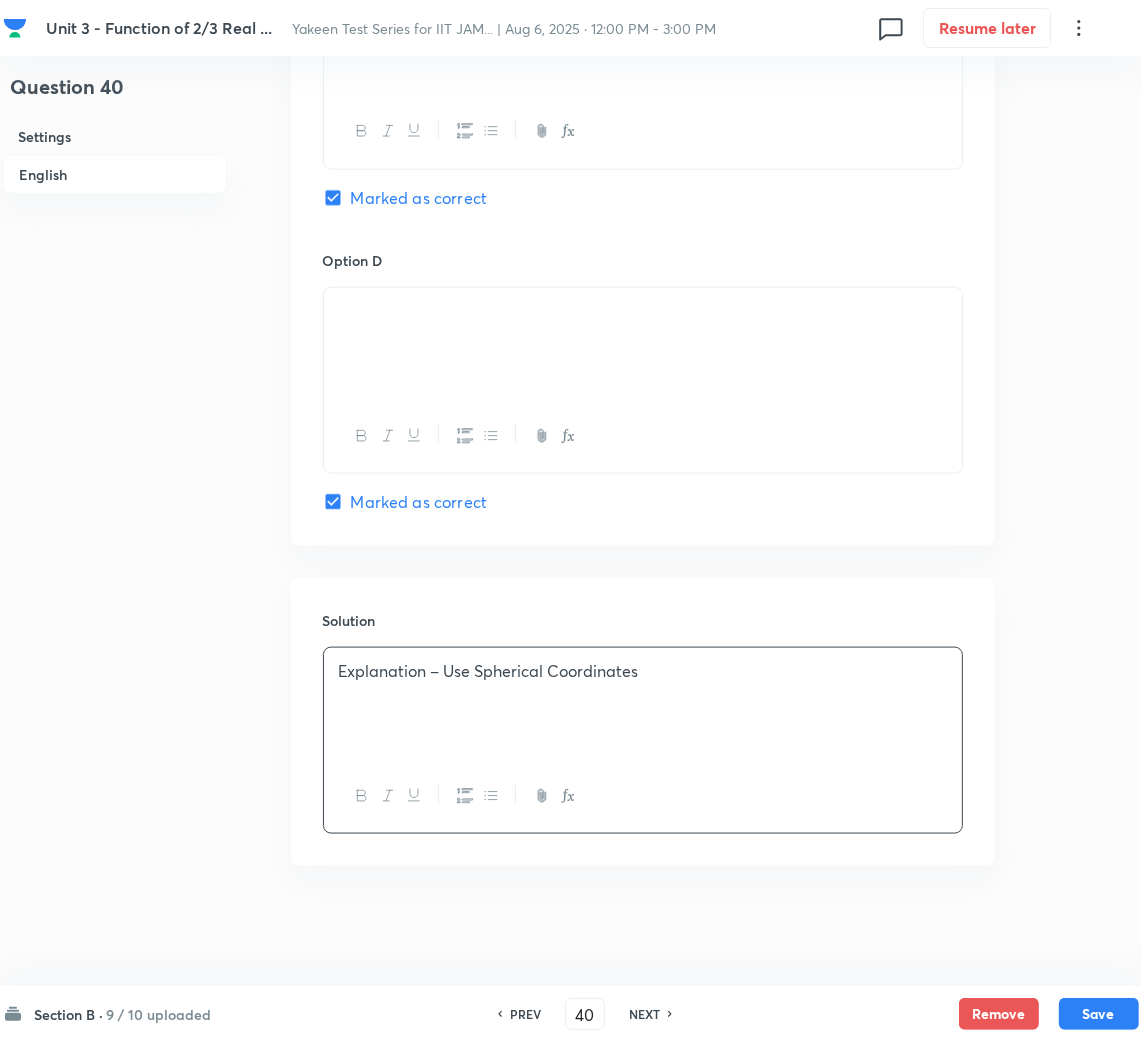 click at bounding box center (643, 694) 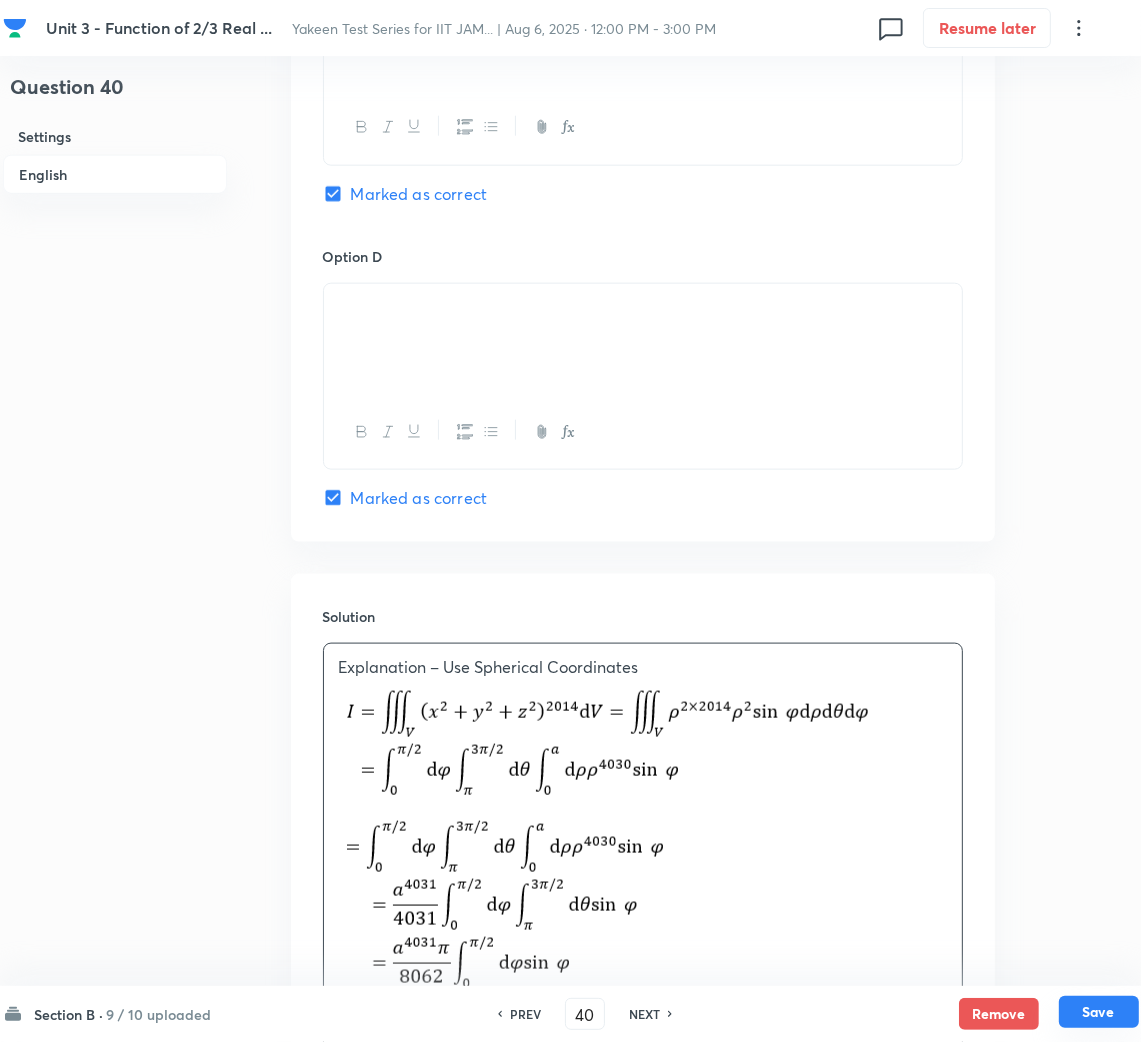 click on "Save" at bounding box center (1099, 1012) 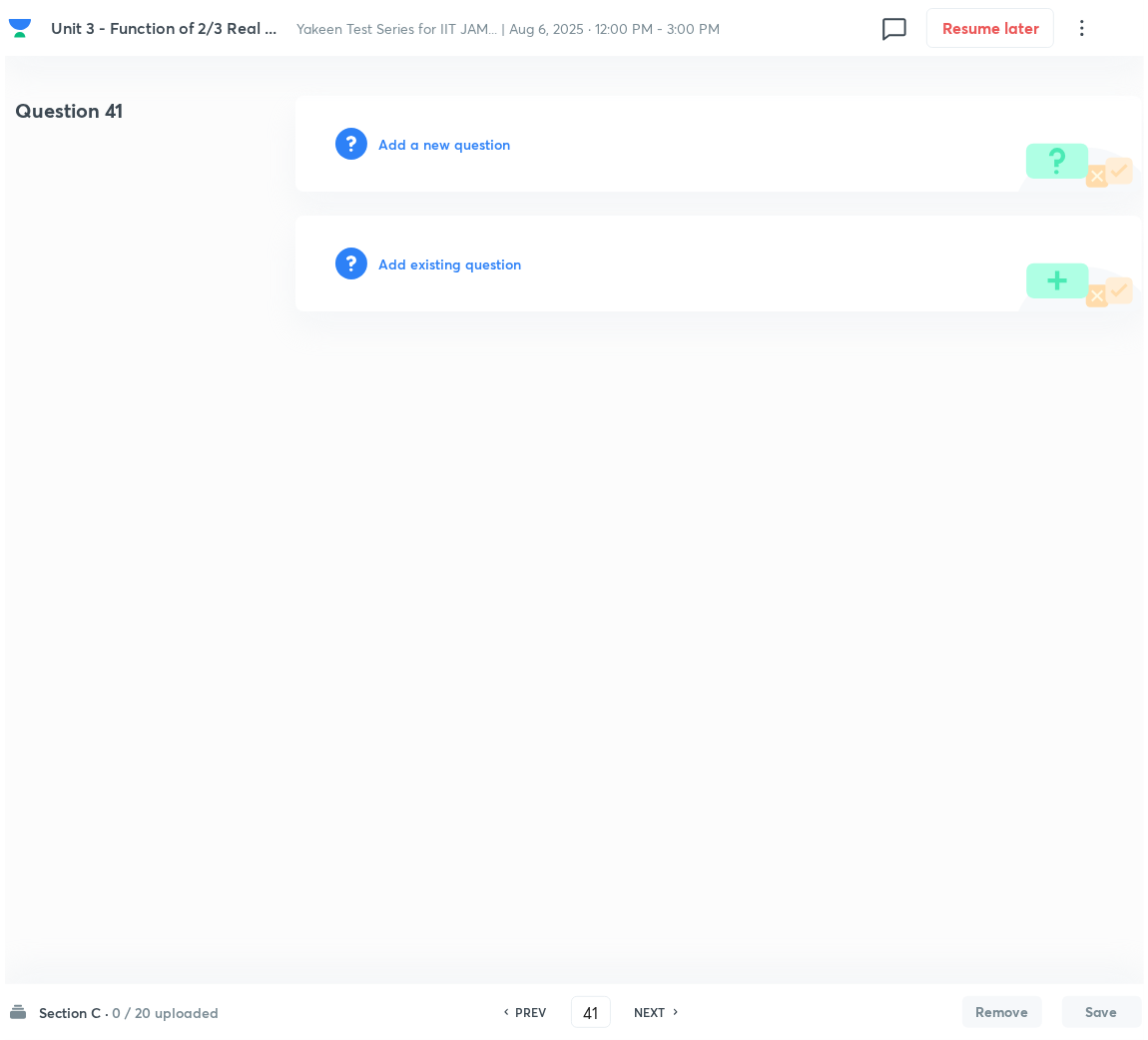 scroll, scrollTop: 0, scrollLeft: 0, axis: both 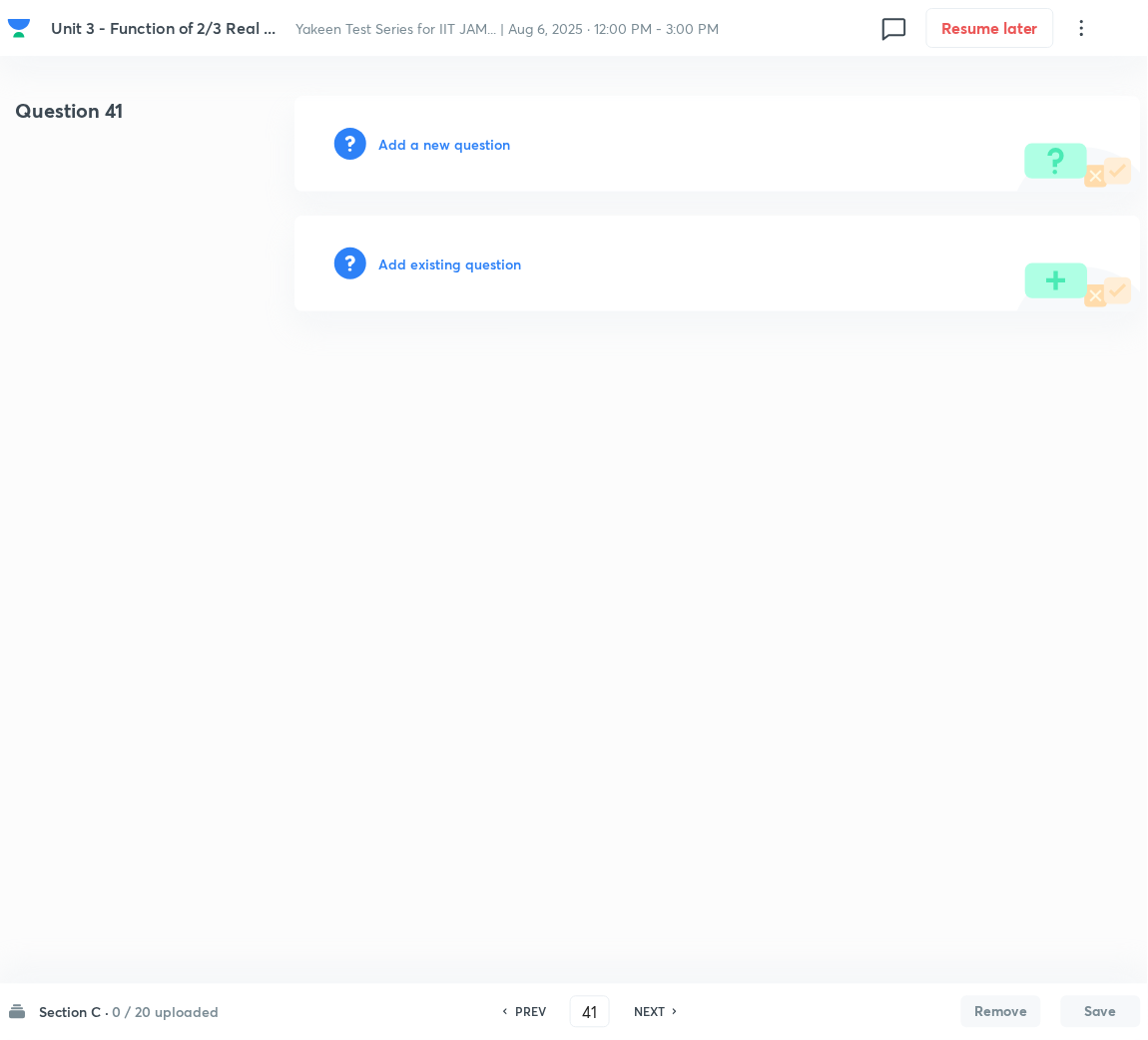 click on "Add a new question" at bounding box center (444, 144) 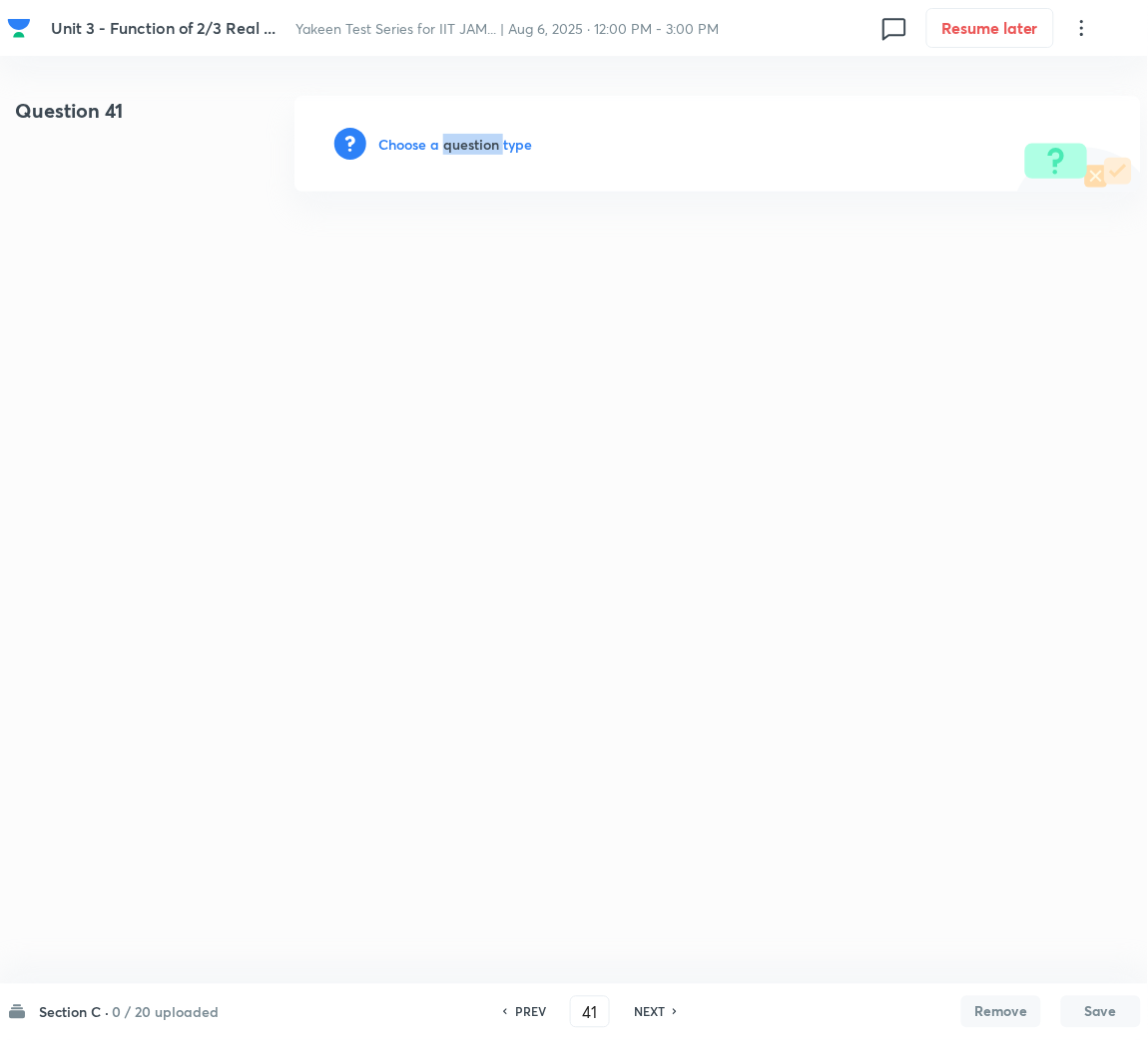 click on "Choose a question type" at bounding box center (455, 144) 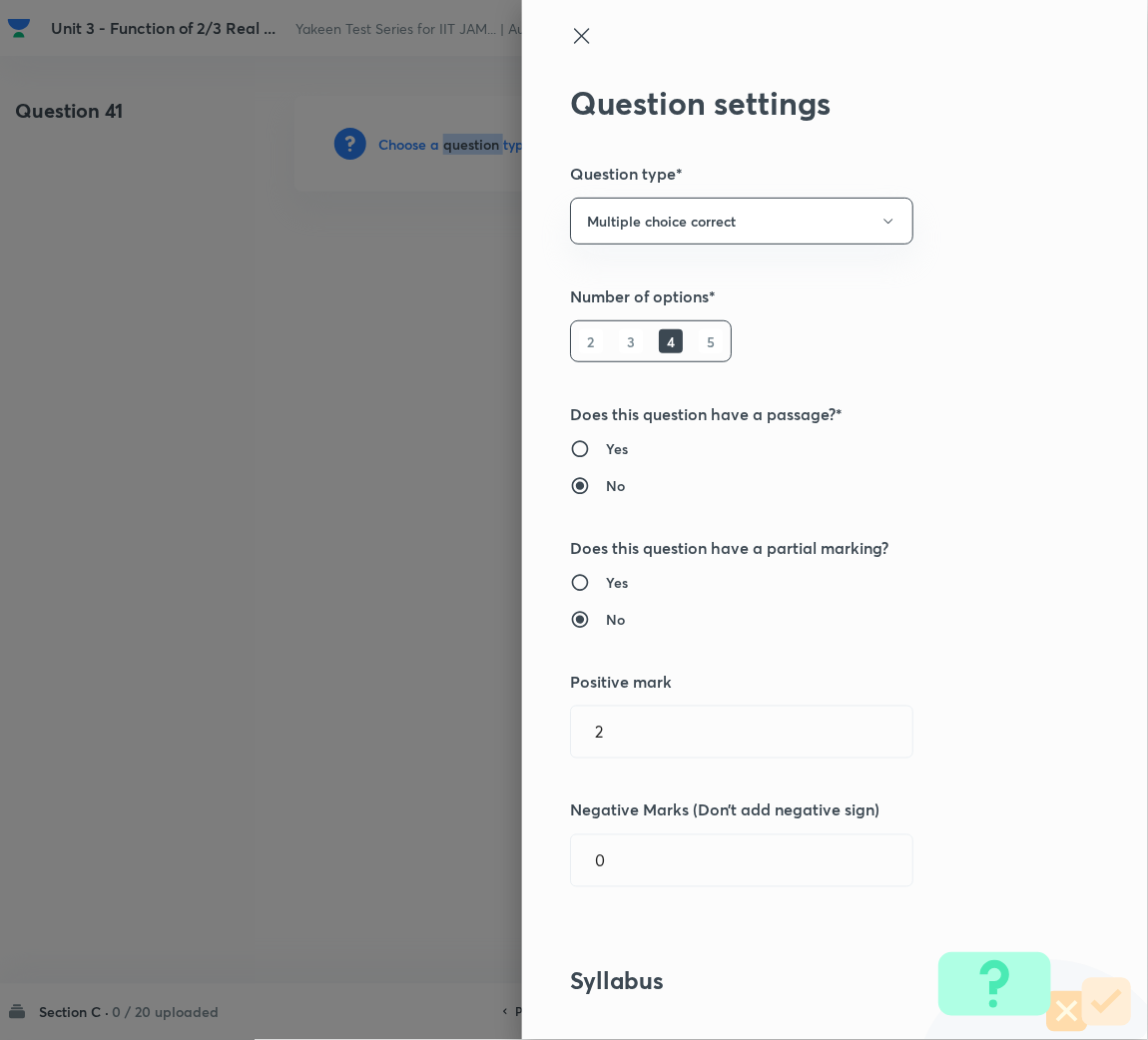 scroll, scrollTop: 299, scrollLeft: 0, axis: vertical 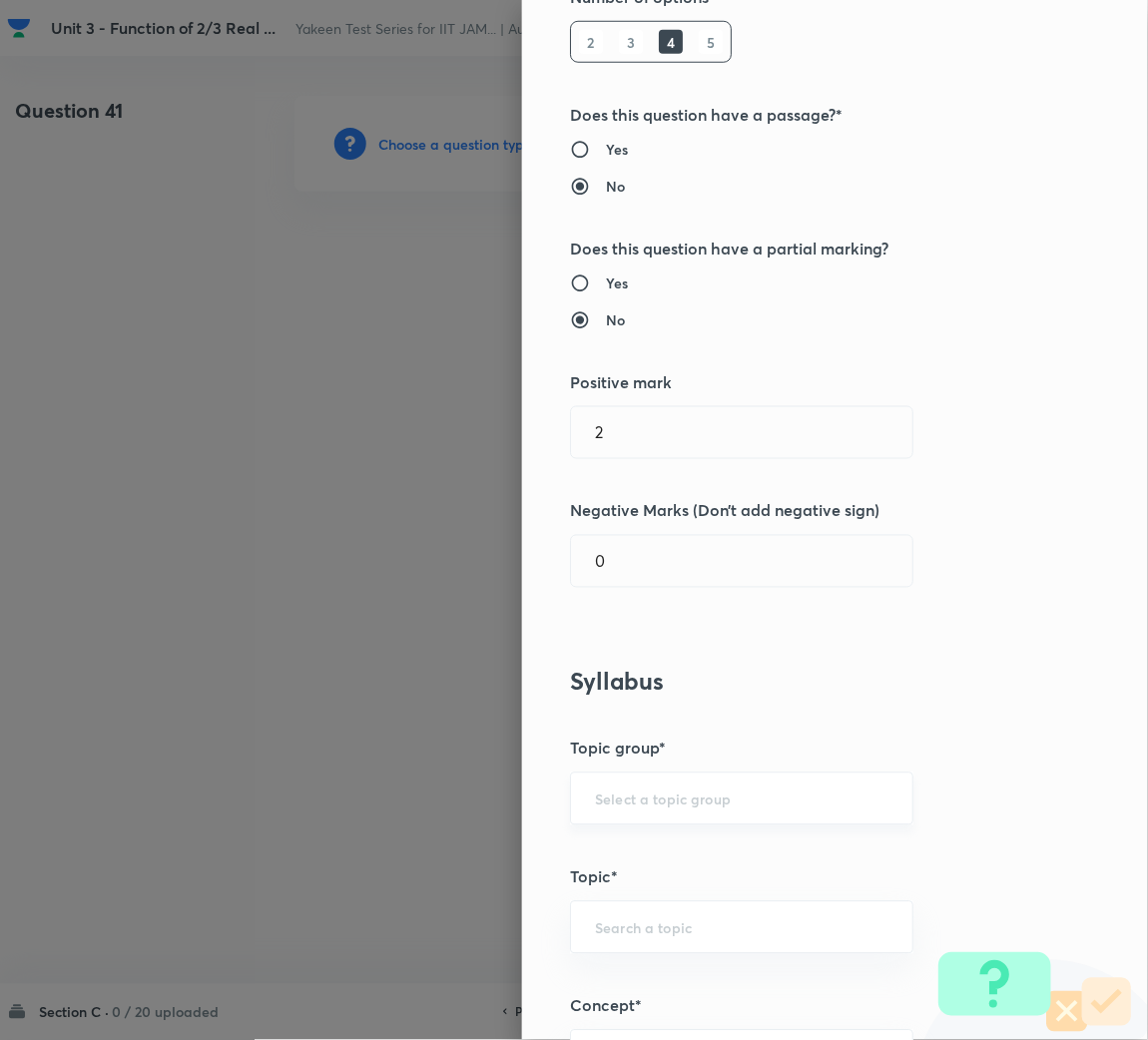 click at bounding box center (742, 798) 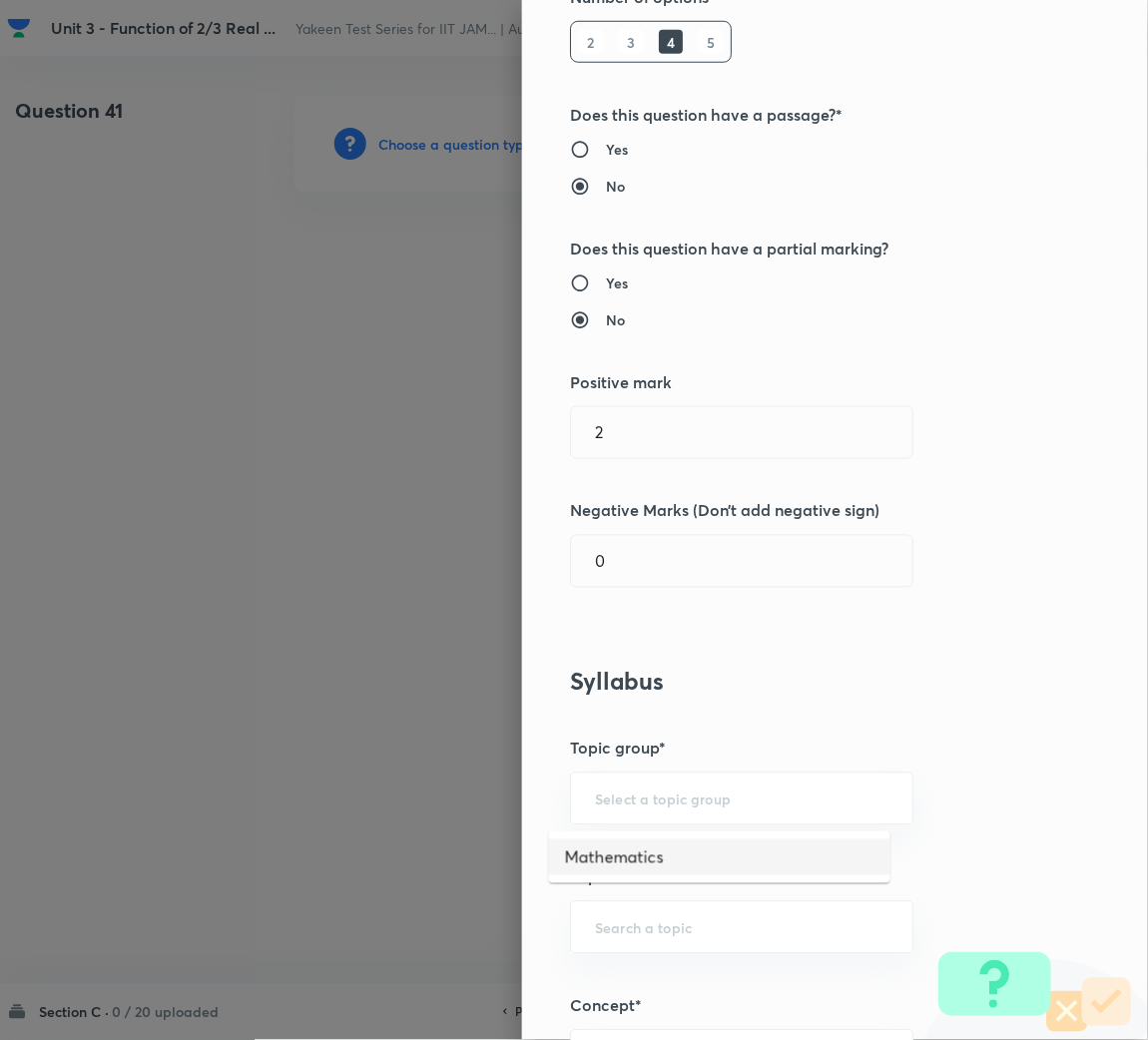 drag, startPoint x: 613, startPoint y: 847, endPoint x: 614, endPoint y: 886, distance: 39.012818 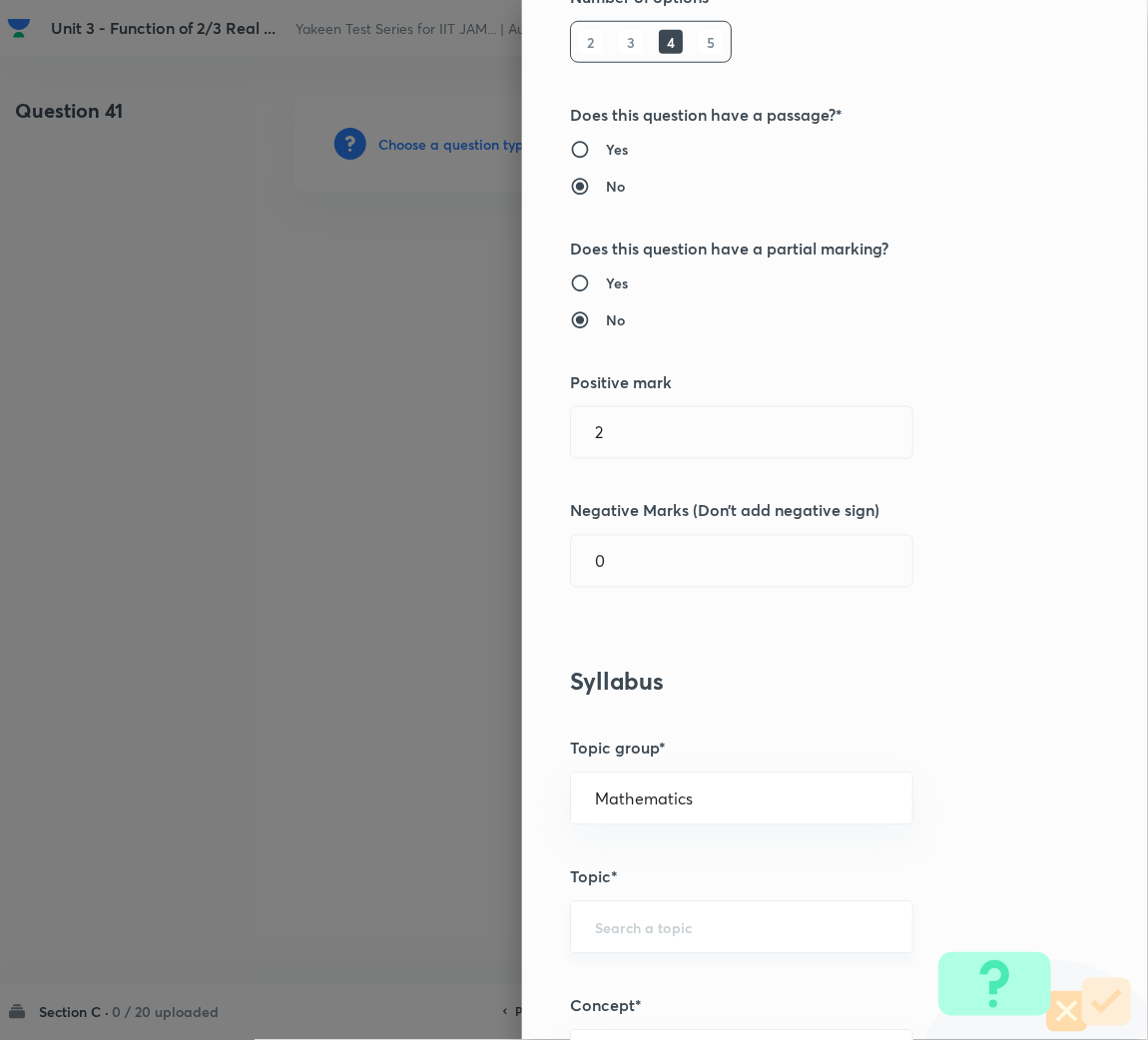 click at bounding box center [742, 927] 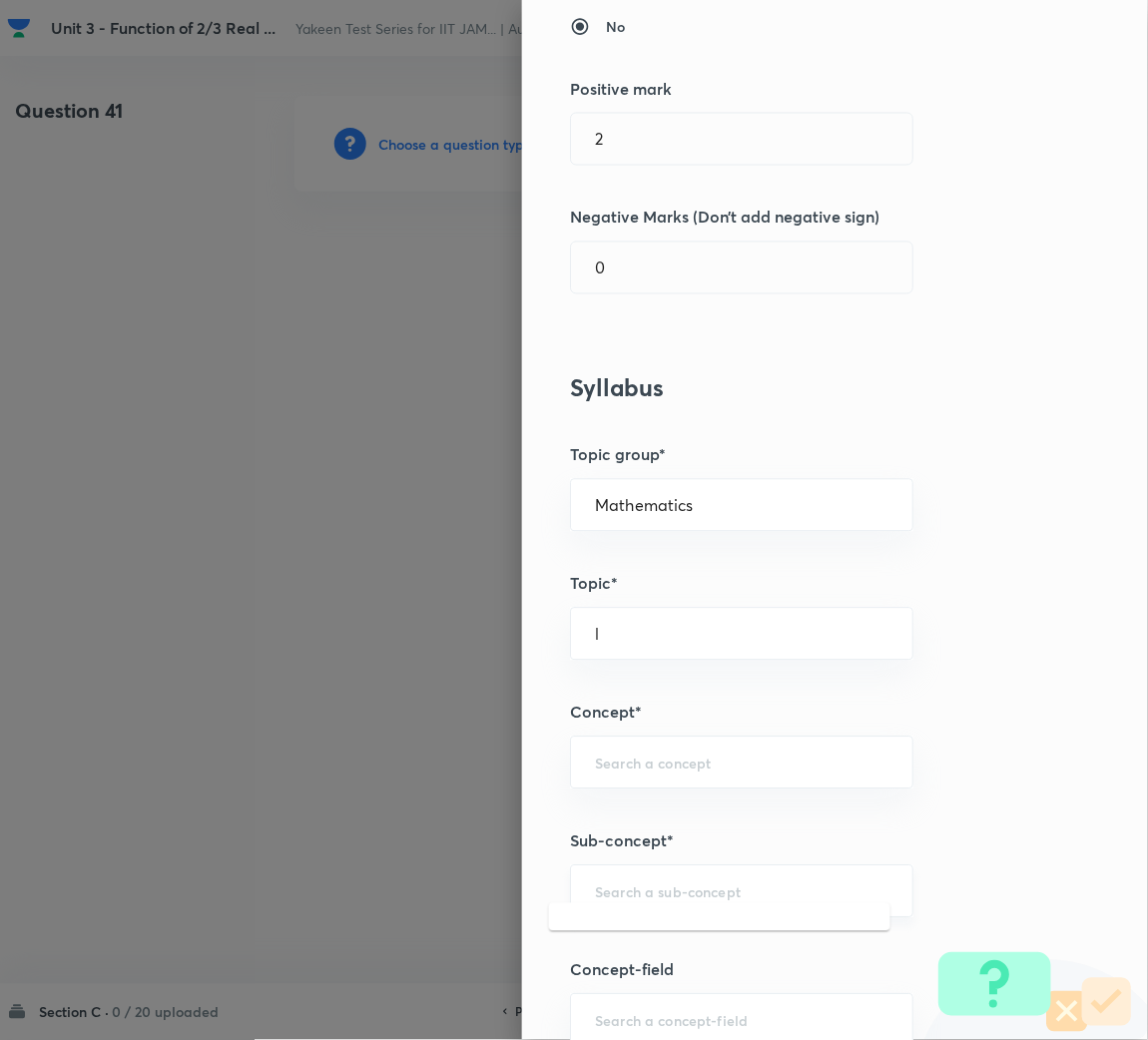 scroll, scrollTop: 599, scrollLeft: 0, axis: vertical 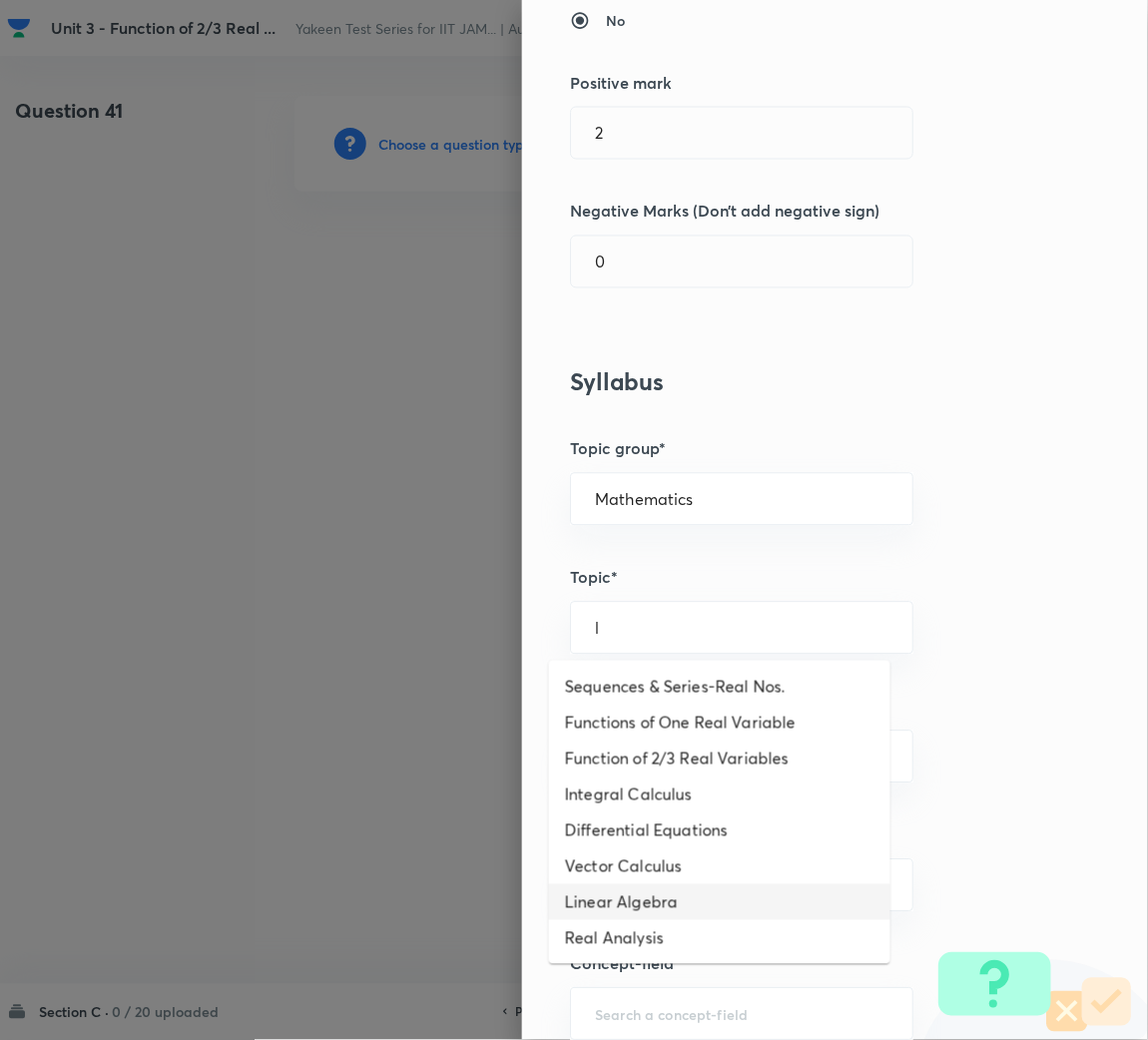 click on "Linear Algebra" at bounding box center [720, 902] 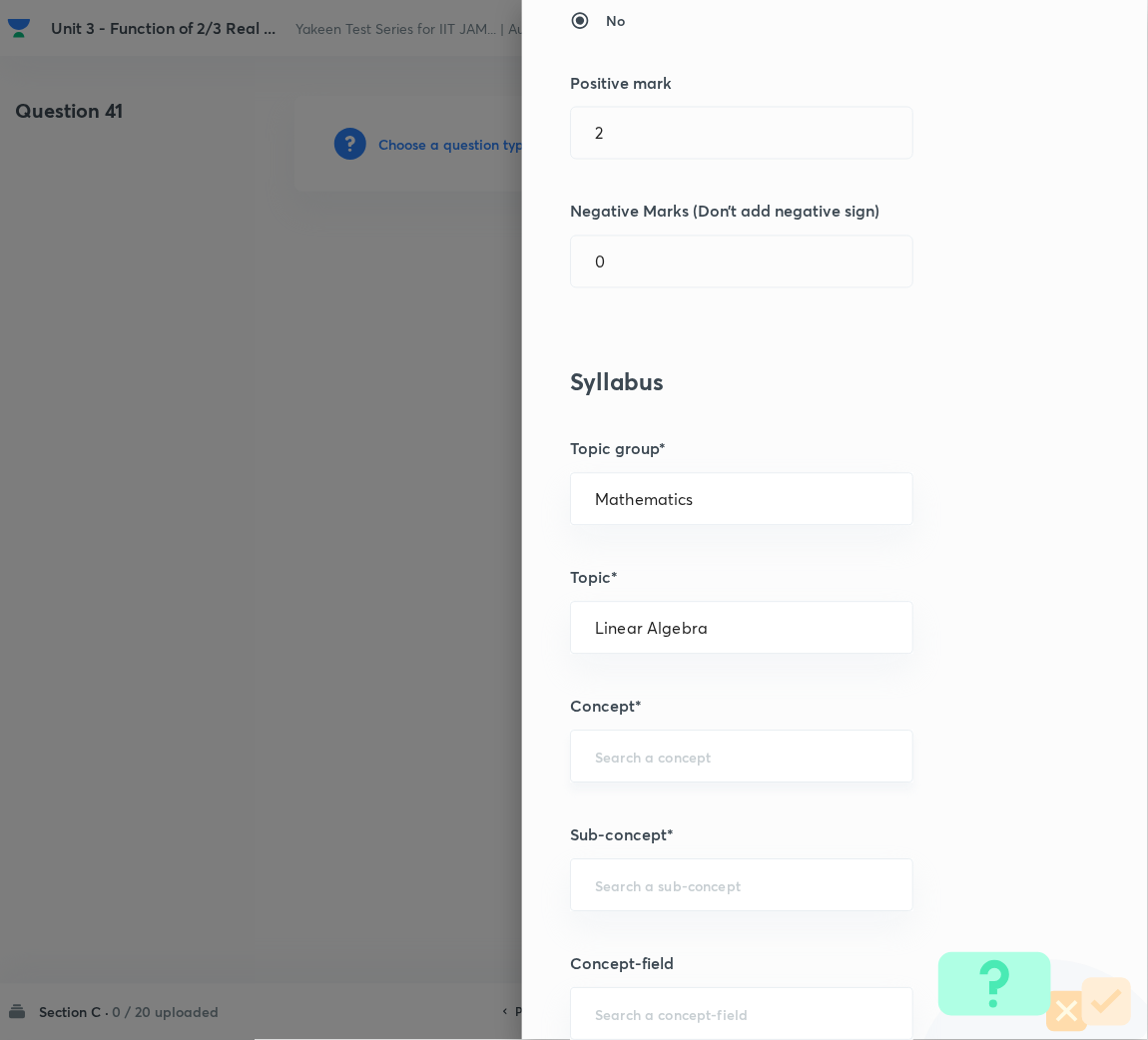 click at bounding box center [742, 757] 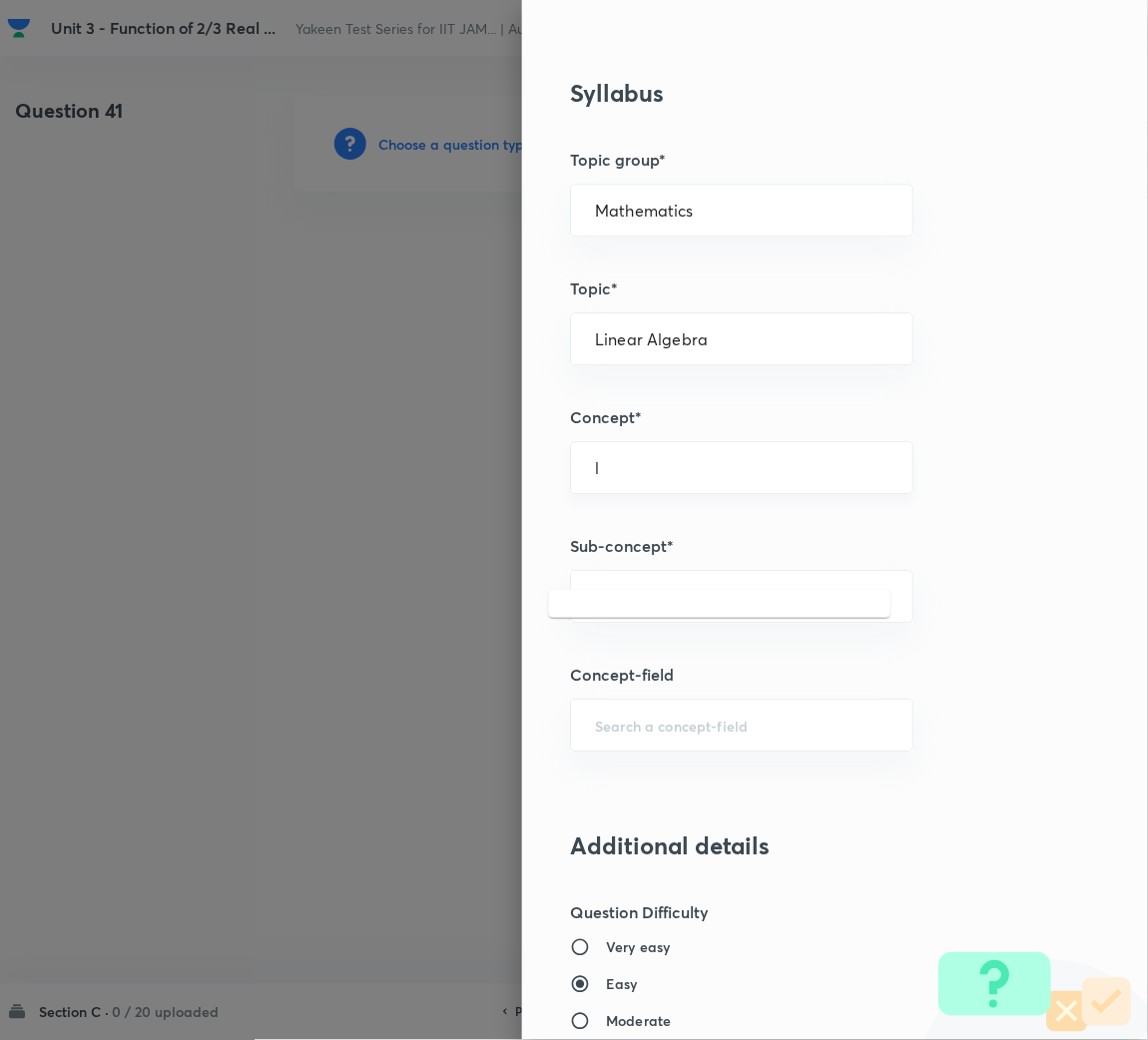 scroll, scrollTop: 897, scrollLeft: 0, axis: vertical 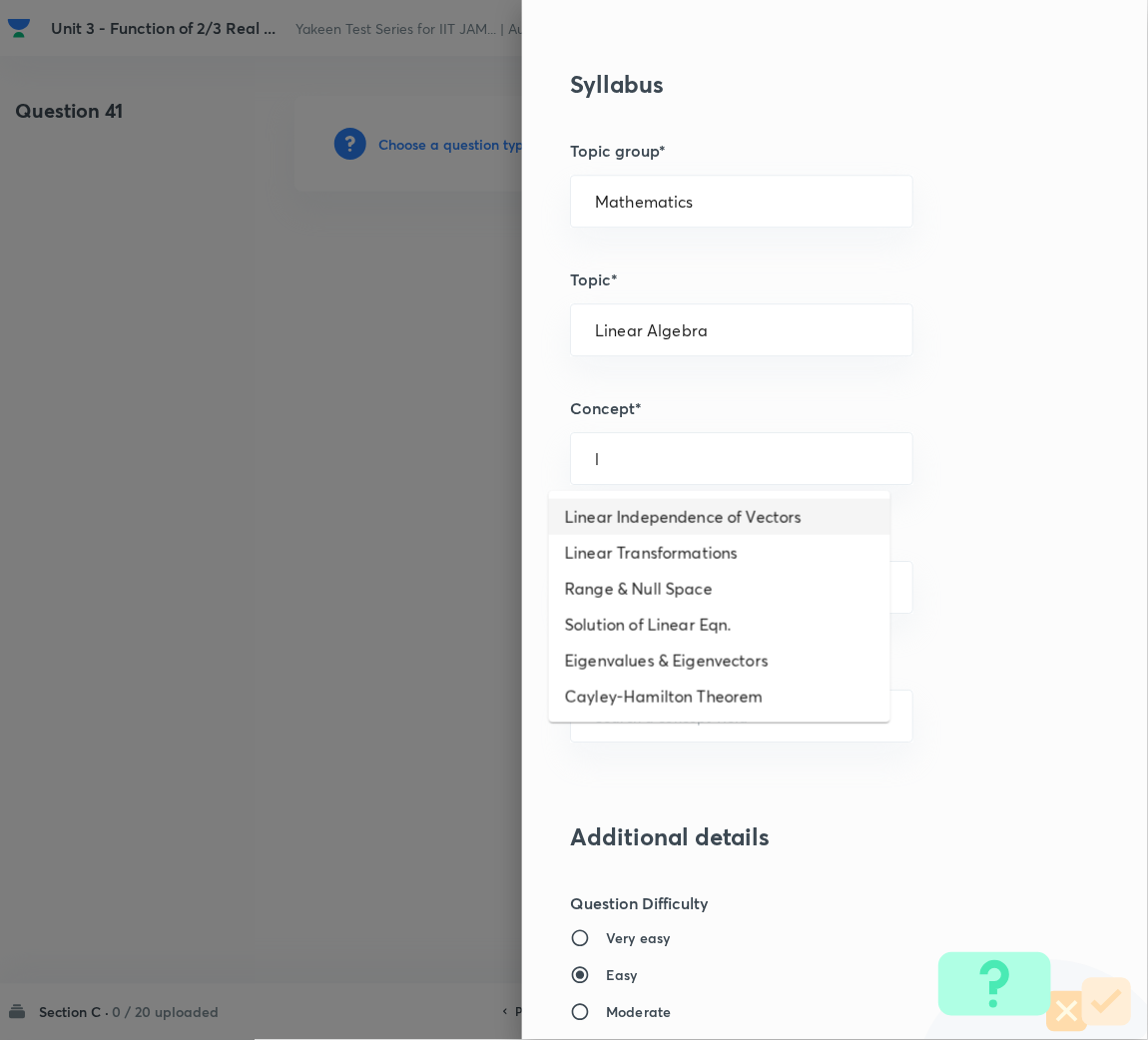 click on "Linear Independence of Vectors" at bounding box center (720, 517) 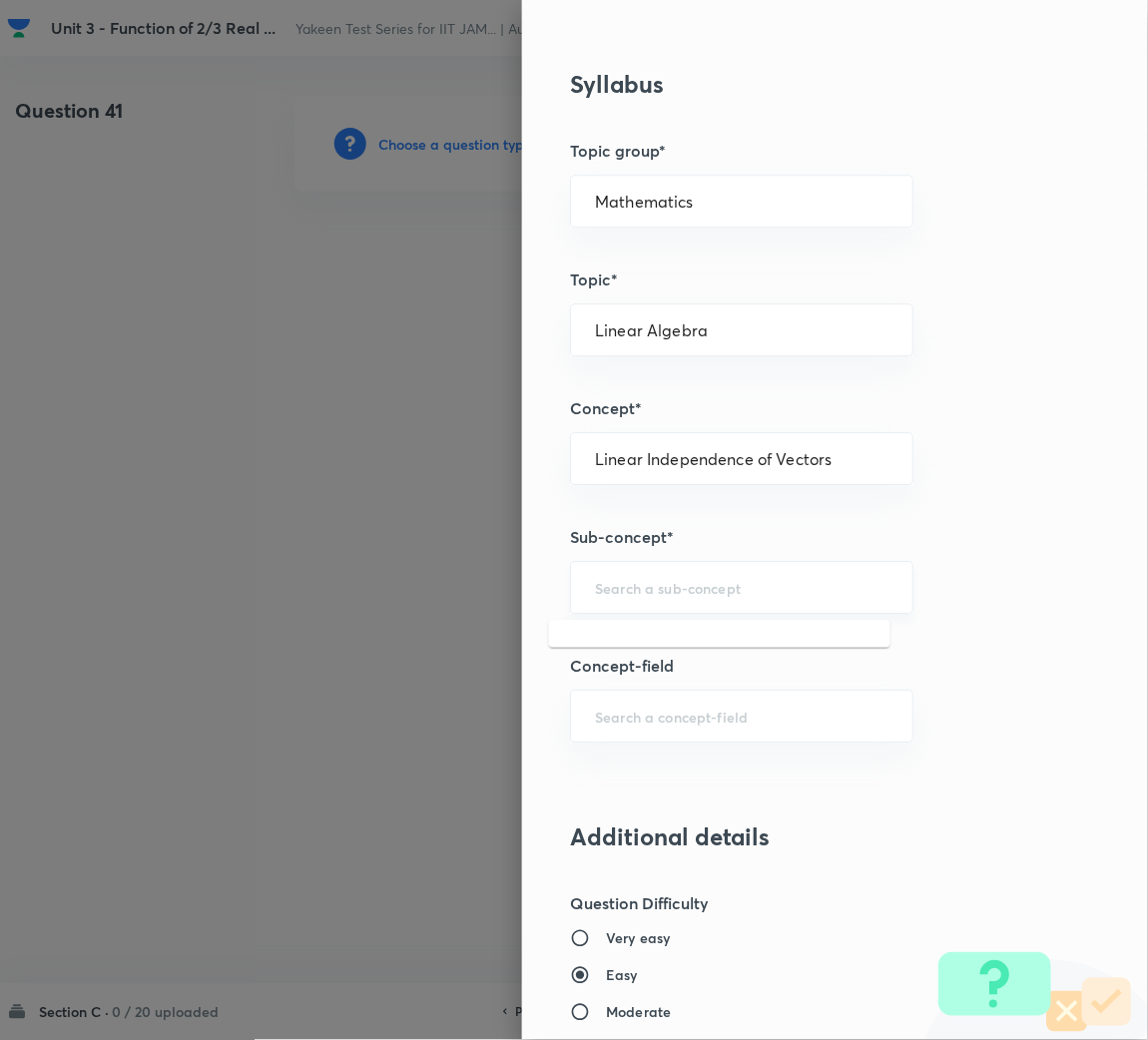 click at bounding box center [742, 587] 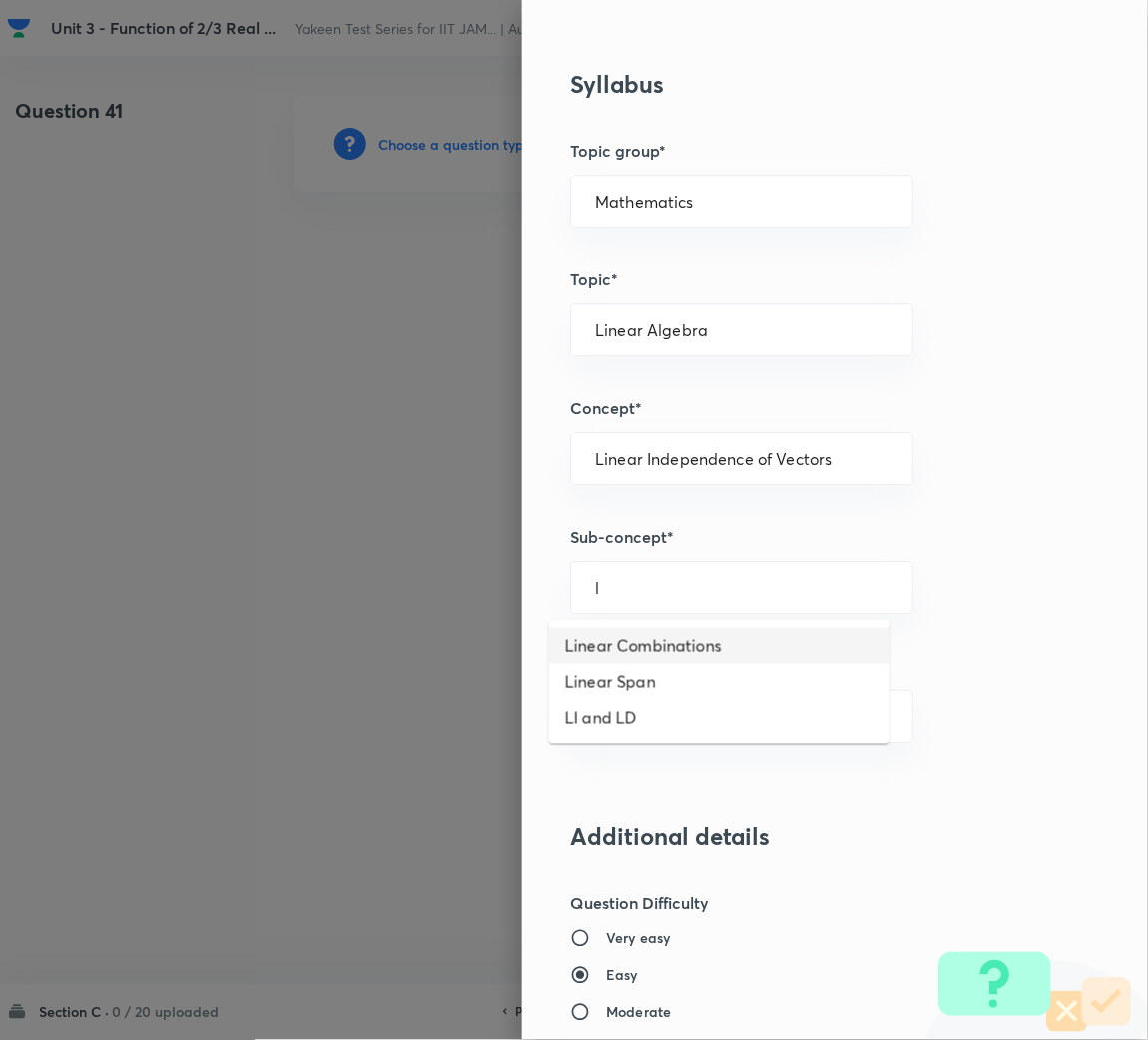 click on "Linear Combinations" at bounding box center [720, 646] 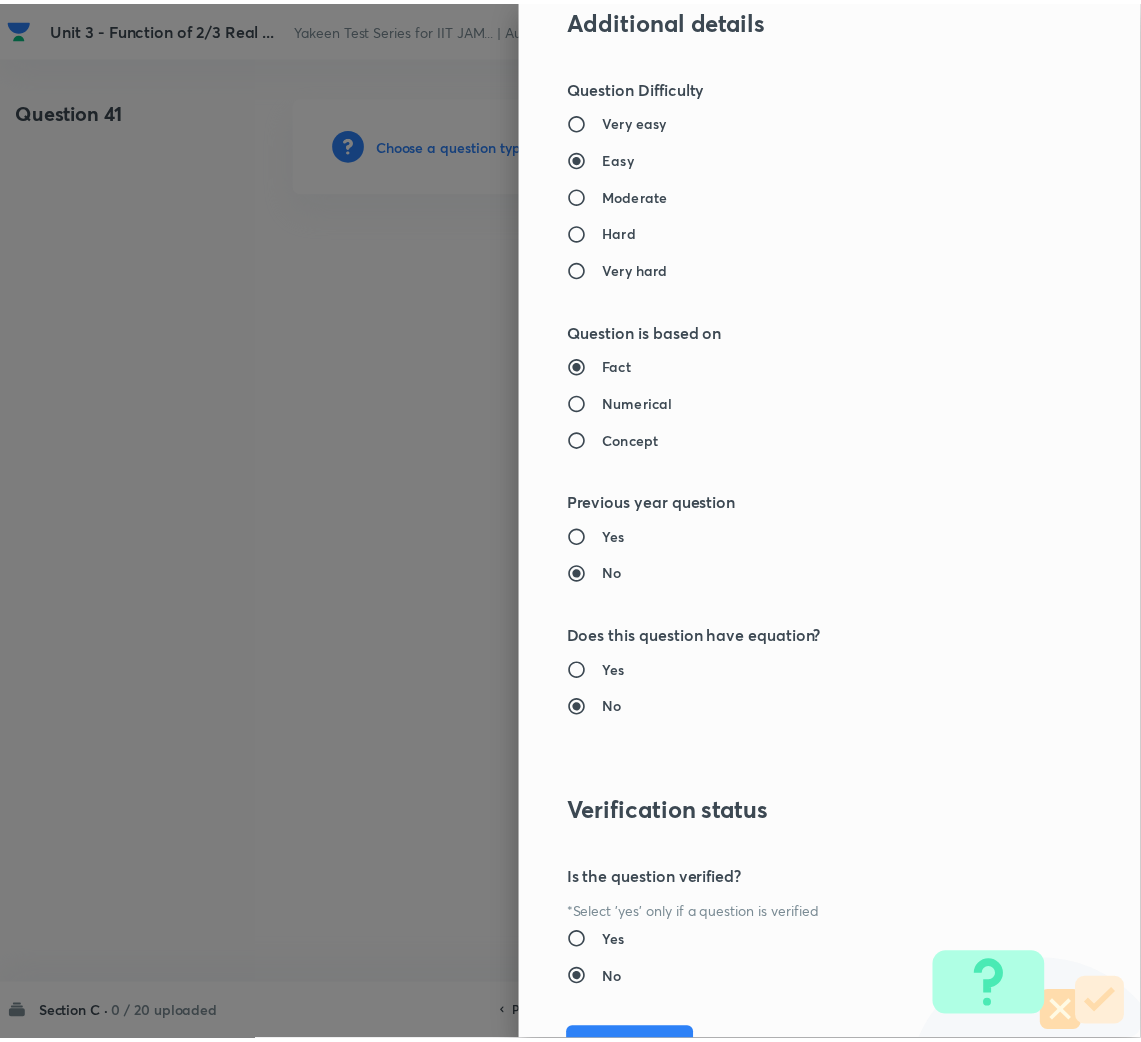 scroll, scrollTop: 1820, scrollLeft: 0, axis: vertical 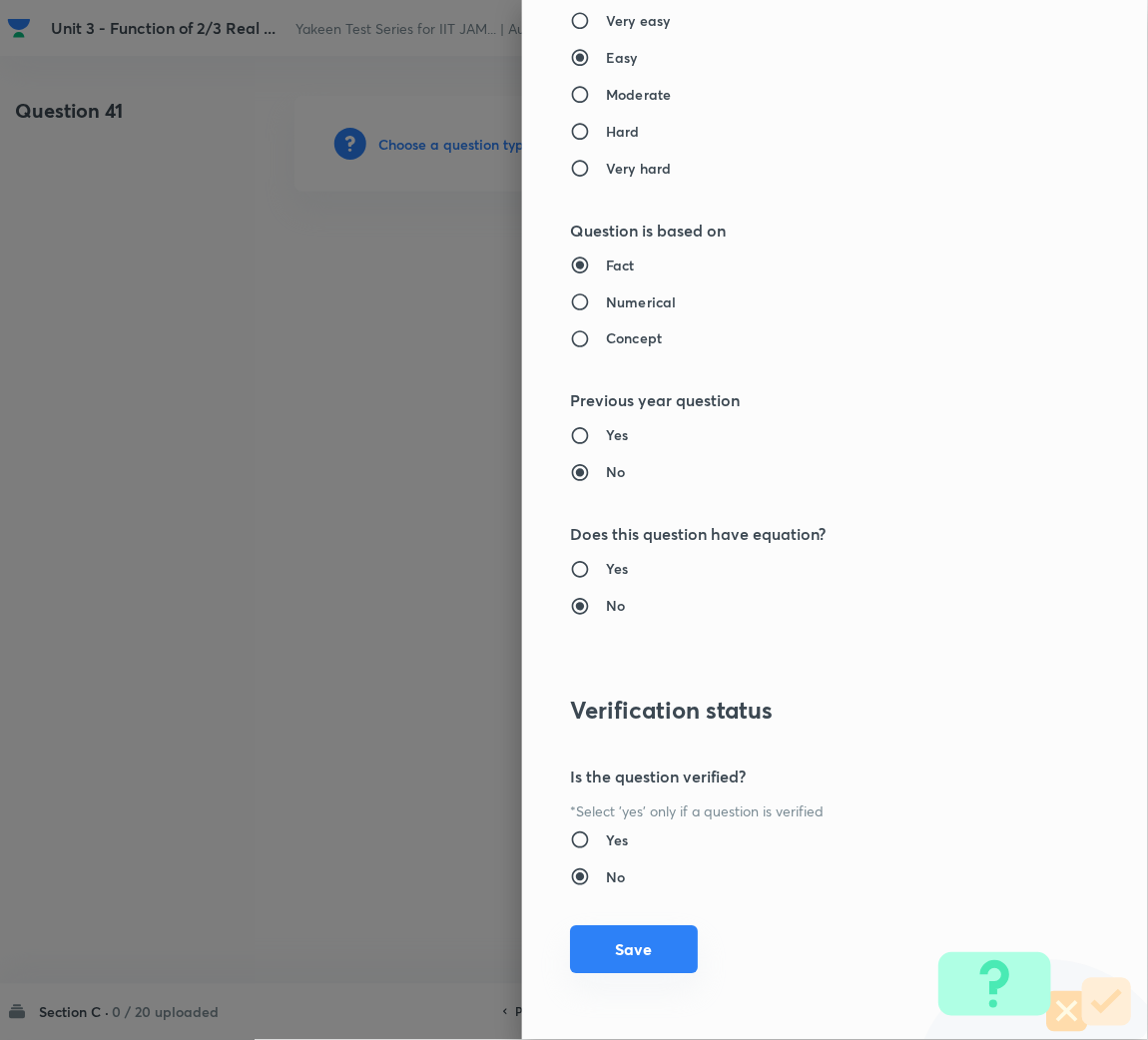 click on "Save" at bounding box center [634, 950] 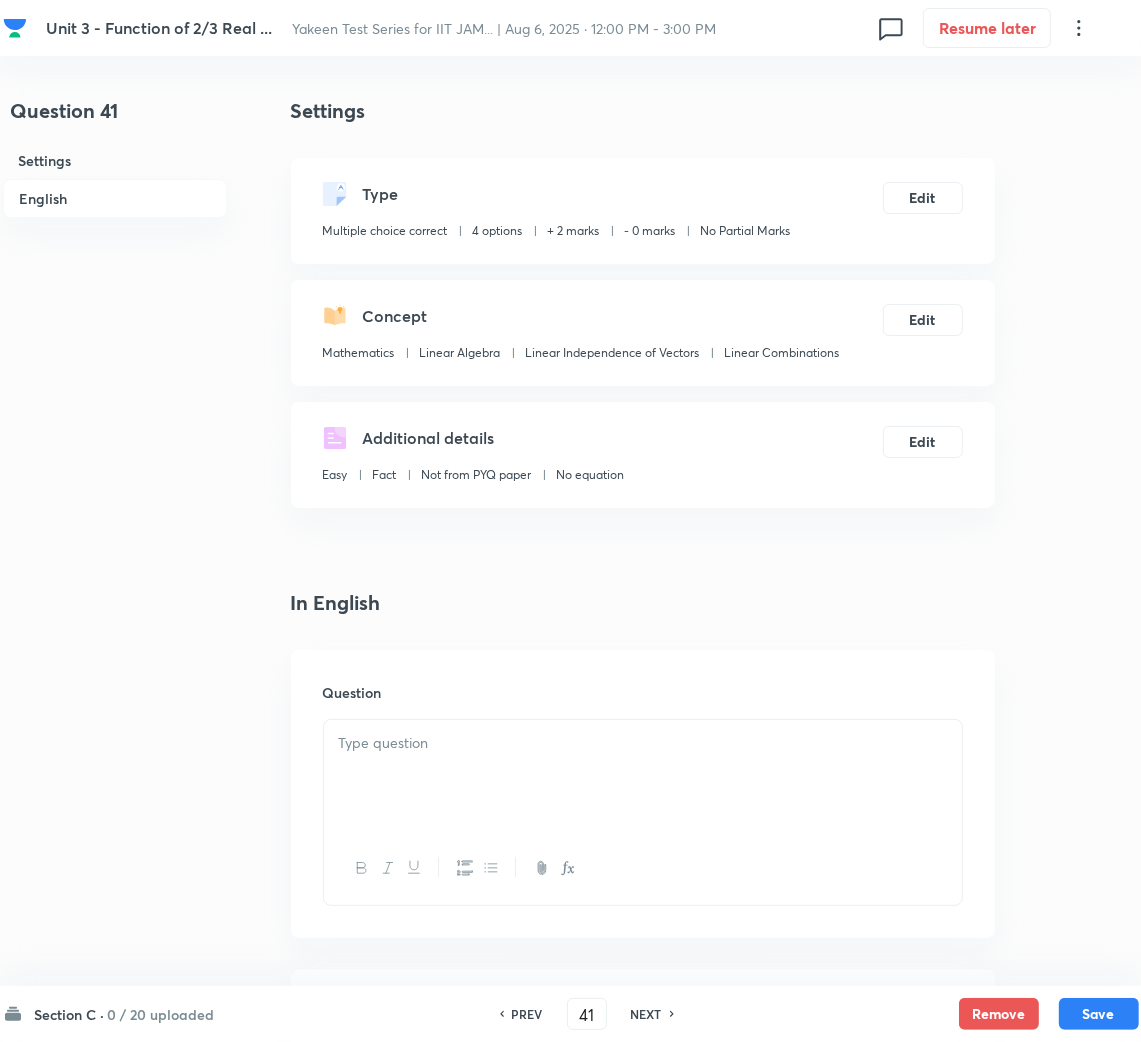 drag, startPoint x: 475, startPoint y: 790, endPoint x: 20, endPoint y: 764, distance: 455.74225 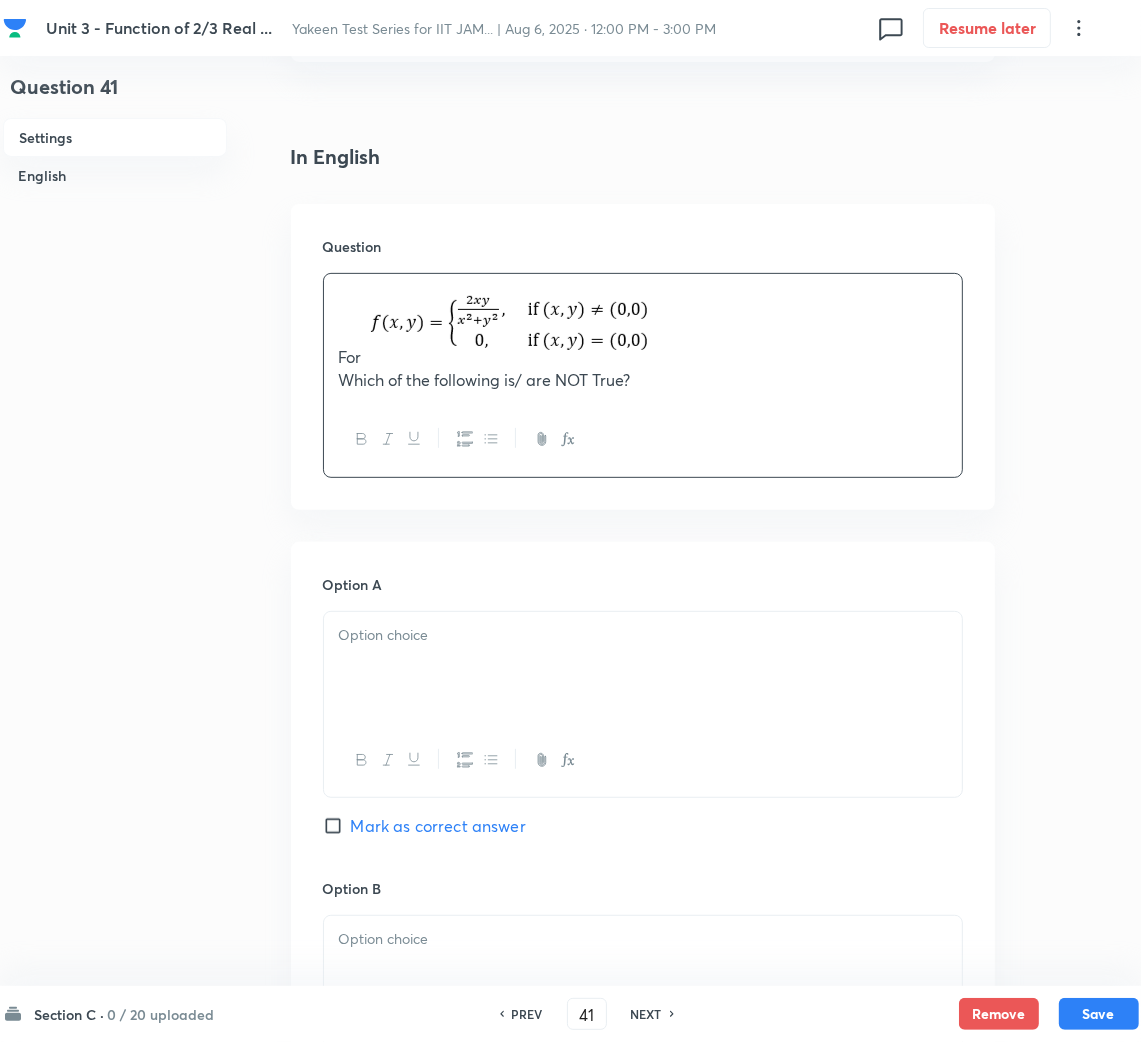 scroll, scrollTop: 449, scrollLeft: 0, axis: vertical 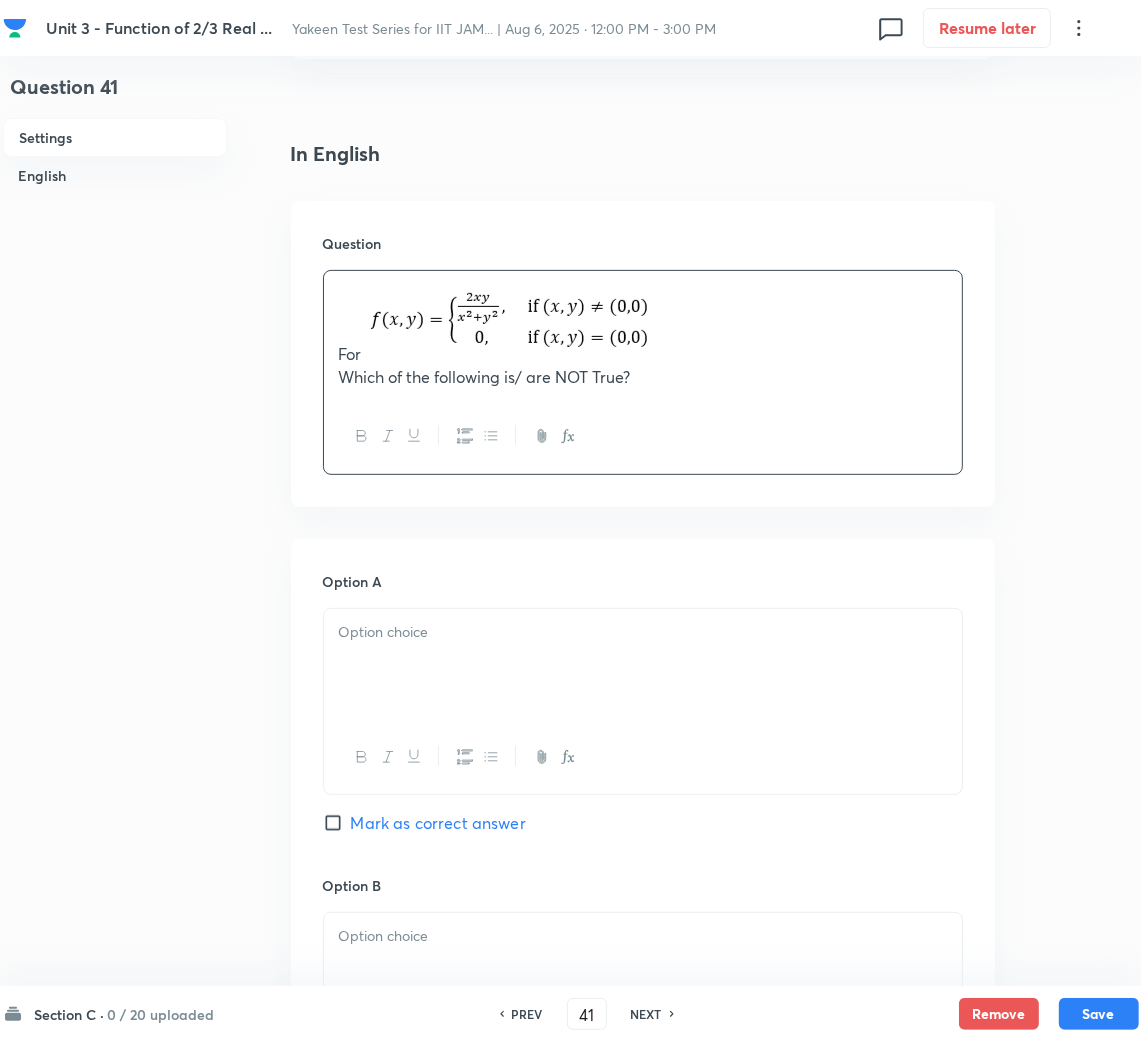 click at bounding box center (643, 632) 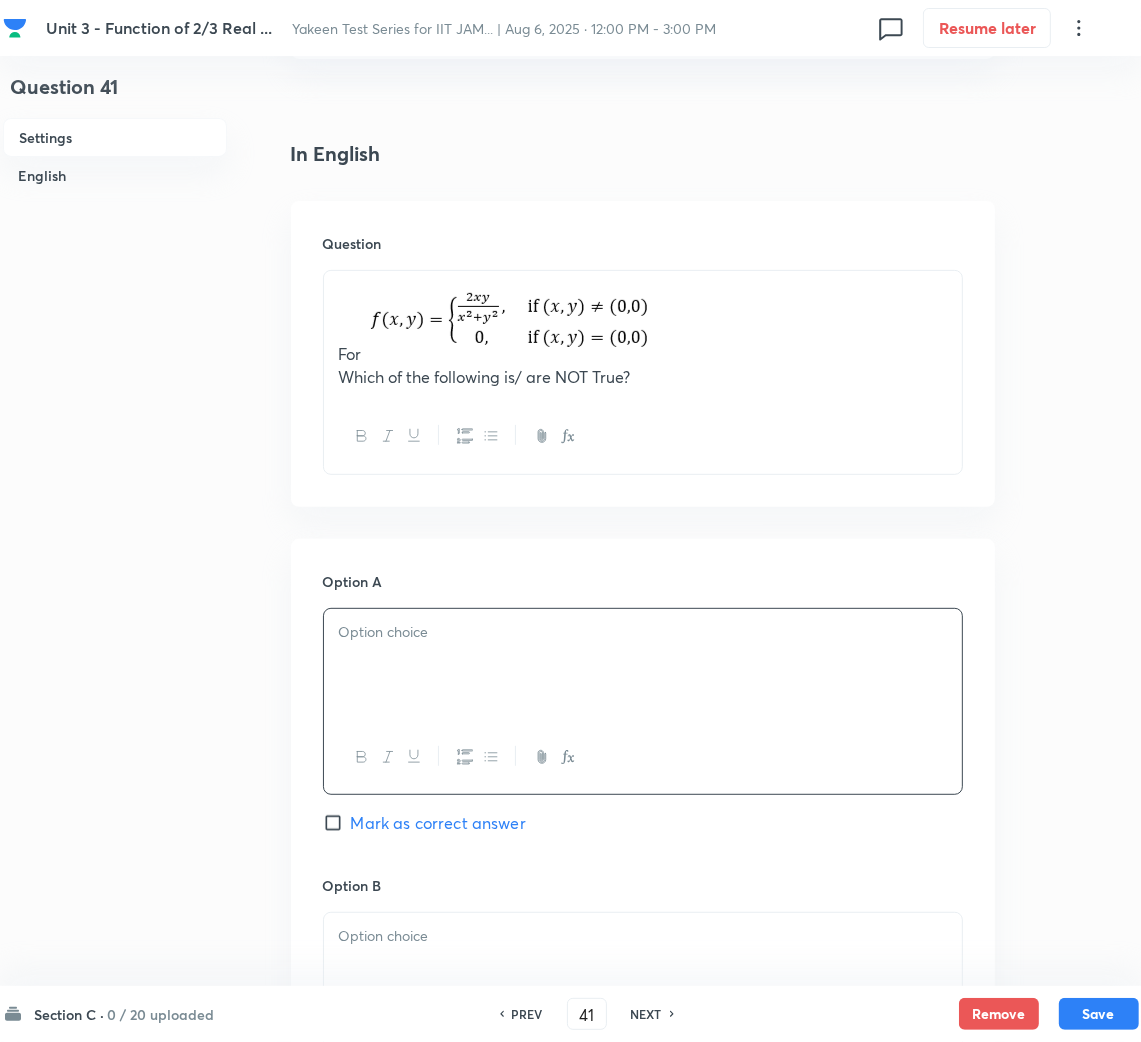 click at bounding box center [643, 632] 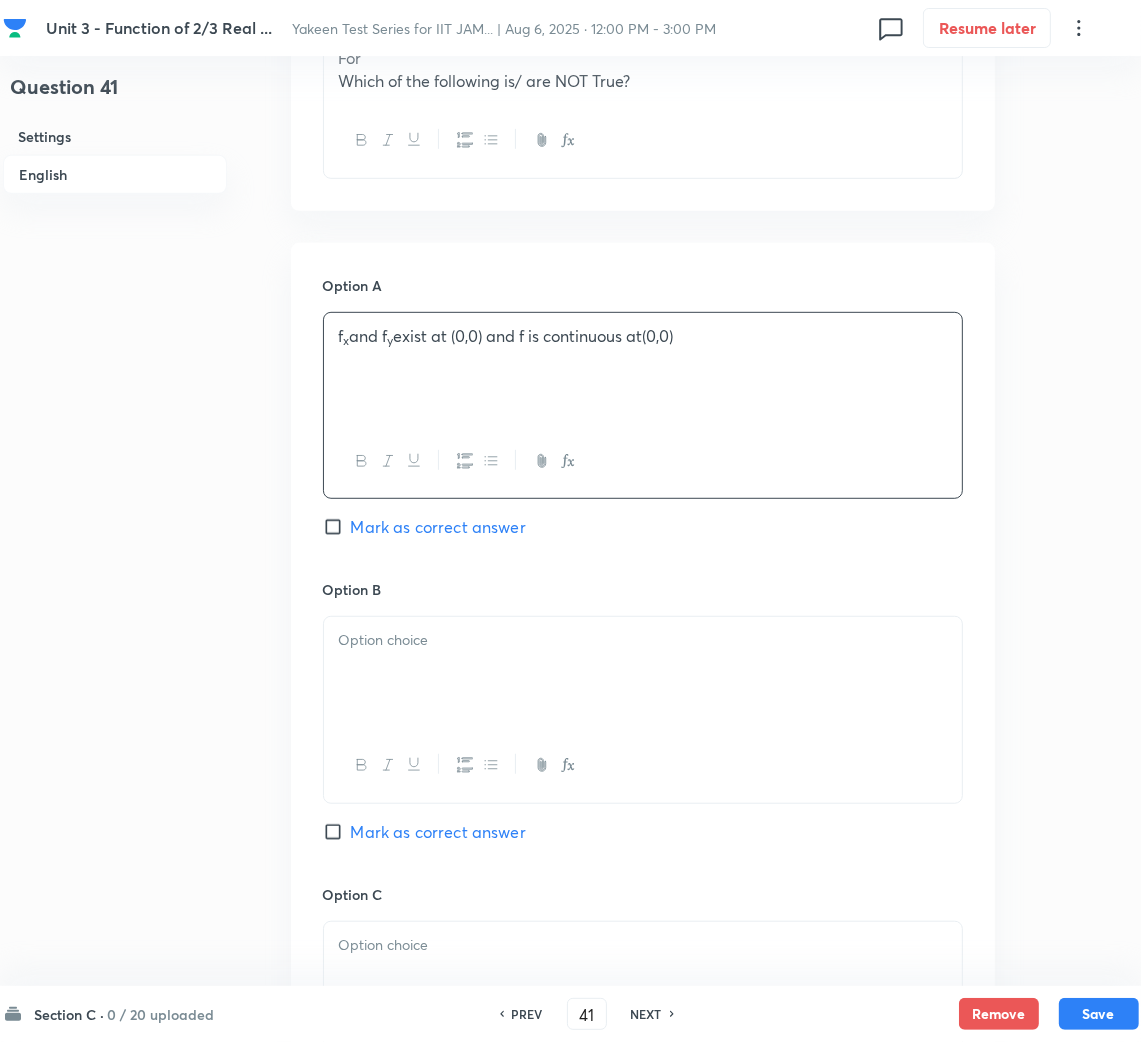 scroll, scrollTop: 749, scrollLeft: 0, axis: vertical 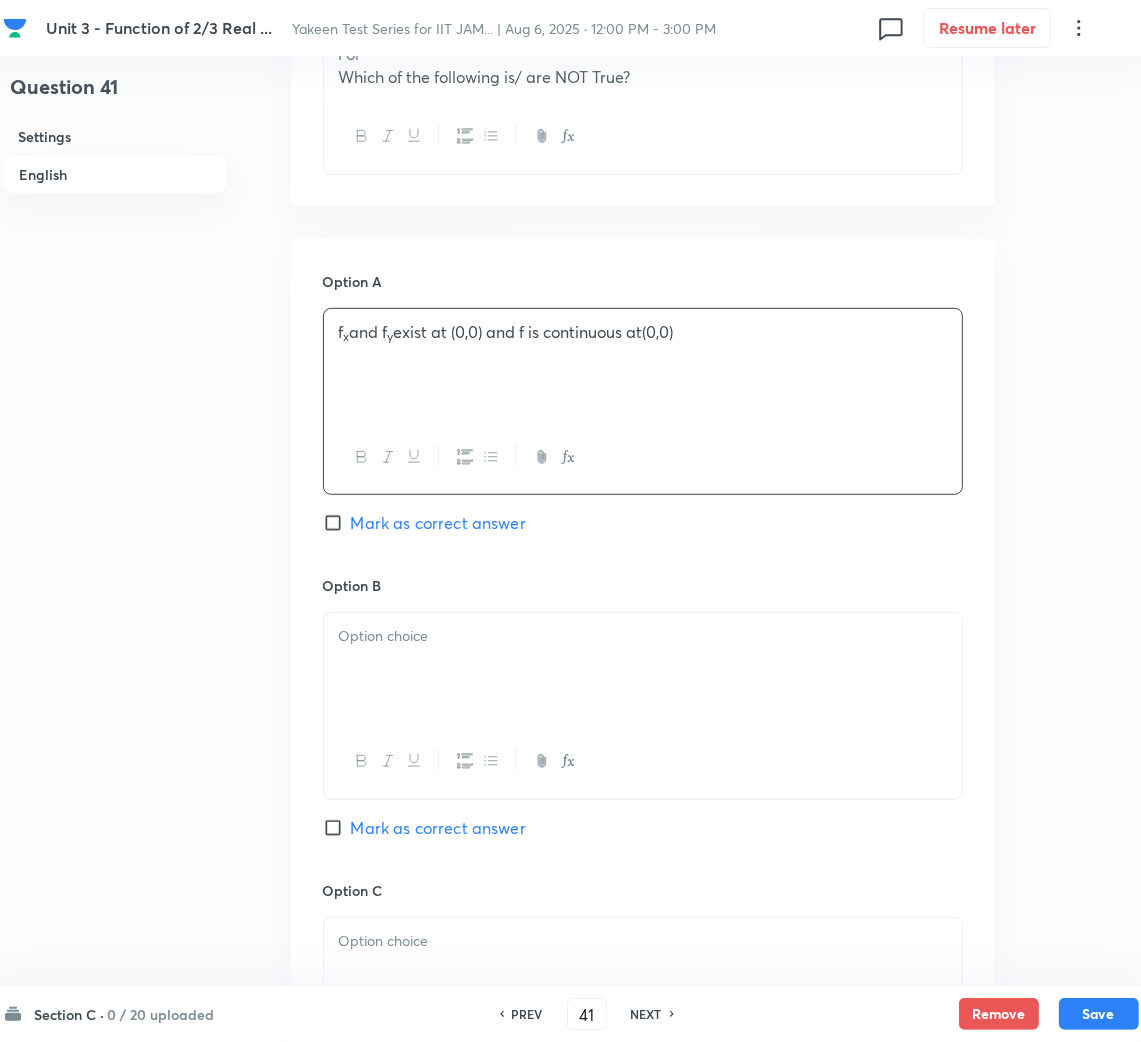 drag, startPoint x: 367, startPoint y: 521, endPoint x: 421, endPoint y: 740, distance: 225.55931 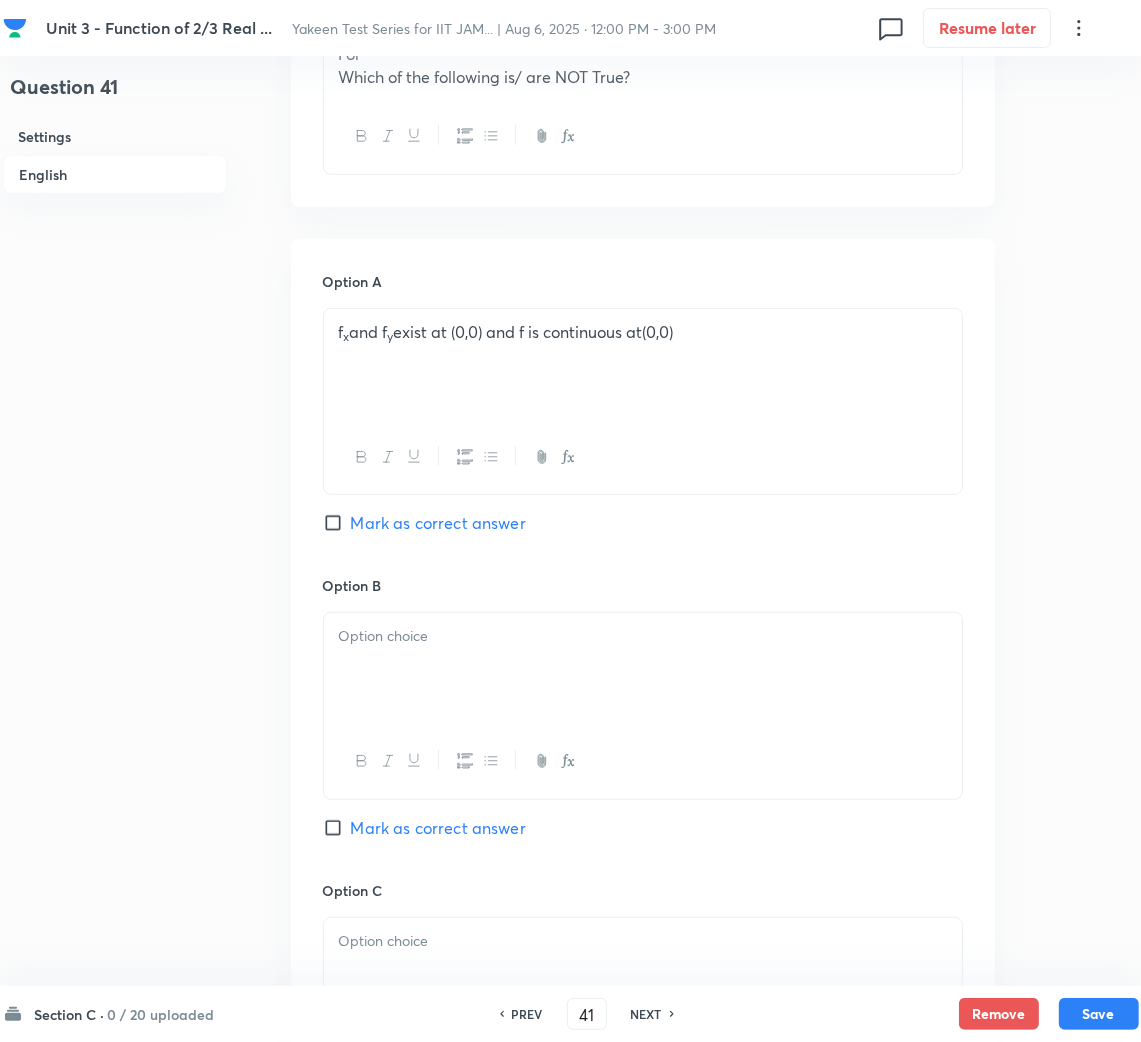 click at bounding box center (643, 669) 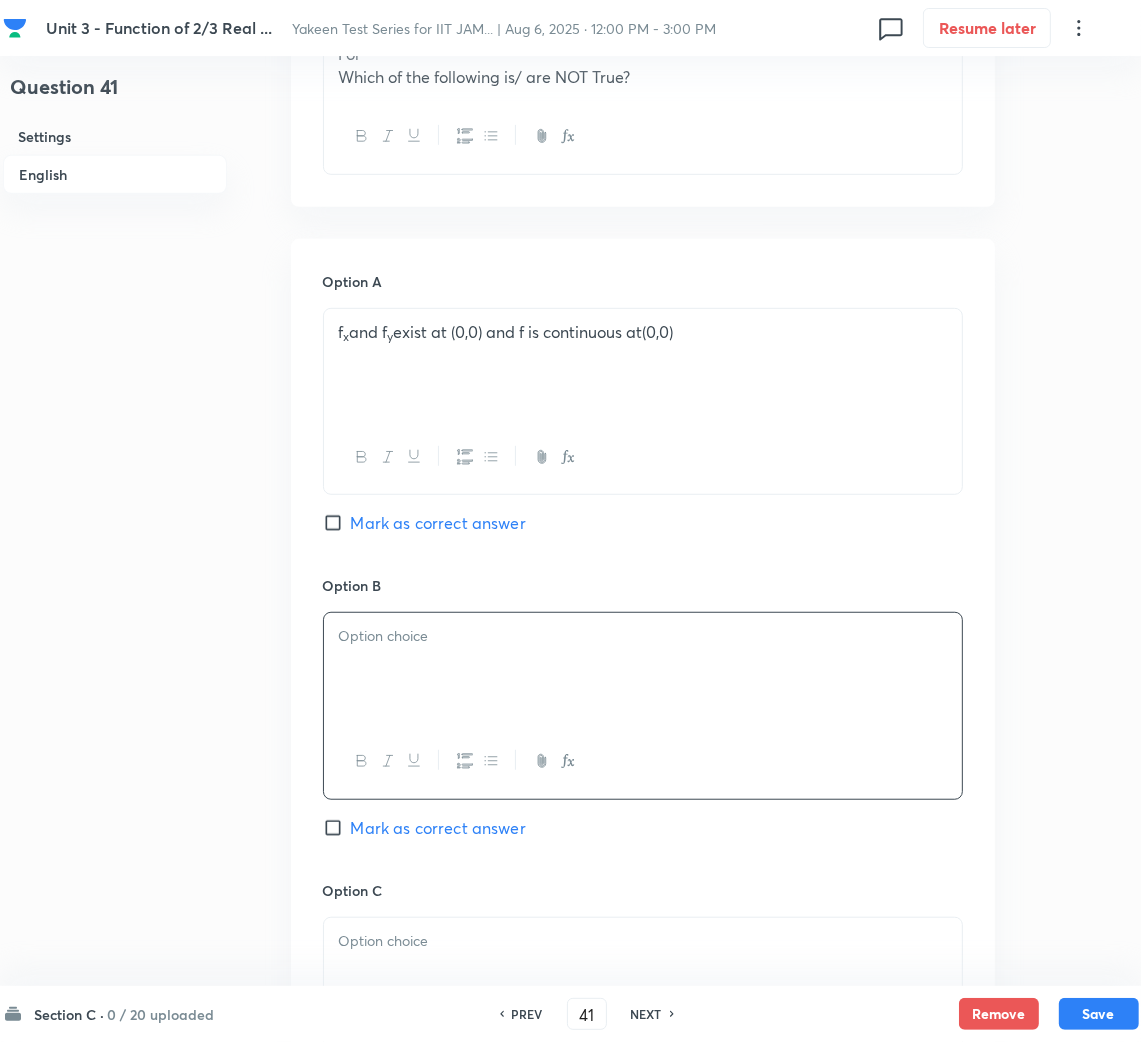 click at bounding box center (643, 669) 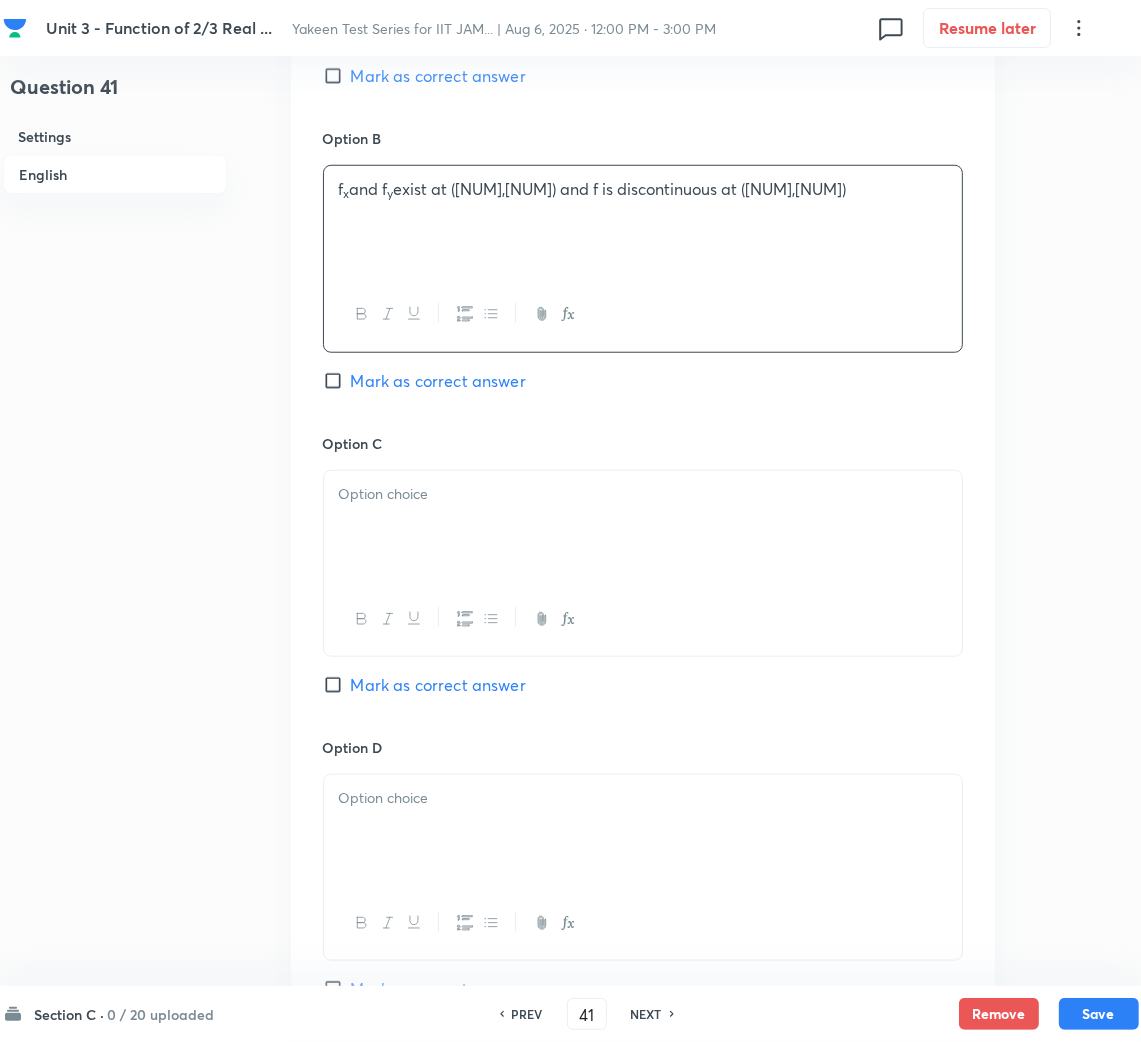 scroll, scrollTop: 1200, scrollLeft: 0, axis: vertical 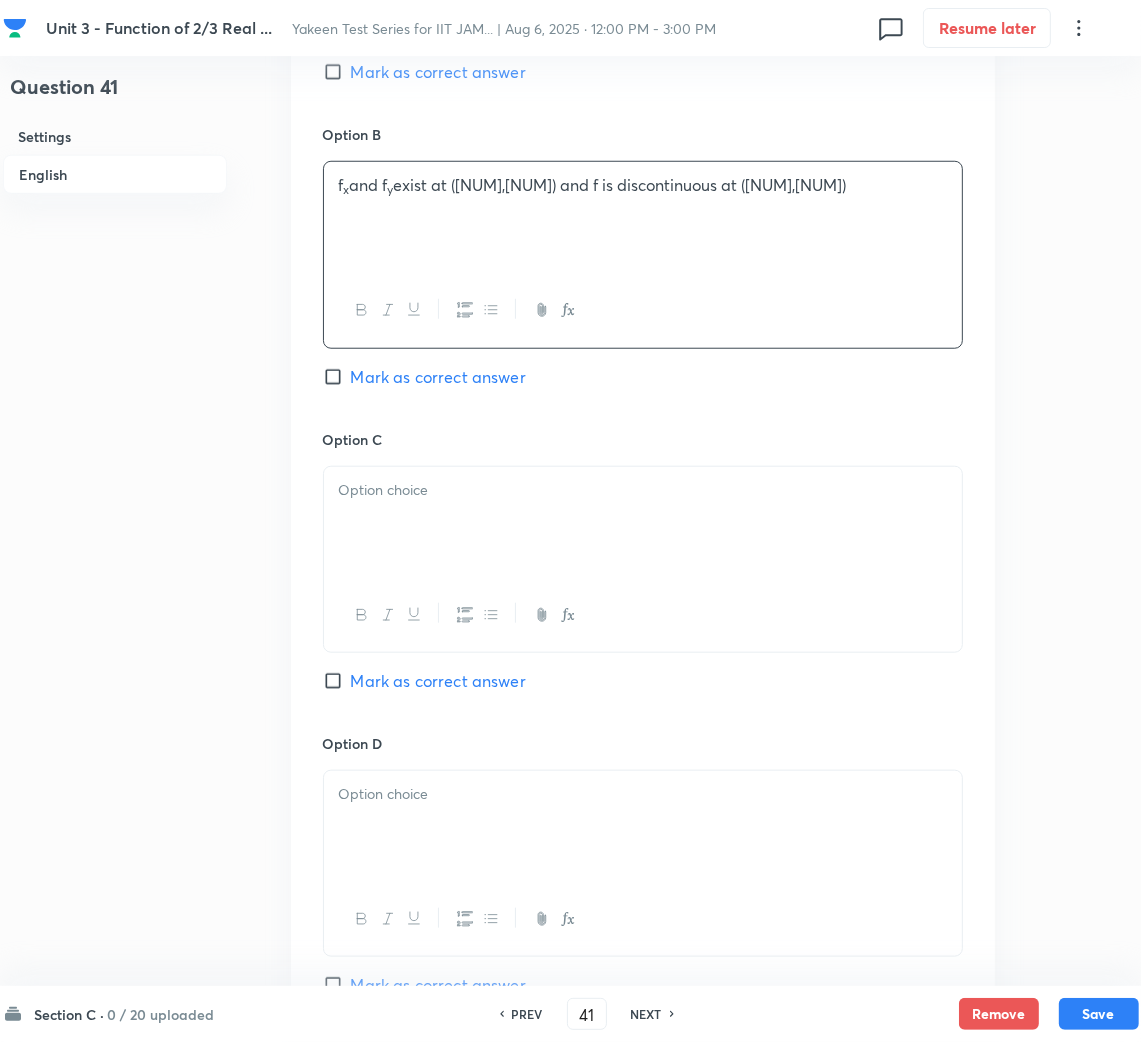 click at bounding box center (643, 523) 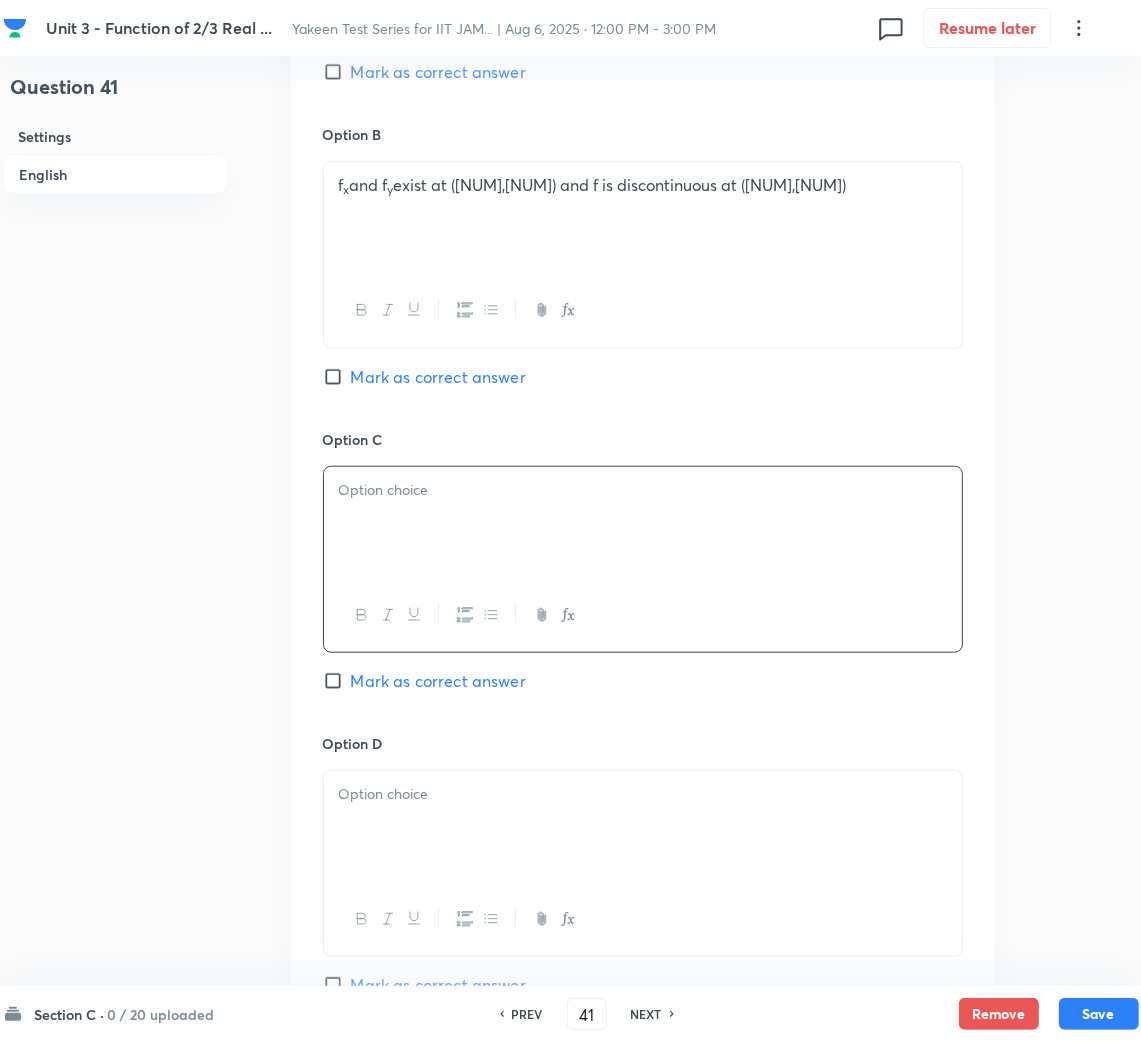 click at bounding box center [643, 523] 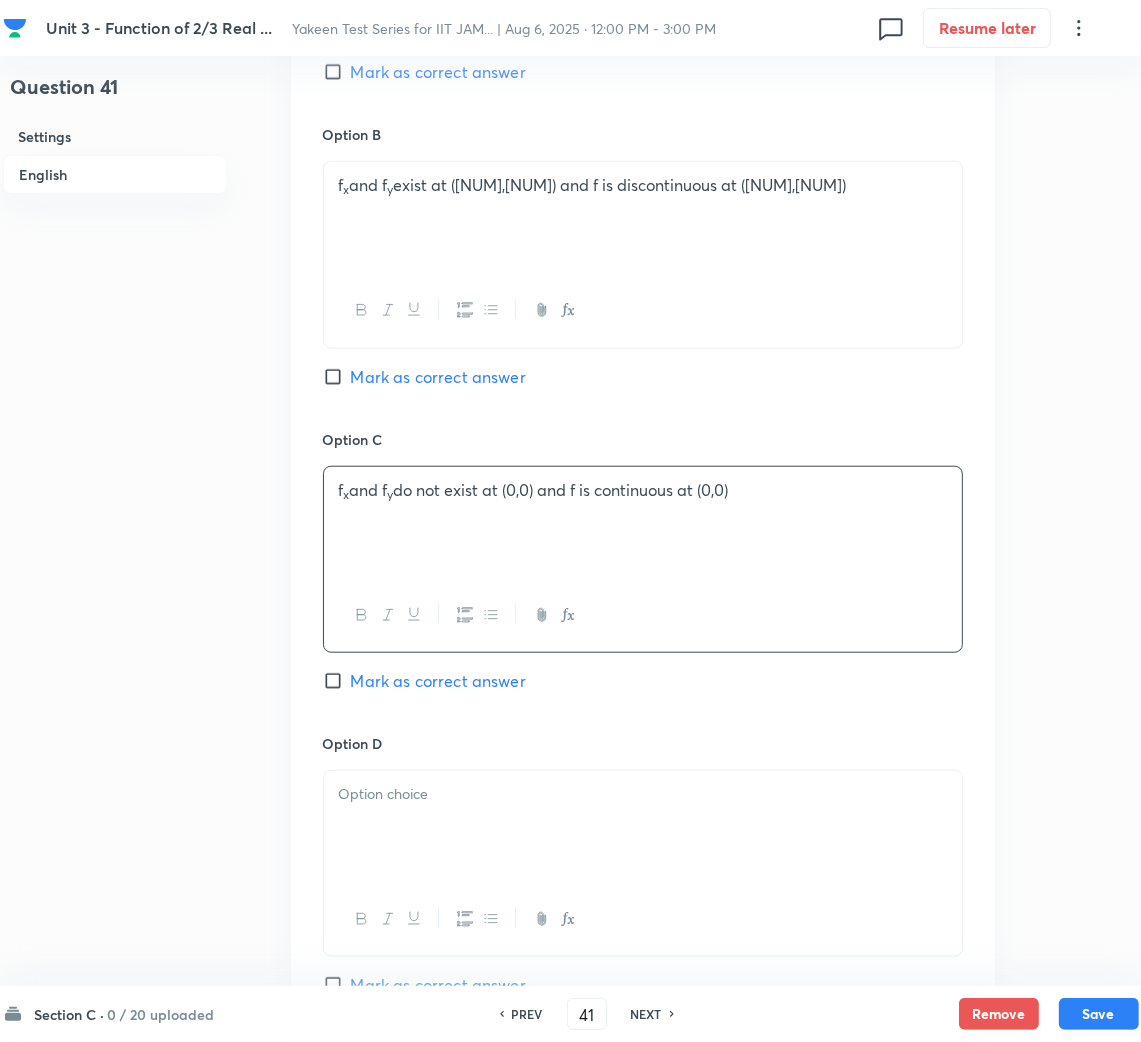 click on "Mark as correct answer" at bounding box center [438, 681] 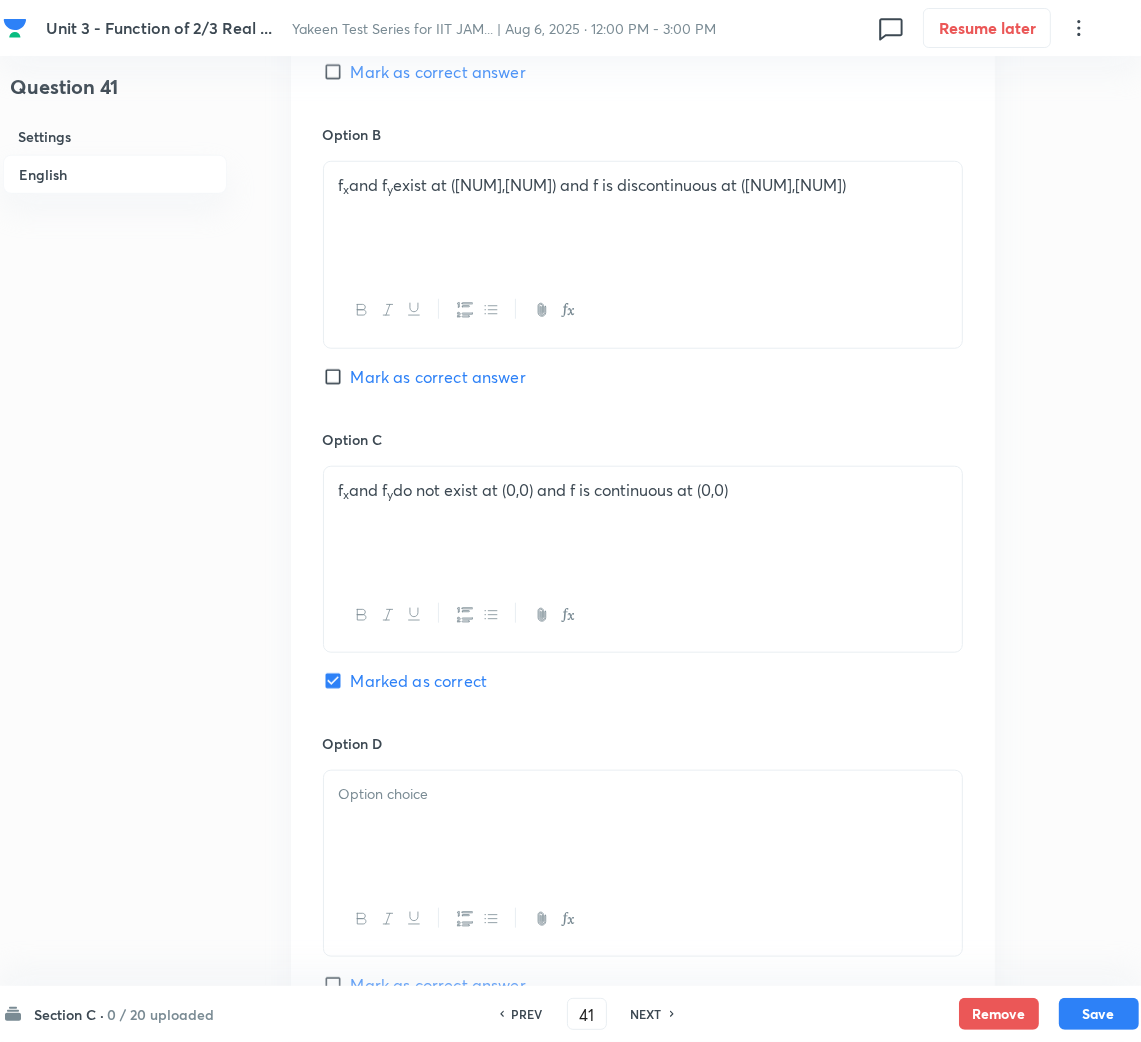 click at bounding box center (643, 827) 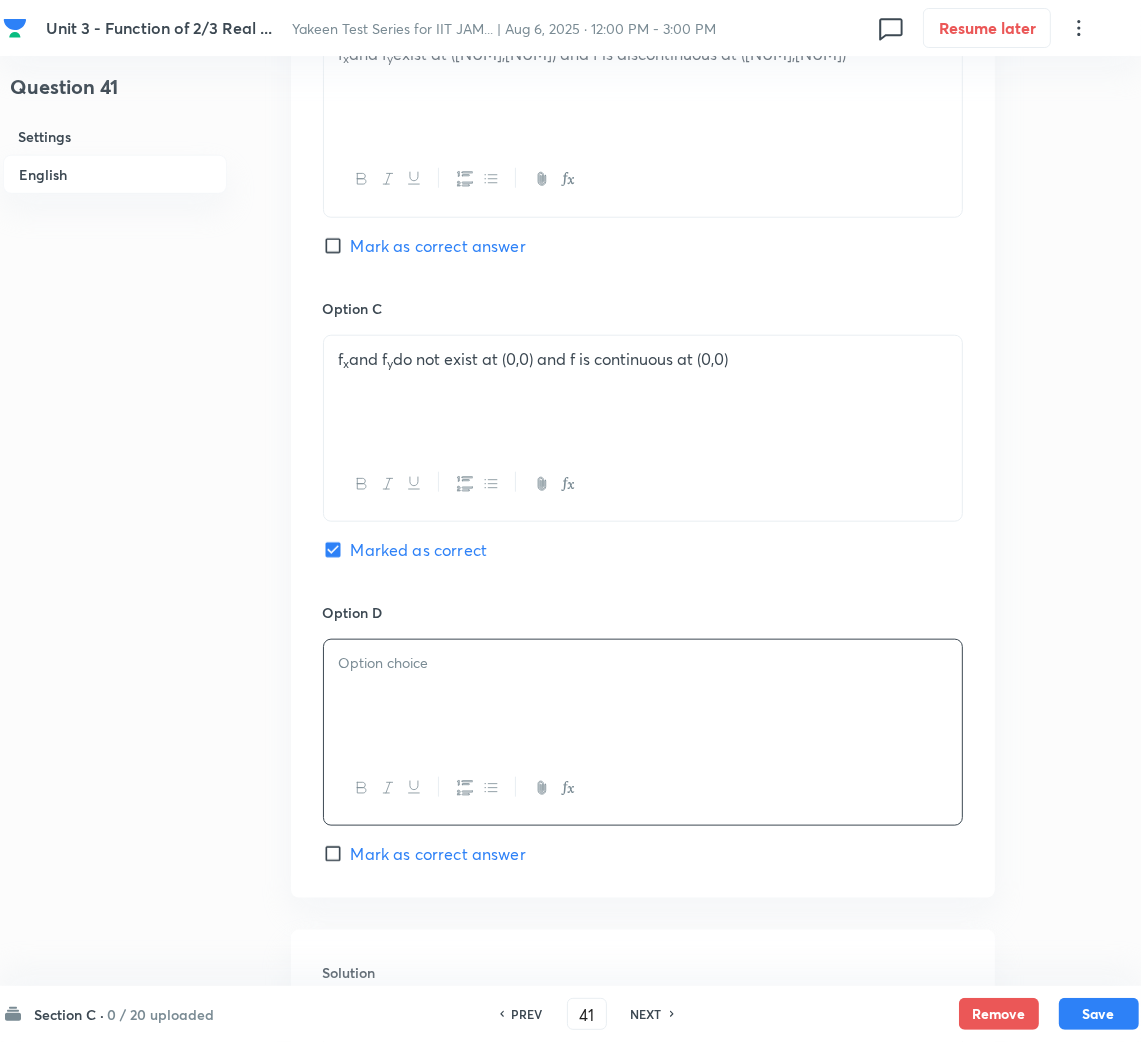 scroll, scrollTop: 1649, scrollLeft: 0, axis: vertical 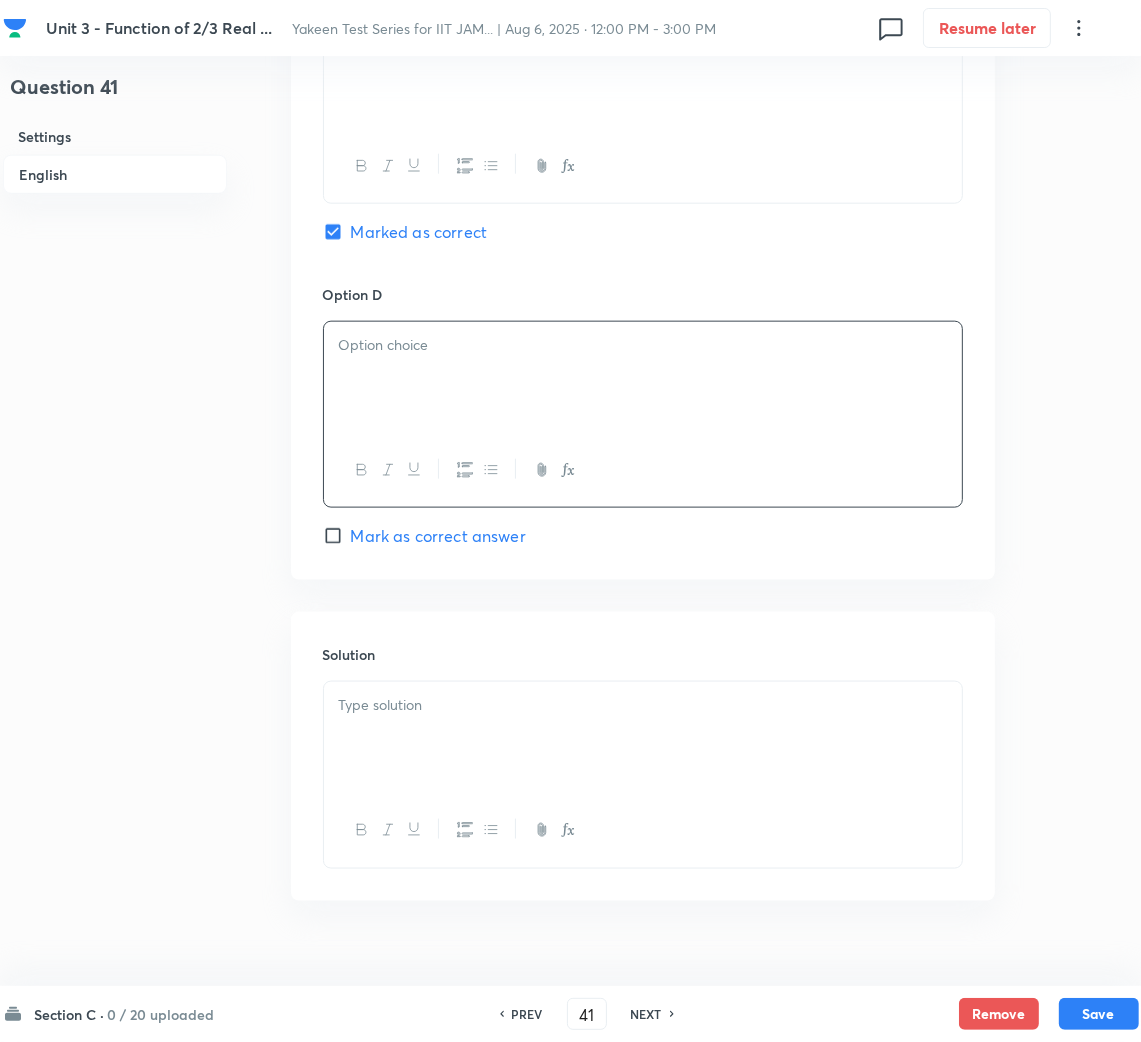 click at bounding box center [643, 378] 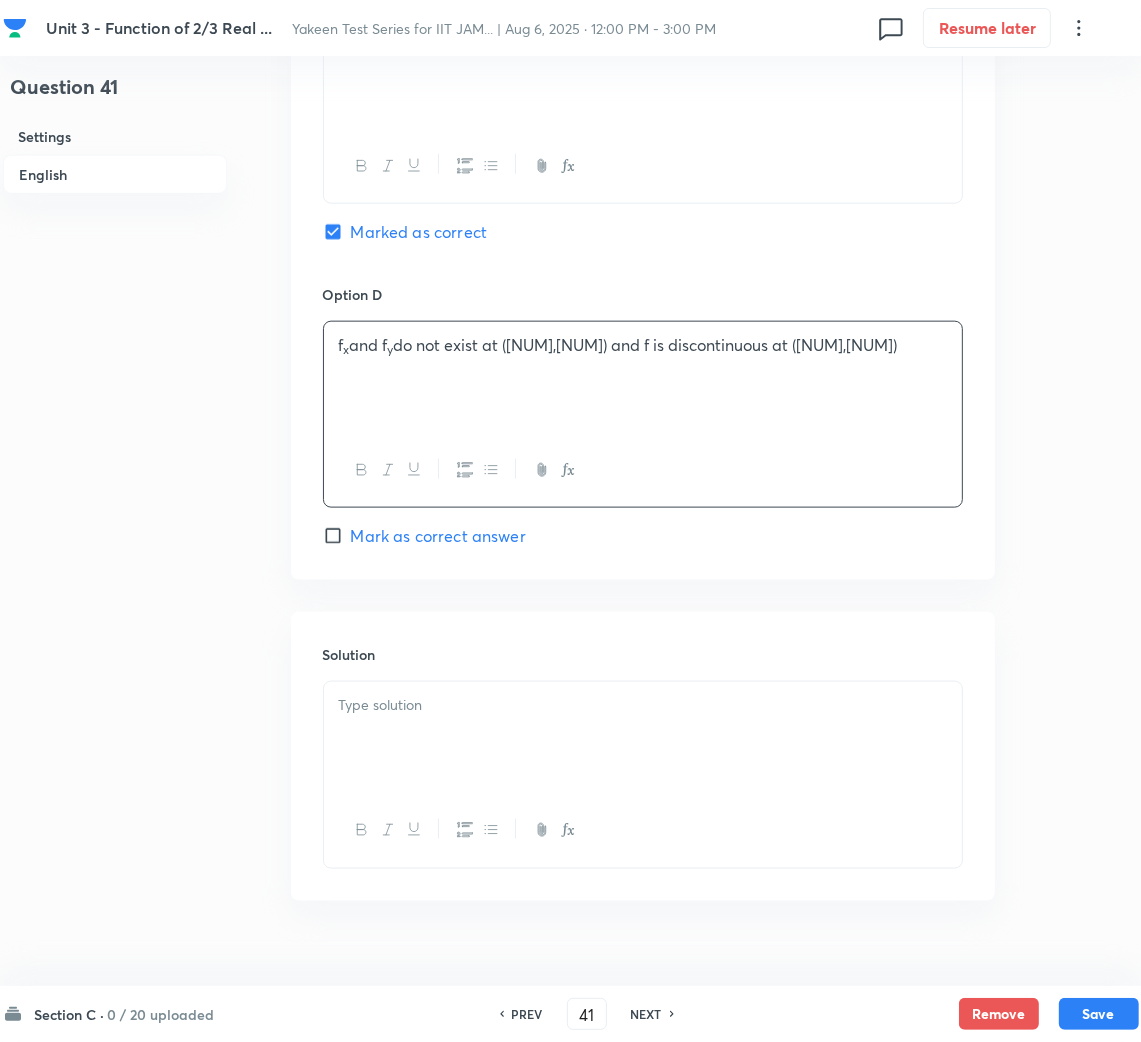 click on "Mark as correct answer" at bounding box center (438, 536) 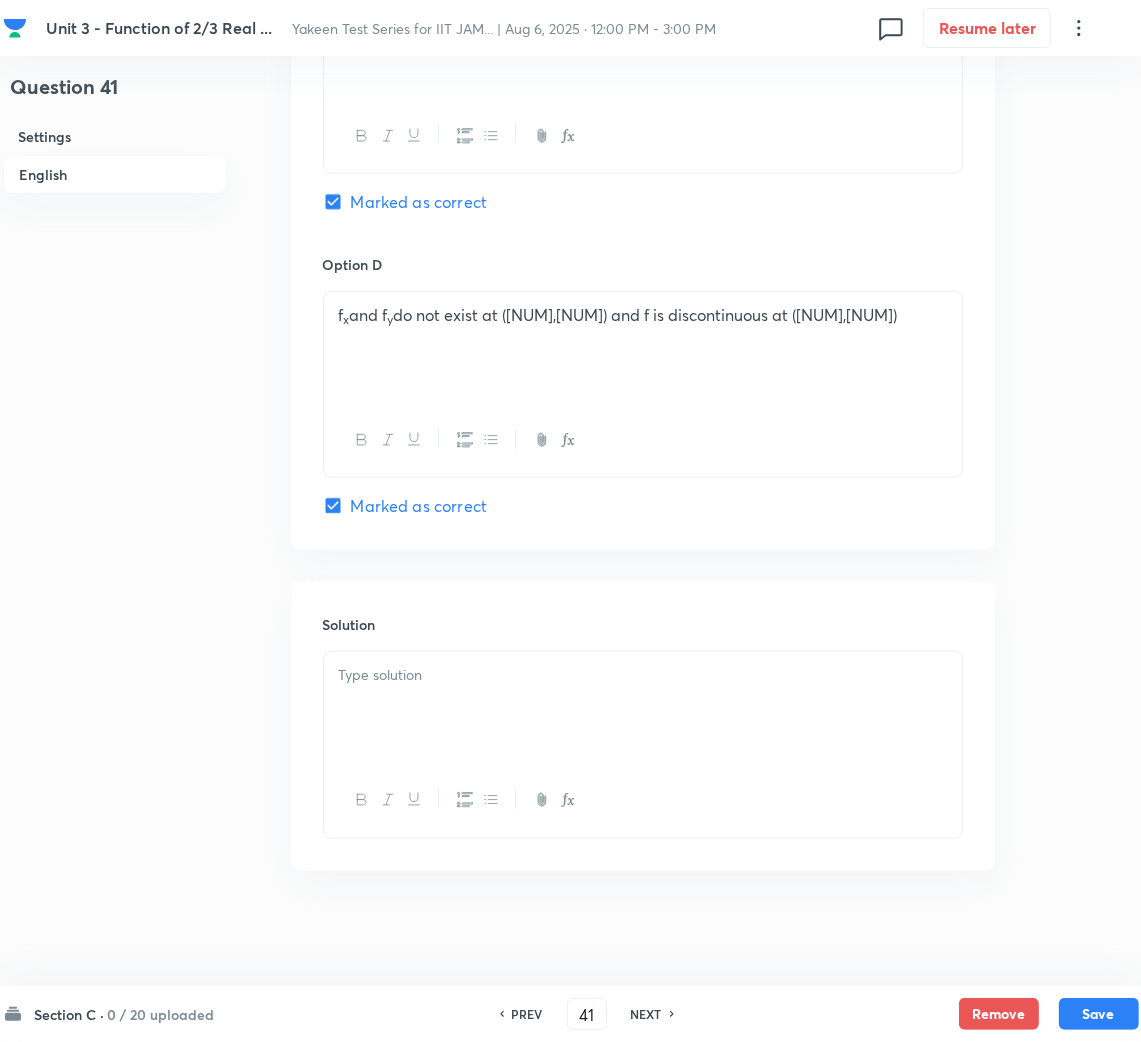scroll, scrollTop: 1688, scrollLeft: 0, axis: vertical 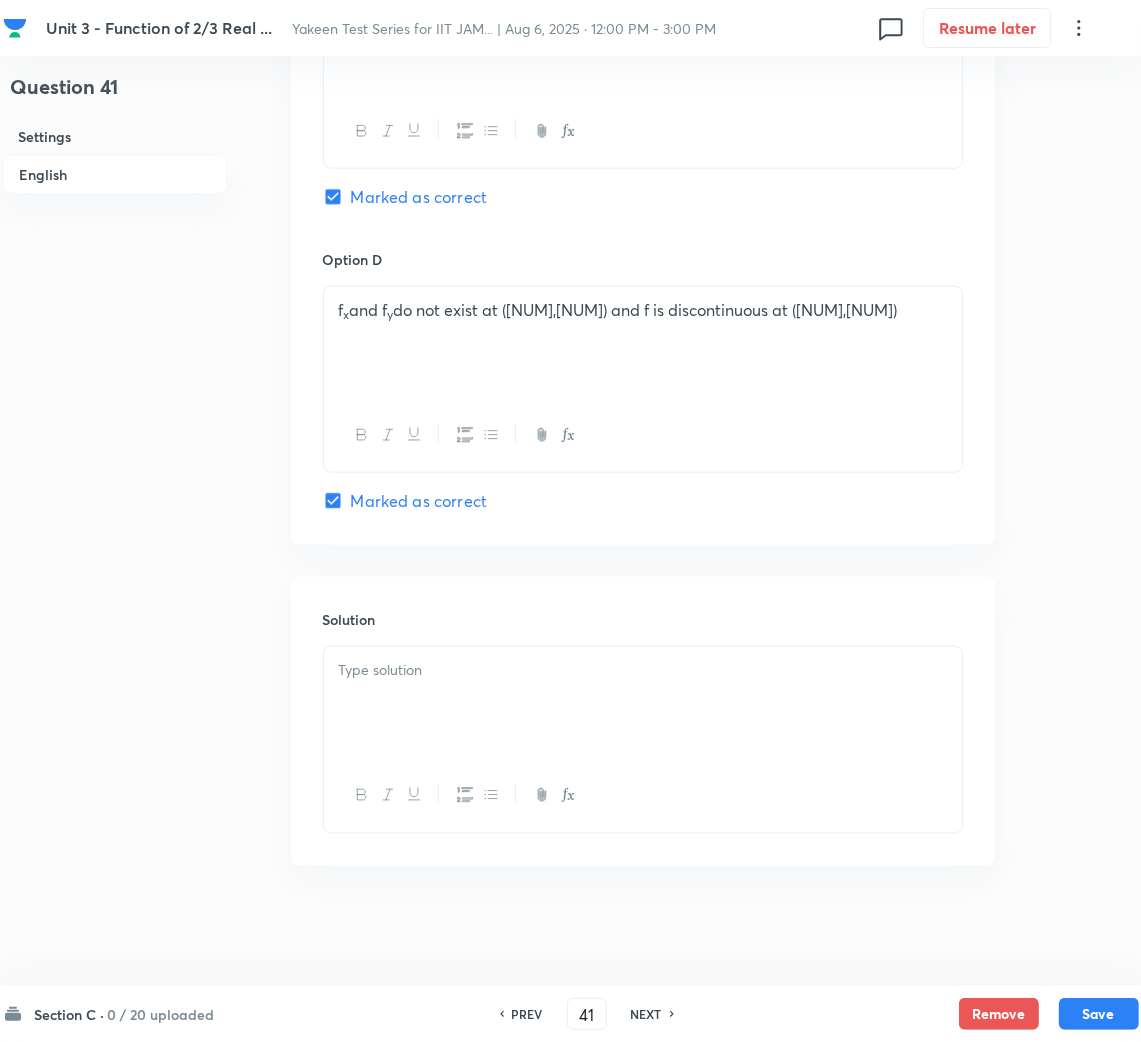 click at bounding box center (643, 670) 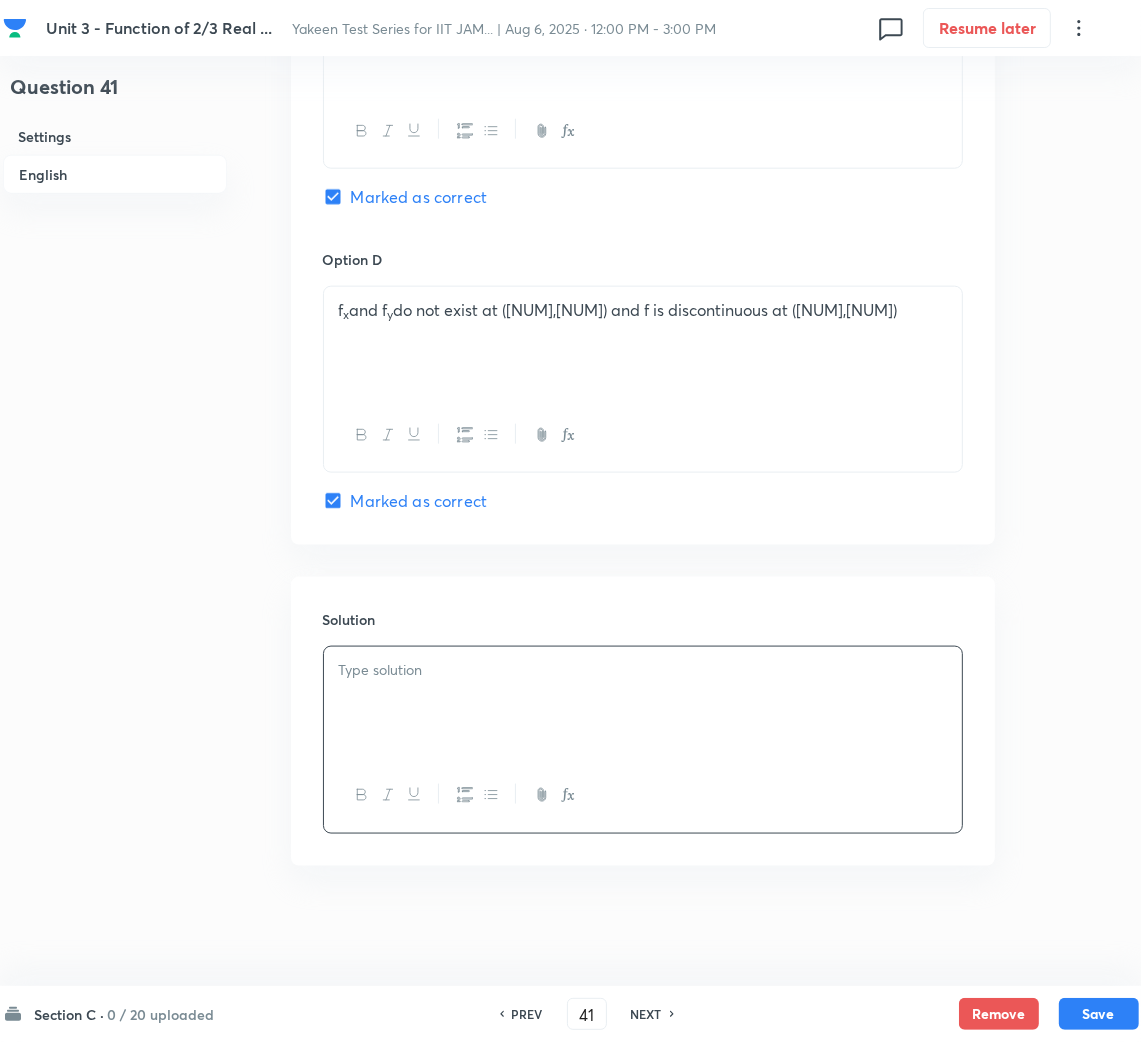 click at bounding box center (643, 703) 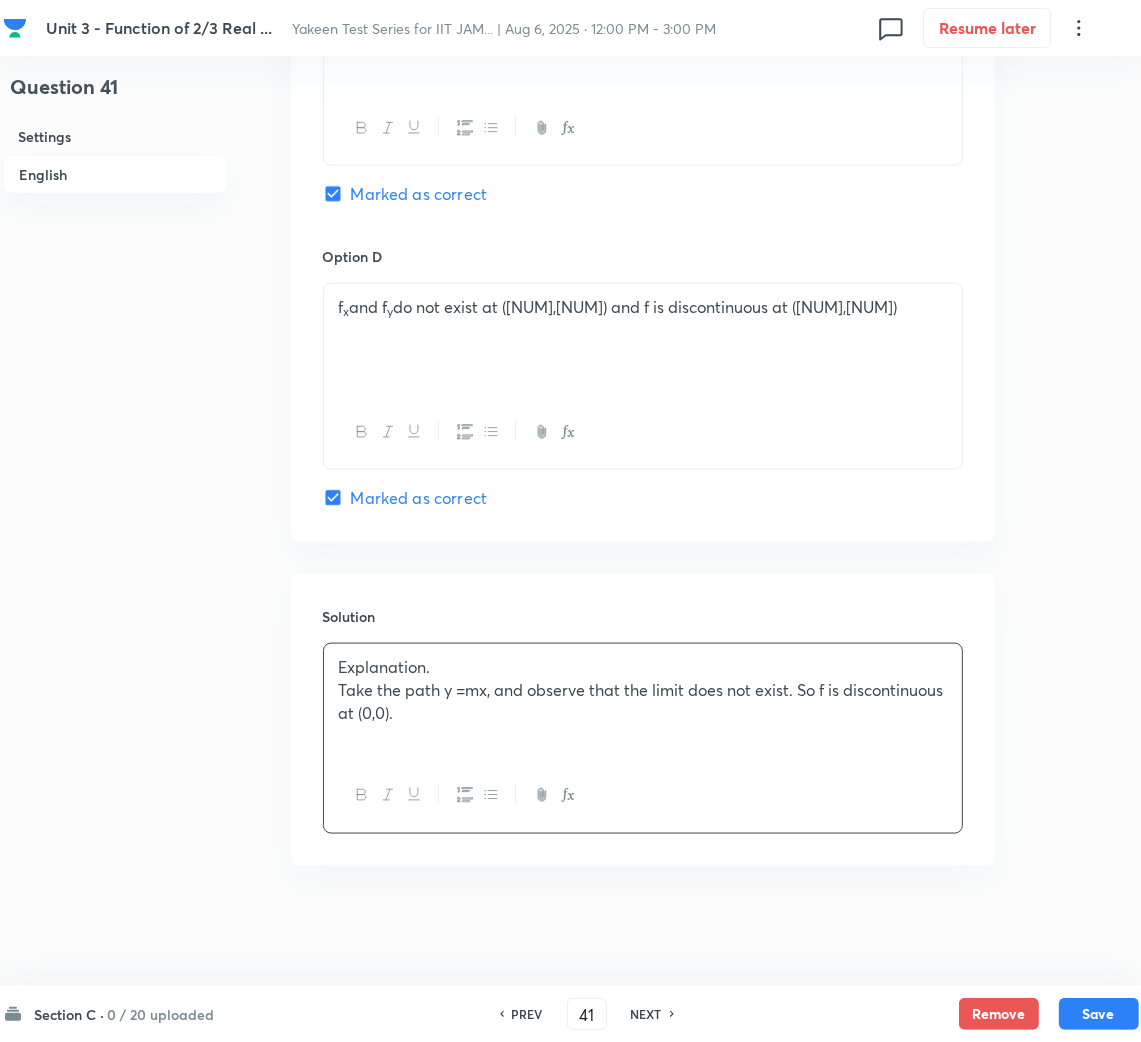 drag, startPoint x: 371, startPoint y: 748, endPoint x: 501, endPoint y: 726, distance: 131.8484 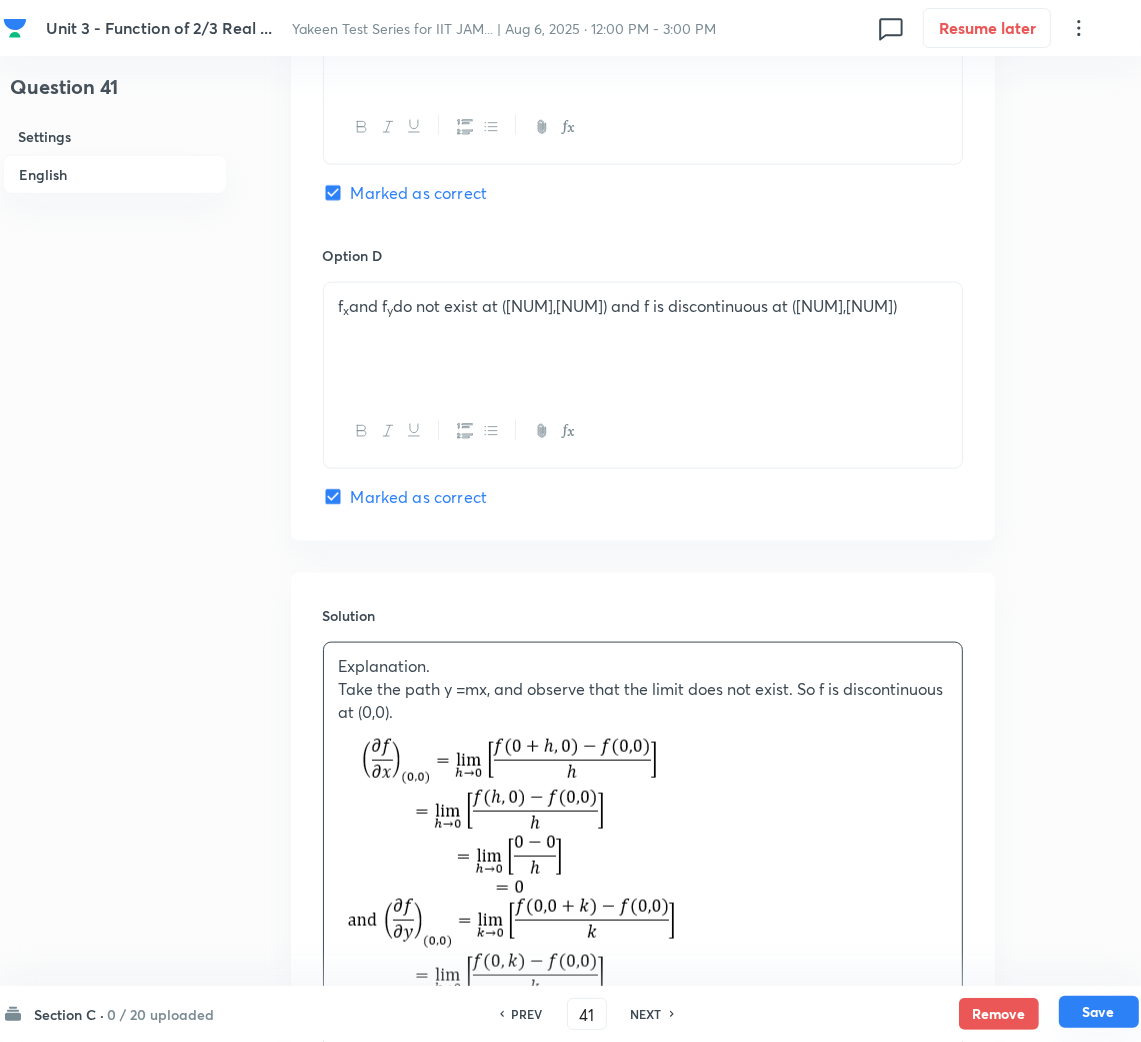 click on "Save" at bounding box center (1099, 1012) 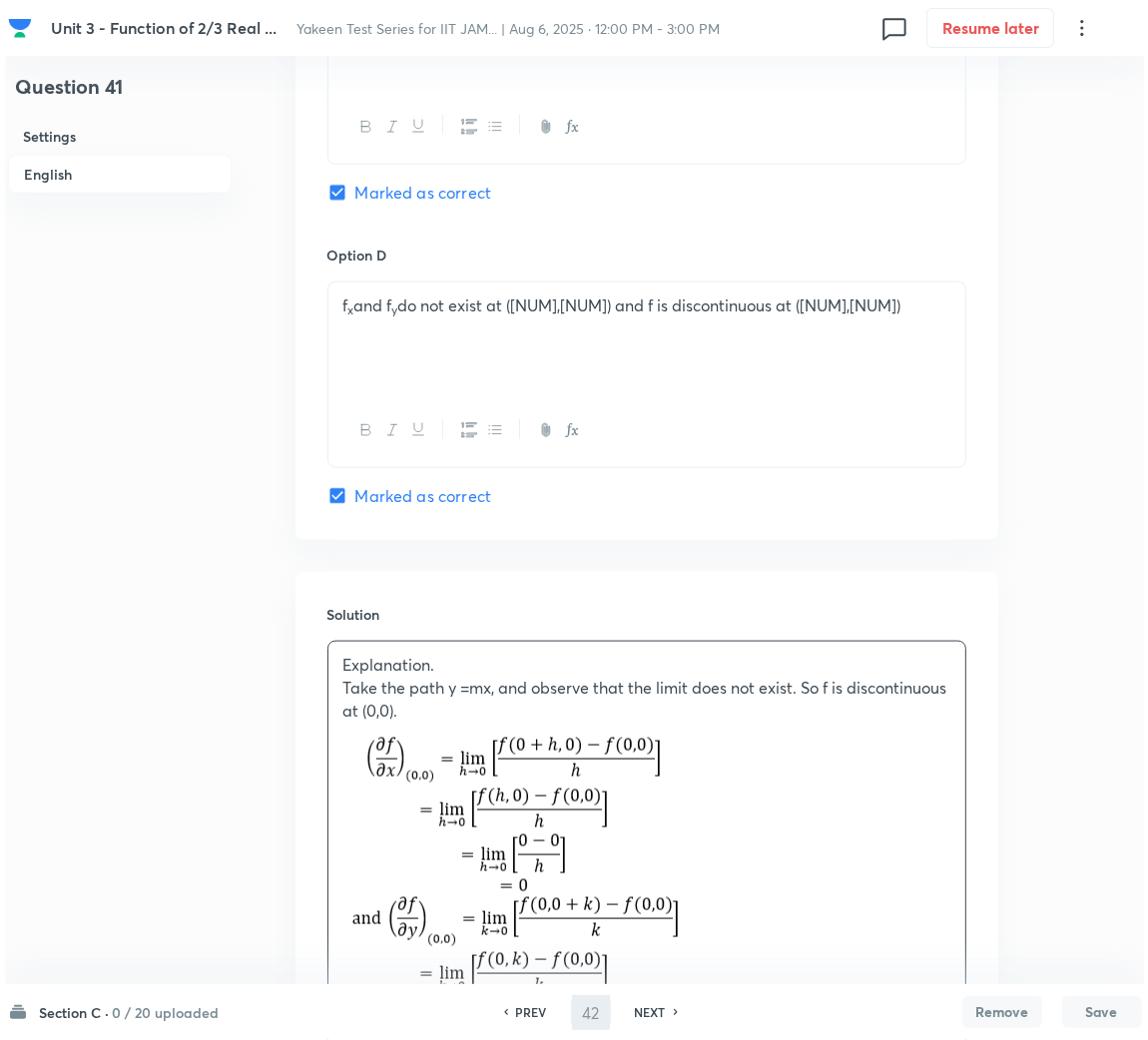 scroll, scrollTop: 0, scrollLeft: 0, axis: both 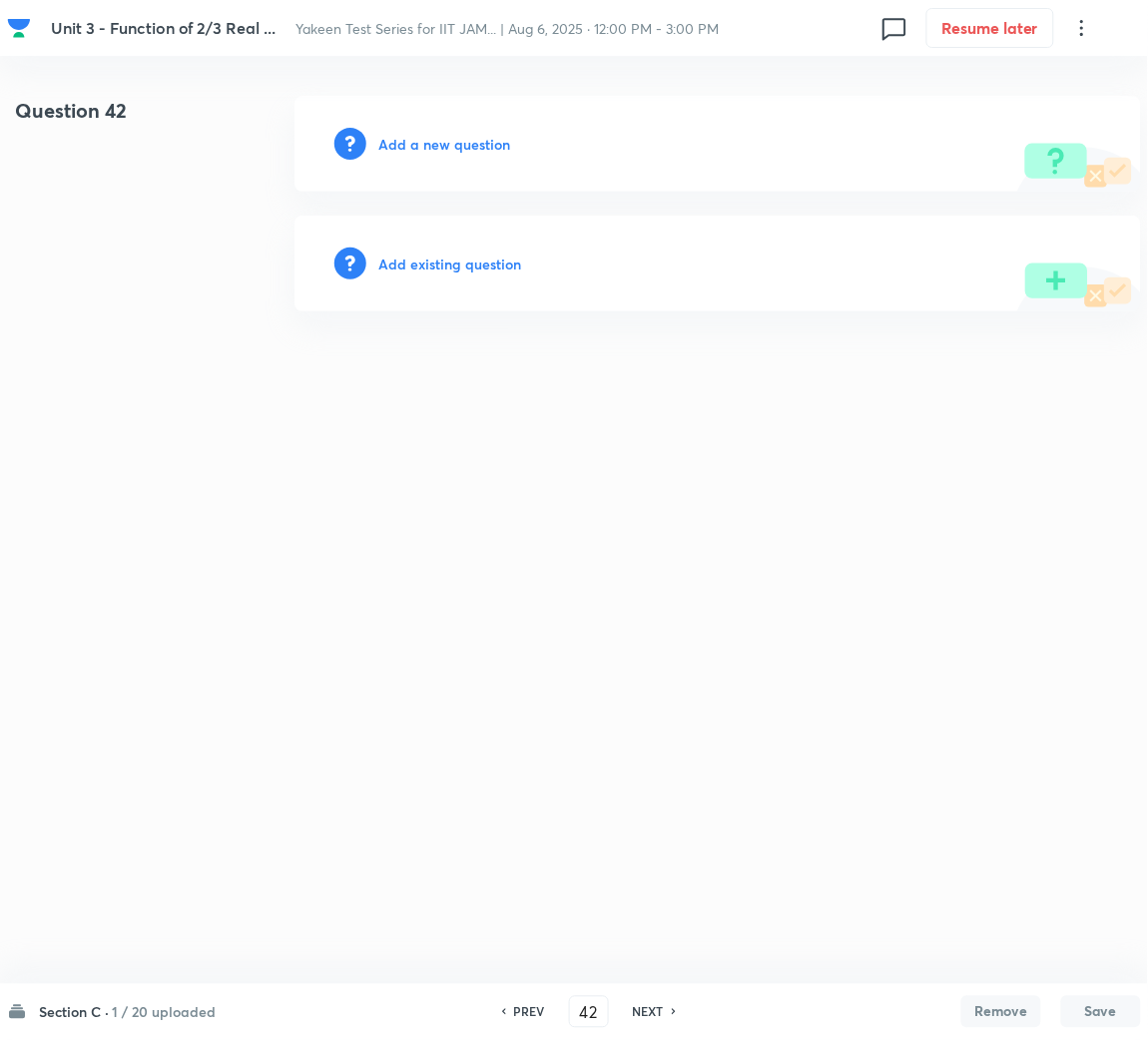 click on "Add a new question" at bounding box center [444, 144] 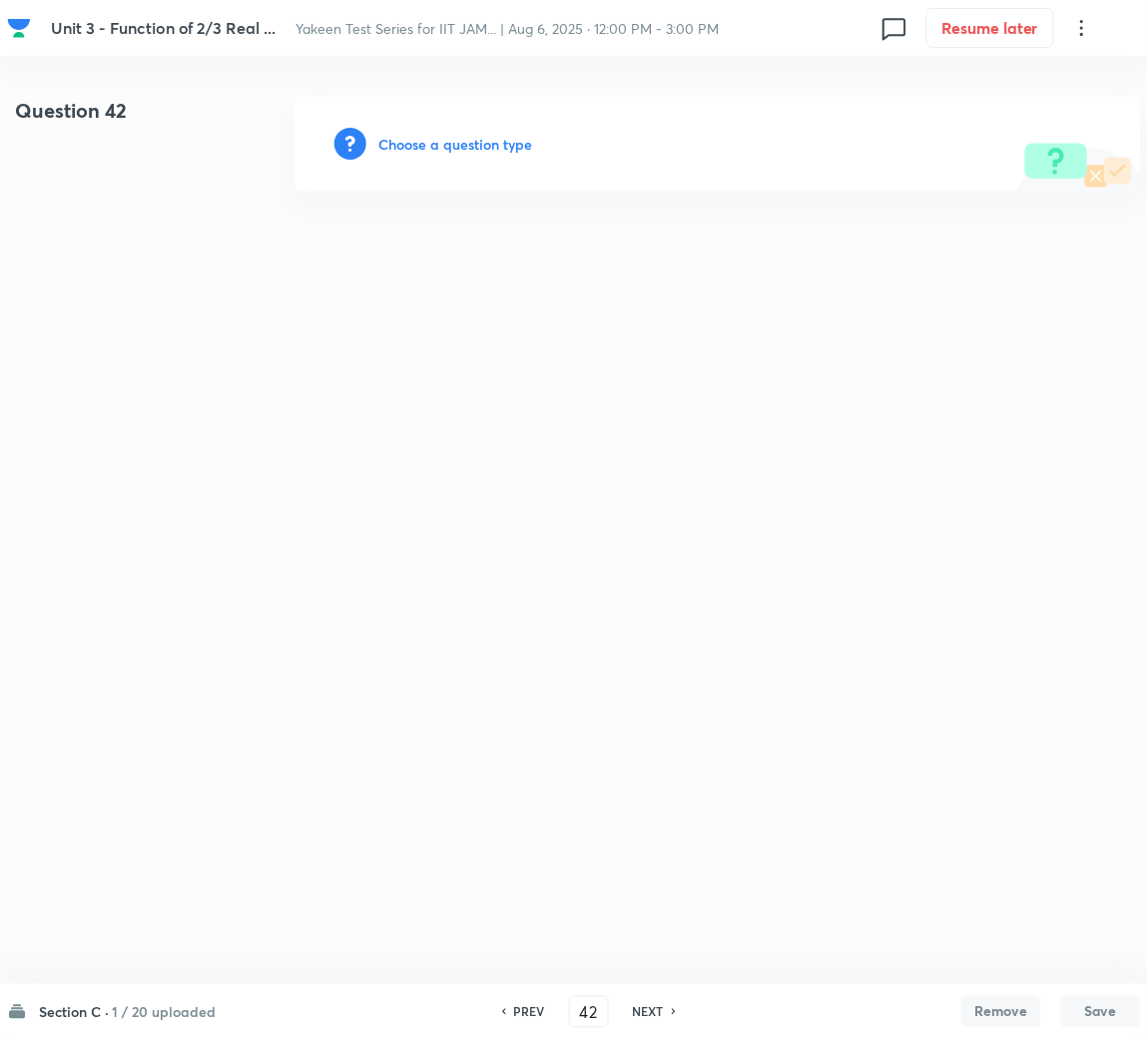 click on "Choose a question type" at bounding box center [455, 144] 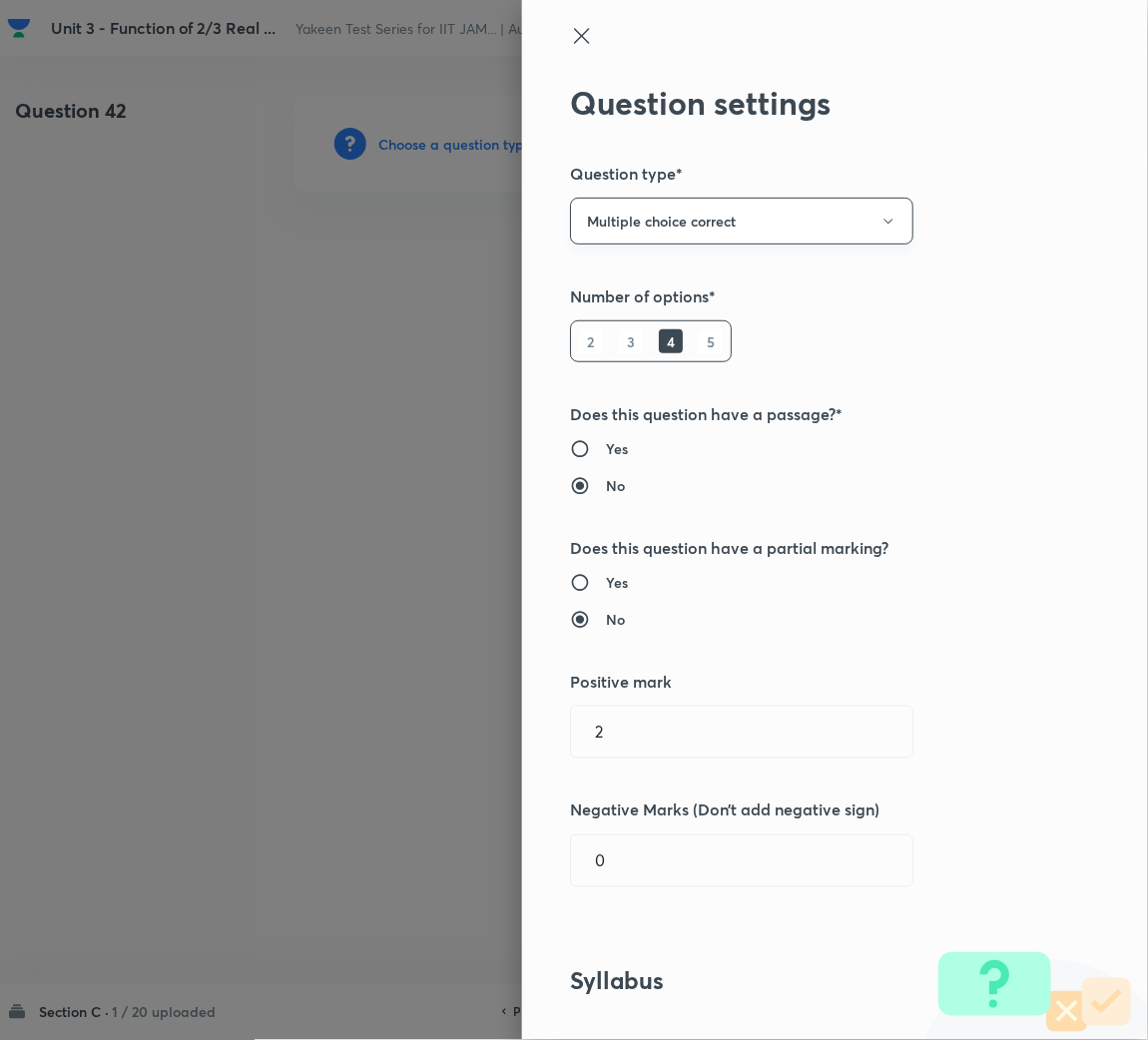 click on "Multiple choice correct" at bounding box center [742, 221] 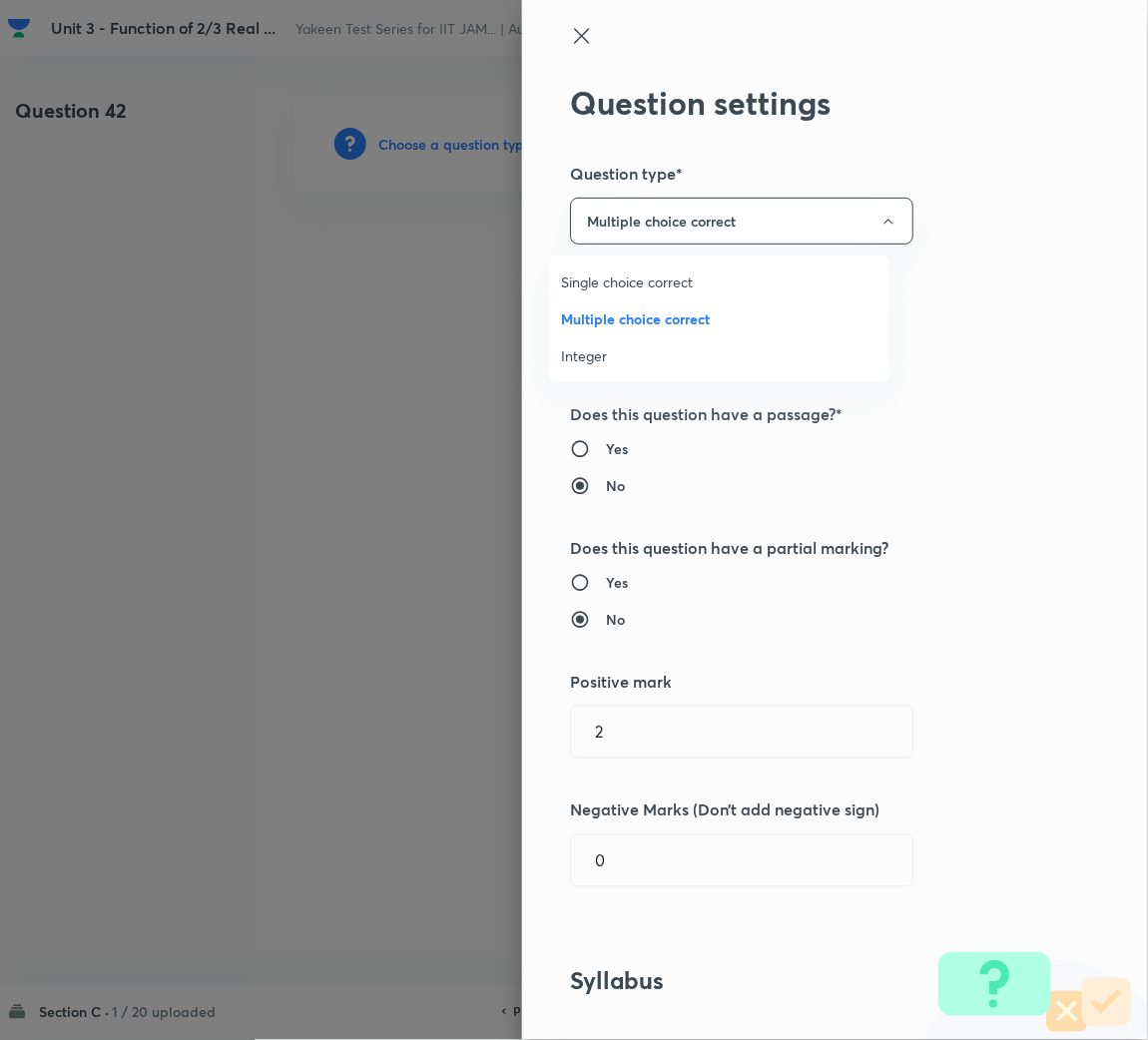 click on "Integer" at bounding box center [720, 355] 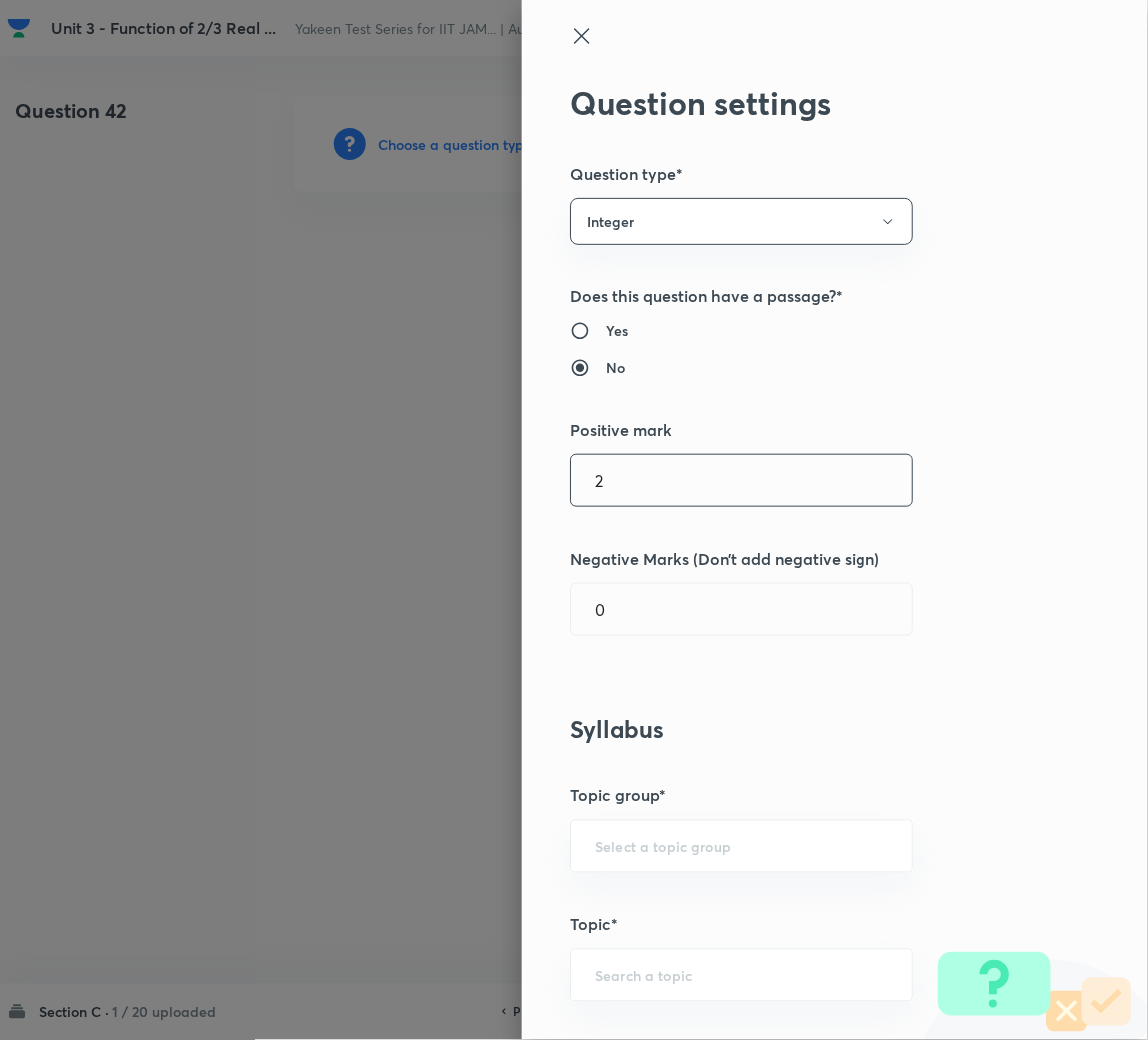 drag, startPoint x: 504, startPoint y: 487, endPoint x: 340, endPoint y: 484, distance: 164.02744 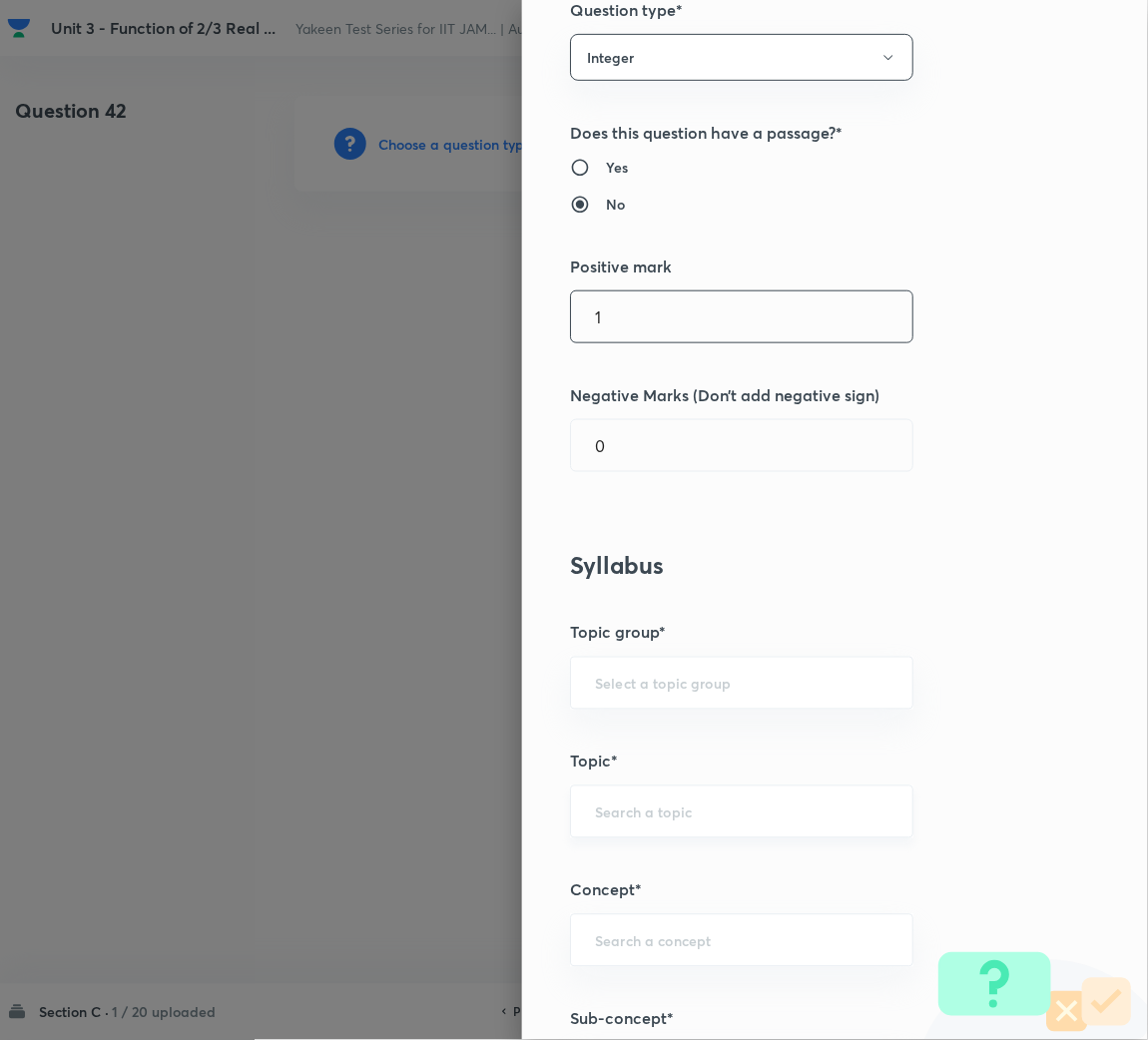scroll, scrollTop: 448, scrollLeft: 0, axis: vertical 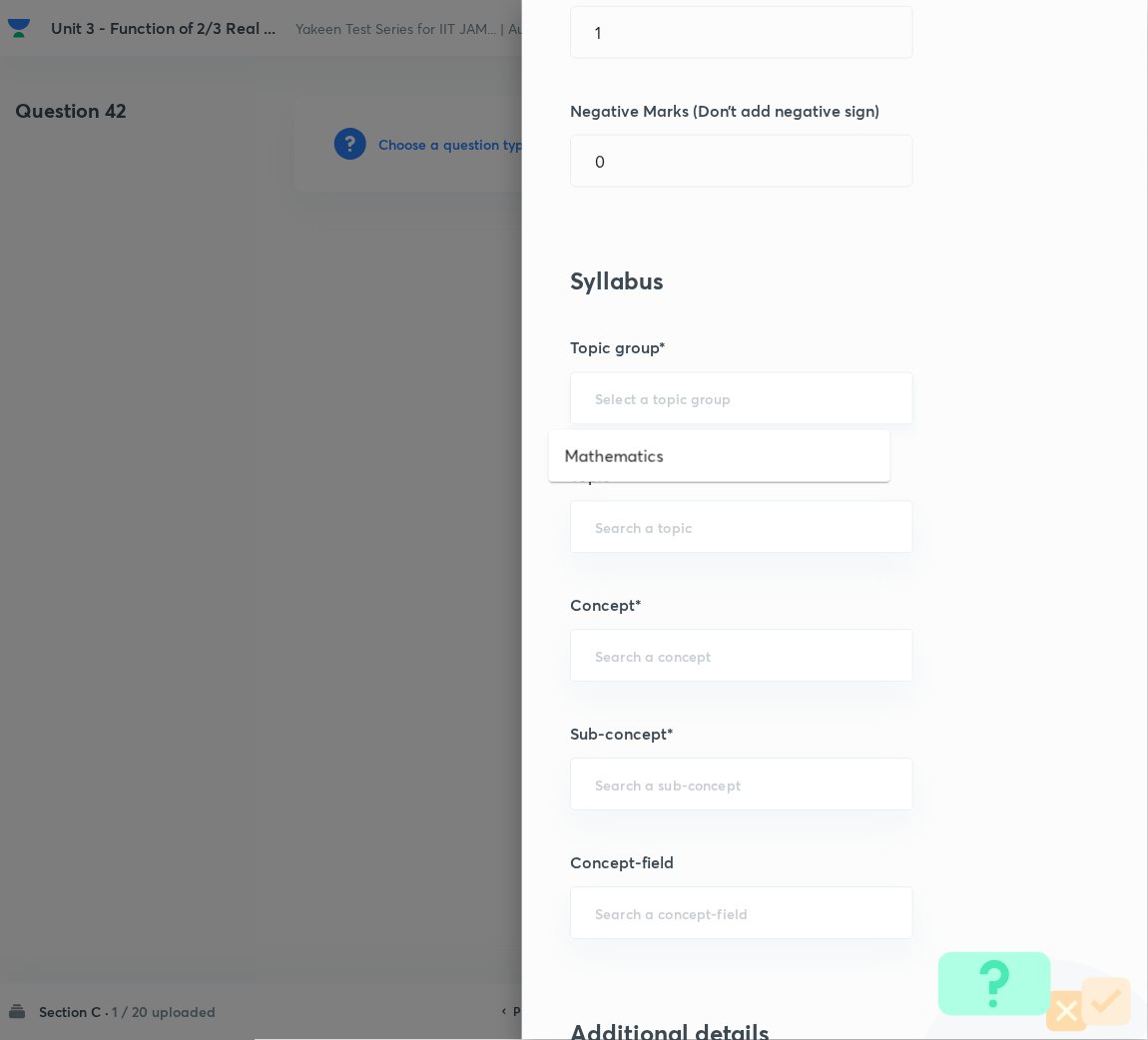 click at bounding box center (742, 398) 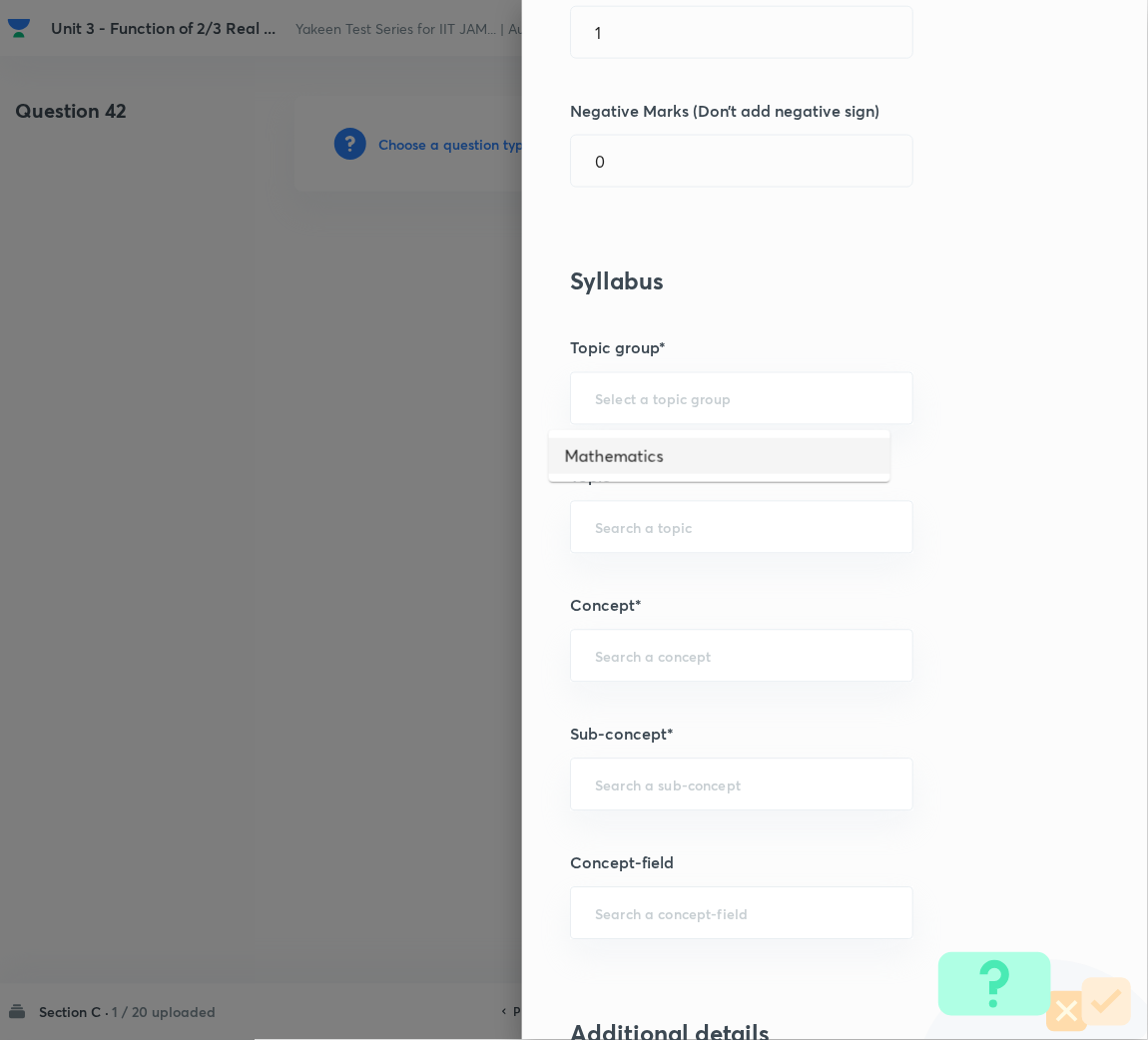 click on "Mathematics" at bounding box center (720, 456) 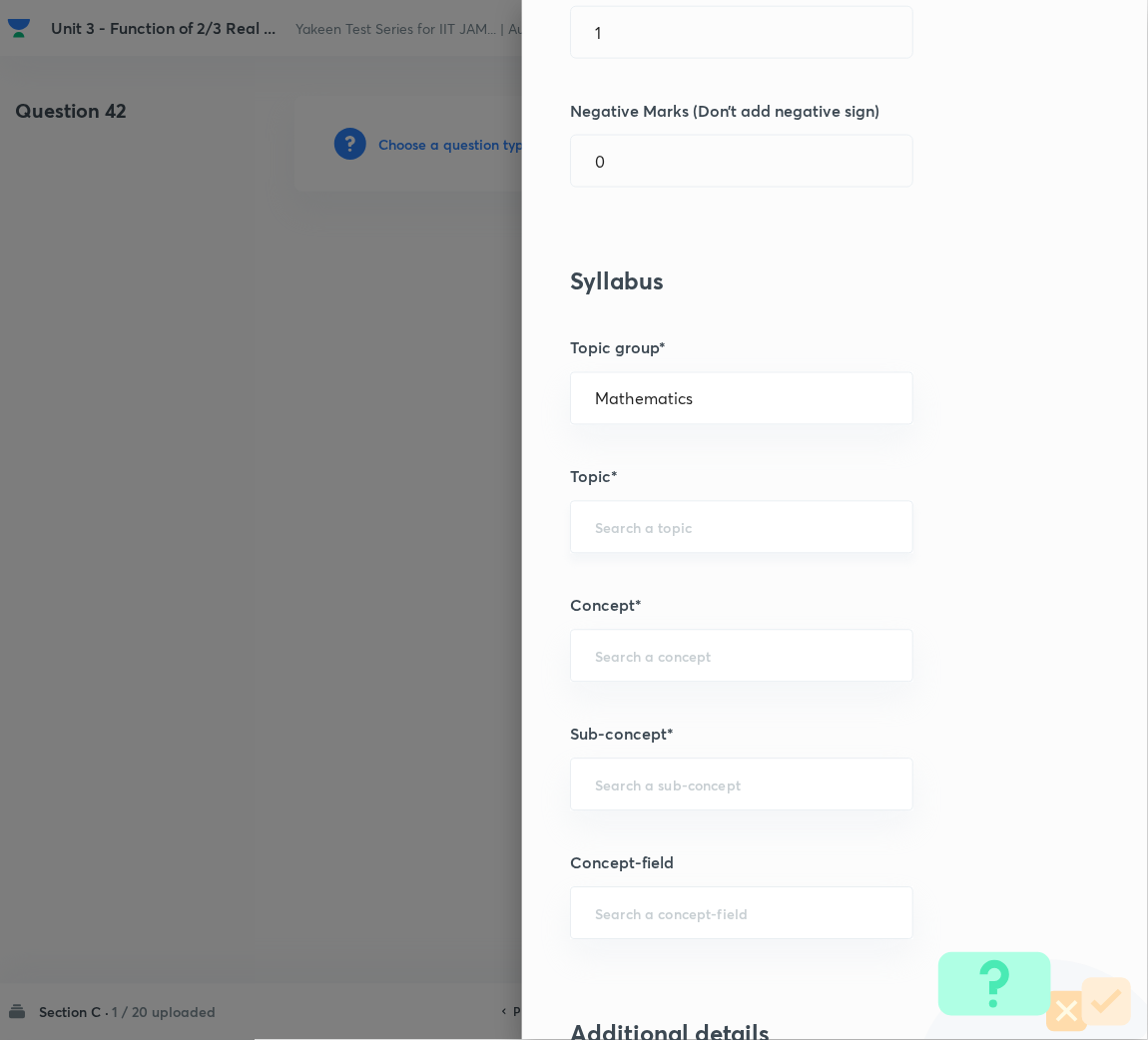 click at bounding box center [742, 527] 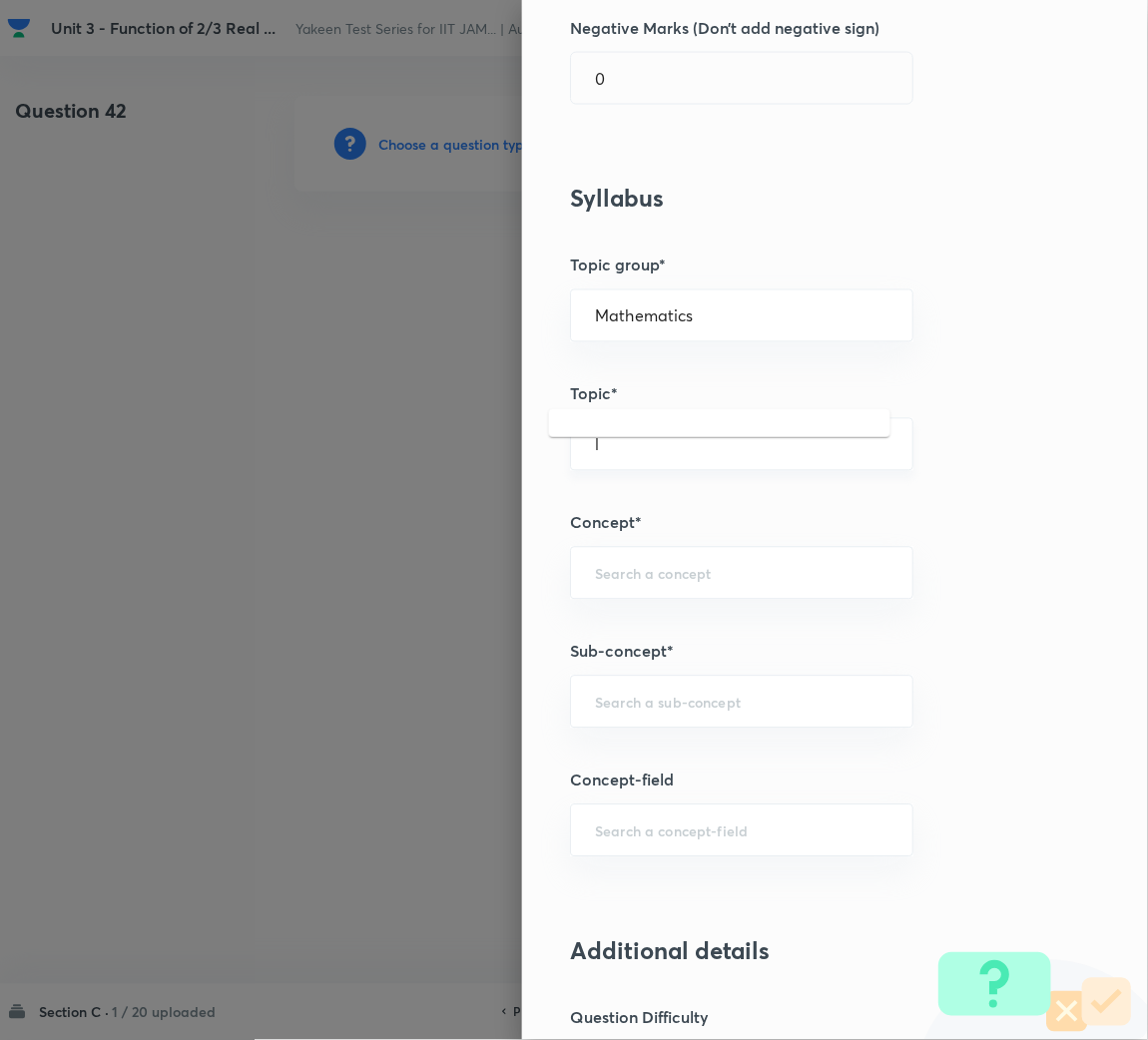 scroll, scrollTop: 599, scrollLeft: 0, axis: vertical 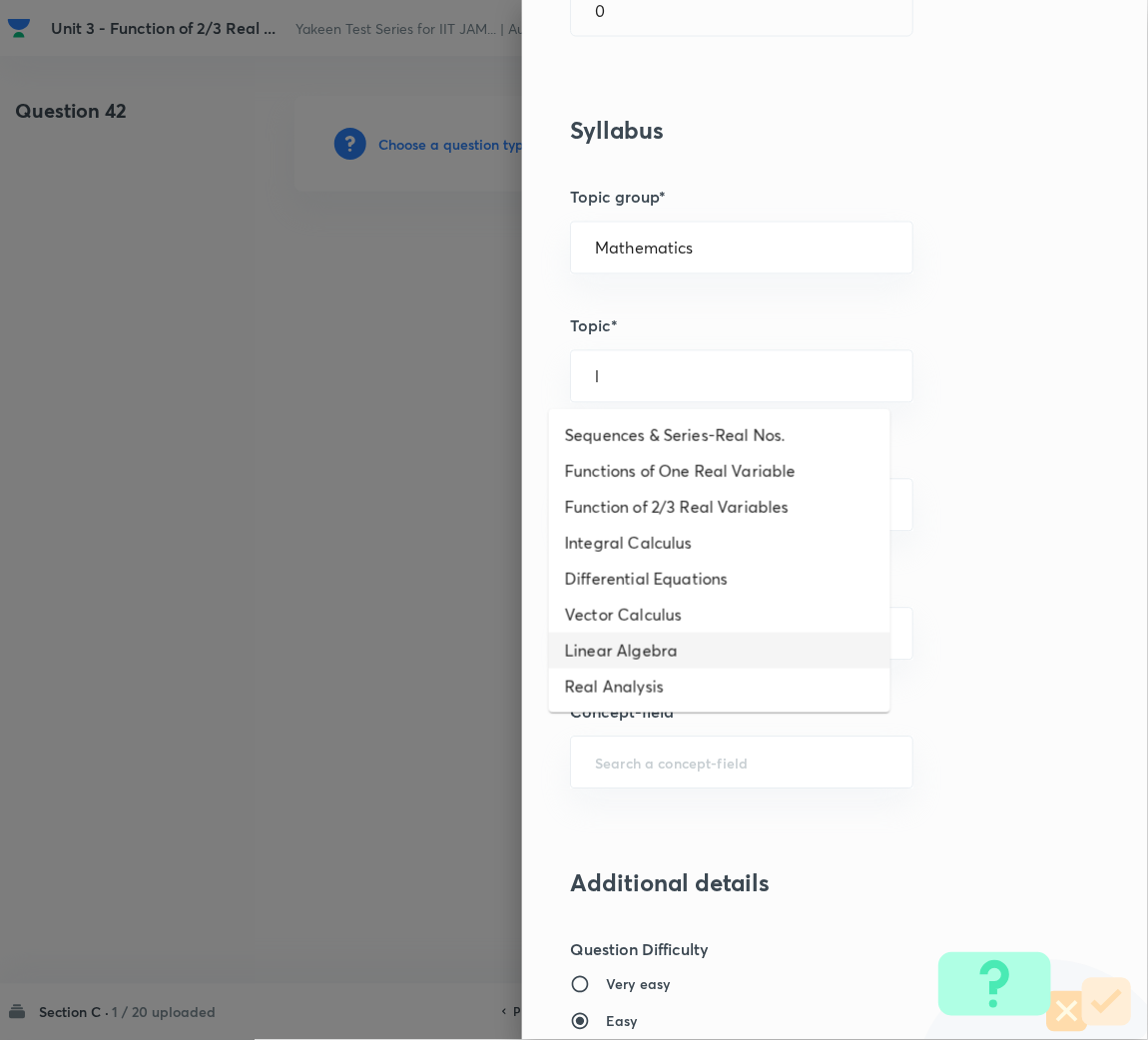 click on "Linear Algebra" at bounding box center (720, 651) 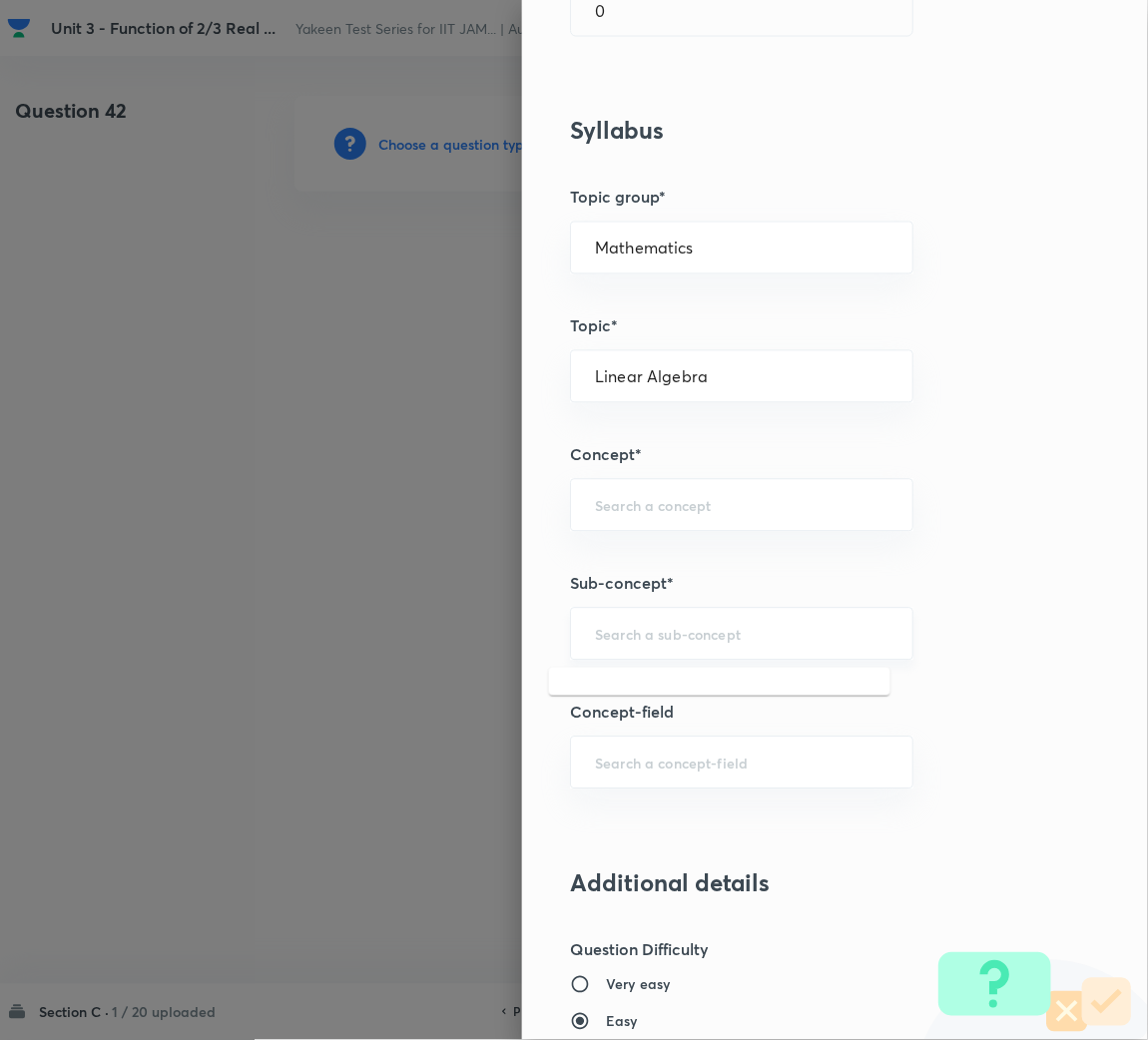 click at bounding box center (742, 634) 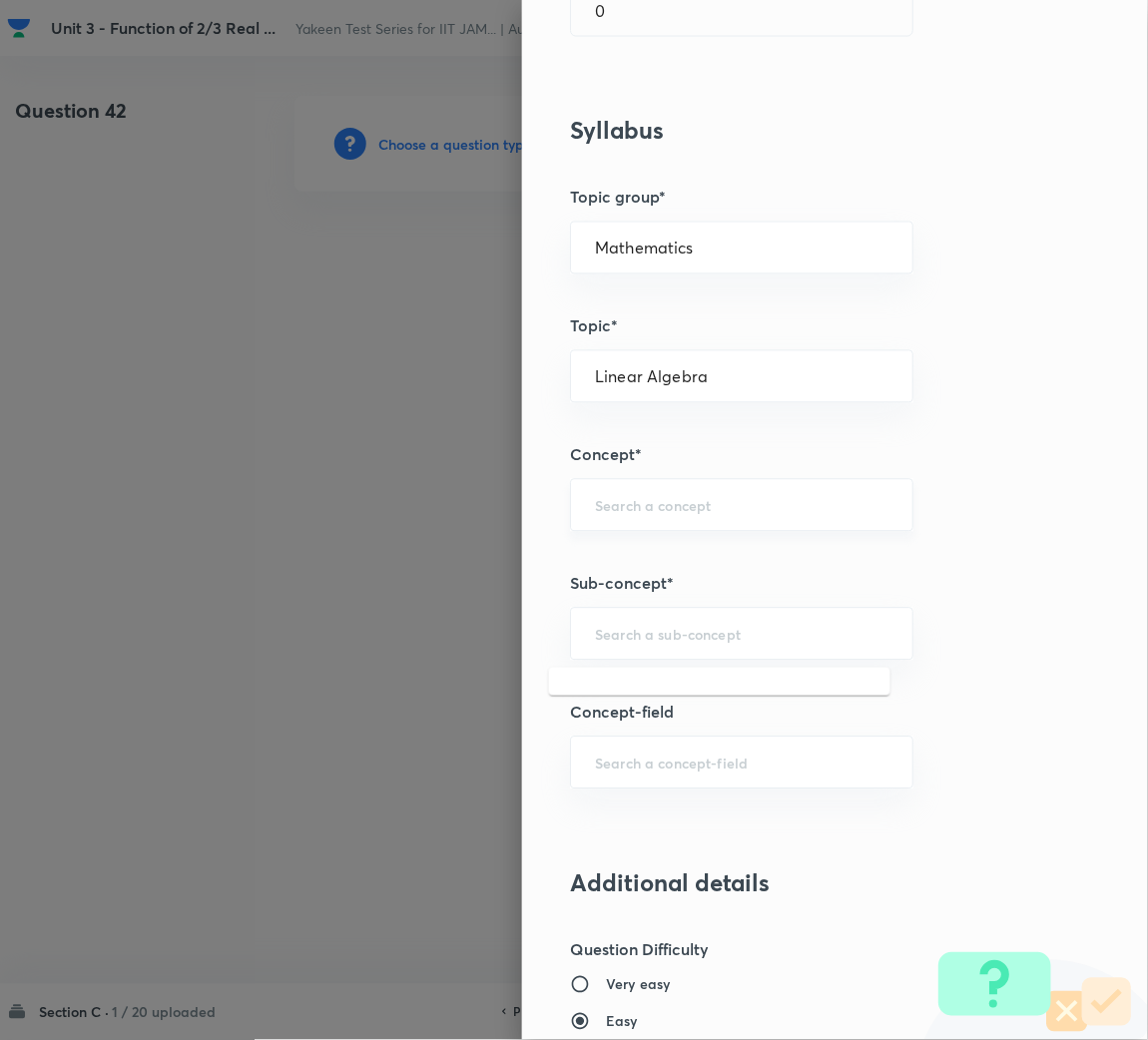 click at bounding box center [742, 505] 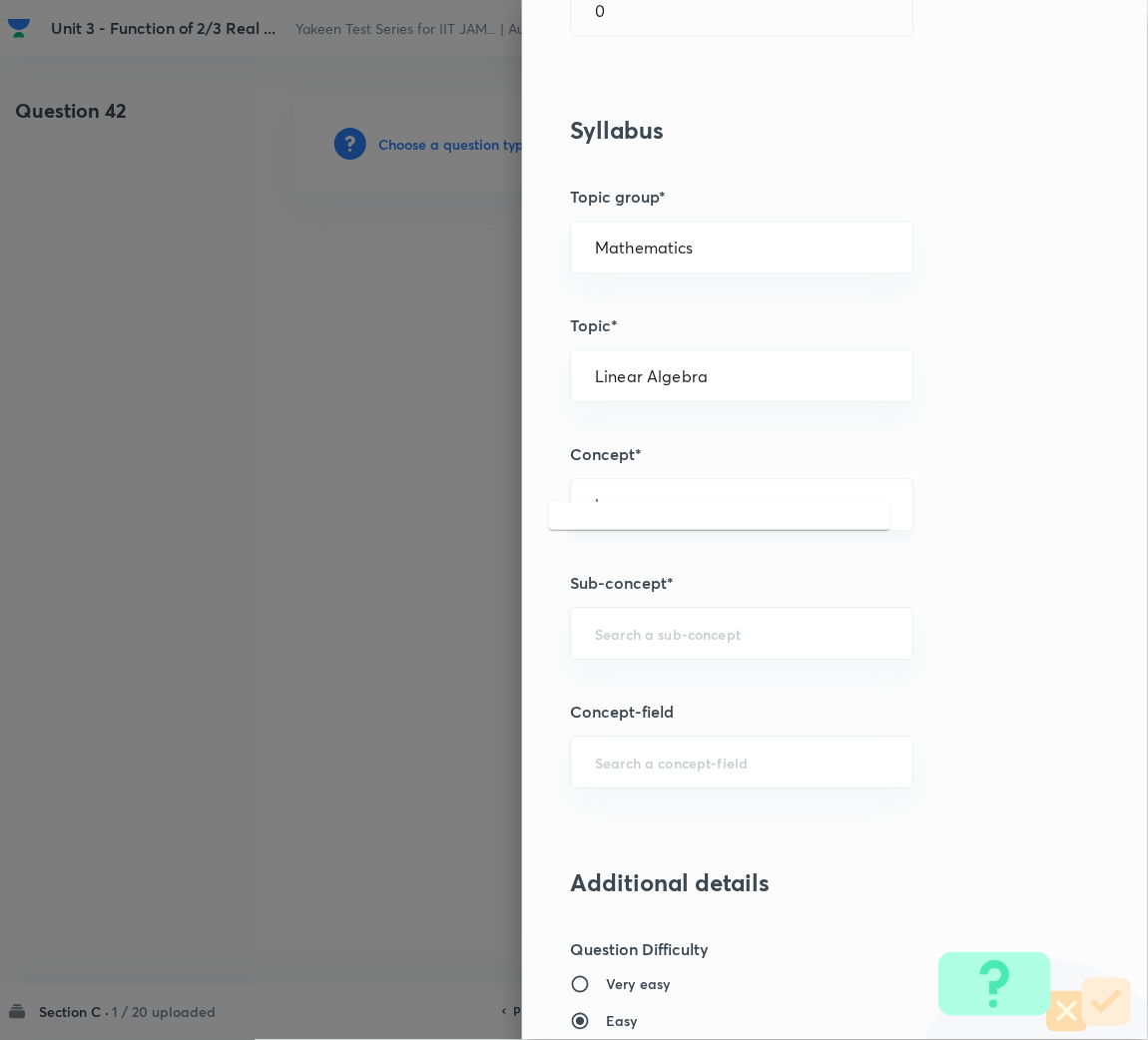 scroll, scrollTop: 748, scrollLeft: 0, axis: vertical 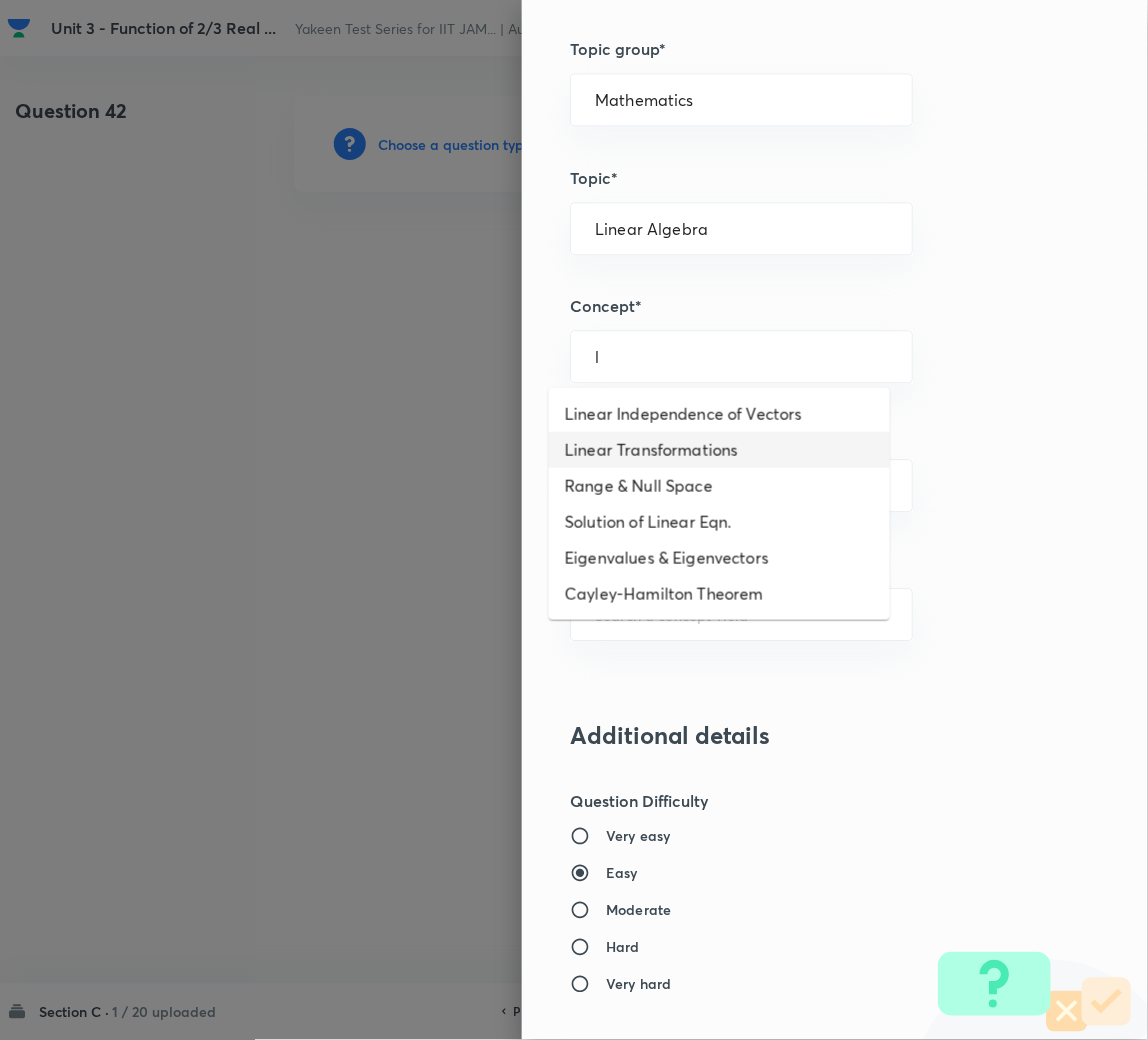 click on "Linear Transformations" at bounding box center [720, 450] 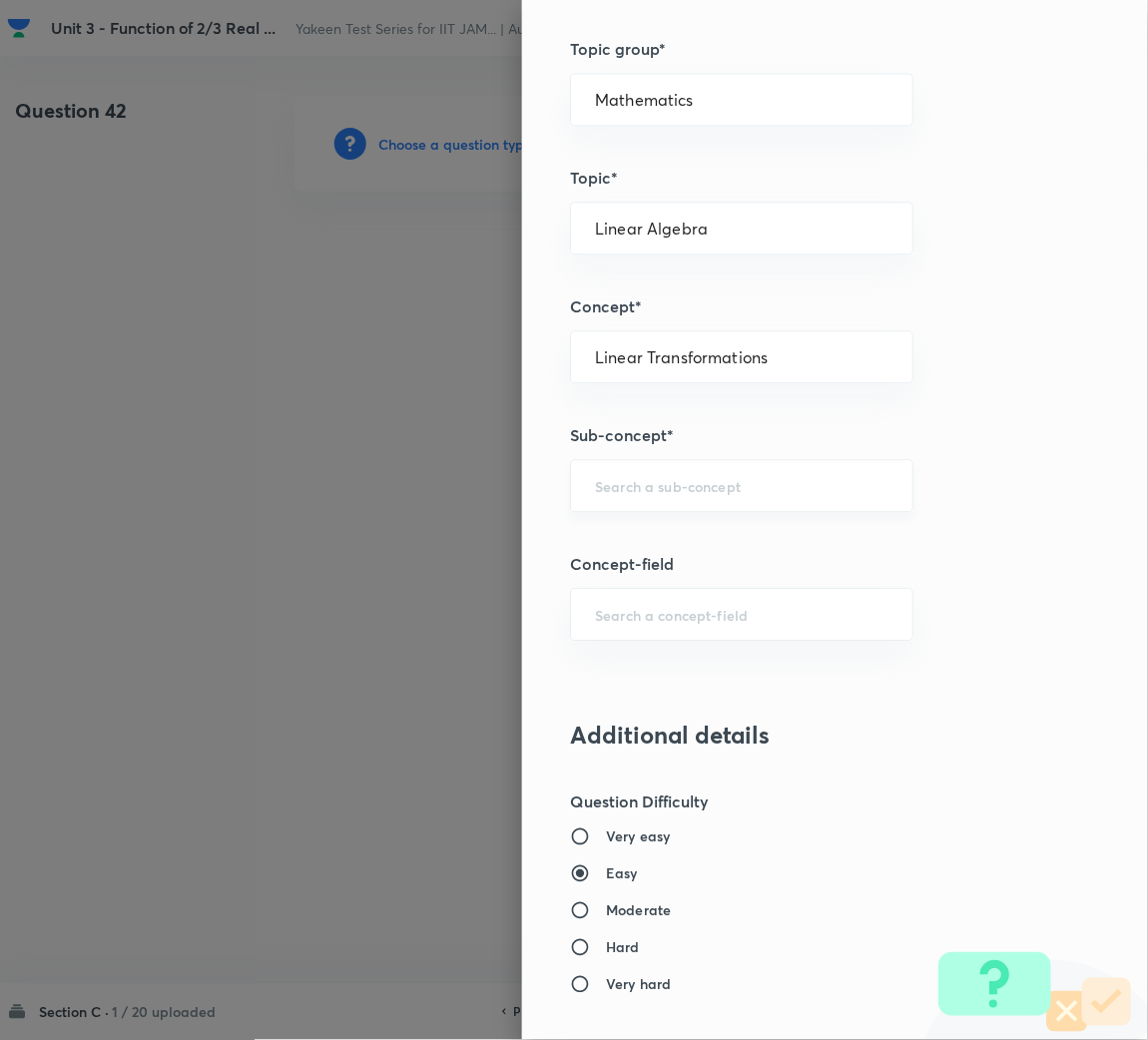 click on "​" at bounding box center [742, 485] 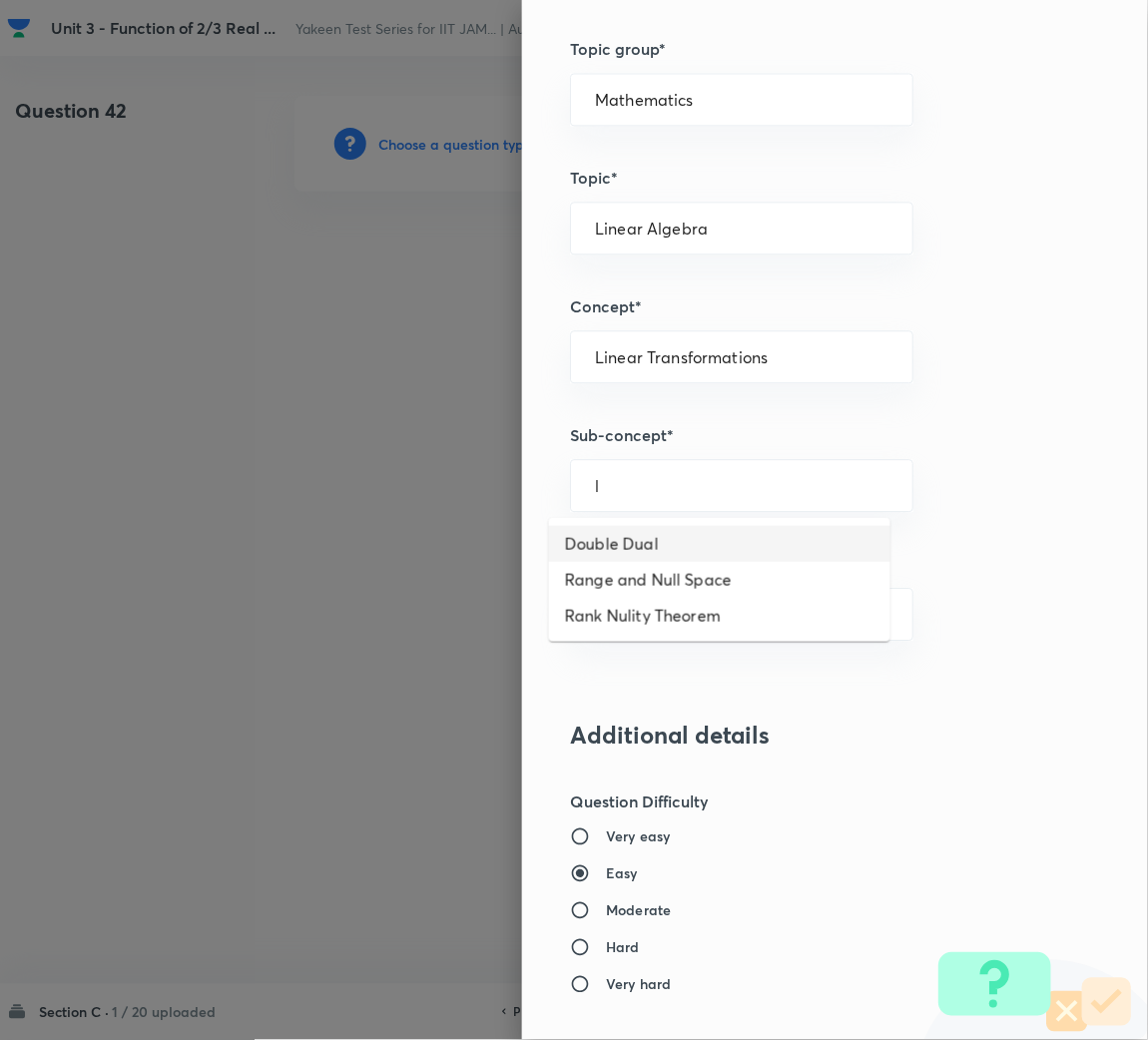 click on "Double Dual" at bounding box center (720, 544) 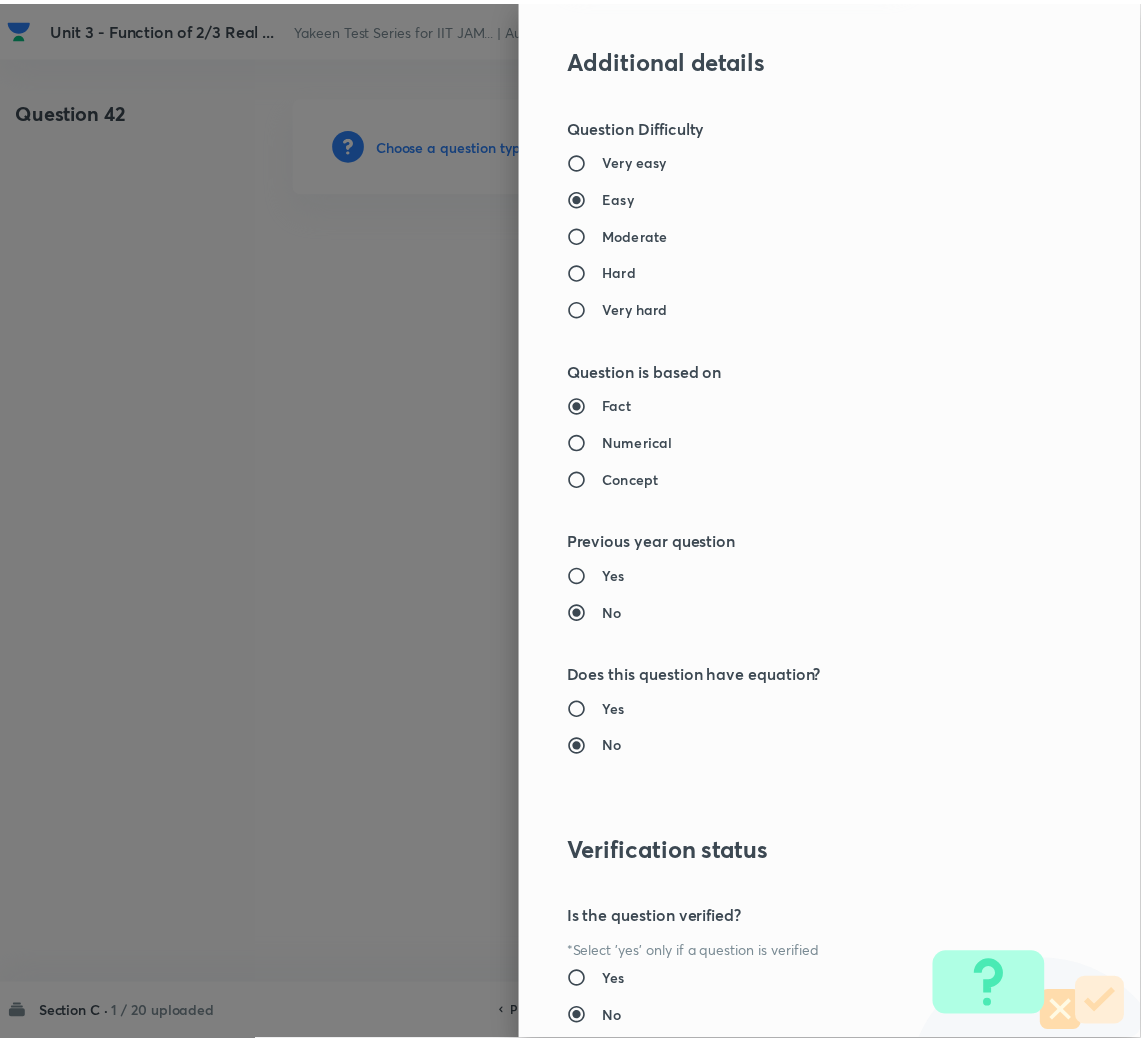 scroll, scrollTop: 1567, scrollLeft: 0, axis: vertical 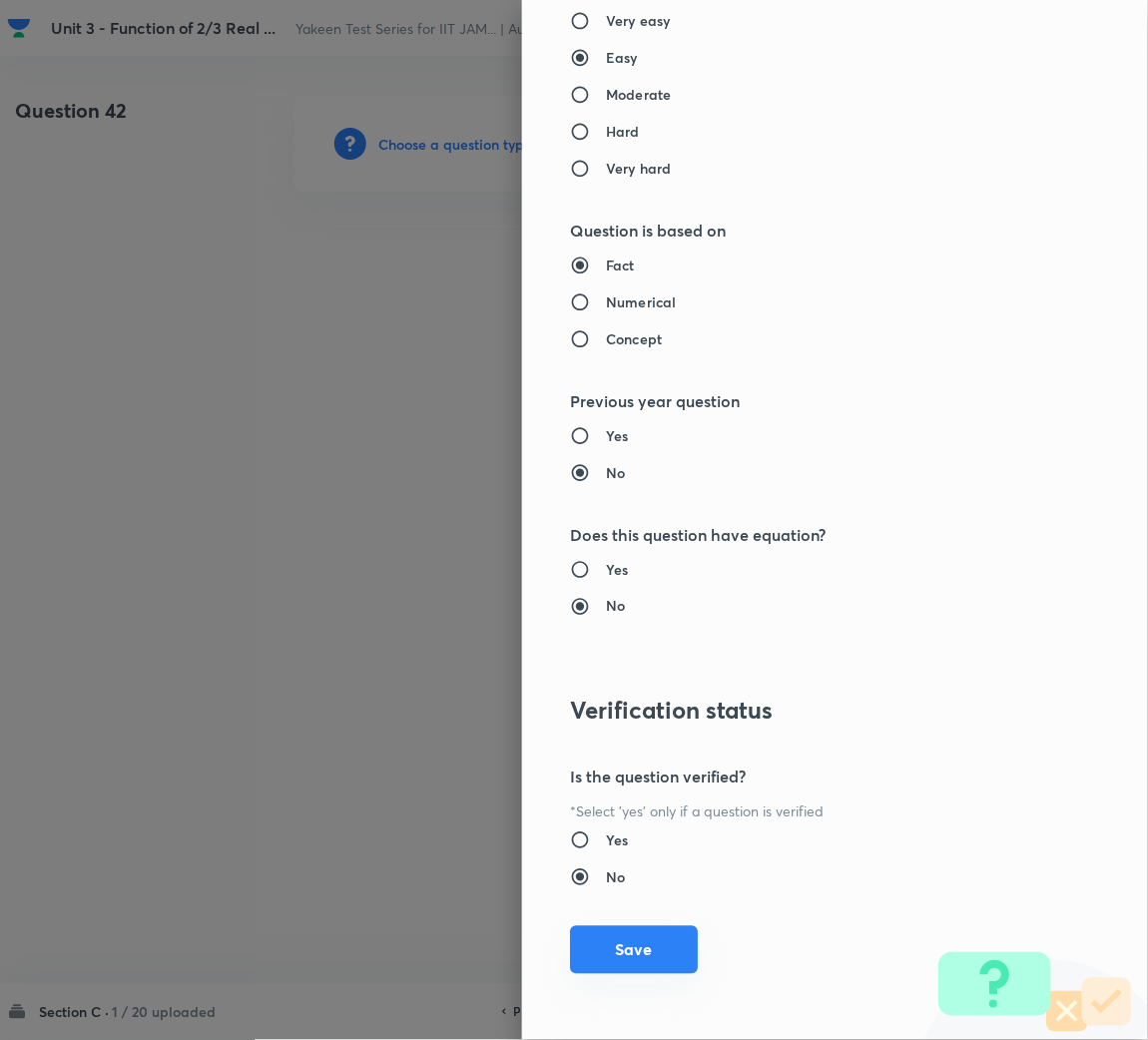 click on "Save" at bounding box center (634, 950) 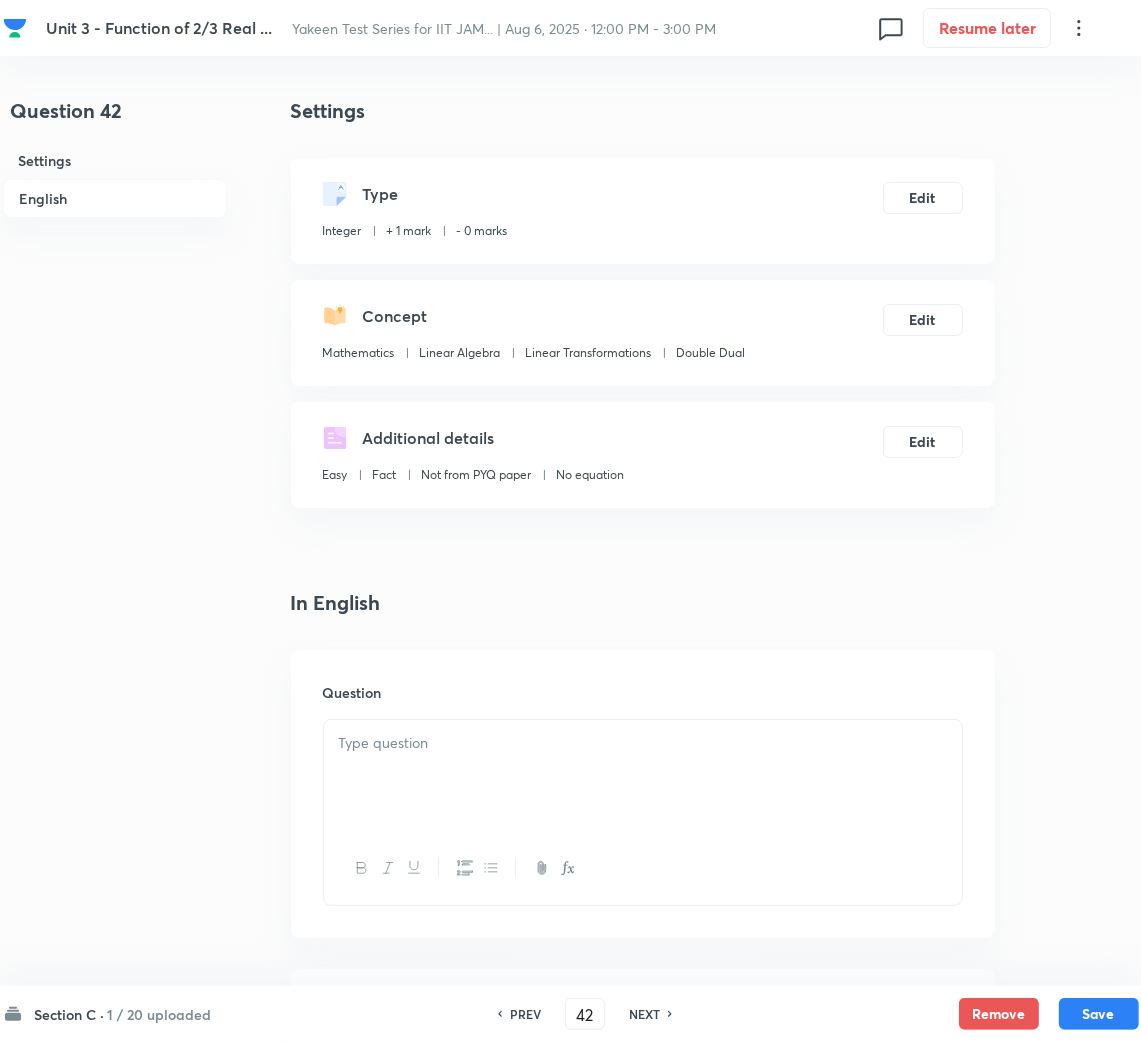 click at bounding box center (643, 776) 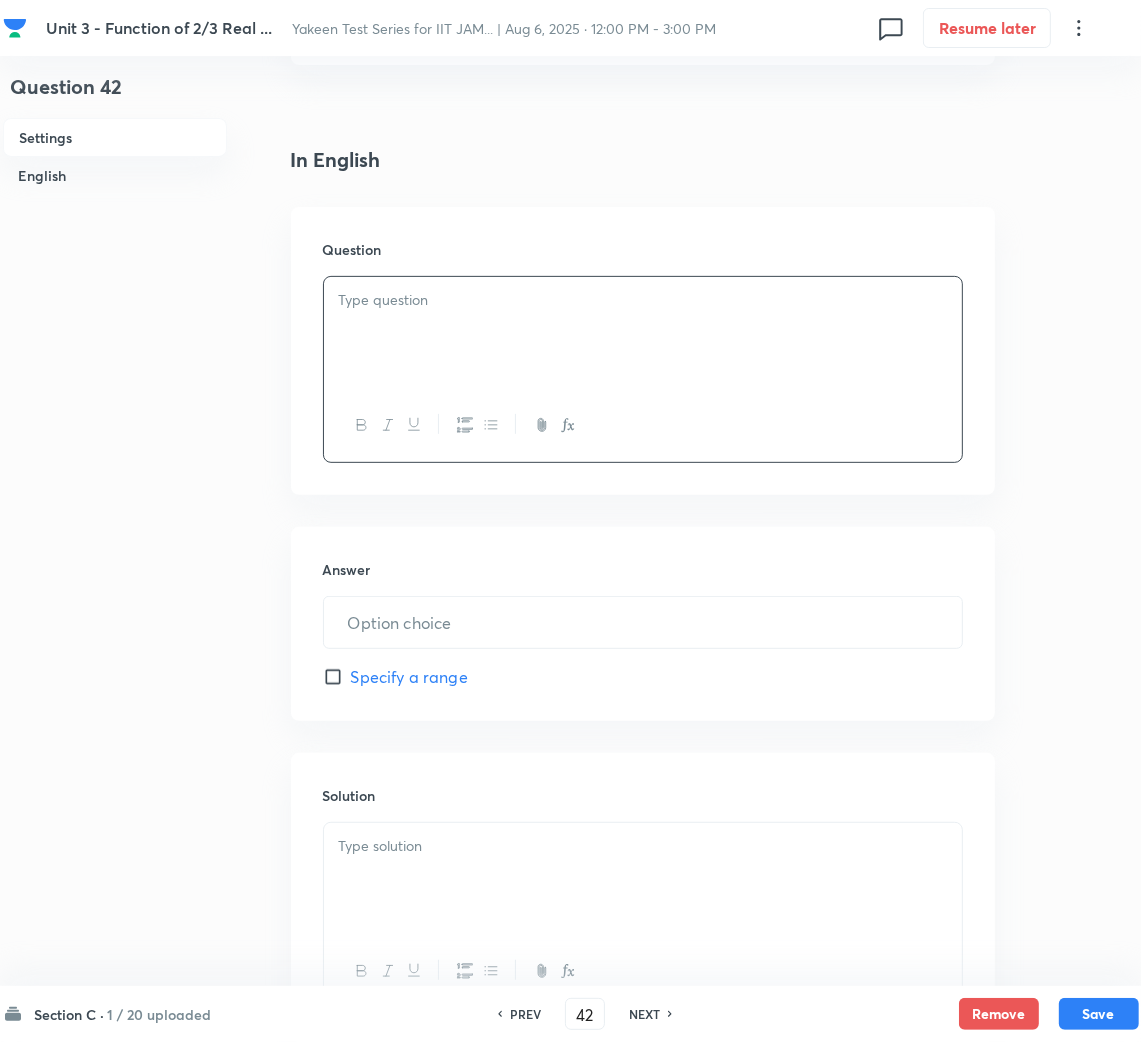 scroll, scrollTop: 449, scrollLeft: 0, axis: vertical 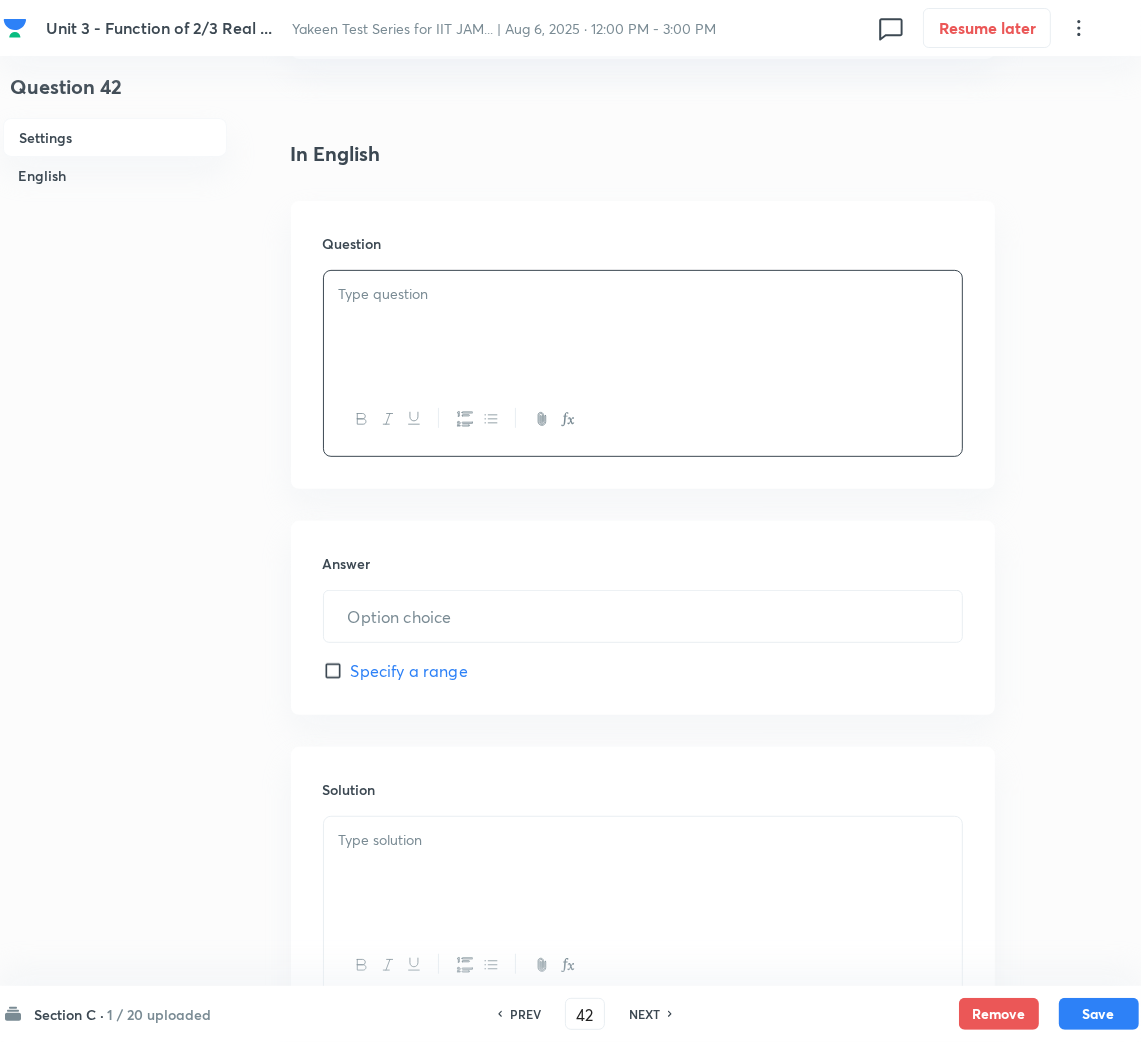 paste 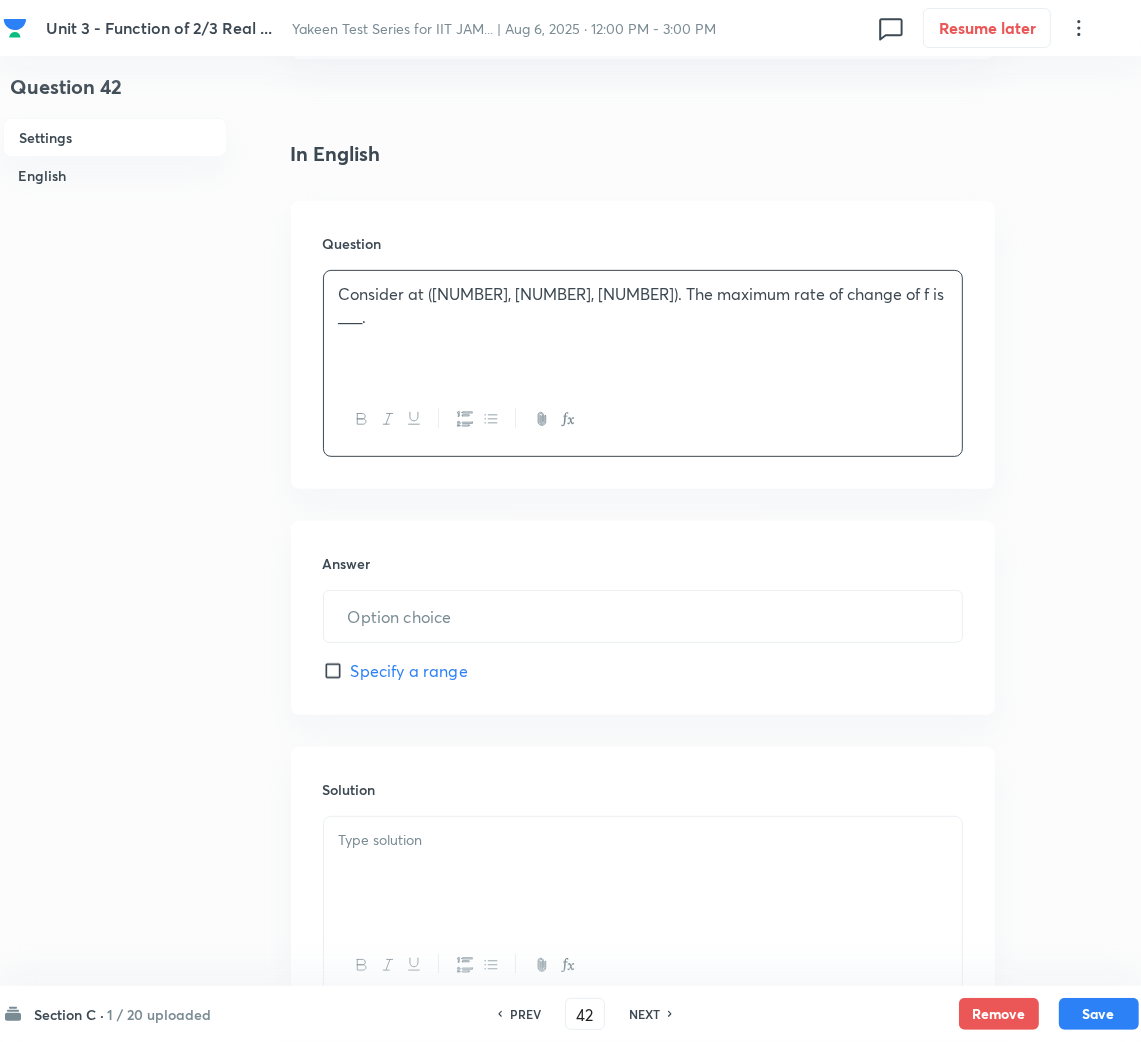 click on "Consider at ([NUMBER], [NUMBER], [NUMBER]). The maximum rate of change of f is ___." at bounding box center [643, 305] 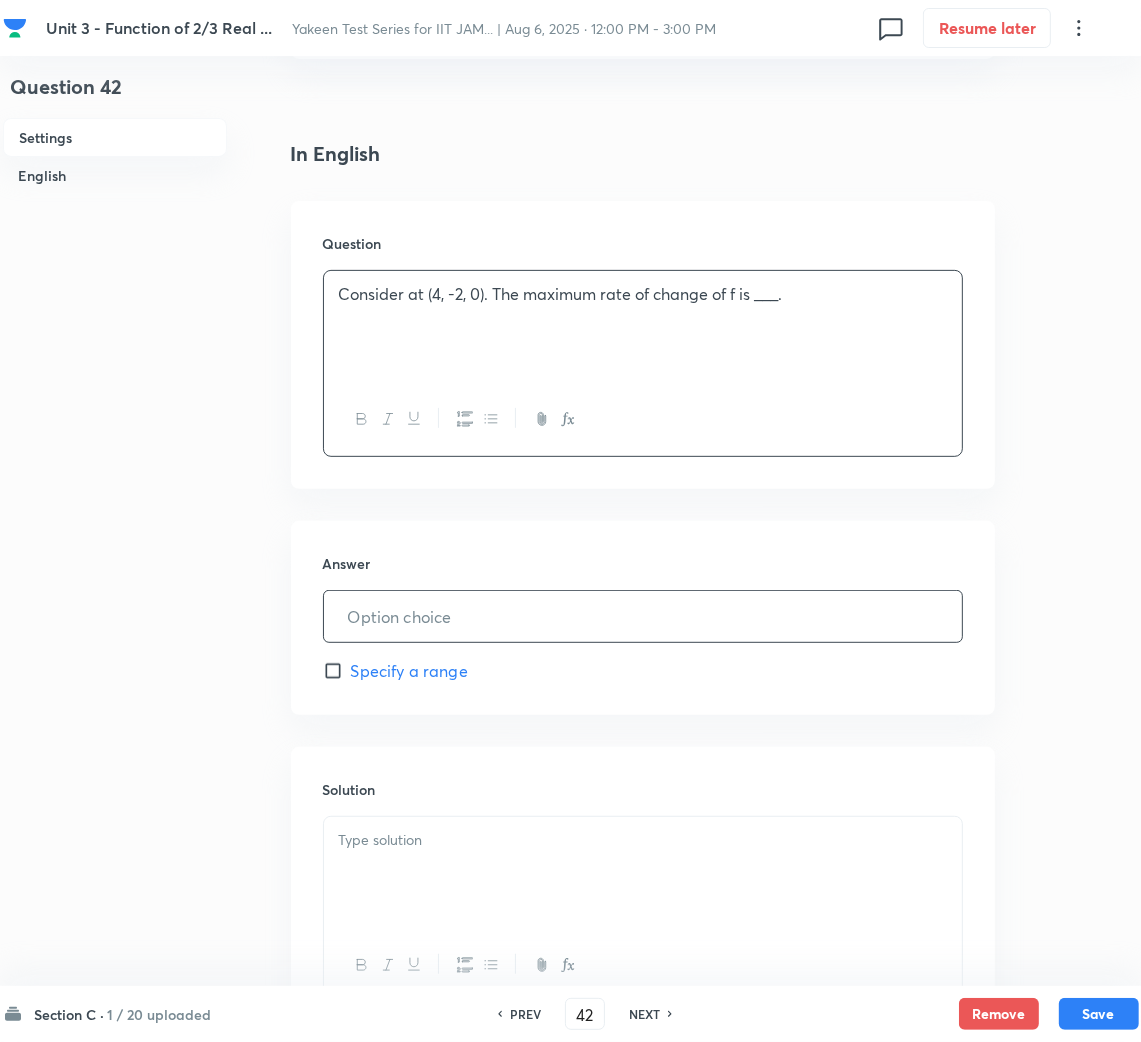 click at bounding box center (643, 616) 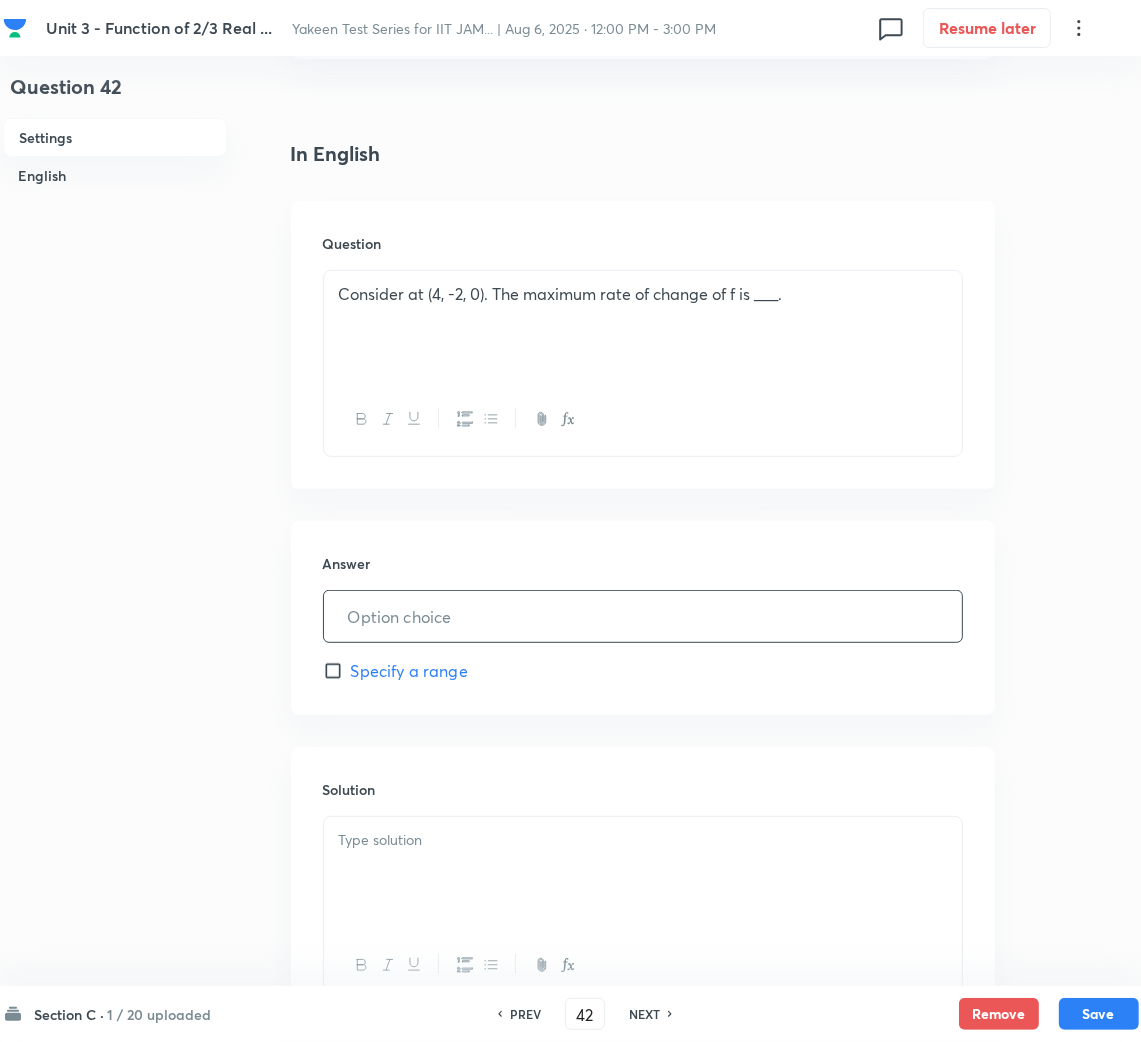click at bounding box center [643, 616] 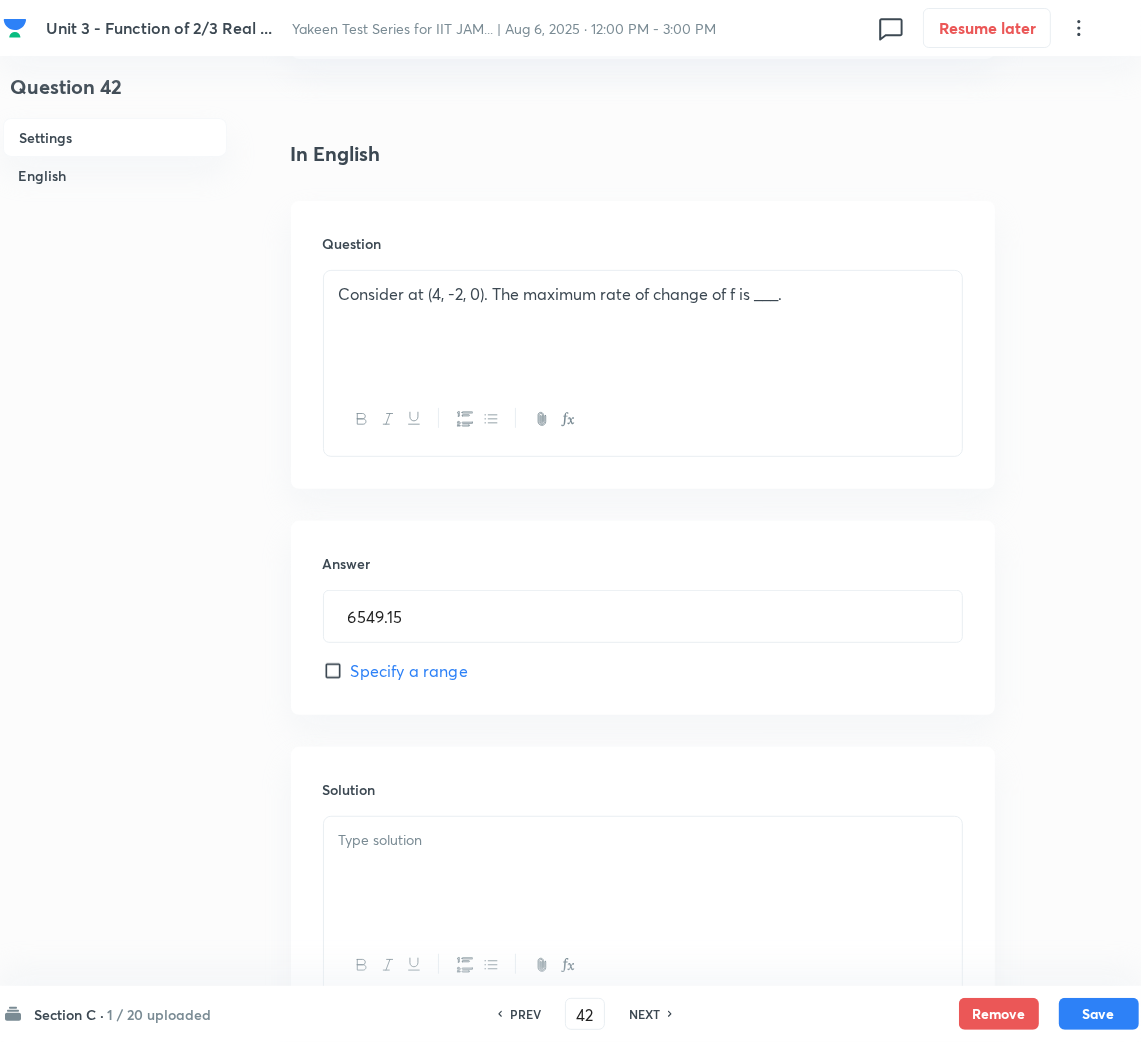 click at bounding box center (643, 873) 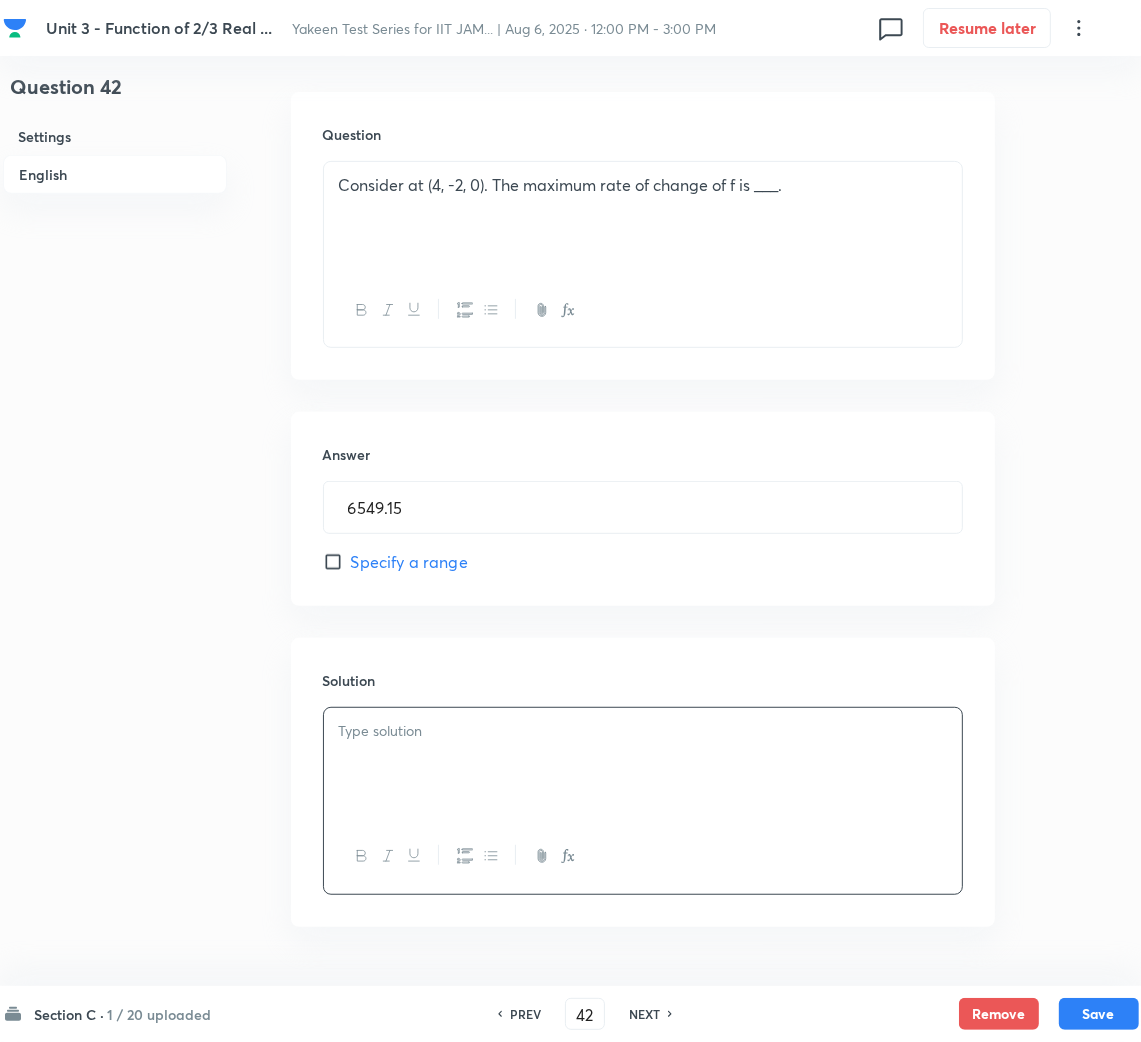 scroll, scrollTop: 620, scrollLeft: 0, axis: vertical 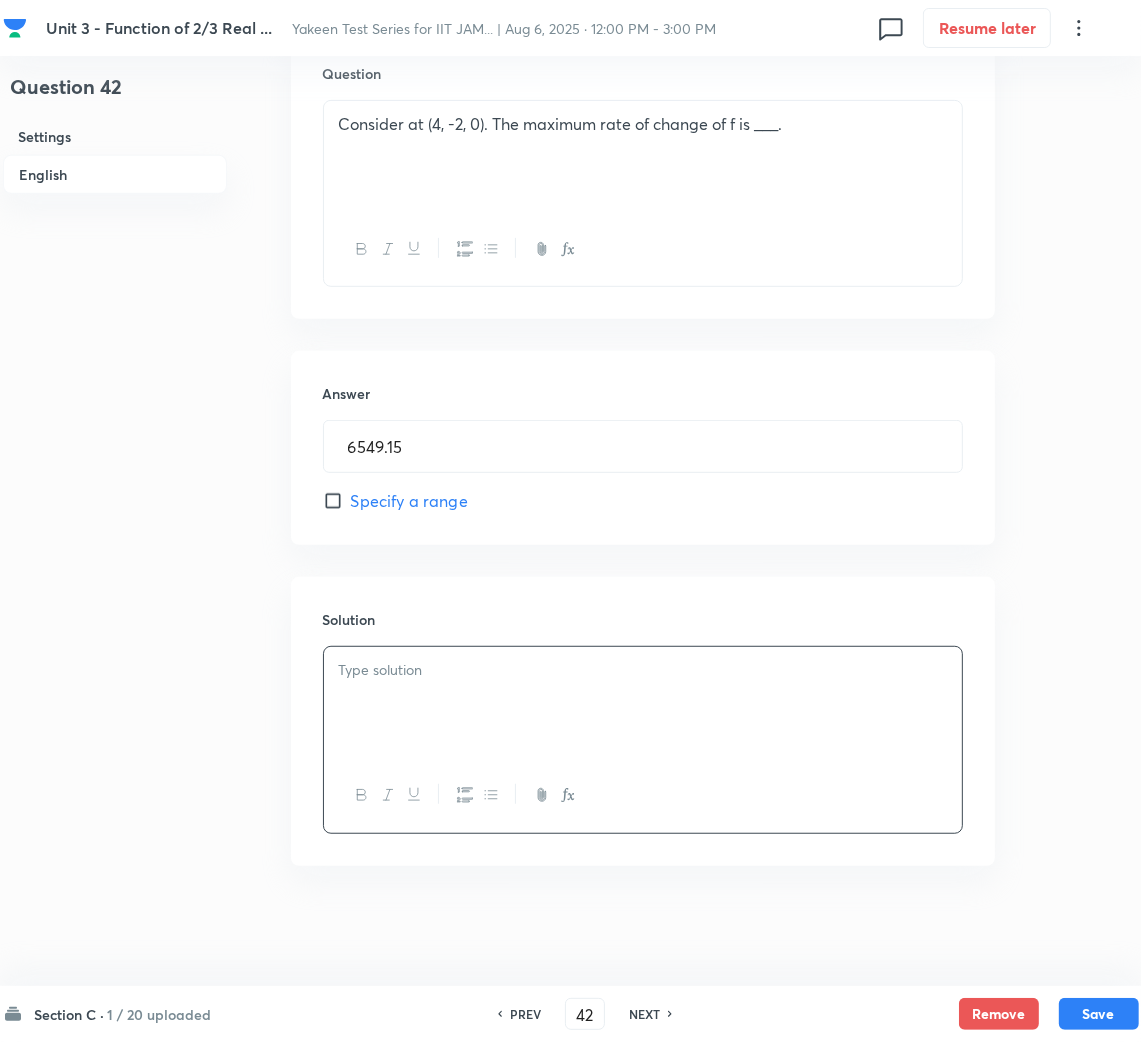 click at bounding box center [643, 703] 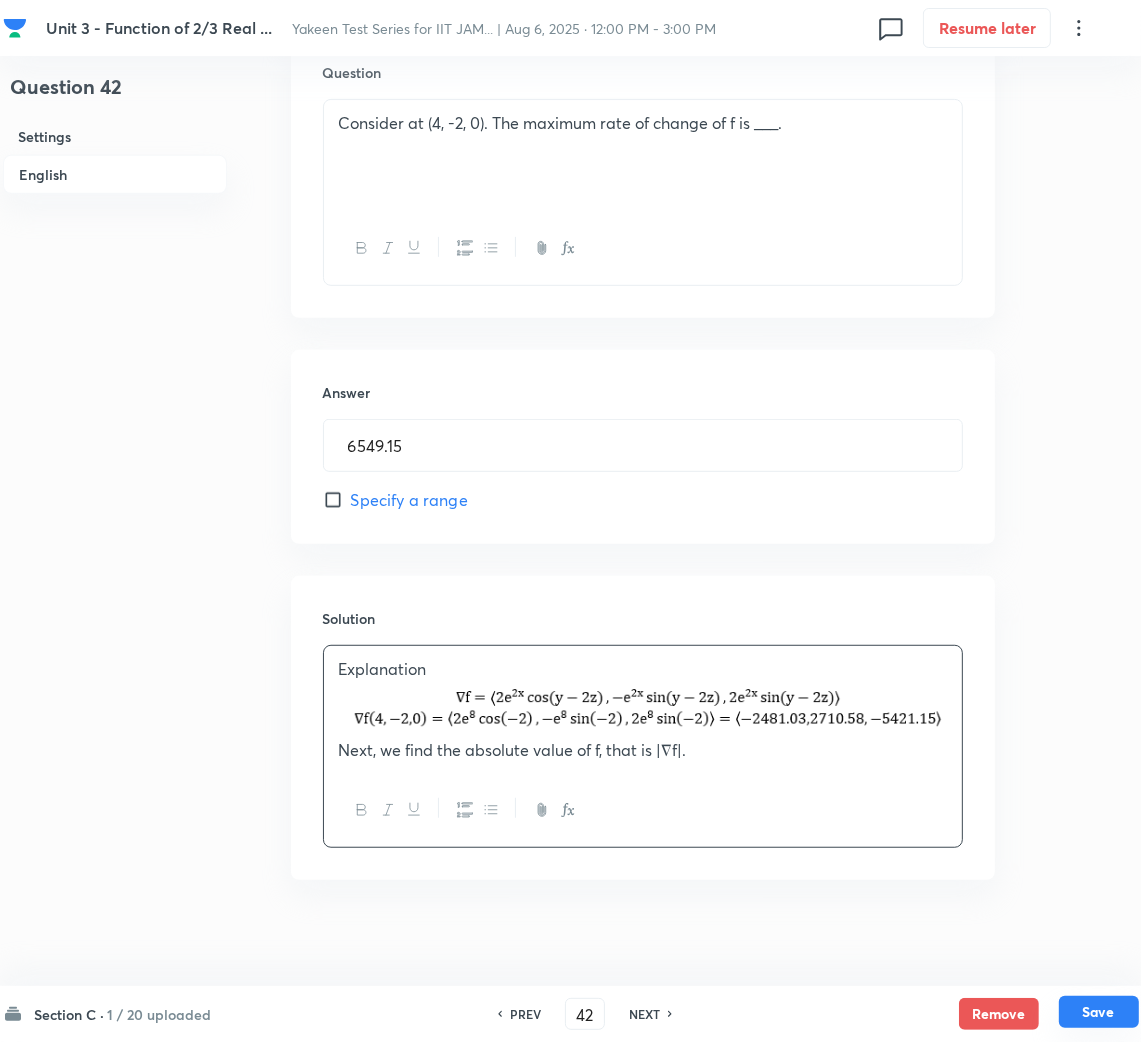 click on "Save" at bounding box center (1099, 1012) 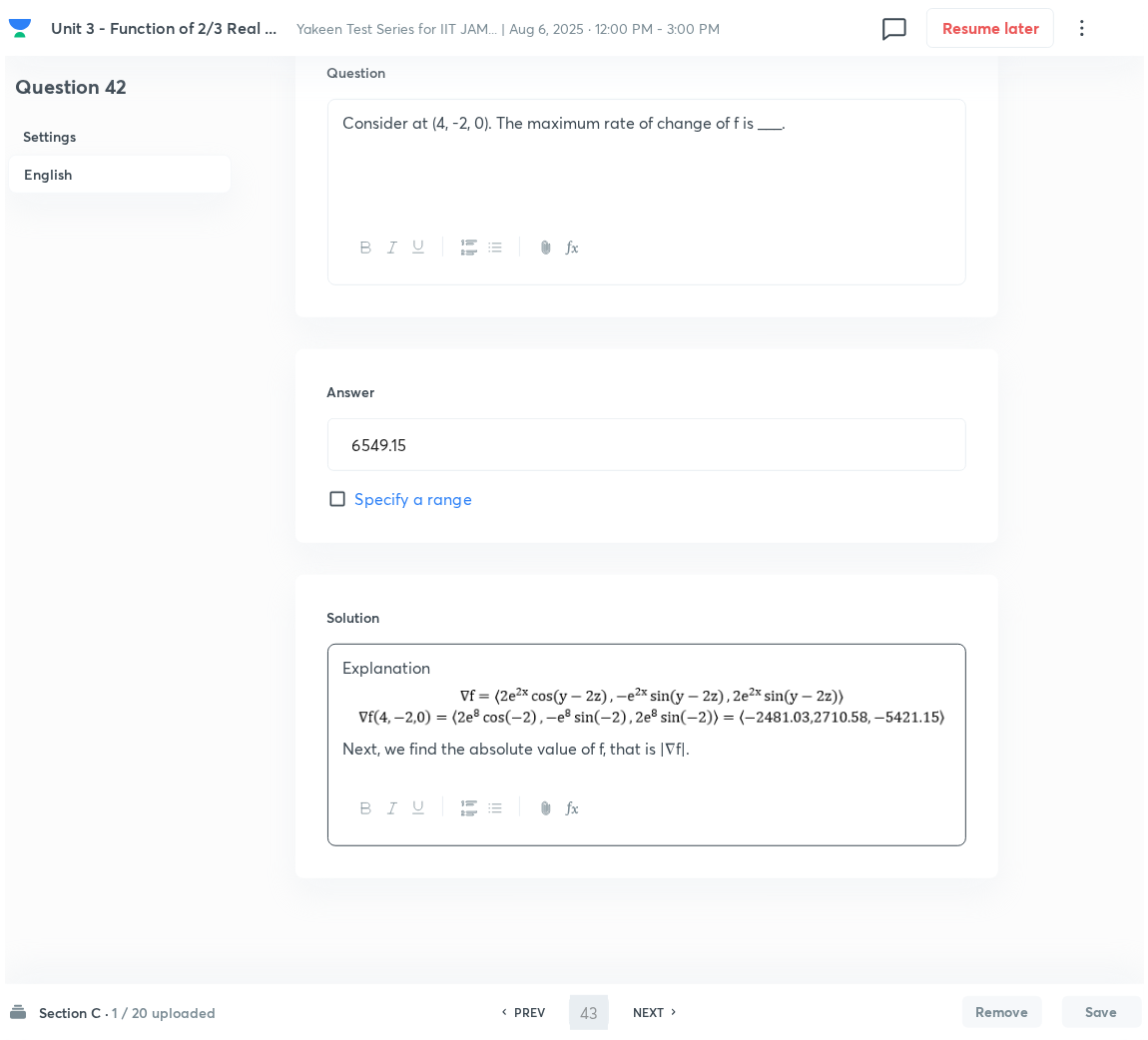 scroll, scrollTop: 0, scrollLeft: 0, axis: both 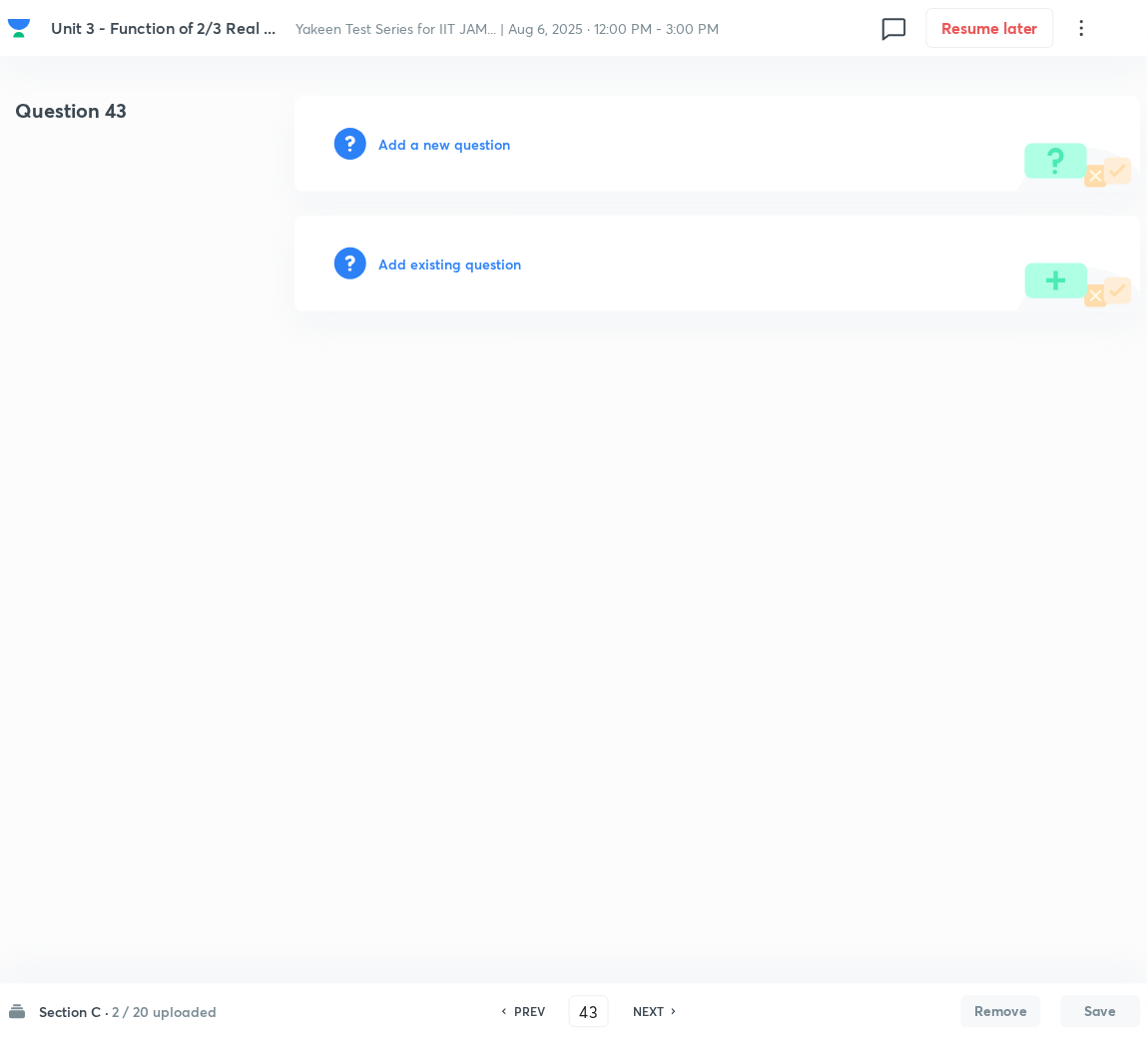 click on "Add a new question" at bounding box center (444, 144) 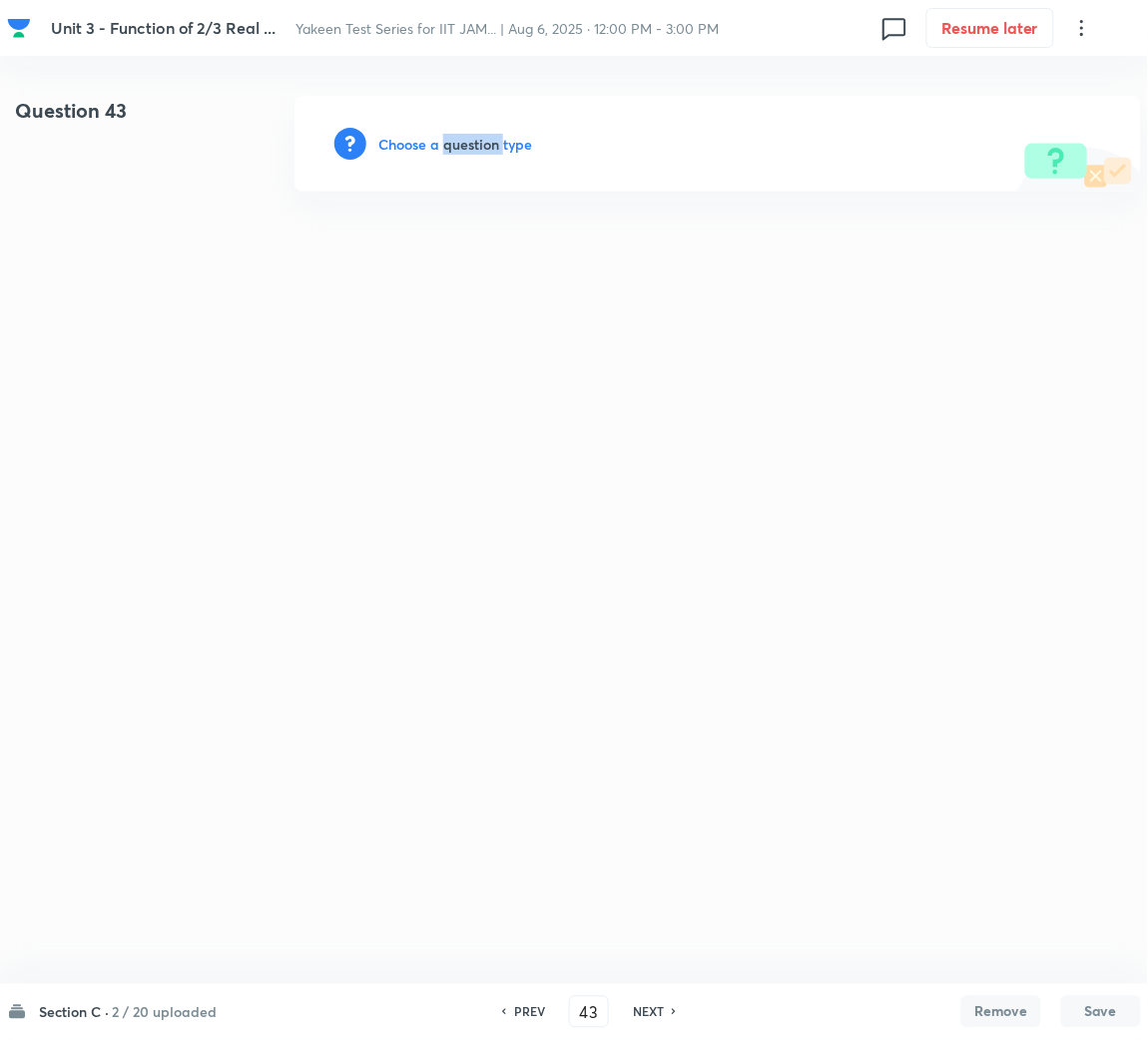 click on "Choose a question type" at bounding box center [455, 144] 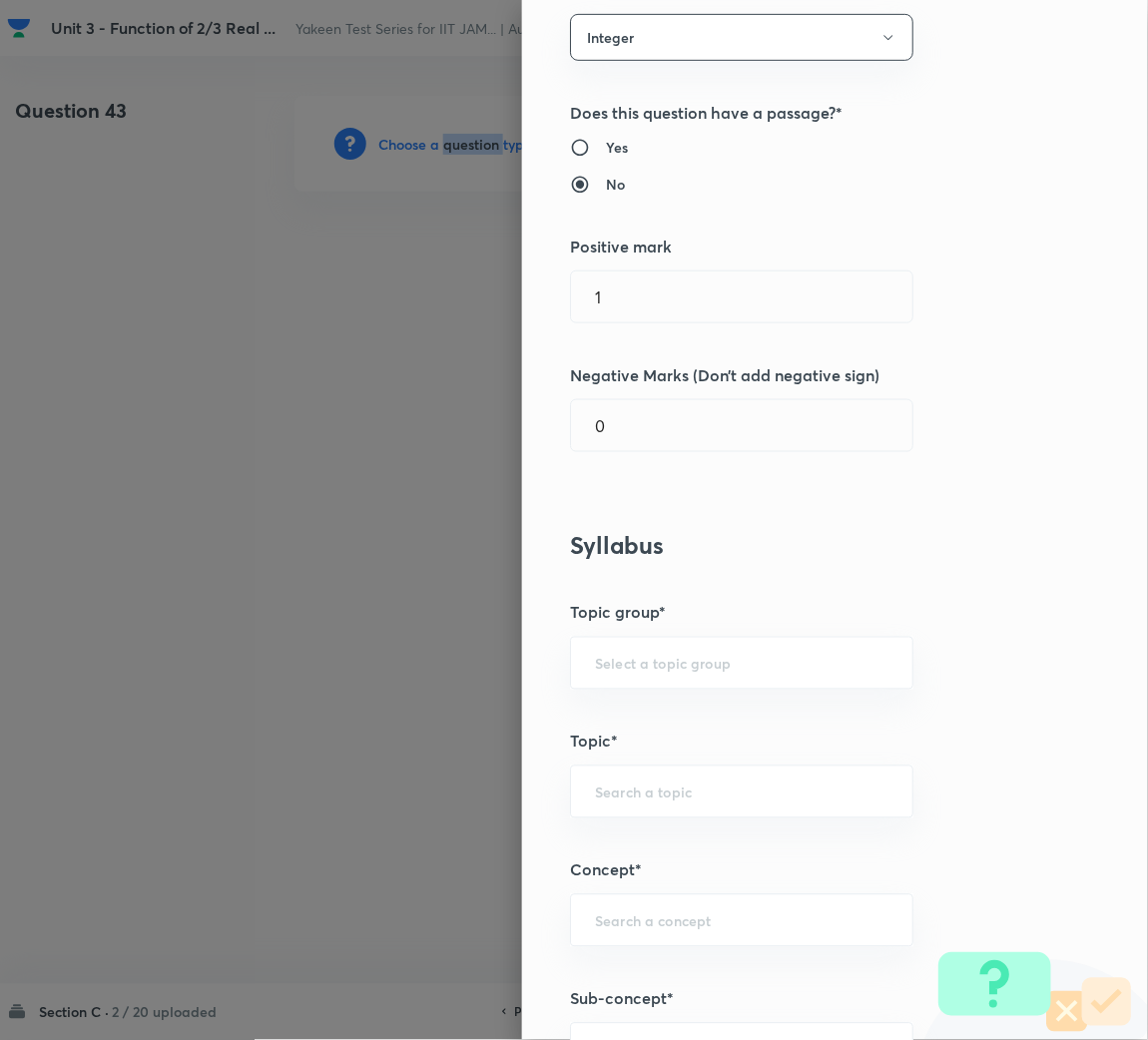 scroll, scrollTop: 448, scrollLeft: 0, axis: vertical 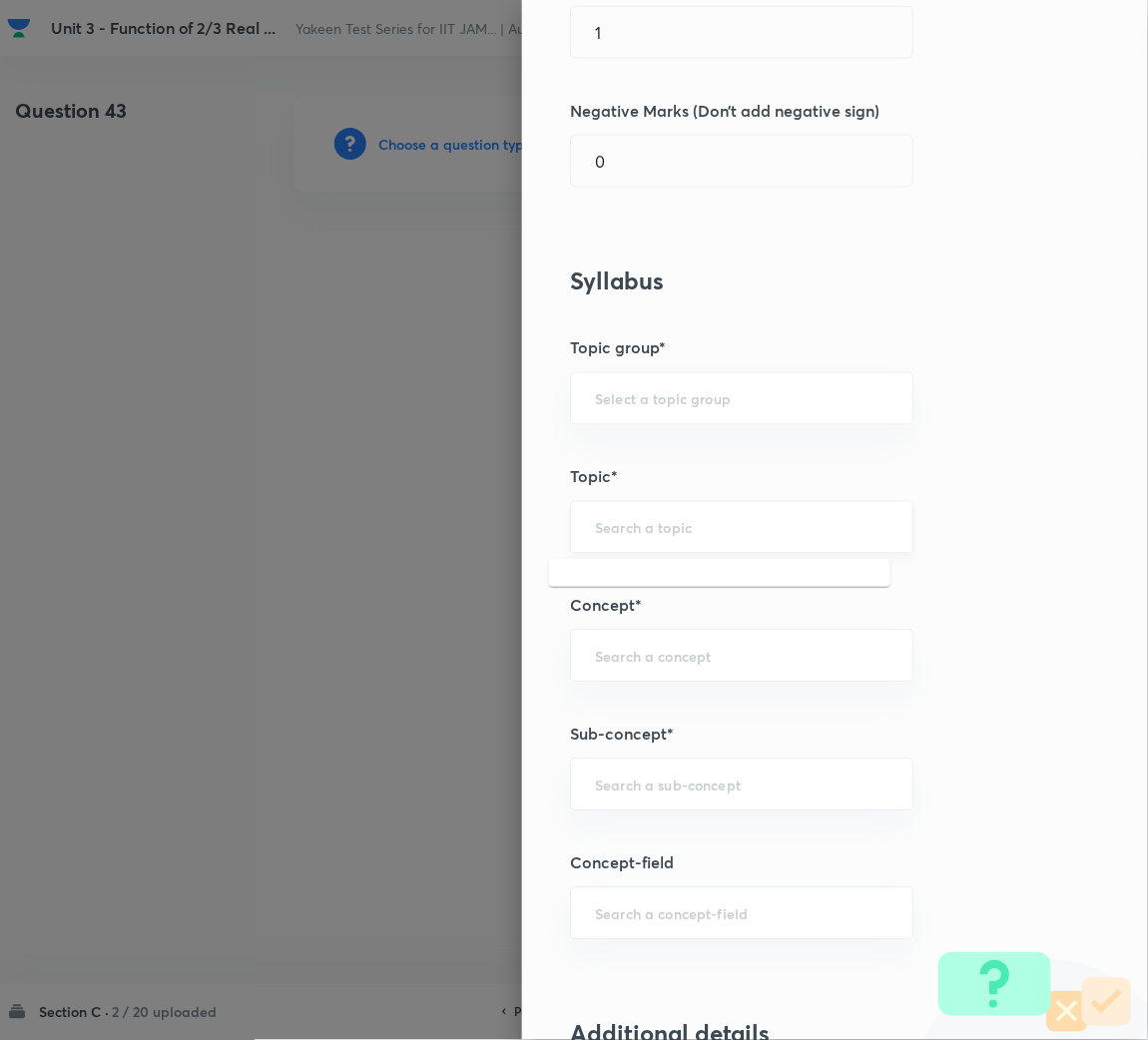 click at bounding box center [742, 527] 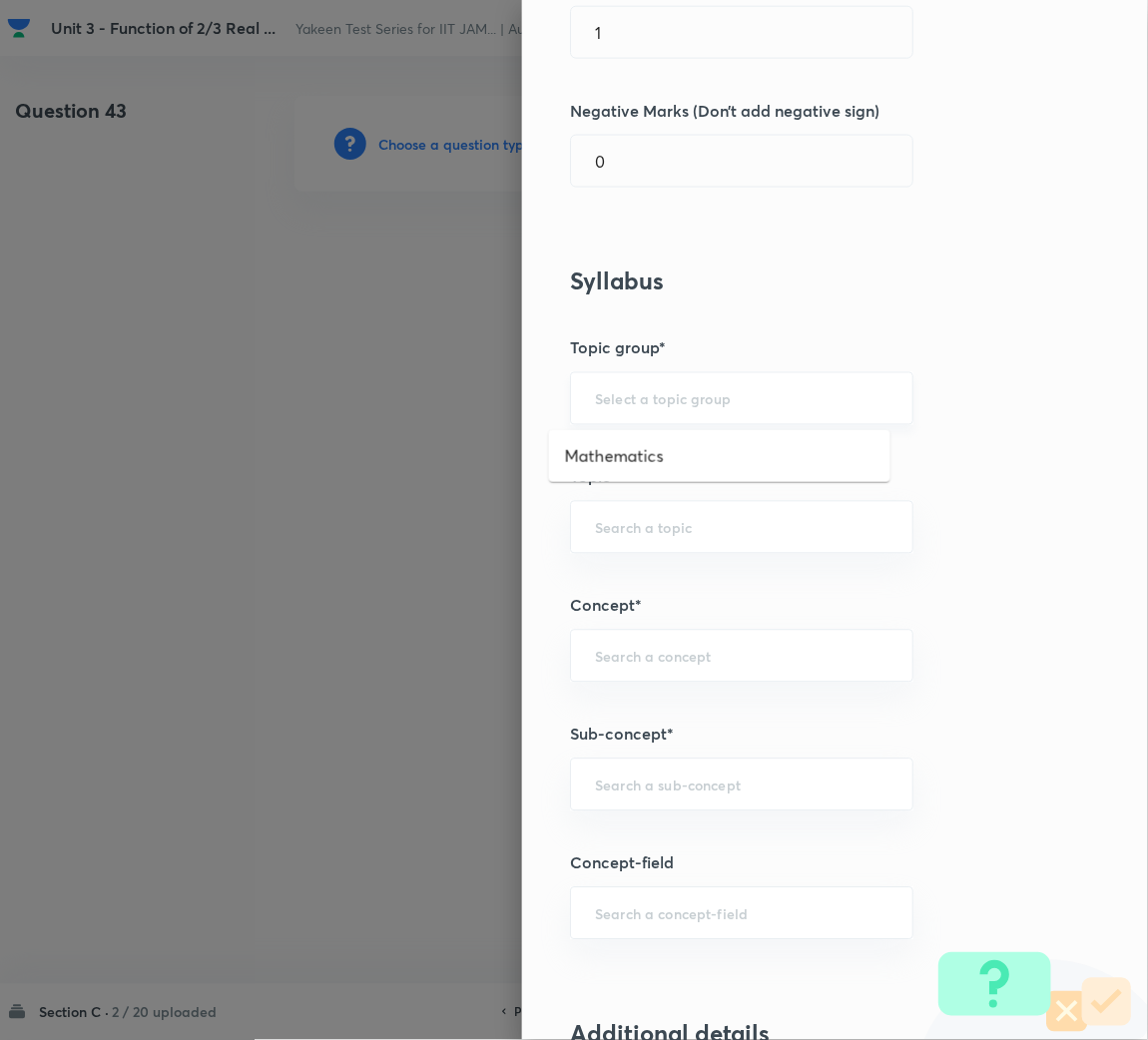 click at bounding box center (742, 398) 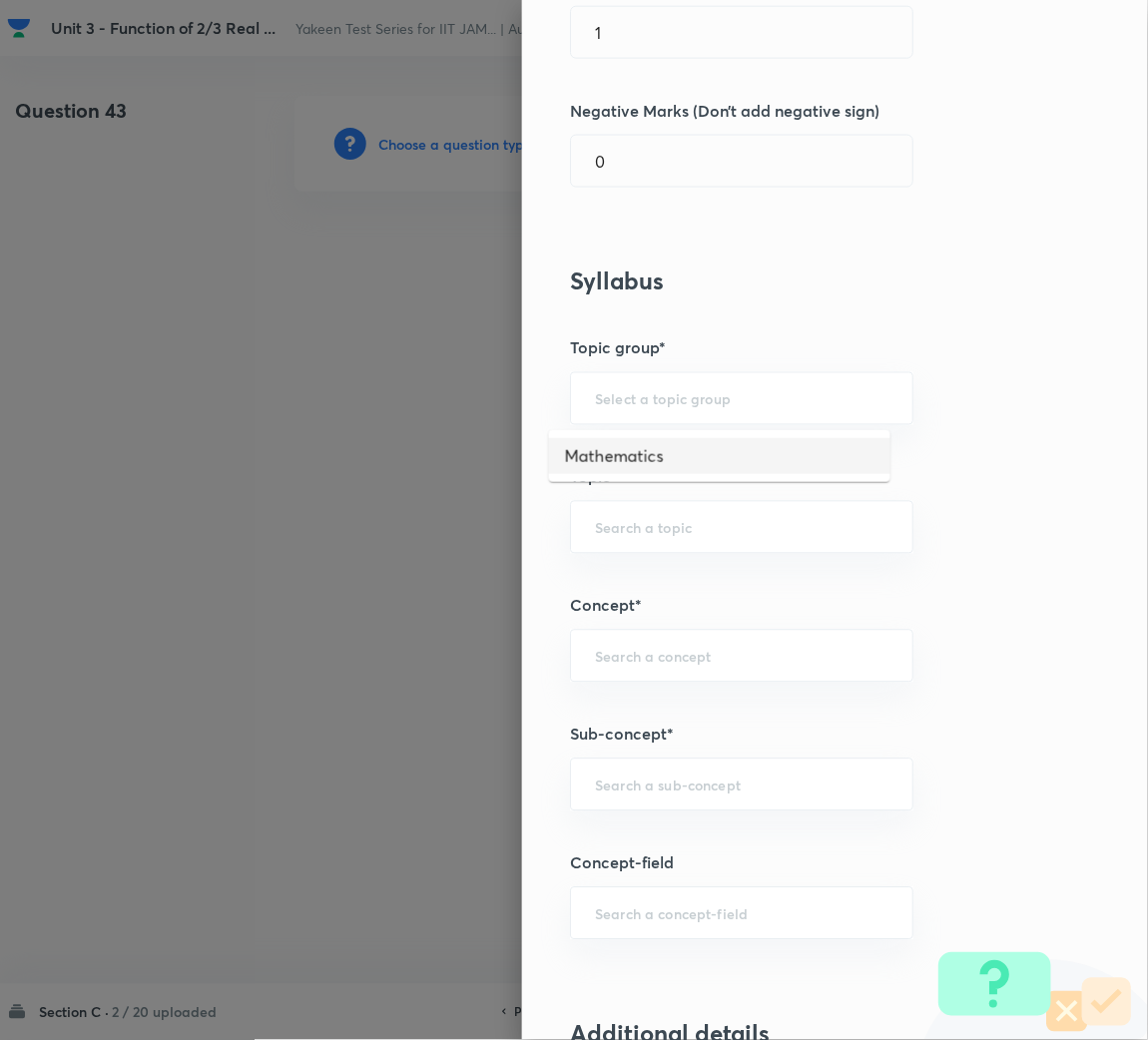 click on "Mathematics" at bounding box center (720, 456) 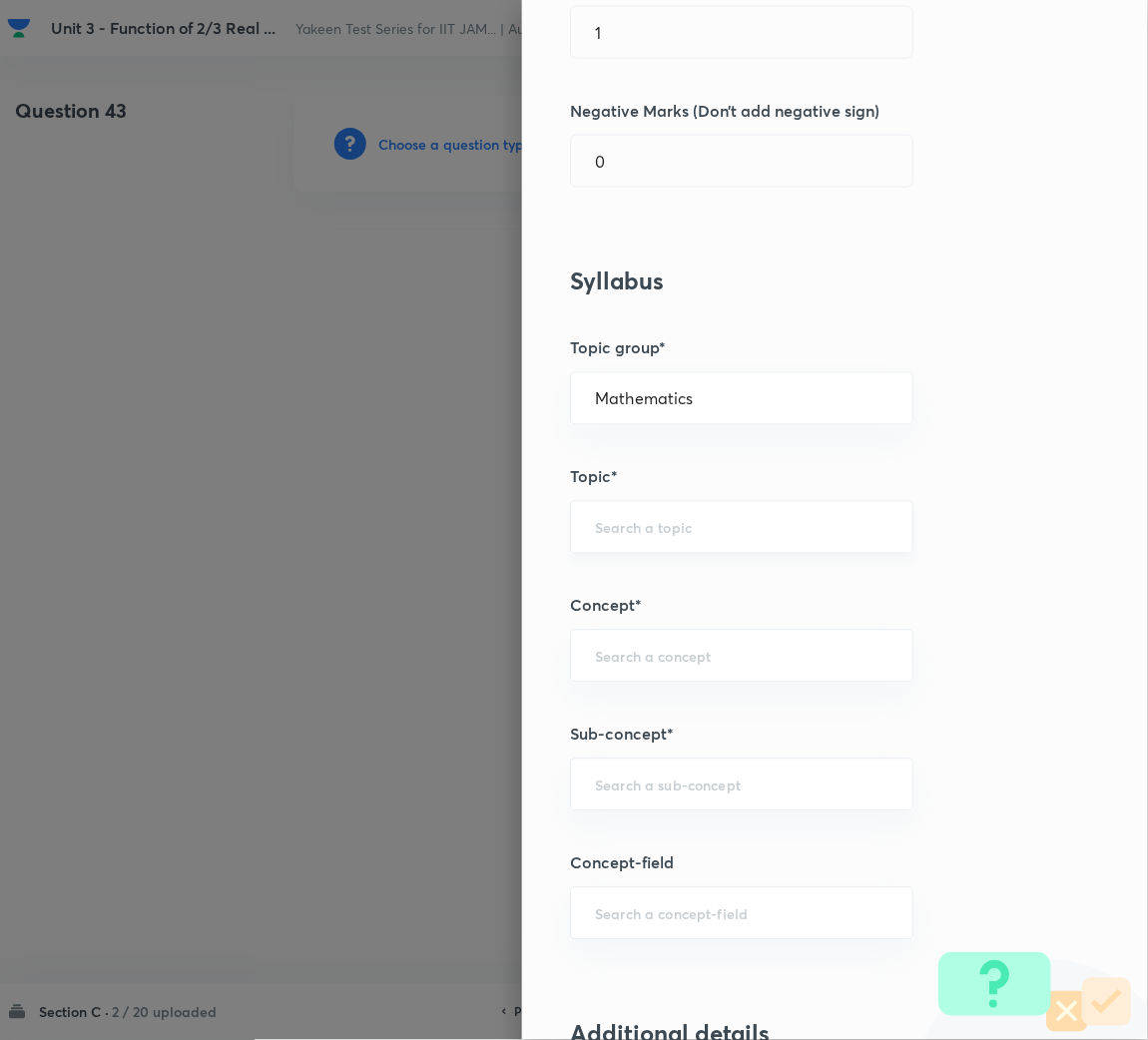 click at bounding box center [742, 527] 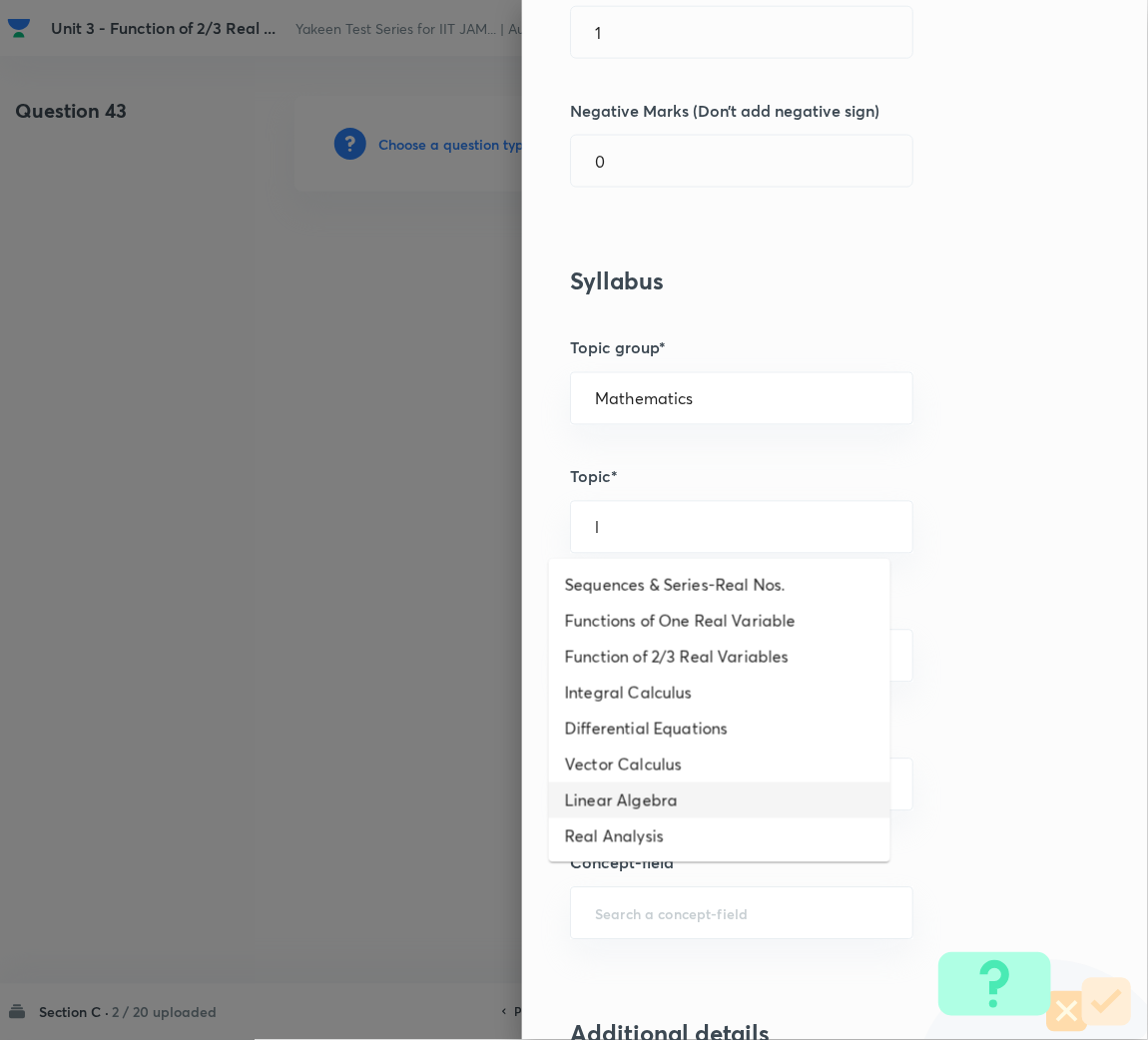 click on "Linear Algebra" at bounding box center [720, 800] 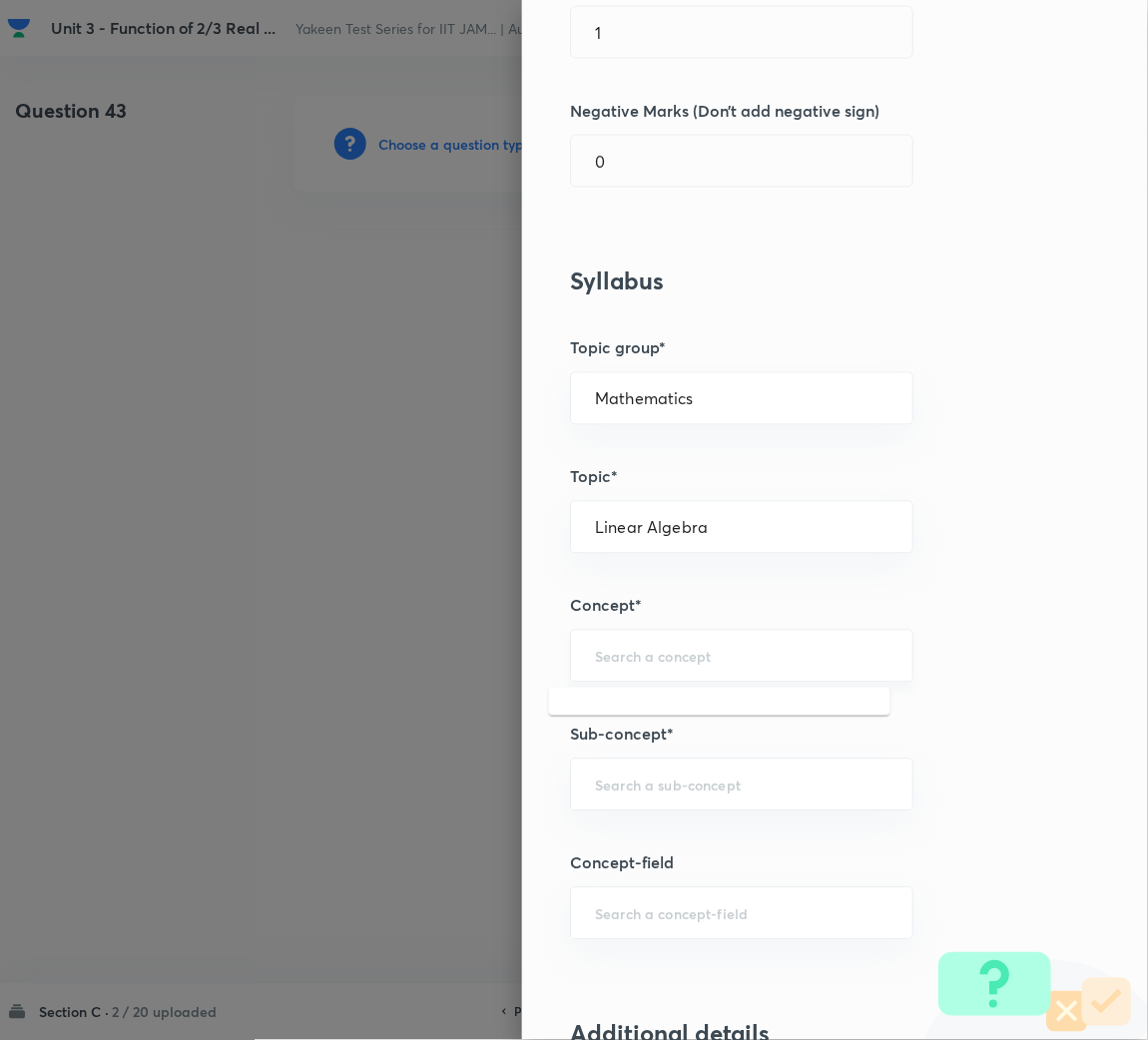 click at bounding box center (742, 656) 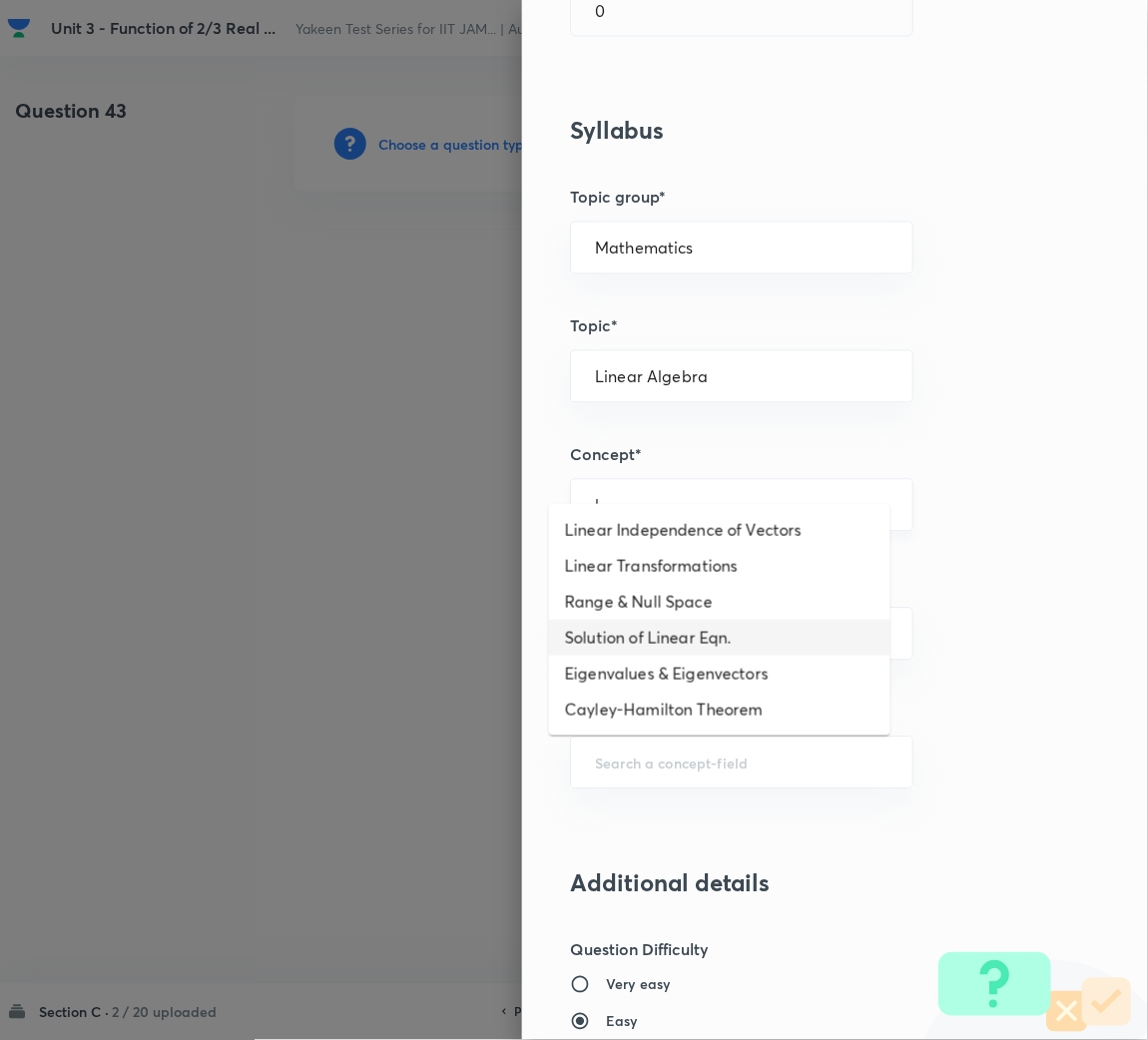 scroll, scrollTop: 748, scrollLeft: 0, axis: vertical 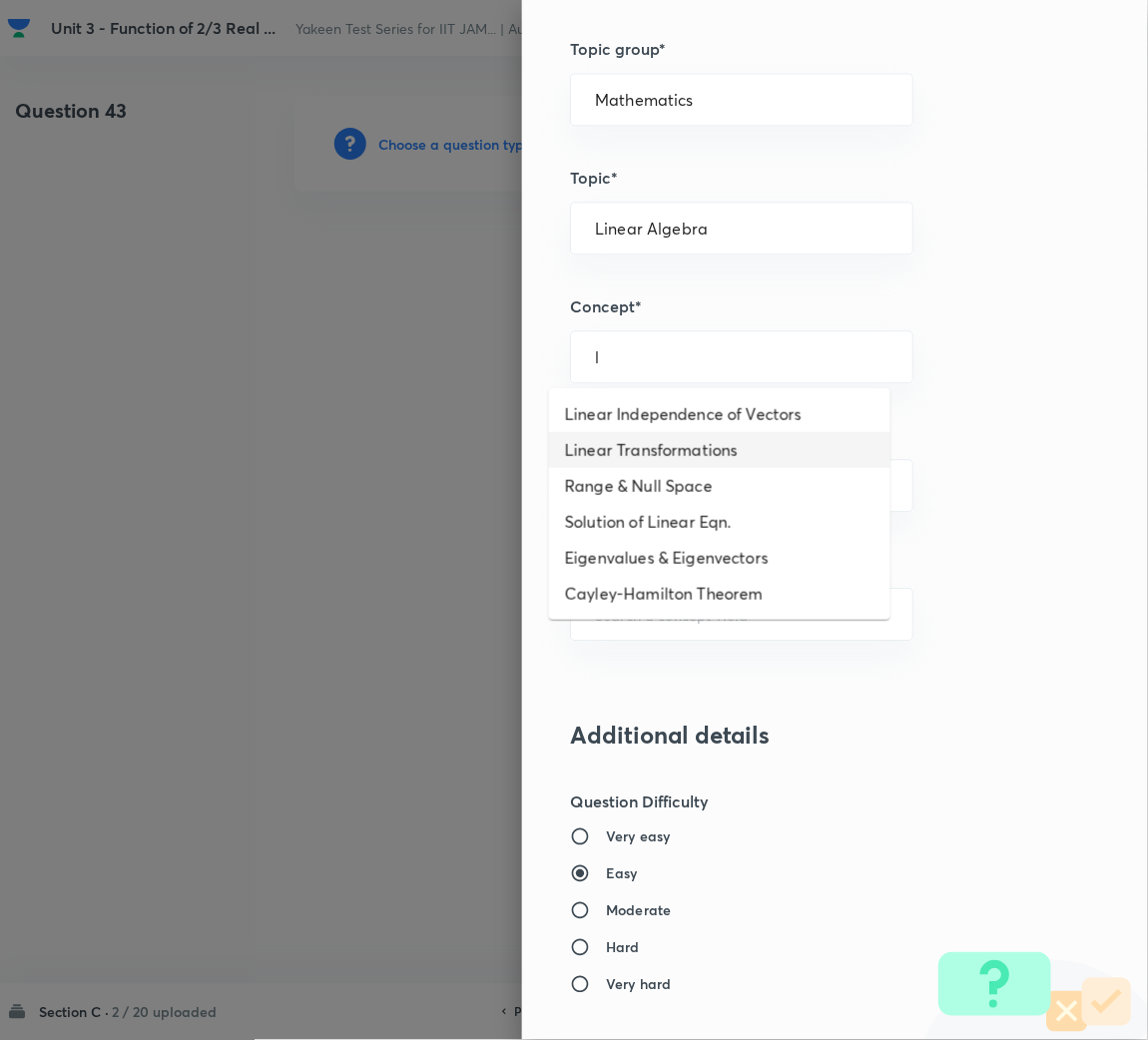 click on "Linear Transformations" at bounding box center [720, 450] 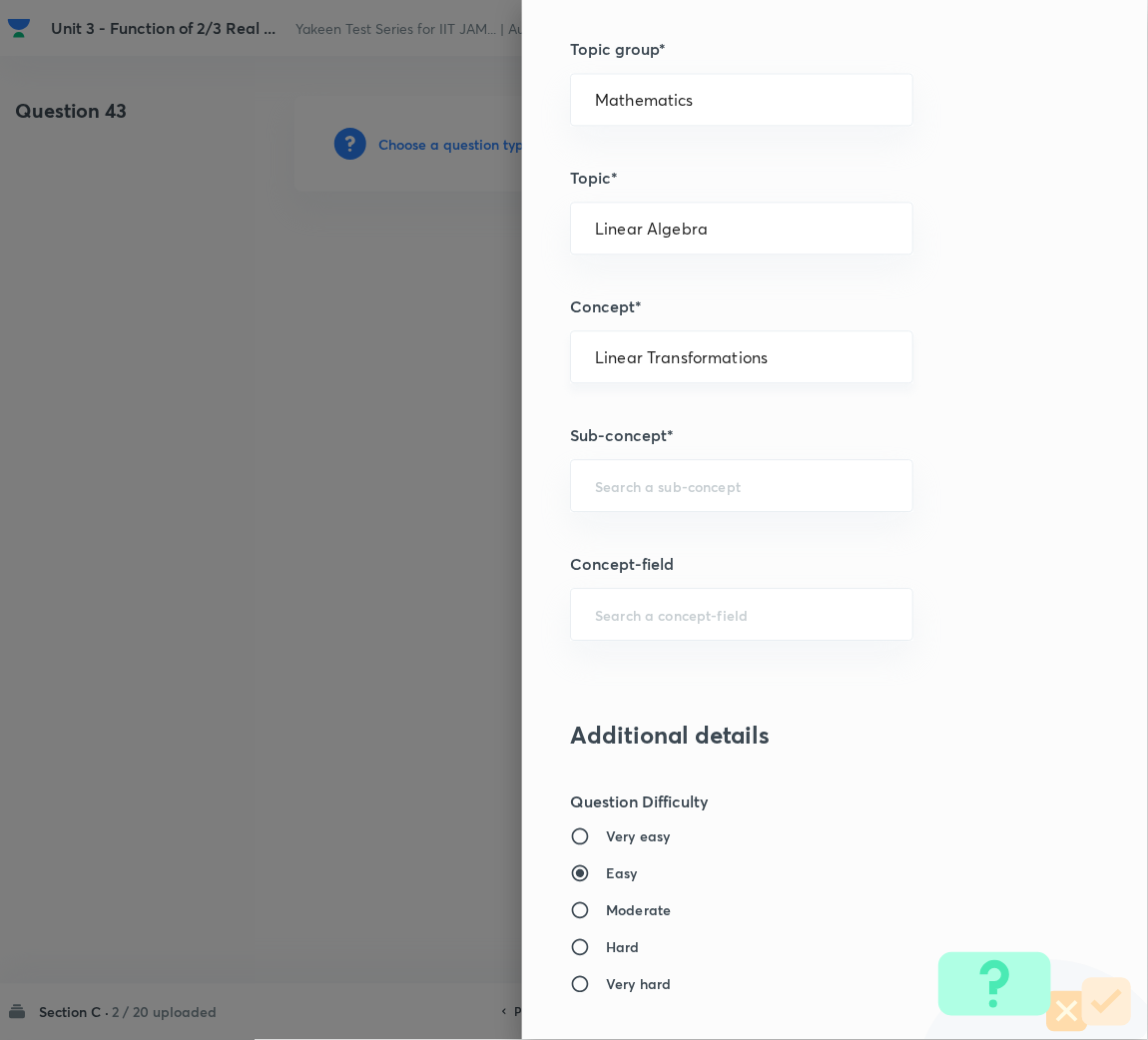 click on "Linear Transformations" at bounding box center (742, 356) 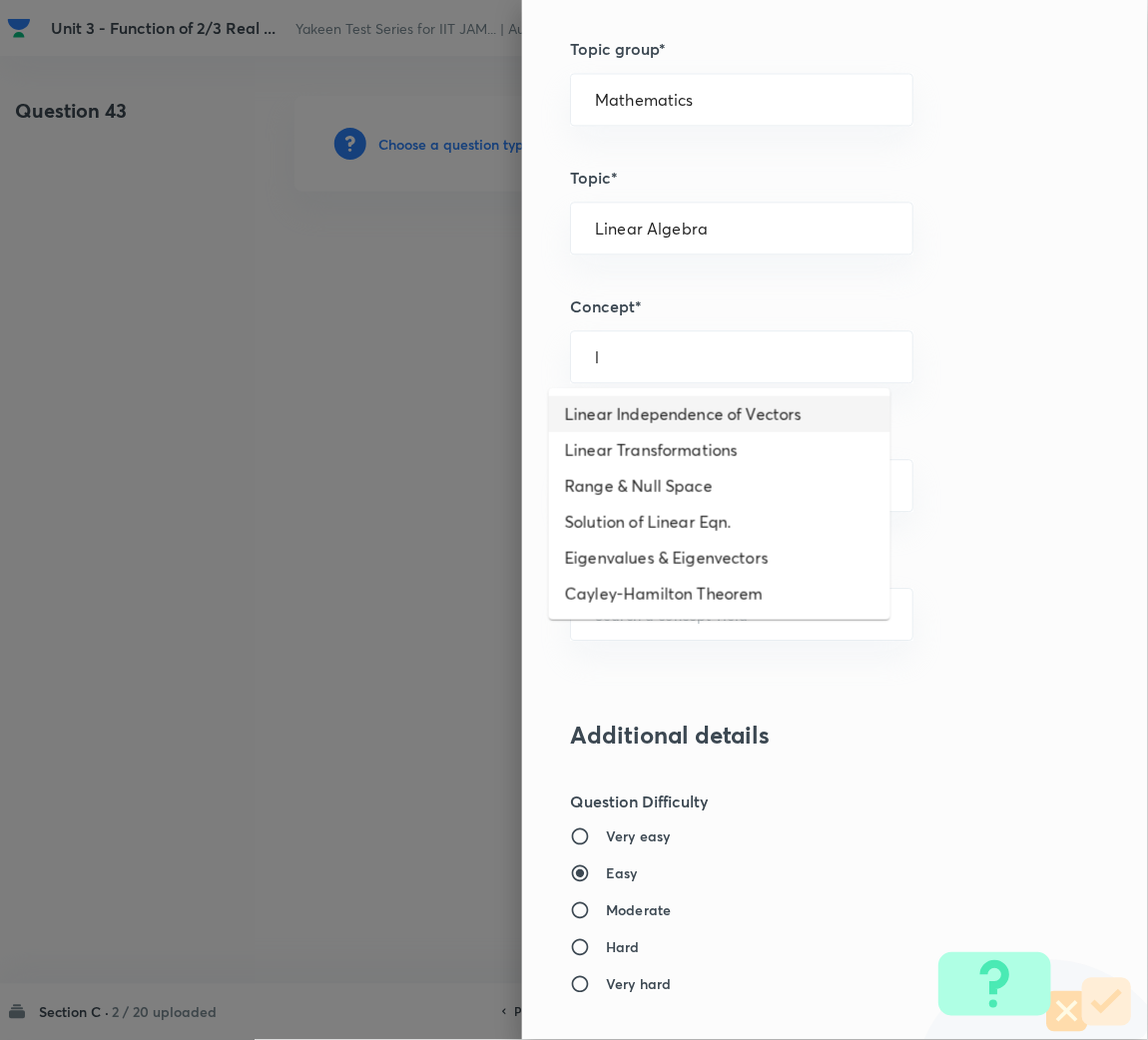 click on "Linear Independence of Vectors" at bounding box center (720, 414) 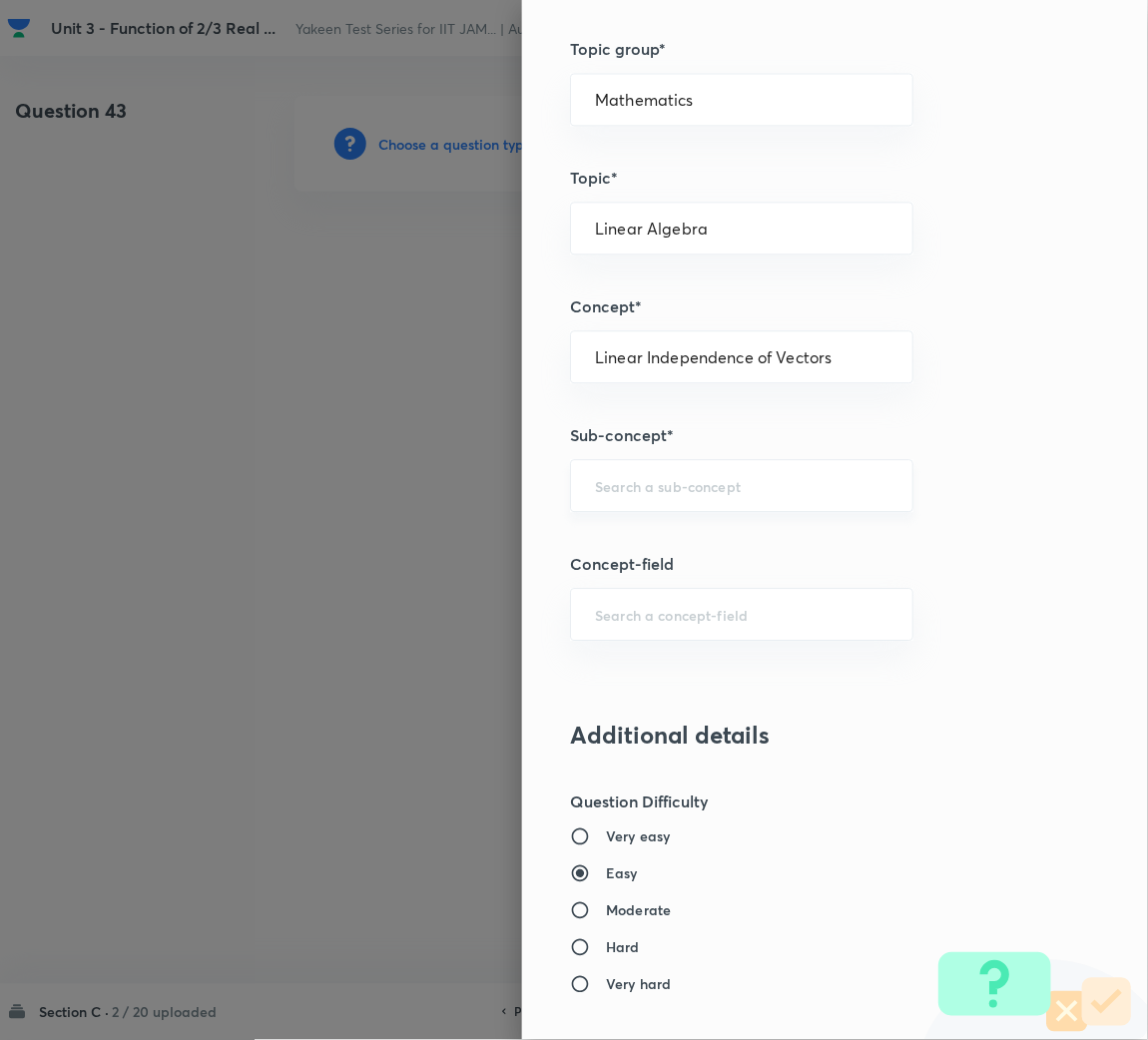 click at bounding box center [742, 485] 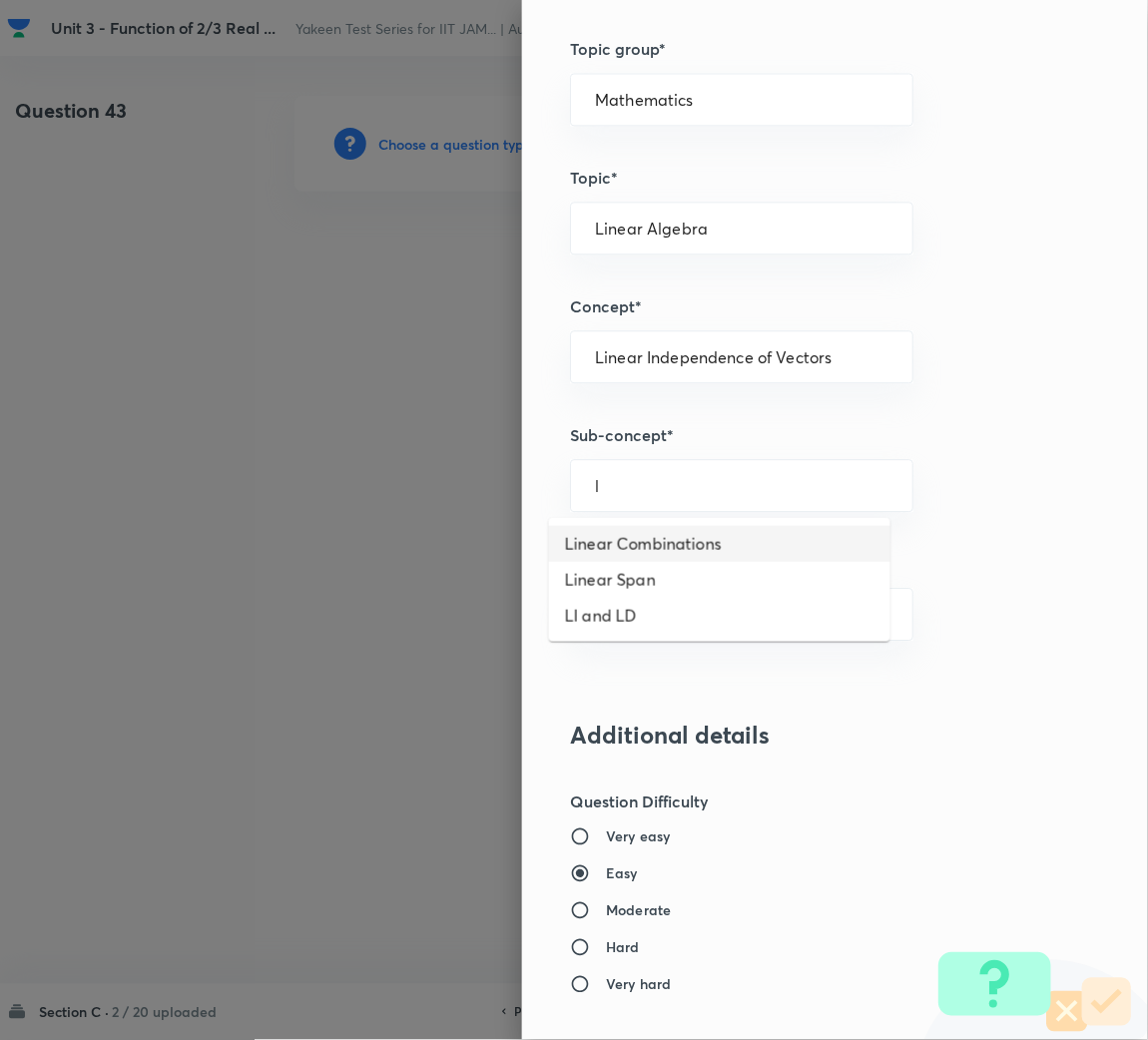click on "Linear Combinations" at bounding box center (720, 544) 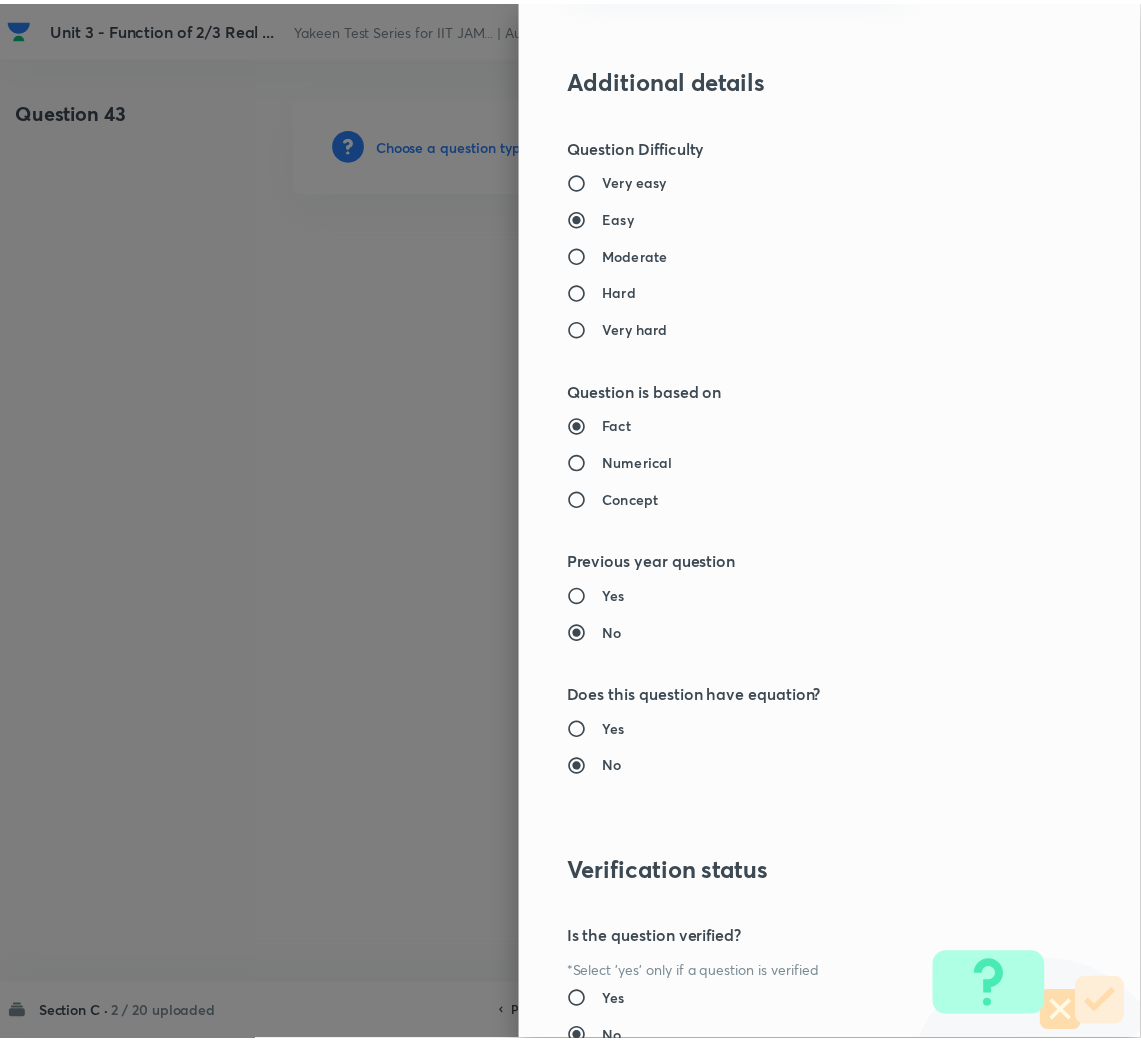 scroll, scrollTop: 1567, scrollLeft: 0, axis: vertical 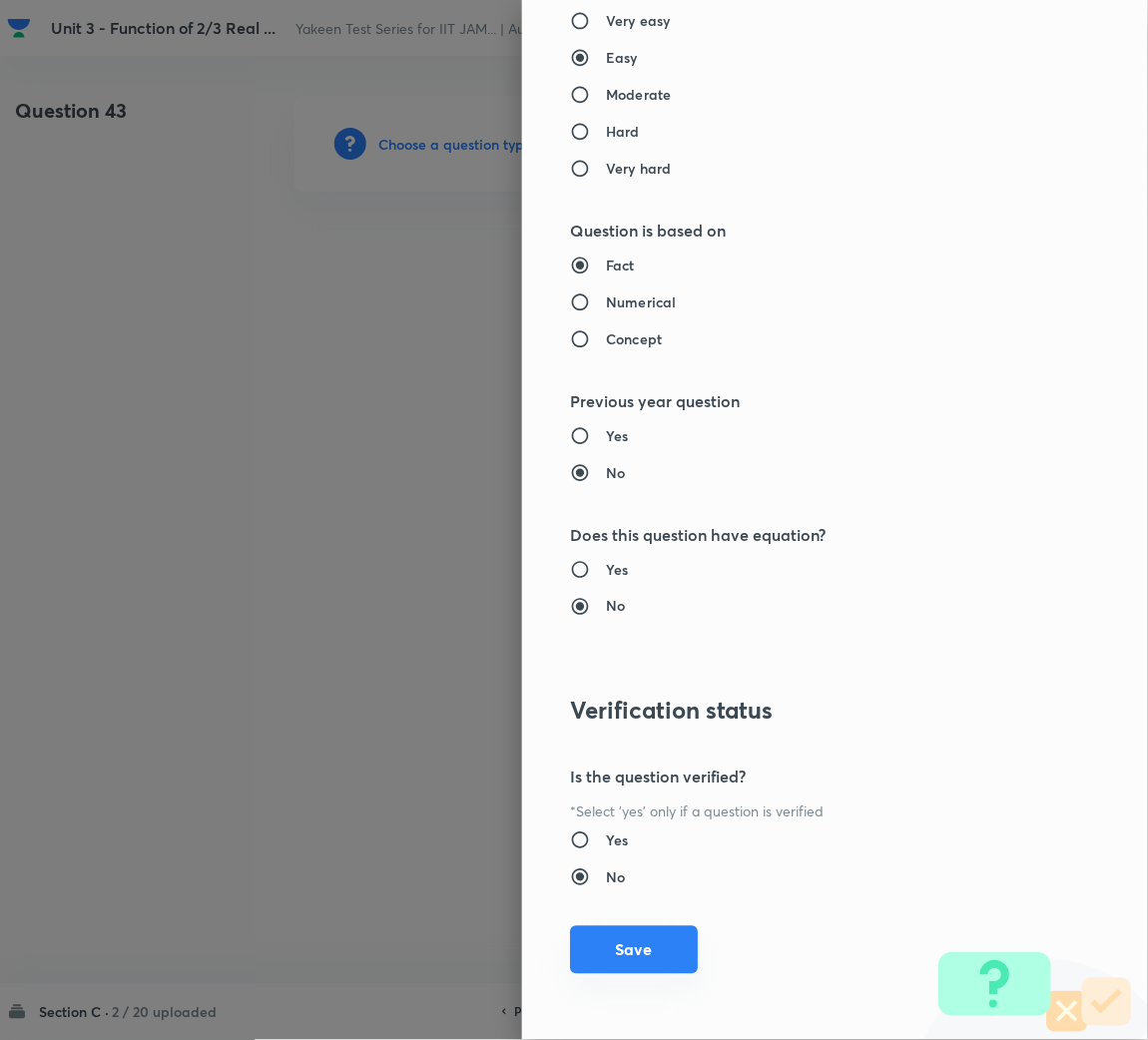 click on "Save" at bounding box center [634, 950] 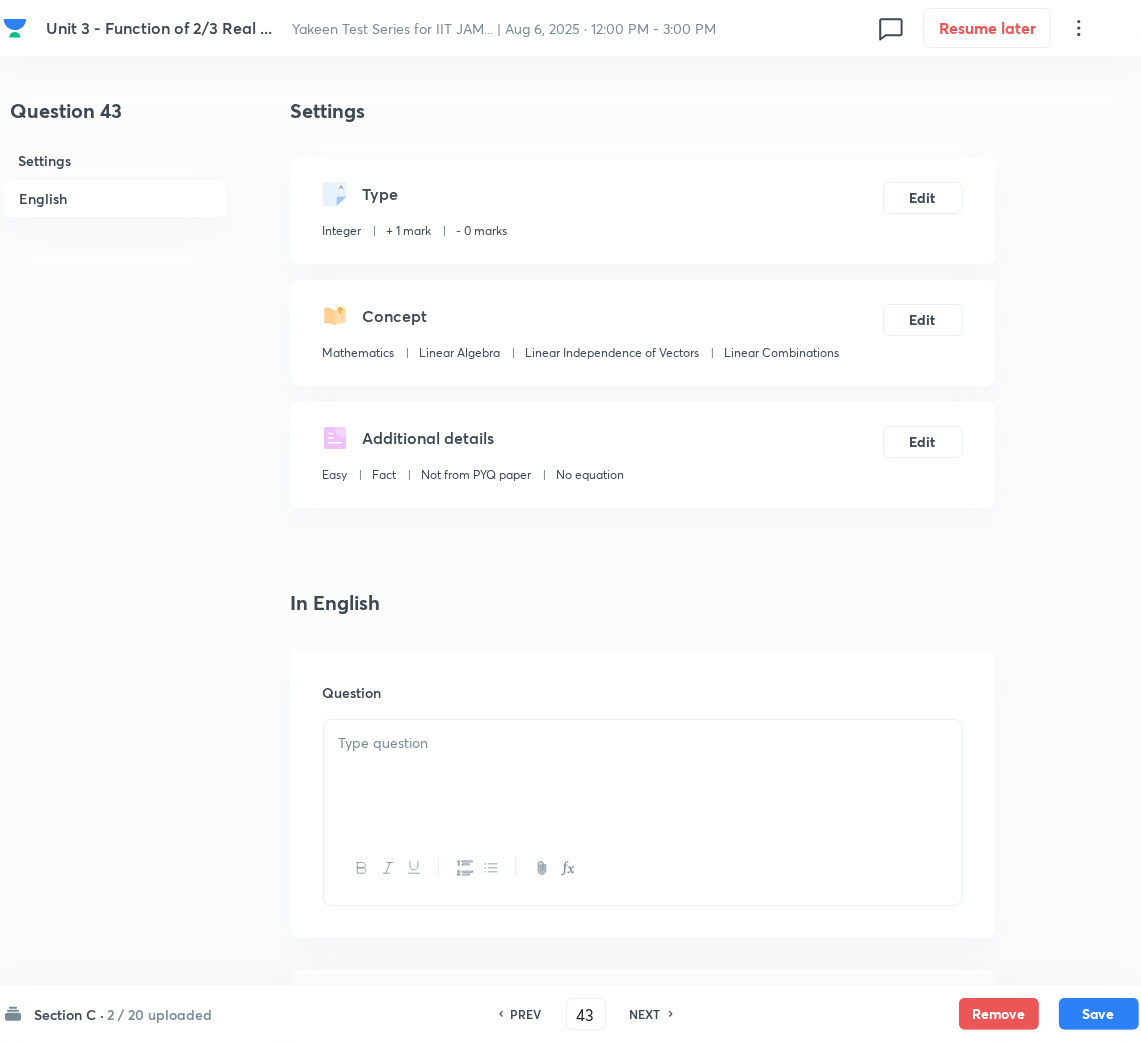 click at bounding box center (643, 743) 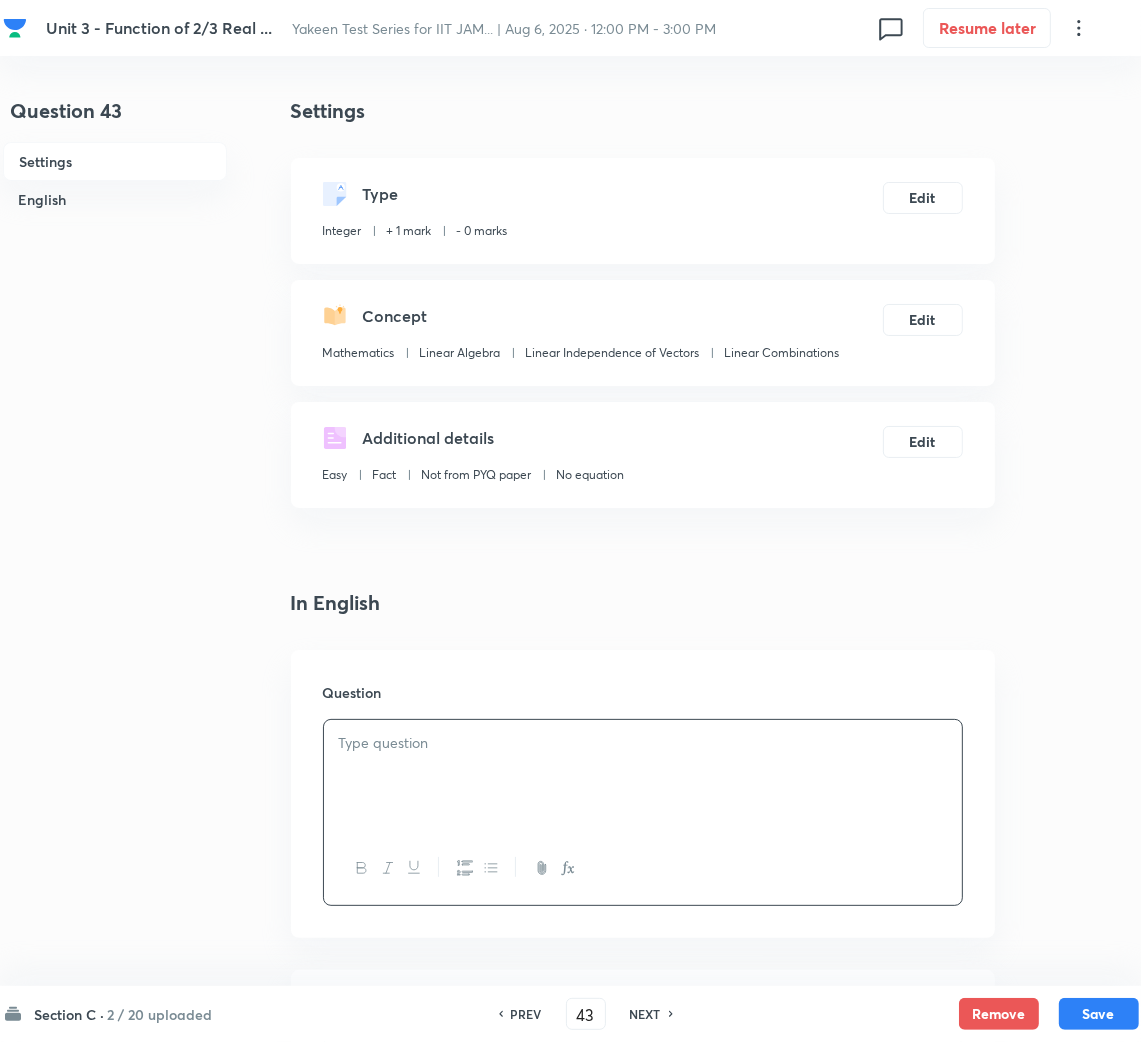 scroll, scrollTop: 150, scrollLeft: 0, axis: vertical 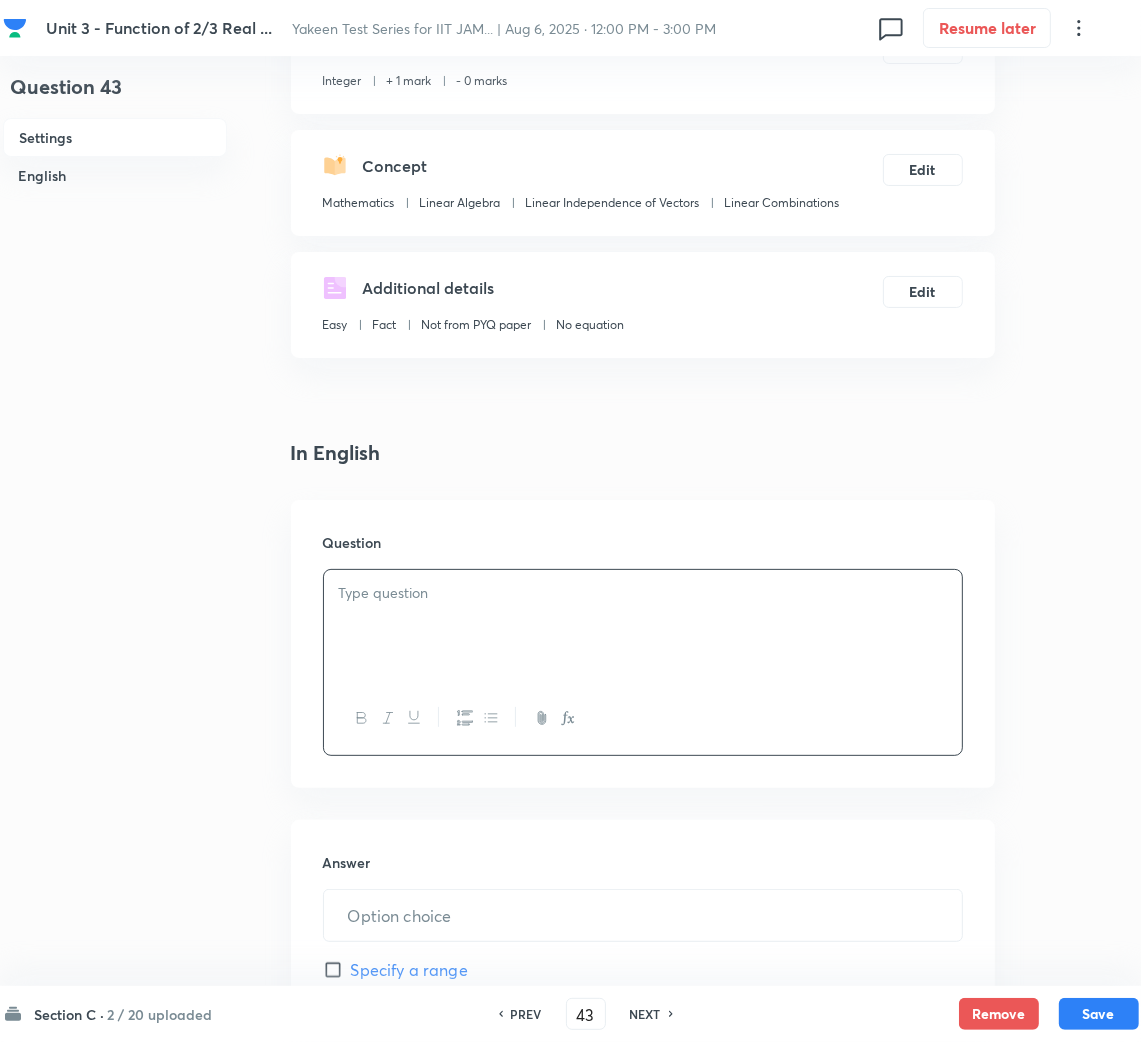 click at bounding box center (643, 593) 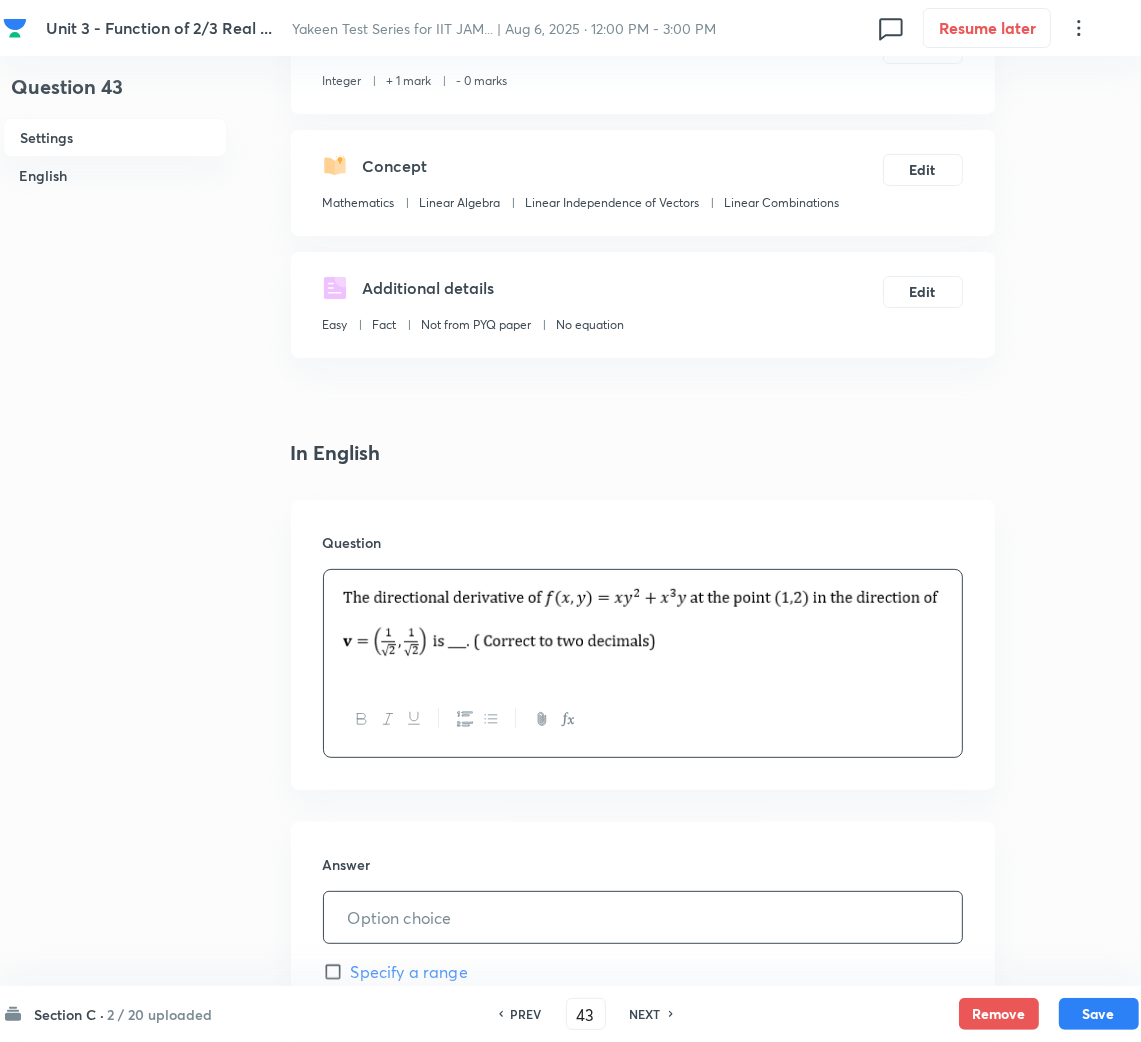 click at bounding box center [643, 917] 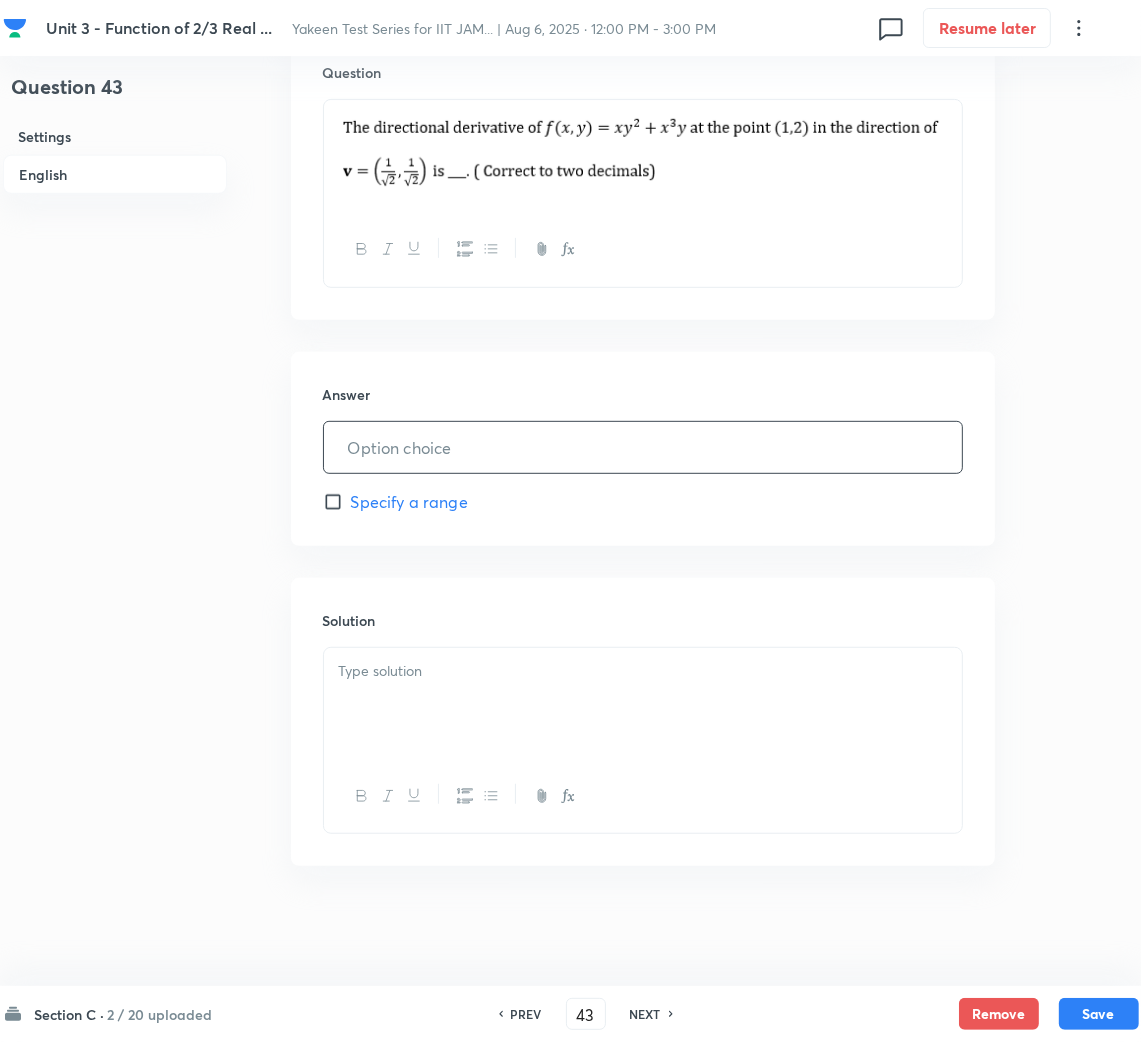 scroll, scrollTop: 621, scrollLeft: 0, axis: vertical 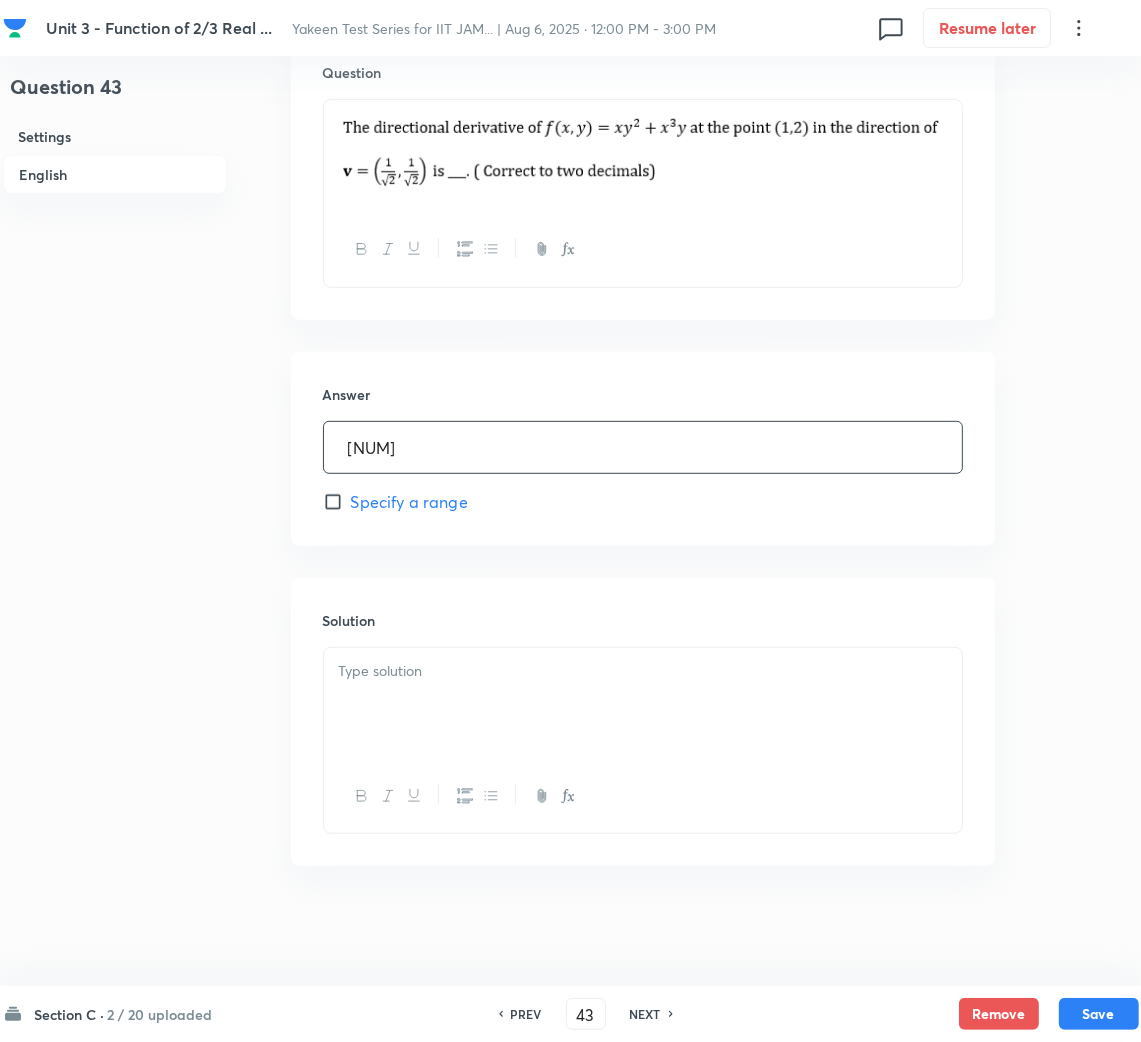 click at bounding box center (643, 704) 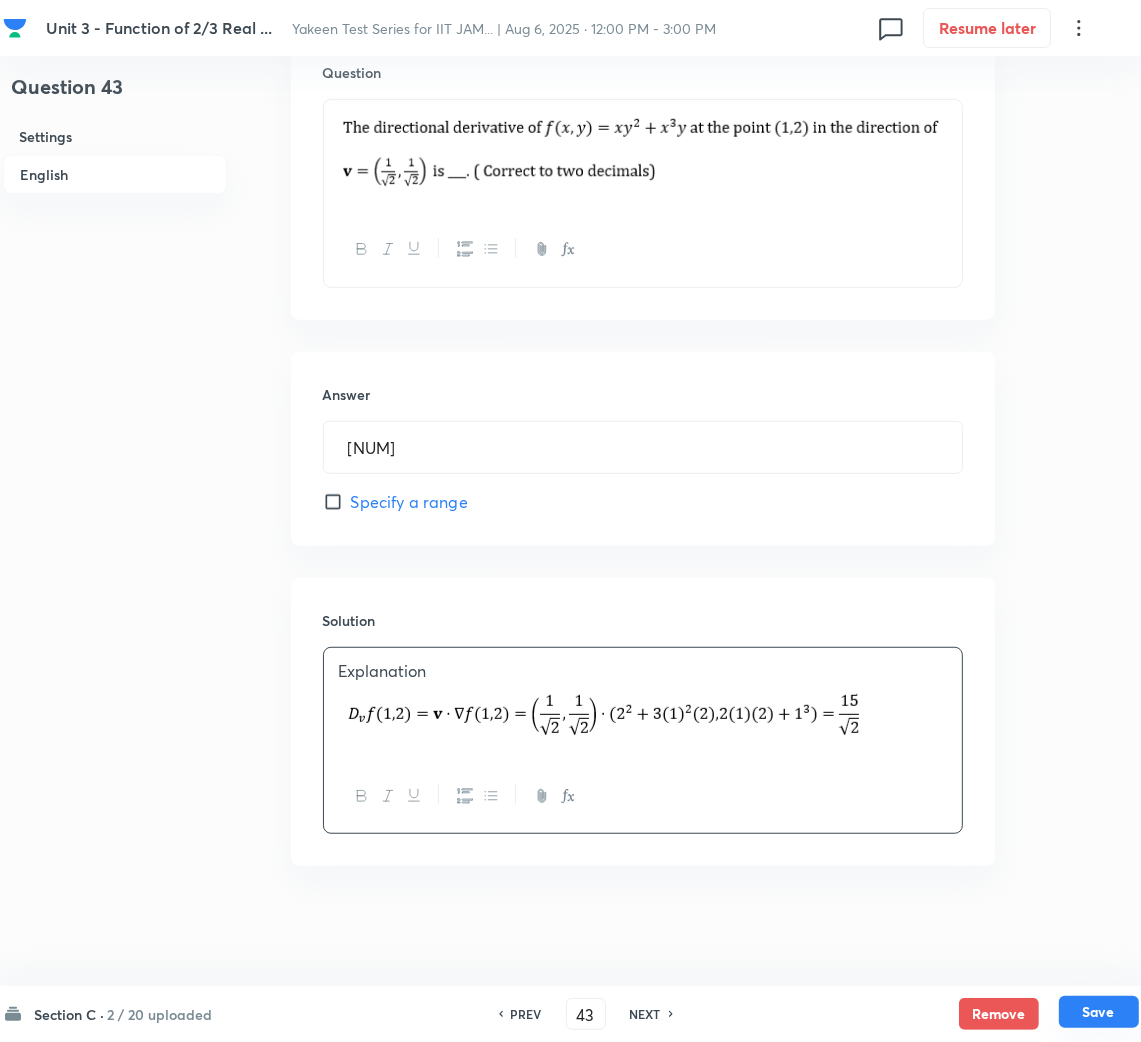 click on "Save" at bounding box center (1099, 1012) 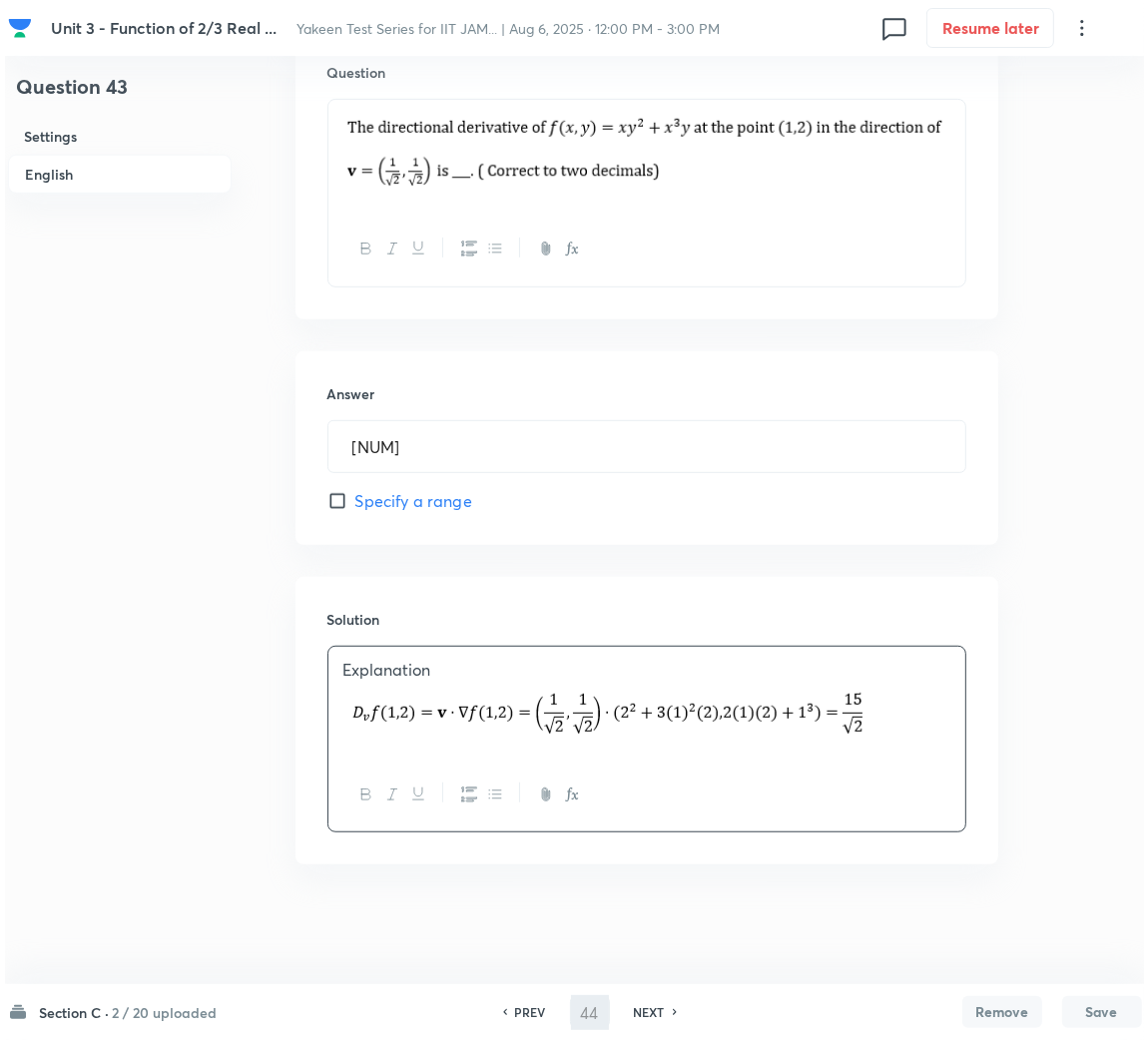 scroll, scrollTop: 0, scrollLeft: 0, axis: both 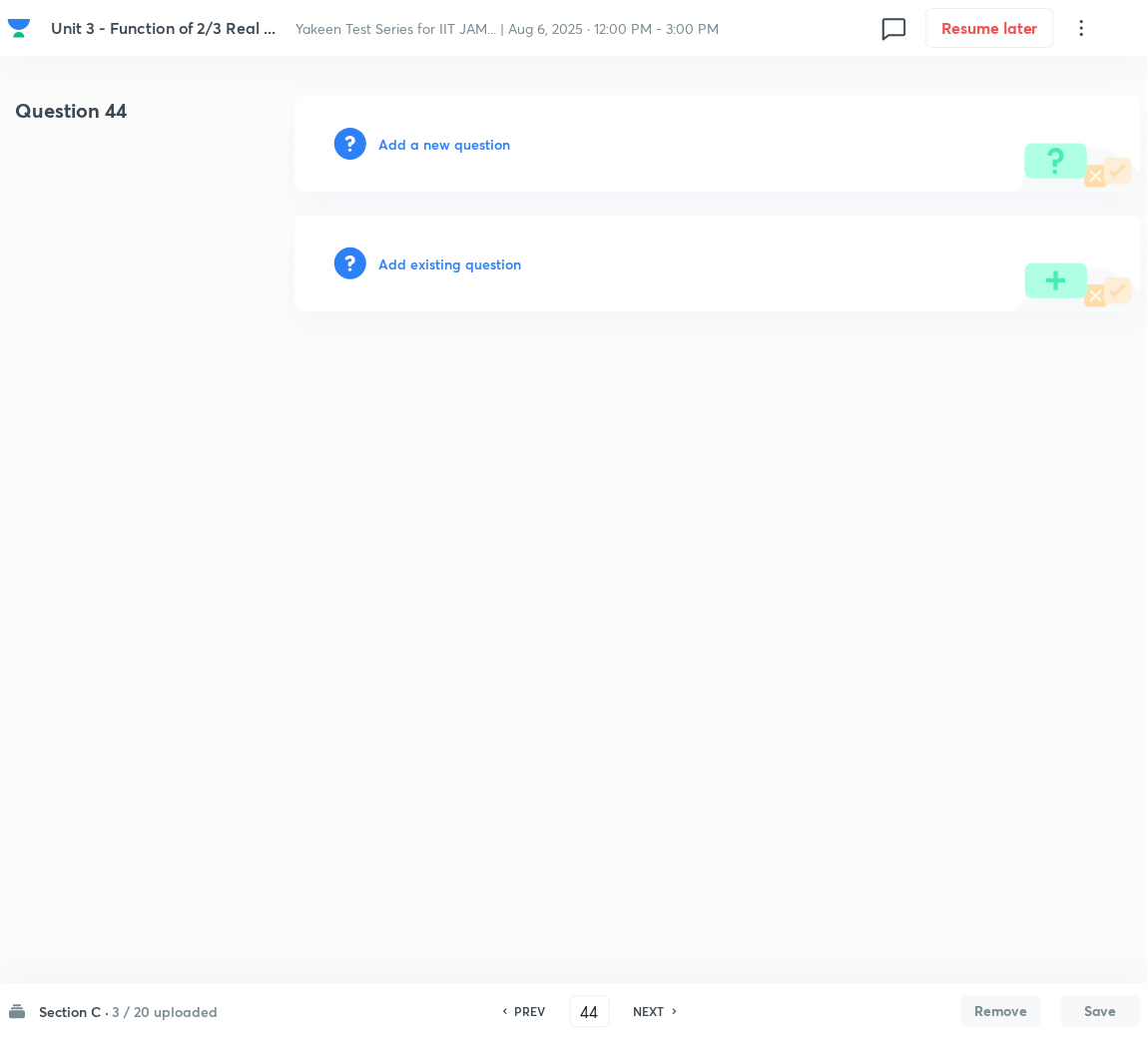 click on "Add a new question" at bounding box center (444, 144) 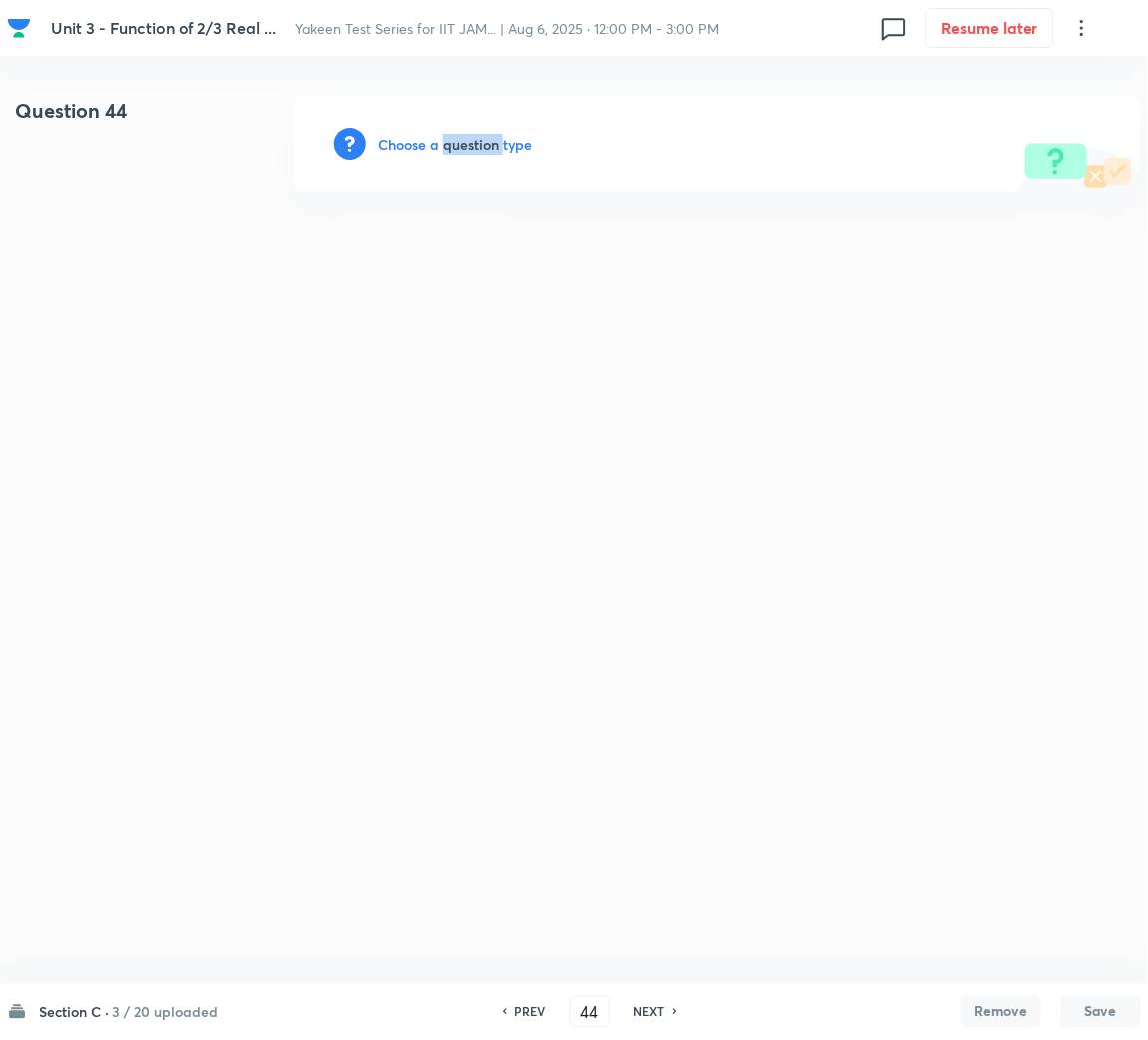 click on "Choose a question type" at bounding box center (455, 144) 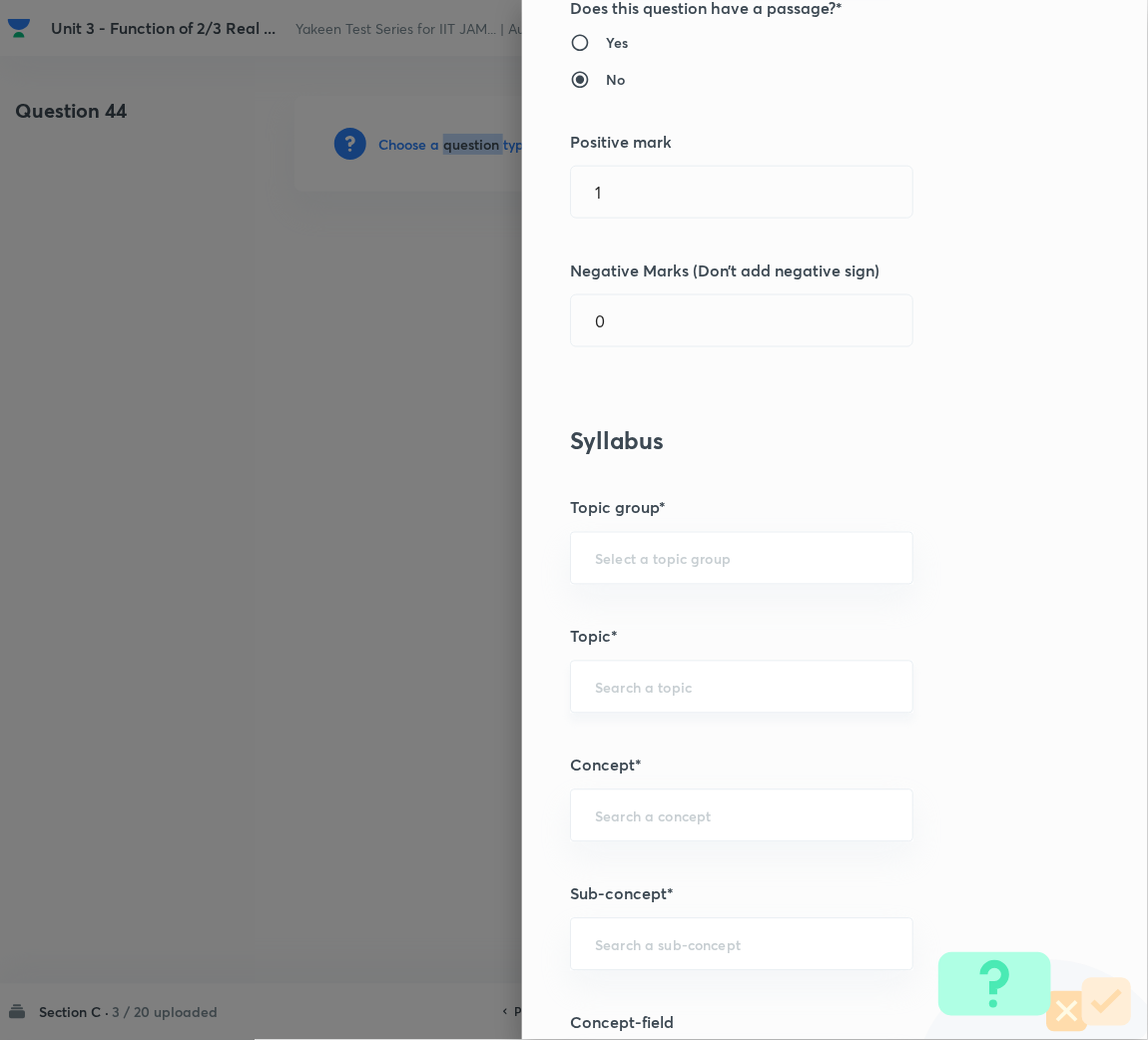 scroll, scrollTop: 299, scrollLeft: 0, axis: vertical 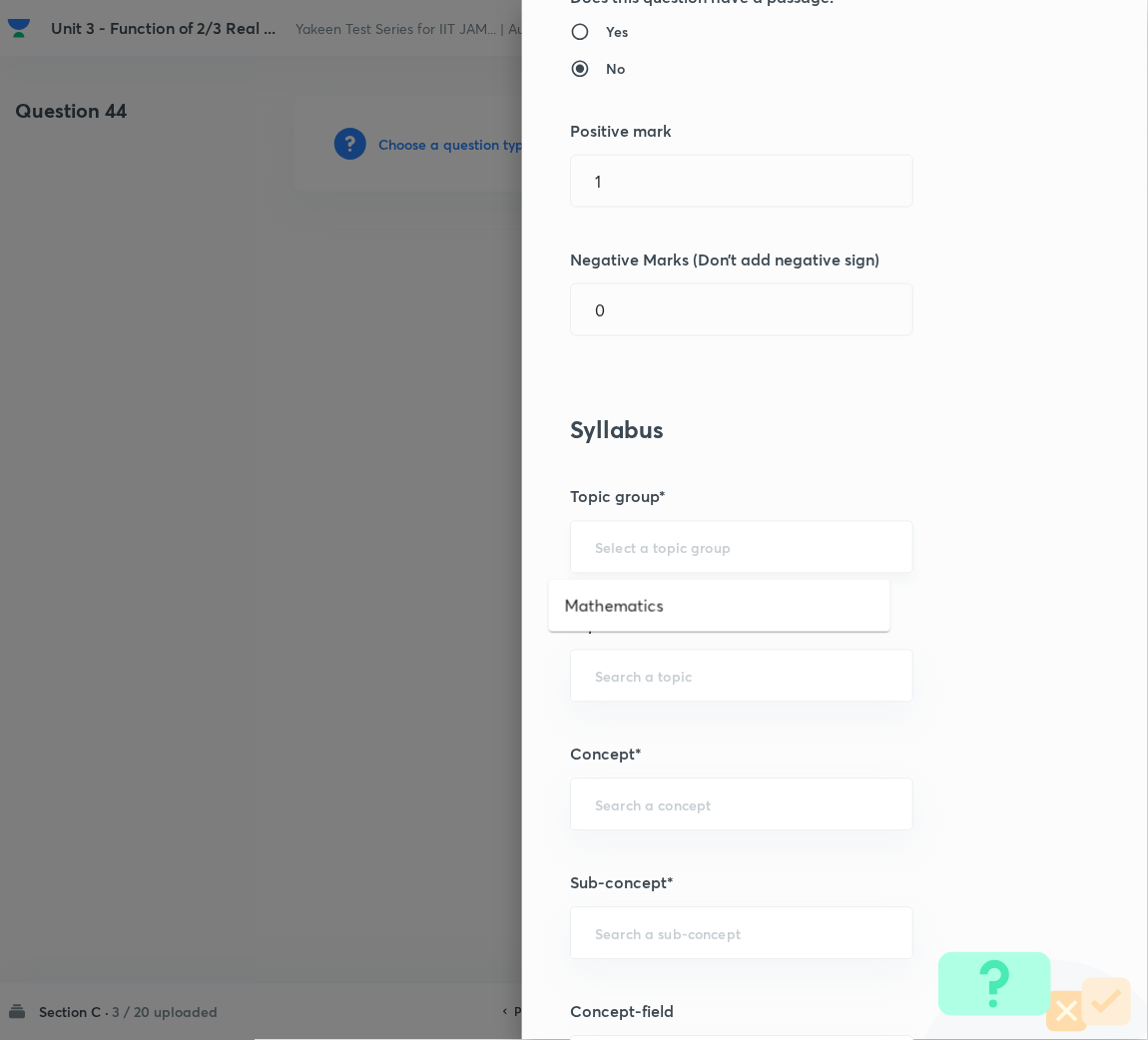 click at bounding box center [742, 547] 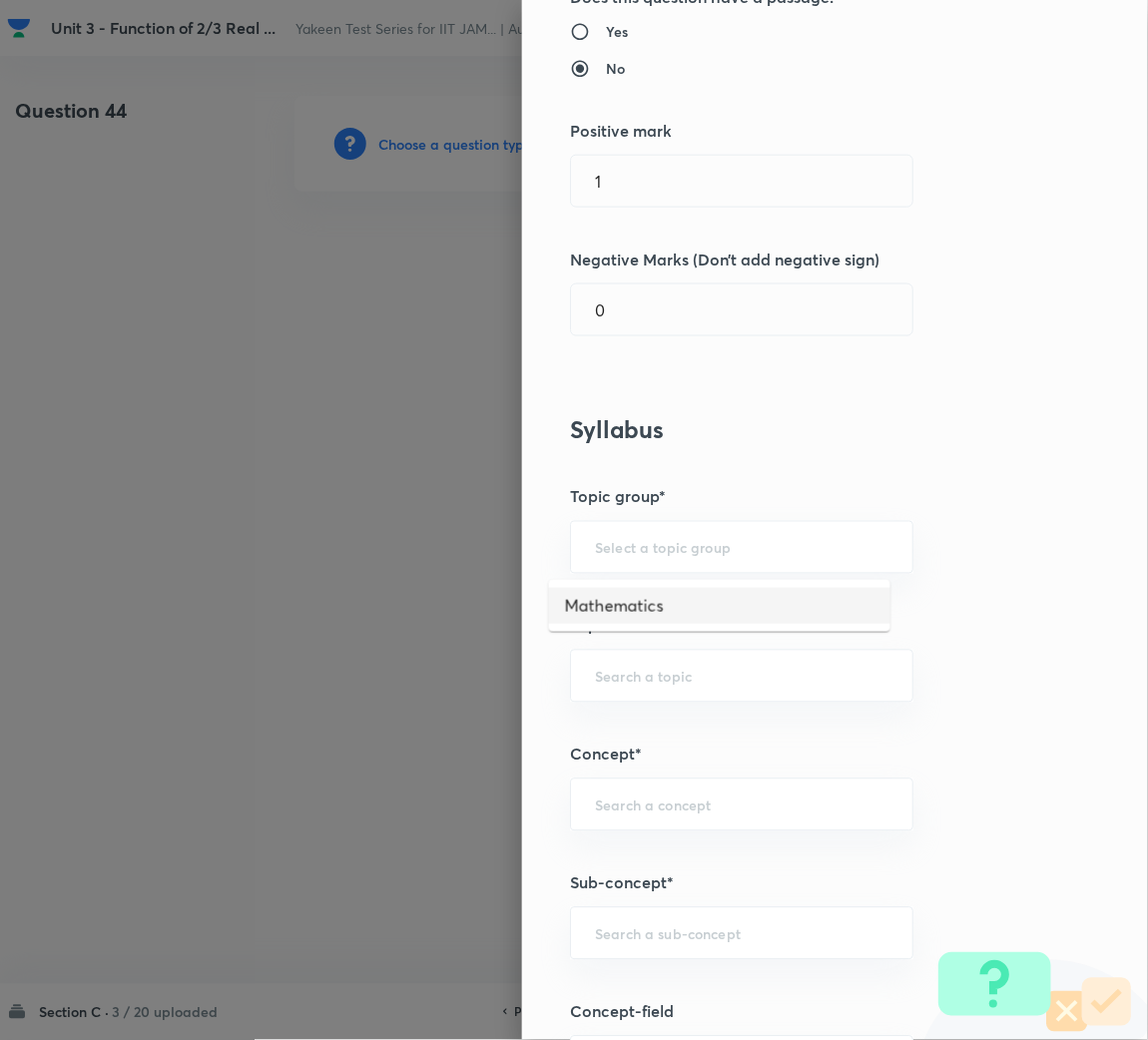 click on "Mathematics" at bounding box center (720, 606) 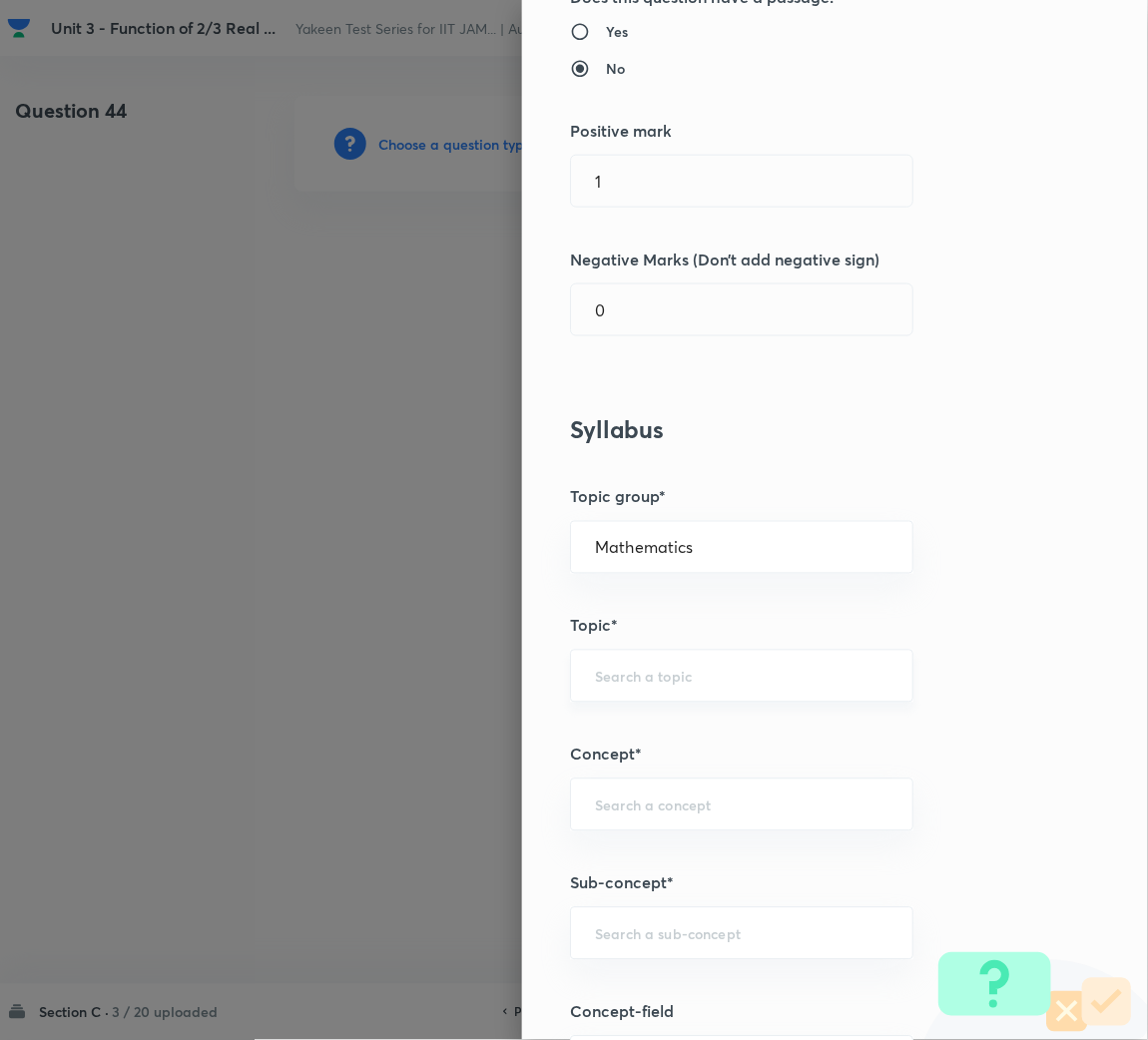 click on "​" at bounding box center [742, 676] 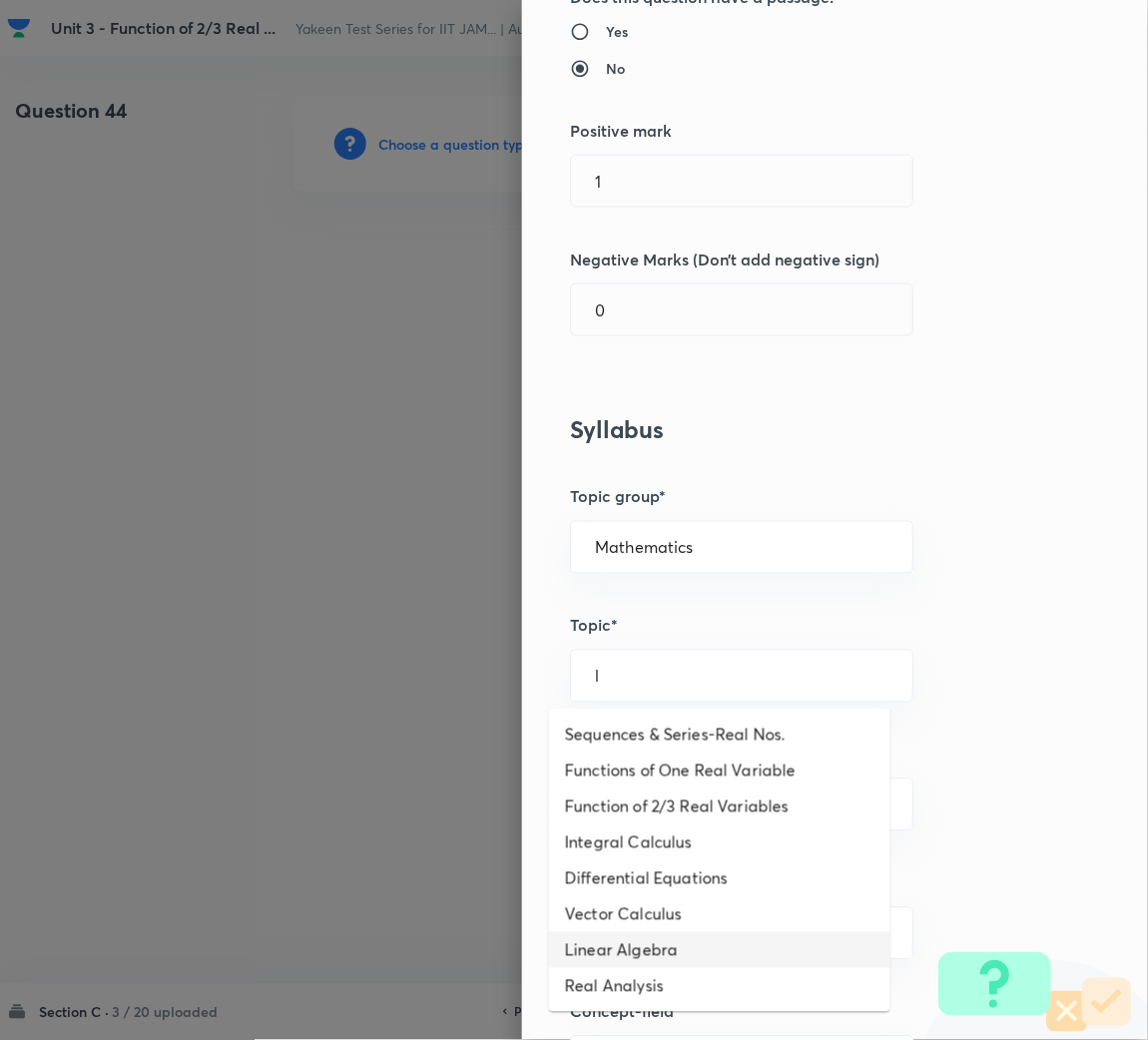click on "Linear Algebra" at bounding box center (720, 950) 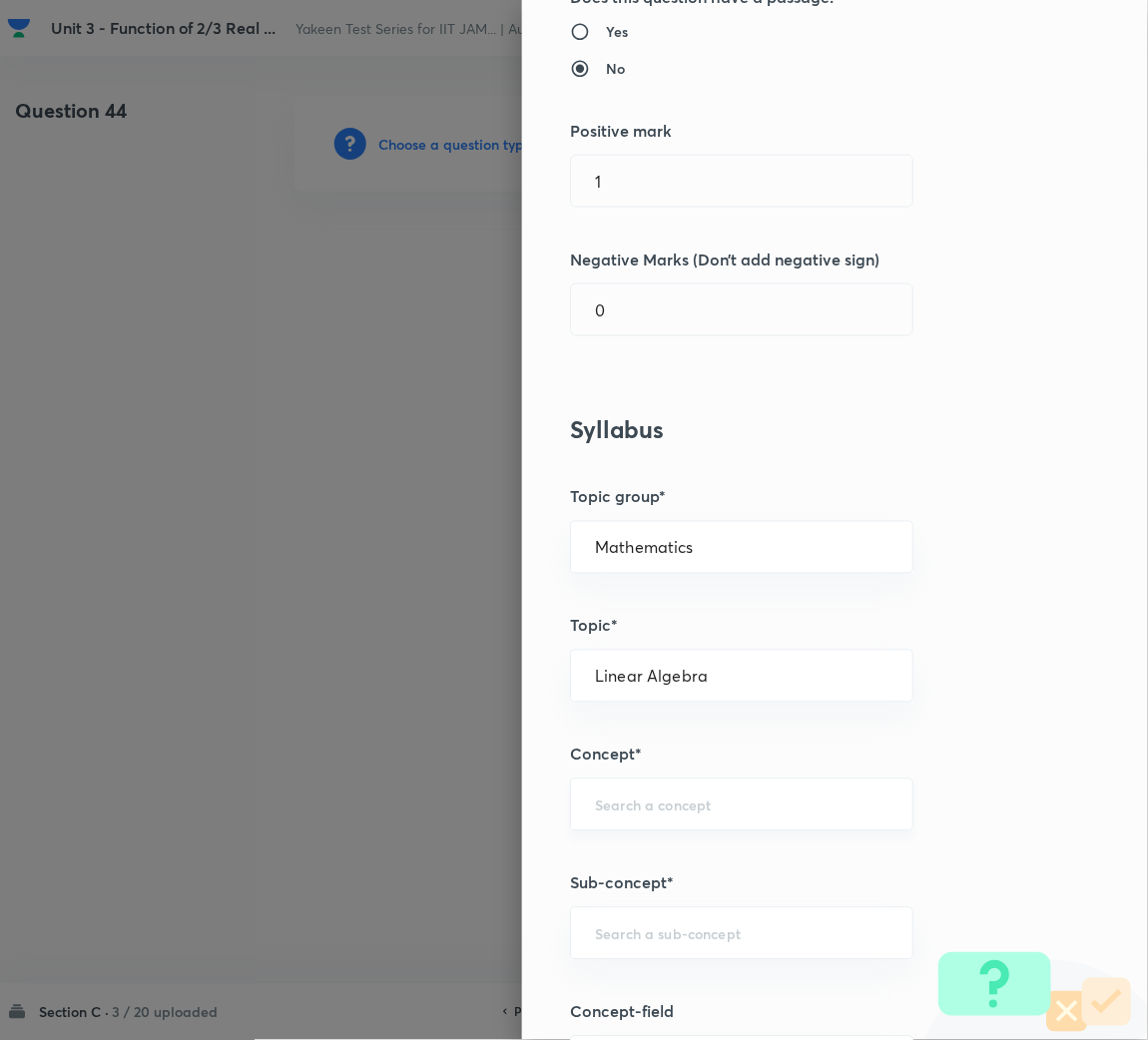 click at bounding box center (742, 804) 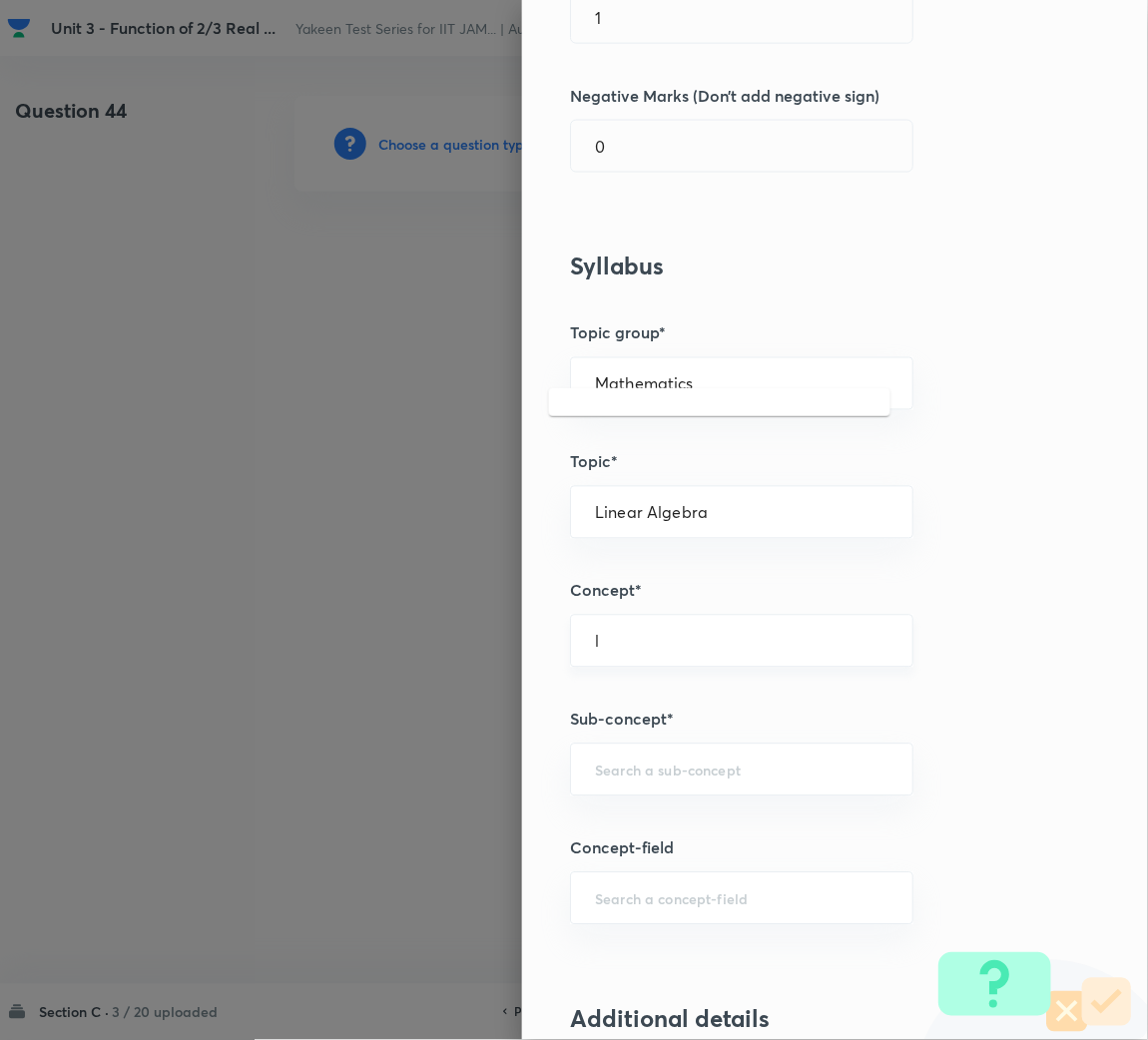 scroll, scrollTop: 748, scrollLeft: 0, axis: vertical 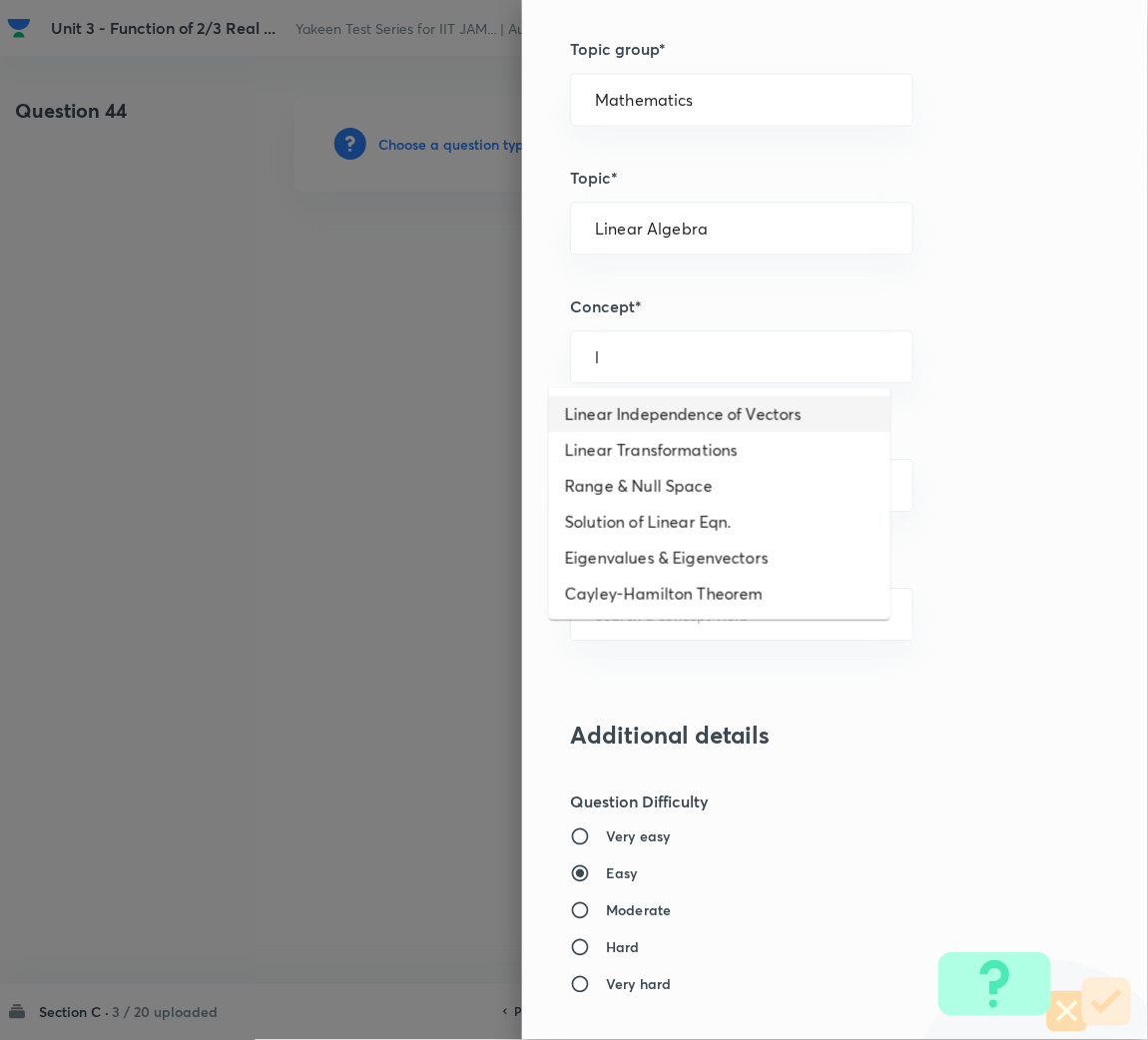 click on "Linear Independence of Vectors" at bounding box center [720, 414] 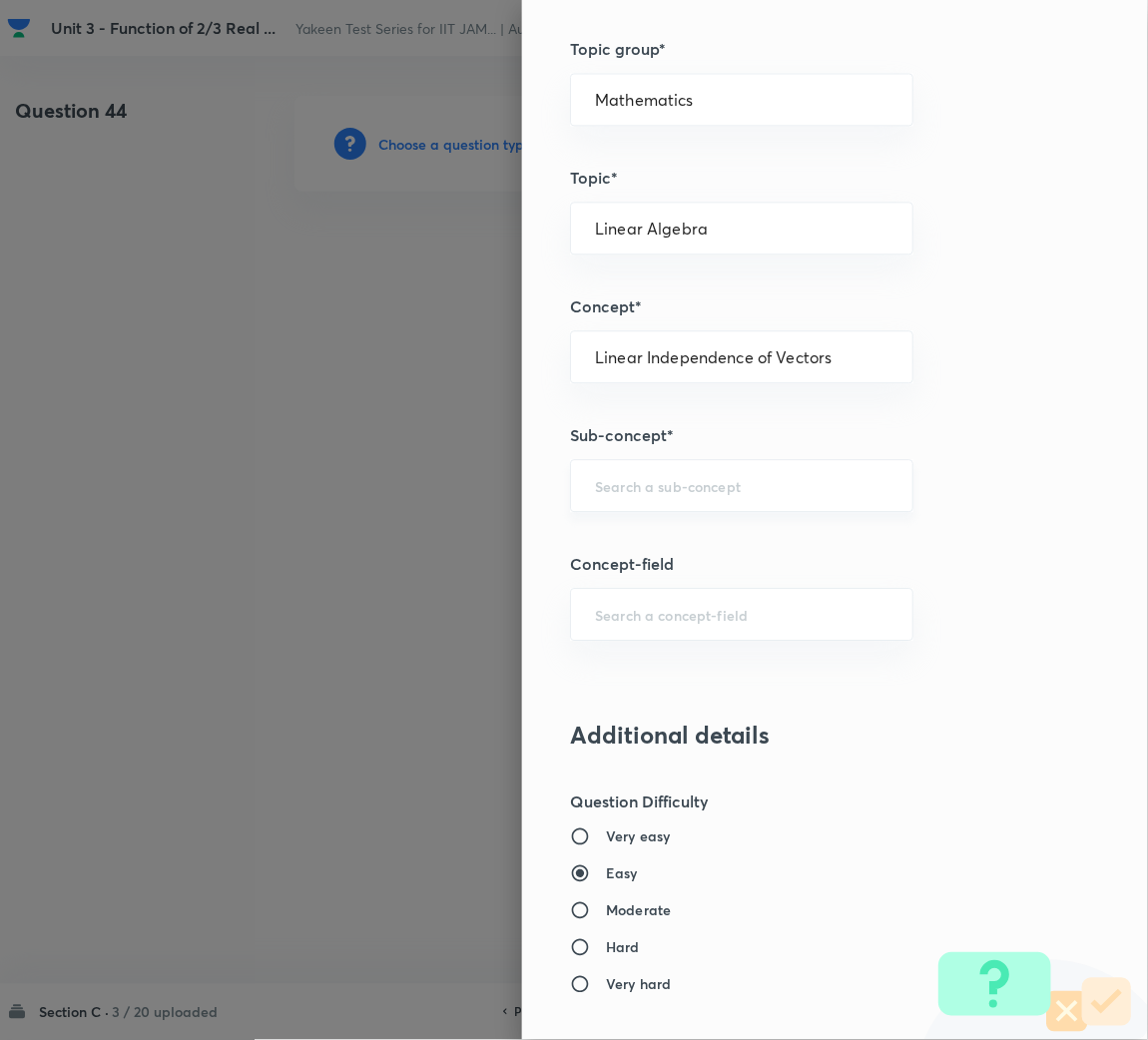 click on "​" at bounding box center [742, 485] 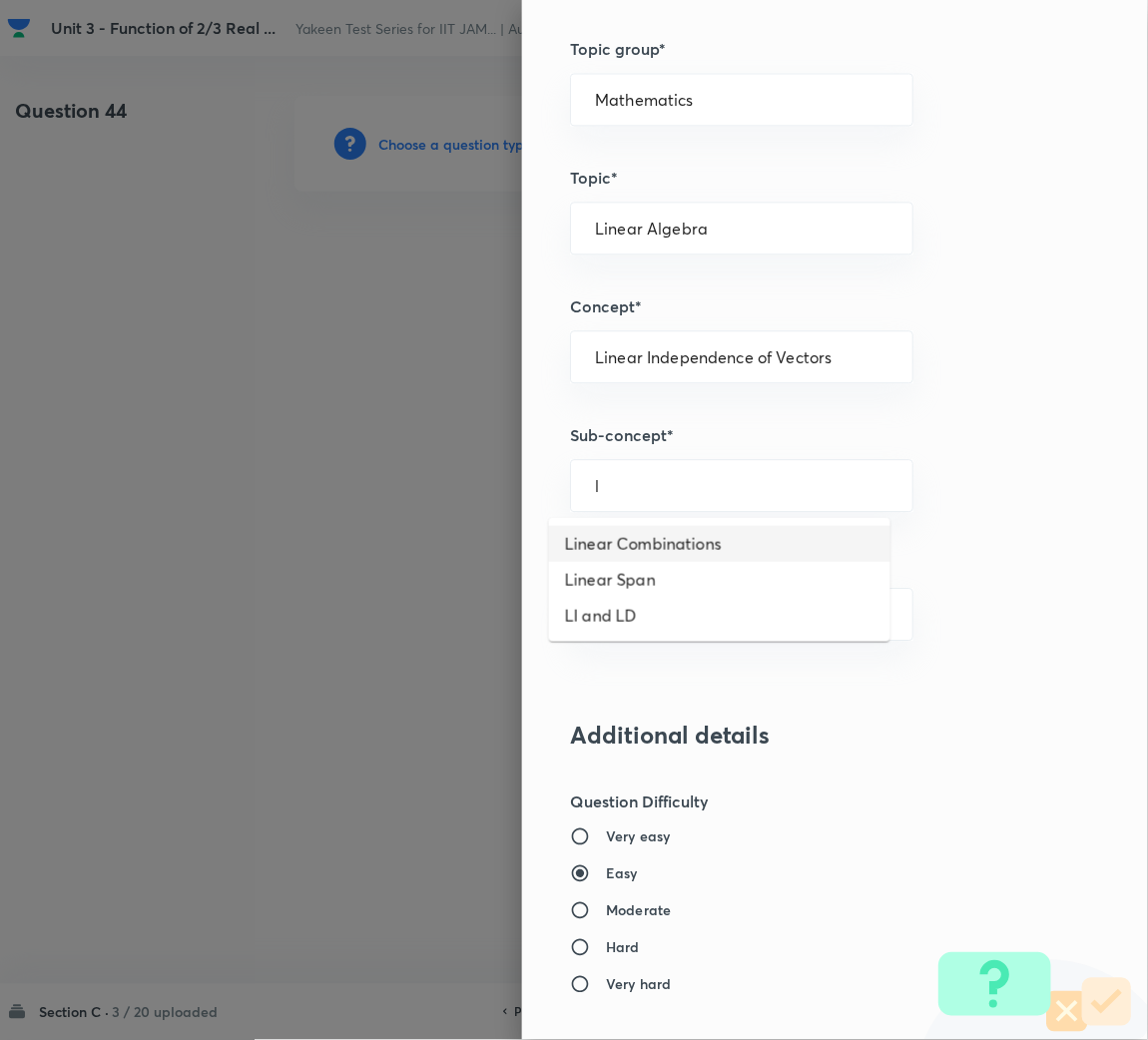 click on "Linear Combinations" at bounding box center (720, 544) 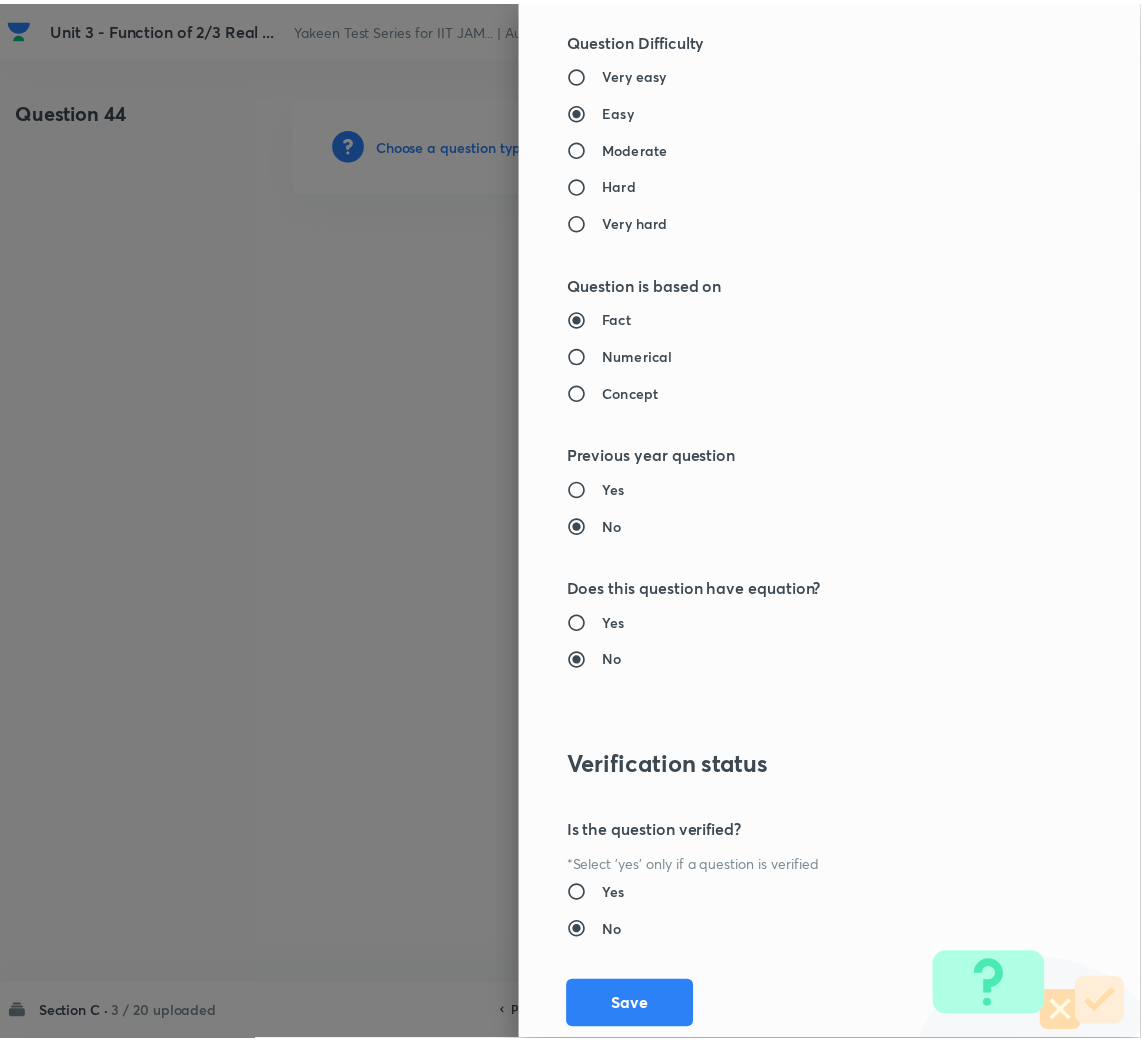 scroll, scrollTop: 1567, scrollLeft: 0, axis: vertical 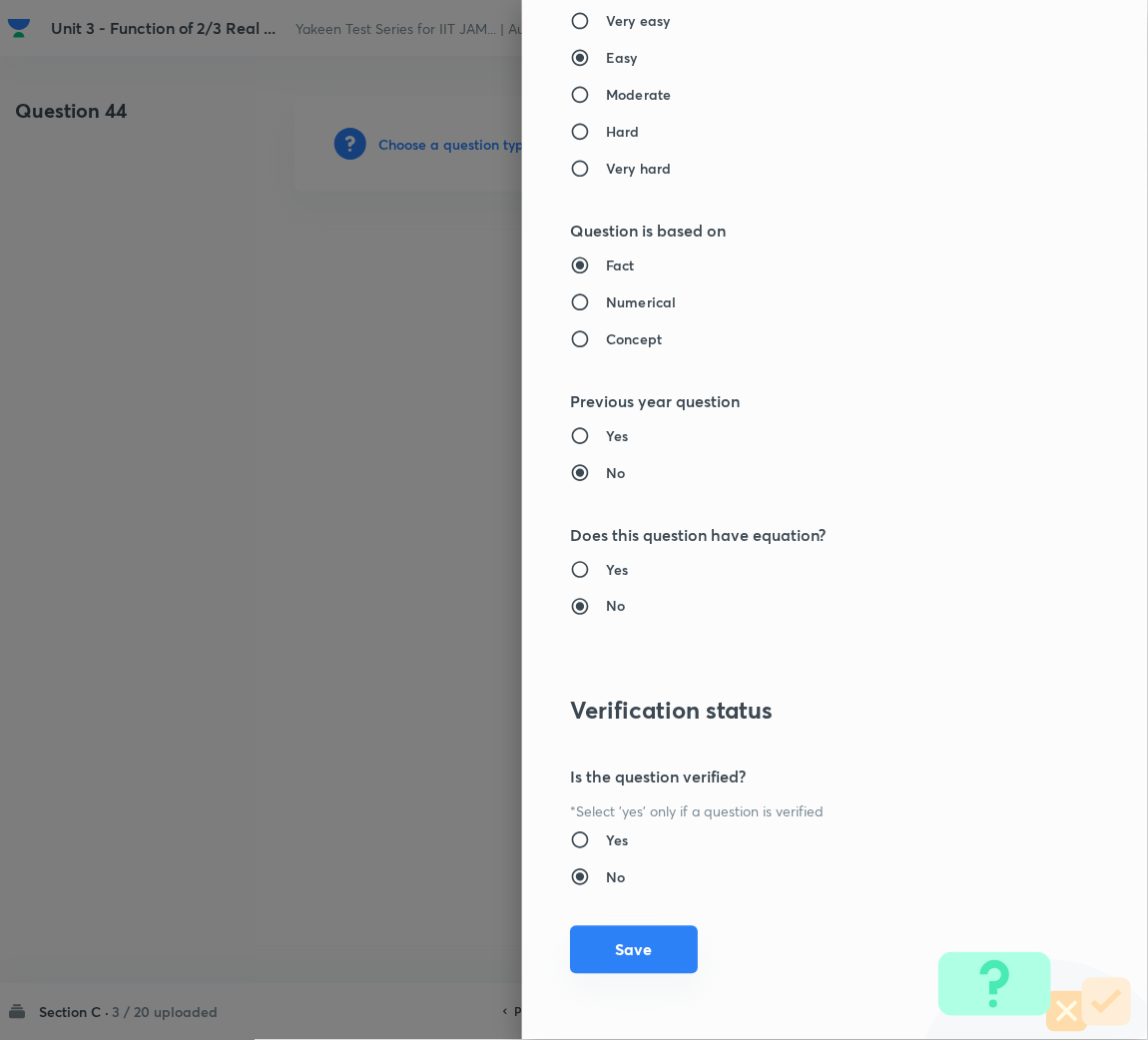 drag, startPoint x: 597, startPoint y: 944, endPoint x: 552, endPoint y: 891, distance: 69.52697 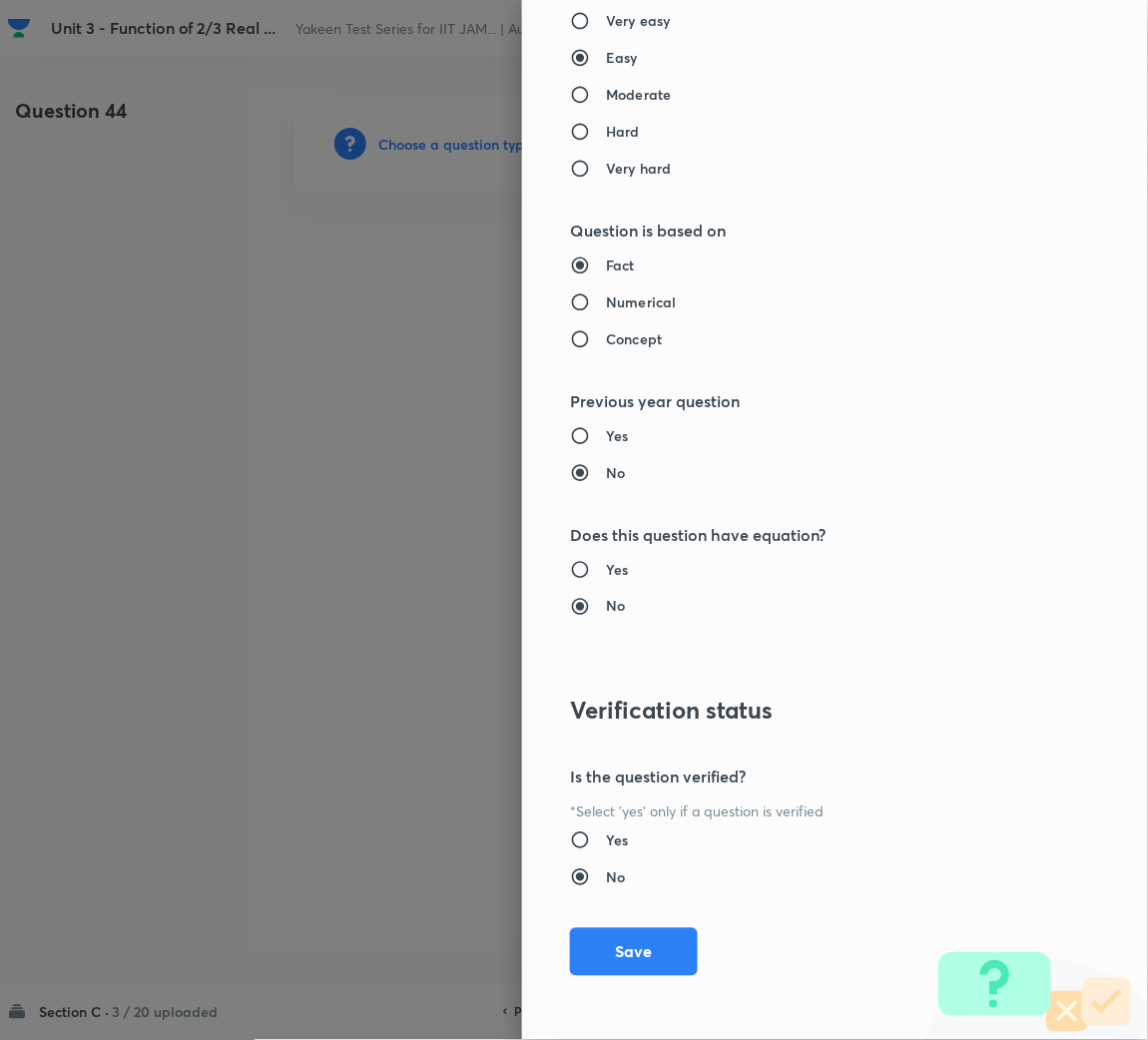 click on "Save" at bounding box center (634, 952) 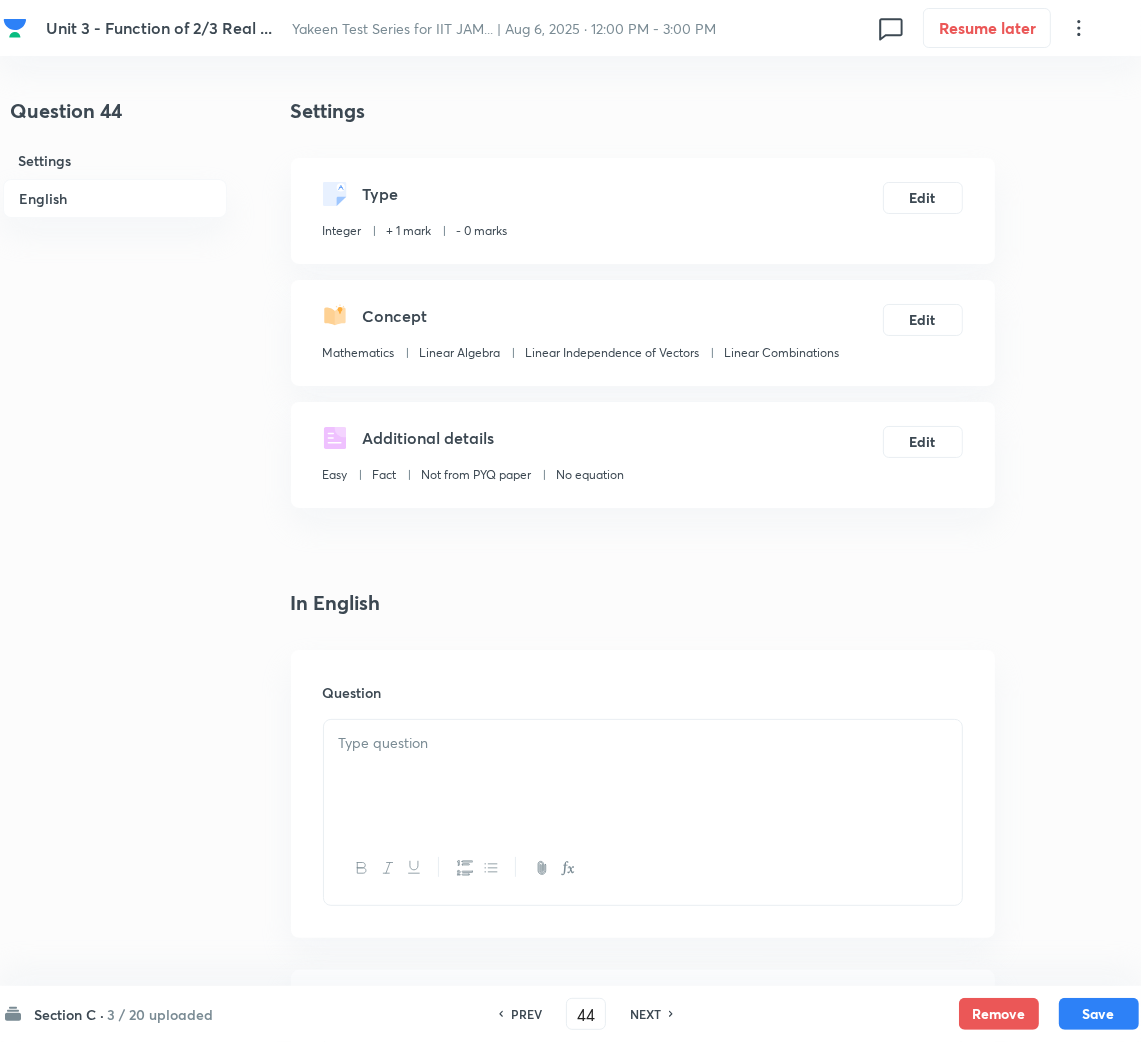 click at bounding box center (643, 776) 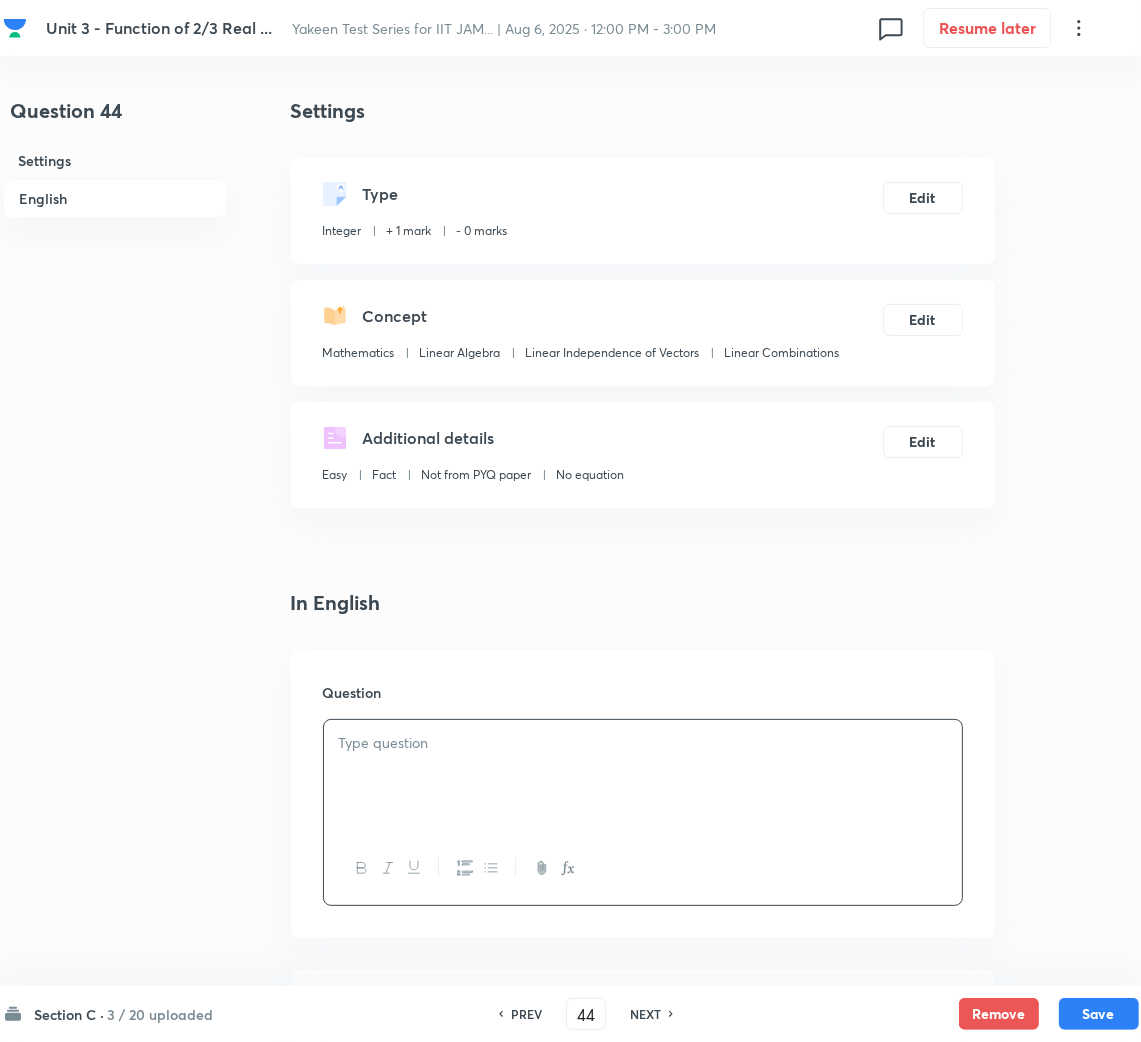 click on "Question" at bounding box center [643, 794] 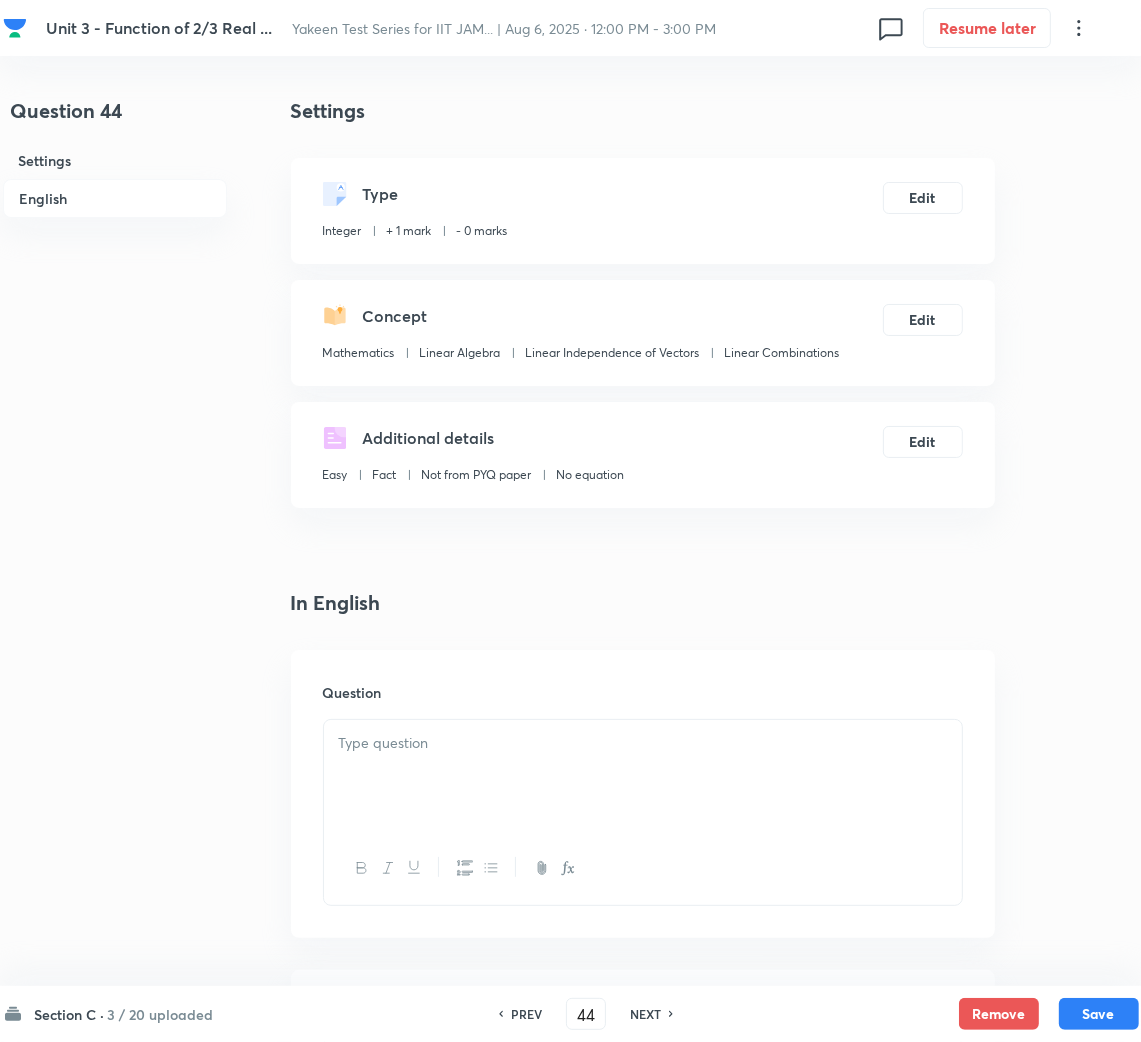 click at bounding box center (643, 743) 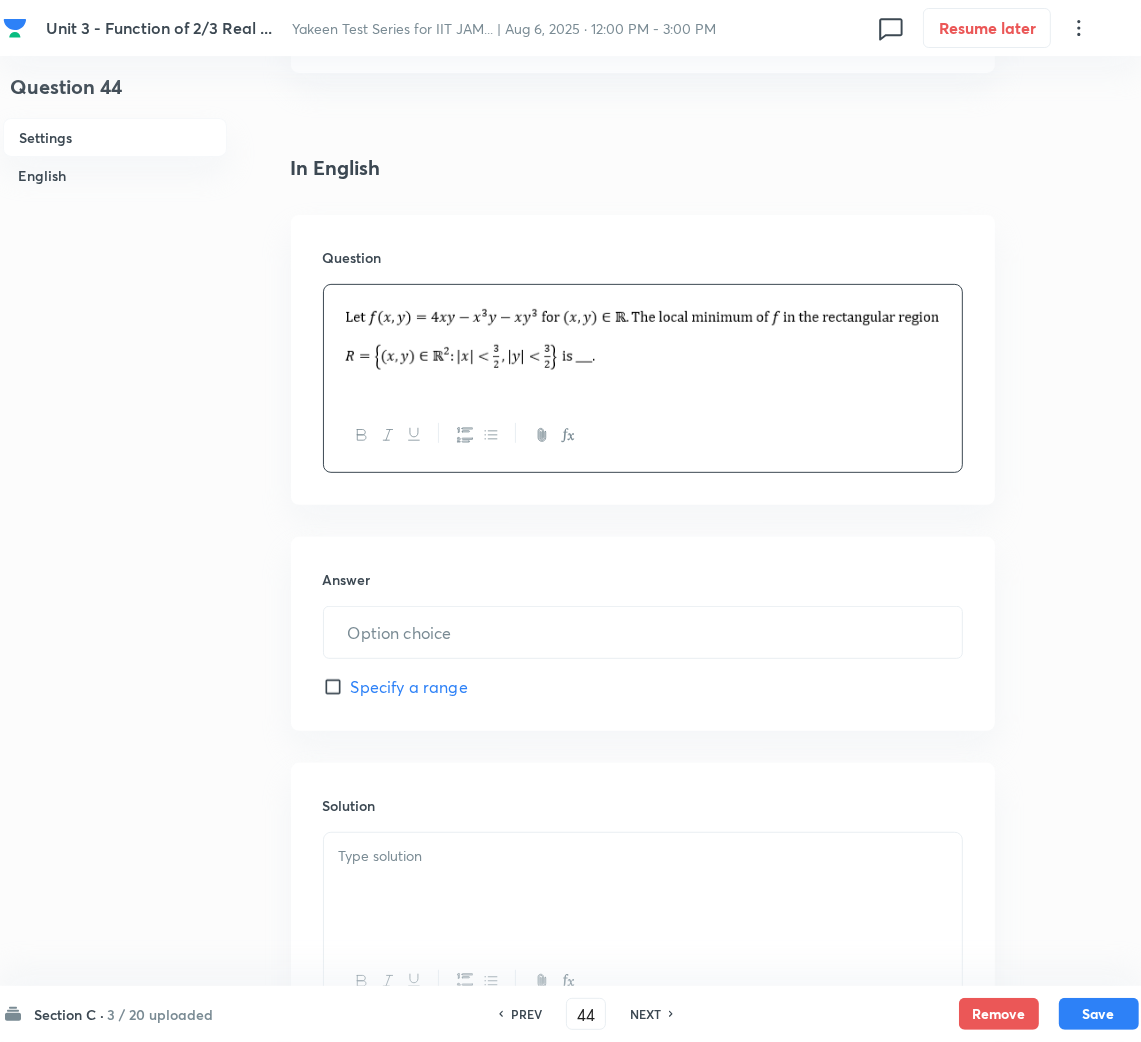 scroll, scrollTop: 449, scrollLeft: 0, axis: vertical 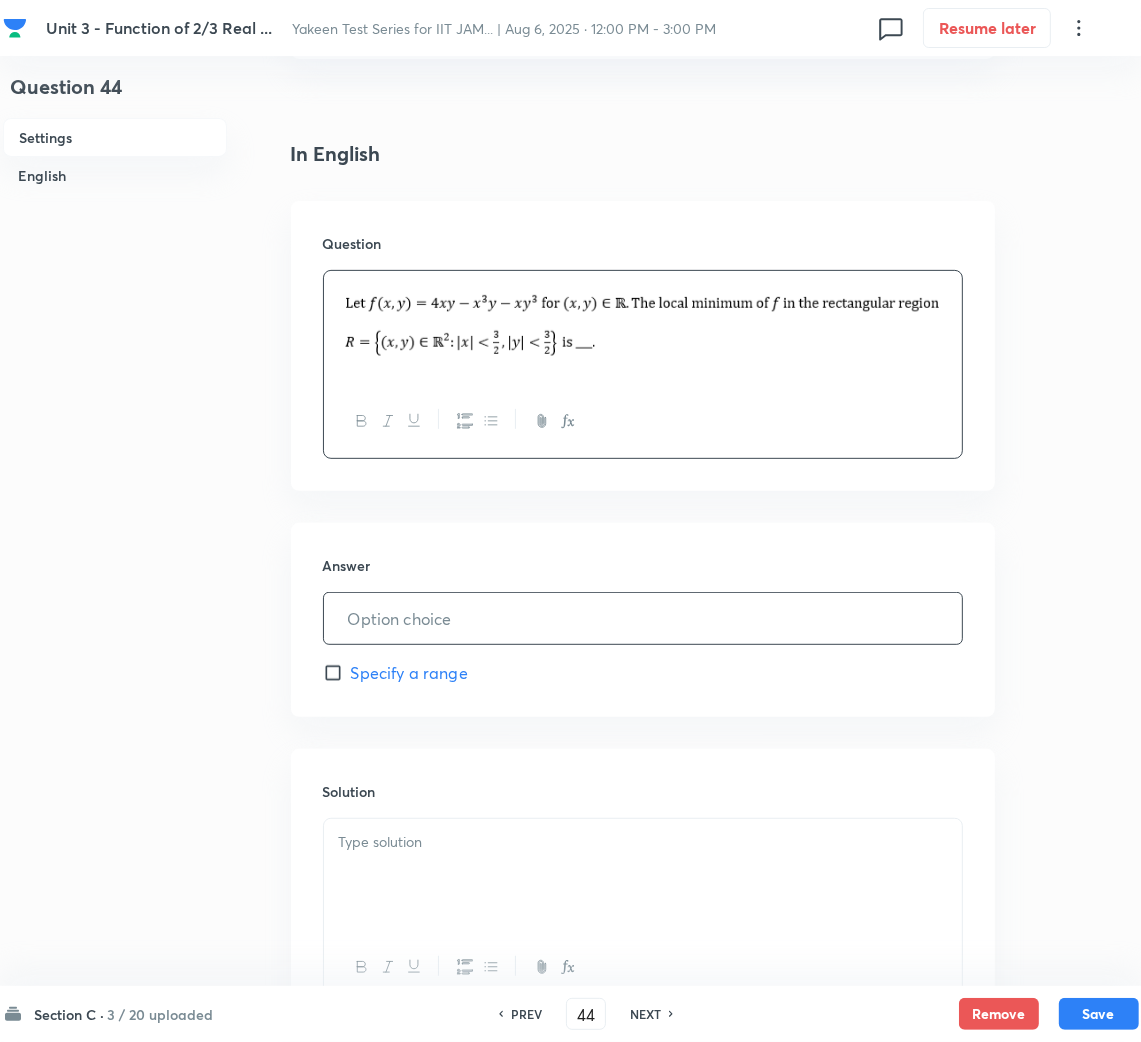 click at bounding box center (643, 618) 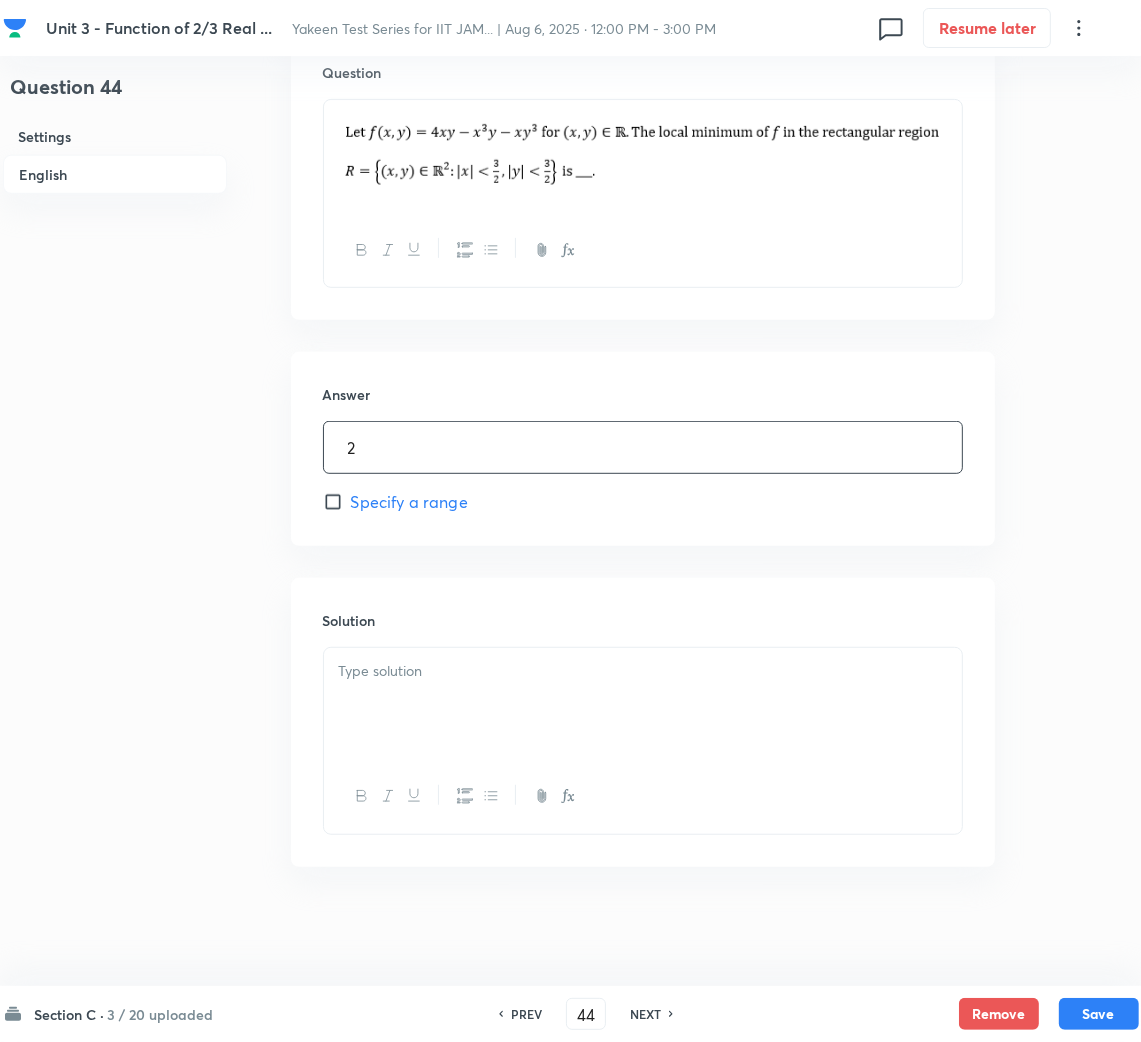 scroll, scrollTop: 621, scrollLeft: 0, axis: vertical 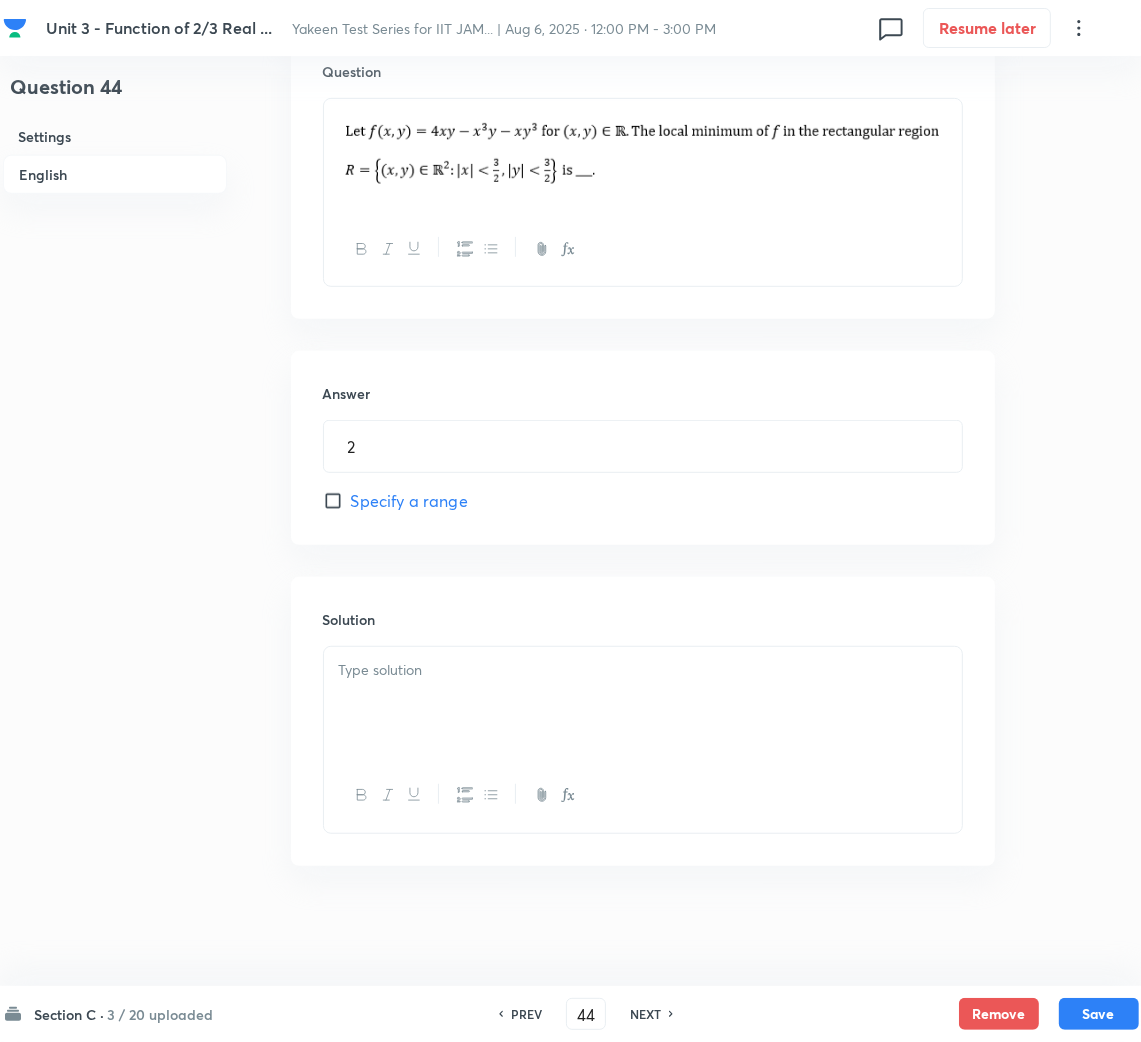 click at bounding box center [643, 703] 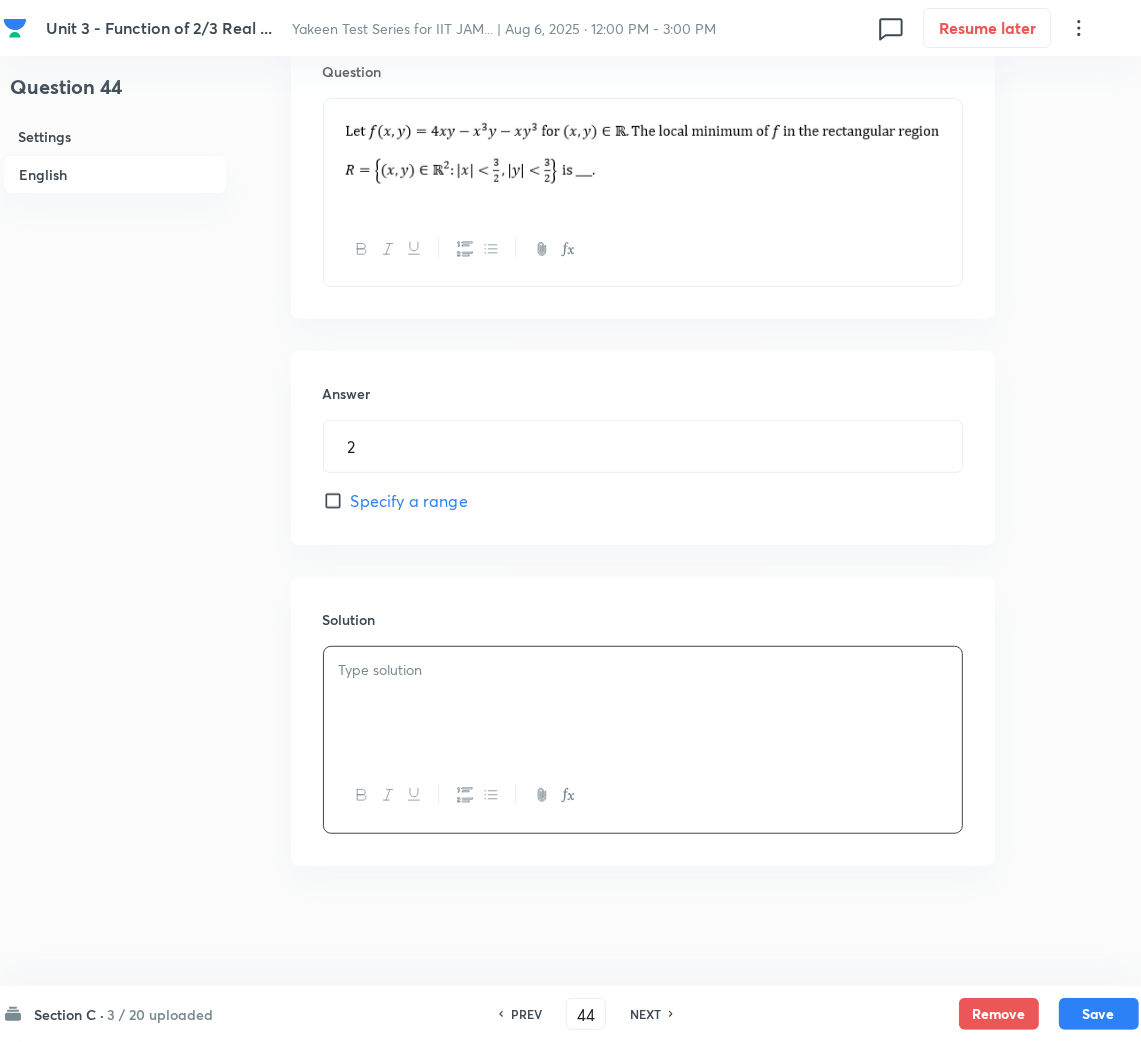 click at bounding box center [643, 703] 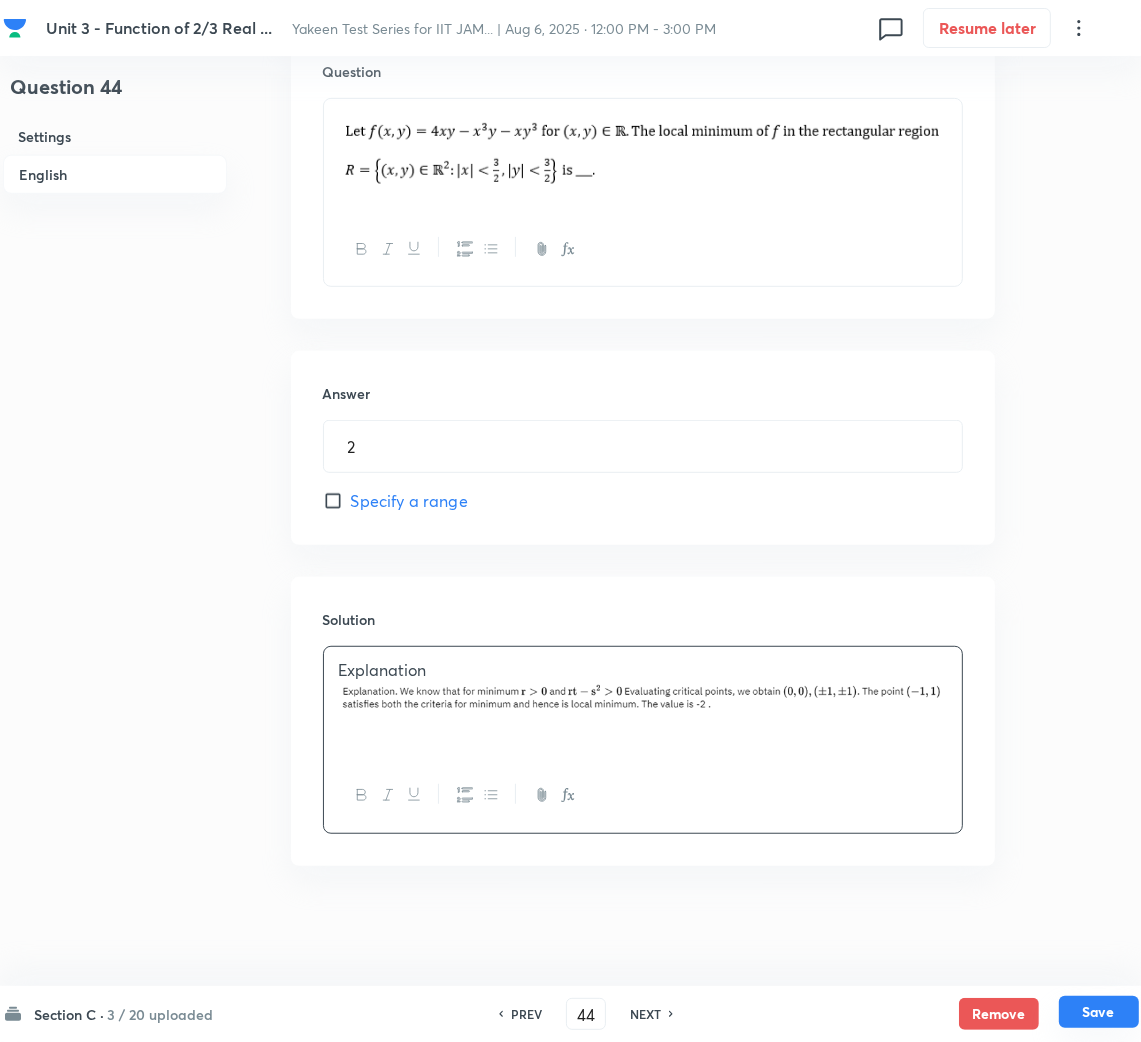 click on "Save" at bounding box center [1099, 1012] 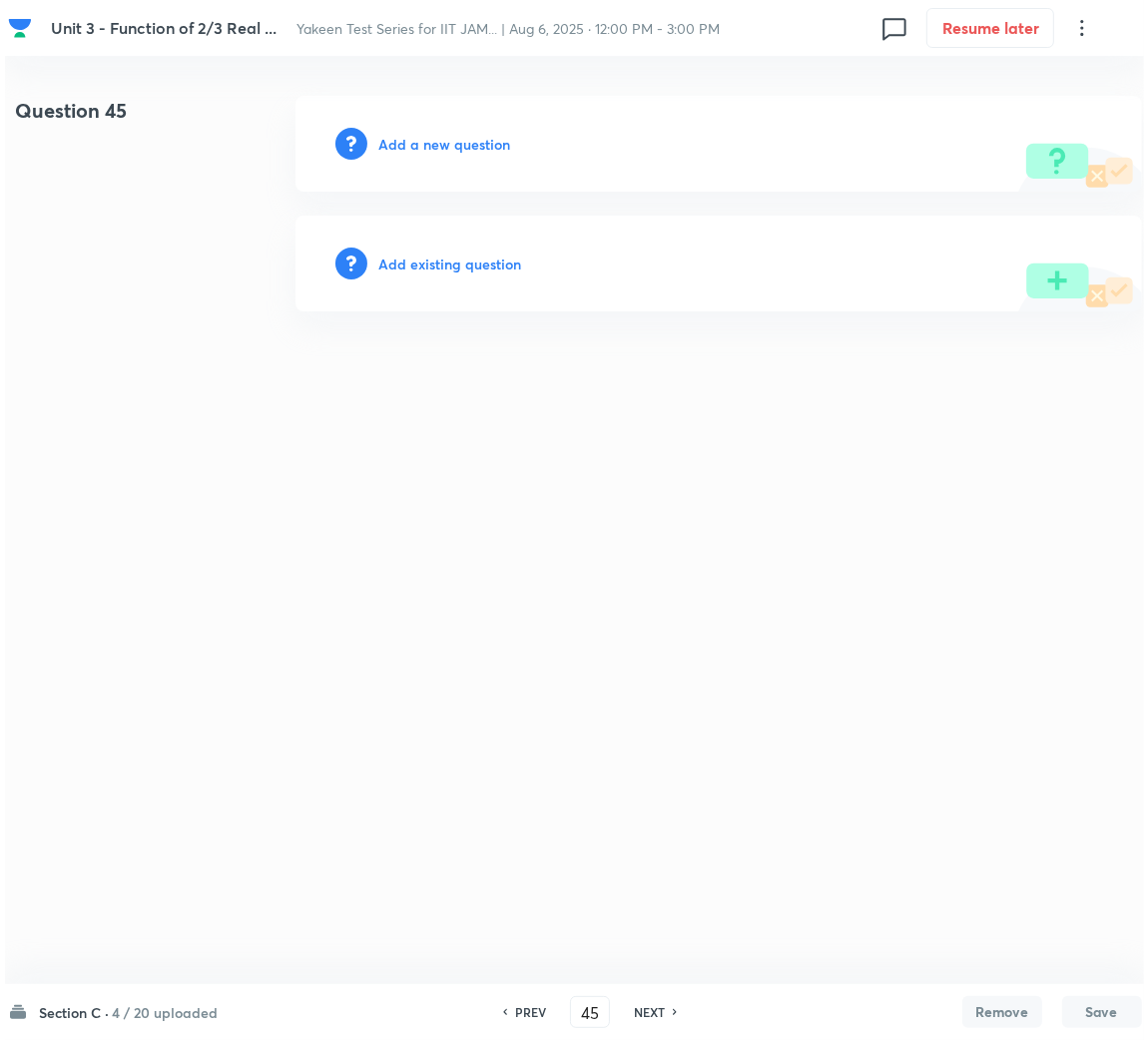 scroll, scrollTop: 0, scrollLeft: 0, axis: both 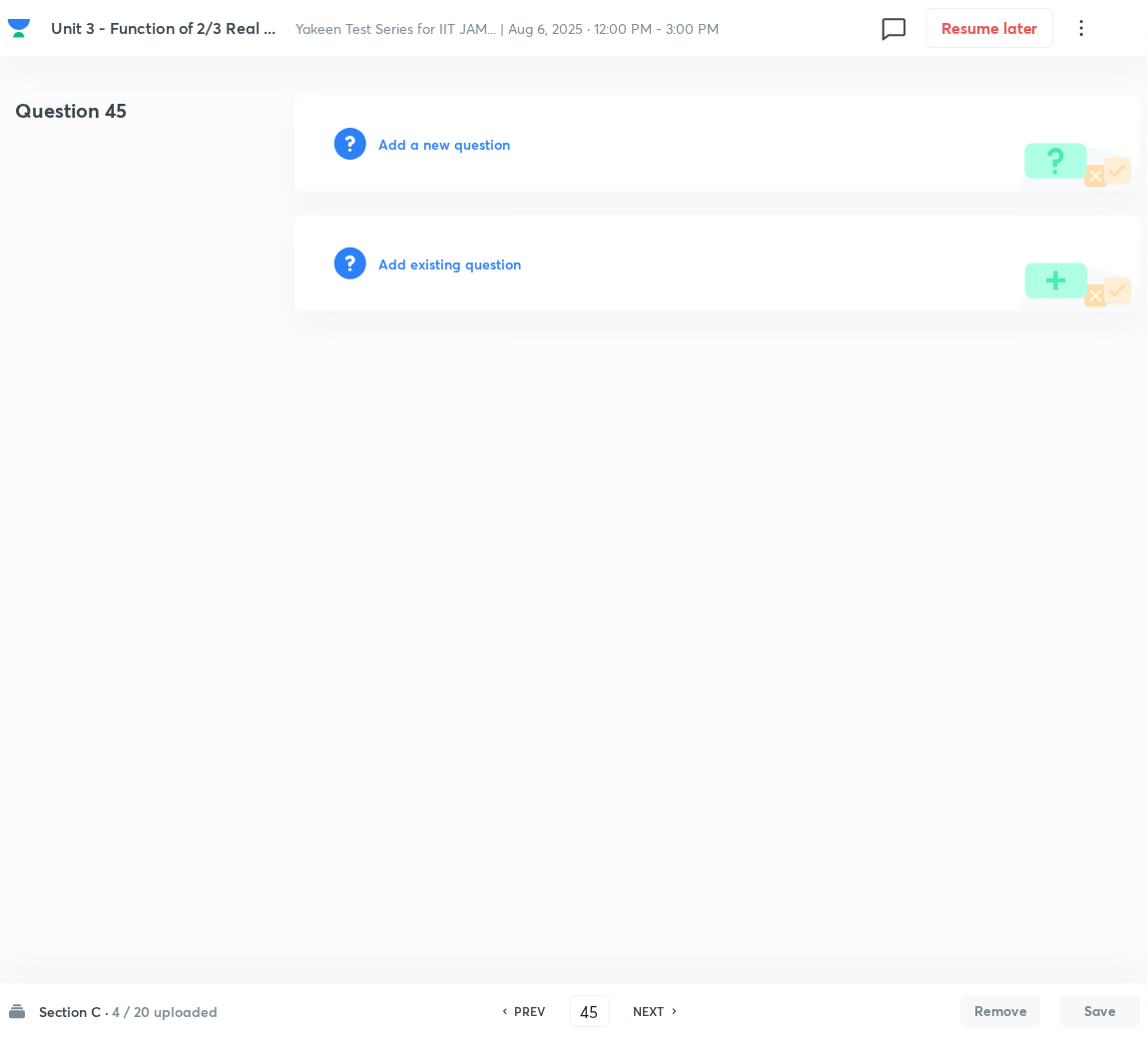 click on "Add a new question" at bounding box center [444, 144] 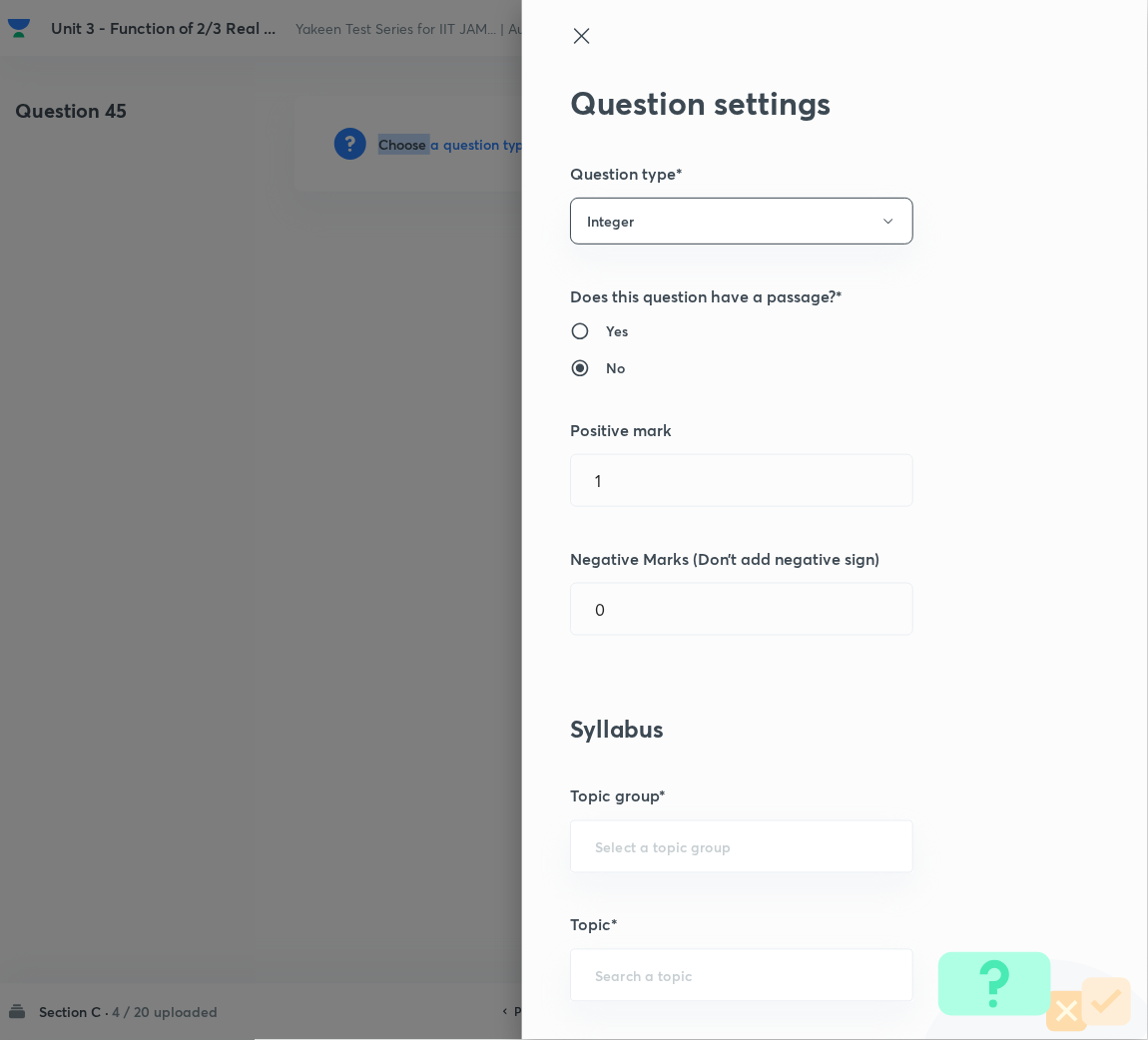scroll, scrollTop: 448, scrollLeft: 0, axis: vertical 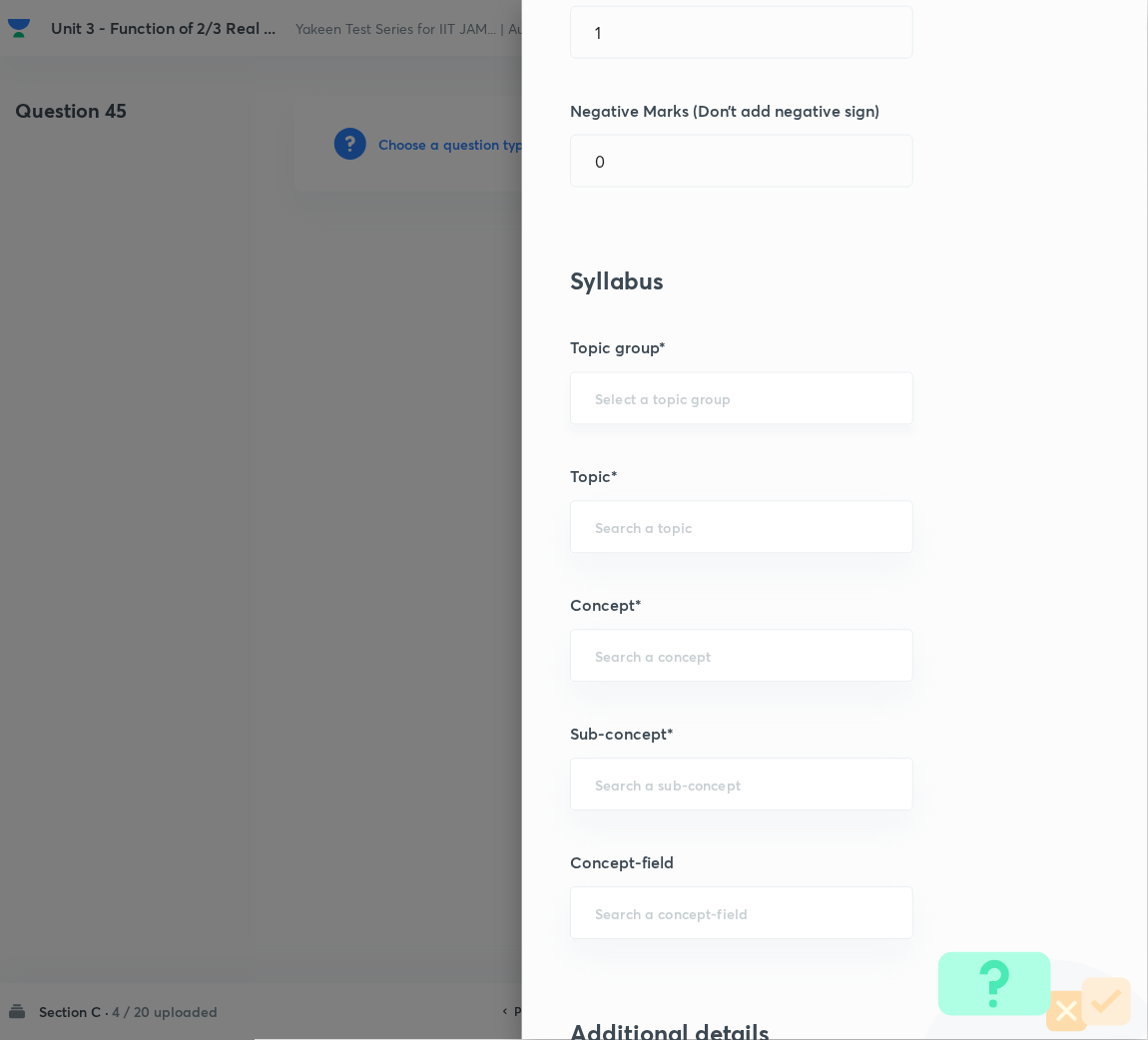 click at bounding box center [742, 398] 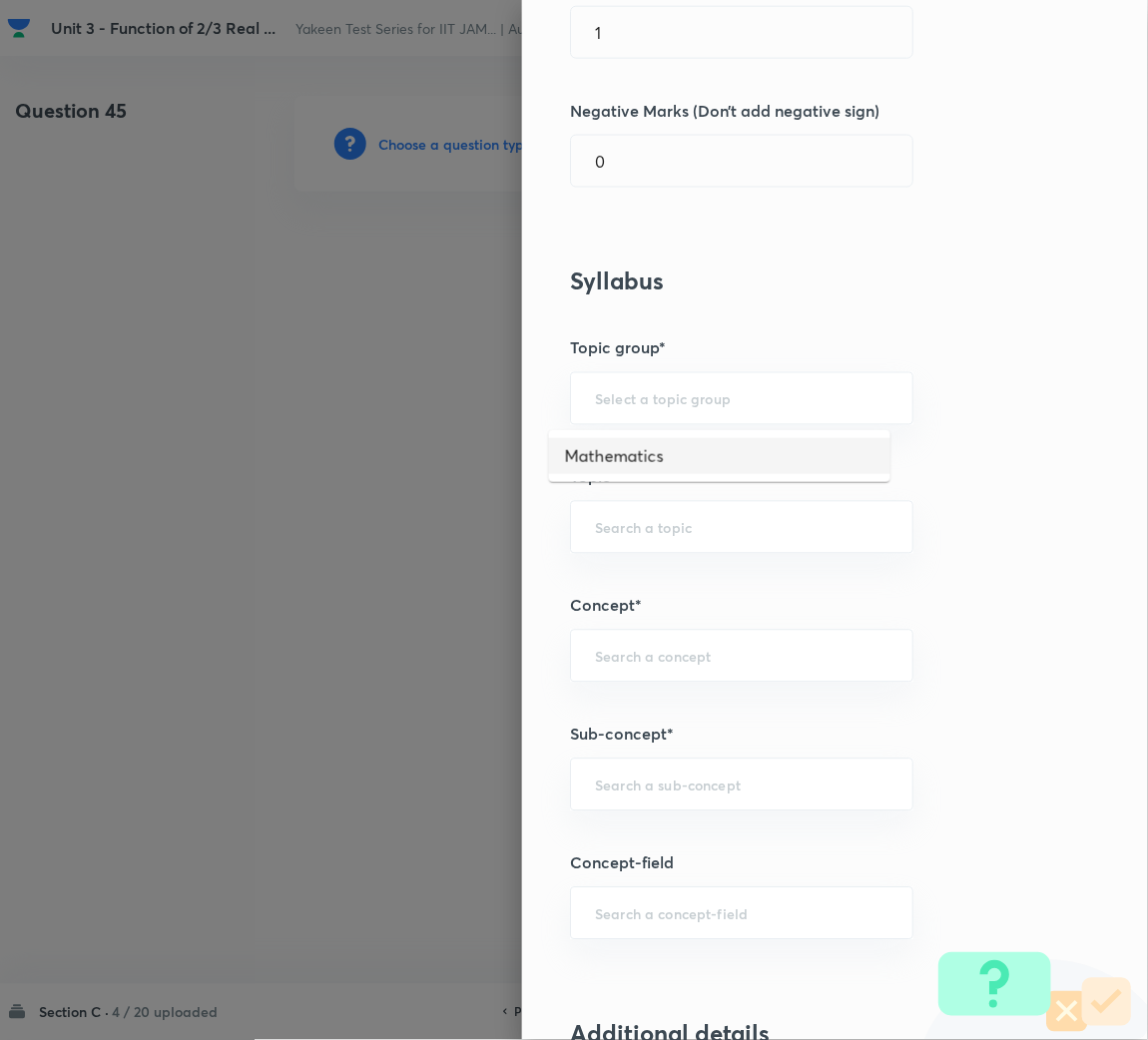 click on "Mathematics" at bounding box center (720, 456) 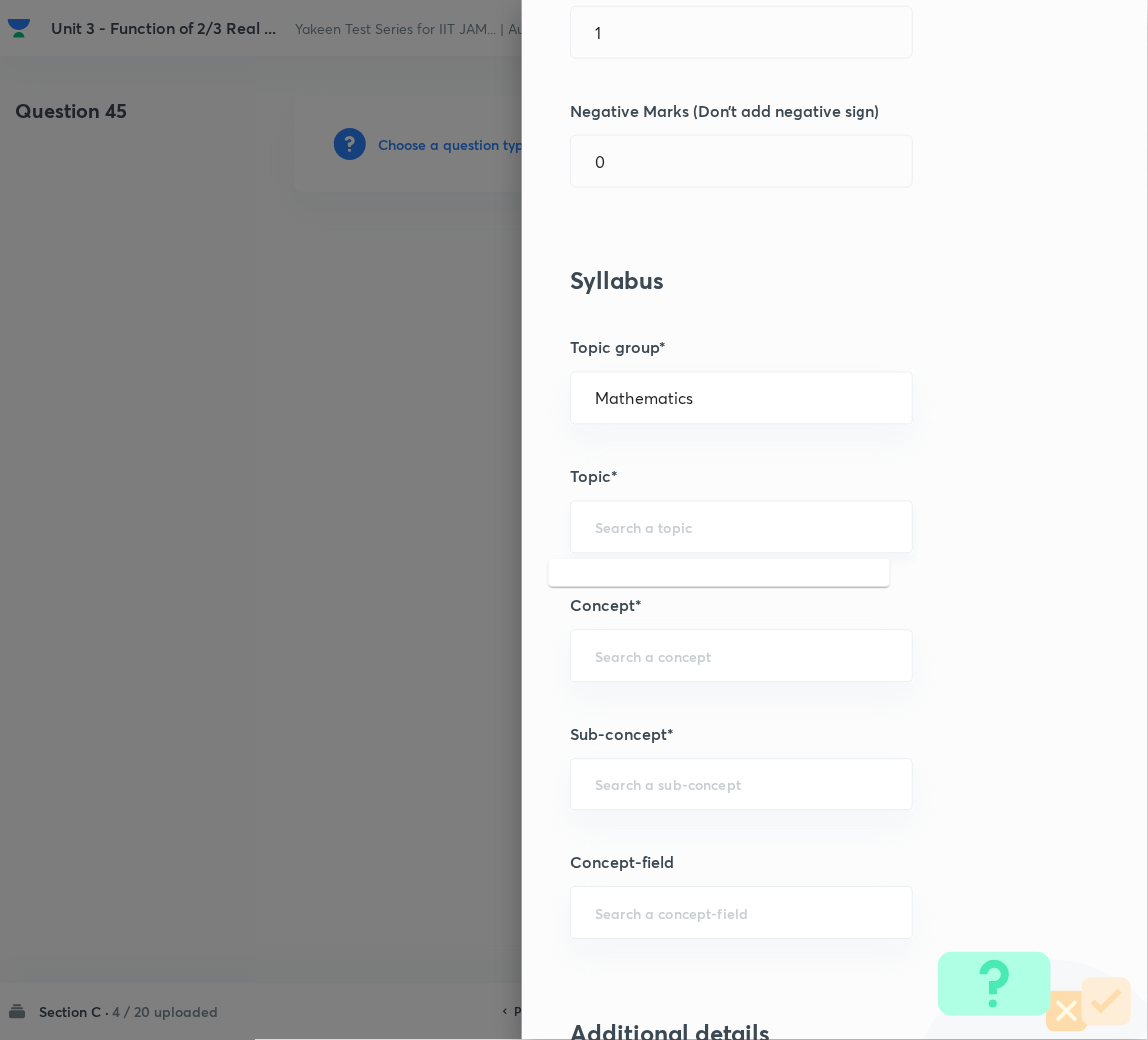 click at bounding box center (742, 527) 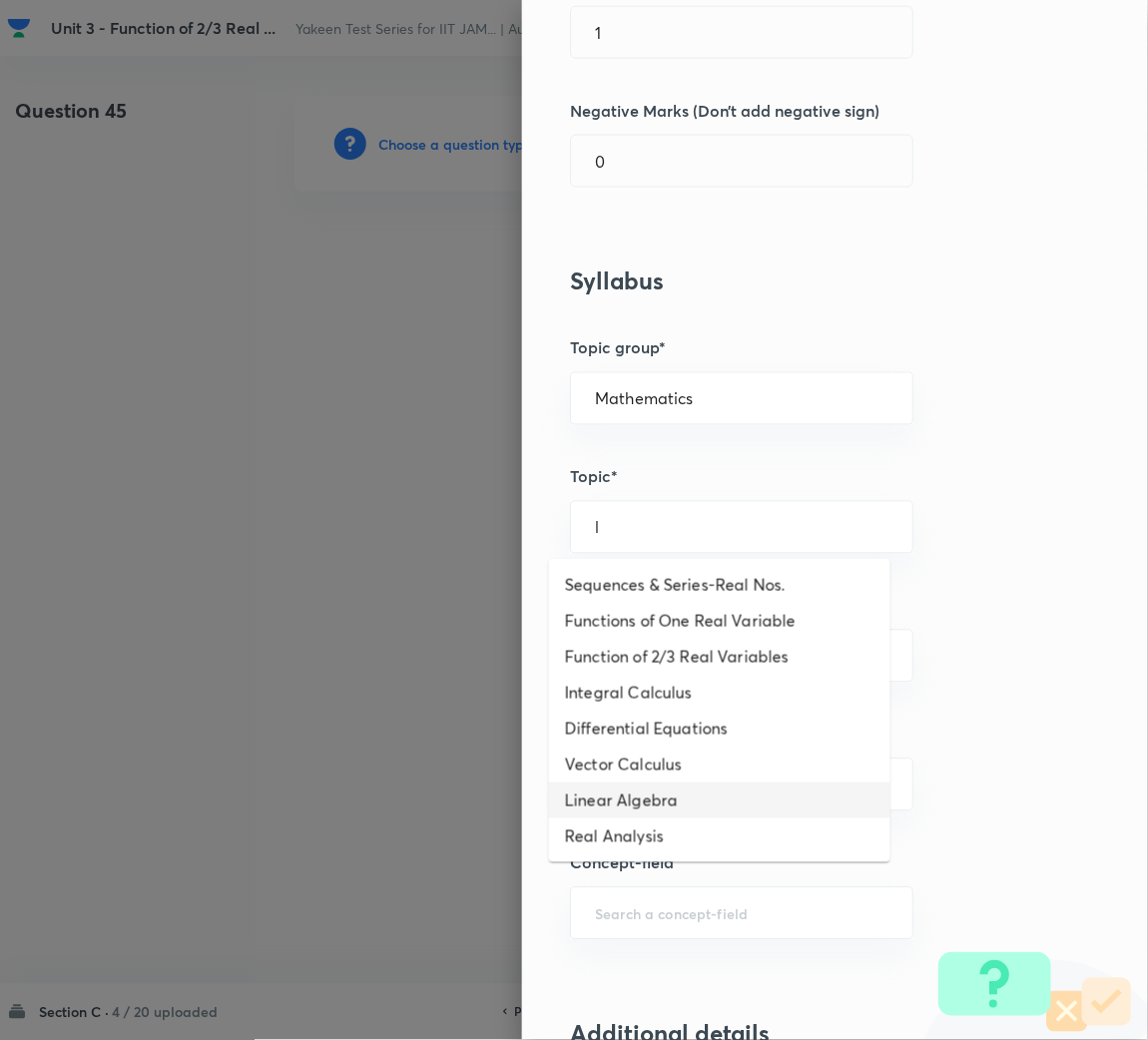 click on "Linear Algebra" at bounding box center [720, 800] 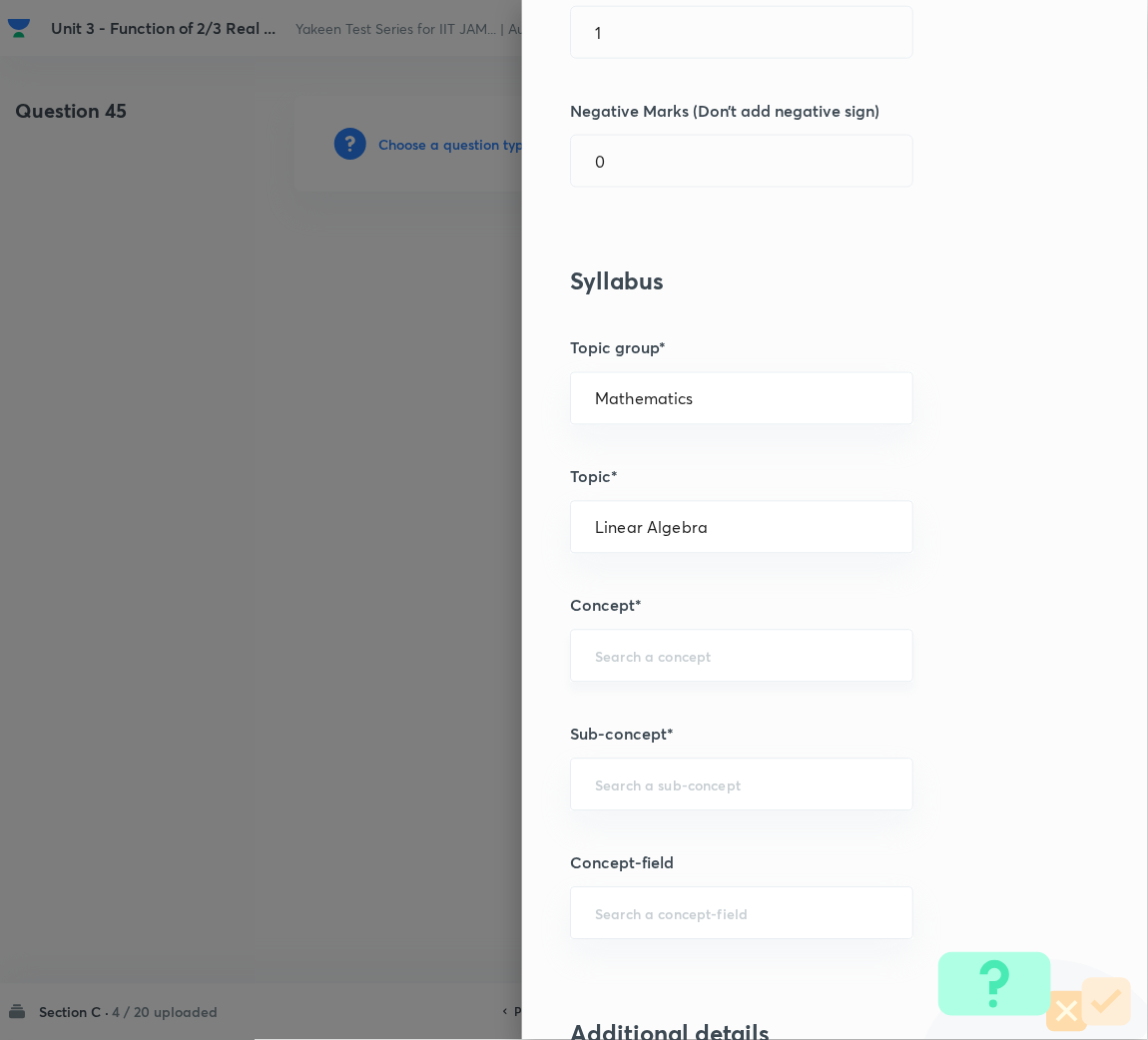 click at bounding box center (742, 656) 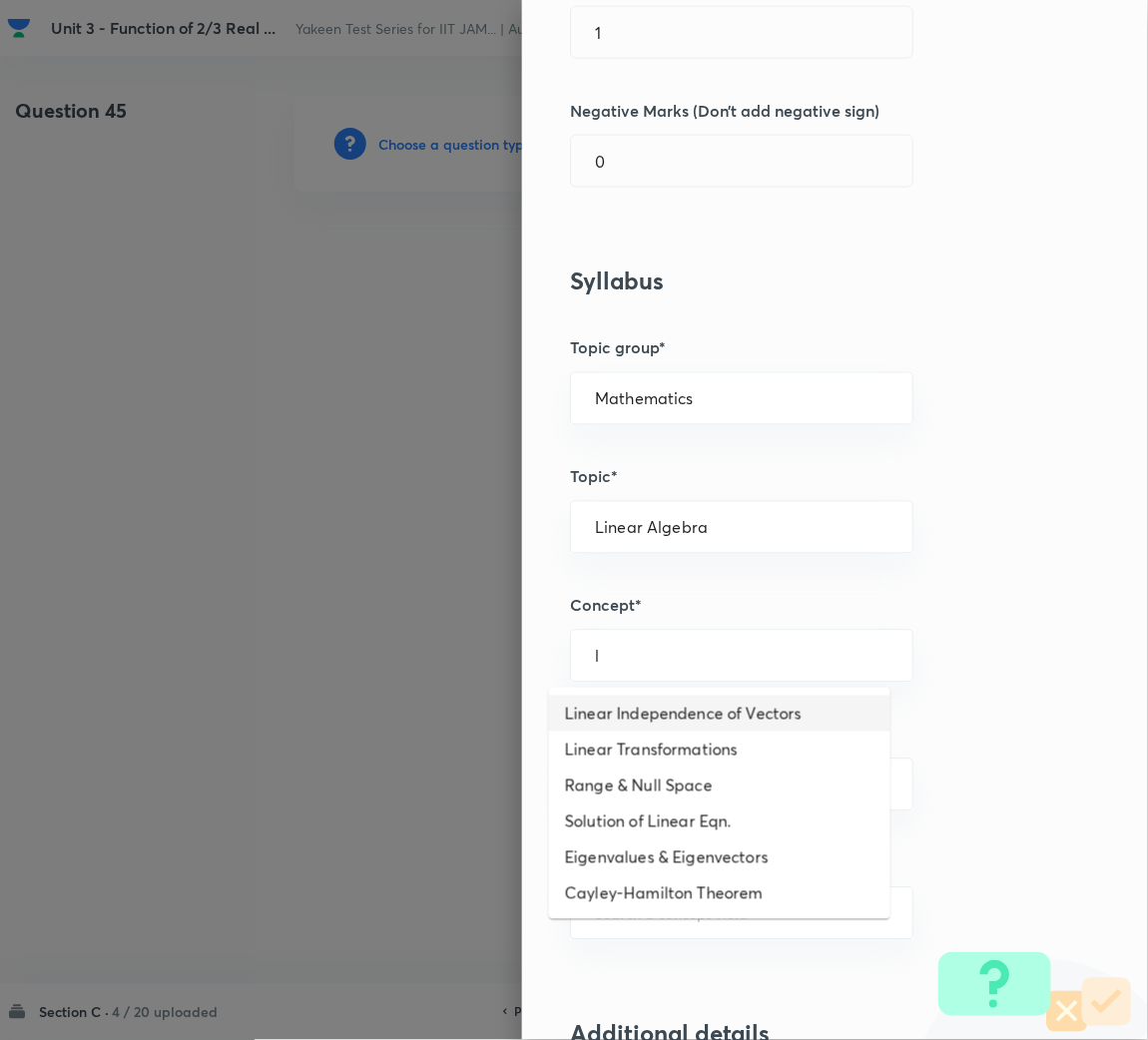 click on "Linear Independence of Vectors" at bounding box center [720, 714] 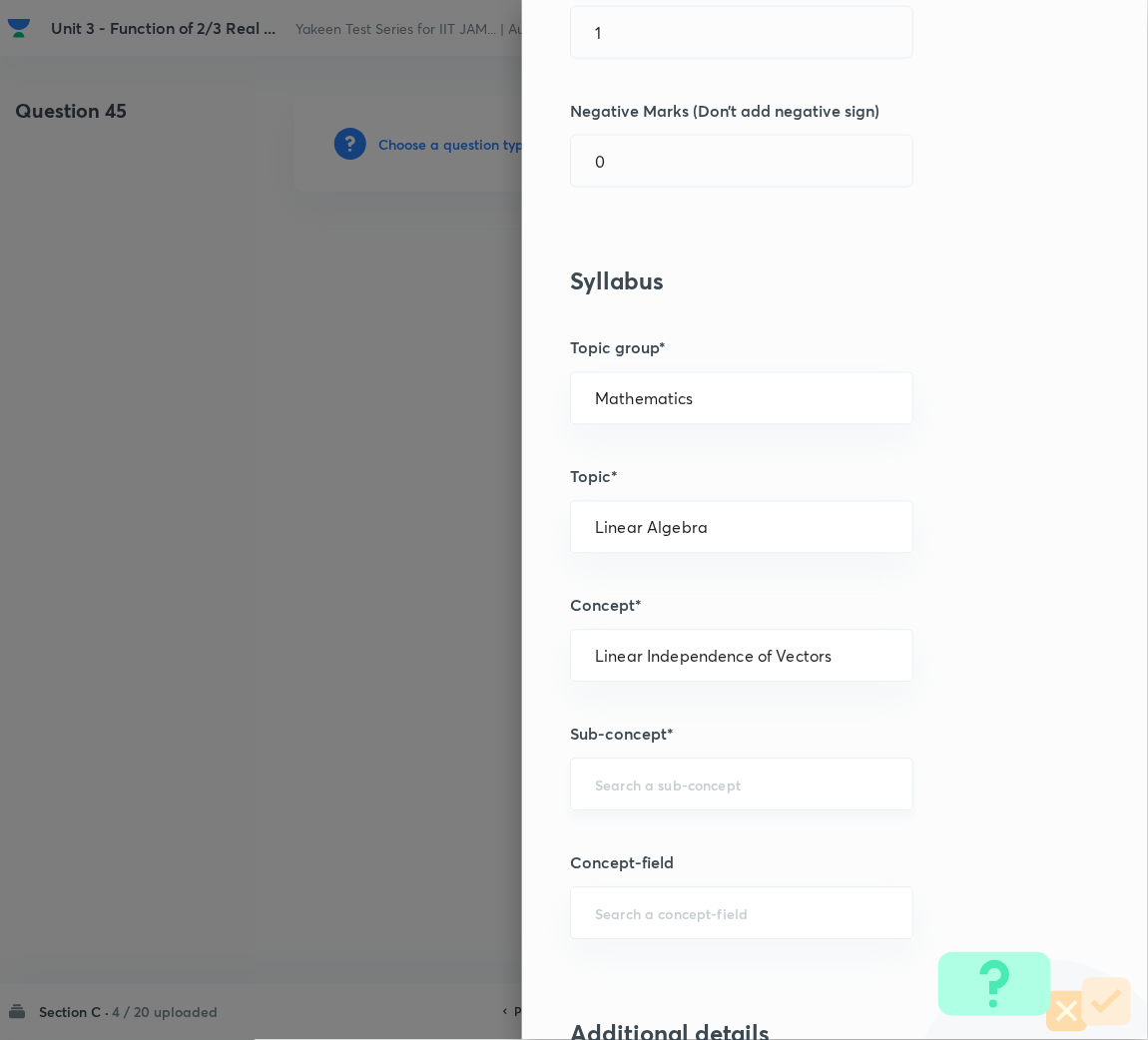 click at bounding box center [742, 784] 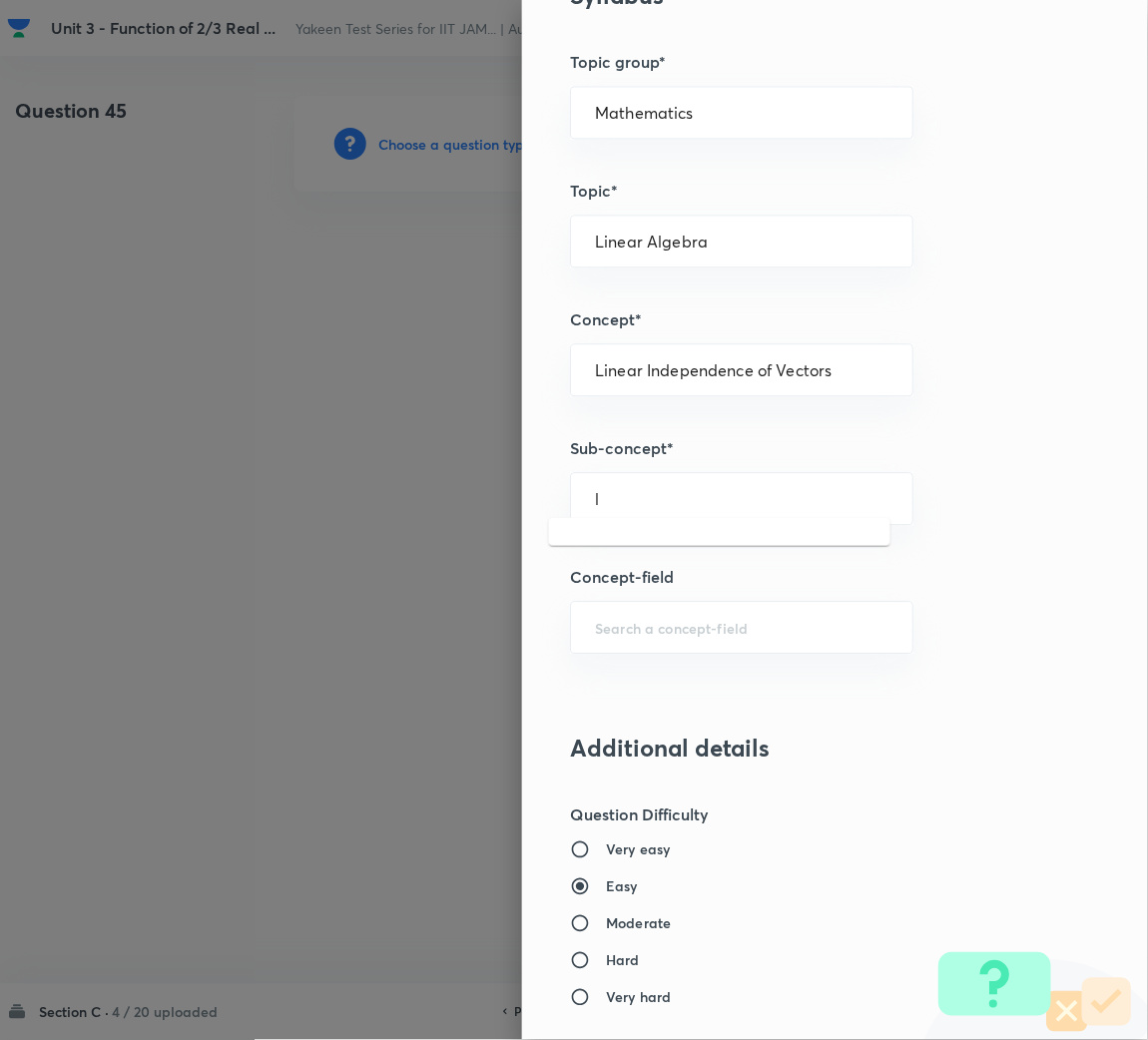 scroll, scrollTop: 748, scrollLeft: 0, axis: vertical 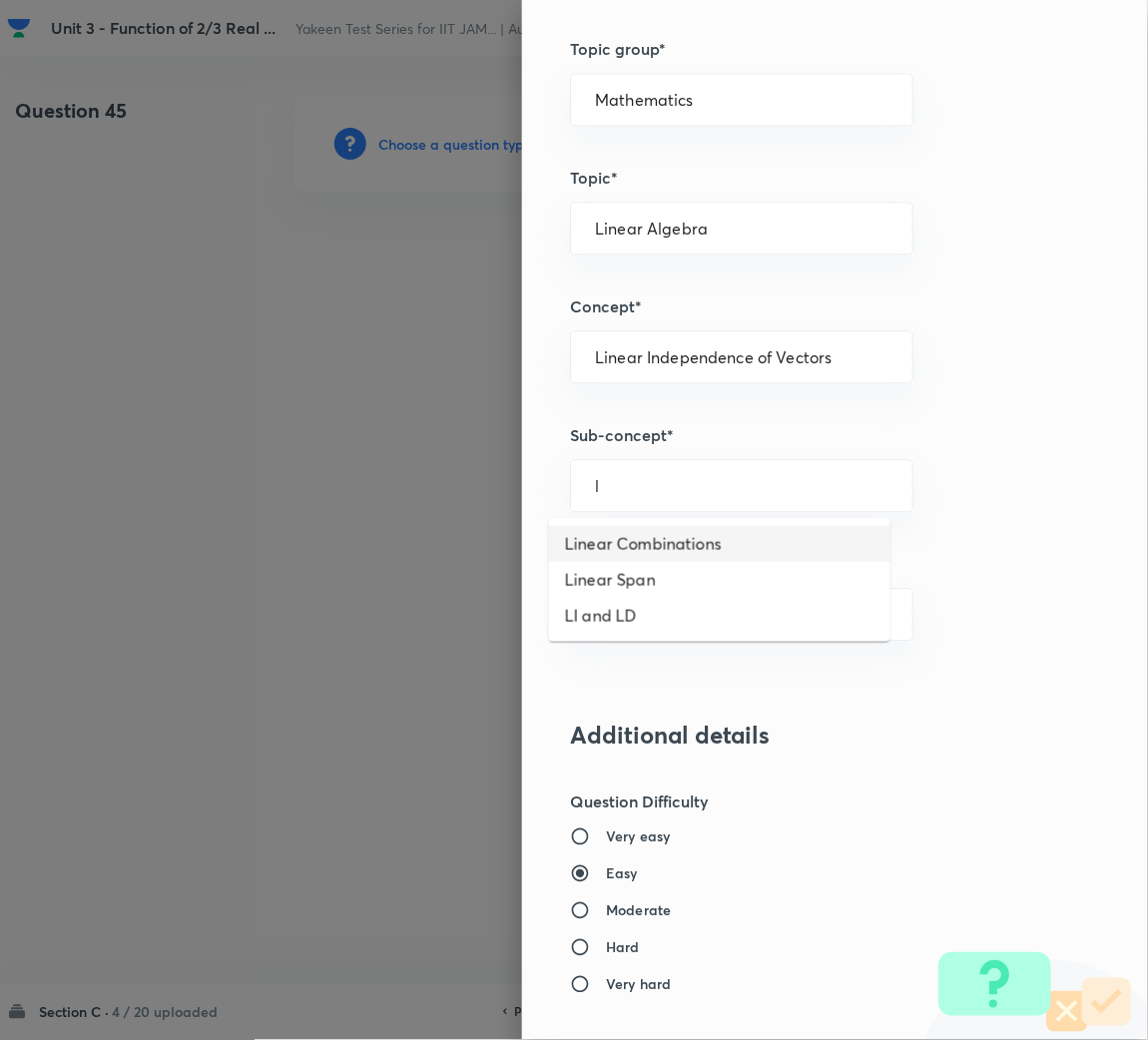 click on "Linear Combinations" at bounding box center [720, 544] 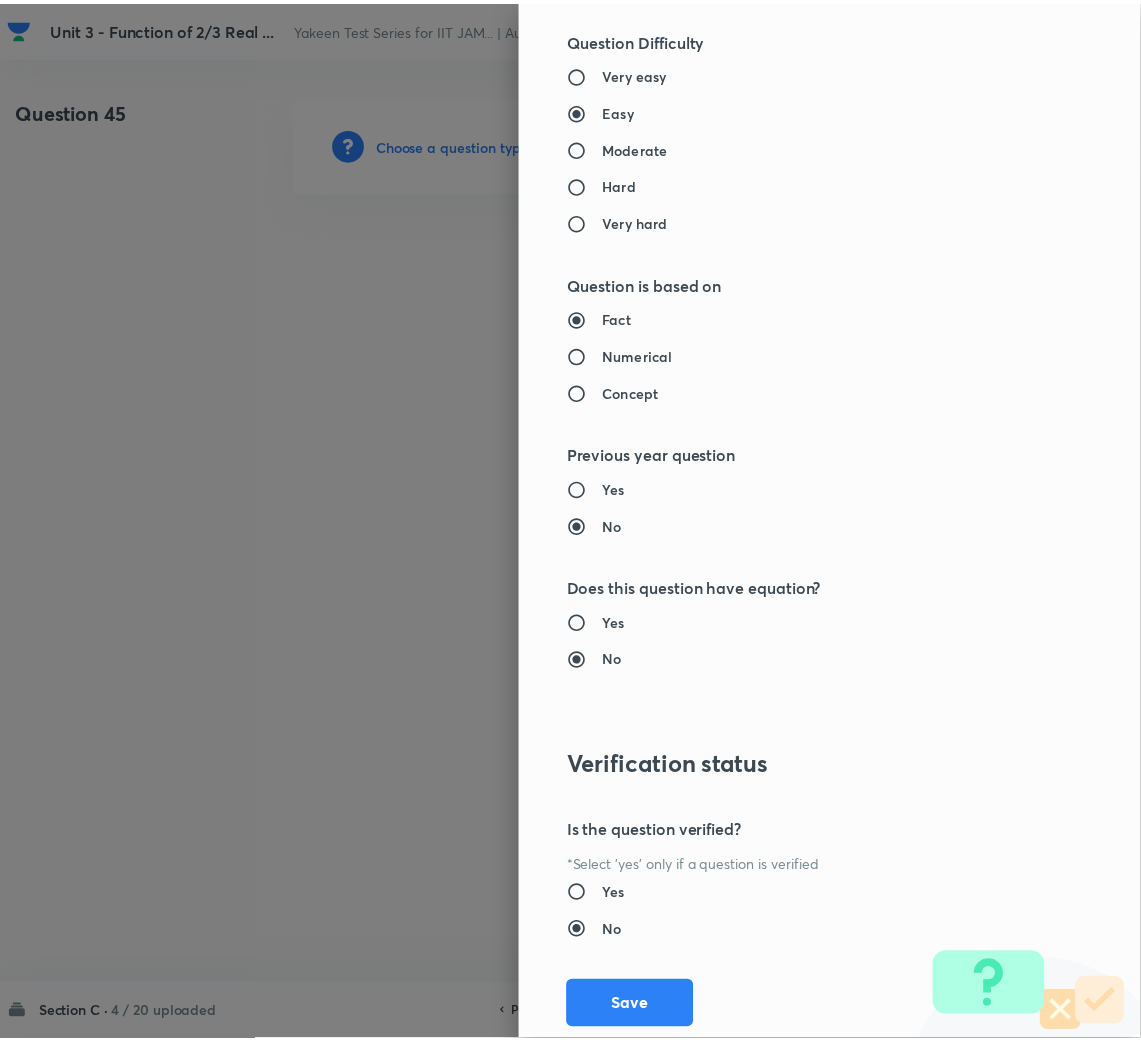 scroll, scrollTop: 1567, scrollLeft: 0, axis: vertical 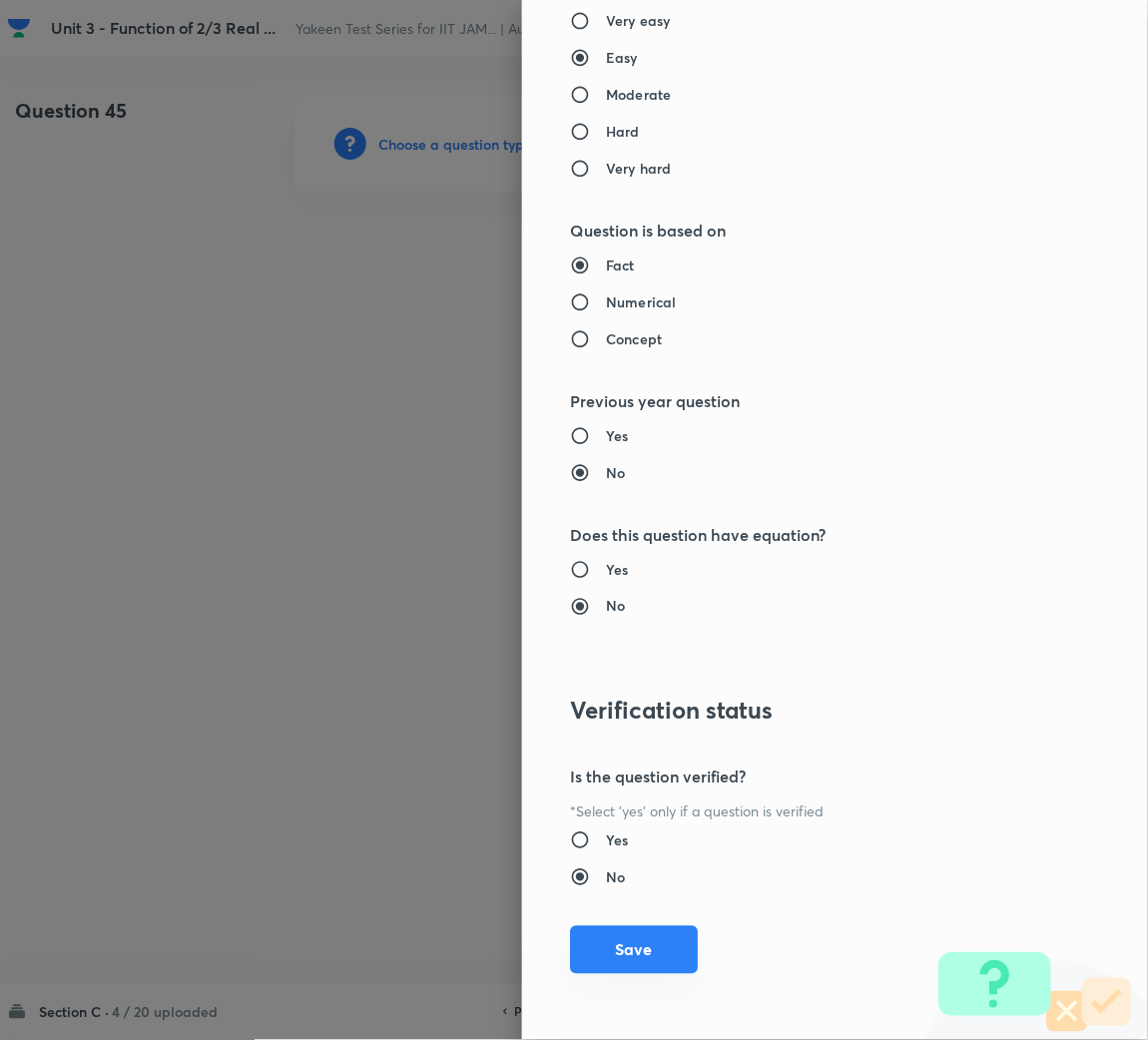 click on "Save" at bounding box center (634, 950) 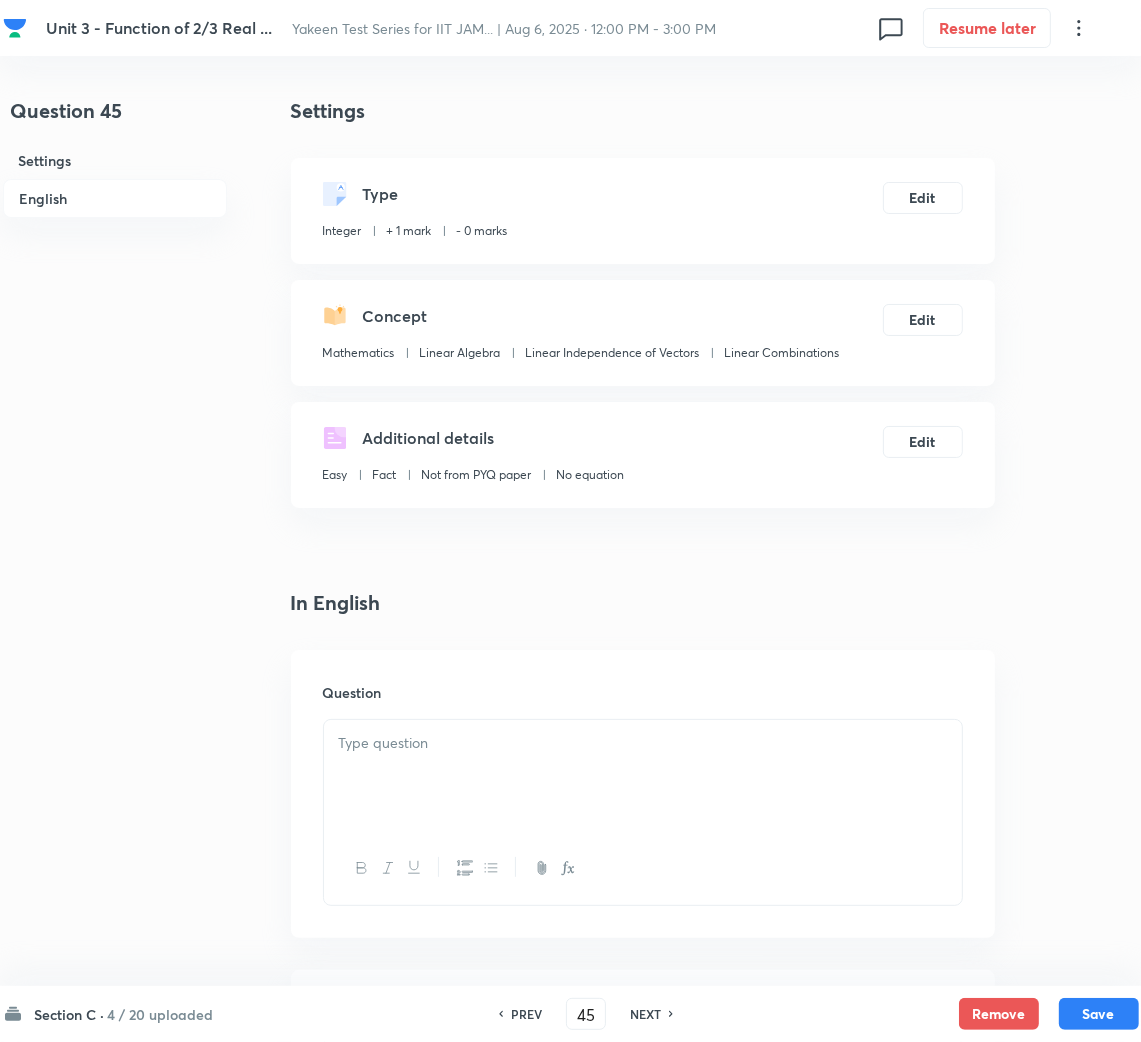 click at bounding box center [643, 743] 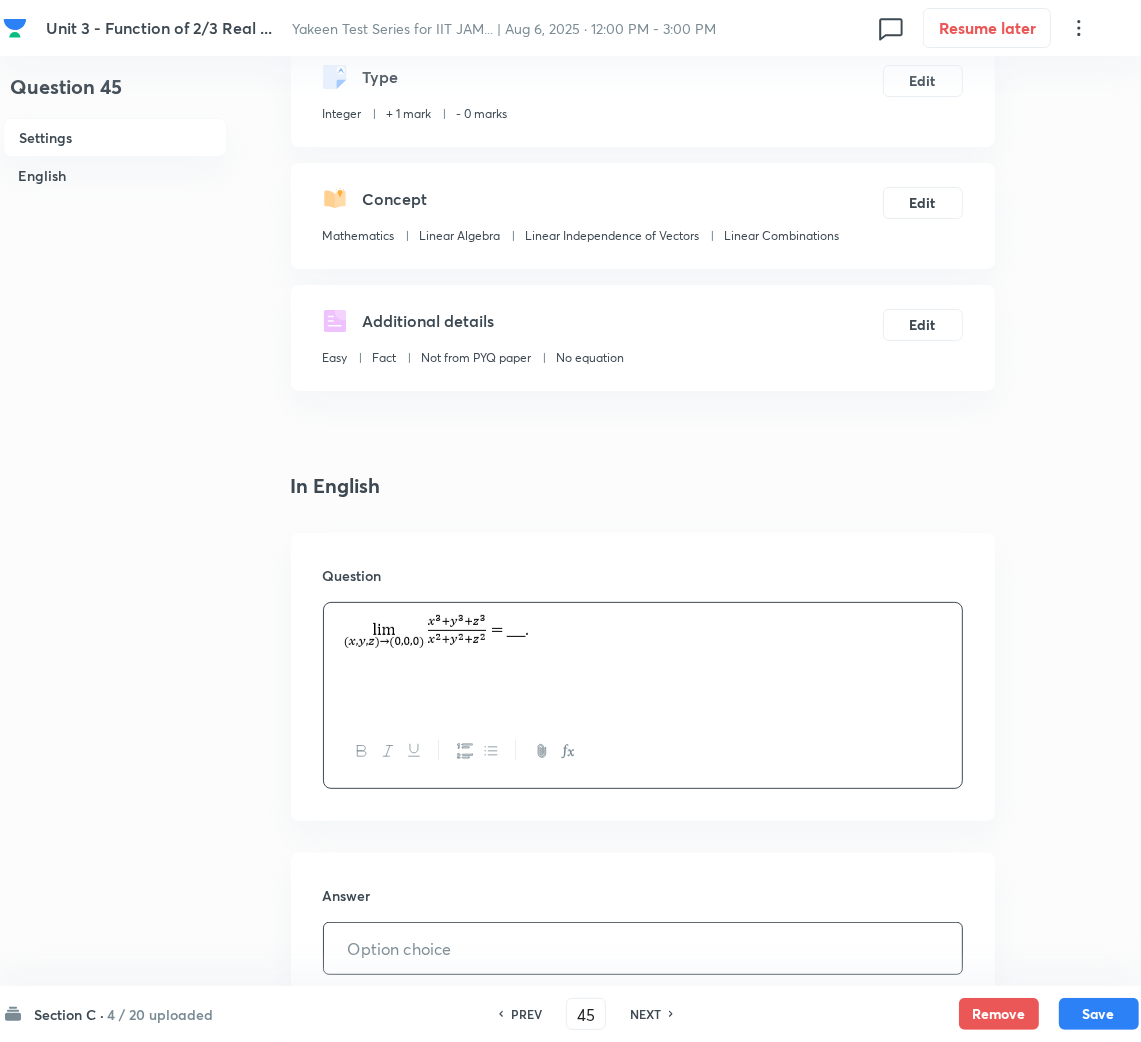 scroll, scrollTop: 300, scrollLeft: 0, axis: vertical 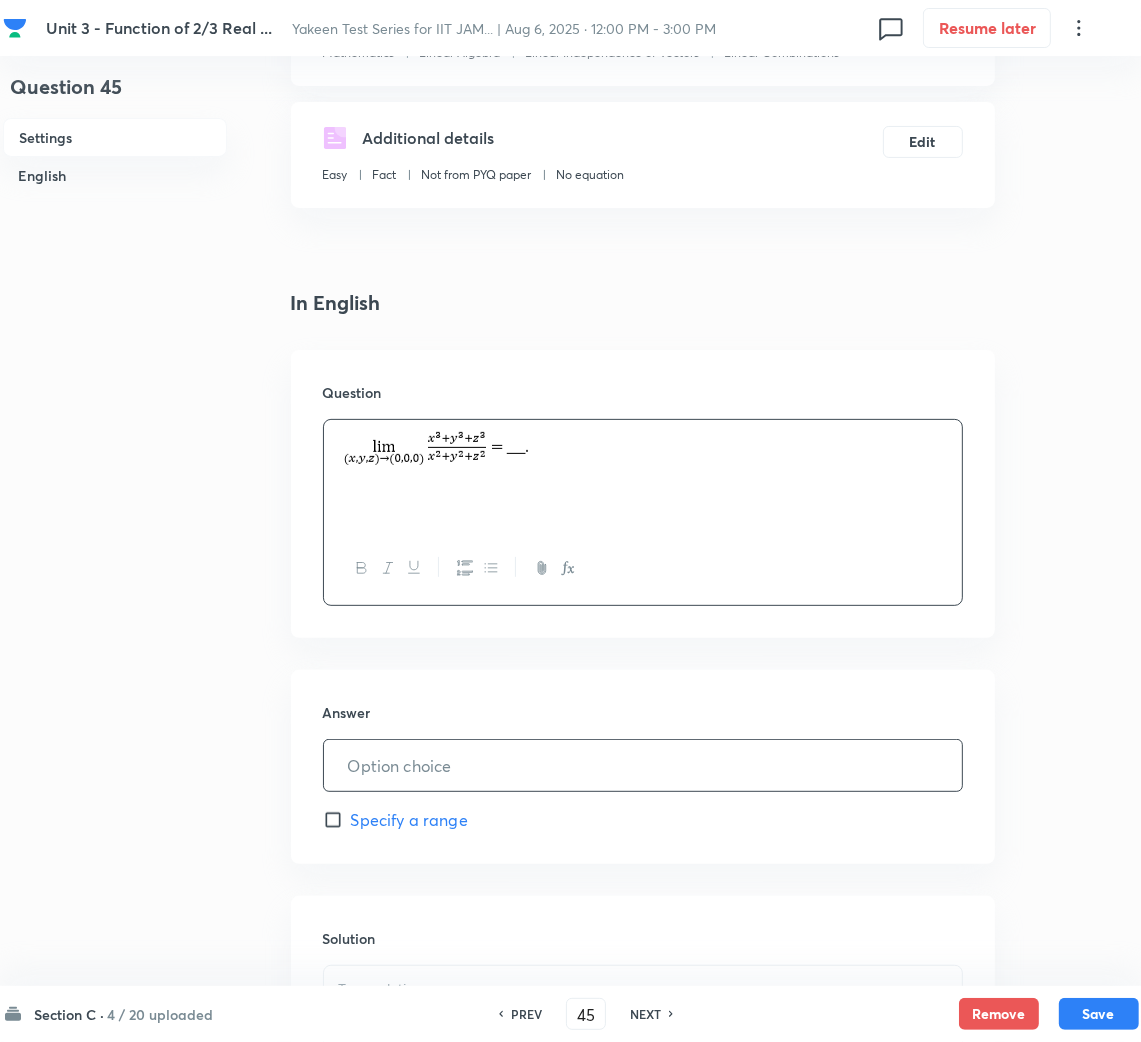 click at bounding box center (643, 765) 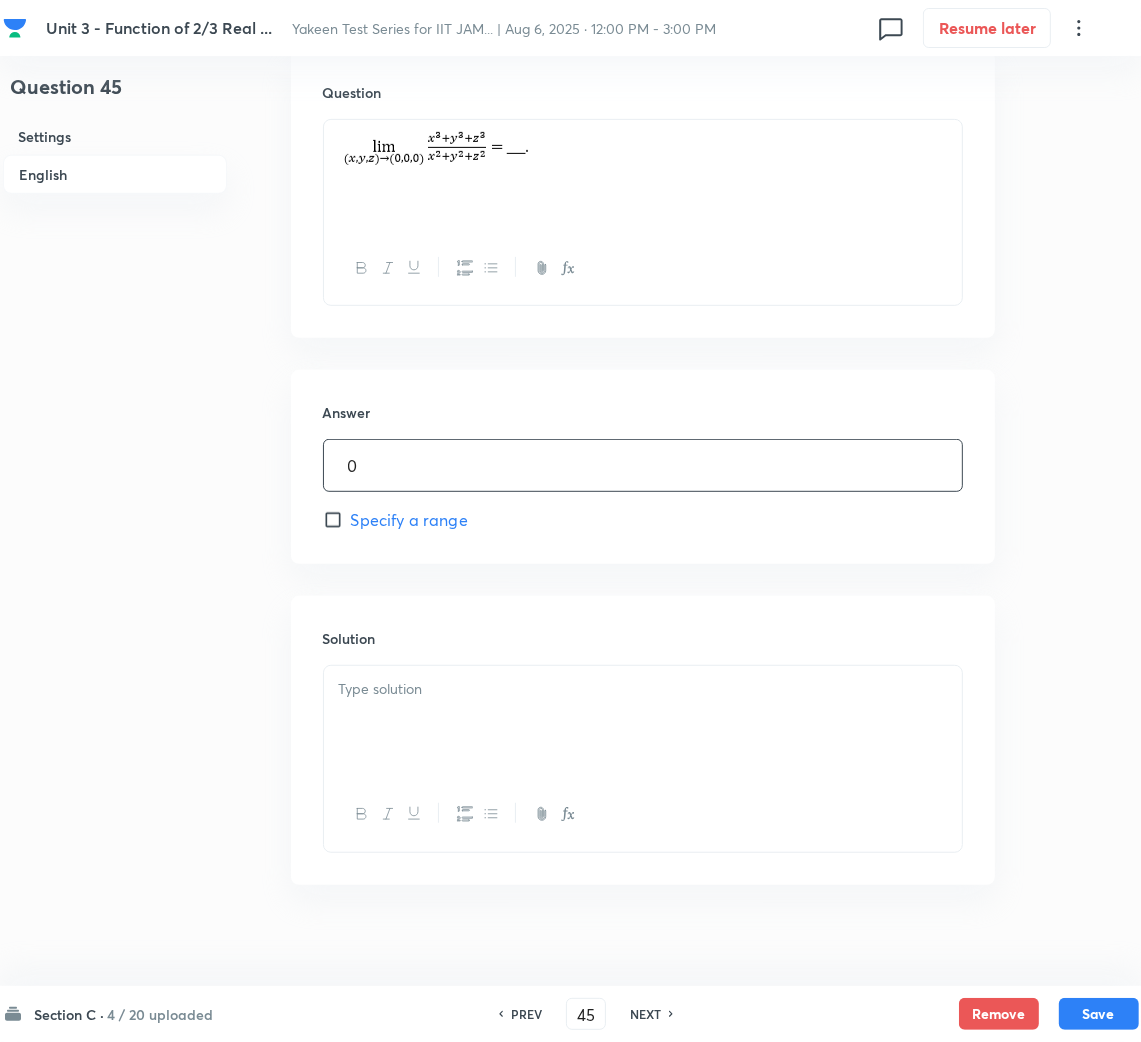 click at bounding box center [643, 722] 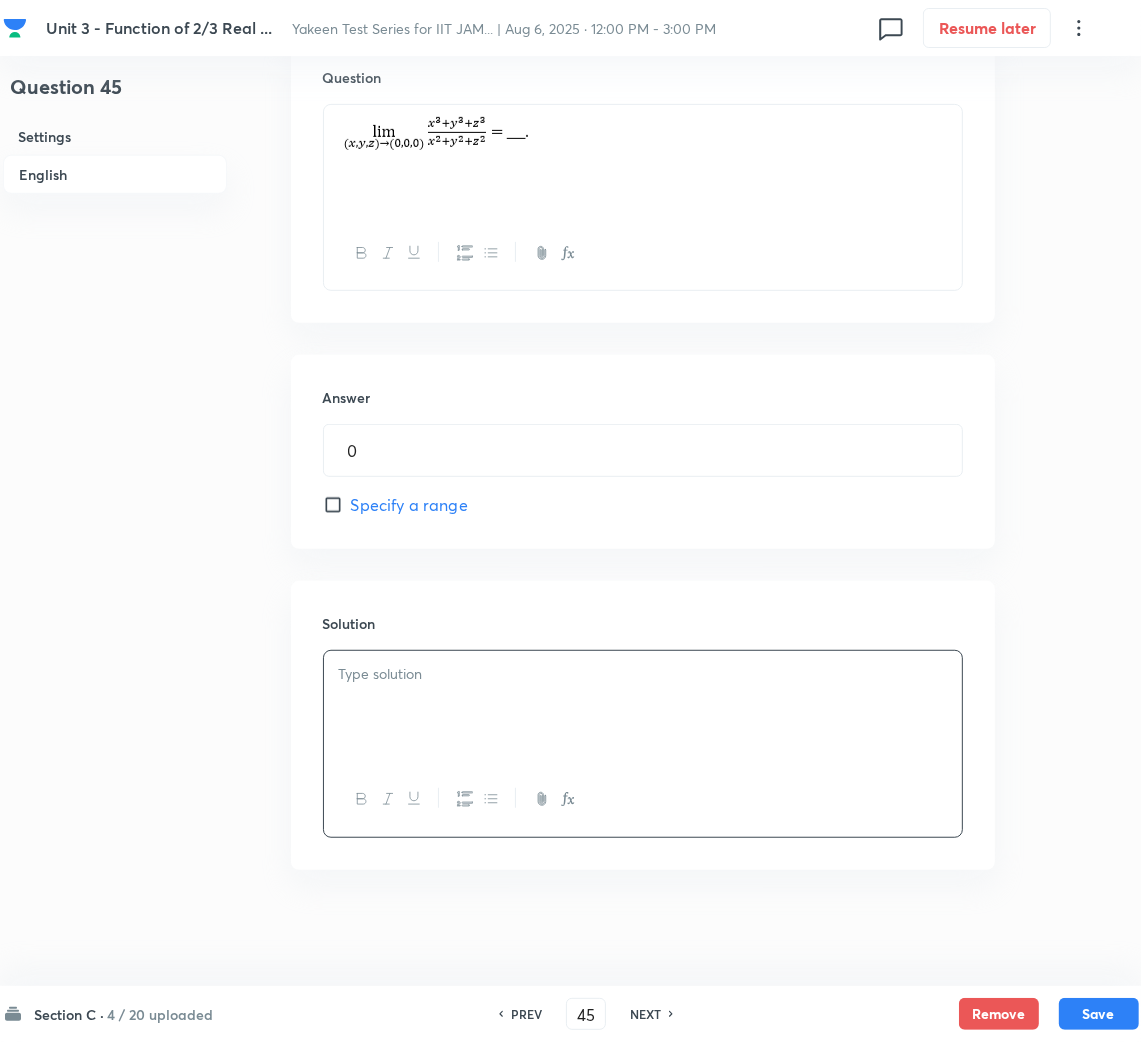 scroll, scrollTop: 620, scrollLeft: 0, axis: vertical 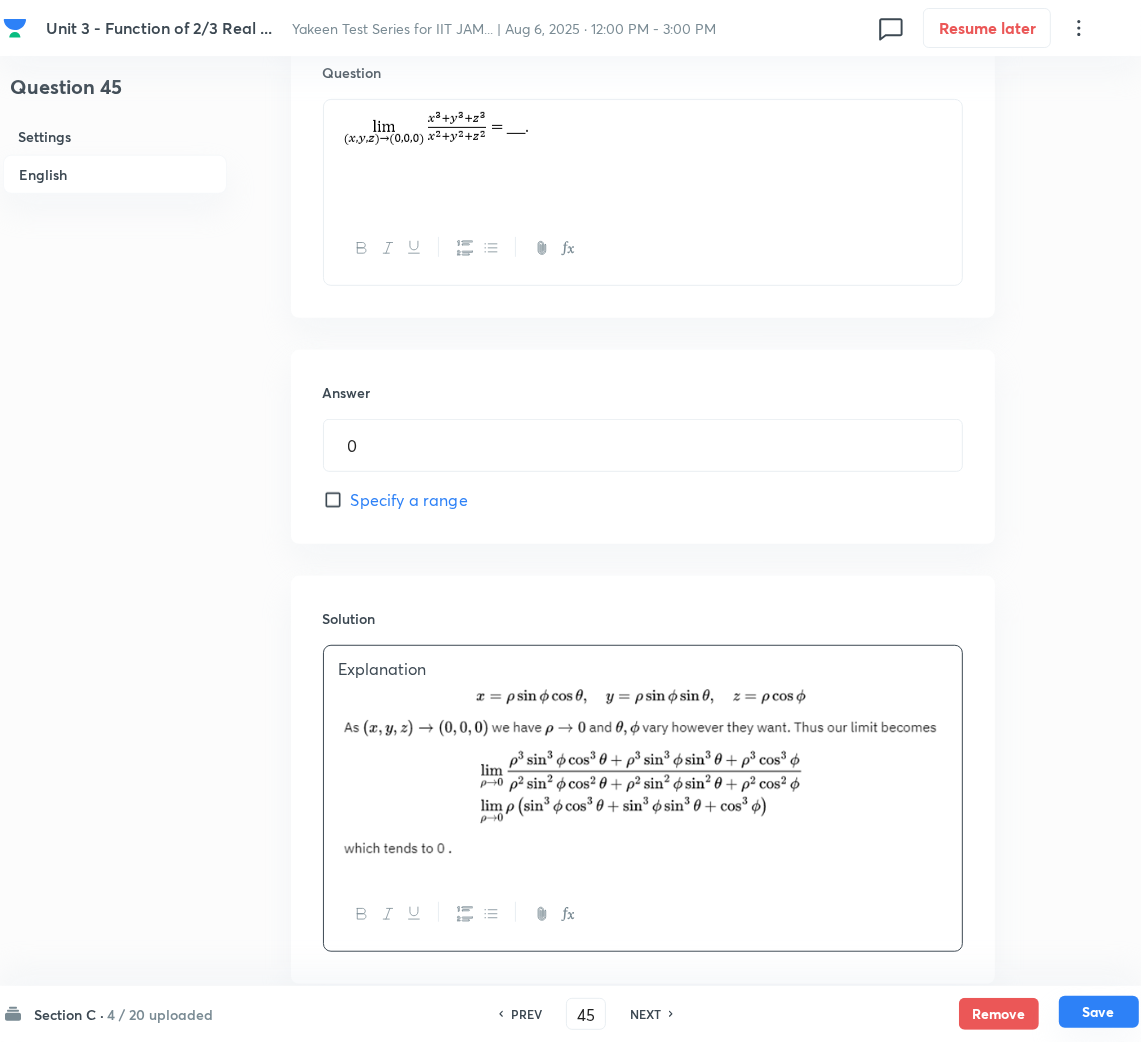 click on "Save" at bounding box center (1099, 1012) 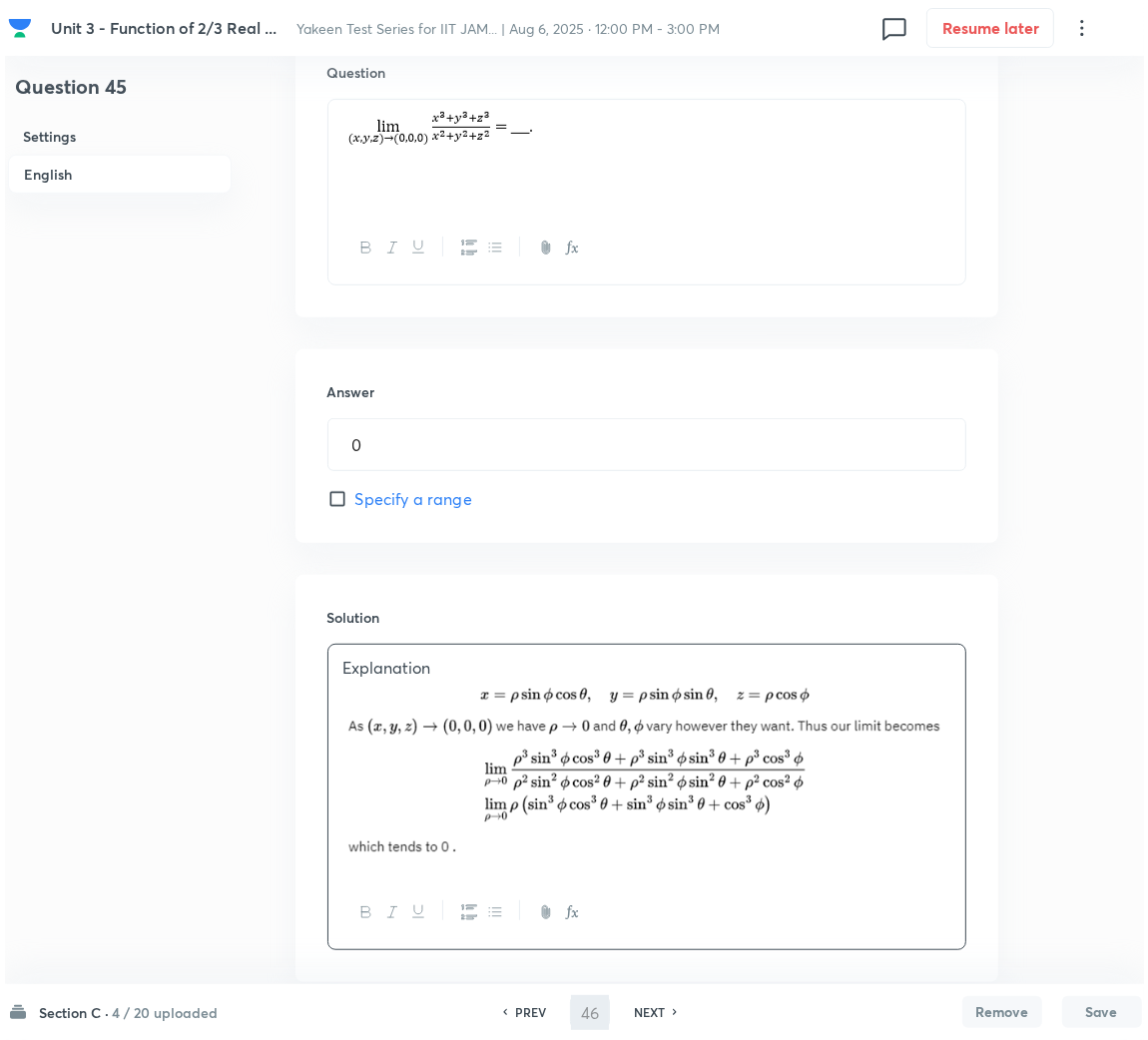 scroll, scrollTop: 0, scrollLeft: 0, axis: both 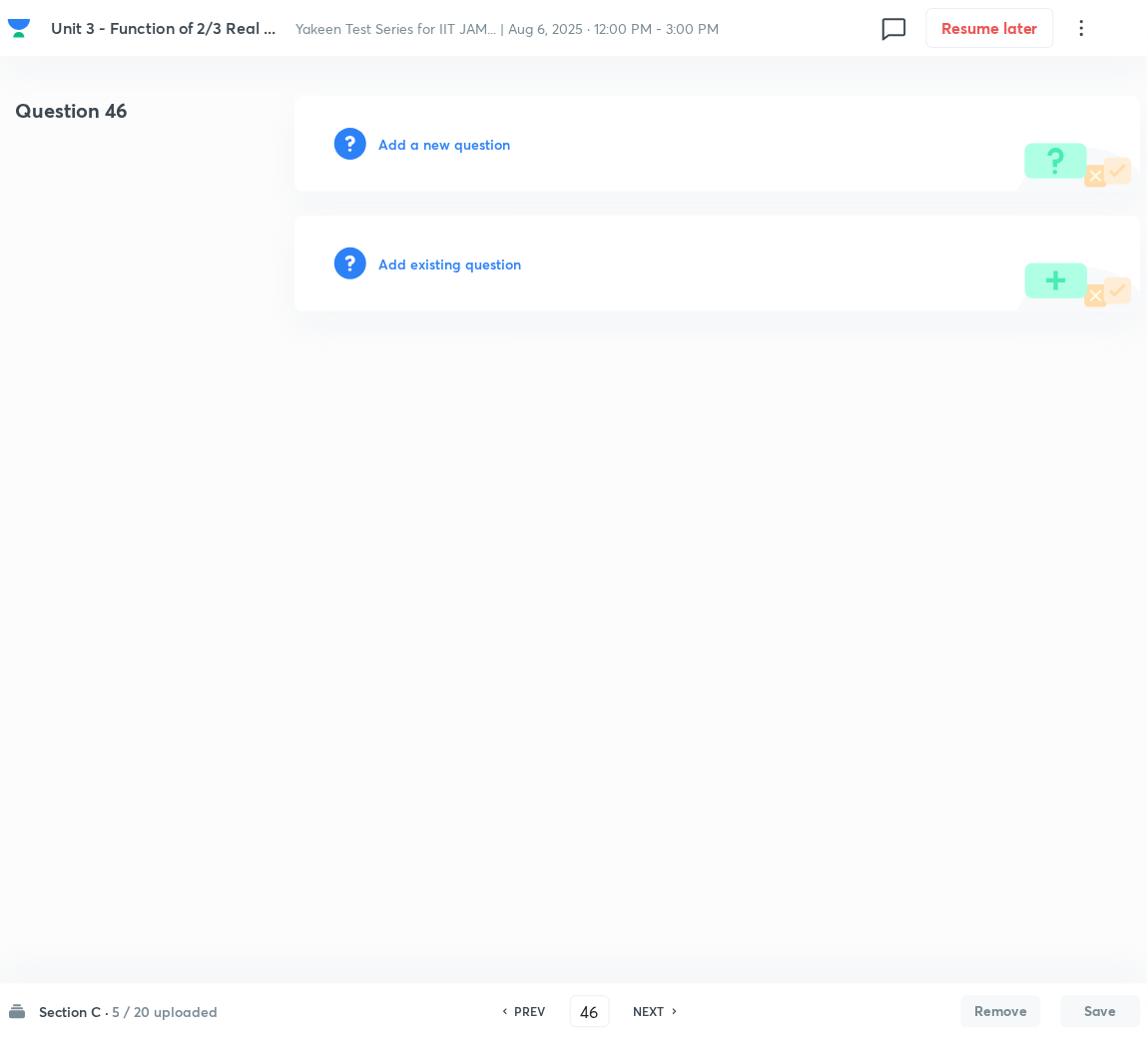 click on "Add a new question" at bounding box center [444, 144] 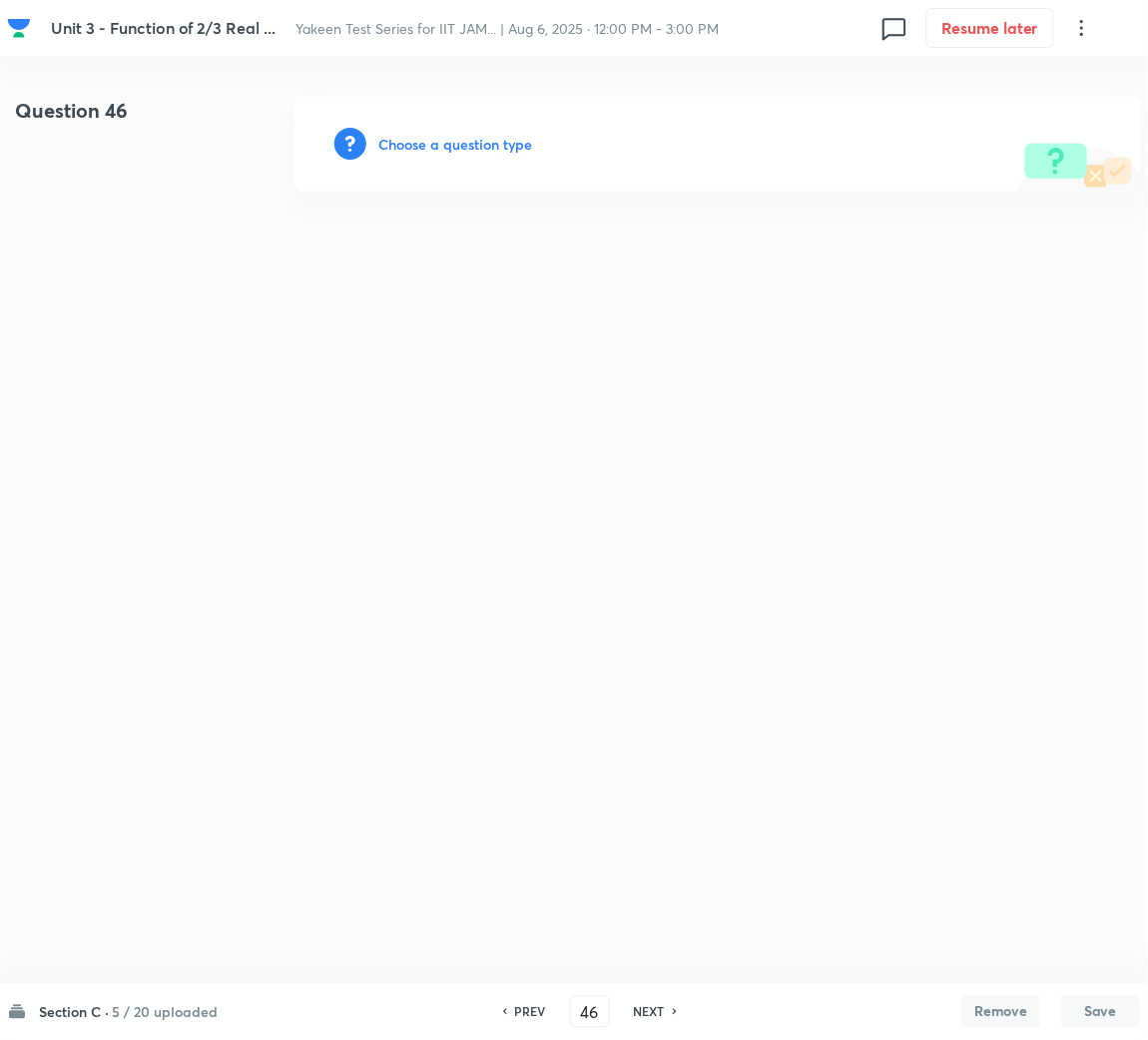 click on "Choose a question type" at bounding box center (455, 144) 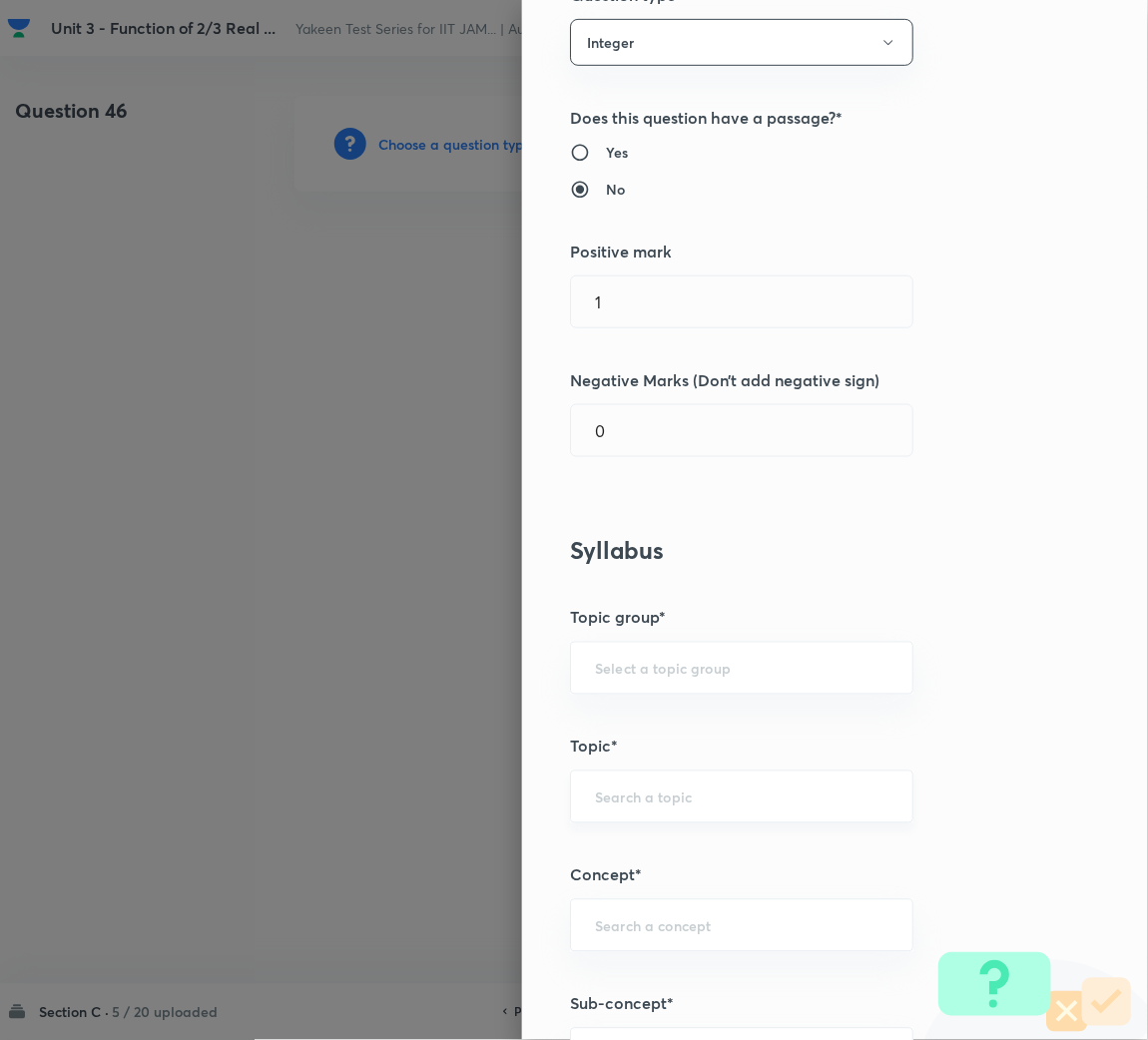 scroll, scrollTop: 299, scrollLeft: 0, axis: vertical 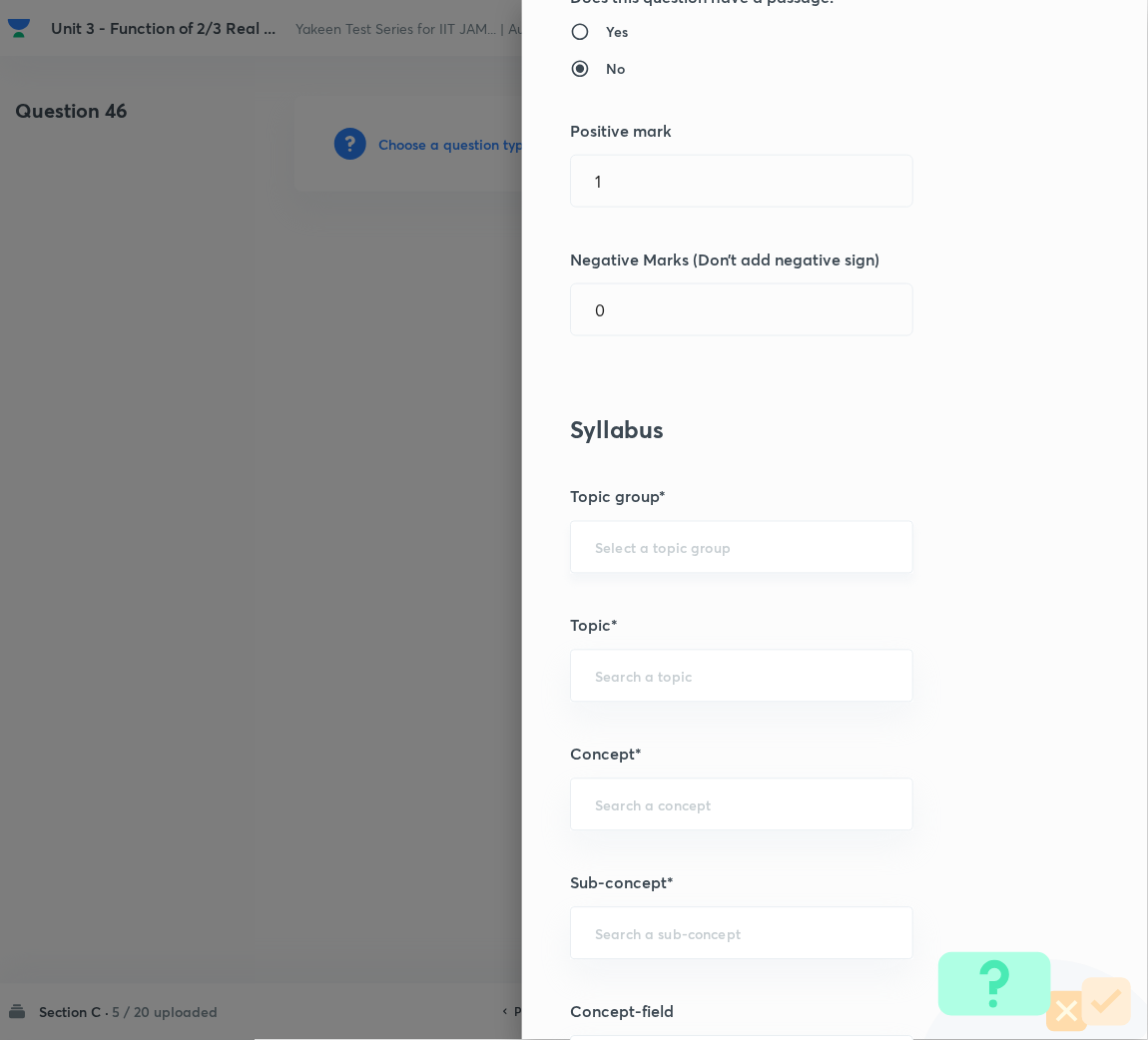 click at bounding box center [742, 547] 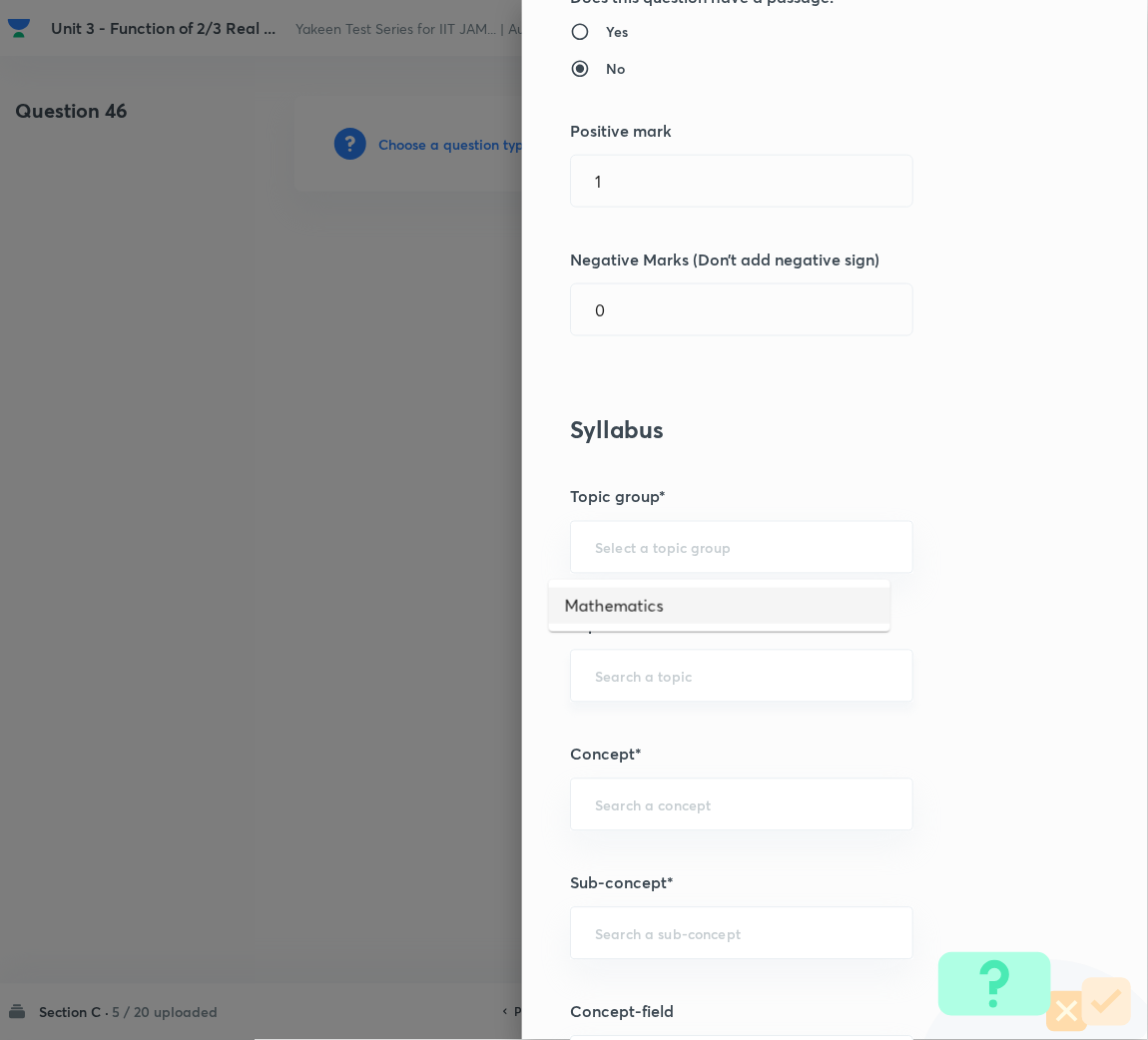 drag, startPoint x: 644, startPoint y: 599, endPoint x: 627, endPoint y: 679, distance: 81.78631 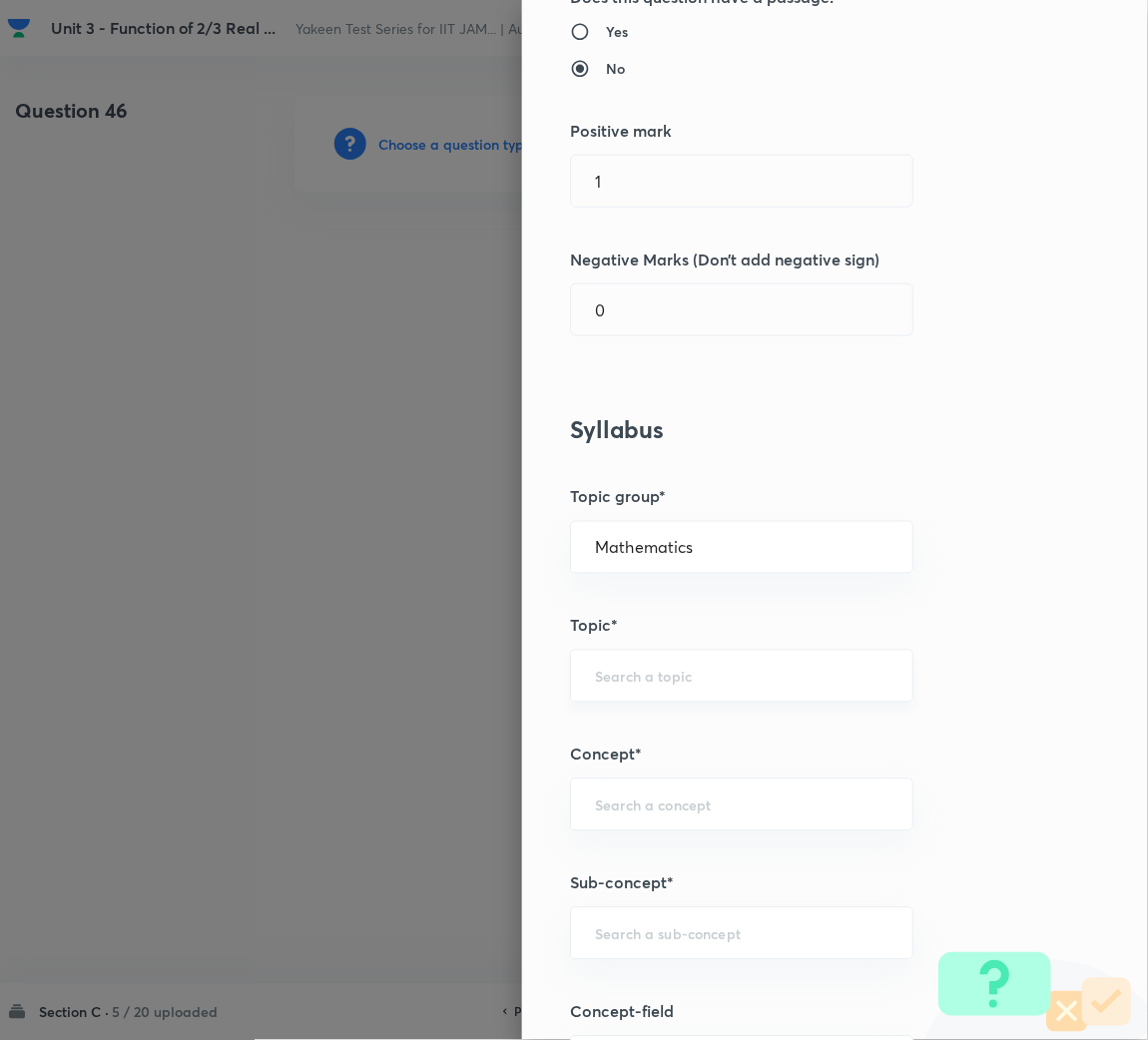 click at bounding box center (742, 676) 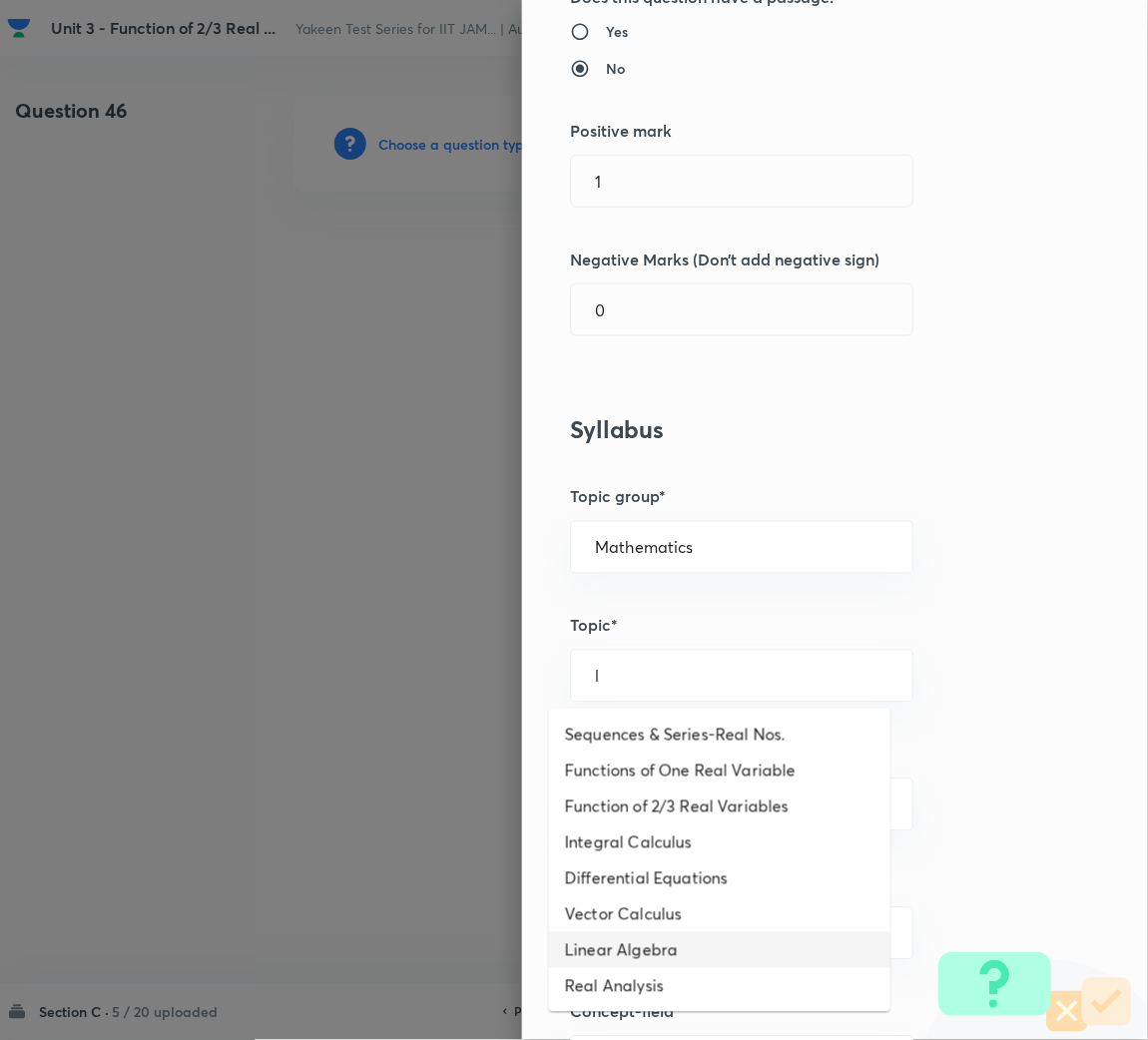click on "Linear Algebra" at bounding box center (720, 950) 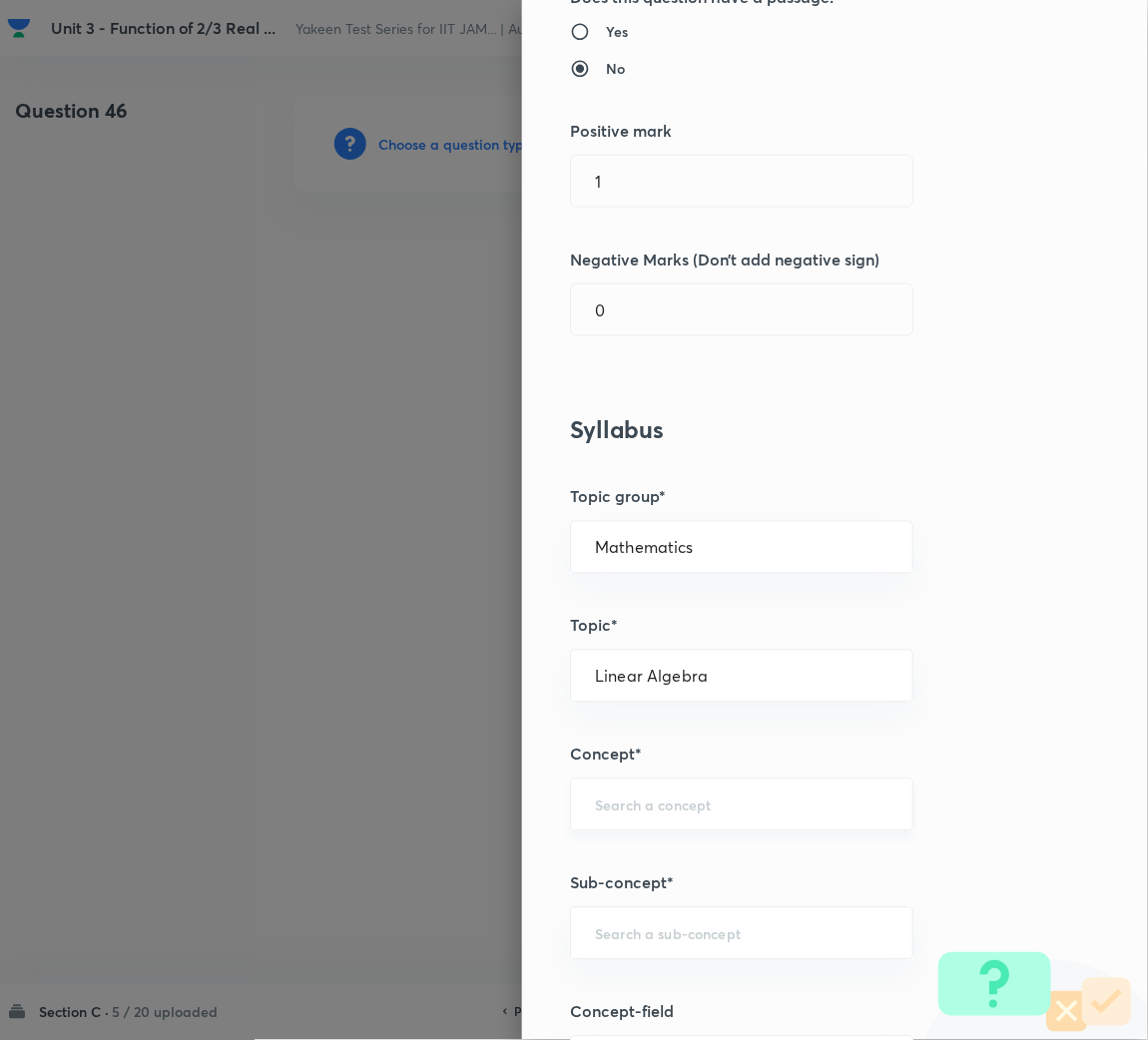 click at bounding box center [742, 804] 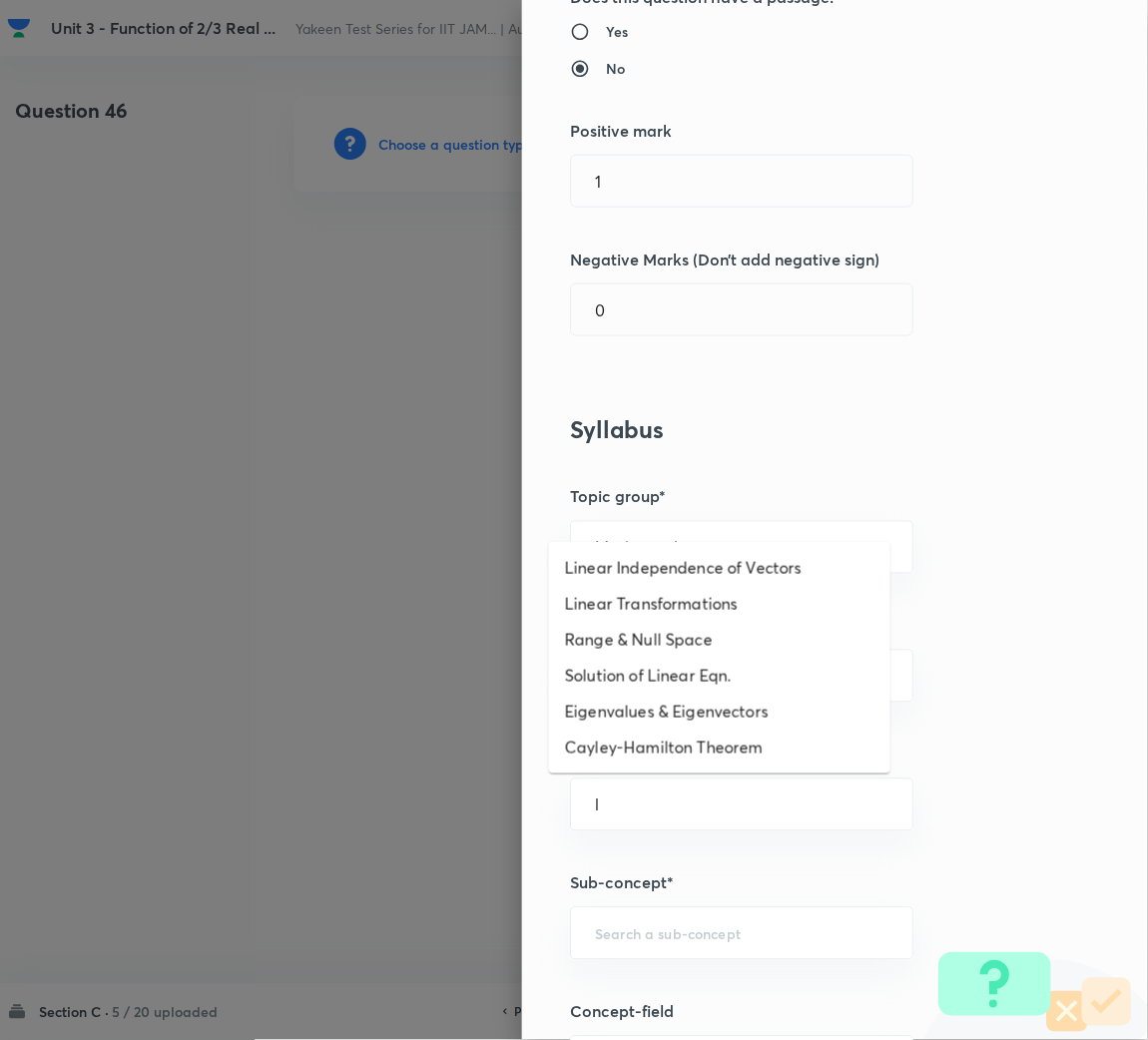 scroll, scrollTop: 448, scrollLeft: 0, axis: vertical 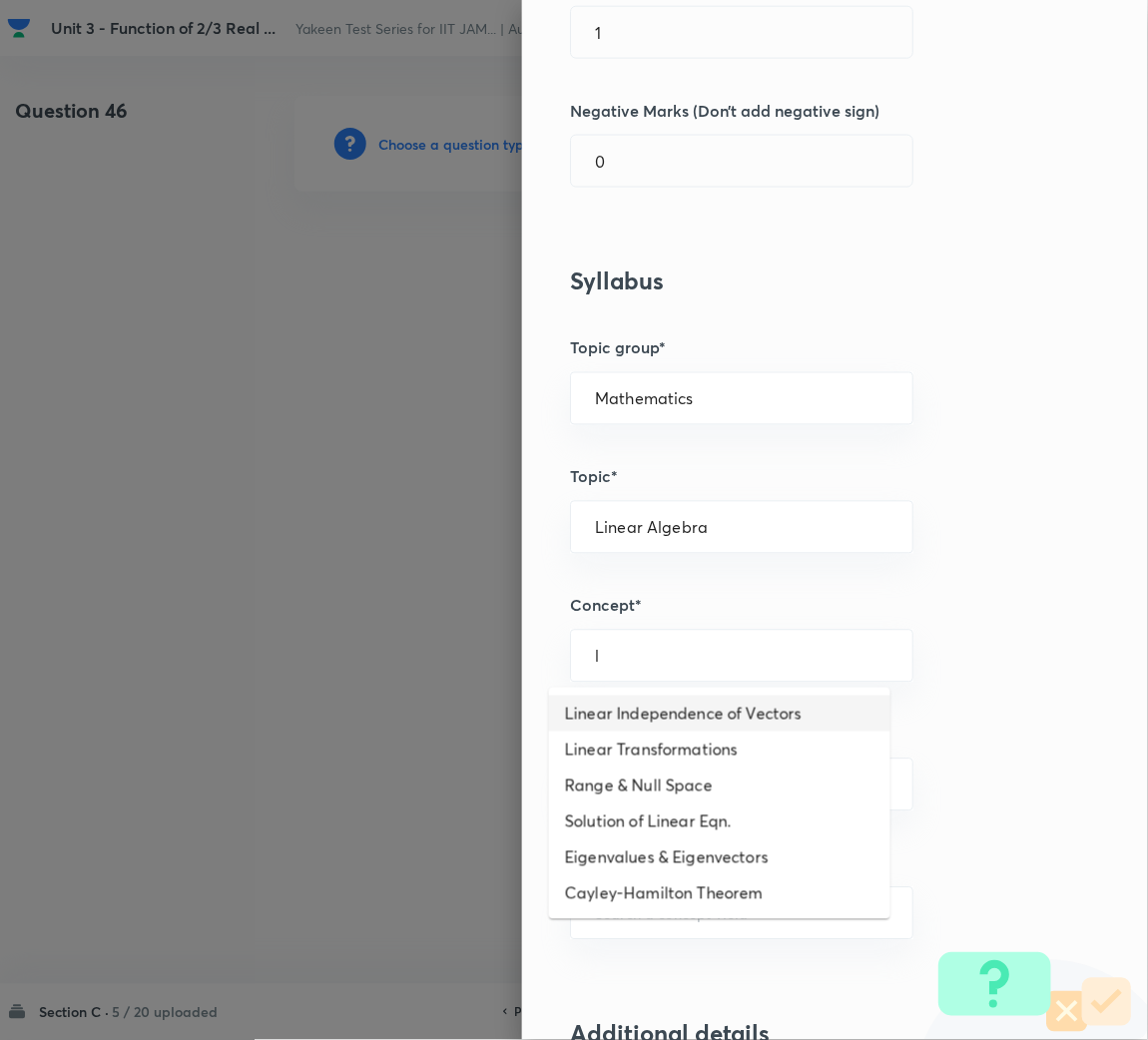 click on "Linear Independence of Vectors" at bounding box center [720, 714] 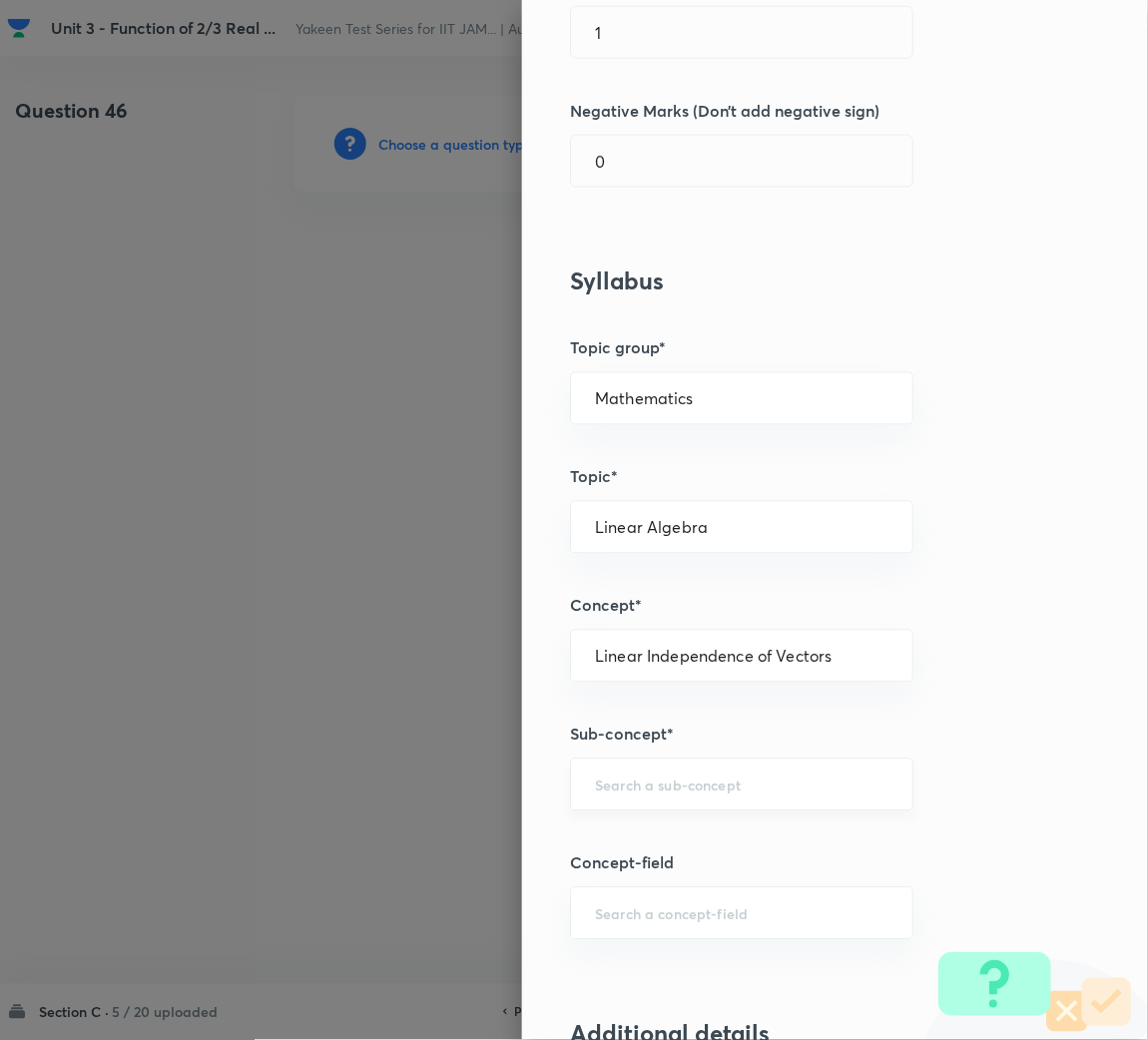 click at bounding box center [742, 784] 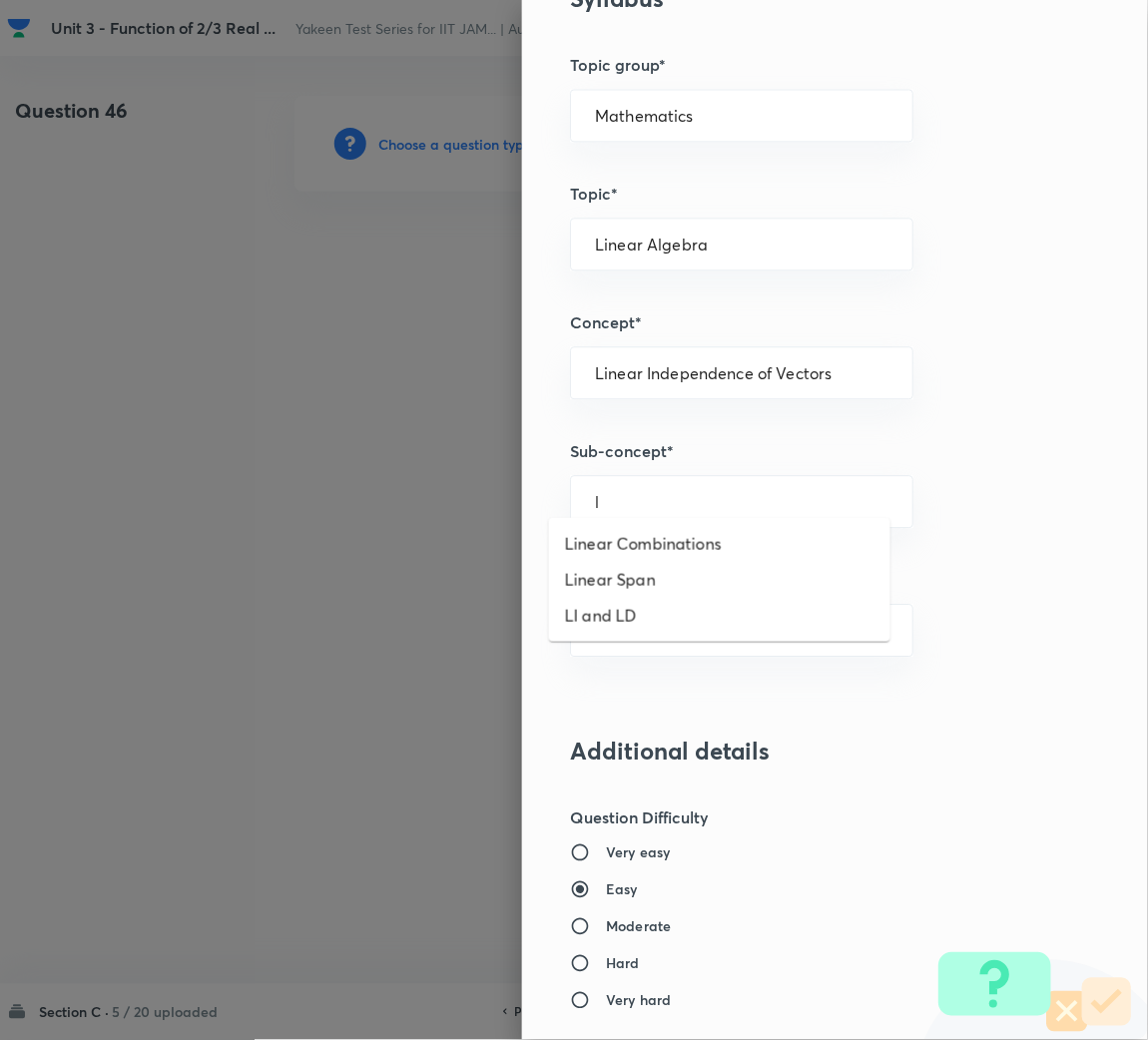 scroll, scrollTop: 748, scrollLeft: 0, axis: vertical 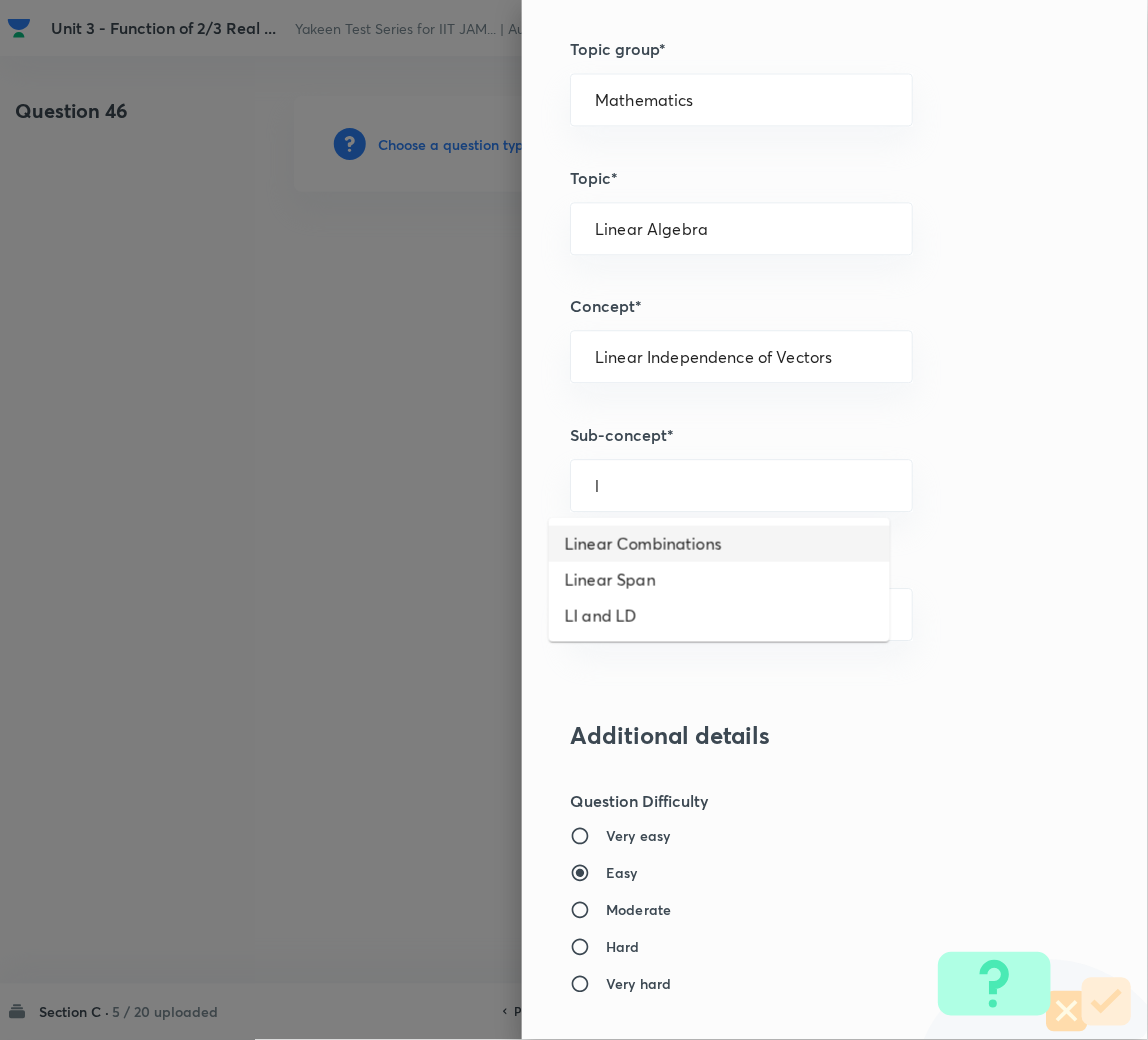 click on "Linear Combinations" at bounding box center (720, 544) 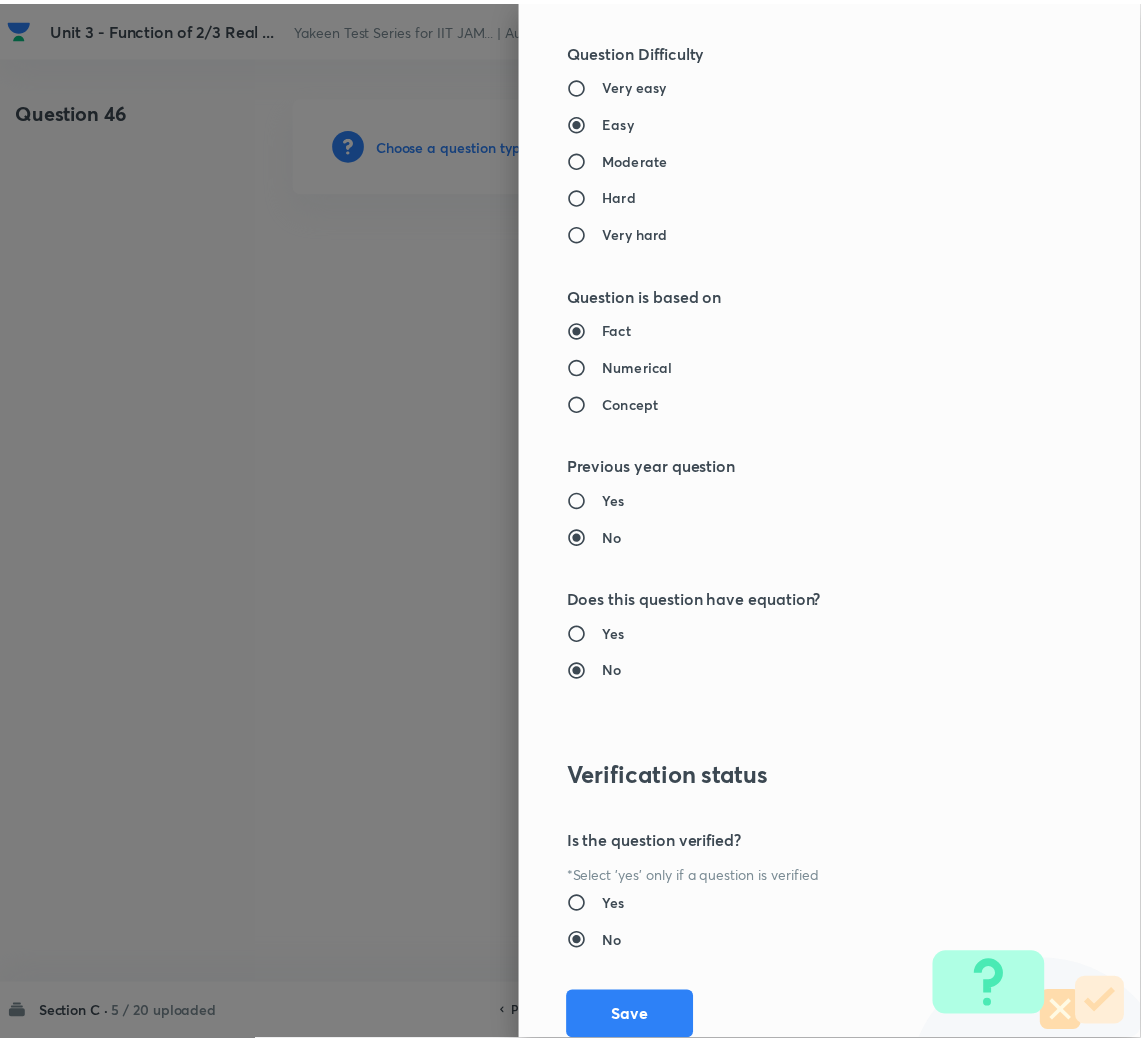 scroll, scrollTop: 1567, scrollLeft: 0, axis: vertical 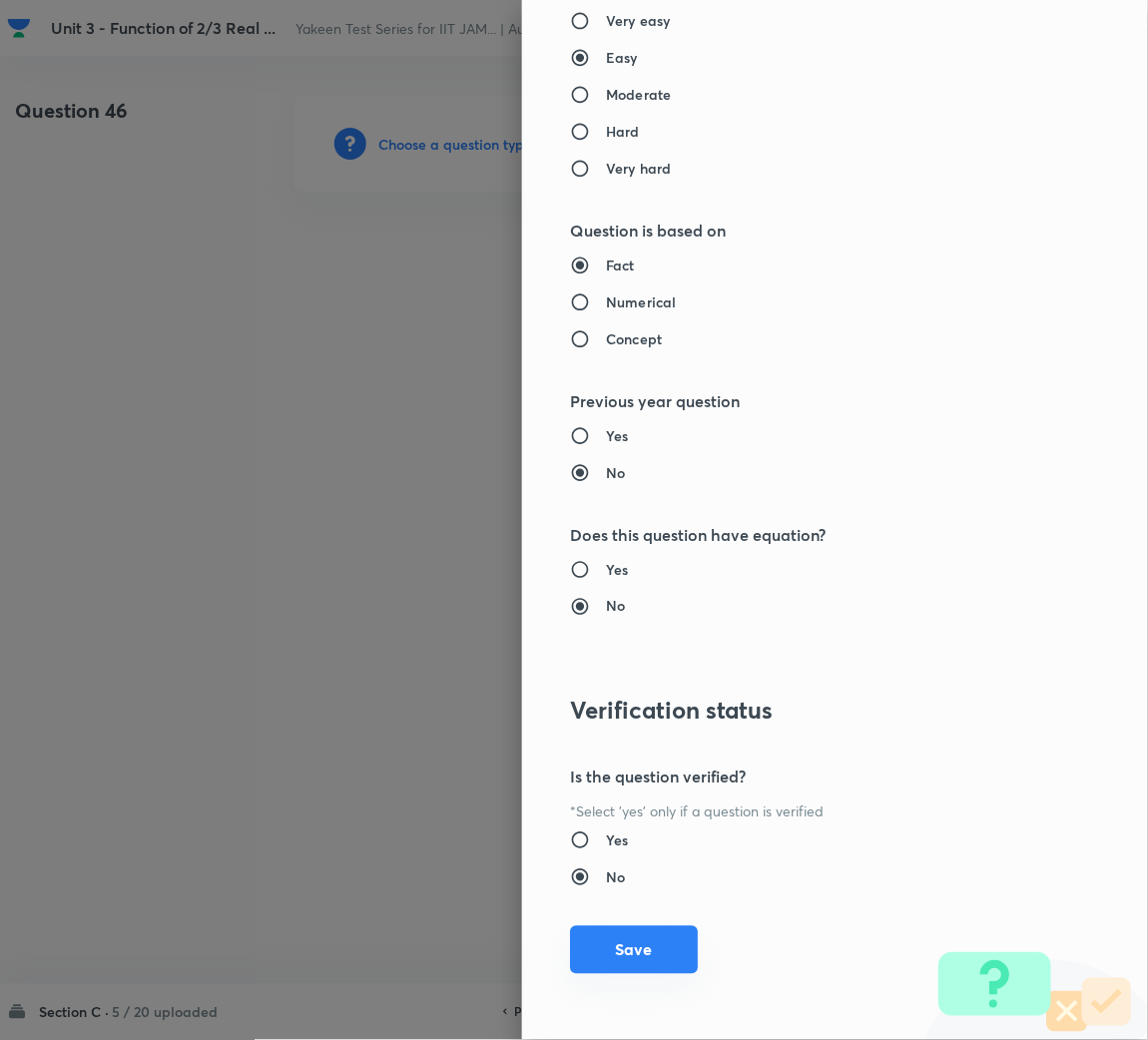 click on "Save" at bounding box center (634, 950) 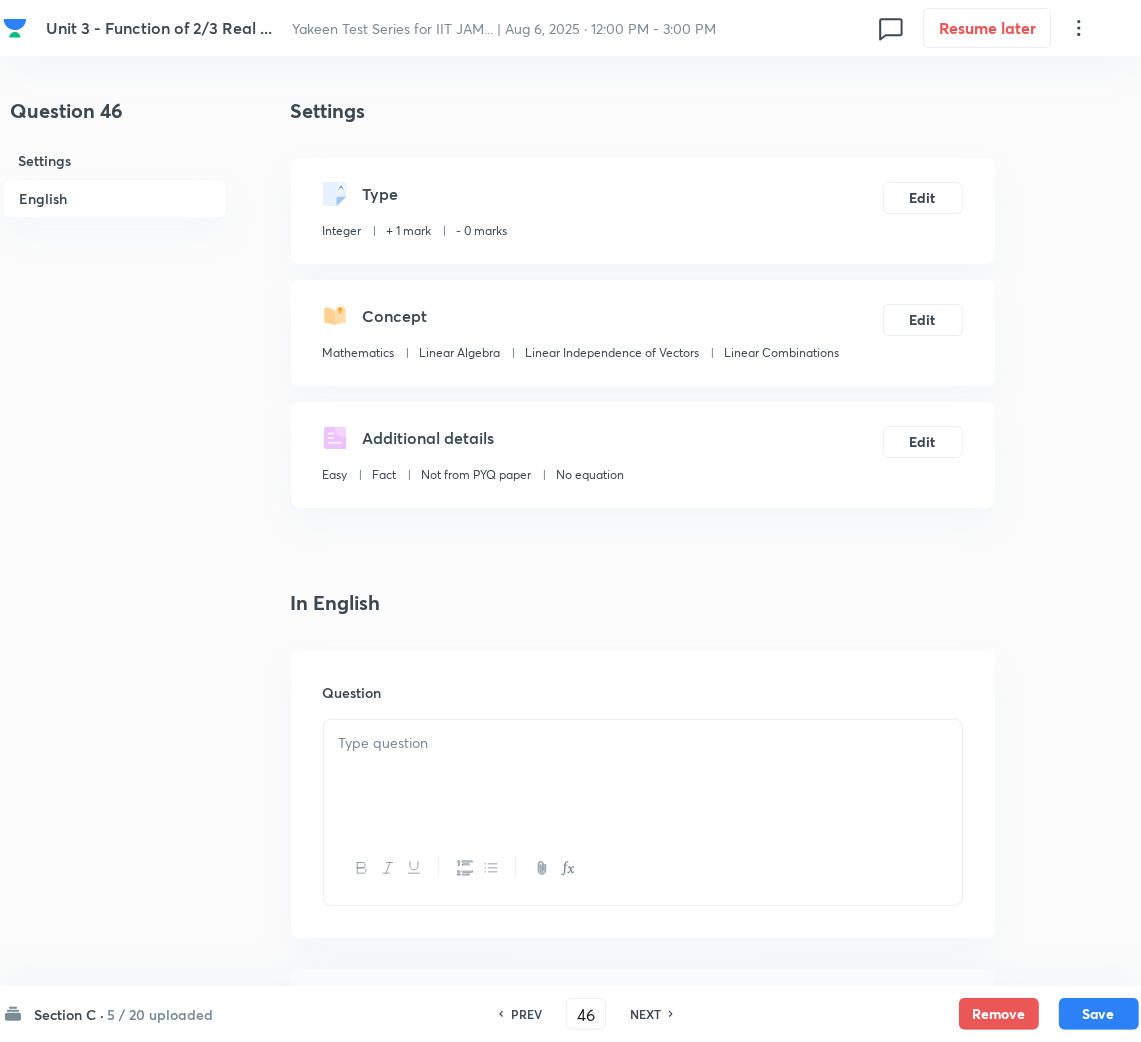 drag, startPoint x: 423, startPoint y: 782, endPoint x: 44, endPoint y: 722, distance: 383.71994 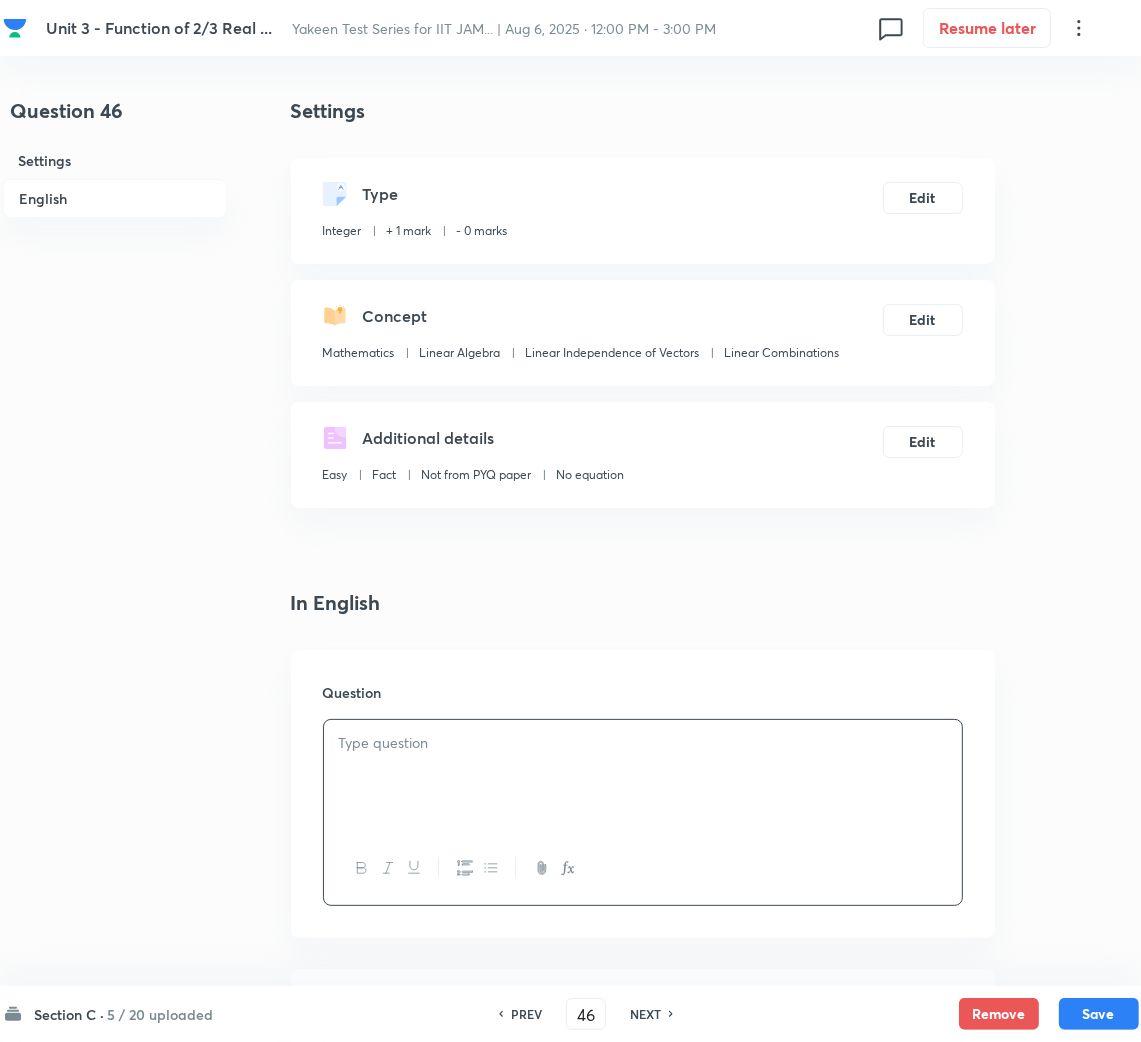 click at bounding box center (643, 776) 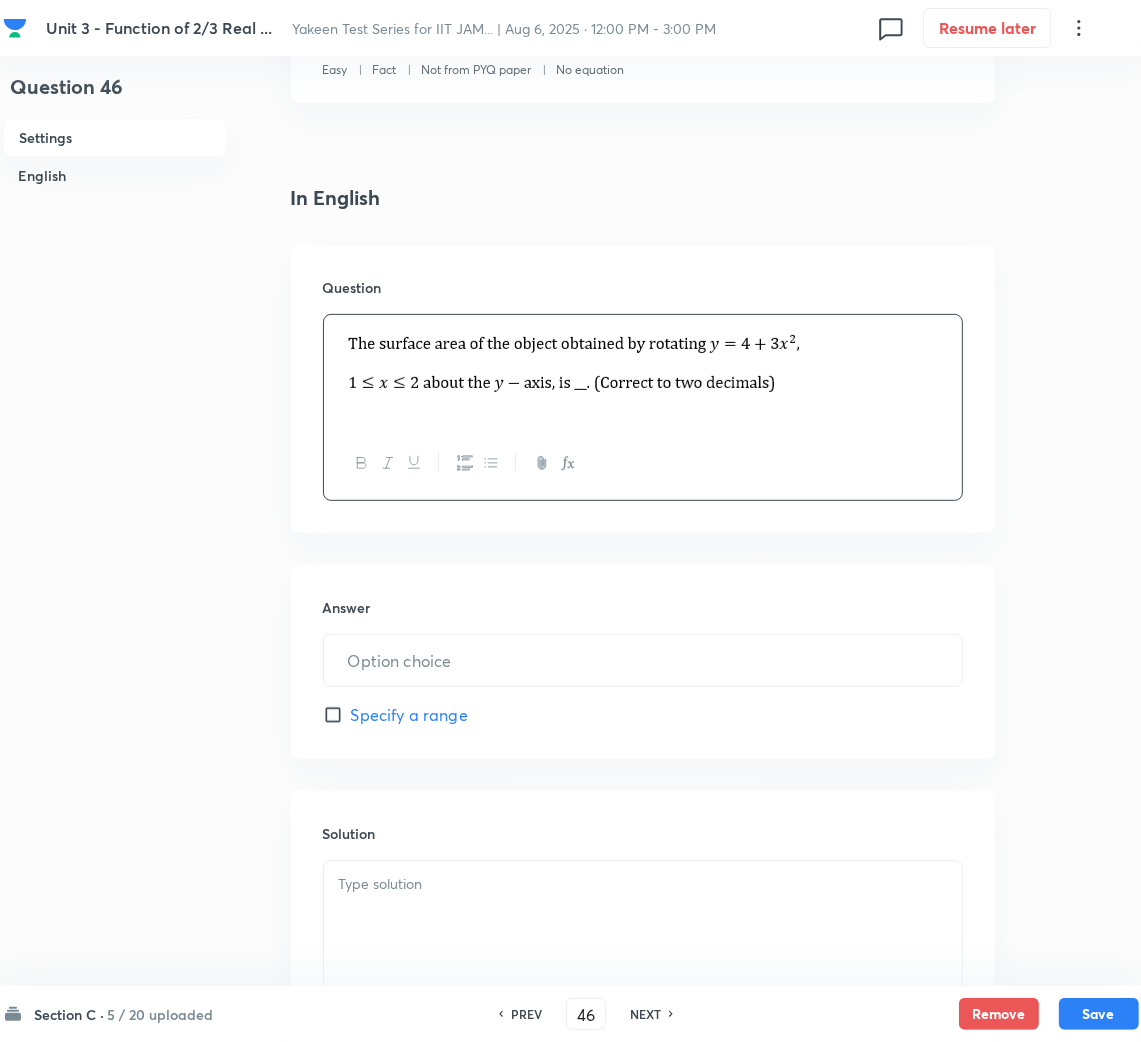 scroll, scrollTop: 449, scrollLeft: 0, axis: vertical 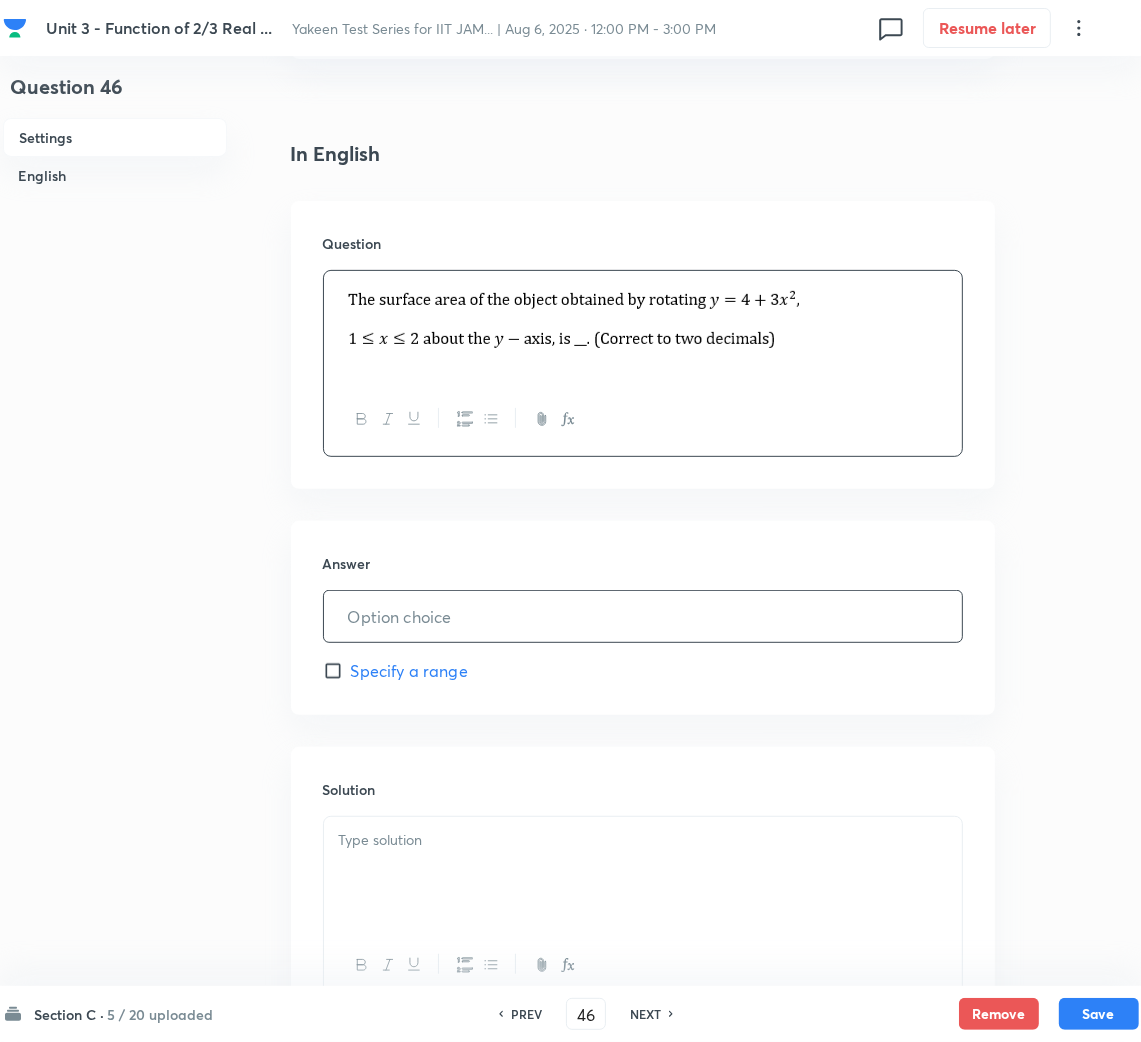 click at bounding box center [643, 616] 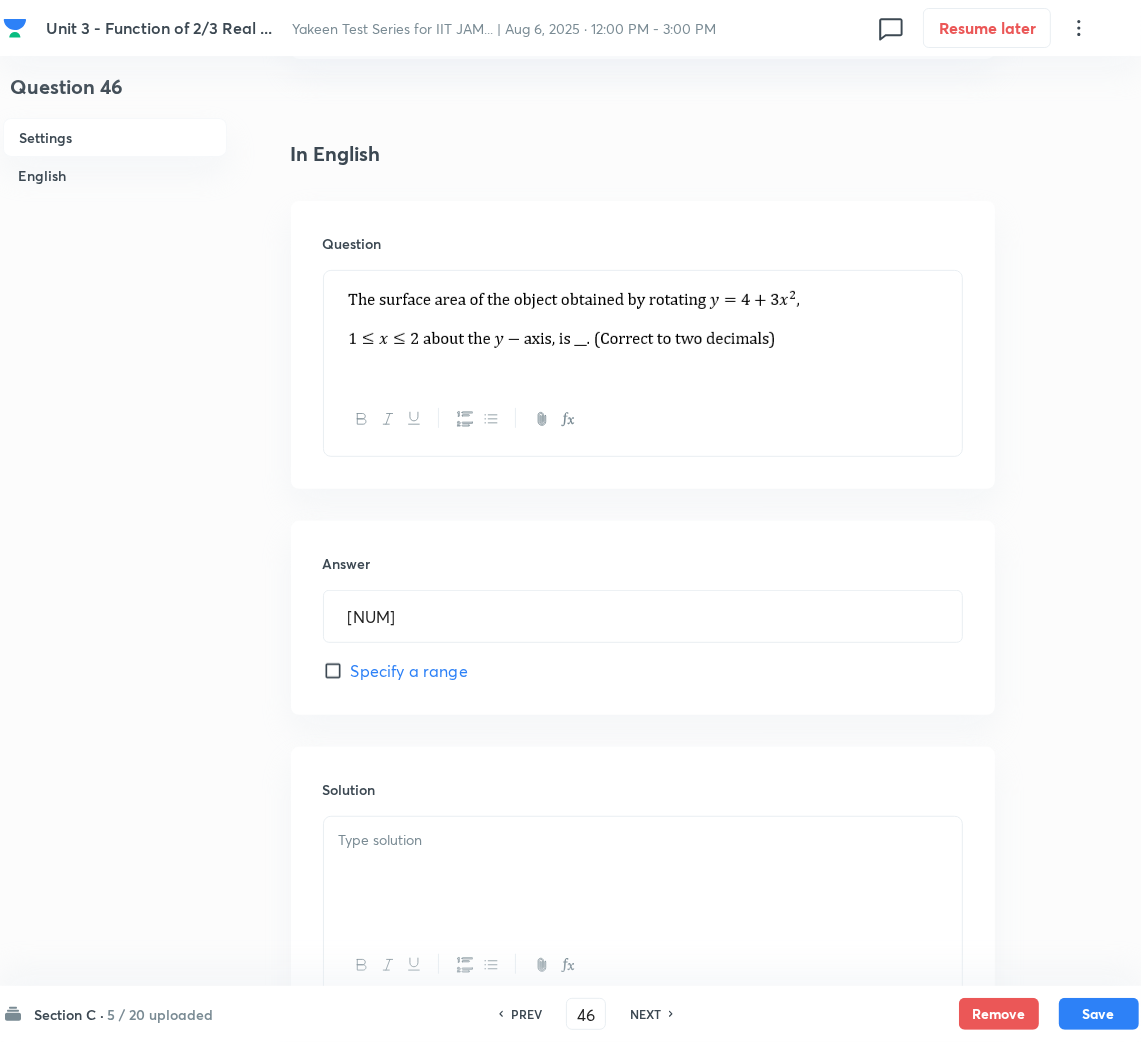 click at bounding box center (643, 873) 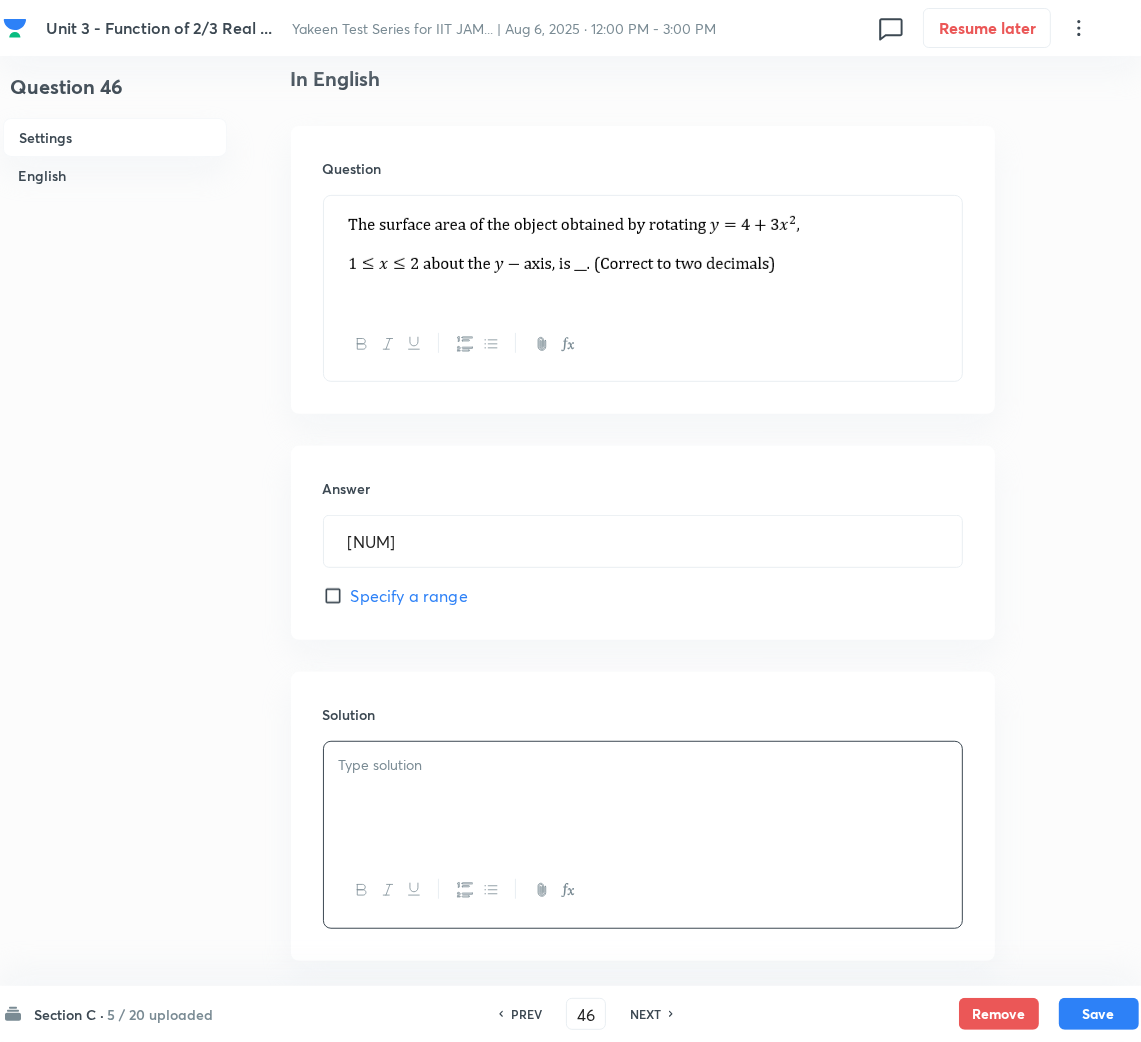 scroll, scrollTop: 620, scrollLeft: 0, axis: vertical 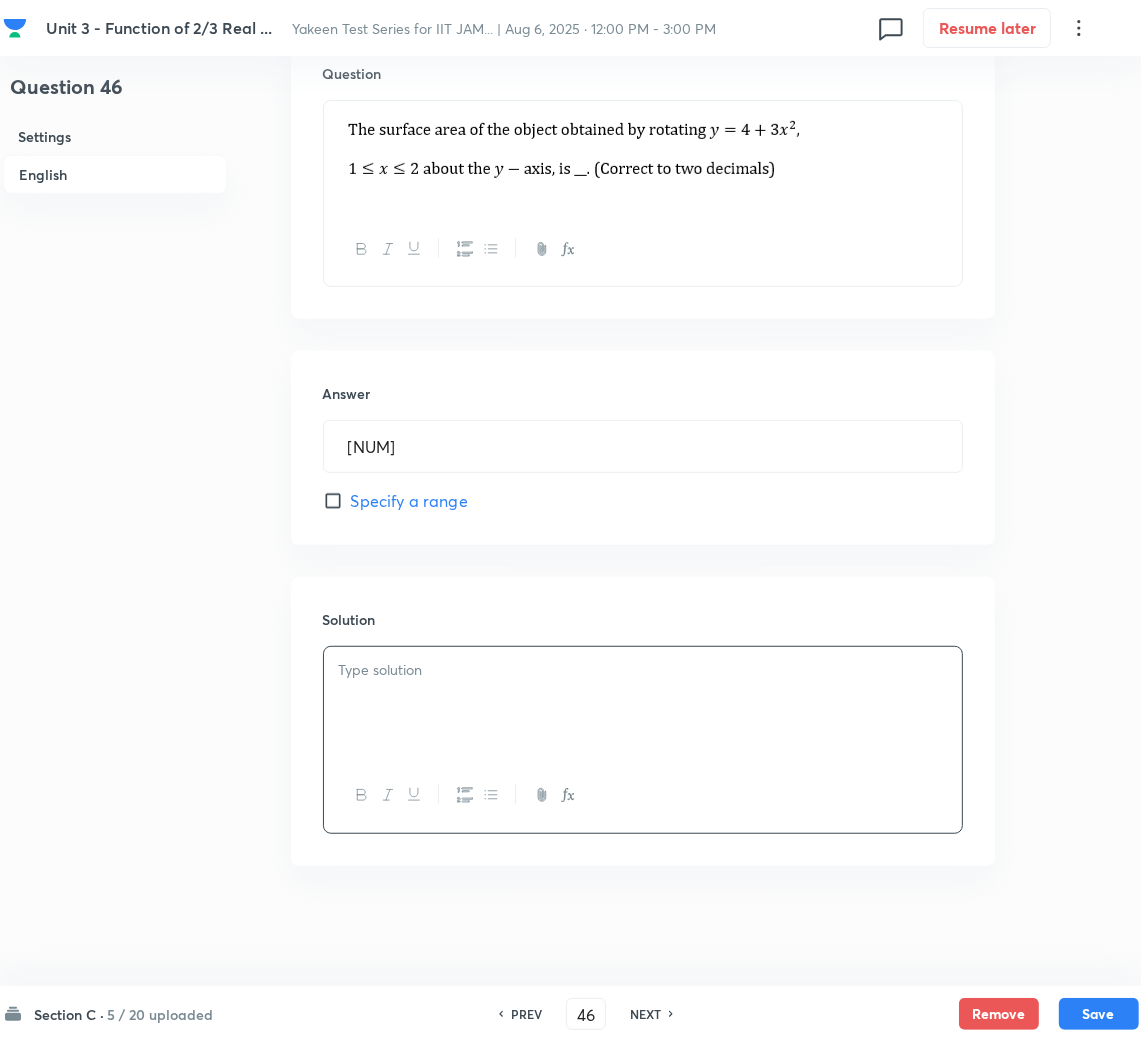 click at bounding box center (643, 703) 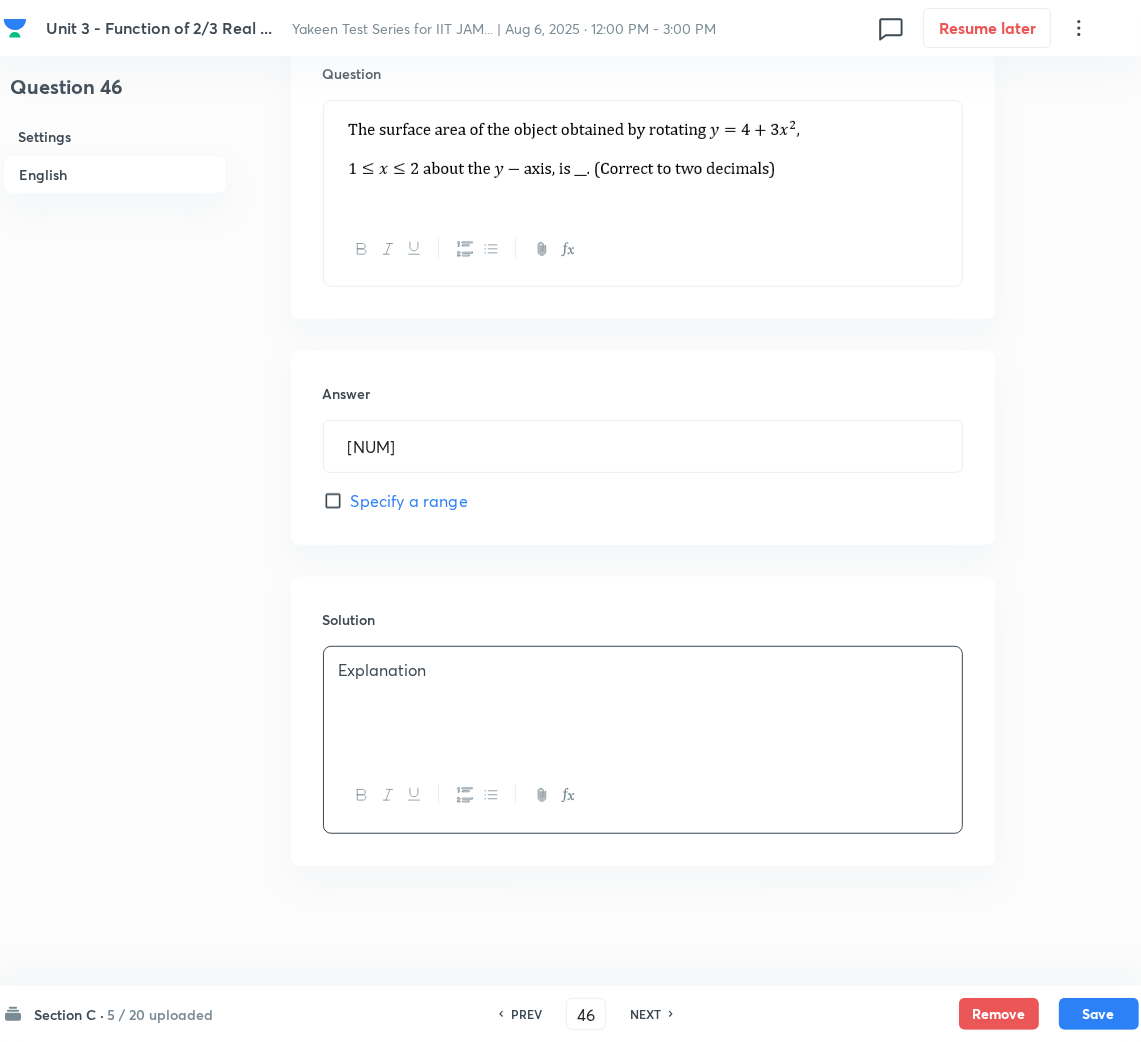 click on "Explanation" at bounding box center (643, 670) 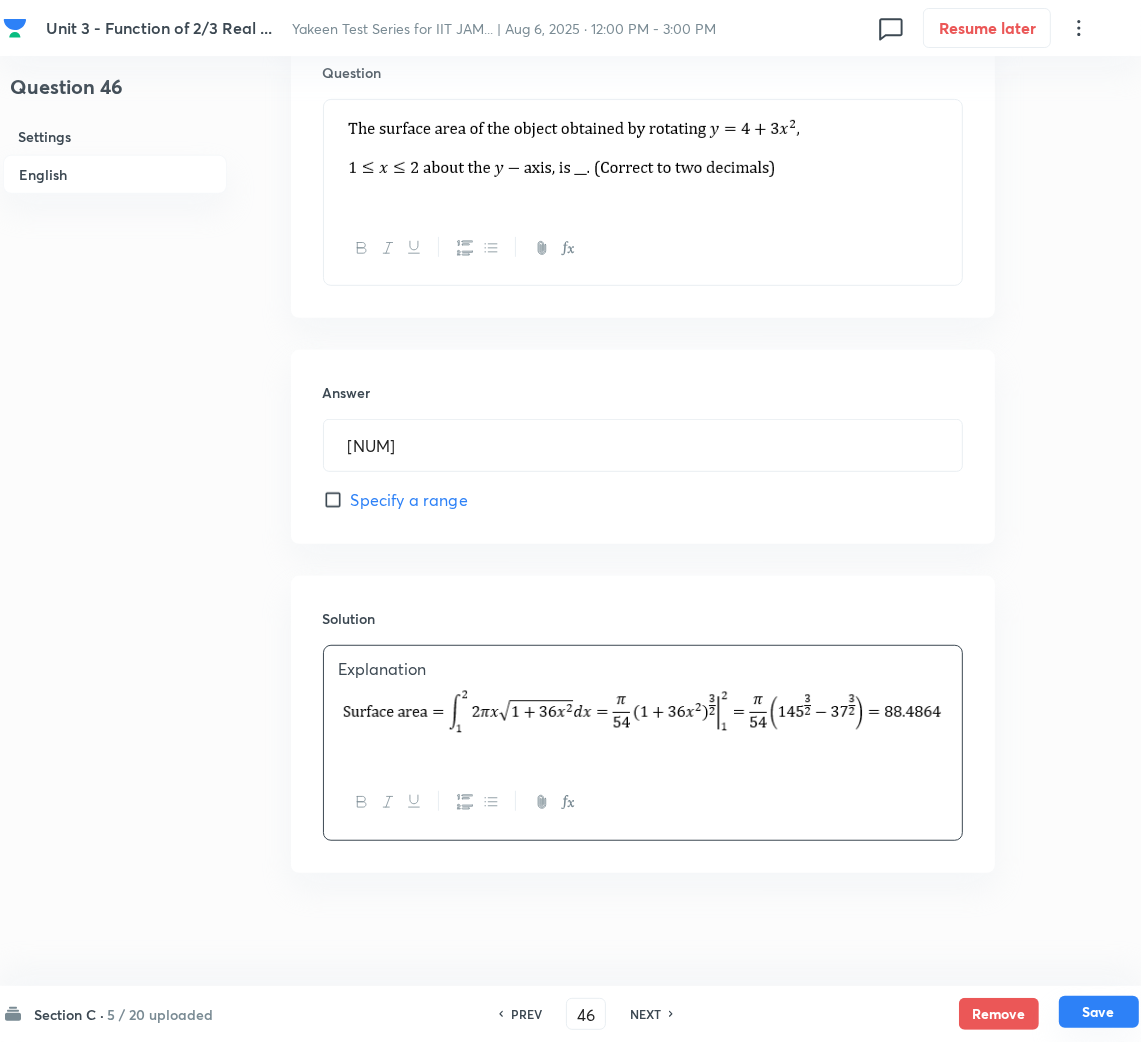 click on "Save" at bounding box center [1099, 1012] 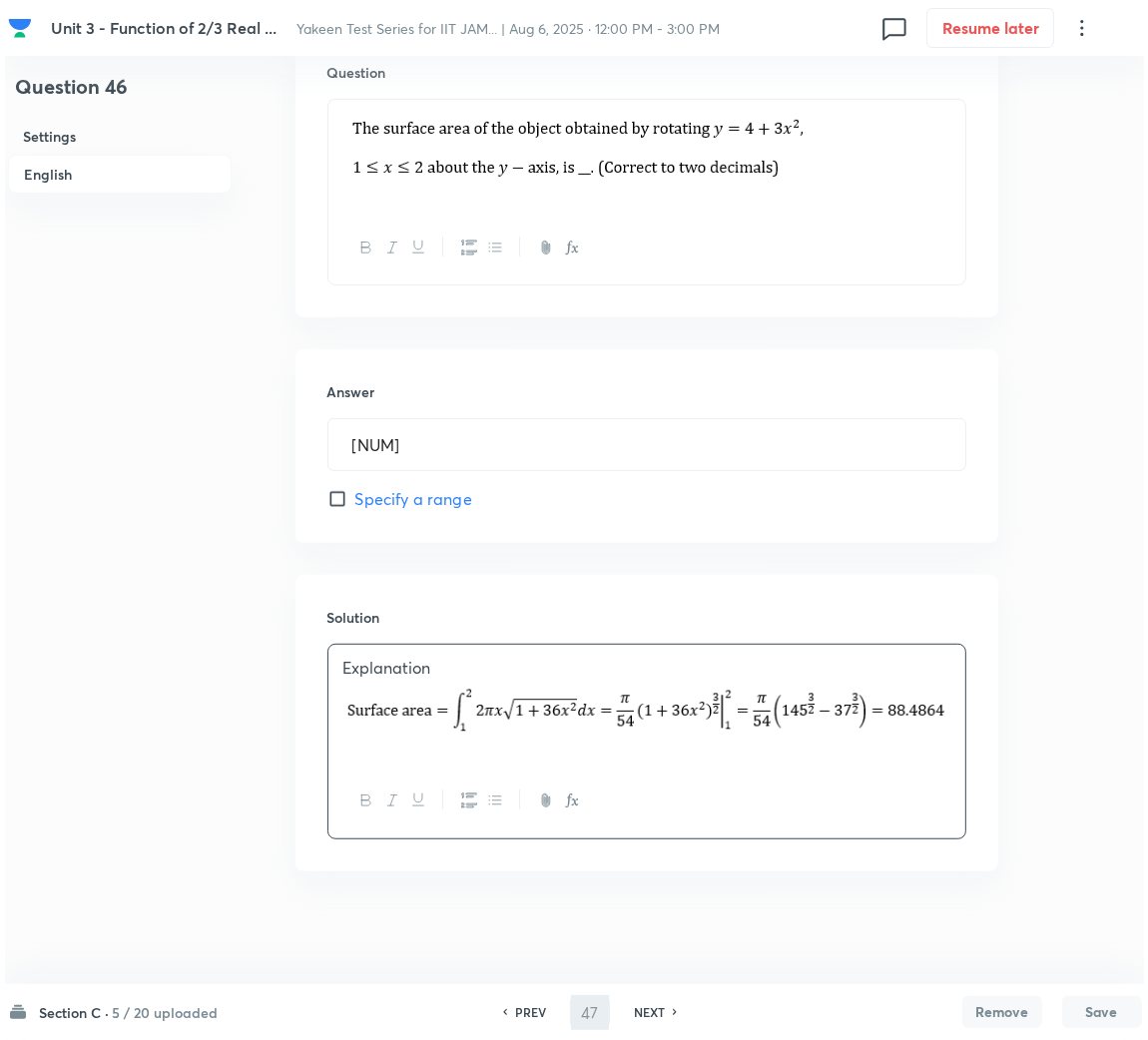 scroll, scrollTop: 0, scrollLeft: 0, axis: both 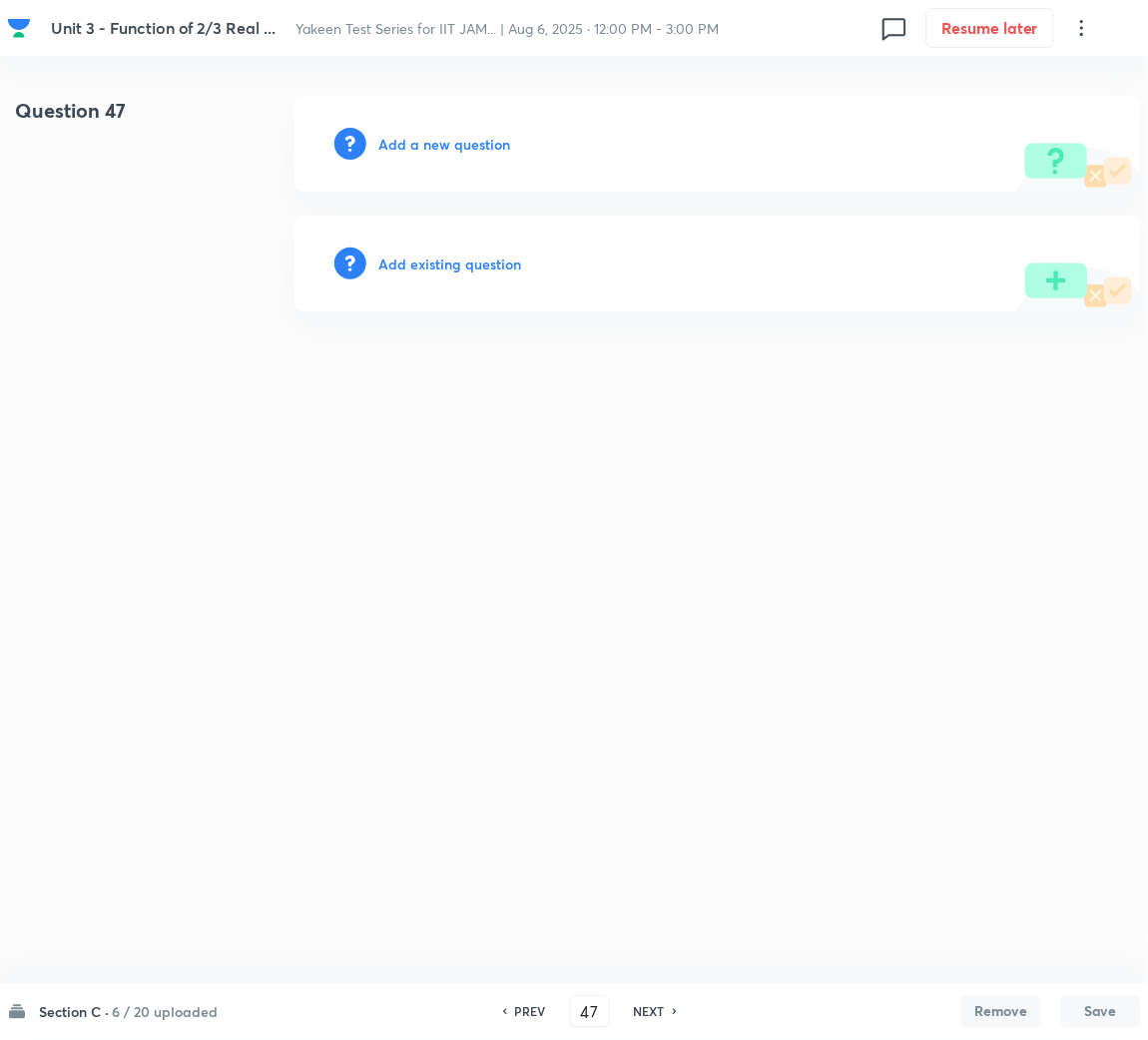 click on "Add a new question" at bounding box center [444, 144] 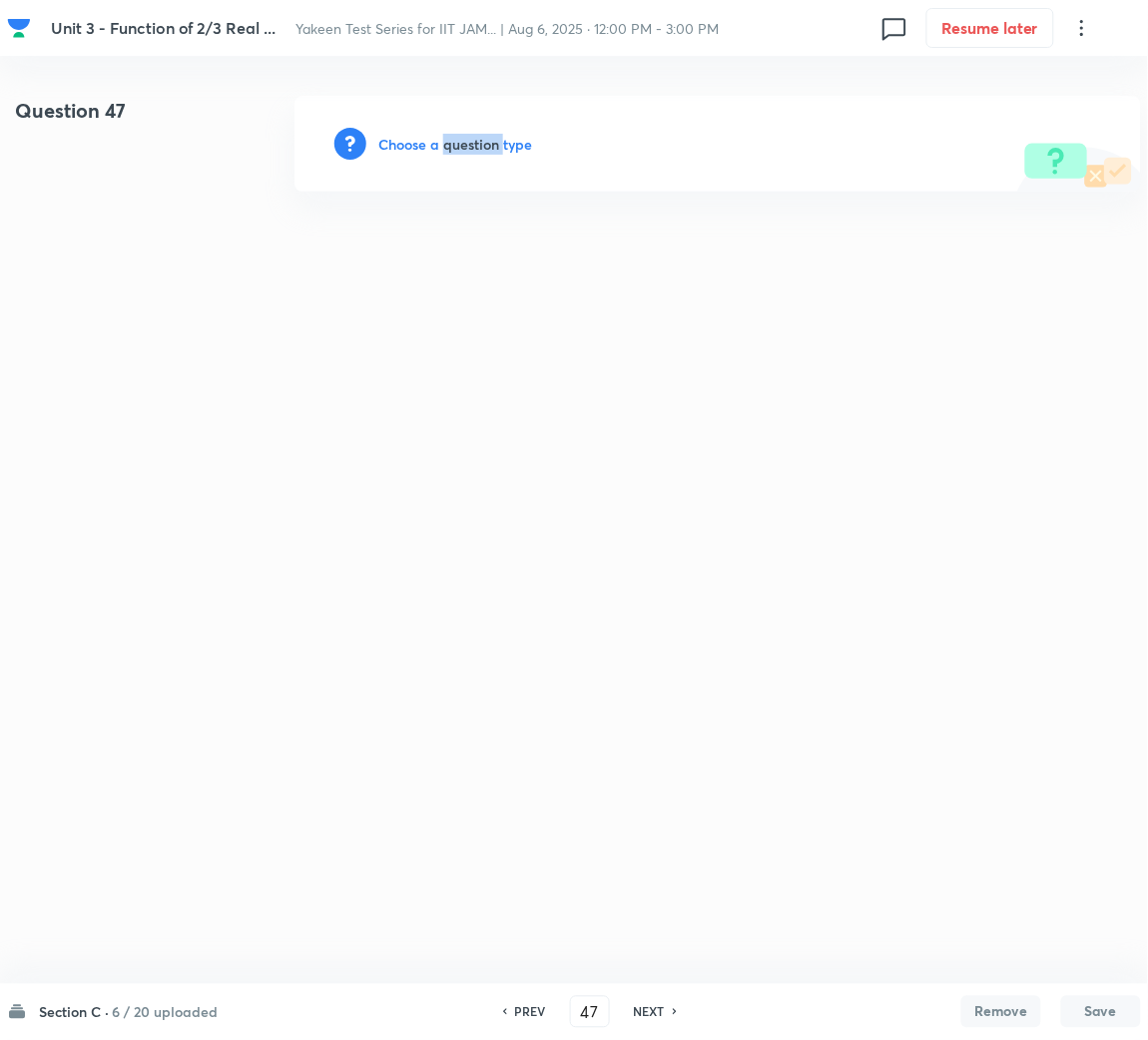 click on "Choose a question type" at bounding box center [455, 144] 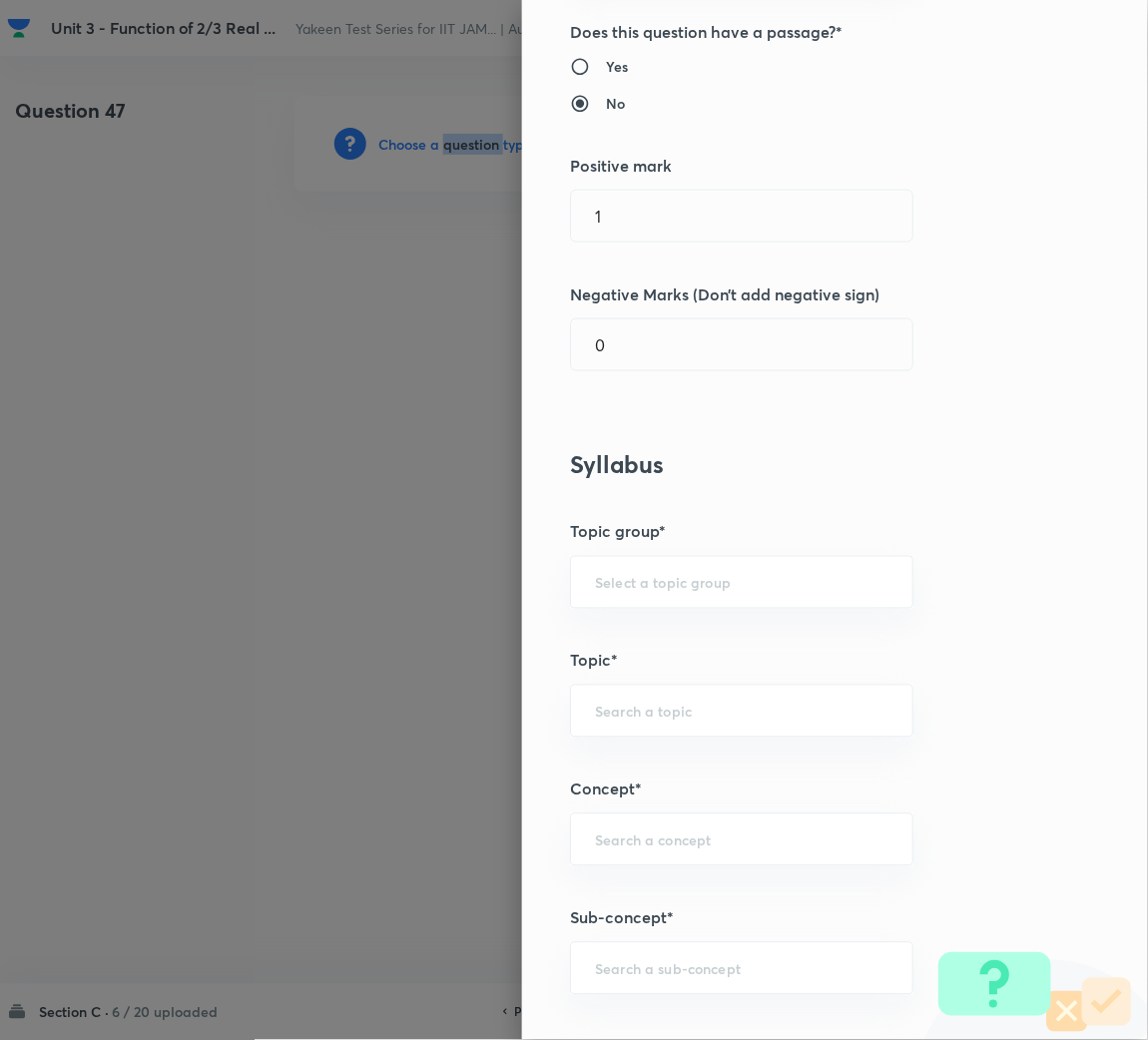 scroll, scrollTop: 448, scrollLeft: 0, axis: vertical 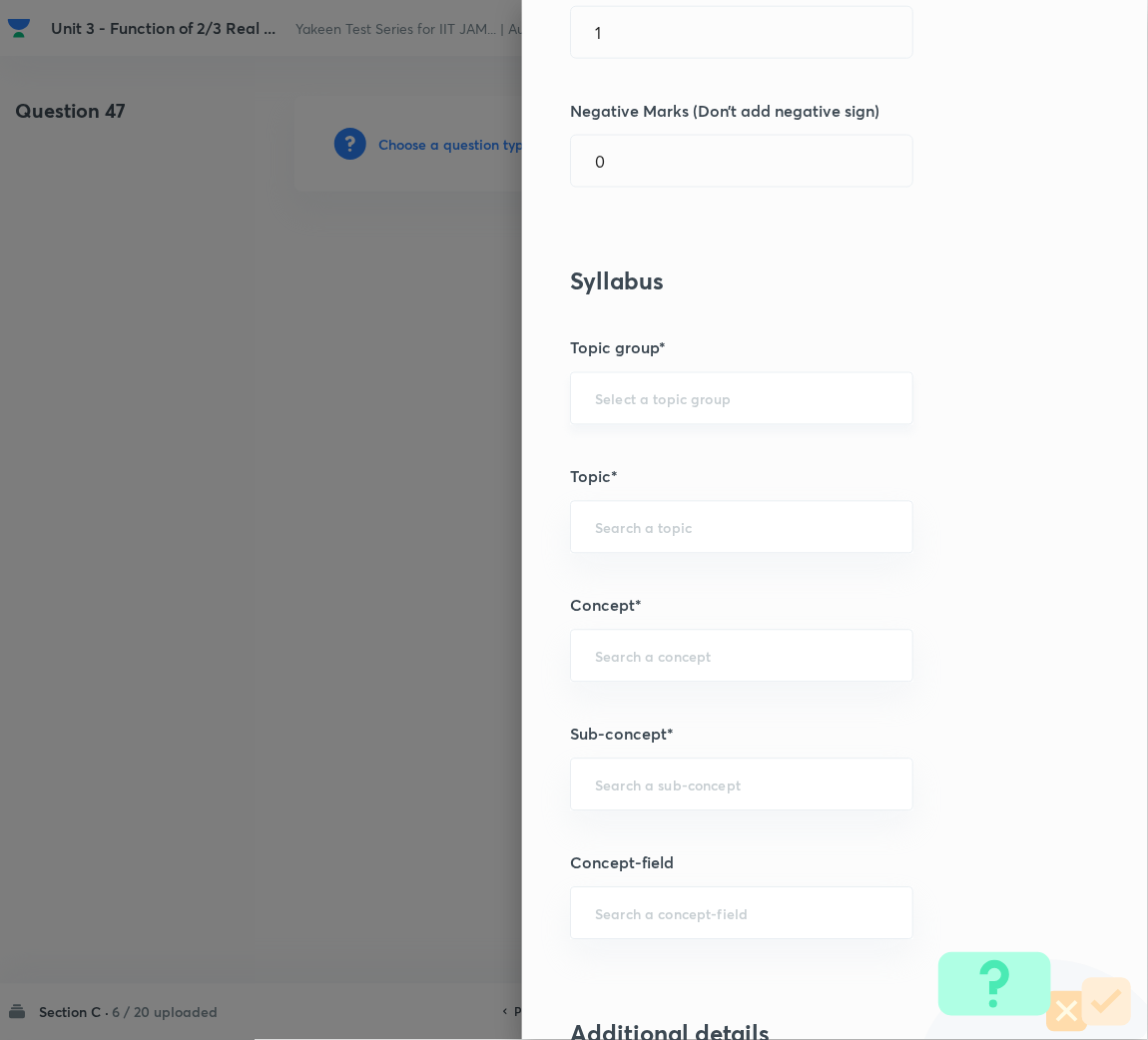 click at bounding box center [742, 398] 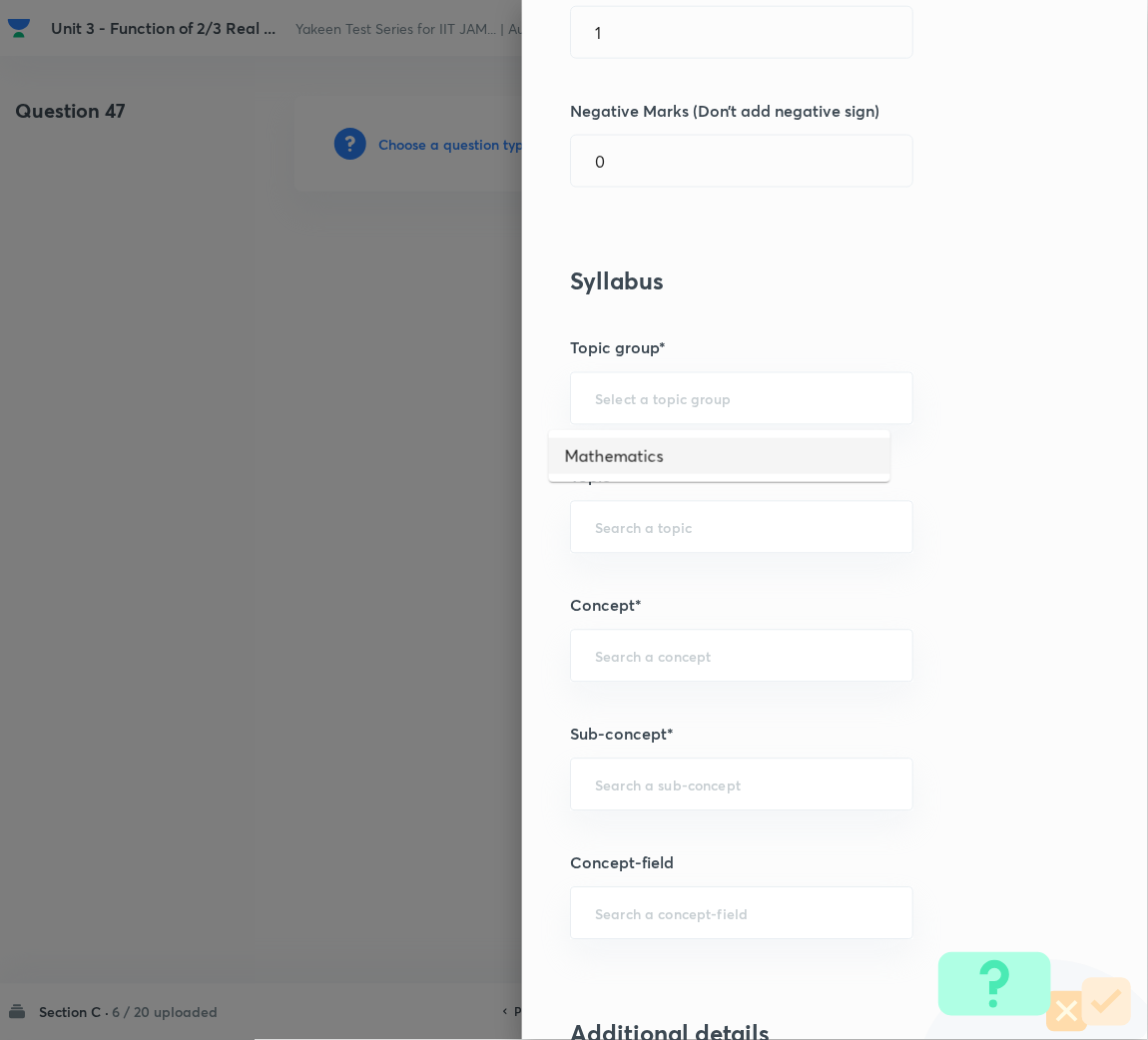 click on "Mathematics" at bounding box center (720, 456) 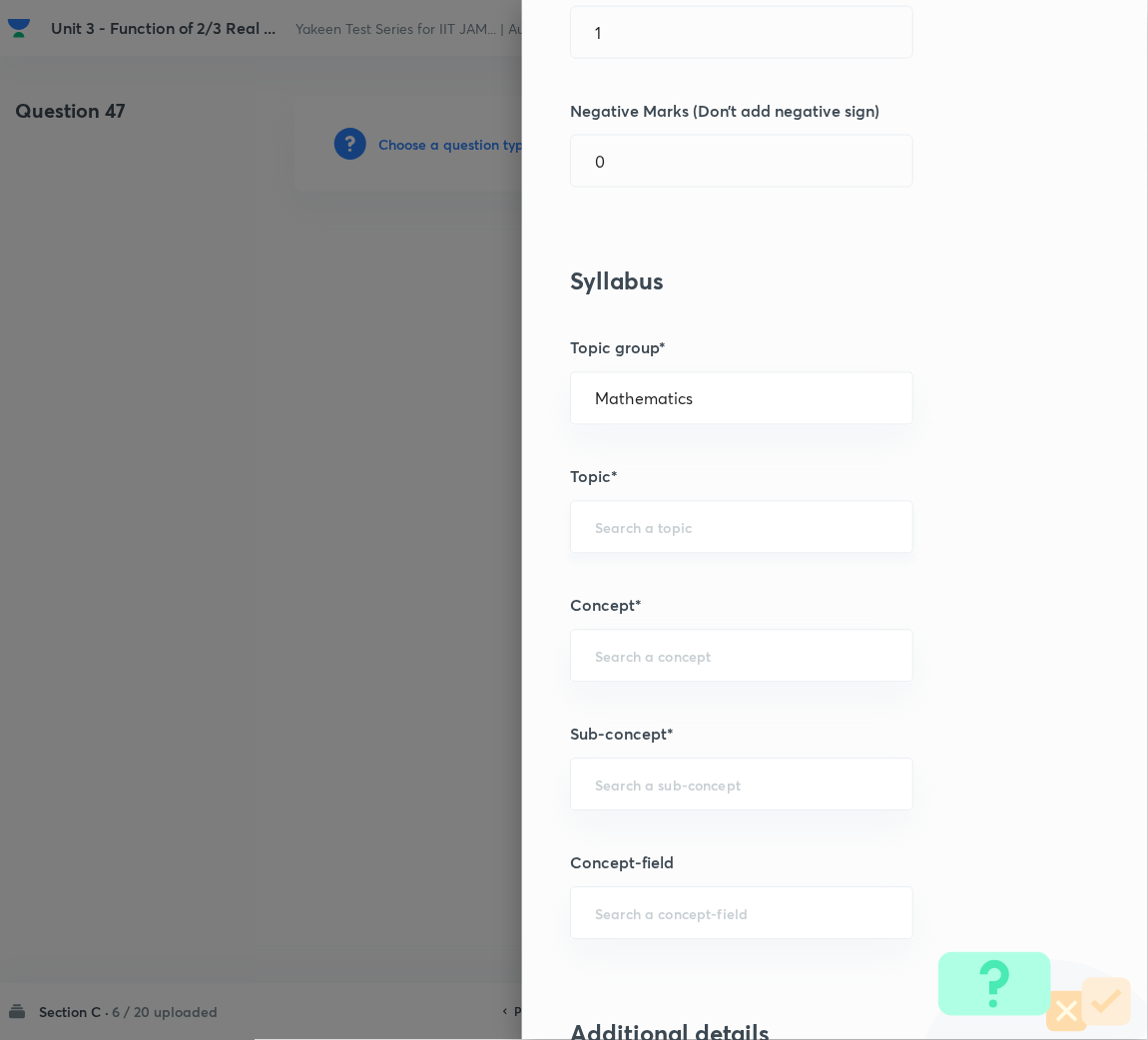 click at bounding box center [742, 527] 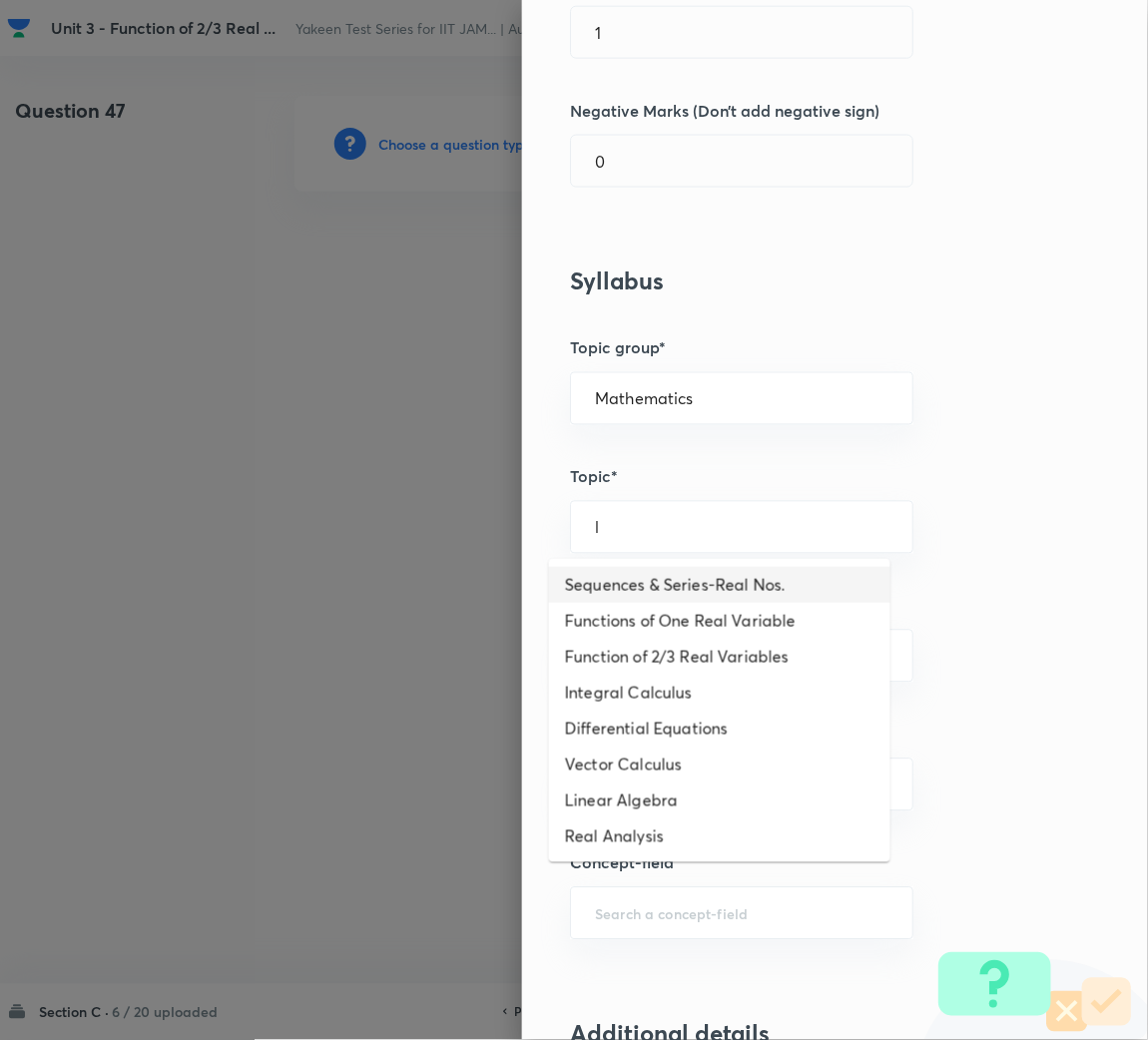 click on "Sequences & Series-Real Nos." at bounding box center [720, 585] 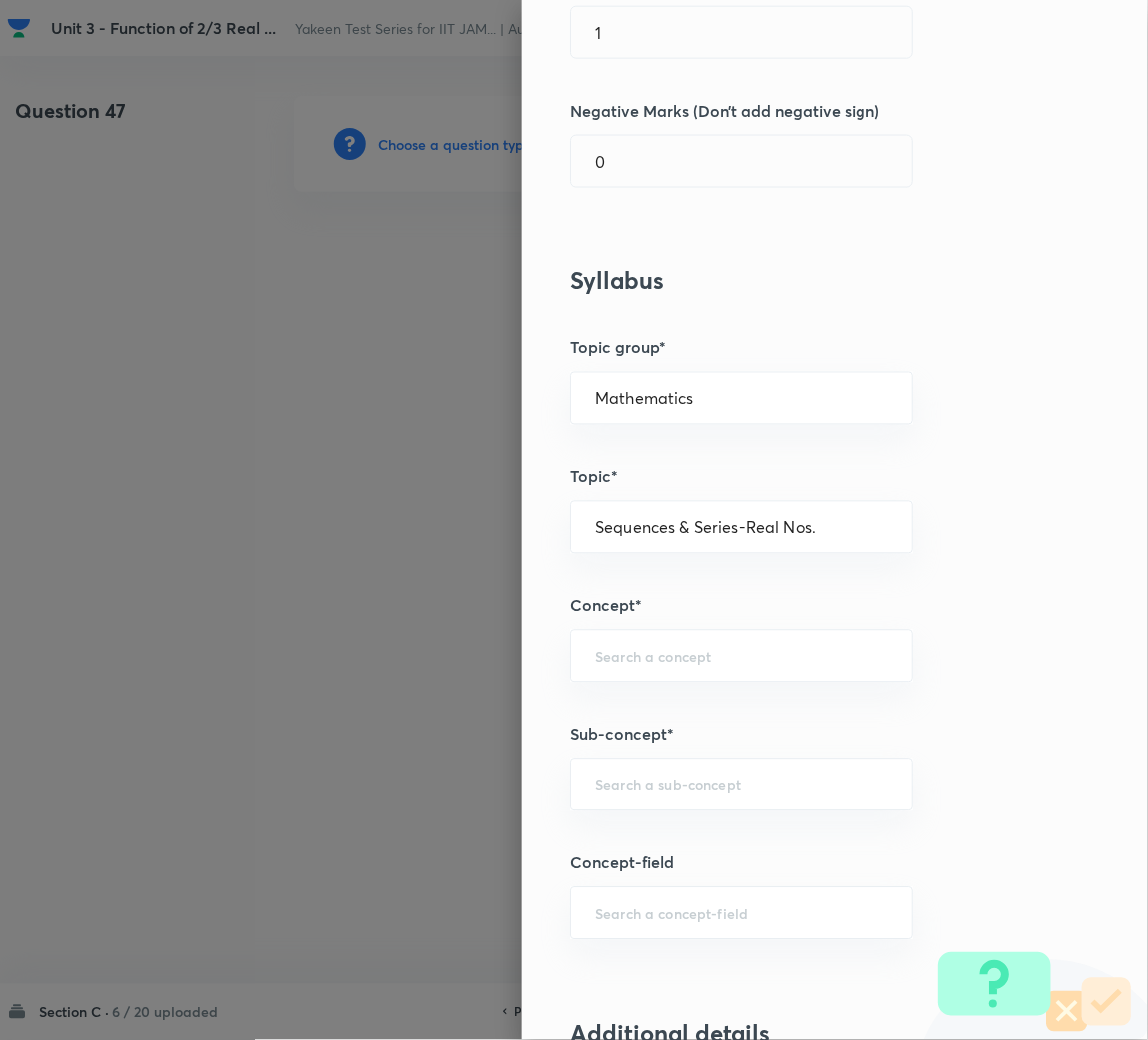 click on "Question settings Question type* Integer Does this question have a passage?* Yes No Positive mark [NUM] ​ Negative Marks (Don’t add negative sign) [NUM] ​ Syllabus Topic group* Mathematics ​ Topic* Sequences & Series-Real Nos. ​ Concept* ​ Sub-concept* ​ Concept-field ​ Additional details Question Difficulty Very easy Easy Moderate Hard Very hard Question is based on Fact Numerical Concept Previous year question Yes No Does this question have equation? Yes No Verification status Is the question verified? *Select 'yes' only if a question is verified Yes No Save" at bounding box center (835, 520) 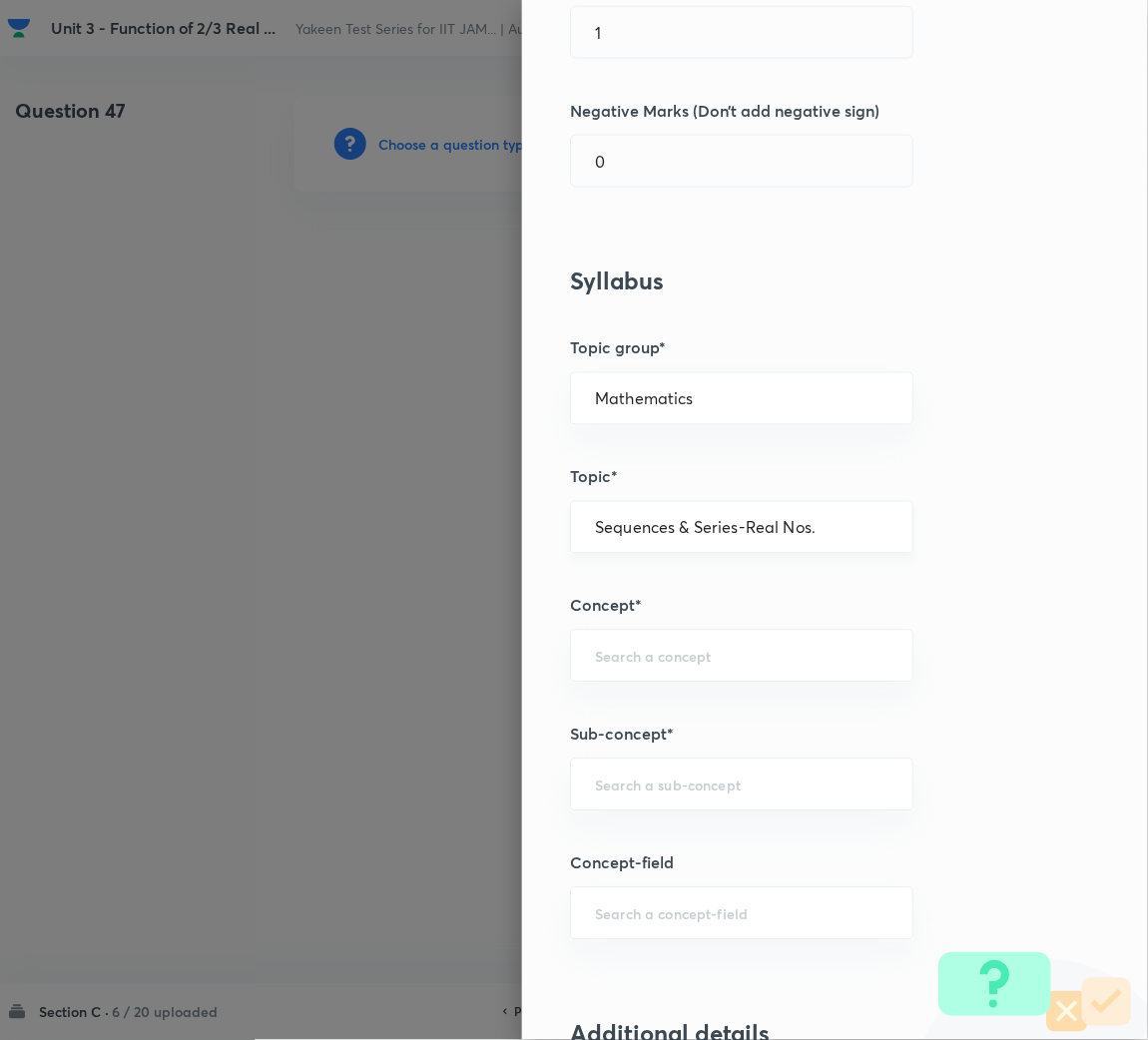 click on "Sequences & Series-Real Nos." at bounding box center [742, 527] 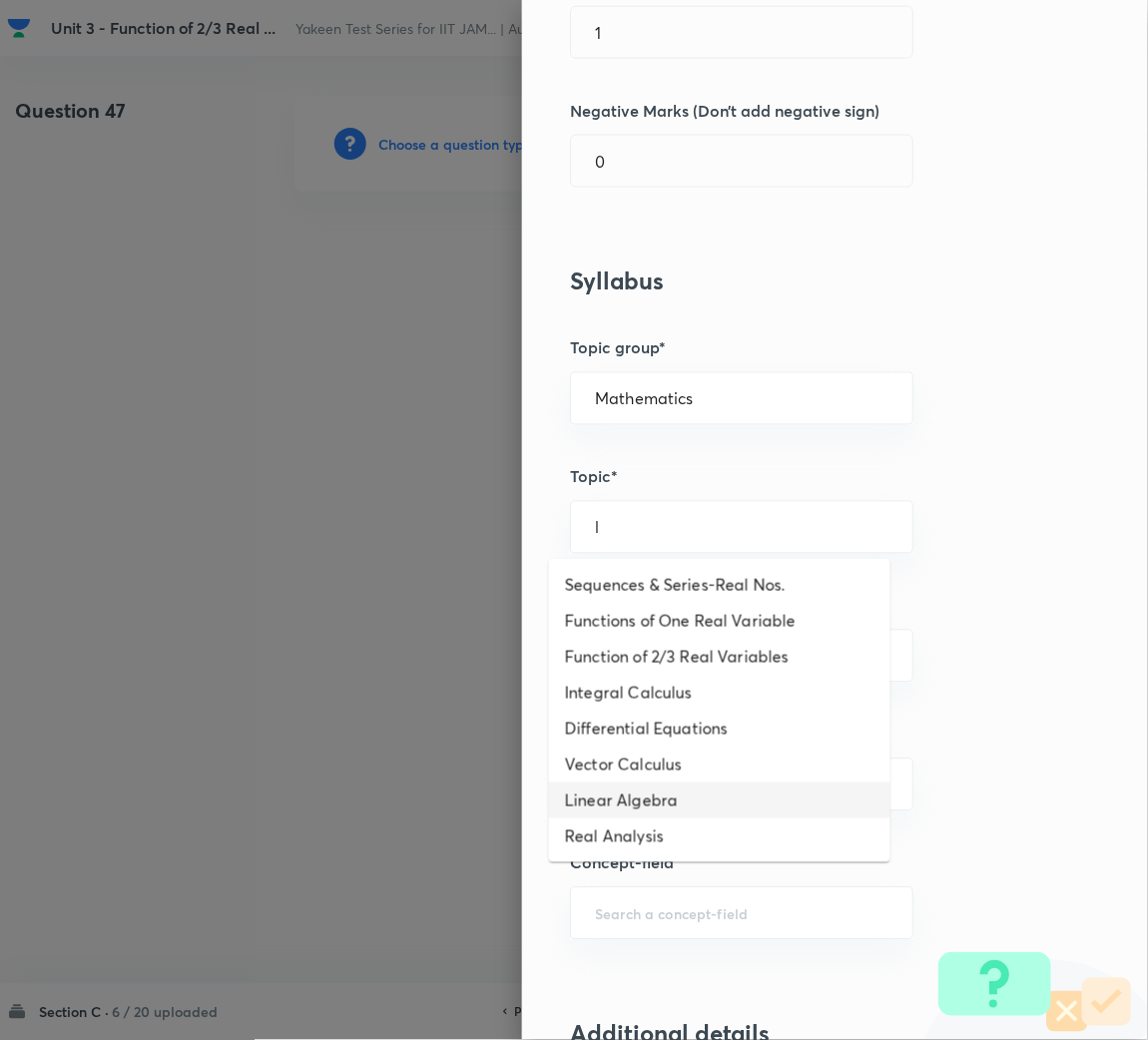 click on "Linear Algebra" at bounding box center (720, 800) 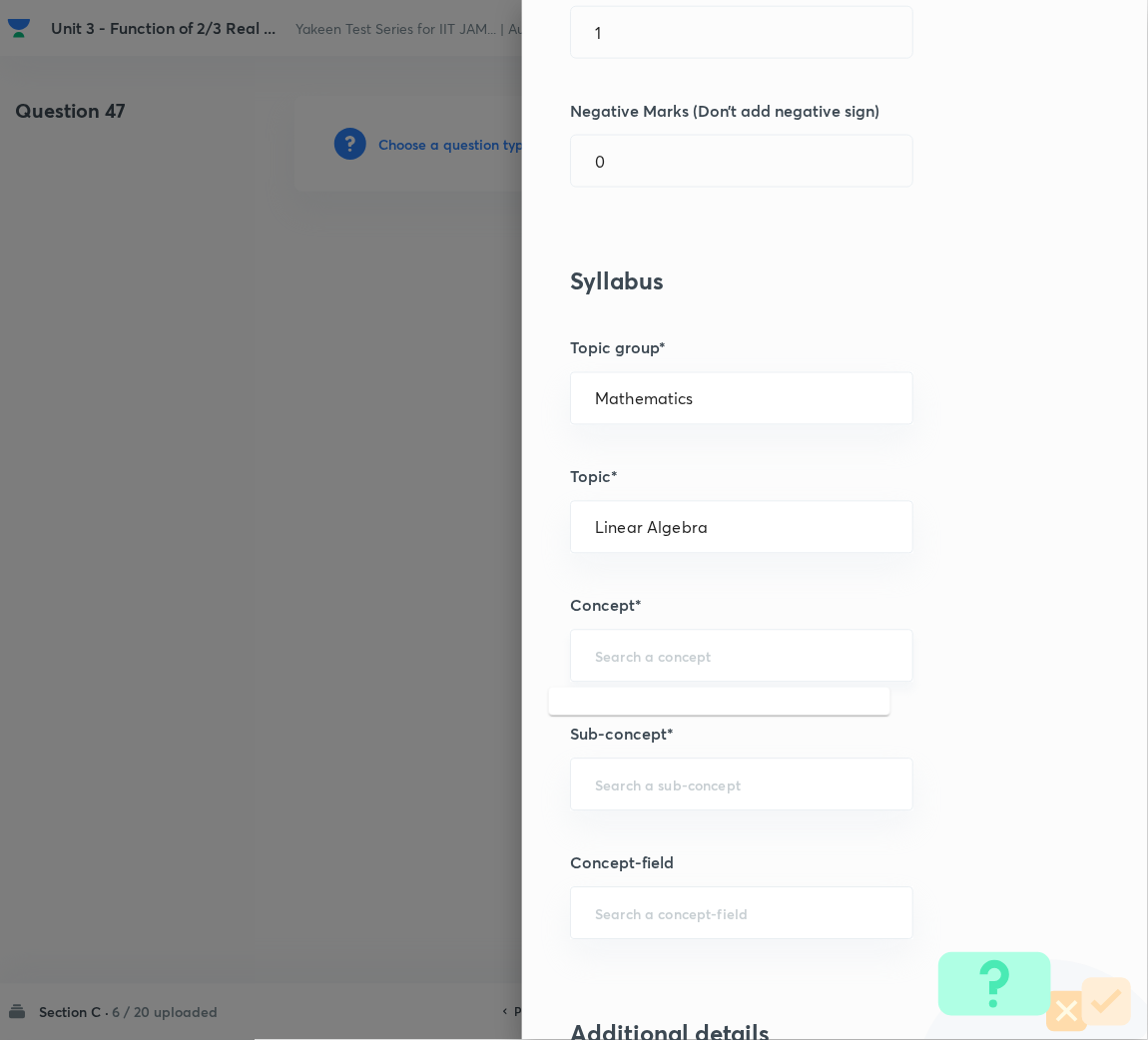 click at bounding box center (742, 656) 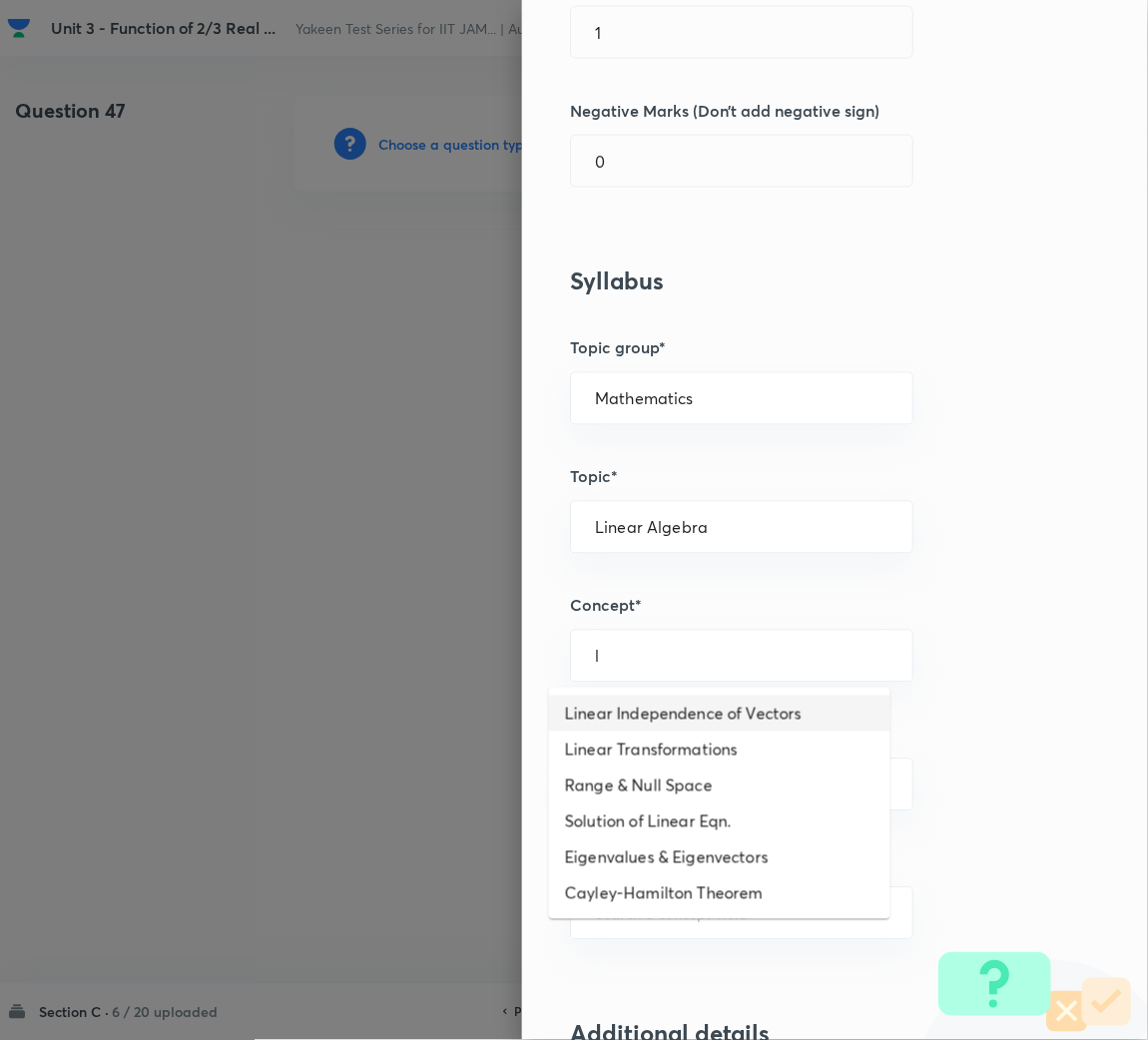 click on "Linear Independence of Vectors" at bounding box center (720, 714) 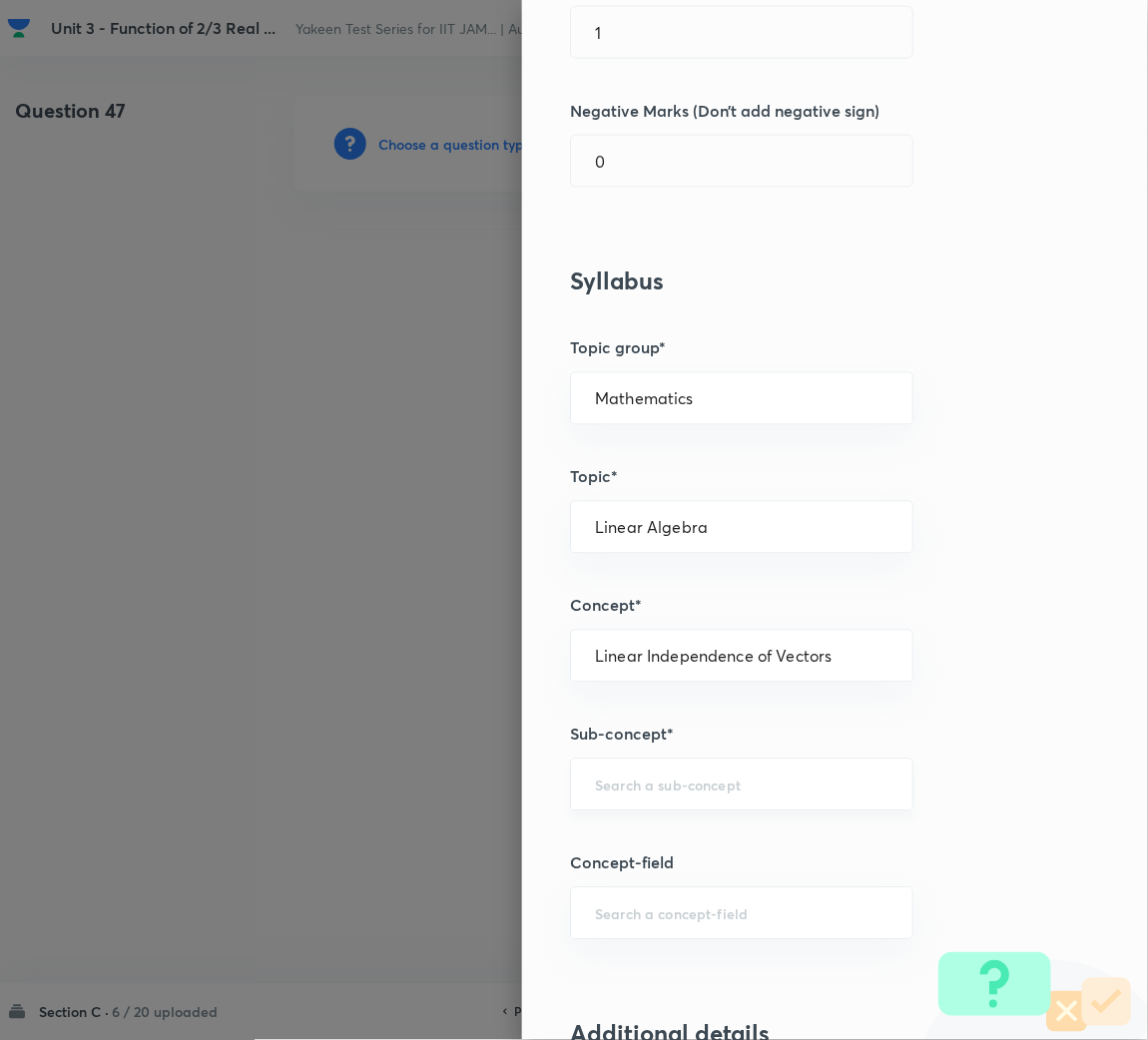 drag, startPoint x: 625, startPoint y: 760, endPoint x: 618, endPoint y: 786, distance: 26.92582 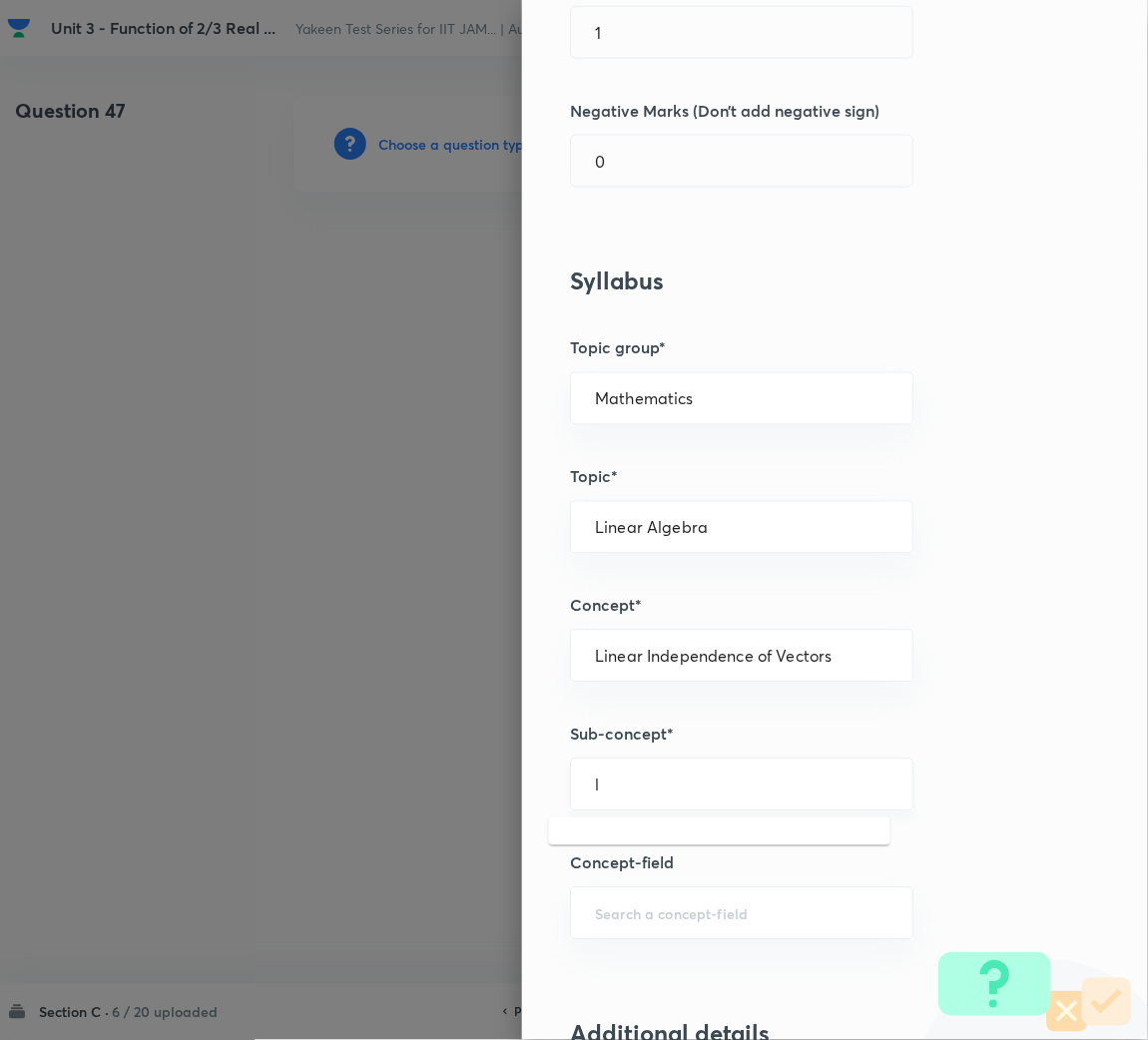 scroll, scrollTop: 599, scrollLeft: 0, axis: vertical 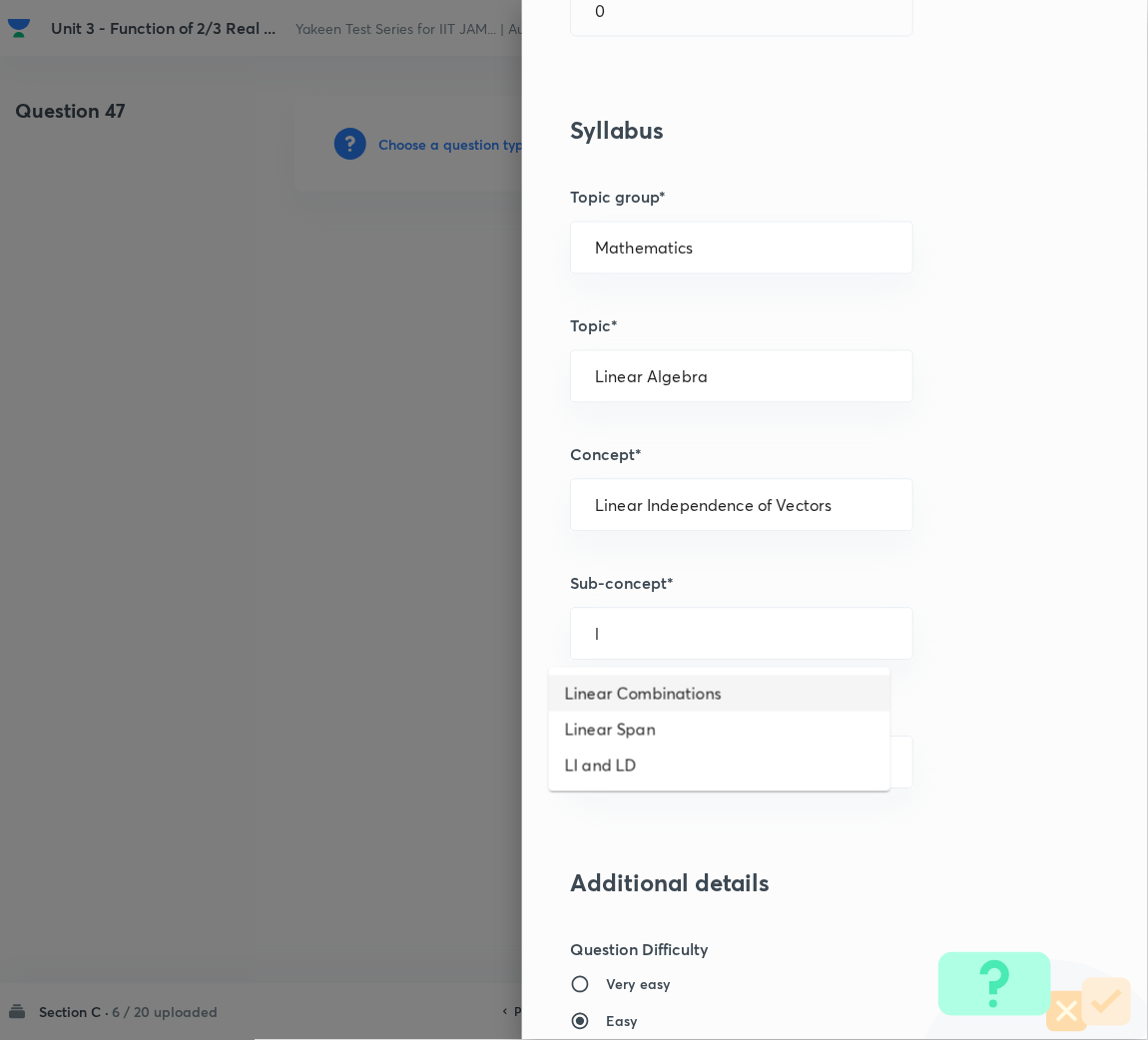 click on "Linear Combinations" at bounding box center (720, 694) 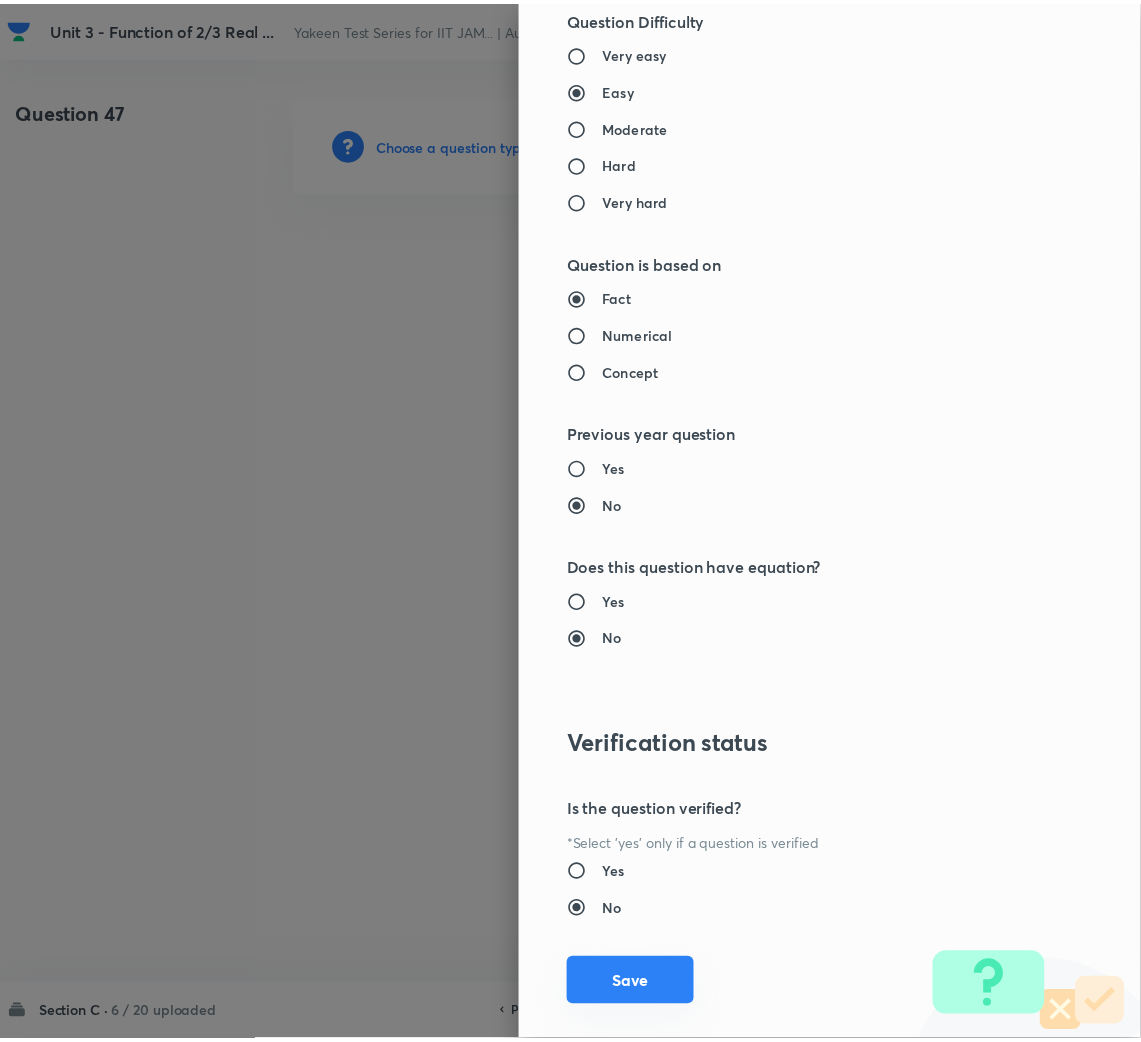 scroll, scrollTop: 1567, scrollLeft: 0, axis: vertical 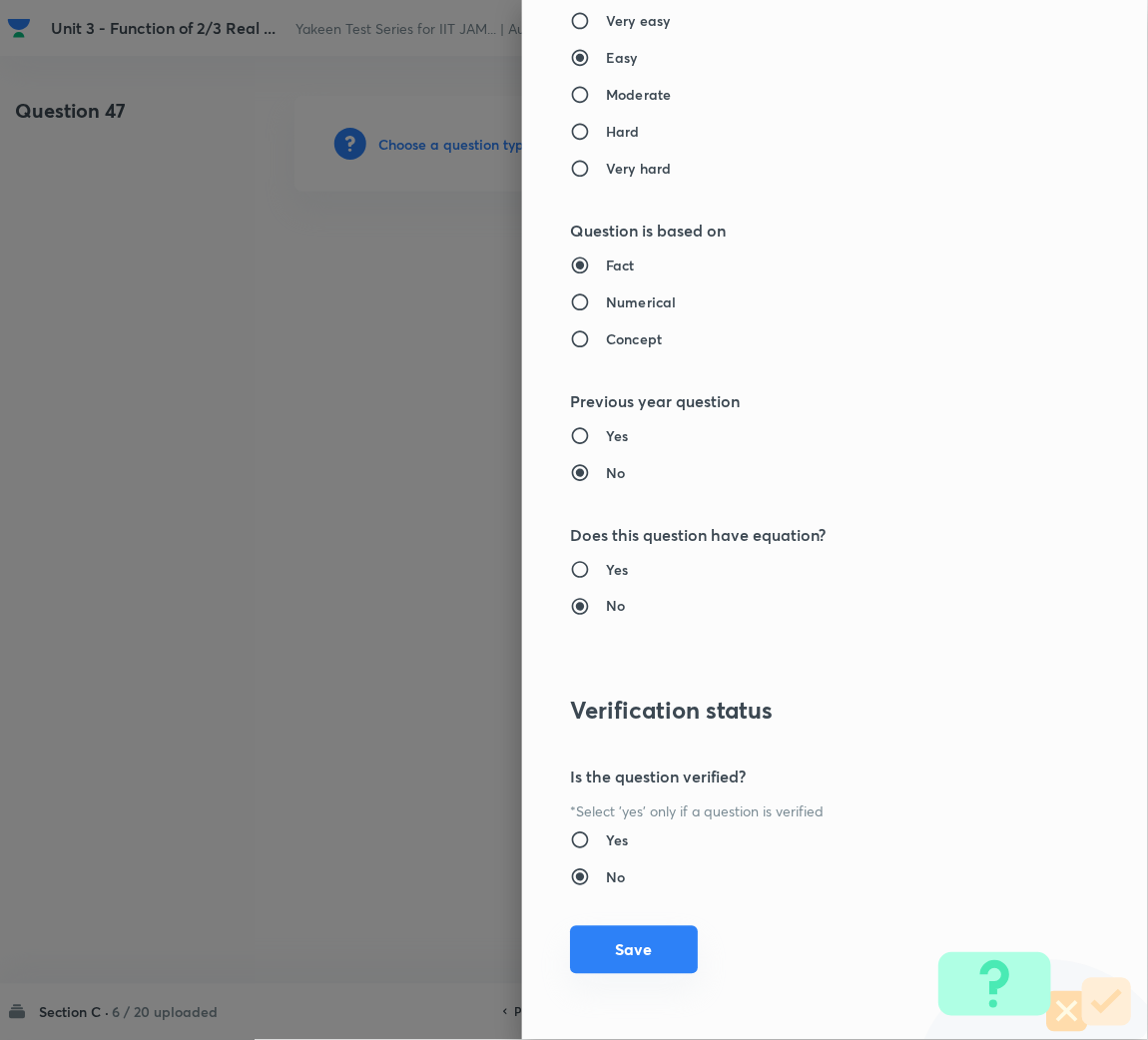 click on "Save" at bounding box center (634, 950) 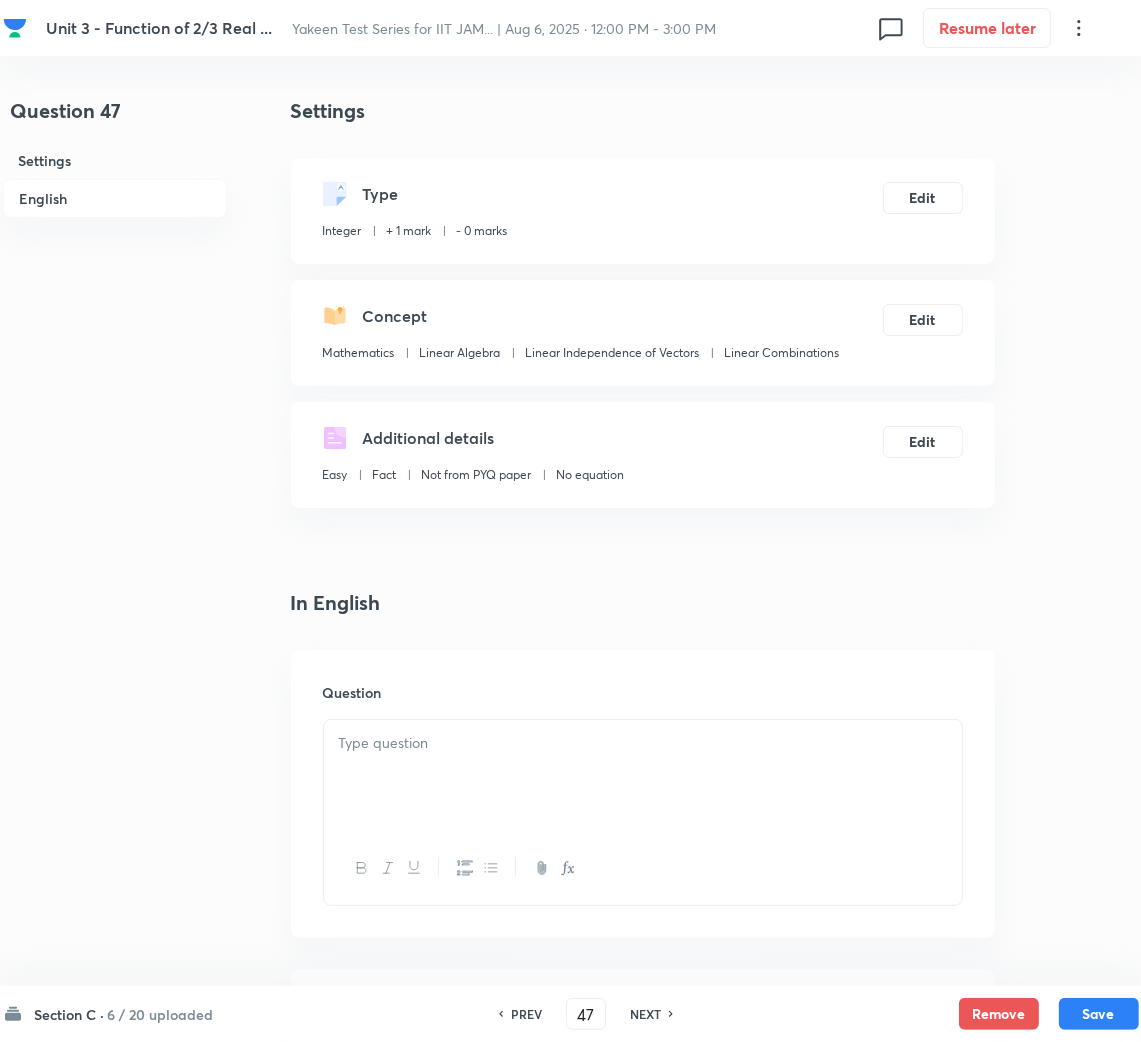 click at bounding box center [643, 743] 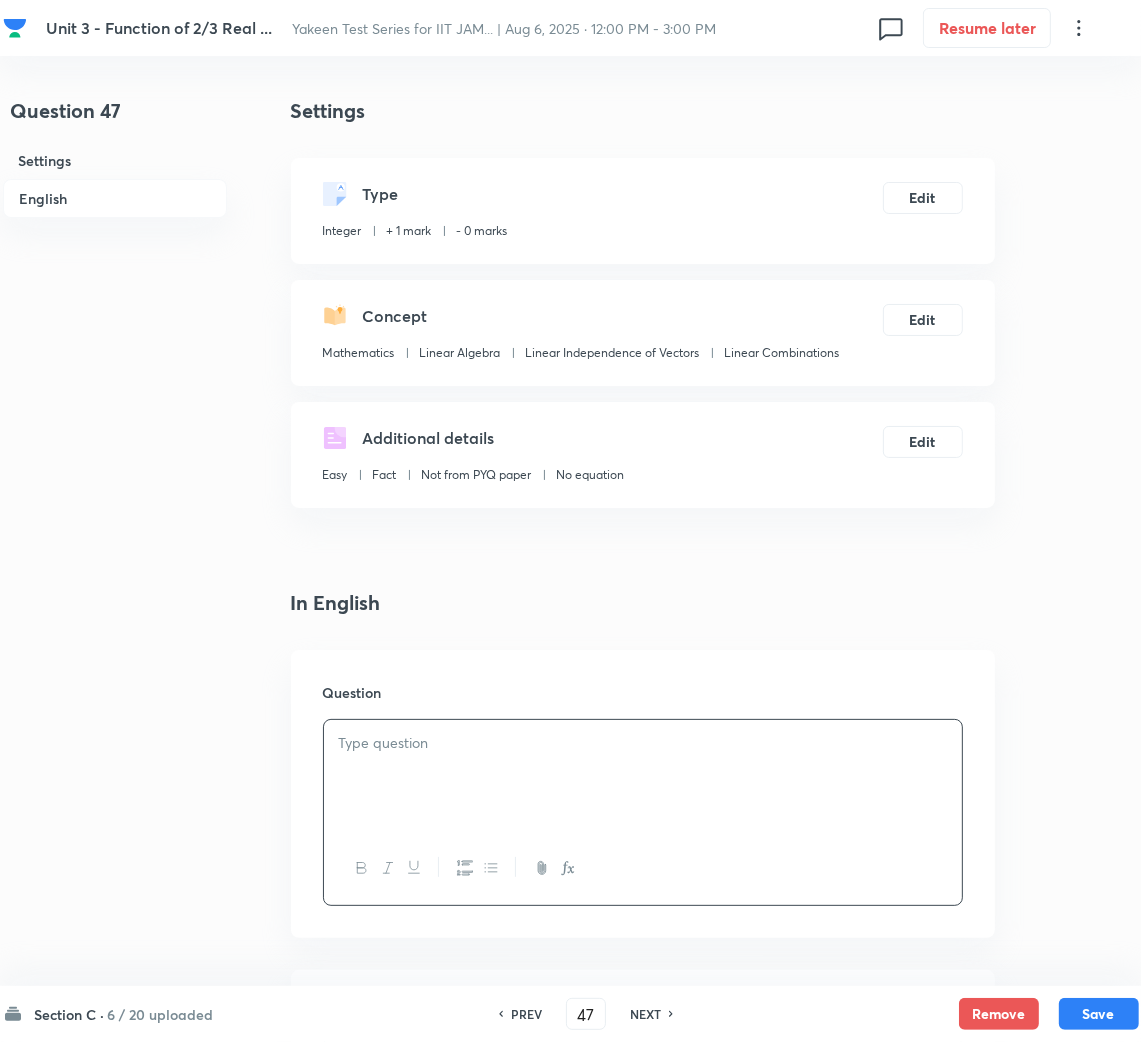 click at bounding box center [643, 776] 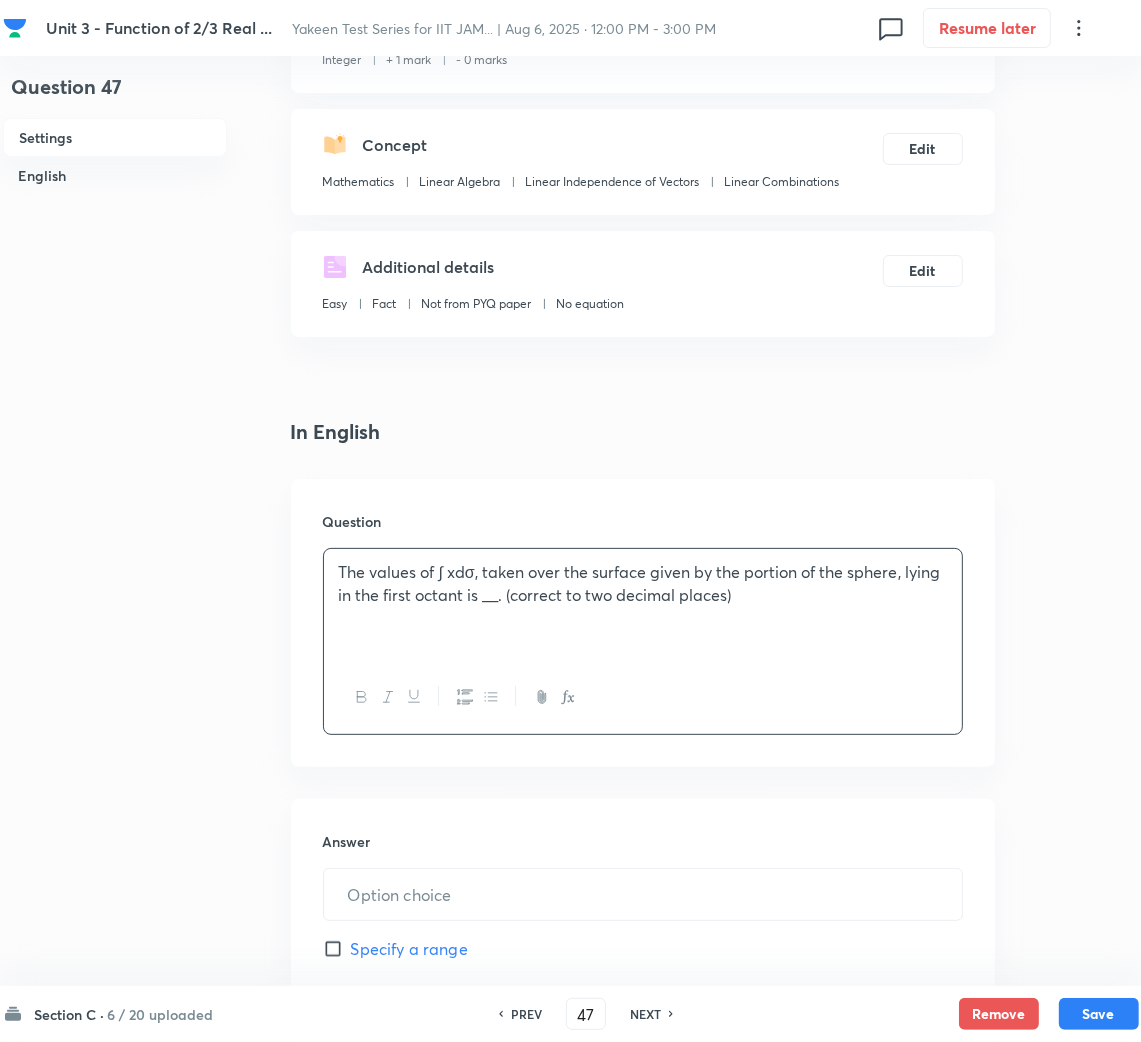 scroll, scrollTop: 300, scrollLeft: 0, axis: vertical 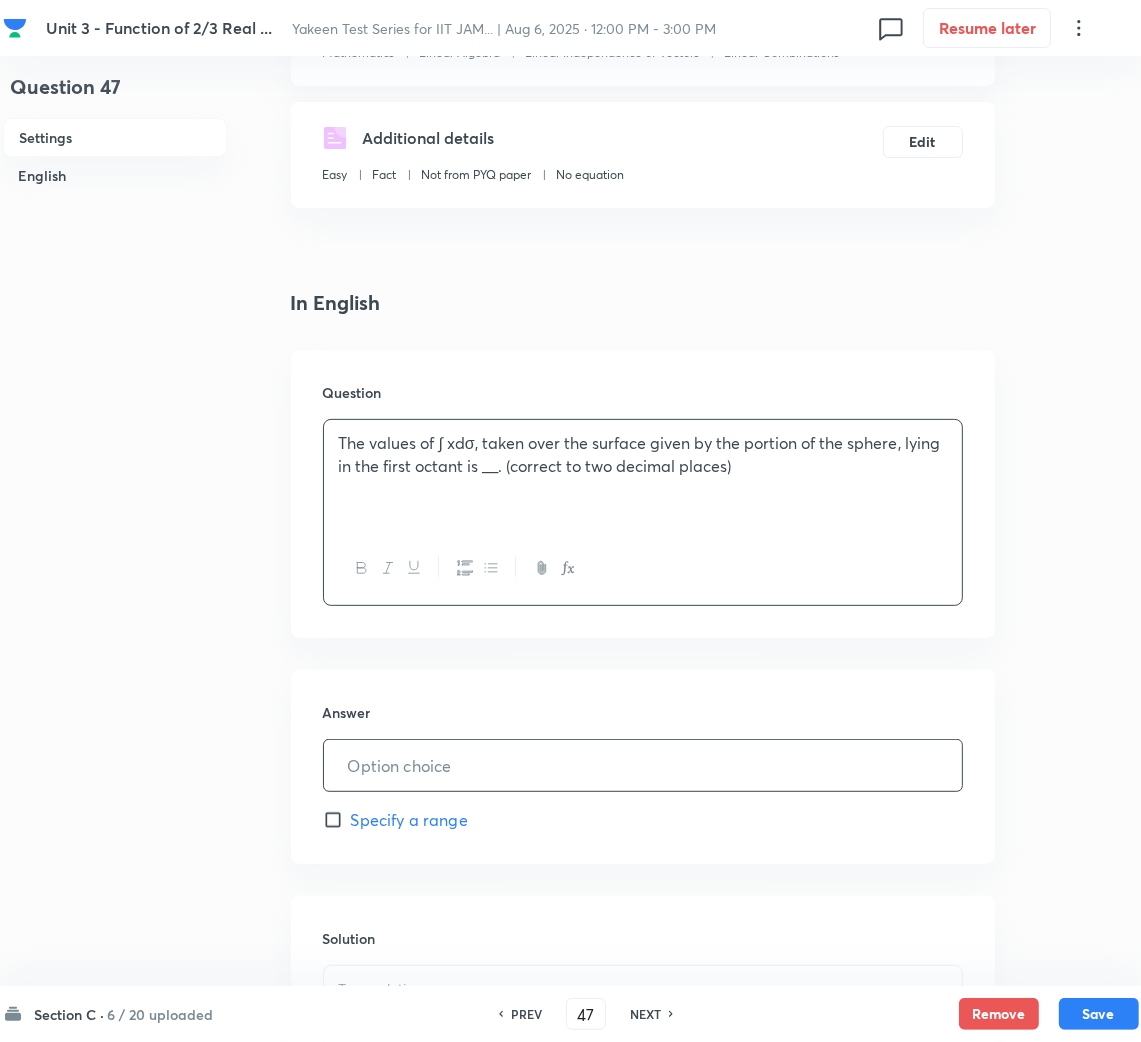 click at bounding box center (643, 765) 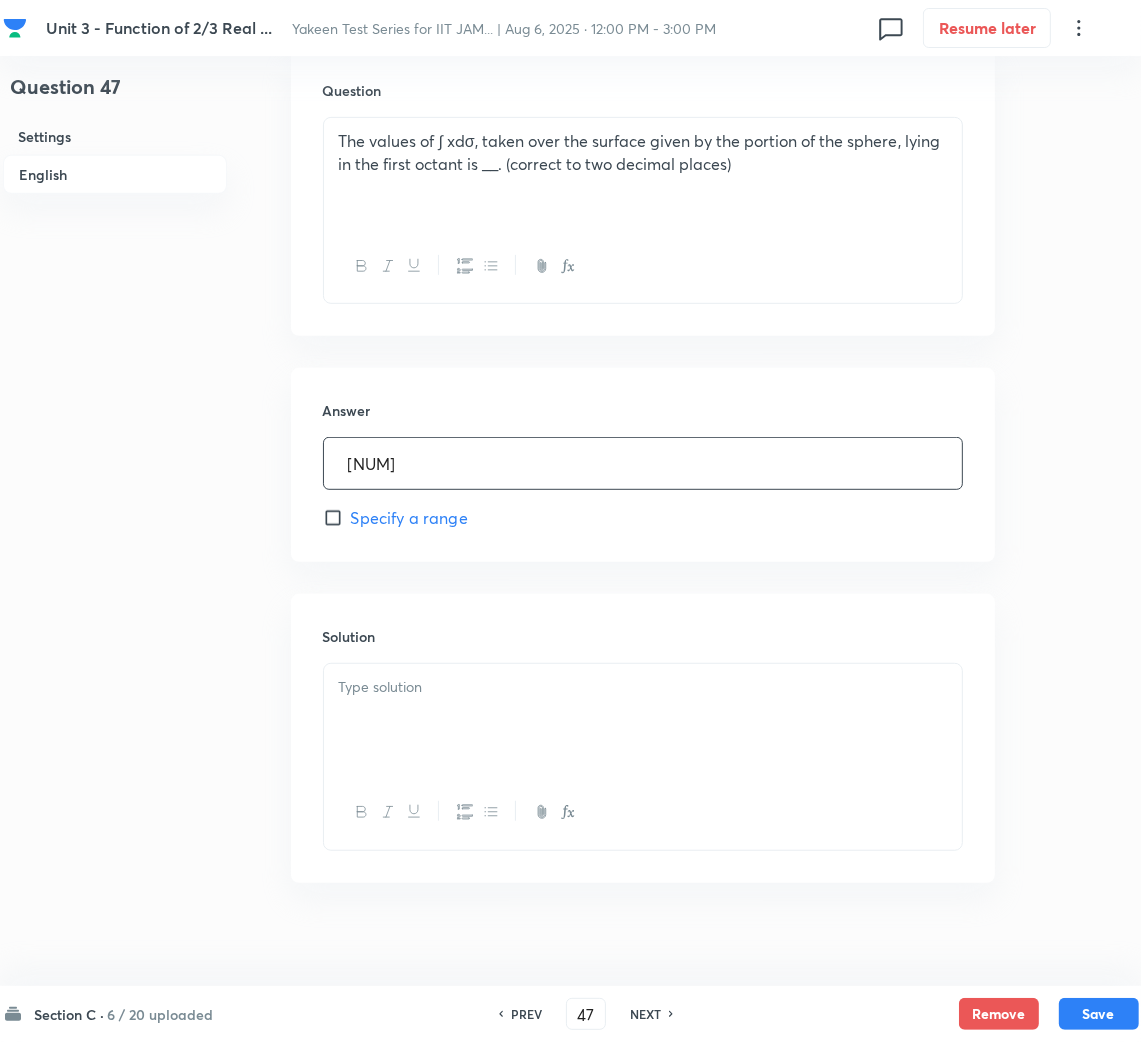 scroll, scrollTop: 620, scrollLeft: 0, axis: vertical 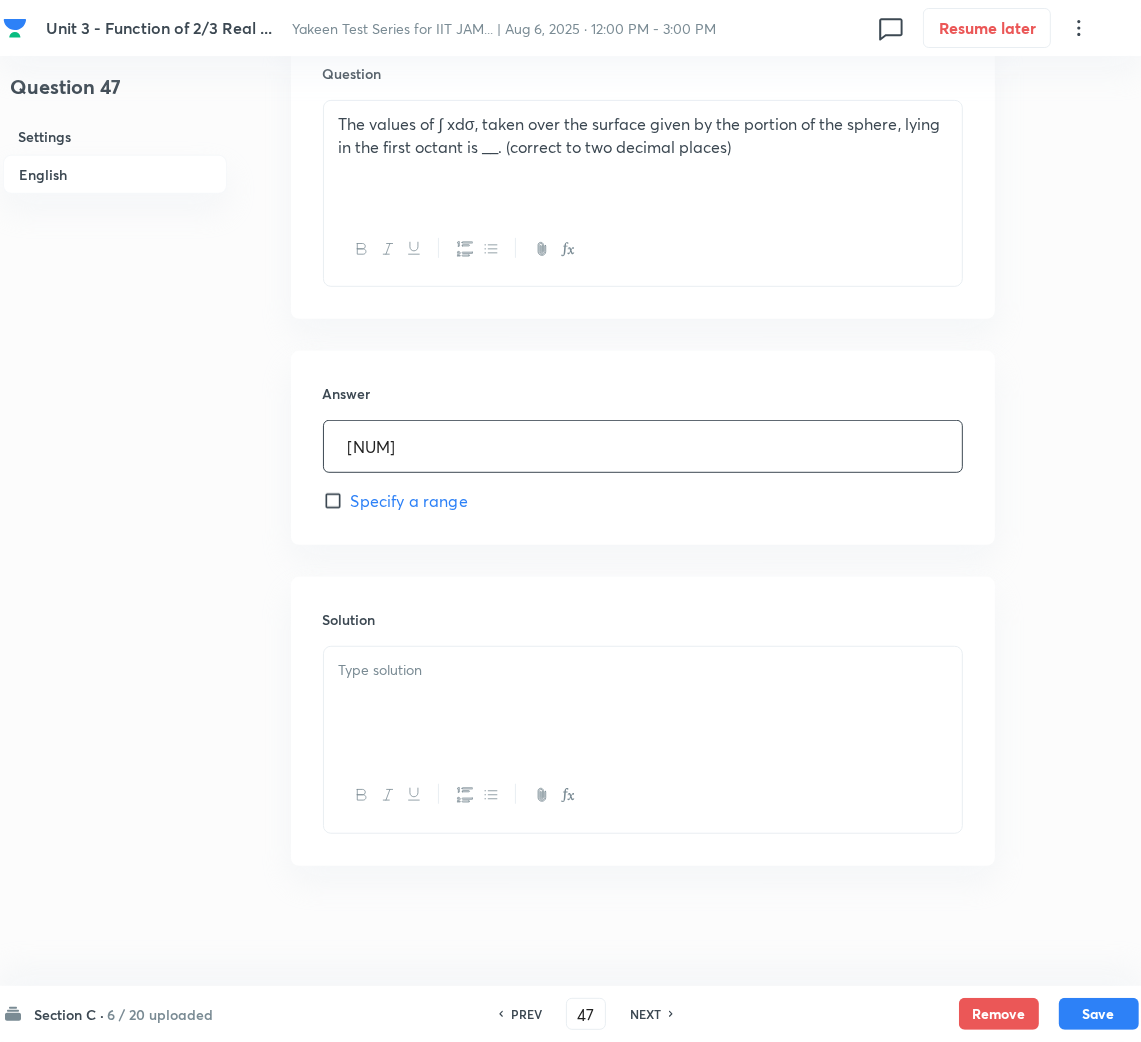 click at bounding box center [643, 703] 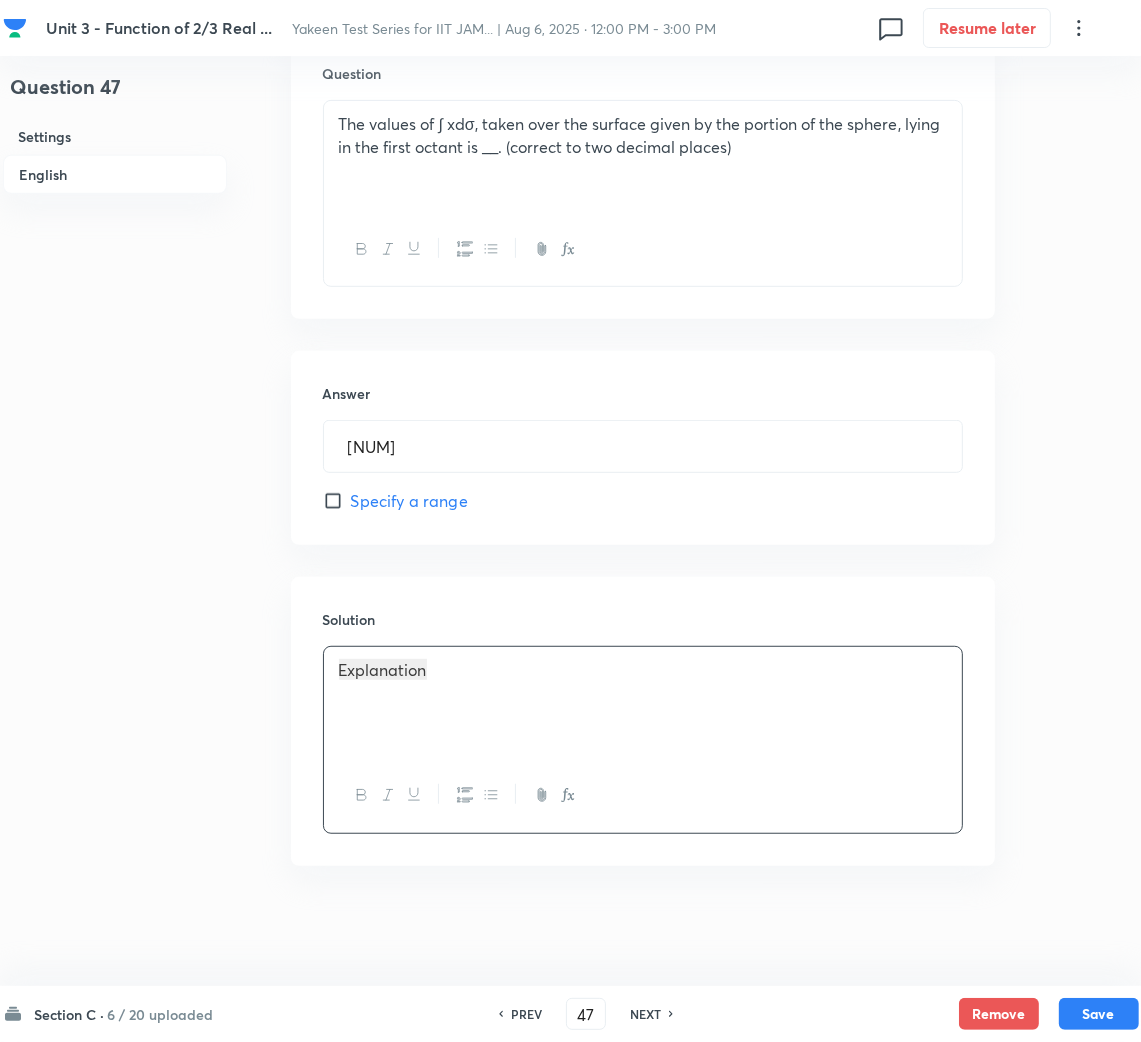 click on "﻿" at bounding box center (643, 693) 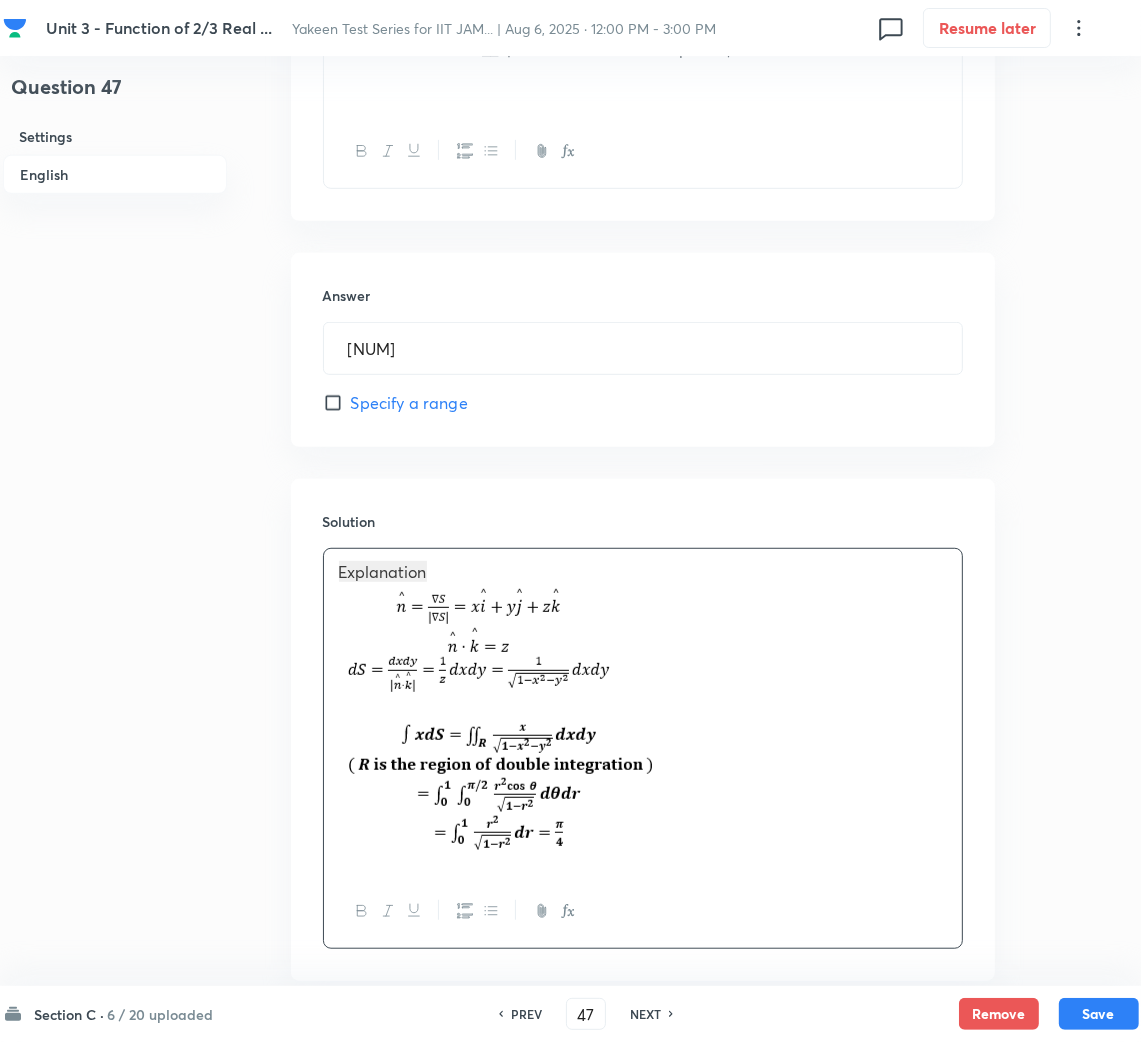 scroll, scrollTop: 770, scrollLeft: 0, axis: vertical 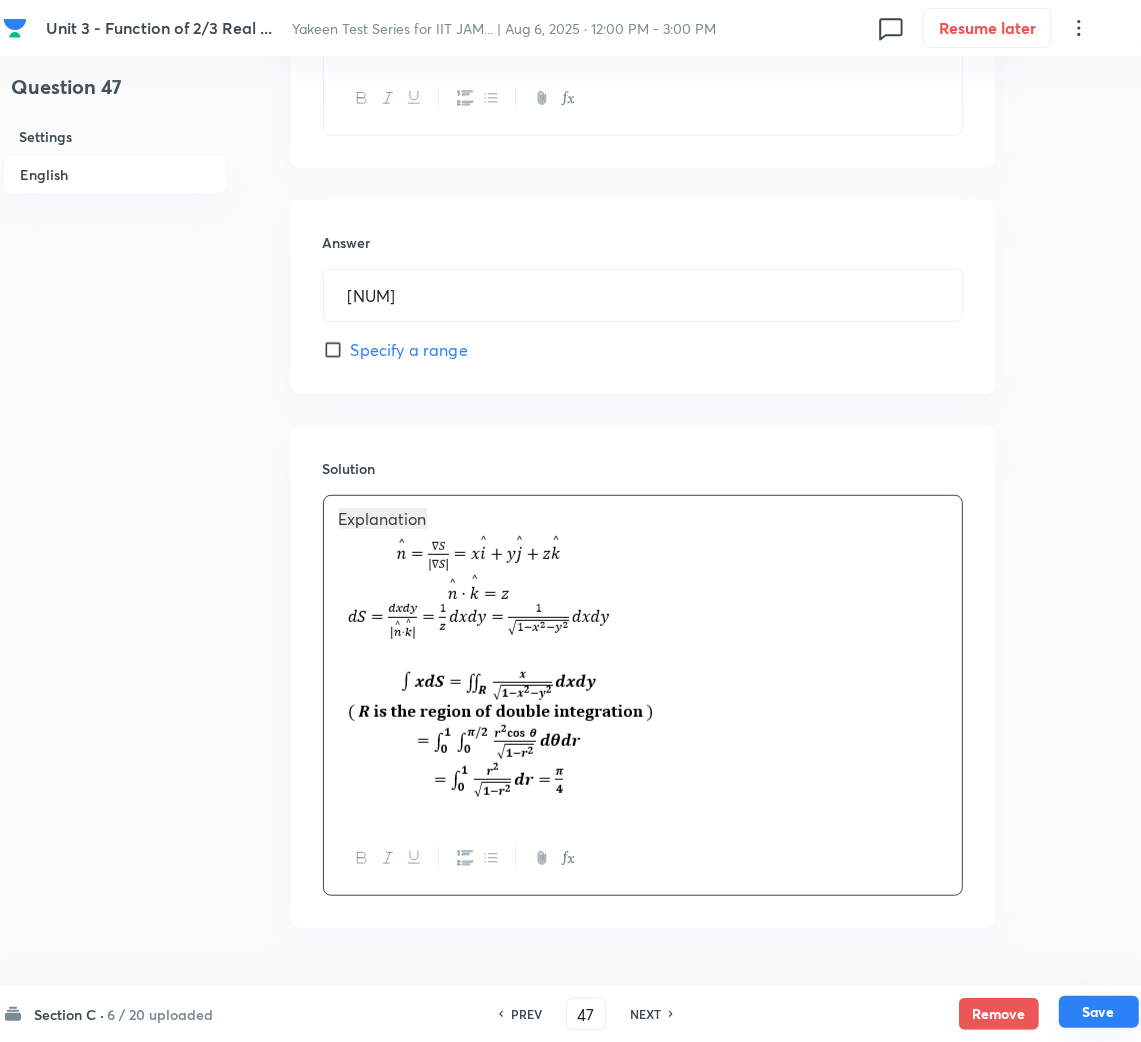 click on "Save" at bounding box center [1099, 1012] 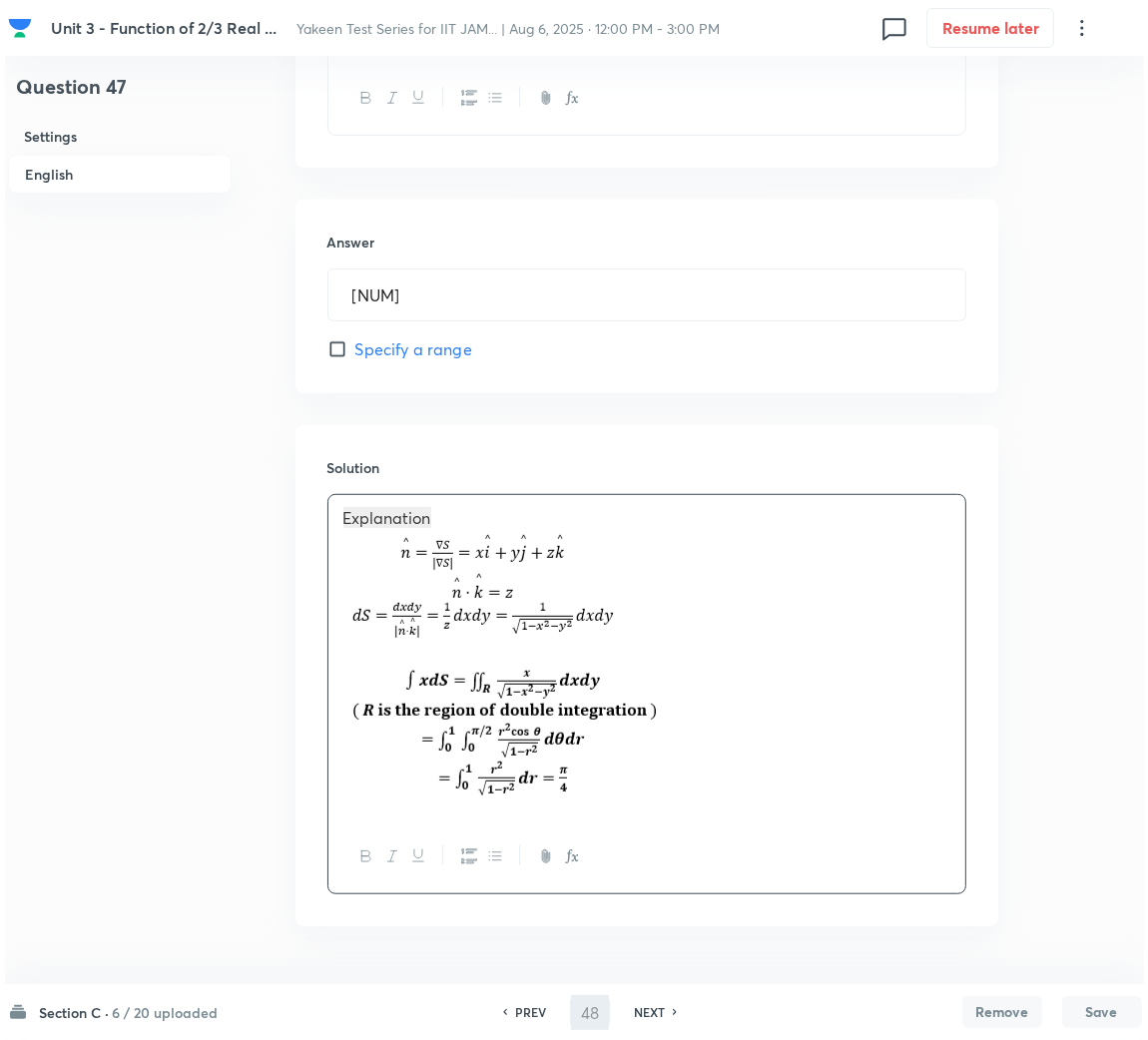 scroll, scrollTop: 0, scrollLeft: 0, axis: both 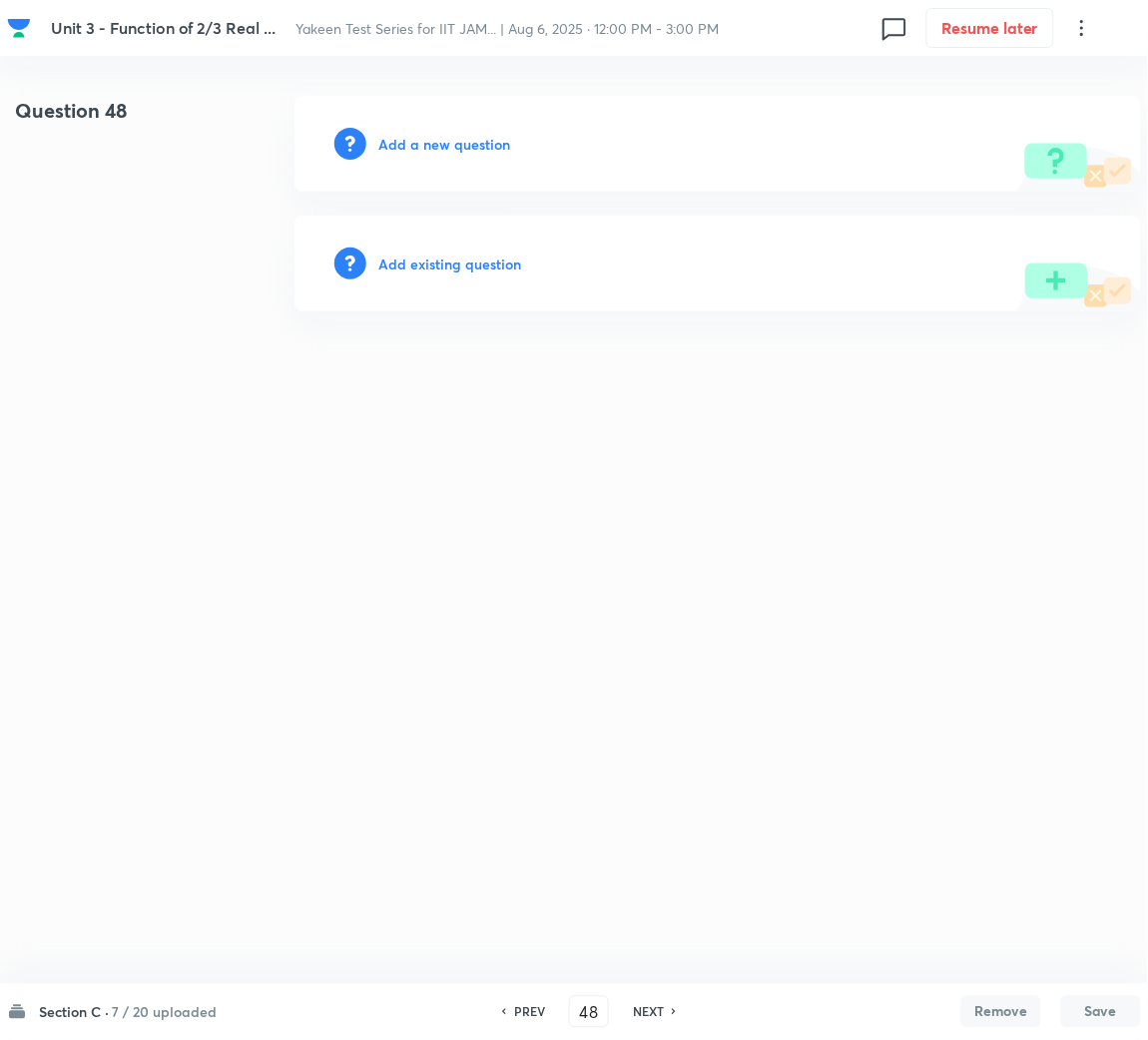 click on "Add a new question" at bounding box center (444, 144) 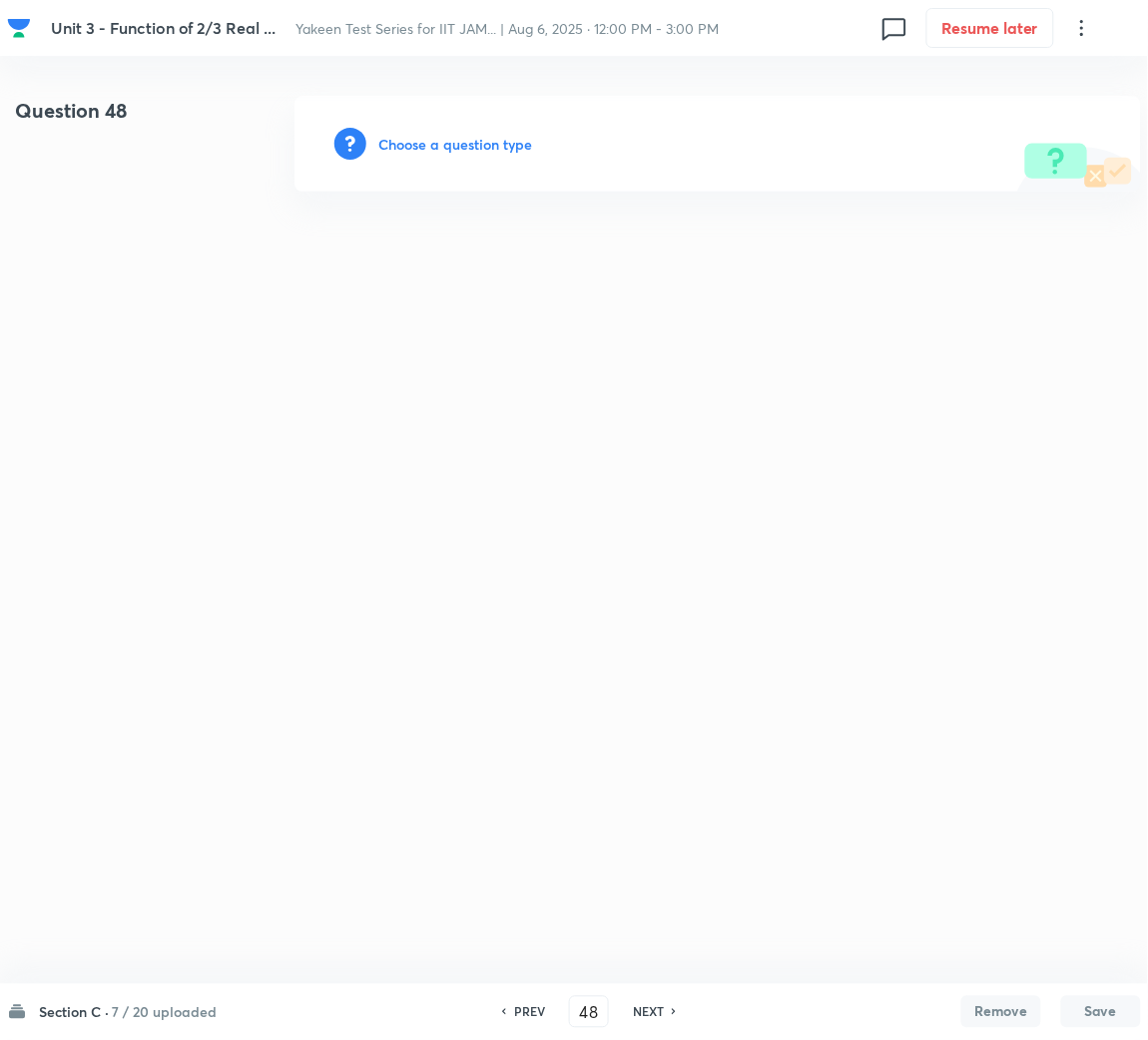 click on "Choose a question type" at bounding box center [455, 144] 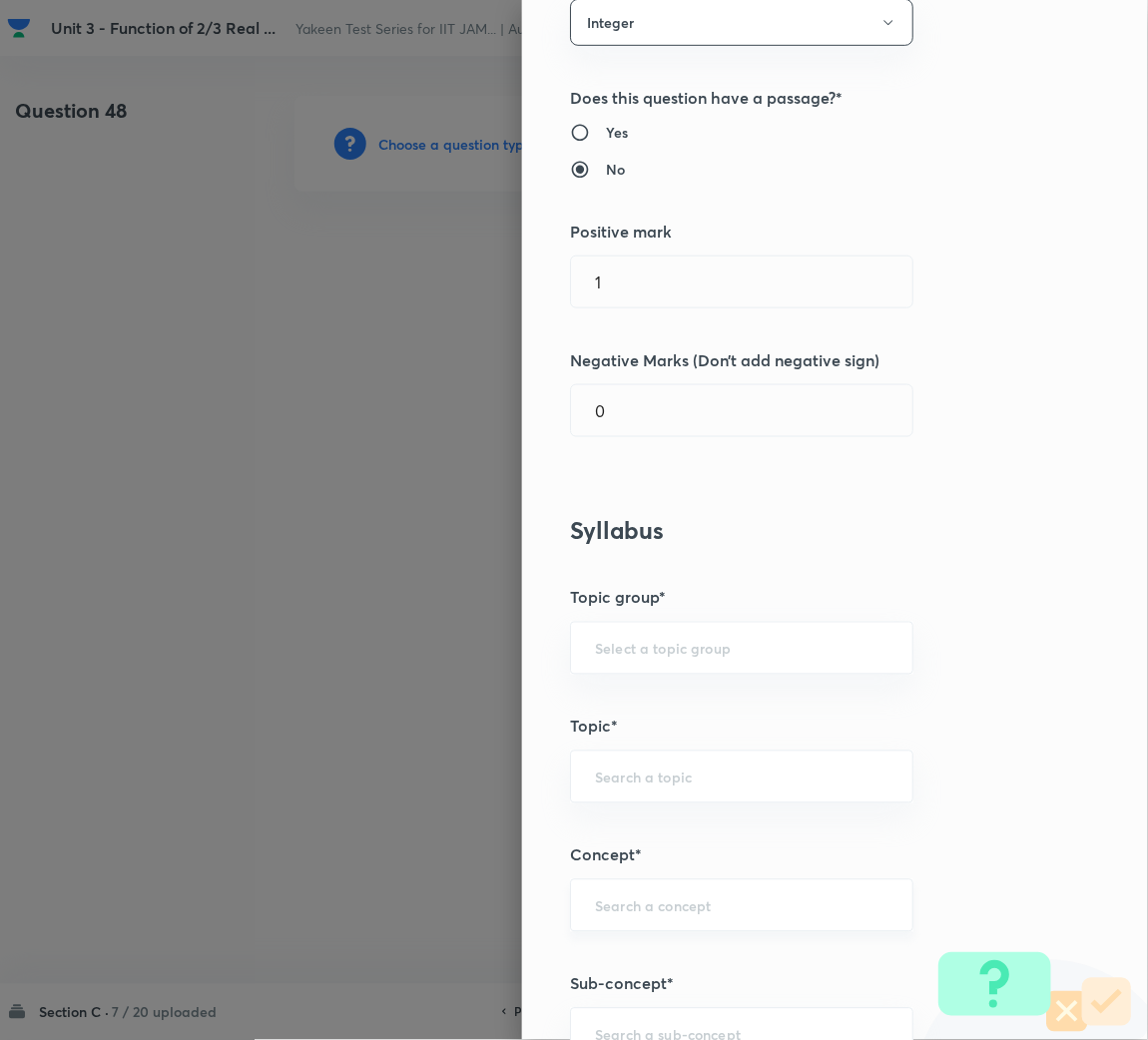 scroll, scrollTop: 599, scrollLeft: 0, axis: vertical 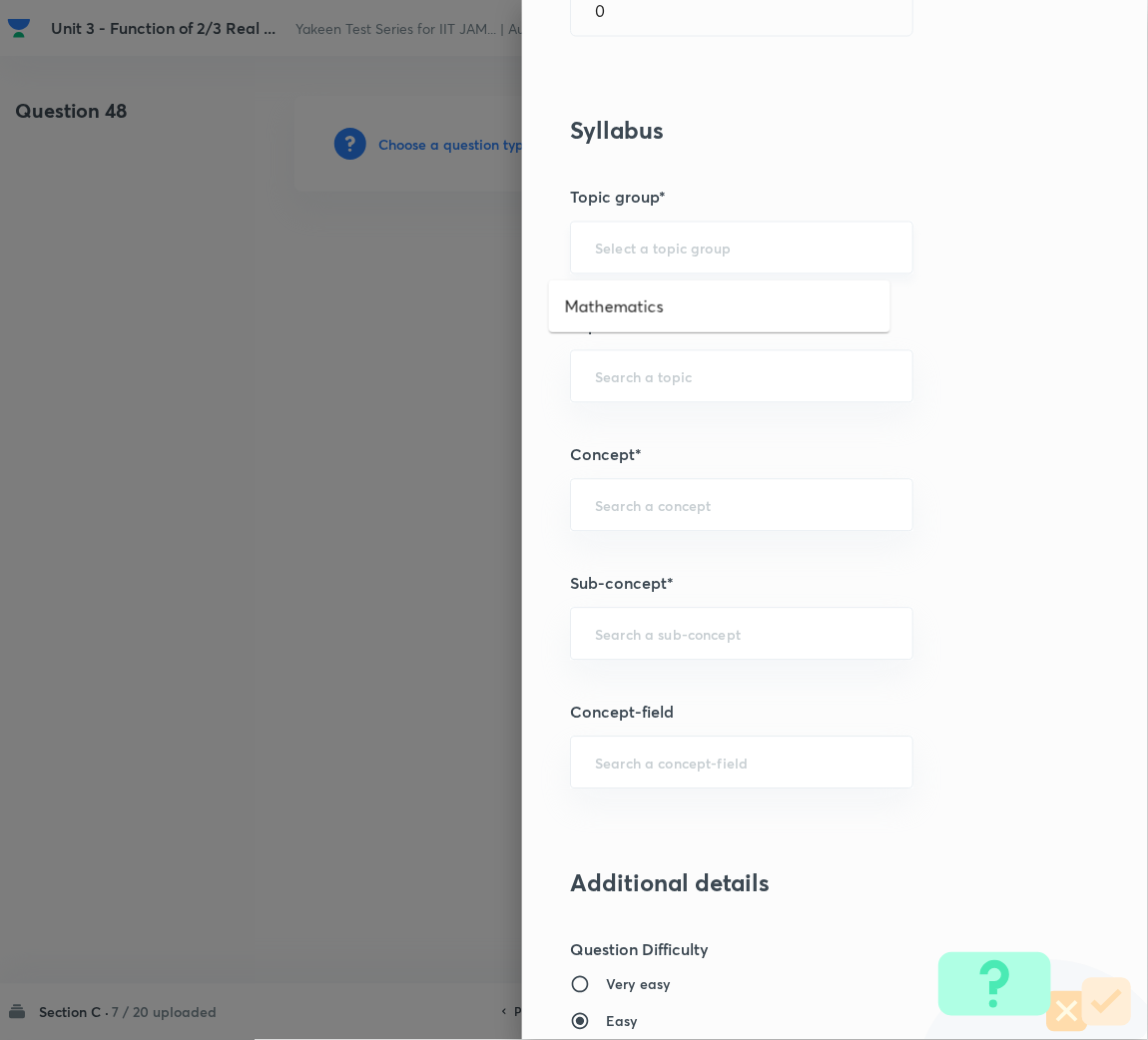 drag, startPoint x: 625, startPoint y: 254, endPoint x: 628, endPoint y: 273, distance: 19.23538 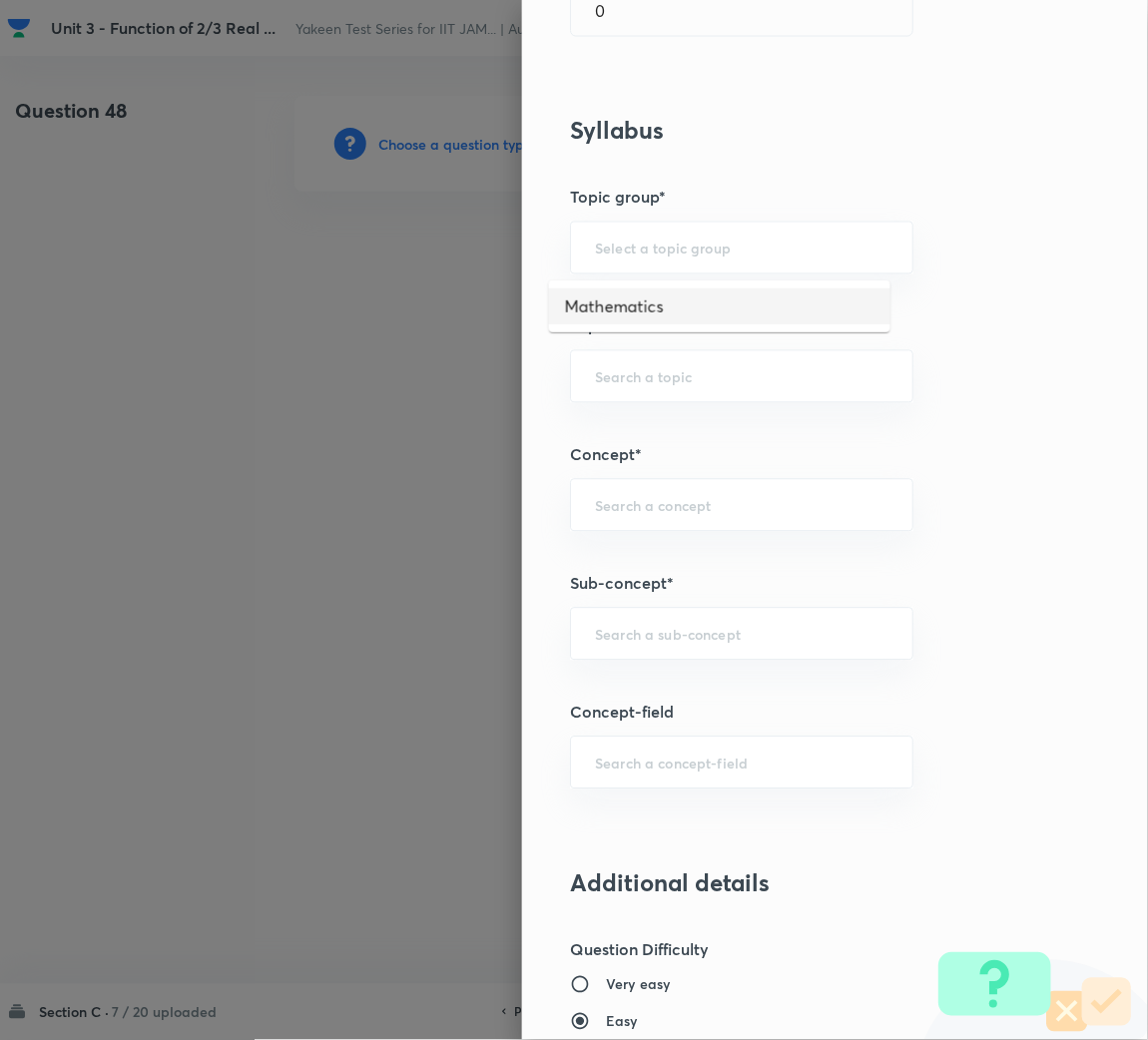 click on "Mathematics" at bounding box center (720, 306) 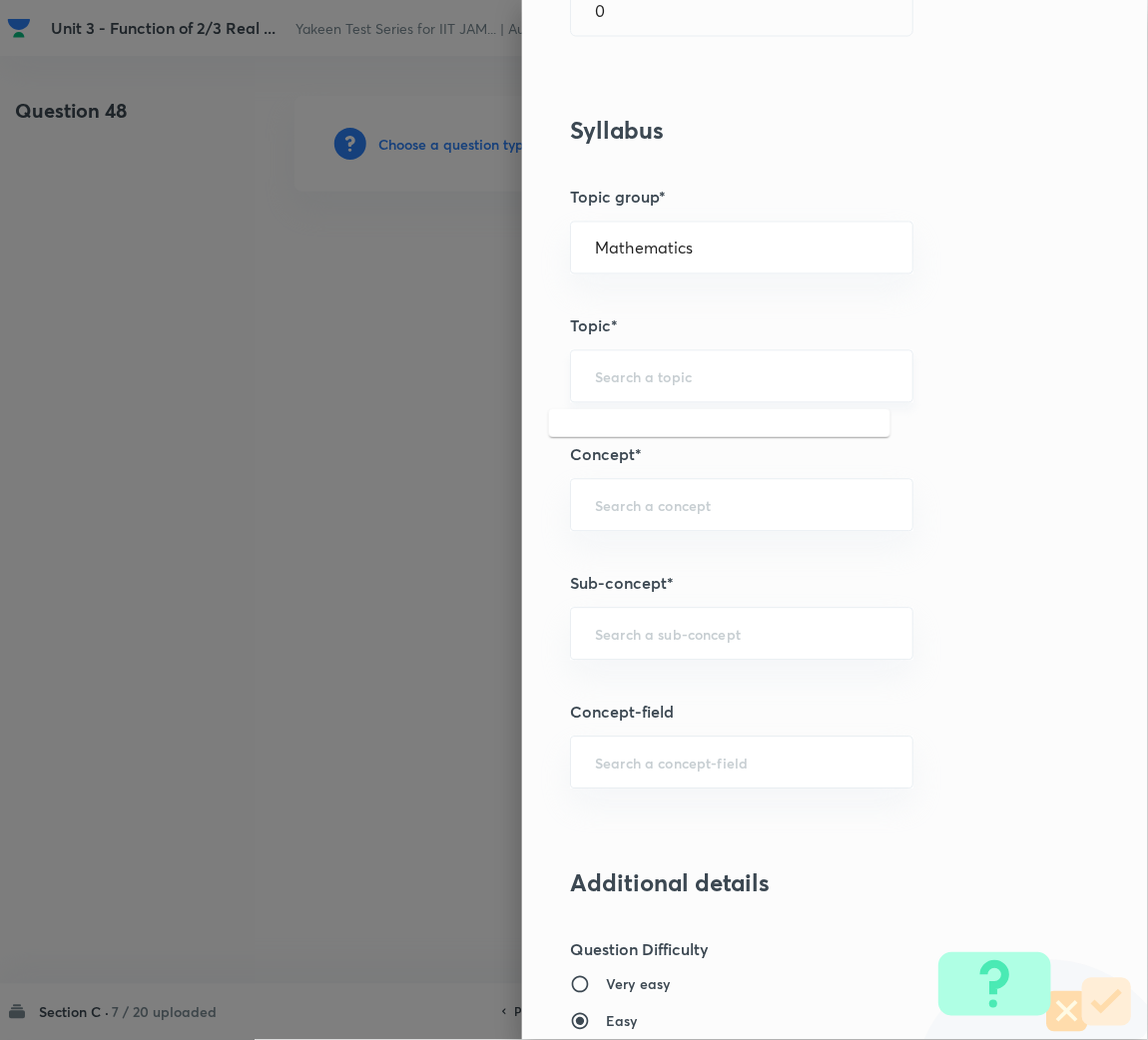 click at bounding box center (742, 376) 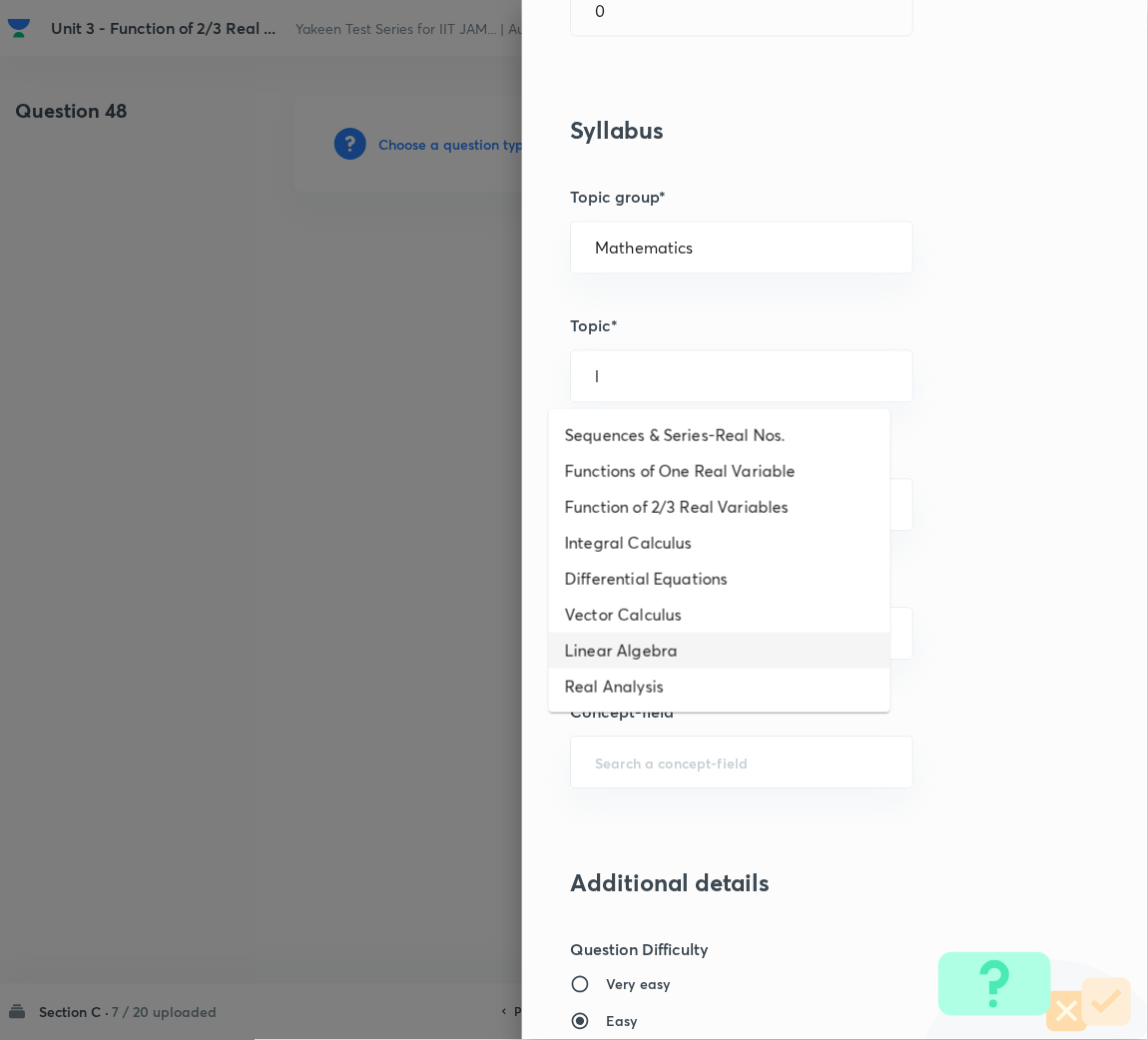 click on "Linear Algebra" at bounding box center (720, 651) 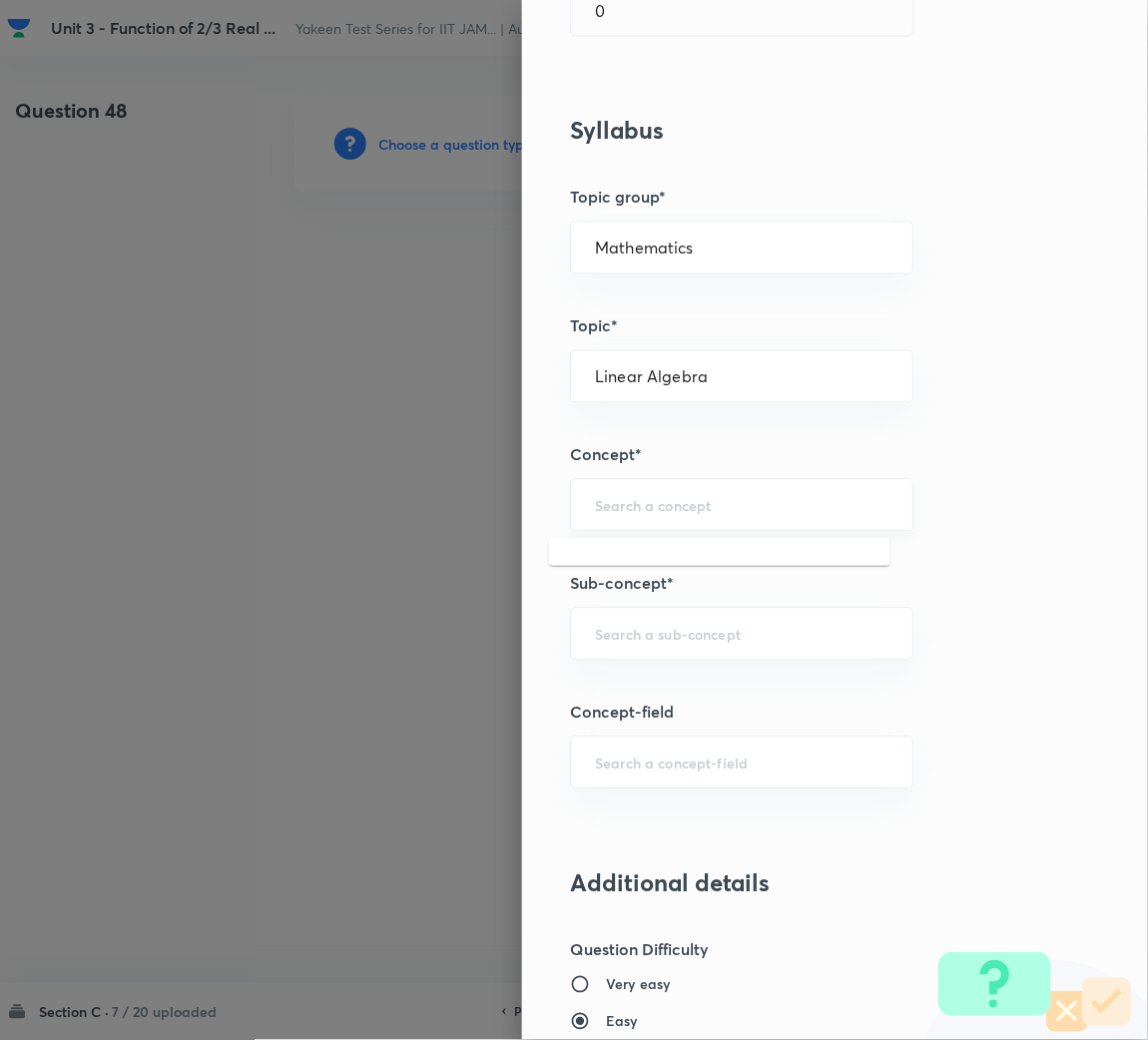 click at bounding box center [742, 505] 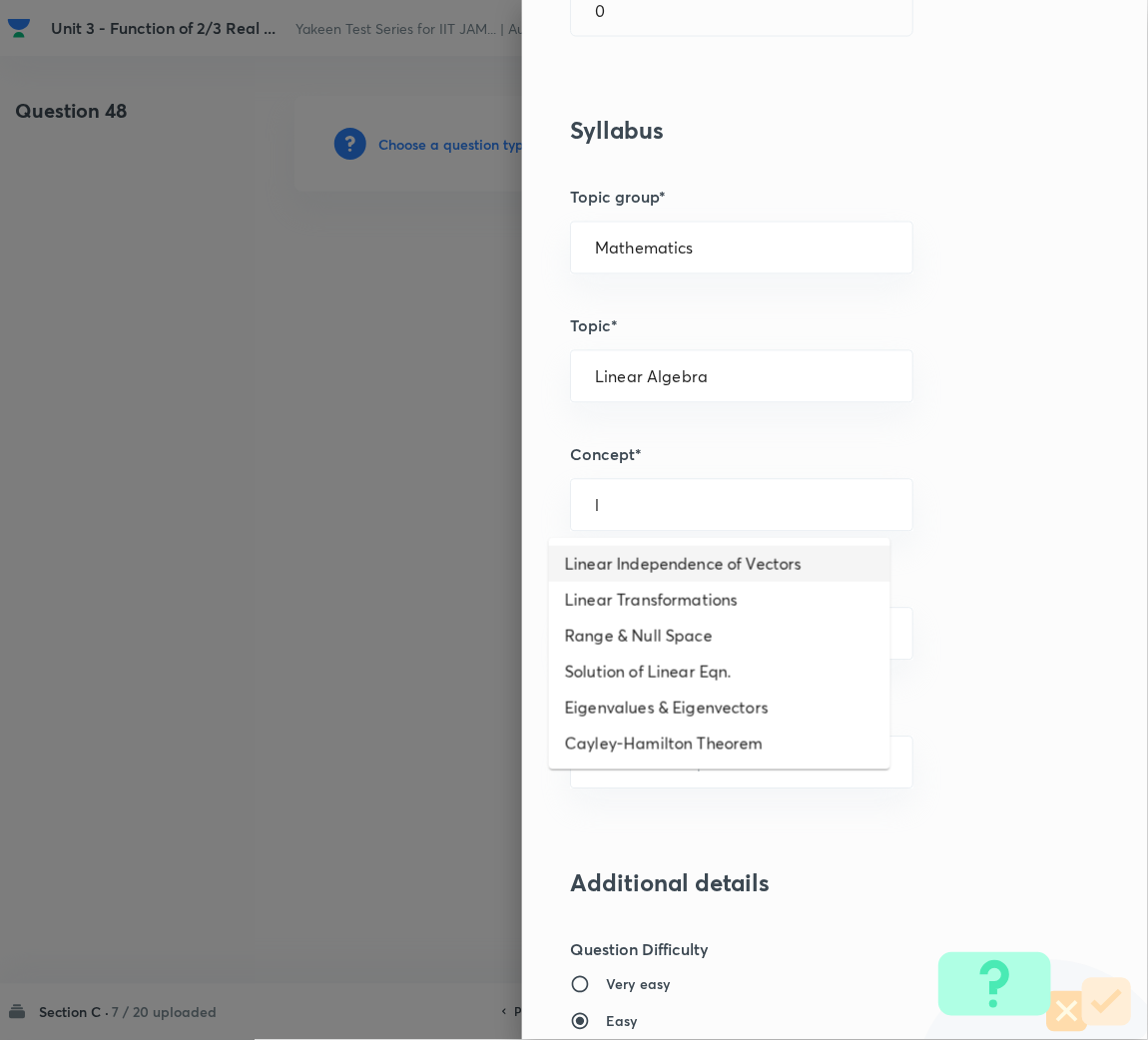 click on "Linear Independence of Vectors" at bounding box center (720, 564) 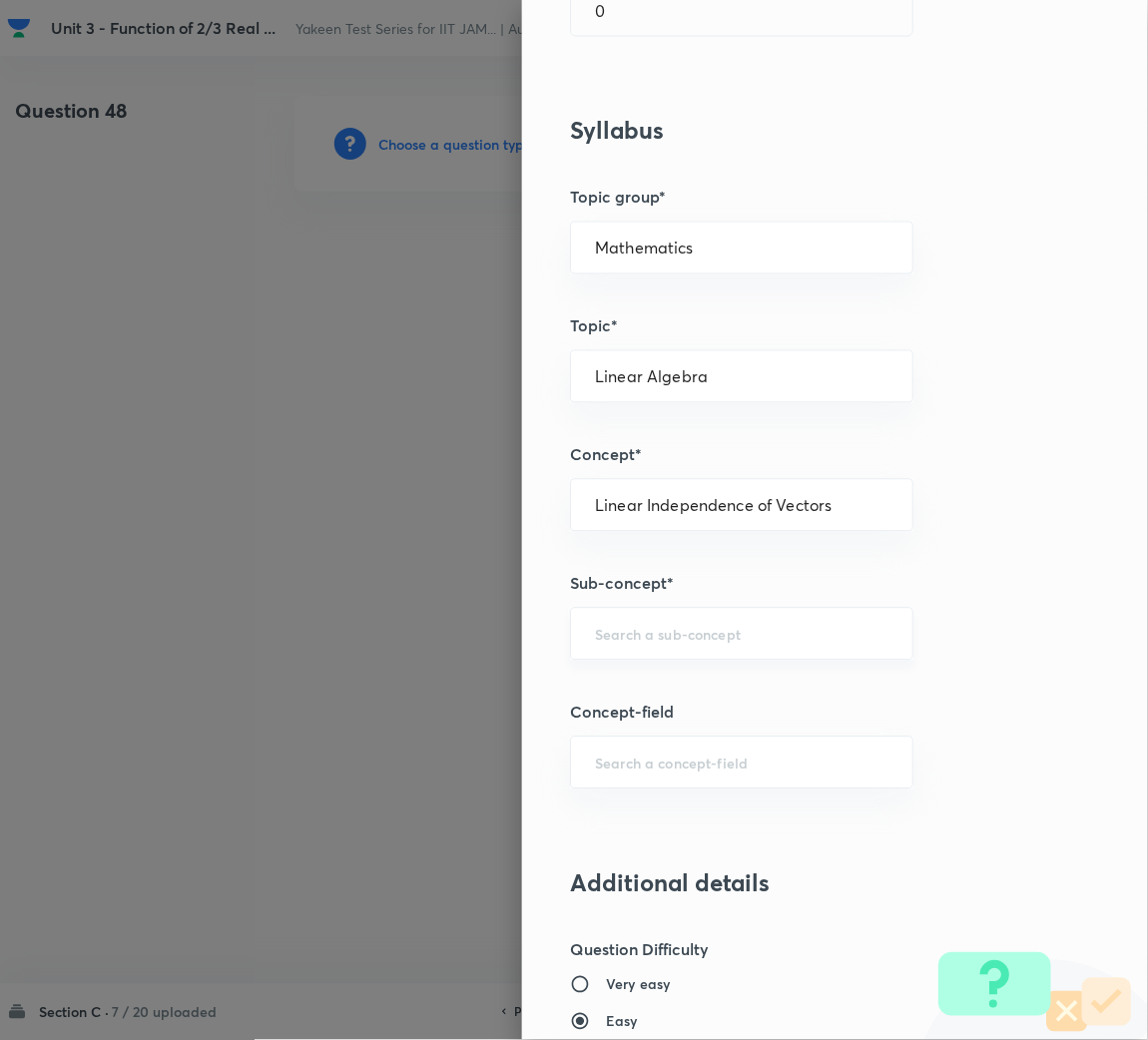 click on "​" at bounding box center (742, 634) 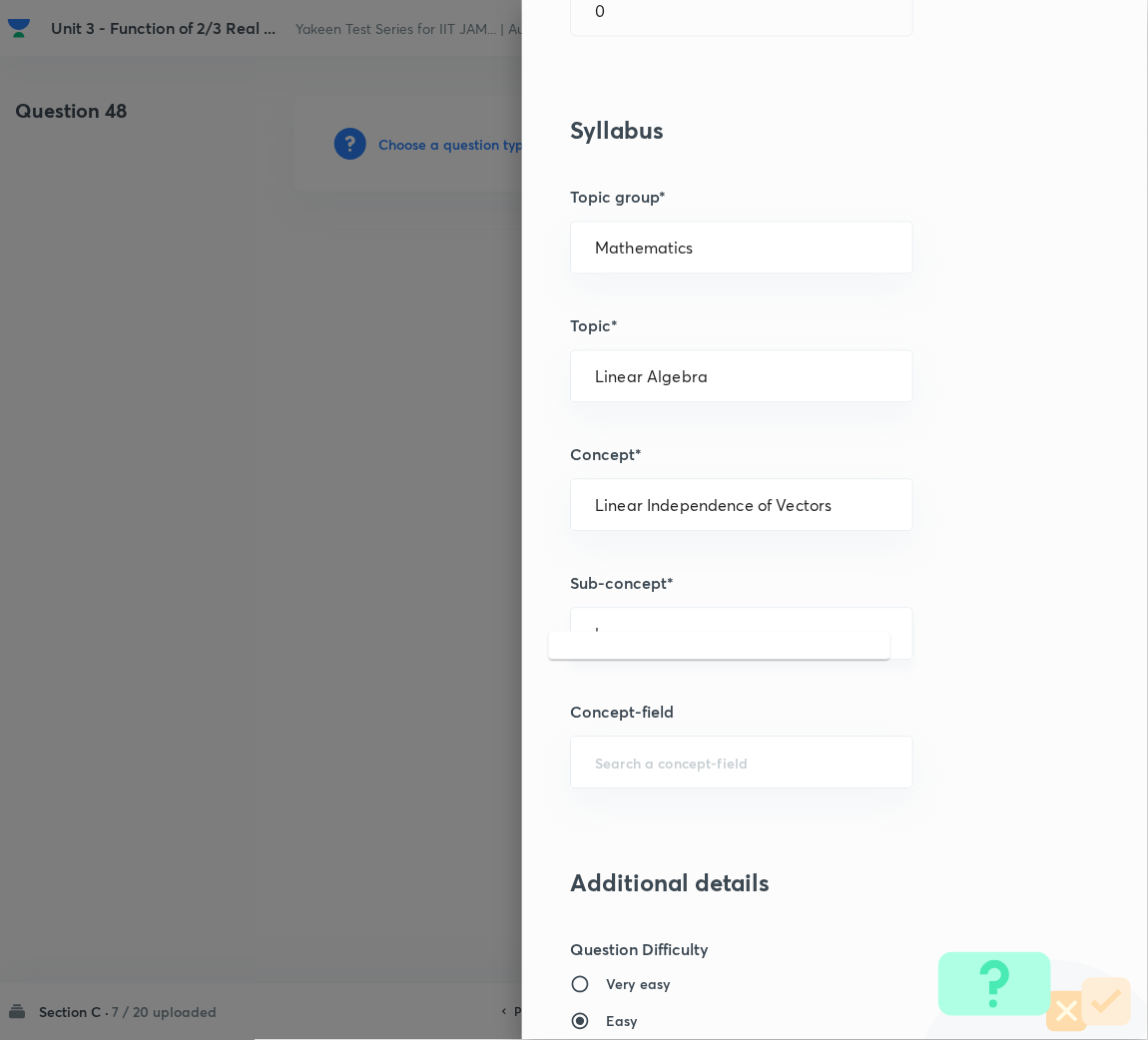 scroll, scrollTop: 748, scrollLeft: 0, axis: vertical 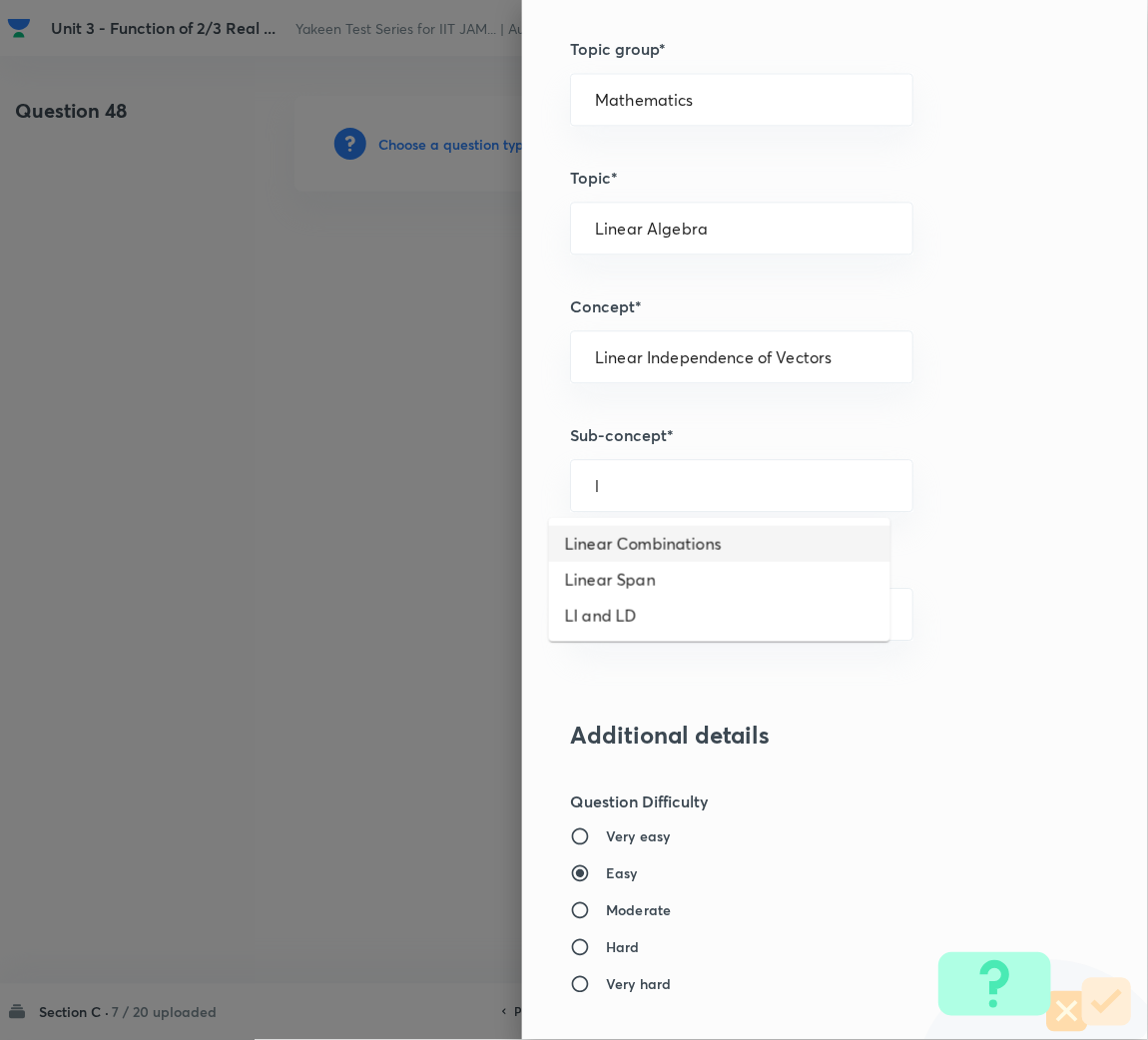 click on "Linear Combinations" at bounding box center [720, 544] 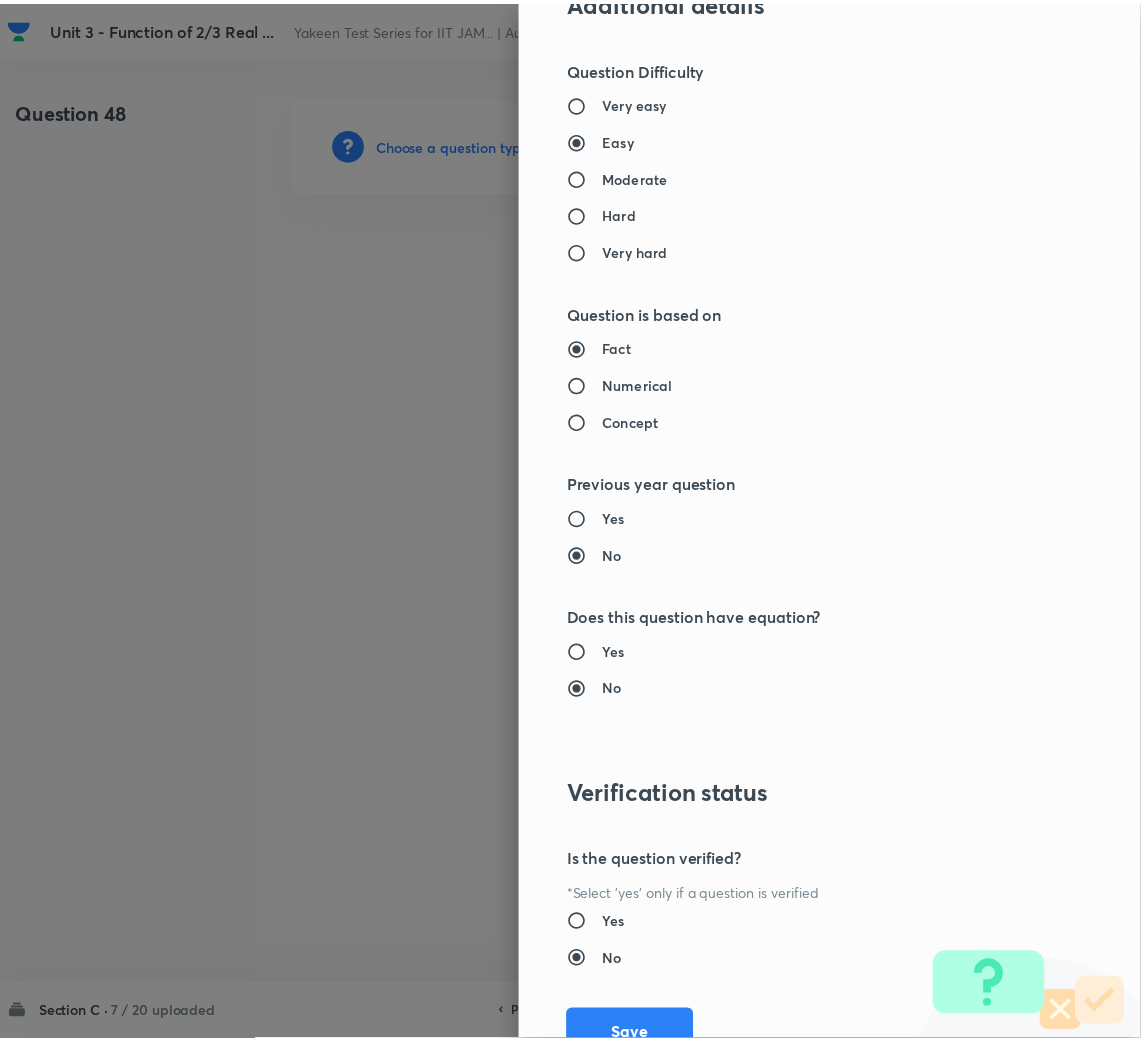 scroll, scrollTop: 1567, scrollLeft: 0, axis: vertical 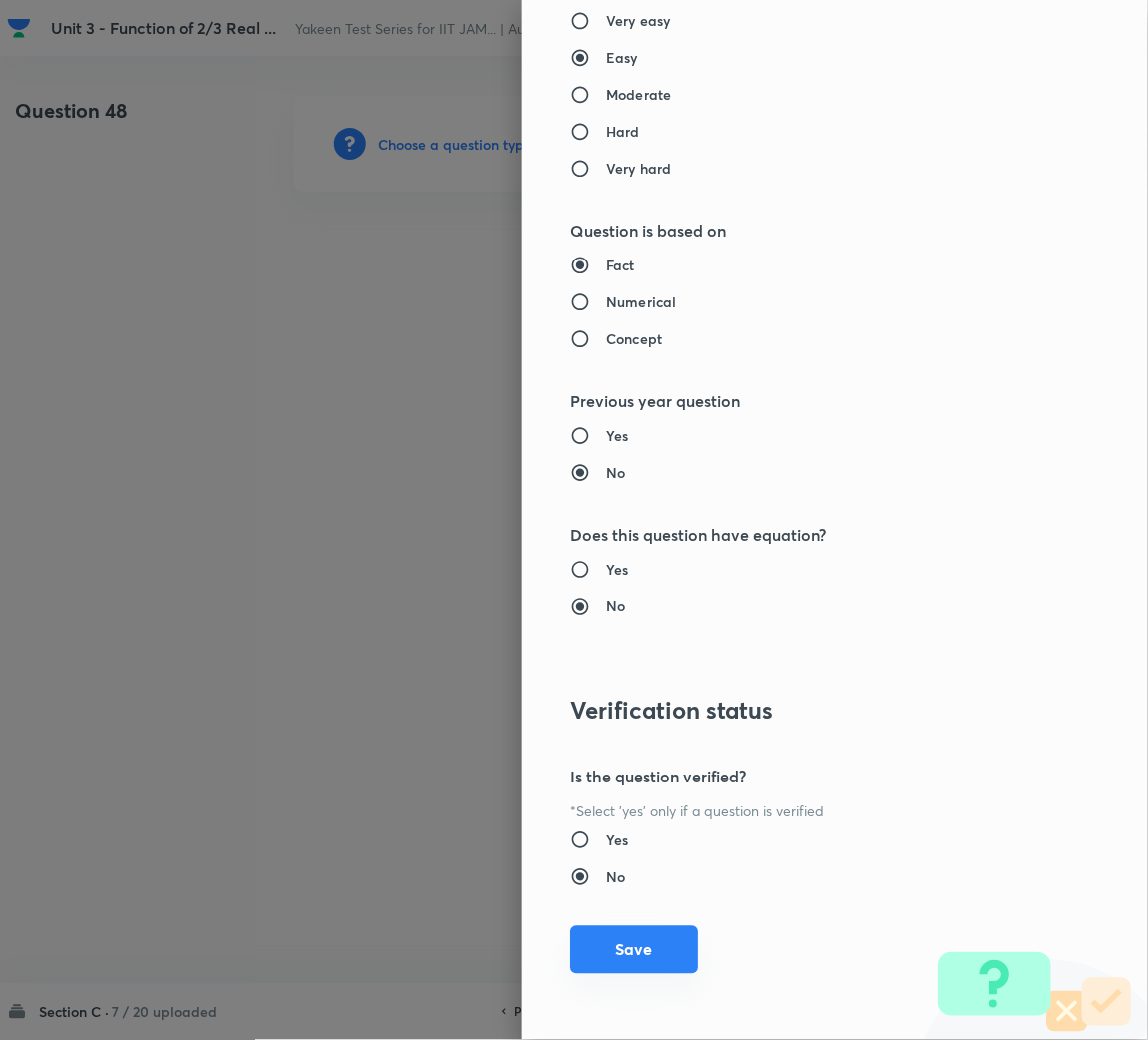 click on "Save" at bounding box center [634, 950] 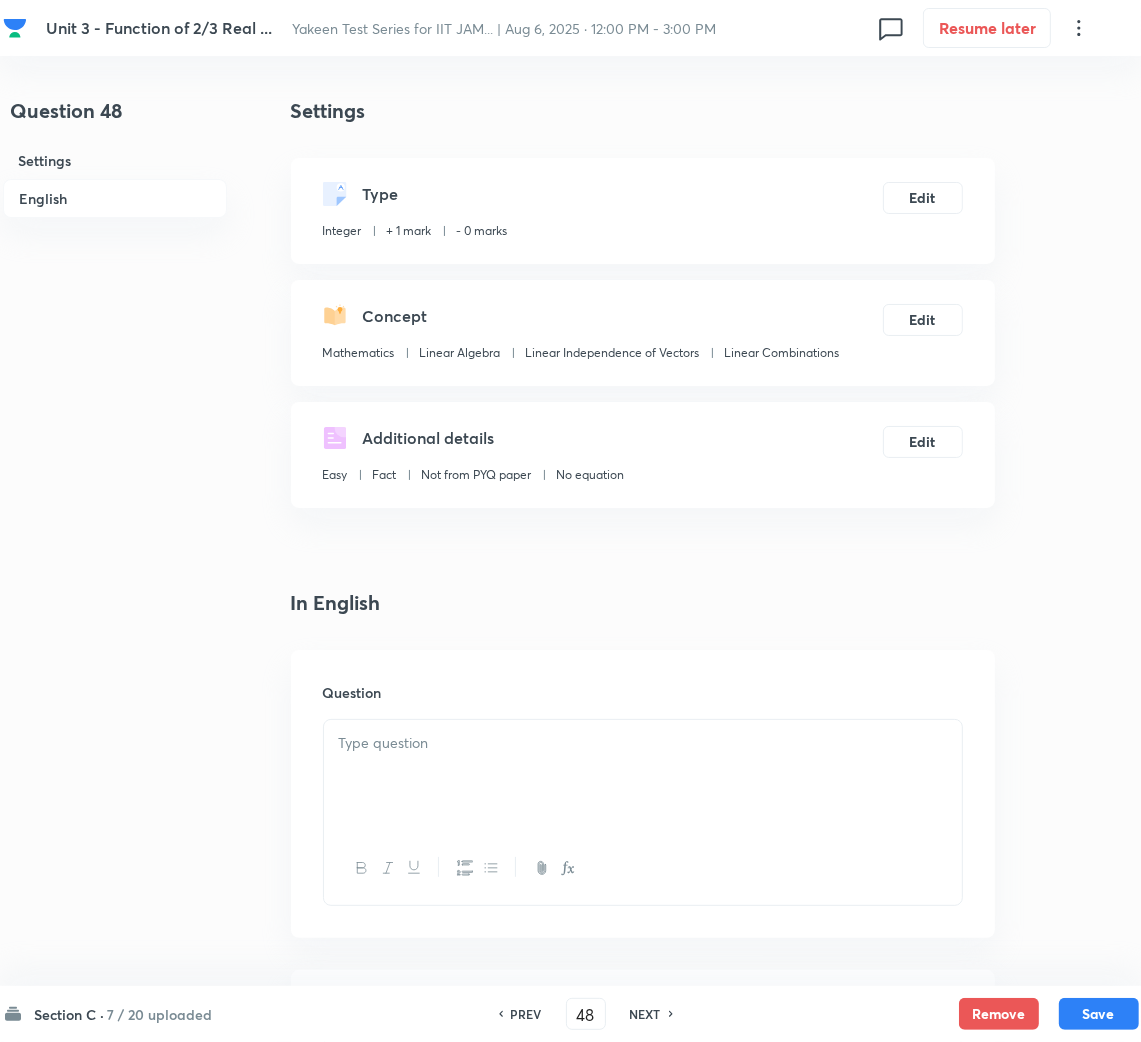click at bounding box center (643, 743) 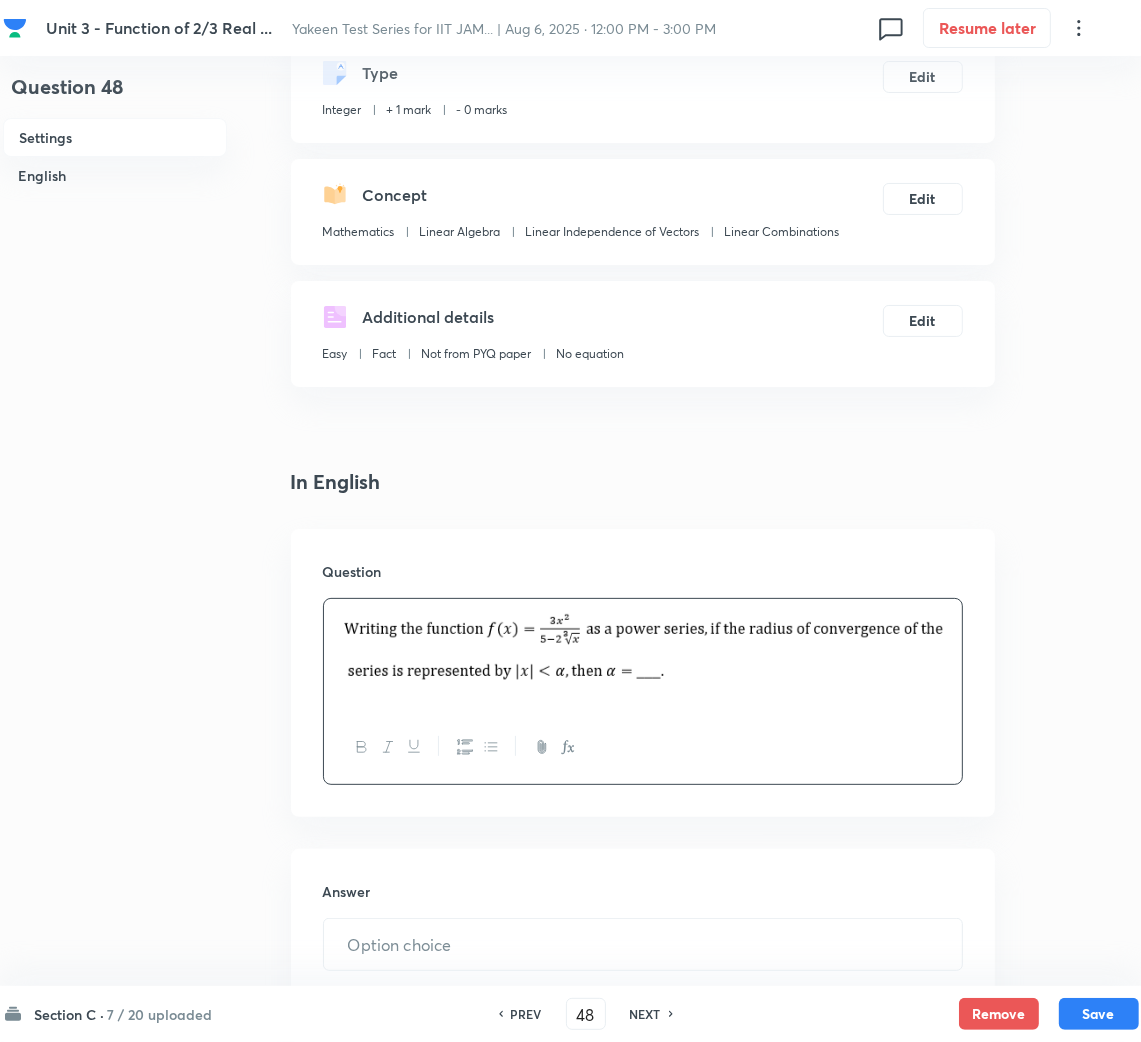 scroll, scrollTop: 300, scrollLeft: 0, axis: vertical 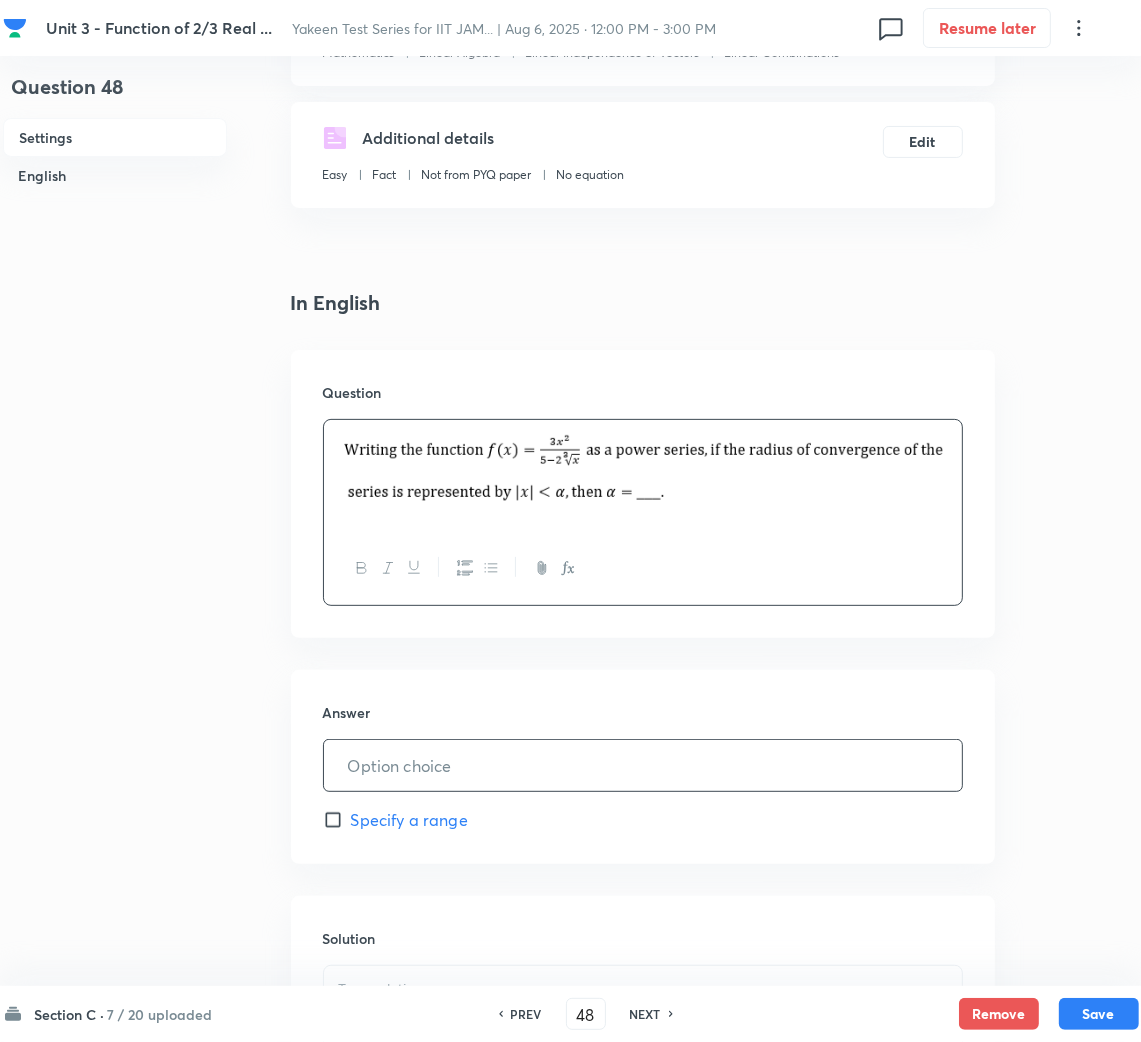 click at bounding box center (643, 765) 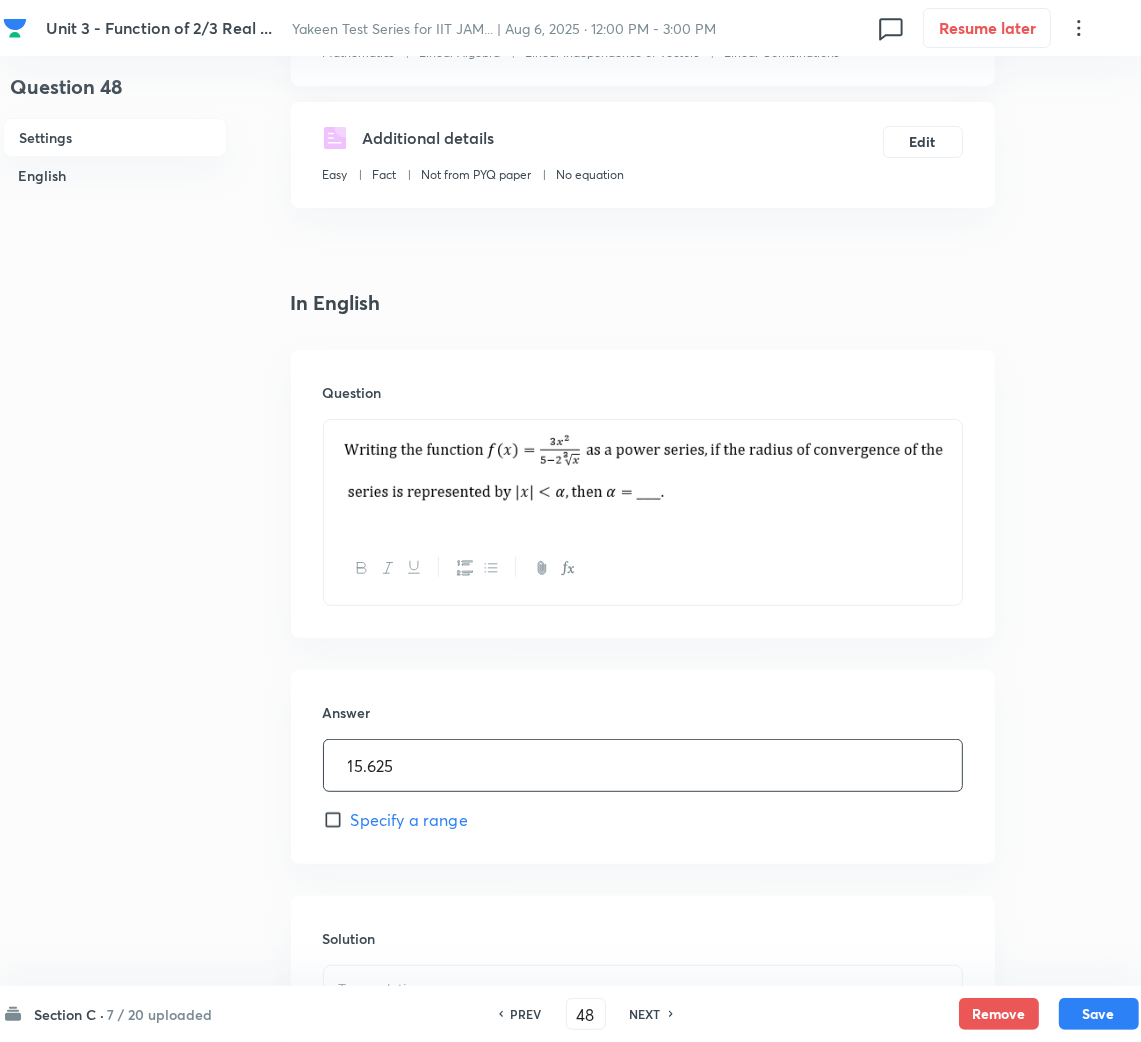 scroll, scrollTop: 620, scrollLeft: 0, axis: vertical 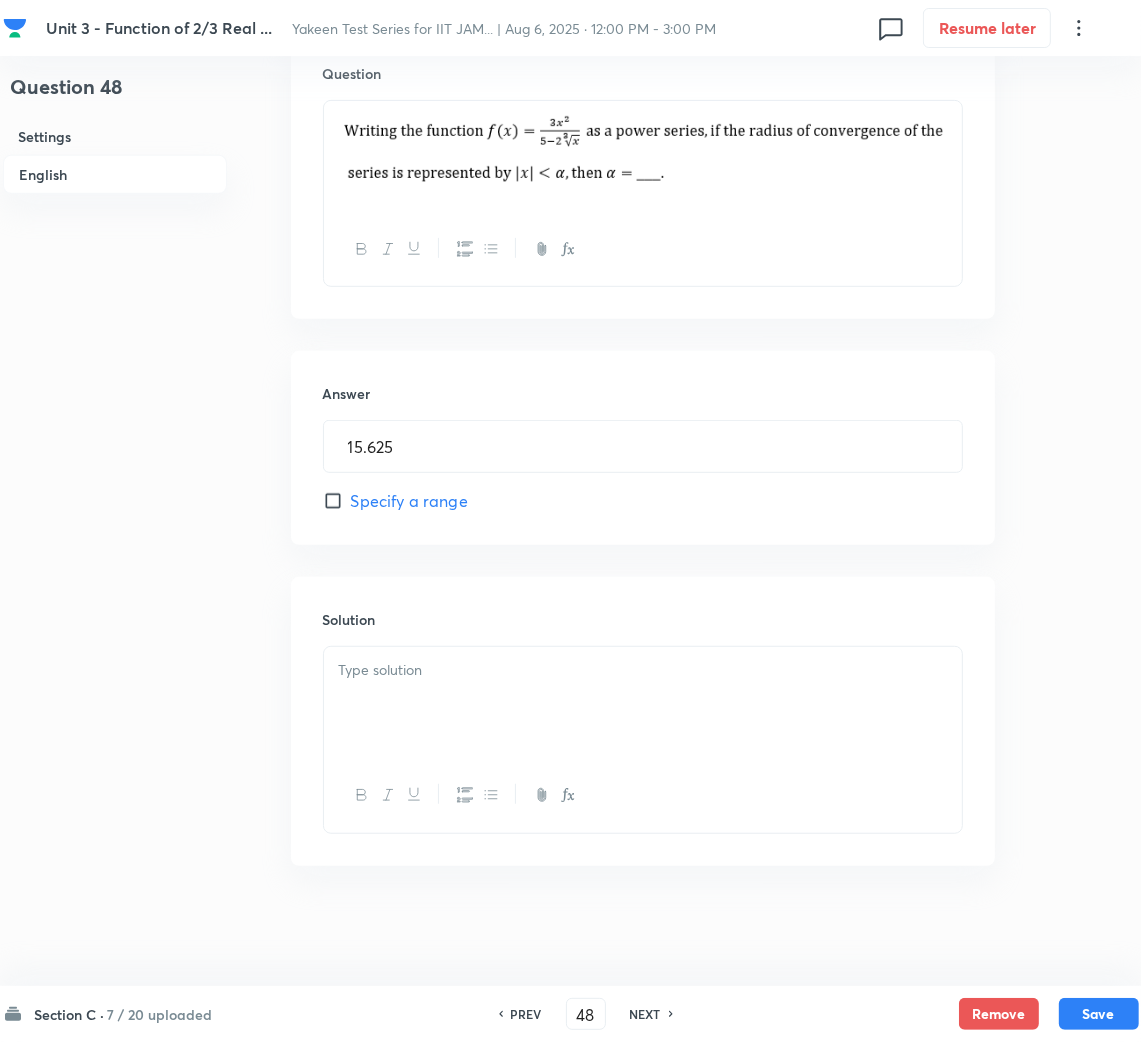 drag, startPoint x: 418, startPoint y: 694, endPoint x: 449, endPoint y: 689, distance: 31.400637 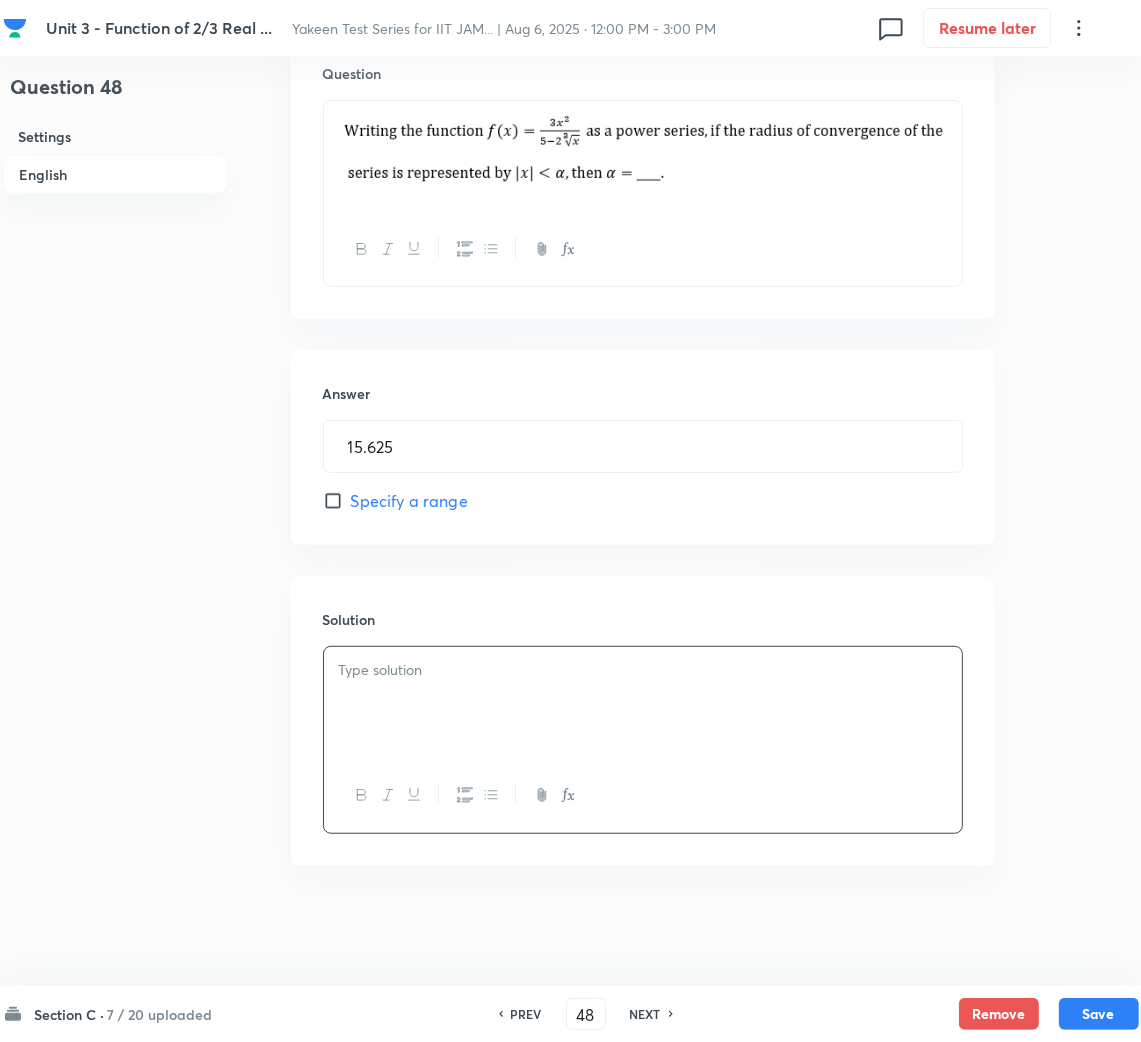 click at bounding box center [643, 703] 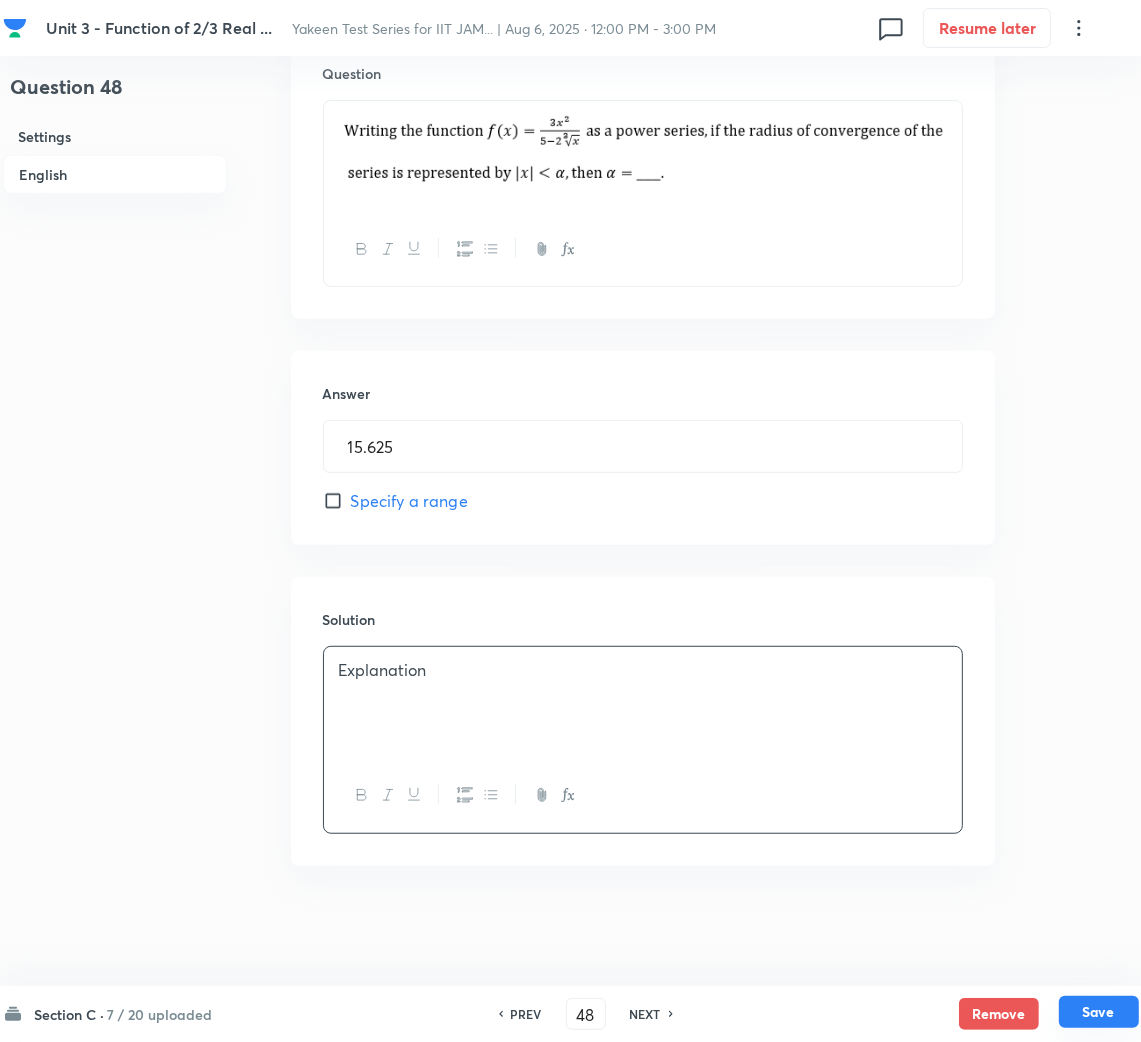 click on "Save" at bounding box center [1099, 1012] 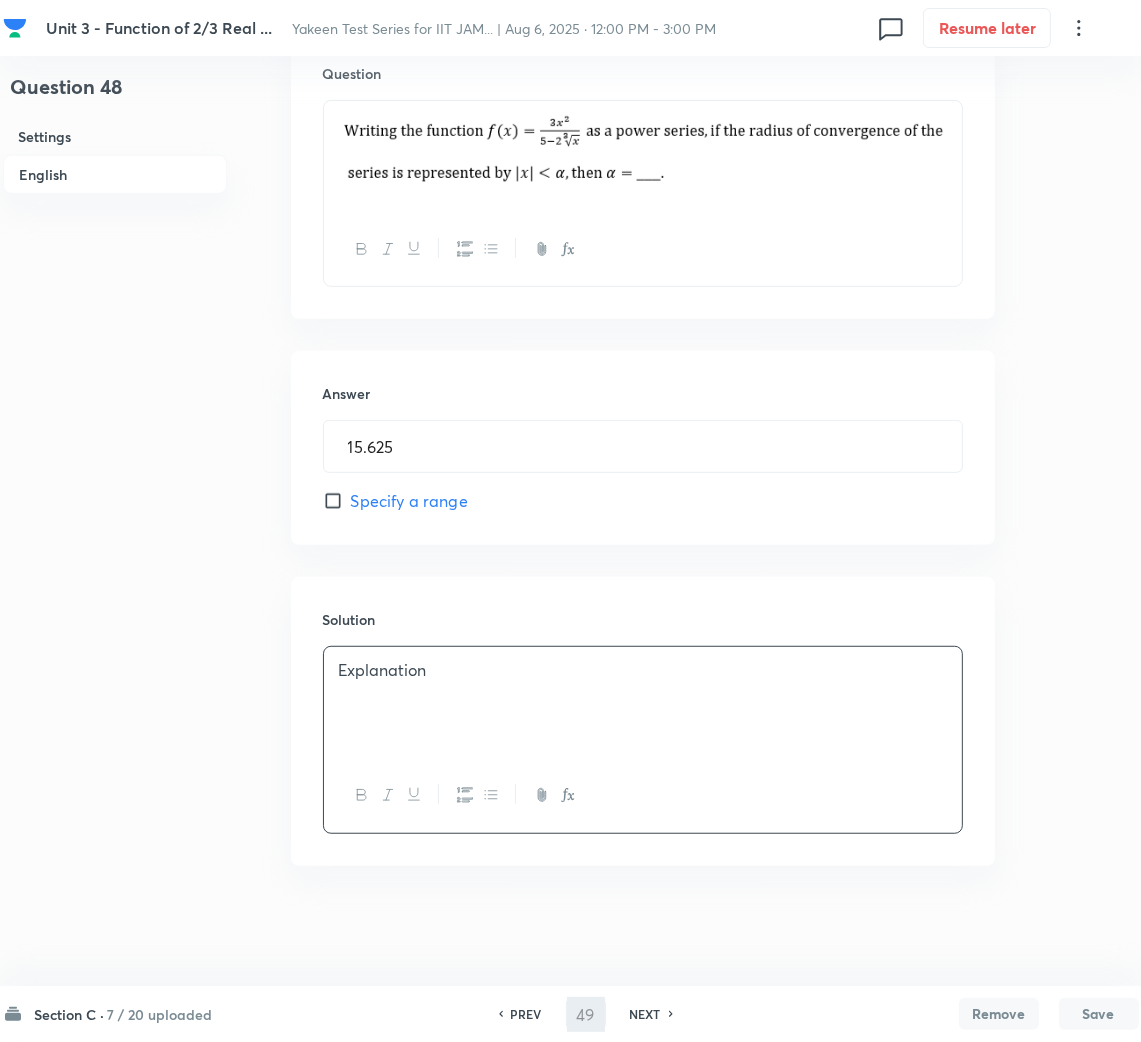 scroll, scrollTop: 0, scrollLeft: 0, axis: both 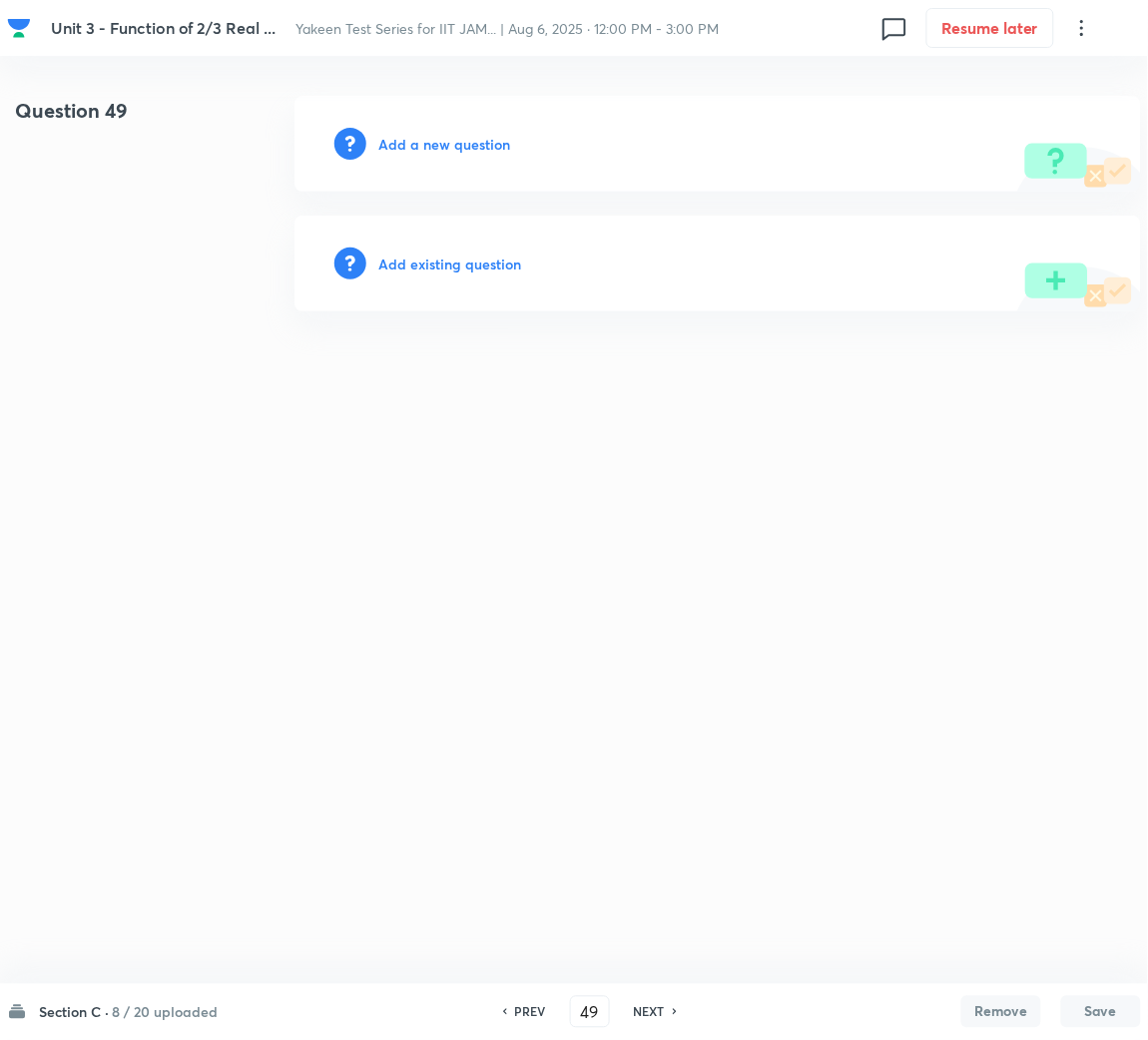 click on "PREV" at bounding box center [530, 1012] 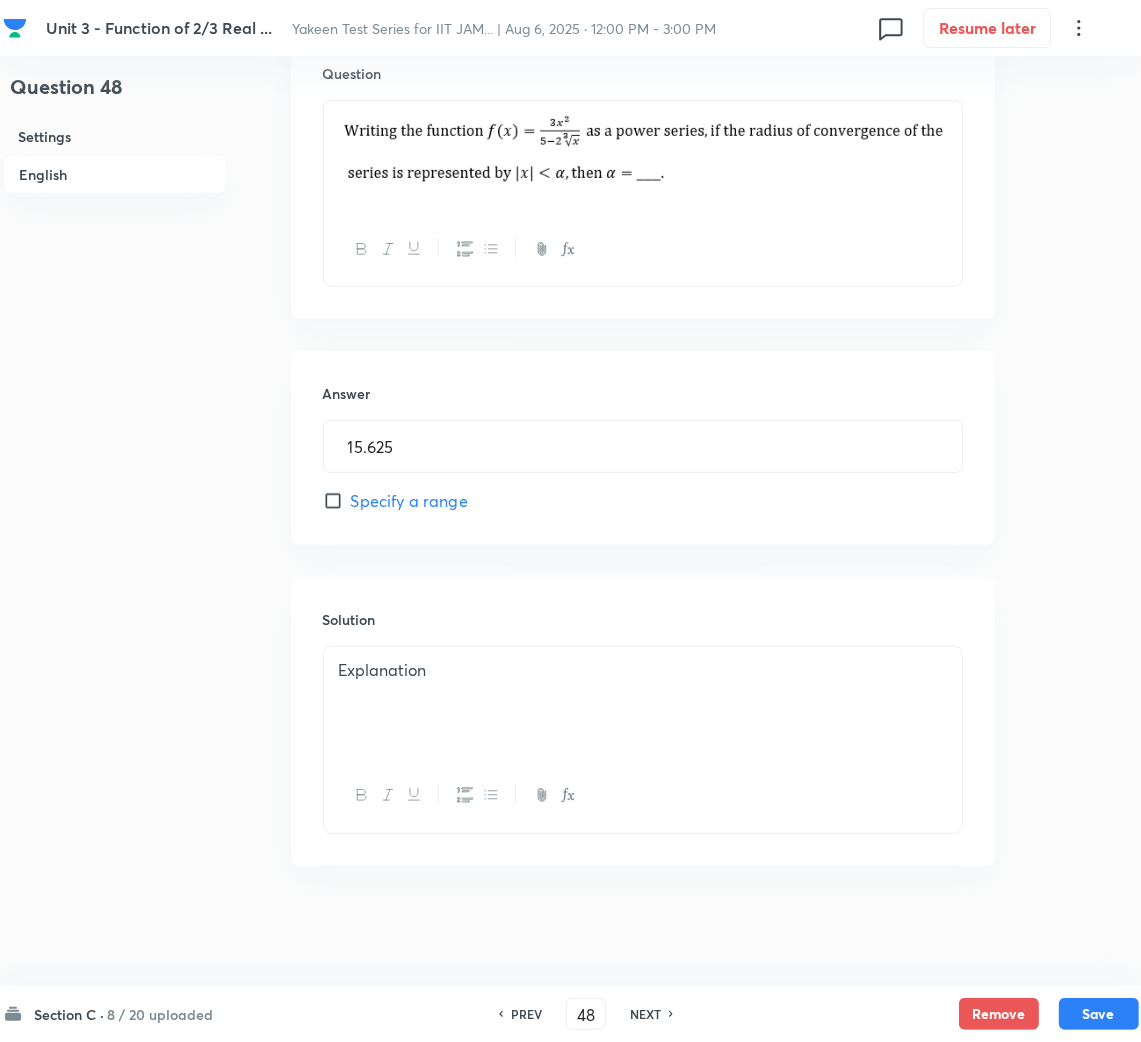 scroll, scrollTop: 470, scrollLeft: 0, axis: vertical 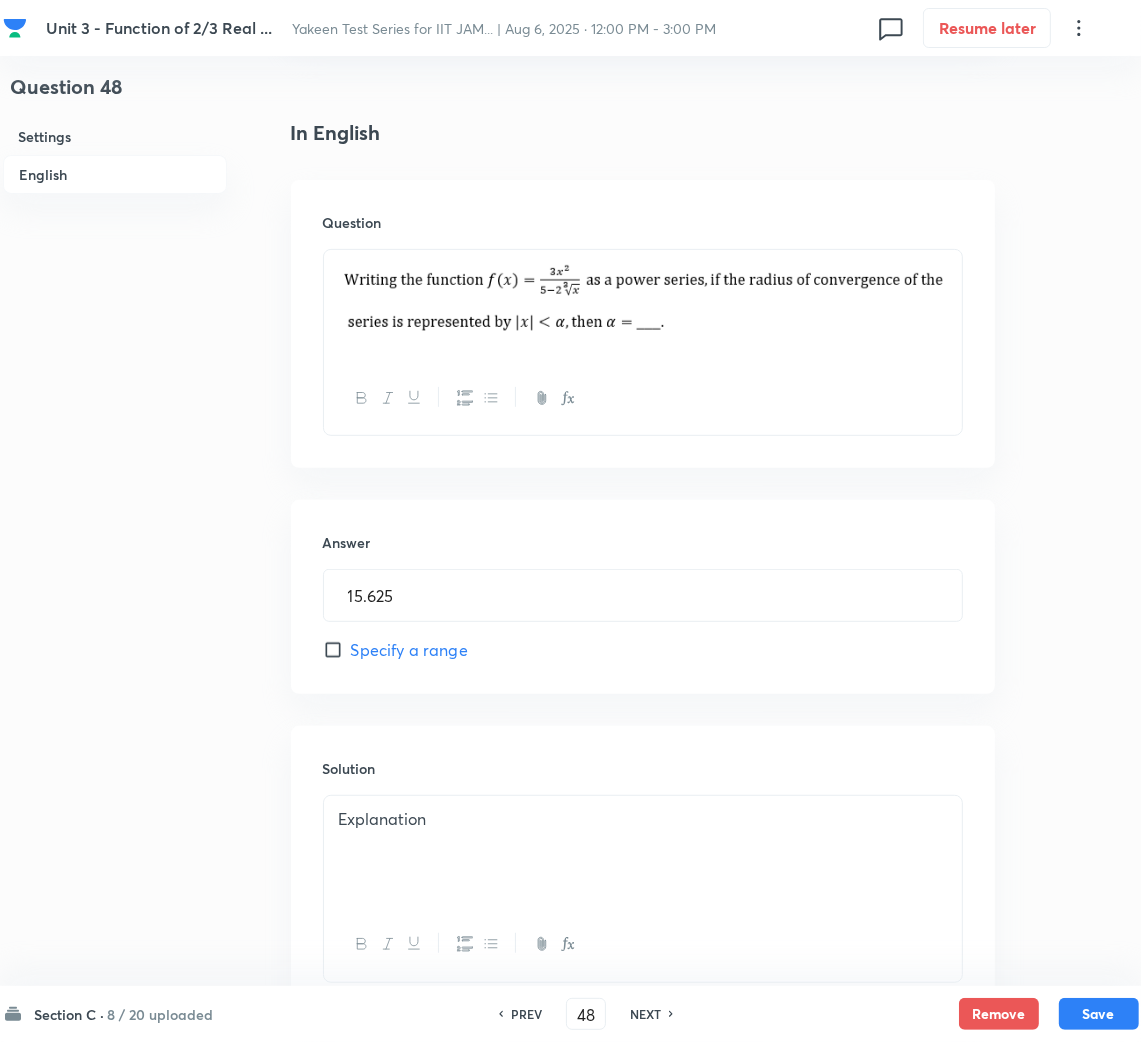 drag, startPoint x: 455, startPoint y: 848, endPoint x: 461, endPoint y: 834, distance: 15.231546 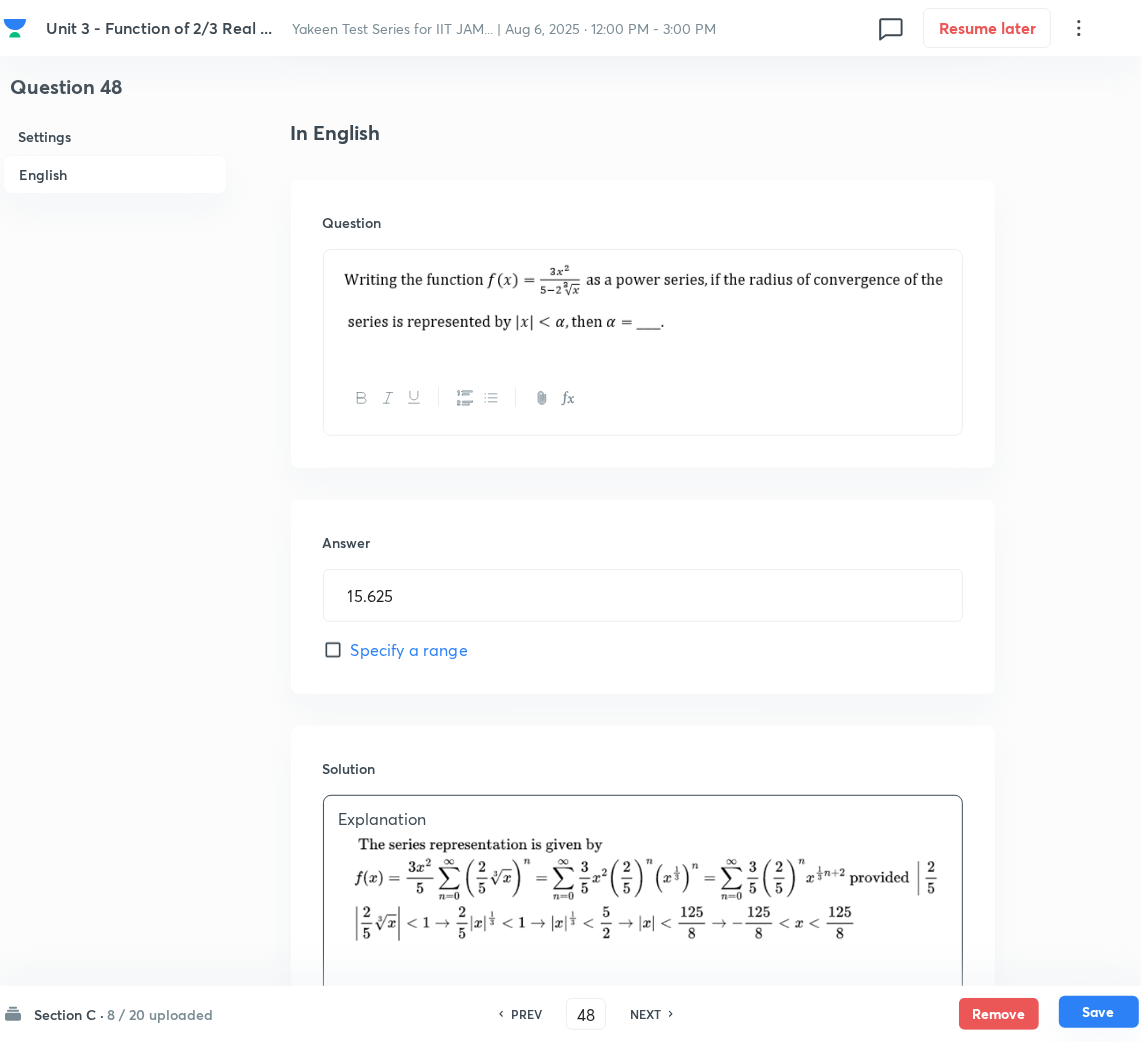 click on "Save" at bounding box center (1099, 1012) 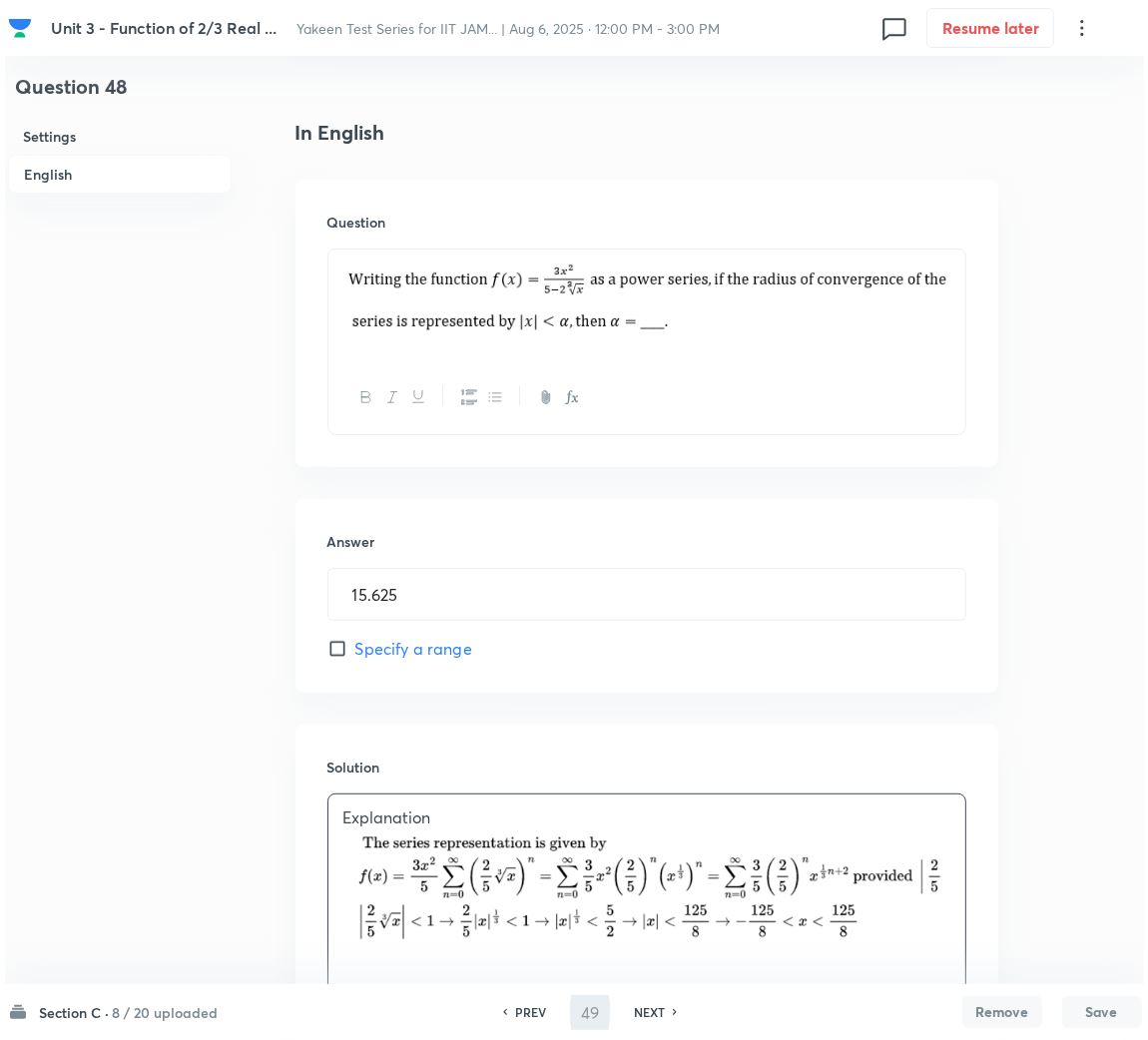 scroll, scrollTop: 0, scrollLeft: 0, axis: both 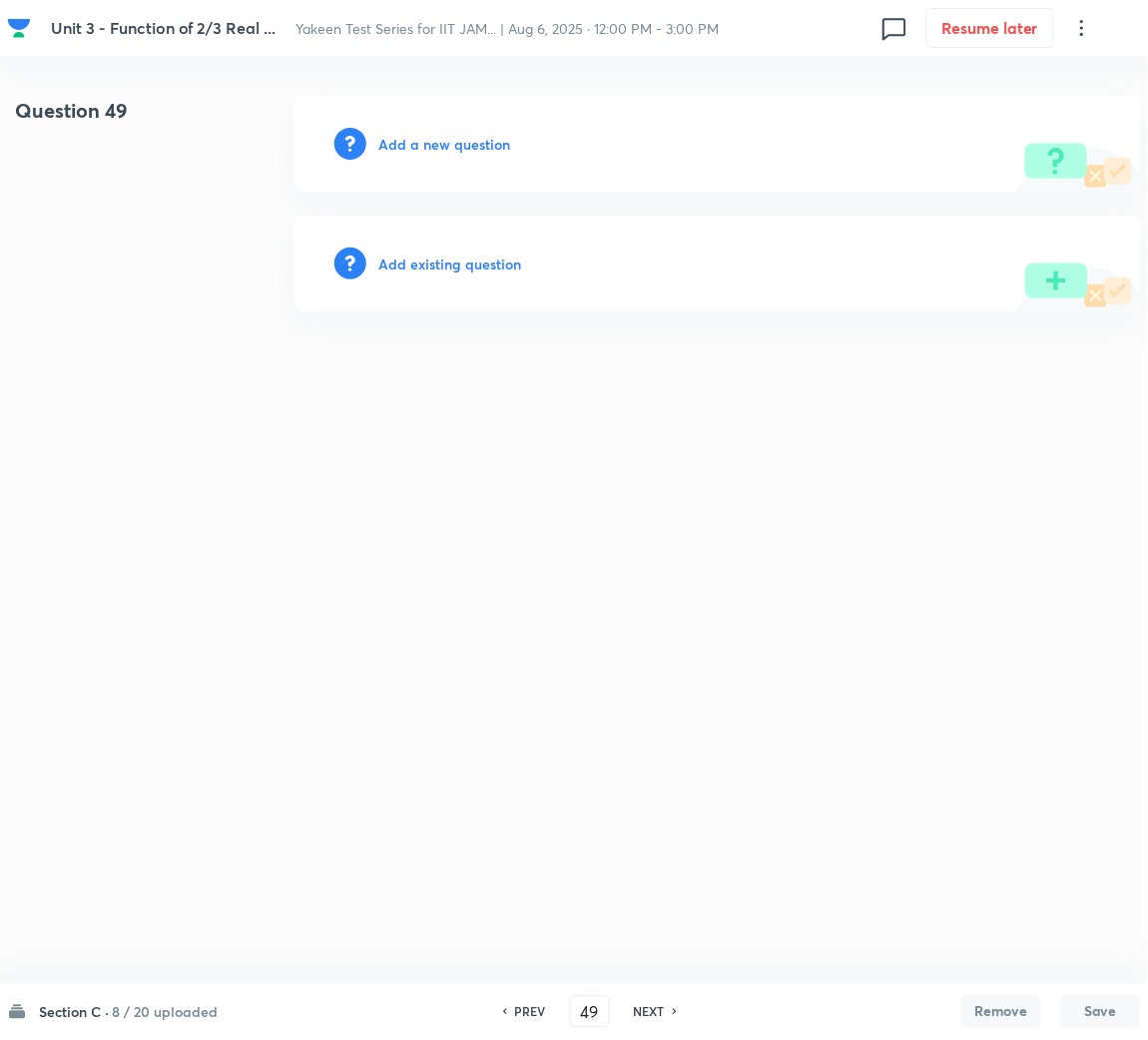 click on "Add a new question" at bounding box center (444, 144) 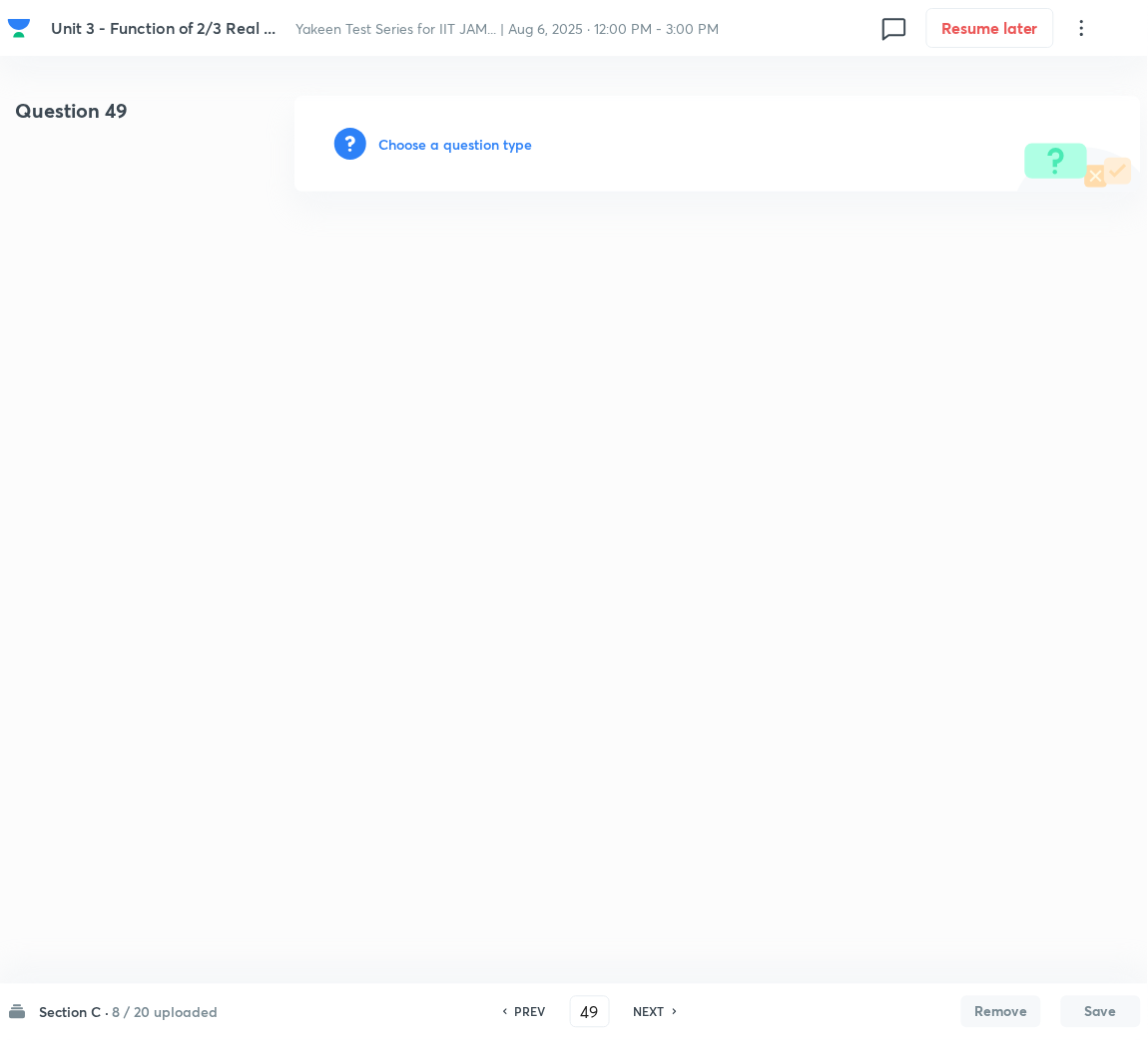 click on "Choose a question type" at bounding box center [455, 144] 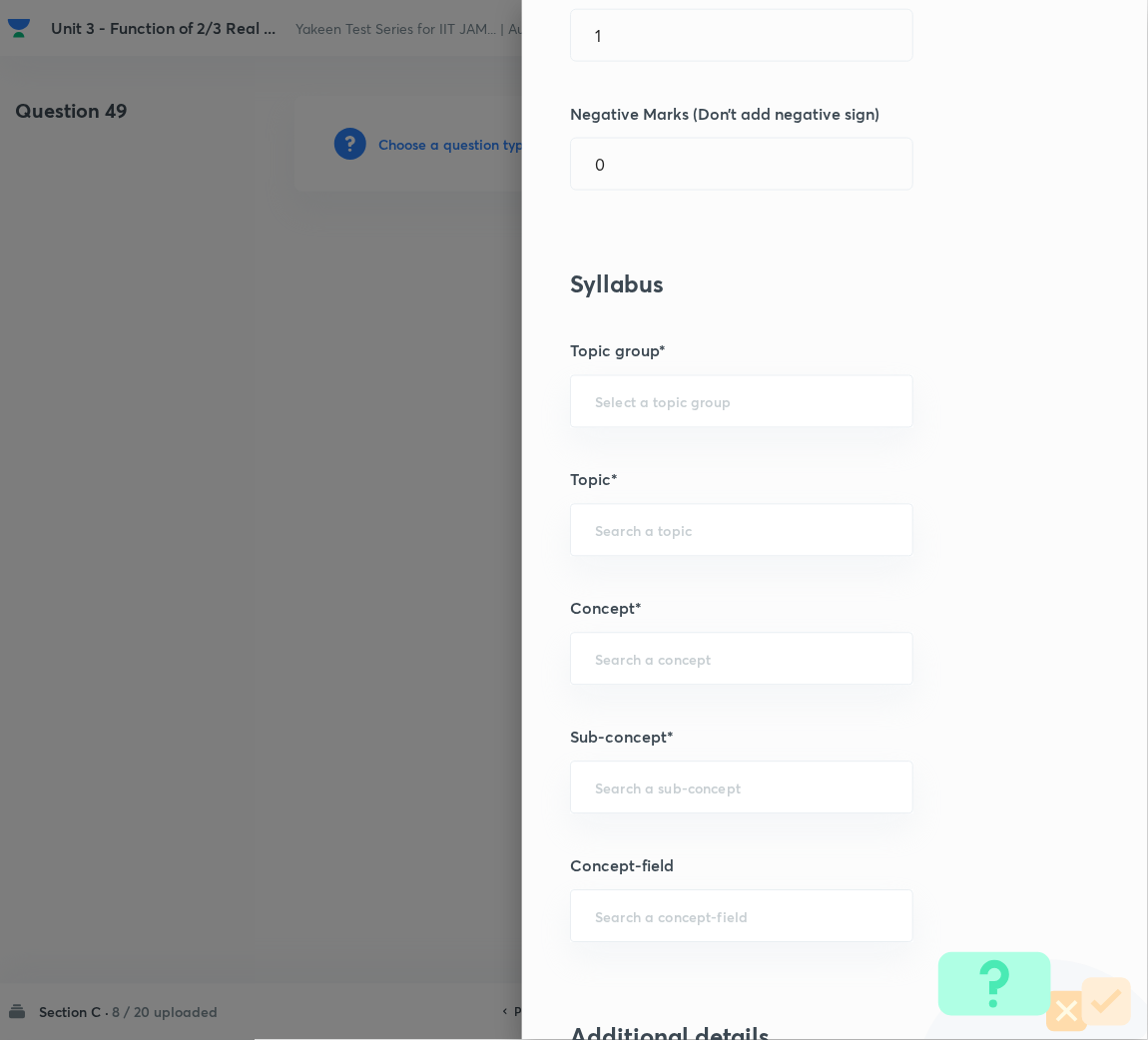 scroll, scrollTop: 448, scrollLeft: 0, axis: vertical 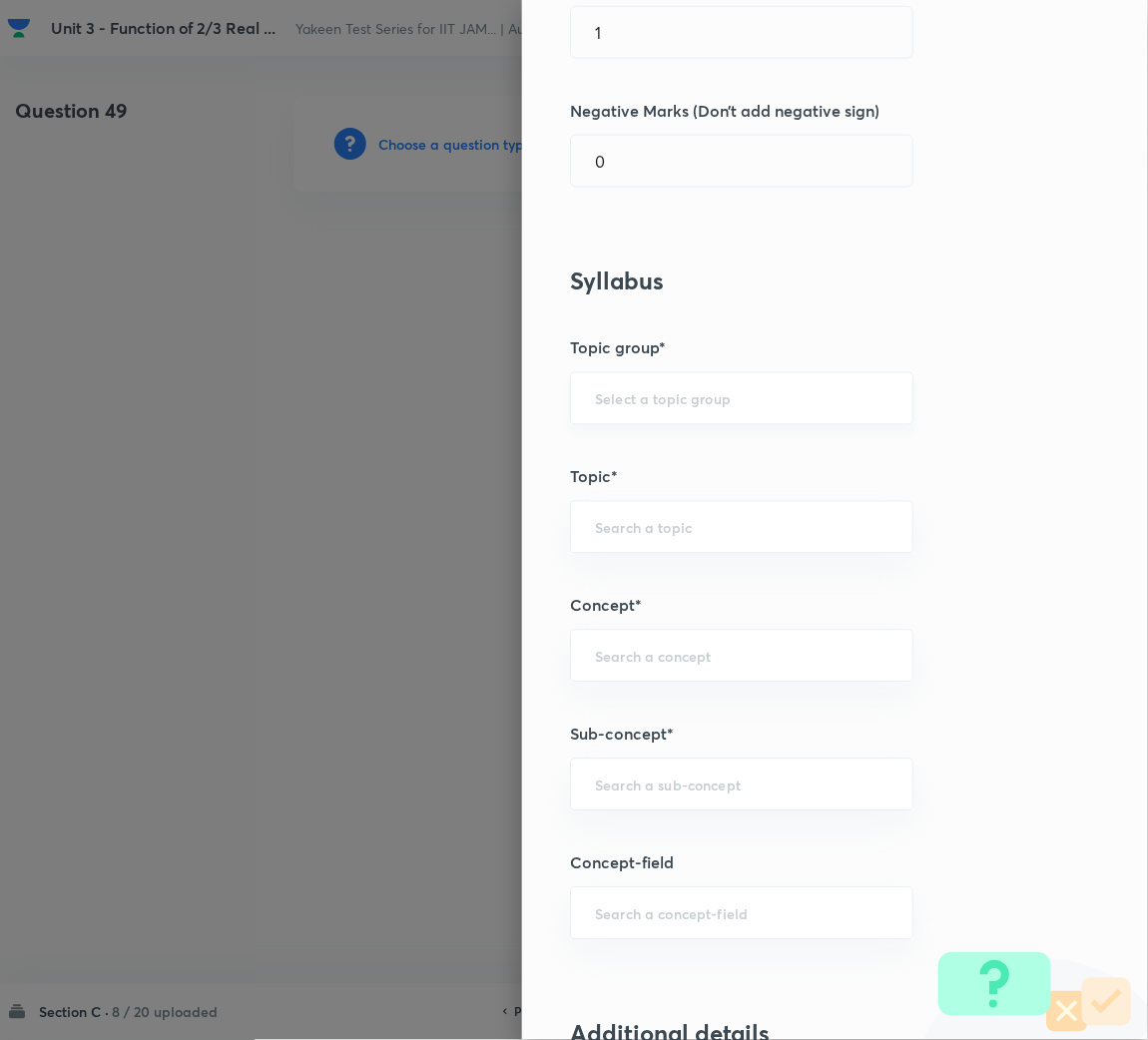 click on "​" at bounding box center [742, 398] 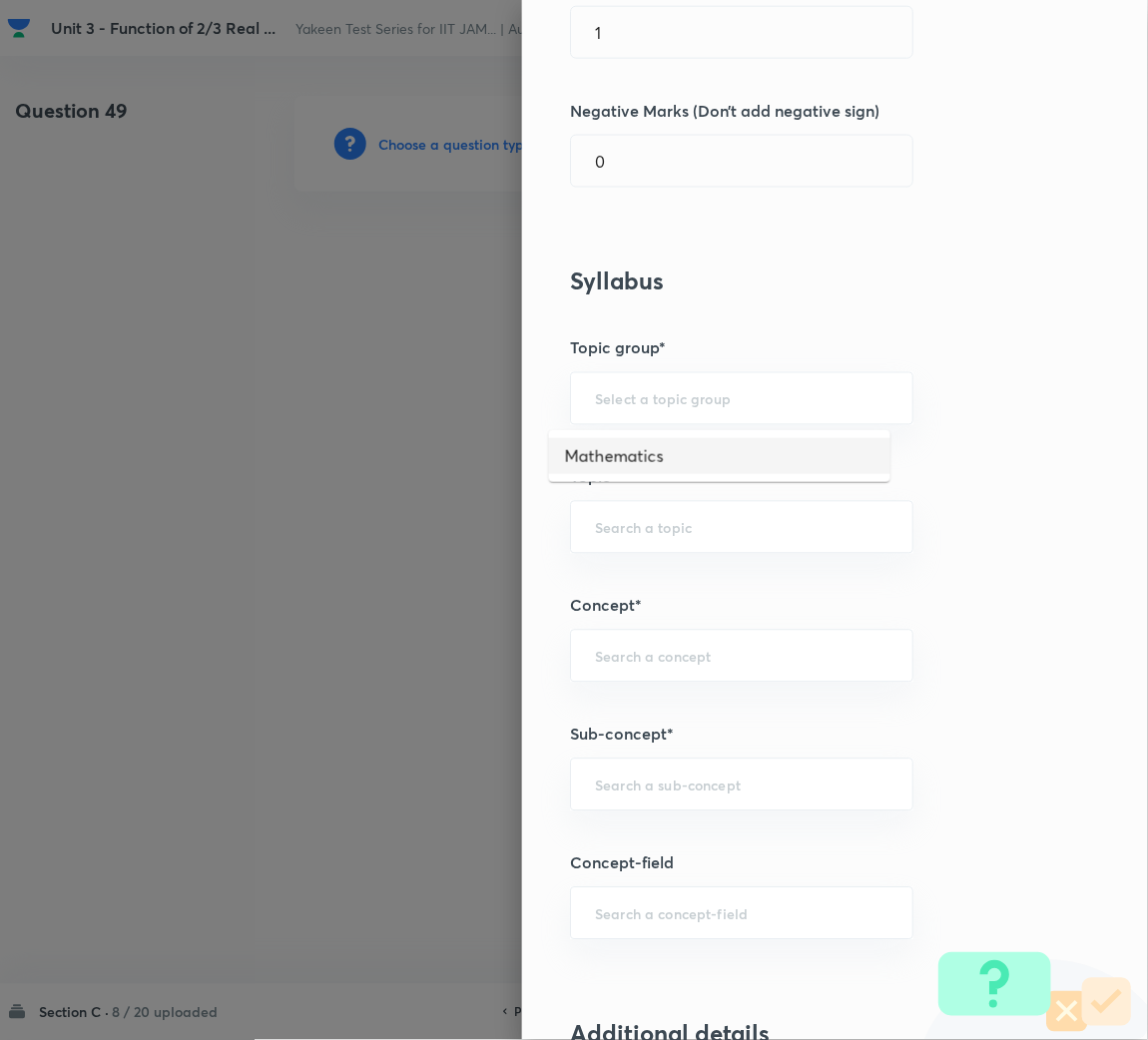 click on "Mathematics" at bounding box center [720, 456] 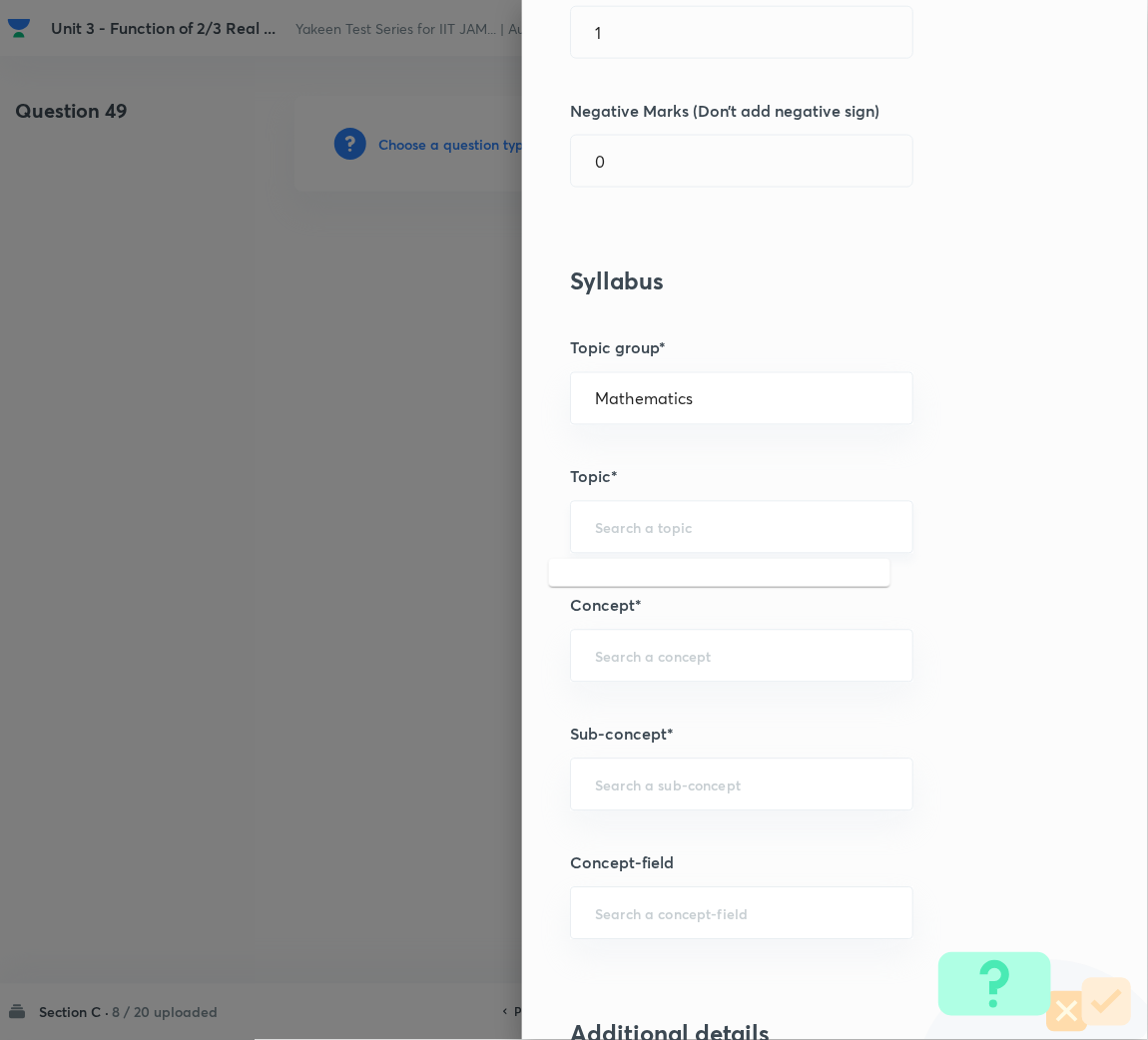 click at bounding box center (742, 527) 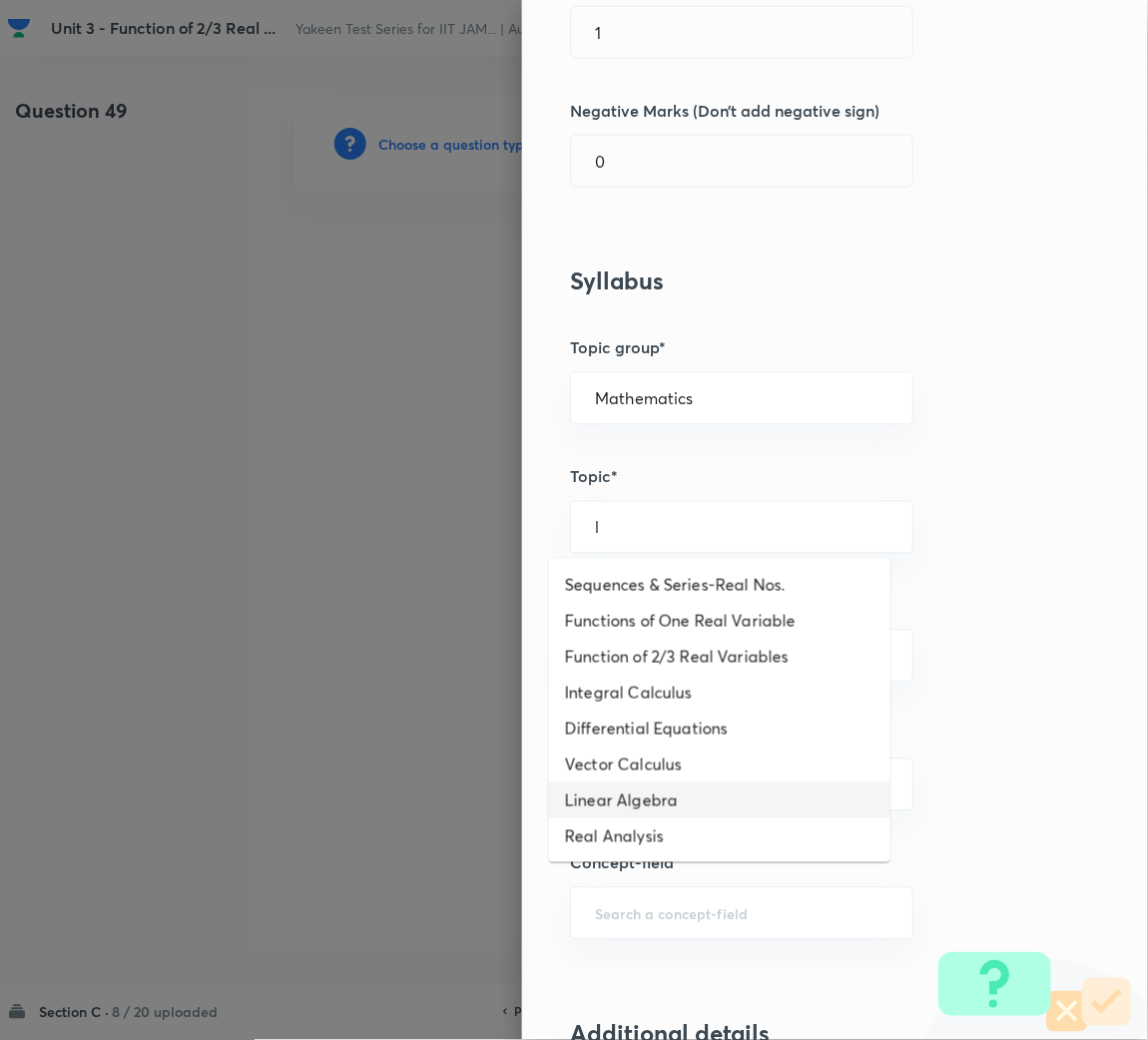 click on "Linear Algebra" at bounding box center (720, 800) 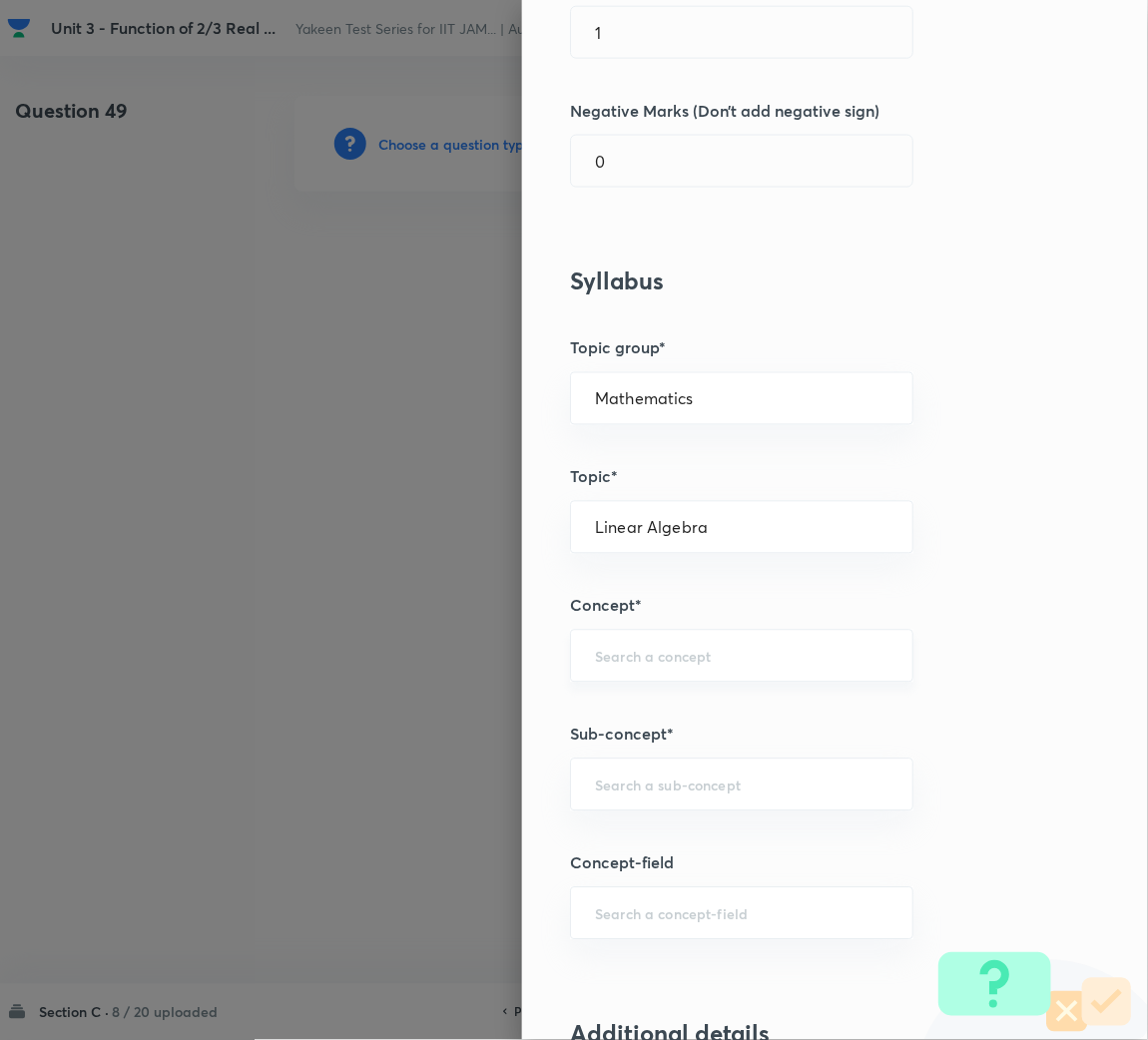 click at bounding box center [742, 656] 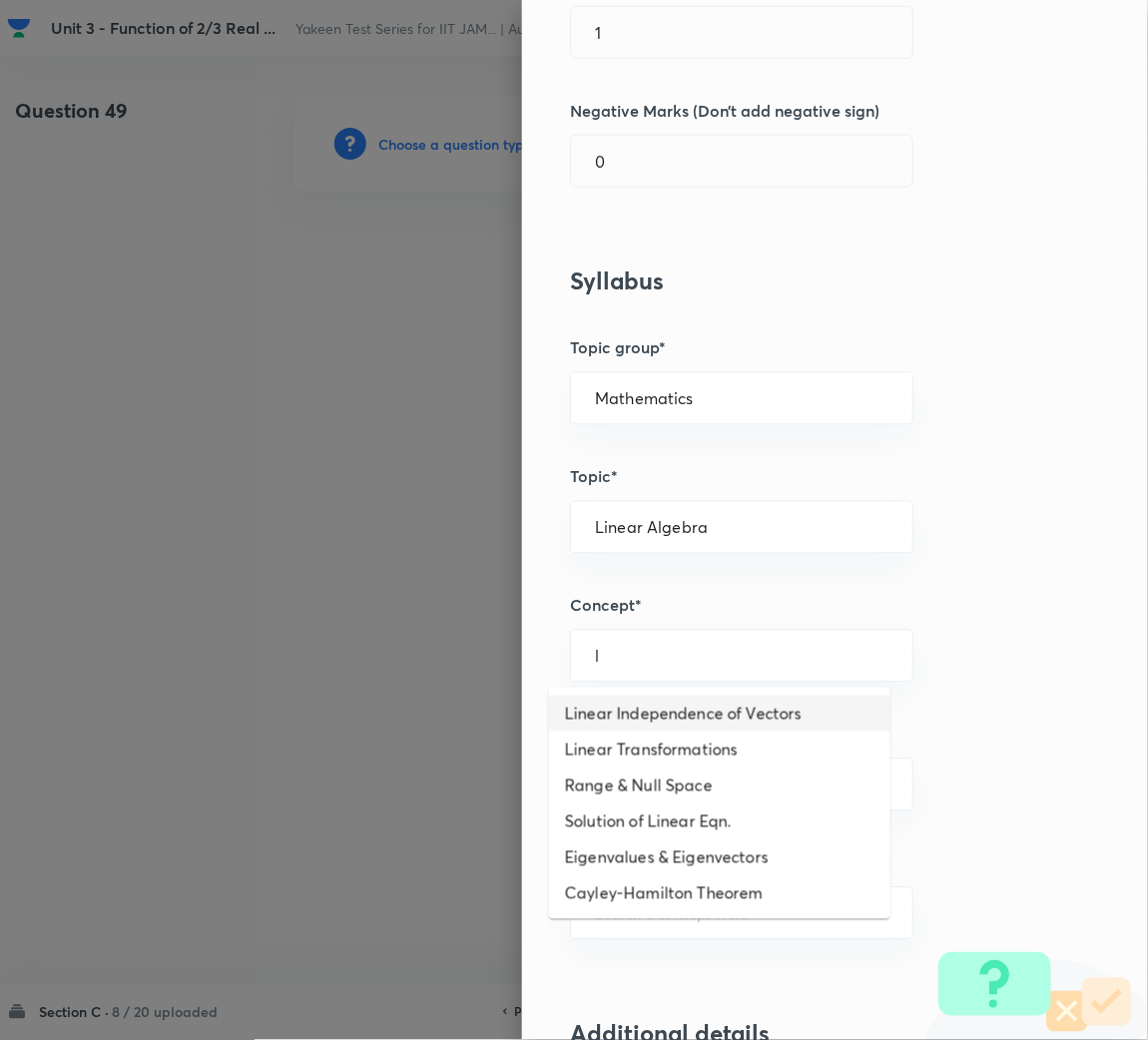 click on "Linear Independence of Vectors" at bounding box center [720, 714] 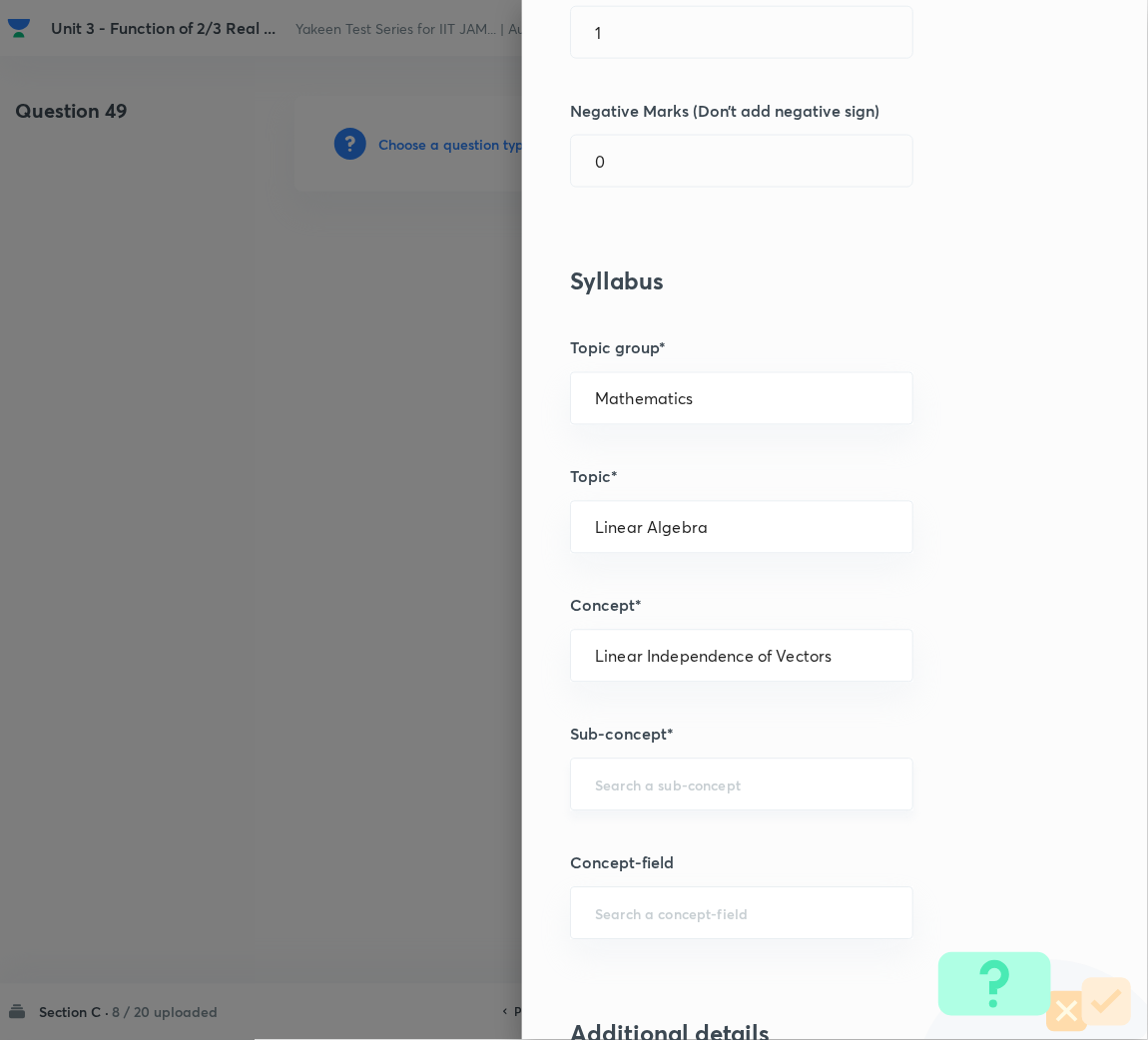 click at bounding box center (742, 784) 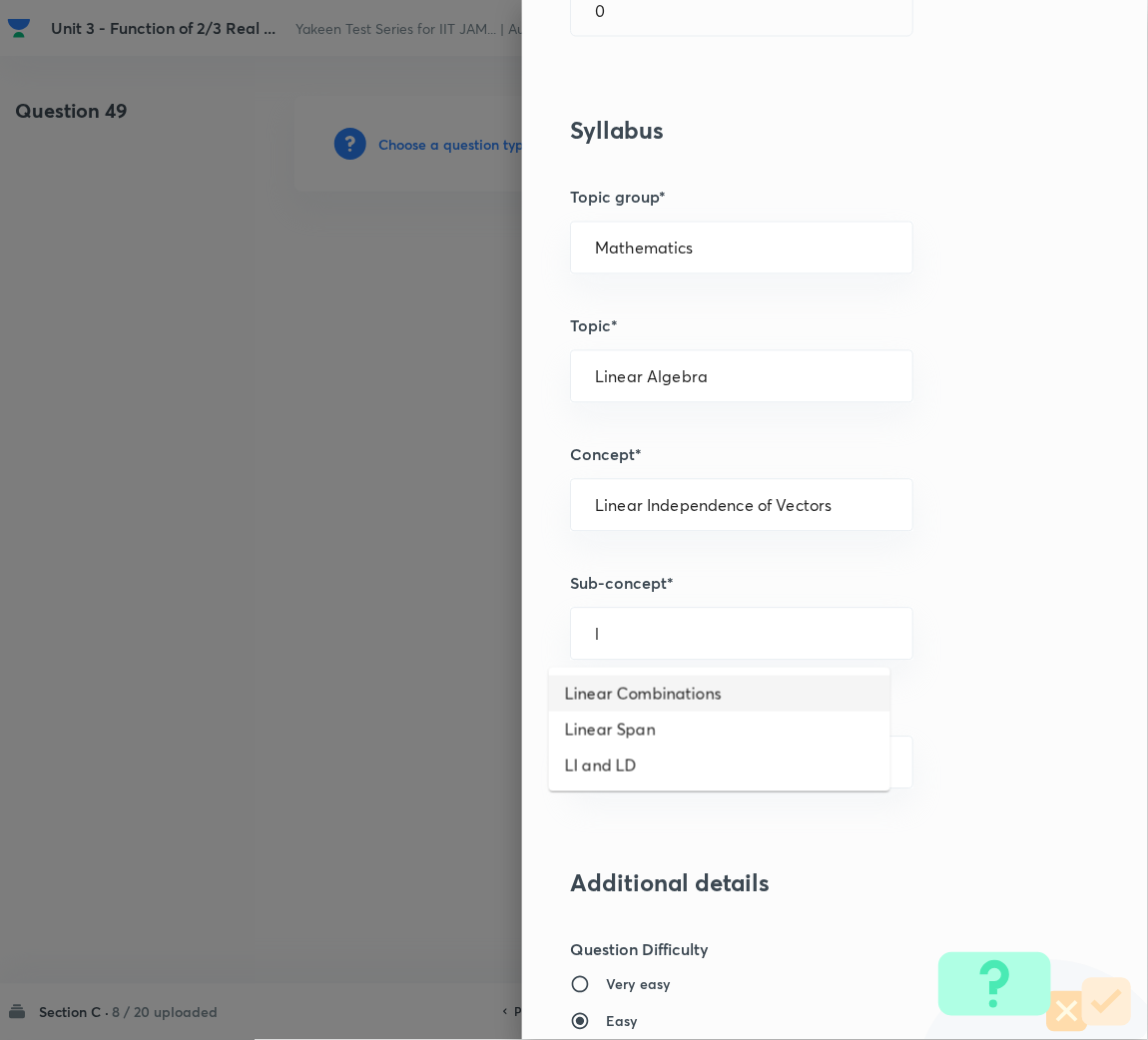 click on "Linear Combinations" at bounding box center (720, 694) 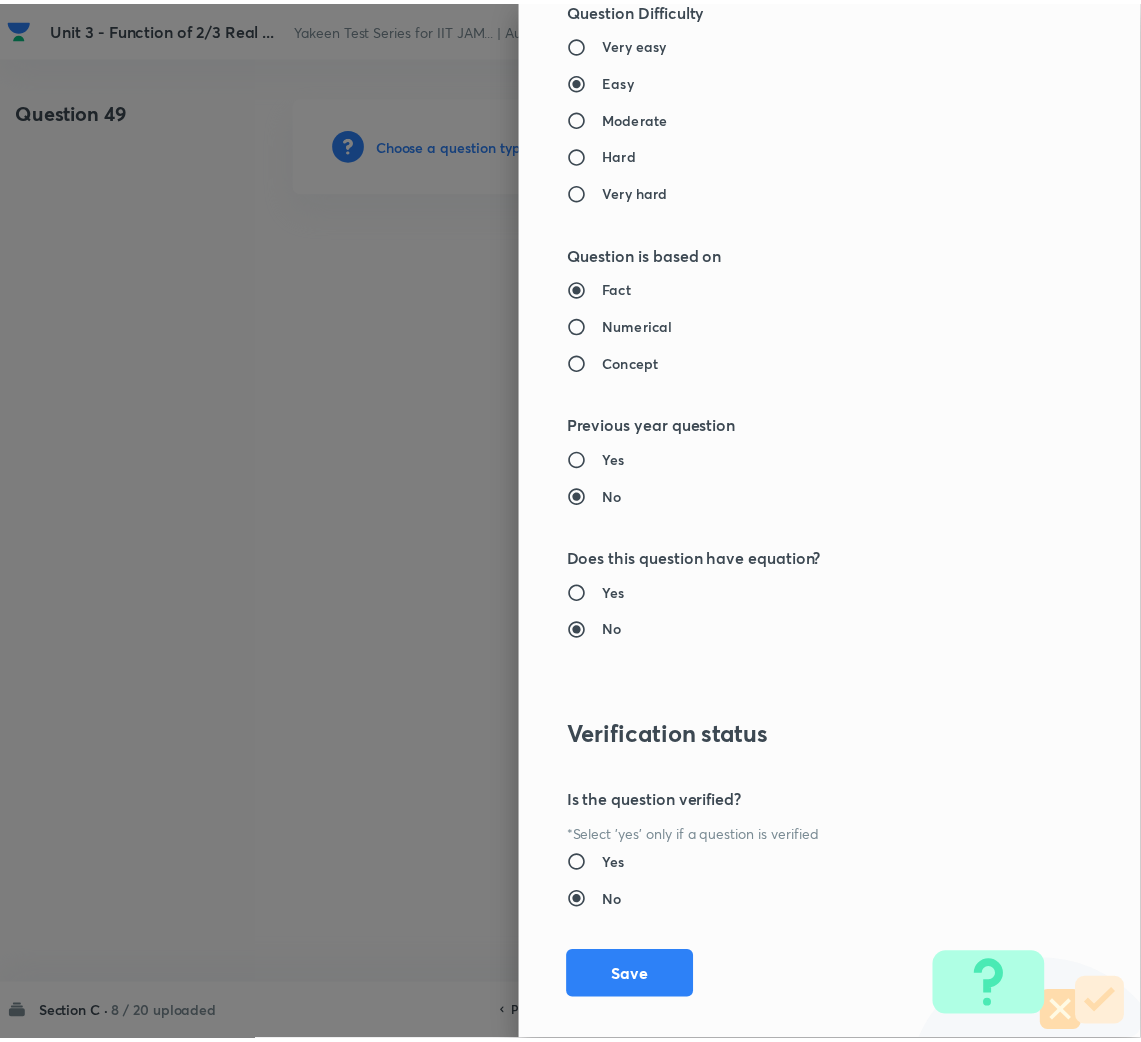 scroll, scrollTop: 1567, scrollLeft: 0, axis: vertical 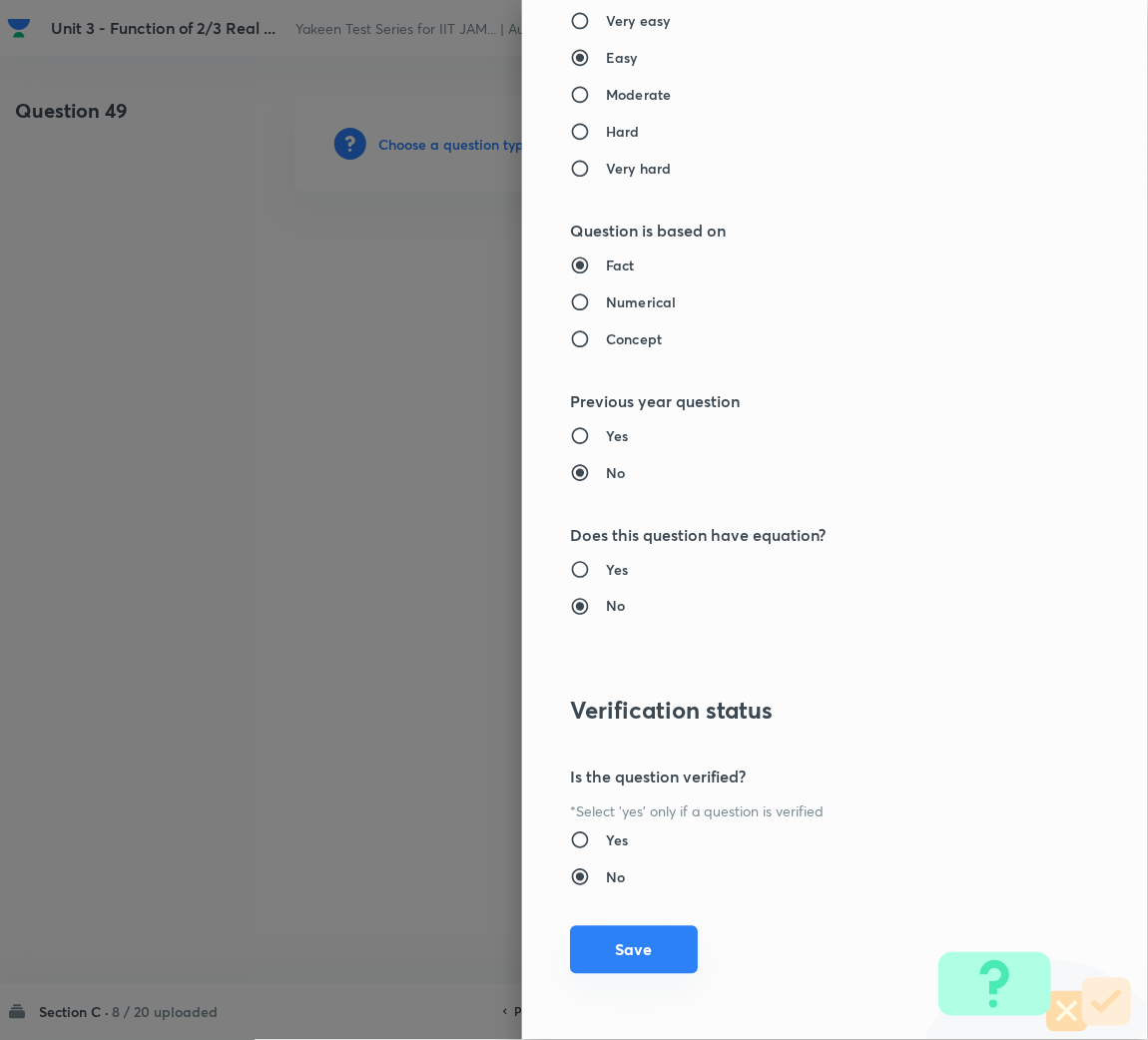 click on "Save" at bounding box center (634, 950) 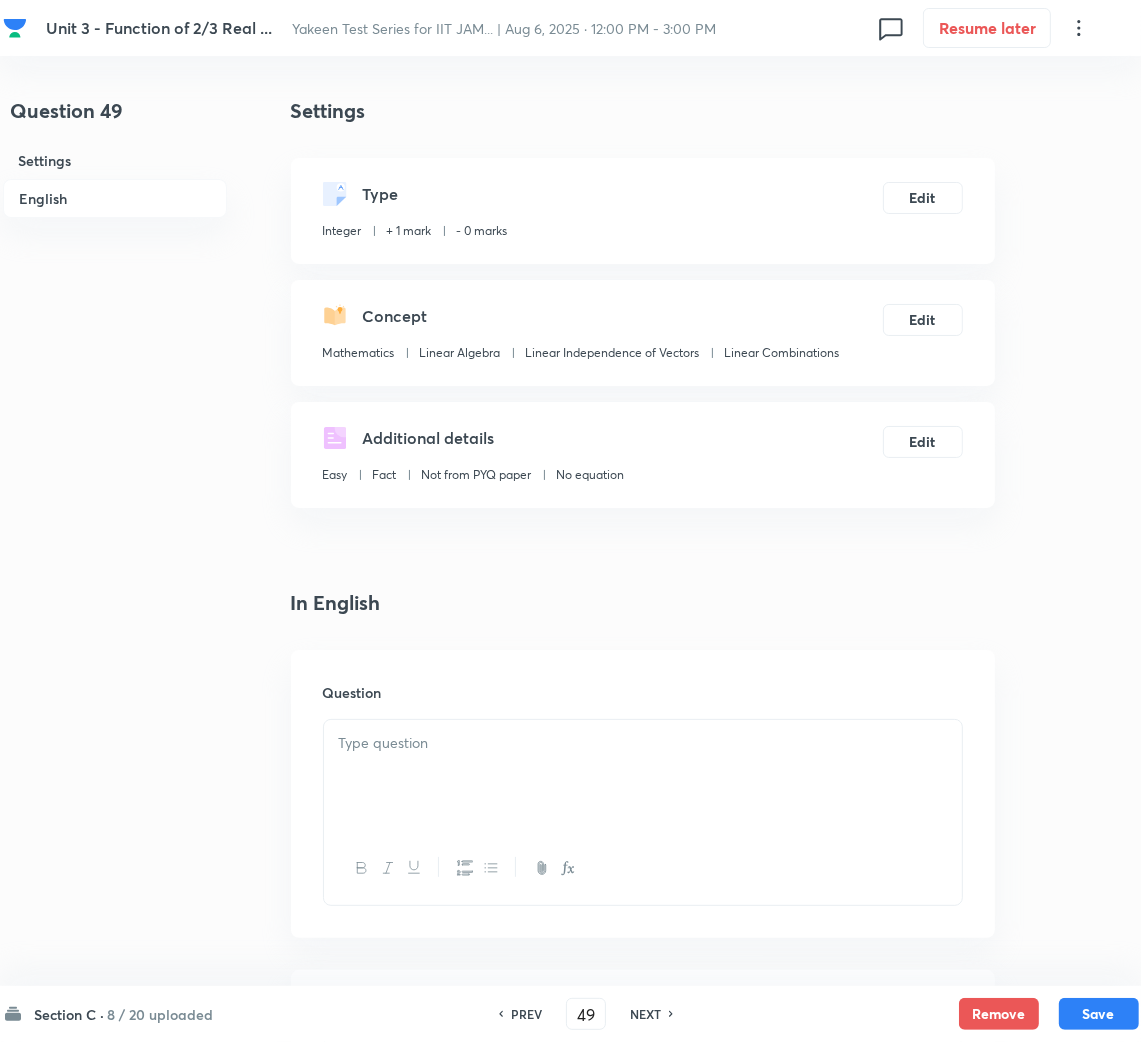 click at bounding box center [643, 743] 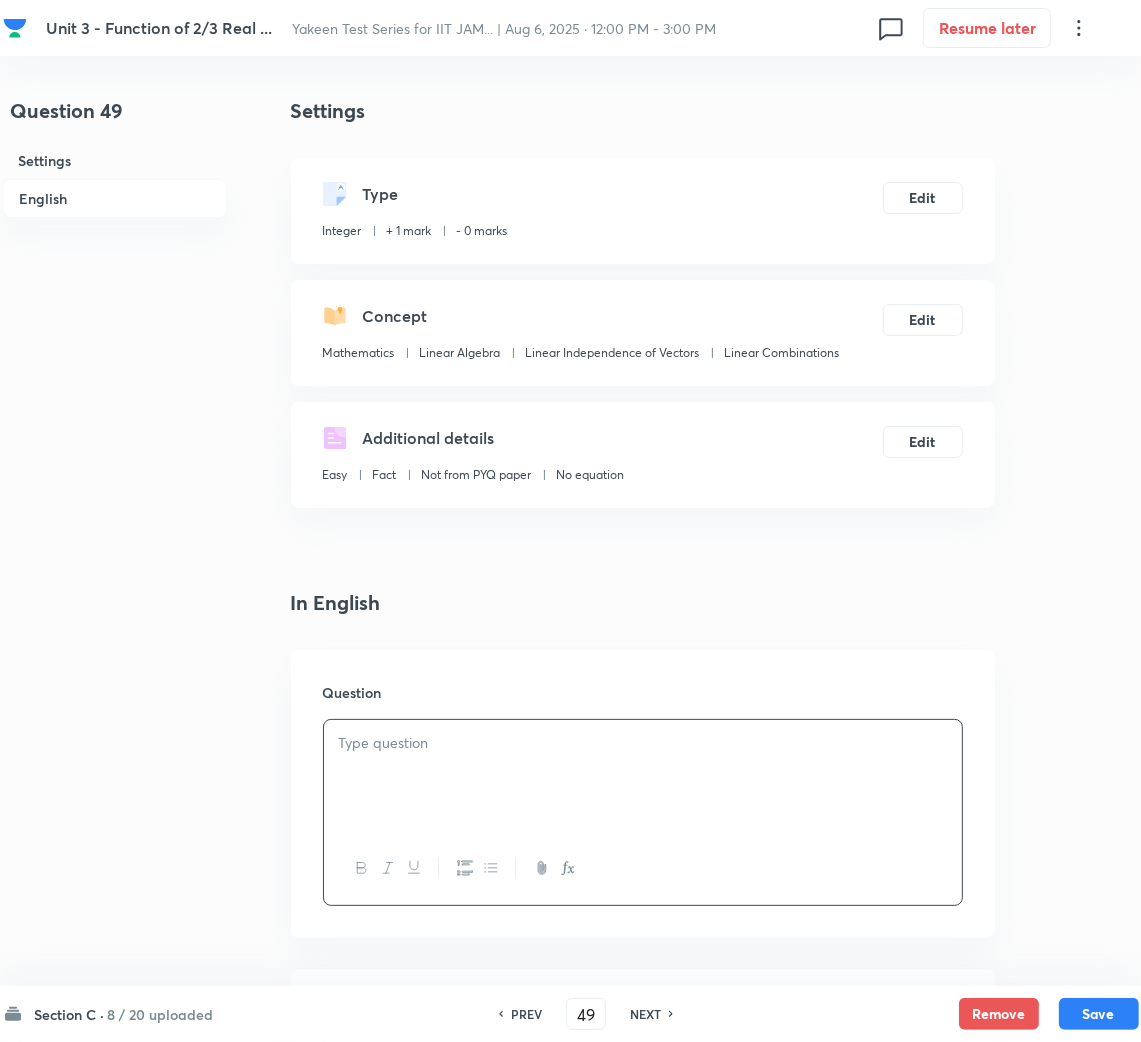 click at bounding box center (643, 743) 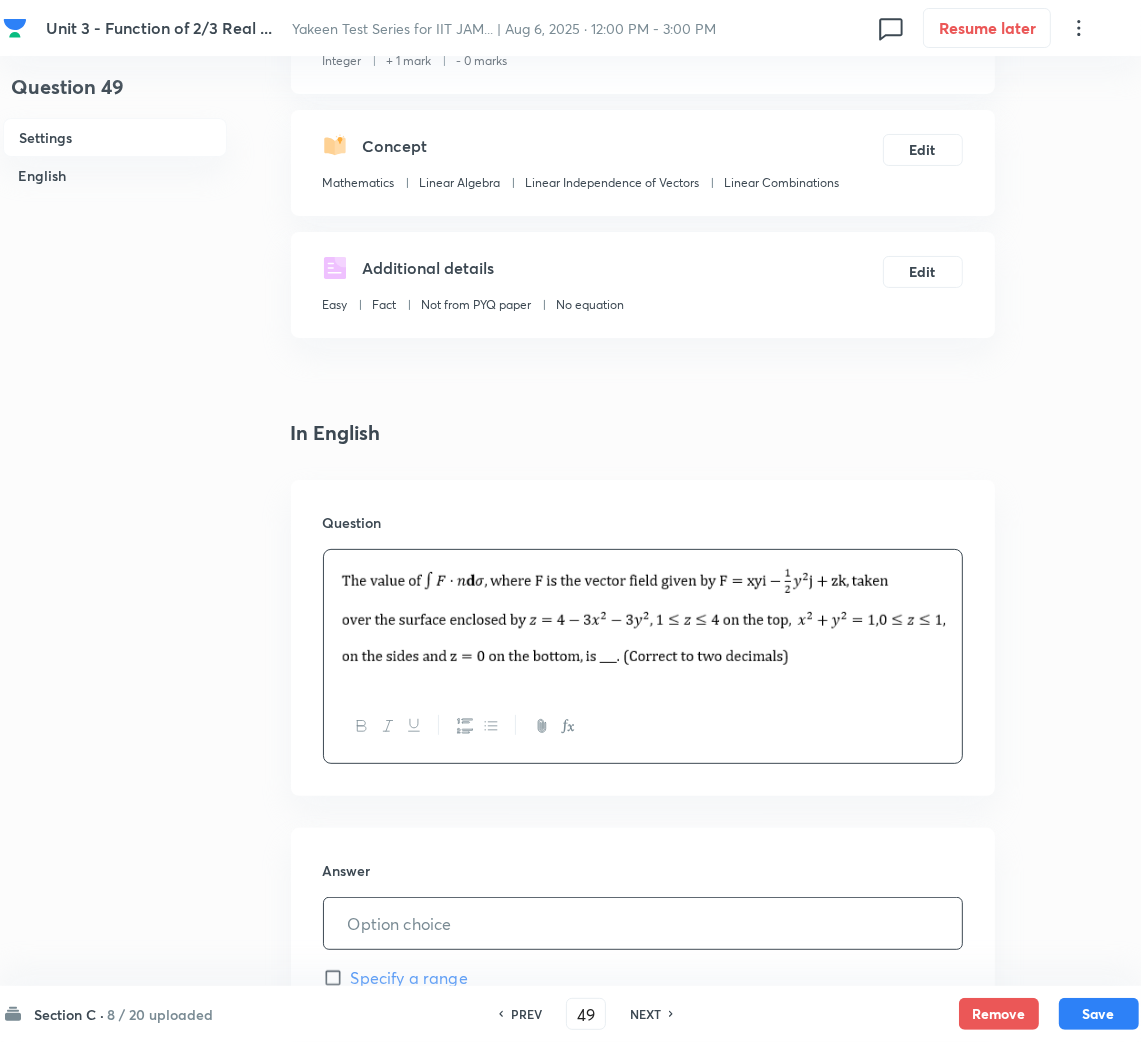 scroll, scrollTop: 300, scrollLeft: 0, axis: vertical 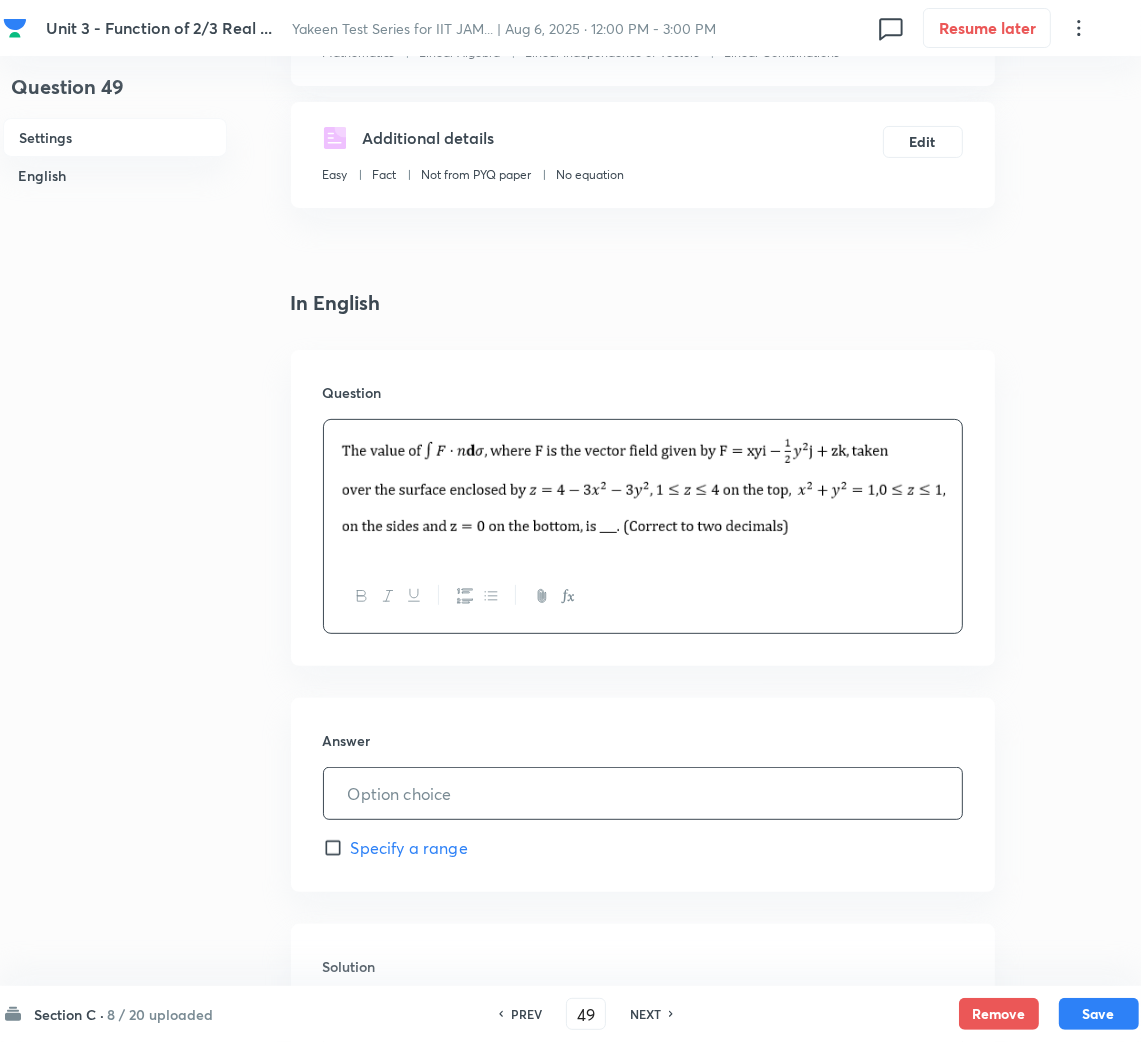 click at bounding box center (643, 793) 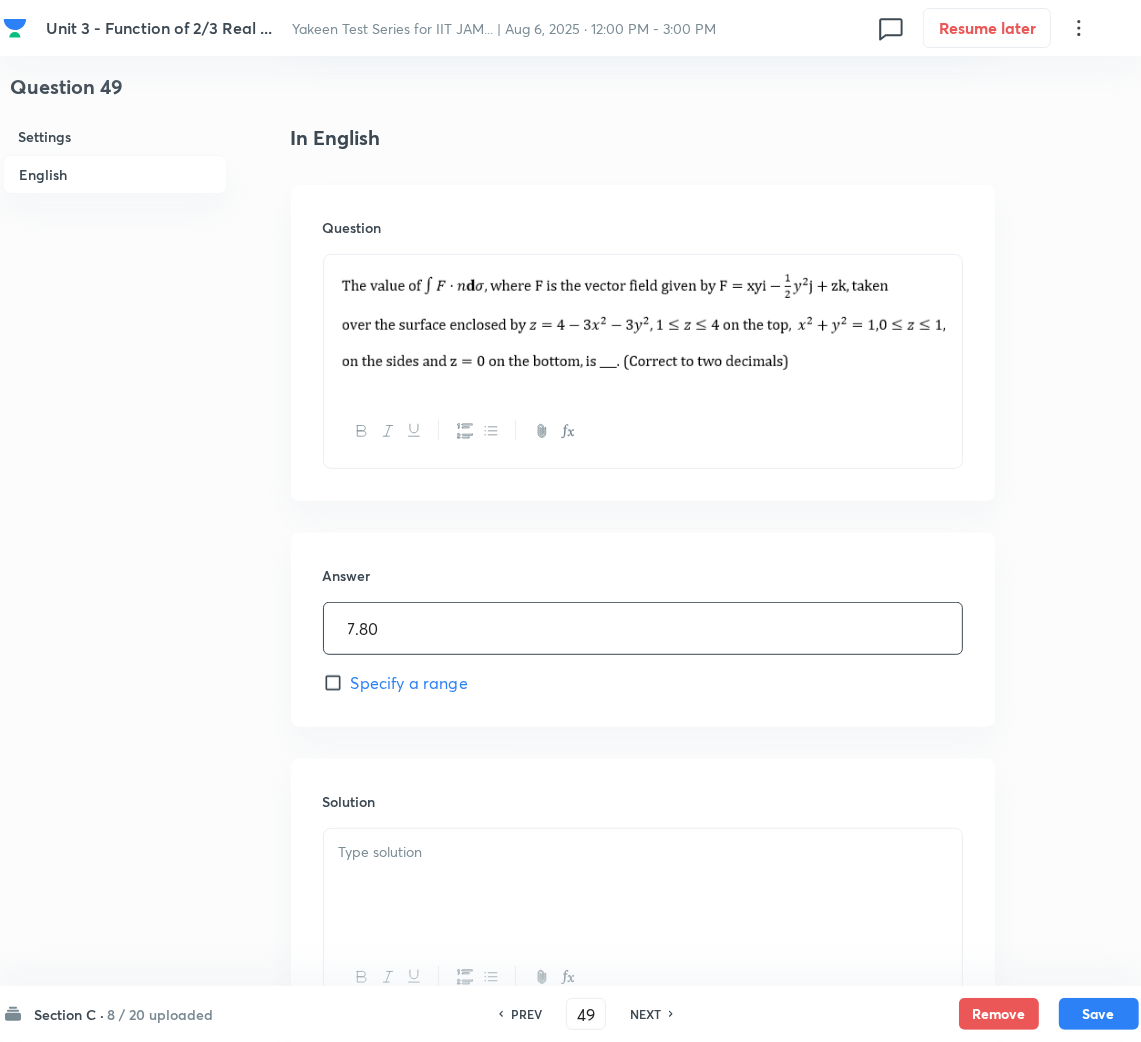 scroll, scrollTop: 647, scrollLeft: 0, axis: vertical 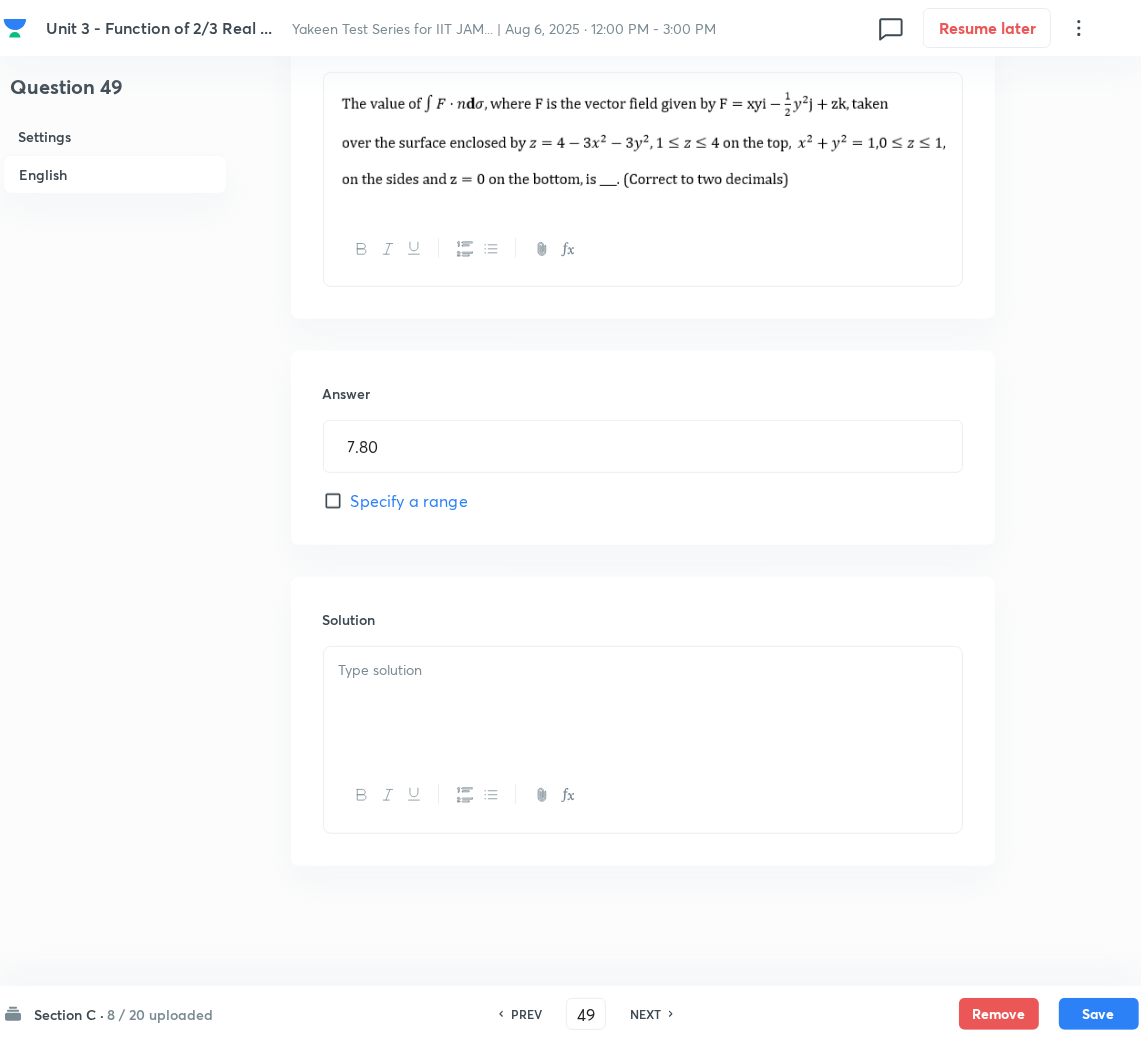 click at bounding box center [643, 670] 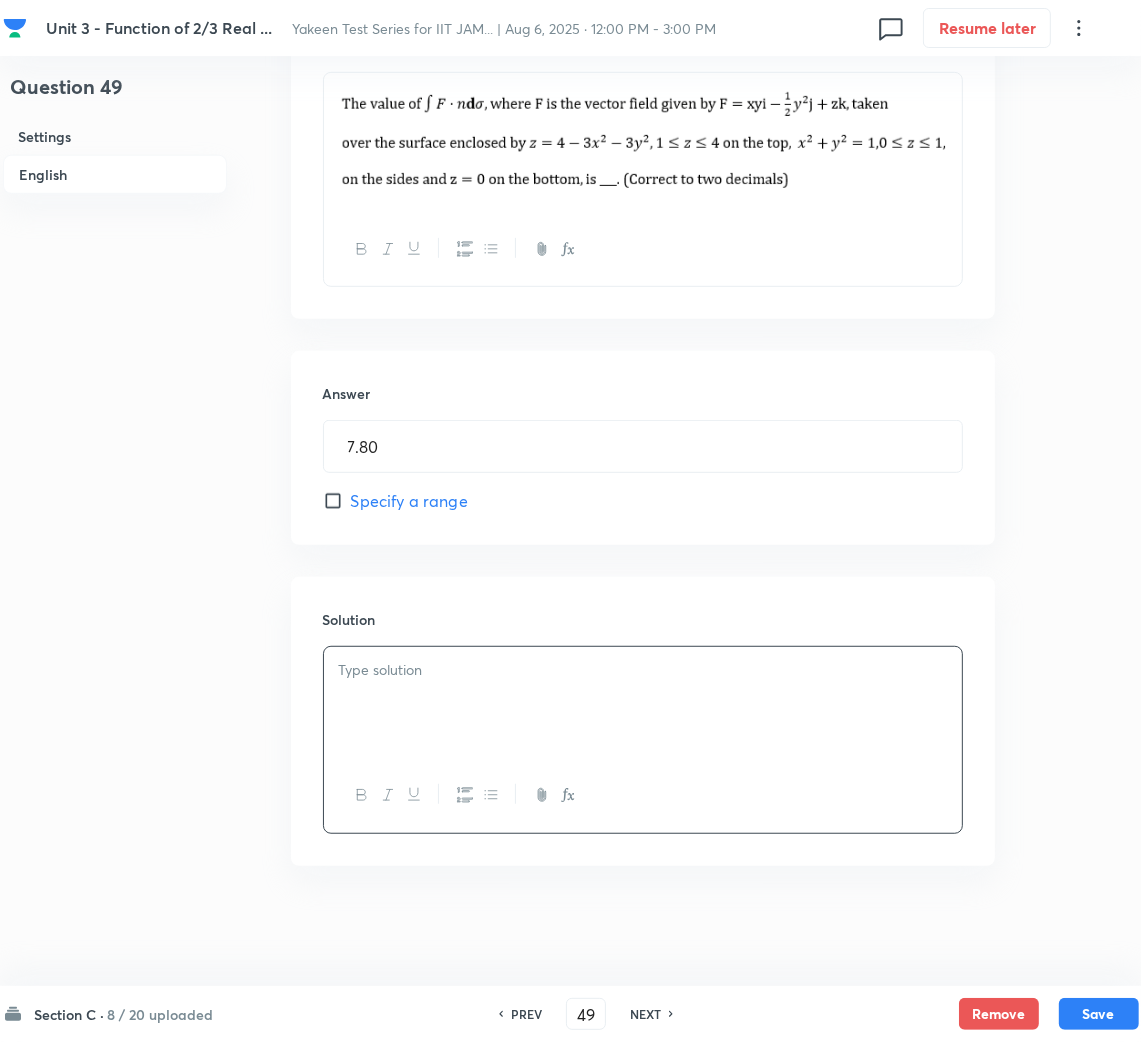 click at bounding box center [643, 670] 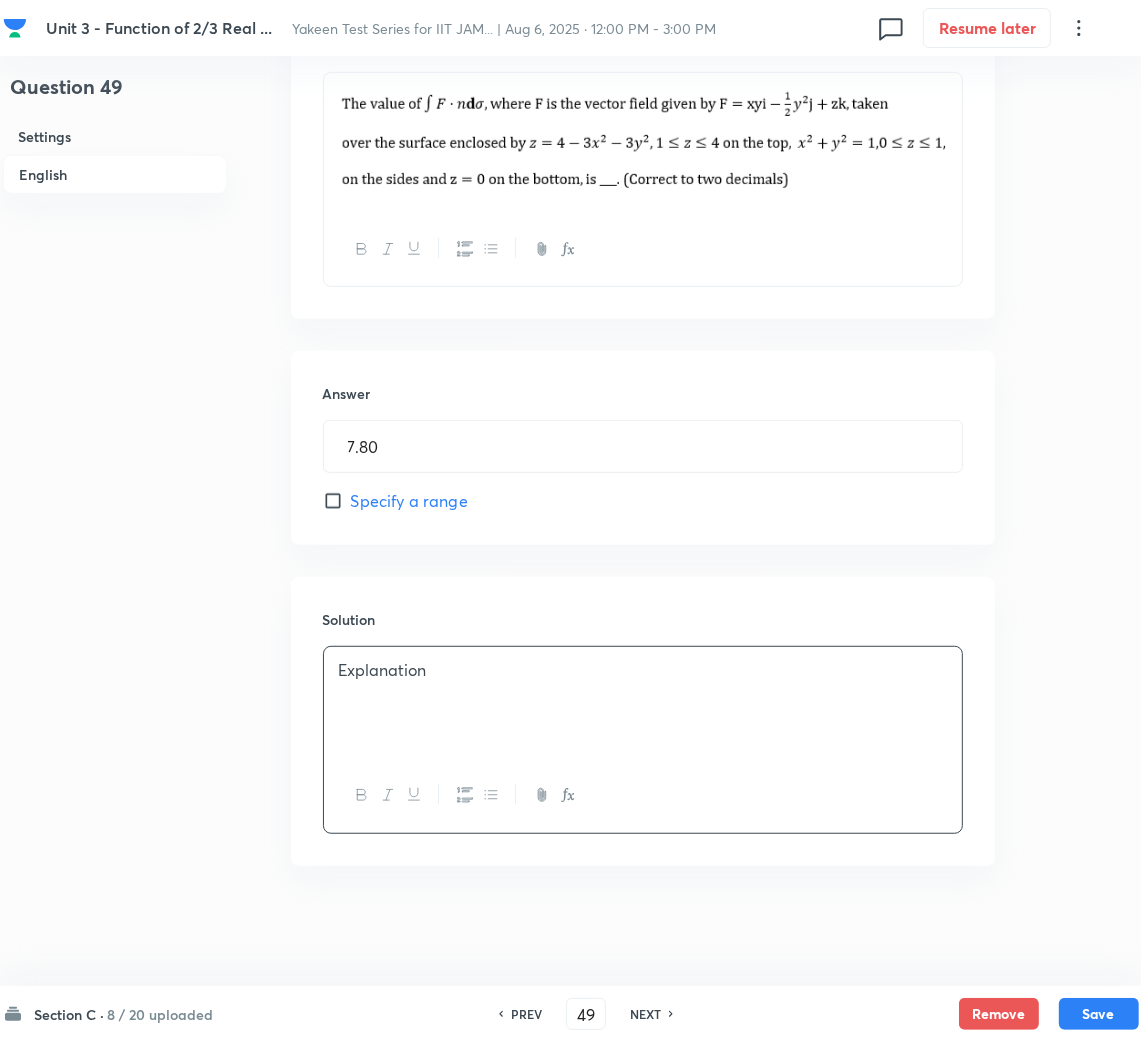 click at bounding box center (643, 693) 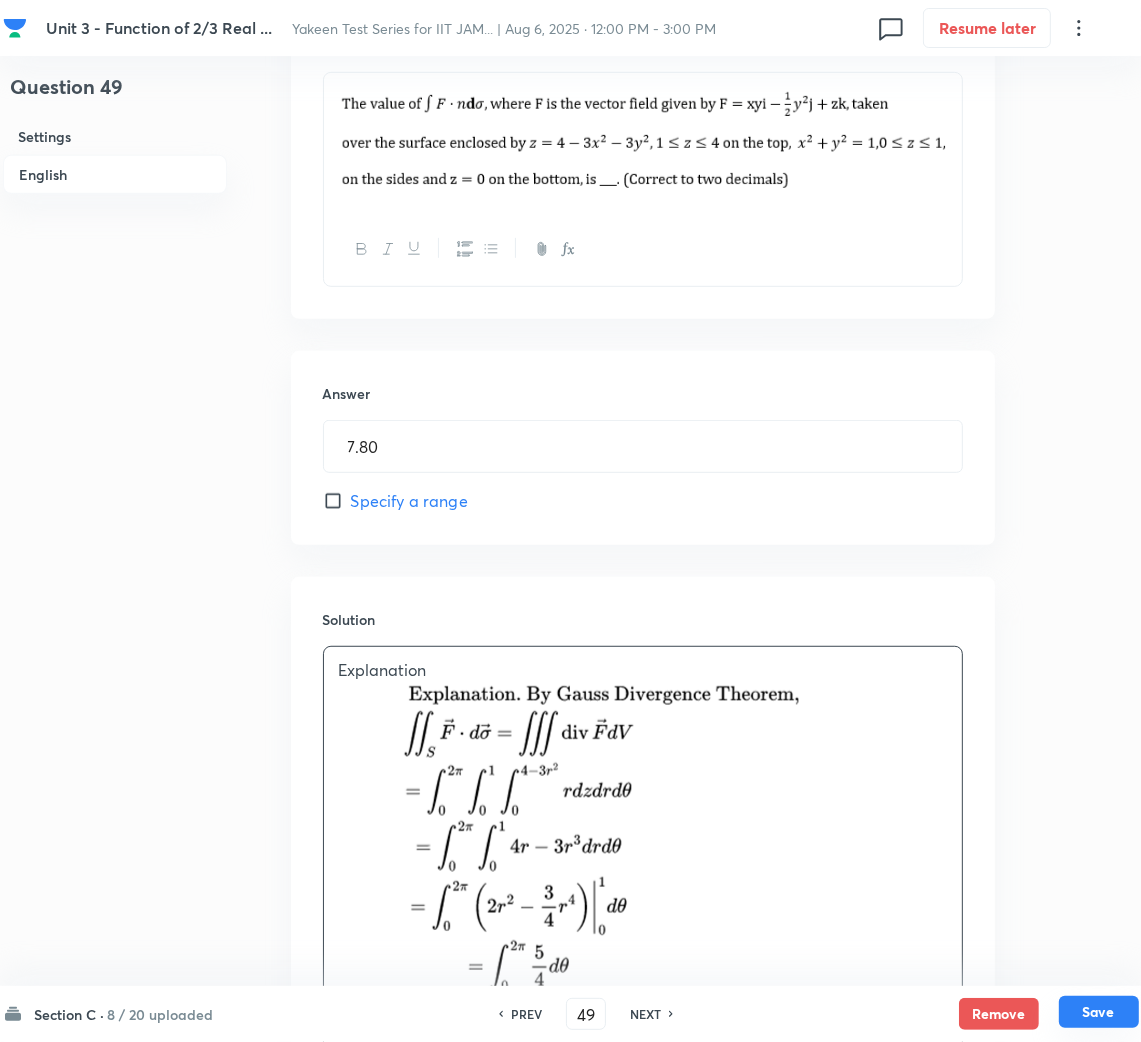click on "Save" at bounding box center [1099, 1012] 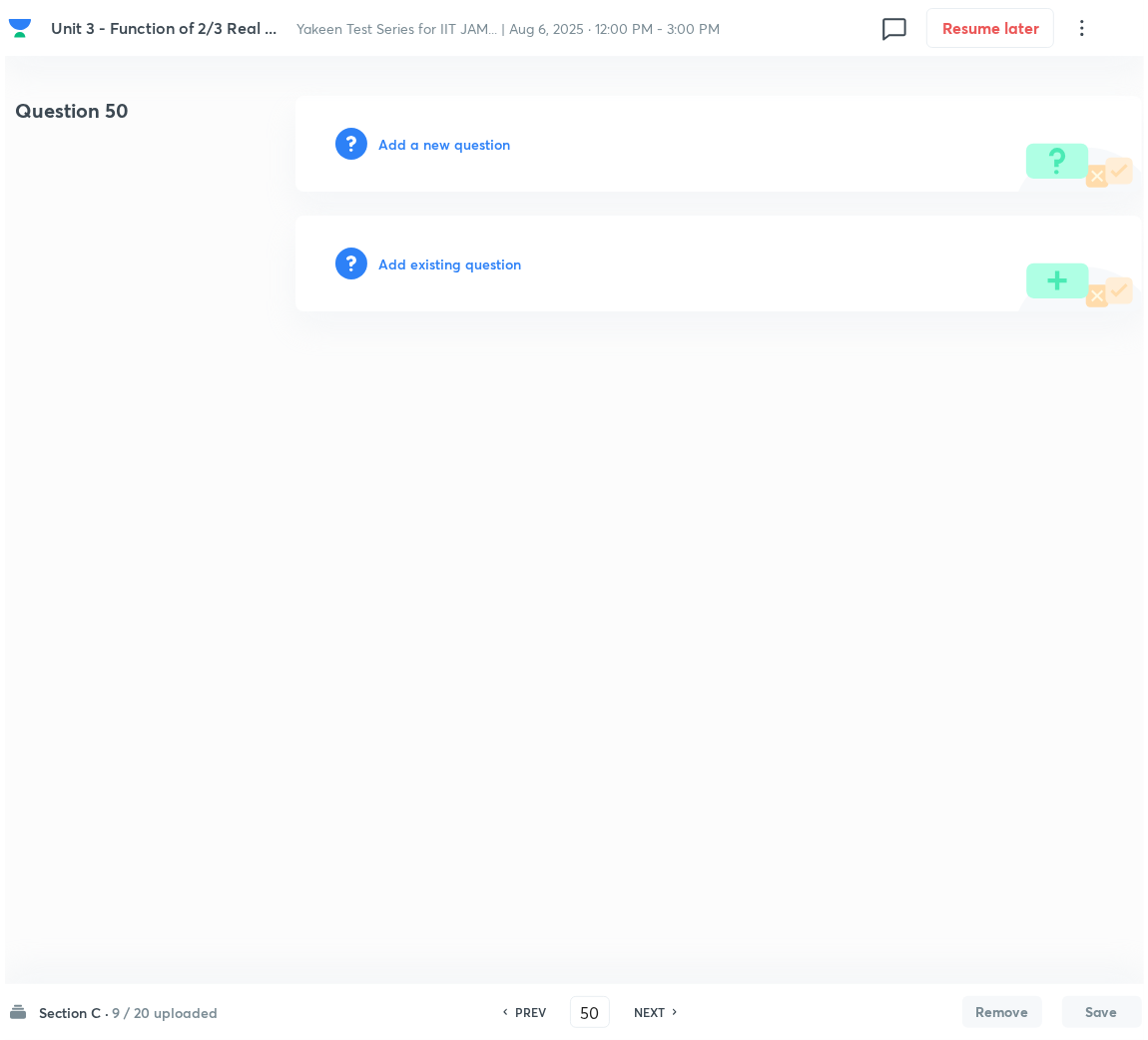 scroll, scrollTop: 0, scrollLeft: 0, axis: both 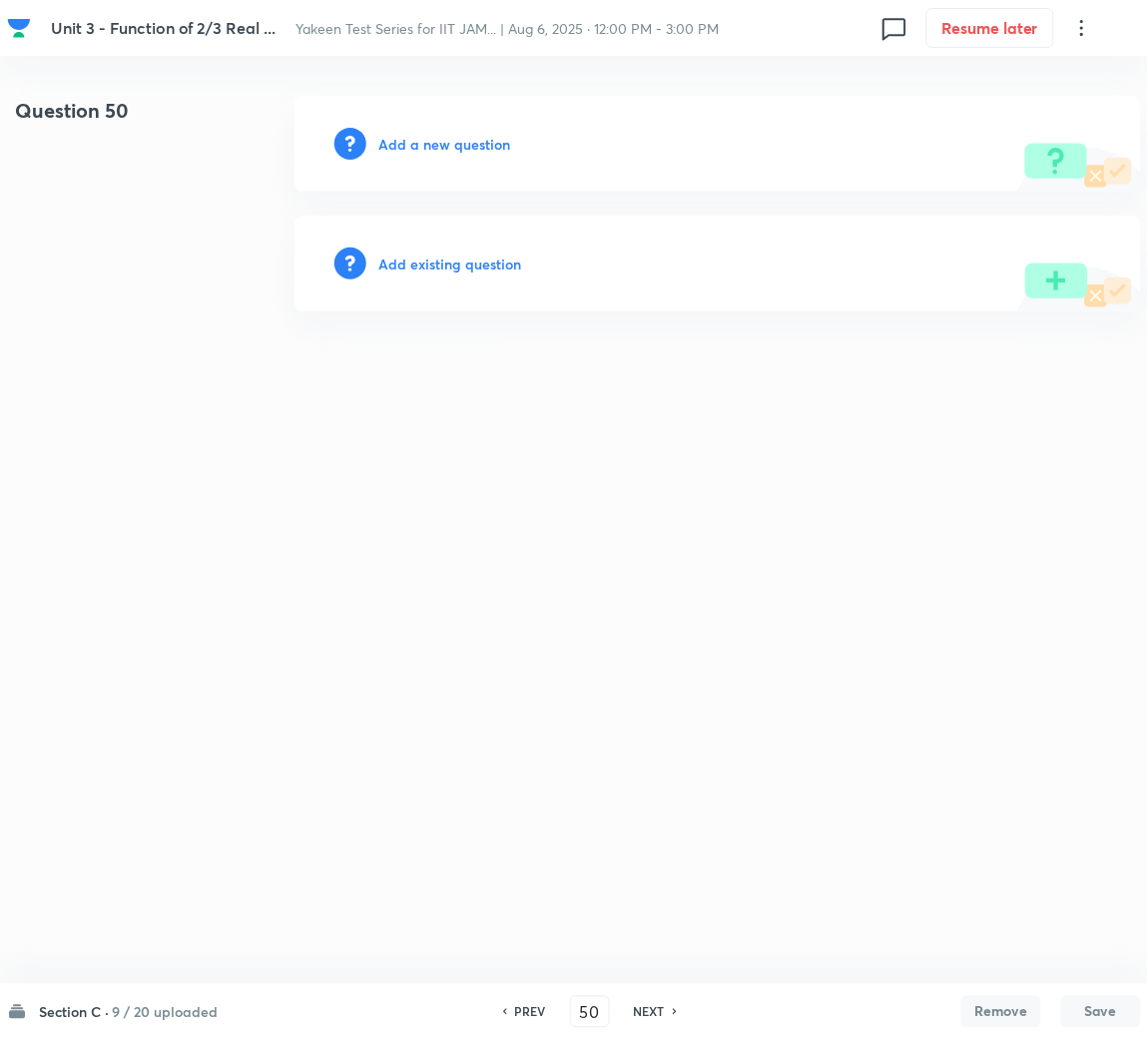 click on "Add a new question" at bounding box center (444, 144) 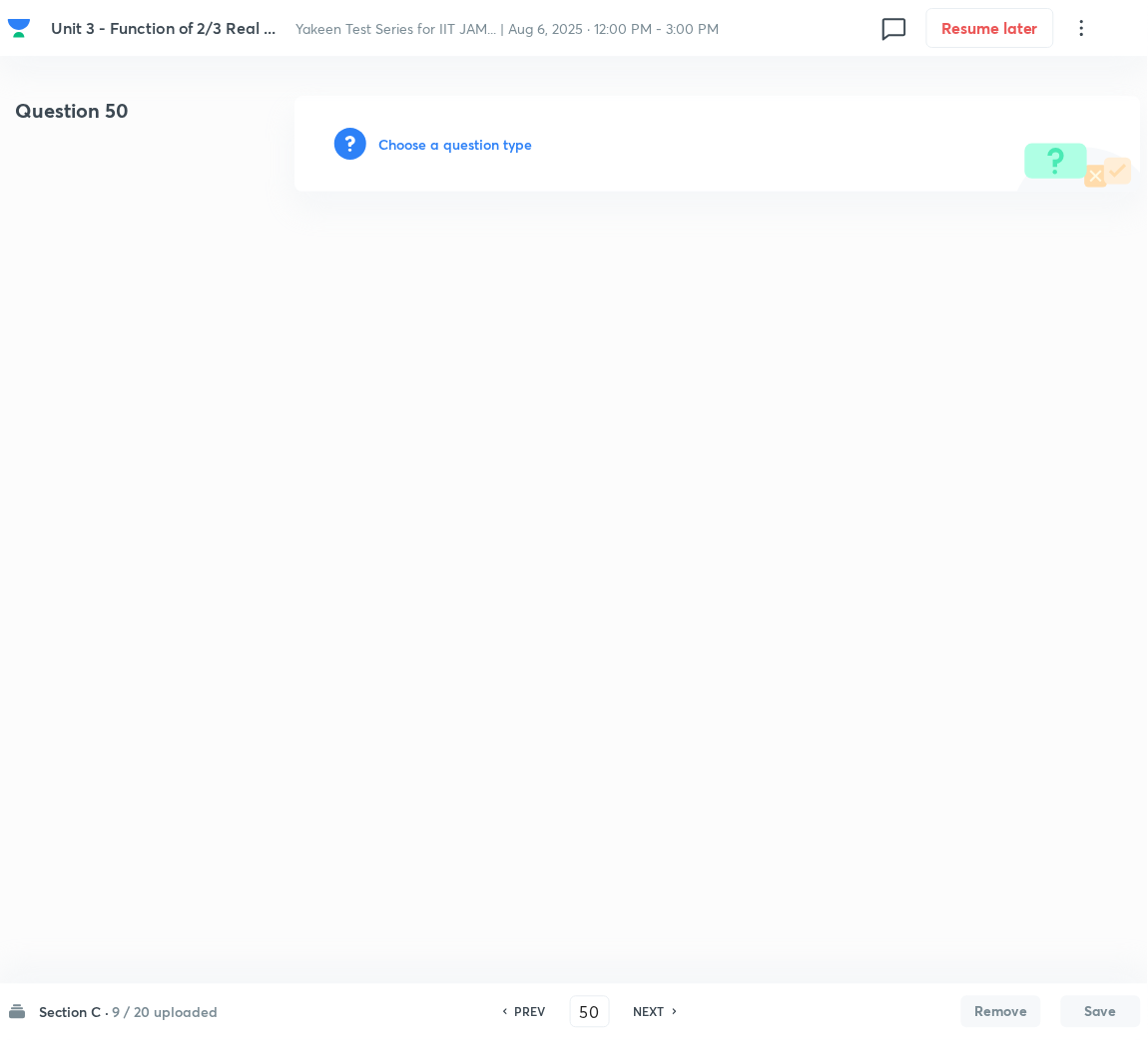 click on "Choose a question type" at bounding box center (455, 144) 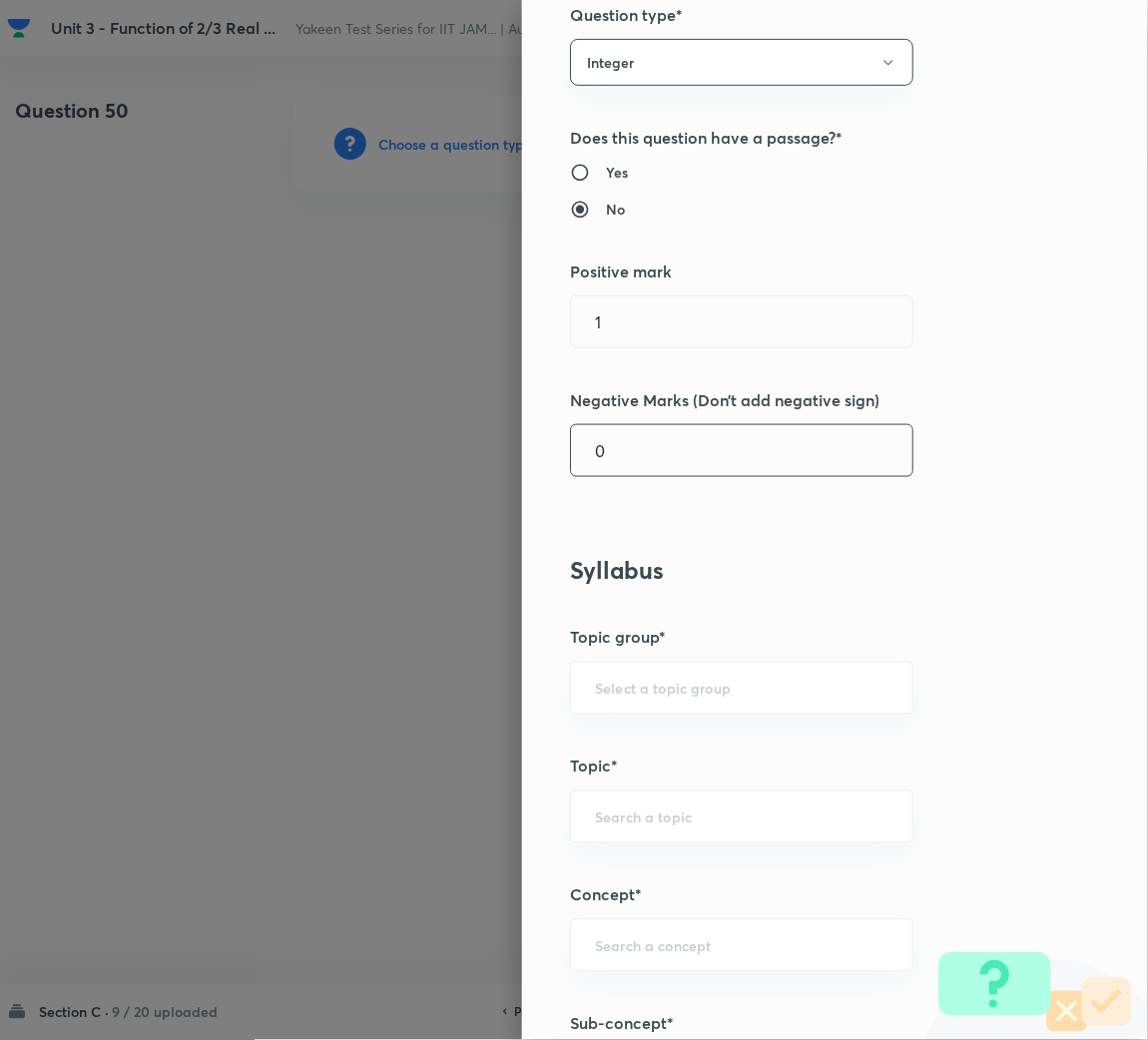 scroll, scrollTop: 299, scrollLeft: 0, axis: vertical 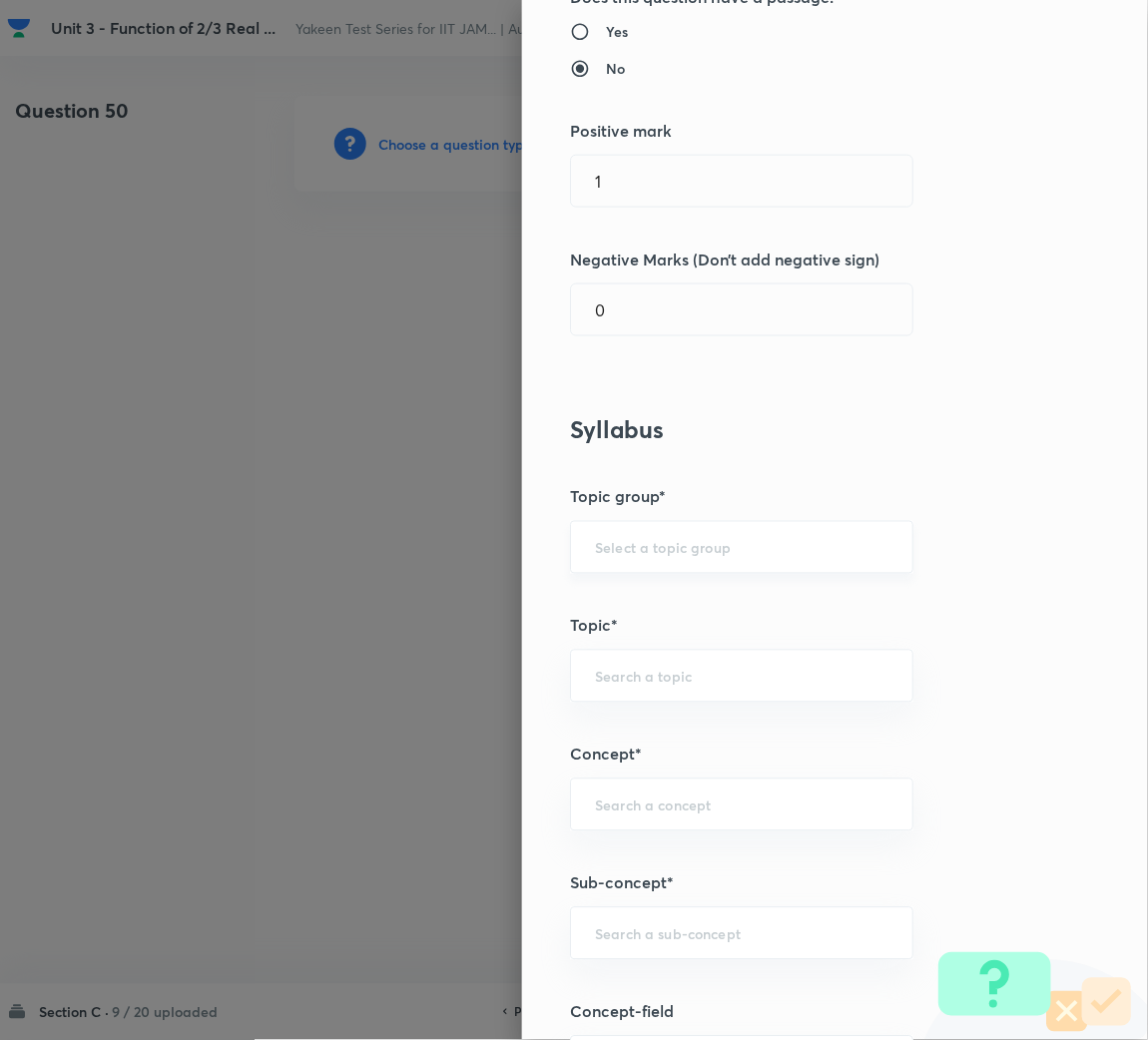 click on "​" at bounding box center [742, 547] 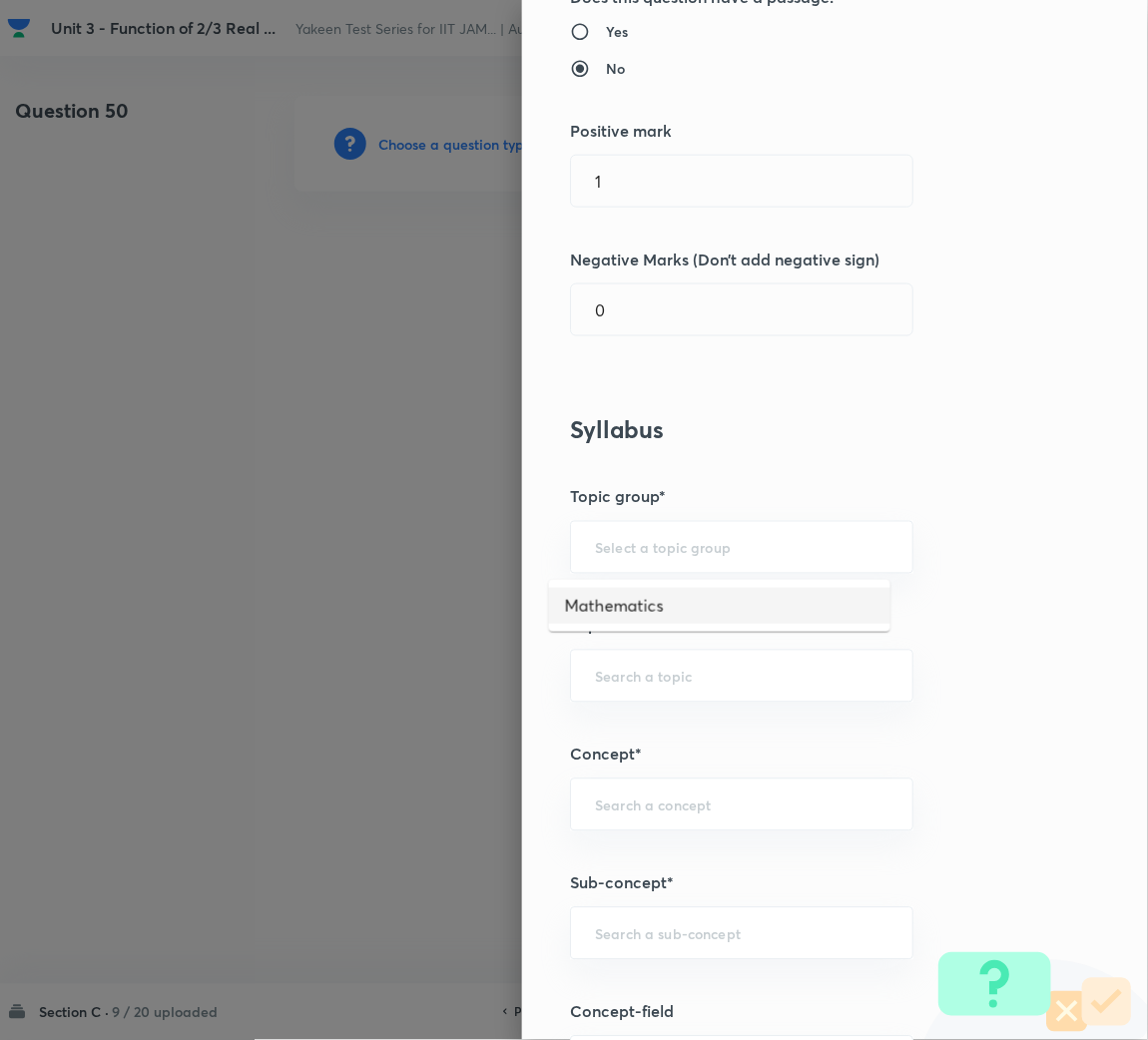 drag, startPoint x: 627, startPoint y: 597, endPoint x: 612, endPoint y: 681, distance: 85.32878 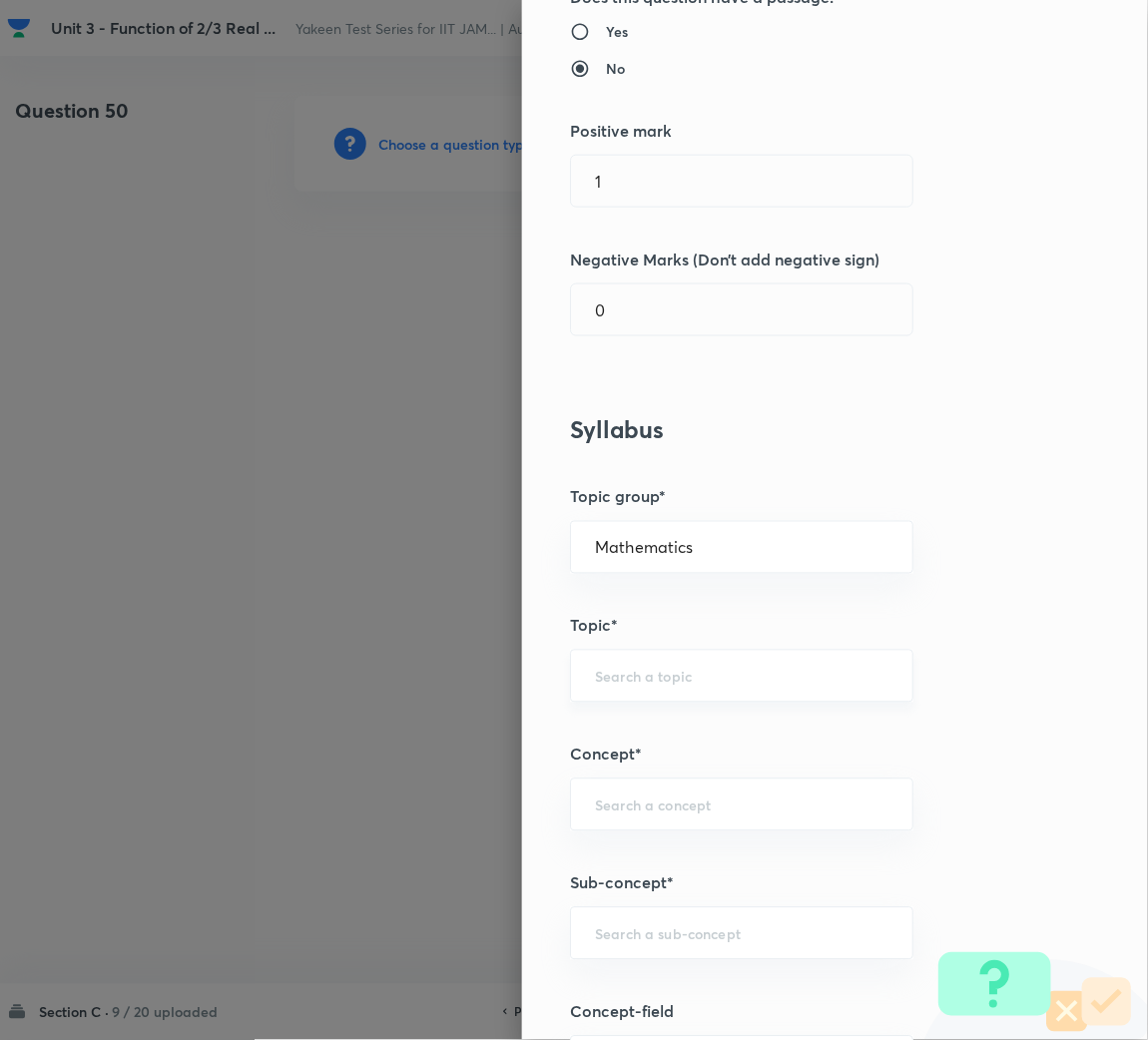 click at bounding box center [742, 676] 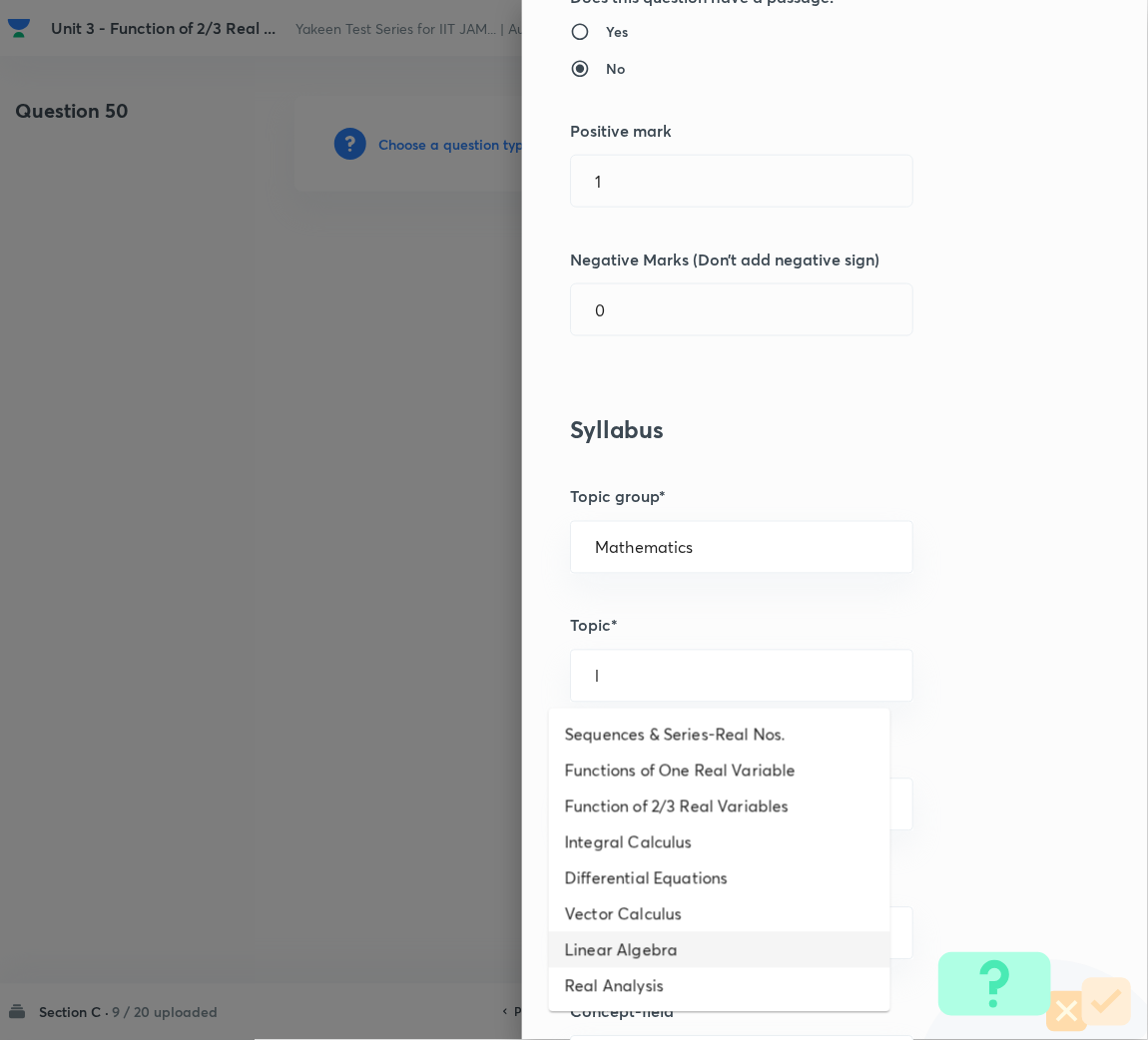 click on "Linear Algebra" at bounding box center (720, 950) 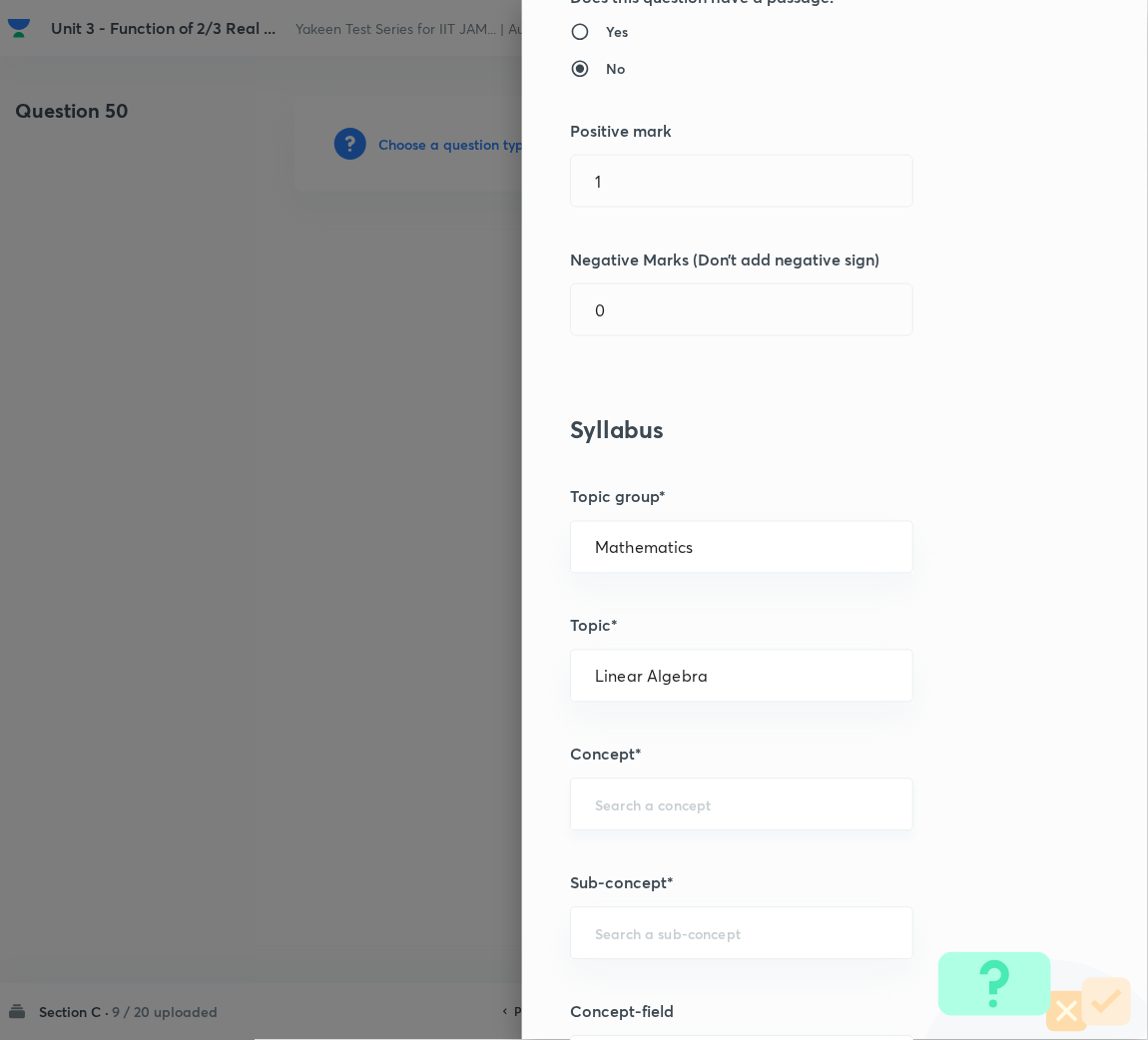 click on "​" at bounding box center [742, 804] 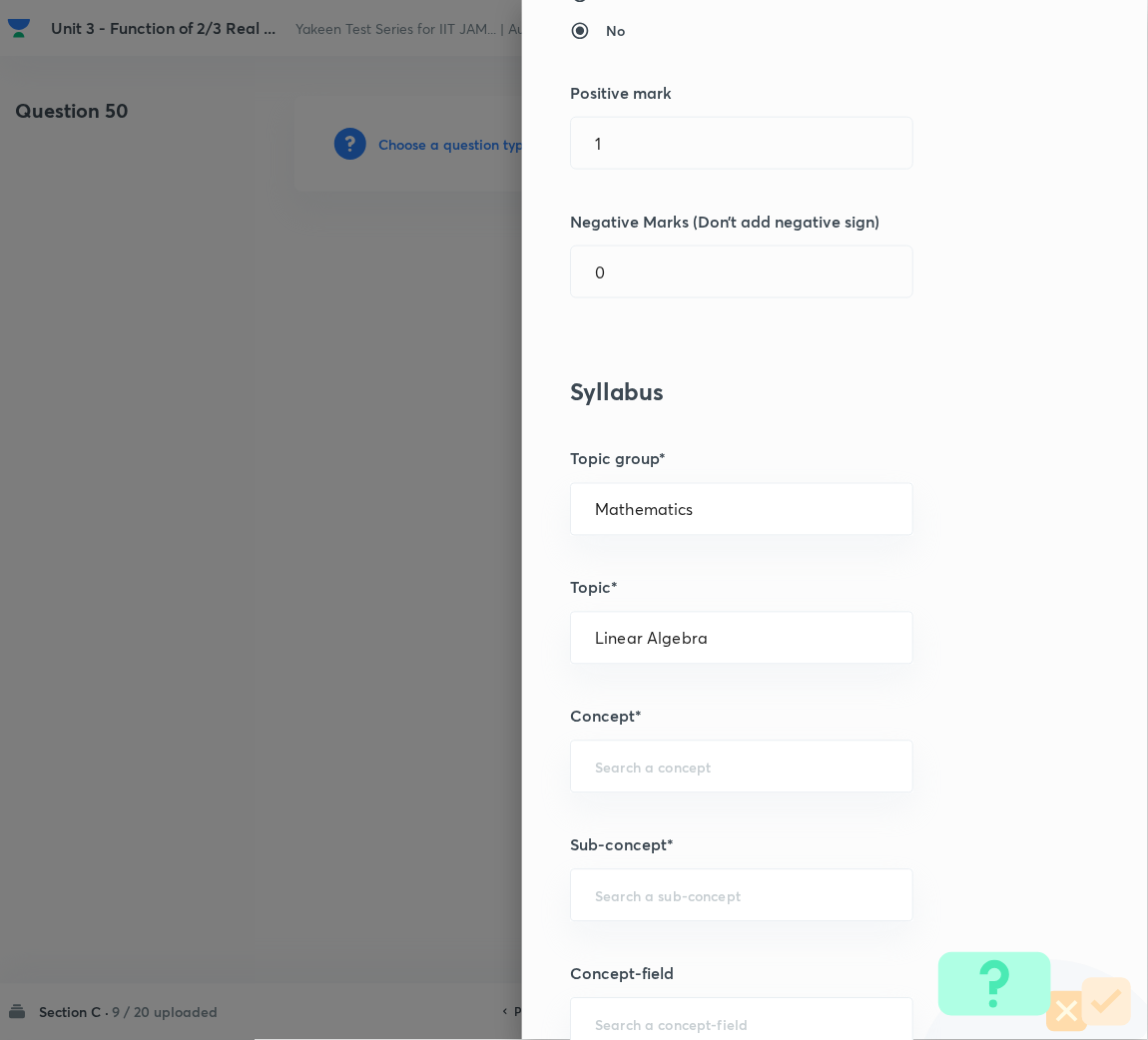 scroll, scrollTop: 448, scrollLeft: 0, axis: vertical 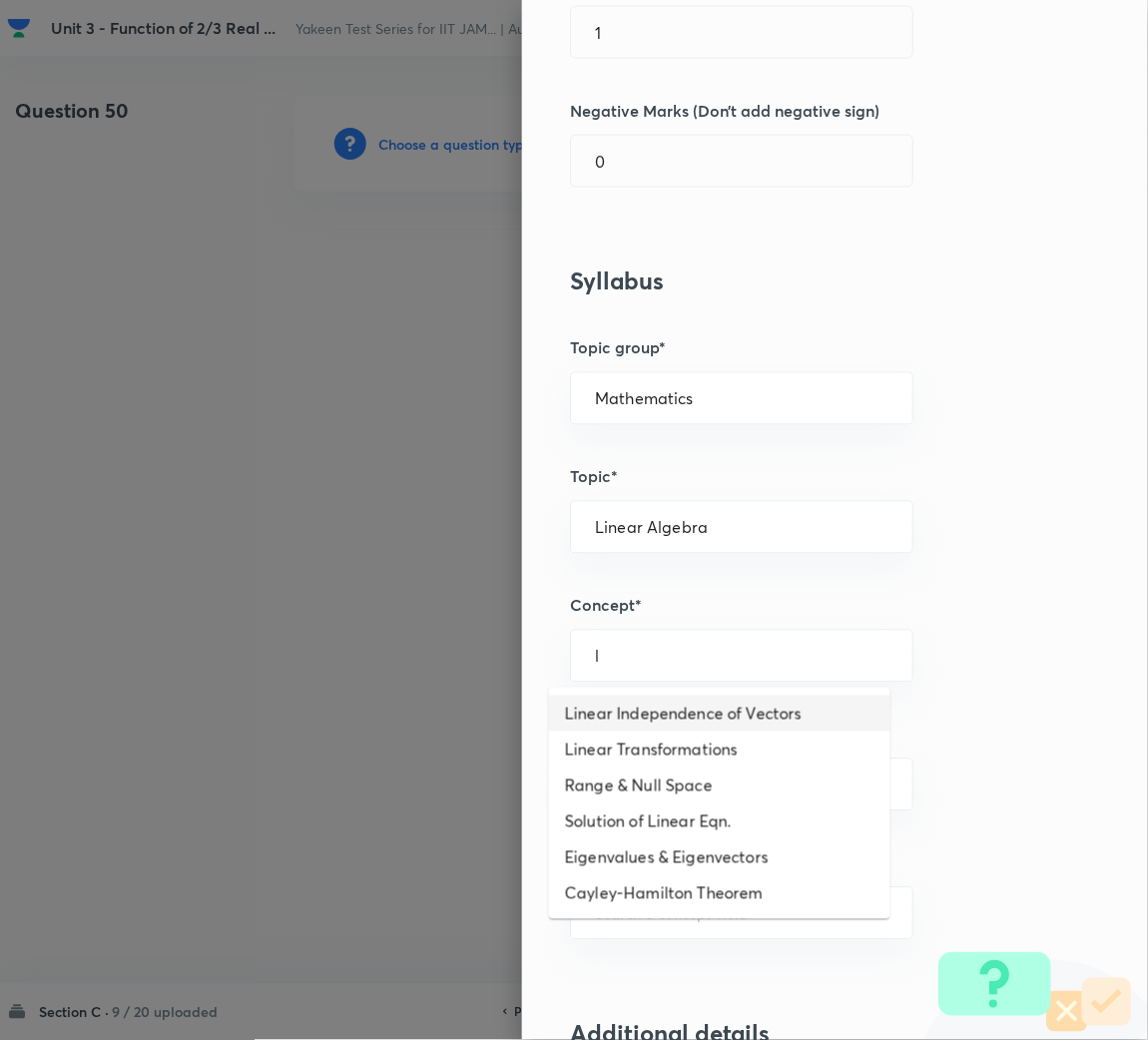 click on "Linear Independence of Vectors" at bounding box center (720, 714) 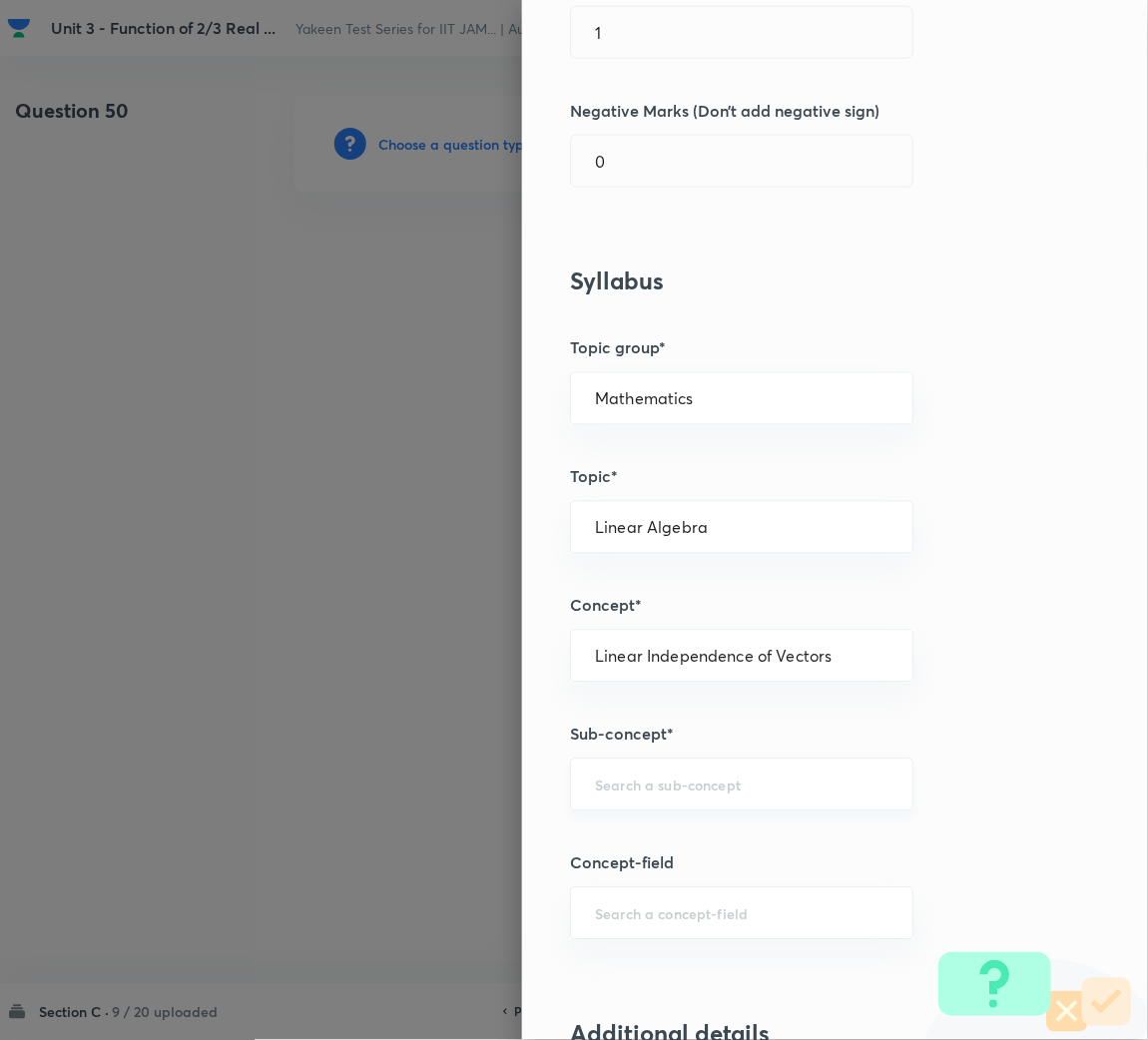 click at bounding box center [742, 784] 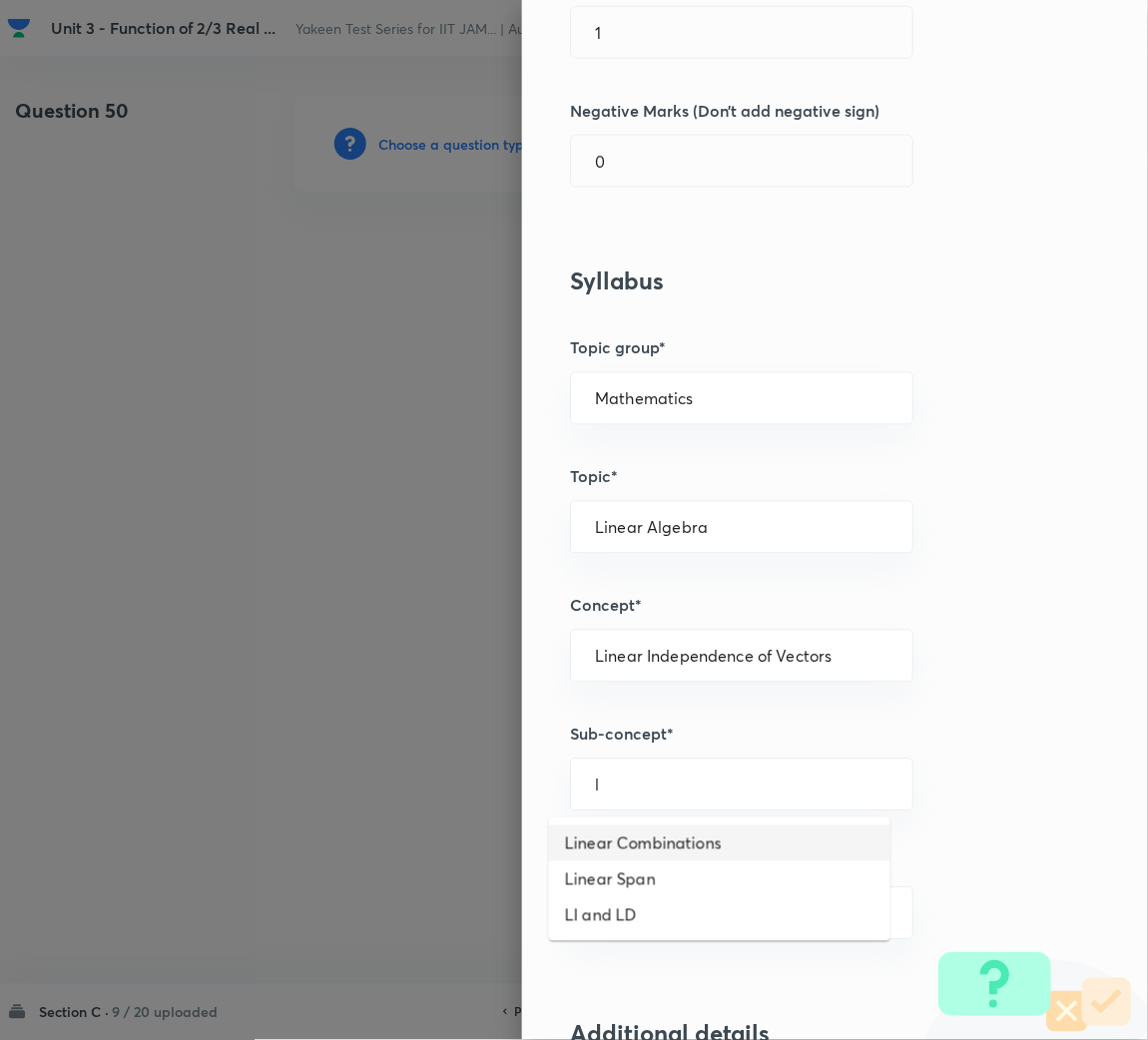 click on "Linear Combinations" at bounding box center [720, 843] 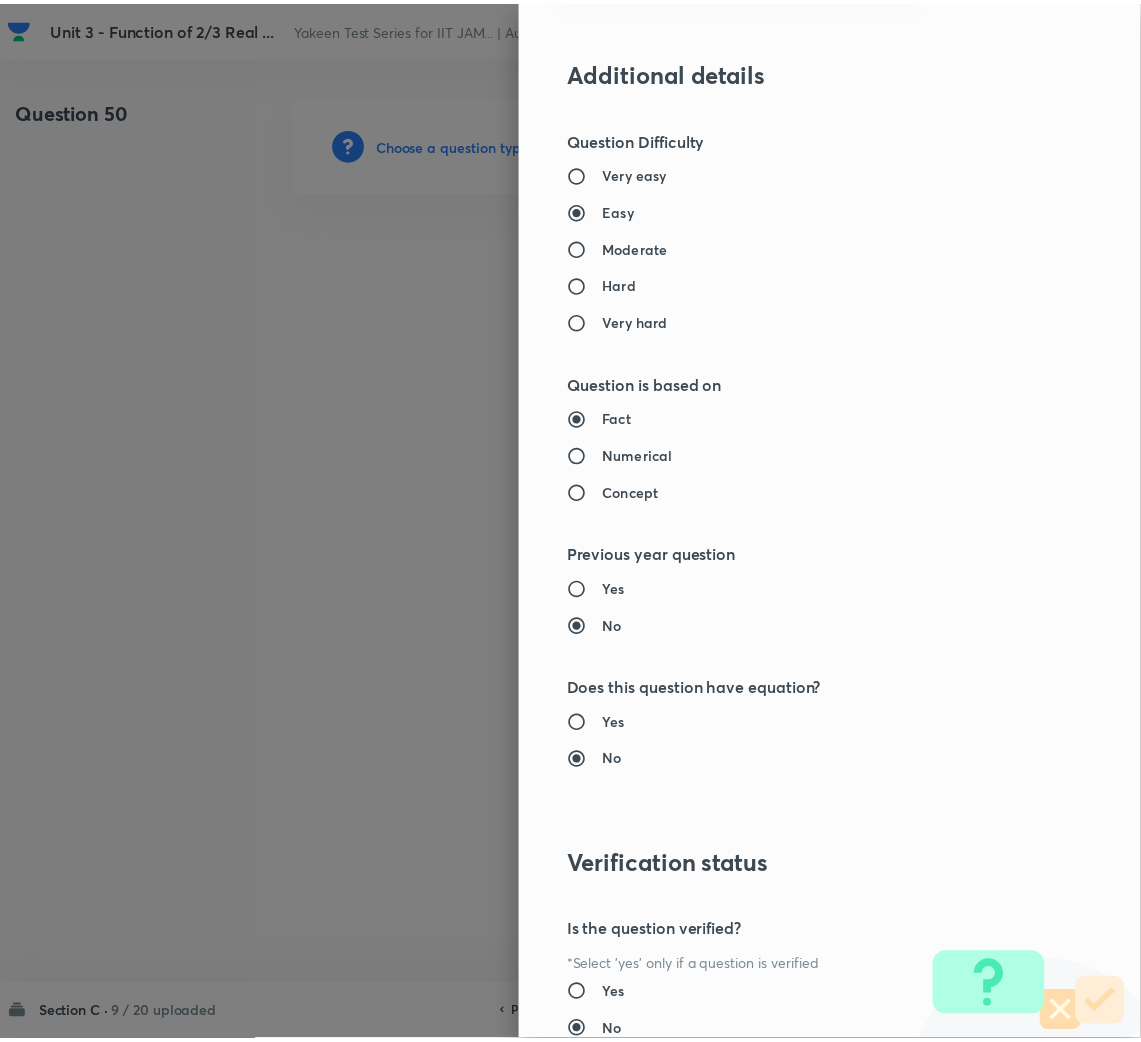 scroll, scrollTop: 1567, scrollLeft: 0, axis: vertical 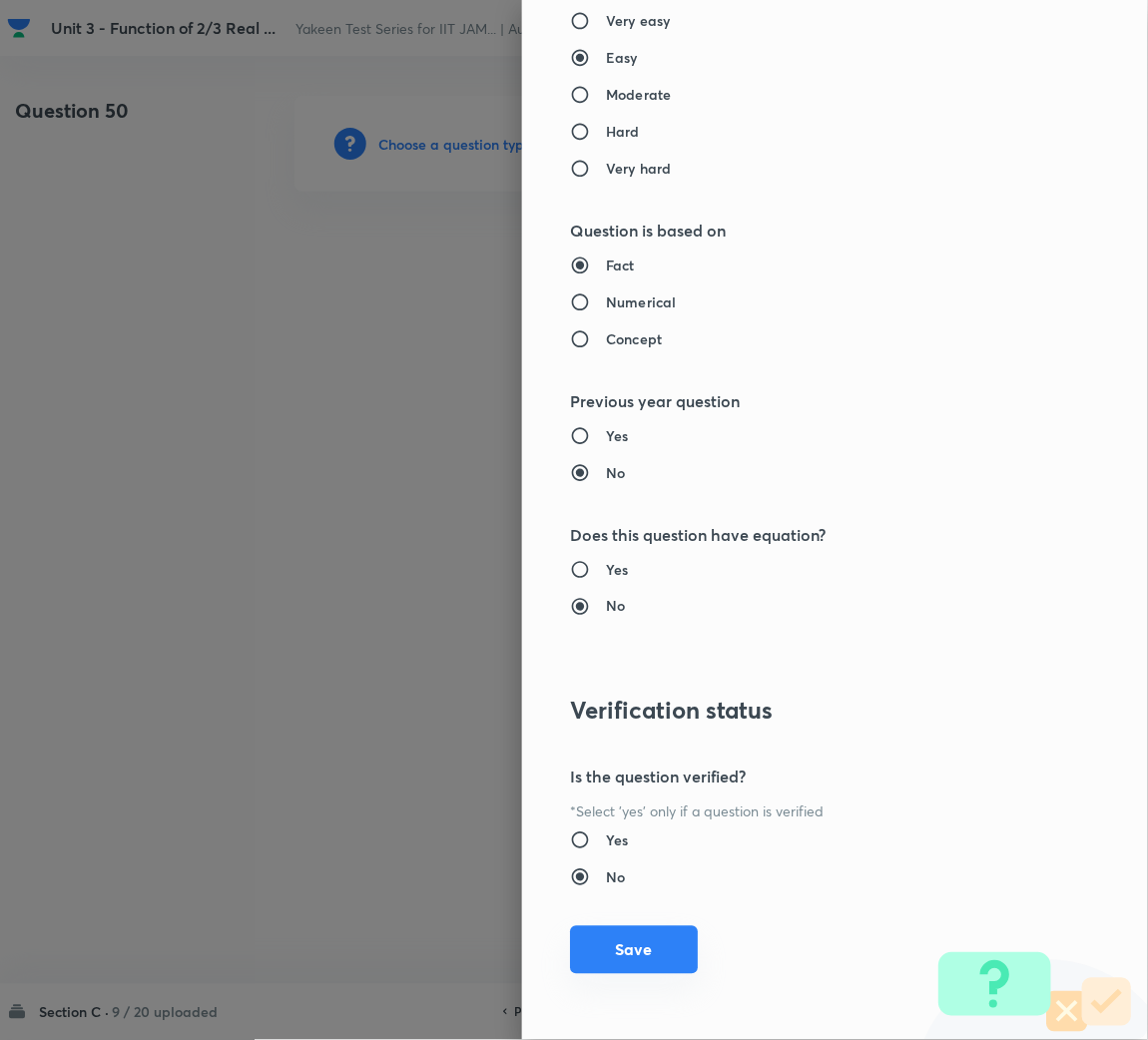 click on "Save" at bounding box center [634, 950] 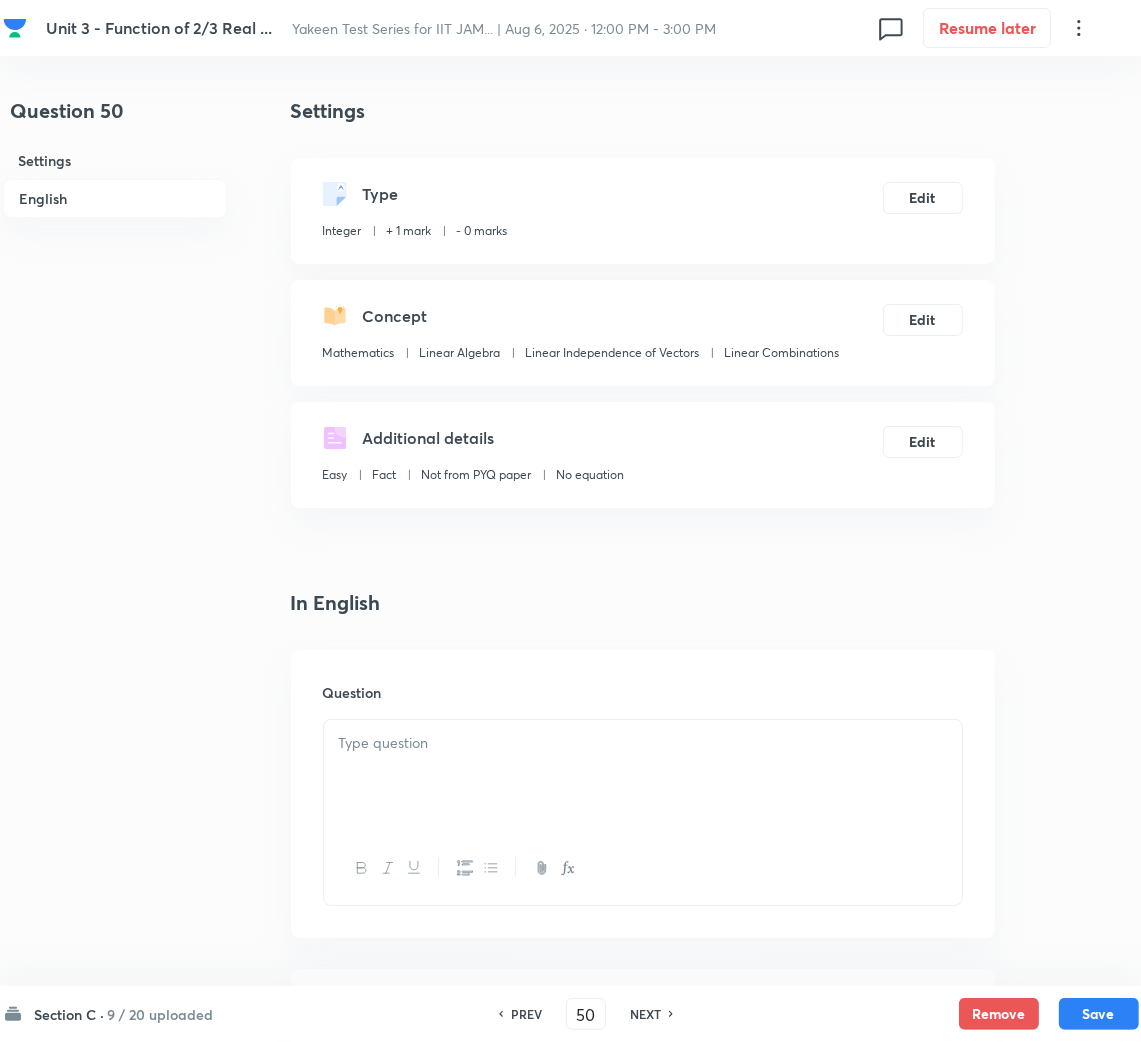 click at bounding box center [643, 776] 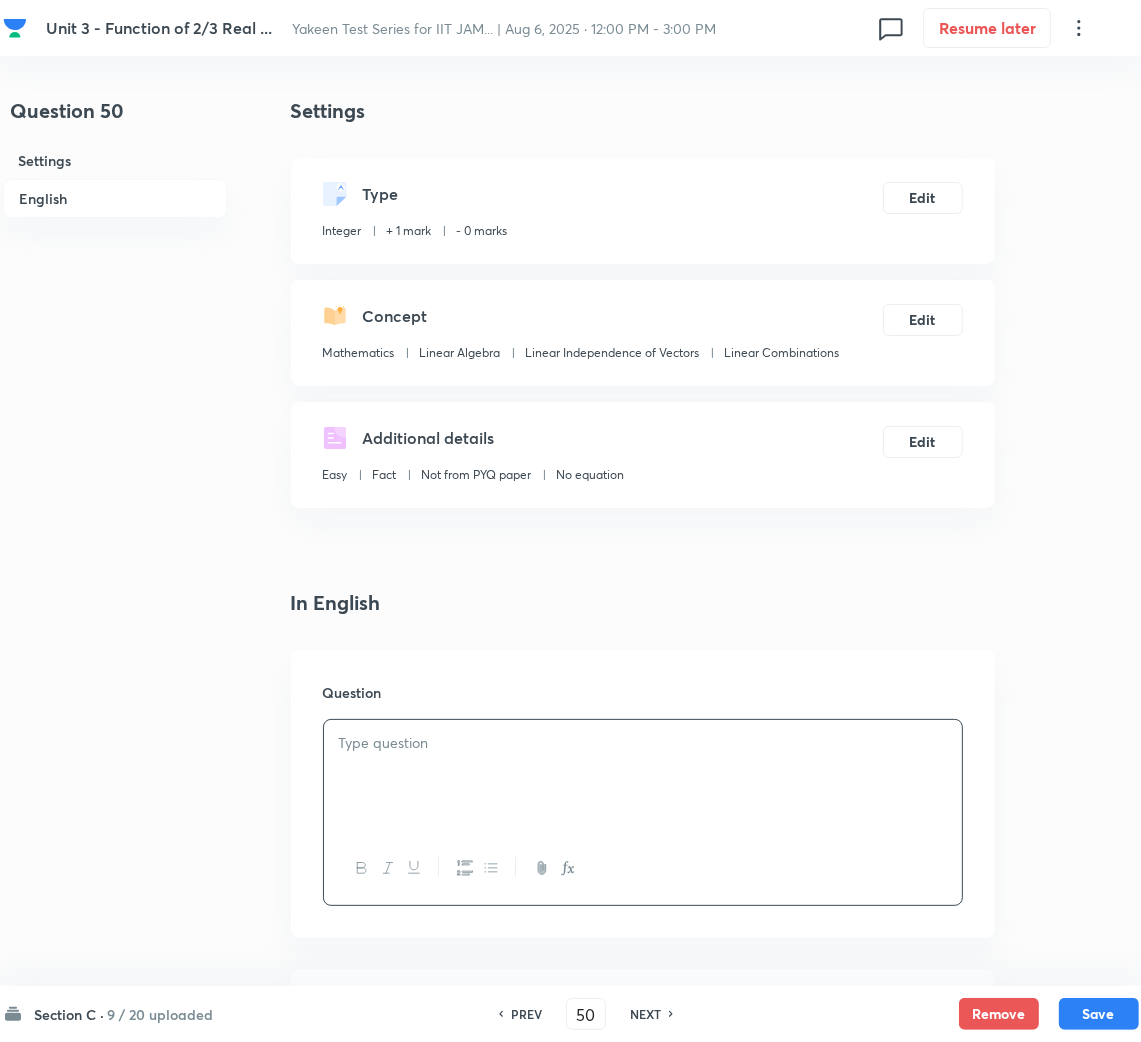 click at bounding box center (643, 776) 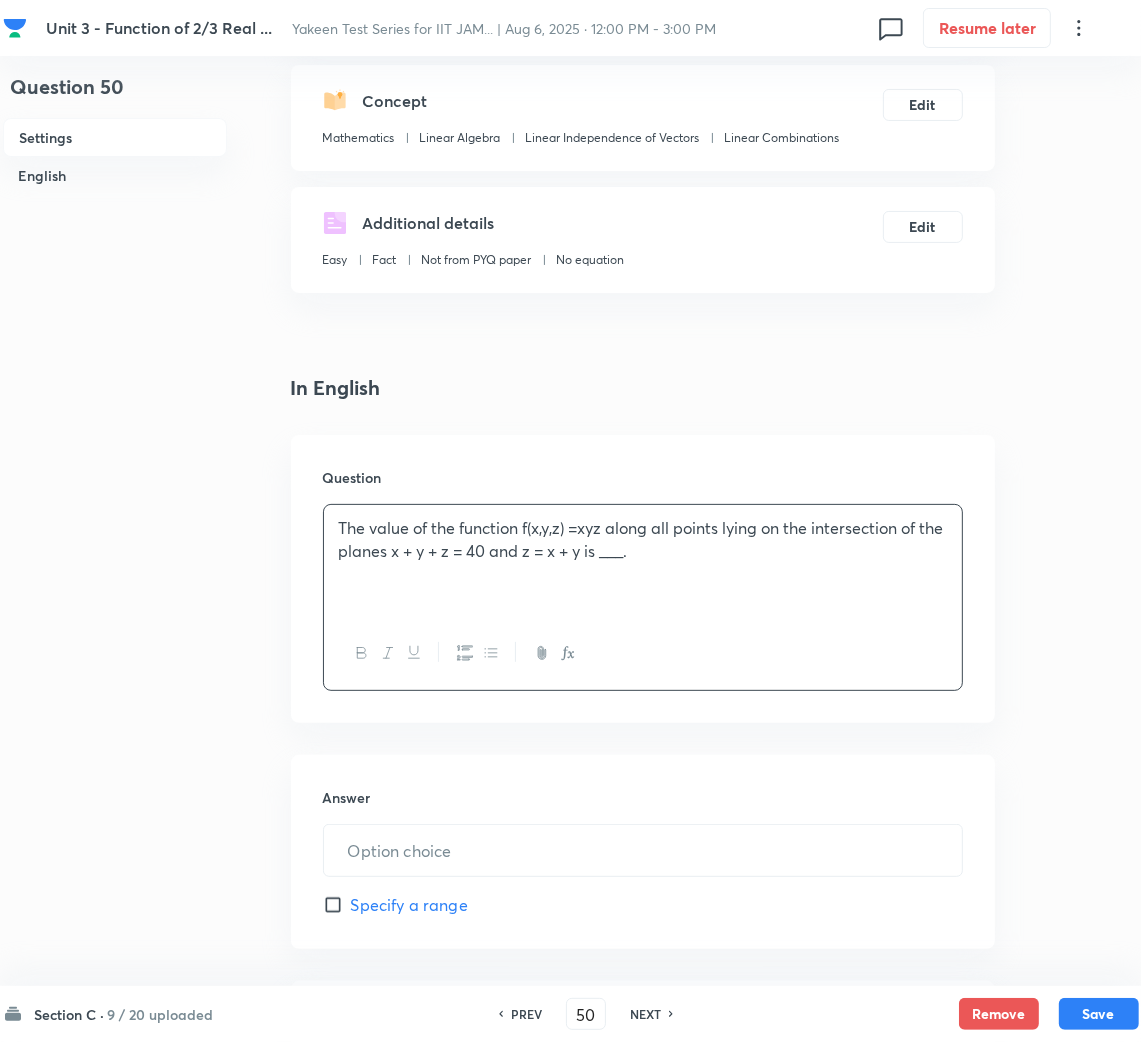 scroll, scrollTop: 449, scrollLeft: 0, axis: vertical 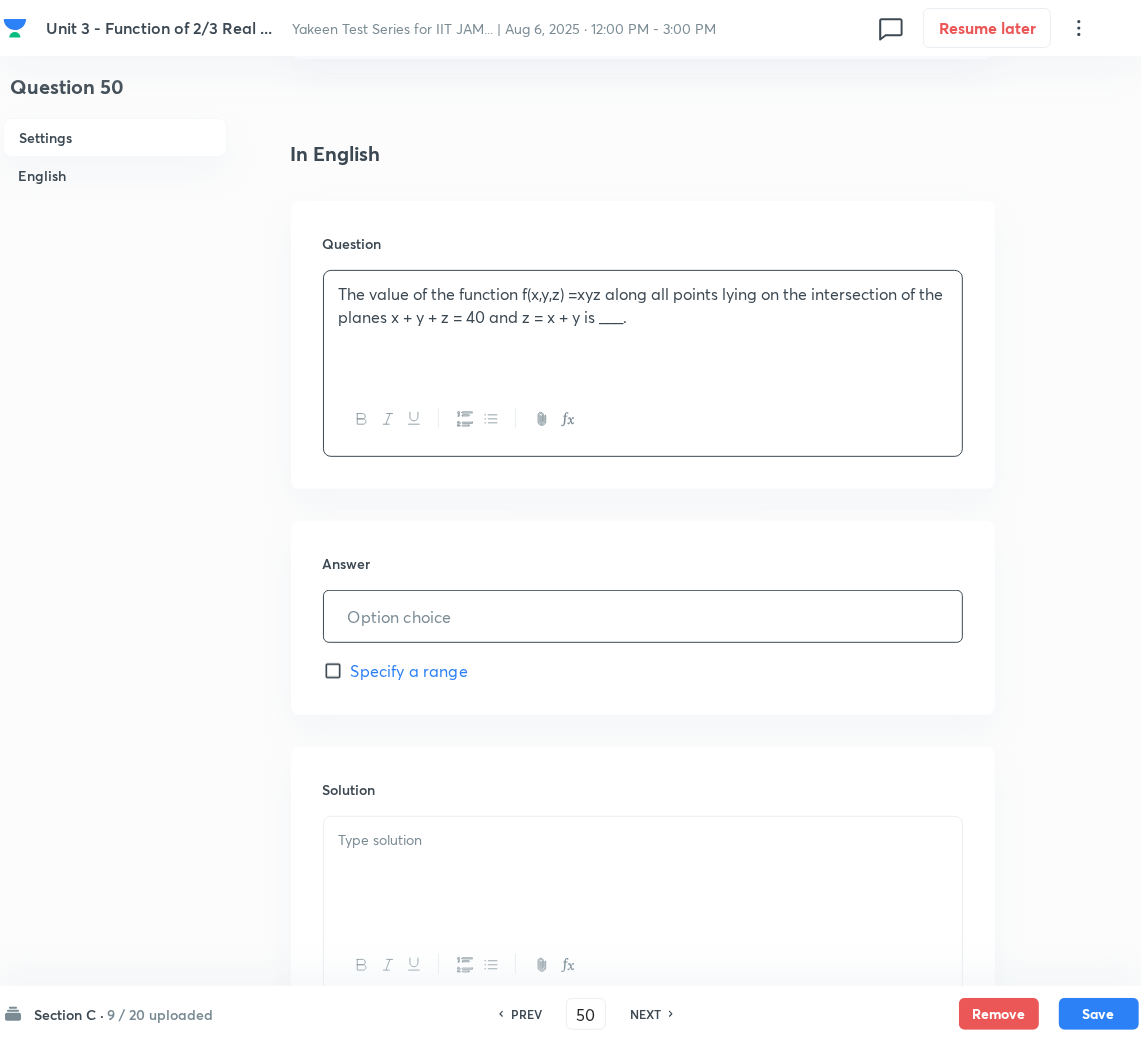 click at bounding box center (643, 616) 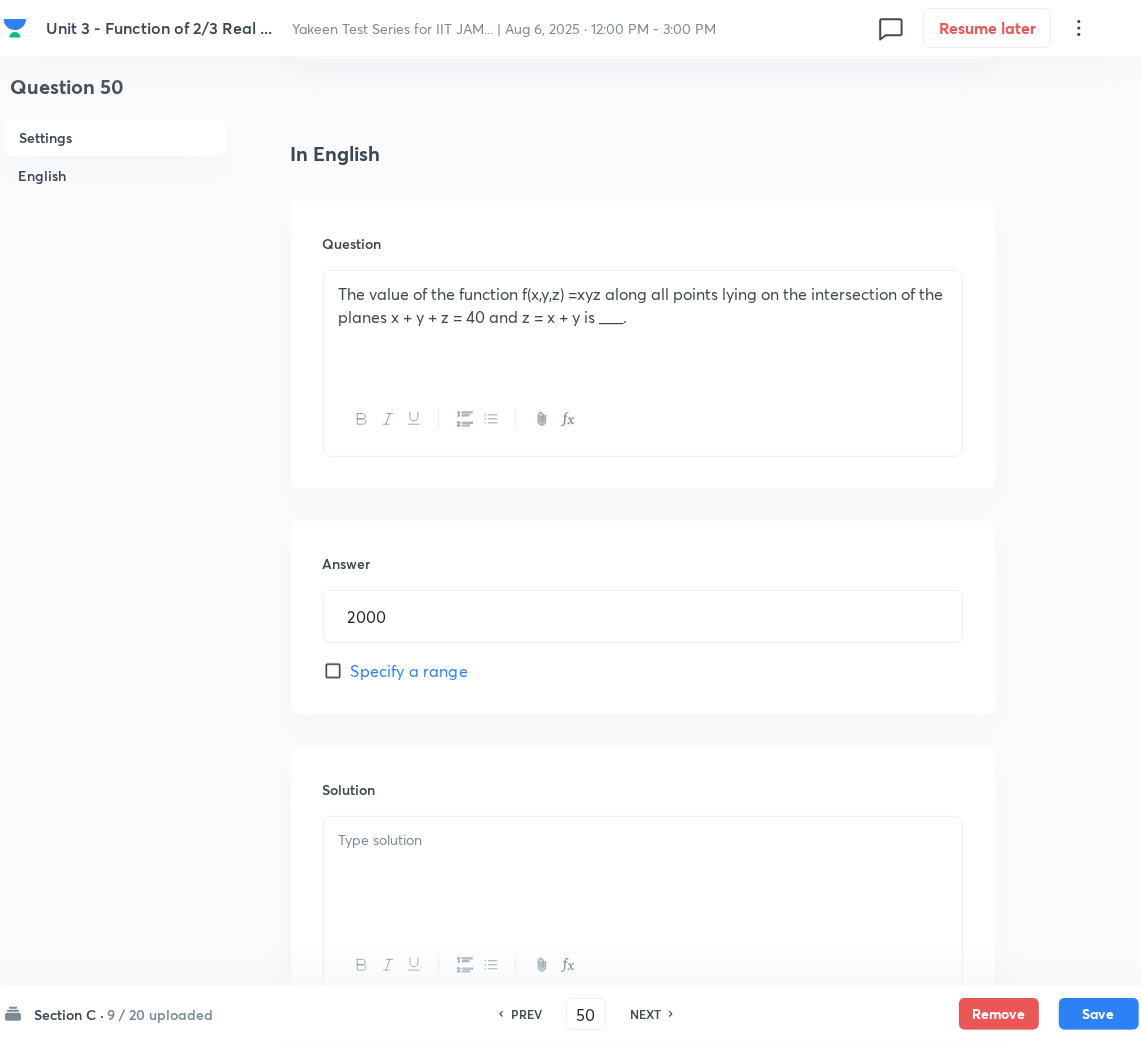 click at bounding box center (643, 873) 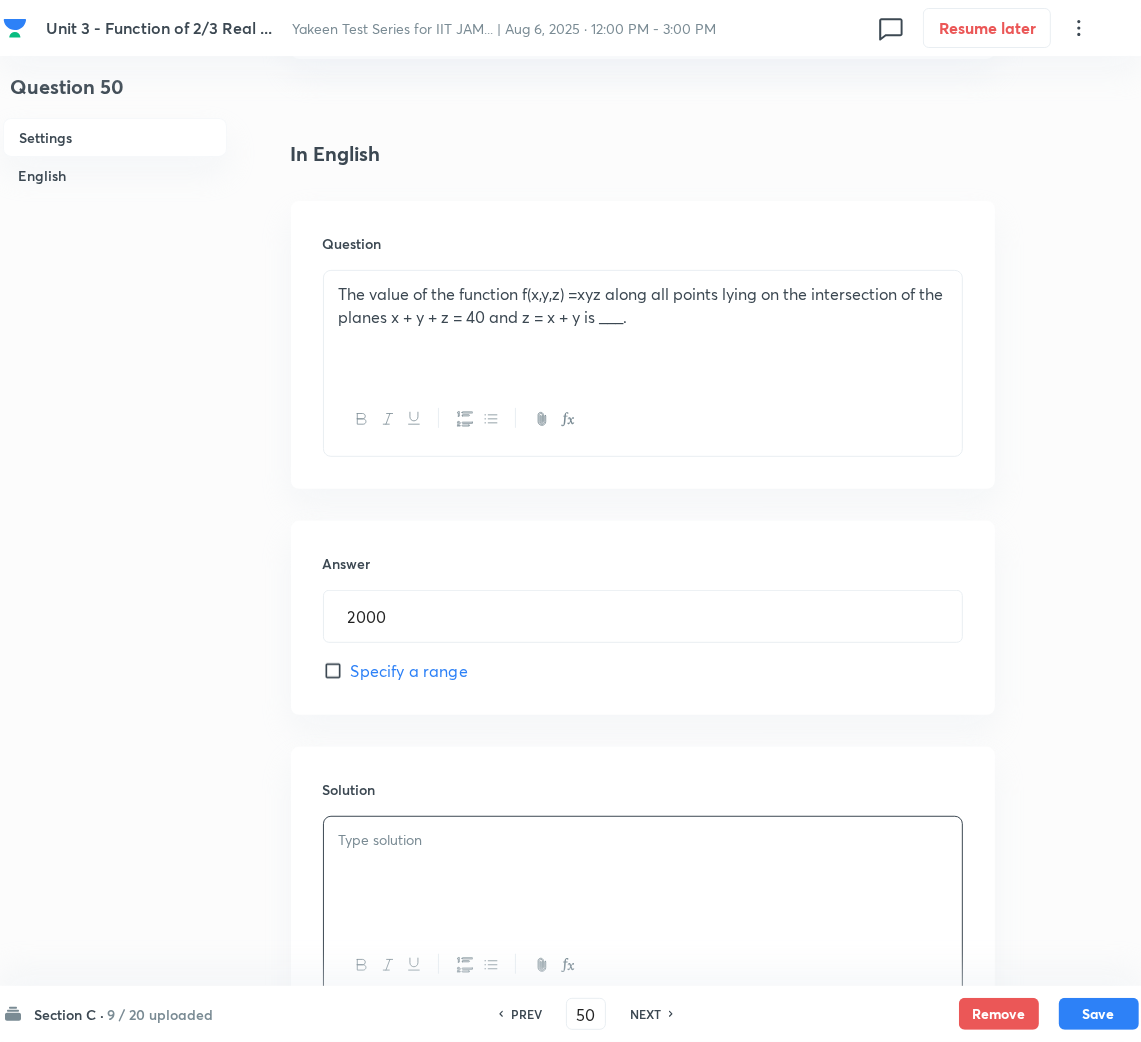 click at bounding box center (643, 873) 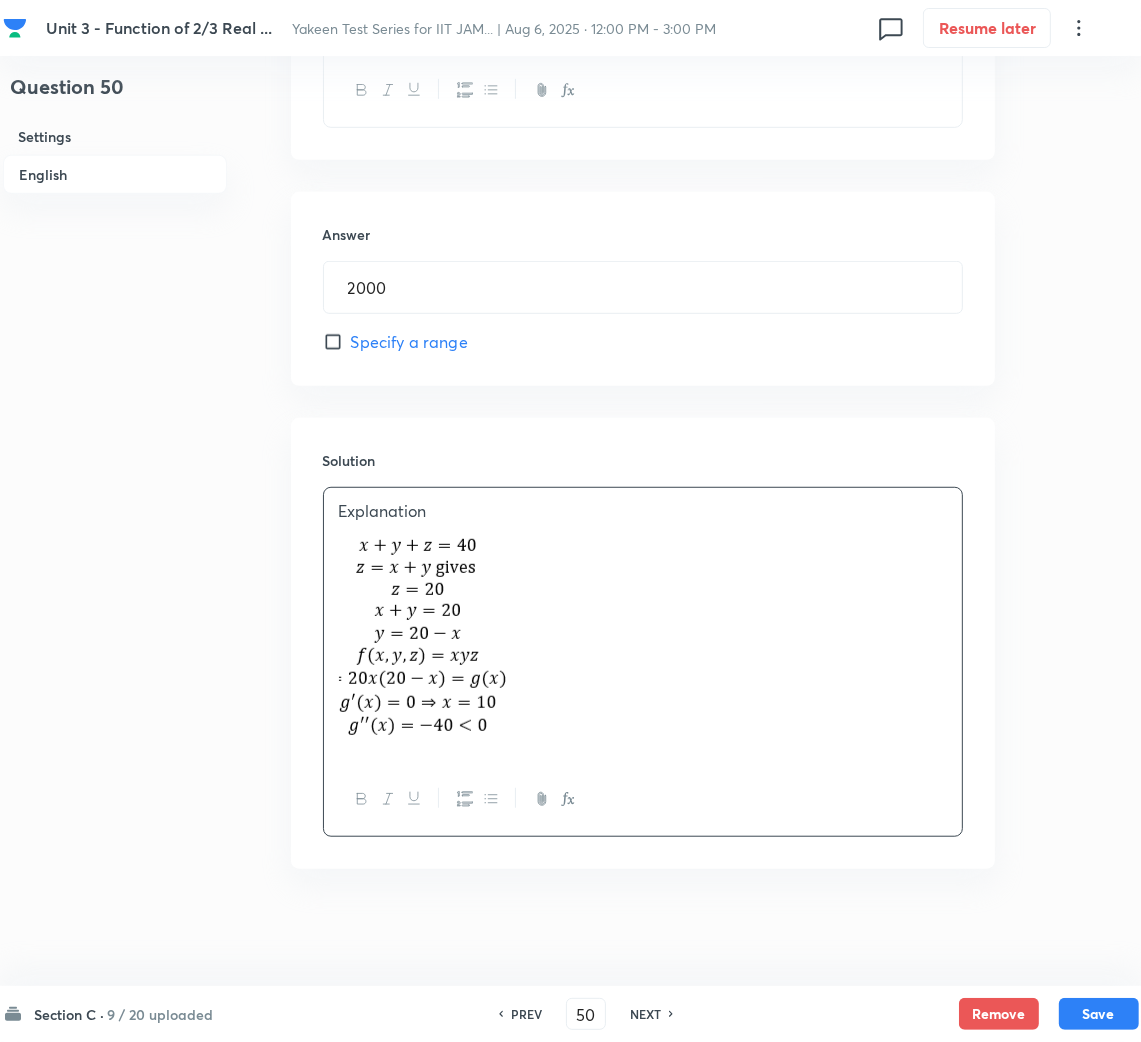 scroll, scrollTop: 782, scrollLeft: 0, axis: vertical 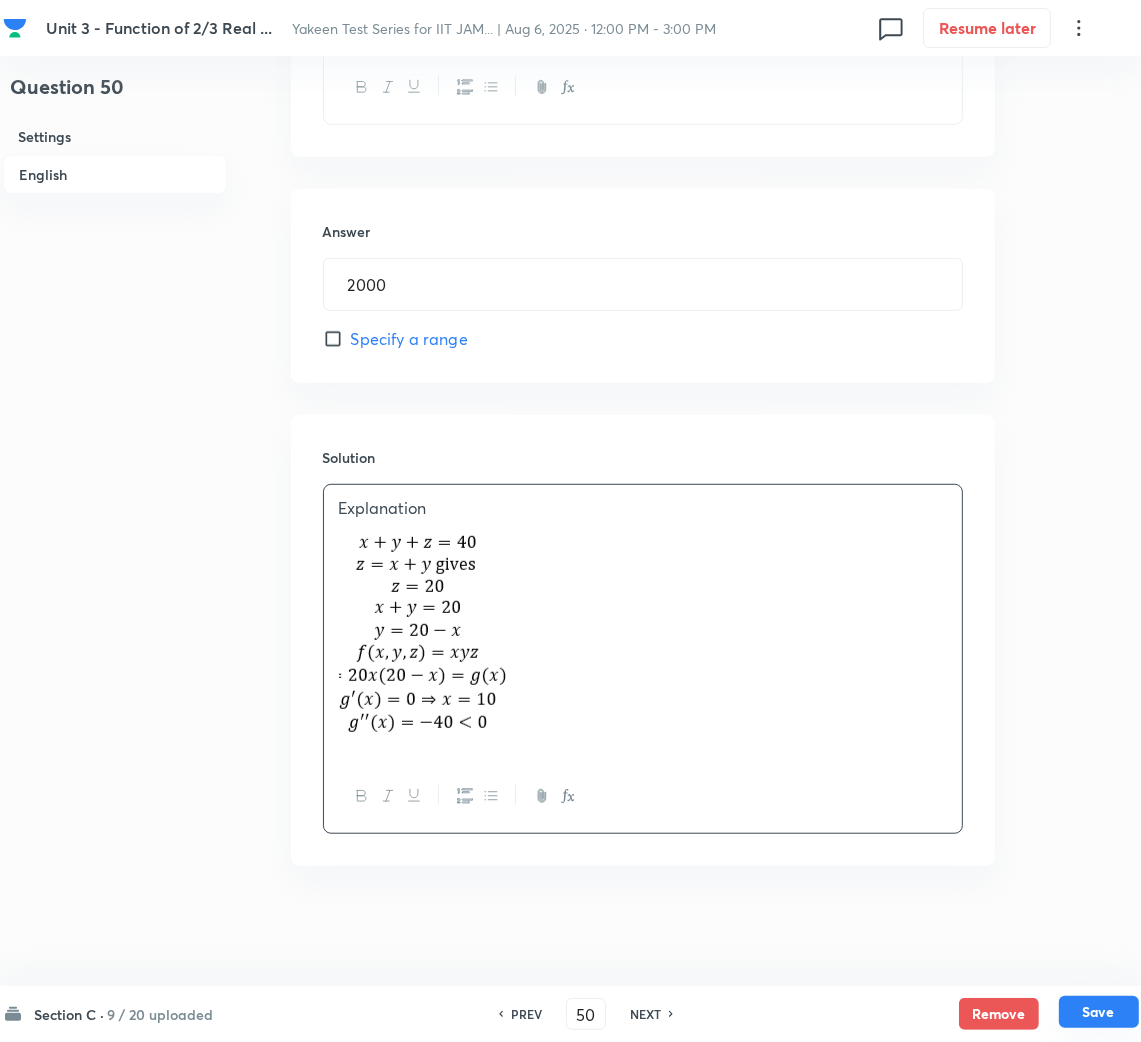 click on "Save" at bounding box center [1099, 1012] 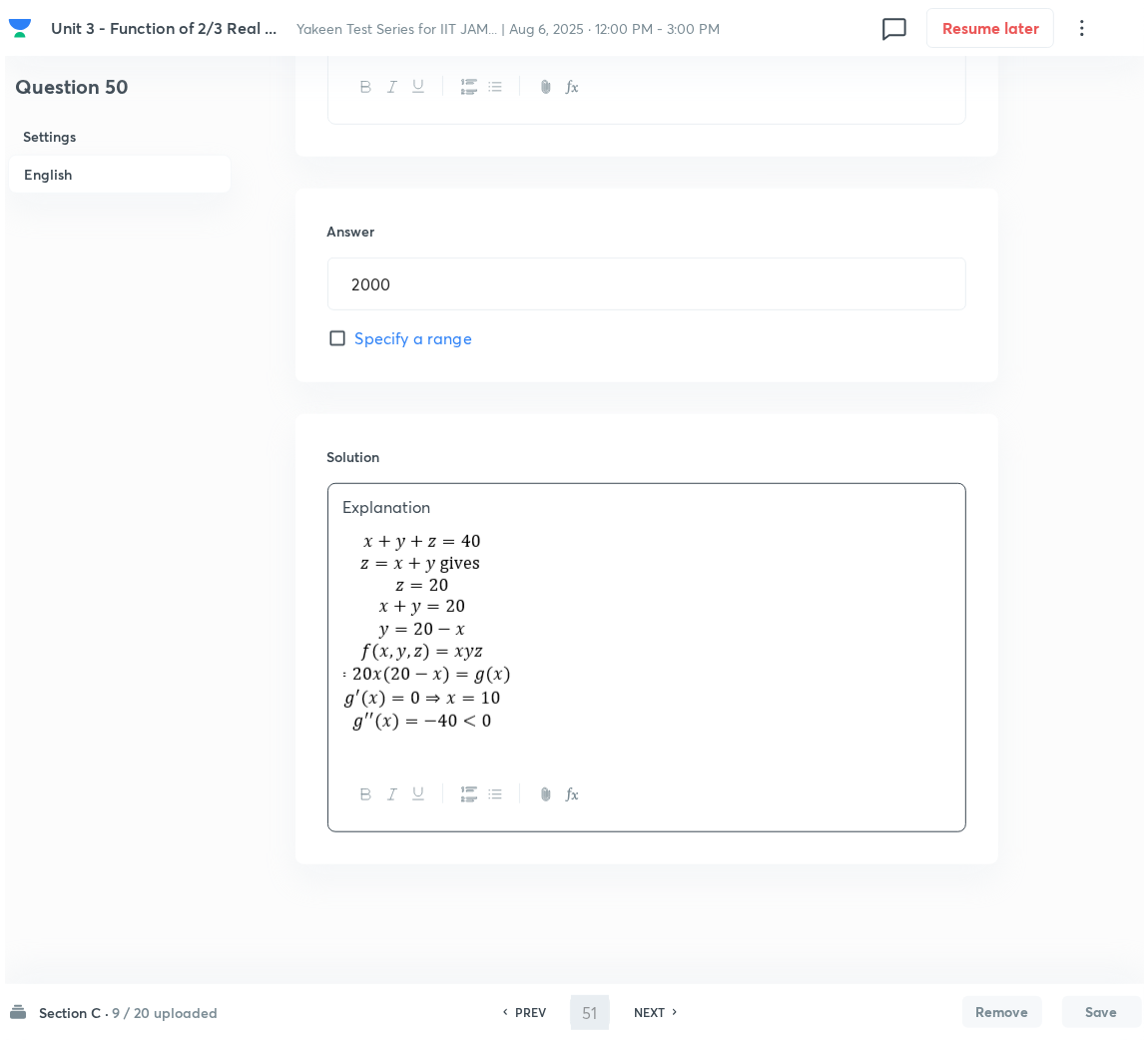 scroll, scrollTop: 0, scrollLeft: 0, axis: both 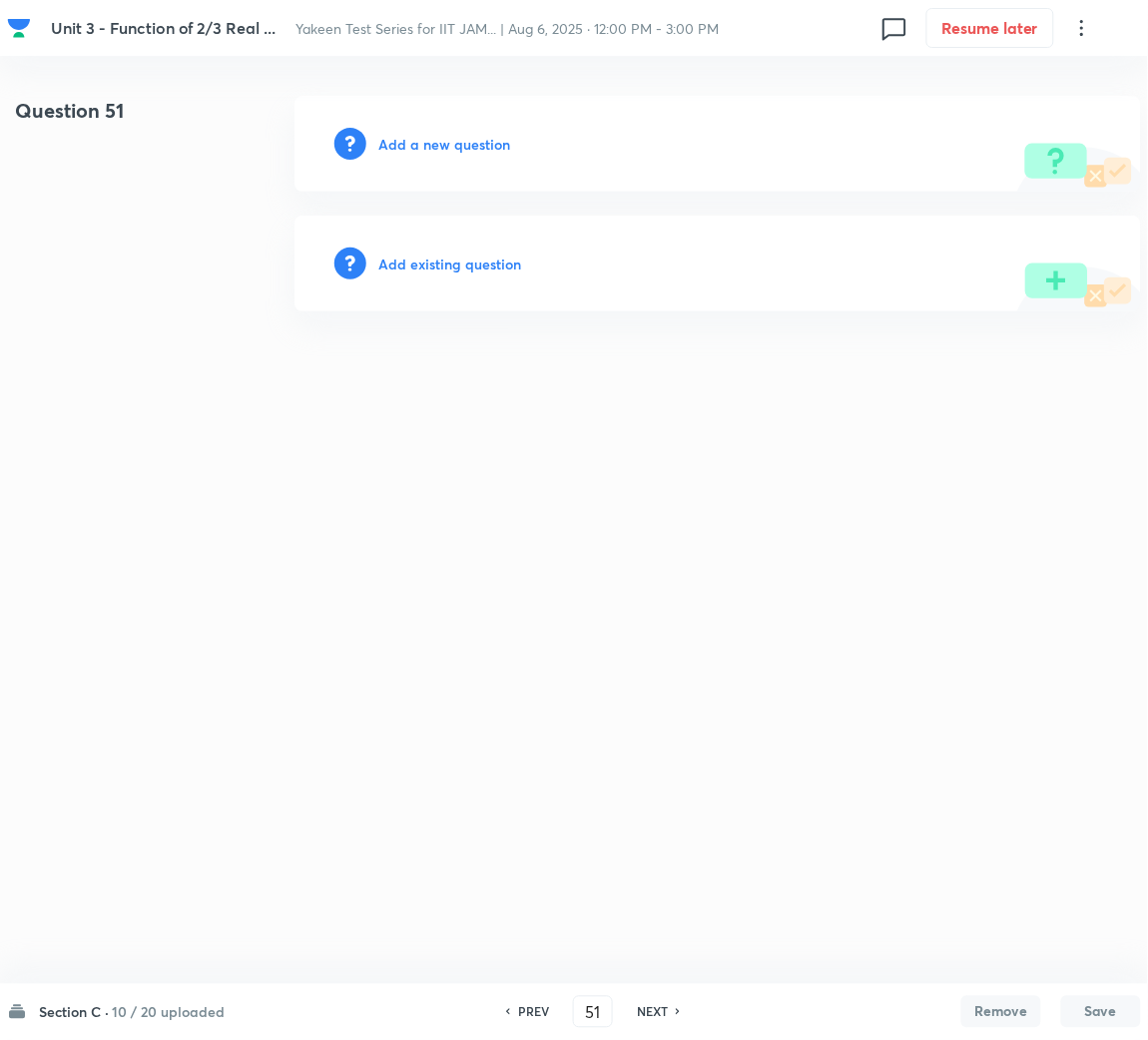 click on "Add a new question" at bounding box center (444, 144) 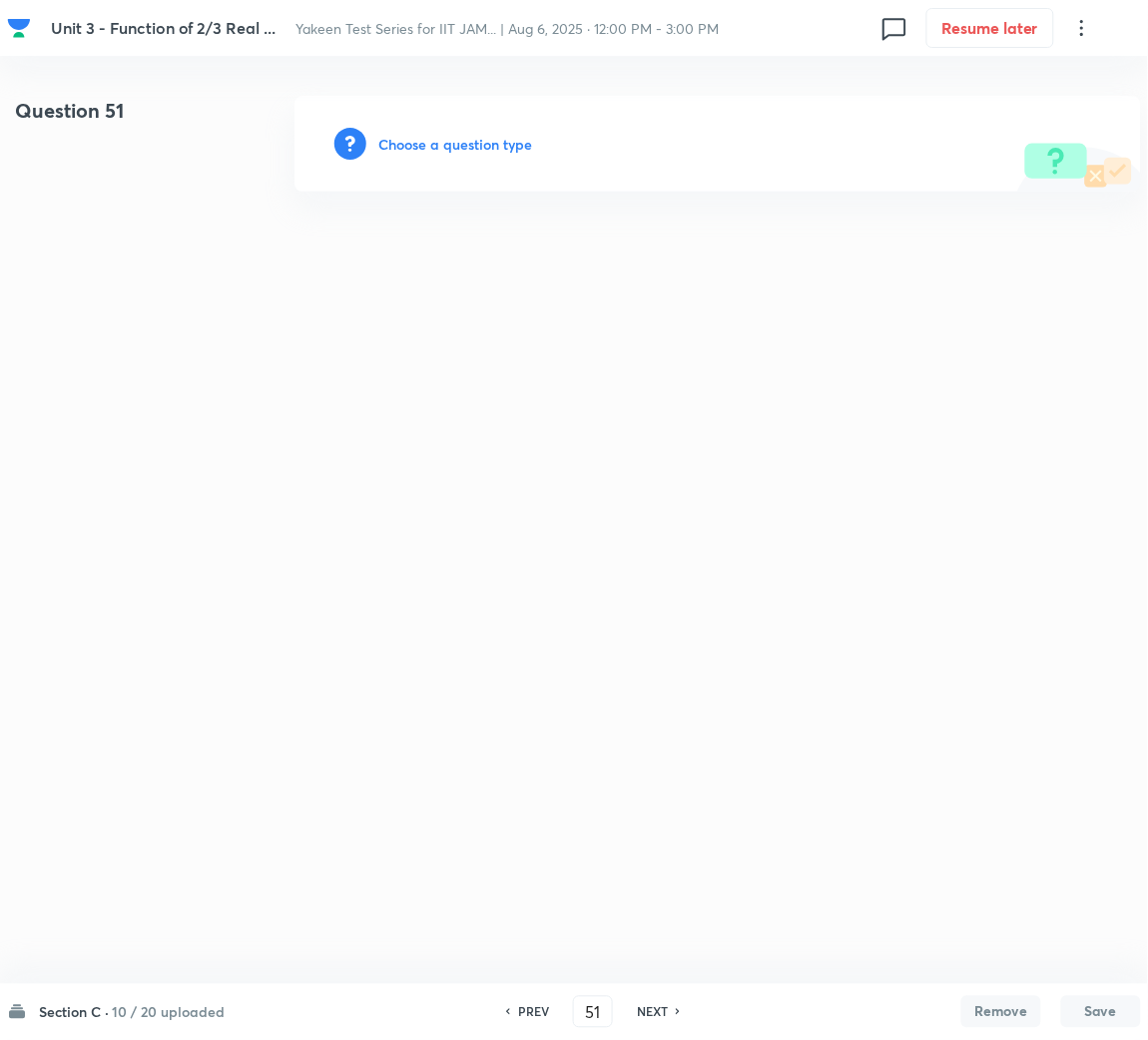 click on "Choose a question type" at bounding box center [718, 144] 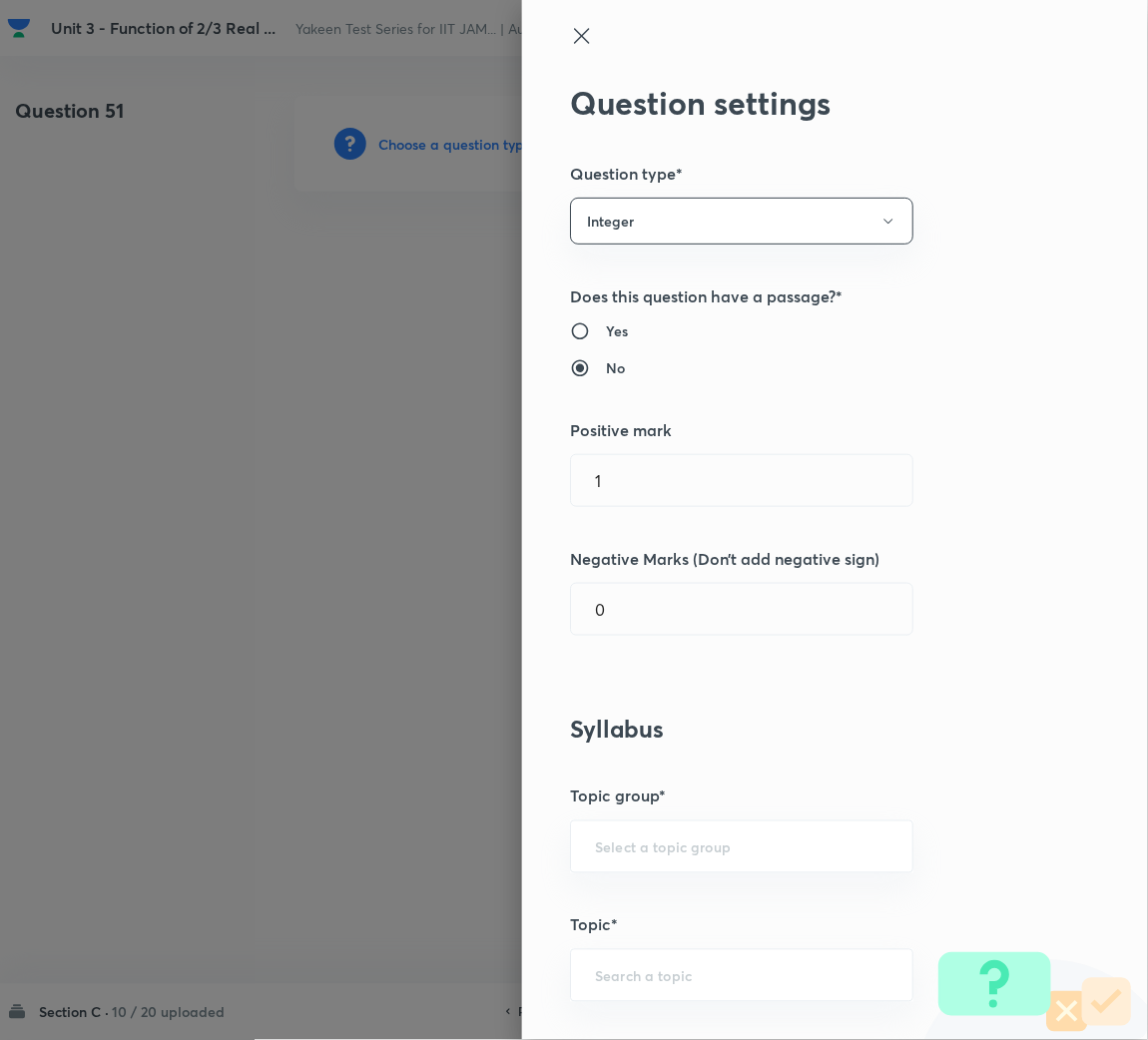 scroll, scrollTop: 299, scrollLeft: 0, axis: vertical 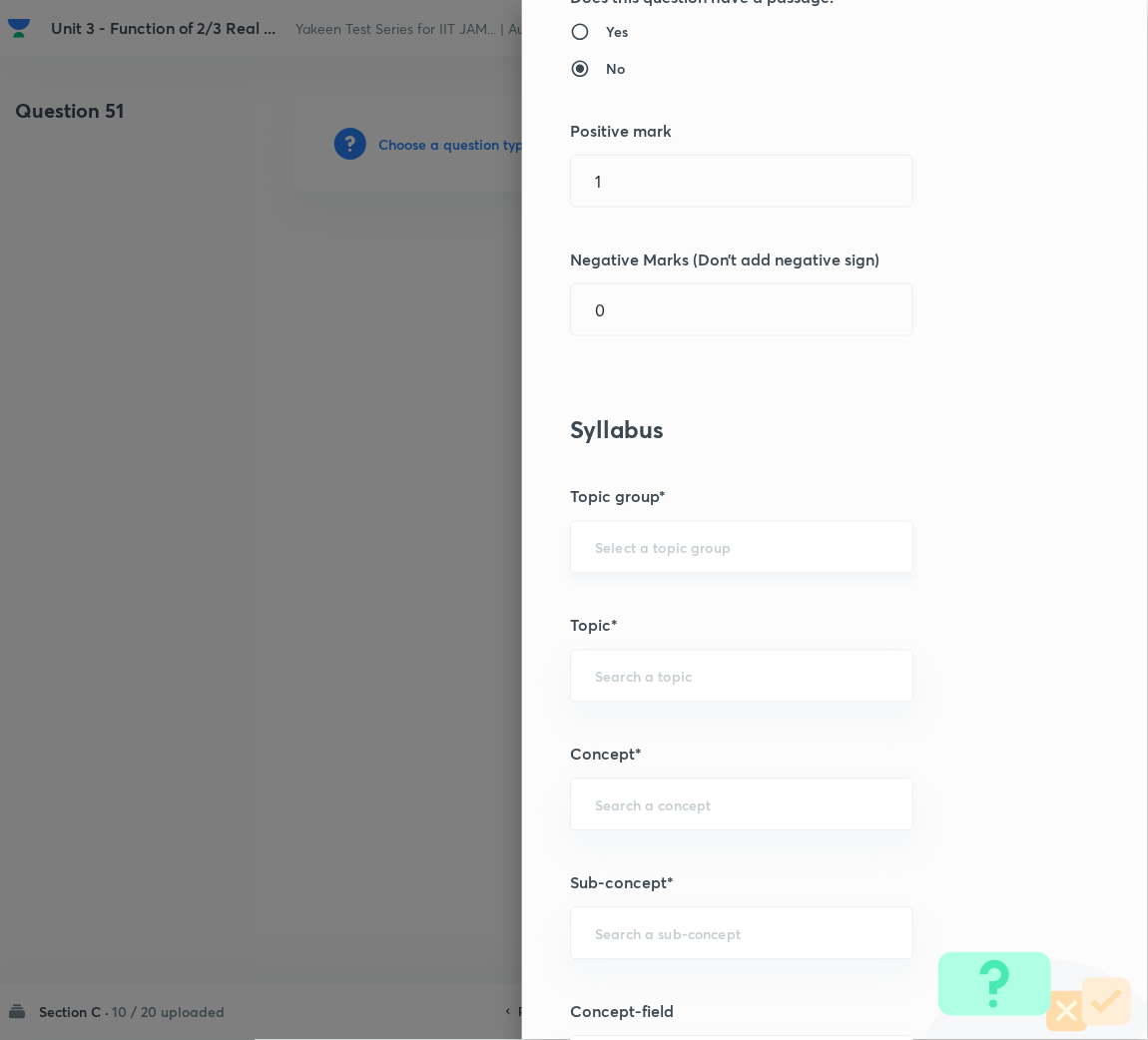 click on "​" at bounding box center [742, 547] 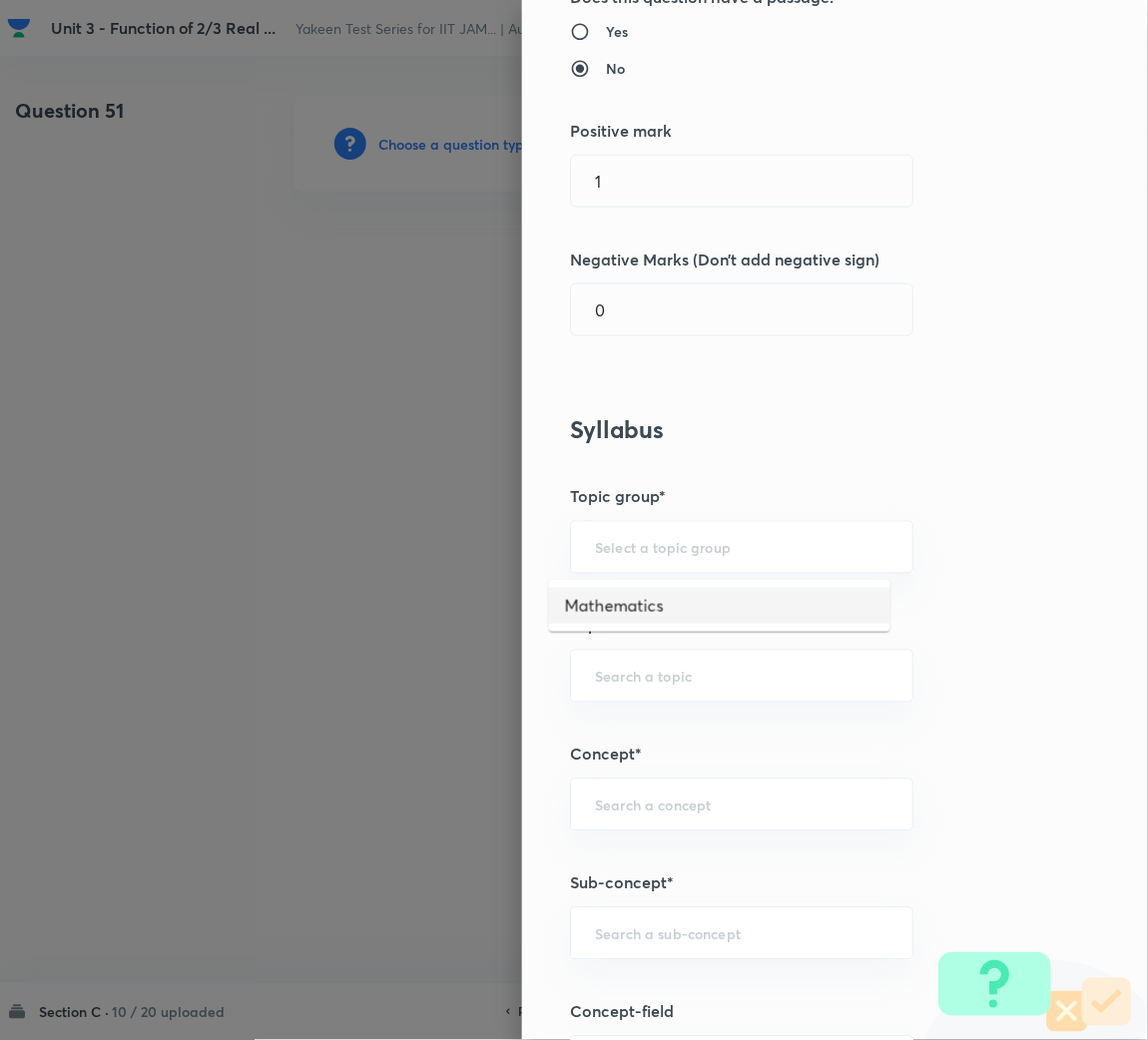 click on "Mathematics" at bounding box center [720, 606] 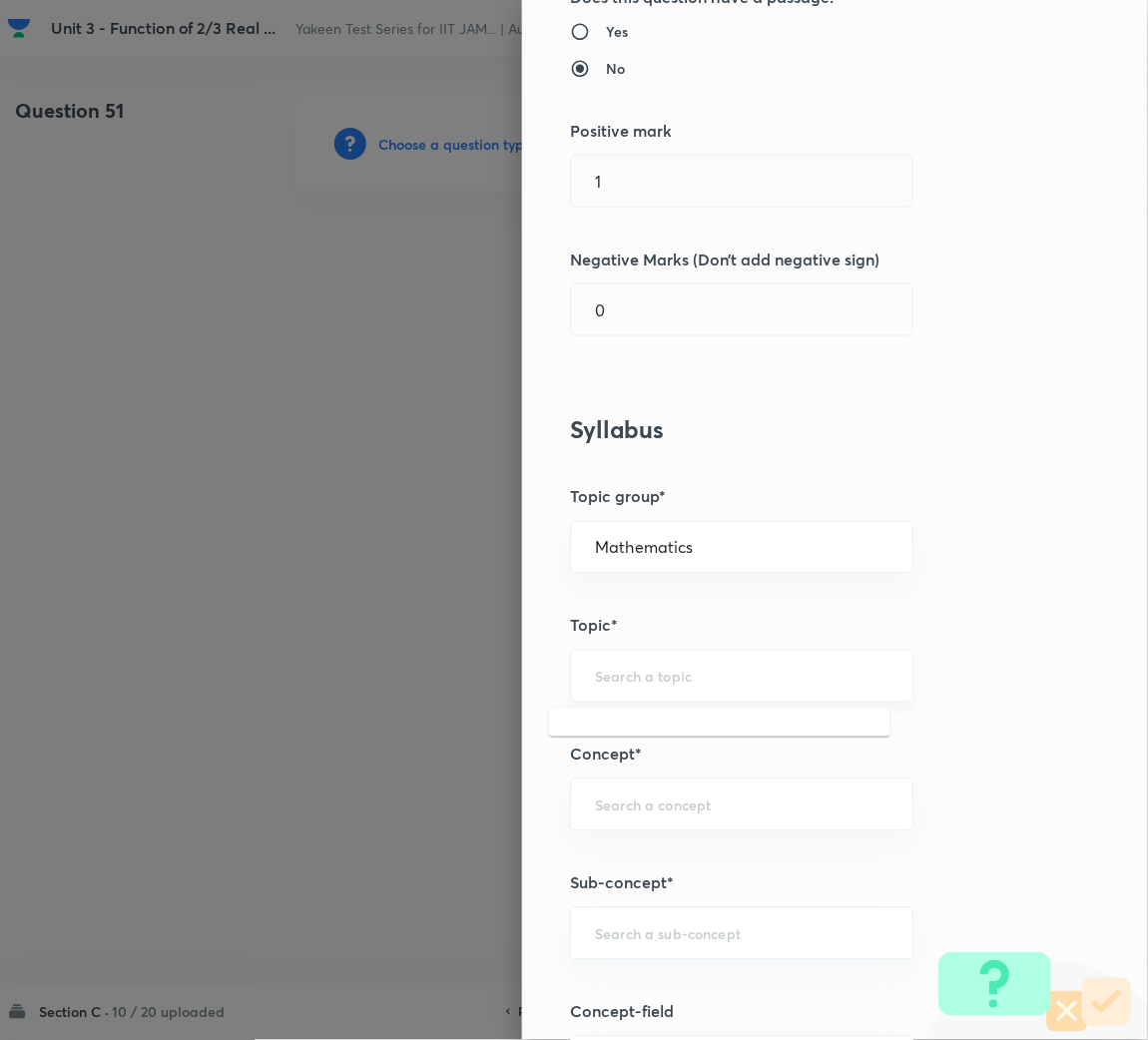 click at bounding box center (742, 676) 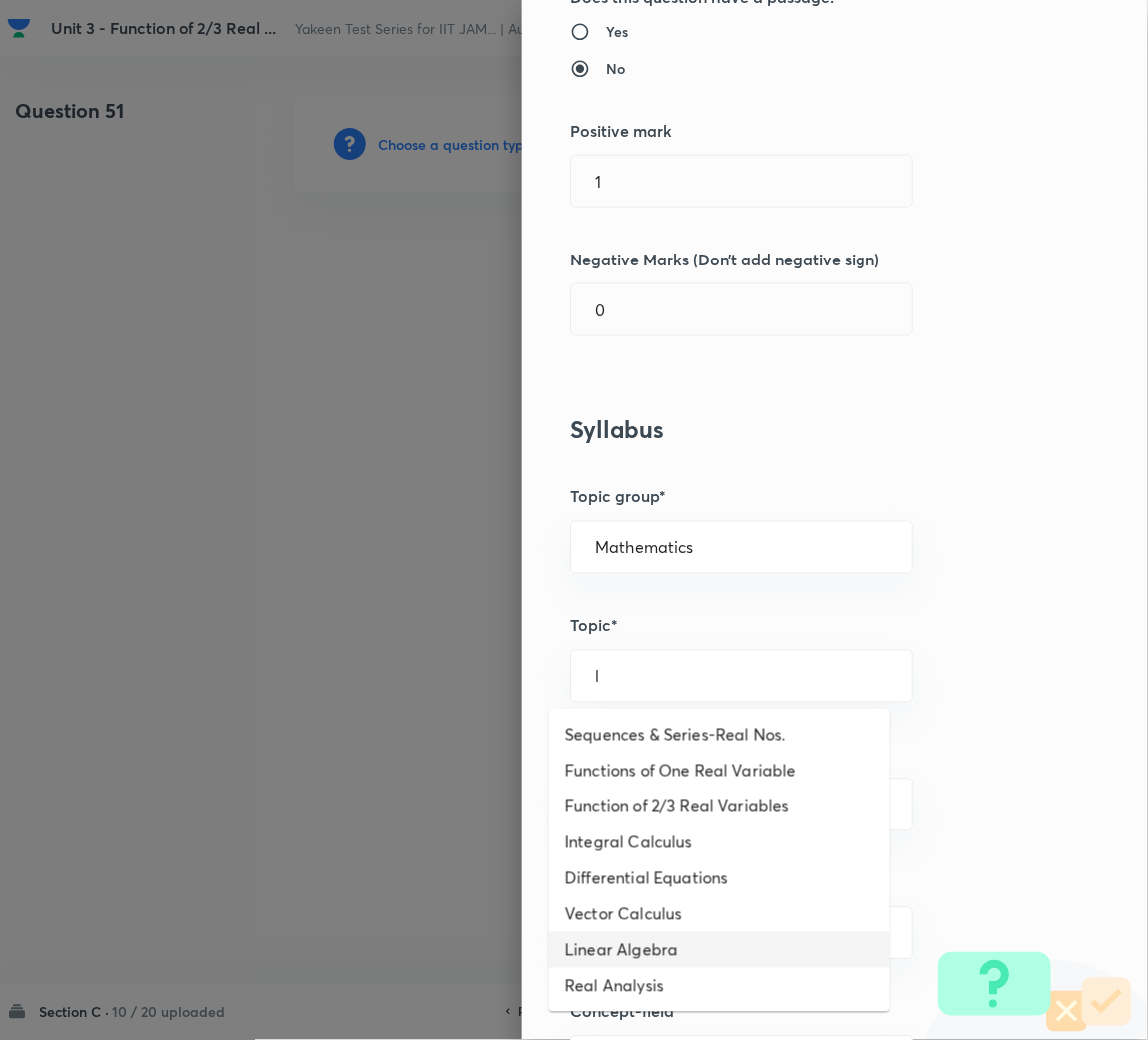 click on "Linear Algebra" at bounding box center (720, 950) 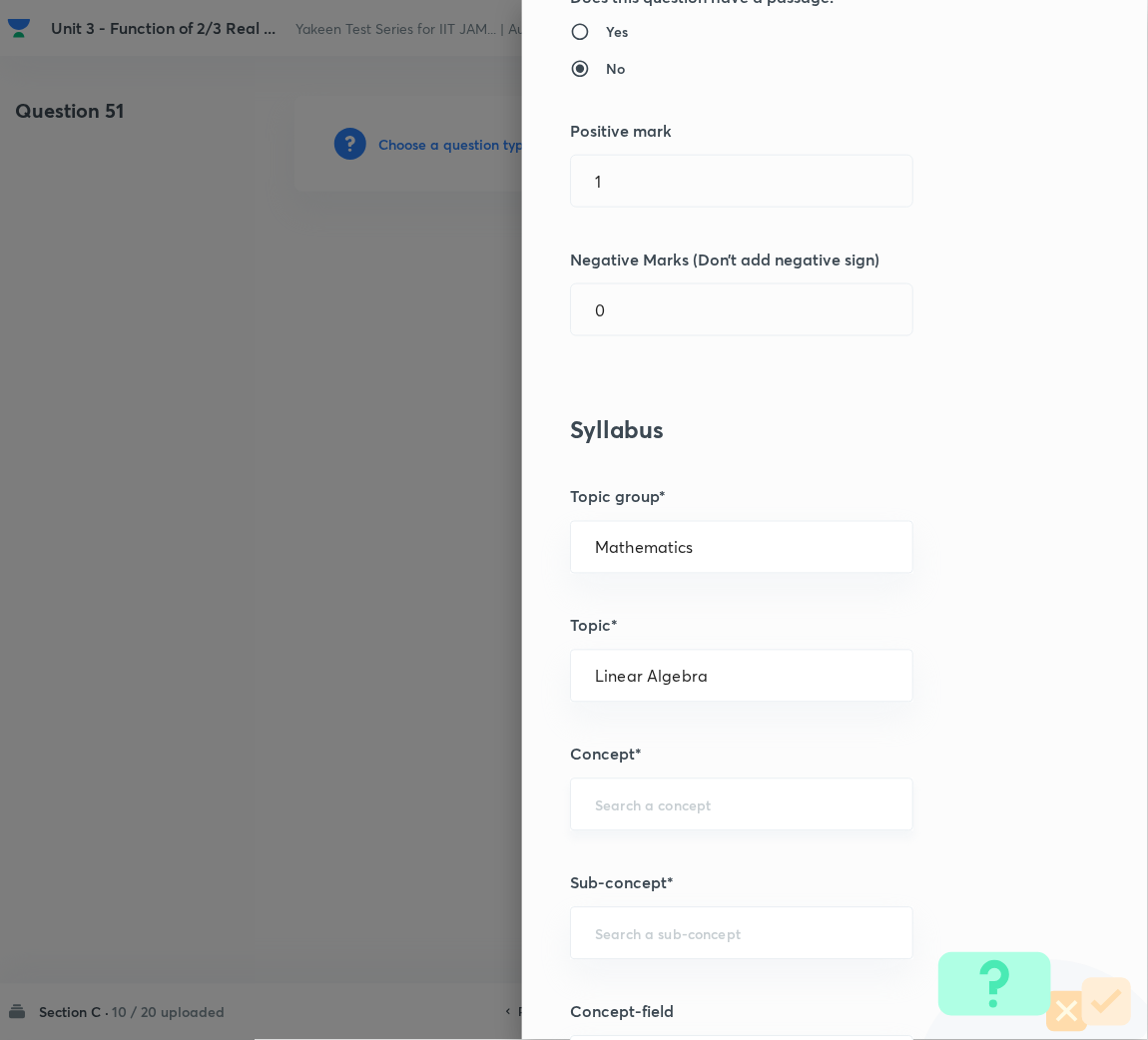 click at bounding box center (742, 804) 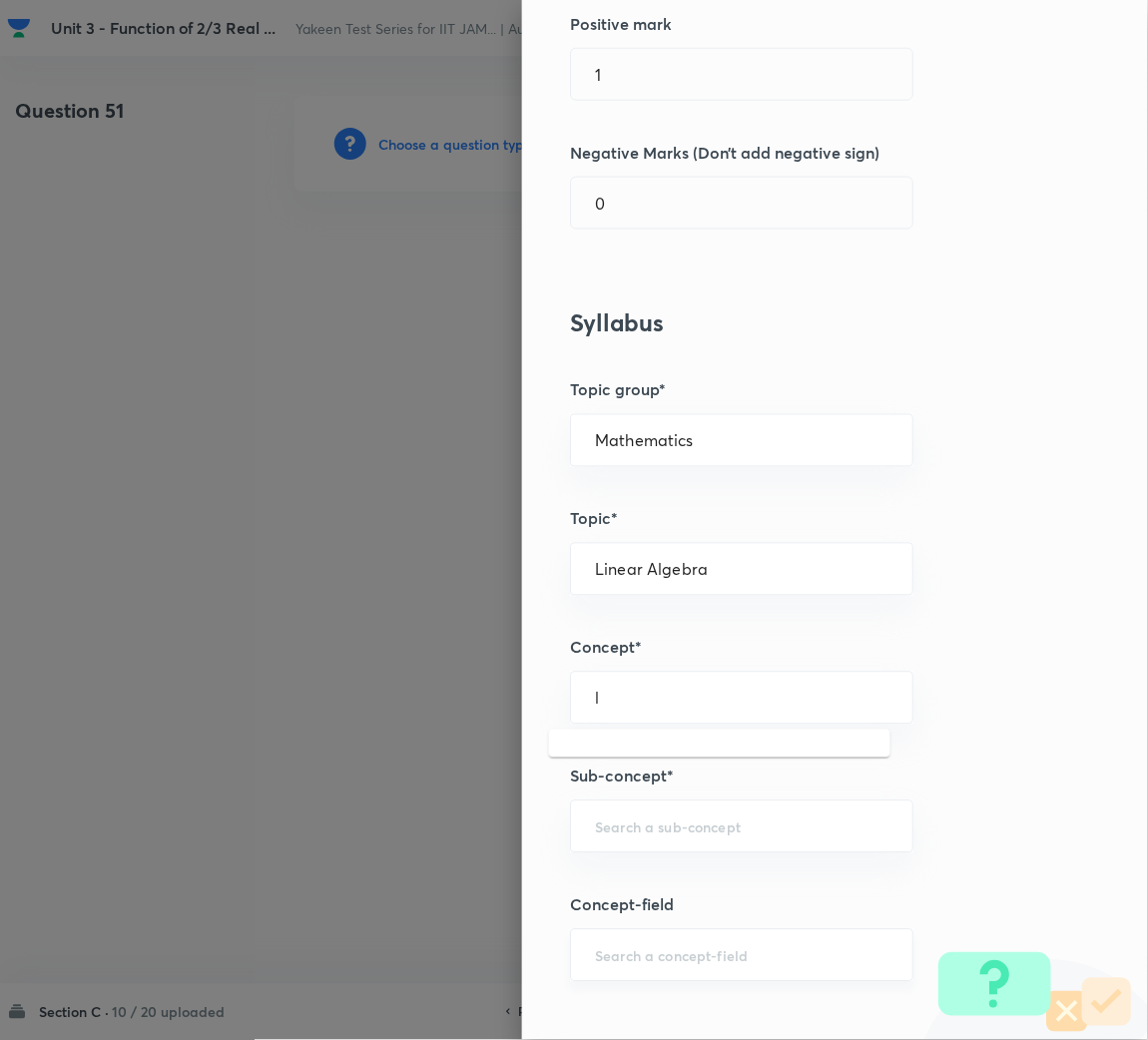 scroll, scrollTop: 599, scrollLeft: 0, axis: vertical 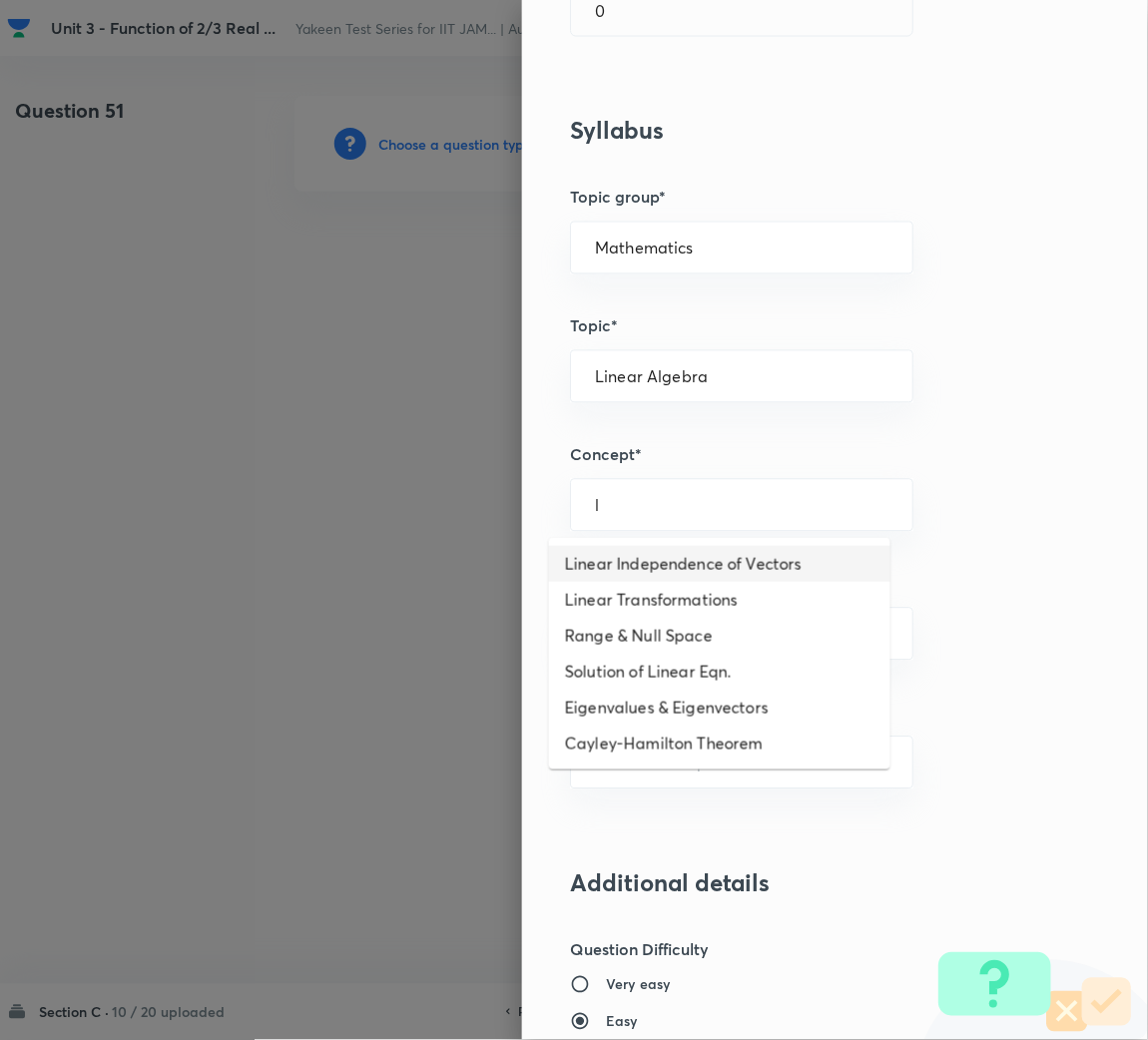 click on "Linear Independence of Vectors" at bounding box center (720, 564) 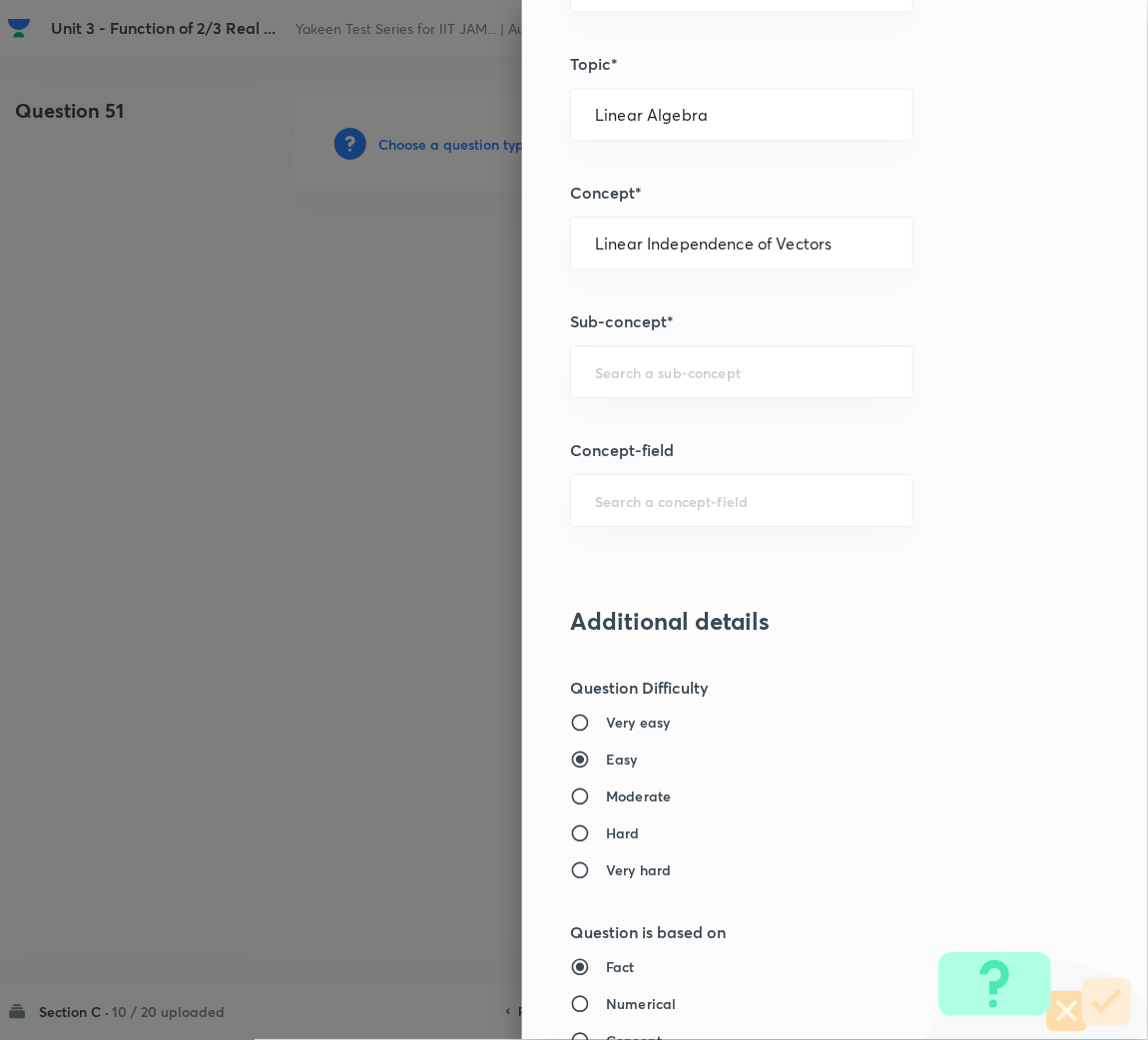 scroll, scrollTop: 748, scrollLeft: 0, axis: vertical 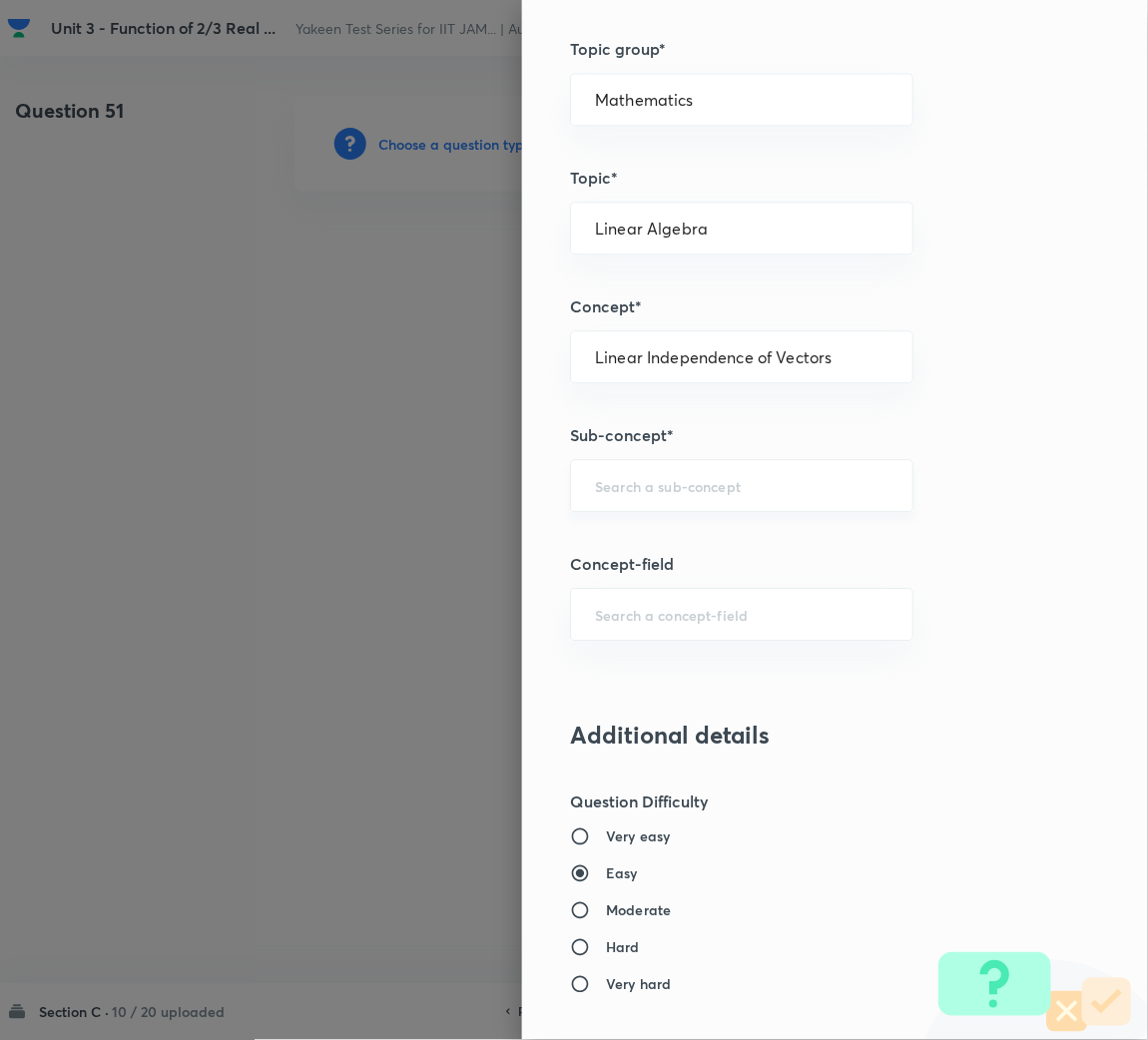 click on "​" at bounding box center (742, 485) 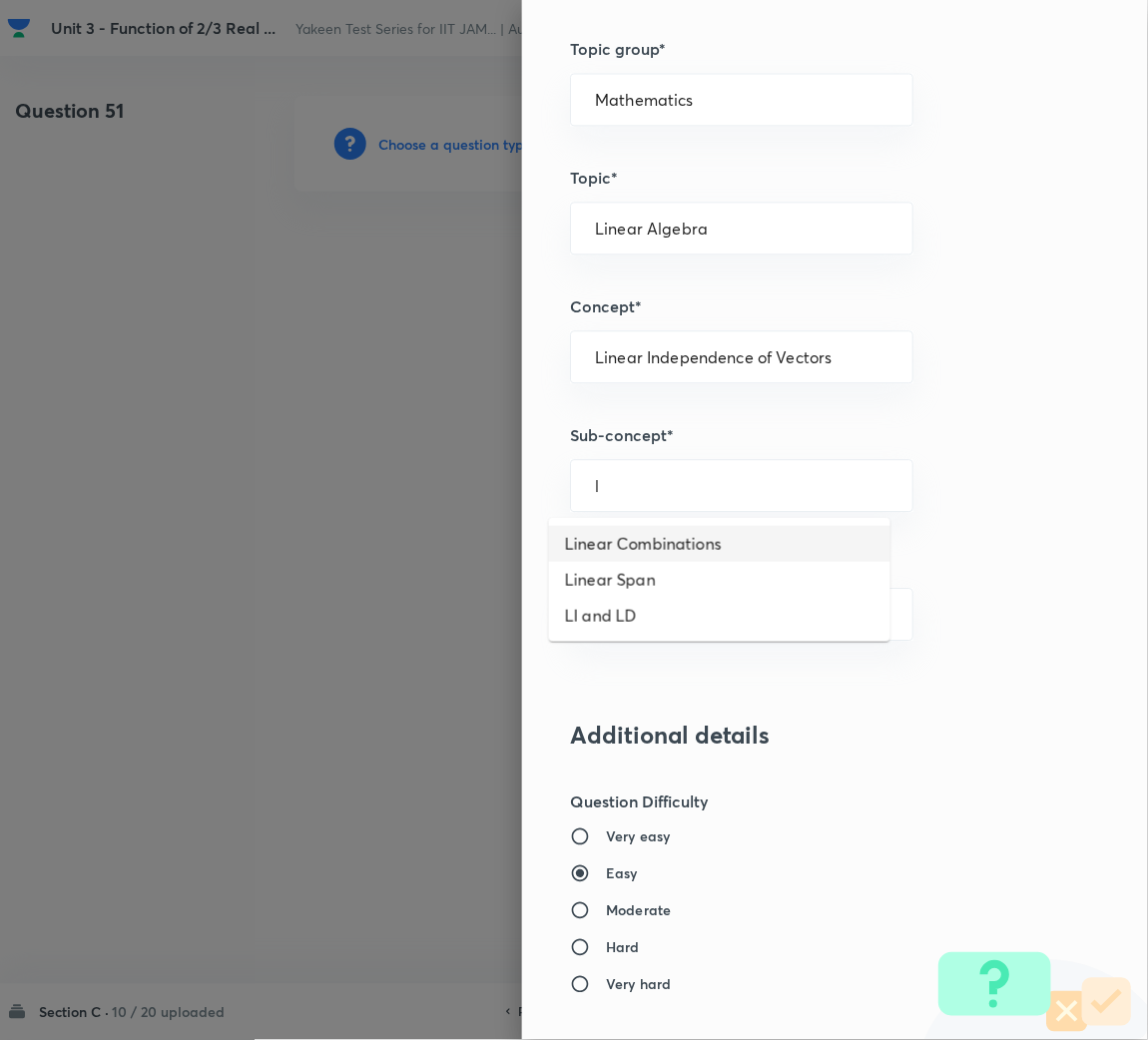 click on "Linear Combinations" at bounding box center (720, 544) 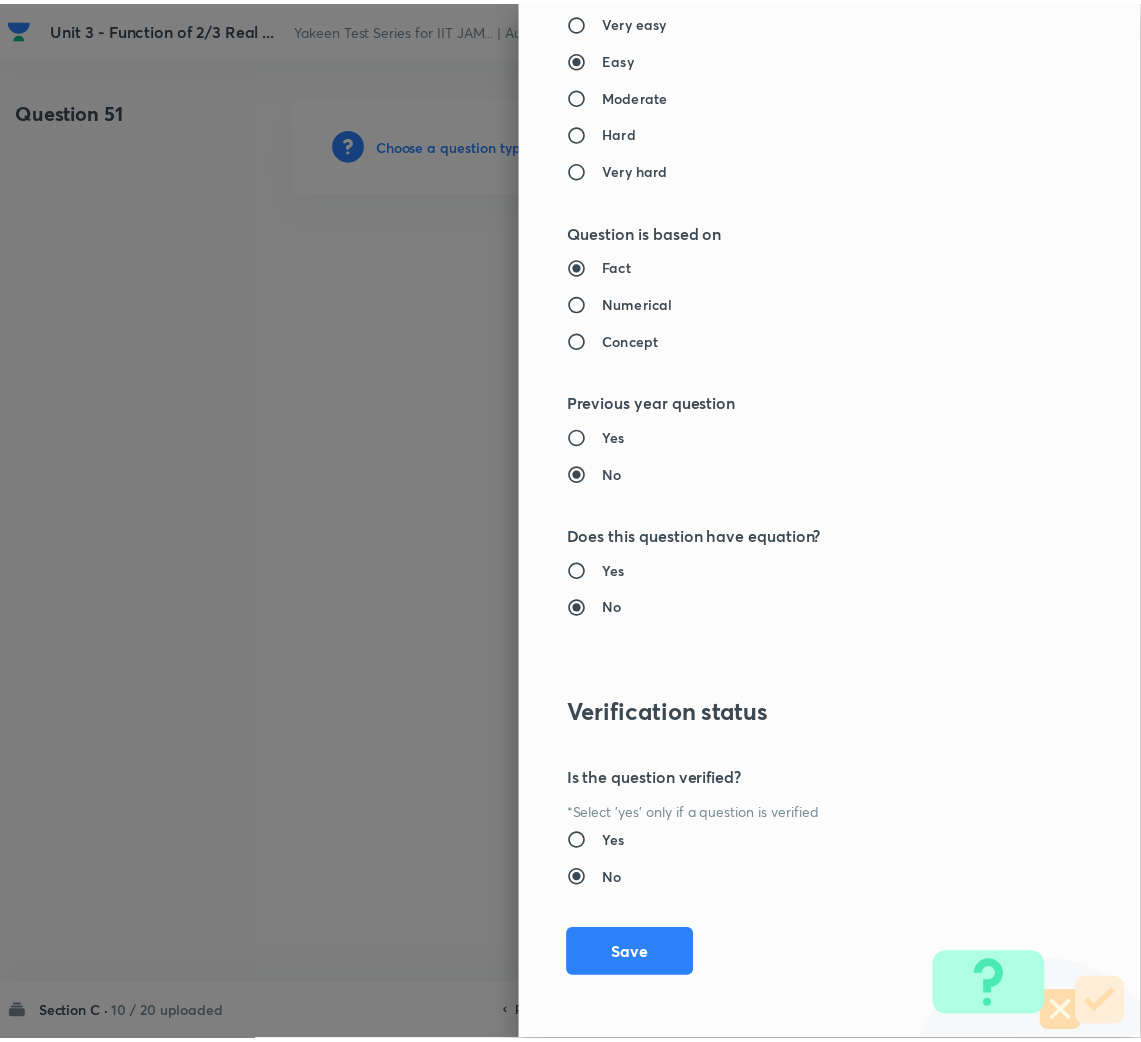 scroll, scrollTop: 1567, scrollLeft: 0, axis: vertical 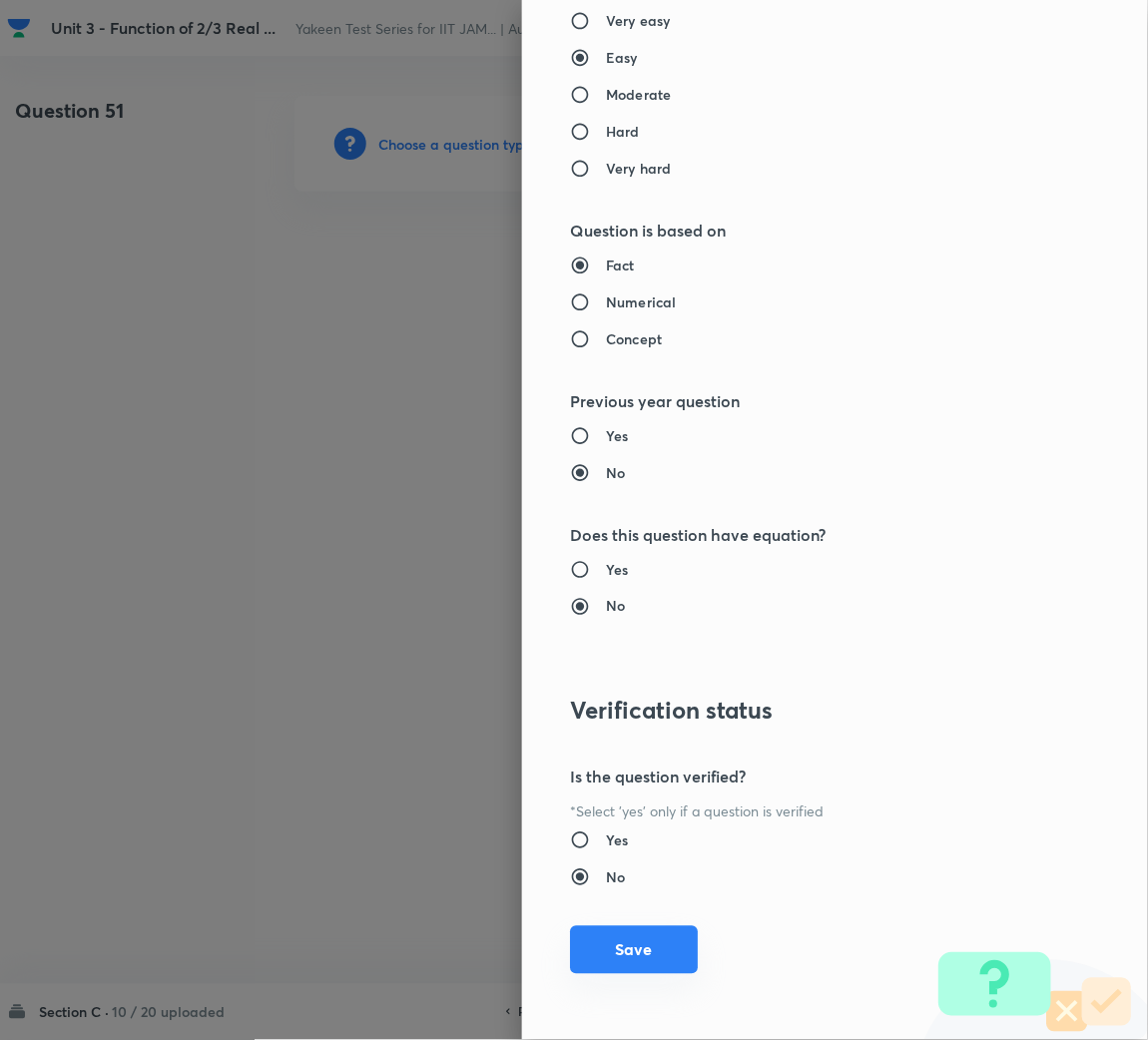 click on "Save" at bounding box center [634, 950] 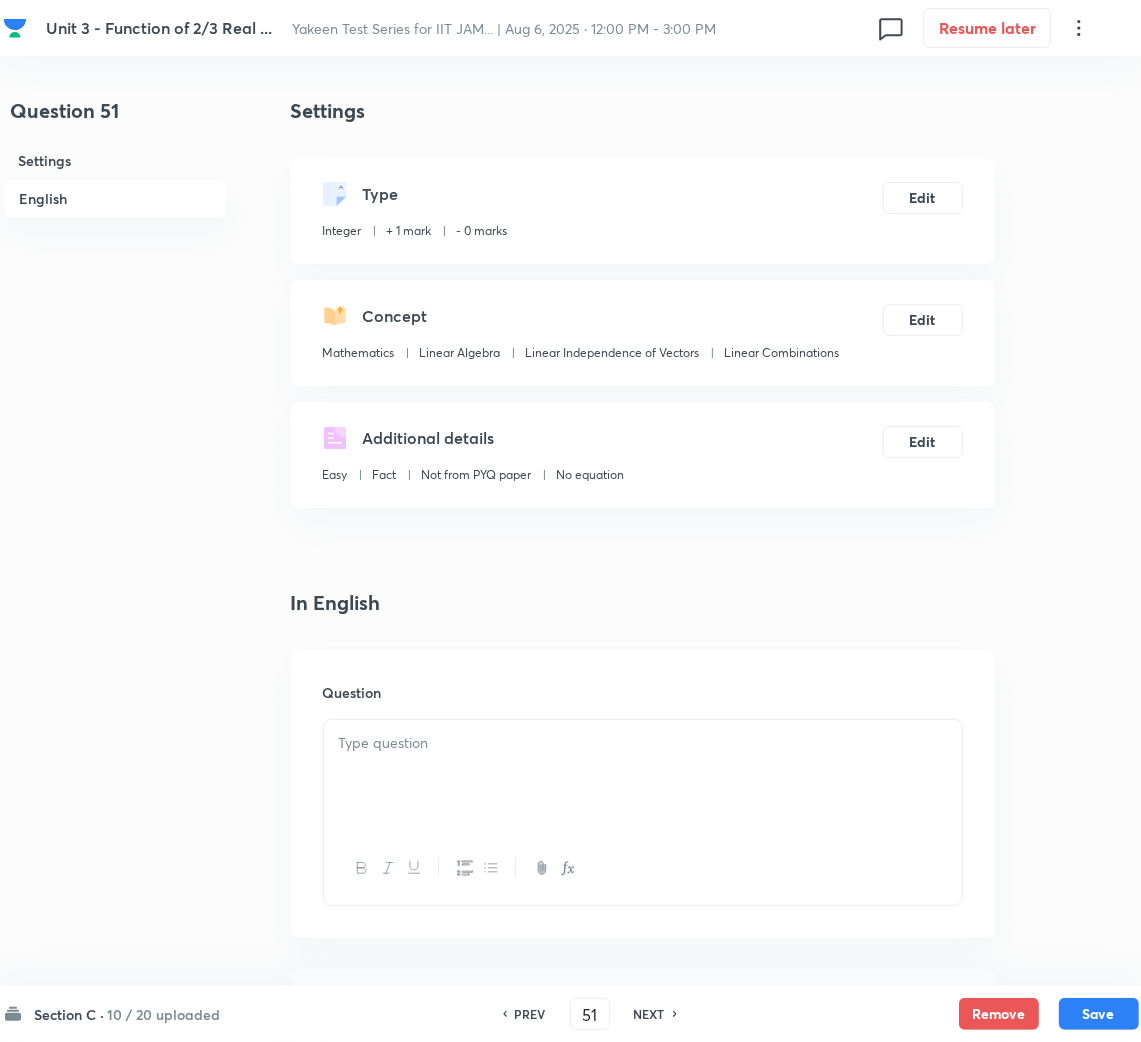 click at bounding box center [643, 743] 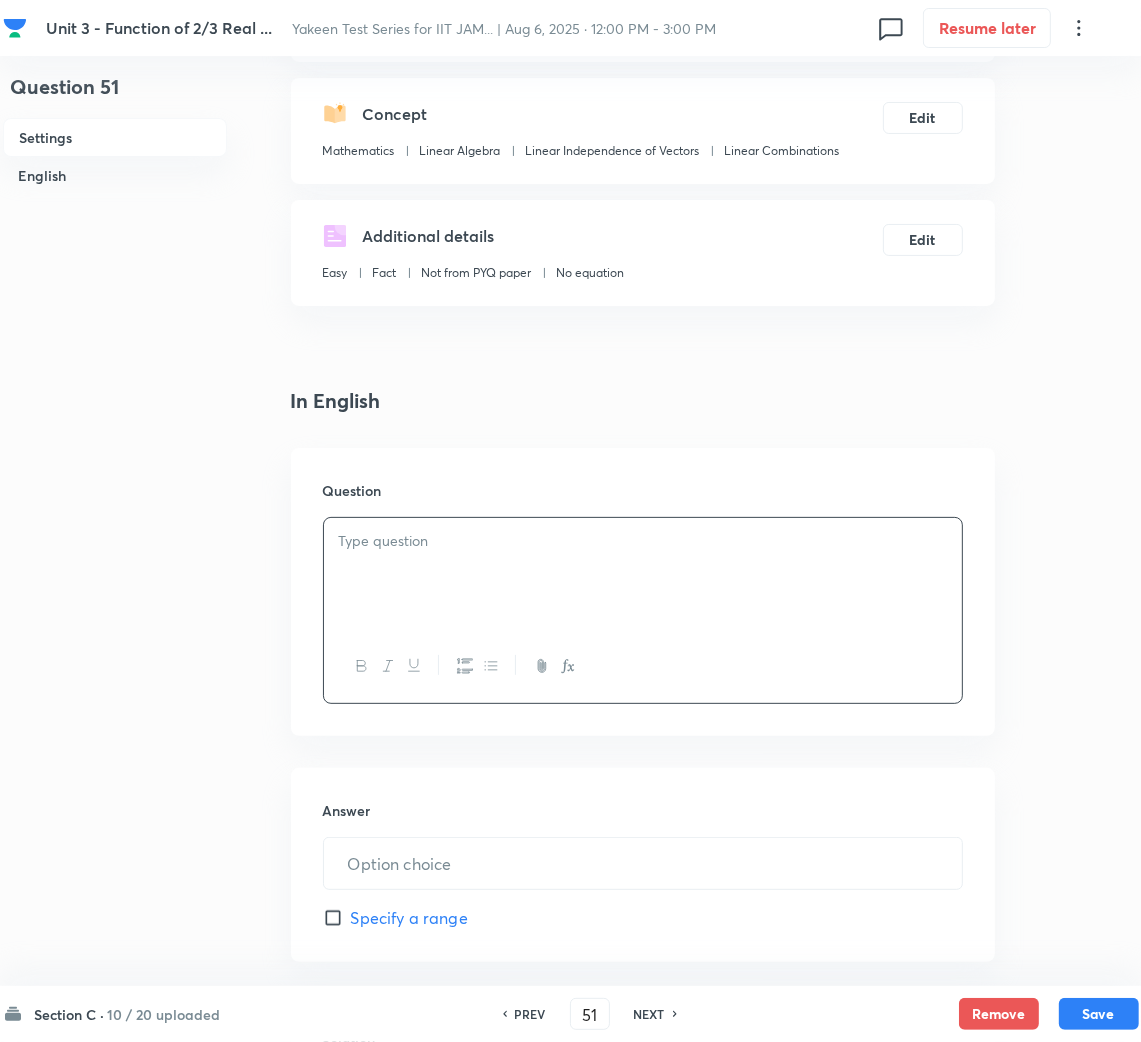 scroll, scrollTop: 449, scrollLeft: 0, axis: vertical 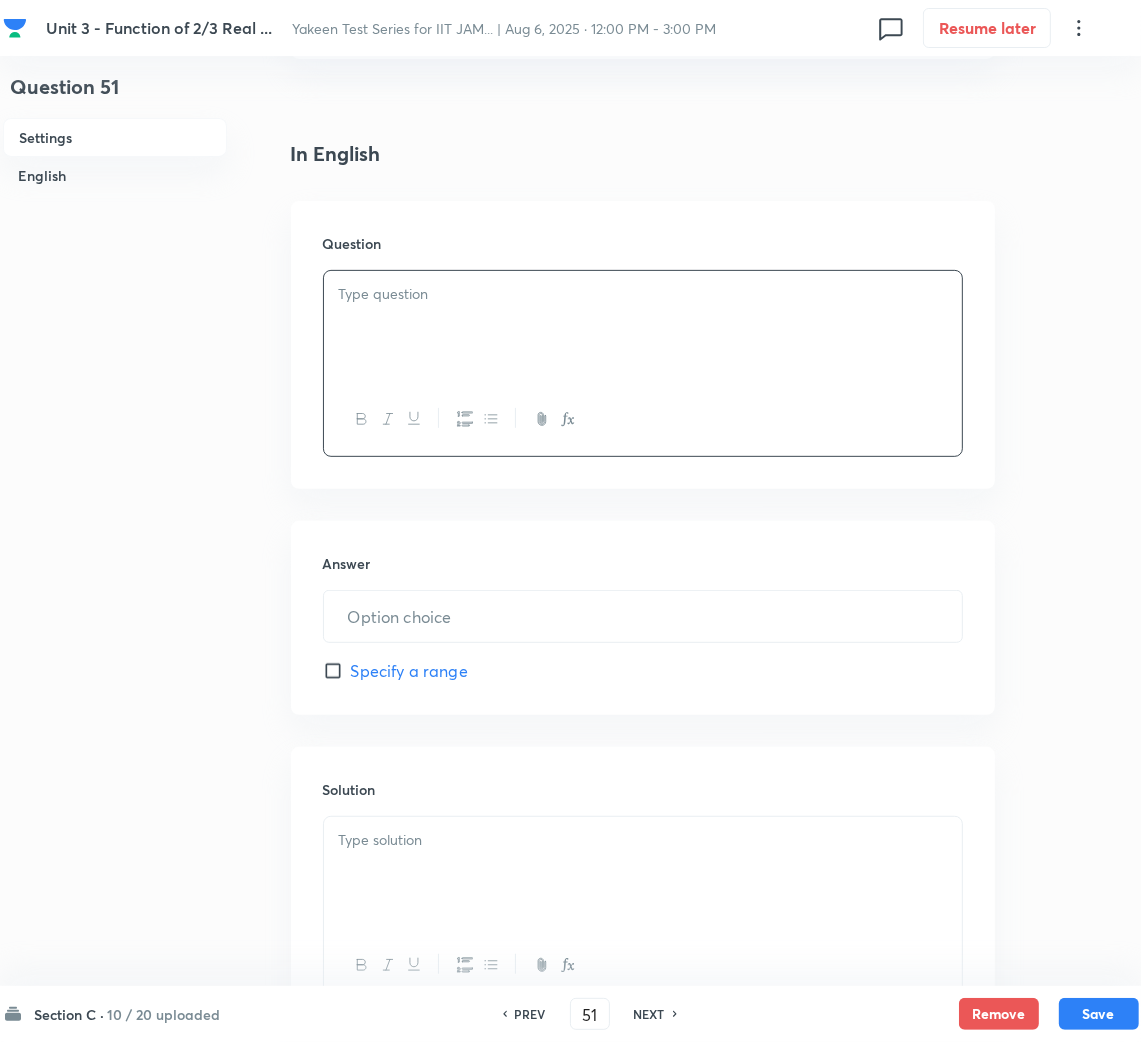 click at bounding box center (643, 294) 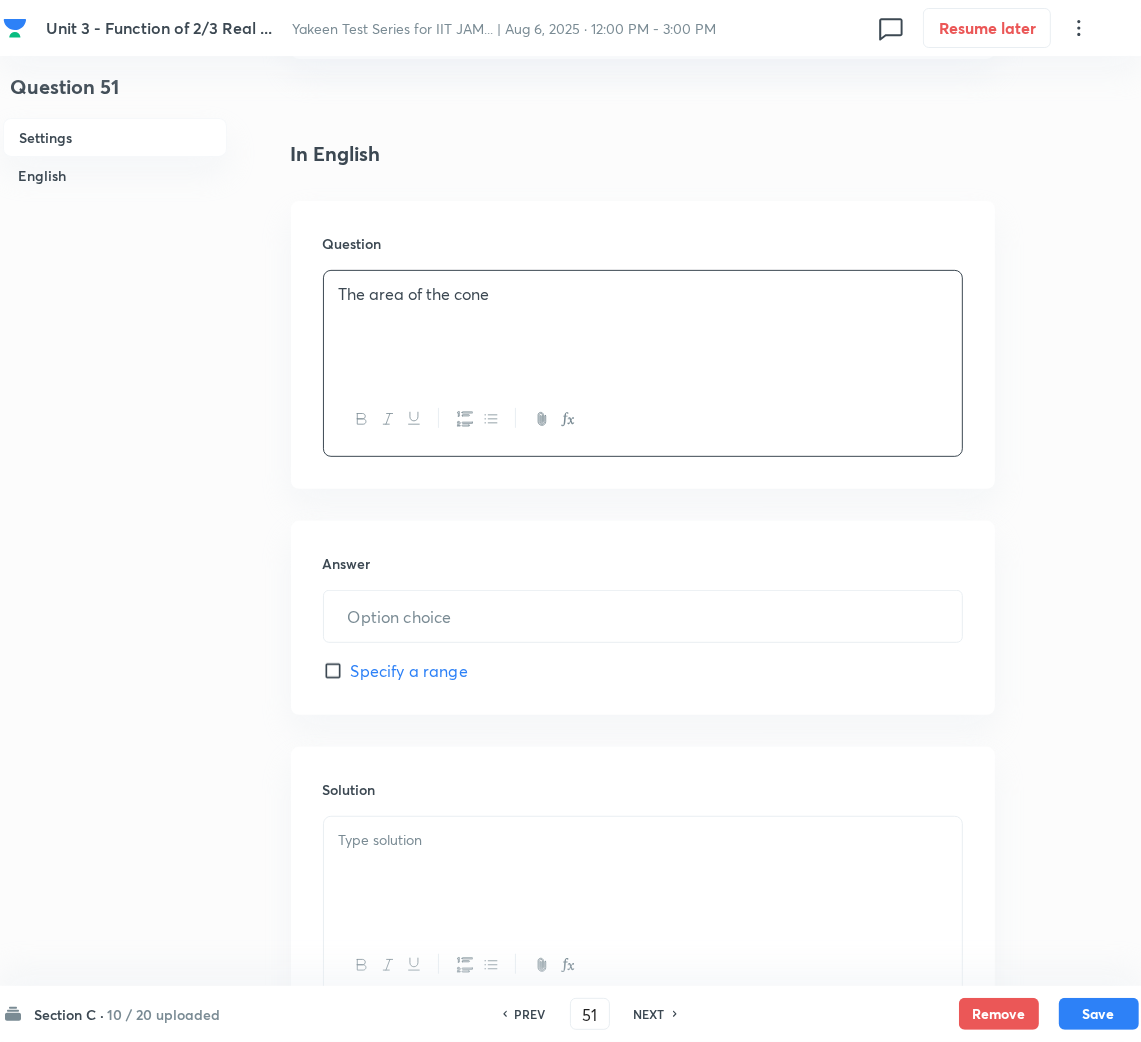 click on "The area of the cone" at bounding box center (643, 294) 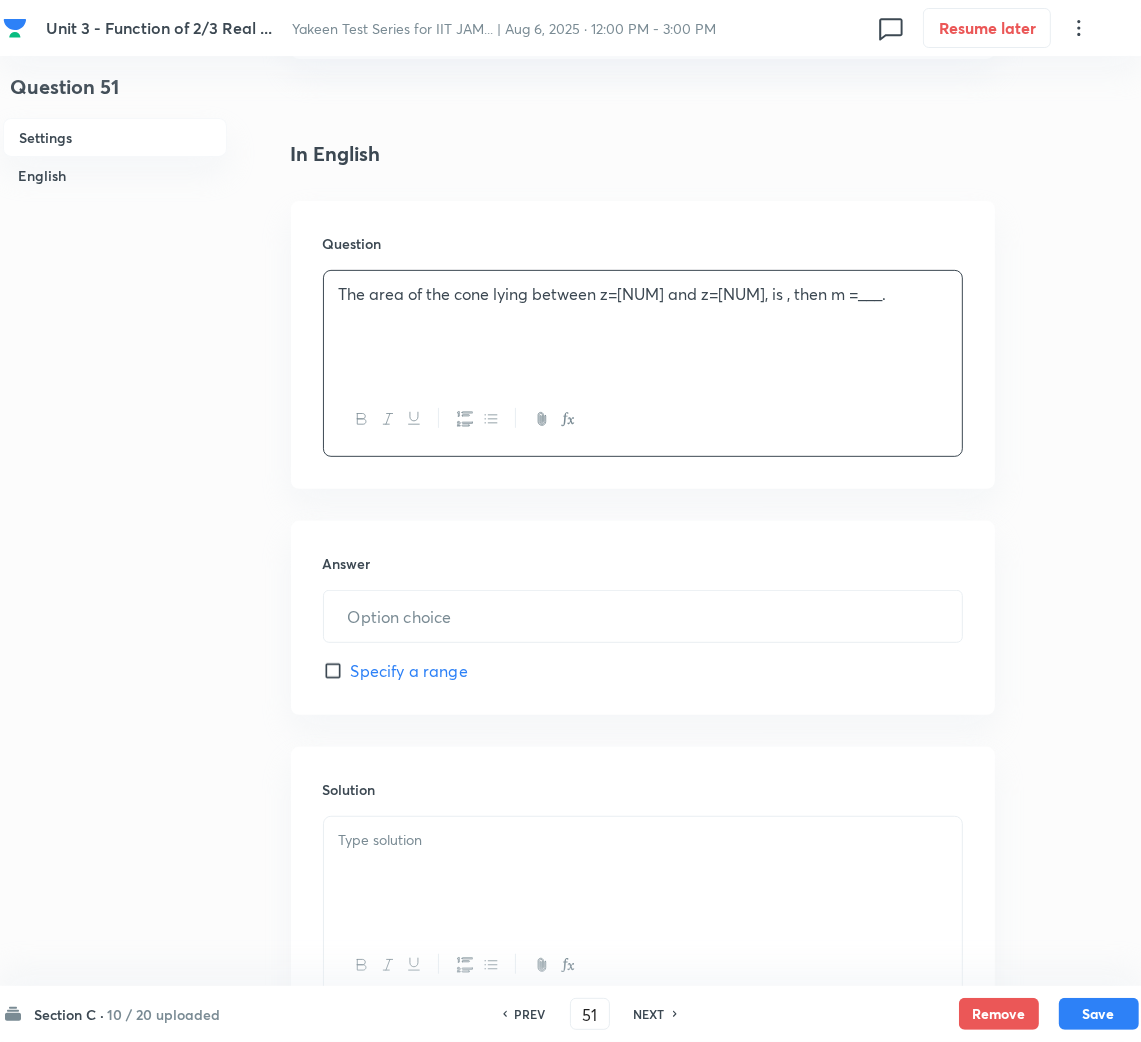 drag, startPoint x: 489, startPoint y: 287, endPoint x: 680, endPoint y: 306, distance: 191.9427 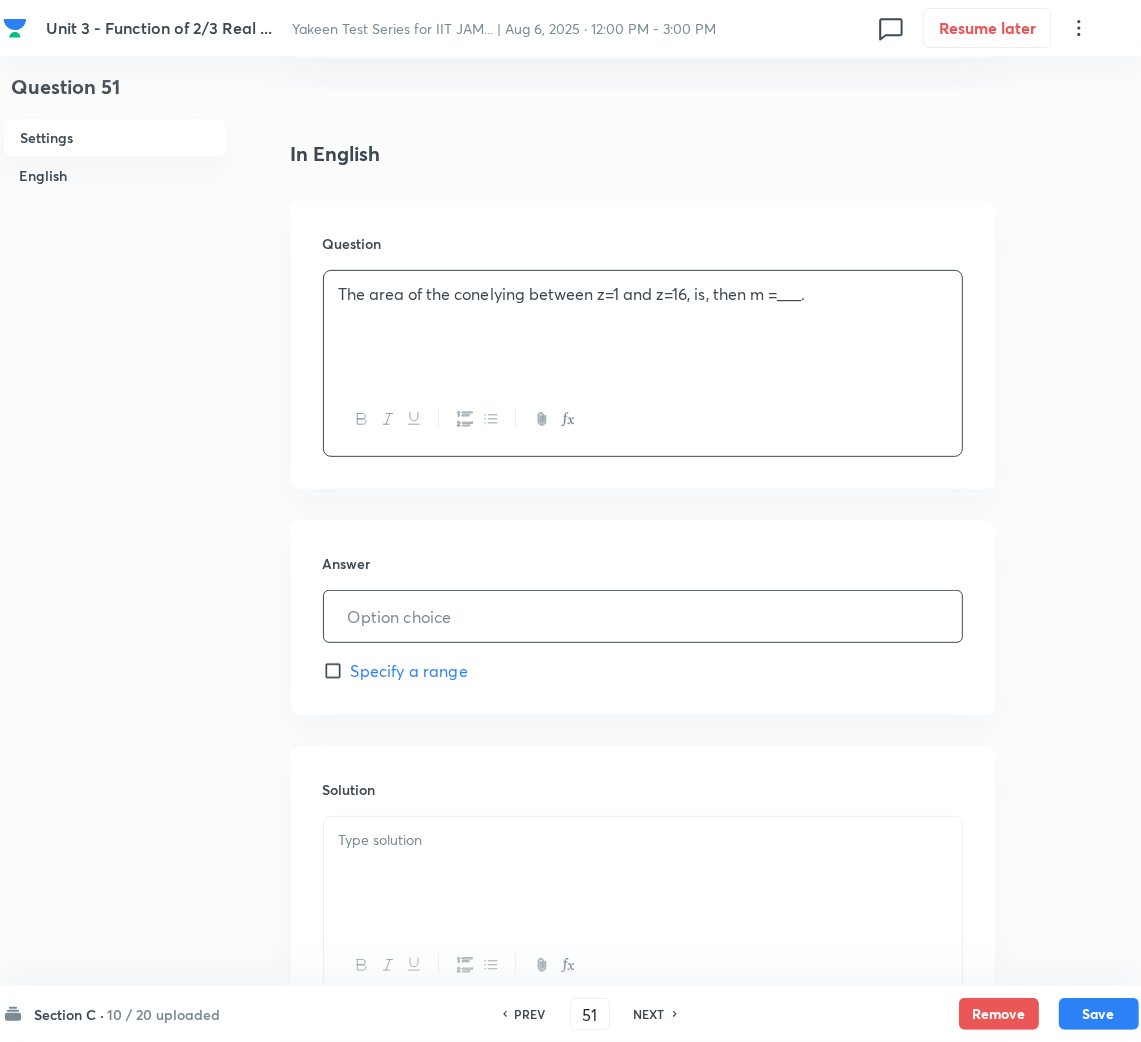 click at bounding box center [643, 616] 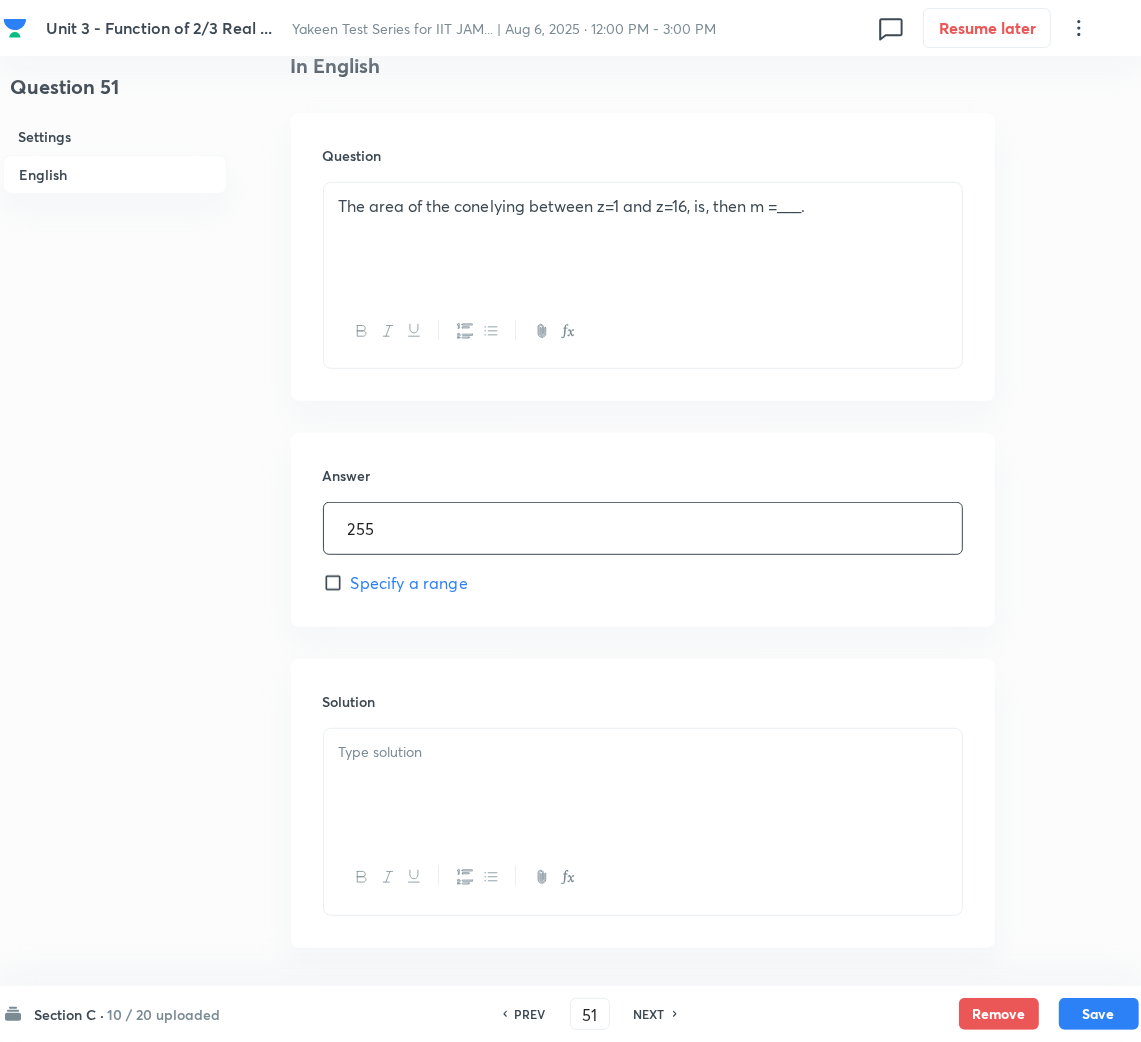 scroll, scrollTop: 620, scrollLeft: 0, axis: vertical 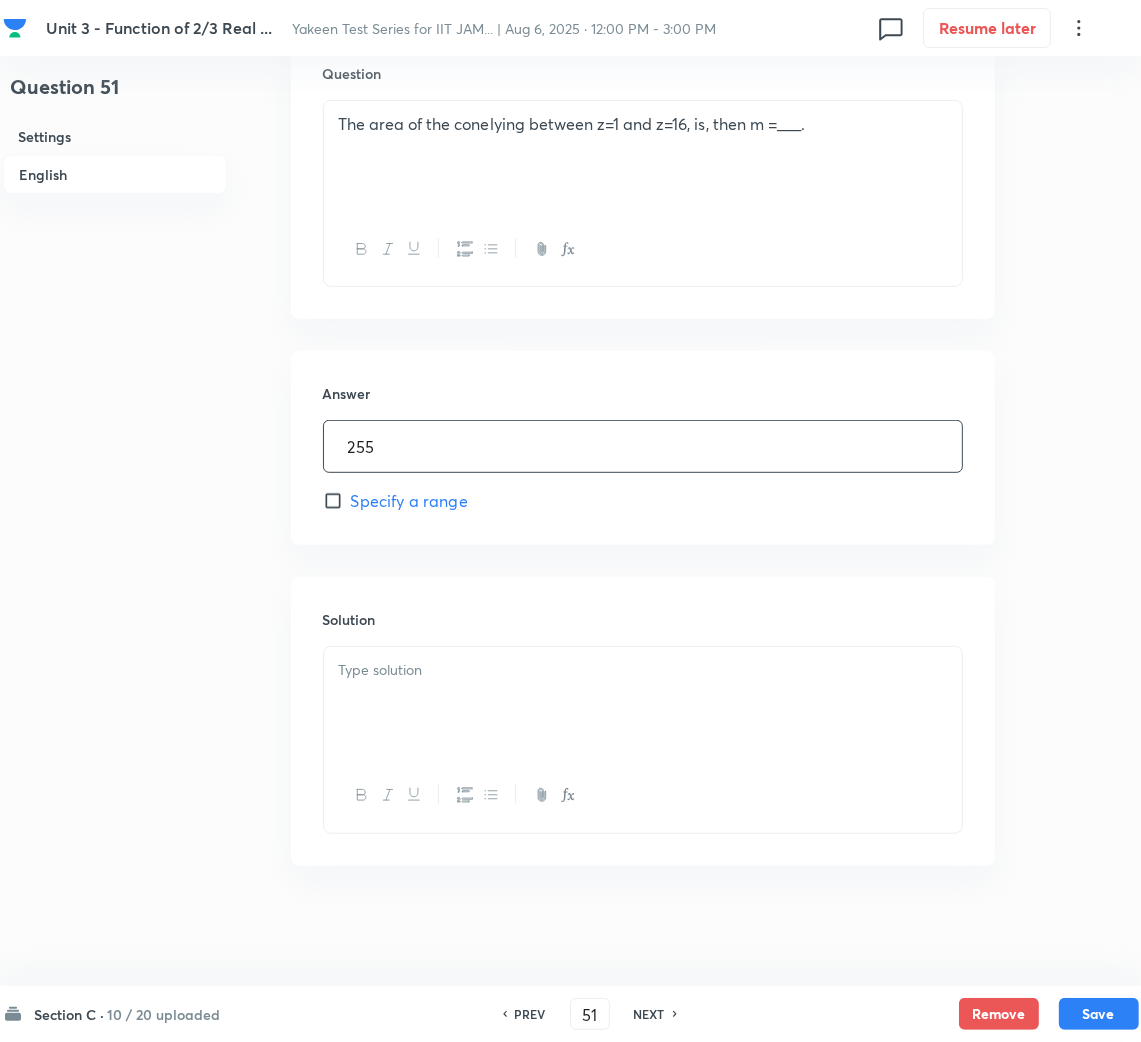click at bounding box center (643, 703) 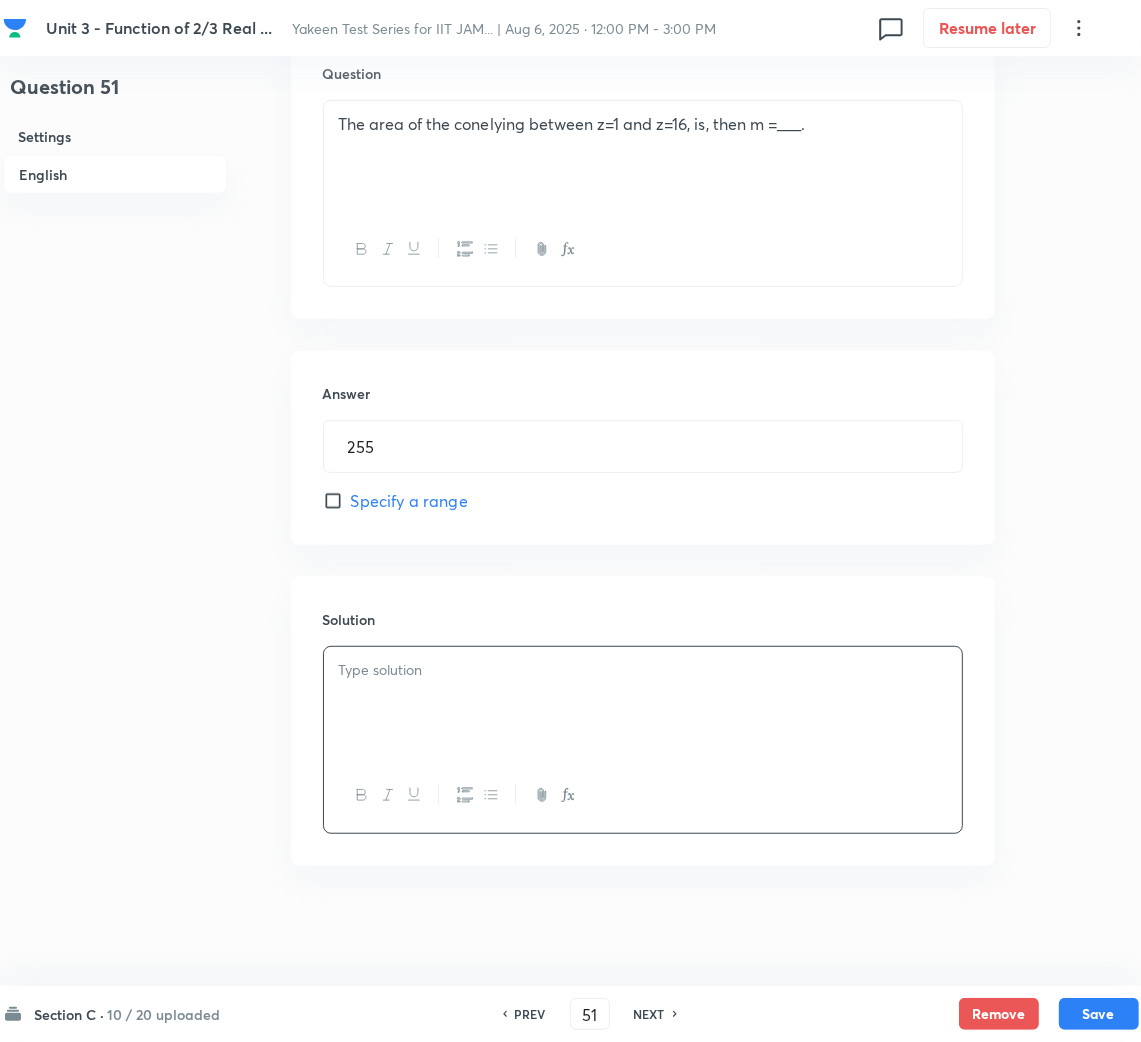 click at bounding box center (643, 703) 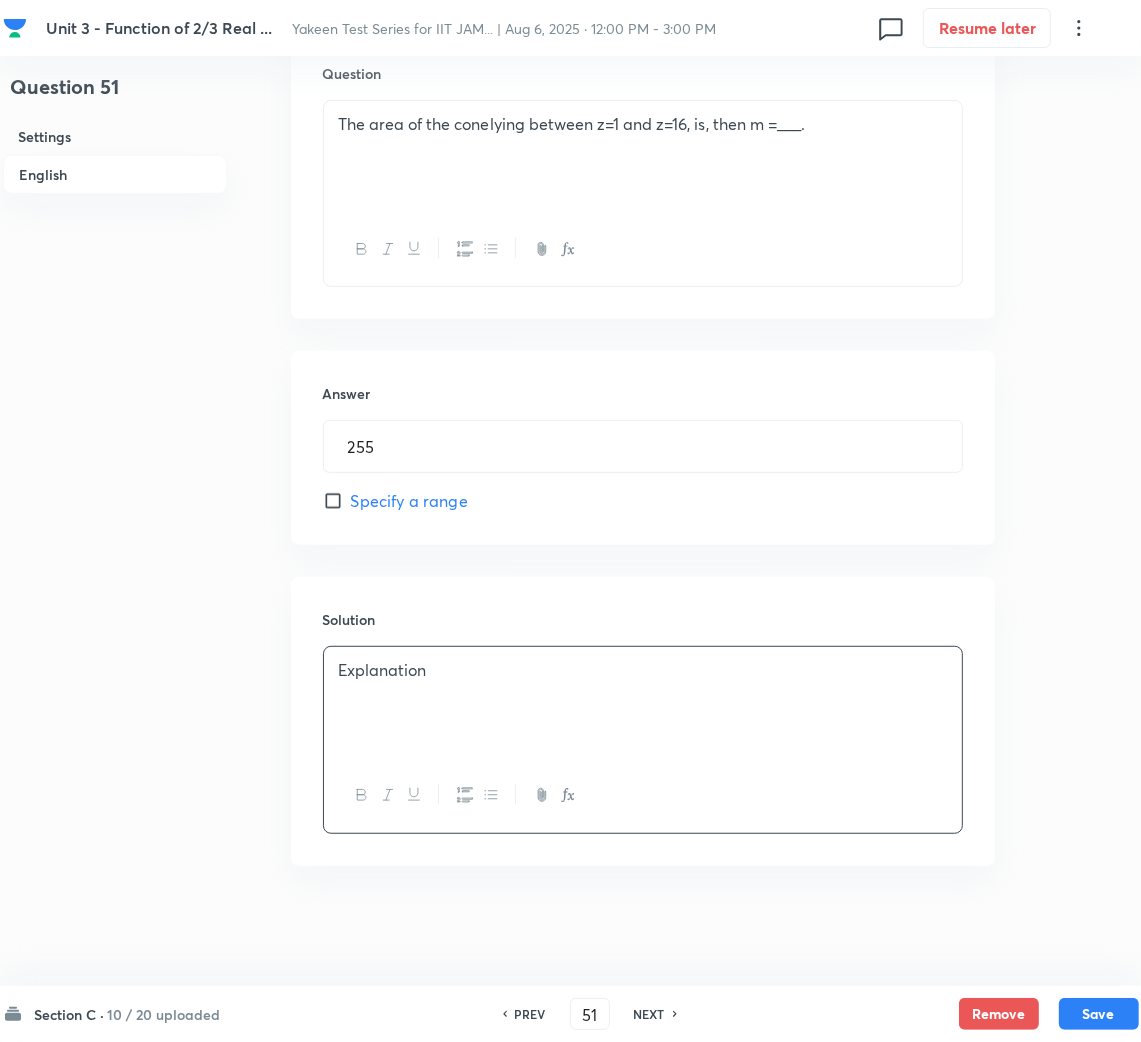 click at bounding box center [643, 693] 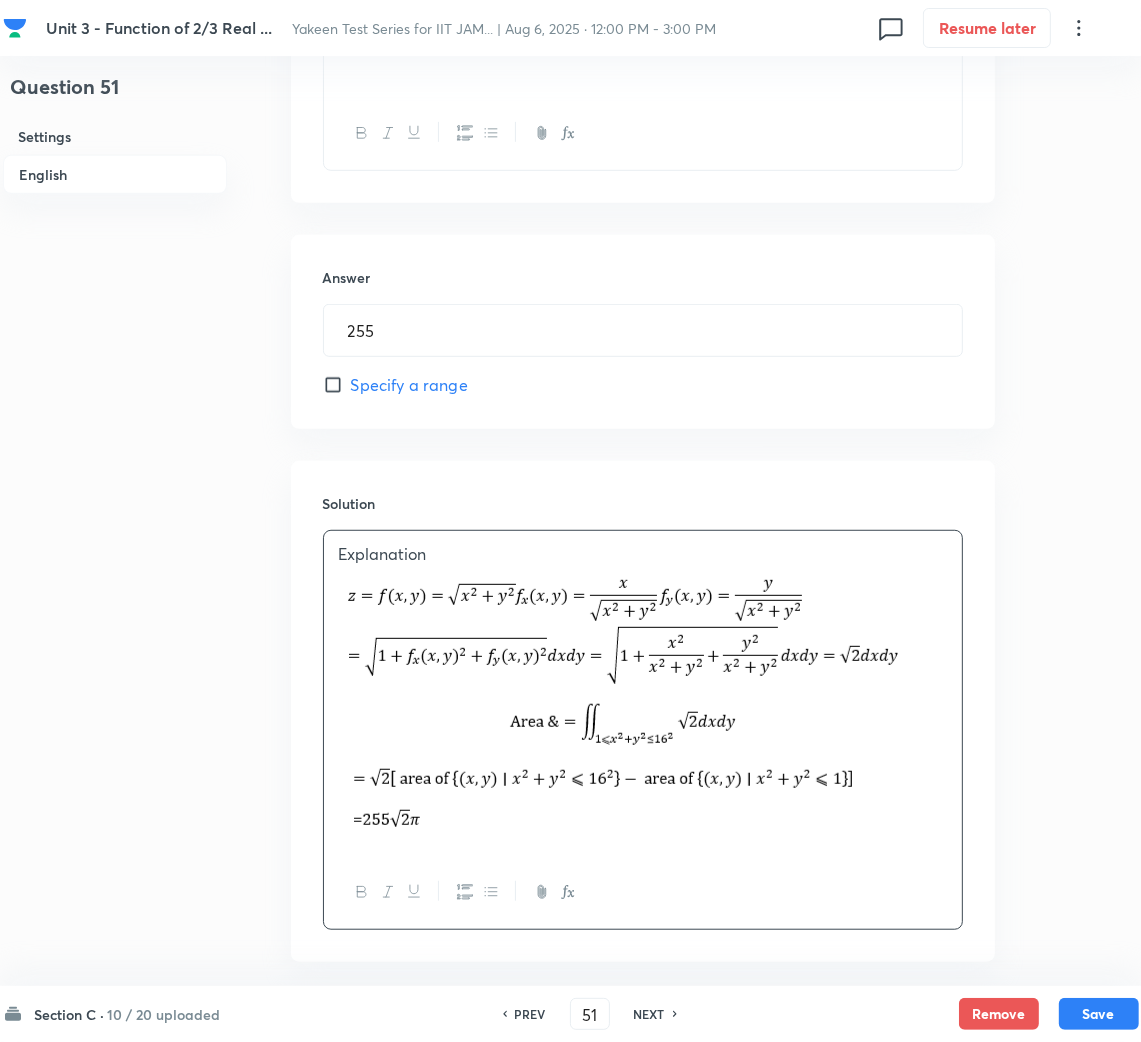 scroll, scrollTop: 832, scrollLeft: 0, axis: vertical 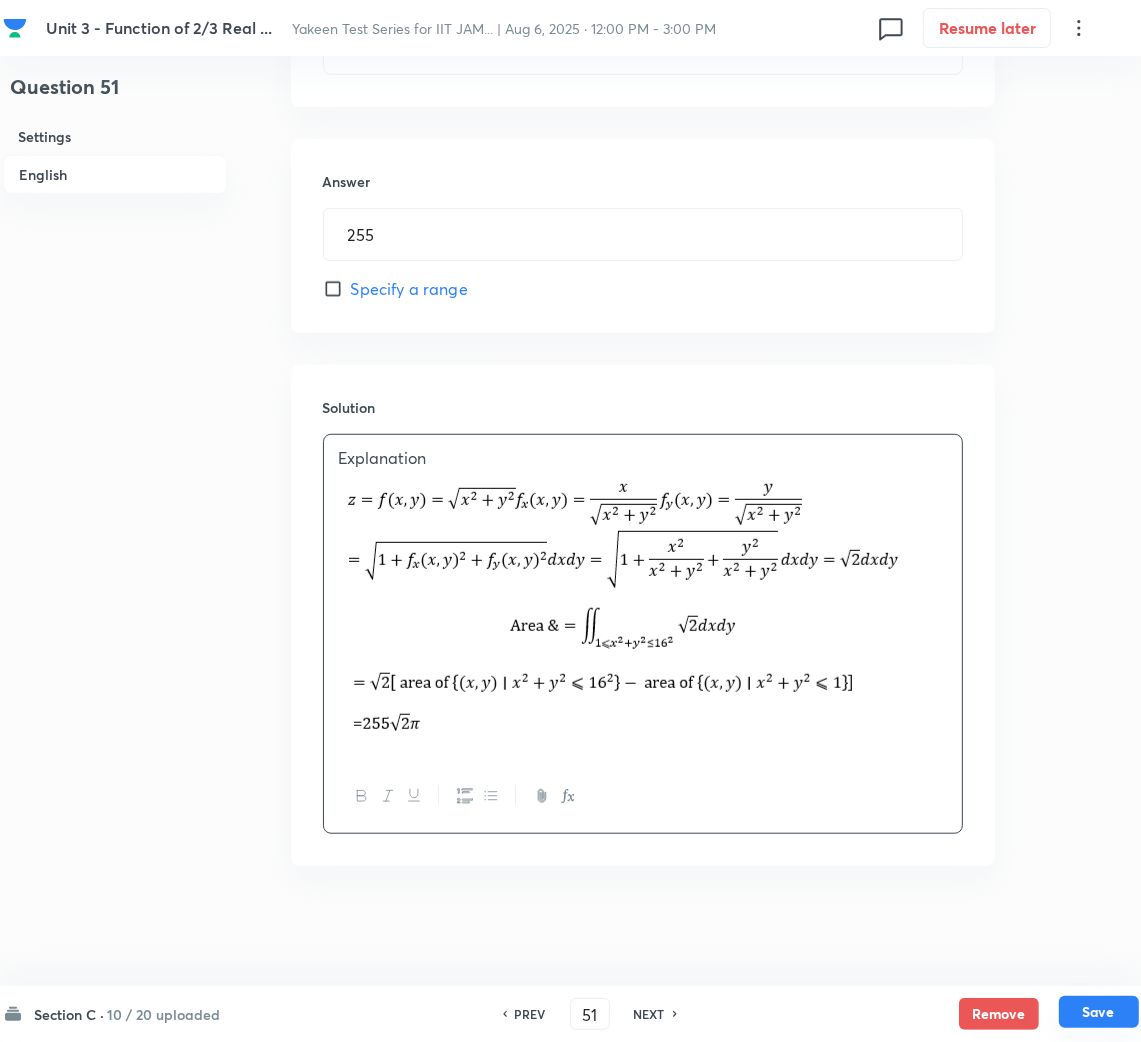 click on "Save" at bounding box center (1099, 1012) 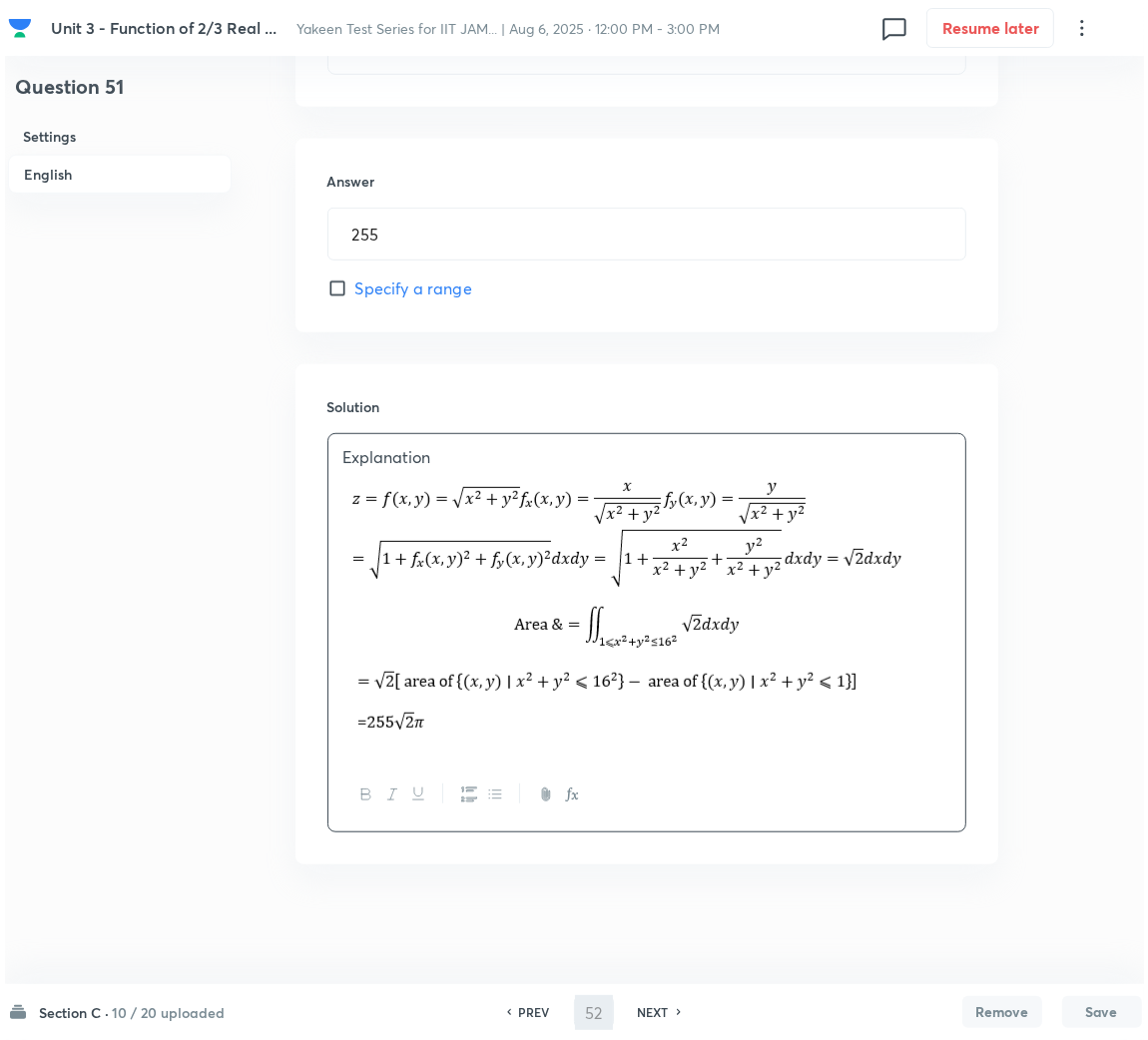 scroll, scrollTop: 0, scrollLeft: 0, axis: both 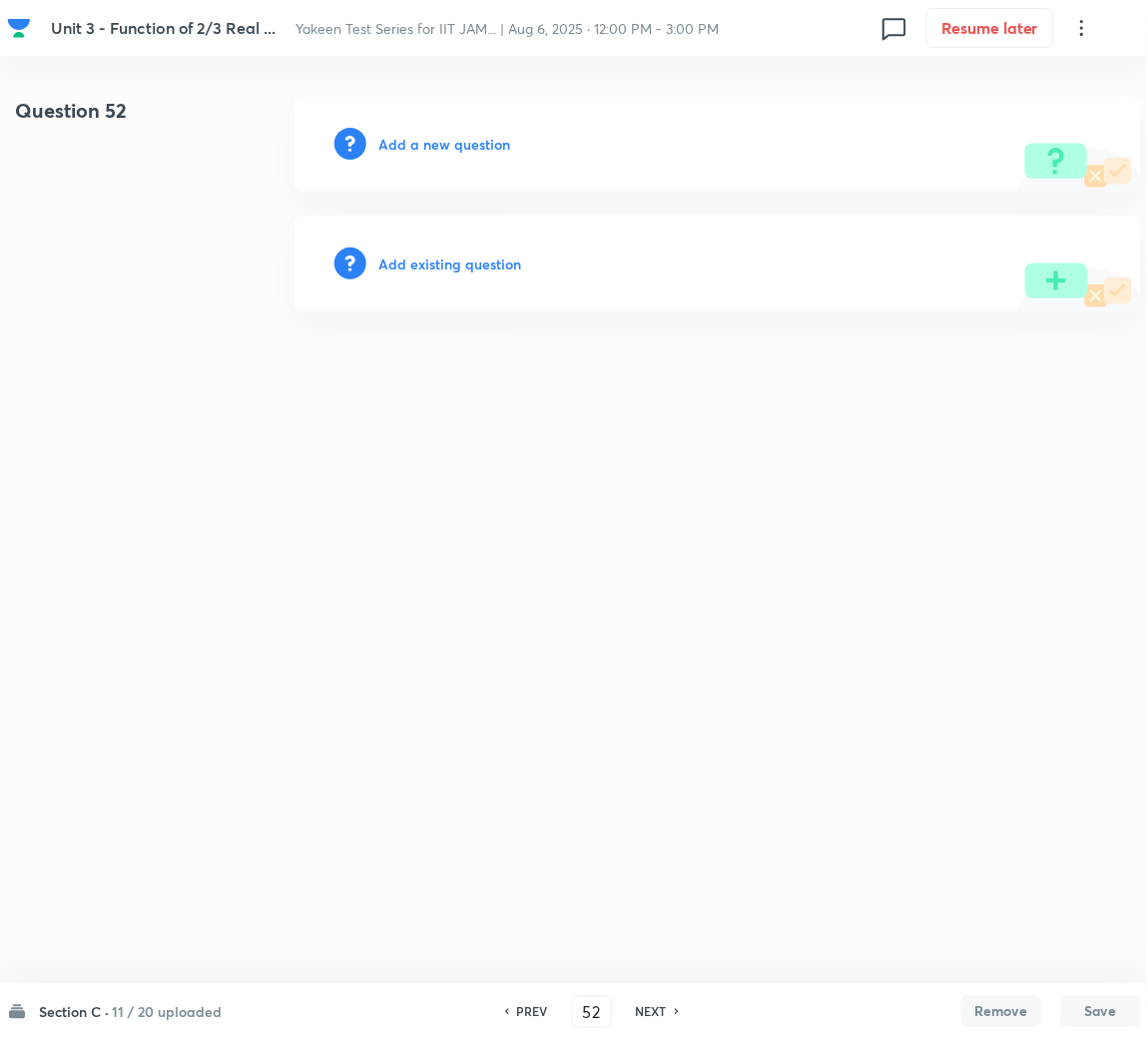 click on "Add a new question" at bounding box center (444, 144) 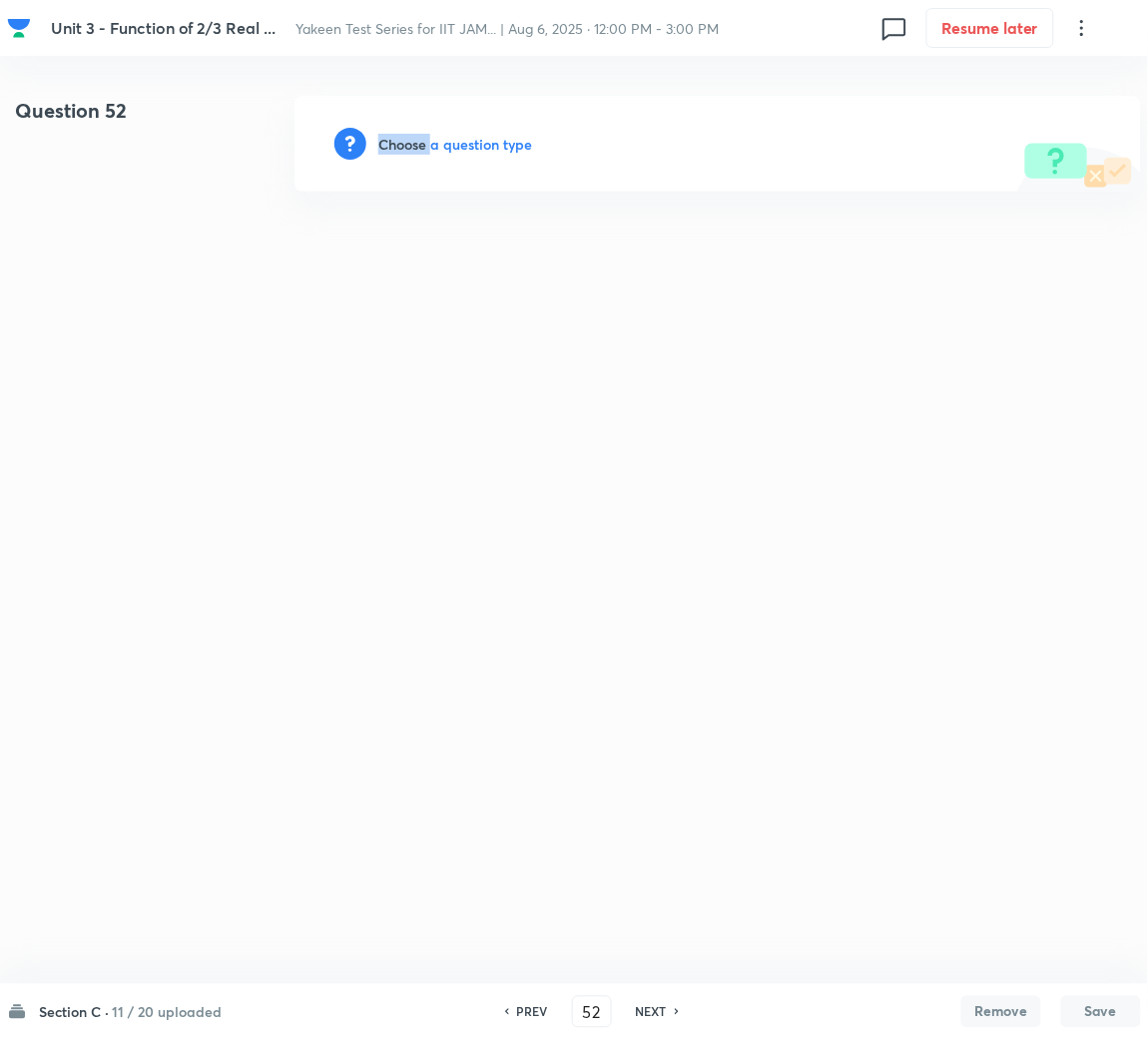 click on "Choose a question type" at bounding box center (455, 144) 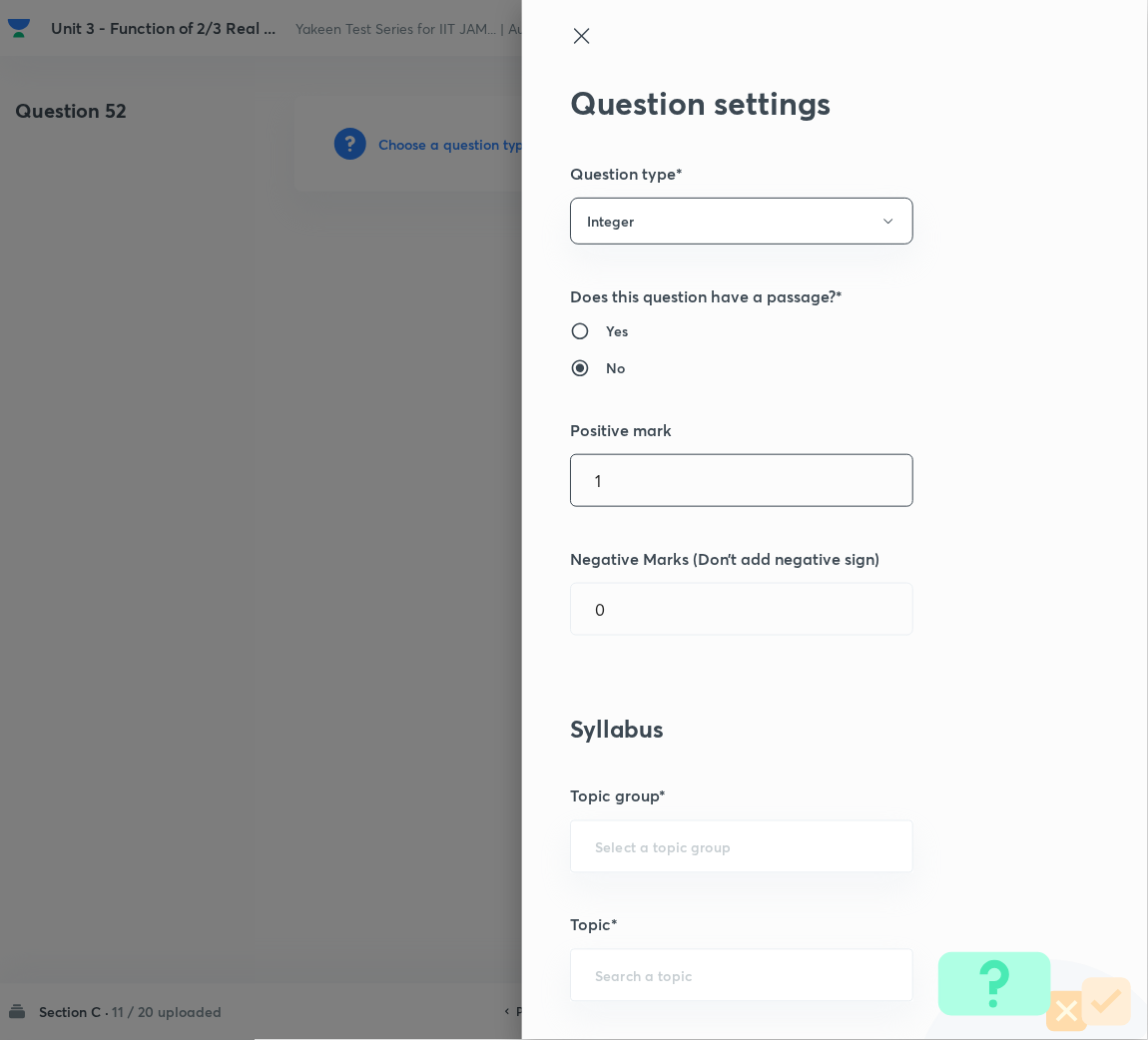drag, startPoint x: 621, startPoint y: 482, endPoint x: 438, endPoint y: 478, distance: 183.04371 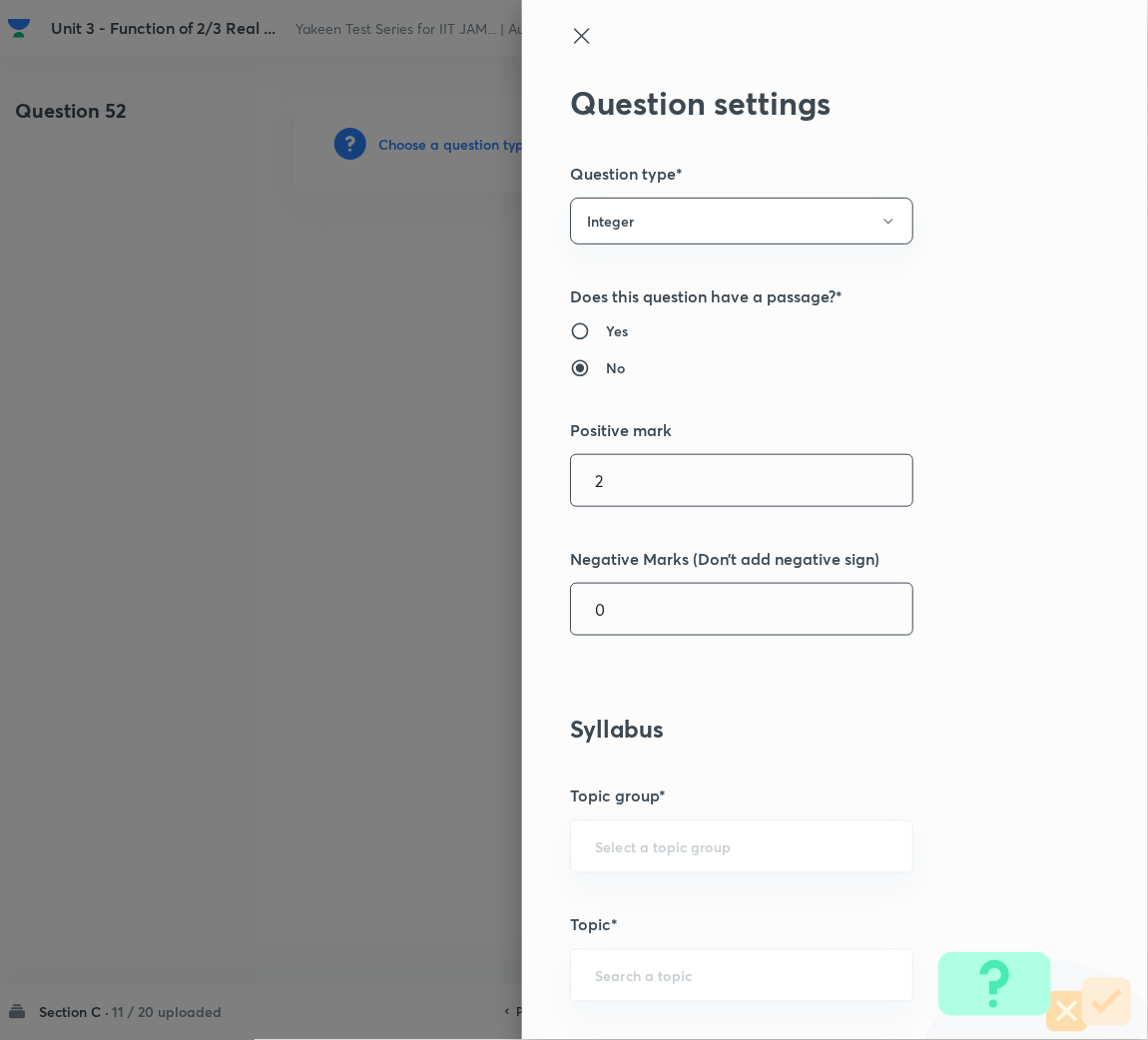 scroll, scrollTop: 448, scrollLeft: 0, axis: vertical 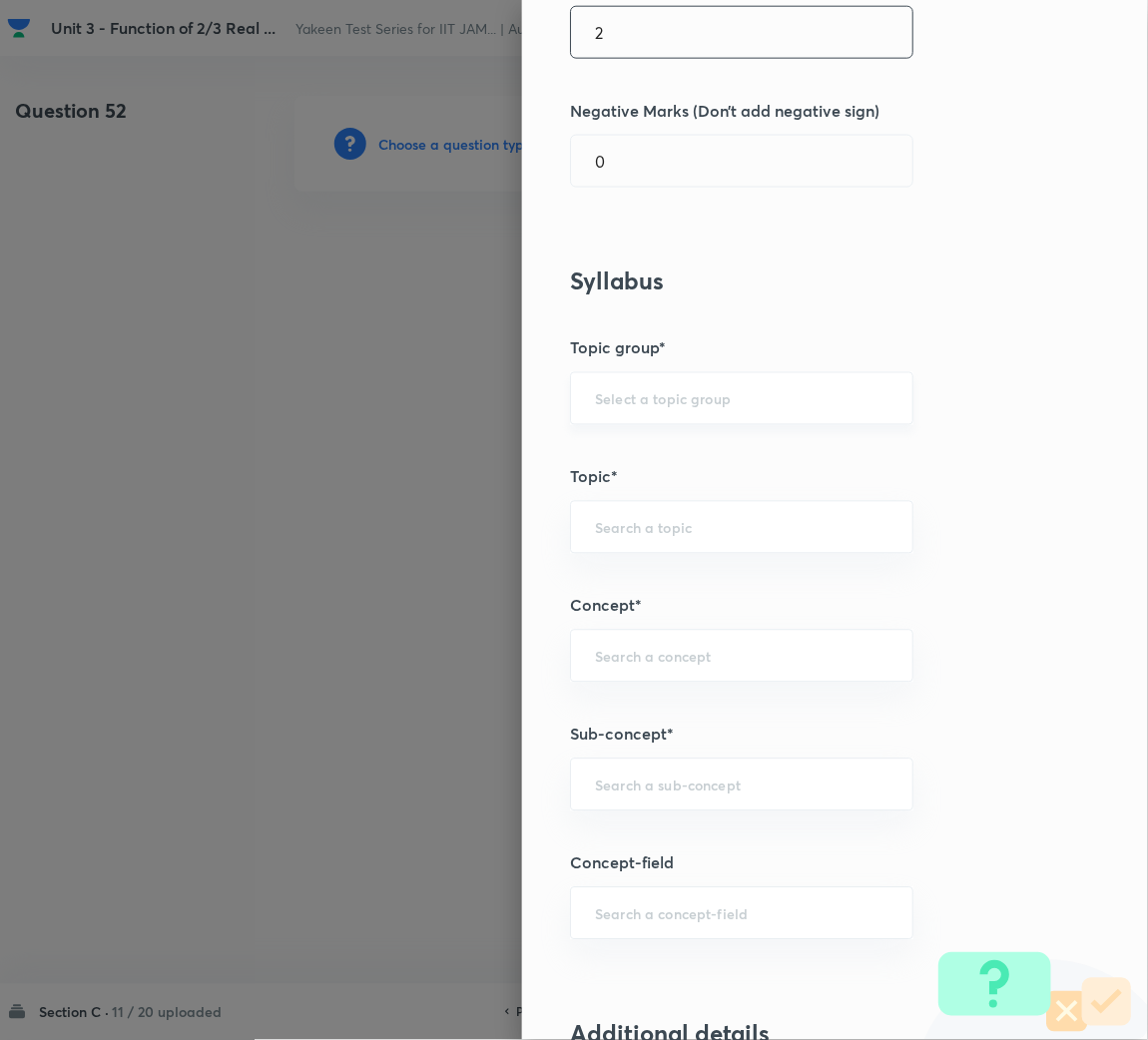 click on "​" at bounding box center [742, 398] 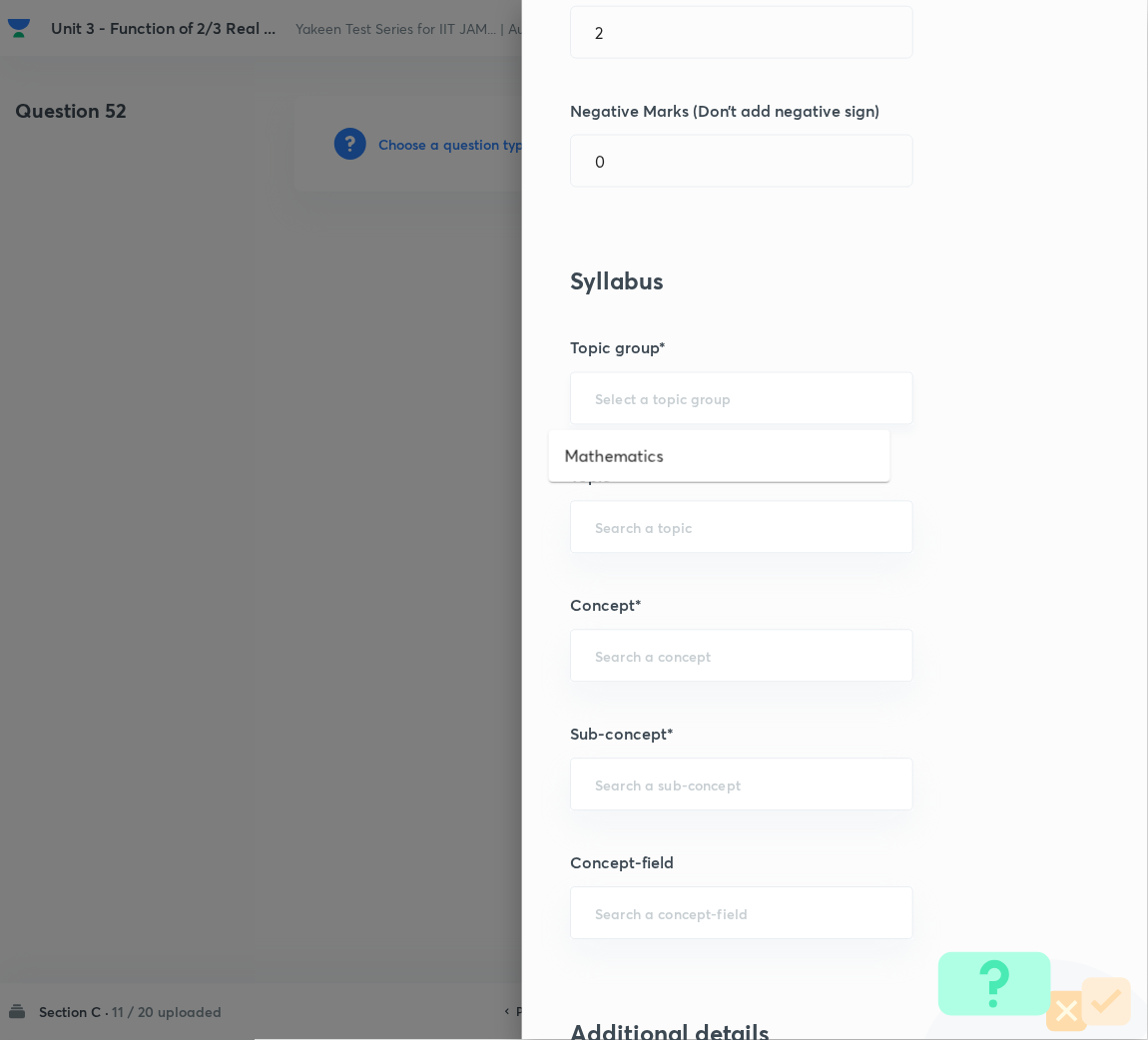 click at bounding box center (742, 398) 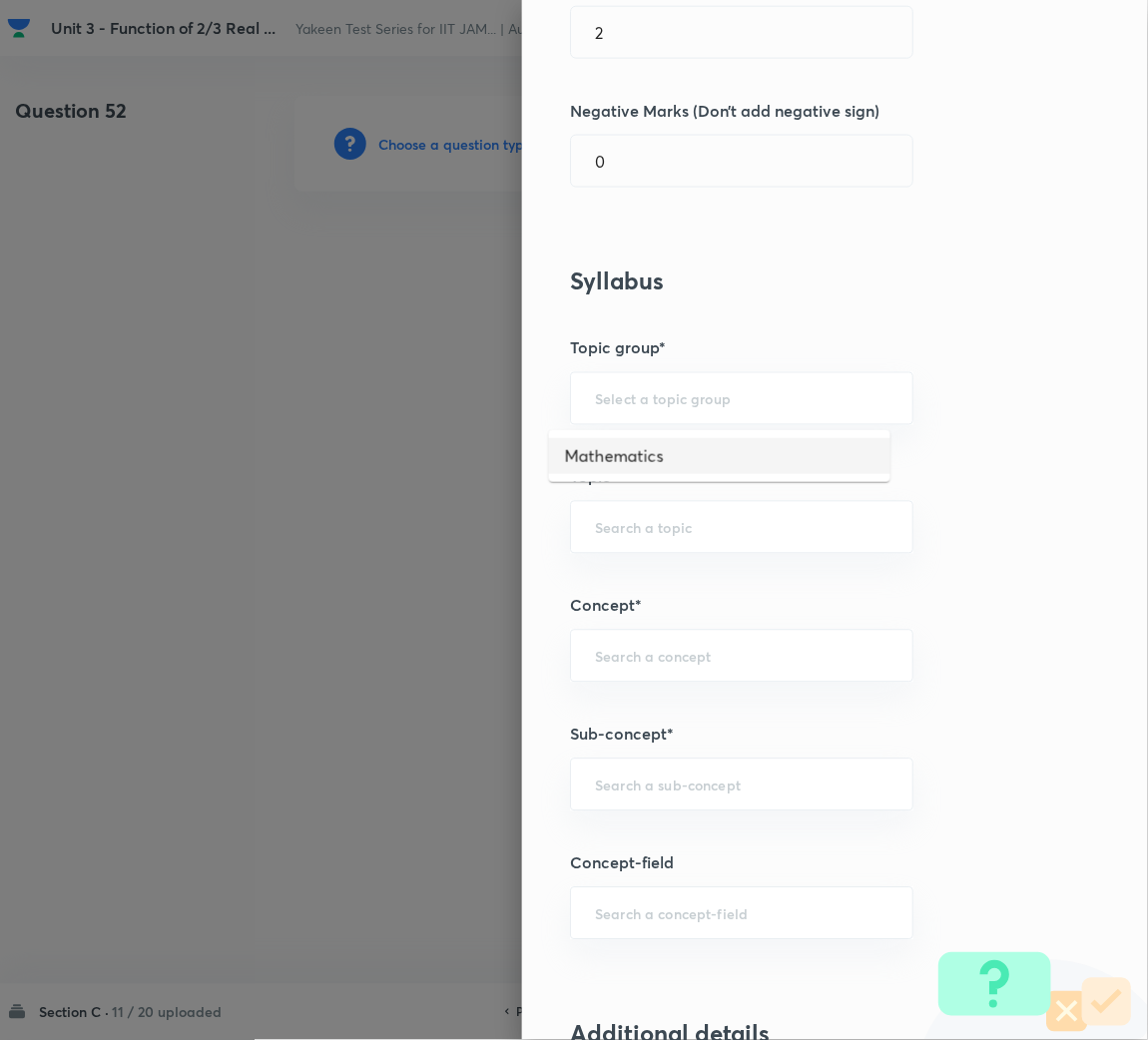 click on "Mathematics" at bounding box center (720, 456) 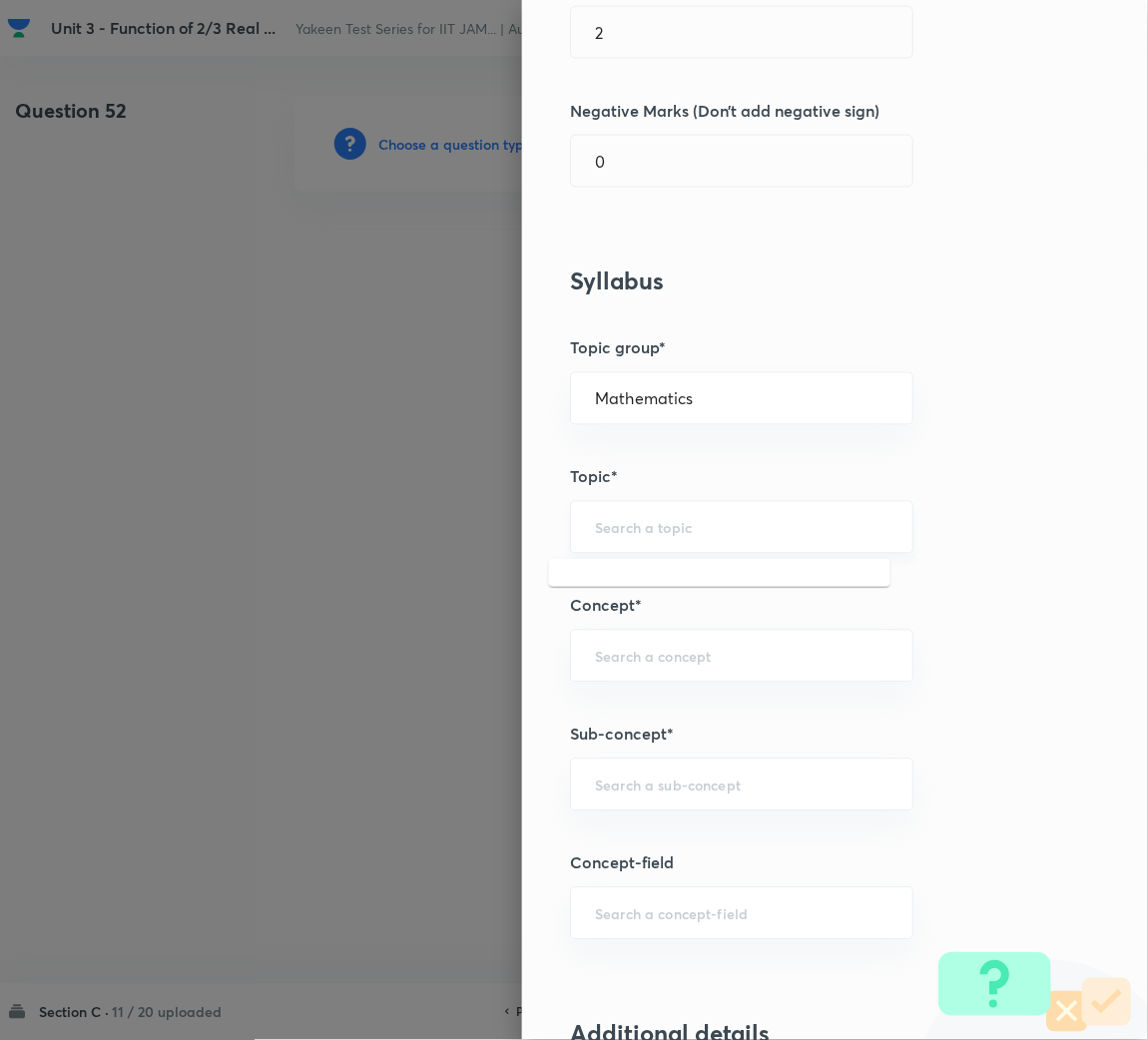 click at bounding box center (742, 527) 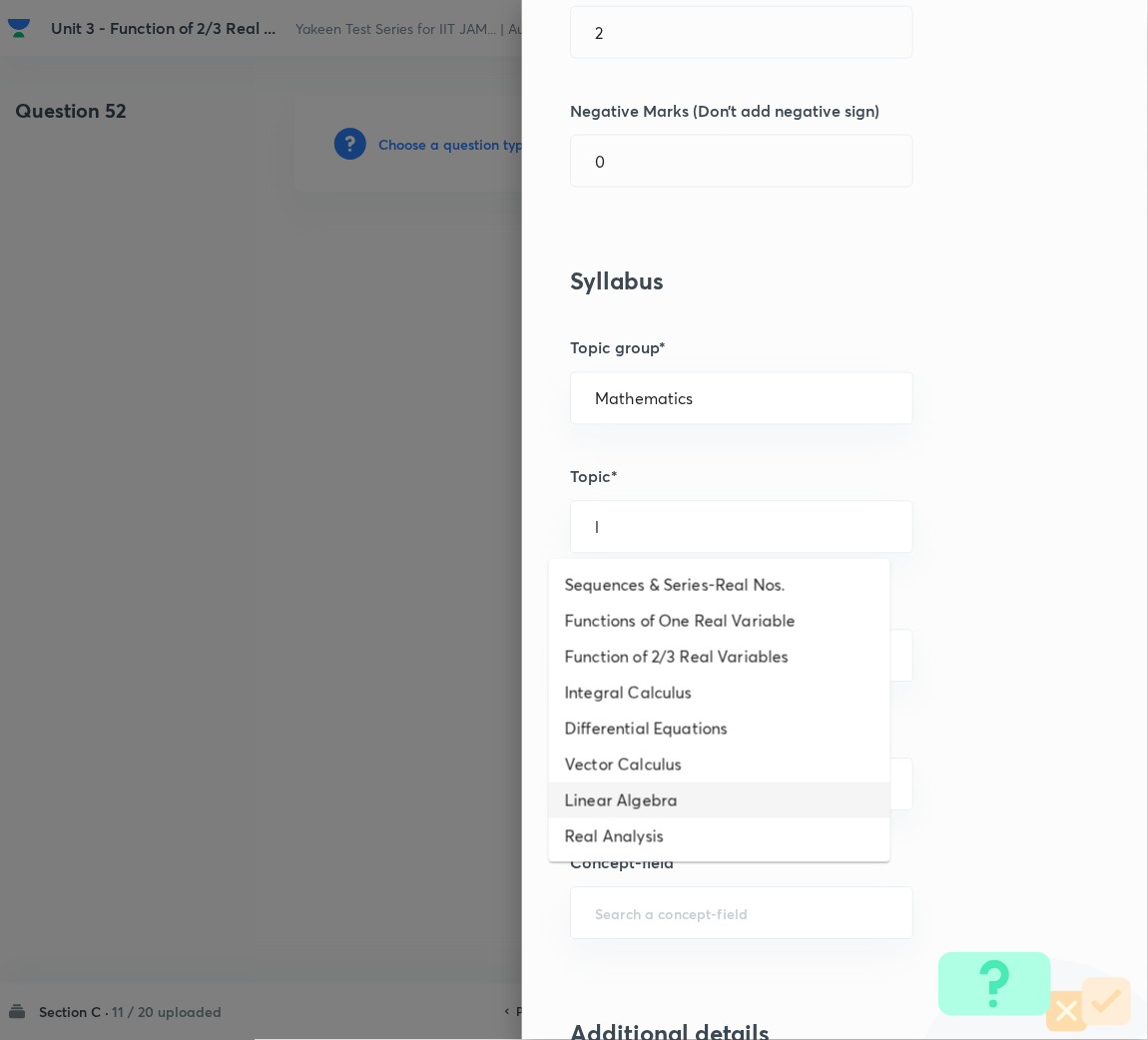 click on "Linear Algebra" at bounding box center (720, 800) 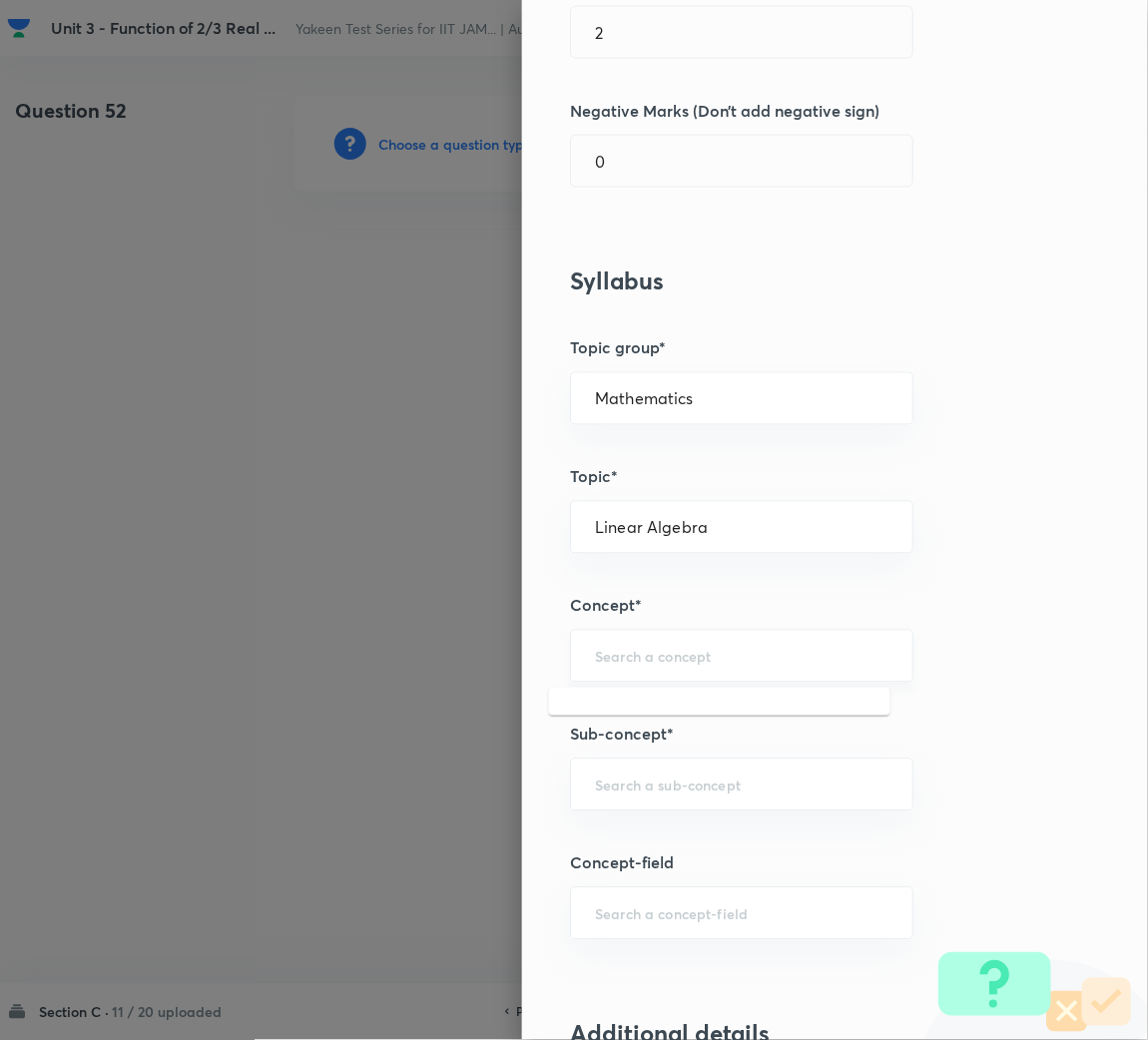 click at bounding box center (742, 656) 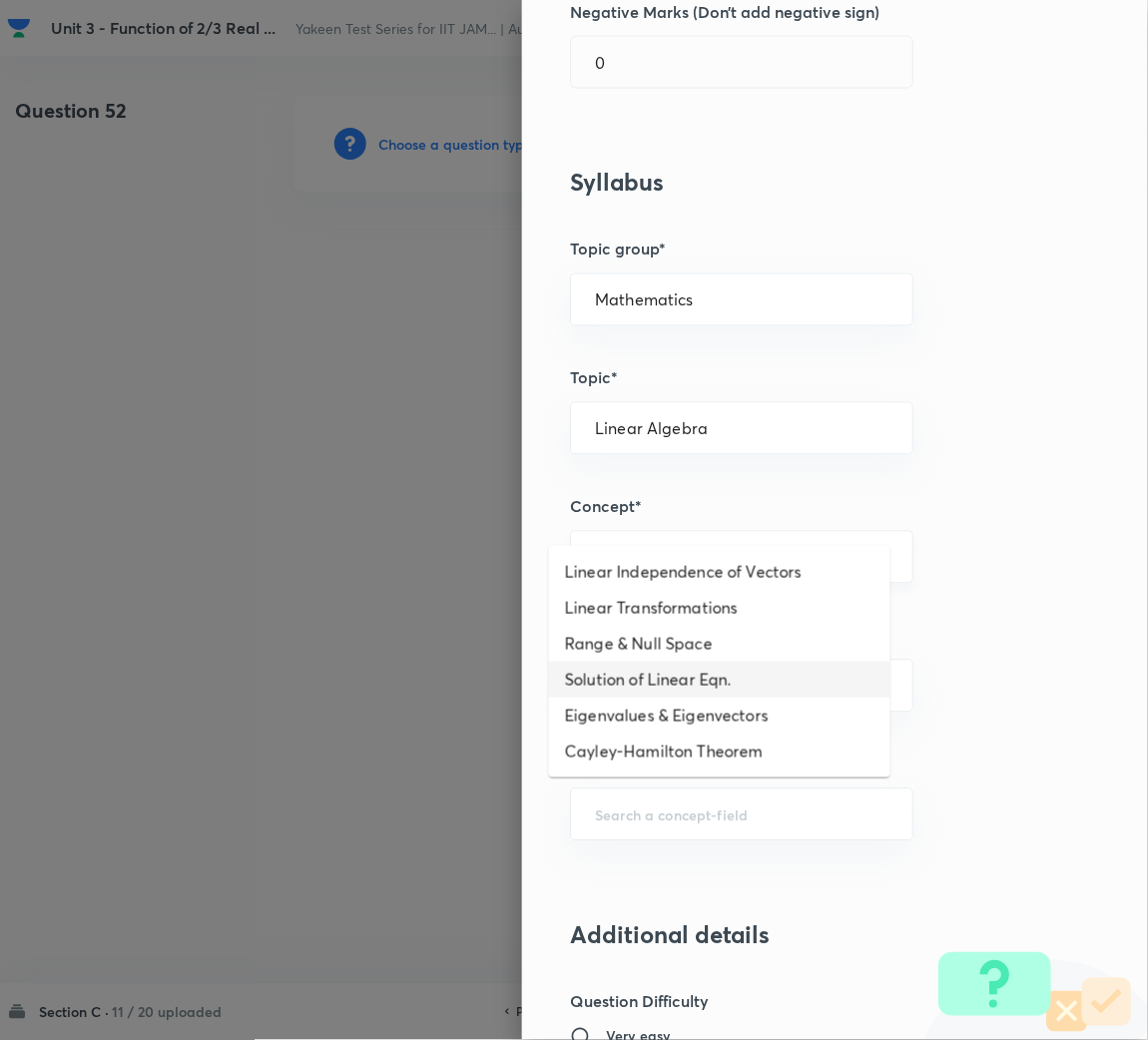 scroll, scrollTop: 599, scrollLeft: 0, axis: vertical 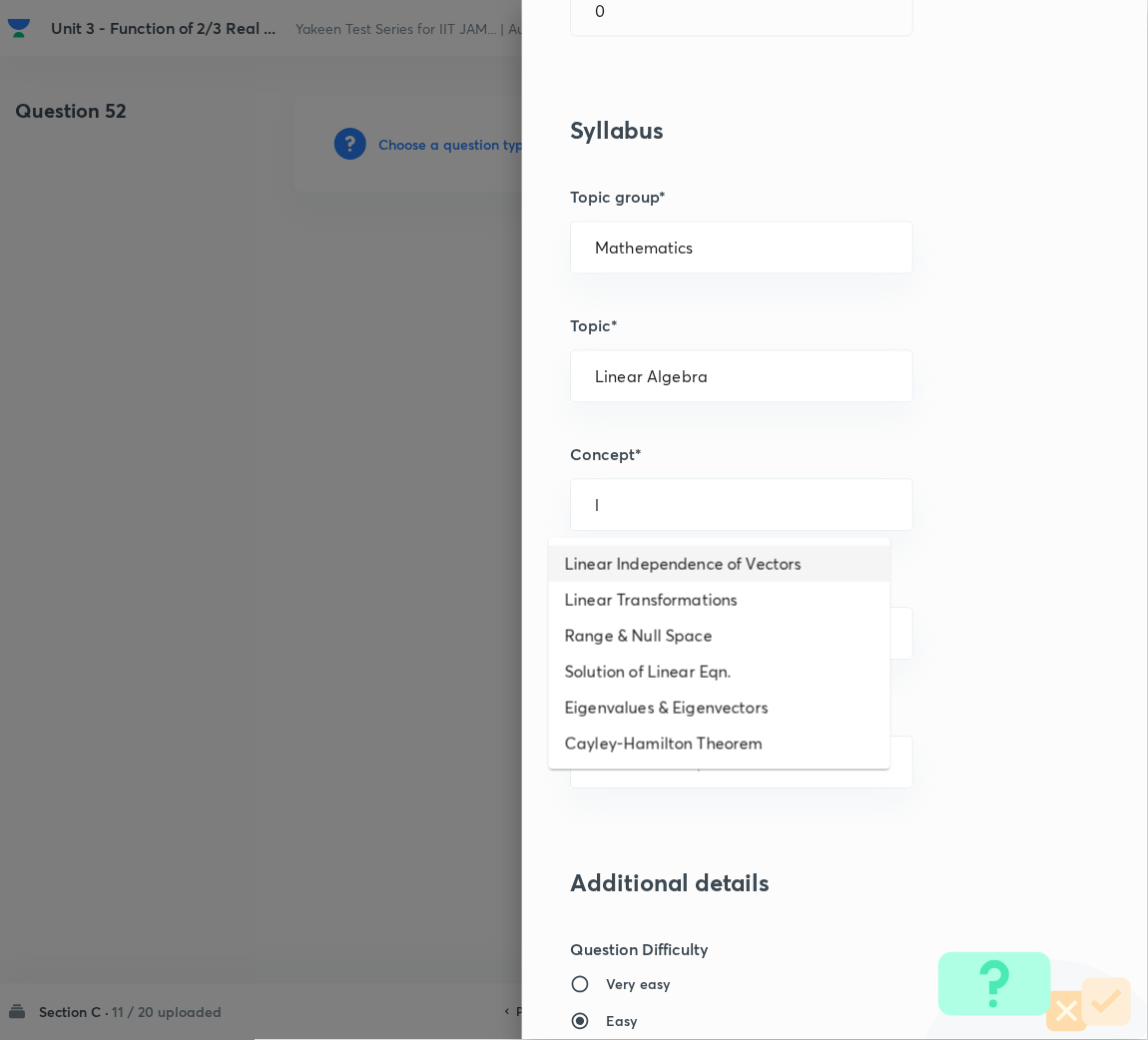 drag, startPoint x: 615, startPoint y: 556, endPoint x: 616, endPoint y: 571, distance: 15.033296 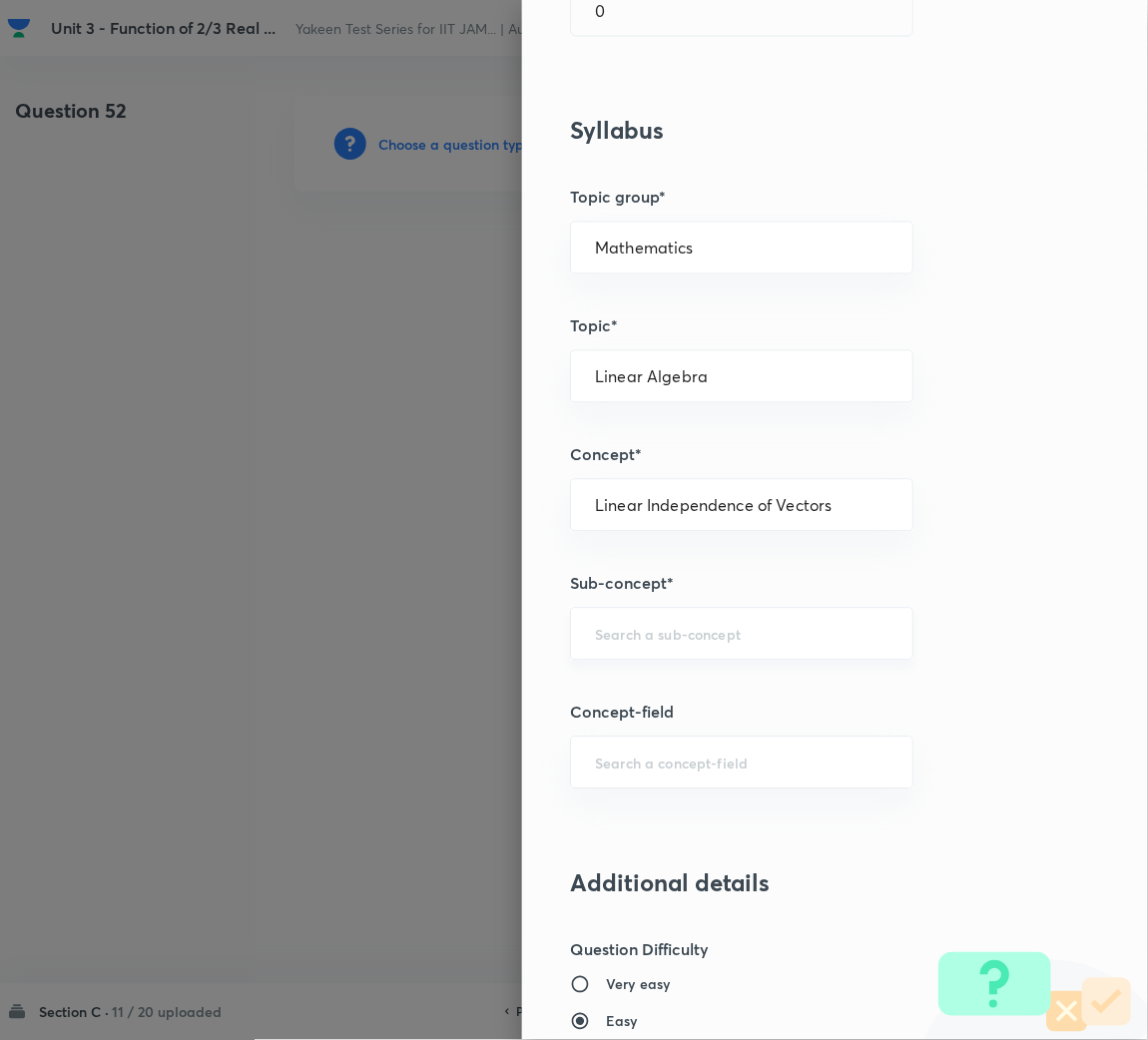 click on "​" at bounding box center [742, 634] 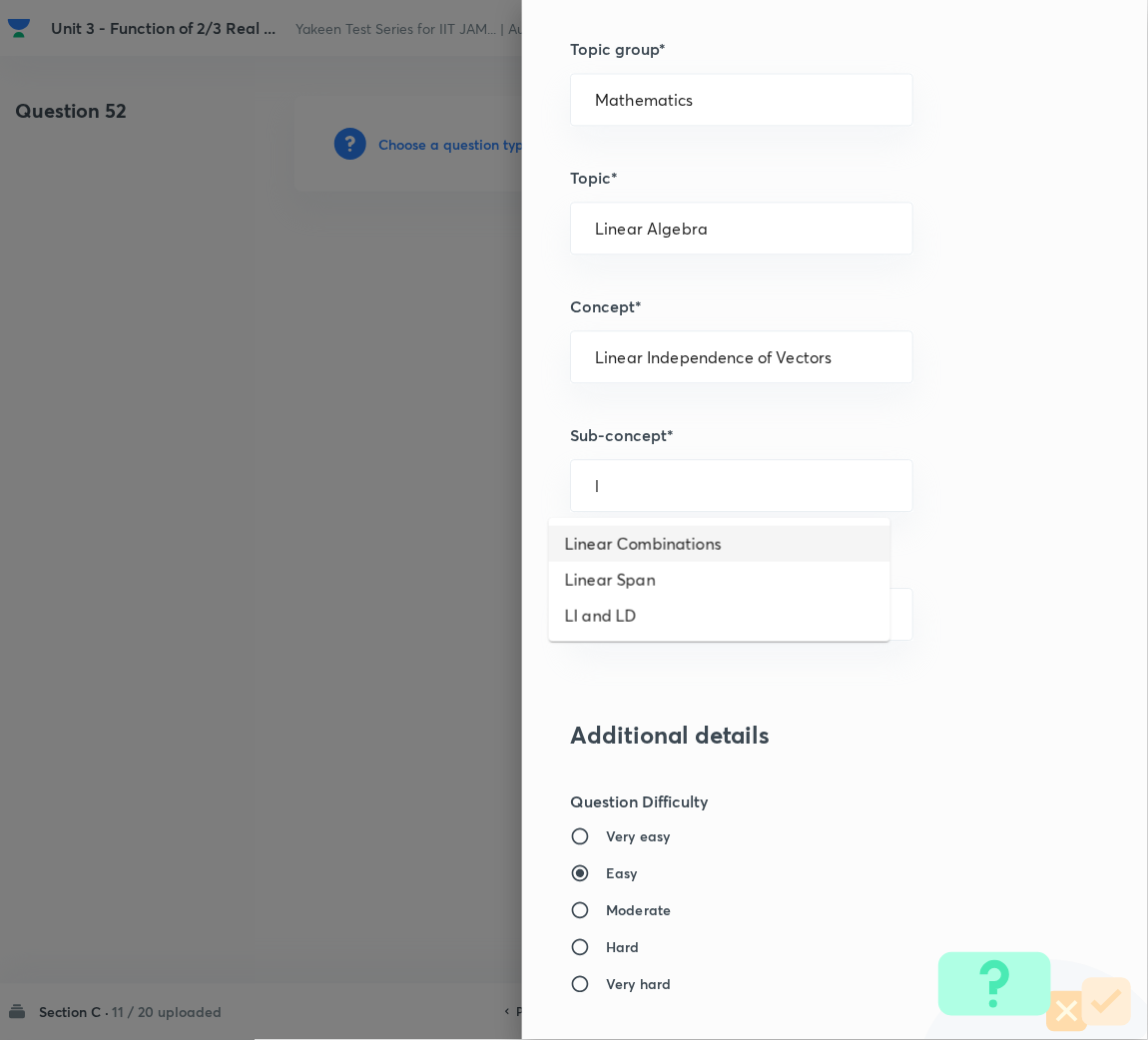 click on "Linear Combinations" at bounding box center [720, 544] 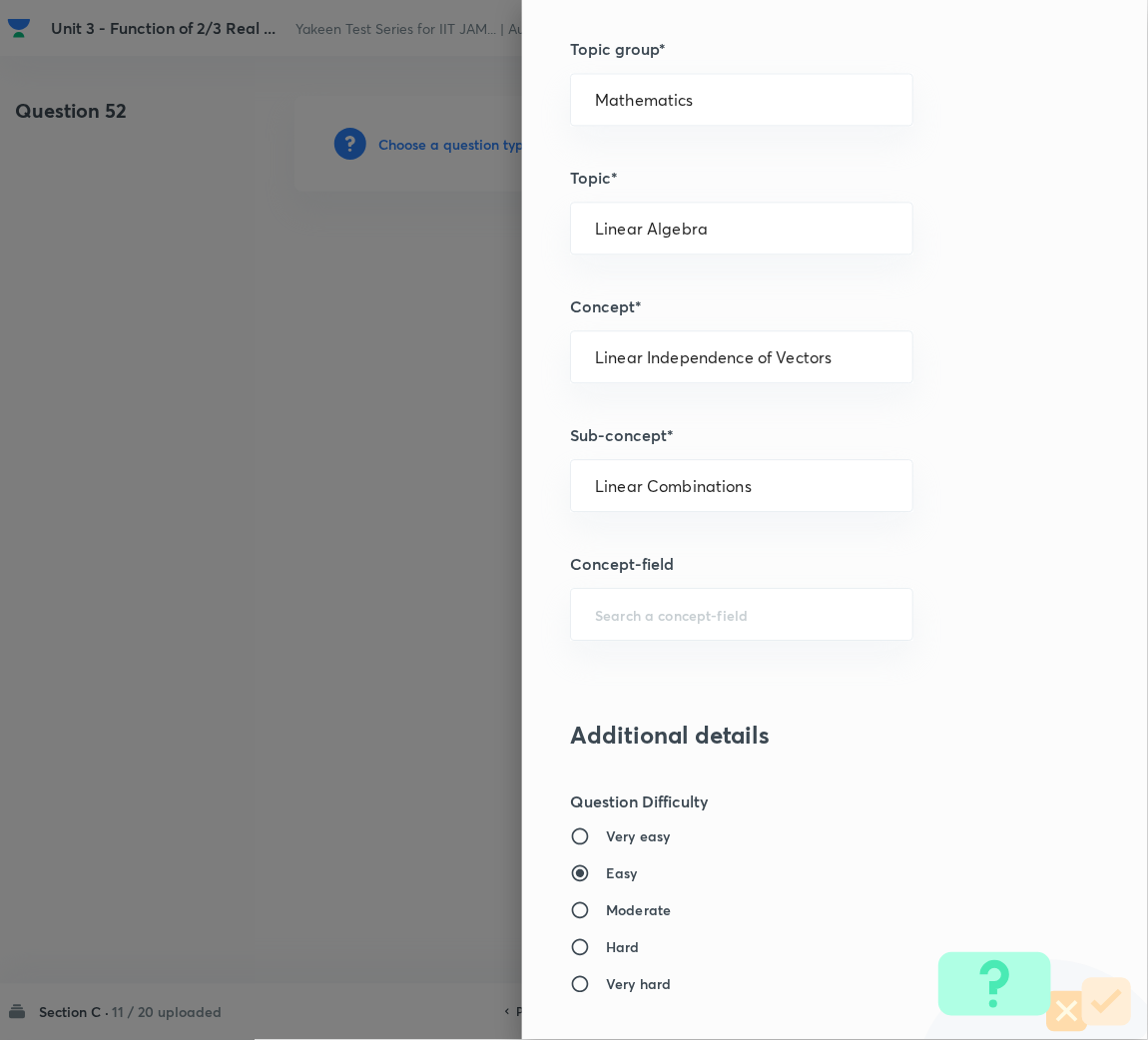 scroll, scrollTop: 1564, scrollLeft: 0, axis: vertical 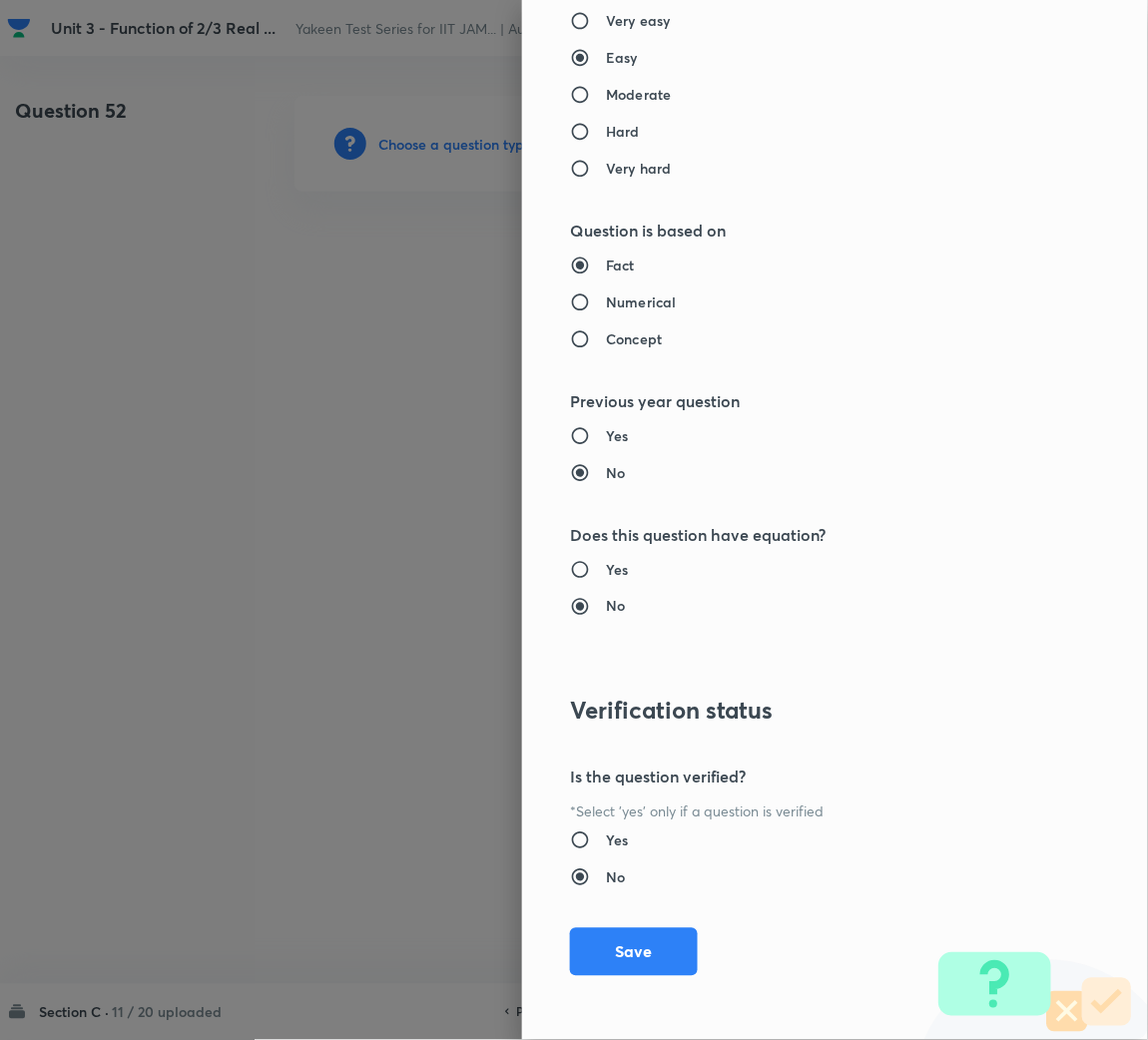 drag, startPoint x: 589, startPoint y: 940, endPoint x: 476, endPoint y: 790, distance: 187.80043 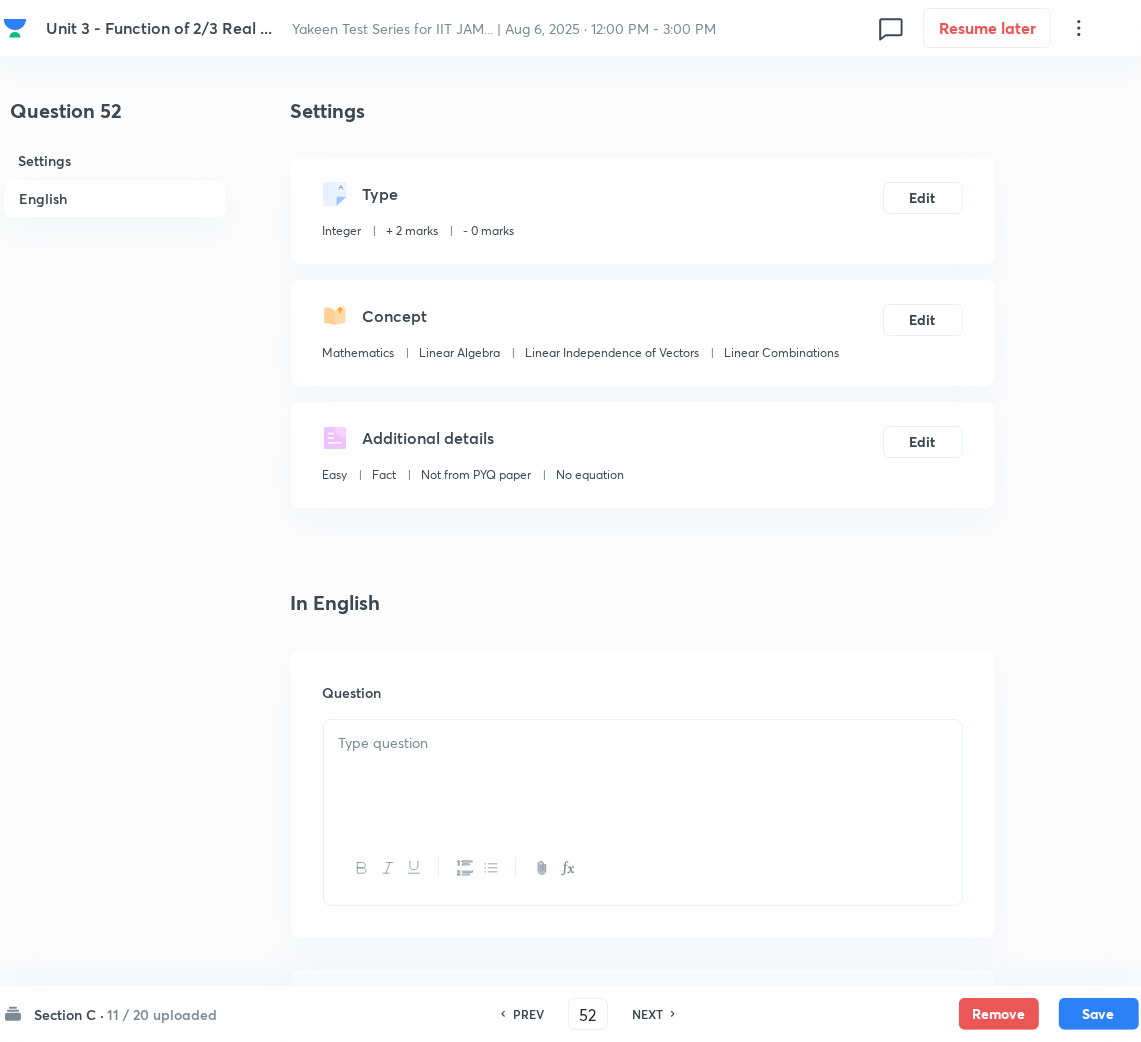 click at bounding box center (643, 743) 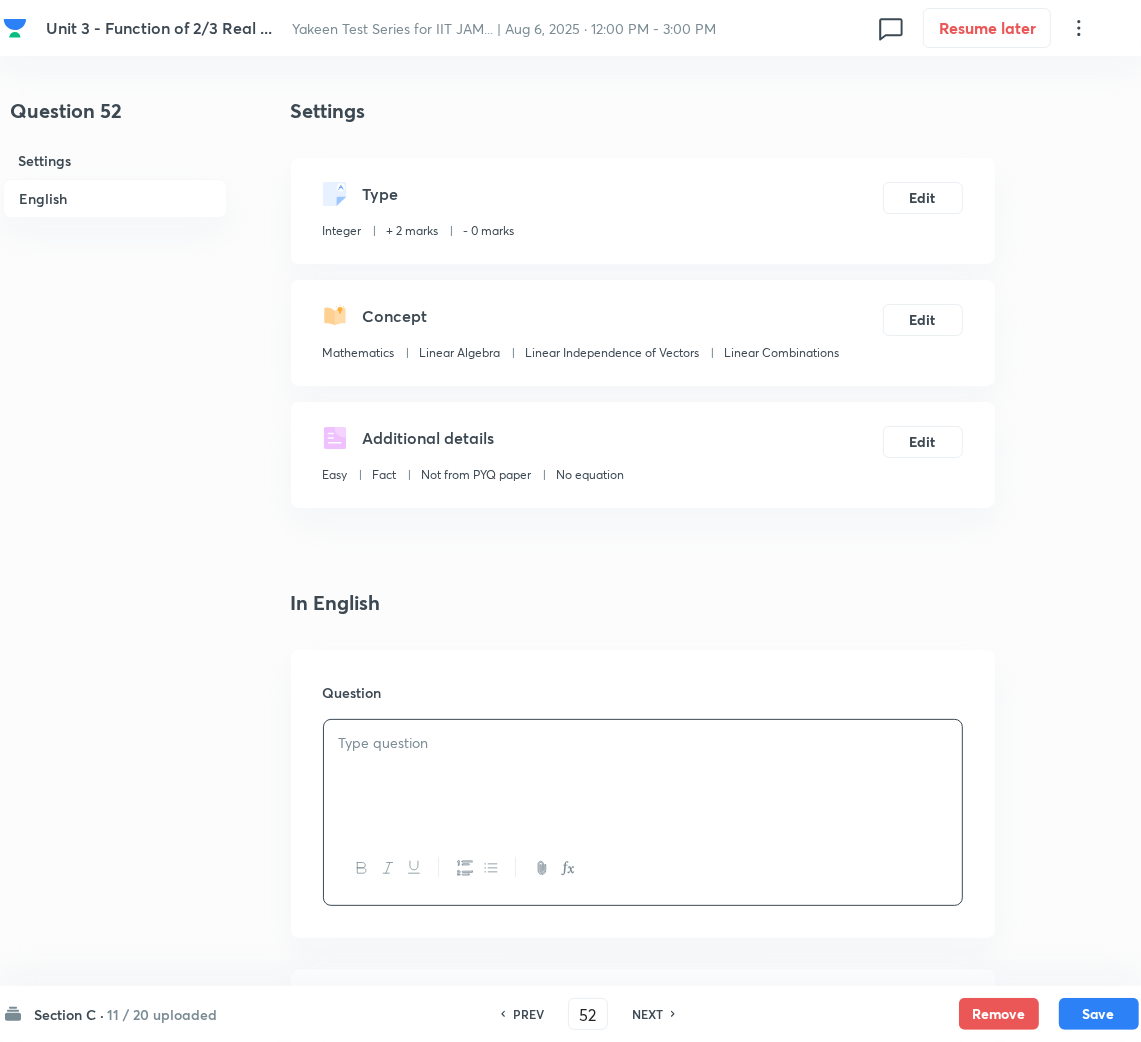 paste 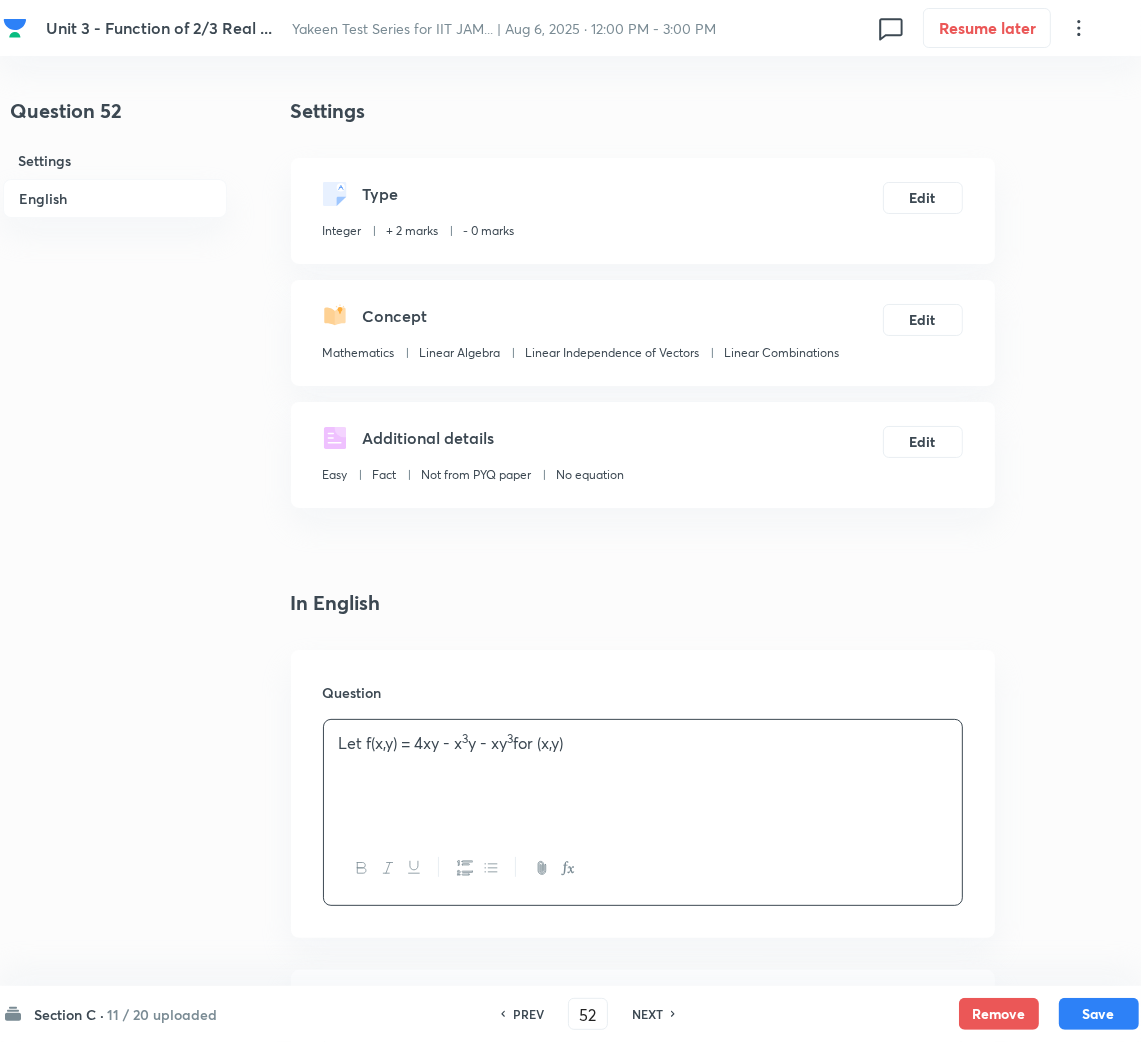 click on "Let f(x,y) = [NUM]xy - x [NUM] y - xy [NUM]  for (x,y)" at bounding box center (643, 776) 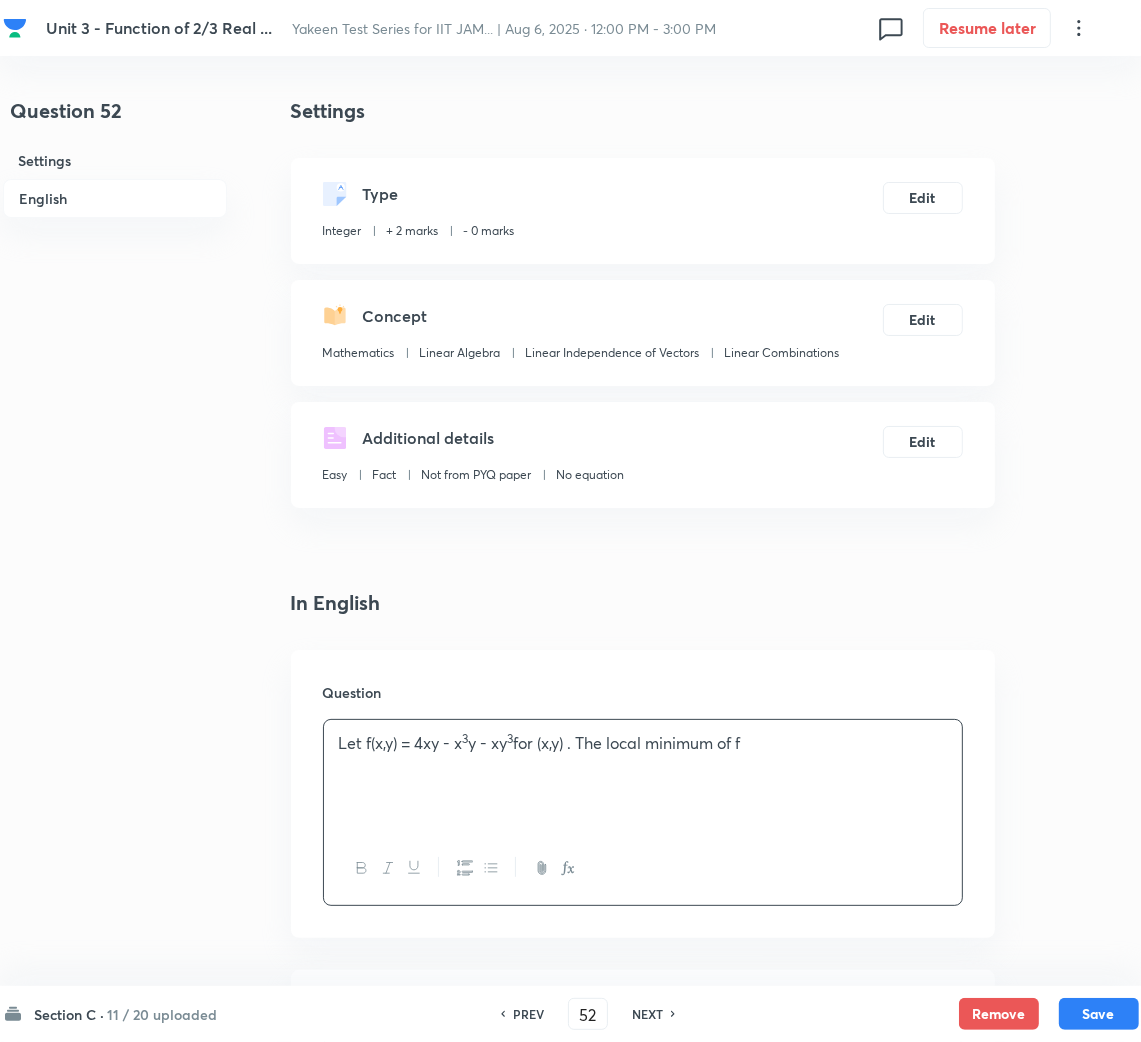 click on "Let f(x,y) = [NUM]xy - x [NUM] y - xy [NUM]  for (x,y) . The local minimum of f" at bounding box center (643, 743) 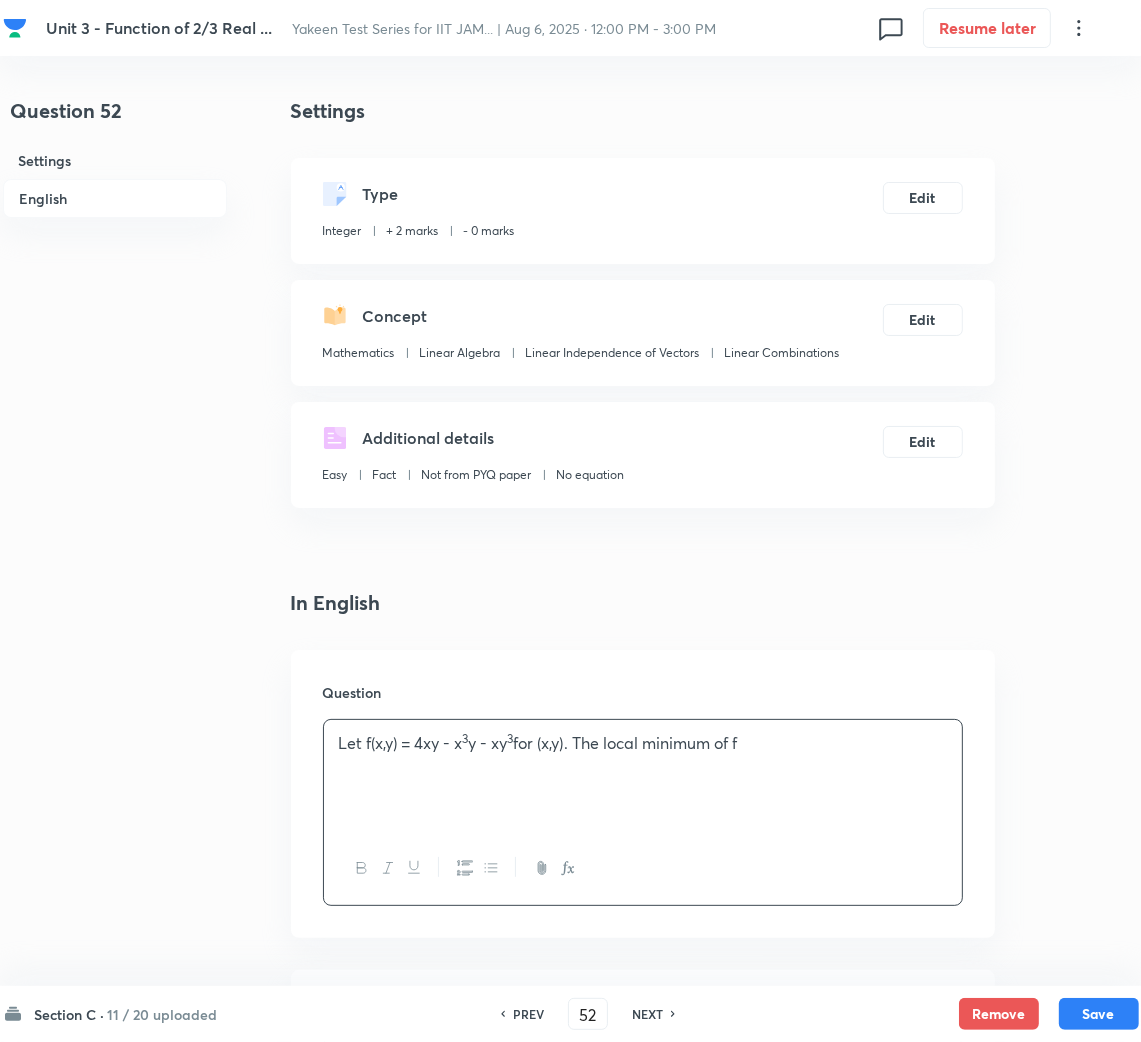 click on "Let f(x,y) = 4xy - x³ y - xy³ for (x,y) . The local minimum of f" at bounding box center [643, 776] 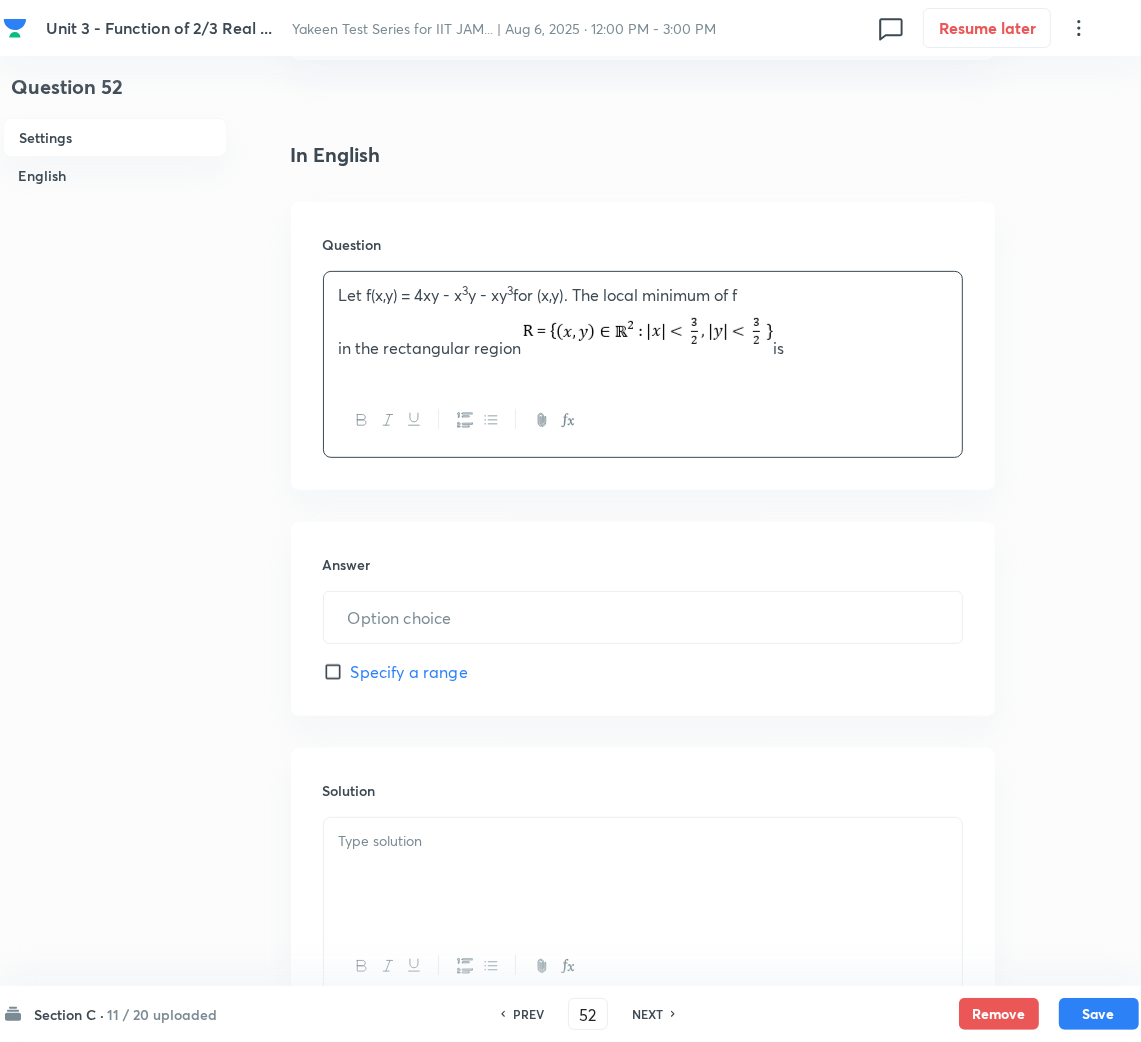 scroll, scrollTop: 449, scrollLeft: 0, axis: vertical 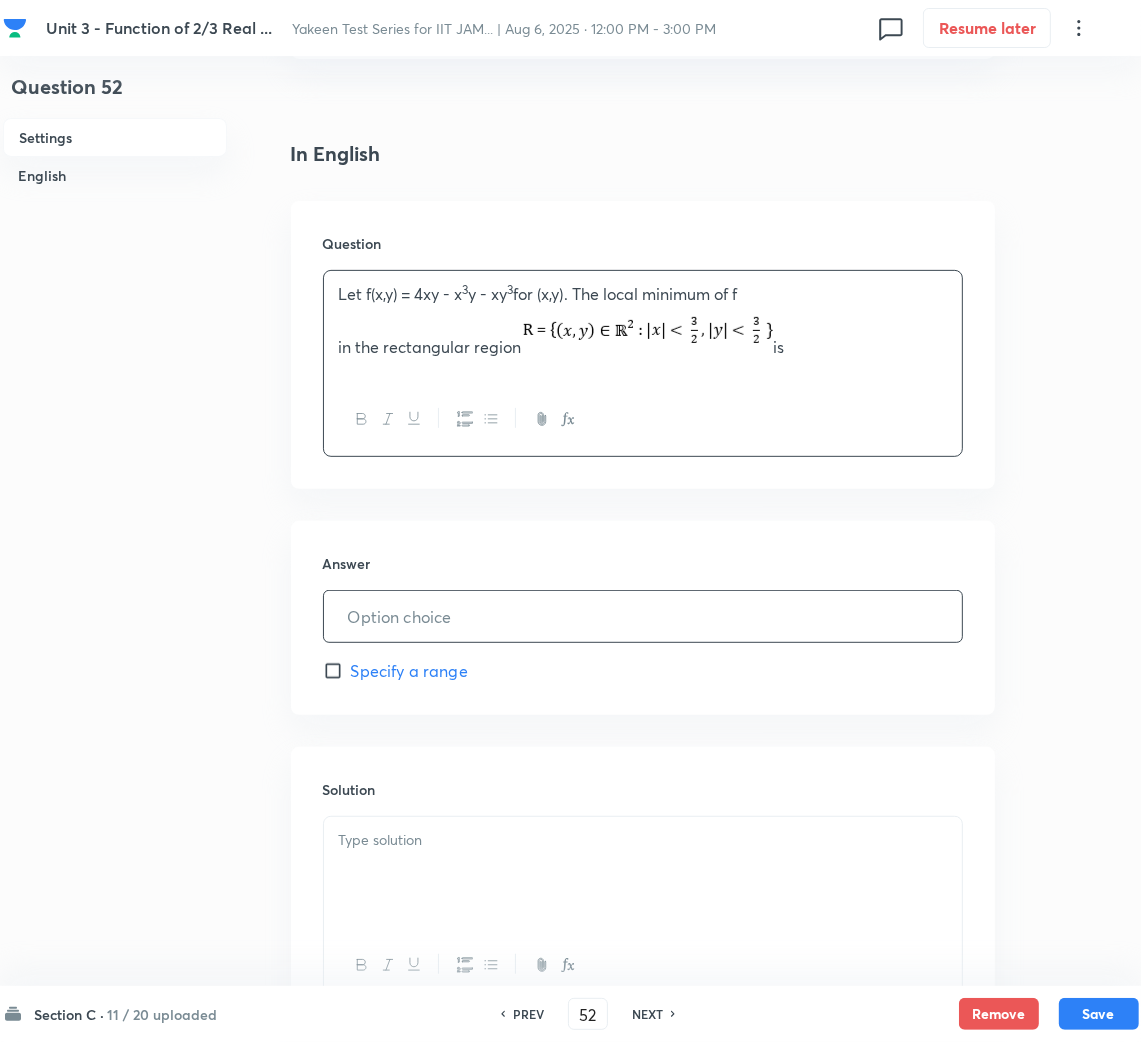 click at bounding box center (643, 616) 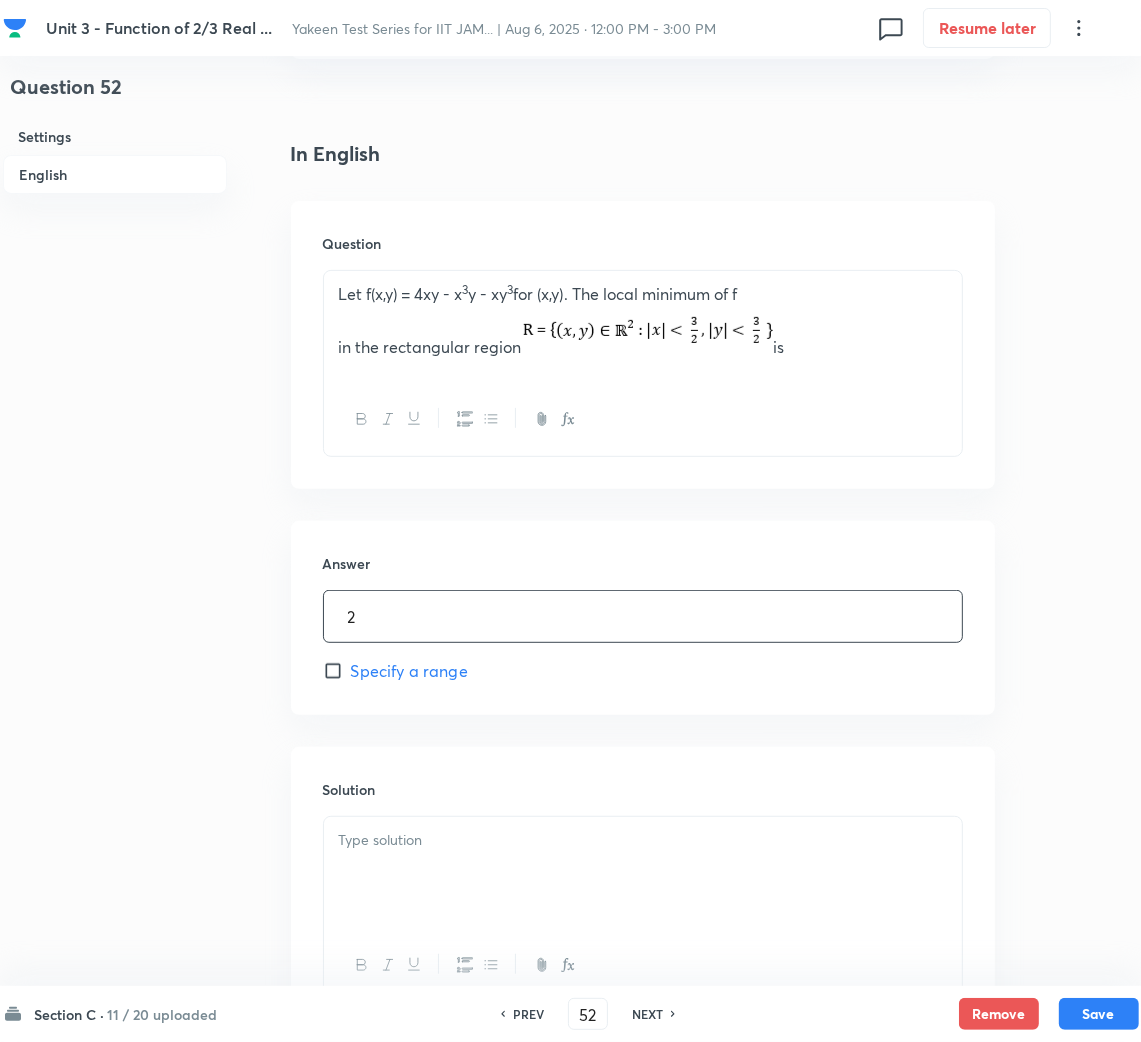 scroll, scrollTop: 600, scrollLeft: 0, axis: vertical 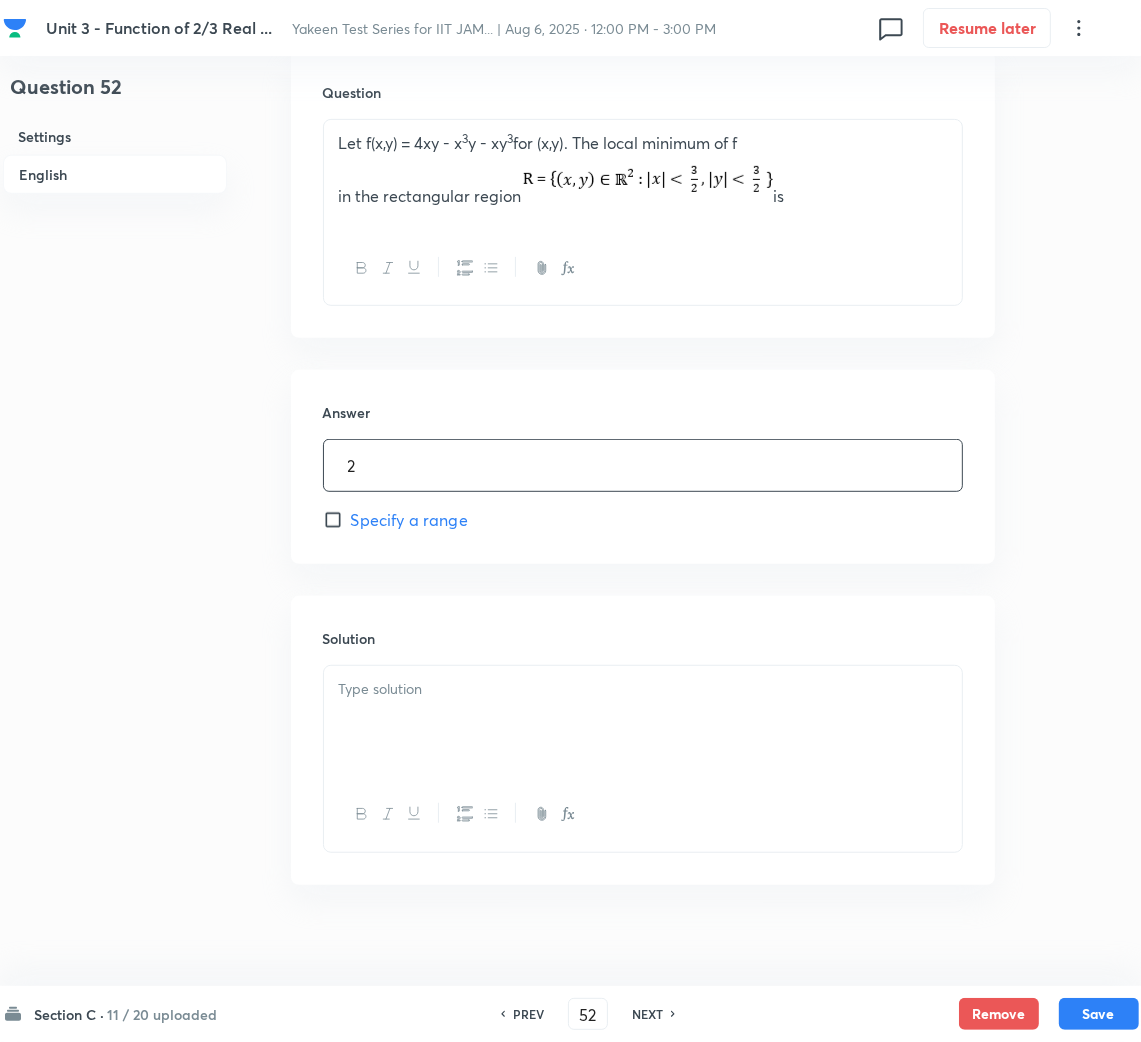 drag, startPoint x: 340, startPoint y: 467, endPoint x: 353, endPoint y: 471, distance: 13.601471 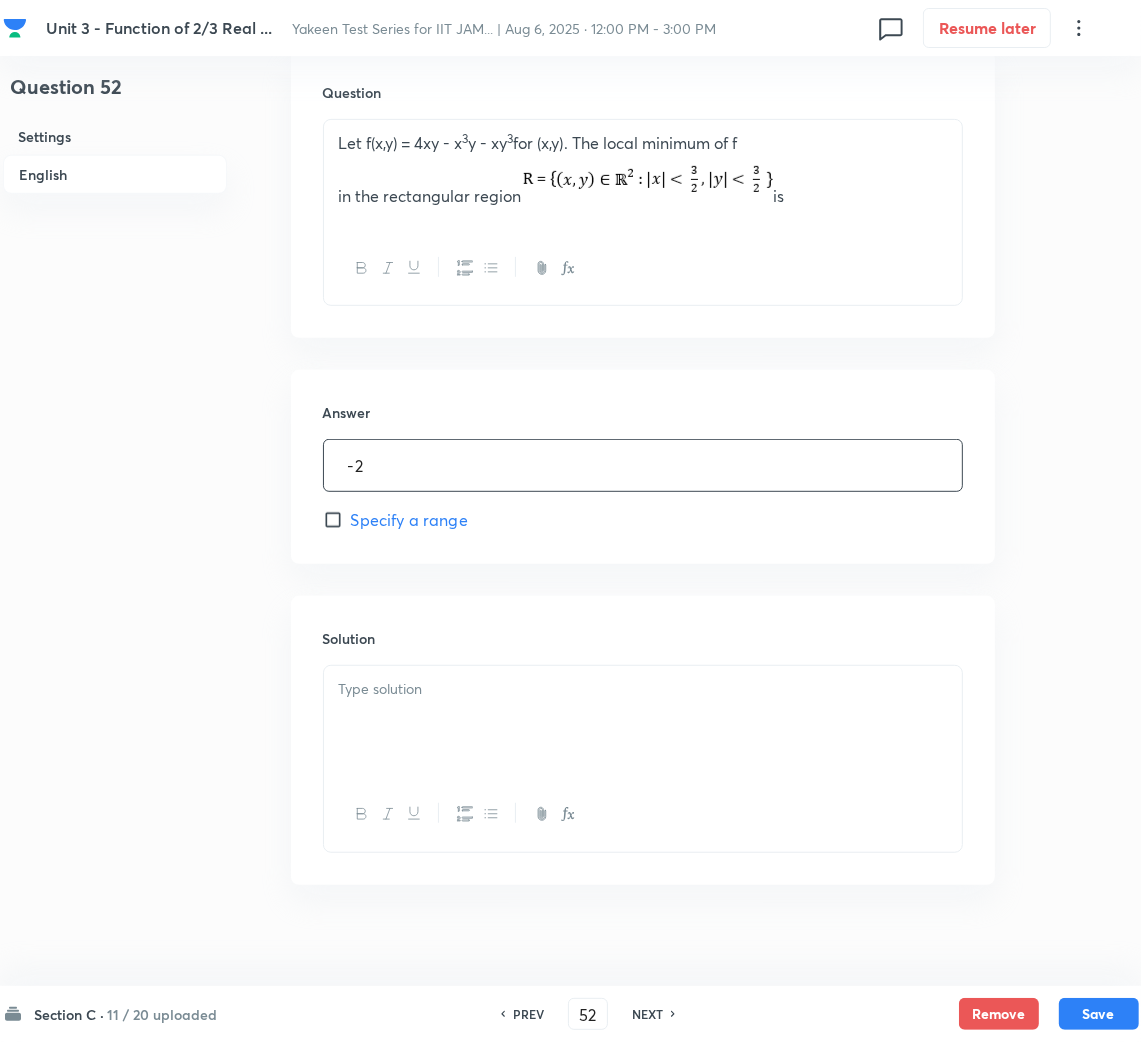 click at bounding box center (643, 722) 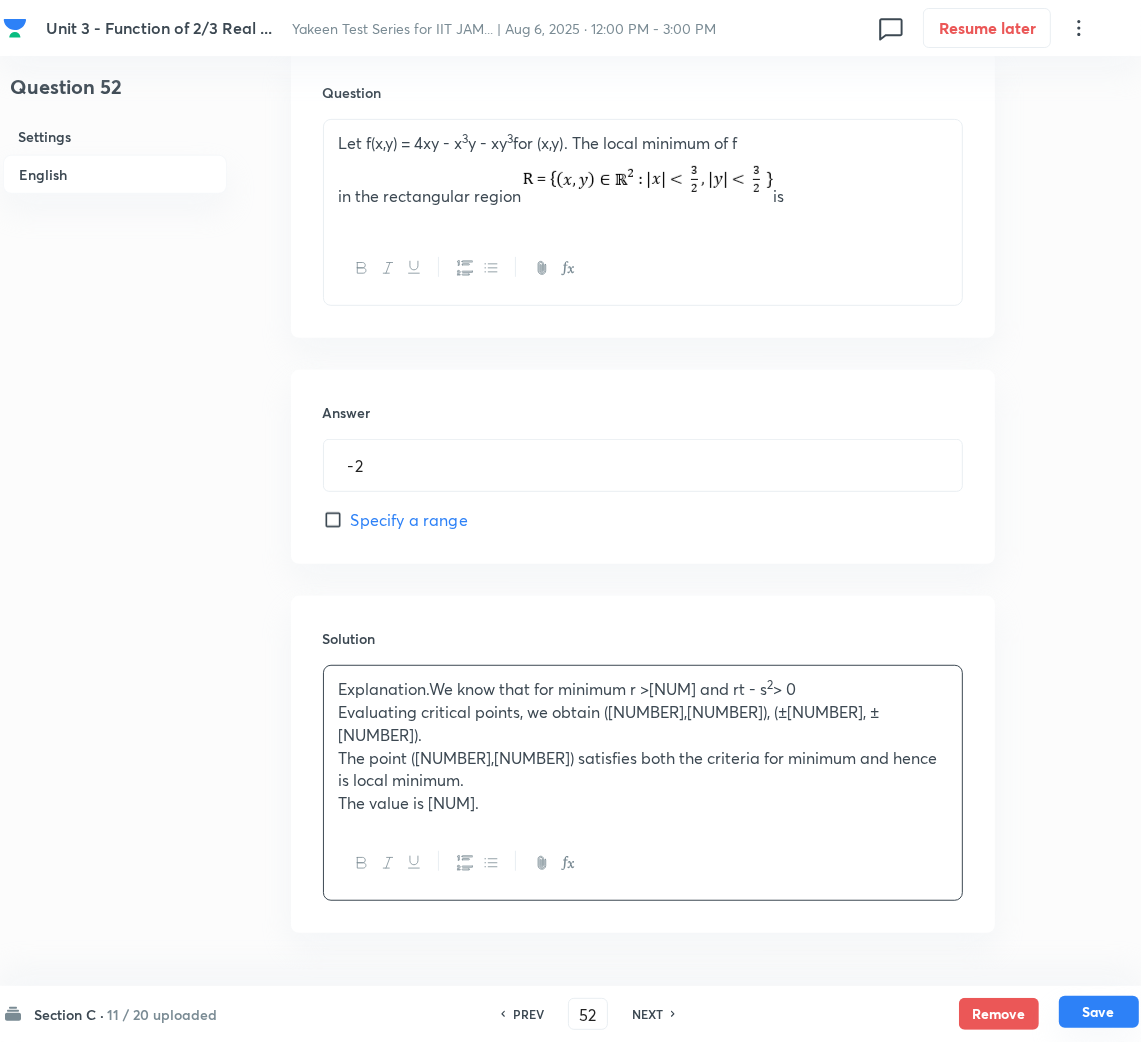 click on "Save" at bounding box center [1099, 1012] 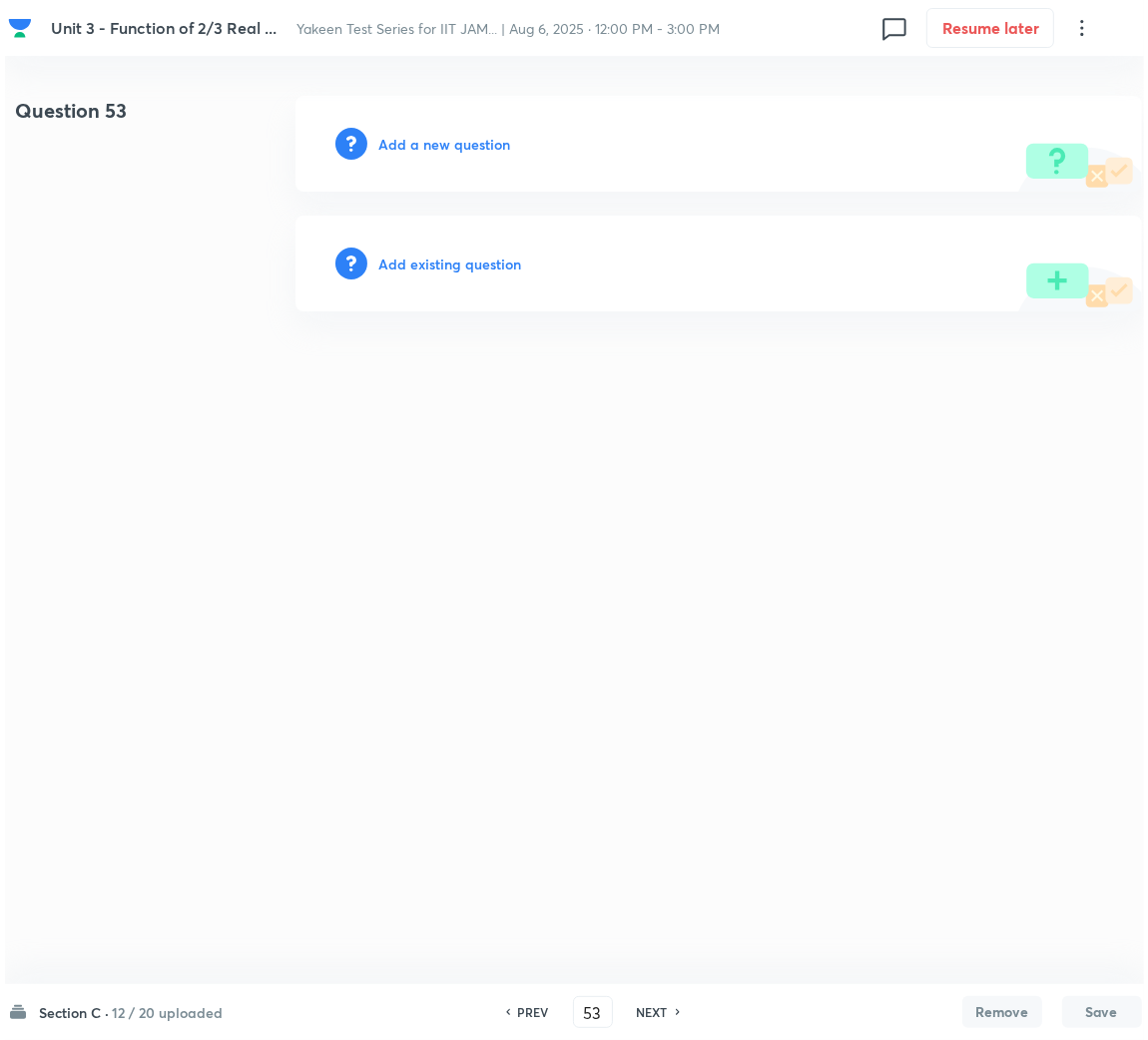 scroll, scrollTop: 0, scrollLeft: 0, axis: both 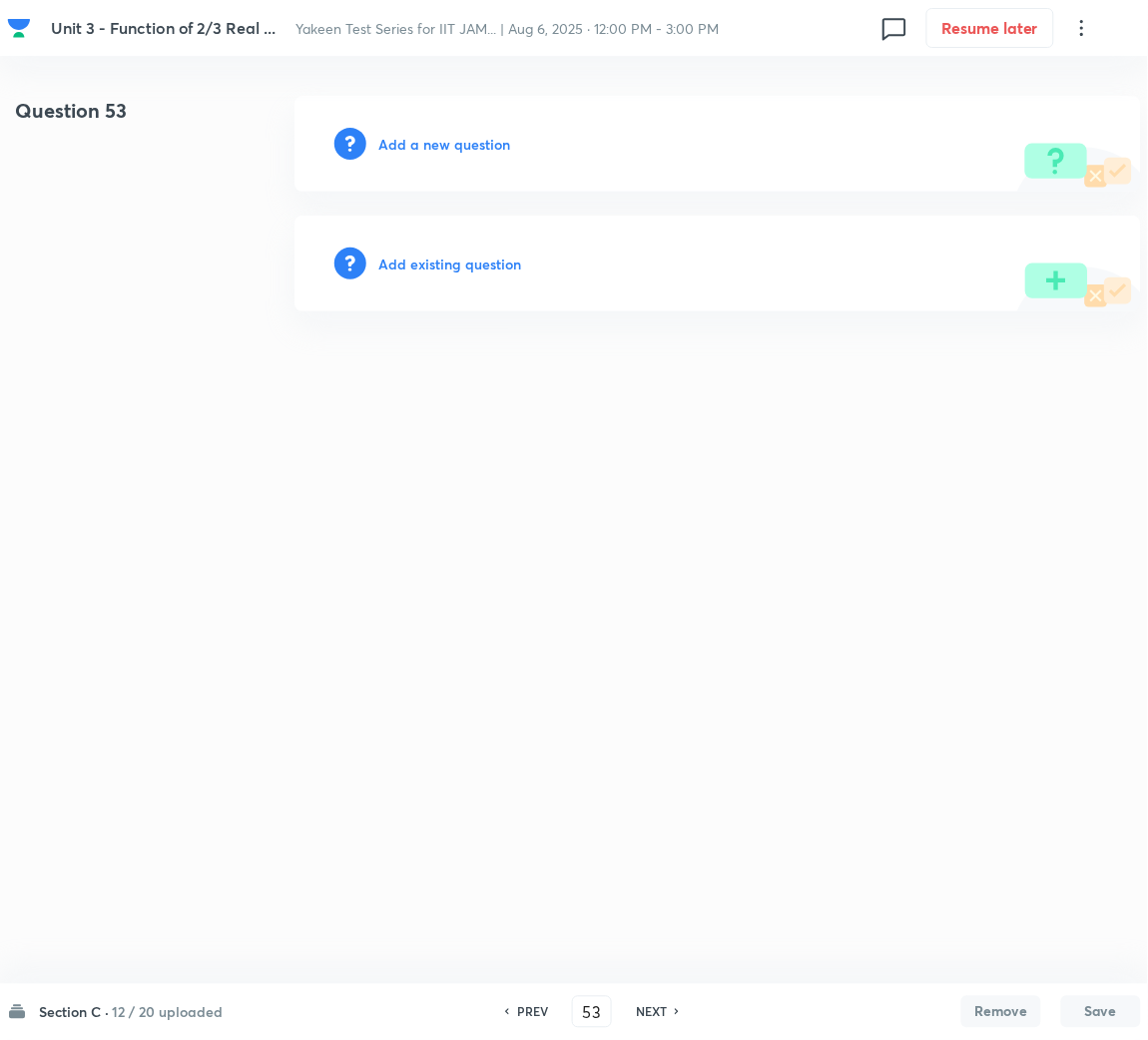 click on "Add a new question" at bounding box center [444, 144] 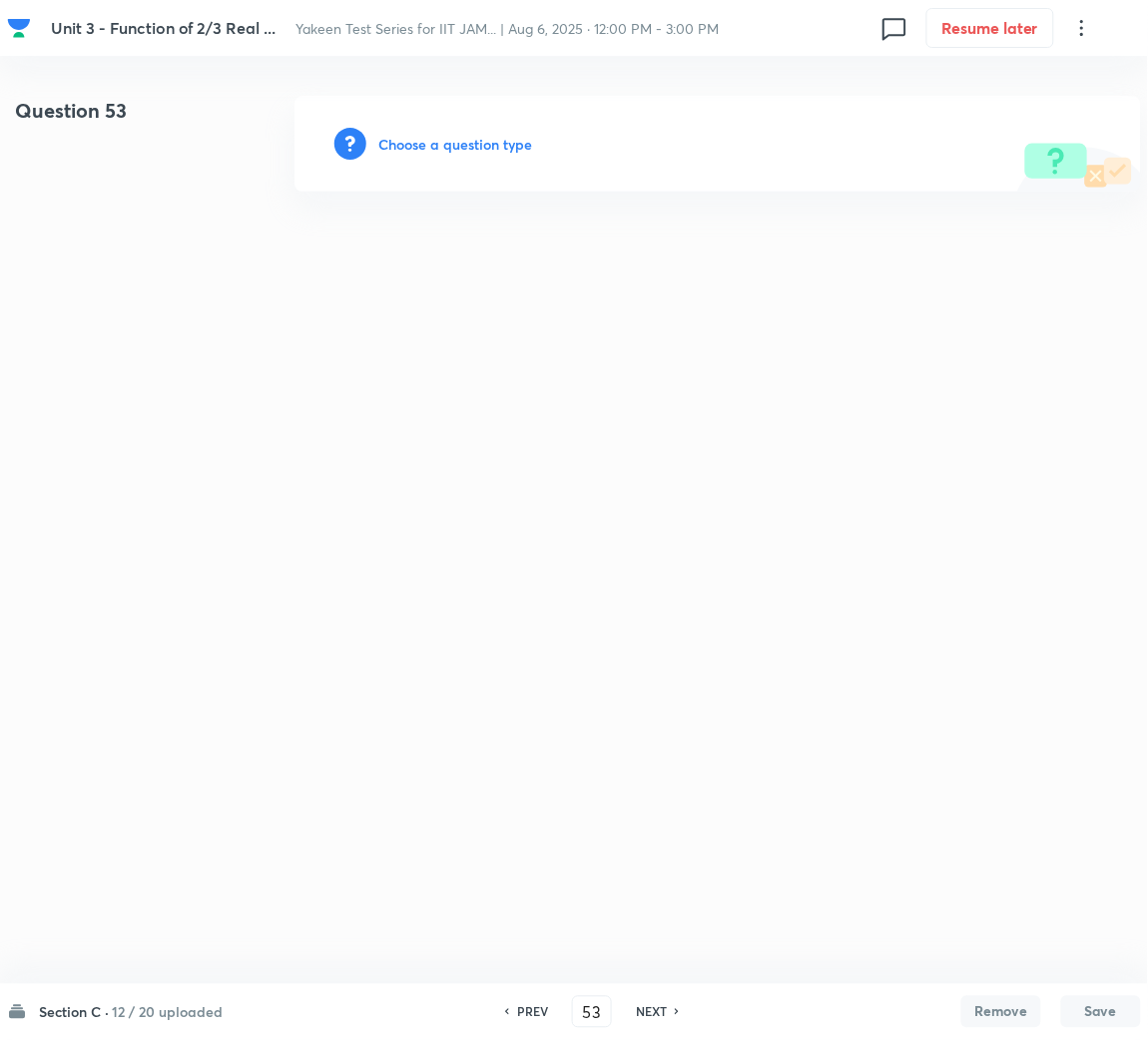click on "Choose a question type" at bounding box center [455, 144] 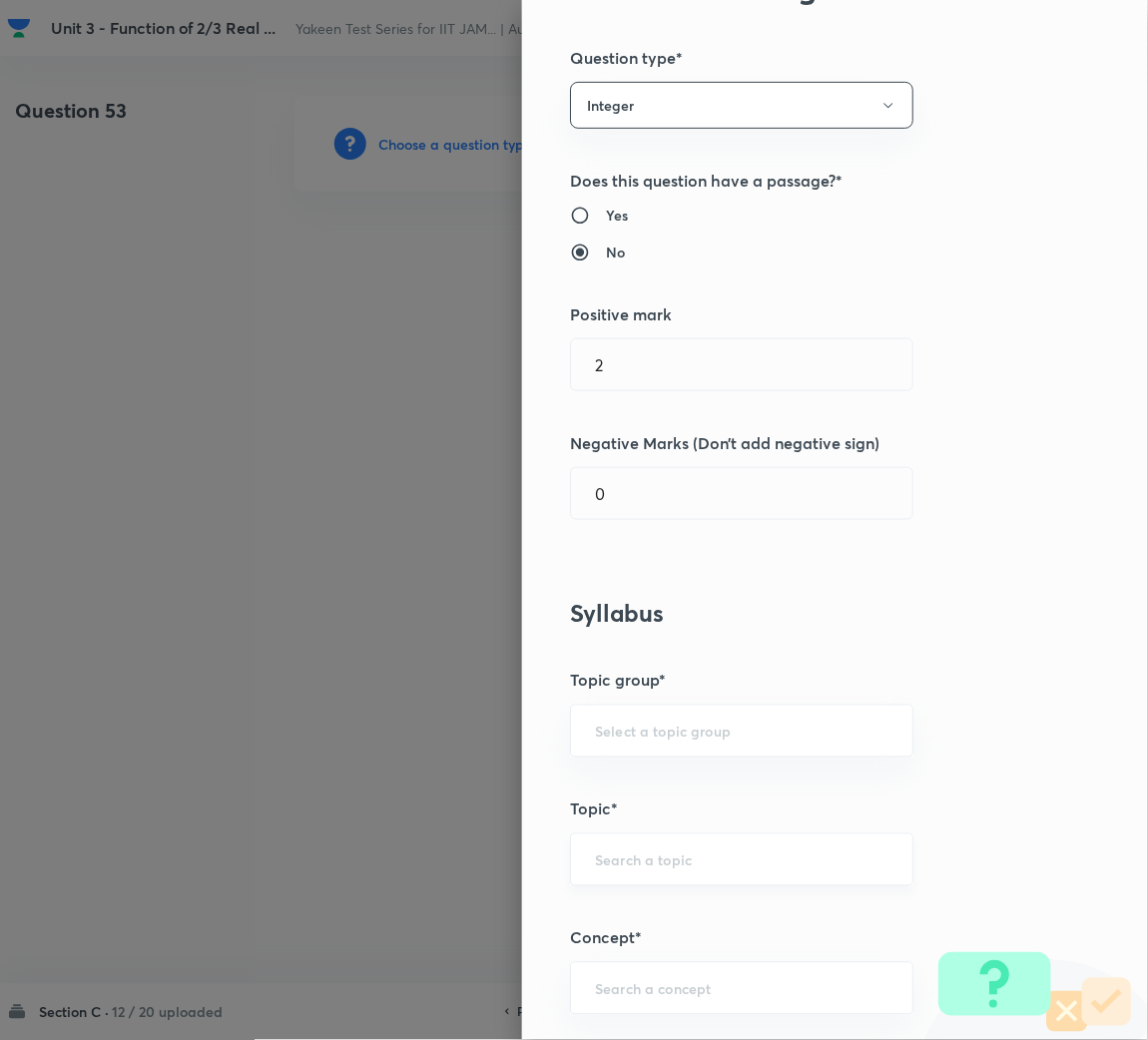 scroll, scrollTop: 299, scrollLeft: 0, axis: vertical 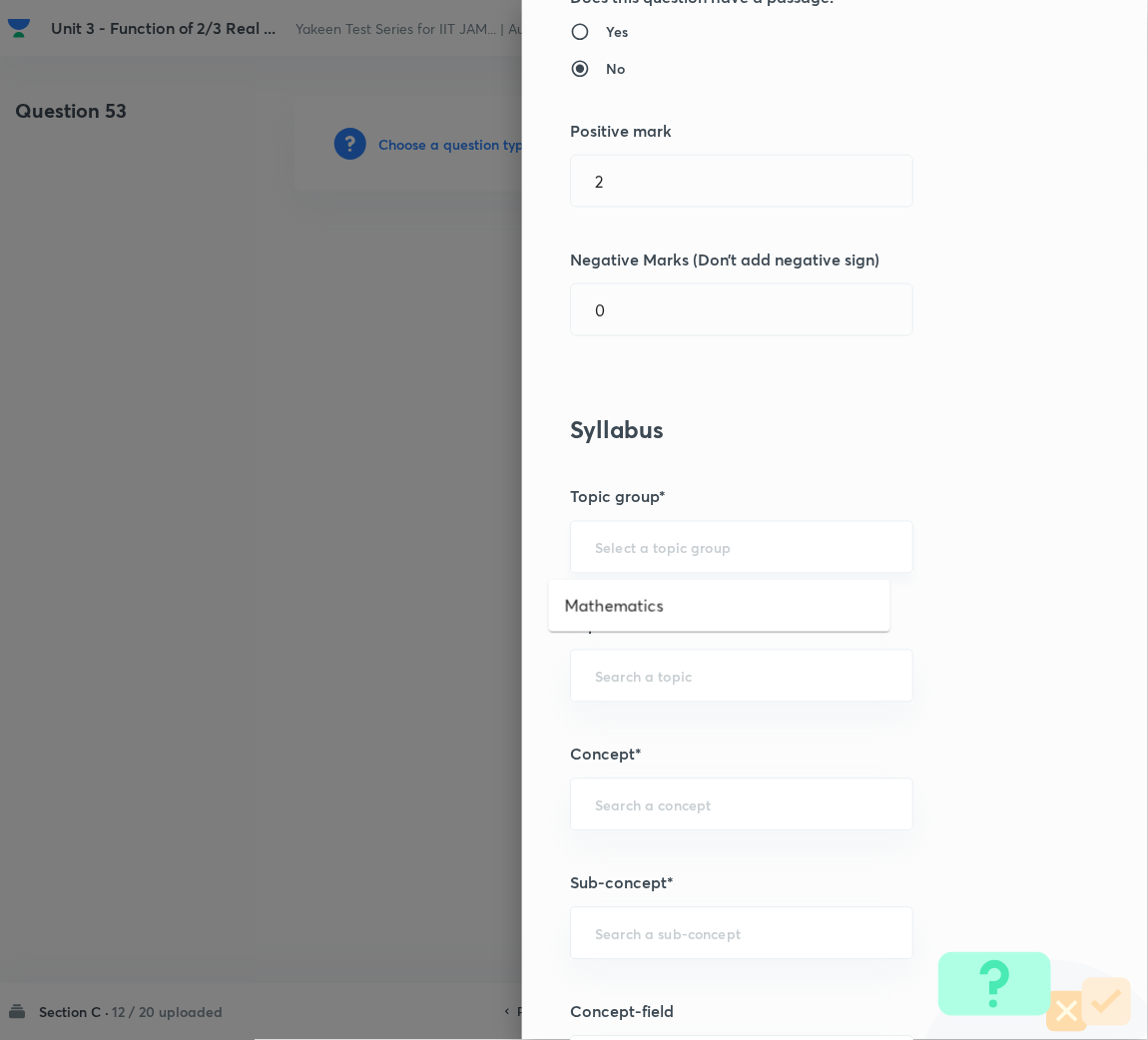 click at bounding box center (742, 547) 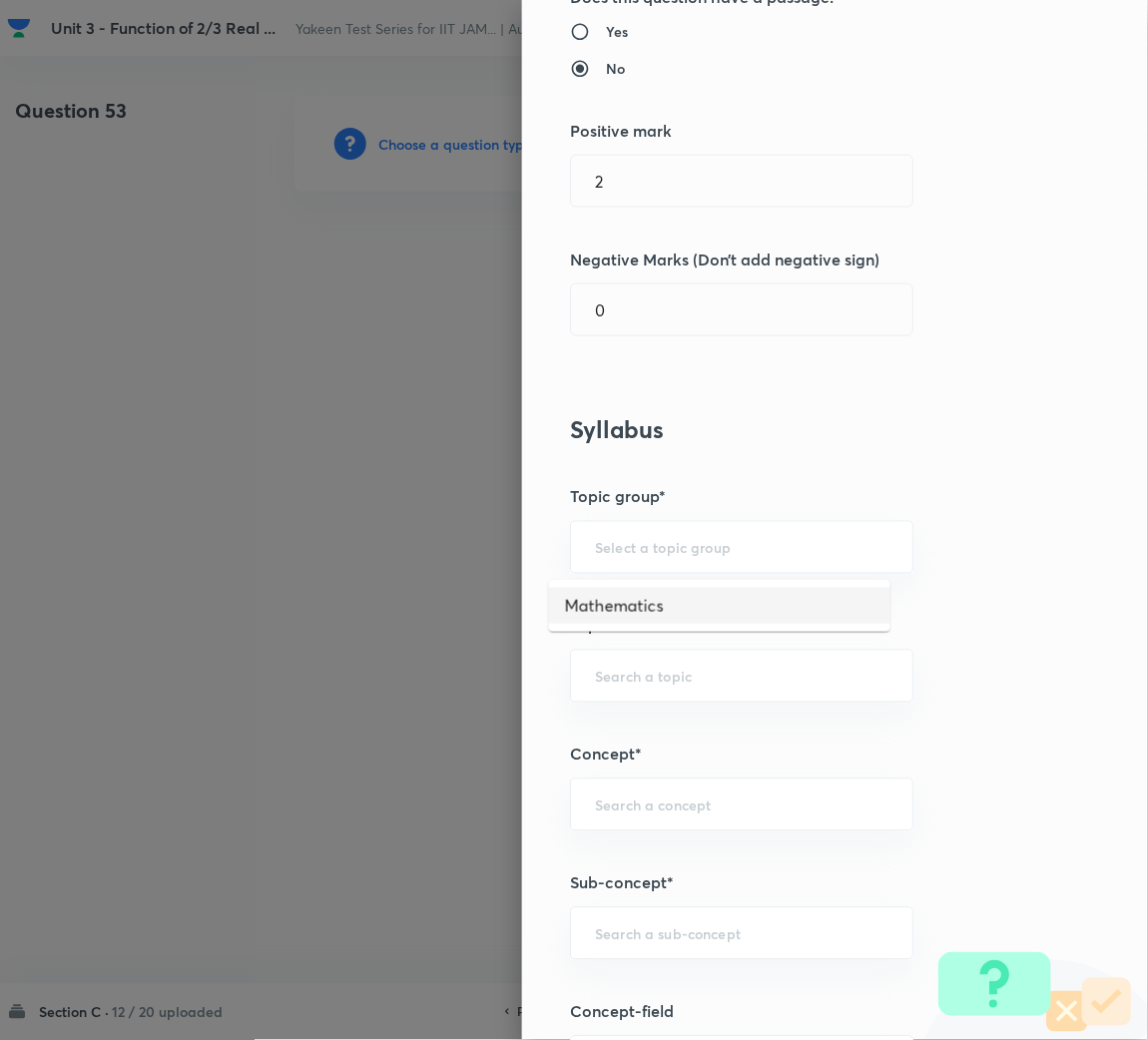 click on "Mathematics" at bounding box center [720, 606] 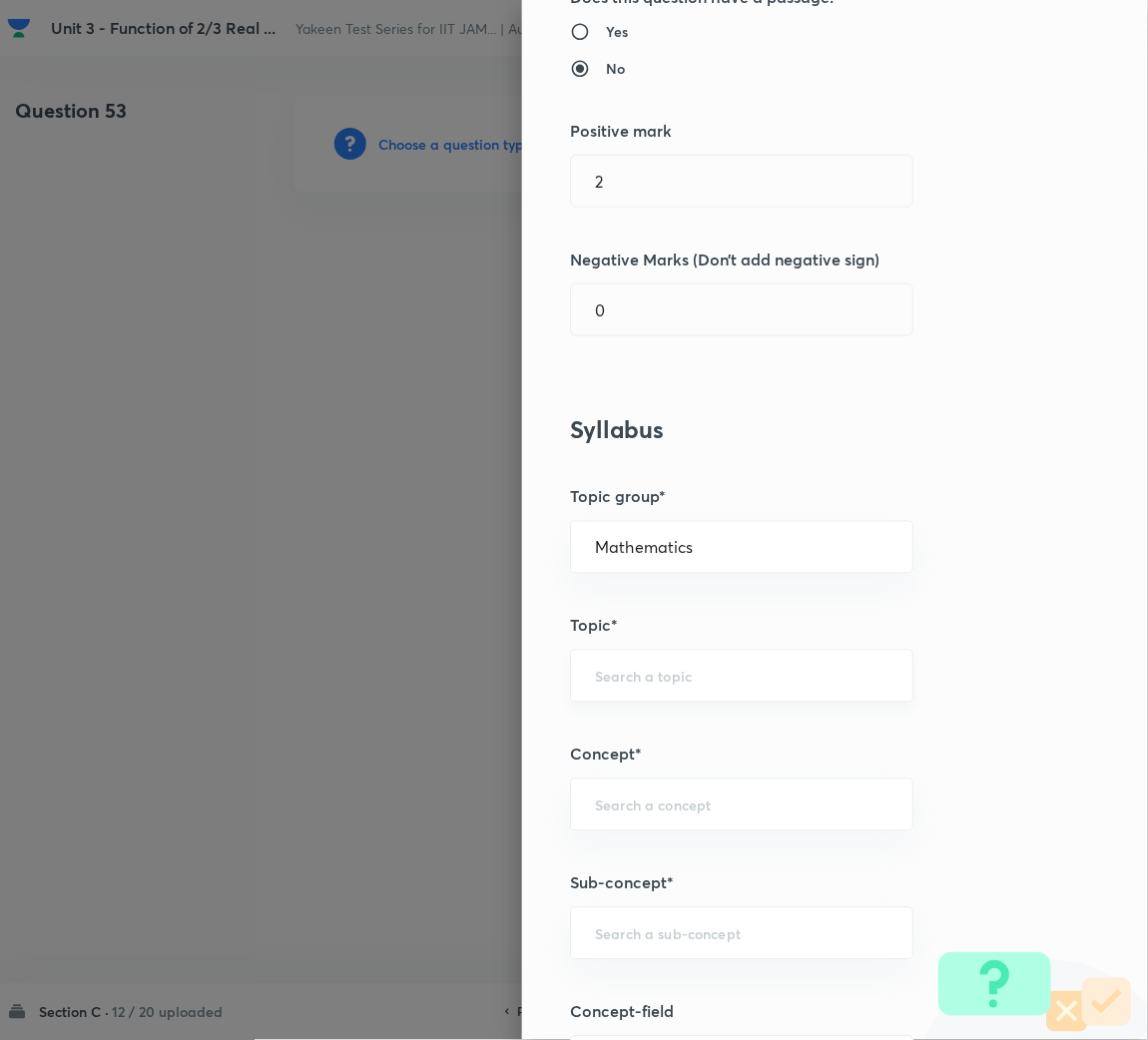 click at bounding box center [742, 676] 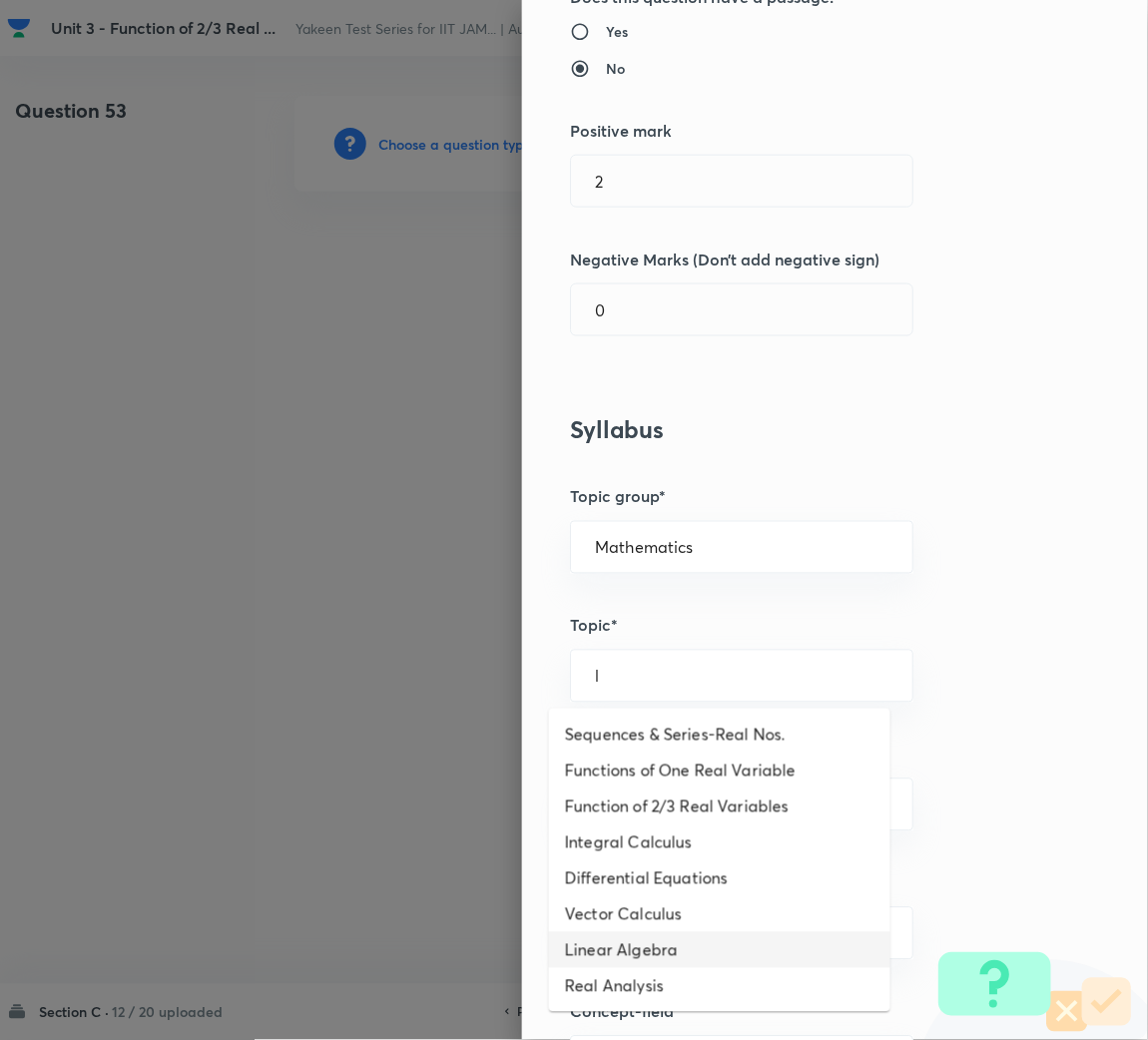 click on "Linear Algebra" at bounding box center (720, 950) 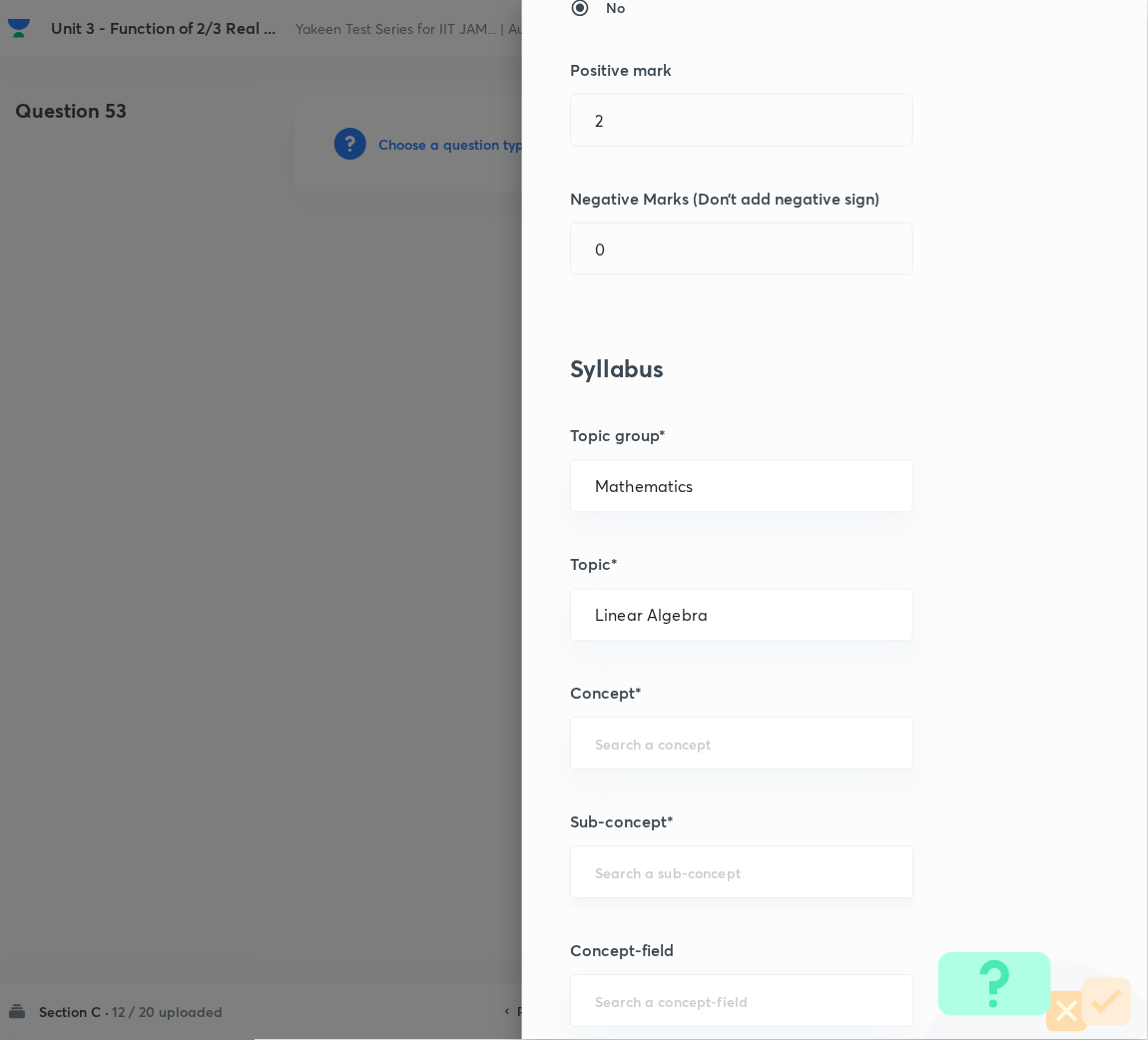 scroll, scrollTop: 448, scrollLeft: 0, axis: vertical 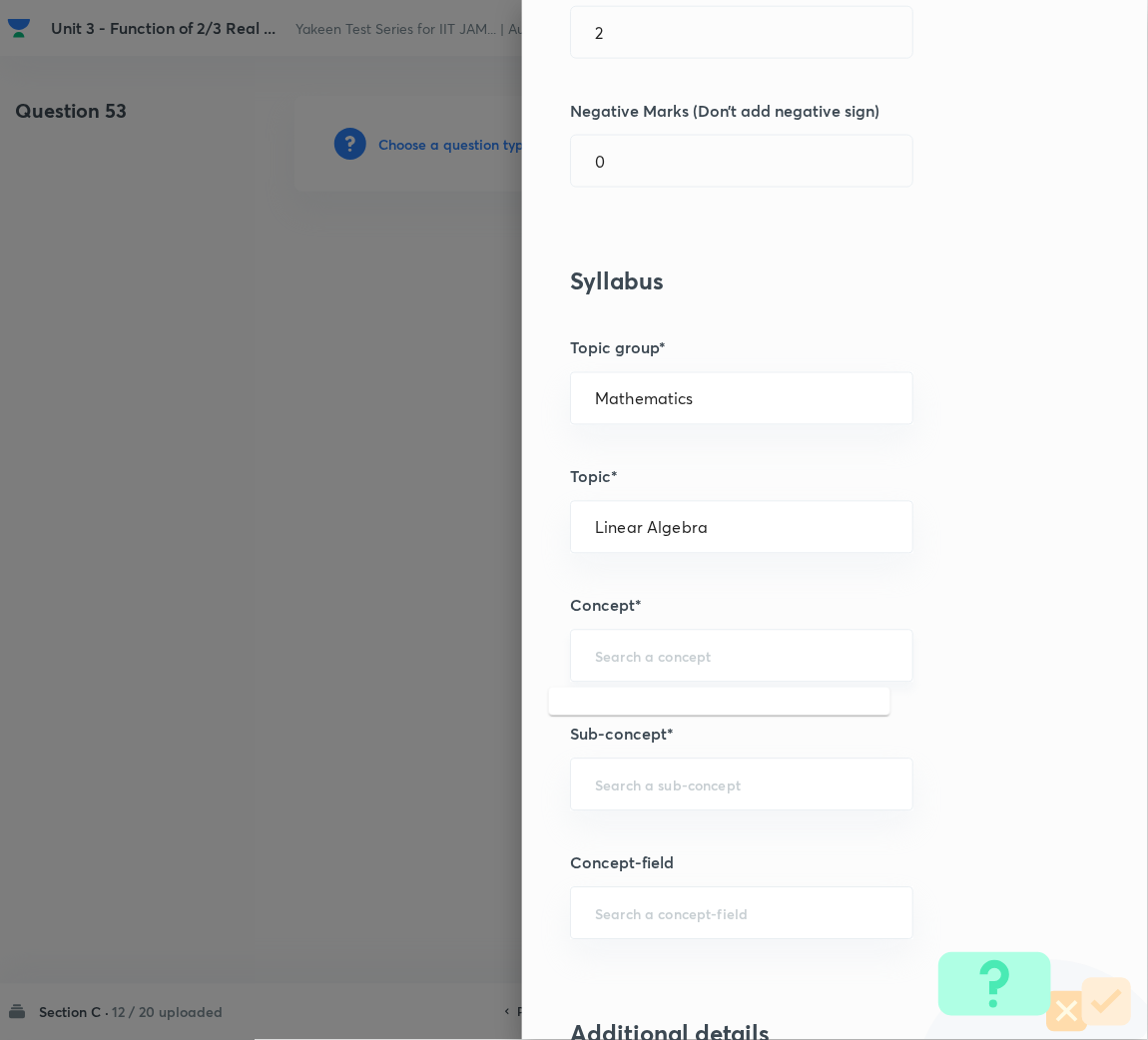 click at bounding box center [742, 656] 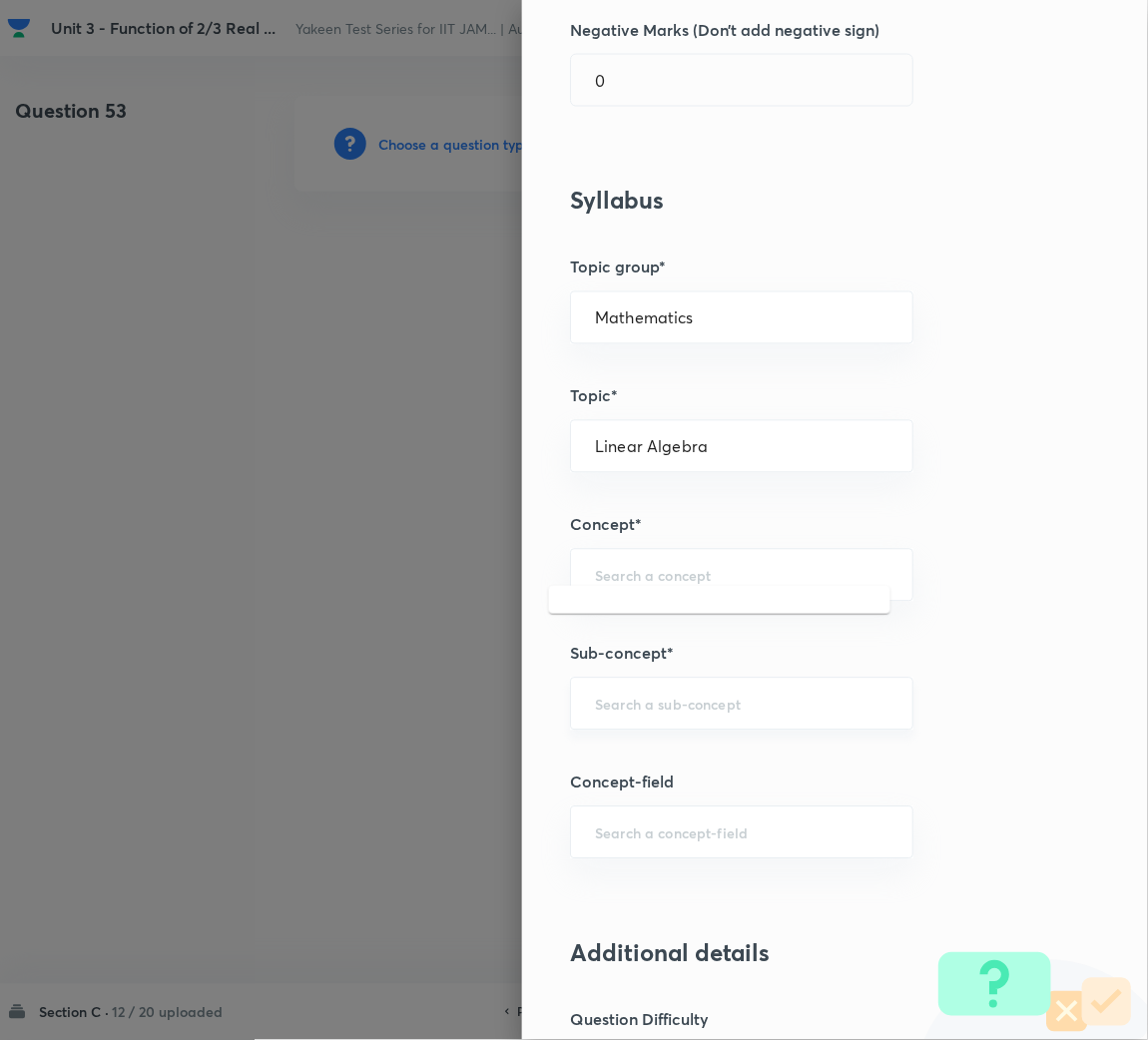 scroll, scrollTop: 599, scrollLeft: 0, axis: vertical 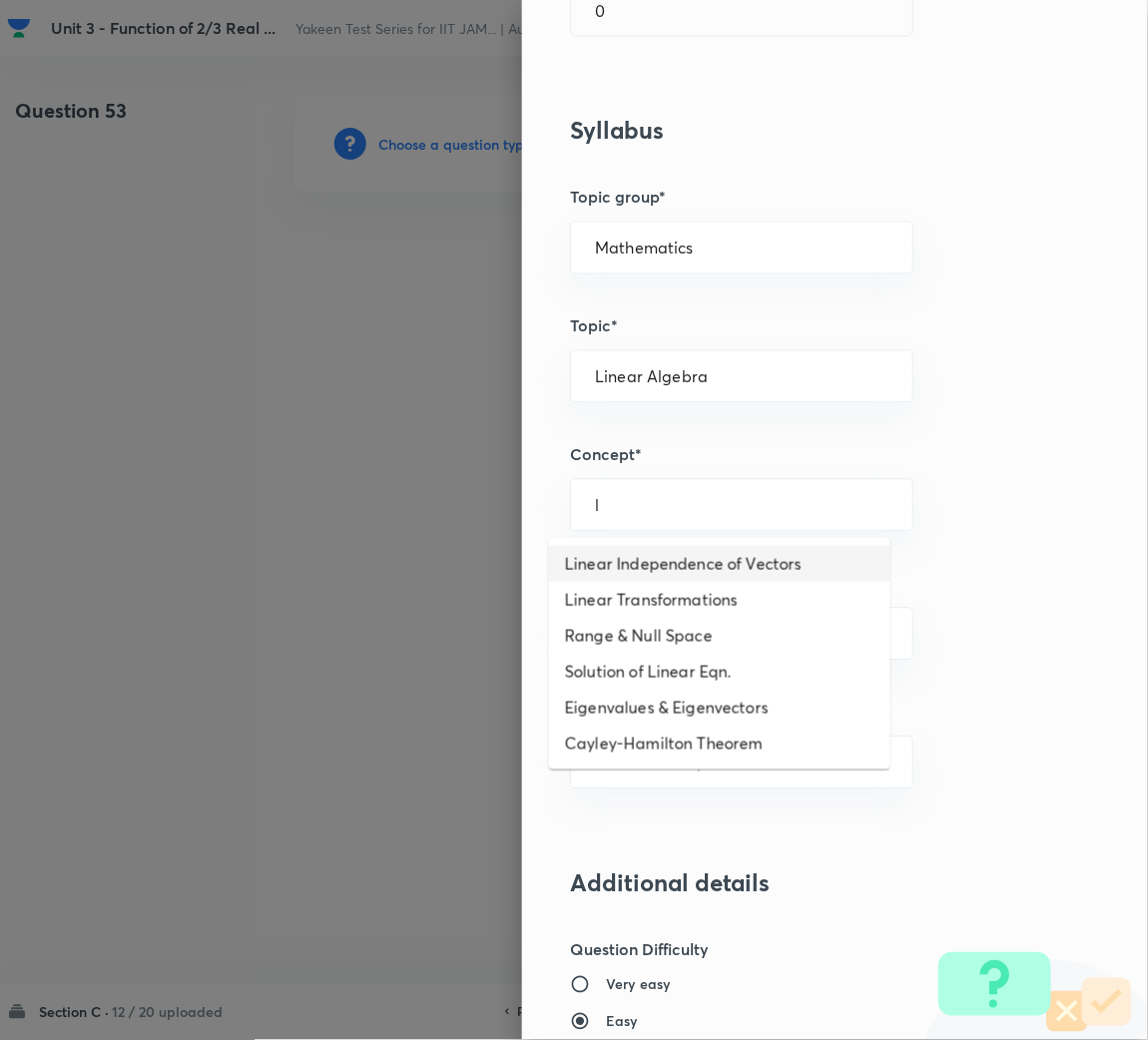 click on "Linear Independence of Vectors" at bounding box center (720, 564) 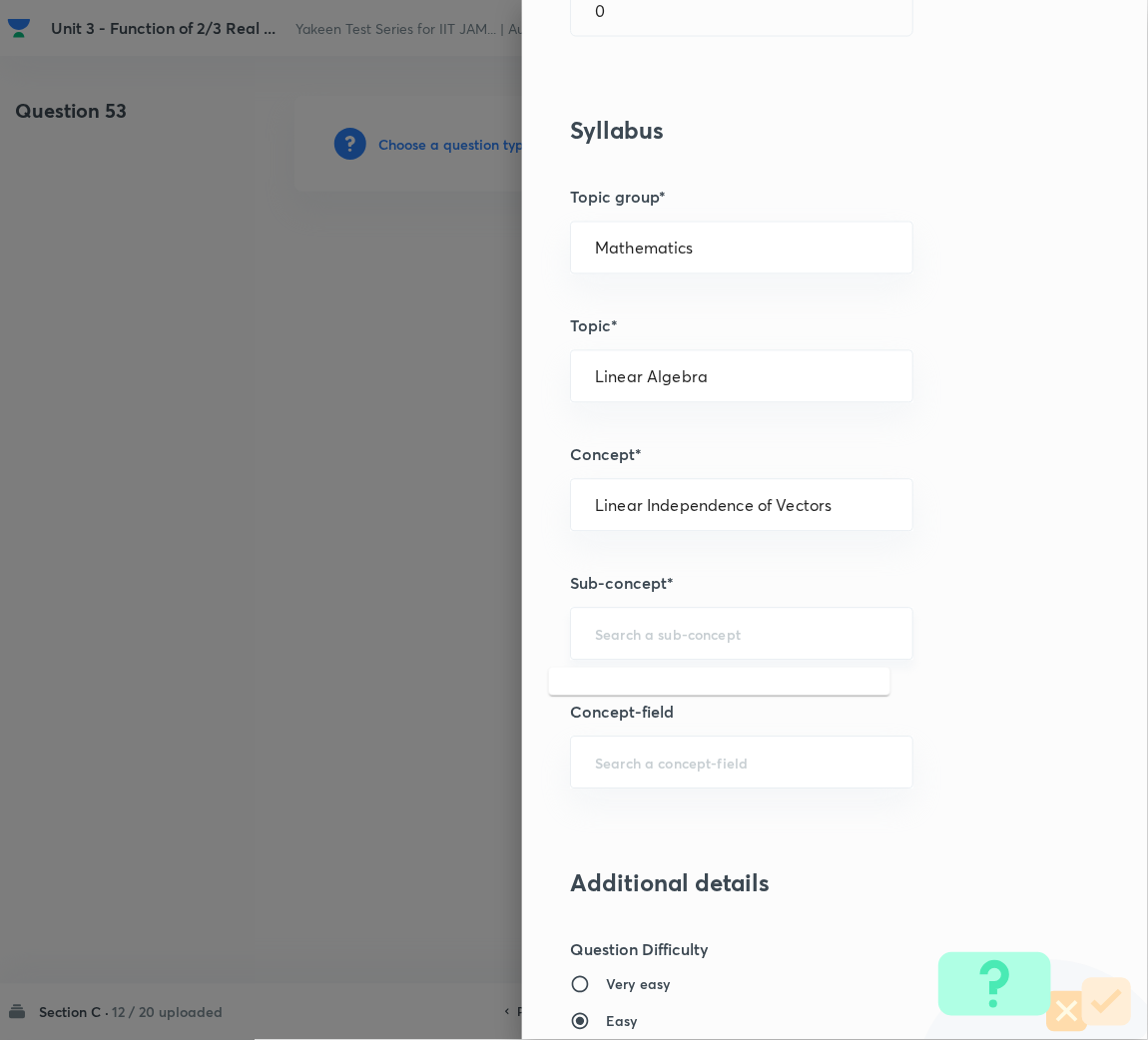 click at bounding box center (742, 634) 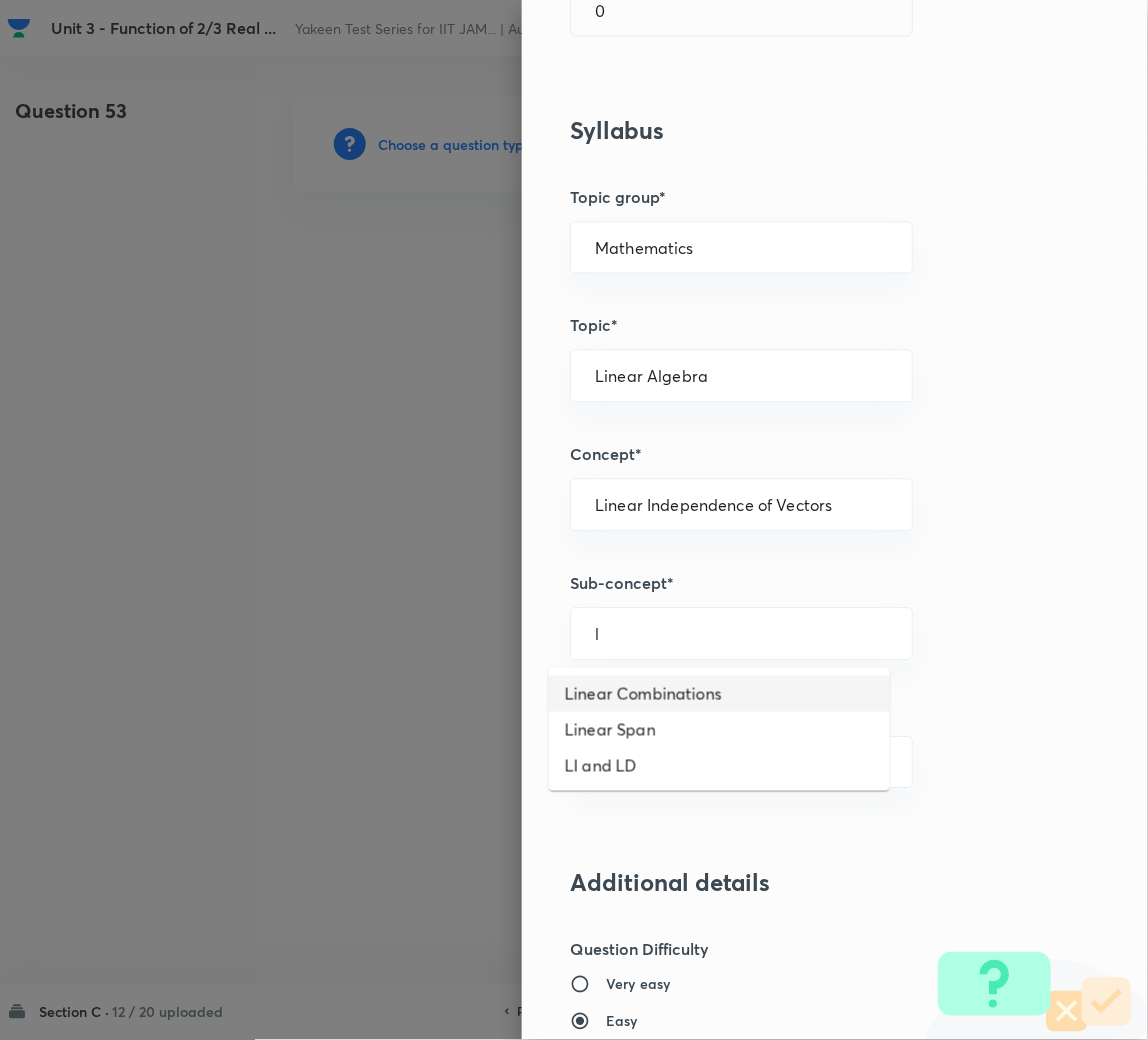 click on "Linear Combinations" at bounding box center [720, 694] 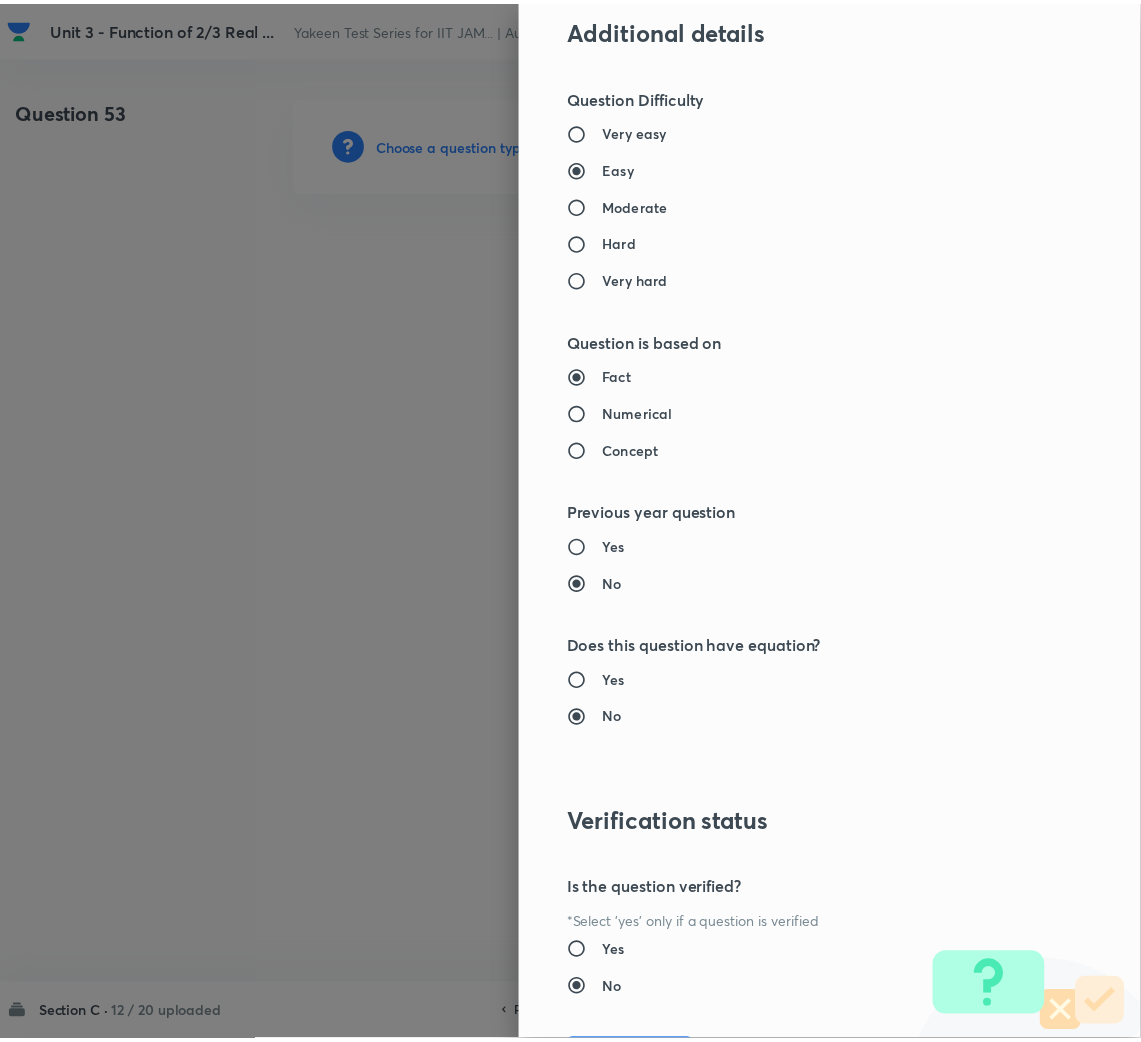 scroll, scrollTop: 1567, scrollLeft: 0, axis: vertical 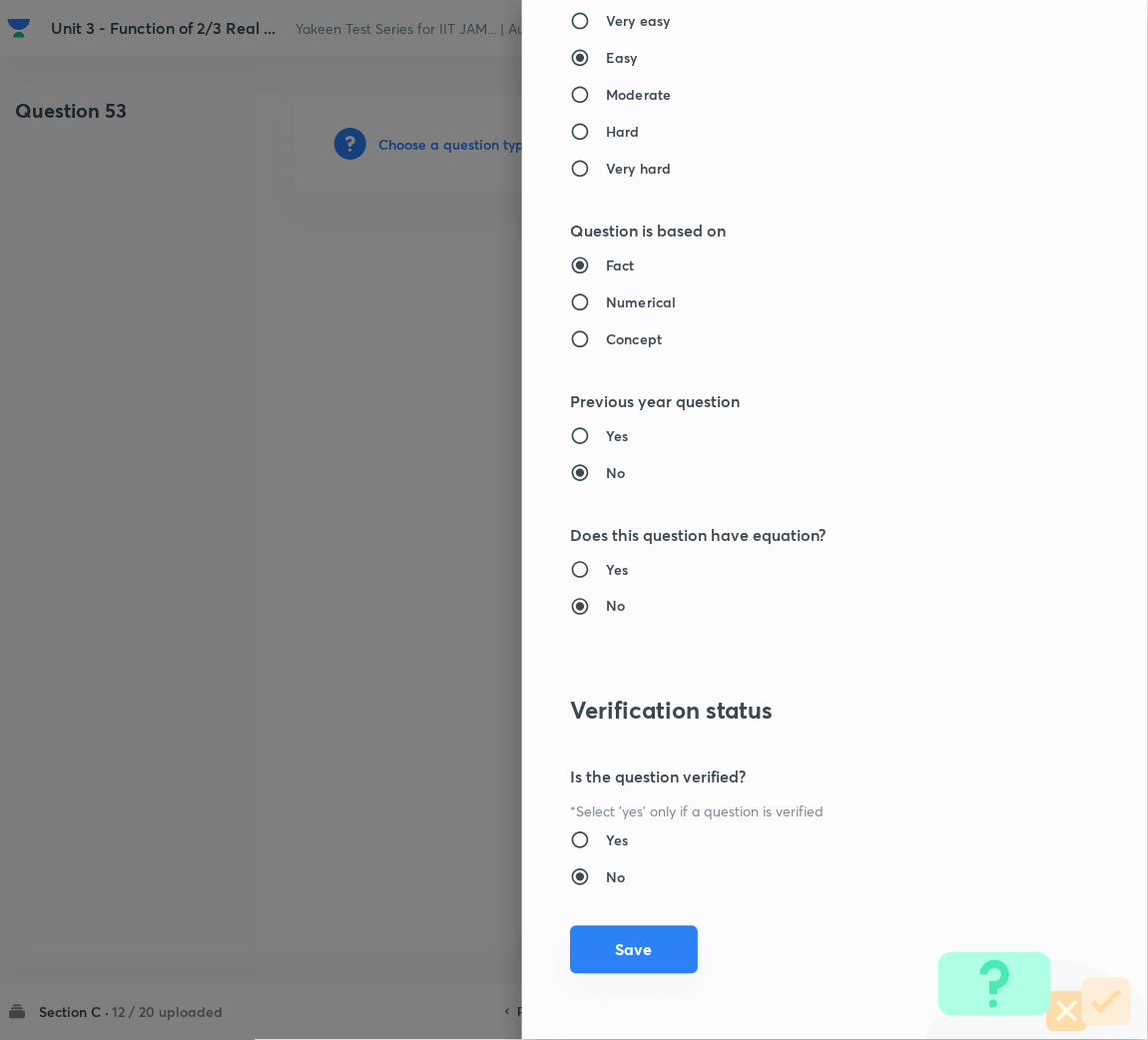 click on "Save" at bounding box center (634, 950) 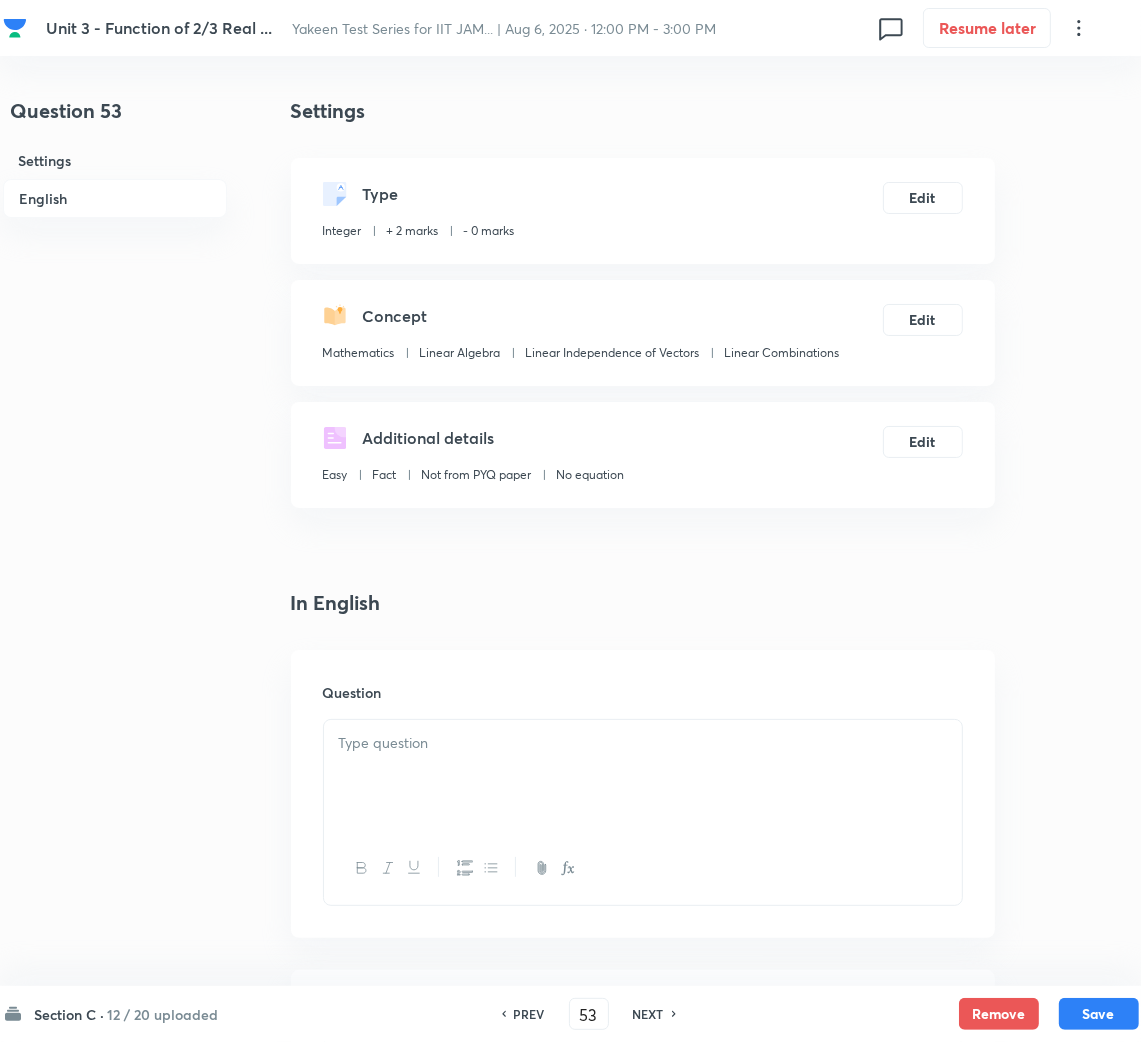 click at bounding box center (643, 776) 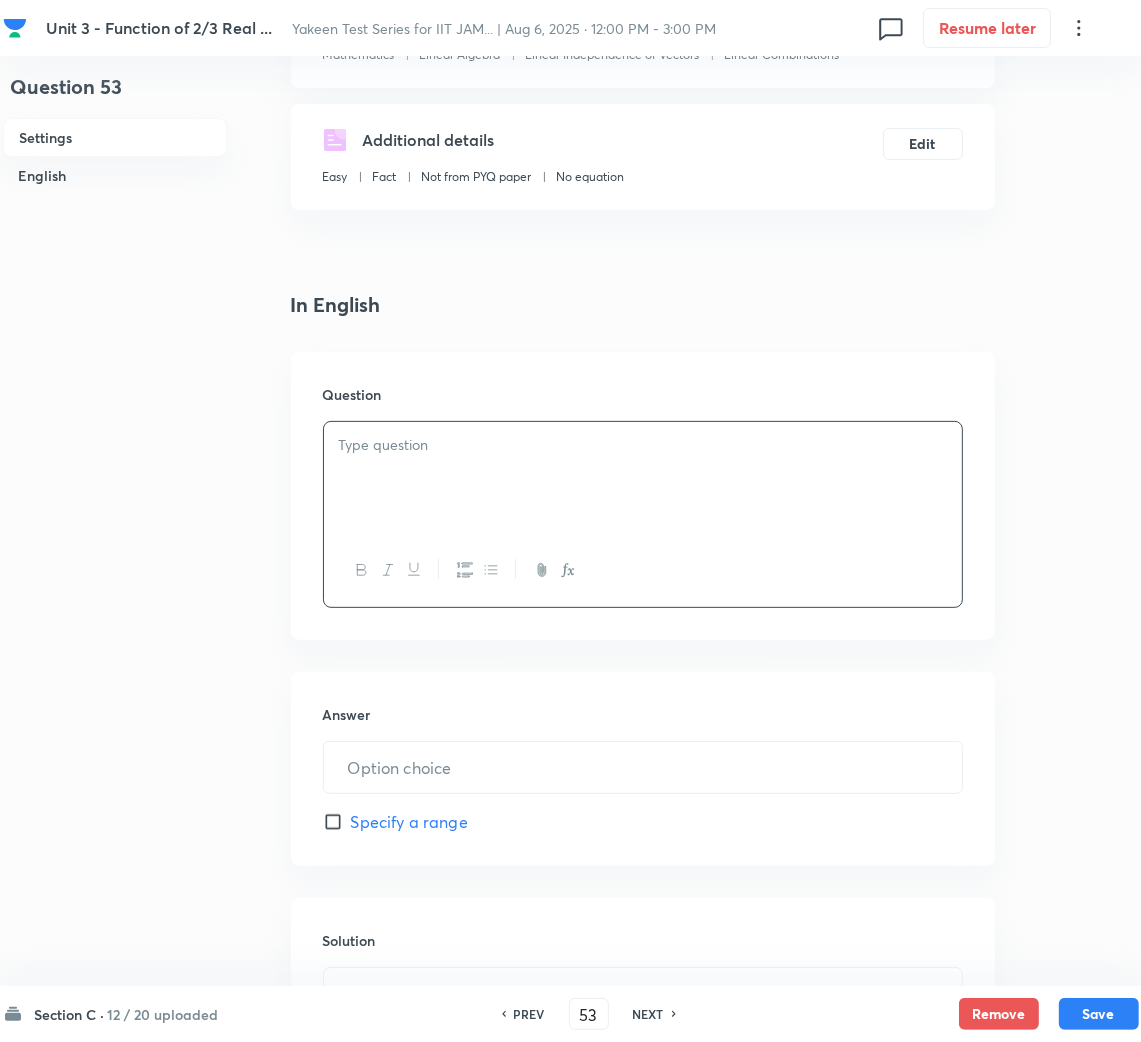scroll, scrollTop: 300, scrollLeft: 0, axis: vertical 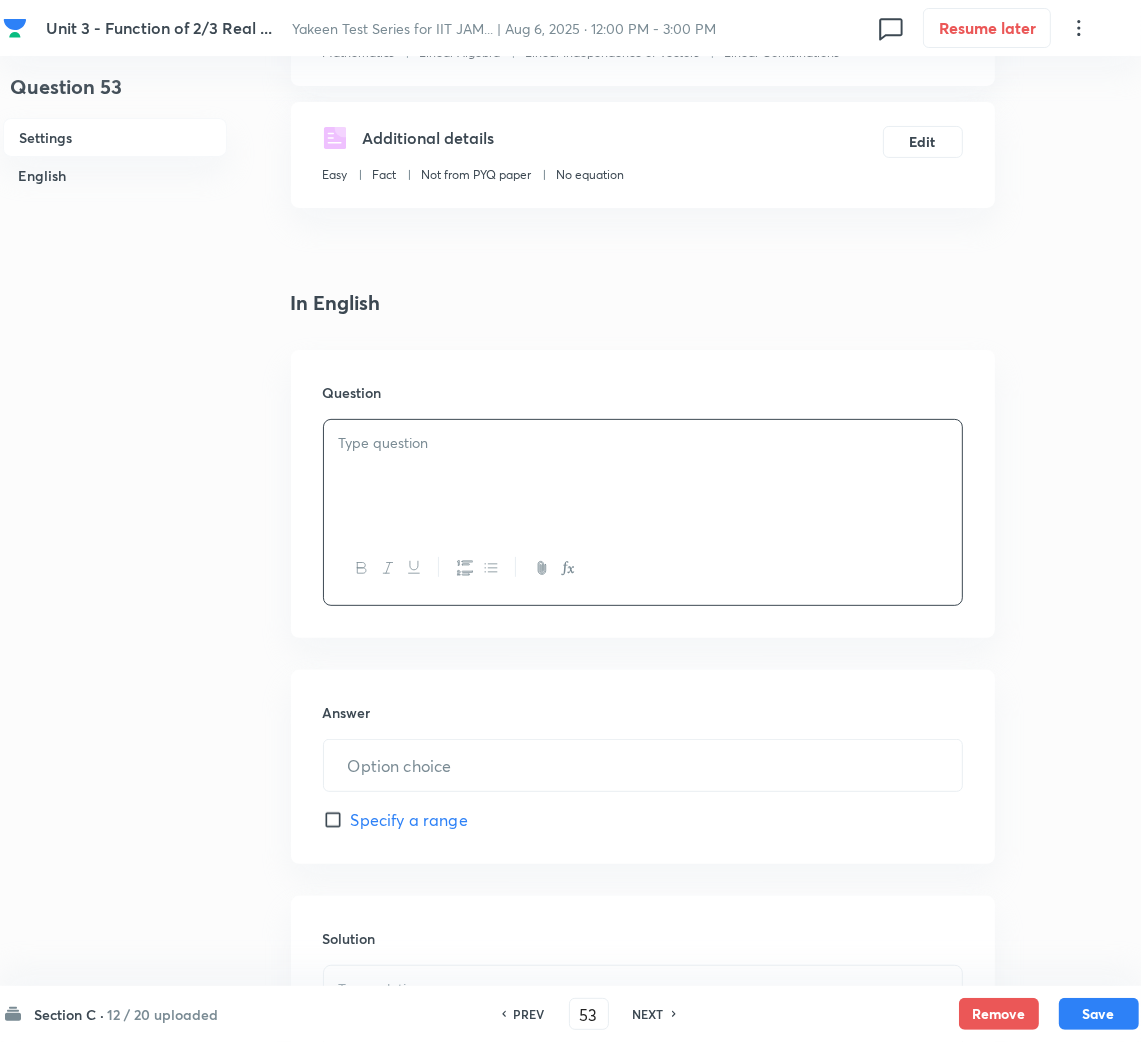 click at bounding box center [643, 476] 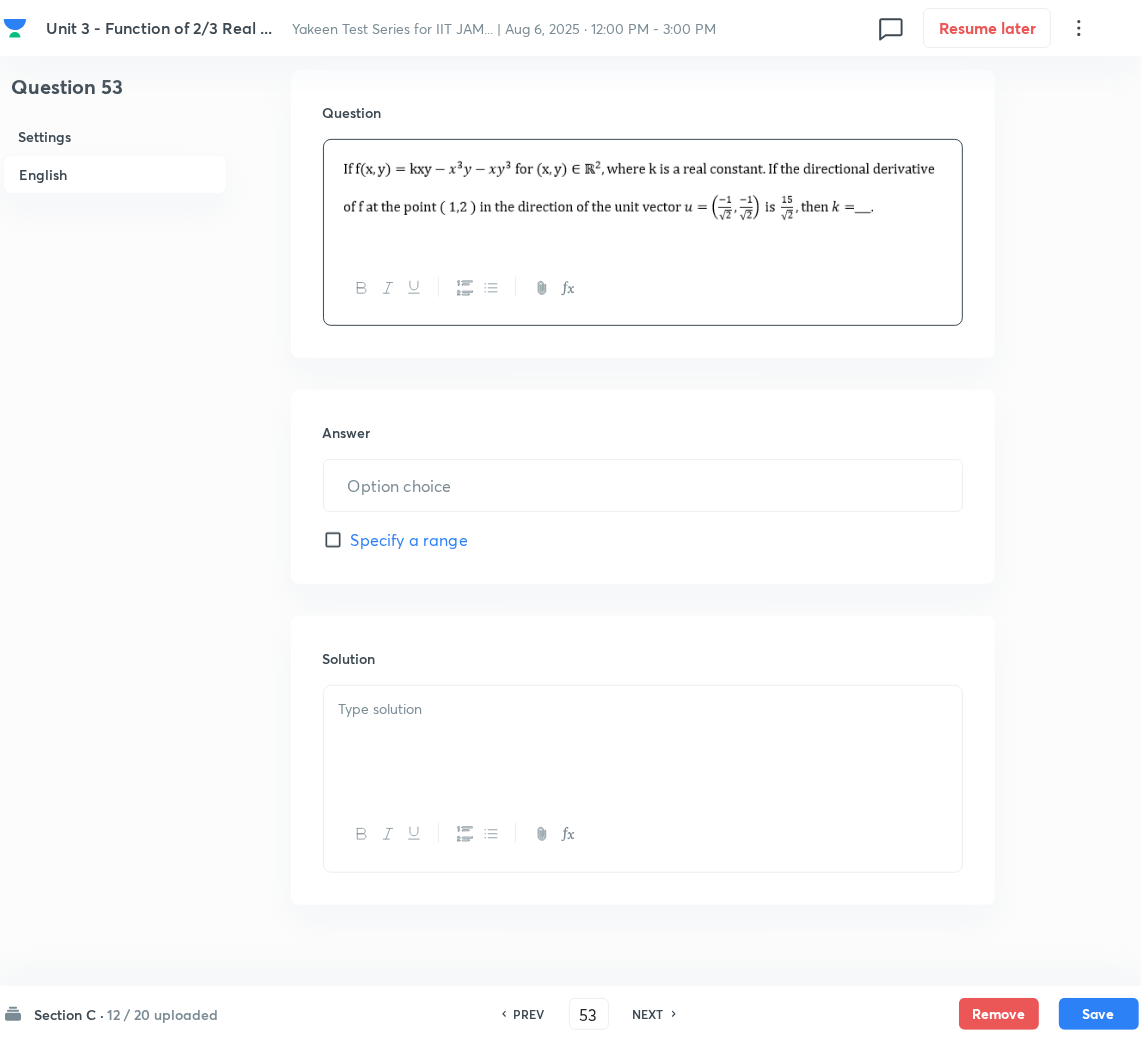 scroll, scrollTop: 620, scrollLeft: 0, axis: vertical 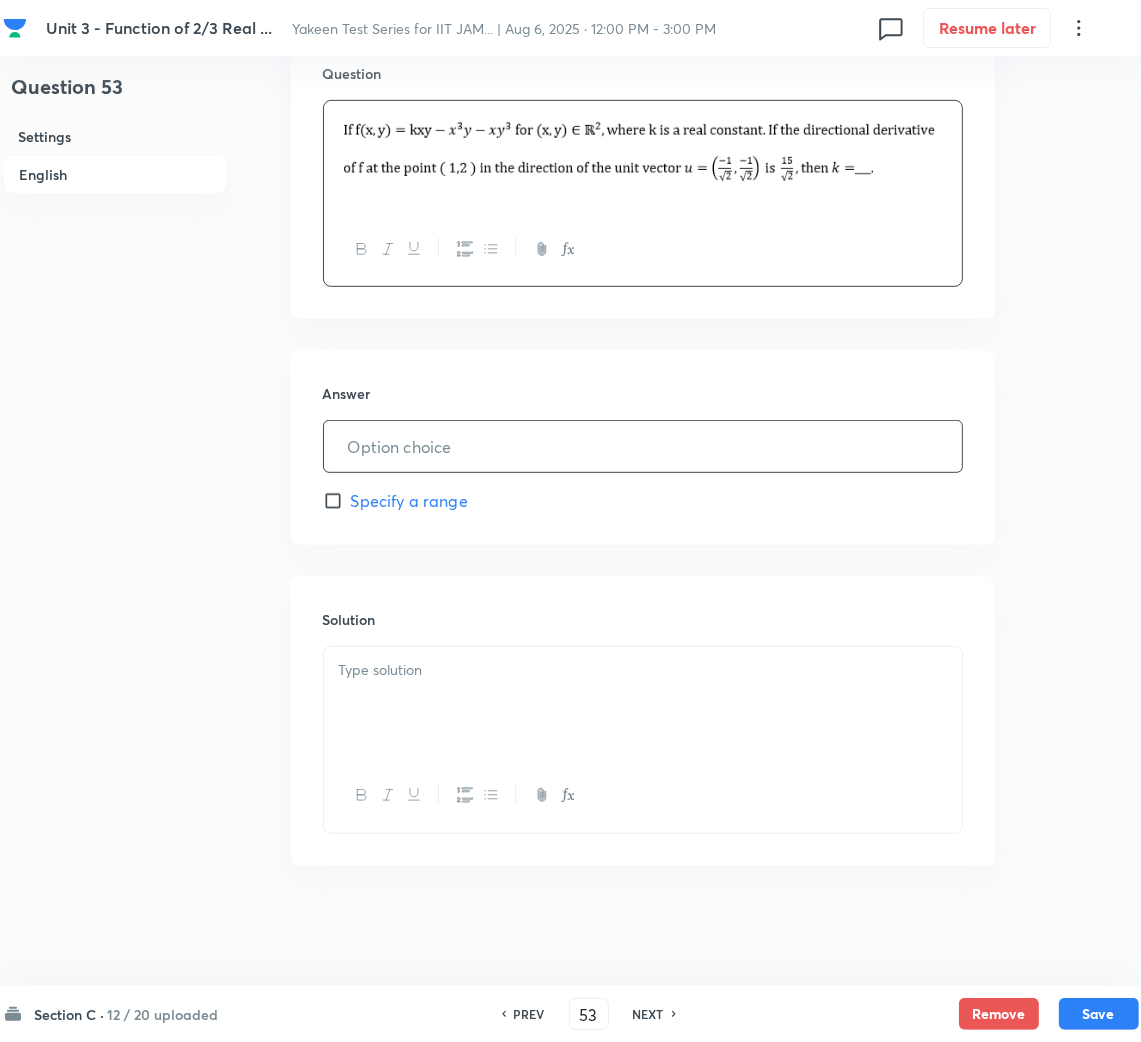 click at bounding box center [643, 446] 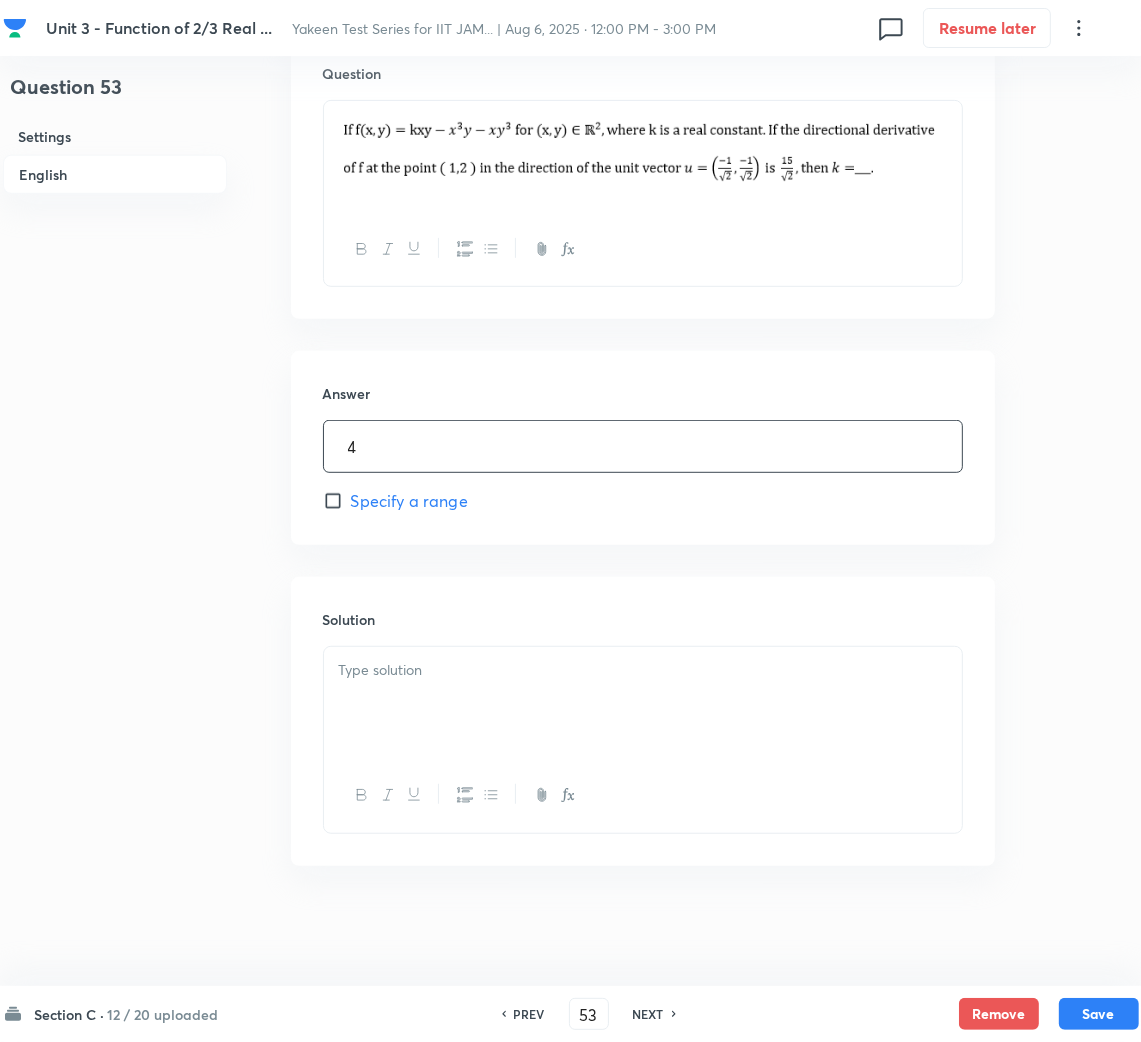 drag, startPoint x: 399, startPoint y: 720, endPoint x: 50, endPoint y: 645, distance: 356.96777 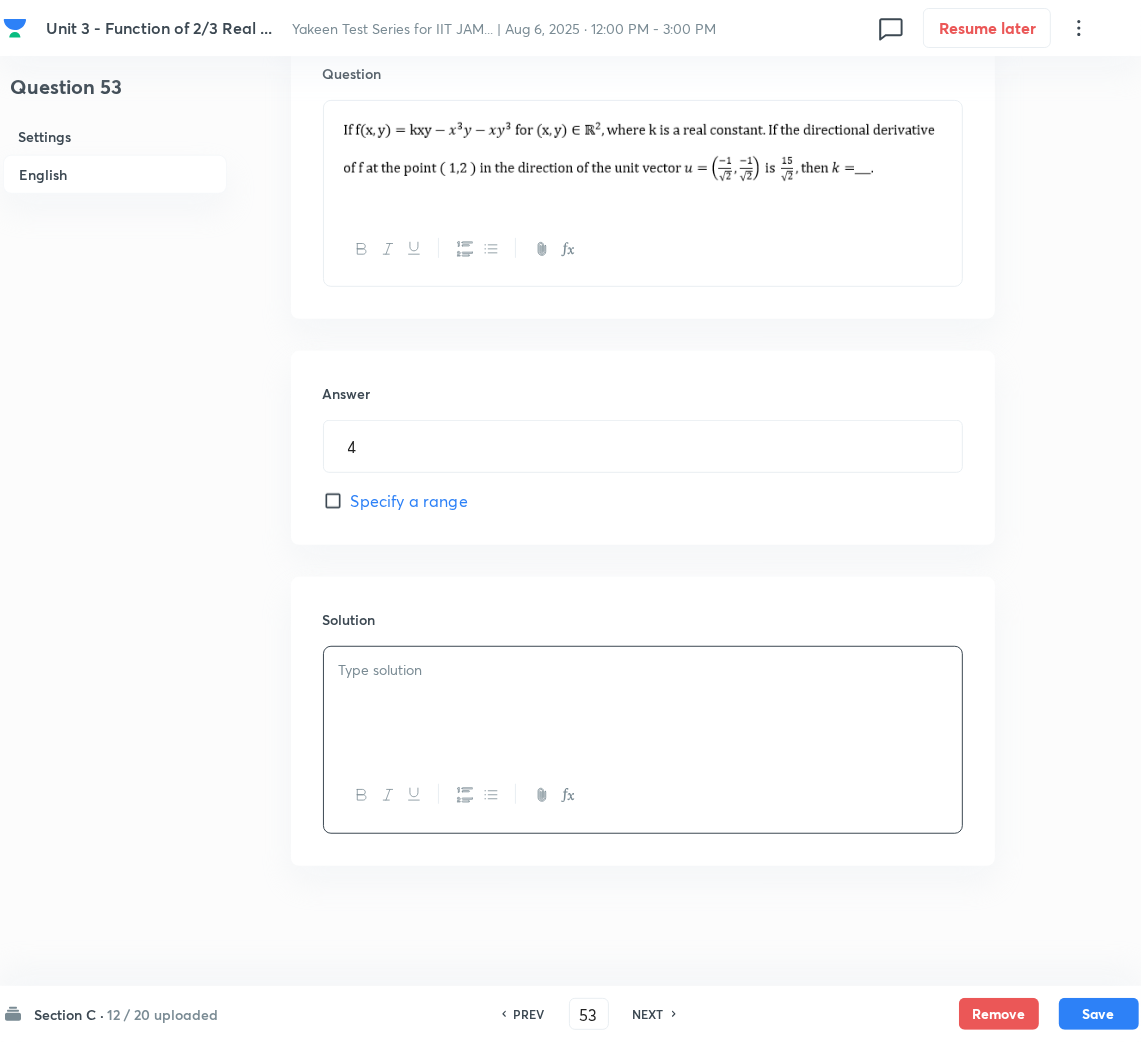 click at bounding box center (643, 703) 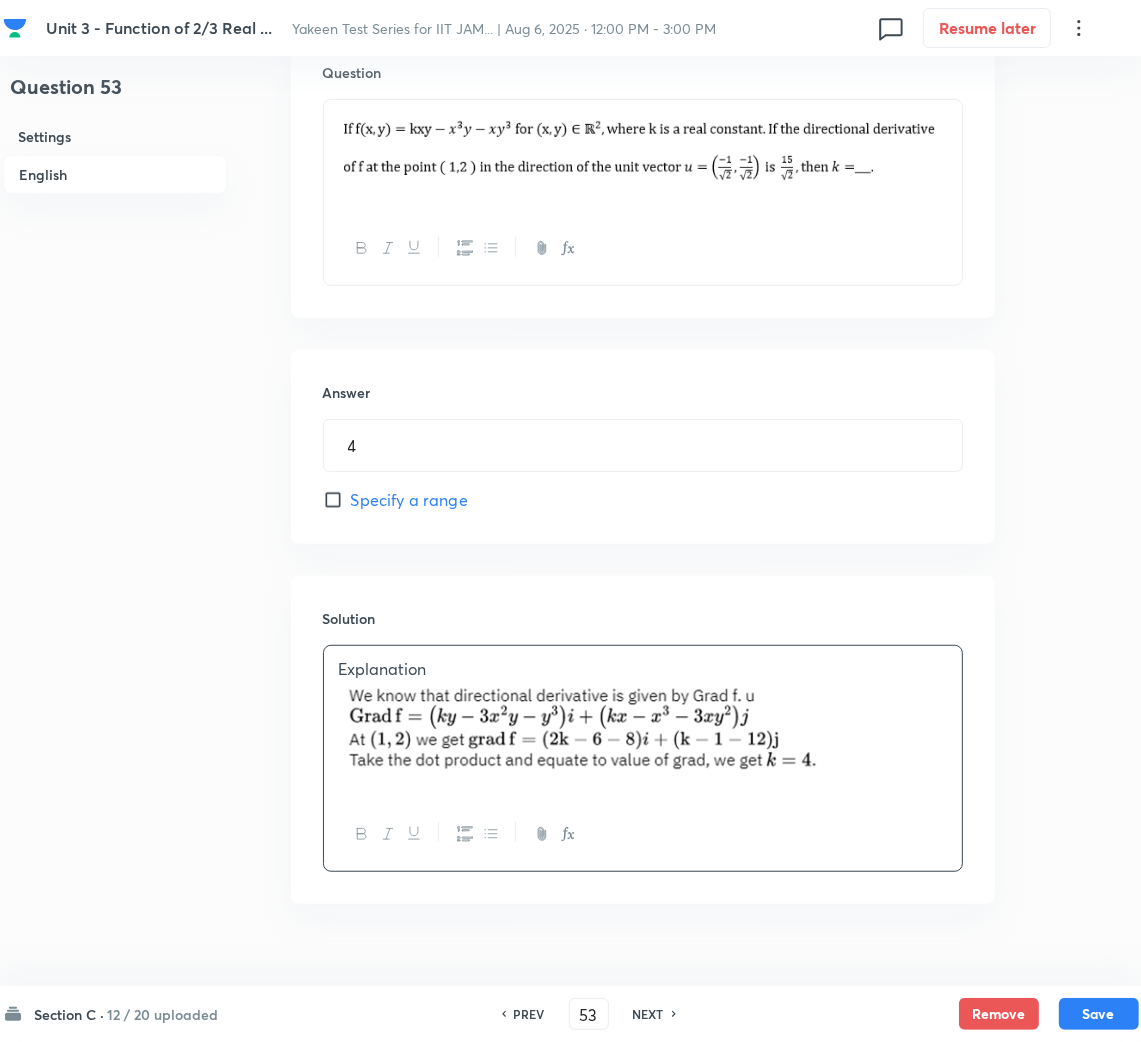 scroll, scrollTop: 659, scrollLeft: 0, axis: vertical 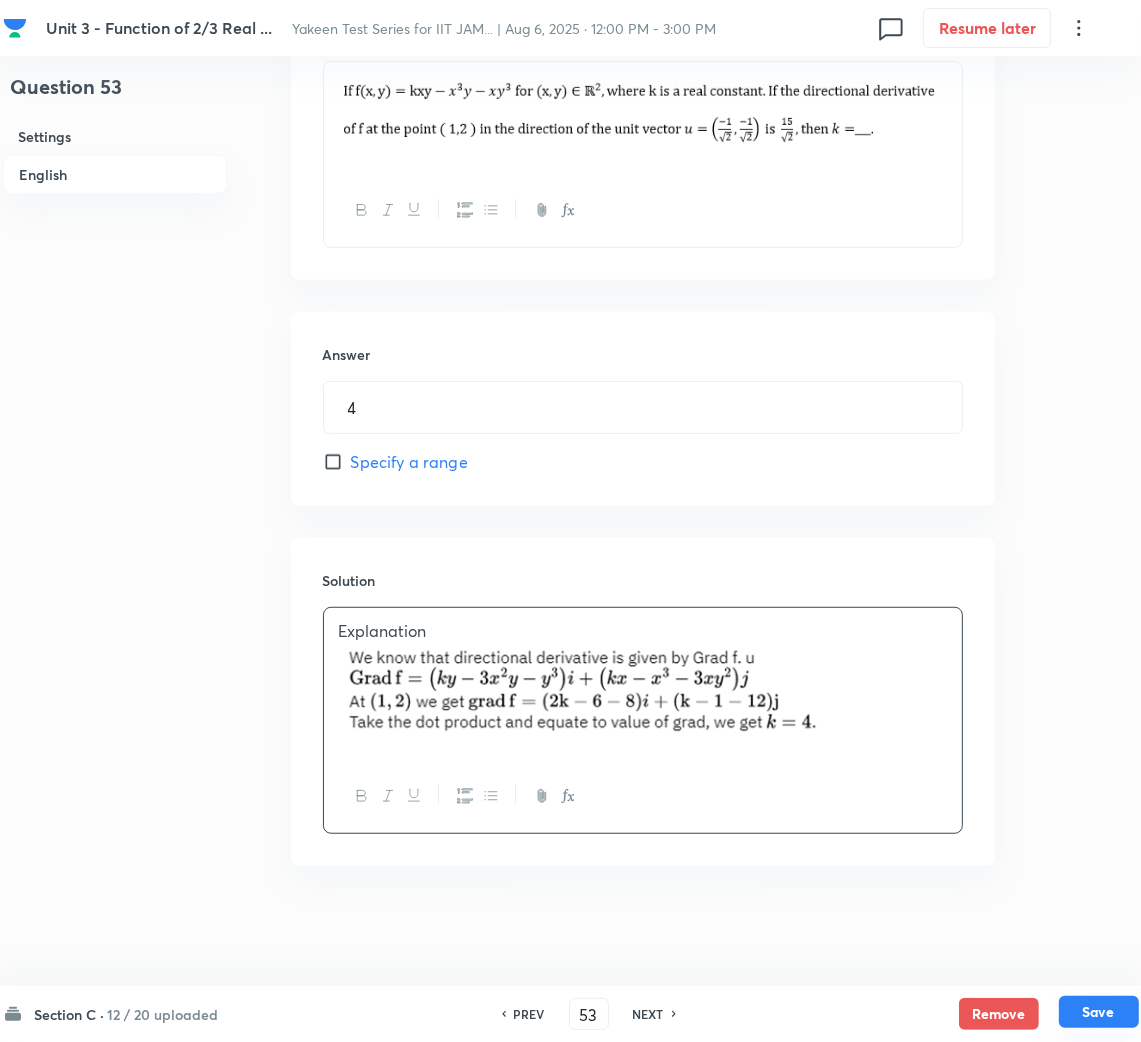 click on "Save" at bounding box center [1099, 1012] 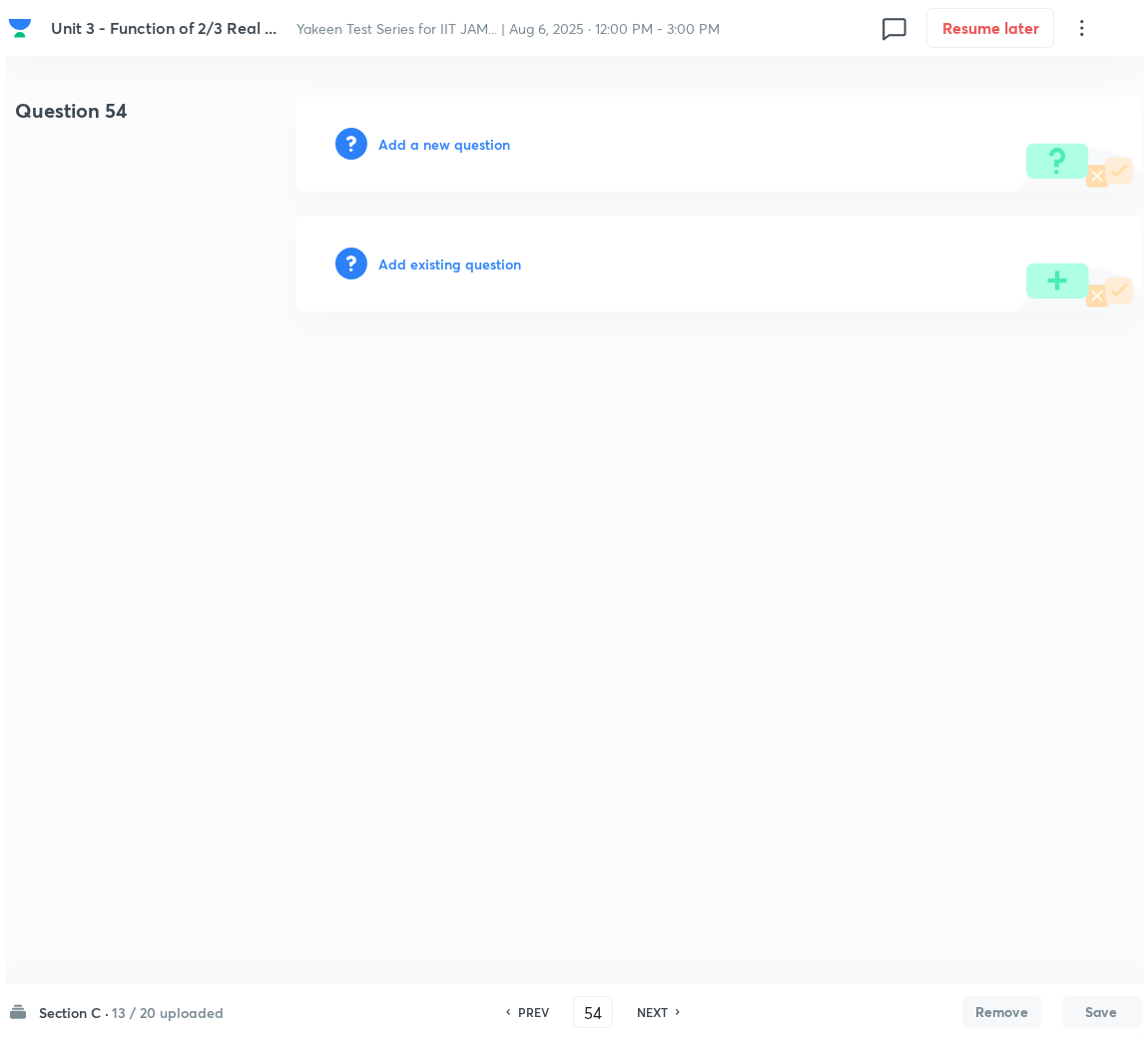 scroll, scrollTop: 0, scrollLeft: 0, axis: both 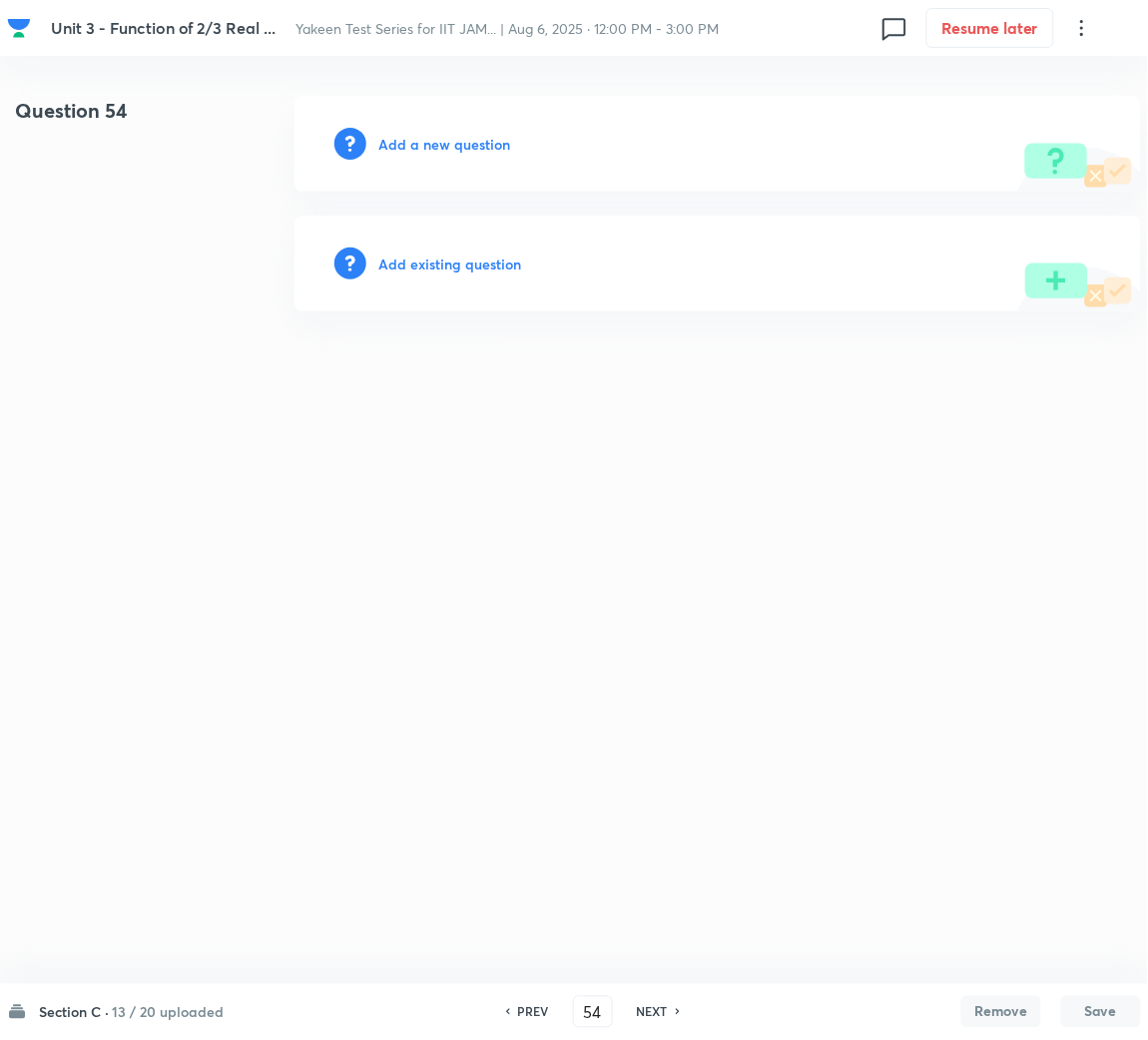 click on "Add a new question" at bounding box center [444, 144] 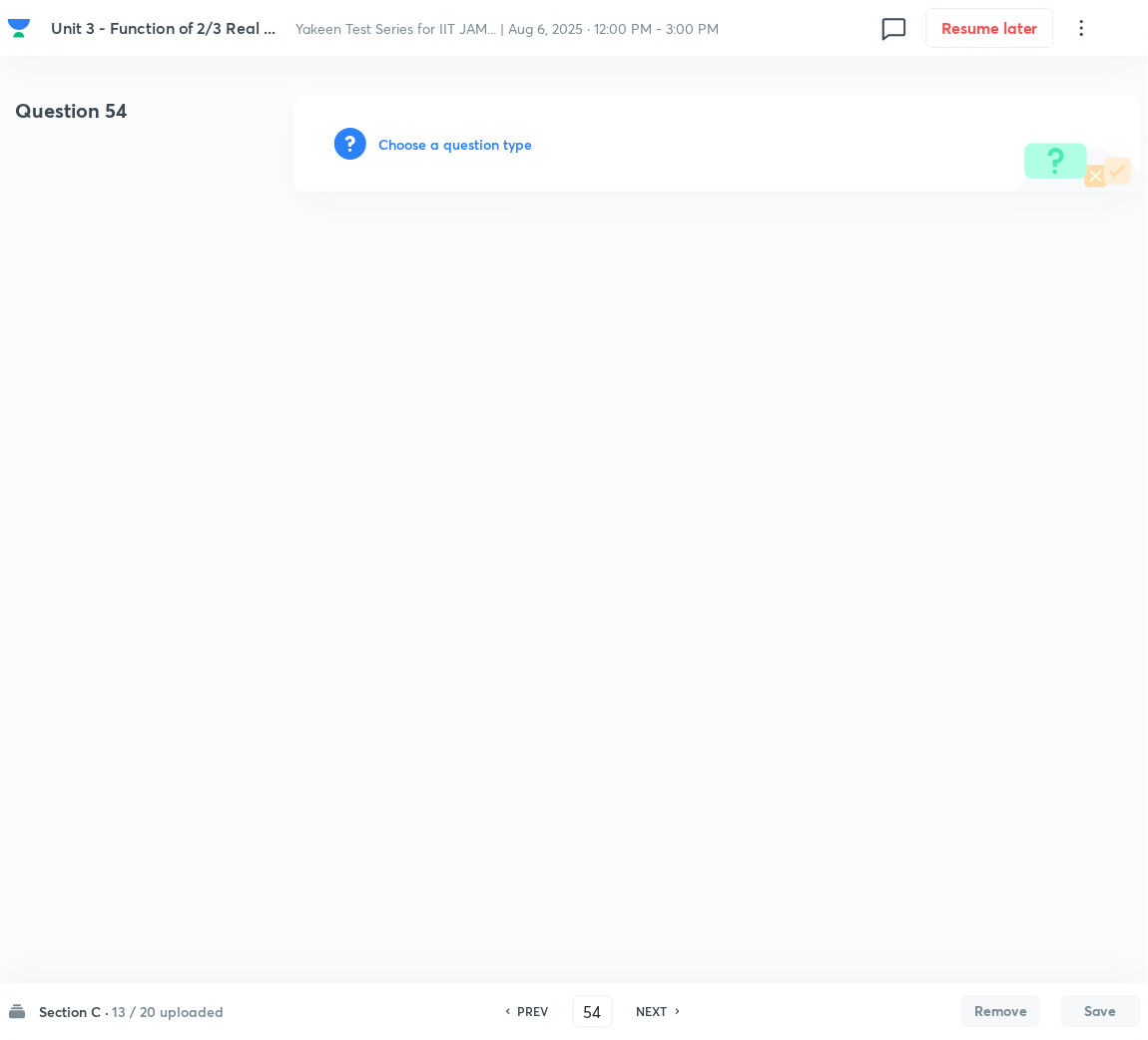 click on "Choose a question type" at bounding box center [718, 144] 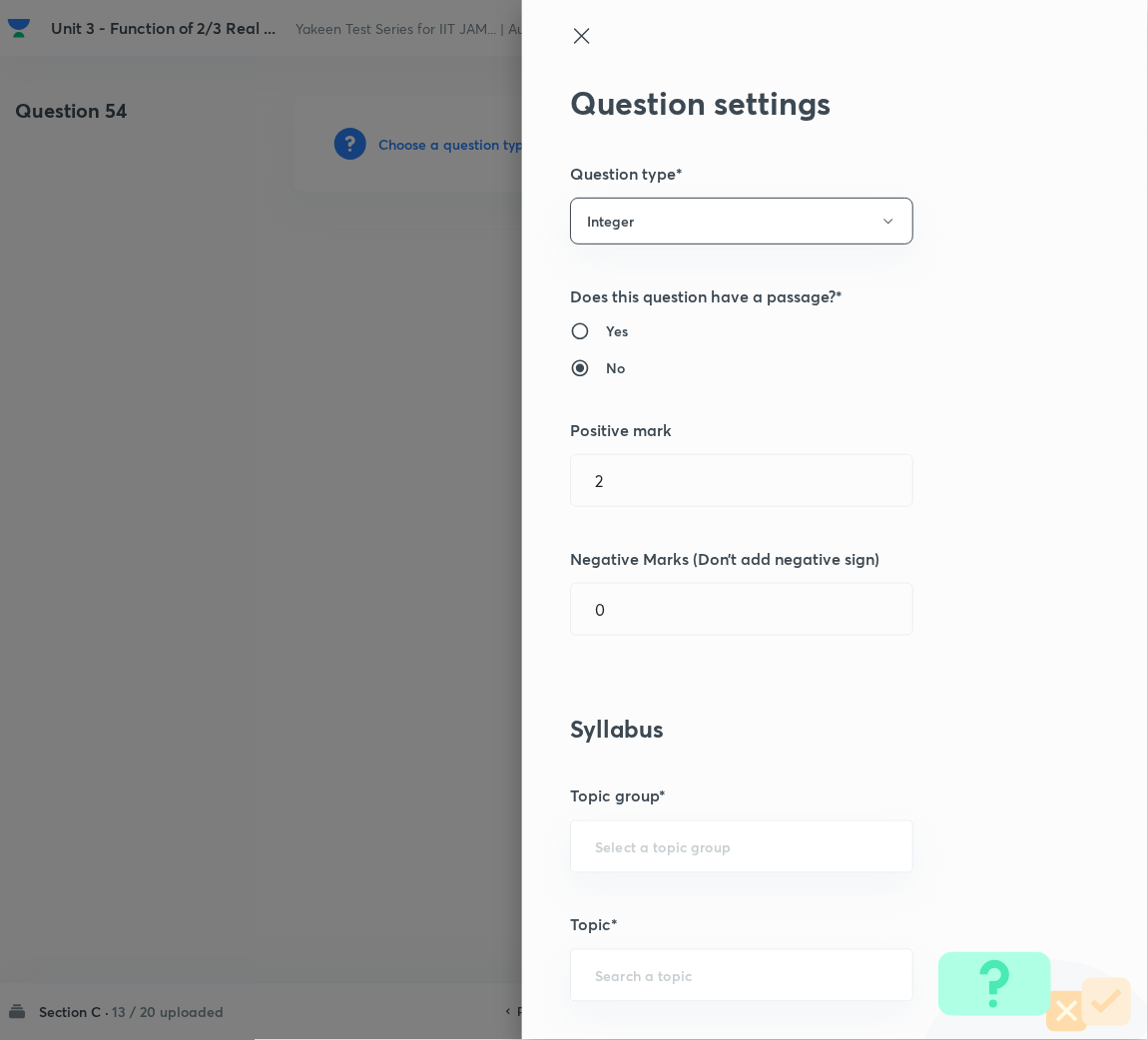 click at bounding box center [574, 520] 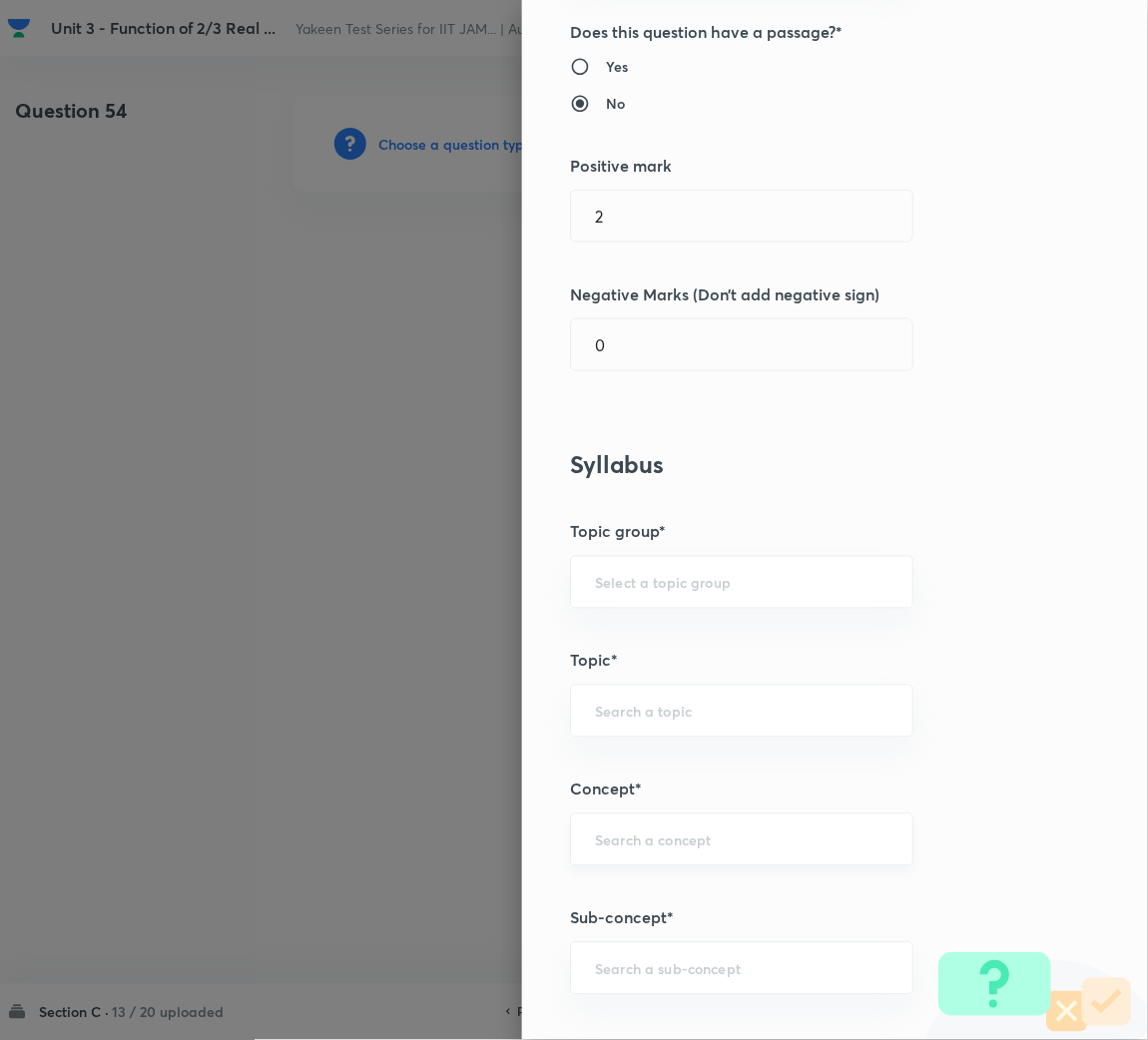 scroll, scrollTop: 299, scrollLeft: 0, axis: vertical 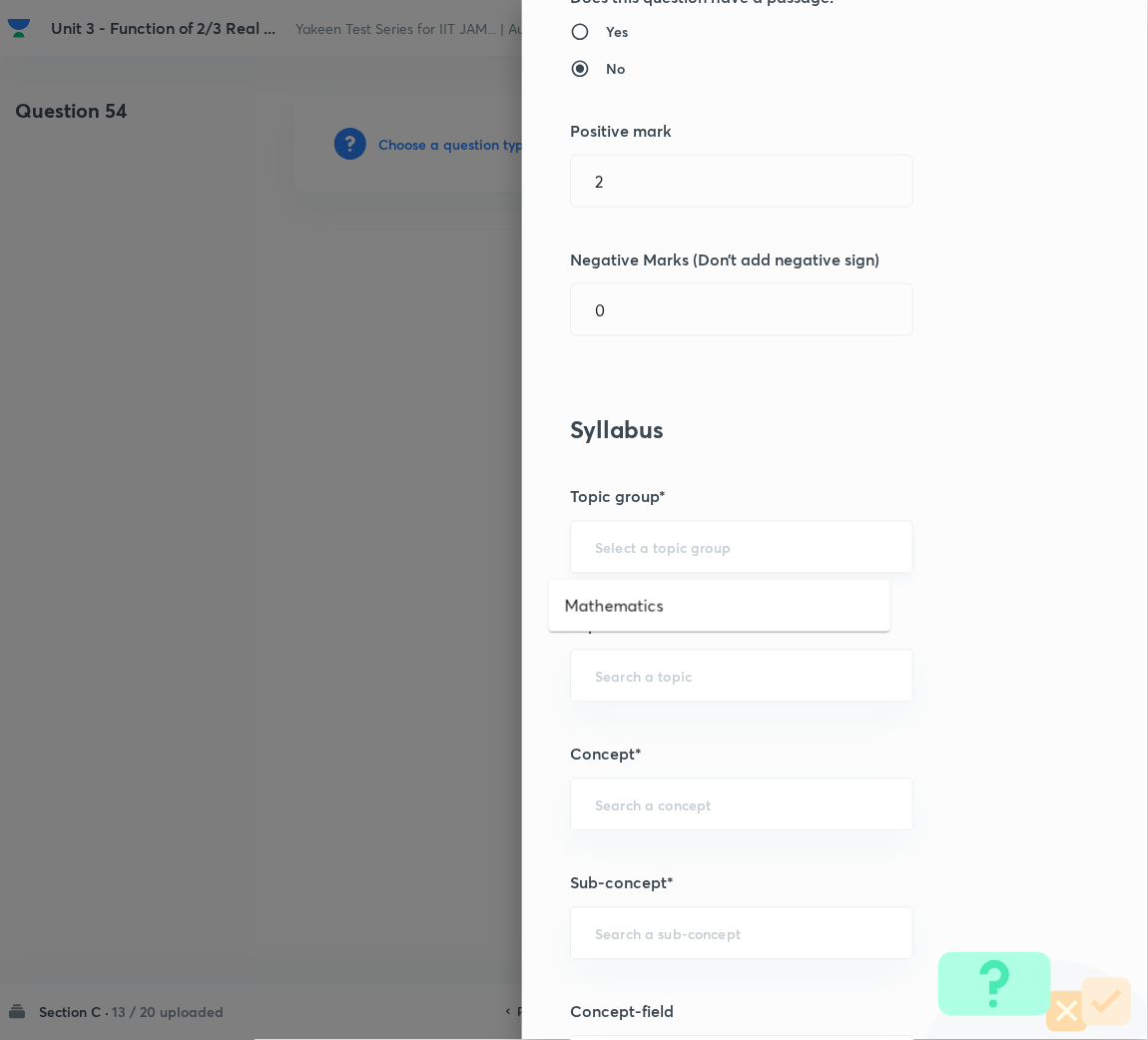 click at bounding box center [742, 547] 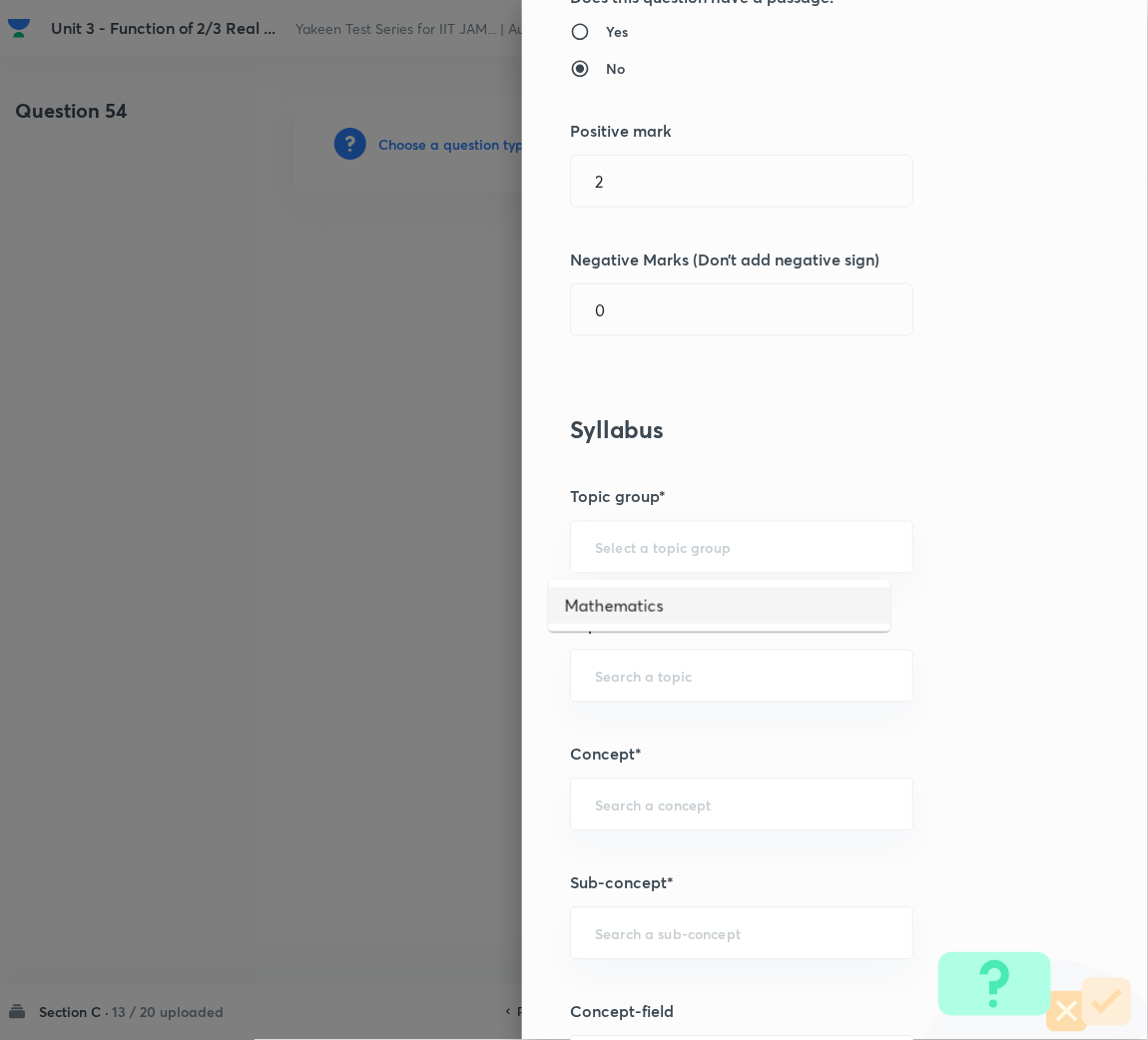 click on "Mathematics" at bounding box center [720, 606] 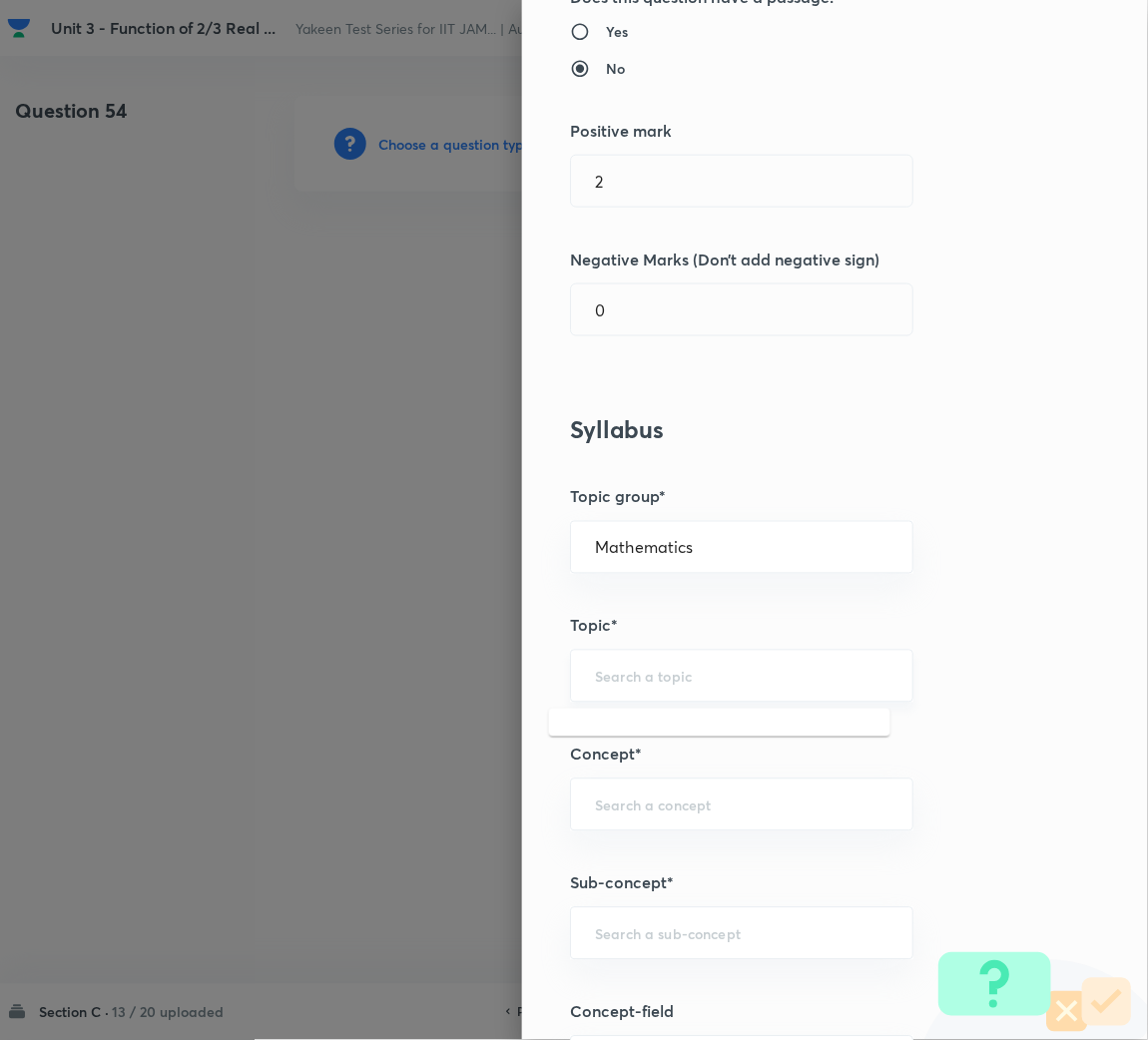click at bounding box center (742, 676) 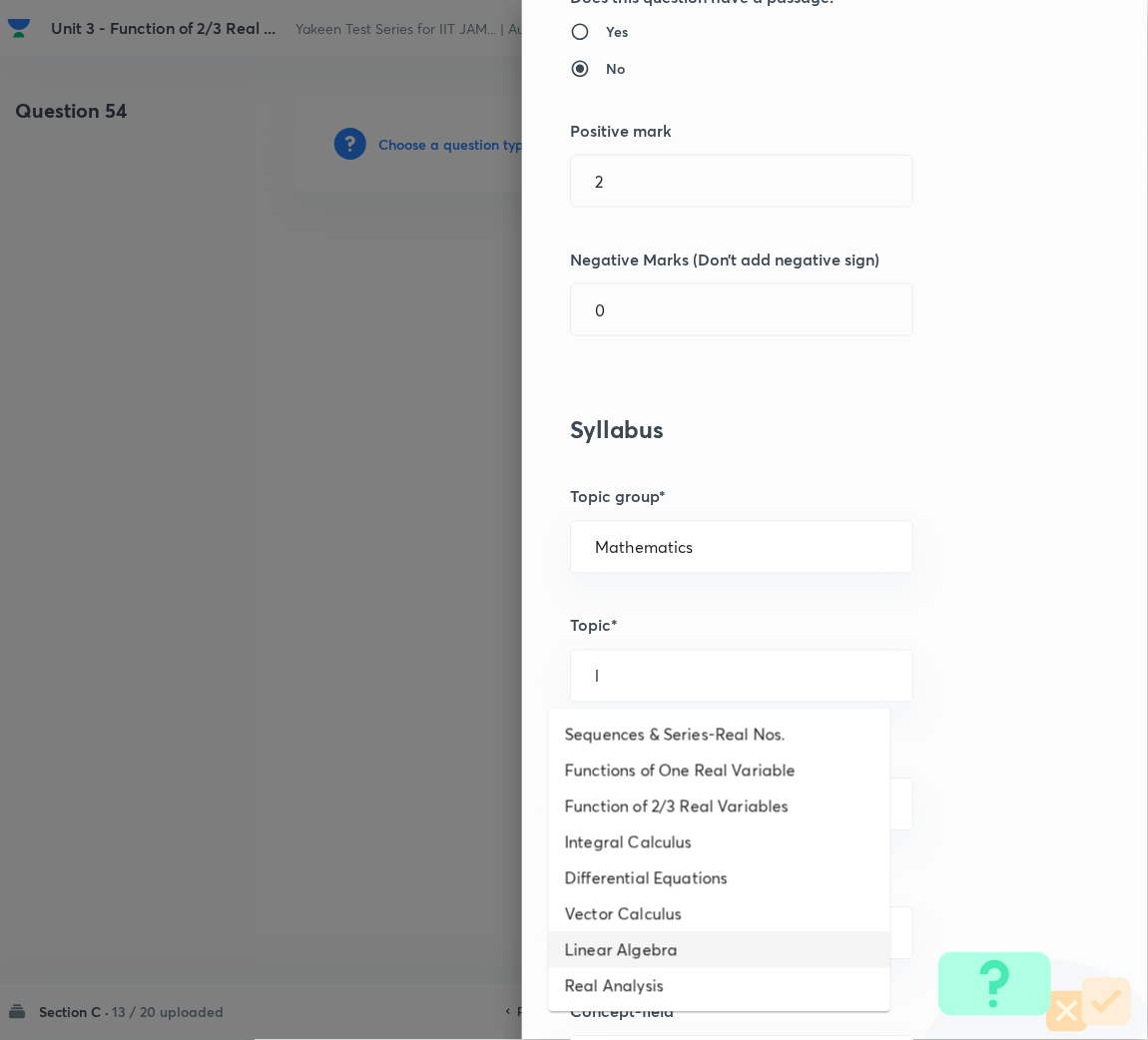 click on "Linear Algebra" at bounding box center (720, 950) 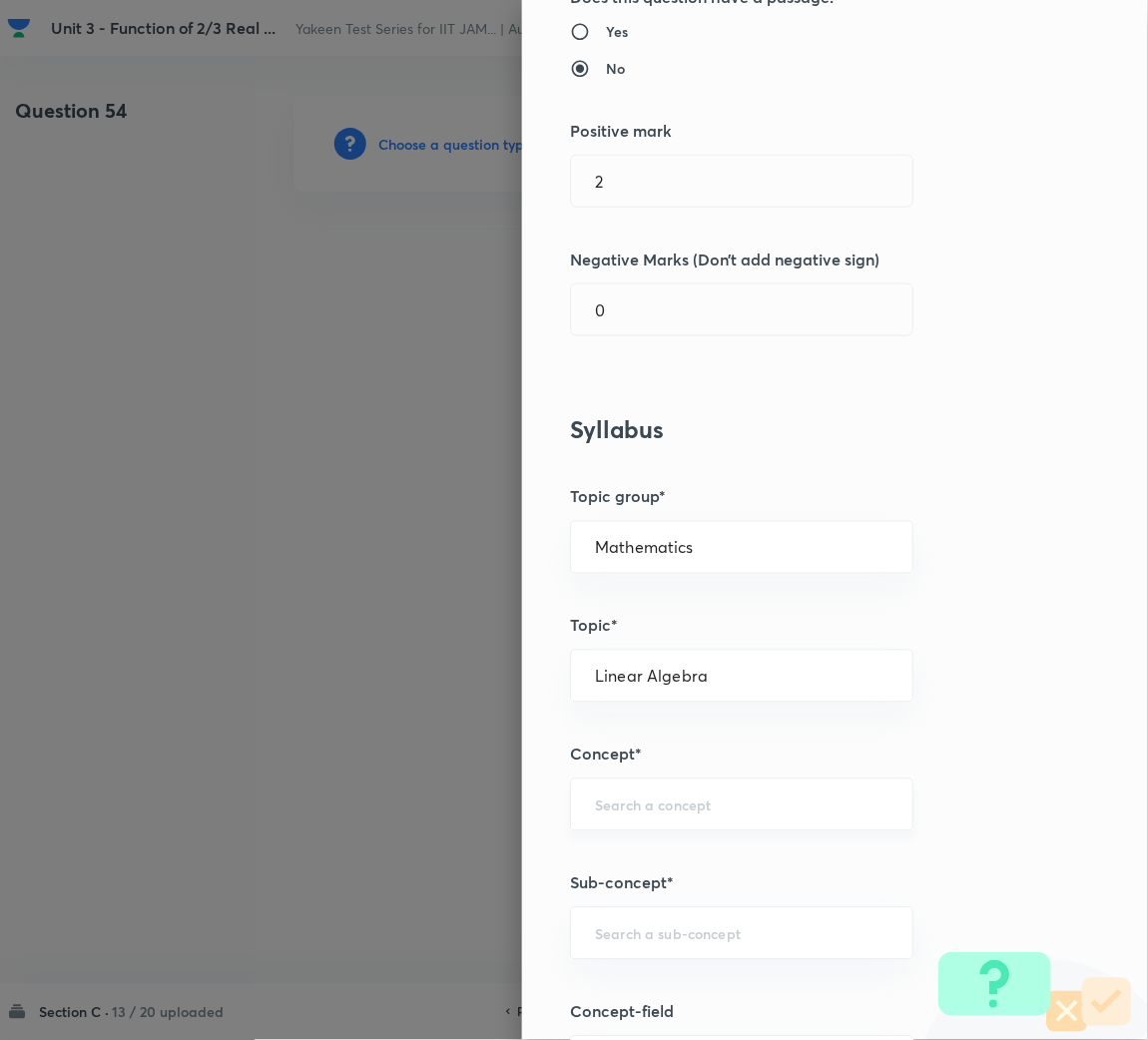 click on "​" at bounding box center [742, 804] 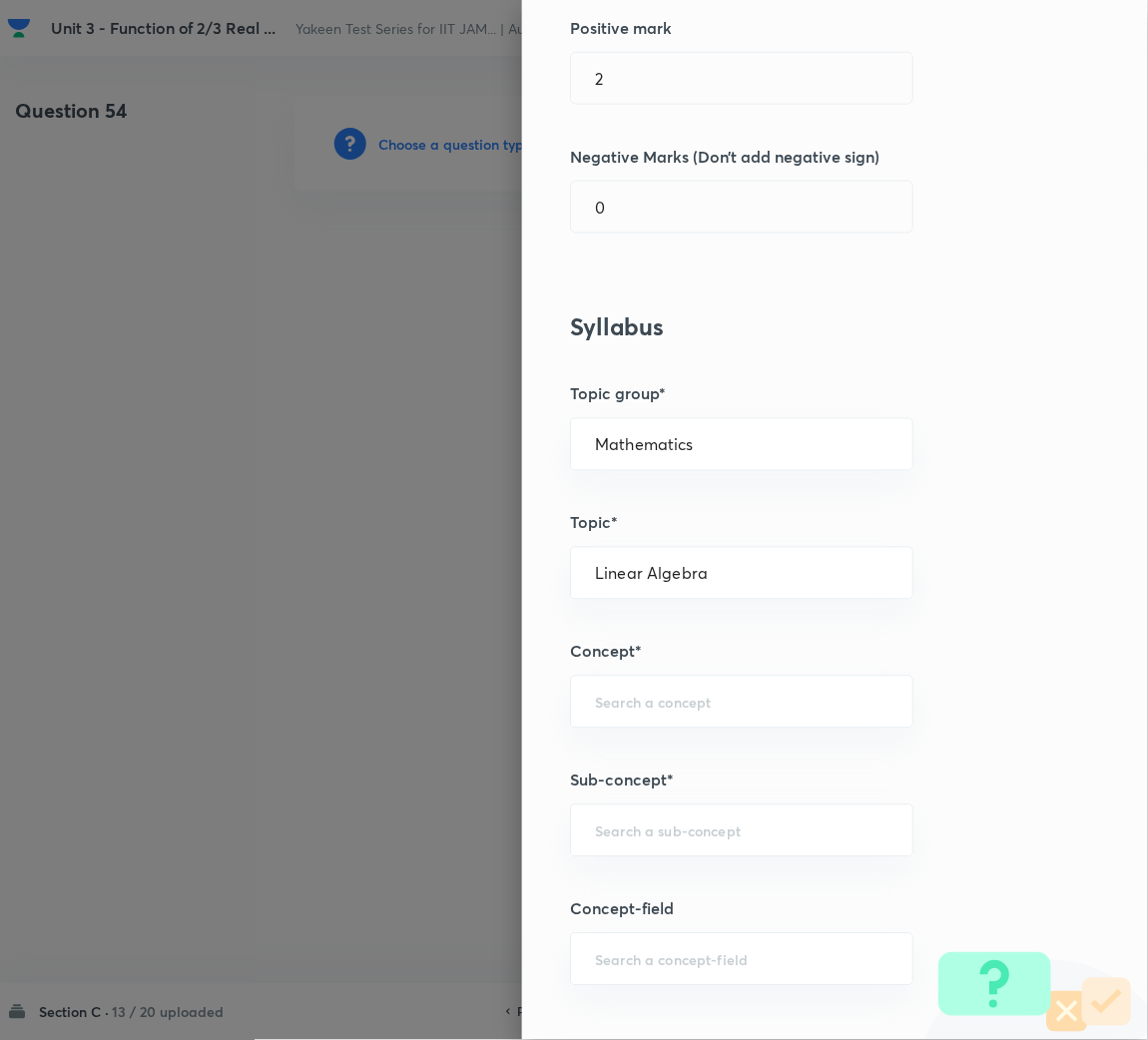 scroll, scrollTop: 448, scrollLeft: 0, axis: vertical 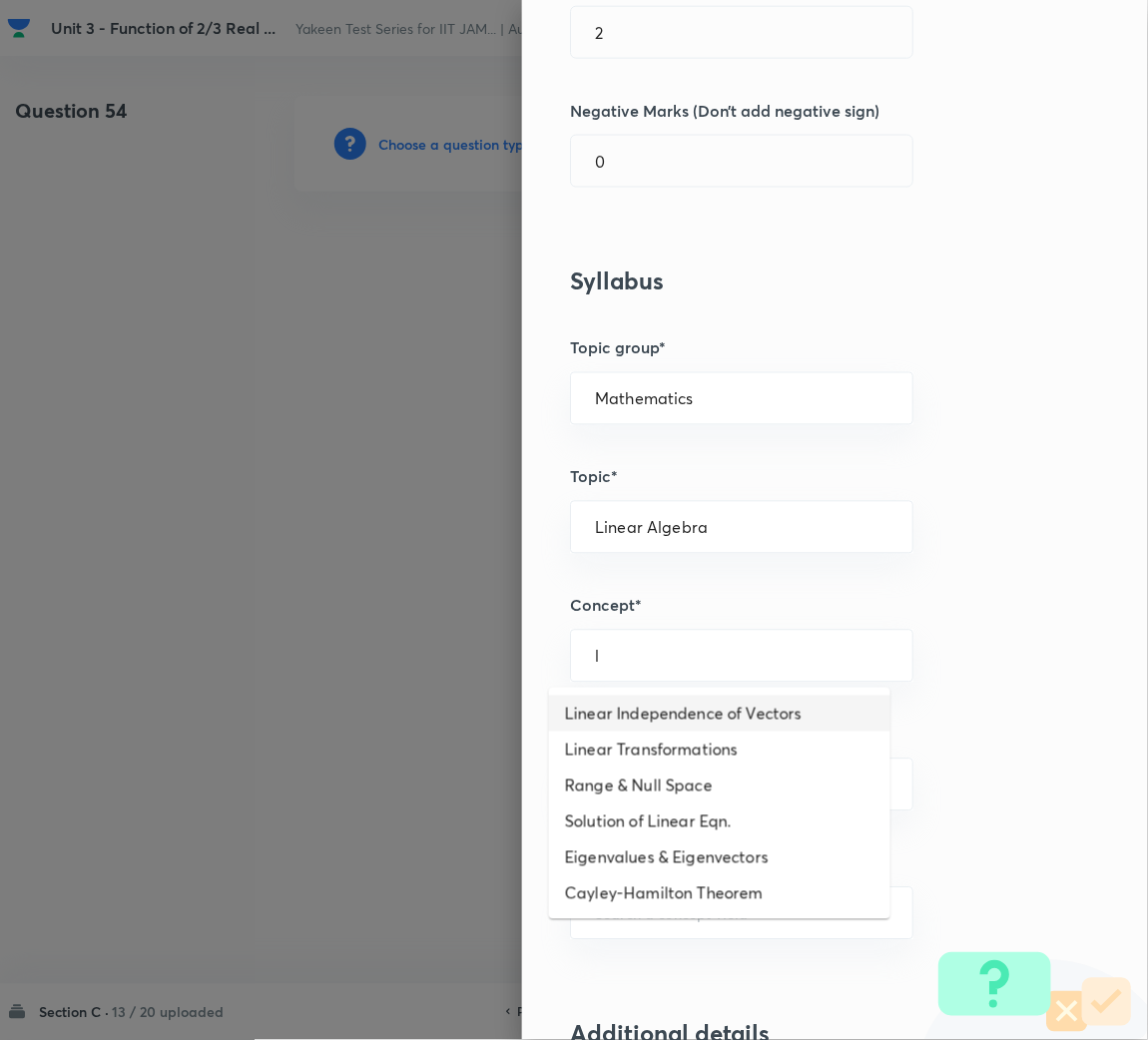 click on "Linear Independence of Vectors" at bounding box center [720, 714] 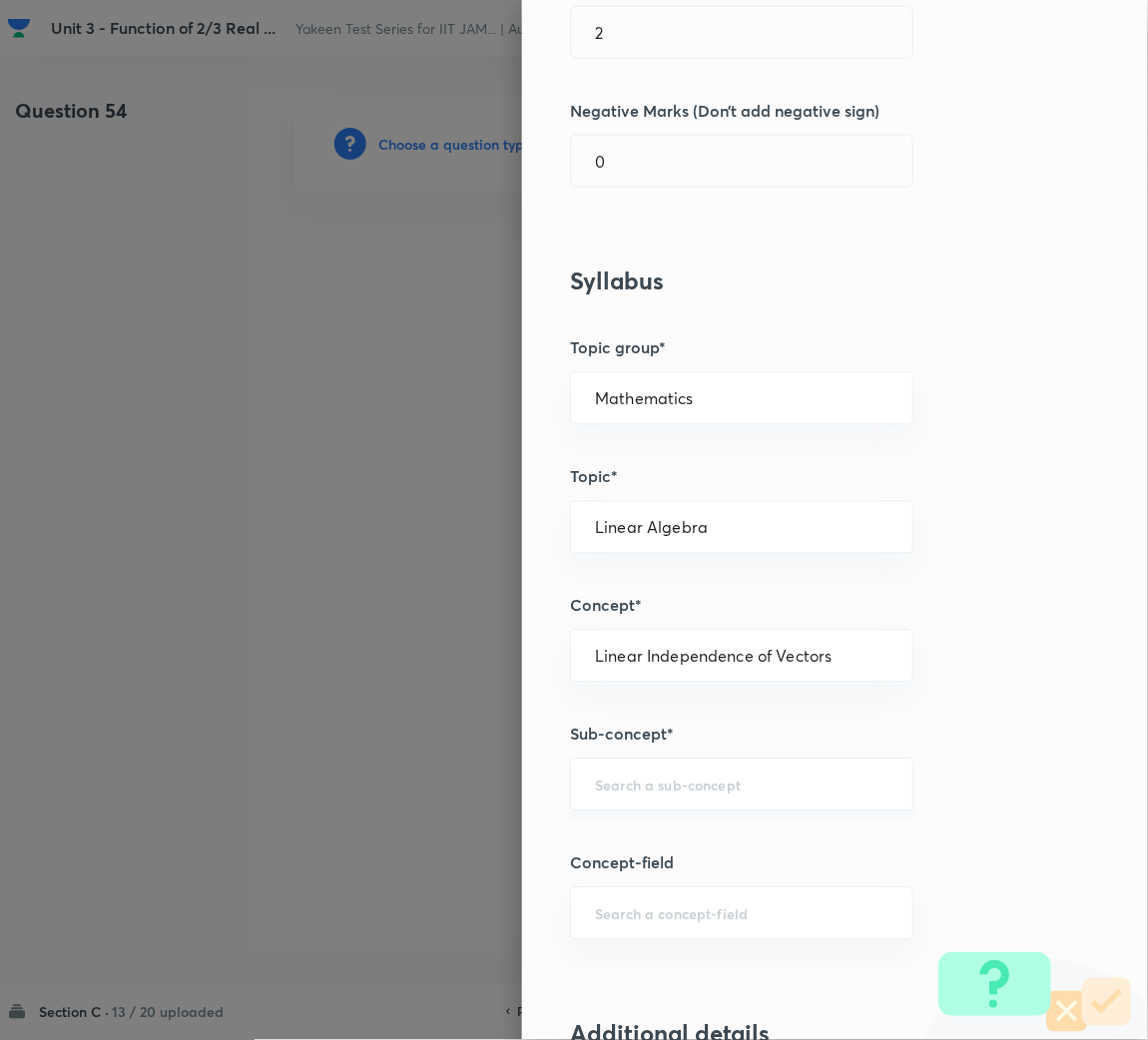 drag, startPoint x: 574, startPoint y: 784, endPoint x: 662, endPoint y: 786, distance: 88.02272 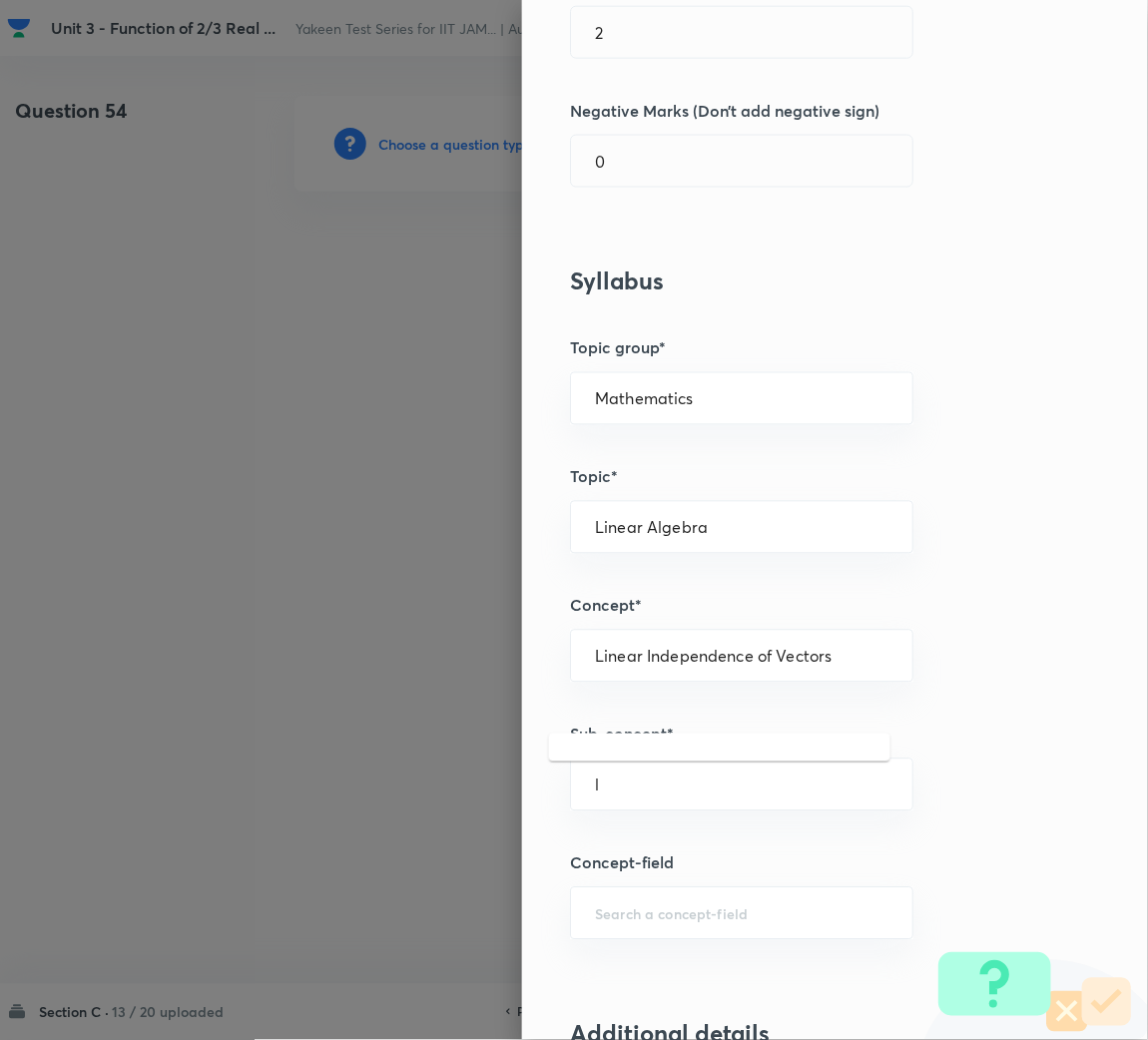 scroll, scrollTop: 748, scrollLeft: 0, axis: vertical 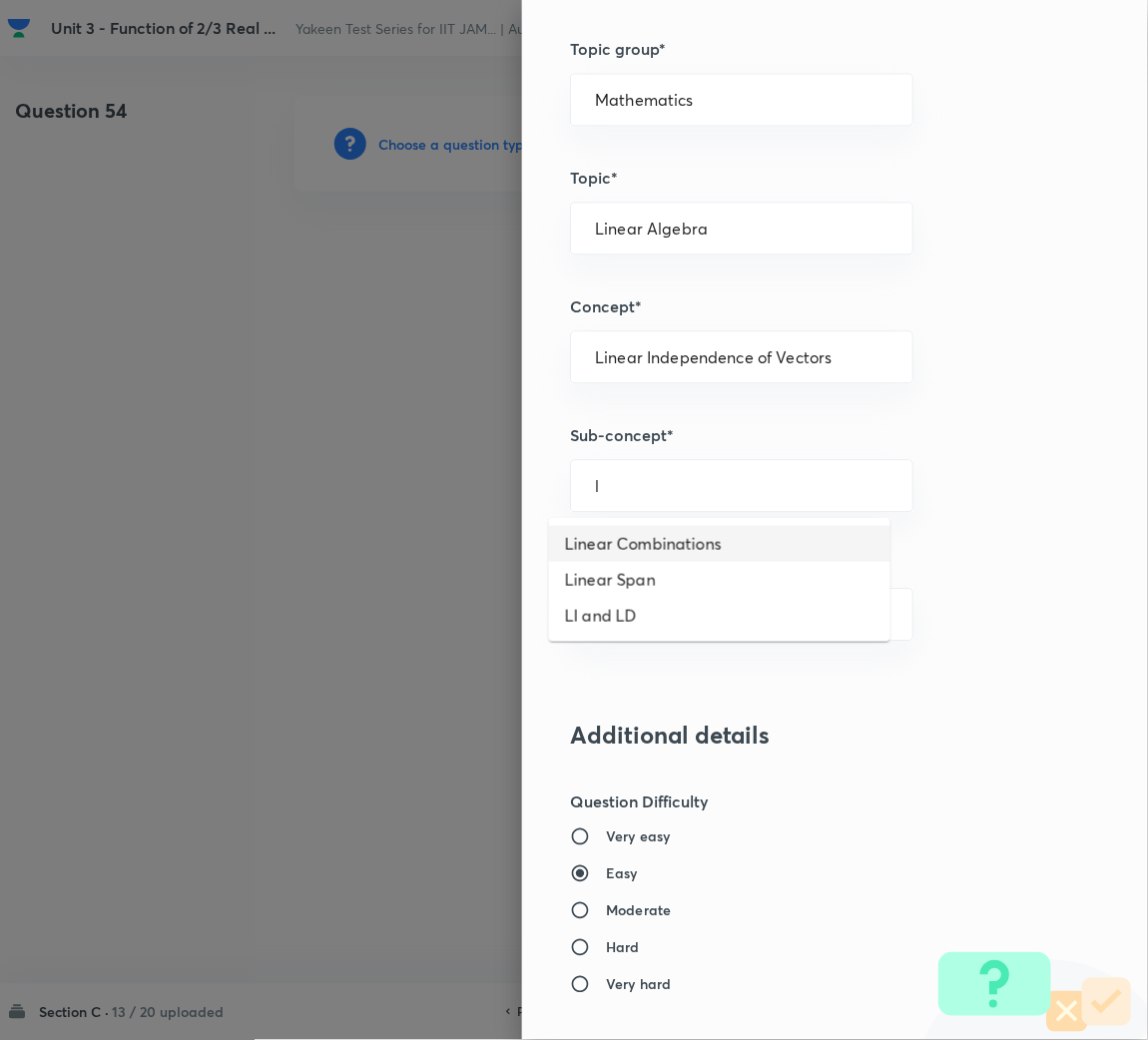 click on "Linear Combinations" at bounding box center (720, 544) 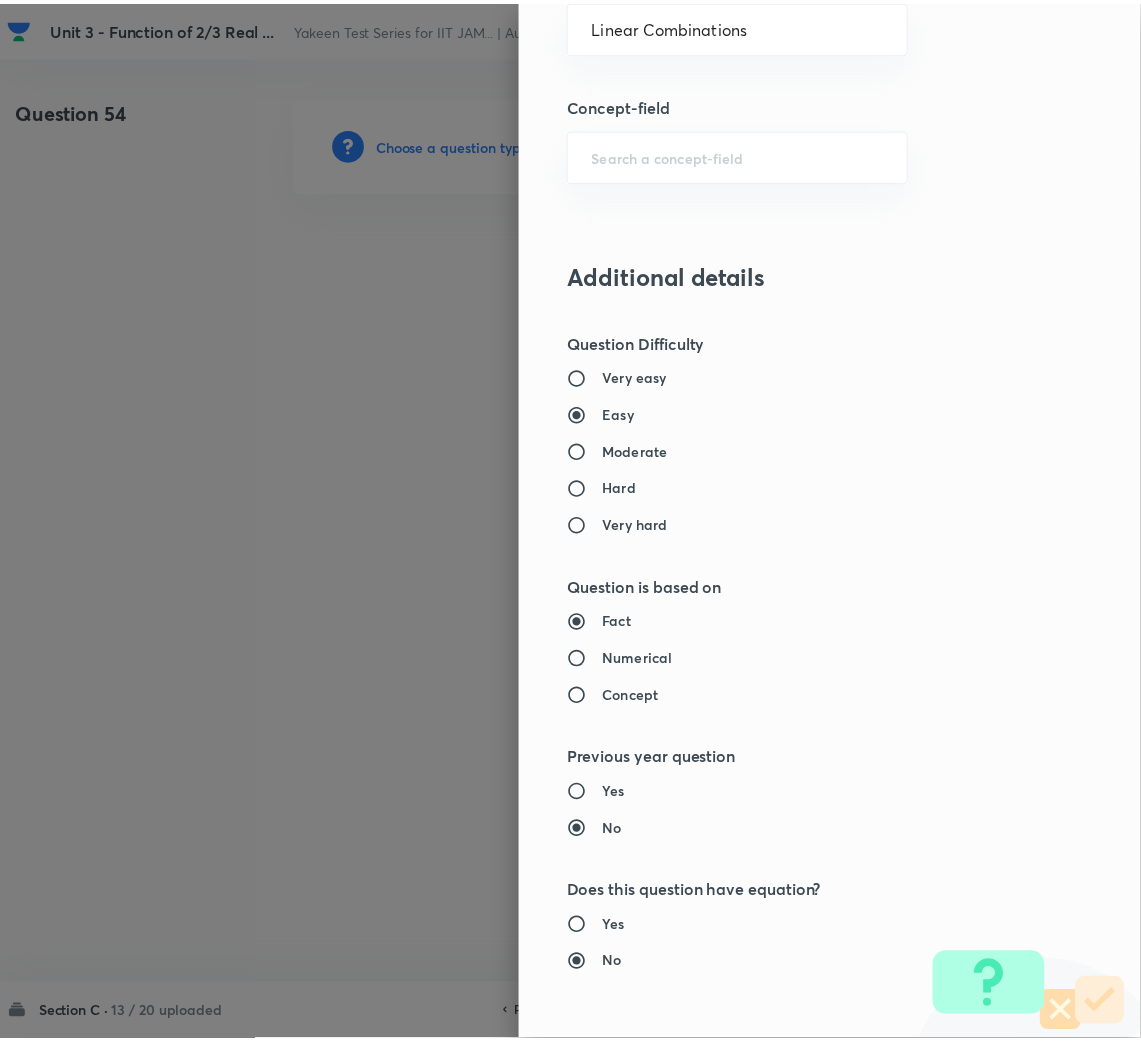 scroll, scrollTop: 1567, scrollLeft: 0, axis: vertical 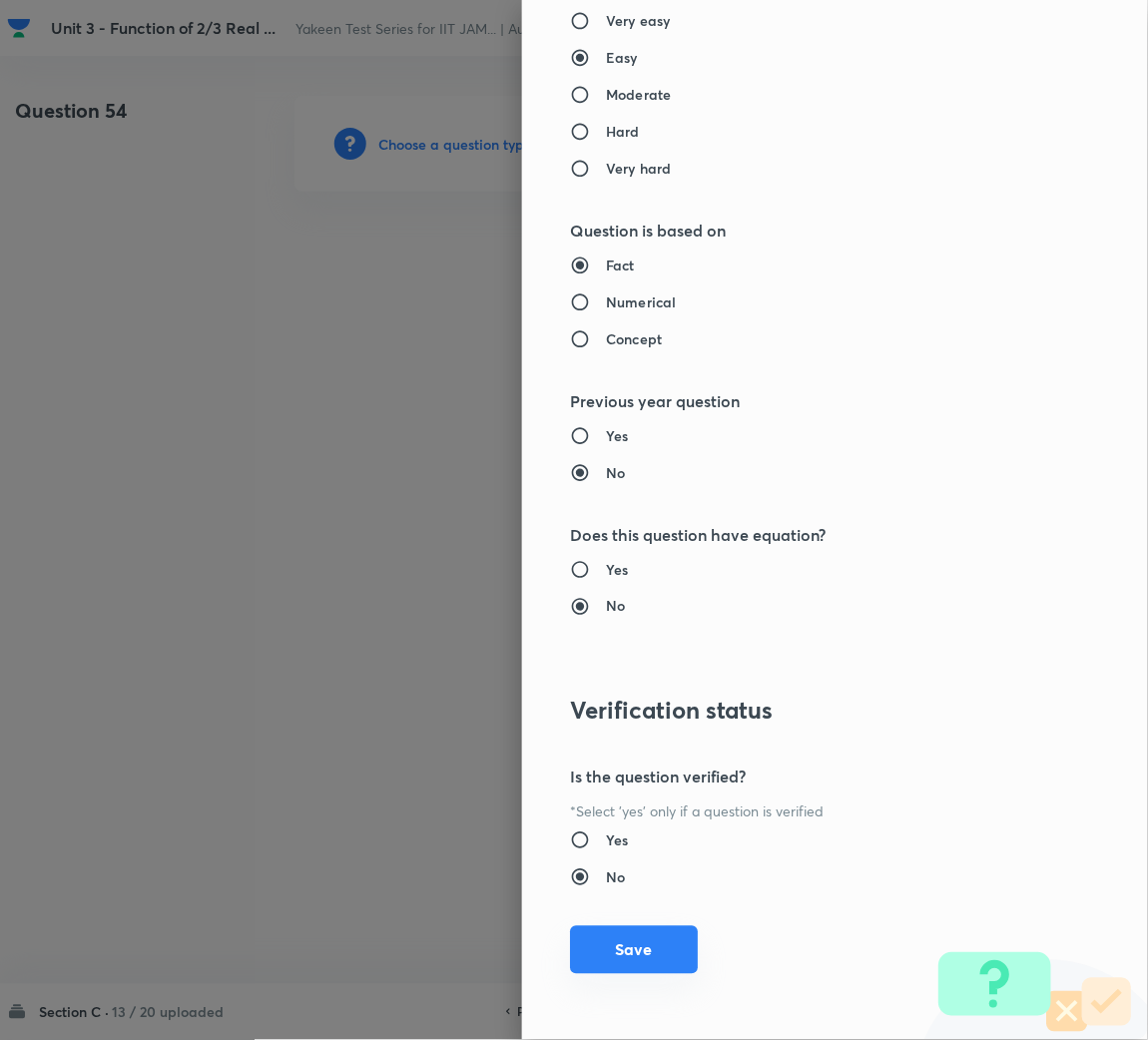 click on "Save" at bounding box center (634, 950) 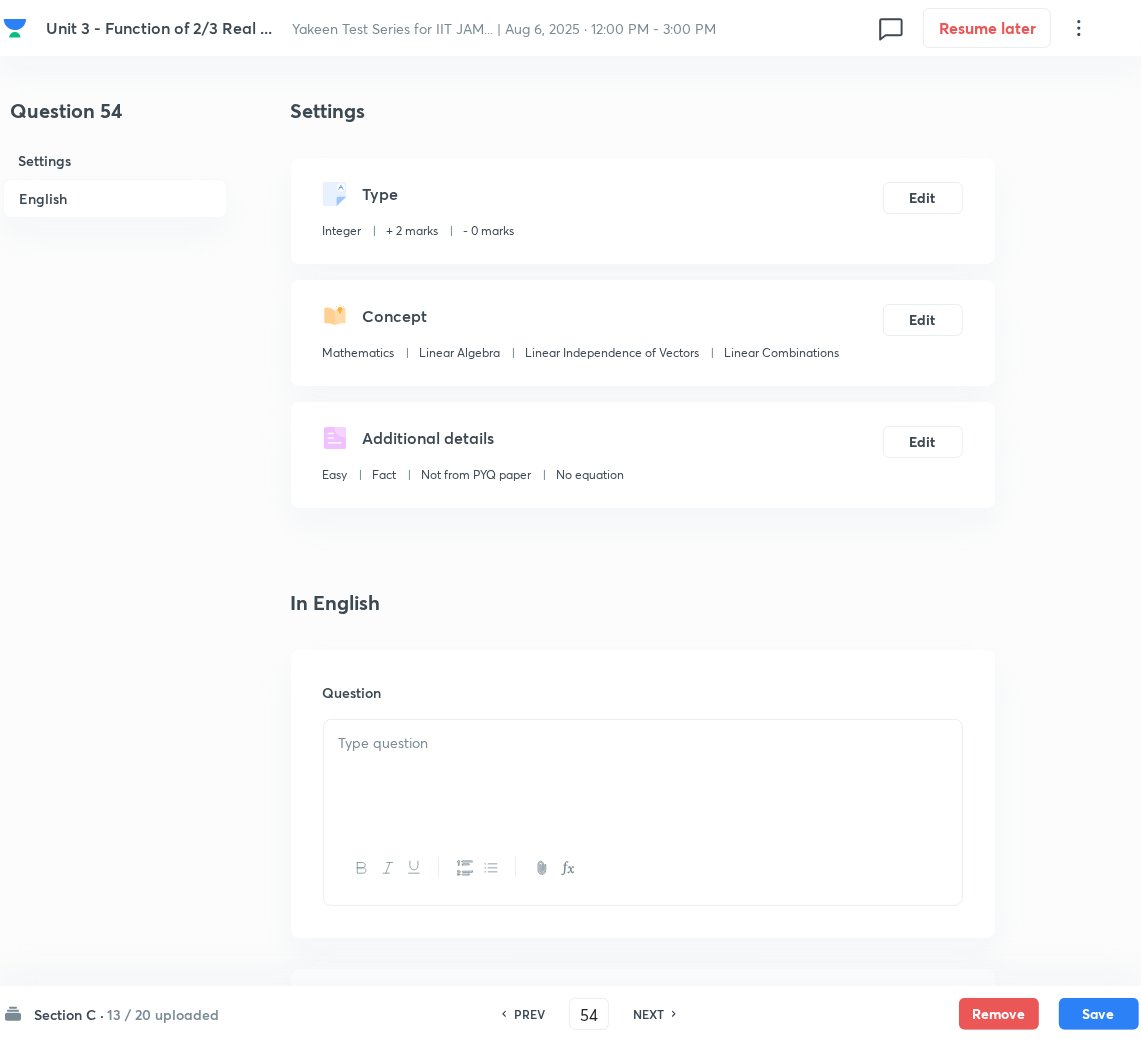 click at bounding box center (643, 776) 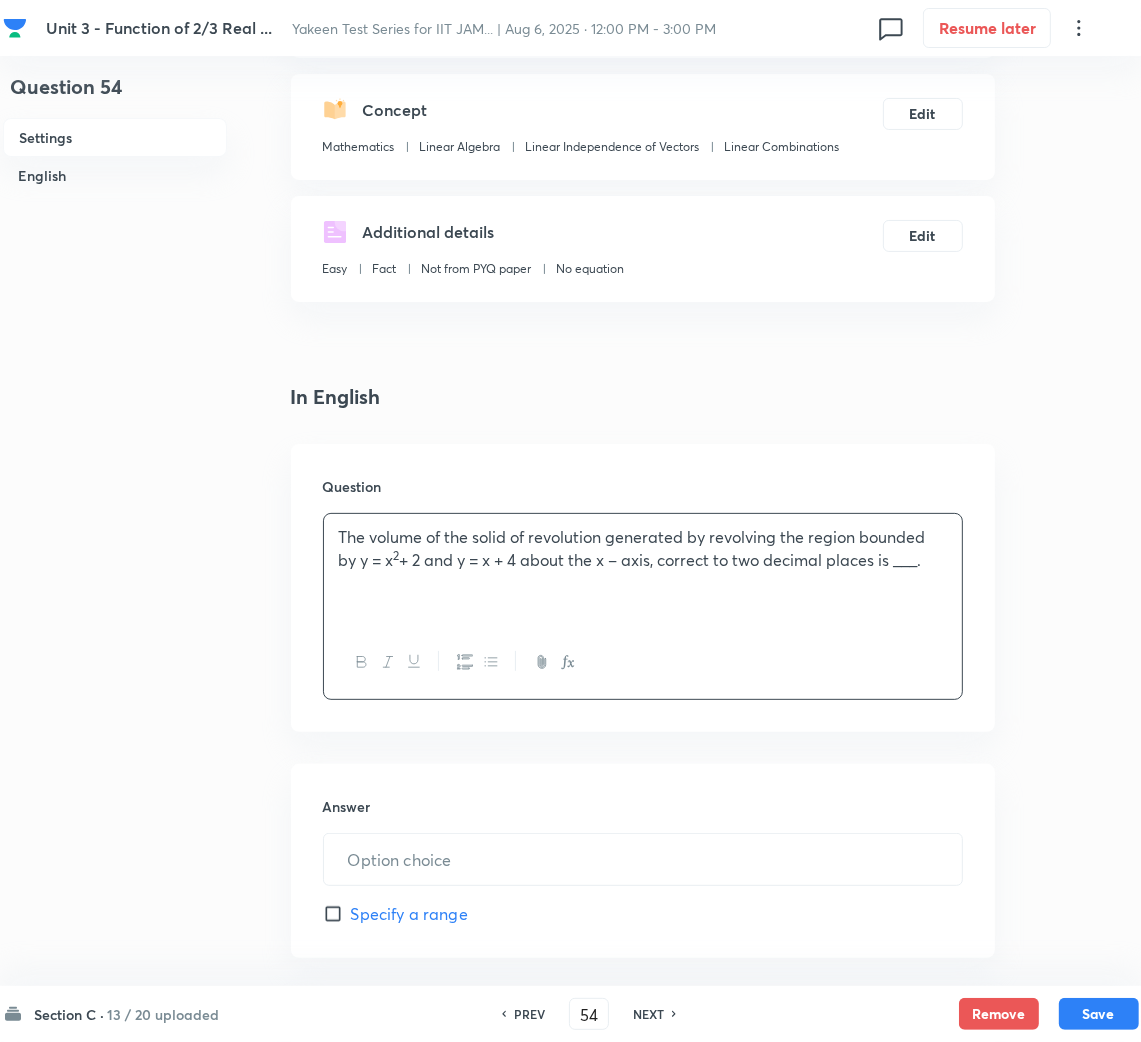 scroll, scrollTop: 449, scrollLeft: 0, axis: vertical 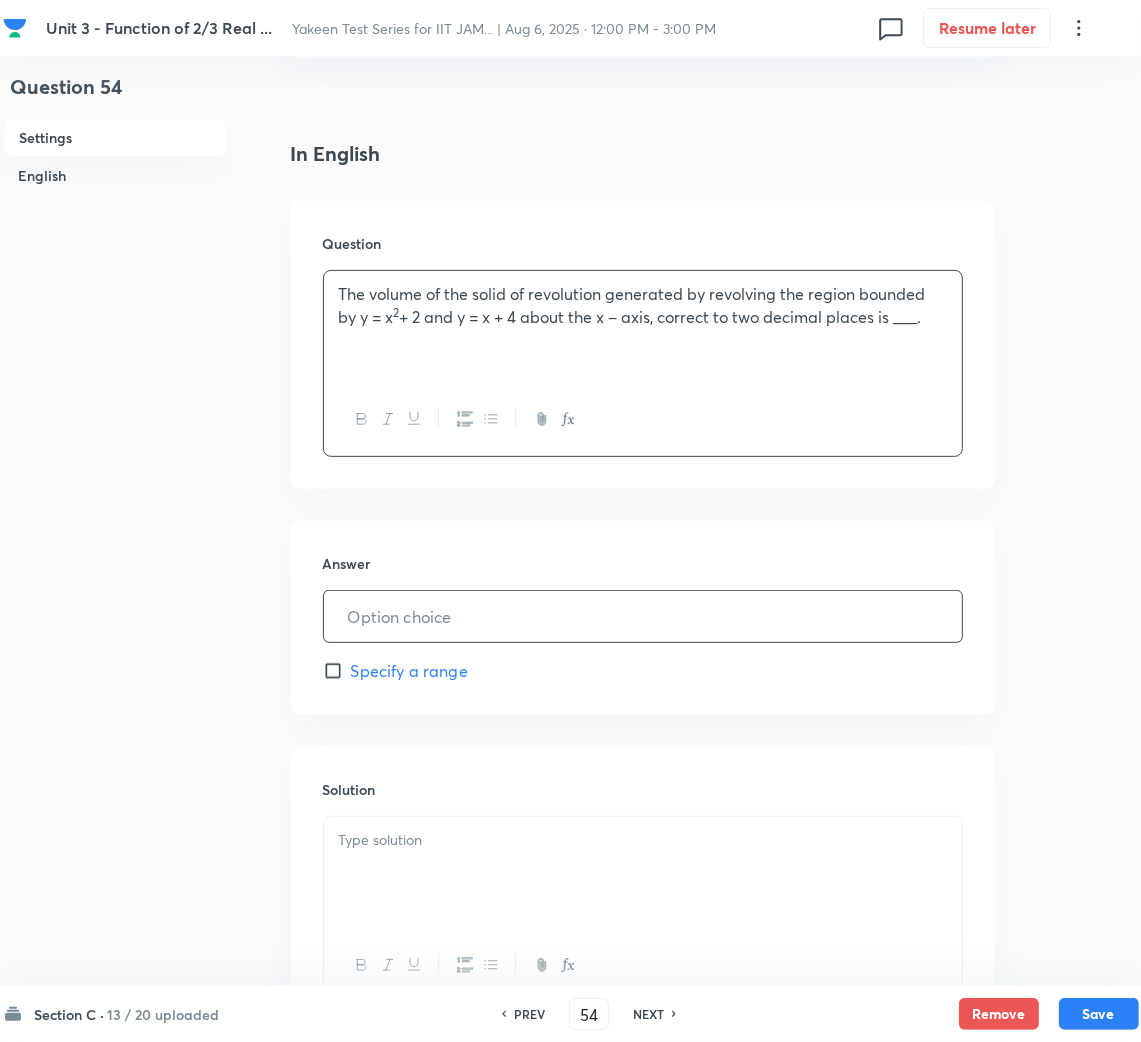 click at bounding box center (643, 616) 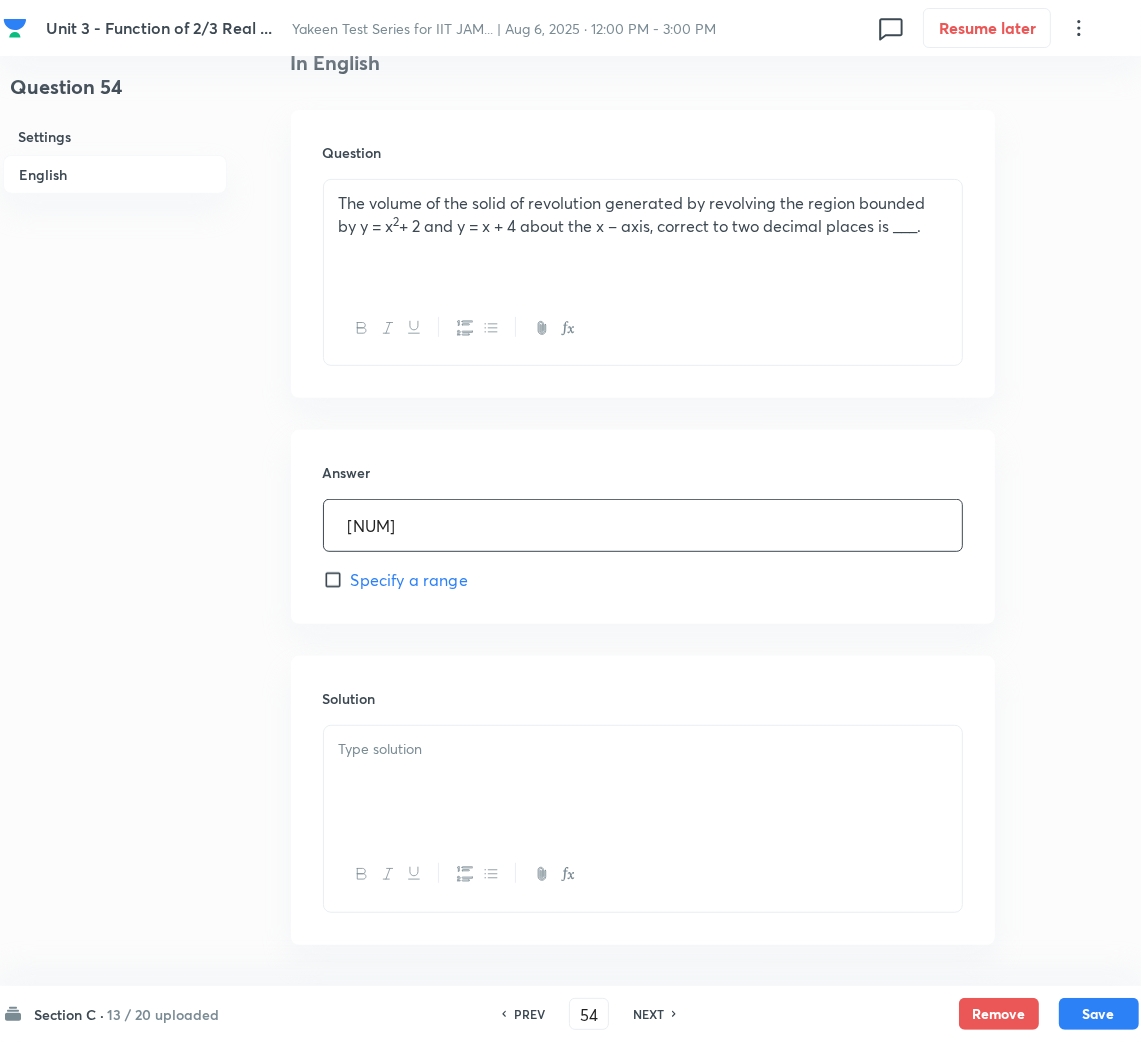 scroll, scrollTop: 620, scrollLeft: 0, axis: vertical 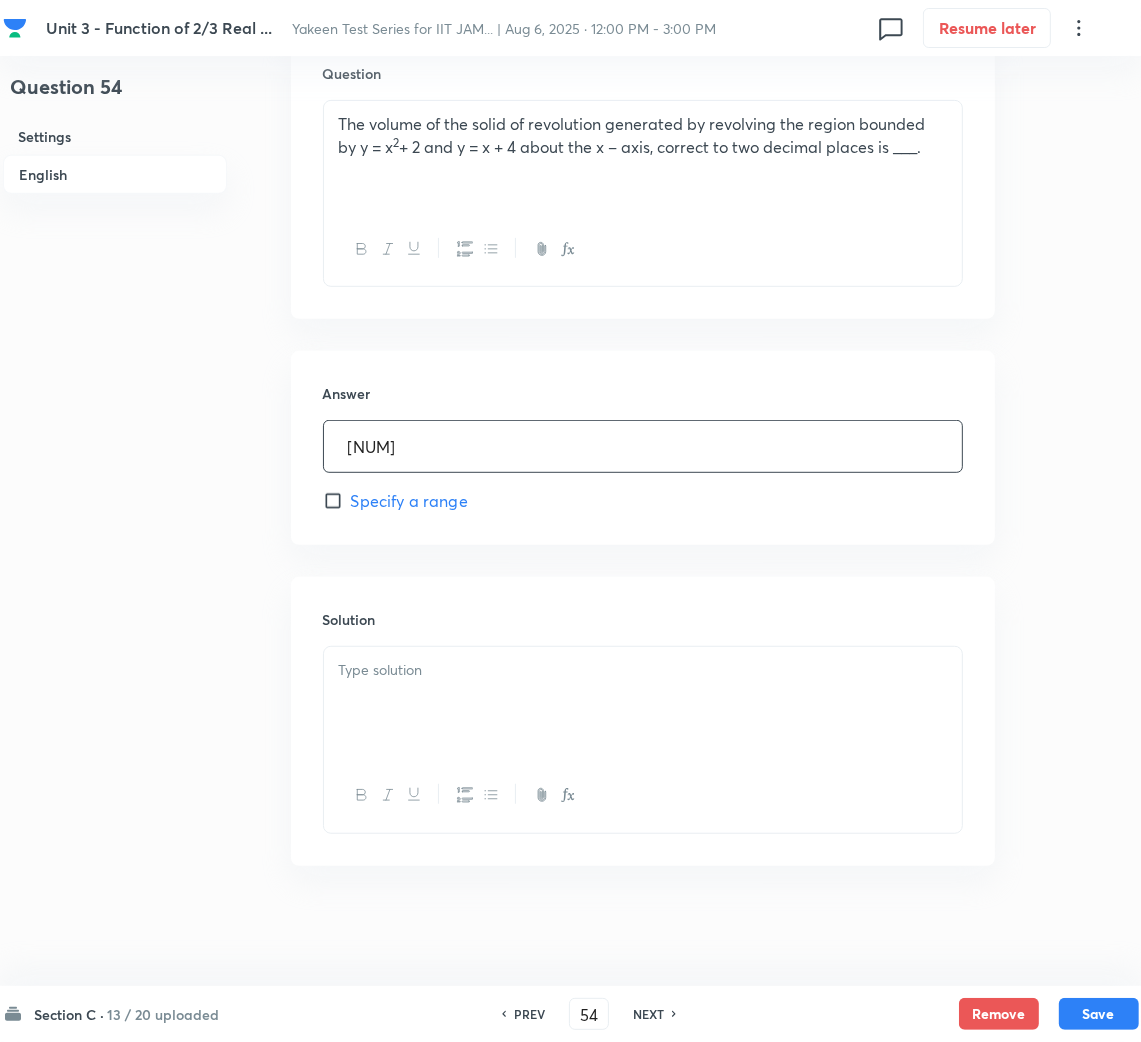 drag, startPoint x: 391, startPoint y: 693, endPoint x: 83, endPoint y: 694, distance: 308.00162 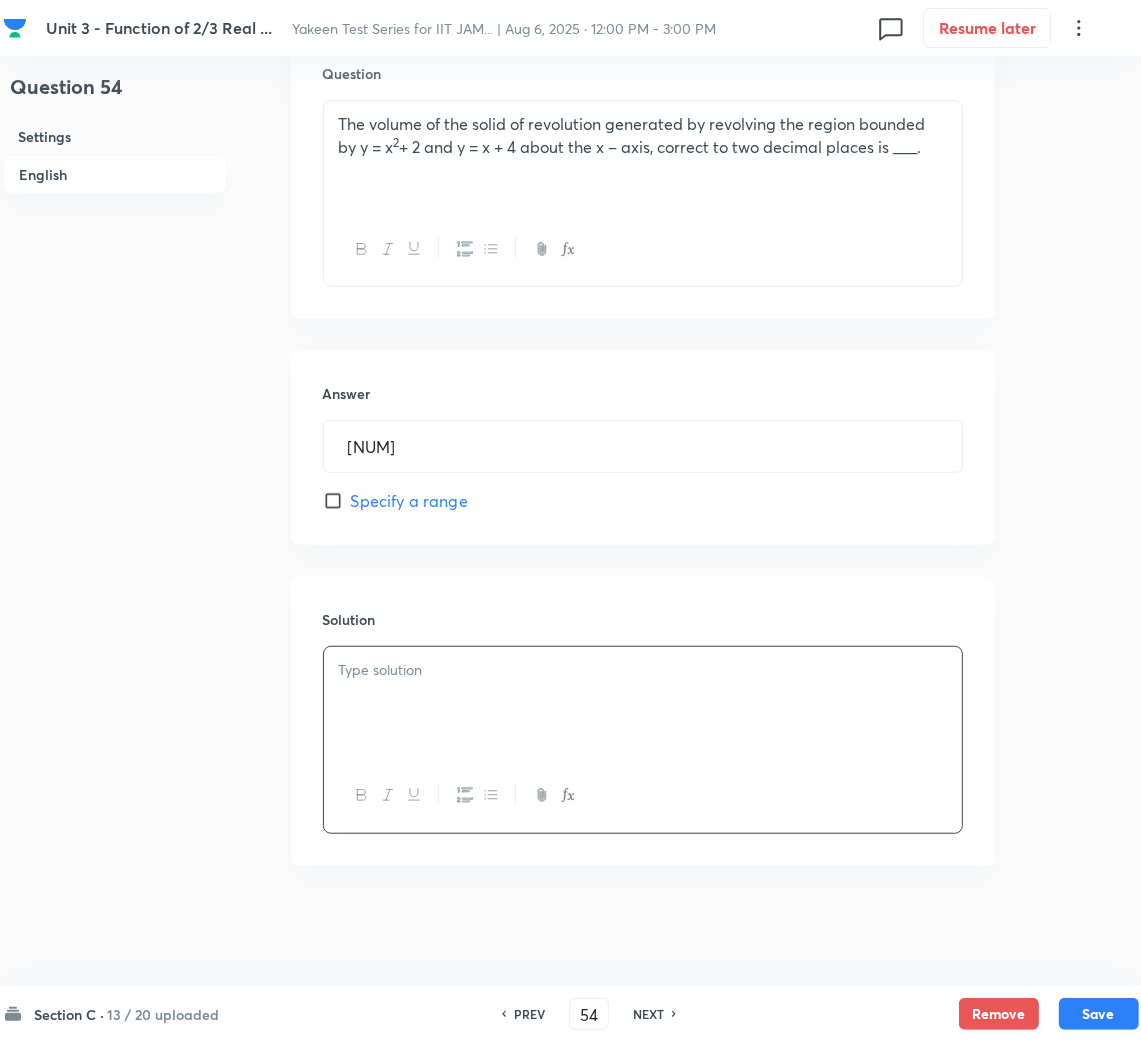click at bounding box center [643, 703] 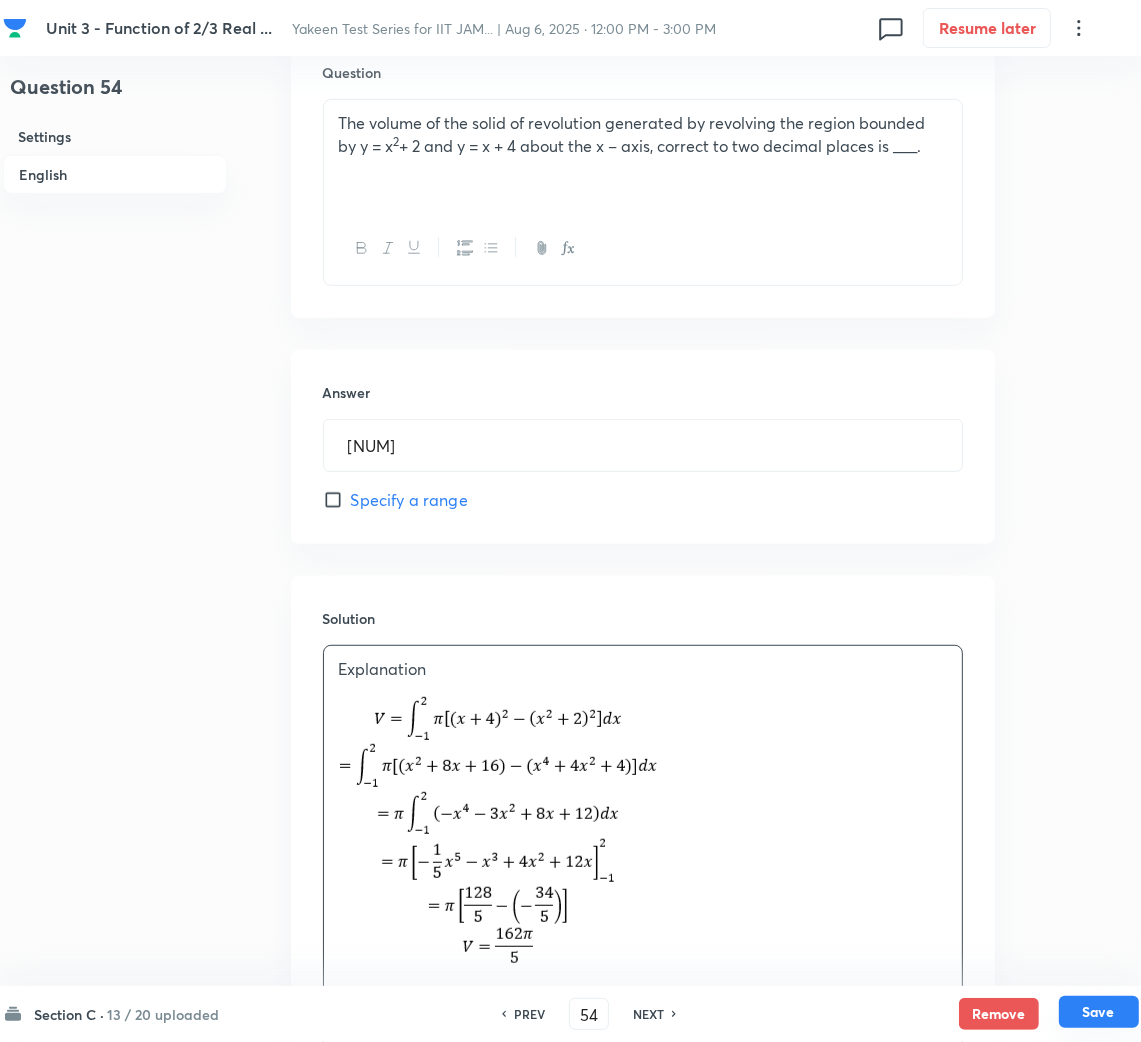click on "Save" at bounding box center (1099, 1012) 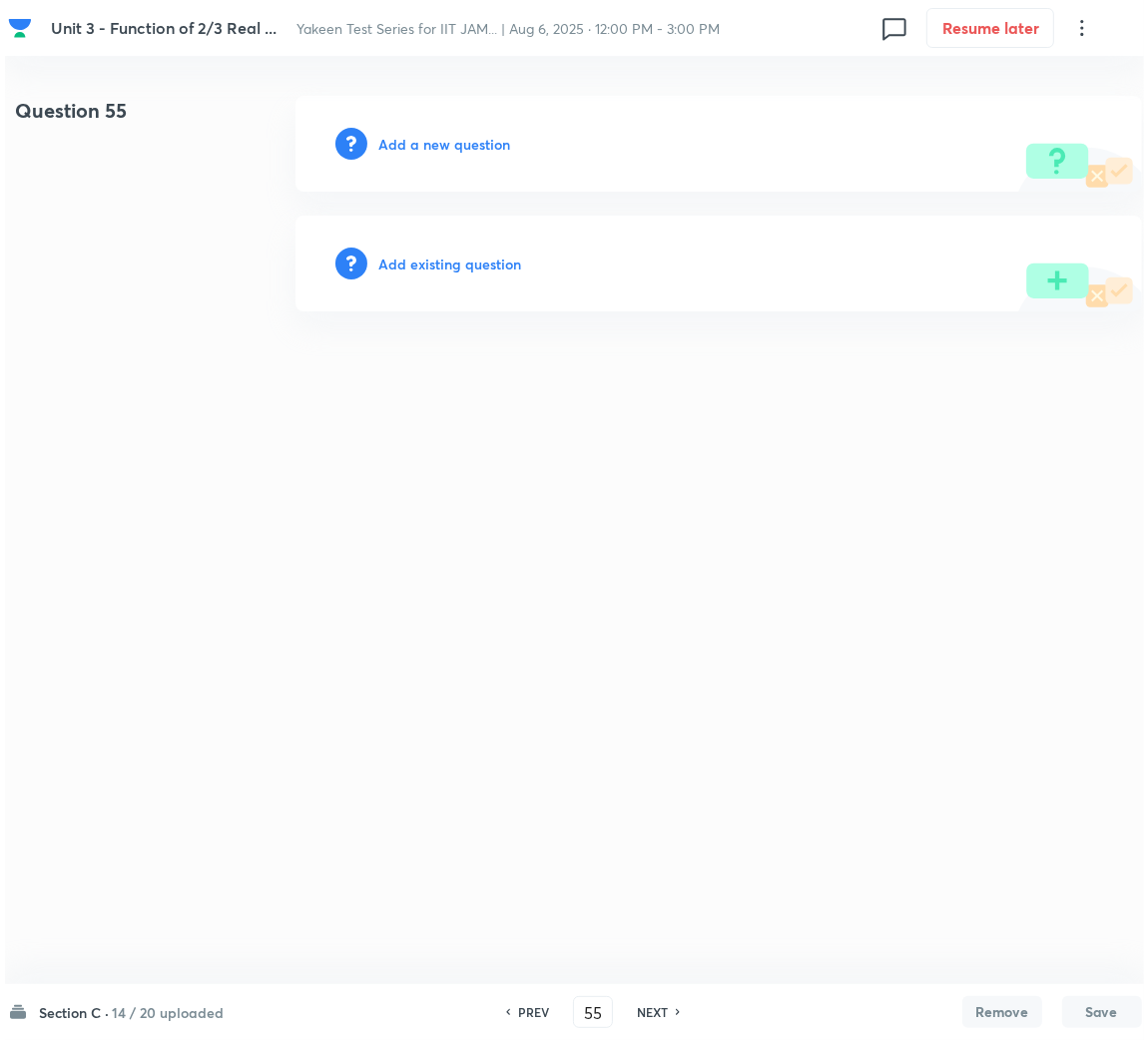 scroll, scrollTop: 0, scrollLeft: 0, axis: both 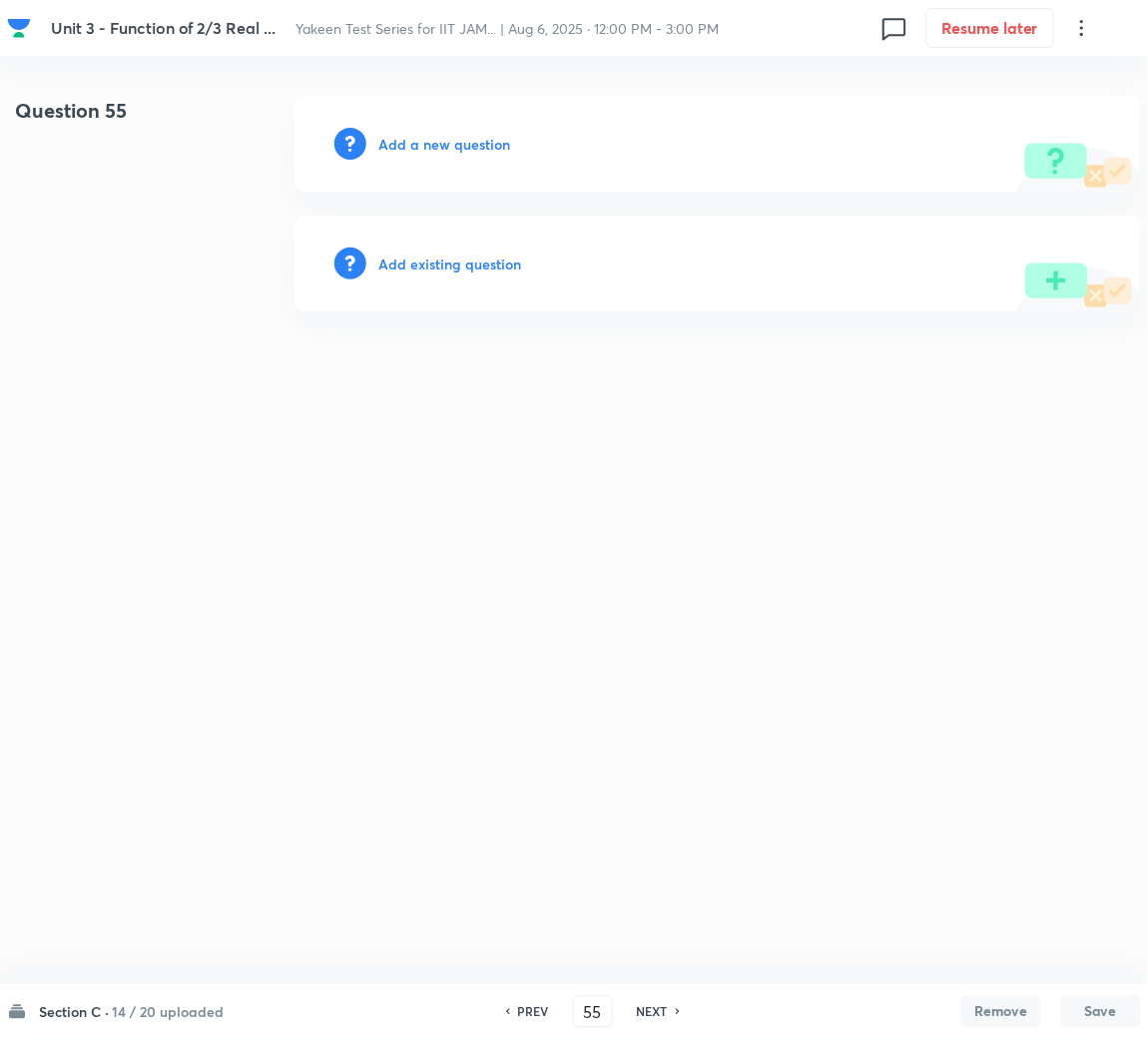 click on "Add a new question" at bounding box center [444, 144] 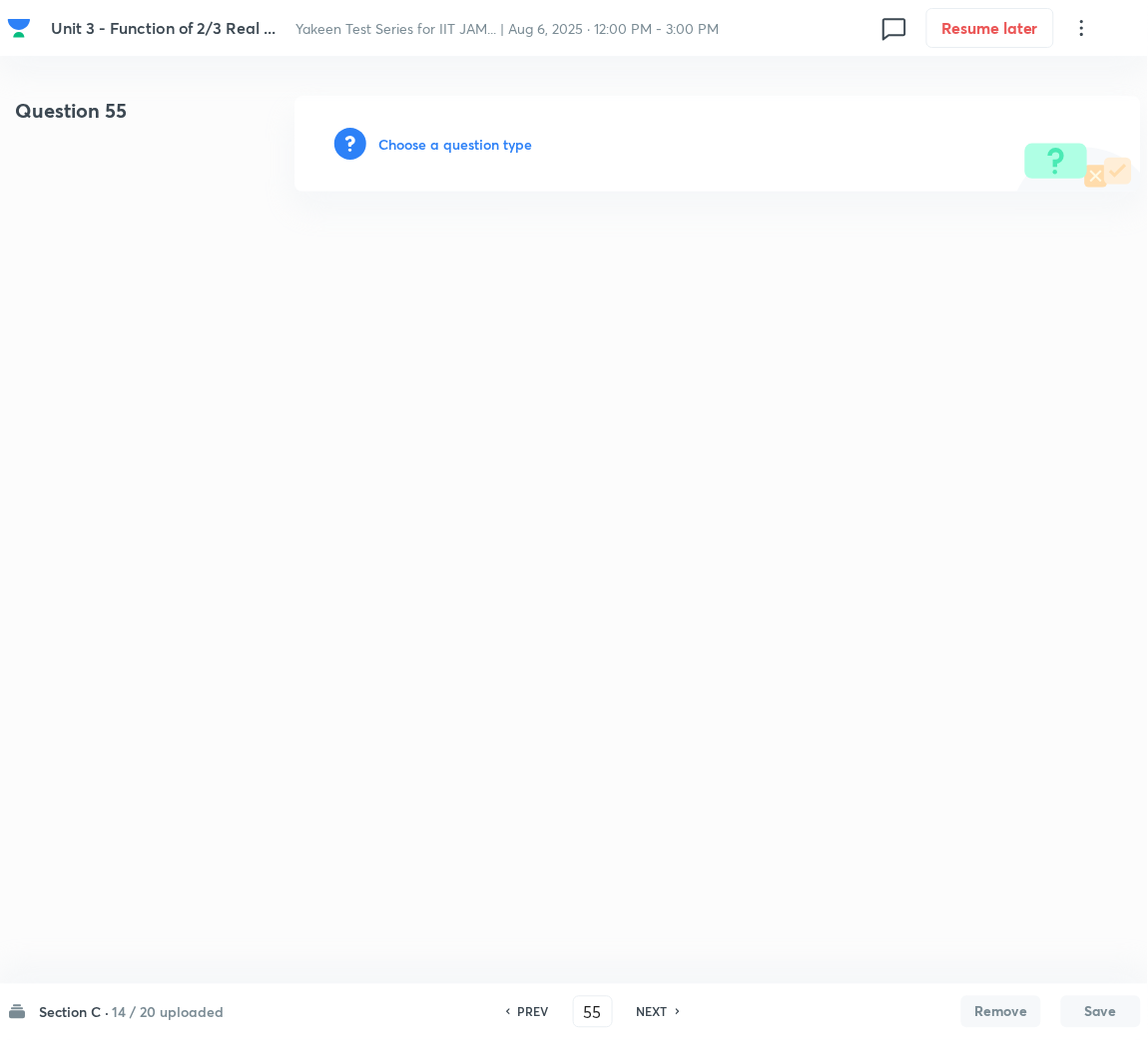 click on "Choose a question type" at bounding box center (455, 144) 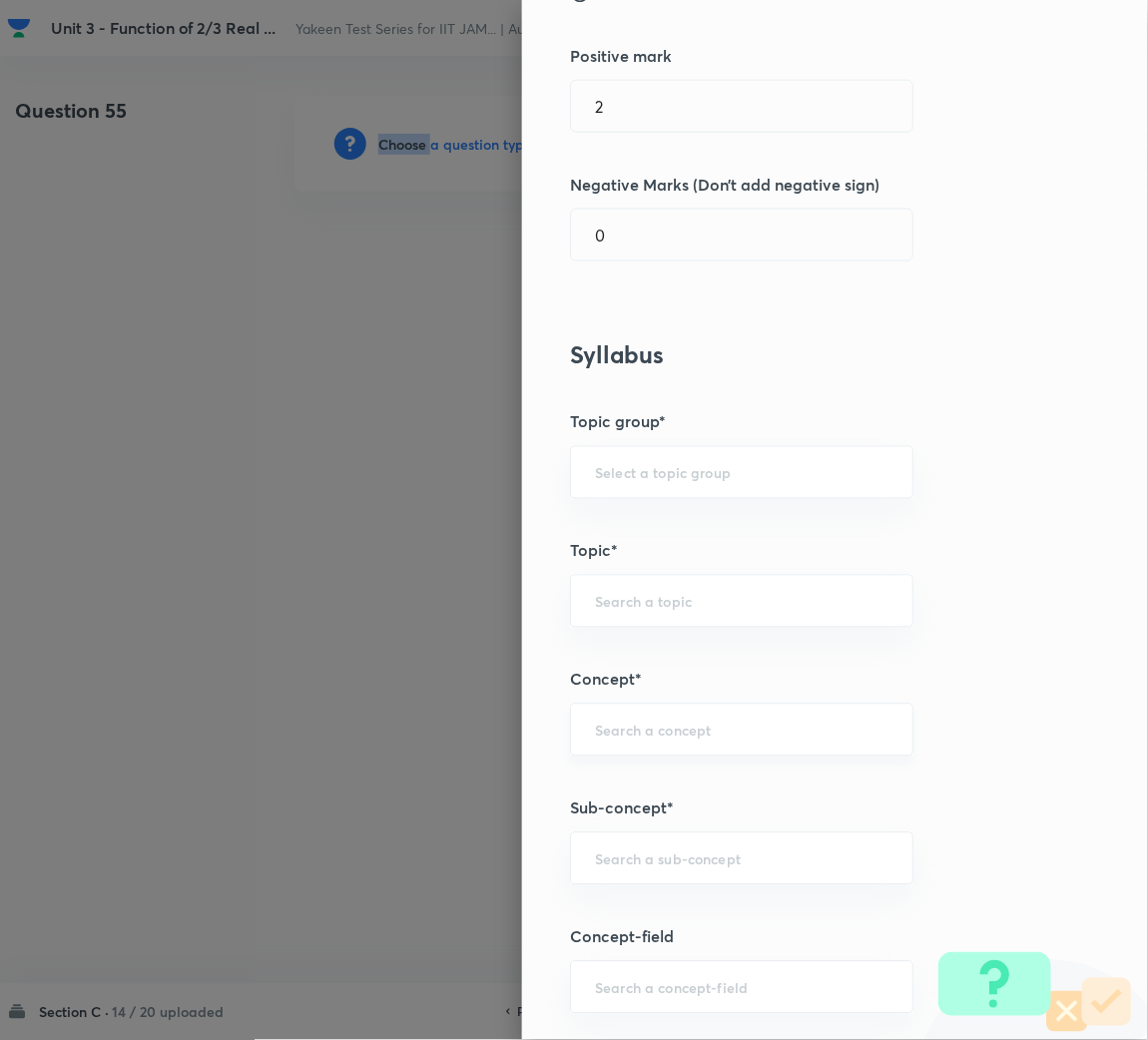 scroll, scrollTop: 448, scrollLeft: 0, axis: vertical 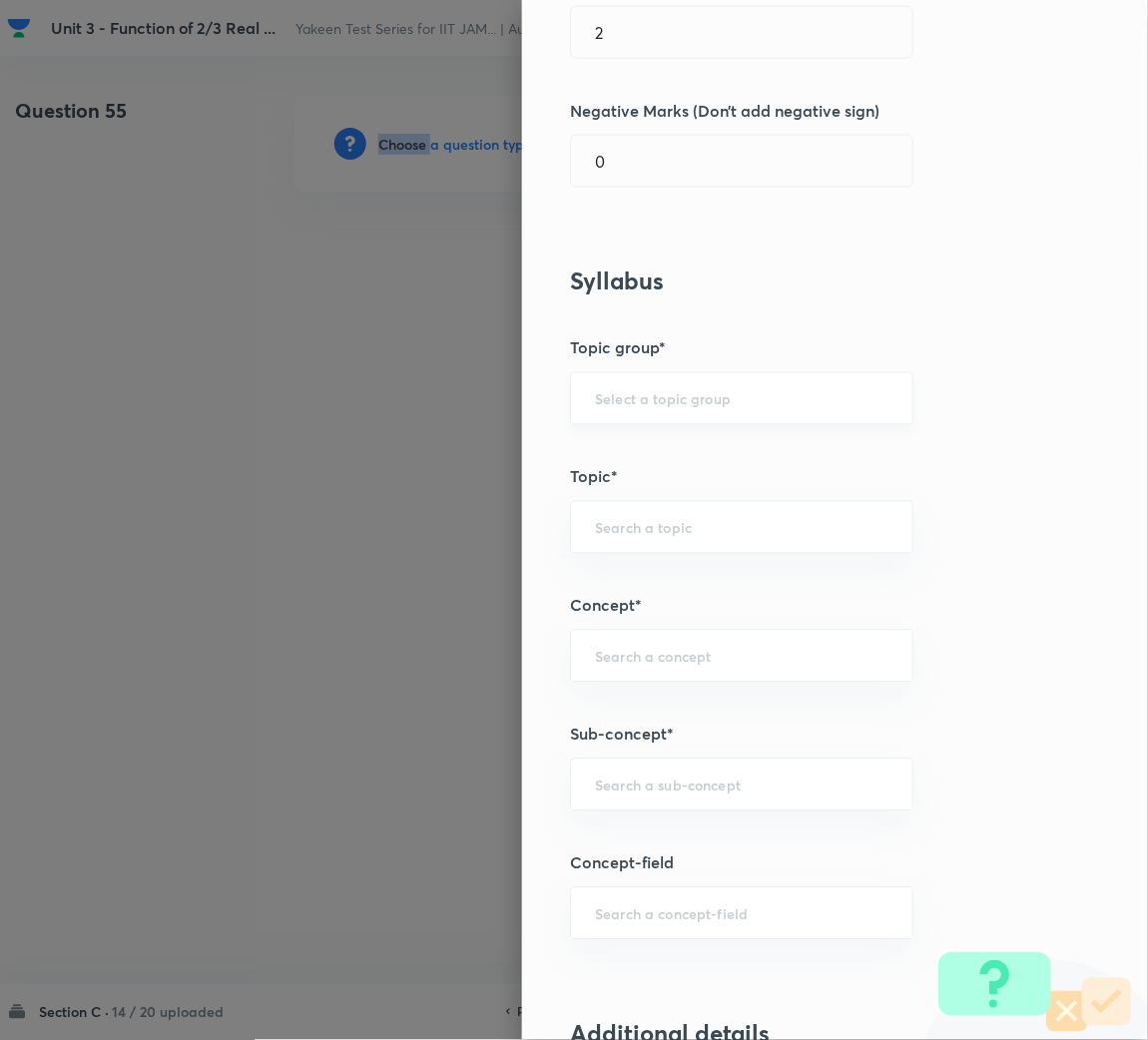 click on "​" at bounding box center (742, 398) 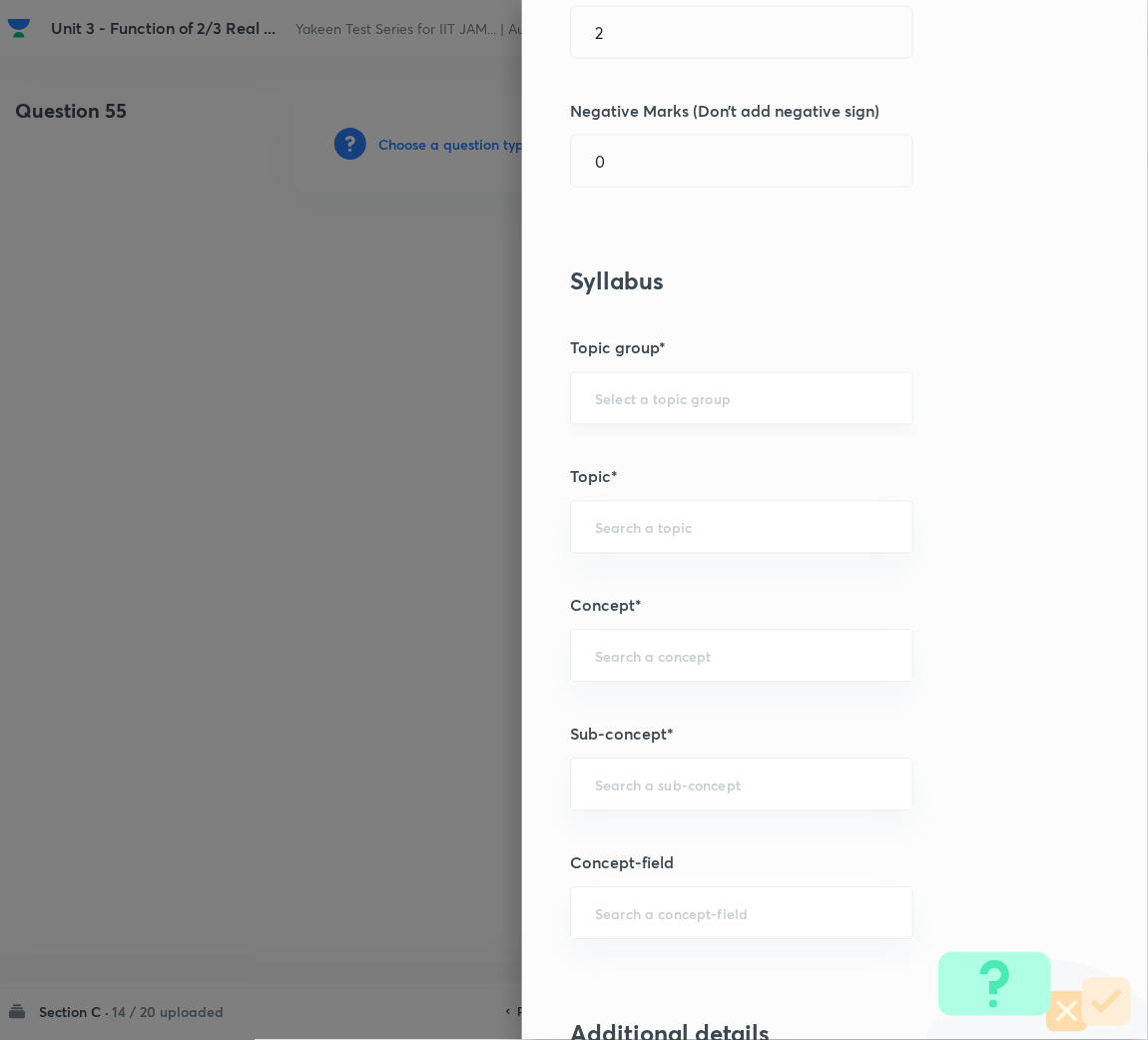 click at bounding box center (742, 398) 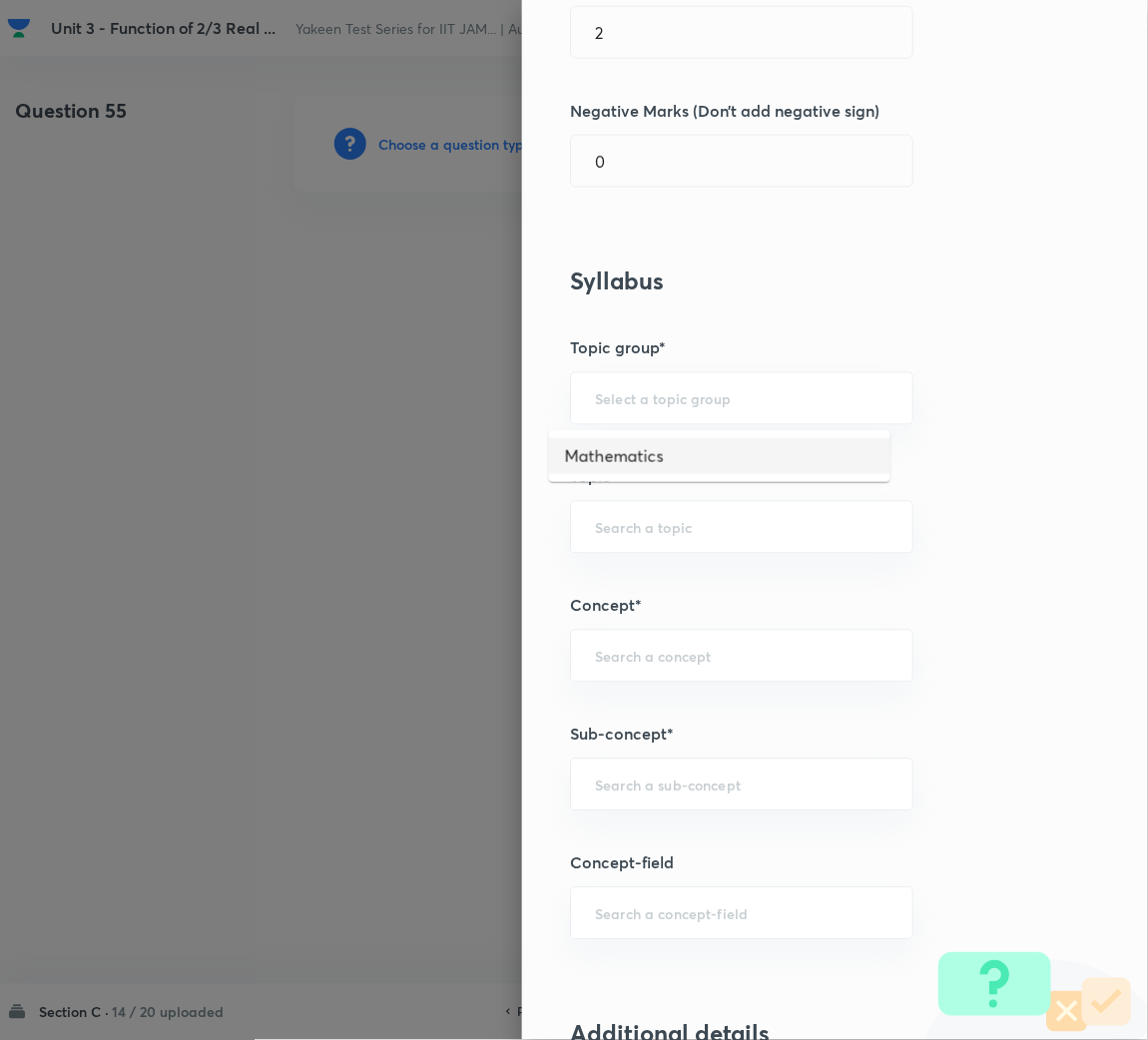 click on "Mathematics" at bounding box center [720, 456] 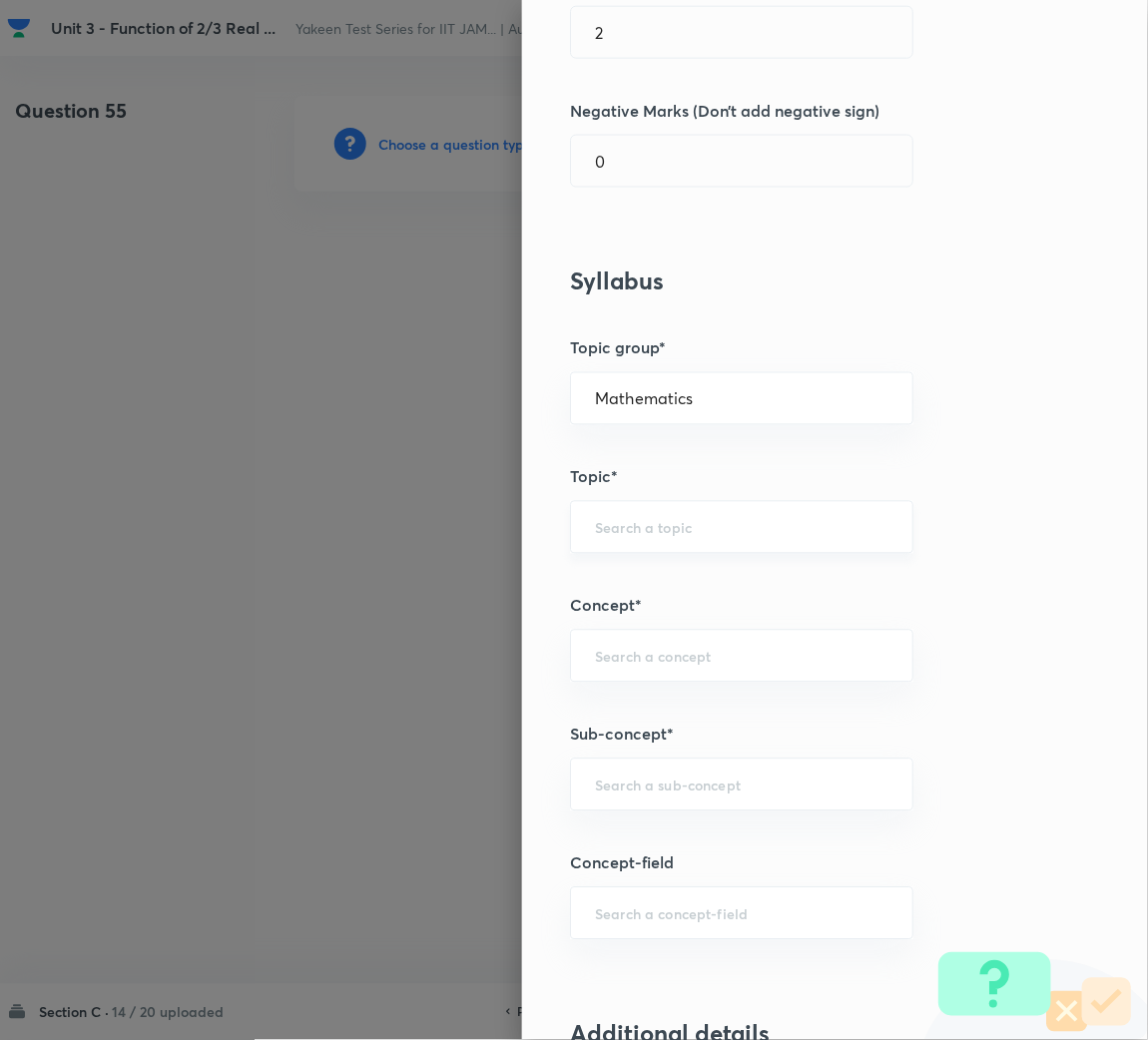 click at bounding box center [742, 527] 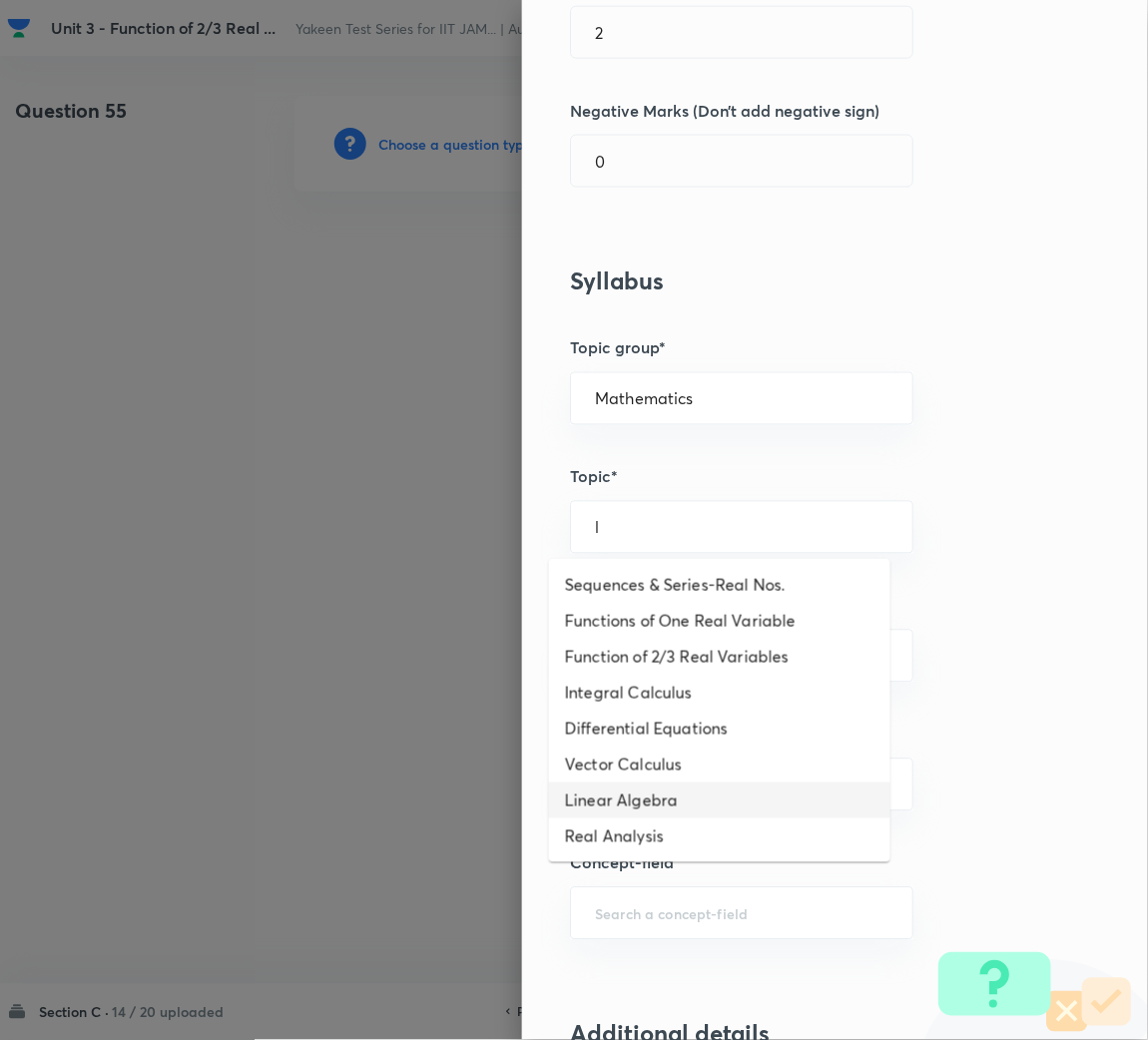 drag, startPoint x: 591, startPoint y: 790, endPoint x: 627, endPoint y: 703, distance: 94.15413 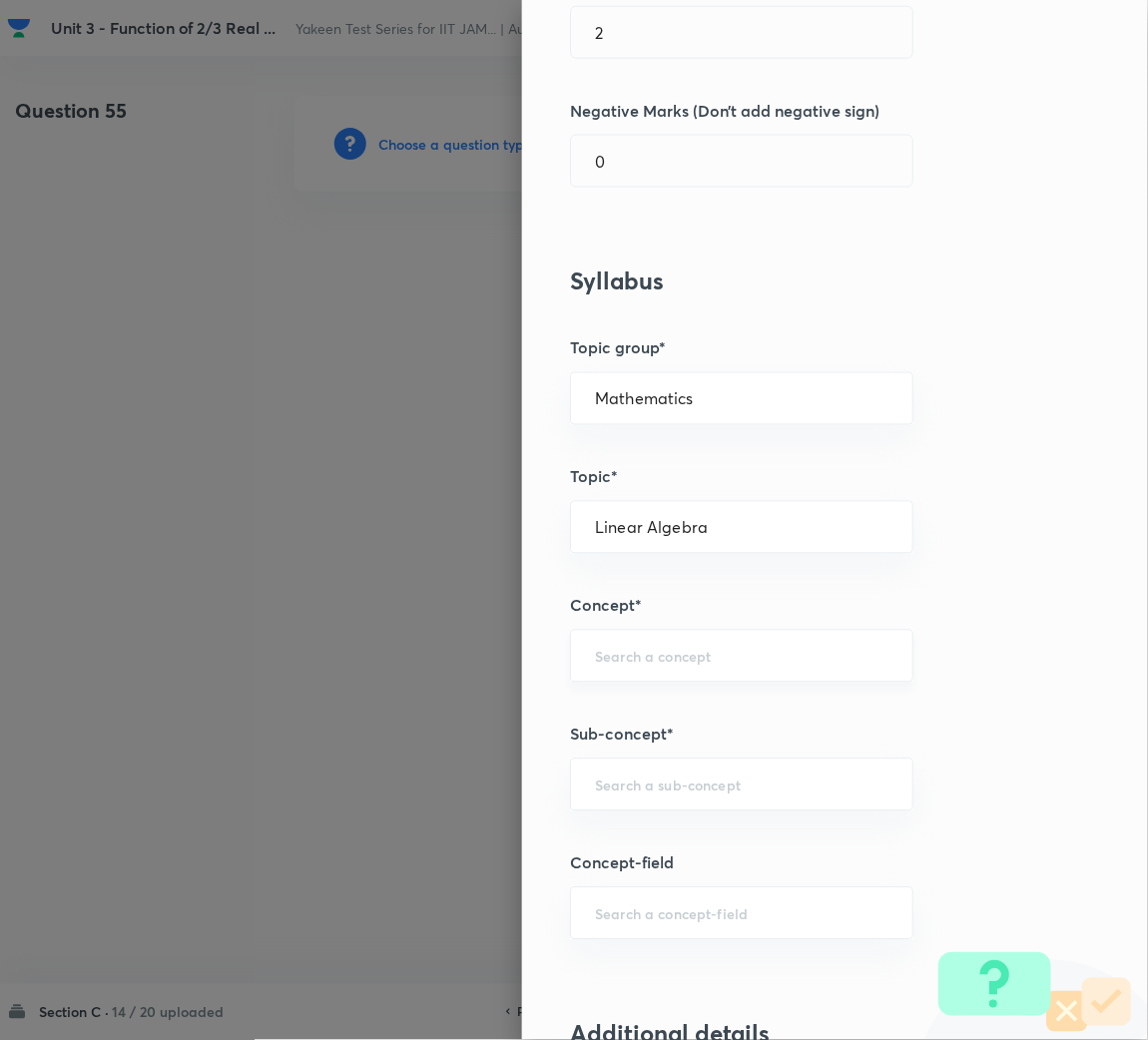 click at bounding box center (742, 656) 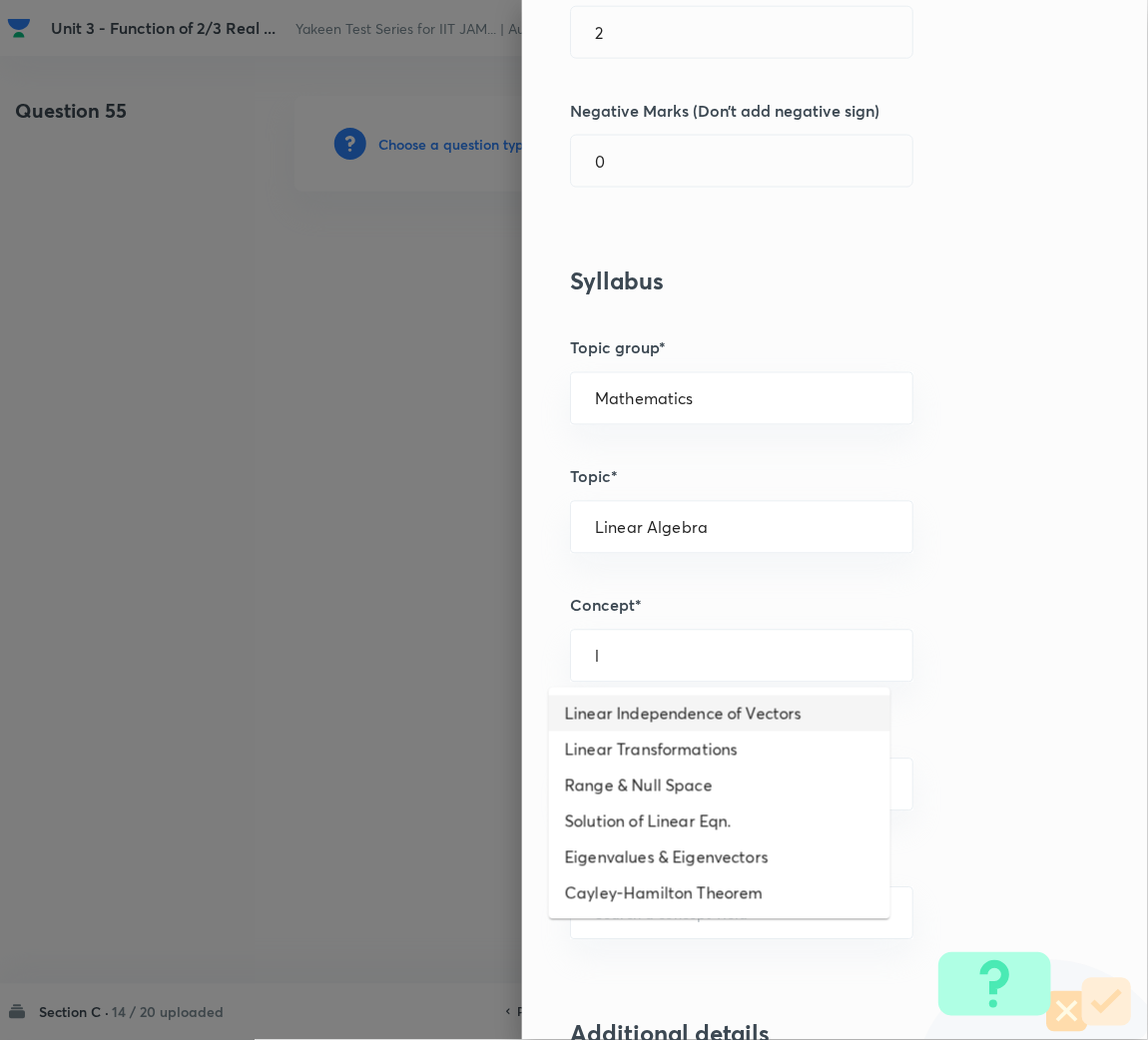 click on "Linear Independence of Vectors" at bounding box center (720, 714) 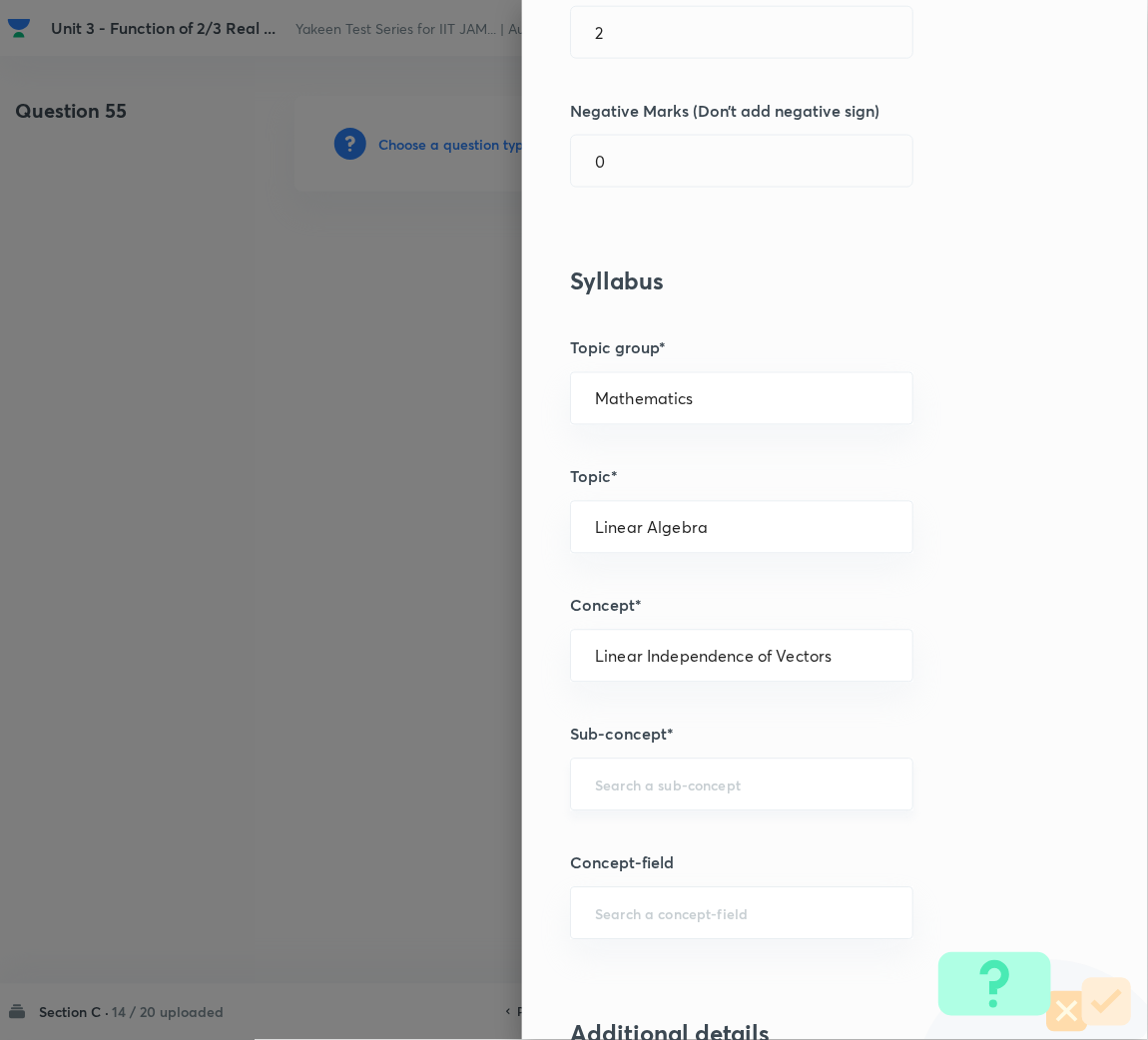 click at bounding box center [742, 784] 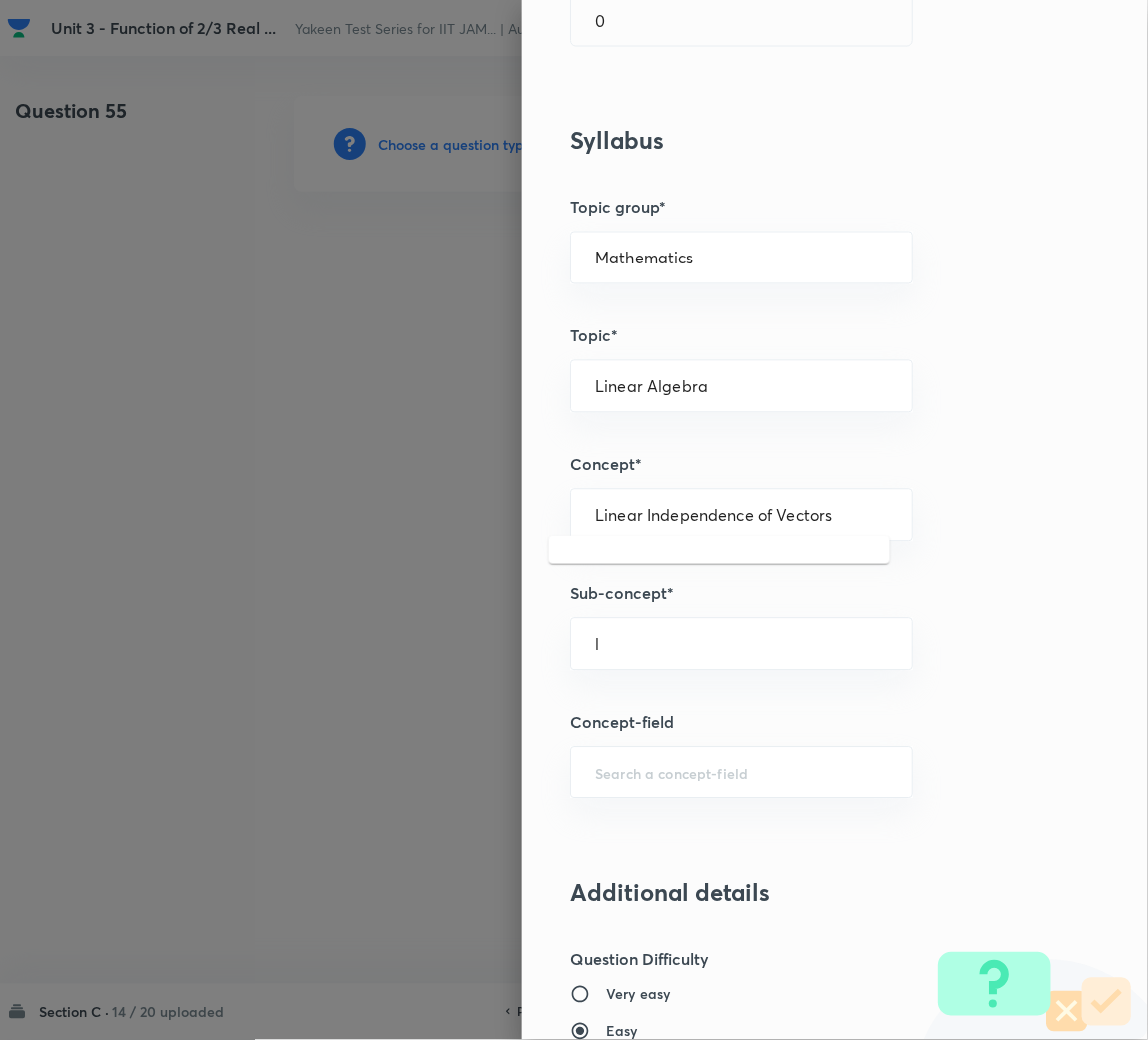 scroll, scrollTop: 748, scrollLeft: 0, axis: vertical 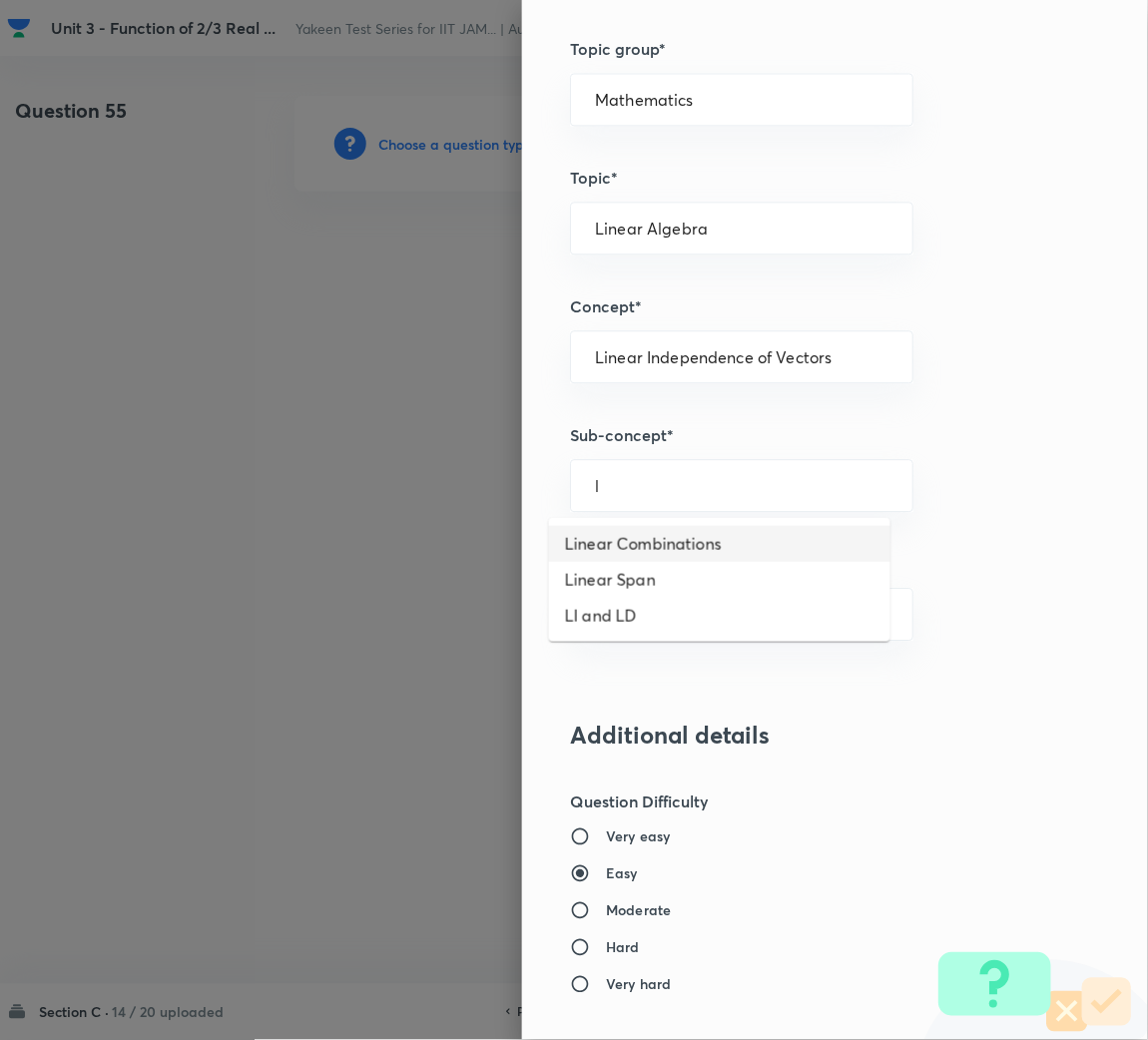 click on "Linear Combinations" at bounding box center (720, 544) 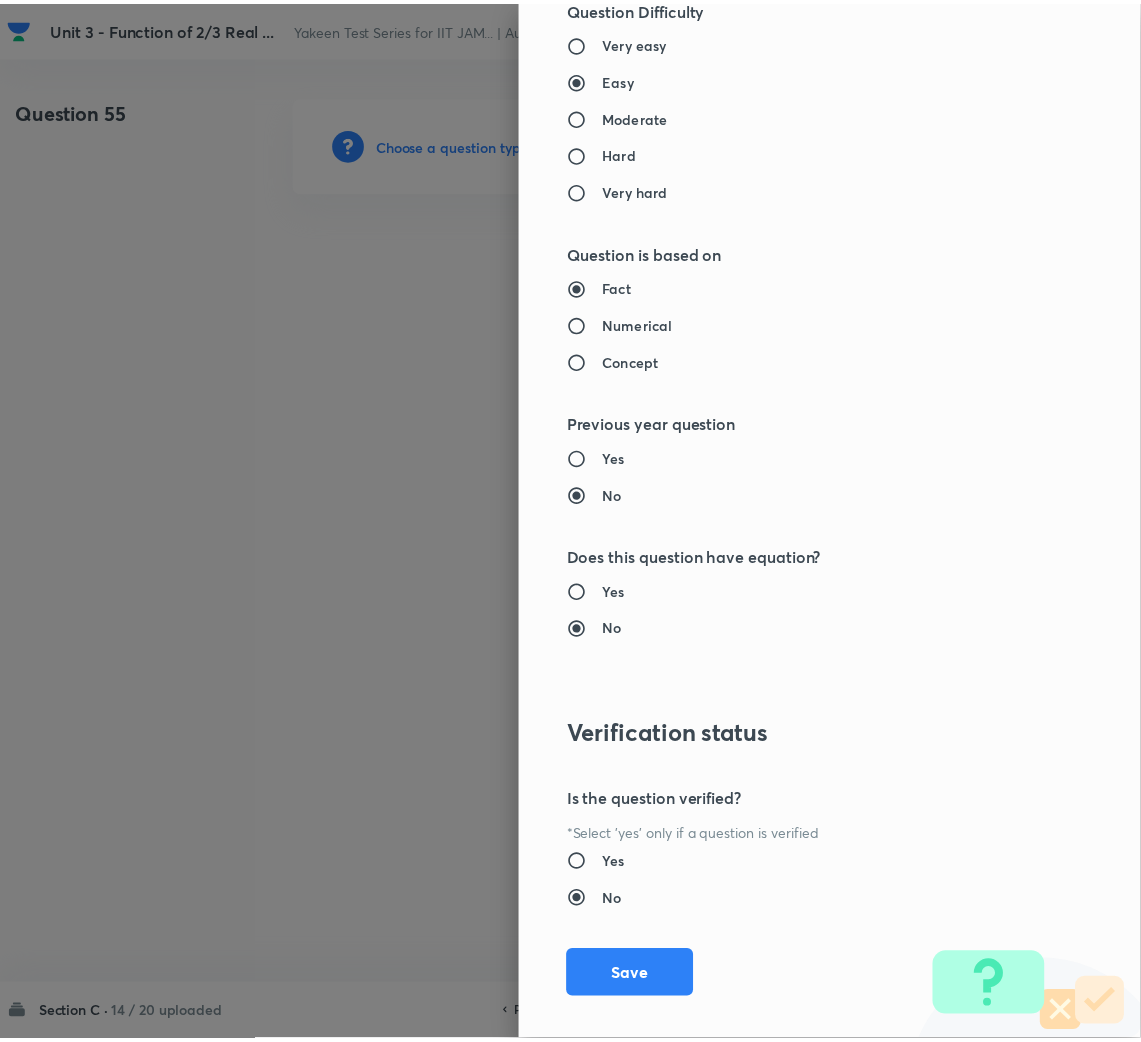 scroll, scrollTop: 1567, scrollLeft: 0, axis: vertical 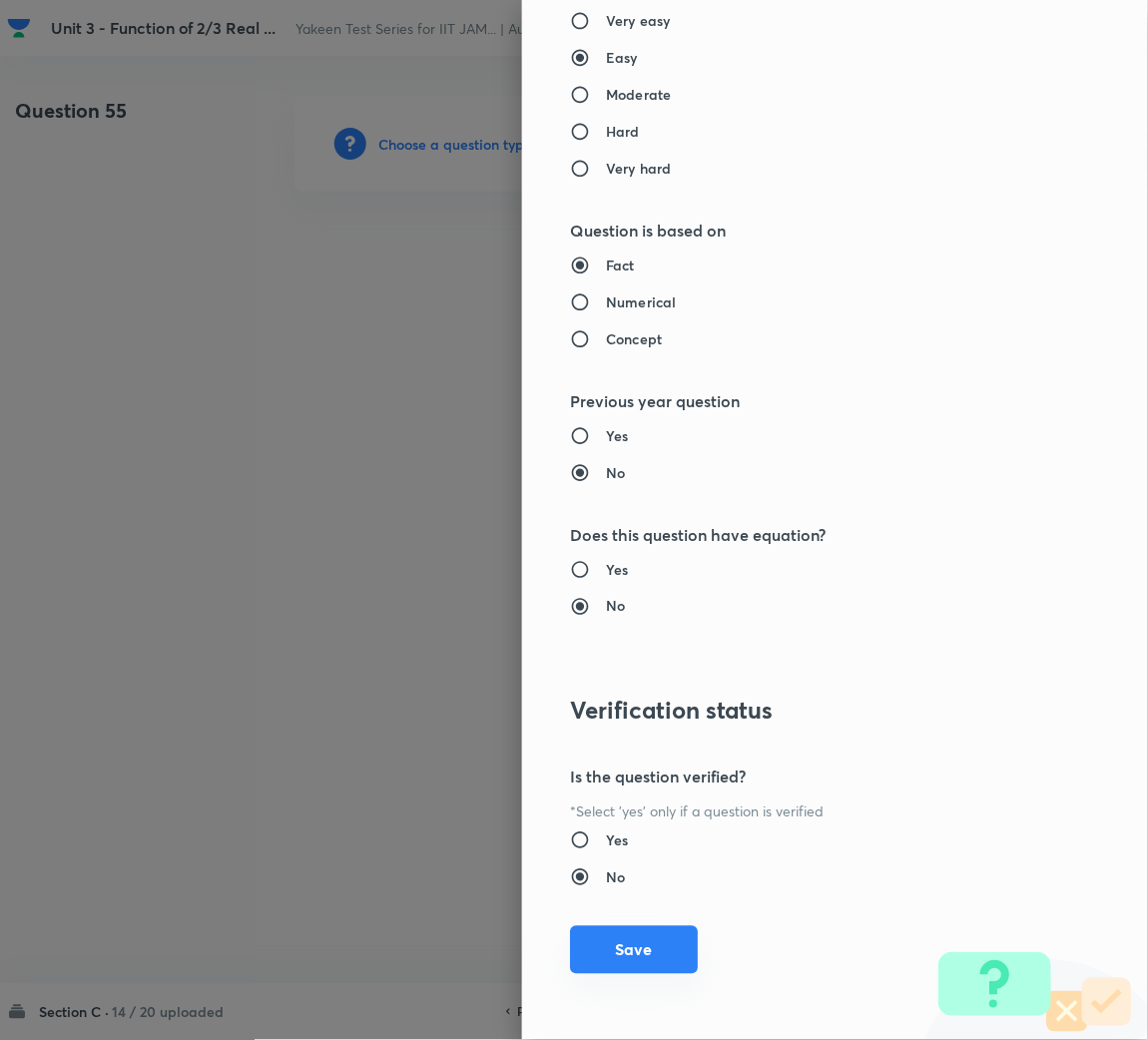 click on "Save" at bounding box center (634, 950) 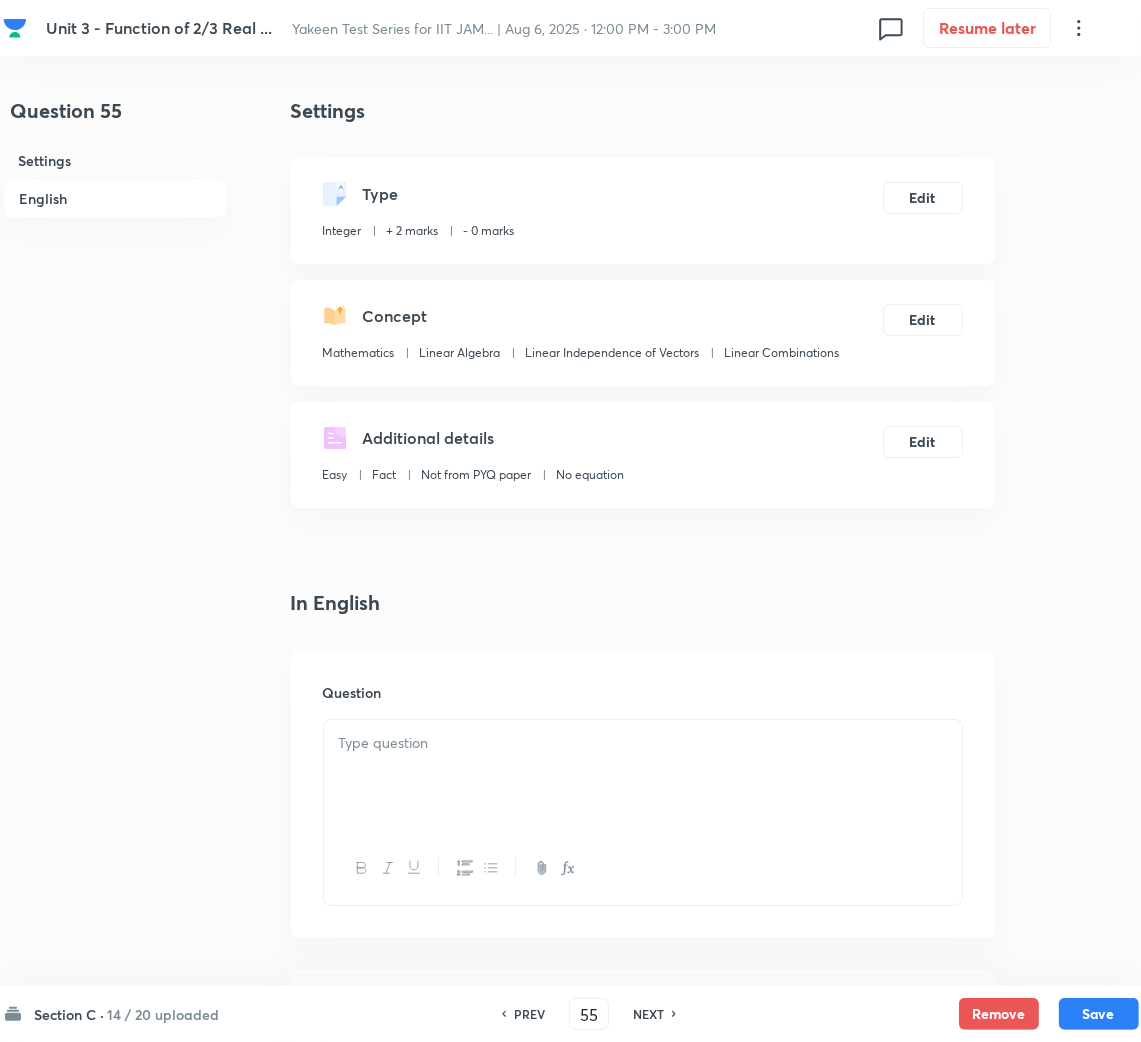 click at bounding box center [643, 776] 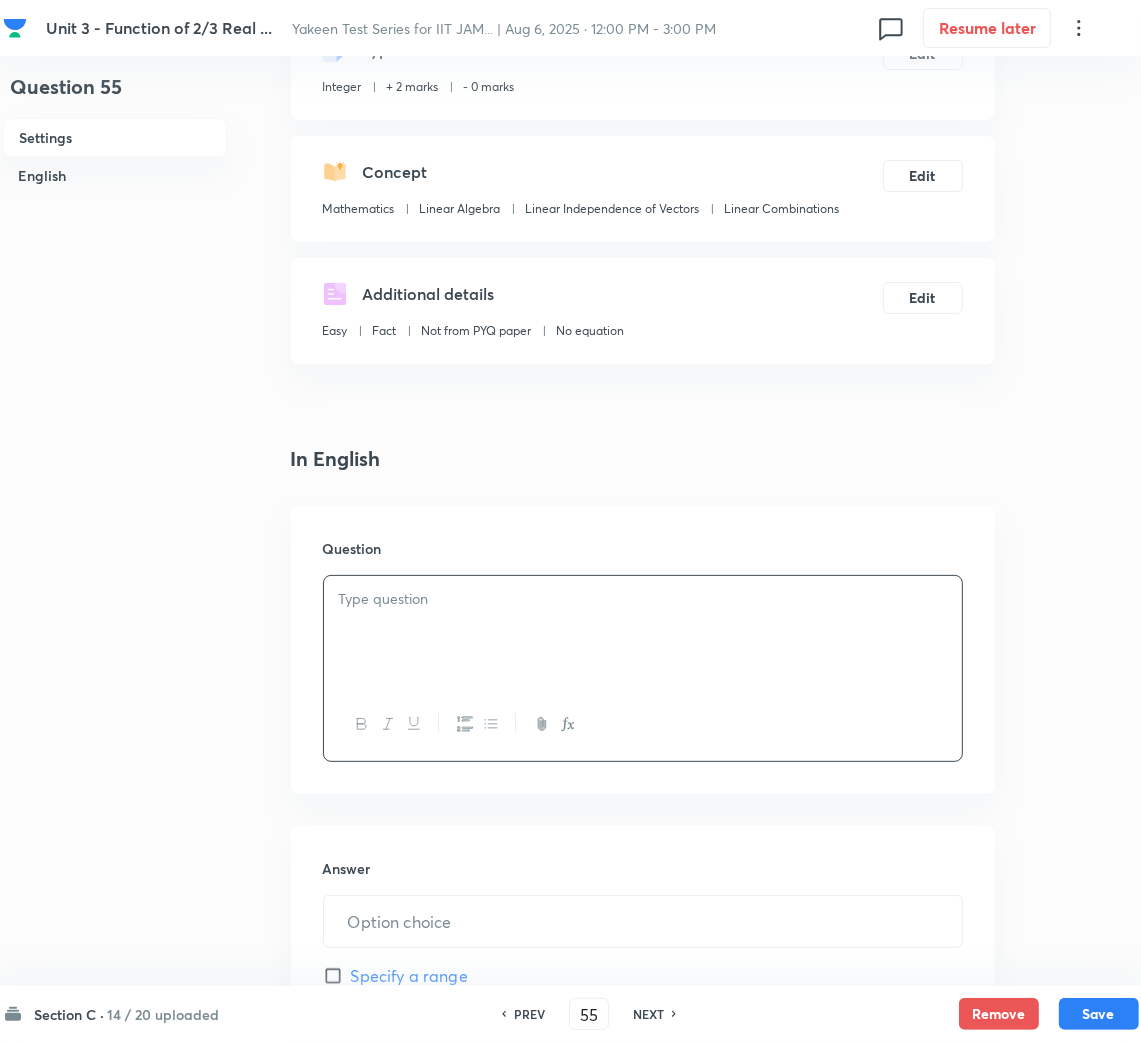 scroll, scrollTop: 300, scrollLeft: 0, axis: vertical 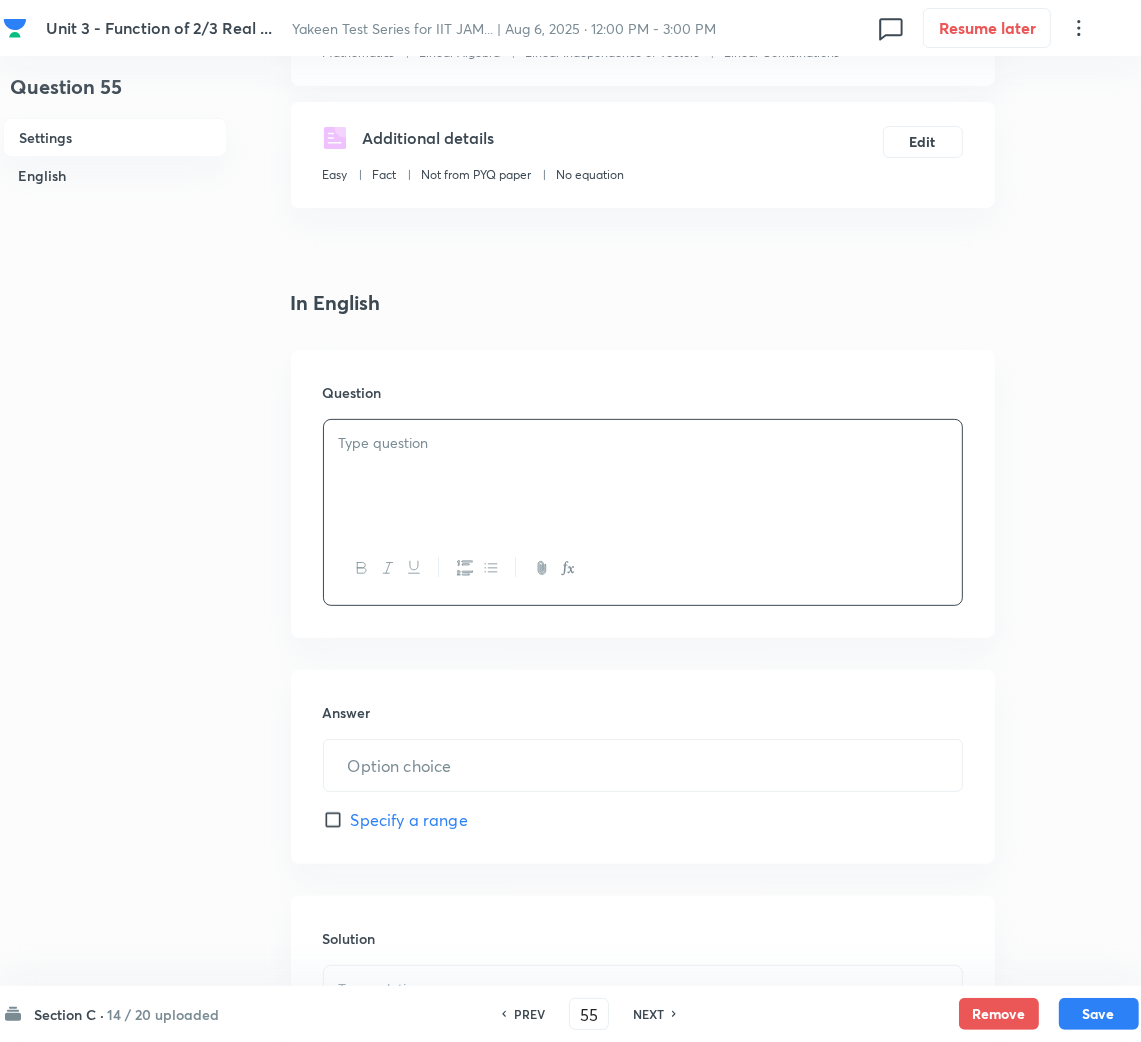click at bounding box center (643, 443) 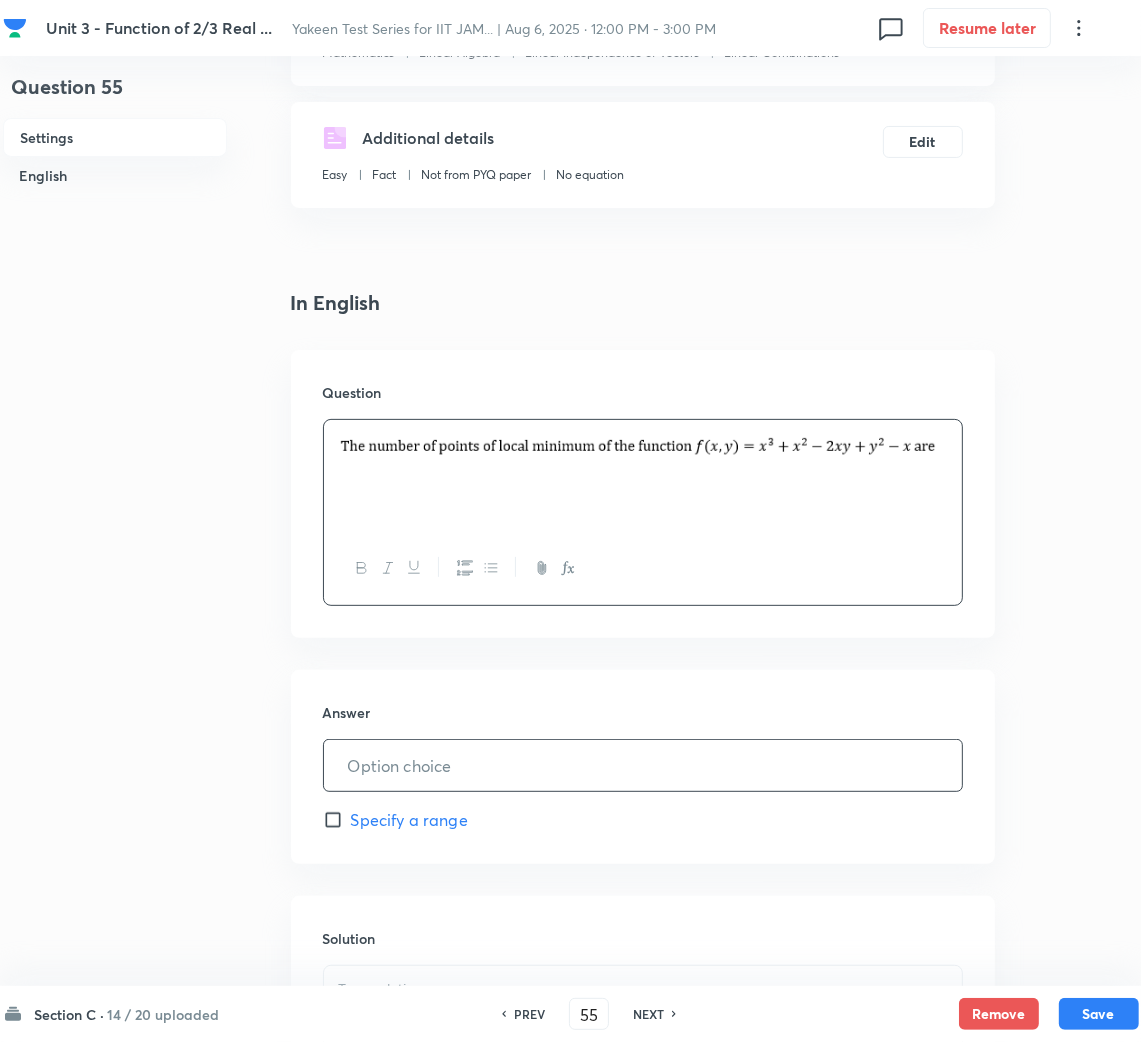 click at bounding box center (643, 765) 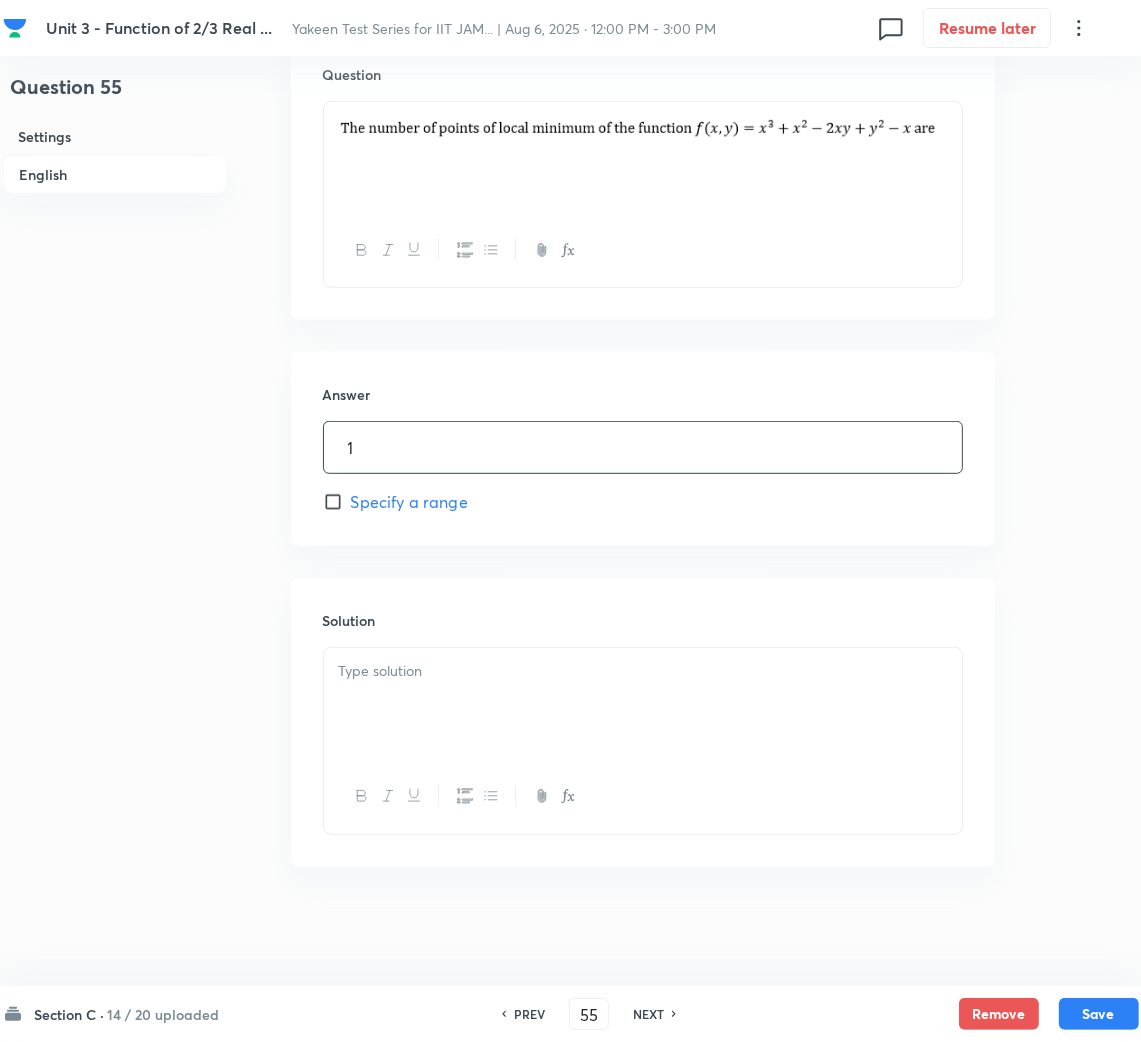scroll, scrollTop: 620, scrollLeft: 0, axis: vertical 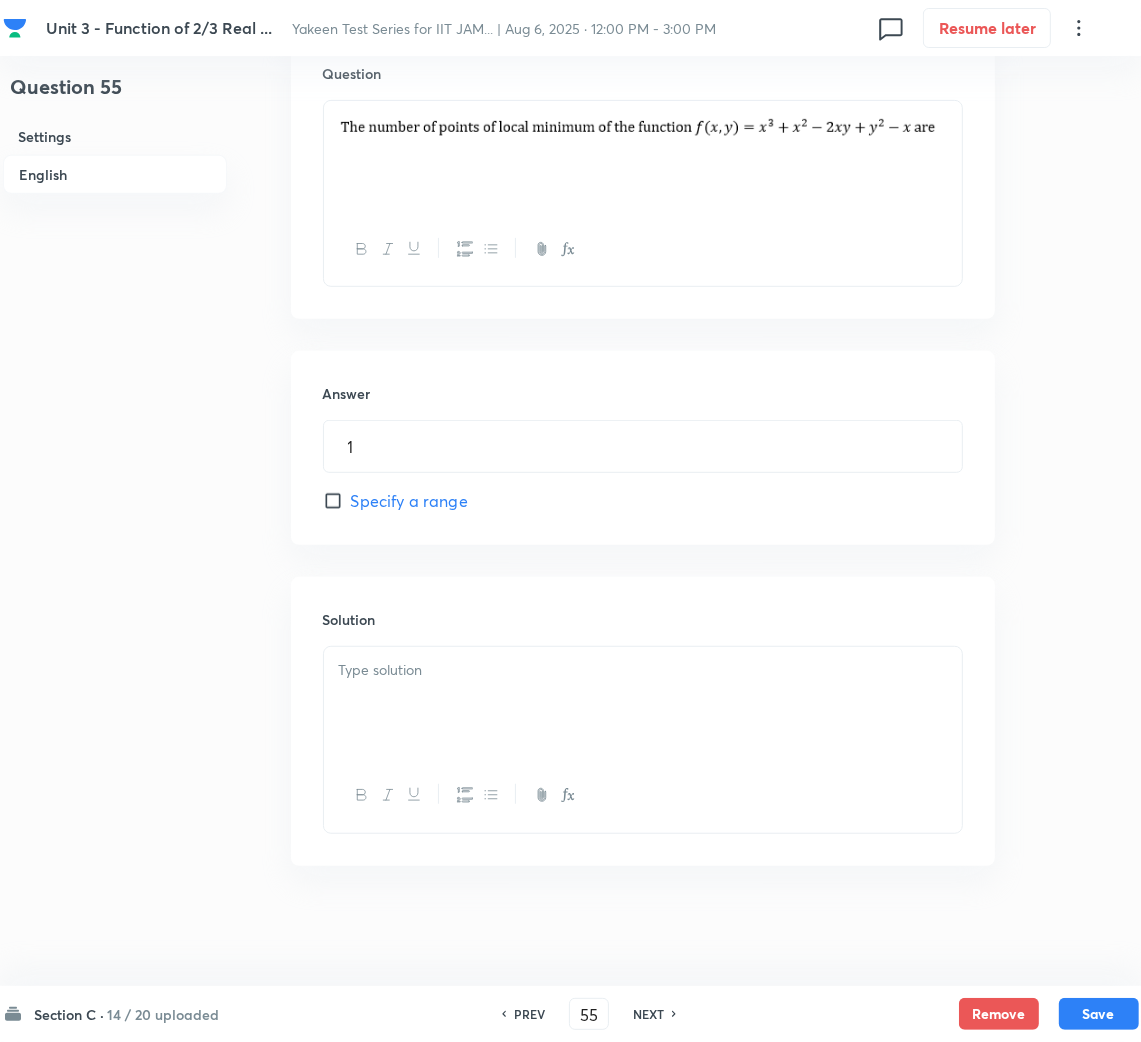 drag, startPoint x: 470, startPoint y: 675, endPoint x: 407, endPoint y: 698, distance: 67.06713 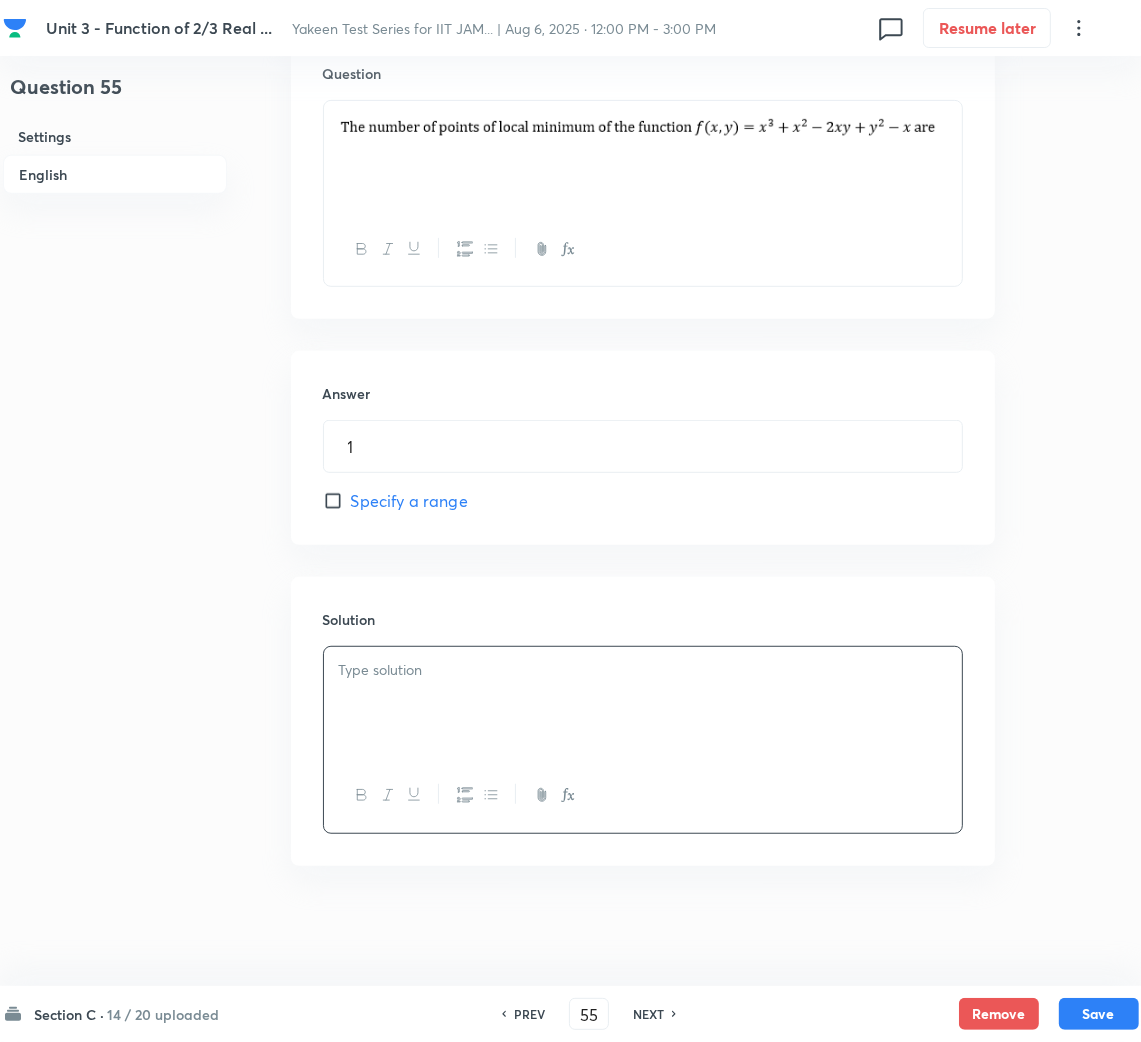 click at bounding box center (643, 670) 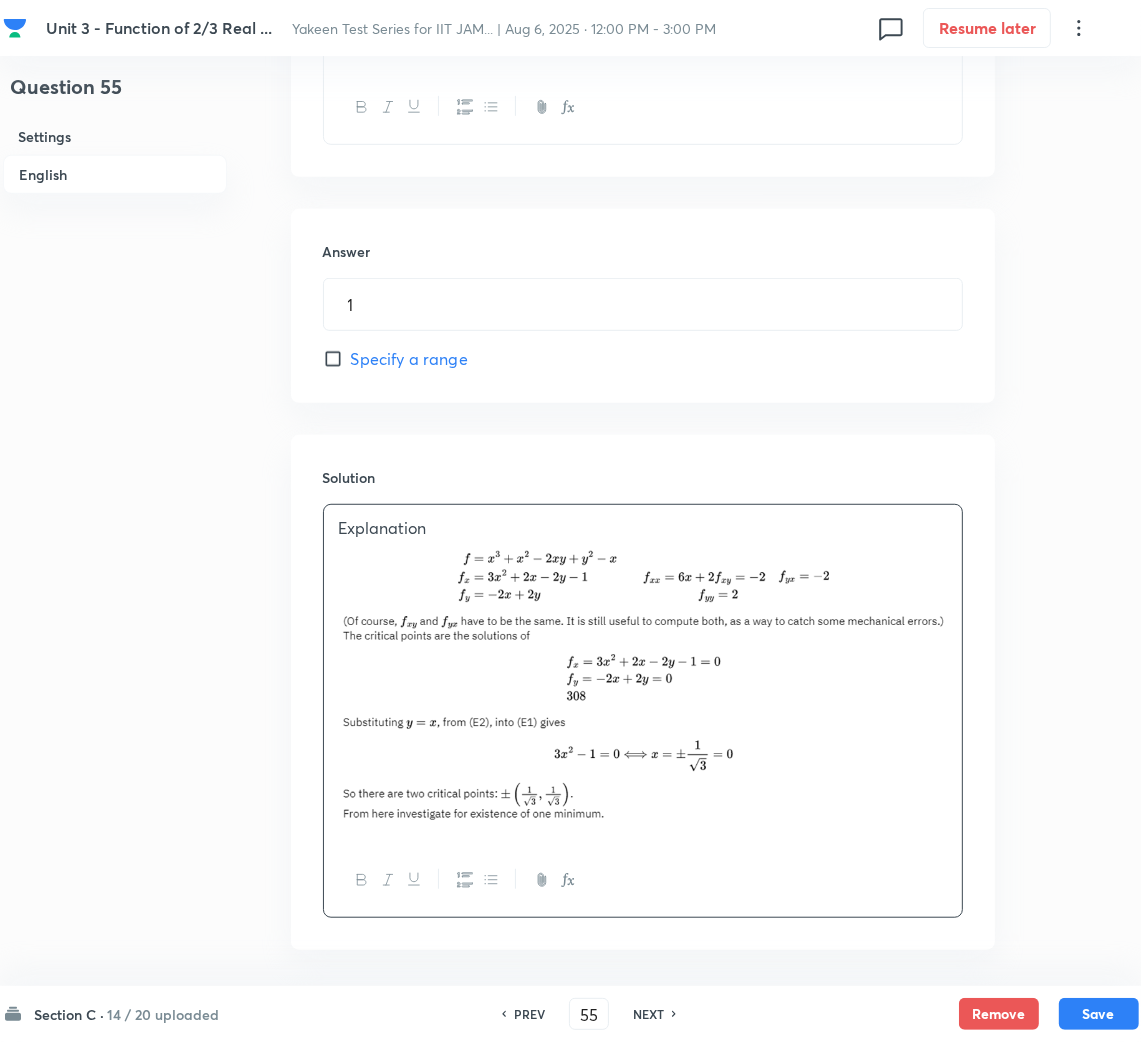 scroll, scrollTop: 847, scrollLeft: 0, axis: vertical 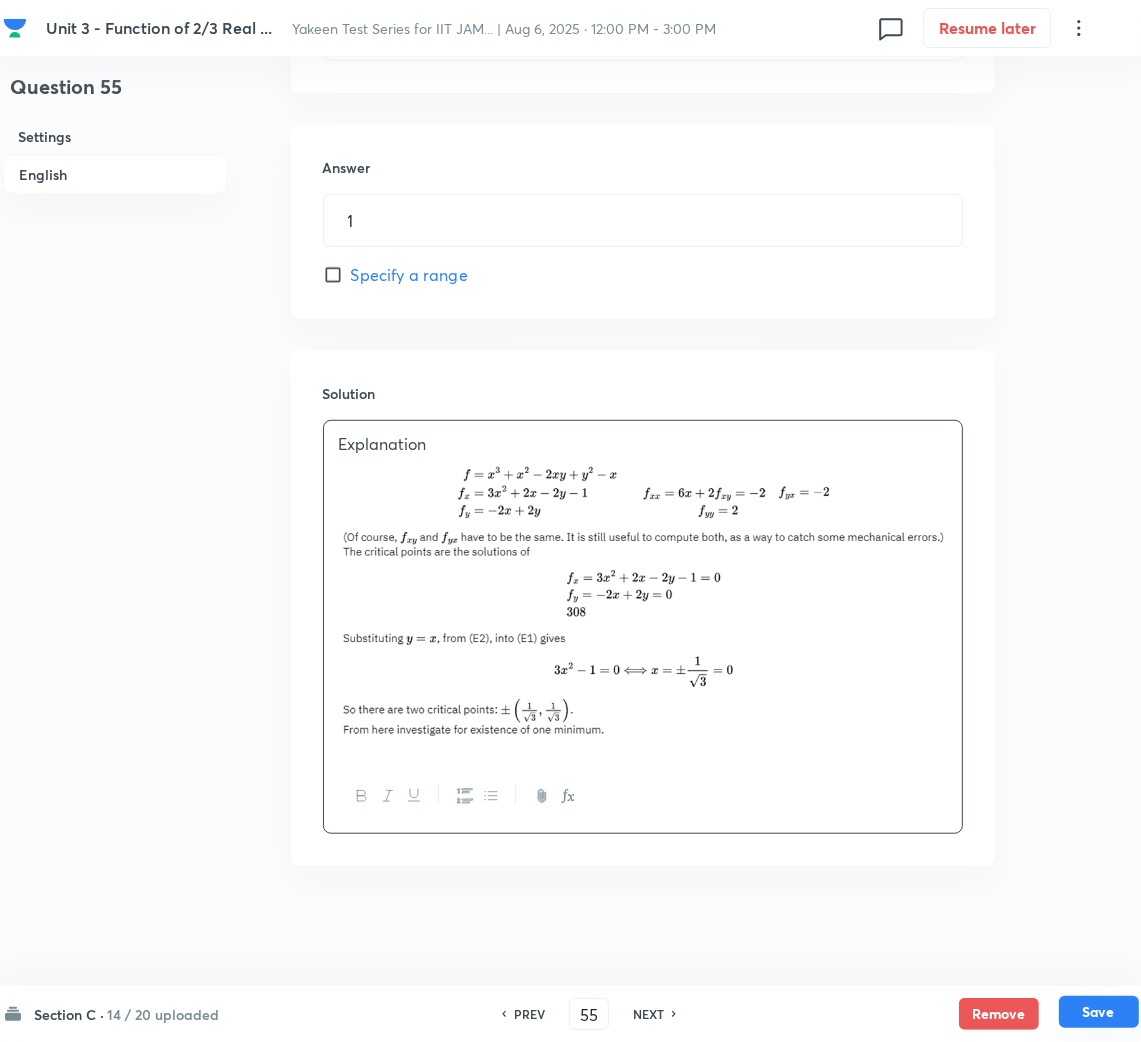 click on "Save" at bounding box center [1099, 1012] 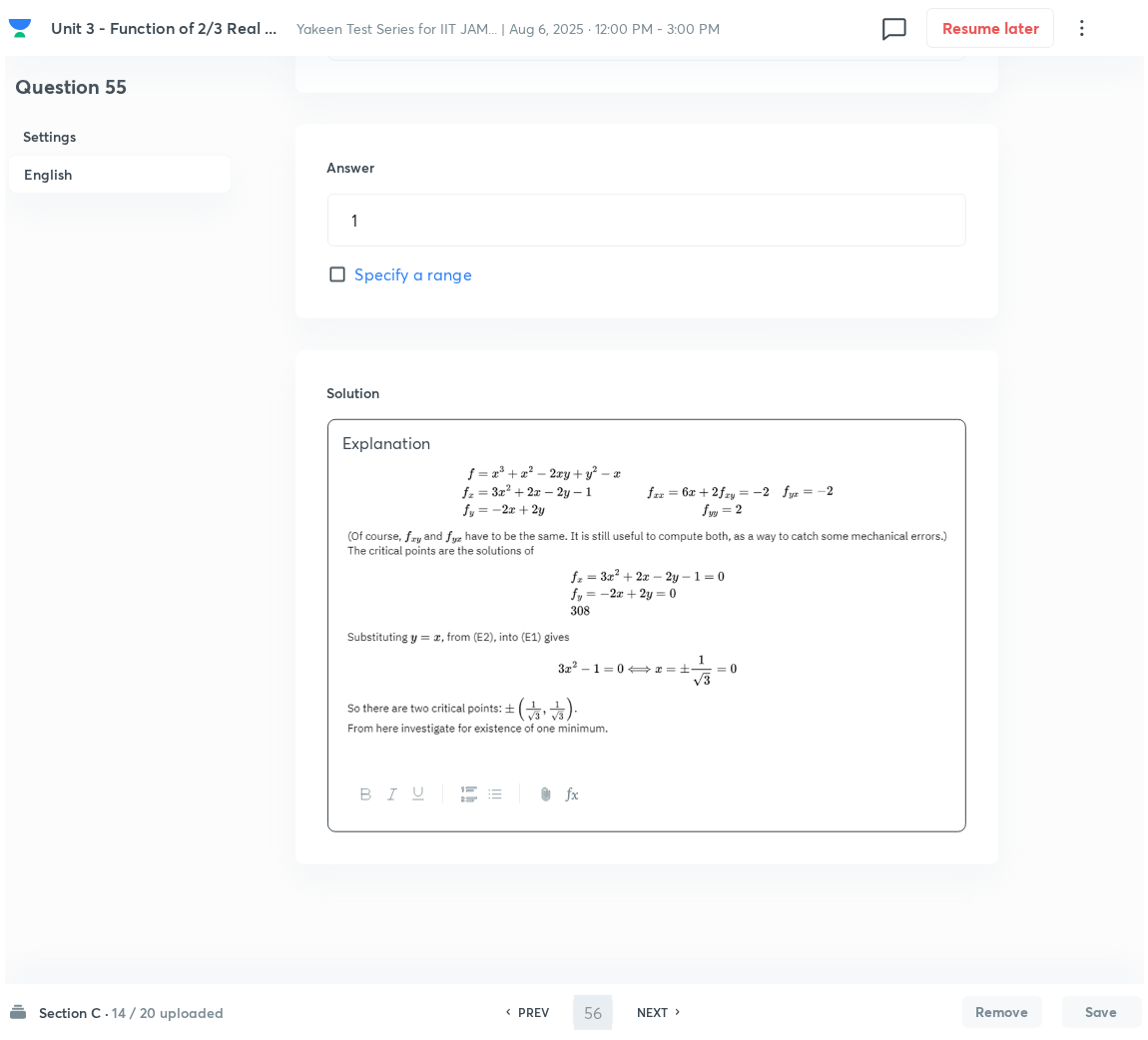 scroll, scrollTop: 0, scrollLeft: 0, axis: both 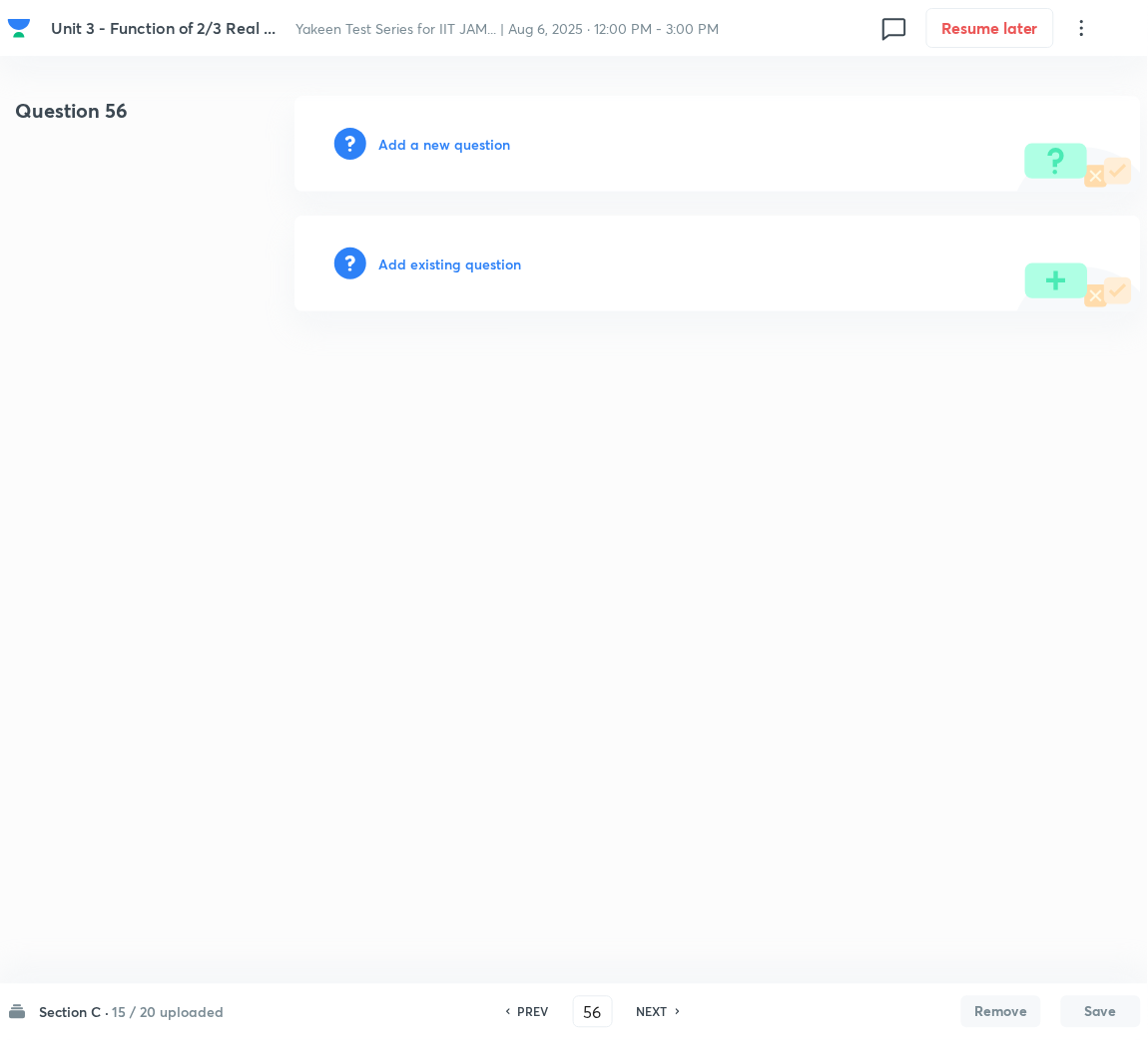 drag, startPoint x: 445, startPoint y: 154, endPoint x: 441, endPoint y: 143, distance: 11.7046999 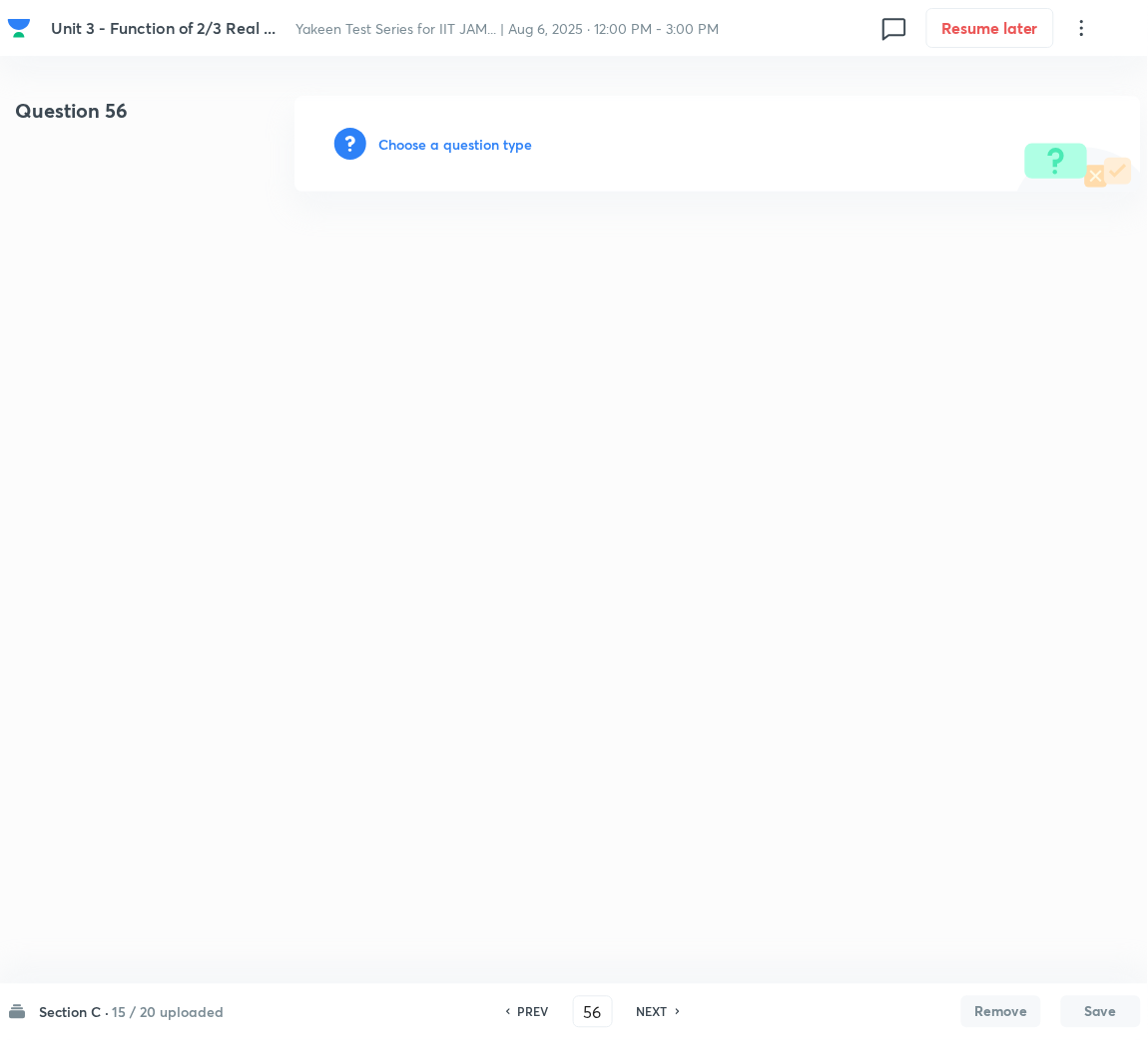 click on "Choose a question type" at bounding box center (455, 144) 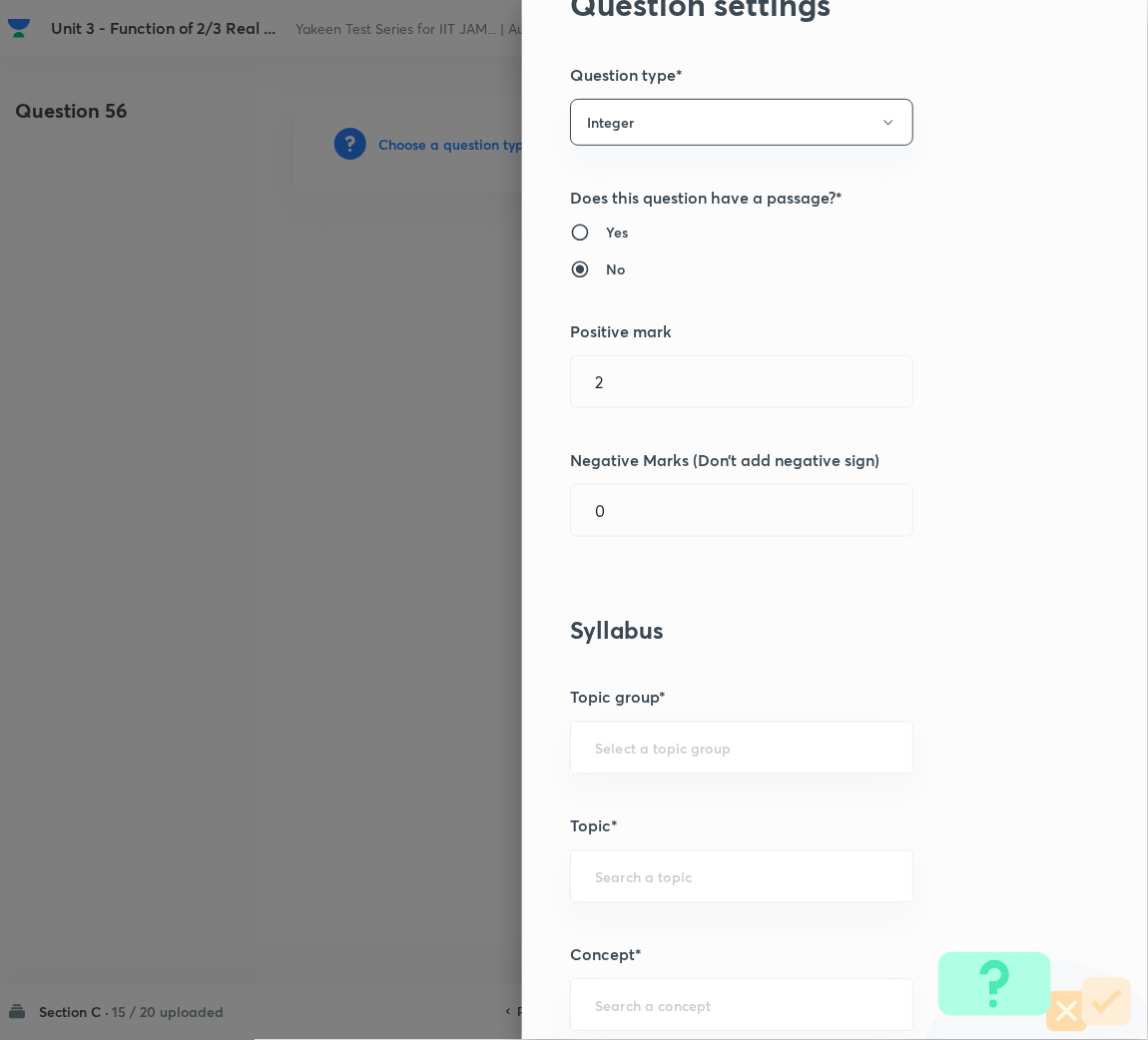 scroll, scrollTop: 150, scrollLeft: 0, axis: vertical 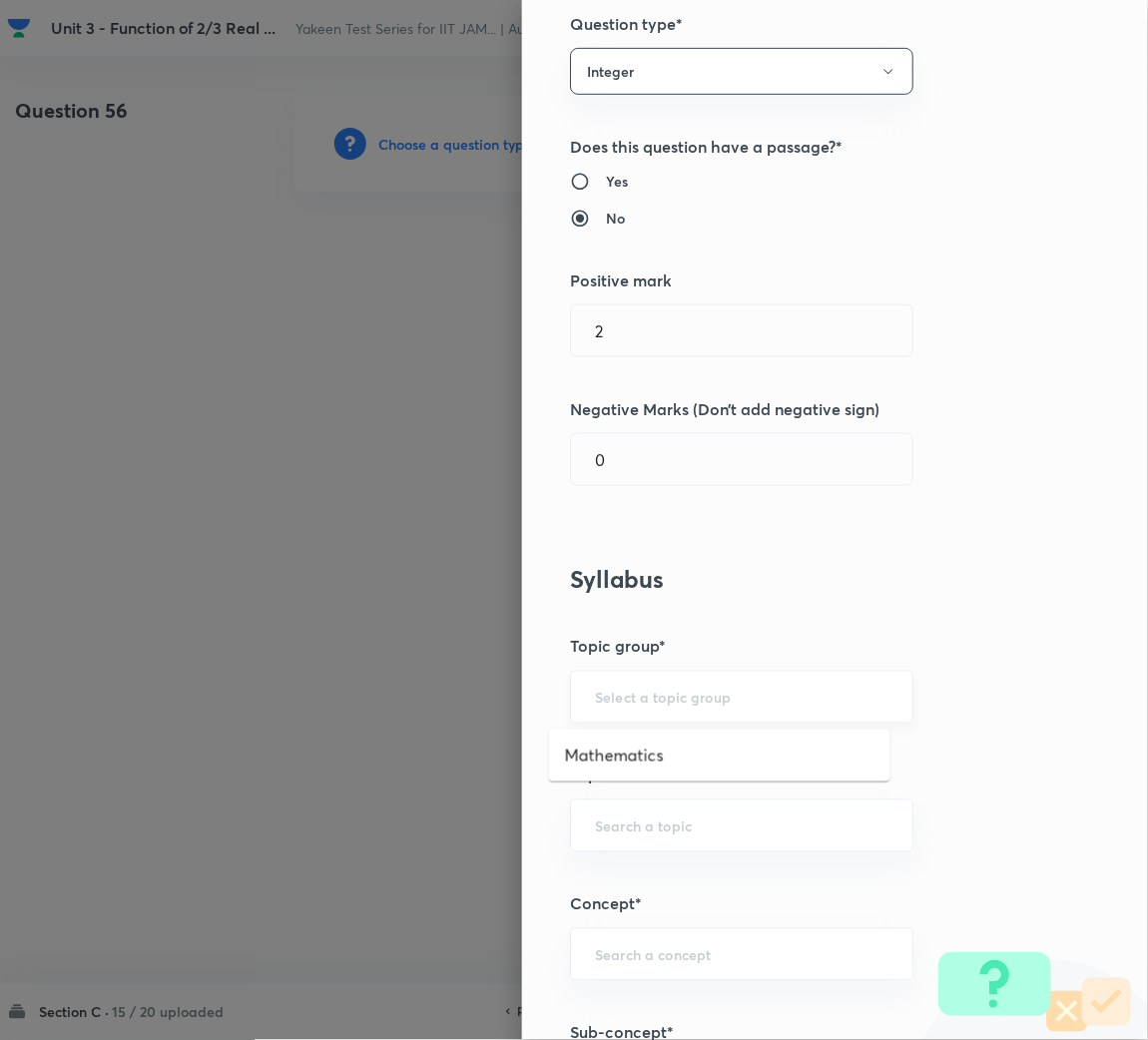 click at bounding box center [742, 697] 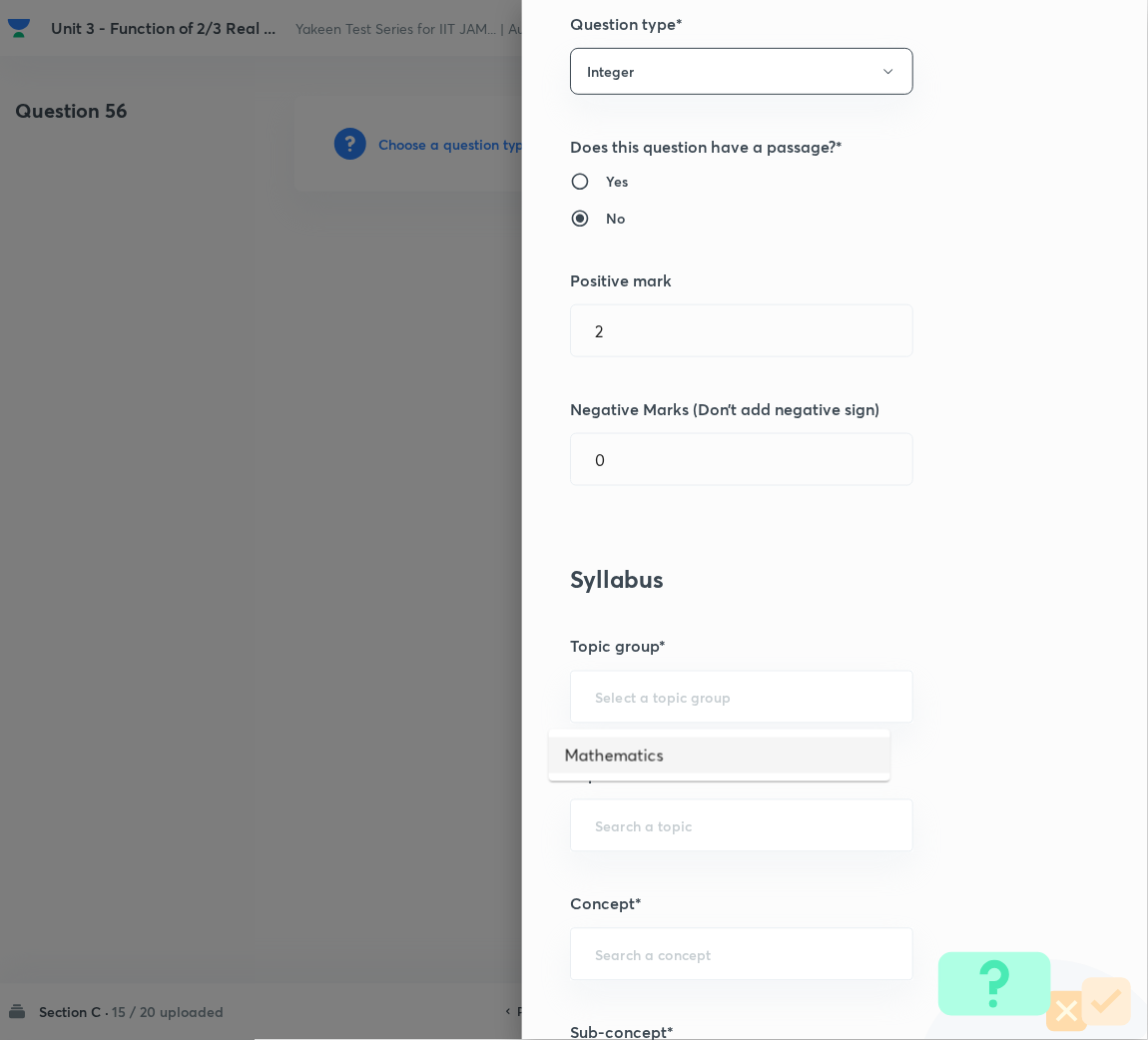 drag, startPoint x: 639, startPoint y: 747, endPoint x: 626, endPoint y: 837, distance: 90.93404 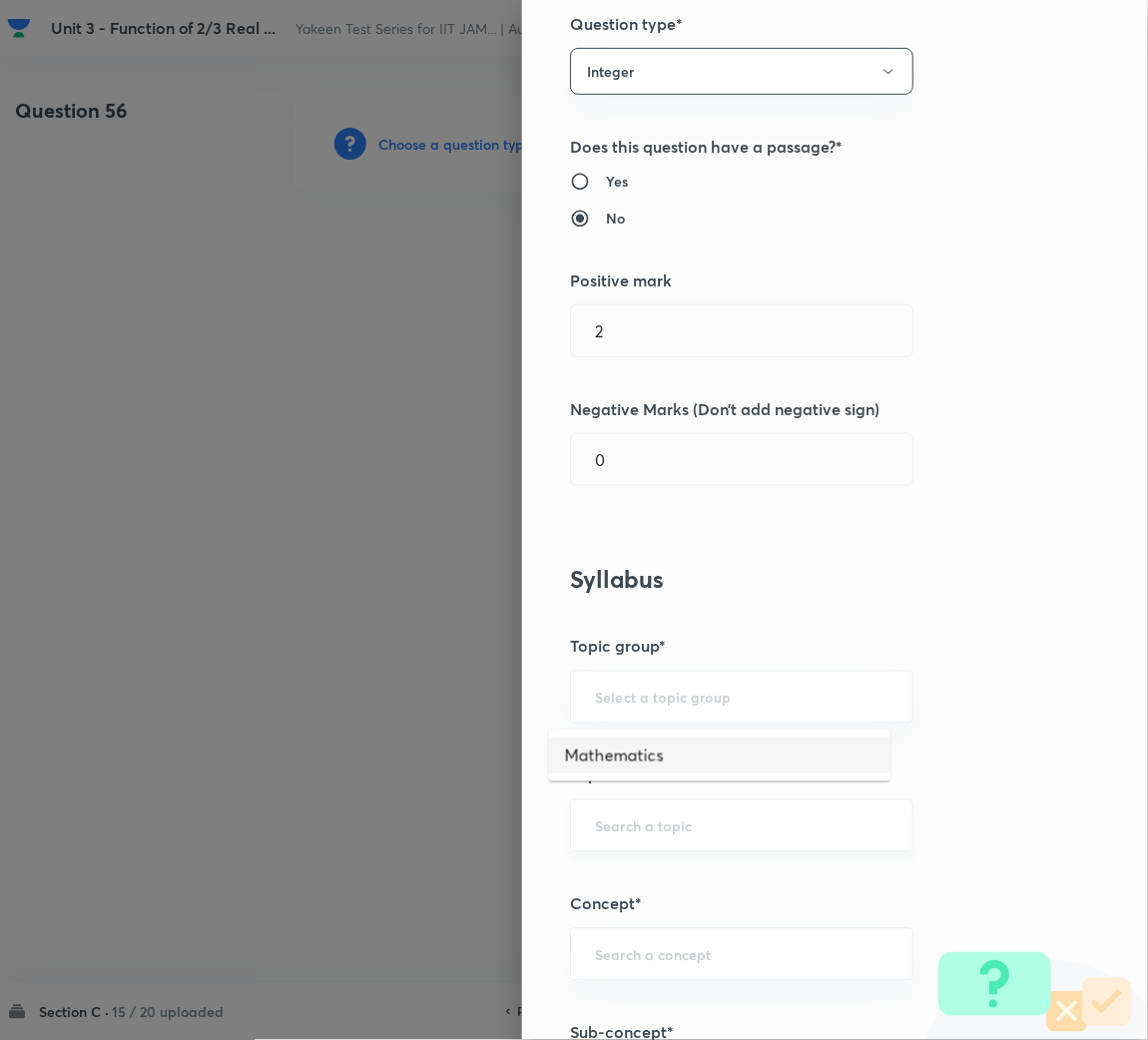 click on "Mathematics" at bounding box center (720, 756) 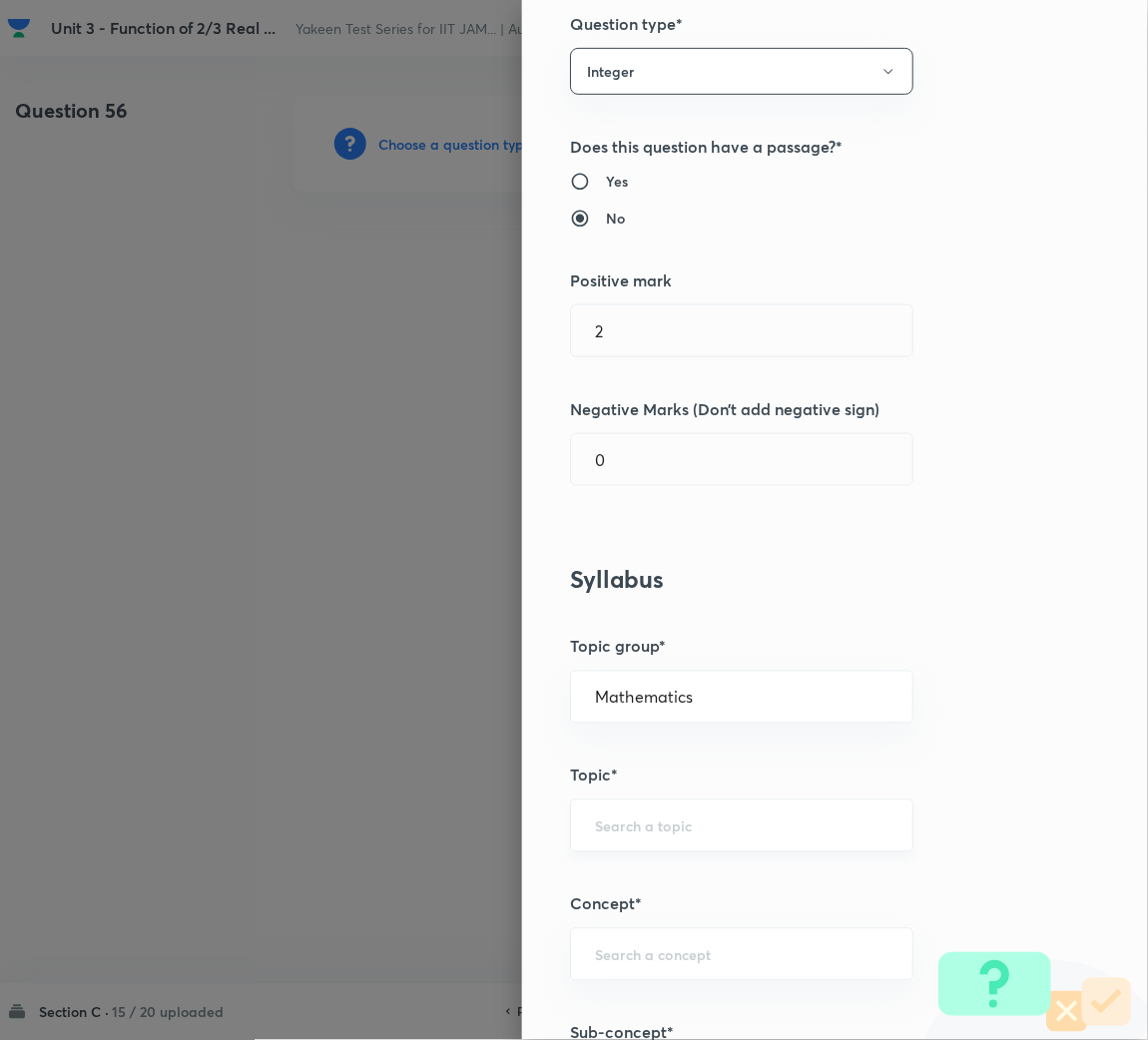 click on "​" at bounding box center (742, 825) 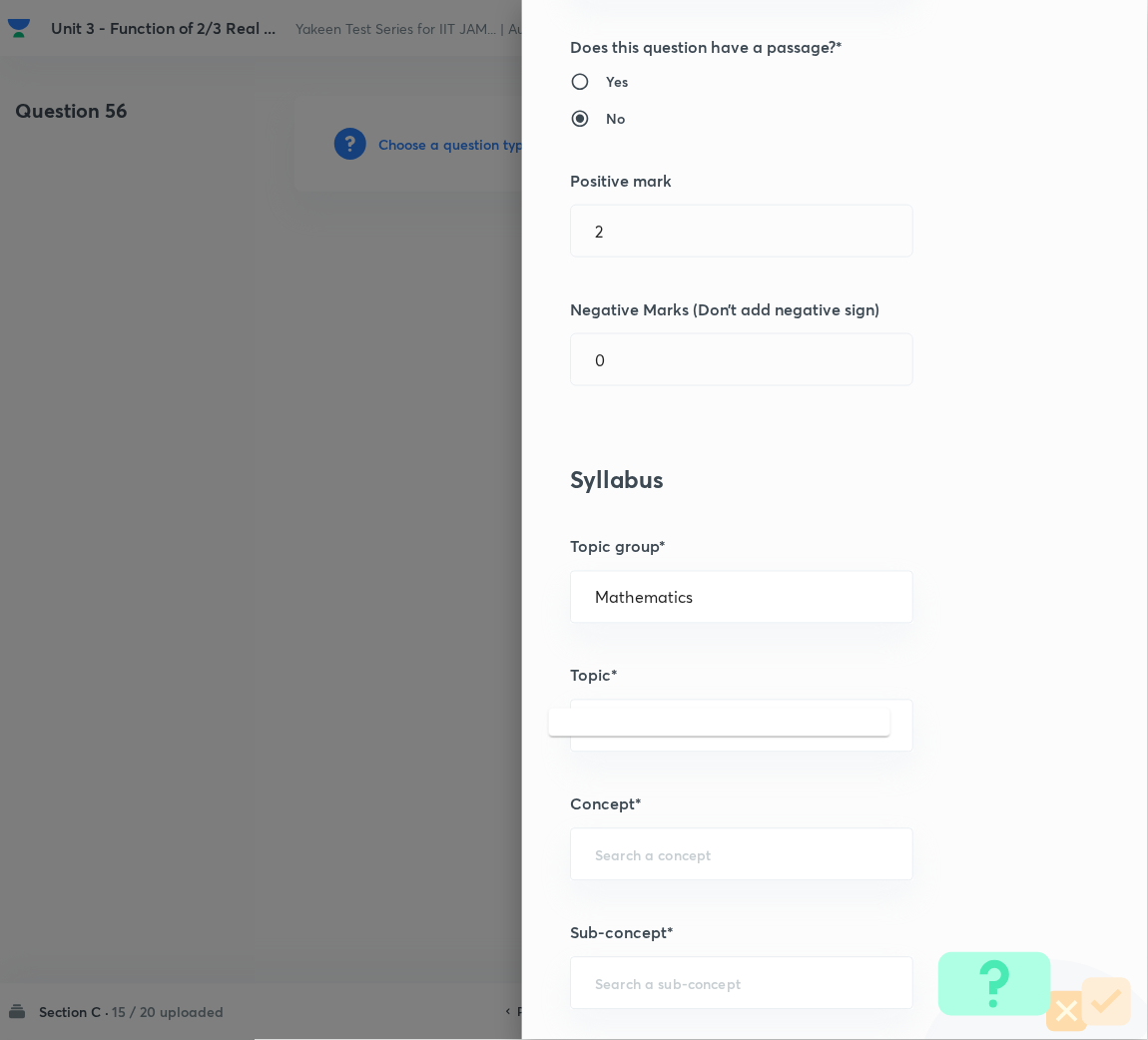 scroll, scrollTop: 299, scrollLeft: 0, axis: vertical 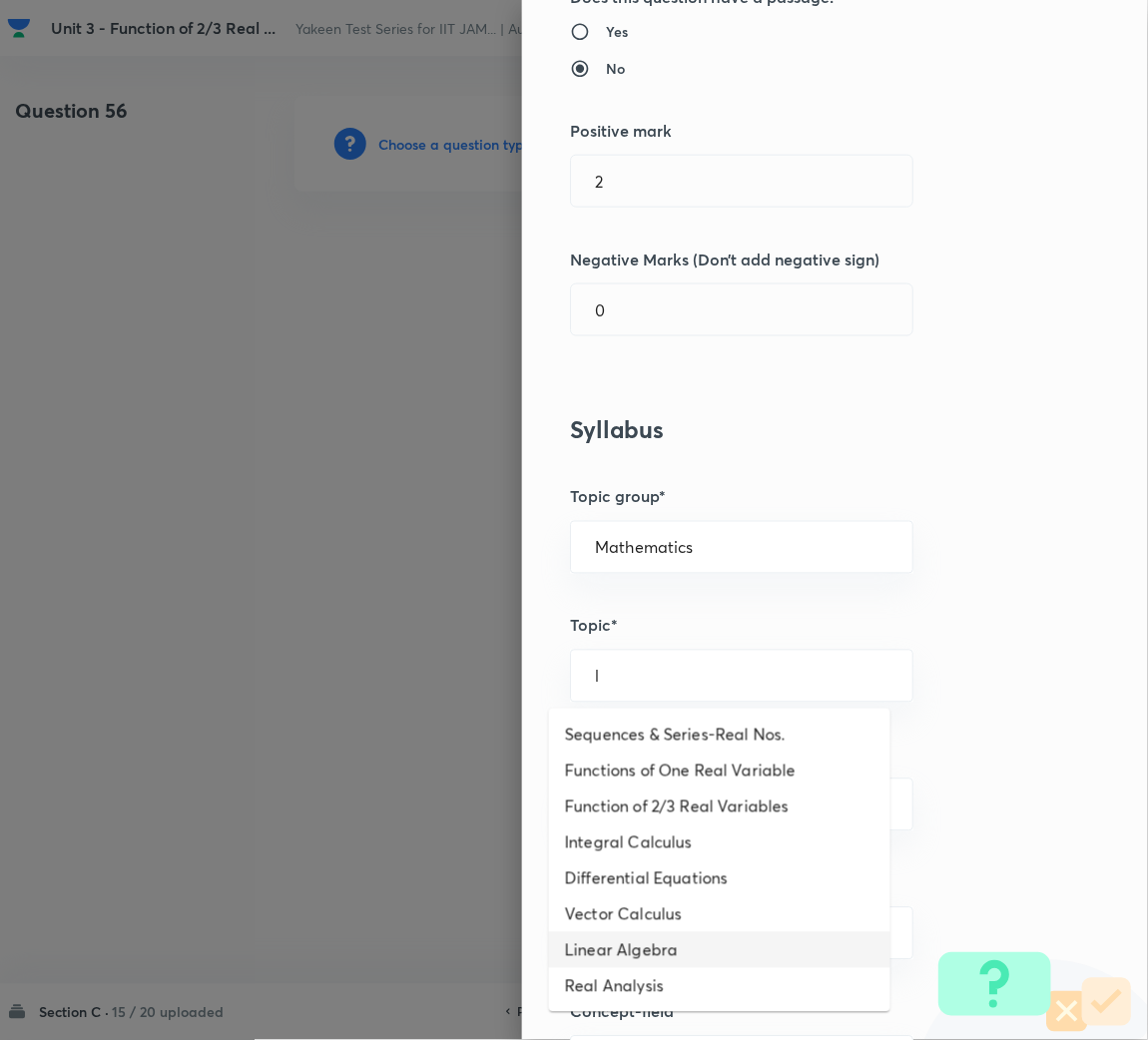 click on "Linear Algebra" at bounding box center (720, 950) 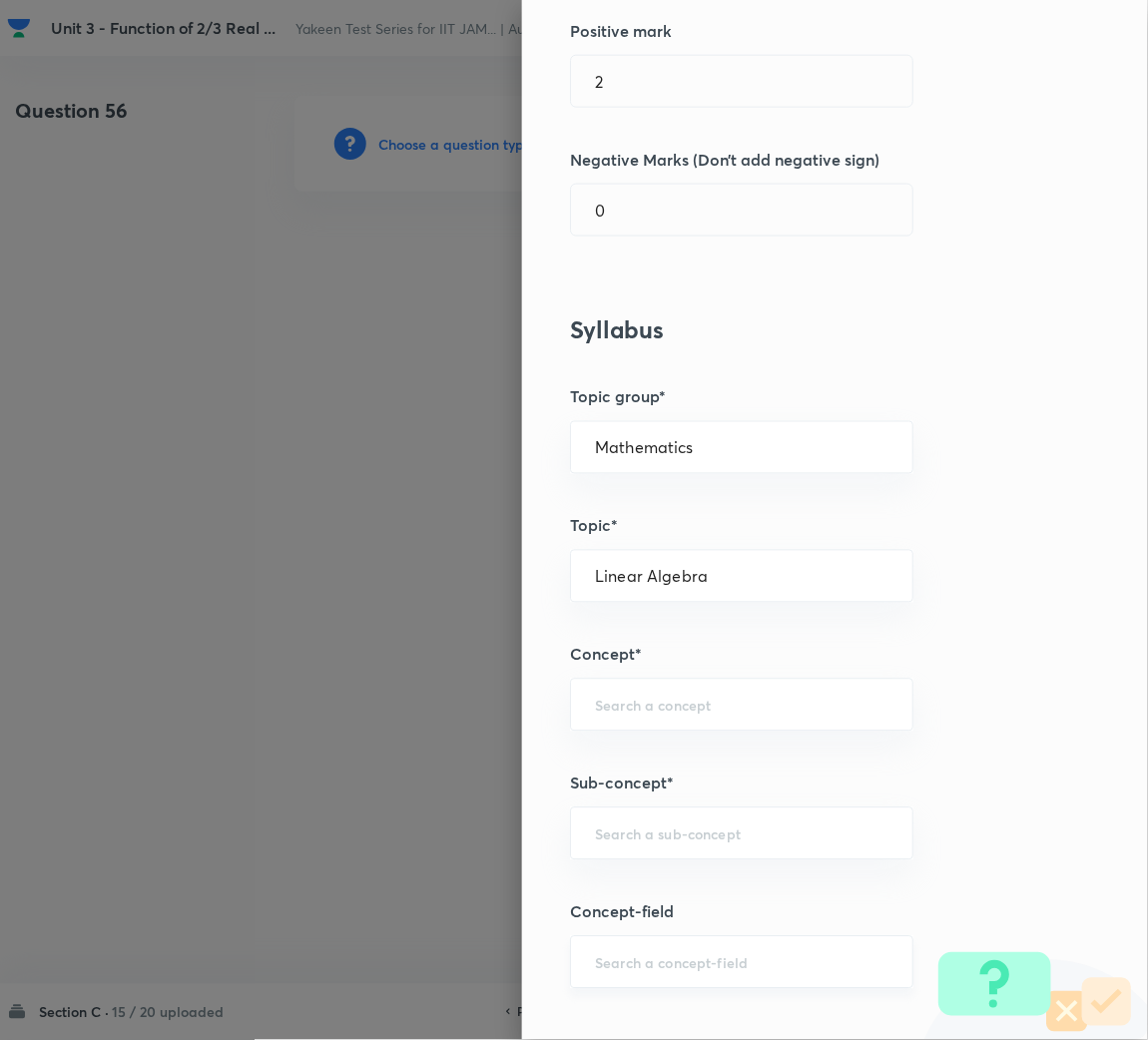 scroll, scrollTop: 599, scrollLeft: 0, axis: vertical 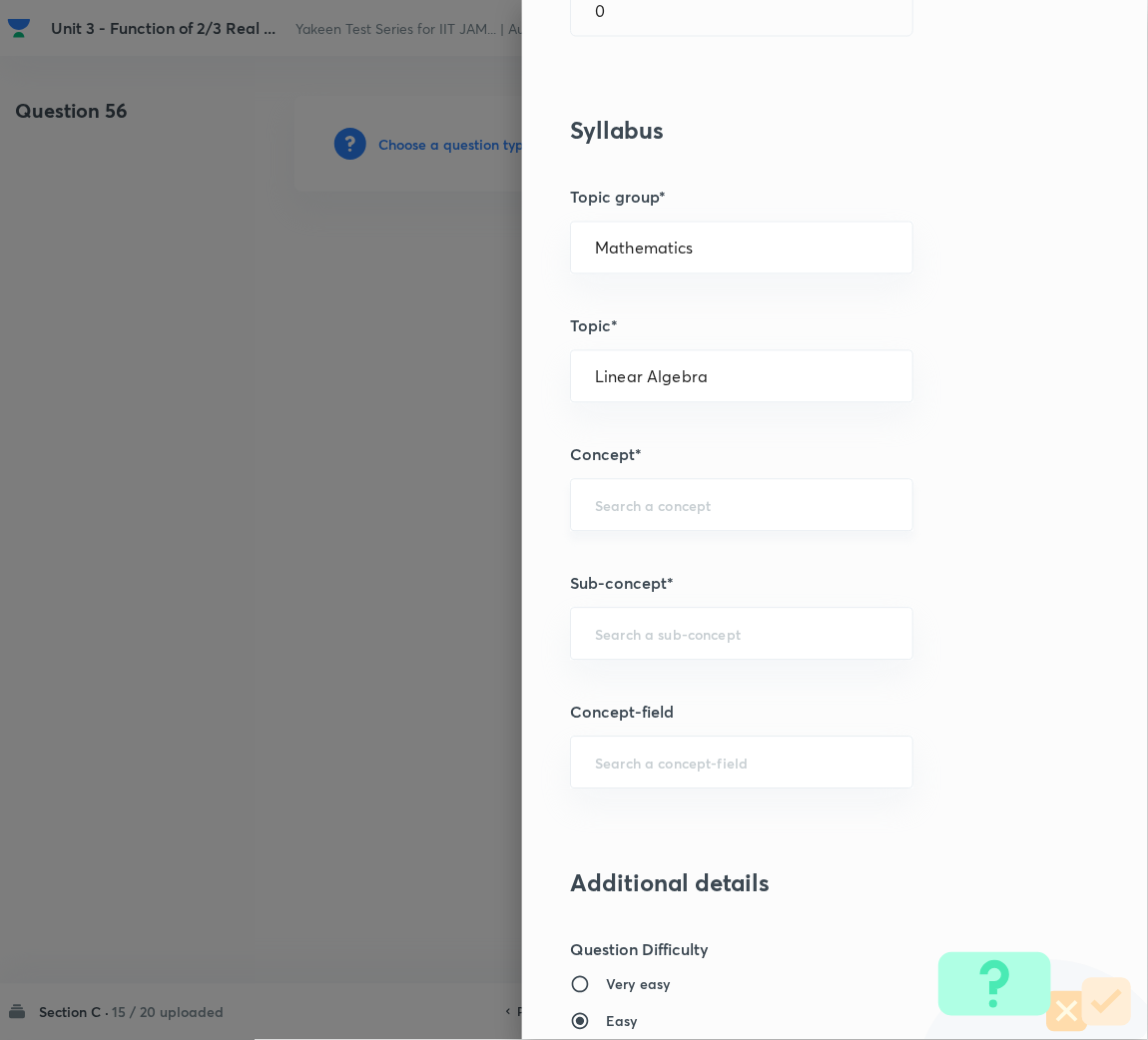 click at bounding box center [742, 505] 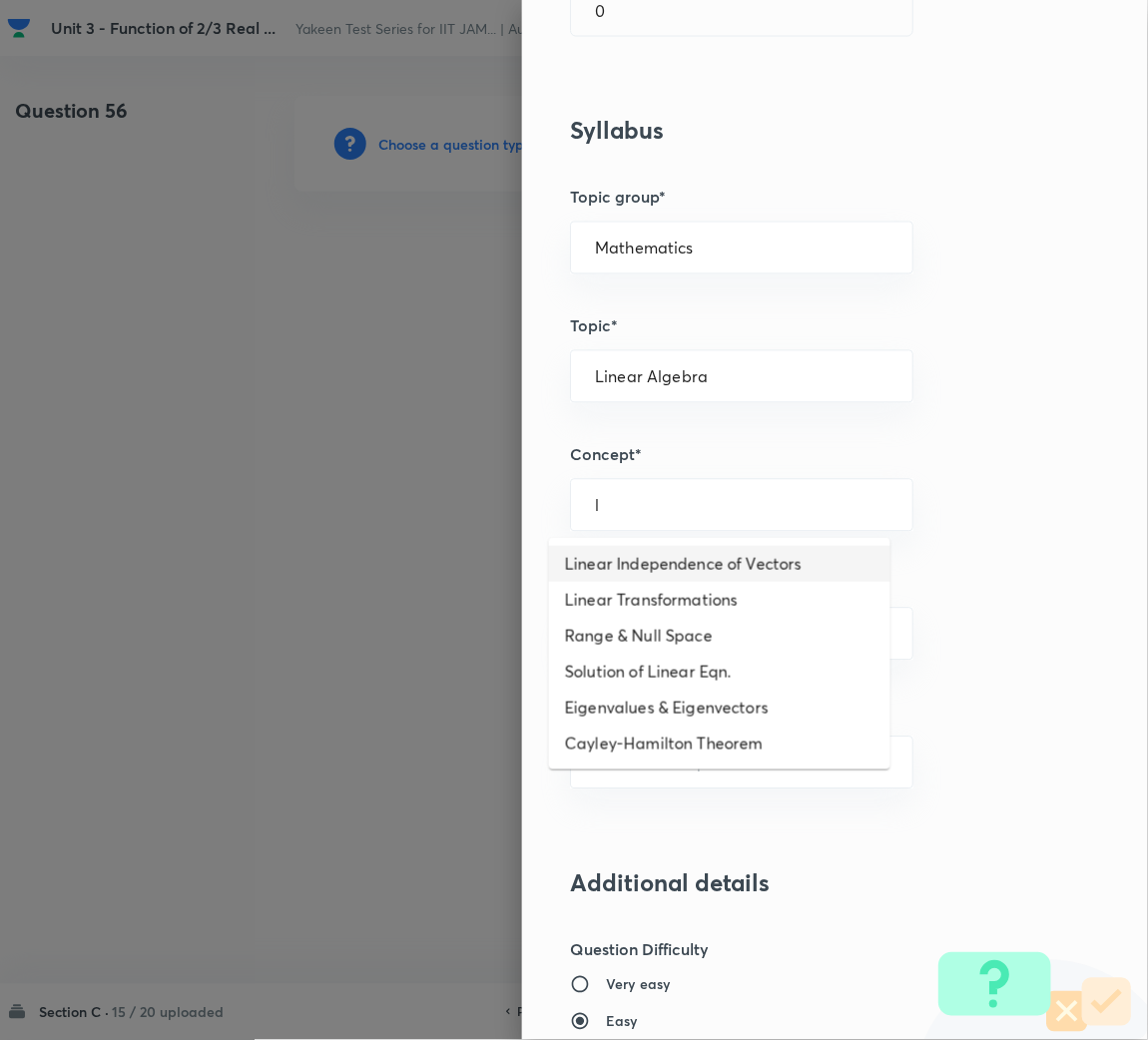 click on "Linear Independence of Vectors" at bounding box center [720, 564] 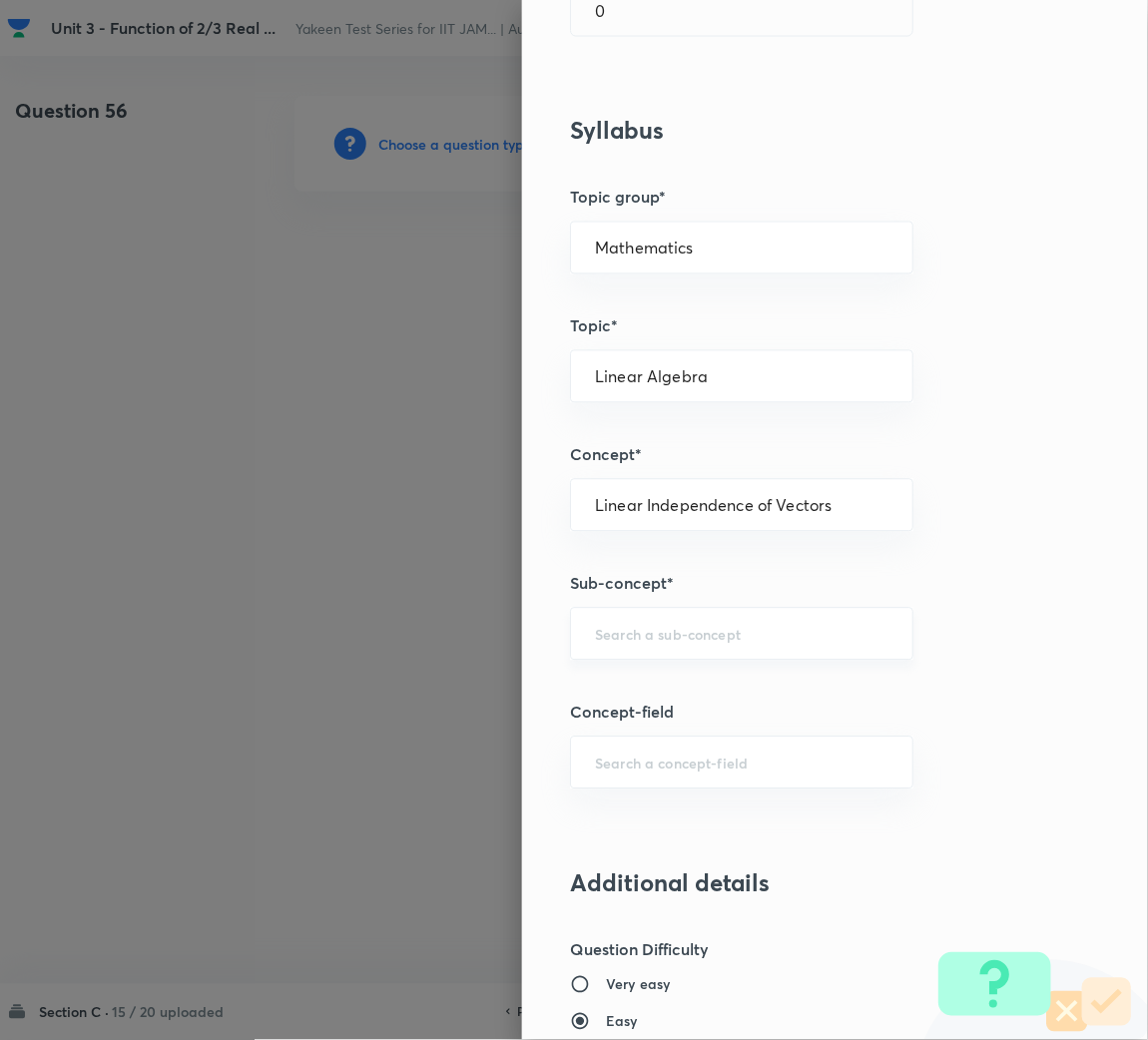 click on "​" at bounding box center [742, 634] 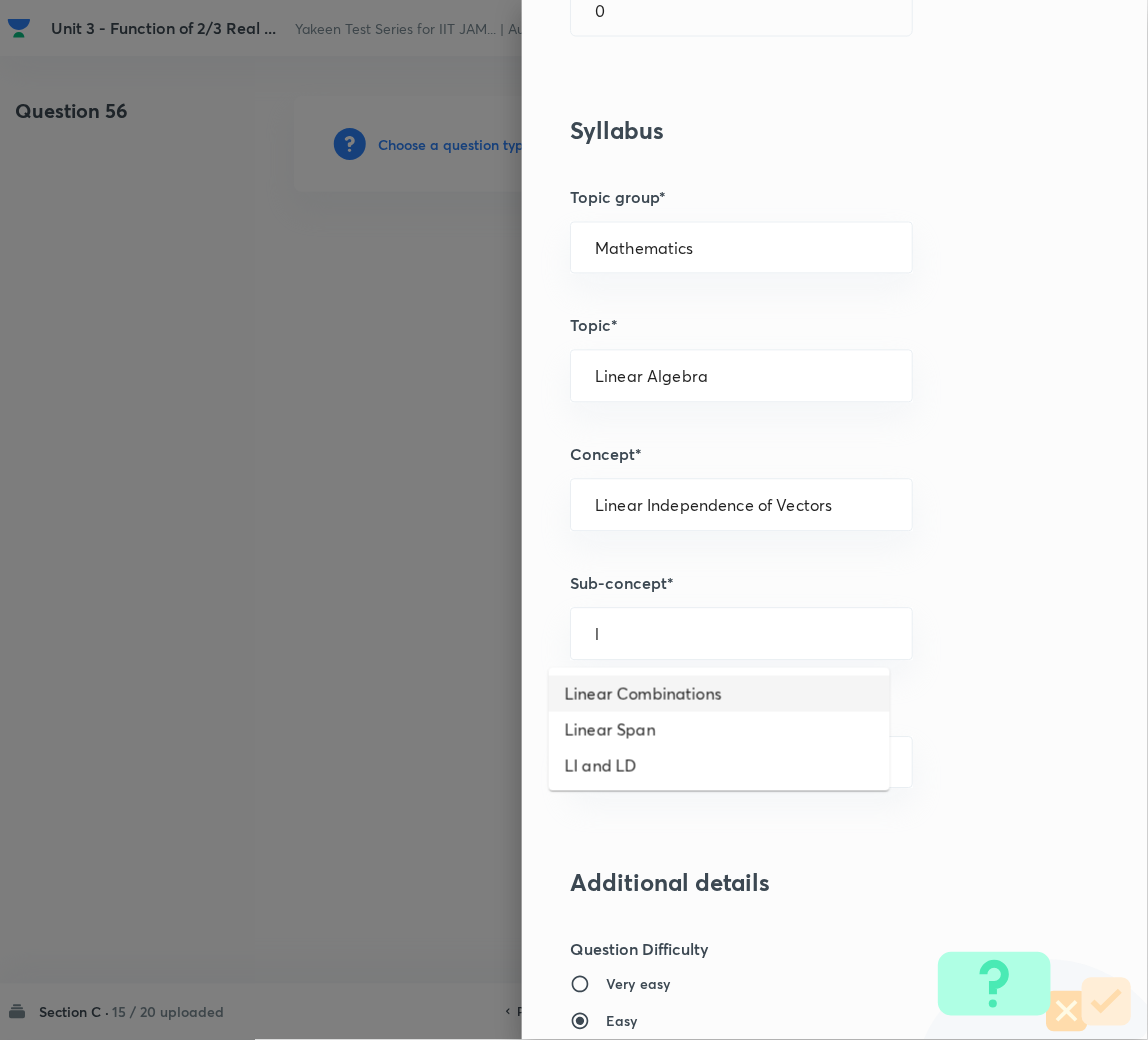 click on "Linear Combinations" at bounding box center [720, 694] 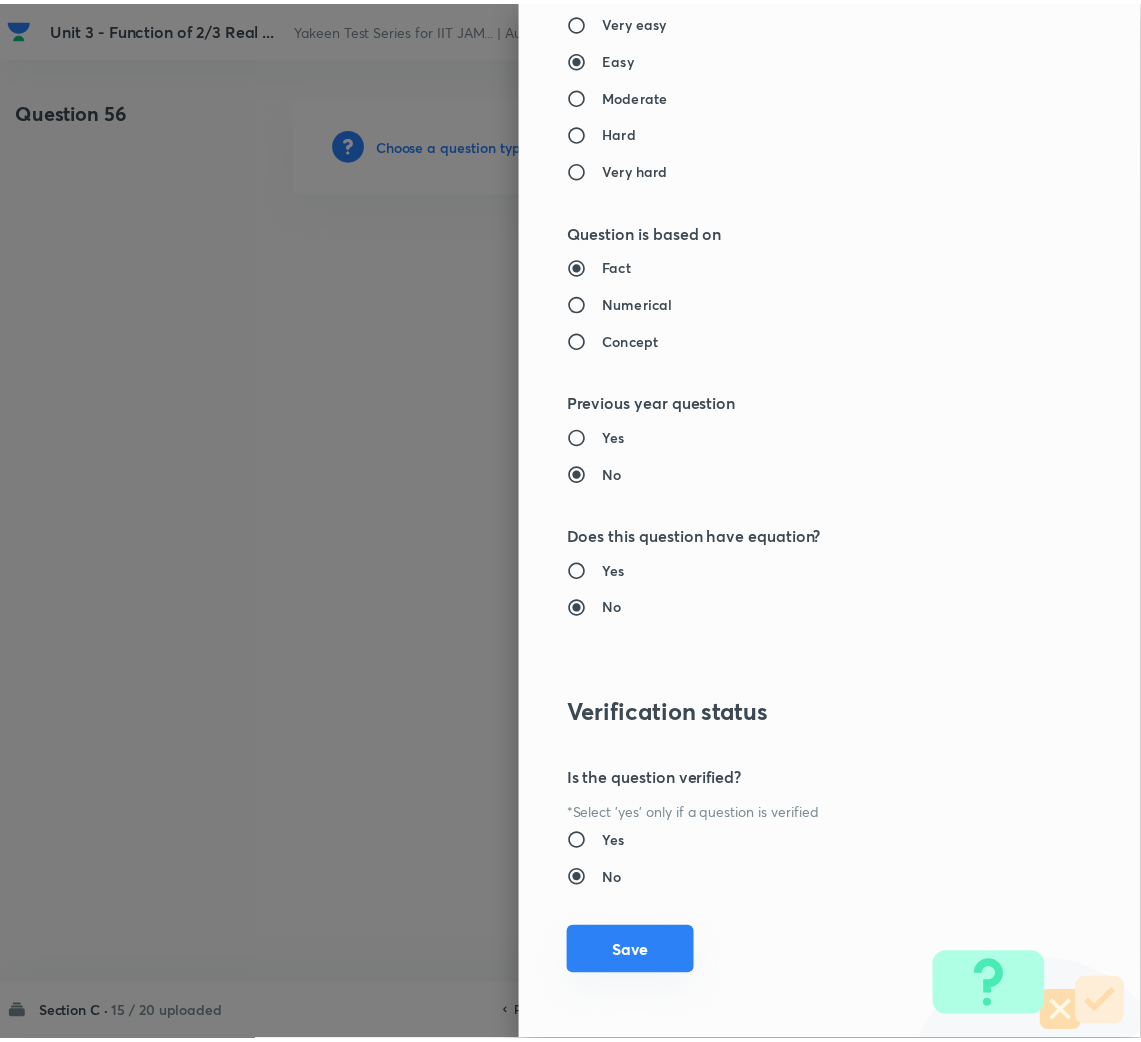 scroll, scrollTop: 1567, scrollLeft: 0, axis: vertical 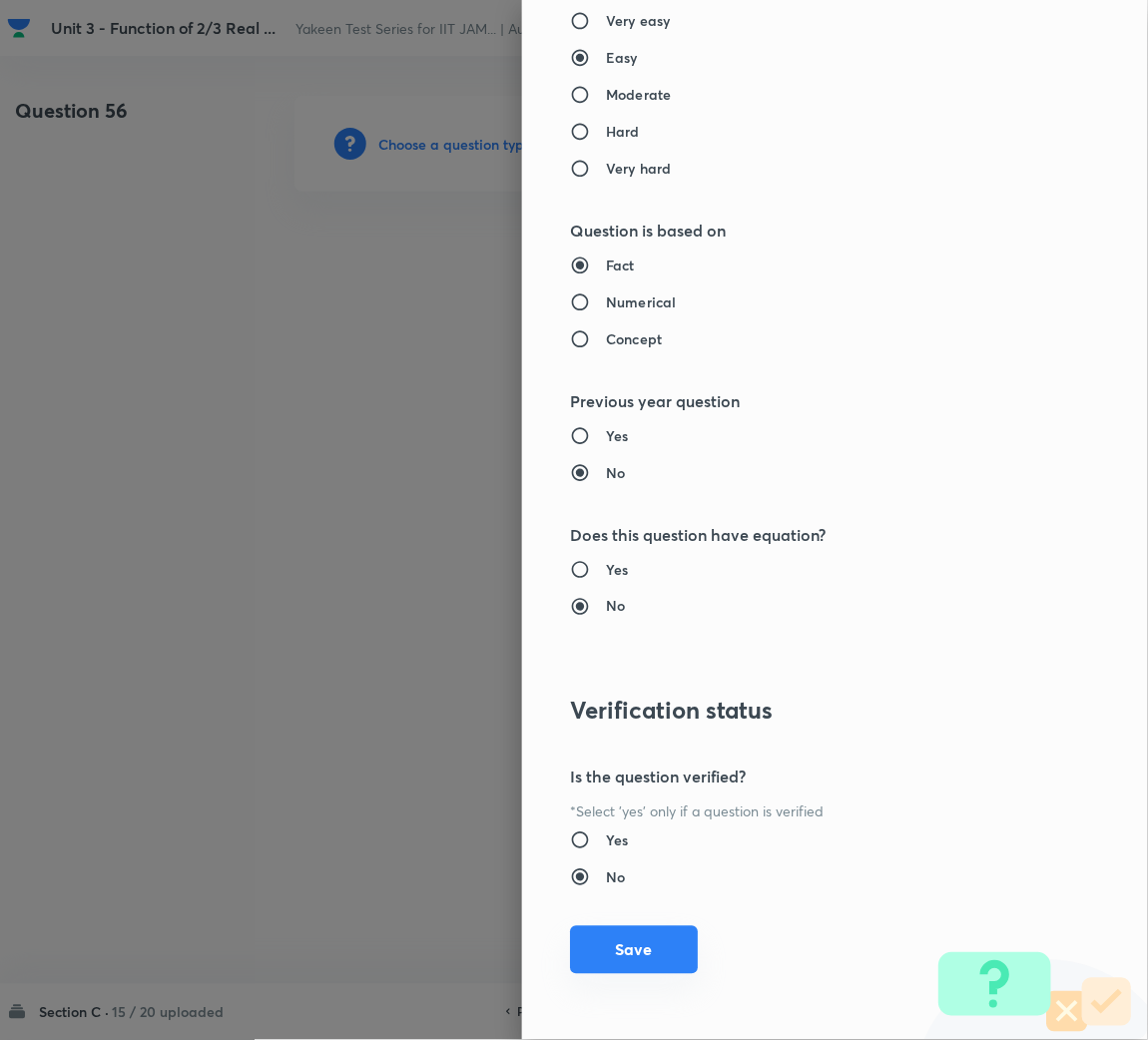 click on "Save" at bounding box center (634, 950) 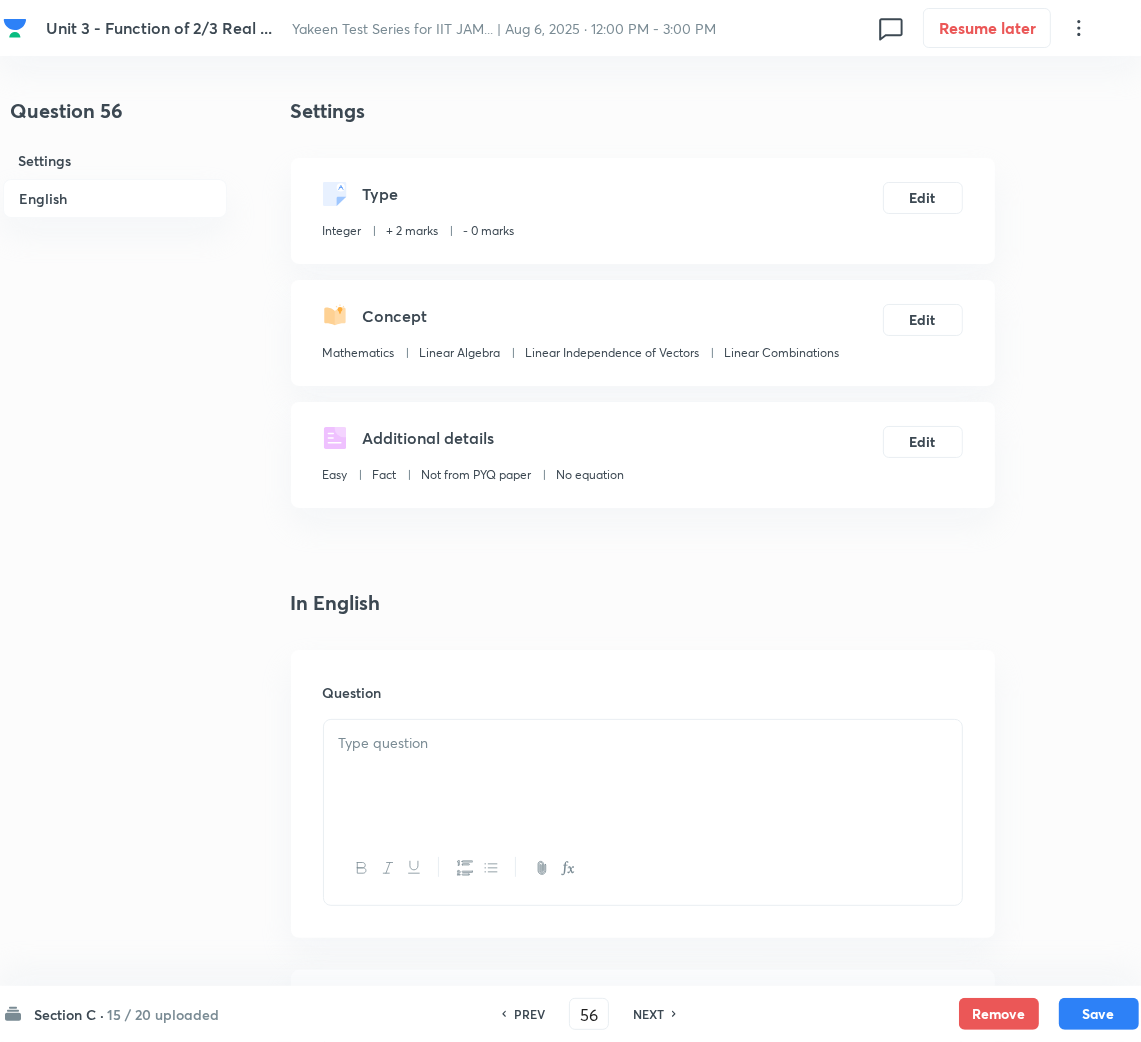 click at bounding box center (643, 776) 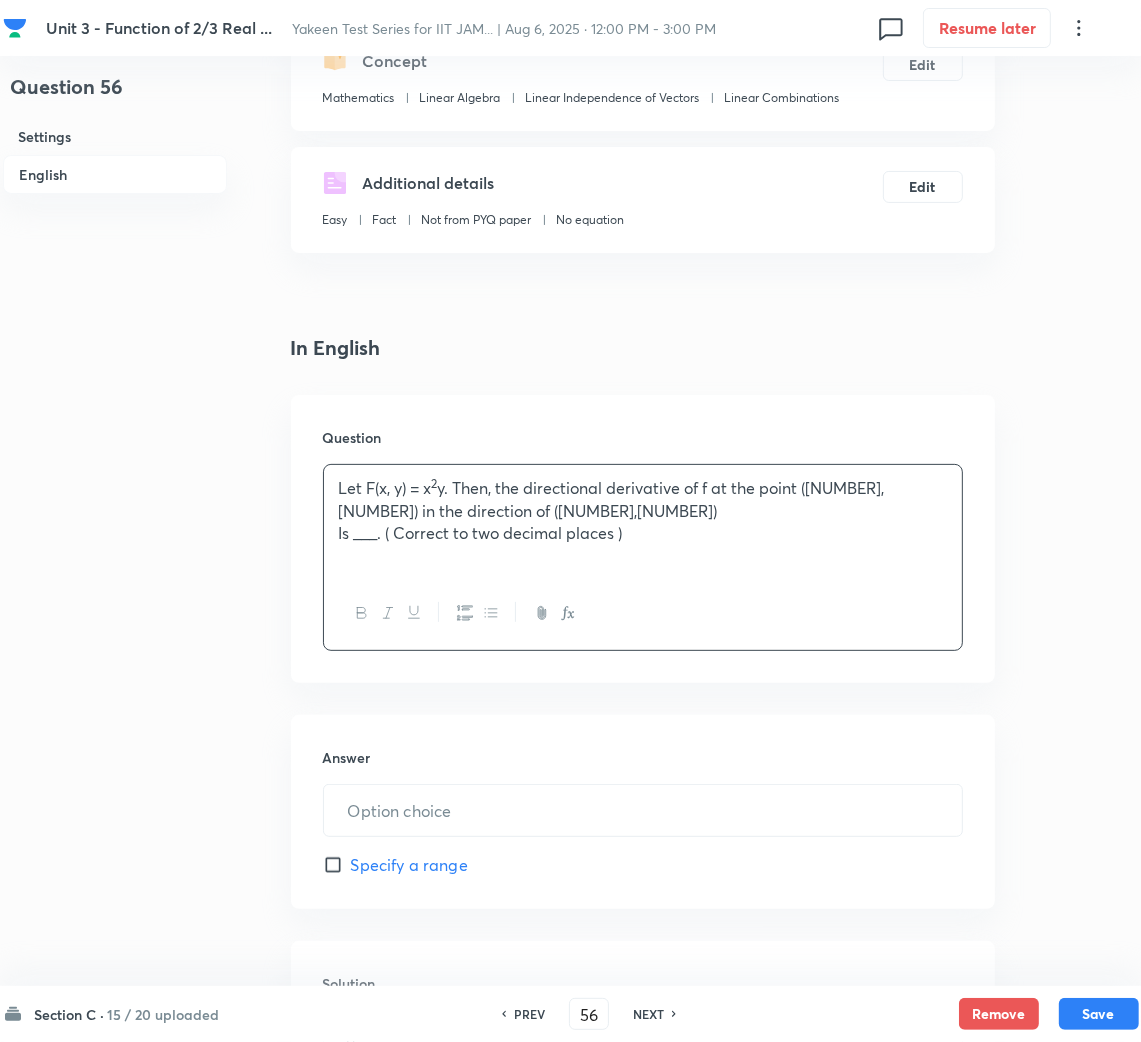 scroll, scrollTop: 600, scrollLeft: 0, axis: vertical 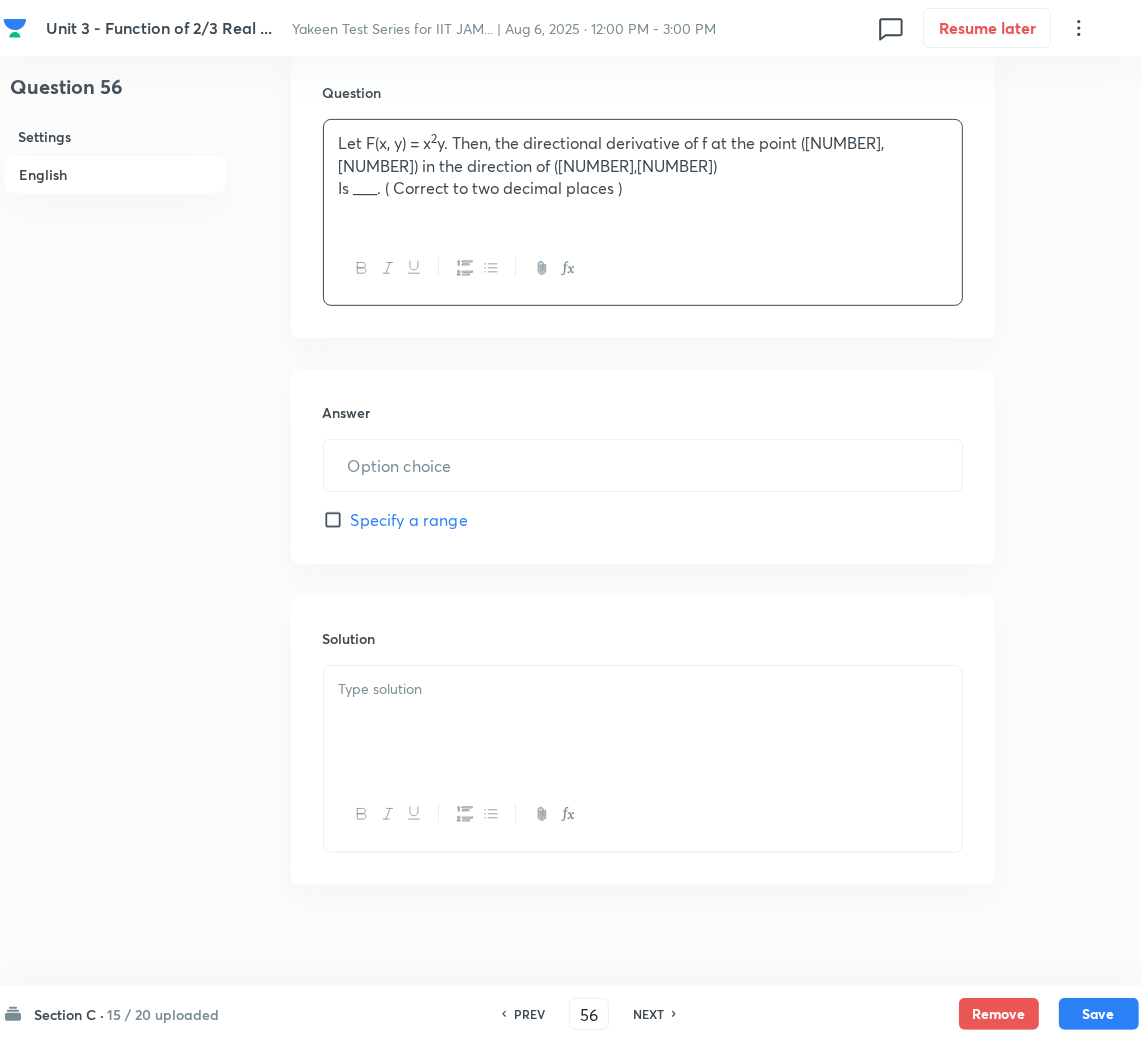 click on "Let F(x, y) = x [NUM]  y. Then, the directional derivative of f at the point ([NUM],[NUM]) in the direction of ([NUM],[NUM])" at bounding box center [643, 154] 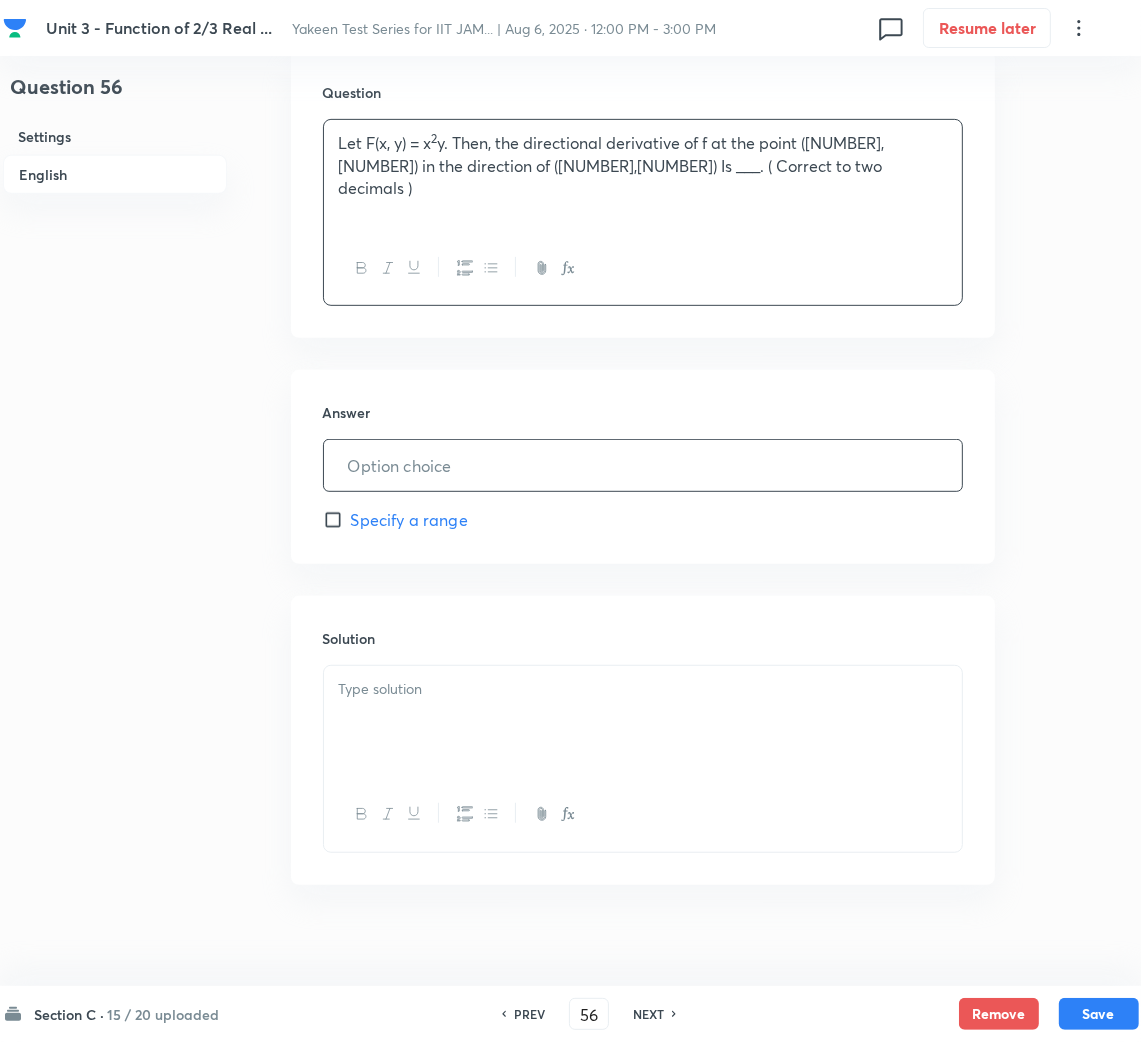 click at bounding box center (643, 465) 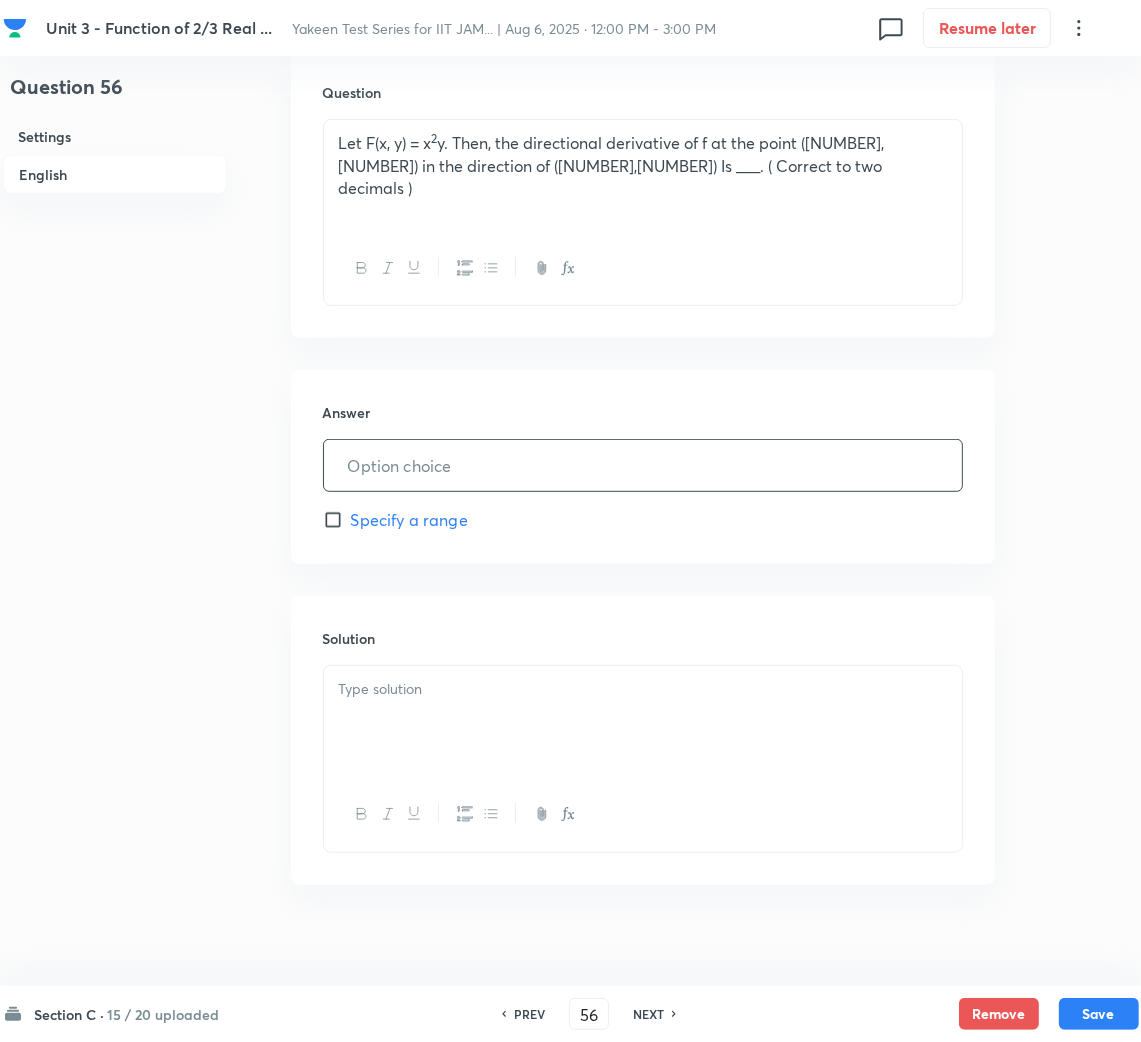 click at bounding box center [643, 465] 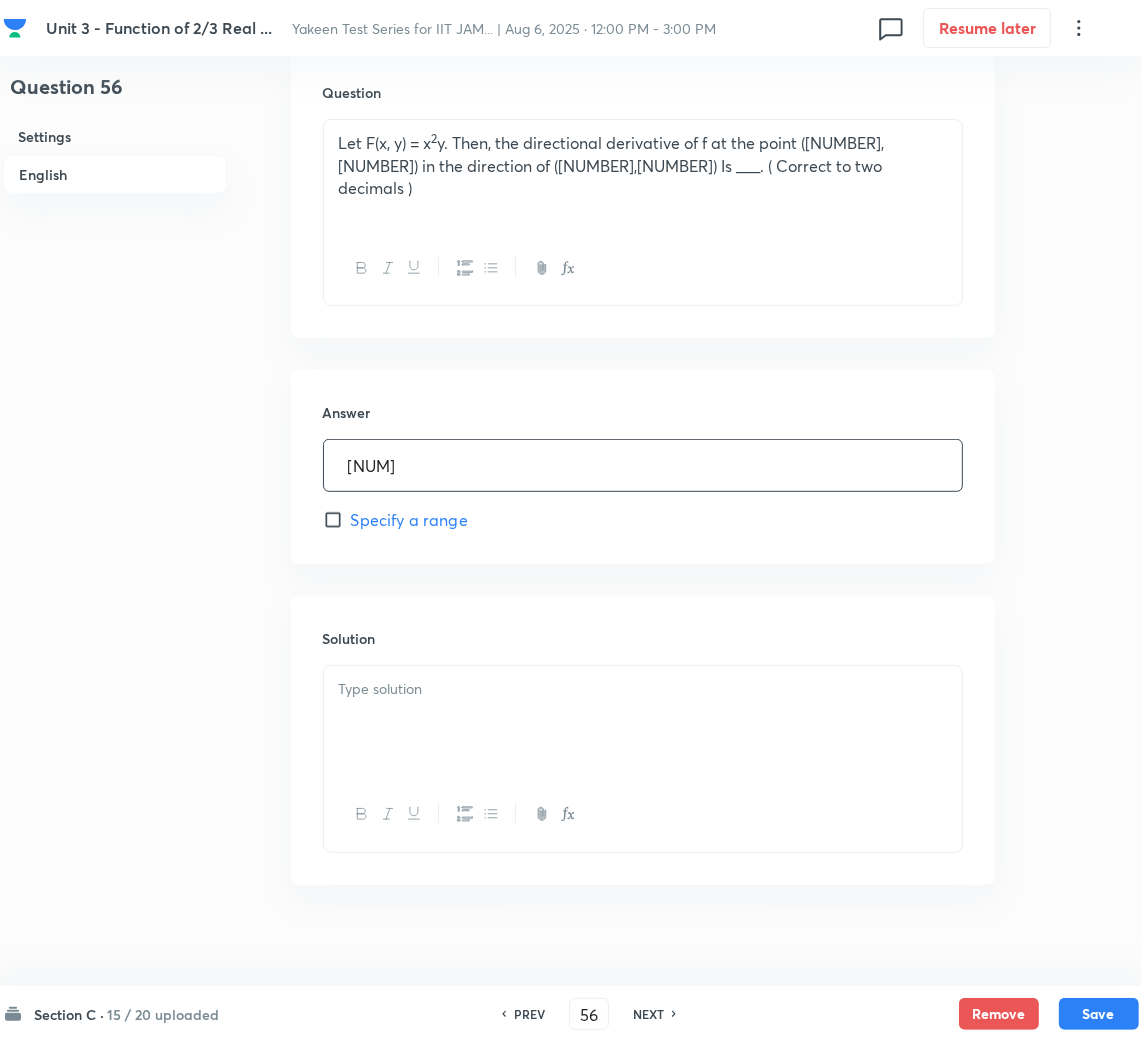 scroll, scrollTop: 620, scrollLeft: 0, axis: vertical 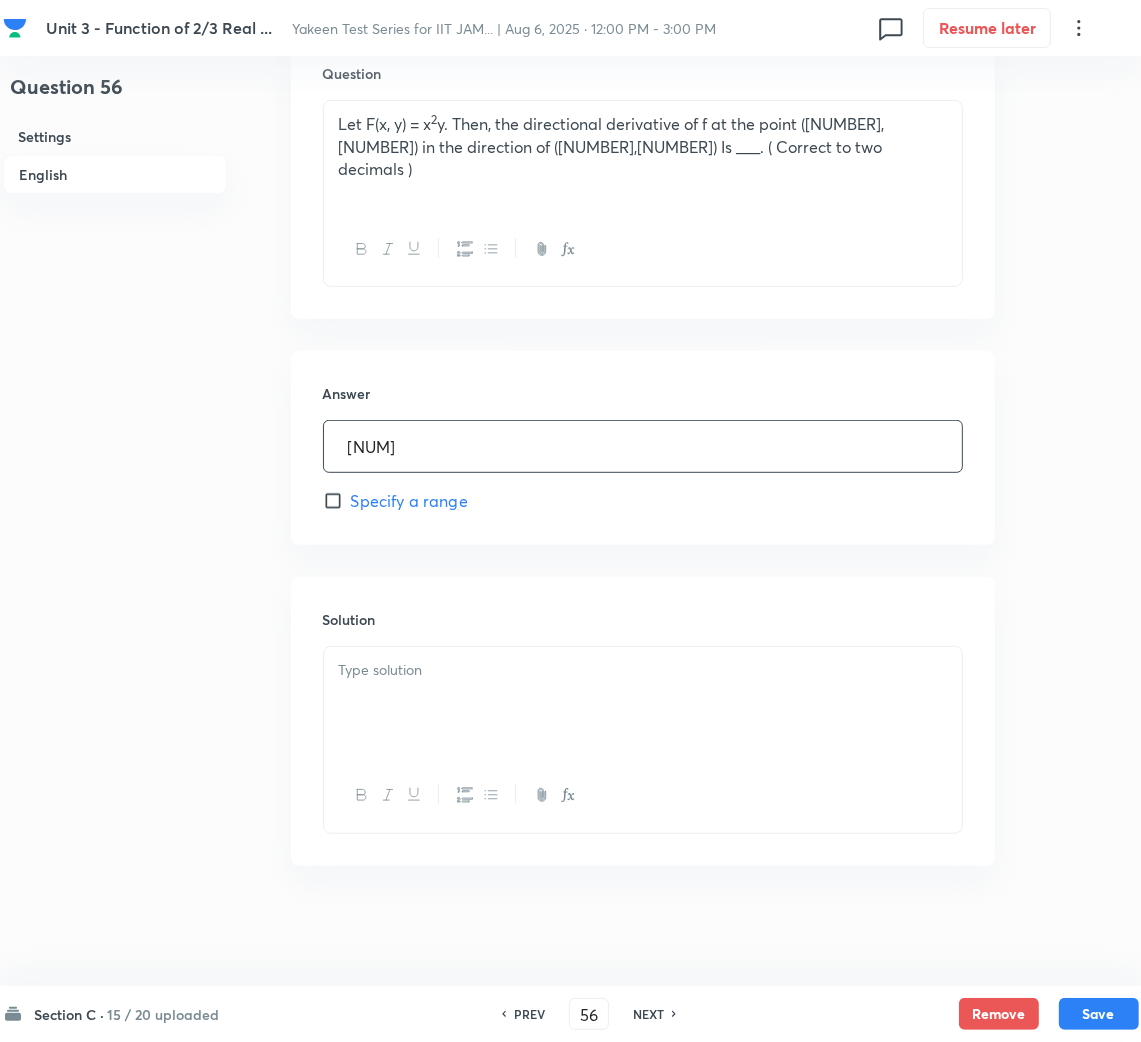 click at bounding box center [643, 703] 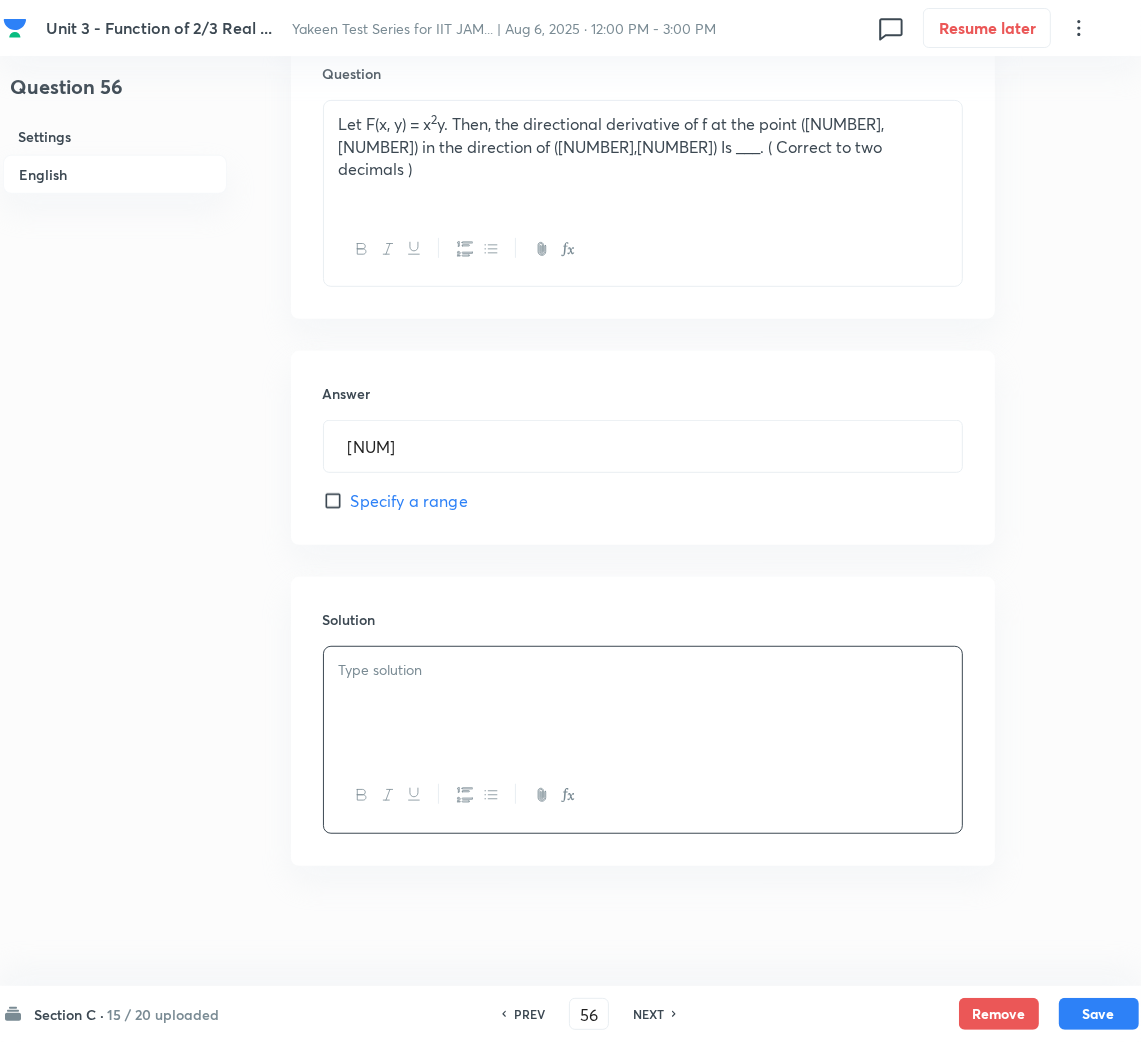 click at bounding box center [643, 703] 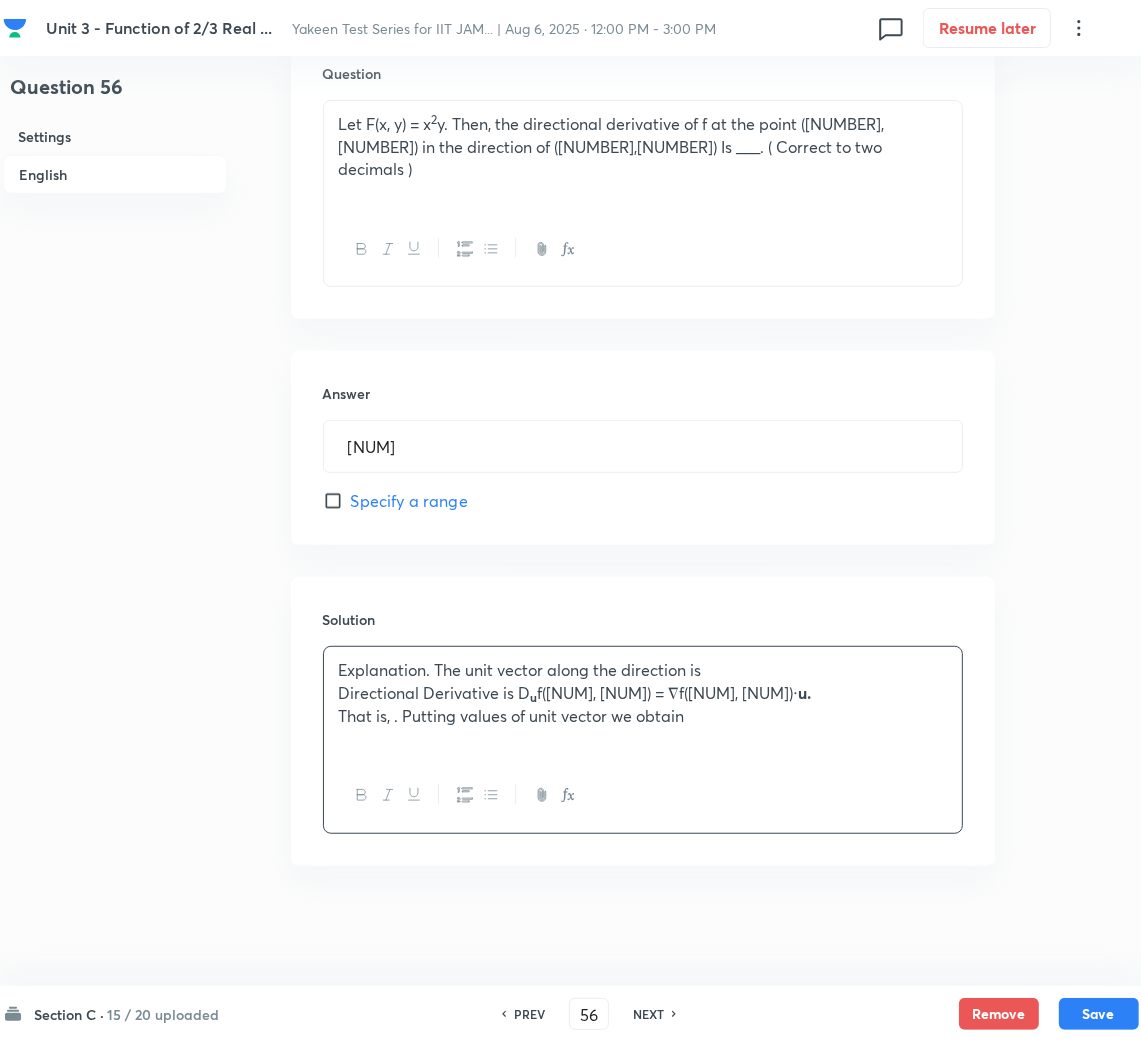 drag, startPoint x: 392, startPoint y: 712, endPoint x: 543, endPoint y: 731, distance: 152.19067 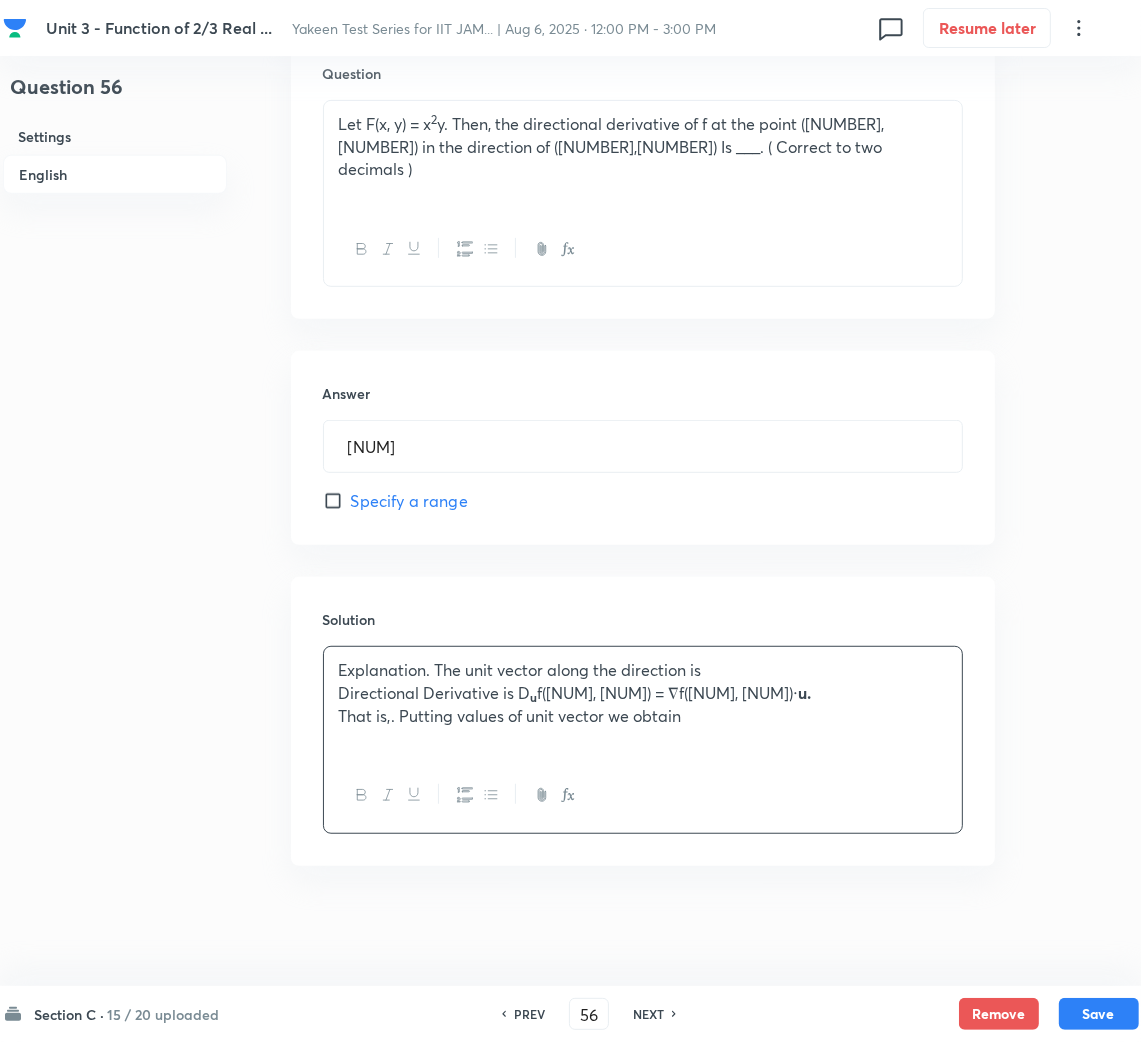 click on "Explanation. The unit vector along the direction is" at bounding box center (643, 670) 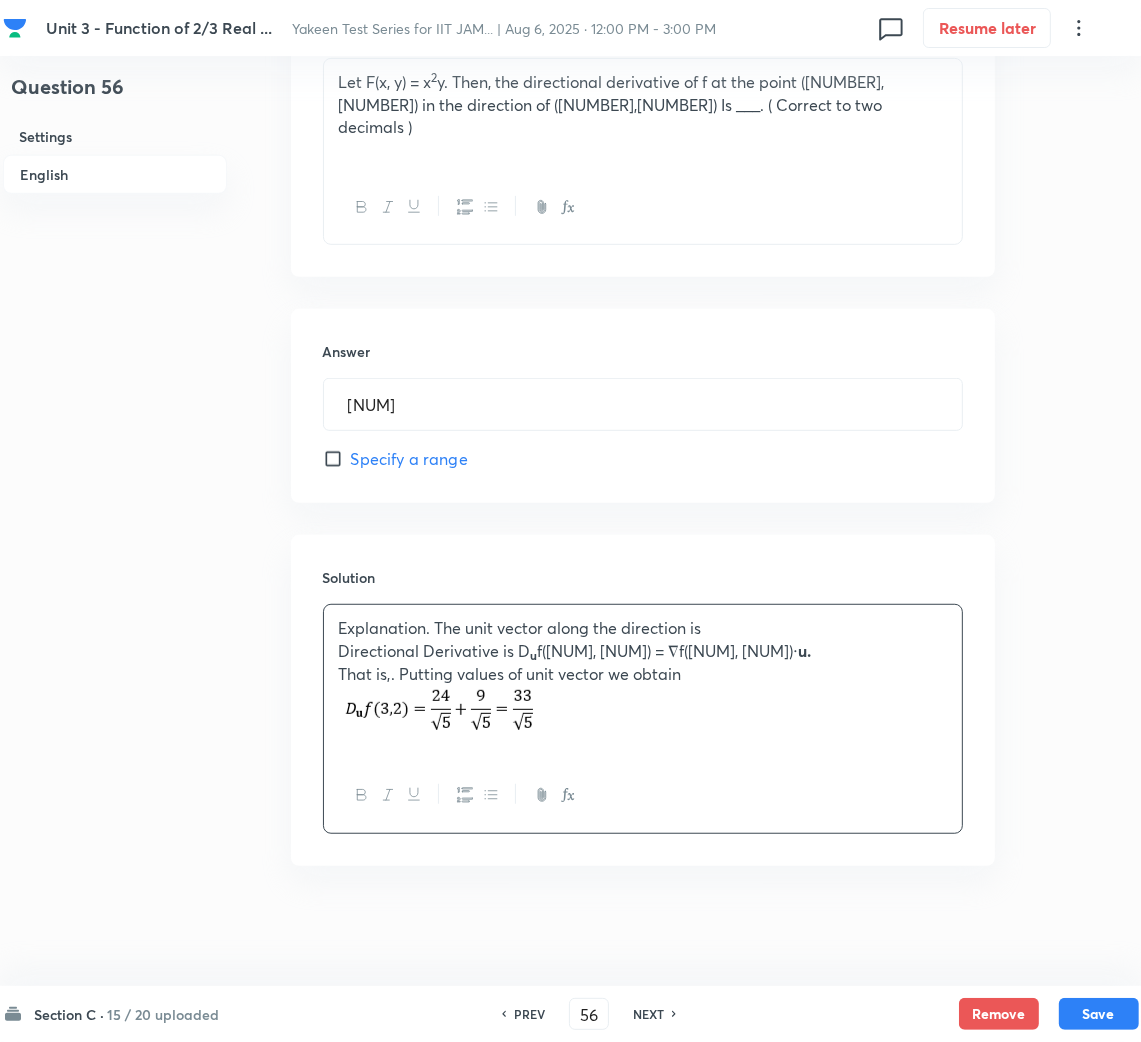 scroll, scrollTop: 712, scrollLeft: 0, axis: vertical 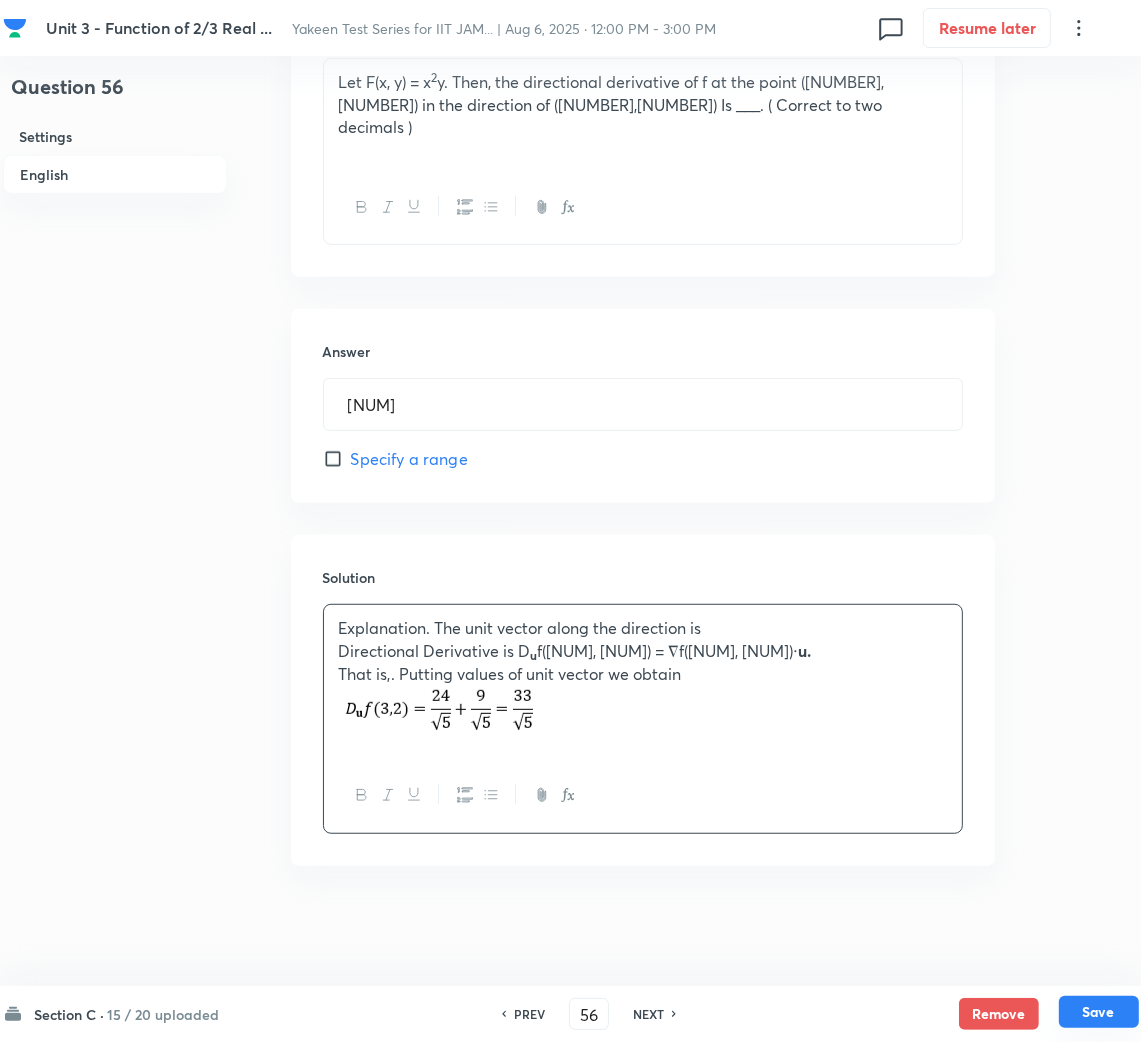 click on "Save" at bounding box center (1099, 1012) 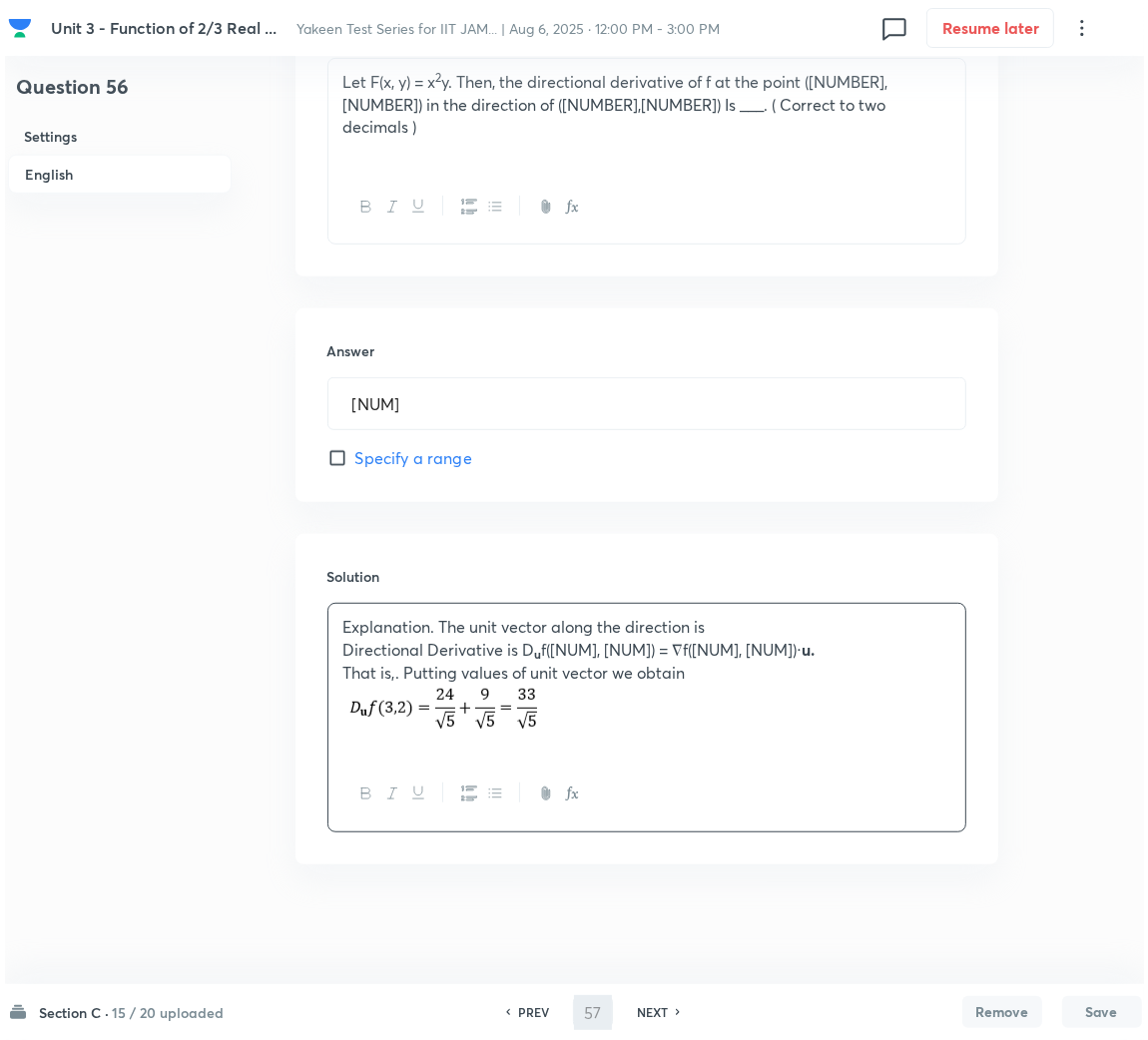 scroll, scrollTop: 0, scrollLeft: 0, axis: both 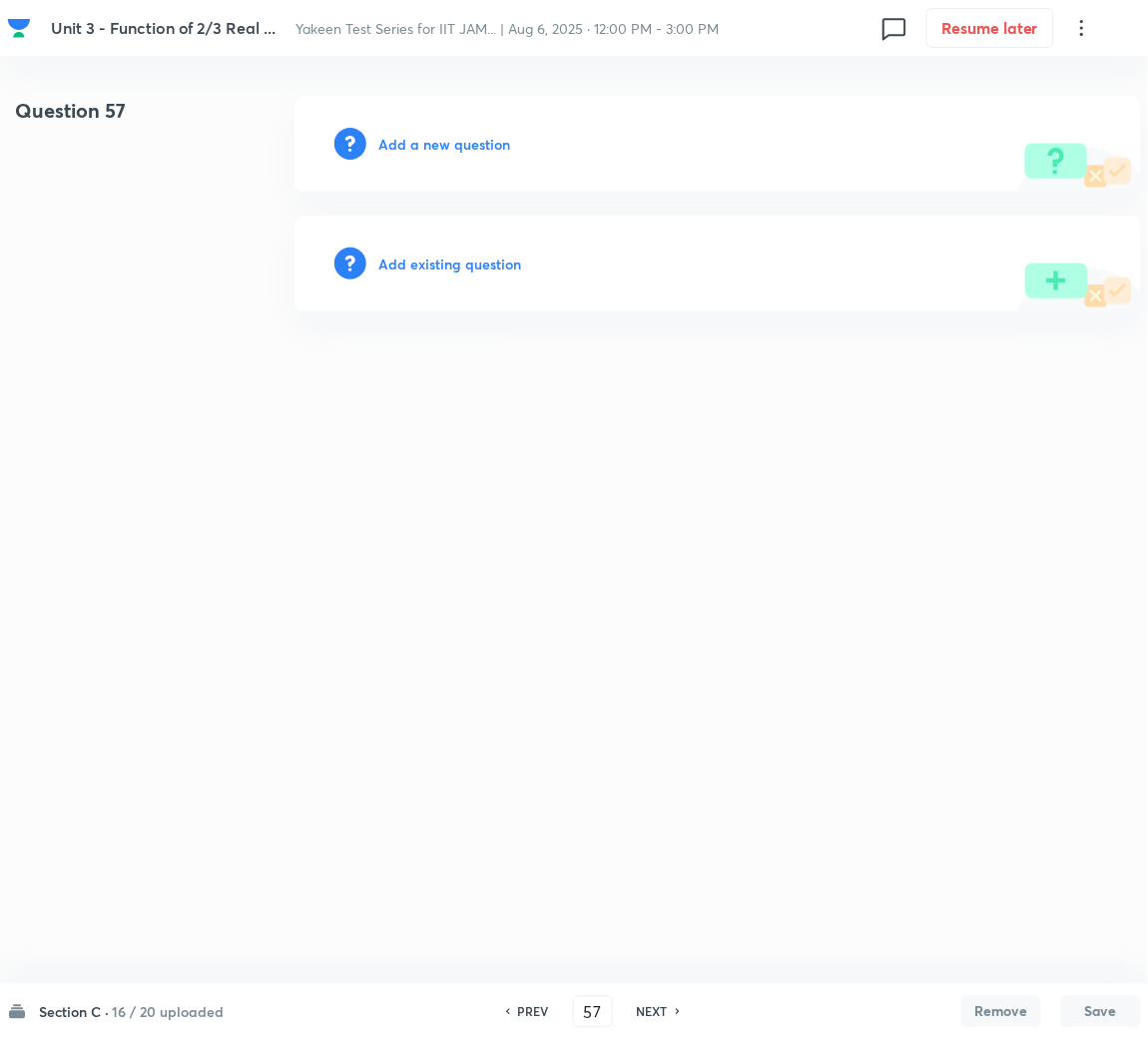 click on "Add a new question" at bounding box center (444, 144) 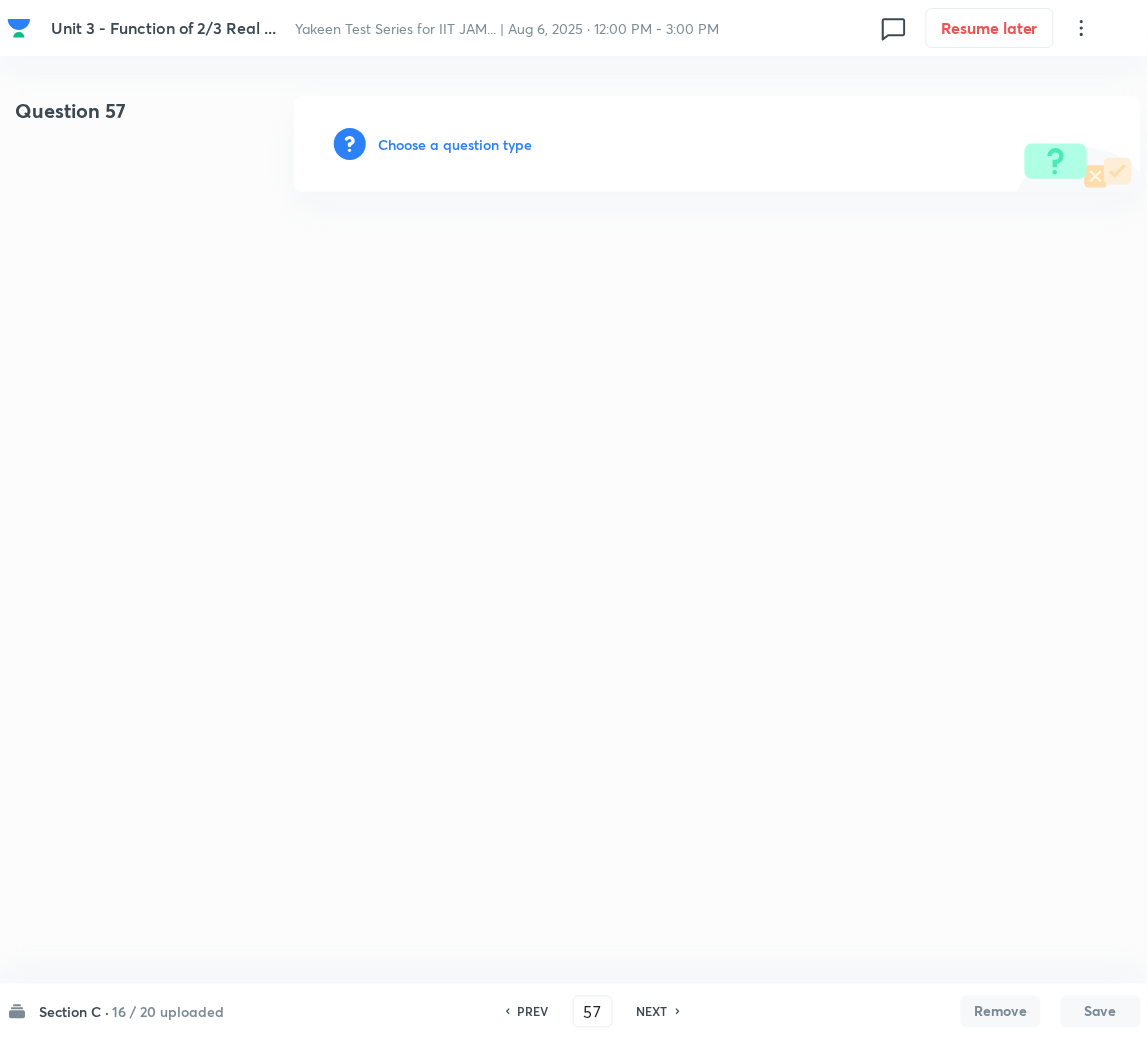 click on "Choose a question type" at bounding box center [455, 144] 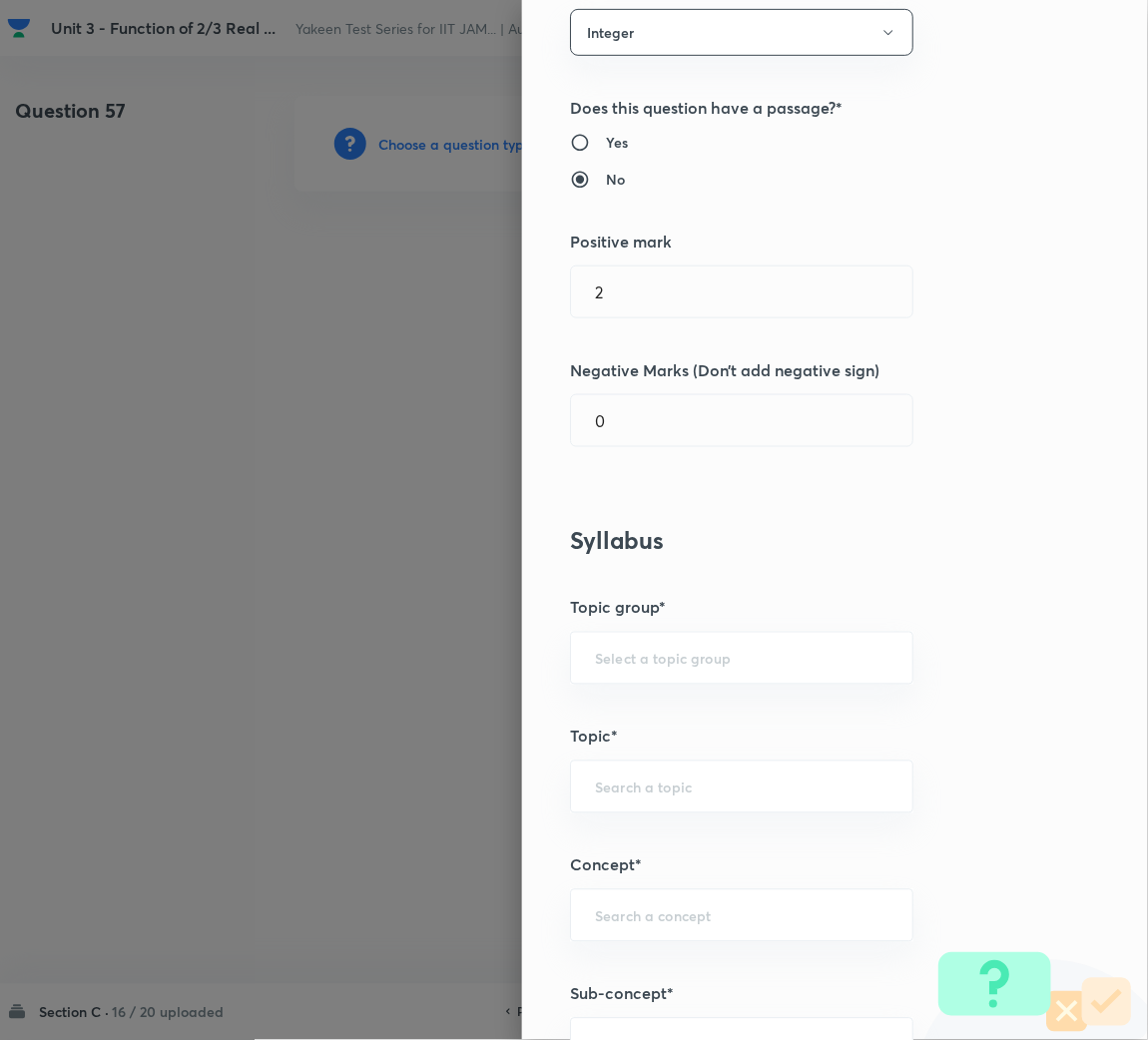 scroll, scrollTop: 299, scrollLeft: 0, axis: vertical 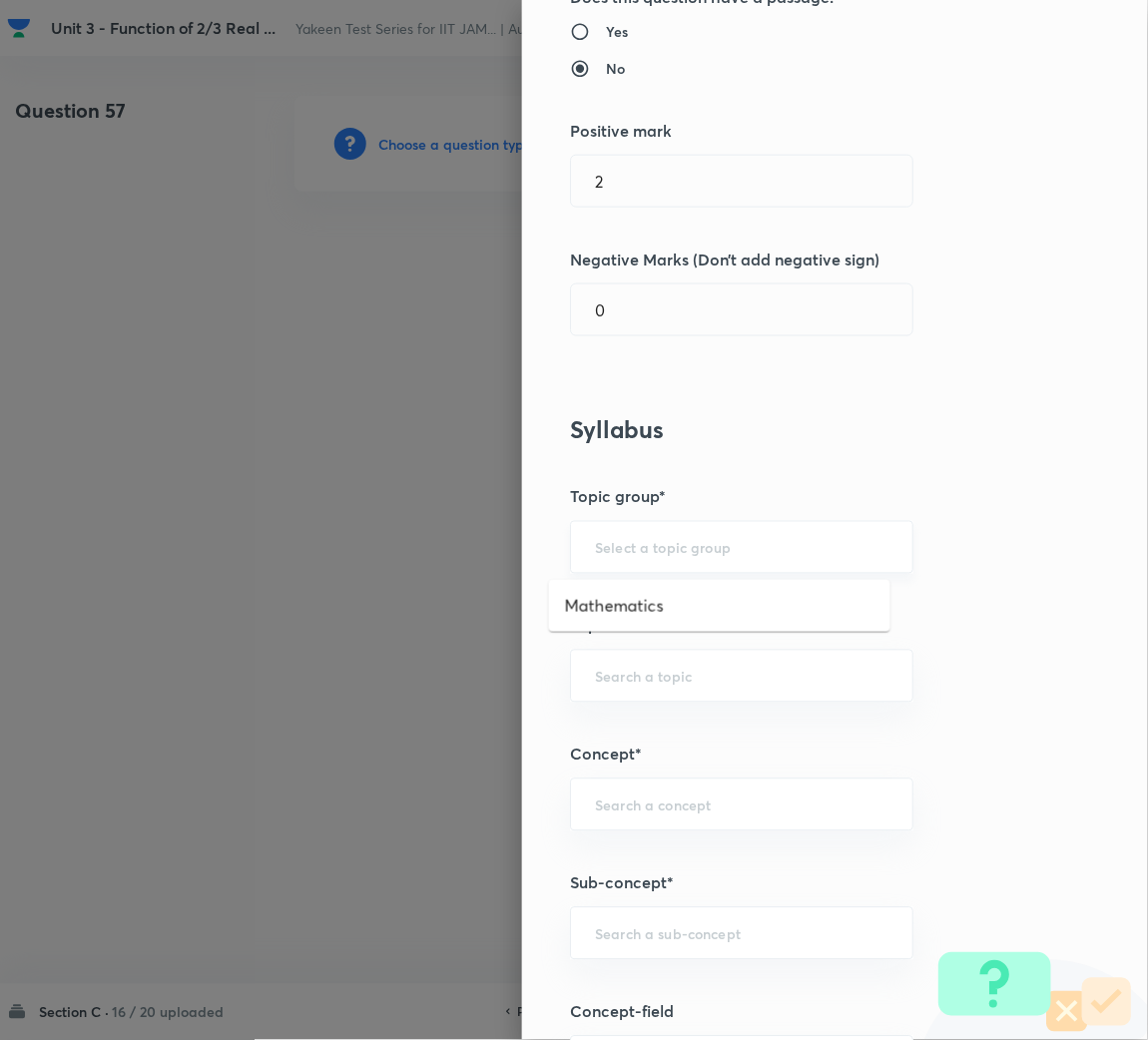 click at bounding box center (742, 547) 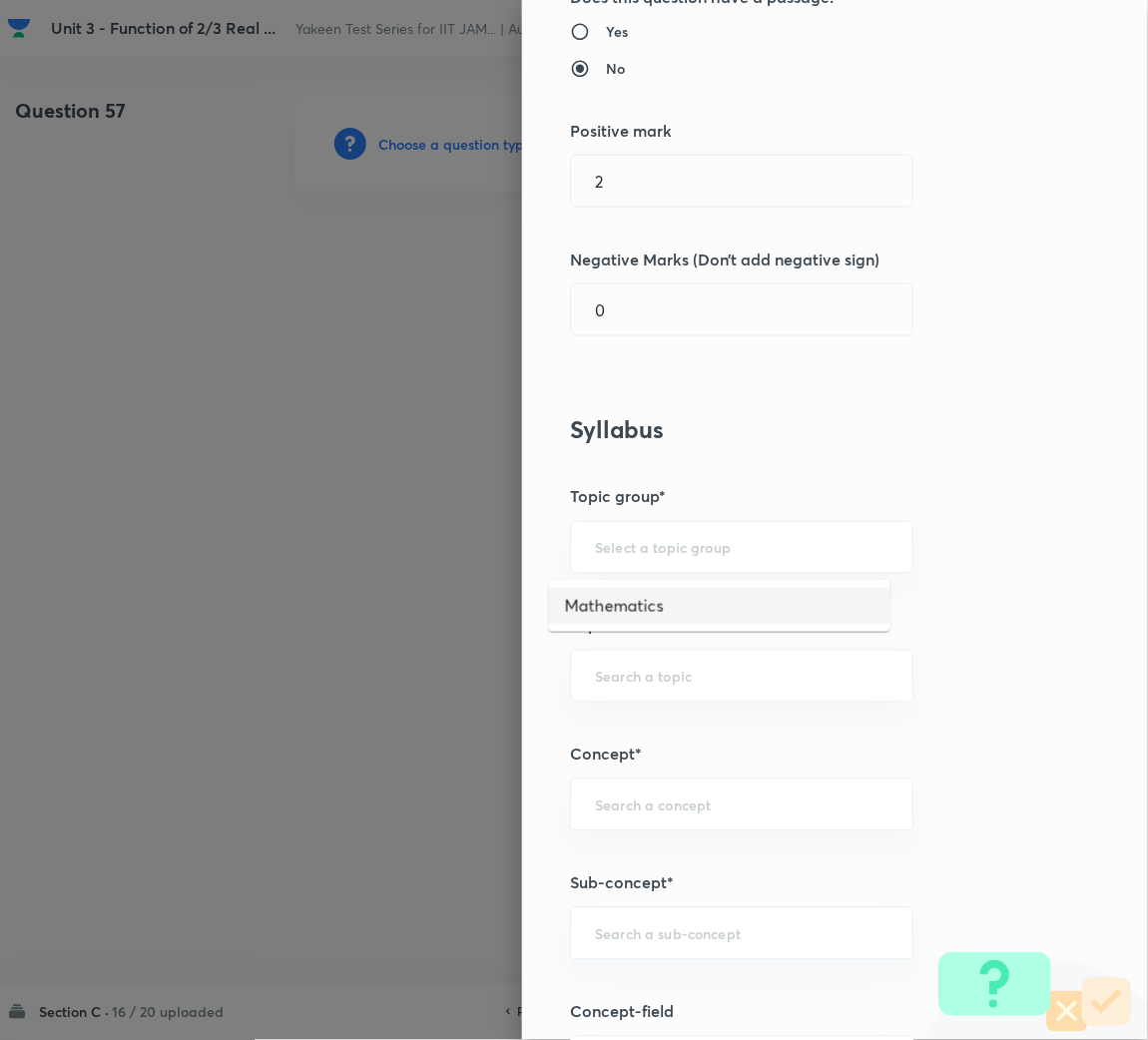 click on "Mathematics" at bounding box center [720, 606] 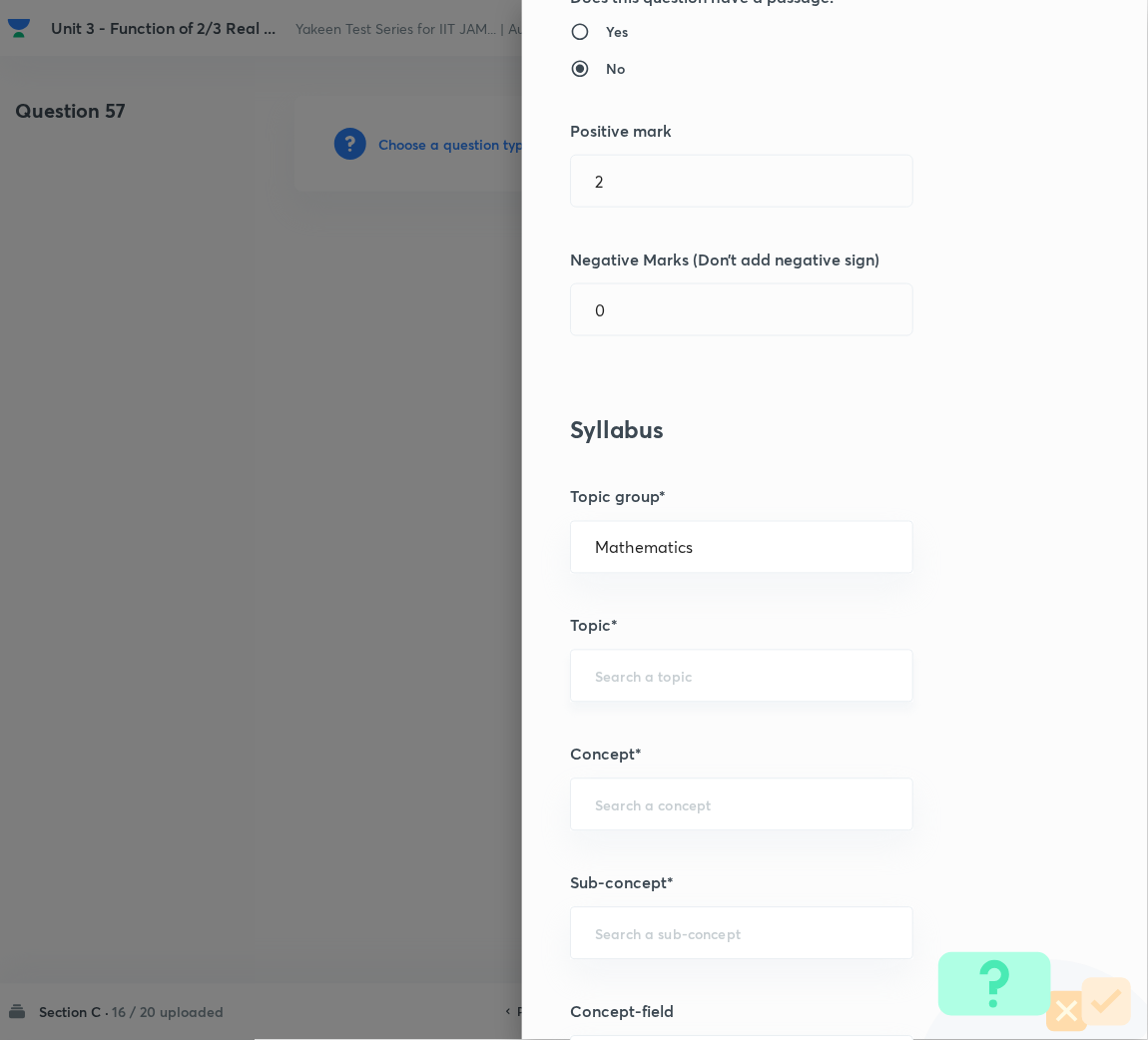 click on "​" at bounding box center [742, 676] 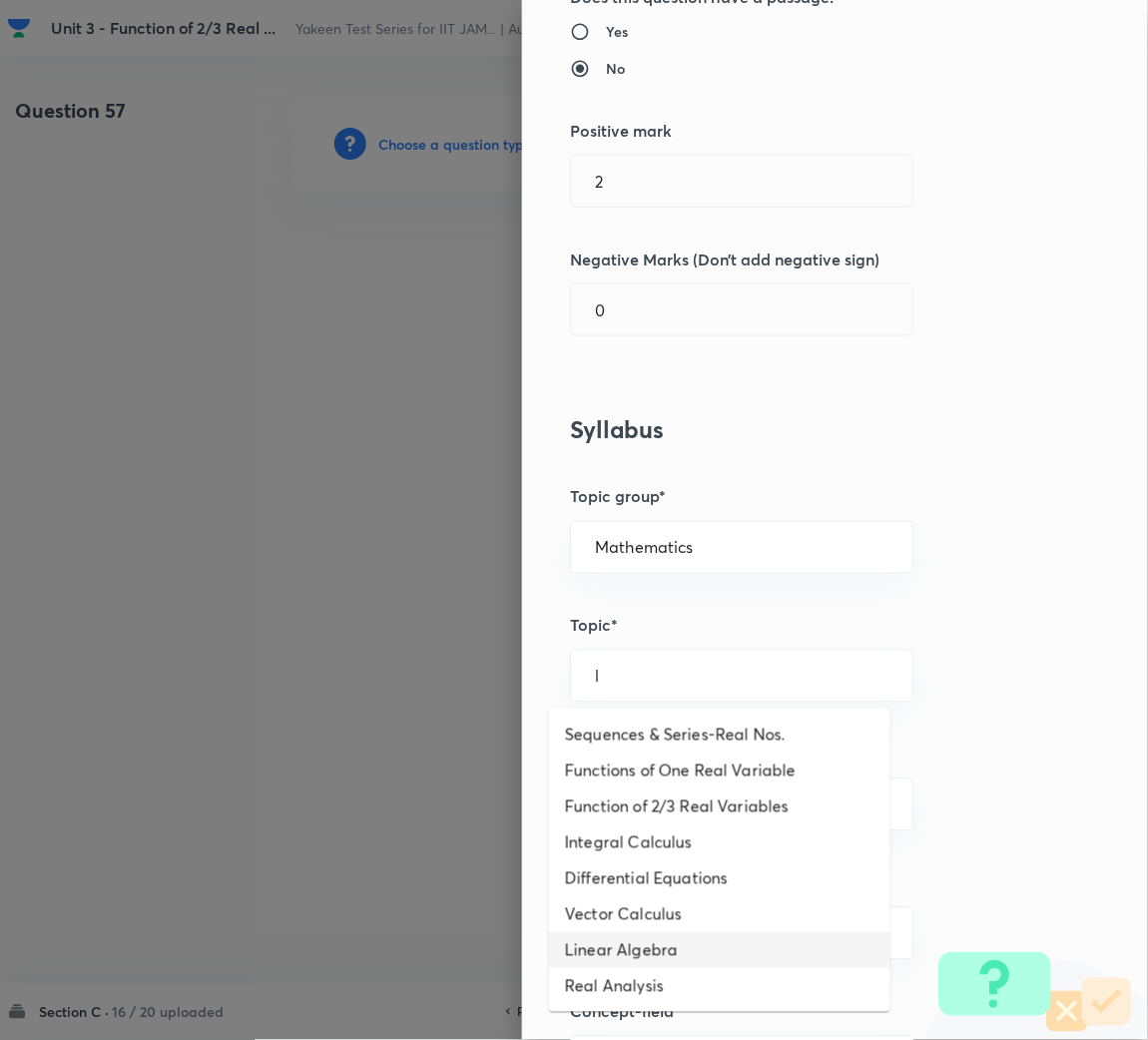 click on "Linear Algebra" at bounding box center [720, 950] 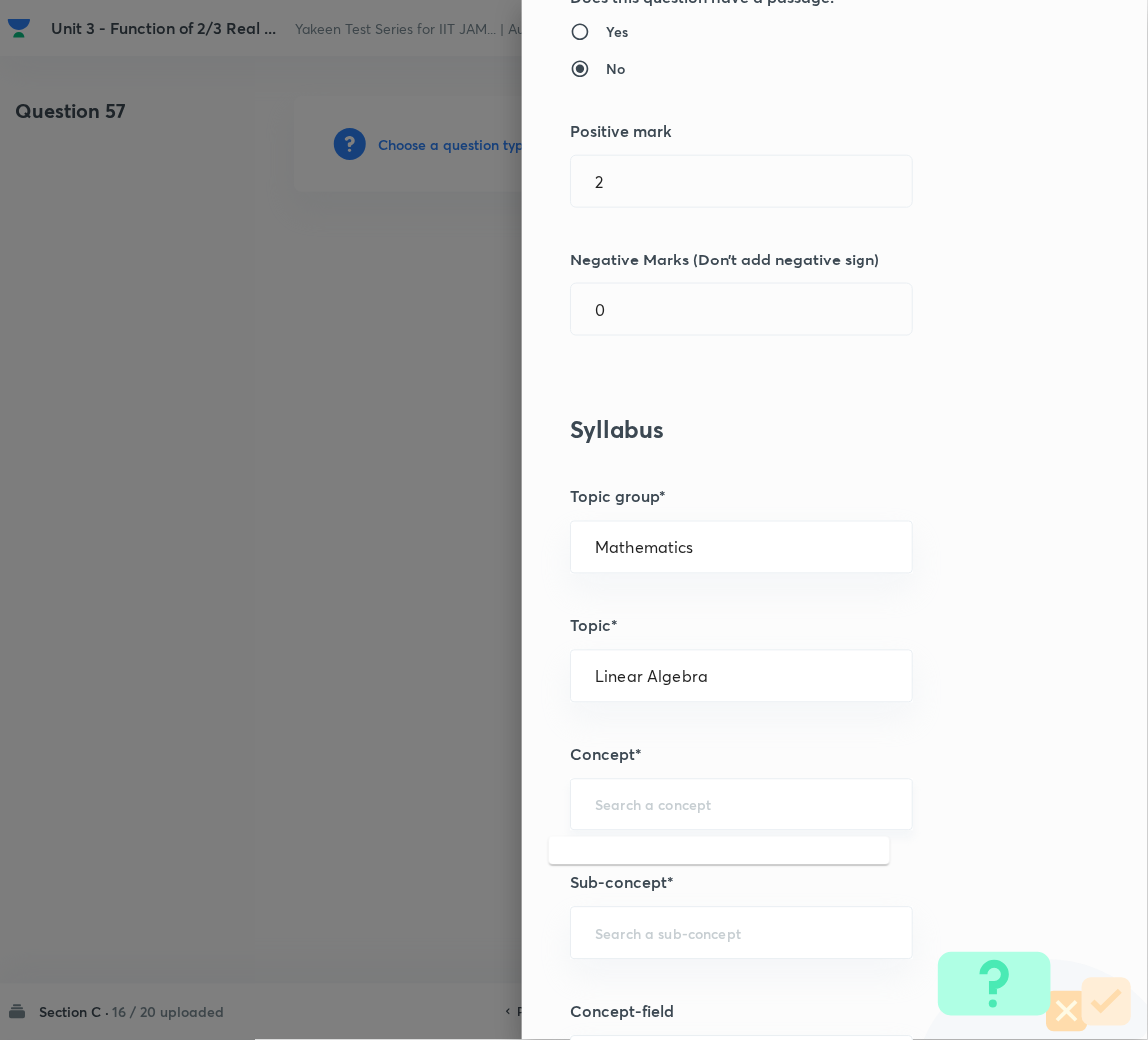 click at bounding box center (742, 804) 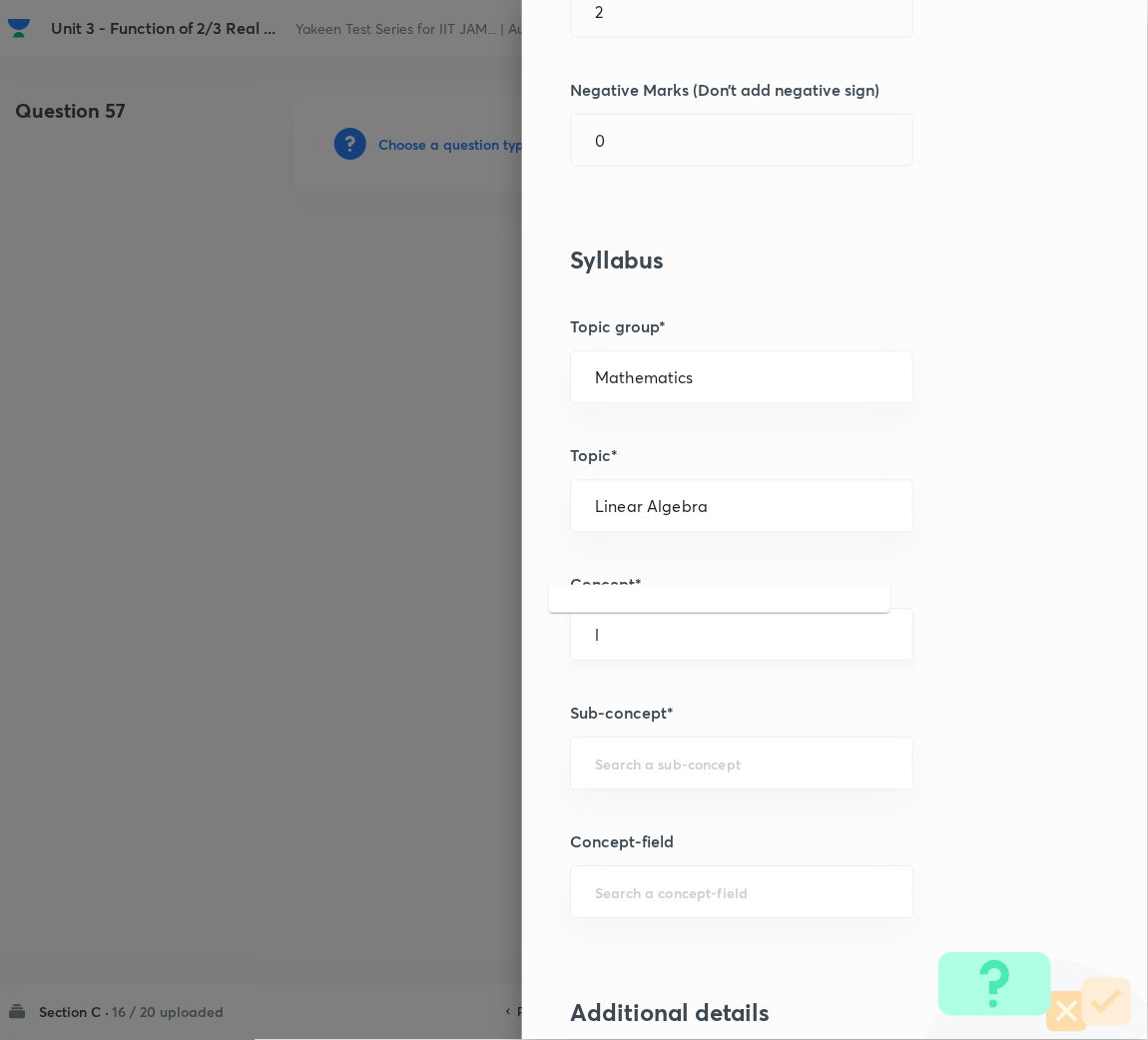 scroll, scrollTop: 599, scrollLeft: 0, axis: vertical 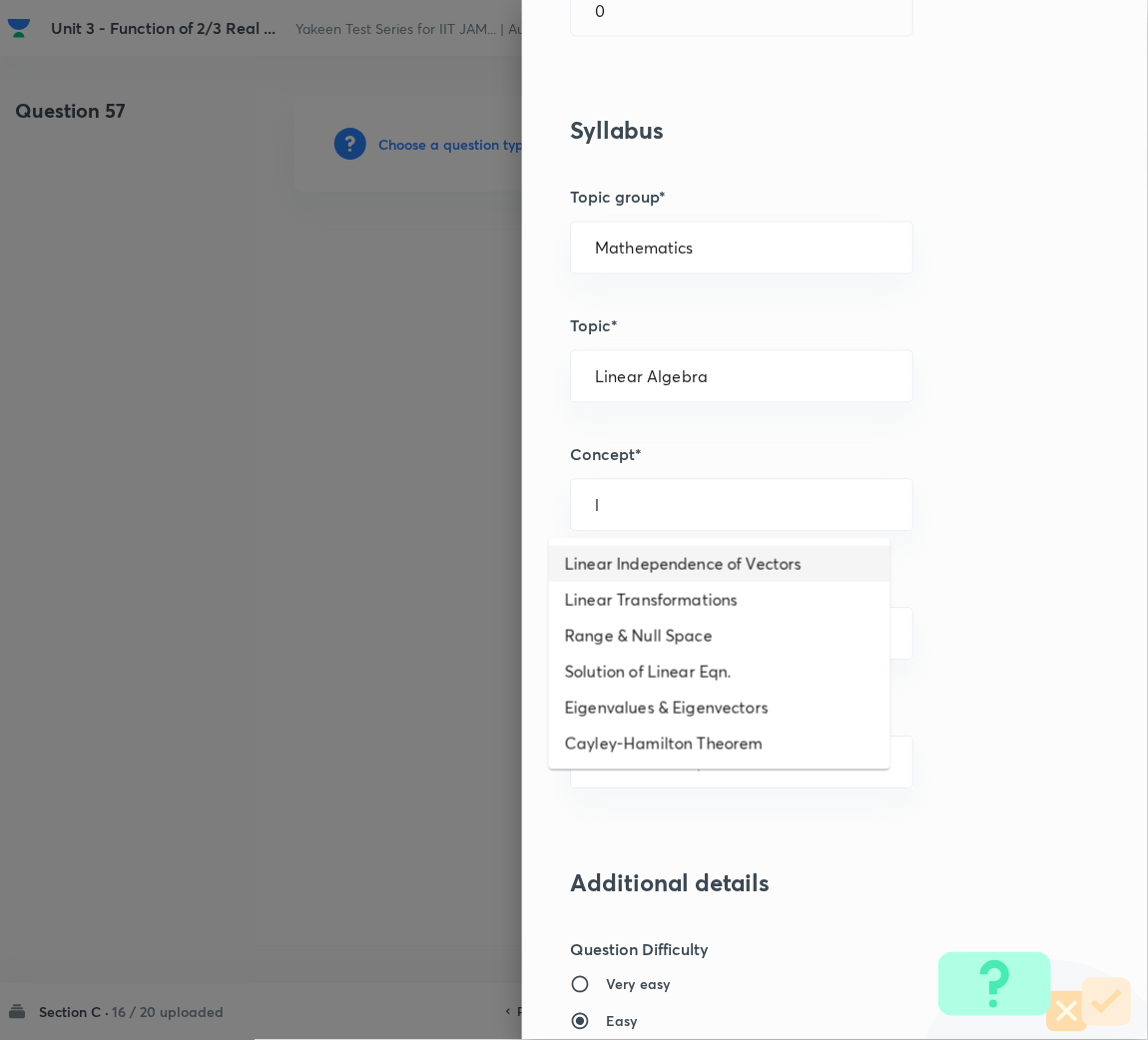 click on "Linear Independence of Vectors" at bounding box center [720, 564] 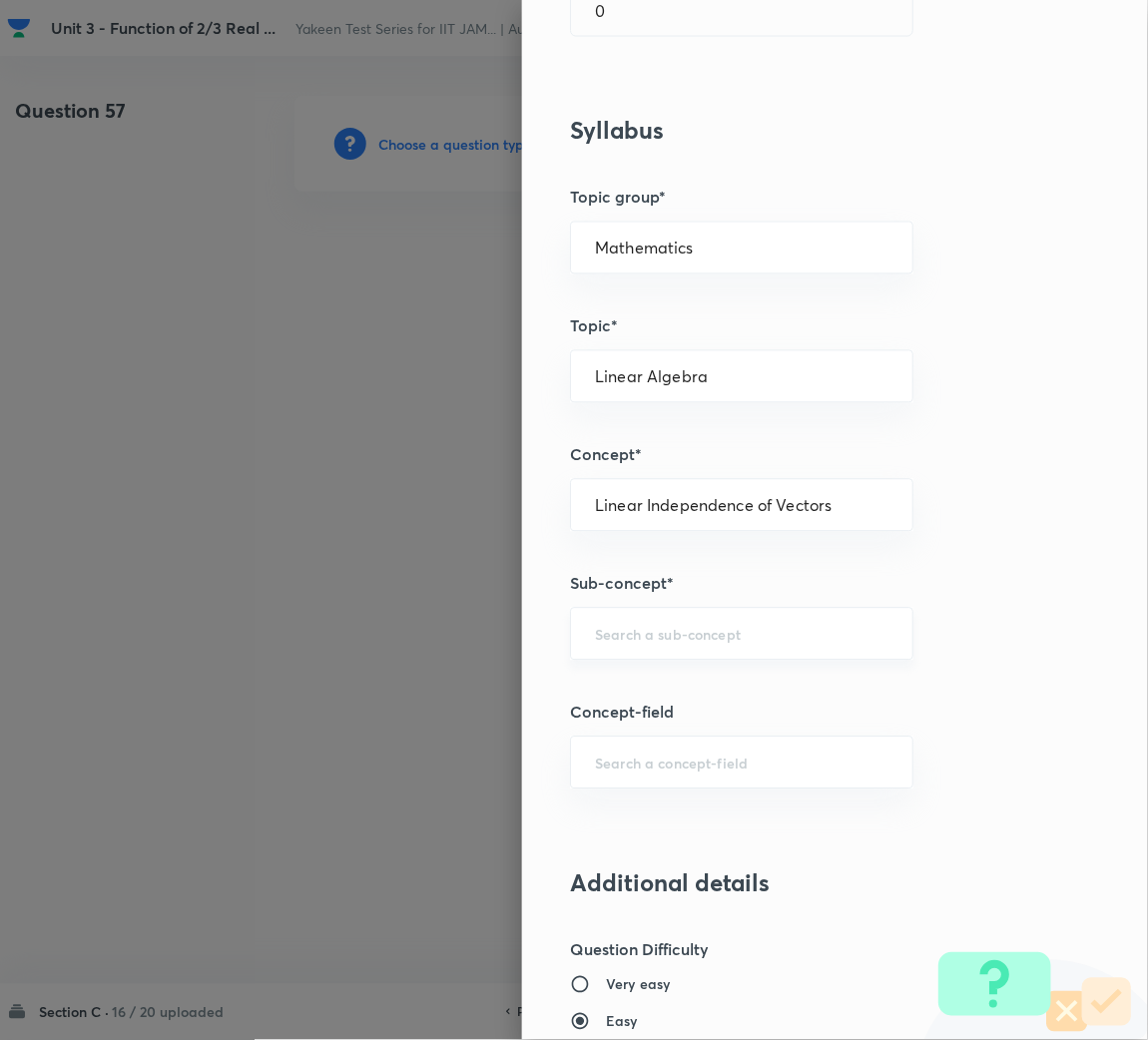 click at bounding box center [742, 634] 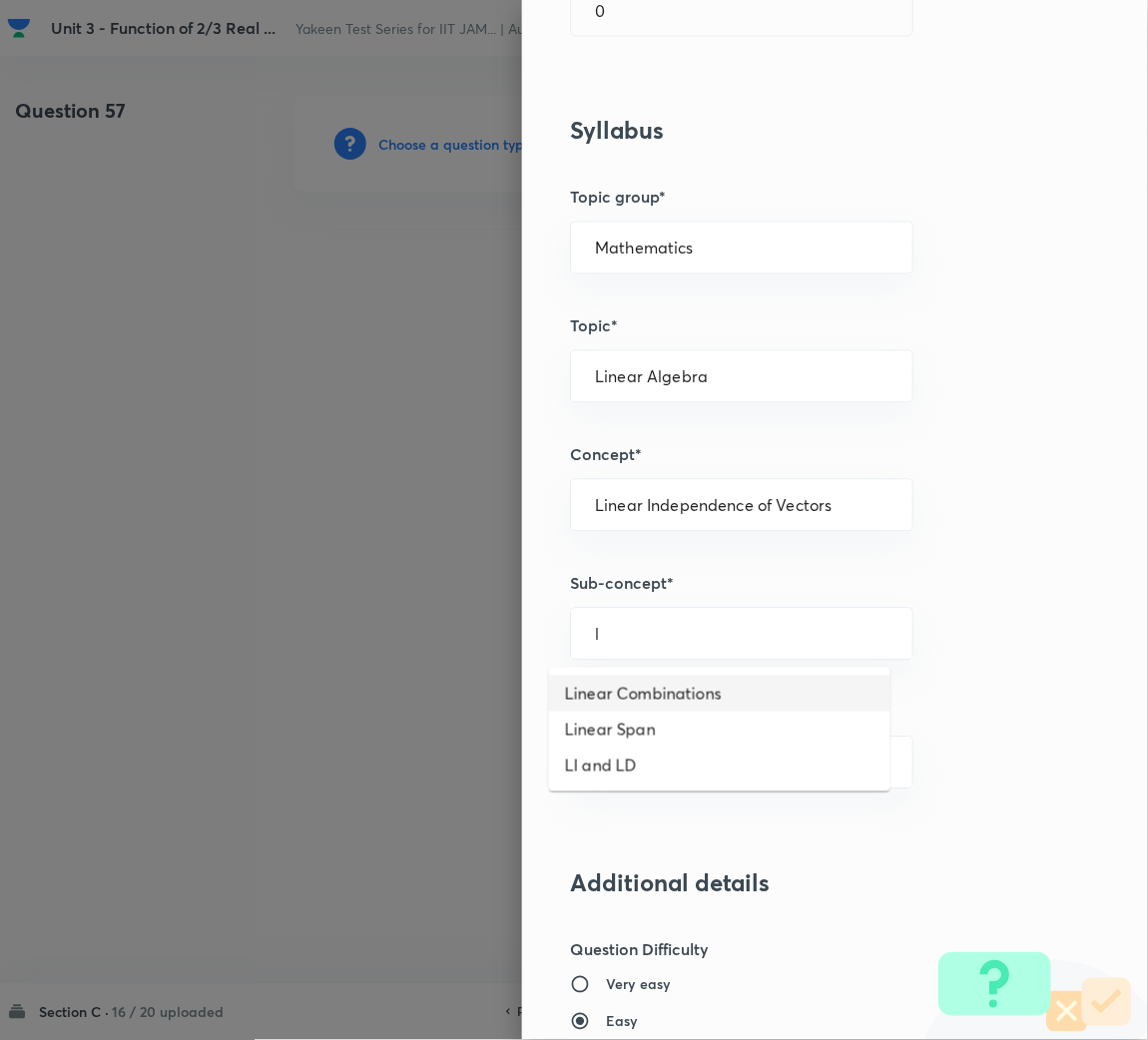 click on "Linear Combinations" at bounding box center (720, 694) 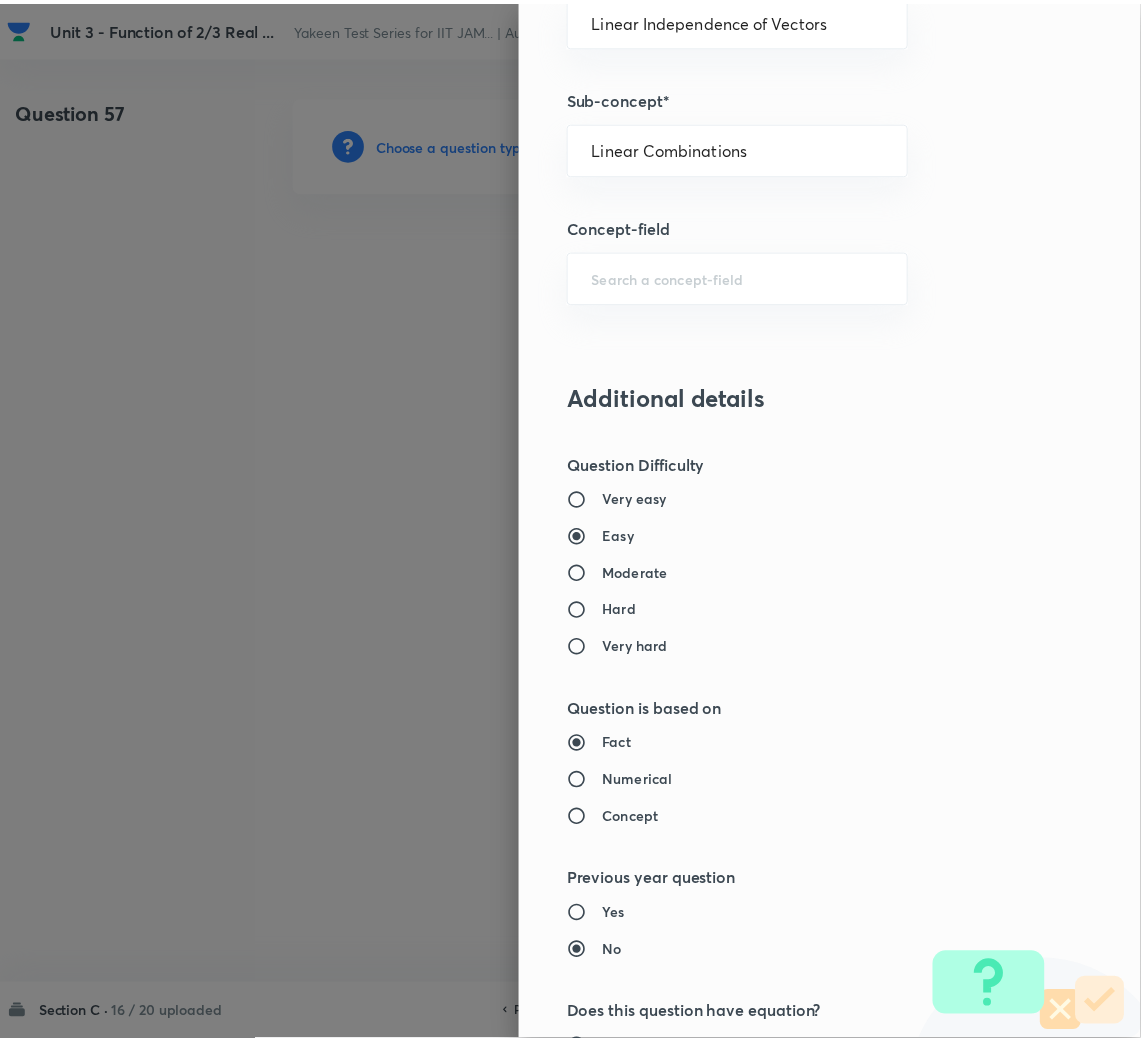 scroll, scrollTop: 1567, scrollLeft: 0, axis: vertical 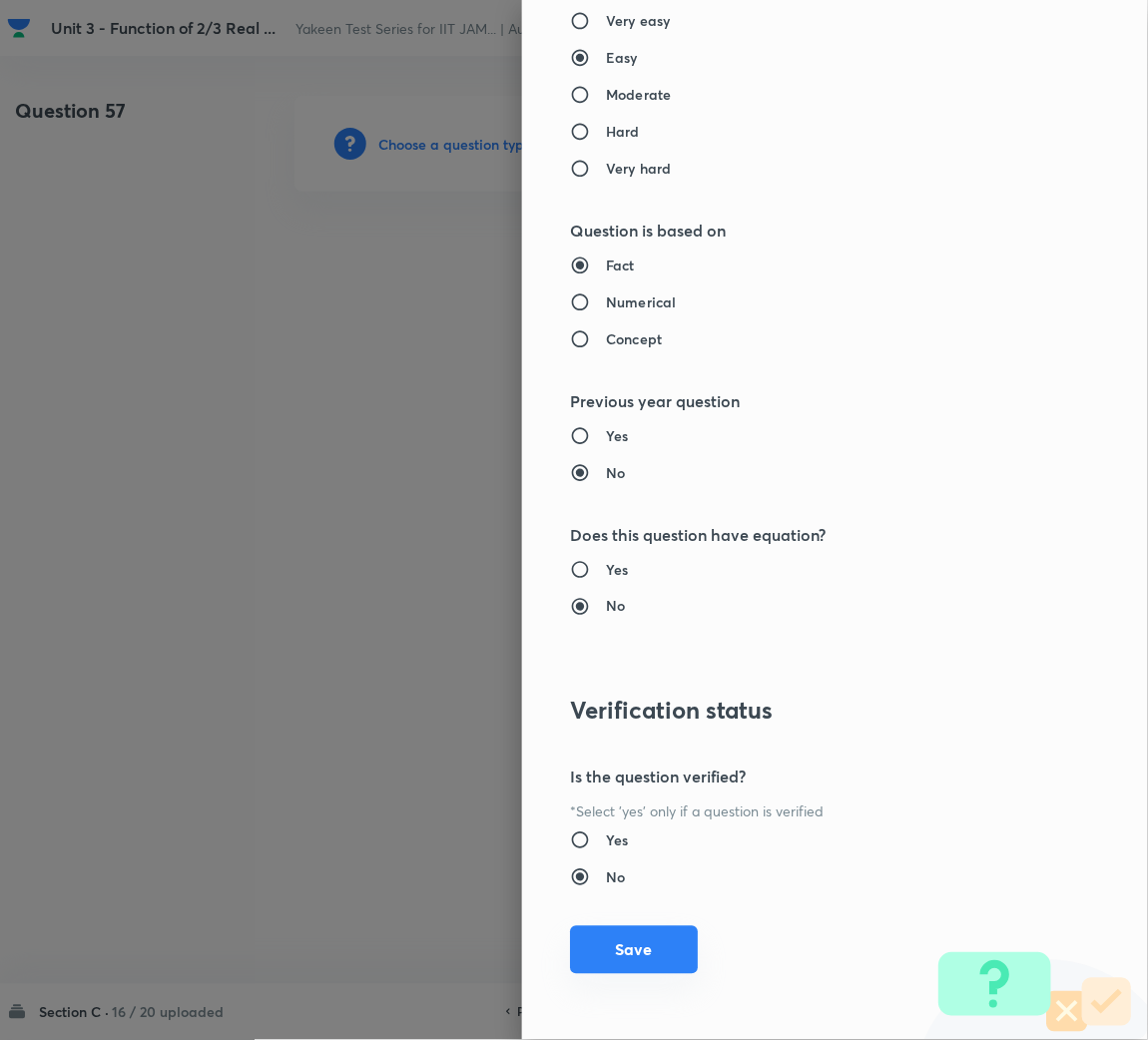 click on "Save" at bounding box center (634, 950) 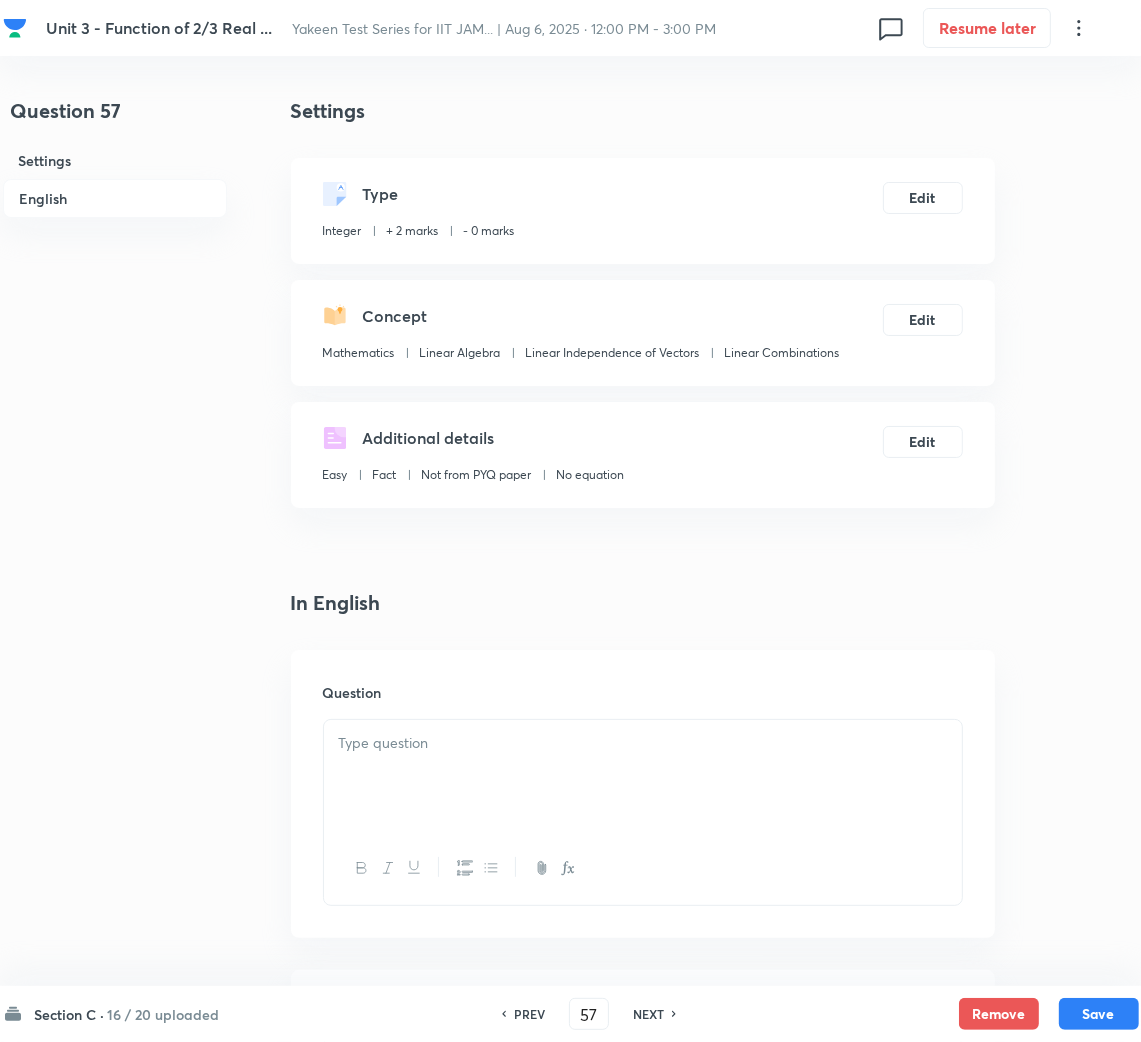 click at bounding box center [643, 743] 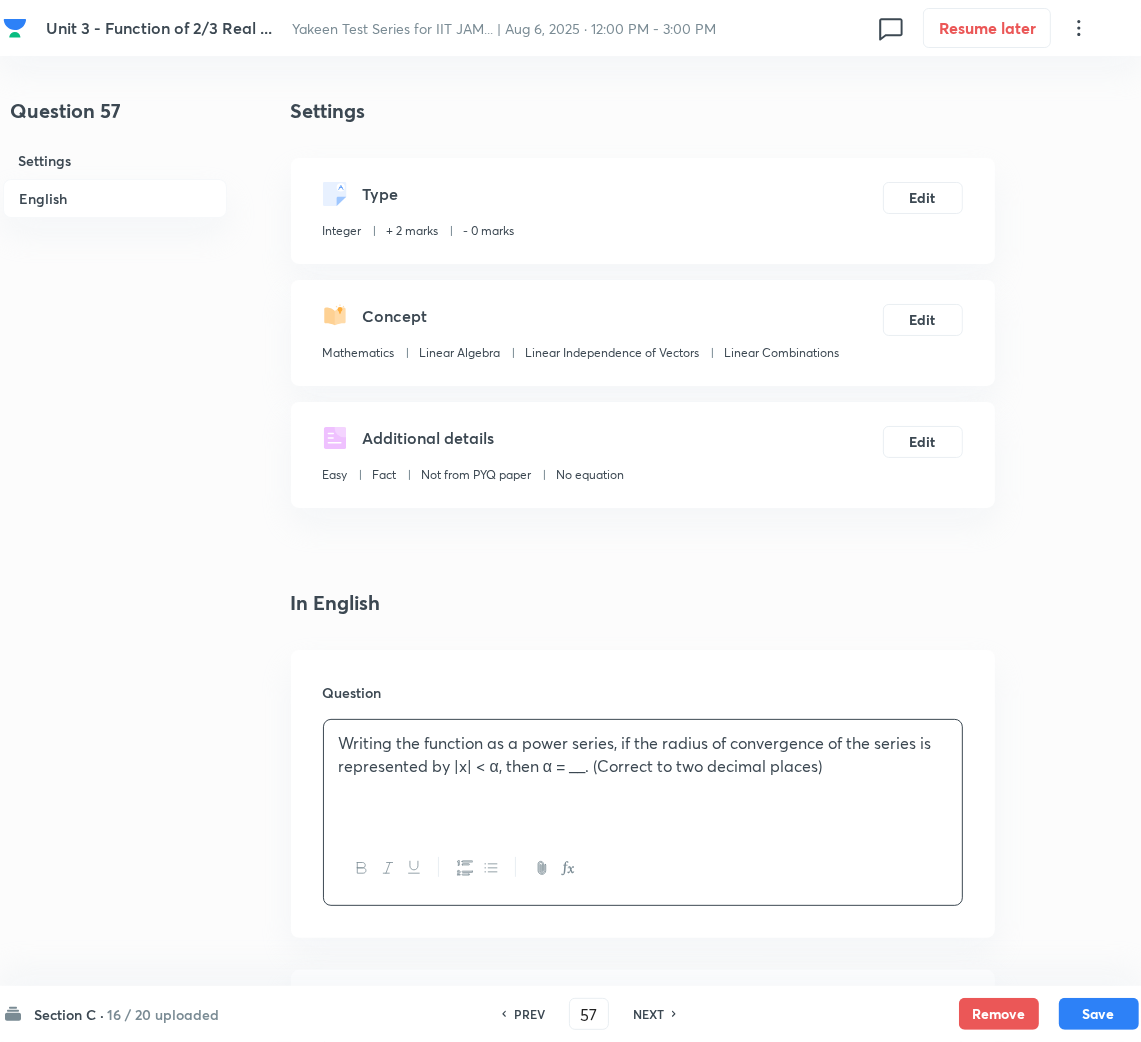 click on "Writing the function as a power series, if the radius of convergence of the series is represented by |x| < α, then α = __. (Correct to two decimal places)" at bounding box center (643, 754) 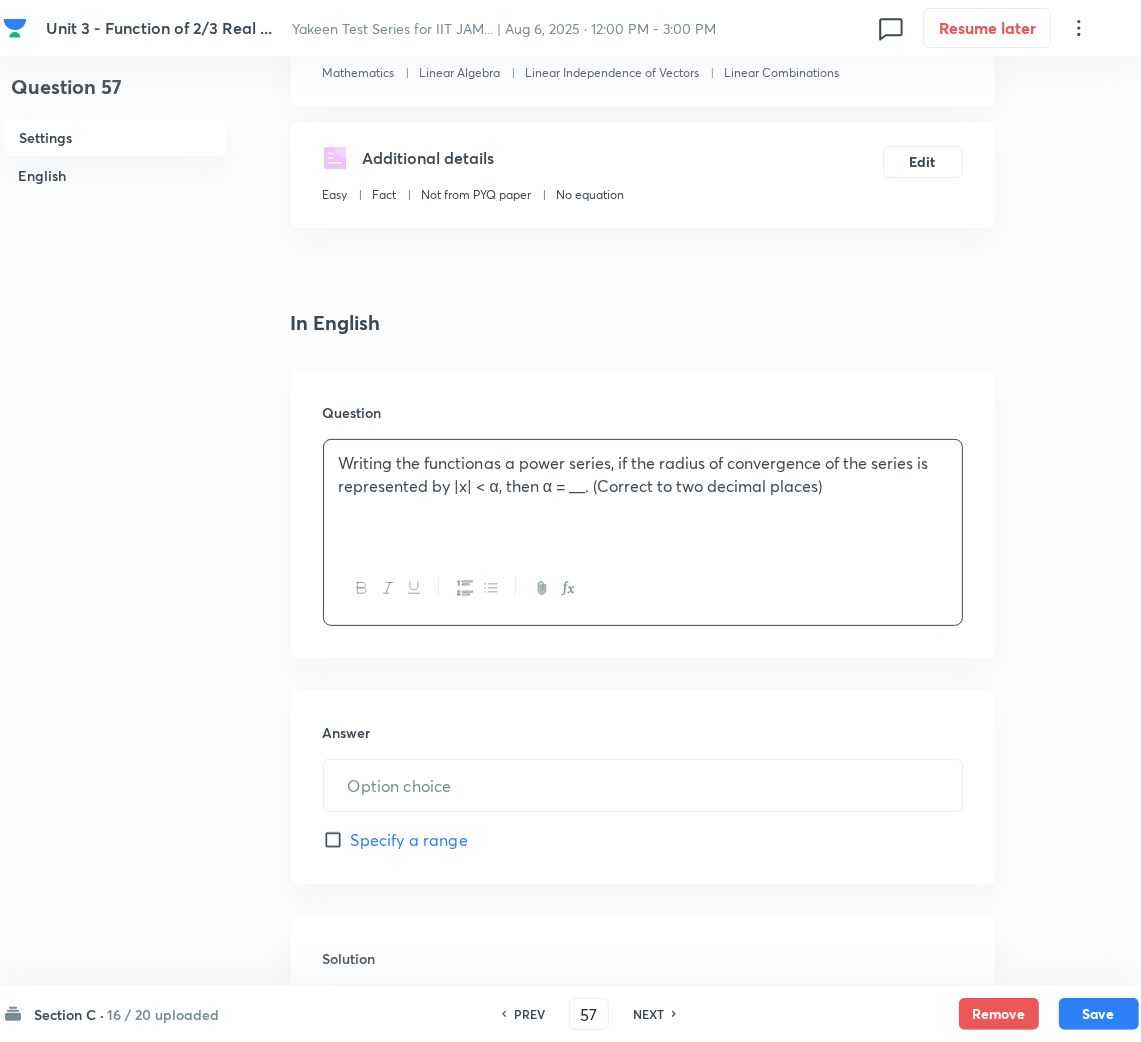 scroll, scrollTop: 300, scrollLeft: 0, axis: vertical 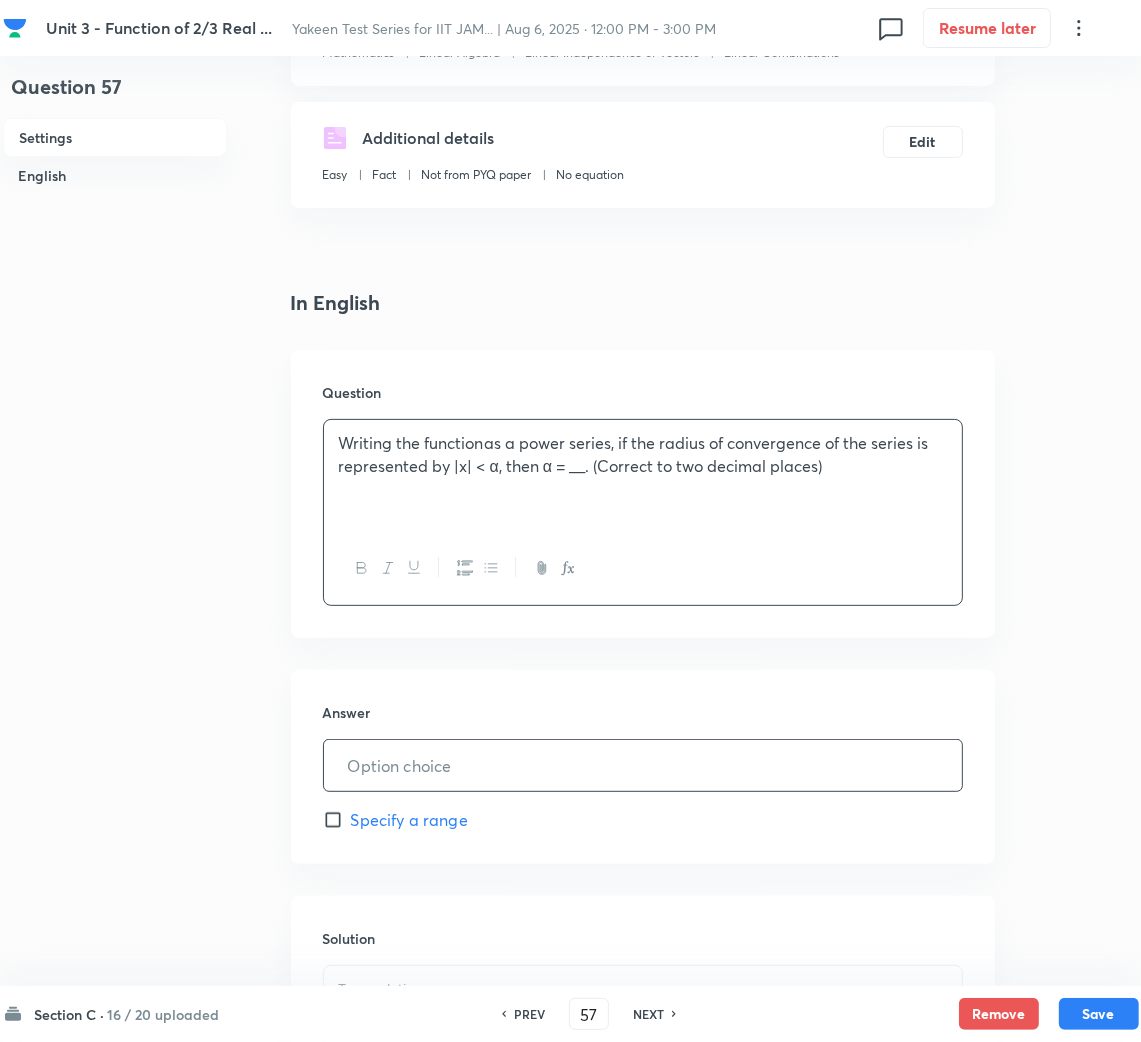 click at bounding box center (643, 765) 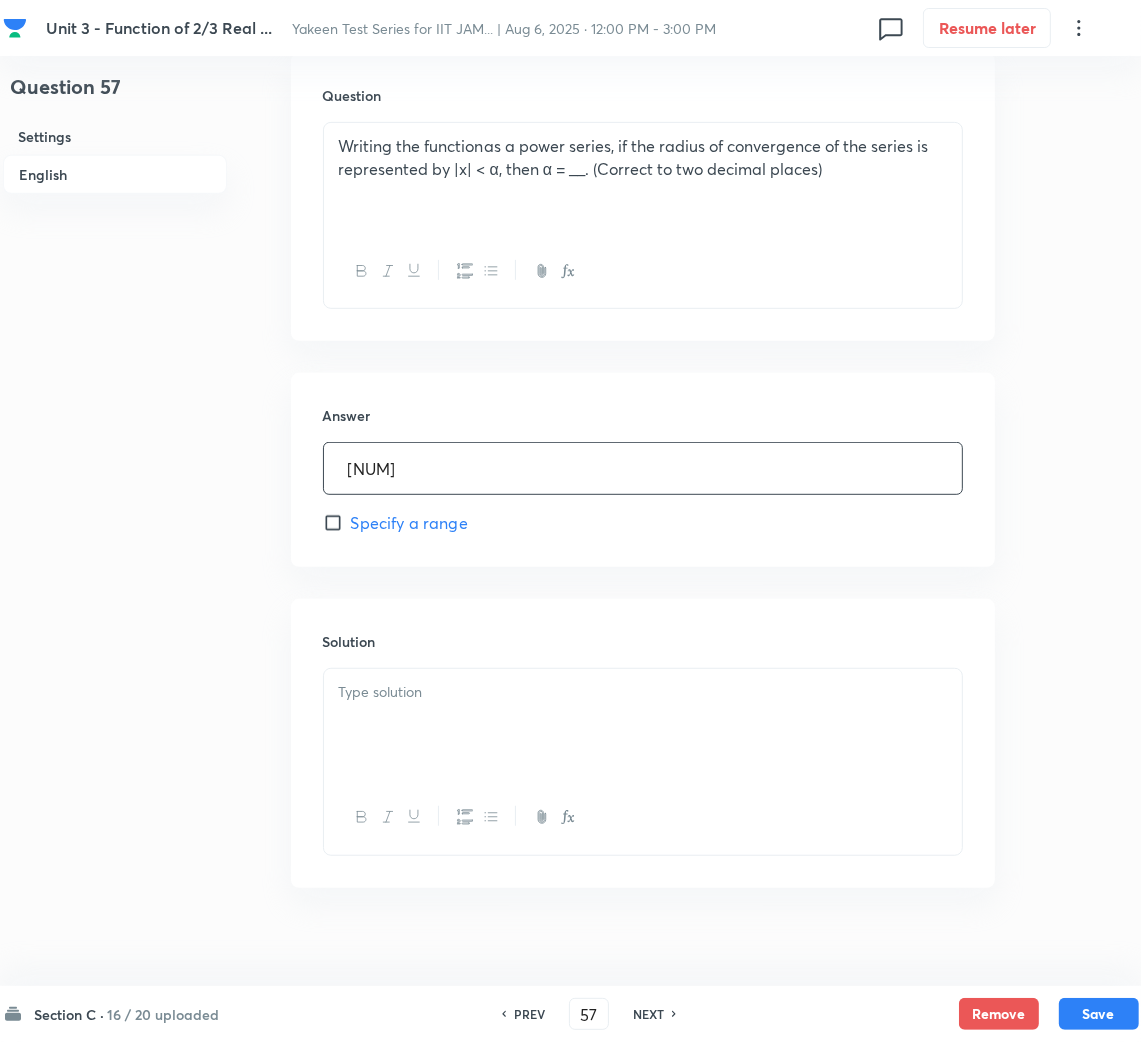 scroll, scrollTop: 600, scrollLeft: 0, axis: vertical 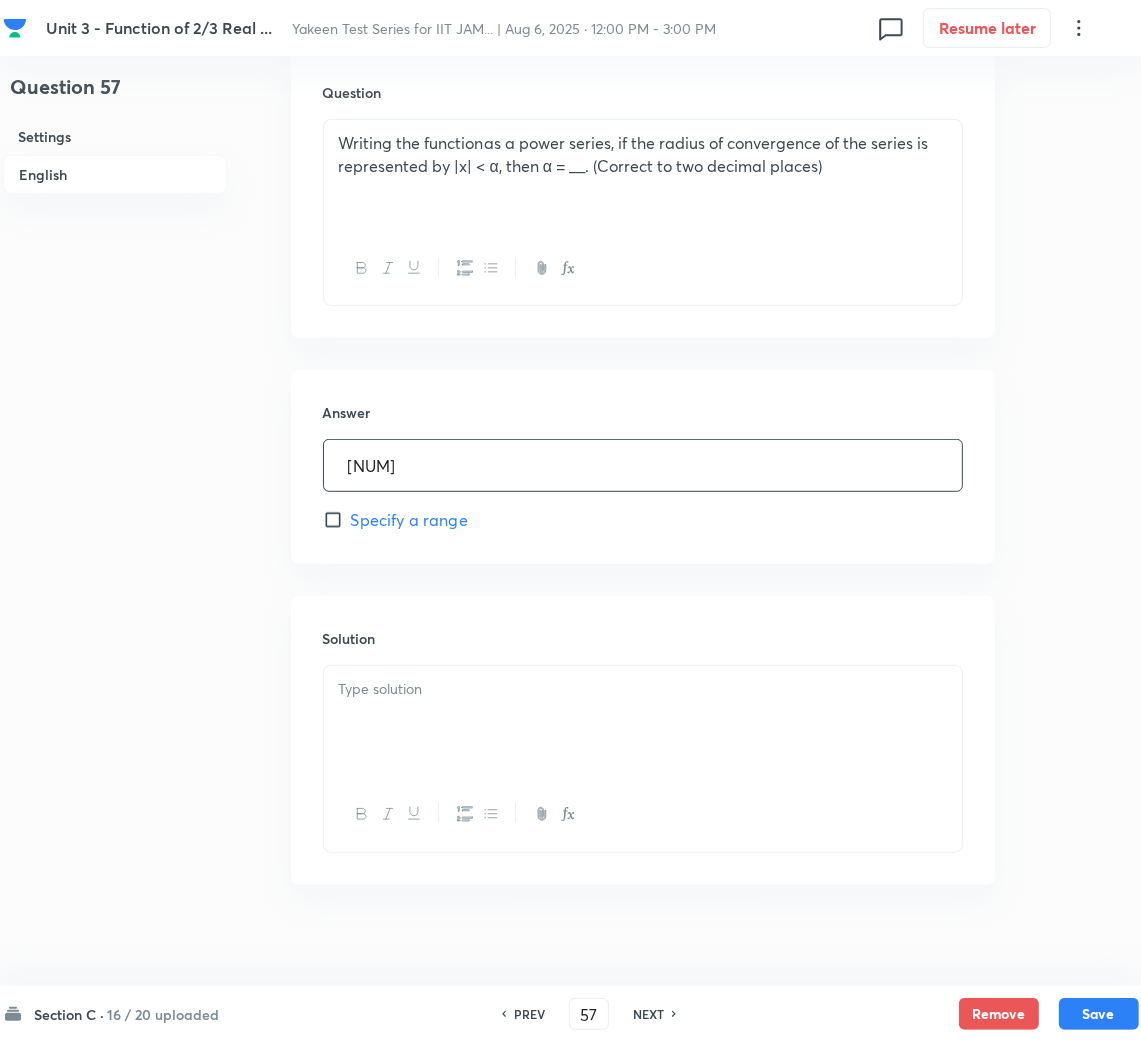 drag, startPoint x: 421, startPoint y: 717, endPoint x: 404, endPoint y: 723, distance: 18.027756 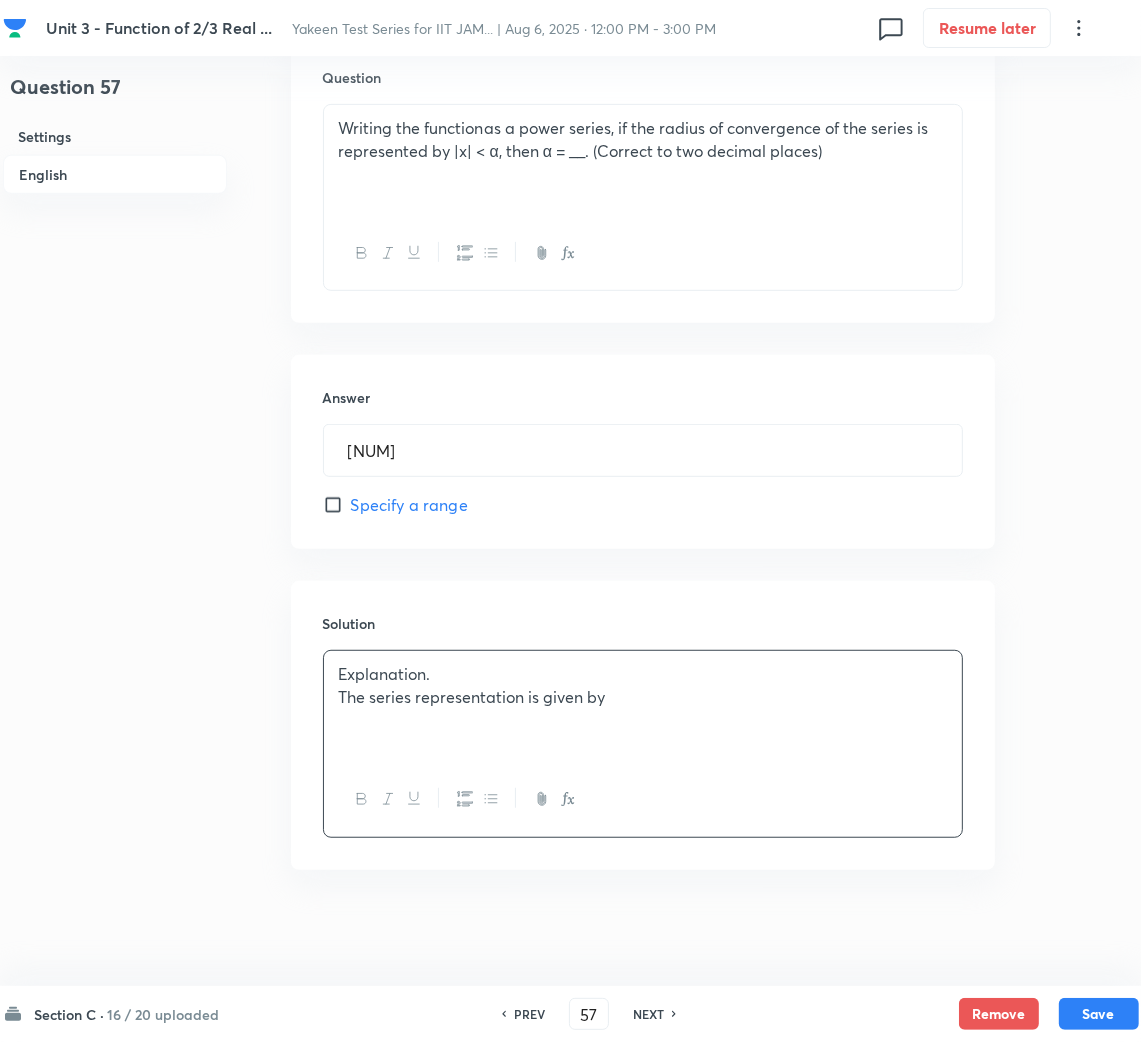 scroll, scrollTop: 620, scrollLeft: 0, axis: vertical 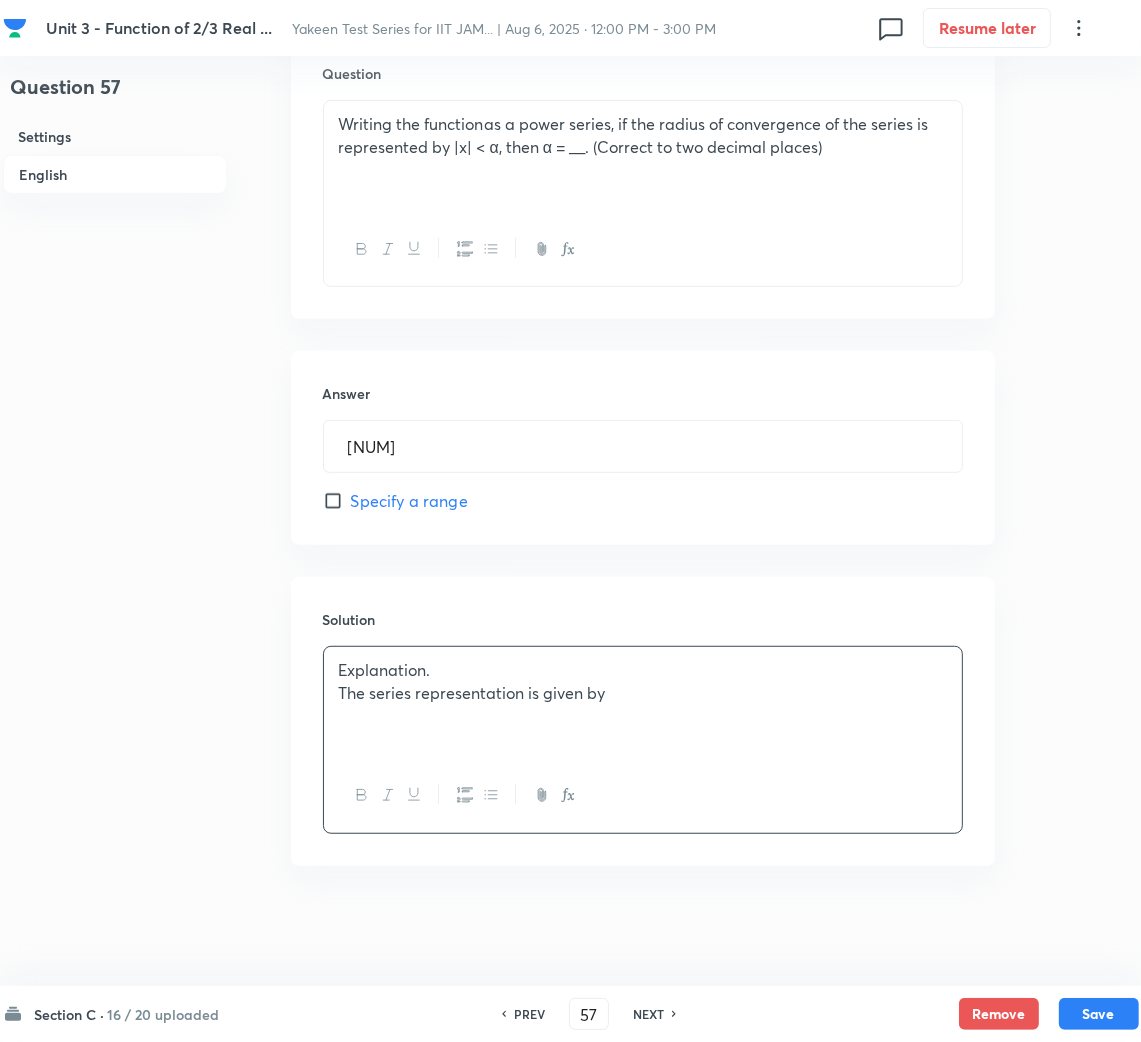click on "Explanation. The series representation is given by" at bounding box center [643, 703] 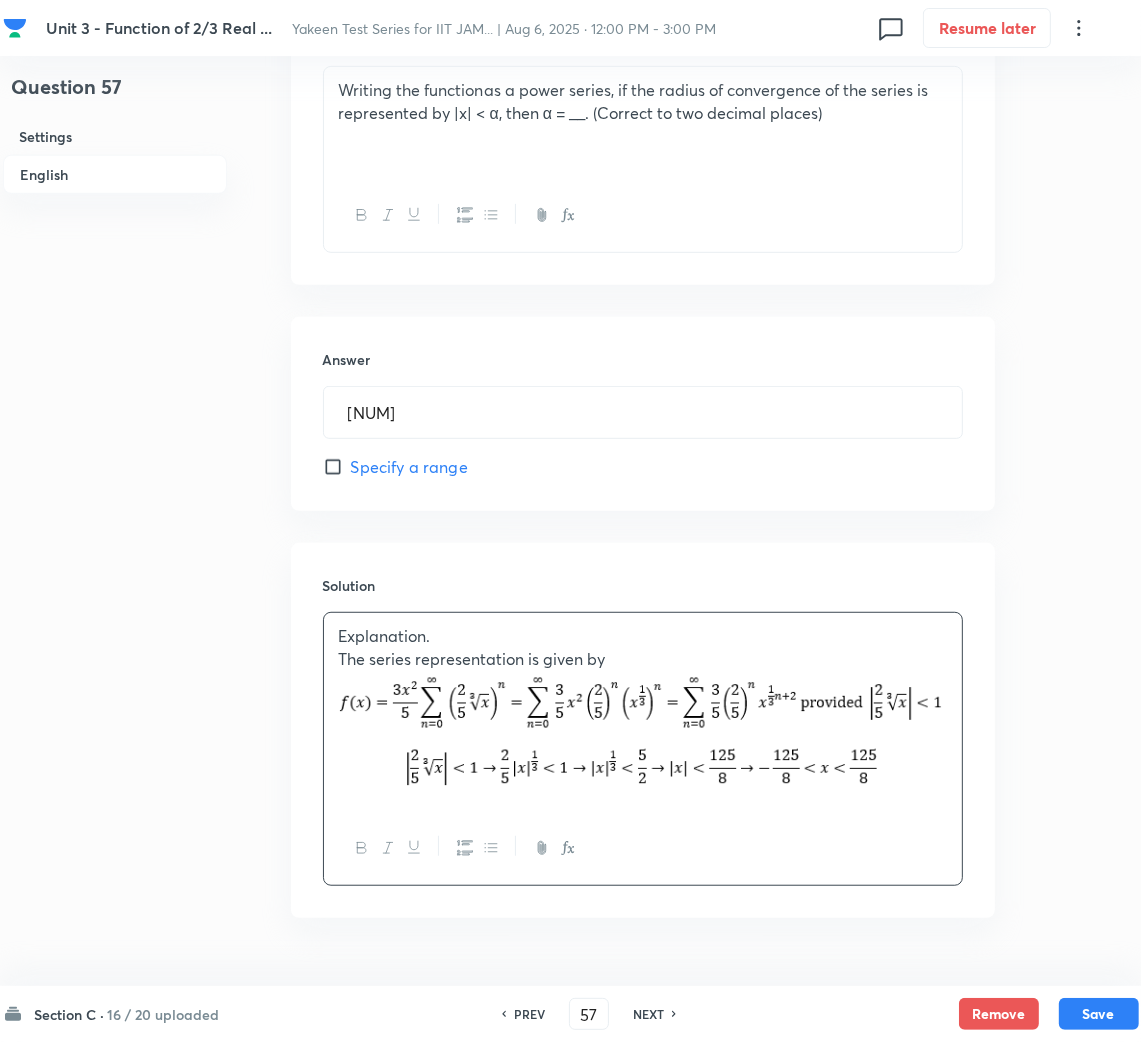 scroll, scrollTop: 706, scrollLeft: 0, axis: vertical 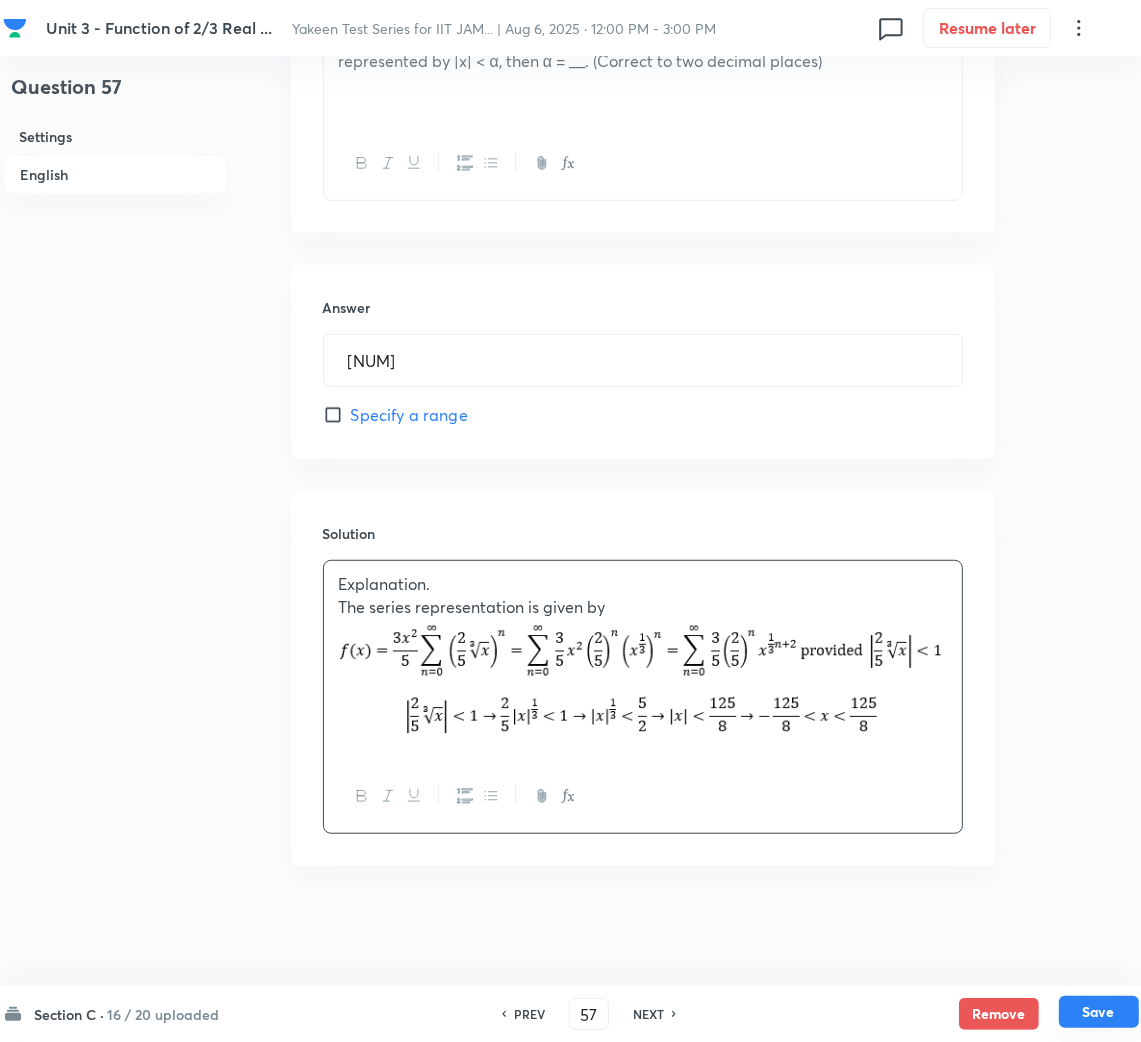 drag, startPoint x: 1101, startPoint y: 1008, endPoint x: 100, endPoint y: 826, distance: 1017.41095 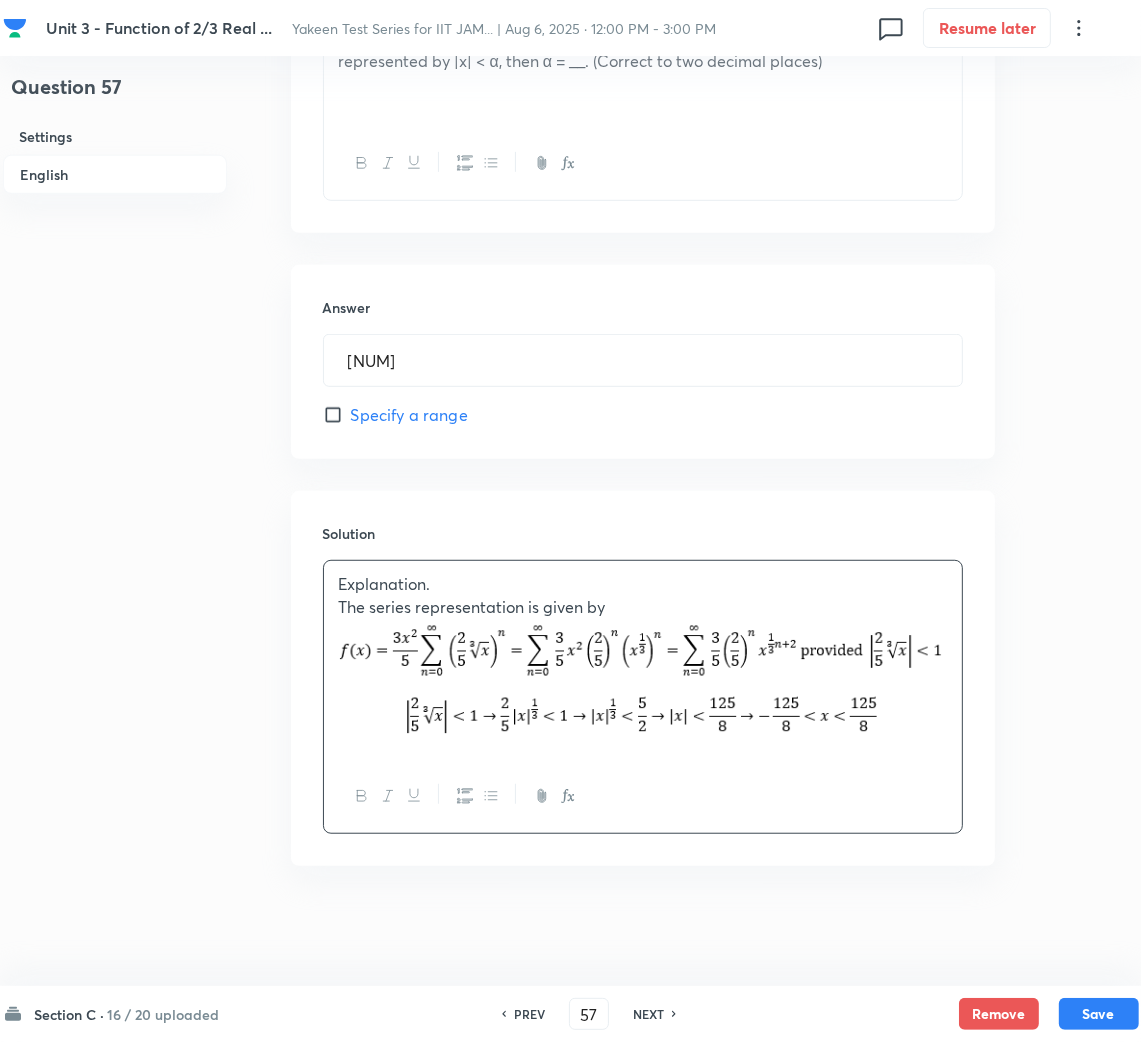 click on "Save" at bounding box center (1099, 1014) 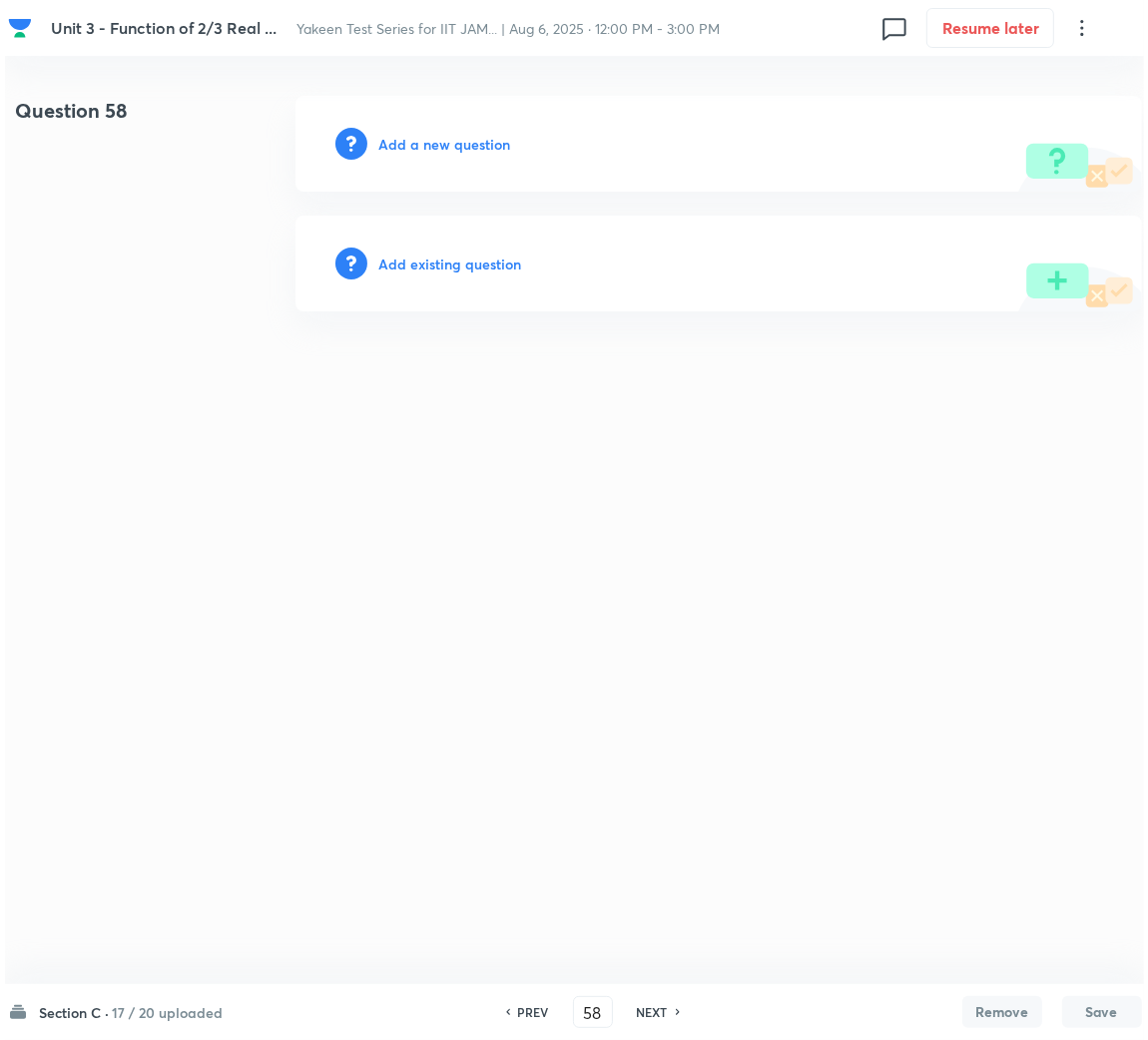scroll, scrollTop: 0, scrollLeft: 0, axis: both 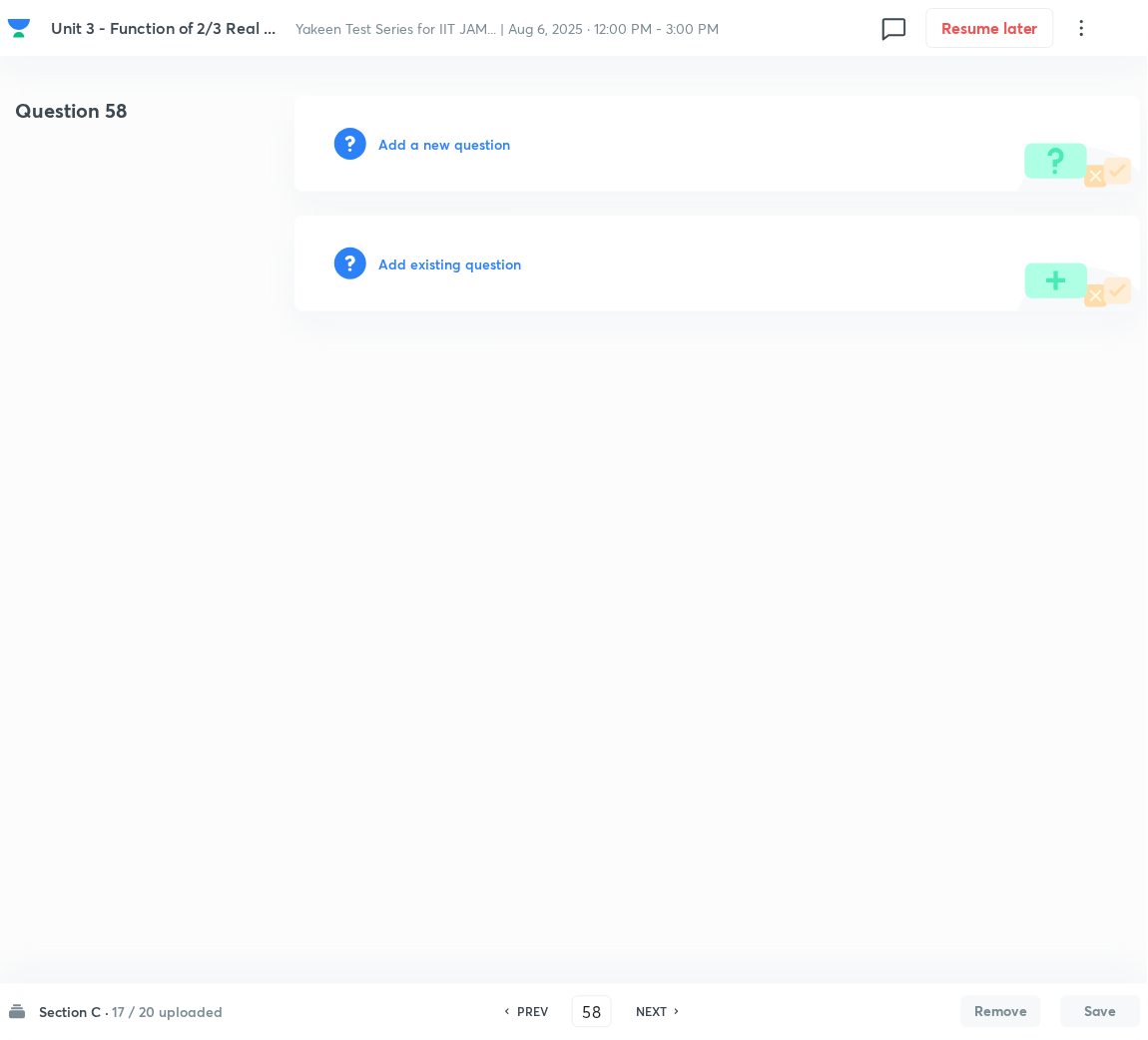 drag, startPoint x: 447, startPoint y: 122, endPoint x: 436, endPoint y: 138, distance: 19.416488 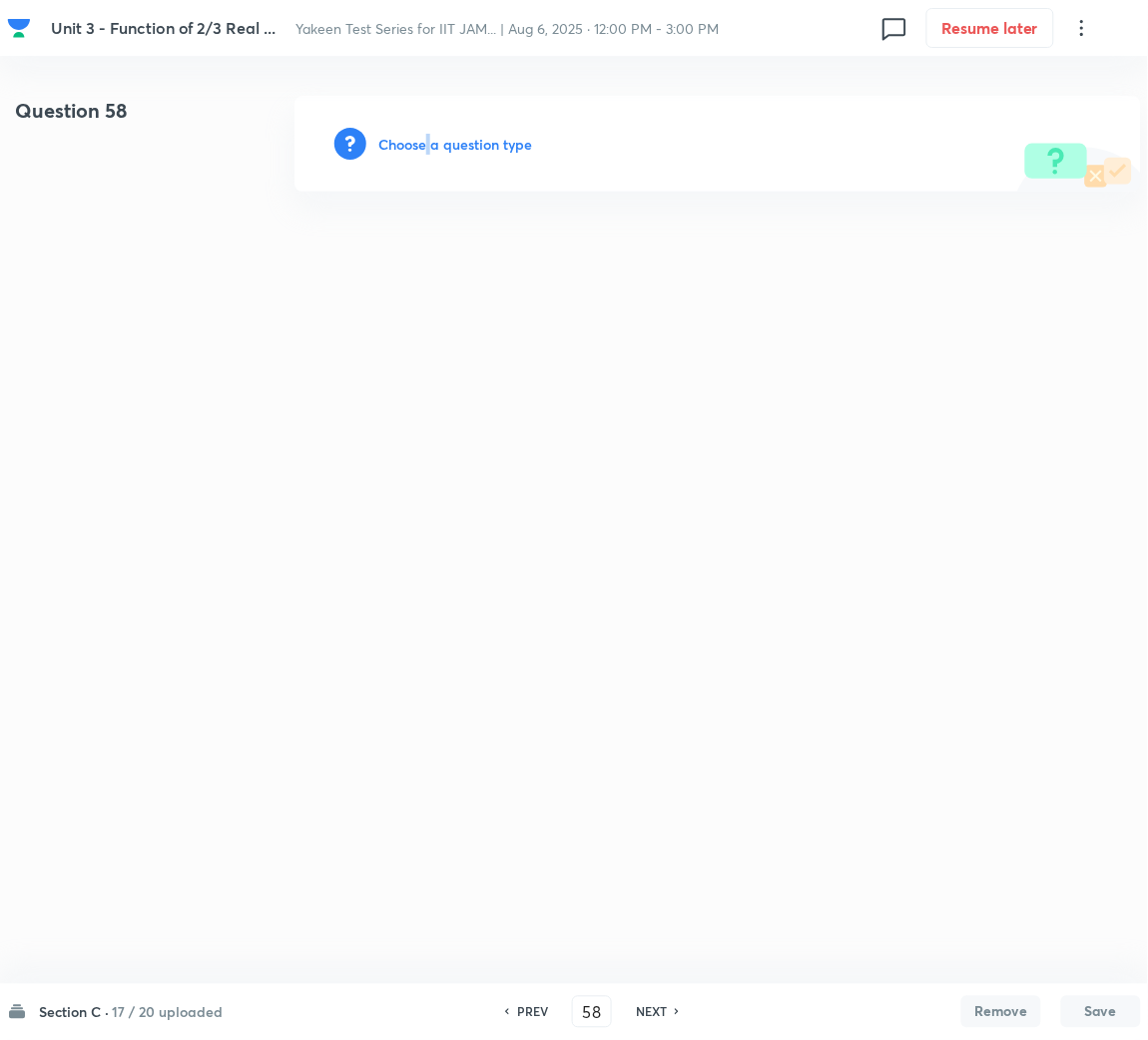 click on "Choose a question type" at bounding box center [455, 144] 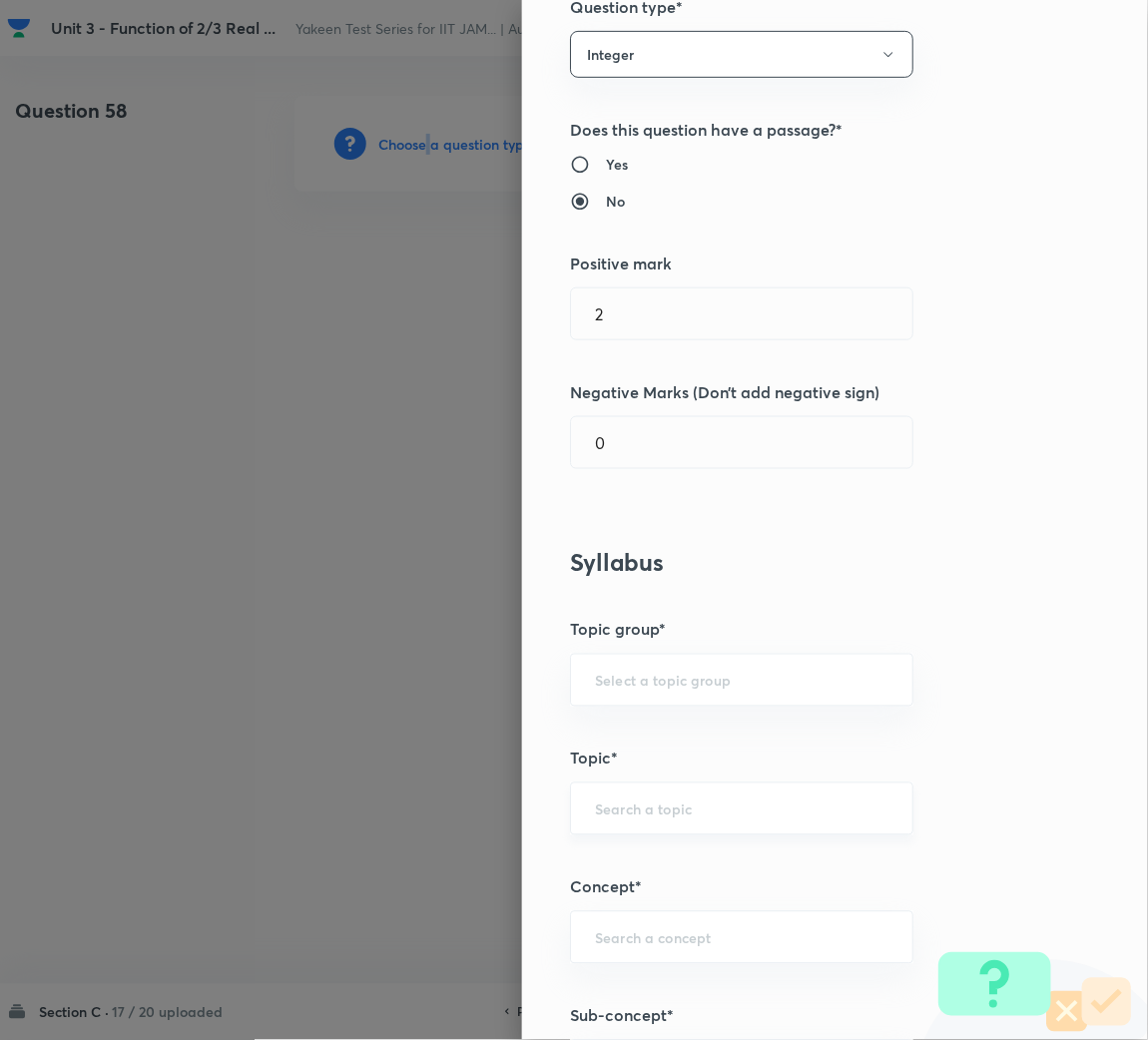 scroll, scrollTop: 299, scrollLeft: 0, axis: vertical 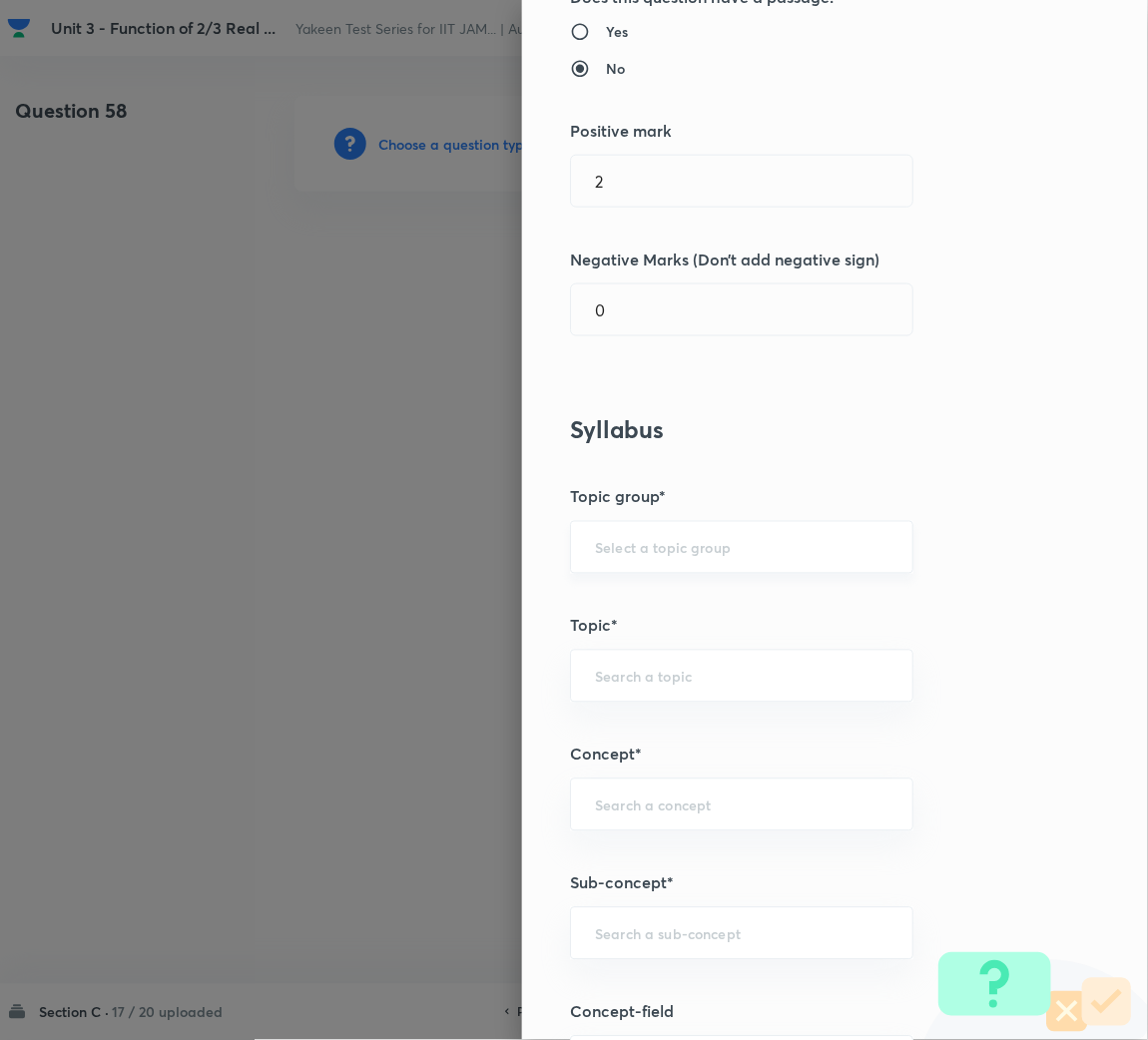 click at bounding box center [742, 547] 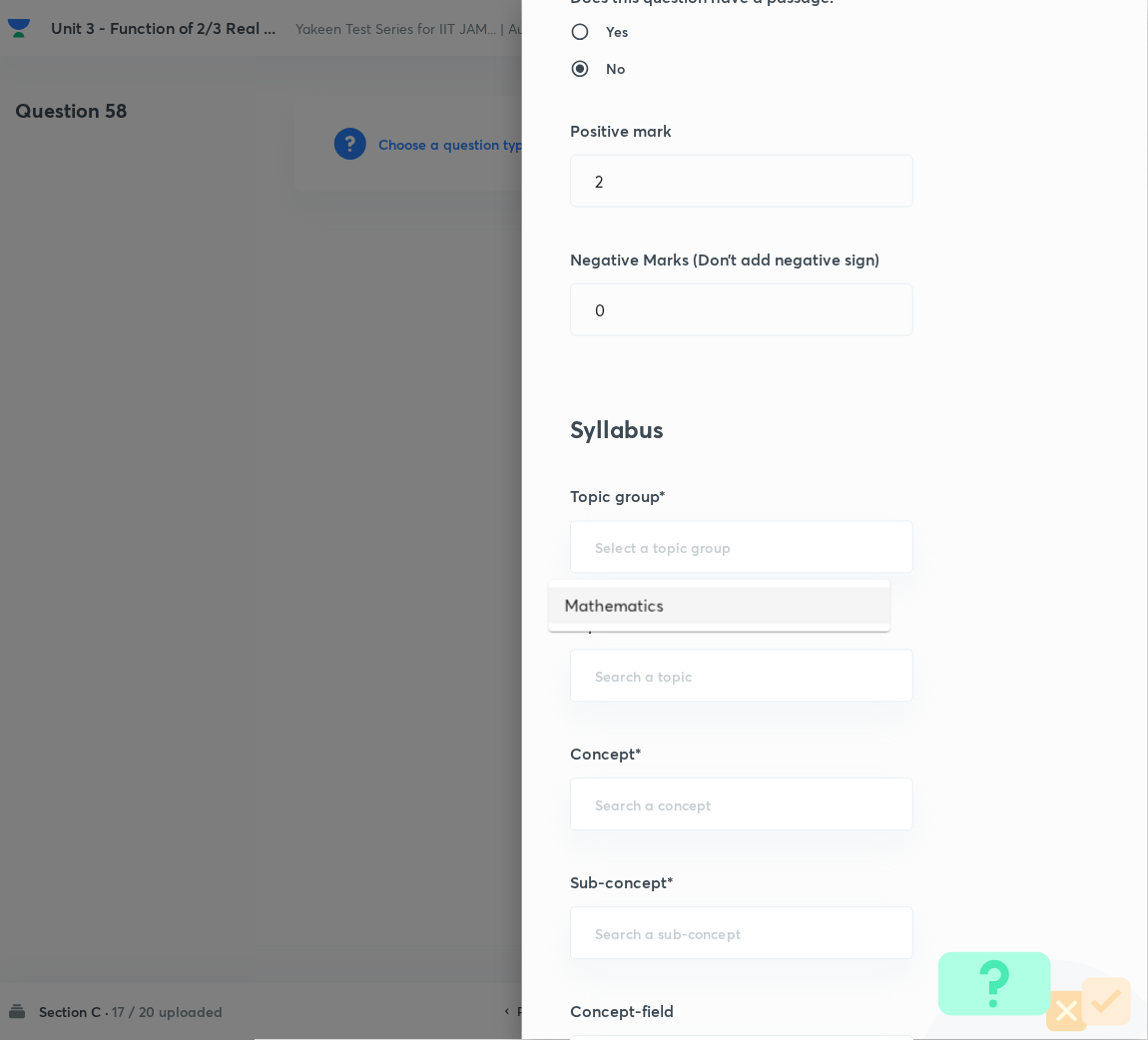 drag, startPoint x: 627, startPoint y: 605, endPoint x: 628, endPoint y: 661, distance: 56.008928 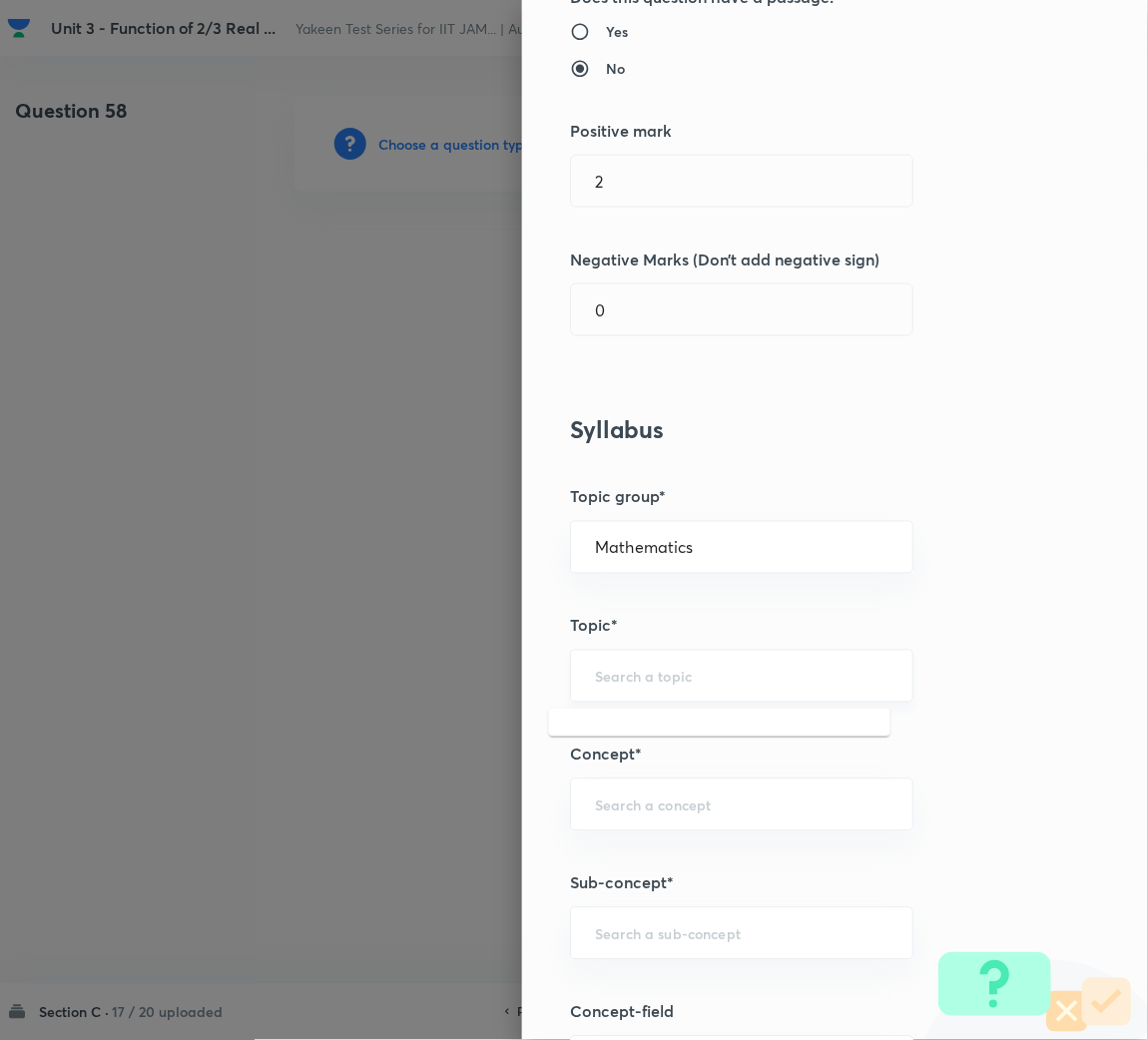 click at bounding box center [742, 676] 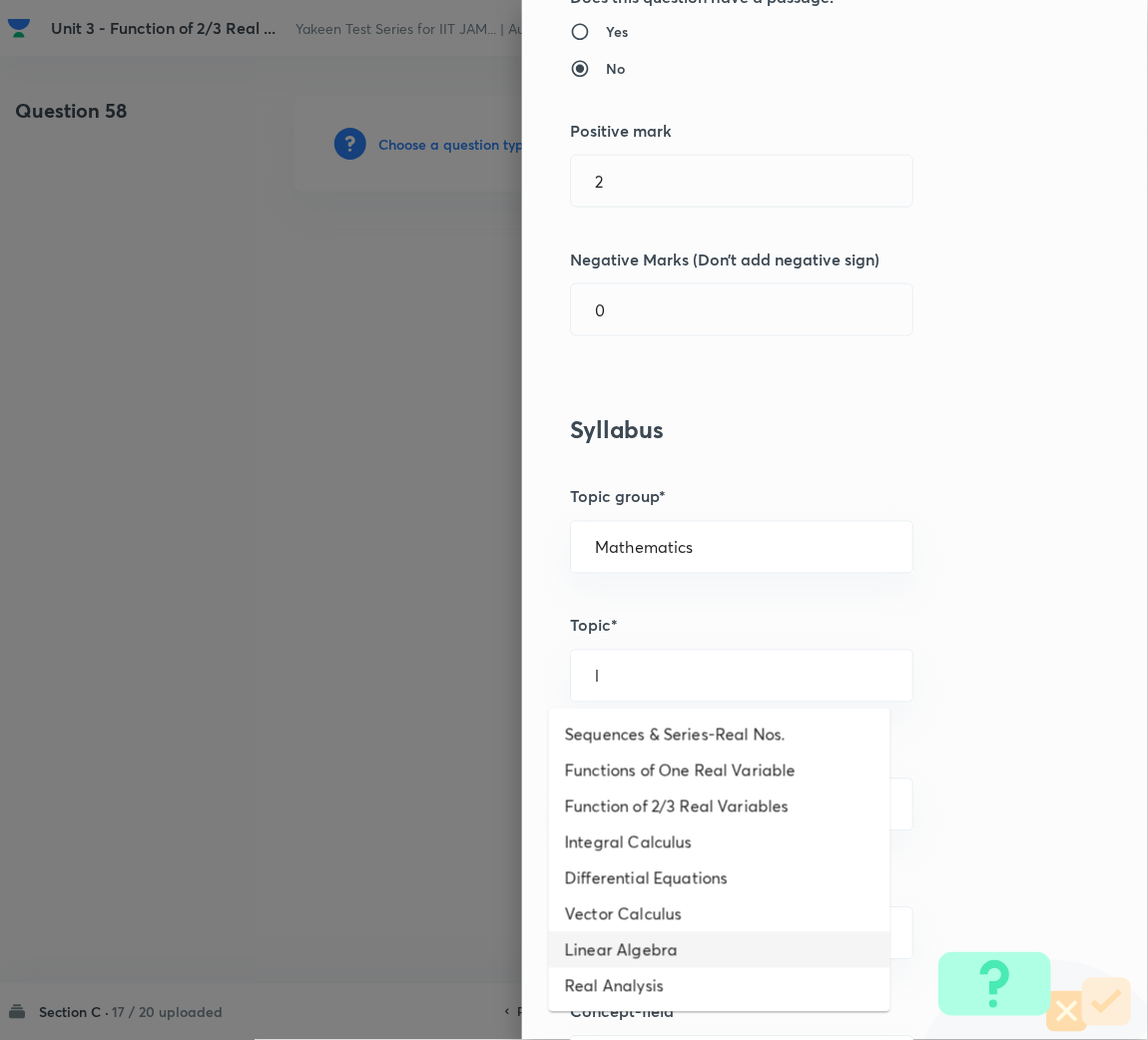 click on "Linear Algebra" at bounding box center (720, 950) 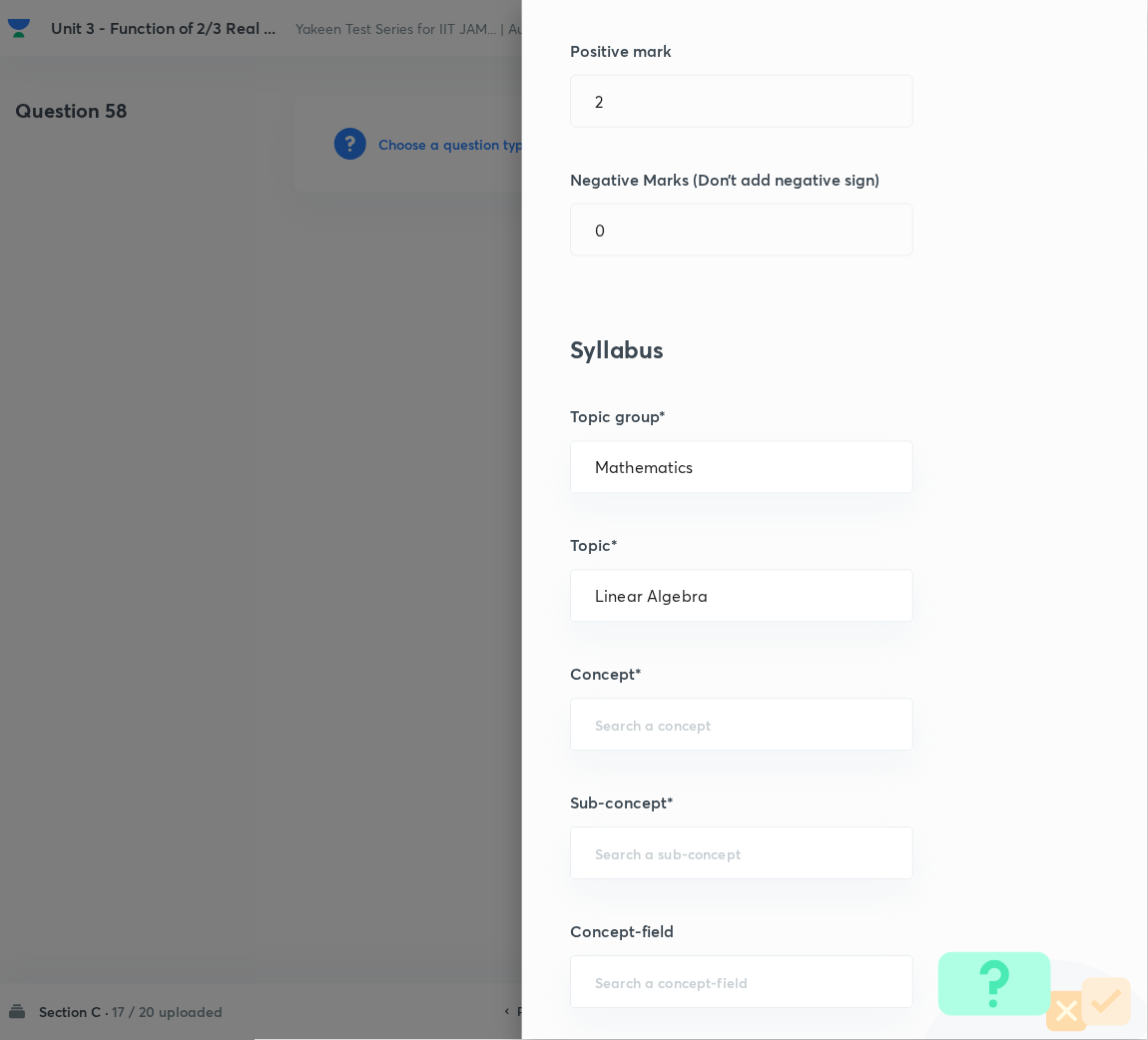 scroll, scrollTop: 448, scrollLeft: 0, axis: vertical 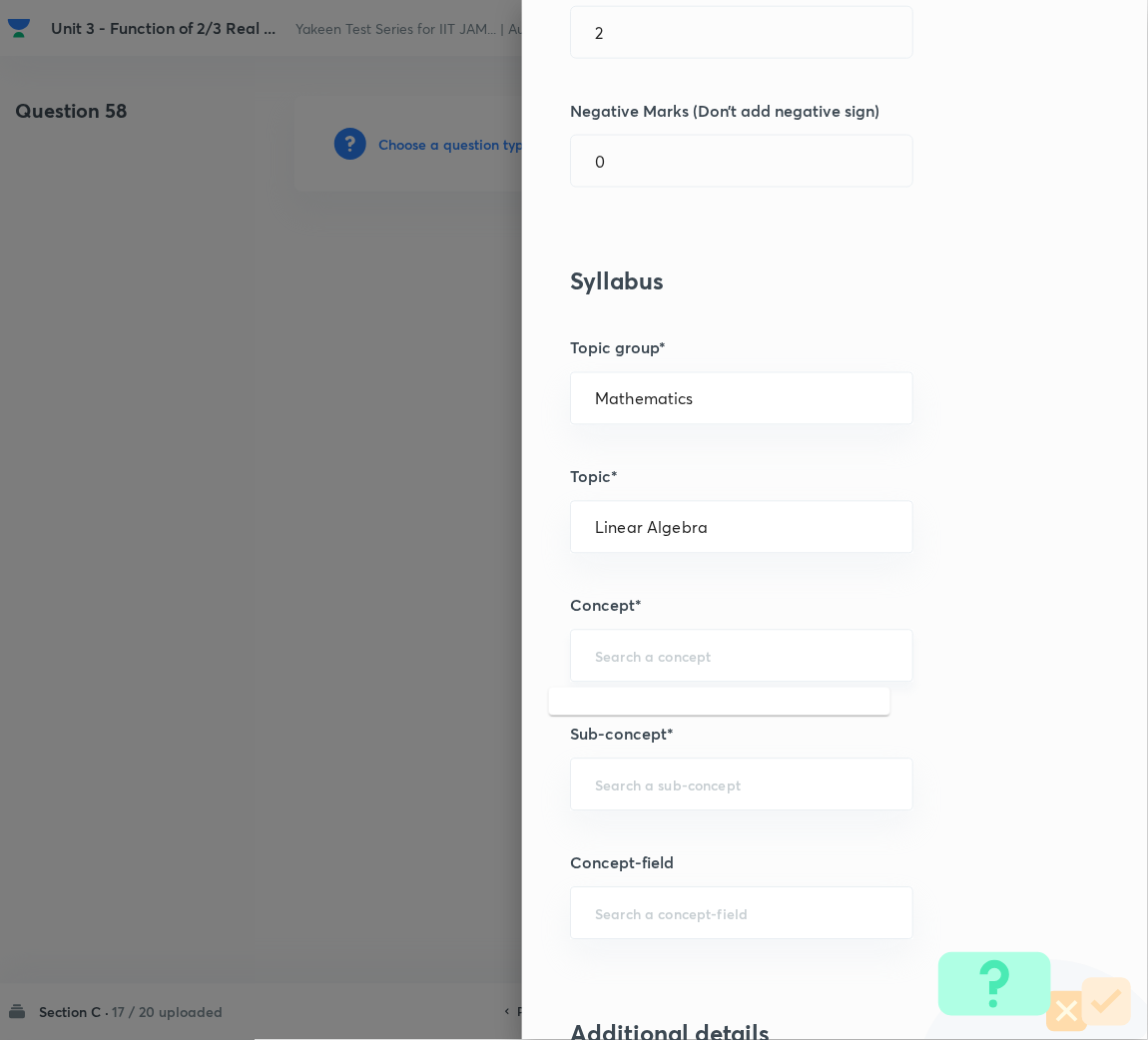 click at bounding box center (742, 656) 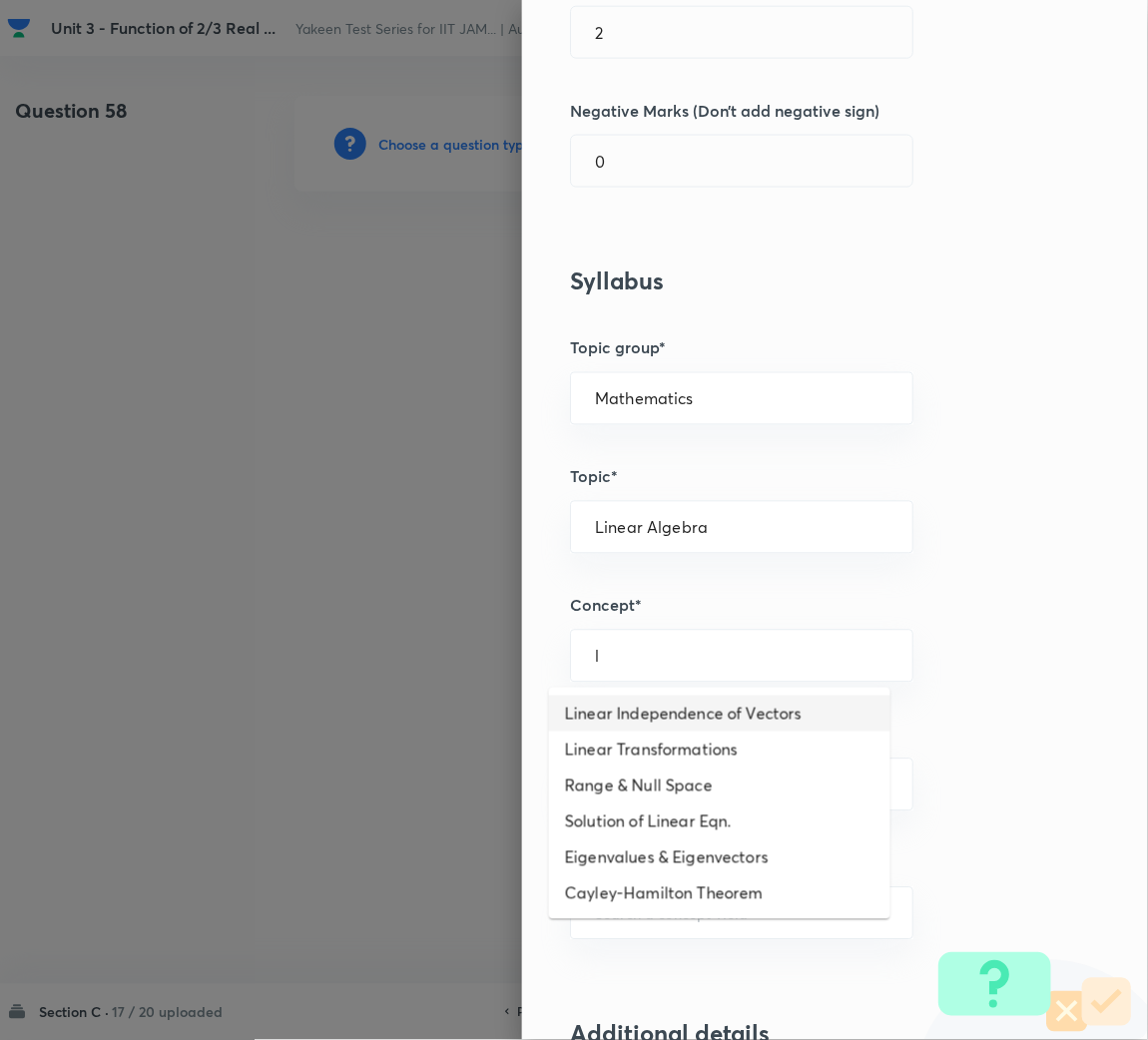 click on "Linear Independence of Vectors" at bounding box center [720, 714] 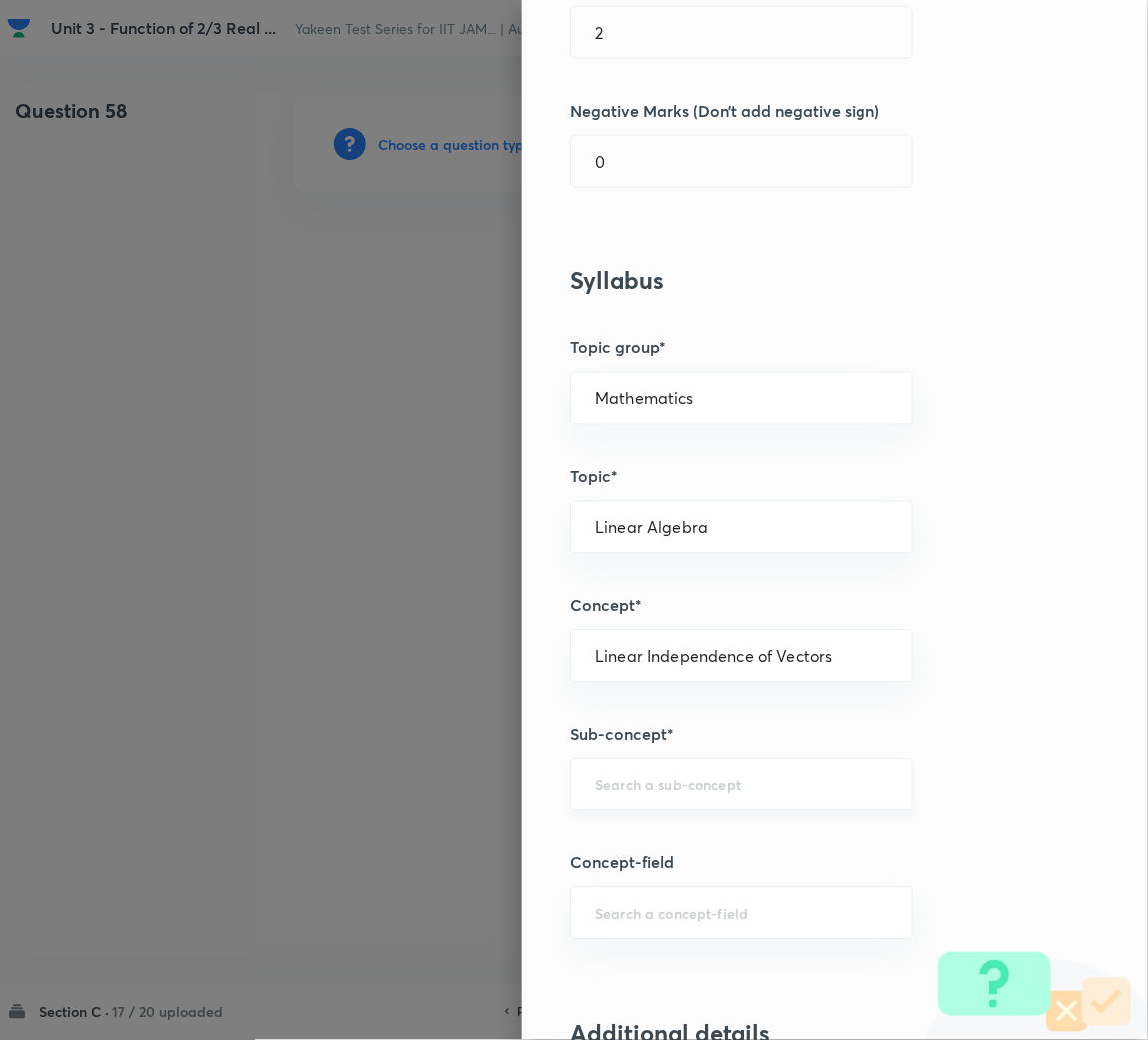 click at bounding box center (742, 784) 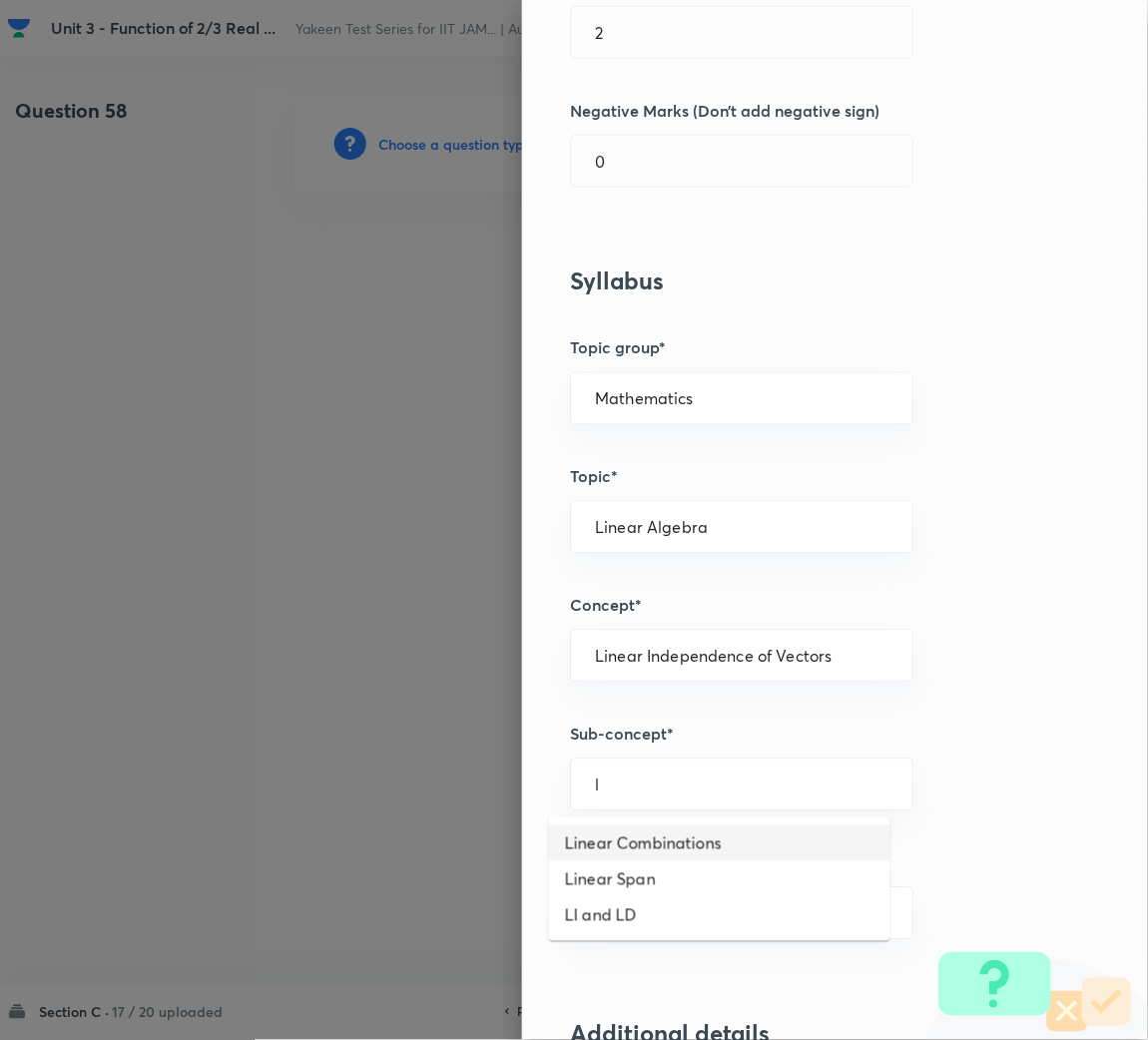 click on "Linear Combinations" at bounding box center [720, 843] 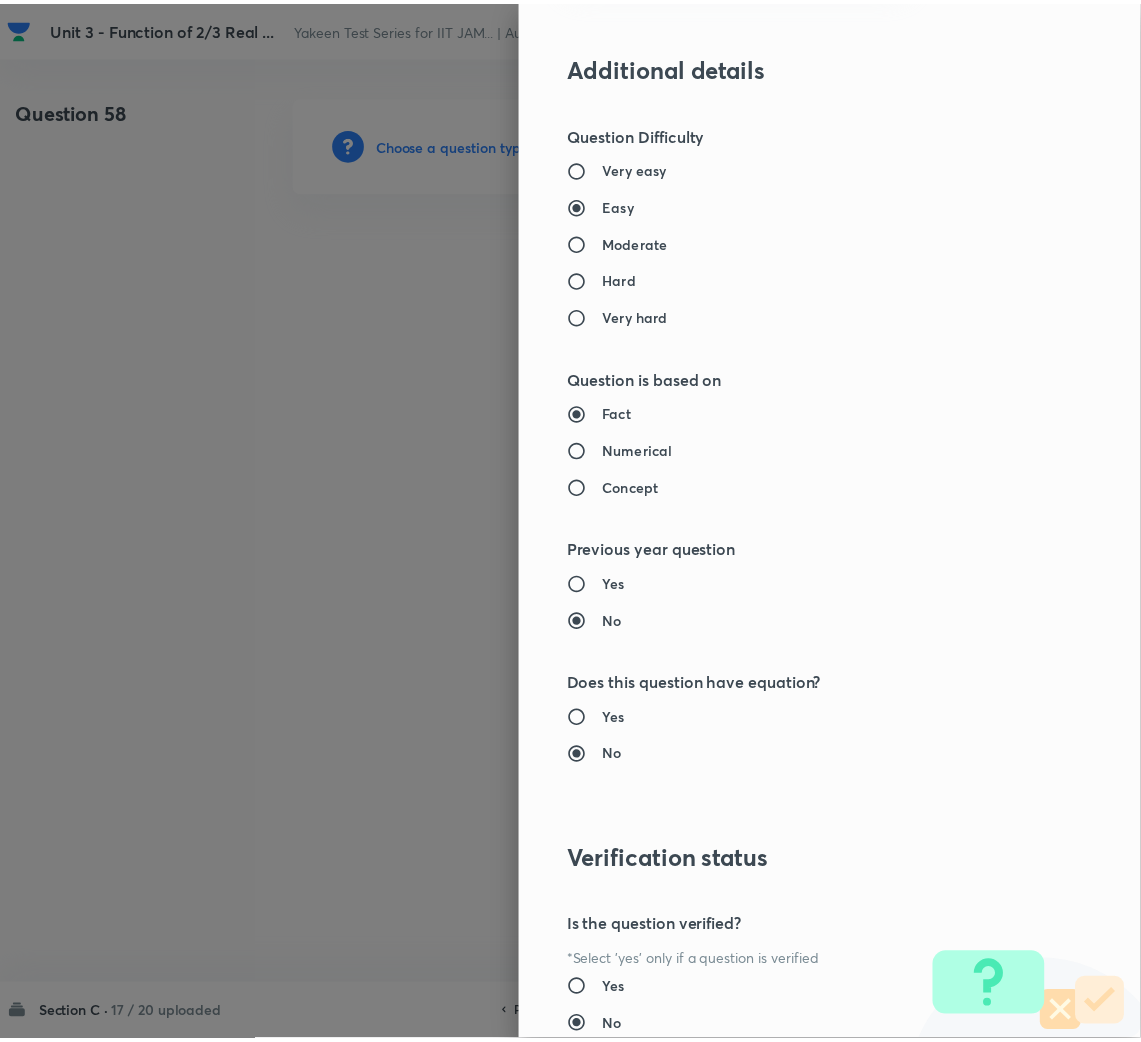 scroll, scrollTop: 1567, scrollLeft: 0, axis: vertical 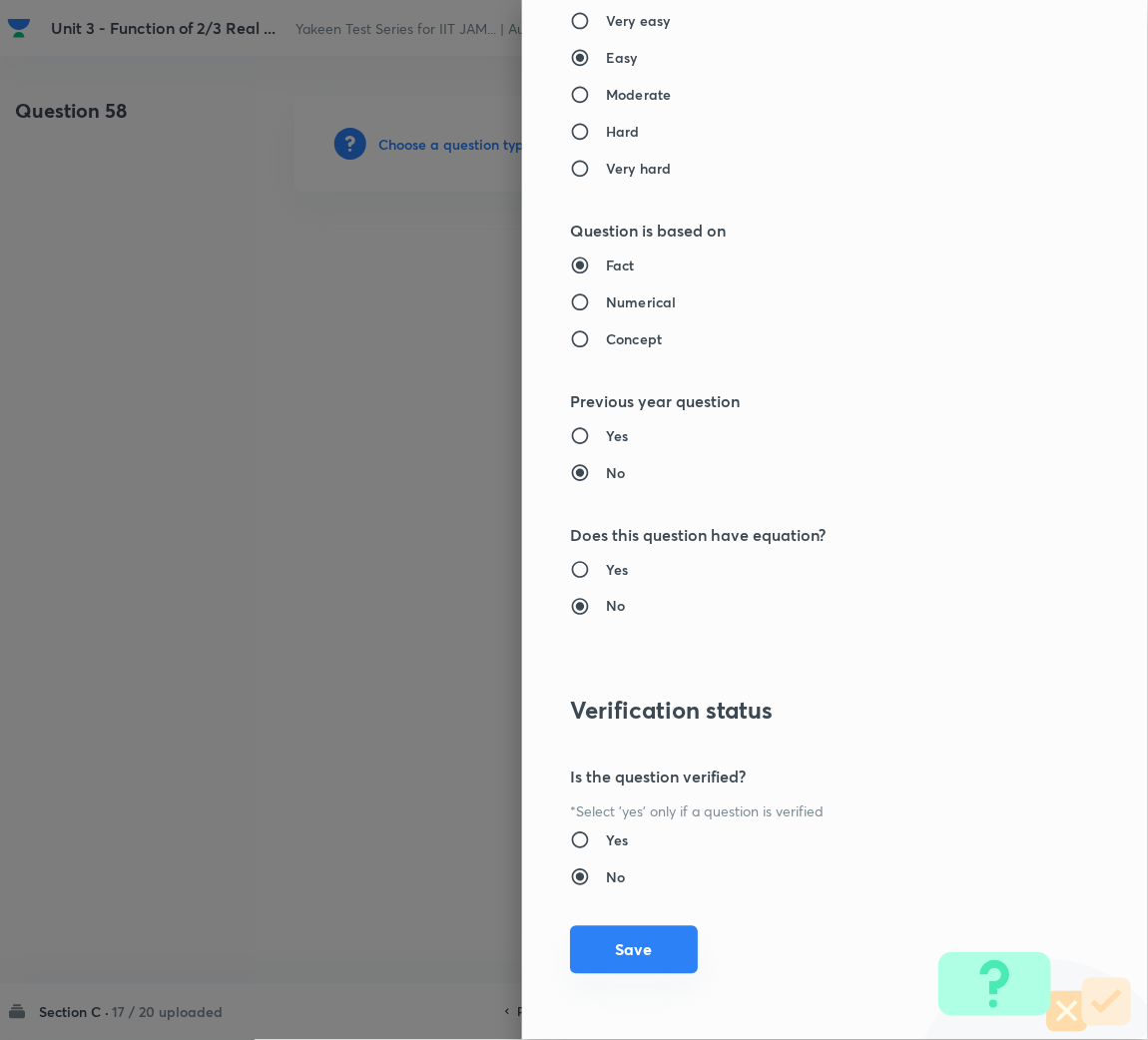 click on "Save" at bounding box center (634, 950) 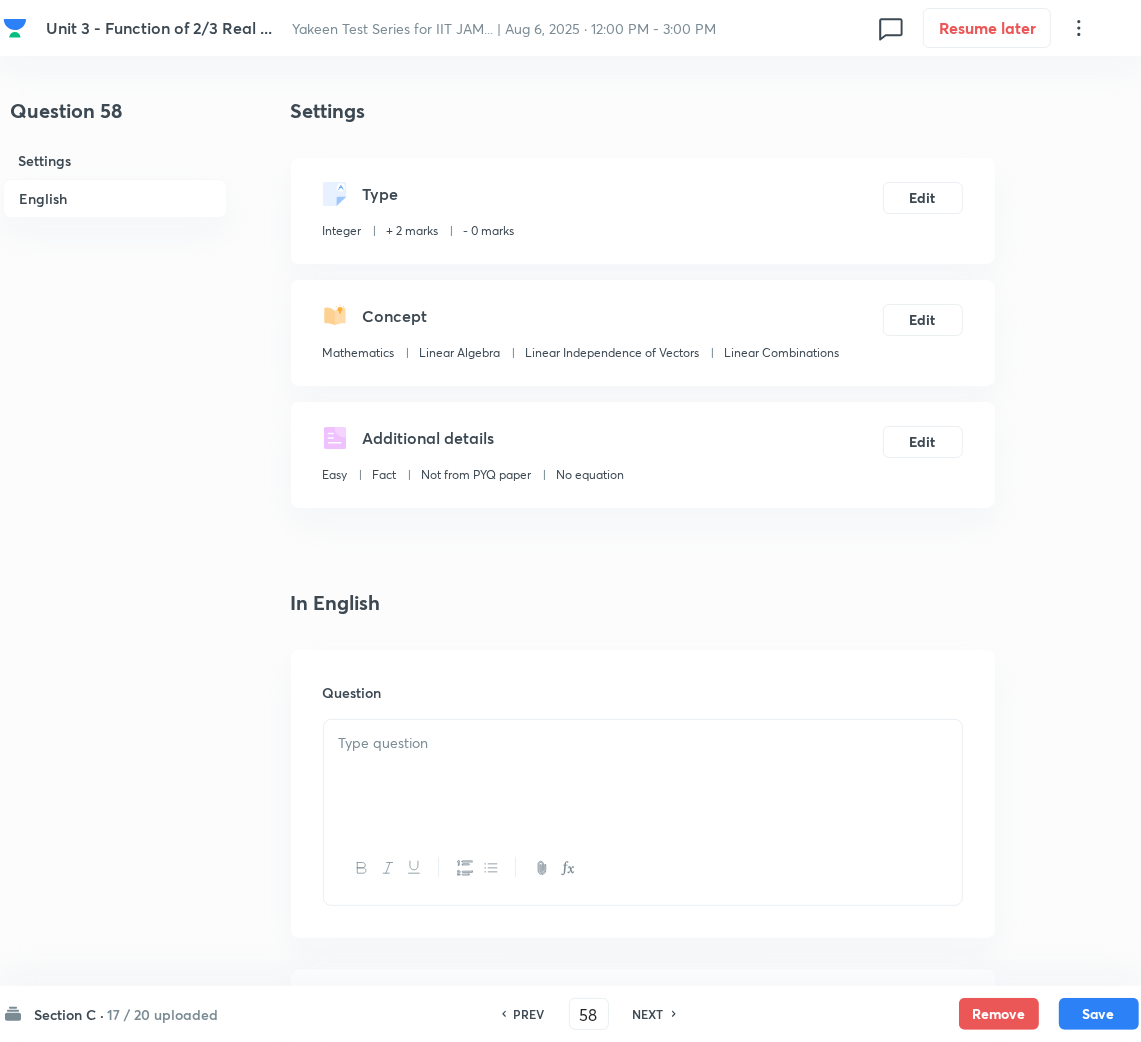 click at bounding box center [643, 776] 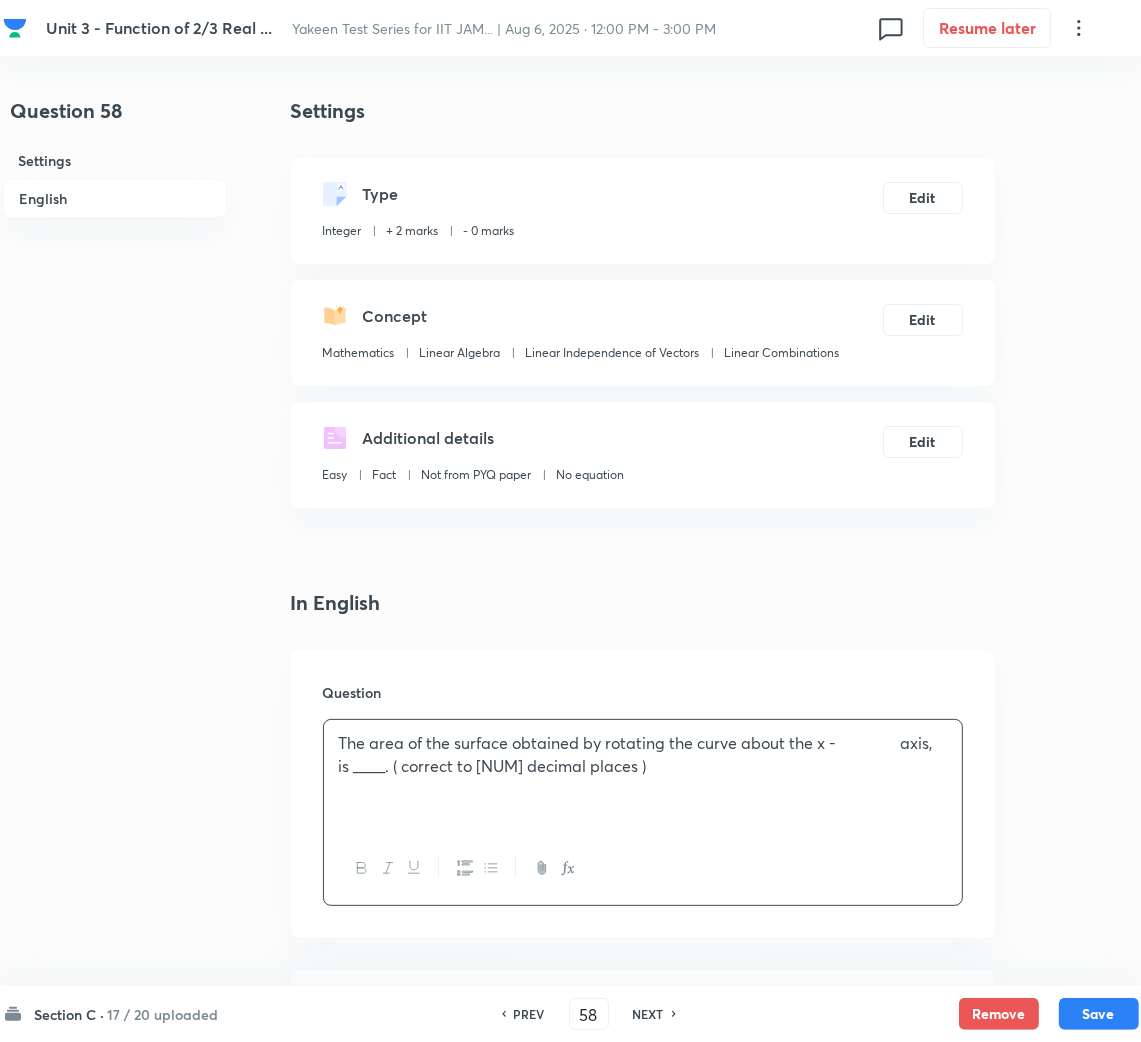 click on "The area of the surface obtained by rotating the curve about the x -                axis, is ____. ( correct to [NUM] decimal places )" at bounding box center [643, 754] 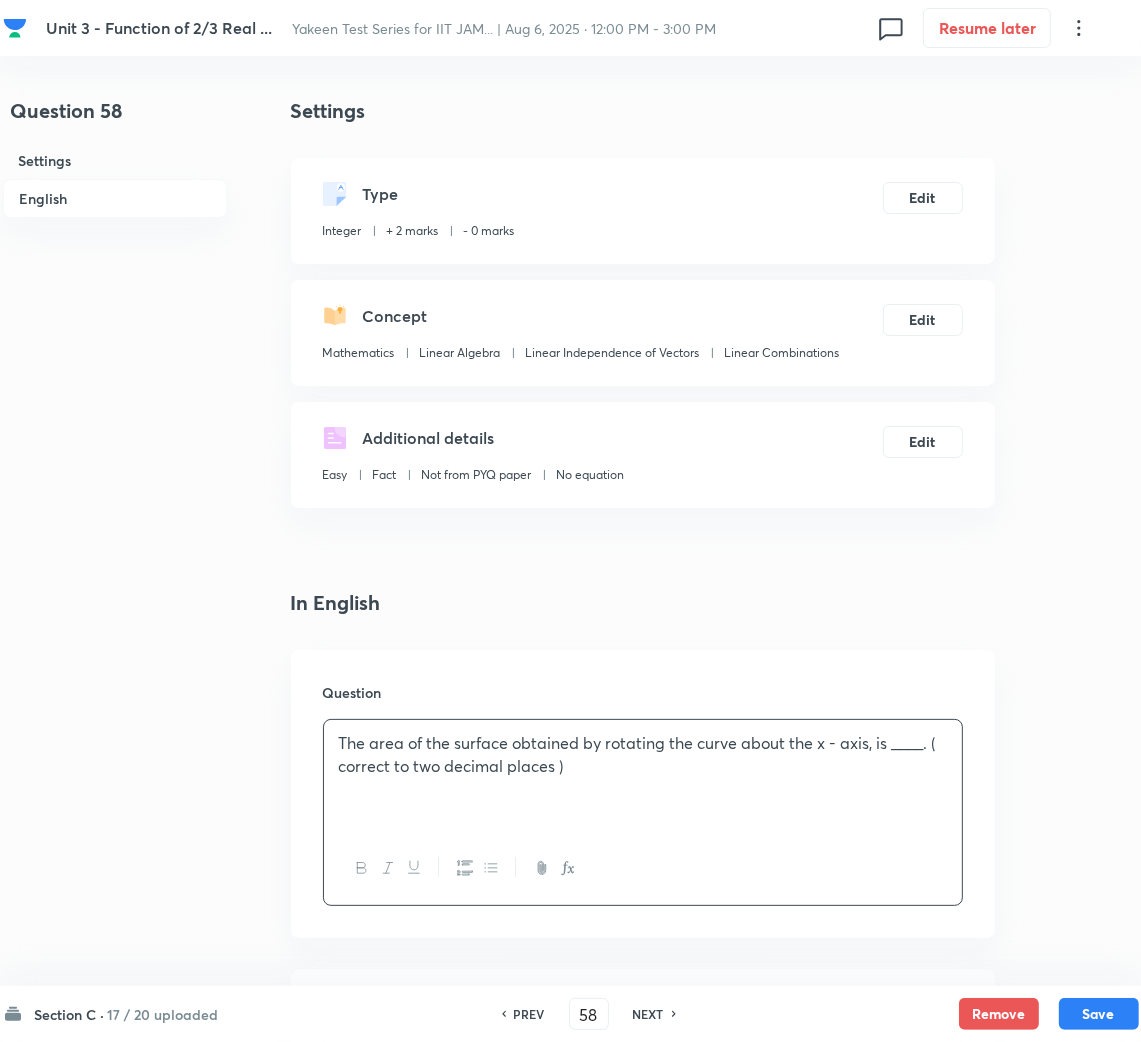 click on "The area of the surface obtained by rotating the curve about the x - axis, is ____. ( correct to two decimal places )" at bounding box center [643, 754] 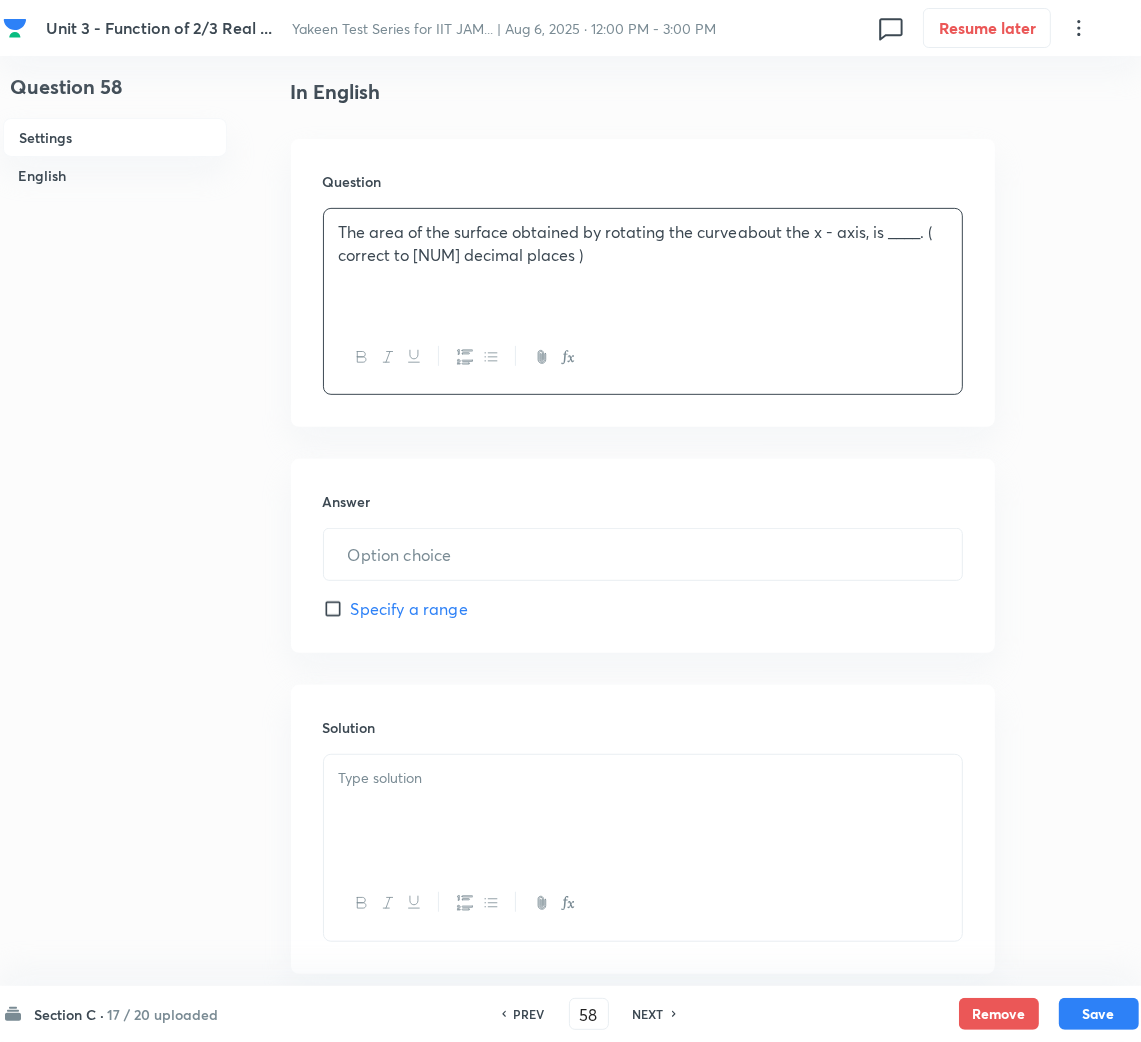 scroll, scrollTop: 600, scrollLeft: 0, axis: vertical 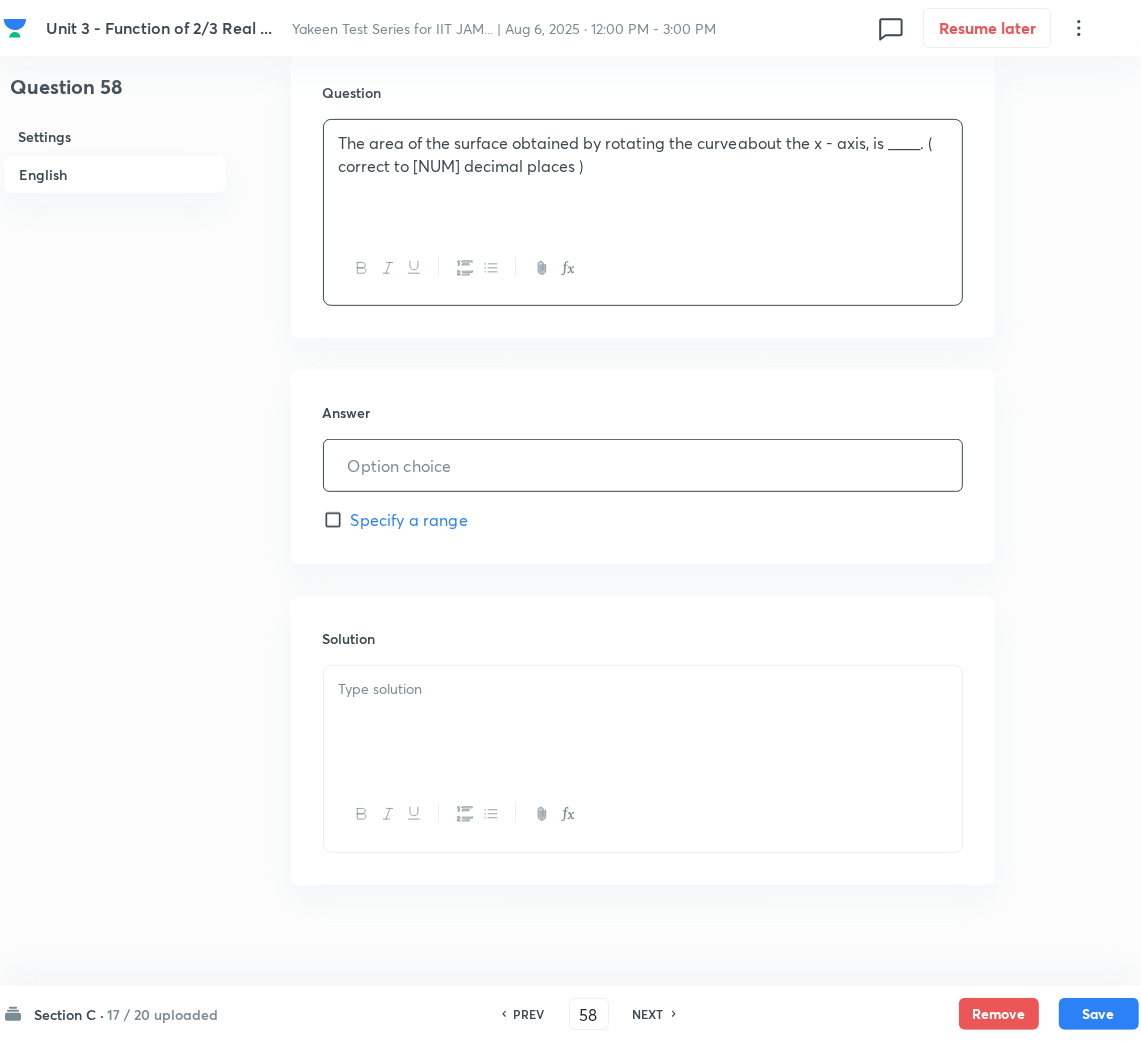 click at bounding box center [643, 465] 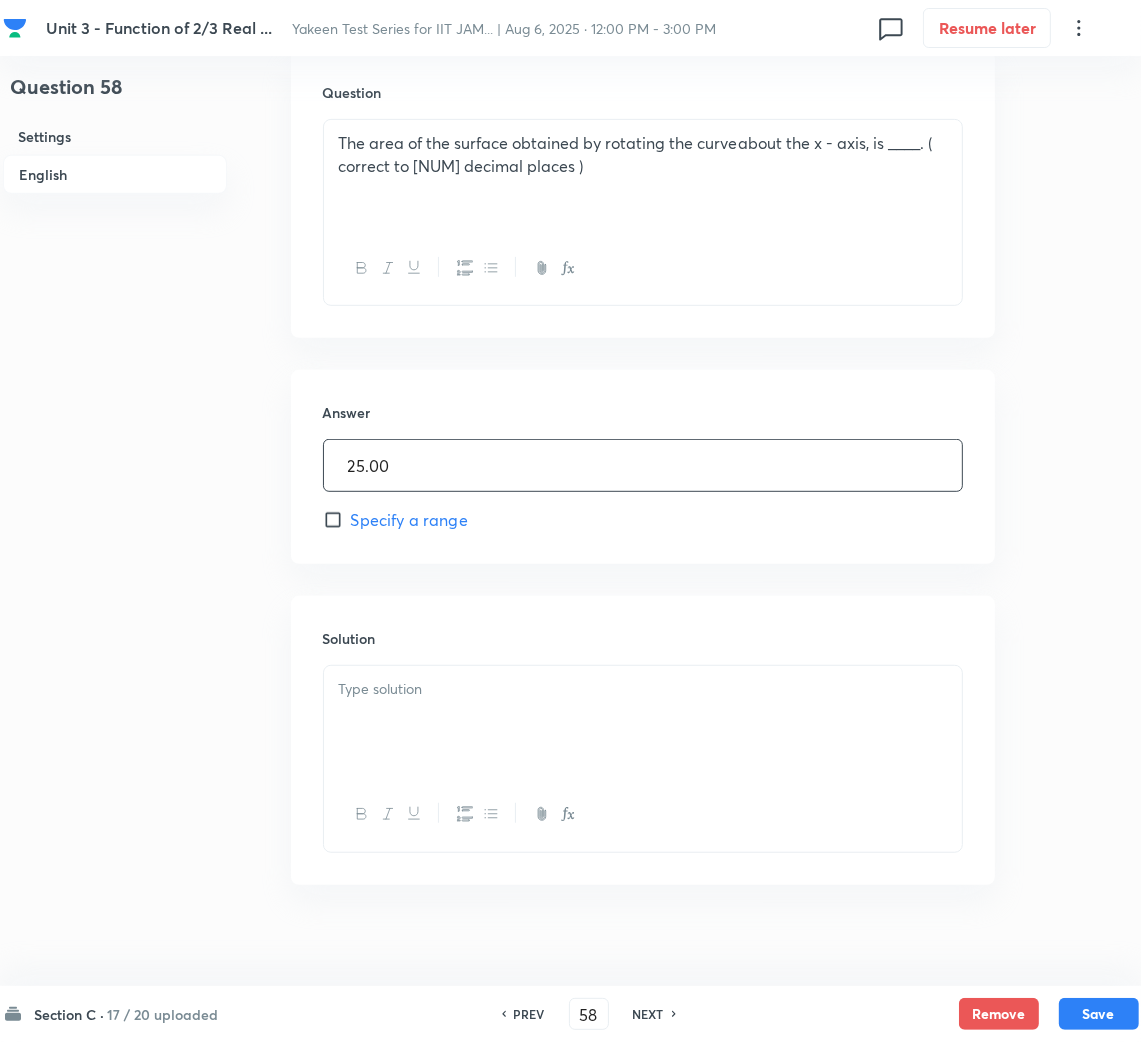 click at bounding box center (643, 722) 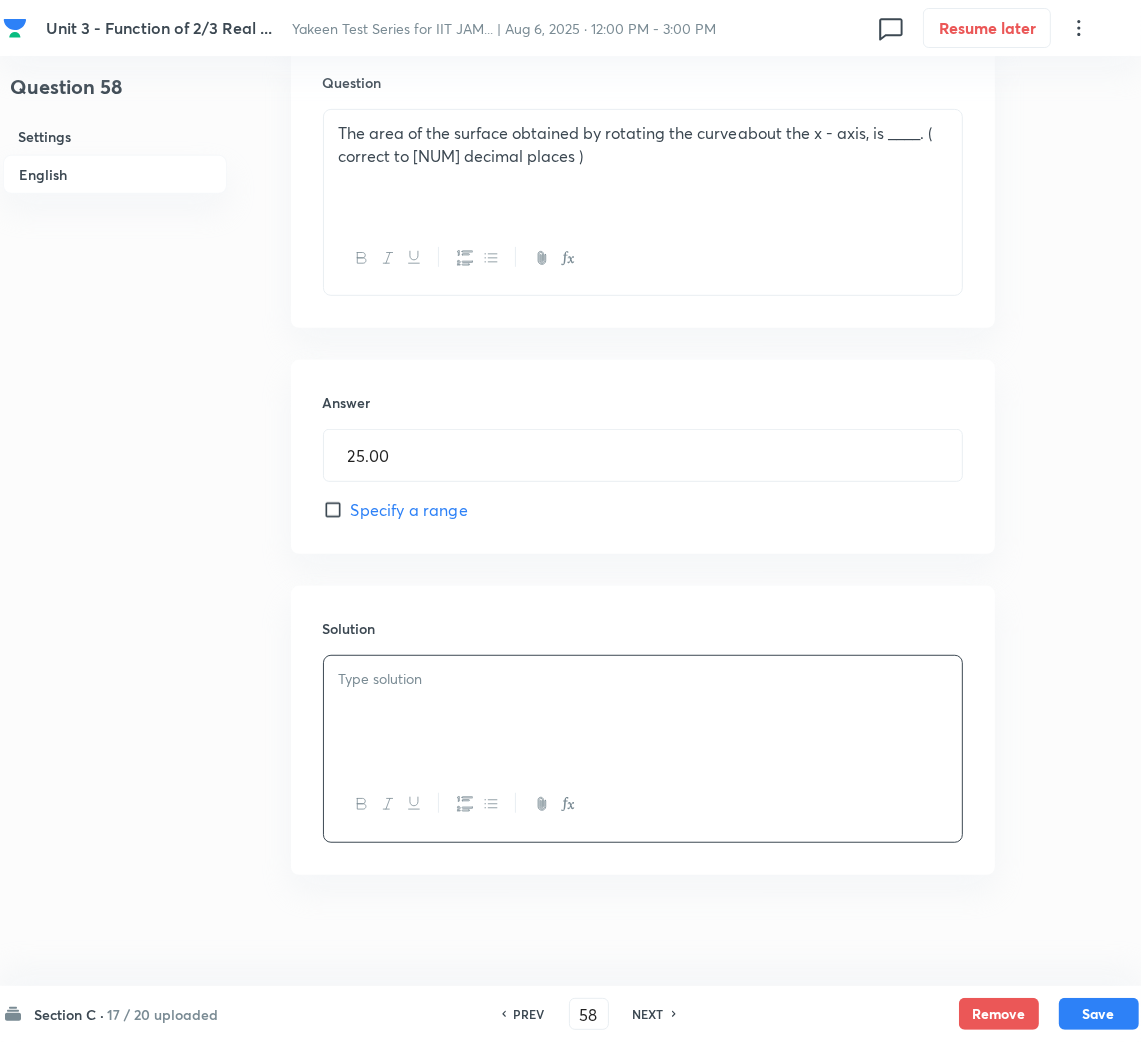 scroll, scrollTop: 620, scrollLeft: 0, axis: vertical 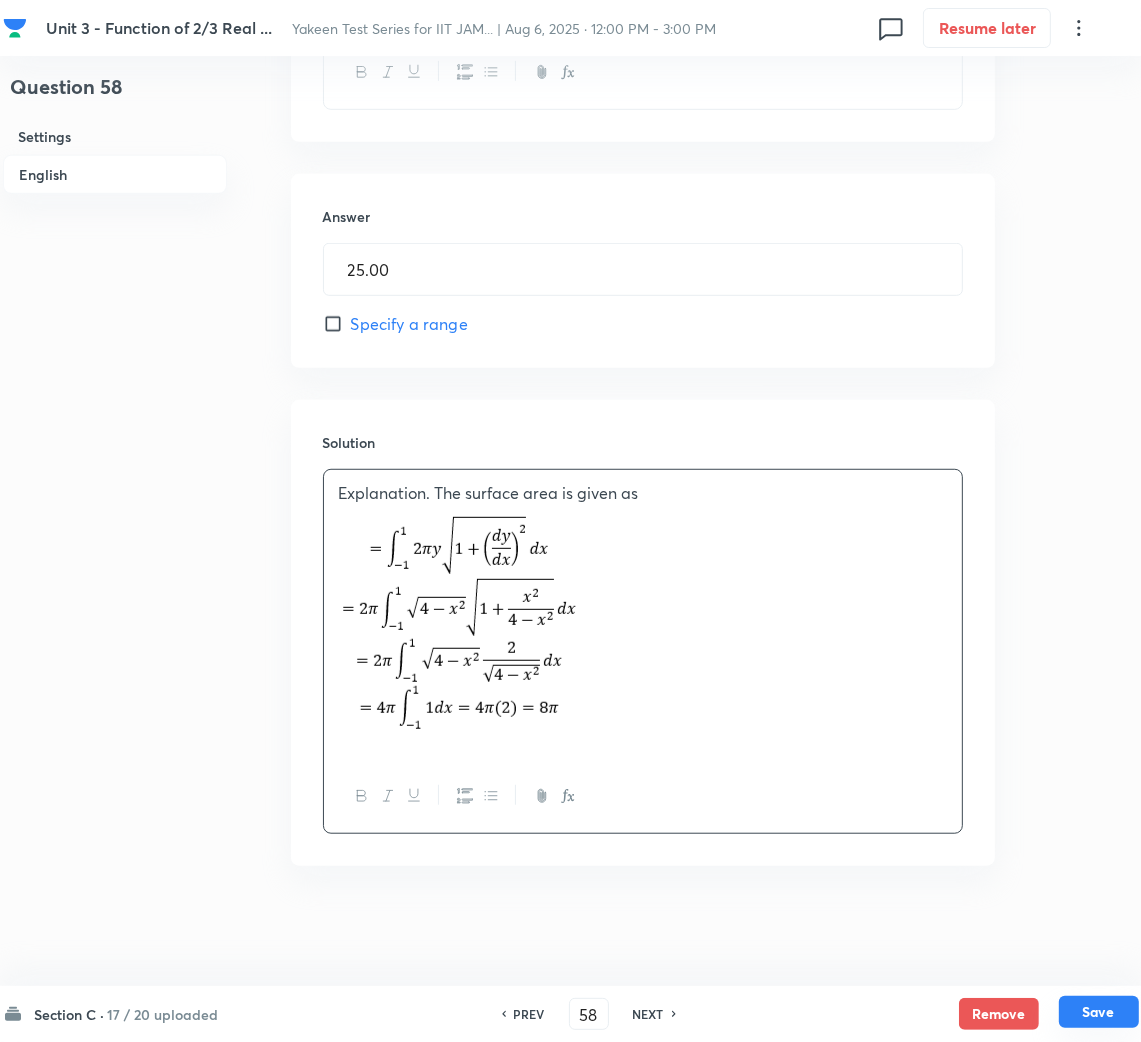 click on "Save" at bounding box center (1099, 1012) 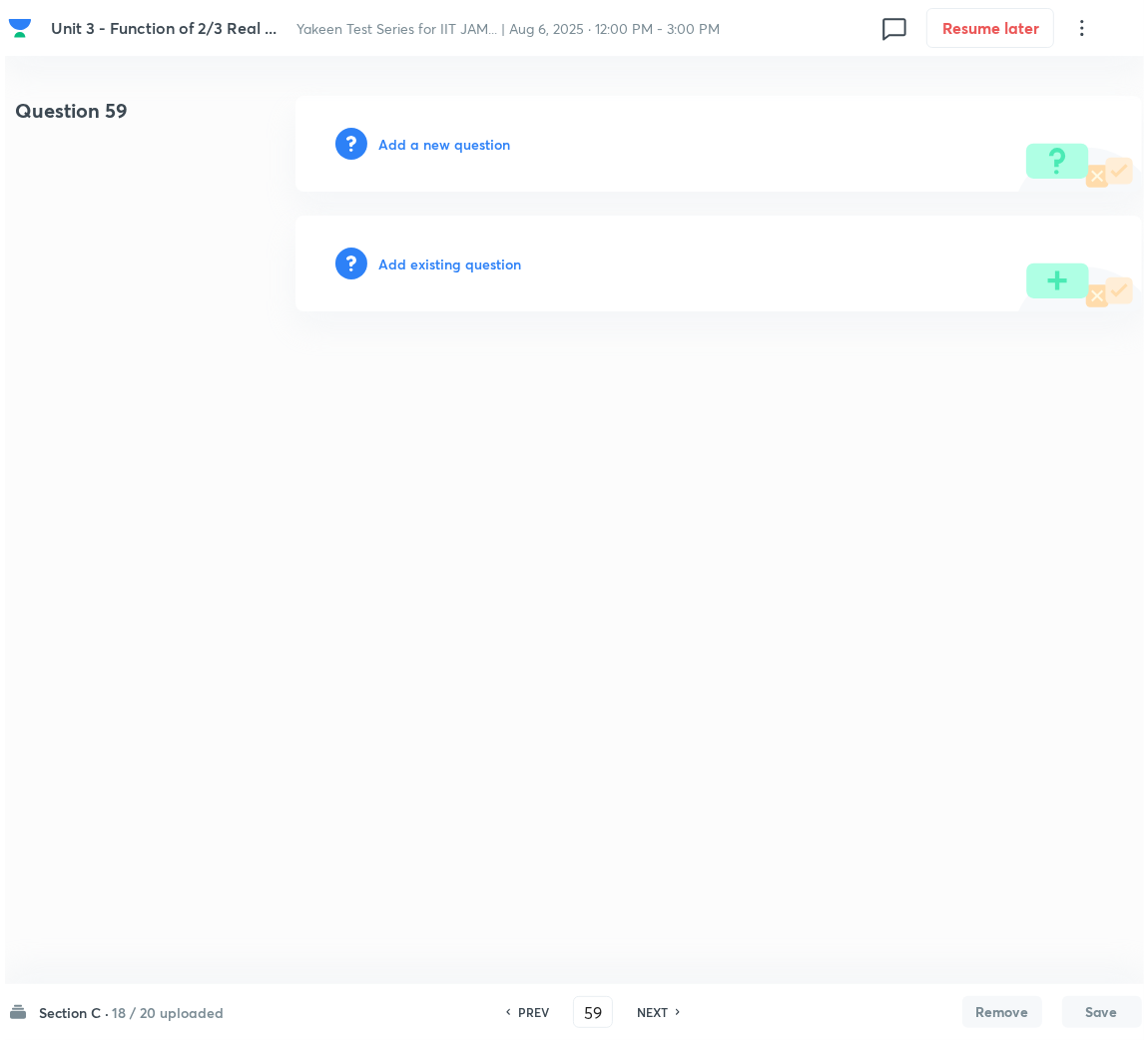scroll, scrollTop: 0, scrollLeft: 0, axis: both 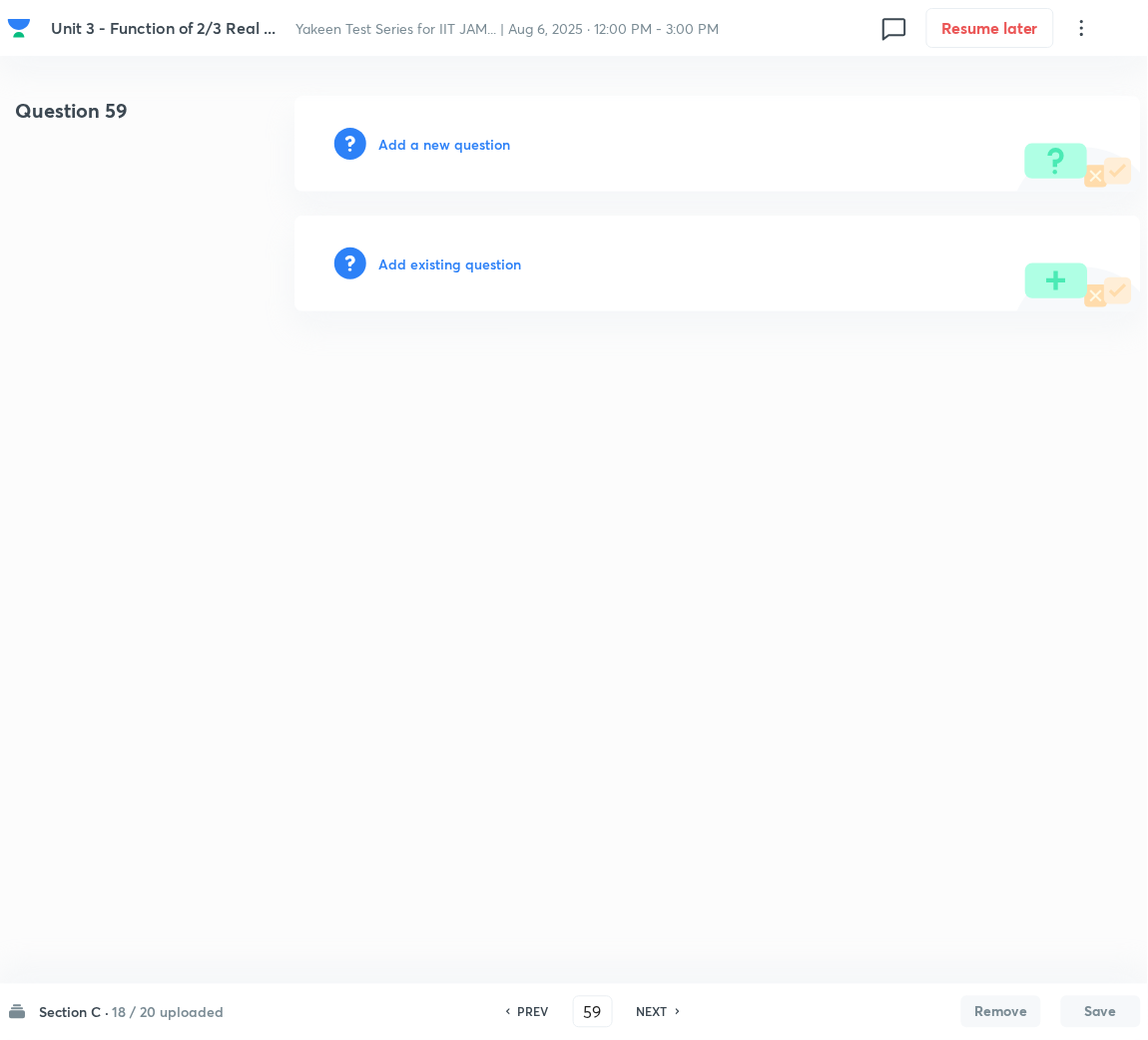 click on "Add a new question" at bounding box center [444, 144] 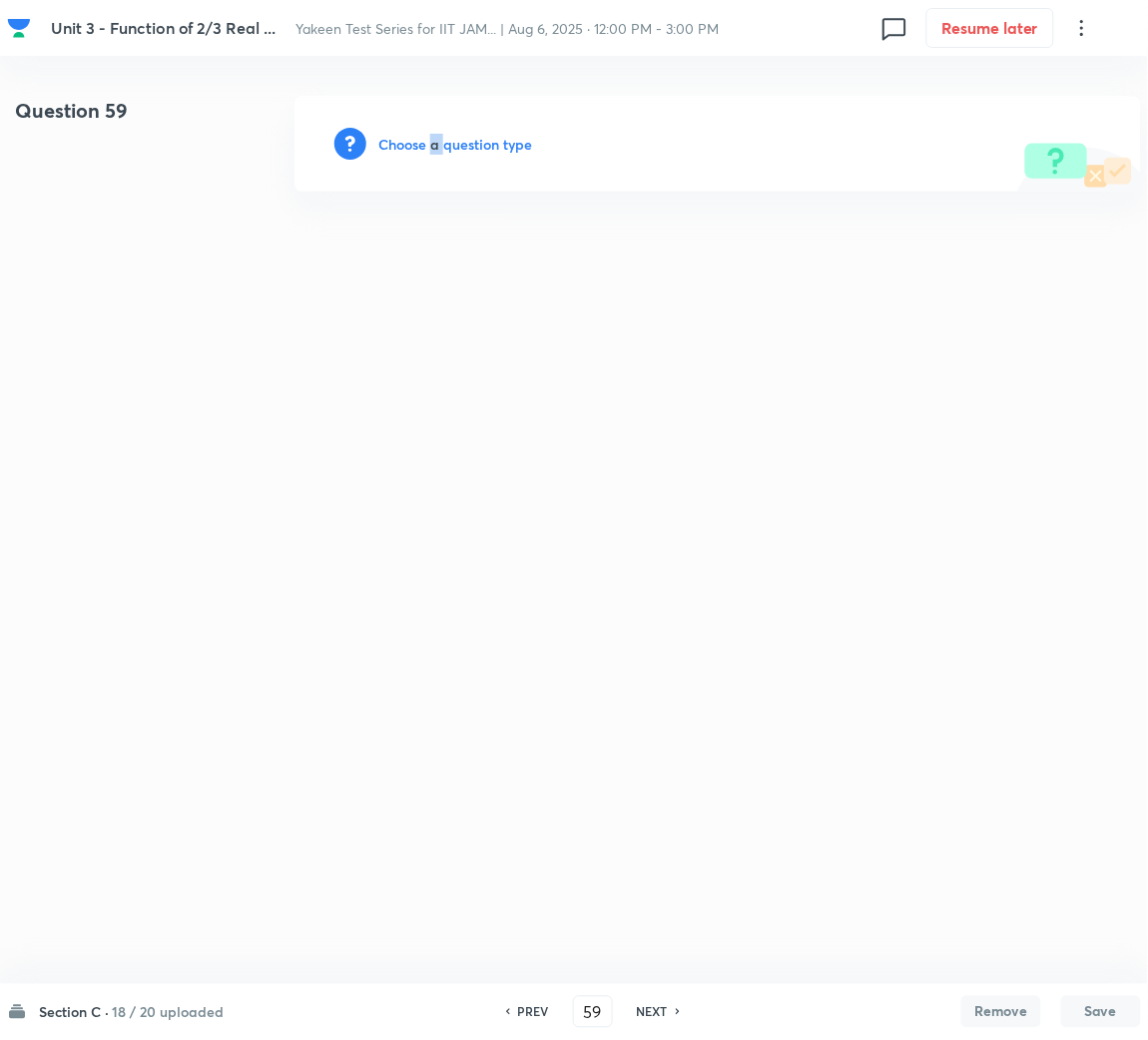 click on "Choose a question type" at bounding box center (455, 144) 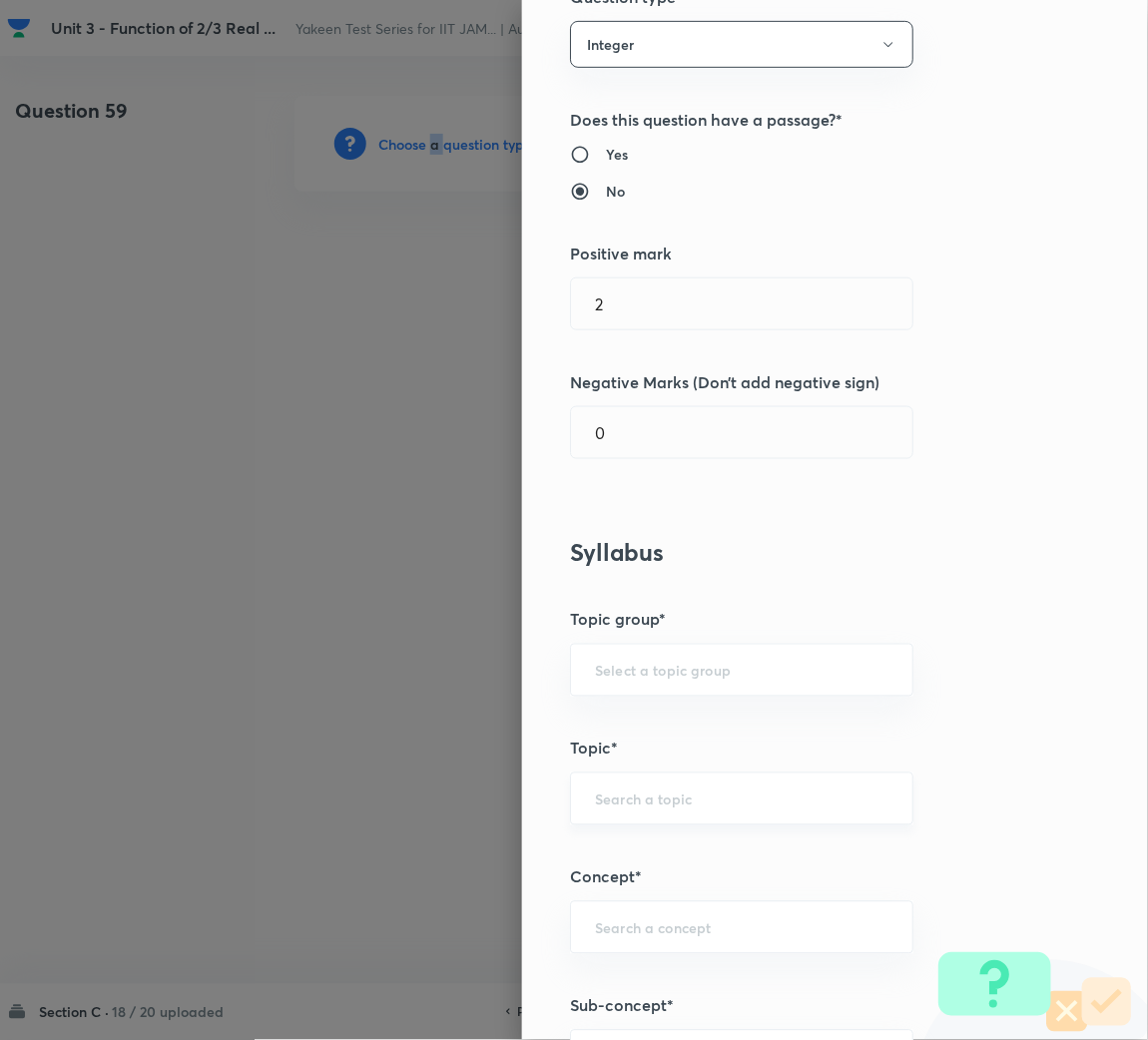 scroll, scrollTop: 299, scrollLeft: 0, axis: vertical 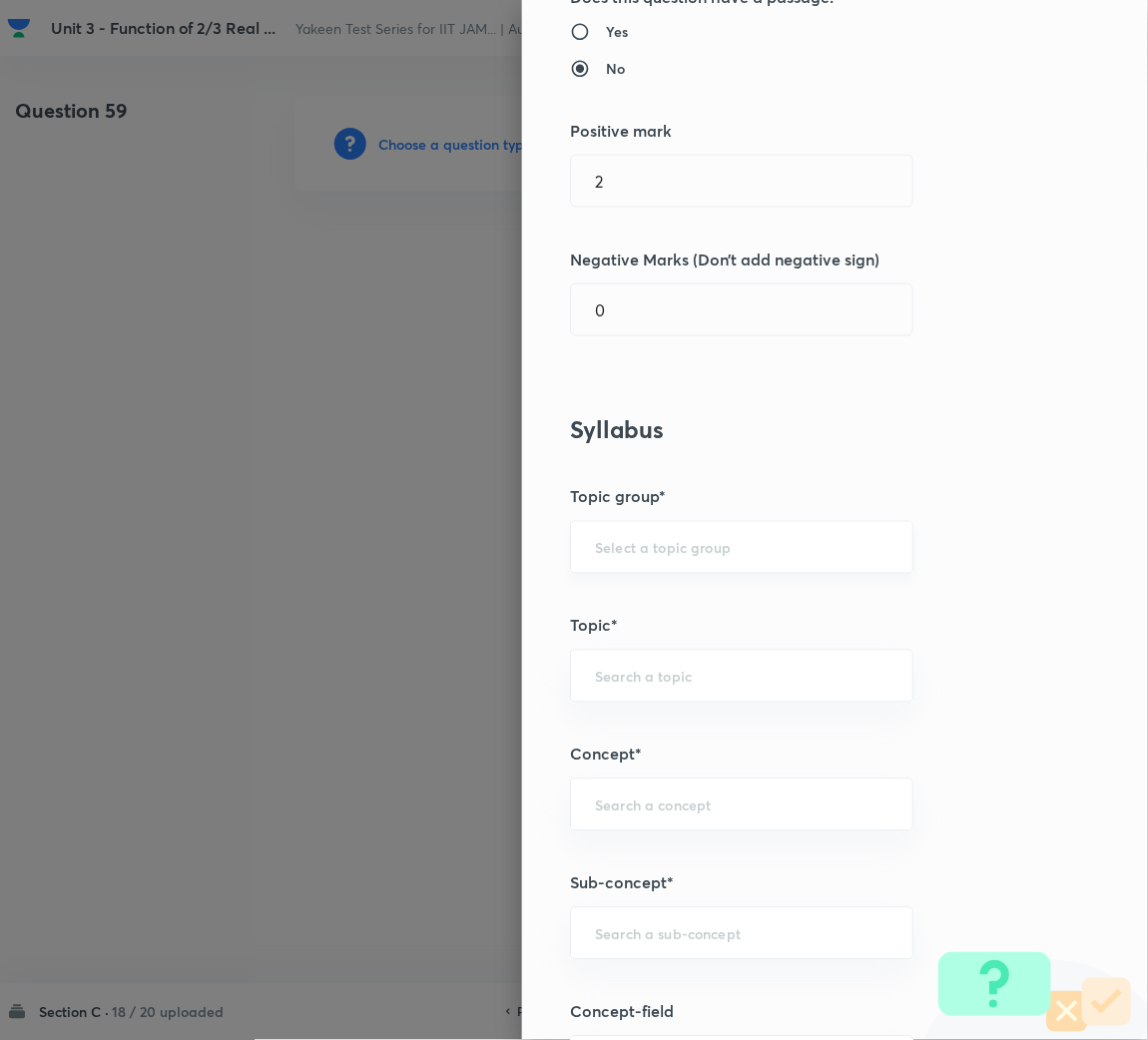 click at bounding box center (742, 547) 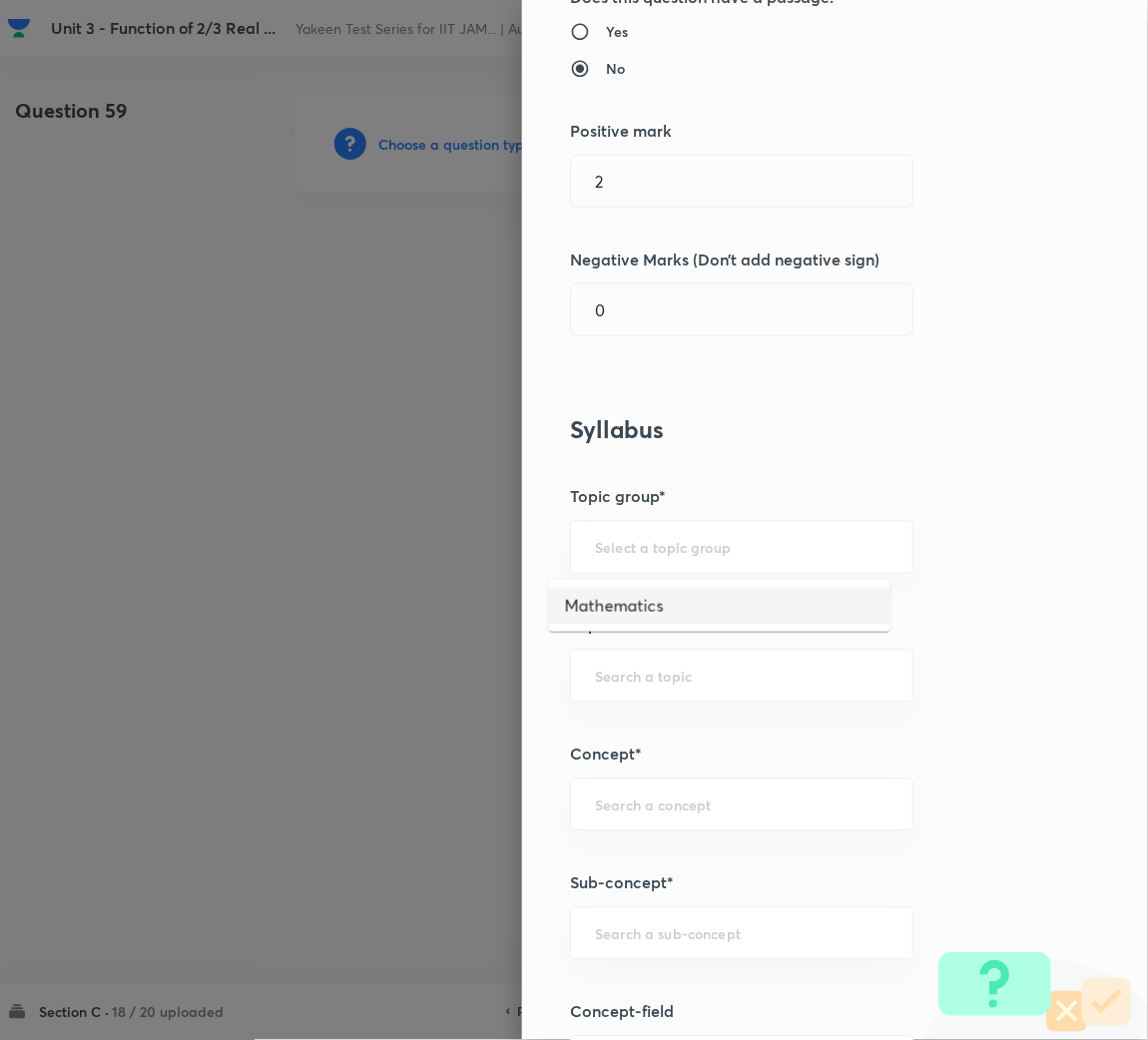 click on "Mathematics" at bounding box center (720, 606) 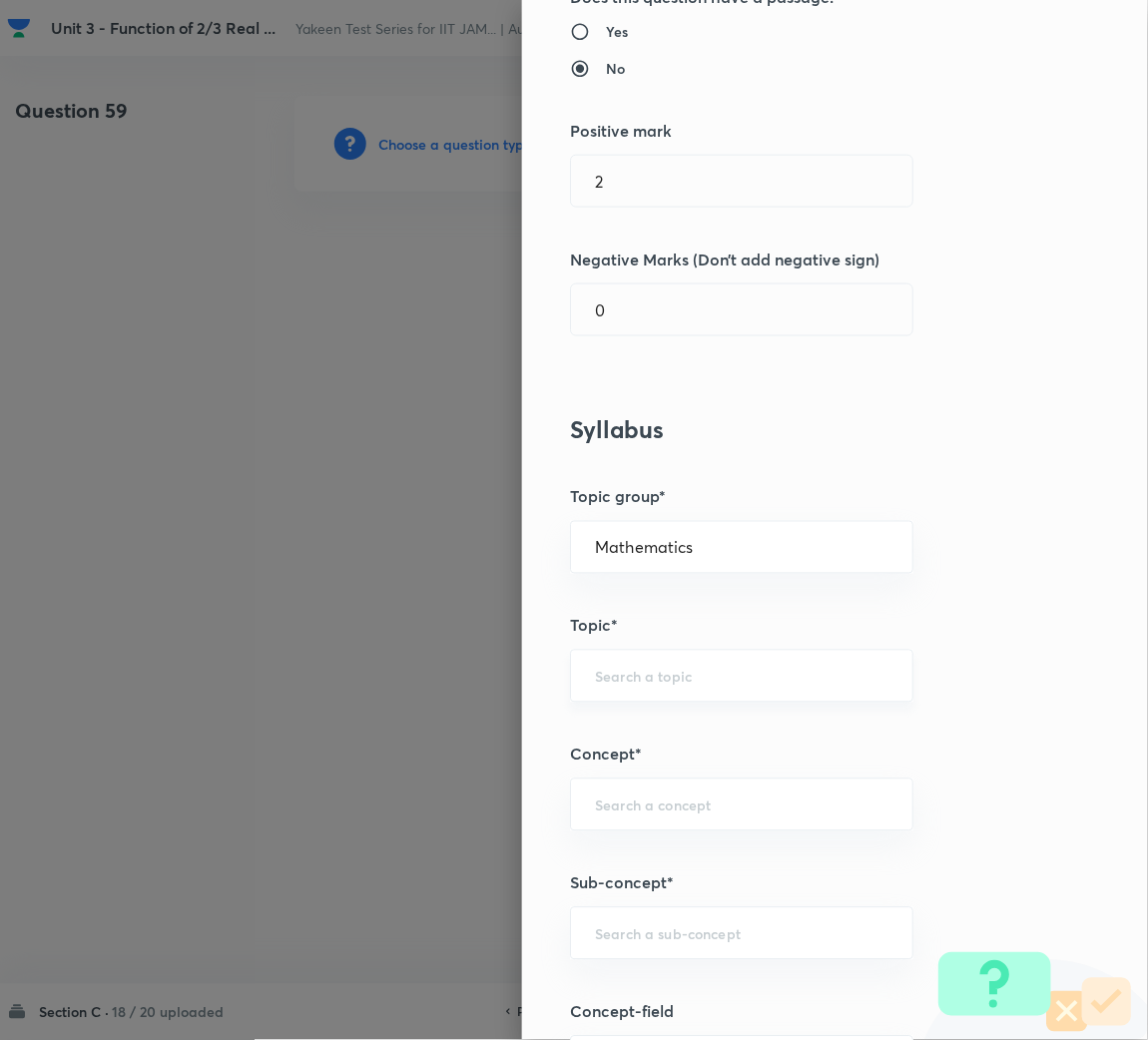 click at bounding box center (742, 676) 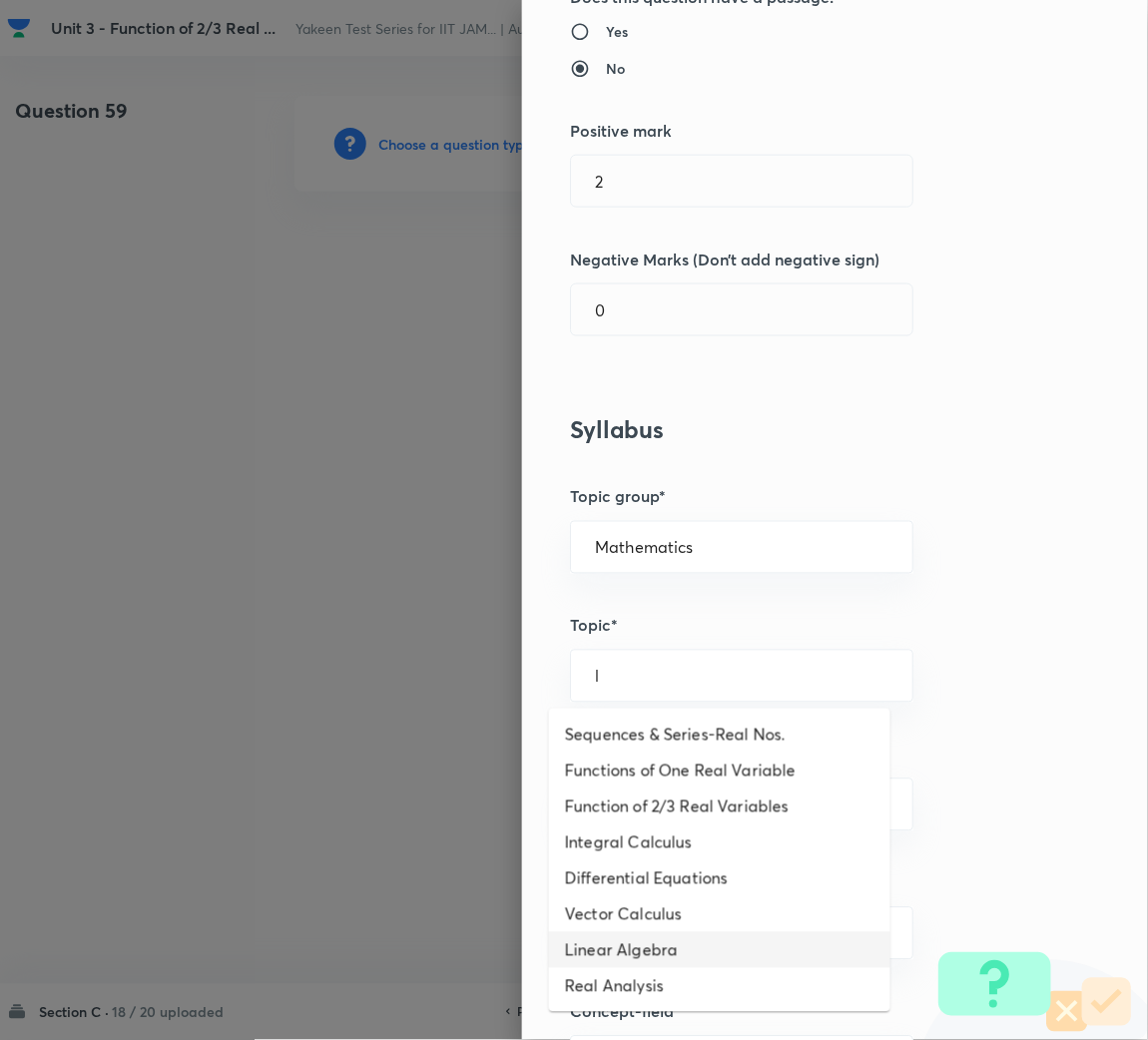 click on "Linear Algebra" at bounding box center [720, 950] 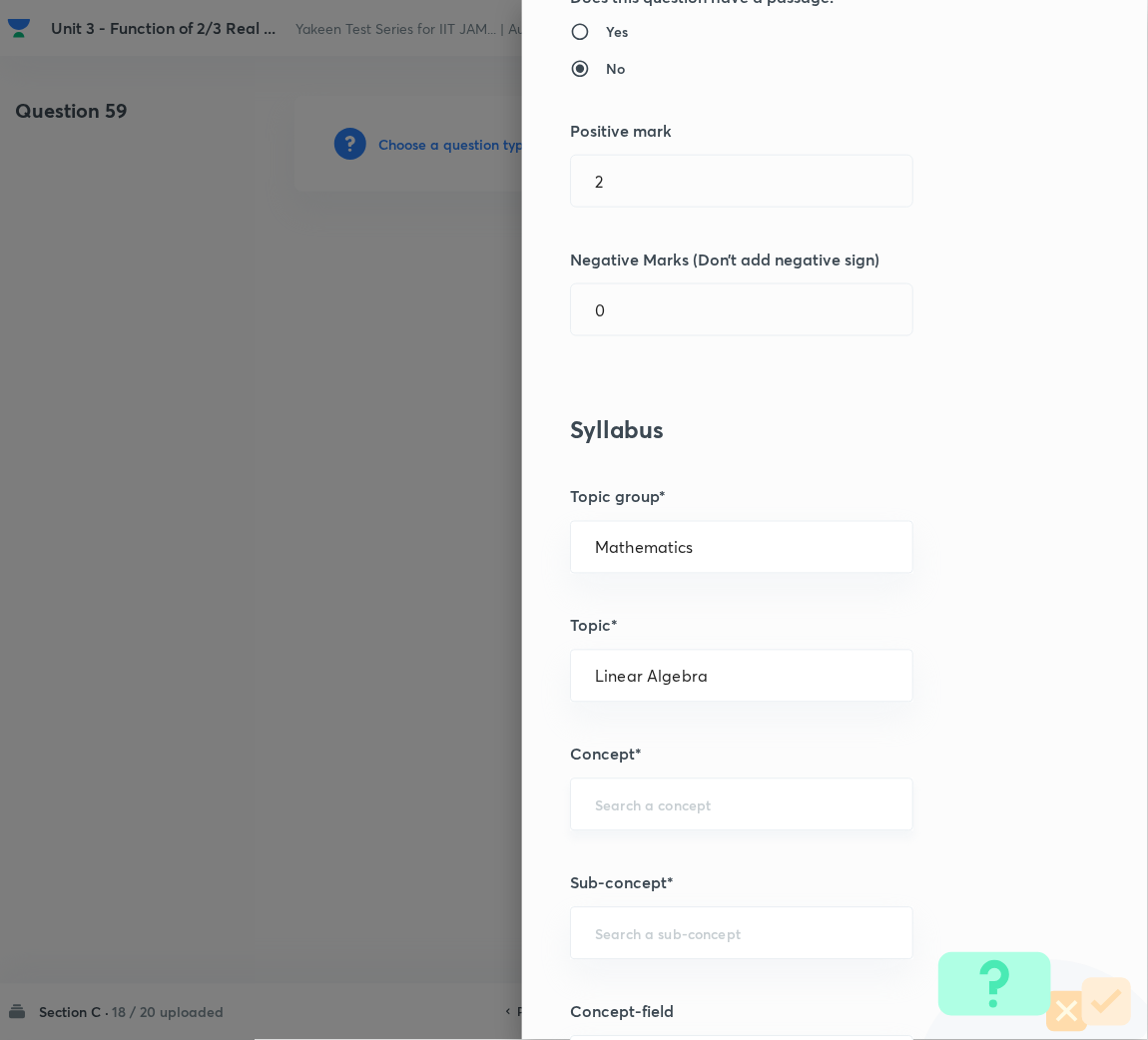 click at bounding box center [742, 804] 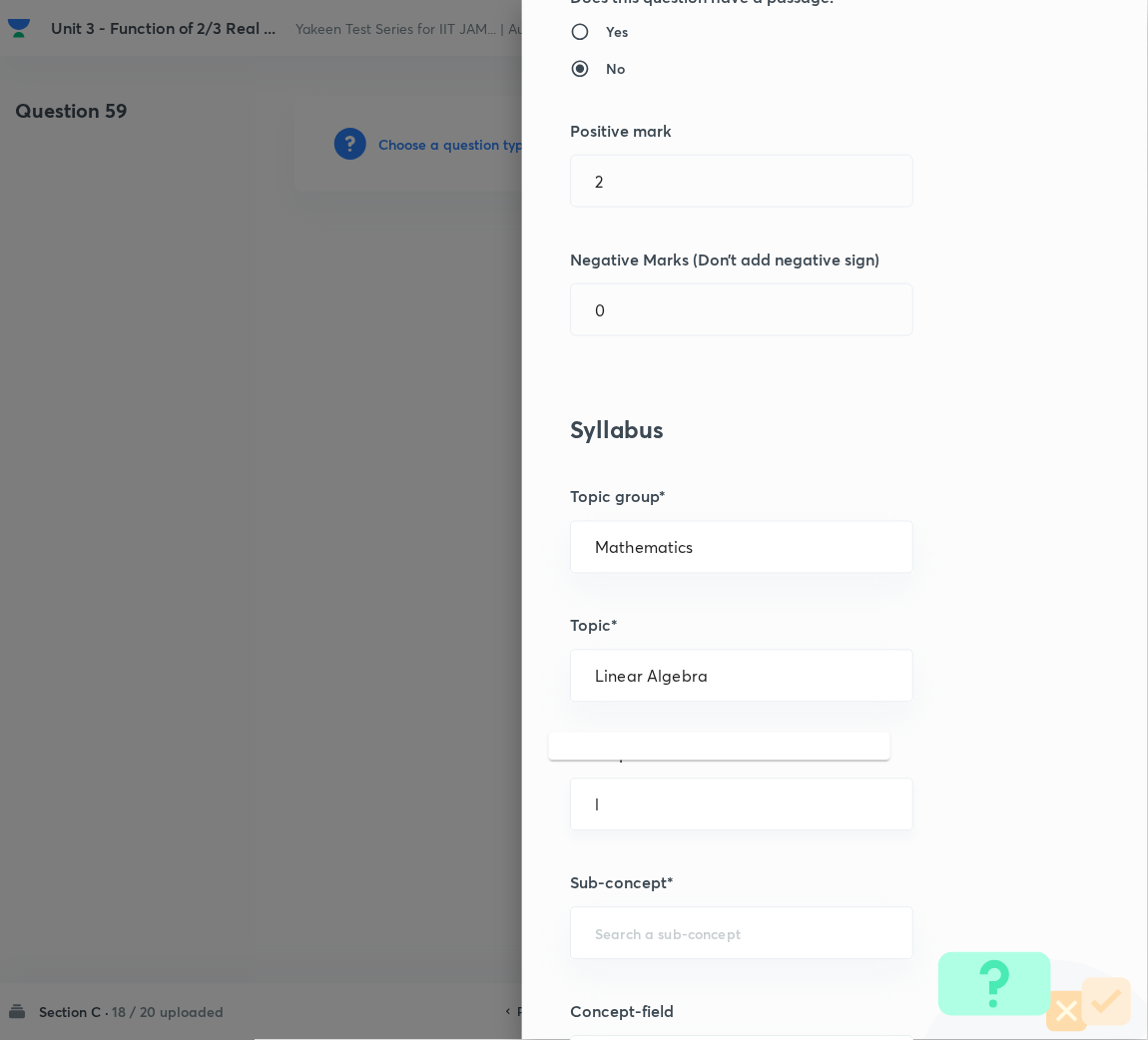 scroll, scrollTop: 448, scrollLeft: 0, axis: vertical 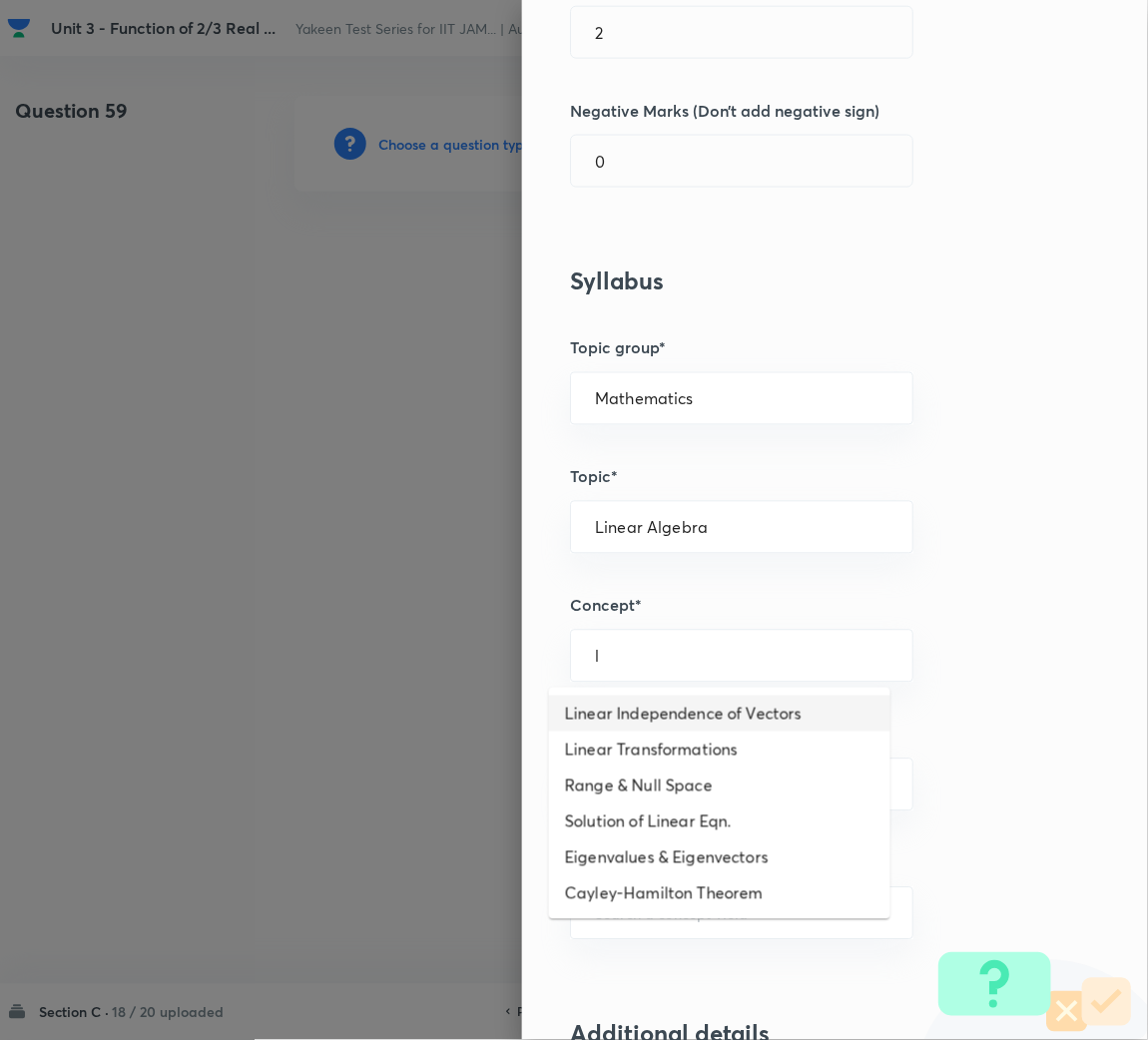 drag, startPoint x: 646, startPoint y: 706, endPoint x: 619, endPoint y: 767, distance: 66.70832 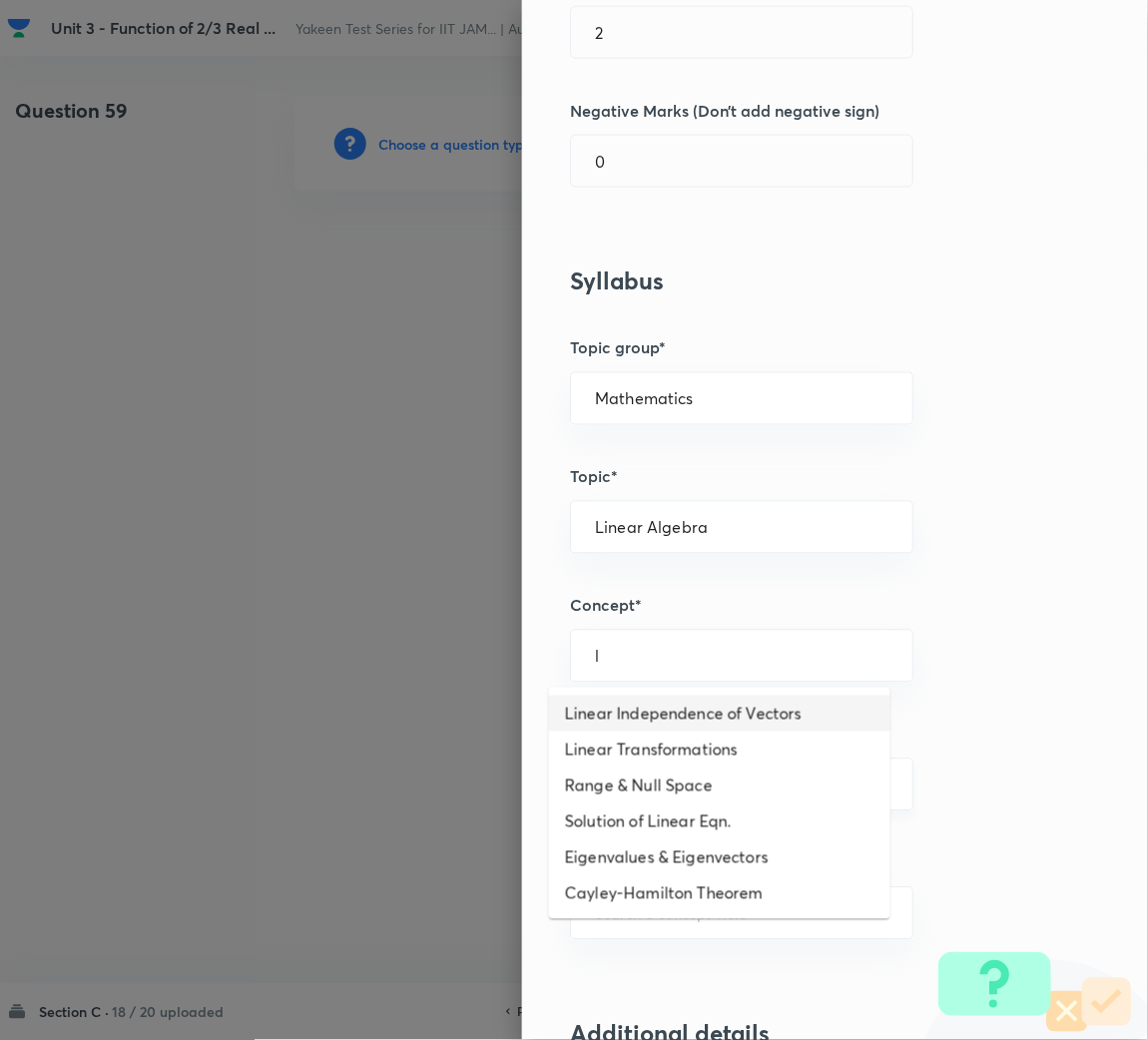 click on "Linear Independence of Vectors" at bounding box center [720, 714] 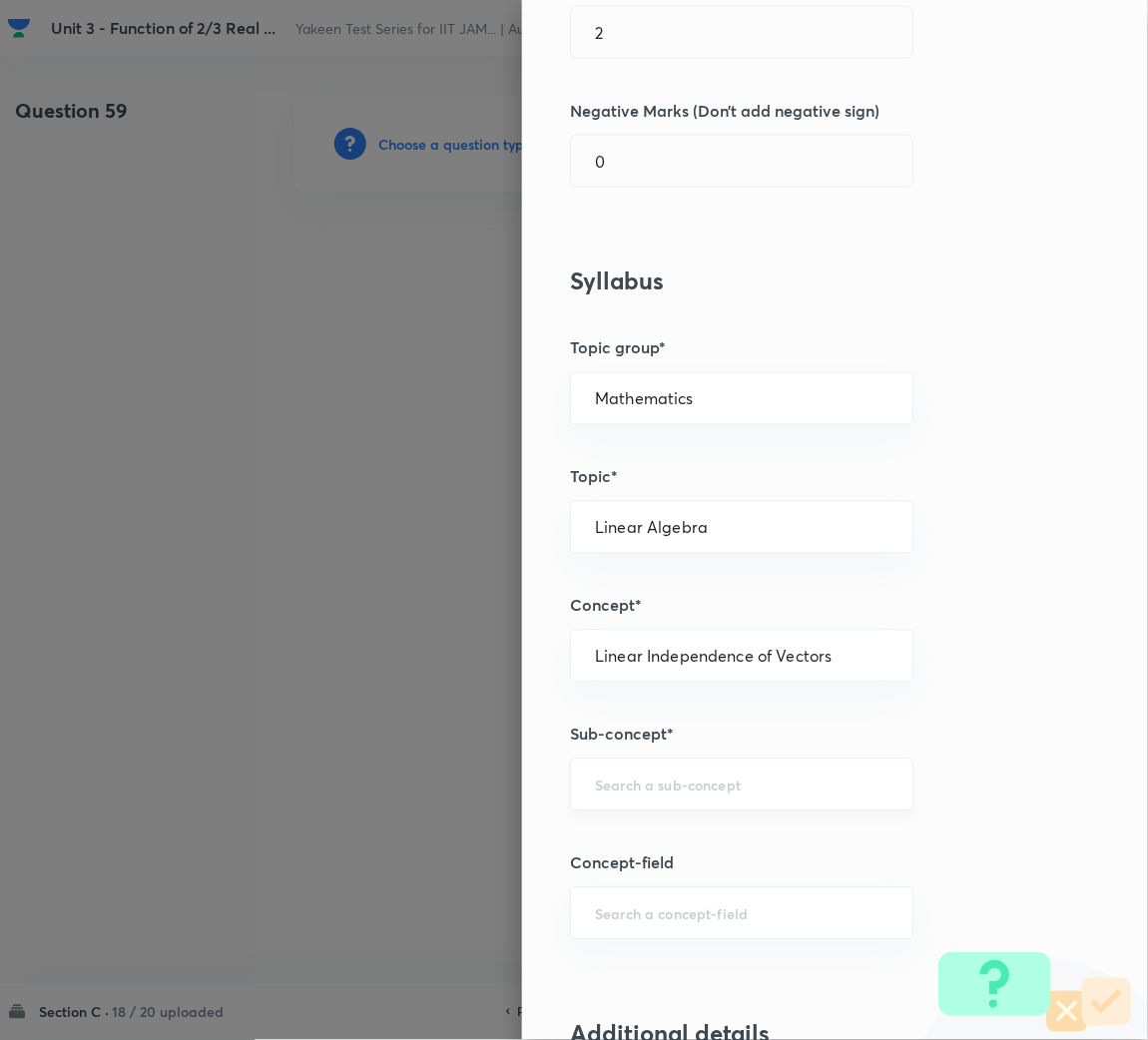 click at bounding box center (742, 784) 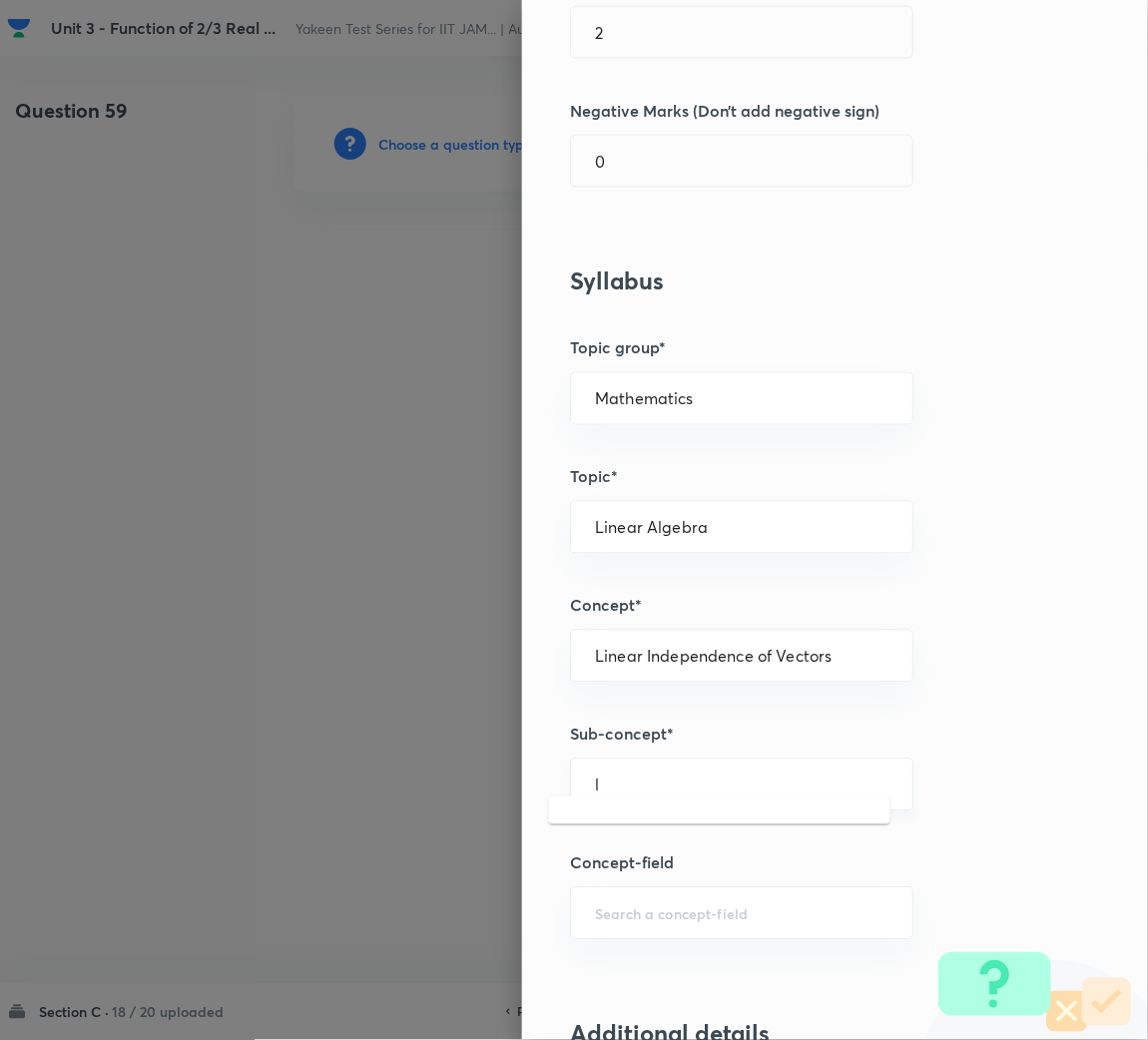 scroll, scrollTop: 748, scrollLeft: 0, axis: vertical 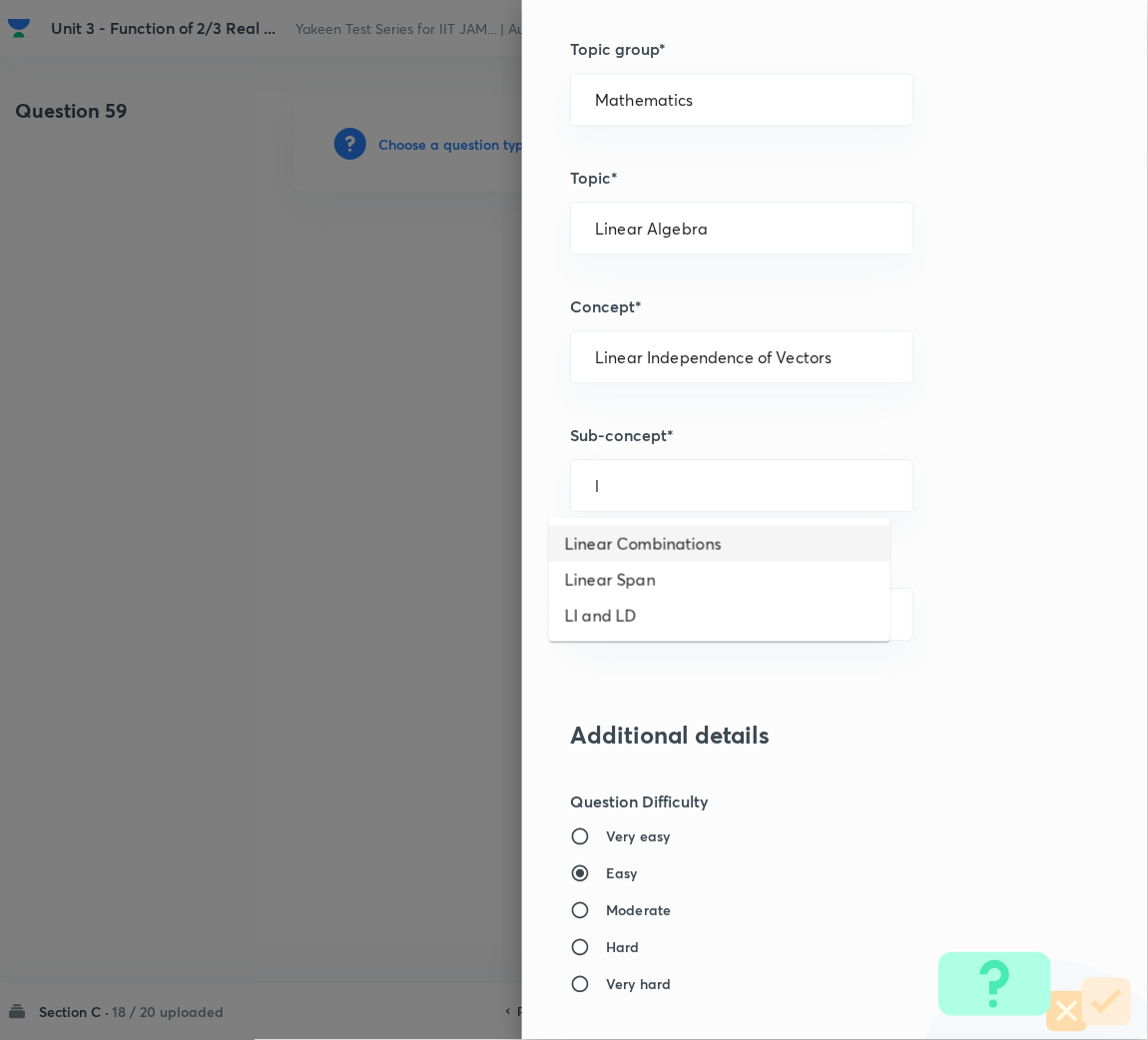 click on "Linear Combinations" at bounding box center (720, 544) 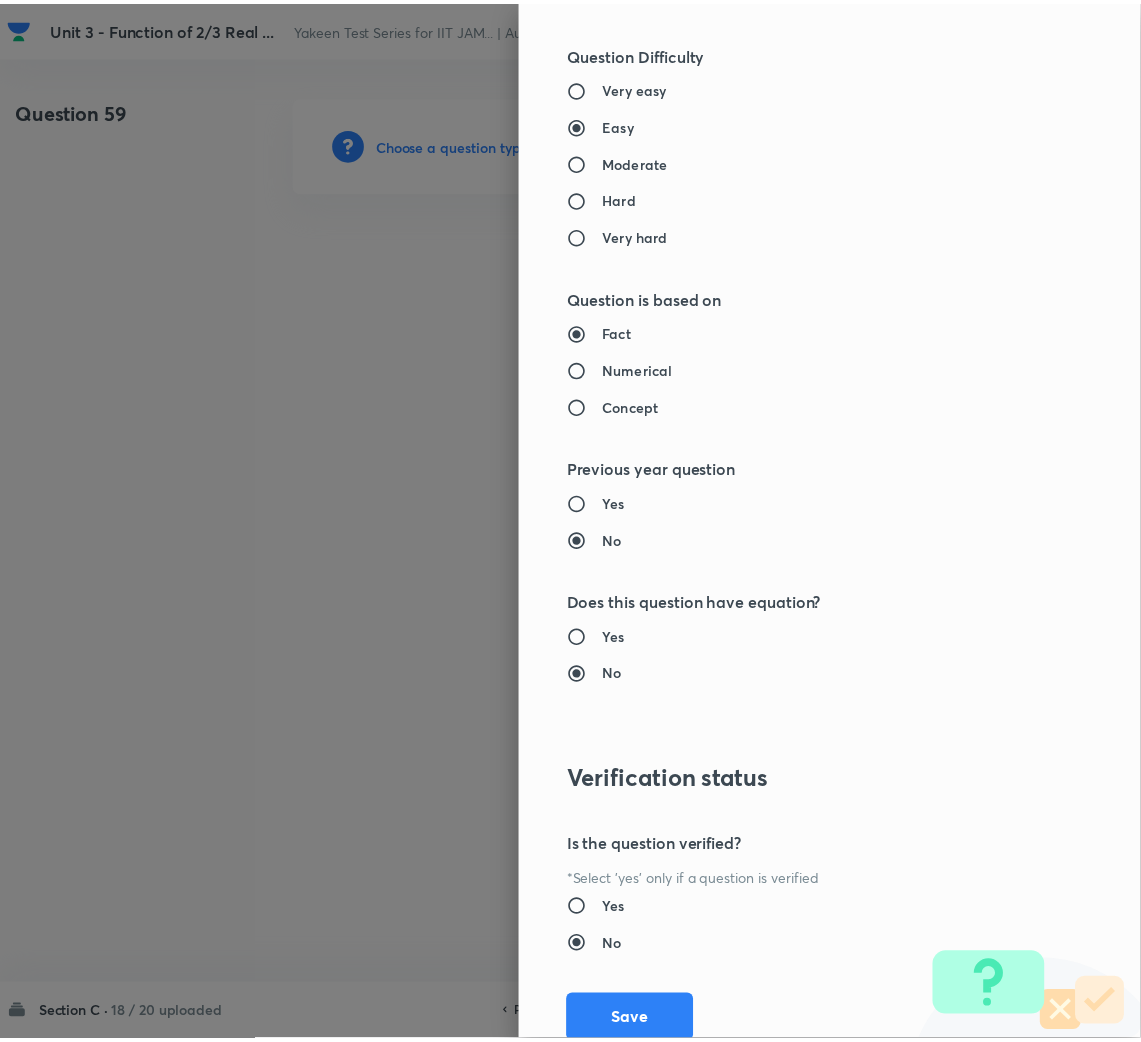 scroll, scrollTop: 1567, scrollLeft: 0, axis: vertical 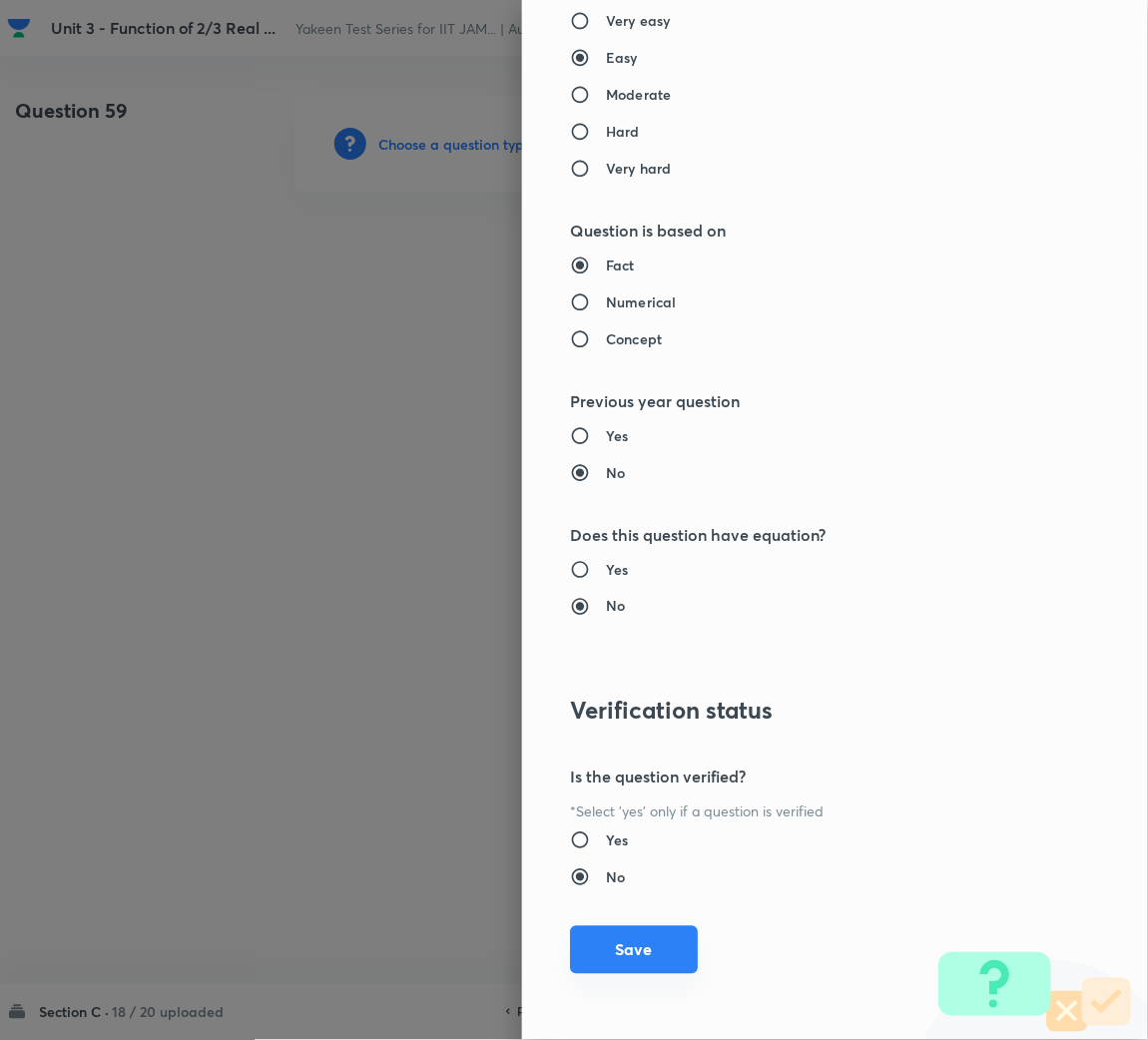 click on "Save" at bounding box center (634, 950) 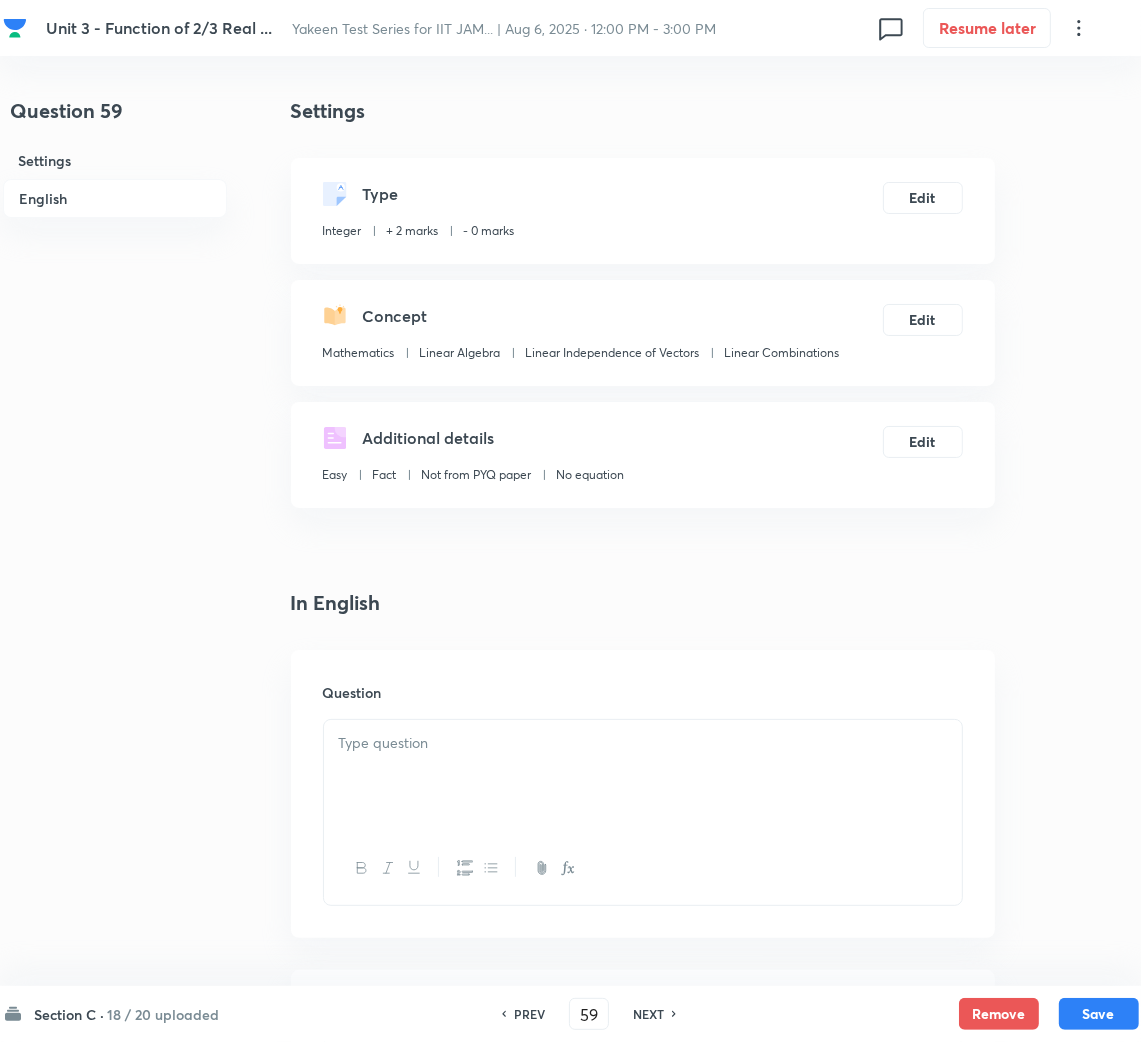 click at bounding box center (643, 776) 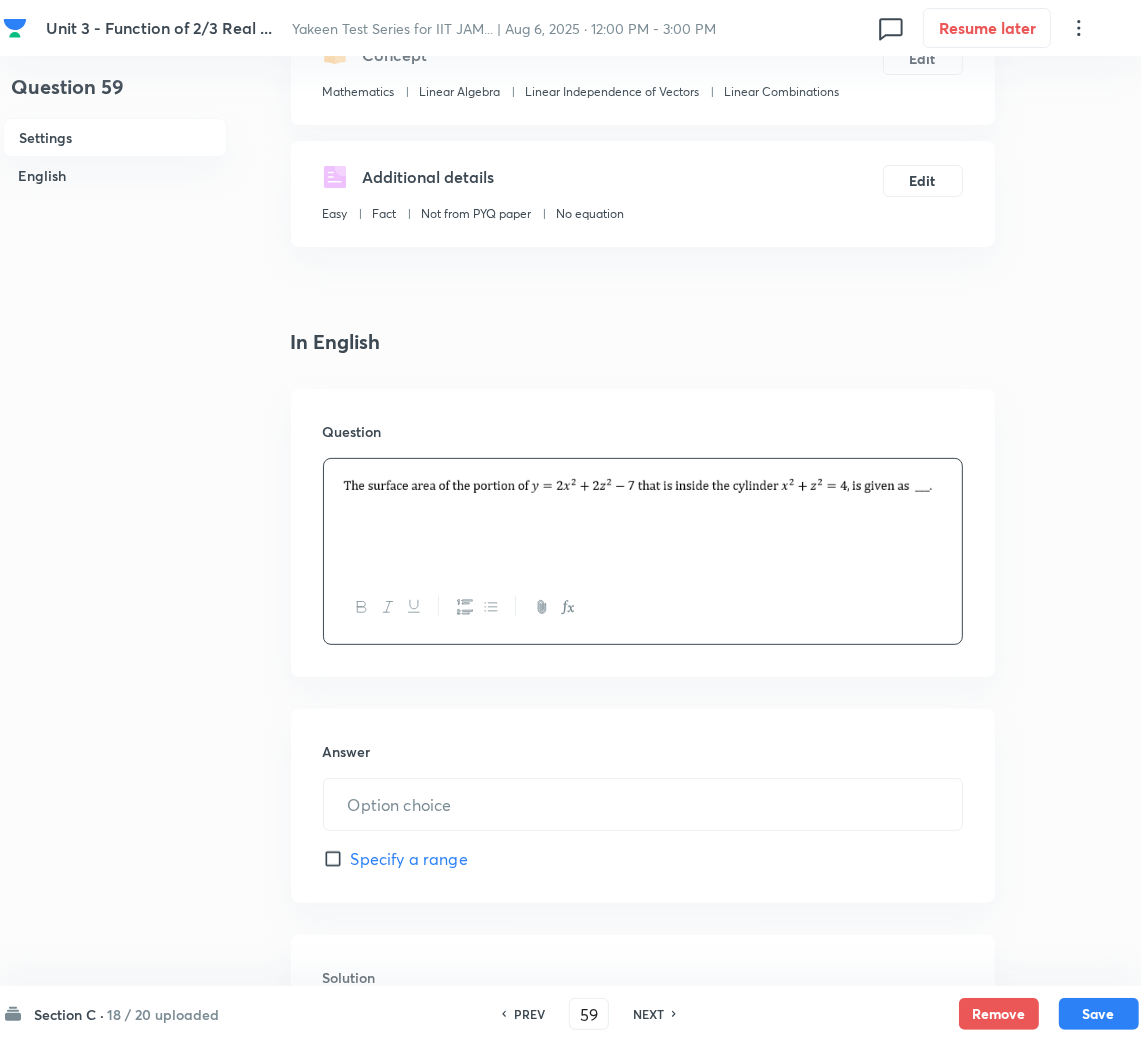 scroll, scrollTop: 449, scrollLeft: 0, axis: vertical 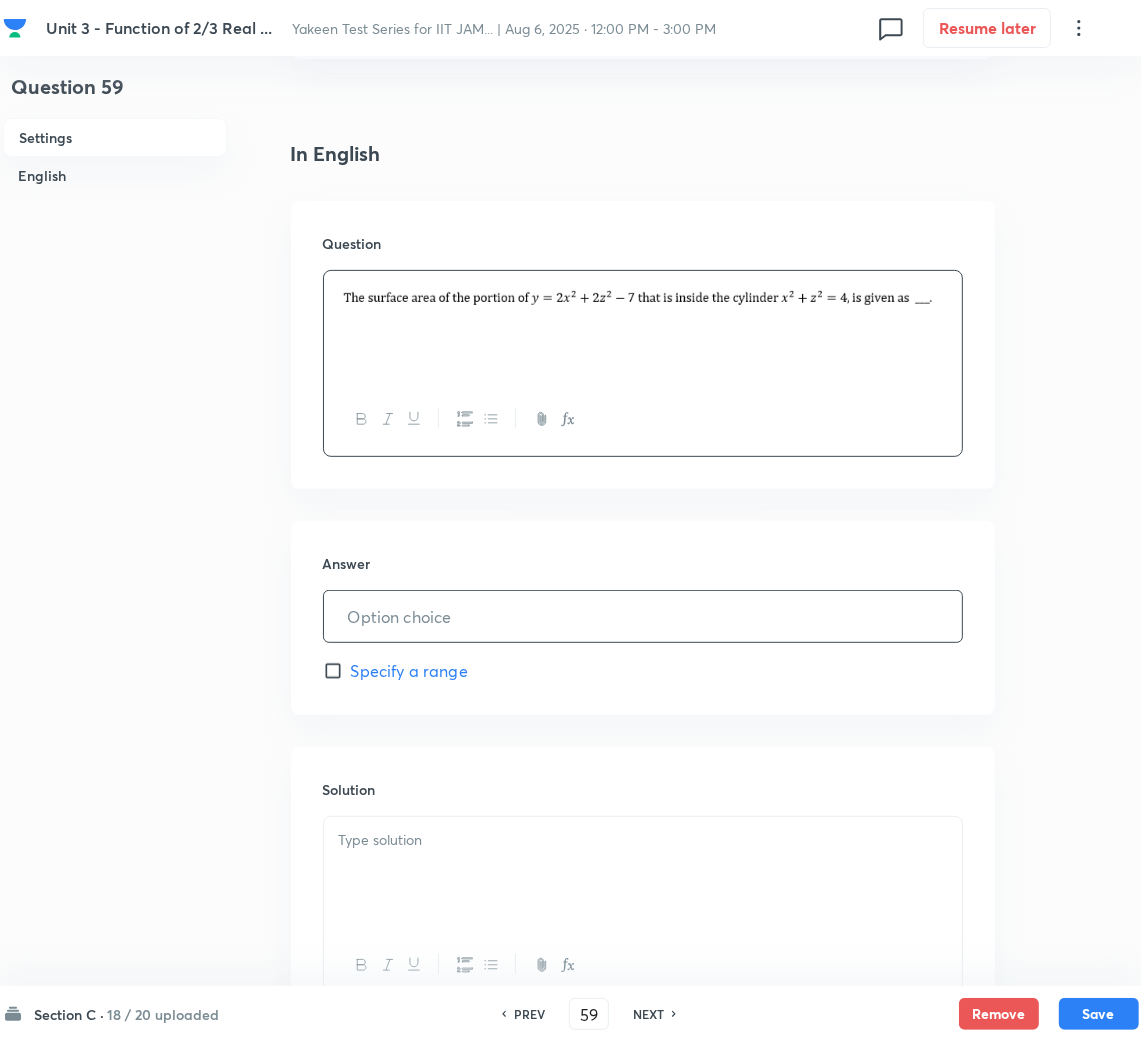 click at bounding box center [643, 616] 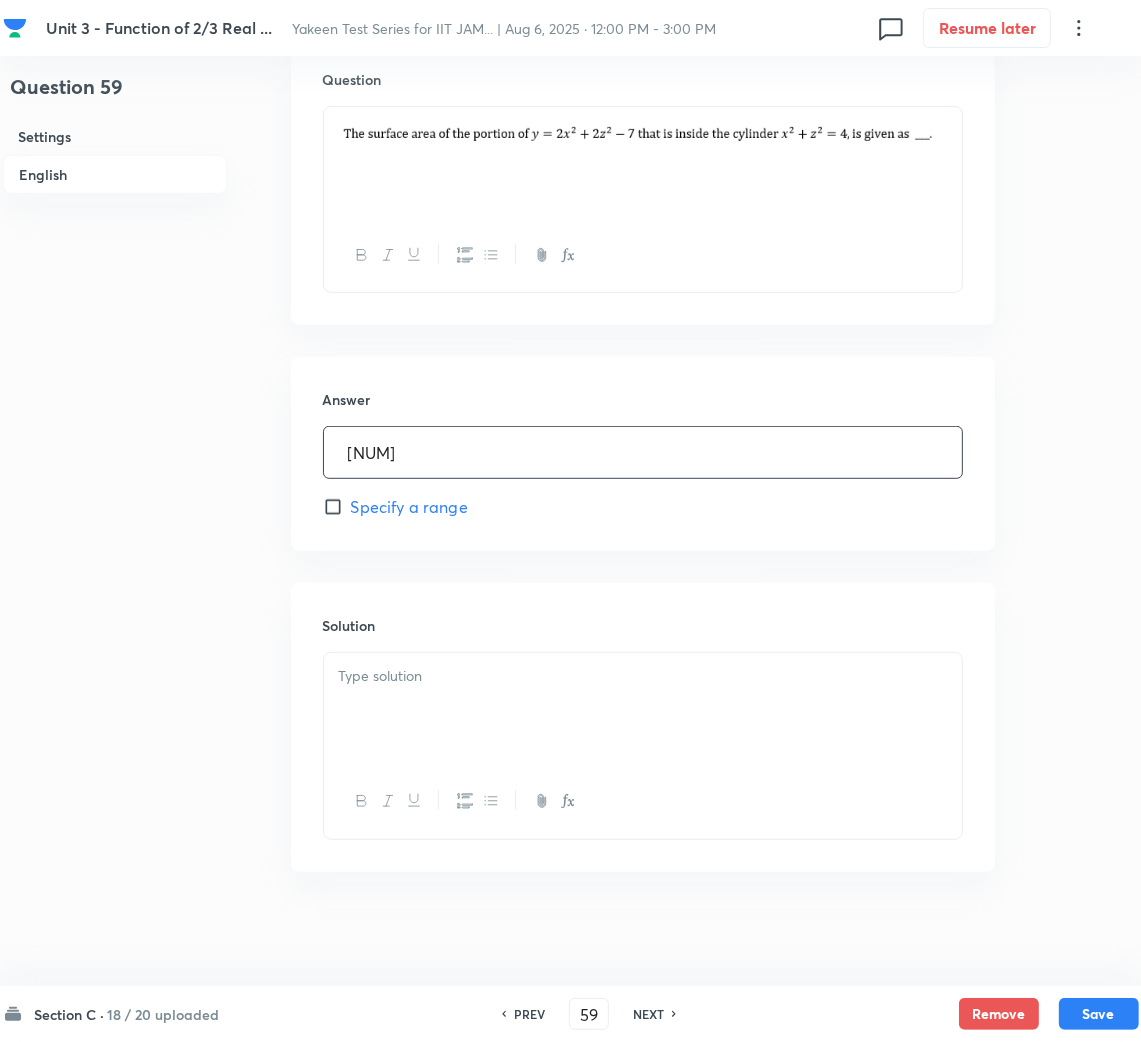 scroll, scrollTop: 620, scrollLeft: 0, axis: vertical 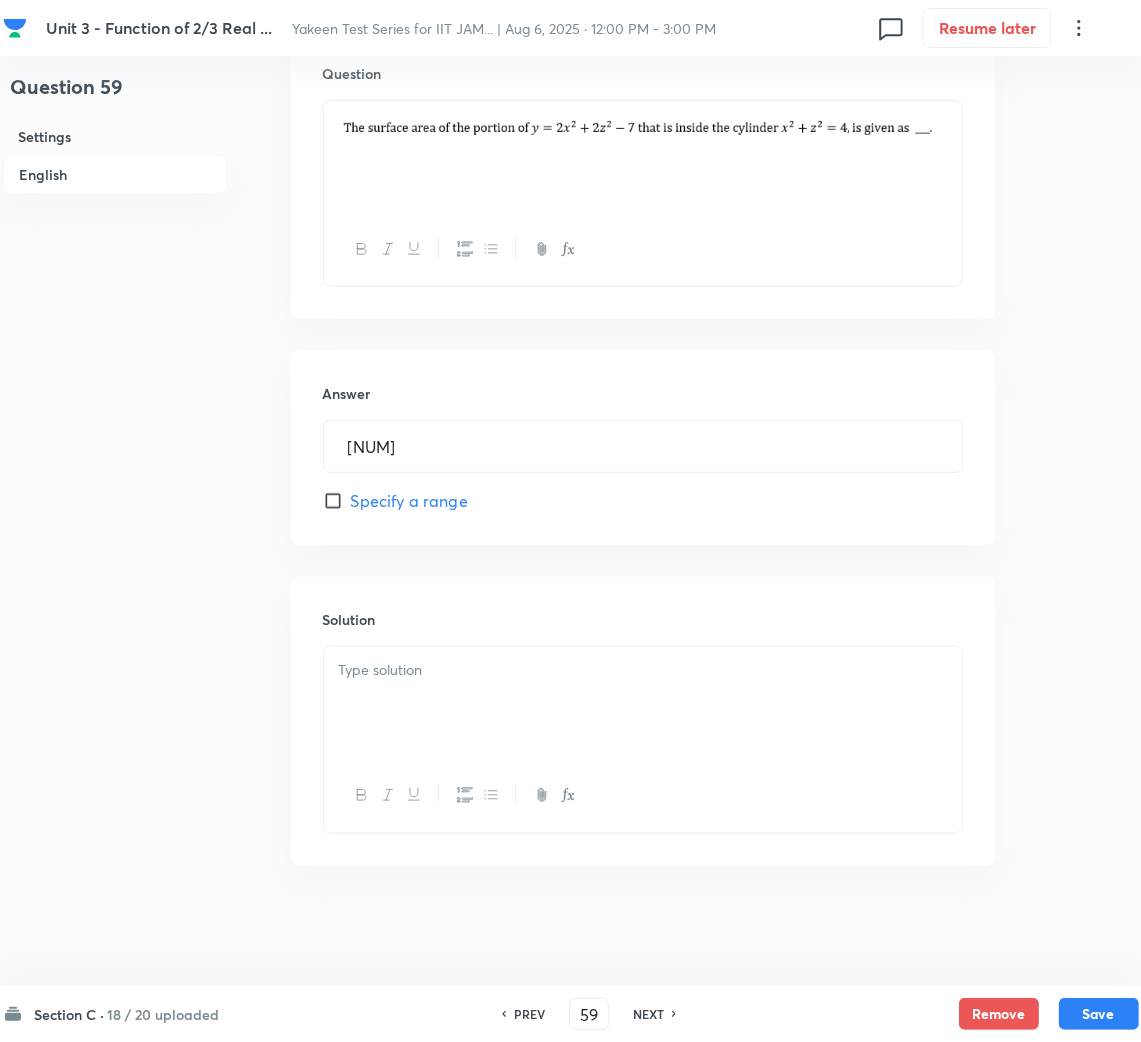 click at bounding box center [643, 703] 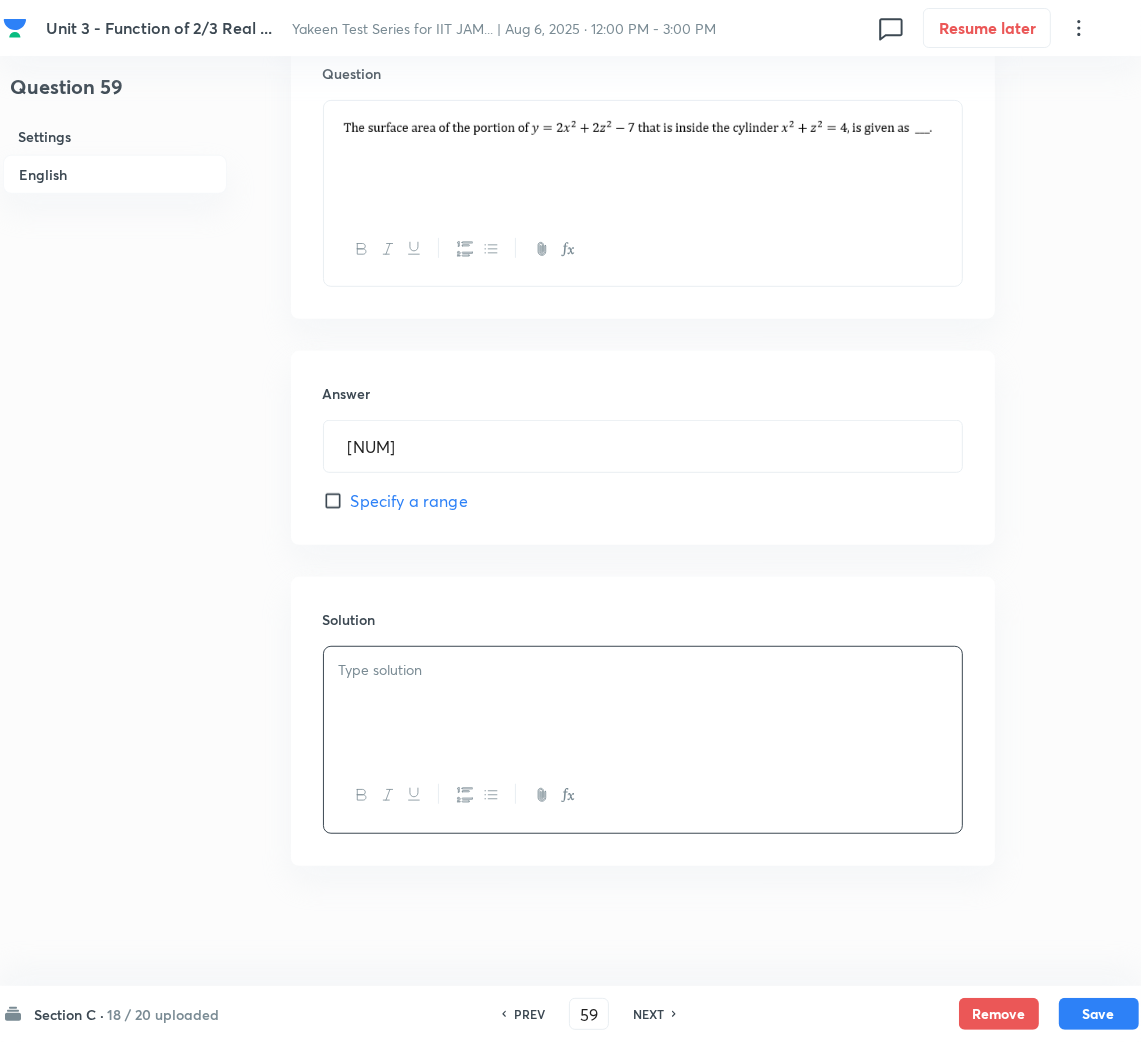 click at bounding box center (643, 670) 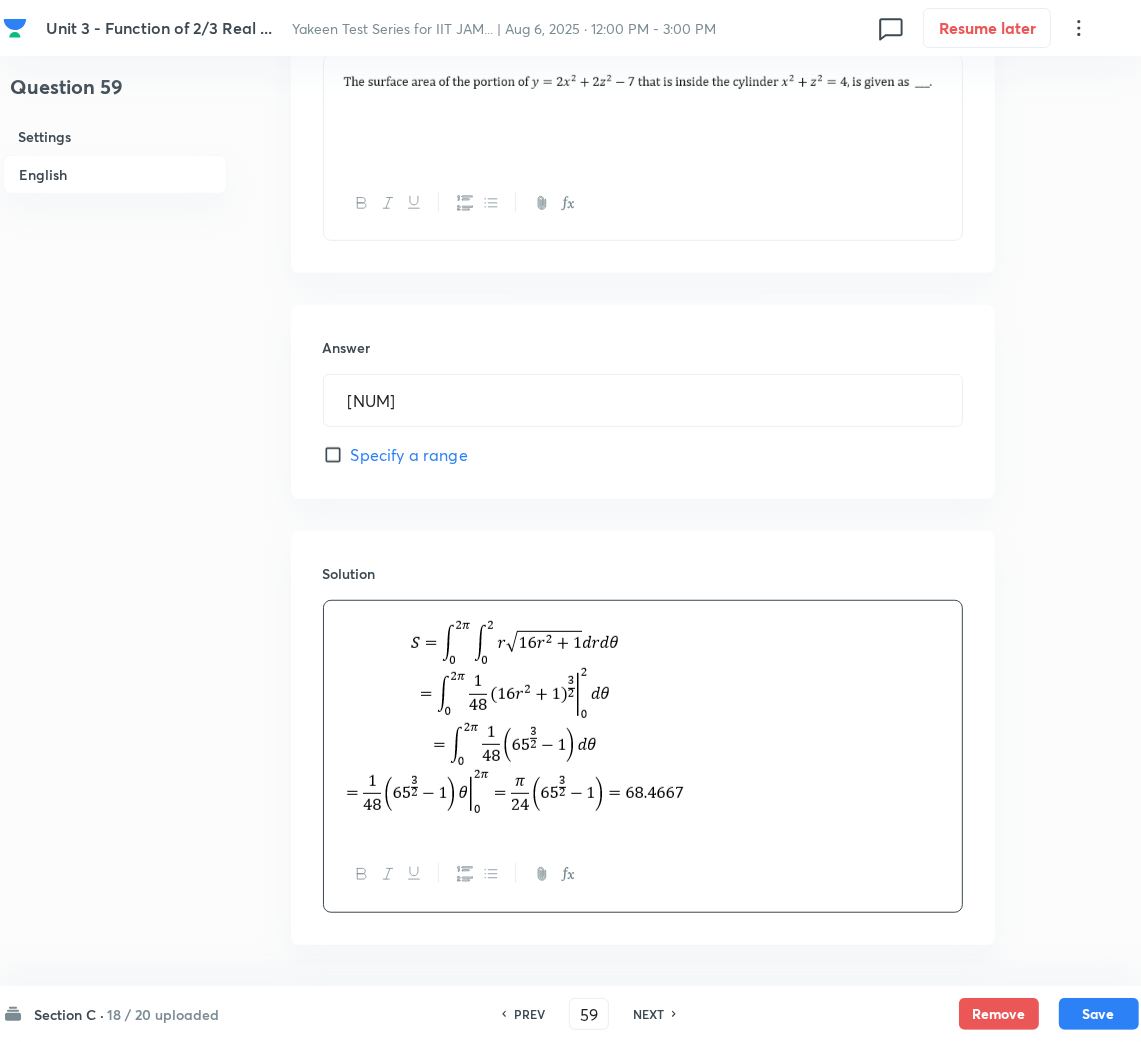 scroll, scrollTop: 745, scrollLeft: 0, axis: vertical 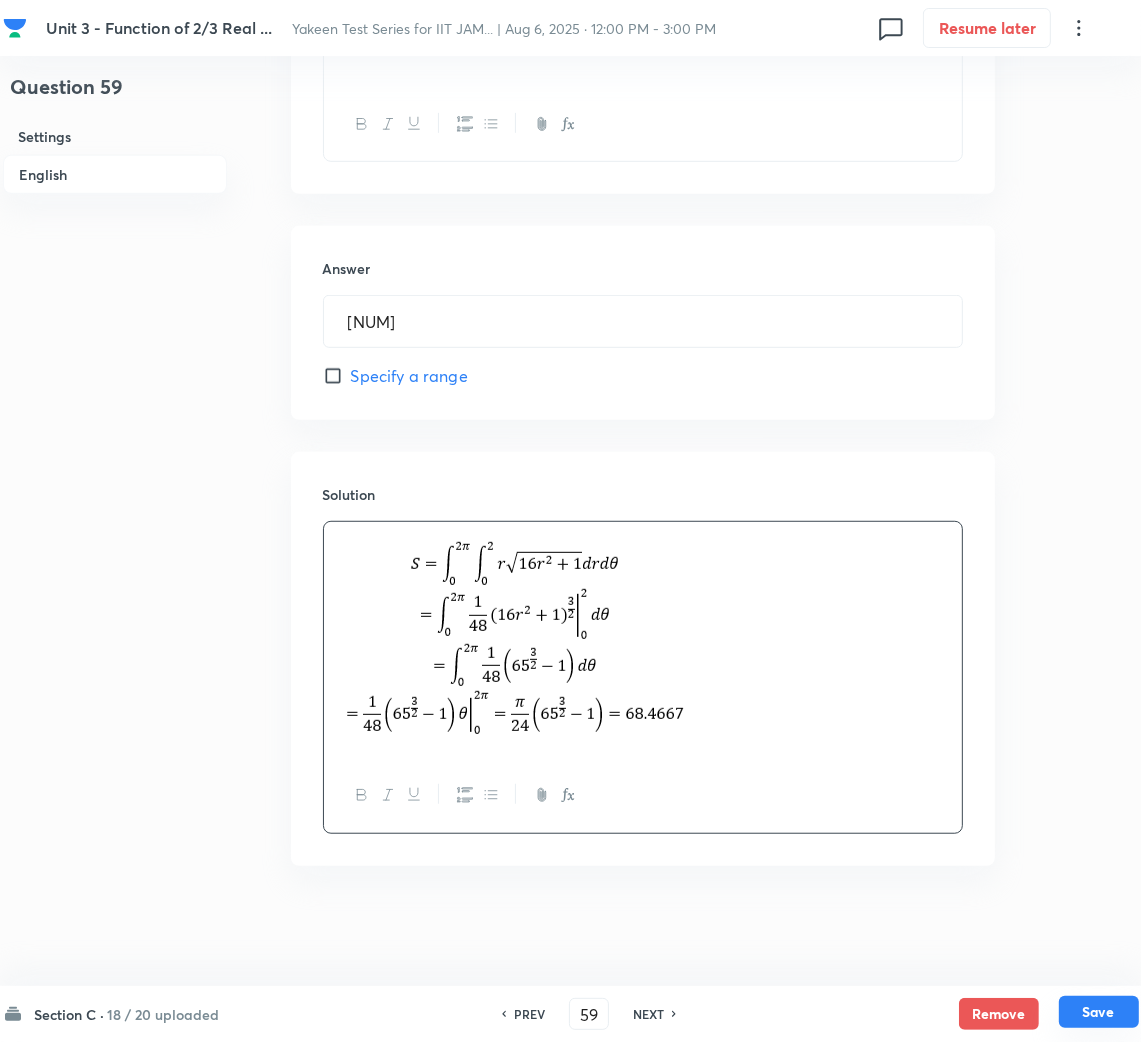 click on "Save" at bounding box center (1099, 1012) 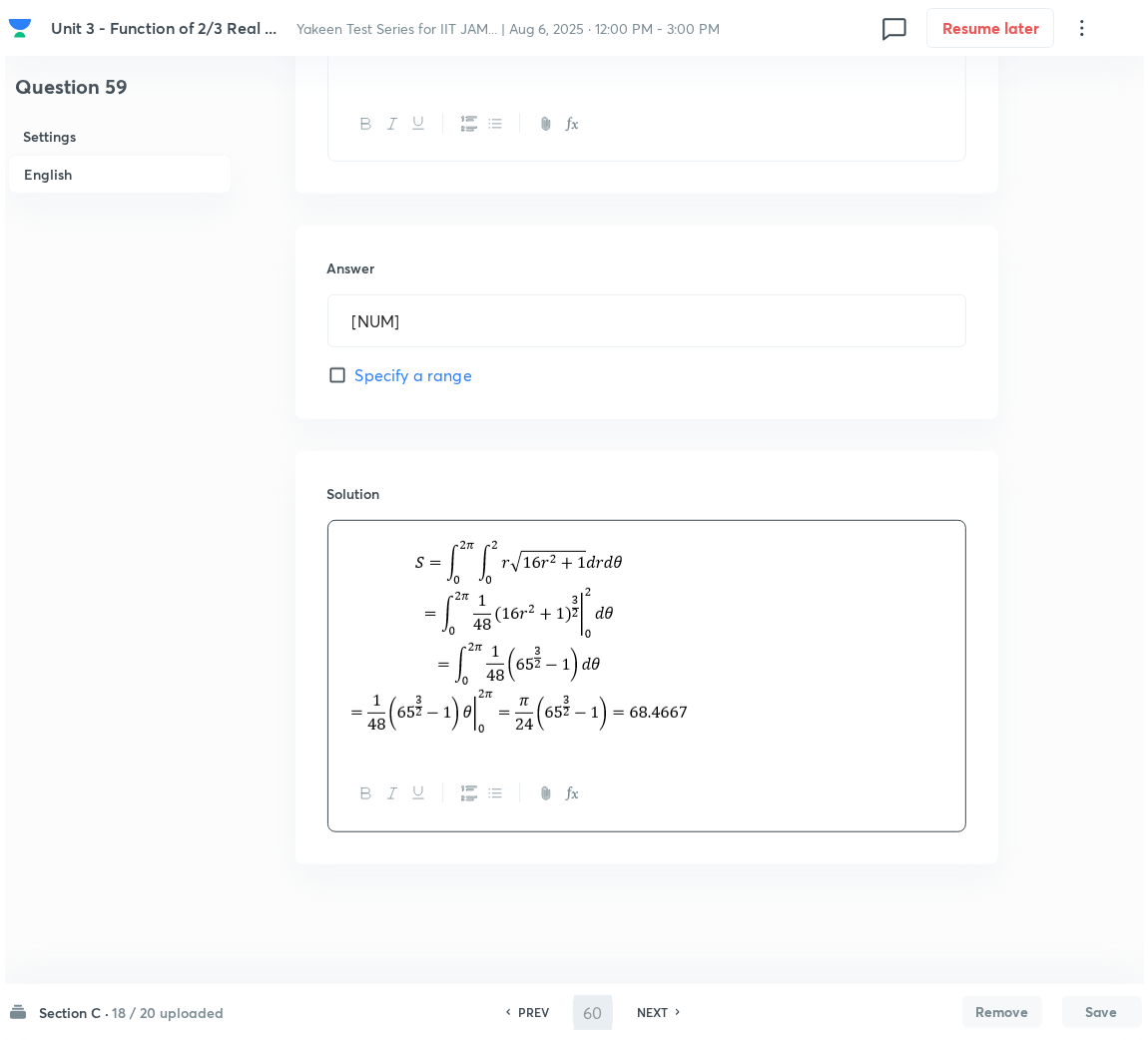 scroll, scrollTop: 0, scrollLeft: 0, axis: both 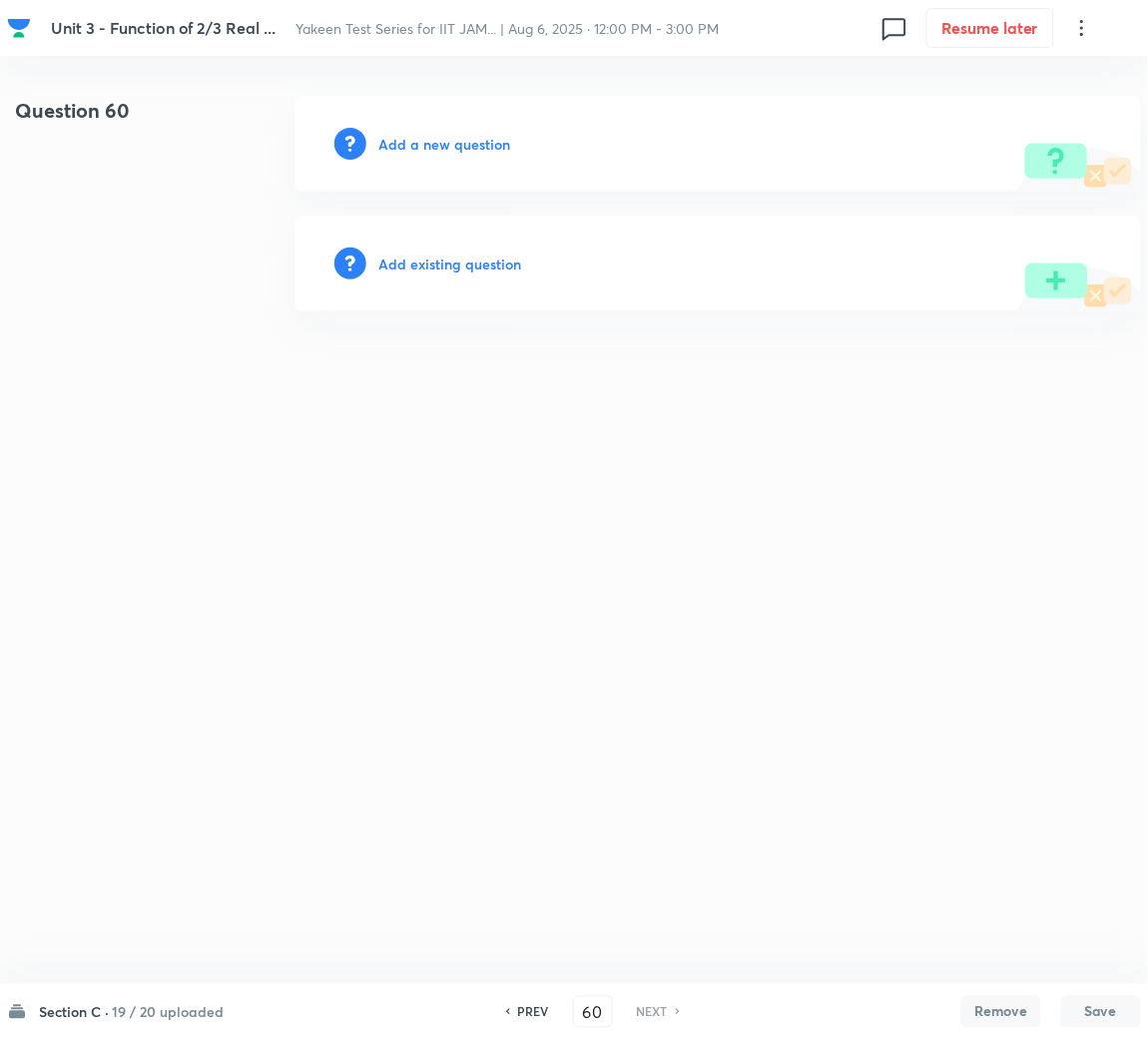 click on "Add a new question" at bounding box center (444, 144) 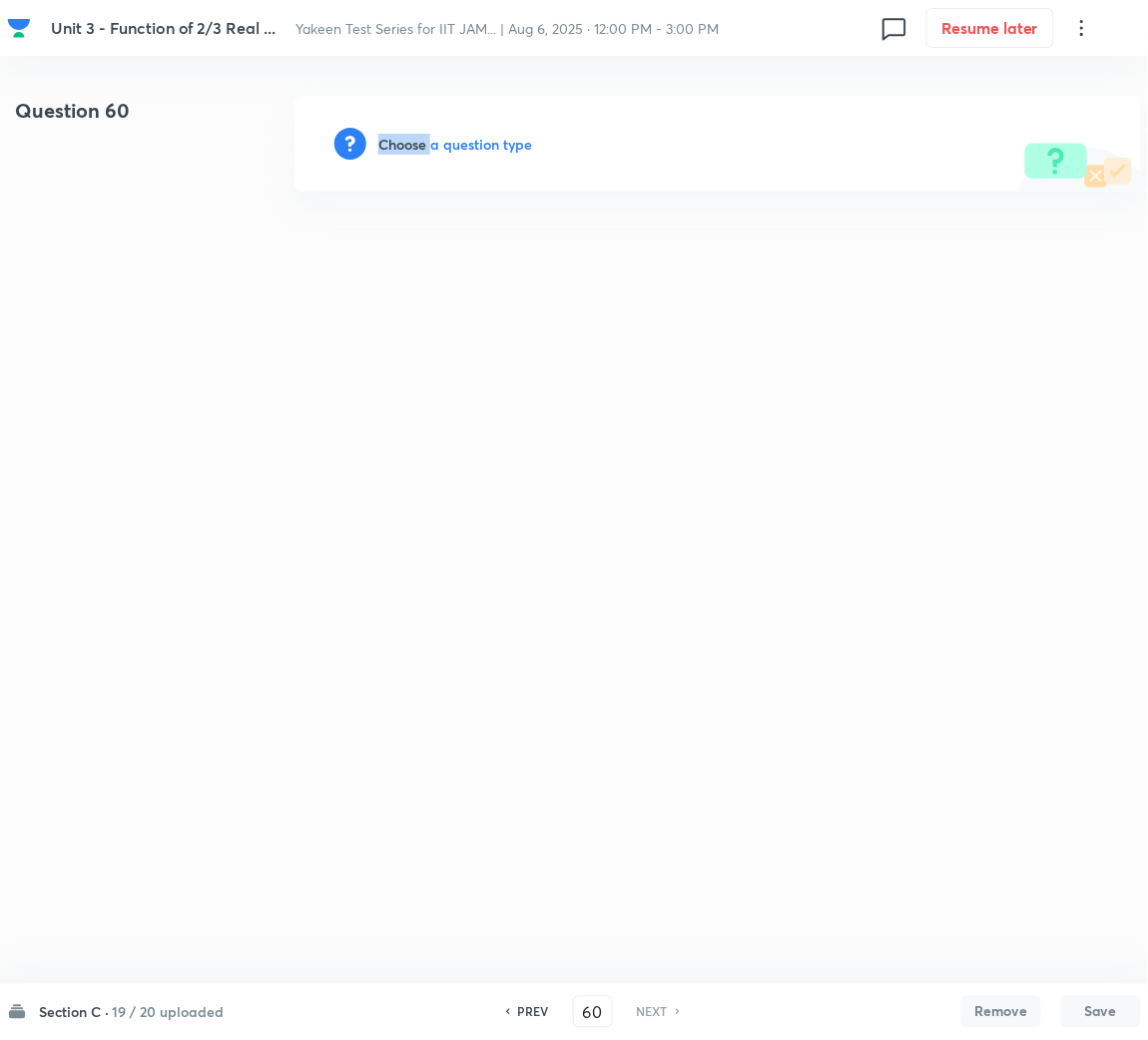 click on "Choose a question type" at bounding box center (455, 144) 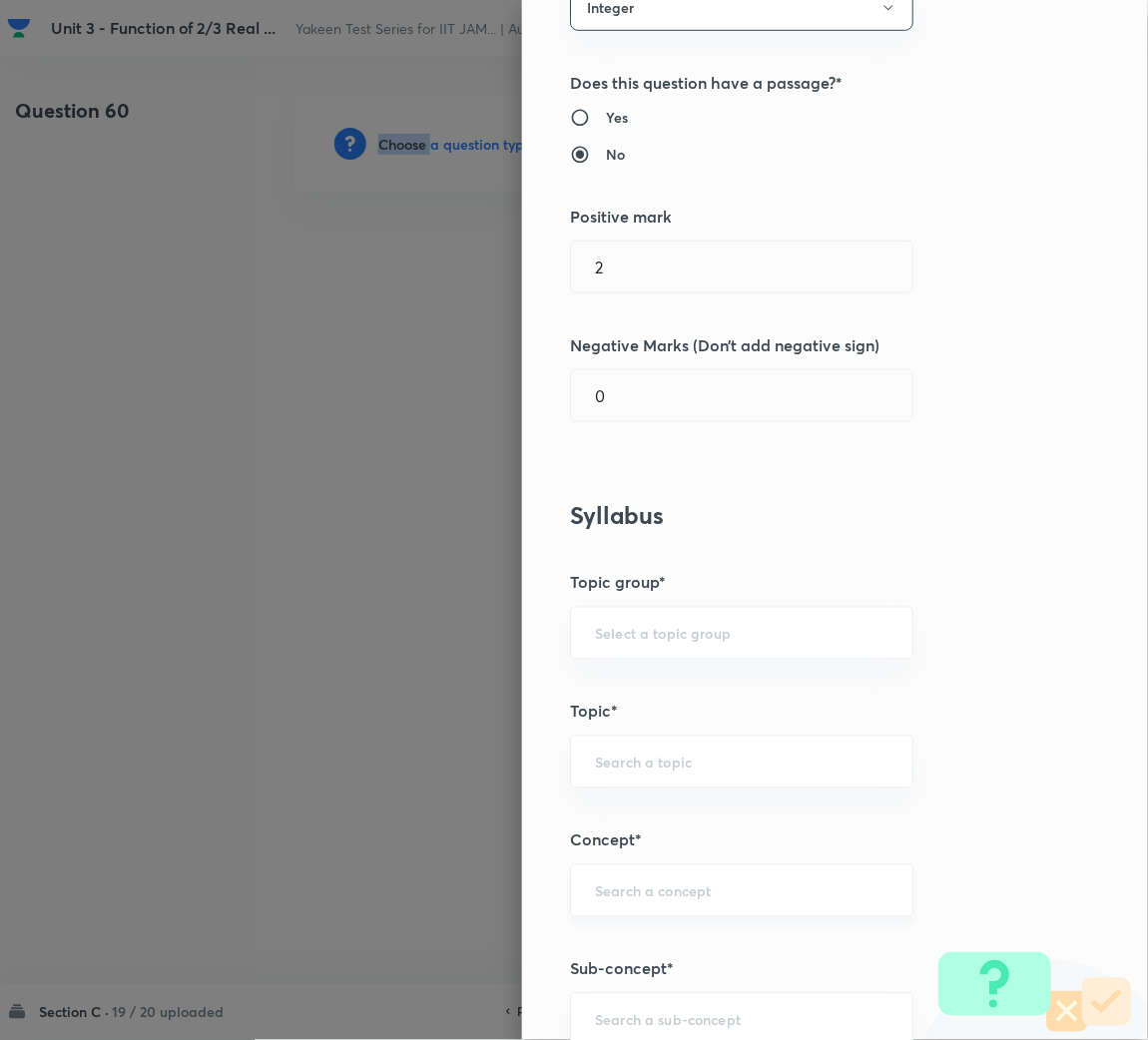 scroll, scrollTop: 448, scrollLeft: 0, axis: vertical 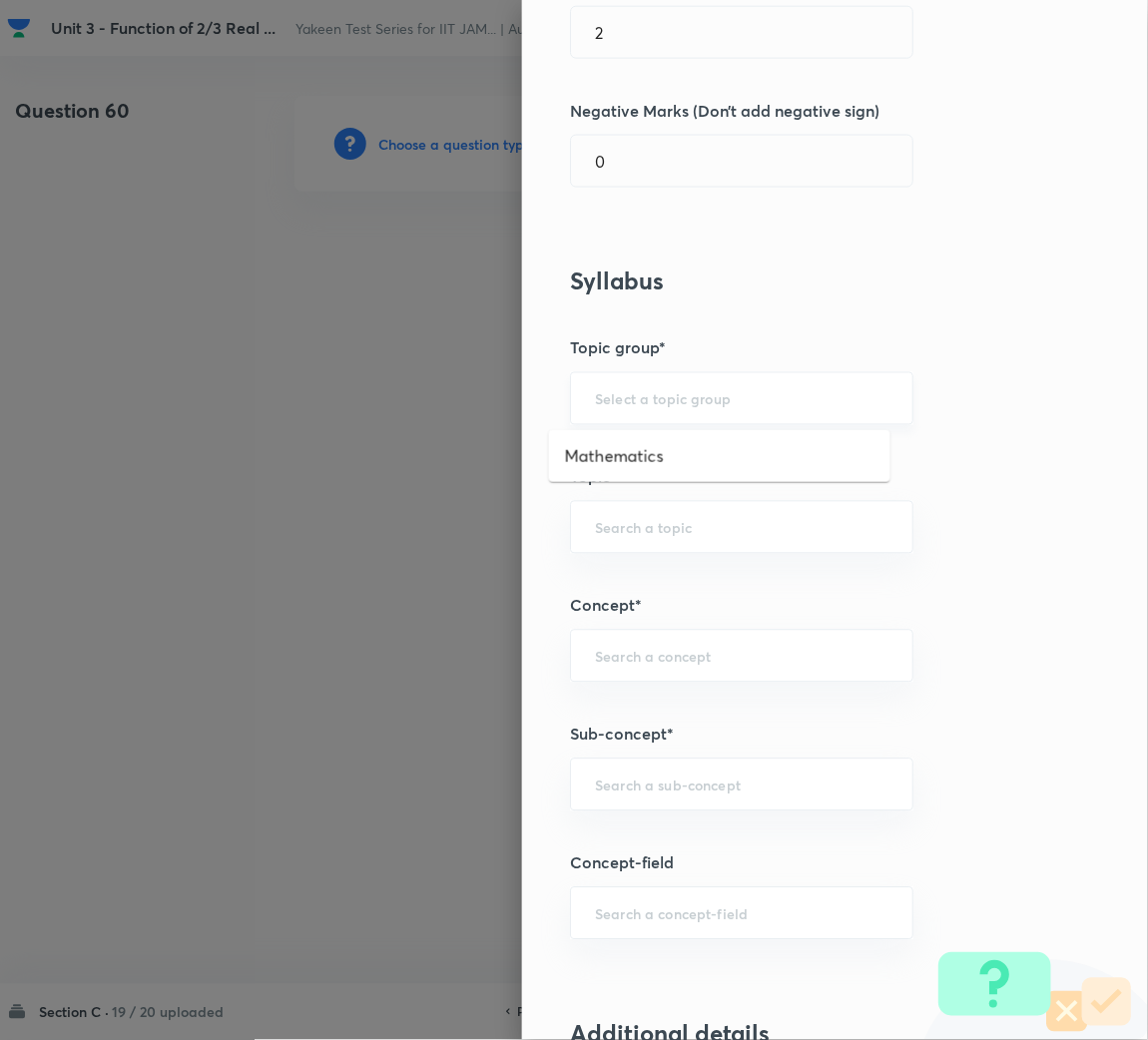 click at bounding box center (742, 398) 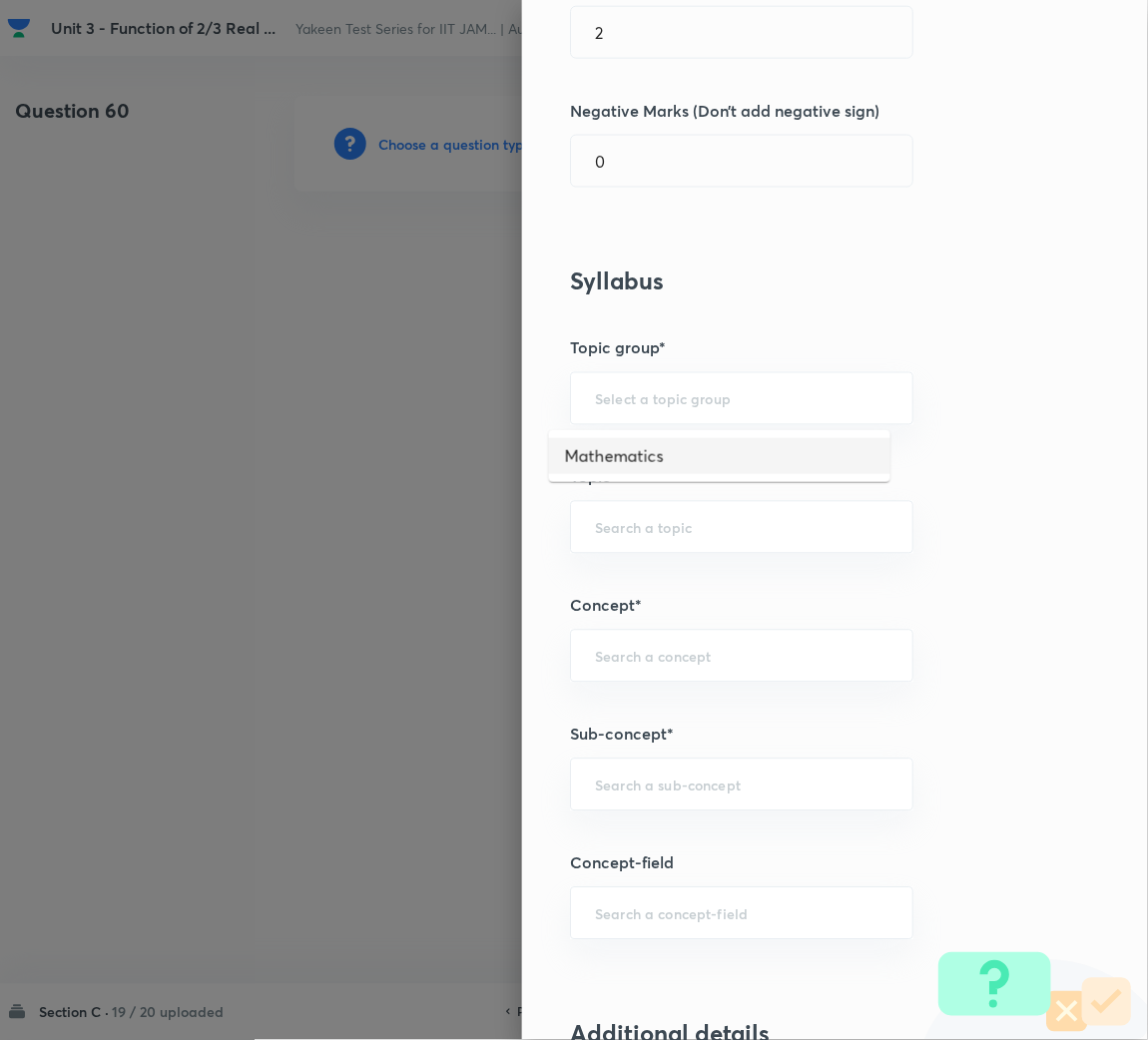 click on "Mathematics" at bounding box center (720, 456) 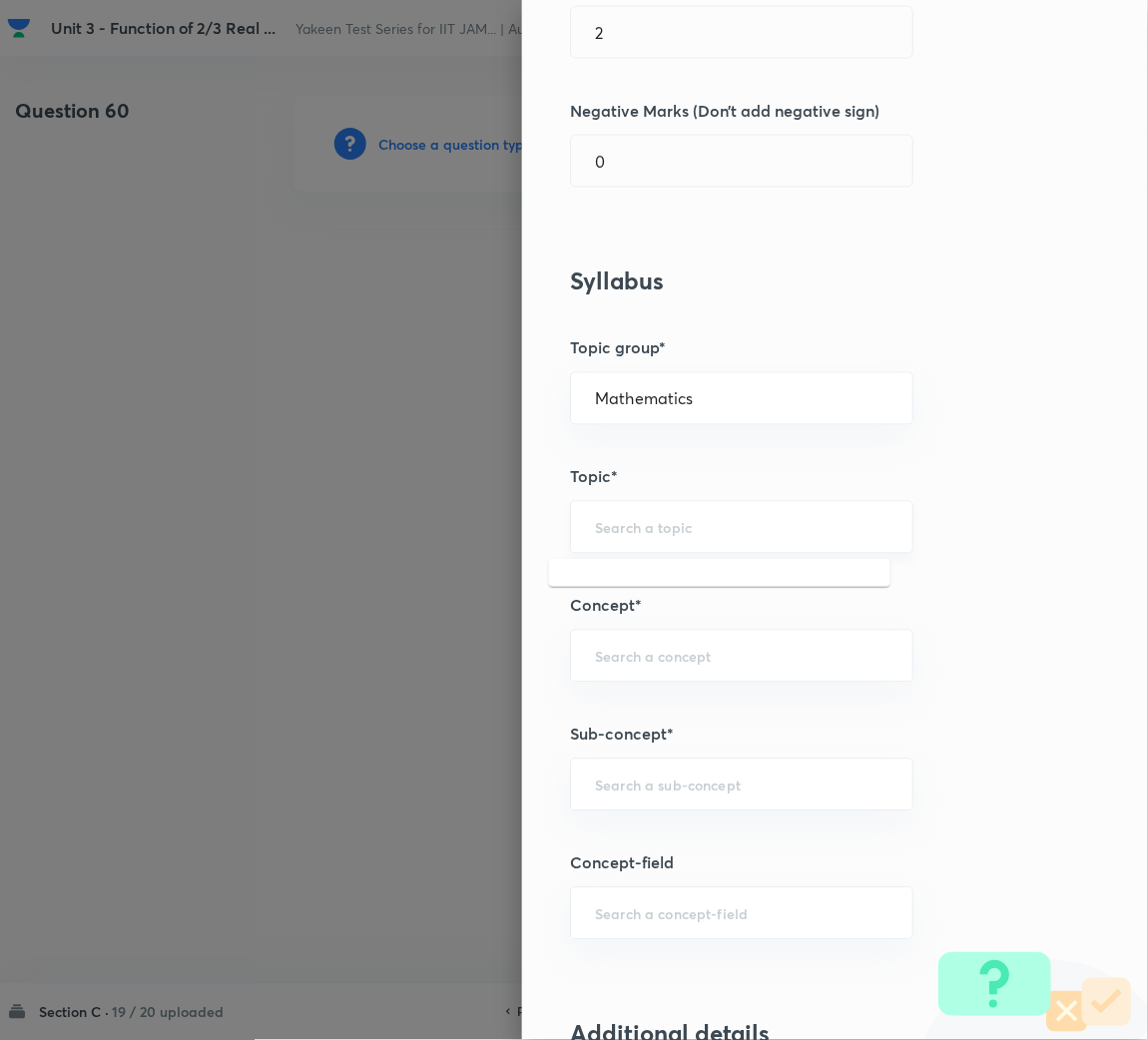 click at bounding box center [742, 527] 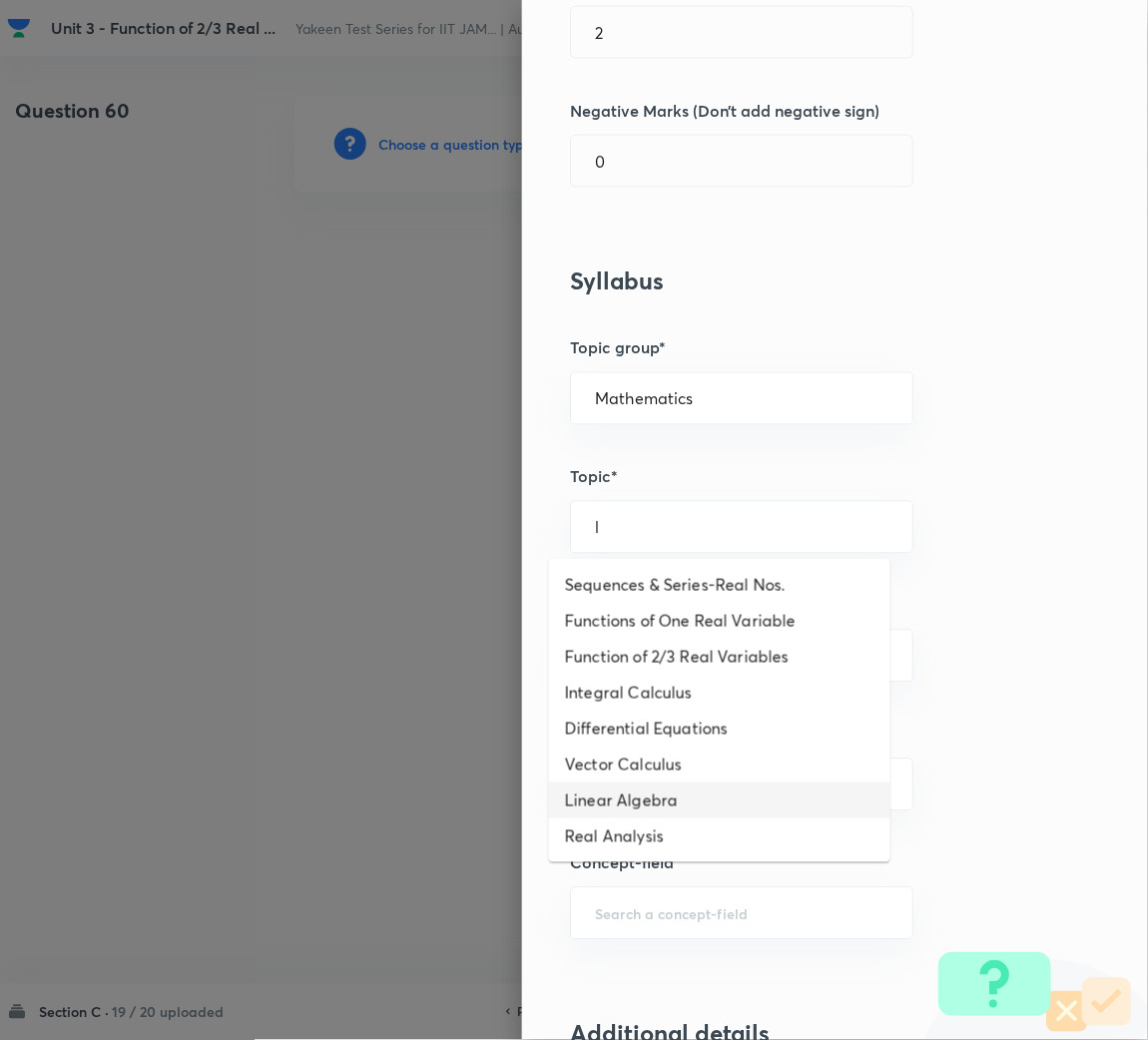 click on "Linear Algebra" at bounding box center (720, 800) 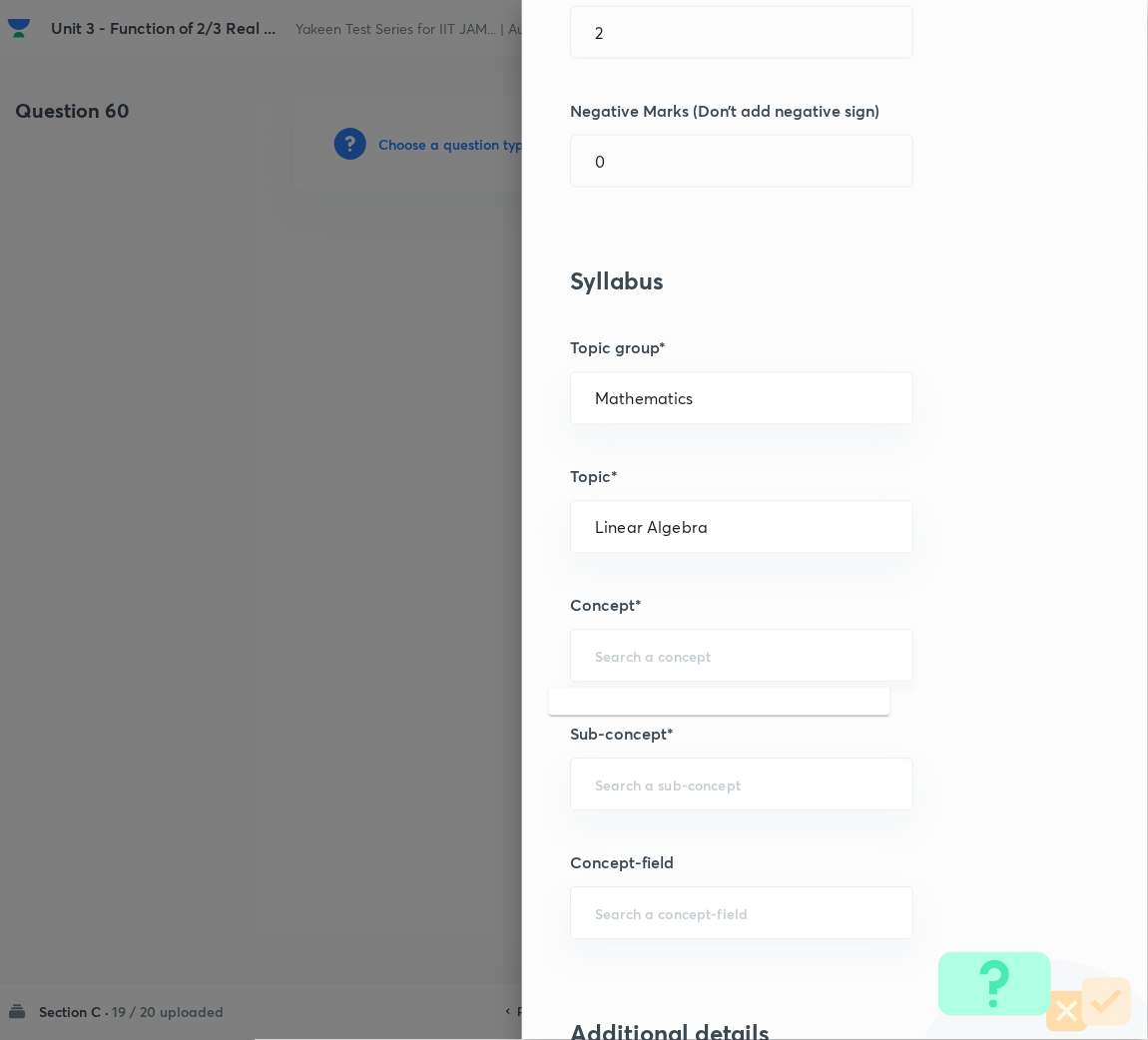 click at bounding box center (742, 656) 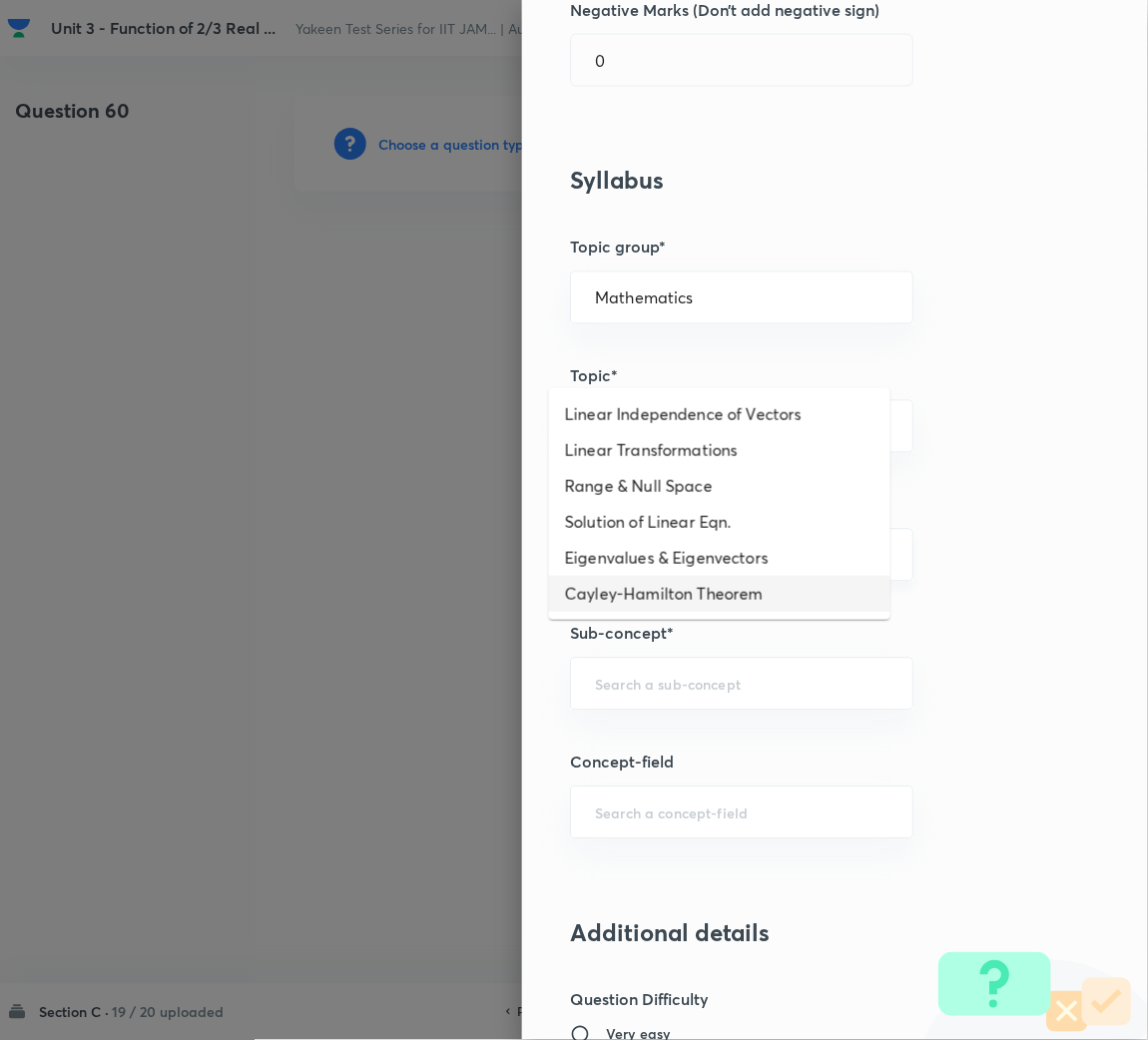 scroll, scrollTop: 748, scrollLeft: 0, axis: vertical 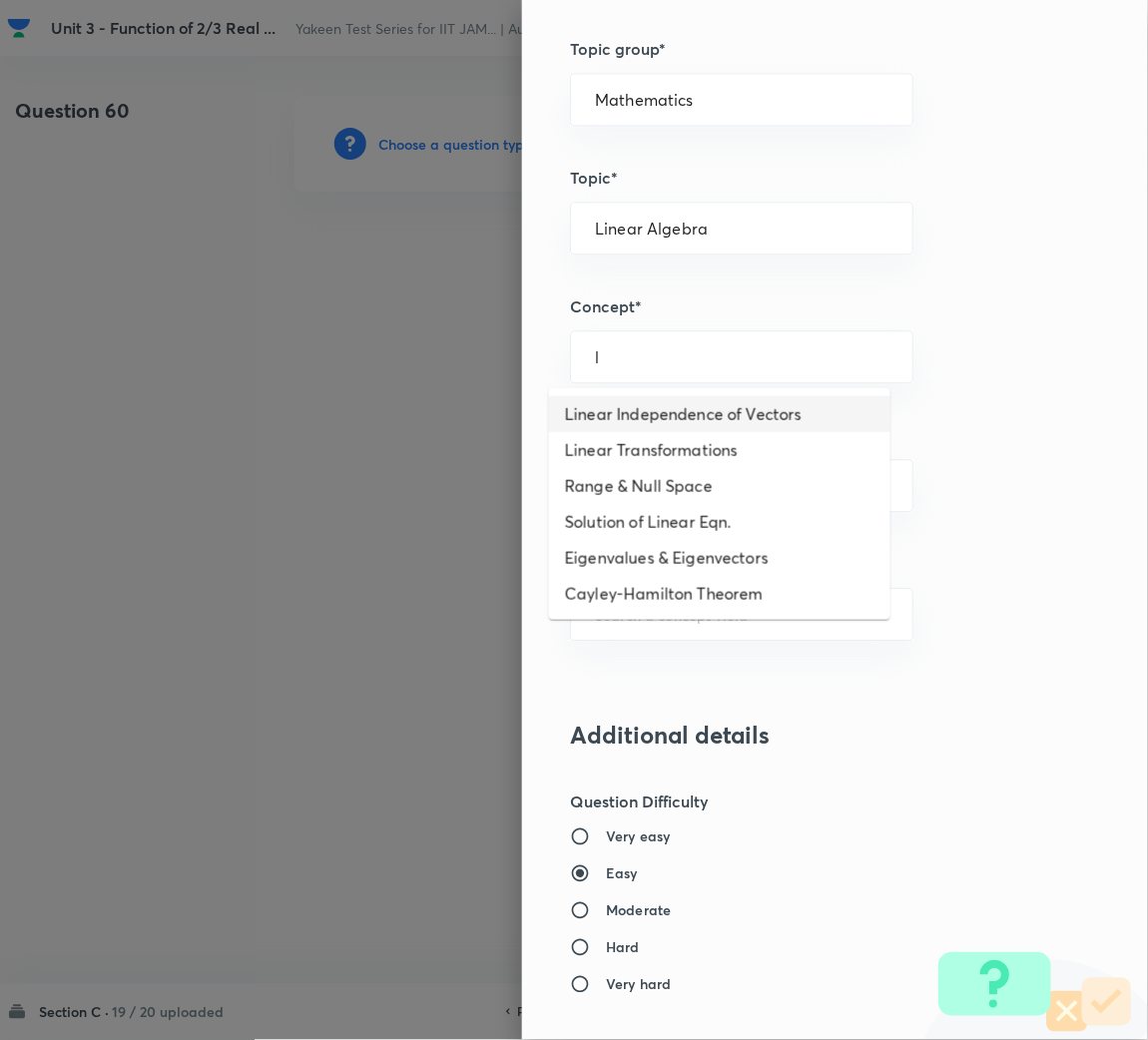 drag, startPoint x: 634, startPoint y: 412, endPoint x: 626, endPoint y: 494, distance: 82.38932 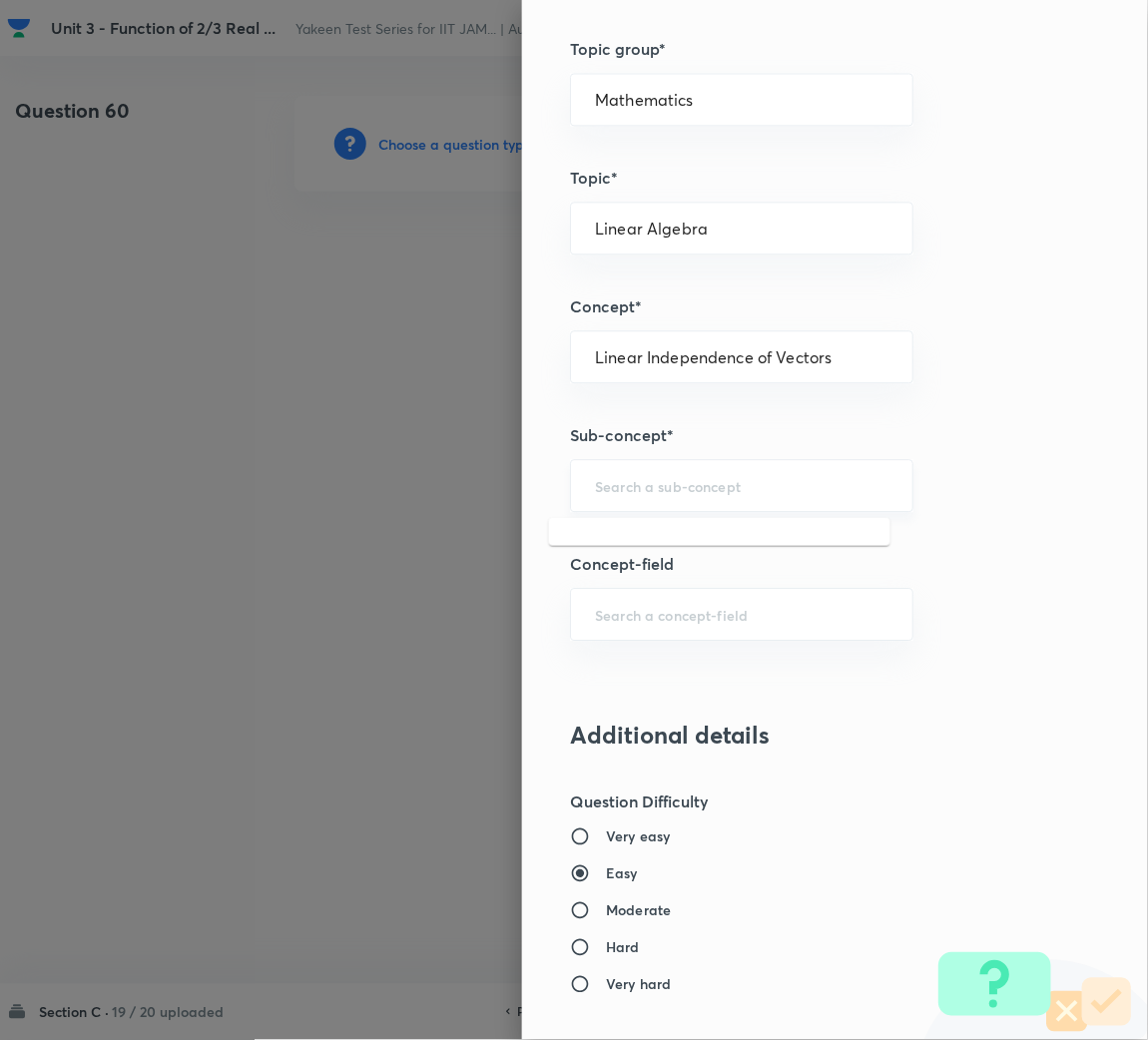 click at bounding box center [742, 485] 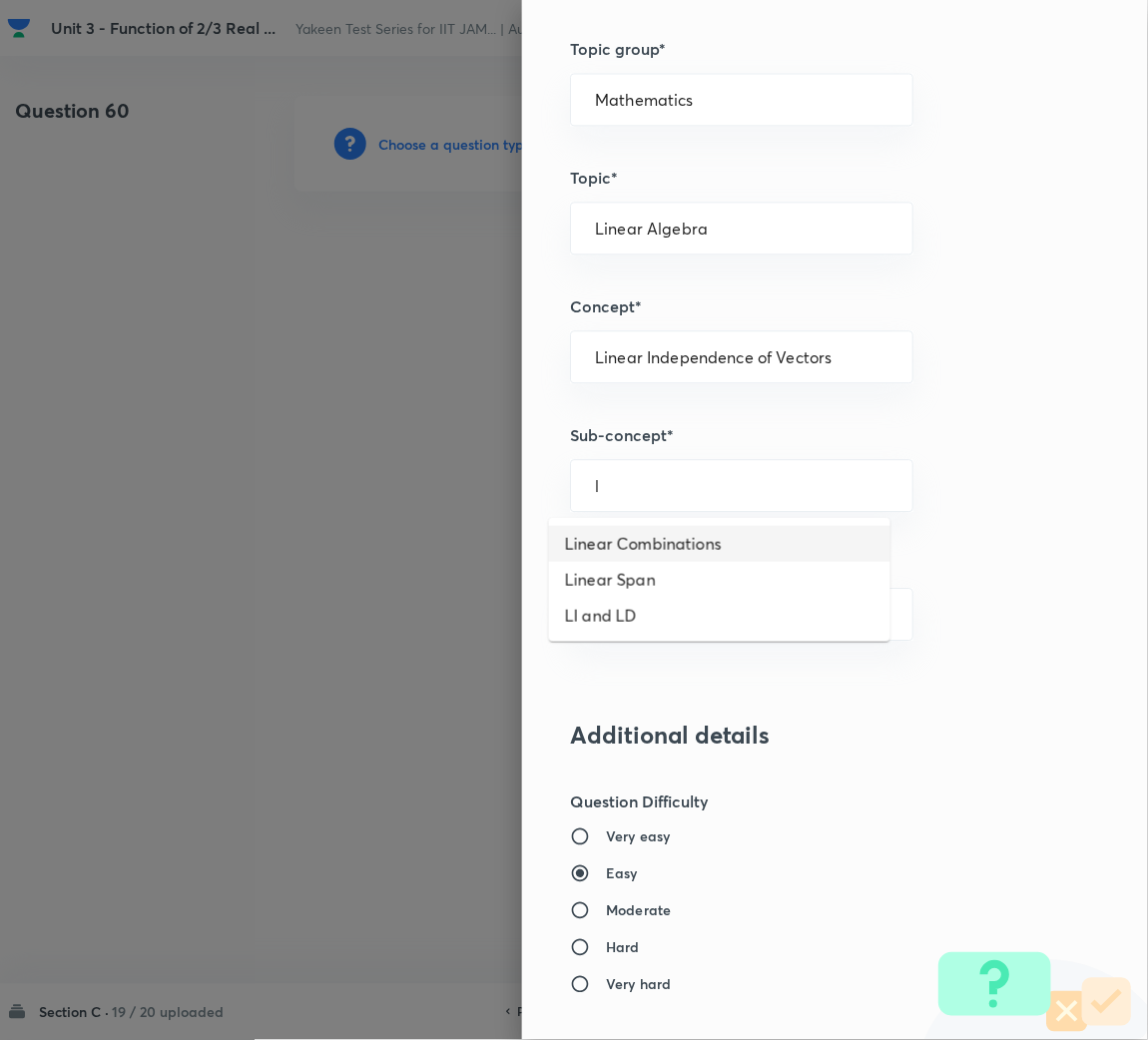click on "Linear Combinations" at bounding box center (720, 544) 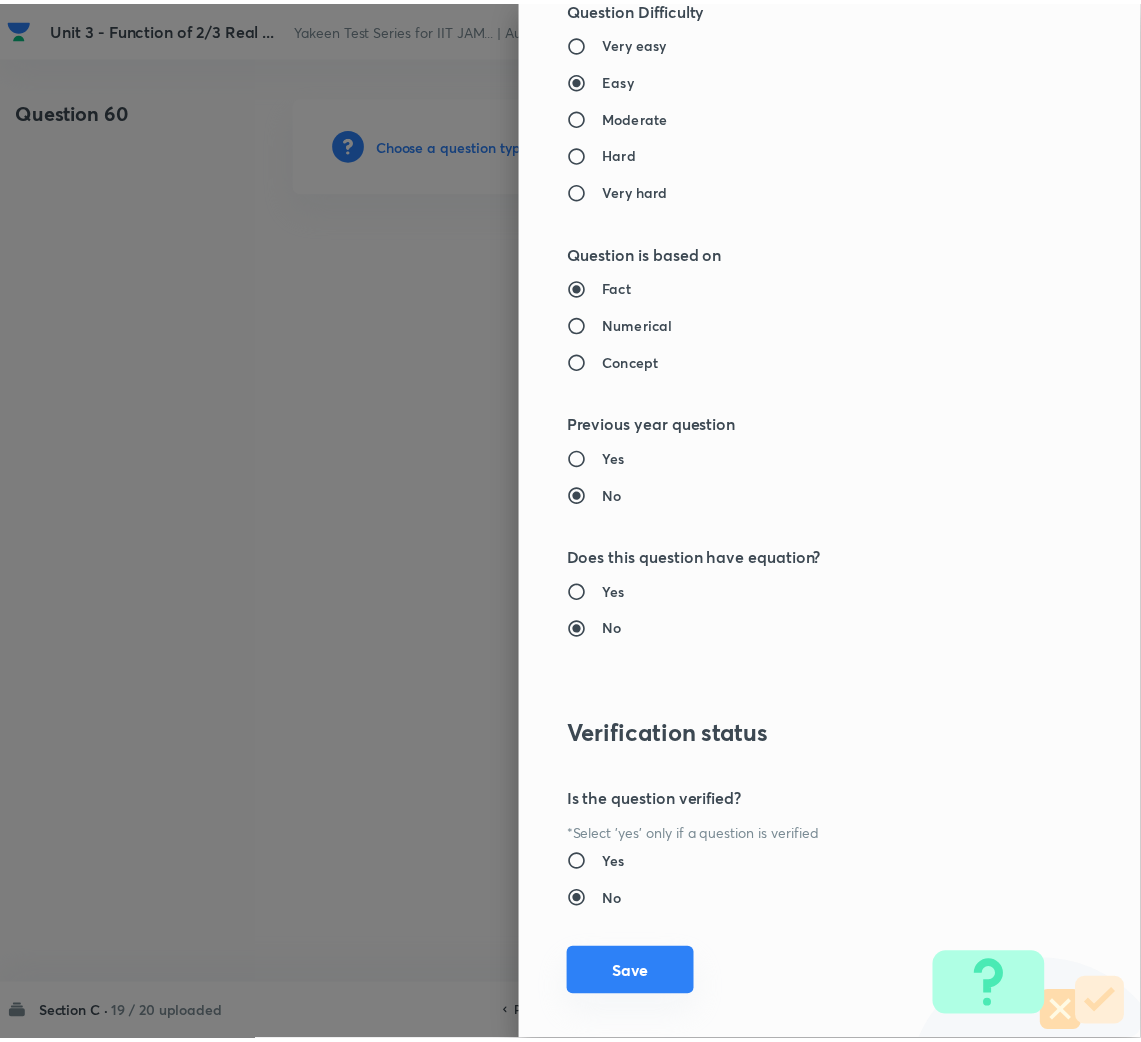 scroll, scrollTop: 1567, scrollLeft: 0, axis: vertical 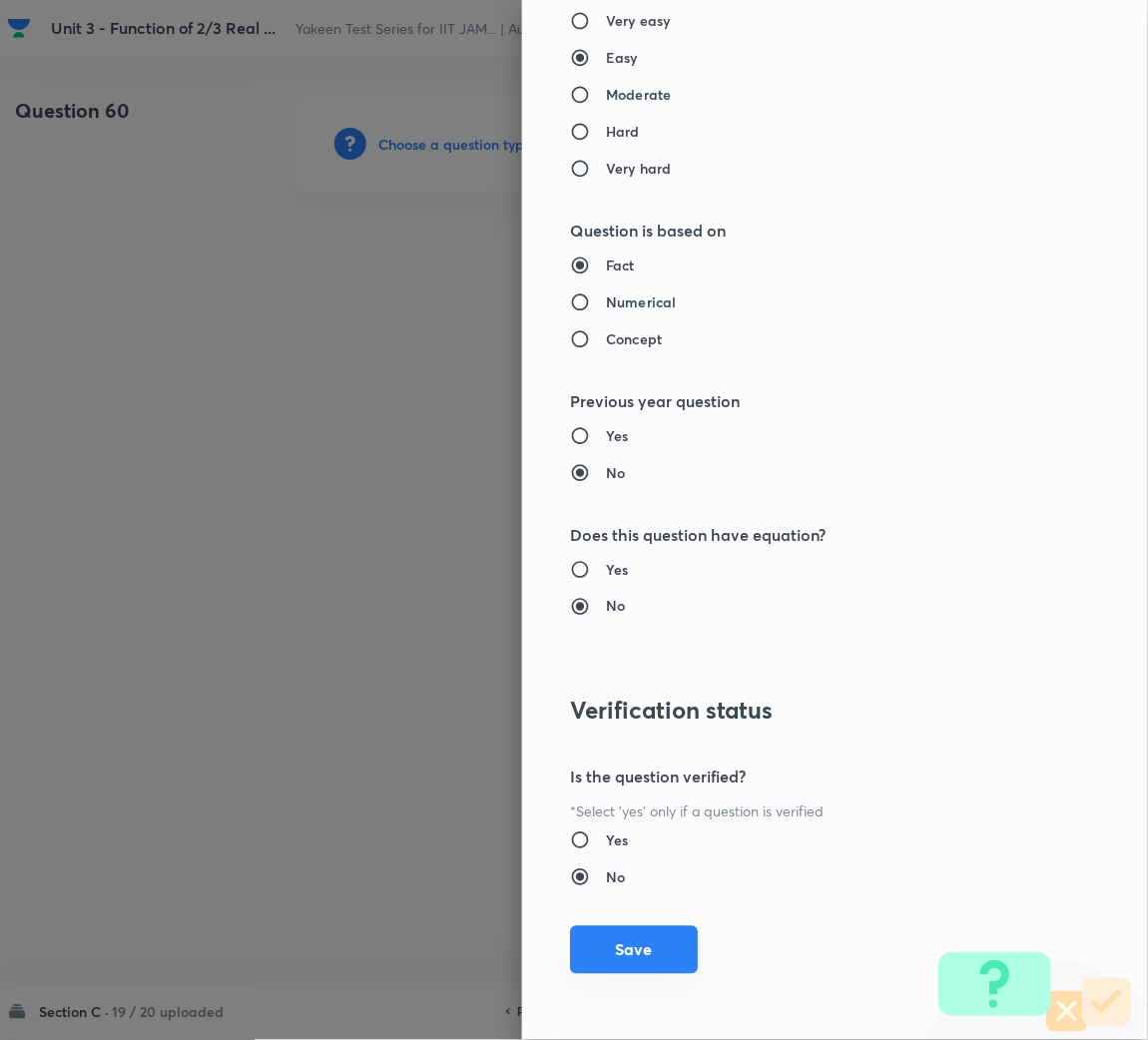 click on "Save" at bounding box center (634, 950) 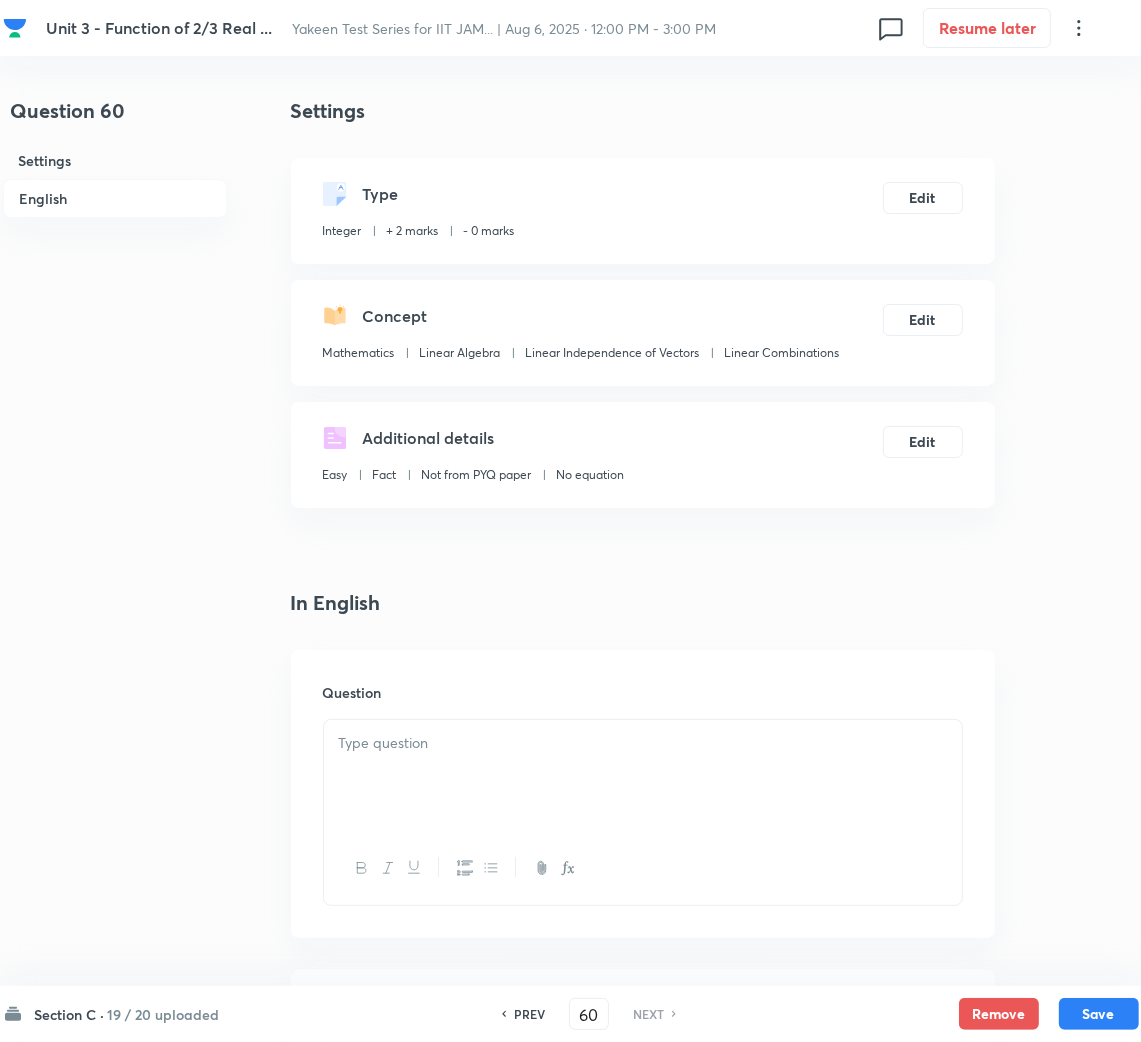 click at bounding box center [643, 776] 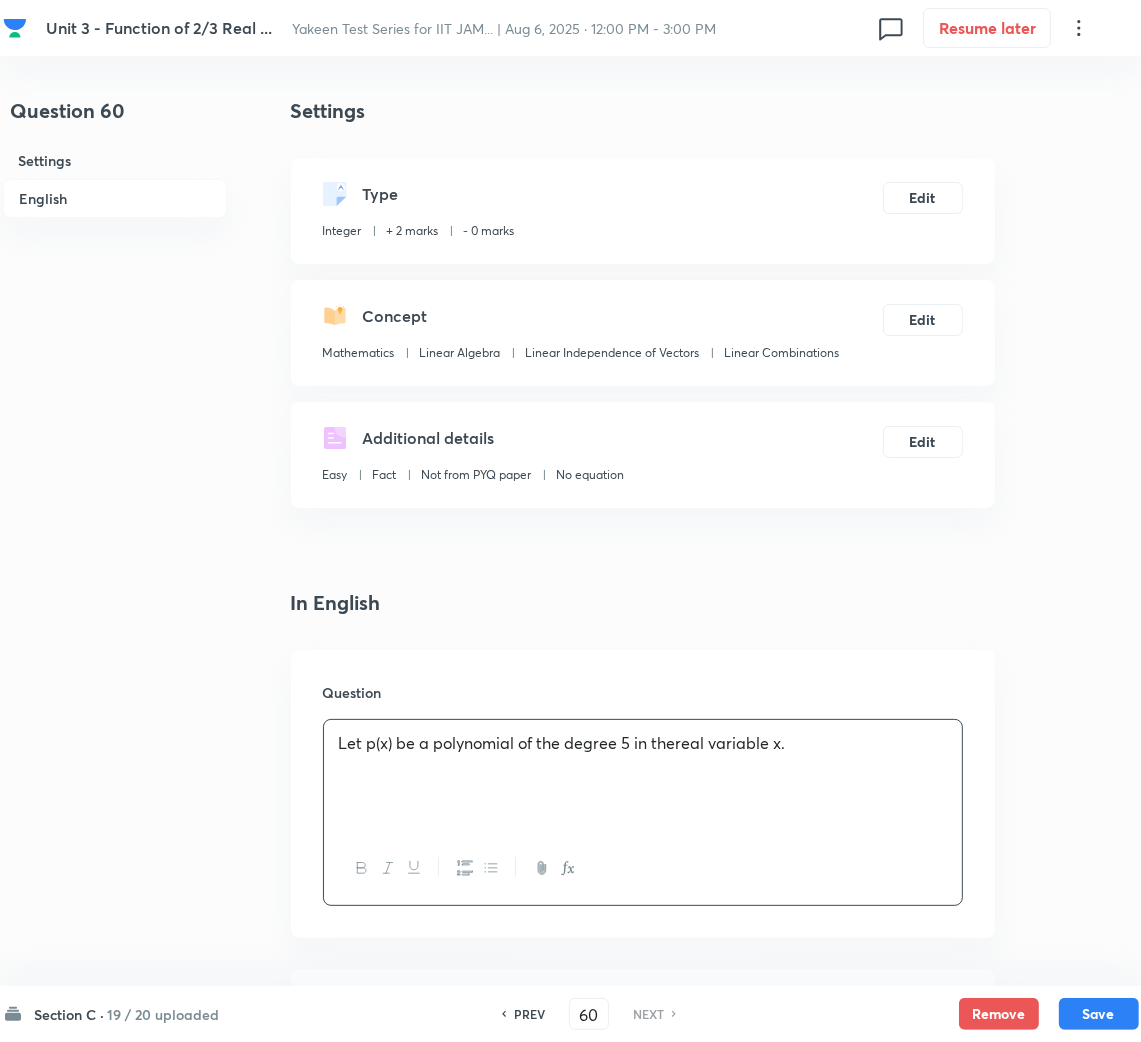 click on "Let p(x) be a polynomial of the degree 5 in thereal variable x." at bounding box center (643, 776) 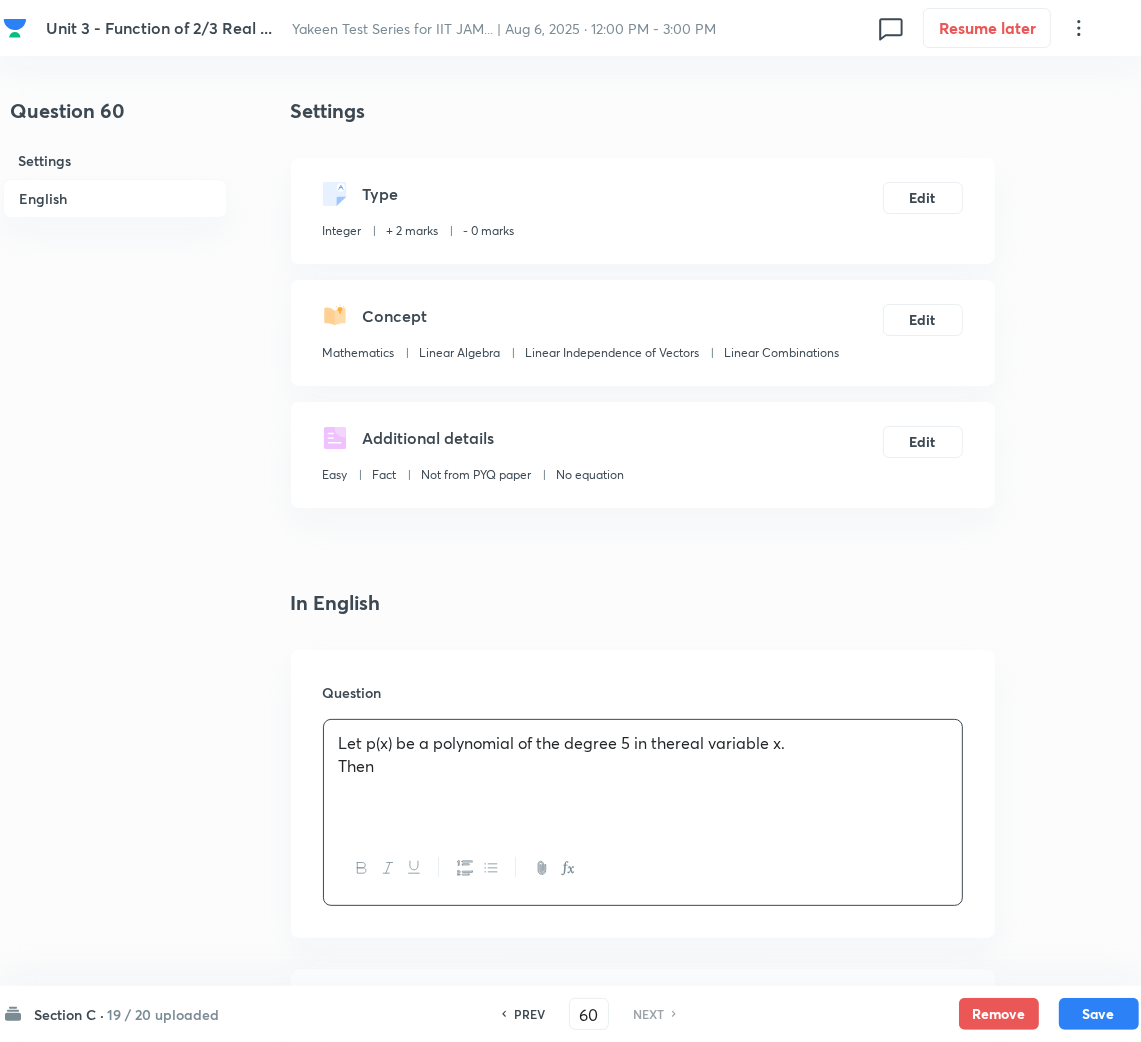 drag, startPoint x: 371, startPoint y: 765, endPoint x: 265, endPoint y: 765, distance: 106 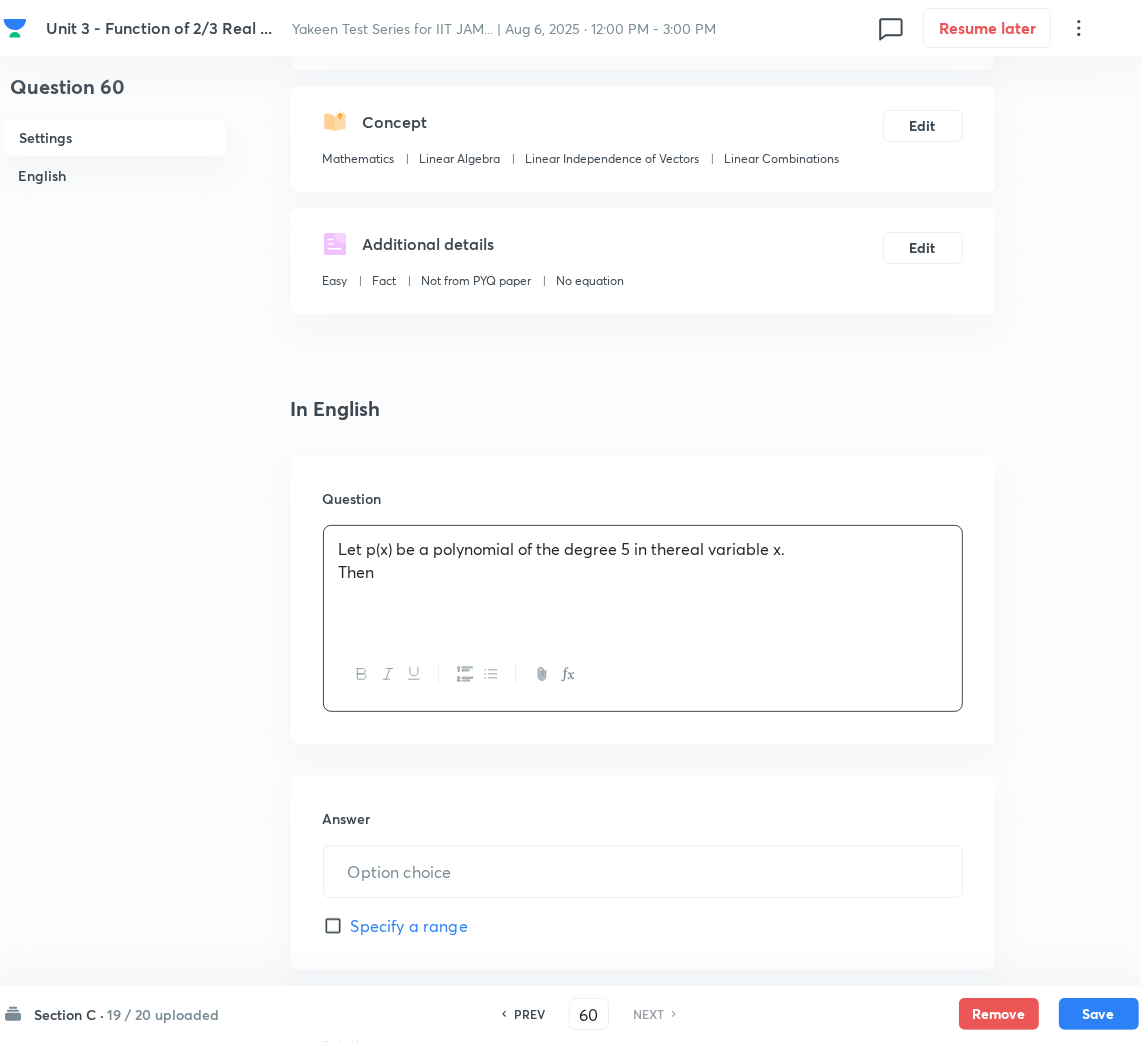 scroll, scrollTop: 600, scrollLeft: 0, axis: vertical 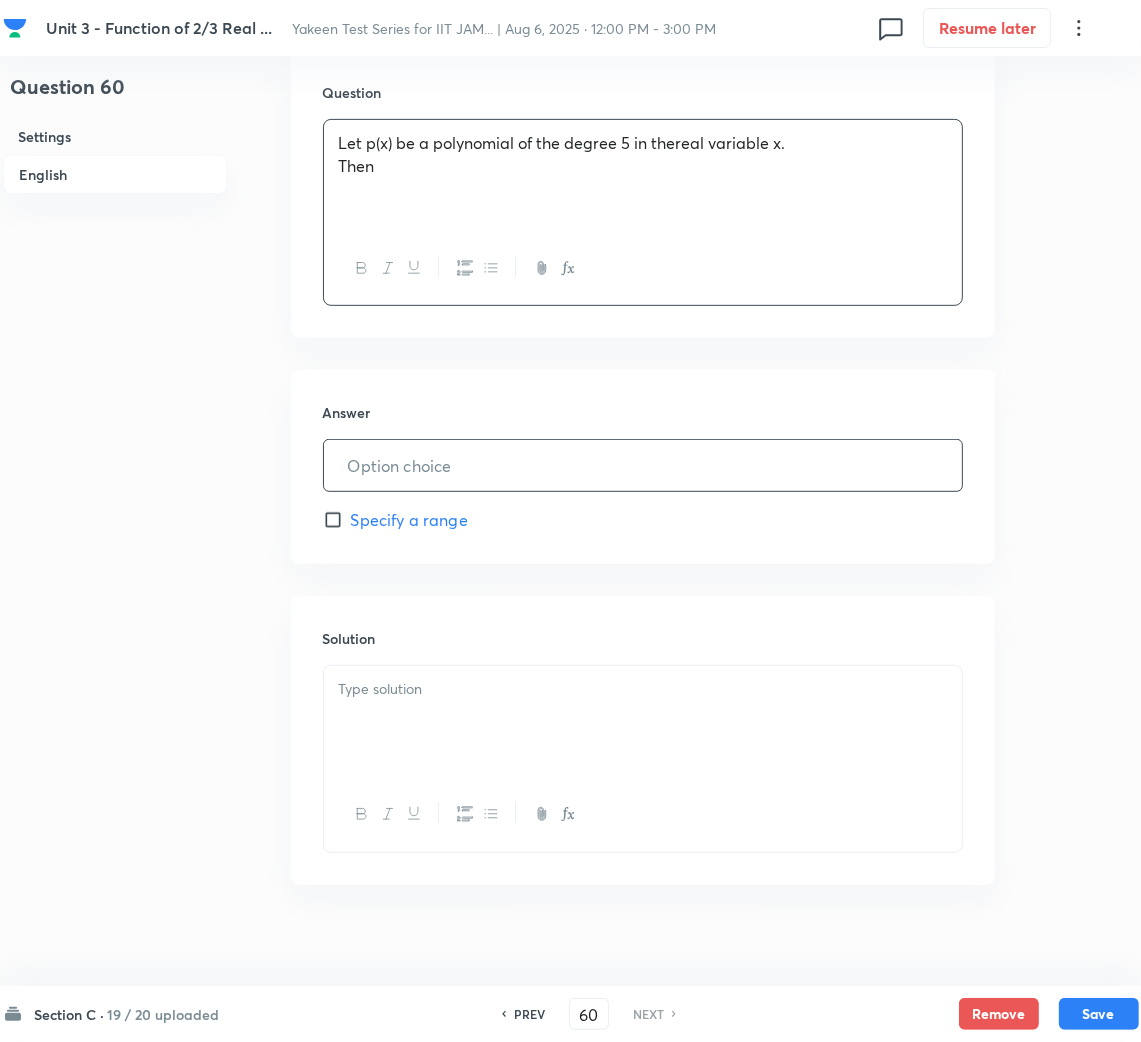 click at bounding box center (643, 465) 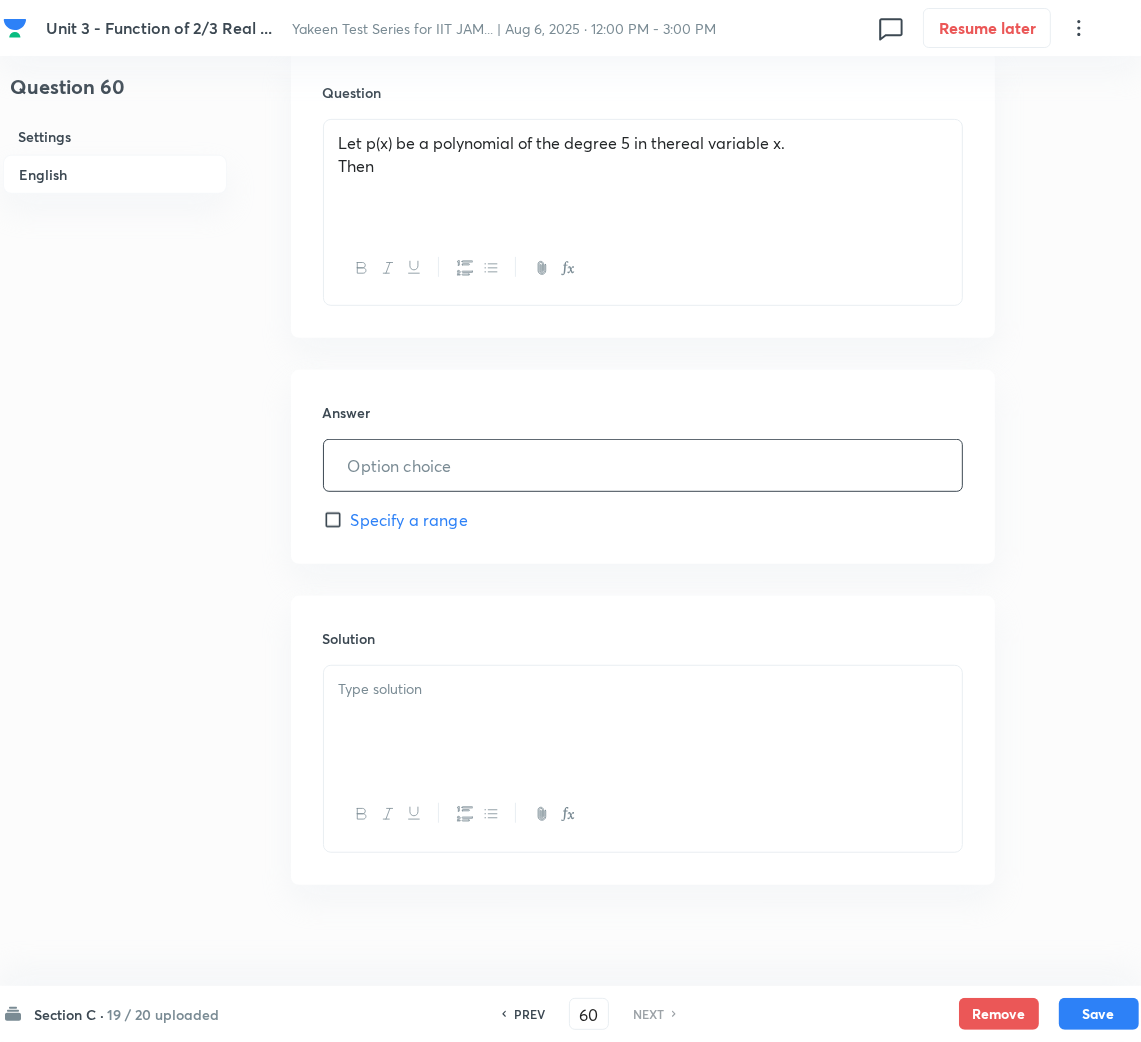 click at bounding box center (643, 465) 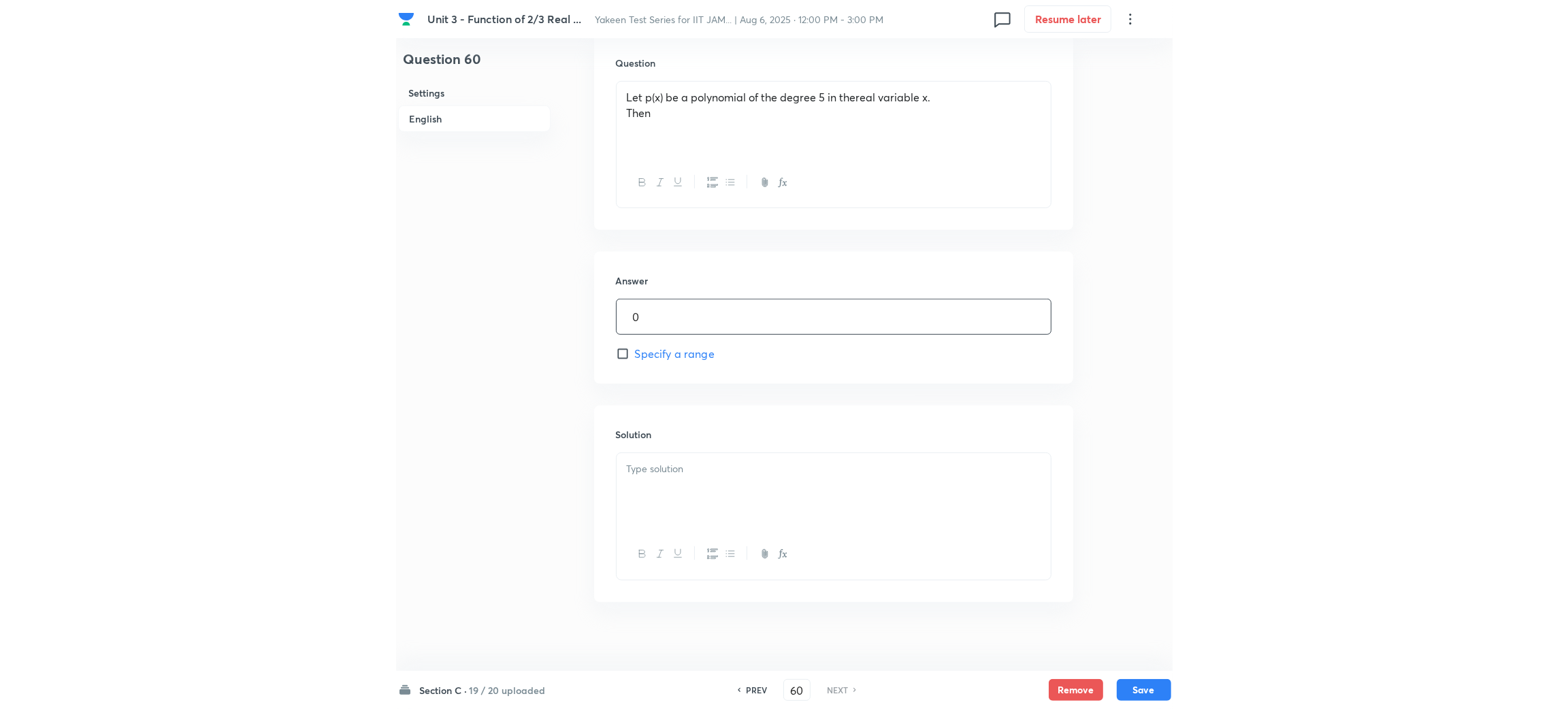 scroll, scrollTop: 422, scrollLeft: 0, axis: vertical 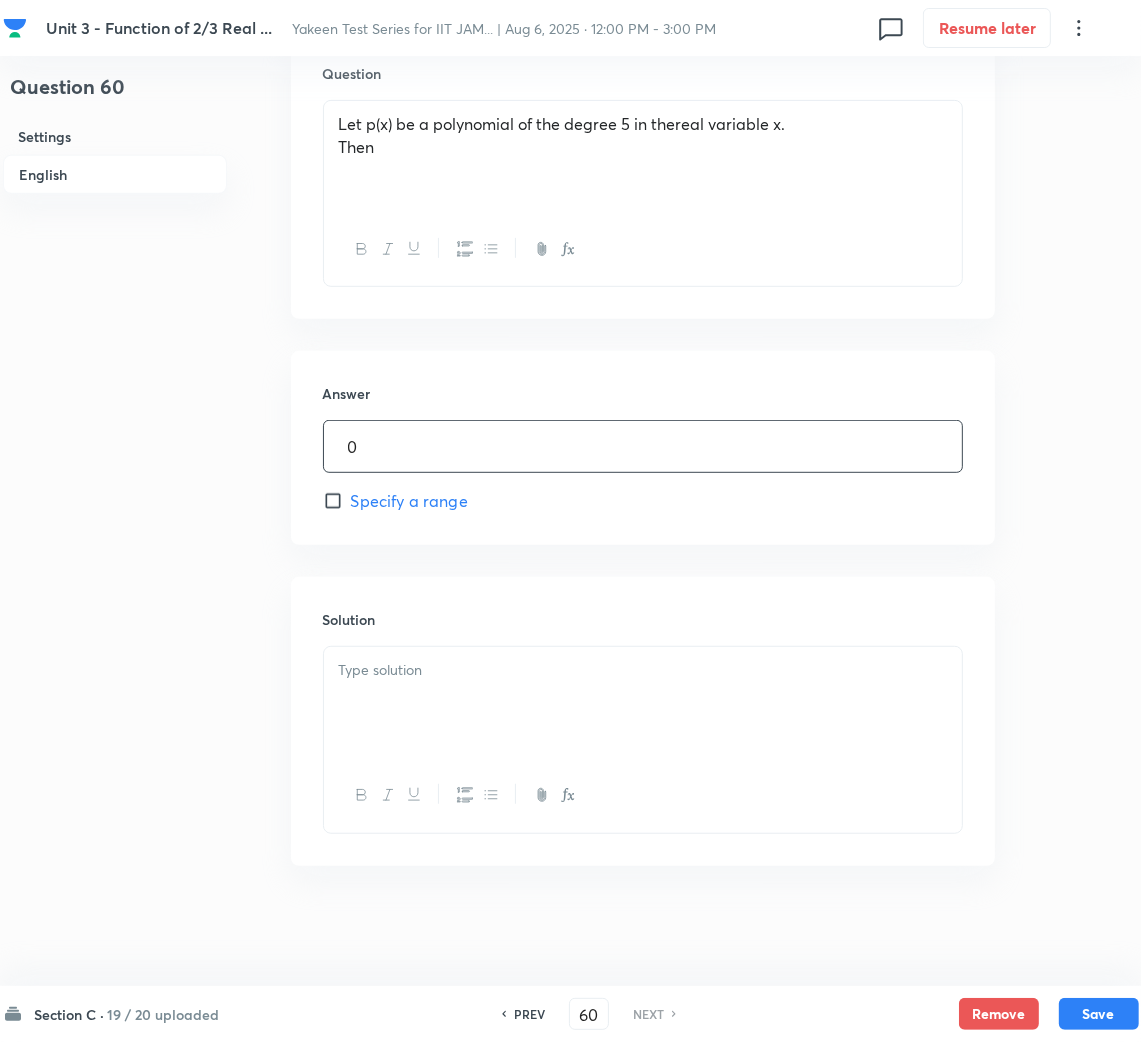 drag, startPoint x: 381, startPoint y: 704, endPoint x: 11, endPoint y: 638, distance: 375.8404 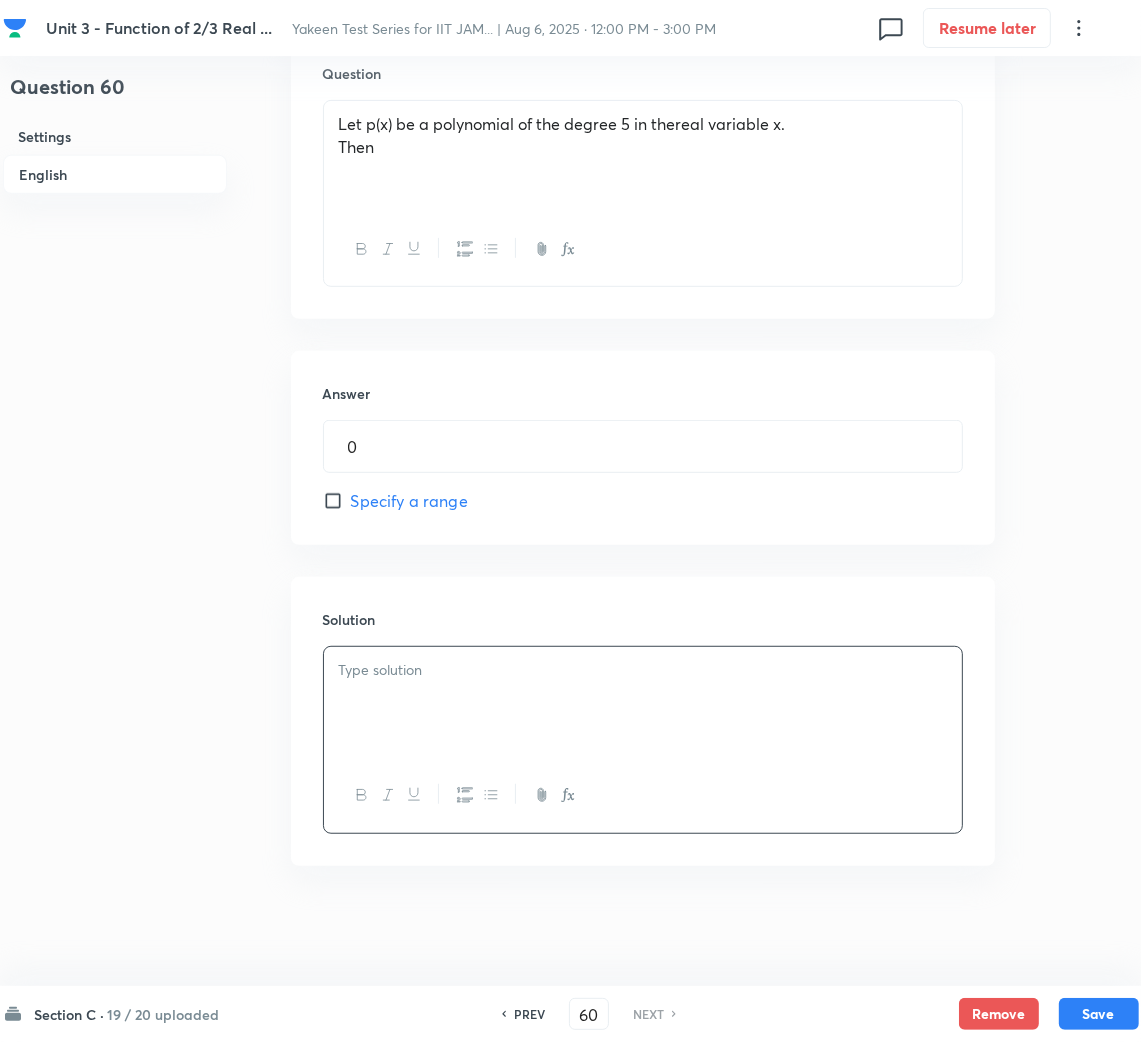click at bounding box center (643, 703) 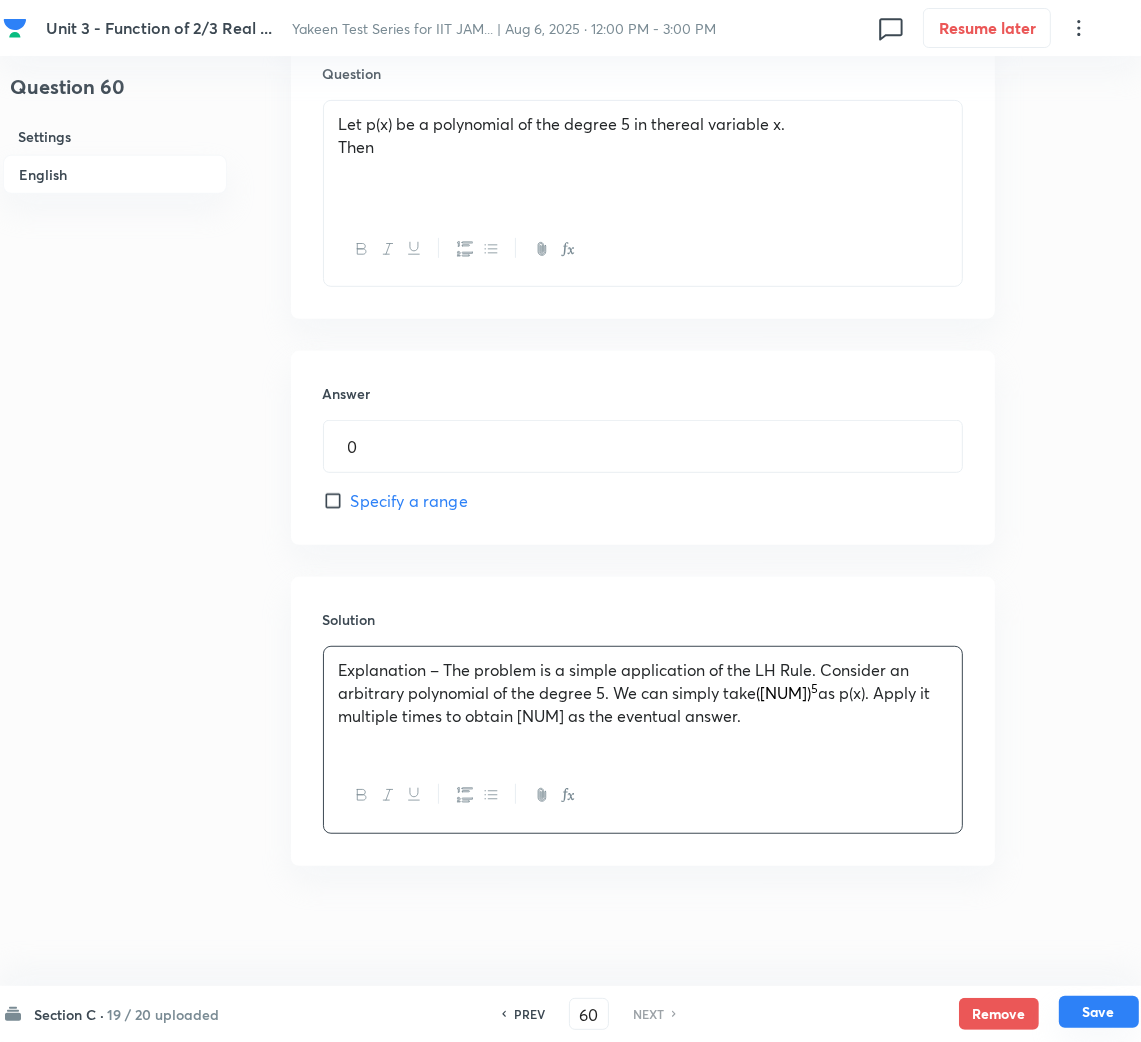 click on "Save" at bounding box center (1099, 1012) 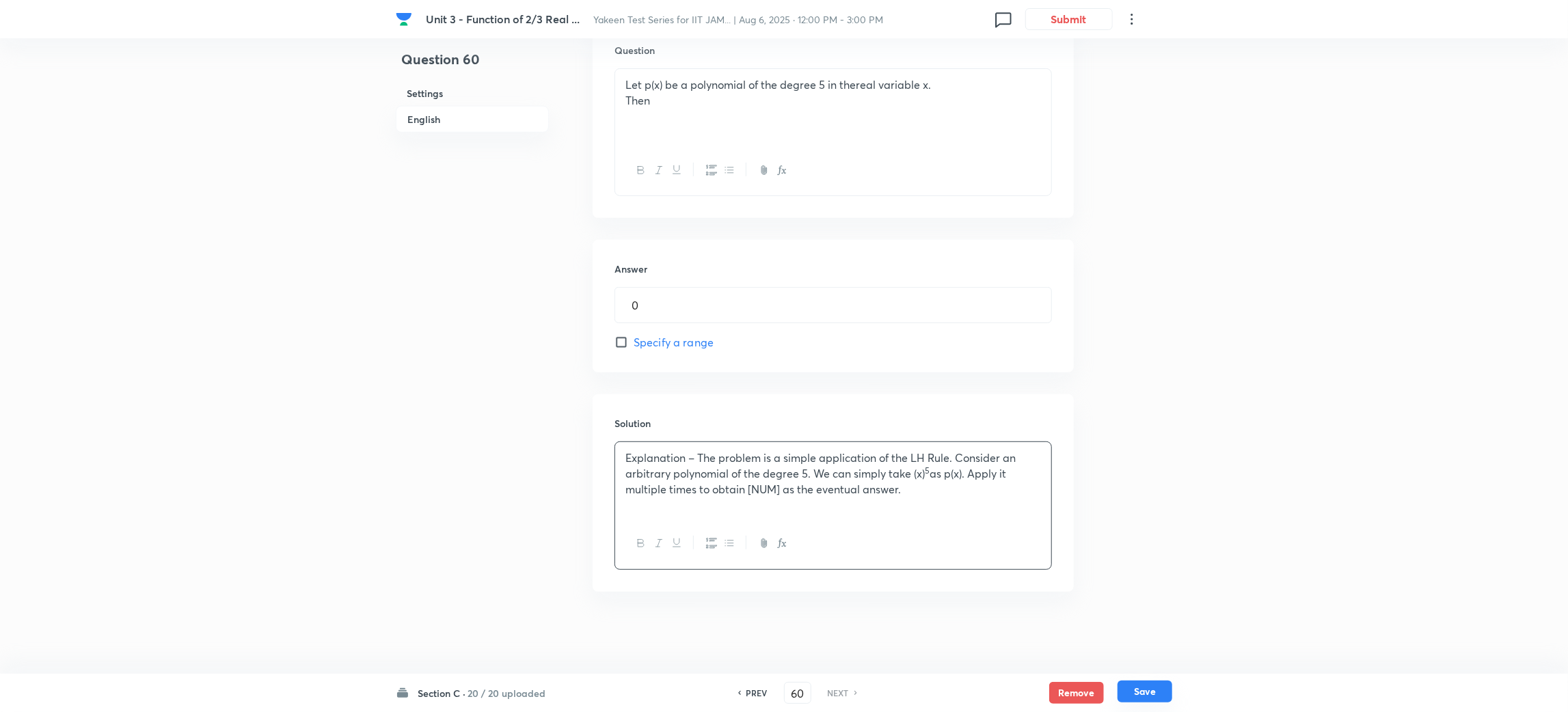 click on "Save" at bounding box center [1145, 692] 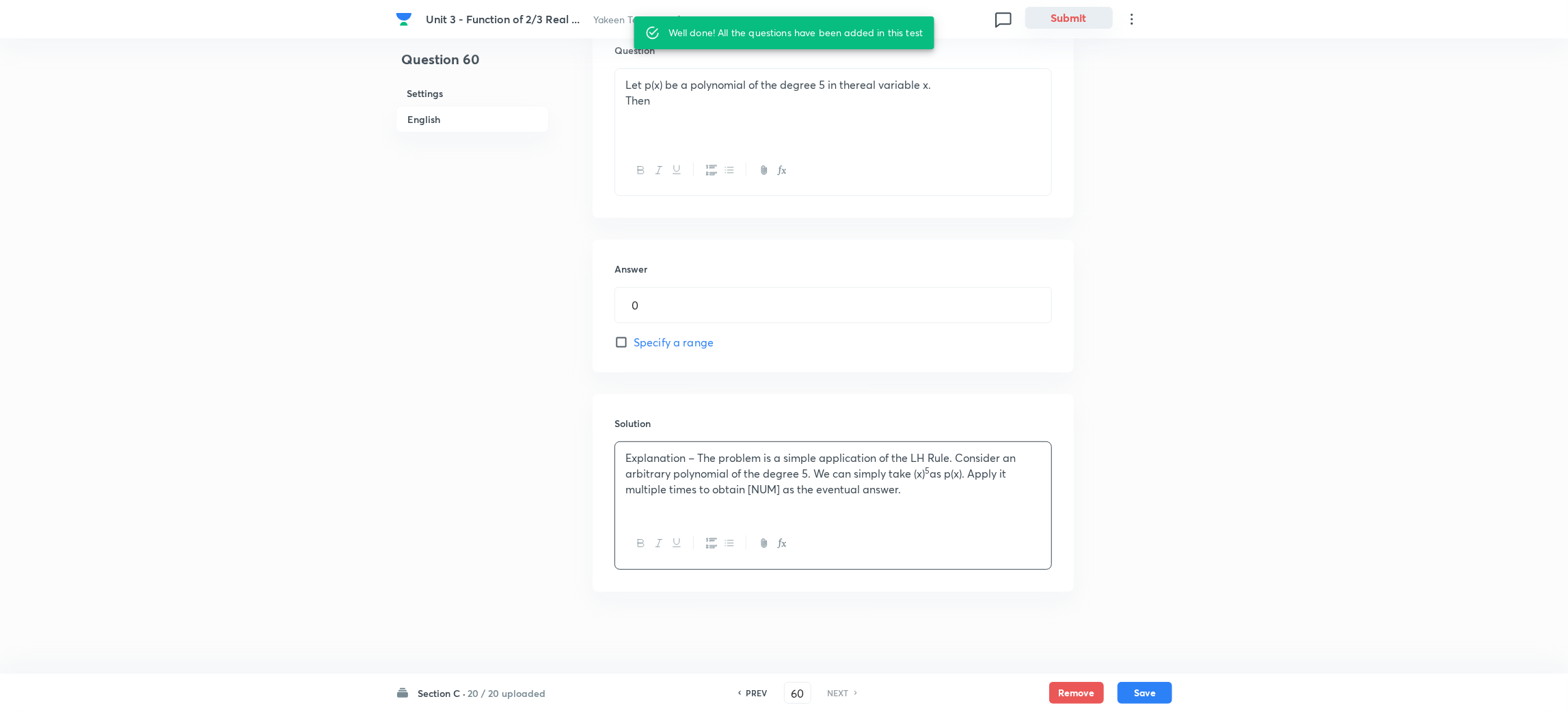 click on "Submit" at bounding box center (1069, 18) 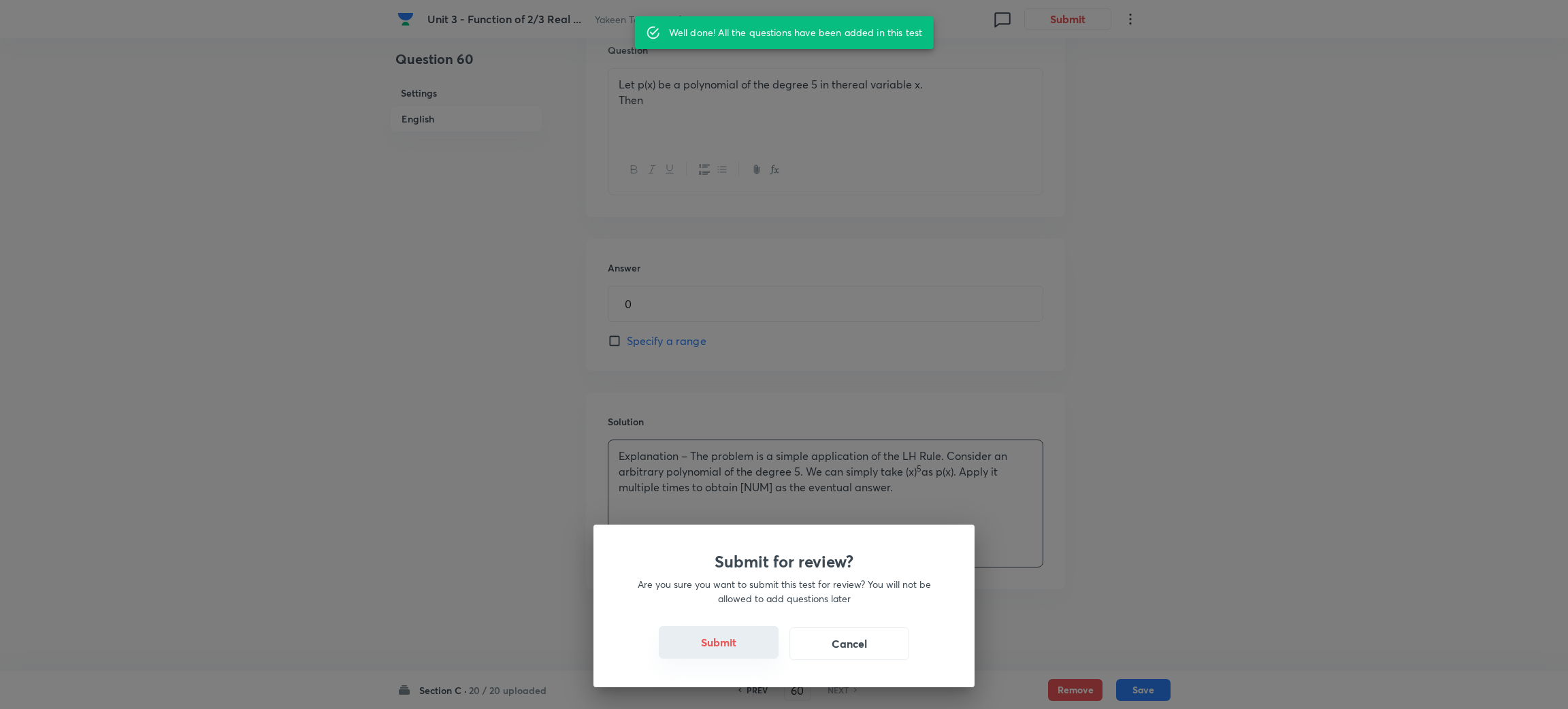 click on "Submit" at bounding box center (719, 642) 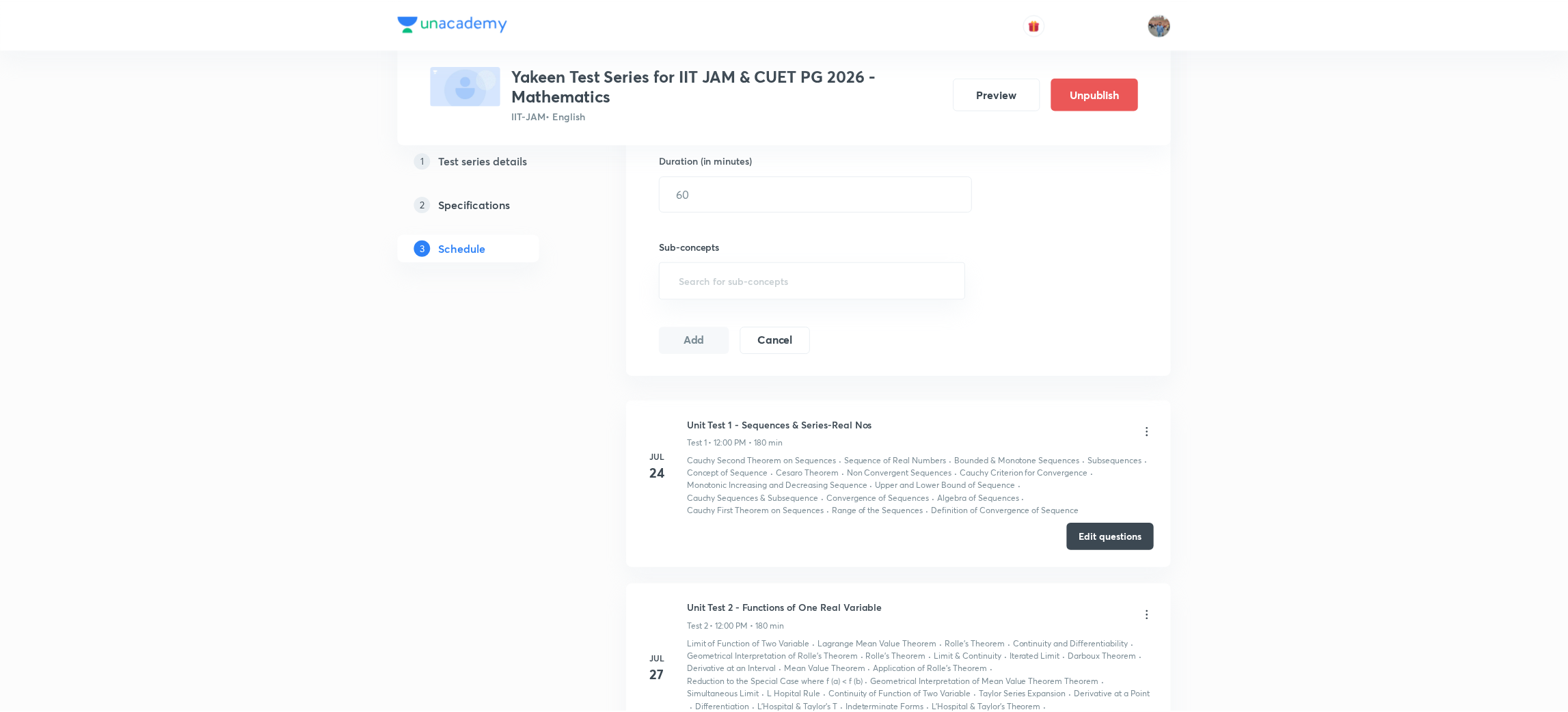 scroll, scrollTop: 0, scrollLeft: 0, axis: both 